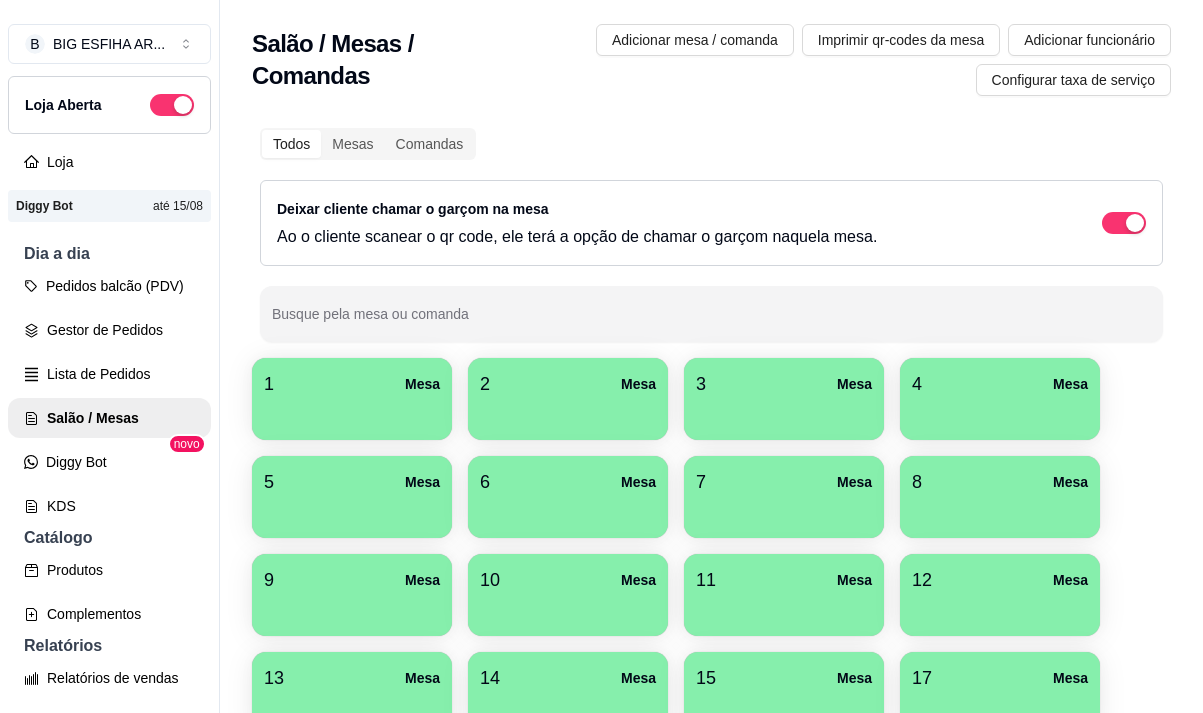scroll, scrollTop: 0, scrollLeft: 0, axis: both 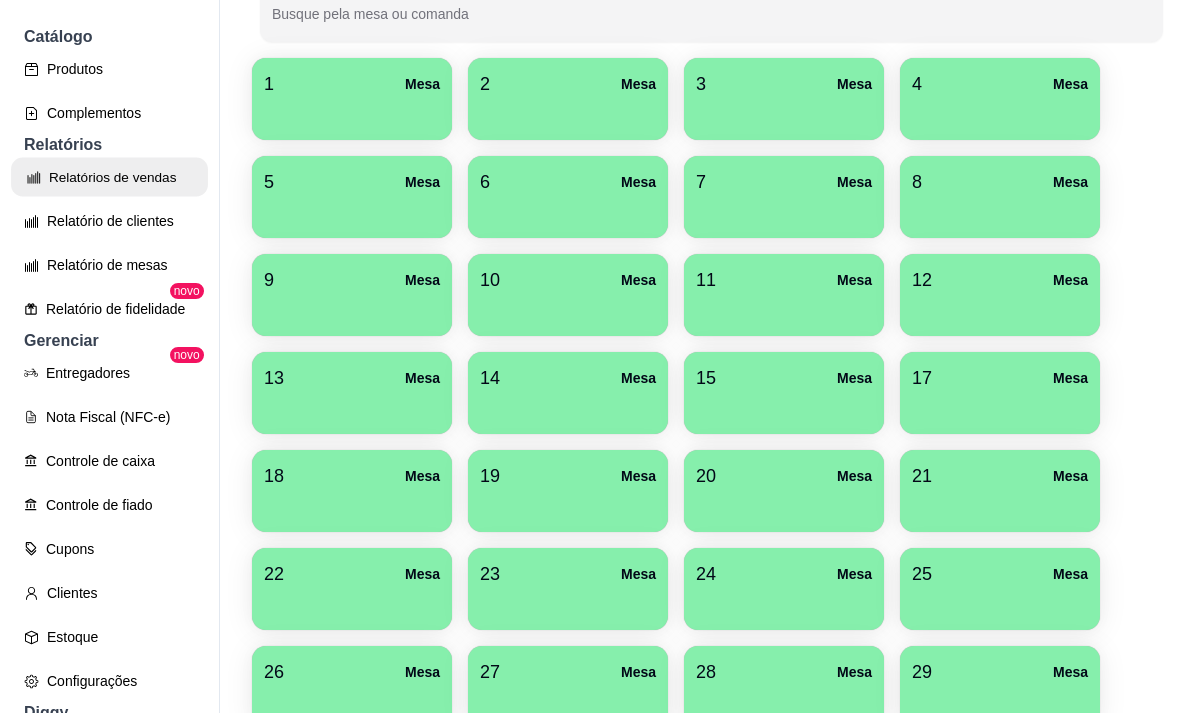 click on "Relatórios de vendas" at bounding box center [109, 177] 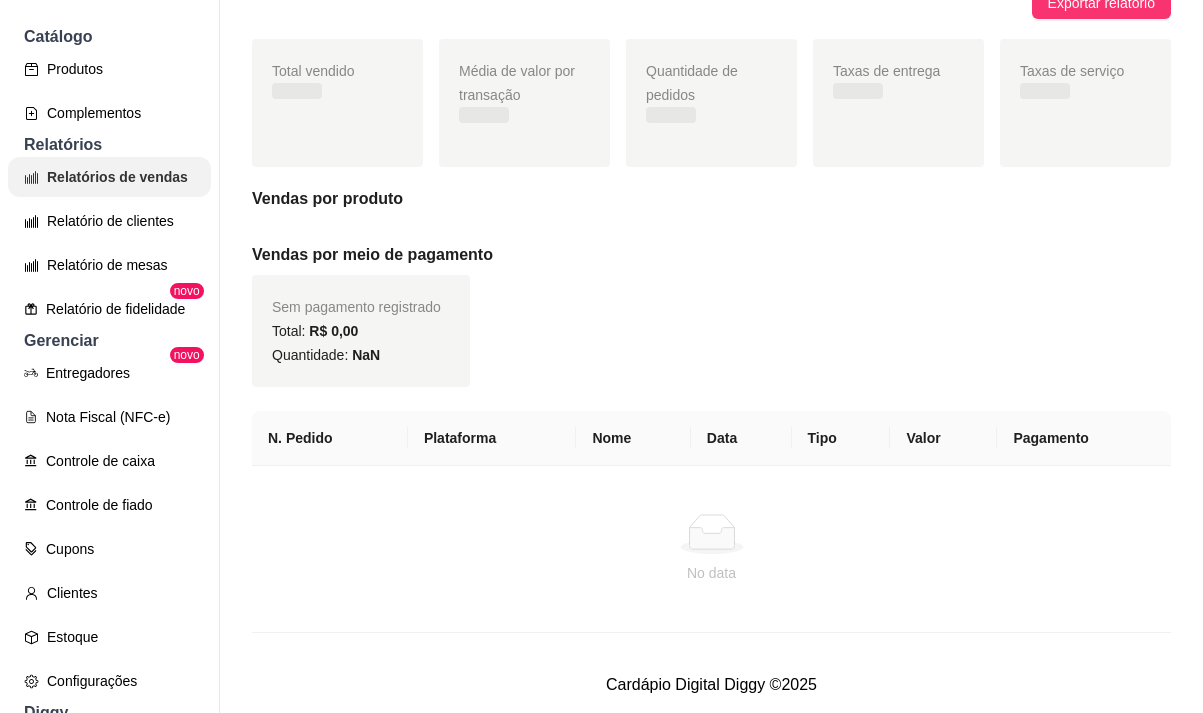 scroll, scrollTop: 0, scrollLeft: 0, axis: both 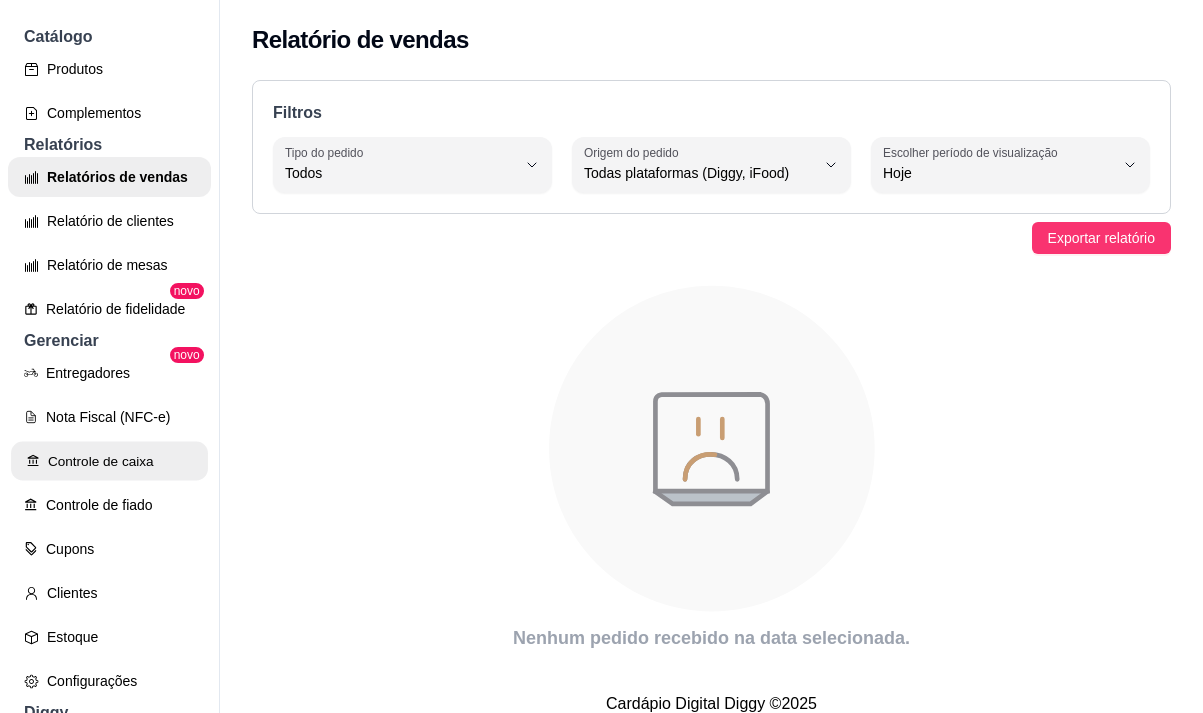 click on "Controle de caixa" at bounding box center (109, 461) 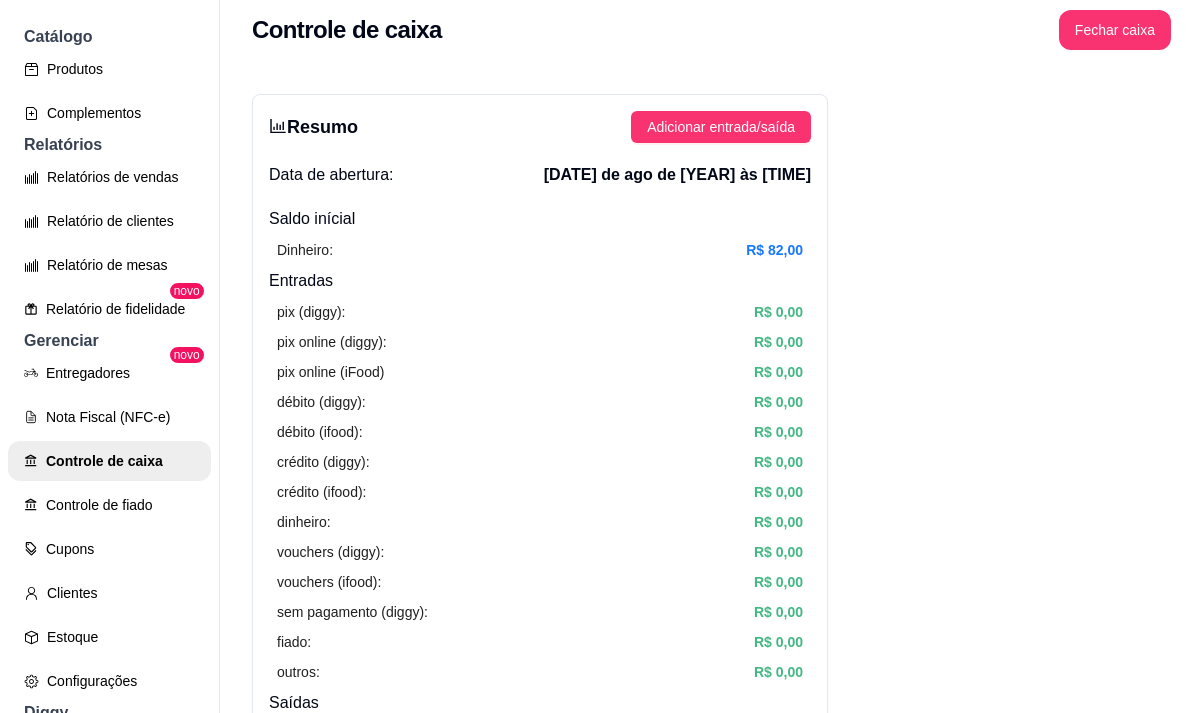 scroll, scrollTop: 0, scrollLeft: 0, axis: both 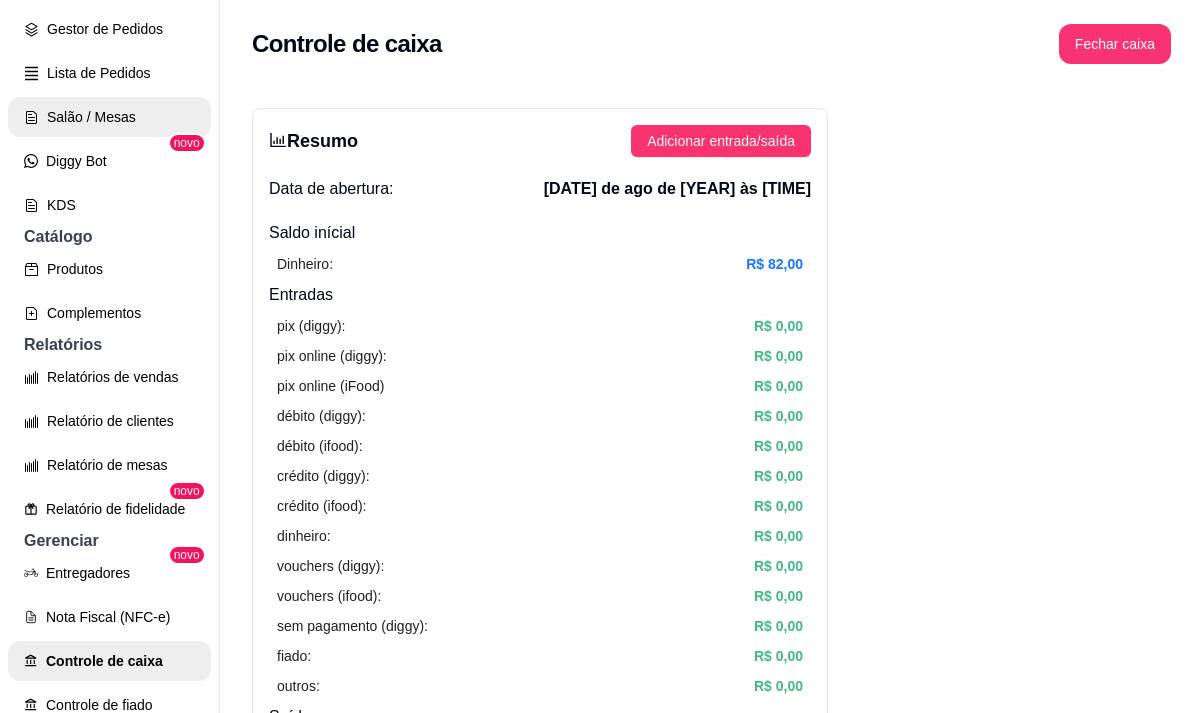 click on "Salão / Mesas" at bounding box center [109, 117] 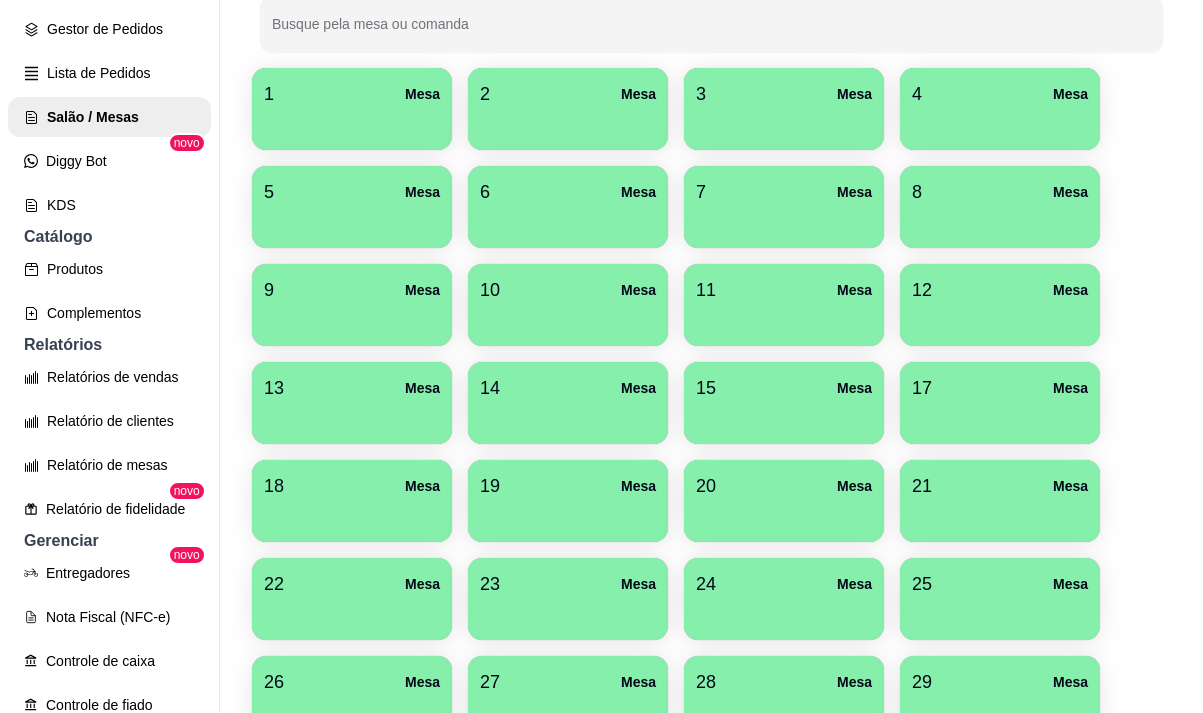 scroll, scrollTop: 300, scrollLeft: 0, axis: vertical 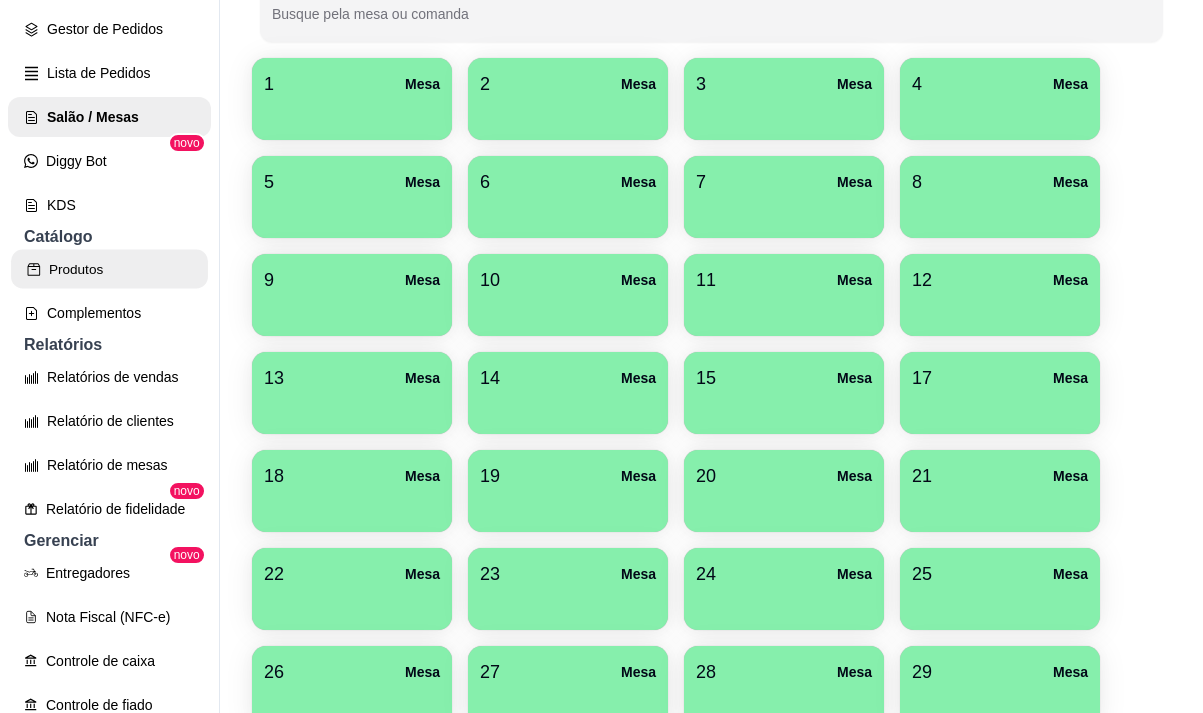 click on "Produtos" at bounding box center (109, 269) 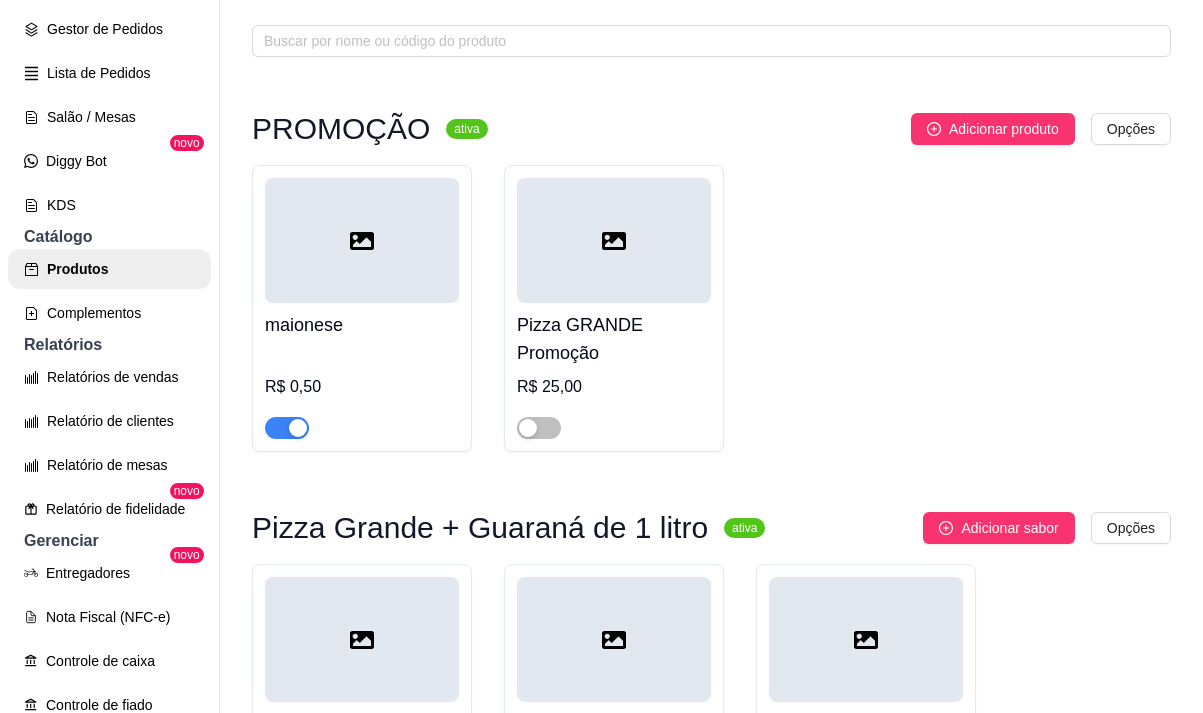 scroll, scrollTop: 0, scrollLeft: 0, axis: both 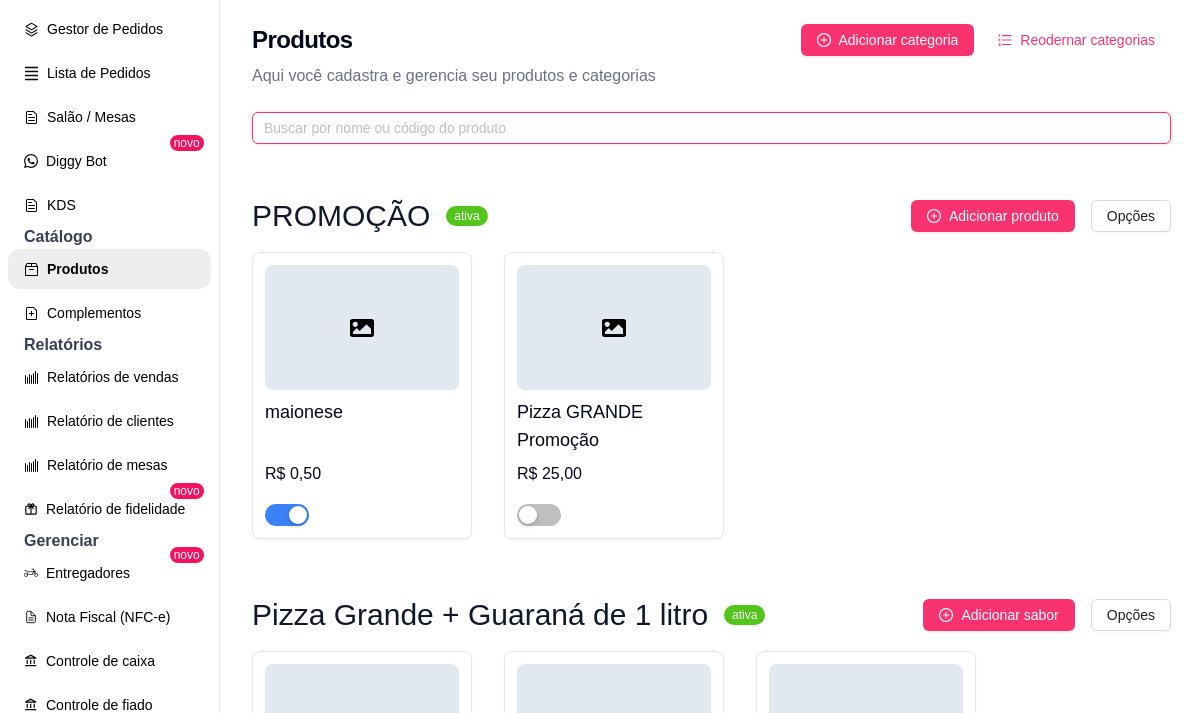 click at bounding box center (703, 128) 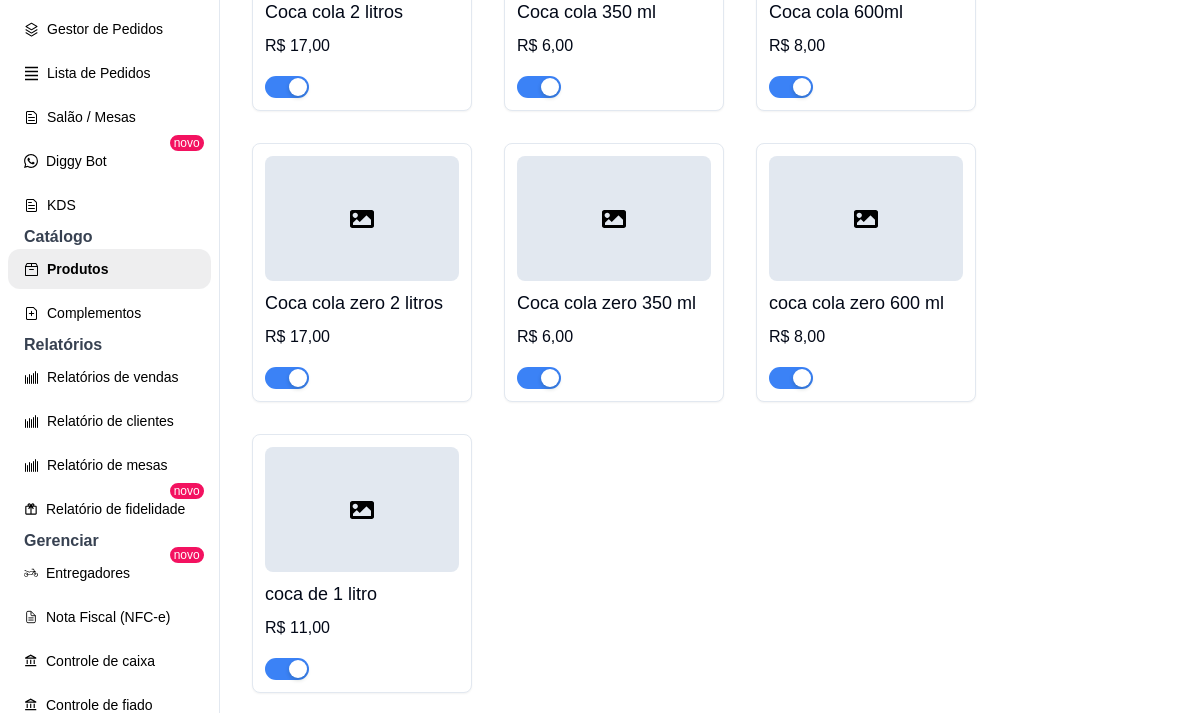 scroll, scrollTop: 0, scrollLeft: 0, axis: both 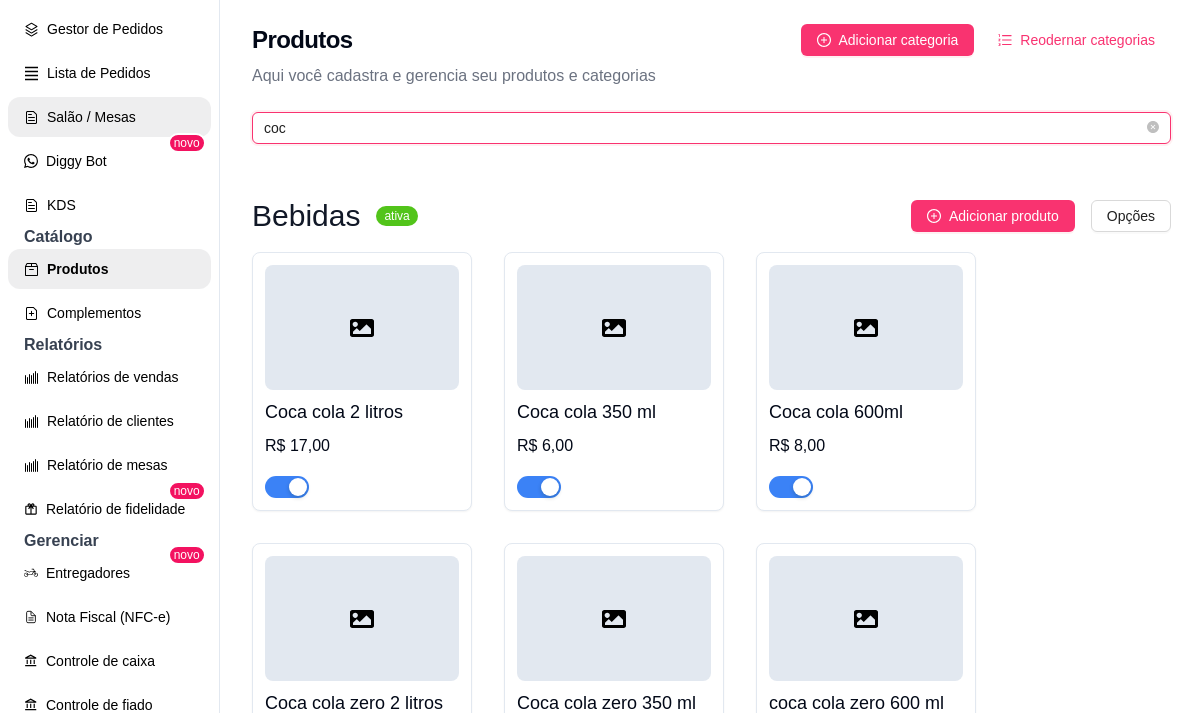 type on "coc" 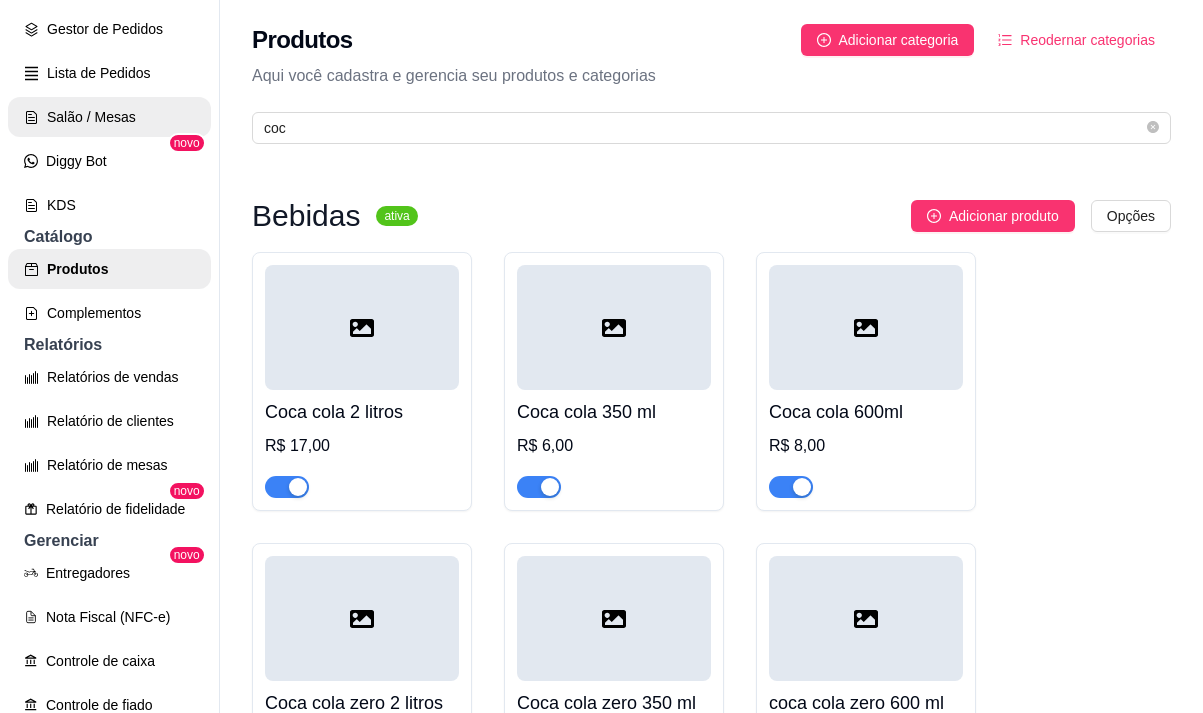 click on "Salão / Mesas" at bounding box center [109, 117] 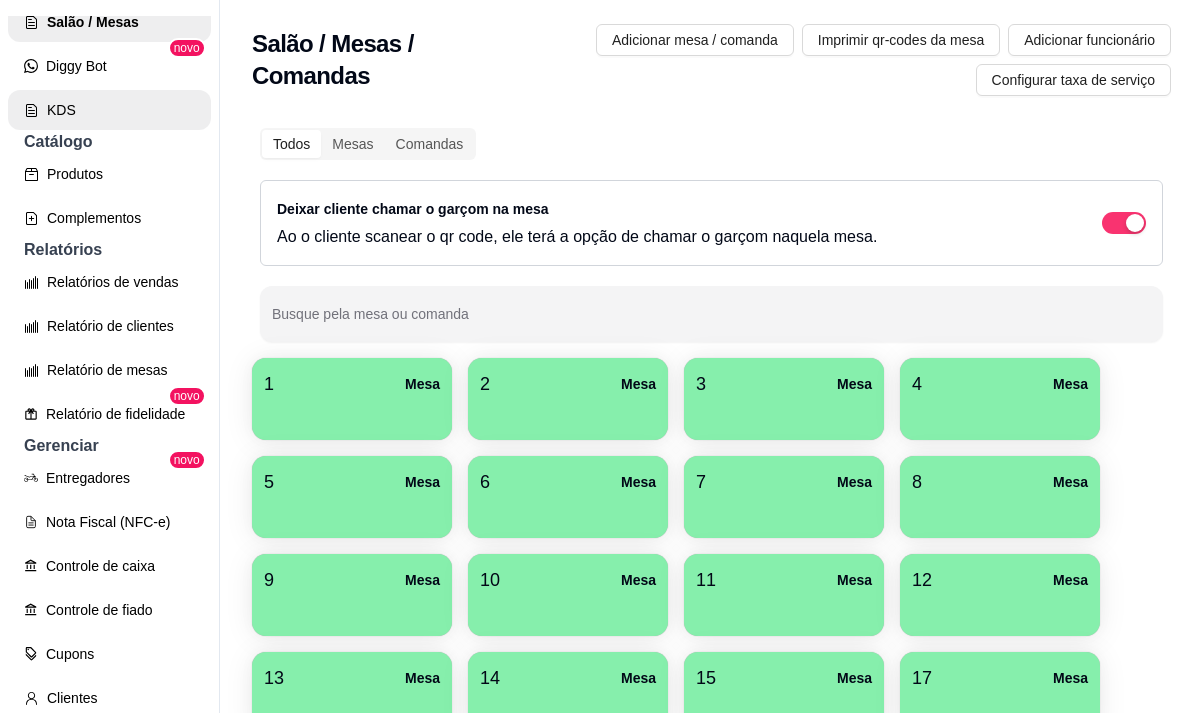 scroll, scrollTop: 401, scrollLeft: 0, axis: vertical 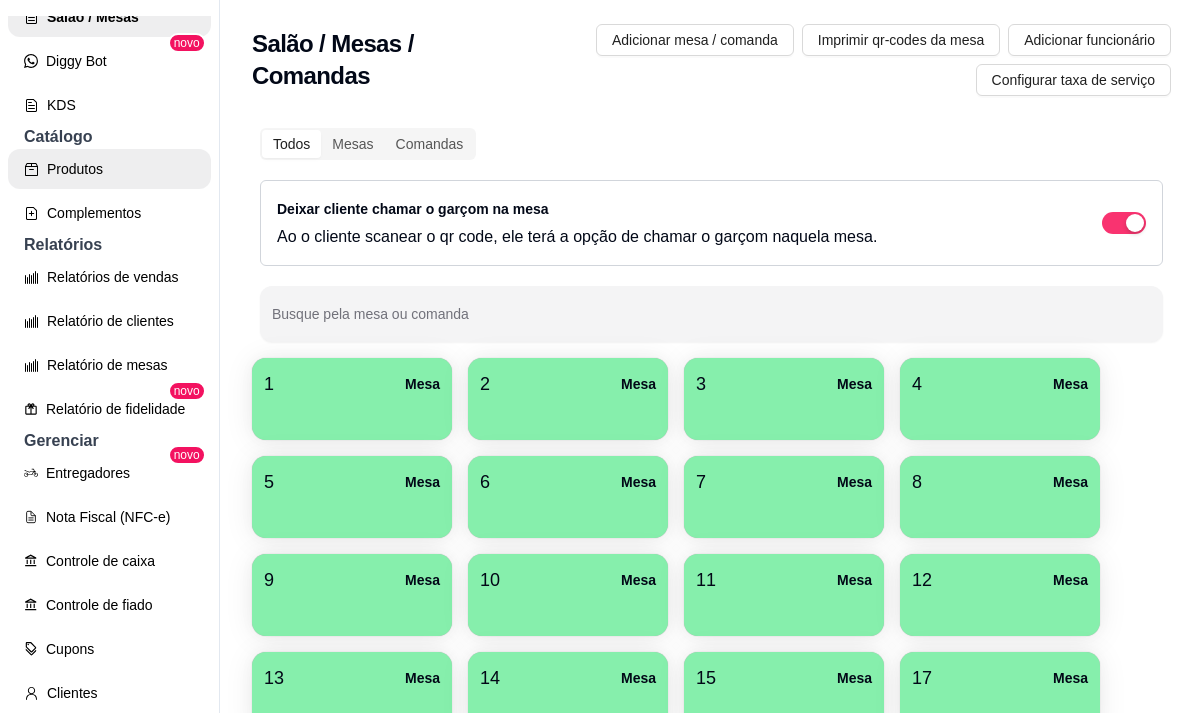 click on "Produtos" at bounding box center [109, 169] 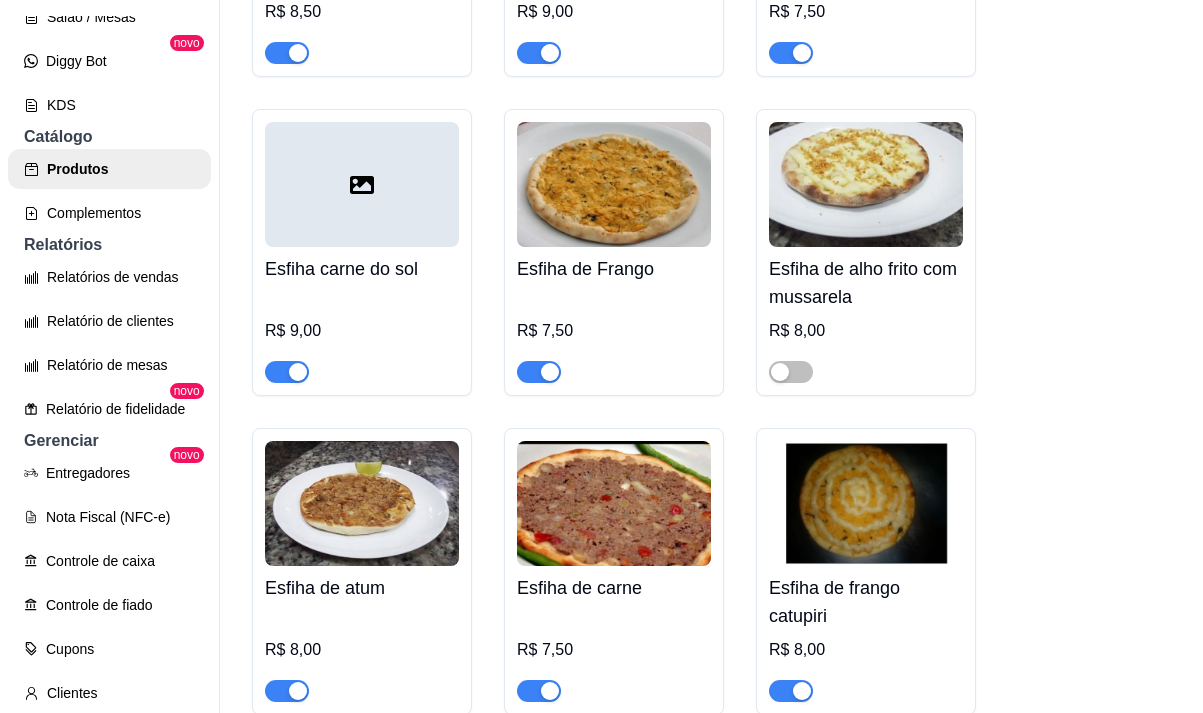 scroll, scrollTop: 3400, scrollLeft: 0, axis: vertical 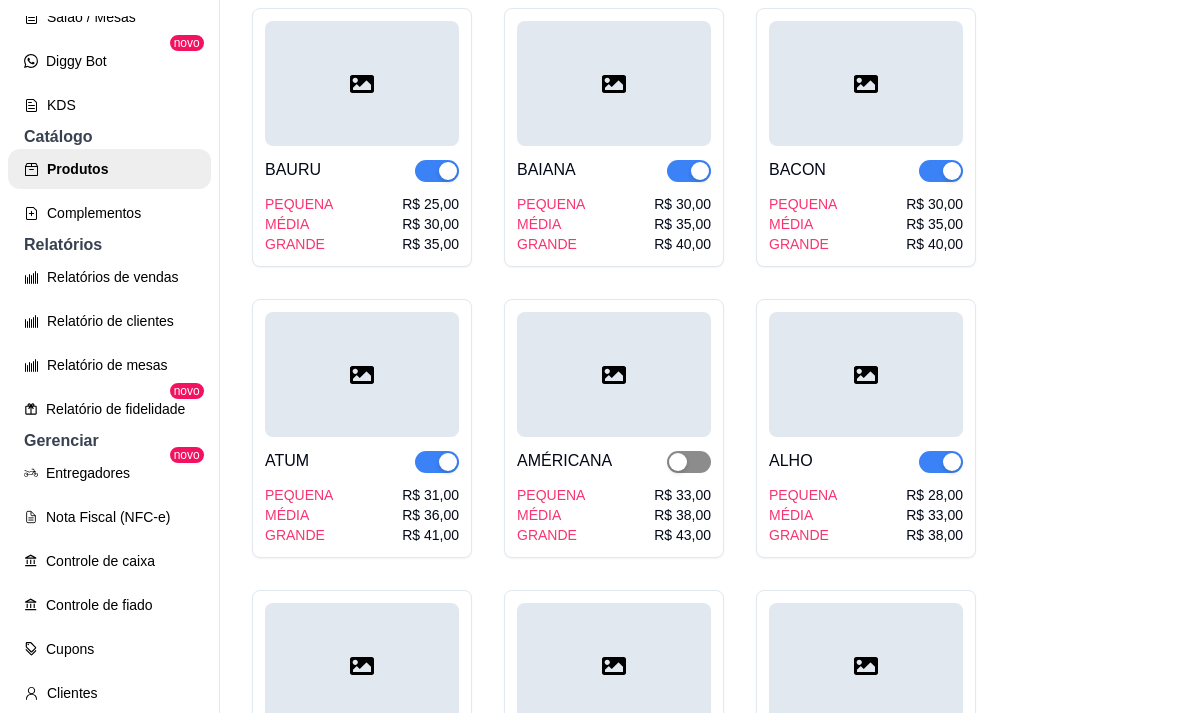 click at bounding box center (689, 462) 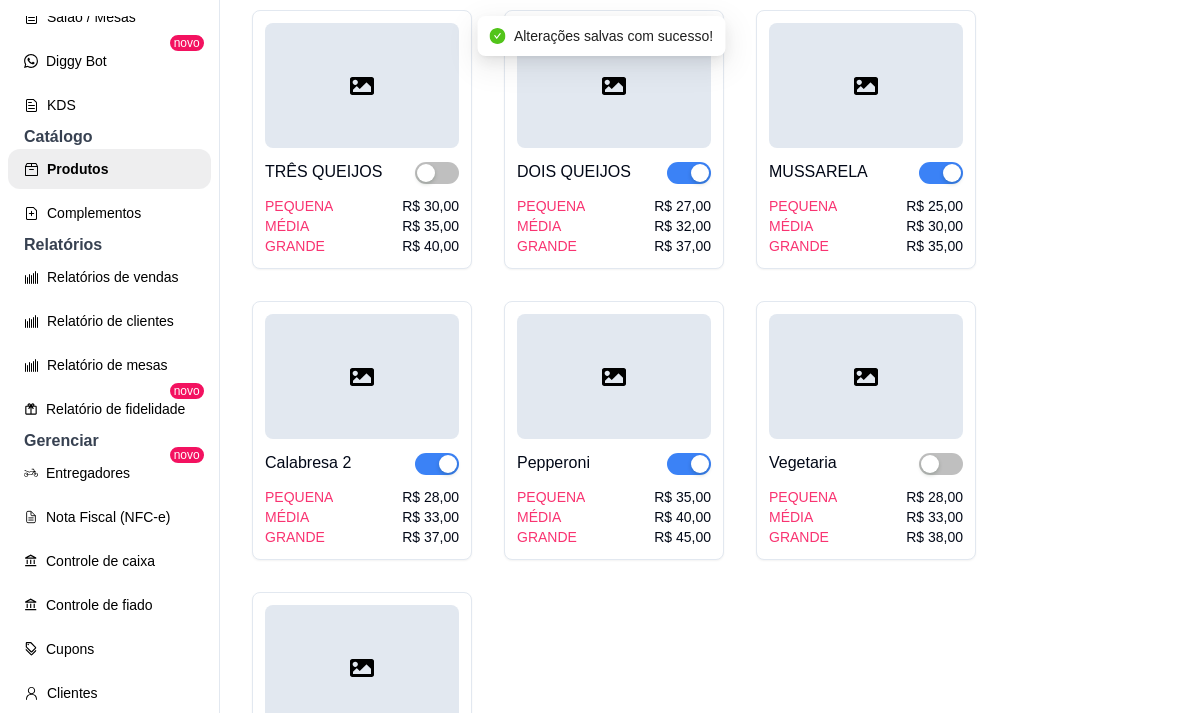 scroll, scrollTop: 21309, scrollLeft: 0, axis: vertical 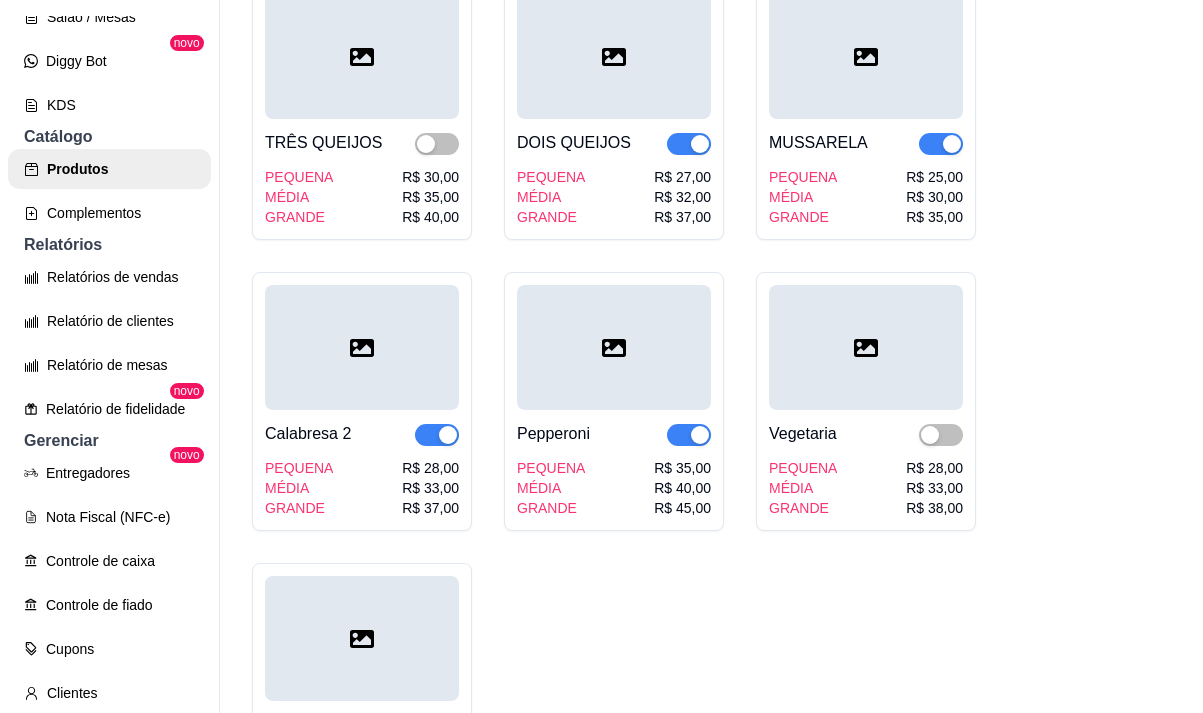 click on "Vegetaria   PEQUENA MÉDIA GRANDE R$ 28,00 R$ 33,00 R$ 38,00" at bounding box center [866, 401] 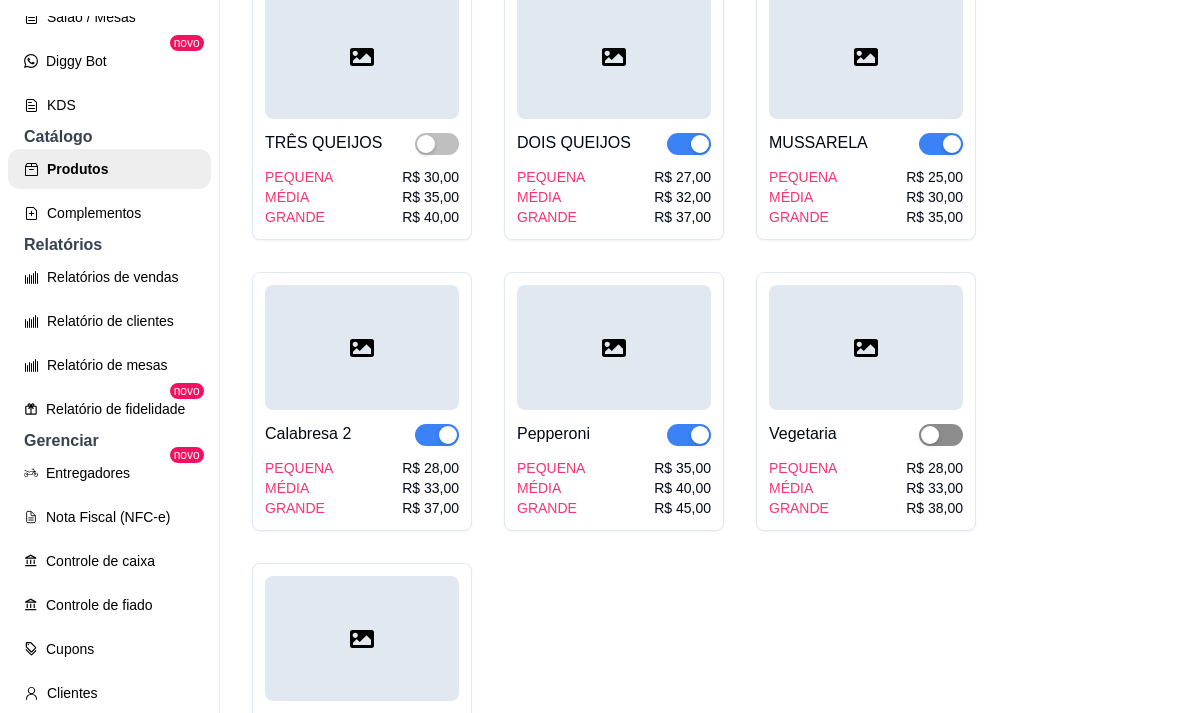click at bounding box center (941, 435) 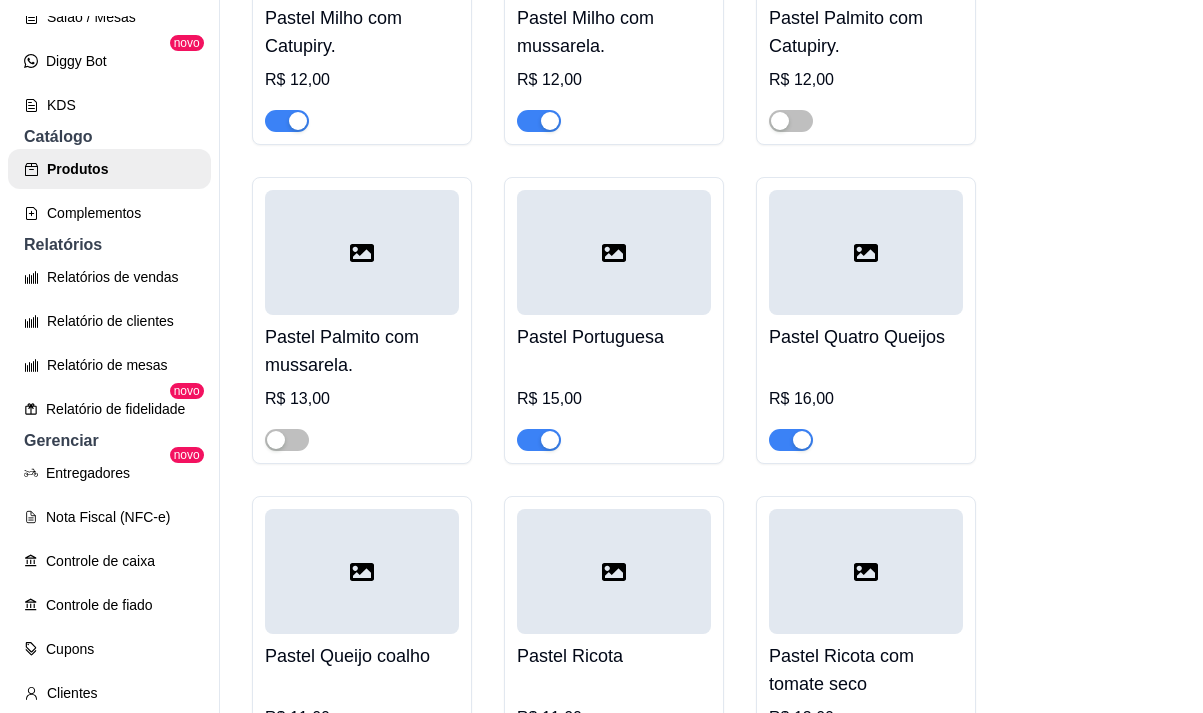 scroll, scrollTop: 12509, scrollLeft: 0, axis: vertical 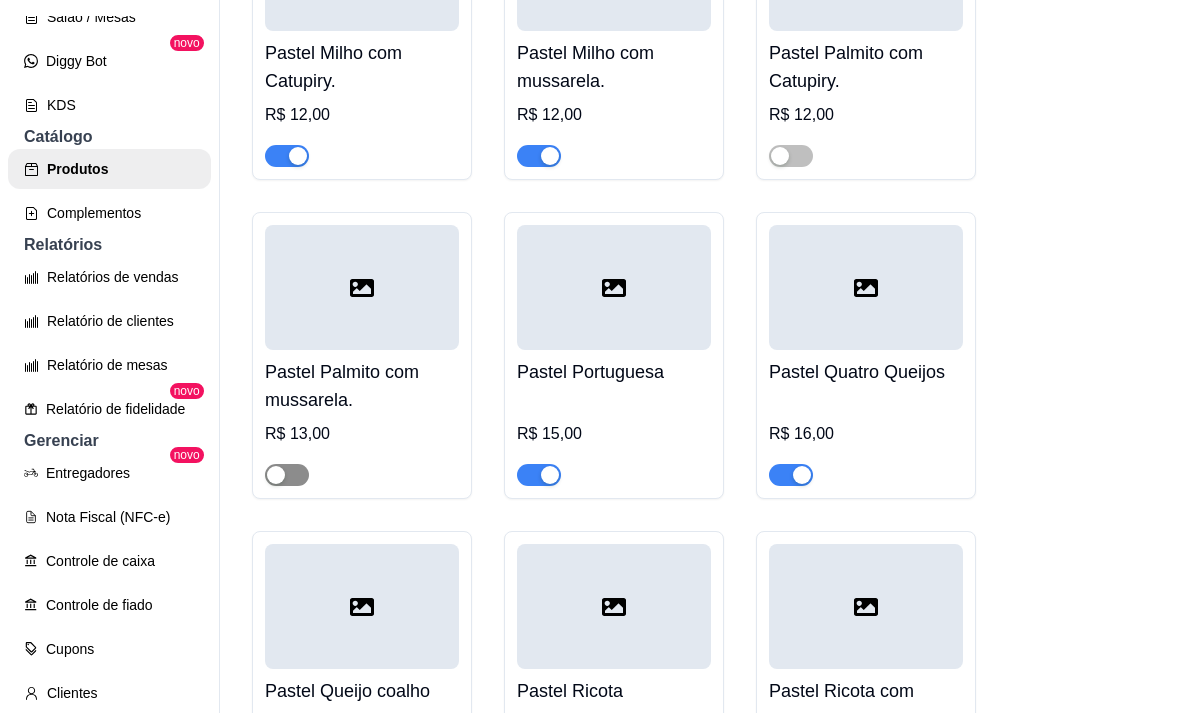 click at bounding box center [287, 475] 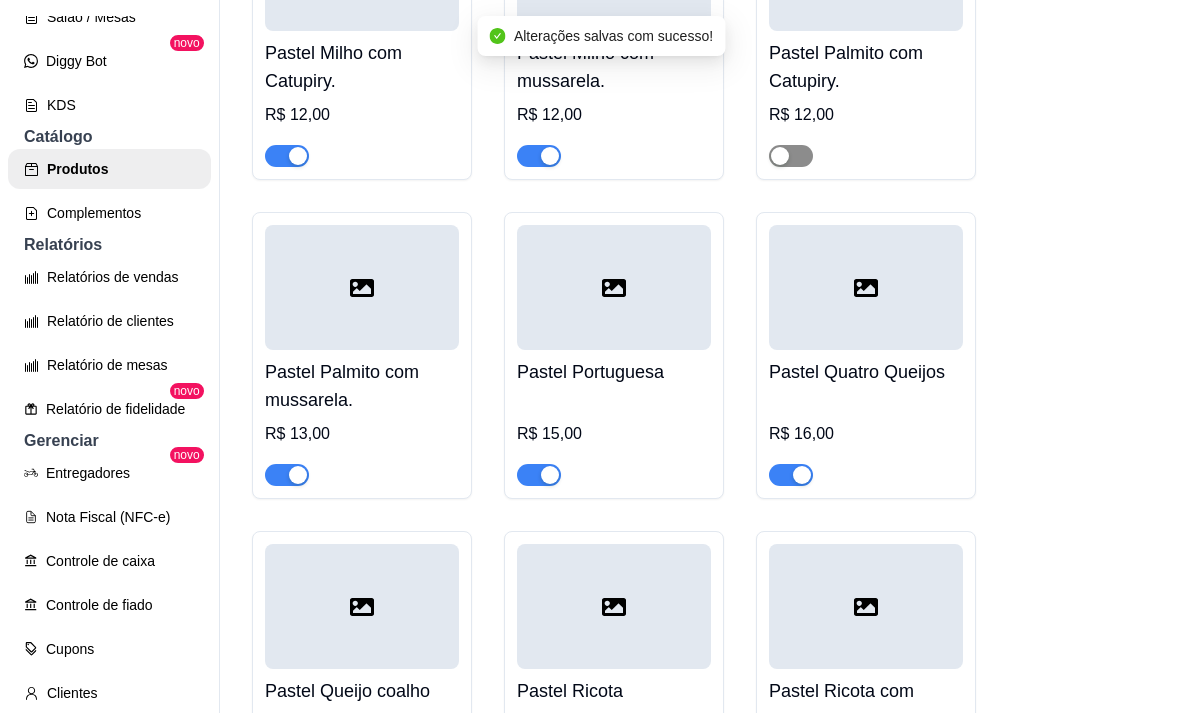 click at bounding box center (791, 156) 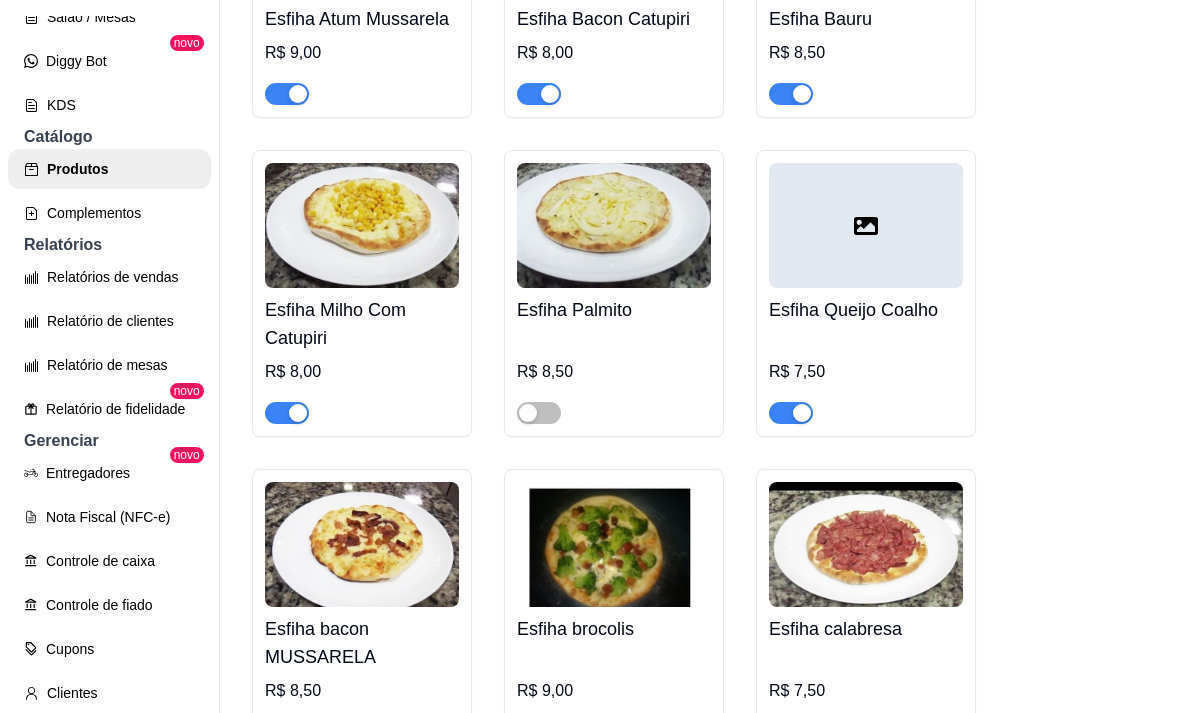 scroll, scrollTop: 2509, scrollLeft: 0, axis: vertical 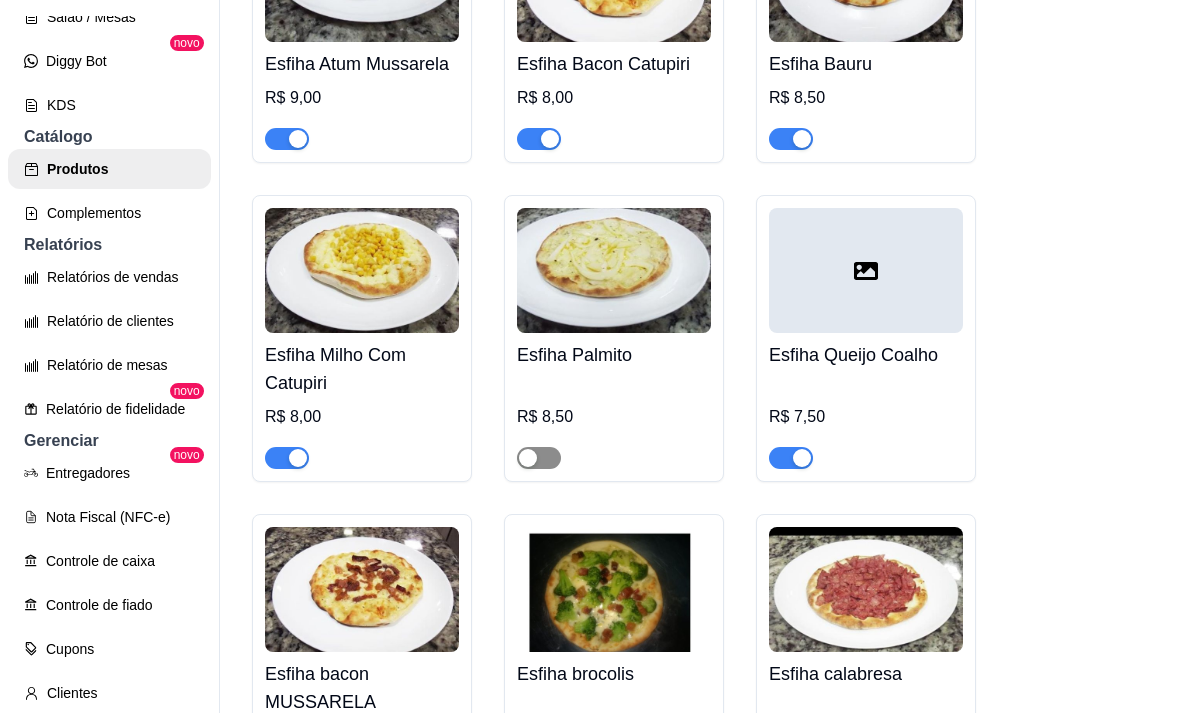 click at bounding box center [539, 458] 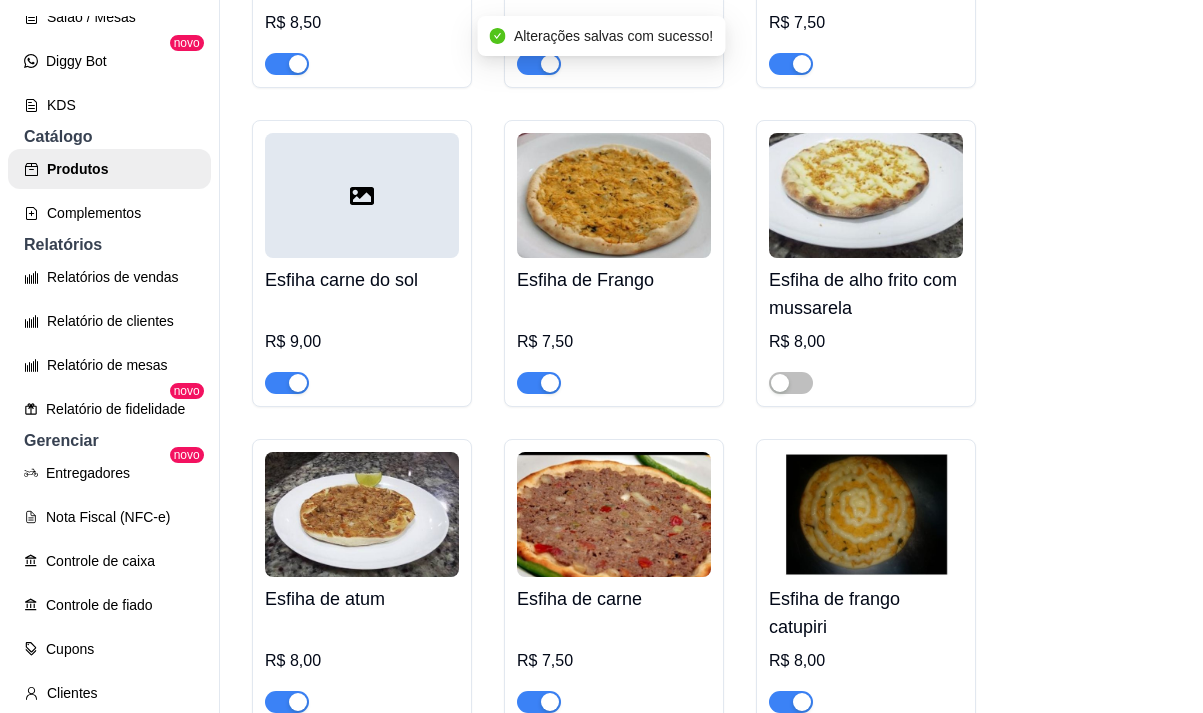 scroll, scrollTop: 3409, scrollLeft: 0, axis: vertical 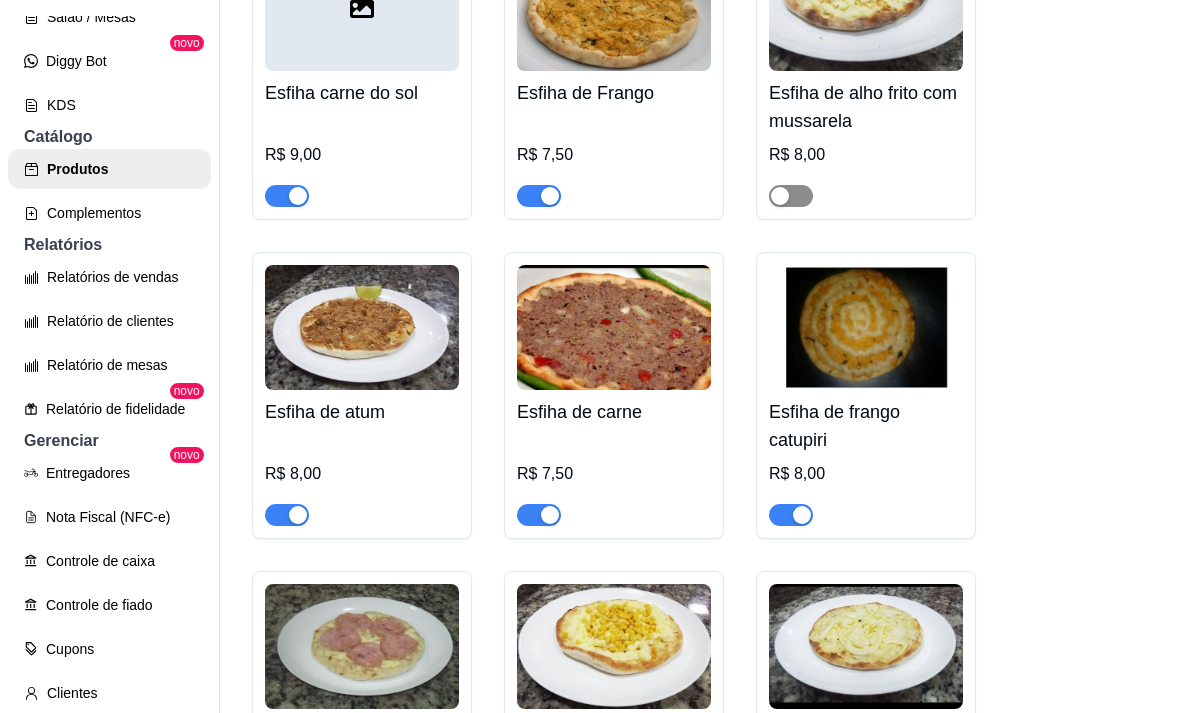 click at bounding box center [791, 196] 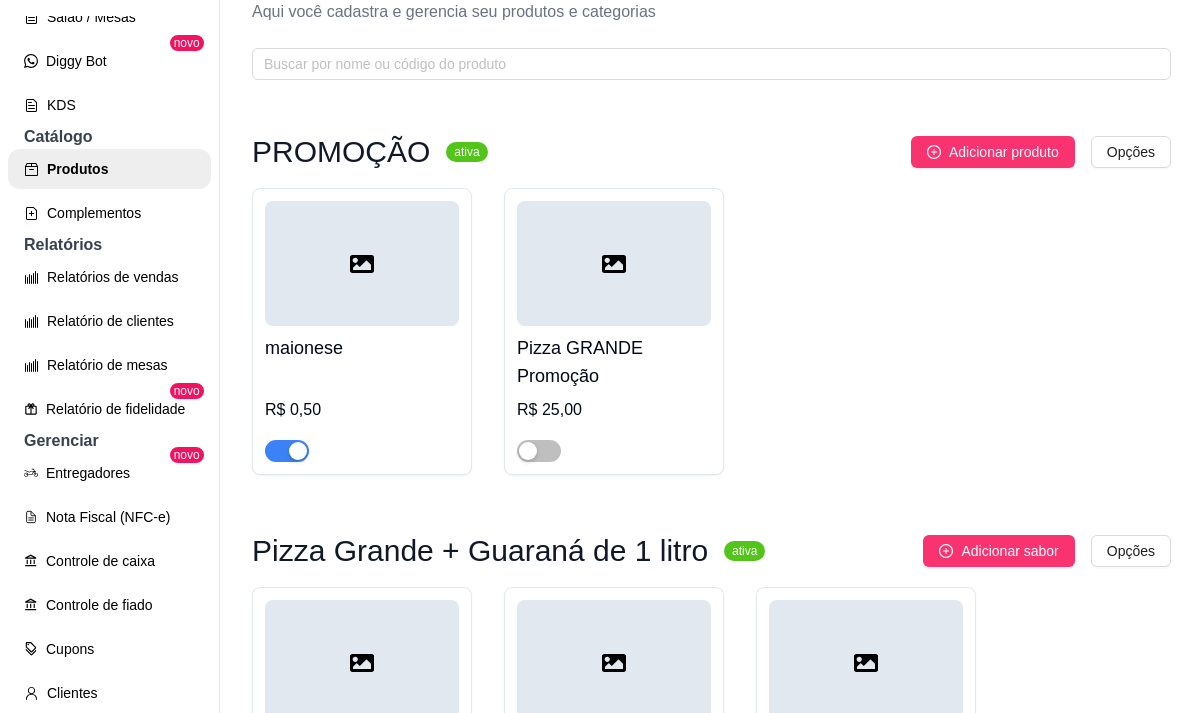 scroll, scrollTop: 0, scrollLeft: 0, axis: both 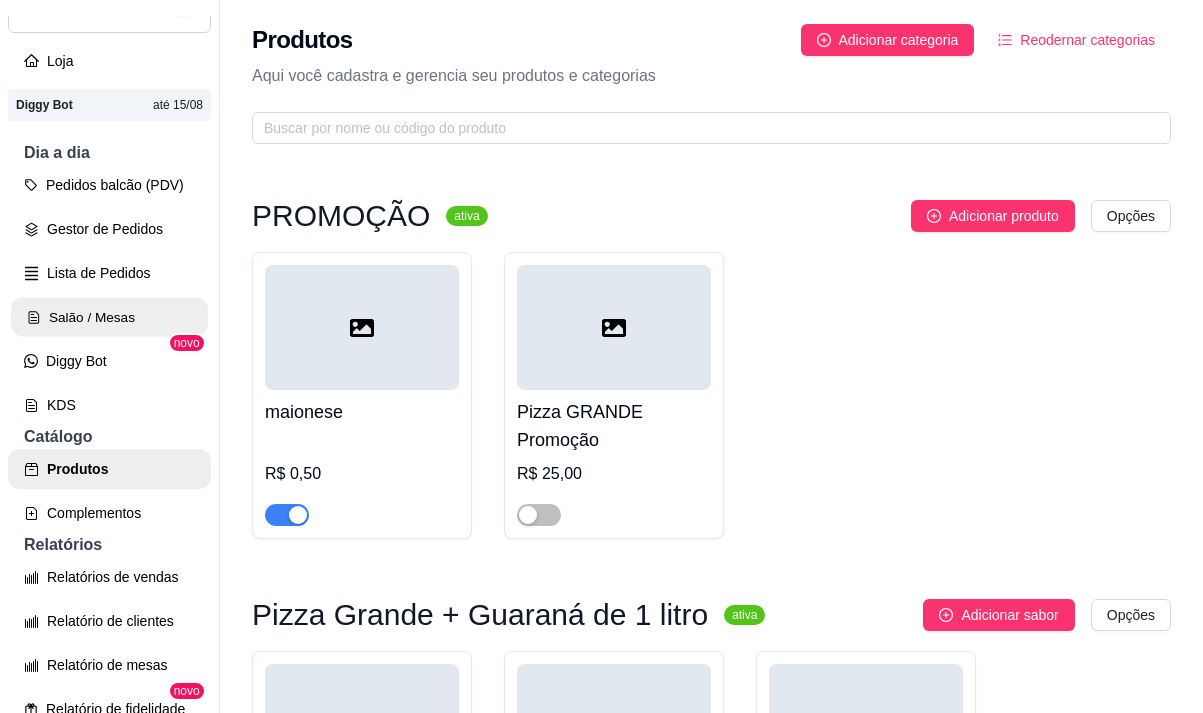 click on "Salão / Mesas" at bounding box center [109, 317] 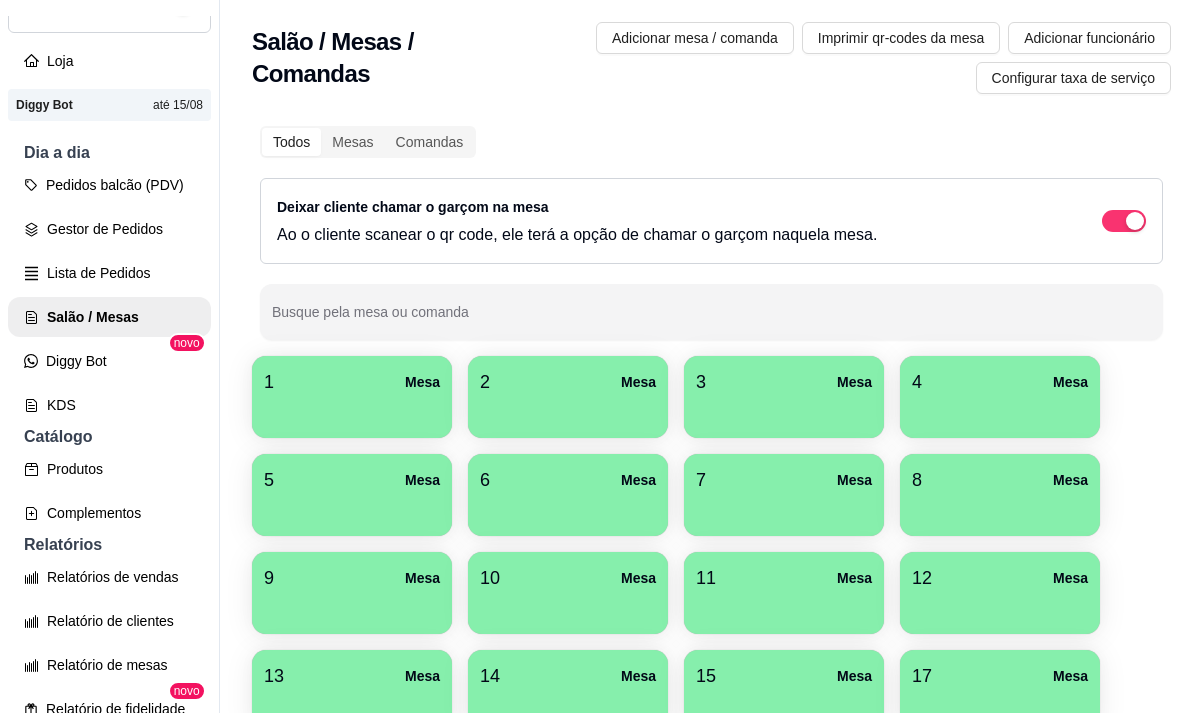 scroll, scrollTop: 0, scrollLeft: 0, axis: both 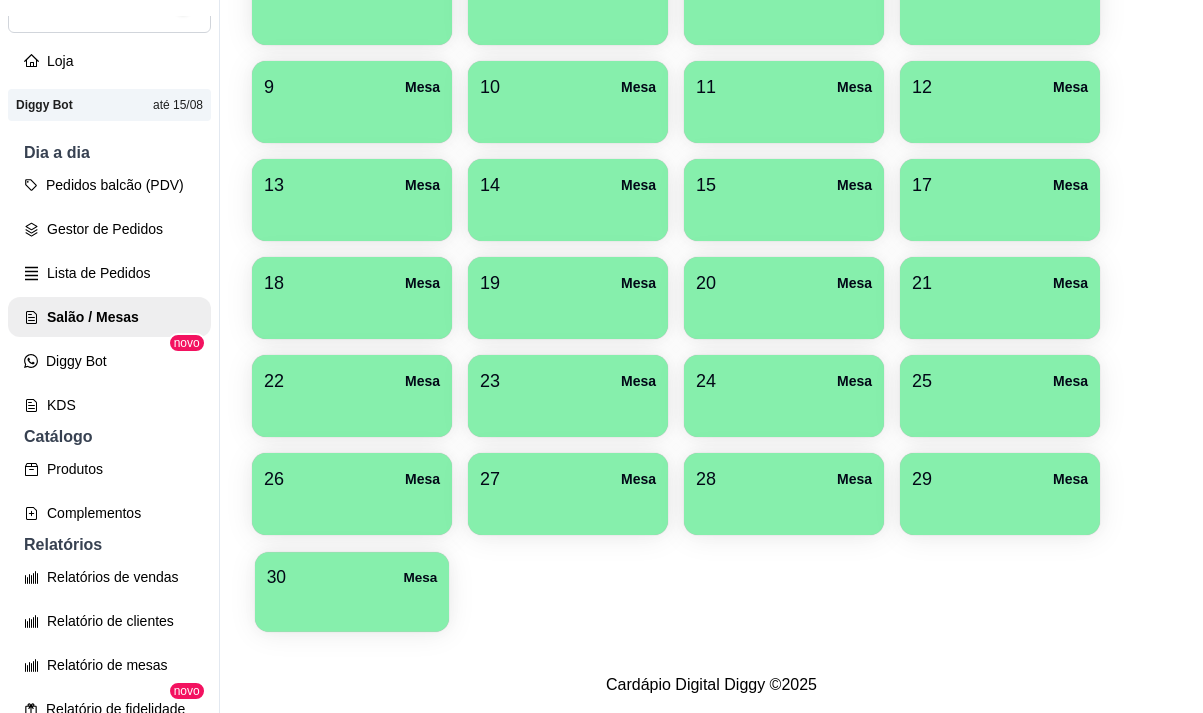 click at bounding box center (352, 605) 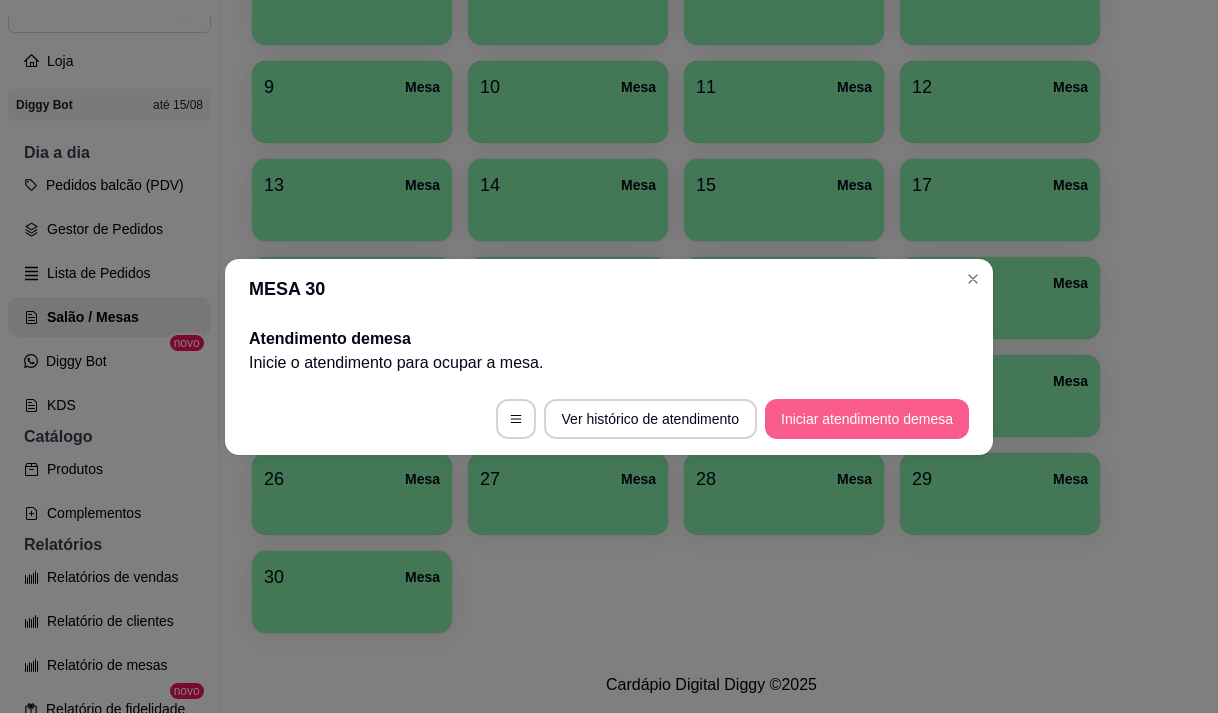 click on "Iniciar atendimento de  mesa" at bounding box center (867, 419) 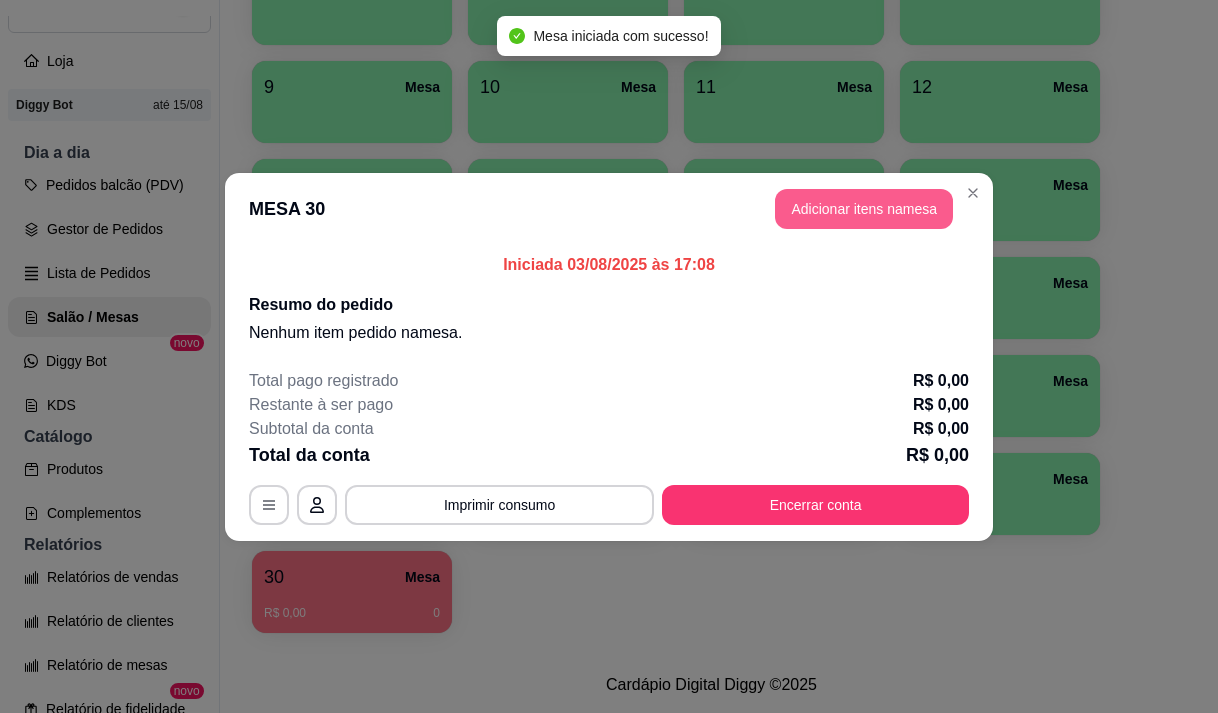 click on "Adicionar itens na  mesa" at bounding box center [864, 209] 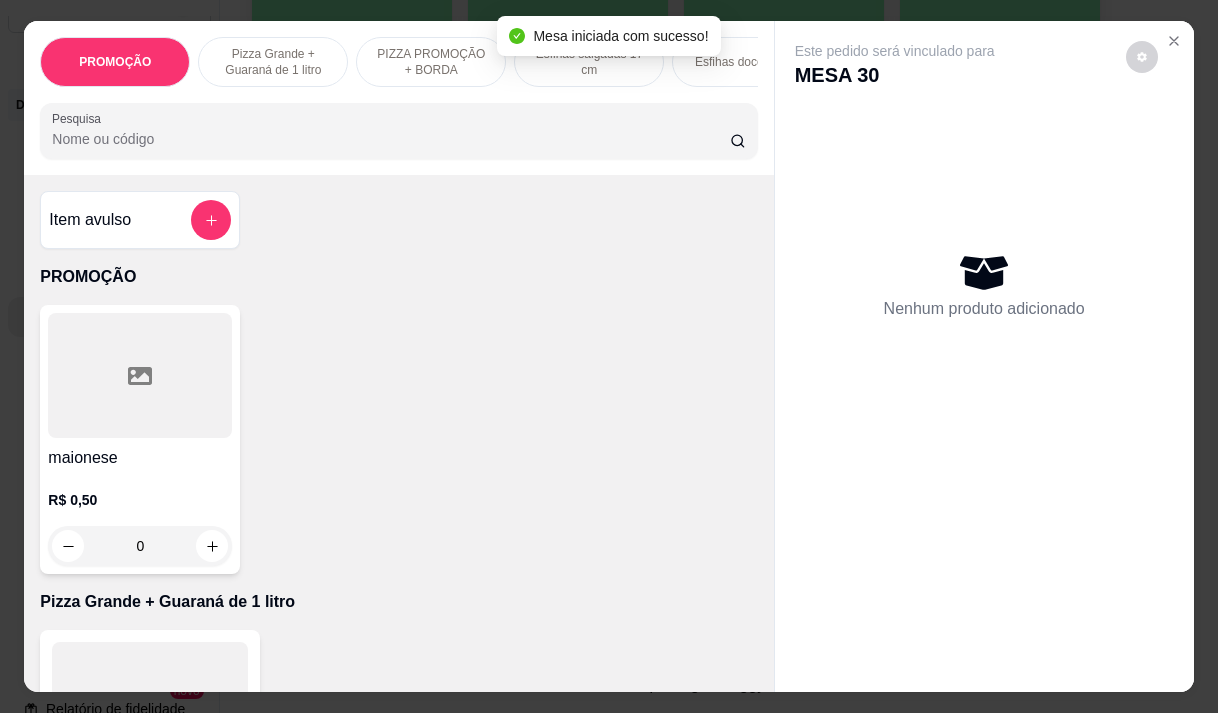 click on "Pesquisa" at bounding box center [391, 139] 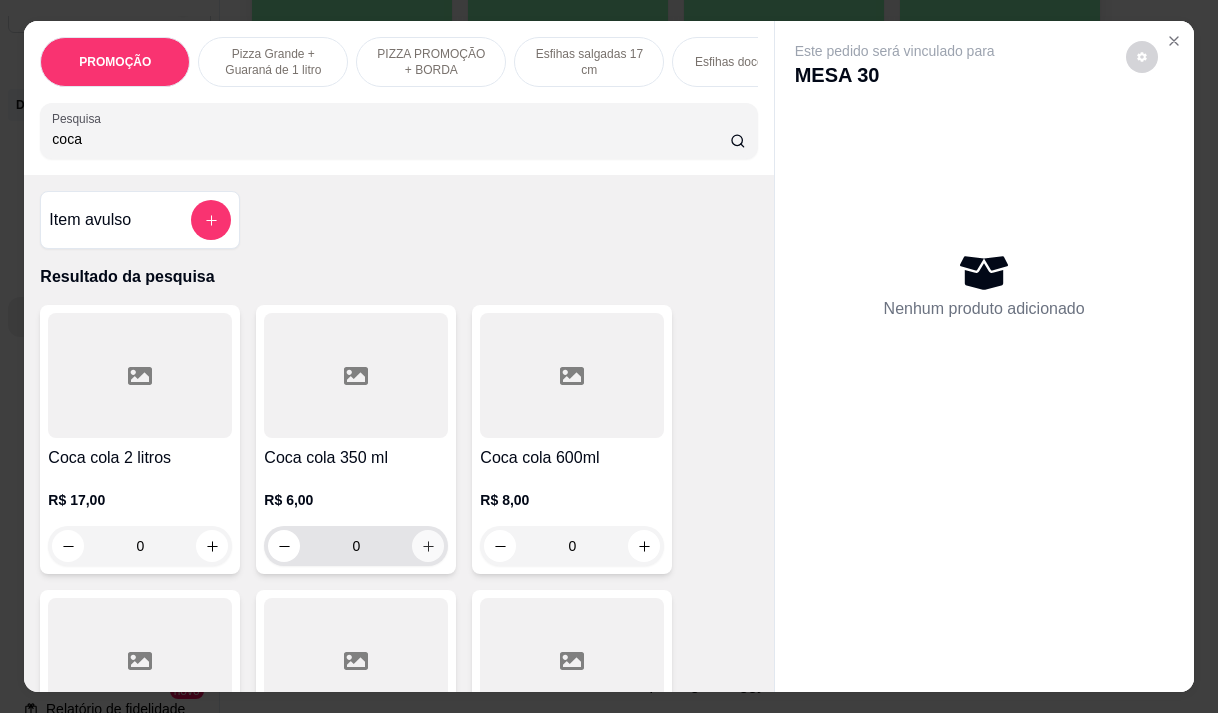 type on "coca" 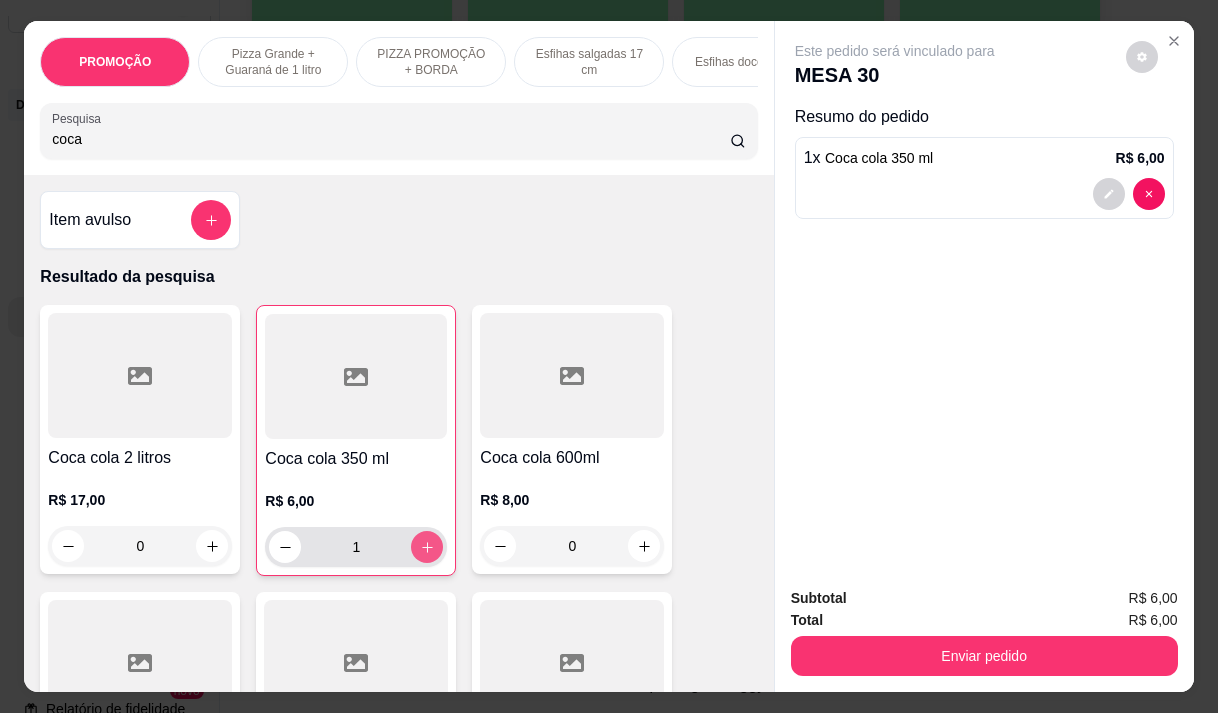 type on "1" 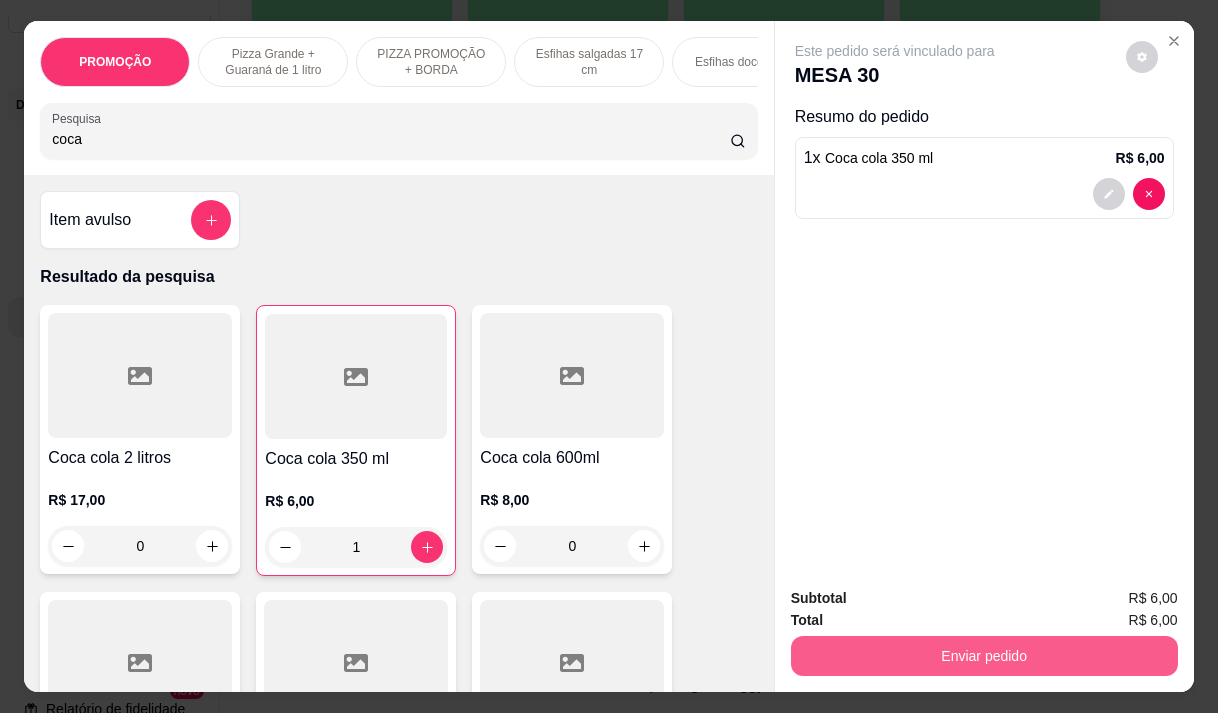 click on "Enviar pedido" at bounding box center [984, 656] 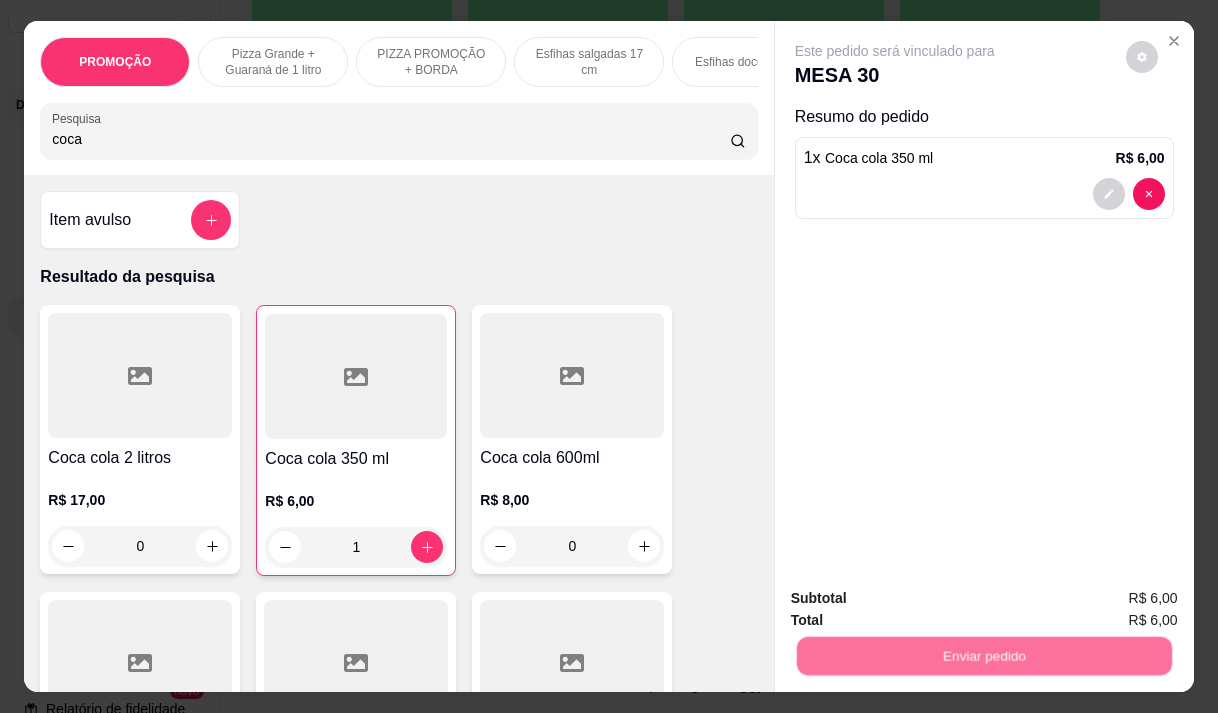 click on "Não registrar e enviar pedido" at bounding box center (918, 599) 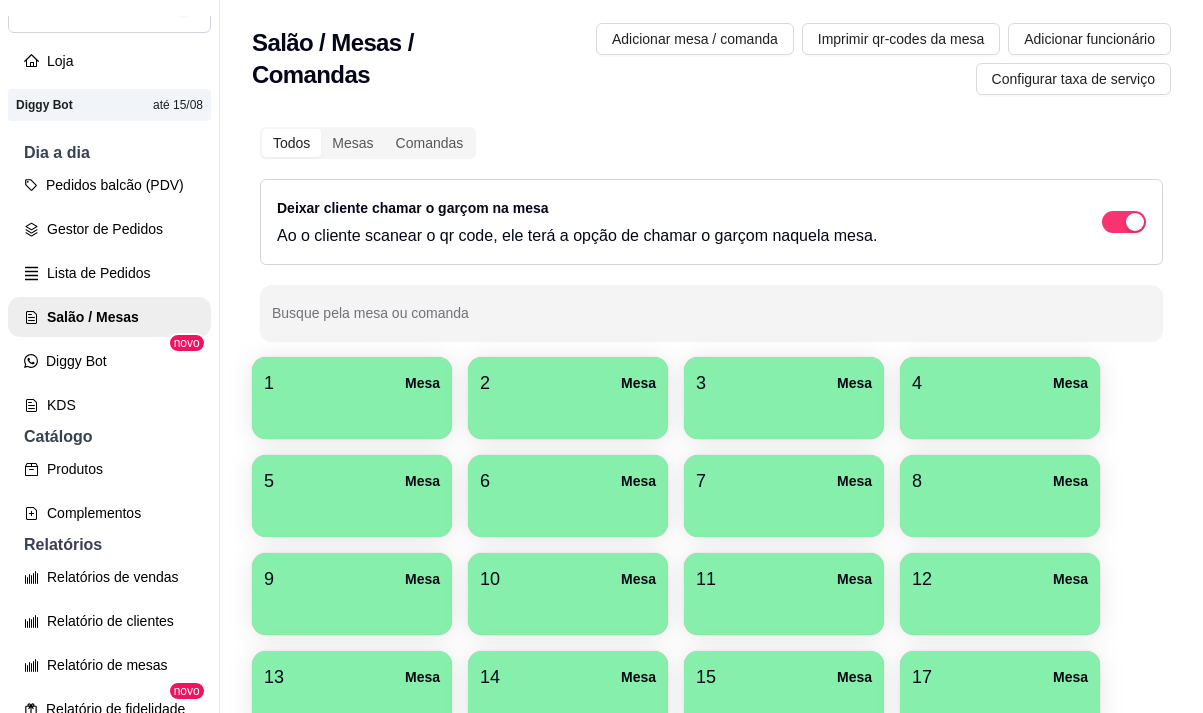 scroll, scrollTop: 0, scrollLeft: 0, axis: both 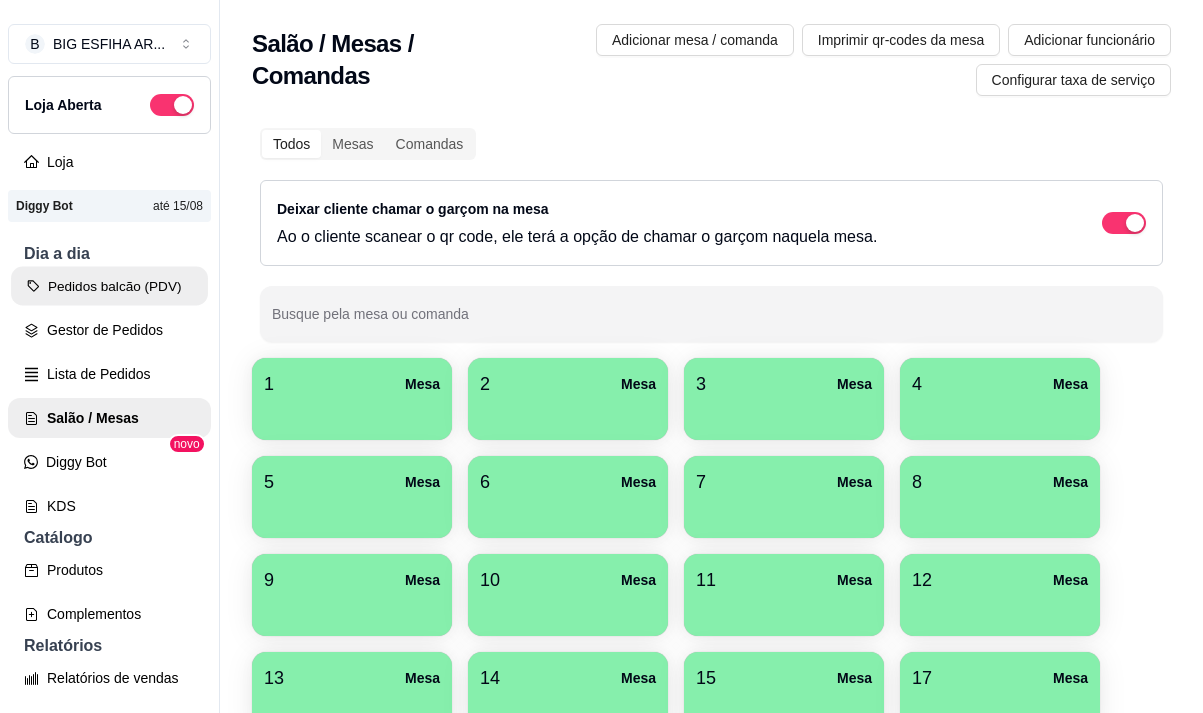 click on "Pedidos balcão (PDV)" at bounding box center [109, 286] 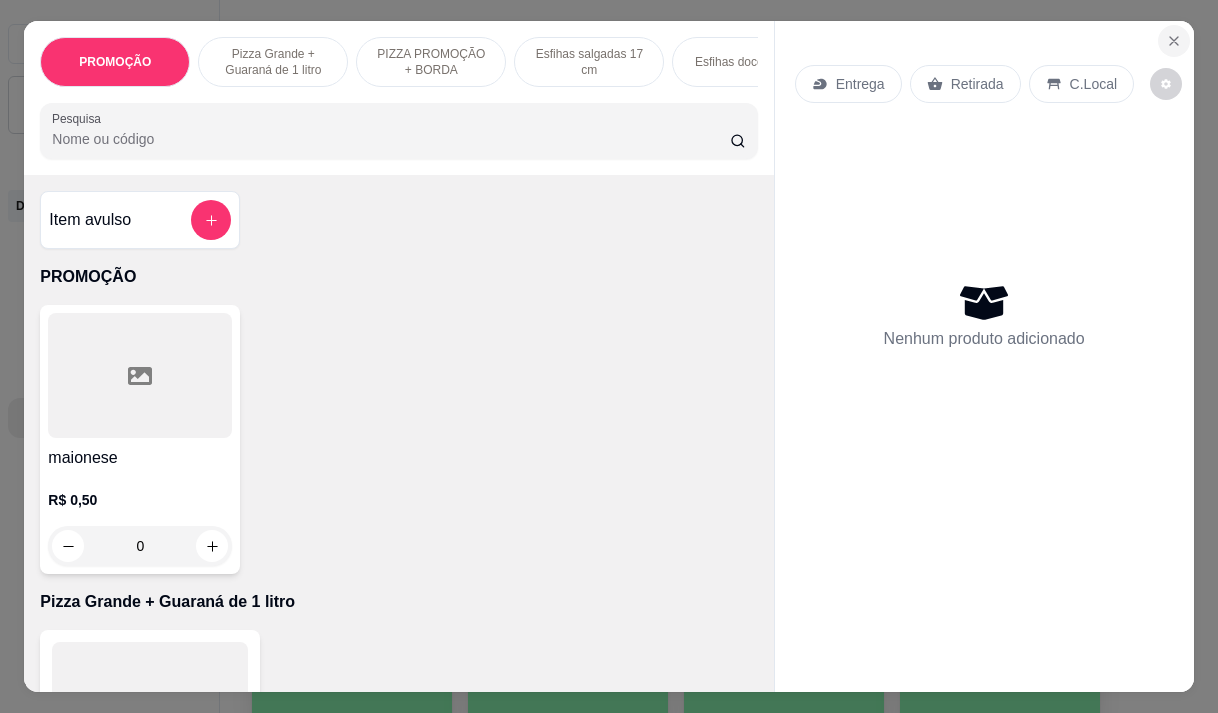click 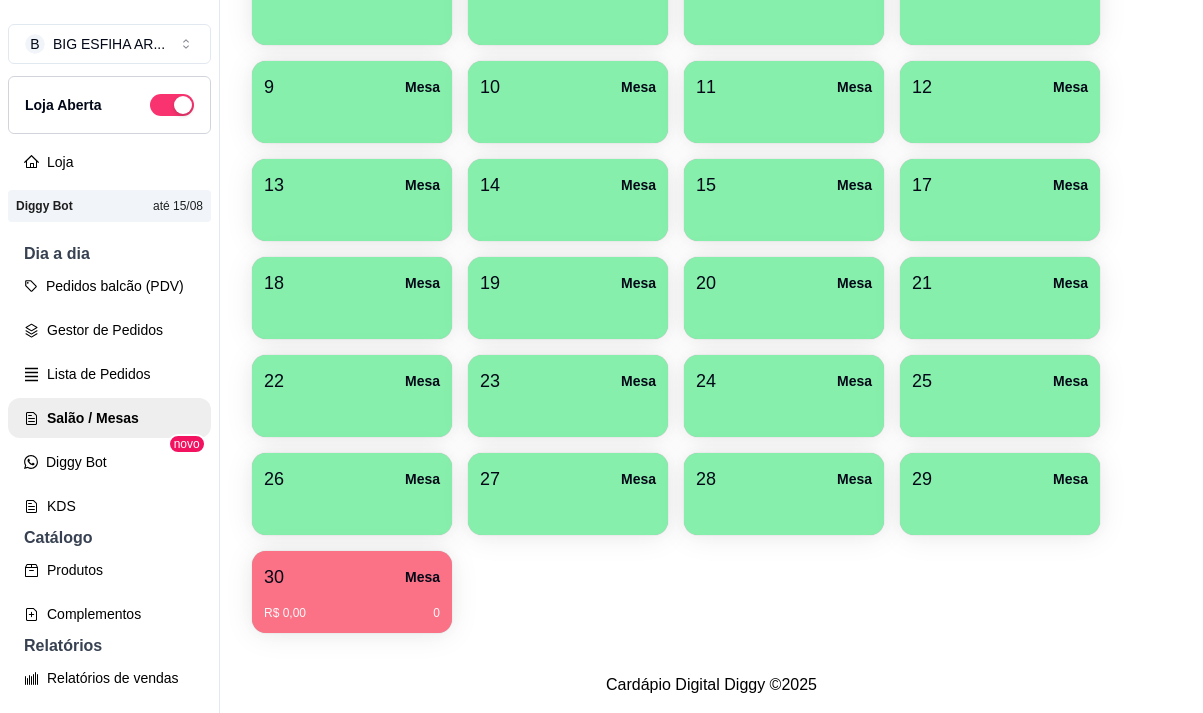 scroll, scrollTop: 508, scrollLeft: 0, axis: vertical 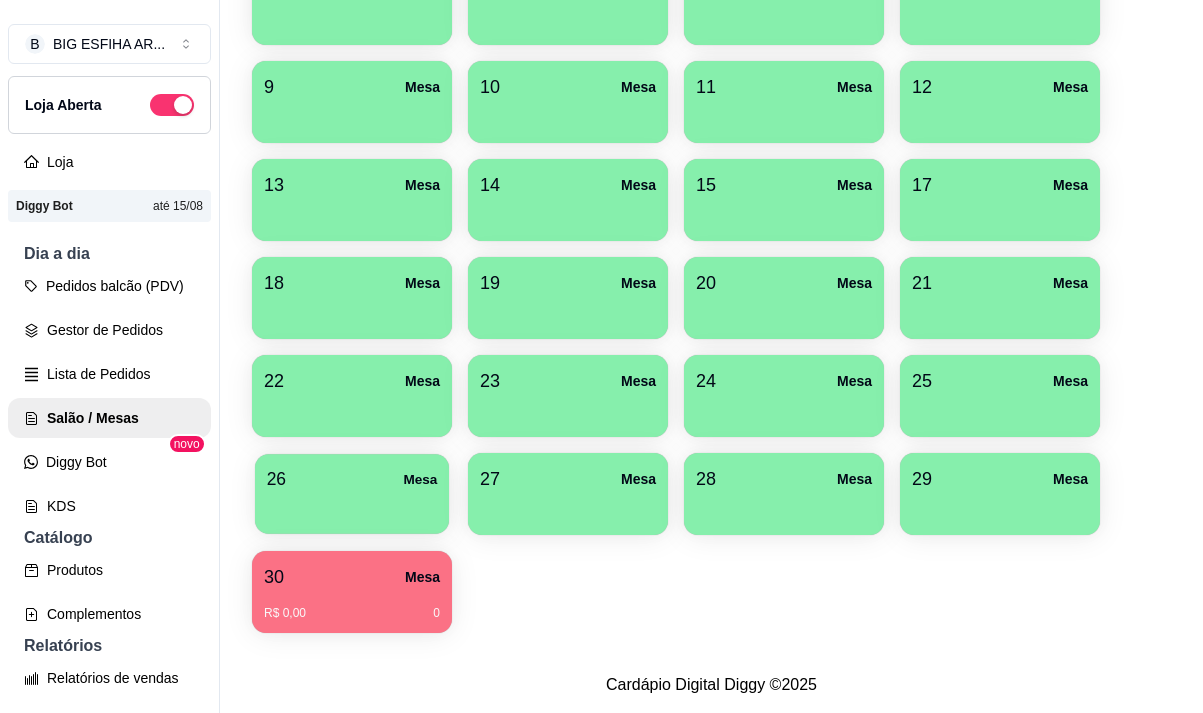 click at bounding box center (352, 507) 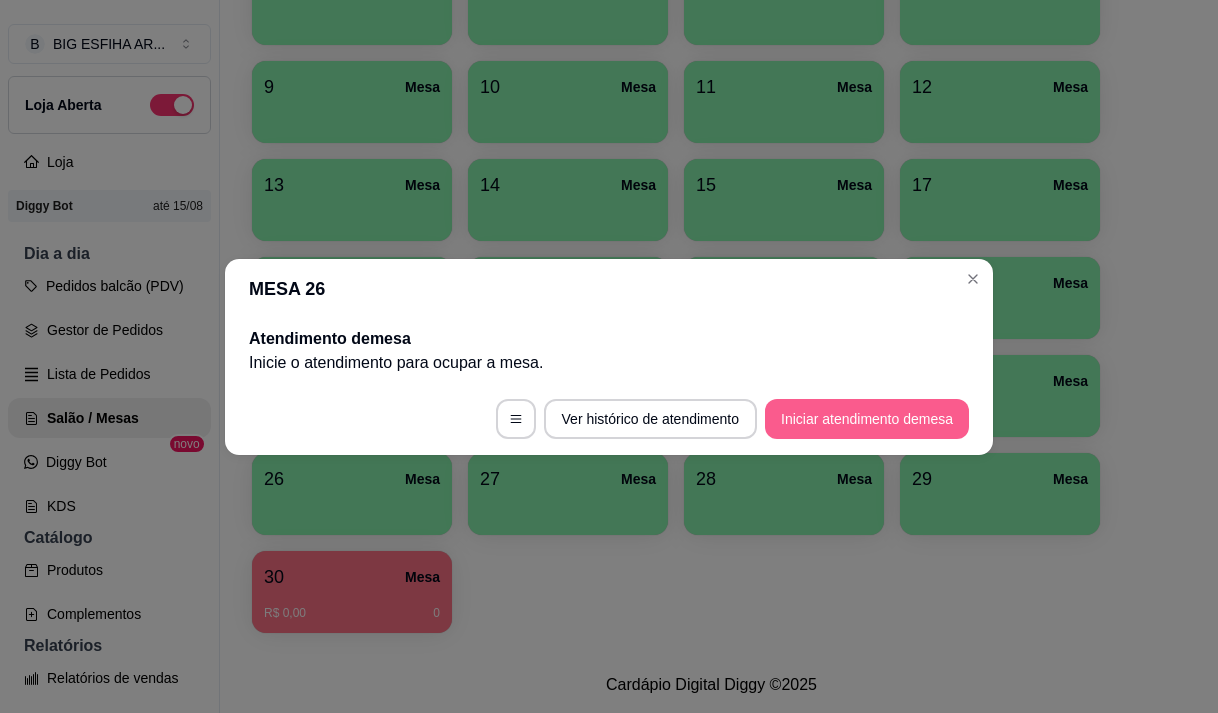 click on "Iniciar atendimento de  mesa" at bounding box center (867, 419) 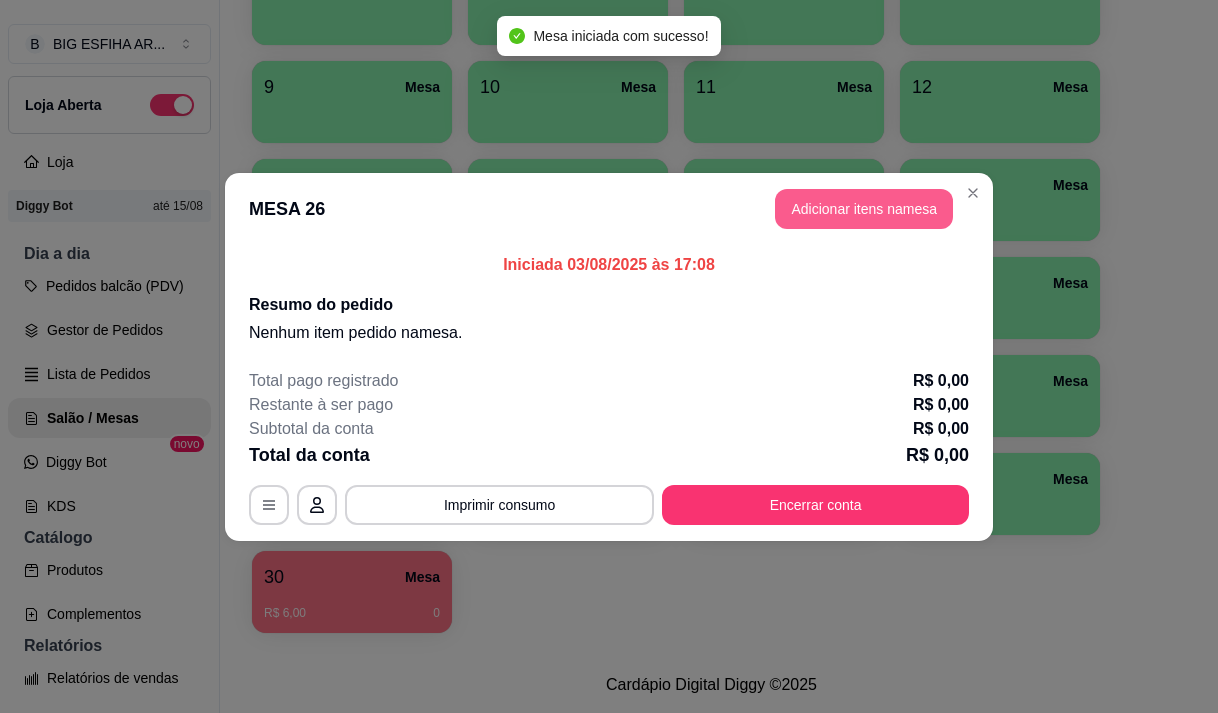 click on "Adicionar itens na  mesa" at bounding box center (864, 209) 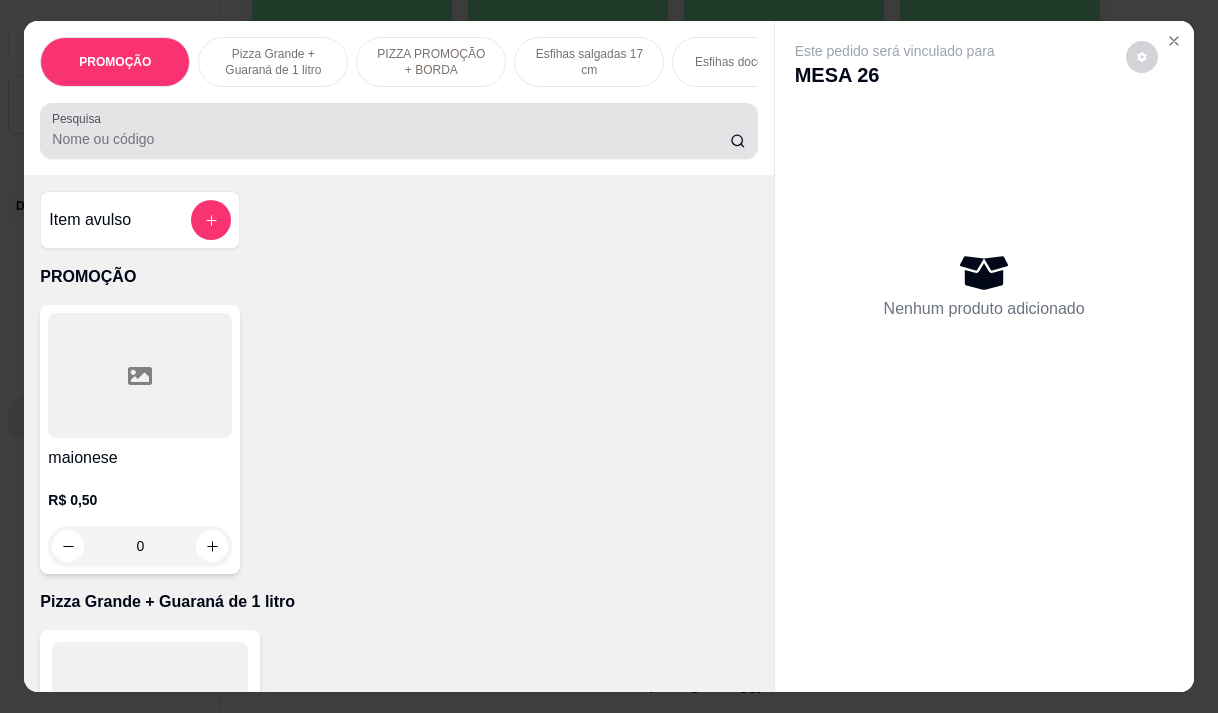 click on "Pesquisa" at bounding box center (391, 139) 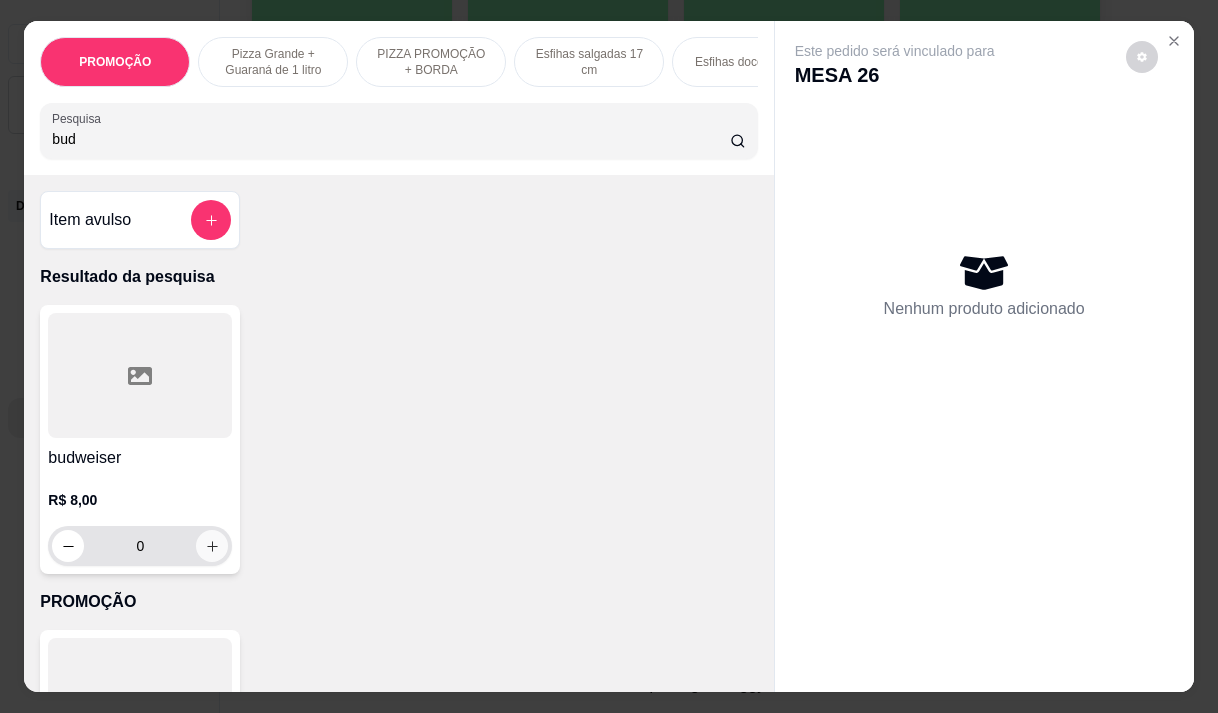 type on "bud" 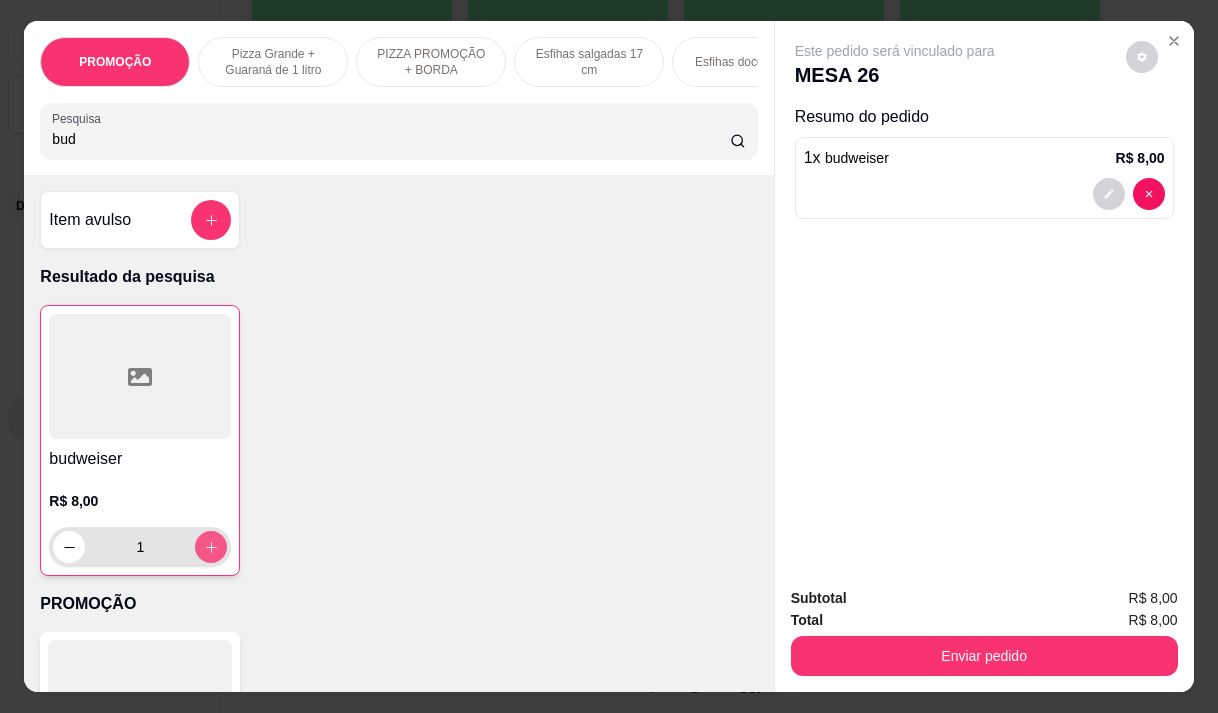 type on "1" 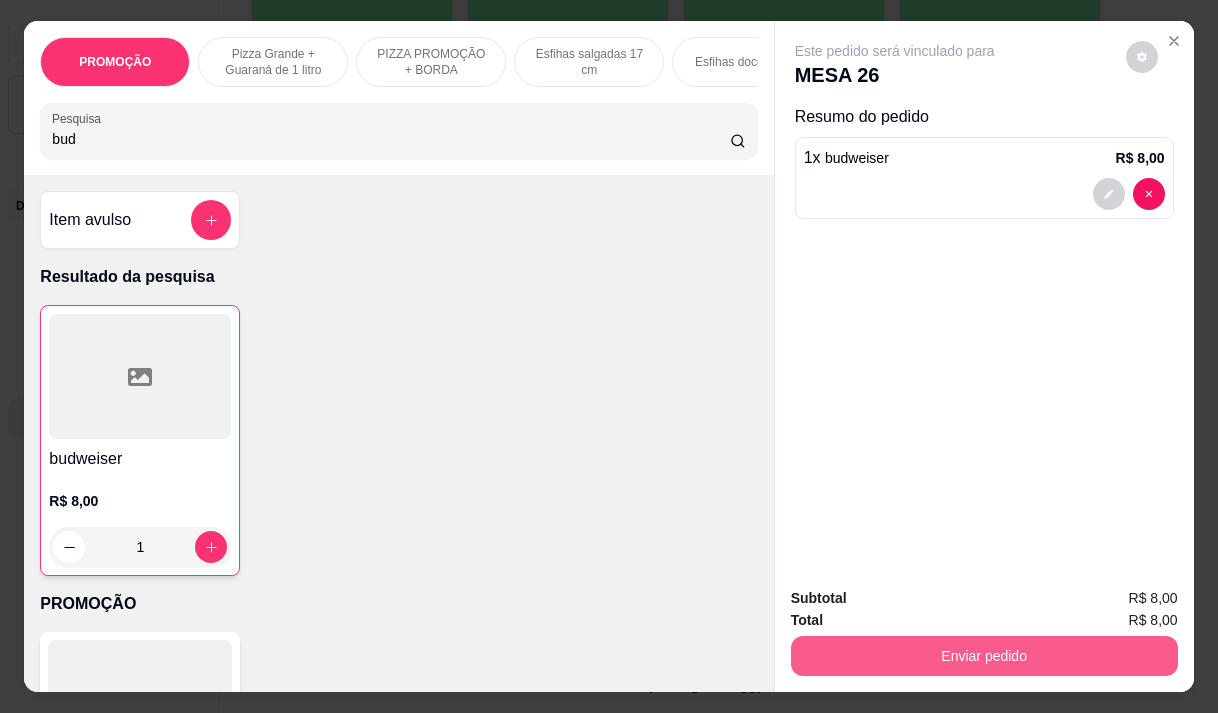 click on "Enviar pedido" at bounding box center (984, 656) 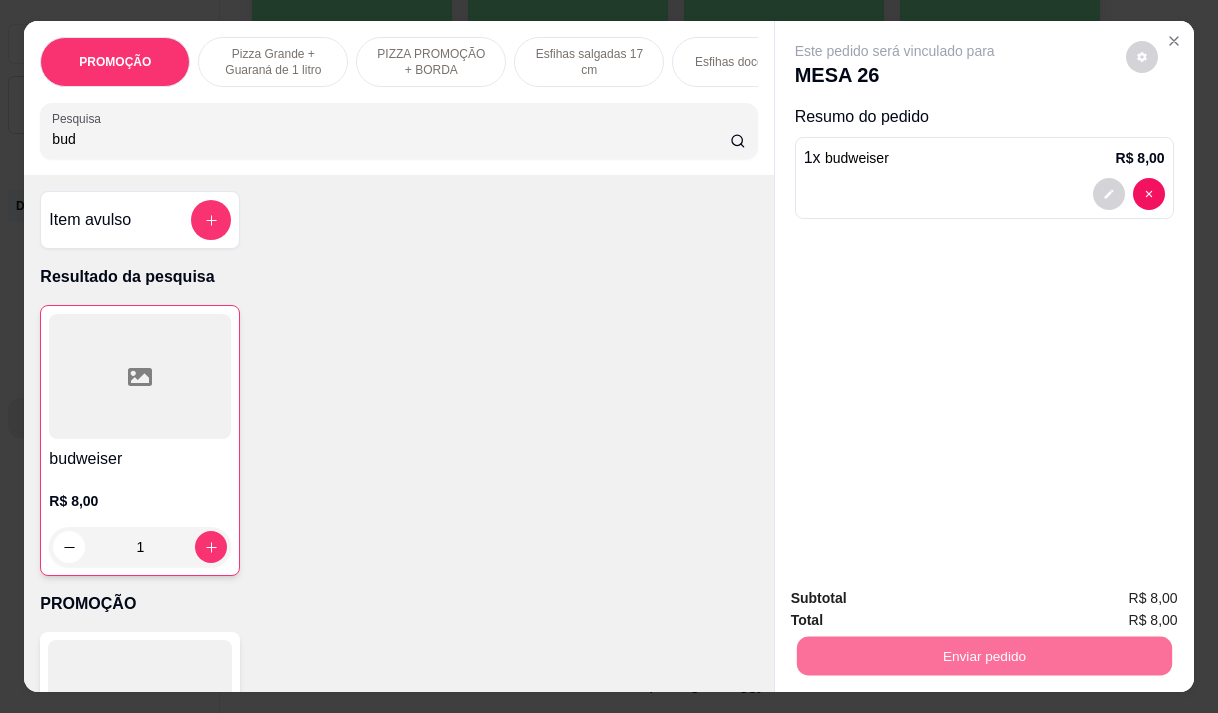 click on "Não registrar e enviar pedido" at bounding box center (918, 599) 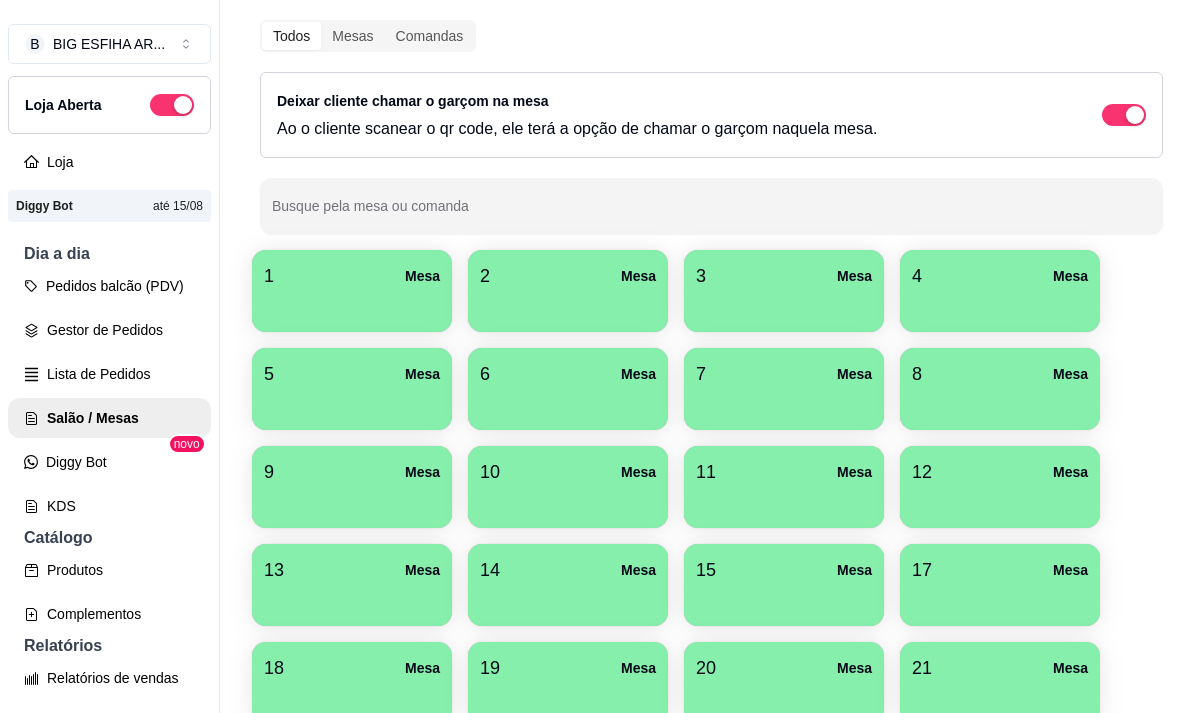 scroll, scrollTop: 0, scrollLeft: 0, axis: both 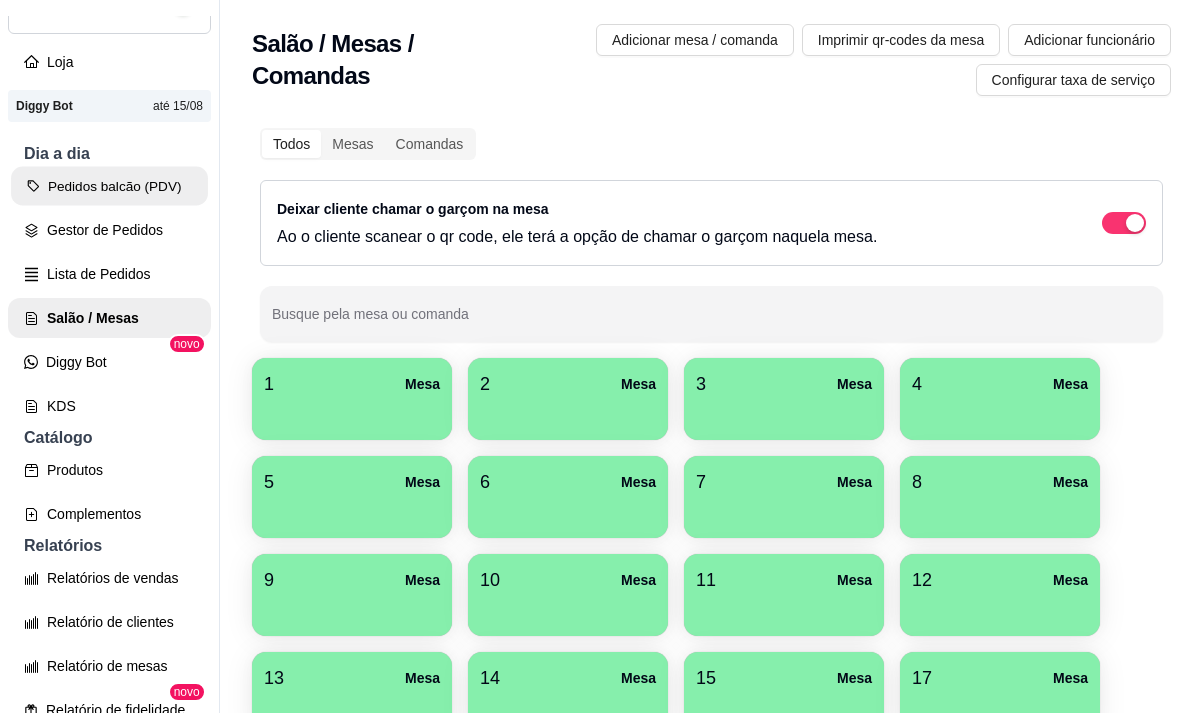 click on "Pedidos balcão (PDV)" at bounding box center (109, 186) 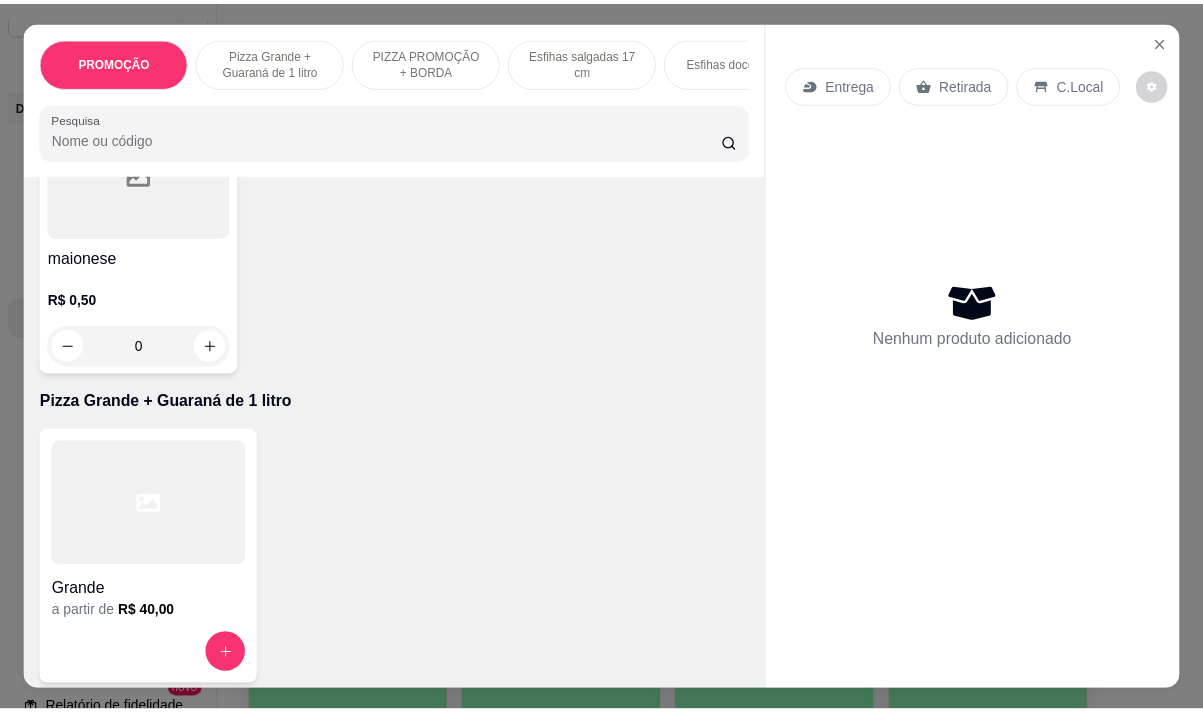 scroll, scrollTop: 0, scrollLeft: 0, axis: both 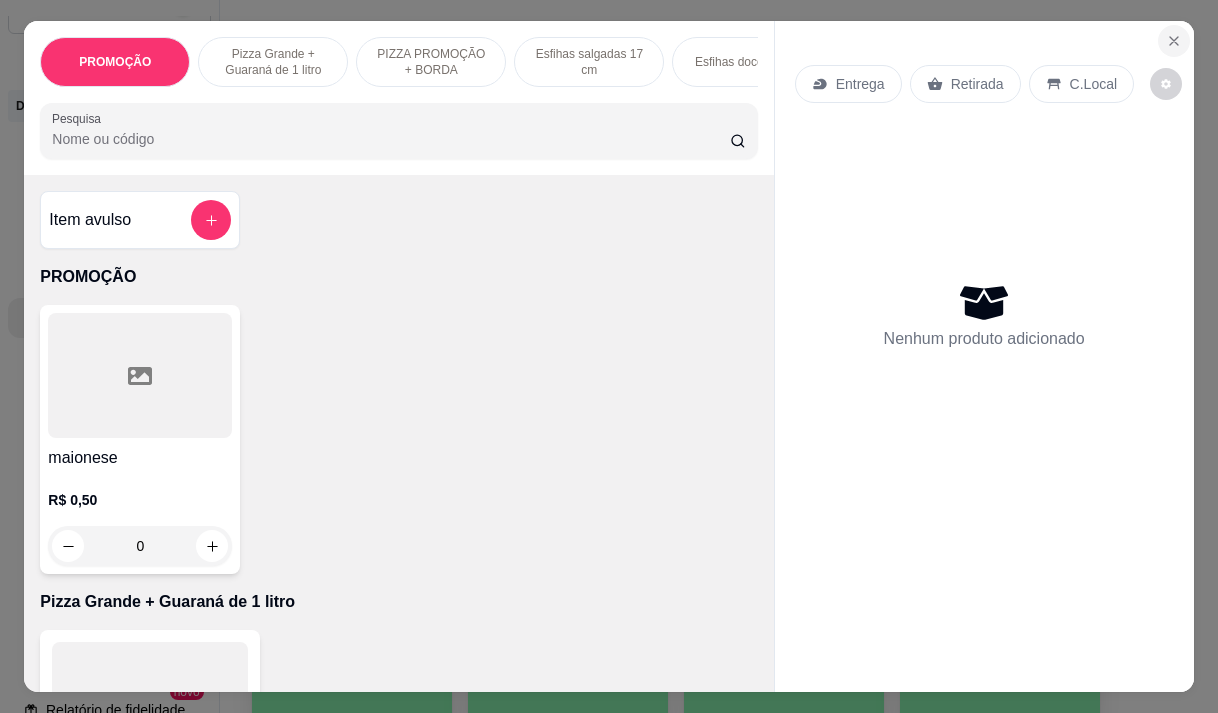 click 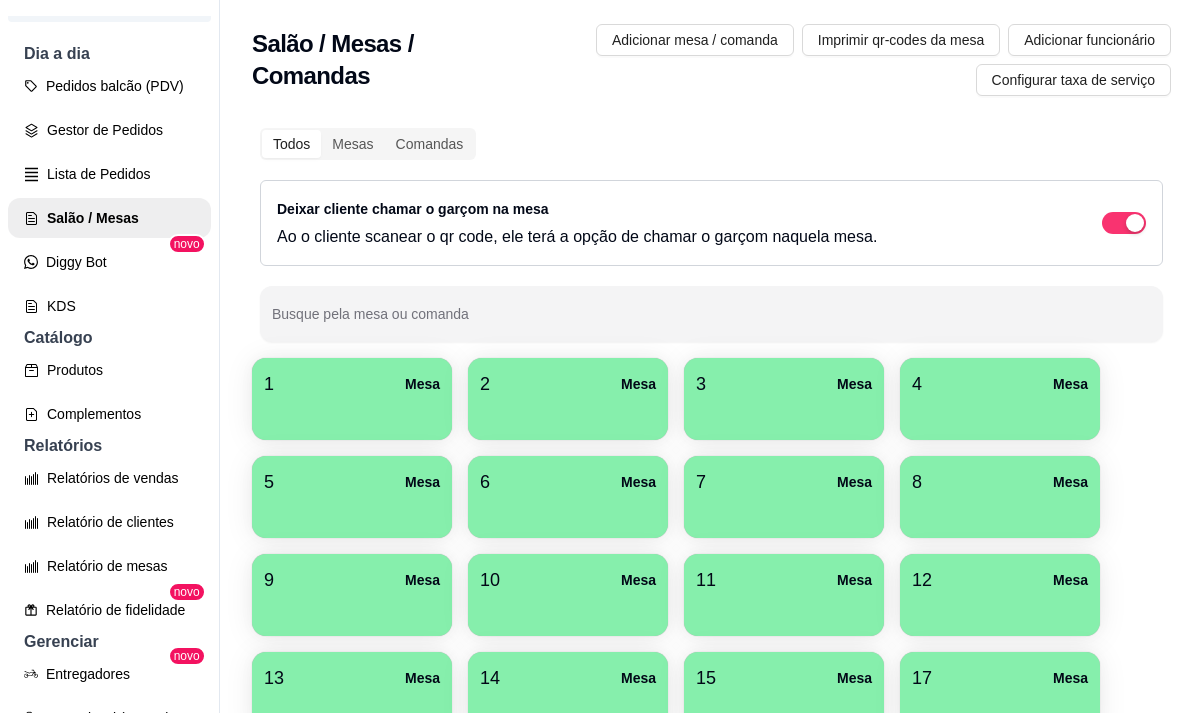 scroll, scrollTop: 0, scrollLeft: 0, axis: both 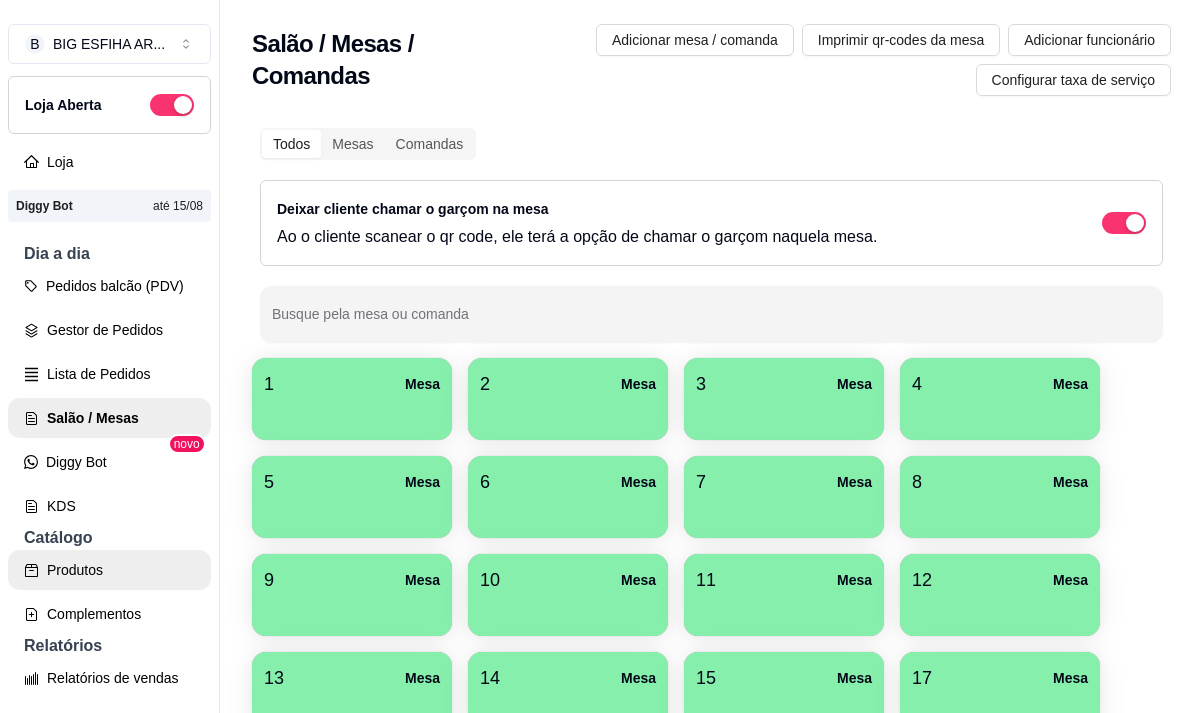 click on "Produtos" at bounding box center (109, 570) 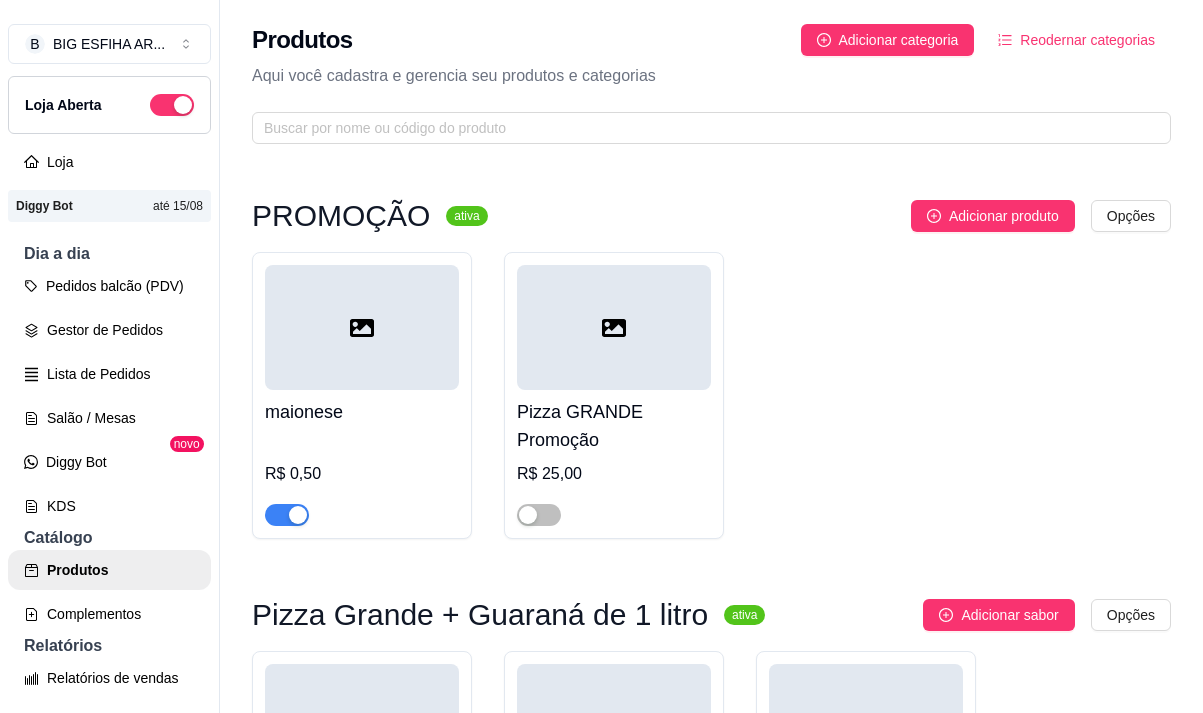 click on "Produtos Adicionar categoria Reodernar categorias Aqui você cadastra e gerencia seu produtos e categorias" at bounding box center [711, 78] 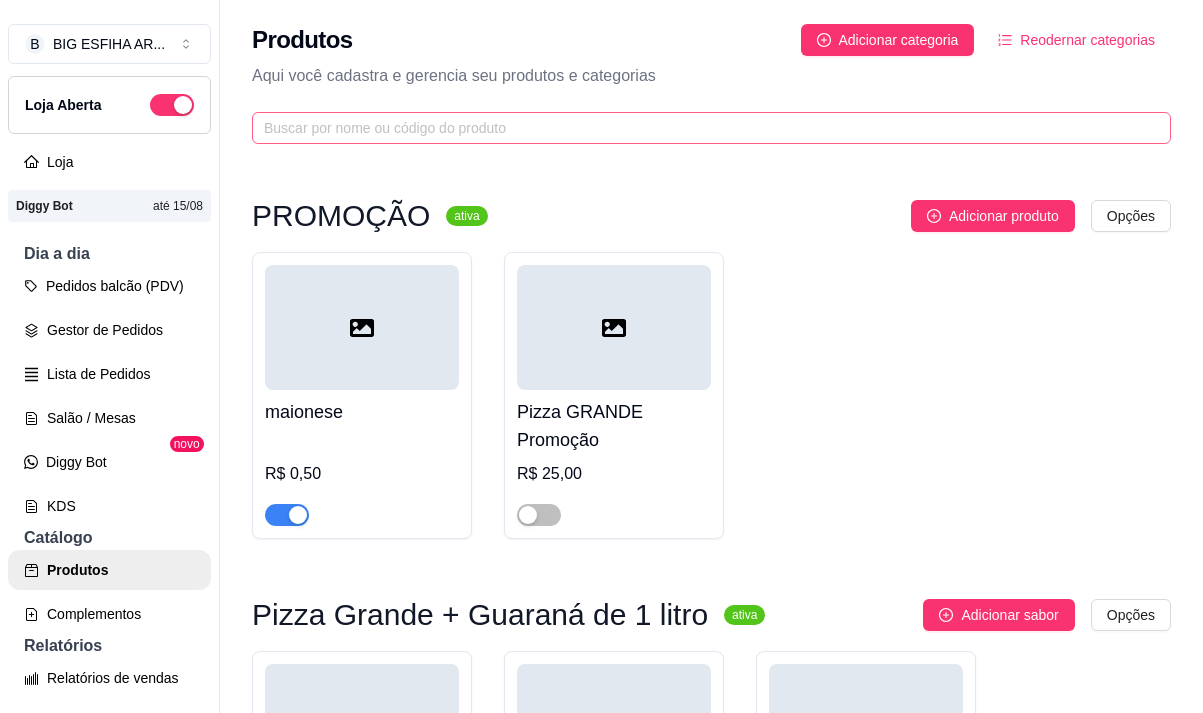 click on "Produtos Adicionar categoria Reodernar categorias Aqui você cadastra e gerencia seu produtos e categorias" at bounding box center (711, 78) 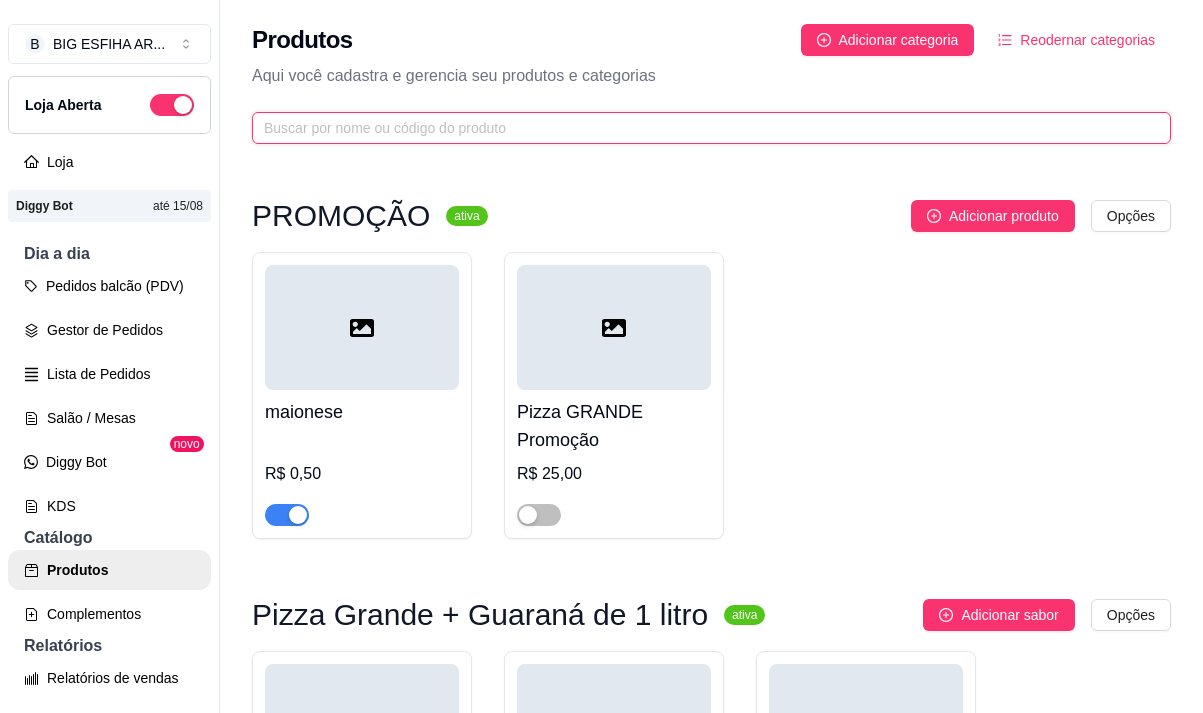 click at bounding box center (703, 128) 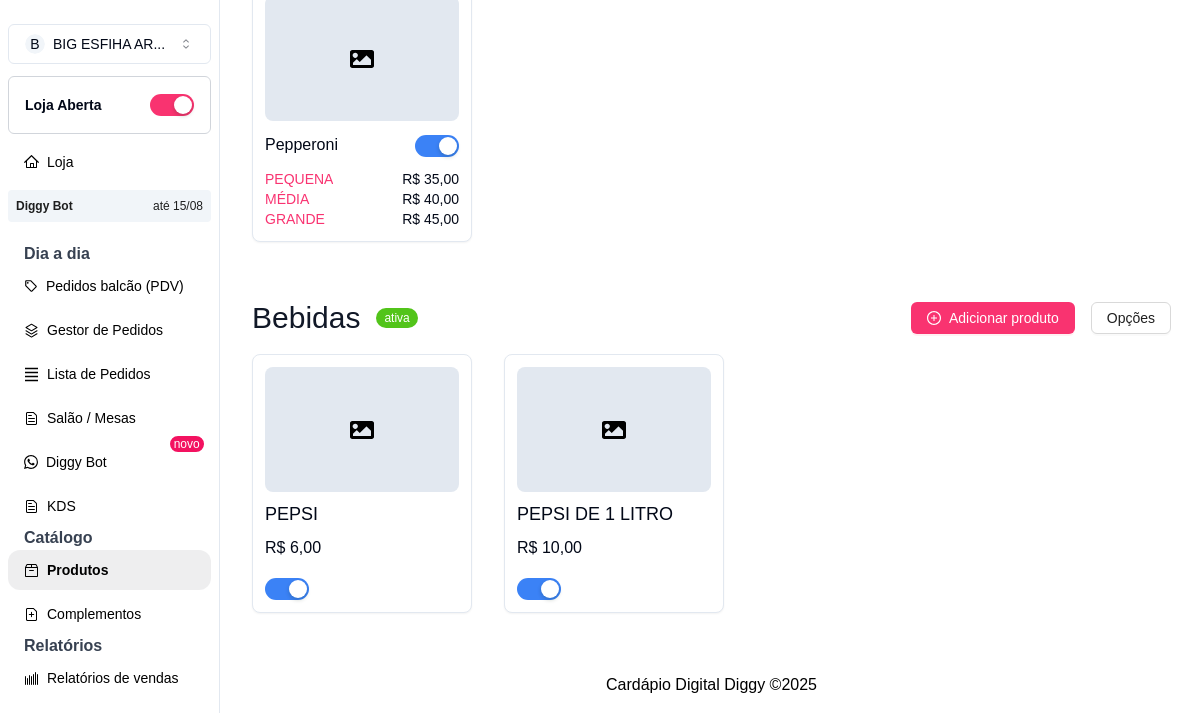 scroll, scrollTop: 1058, scrollLeft: 0, axis: vertical 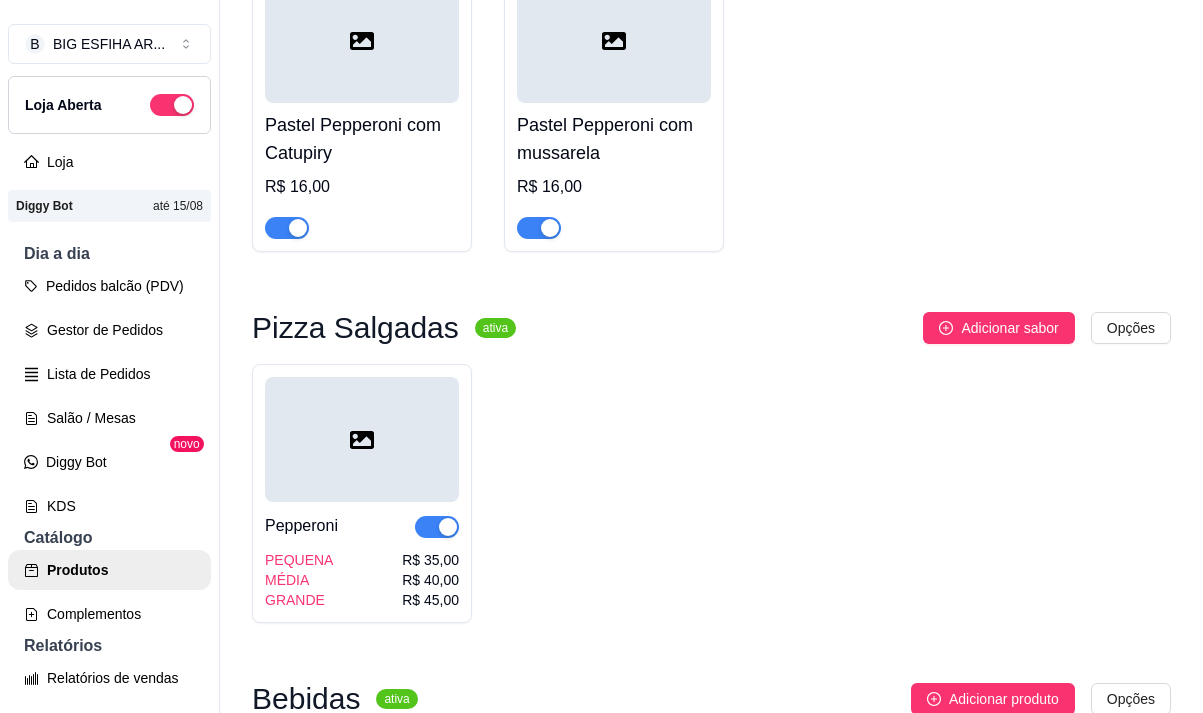 type on "pep" 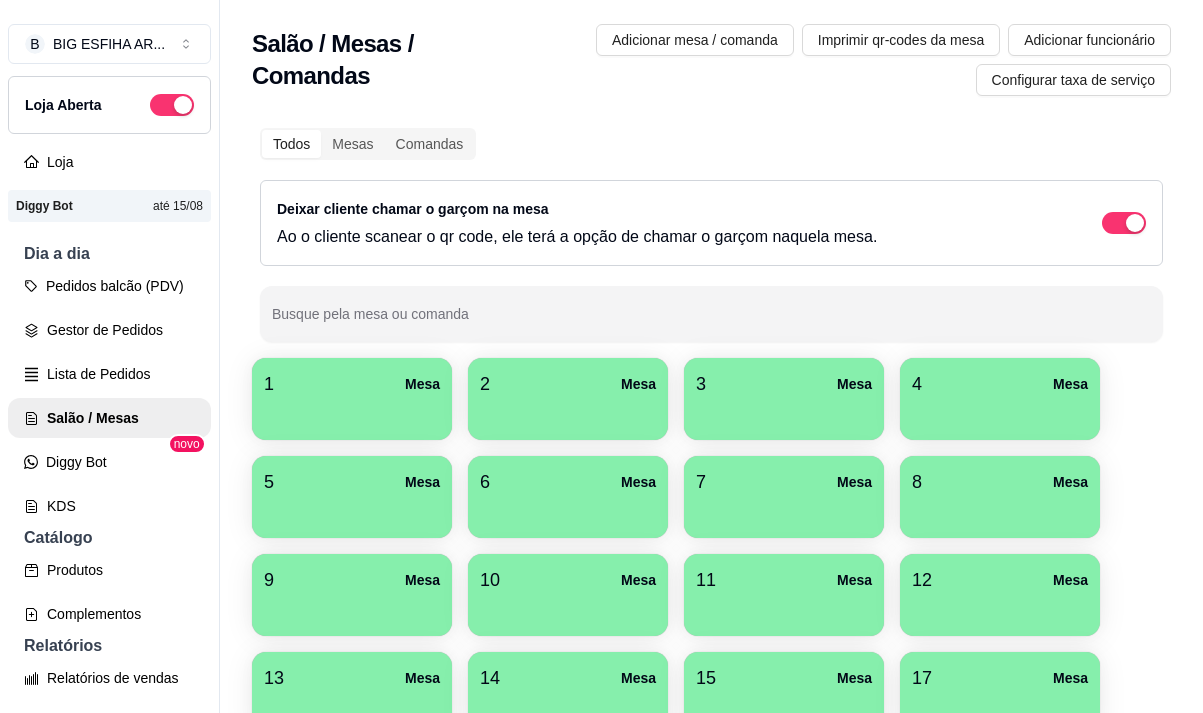 scroll, scrollTop: 0, scrollLeft: 0, axis: both 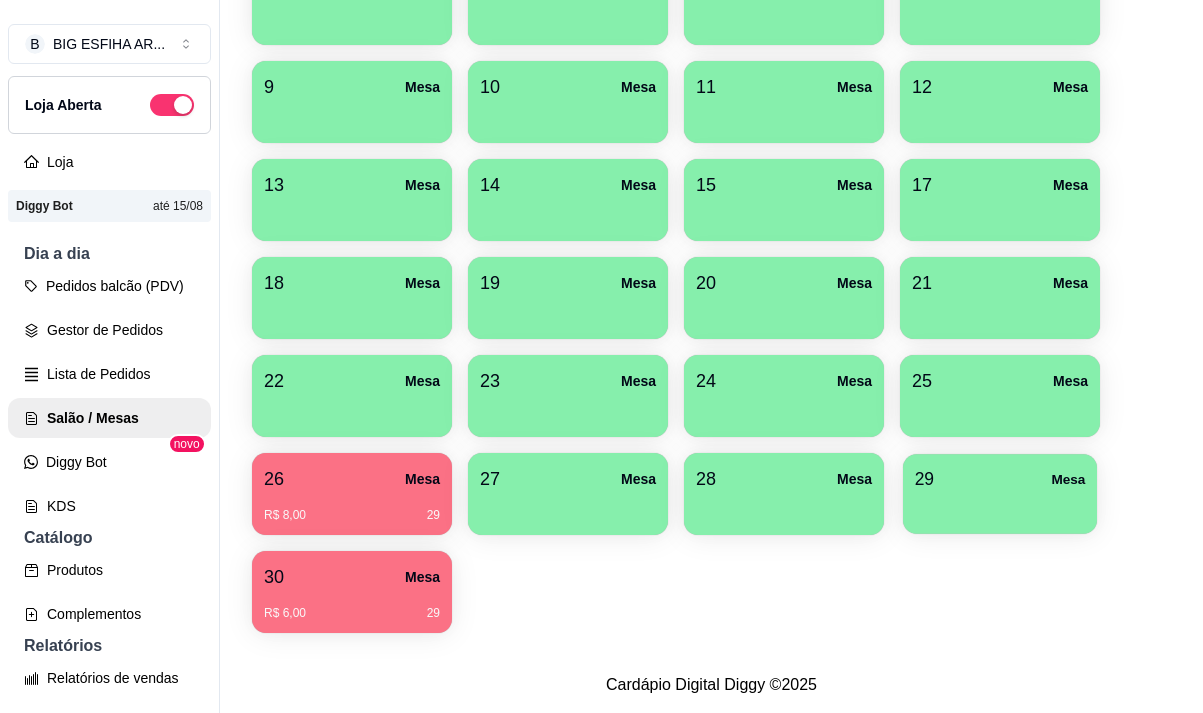 click on "29 Mesa" at bounding box center (1000, 479) 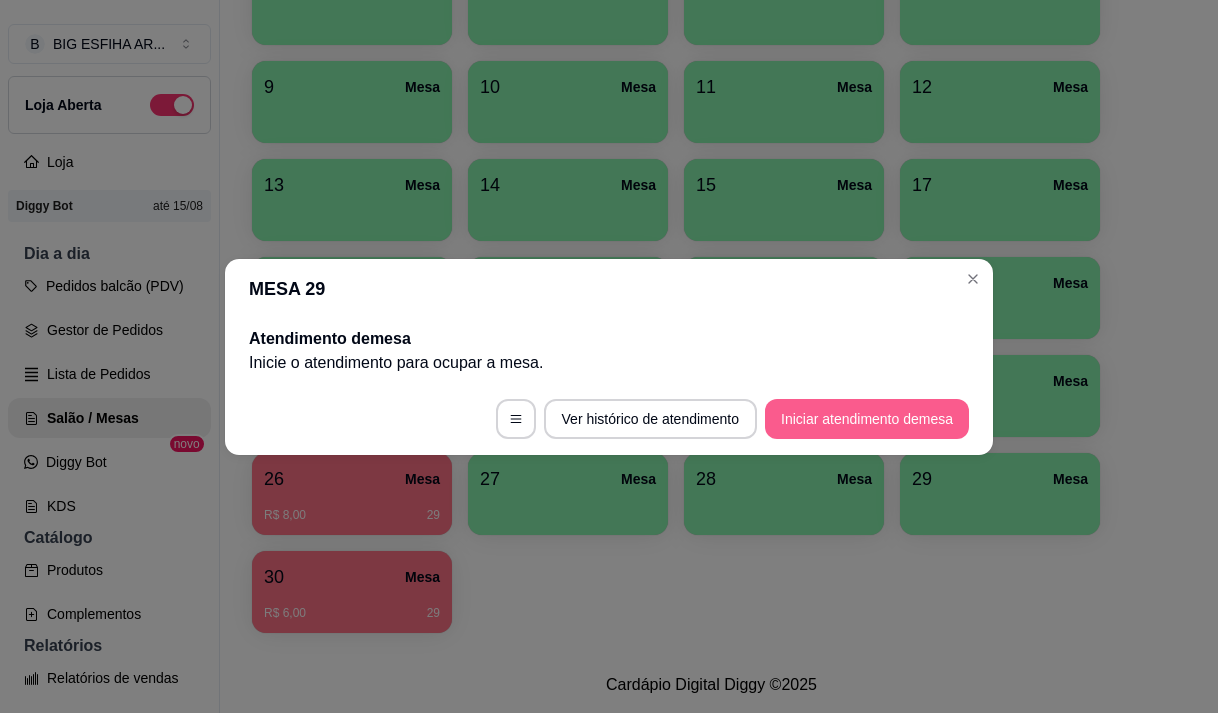 click on "Iniciar atendimento de  mesa" at bounding box center [867, 419] 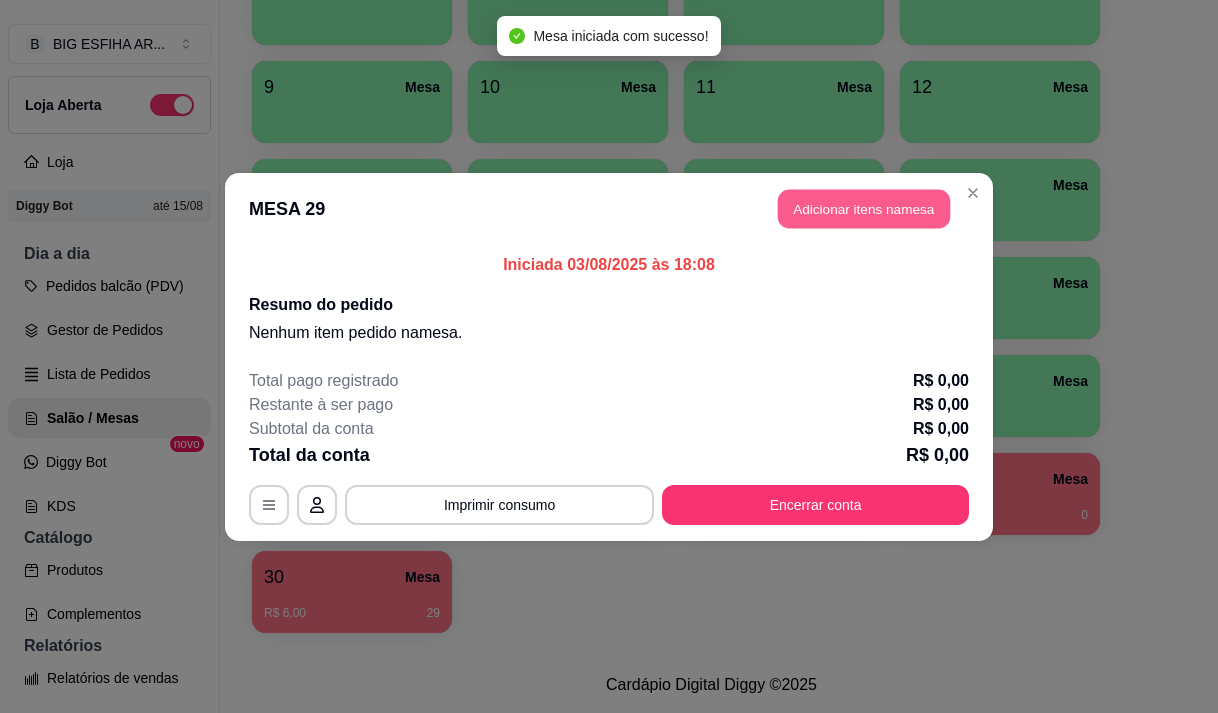 click on "Adicionar itens na  mesa" at bounding box center (864, 208) 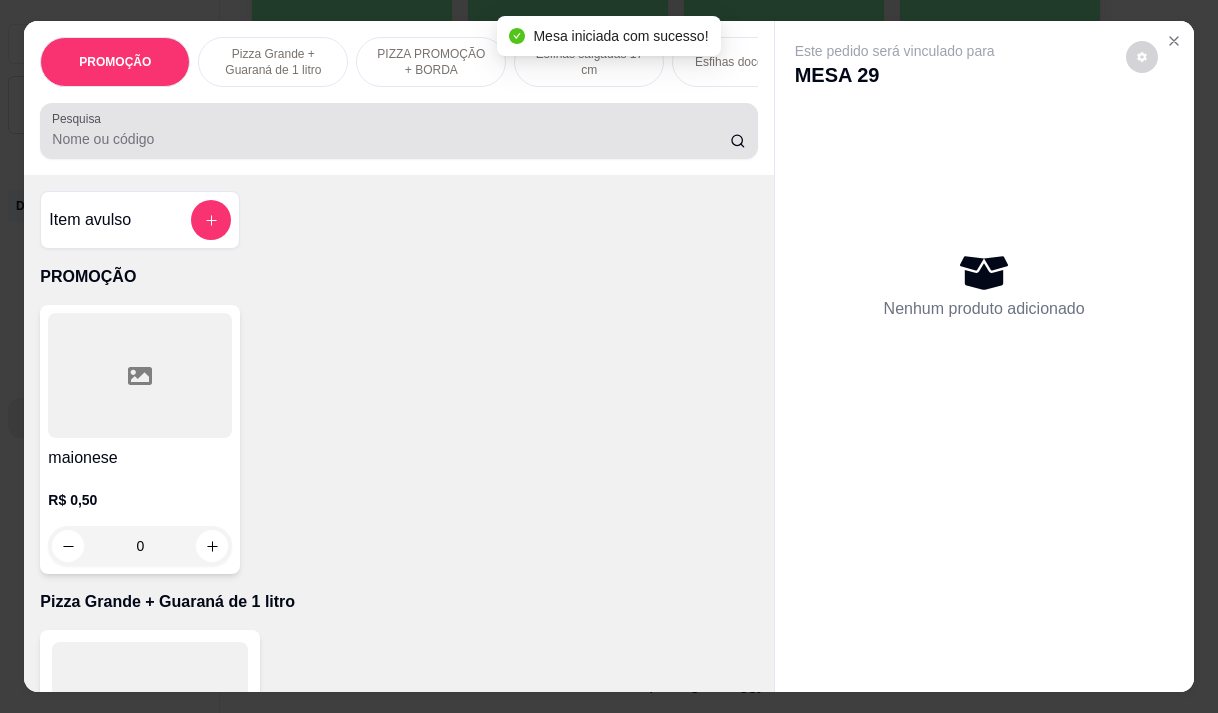 click on "Pesquisa" at bounding box center [391, 139] 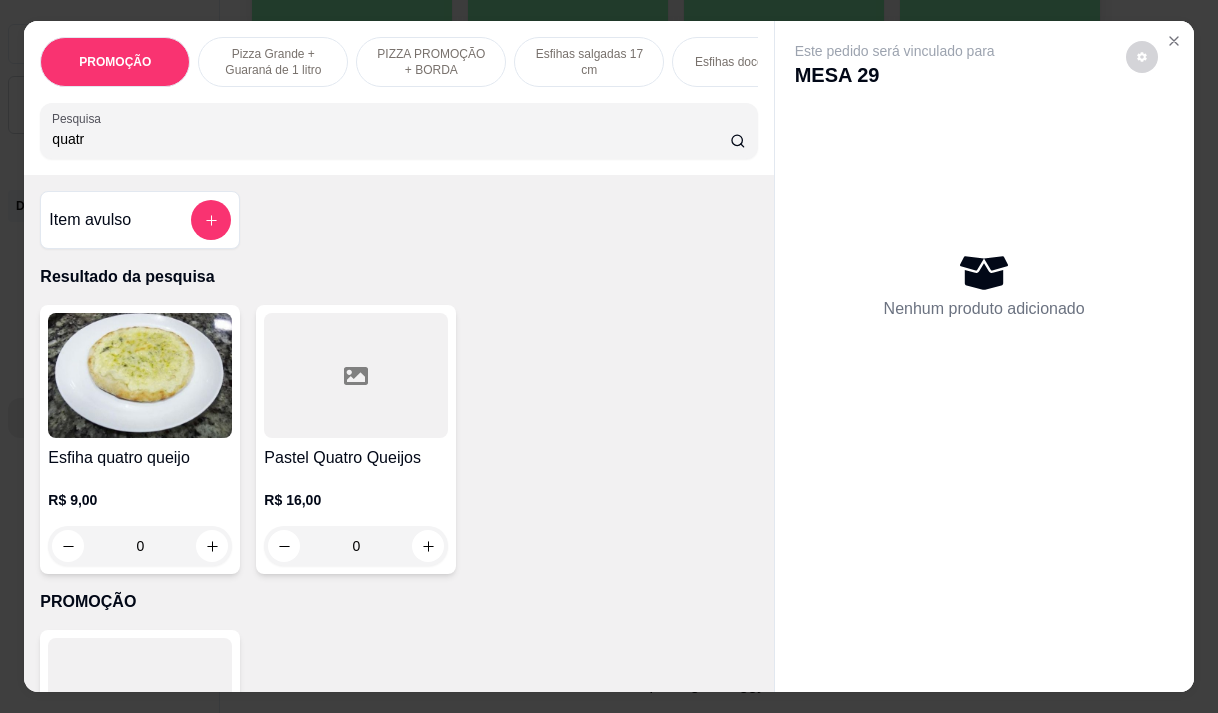 type on "quatr" 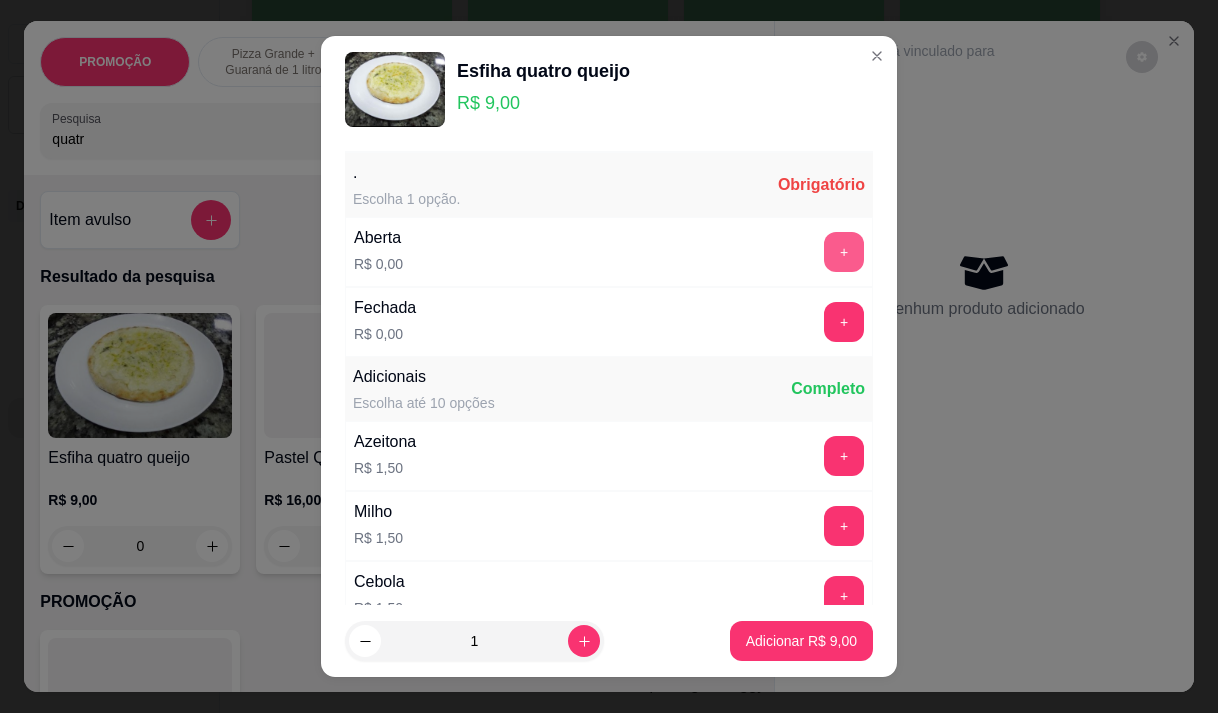 click on "+" at bounding box center (844, 252) 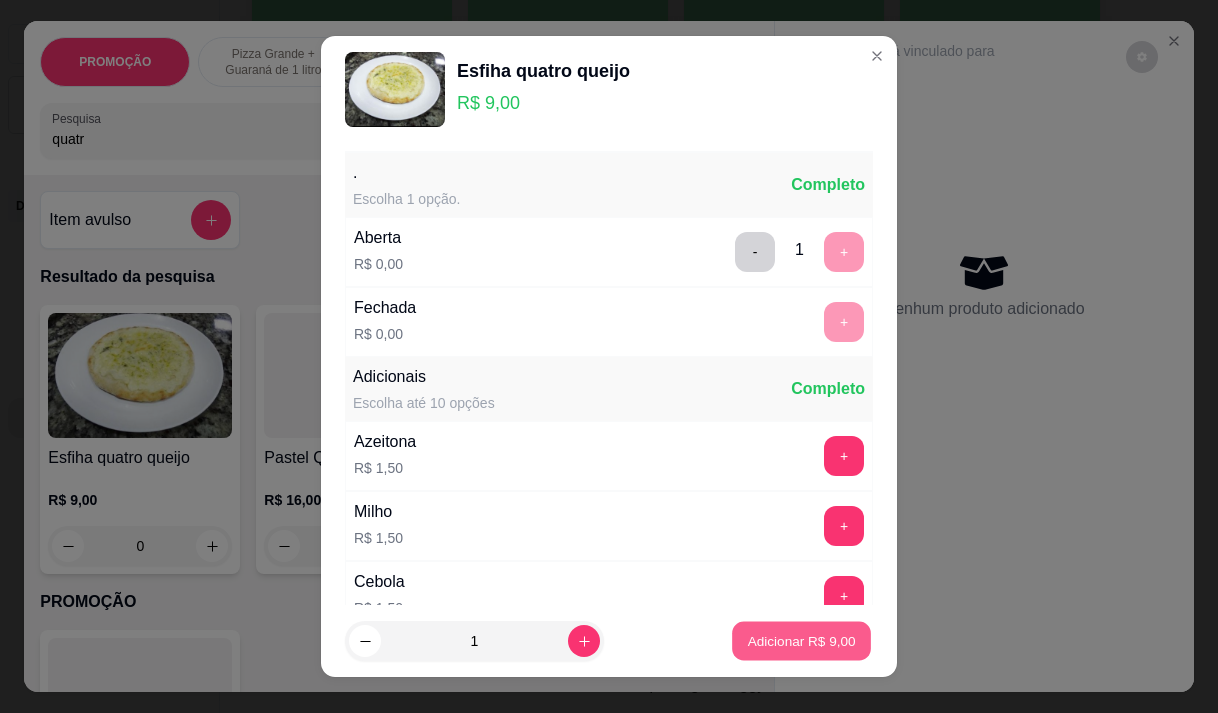 click on "Adicionar   R$ 9,00" at bounding box center (801, 641) 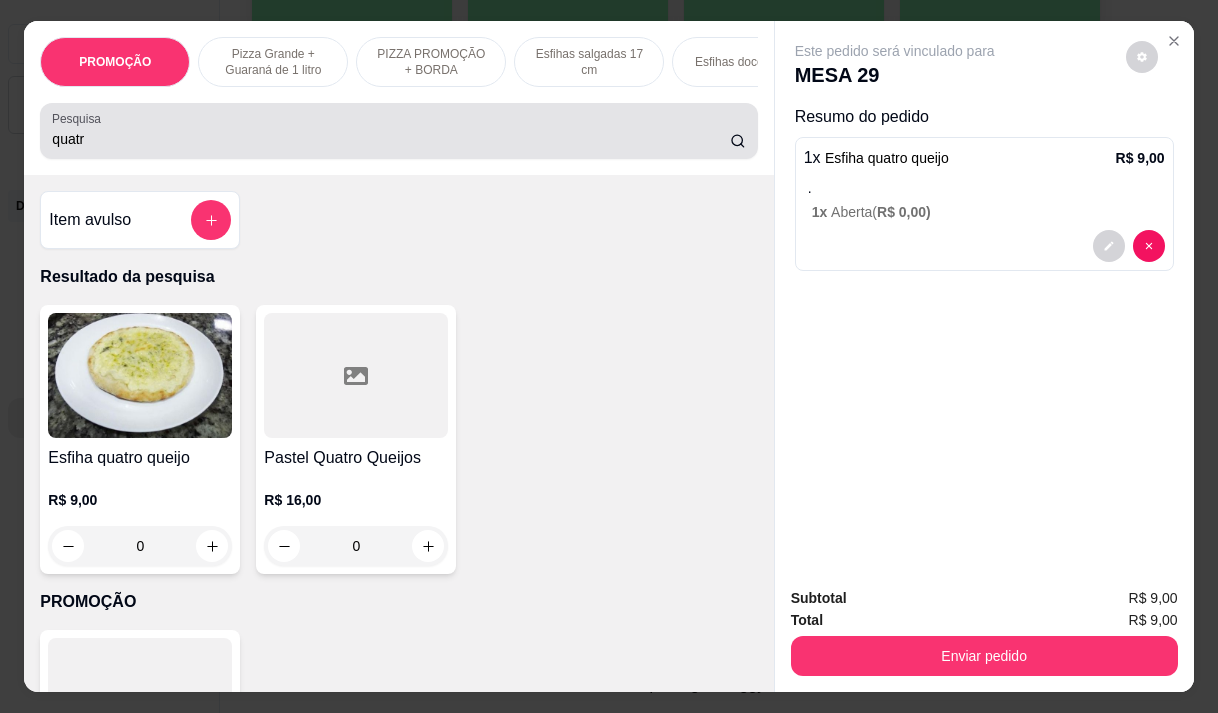 click on "quatr" at bounding box center (391, 139) 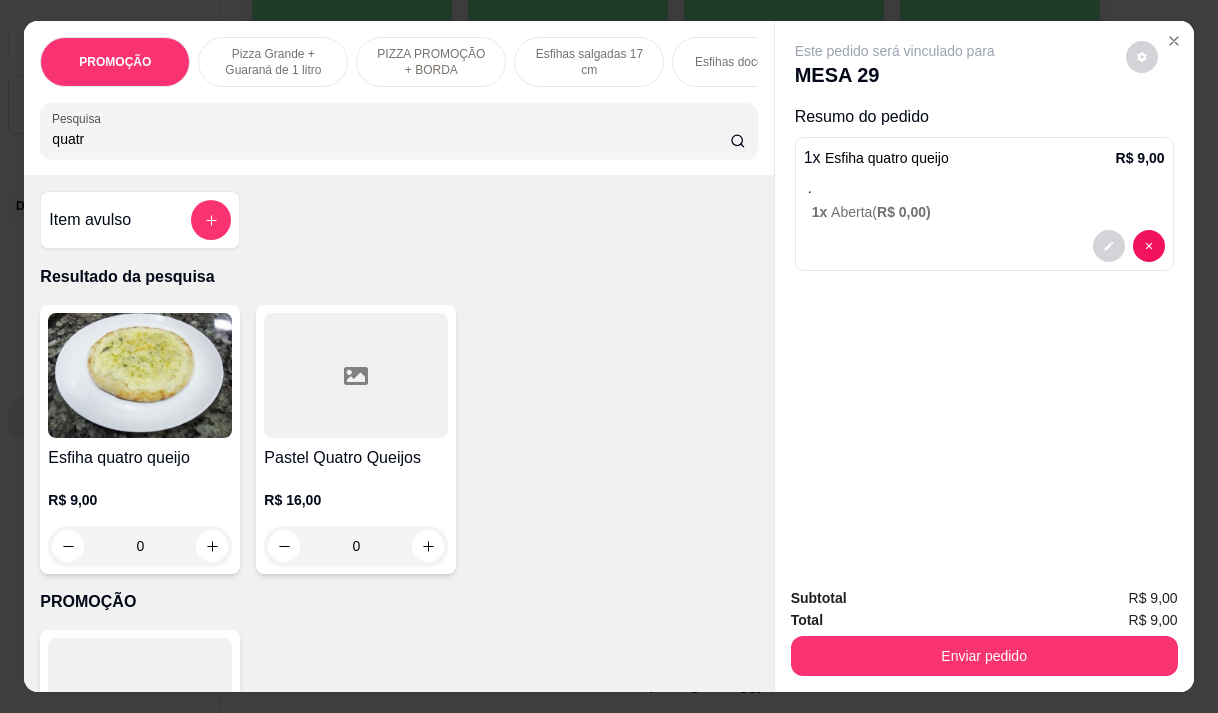 click on "quatr" at bounding box center (391, 139) 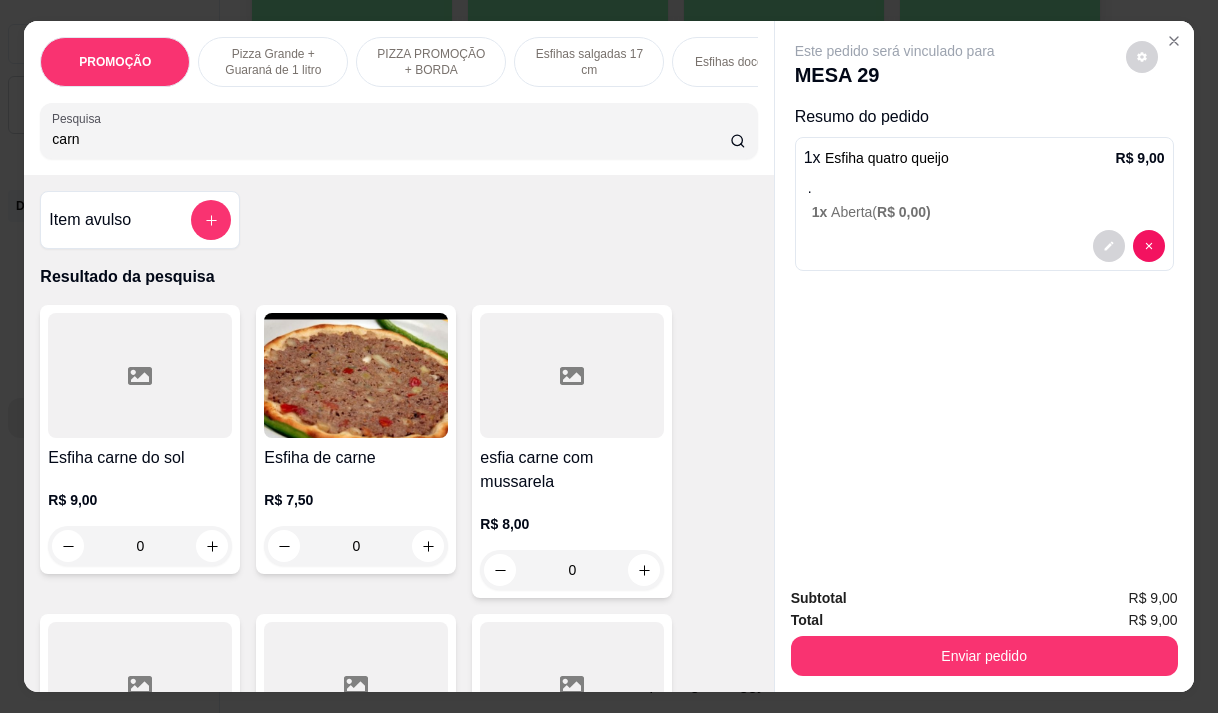 type on "carn" 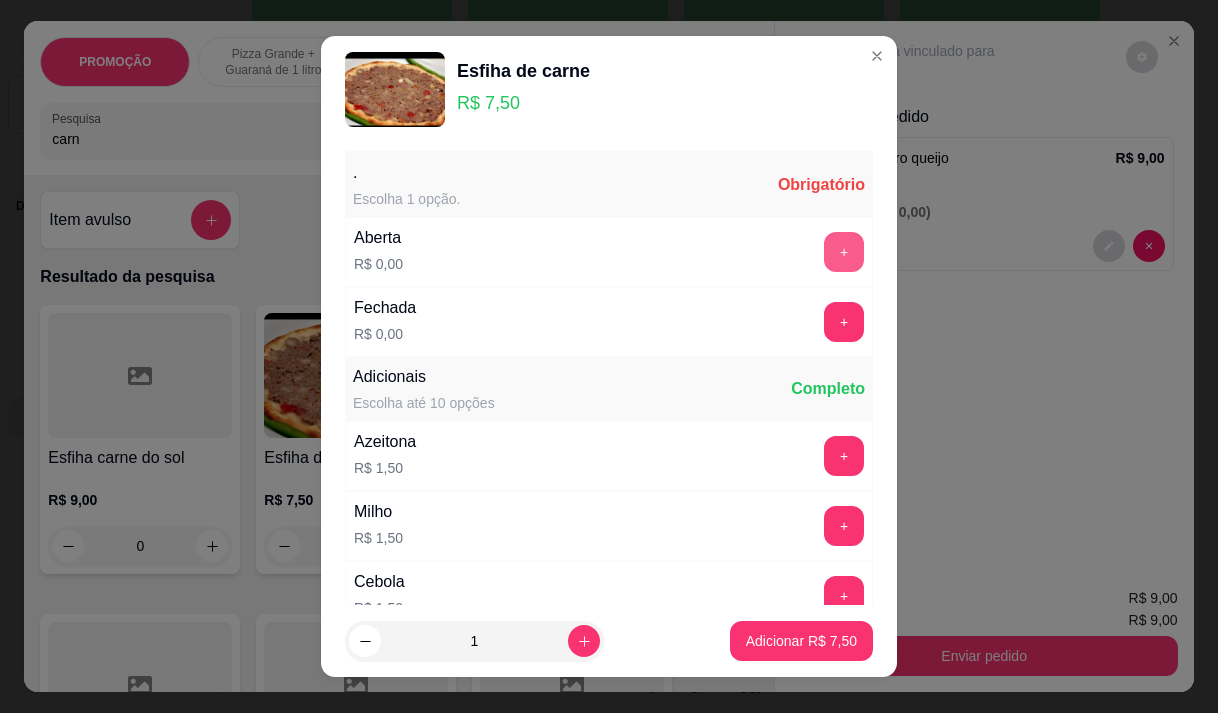 click on "+" at bounding box center [844, 252] 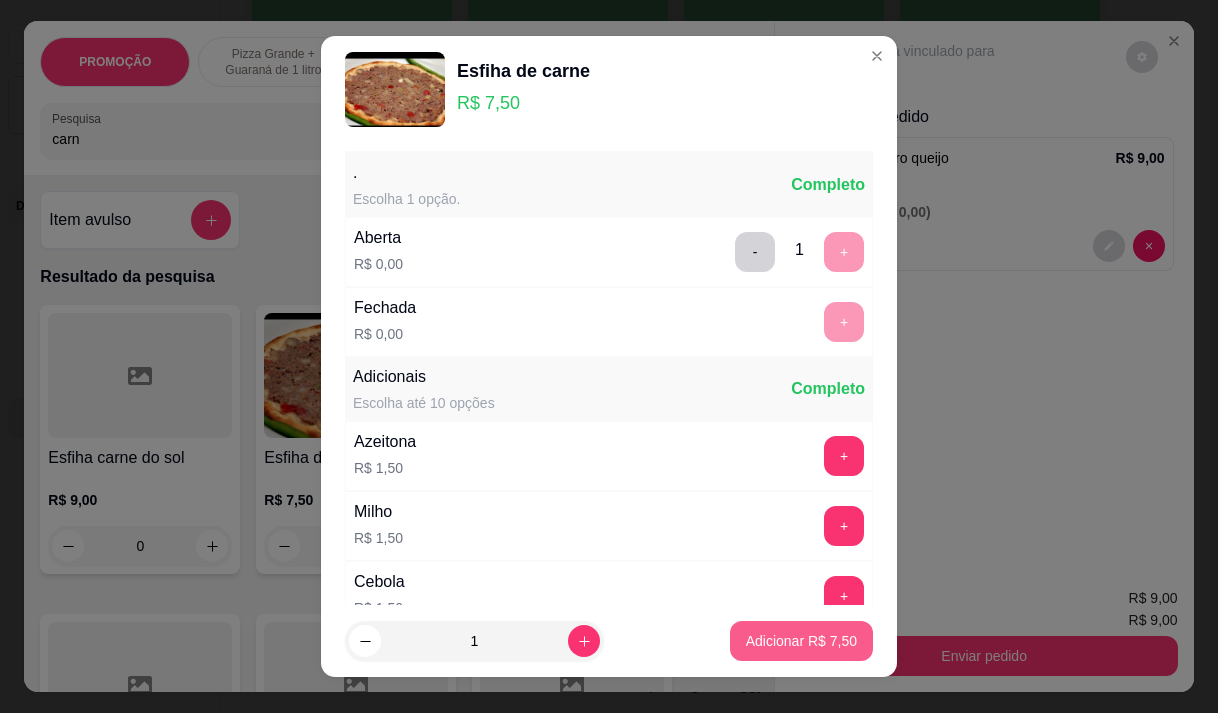 click on "Adicionar   R$ 7,50" at bounding box center [801, 641] 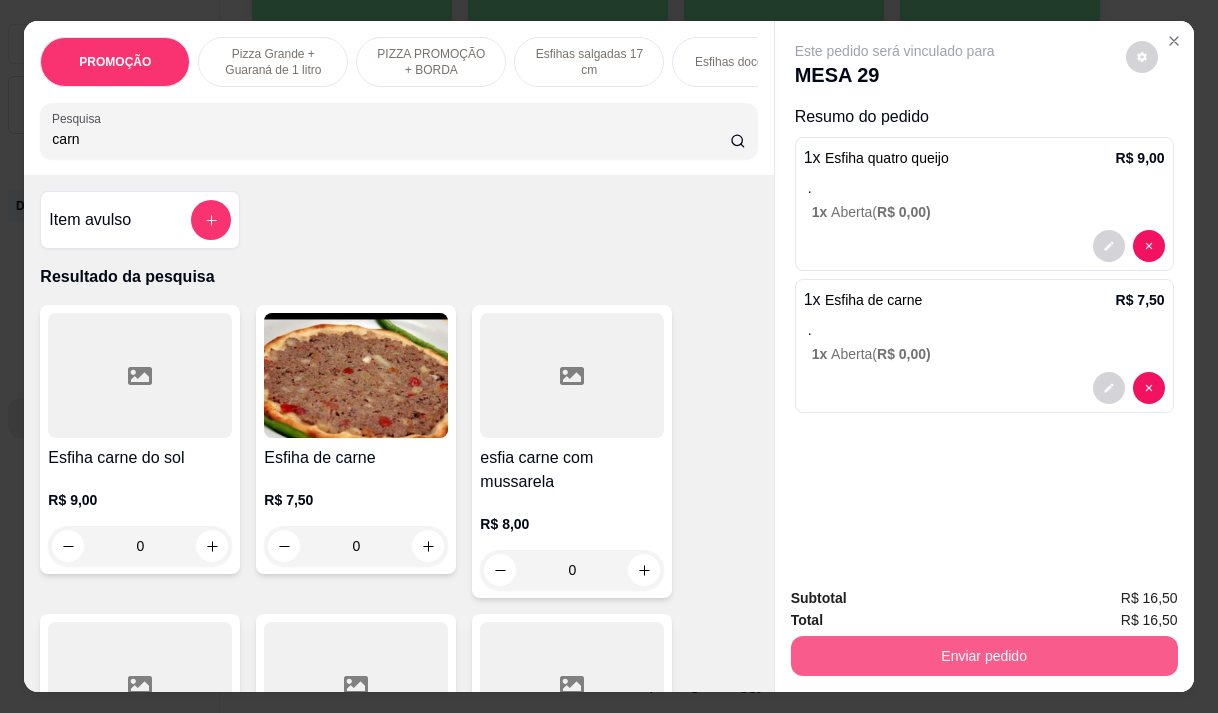 click on "Enviar pedido" at bounding box center [984, 656] 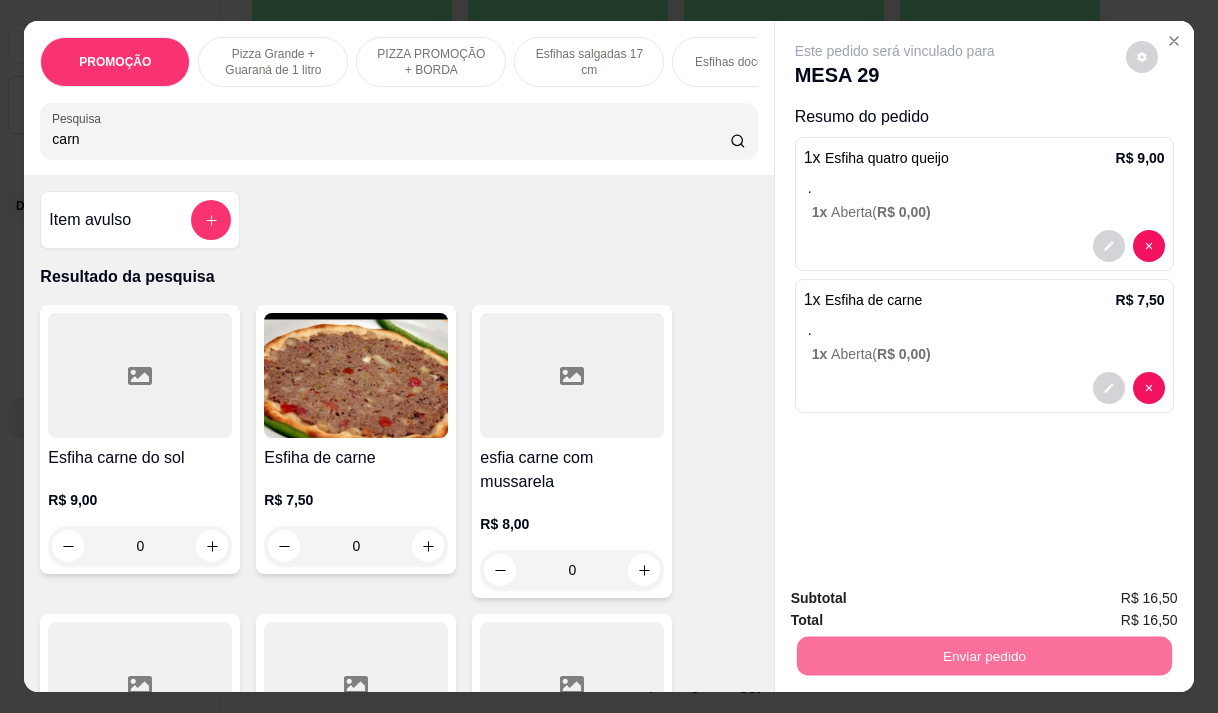 click on "Não registrar e enviar pedido" at bounding box center (918, 599) 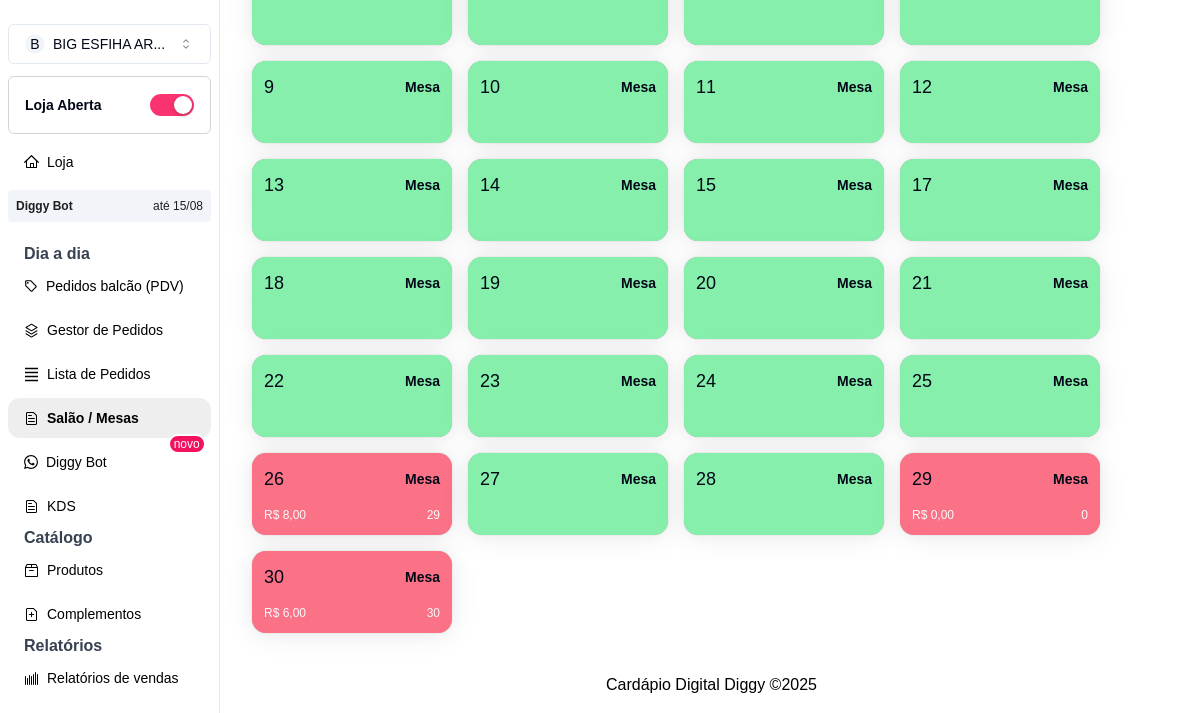click on "R$ 8,00 29" at bounding box center [352, 515] 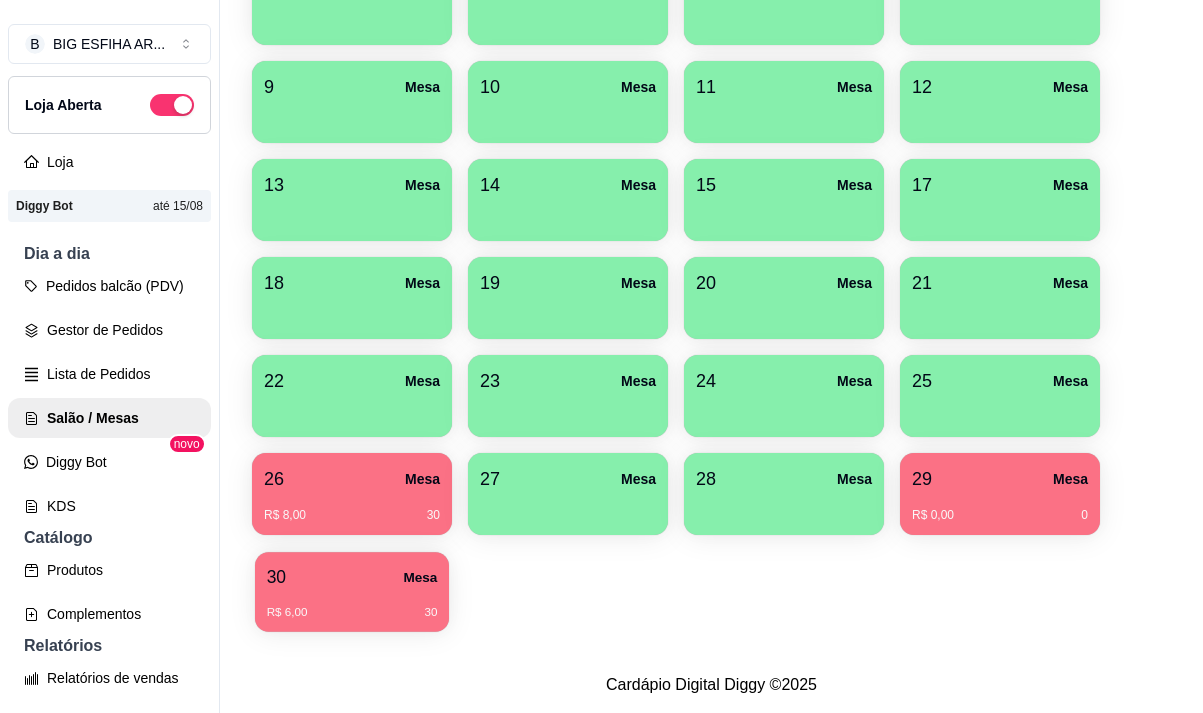 click on "R$ 6,00 30" at bounding box center [352, 605] 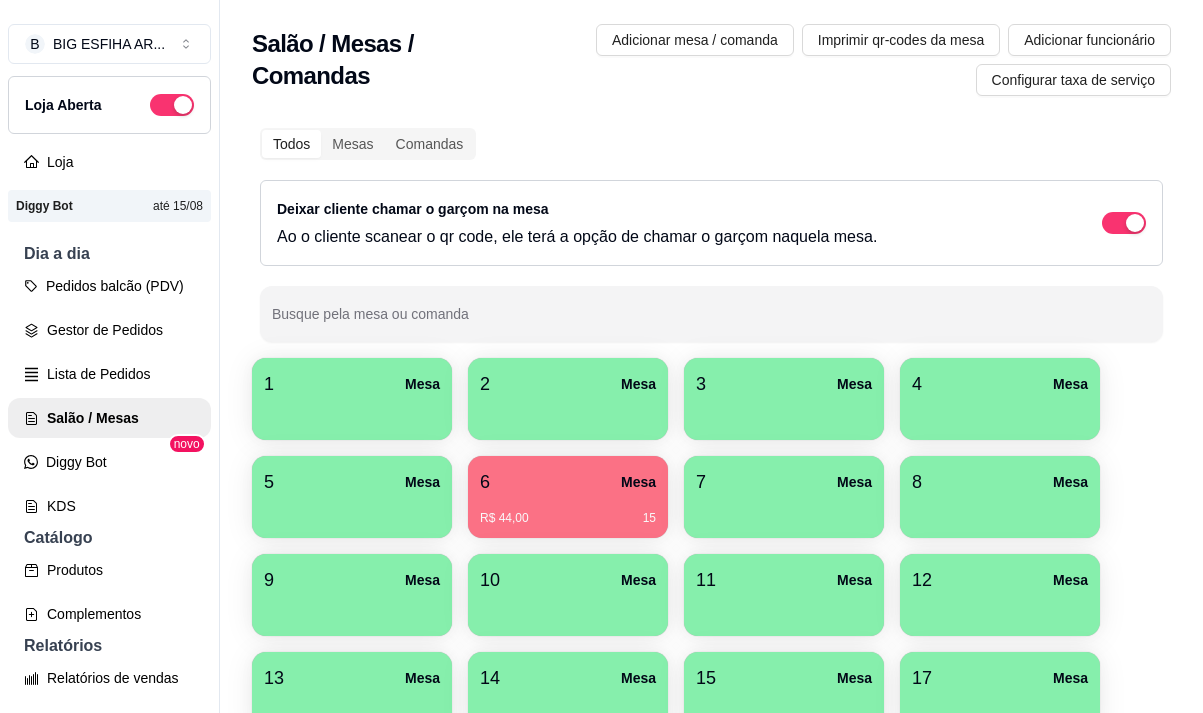 scroll, scrollTop: 0, scrollLeft: 0, axis: both 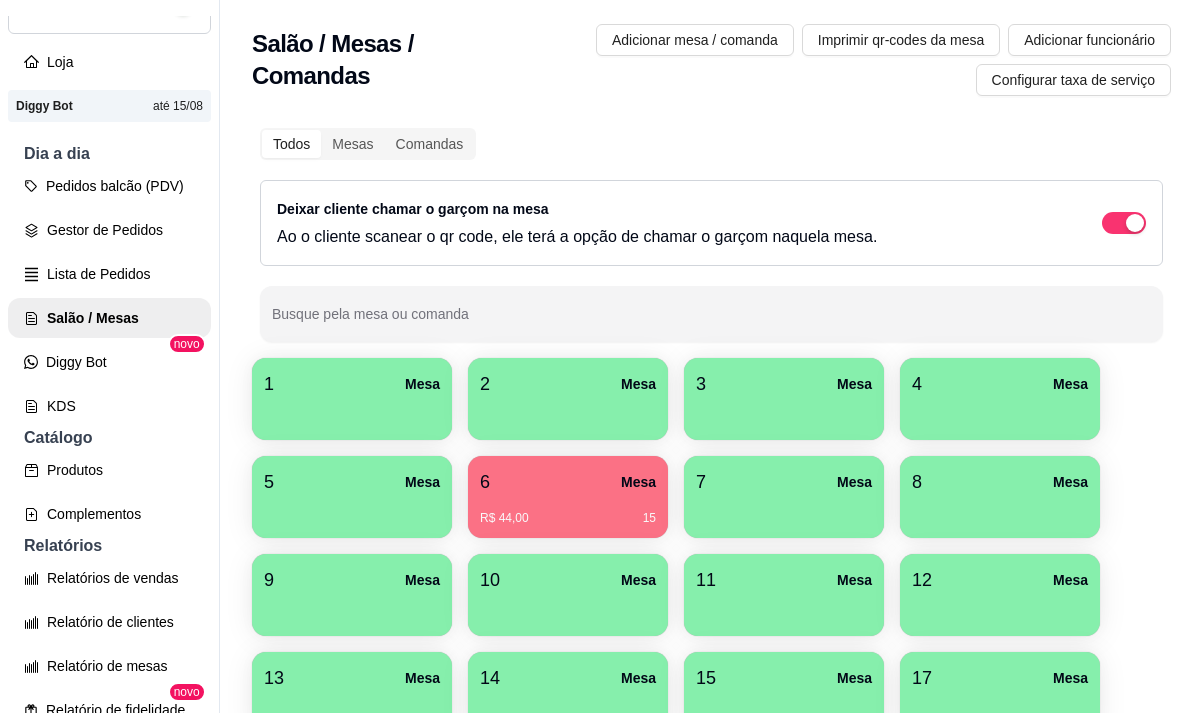 click at bounding box center (784, 413) 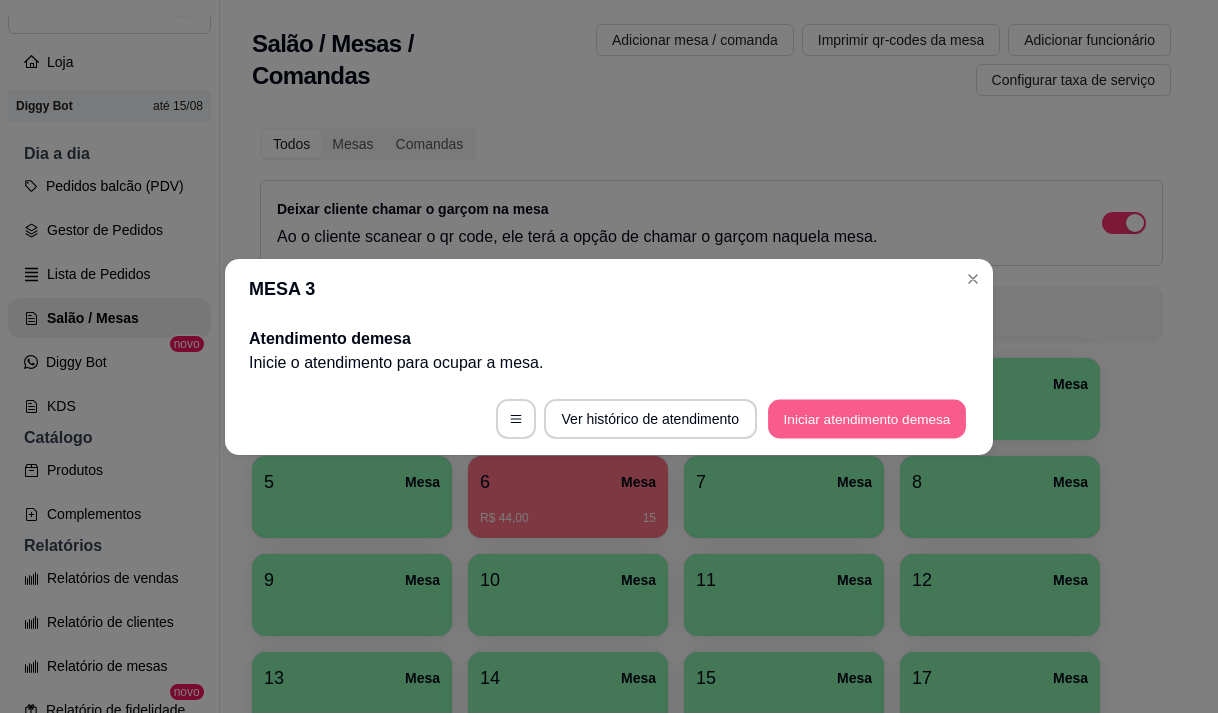 click on "Iniciar atendimento de  mesa" at bounding box center (867, 418) 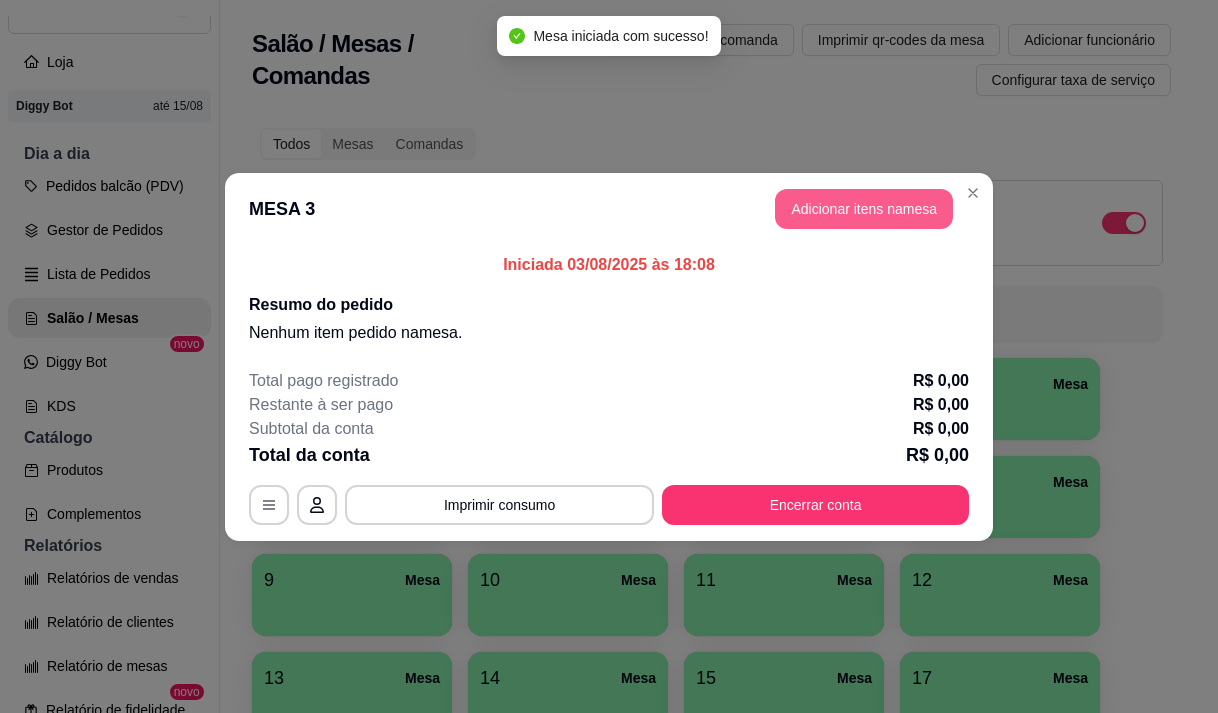 click on "Adicionar itens na  mesa" at bounding box center (864, 209) 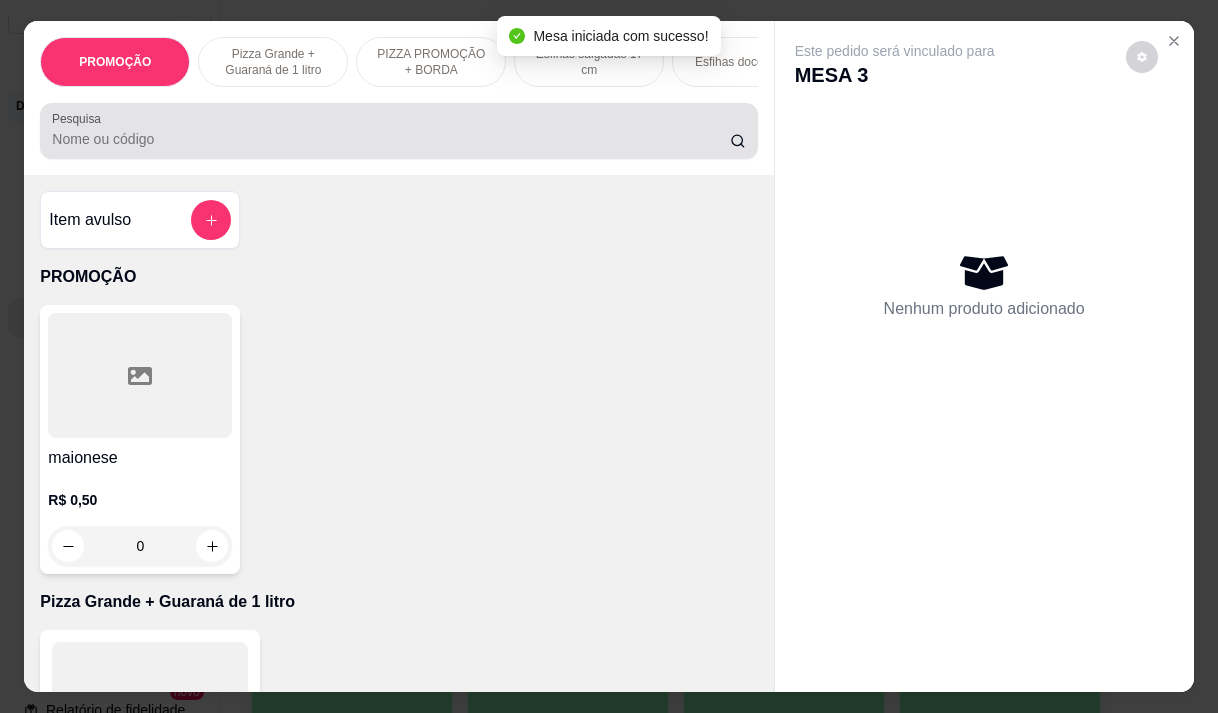 click on "Pesquisa" at bounding box center [391, 139] 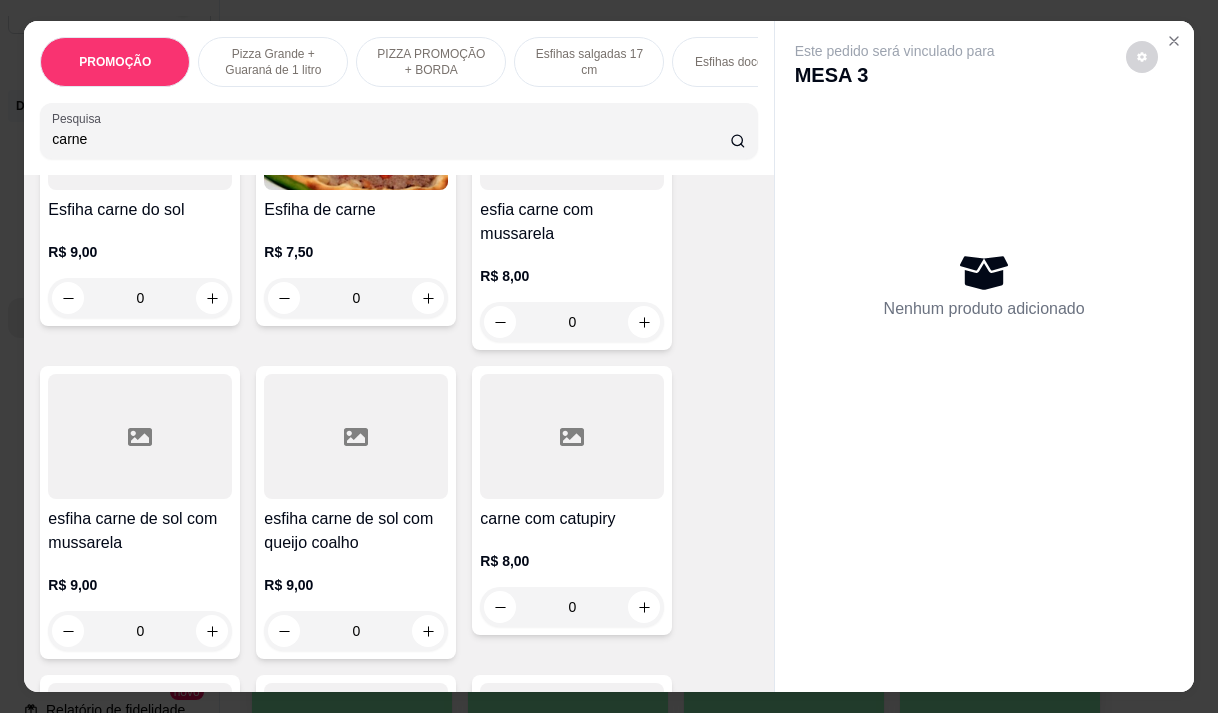 scroll, scrollTop: 300, scrollLeft: 0, axis: vertical 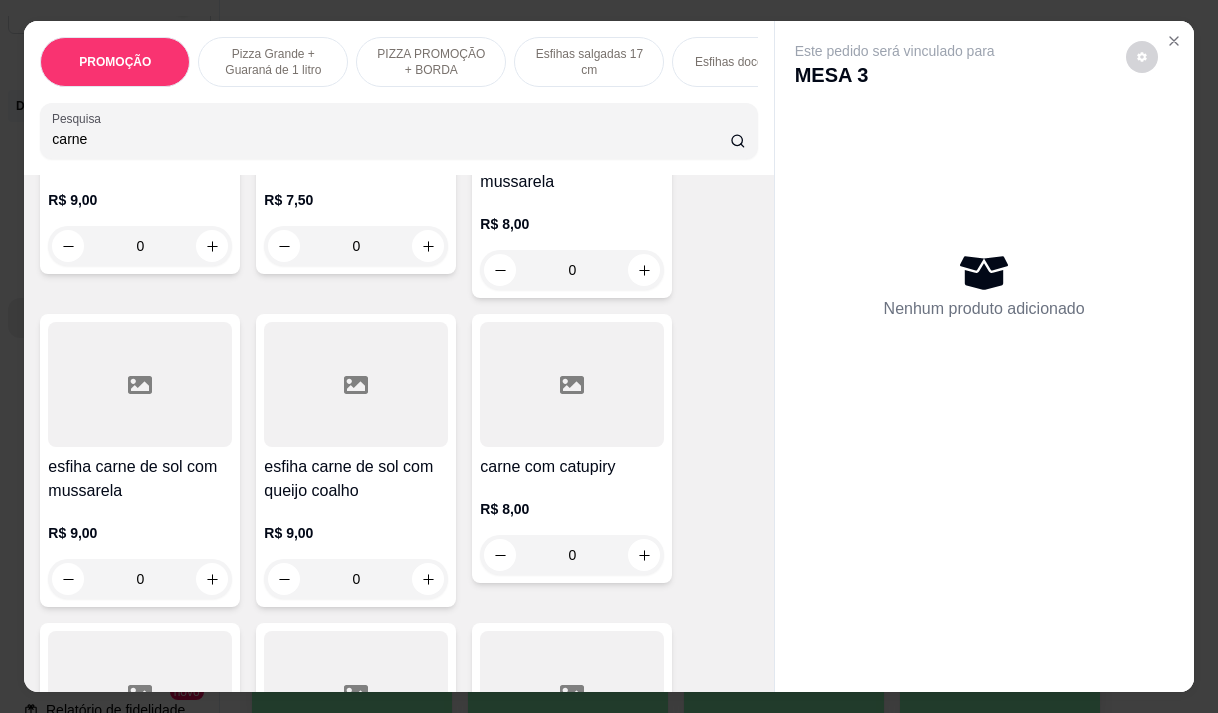 type on "carne" 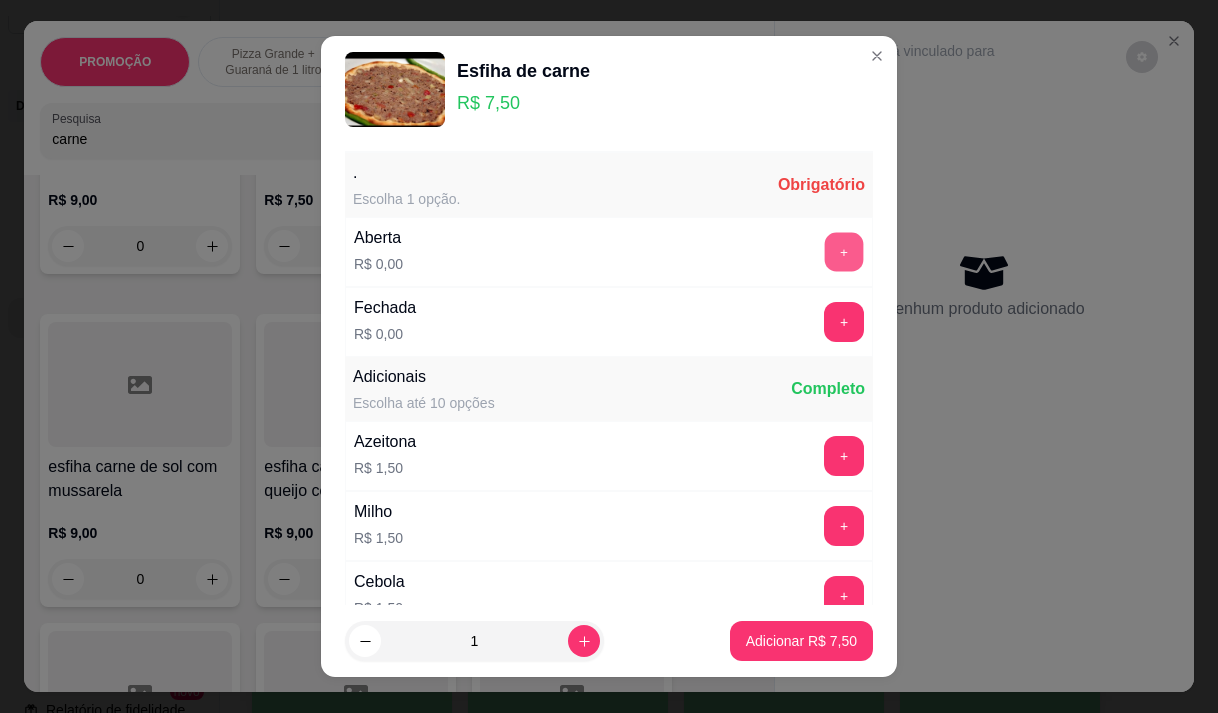click on "+" at bounding box center (844, 251) 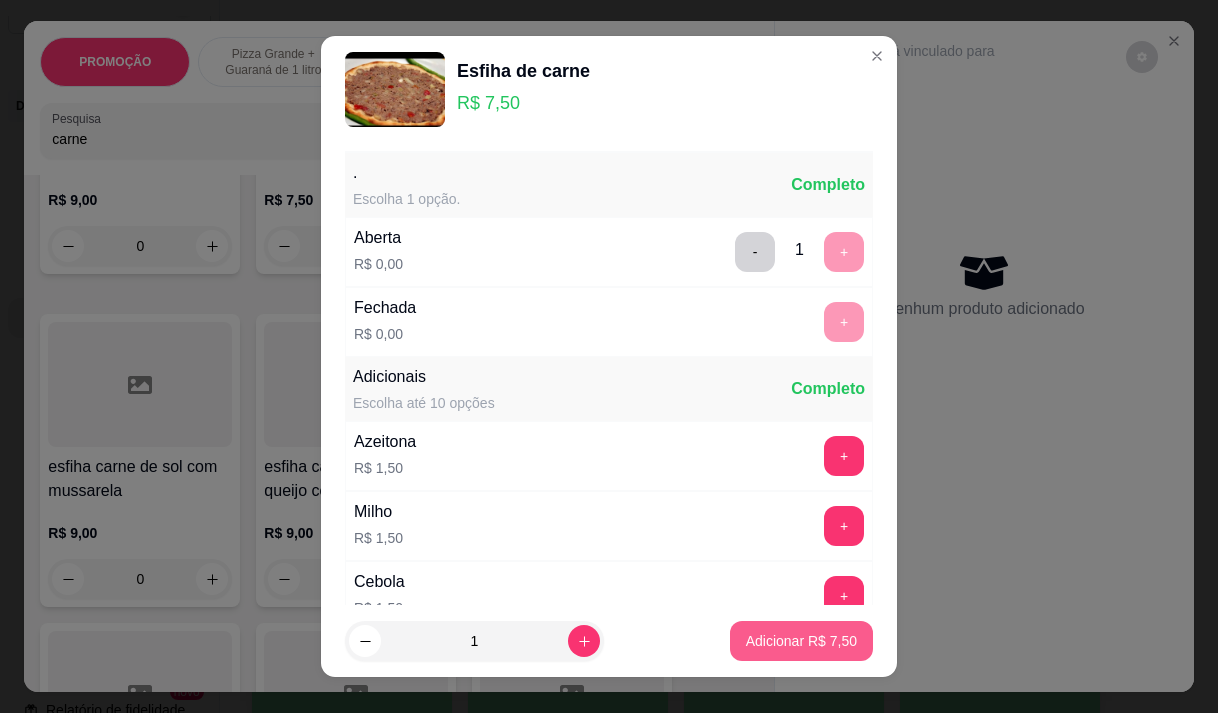 click on "Adicionar   R$ 7,50" at bounding box center (801, 641) 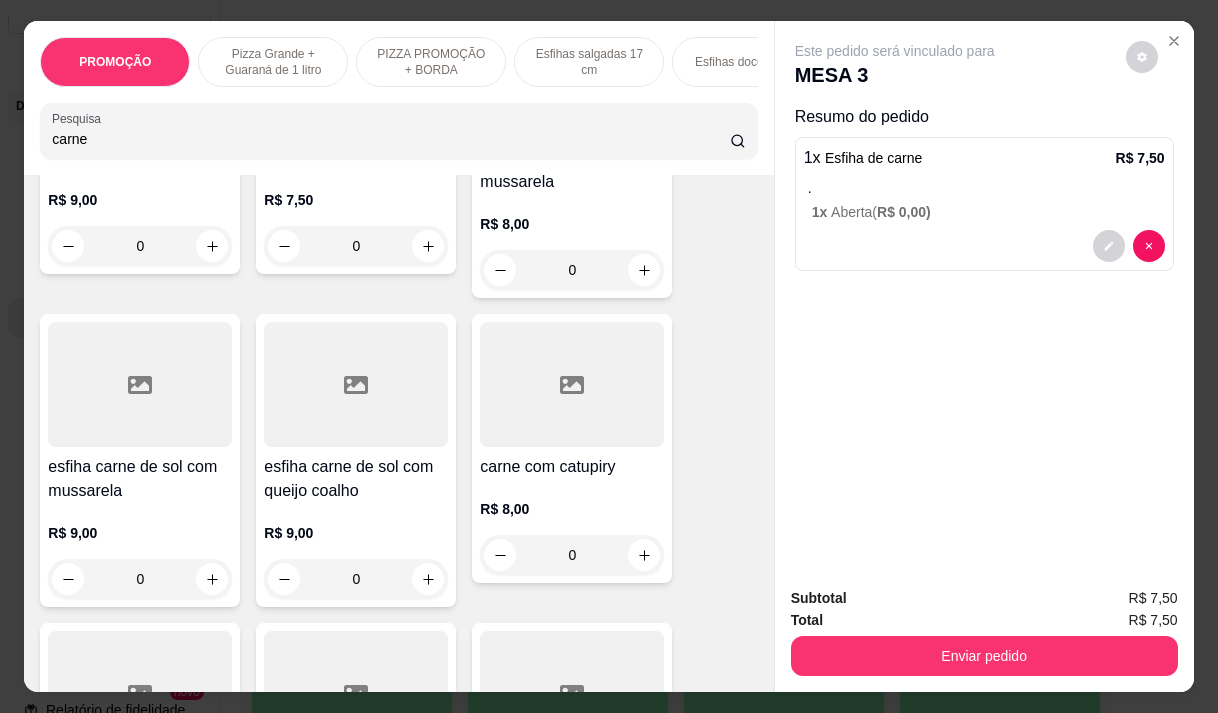 click on "carne" at bounding box center (391, 139) 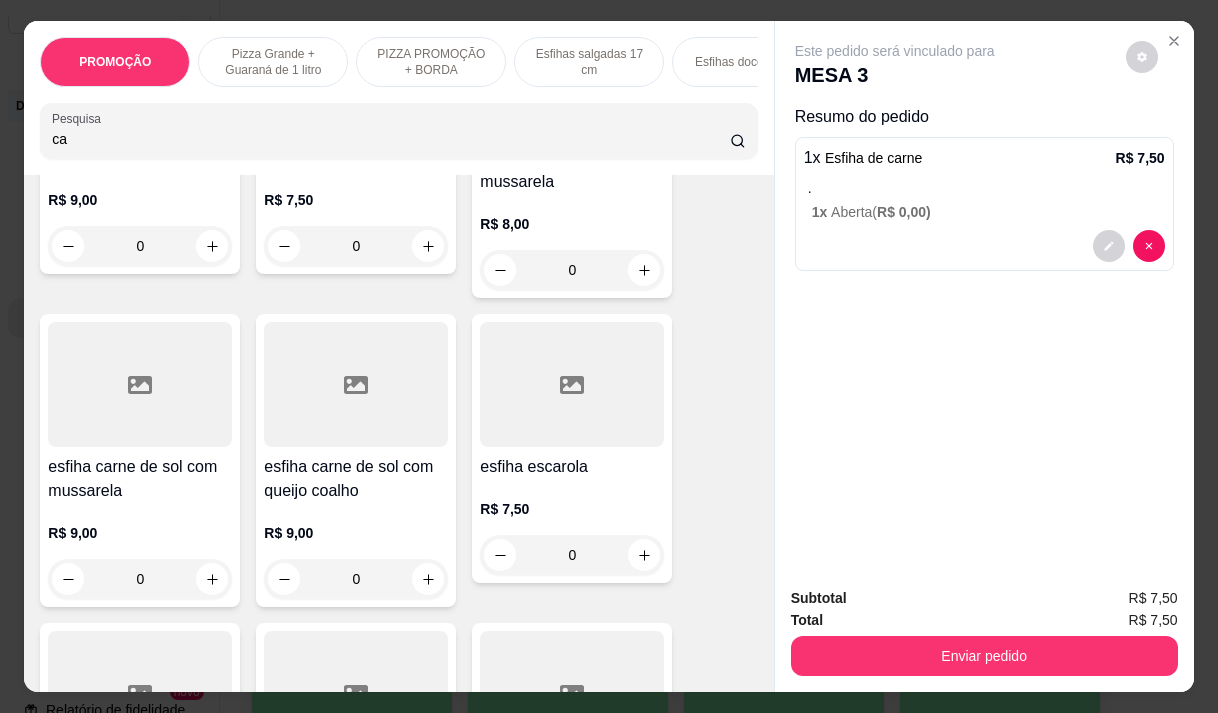 type on "c" 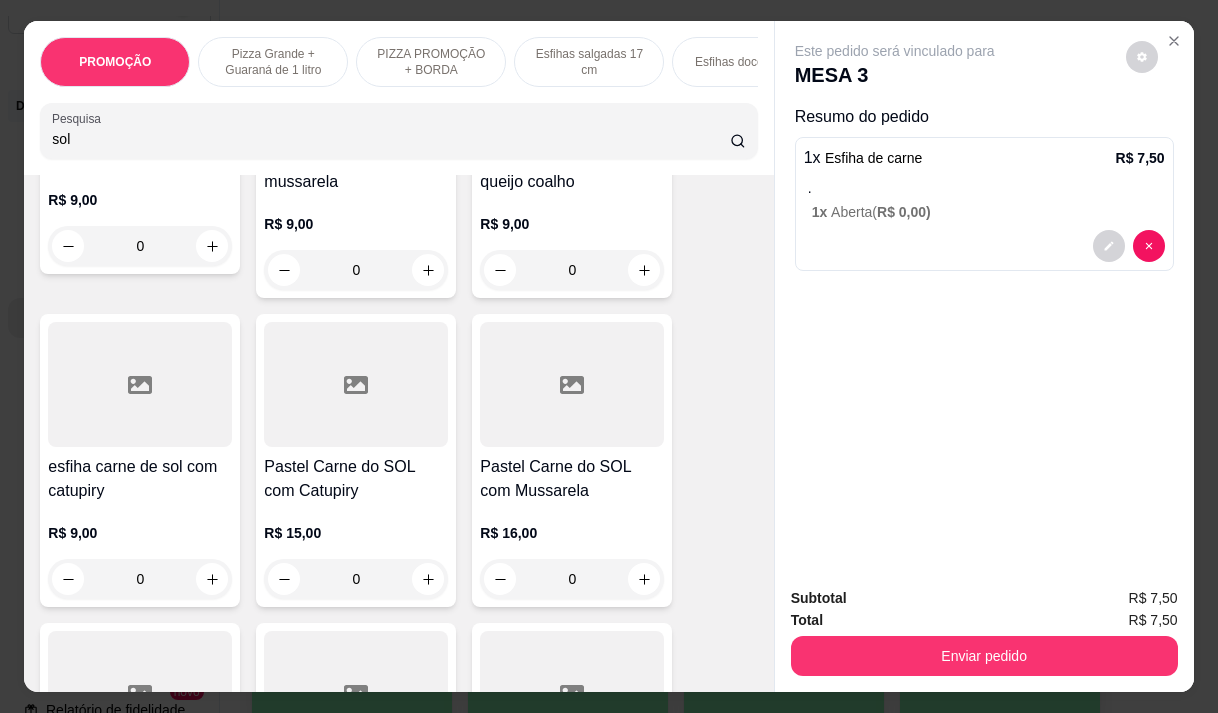 scroll, scrollTop: 1576, scrollLeft: 0, axis: vertical 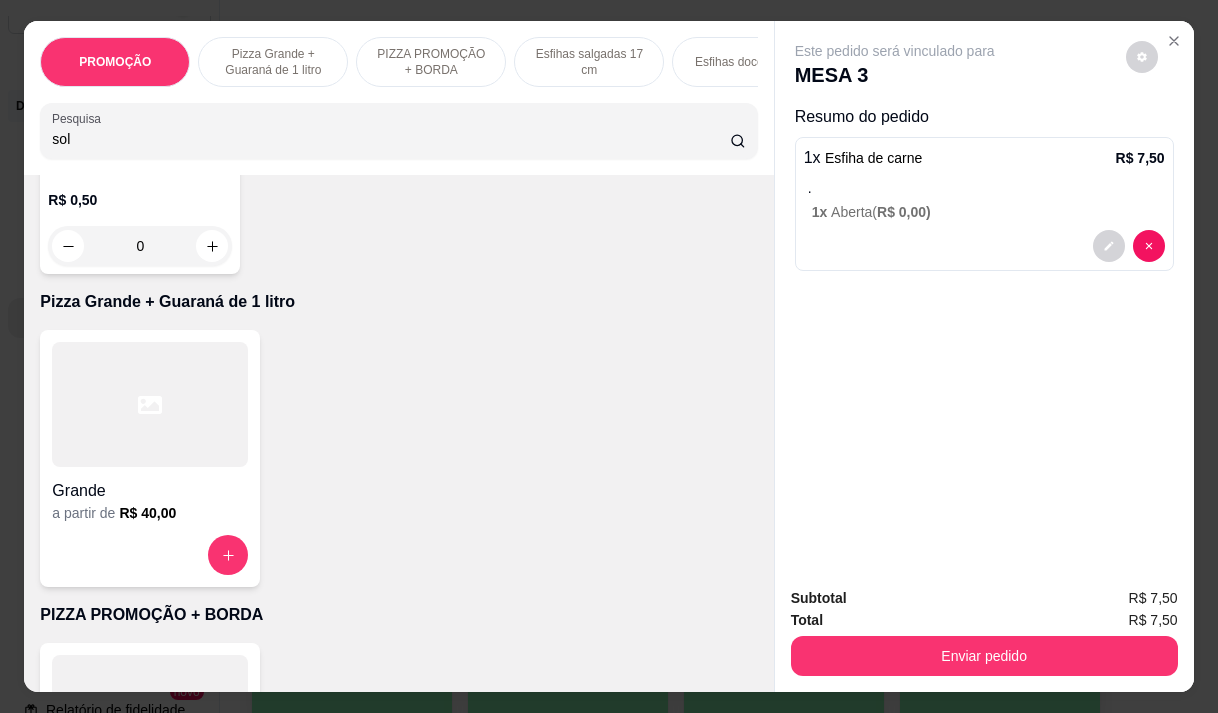 type on "sol" 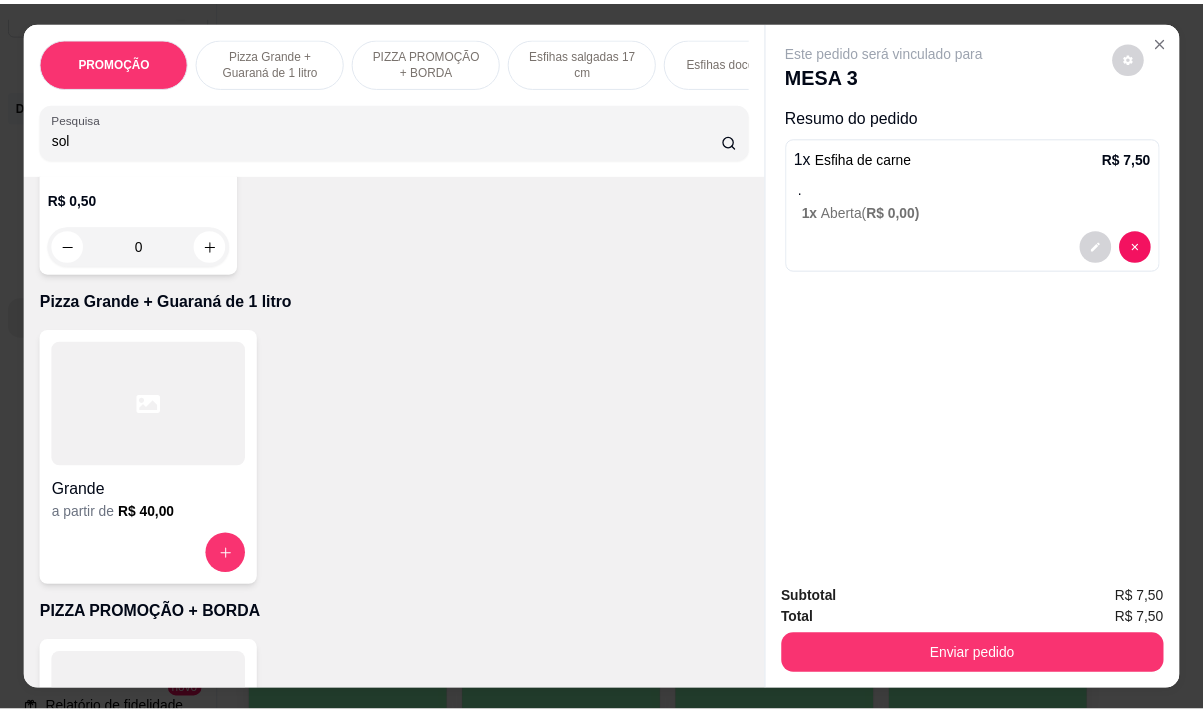 scroll, scrollTop: 0, scrollLeft: 0, axis: both 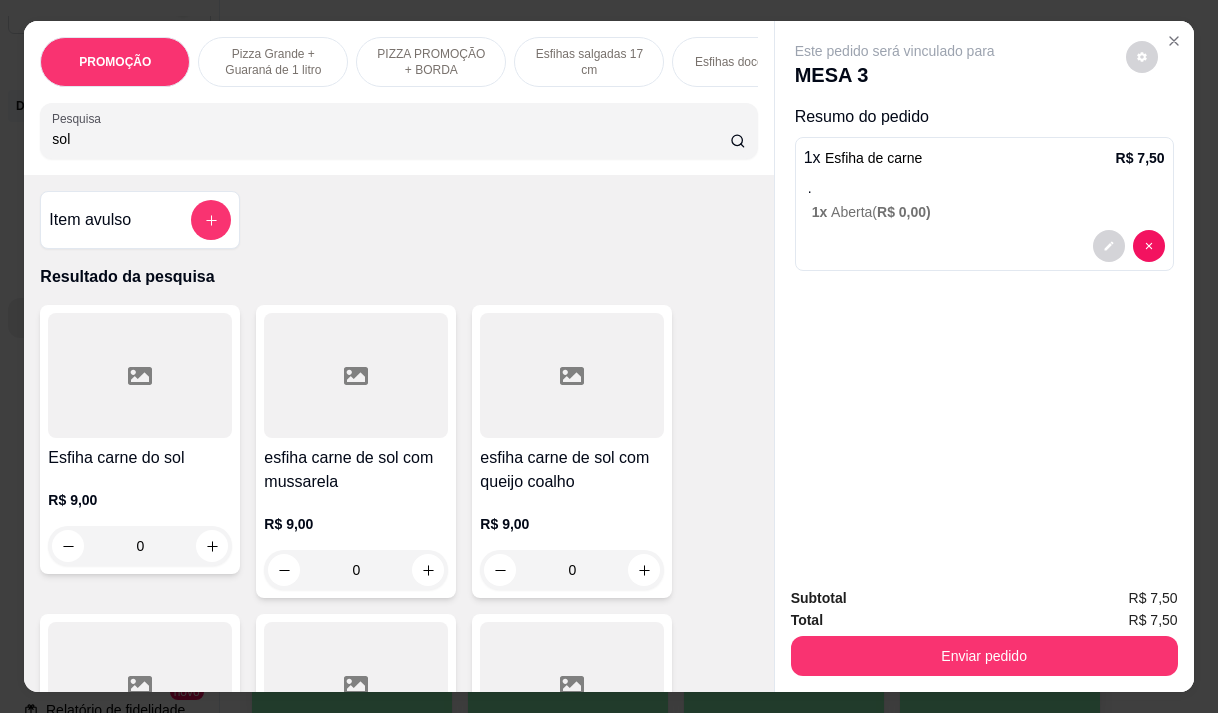 click on "PROMOÇÃO  Pizza Grande + Guaraná de 1 litro  PIZZA PROMOÇÃO + BORDA  Esfihas salgadas 17 cm Esfihas doce 17 cm Kibes Pastéis salgados 27 cm Pastéis doces 27 cm PASTÉIS KIDS Pizza Salgadas Pizzas Doces Beirutes Bebidas Sucos meio adicional  embalagens  Pesquisa sol" at bounding box center [398, 98] 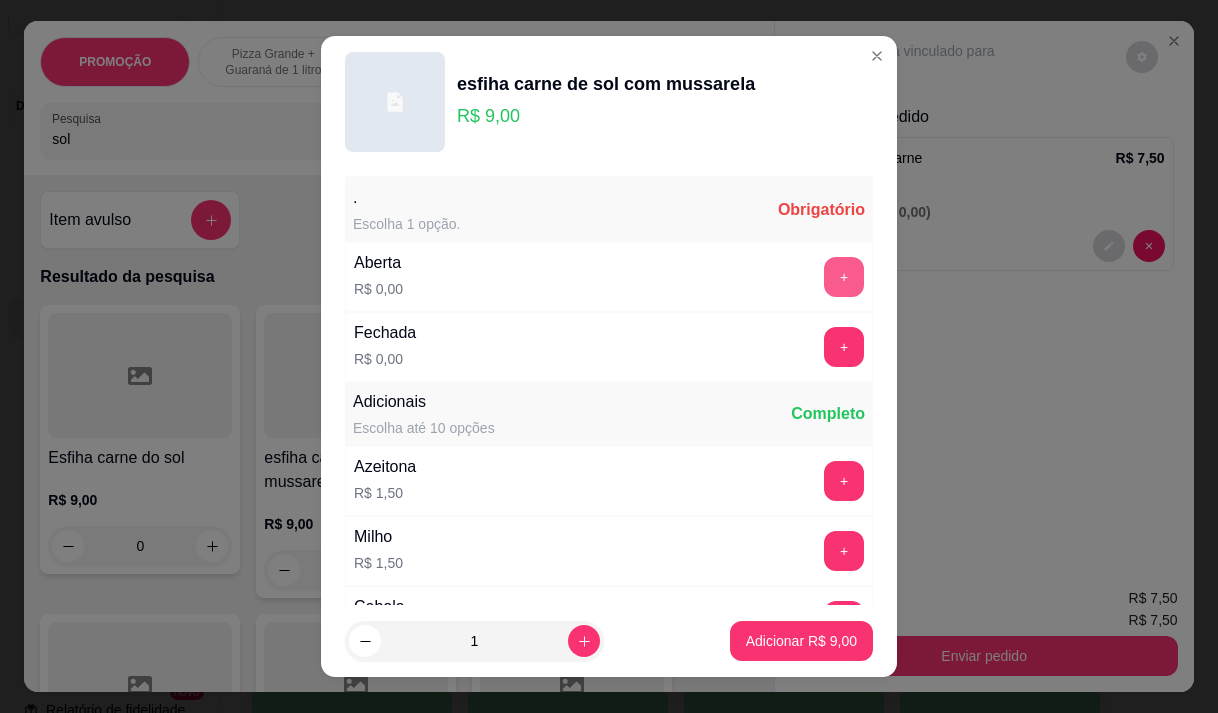 click on "+" at bounding box center [844, 277] 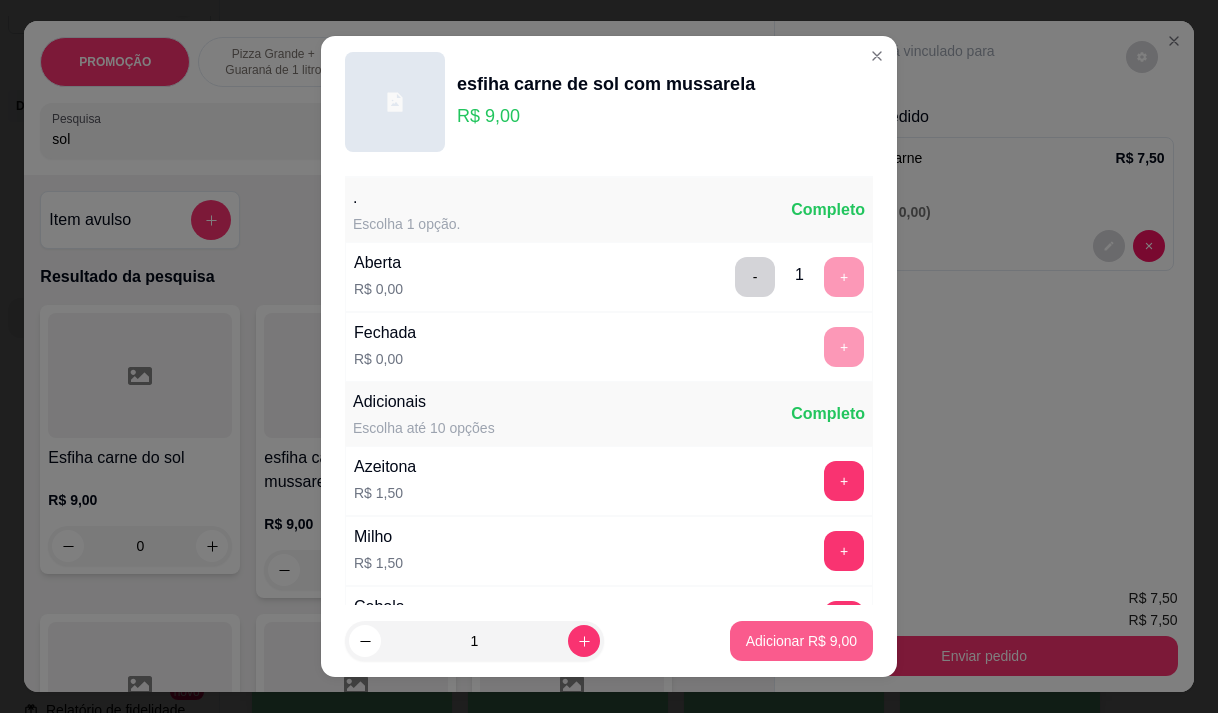 click on "Adicionar   R$ 9,00" at bounding box center (801, 641) 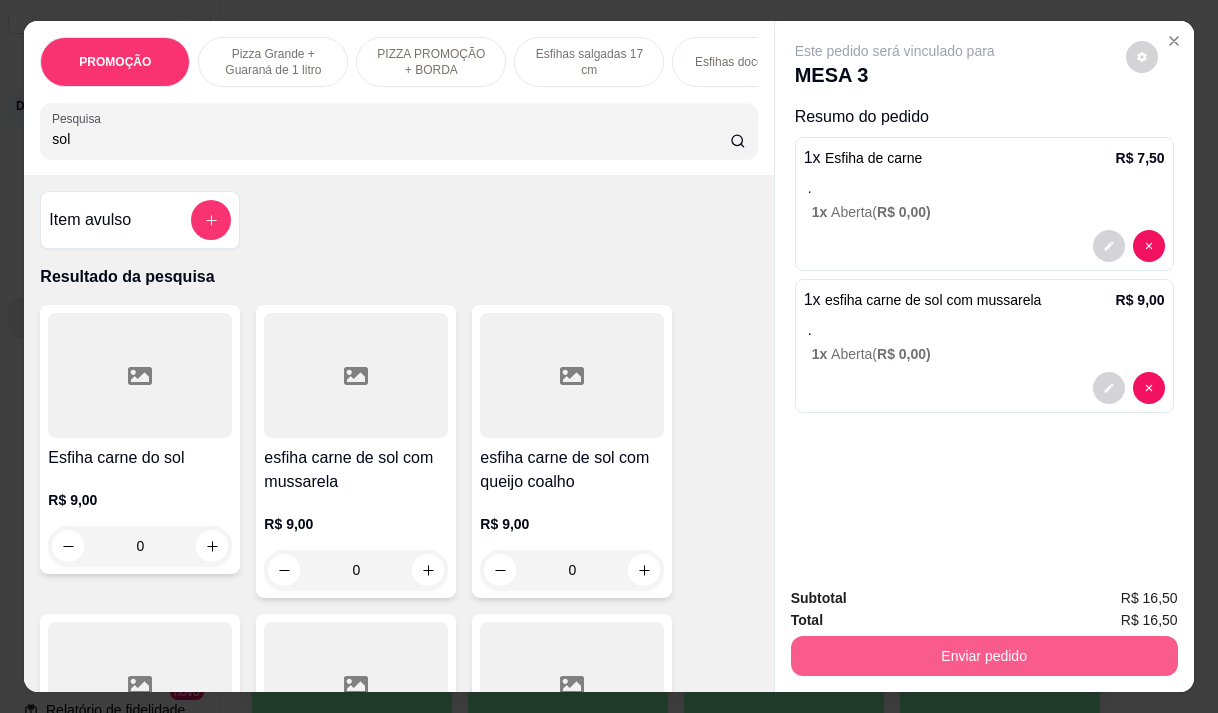 click on "Enviar pedido" at bounding box center (984, 656) 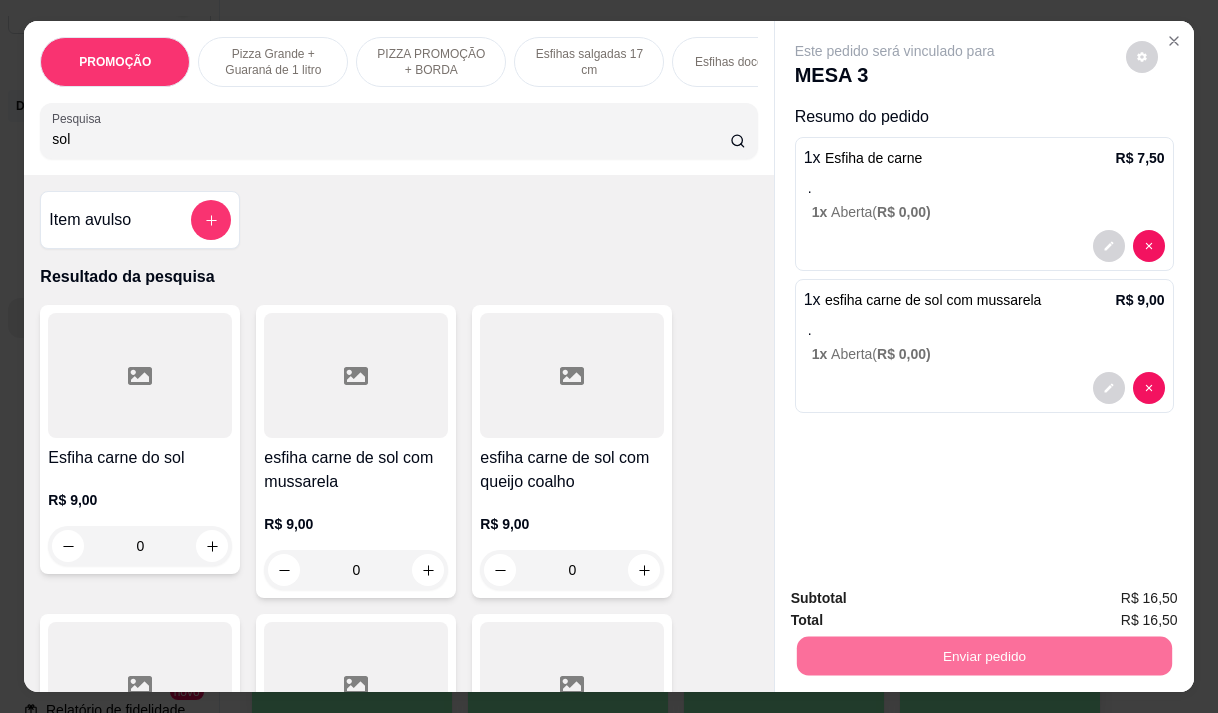 click on "Não registrar e enviar pedido" at bounding box center [918, 599] 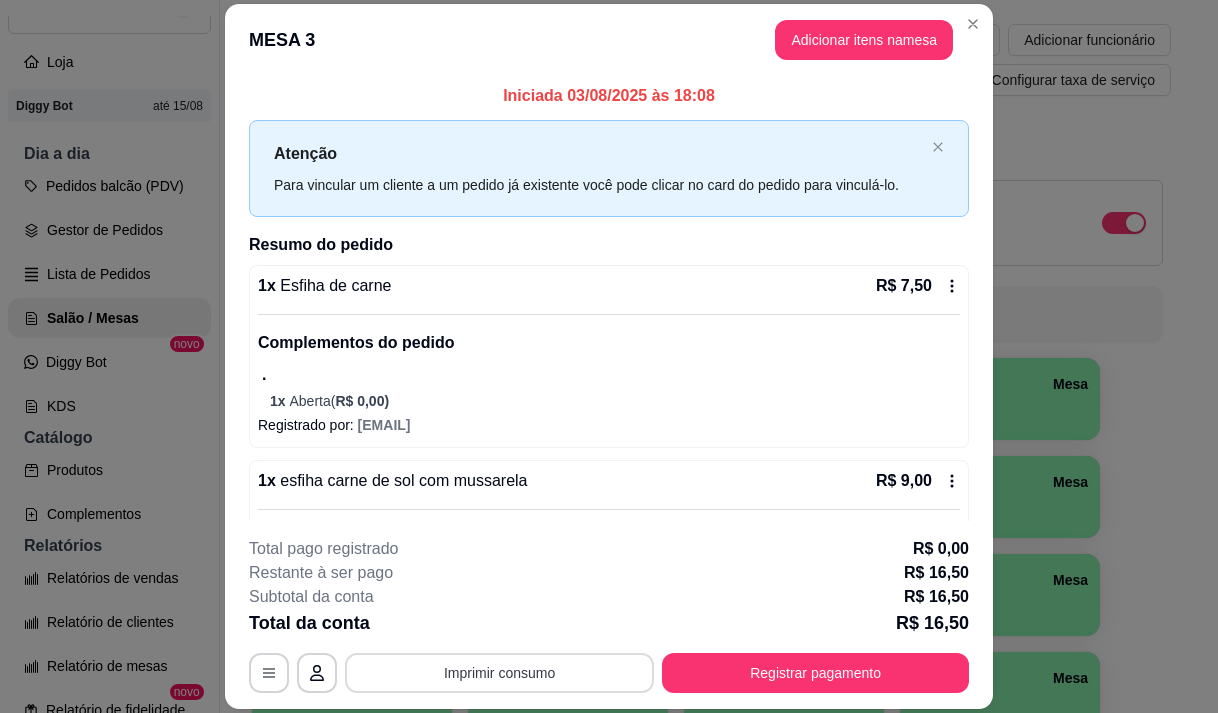 click on "Imprimir consumo" at bounding box center [499, 673] 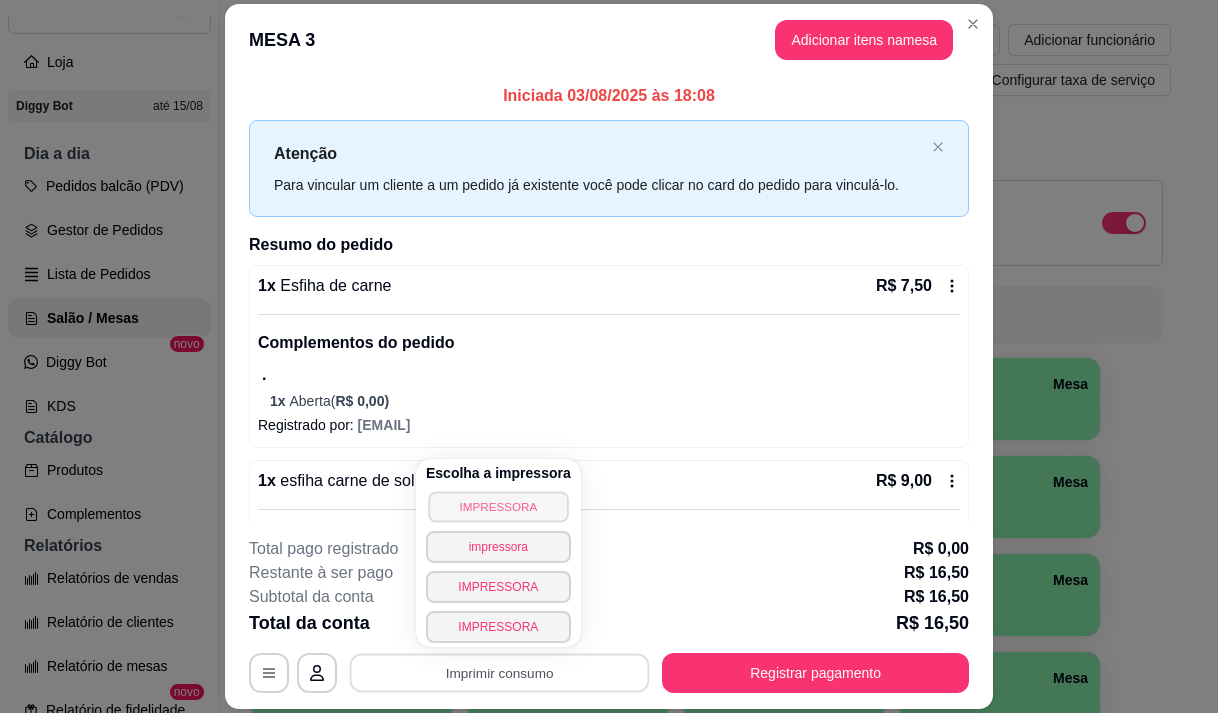 click on "IMPRESSORA" at bounding box center (498, 506) 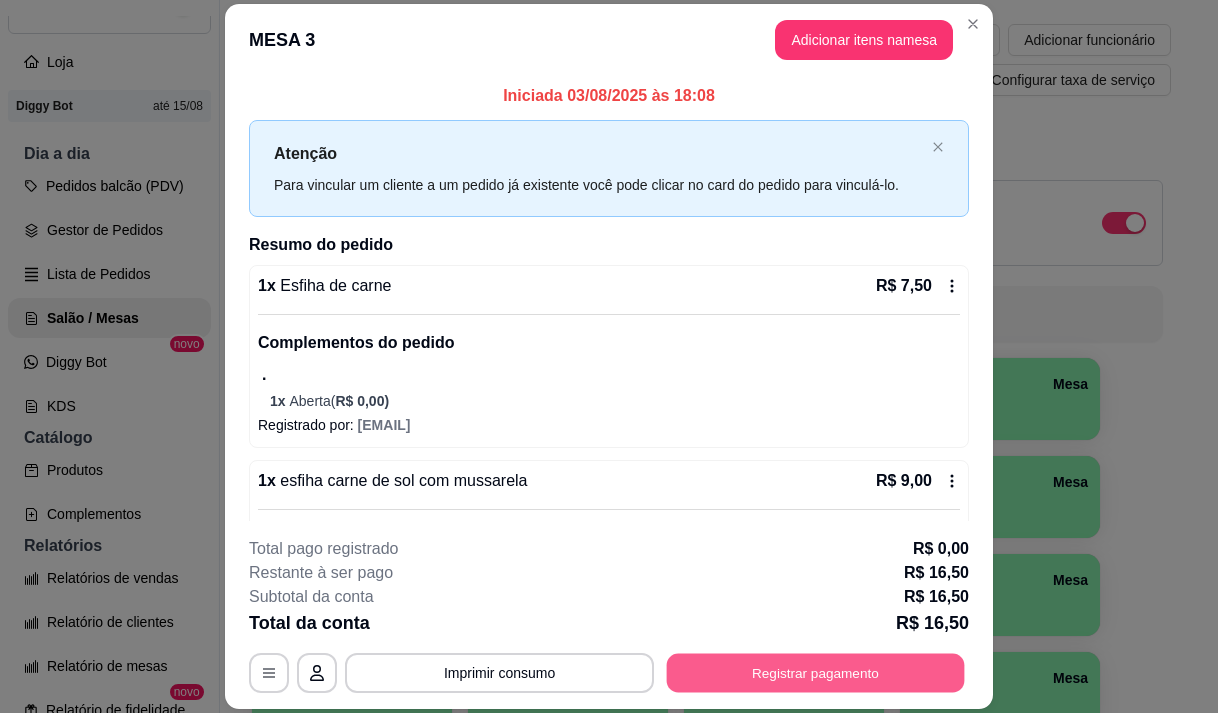 click on "Registrar pagamento" at bounding box center (816, 673) 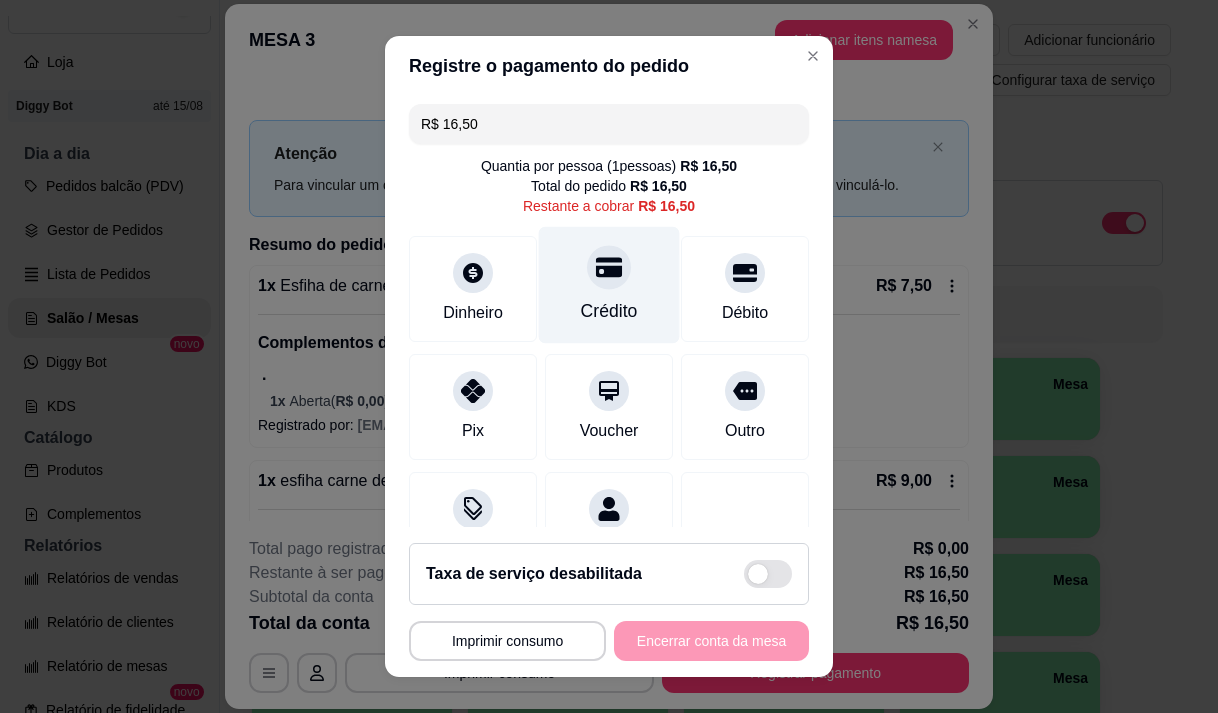 click on "Crédito" at bounding box center (609, 284) 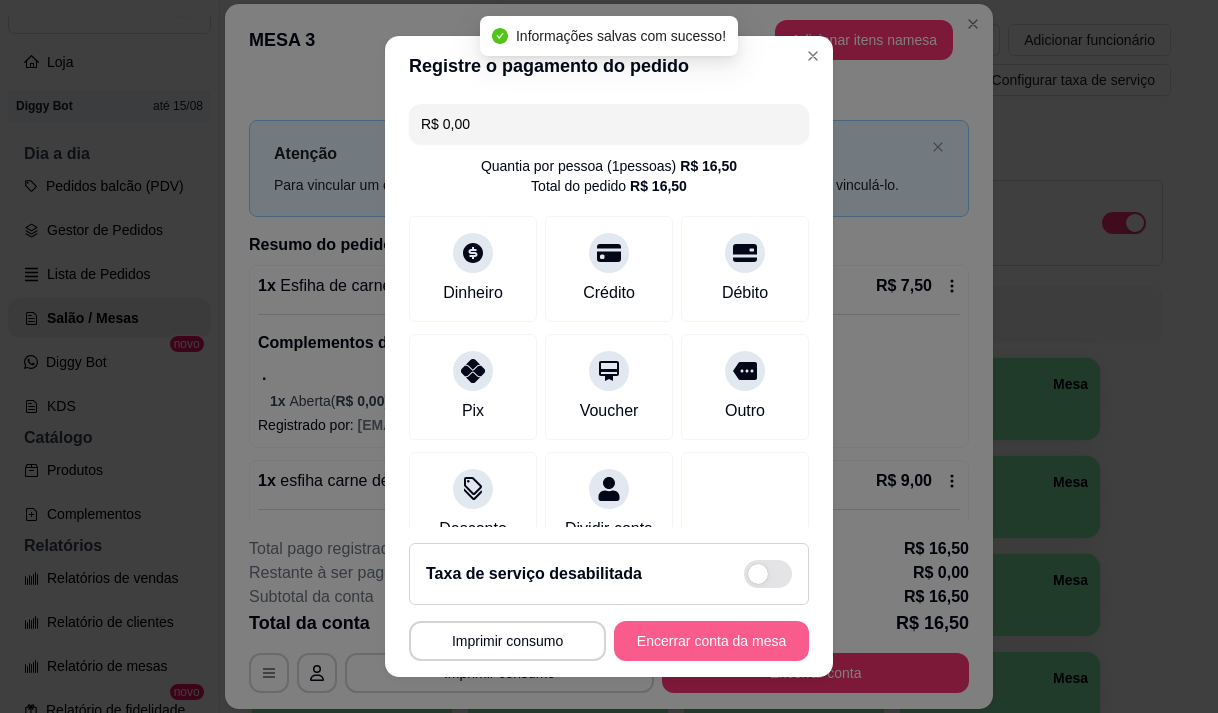 type on "R$ 0,00" 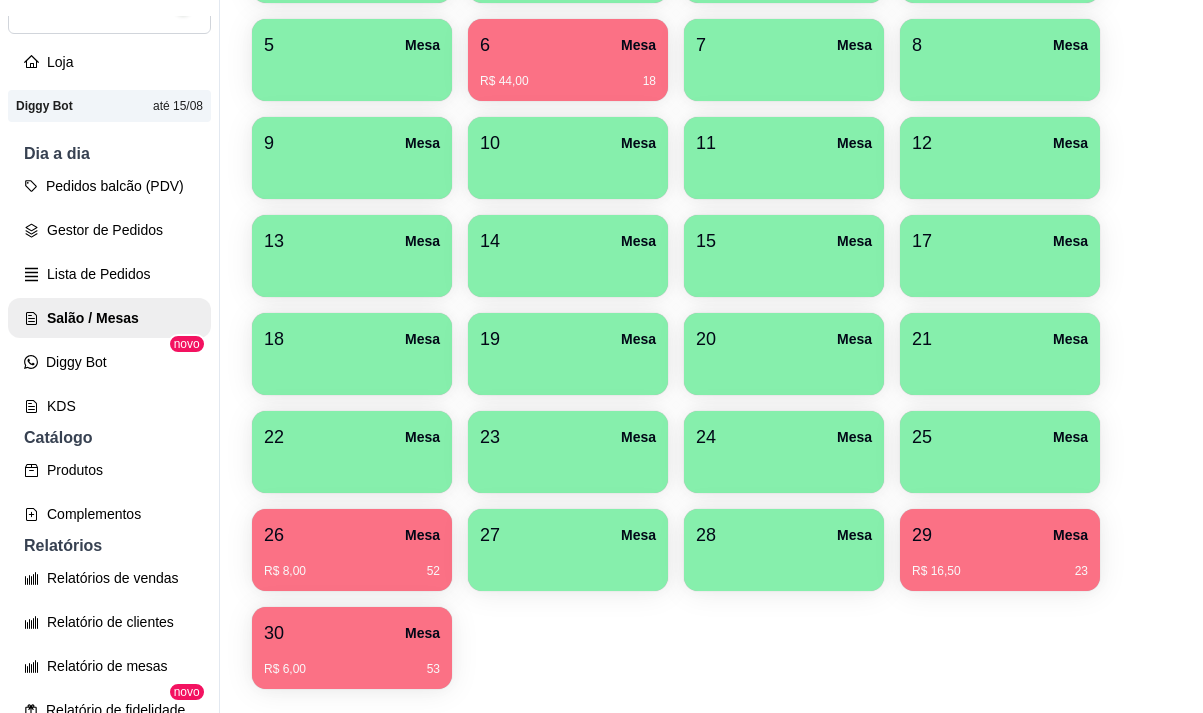 scroll, scrollTop: 508, scrollLeft: 0, axis: vertical 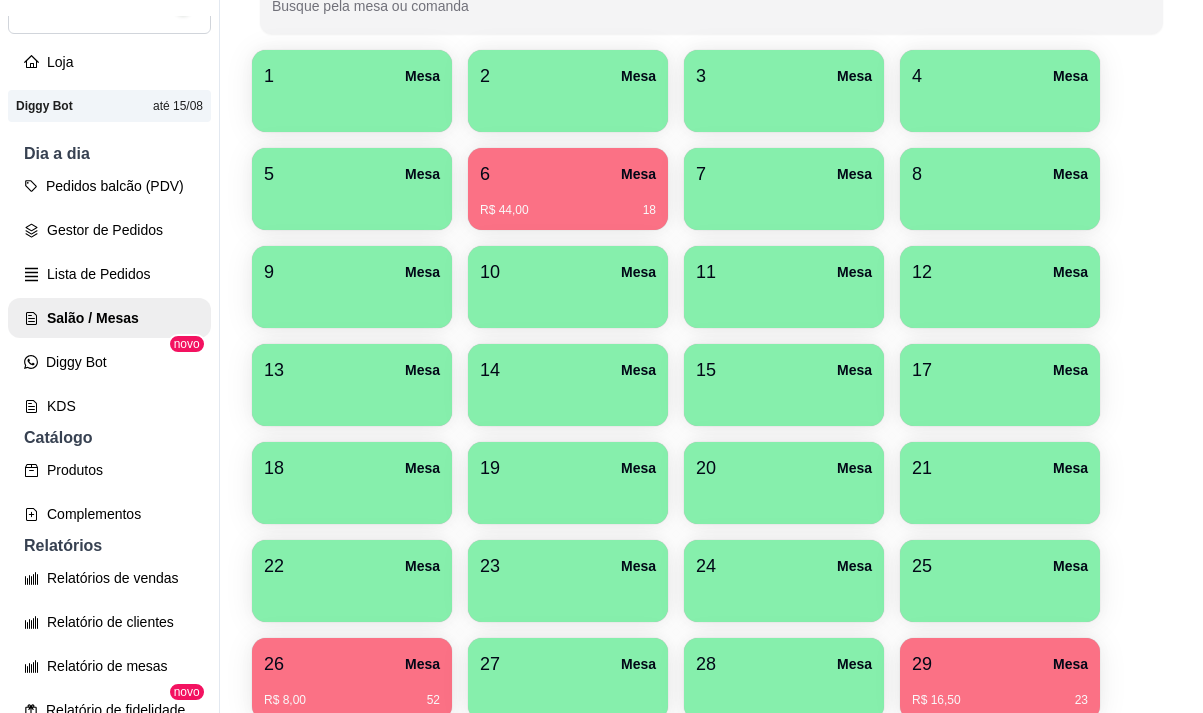 click on "R$ 44,00 18" at bounding box center (568, 210) 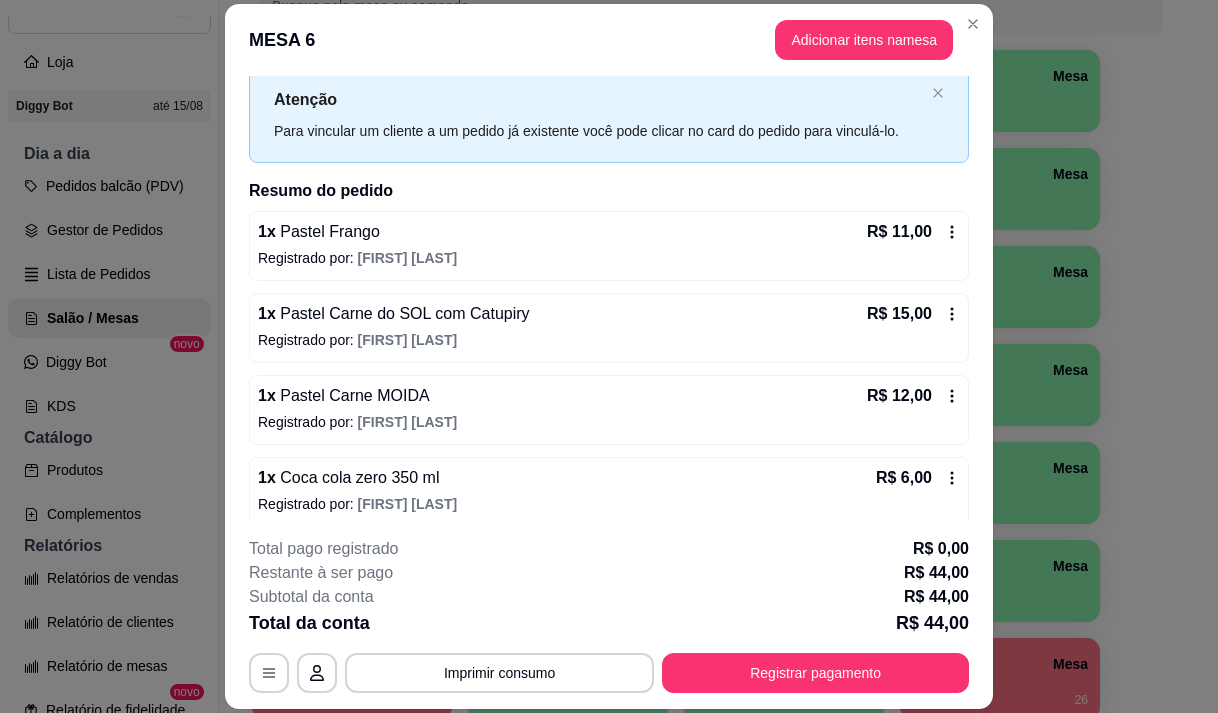 scroll, scrollTop: 67, scrollLeft: 0, axis: vertical 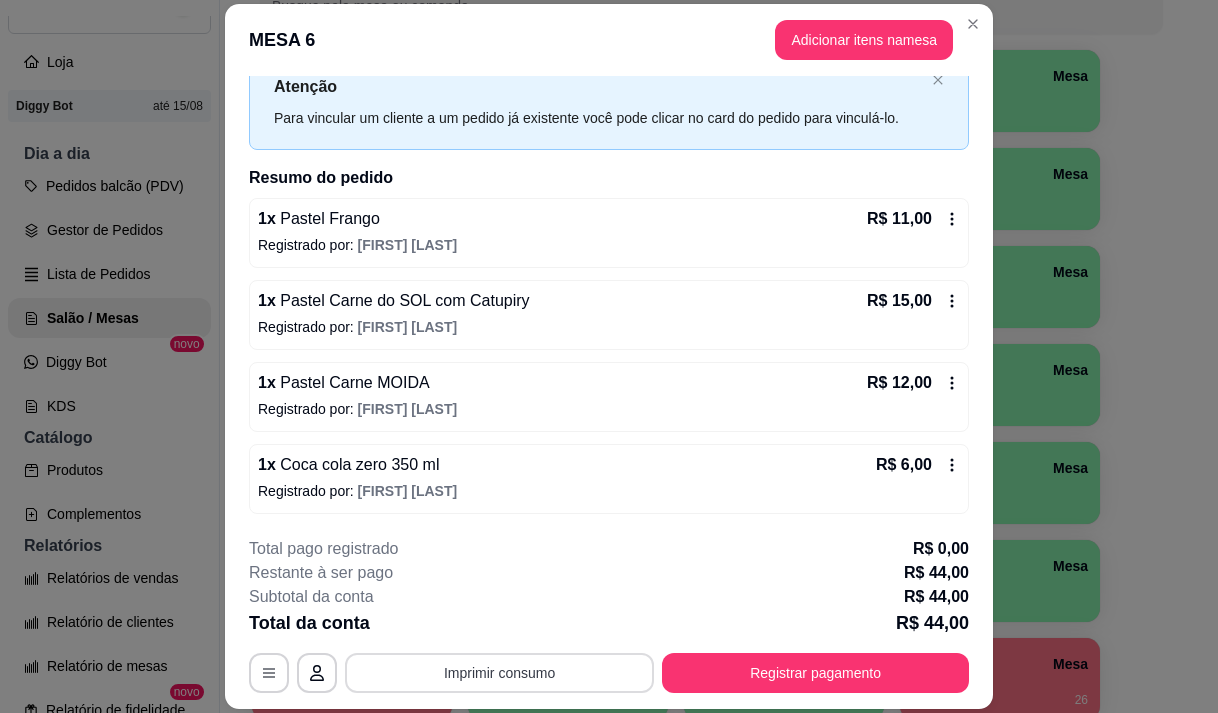 click on "Imprimir consumo" at bounding box center (499, 673) 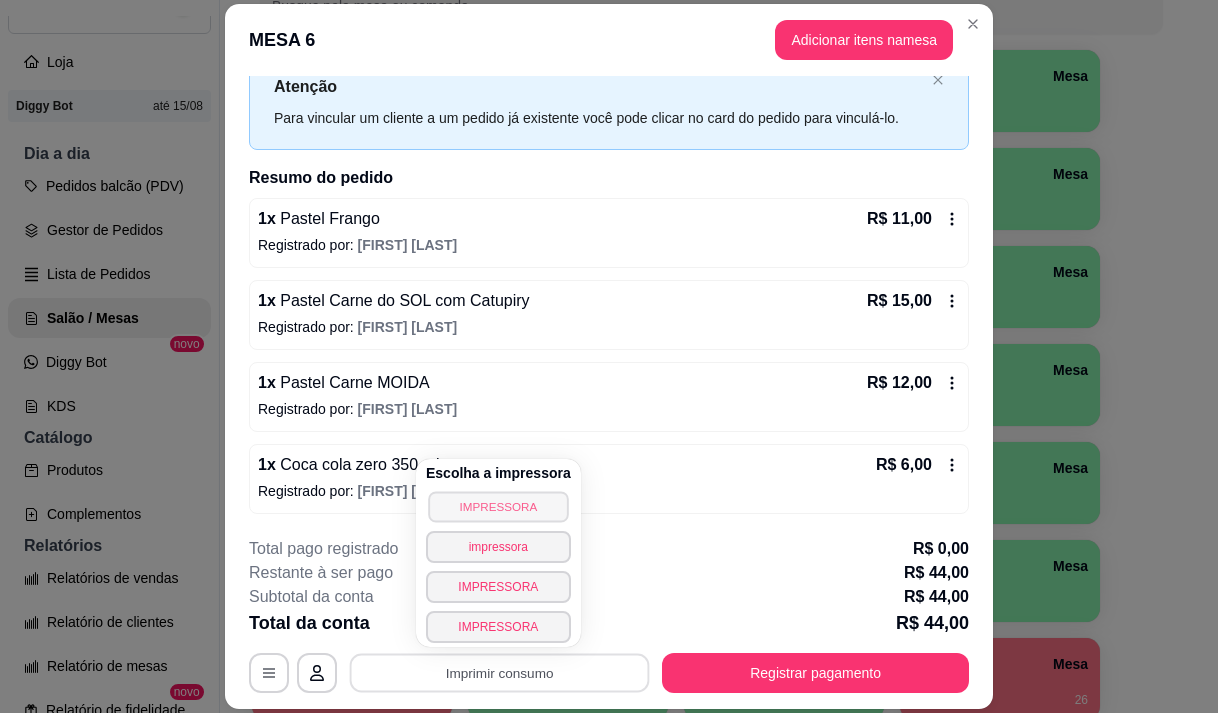 click on "IMPRESSORA" at bounding box center (498, 506) 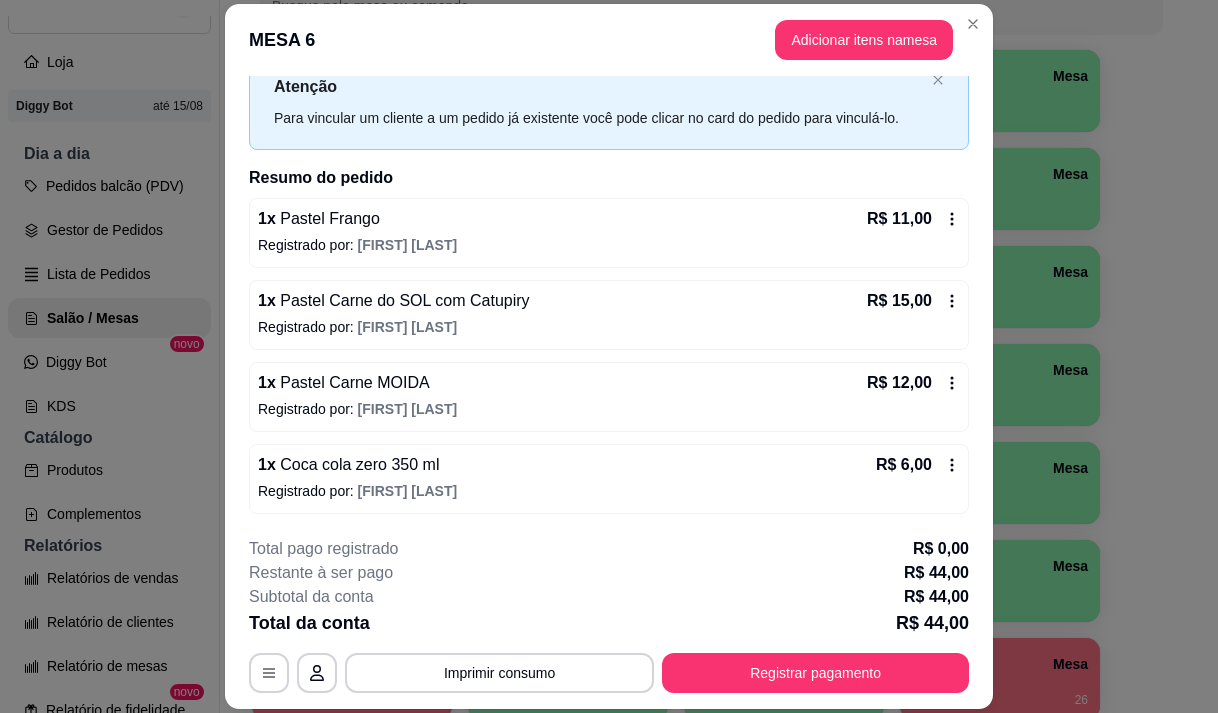 click 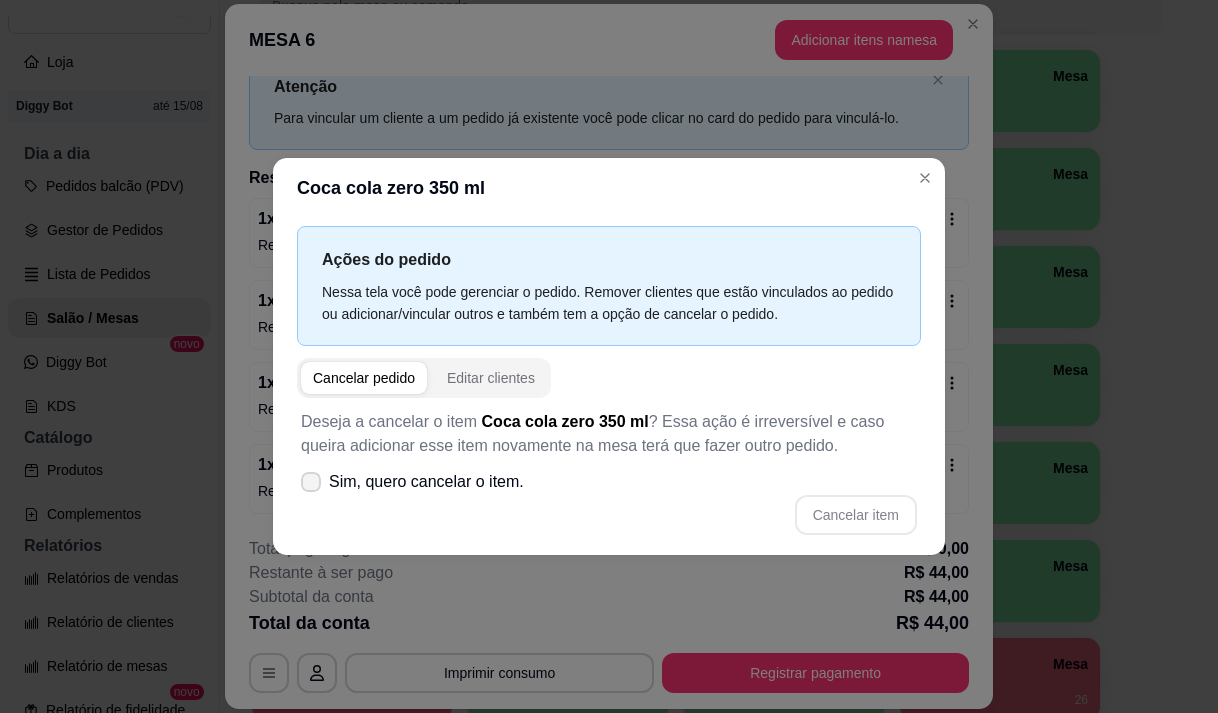 click on "Sim, quero cancelar o item." at bounding box center (412, 482) 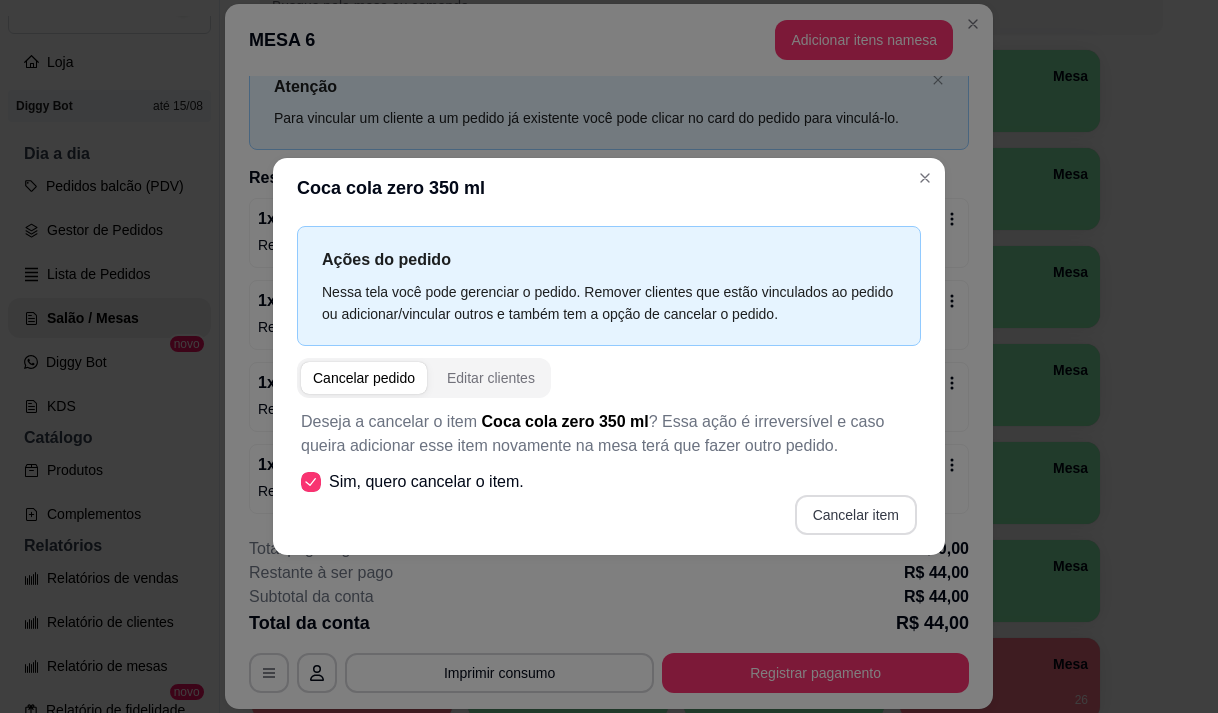 click on "Cancelar item" at bounding box center [856, 515] 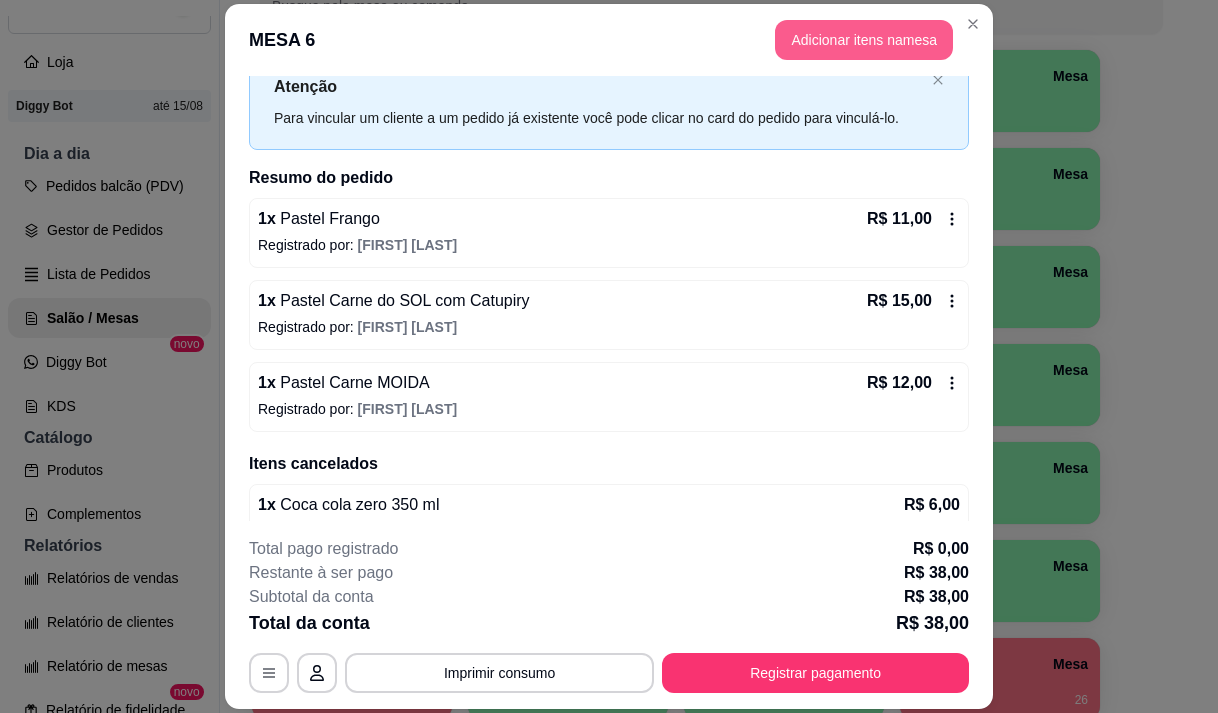 click on "Adicionar itens na  mesa" at bounding box center (864, 40) 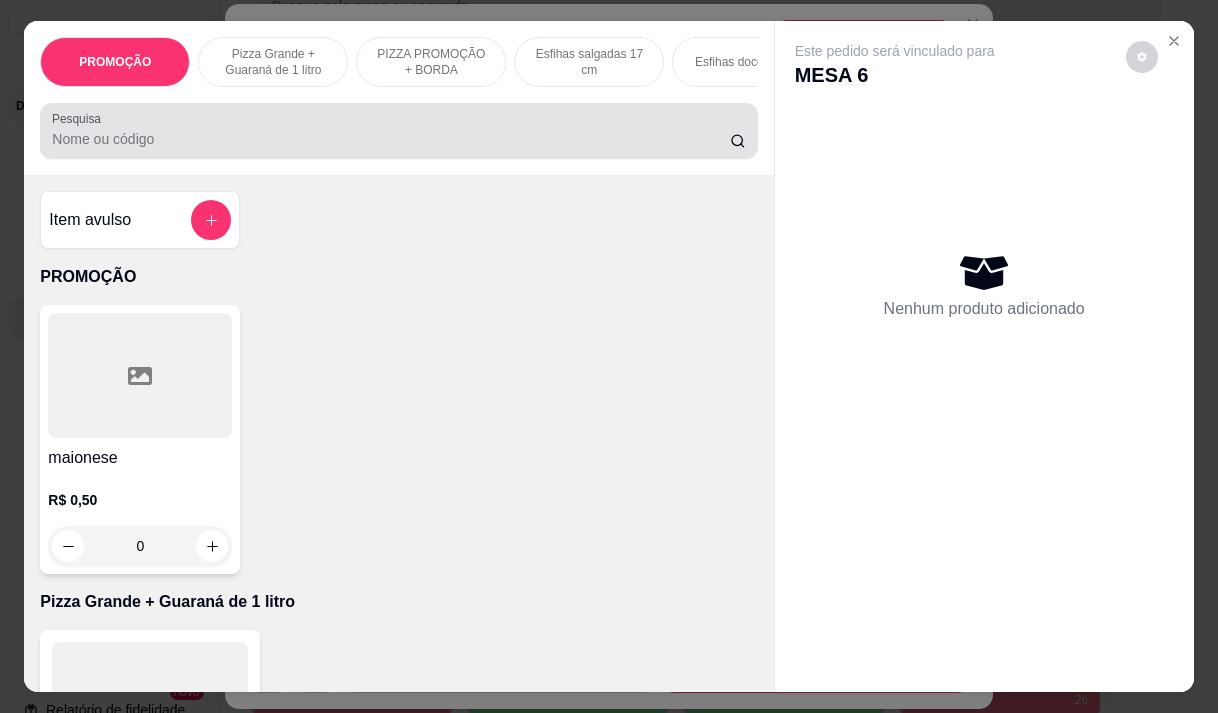 click at bounding box center [398, 131] 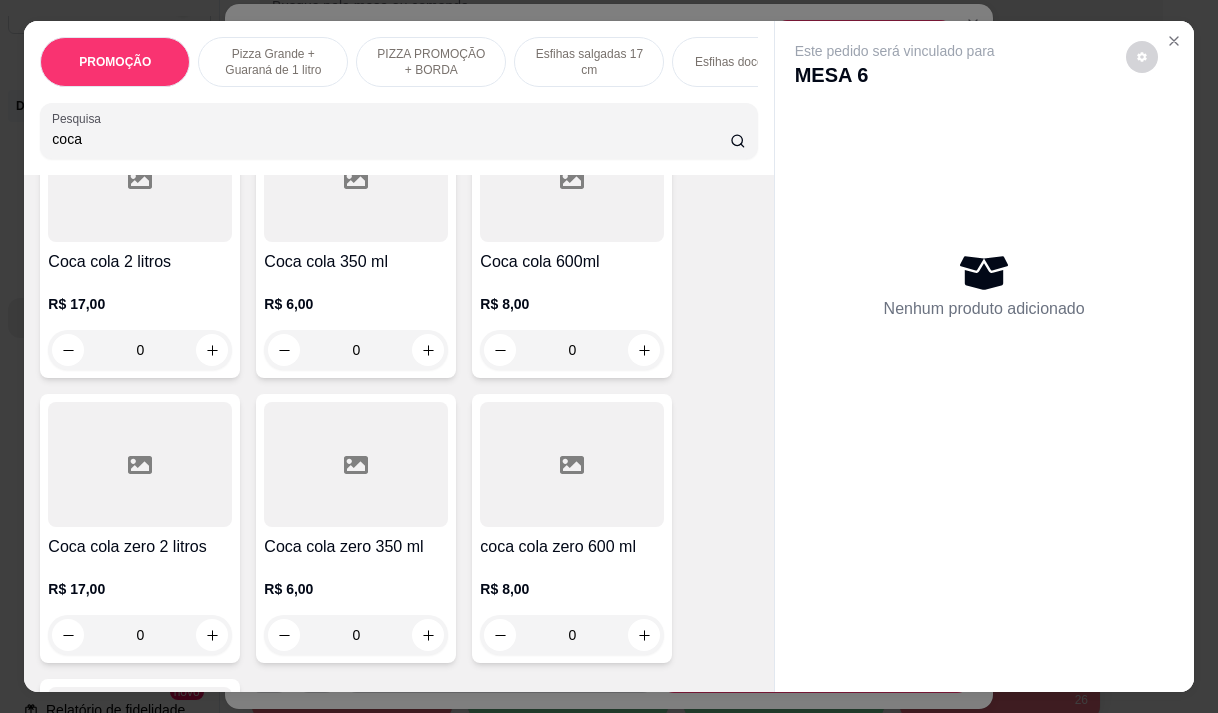 scroll, scrollTop: 200, scrollLeft: 0, axis: vertical 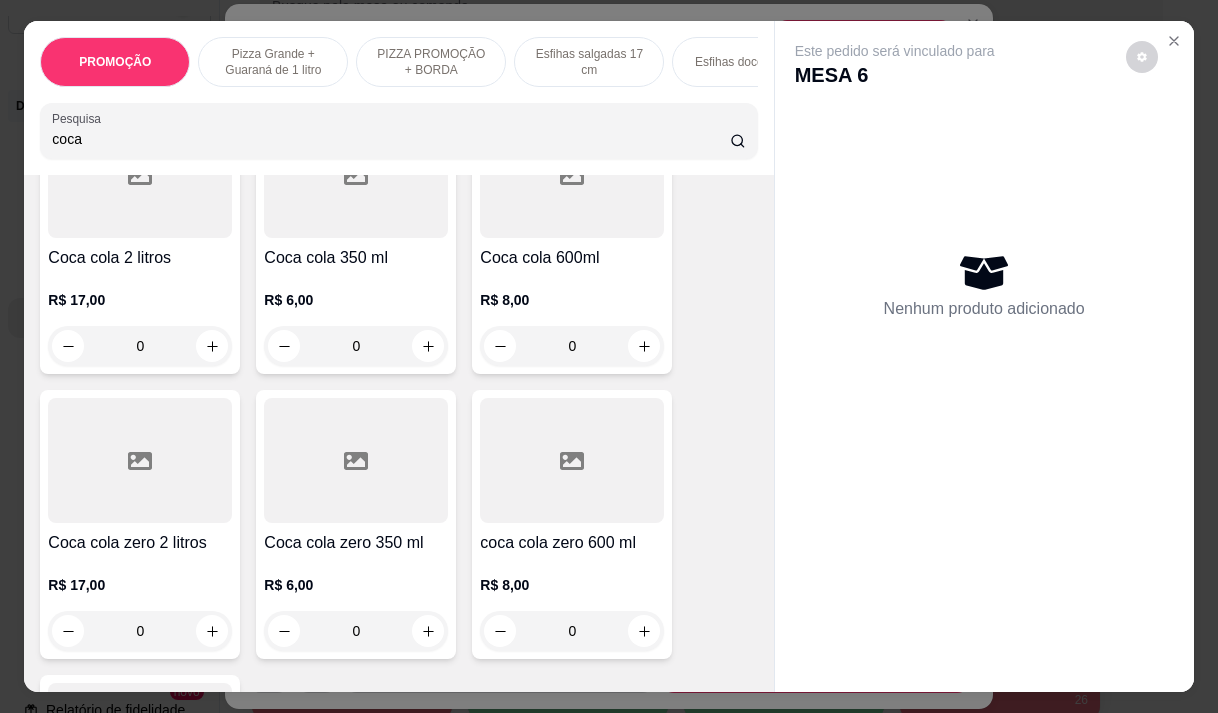 type on "coca" 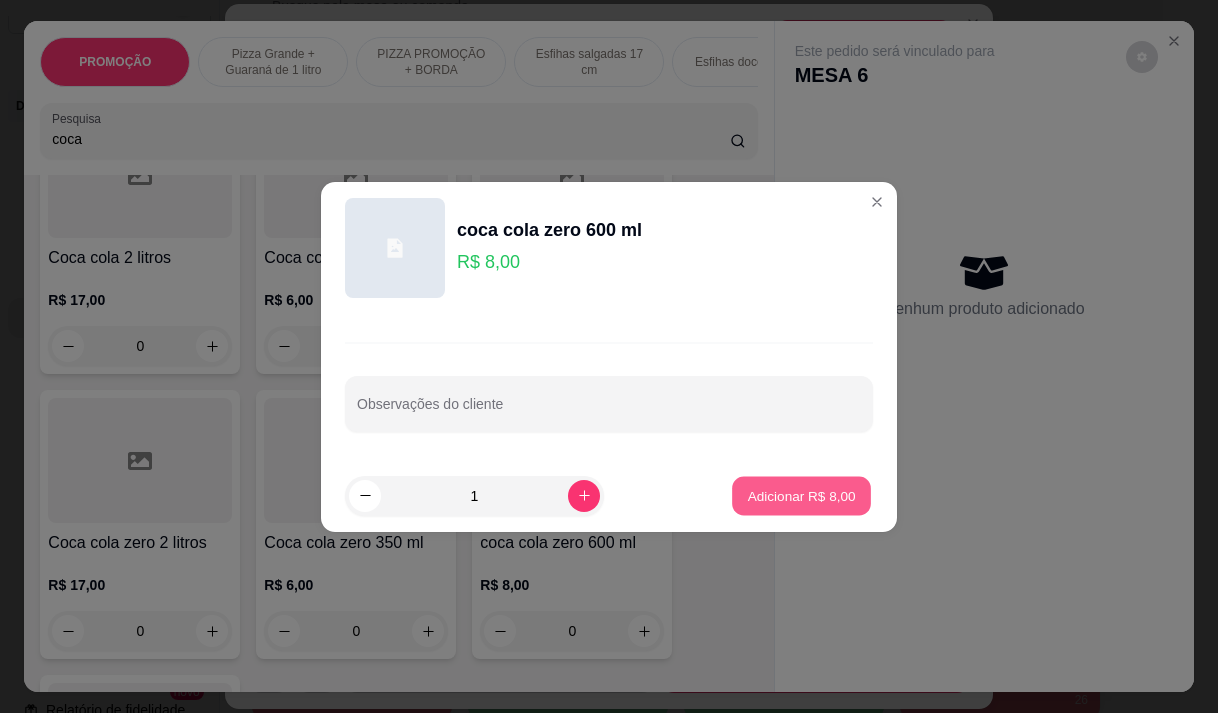 click on "Adicionar   R$ 8,00" at bounding box center (801, 495) 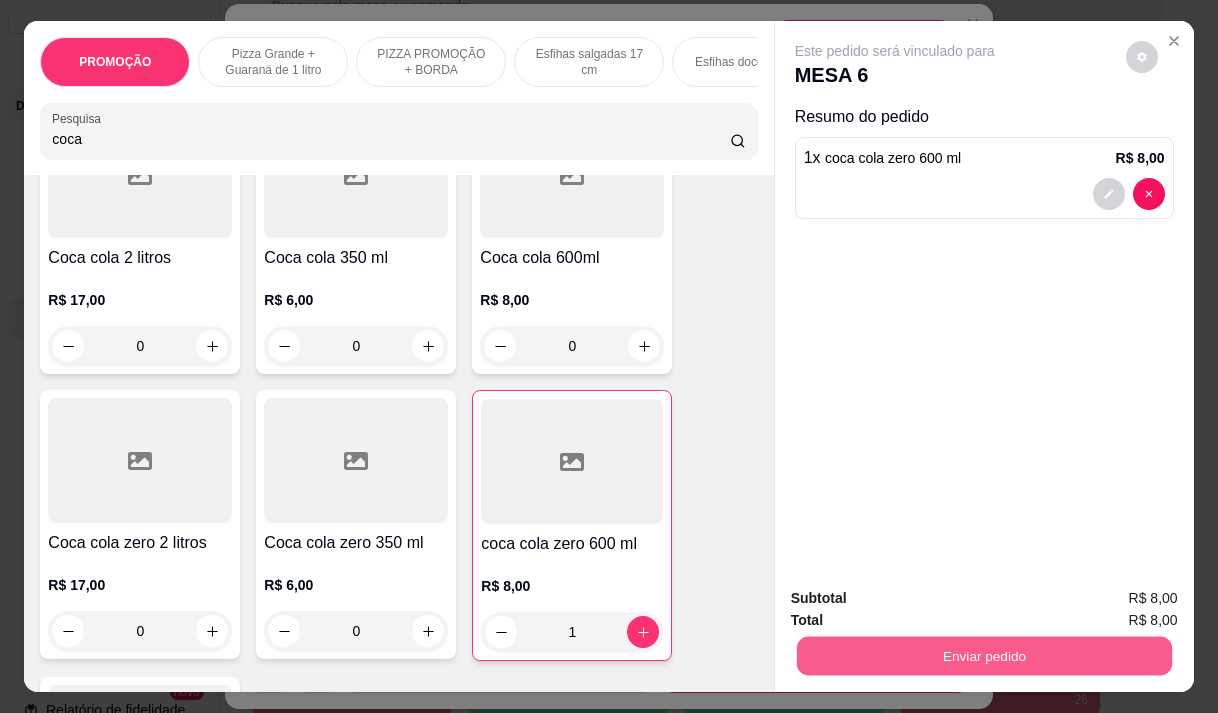 click on "Enviar pedido" at bounding box center [983, 655] 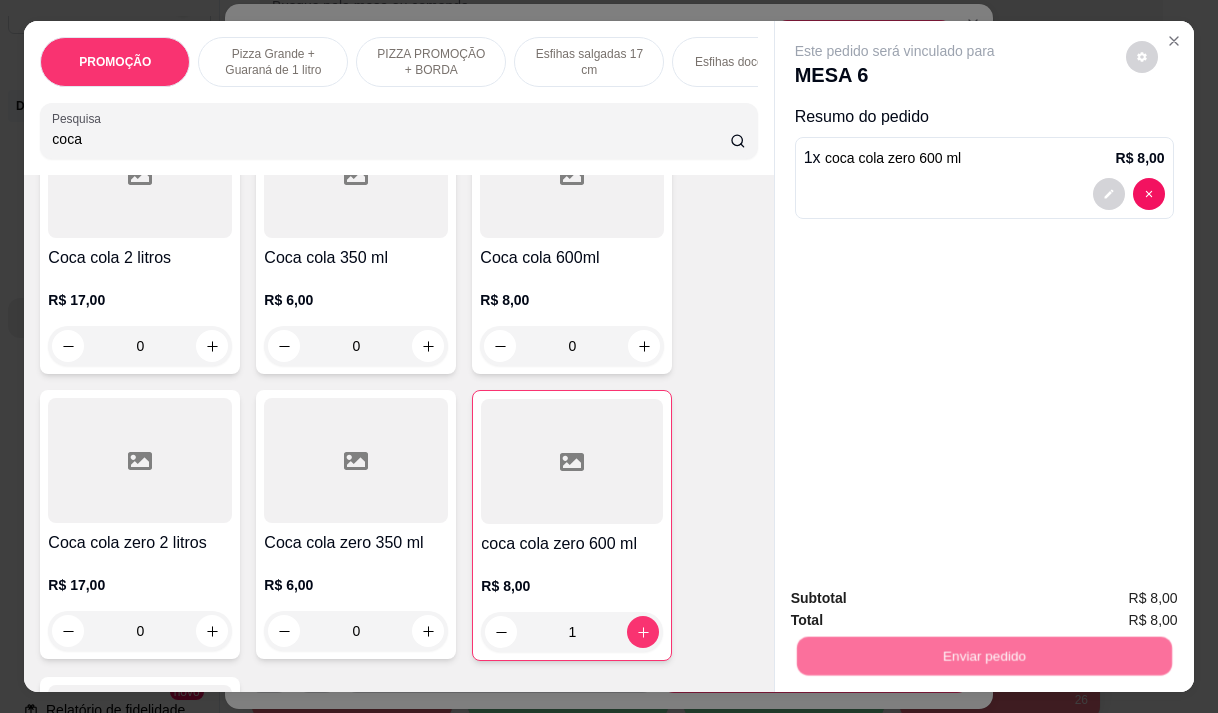 click on "Não registrar e enviar pedido" at bounding box center [918, 598] 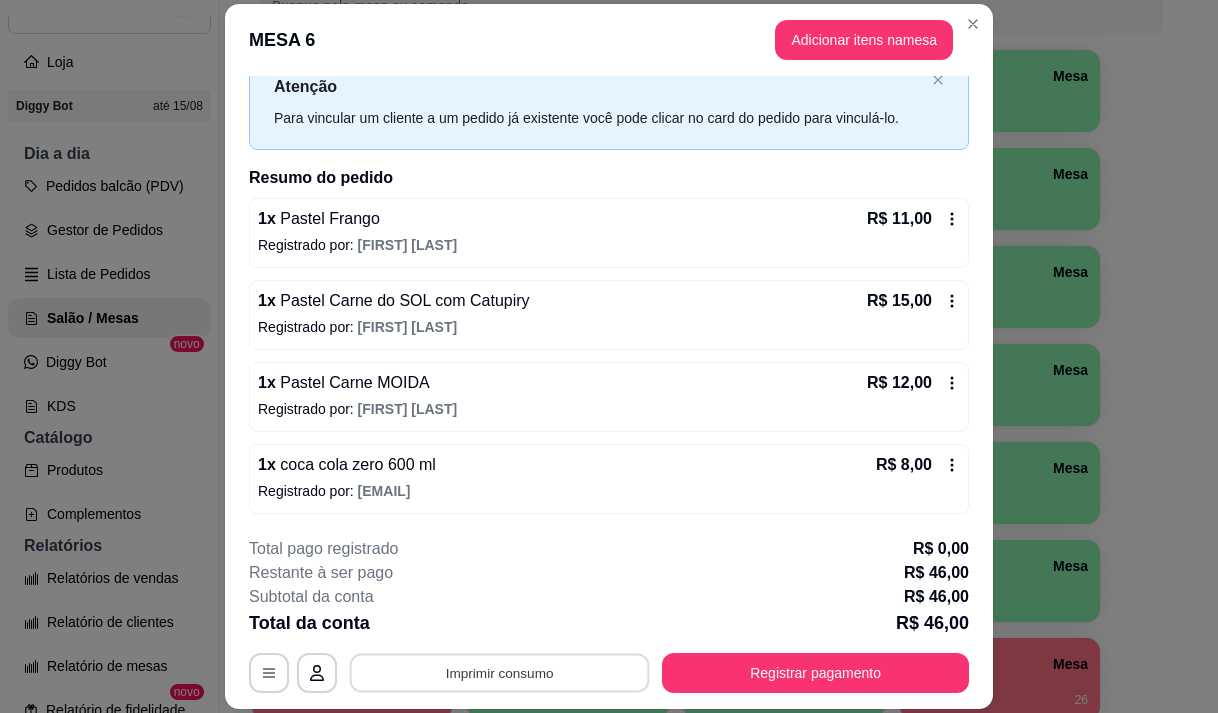 click on "Imprimir consumo" at bounding box center [500, 673] 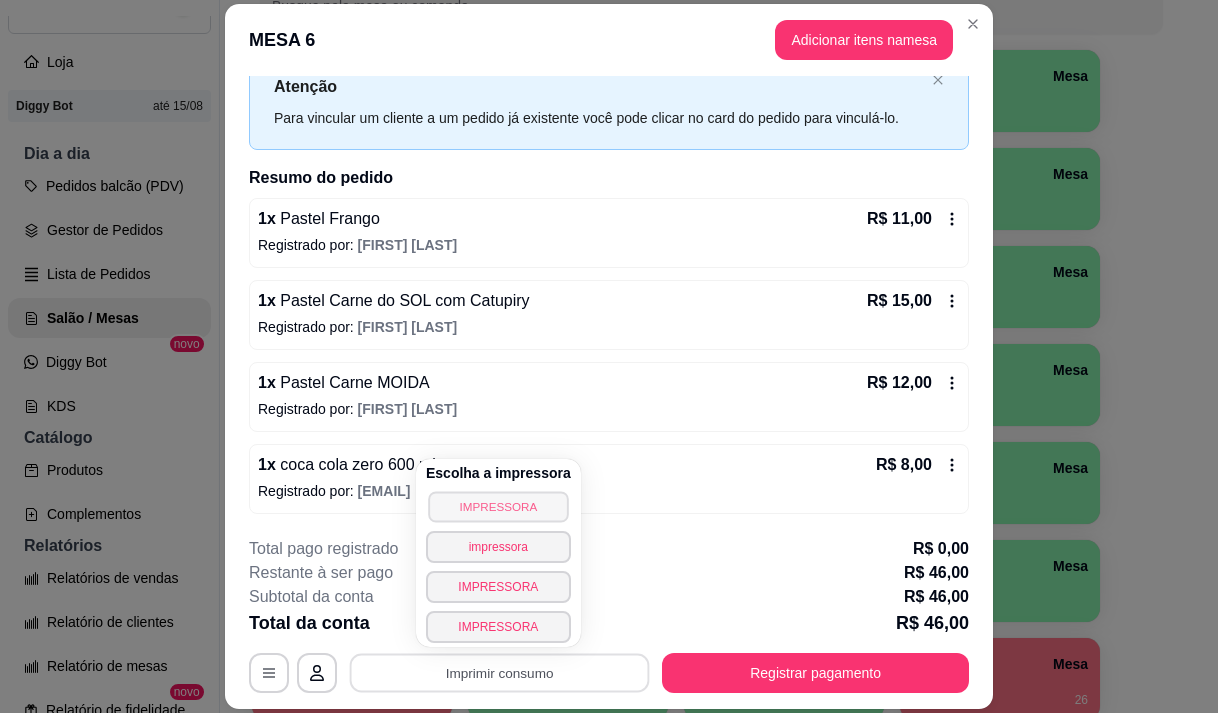click on "IMPRESSORA" at bounding box center [498, 506] 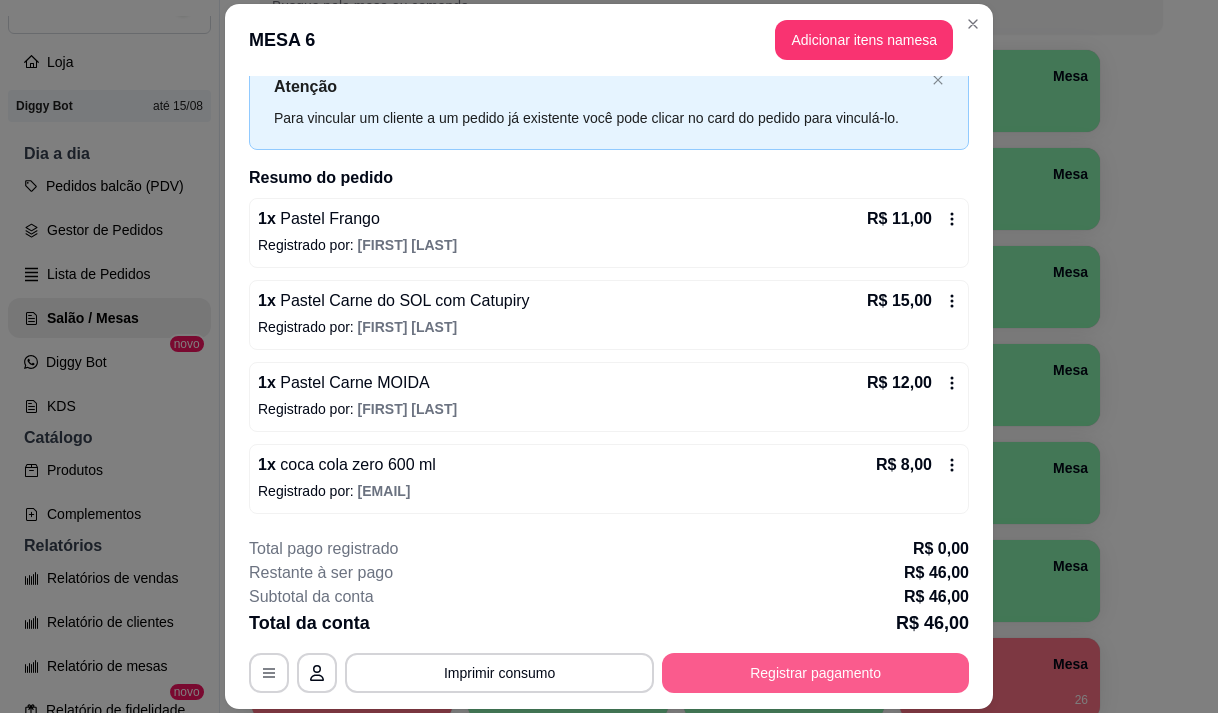 click on "Registrar pagamento" at bounding box center [815, 673] 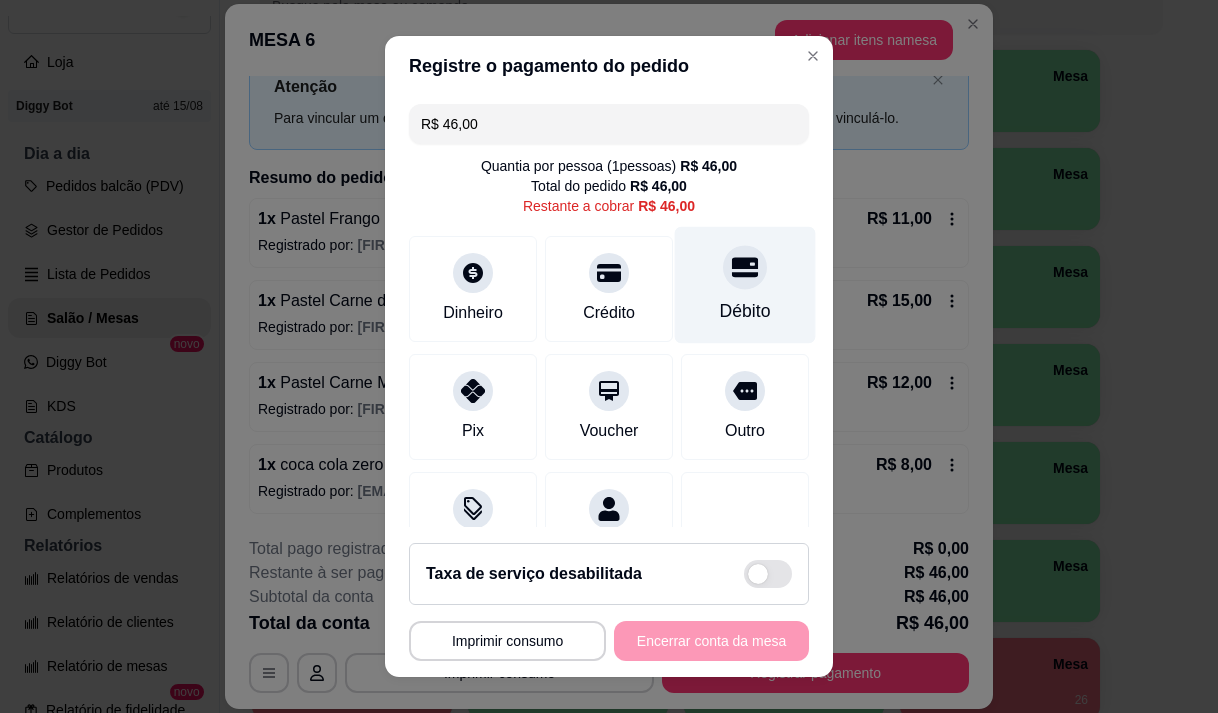 click 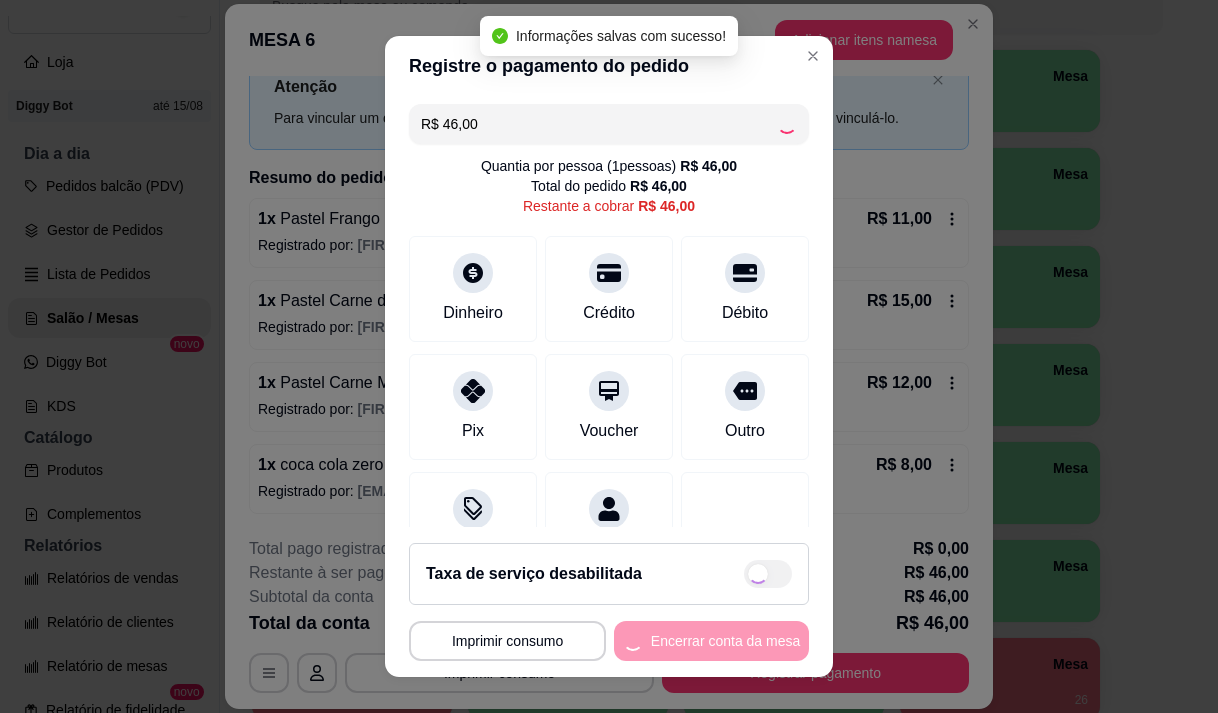 type on "R$ 0,00" 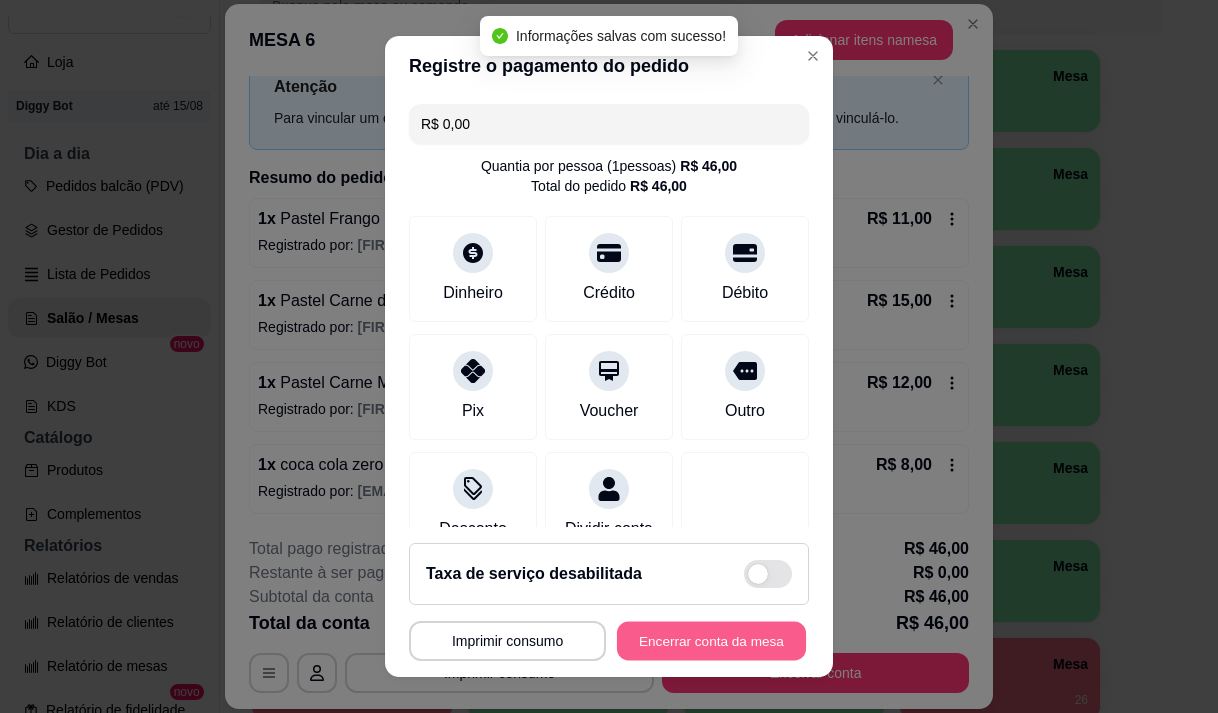 click on "Encerrar conta da mesa" at bounding box center [711, 641] 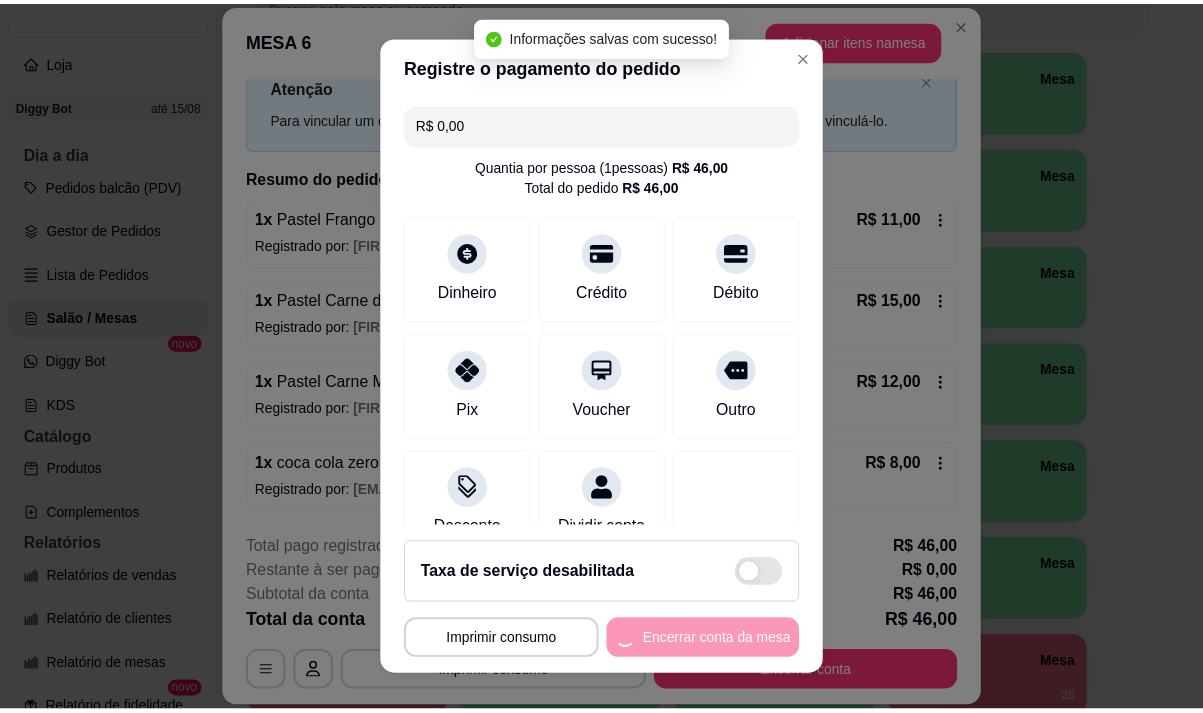 scroll, scrollTop: 0, scrollLeft: 0, axis: both 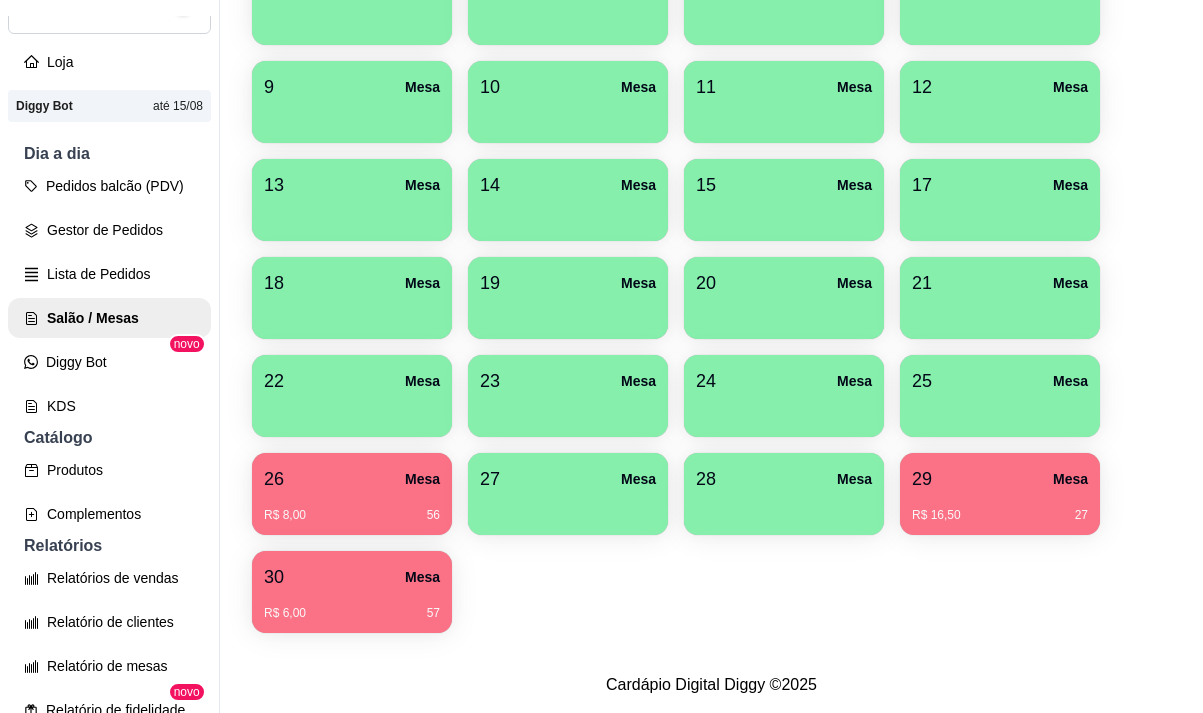 click on "R$ 6,00 57" at bounding box center [352, 613] 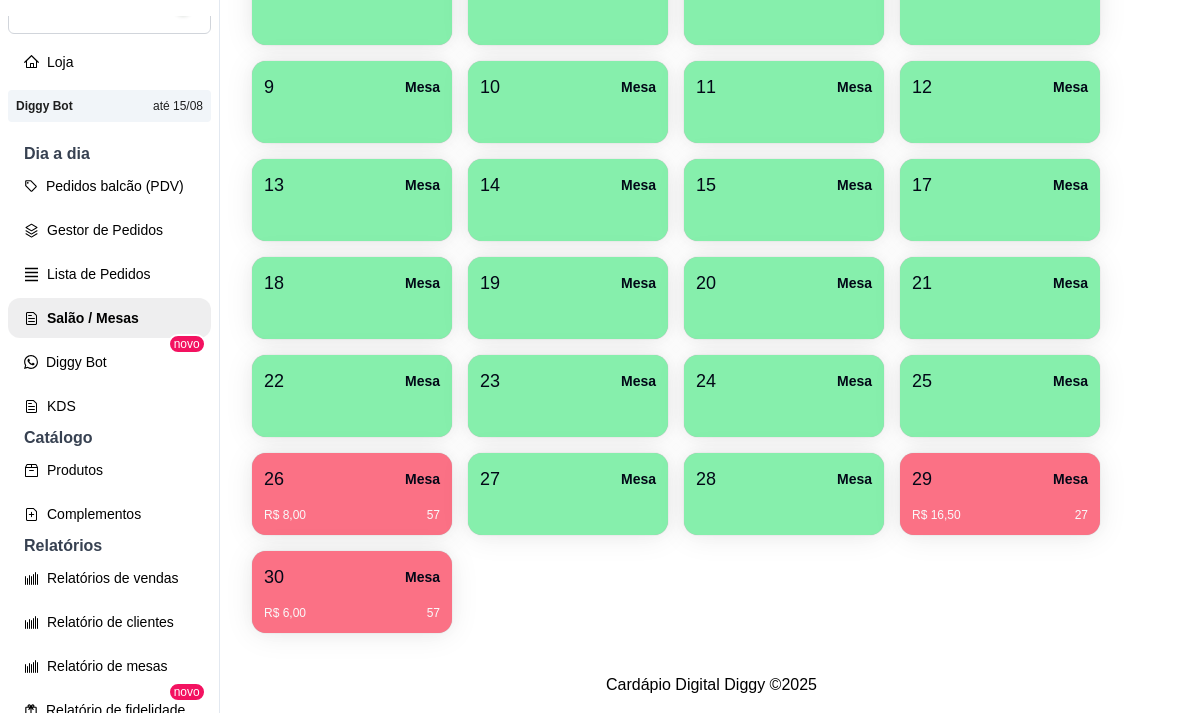 click on "R$ 6,00 57" at bounding box center (352, 606) 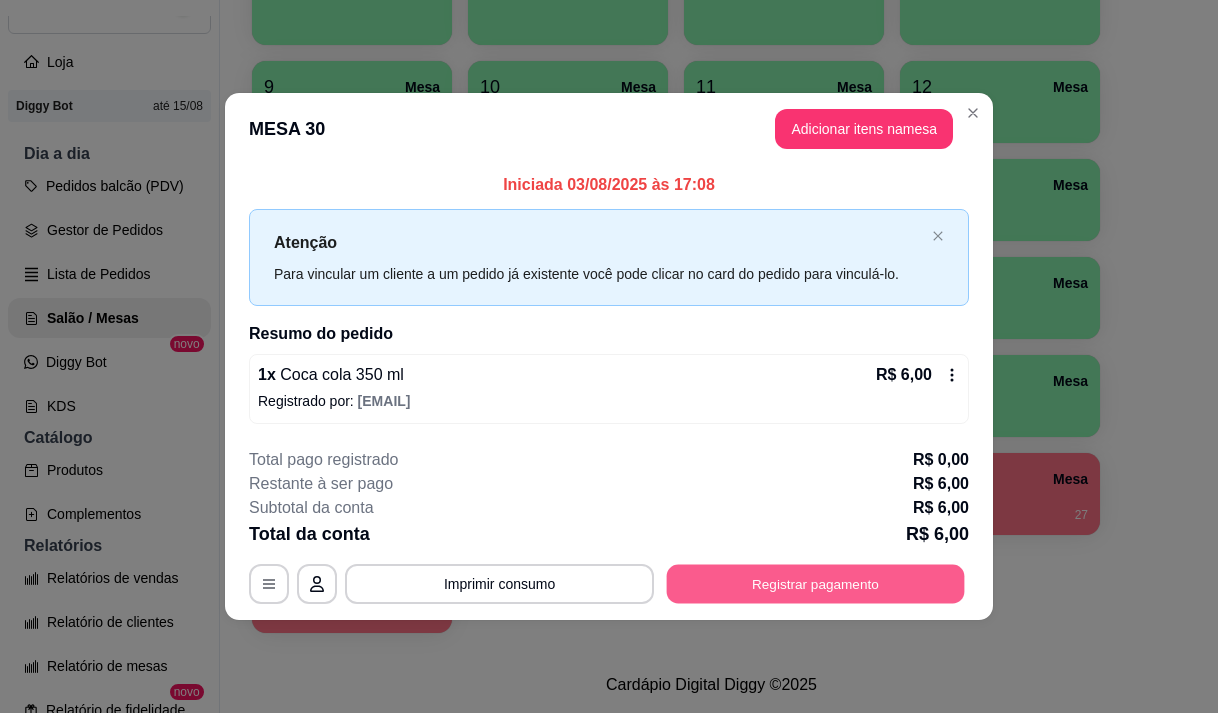 click on "Registrar pagamento" at bounding box center [816, 584] 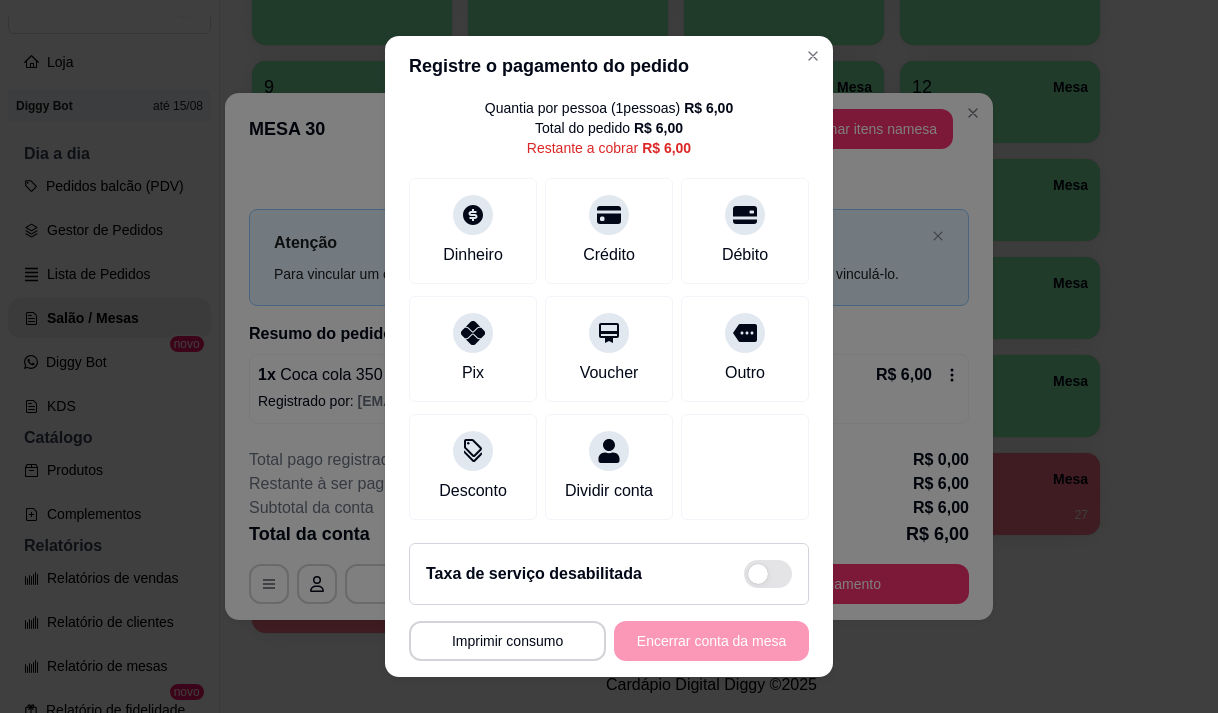 scroll, scrollTop: 82, scrollLeft: 0, axis: vertical 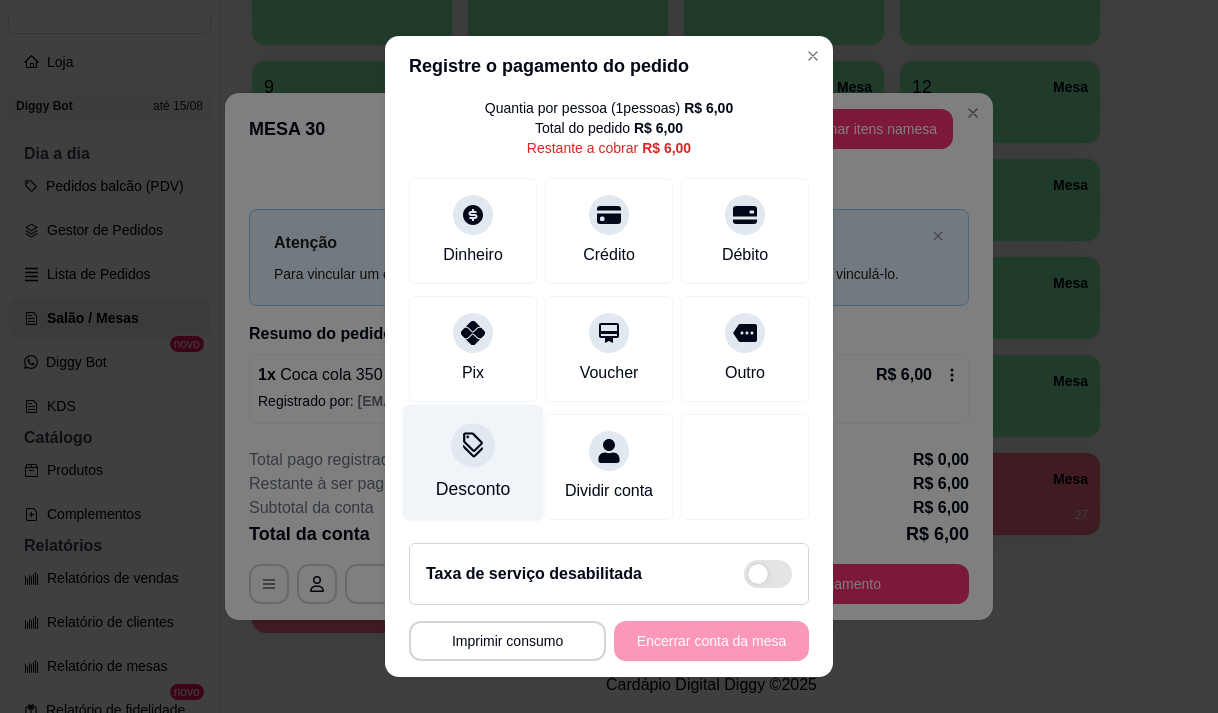 click on "Desconto" at bounding box center (473, 462) 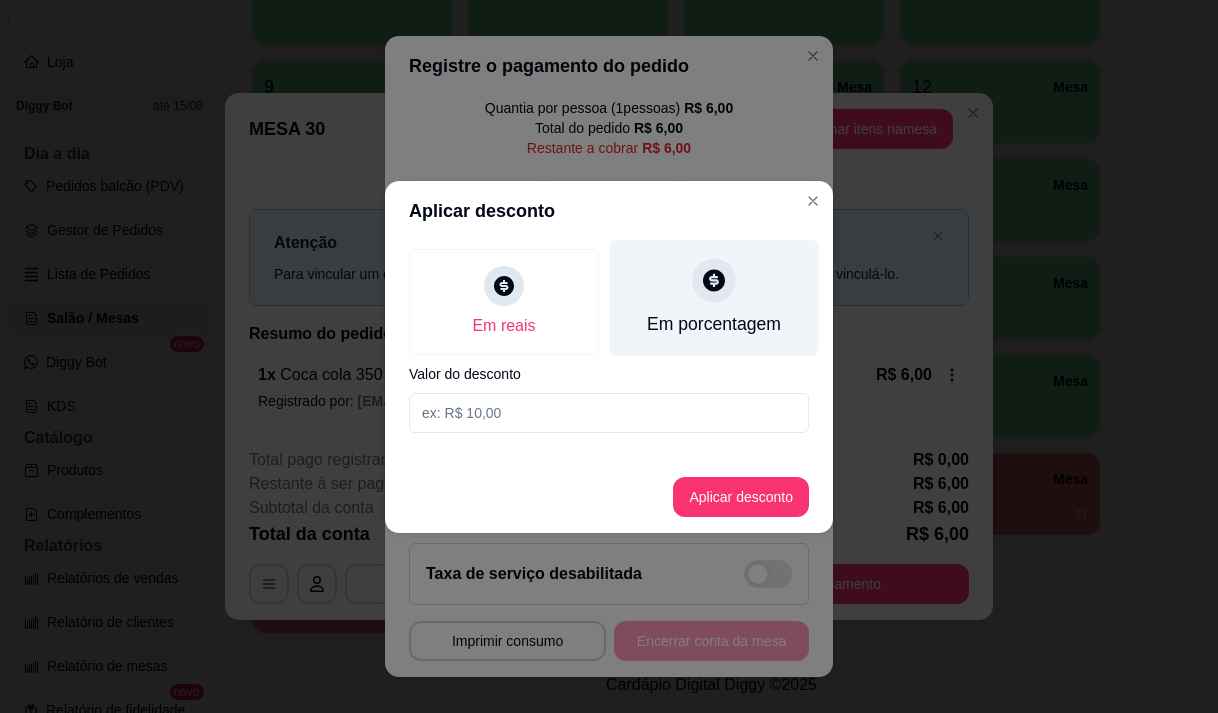 click on "Em porcentagem" at bounding box center (714, 297) 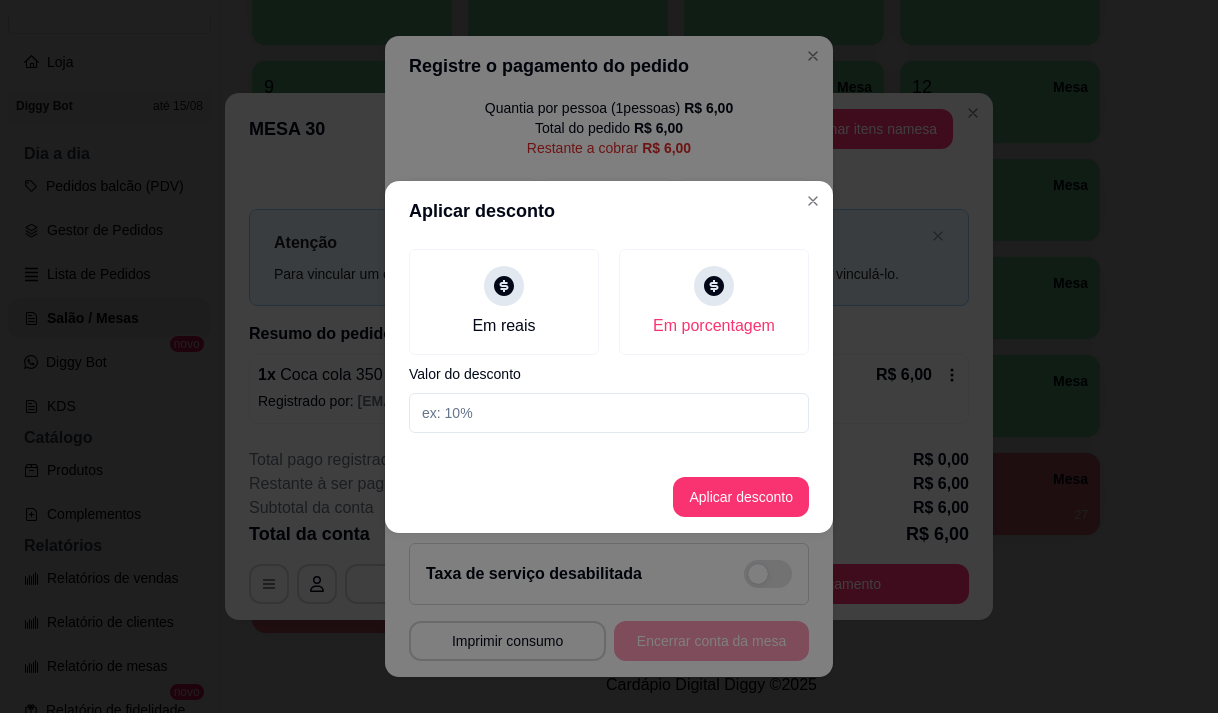 click at bounding box center (609, 413) 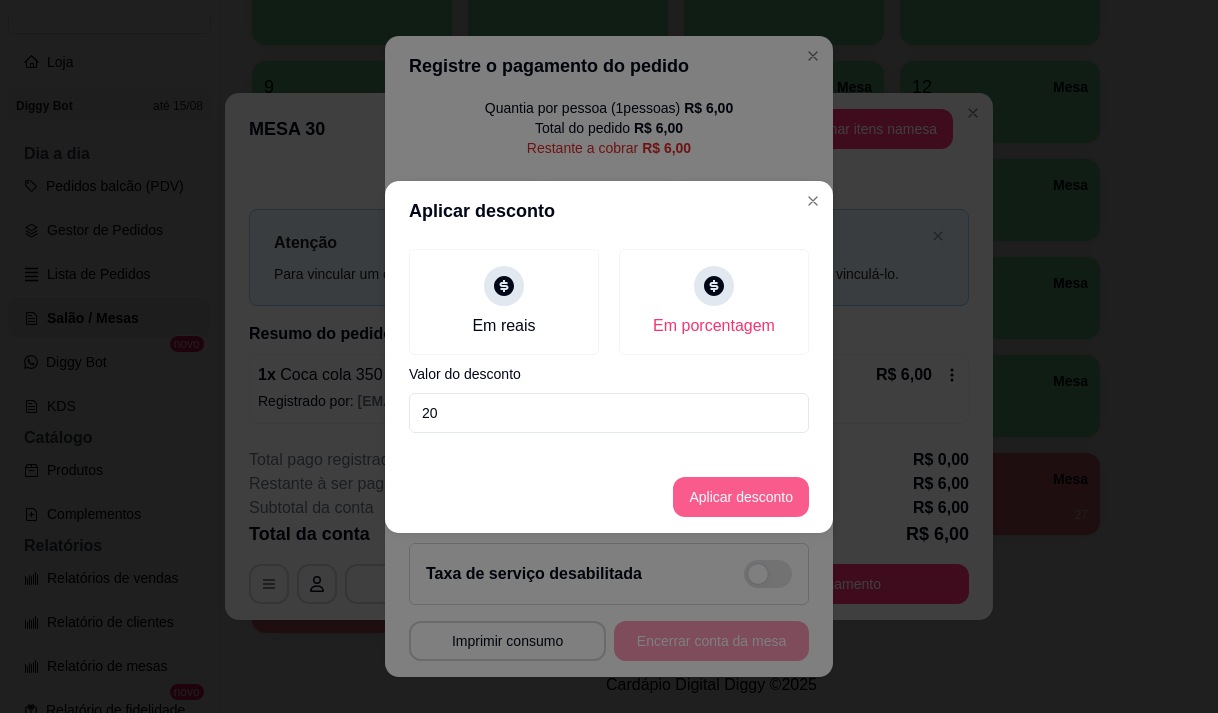 type on "20" 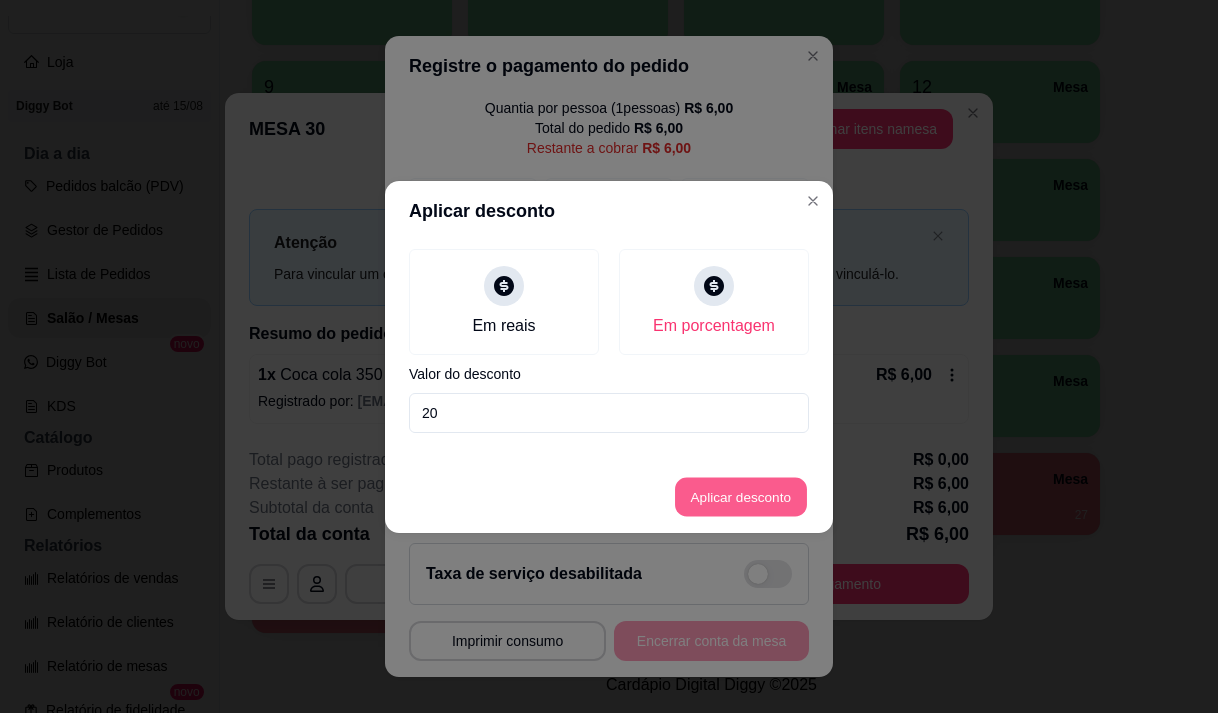 click on "Aplicar desconto" at bounding box center (741, 496) 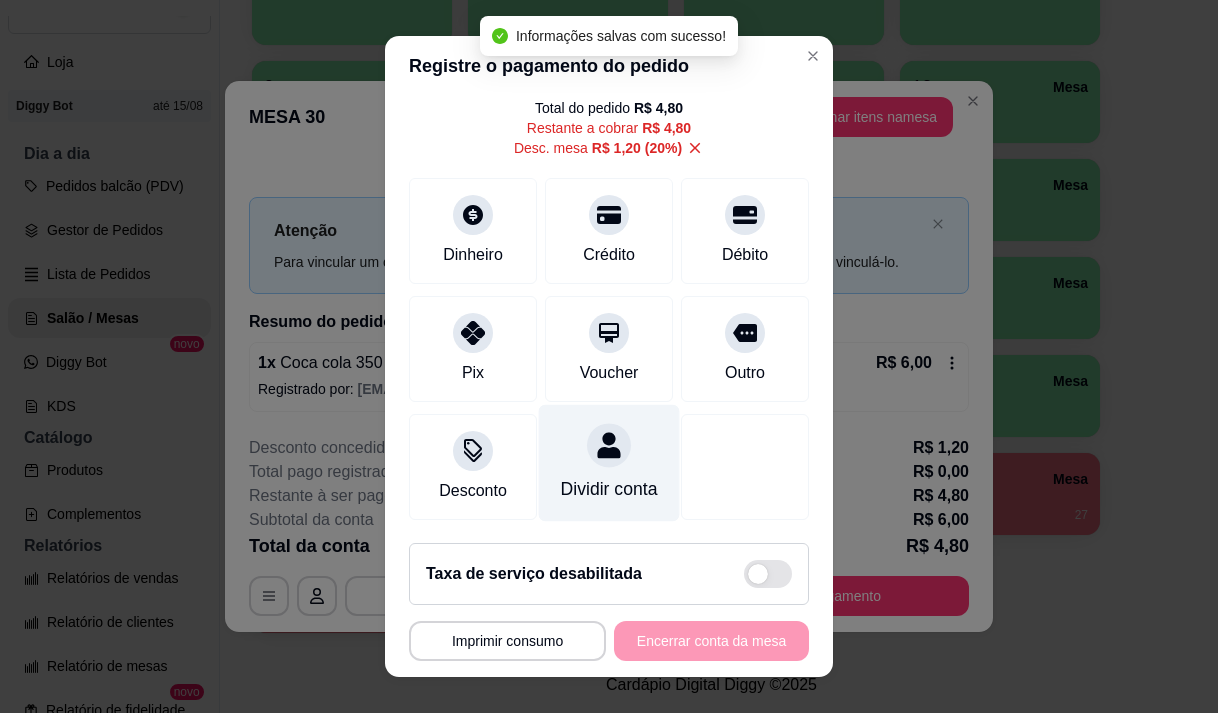 scroll, scrollTop: 102, scrollLeft: 0, axis: vertical 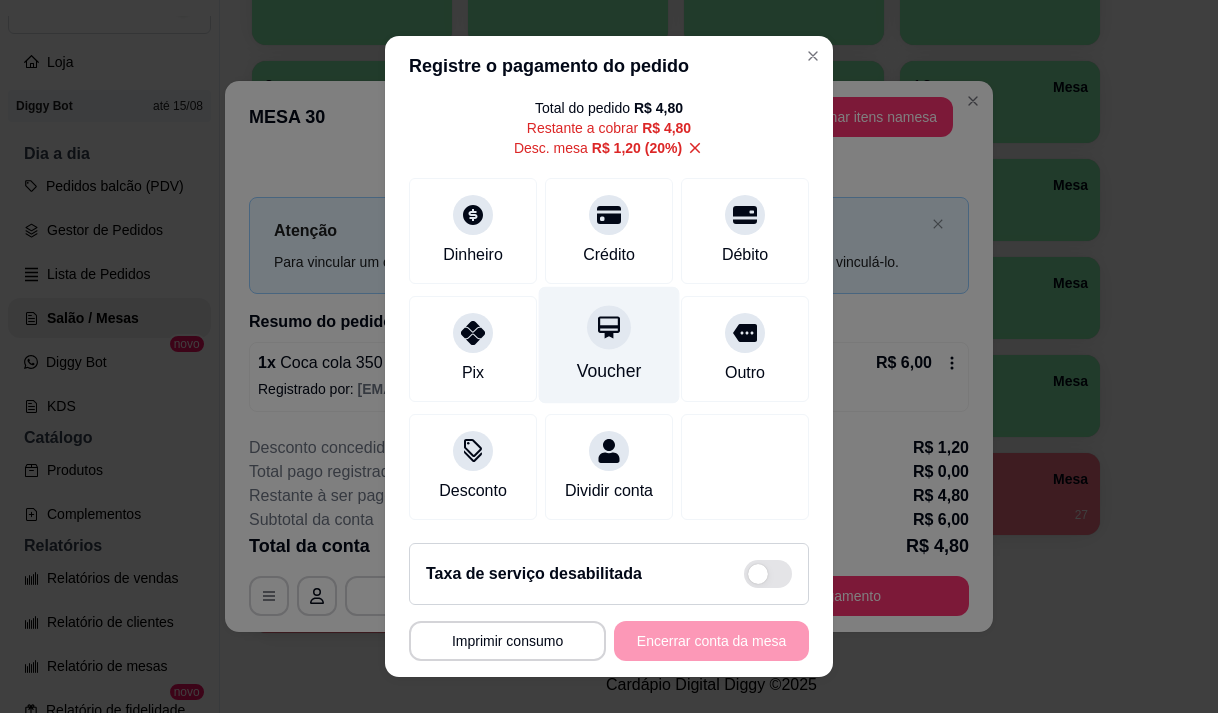 click at bounding box center (609, 327) 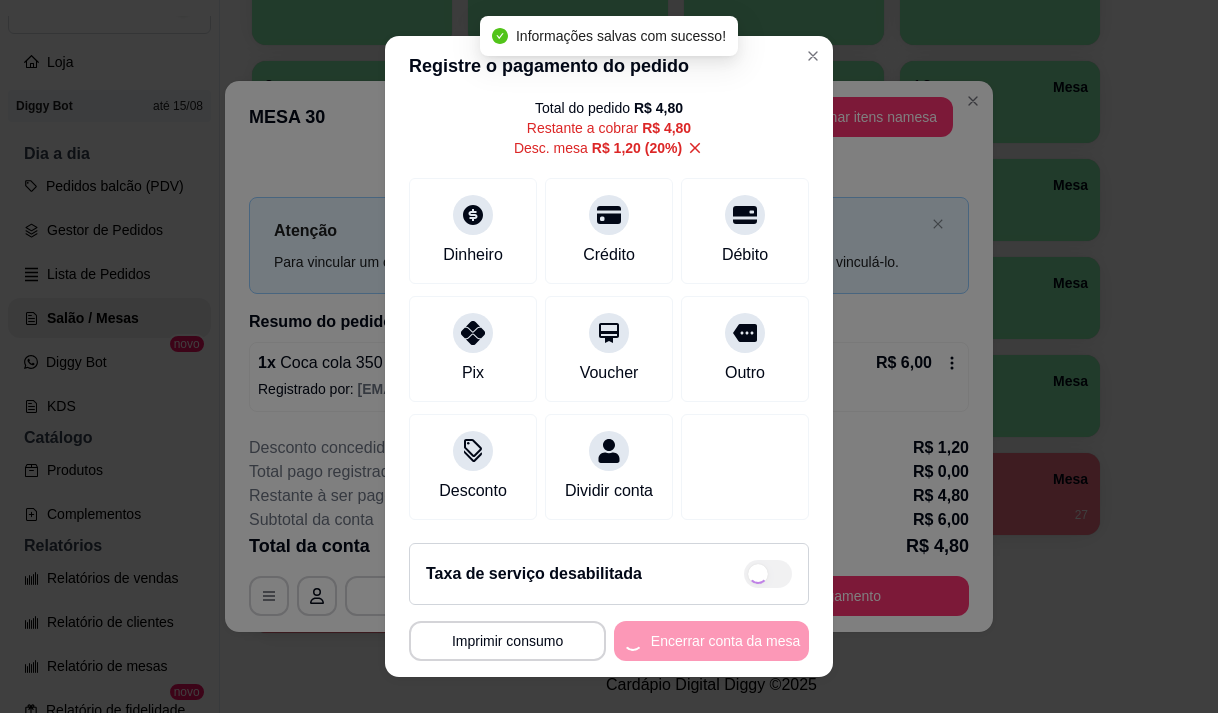 type on "R$ 0,00" 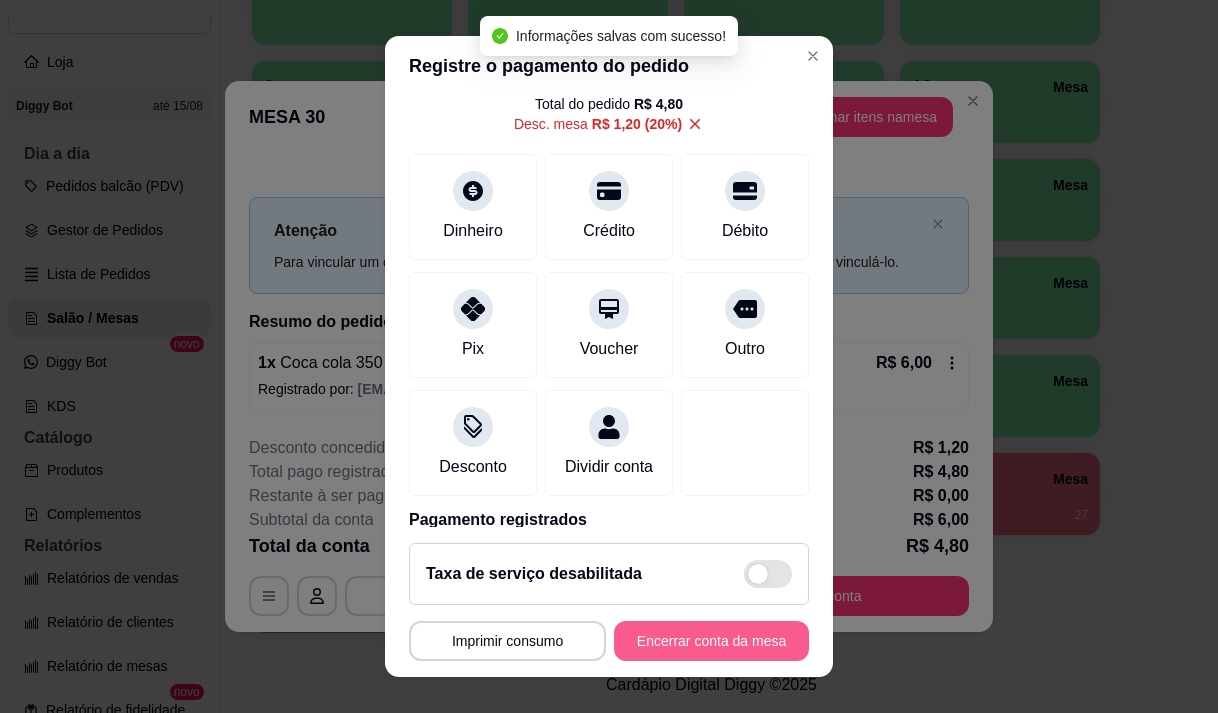 click on "Encerrar conta da mesa" at bounding box center [711, 641] 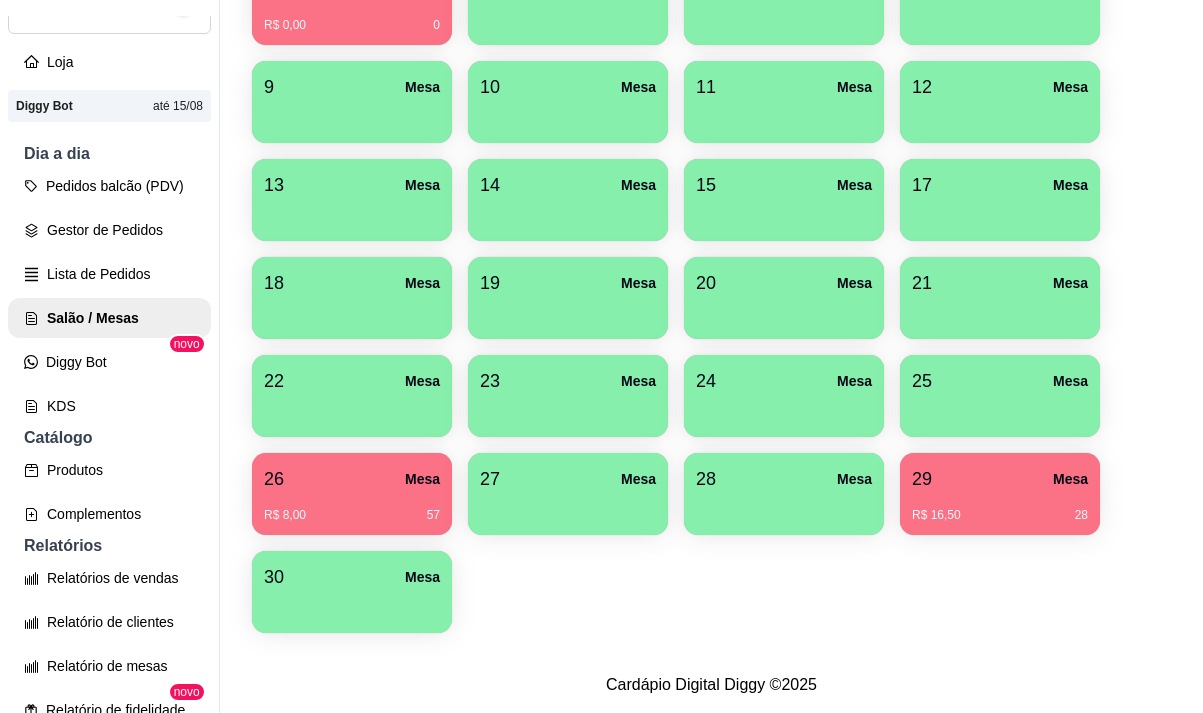 click on "R$ 16,50 28" at bounding box center [1000, 515] 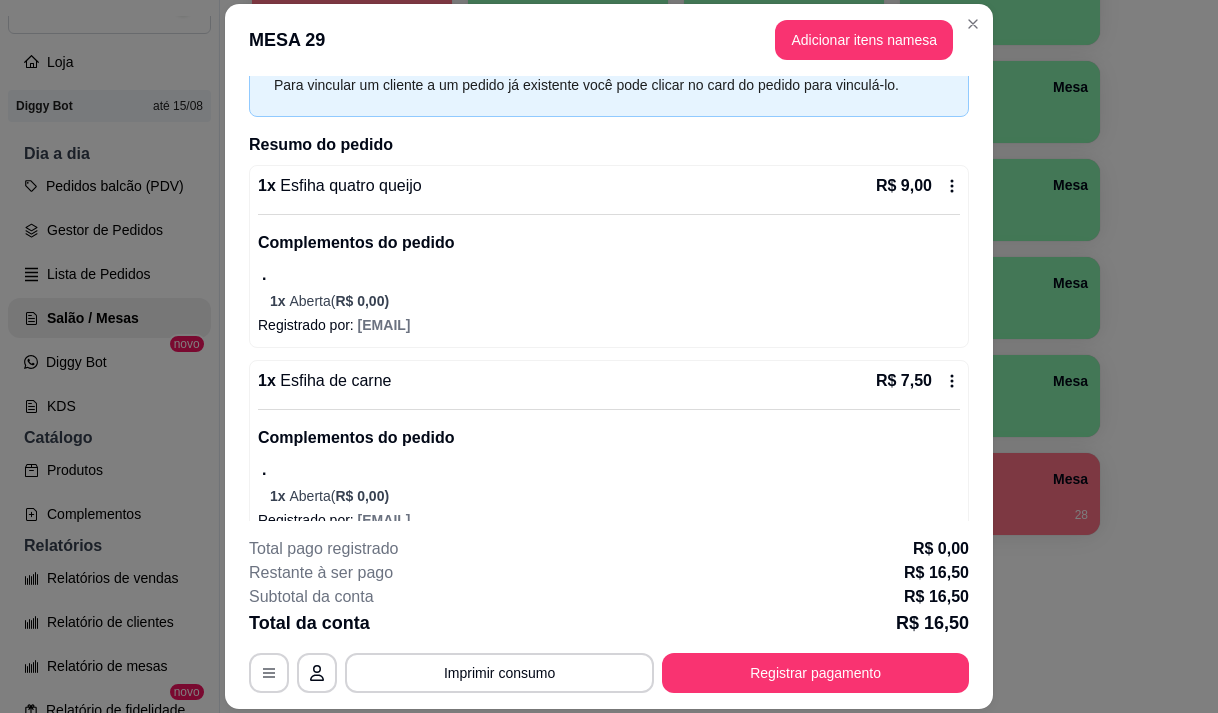 scroll, scrollTop: 129, scrollLeft: 0, axis: vertical 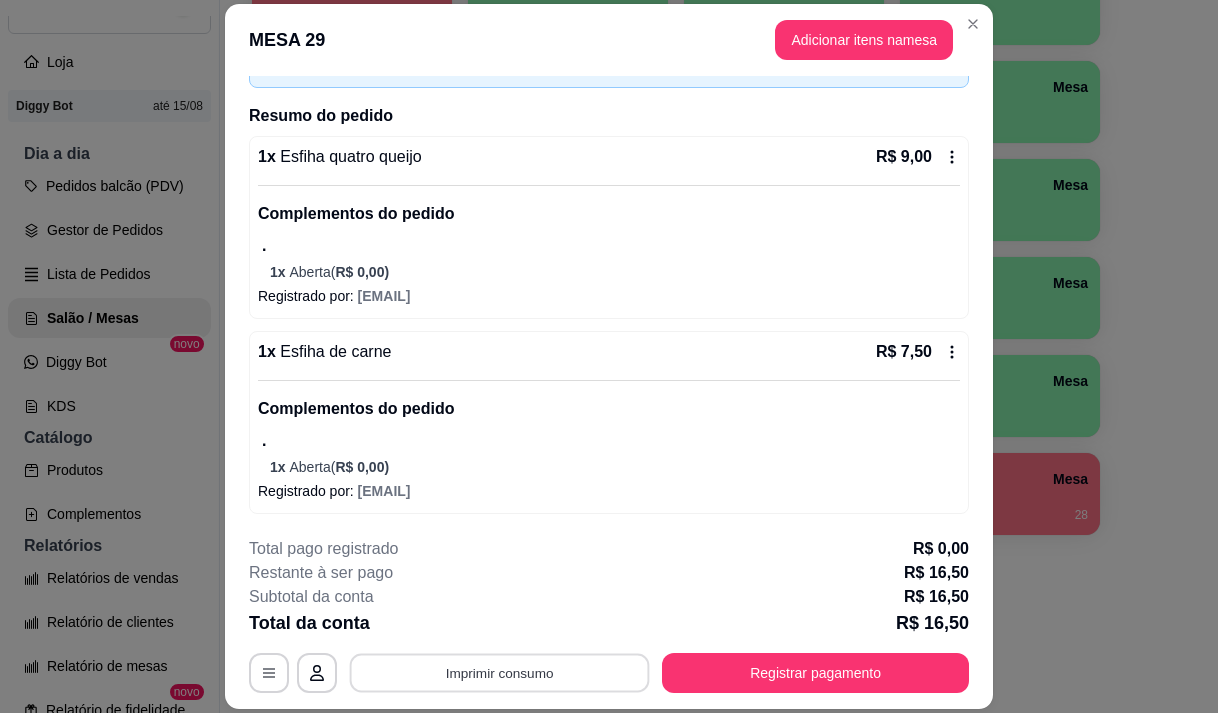 click on "Imprimir consumo" at bounding box center (500, 673) 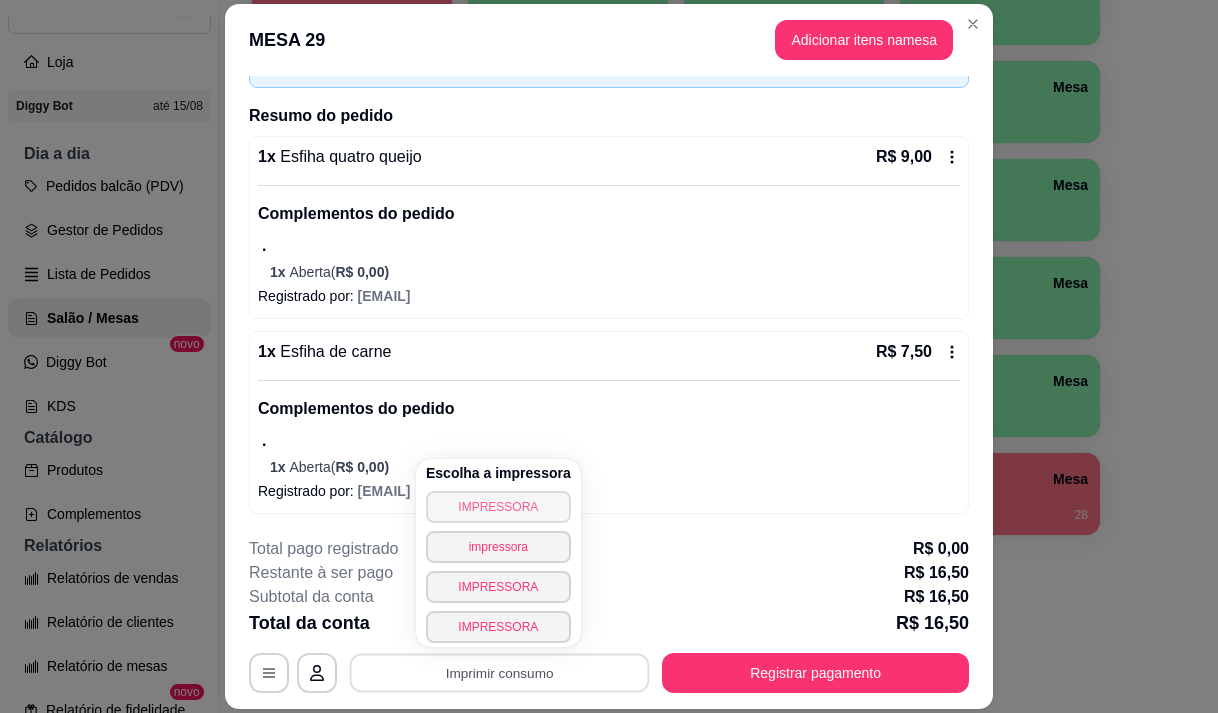 click on "IMPRESSORA" at bounding box center (498, 507) 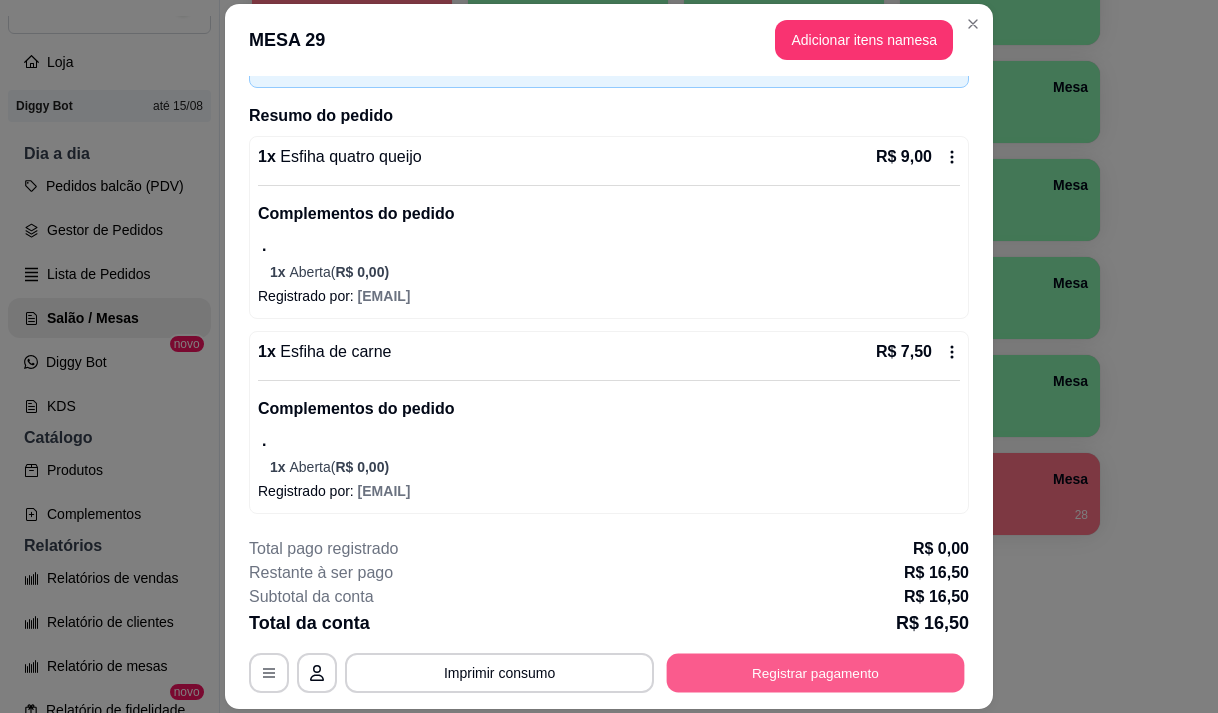 click on "Registrar pagamento" at bounding box center [816, 673] 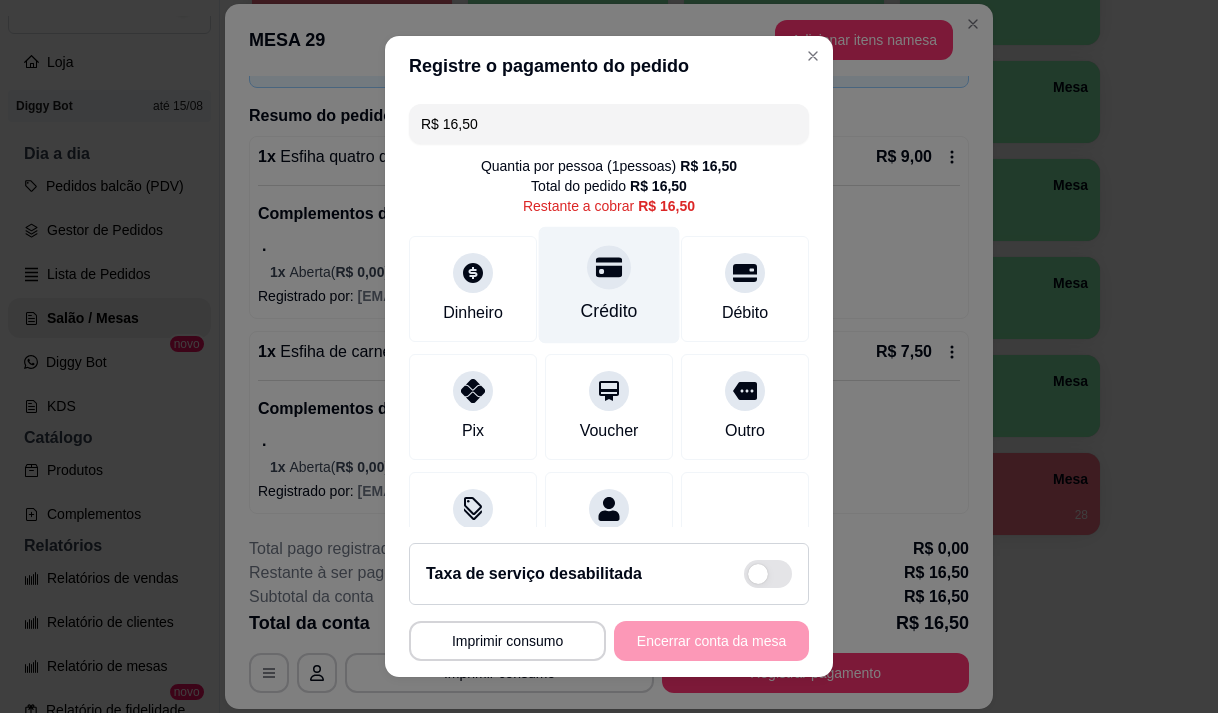 click on "Crédito" at bounding box center [609, 311] 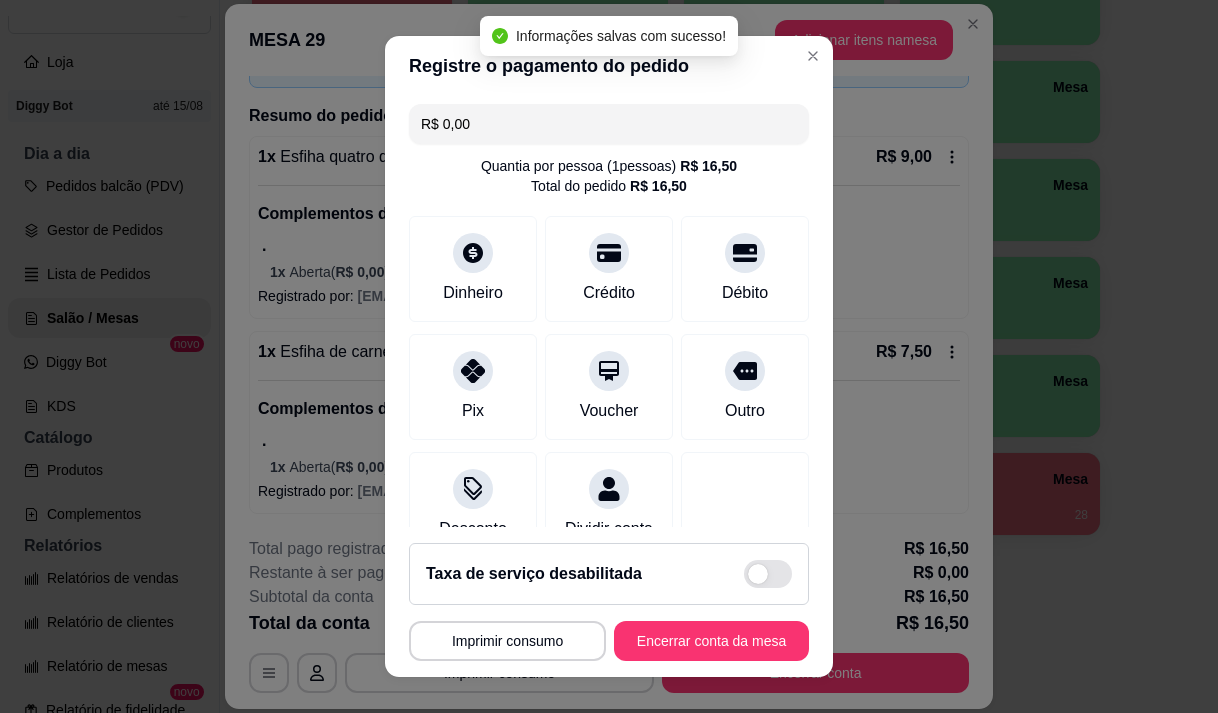 type on "R$ 0,00" 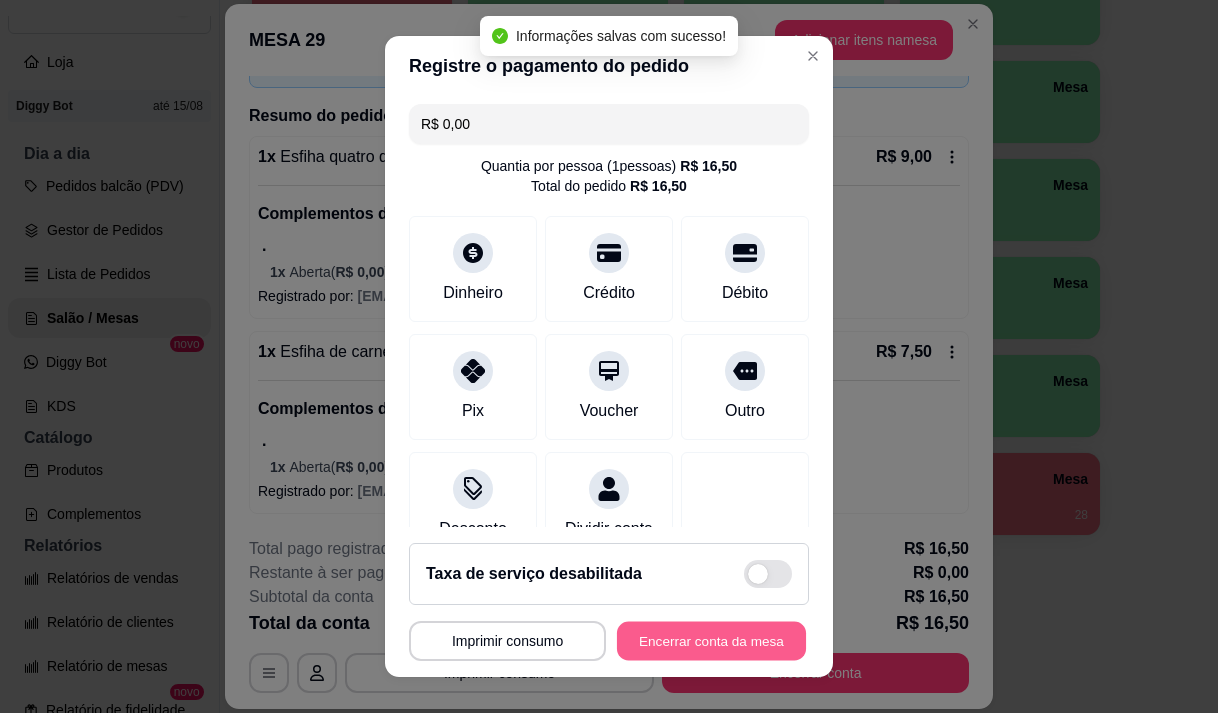 click on "Encerrar conta da mesa" at bounding box center [711, 641] 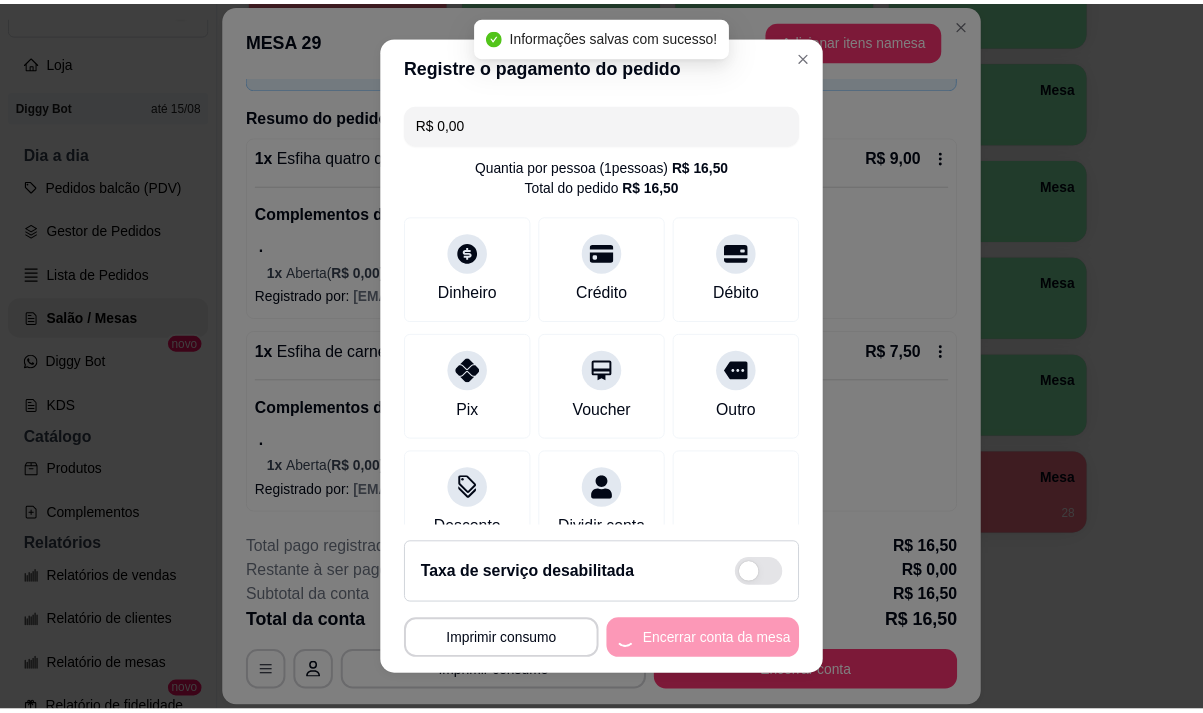 scroll, scrollTop: 0, scrollLeft: 0, axis: both 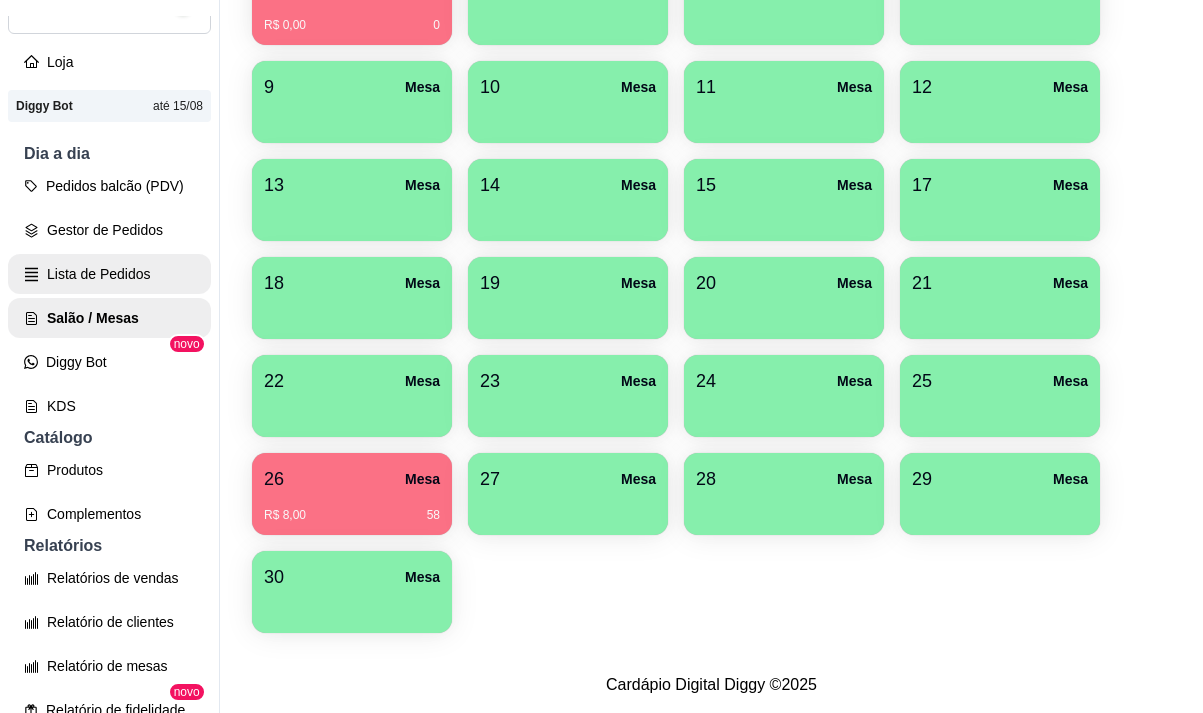 click on "Lista de Pedidos" at bounding box center (109, 274) 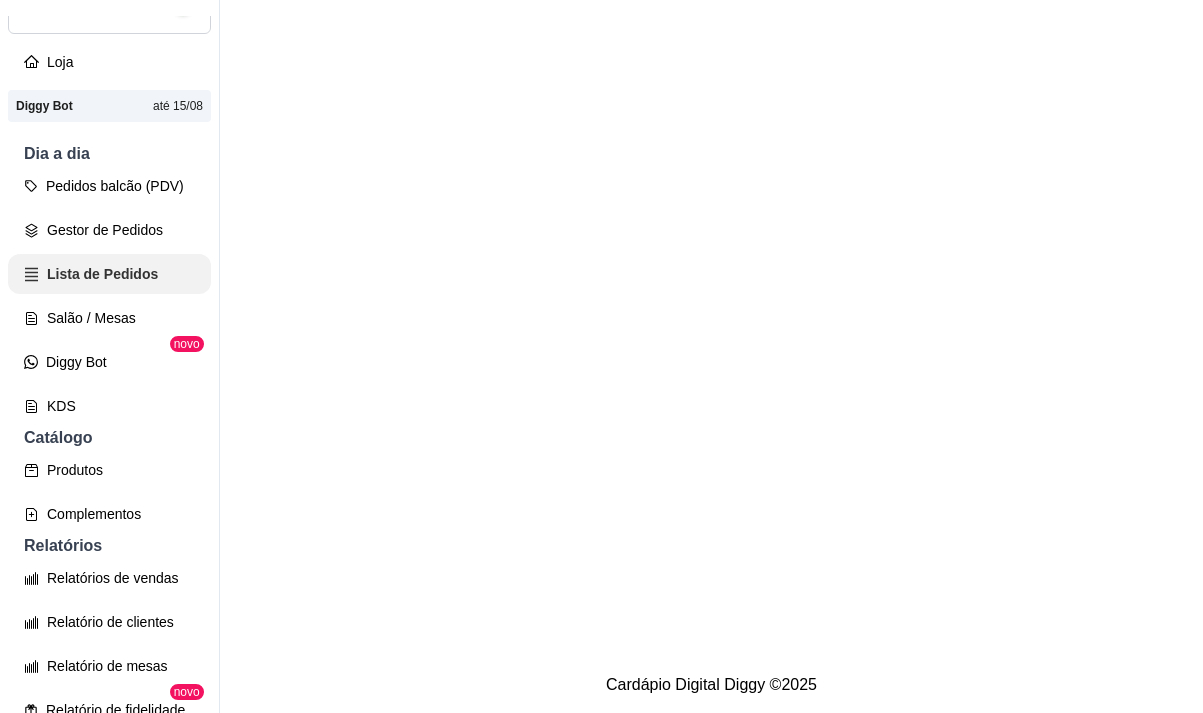 scroll, scrollTop: 0, scrollLeft: 0, axis: both 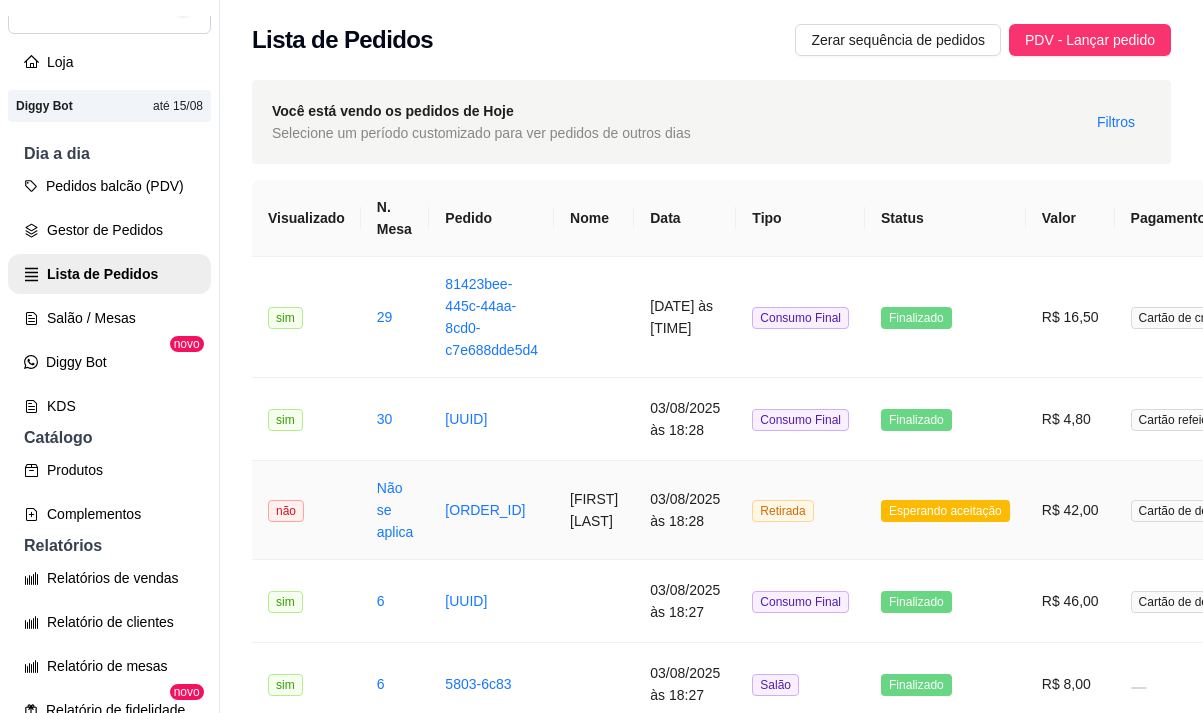 click on "[FIRST] [LAST]" at bounding box center [594, 510] 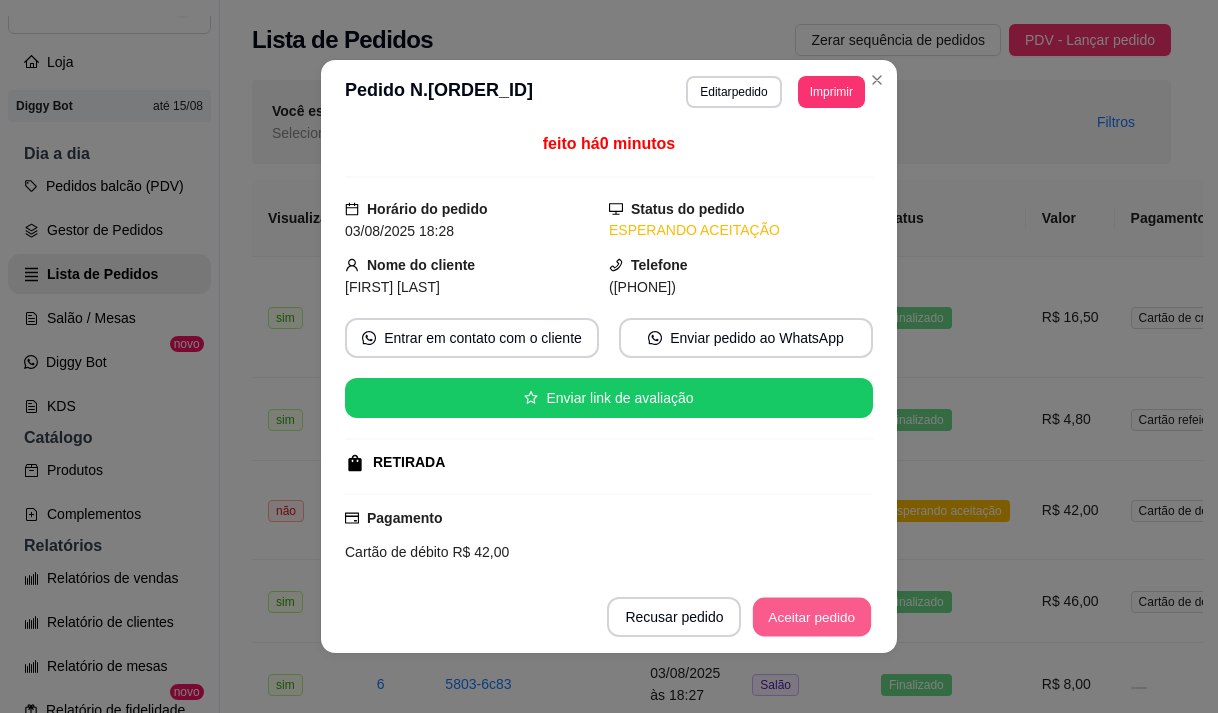click on "Aceitar pedido" at bounding box center [812, 617] 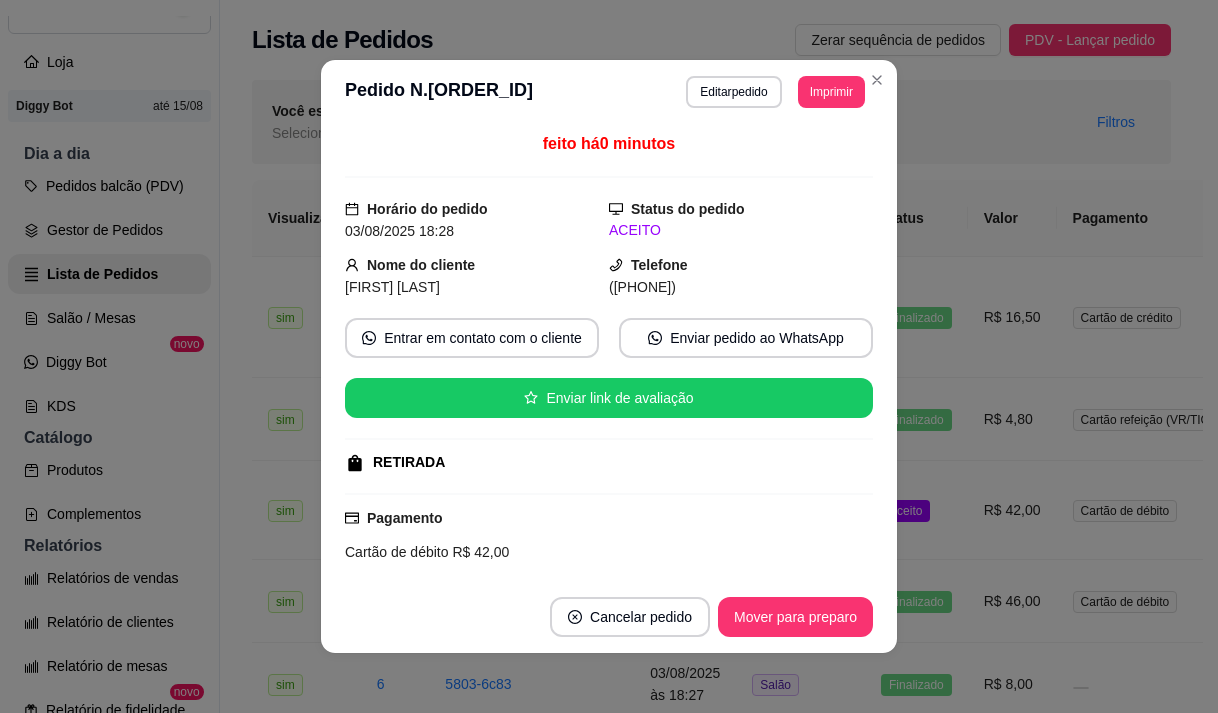 click on "**********" at bounding box center (609, 92) 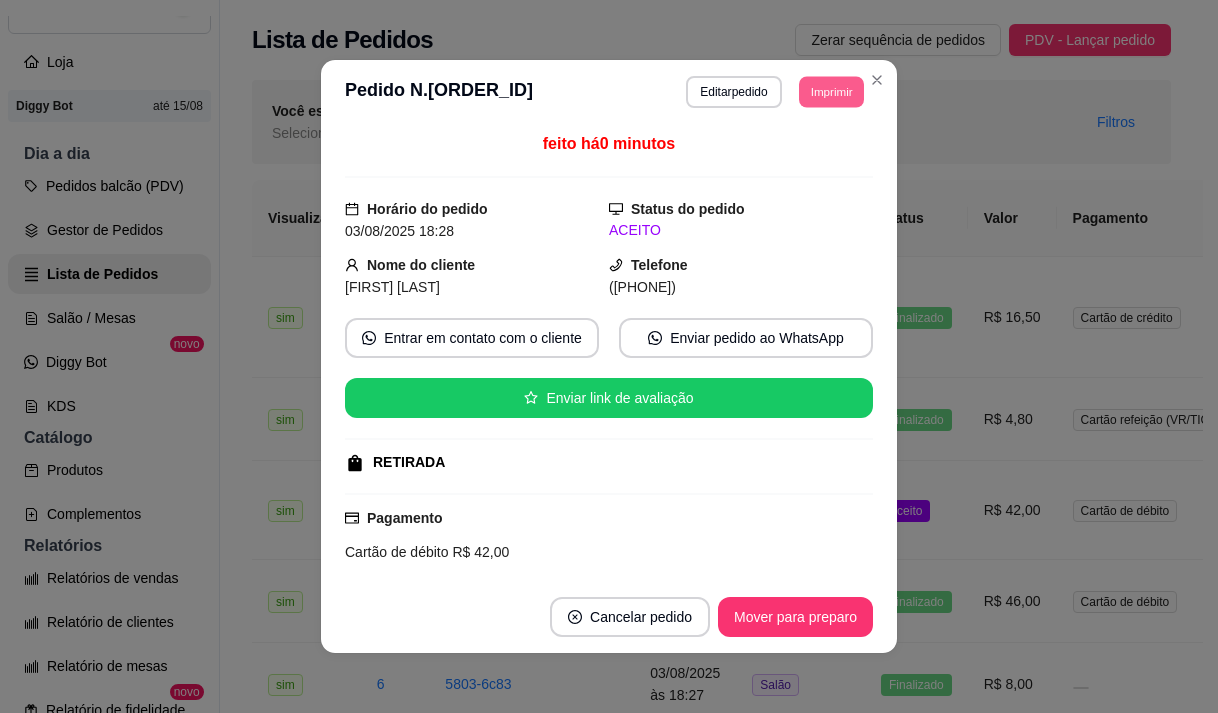 click on "Imprimir" at bounding box center [831, 91] 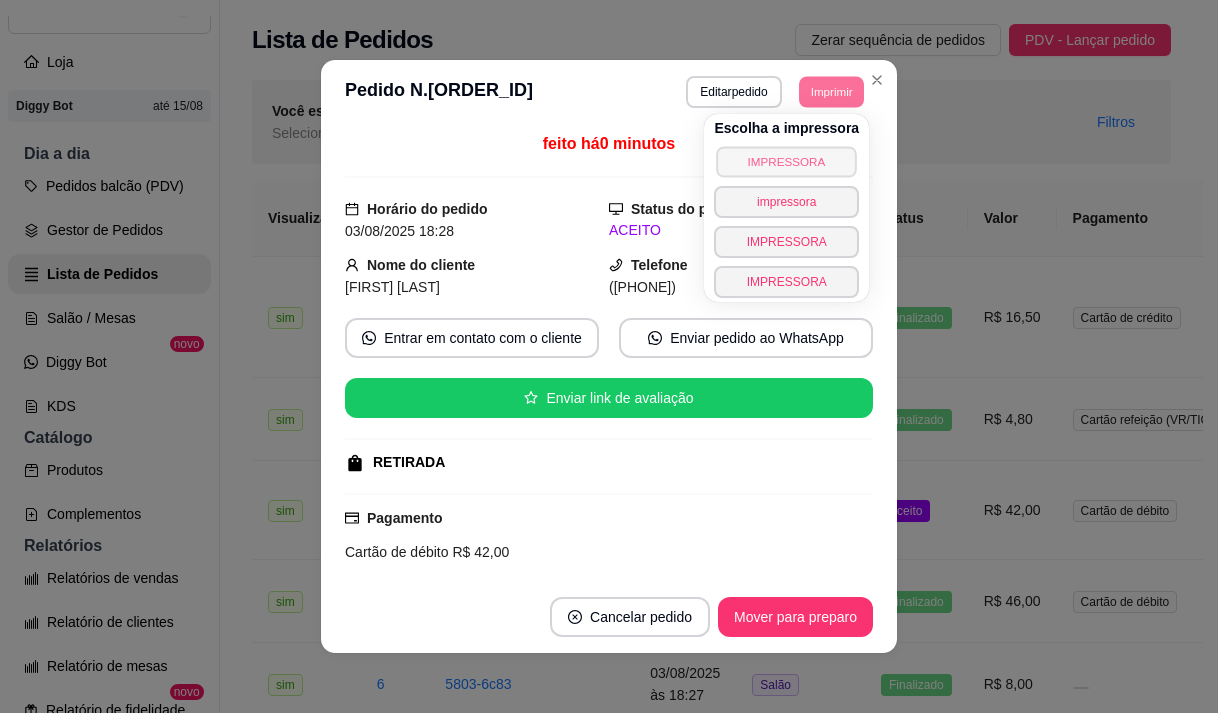 click on "IMPRESSORA" at bounding box center (787, 161) 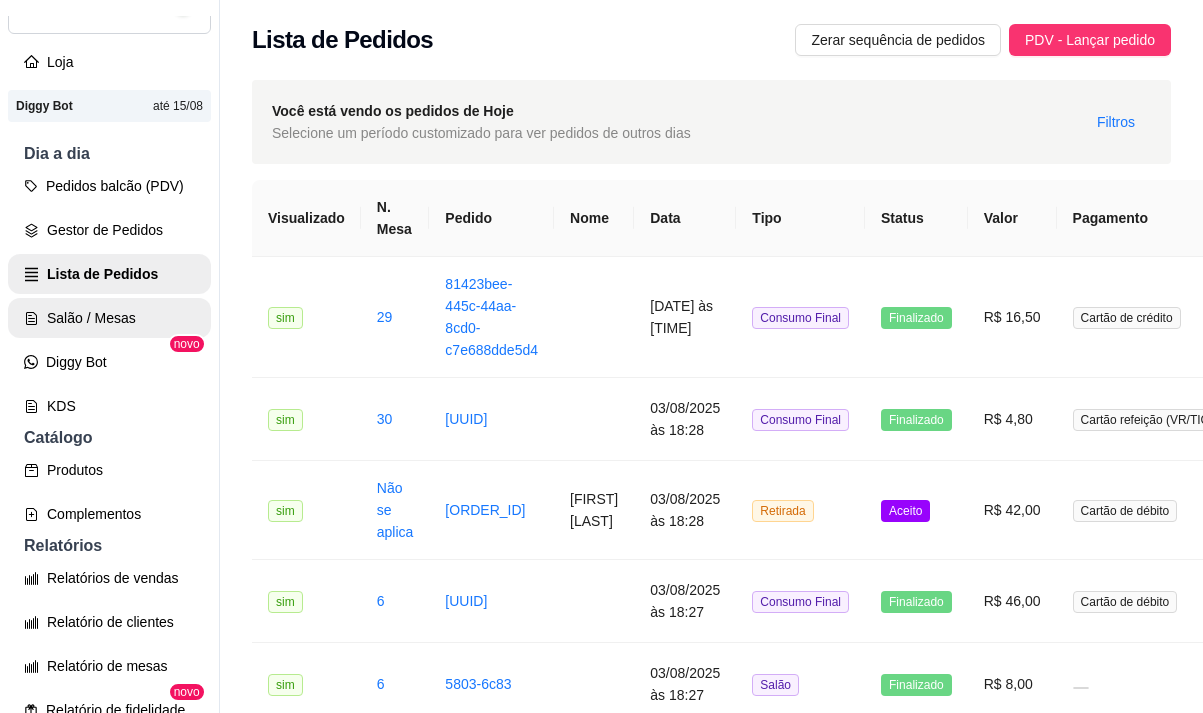 click on "Salão / Mesas" at bounding box center [109, 318] 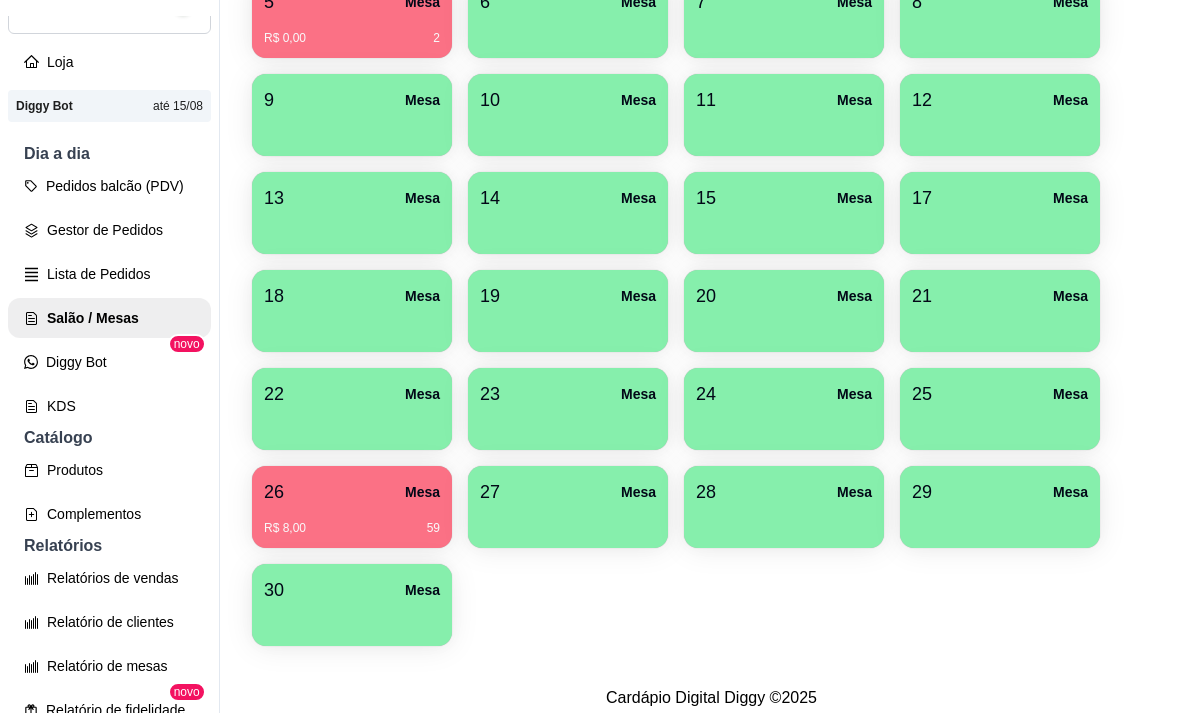 scroll, scrollTop: 508, scrollLeft: 0, axis: vertical 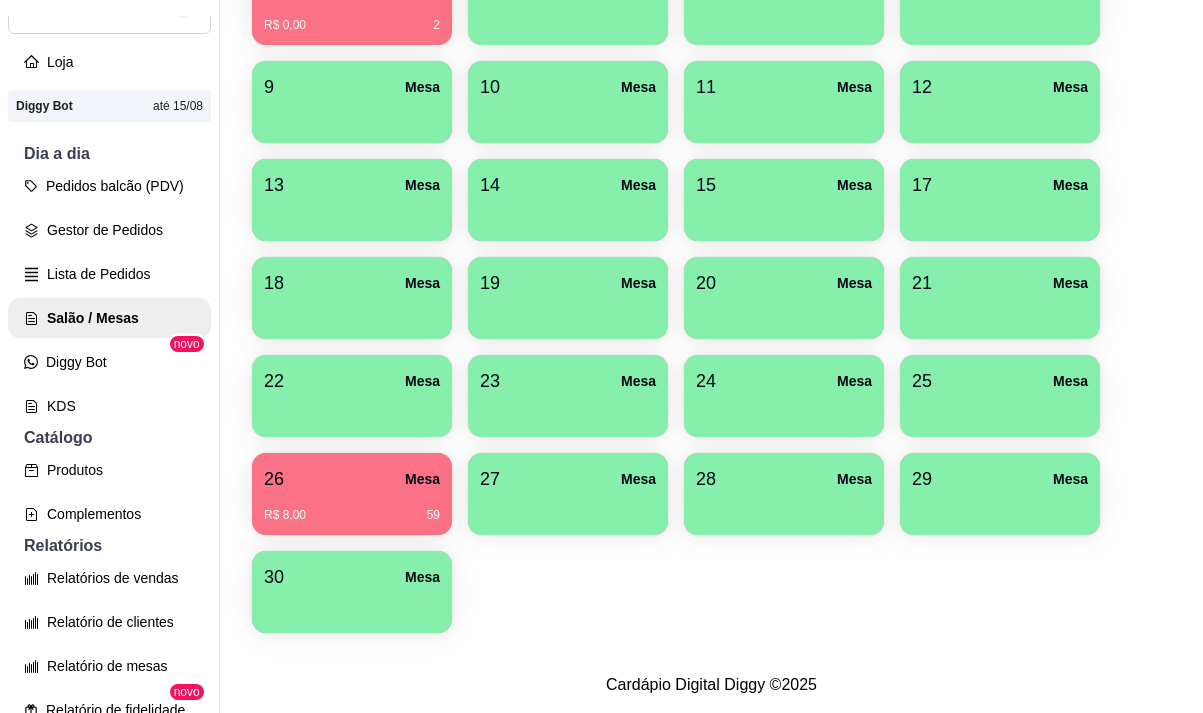 click on "26 Mesa" at bounding box center (352, 479) 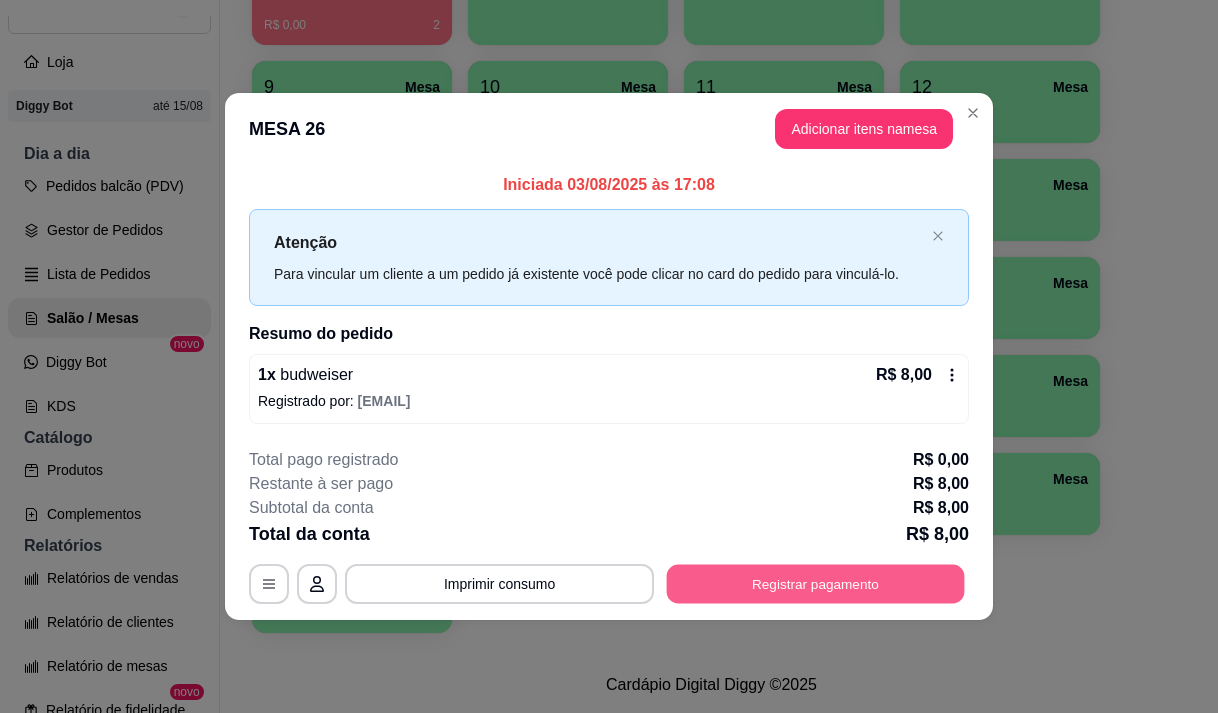 click on "Registrar pagamento" at bounding box center [816, 584] 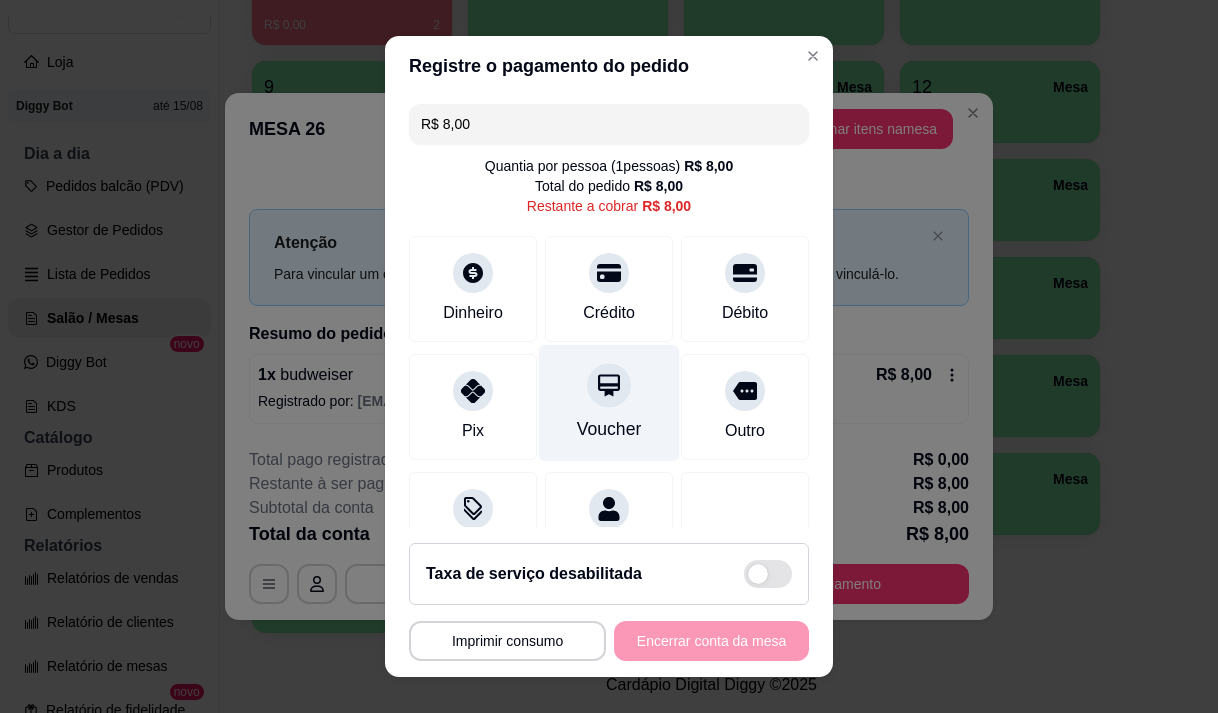 click on "Voucher" at bounding box center [609, 429] 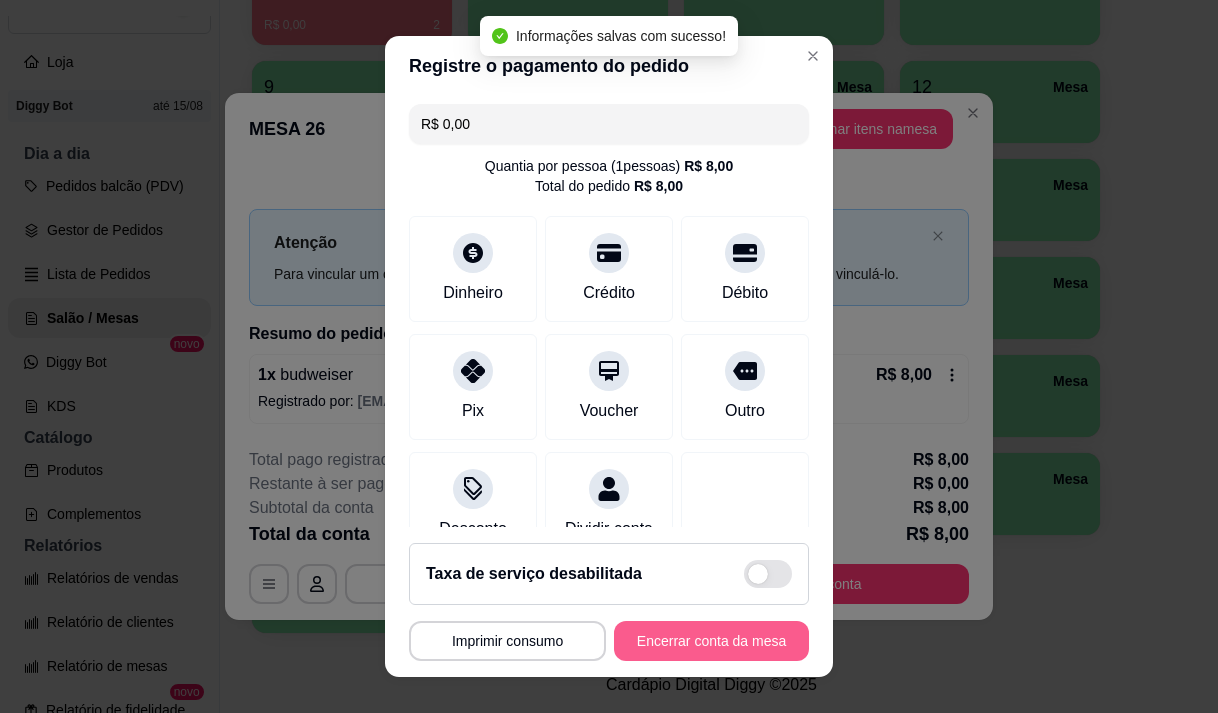 type on "R$ 0,00" 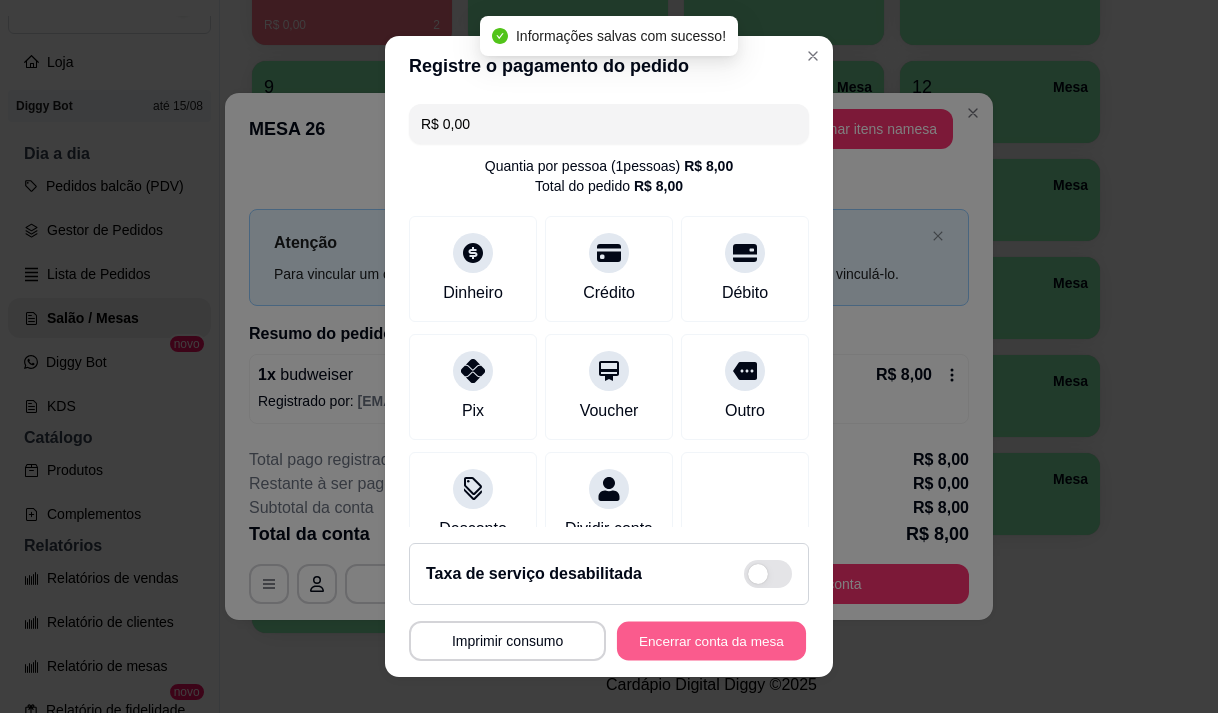 click on "Encerrar conta da mesa" at bounding box center [711, 641] 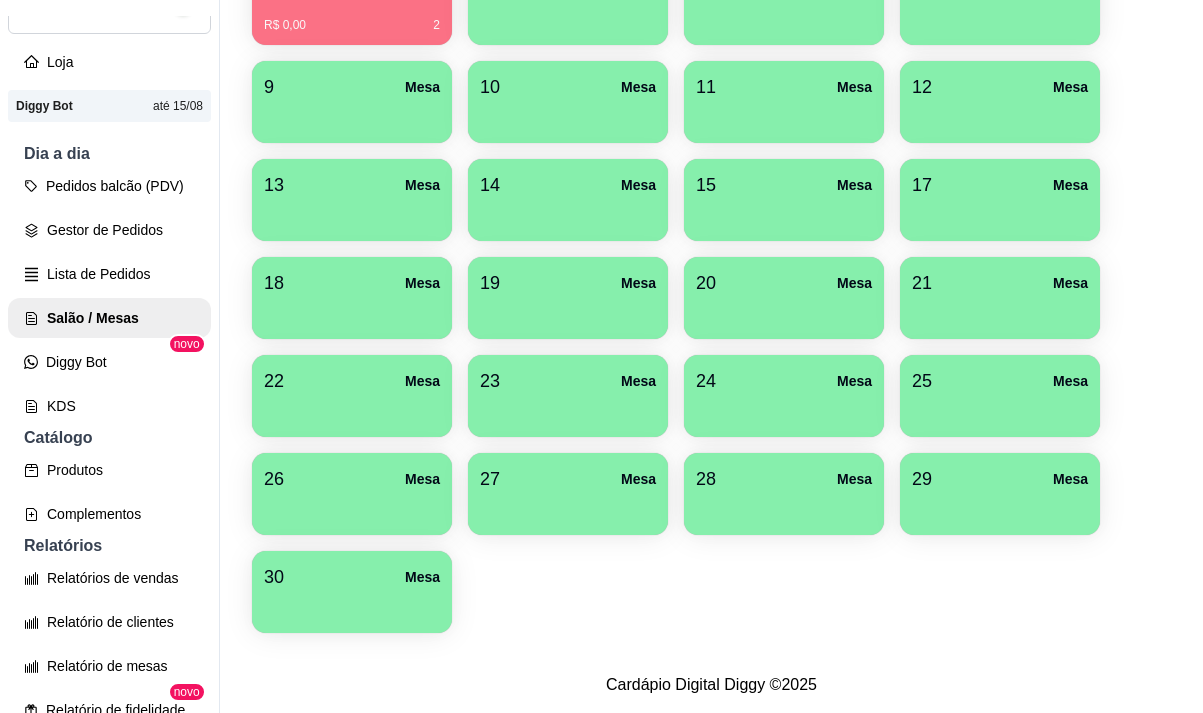 click on "30 Mesa" at bounding box center [352, 577] 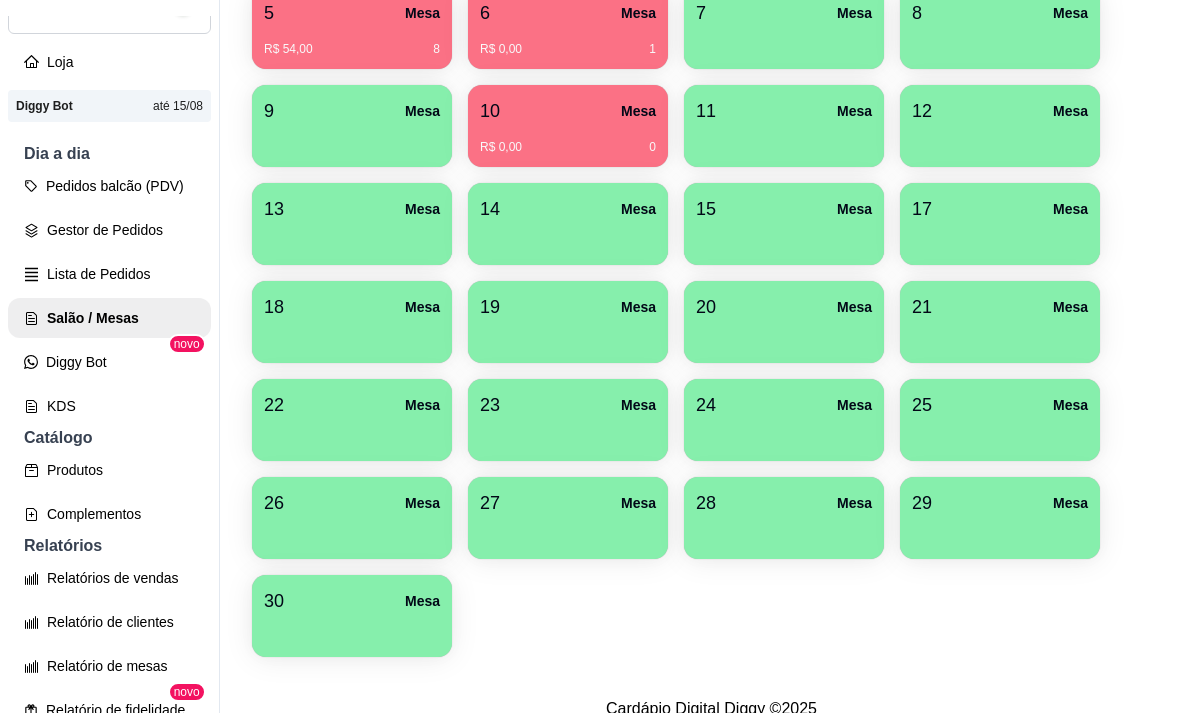 scroll, scrollTop: 308, scrollLeft: 0, axis: vertical 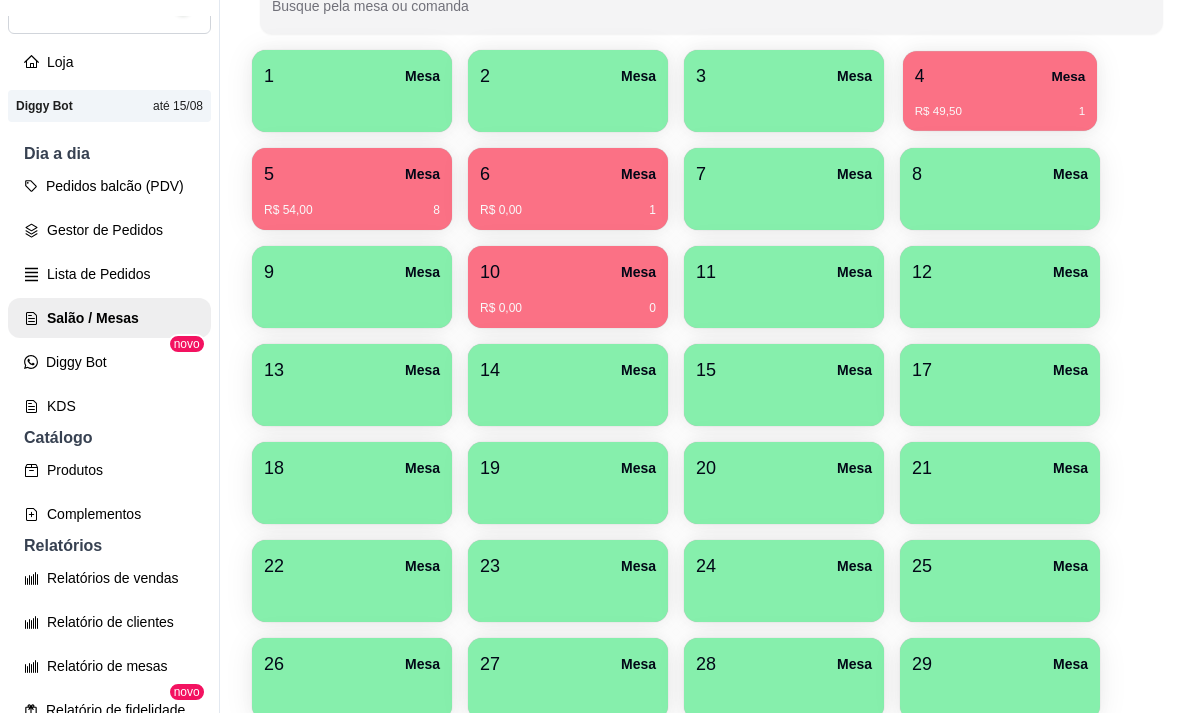 click on "R$ 49,50" at bounding box center (938, 112) 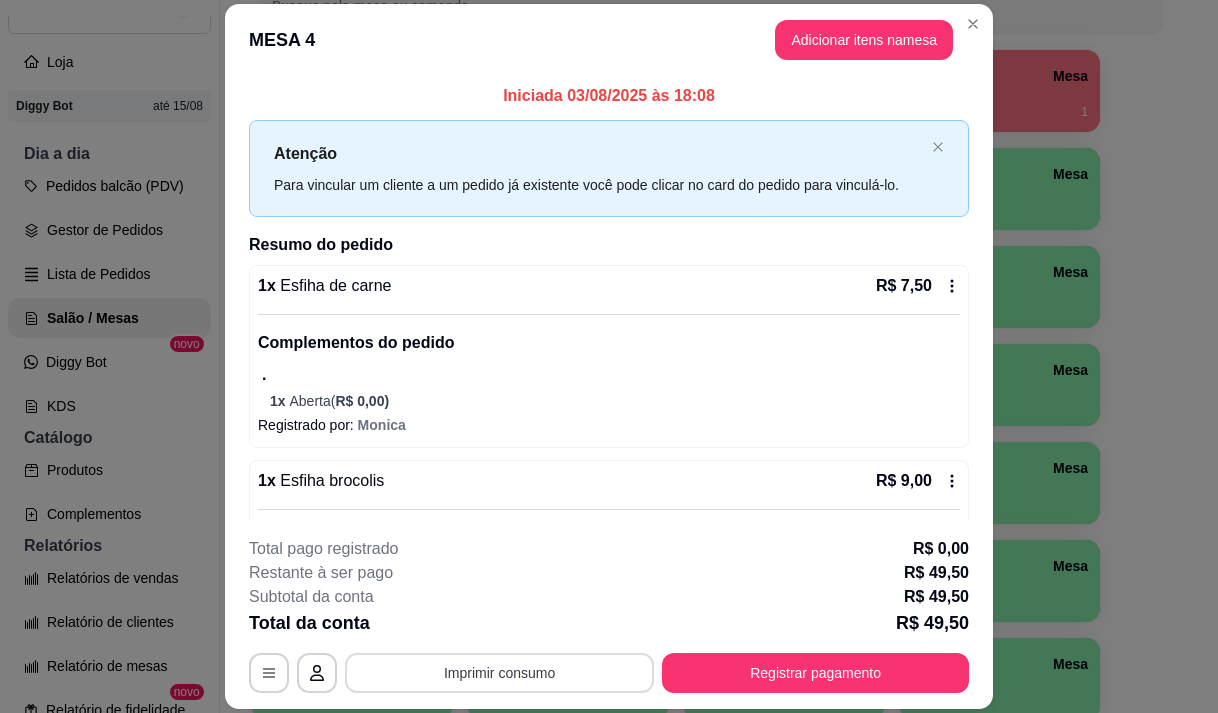 click on "Imprimir consumo" at bounding box center (499, 673) 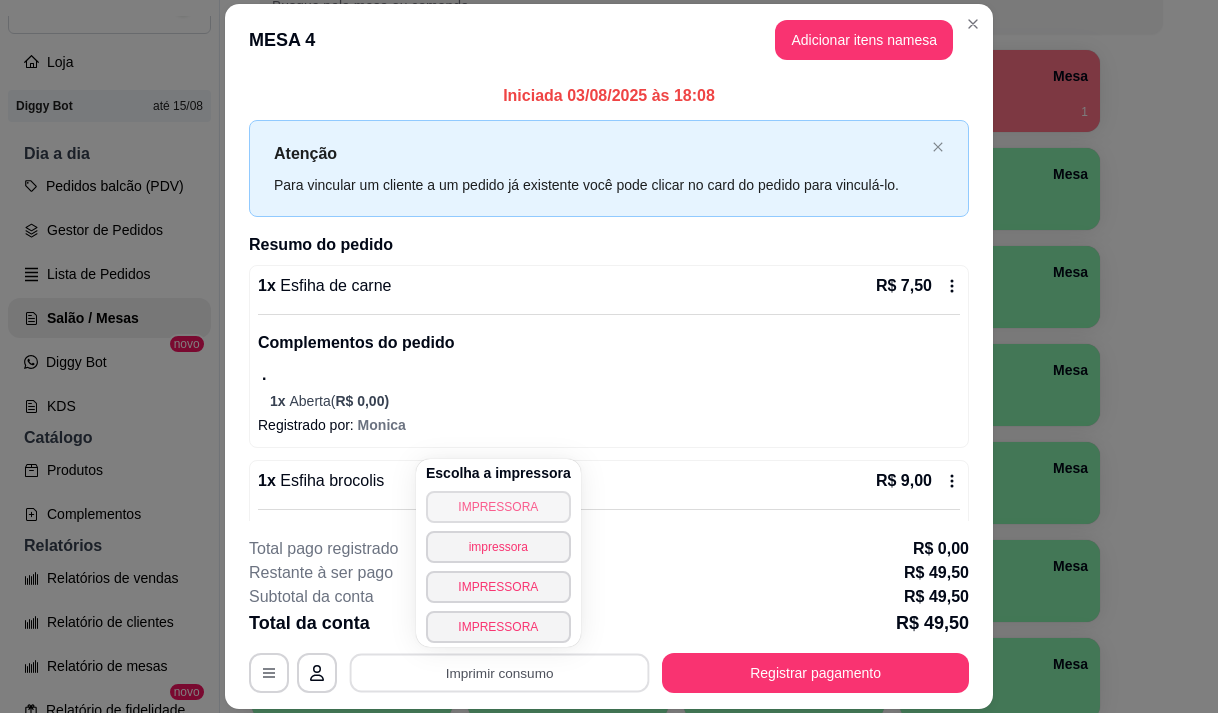 click on "IMPRESSORA" at bounding box center (498, 507) 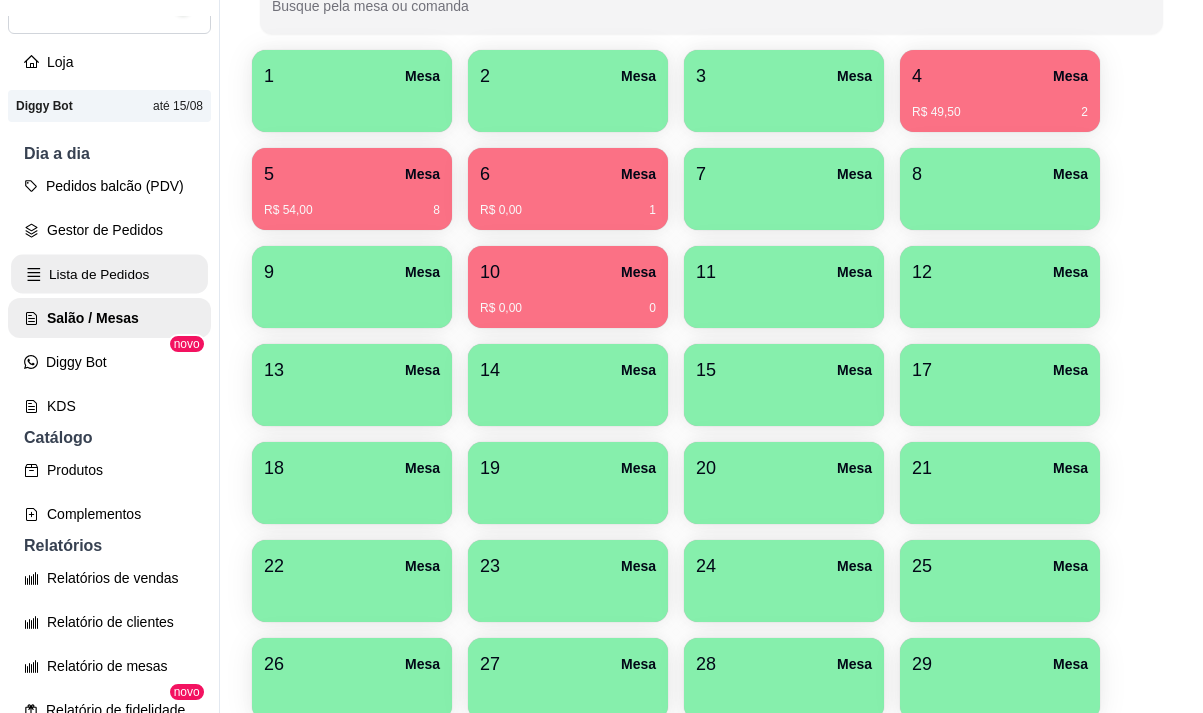 click on "Lista de Pedidos" at bounding box center [109, 274] 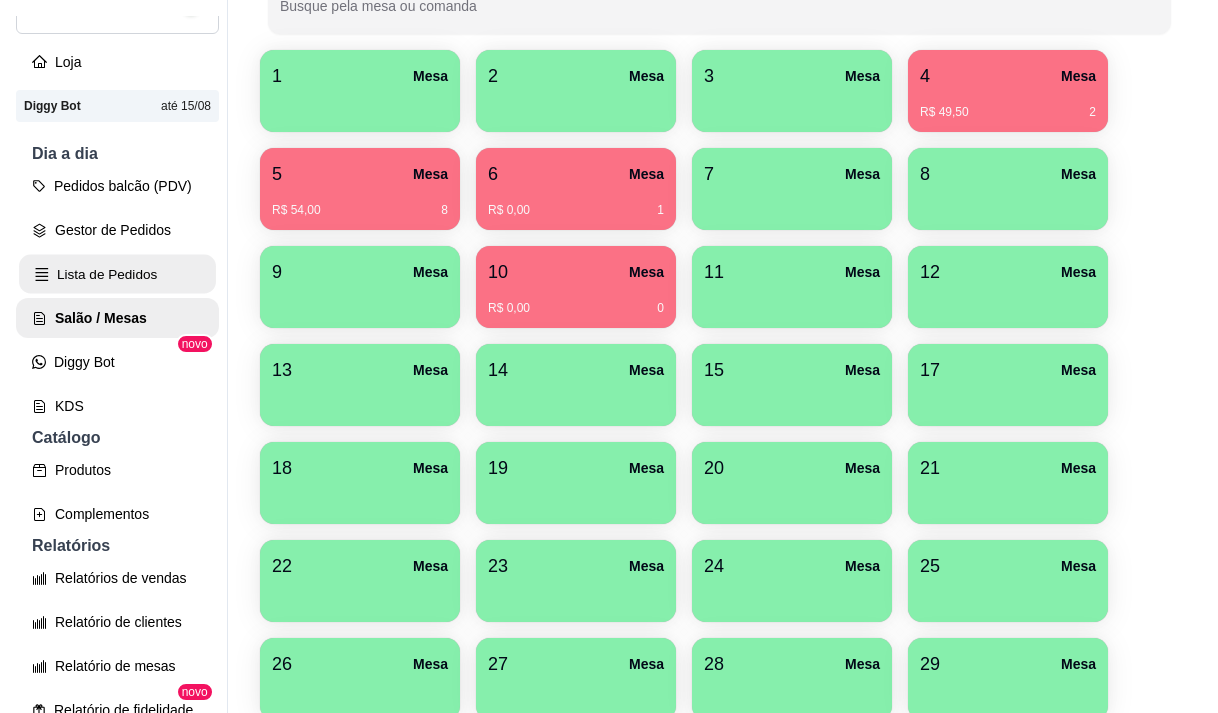 scroll, scrollTop: 0, scrollLeft: 0, axis: both 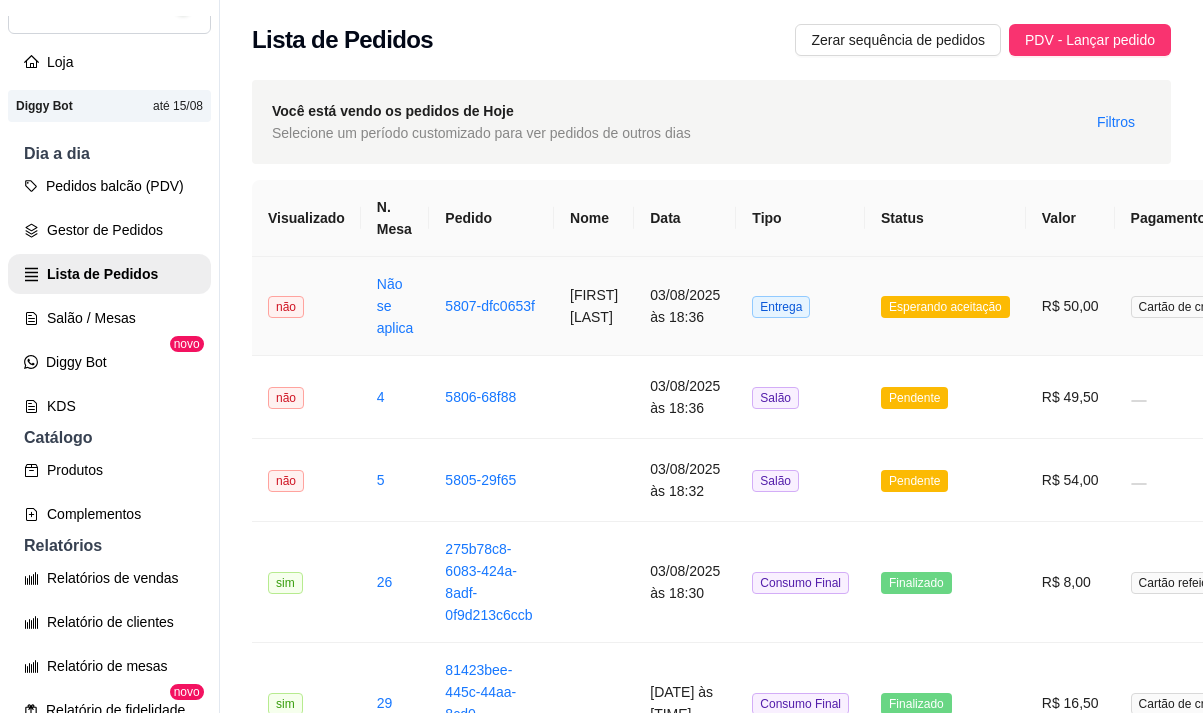 click on "[FIRST] [LAST]" at bounding box center [594, 306] 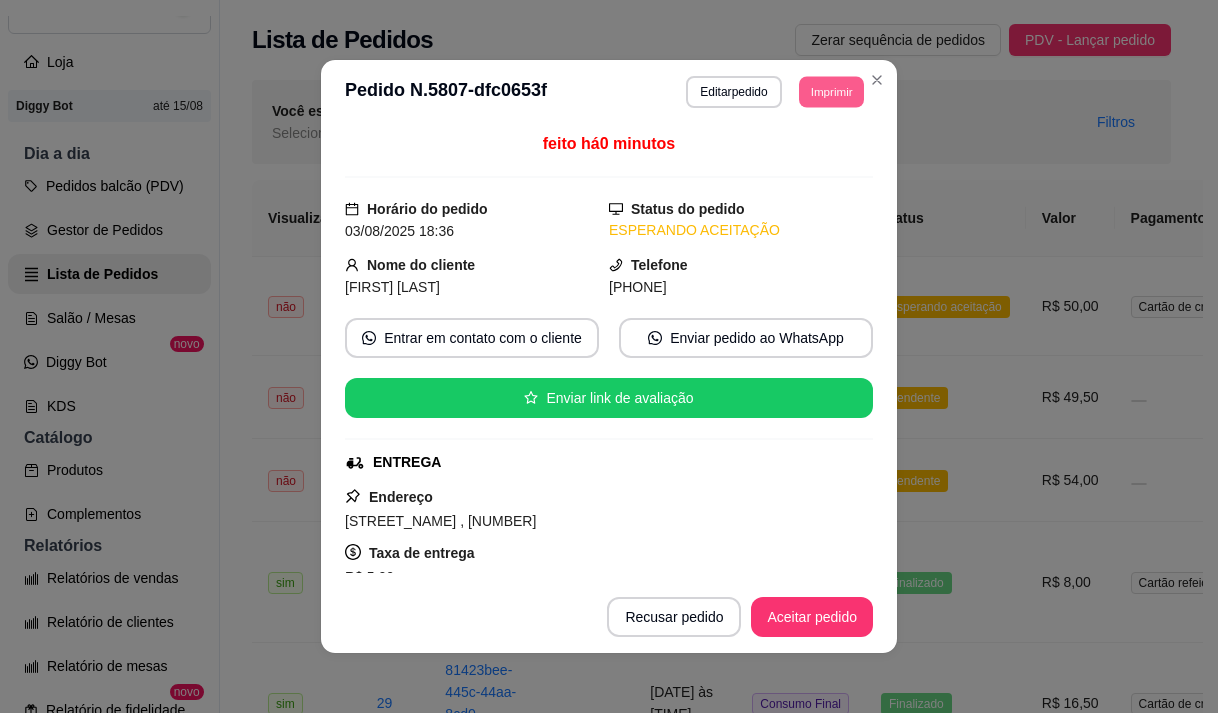 click on "Imprimir" at bounding box center (831, 91) 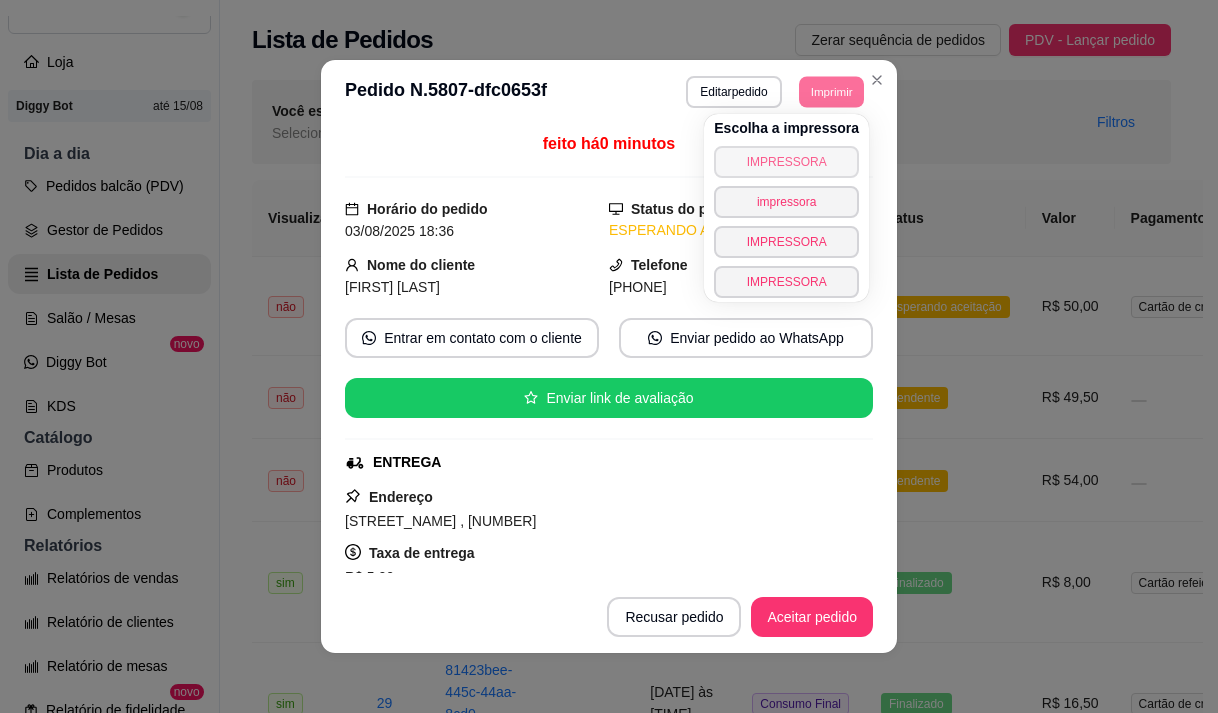 click on "IMPRESSORA" at bounding box center (786, 162) 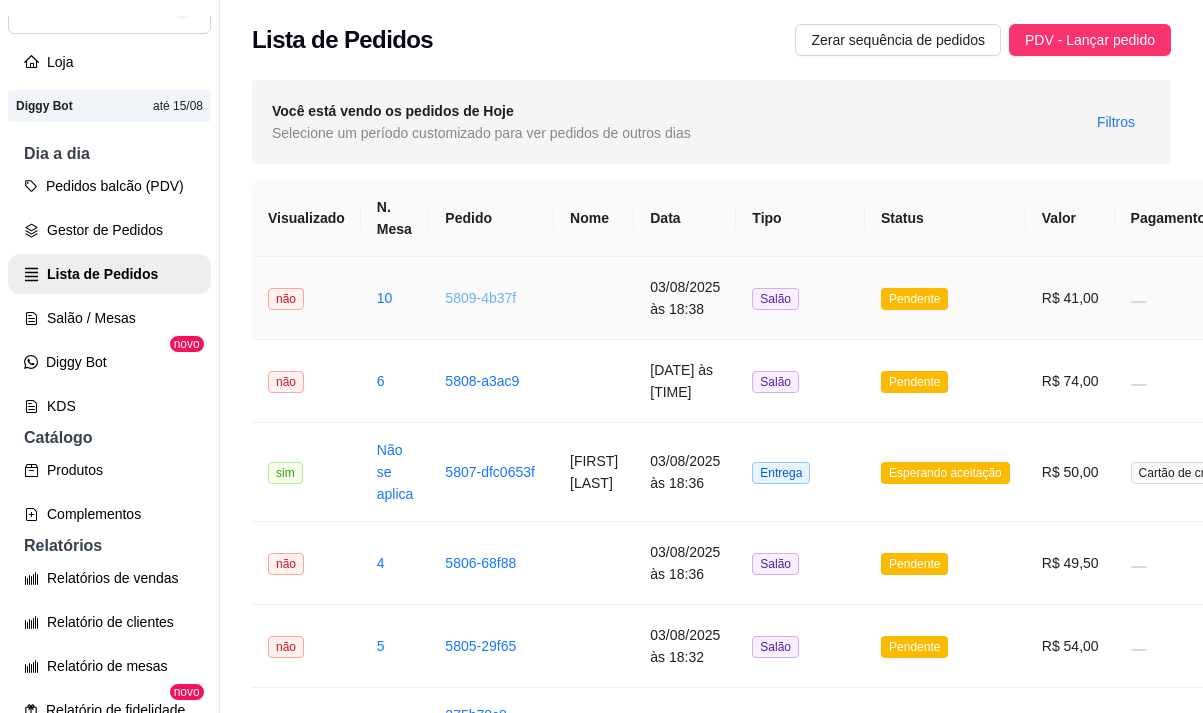 click on "5809-4b37f" at bounding box center [480, 298] 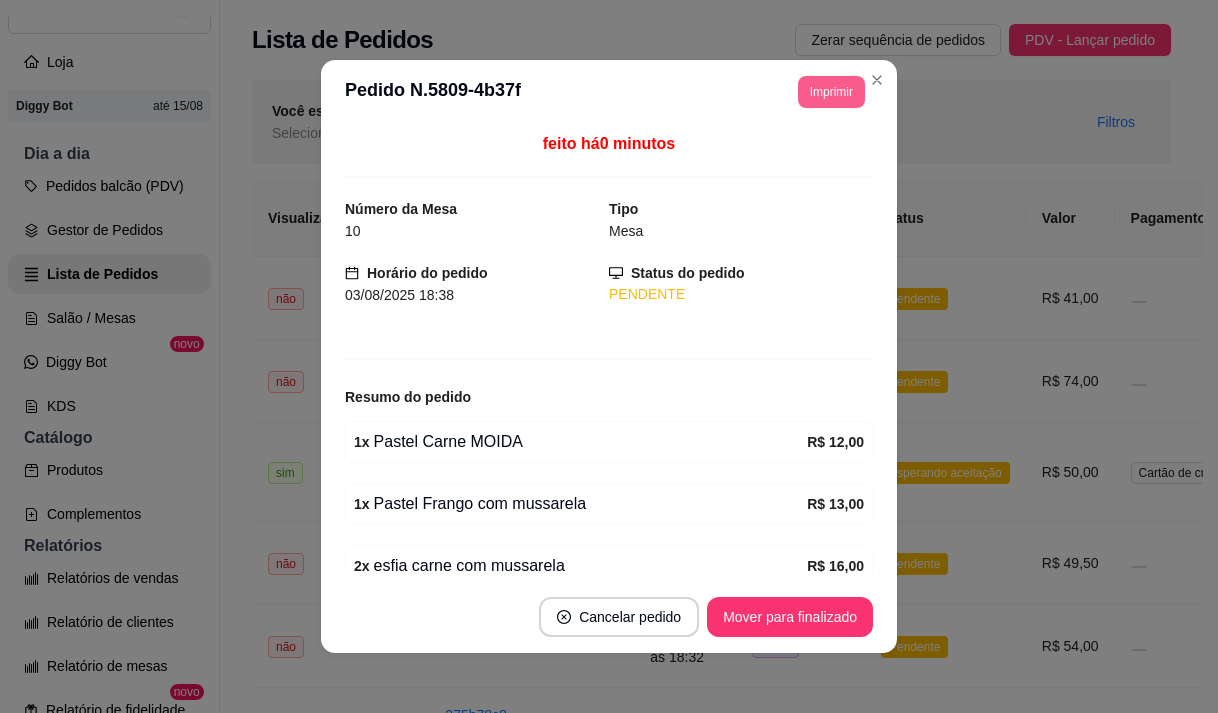 click on "Imprimir" at bounding box center (831, 92) 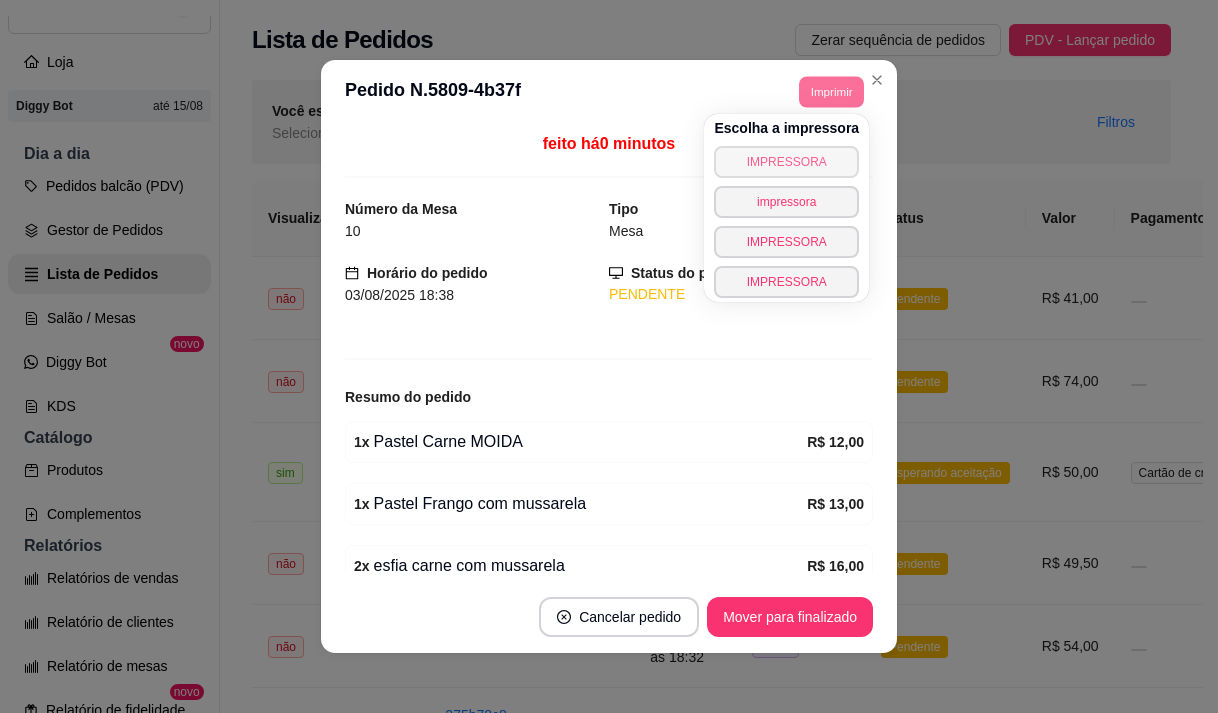 click on "IMPRESSORA" at bounding box center [786, 162] 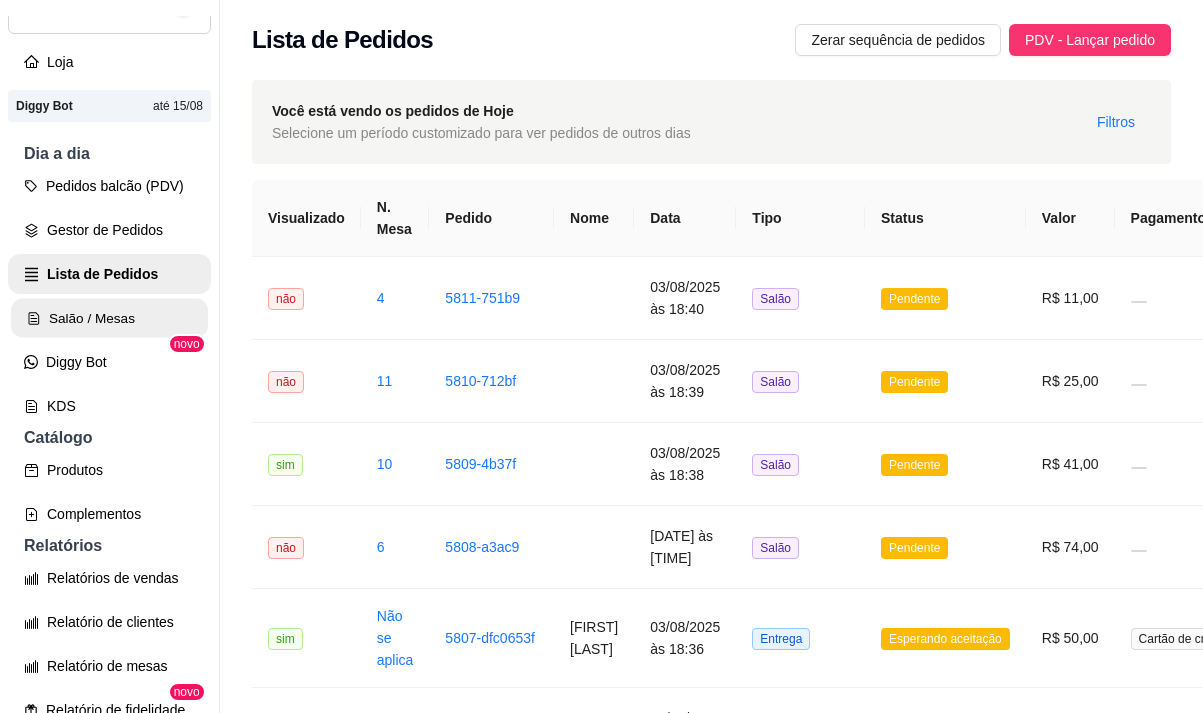 click on "Salão / Mesas" at bounding box center (109, 318) 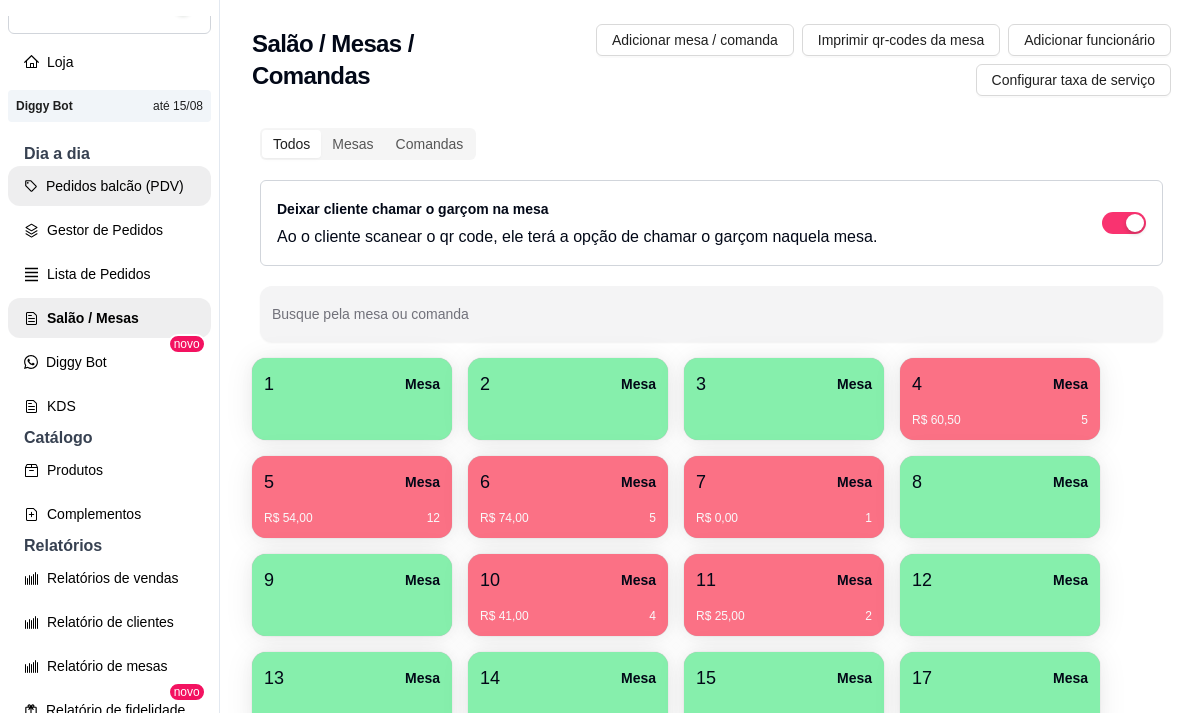click on "Pedidos balcão (PDV)" at bounding box center (109, 186) 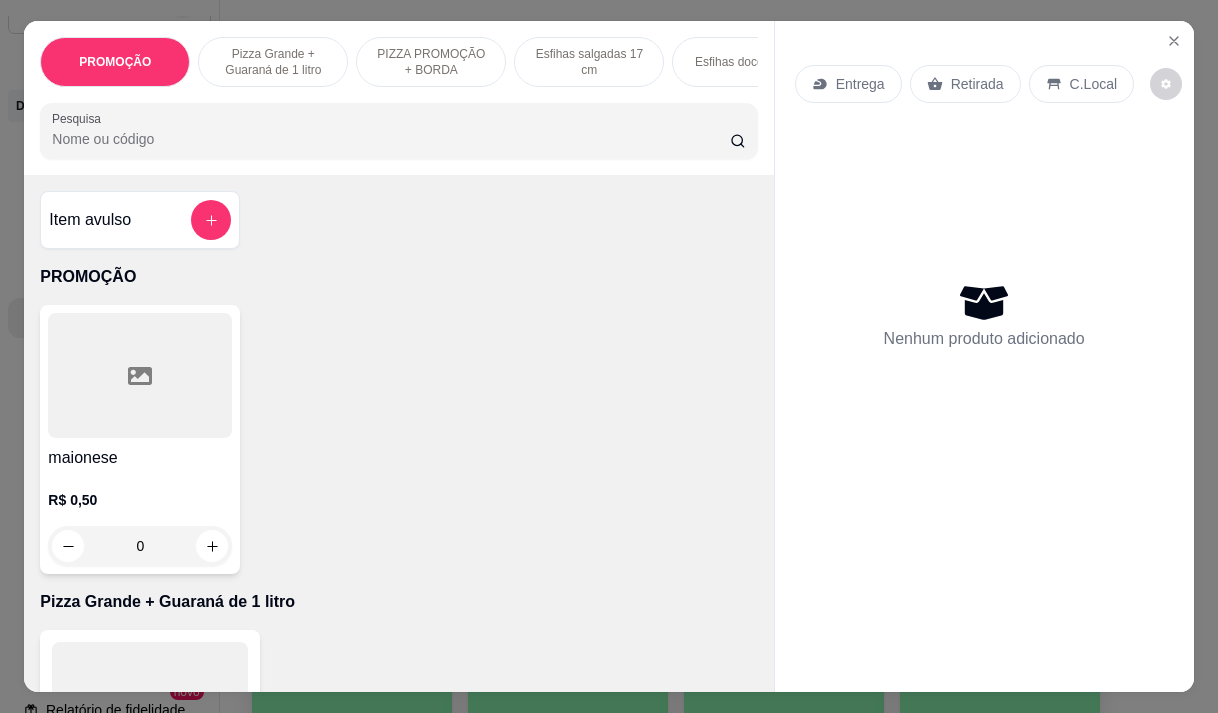 click 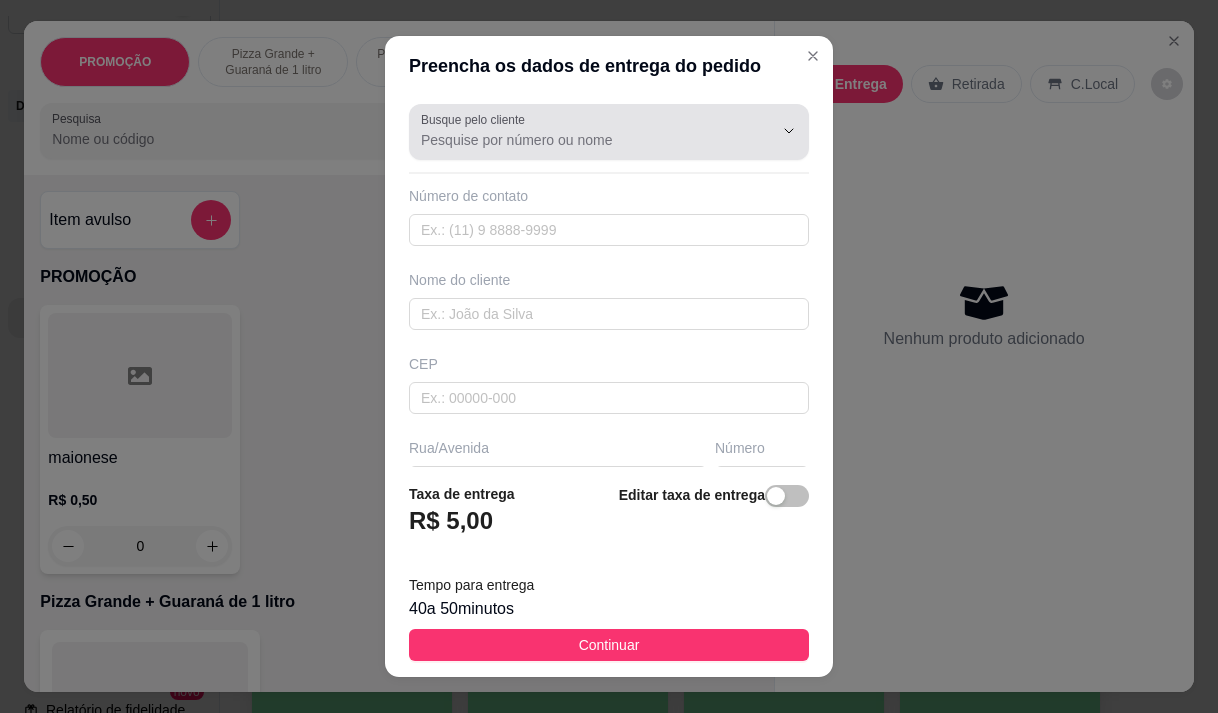 click at bounding box center (609, 132) 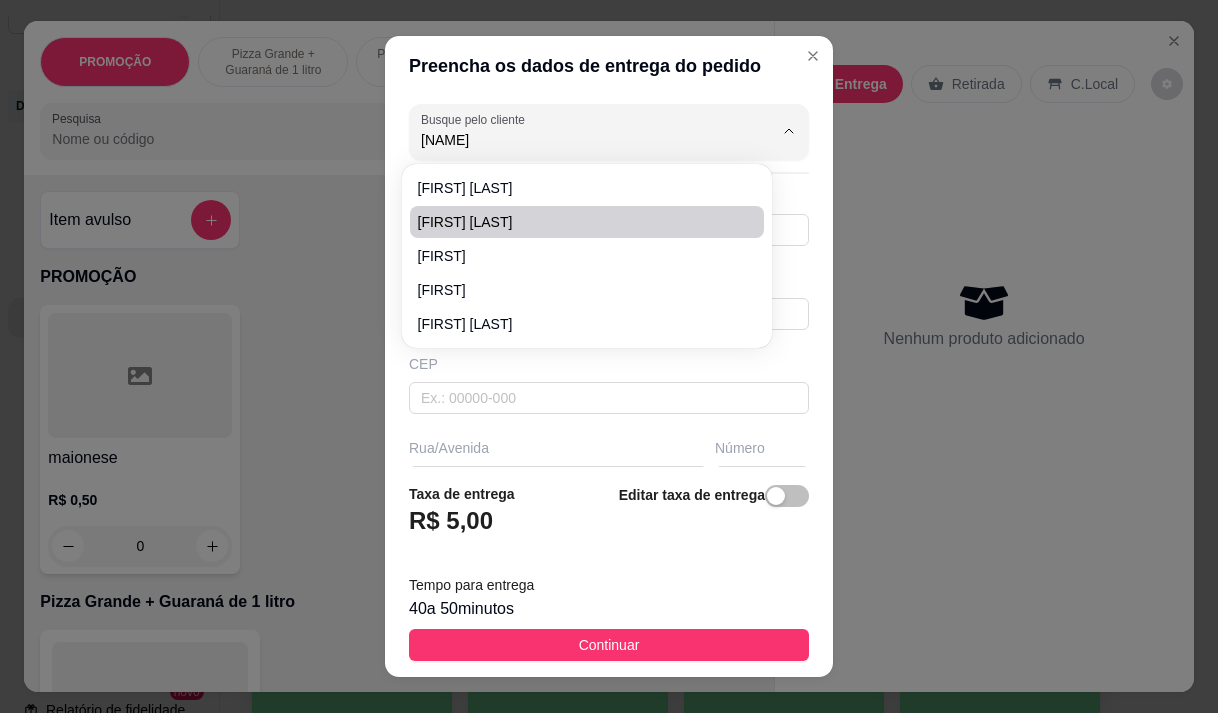 click on "[FIRST] [LAST]" at bounding box center [577, 222] 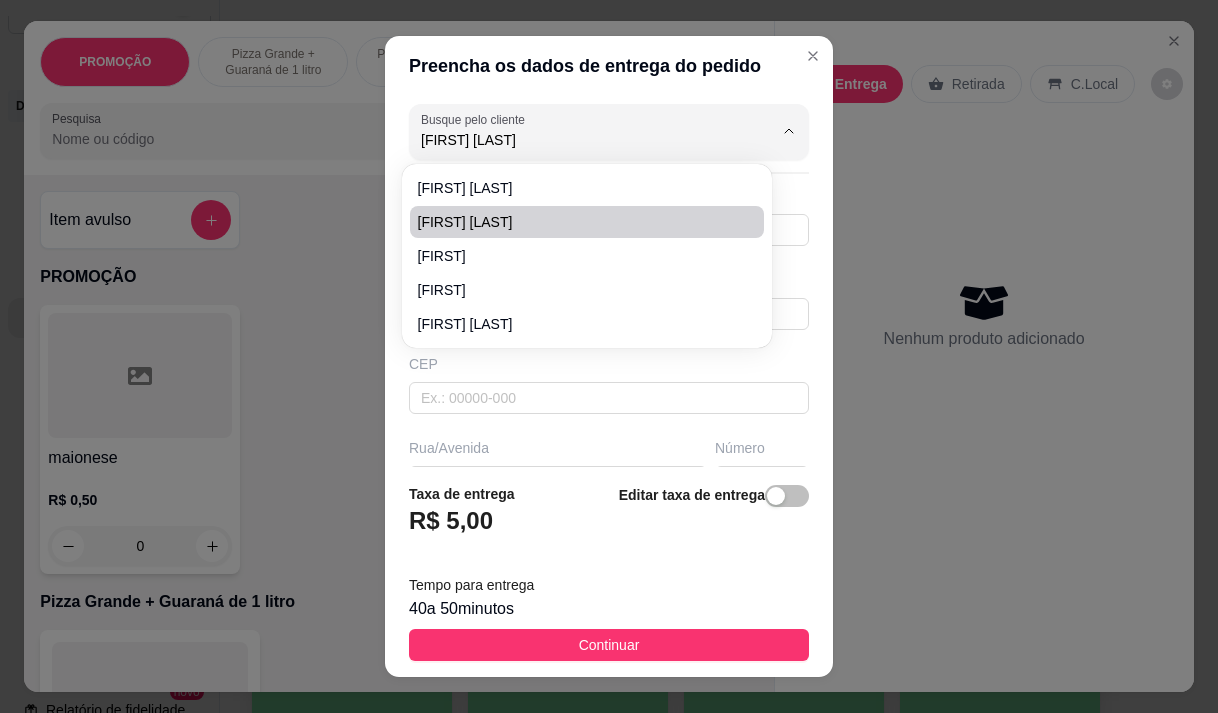 type on "[FIRST] [LAST]" 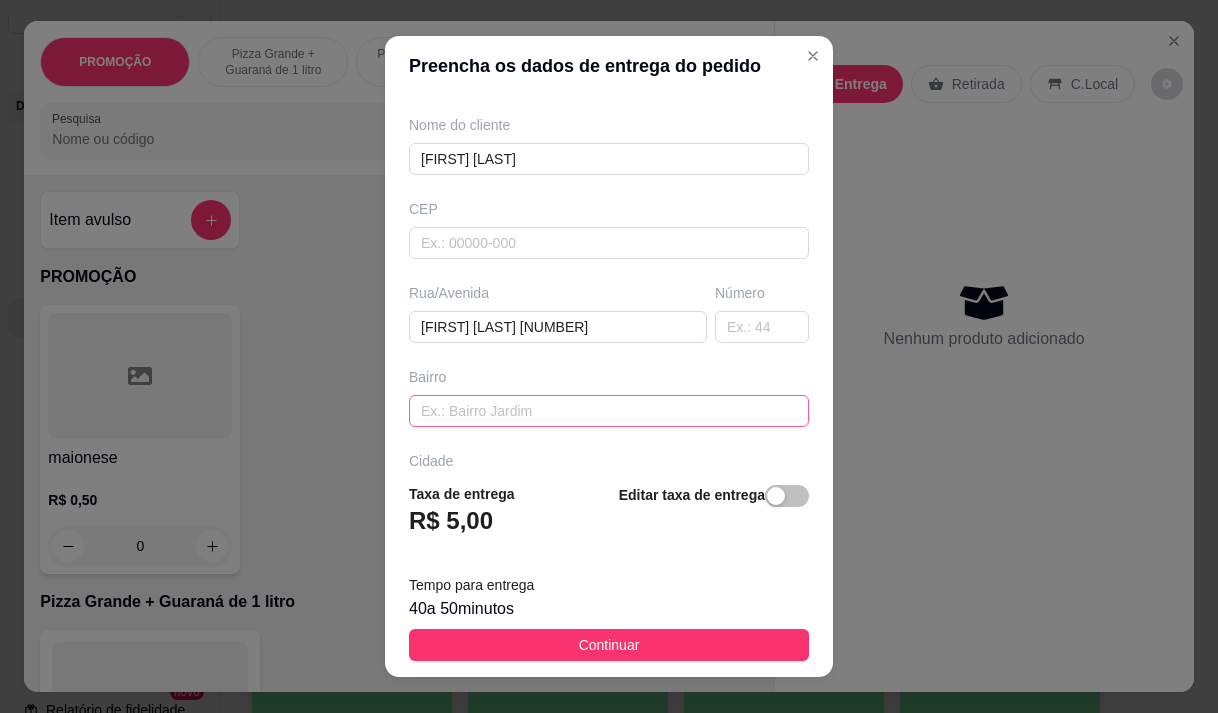 scroll, scrollTop: 200, scrollLeft: 0, axis: vertical 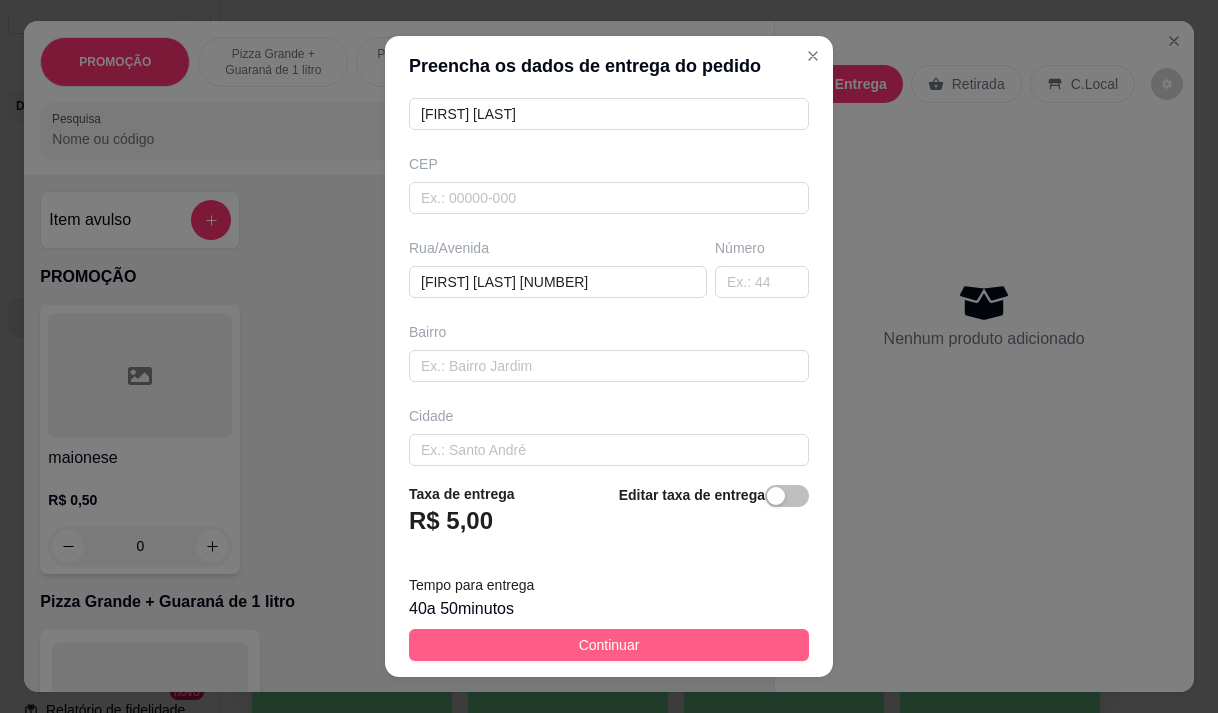type on "[FIRST] [LAST]" 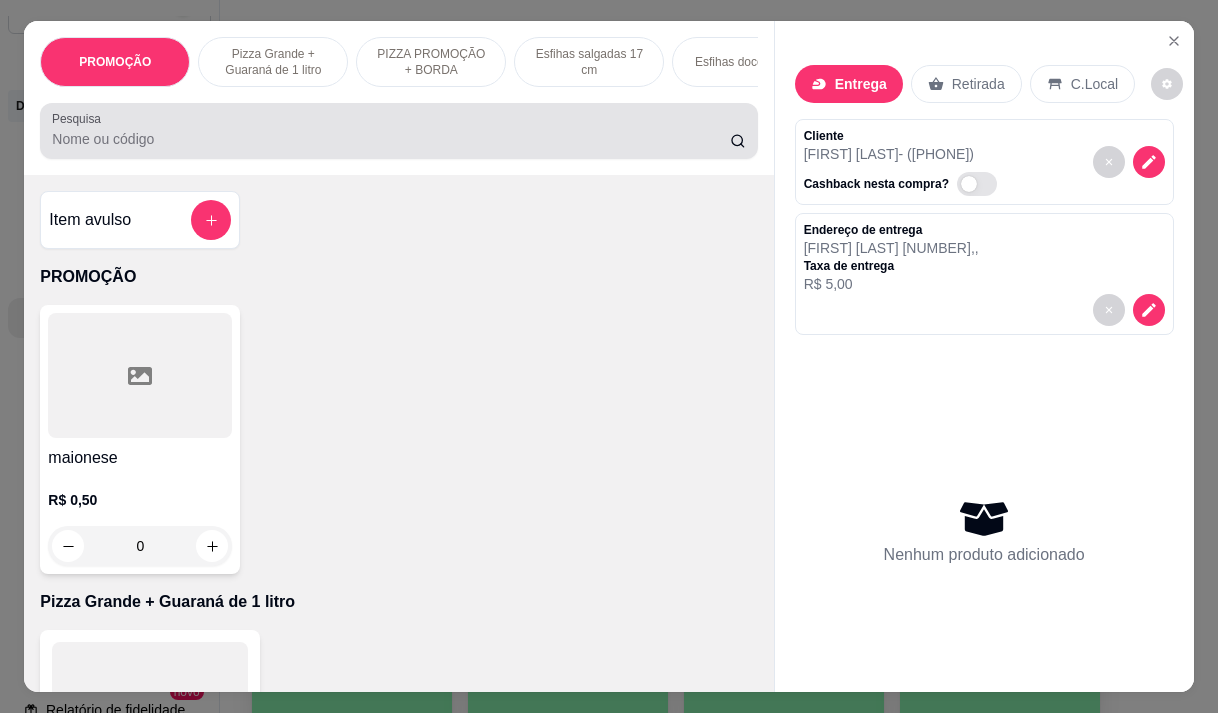 click on "Pesquisa" at bounding box center [391, 139] 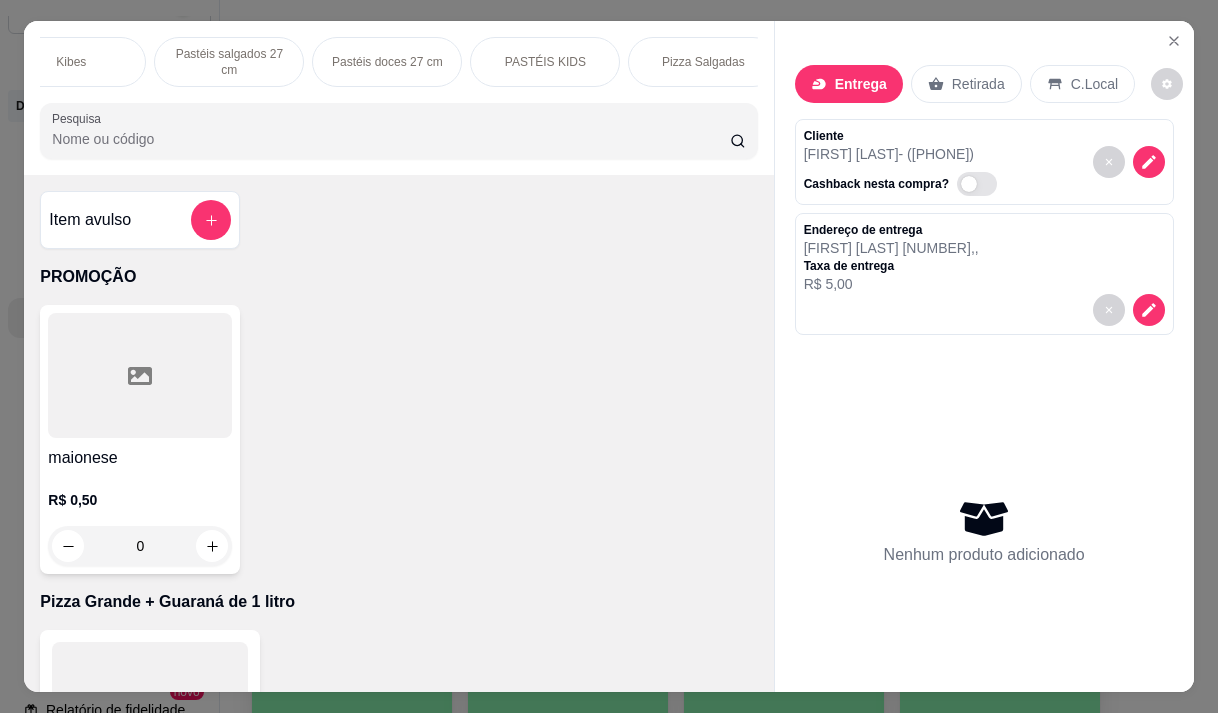 scroll, scrollTop: 0, scrollLeft: 840, axis: horizontal 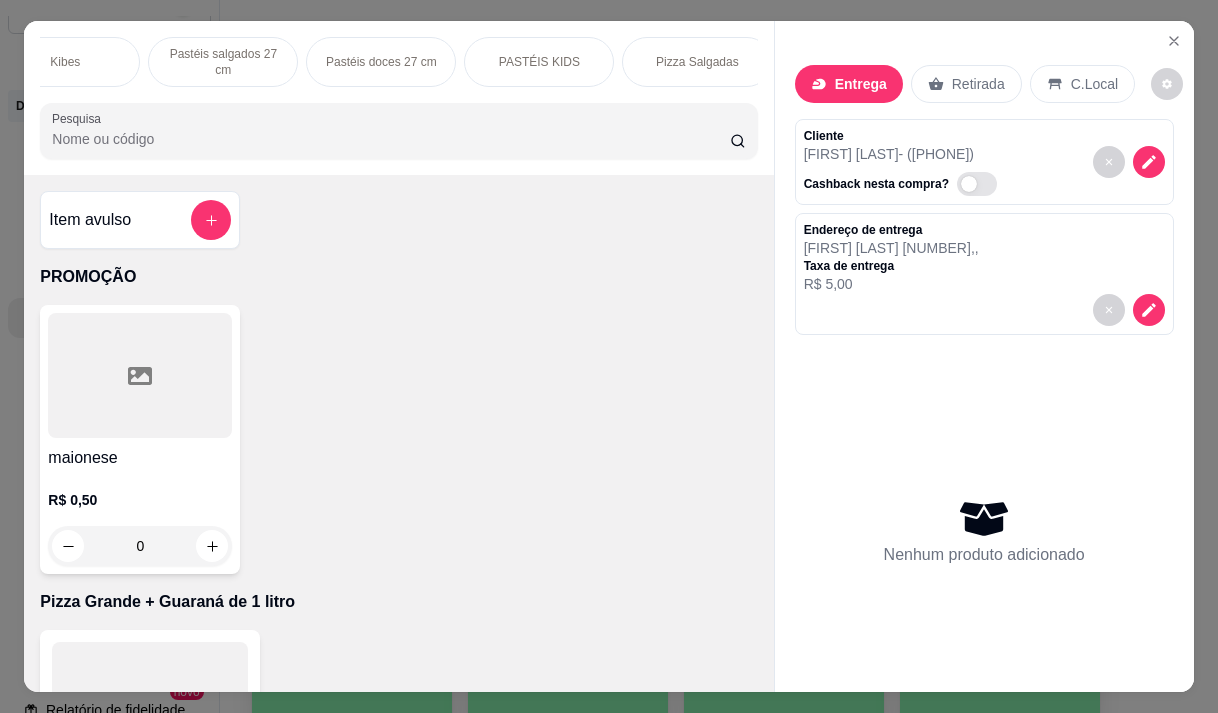 click on "Pizza Salgadas" at bounding box center (697, 62) 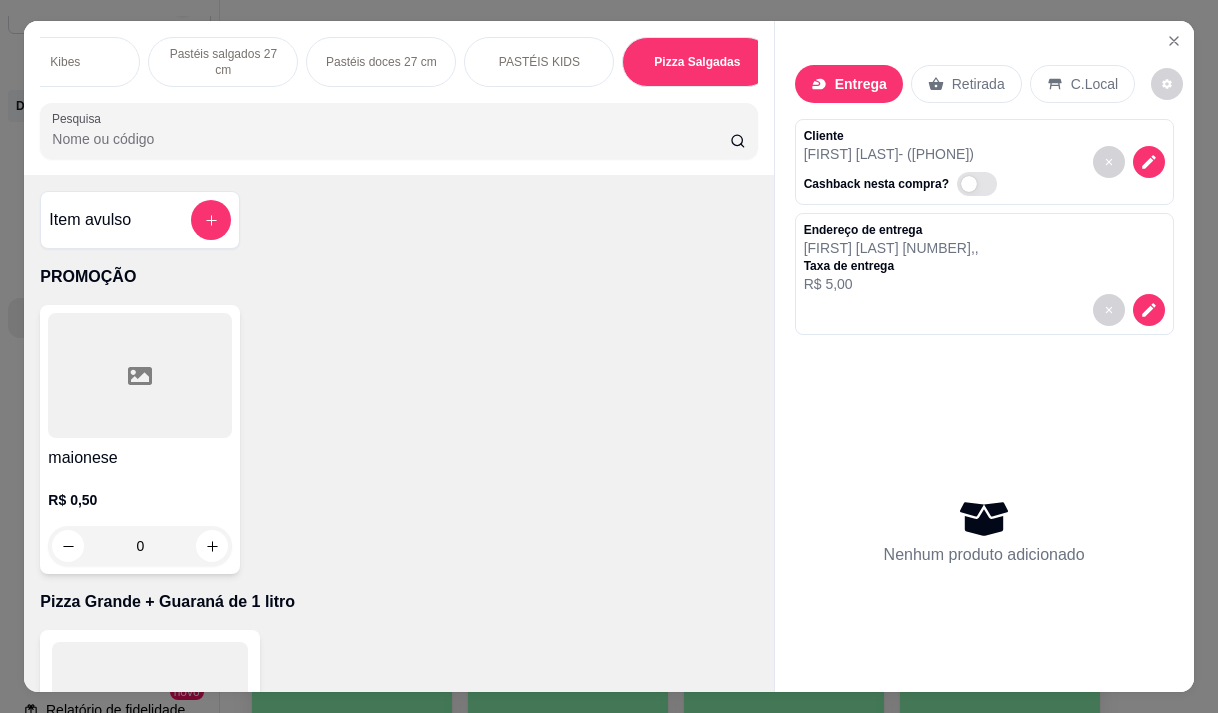scroll, scrollTop: 15444, scrollLeft: 0, axis: vertical 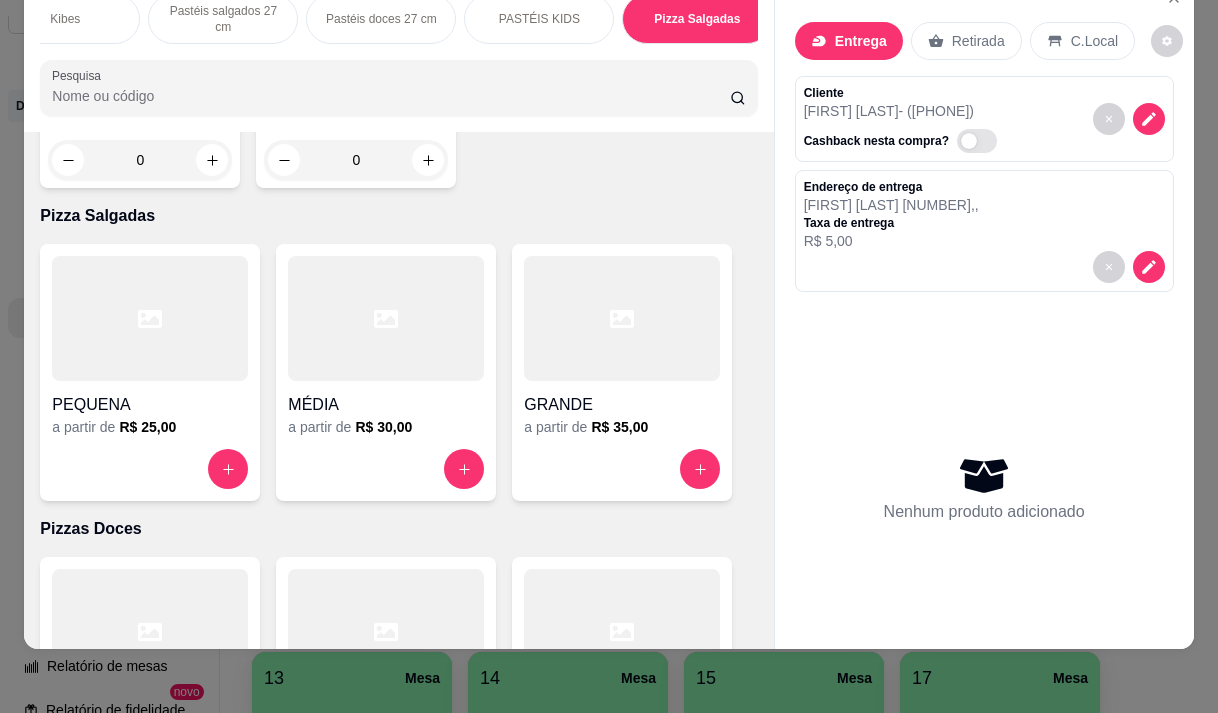 click at bounding box center [622, 318] 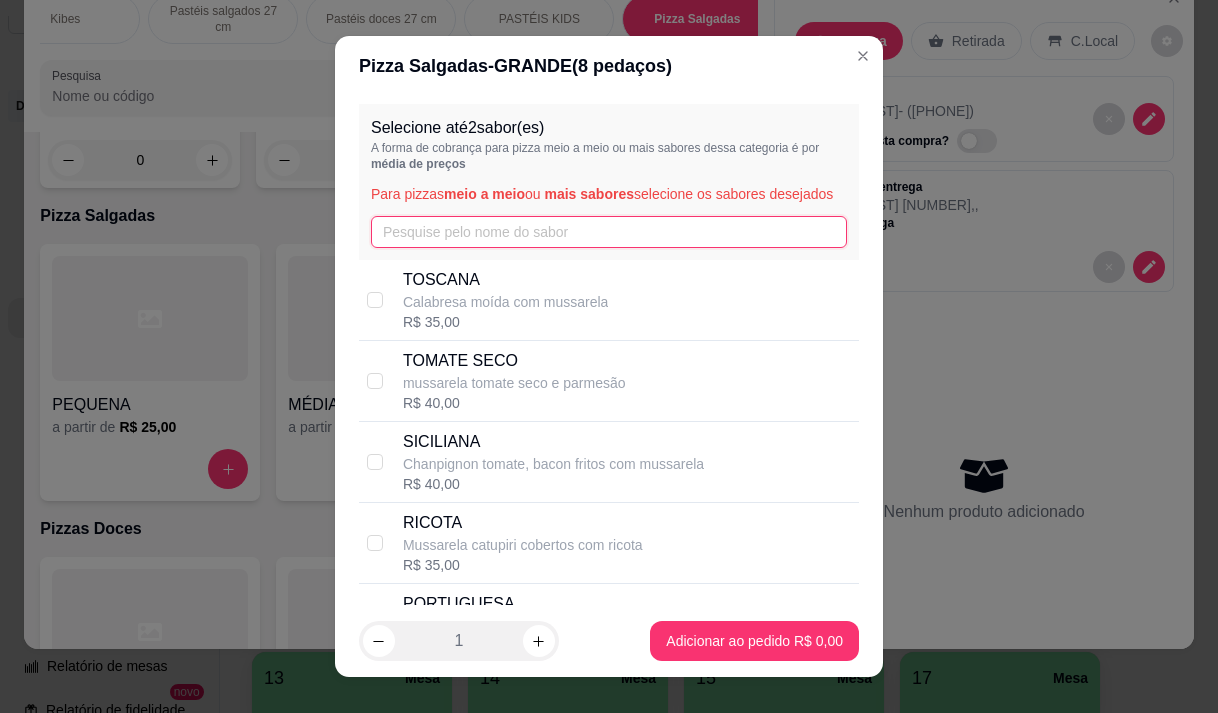 click at bounding box center [609, 232] 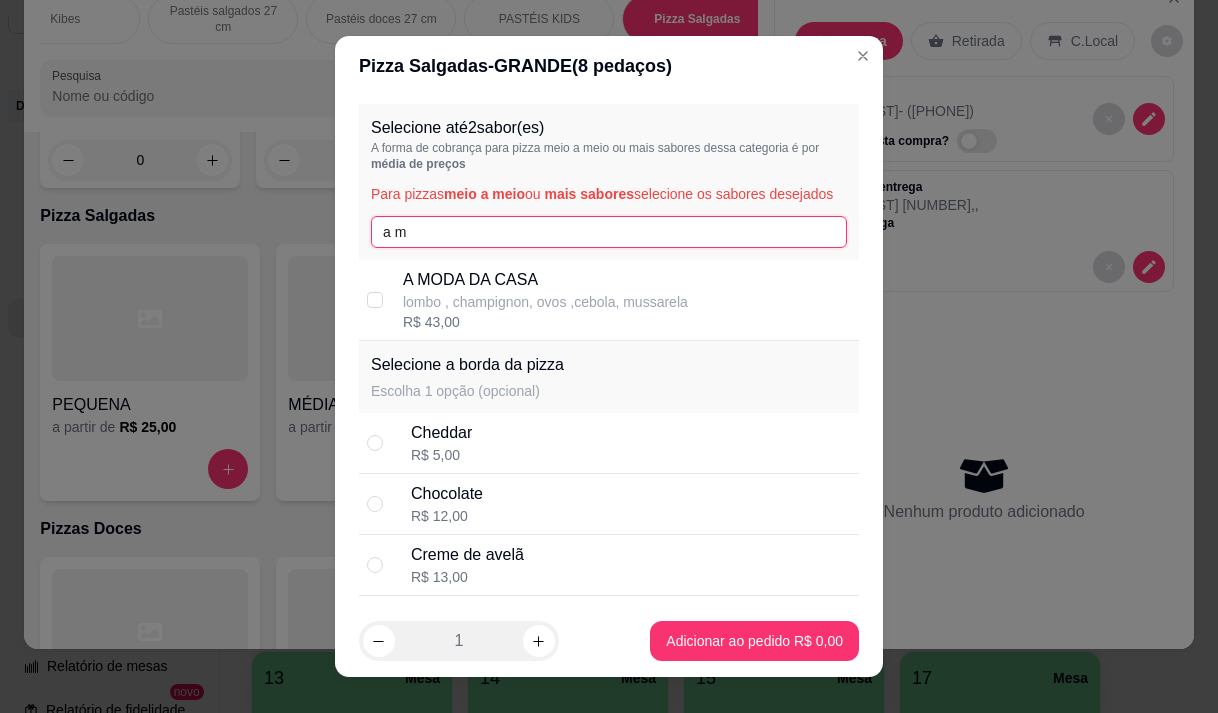 type on "a m" 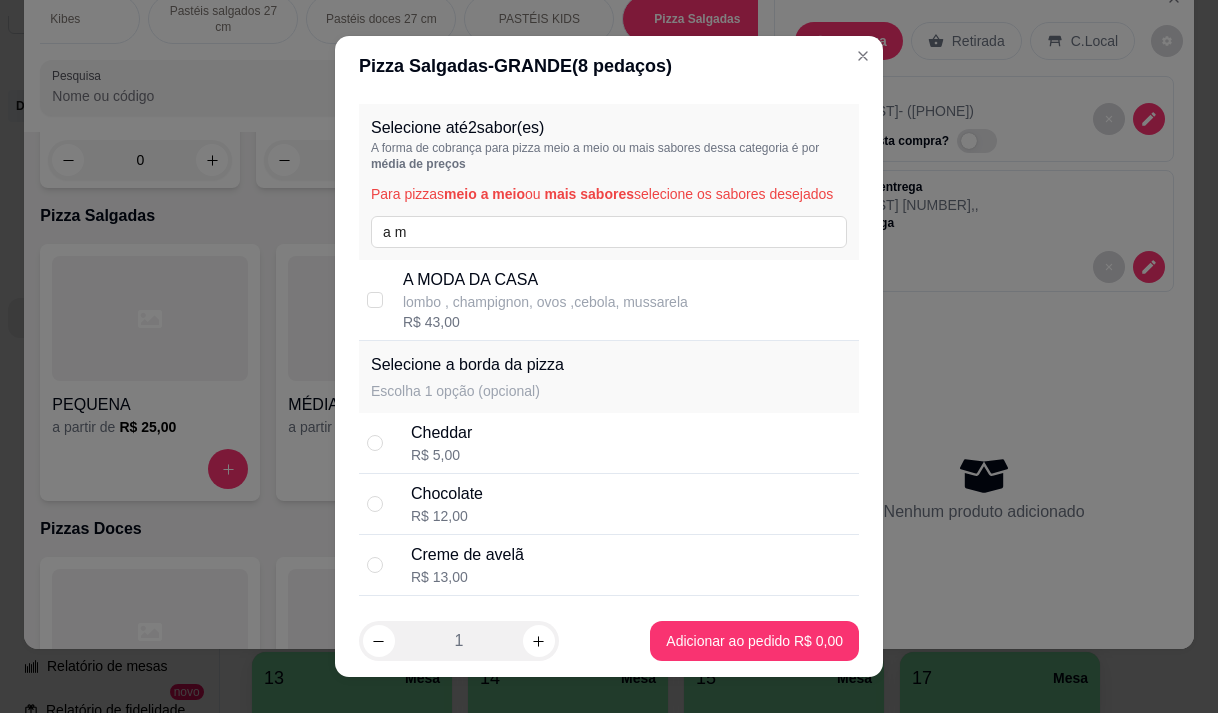 drag, startPoint x: 523, startPoint y: 298, endPoint x: 578, endPoint y: 383, distance: 101.24229 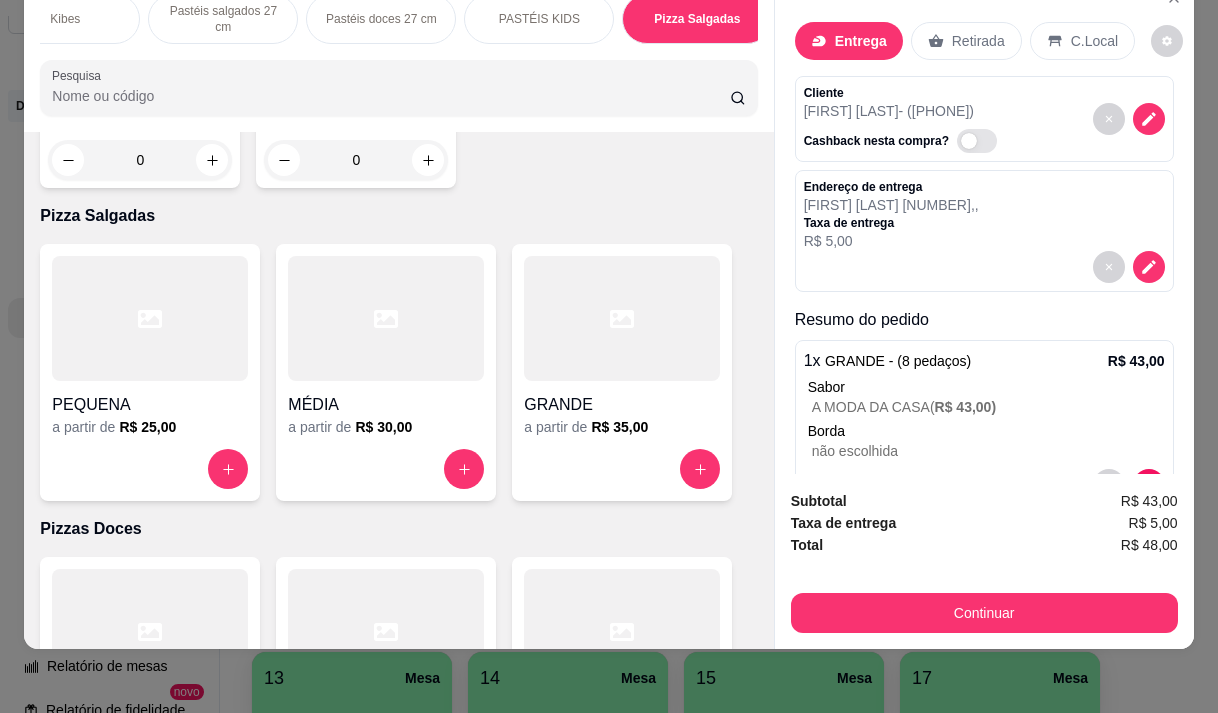 click on "GRANDE" at bounding box center (622, 405) 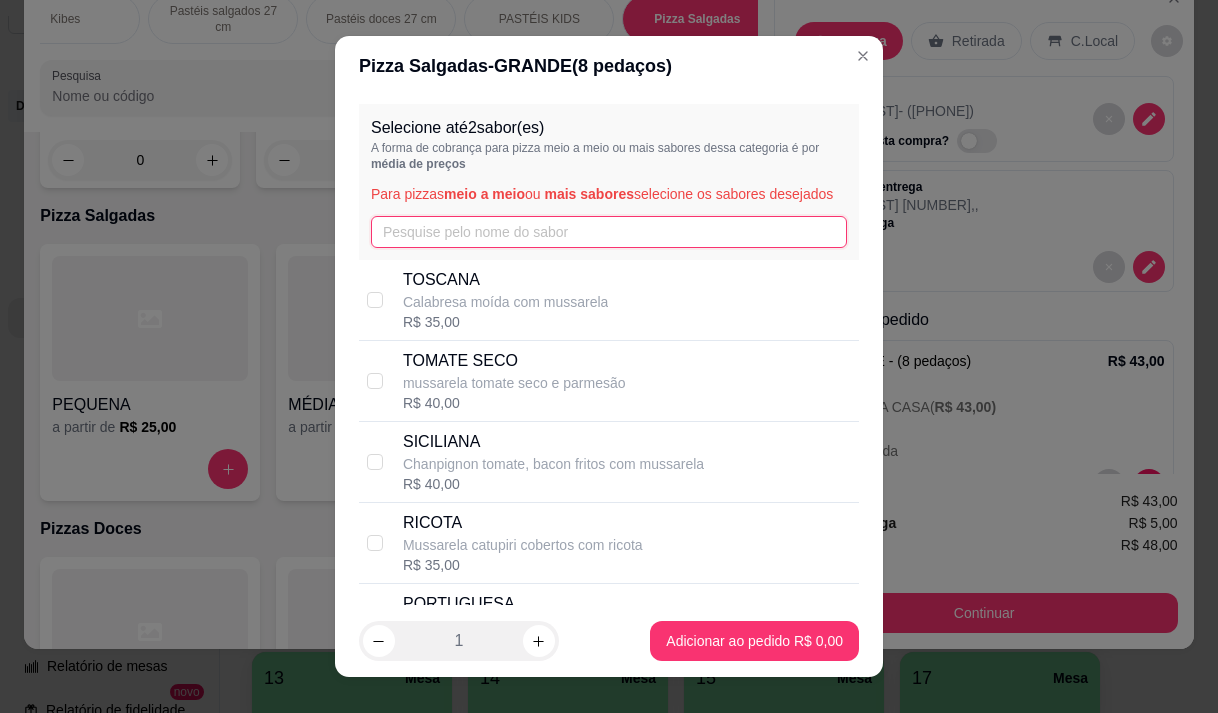 click at bounding box center [609, 232] 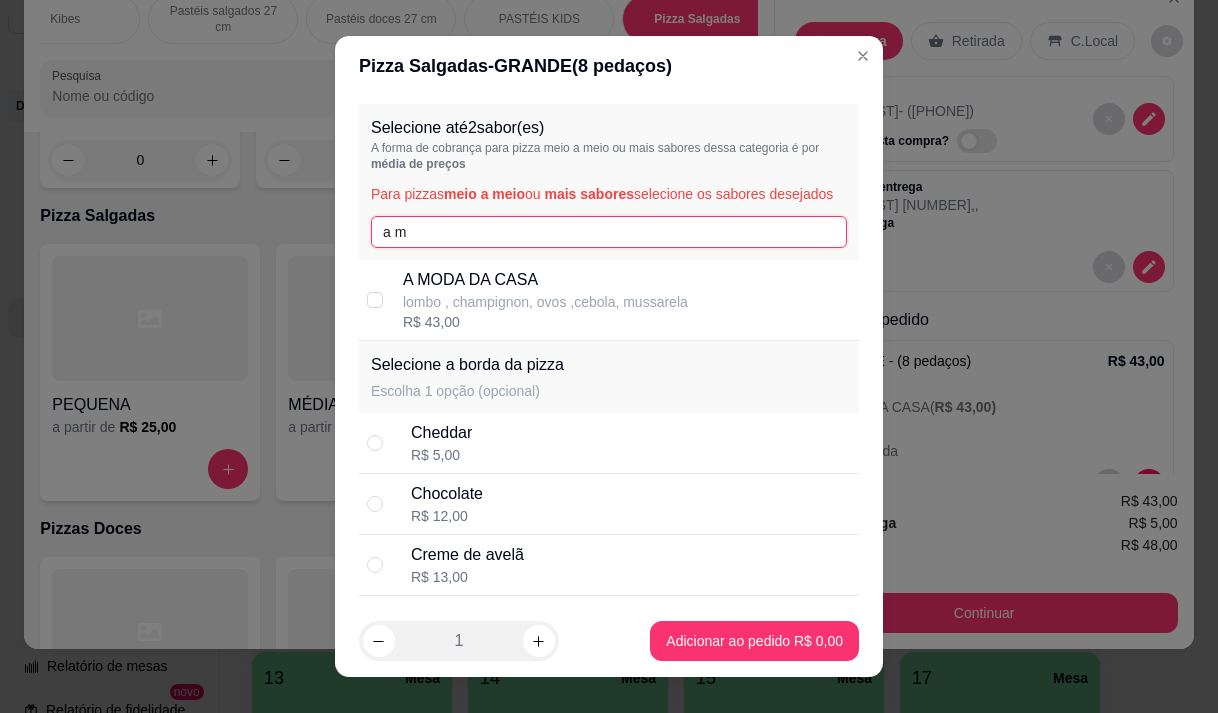 type on "a m" 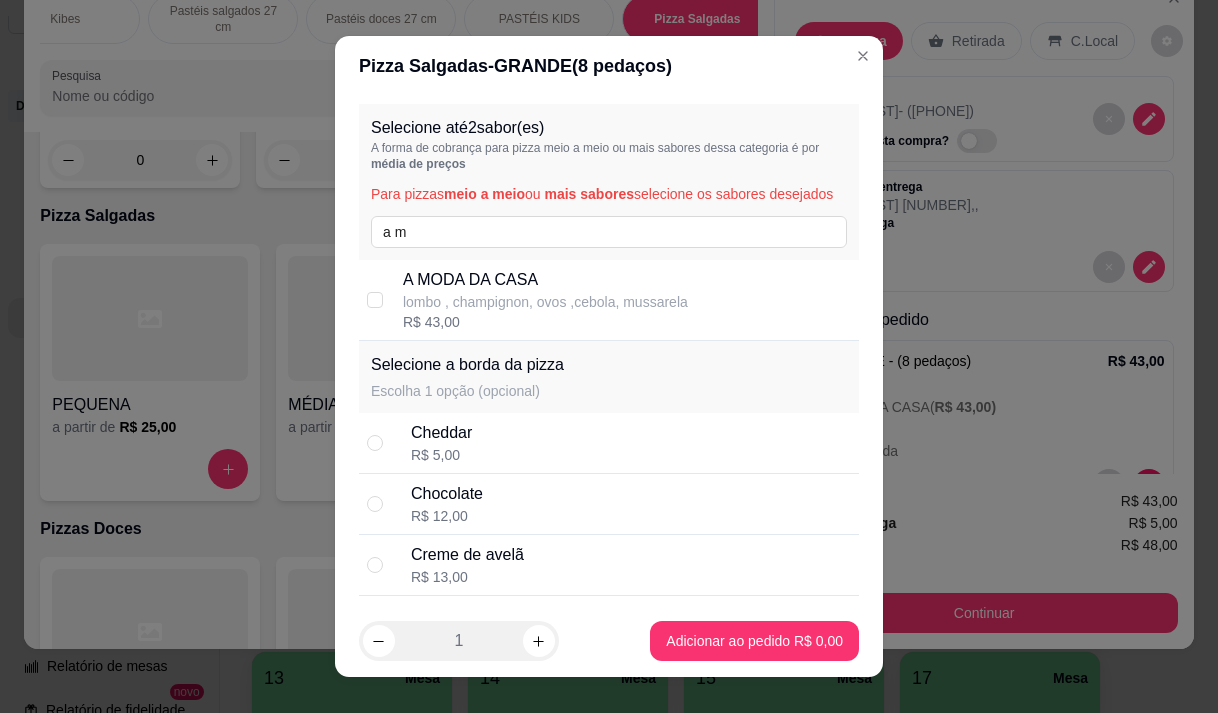 click on "A MODA DA CASA" at bounding box center [545, 280] 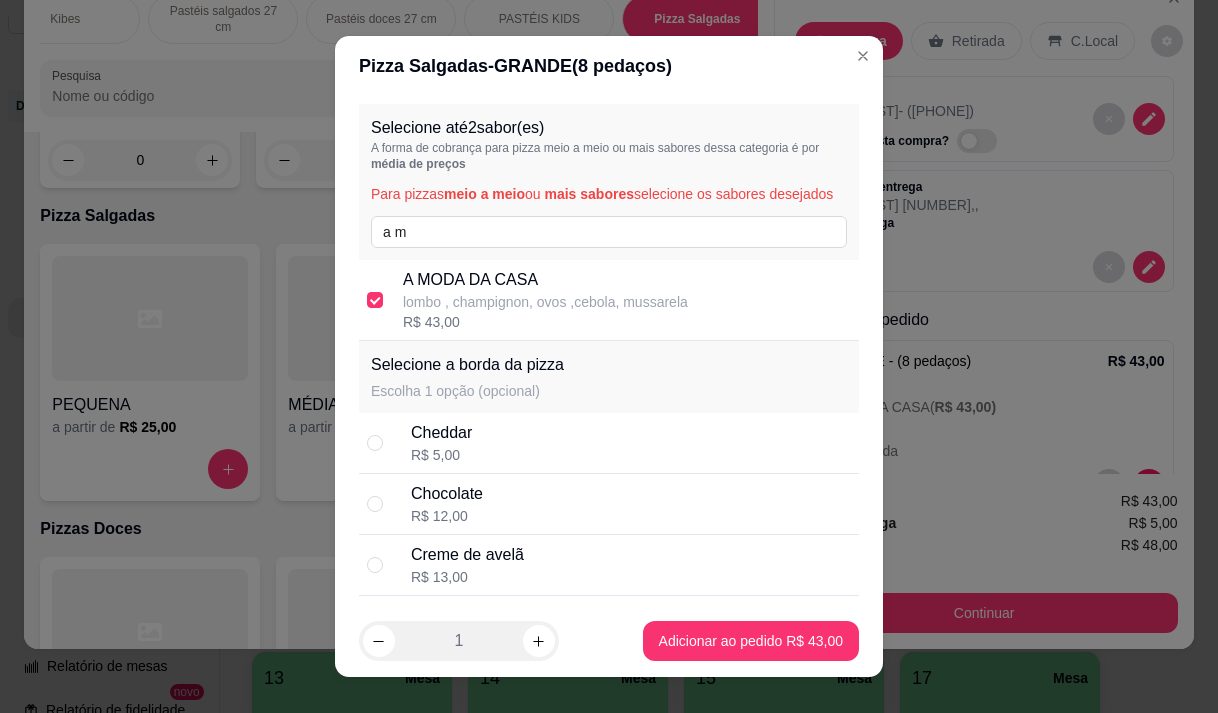 click on "Cheddar R$ 5,00" at bounding box center [631, 443] 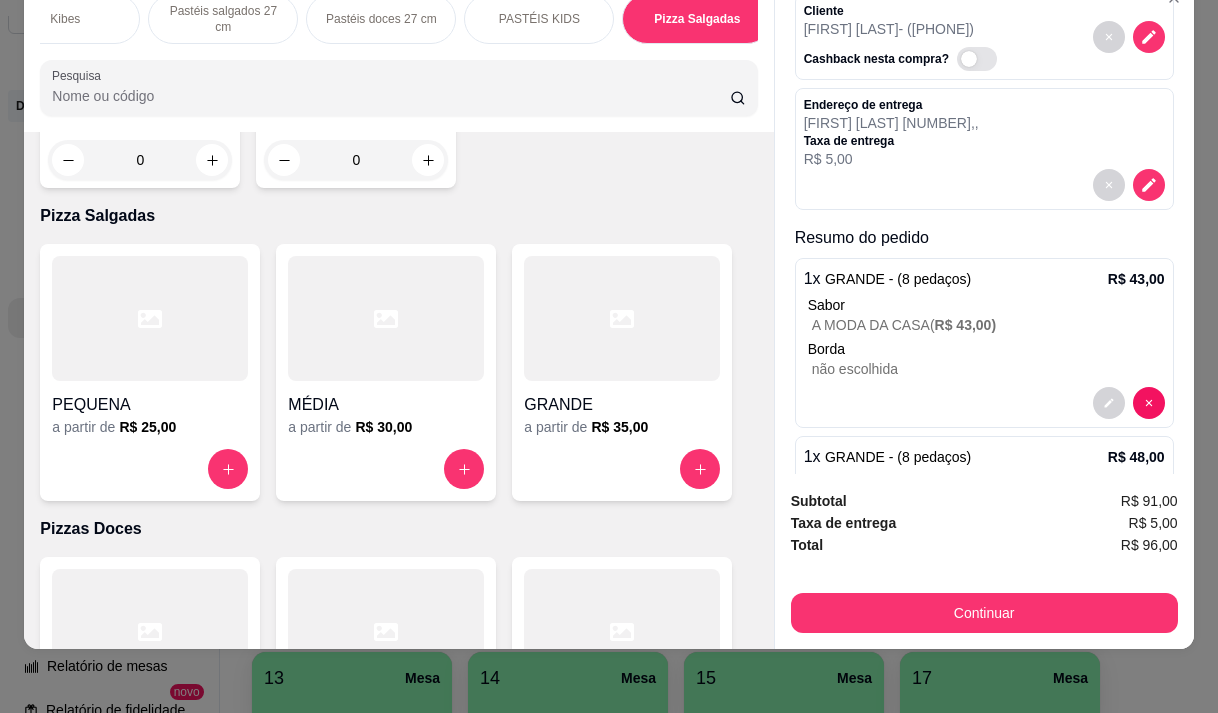 scroll, scrollTop: 100, scrollLeft: 0, axis: vertical 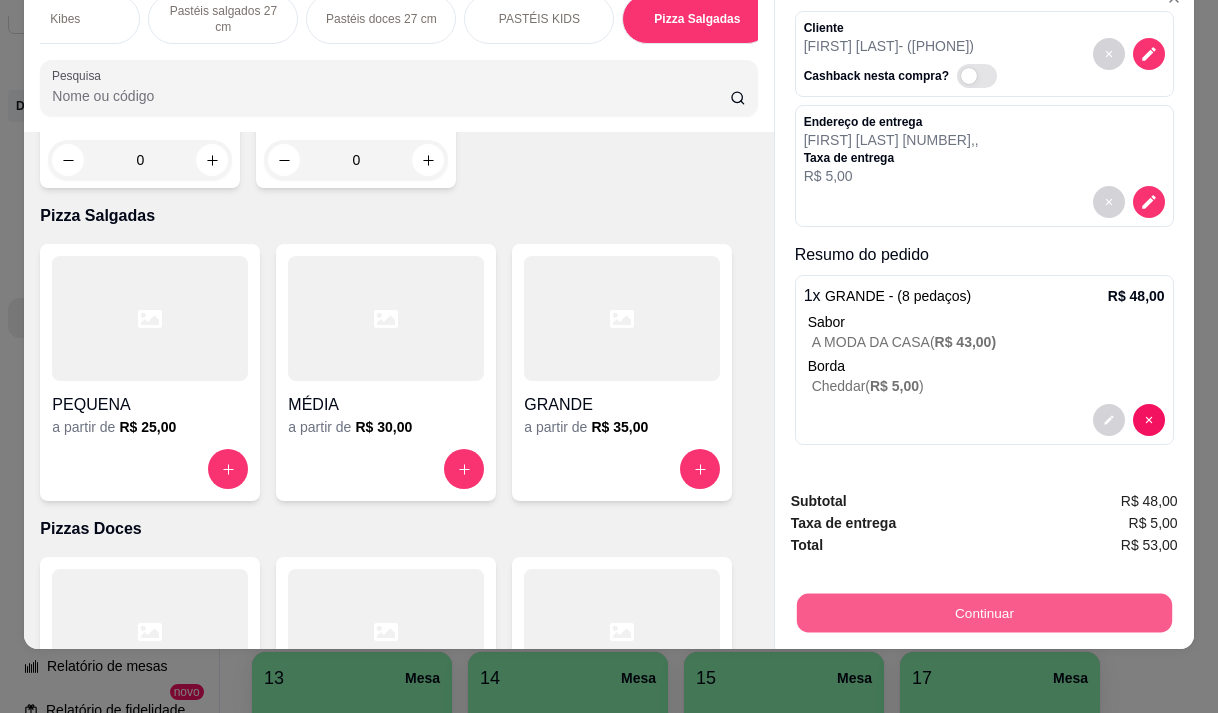 click on "Continuar" at bounding box center [983, 612] 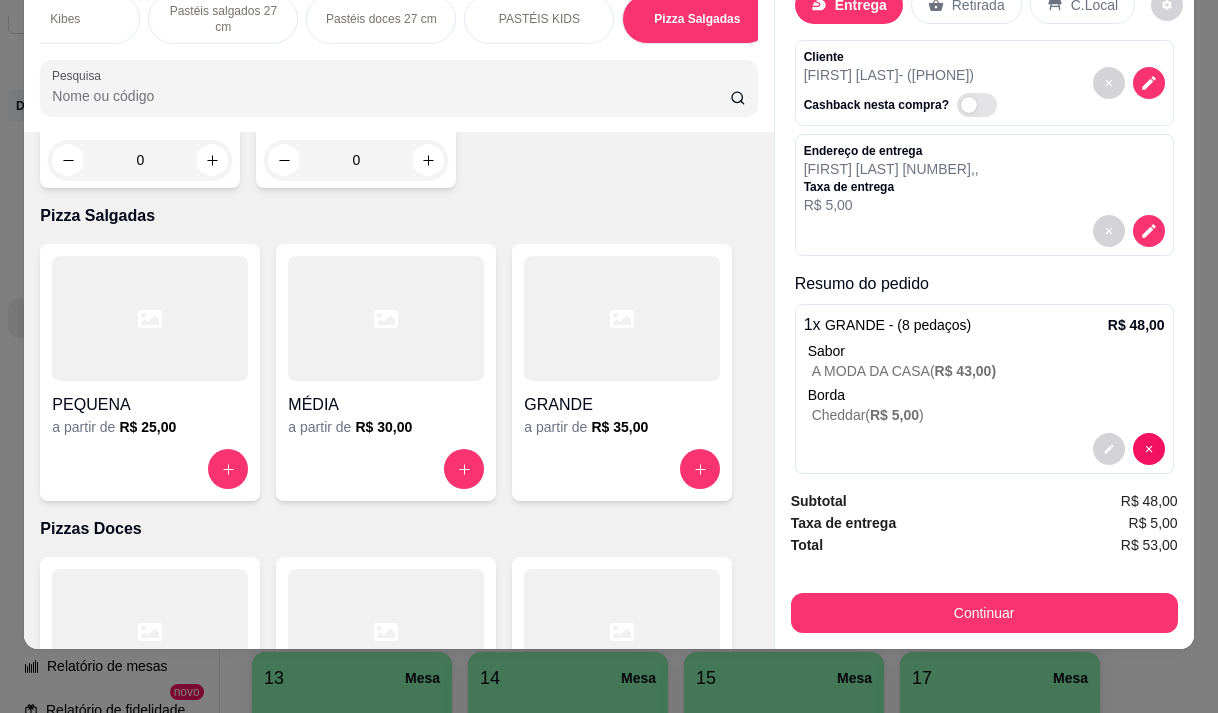 scroll, scrollTop: 65, scrollLeft: 0, axis: vertical 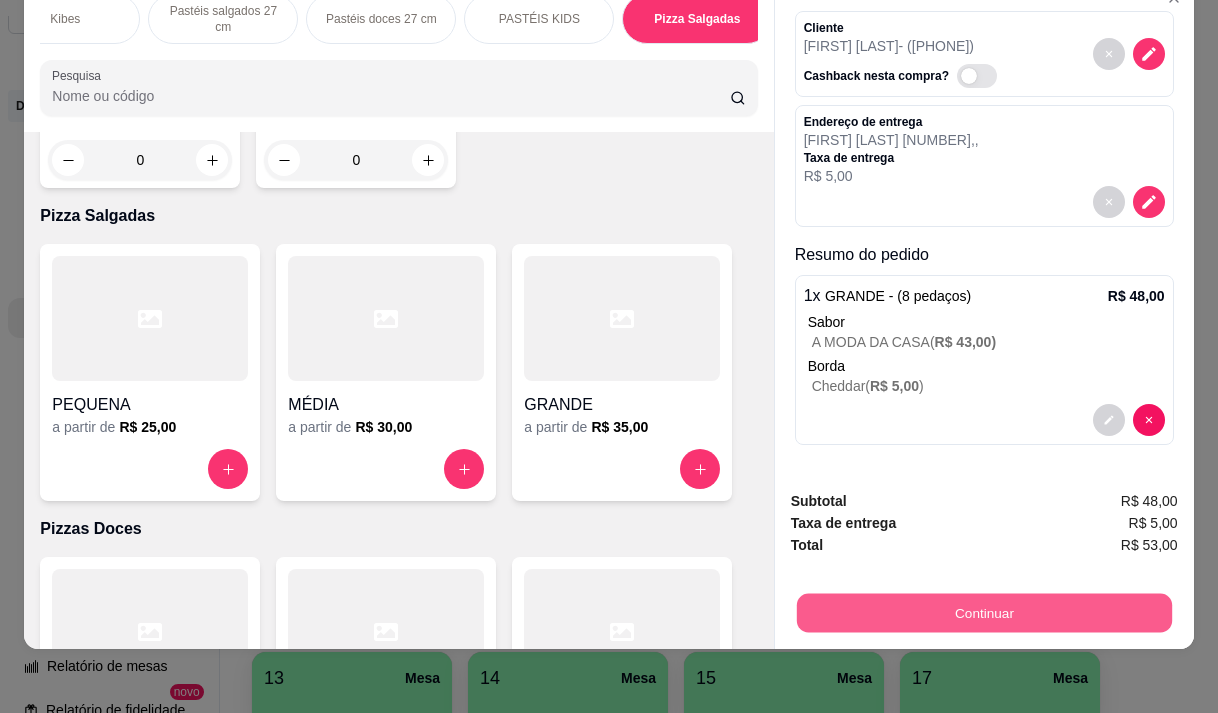 click on "Continuar" at bounding box center [983, 612] 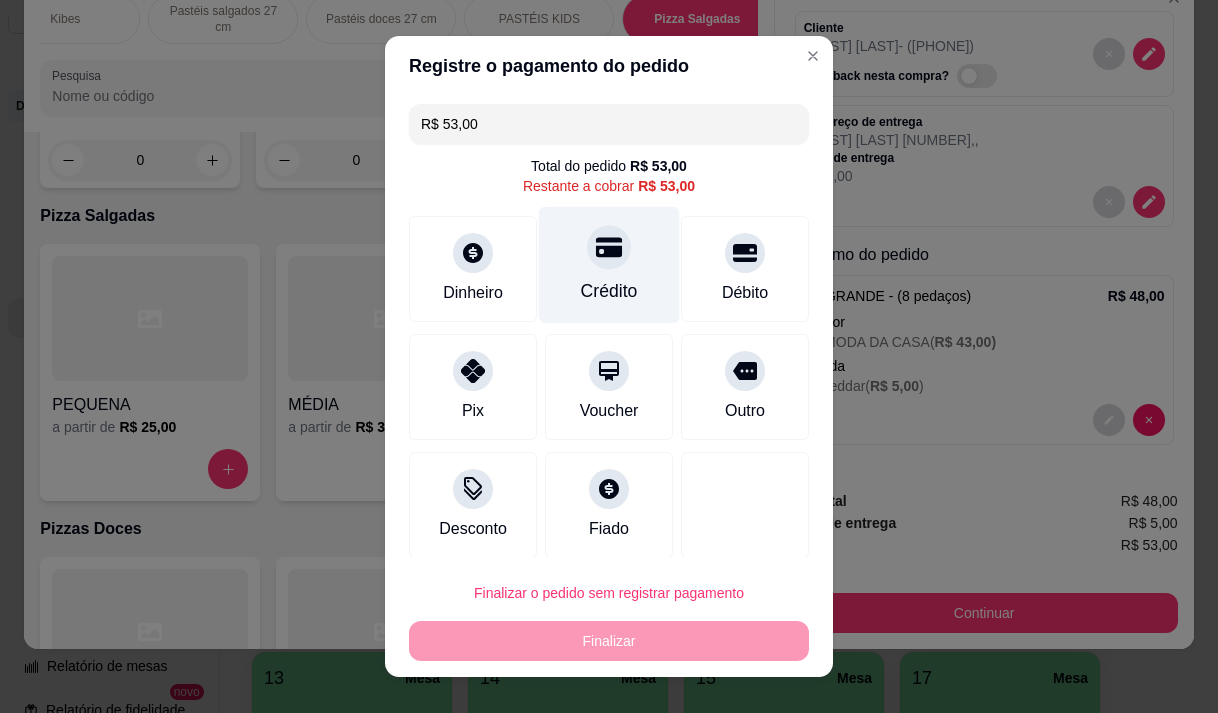 click at bounding box center [609, 247] 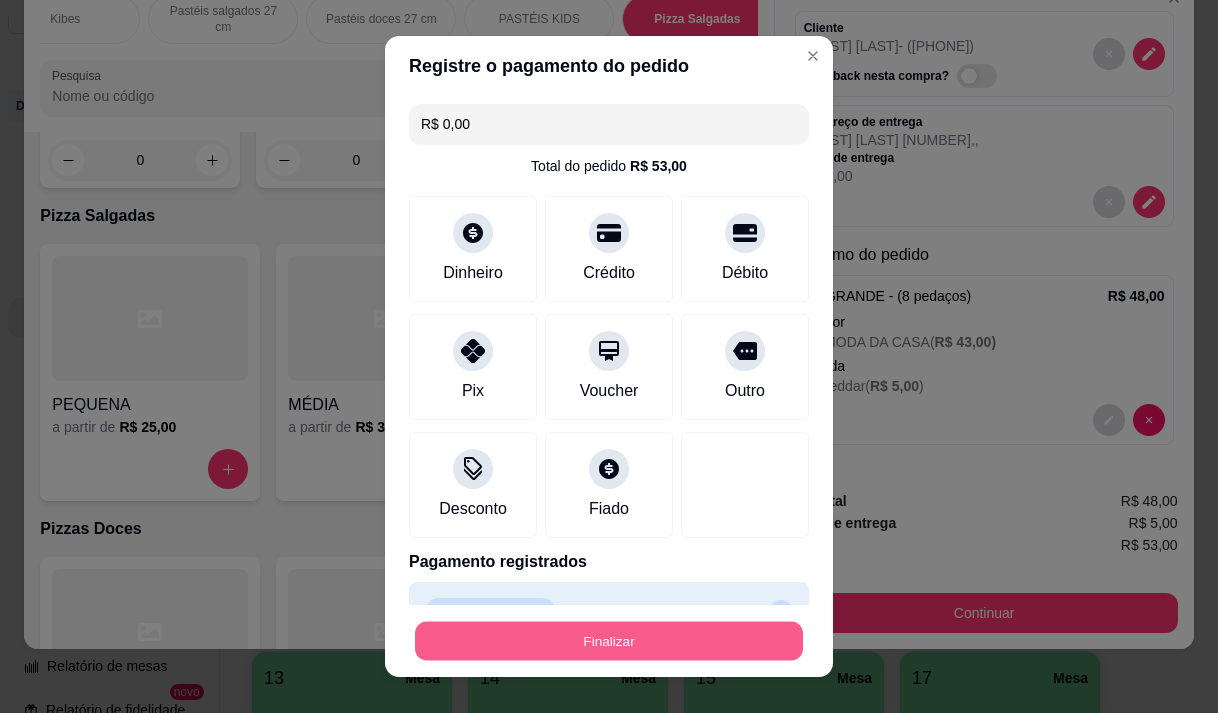 click on "Finalizar" at bounding box center (609, 641) 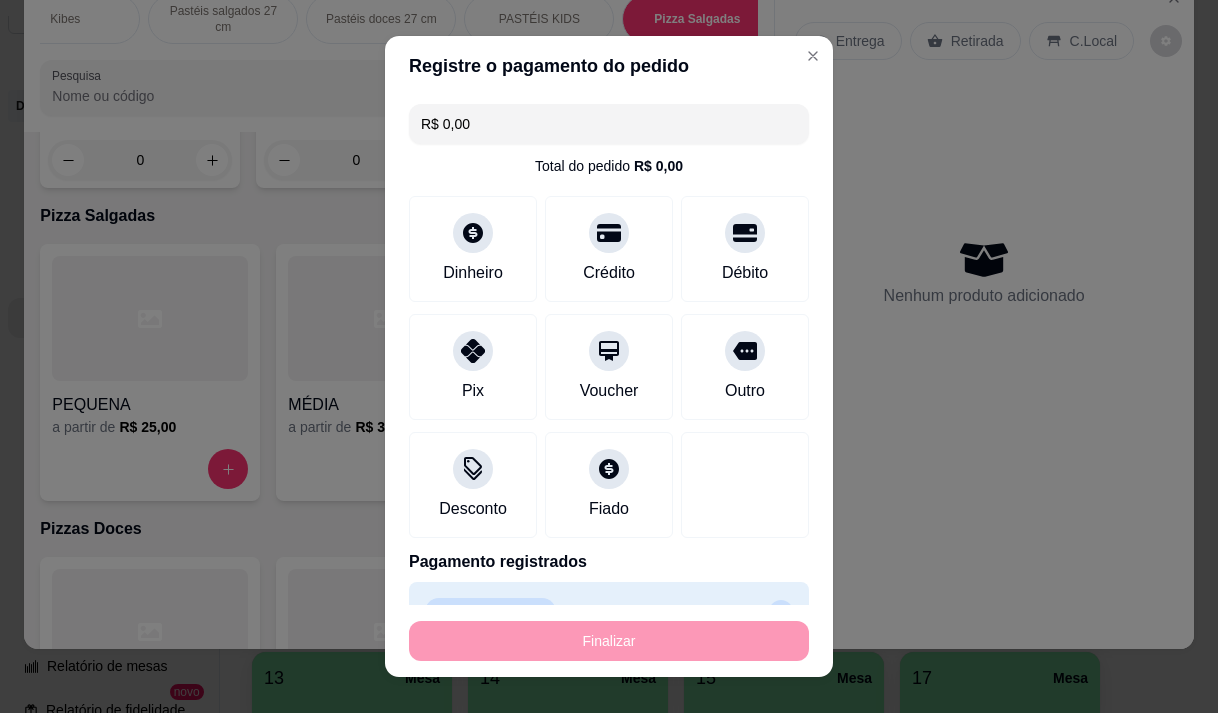 type on "-R$ 53,00" 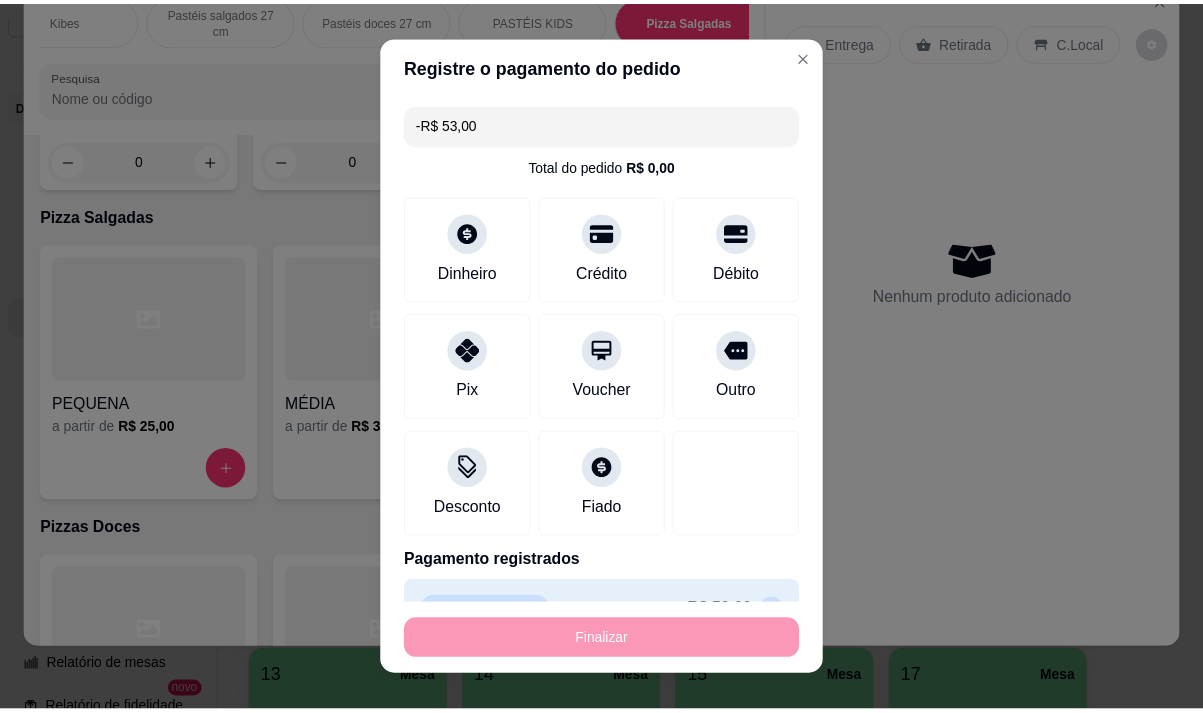 scroll, scrollTop: 0, scrollLeft: 0, axis: both 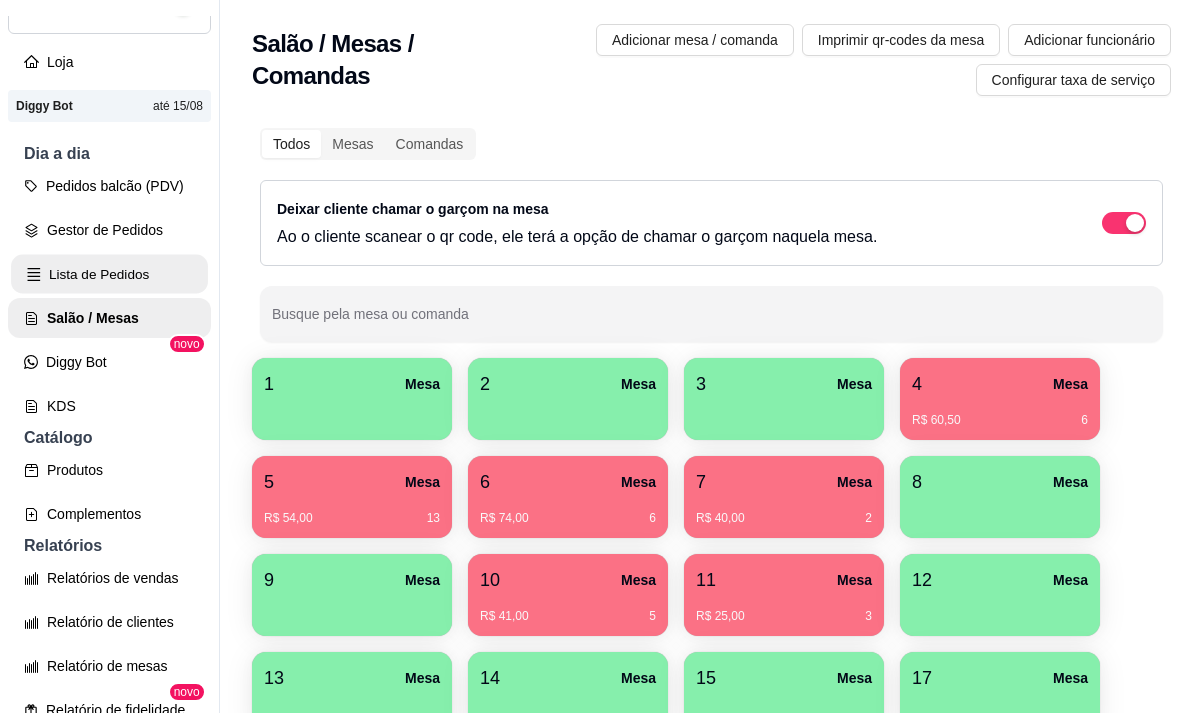 click on "Lista de Pedidos" at bounding box center [109, 274] 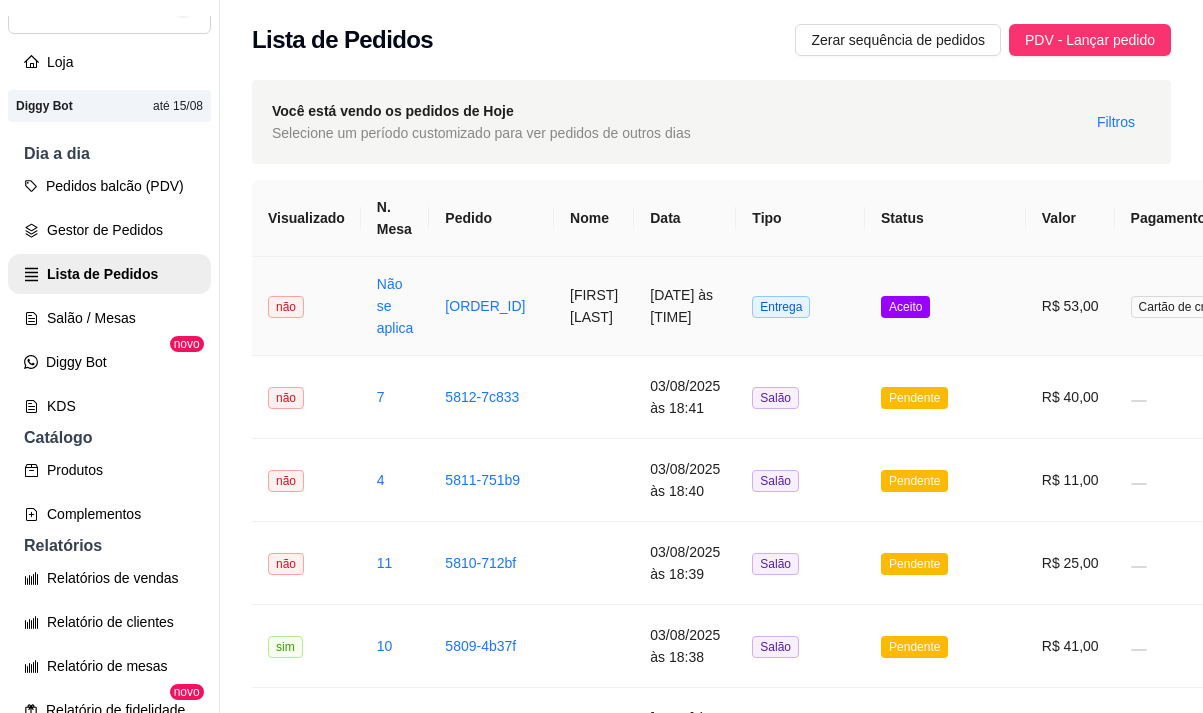 click on "[DATE] às [TIME]" at bounding box center (685, 306) 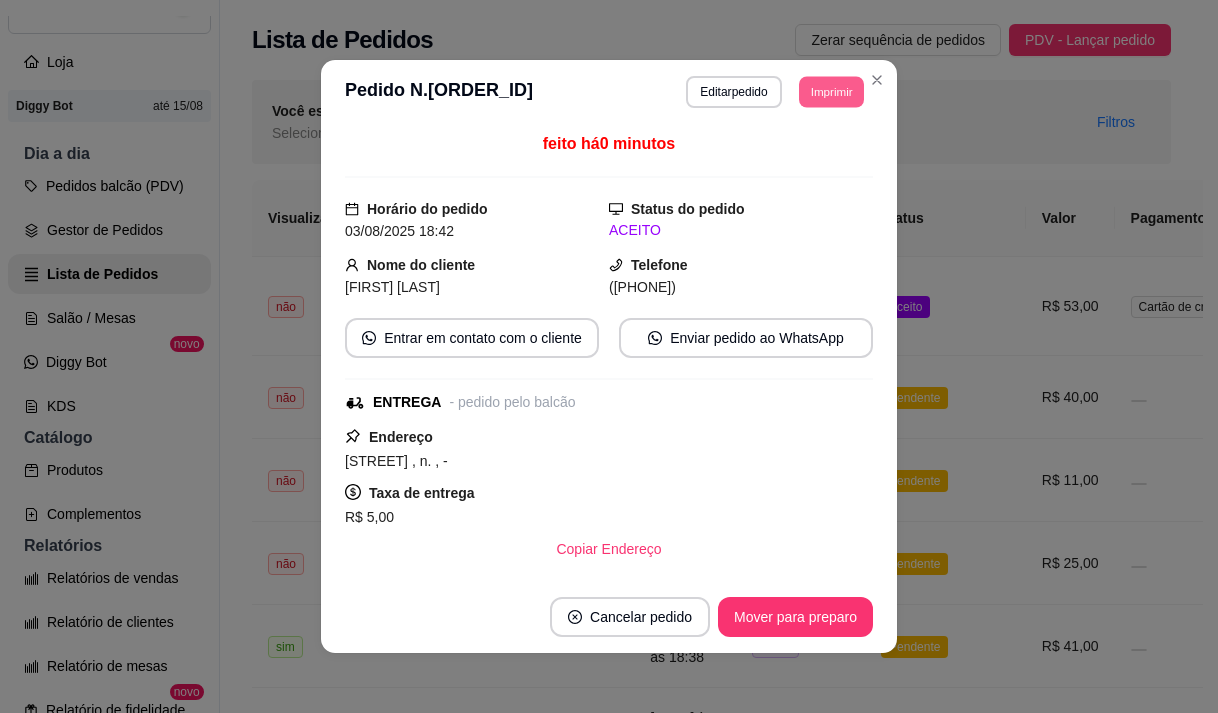 click on "Imprimir" at bounding box center (831, 91) 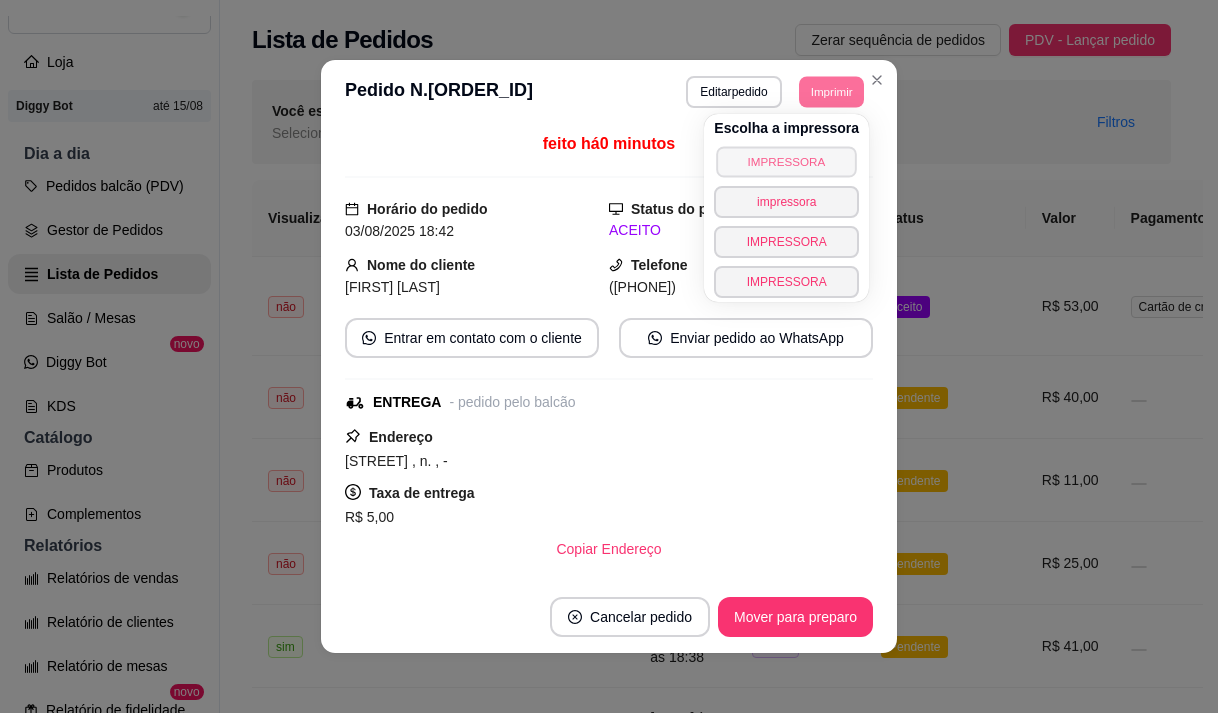 click on "IMPRESSORA" at bounding box center [787, 161] 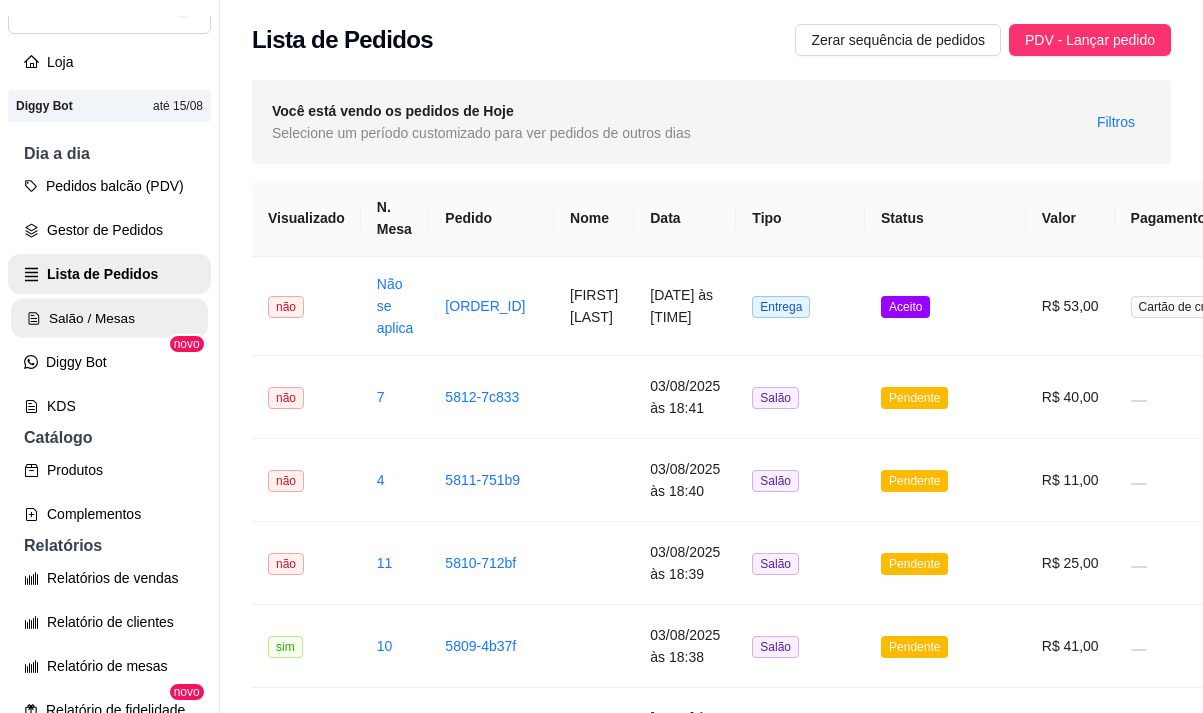 click on "Salão / Mesas" at bounding box center (109, 318) 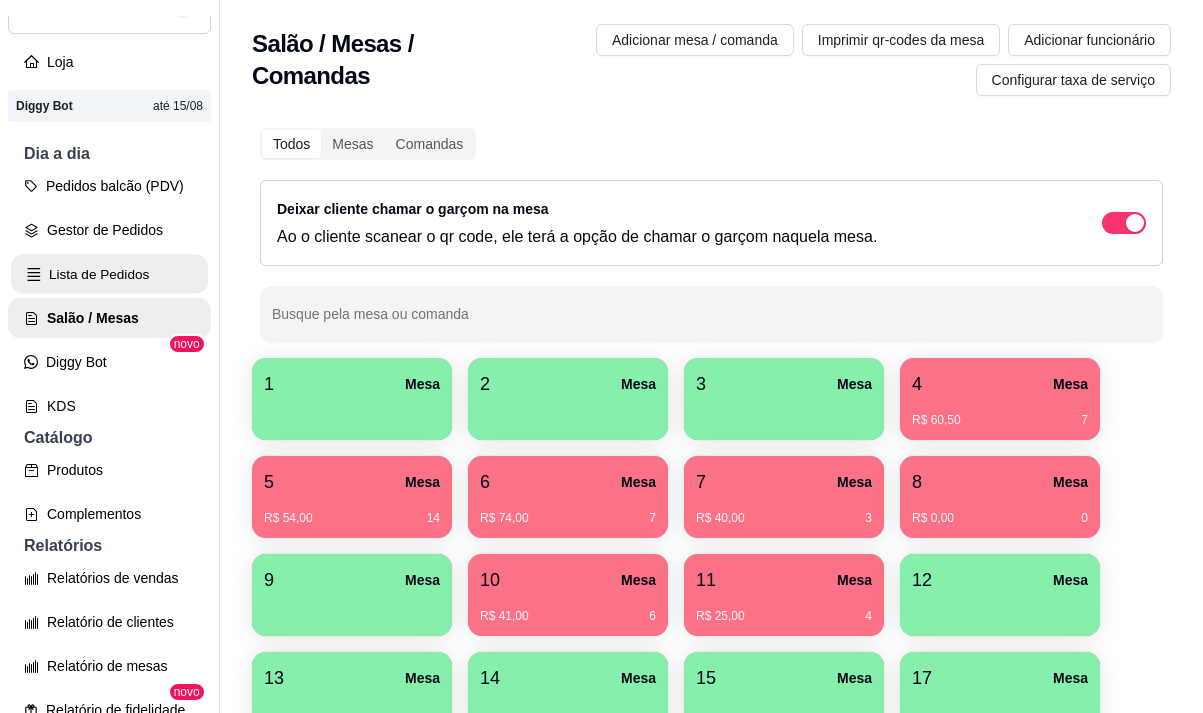 click on "Lista de Pedidos" at bounding box center [109, 274] 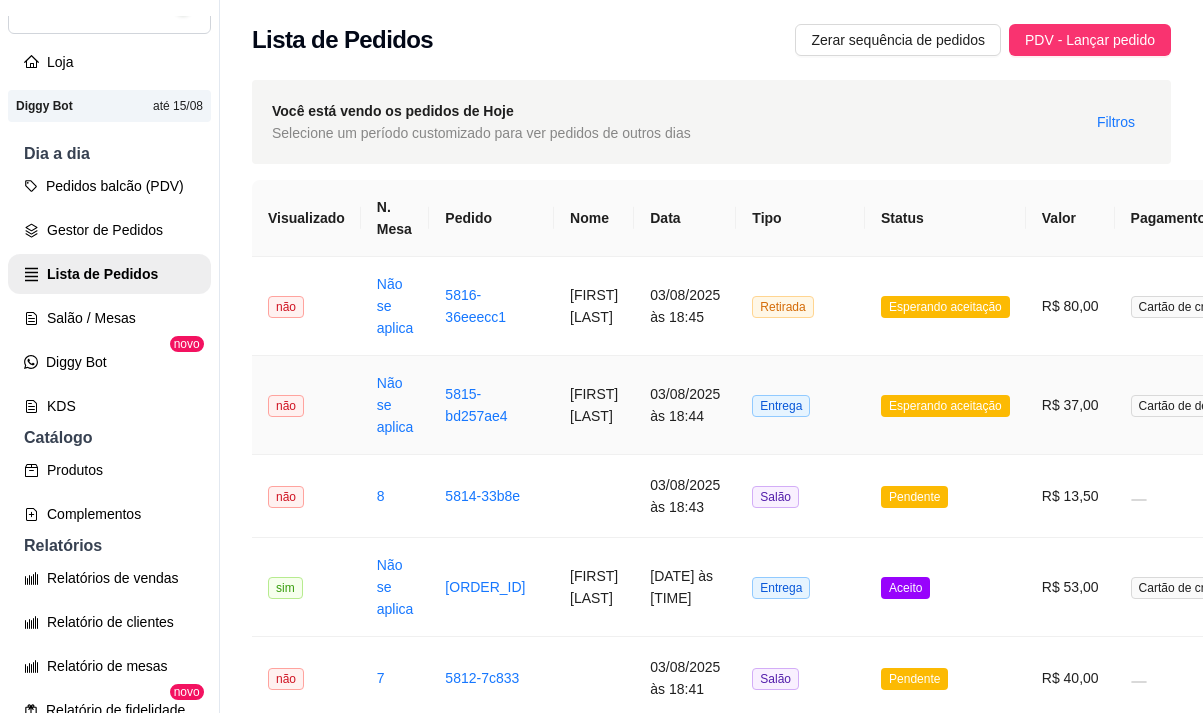 click on "[FIRST] [LAST]" at bounding box center [594, 405] 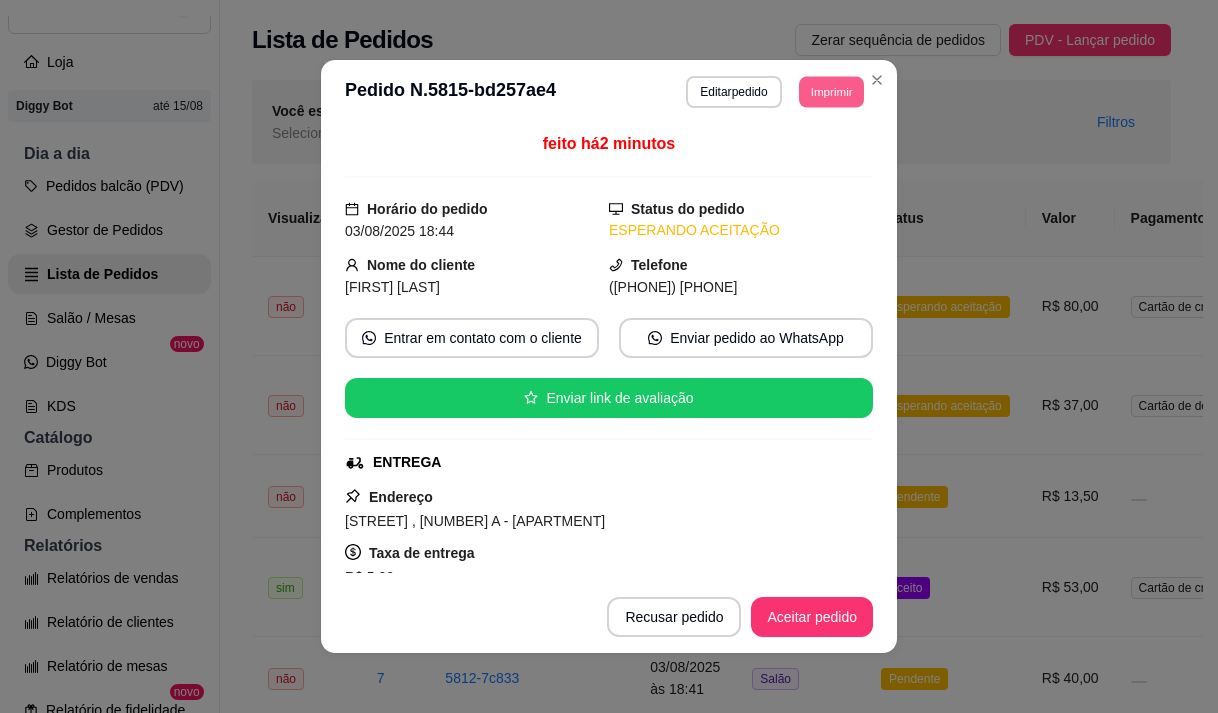 click on "Imprimir" at bounding box center [831, 91] 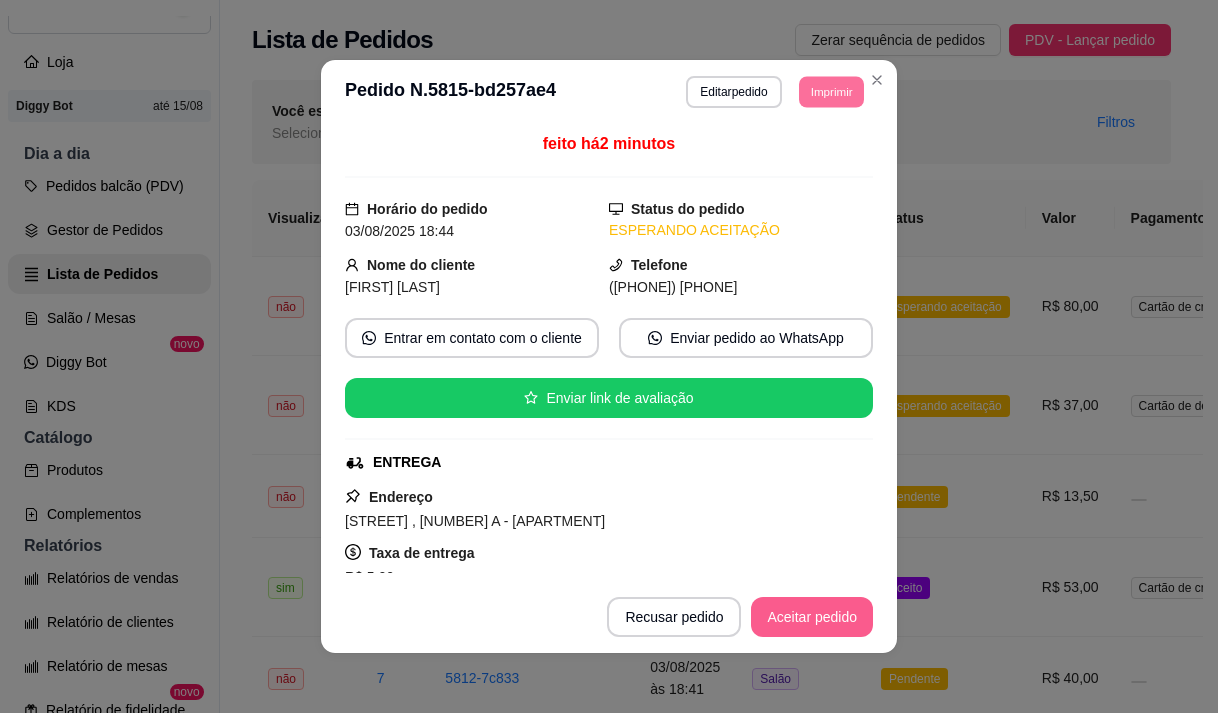 click on "Aceitar pedido" at bounding box center (812, 617) 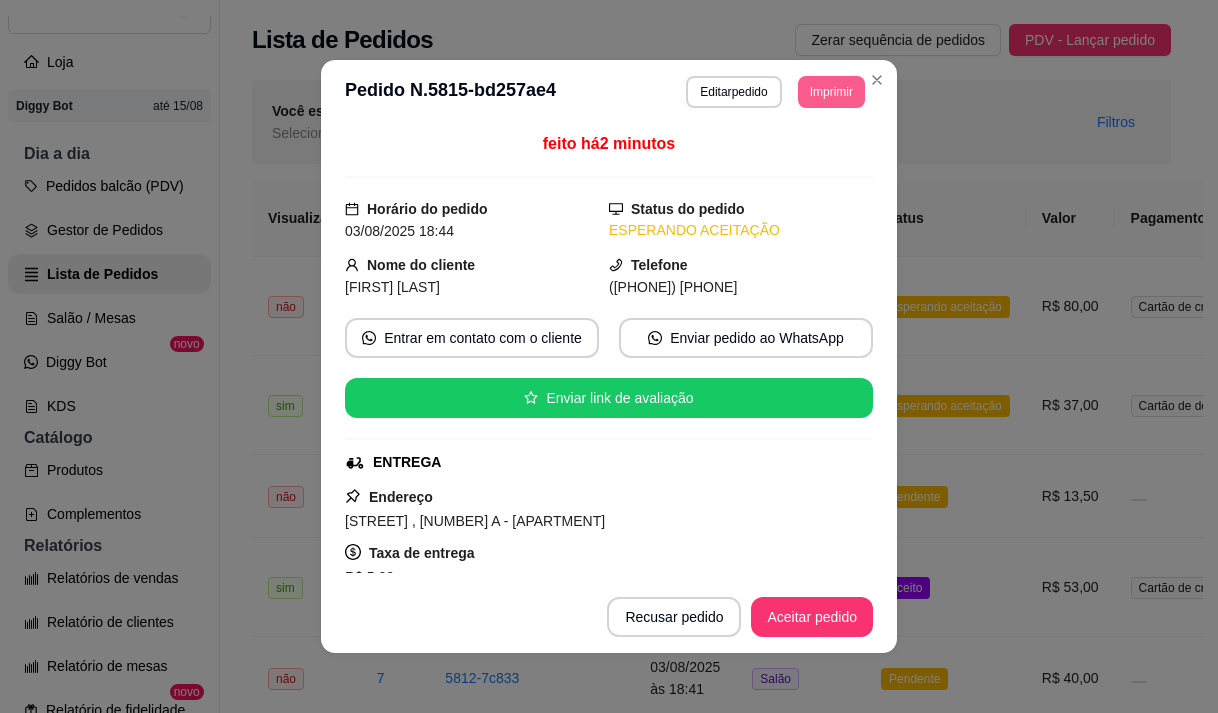 click on "Imprimir" at bounding box center (831, 92) 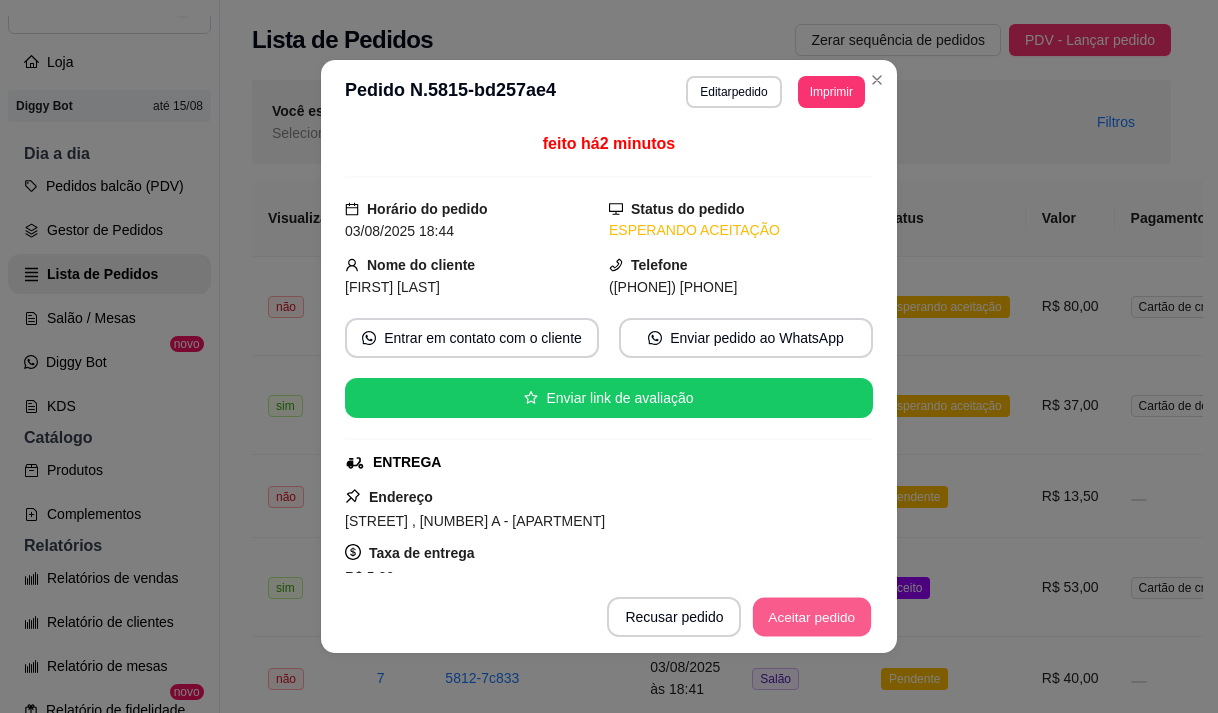 click on "Aceitar pedido" at bounding box center [812, 617] 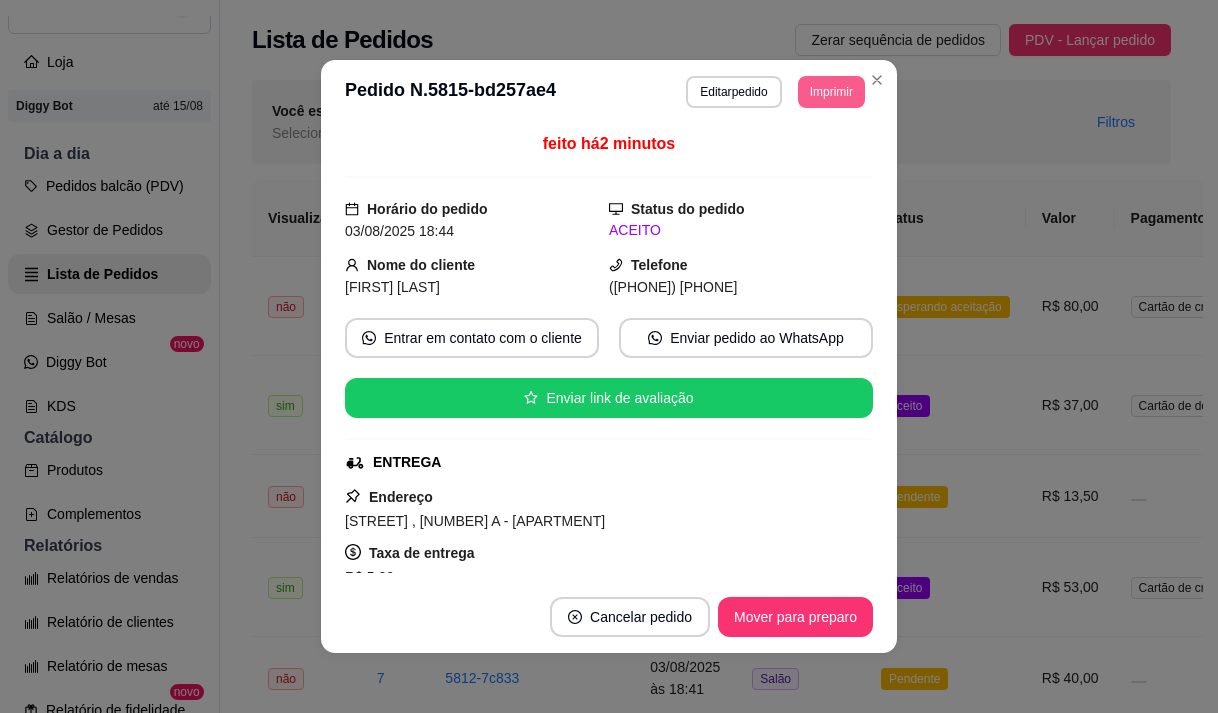 click on "Imprimir" at bounding box center [831, 92] 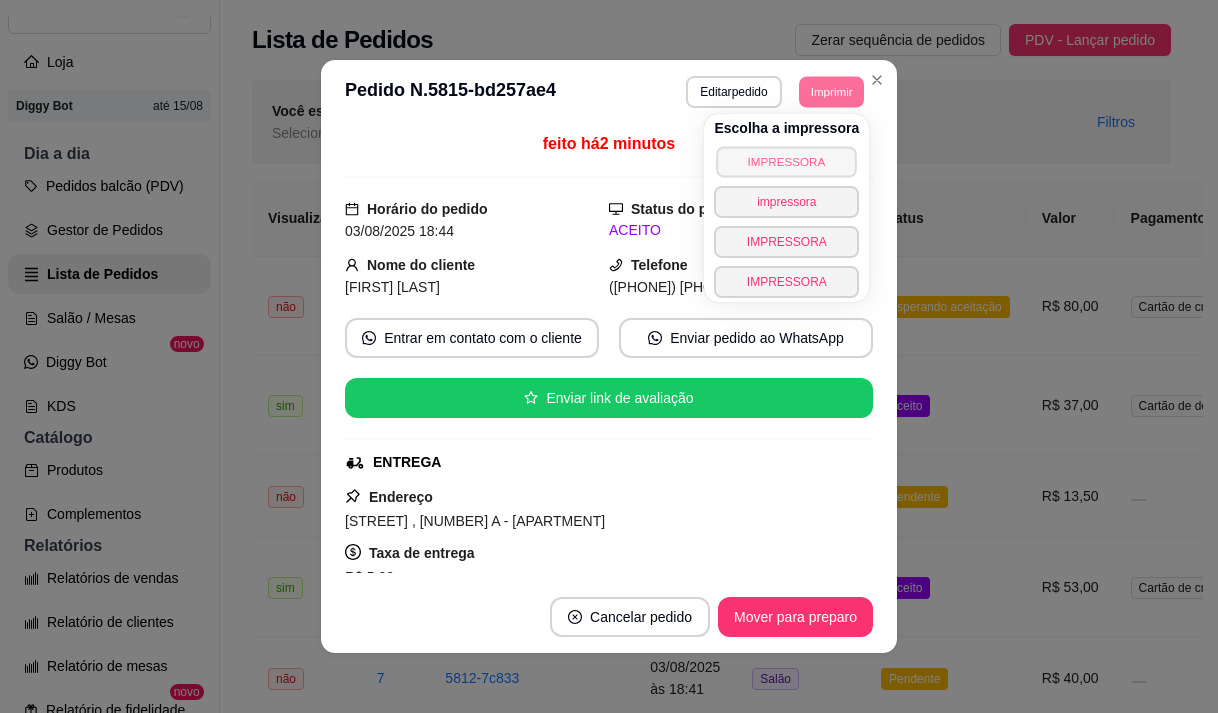 click on "IMPRESSORA" at bounding box center [787, 161] 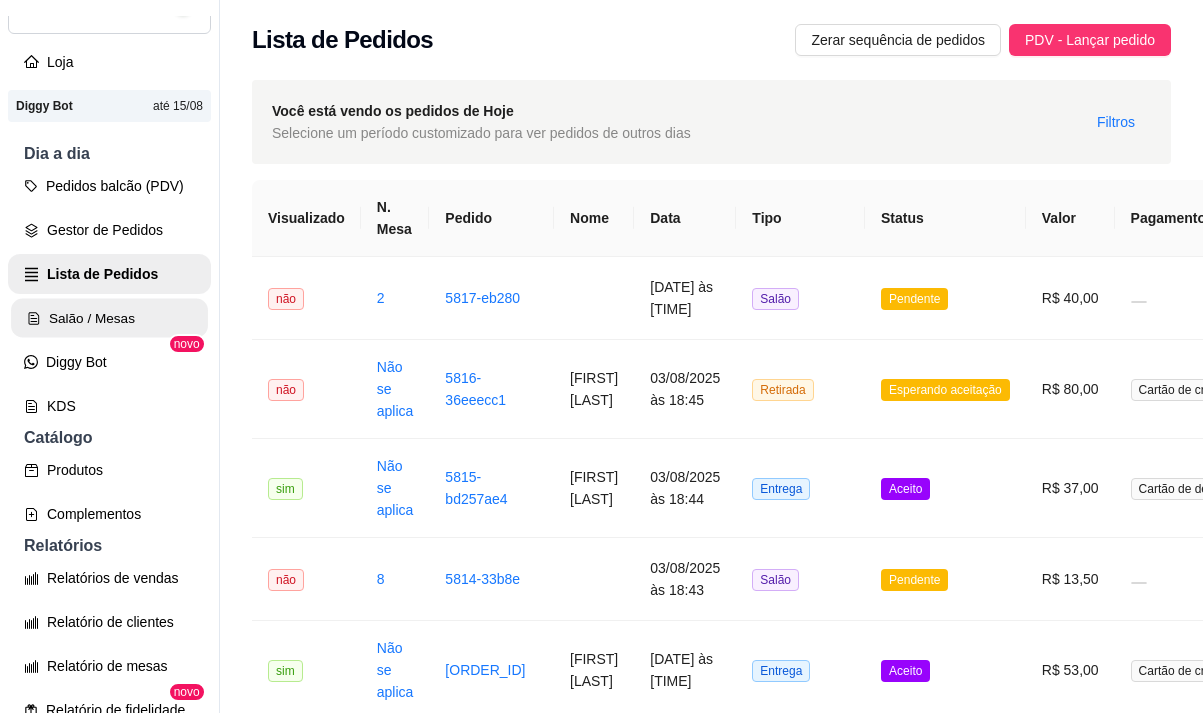 click on "Salão / Mesas" at bounding box center [109, 318] 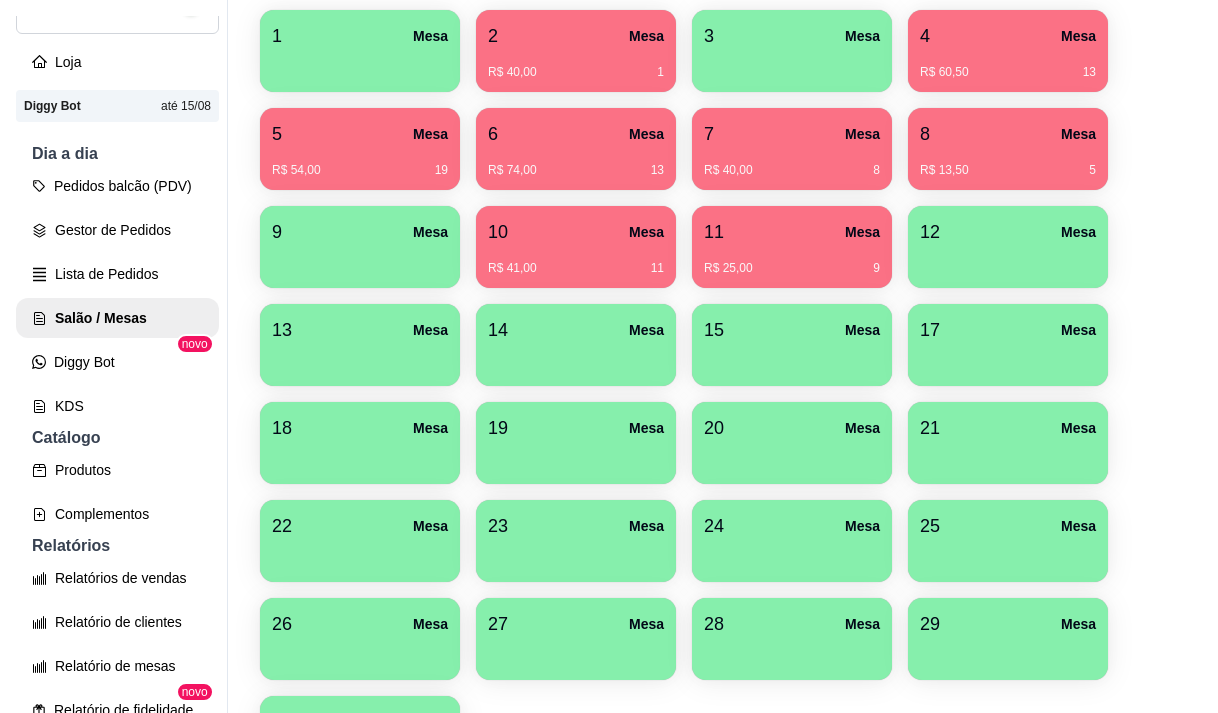 scroll, scrollTop: 508, scrollLeft: 0, axis: vertical 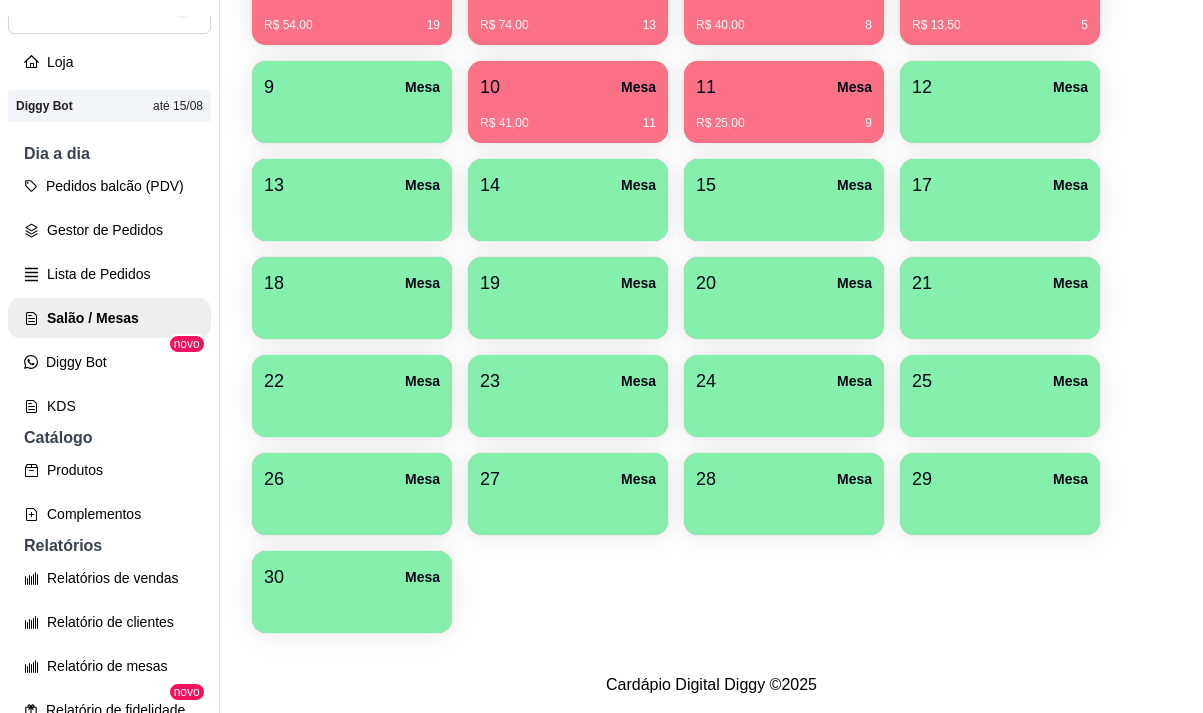 click on "Mesa" at bounding box center (422, 577) 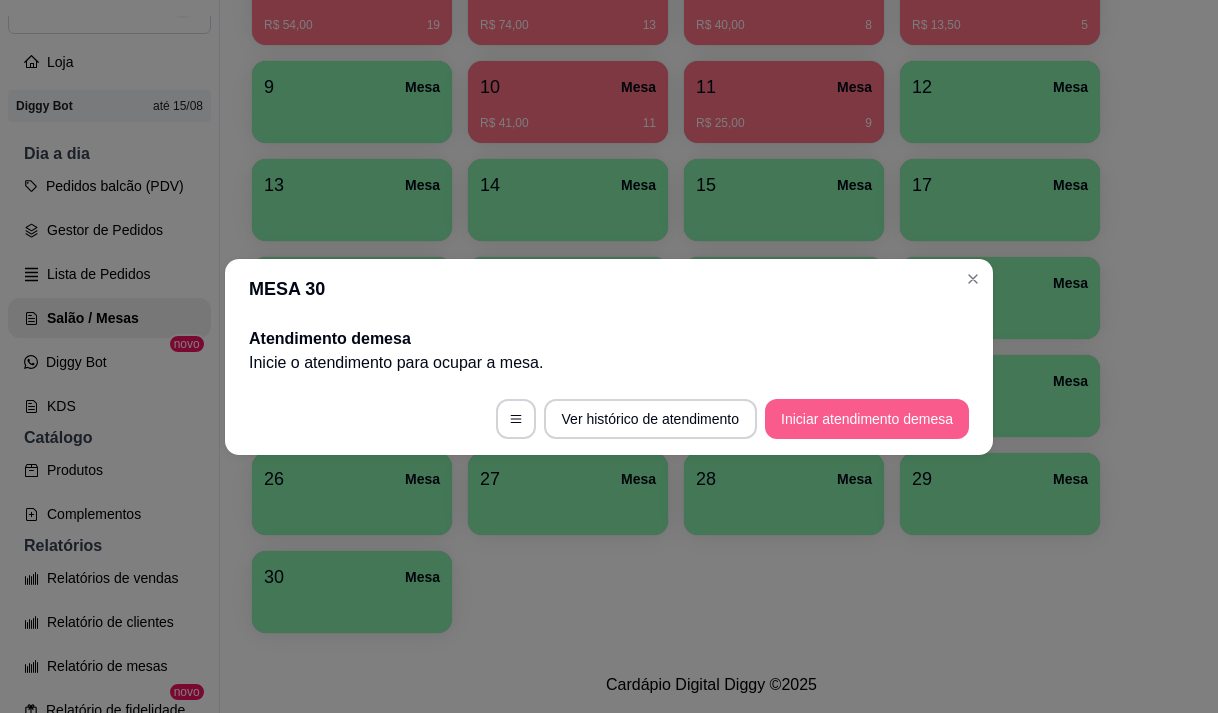 click on "Iniciar atendimento de  mesa" at bounding box center [867, 419] 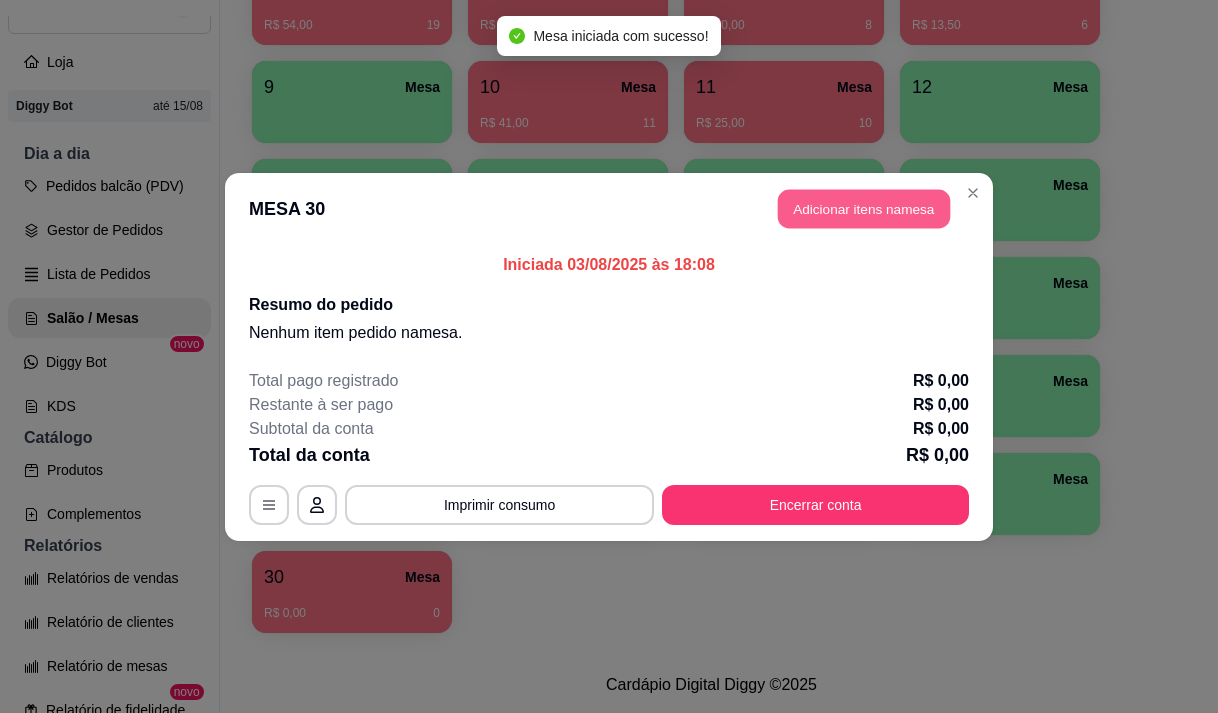 click on "Adicionar itens na  mesa" at bounding box center [864, 208] 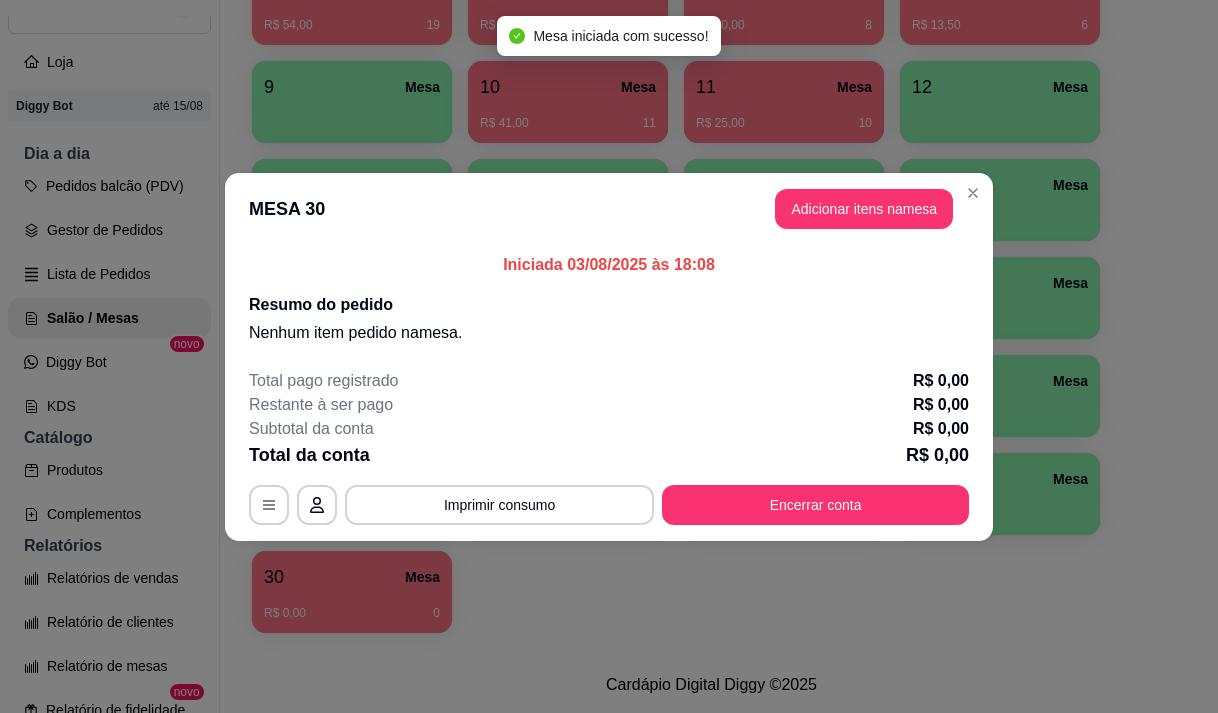 drag, startPoint x: 246, startPoint y: 107, endPoint x: 239, endPoint y: 120, distance: 14.764823 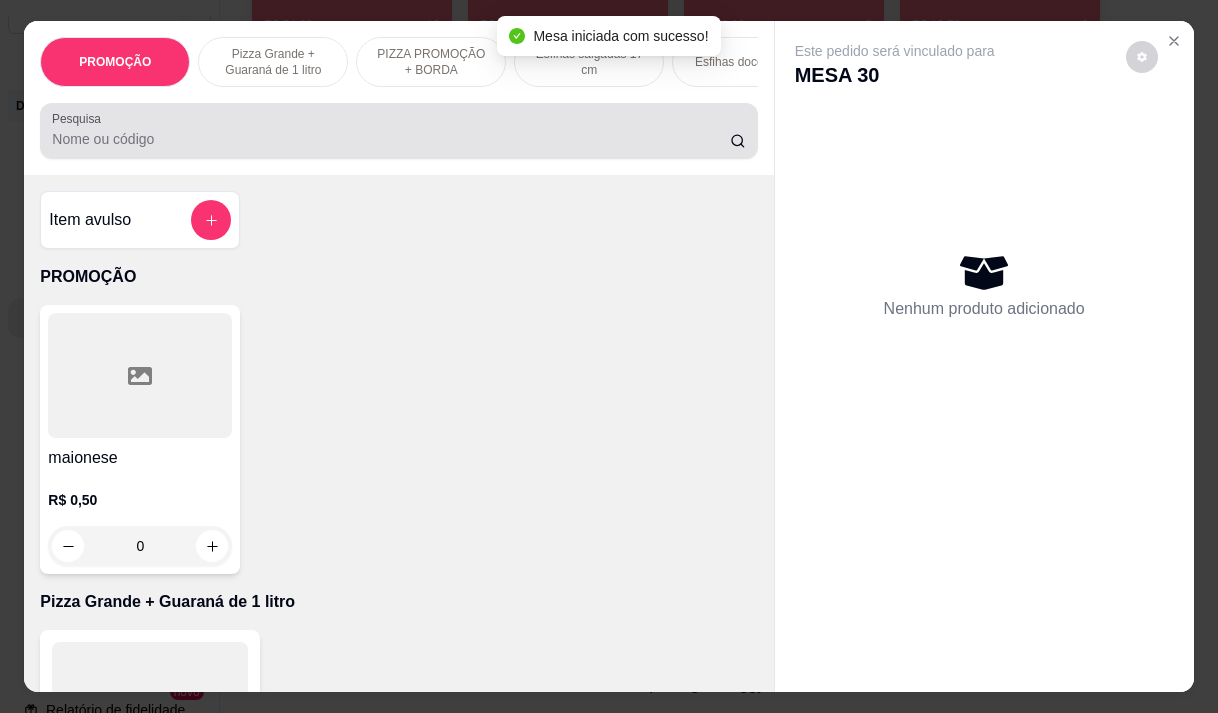 click at bounding box center (398, 131) 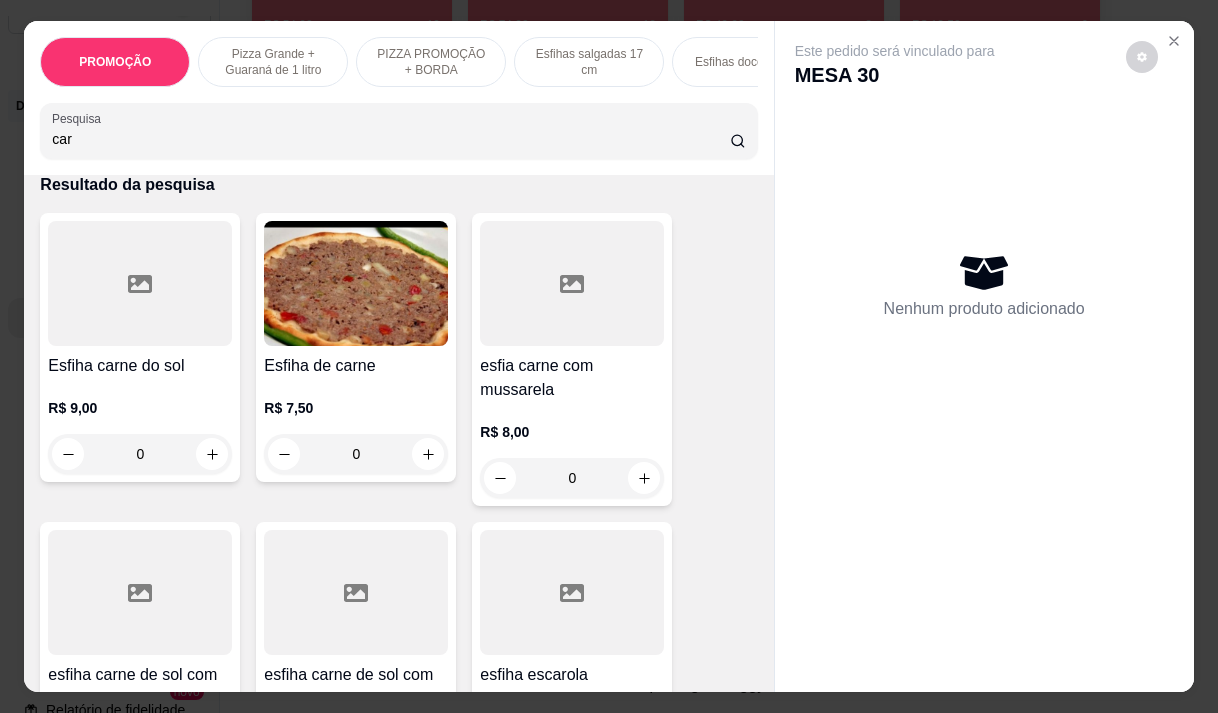 scroll, scrollTop: 100, scrollLeft: 0, axis: vertical 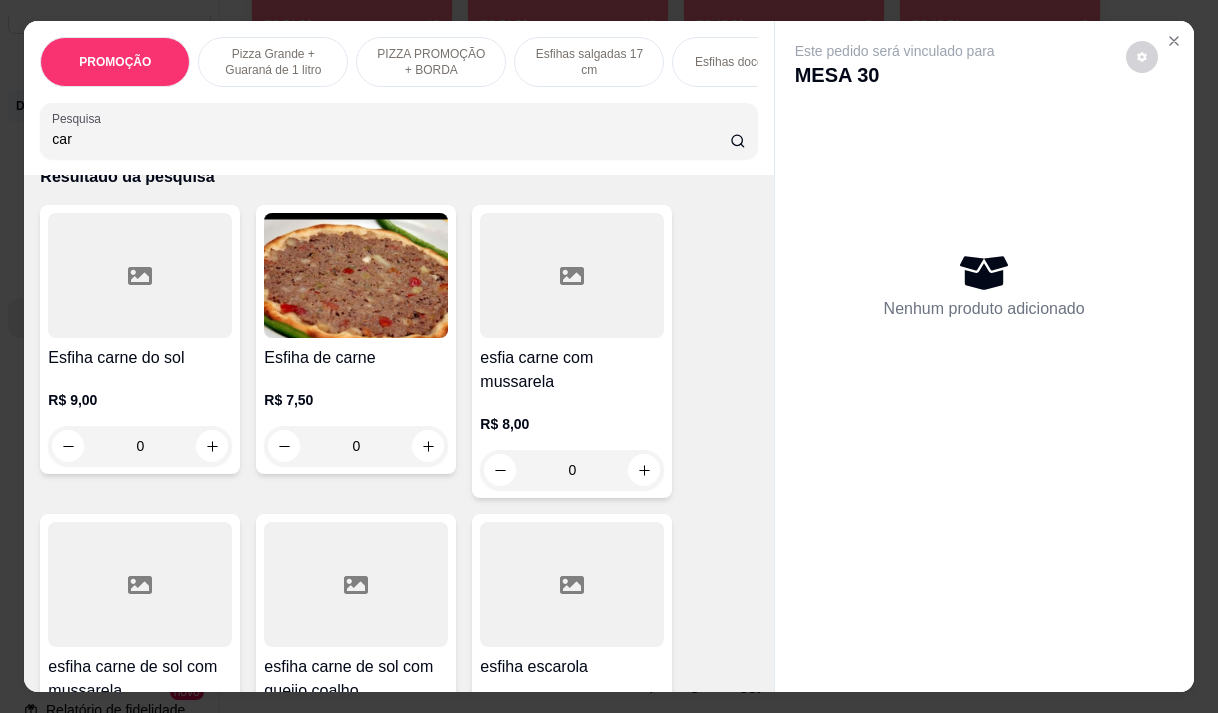 type on "car" 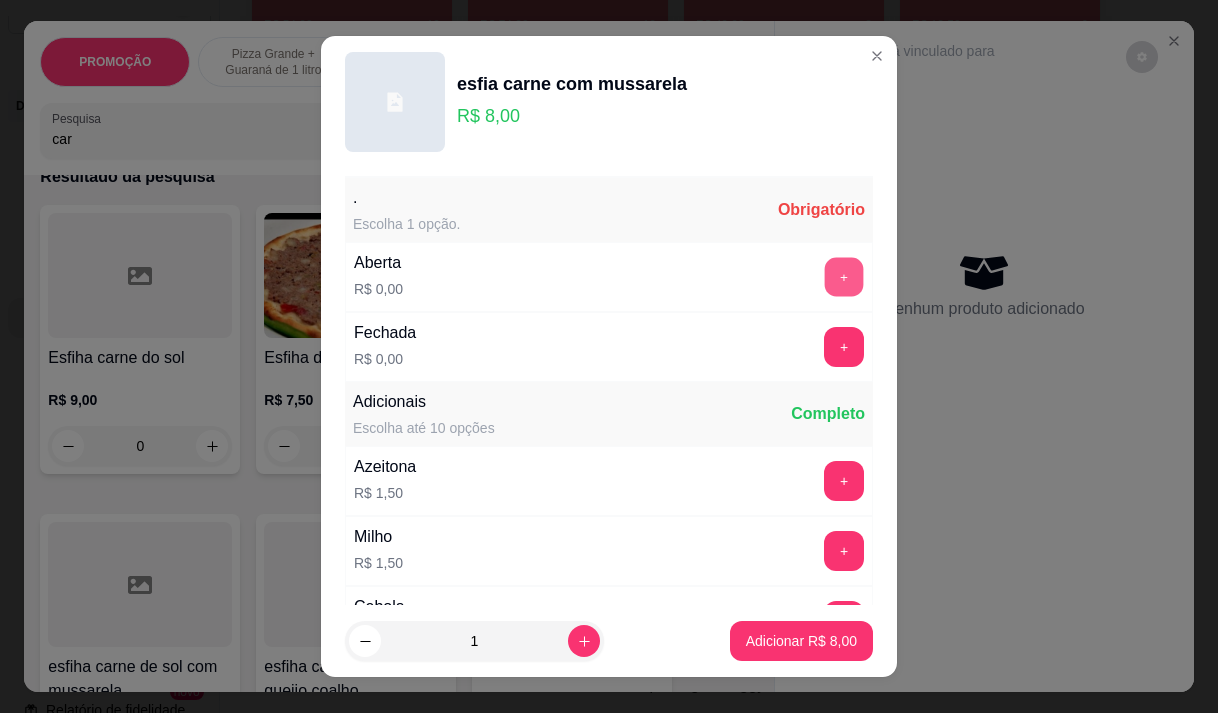 click on "+" at bounding box center (844, 276) 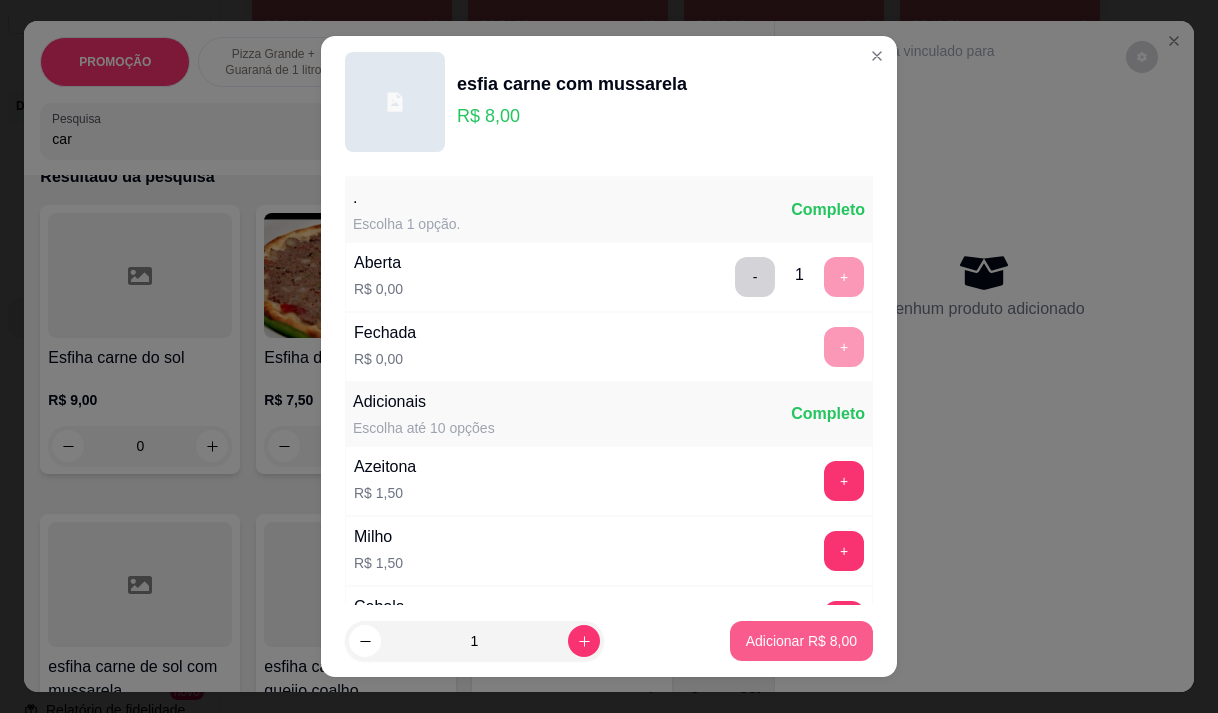 click on "Adicionar   R$ 8,00" at bounding box center [801, 641] 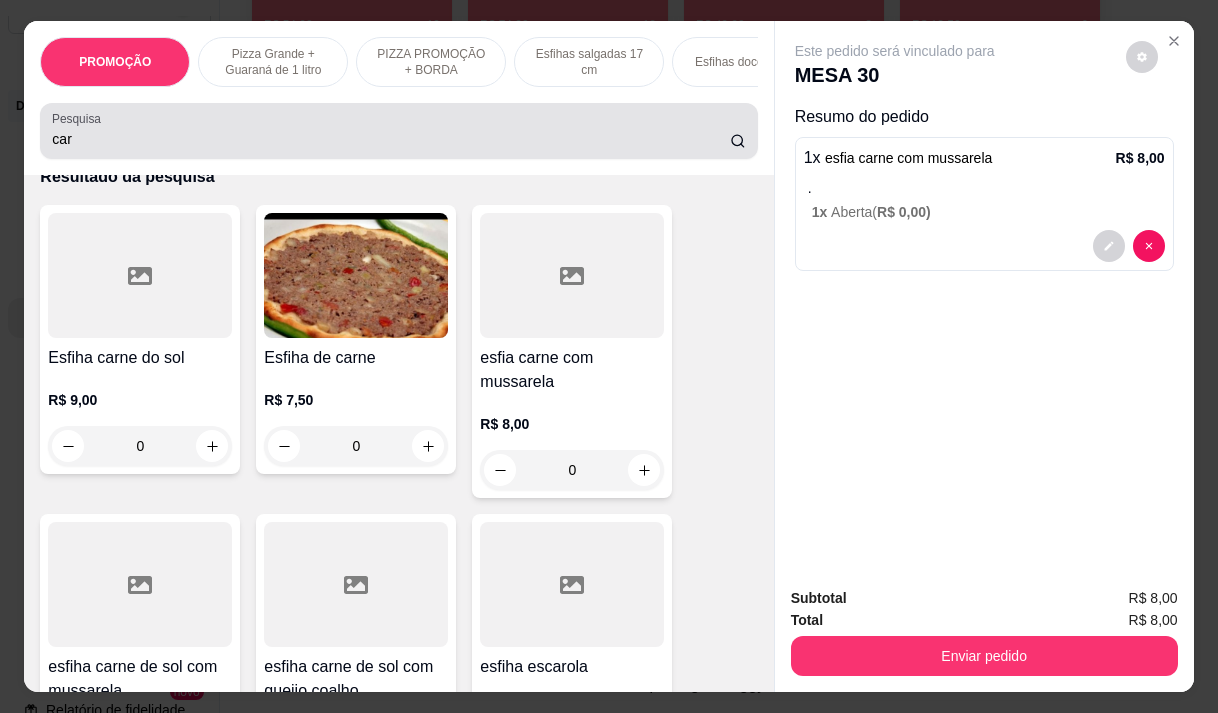 click on "car" at bounding box center (391, 139) 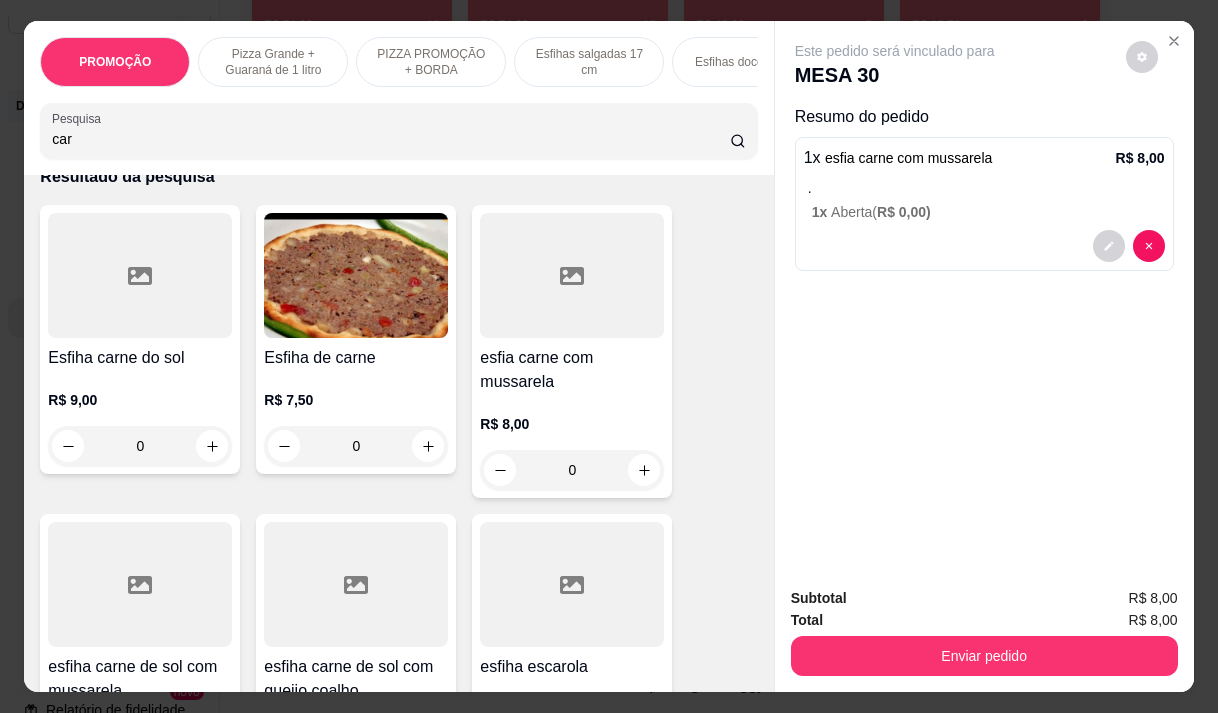 click on "car" at bounding box center [391, 139] 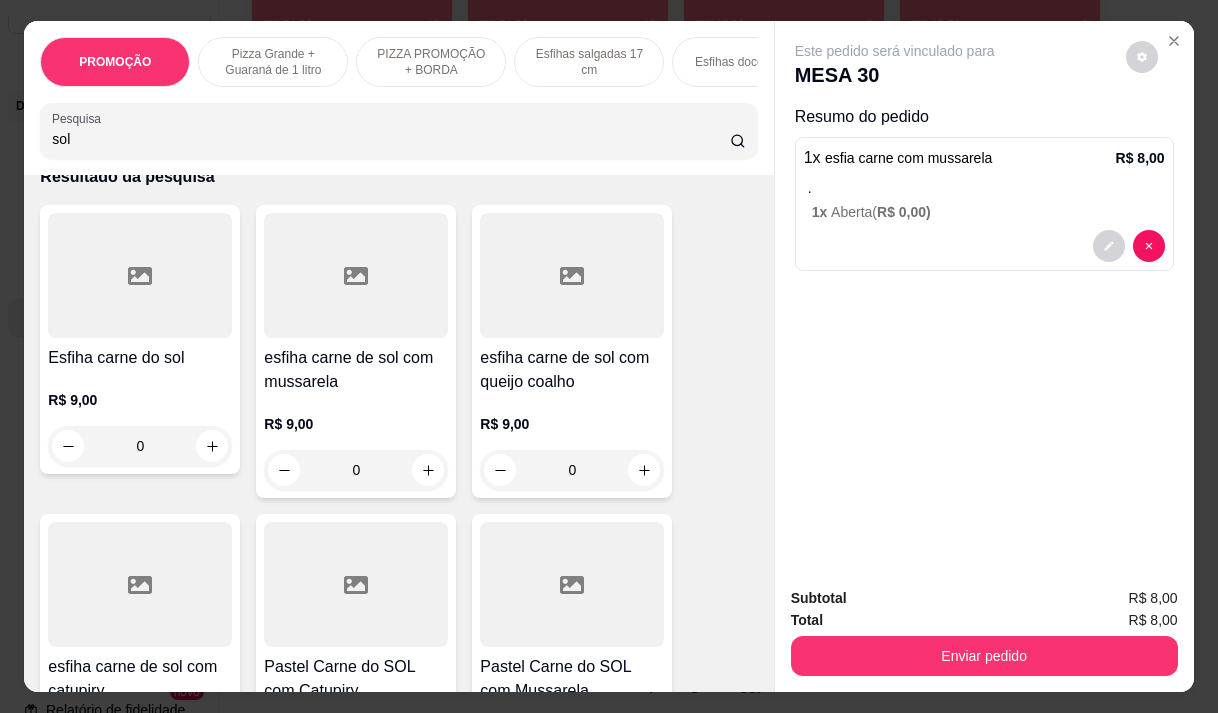 scroll, scrollTop: 1376, scrollLeft: 0, axis: vertical 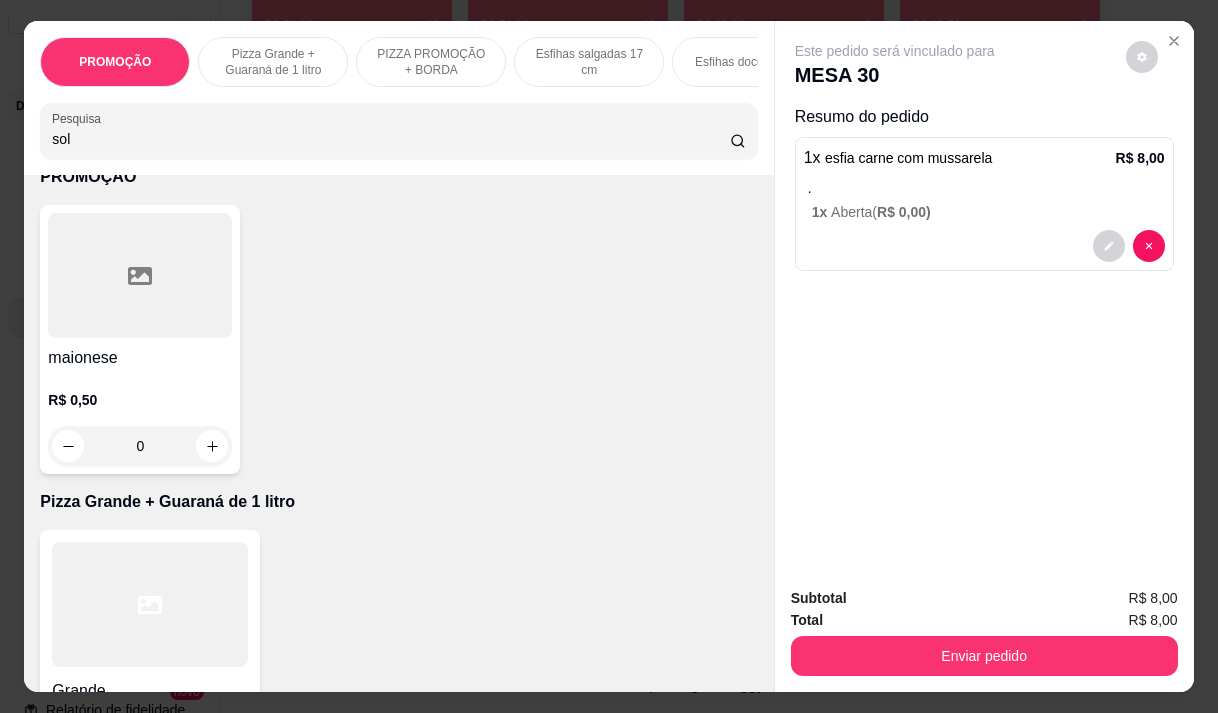 type on "sol" 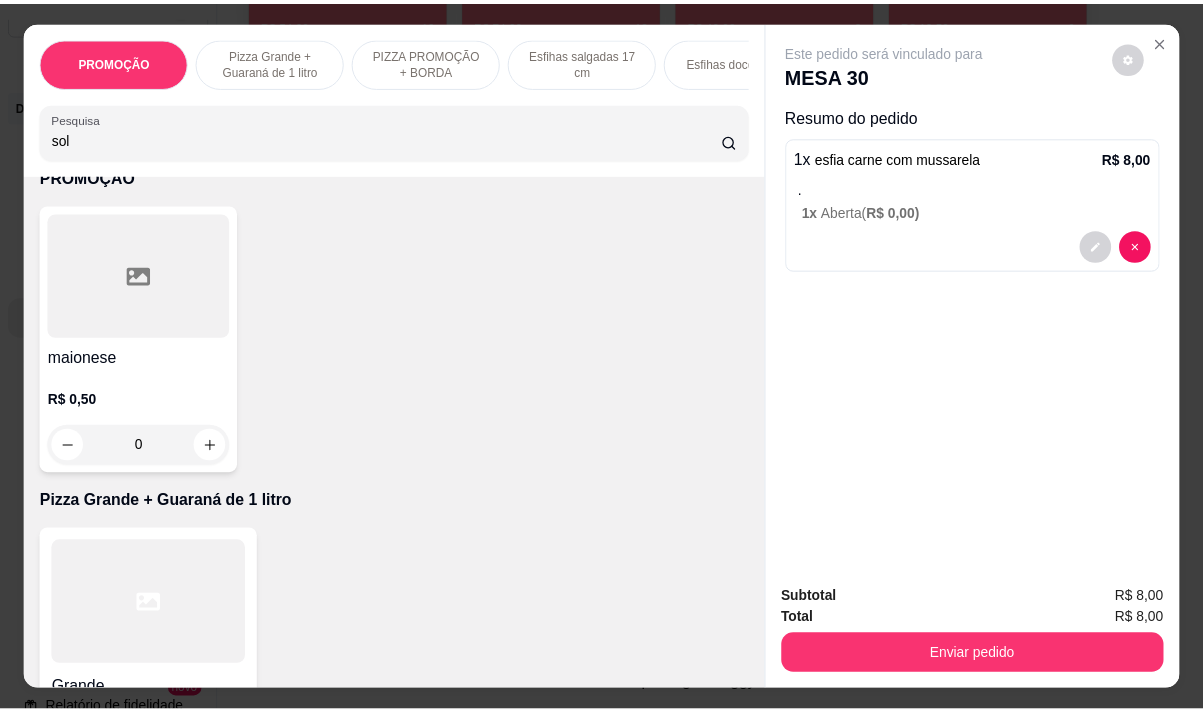 scroll, scrollTop: 0, scrollLeft: 0, axis: both 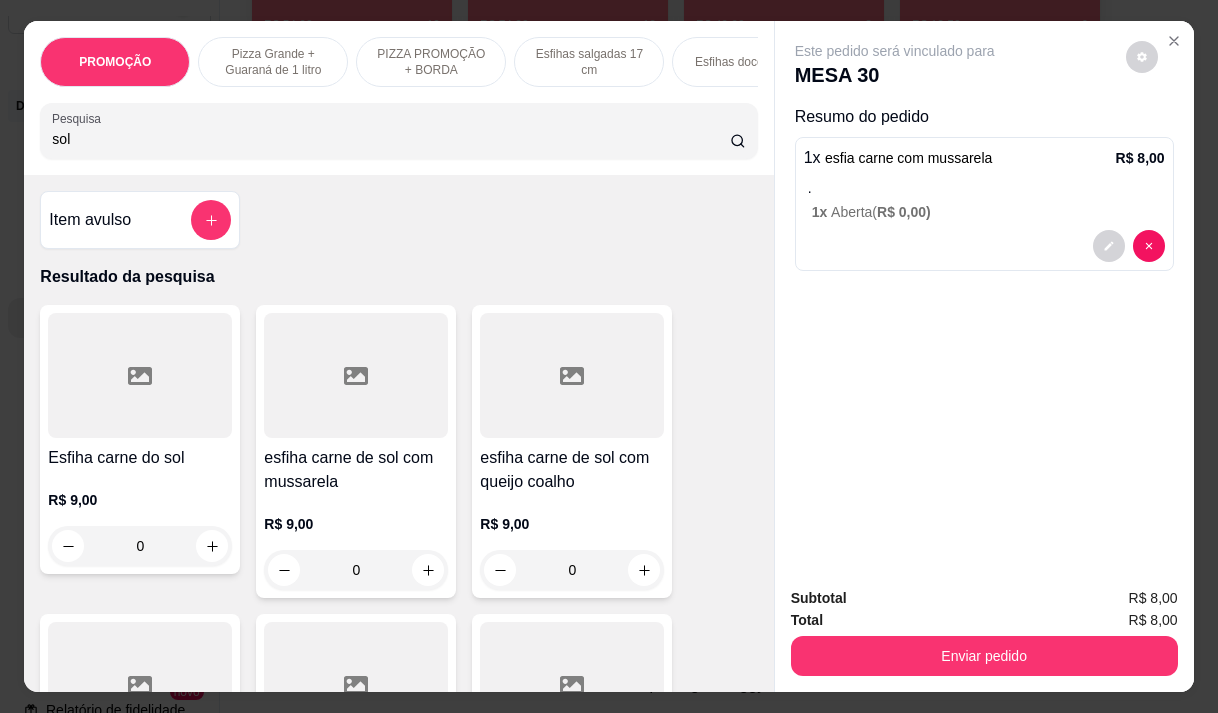 click on "PROMOÇÃO  Pizza Grande + Guaraná de 1 litro  PIZZA PROMOÇÃO + BORDA  Esfihas salgadas 17 cm Esfihas doce 17 cm Kibes Pastéis salgados 27 cm Pastéis doces 27 cm PASTÉIS KIDS Pizza Salgadas Pizzas Doces Beirutes Bebidas Sucos meio adicional  embalagens  Pesquisa sol" at bounding box center [398, 98] 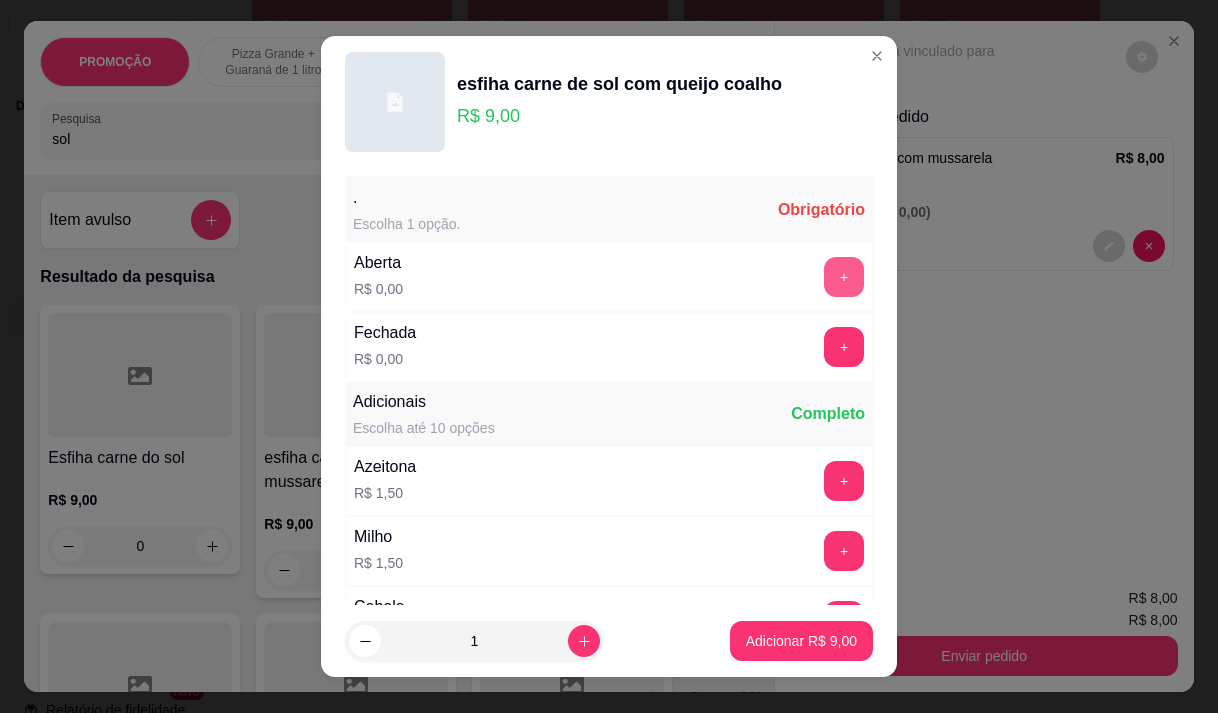 click on "+" at bounding box center (844, 277) 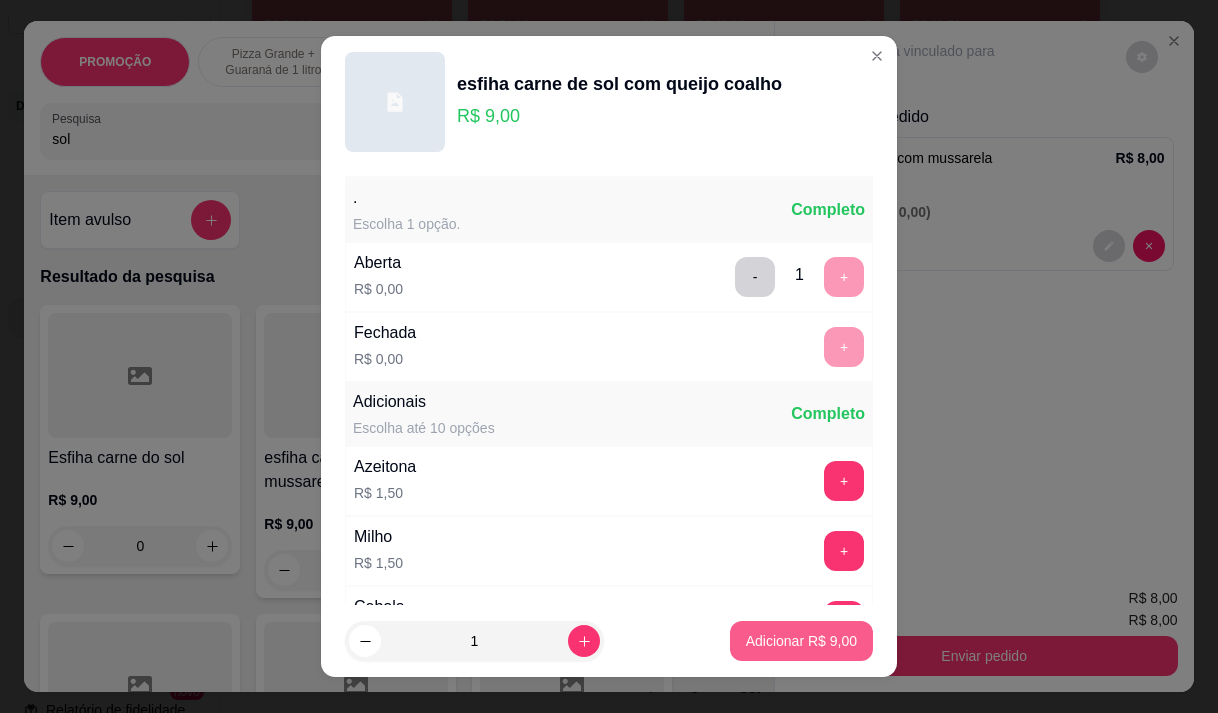 click on "Adicionar   R$ 9,00" at bounding box center [801, 641] 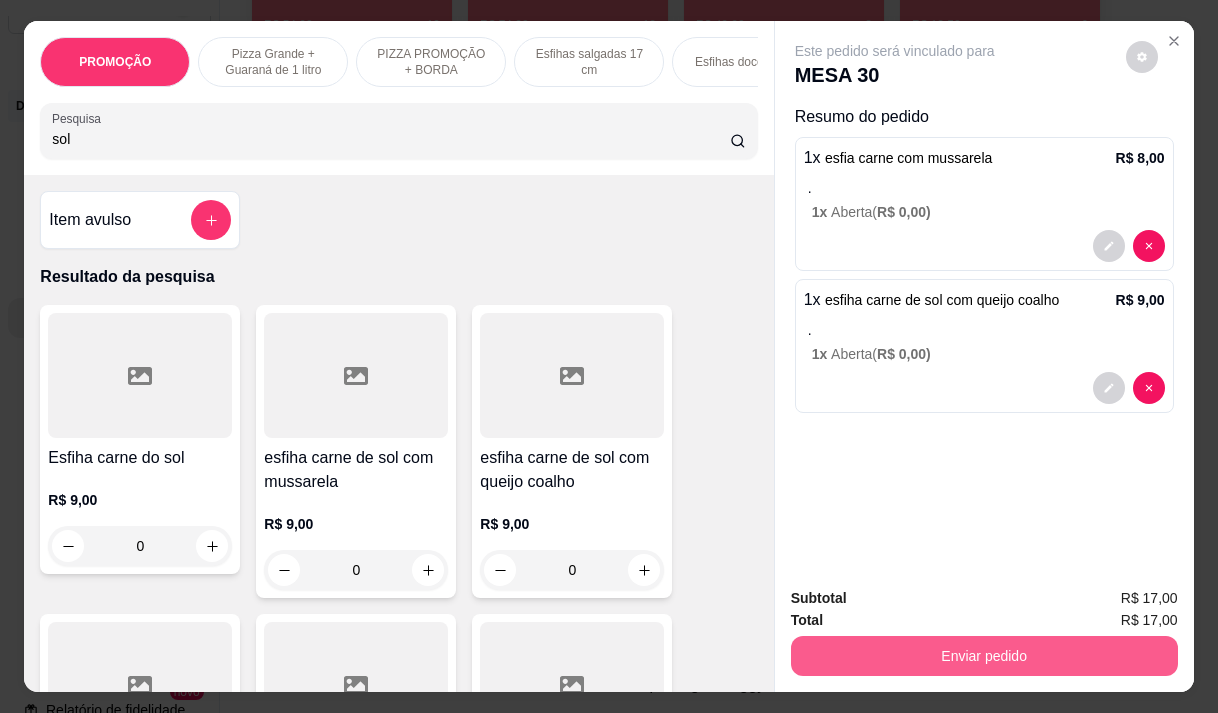 click on "Enviar pedido" at bounding box center [984, 656] 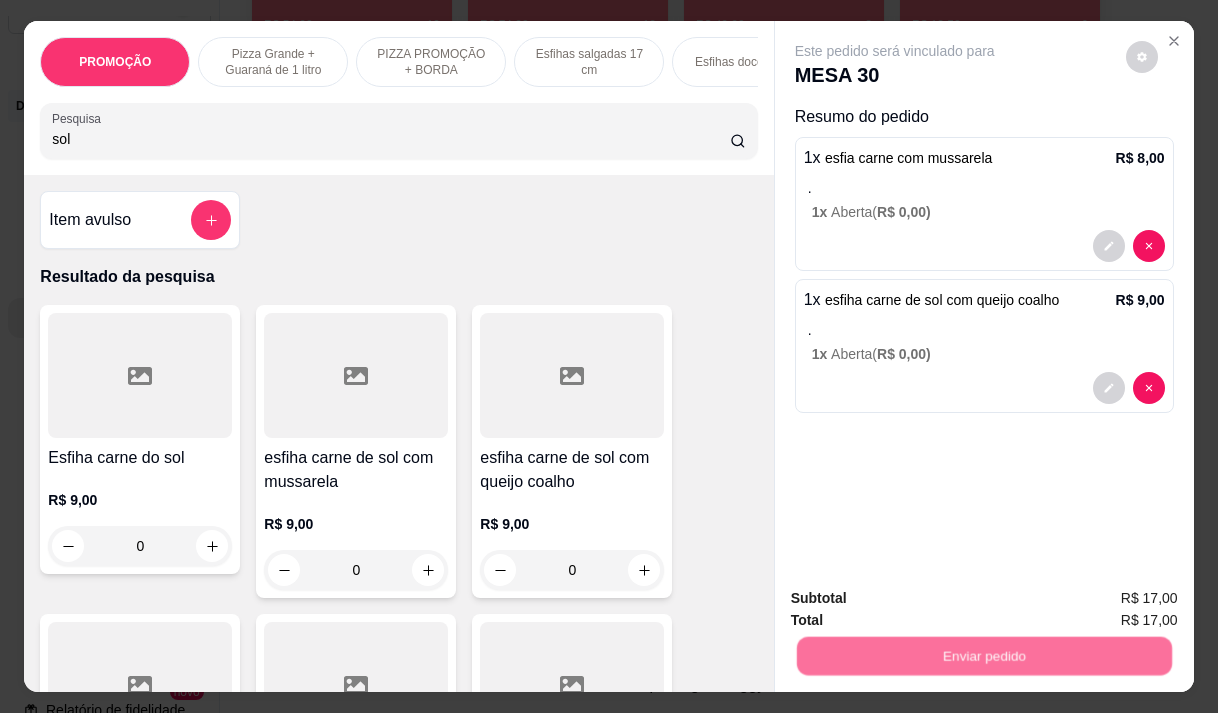 click on "Não registrar e enviar pedido" at bounding box center [918, 598] 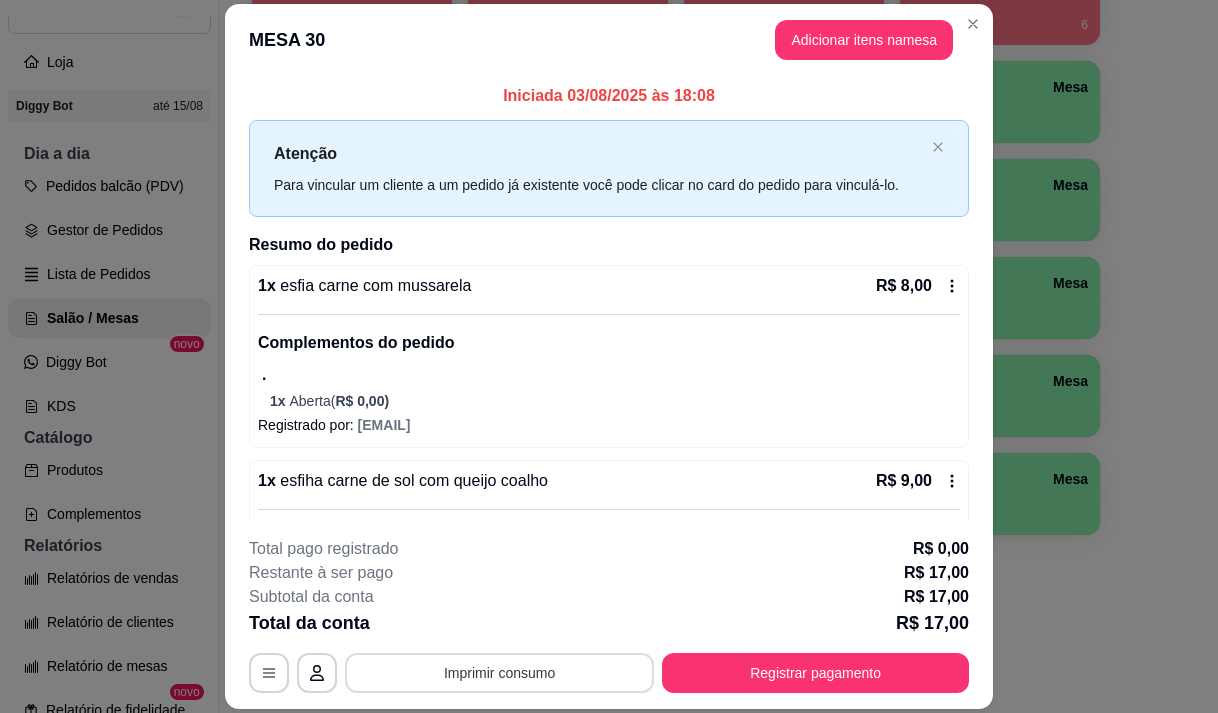click on "Imprimir consumo" at bounding box center (499, 673) 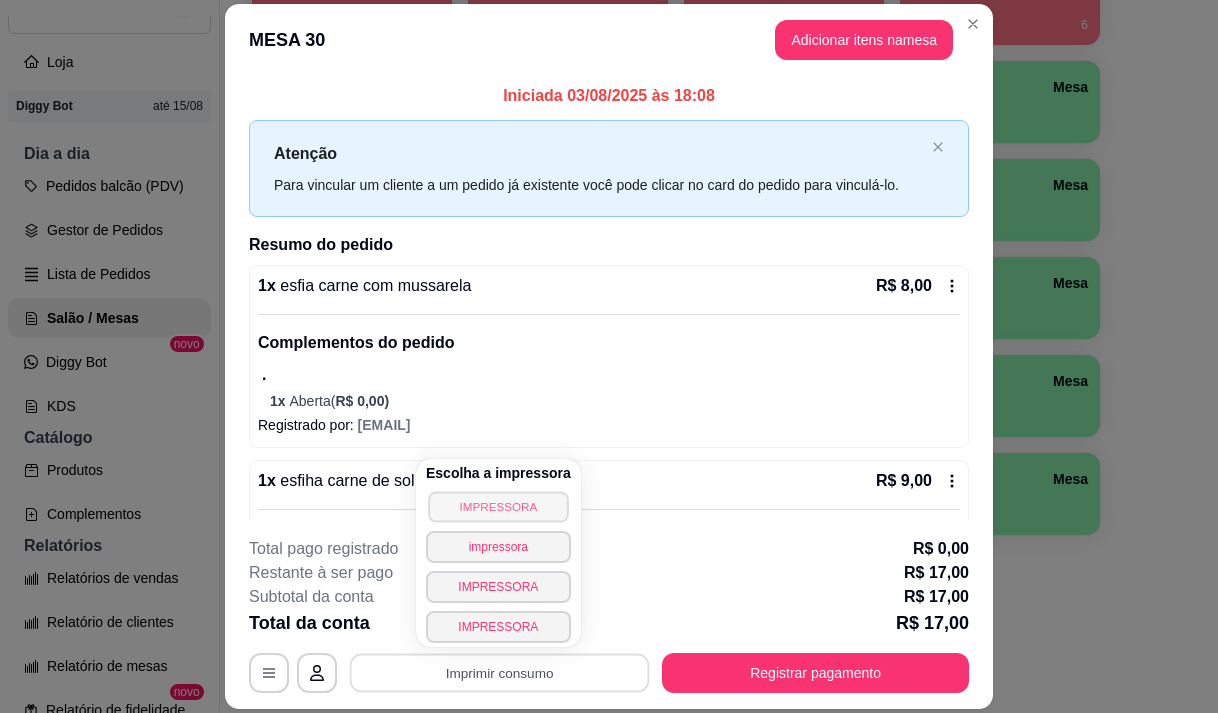 click on "IMPRESSORA" at bounding box center [498, 506] 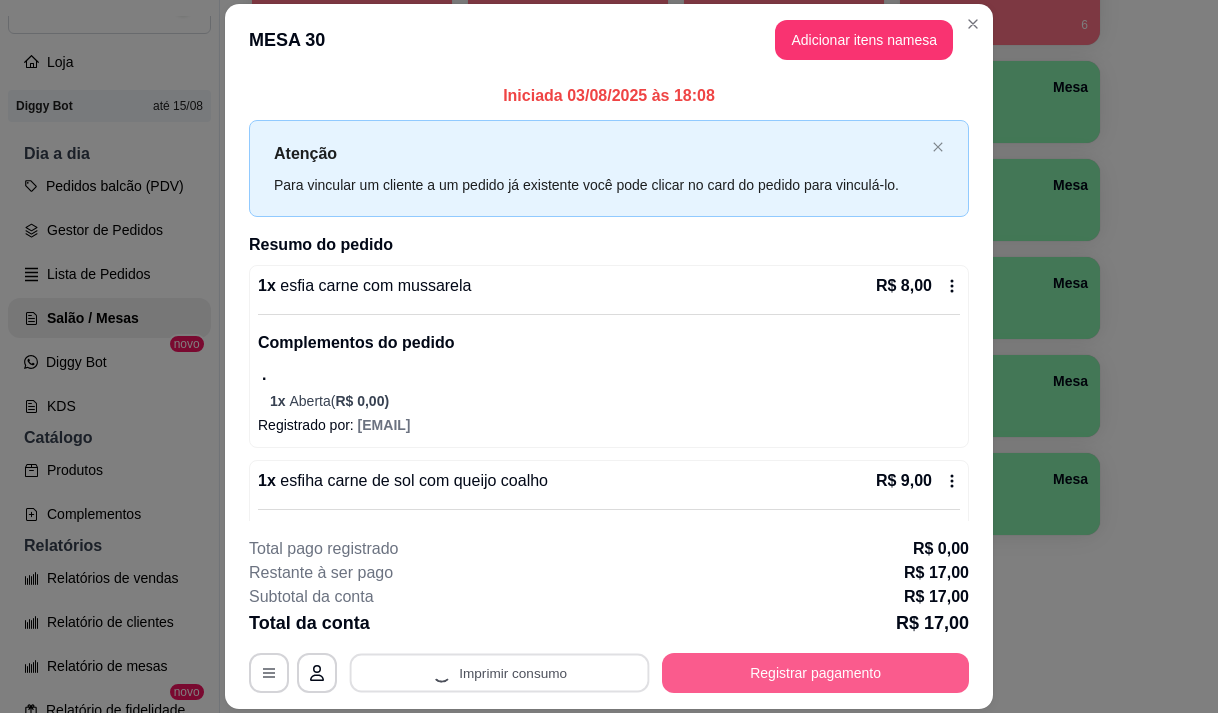 click on "Registrar pagamento" at bounding box center [815, 673] 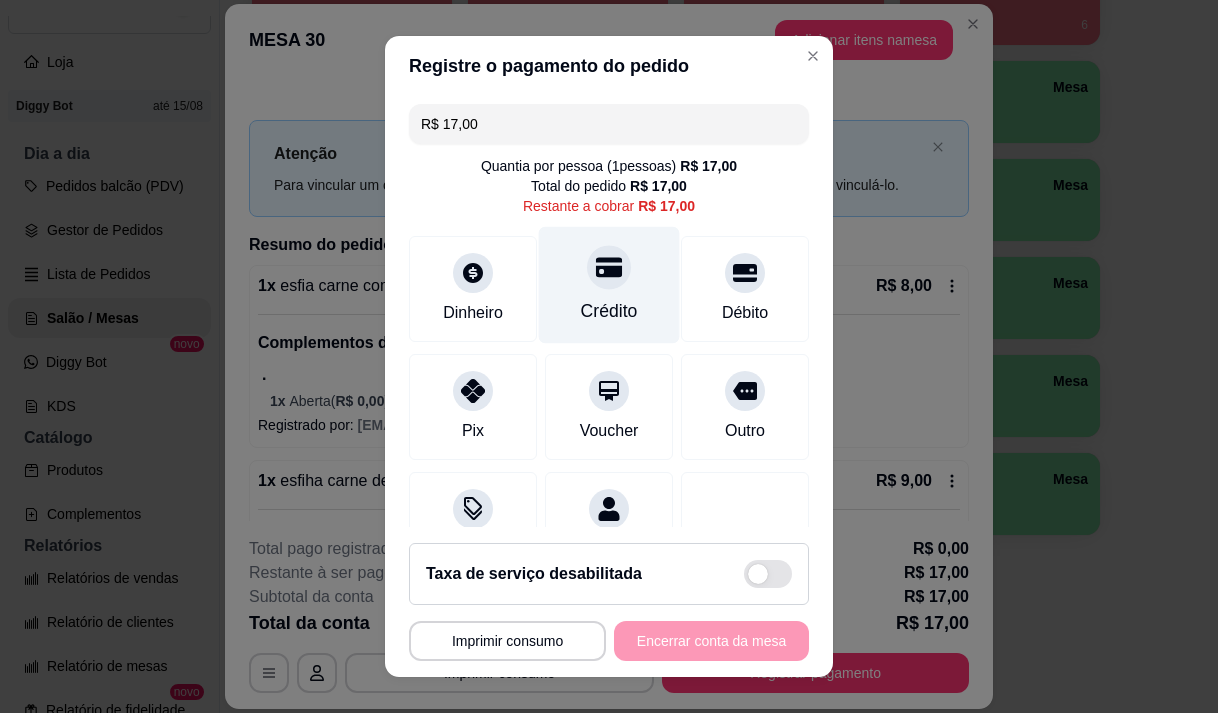 click on "Crédito" at bounding box center [609, 284] 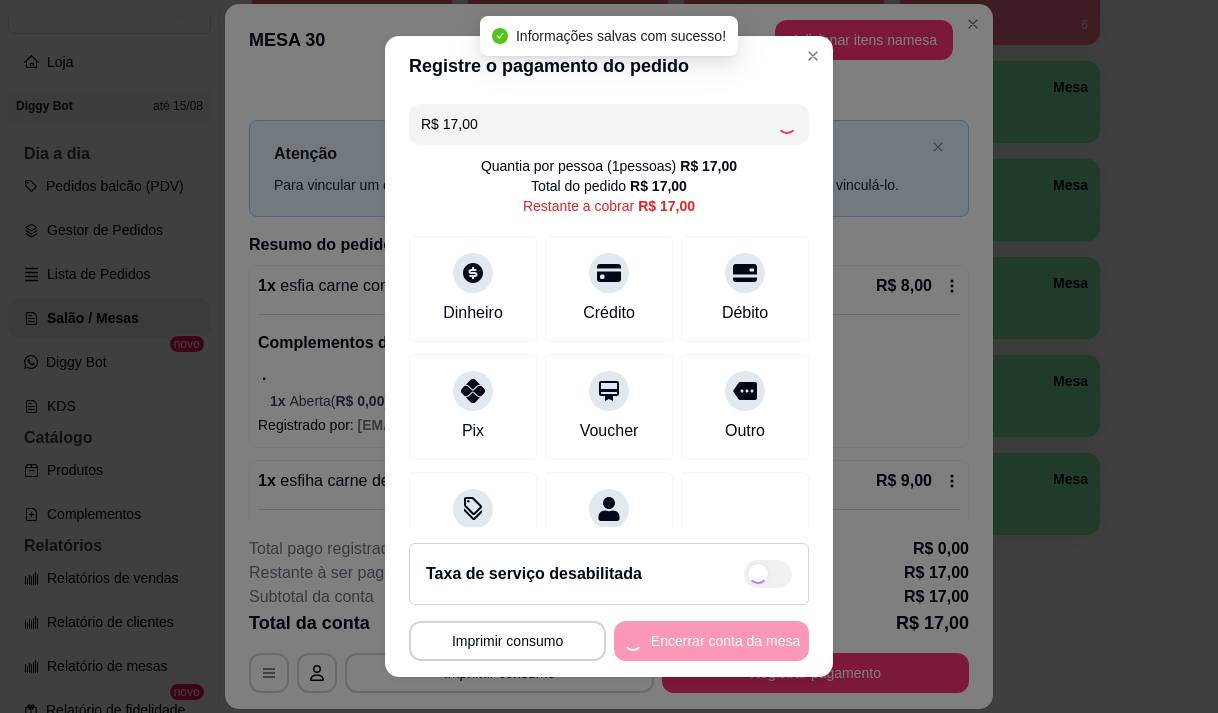 type on "R$ 0,00" 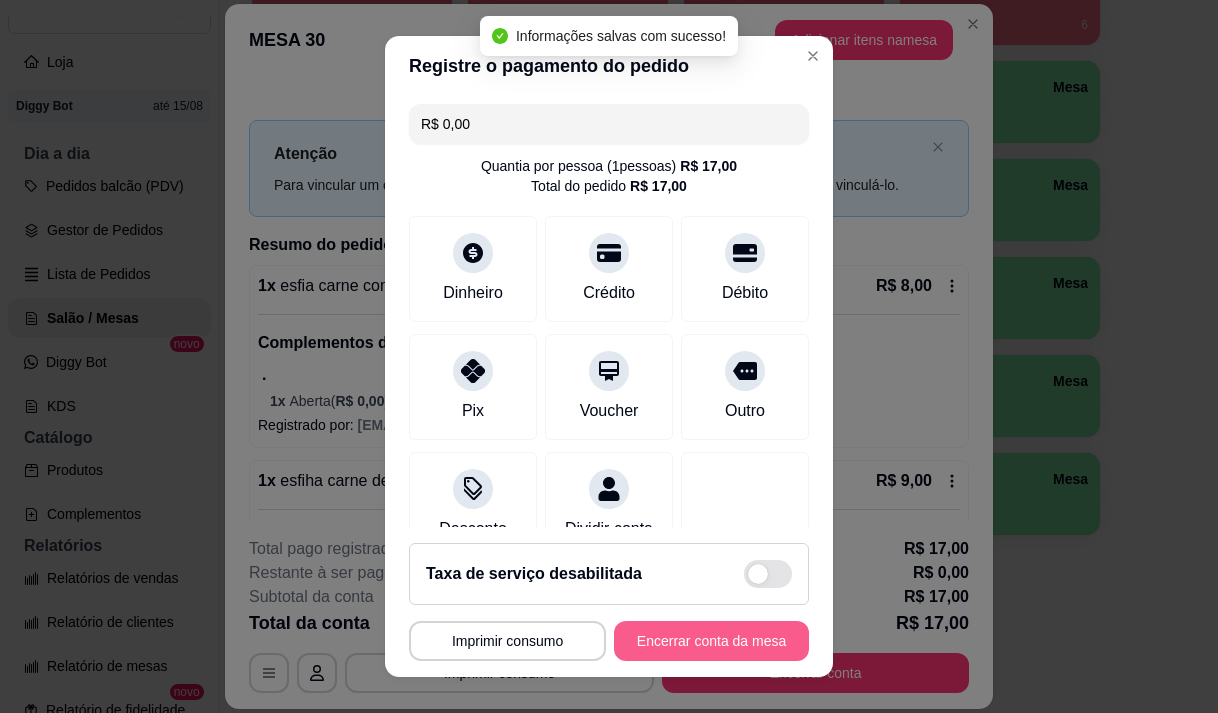 click on "Encerrar conta da mesa" at bounding box center [711, 641] 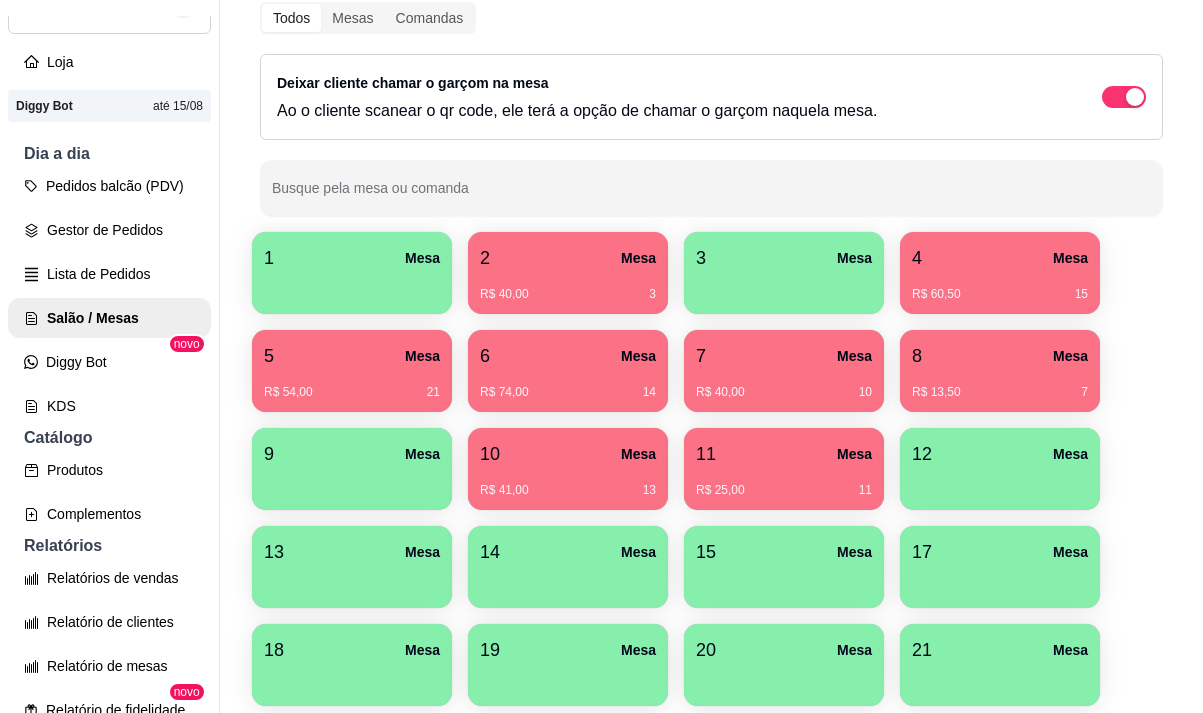 scroll, scrollTop: 108, scrollLeft: 0, axis: vertical 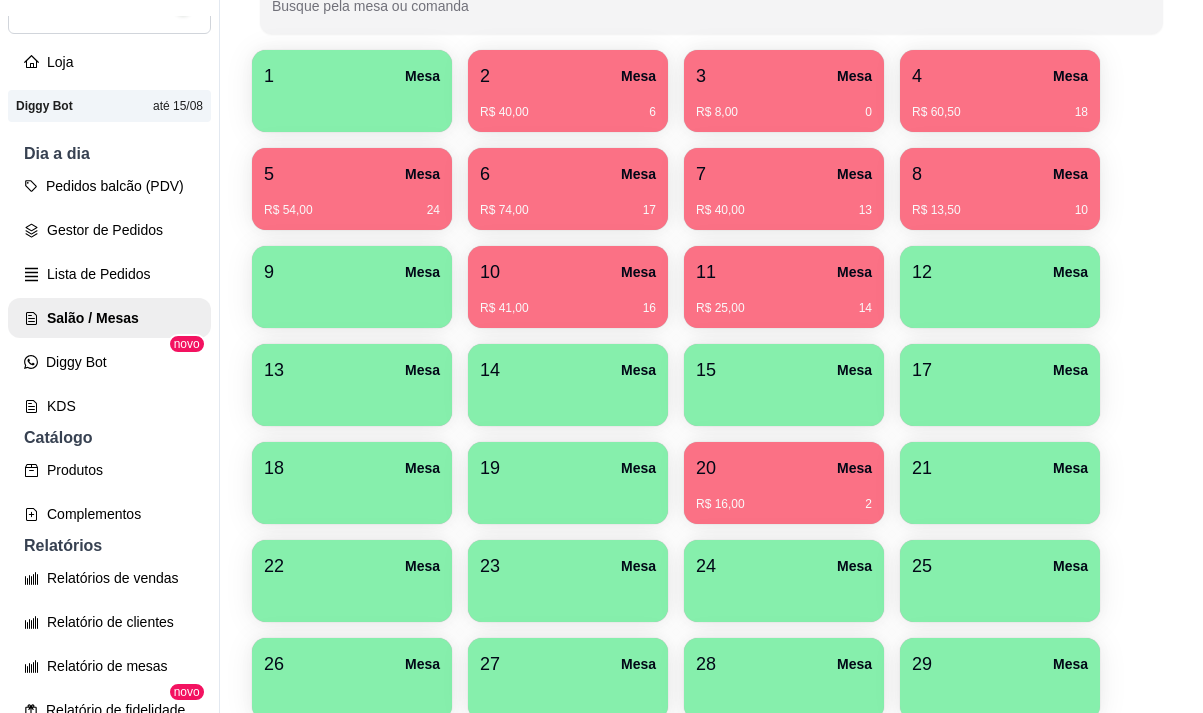 click on "R$ 16,00 [NUMBER]" at bounding box center (784, 497) 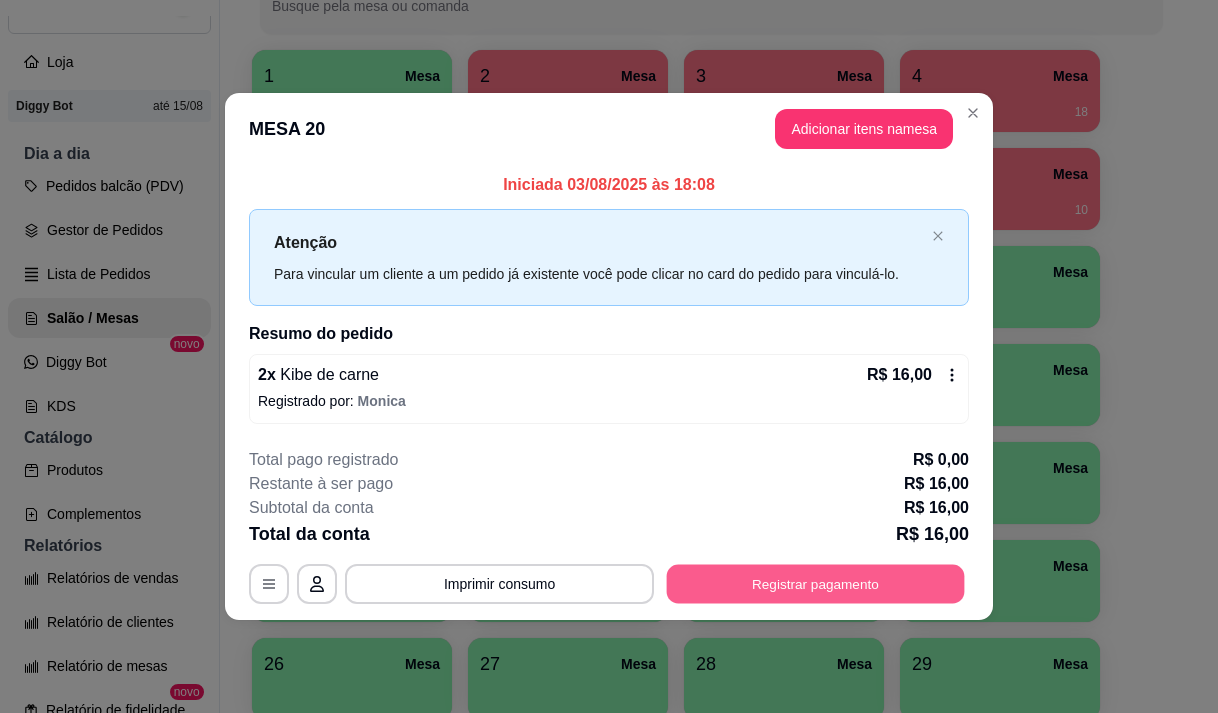 click on "Registrar pagamento" at bounding box center [816, 584] 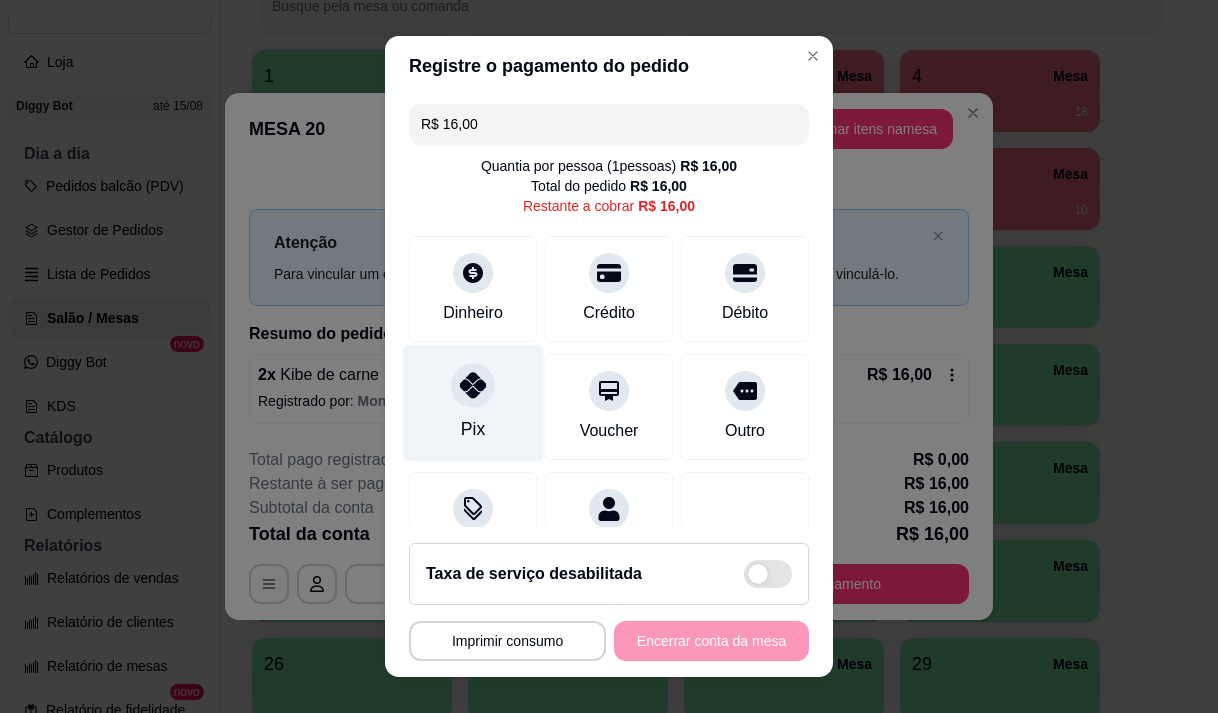 click on "Pix" at bounding box center (473, 429) 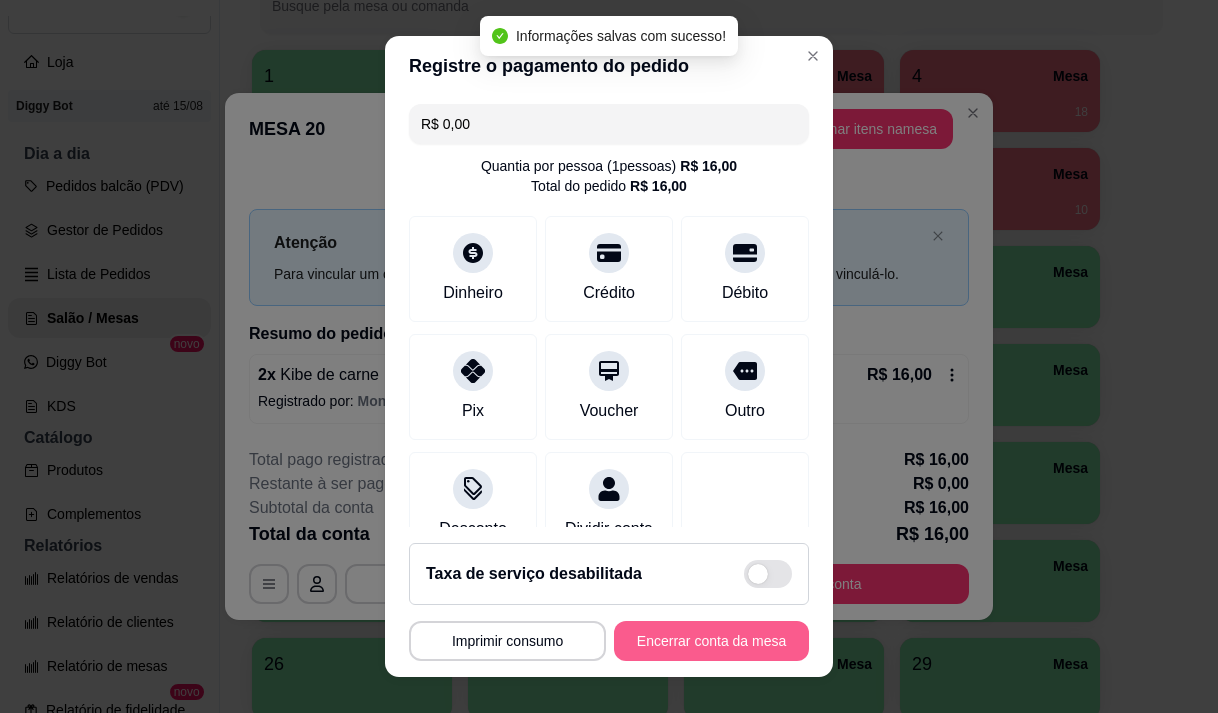 type on "R$ 0,00" 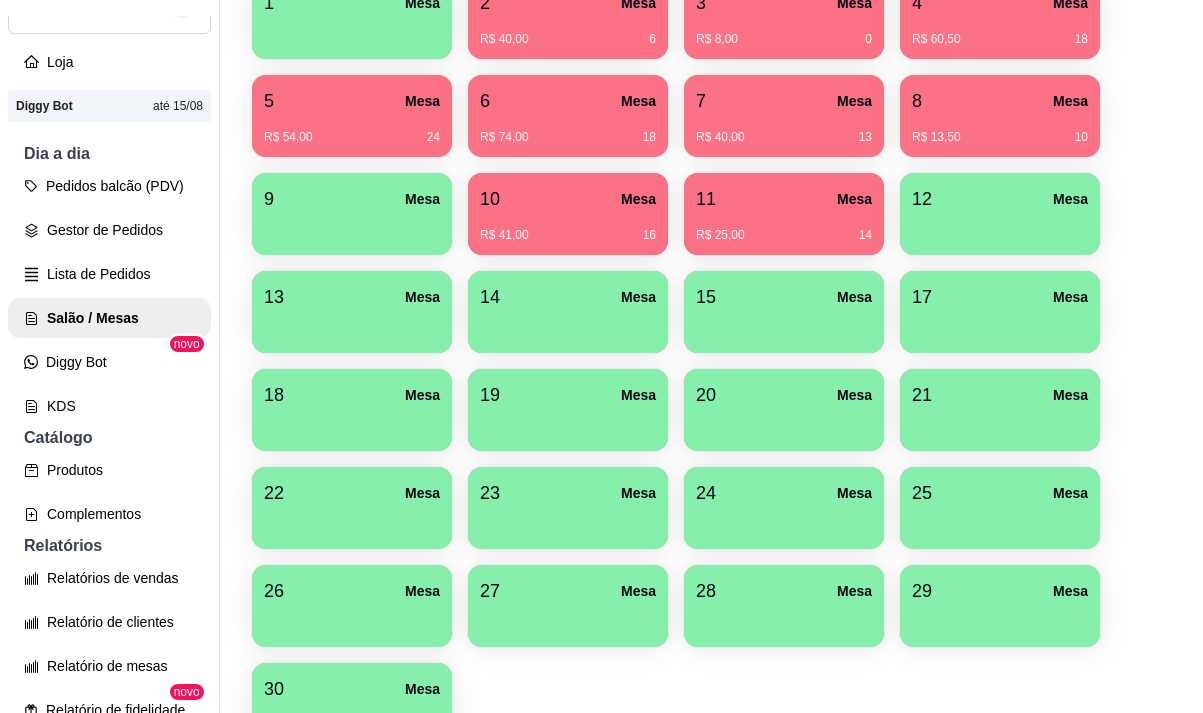 scroll, scrollTop: 208, scrollLeft: 0, axis: vertical 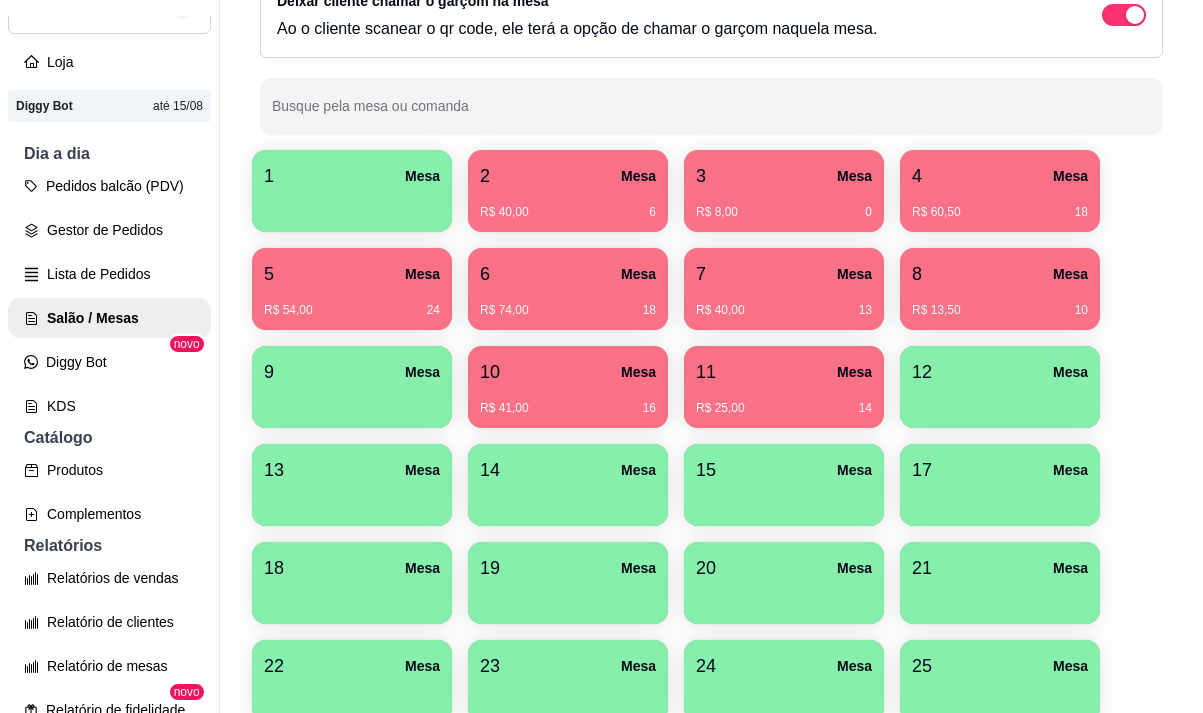click on "3 Mesa" at bounding box center [784, 176] 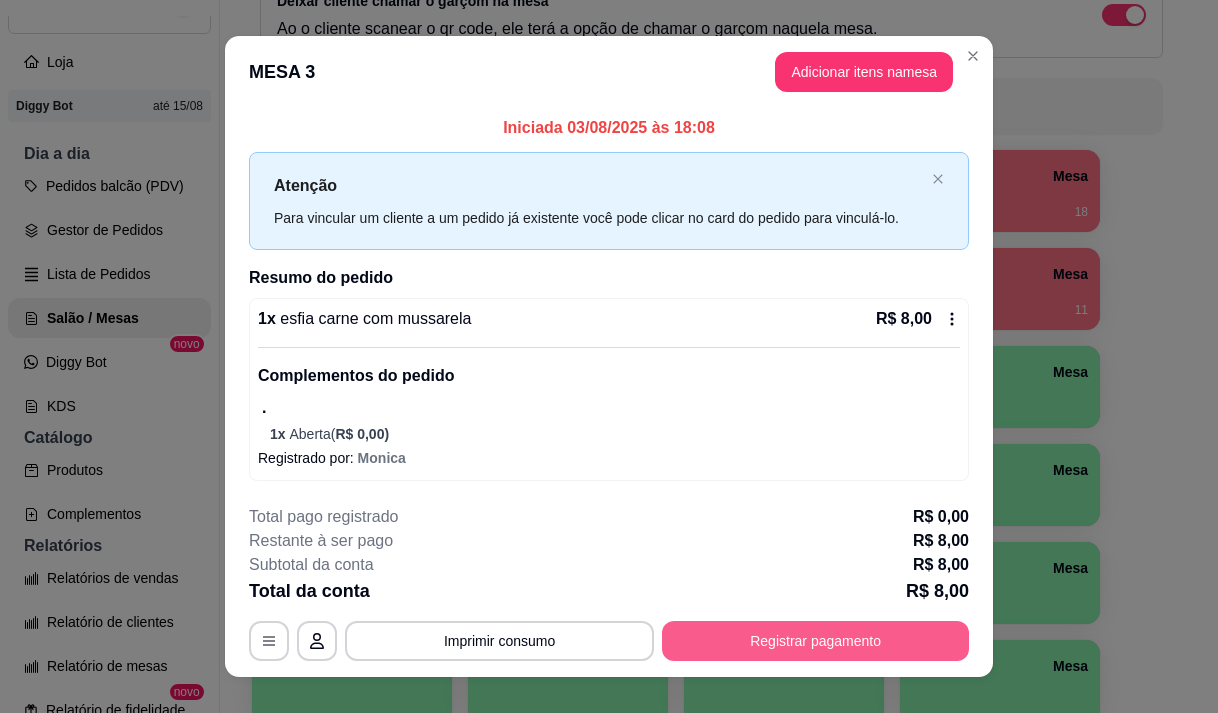 click on "Registrar pagamento" at bounding box center (815, 641) 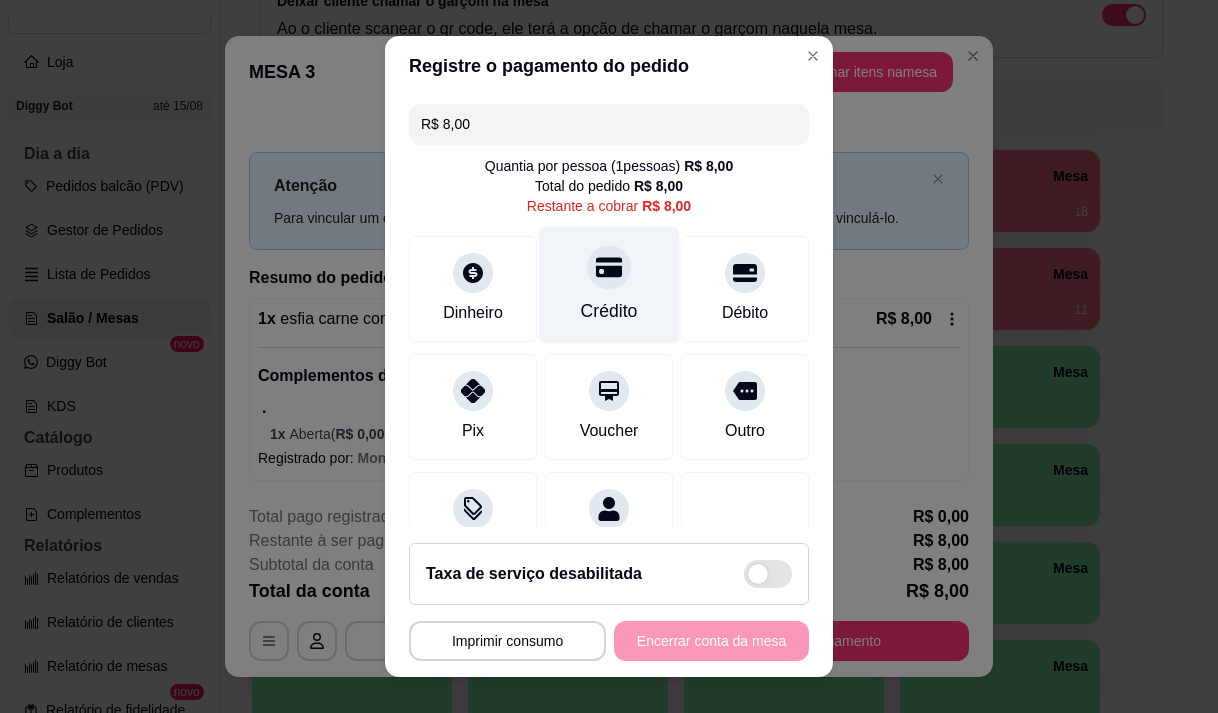 click on "Crédito" at bounding box center (609, 311) 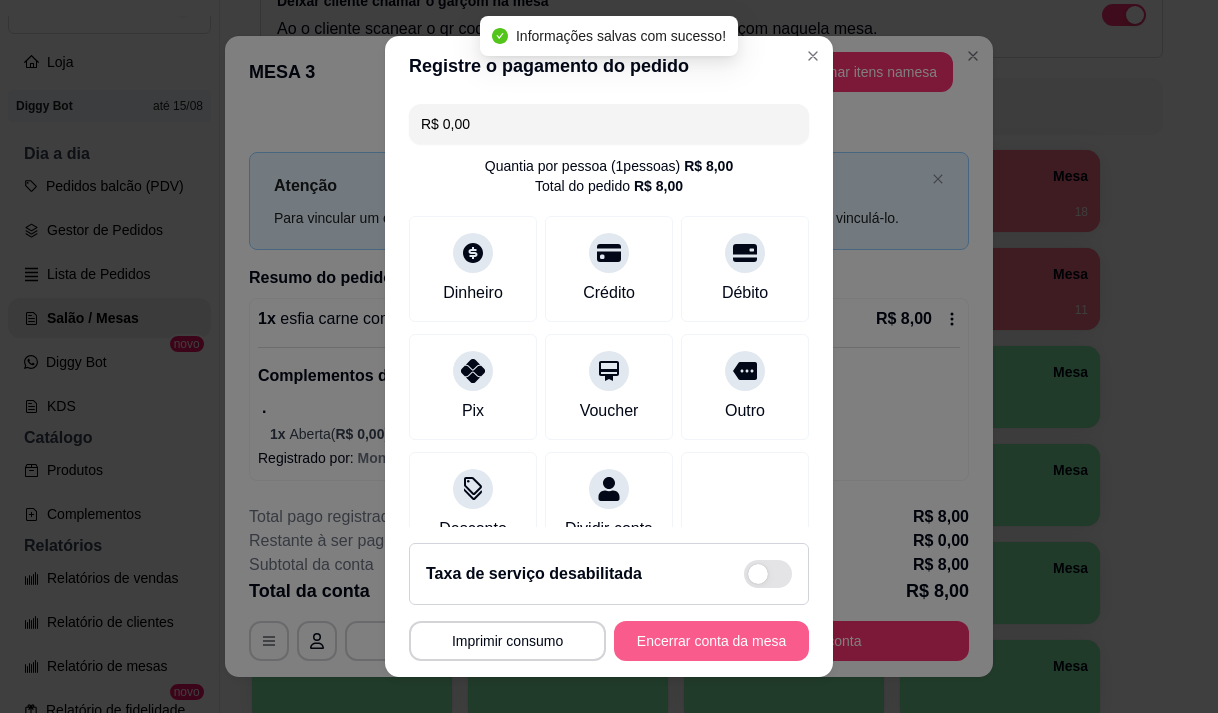 type on "R$ 0,00" 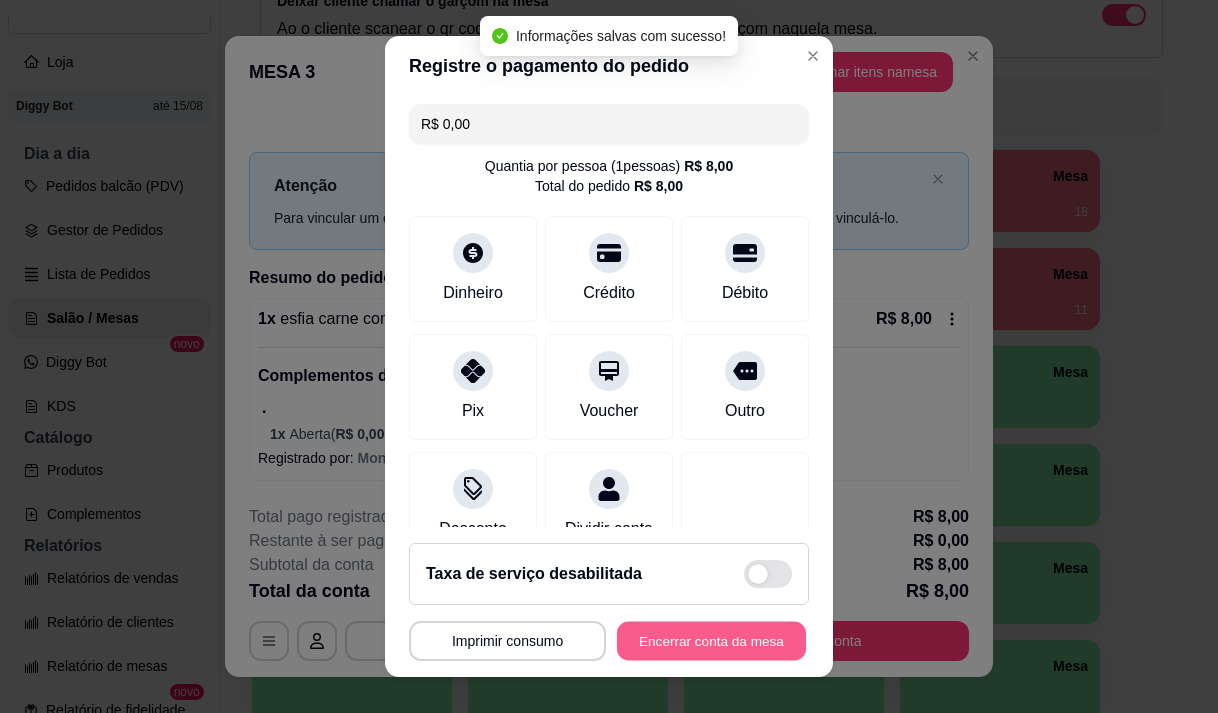 click on "Encerrar conta da mesa" at bounding box center (711, 641) 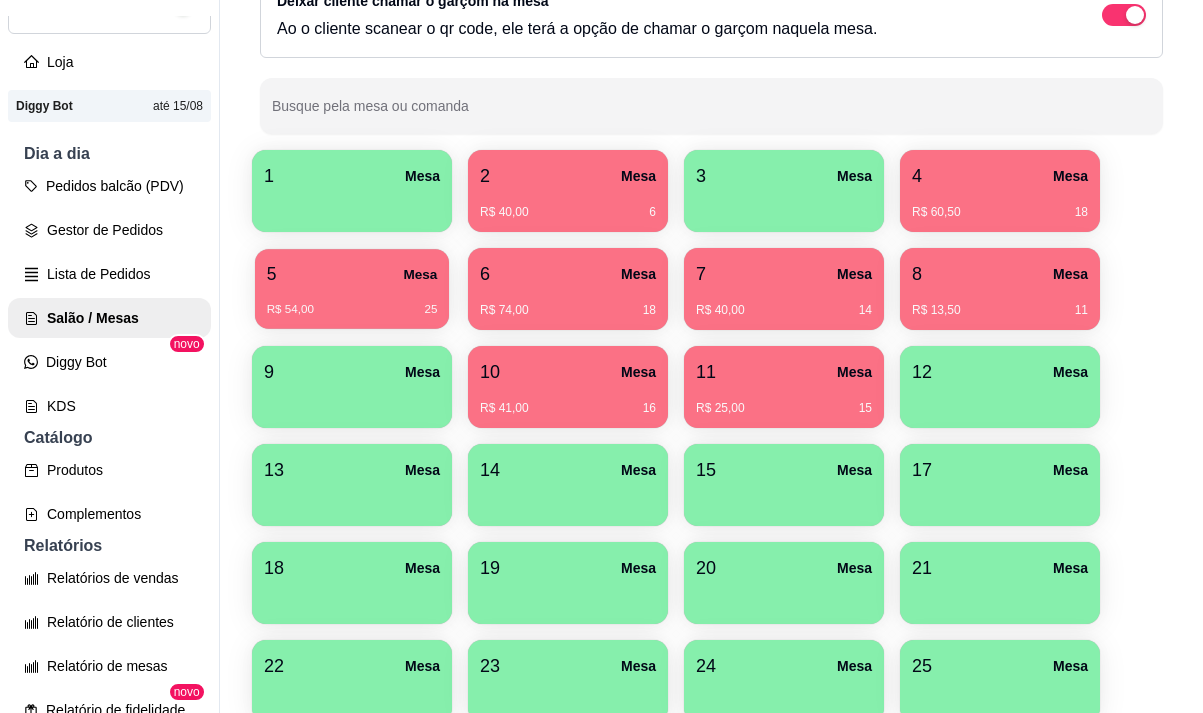 click on "5 Mesa" at bounding box center [352, 274] 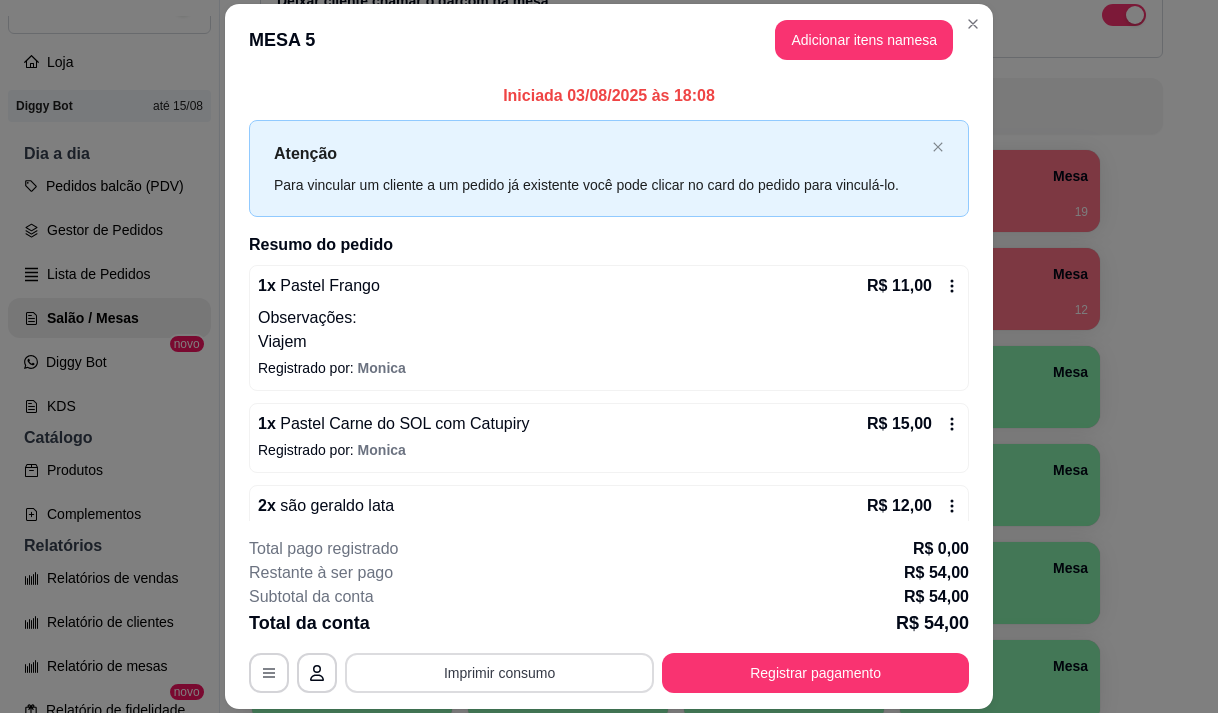 click on "Imprimir consumo" at bounding box center [499, 673] 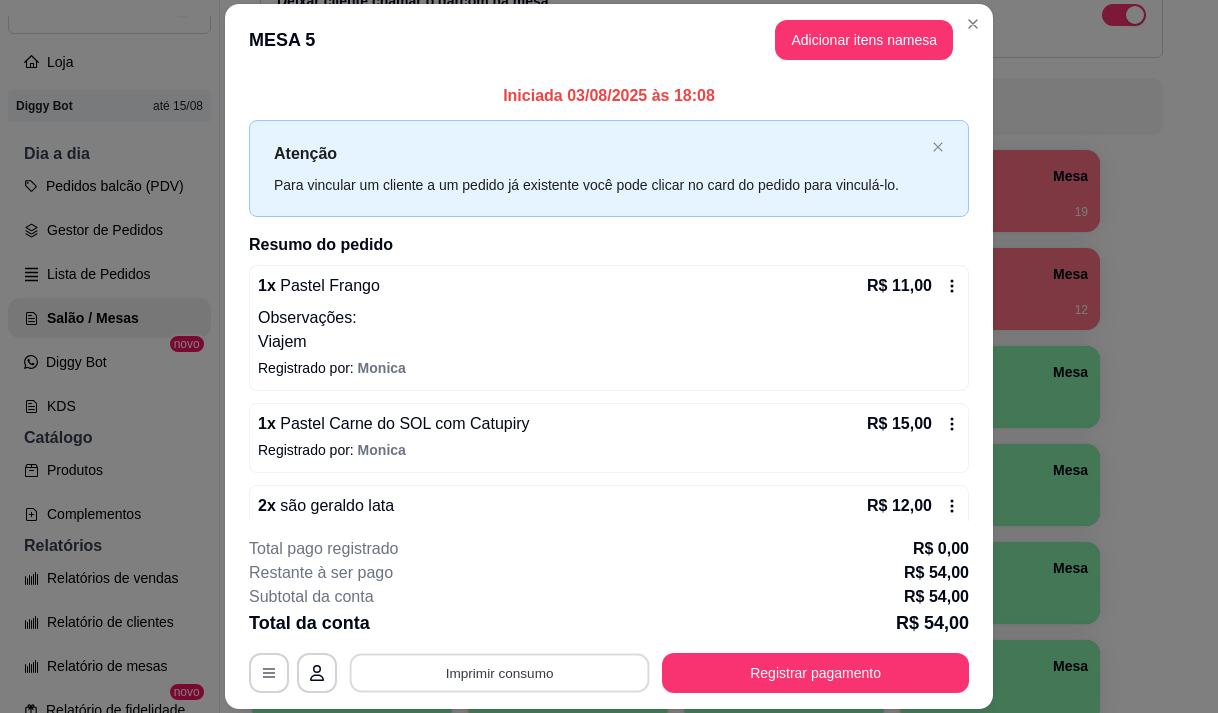 click on "Imprimir consumo" at bounding box center (500, 673) 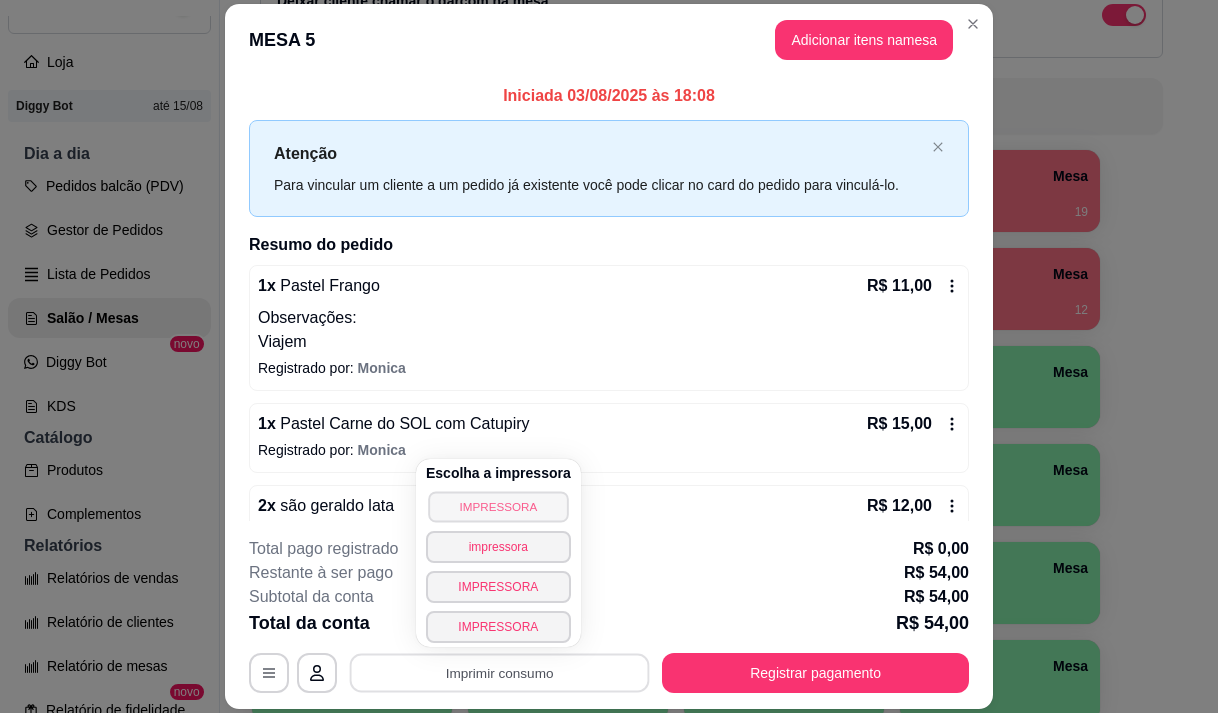 click on "IMPRESSORA" at bounding box center [498, 506] 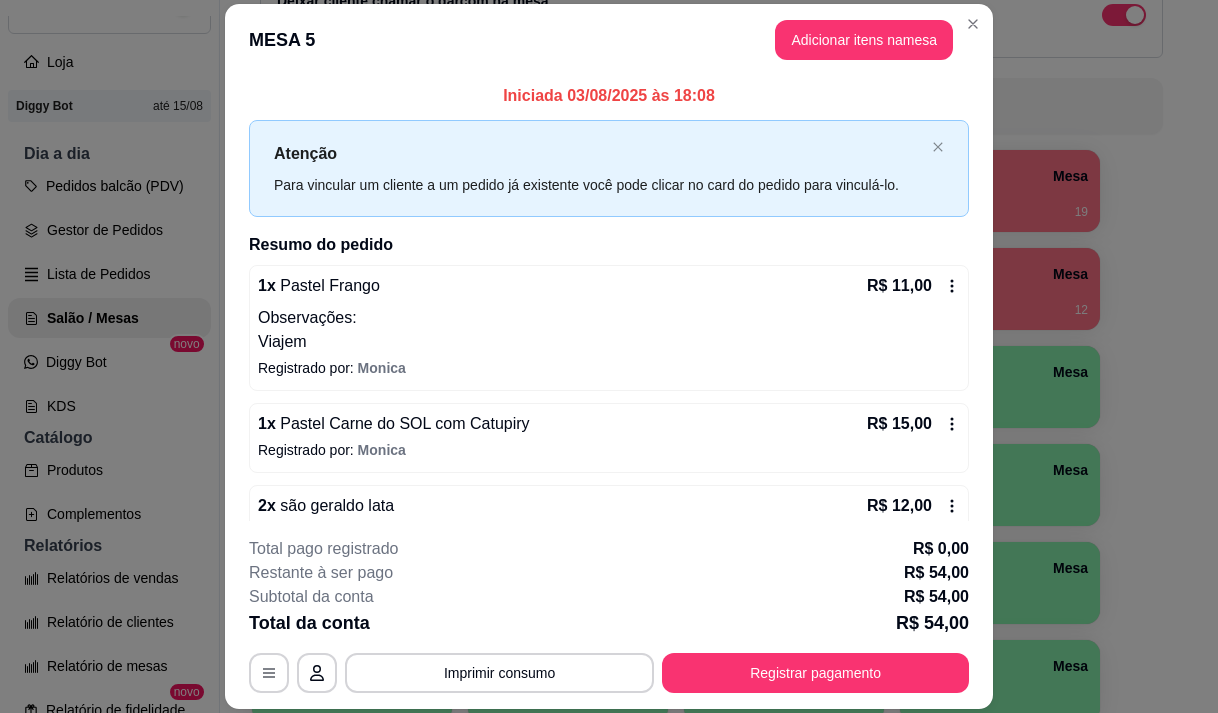 click on "Dia a dia" at bounding box center [109, 154] 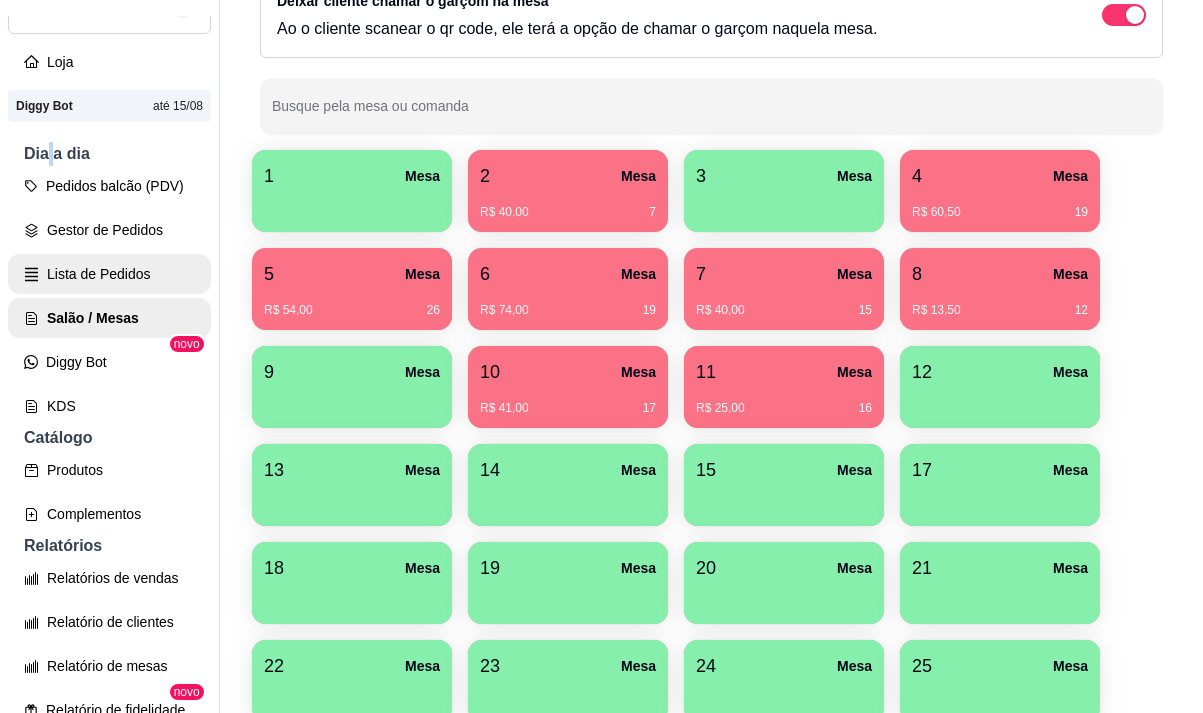 click on "Lista de Pedidos" at bounding box center (109, 274) 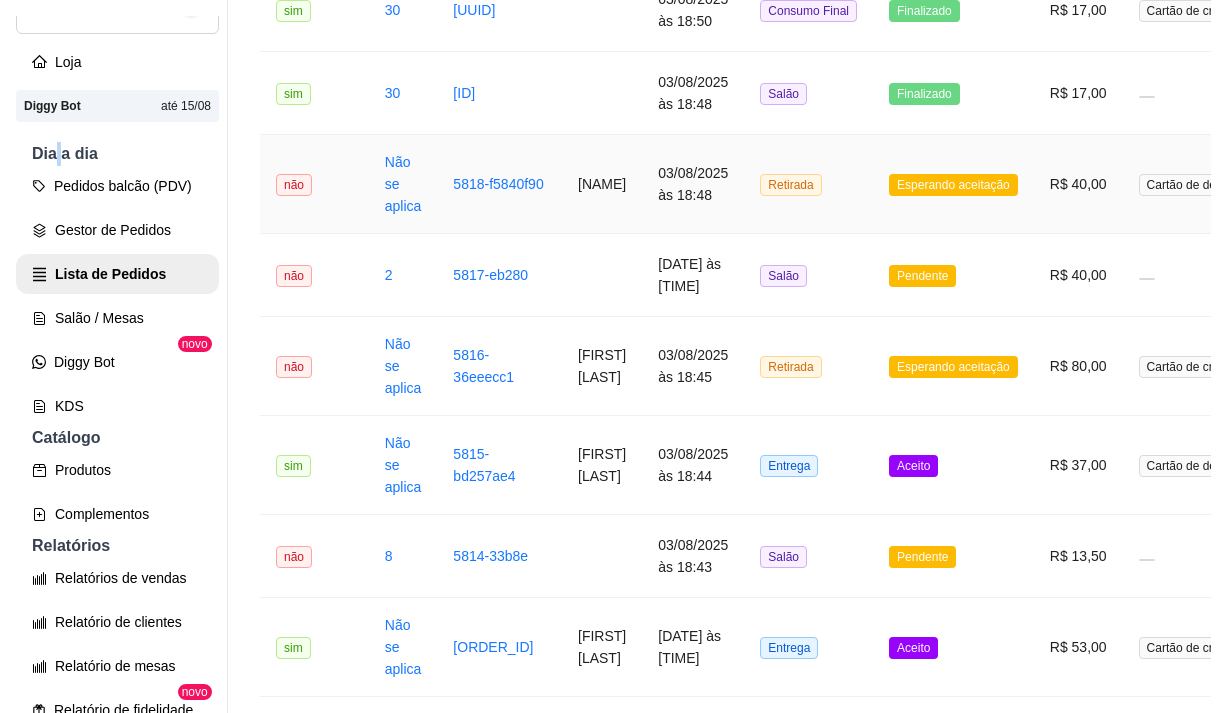 scroll, scrollTop: 700, scrollLeft: 0, axis: vertical 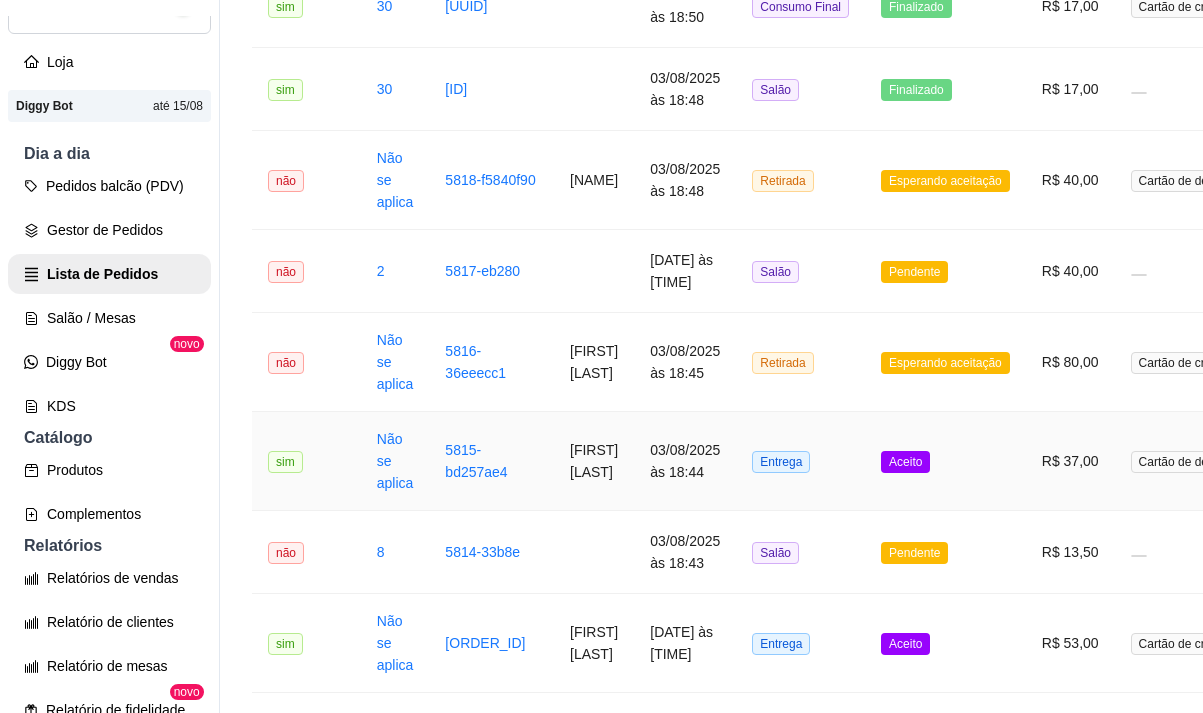 click on "[FIRST] [LAST]" at bounding box center (594, 461) 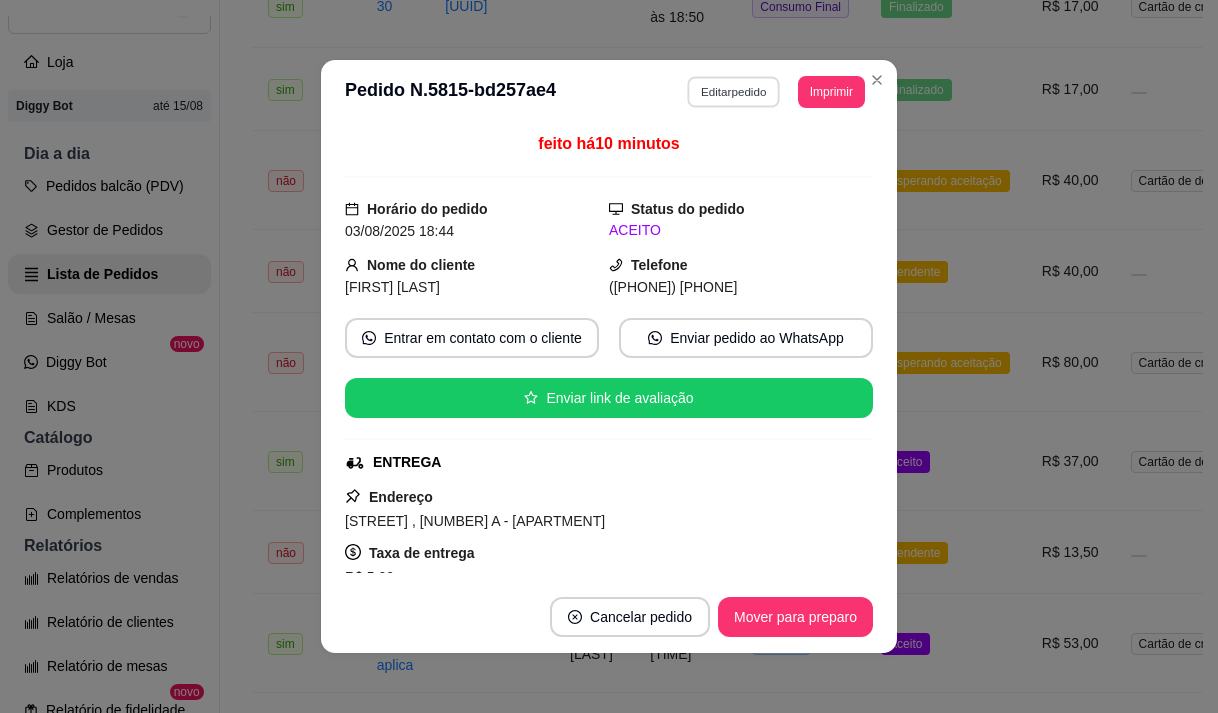 click on "Editar  pedido" at bounding box center (734, 91) 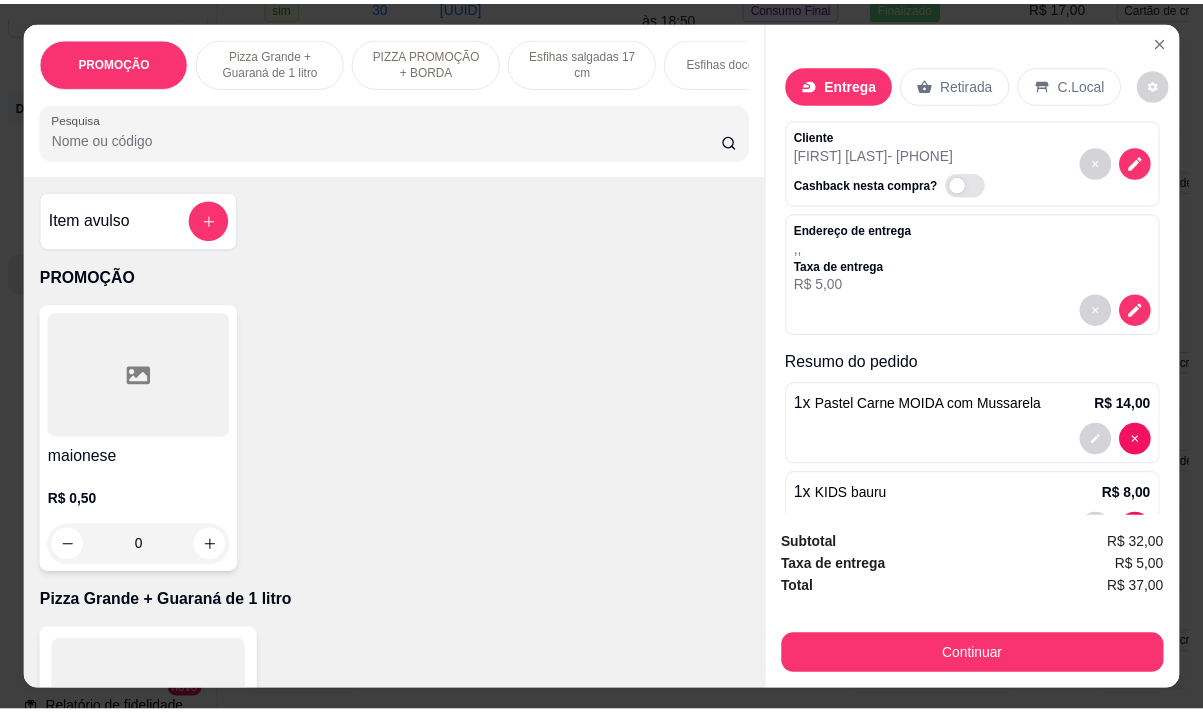 scroll, scrollTop: 0, scrollLeft: 627, axis: horizontal 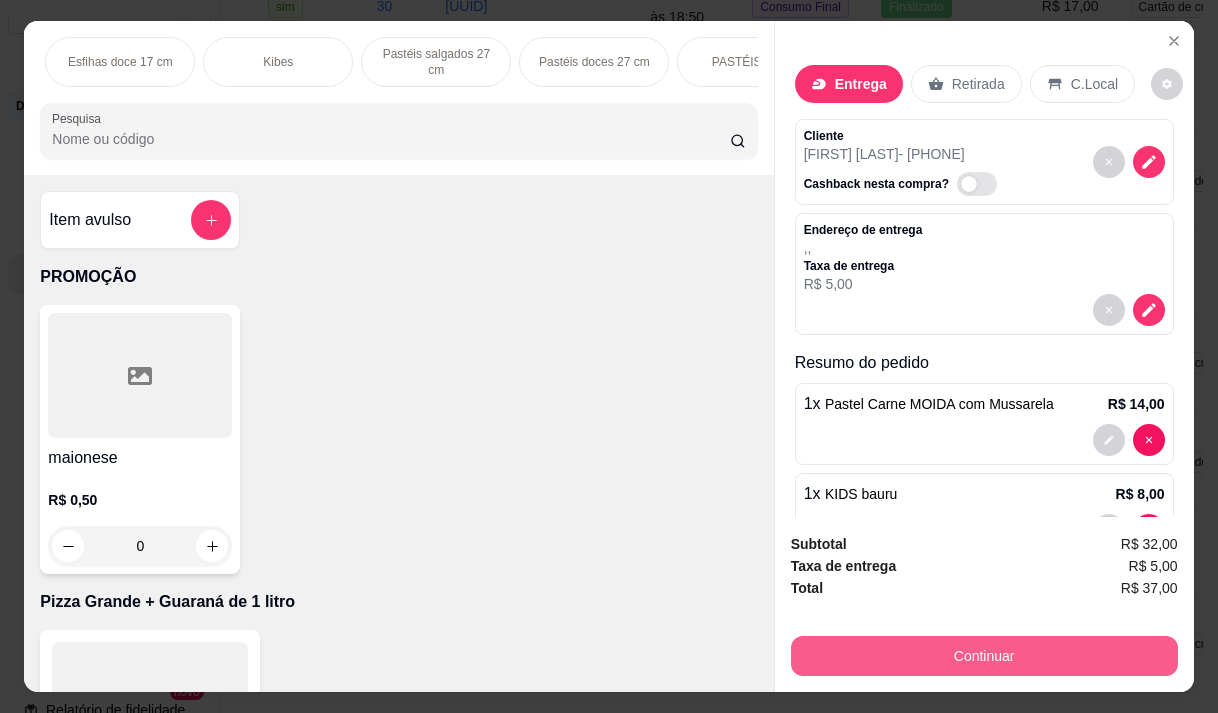 click on "Continuar" at bounding box center (984, 656) 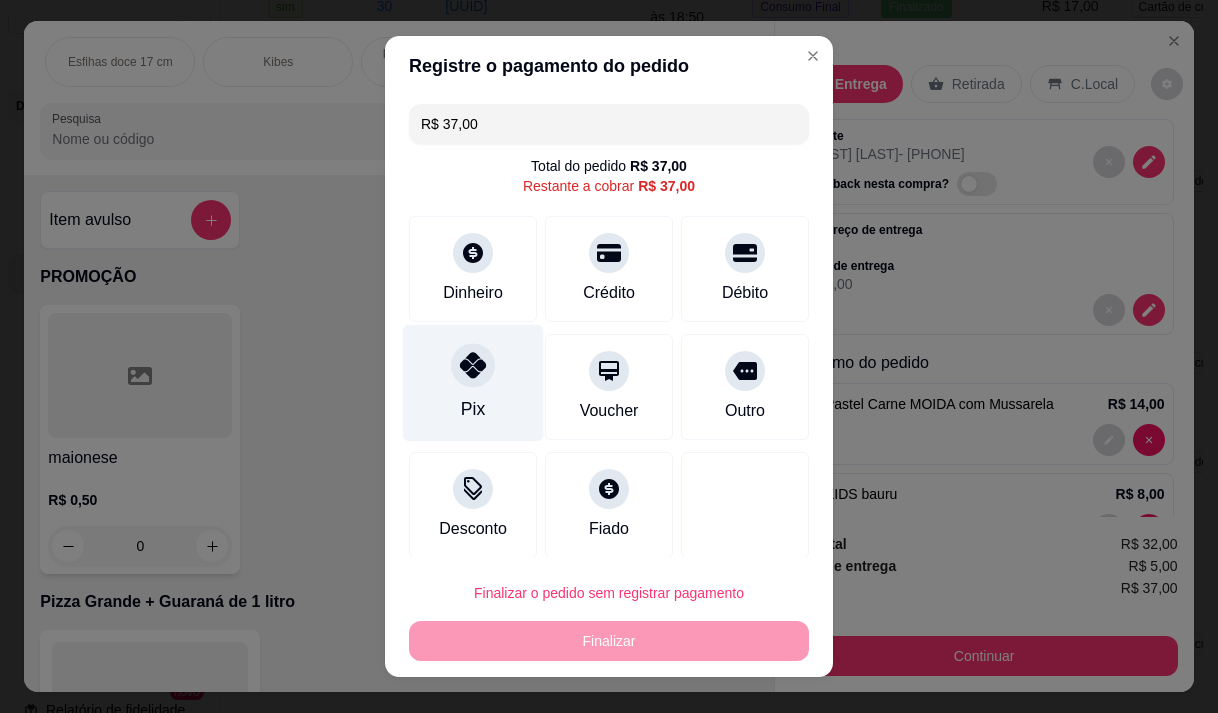 click at bounding box center (473, 365) 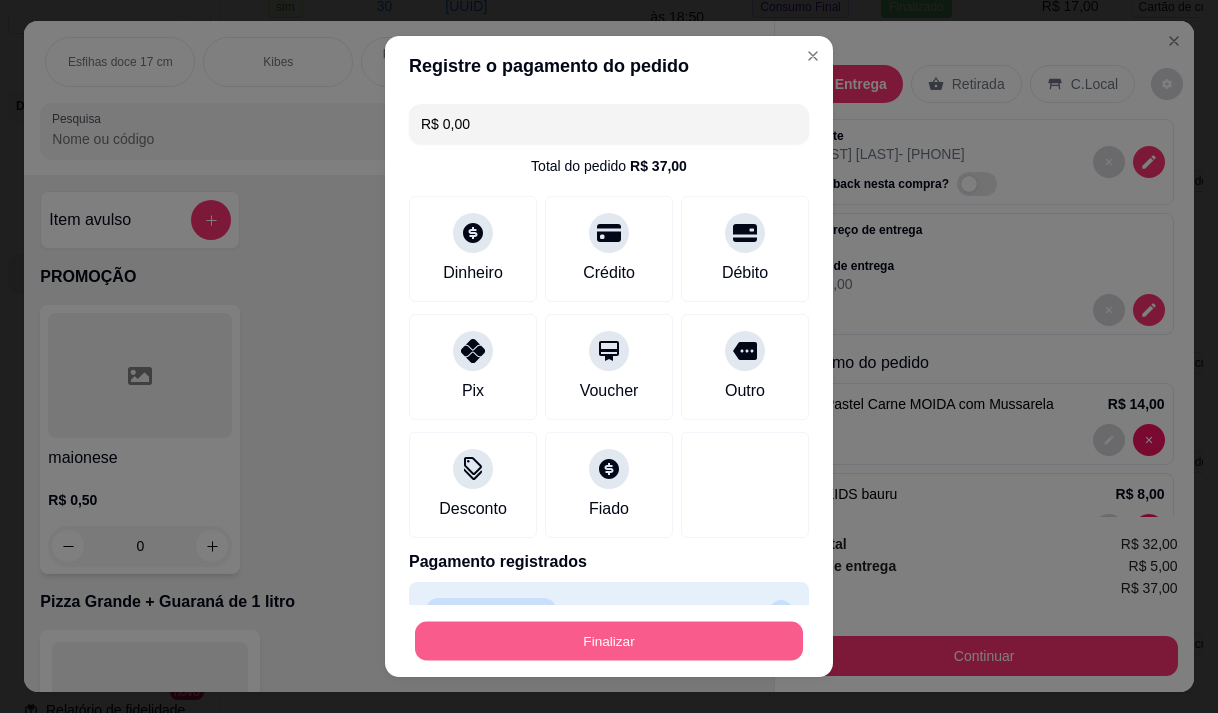 click on "Finalizar" at bounding box center [609, 641] 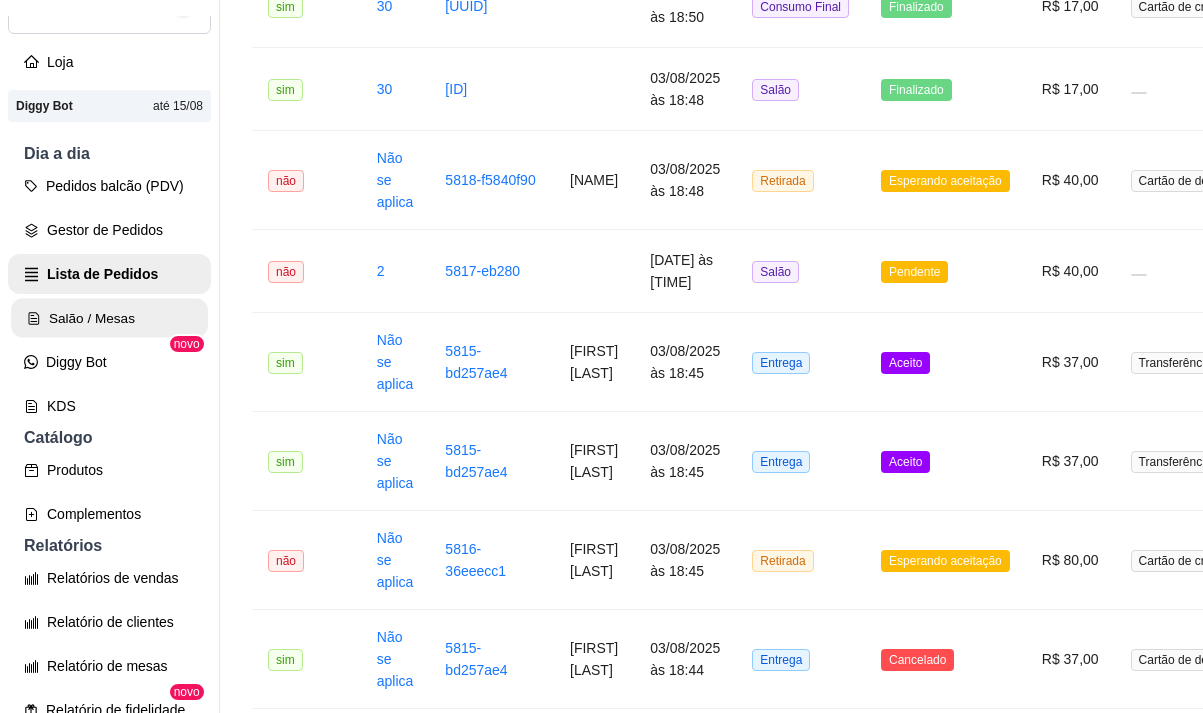 click on "Salão / Mesas" at bounding box center (109, 318) 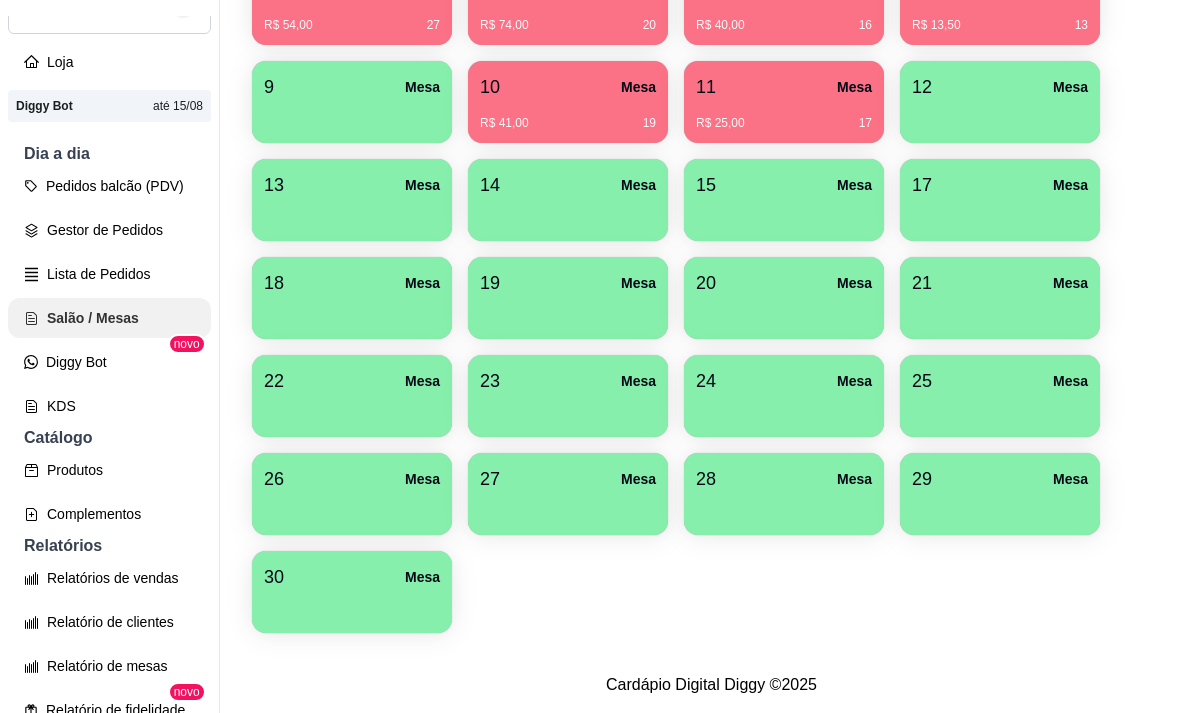 scroll, scrollTop: 0, scrollLeft: 0, axis: both 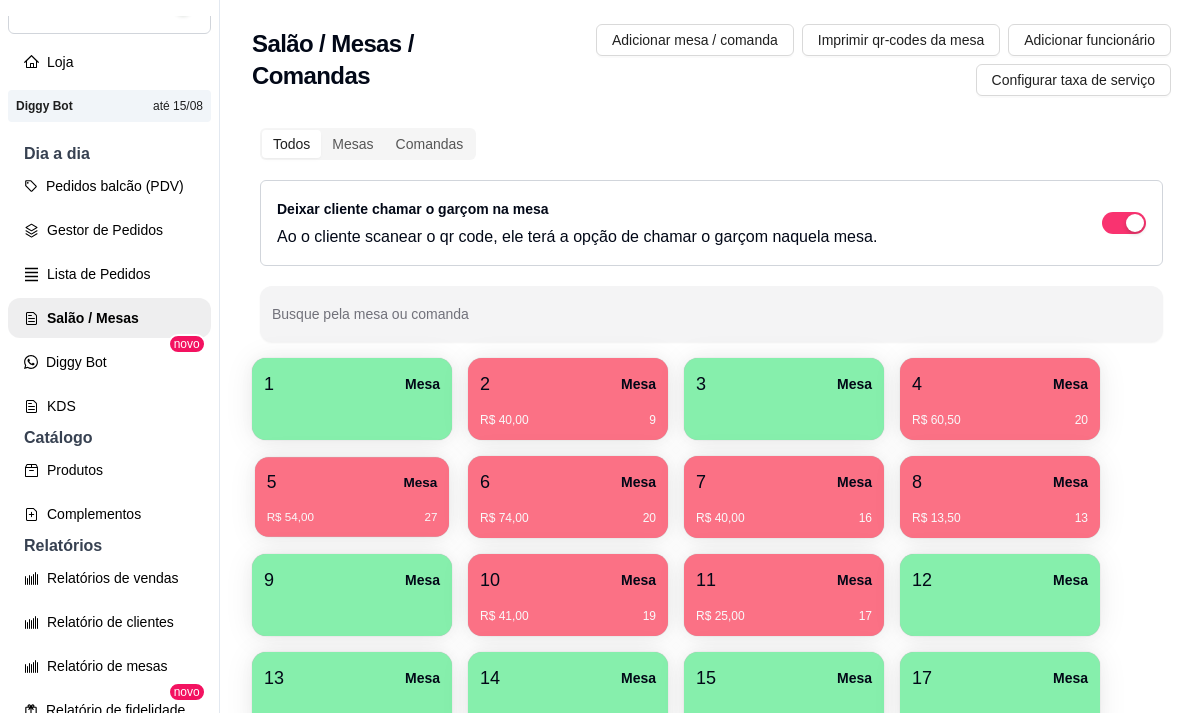 click on "R$ 54,00 27" at bounding box center (352, 510) 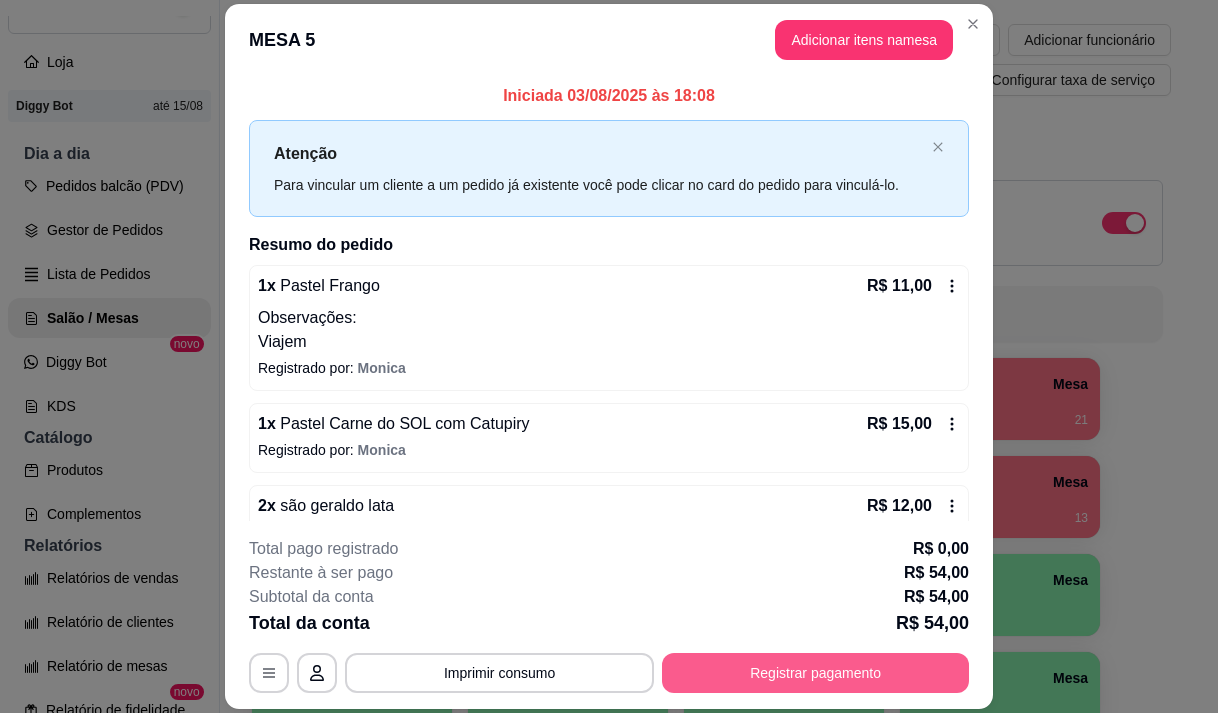 click on "Registrar pagamento" at bounding box center (815, 673) 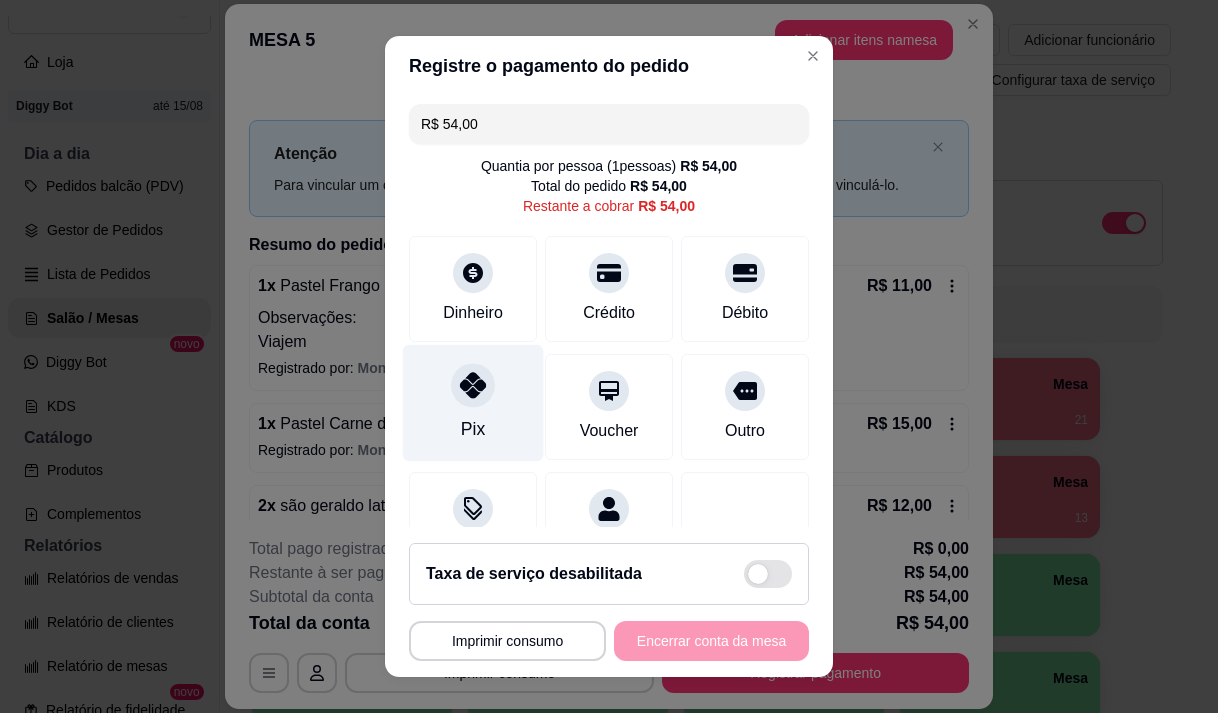 click 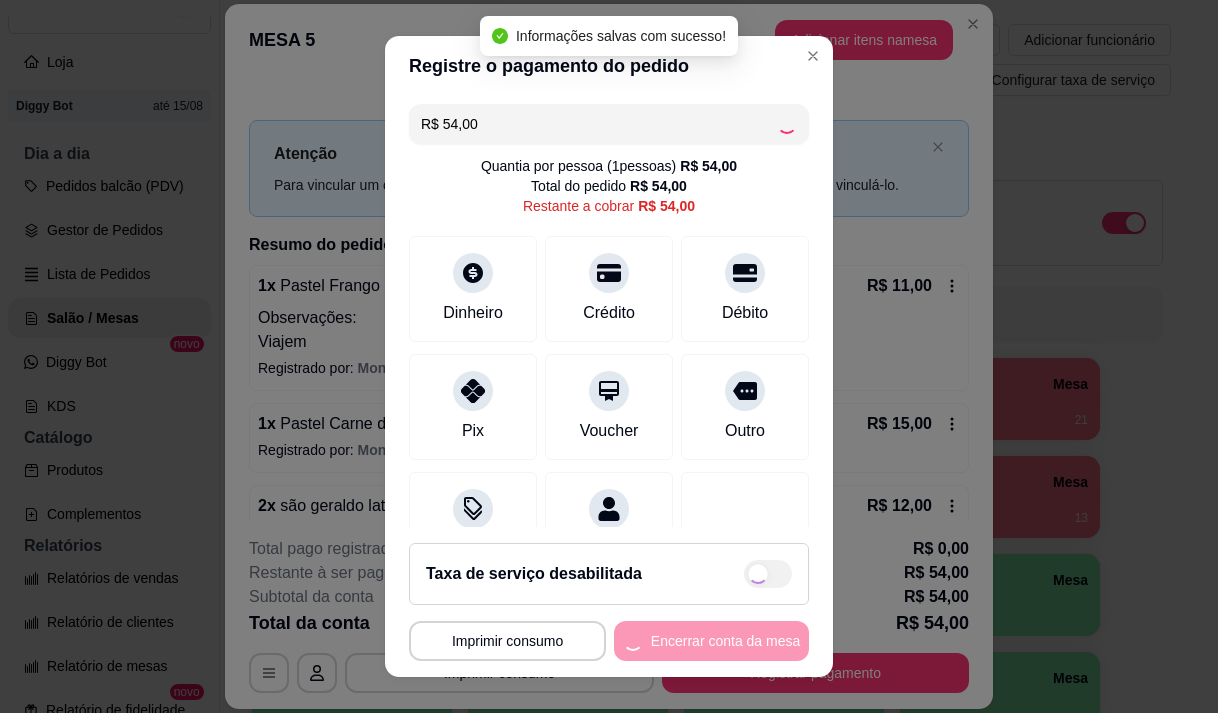 type on "R$ 0,00" 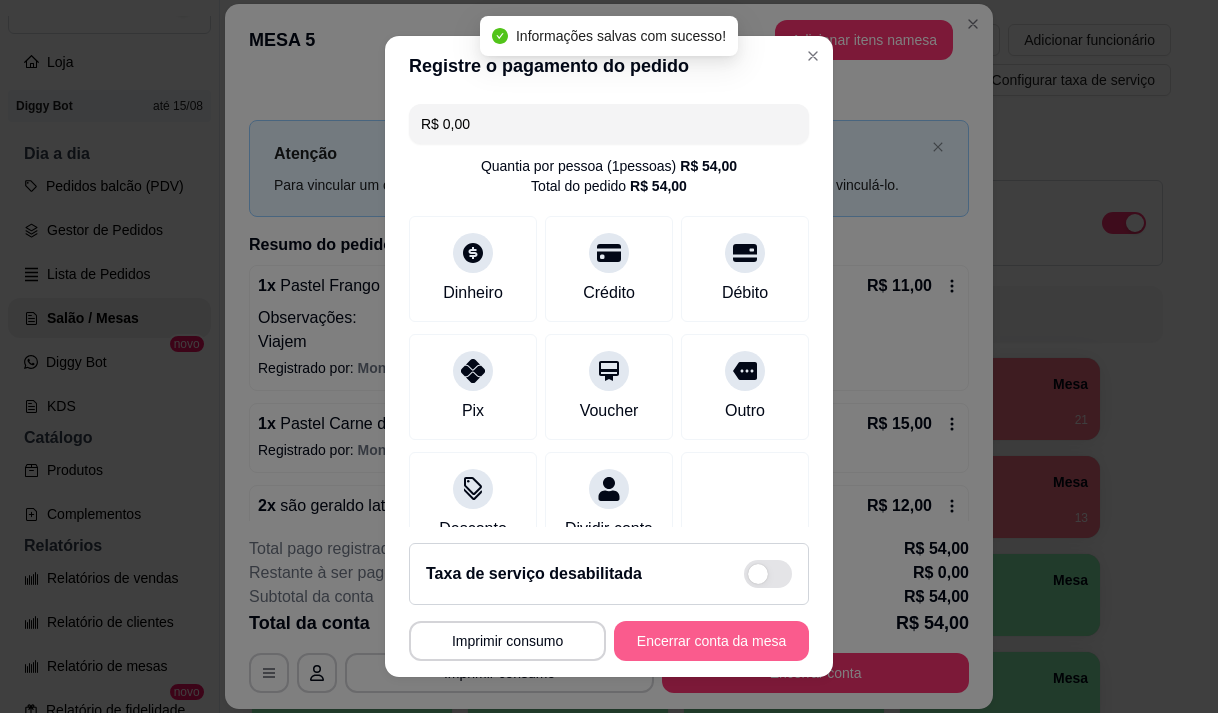 click on "Encerrar conta da mesa" at bounding box center (711, 641) 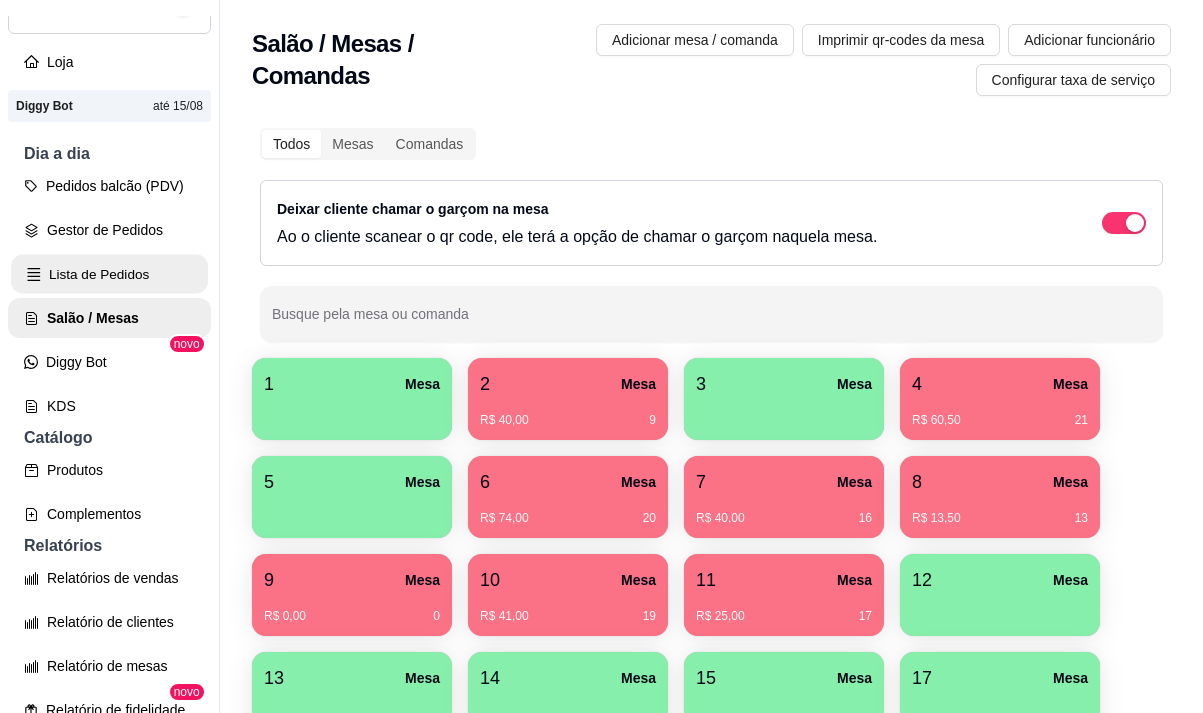click on "Lista de Pedidos" at bounding box center (109, 274) 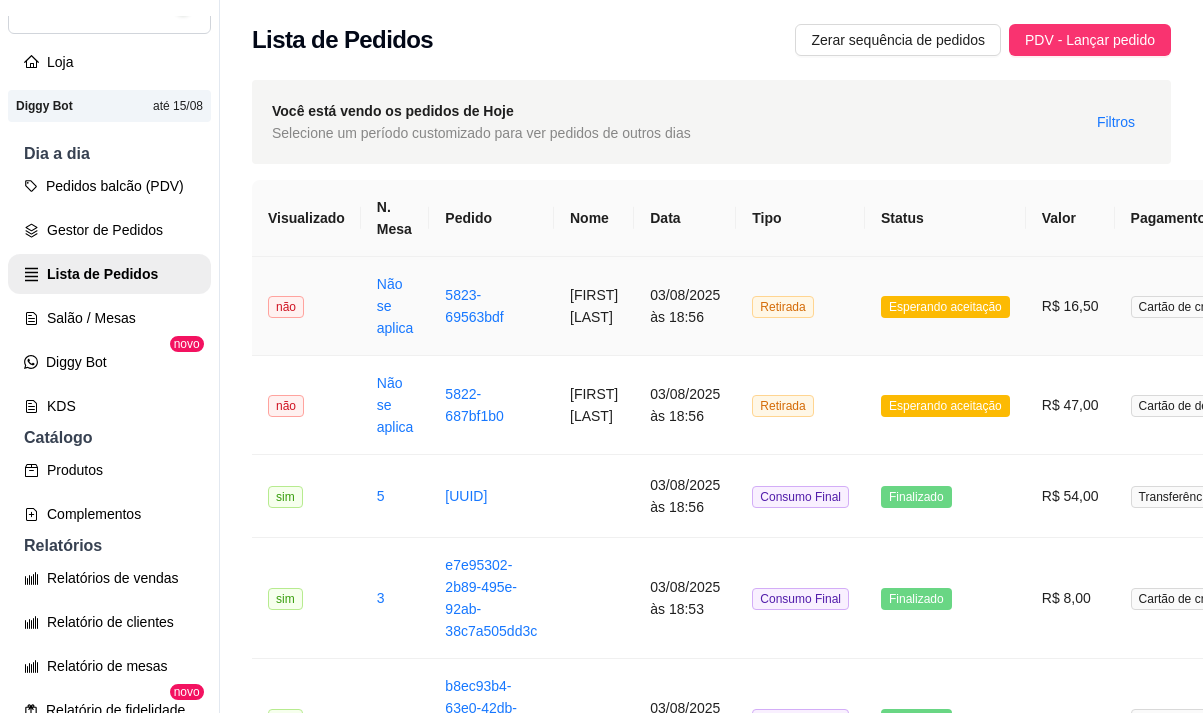 click on "[FIRST] [LAST]" at bounding box center (594, 306) 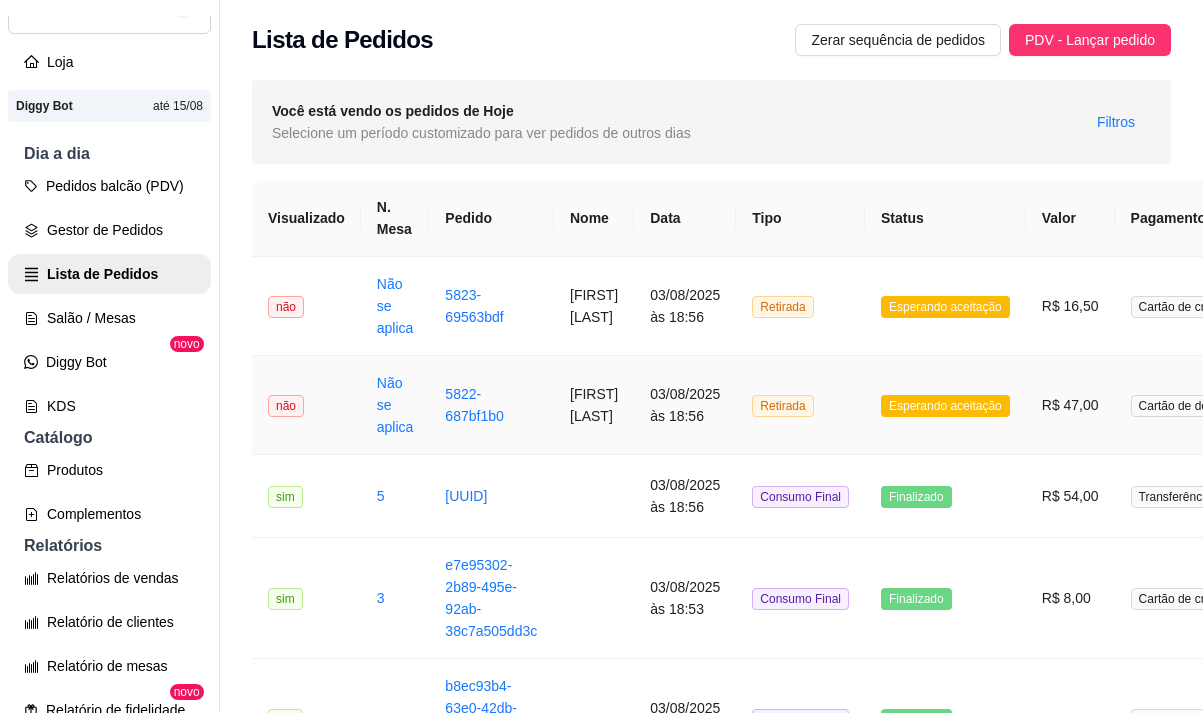 click on "[FIRST] [LAST]" at bounding box center (594, 405) 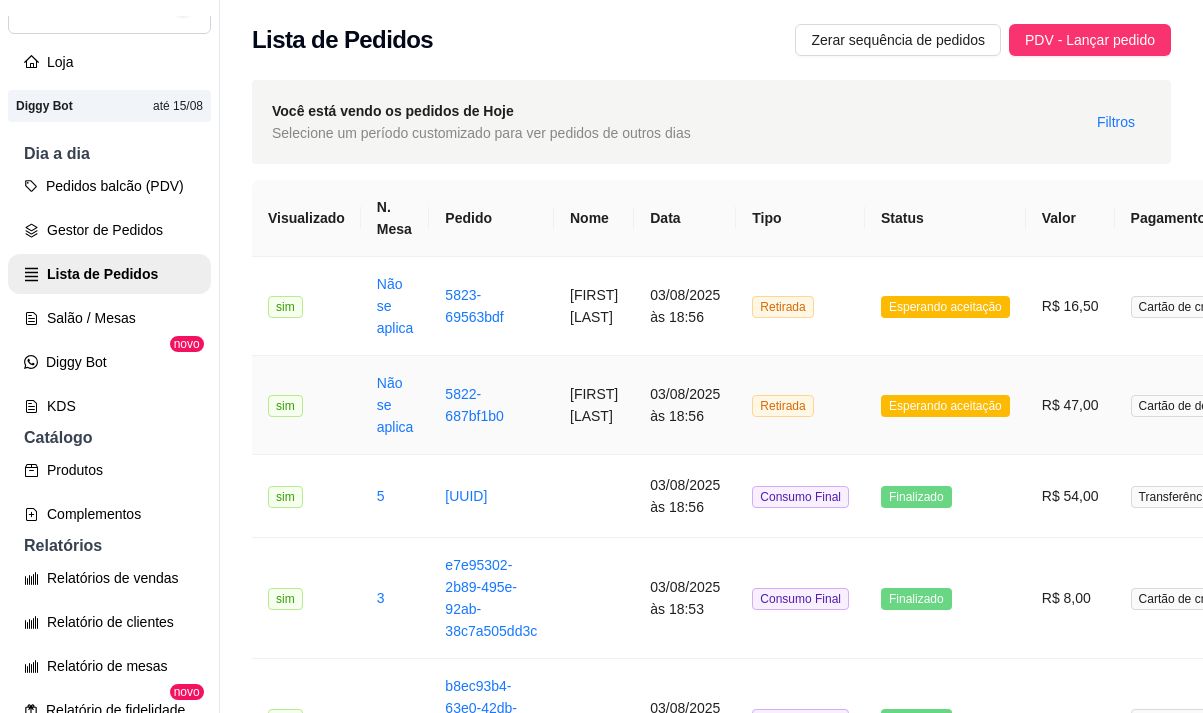 click on "[FIRST] [LAST]" at bounding box center (594, 405) 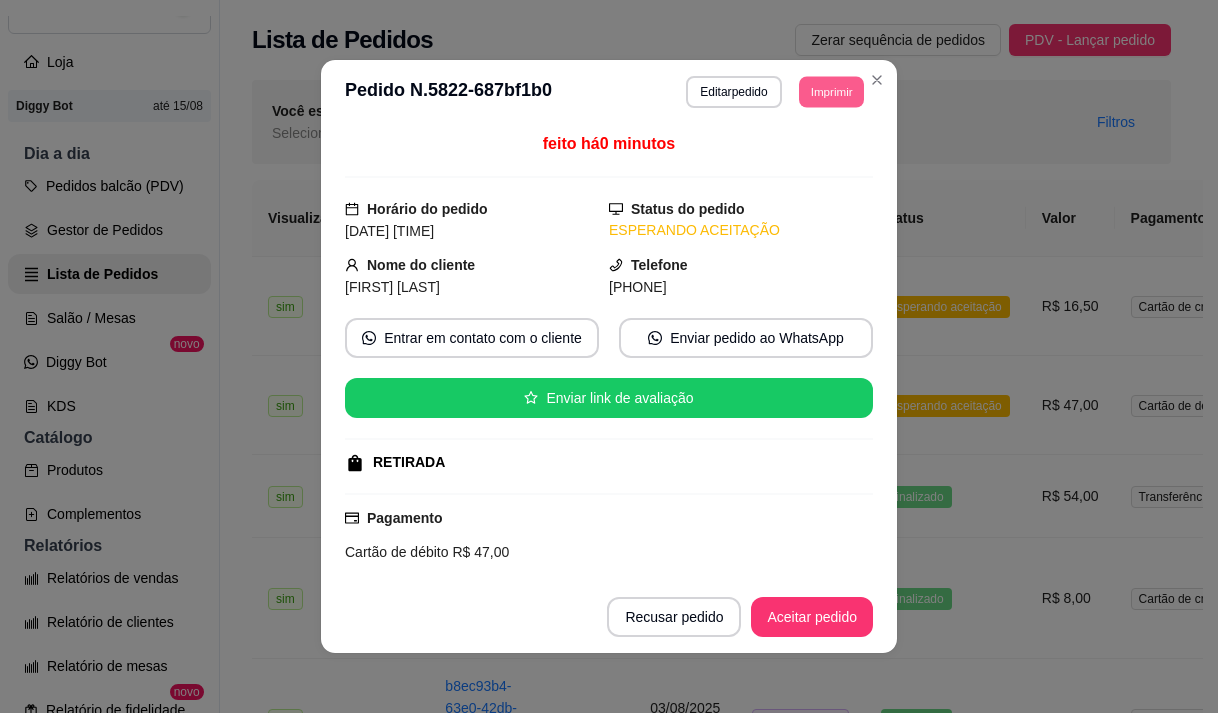 click on "Imprimir" at bounding box center [831, 91] 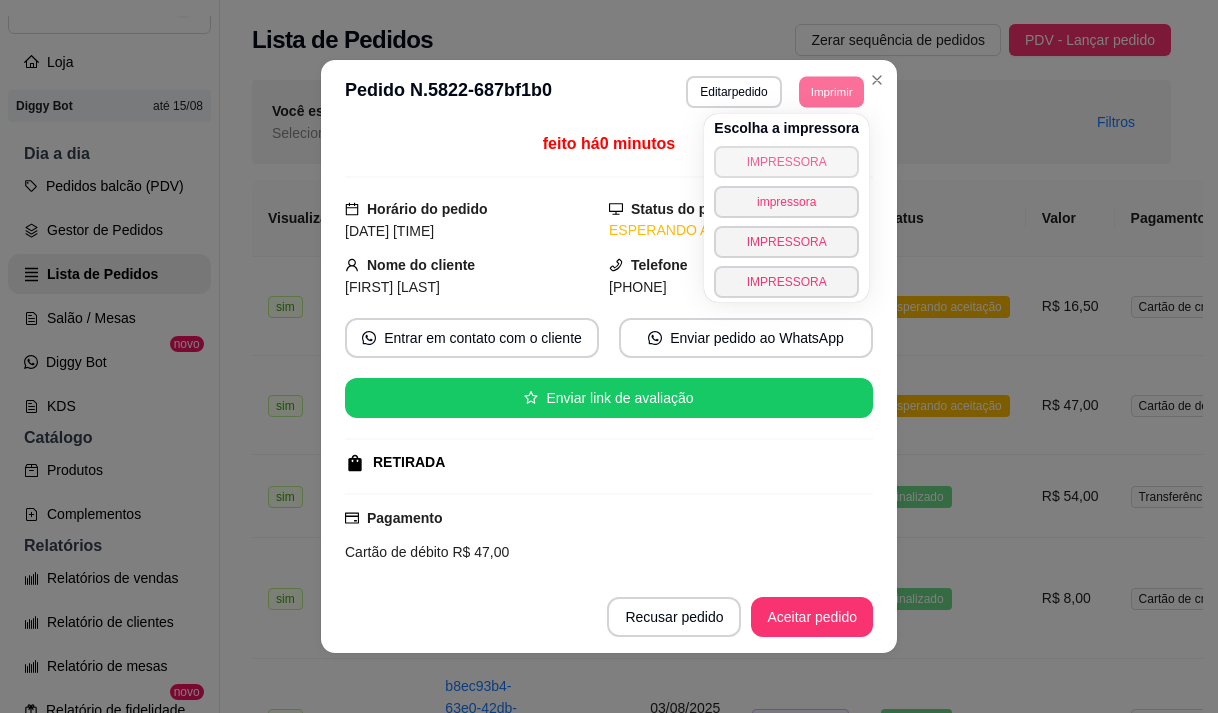 click on "IMPRESSORA" at bounding box center (786, 162) 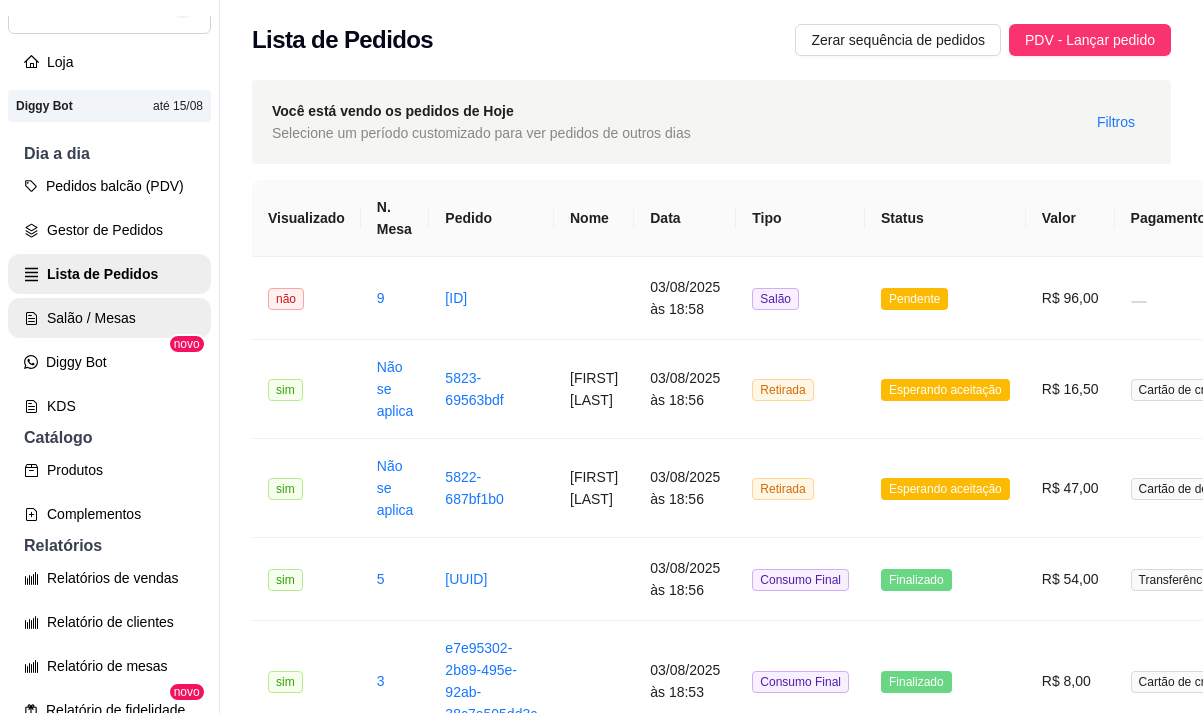 click on "Salão / Mesas" at bounding box center (109, 318) 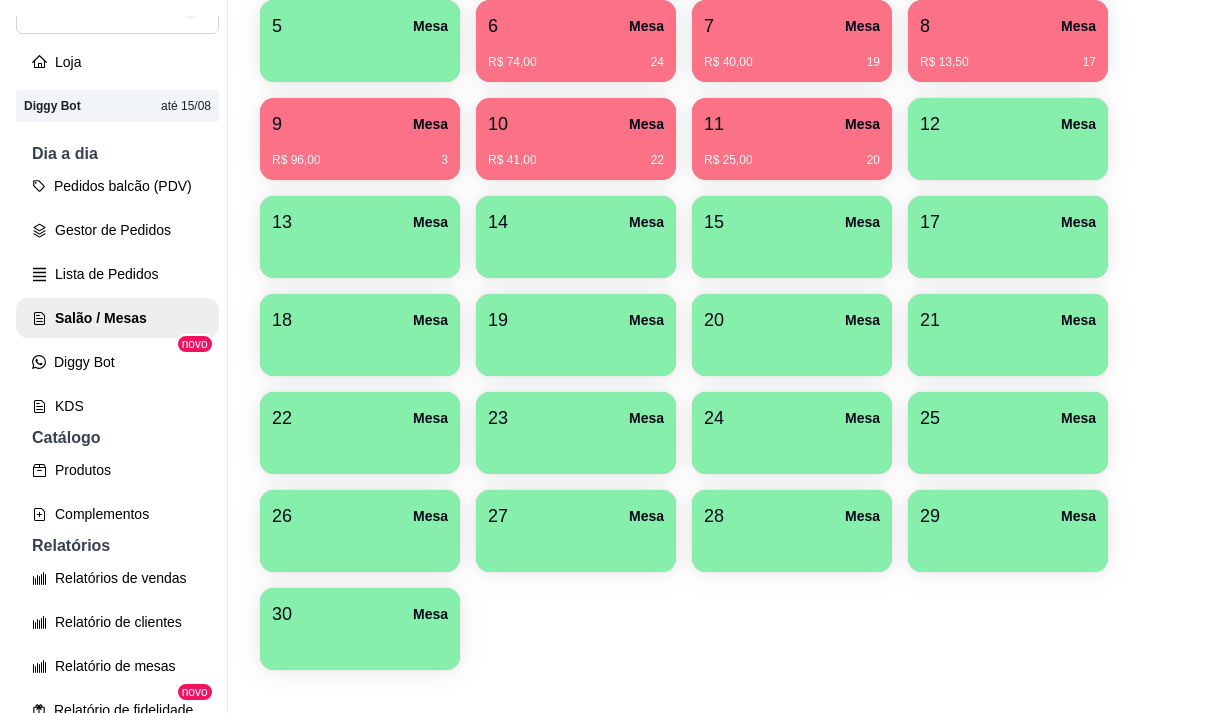 scroll, scrollTop: 508, scrollLeft: 0, axis: vertical 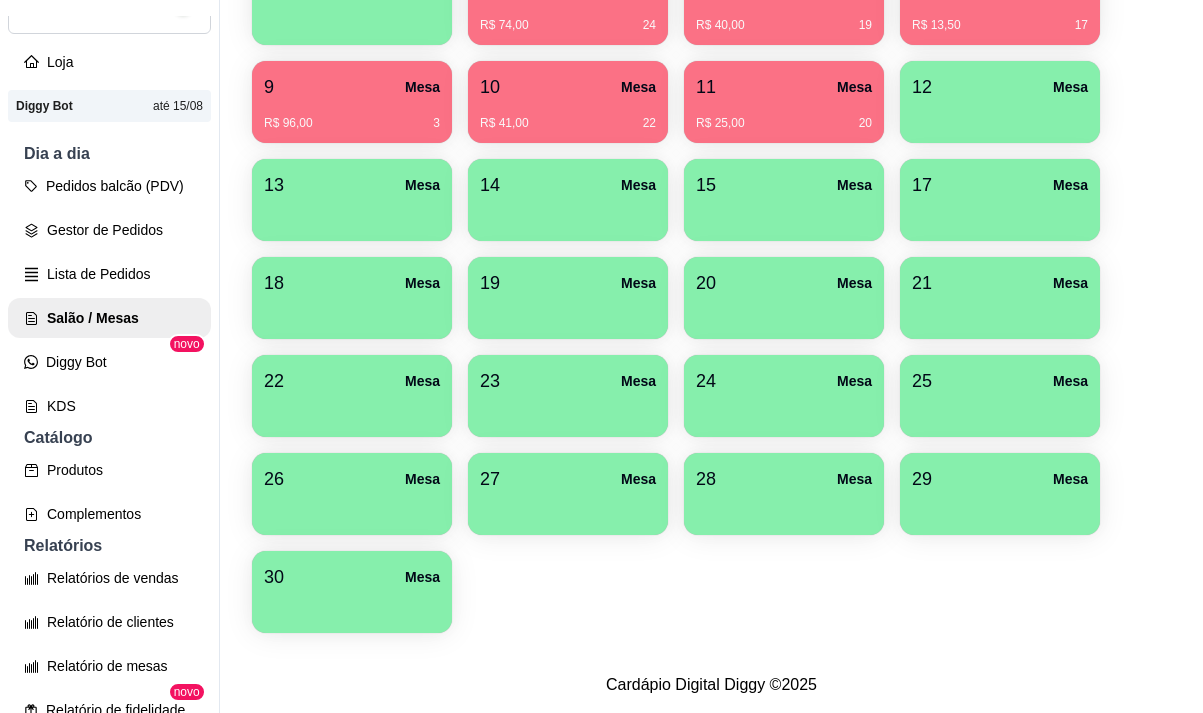 click on "30 Mesa" at bounding box center (352, 577) 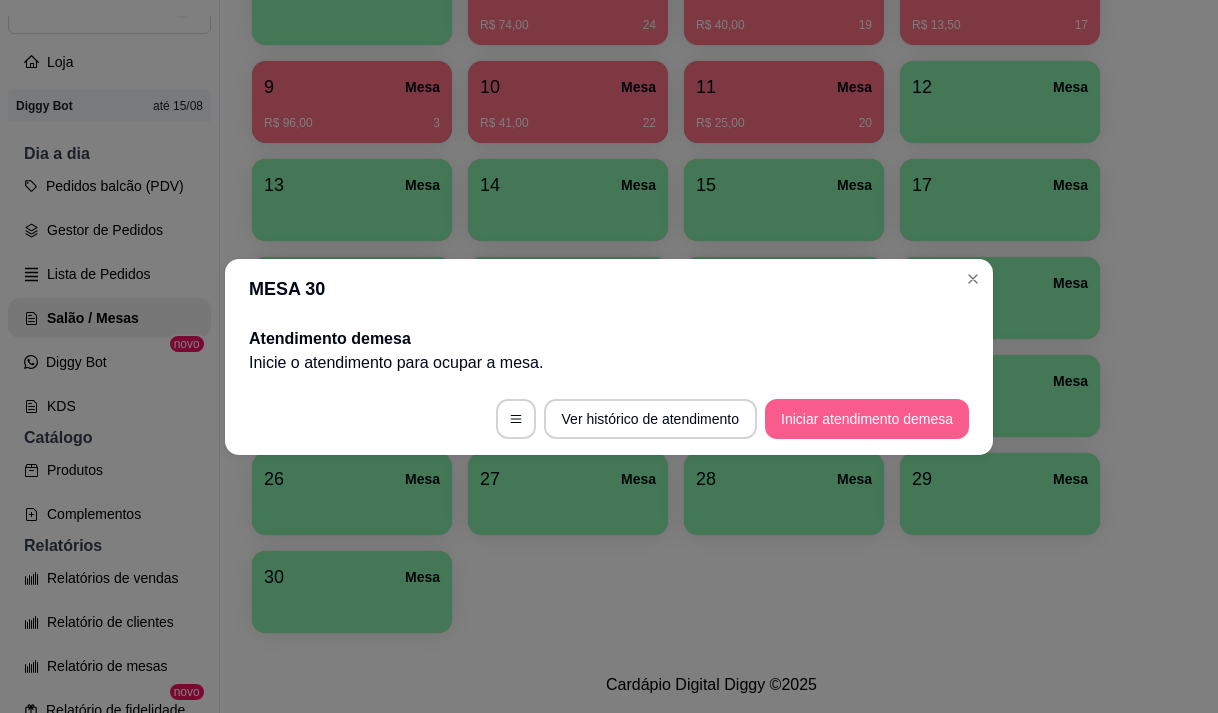 click on "Iniciar atendimento de  mesa" at bounding box center (867, 419) 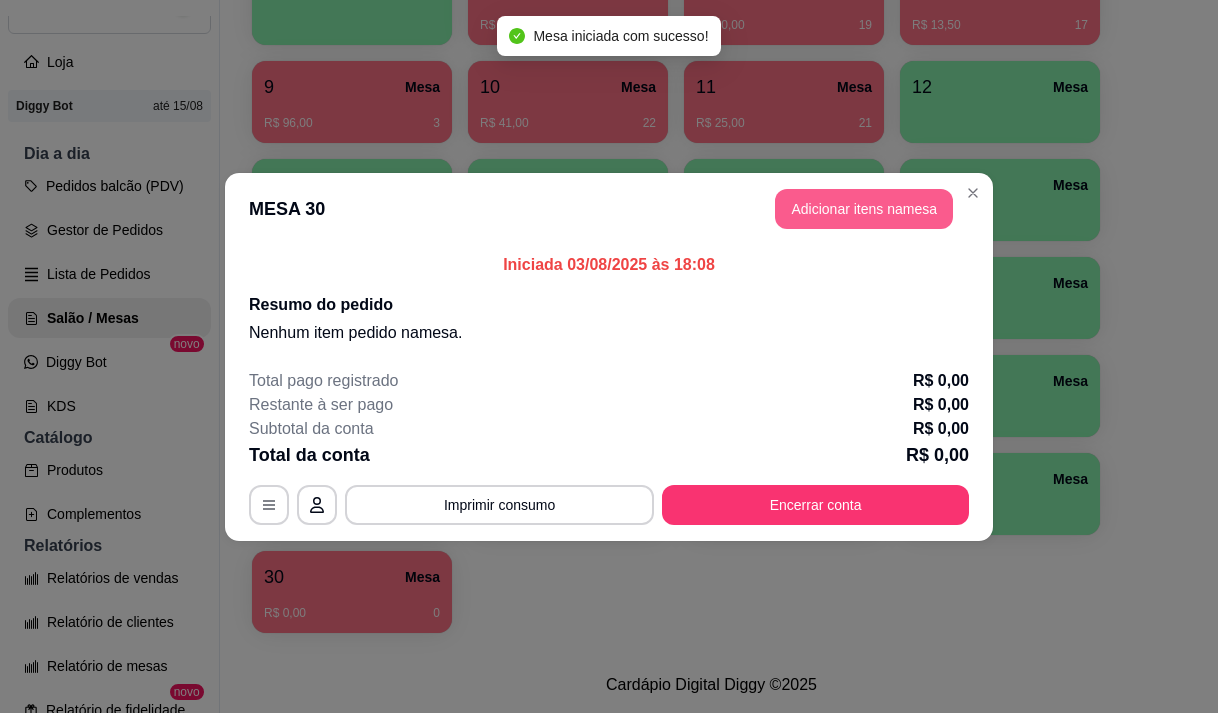 click on "Adicionar itens na  mesa" at bounding box center (864, 209) 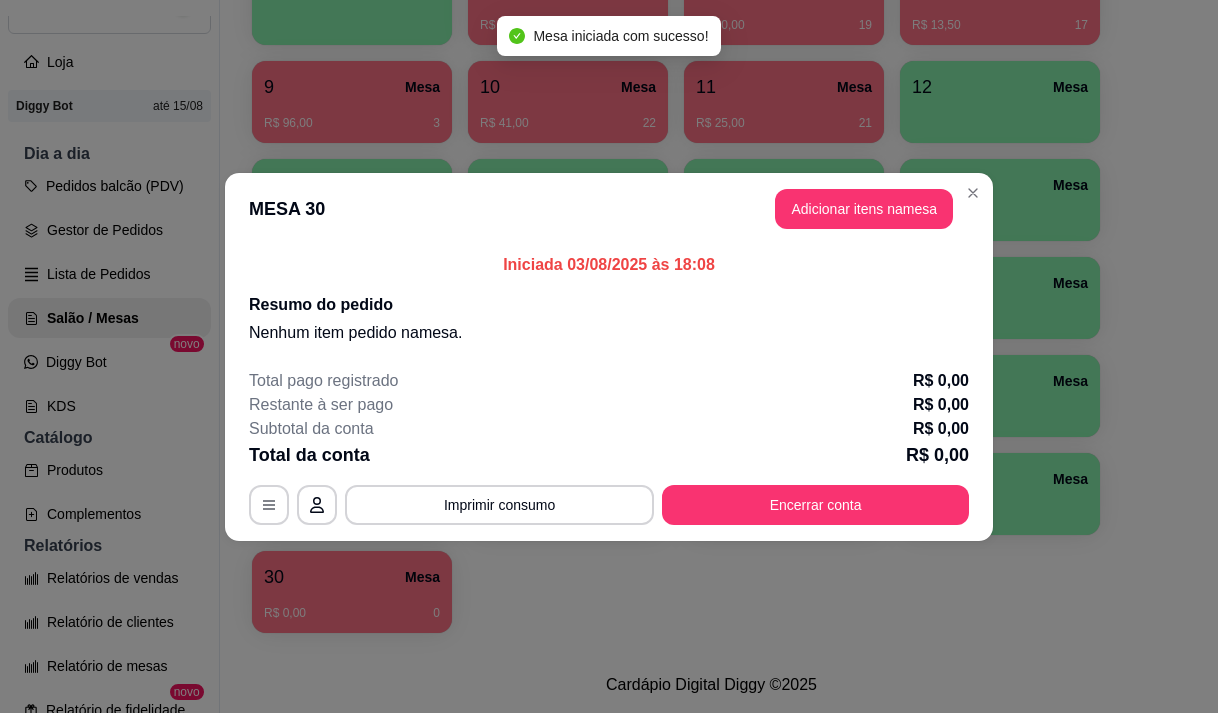 click on "Pesquisa" at bounding box center [391, 139] 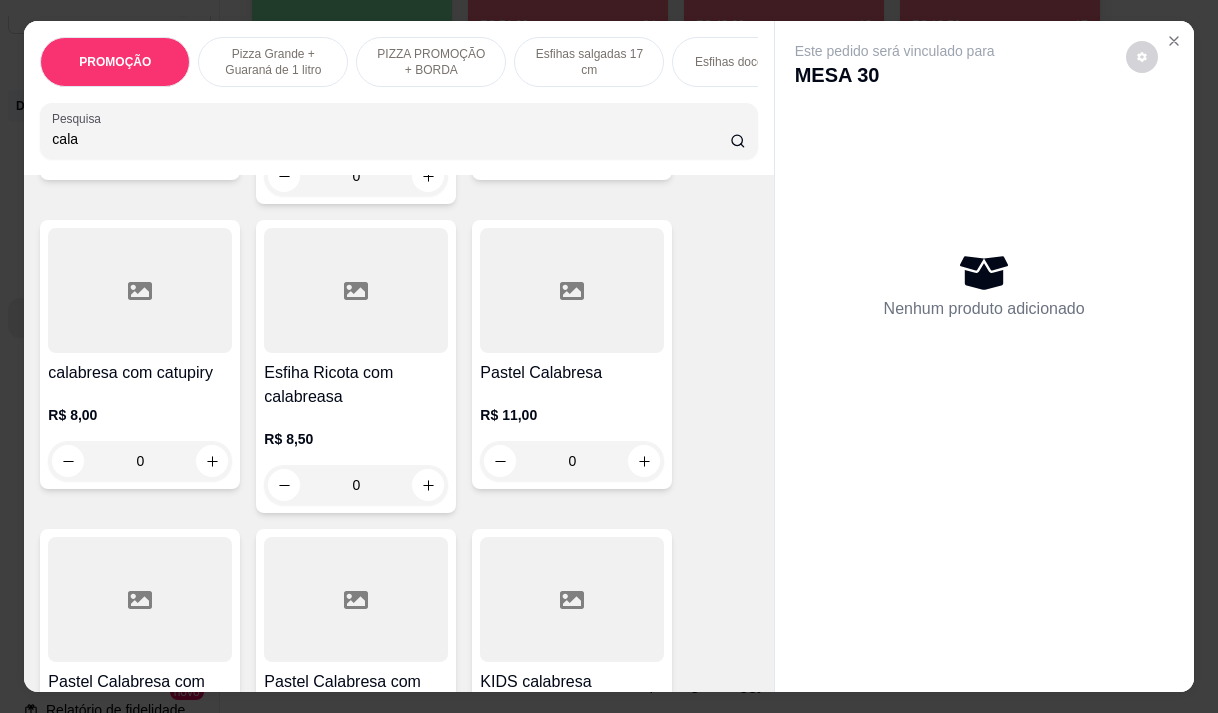 scroll, scrollTop: 500, scrollLeft: 0, axis: vertical 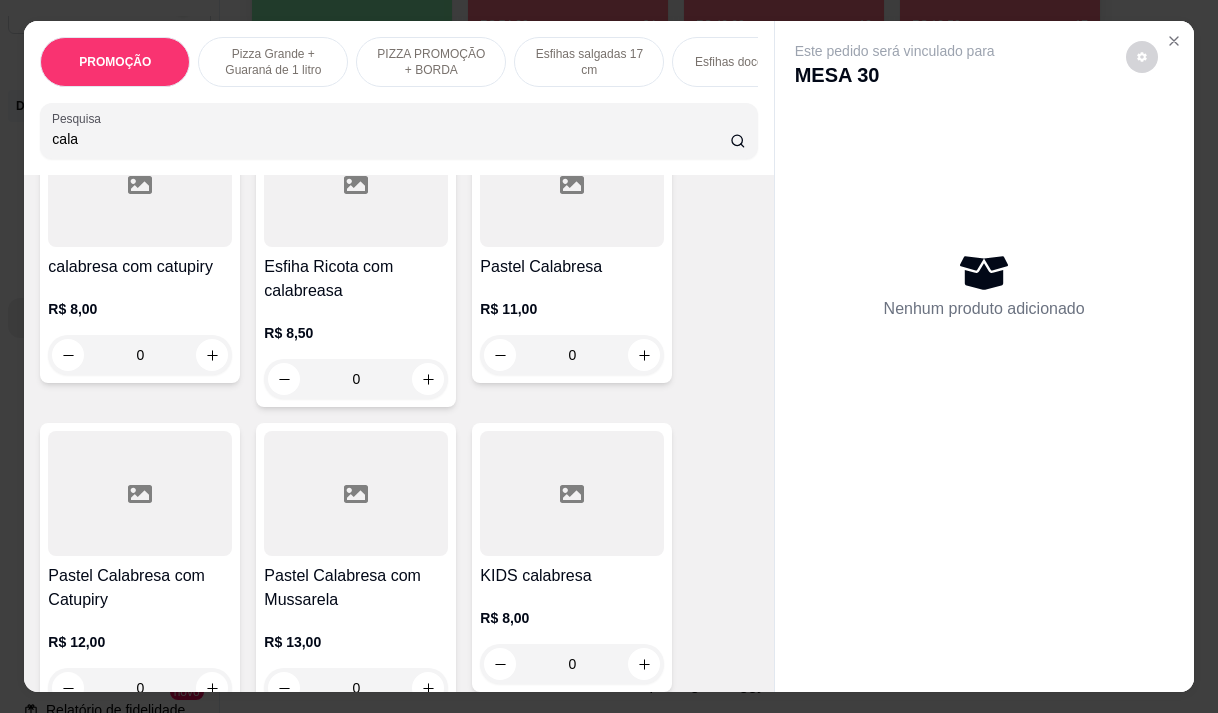 type on "cala" 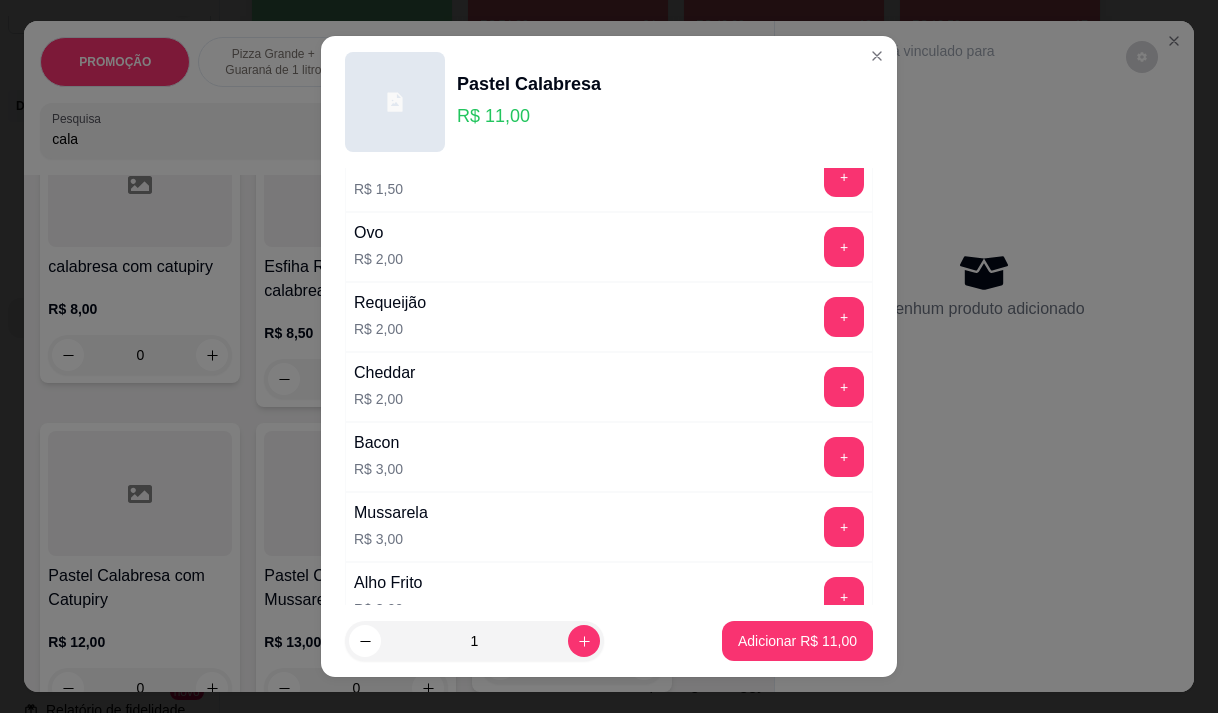 scroll, scrollTop: 400, scrollLeft: 0, axis: vertical 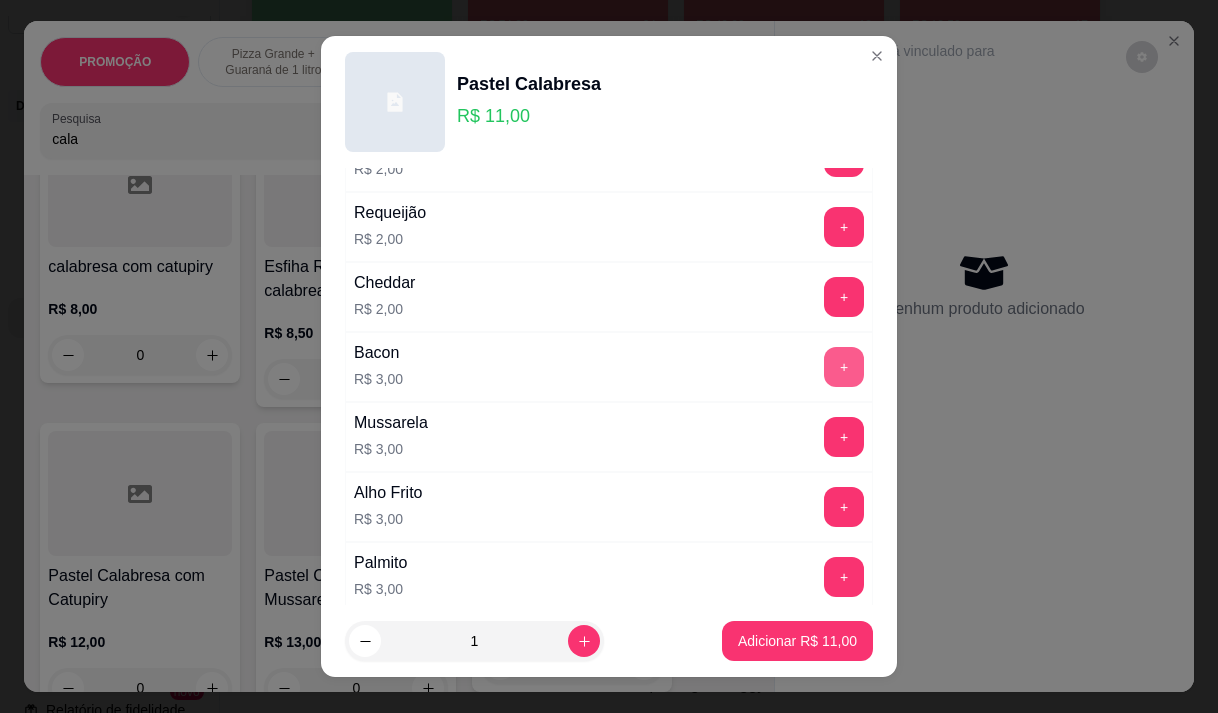 click on "+" at bounding box center [844, 367] 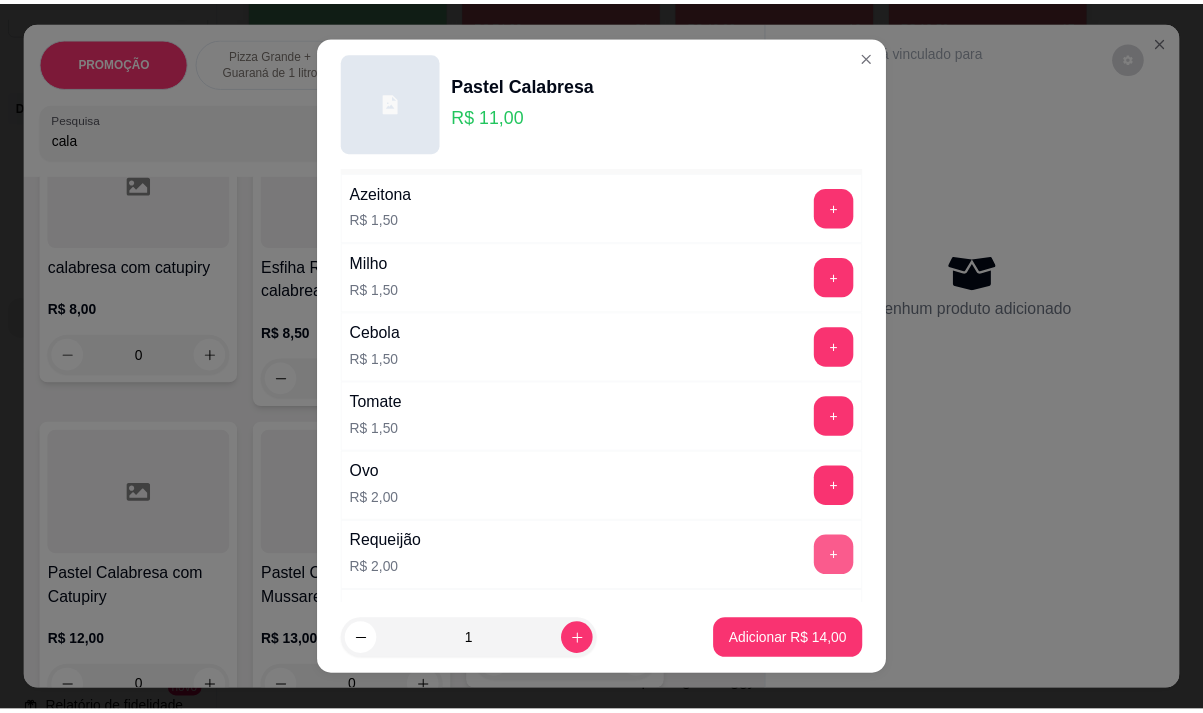 scroll, scrollTop: 36, scrollLeft: 0, axis: vertical 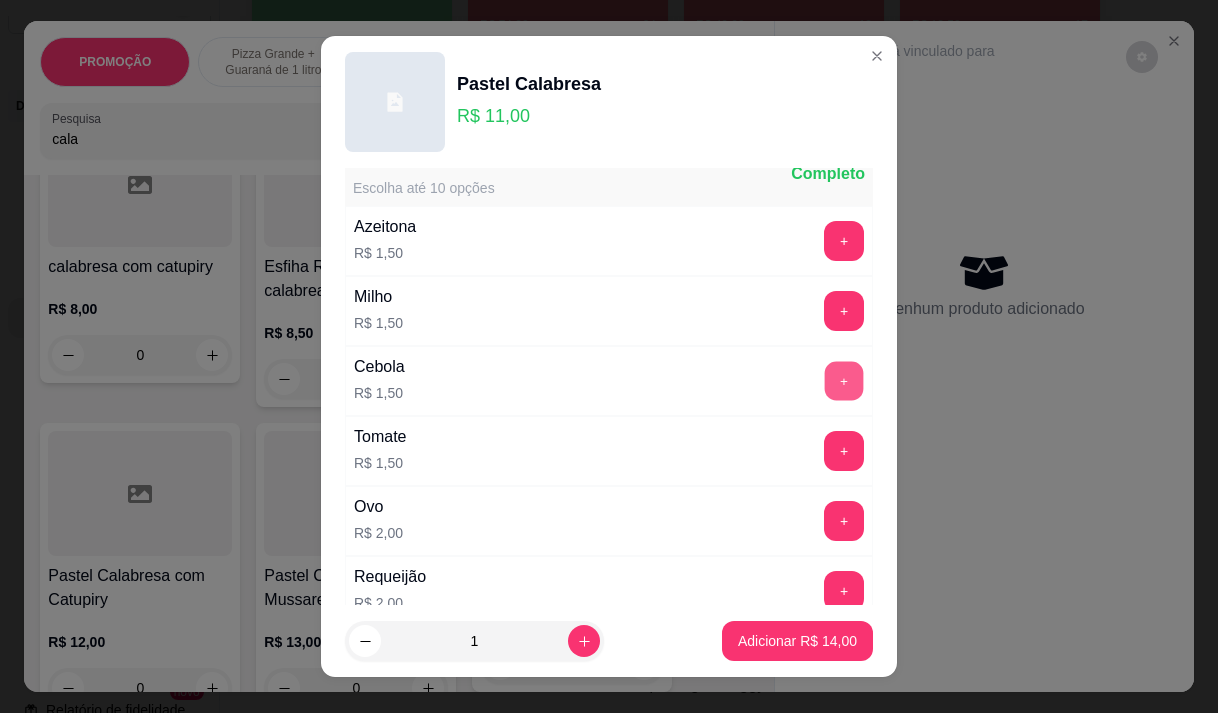 click on "+" at bounding box center (844, 380) 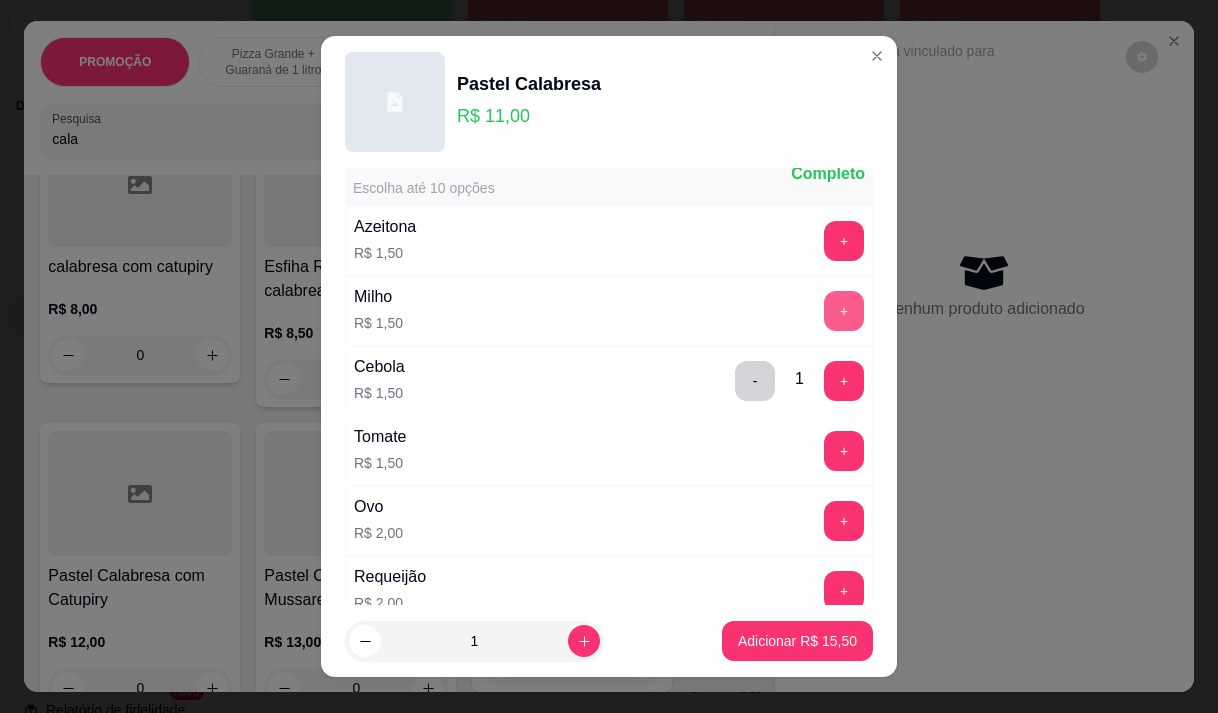 click on "+" at bounding box center (844, 311) 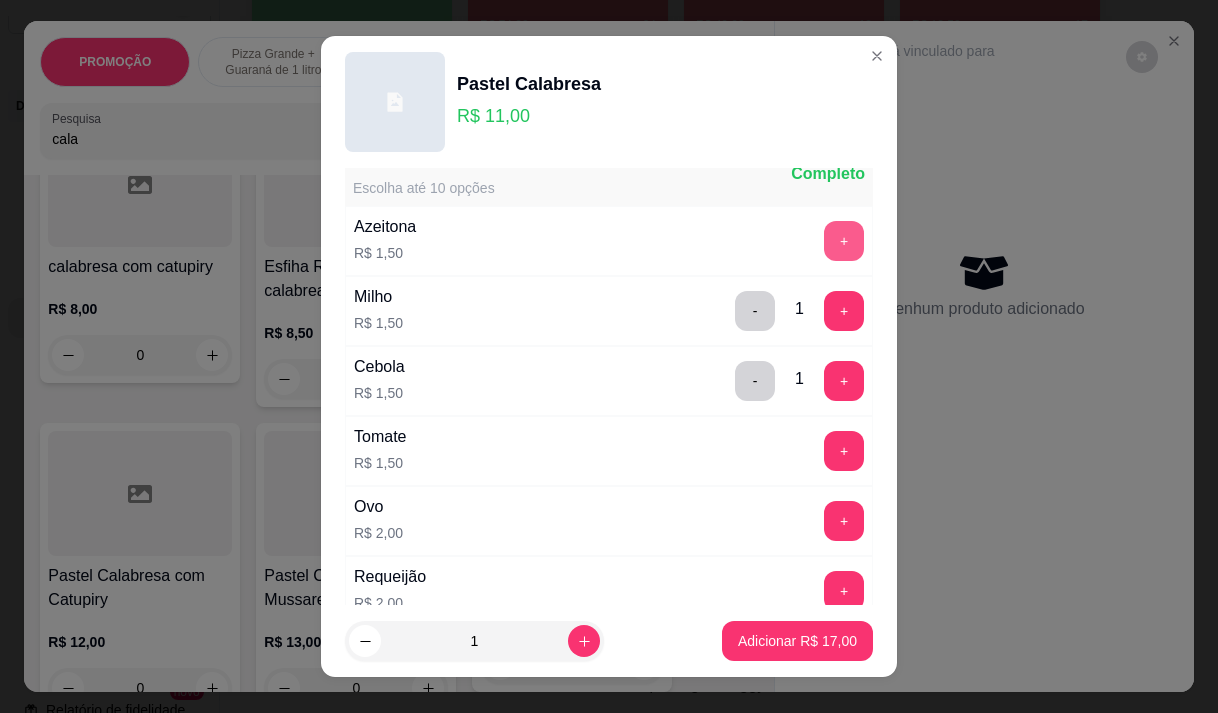click on "+" at bounding box center (844, 241) 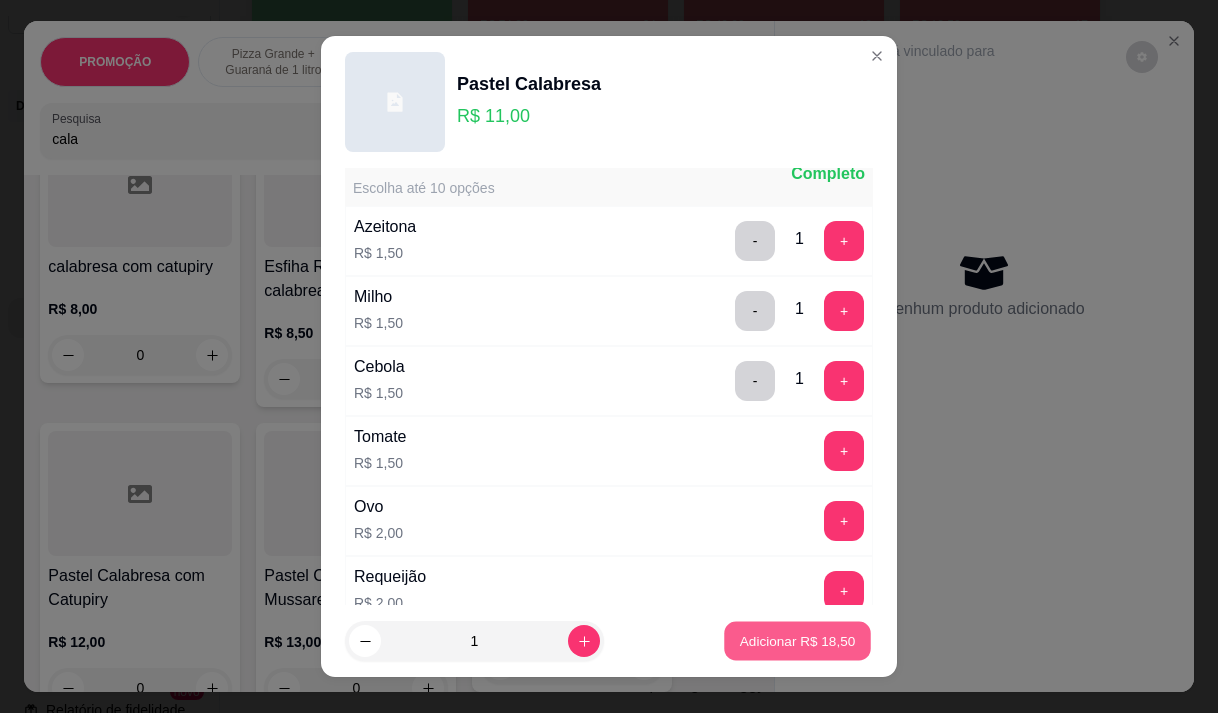click on "Adicionar   R$ 18,50" at bounding box center [797, 641] 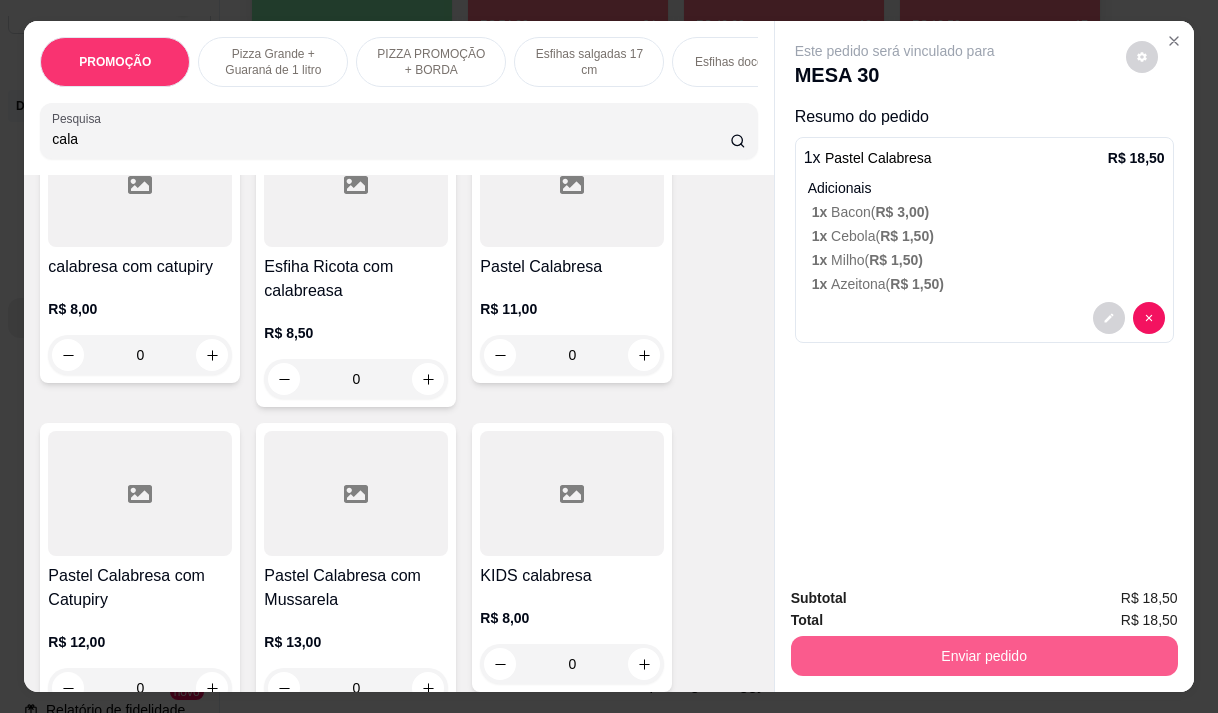 click on "Enviar pedido" at bounding box center (984, 656) 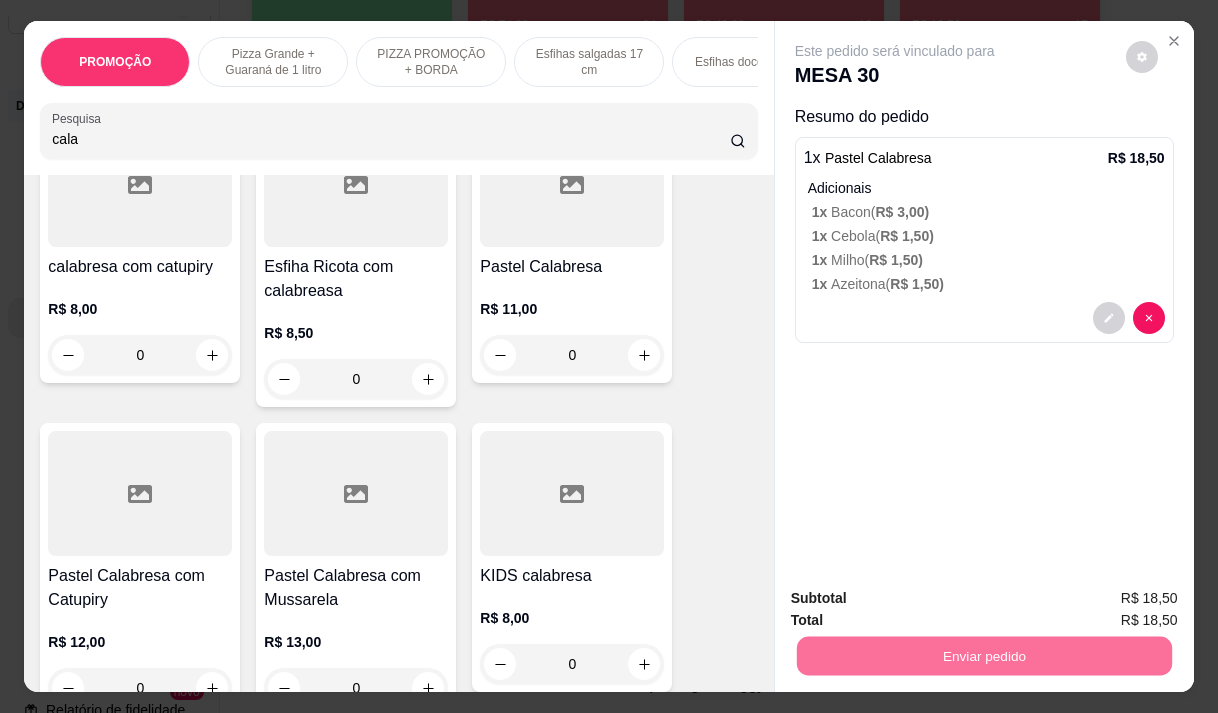 click on "Não registrar e enviar pedido" at bounding box center (918, 599) 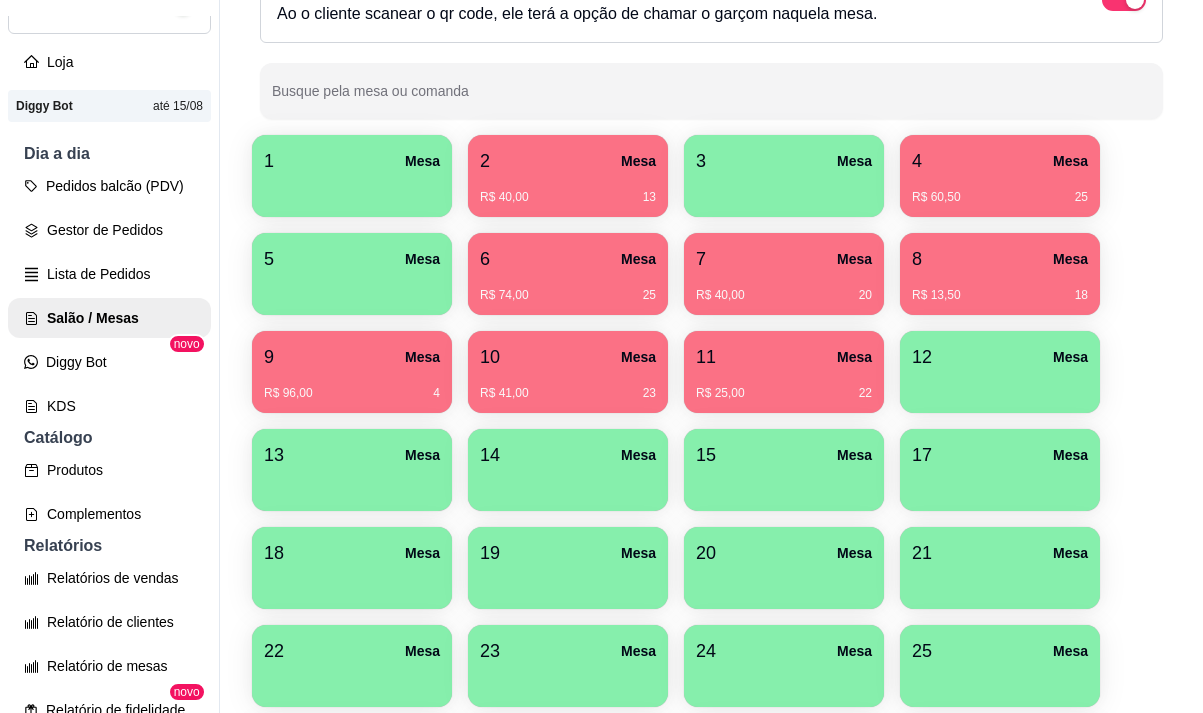 scroll, scrollTop: 208, scrollLeft: 0, axis: vertical 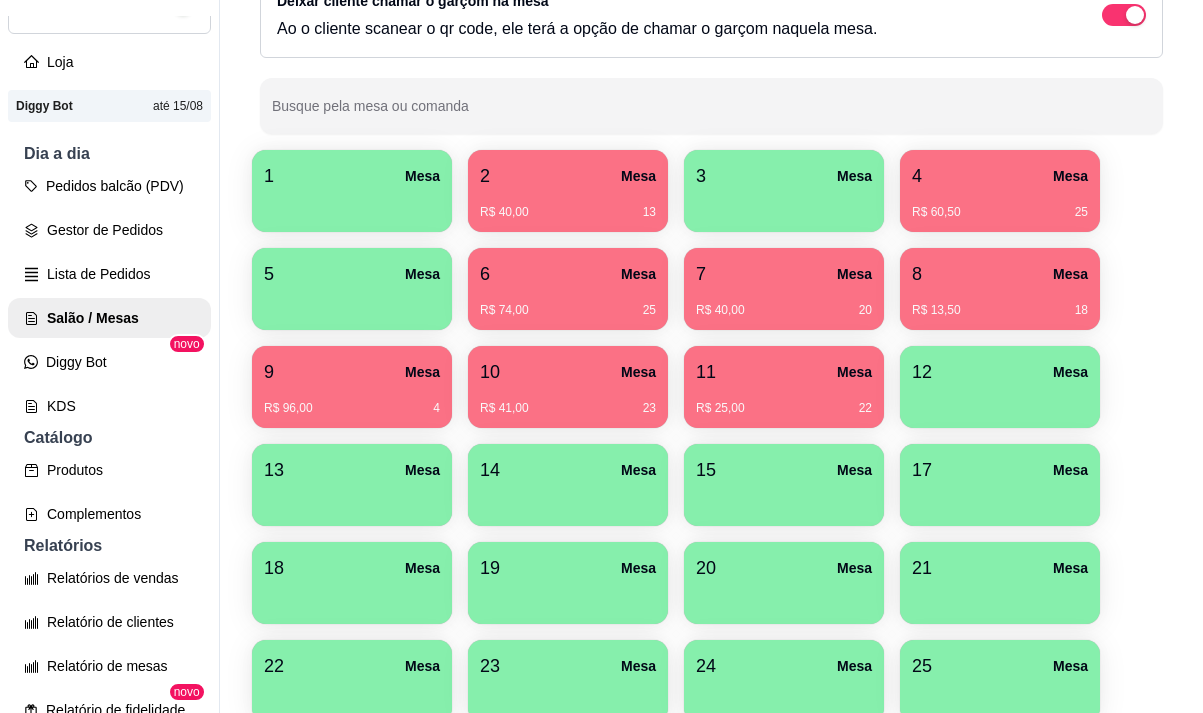 click on "8 Mesa" at bounding box center [1000, 274] 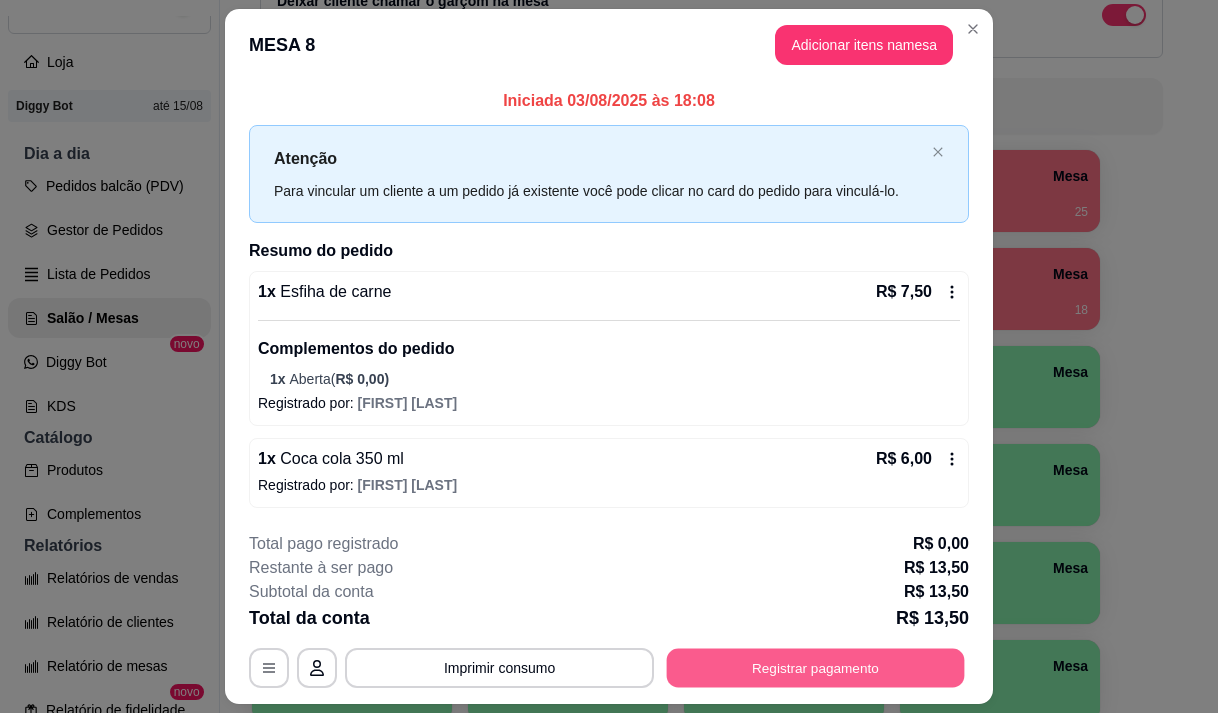click on "Registrar pagamento" at bounding box center (816, 667) 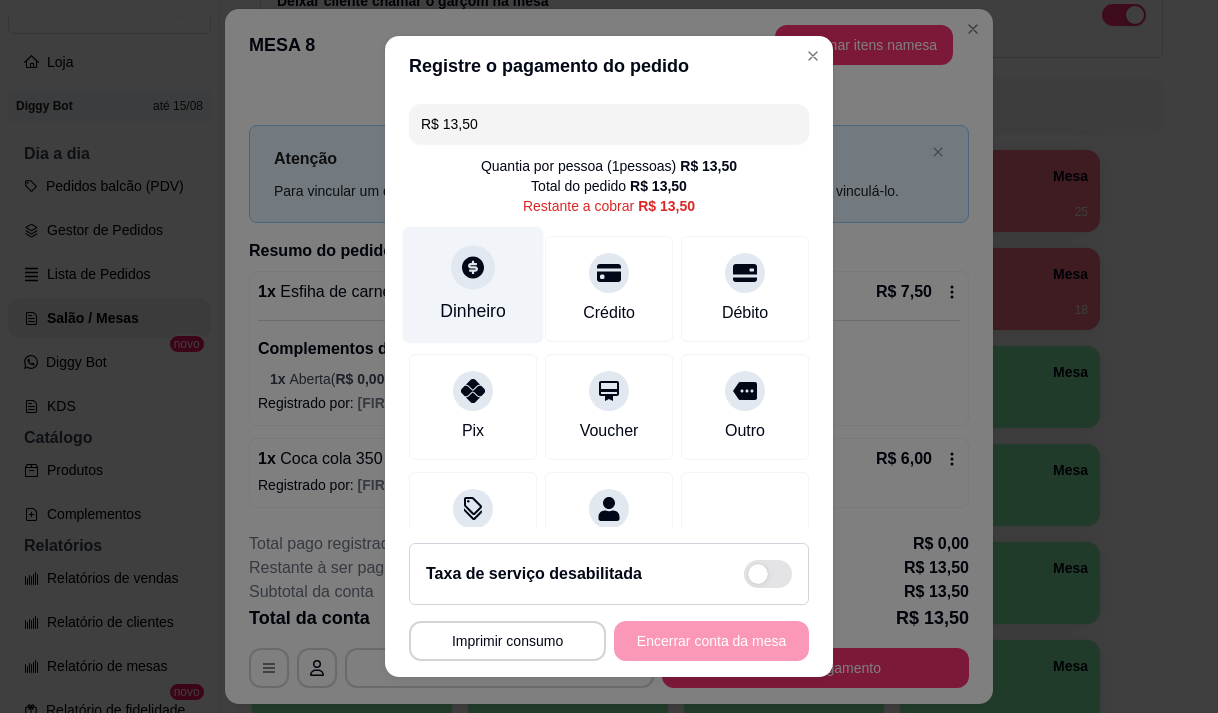 click on "Dinheiro" at bounding box center [473, 311] 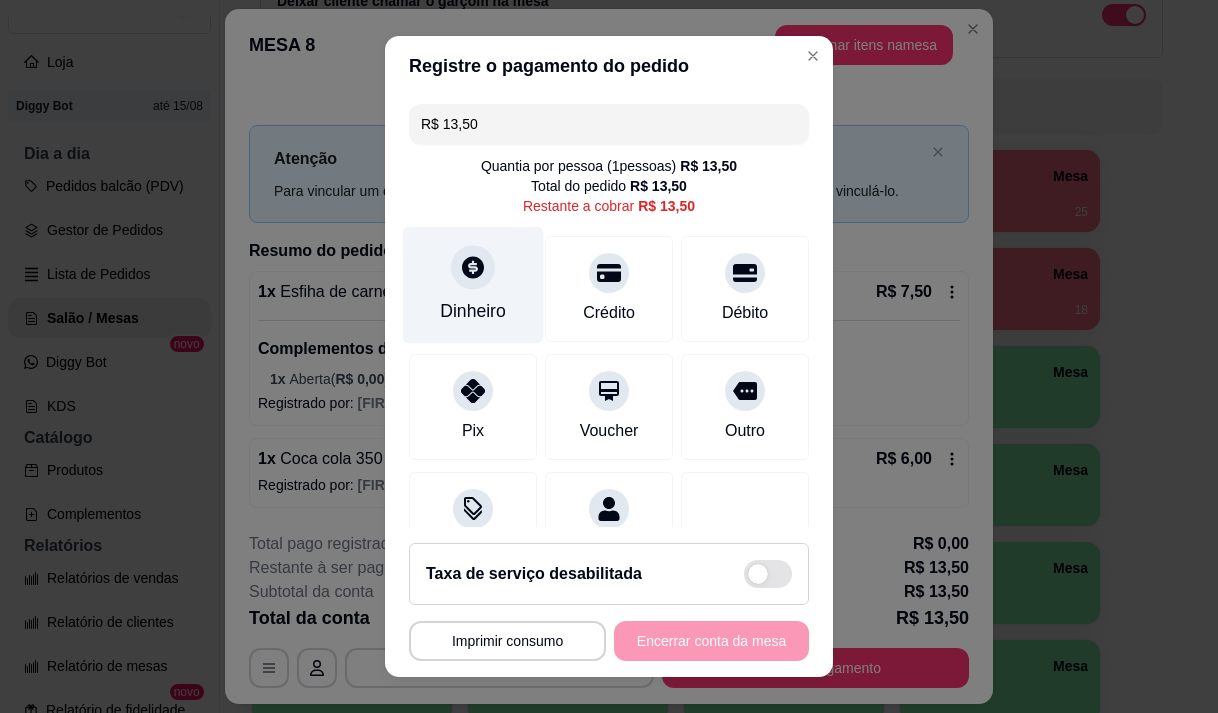 click on "Dinheiro" at bounding box center (473, 284) 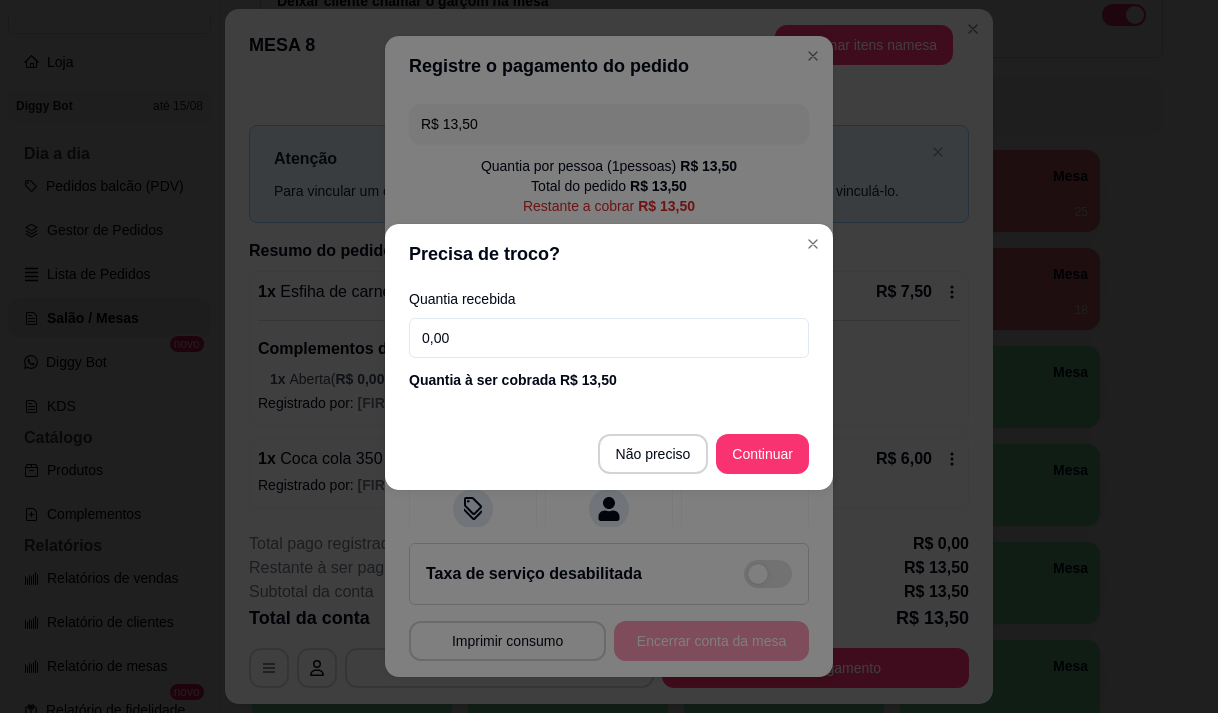 click on "0,00" at bounding box center (609, 338) 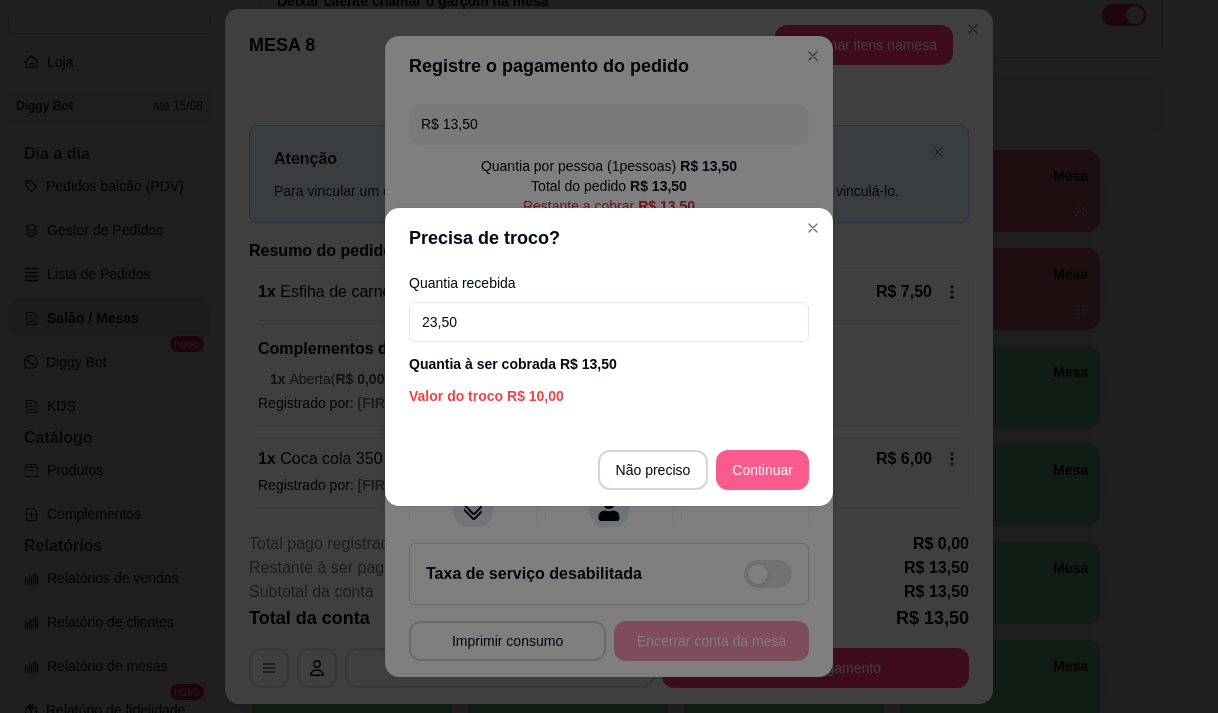 type on "23,50" 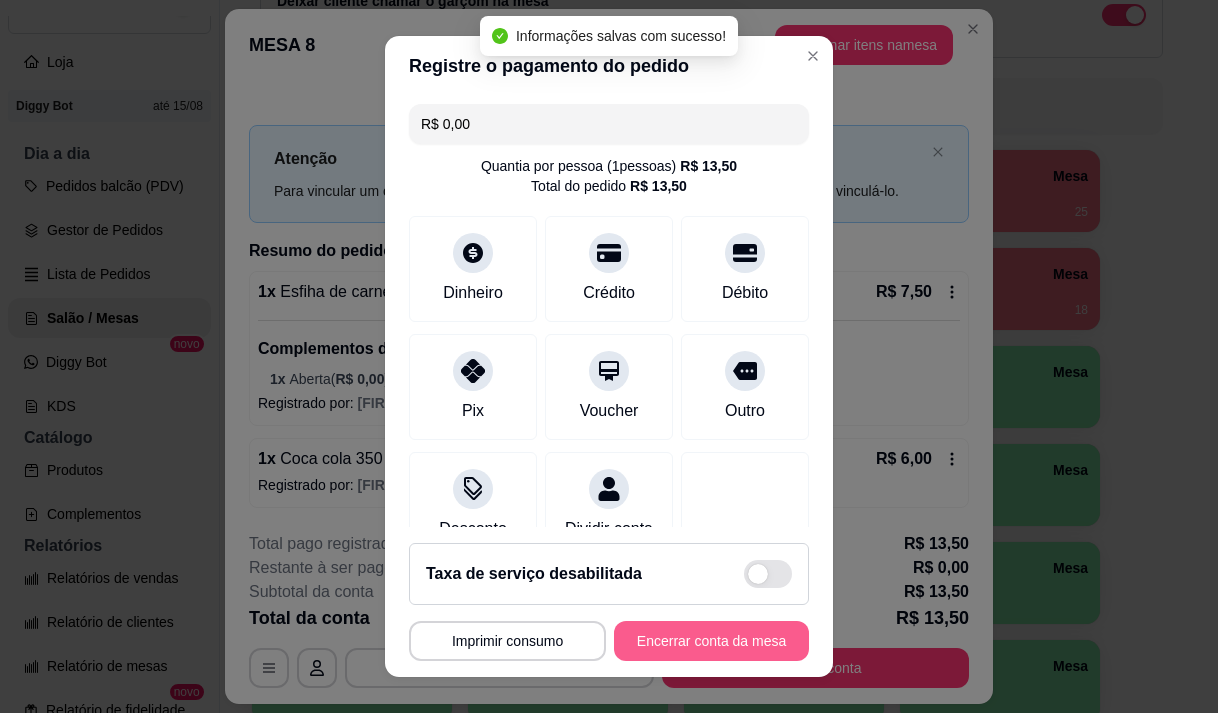type on "R$ 0,00" 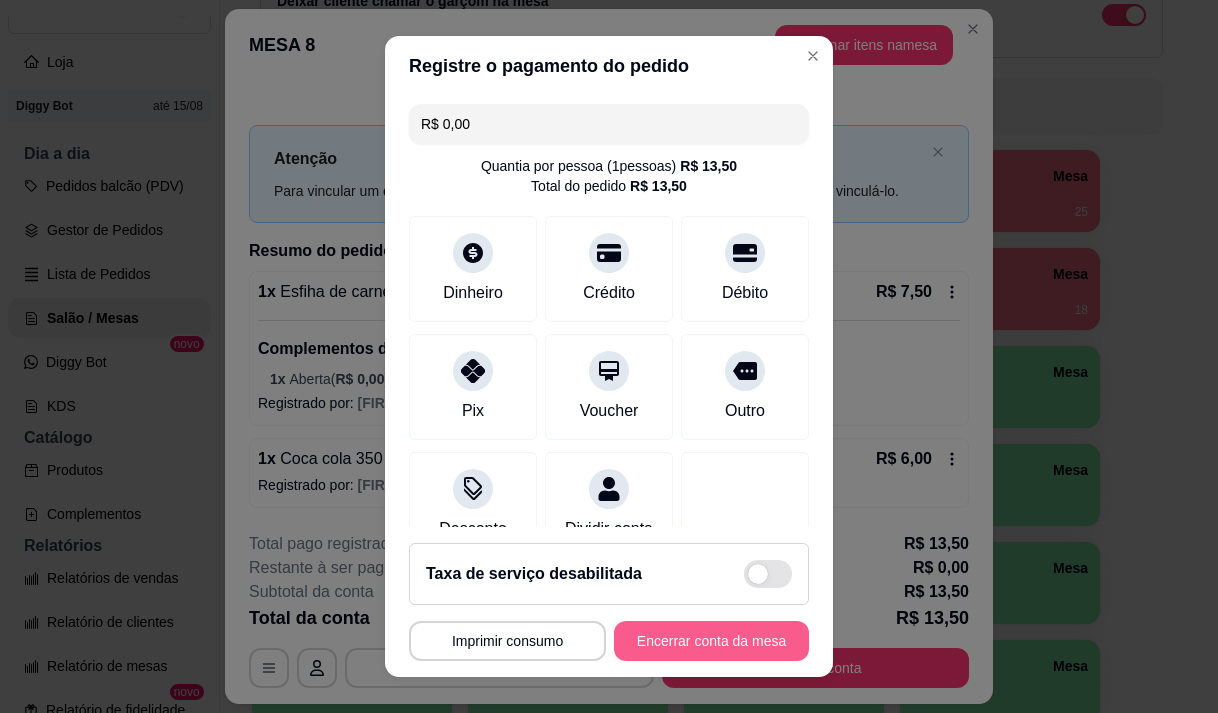 click on "Encerrar conta da mesa" at bounding box center (711, 641) 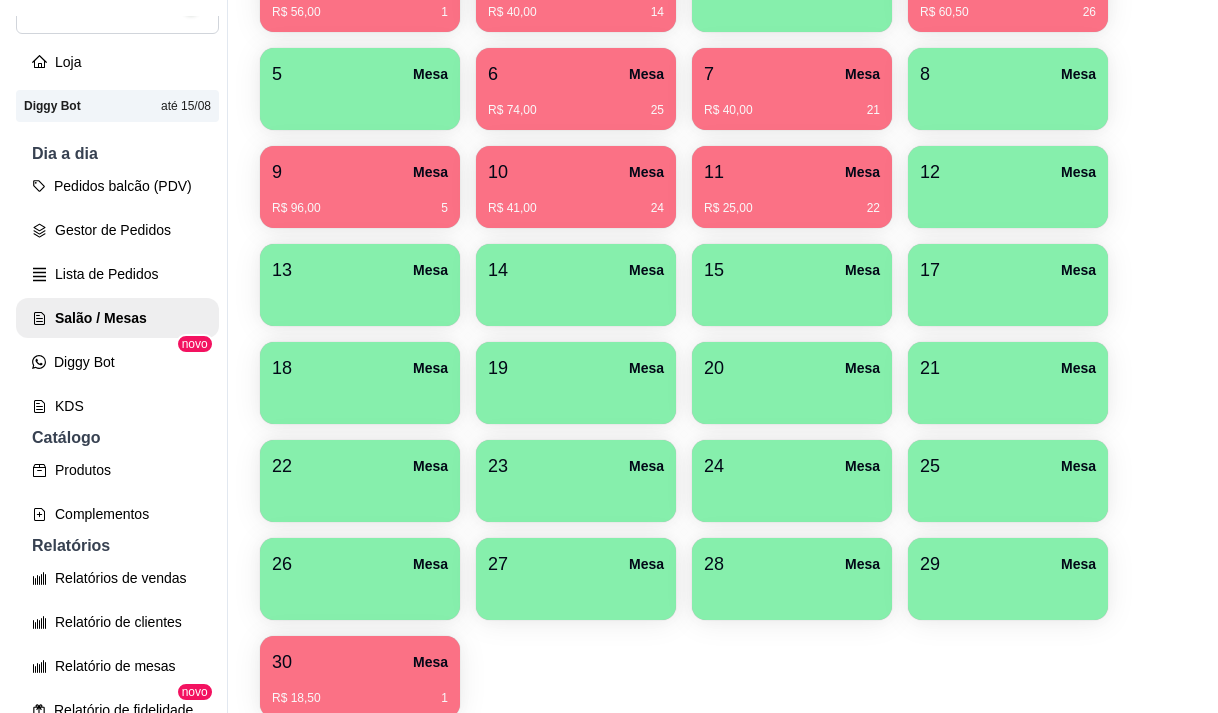 scroll, scrollTop: 508, scrollLeft: 0, axis: vertical 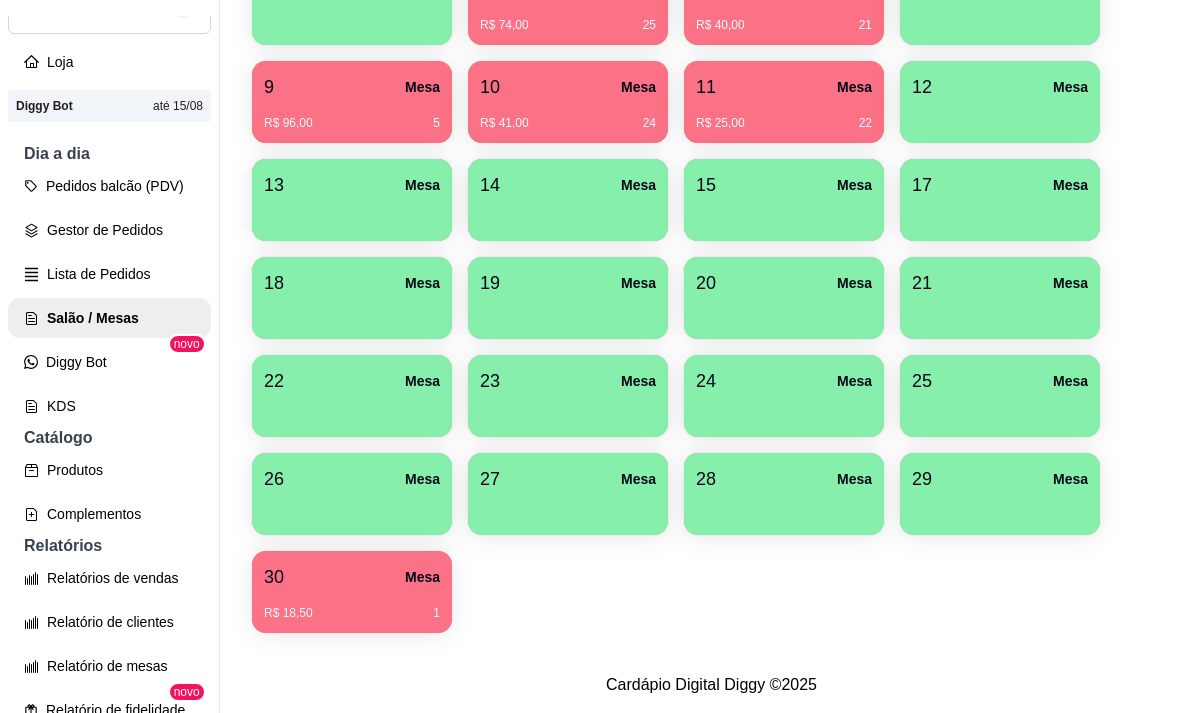 click on "[NUMBER] Mesa R$ 18,50 [NUMBER]" at bounding box center [352, 592] 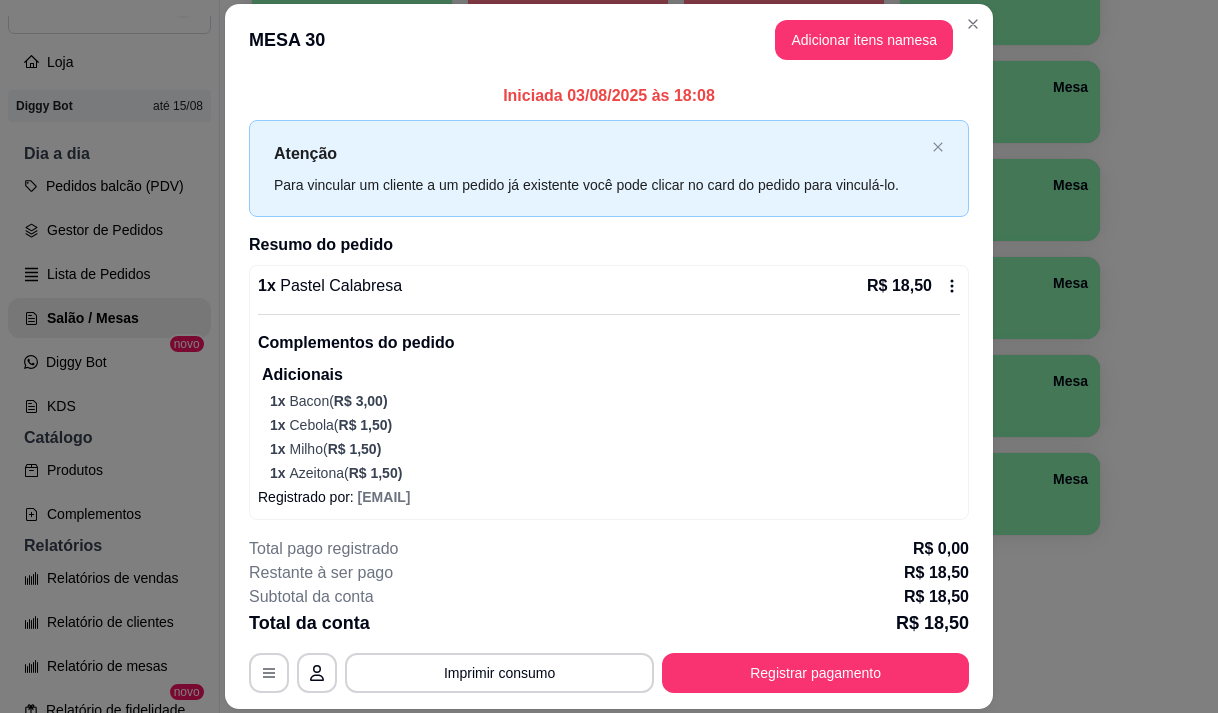 scroll, scrollTop: 6, scrollLeft: 0, axis: vertical 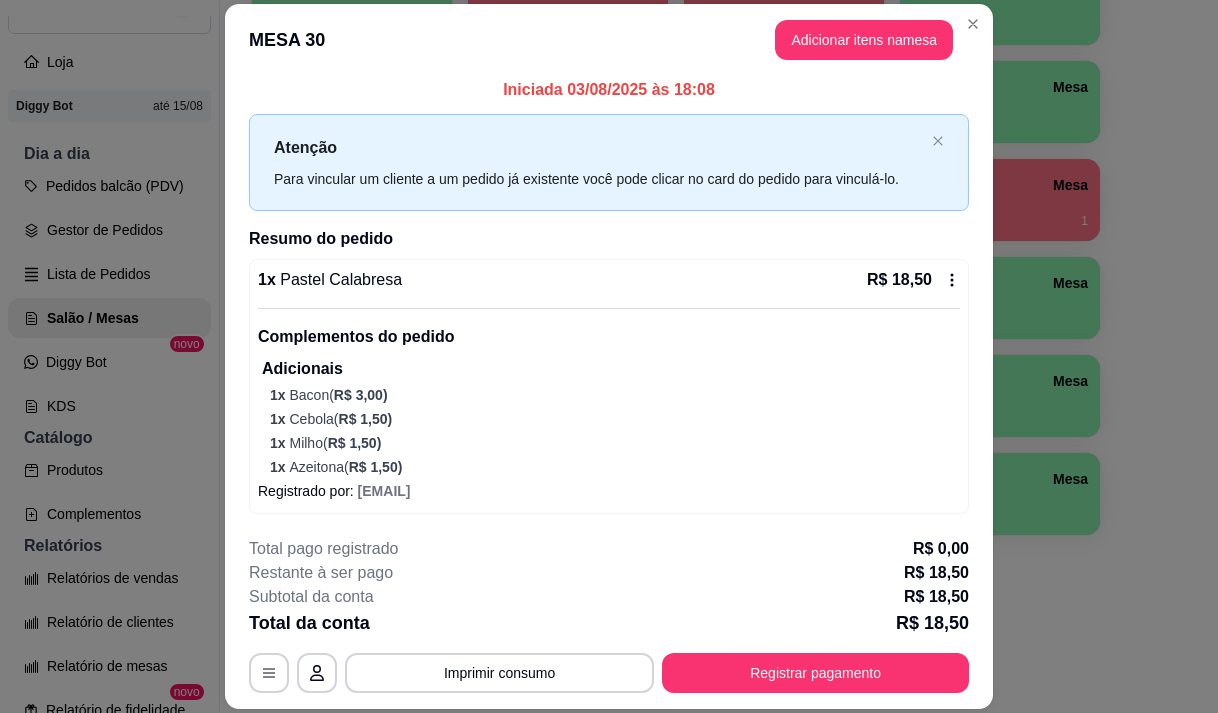 drag, startPoint x: 1130, startPoint y: 461, endPoint x: 1118, endPoint y: 470, distance: 15 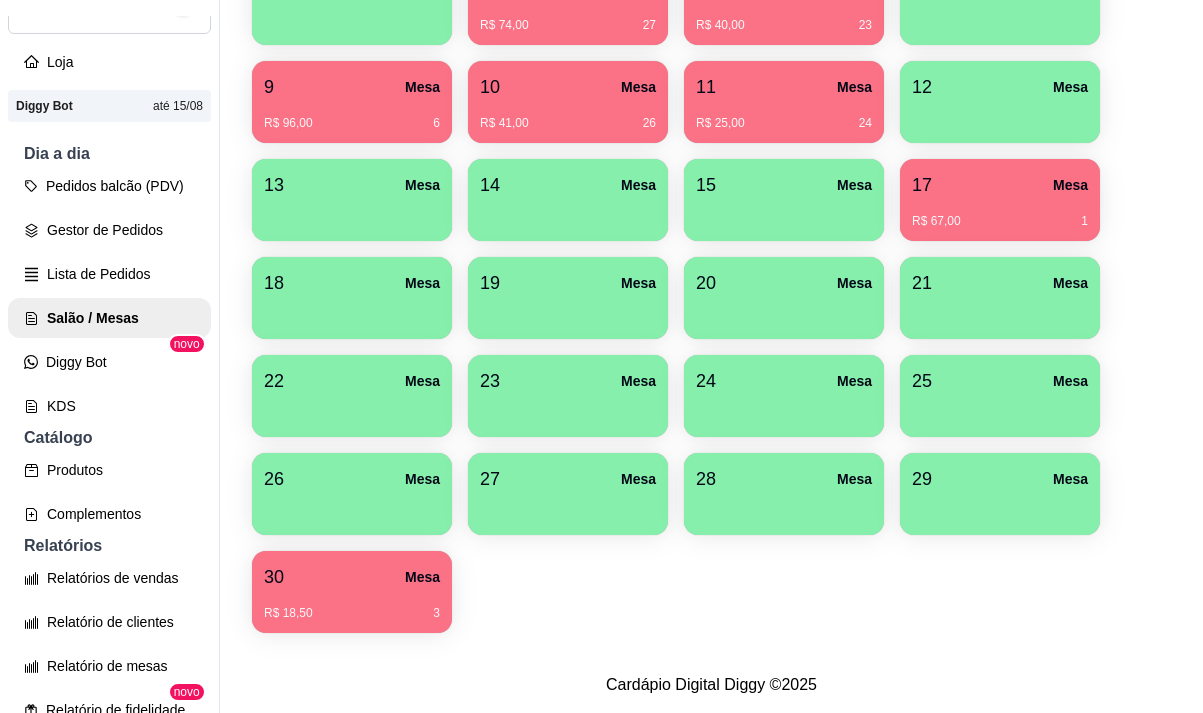 click at bounding box center (1000, 508) 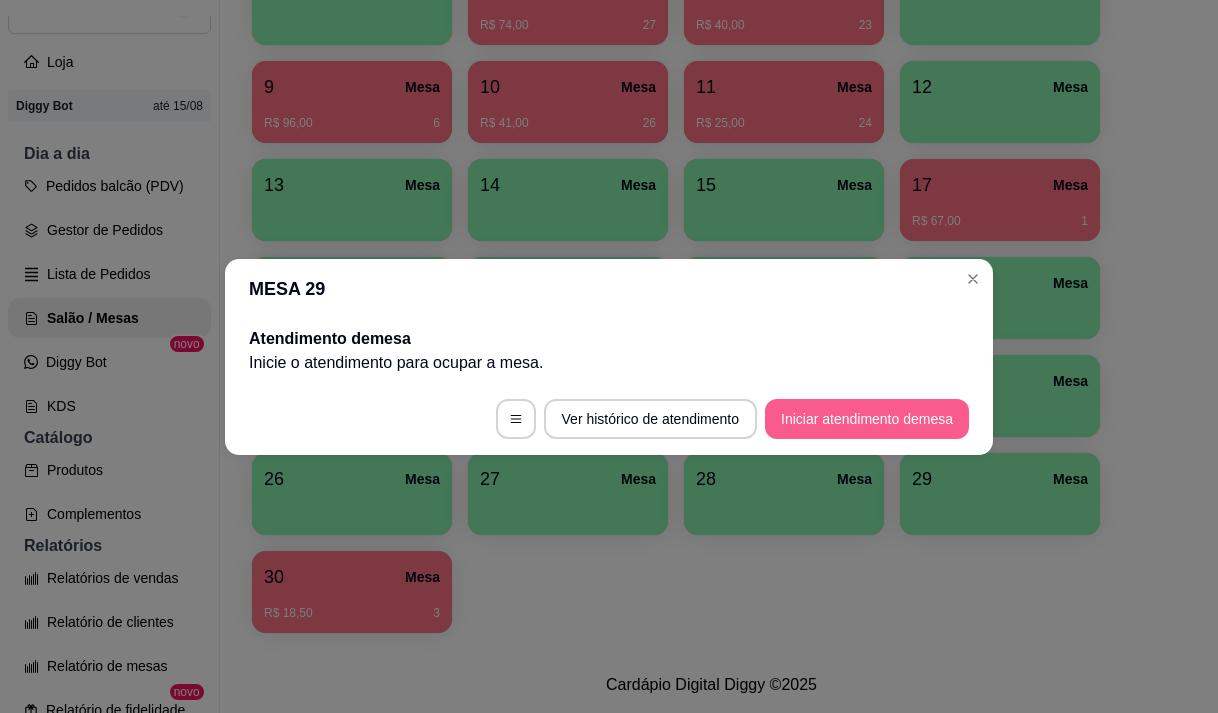 click on "Iniciar atendimento de  mesa" at bounding box center (867, 419) 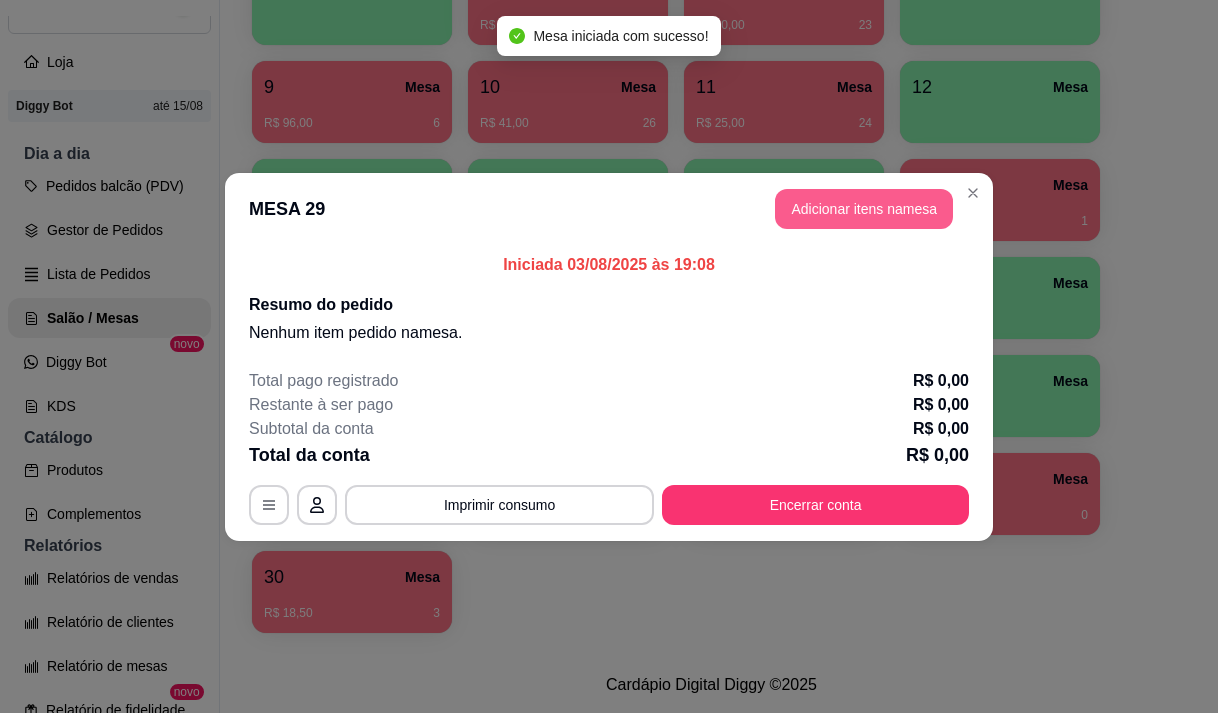click on "Adicionar itens na  mesa" at bounding box center [864, 209] 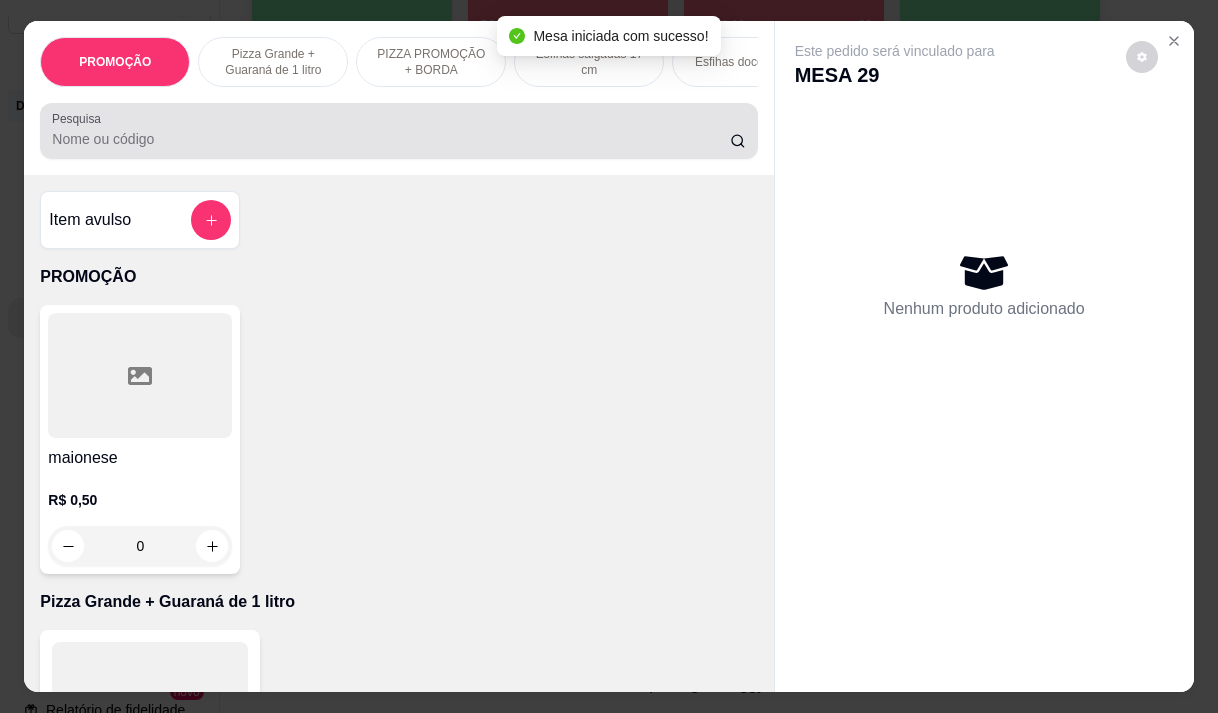 click on "Pesquisa" at bounding box center [391, 139] 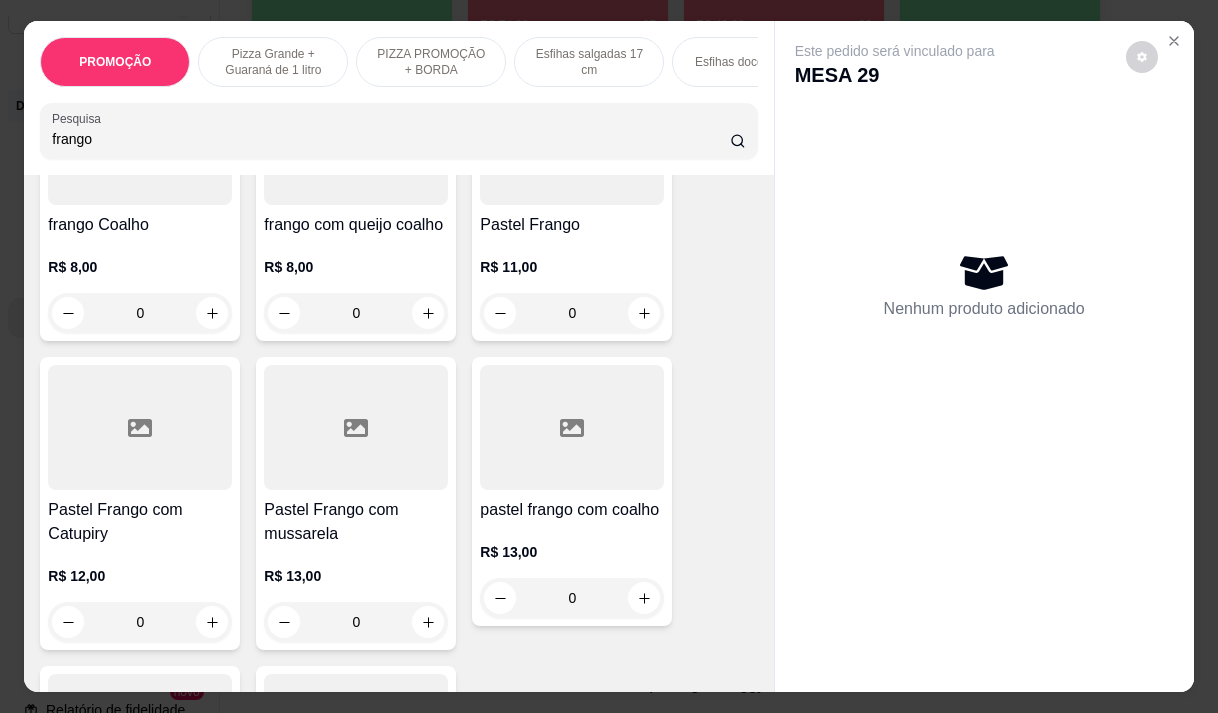 scroll, scrollTop: 500, scrollLeft: 0, axis: vertical 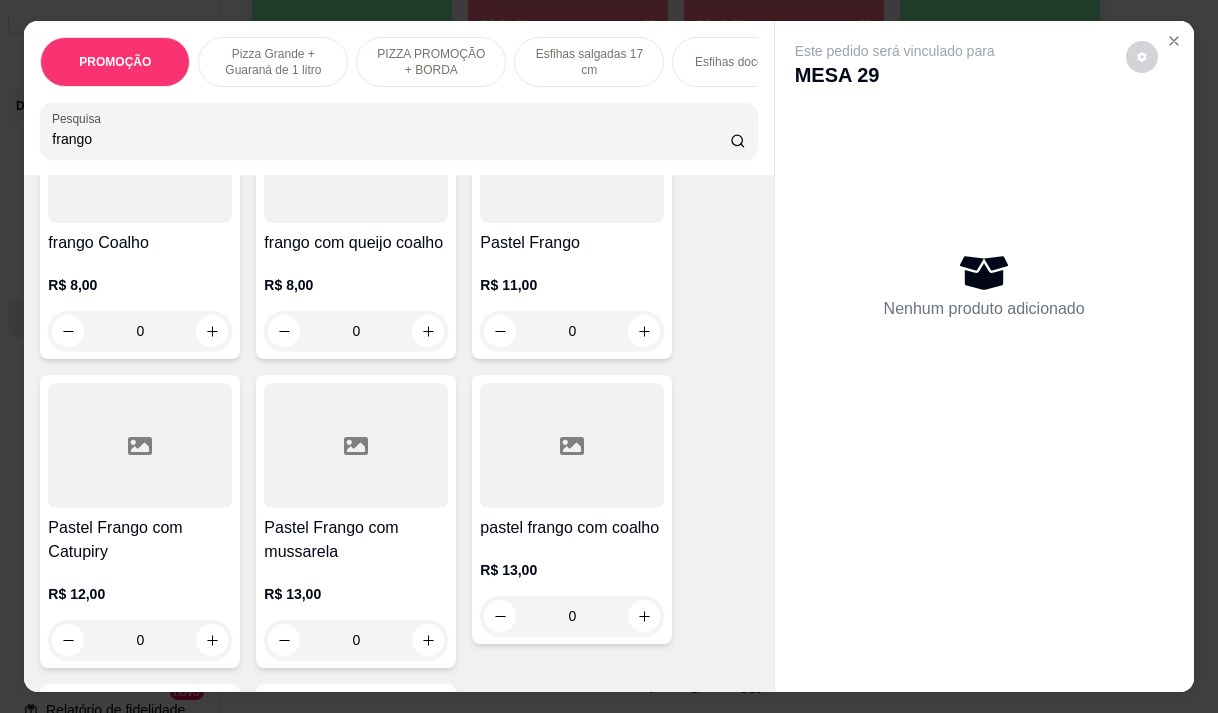 type on "frango" 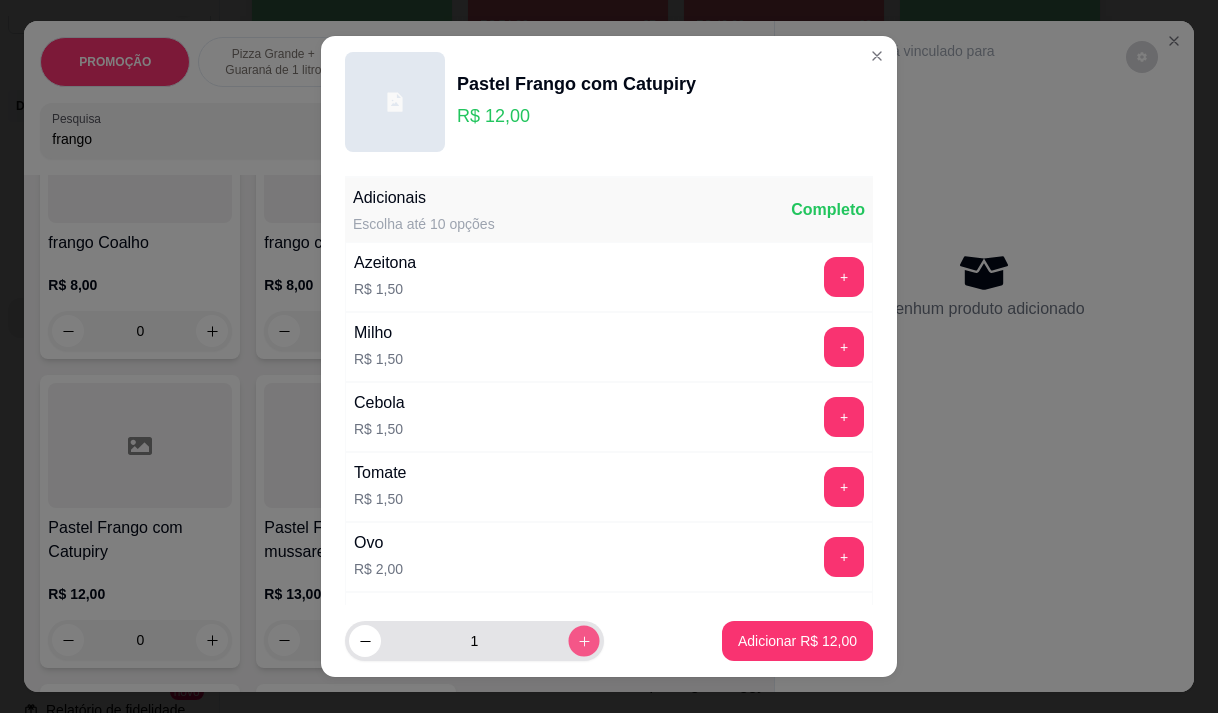 click 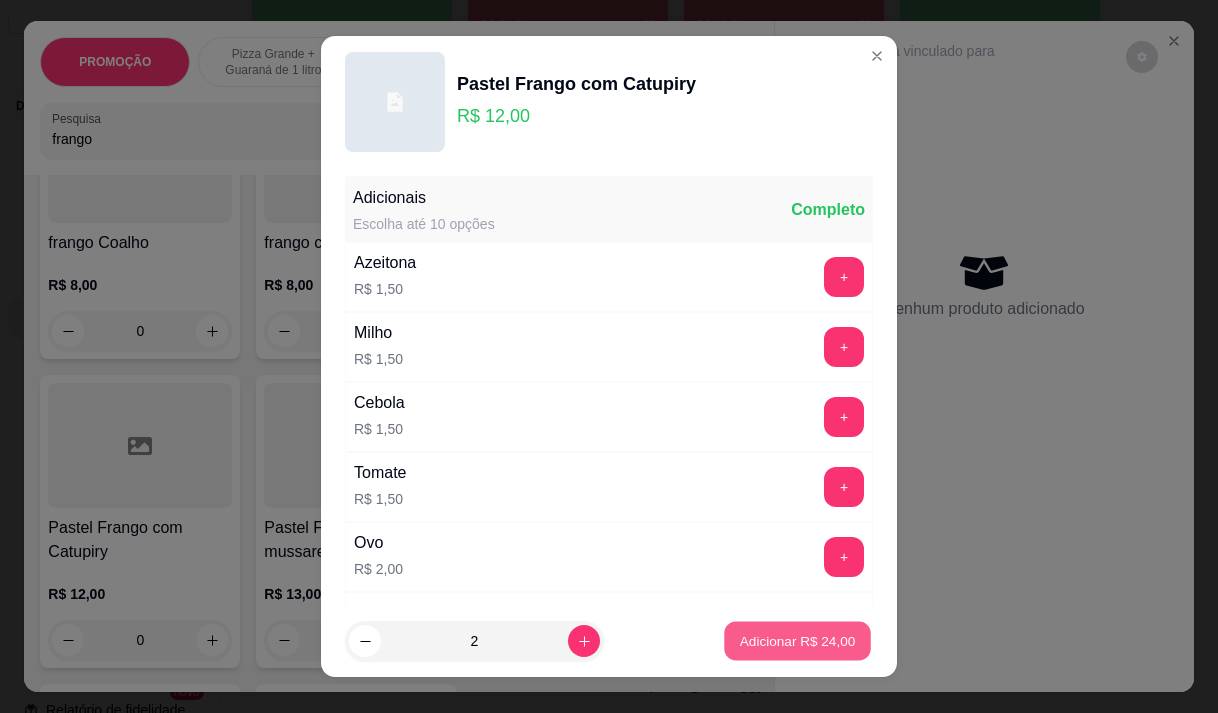click on "Adicionar   R$ 24,00" at bounding box center [798, 641] 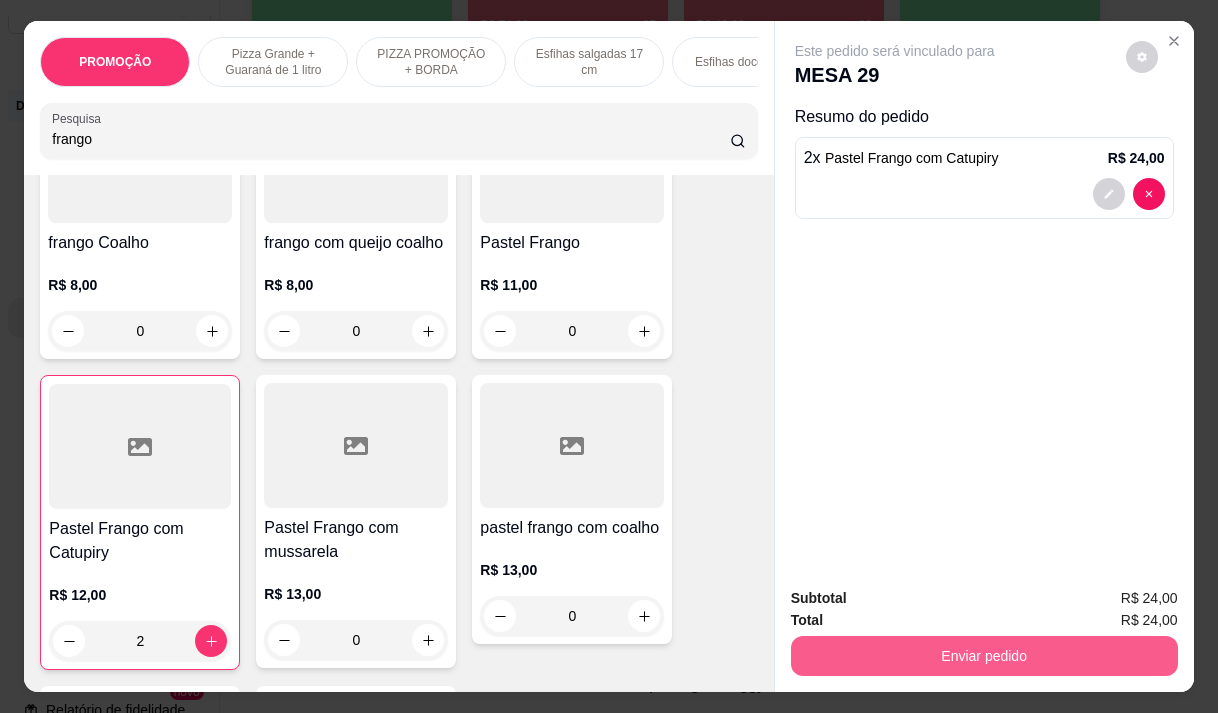 click on "Enviar pedido" at bounding box center (984, 656) 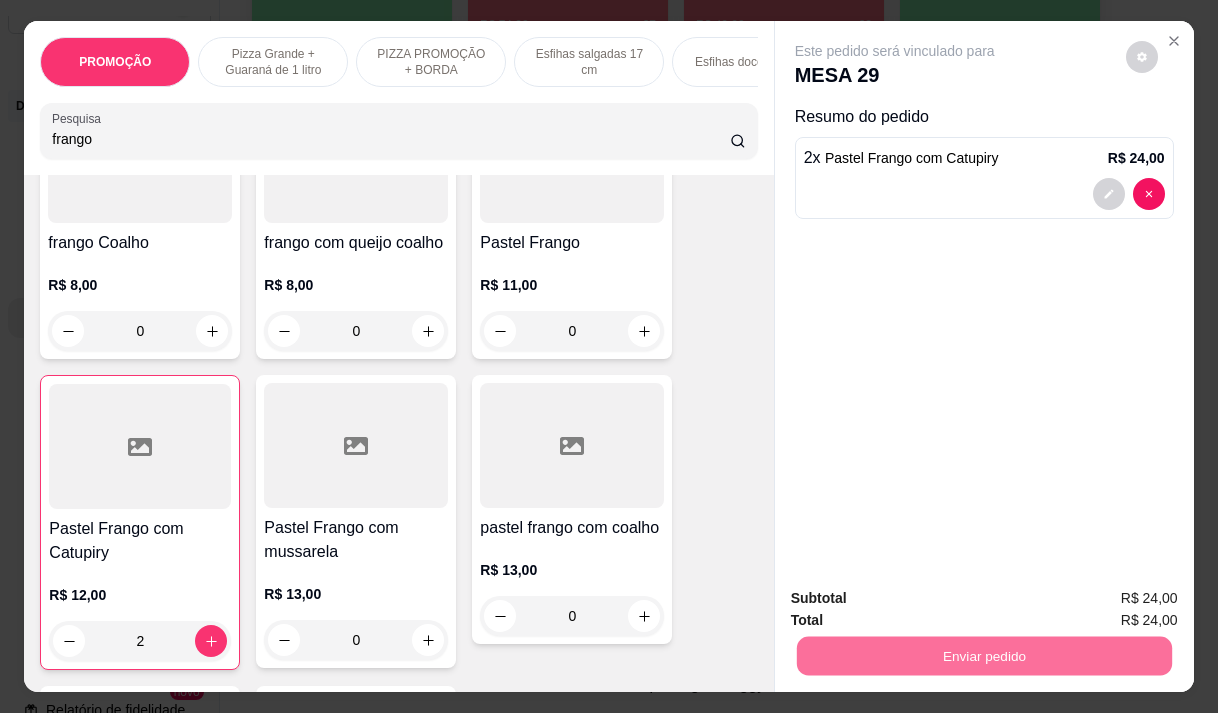 click on "Não registrar e enviar pedido" at bounding box center [918, 599] 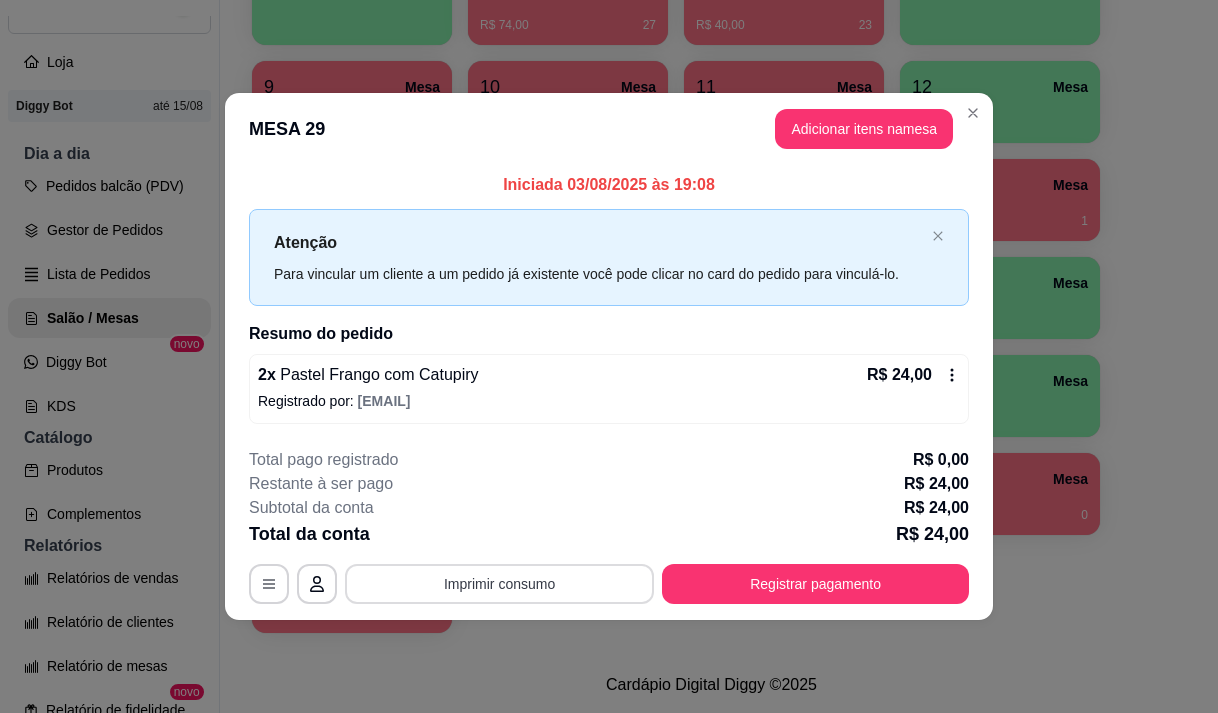click on "Imprimir consumo" at bounding box center (499, 584) 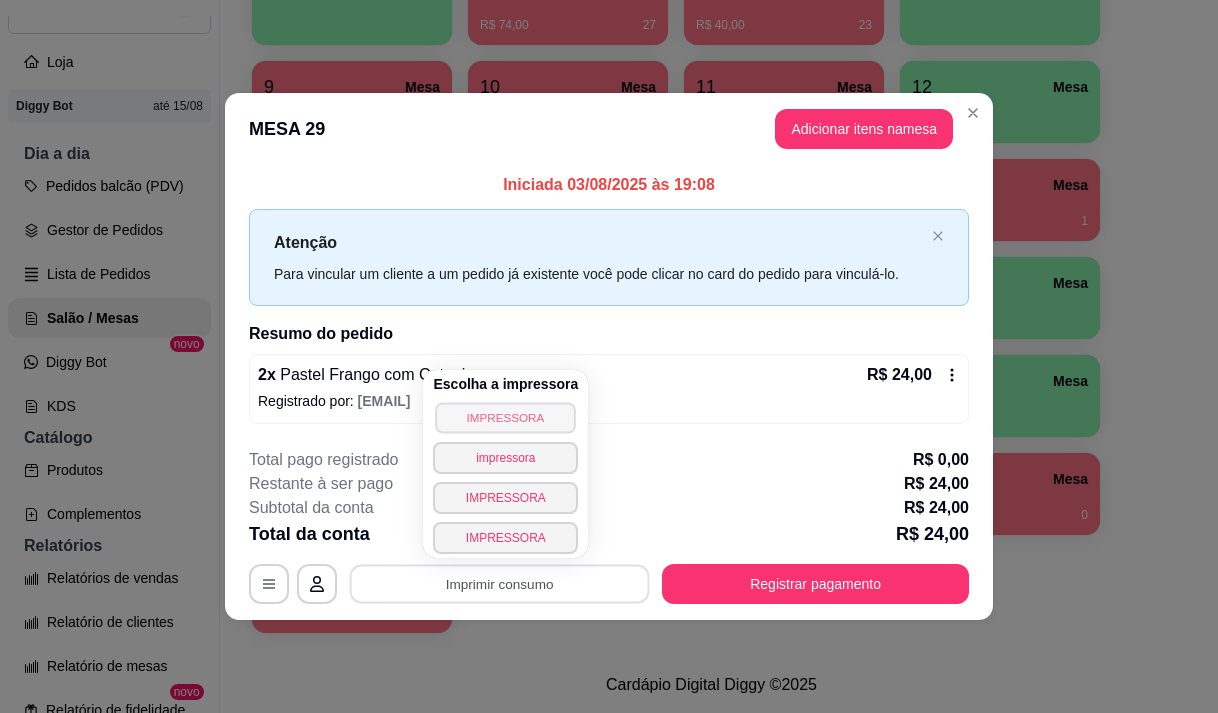 click on "IMPRESSORA" at bounding box center (506, 417) 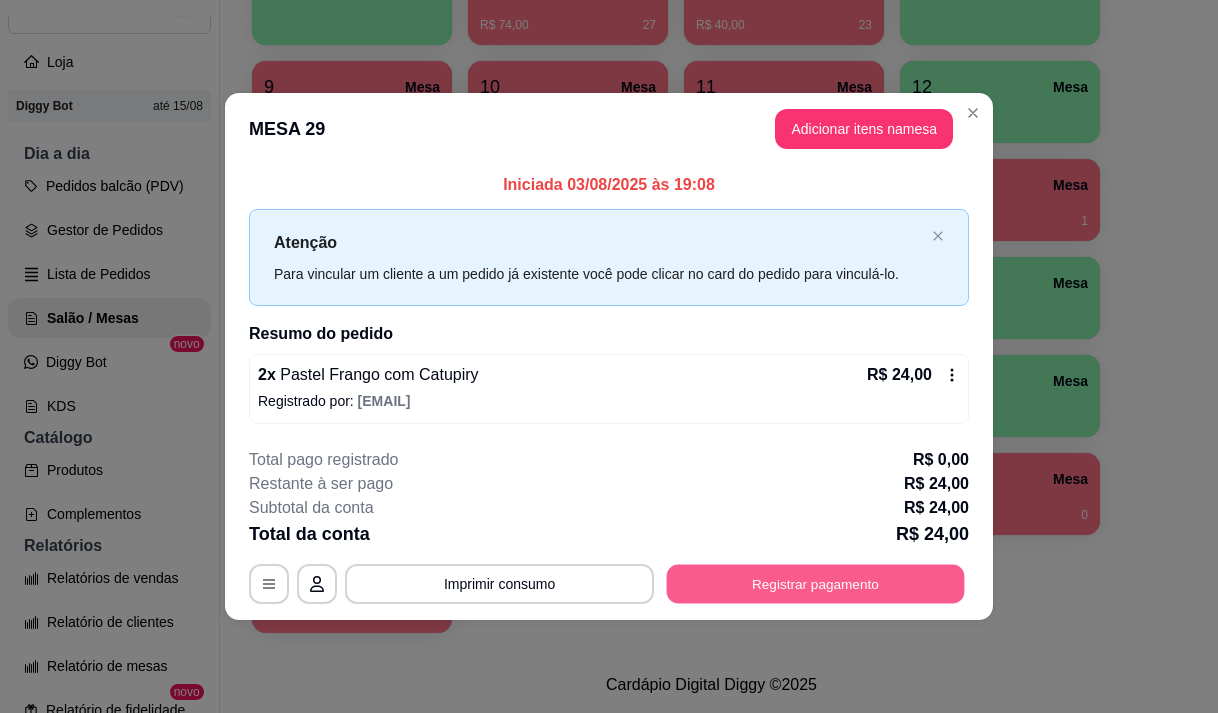 click on "Registrar pagamento" at bounding box center [816, 584] 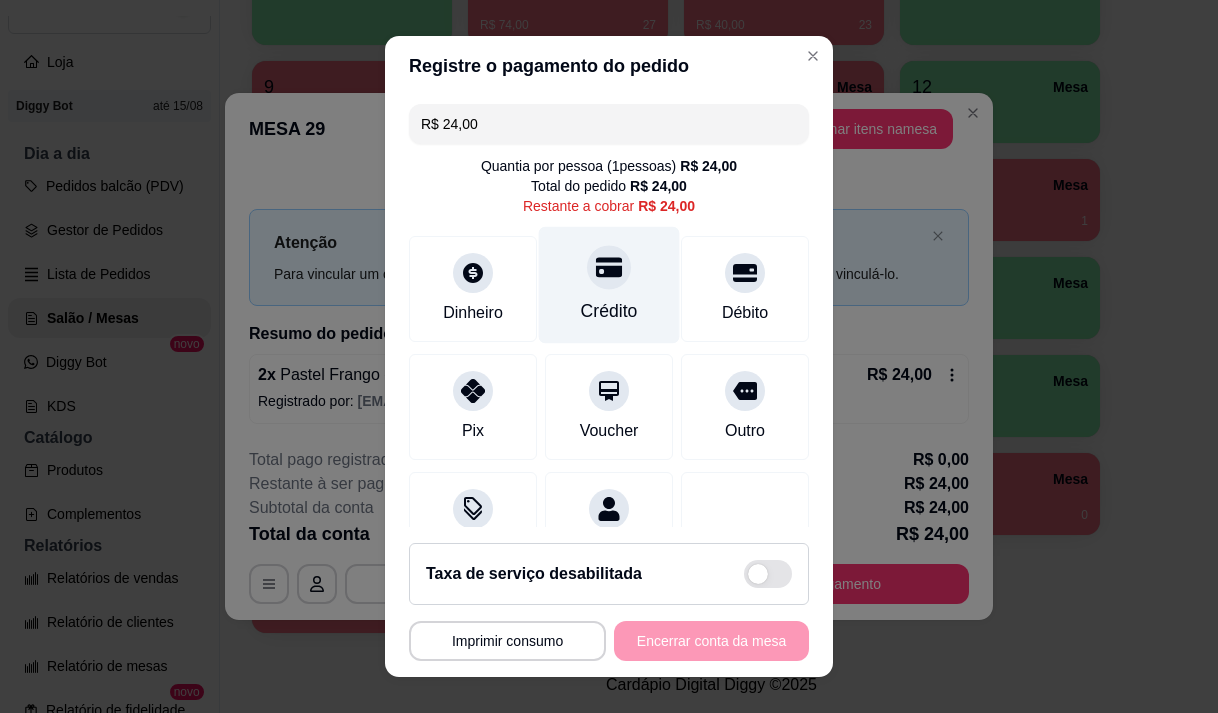 click on "Crédito" at bounding box center (609, 284) 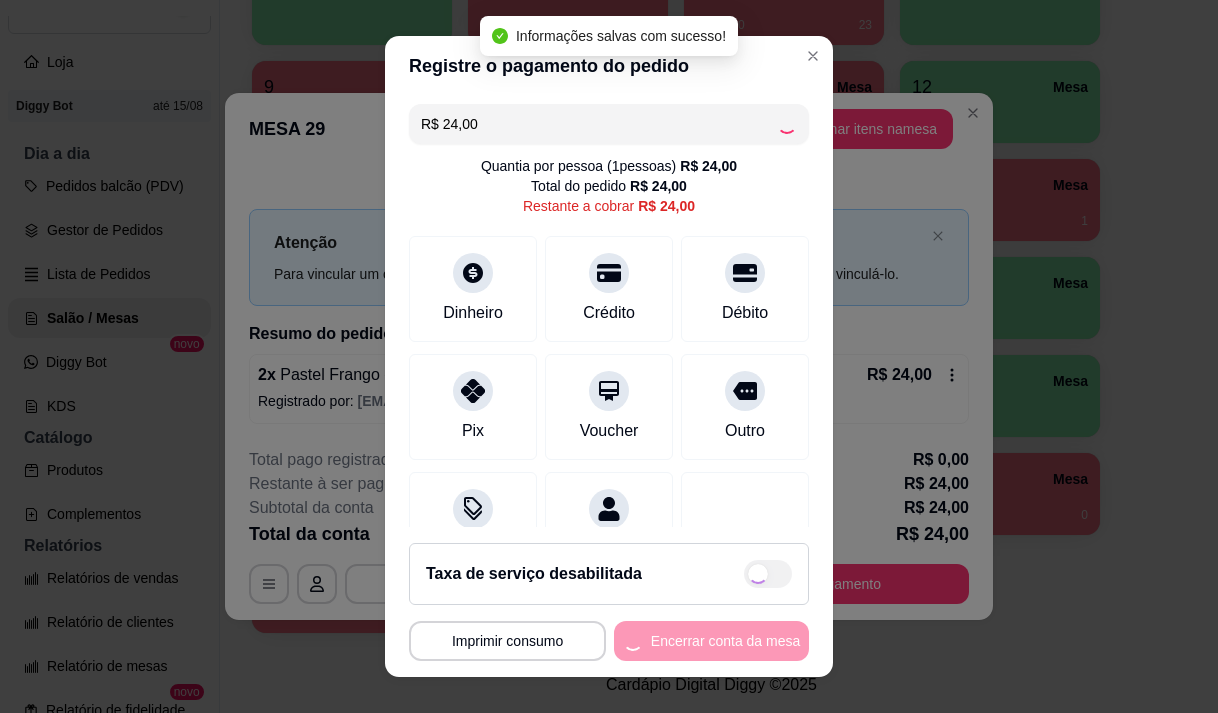 type on "R$ 0,00" 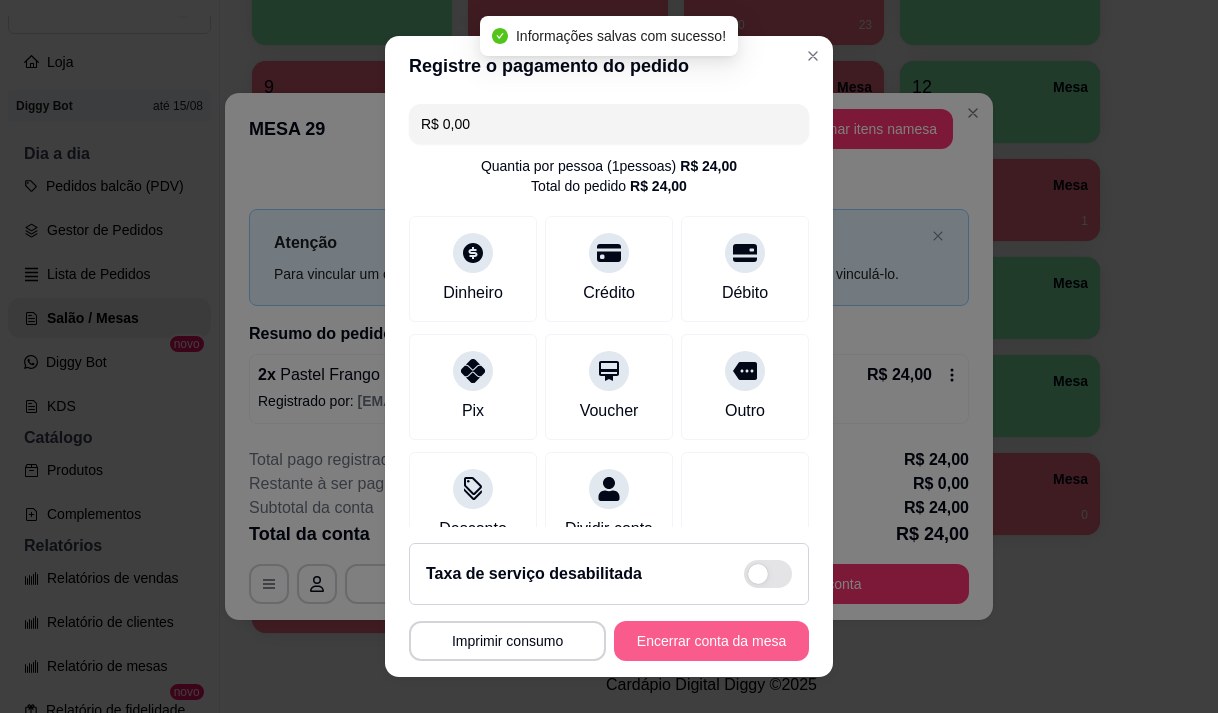 click on "Encerrar conta da mesa" at bounding box center (711, 641) 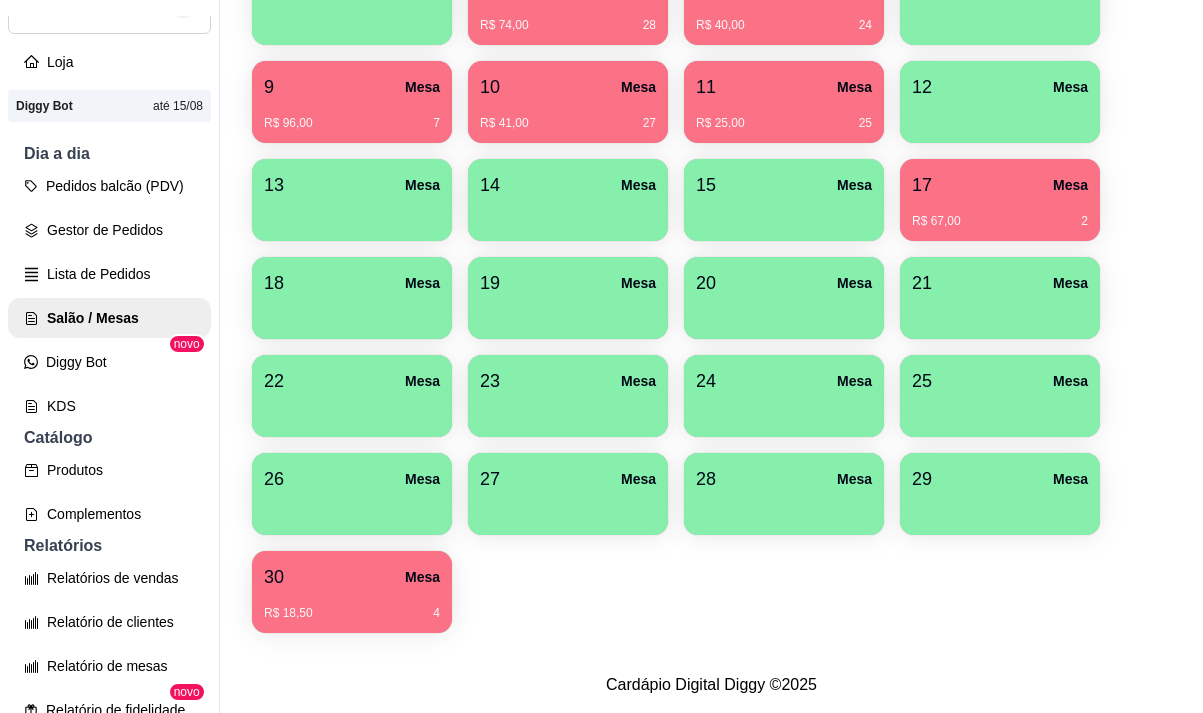click on "R$ 18,50 4" at bounding box center [352, 606] 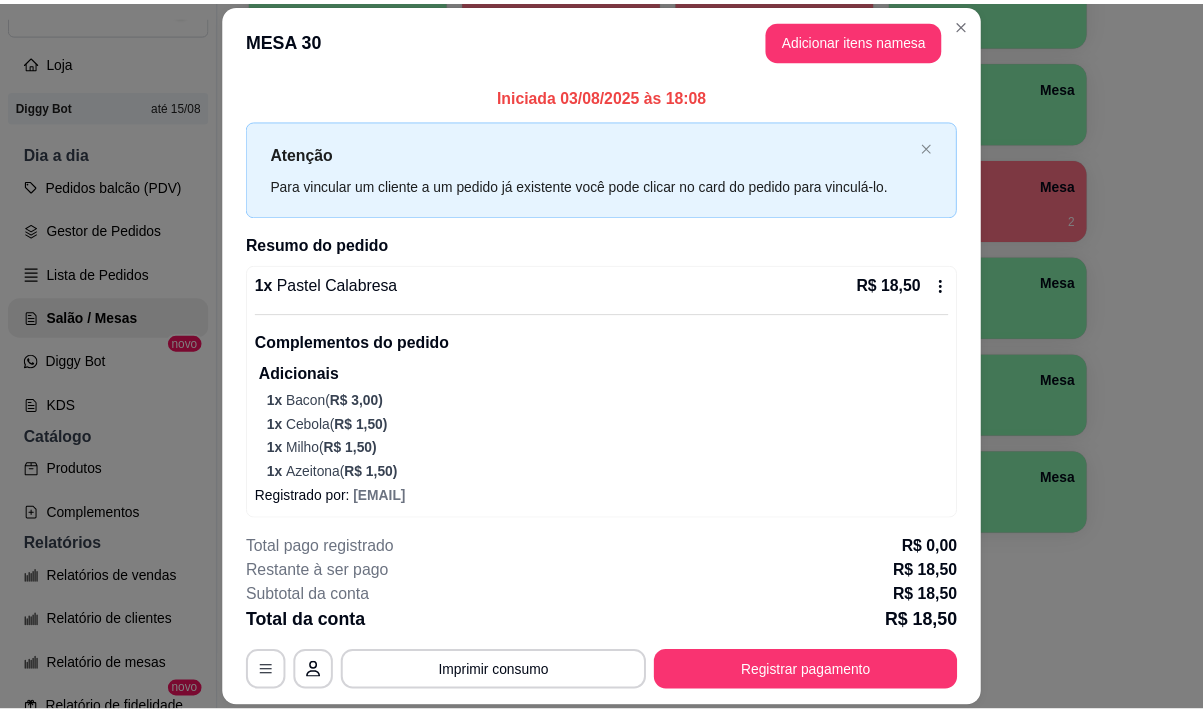 scroll, scrollTop: 6, scrollLeft: 0, axis: vertical 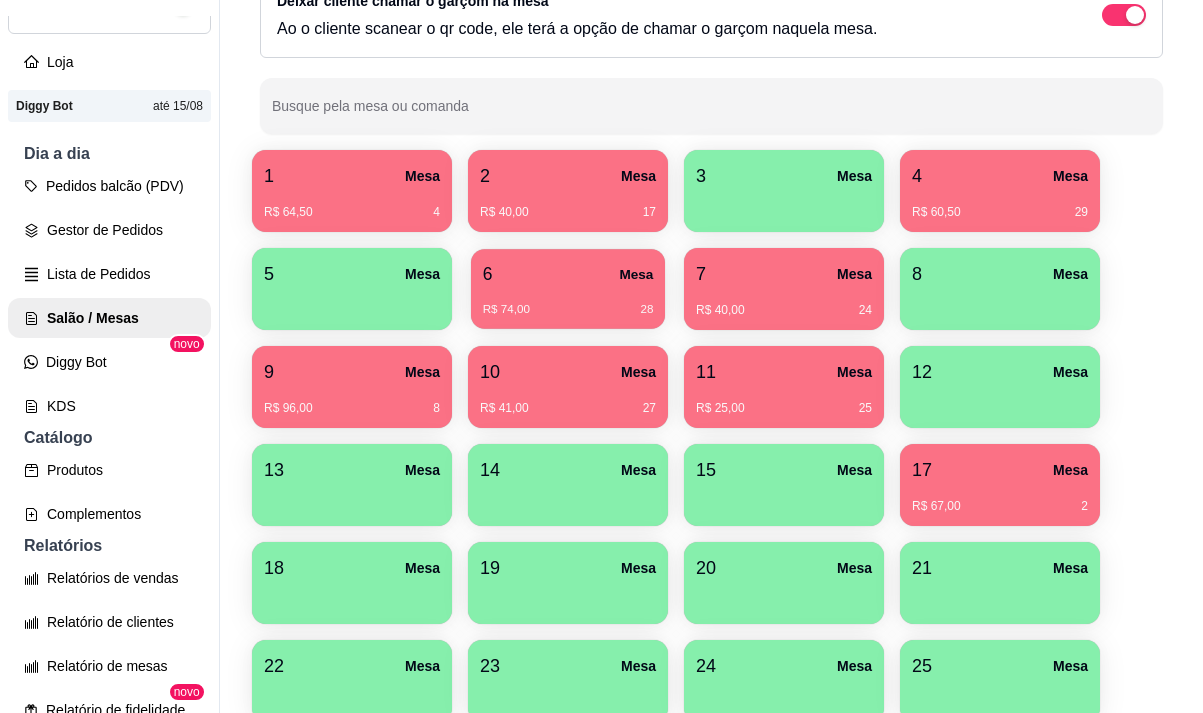 click on "6 Mesa" at bounding box center [568, 274] 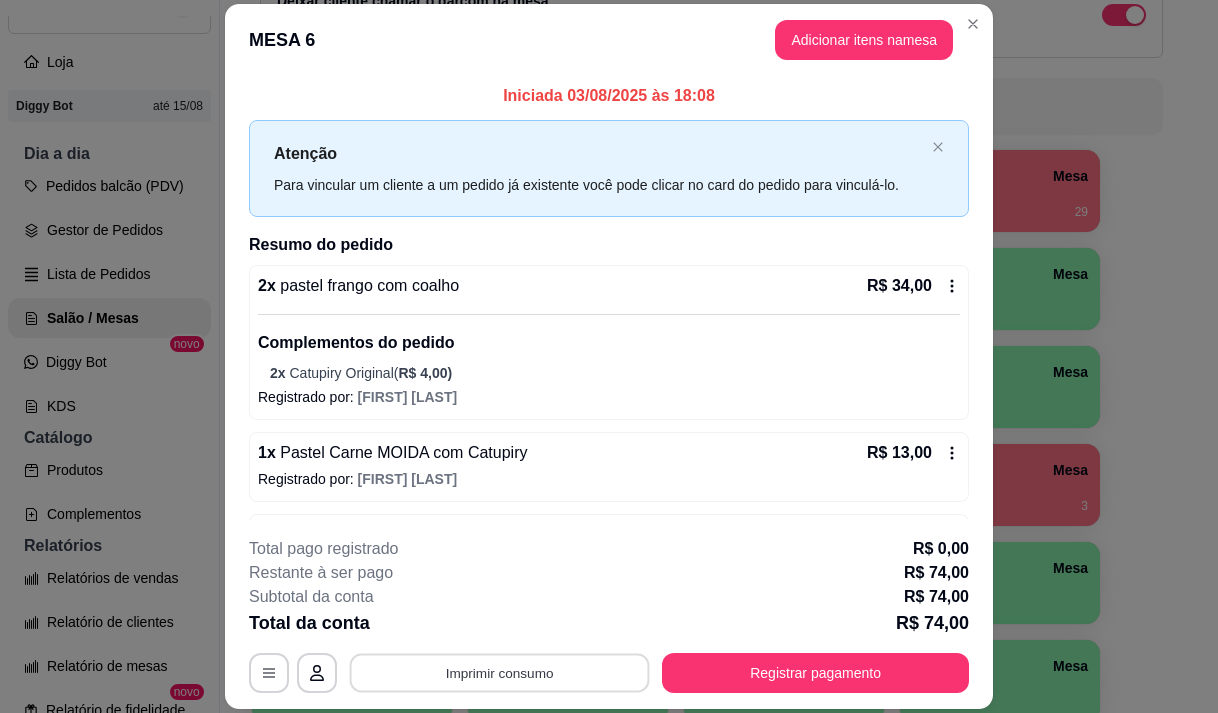 click on "Imprimir consumo" at bounding box center [500, 673] 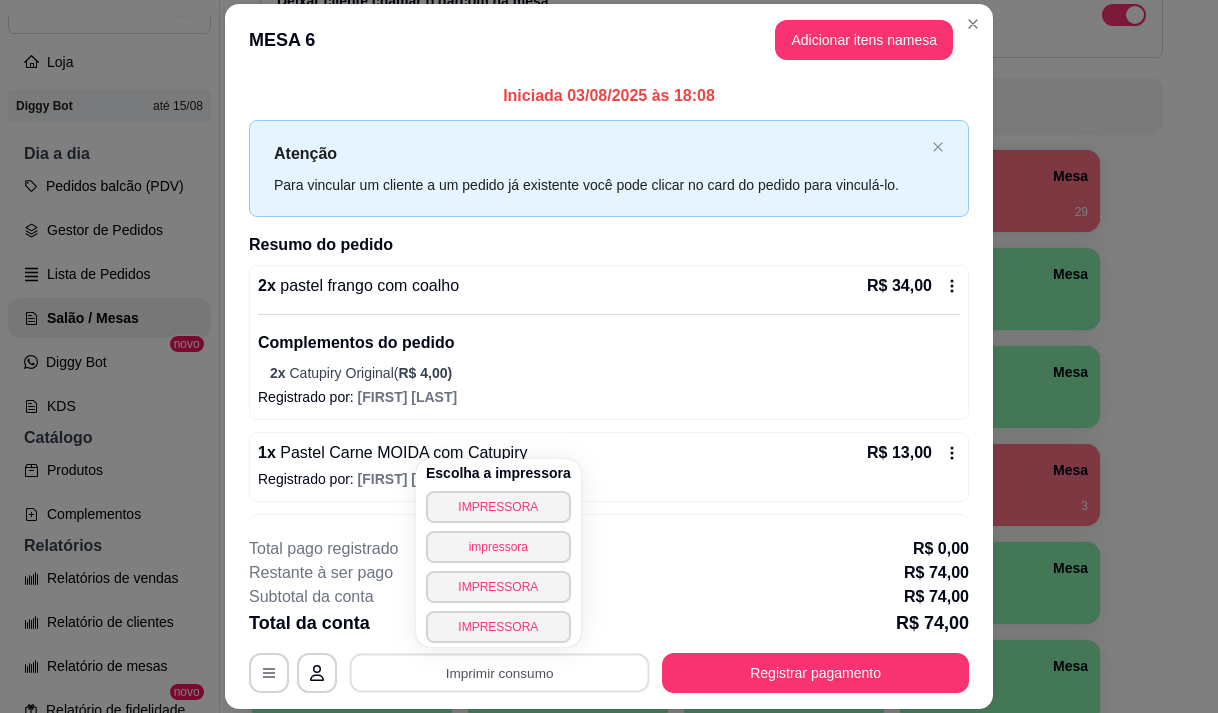 click on "Escolha a impressora IMPRESSORA impressora IMPRESSORA IMPRESSORA" at bounding box center (498, 553) 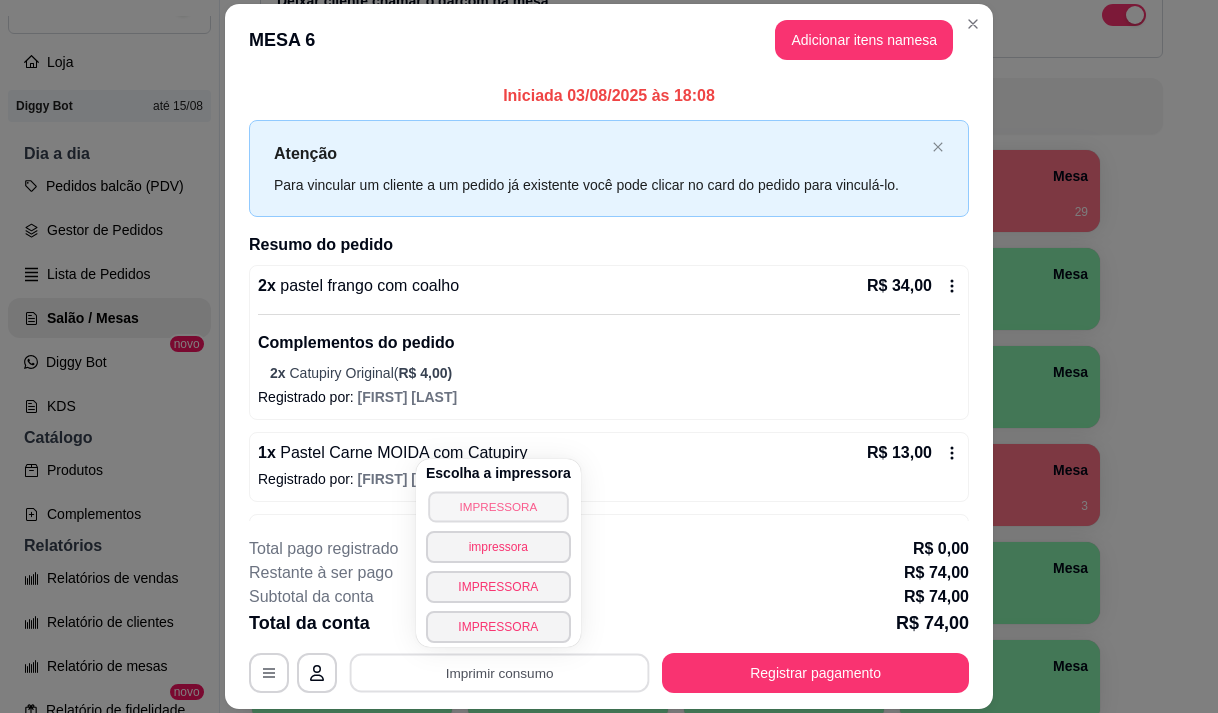 click on "IMPRESSORA" at bounding box center (498, 506) 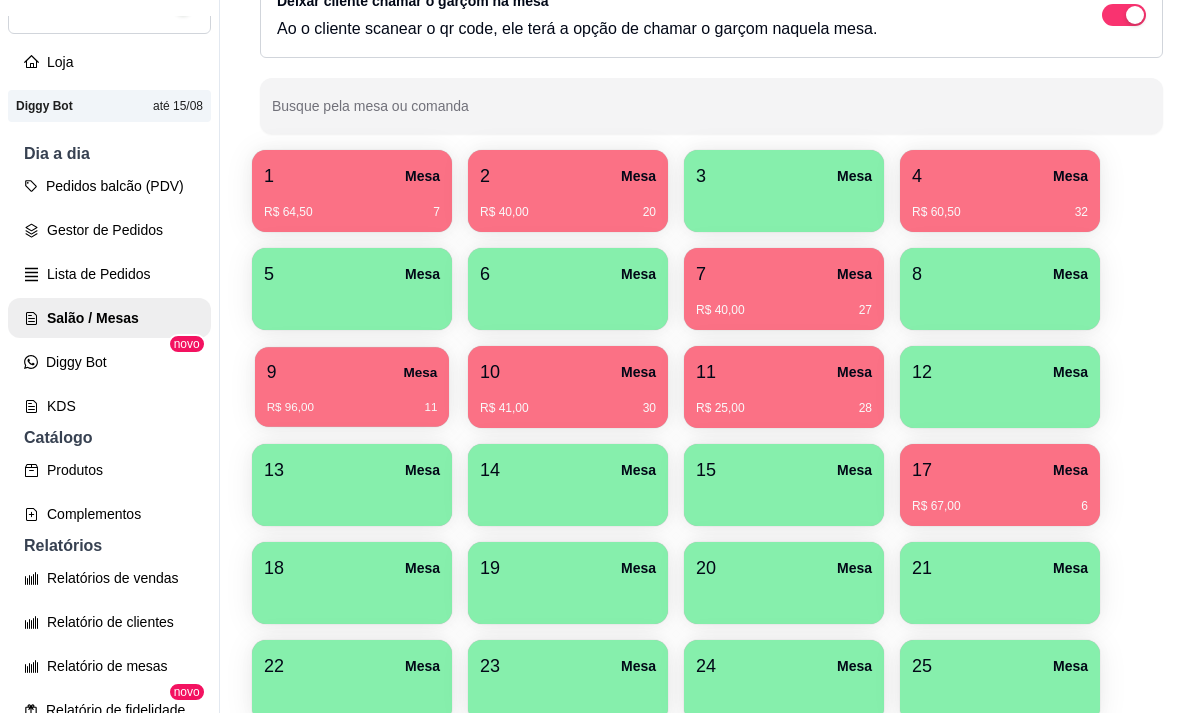 click on "R$ 96,00 11" at bounding box center (352, 400) 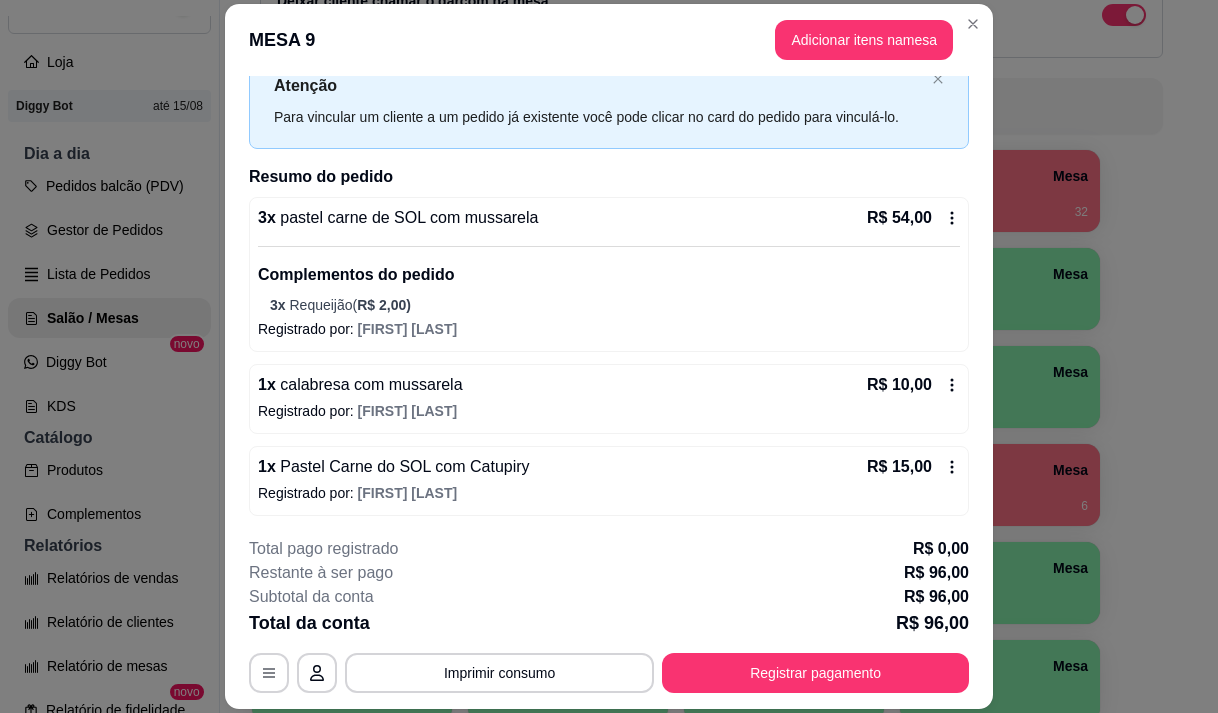 scroll, scrollTop: 100, scrollLeft: 0, axis: vertical 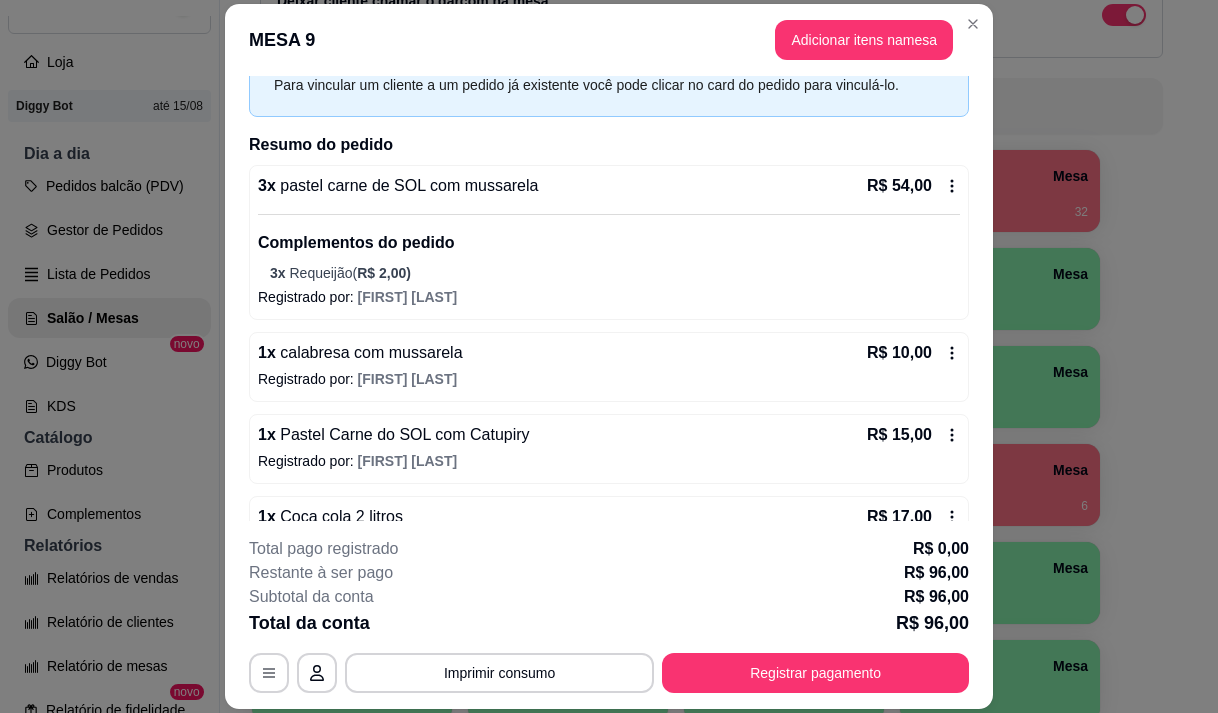 click 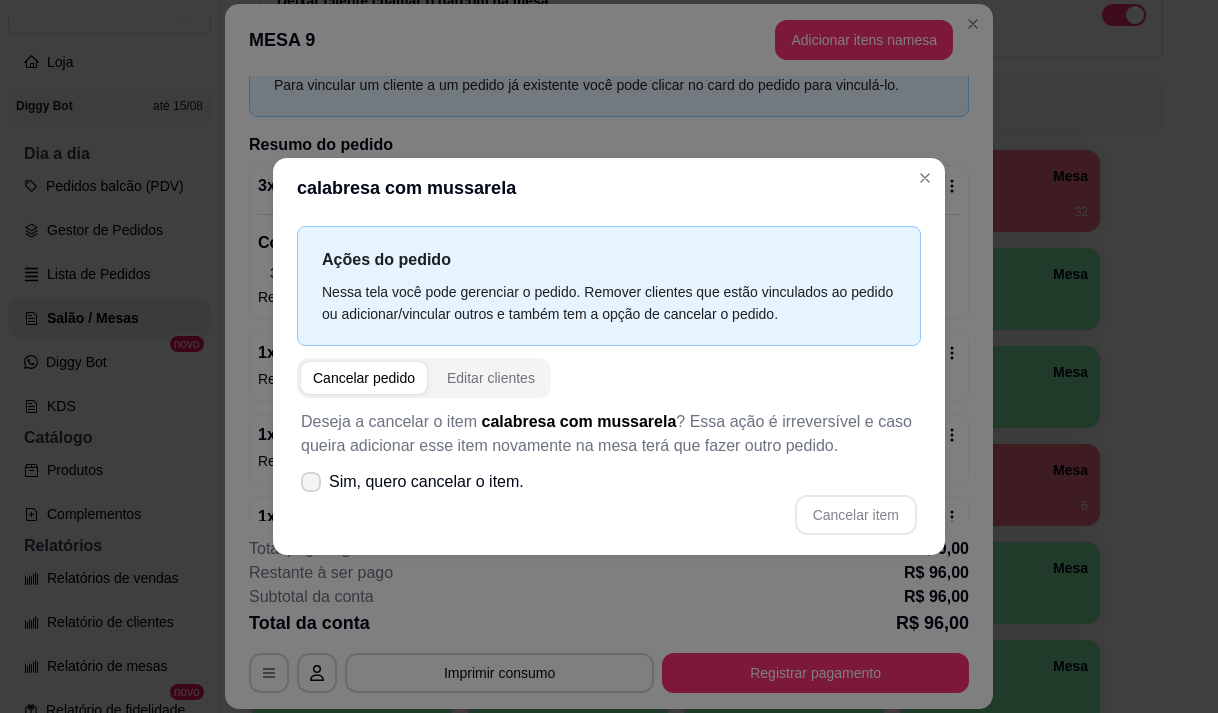 click at bounding box center [311, 482] 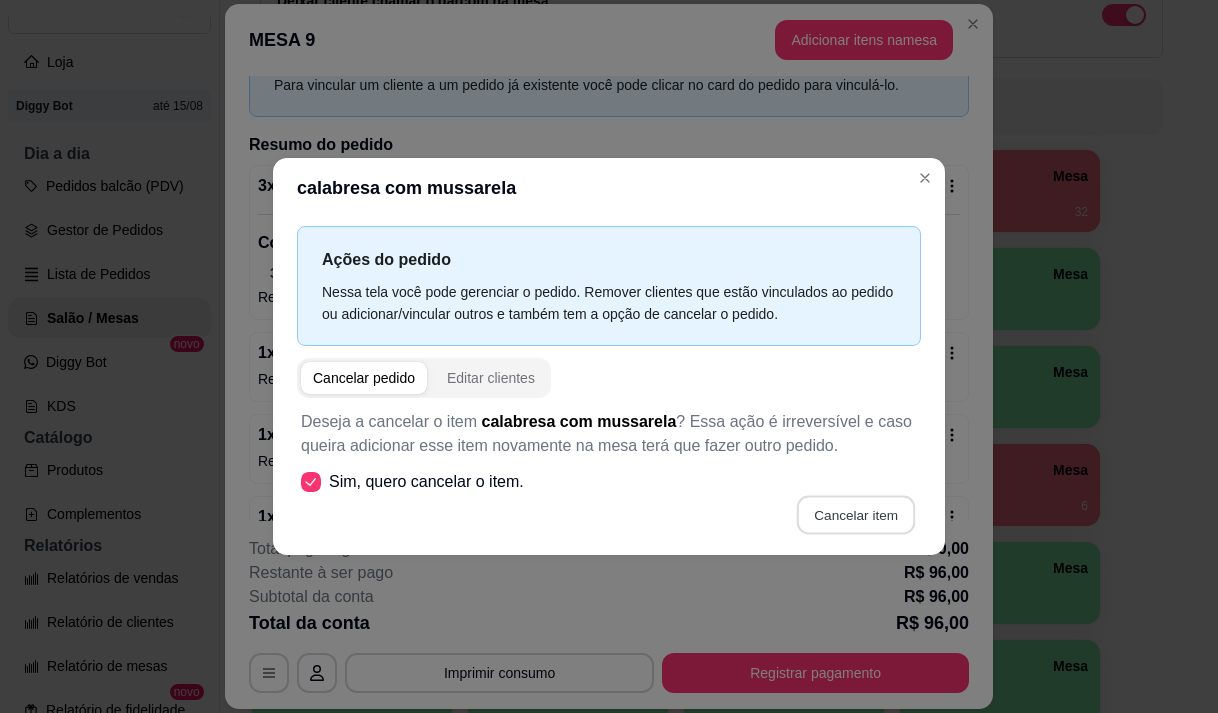 click on "Cancelar item" at bounding box center [855, 514] 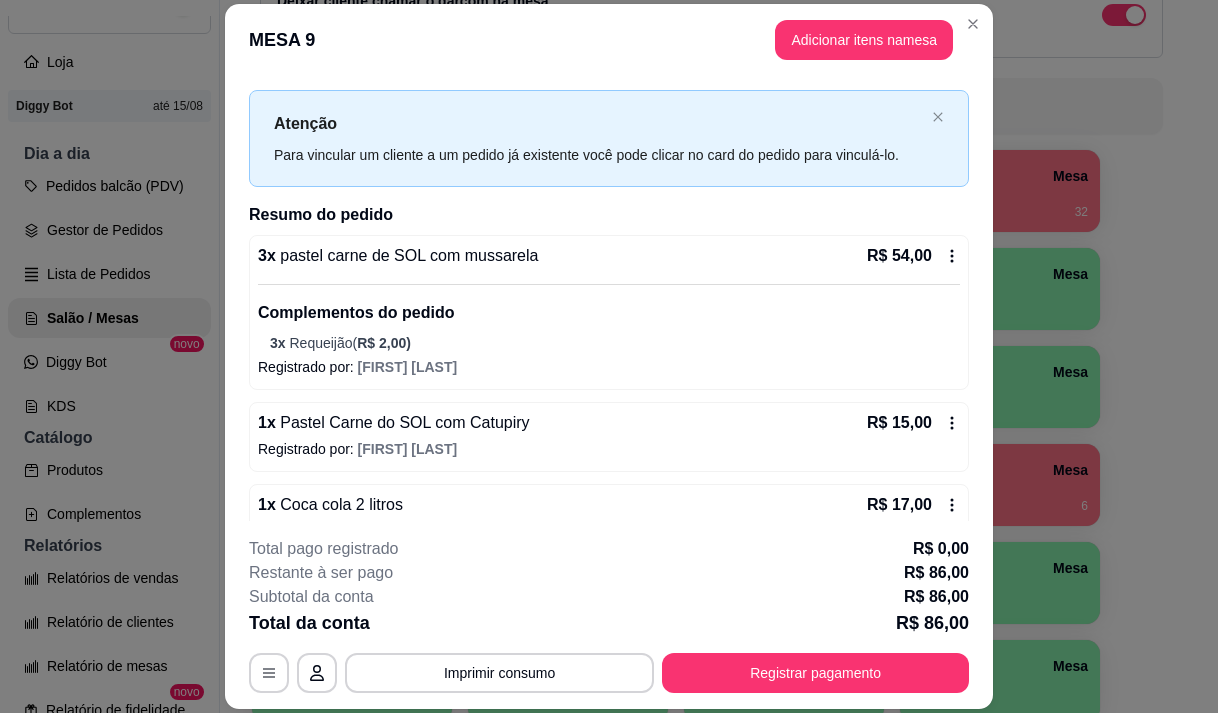 scroll, scrollTop: 0, scrollLeft: 0, axis: both 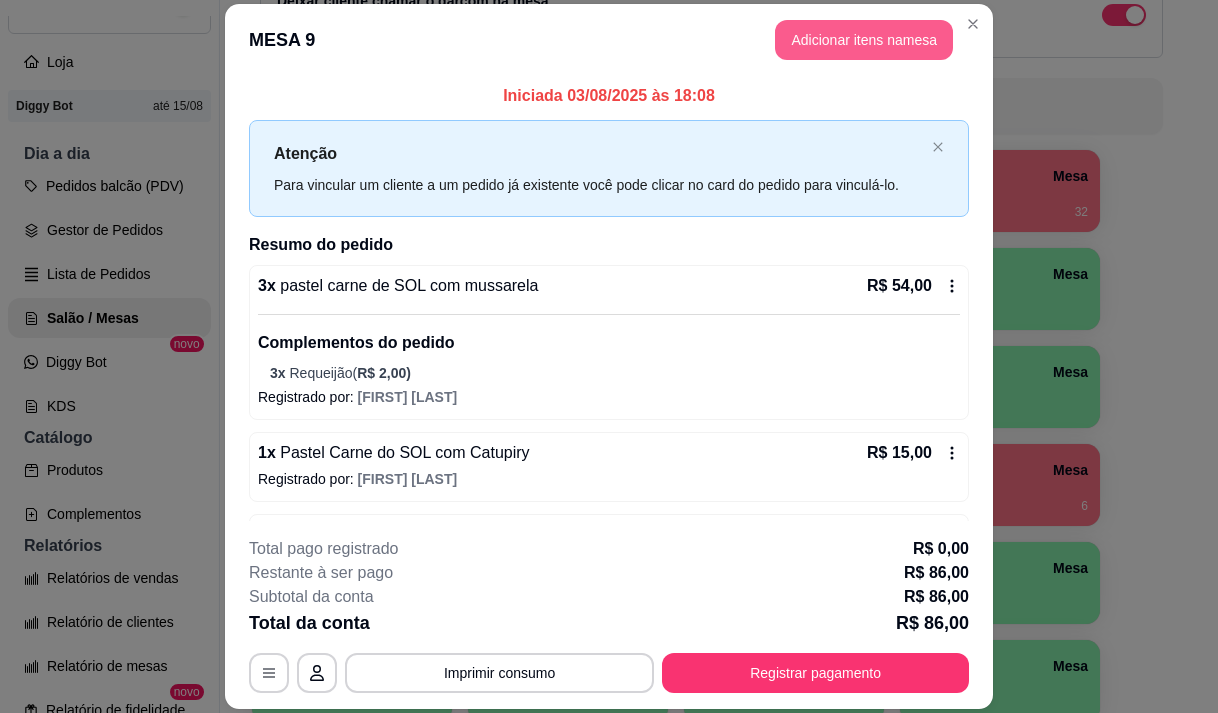 click on "Adicionar itens na  mesa" at bounding box center [864, 40] 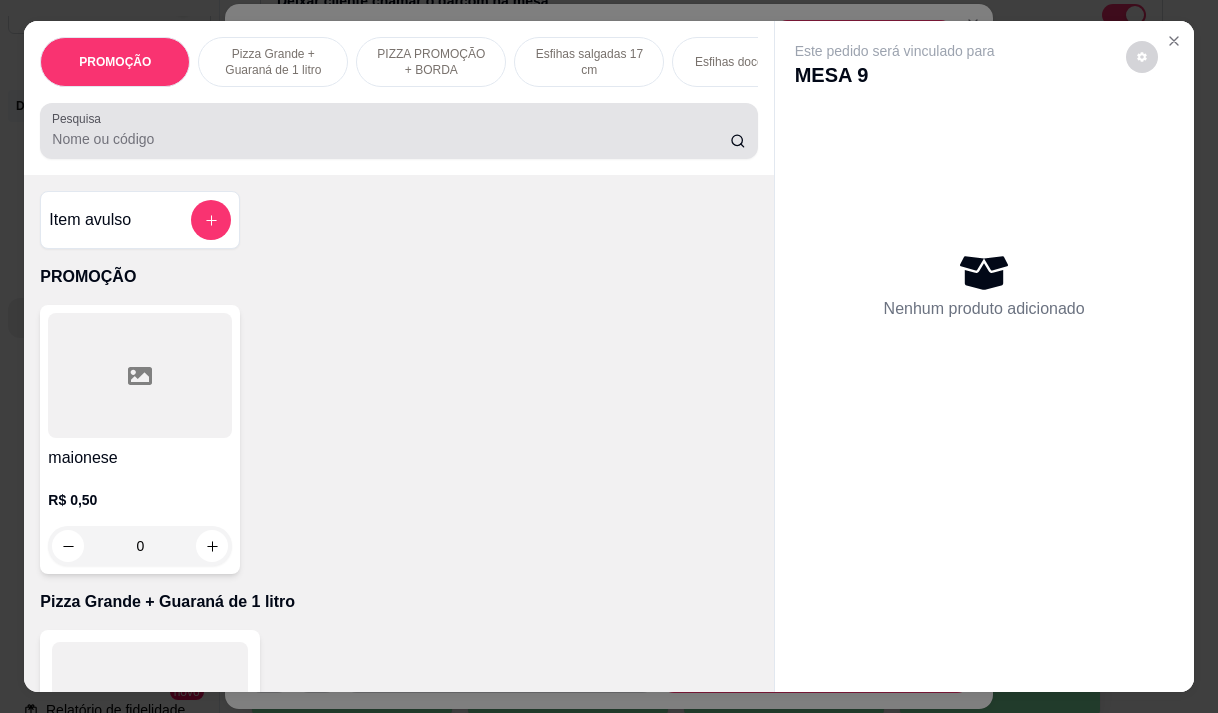 click at bounding box center [398, 131] 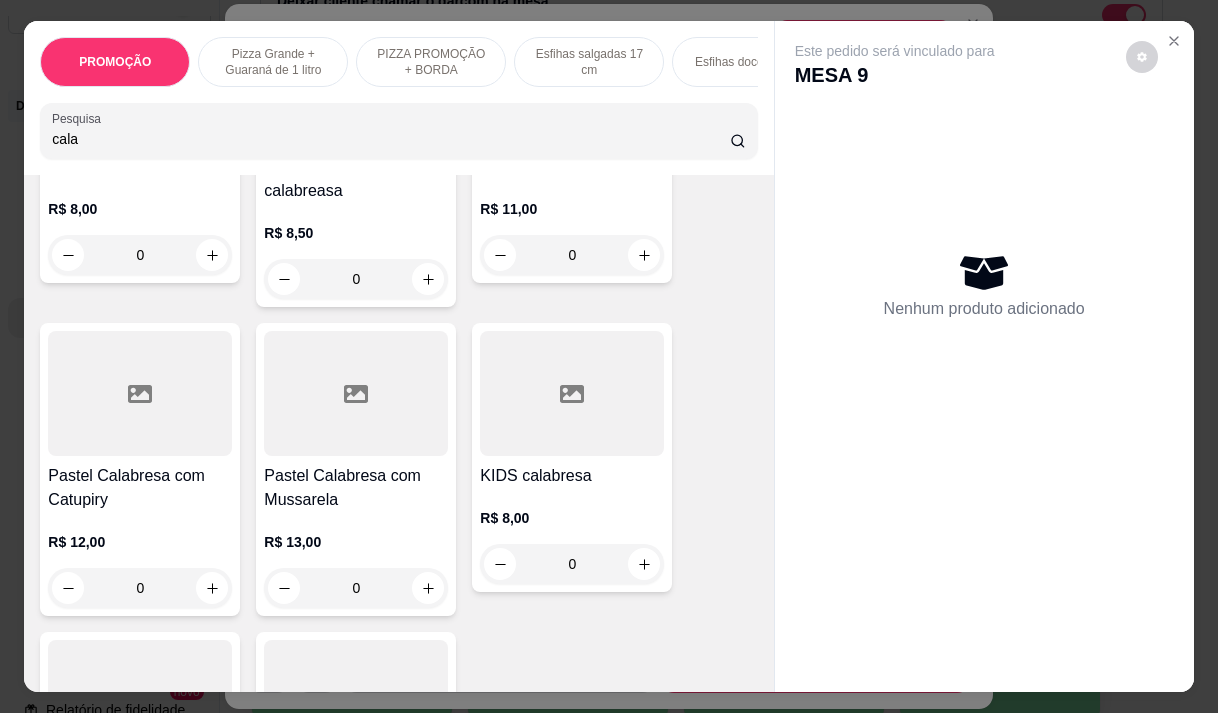 scroll, scrollTop: 700, scrollLeft: 0, axis: vertical 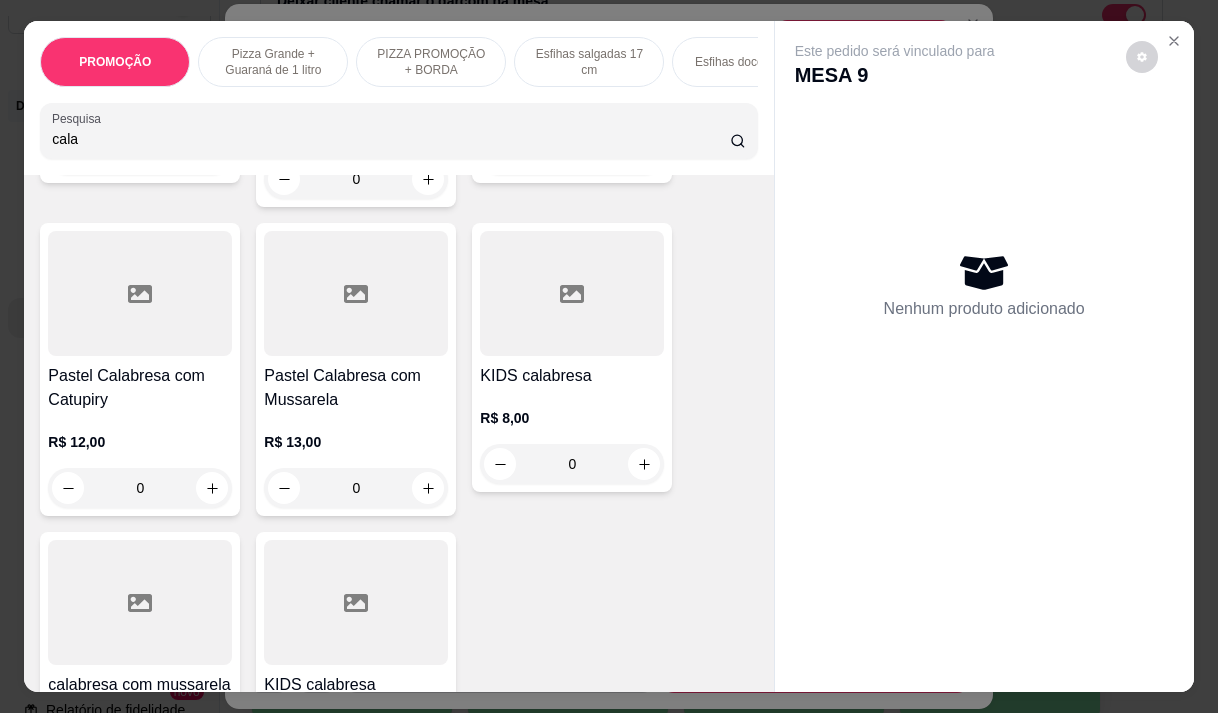 type on "cala" 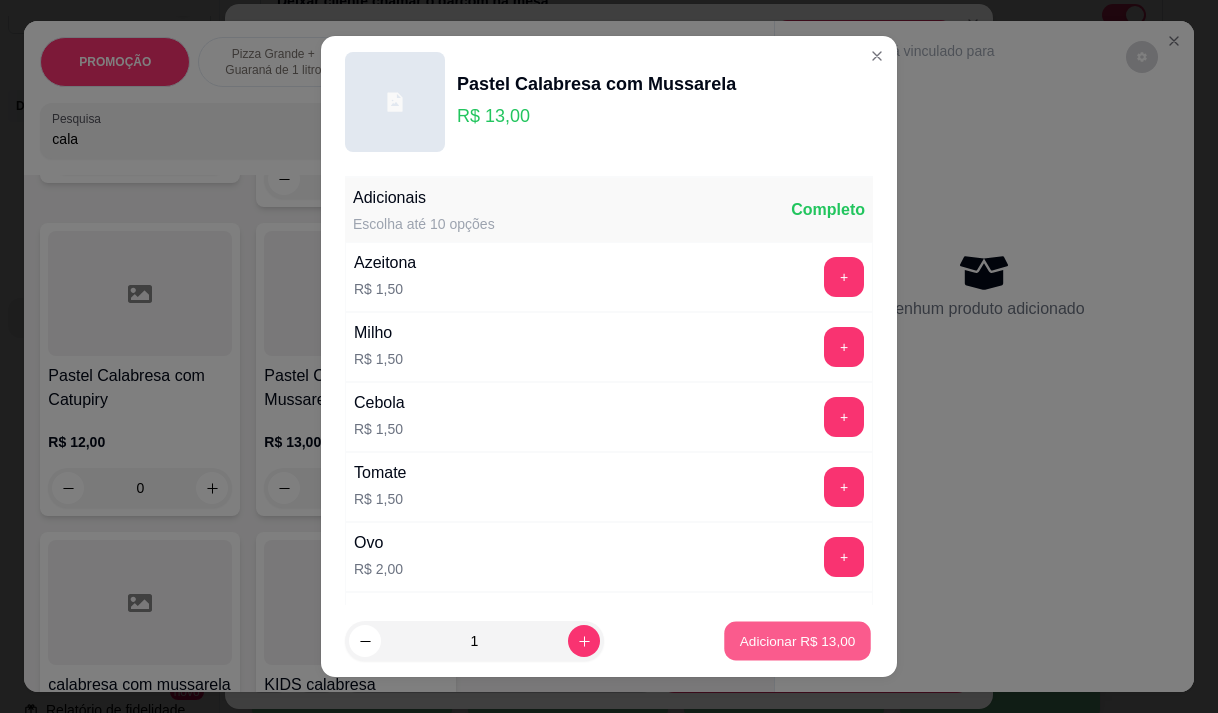 click on "Adicionar   R$ 13,00" at bounding box center [798, 641] 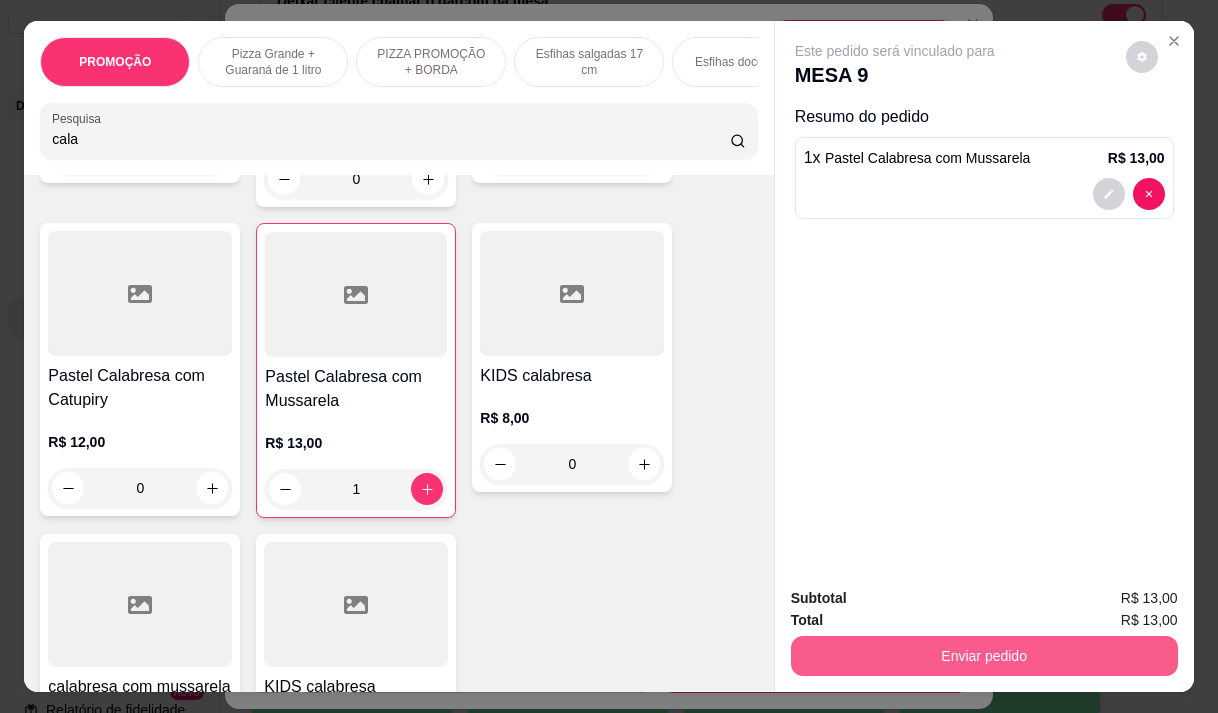 click on "Enviar pedido" at bounding box center (984, 656) 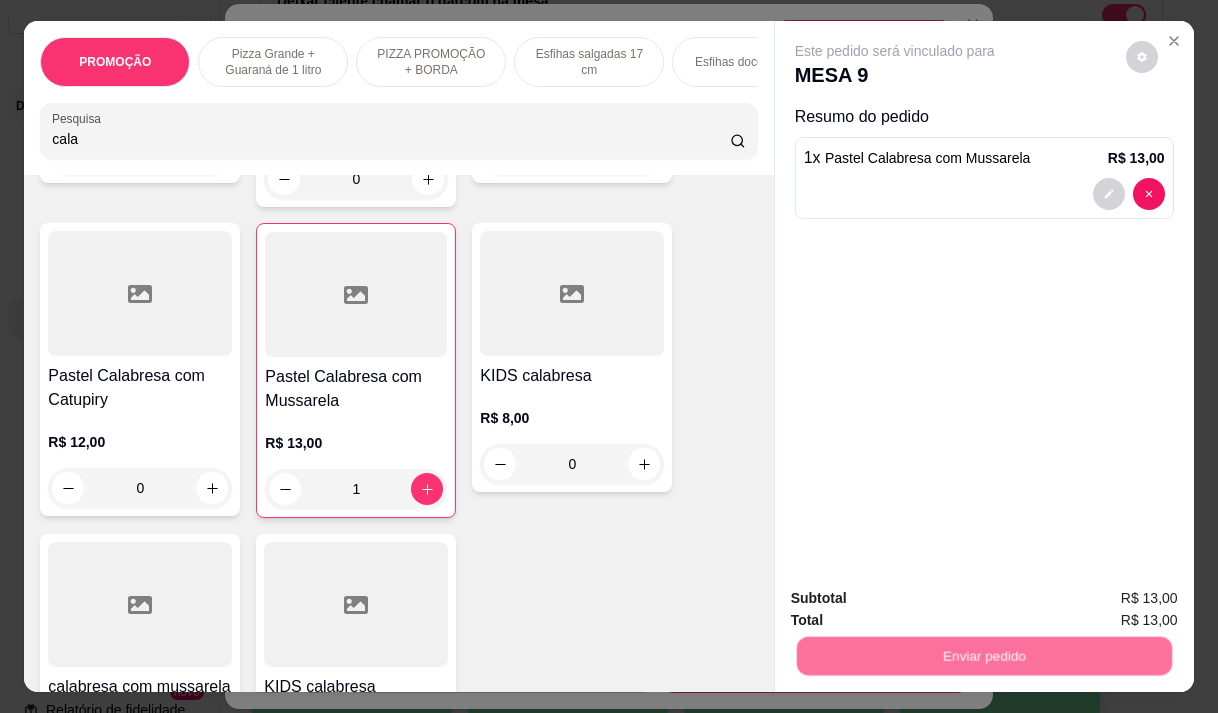 click on "Não registrar e enviar pedido" at bounding box center (918, 599) 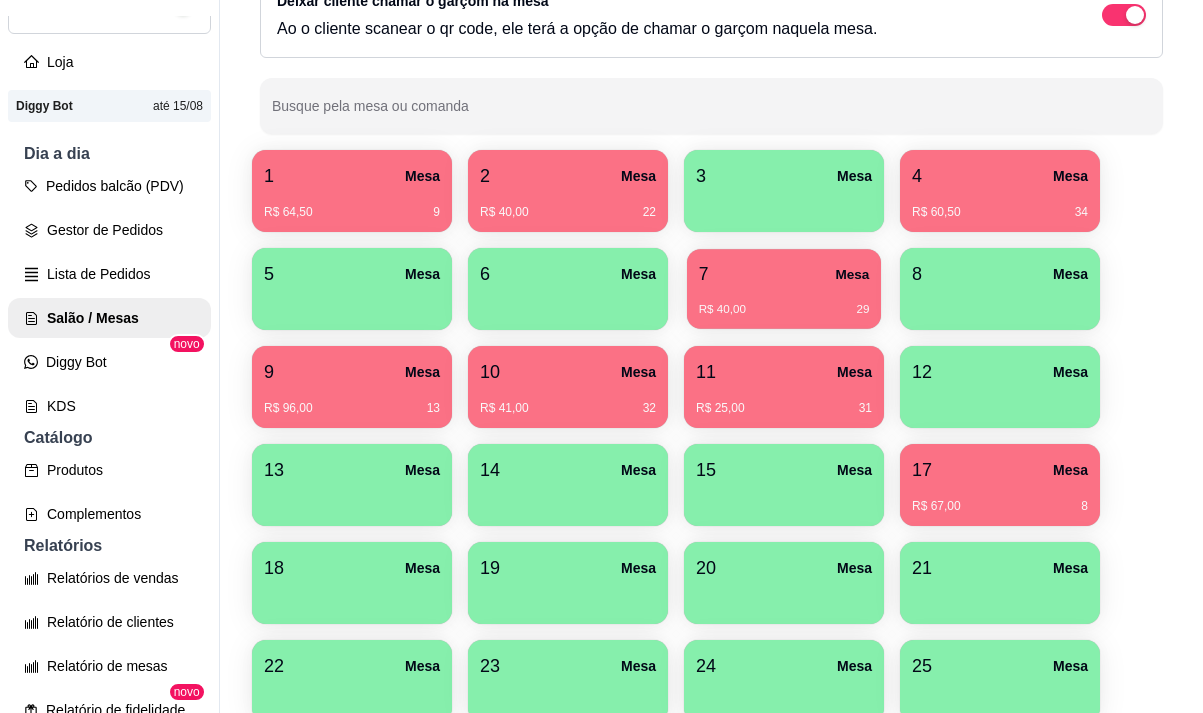 click on "R$ 40,00 29" at bounding box center [784, 310] 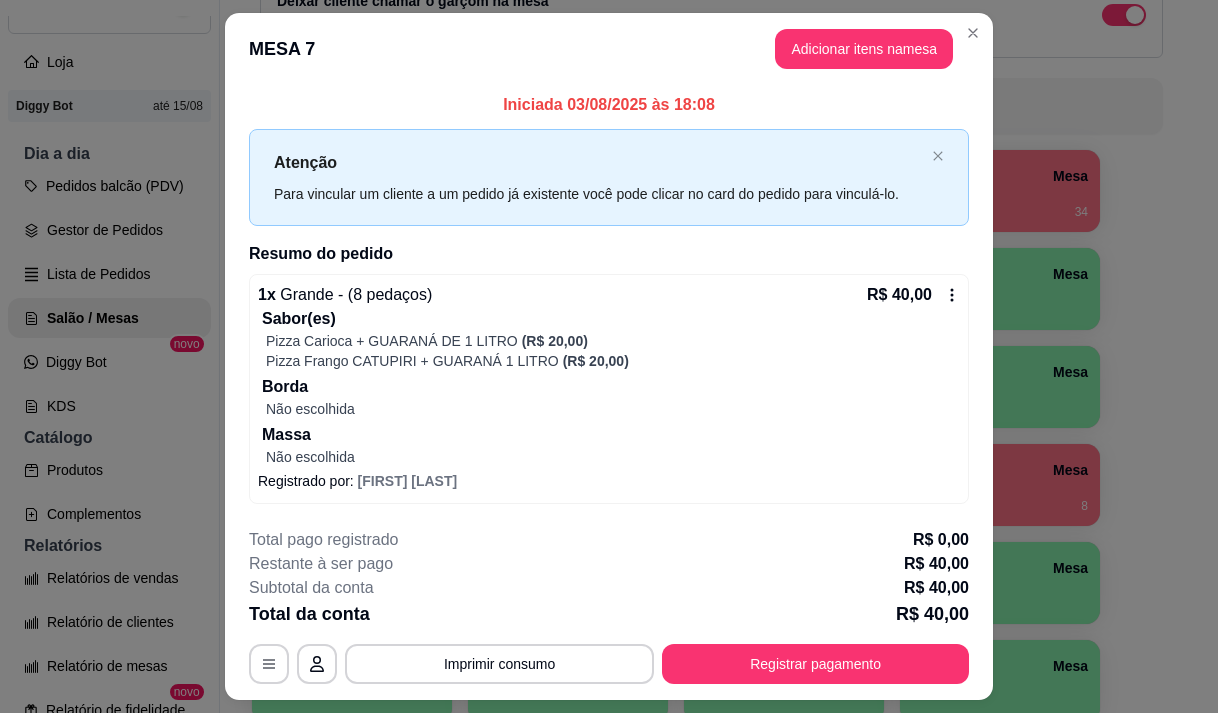 scroll, scrollTop: 51, scrollLeft: 0, axis: vertical 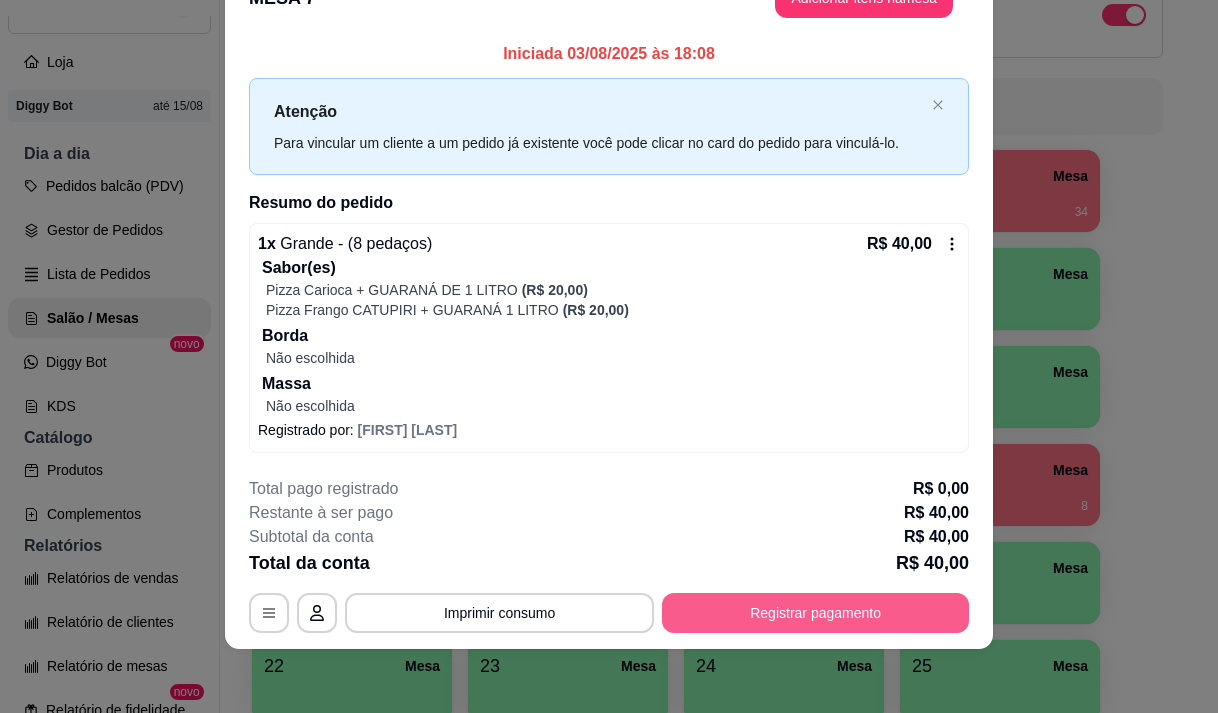 click on "Registrar pagamento" at bounding box center [815, 613] 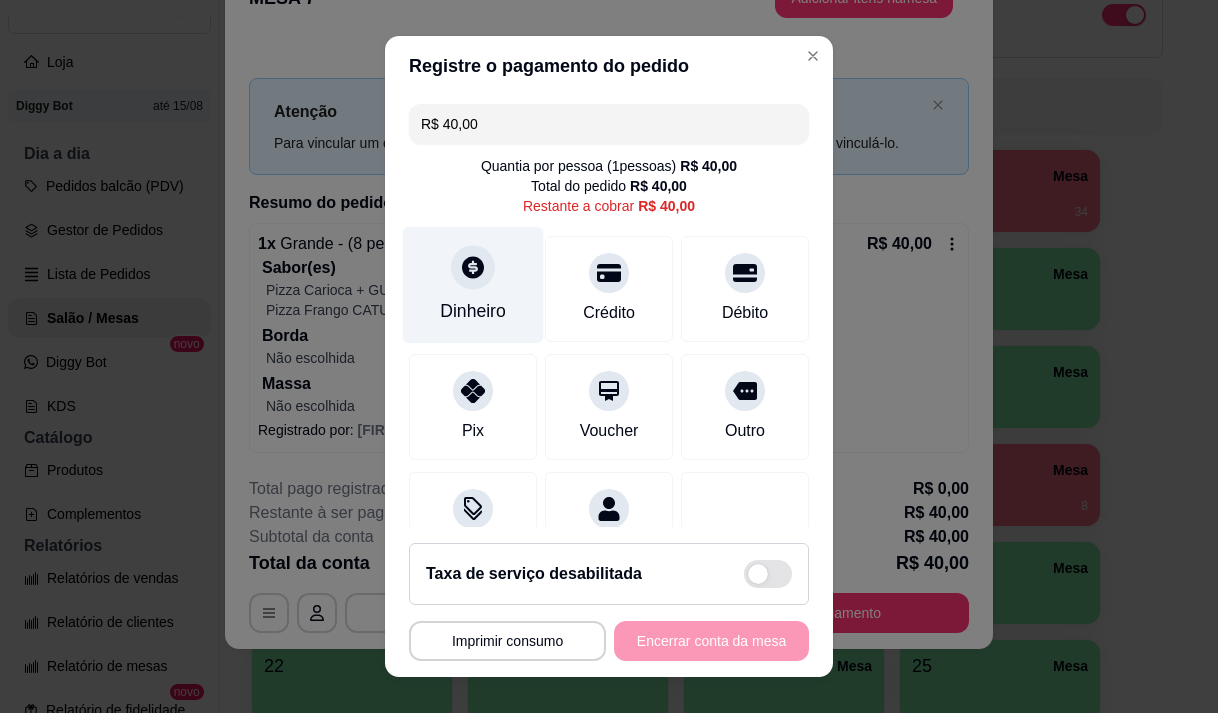 click on "Dinheiro" at bounding box center [473, 311] 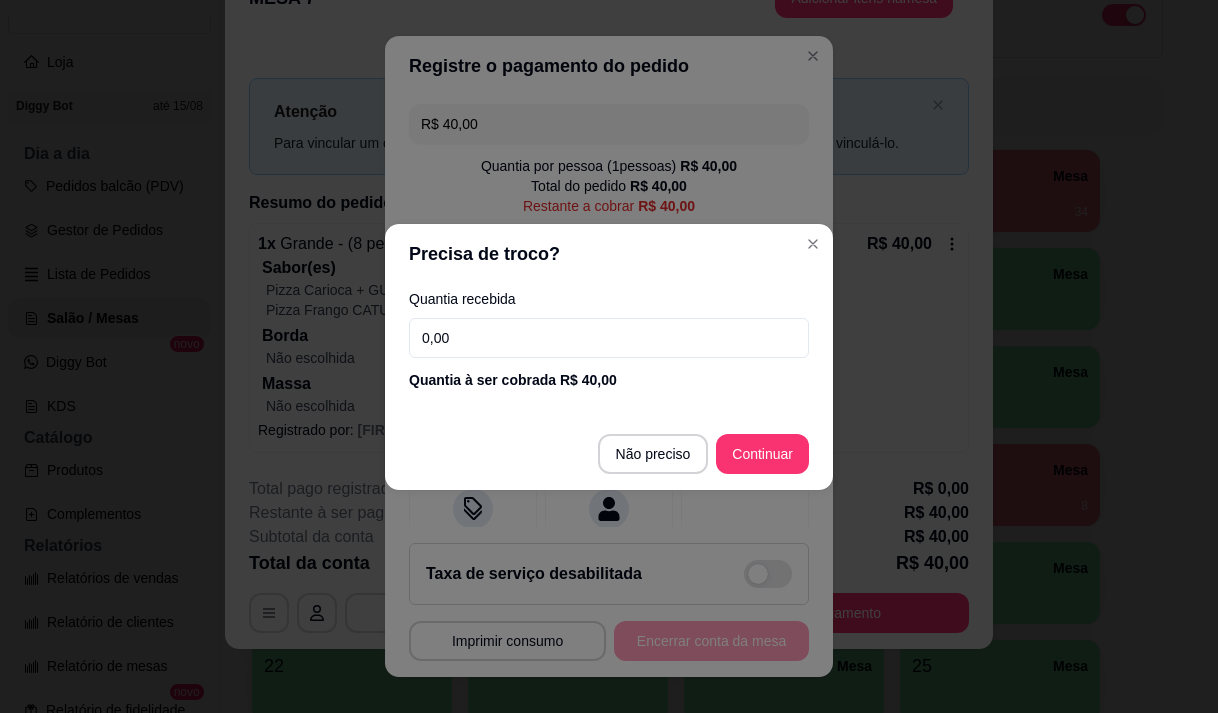 click on "0,00" at bounding box center (609, 338) 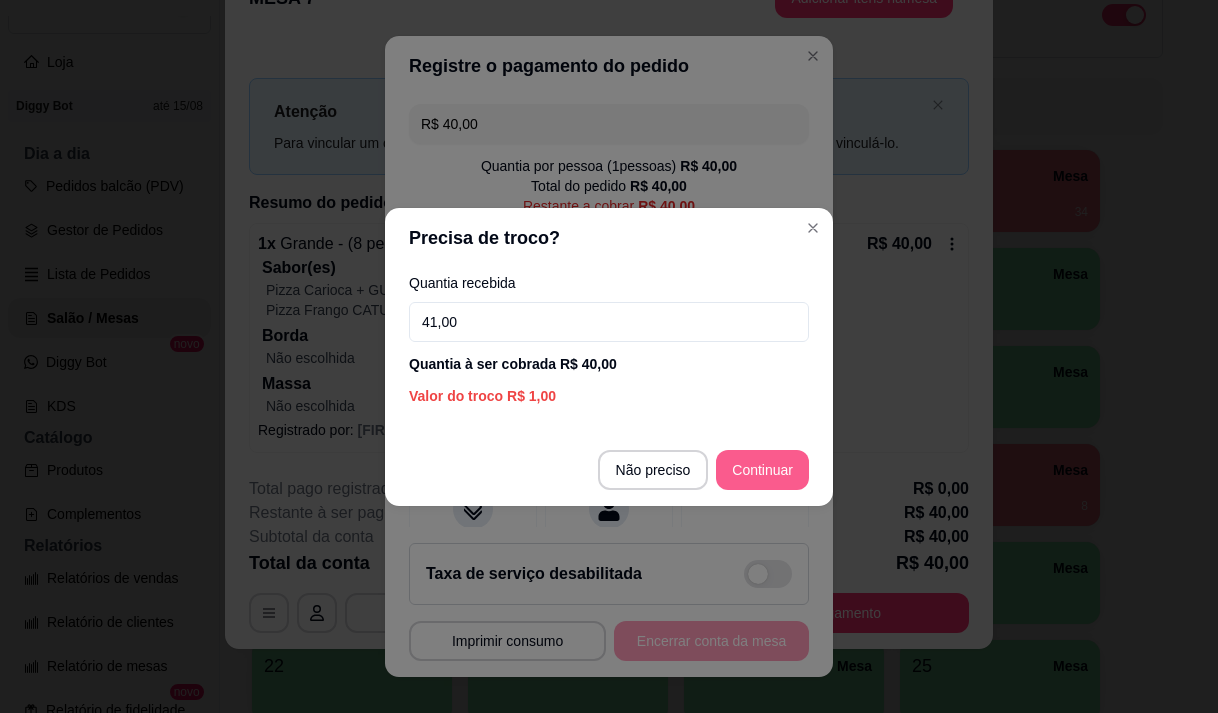 type on "41,00" 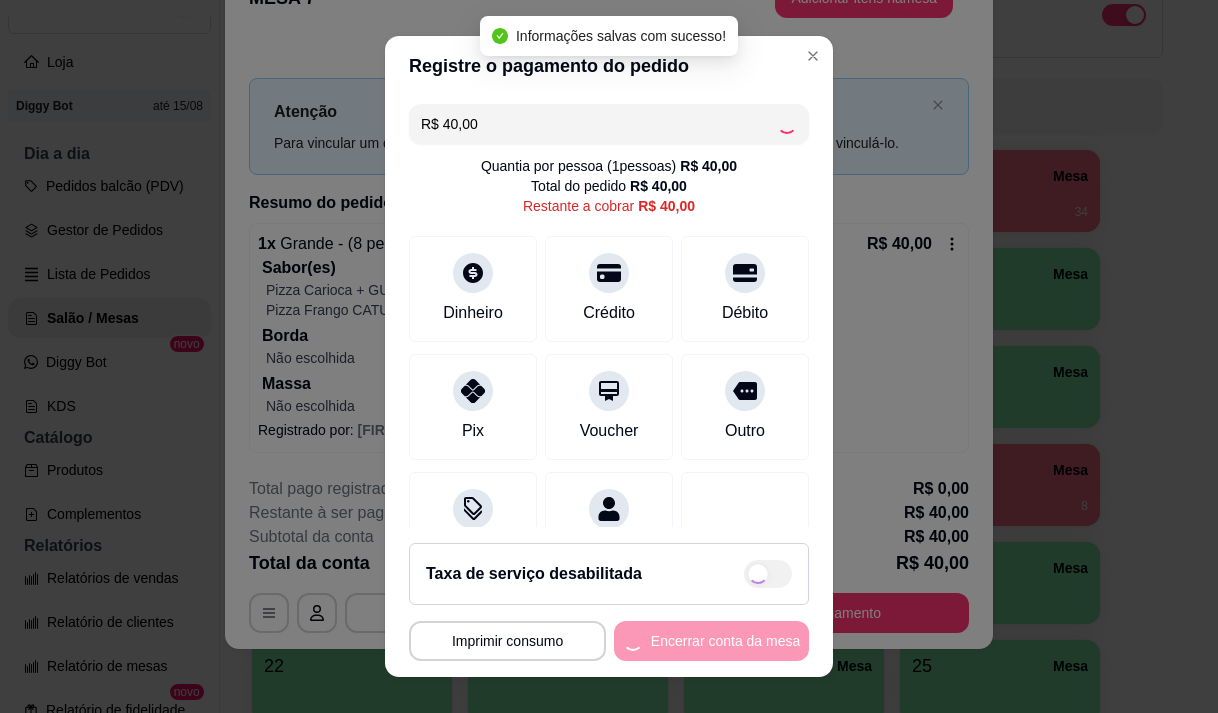 type on "R$ 0,00" 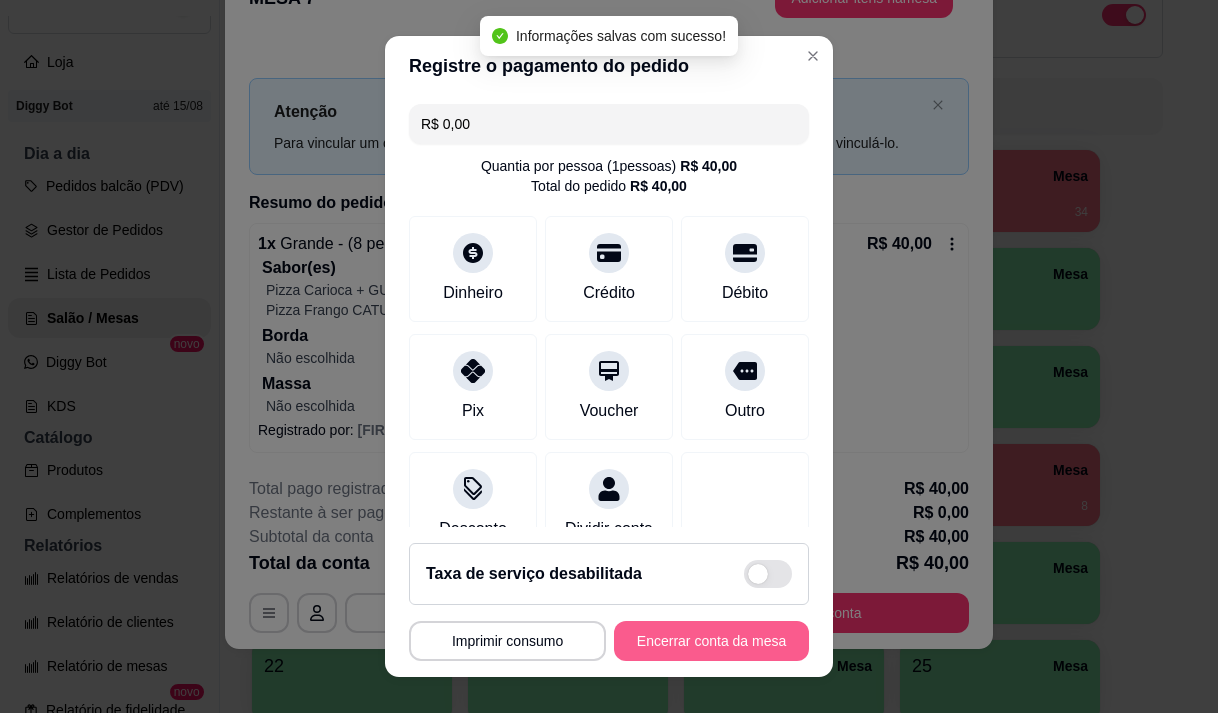click on "Encerrar conta da mesa" at bounding box center [711, 641] 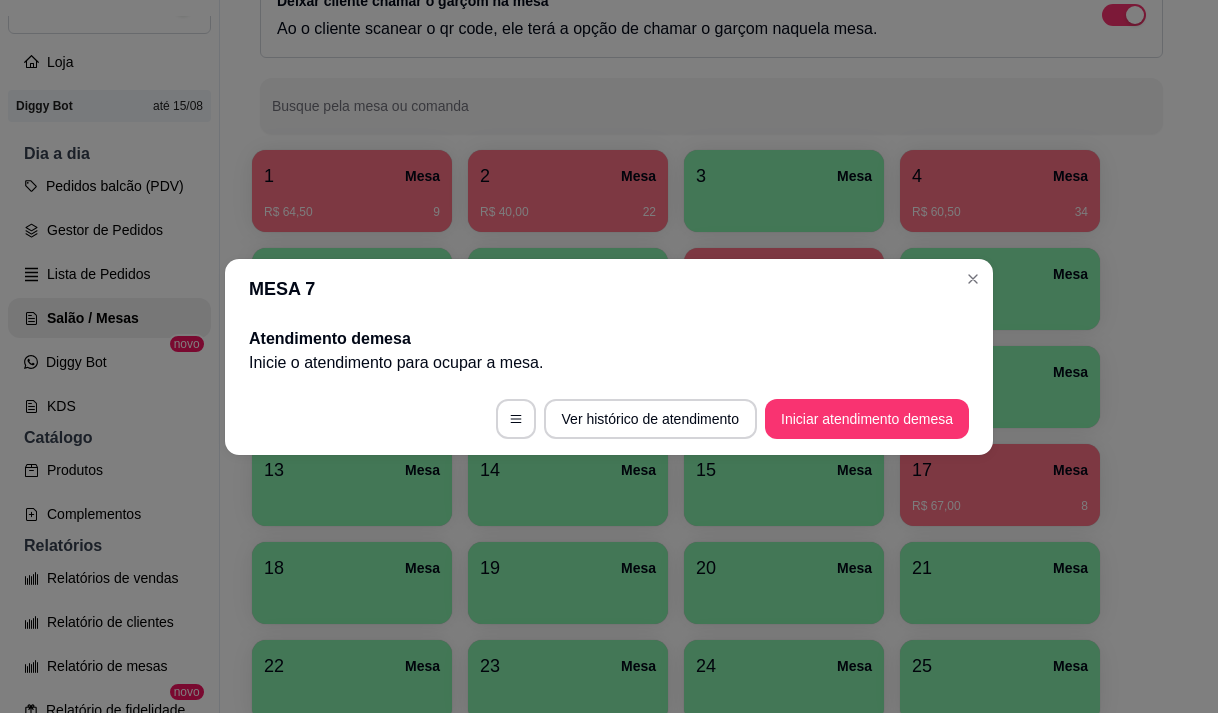scroll, scrollTop: 0, scrollLeft: 0, axis: both 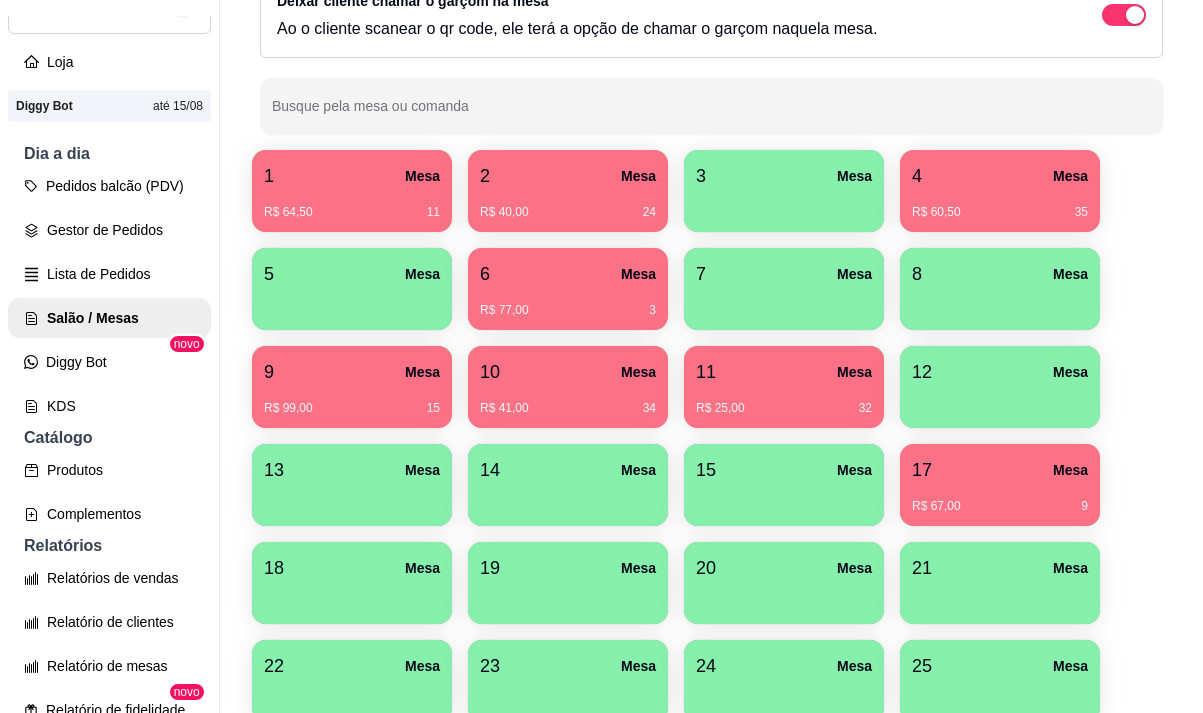 click on "R$ 40,00 24" at bounding box center (568, 205) 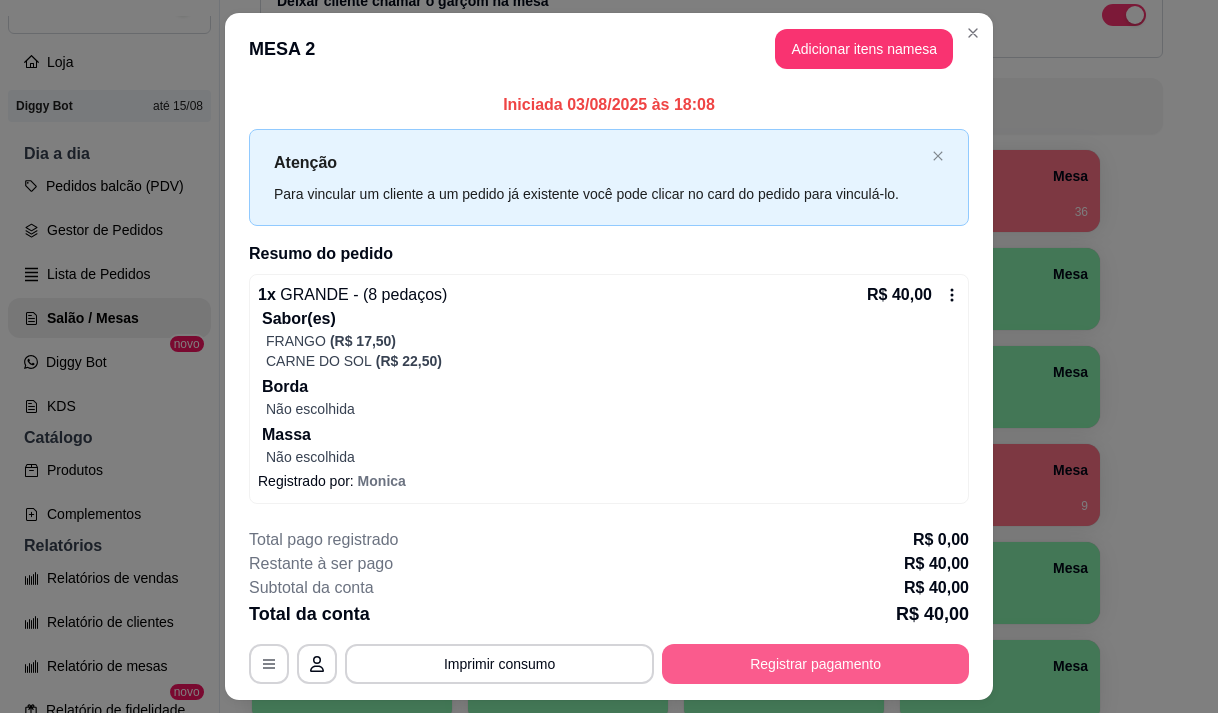 click on "Registrar pagamento" at bounding box center [815, 664] 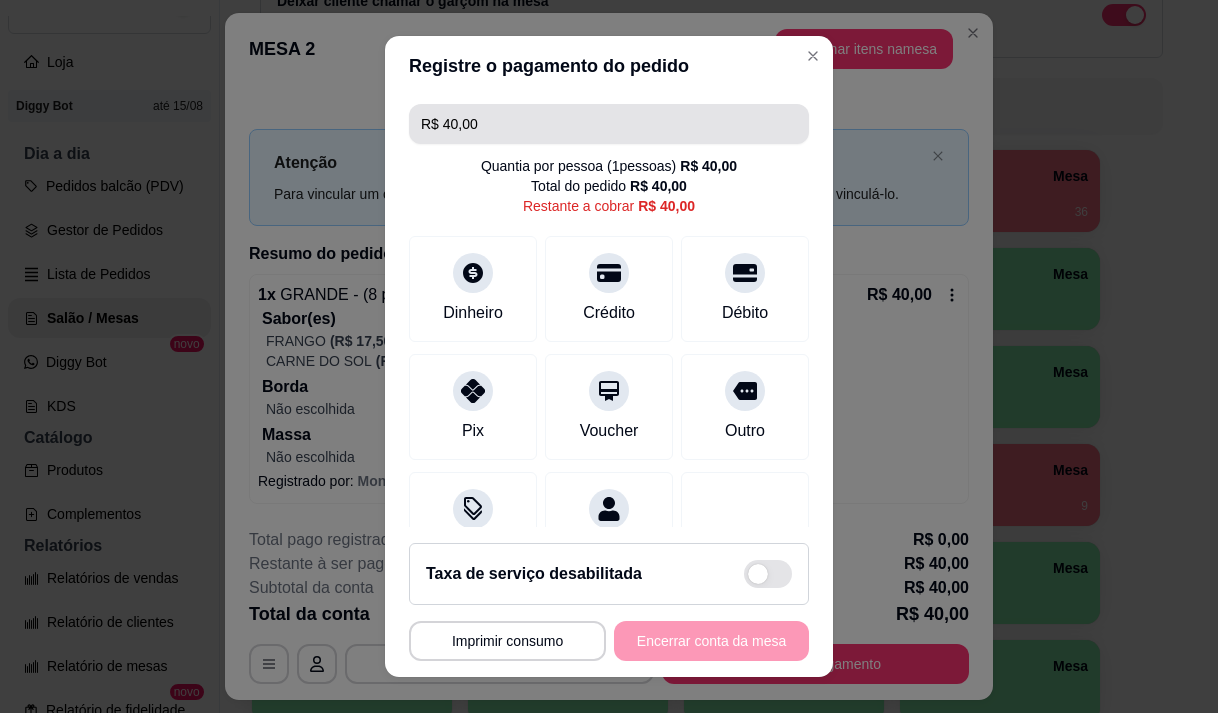 click on "R$ 40,00" at bounding box center (609, 124) 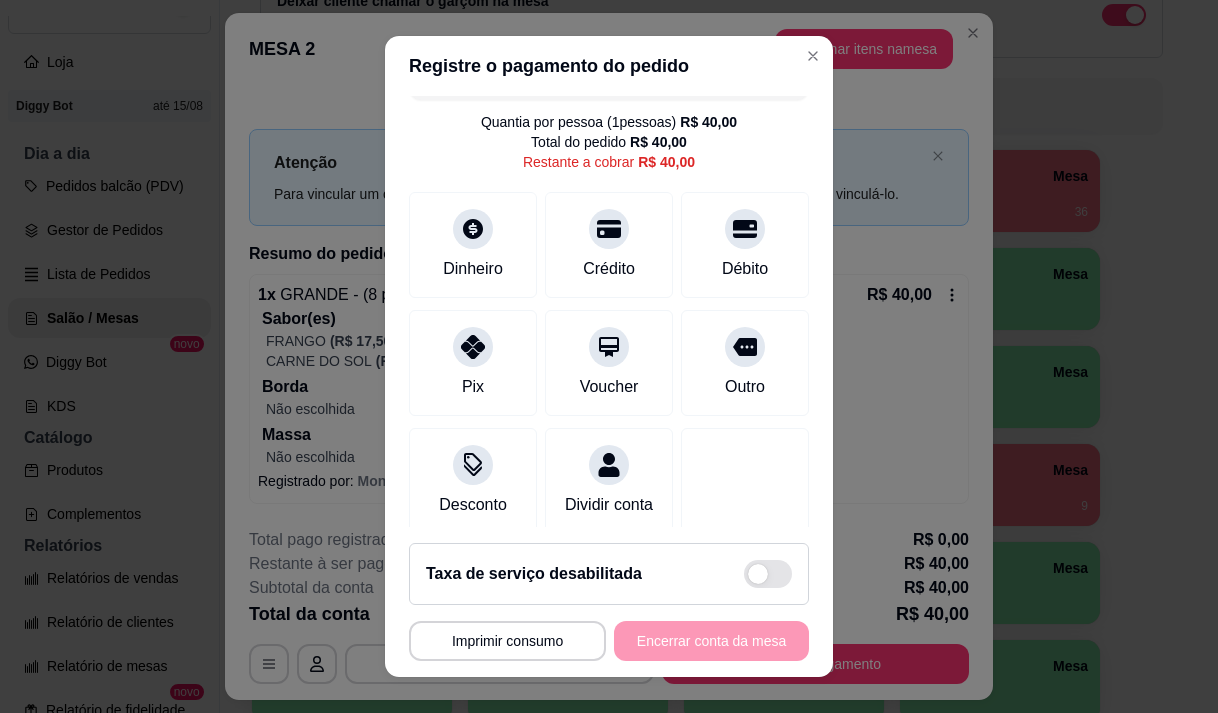 scroll, scrollTop: 82, scrollLeft: 0, axis: vertical 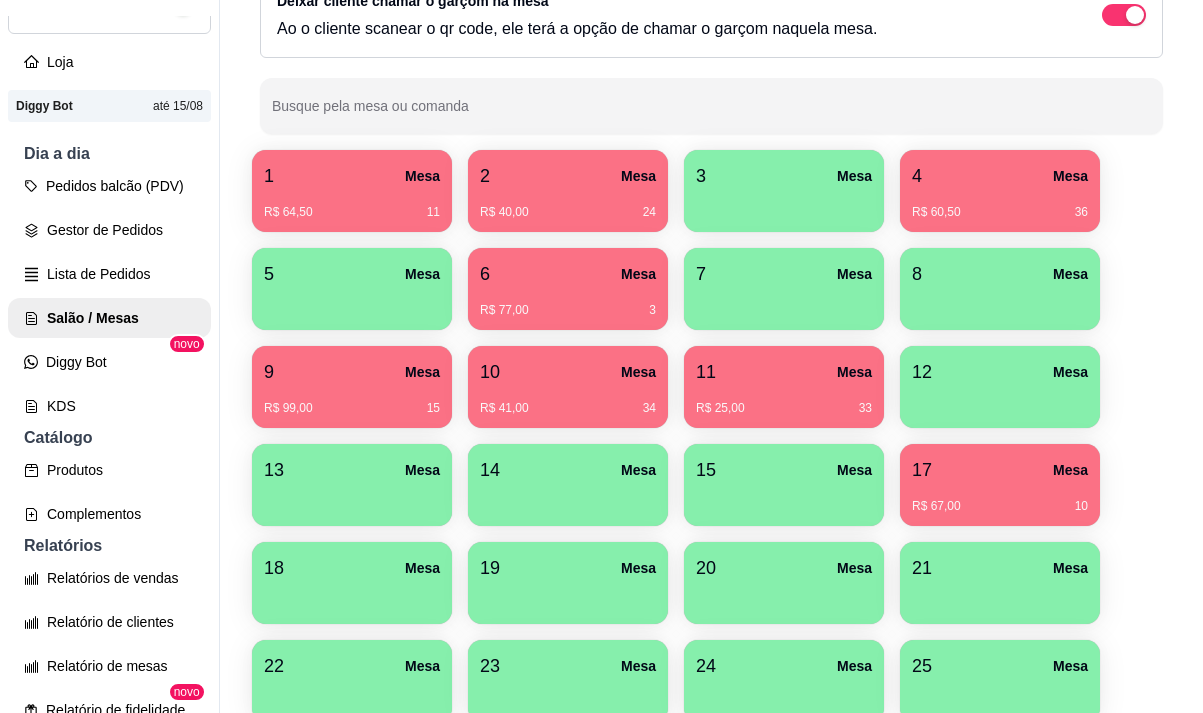 click on "2 Mesa" at bounding box center (568, 176) 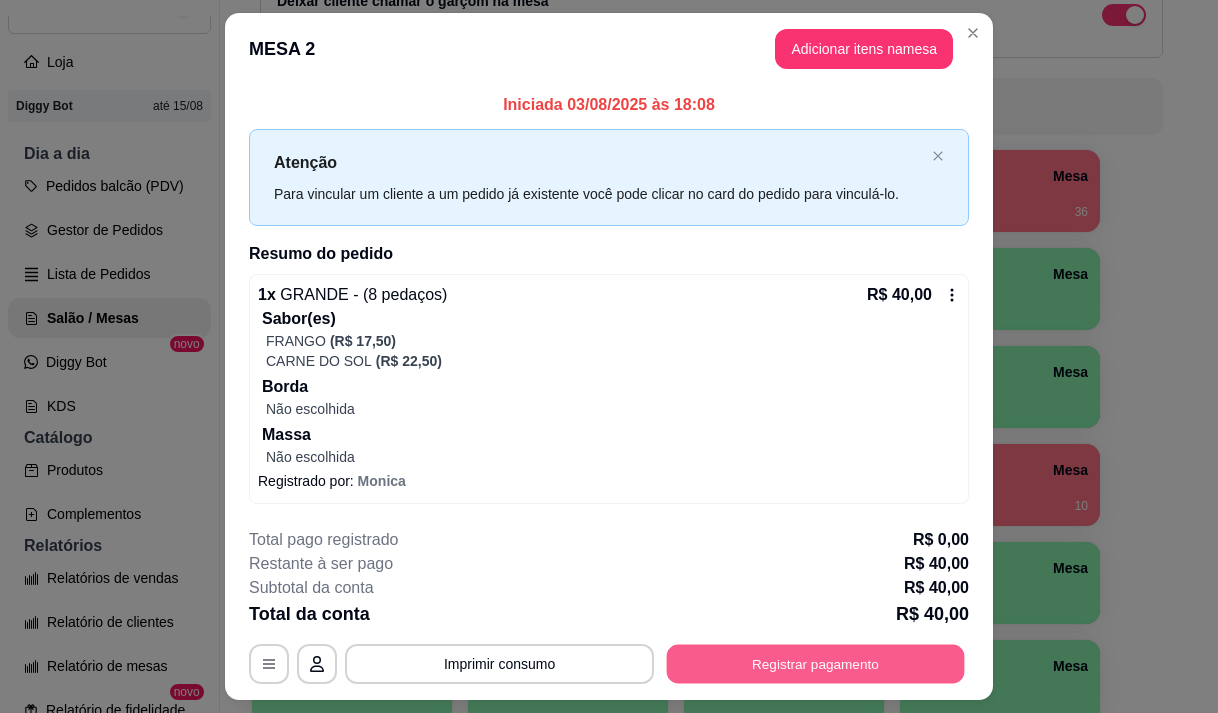 click on "Registrar pagamento" at bounding box center (816, 664) 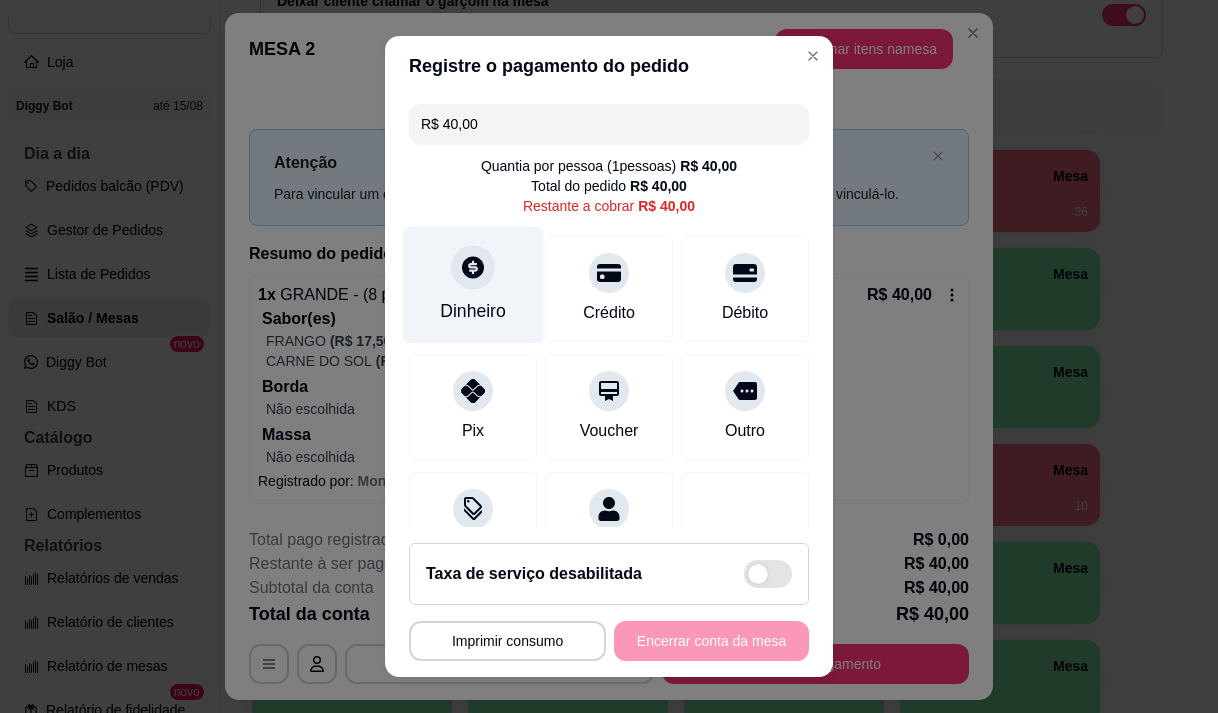 click 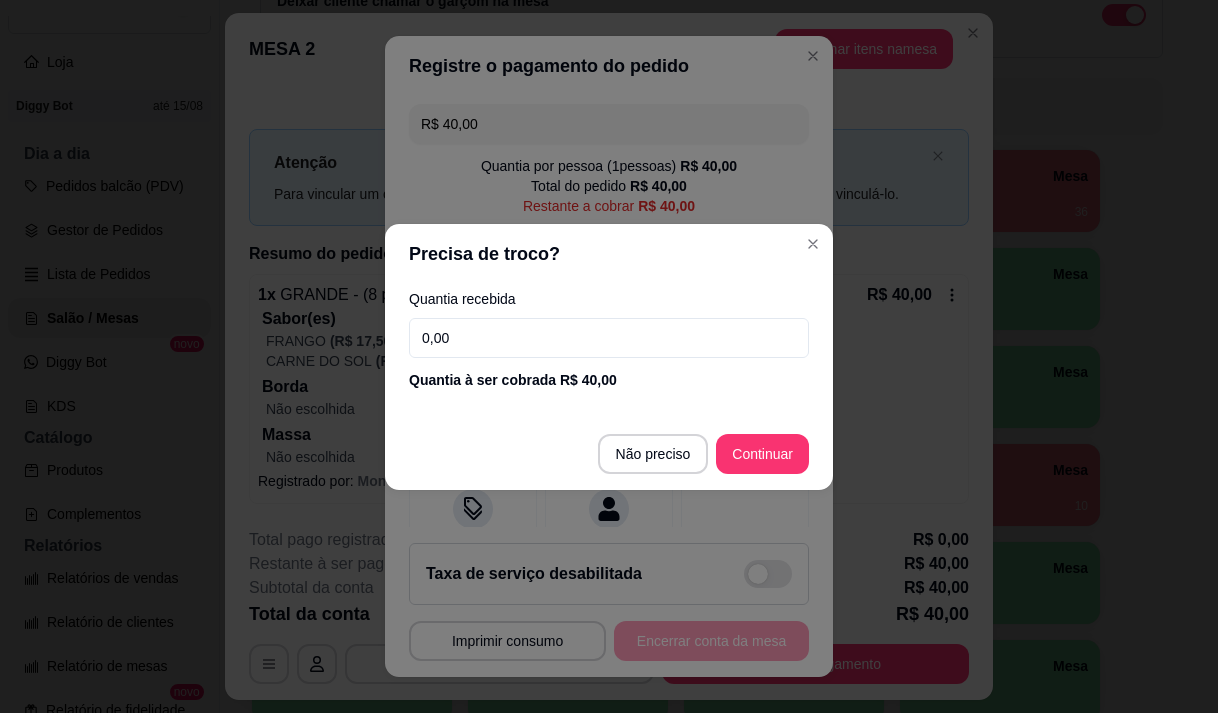 click on "0,00" at bounding box center (609, 338) 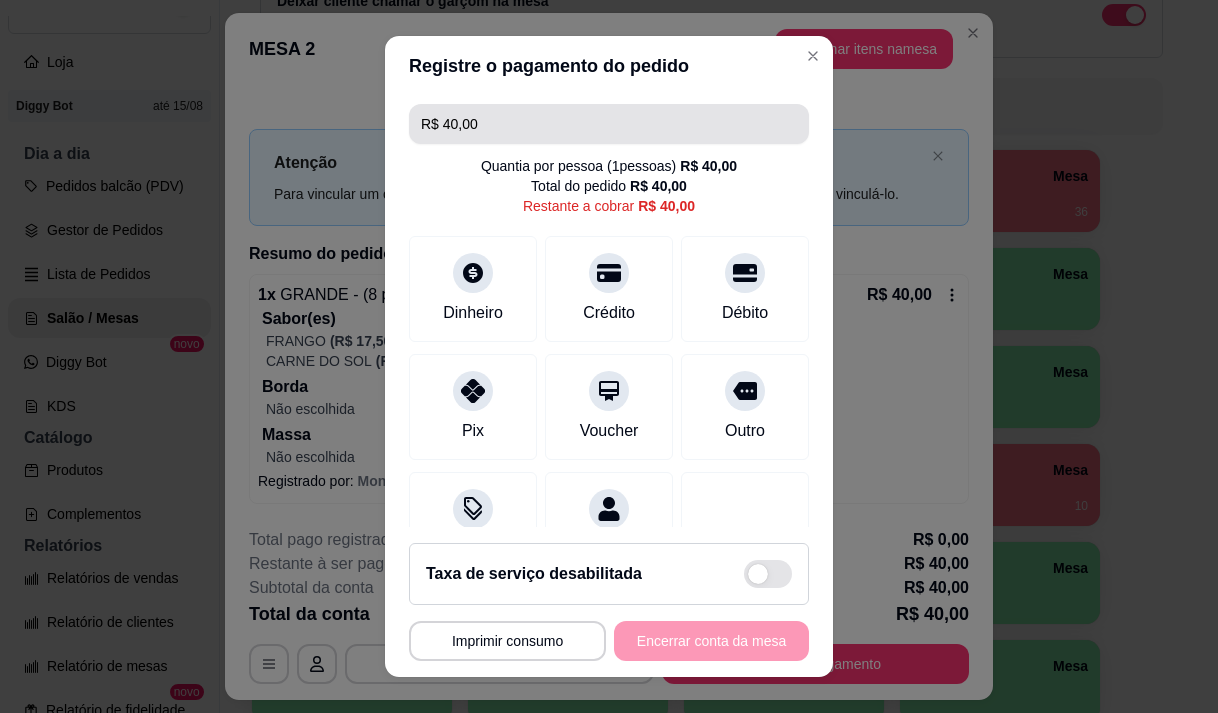 click on "R$ 40,00" at bounding box center (609, 124) 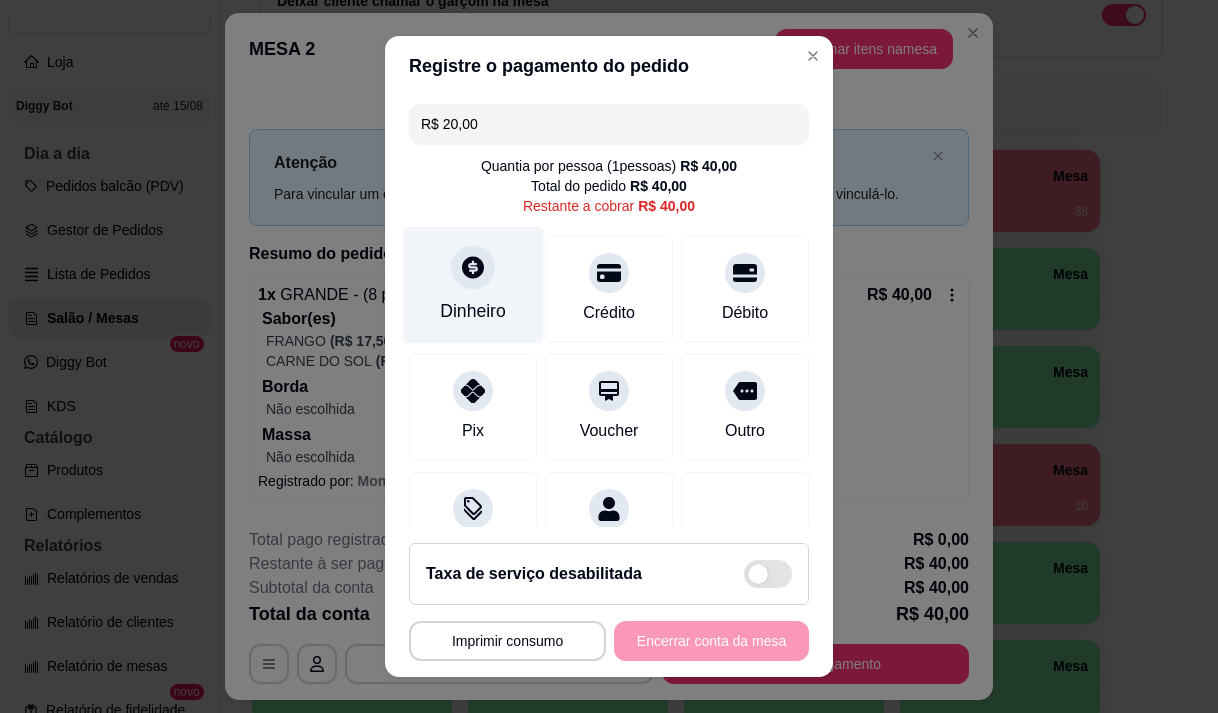 click on "Dinheiro" at bounding box center [473, 284] 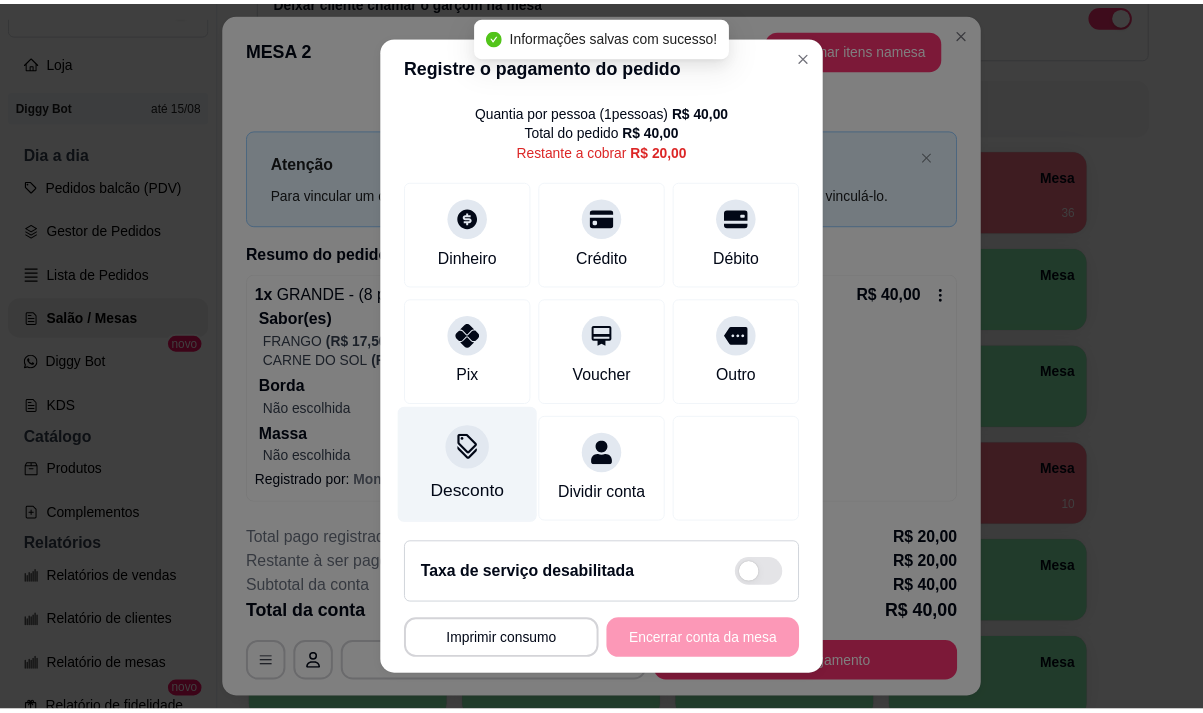 scroll, scrollTop: 100, scrollLeft: 0, axis: vertical 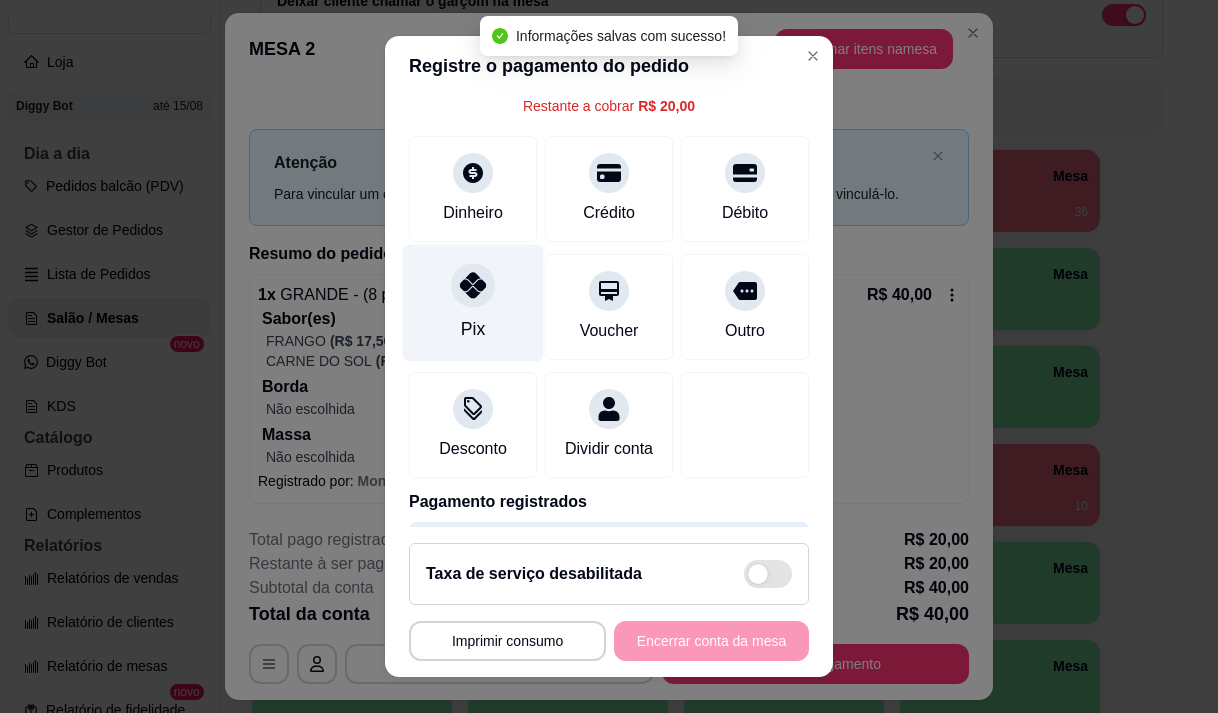 click 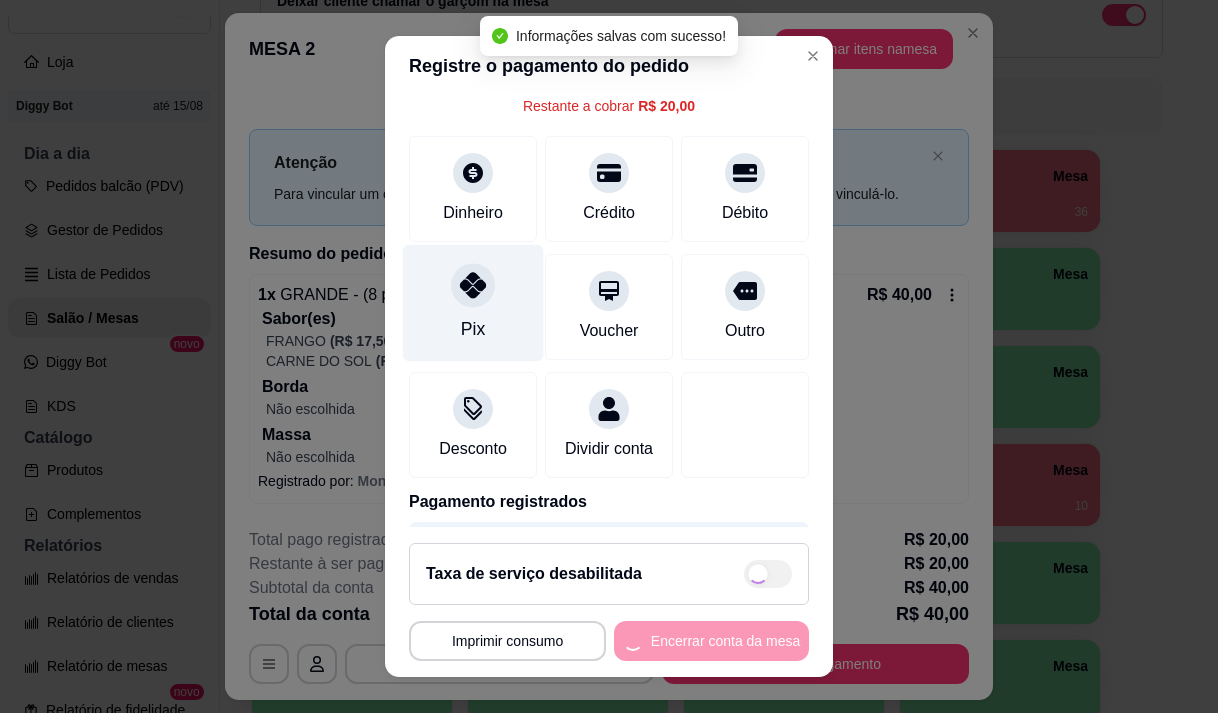 type on "R$ 0,00" 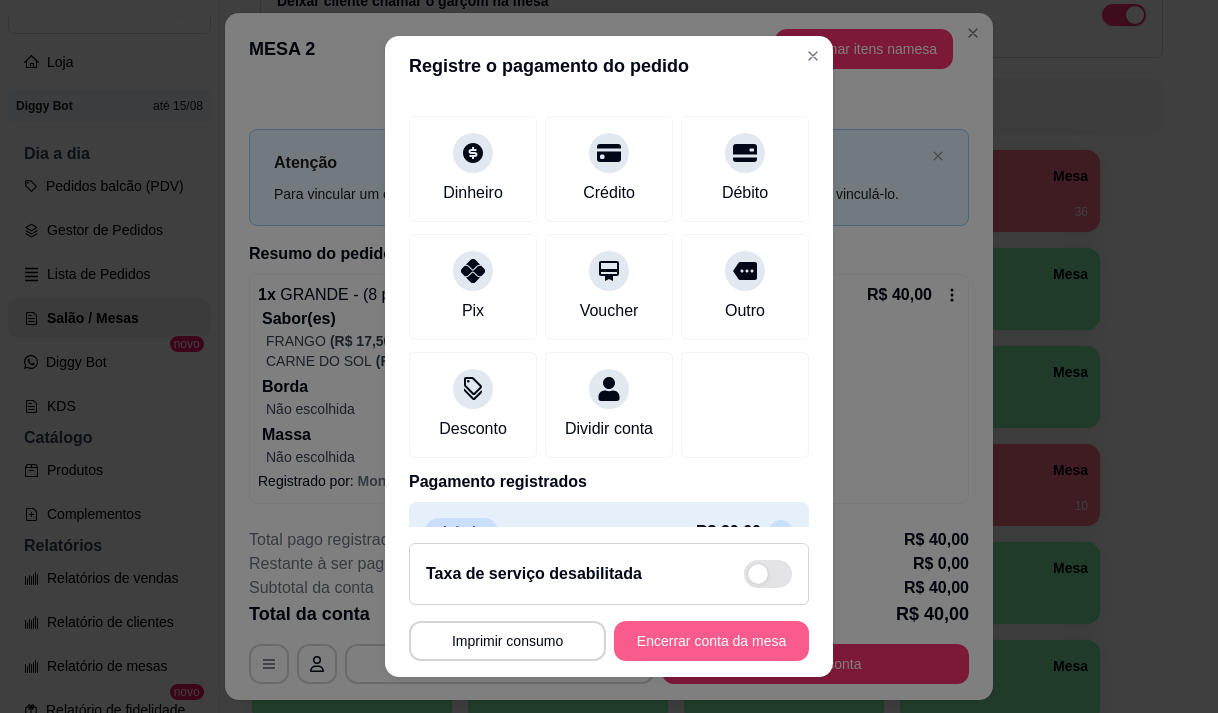 click on "Encerrar conta da mesa" at bounding box center [711, 641] 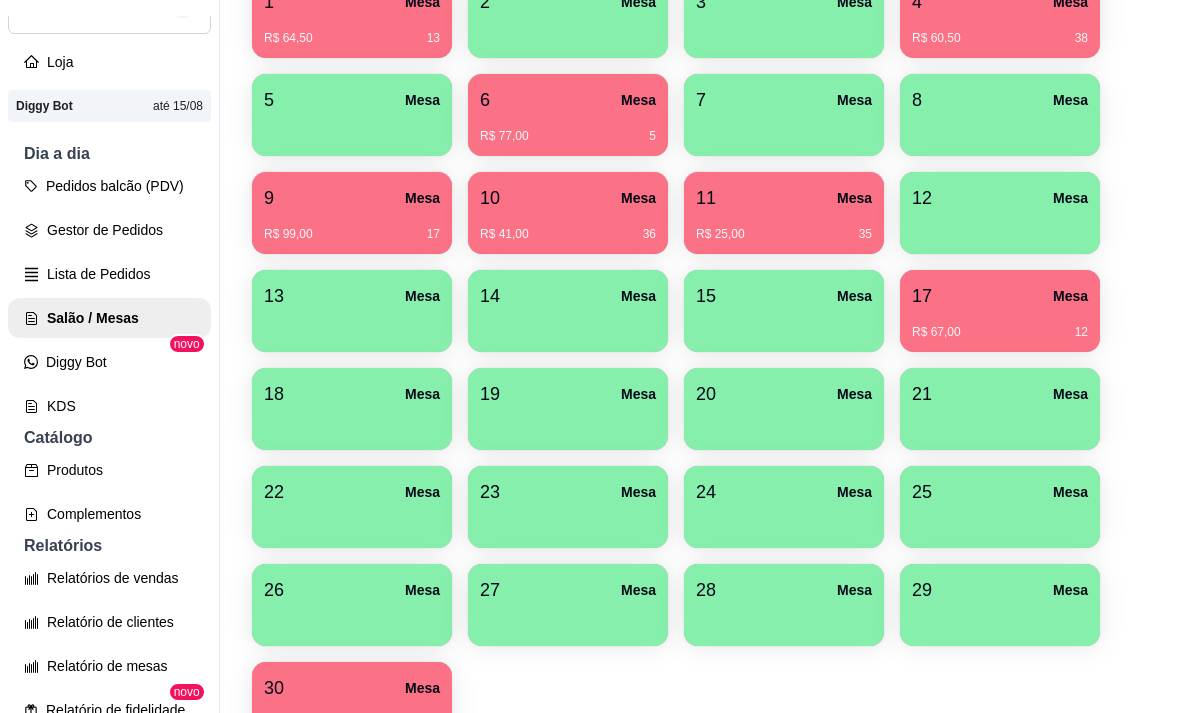 scroll, scrollTop: 508, scrollLeft: 0, axis: vertical 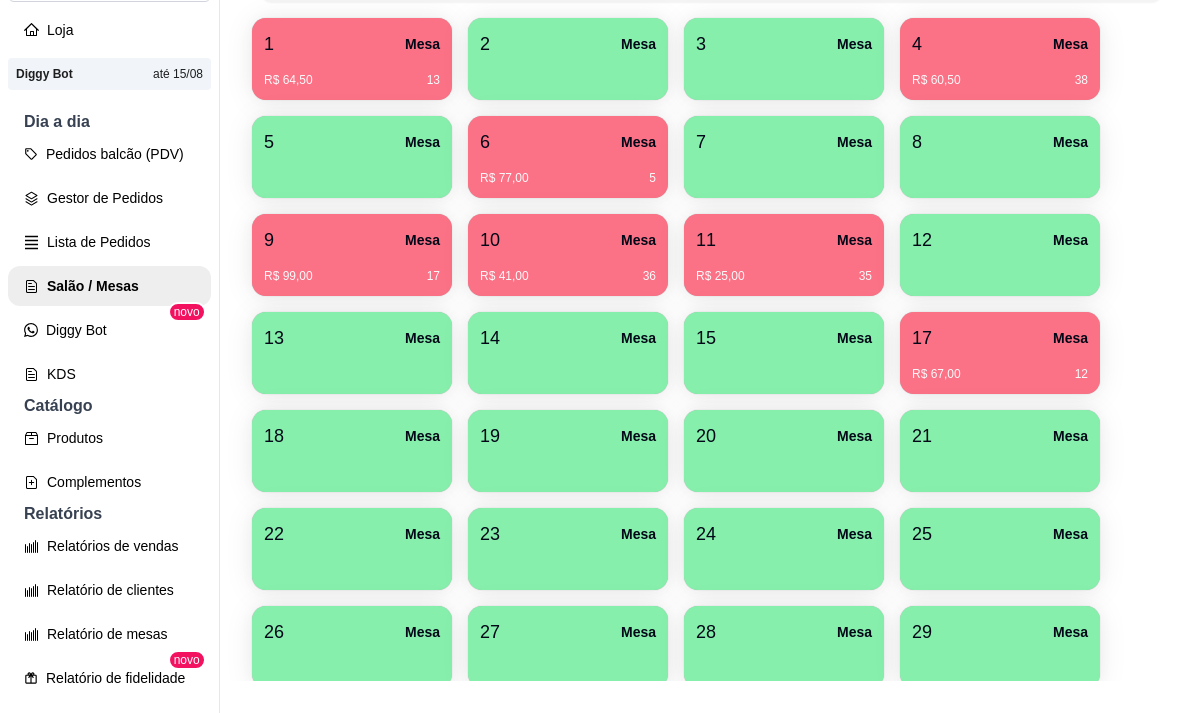 click on "17 Mesa" at bounding box center (1000, 338) 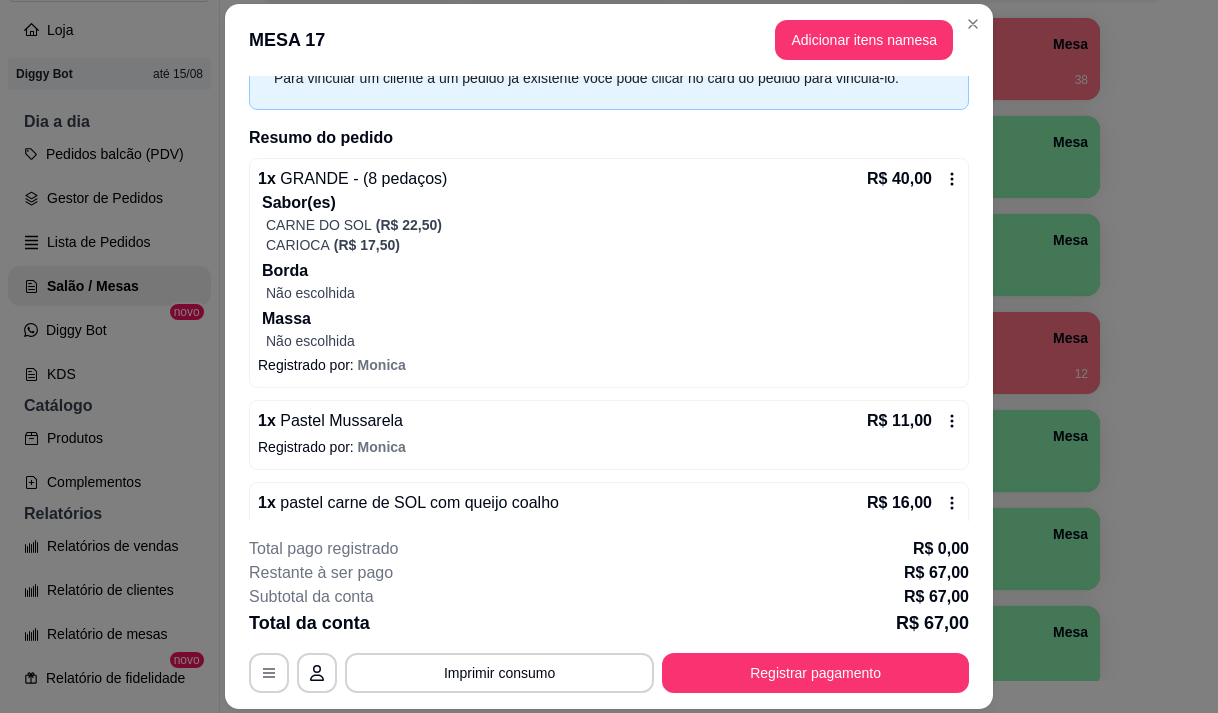 scroll, scrollTop: 145, scrollLeft: 0, axis: vertical 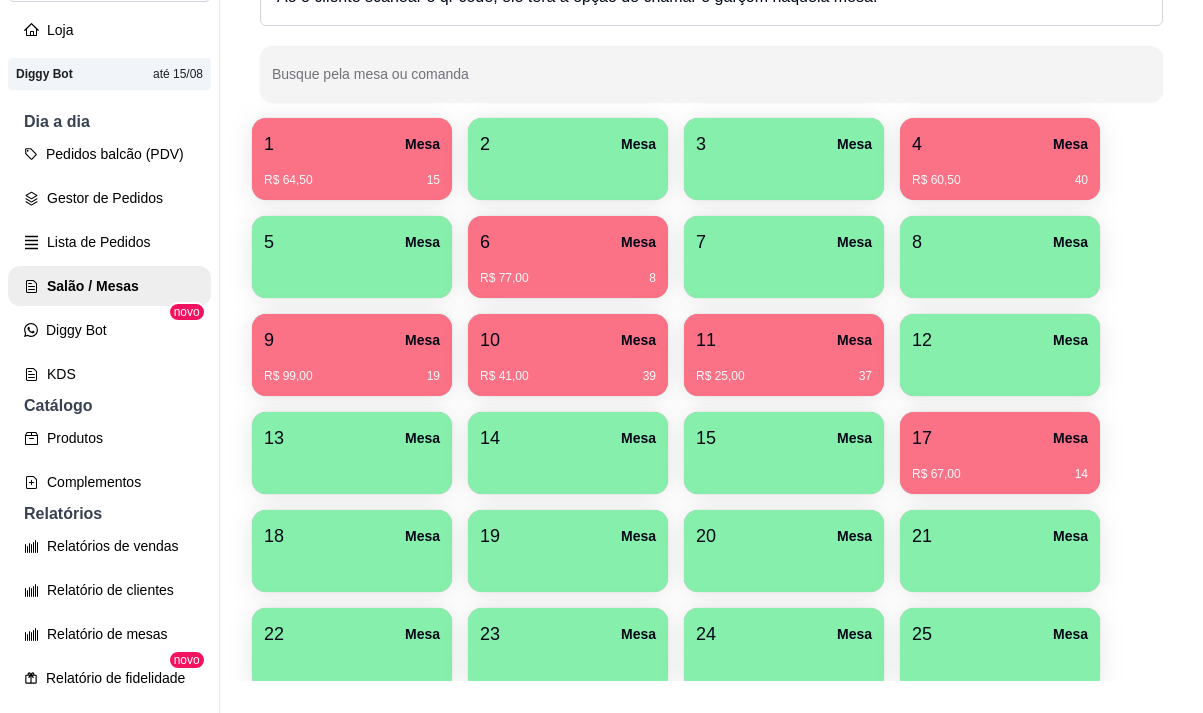 click on "4 Mesa" at bounding box center (1000, 144) 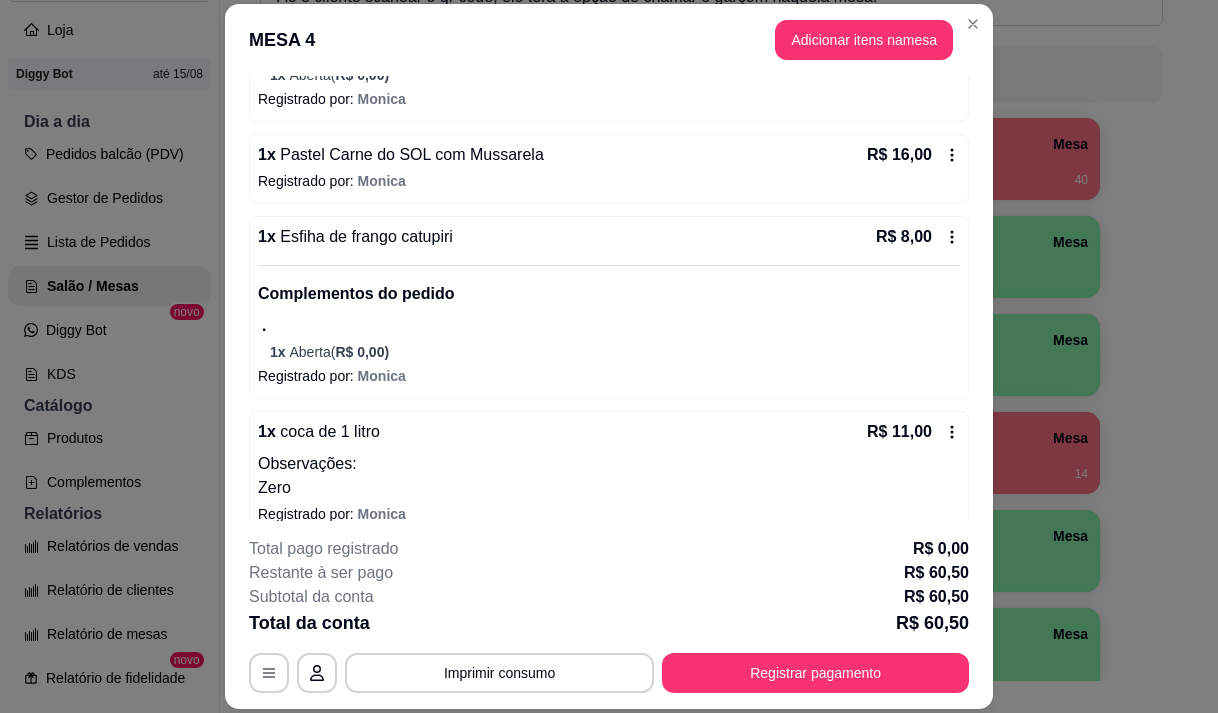 scroll, scrollTop: 739, scrollLeft: 0, axis: vertical 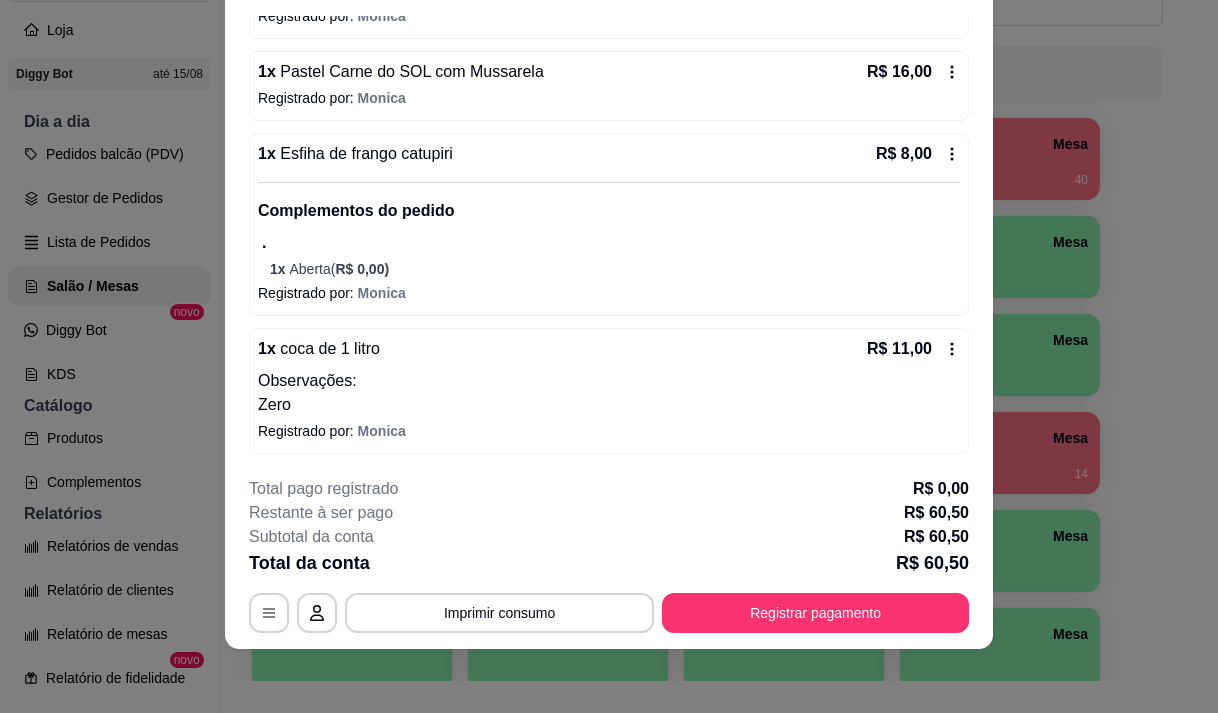 click on "Observações:" at bounding box center (609, 381) 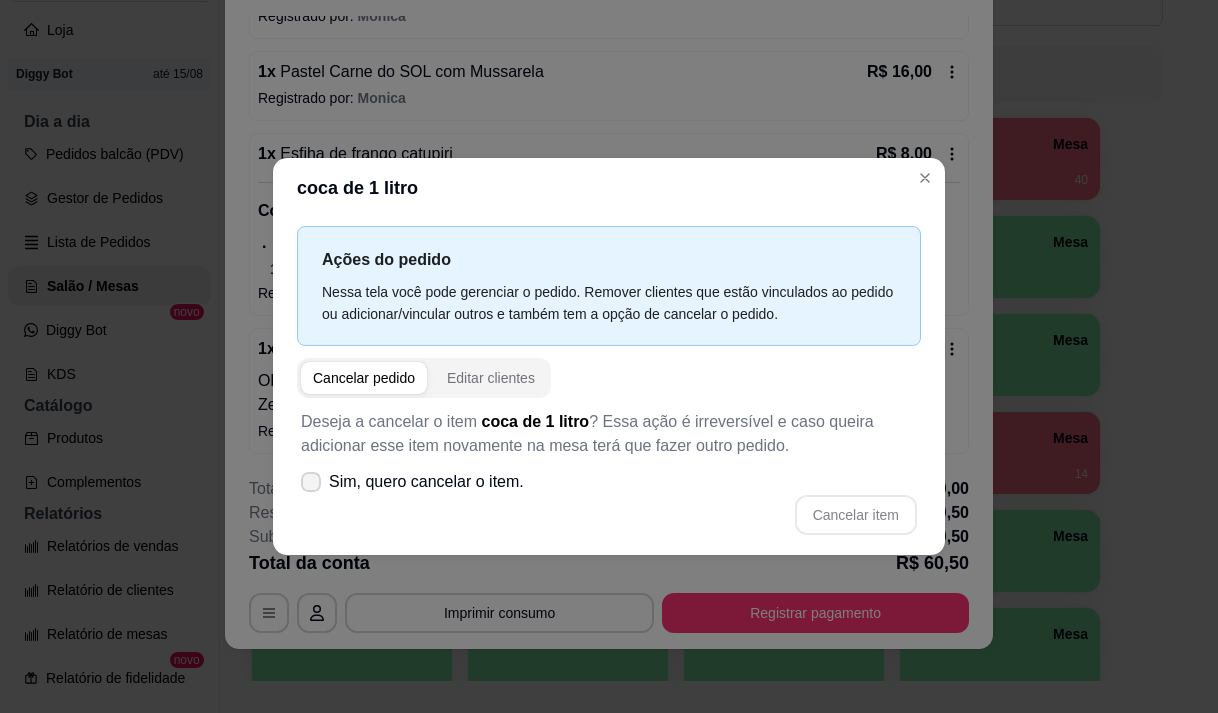 click on "Sim, quero cancelar o item." at bounding box center [426, 482] 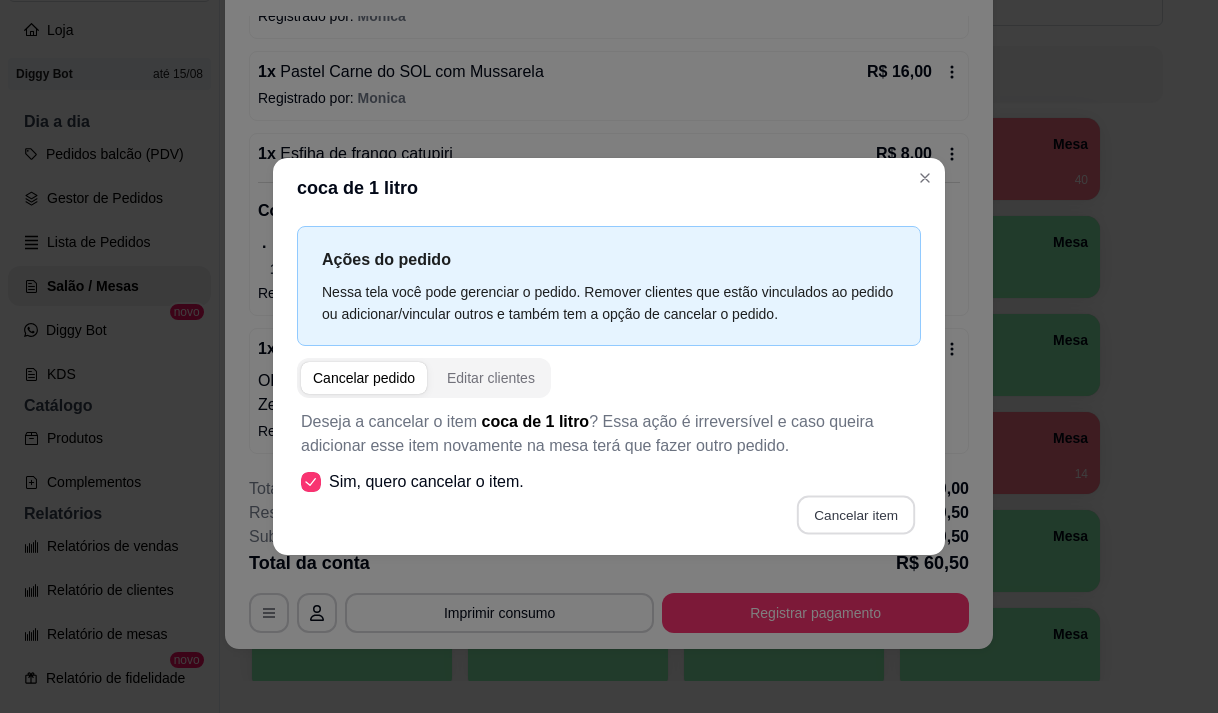 click on "Cancelar item" at bounding box center (855, 514) 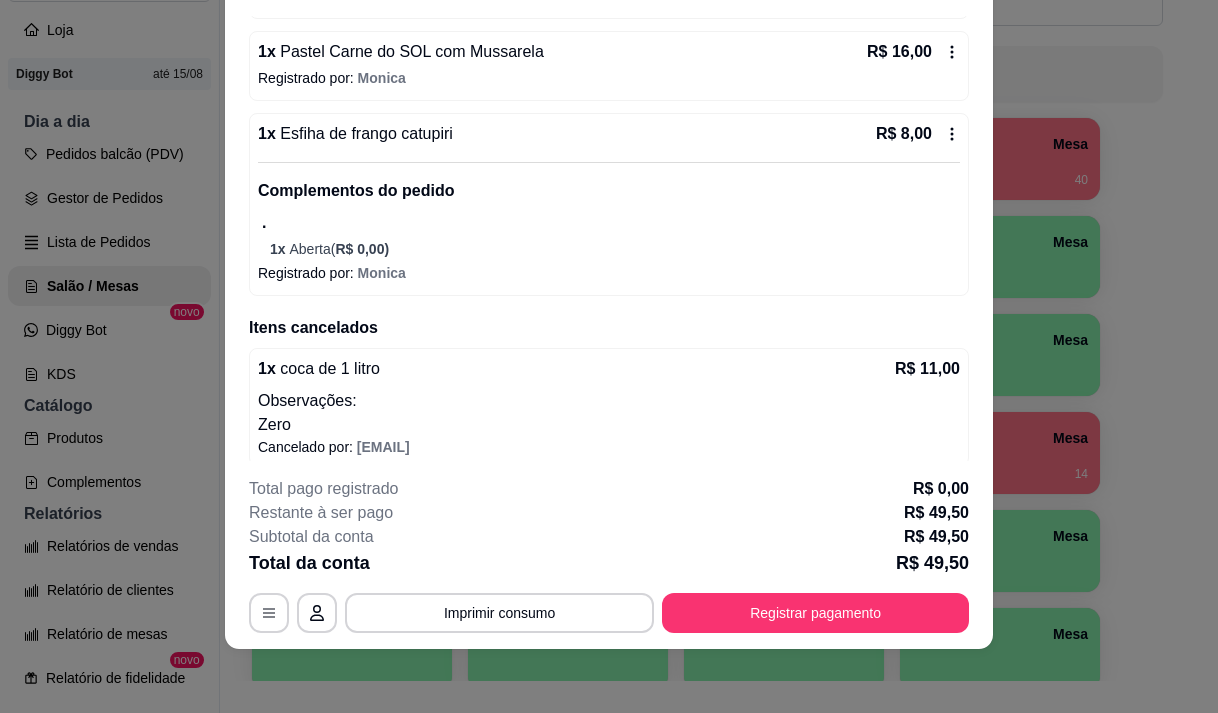 scroll, scrollTop: 771, scrollLeft: 0, axis: vertical 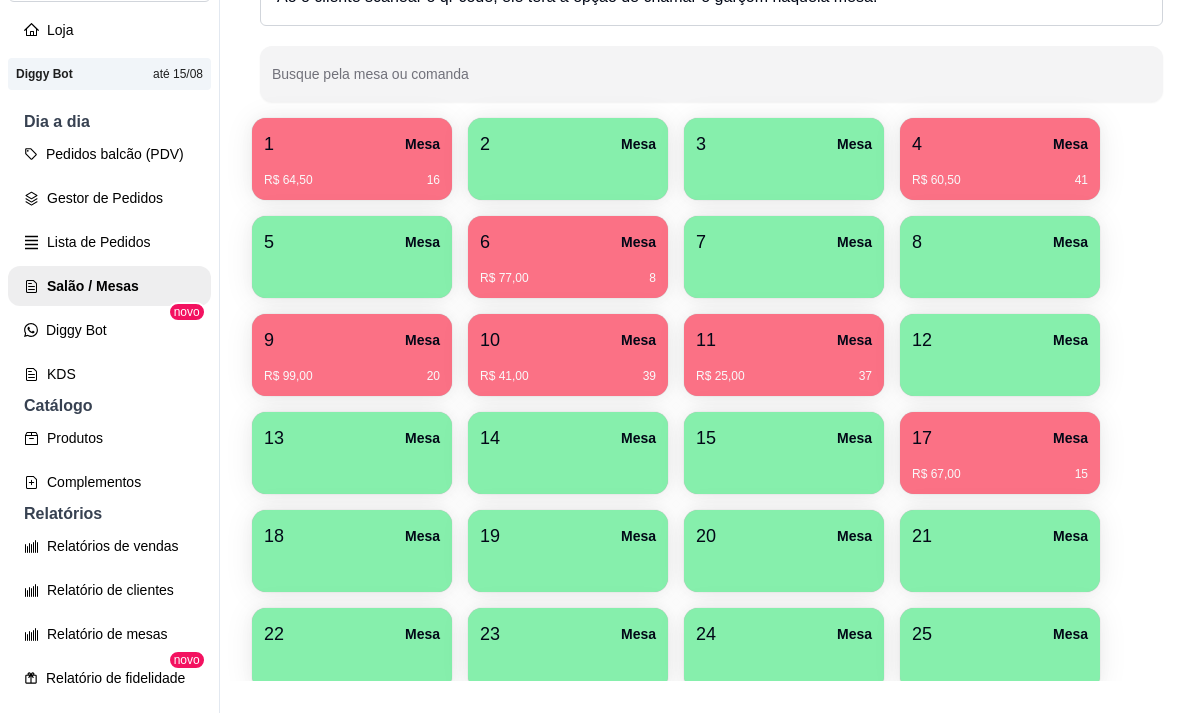 click on "R$ 41,00 39" at bounding box center (568, 376) 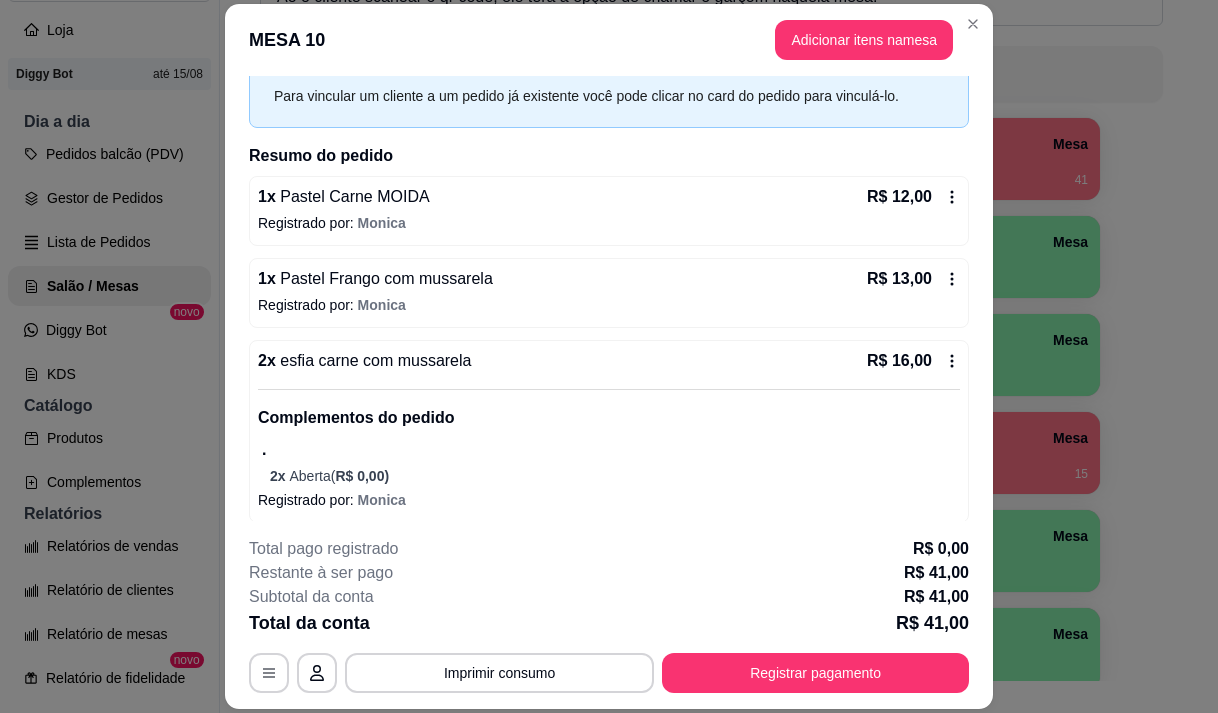 scroll, scrollTop: 98, scrollLeft: 0, axis: vertical 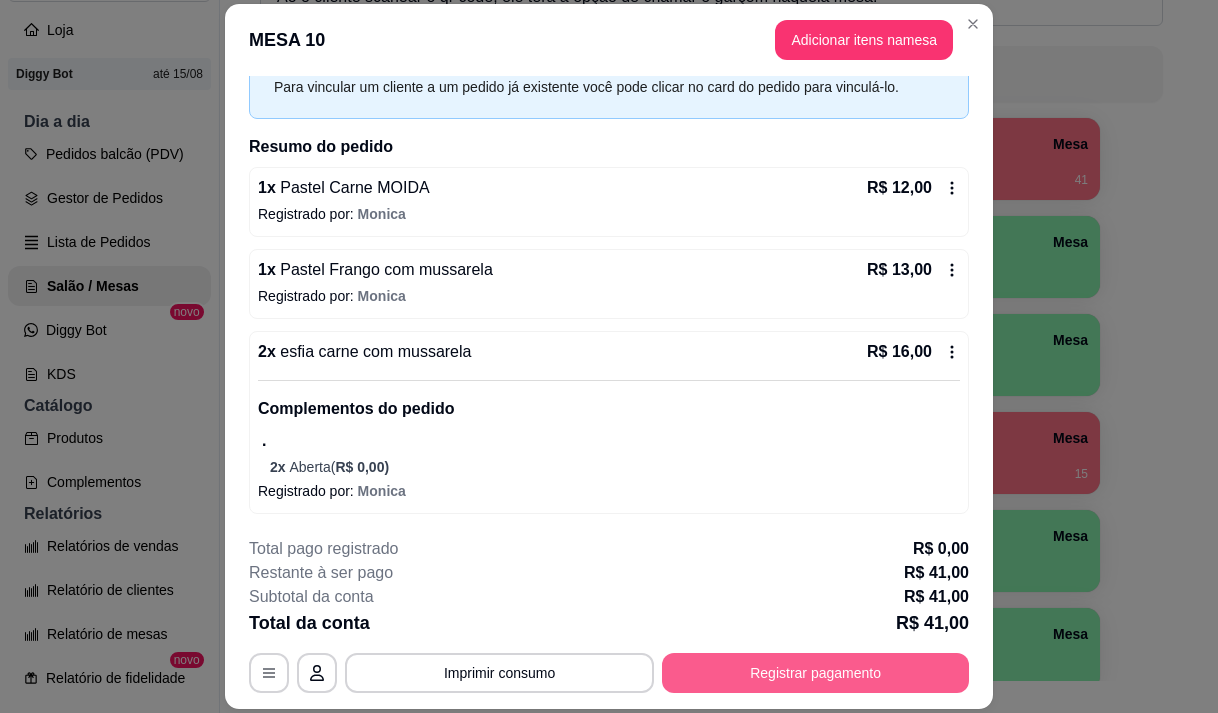click on "Registrar pagamento" at bounding box center [815, 673] 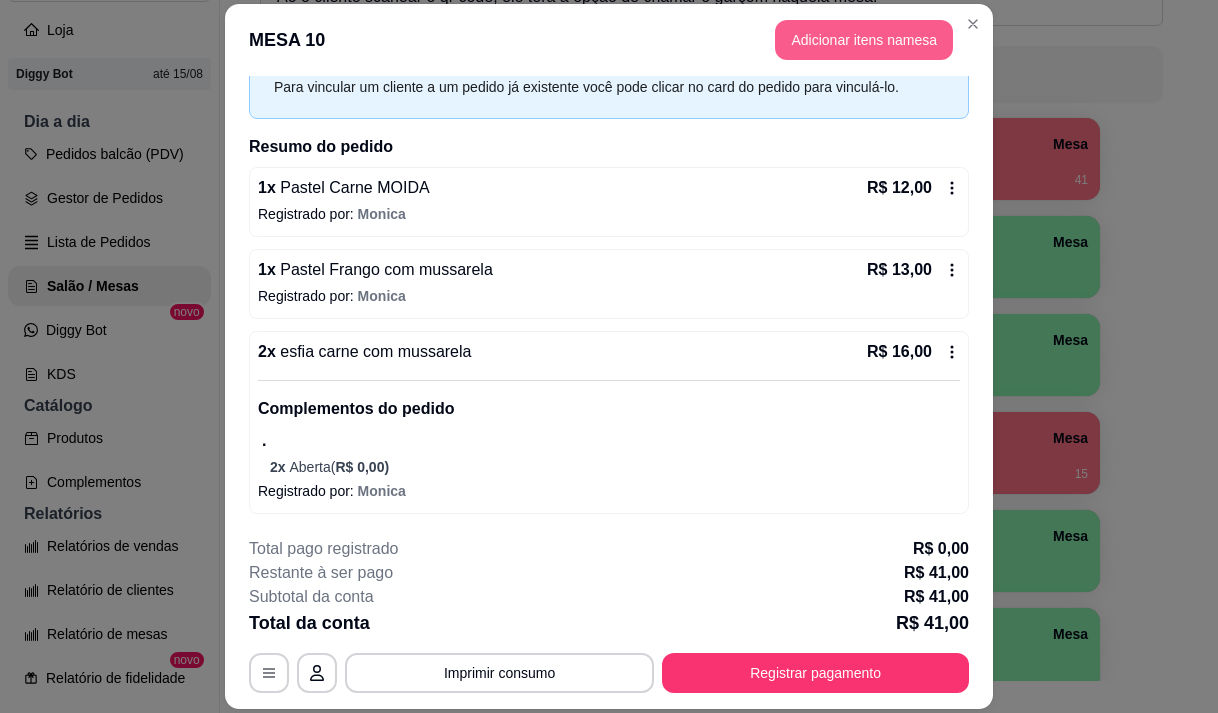 click on "Adicionar itens na  mesa" at bounding box center (864, 40) 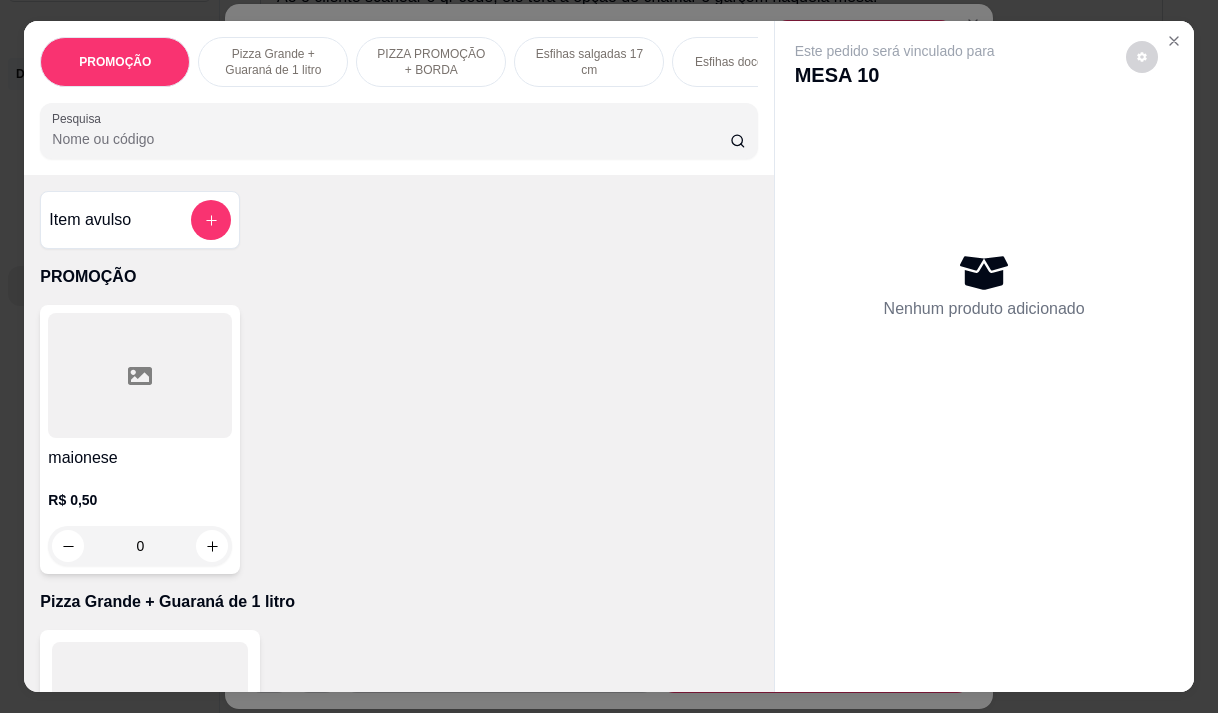 click on "Pesquisa" at bounding box center [391, 139] 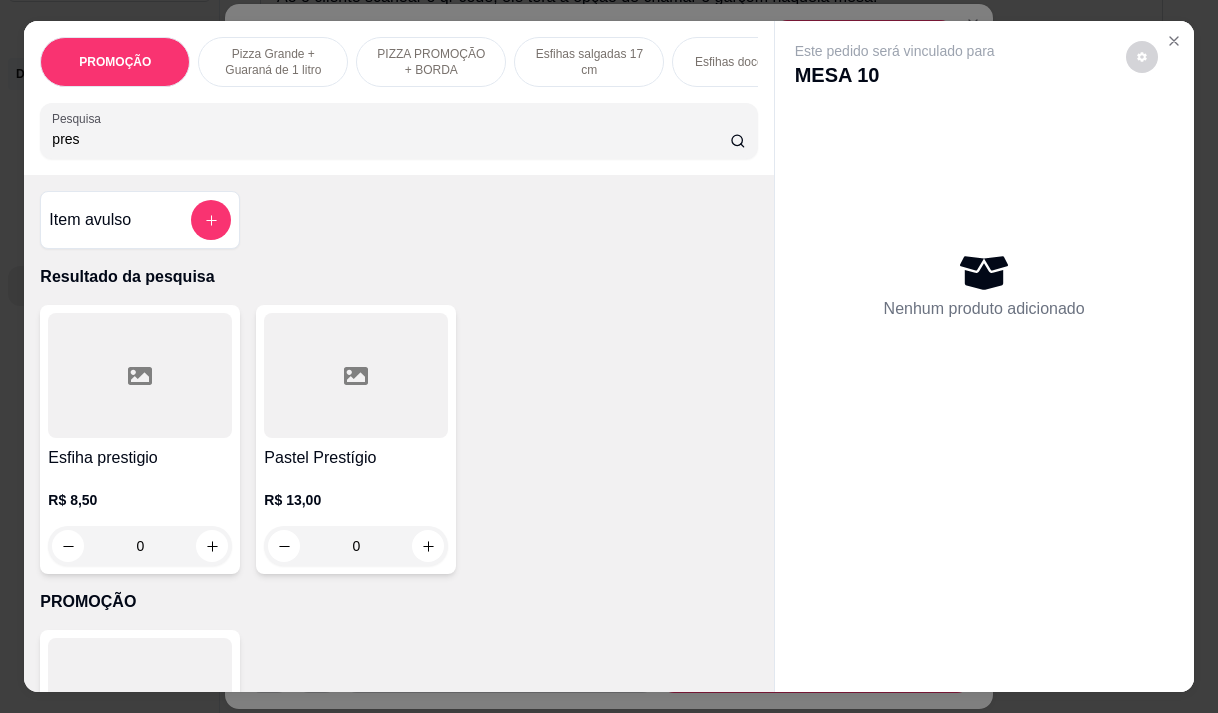 click on "R$ 8,50" at bounding box center [140, 500] 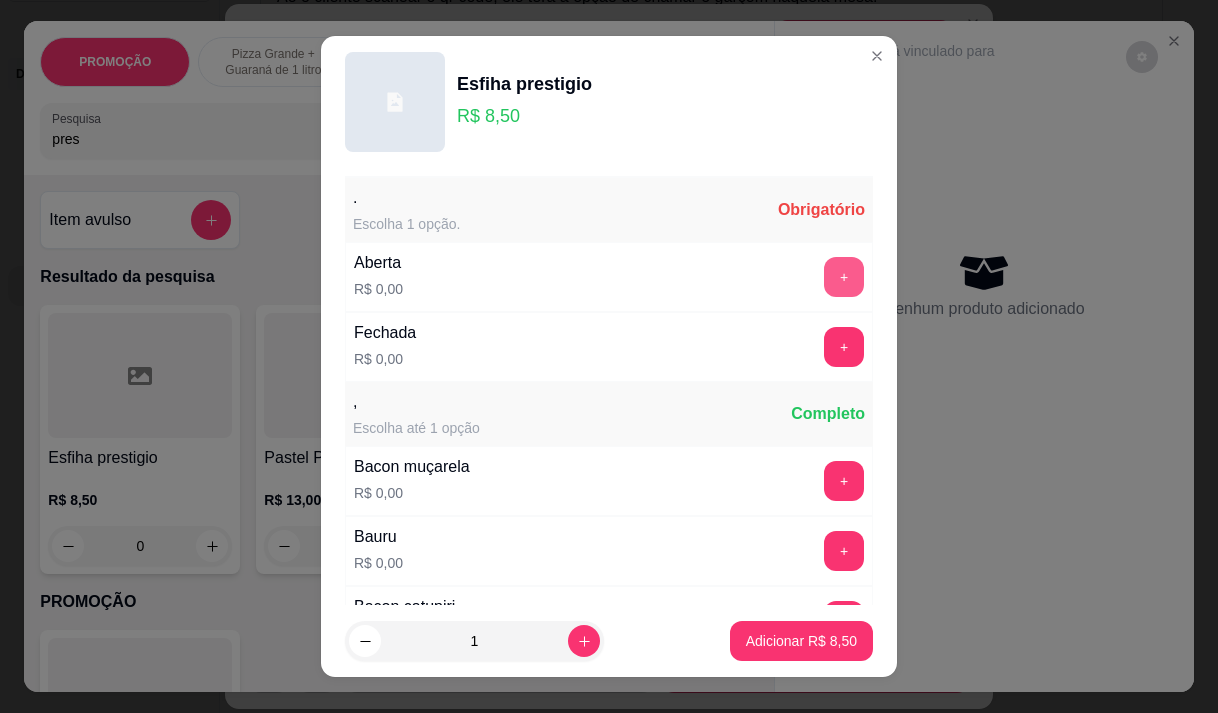 click on "+" at bounding box center (844, 277) 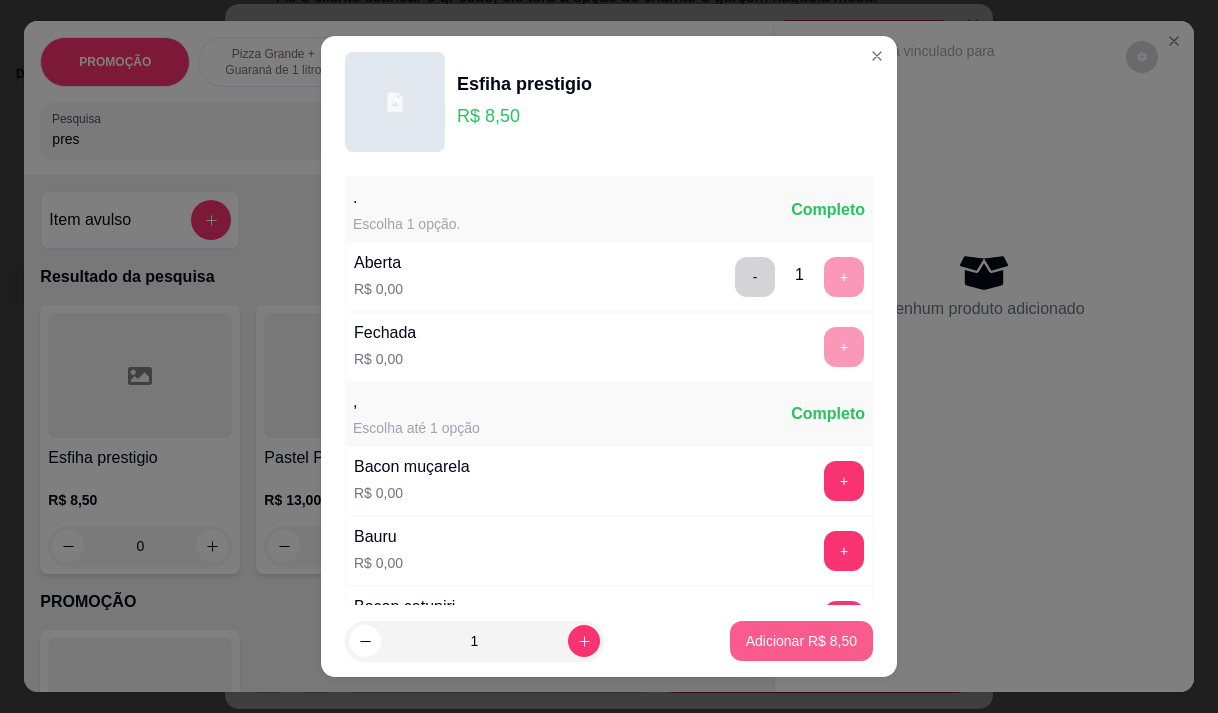 click on "Adicionar   R$ 8,50" at bounding box center [801, 641] 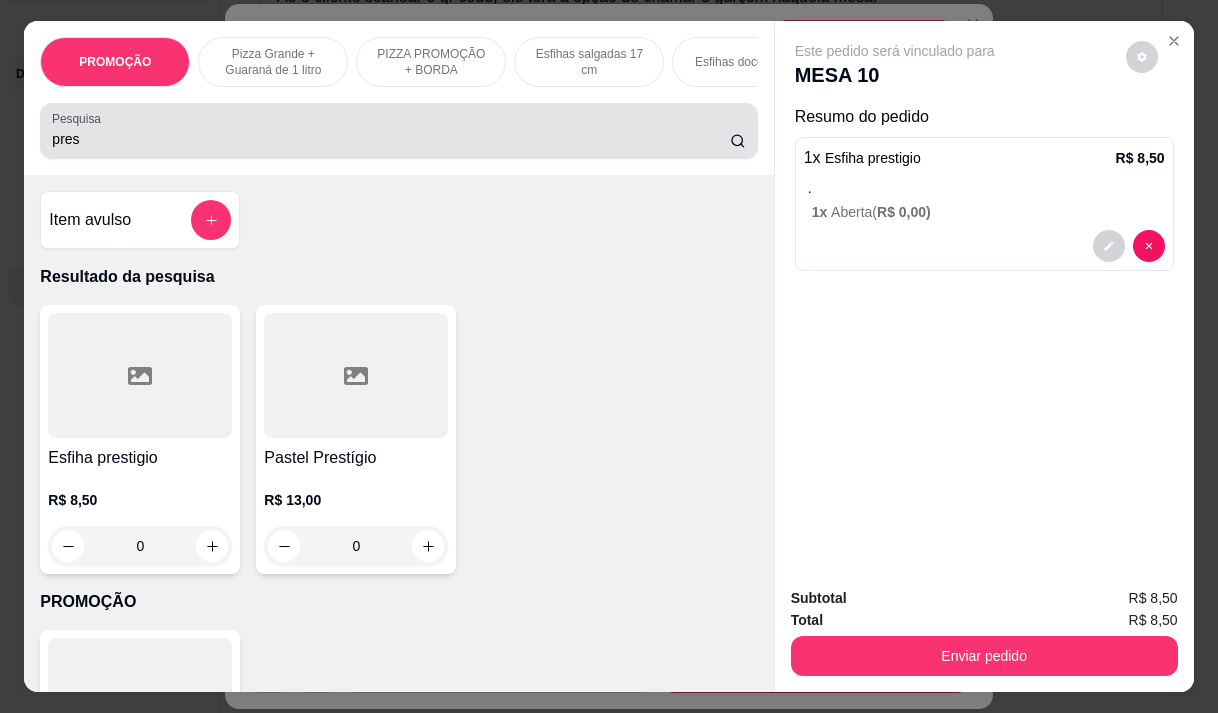 click on "pres" at bounding box center (391, 139) 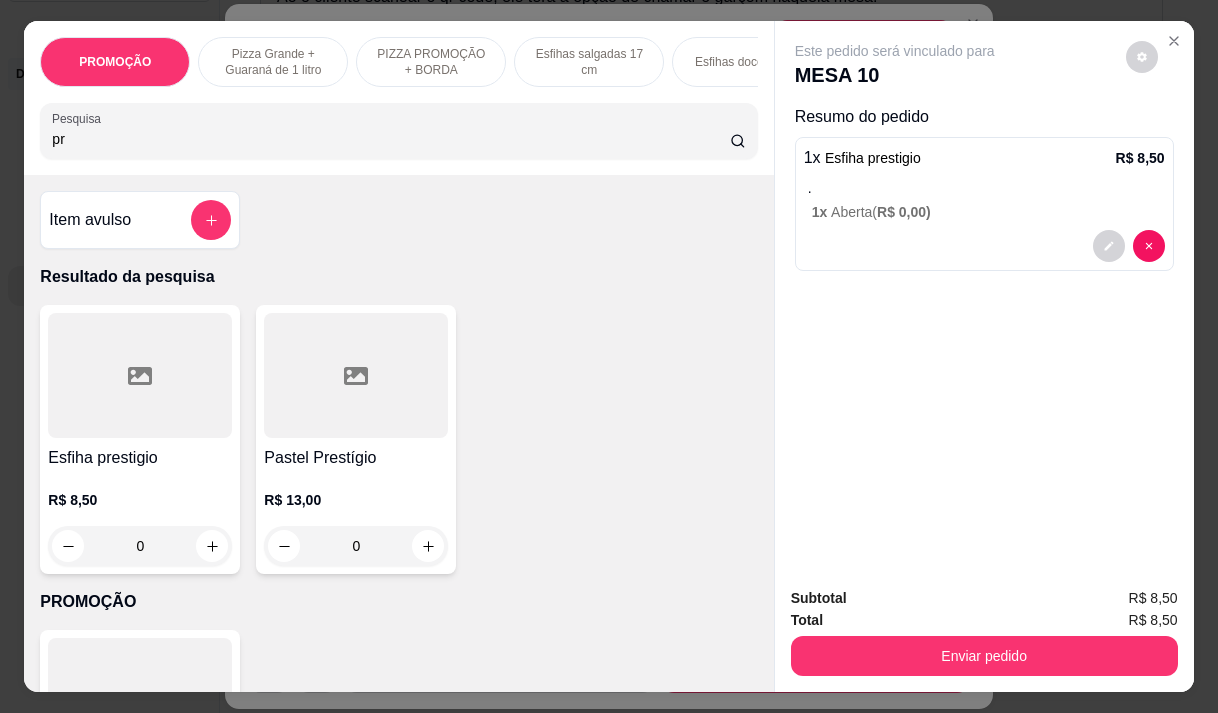 type on "p" 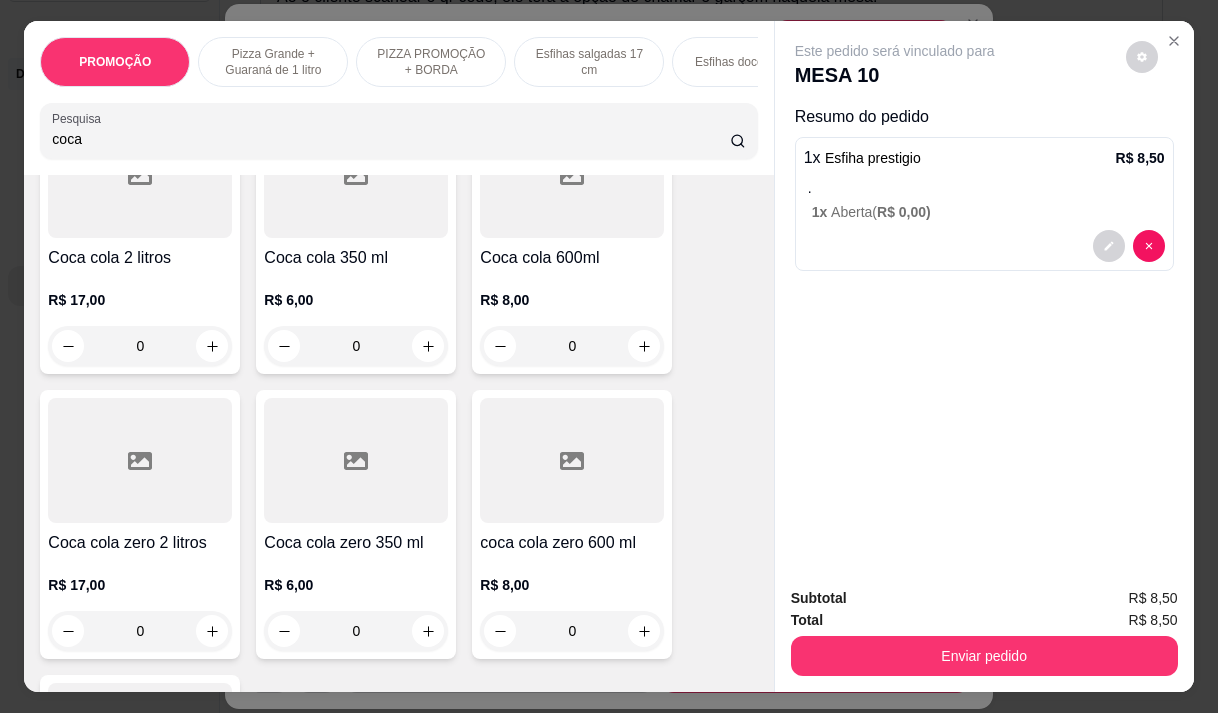 scroll, scrollTop: 500, scrollLeft: 0, axis: vertical 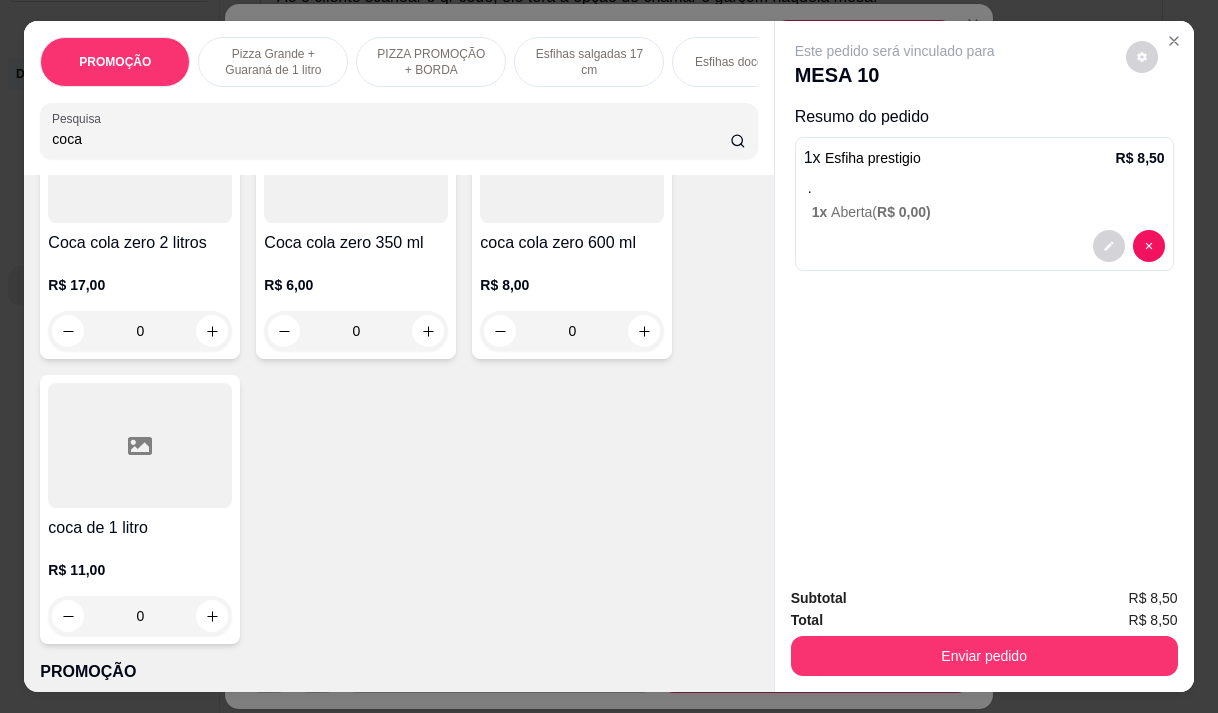 type on "coca" 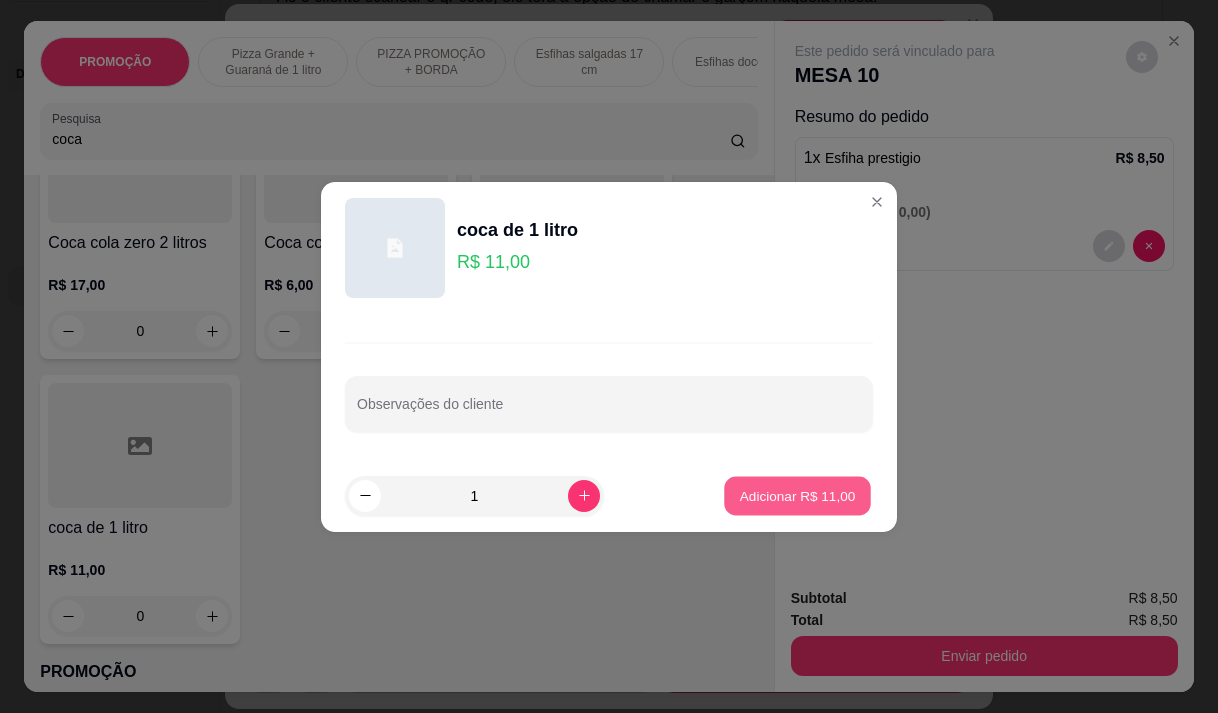 click on "Adicionar   R$ 11,00" at bounding box center (798, 495) 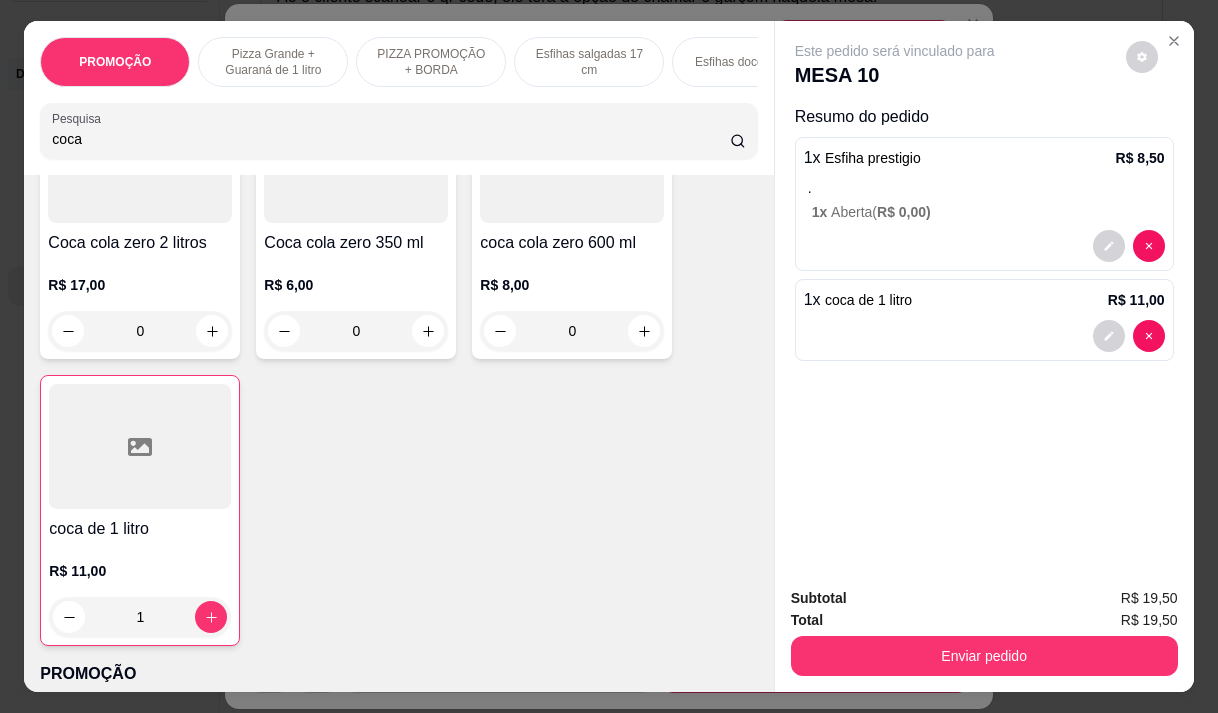 click on "Enviar pedido" at bounding box center (984, 656) 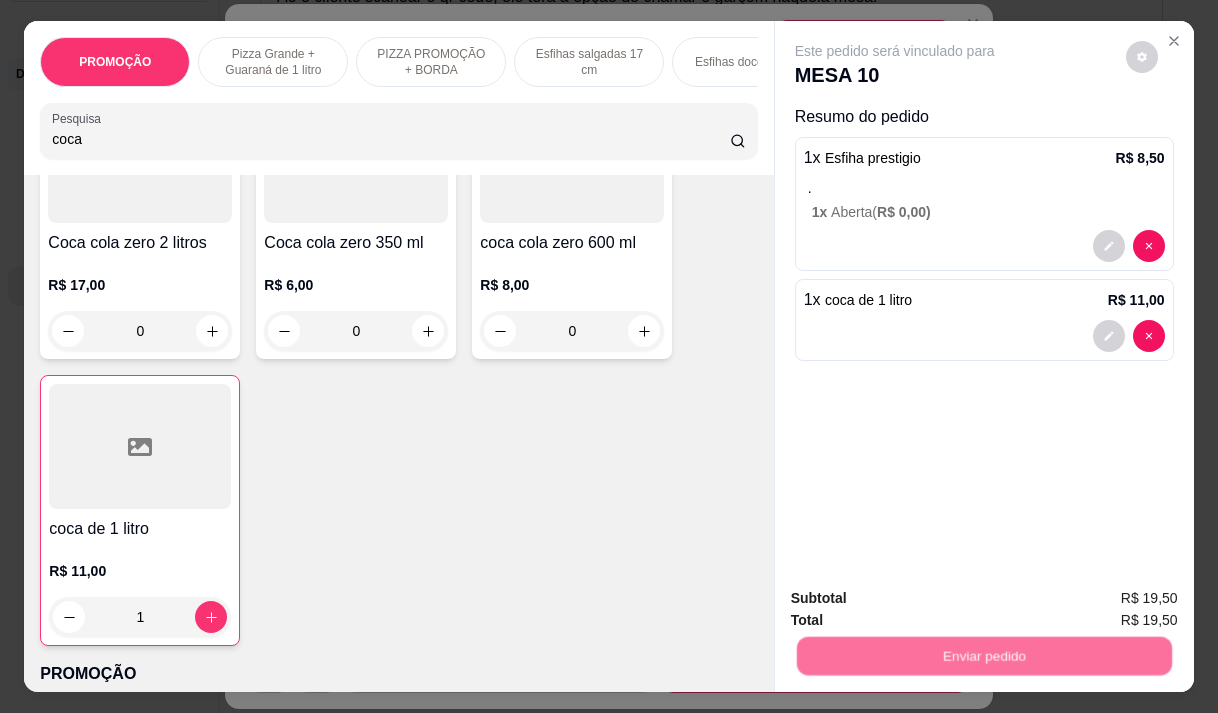 click on "Não registrar e enviar pedido" at bounding box center [918, 598] 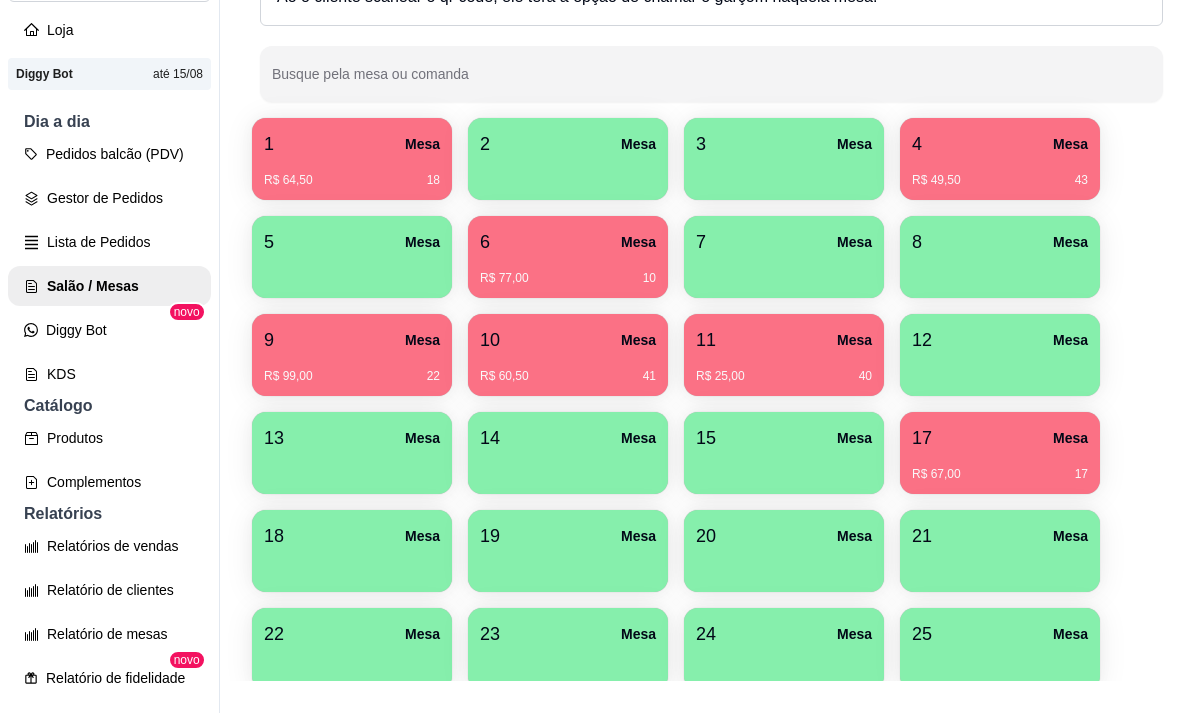 click on "R$ 60,50 [NUMBER]" at bounding box center [568, 376] 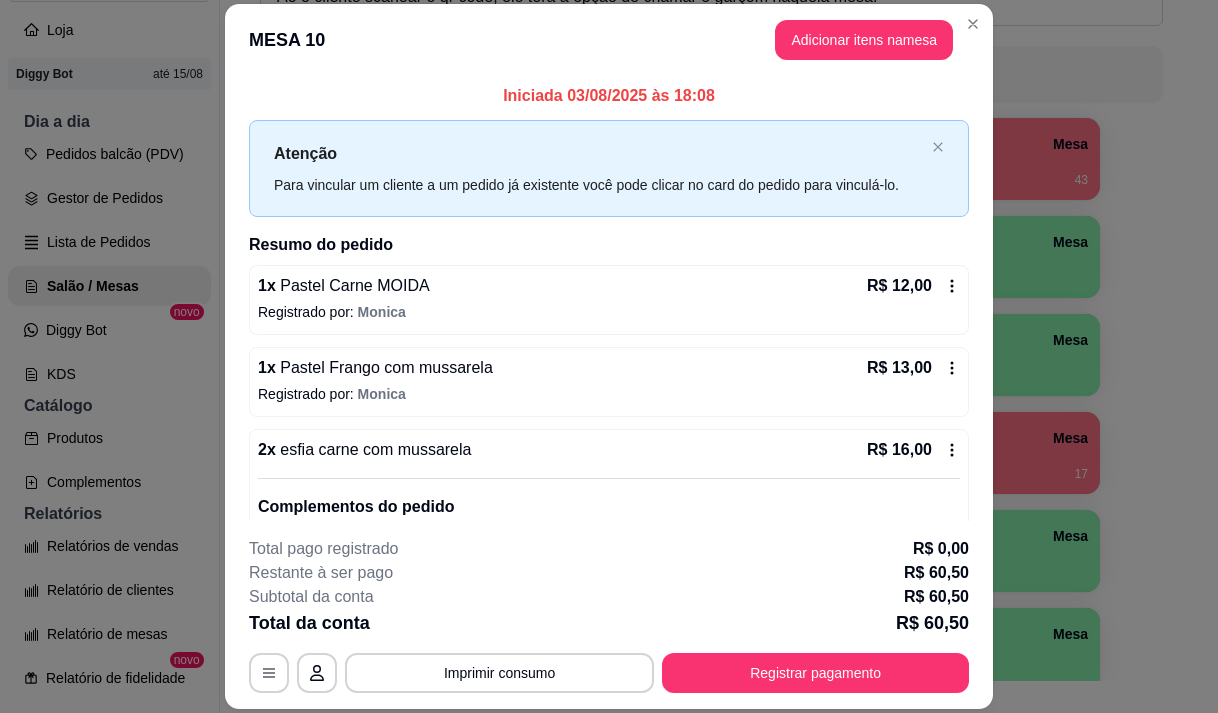 scroll, scrollTop: 375, scrollLeft: 0, axis: vertical 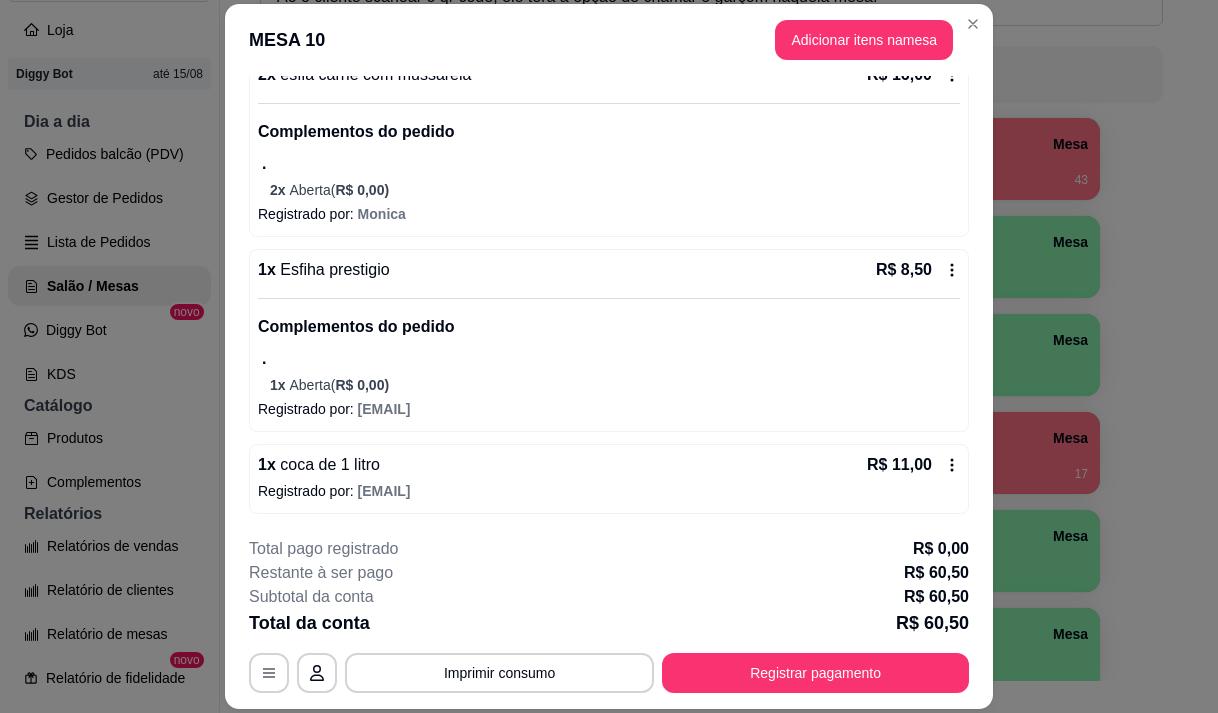 click on "1 Mesa R$ 64,50 18 2 Mesa 3 Mesa 4 Mesa R$ 49,50 43 5 Mesa 6 Mesa R$ 77,00 10 7 Mesa 8 Mesa 9 Mesa R$ 99,00 22 10 Mesa R$ 60,50 41 11 Mesa R$ 25,00 40 12 Mesa 13 Mesa 14 Mesa 15 Mesa 17 Mesa R$ 67,00 17 18 Mesa 19 Mesa 20 Mesa 21 Mesa 22 Mesa 23 Mesa 24 Mesa 25 Mesa 26 Mesa 27 Mesa 28 Mesa 29 Mesa 30 Mesa R$ 18,50 19" at bounding box center [711, 502] 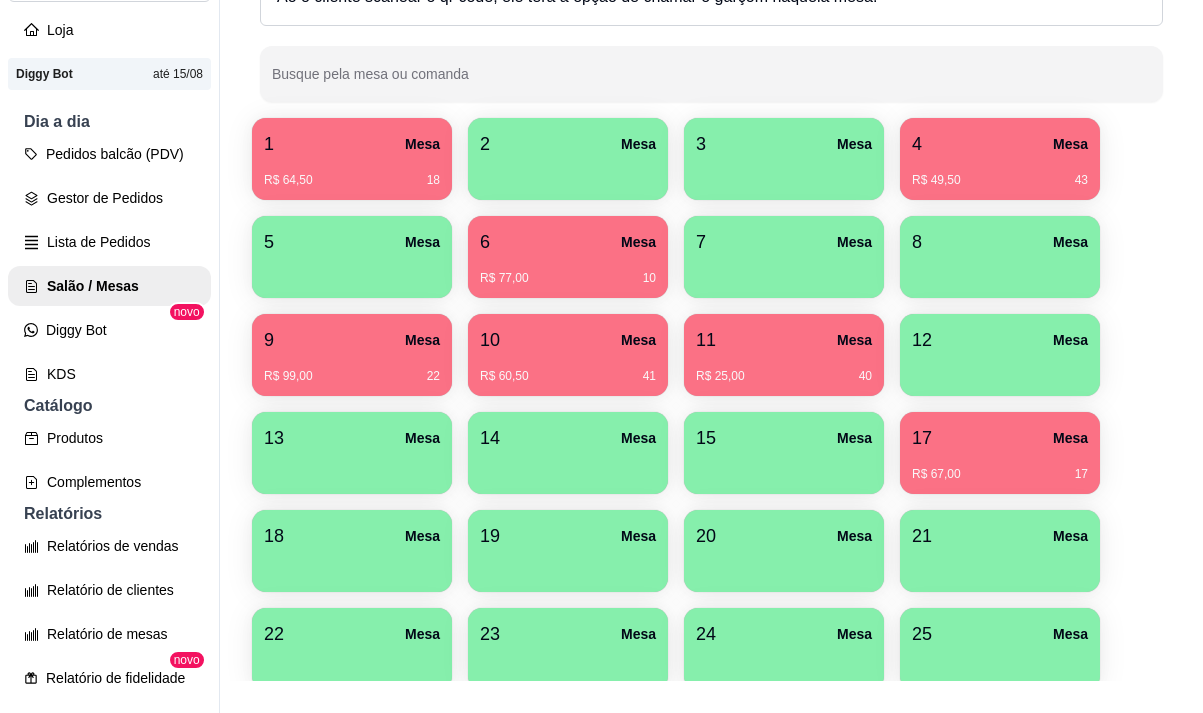 click on "11 Mesa" at bounding box center [784, 340] 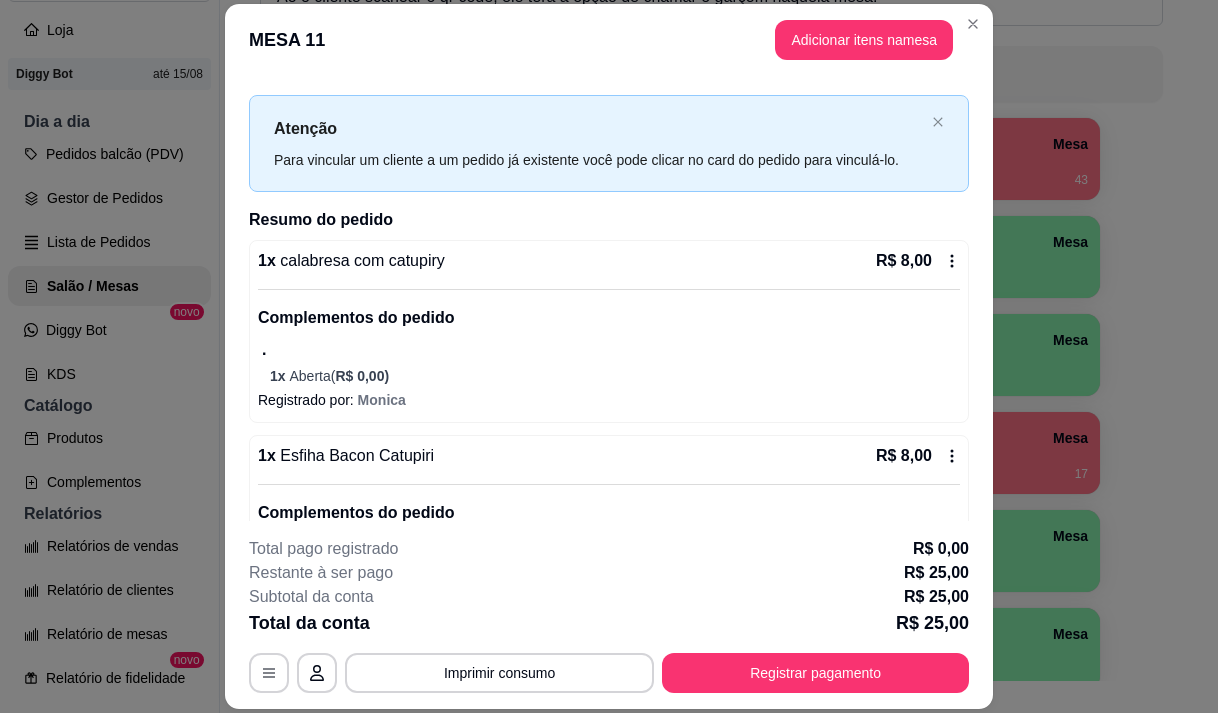 scroll, scrollTop: 0, scrollLeft: 0, axis: both 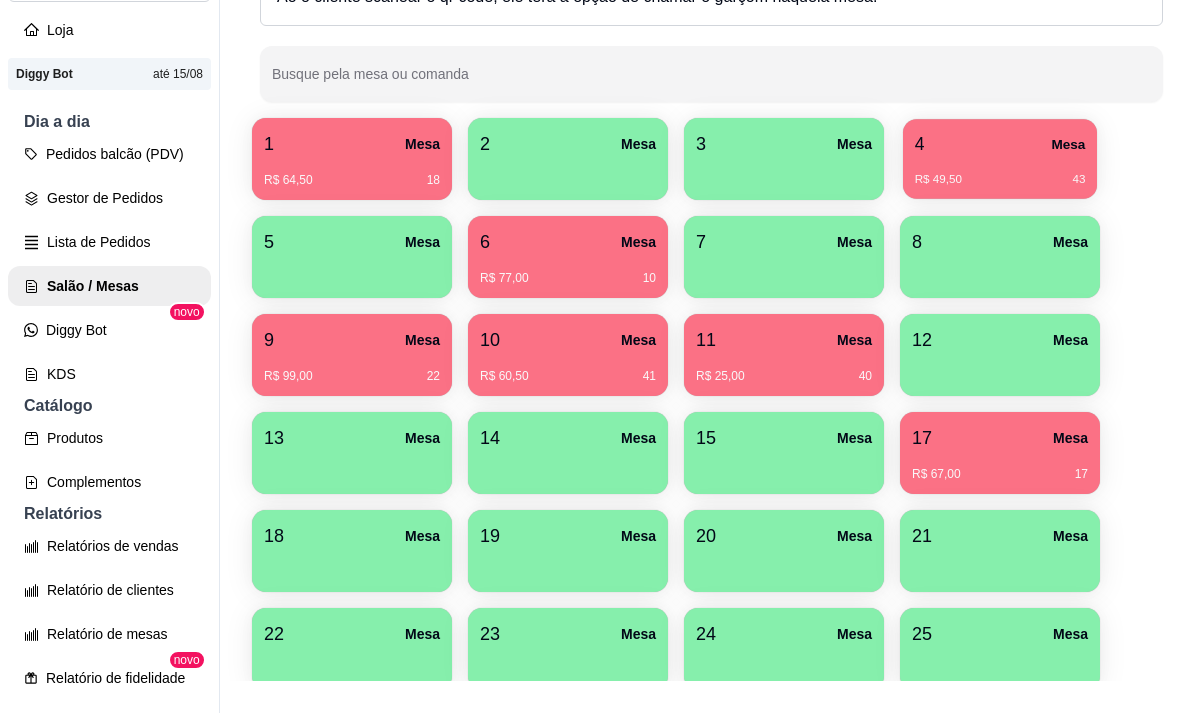 click on "4 Mesa R$ 49,50 43" at bounding box center (1000, 159) 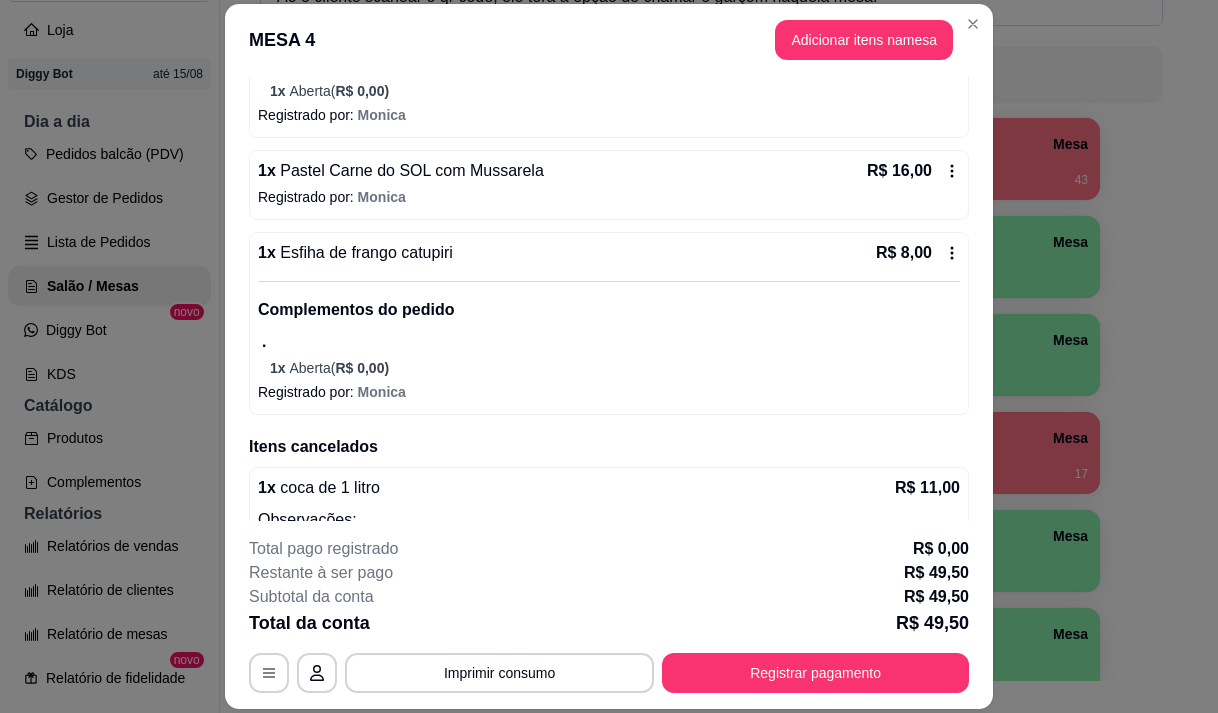 scroll, scrollTop: 771, scrollLeft: 0, axis: vertical 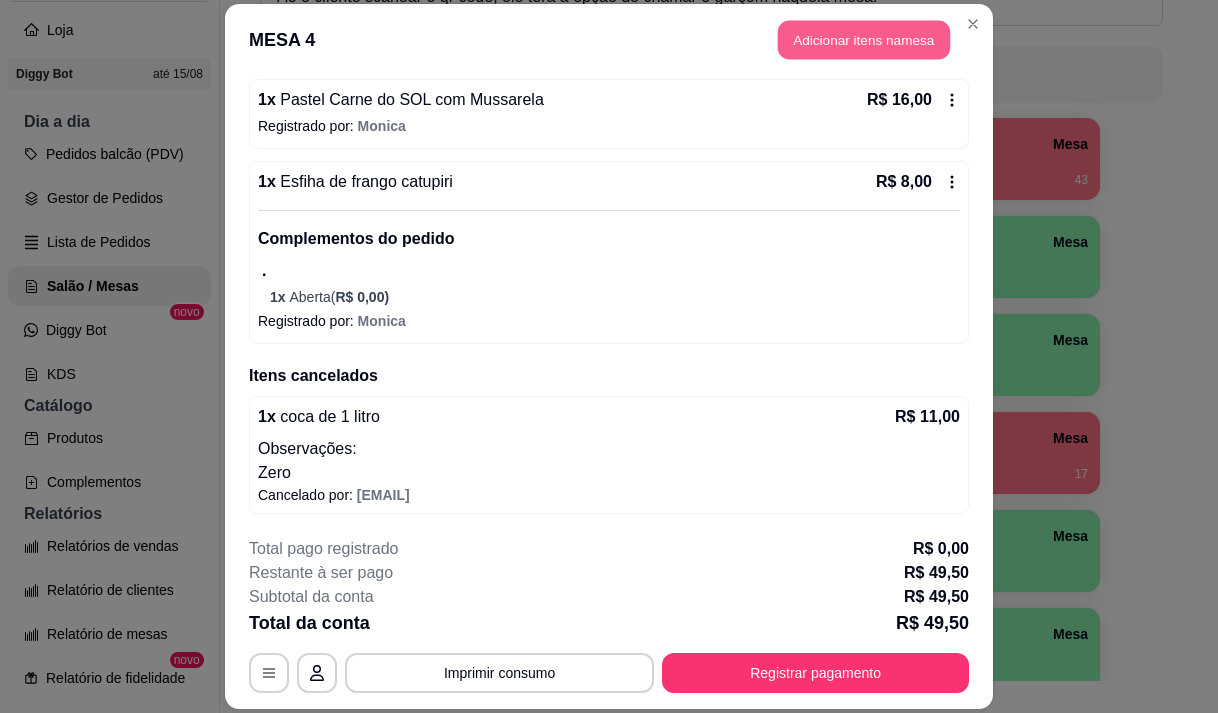 click on "Adicionar itens na  mesa" at bounding box center [864, 39] 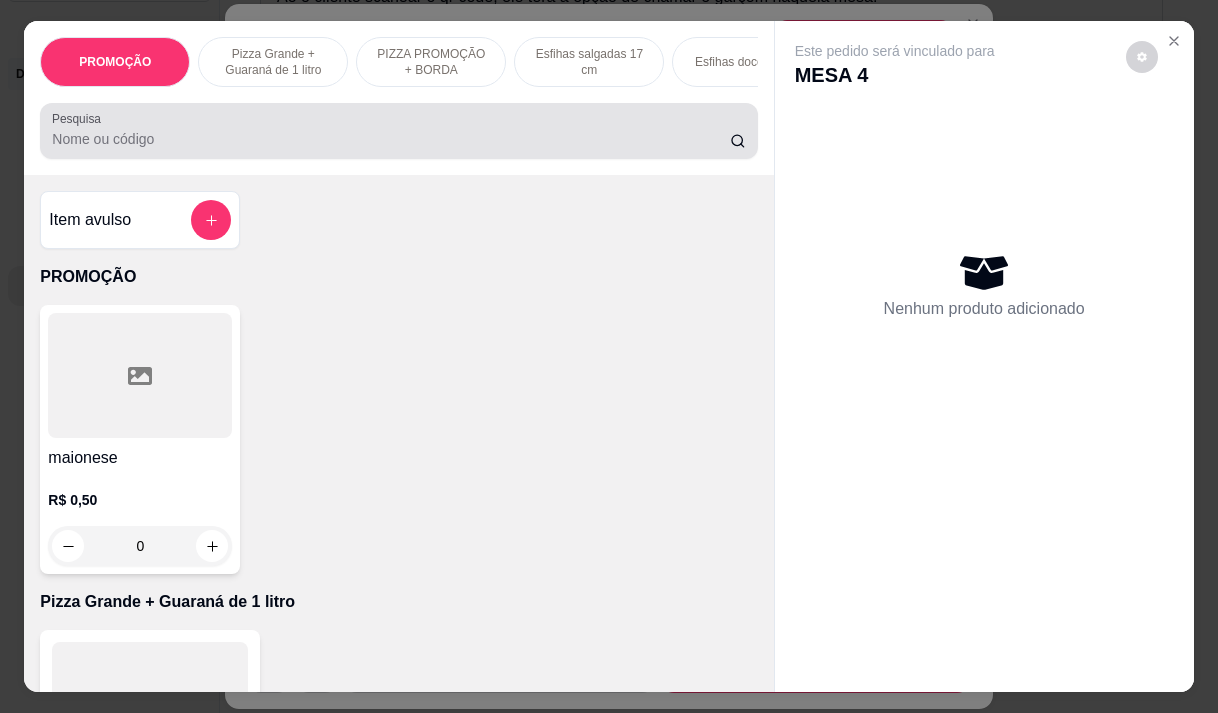 click on "Pesquisa" at bounding box center (391, 139) 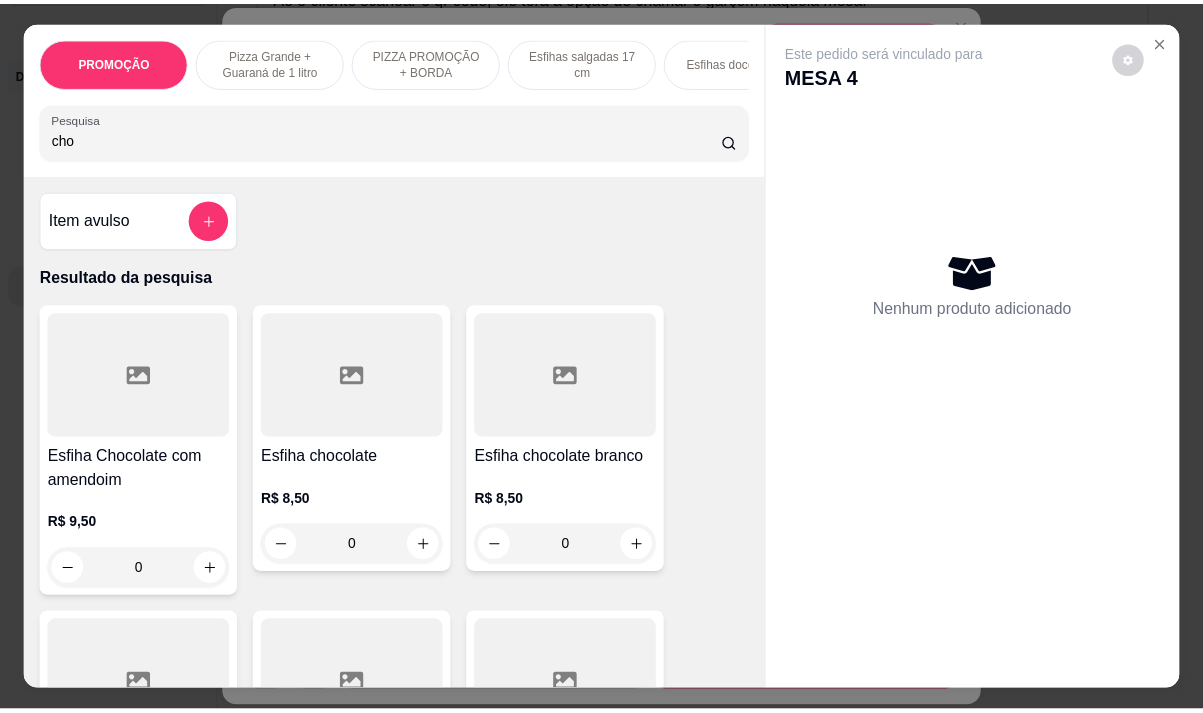 scroll, scrollTop: 300, scrollLeft: 0, axis: vertical 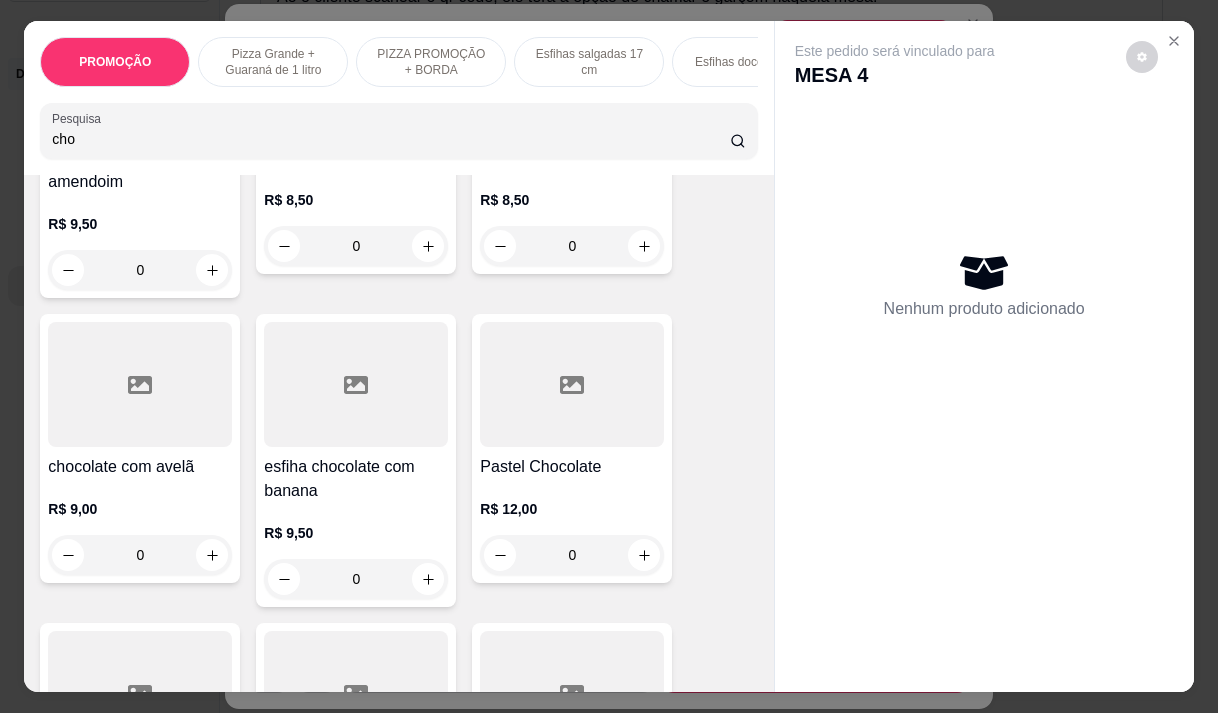 type on "cho" 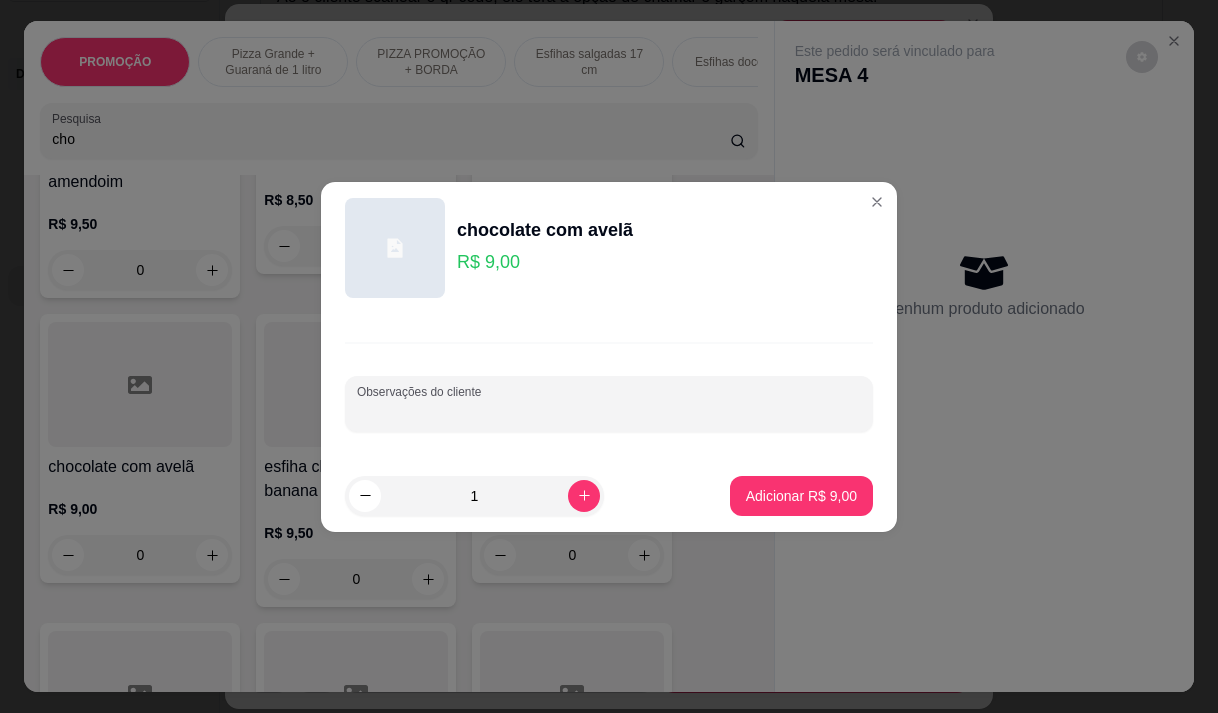 click on "Observações do cliente" at bounding box center [609, 412] 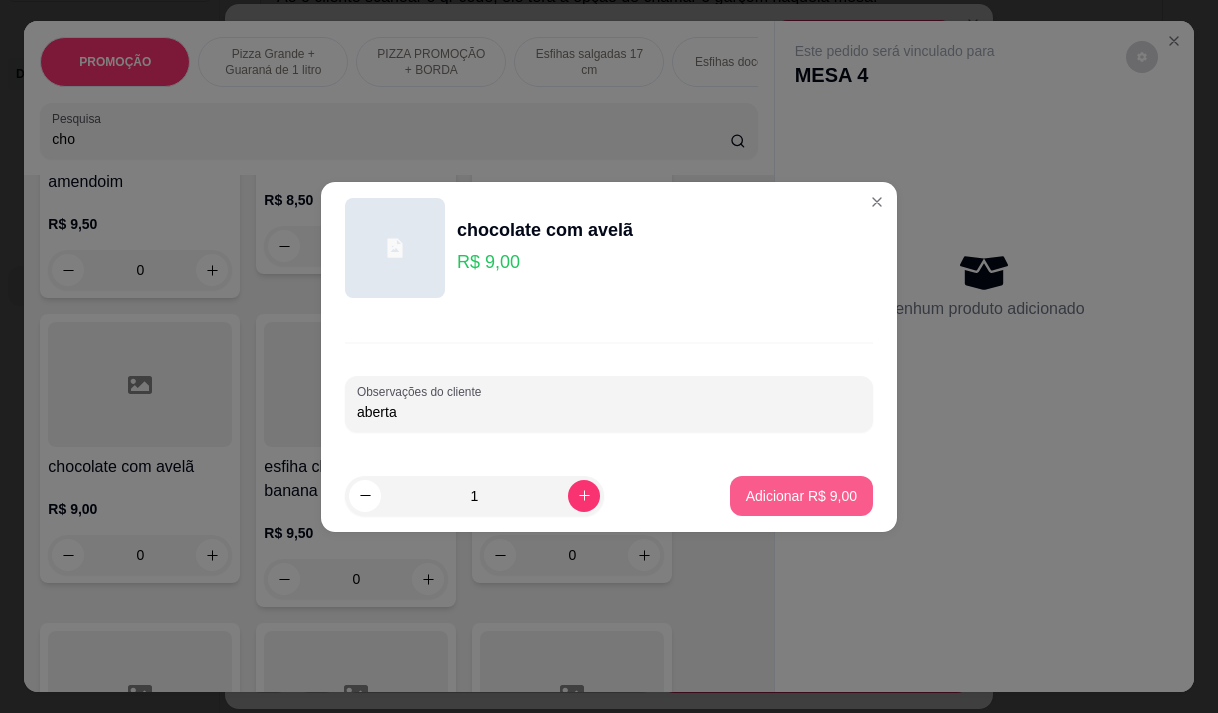 type on "aberta" 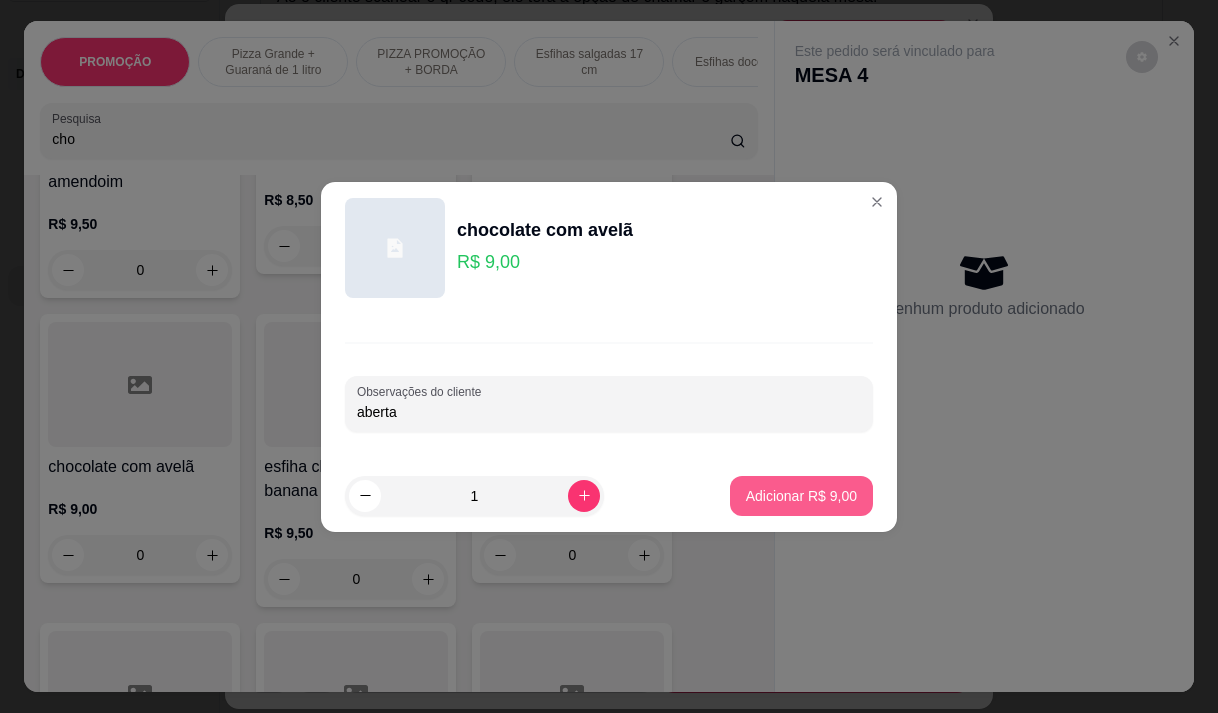 click on "Adicionar   R$ 9,00" at bounding box center (801, 496) 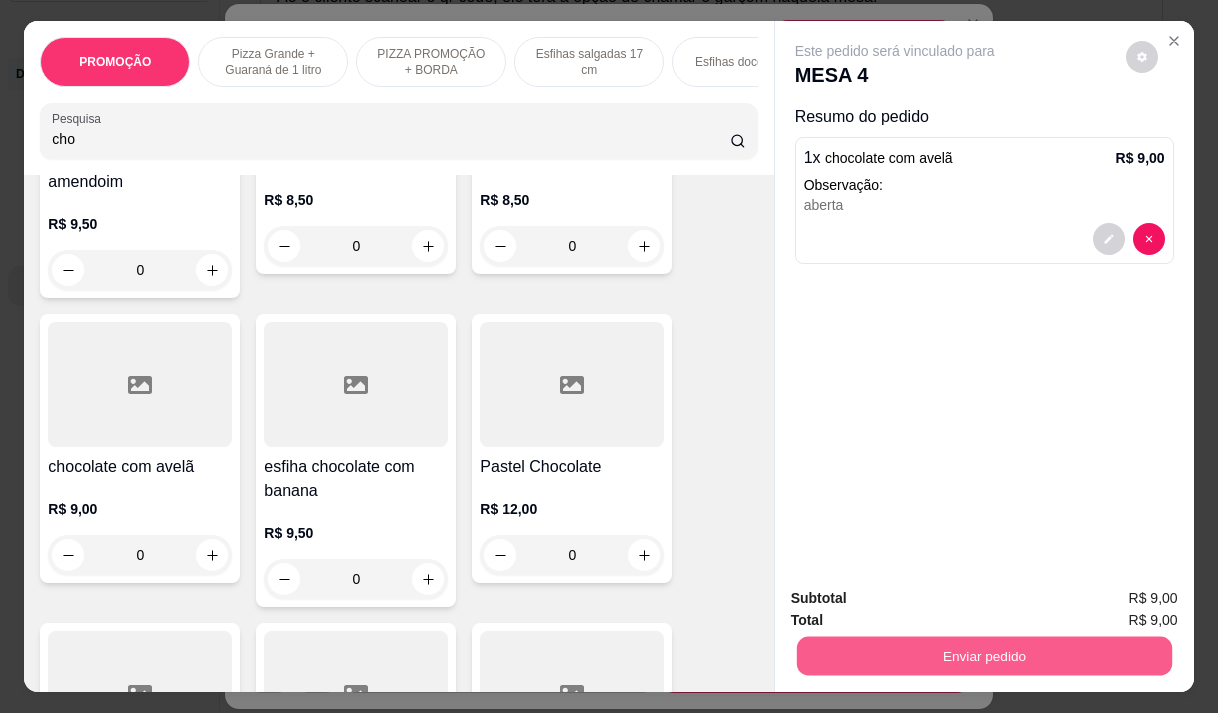 click on "Enviar pedido" at bounding box center (983, 655) 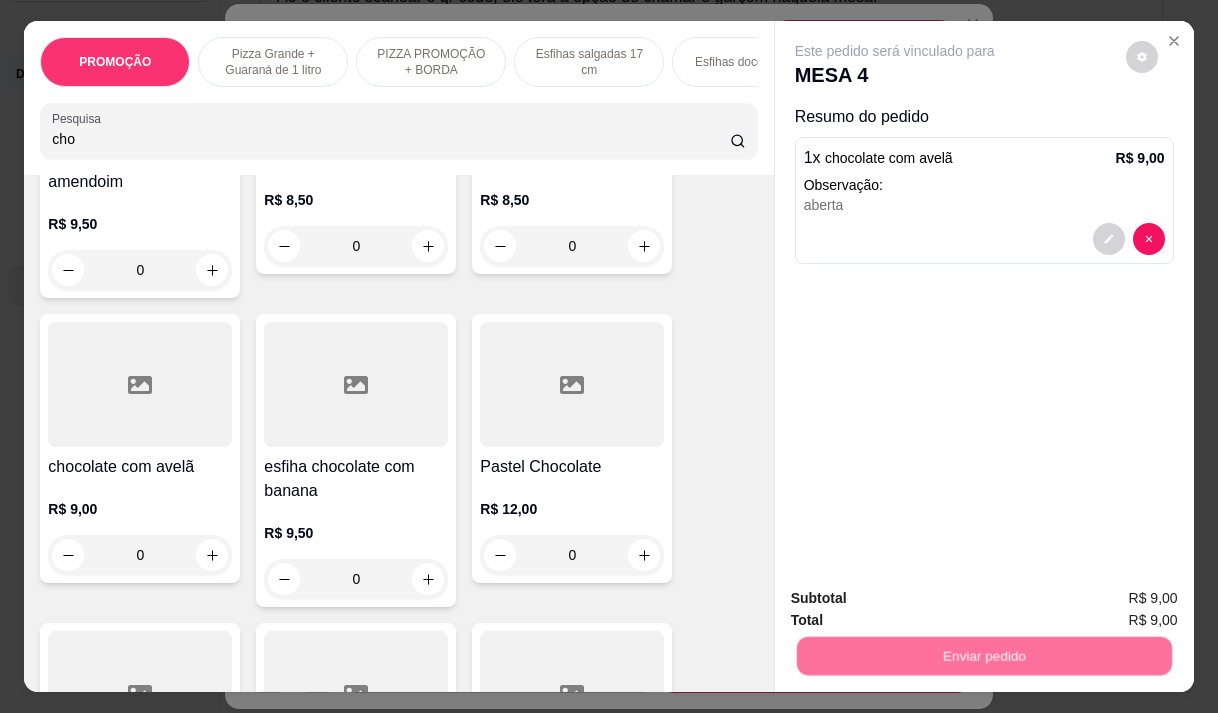click on "Não registrar e enviar pedido" at bounding box center [918, 599] 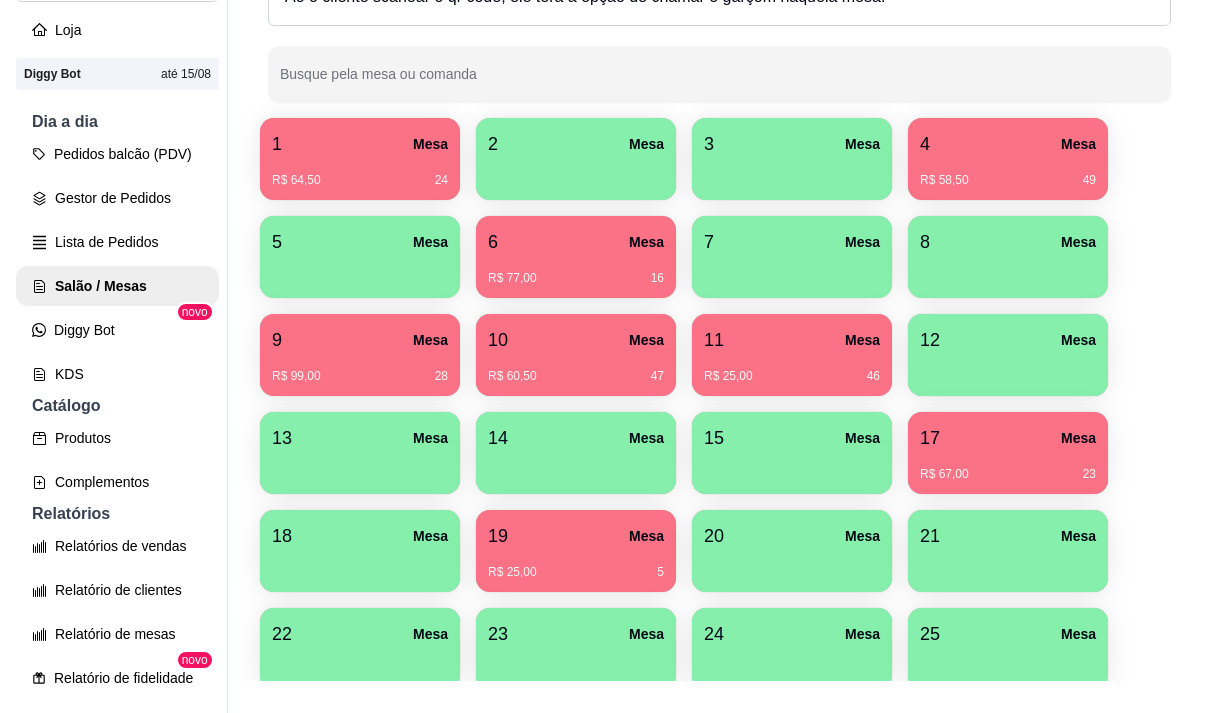 scroll, scrollTop: 508, scrollLeft: 0, axis: vertical 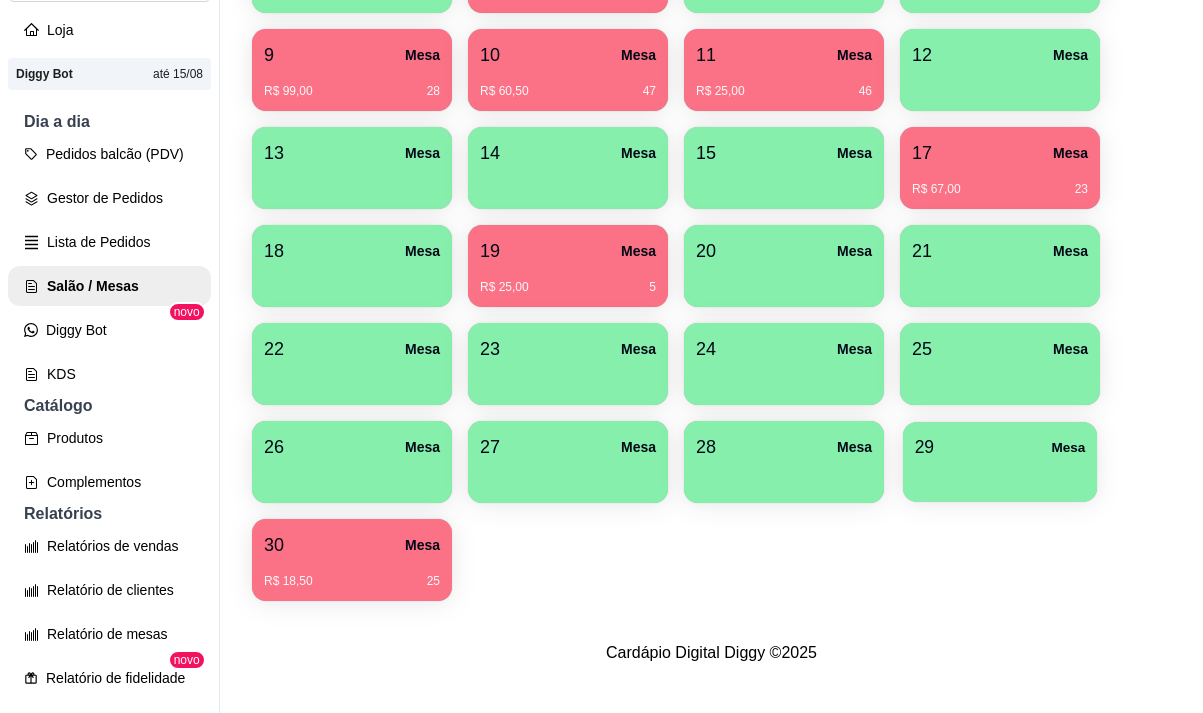 click on "29 Mesa" at bounding box center (1000, 447) 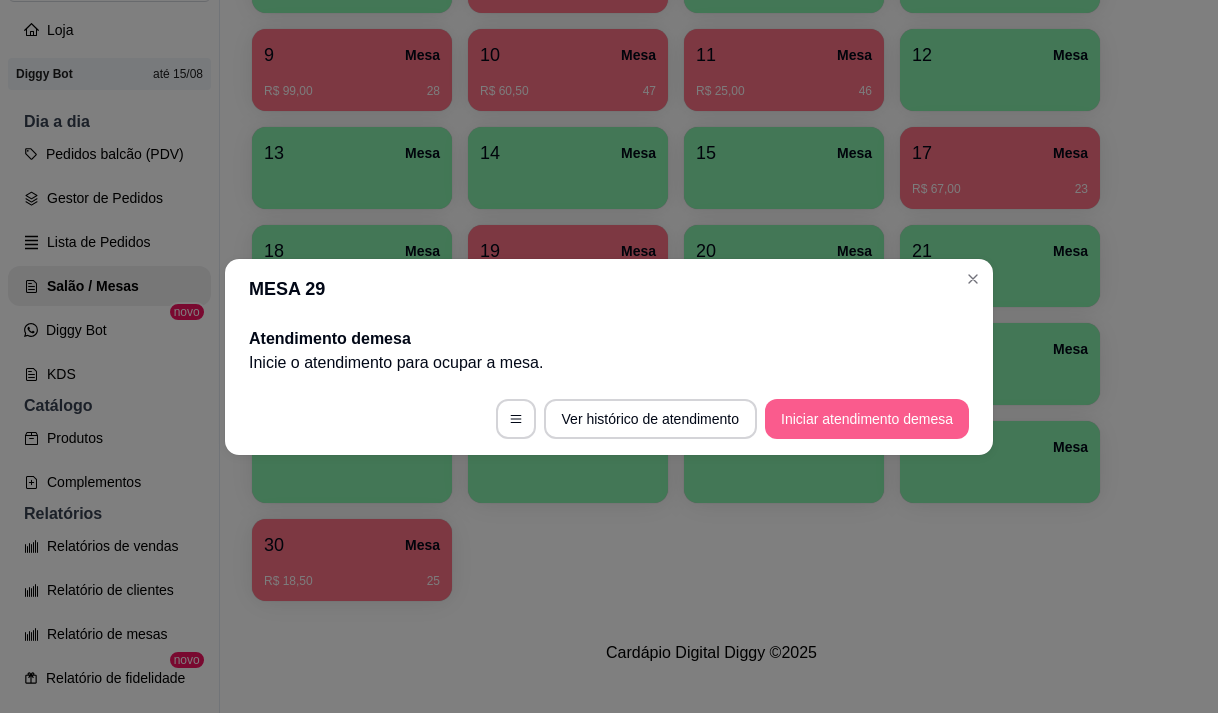click on "Iniciar atendimento de  mesa" at bounding box center (867, 419) 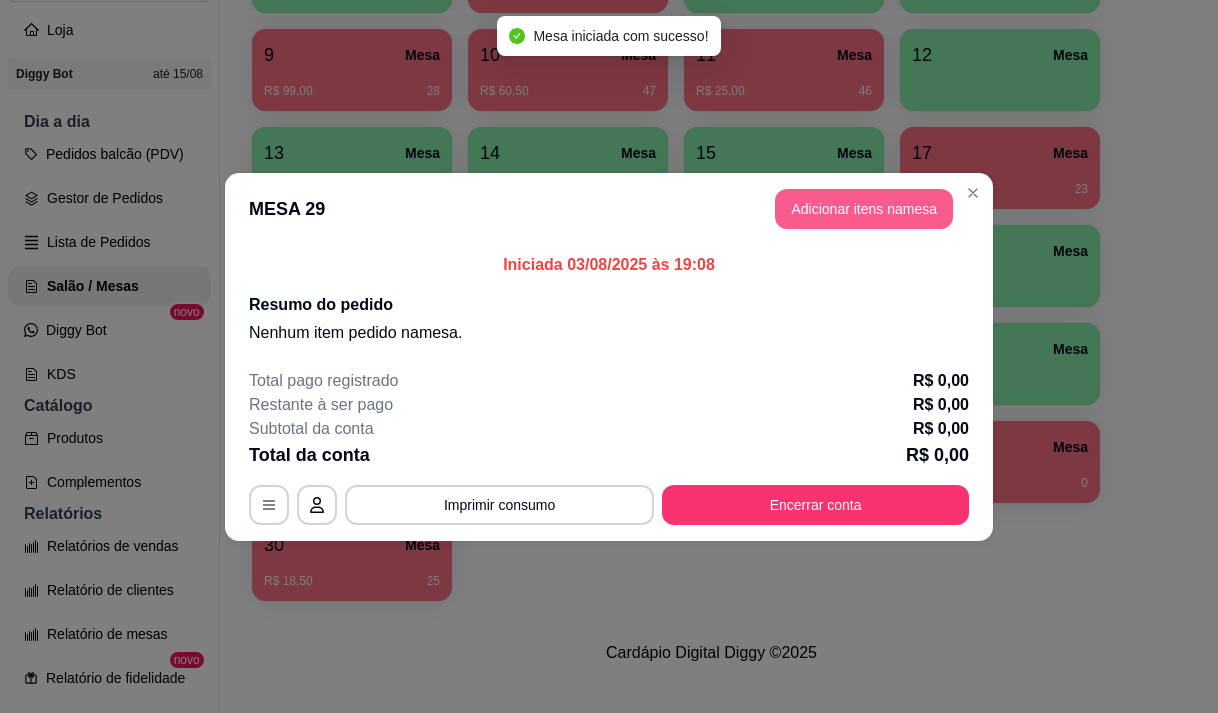 click on "Adicionar itens na  mesa" at bounding box center [864, 209] 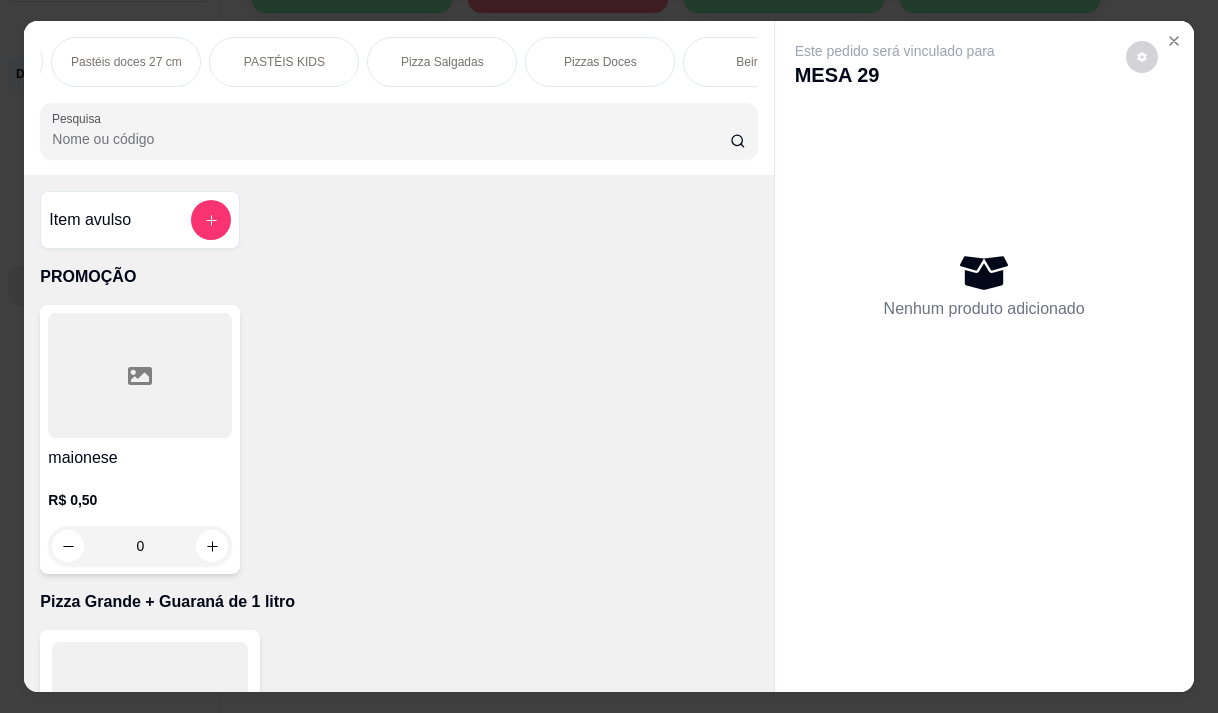 scroll, scrollTop: 0, scrollLeft: 1160, axis: horizontal 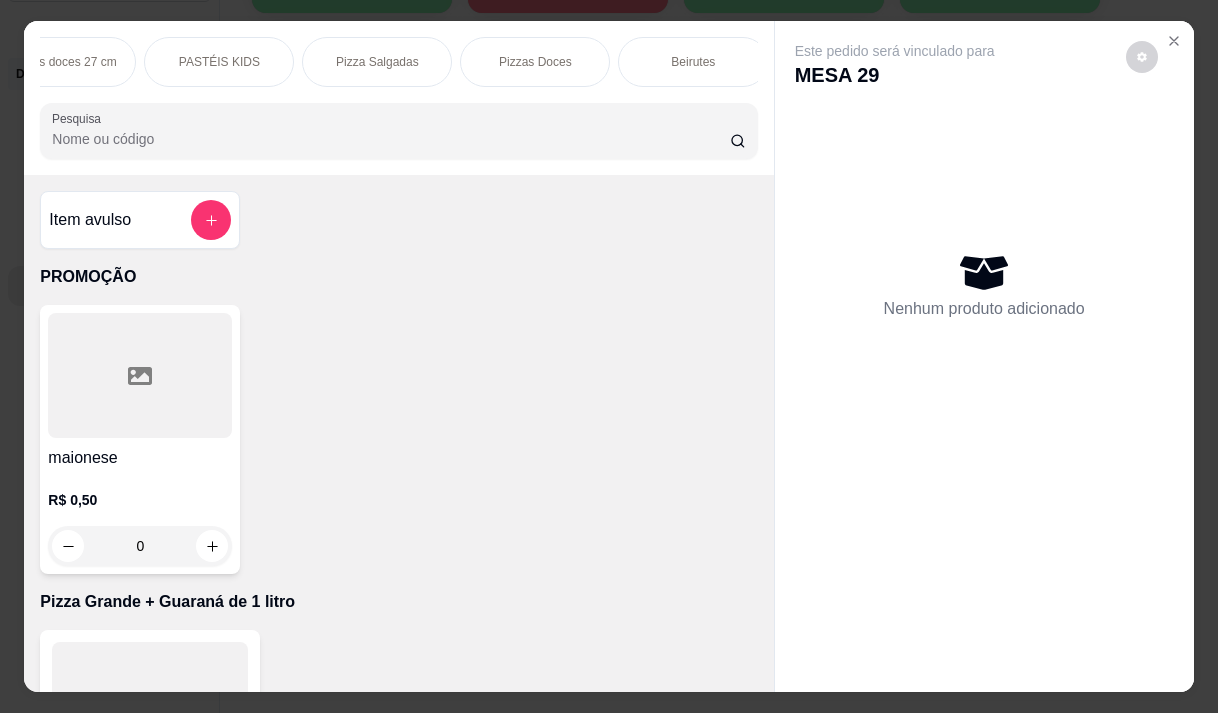 click on "Pizza Salgadas" at bounding box center [377, 62] 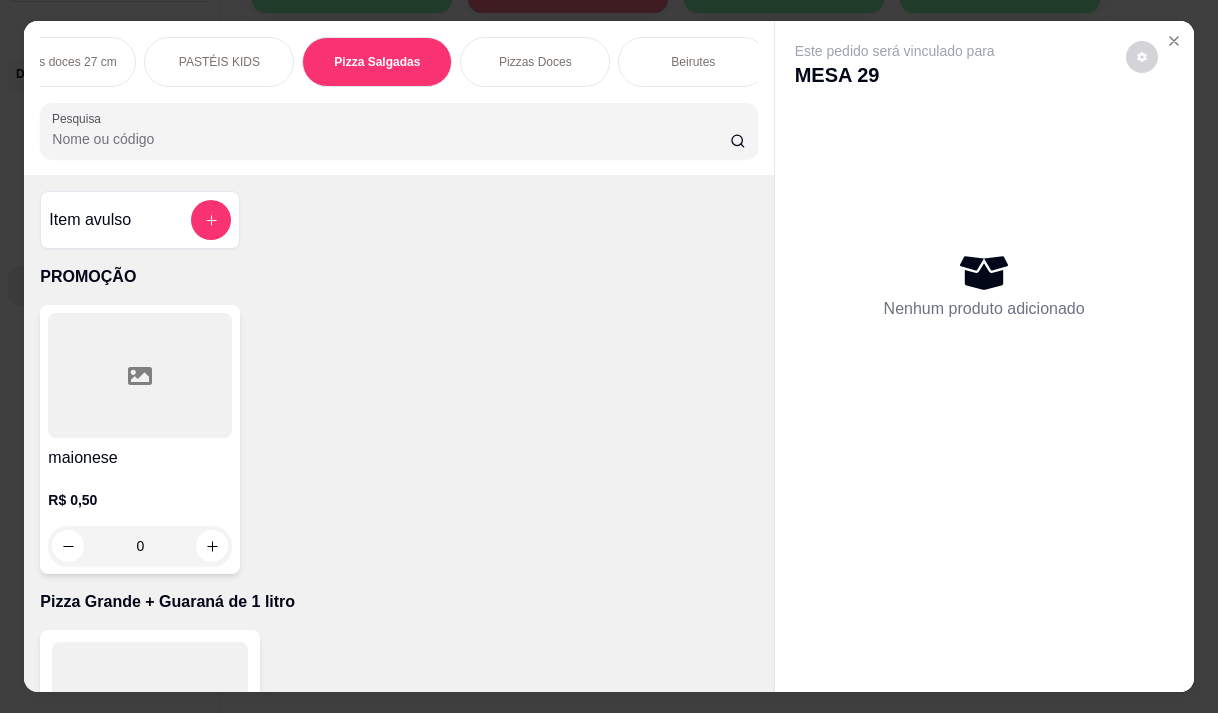 scroll, scrollTop: 15444, scrollLeft: 0, axis: vertical 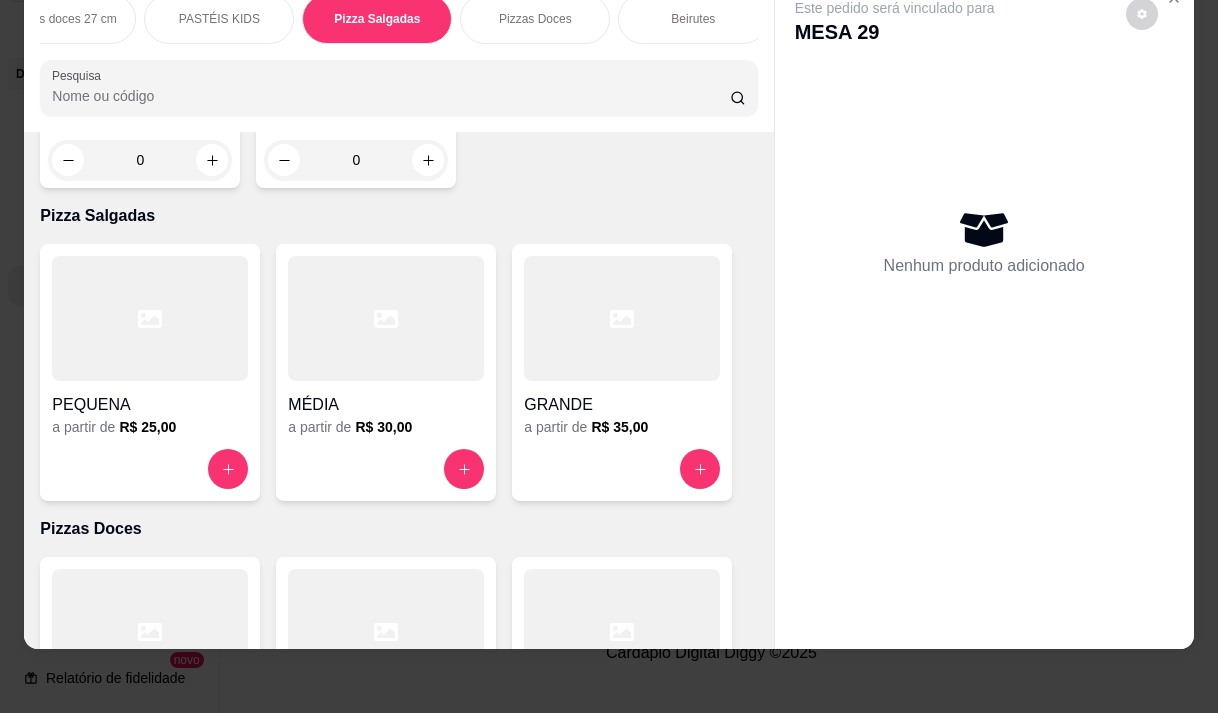 click on "GRANDE" at bounding box center (622, 405) 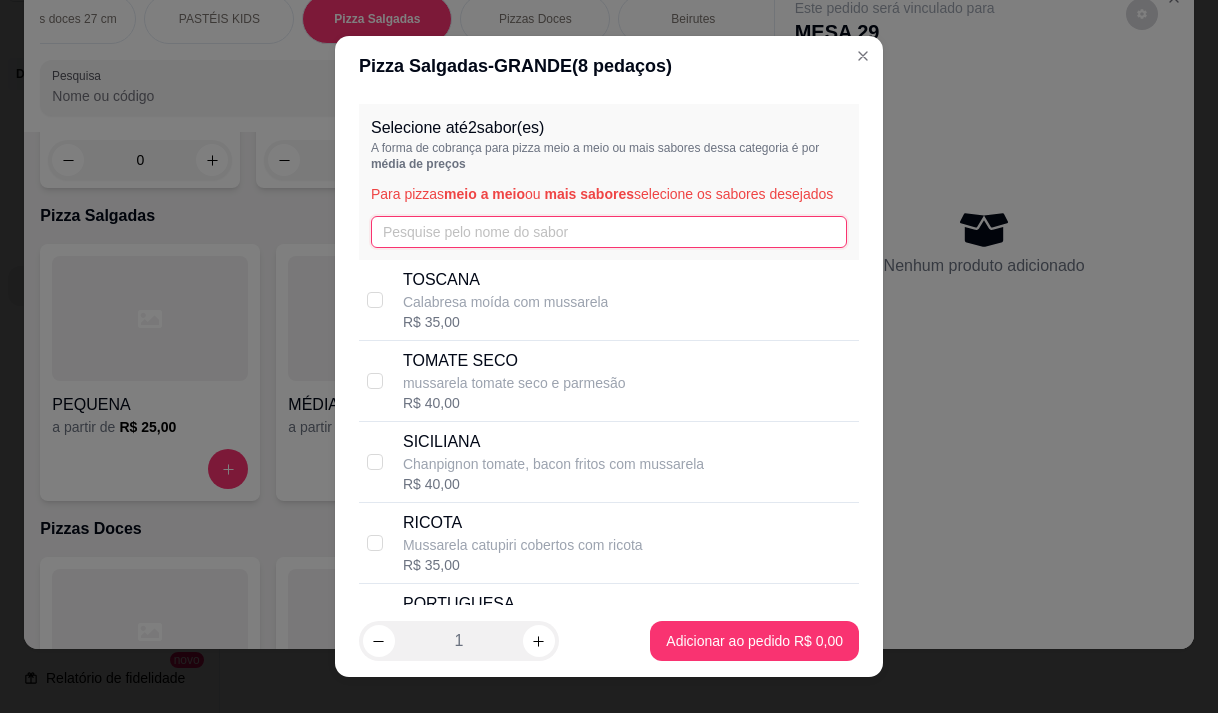 click at bounding box center (609, 232) 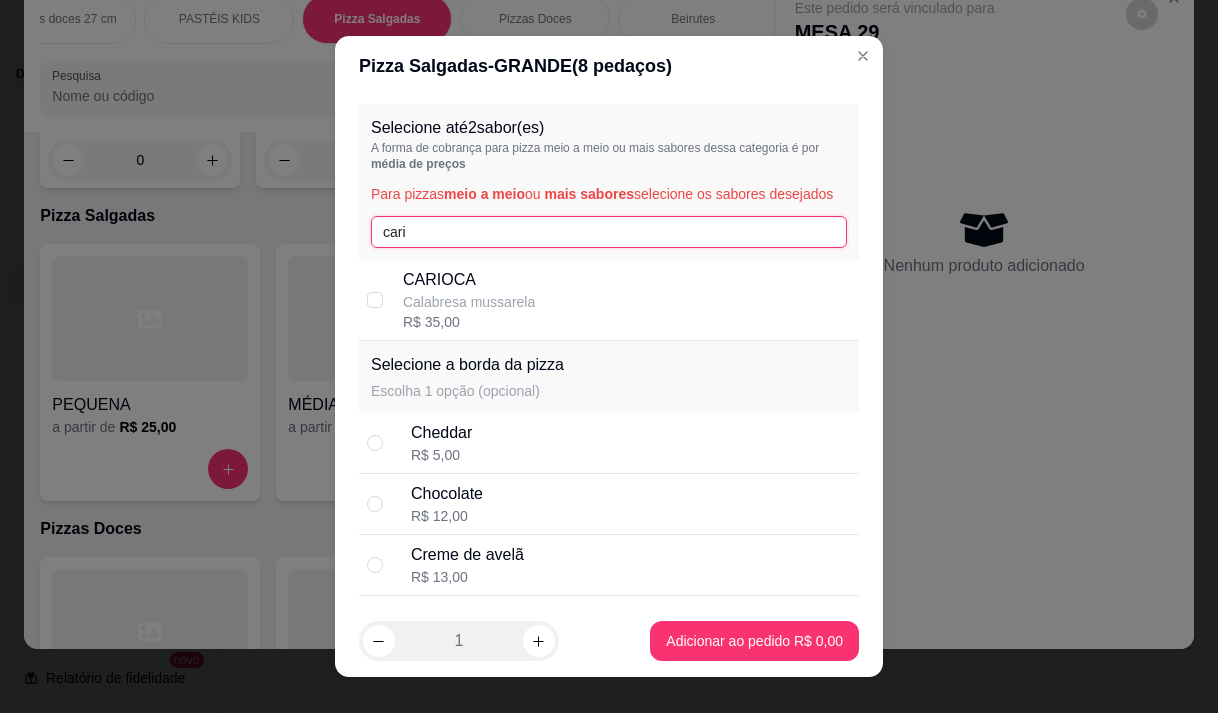 type on "cari" 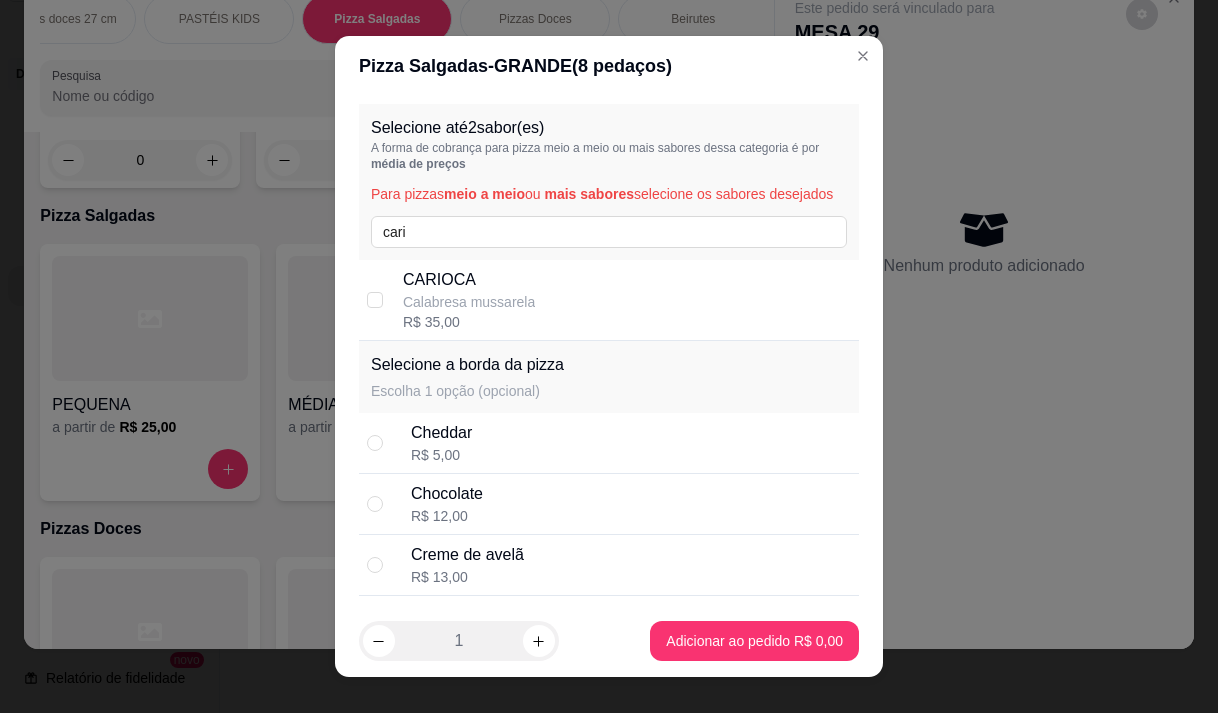 click on "R$ 35,00" at bounding box center (469, 322) 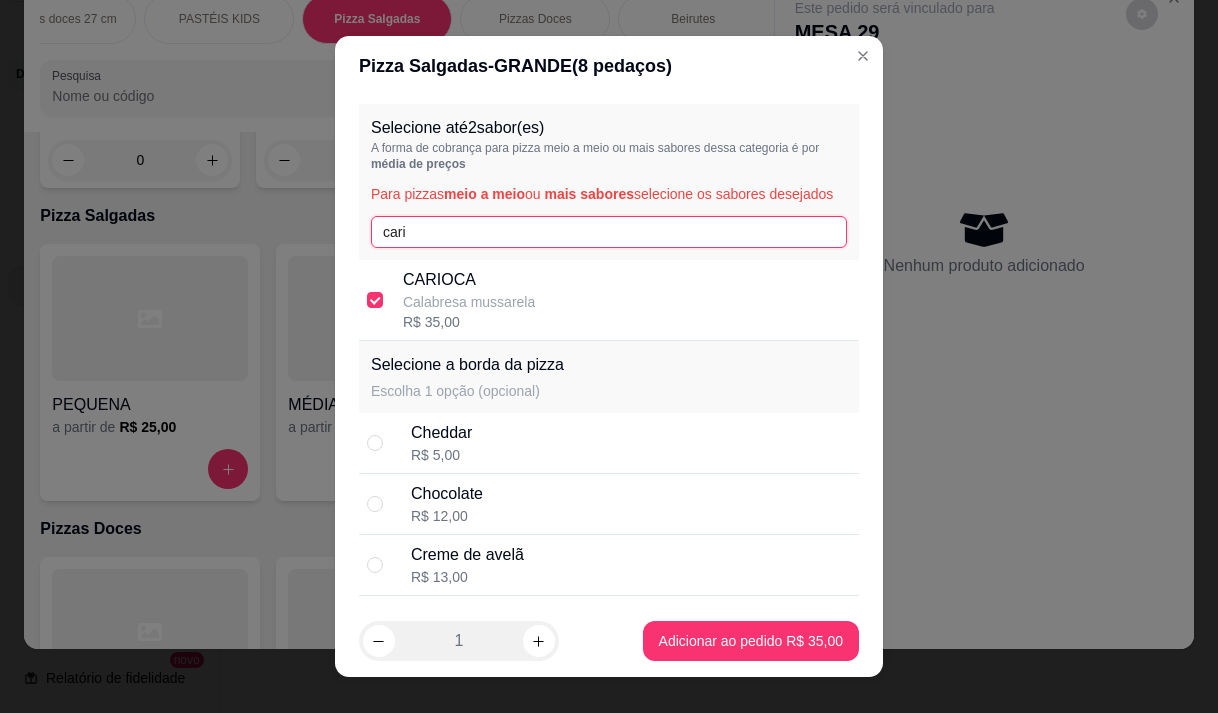 click on "cari" at bounding box center (609, 232) 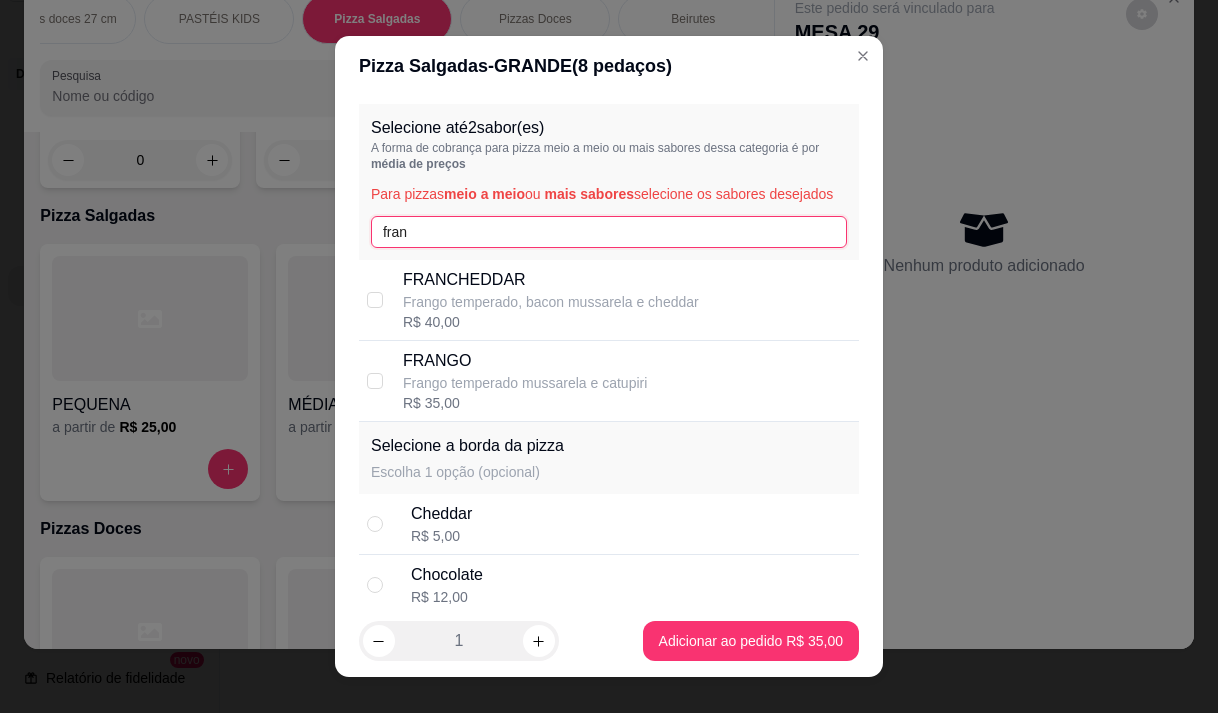 type on "fran" 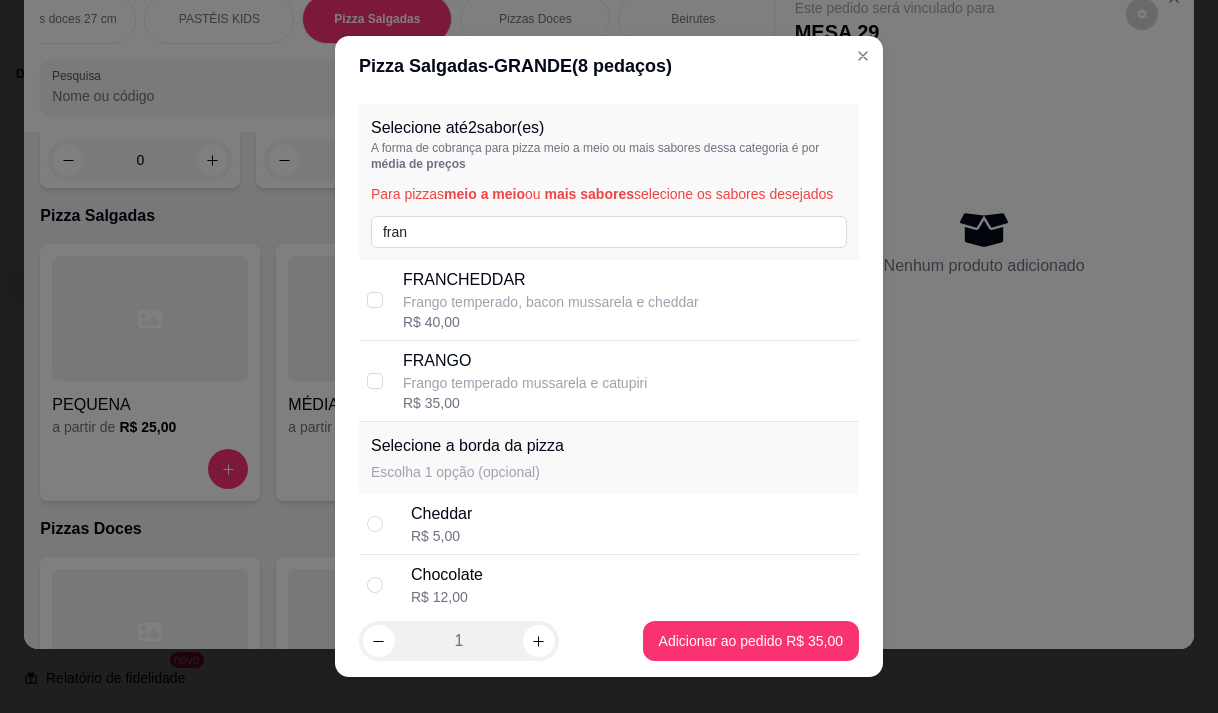 click on "Frango temperado mussarela e catupiri" at bounding box center (525, 383) 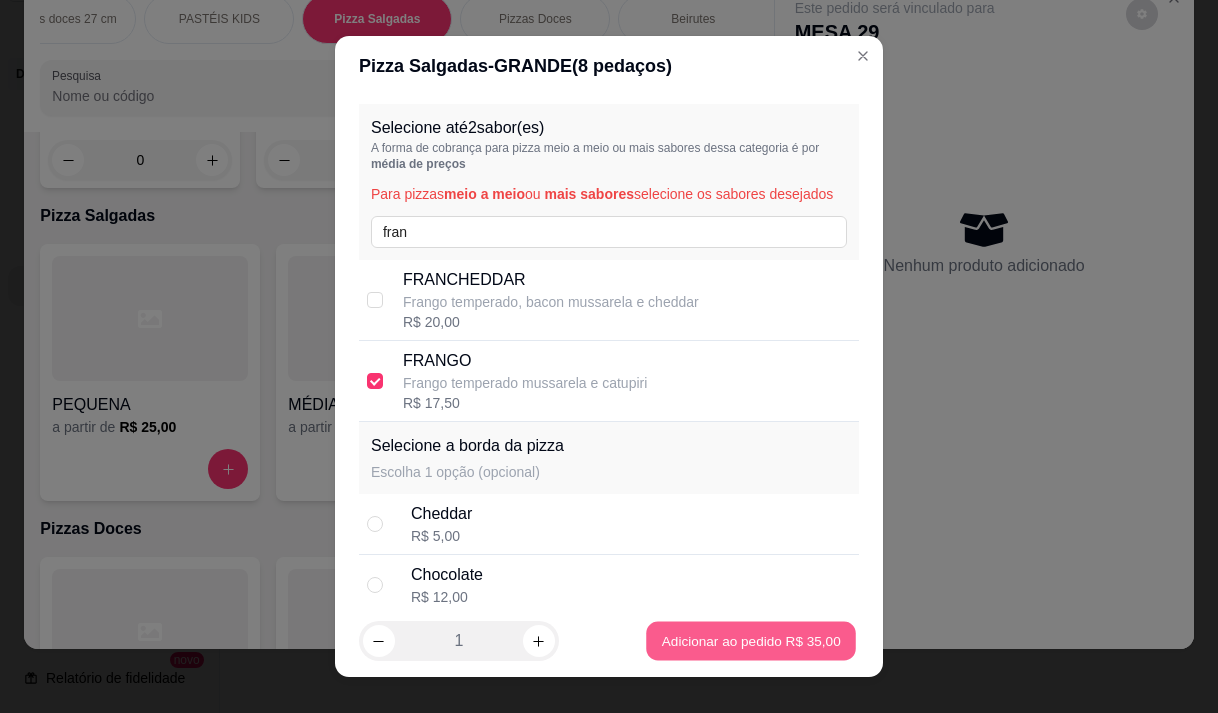 click on "PROMOÇÃO  Pizza Grande + Guaraná de 1 litro  PIZZA PROMOÇÃO + BORDA  Esfihas salgadas 17 cm Esfihas doce 17 cm Kibes Pastéis salgados 27 cm Pastéis doces 27 cm PASTÉIS KIDS Pizza Salgadas Pizzas Doces Beirutes Bebidas Sucos meio adicional  embalagens  Pesquisa Item avulso PROMOÇÃO  maionese   R$ 0,50 0 Pizza Grande + Guaraná de 1 litro  Grande a partir de     R$ 40,00 PIZZA PROMOÇÃO + BORDA  Grande a partir de     R$ 0,00 Esfihas salgadas 17 cm Esfiha Atum Mussarela   R$ 9,00 0 Esfiha Bacon Catupiri   R$ 8,00 0 Esfiha Bauru   R$ 8,50 0 Esfiha Milho Com Catupiri   R$ 8,00 0 Esfiha Palmito   R$ 8,50 0 Esfiha Queijo  Coalho   R$ 7,50 0 Esfiha bacon MUSSARELA   R$ 8,50 0 Esfiha brocolis   R$ 9,00 0 Esfiha calabresa   R$ 7,50 0 Esfiha carne do sol   R$ 9,00 0 Esfiha de Frango   R$ 7,50 0 Esfiha de alho frito com mussarela   R$ 8,00 0 Esfiha de atum   R$ 8,00 0 Esfiha de carne   R$ 7,50 0 Esfiha de frango catupiri   R$ 8,00 0 Esfiha de lombo defumado mussarela    R$ 8,50 0   R$ 8,00" at bounding box center [609, 356] 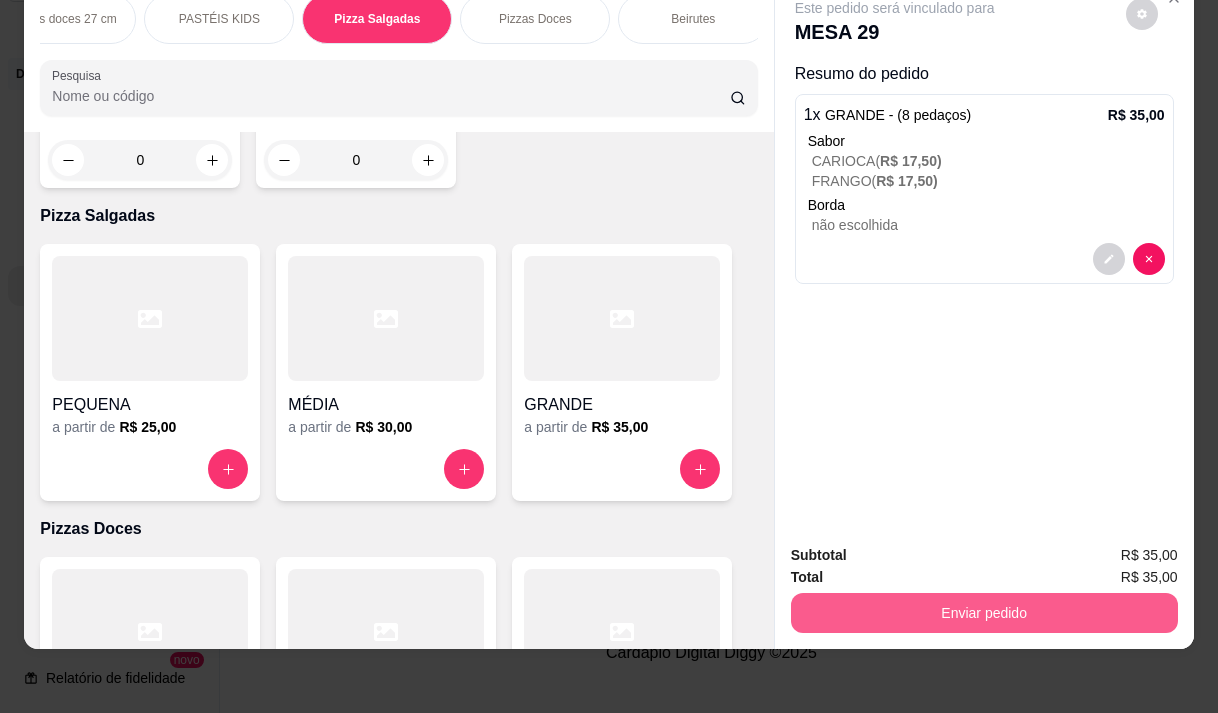 click on "Enviar pedido" at bounding box center (984, 613) 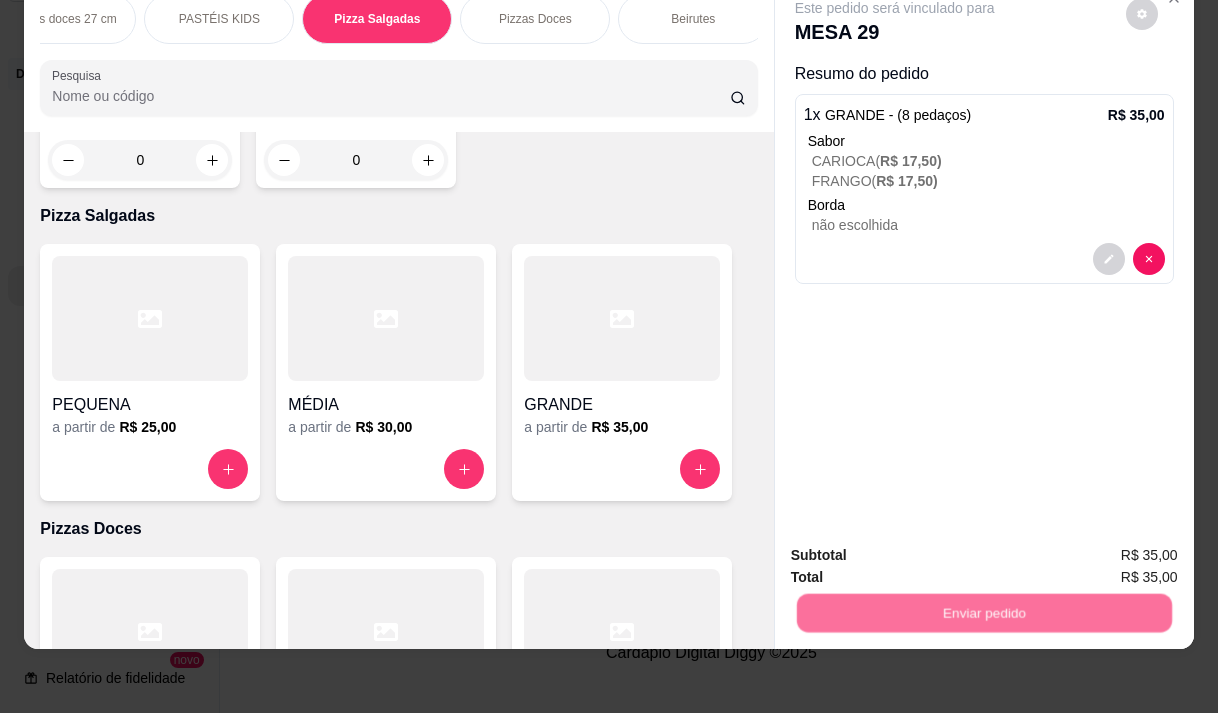click on "Não registrar e enviar pedido" at bounding box center (918, 548) 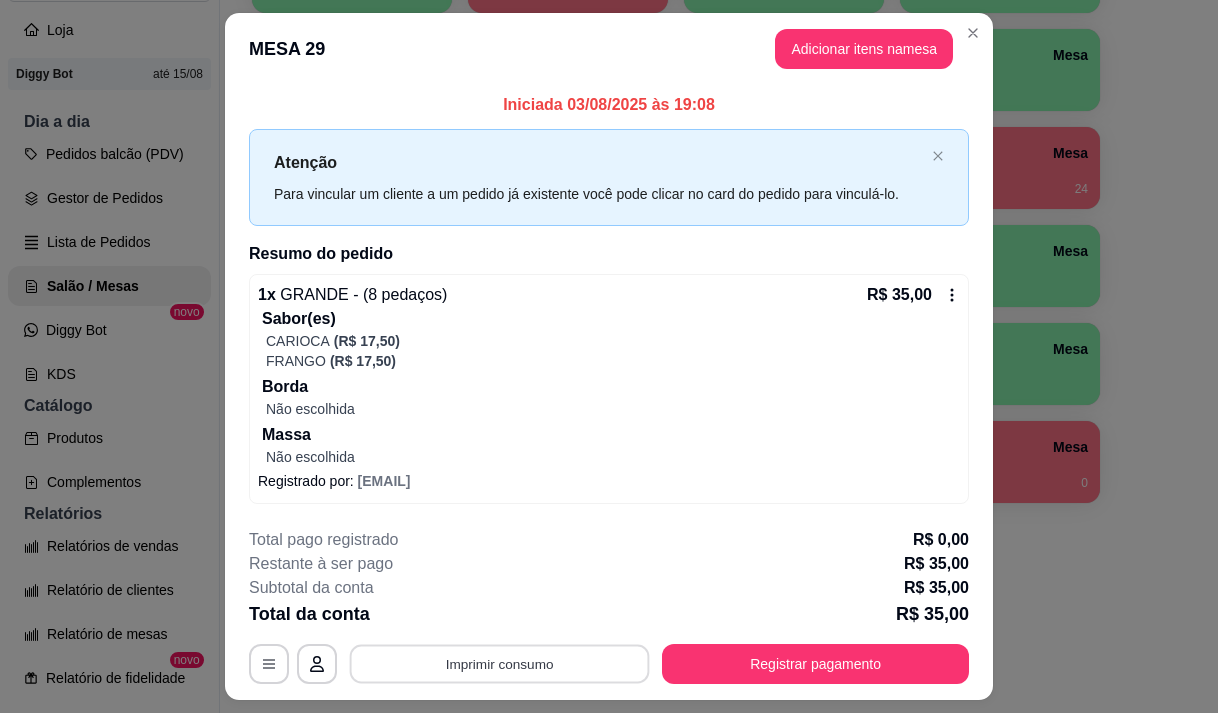 click on "Imprimir consumo" at bounding box center [500, 664] 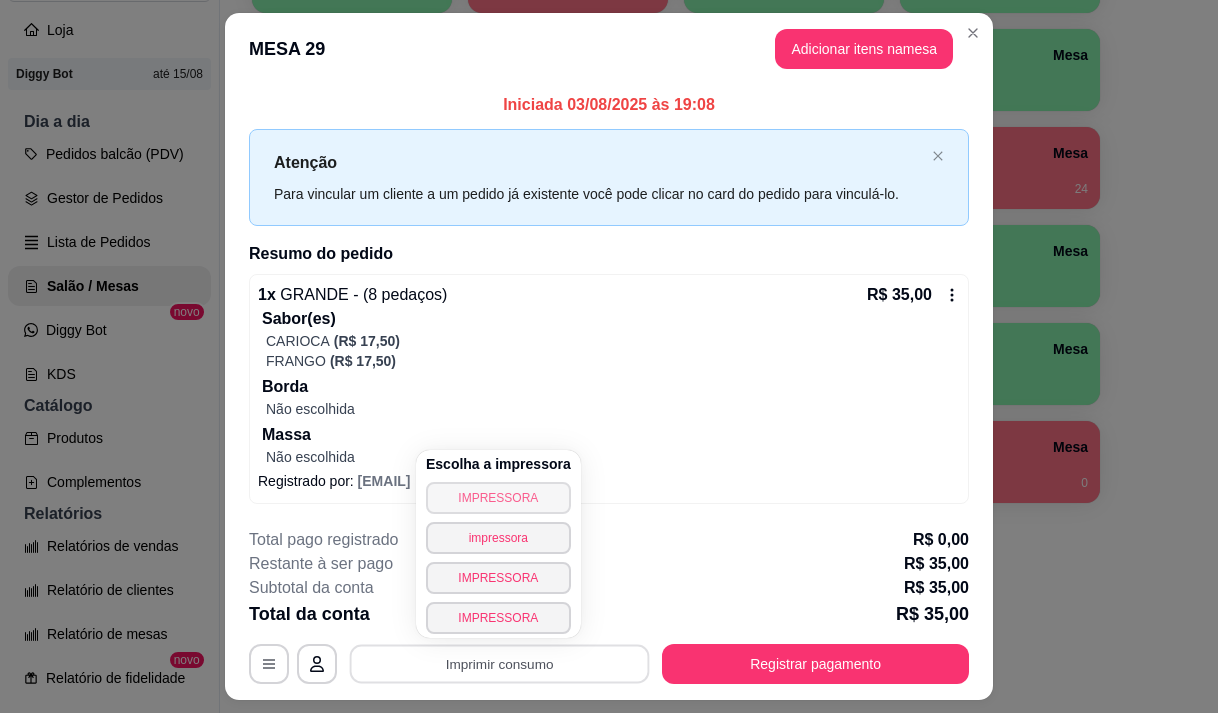 click on "IMPRESSORA" at bounding box center [498, 498] 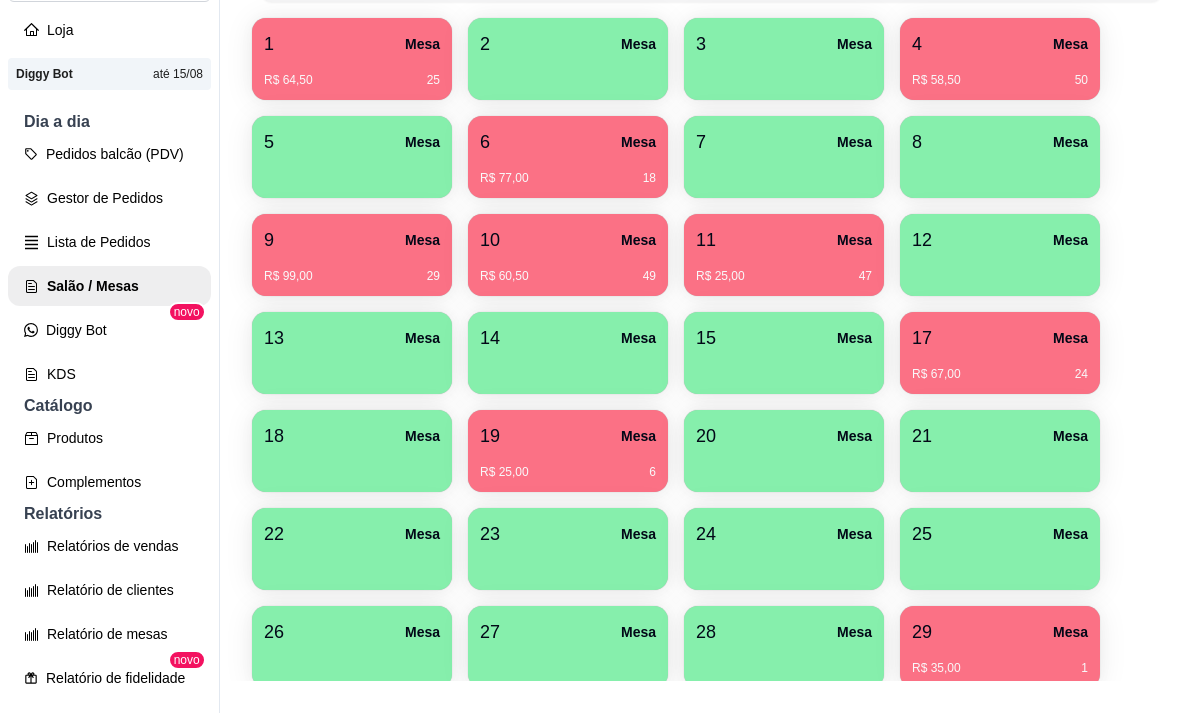scroll, scrollTop: 208, scrollLeft: 0, axis: vertical 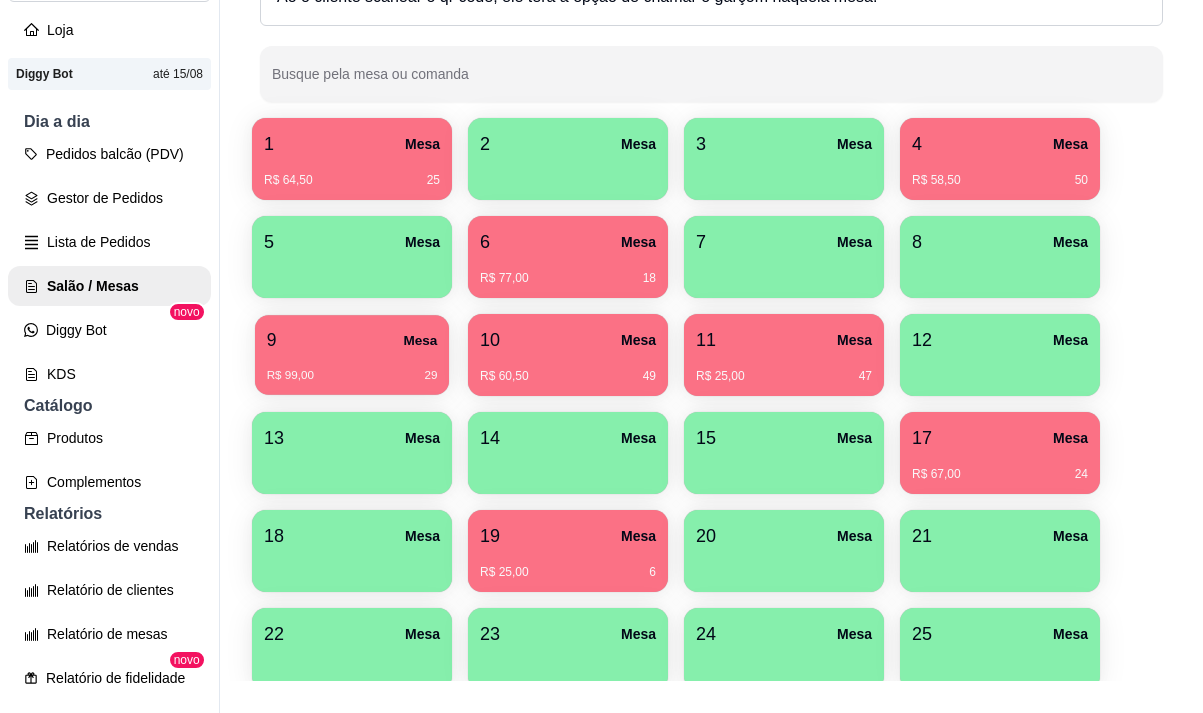 click on "9 Mesa" at bounding box center [352, 340] 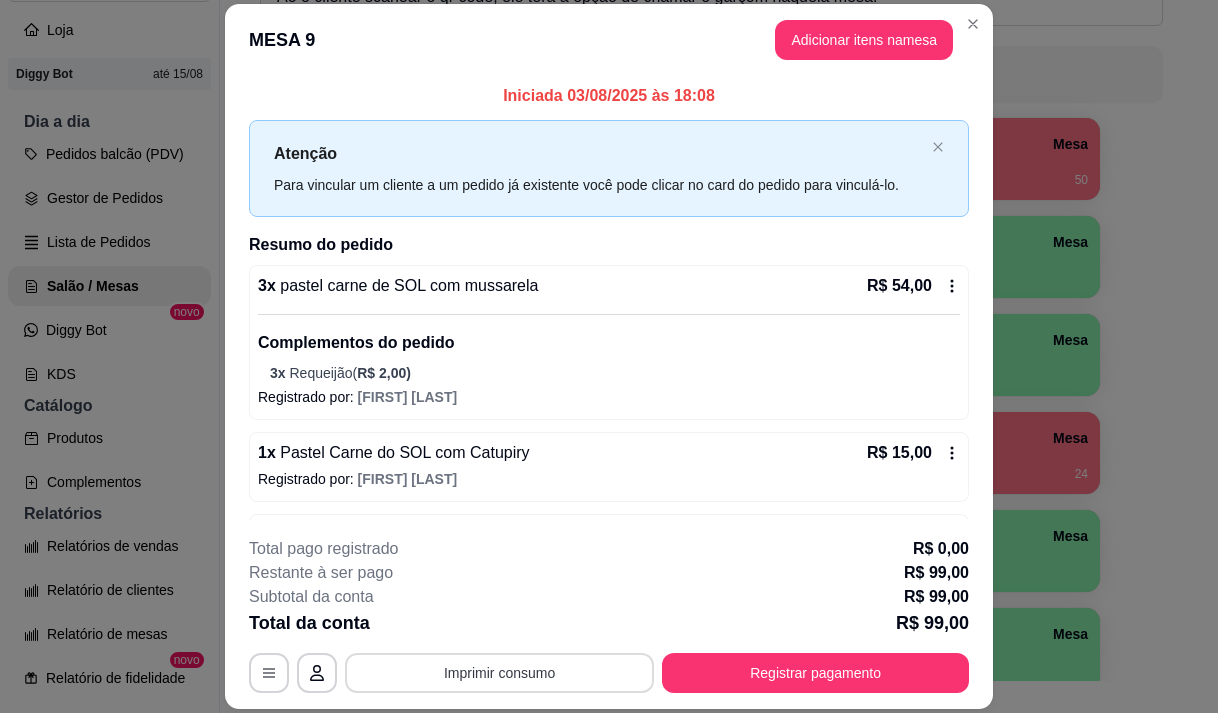 click on "Imprimir consumo" at bounding box center [499, 673] 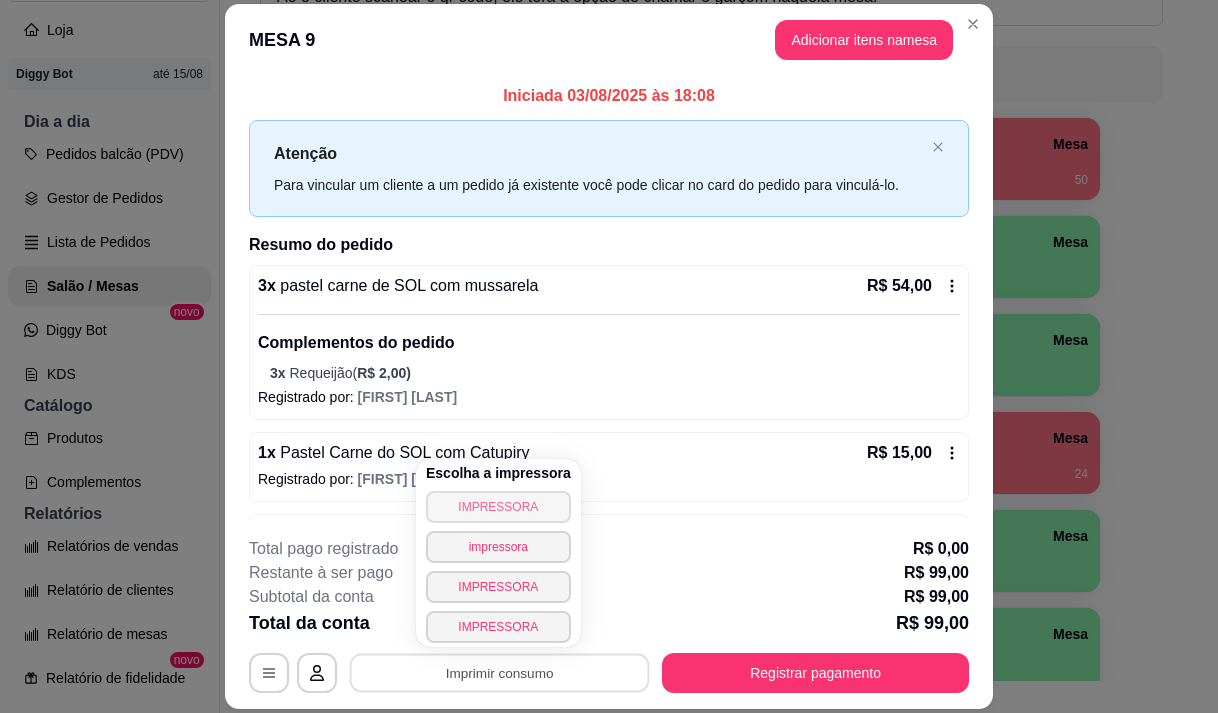 click on "IMPRESSORA" at bounding box center (498, 507) 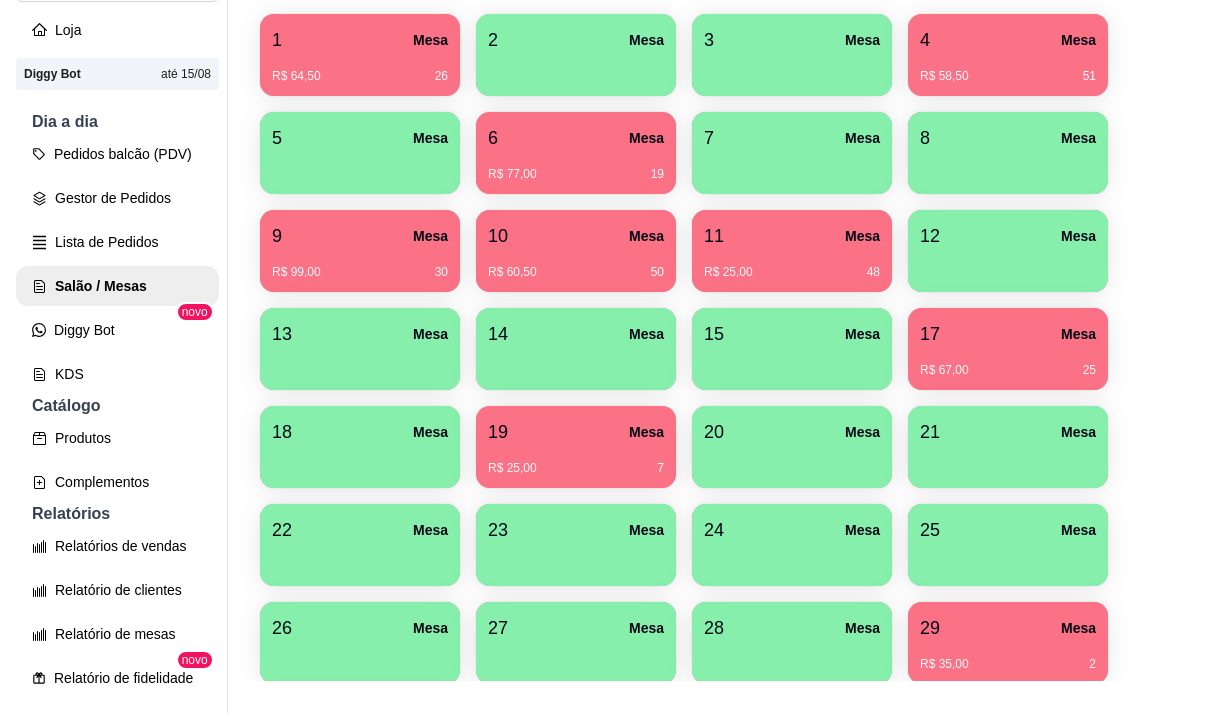 scroll, scrollTop: 508, scrollLeft: 0, axis: vertical 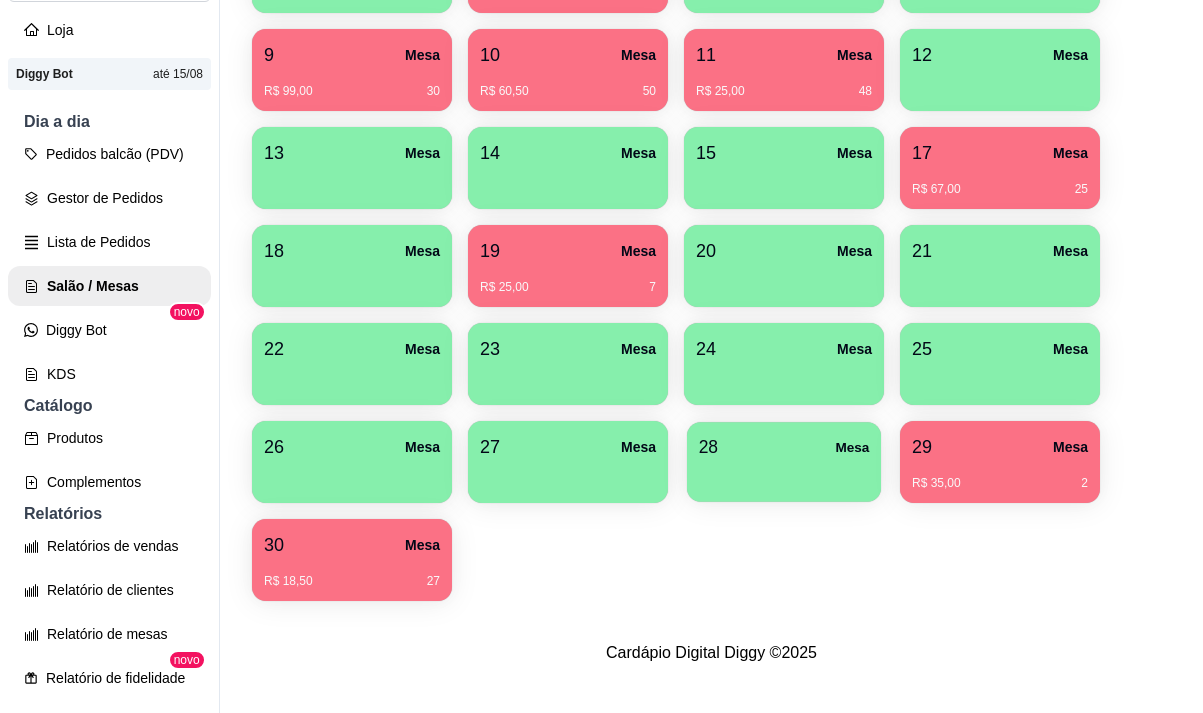 click on "28 Mesa" at bounding box center (784, 447) 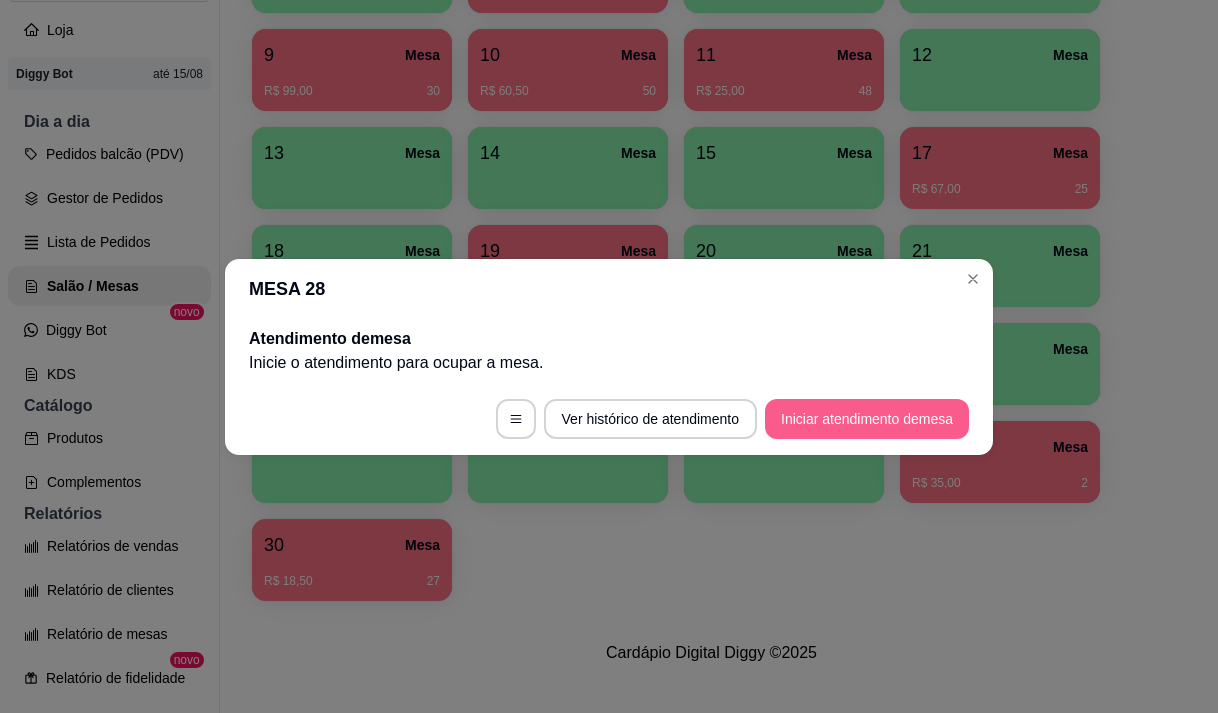 click on "Iniciar atendimento de  mesa" at bounding box center [867, 419] 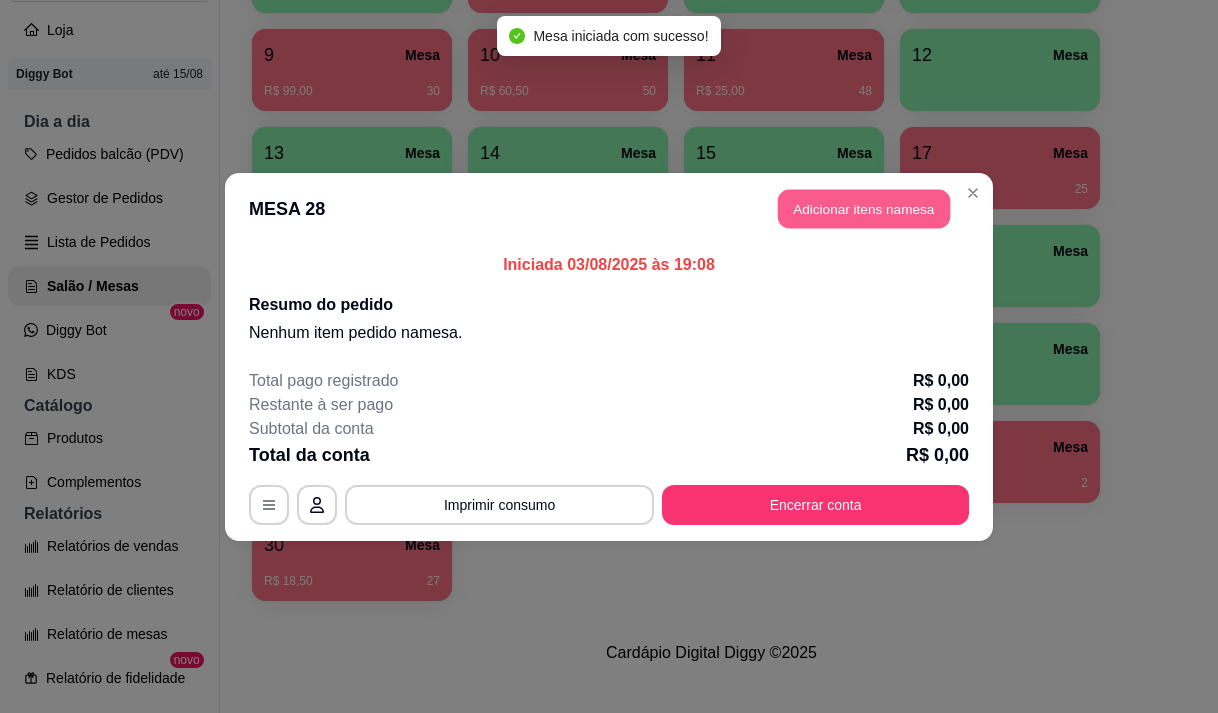 click on "Adicionar itens na  mesa" at bounding box center [864, 208] 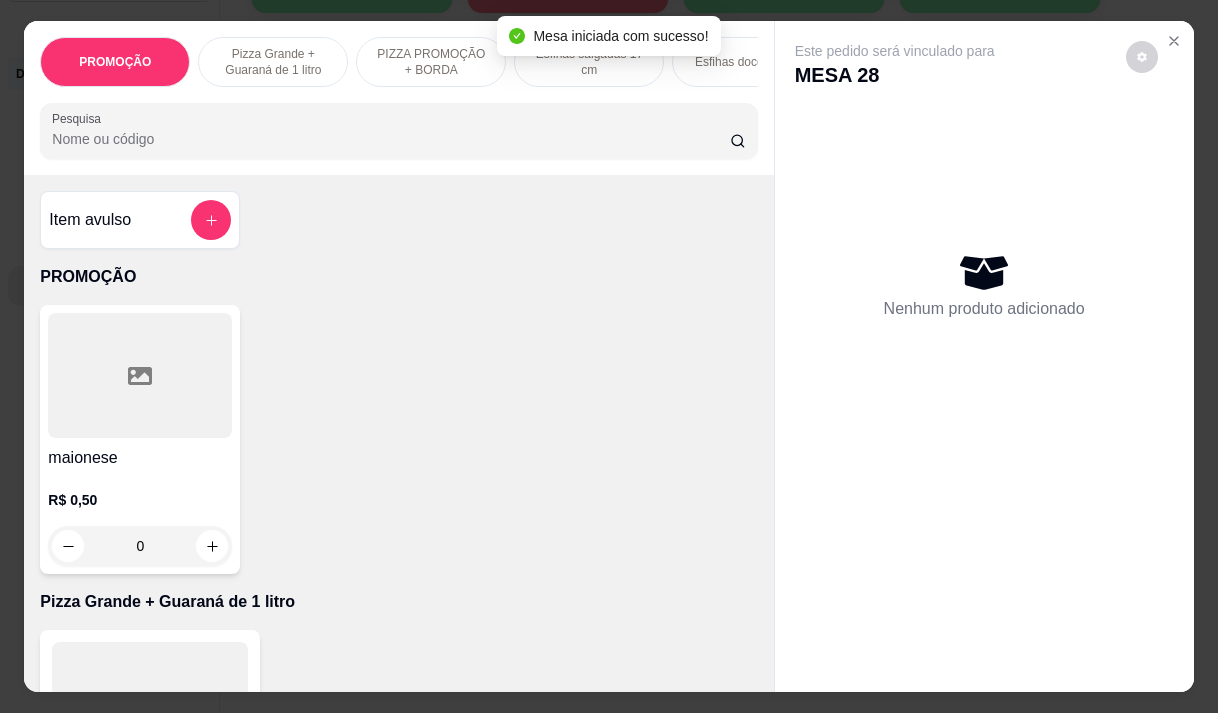 click on "Pesquisa" at bounding box center [391, 139] 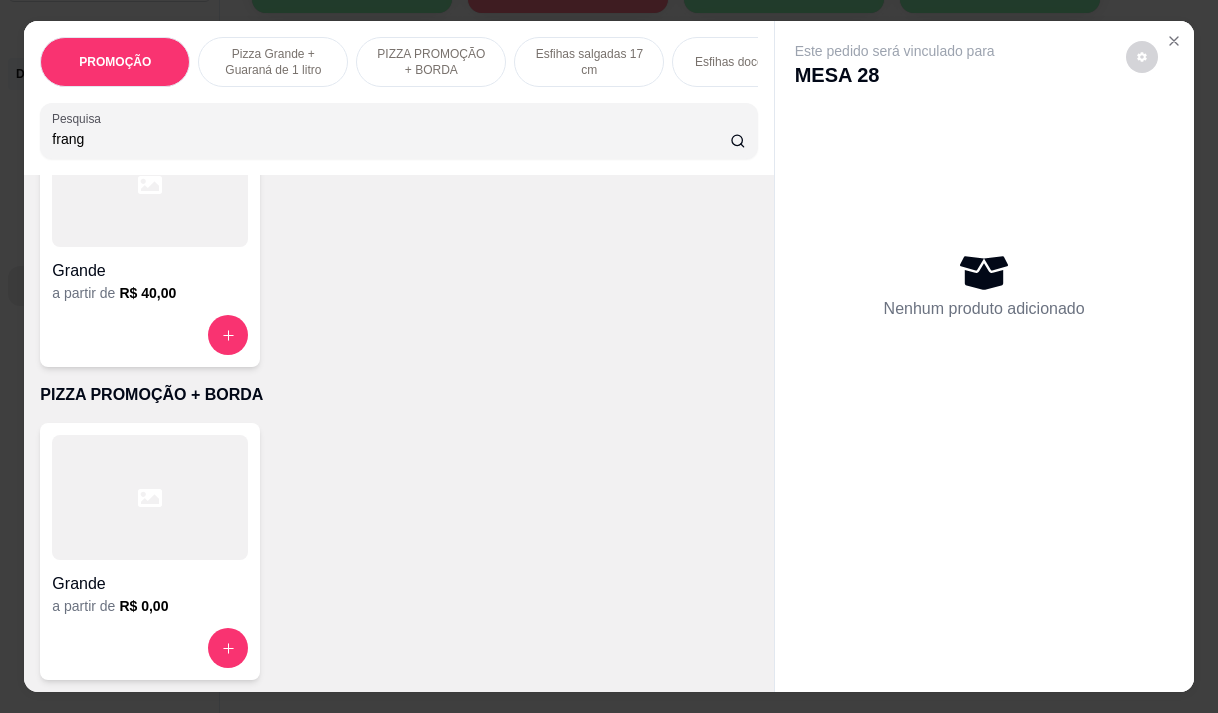scroll, scrollTop: 2048, scrollLeft: 0, axis: vertical 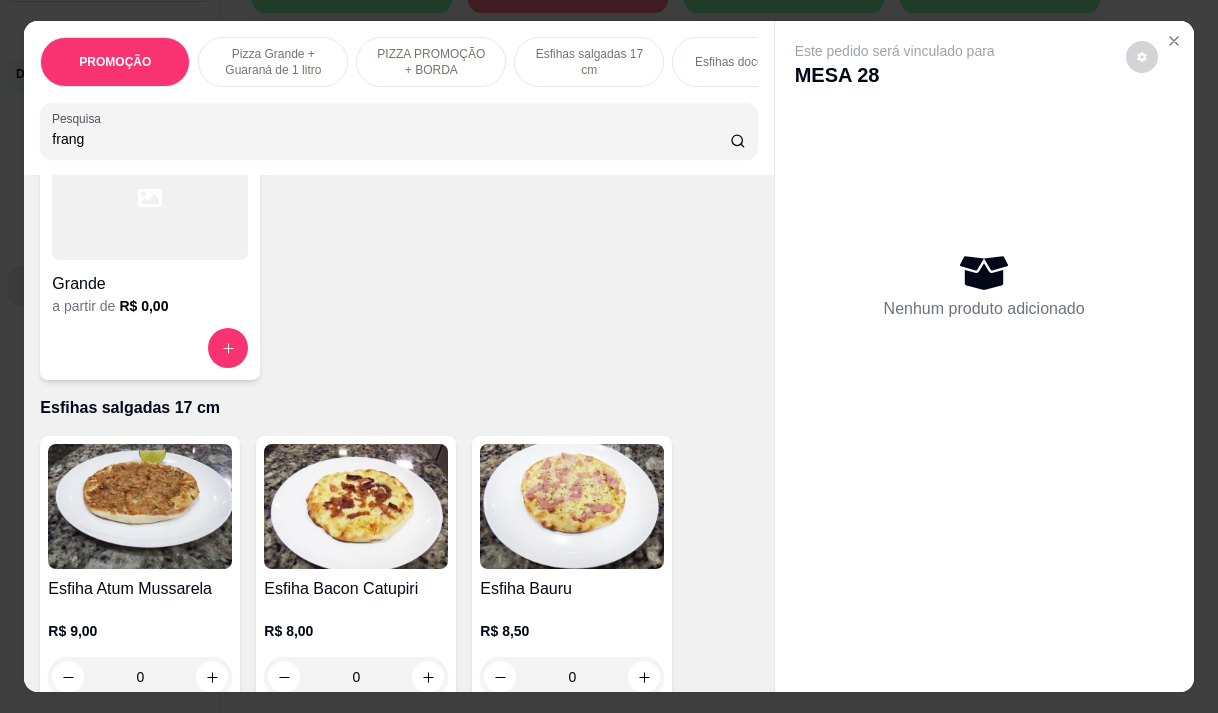 type on "frang" 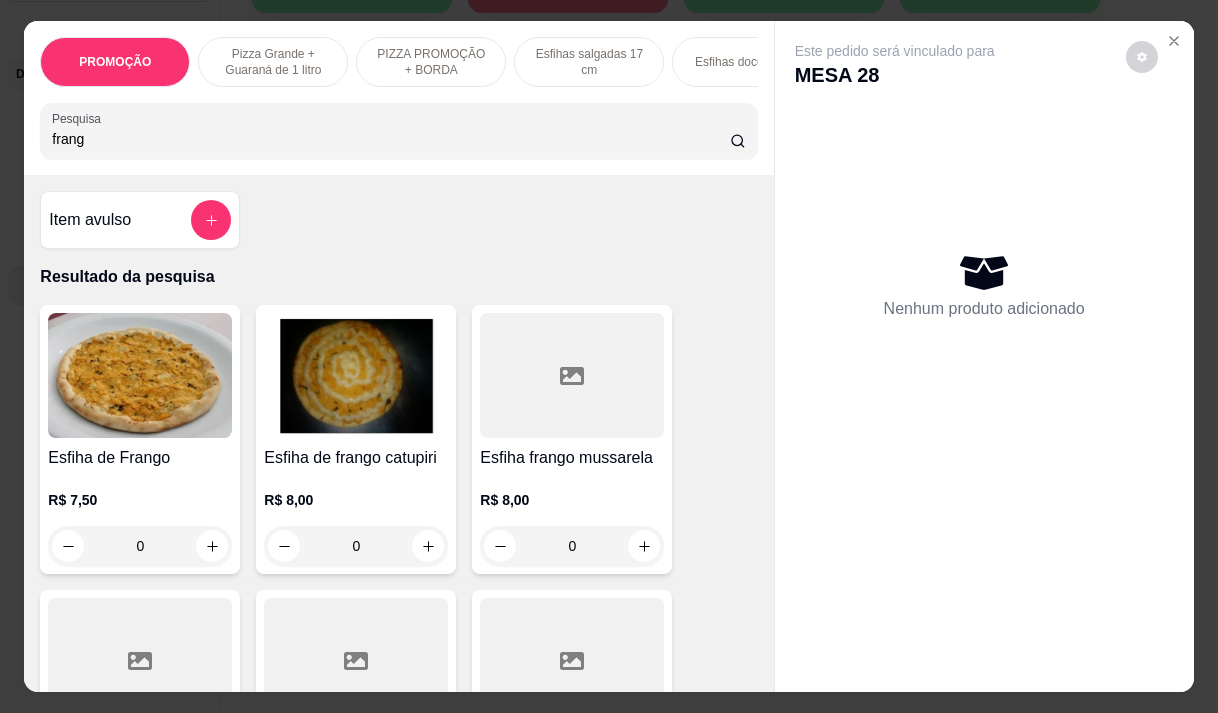 drag, startPoint x: 758, startPoint y: 251, endPoint x: 494, endPoint y: 413, distance: 309.74182 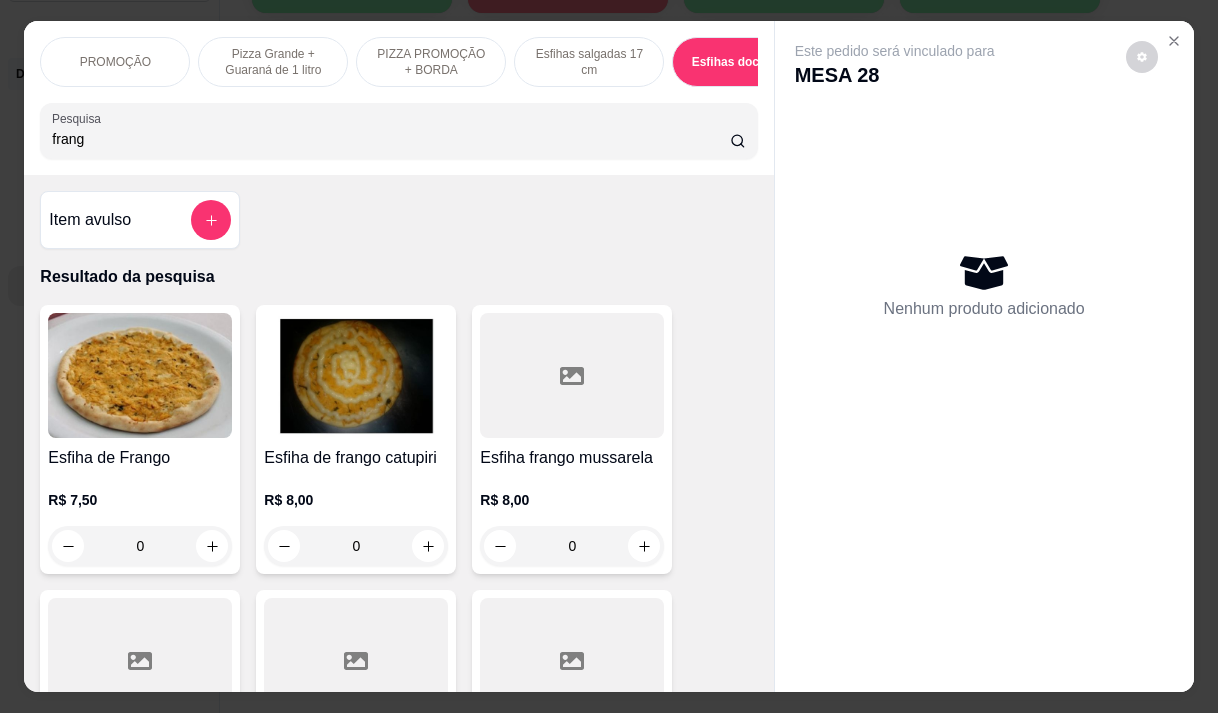scroll, scrollTop: 7061, scrollLeft: 0, axis: vertical 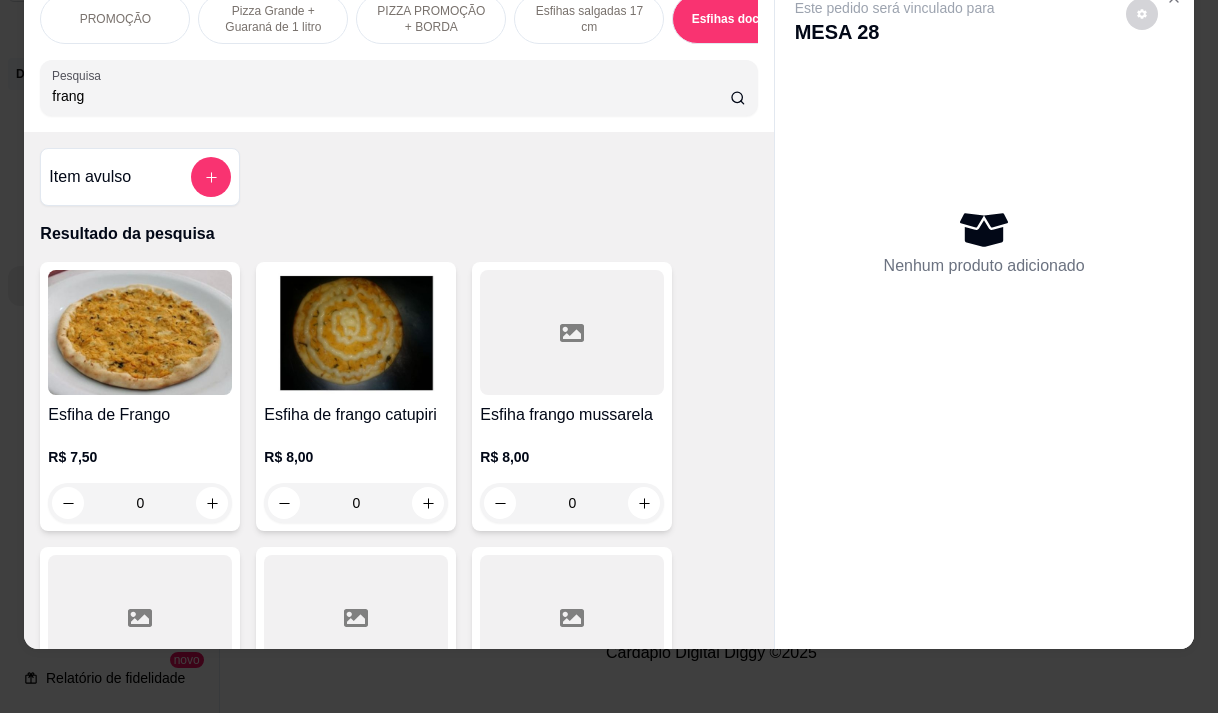 click on "frang" at bounding box center [398, 88] 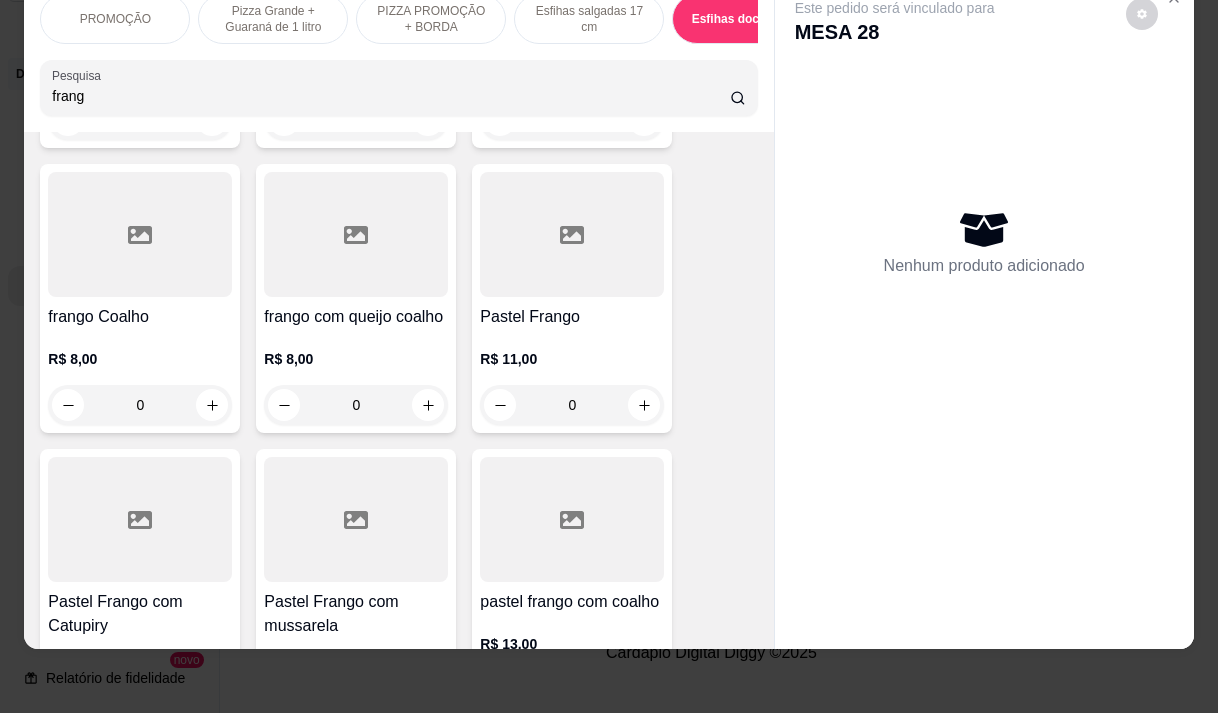 scroll, scrollTop: 400, scrollLeft: 0, axis: vertical 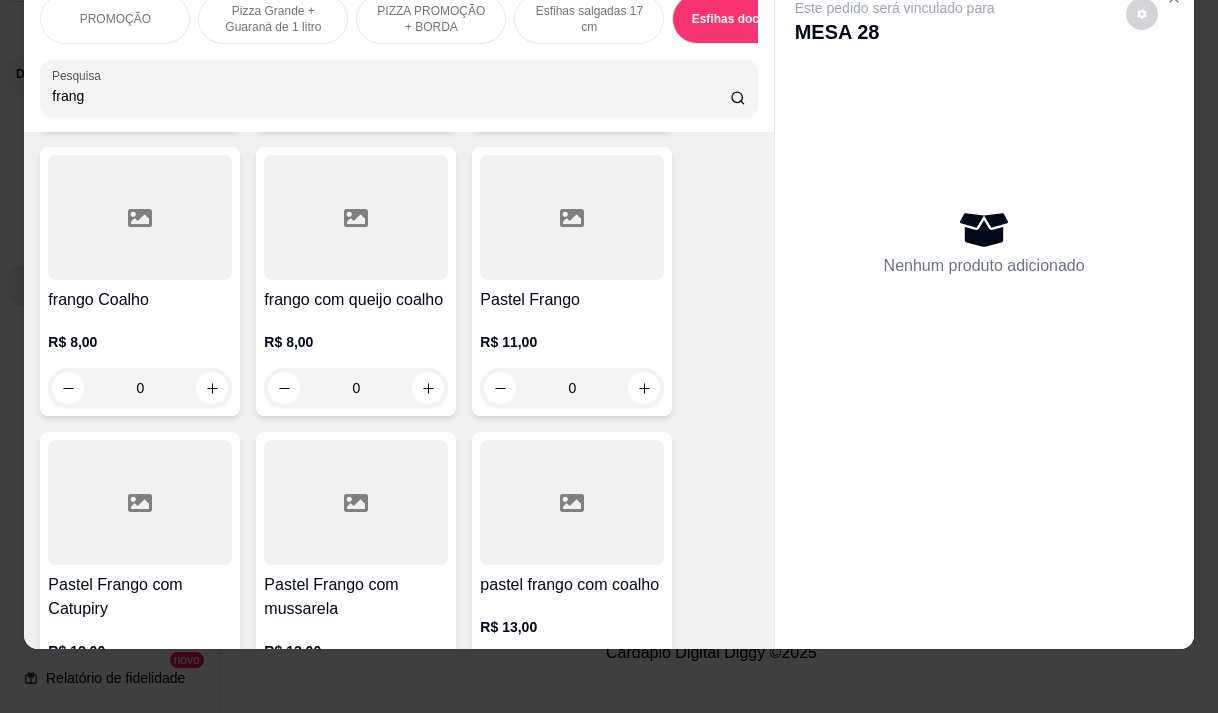 click on "Pastel Frango" at bounding box center [572, 300] 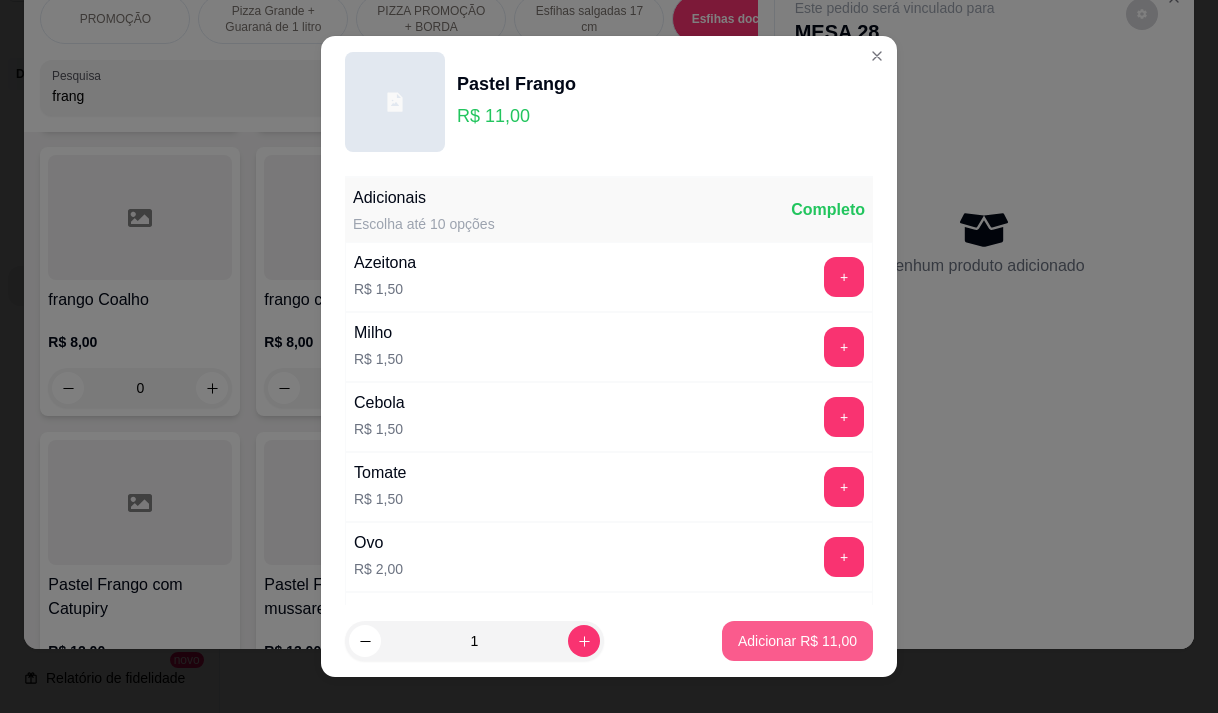 click on "Adicionar   R$ 11,00" at bounding box center [797, 641] 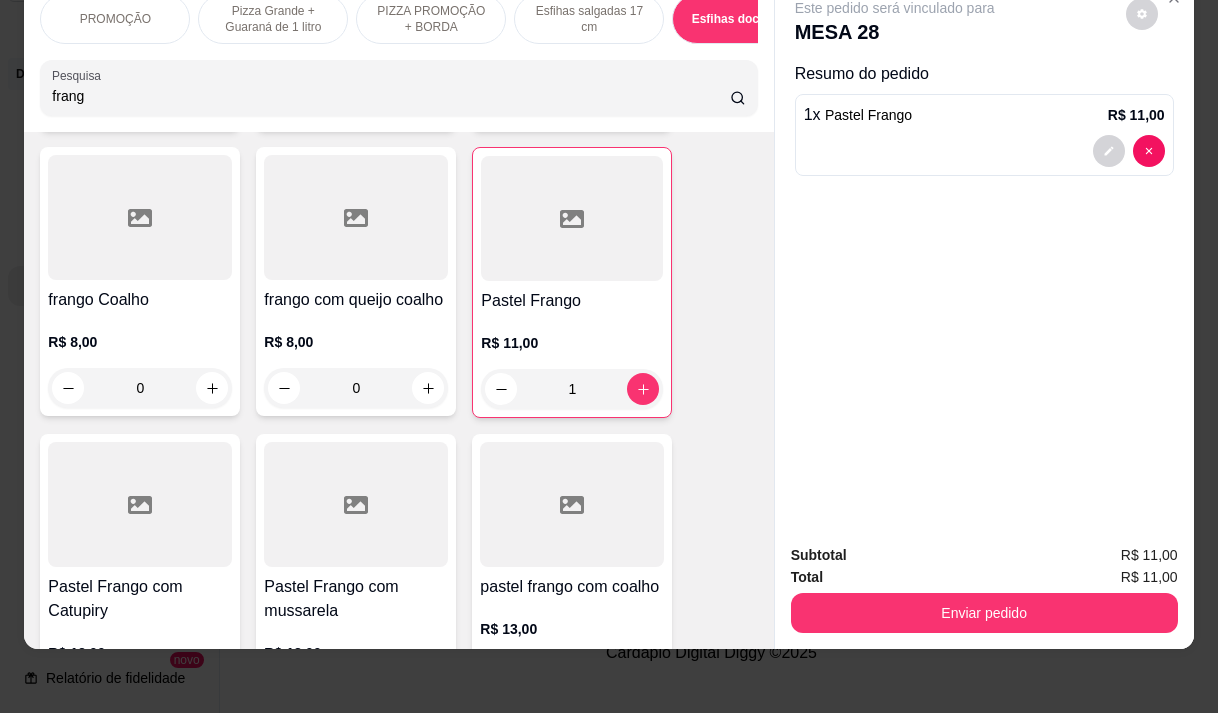 type on "1" 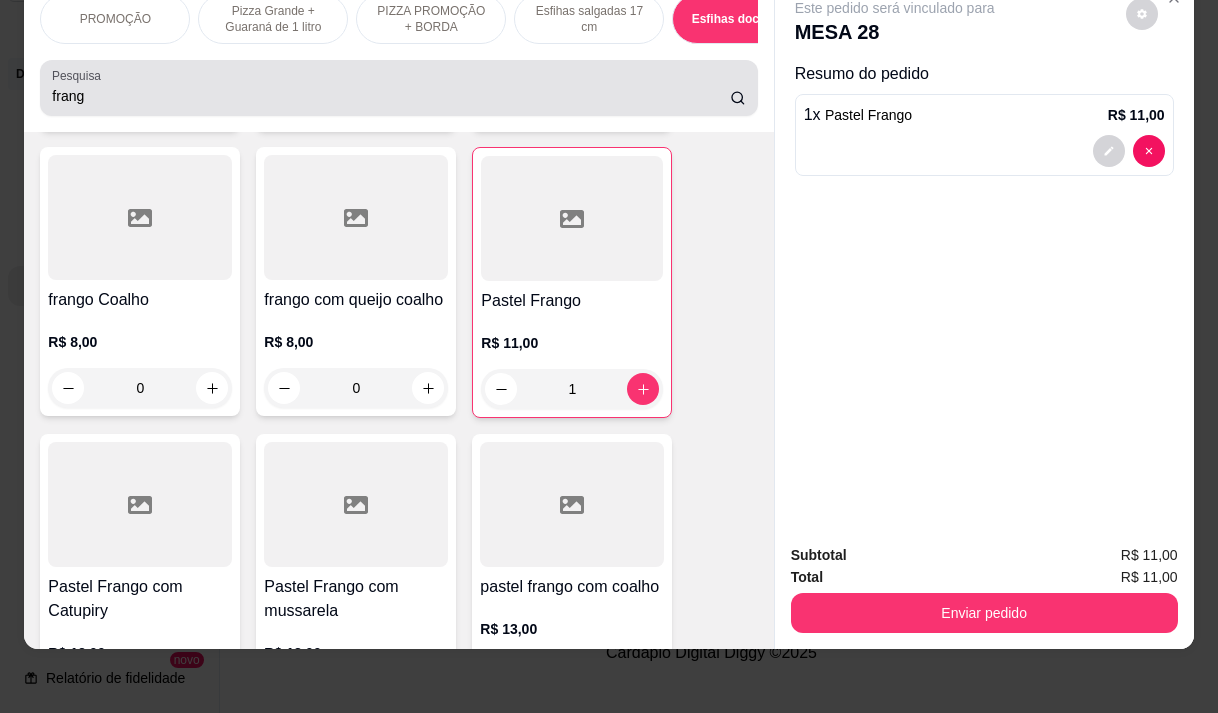 click on "frang" at bounding box center [391, 96] 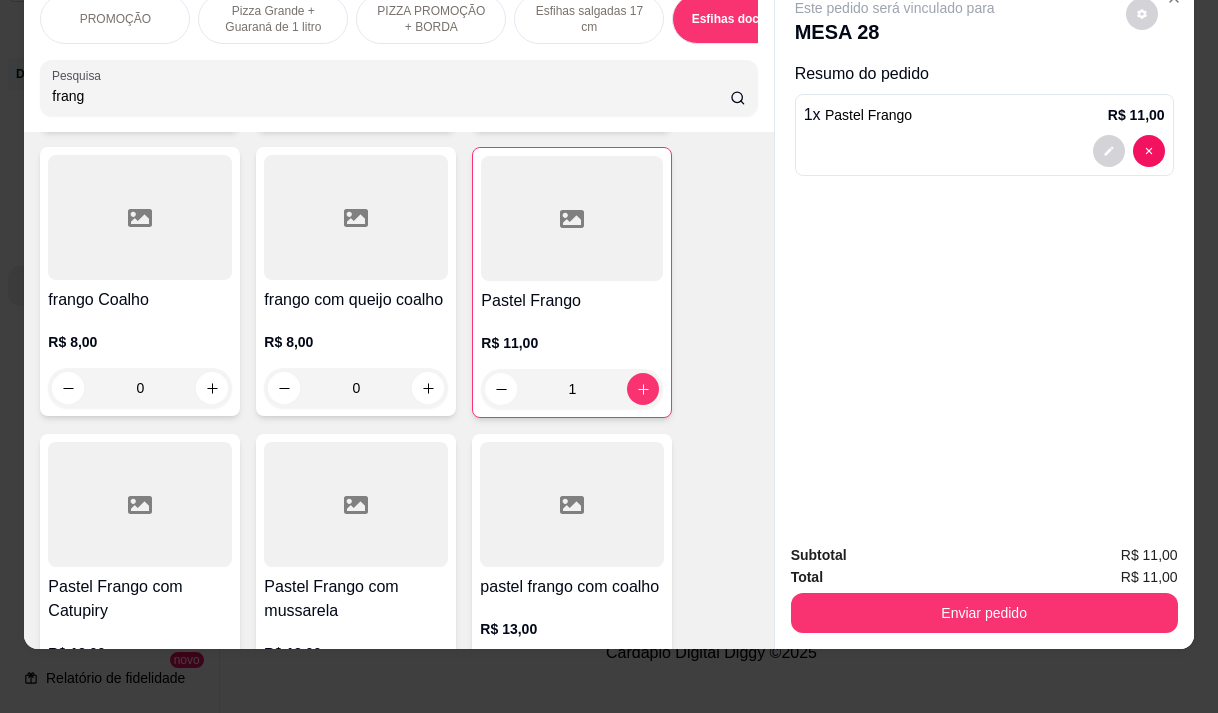 click on "frang" at bounding box center [391, 96] 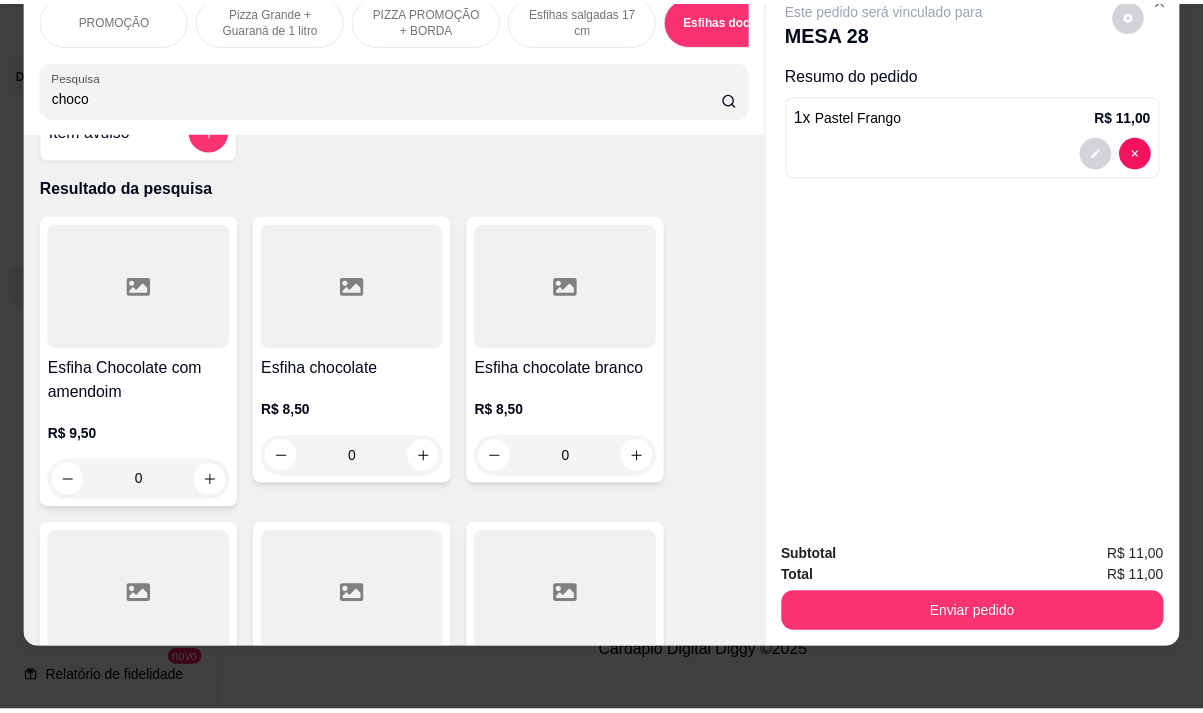 scroll, scrollTop: 0, scrollLeft: 0, axis: both 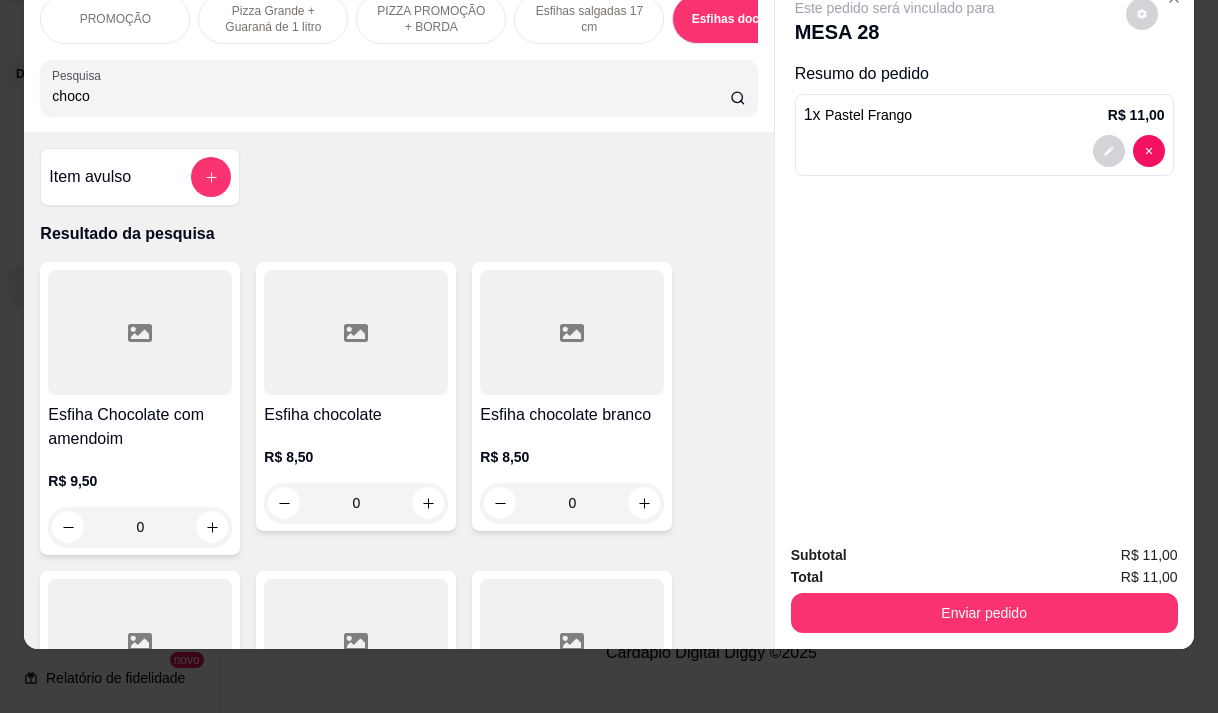 type on "choco" 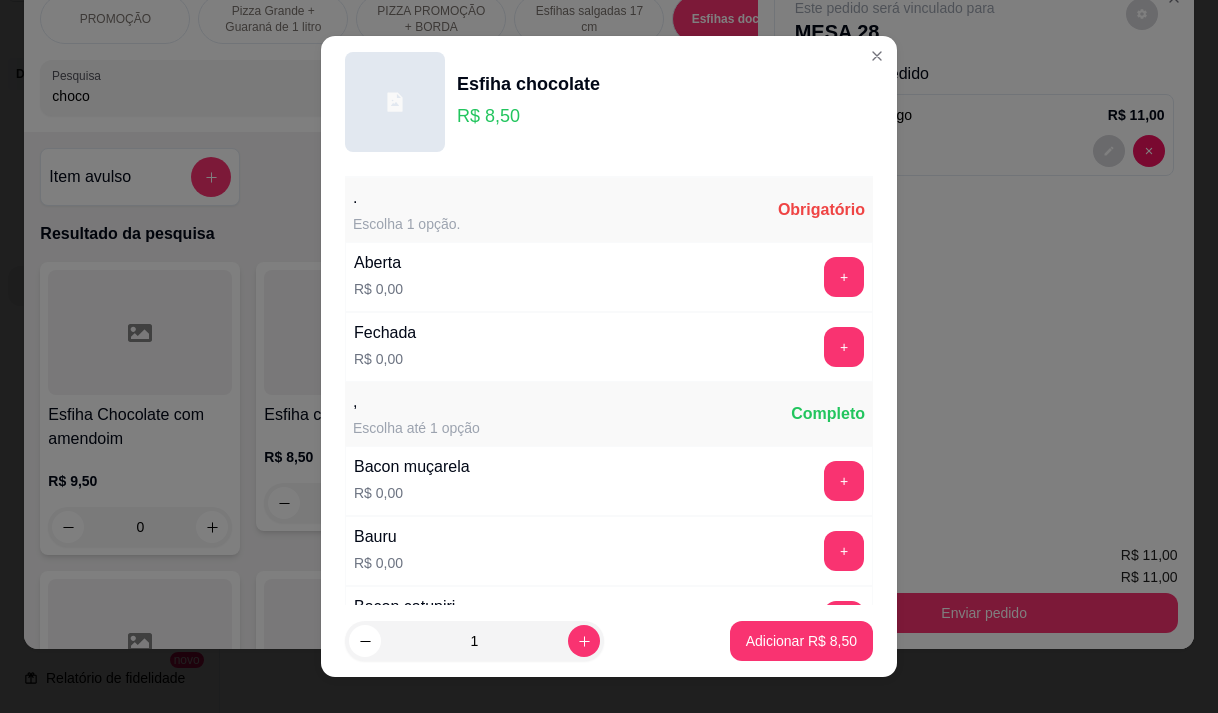 click on "+" at bounding box center (844, 277) 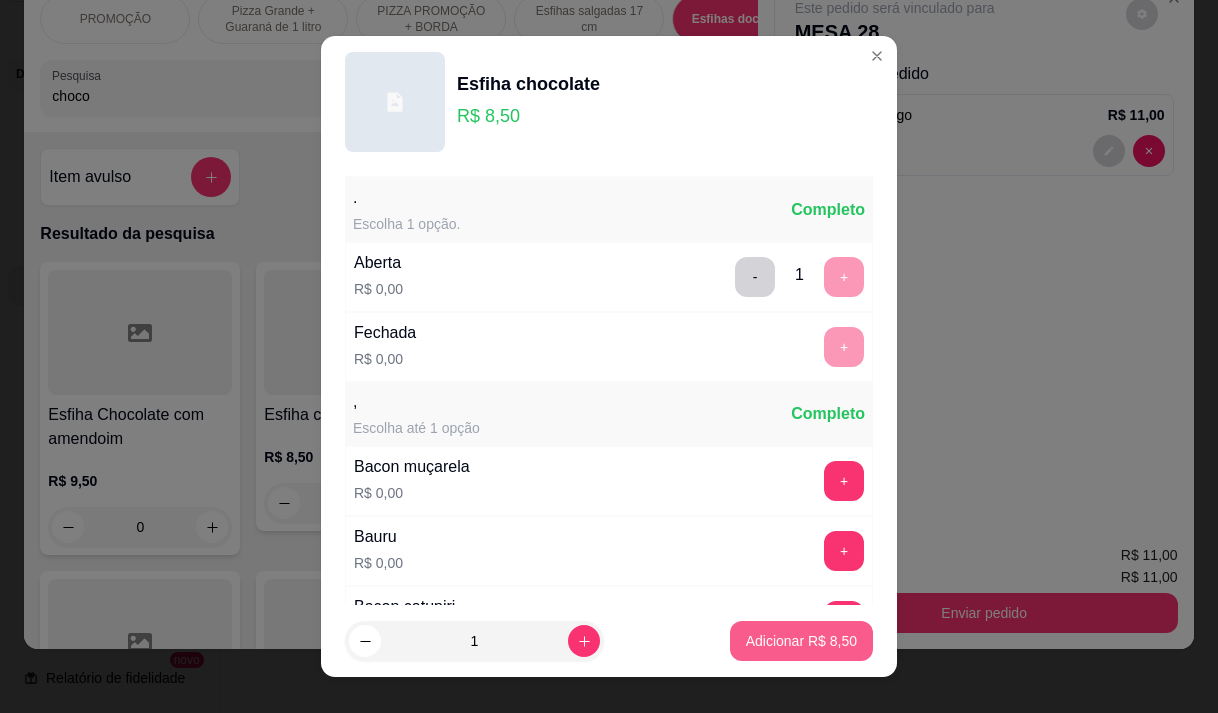 click on "Adicionar   R$ 8,50" at bounding box center [801, 641] 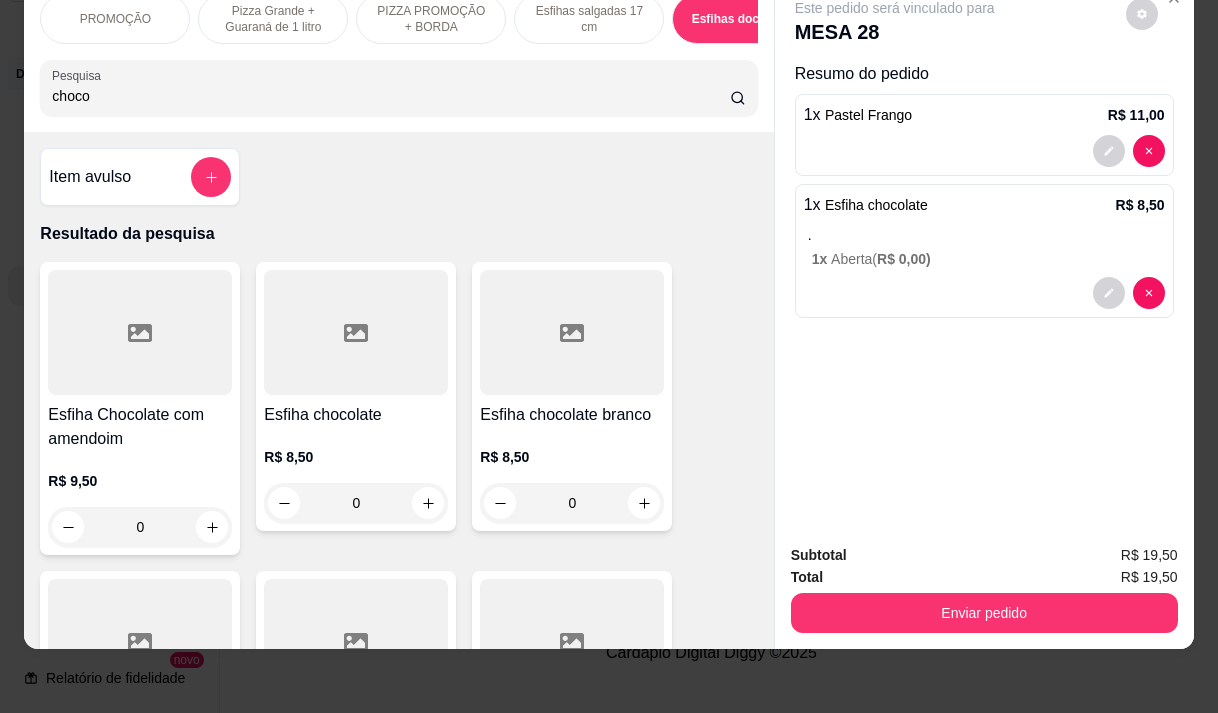 click on "Enviar pedido" at bounding box center (984, 613) 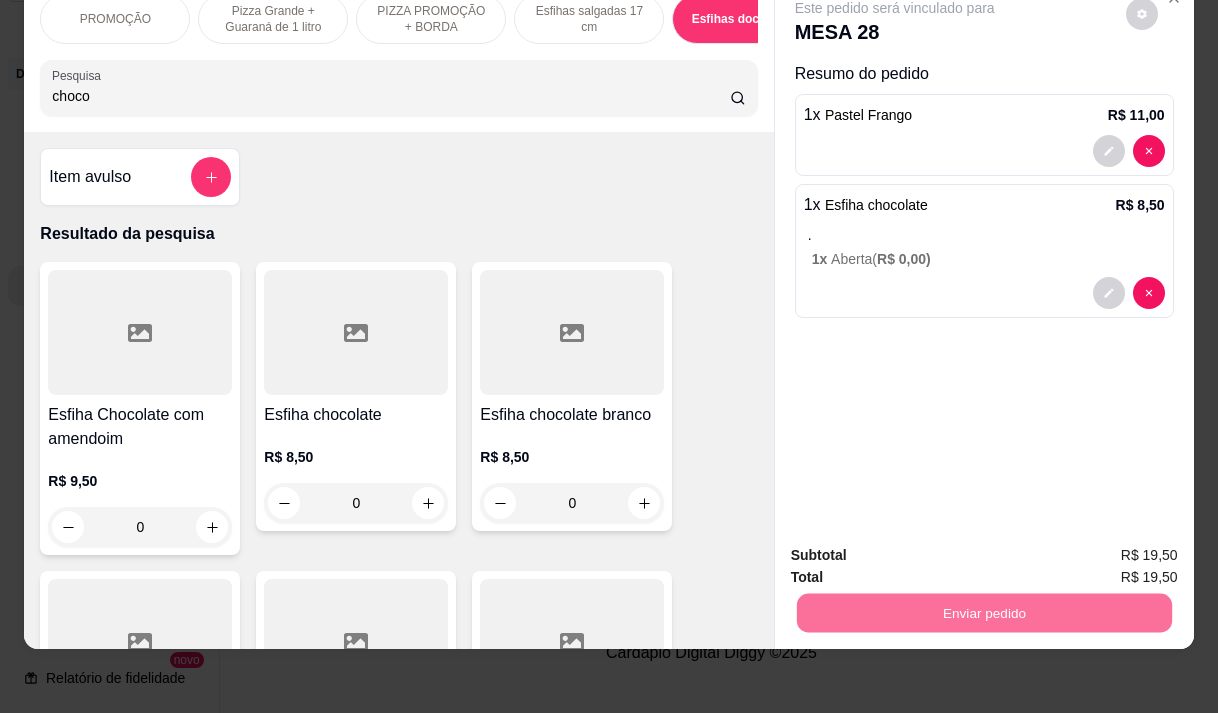 click on "Não registrar e enviar pedido" at bounding box center [918, 548] 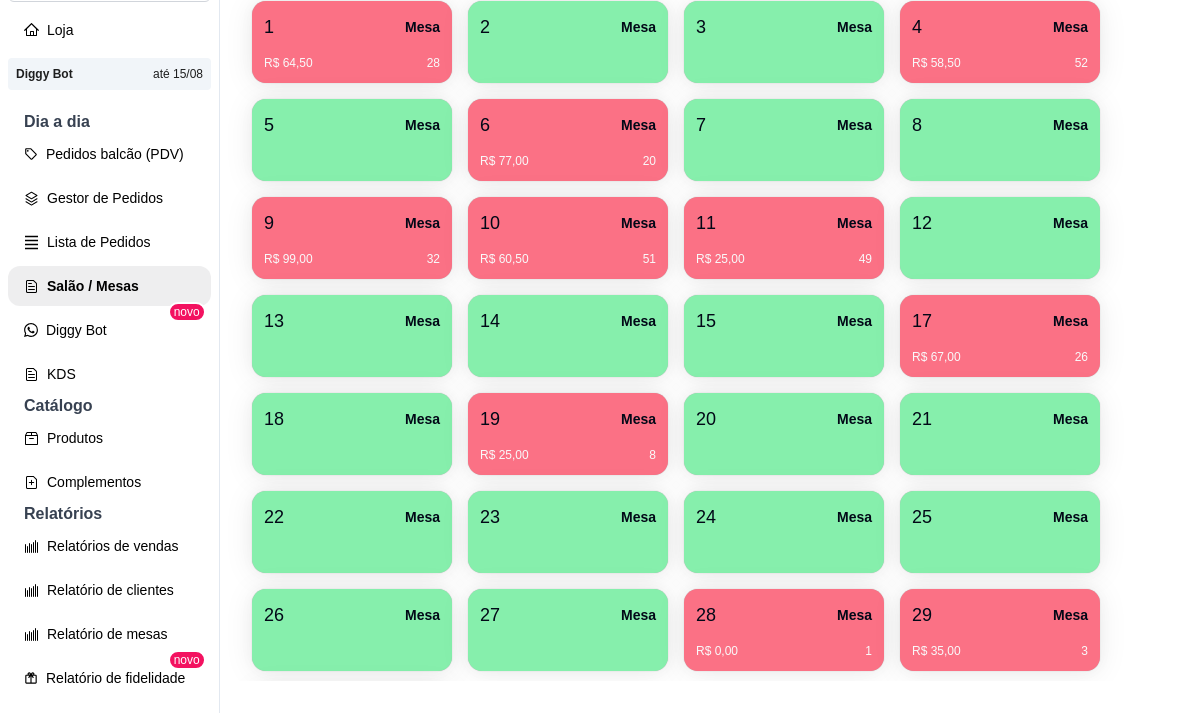 scroll, scrollTop: 308, scrollLeft: 0, axis: vertical 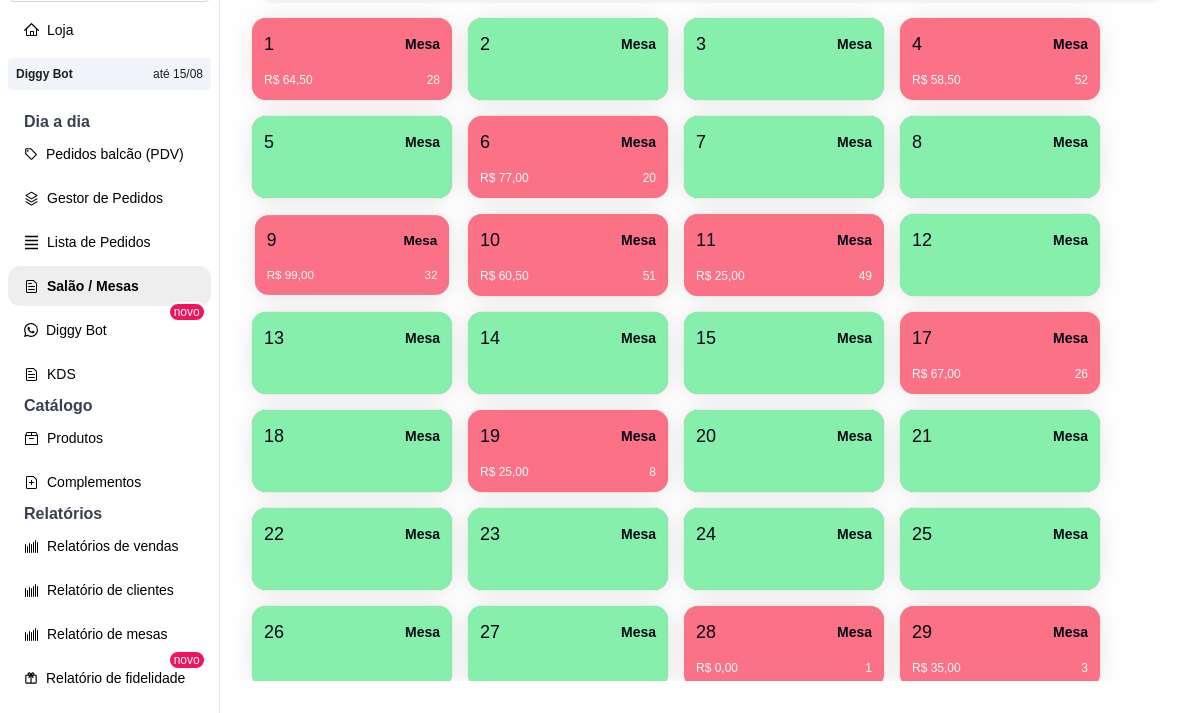 click on "R$ 99,00 32" at bounding box center [352, 268] 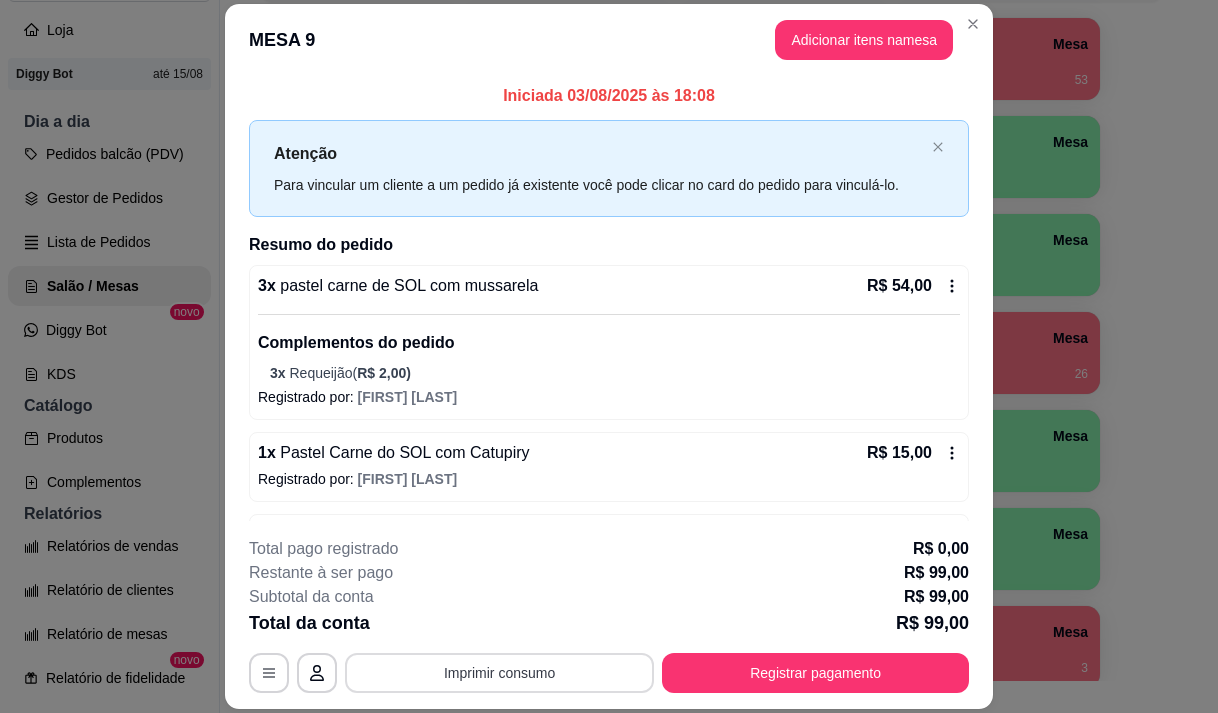 click on "Imprimir consumo" at bounding box center [499, 673] 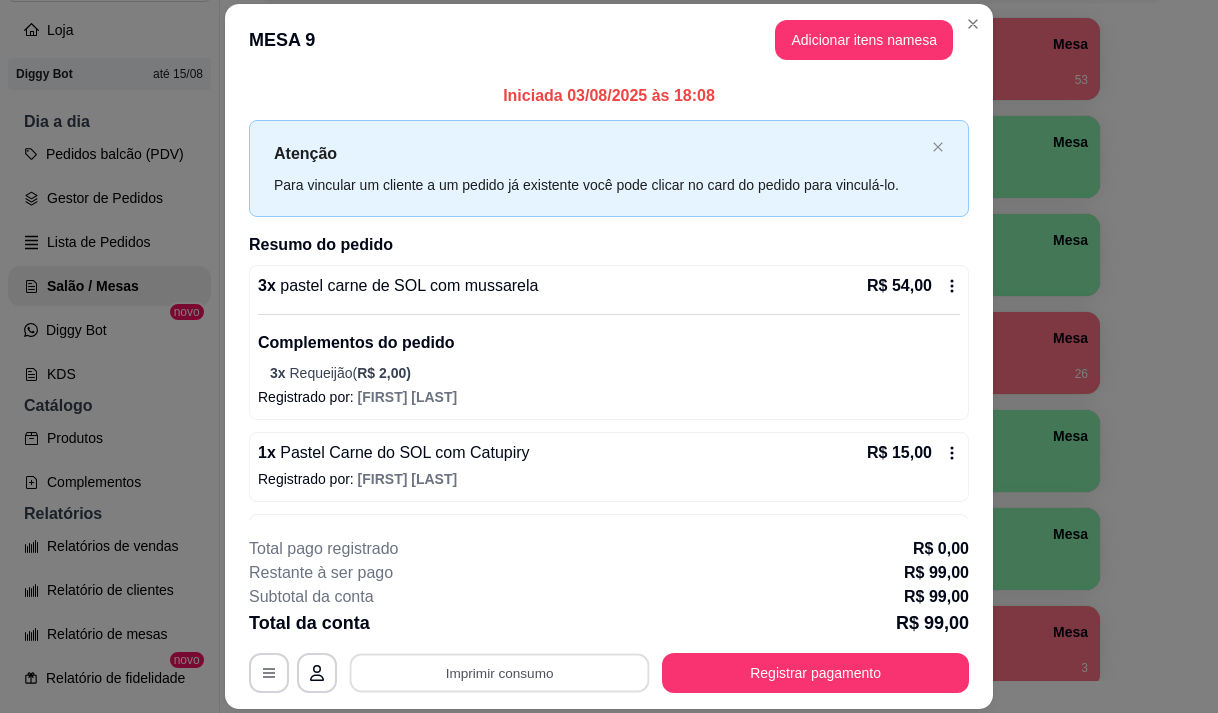 click on "Registrar pagamento" at bounding box center (815, 673) 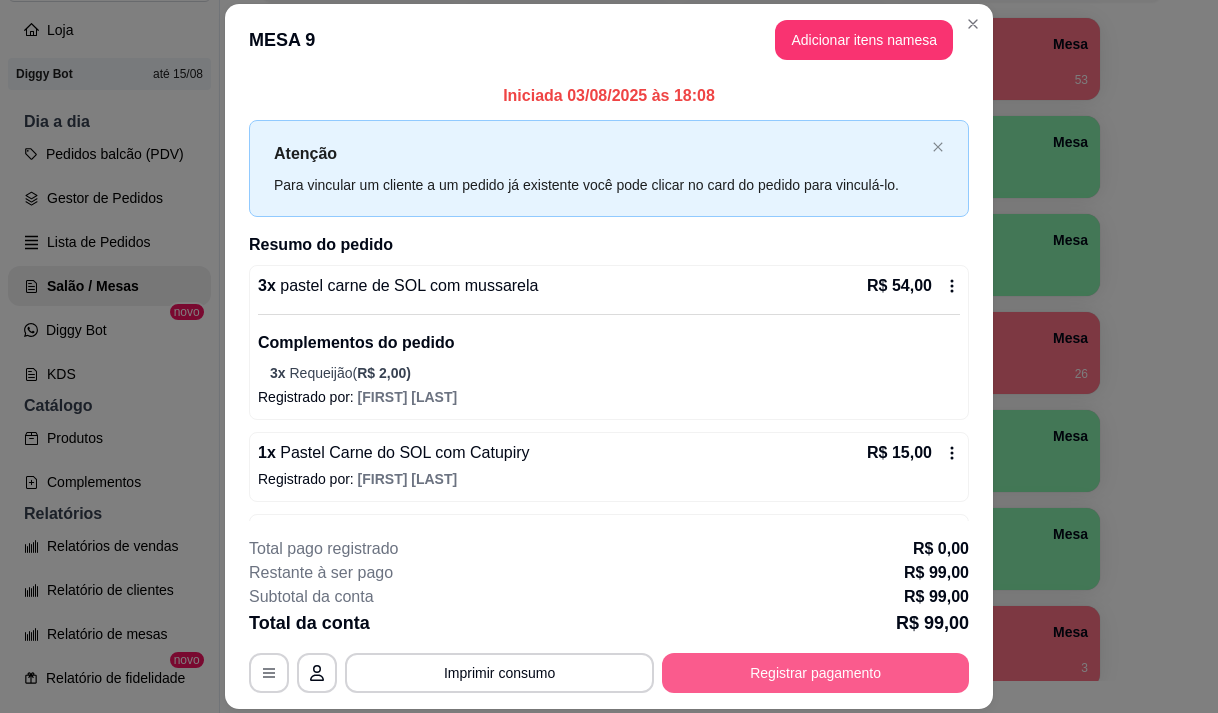click on "Registrar pagamento" at bounding box center [815, 673] 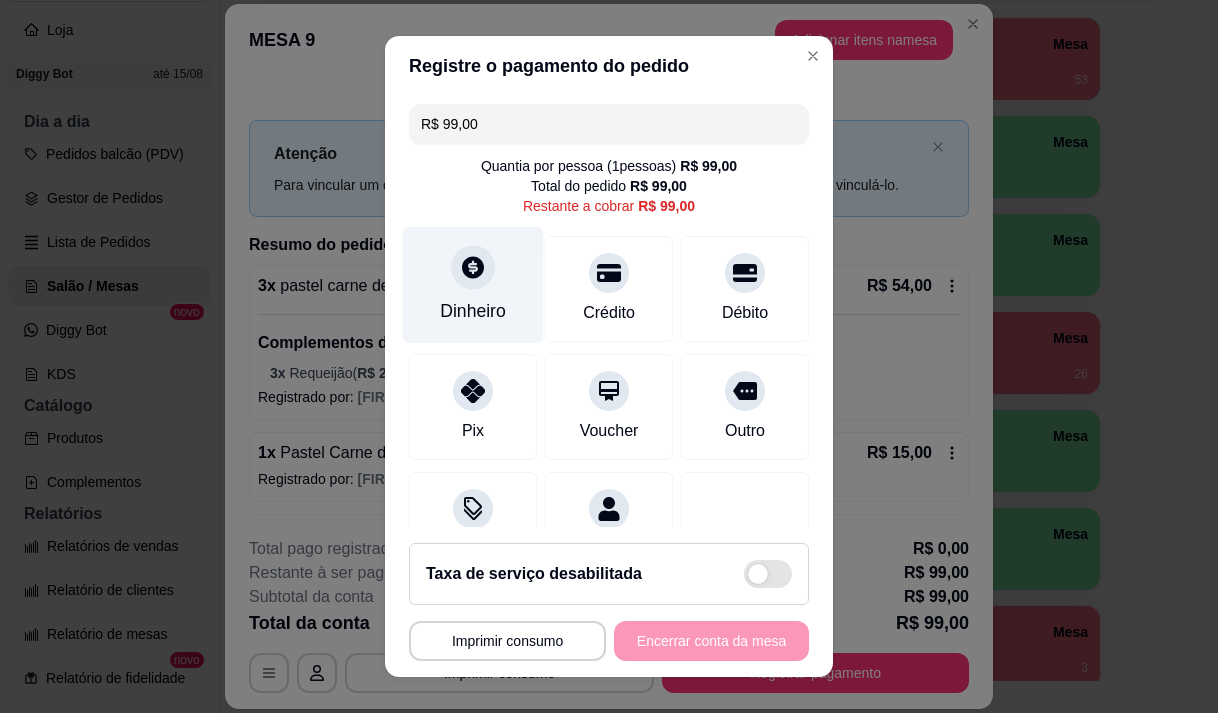 click on "Dinheiro" at bounding box center (473, 284) 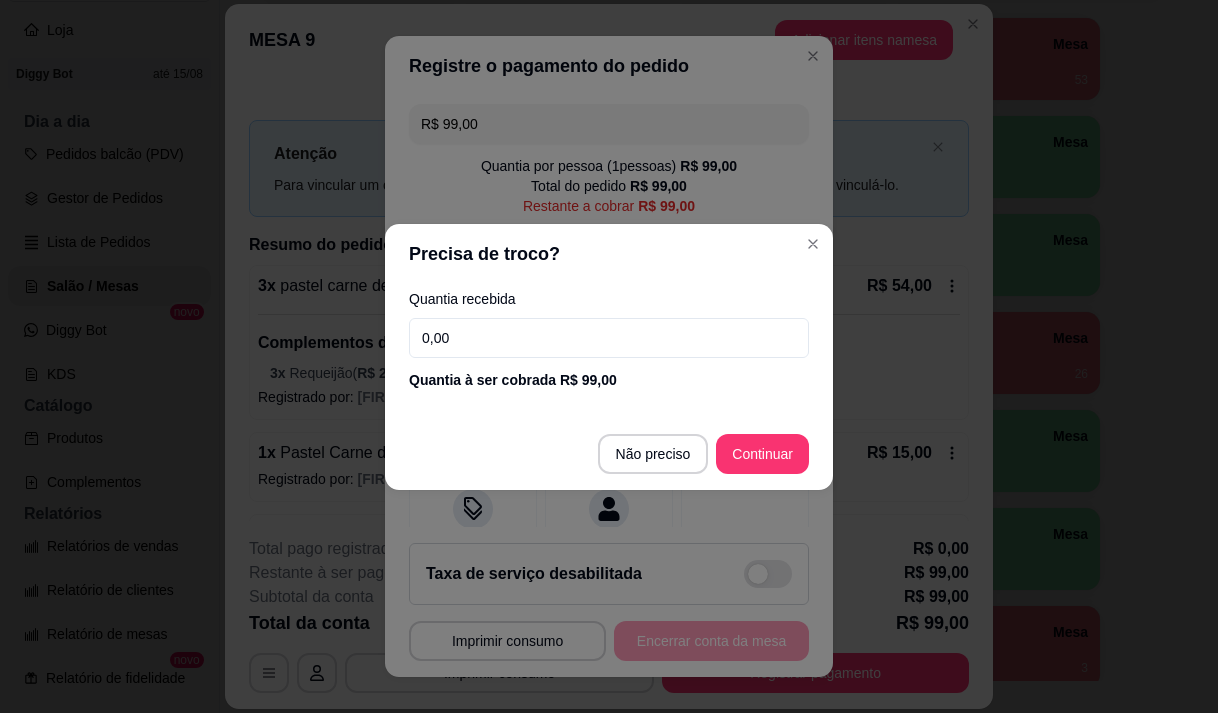 click on "0,00" at bounding box center [609, 338] 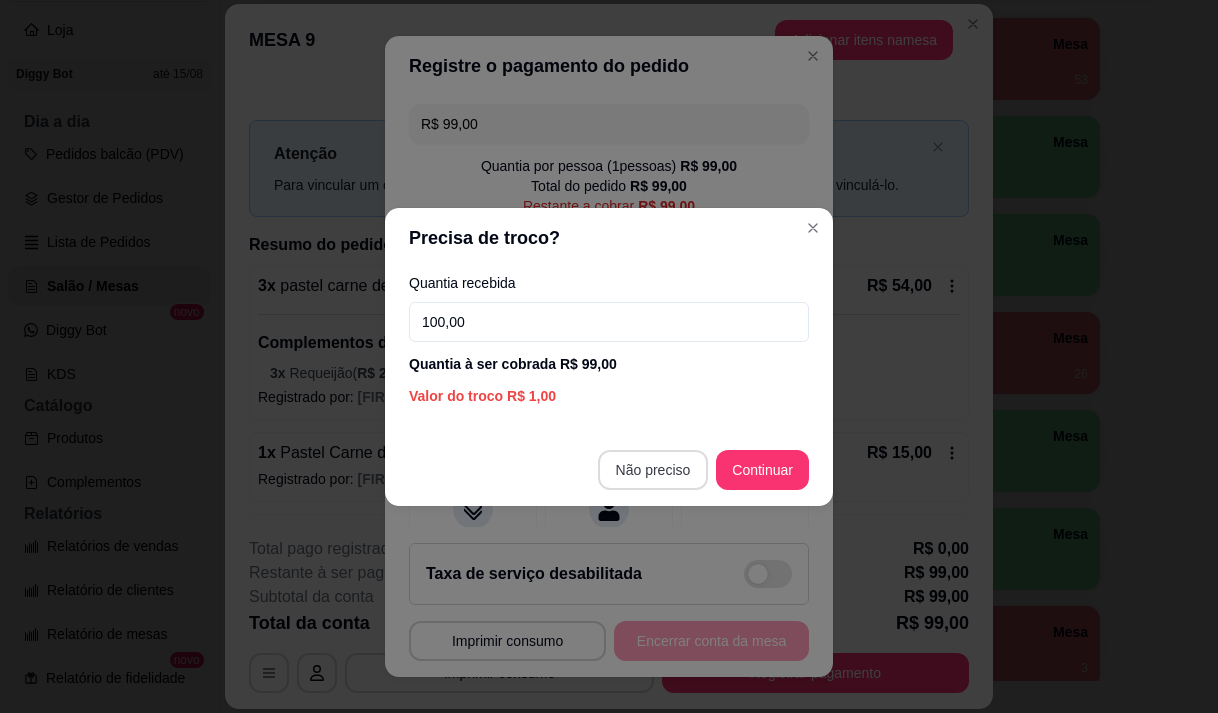 type on "100,00" 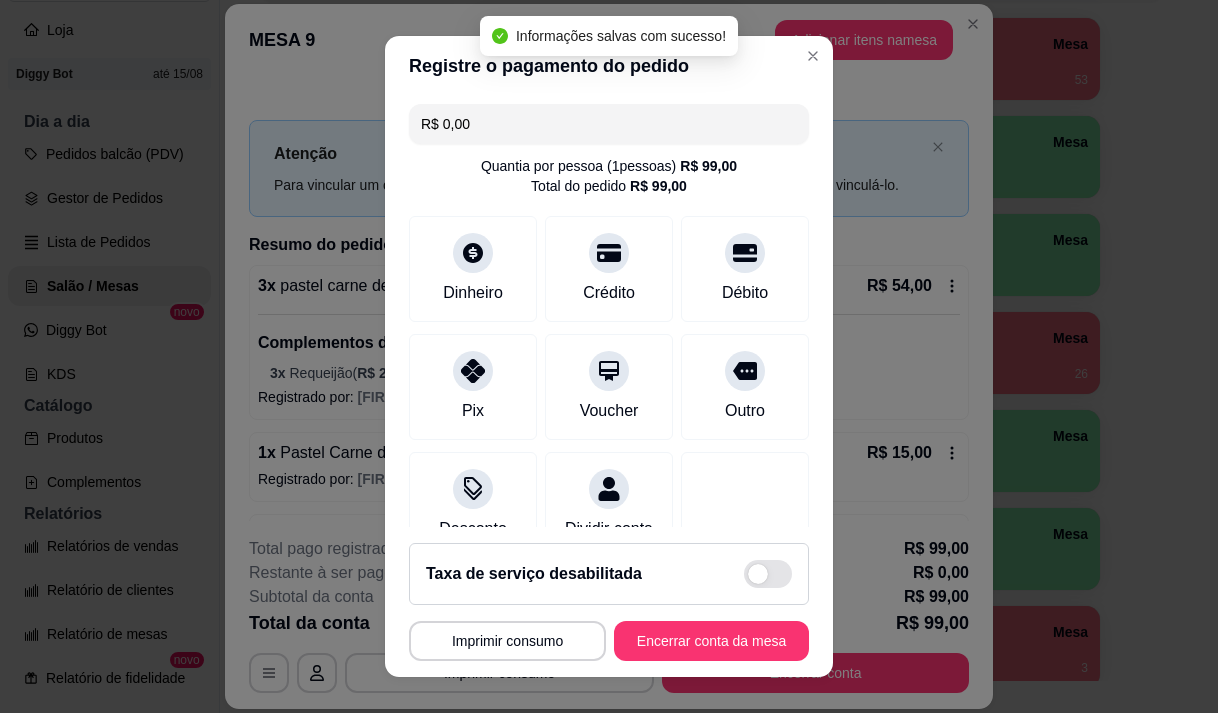 type on "R$ 0,00" 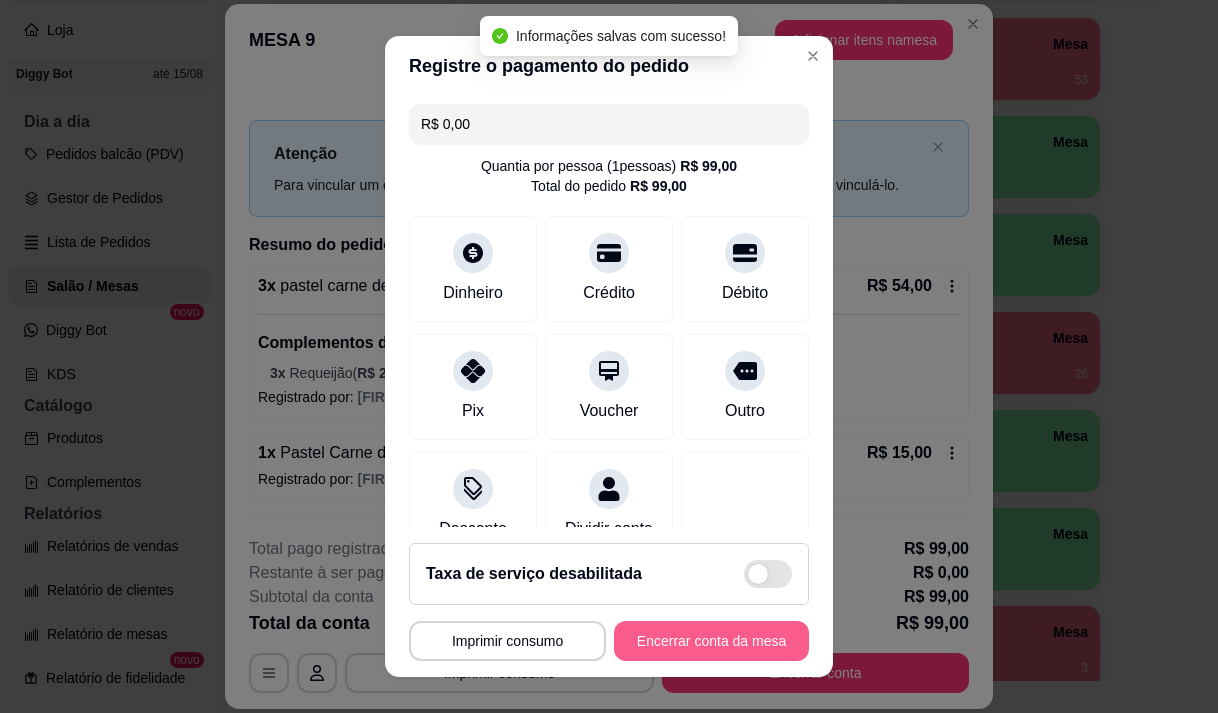 click on "Encerrar conta da mesa" at bounding box center (711, 641) 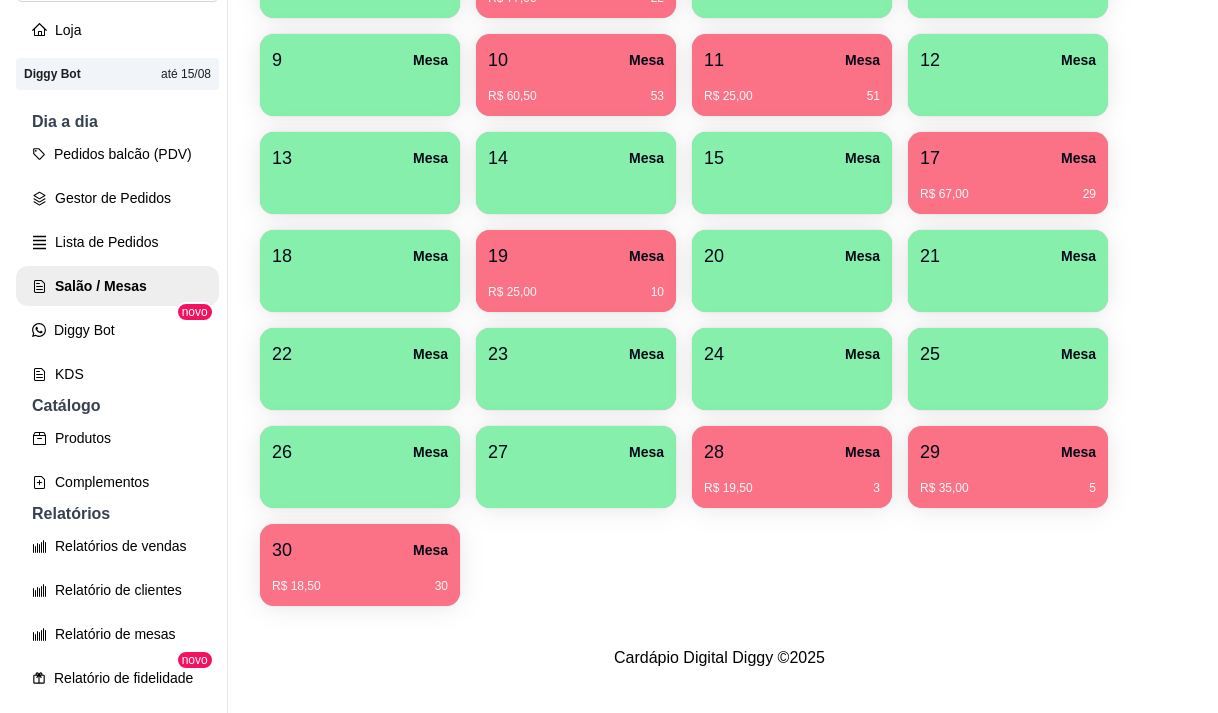 scroll, scrollTop: 508, scrollLeft: 0, axis: vertical 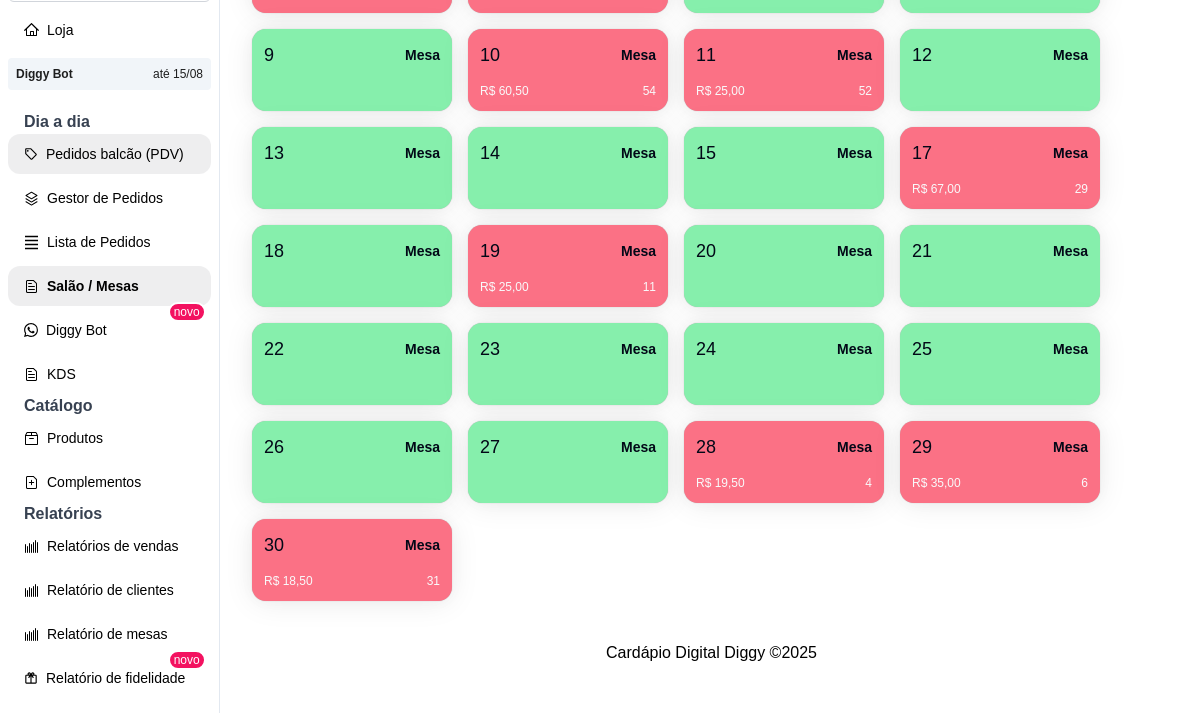 click on "Pedidos balcão (PDV)" at bounding box center [109, 154] 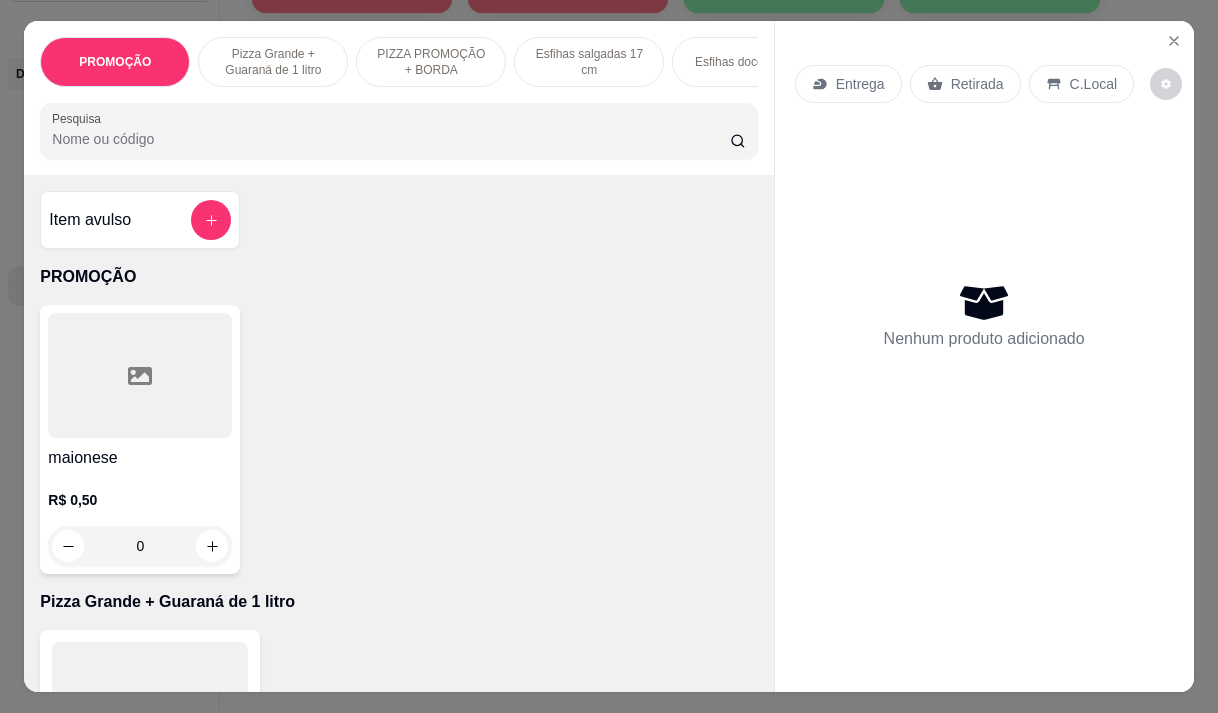 click on "Entrega" at bounding box center (860, 84) 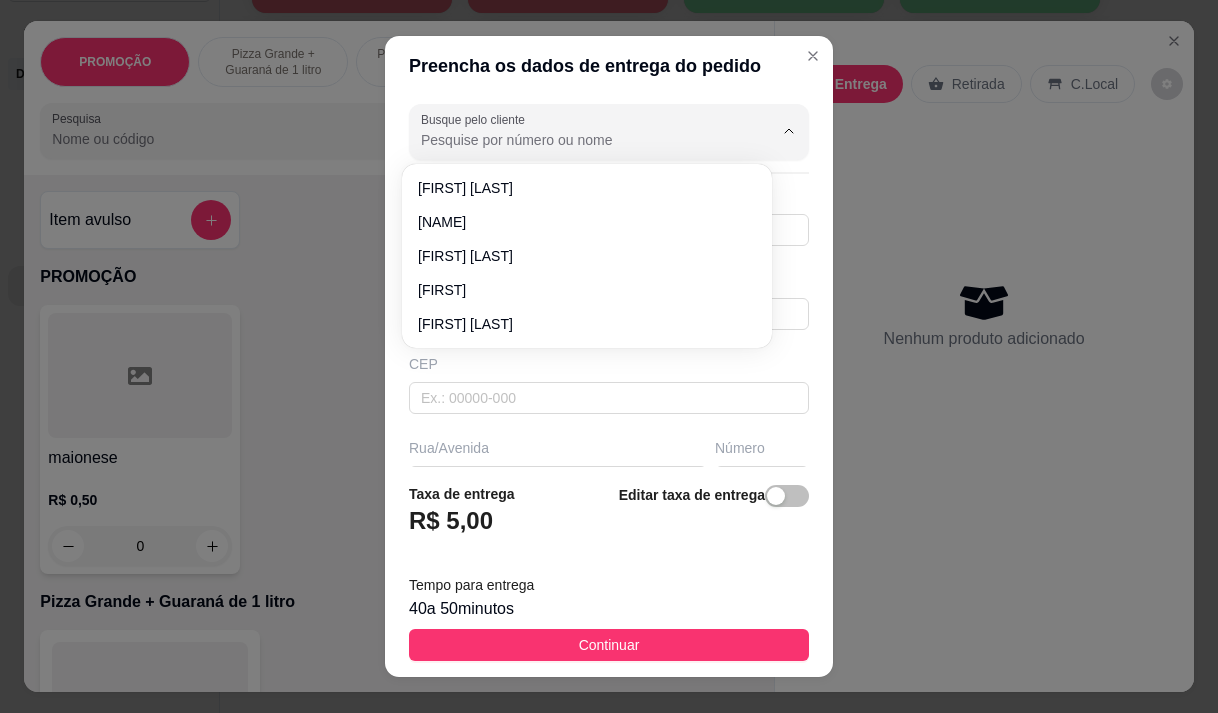 click on "Busque pelo cliente" at bounding box center (581, 140) 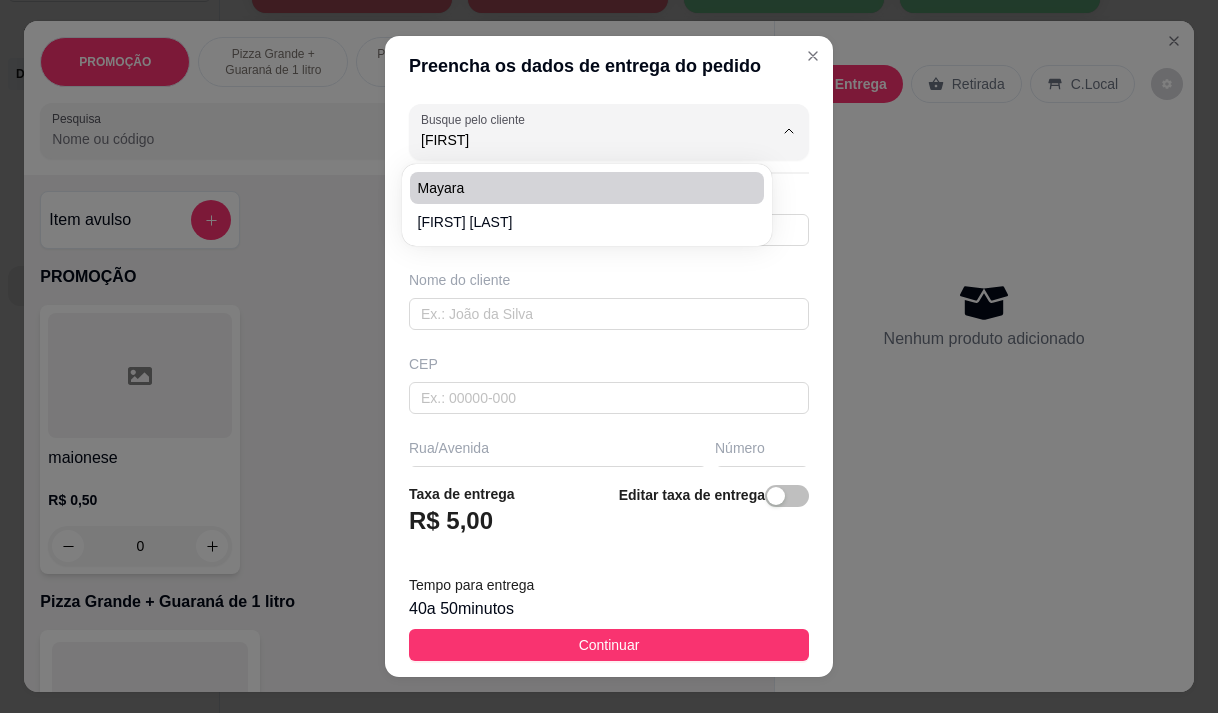 click on "Mayara" at bounding box center [577, 188] 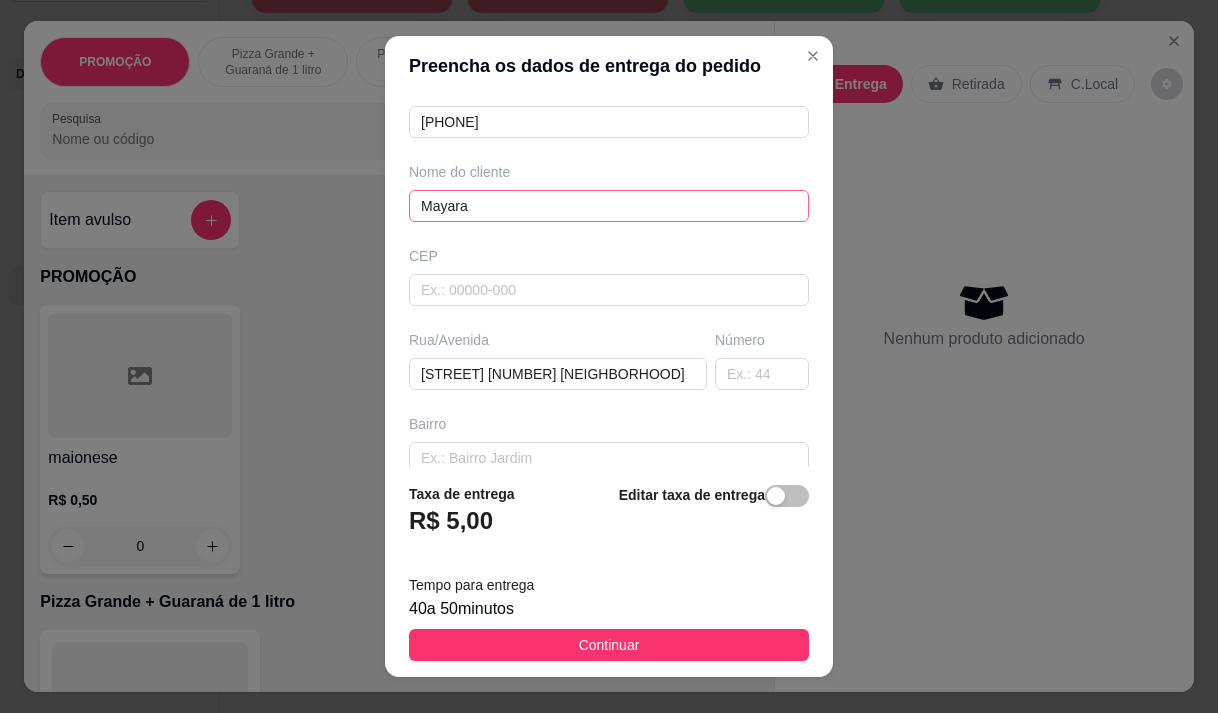 scroll, scrollTop: 200, scrollLeft: 0, axis: vertical 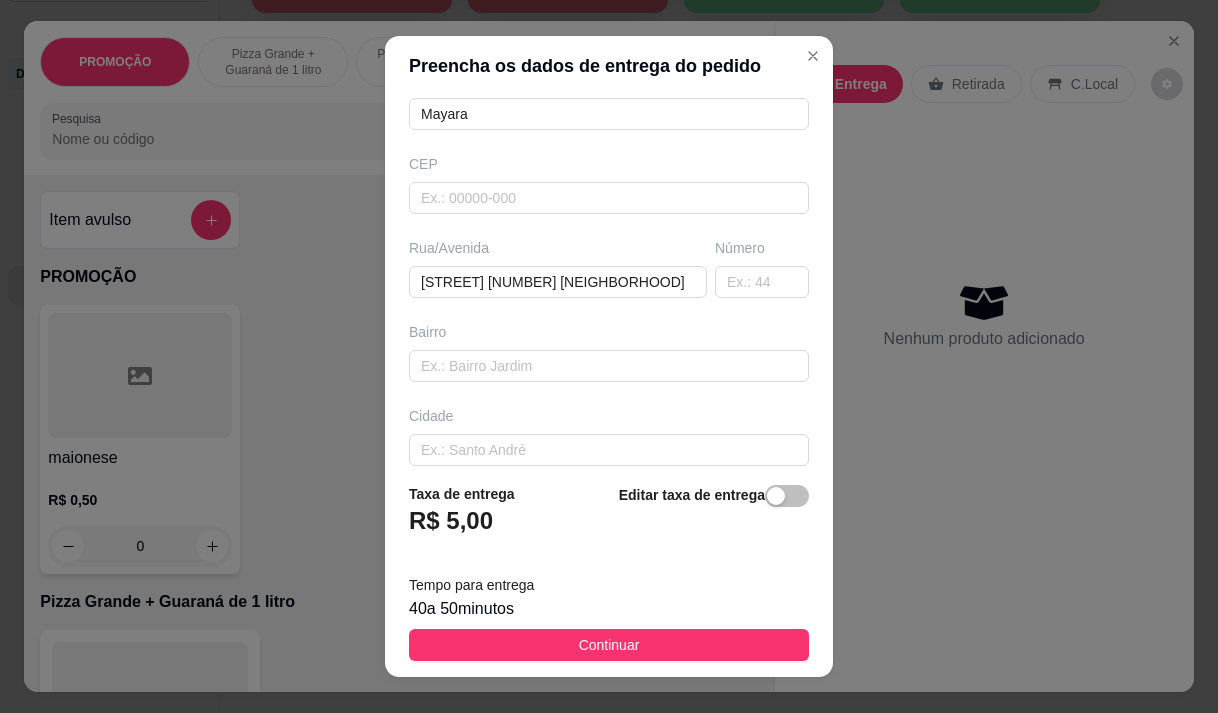 type on "Mayara" 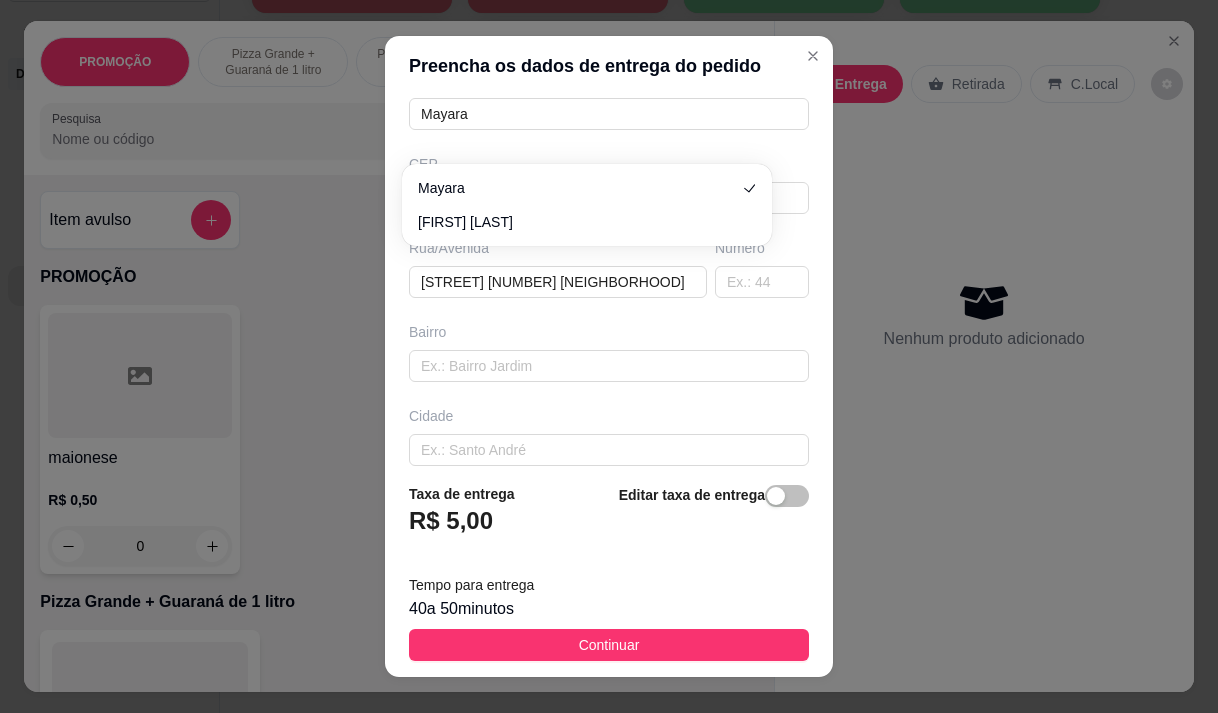 scroll, scrollTop: 0, scrollLeft: 0, axis: both 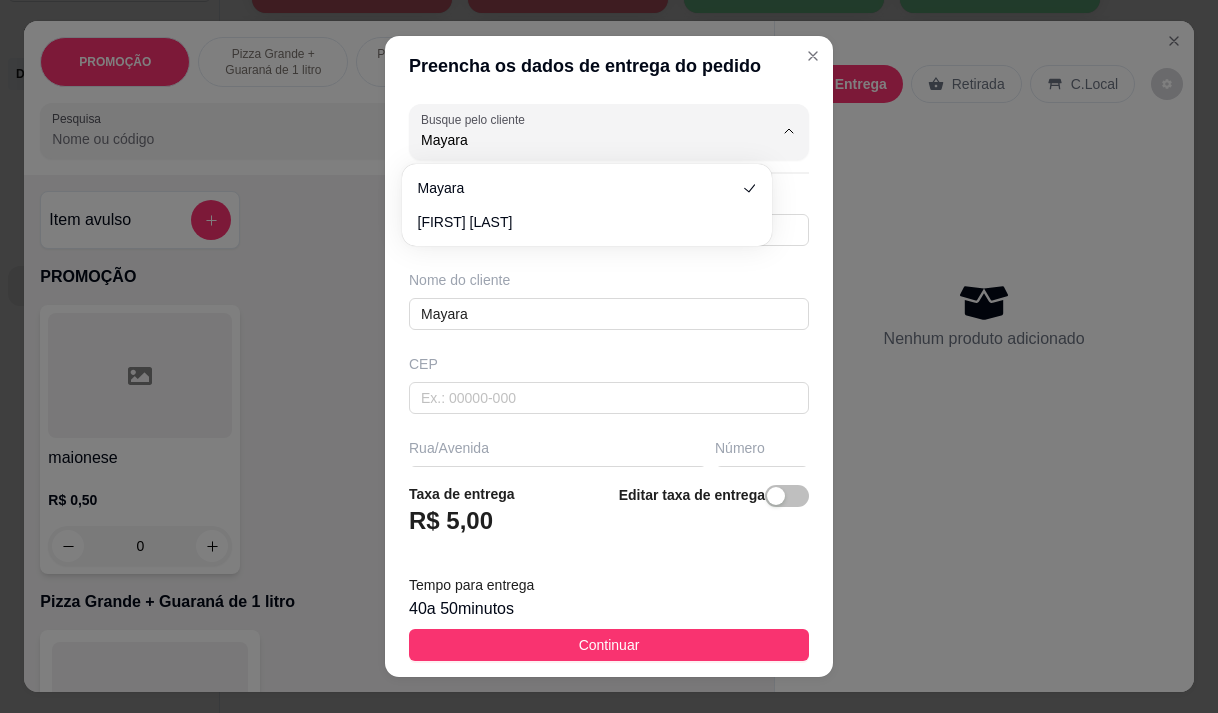 click on "Continuar" at bounding box center (609, 645) 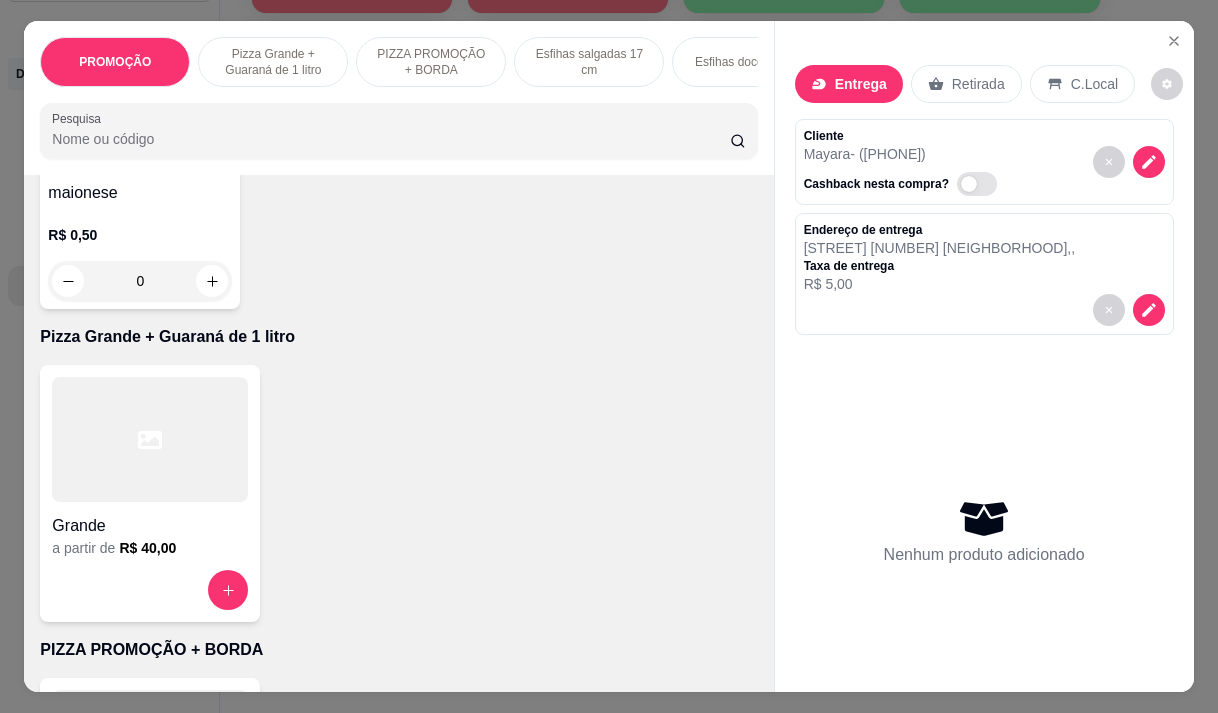 scroll, scrollTop: 300, scrollLeft: 0, axis: vertical 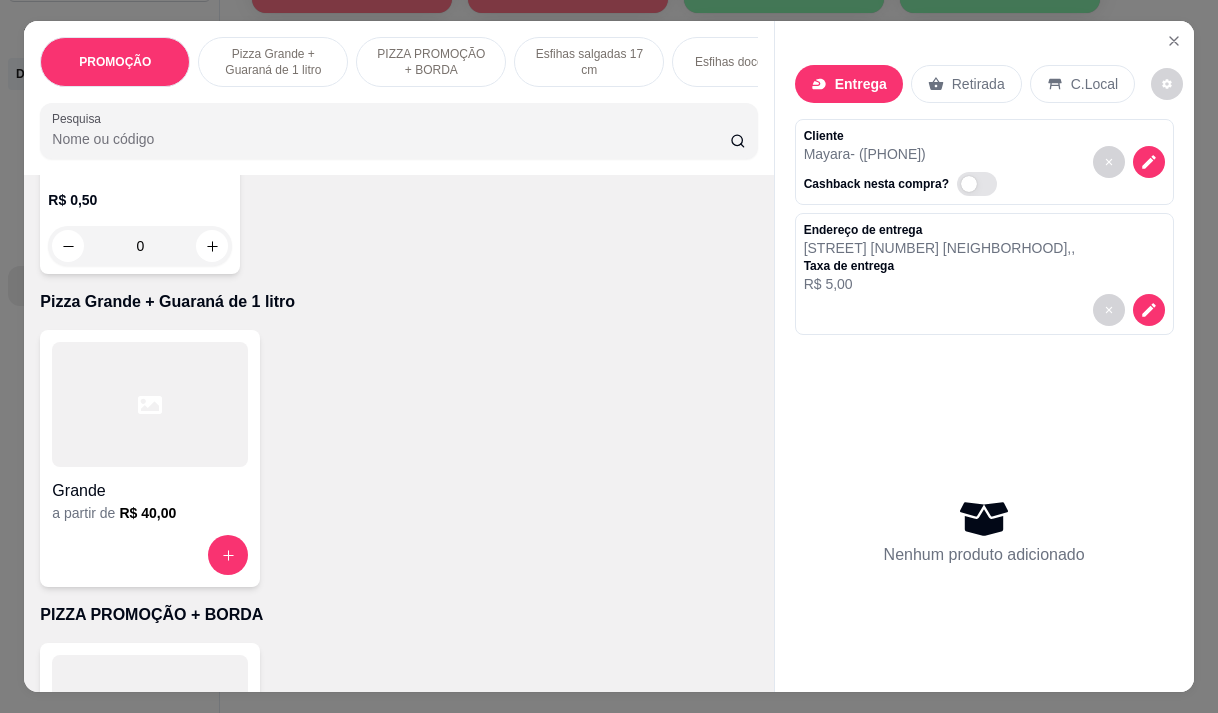 click on "Grande" at bounding box center [150, 491] 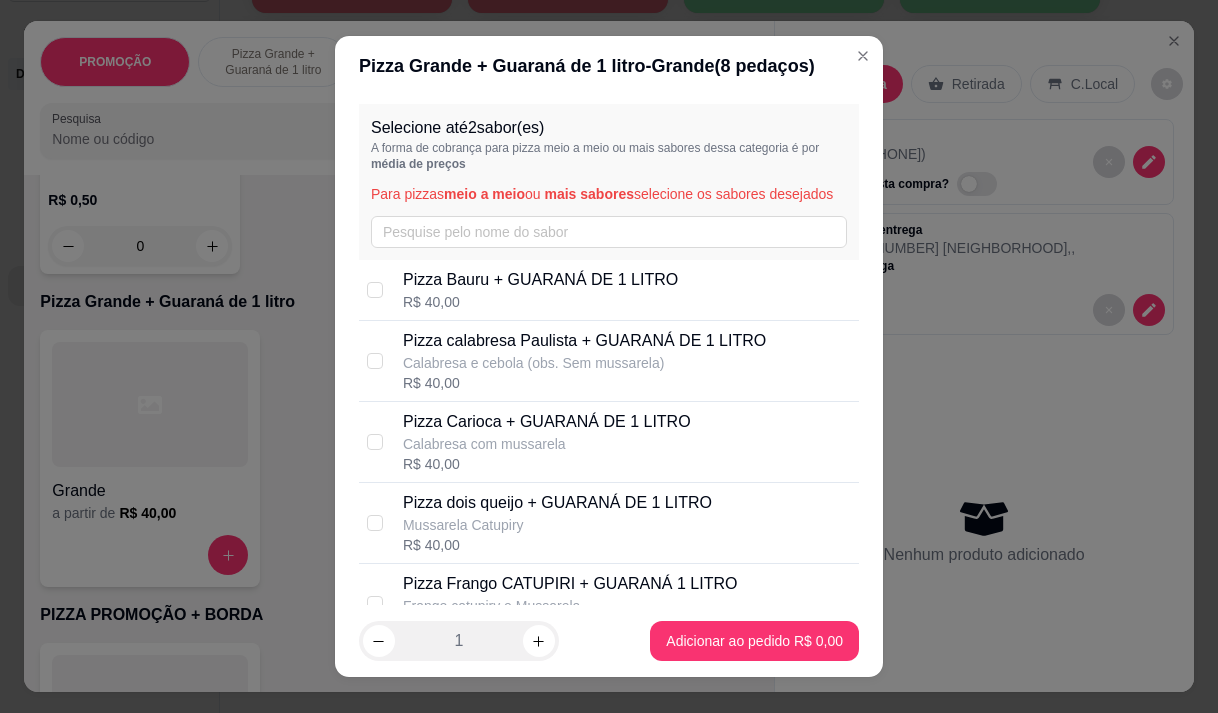 click on "Pizza Carioca + GUARANÁ DE 1 LITRO" at bounding box center (547, 422) 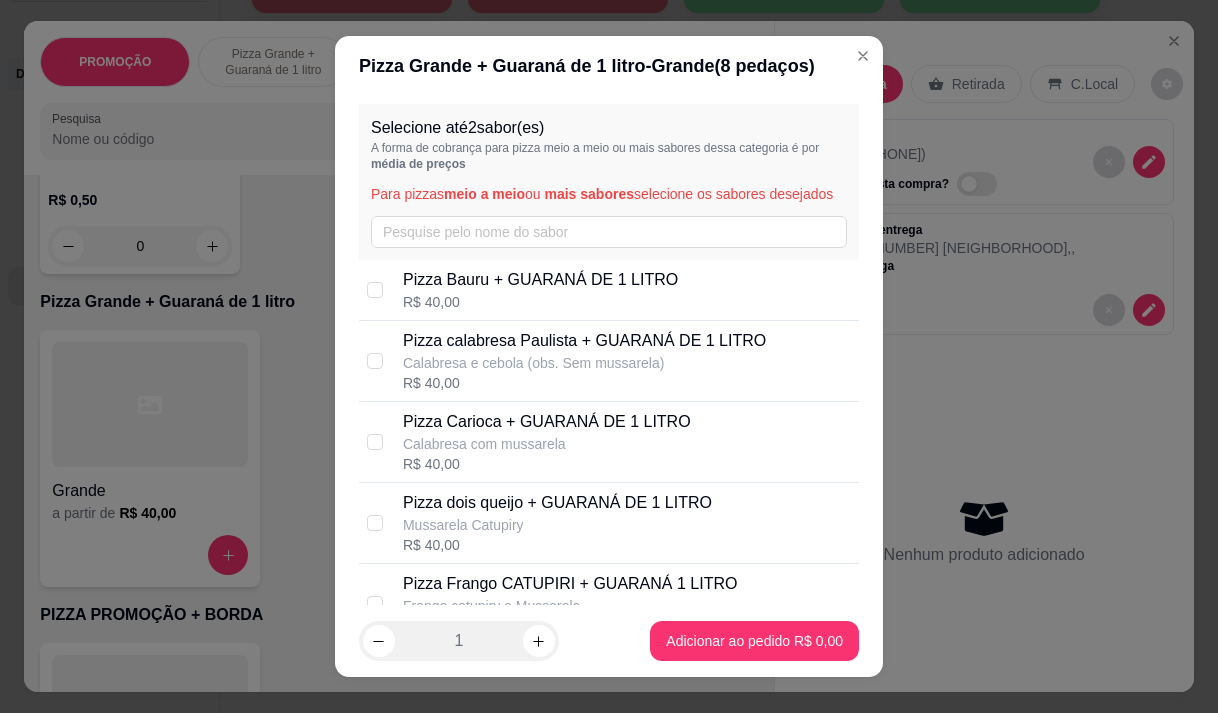 checkbox on "true" 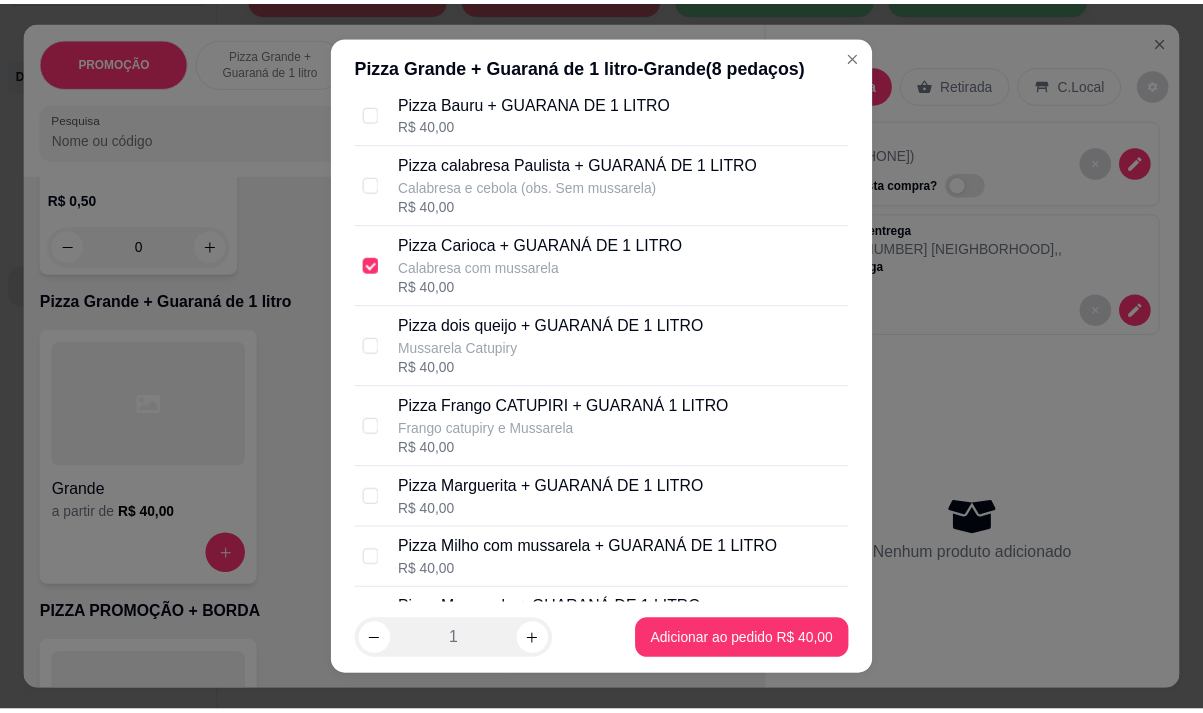 scroll, scrollTop: 200, scrollLeft: 0, axis: vertical 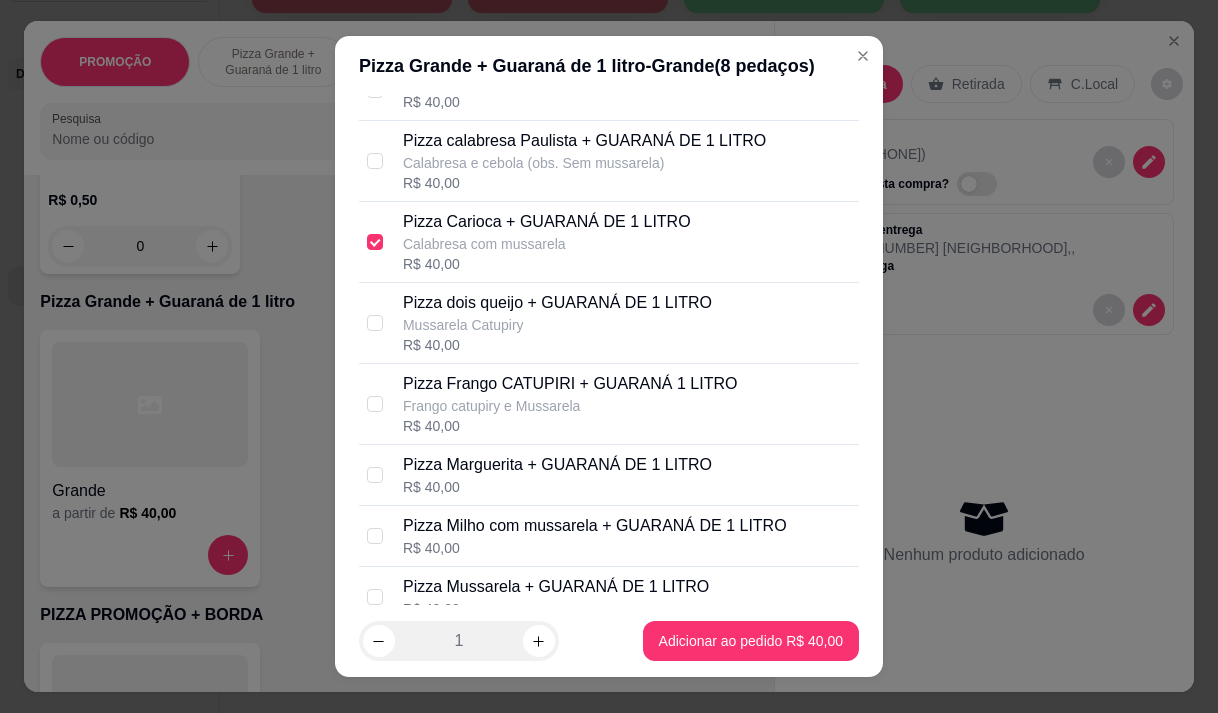 click on "Pizza Frango CATUPIRI + GUARANÁ 1 LITRO" at bounding box center [570, 384] 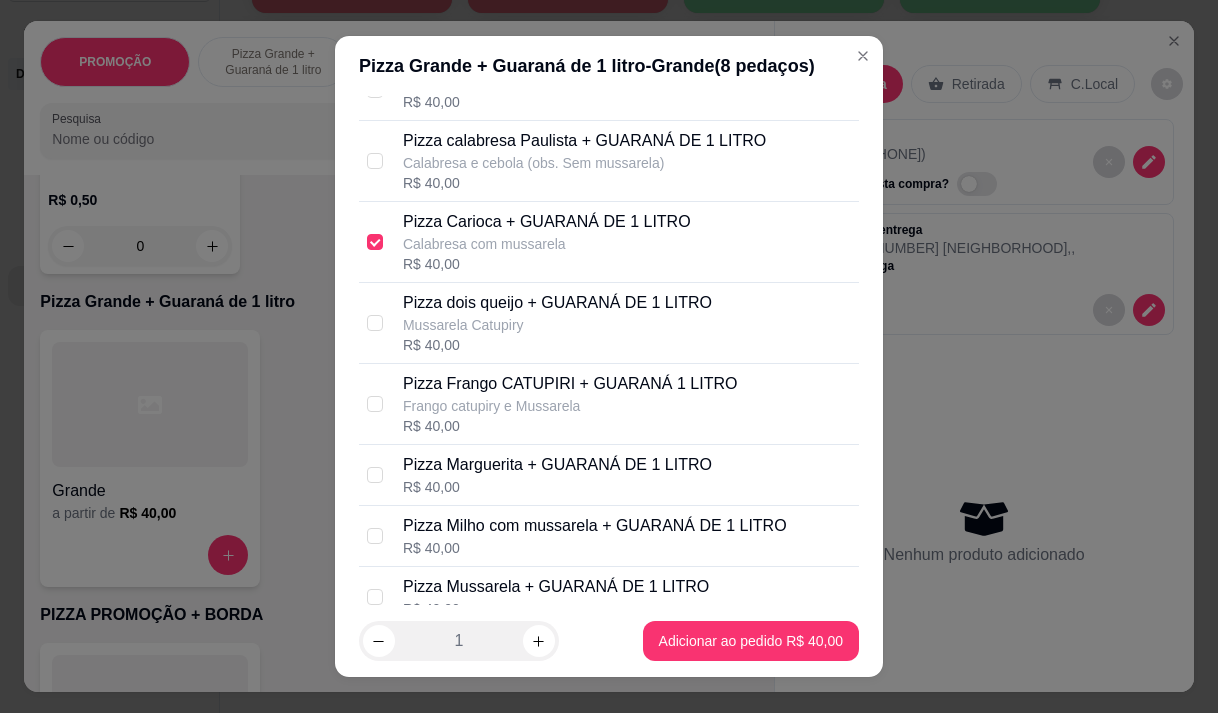 checkbox on "true" 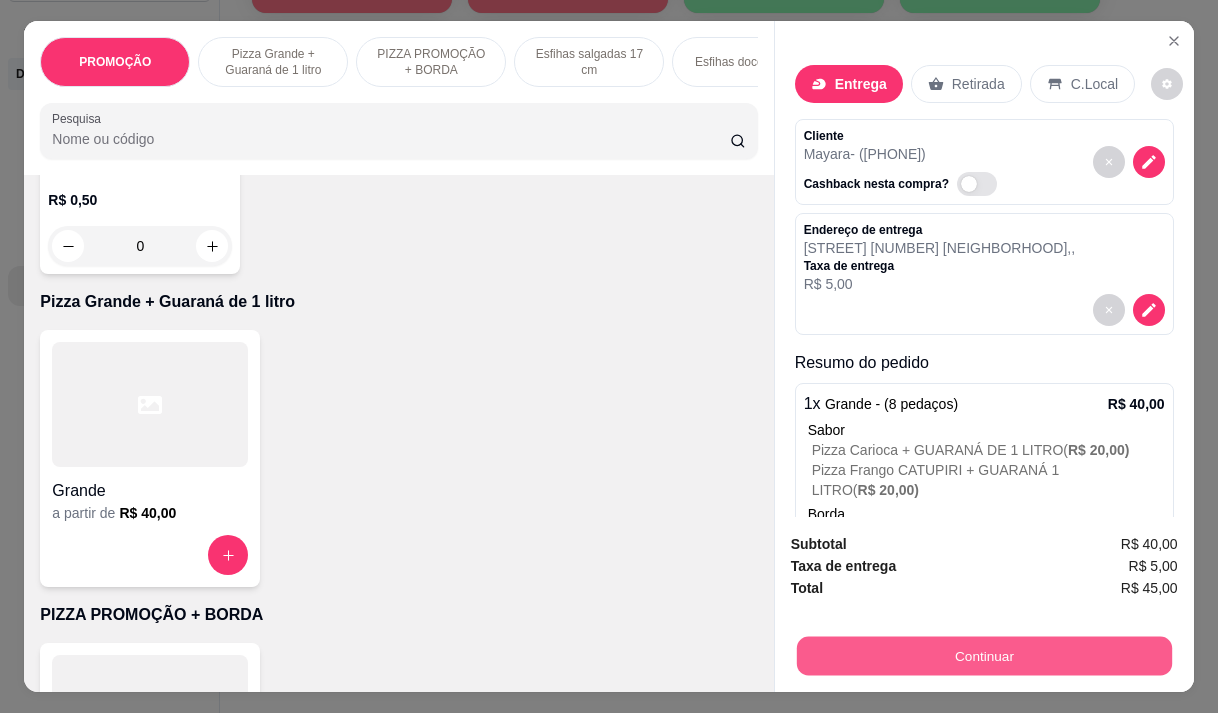 click on "Continuar" at bounding box center (983, 655) 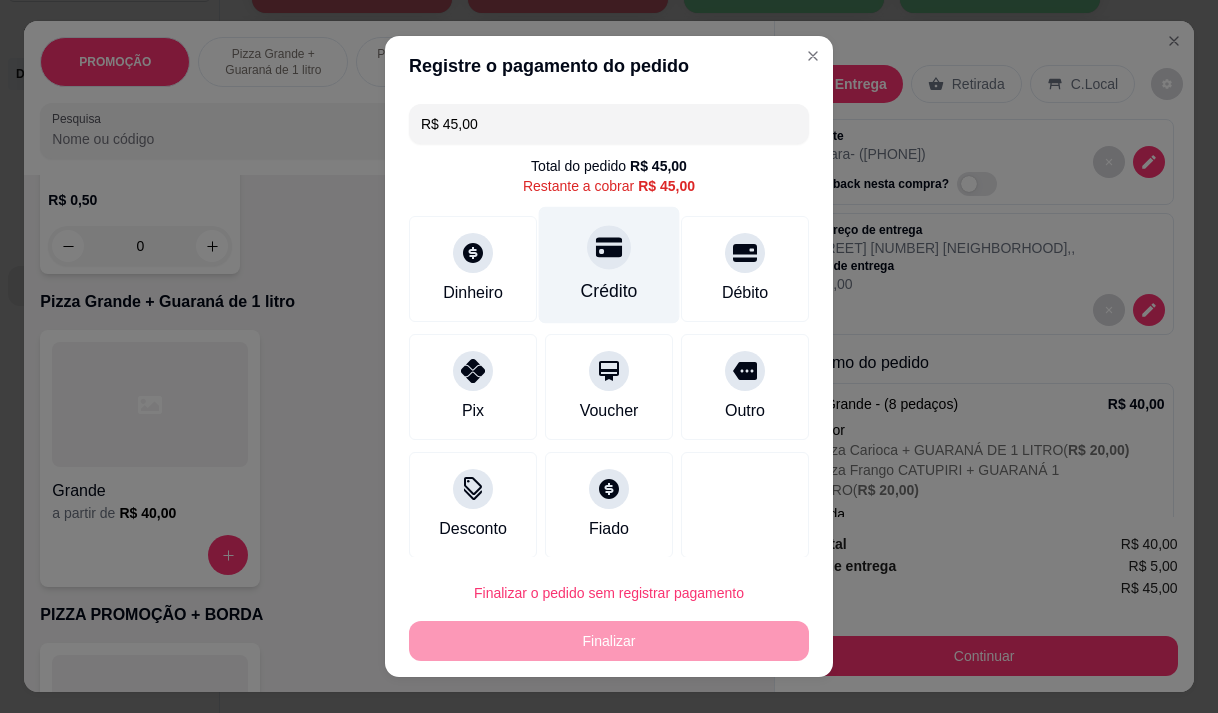 click on "Crédito" at bounding box center (609, 291) 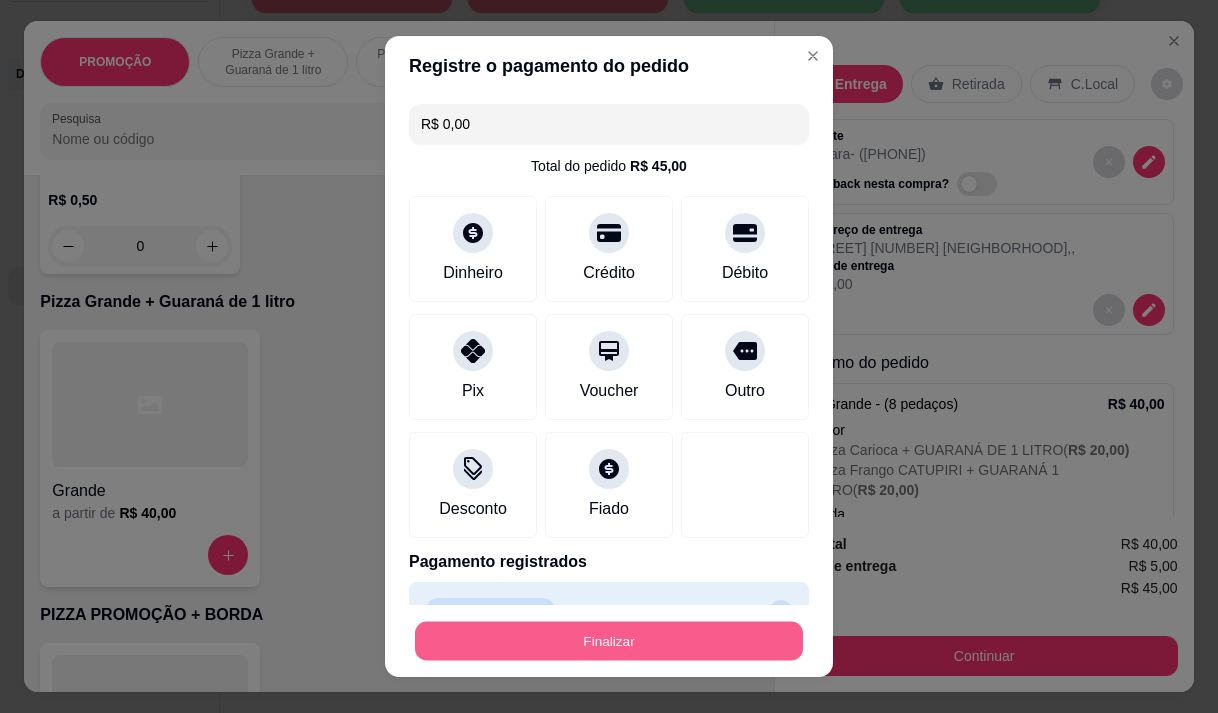 click on "Finalizar" at bounding box center (609, 641) 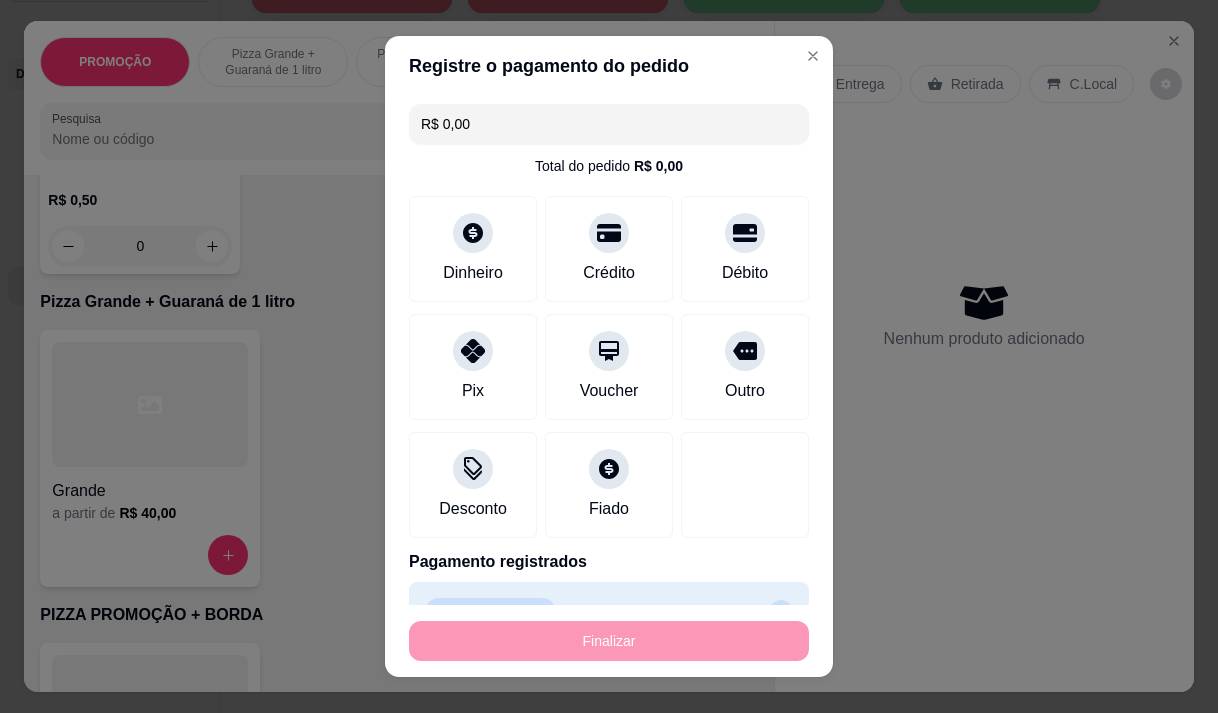 type on "-R$ 45,00" 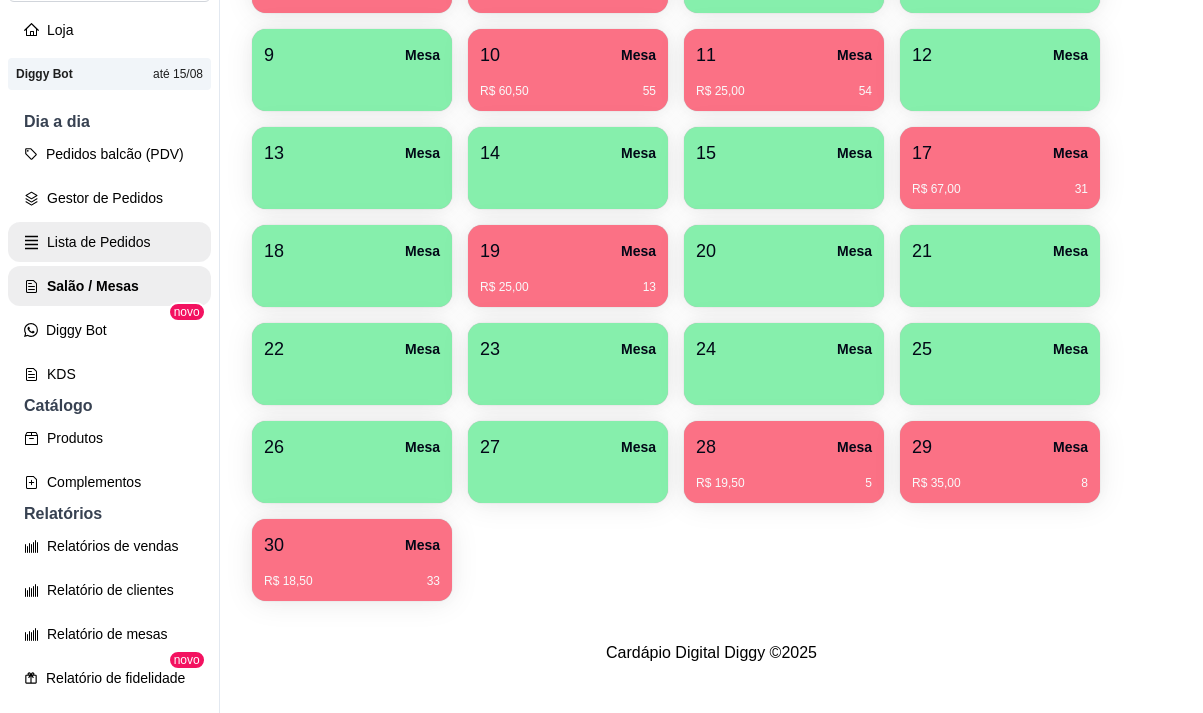 click on "Lista de Pedidos" at bounding box center (109, 242) 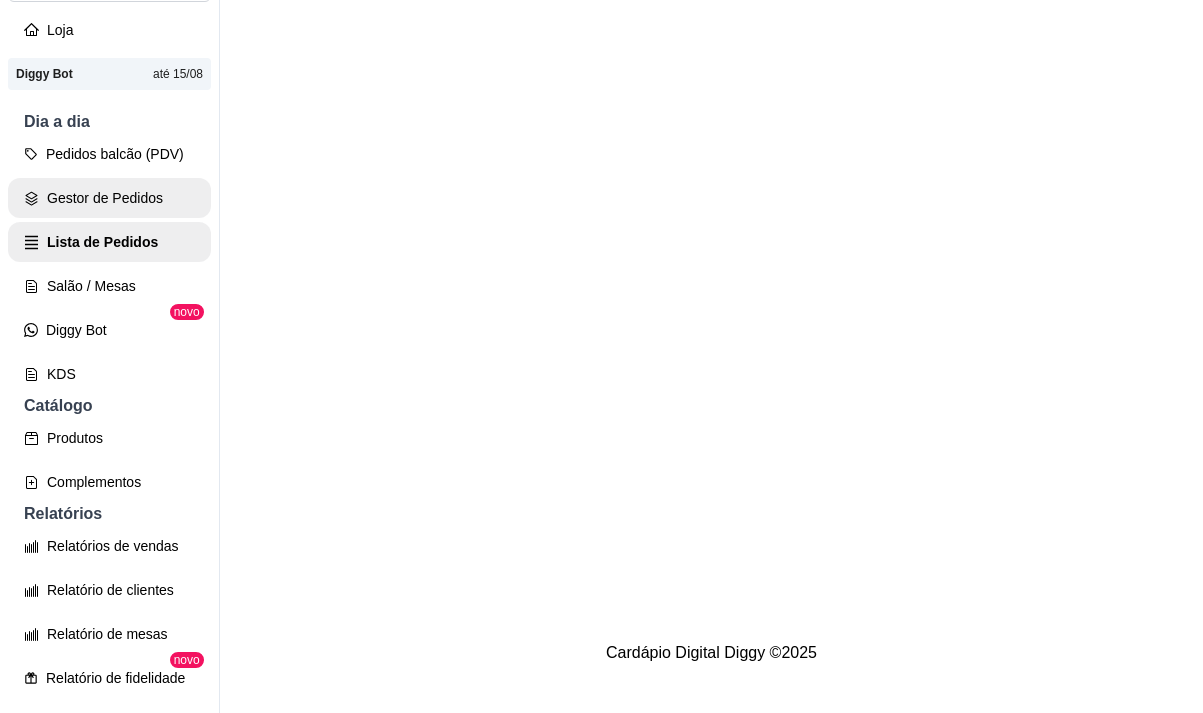 scroll, scrollTop: 0, scrollLeft: 0, axis: both 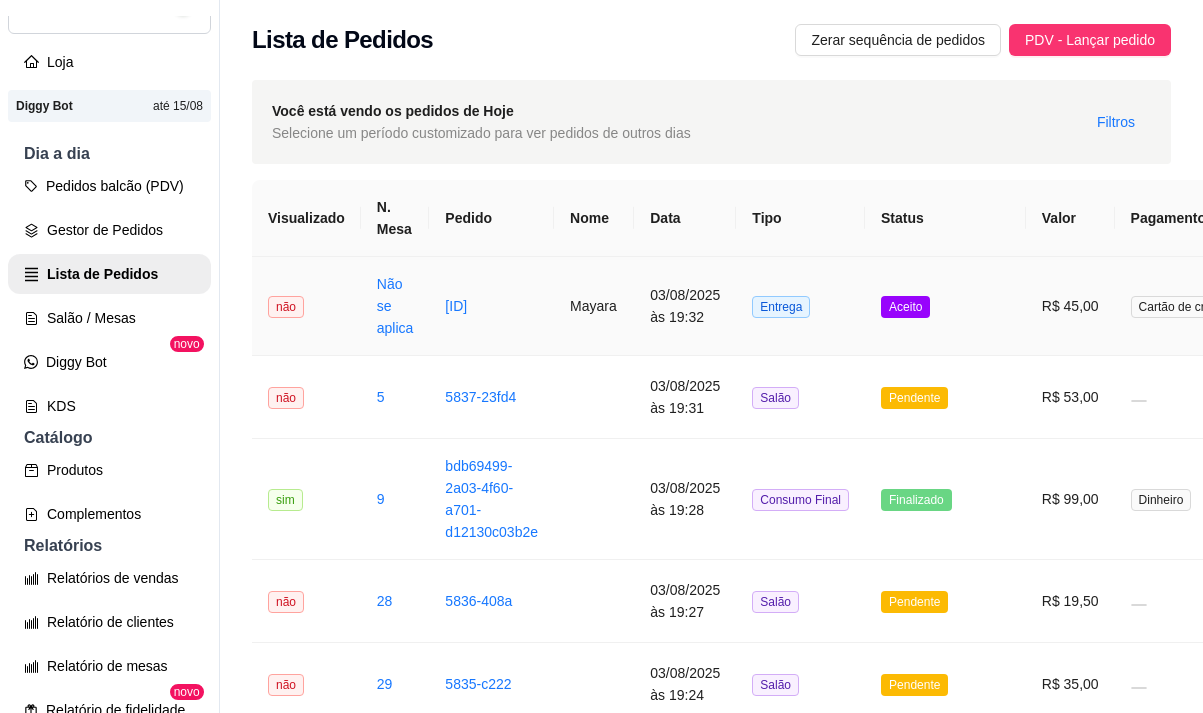 click on "03/08/2025 às 19:32" at bounding box center [685, 306] 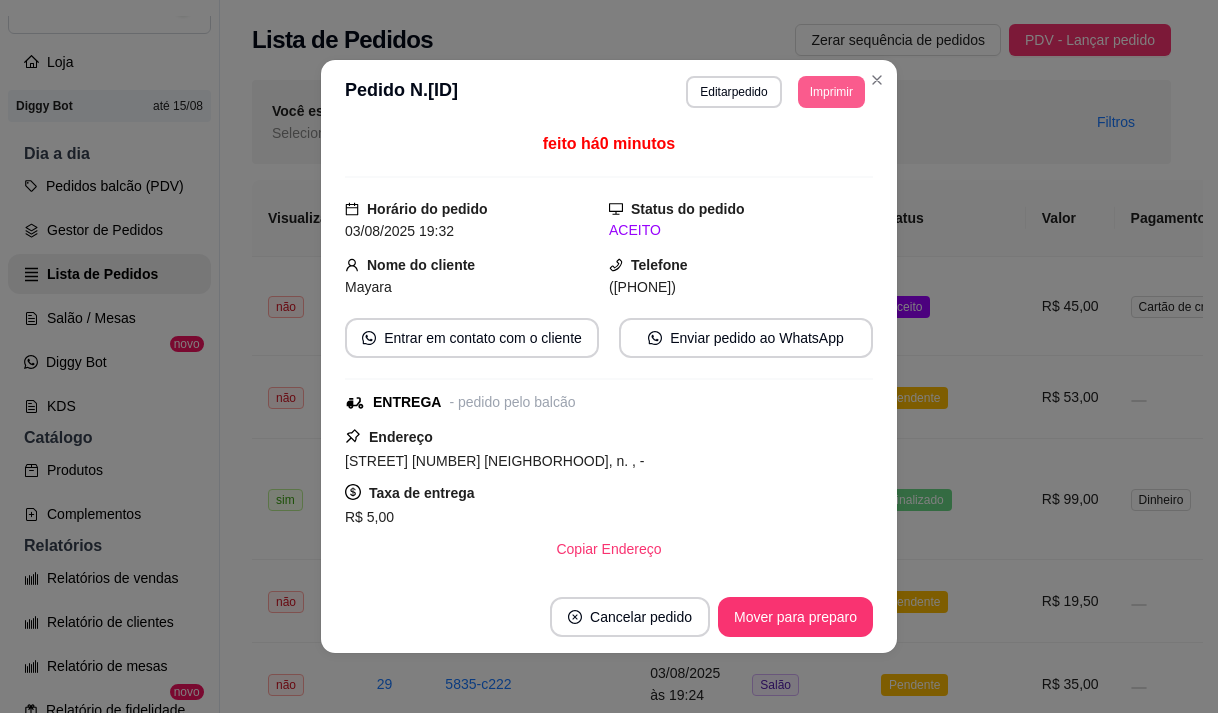 click on "Imprimir" at bounding box center (831, 92) 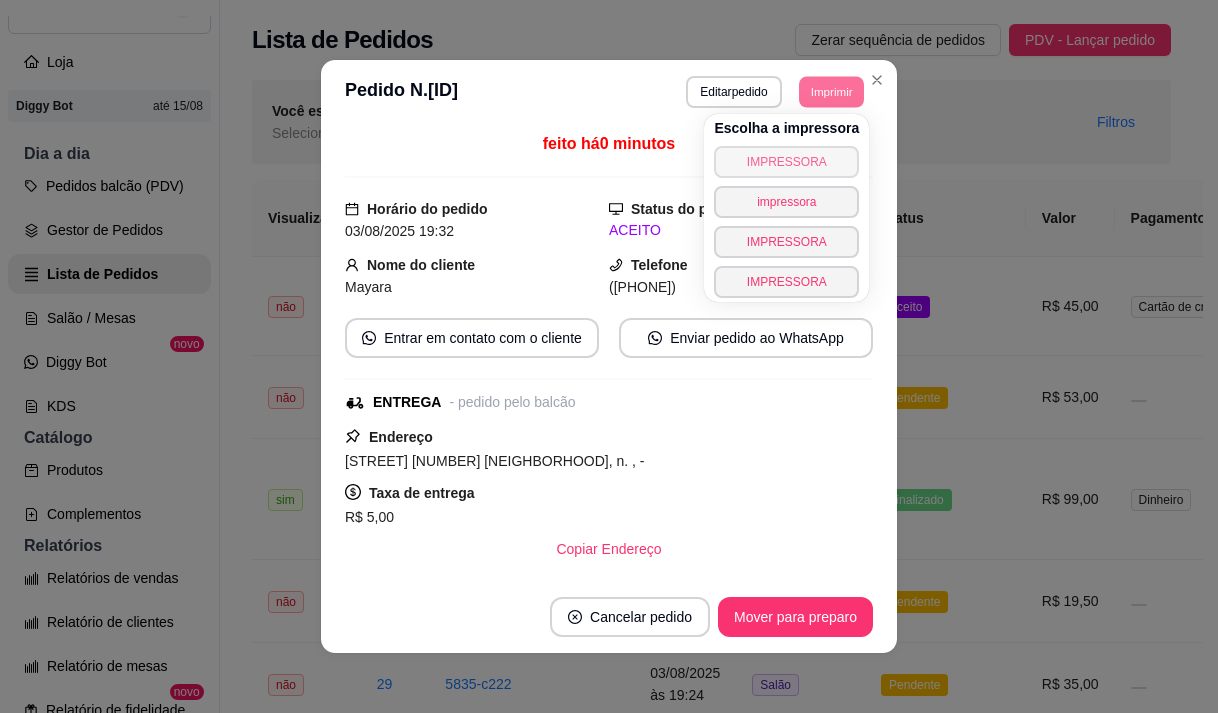 click on "IMPRESSORA" at bounding box center [786, 162] 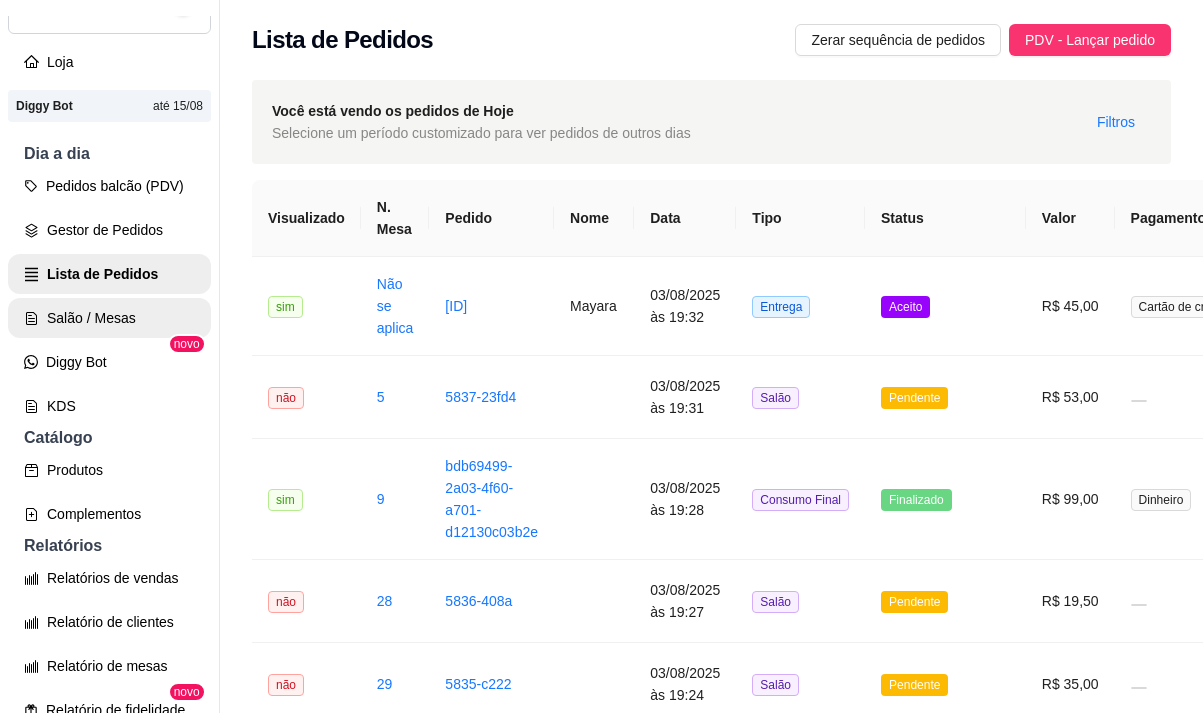 click on "Salão / Mesas" at bounding box center (109, 318) 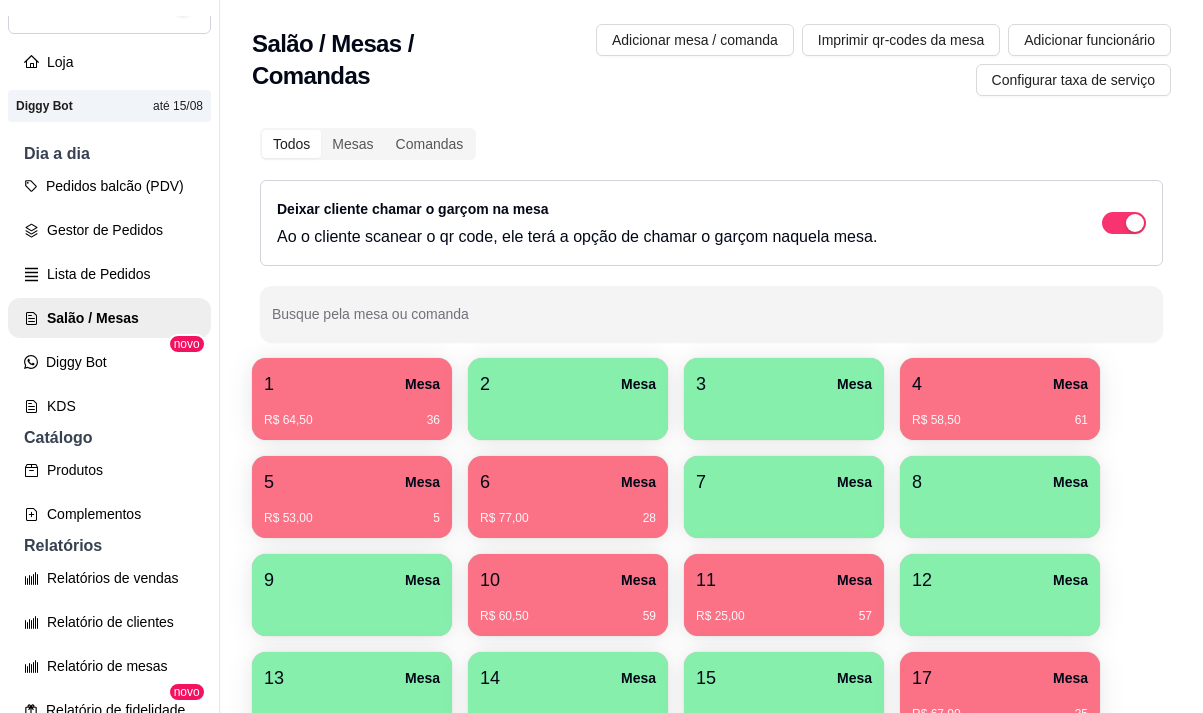 click on "10 Mesa" at bounding box center (568, 580) 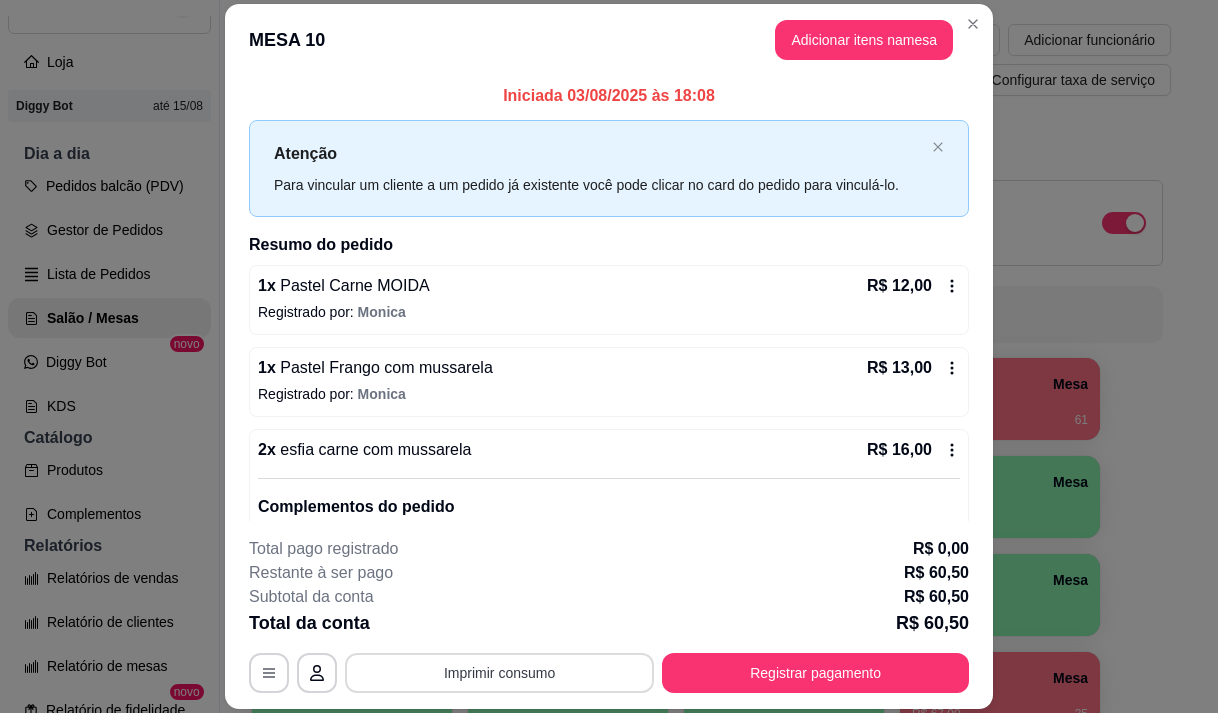 click on "Imprimir consumo" at bounding box center (499, 673) 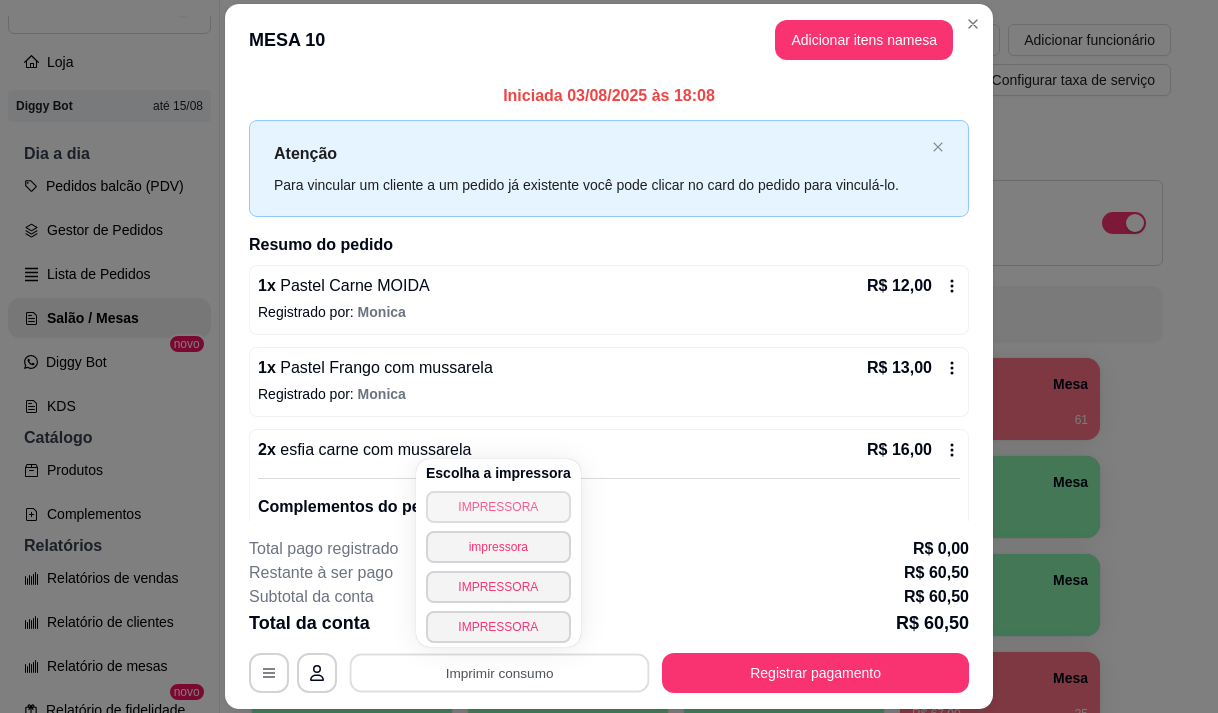 click on "IMPRESSORA" at bounding box center (498, 507) 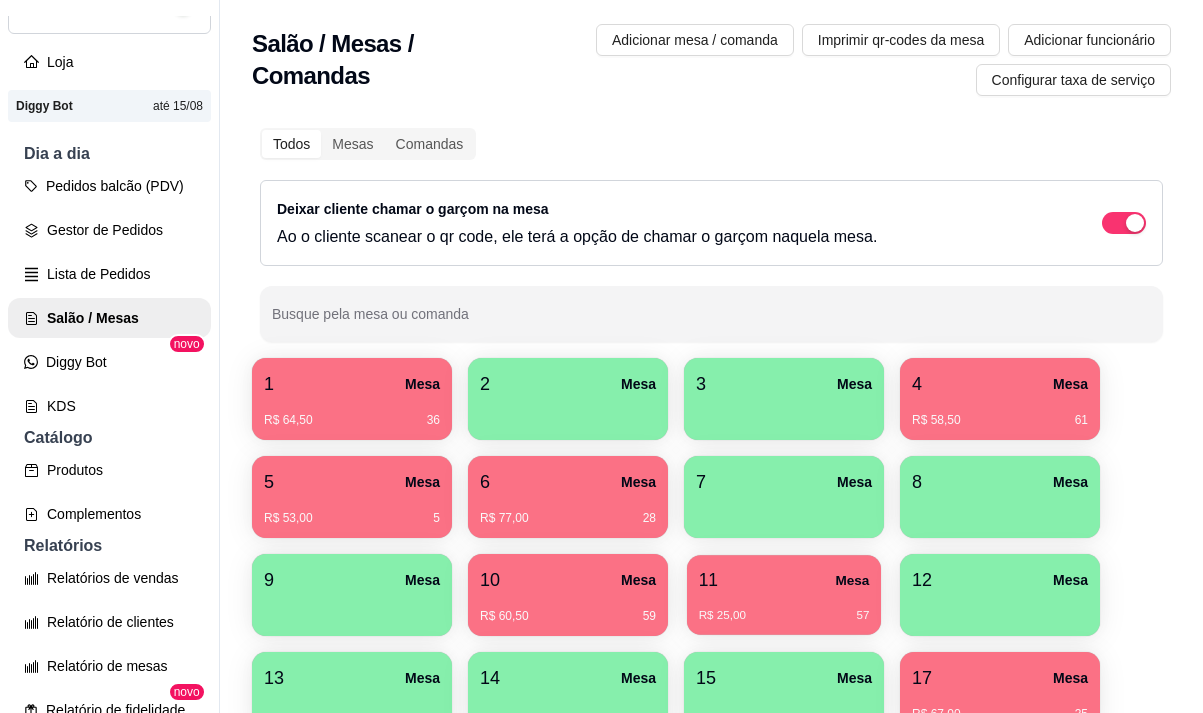 click on "11 Mesa R$ 25,00 57" at bounding box center (784, 595) 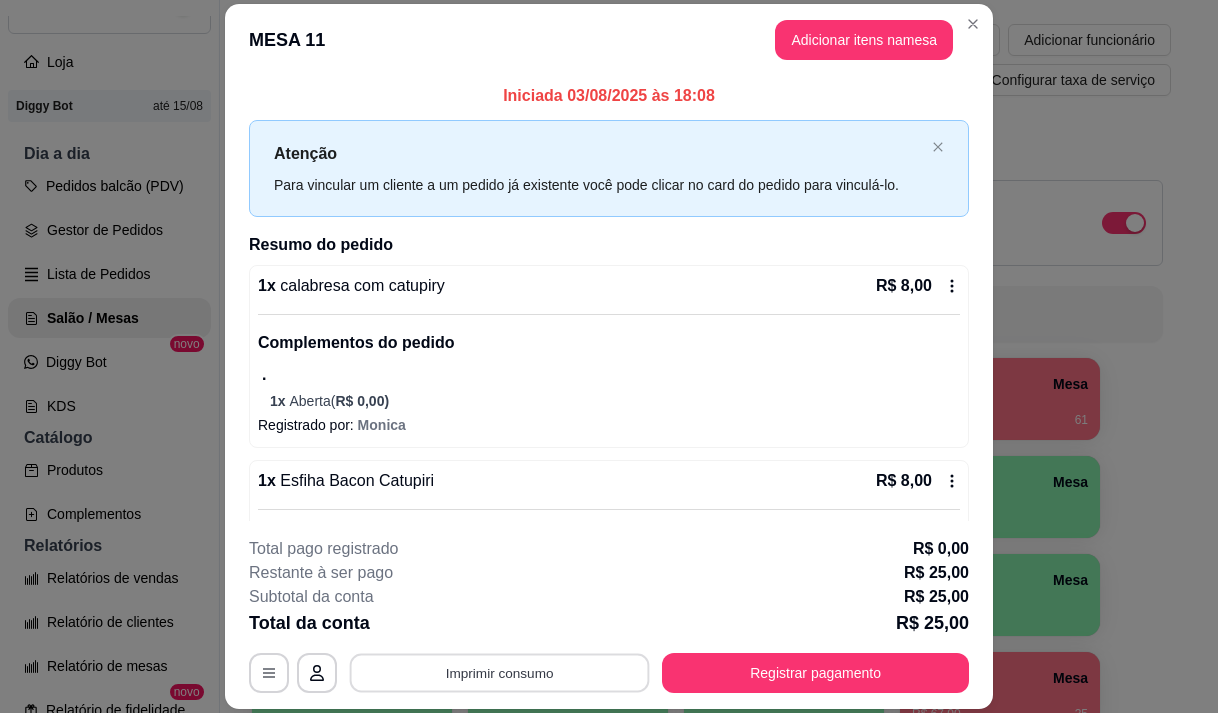 click on "Imprimir consumo" at bounding box center [500, 673] 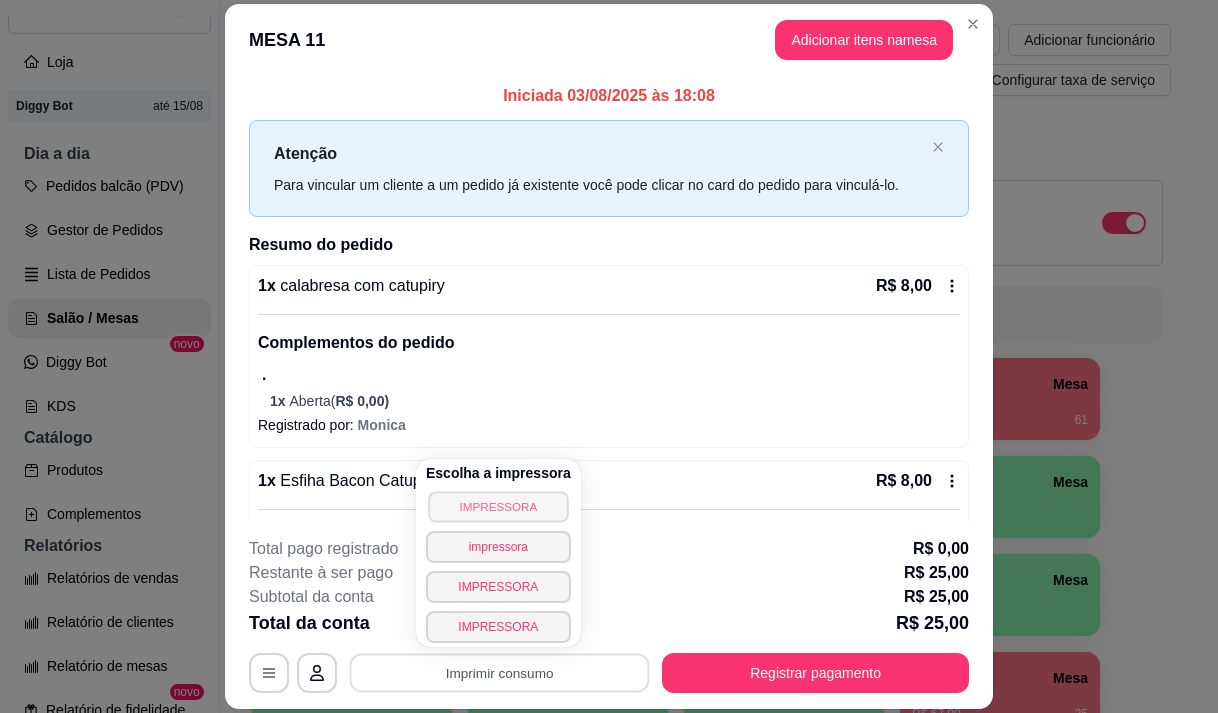 click on "IMPRESSORA" at bounding box center [498, 506] 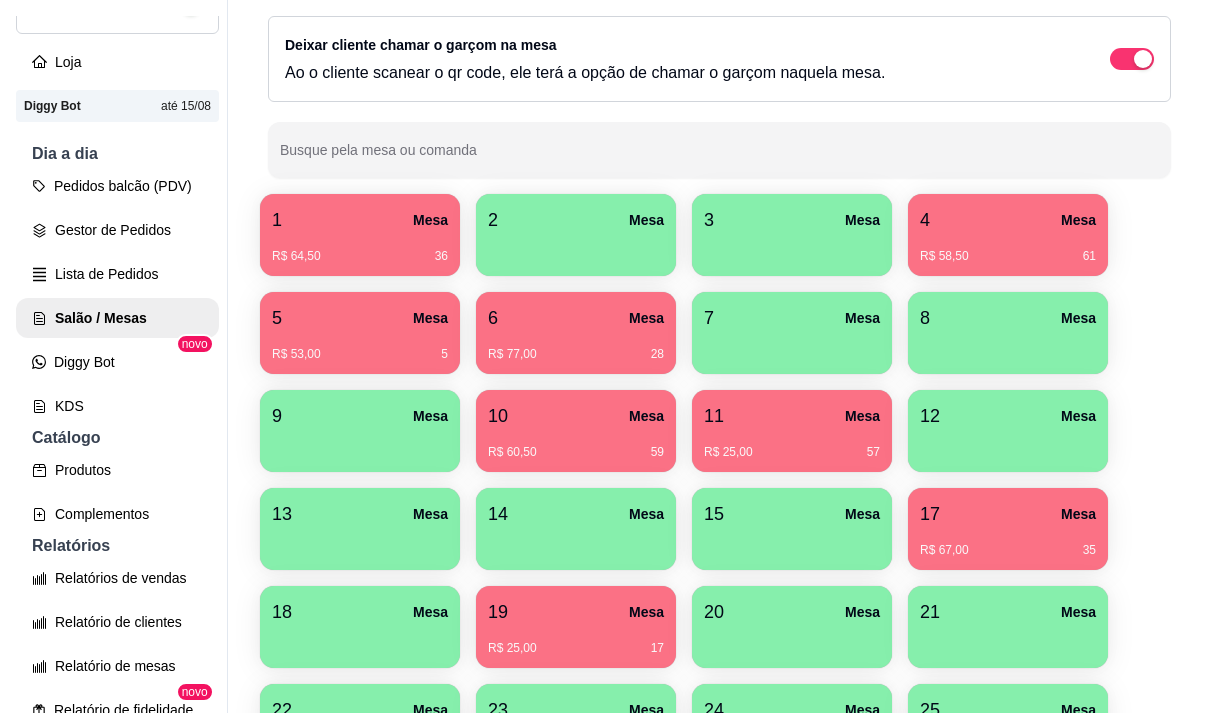 scroll, scrollTop: 200, scrollLeft: 0, axis: vertical 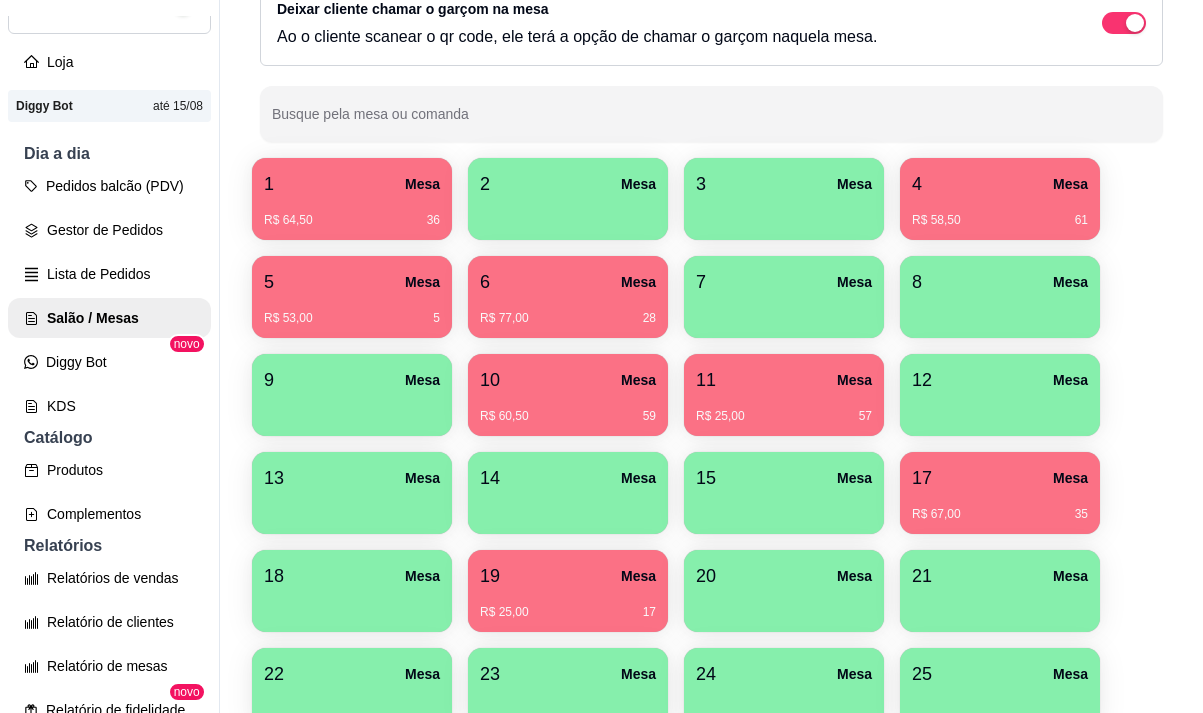 click on "4 Mesa" at bounding box center [1000, 184] 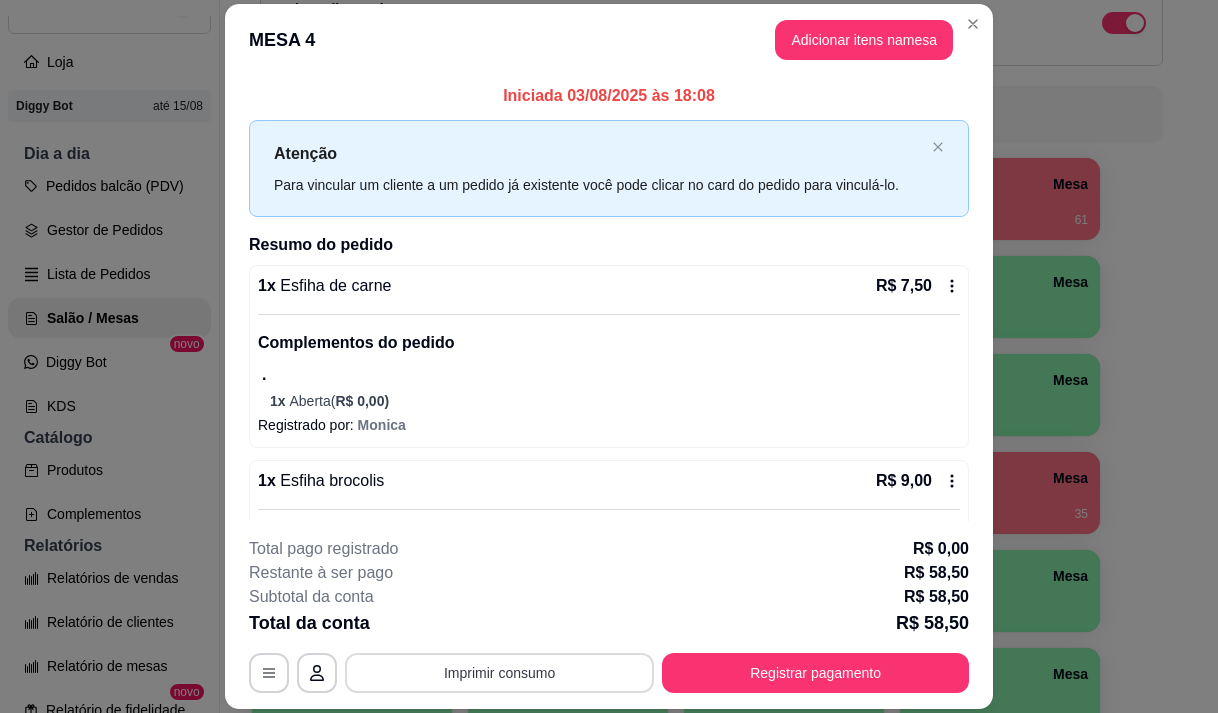 click on "Imprimir consumo" at bounding box center [499, 673] 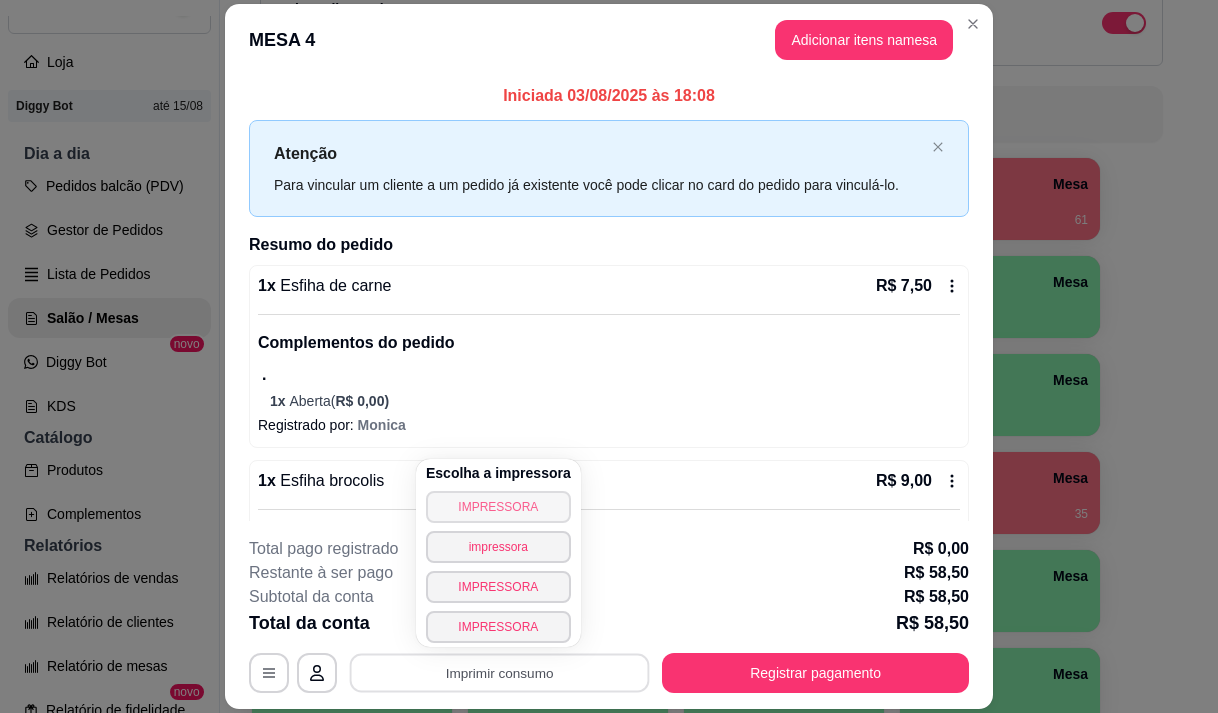 click on "IMPRESSORA" at bounding box center (498, 507) 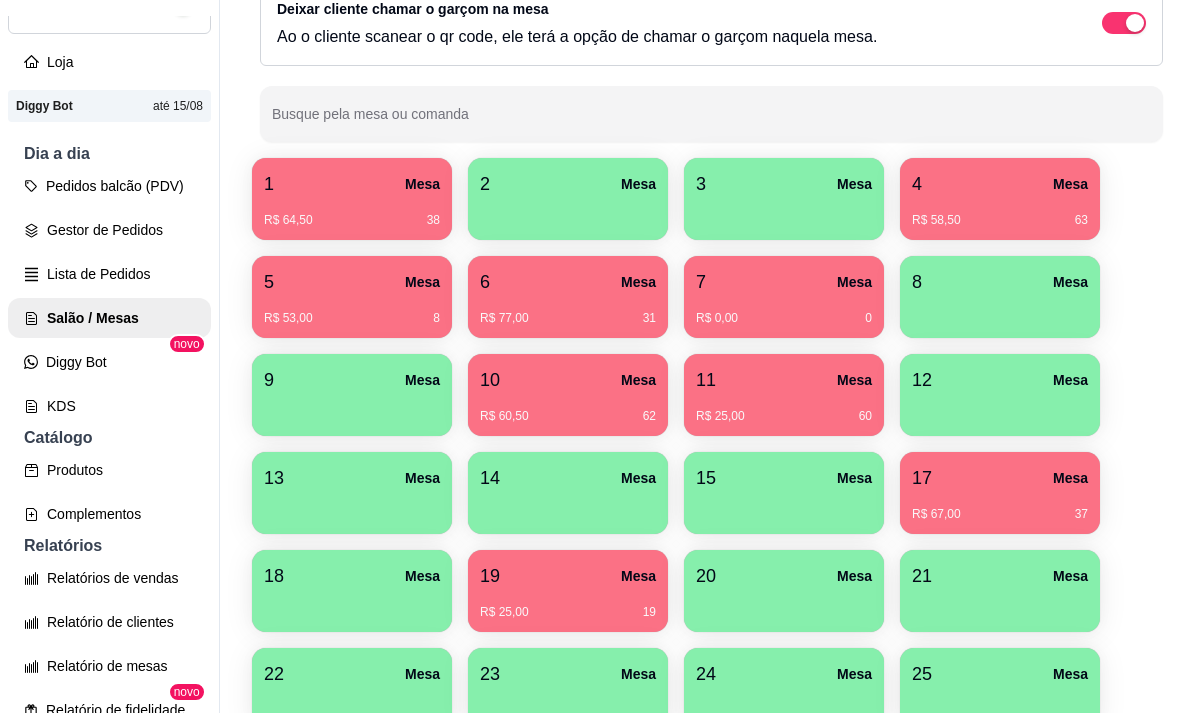 click on "5 Mesa" at bounding box center (352, 282) 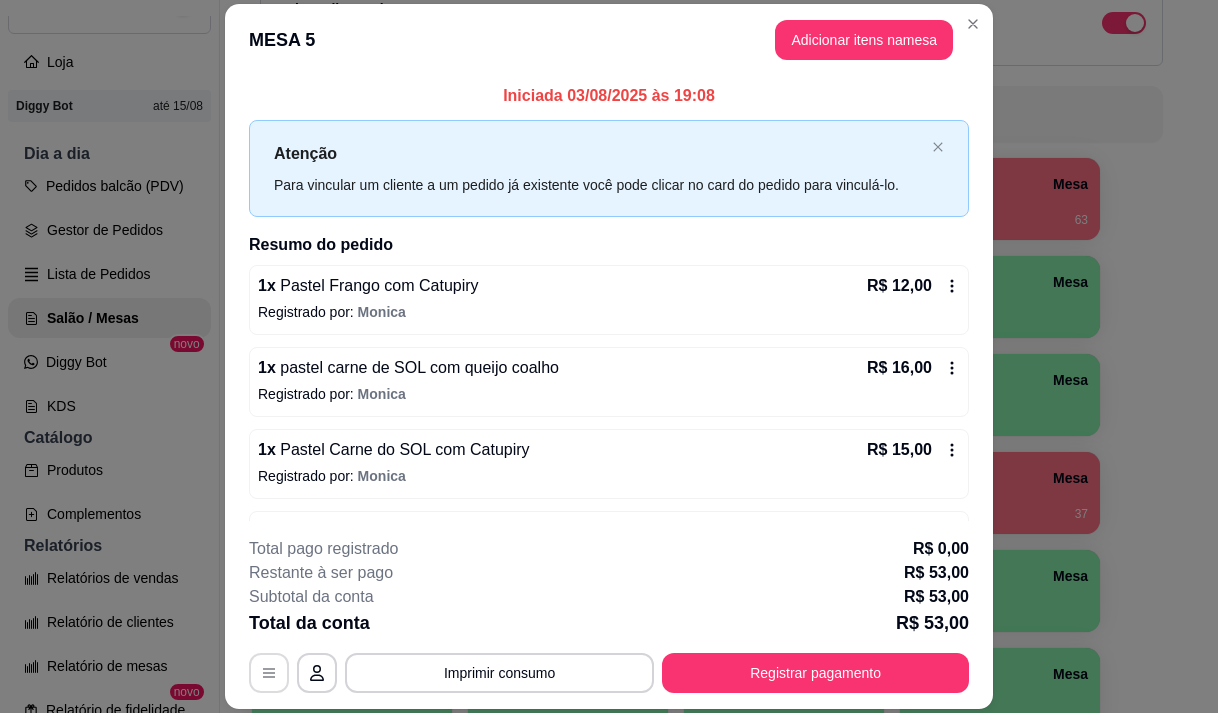 click 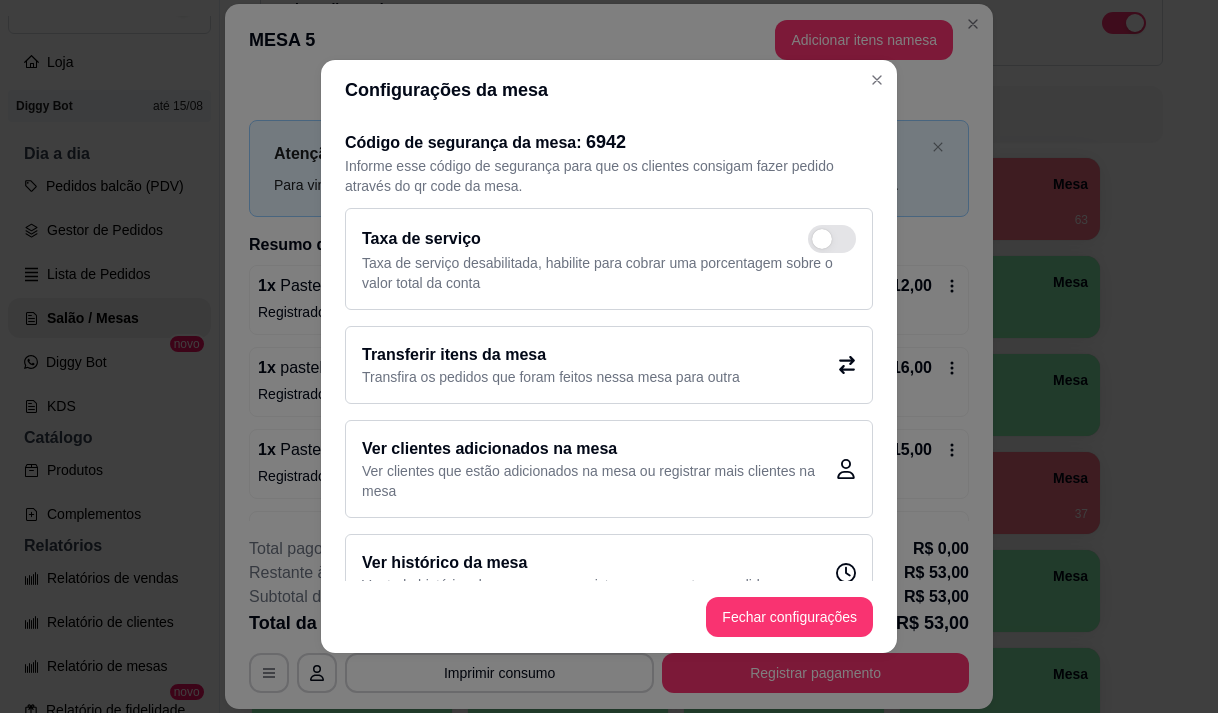 click on "Transfira os pedidos que foram feitos nessa mesa para outra" at bounding box center [551, 377] 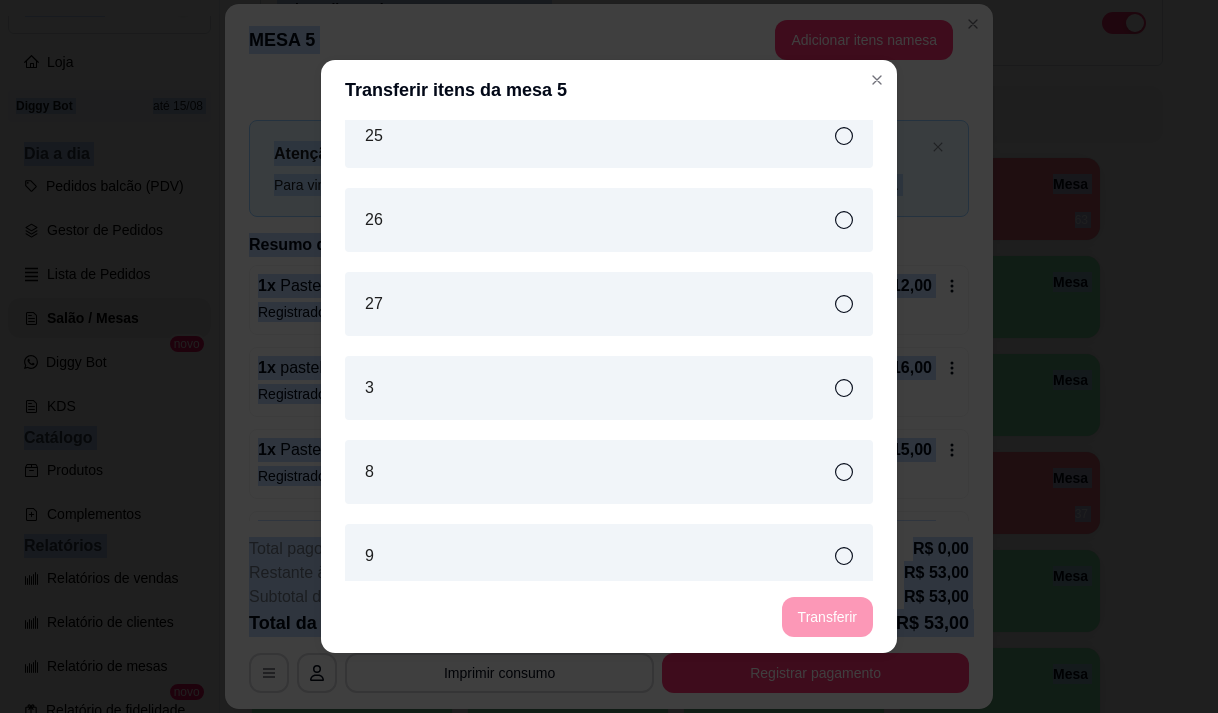 scroll, scrollTop: 963, scrollLeft: 0, axis: vertical 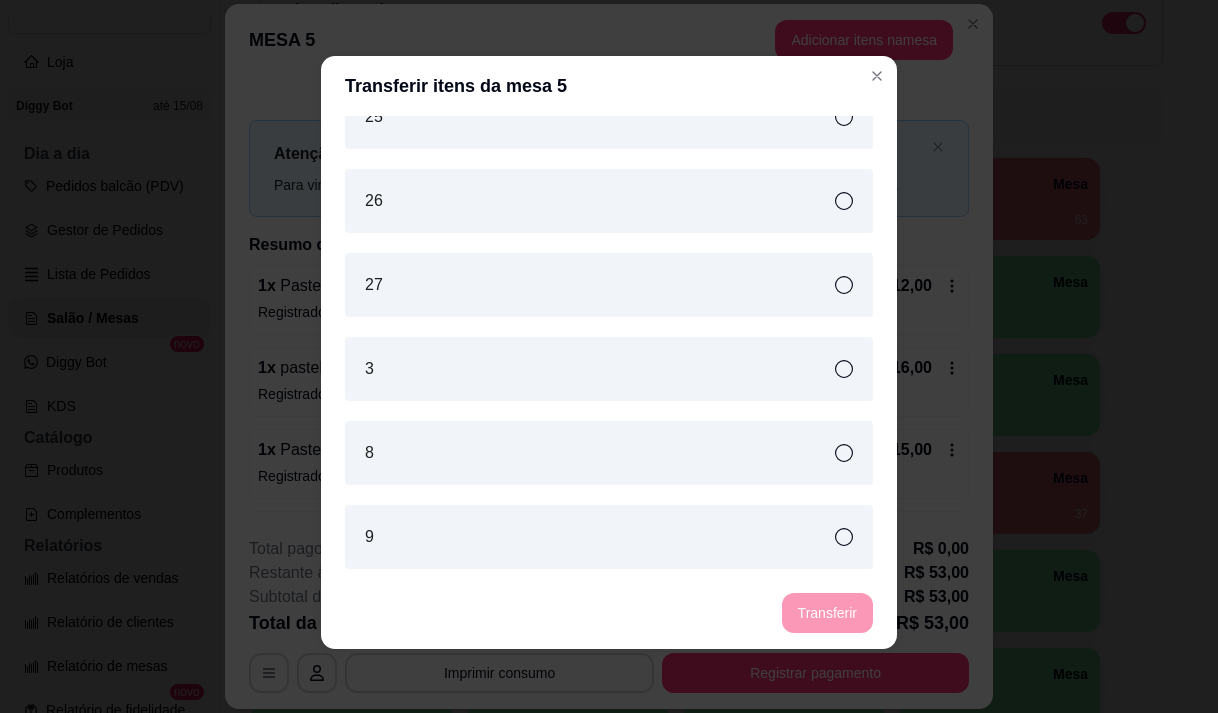 click on "3" at bounding box center [609, 369] 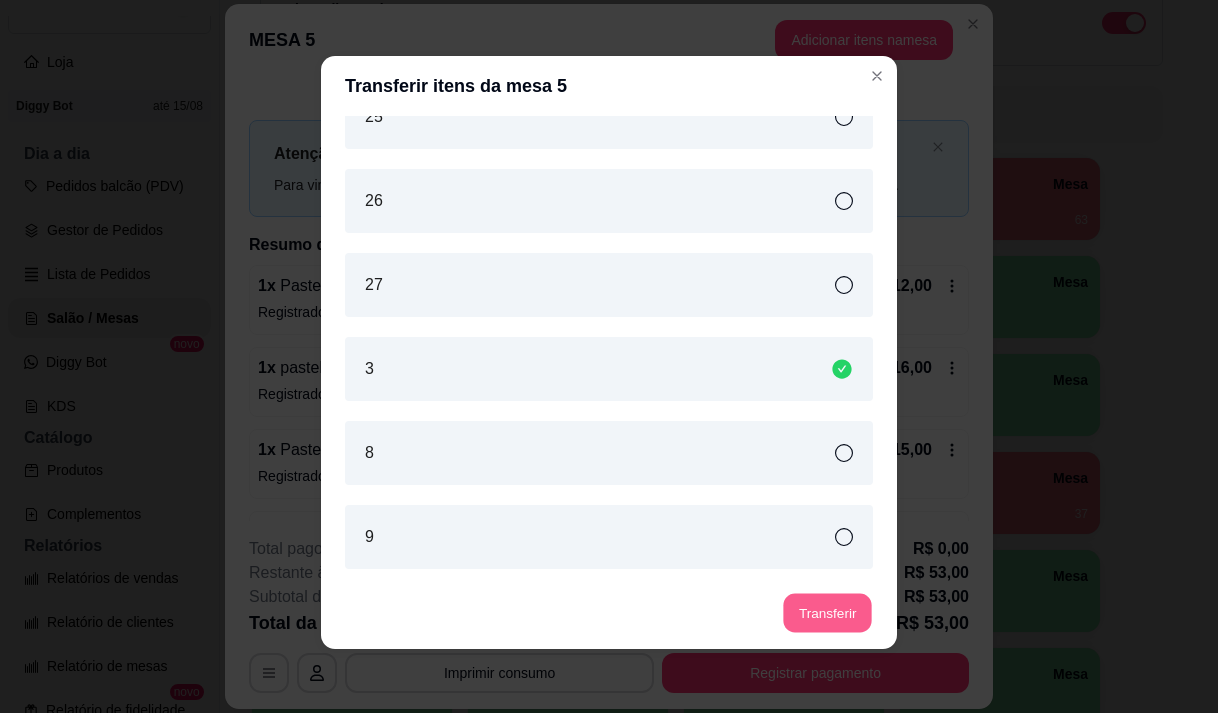 click on "Transferir" at bounding box center (827, 613) 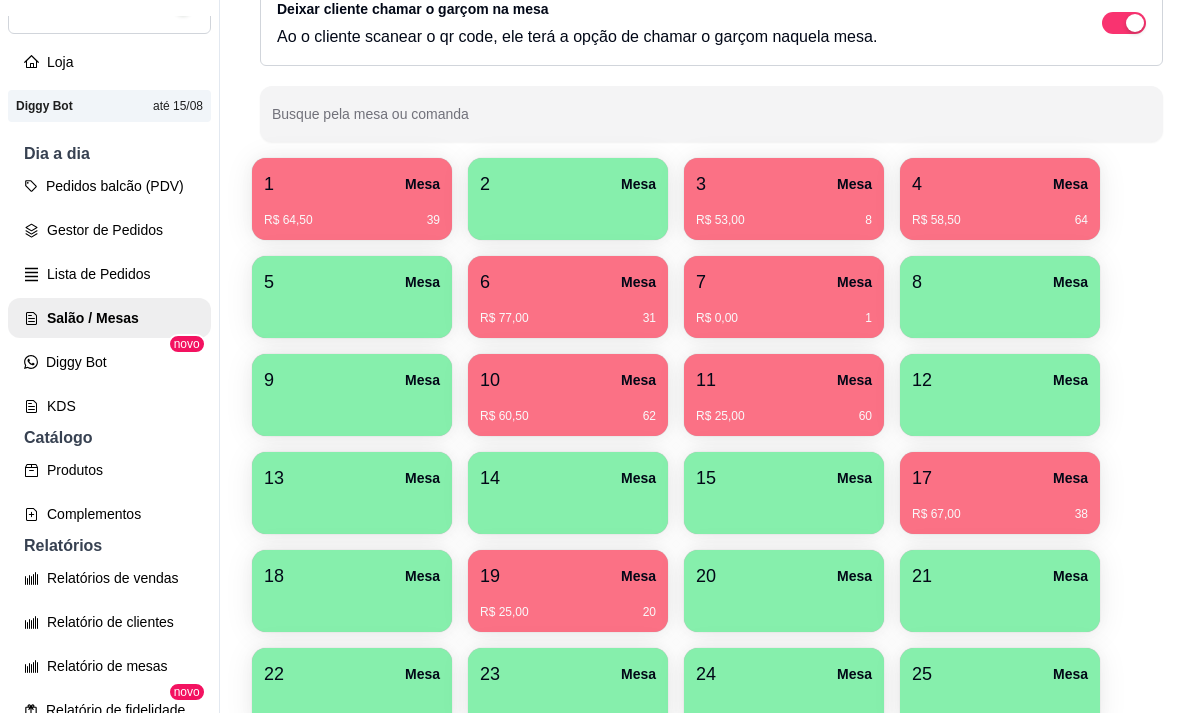 click on "R$ 25,00 60" at bounding box center [784, 409] 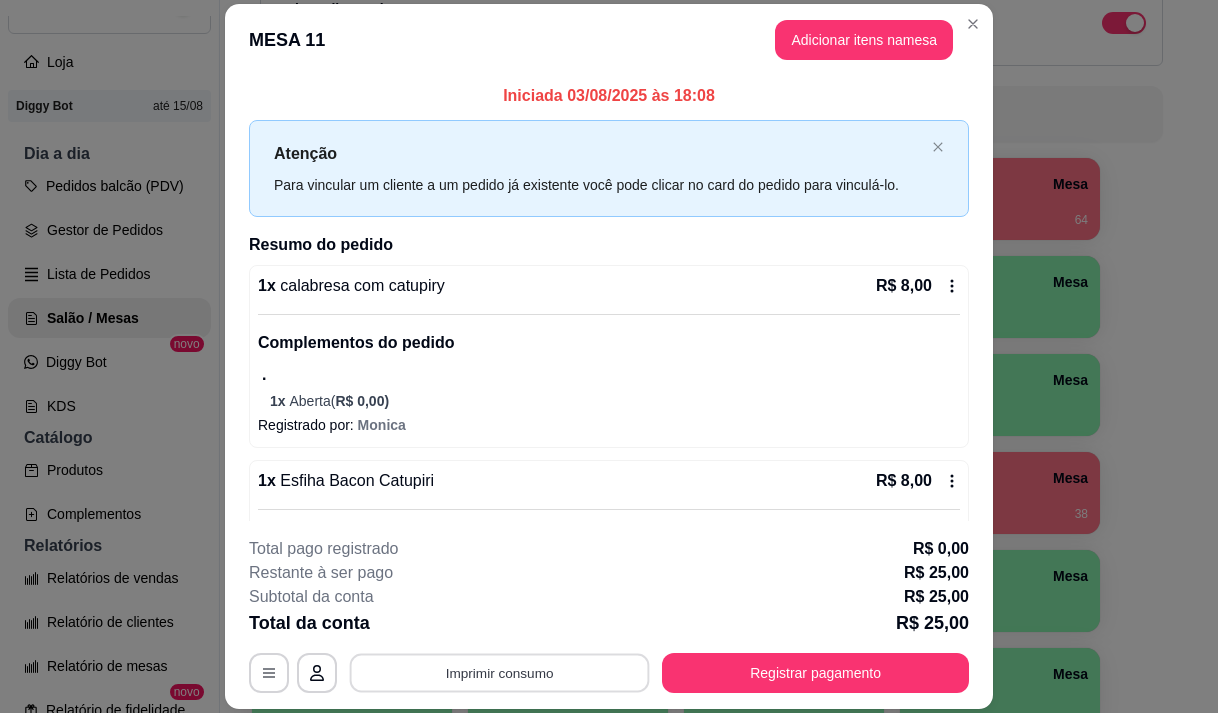 click on "Imprimir consumo" at bounding box center [500, 673] 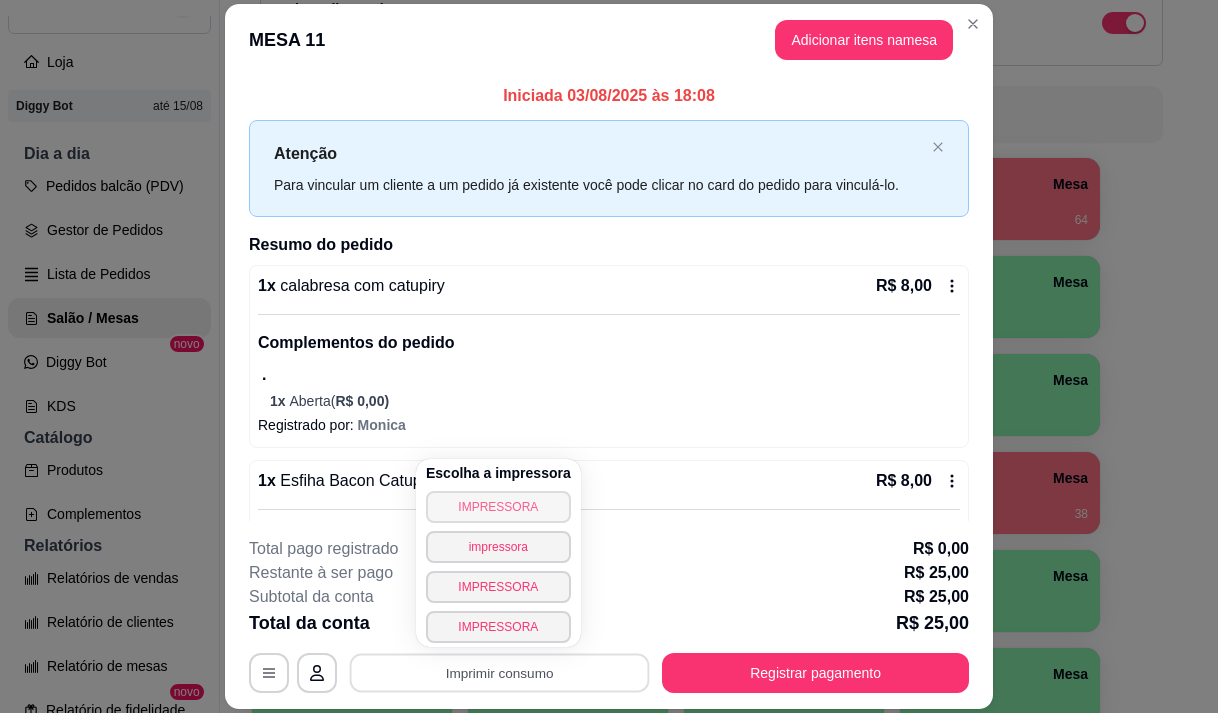 click on "IMPRESSORA" at bounding box center [498, 507] 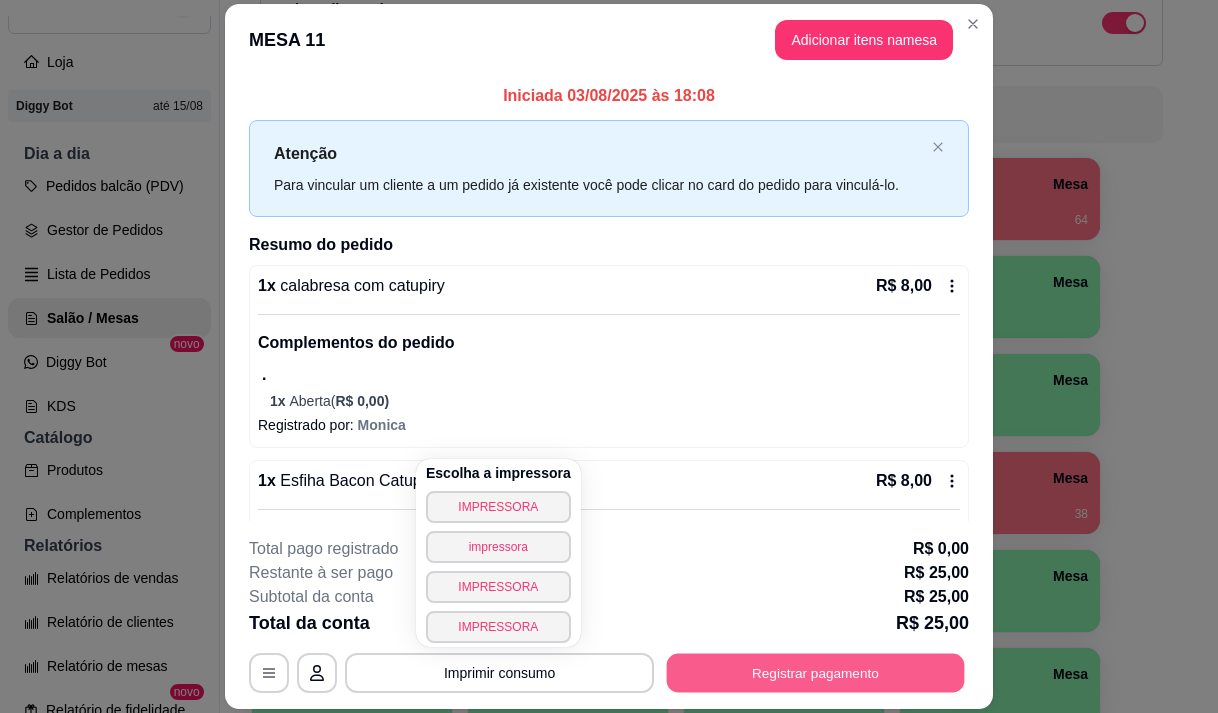 click on "Registrar pagamento" at bounding box center (816, 673) 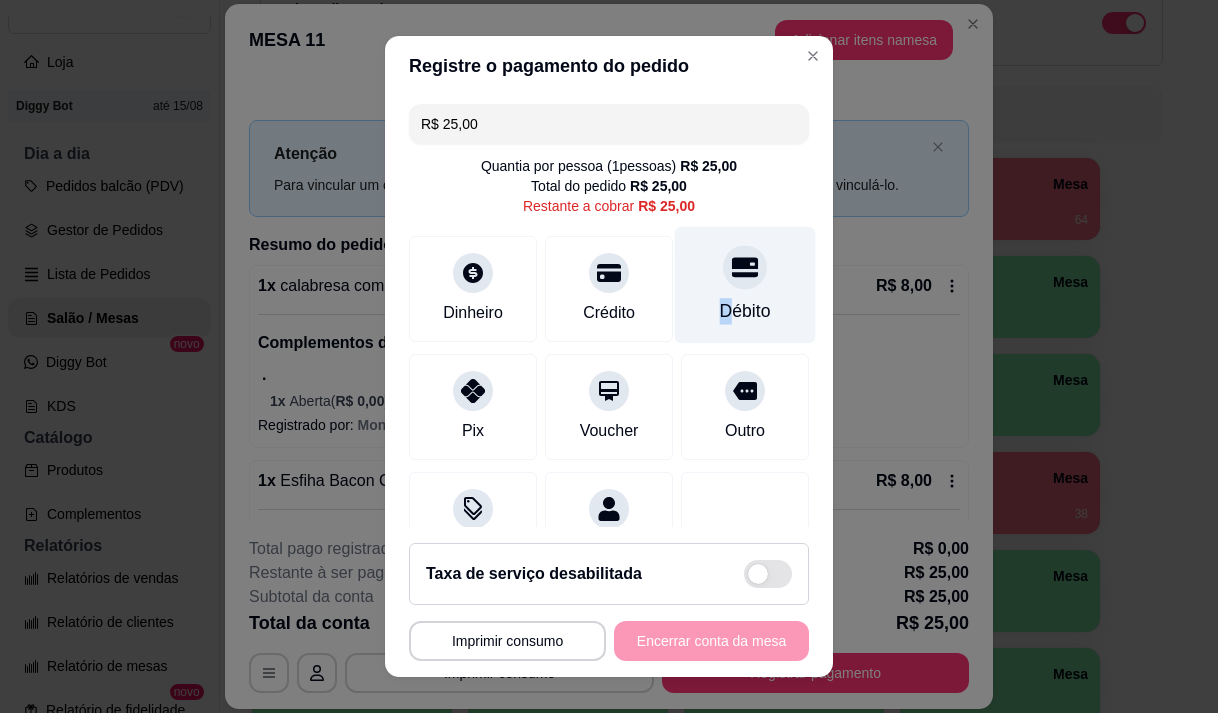click on "Débito" at bounding box center (745, 284) 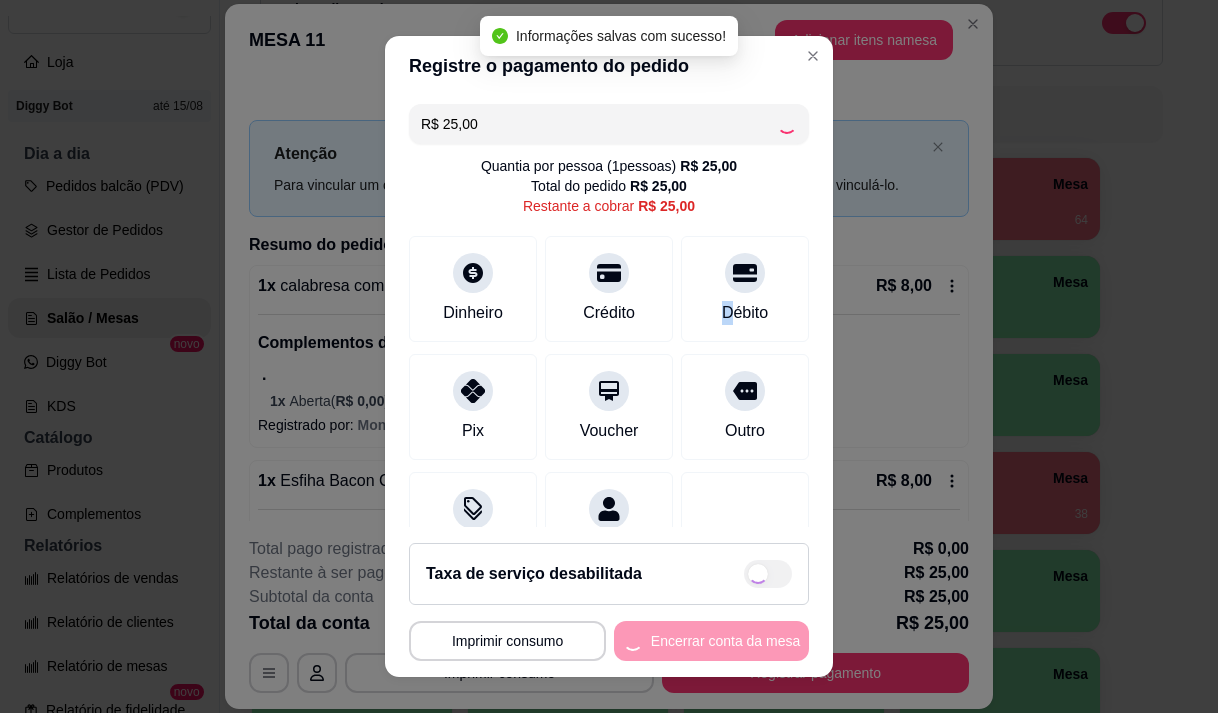 type on "R$ 0,00" 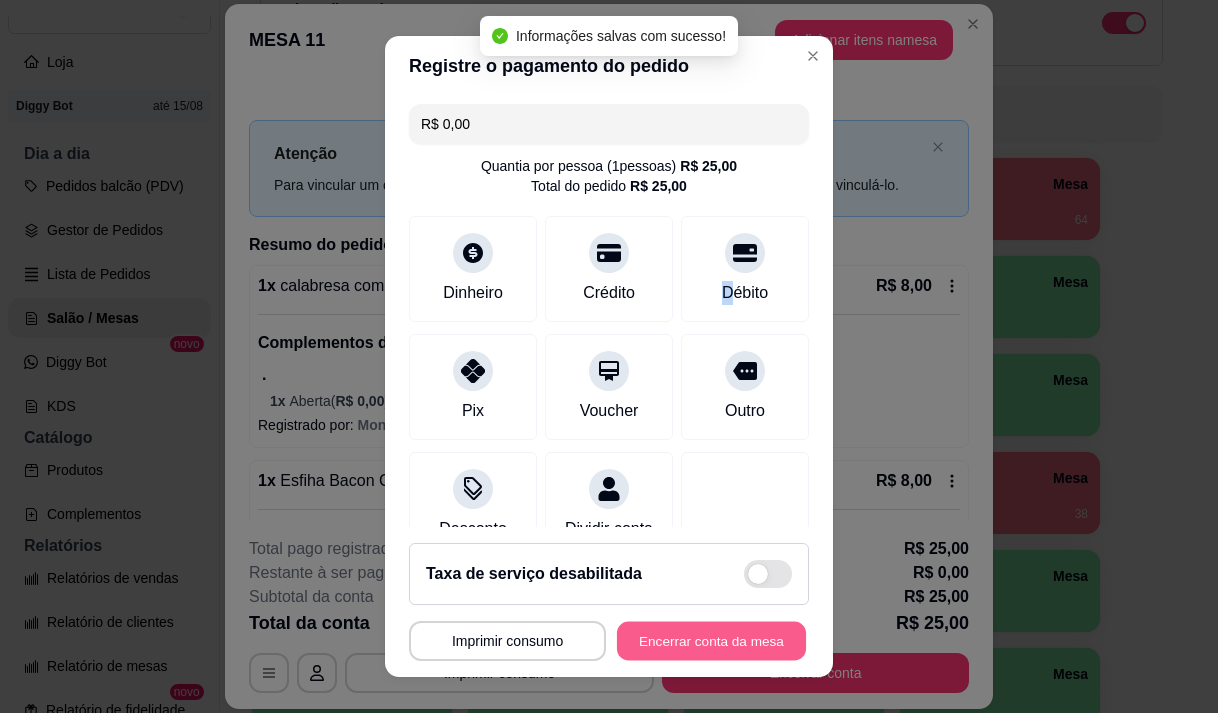 click on "Encerrar conta da mesa" at bounding box center (711, 641) 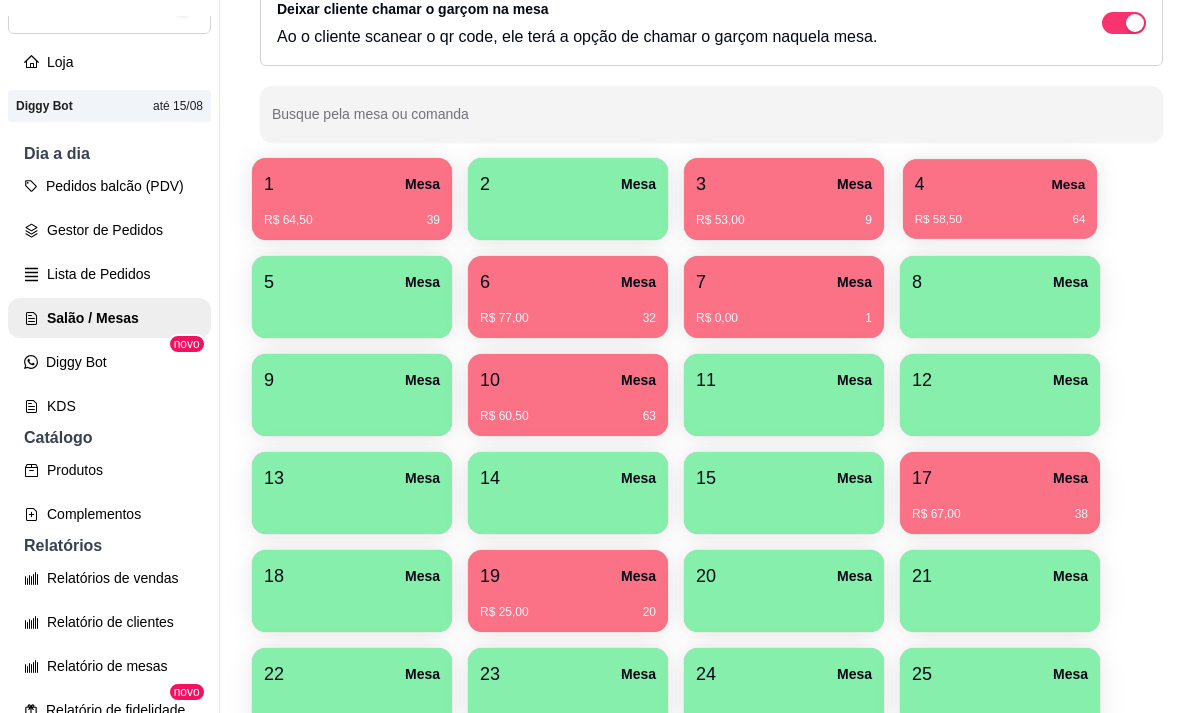 click on "R$ 58,50 [NUMBER]" at bounding box center (1000, 212) 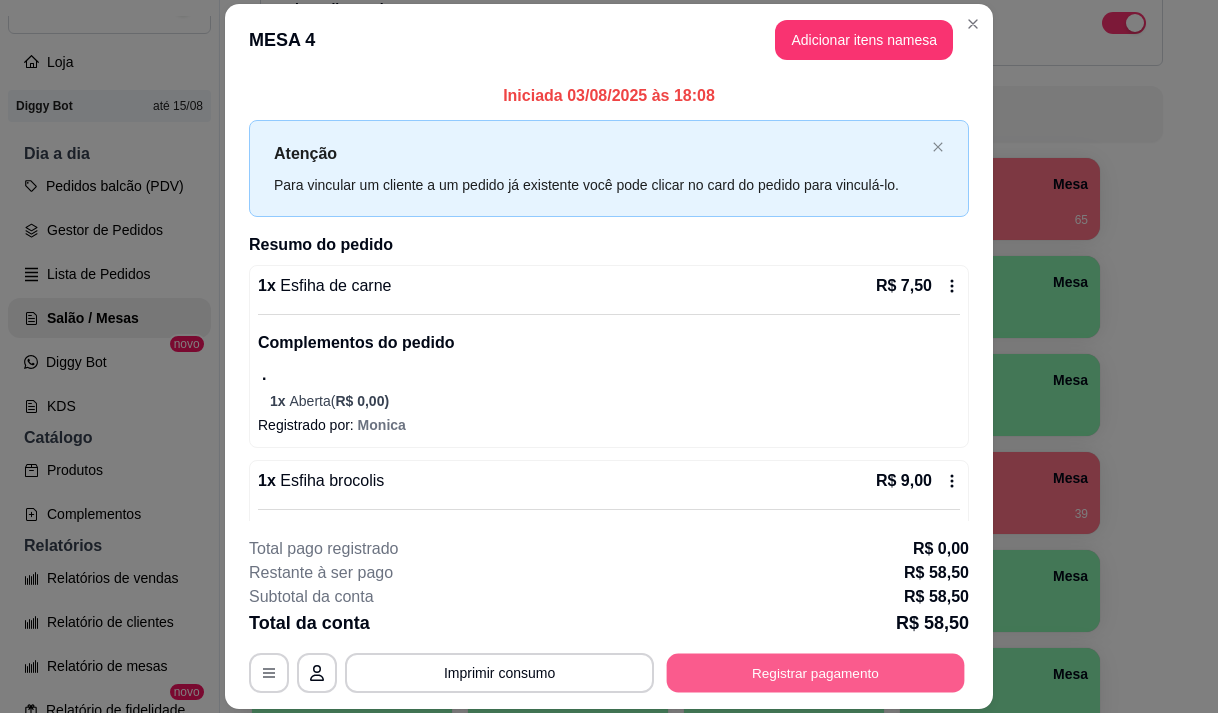 click on "Registrar pagamento" at bounding box center (816, 673) 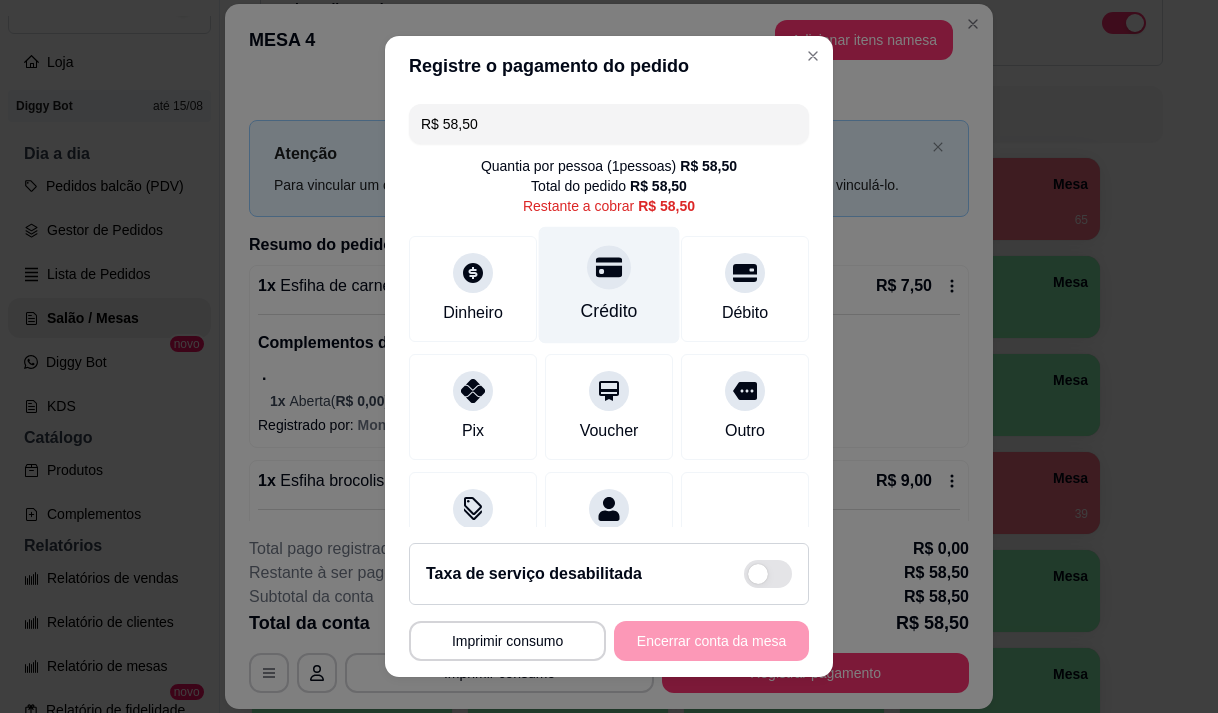 click on "Crédito" at bounding box center [609, 311] 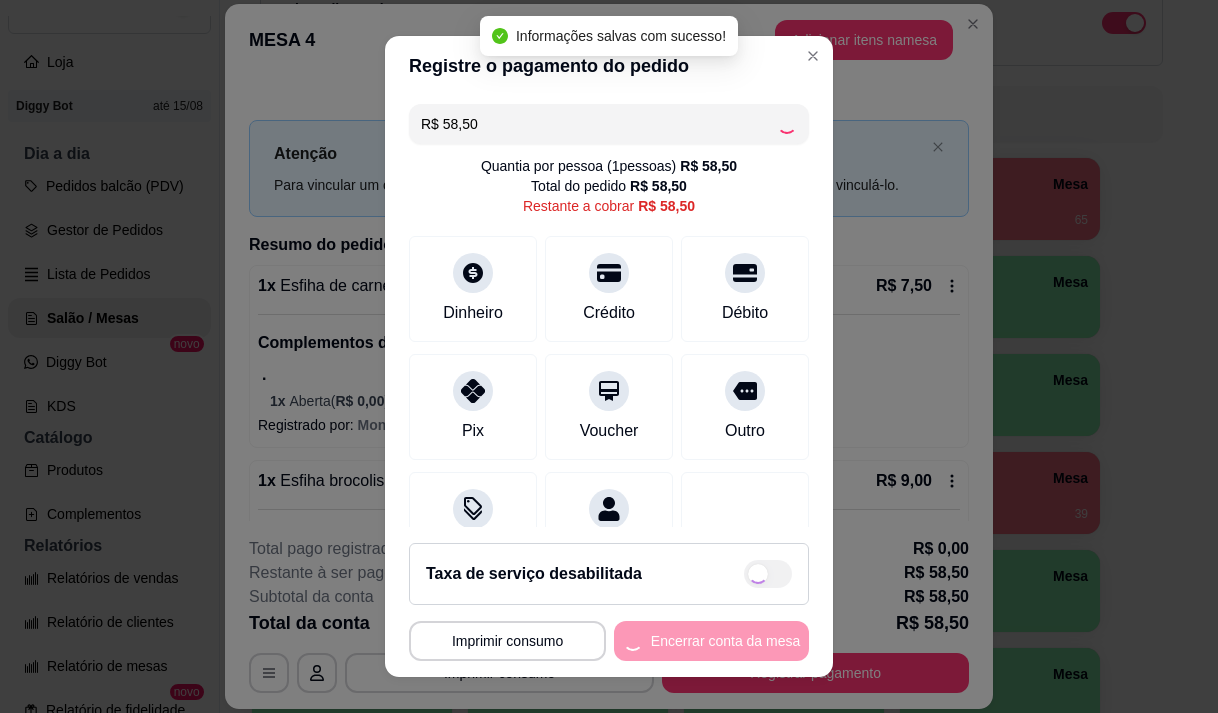 type on "R$ 0,00" 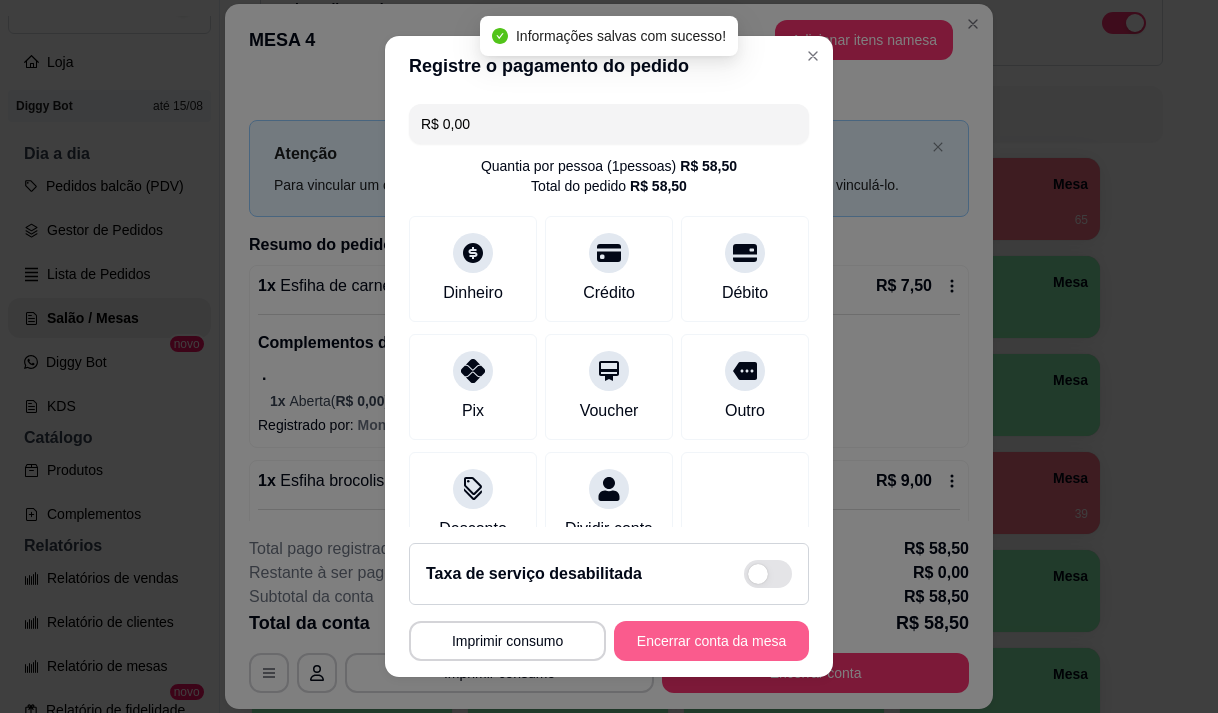 click on "Encerrar conta da mesa" at bounding box center (711, 641) 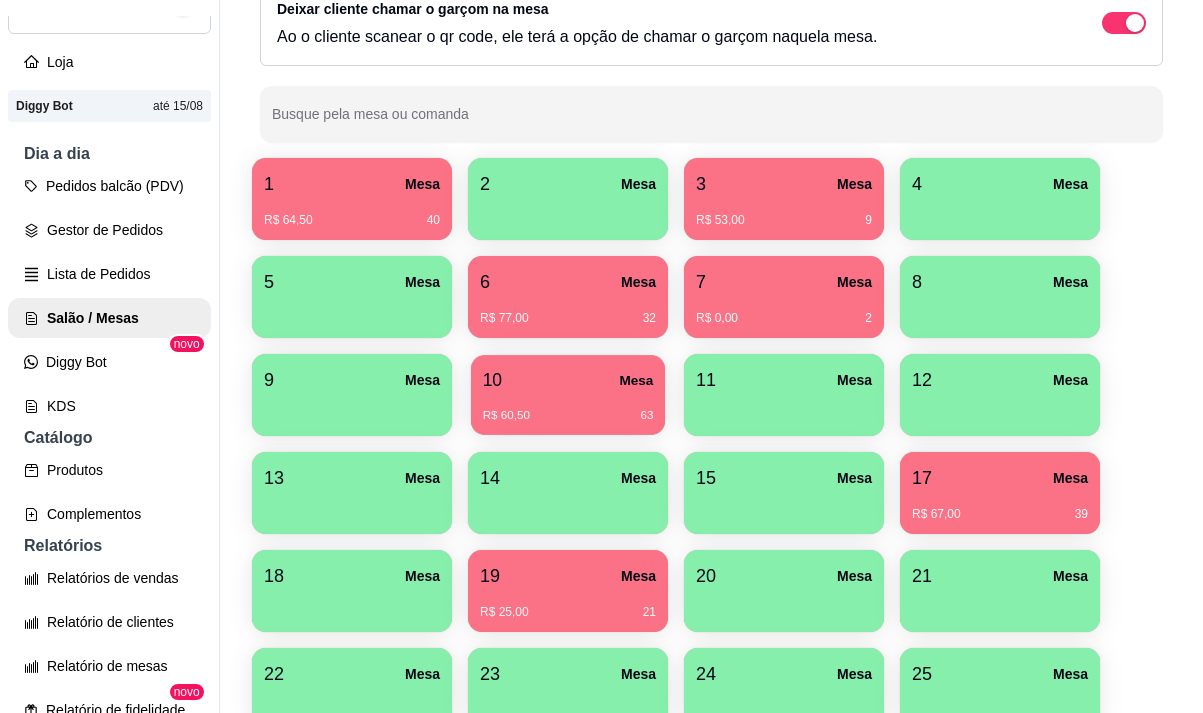 click on "10 Mesa" at bounding box center [568, 380] 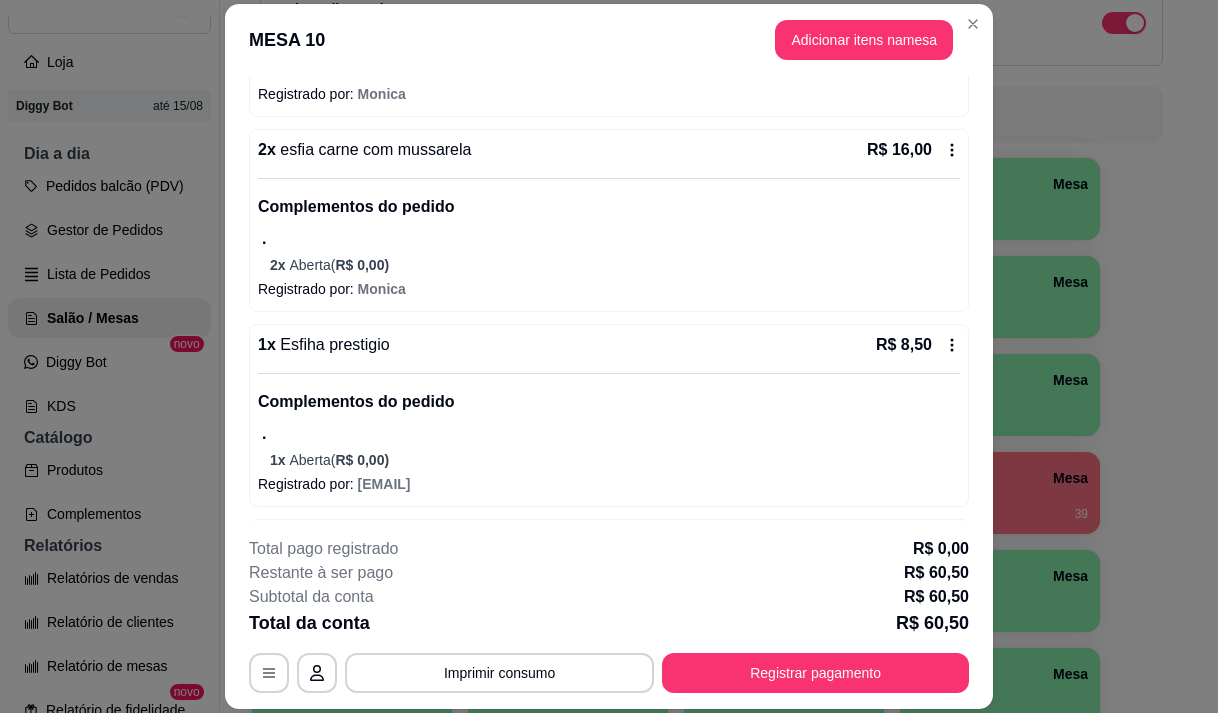 scroll, scrollTop: 375, scrollLeft: 0, axis: vertical 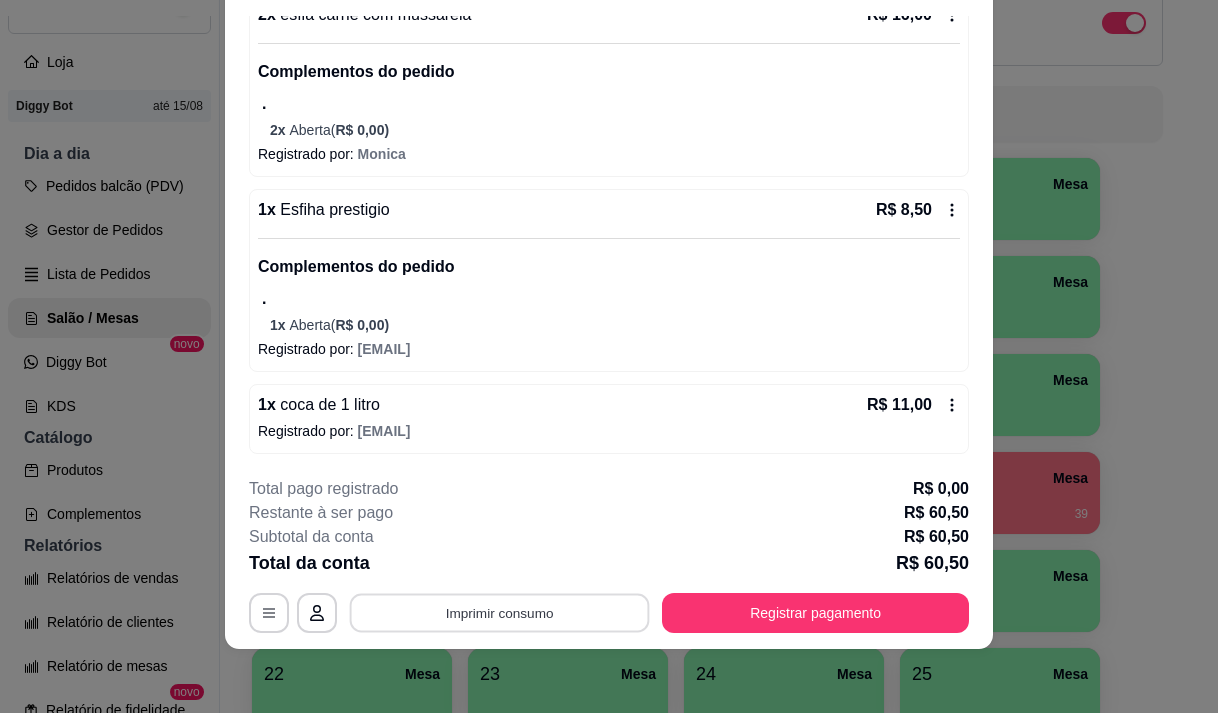 click on "Imprimir consumo" at bounding box center [500, 613] 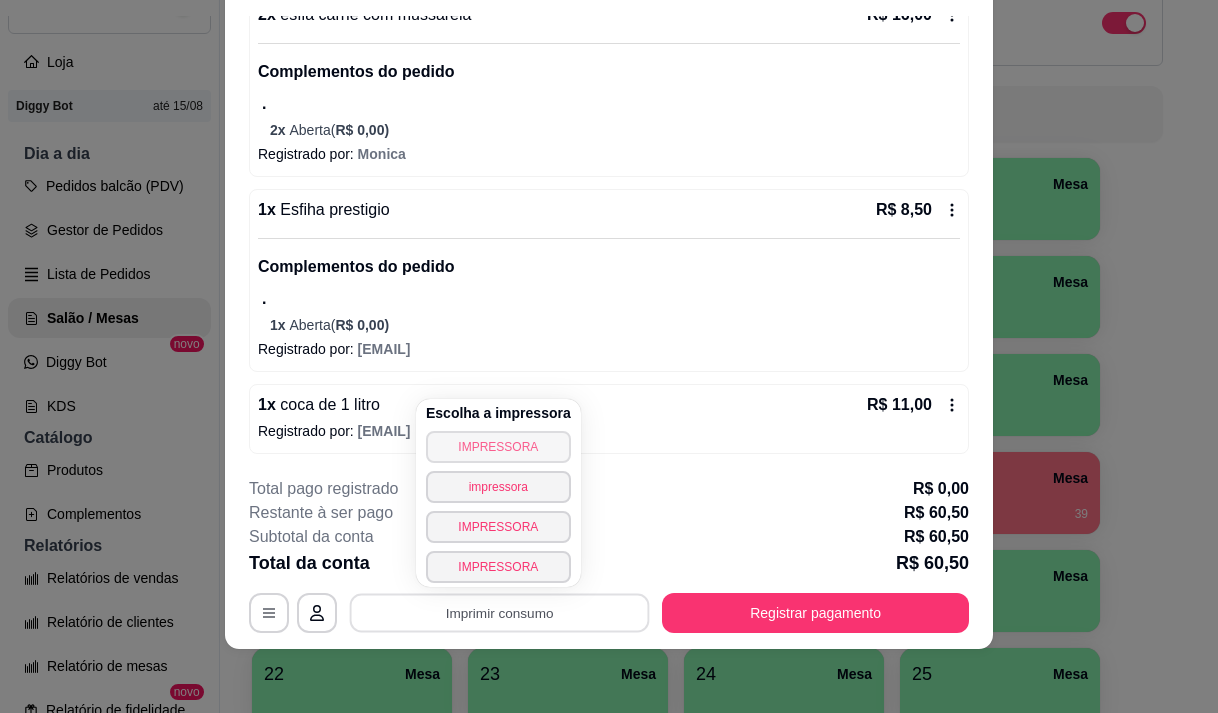 click on "IMPRESSORA" at bounding box center (498, 447) 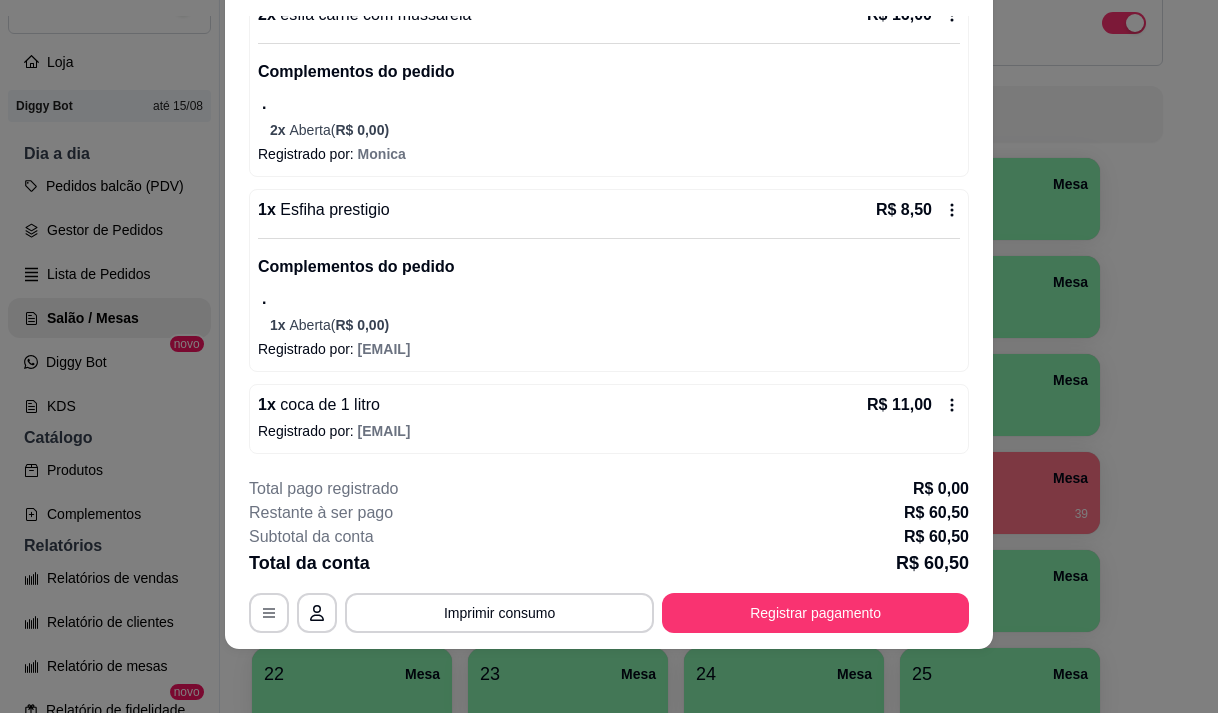 scroll, scrollTop: 0, scrollLeft: 0, axis: both 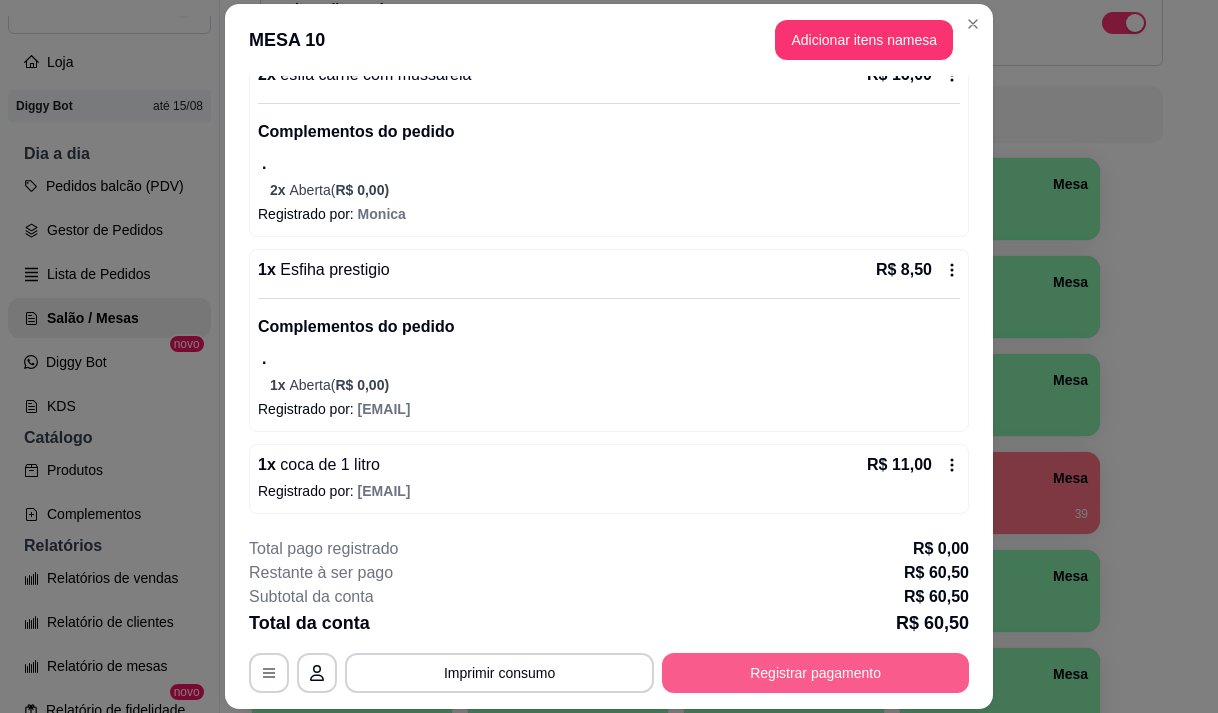 click on "Registrar pagamento" at bounding box center (815, 673) 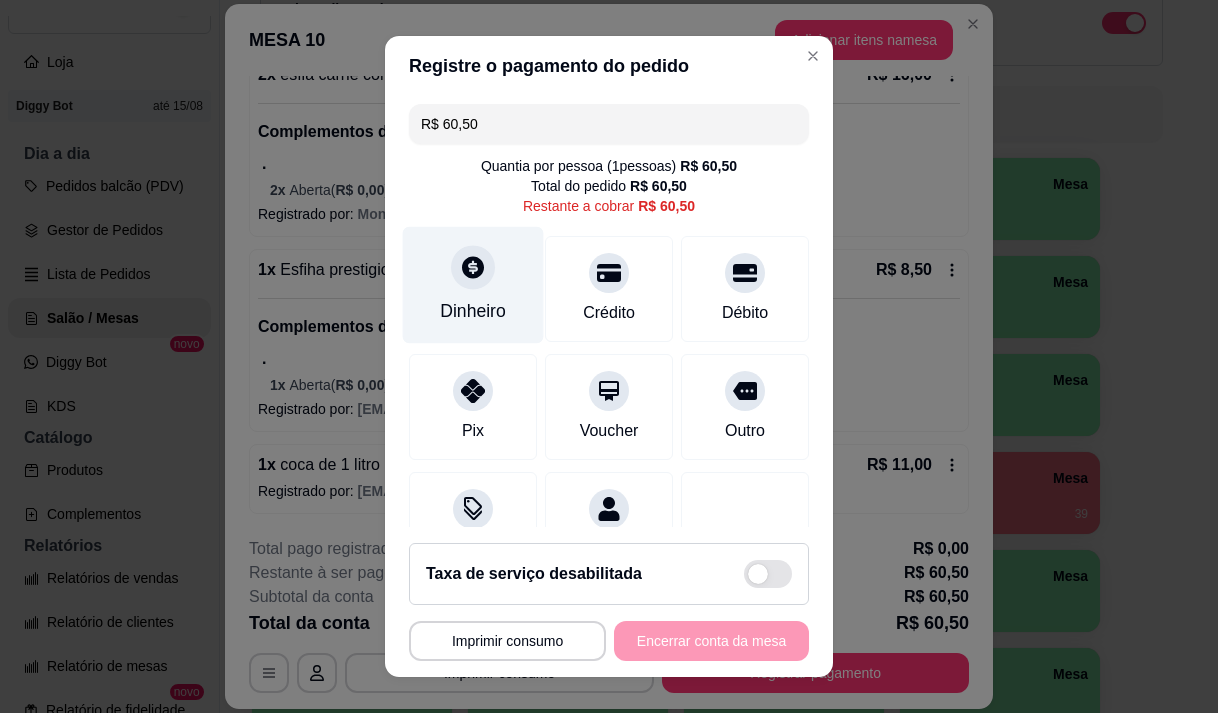 click on "Dinheiro" at bounding box center (473, 311) 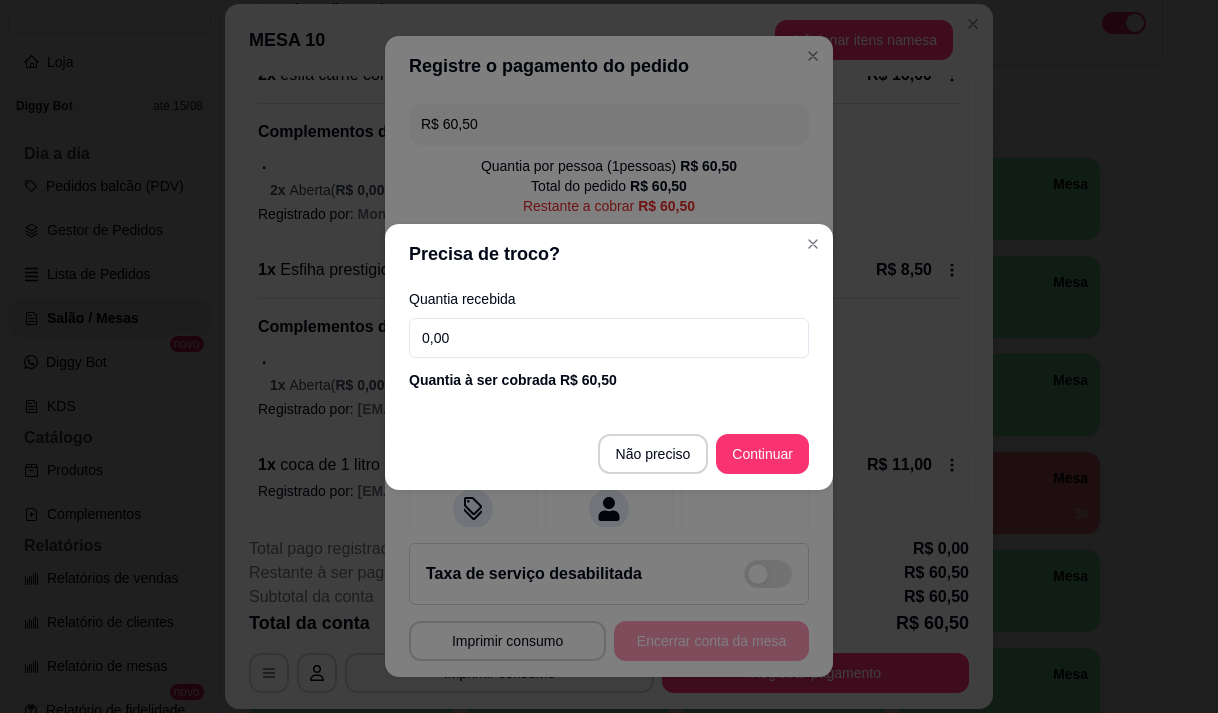 click on "0,00" at bounding box center (609, 338) 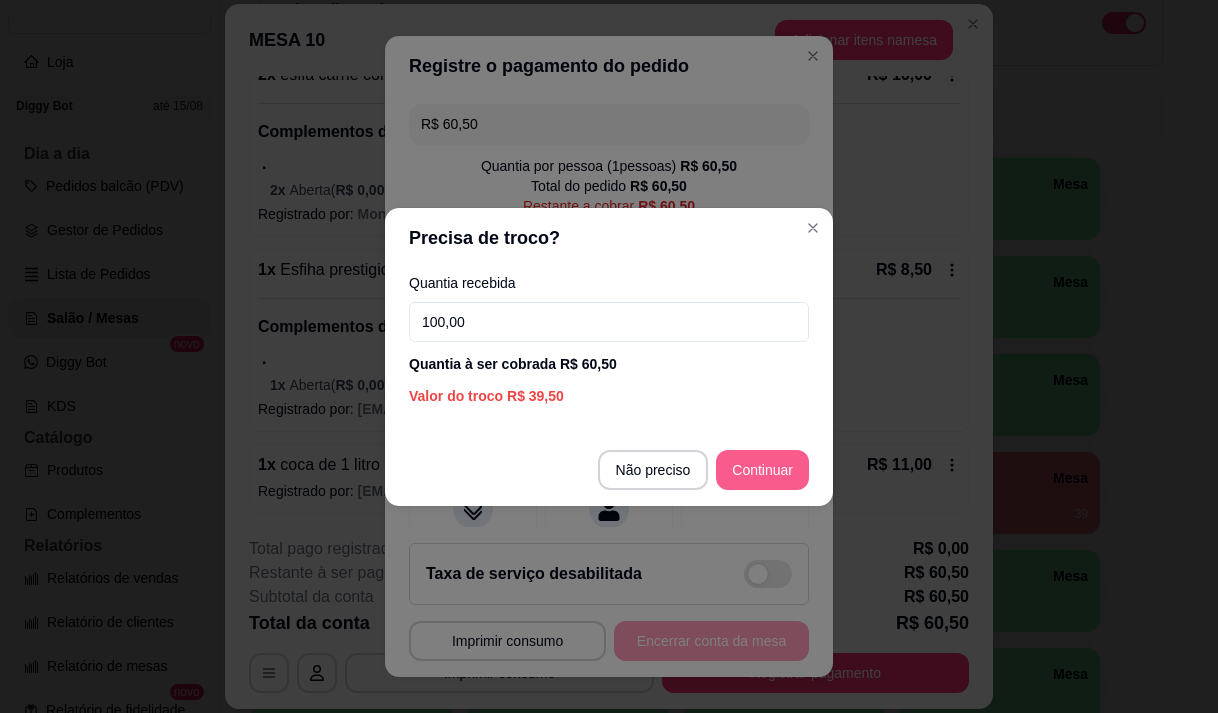 type on "100,00" 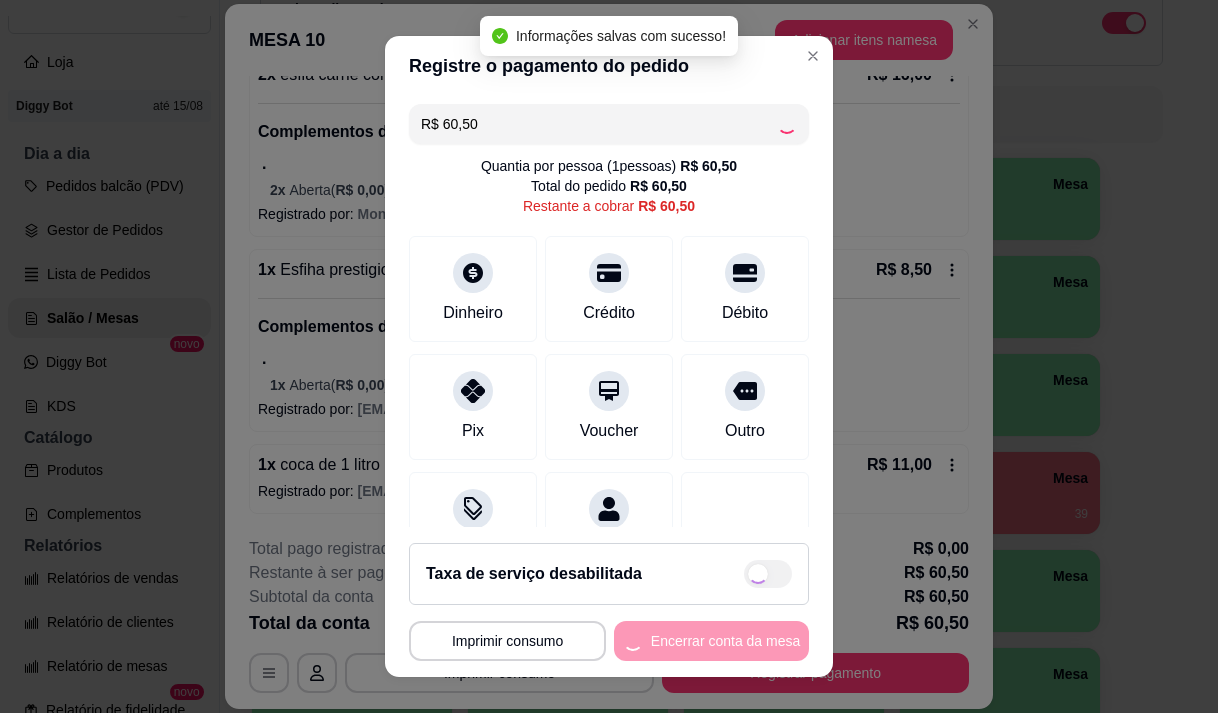 type on "R$ 0,00" 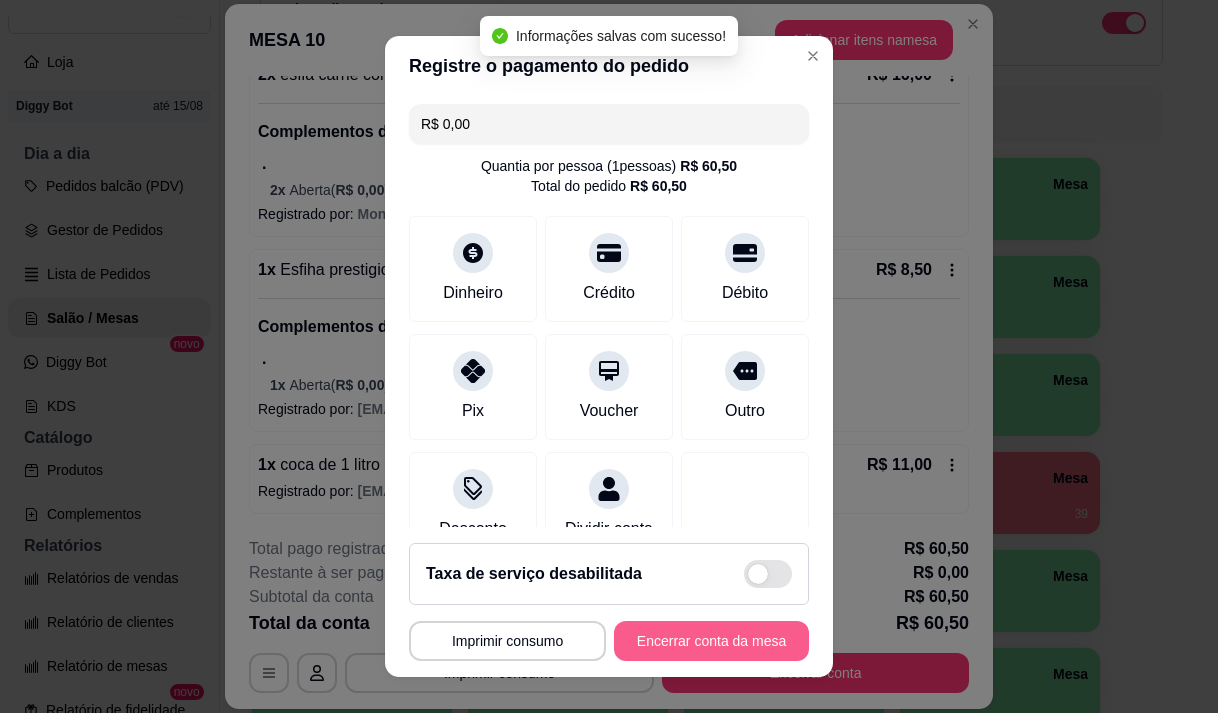 click on "Encerrar conta da mesa" at bounding box center [711, 641] 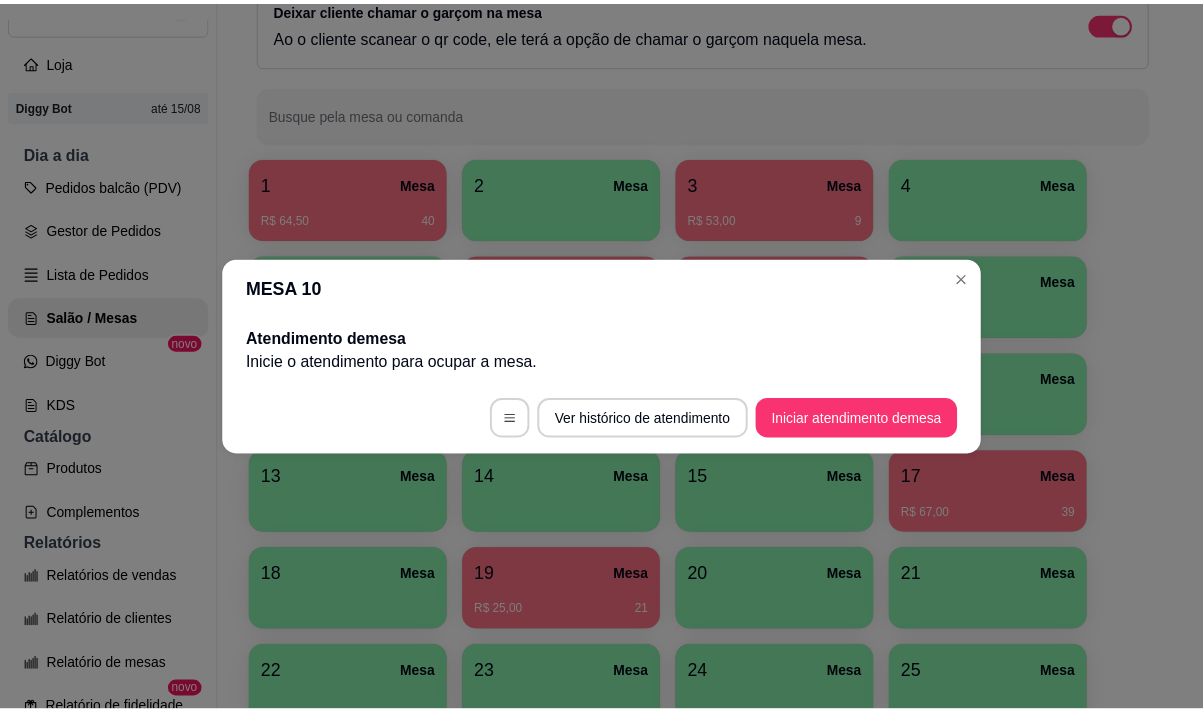 scroll, scrollTop: 0, scrollLeft: 0, axis: both 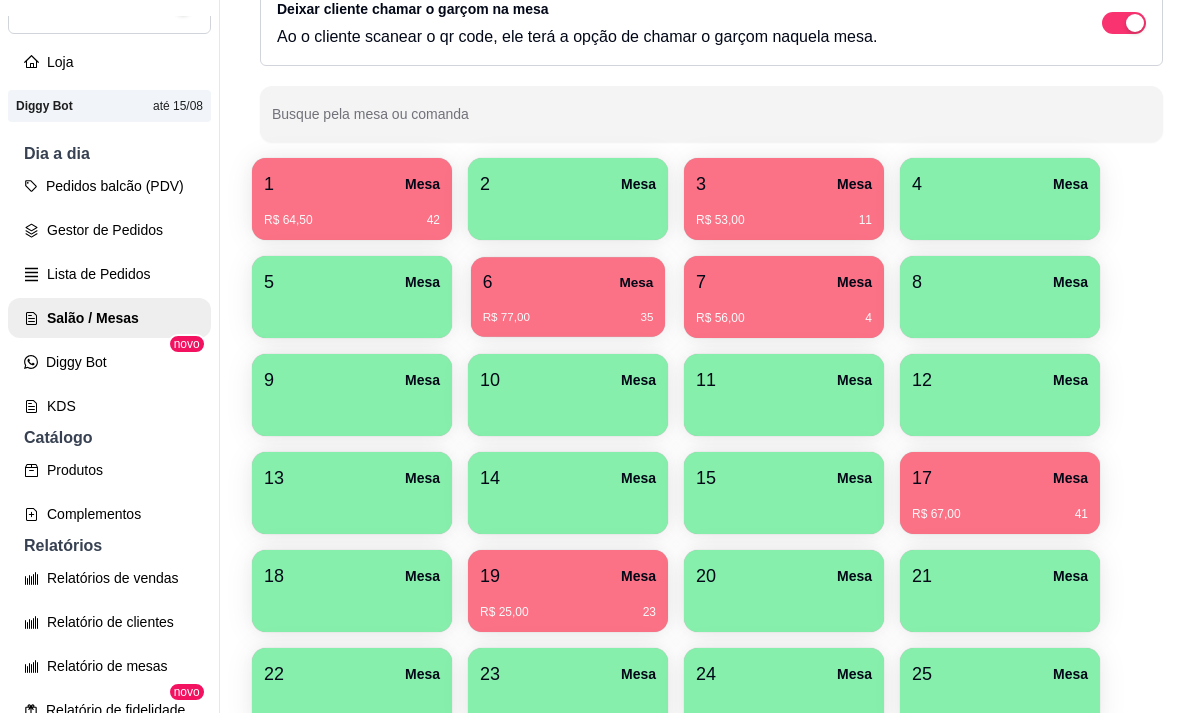 click on "R$ 77,00 [NUMBER]" at bounding box center [568, 318] 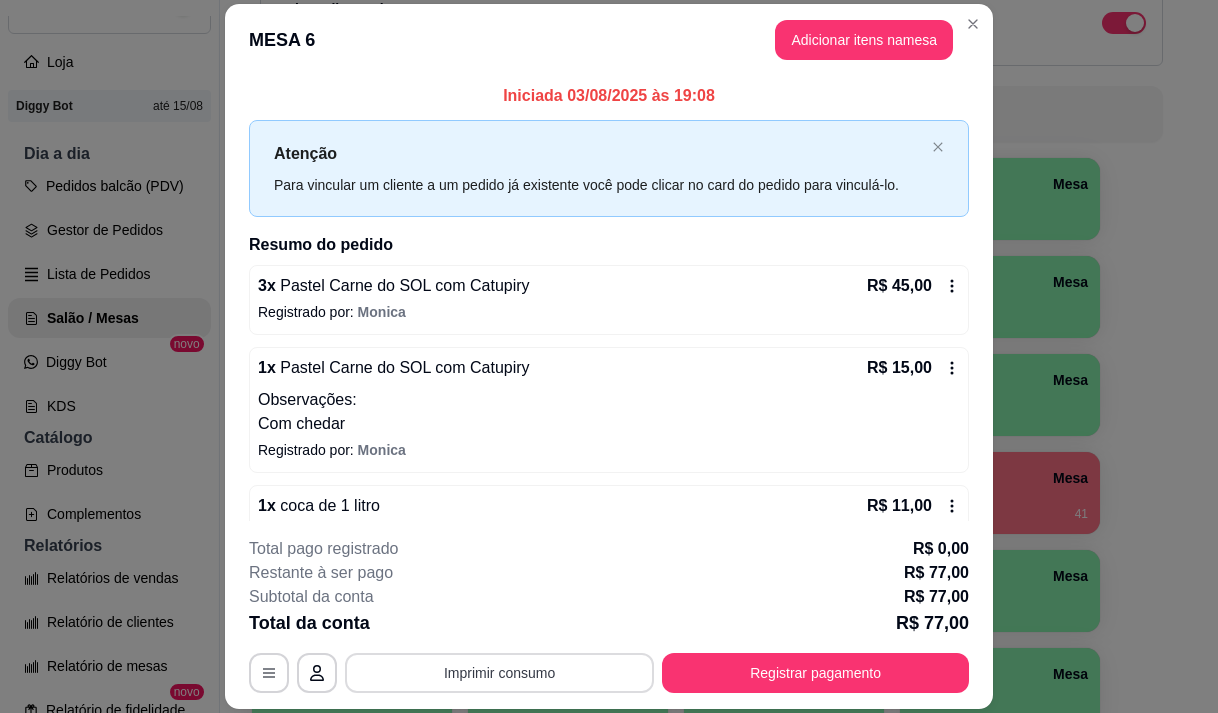 click on "Imprimir consumo" at bounding box center (499, 673) 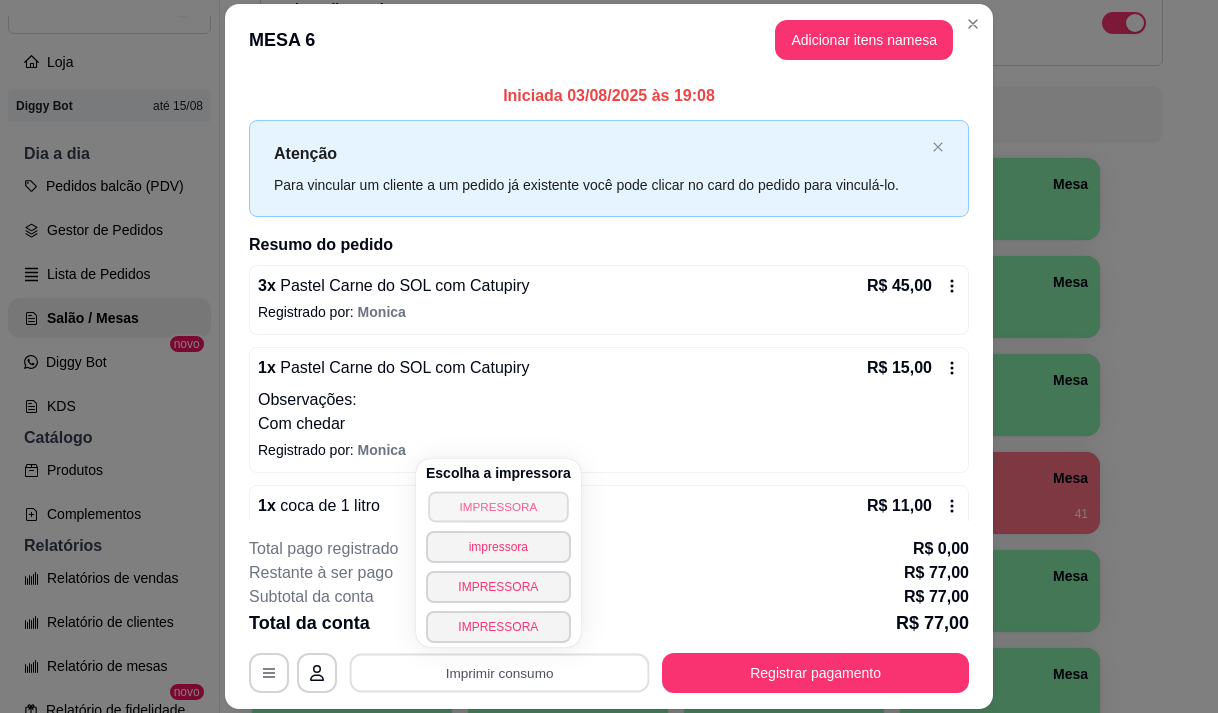click on "IMPRESSORA" at bounding box center (498, 506) 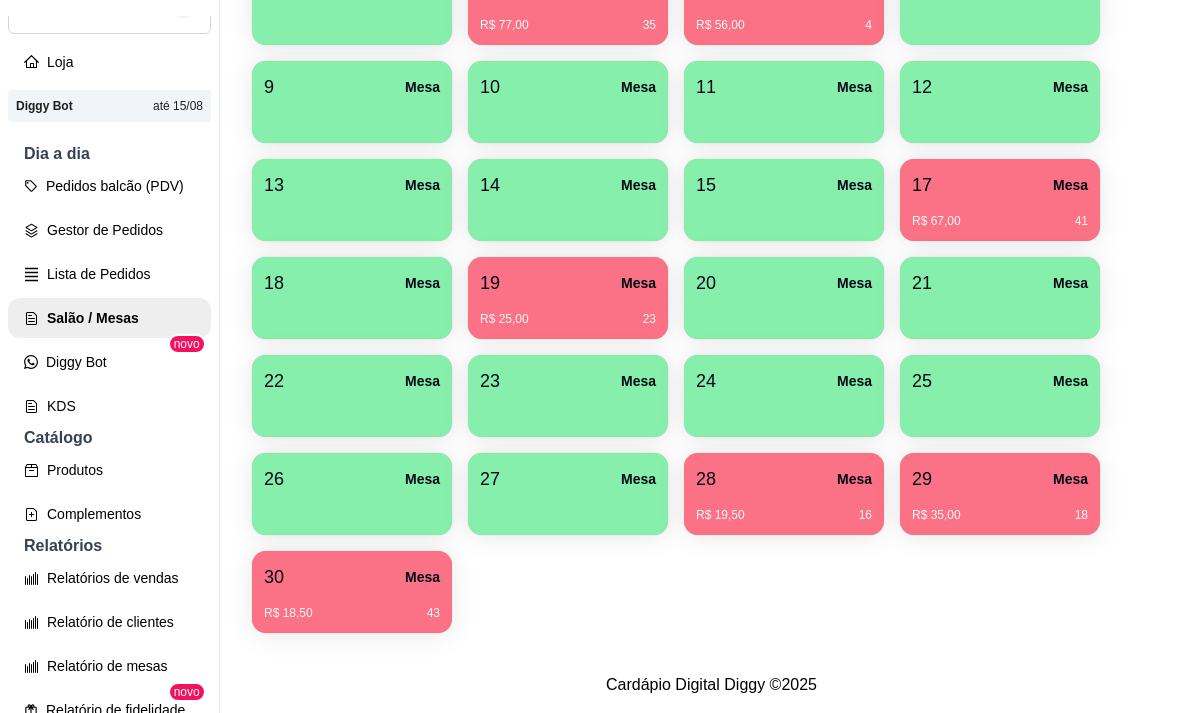 scroll, scrollTop: 508, scrollLeft: 0, axis: vertical 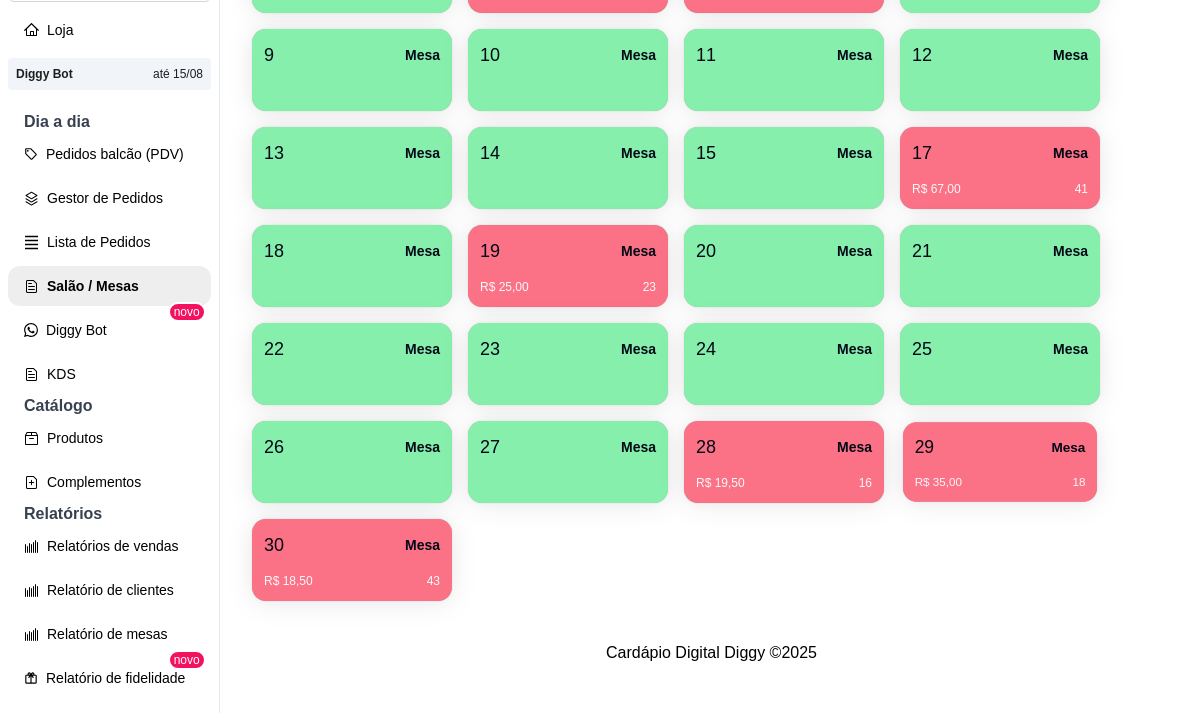 click on "29 Mesa" at bounding box center (1000, 447) 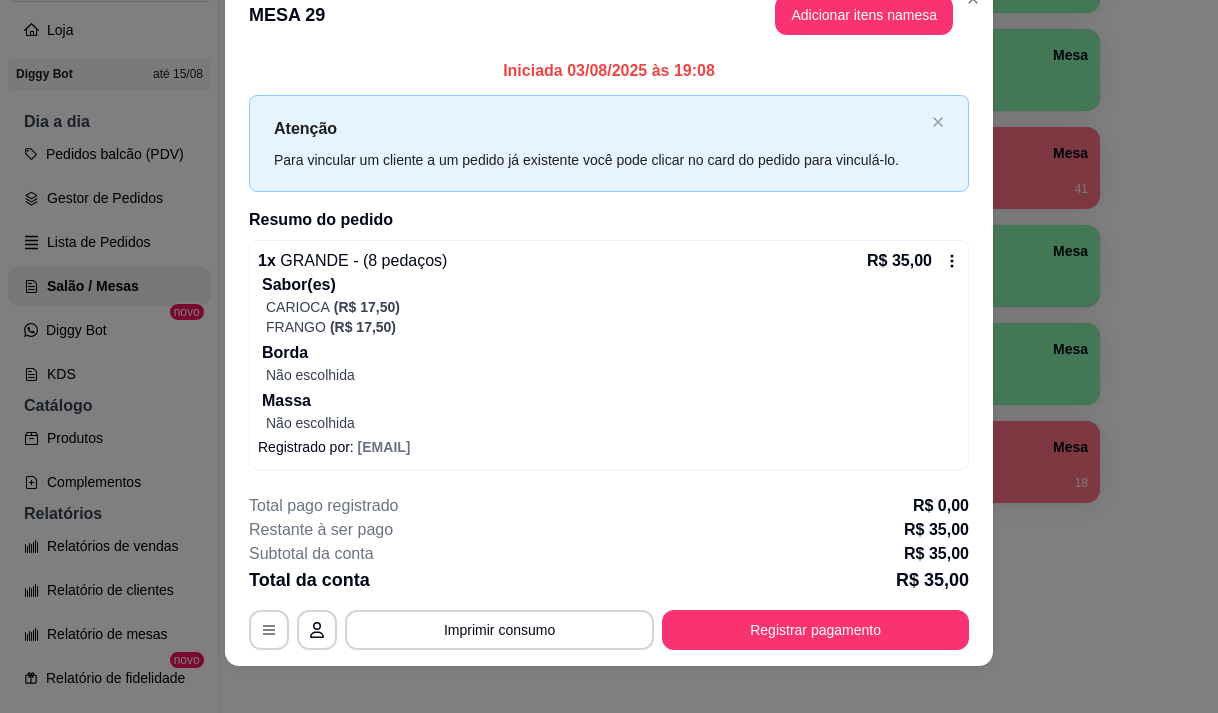 scroll, scrollTop: 51, scrollLeft: 0, axis: vertical 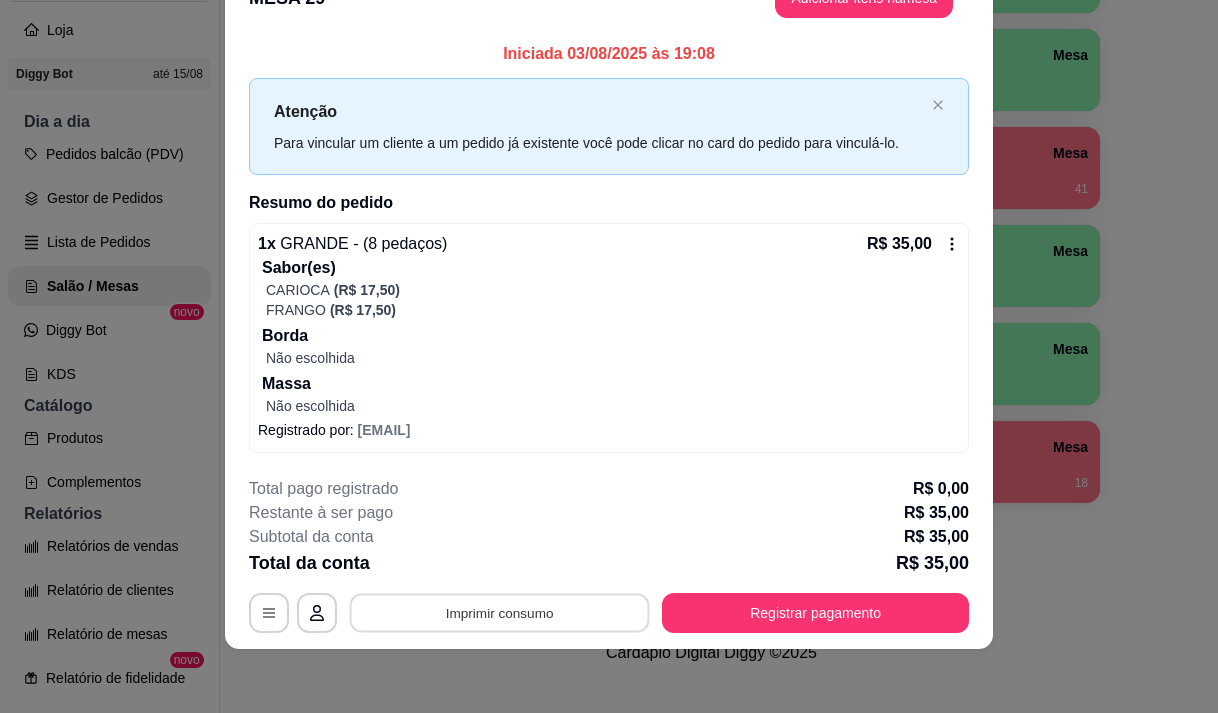 click on "Imprimir consumo" at bounding box center [500, 613] 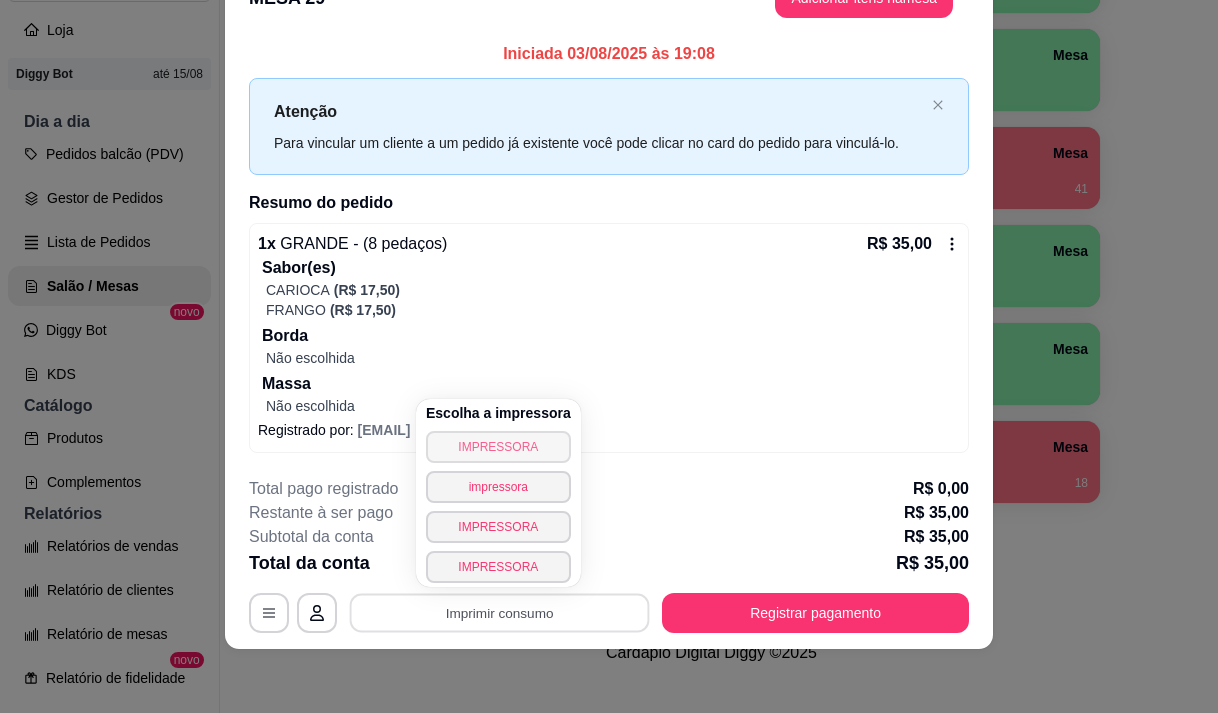 click on "IMPRESSORA" at bounding box center (498, 447) 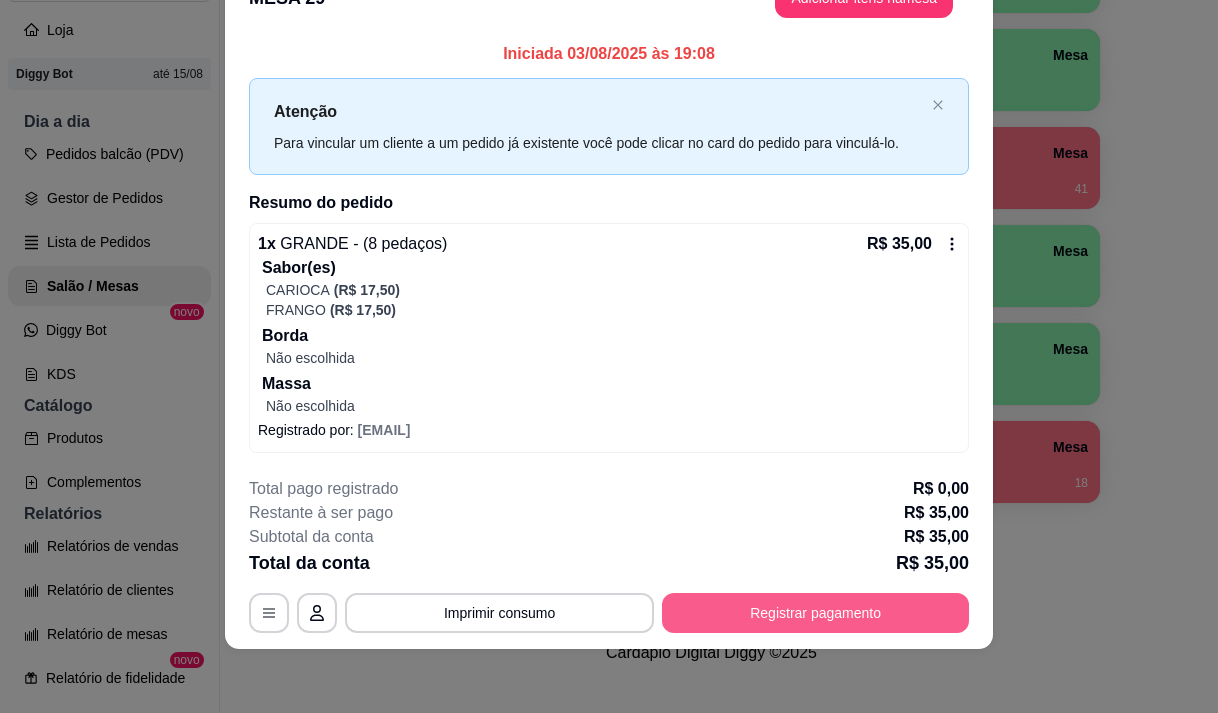 click on "Registrar pagamento" at bounding box center (815, 613) 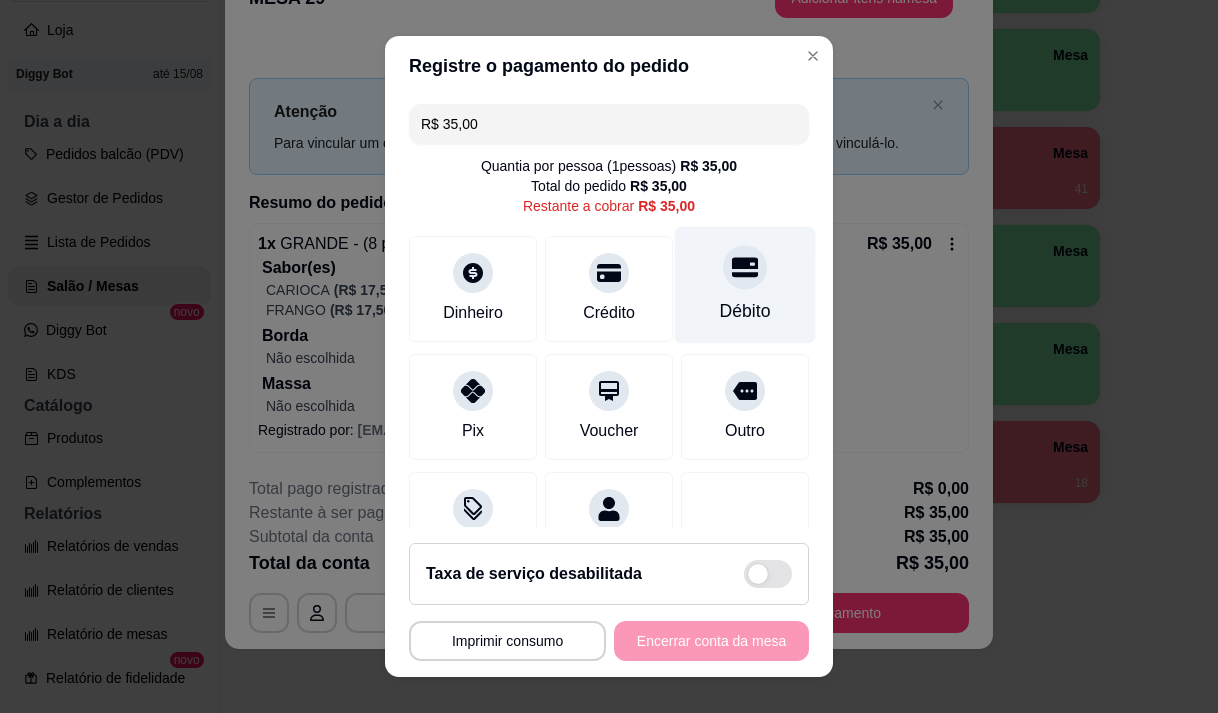 click on "Débito" at bounding box center (745, 311) 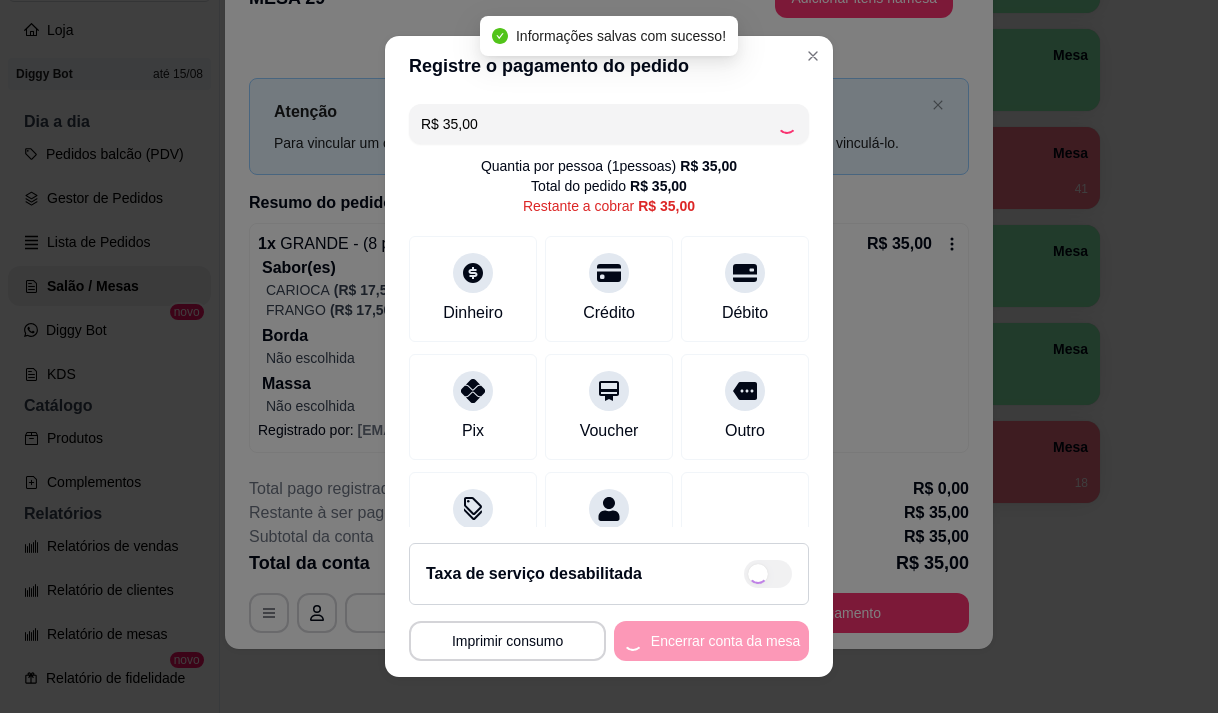 type on "R$ 0,00" 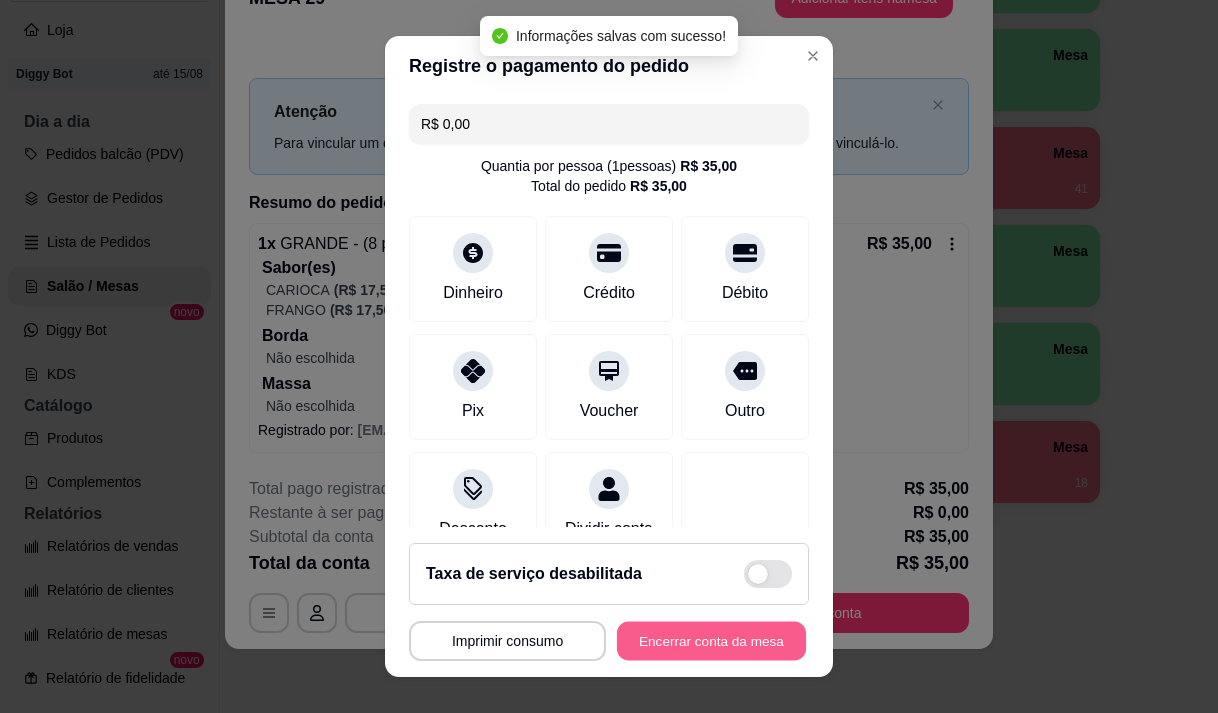 click on "Encerrar conta da mesa" at bounding box center (711, 641) 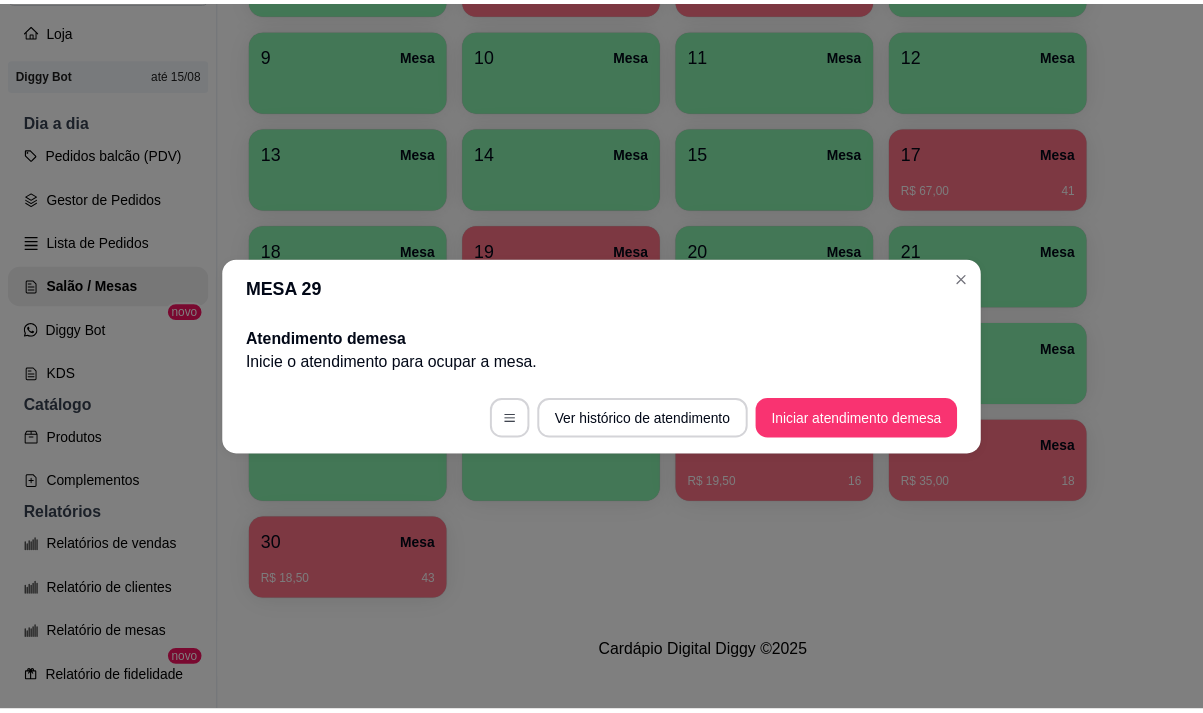 scroll, scrollTop: 0, scrollLeft: 0, axis: both 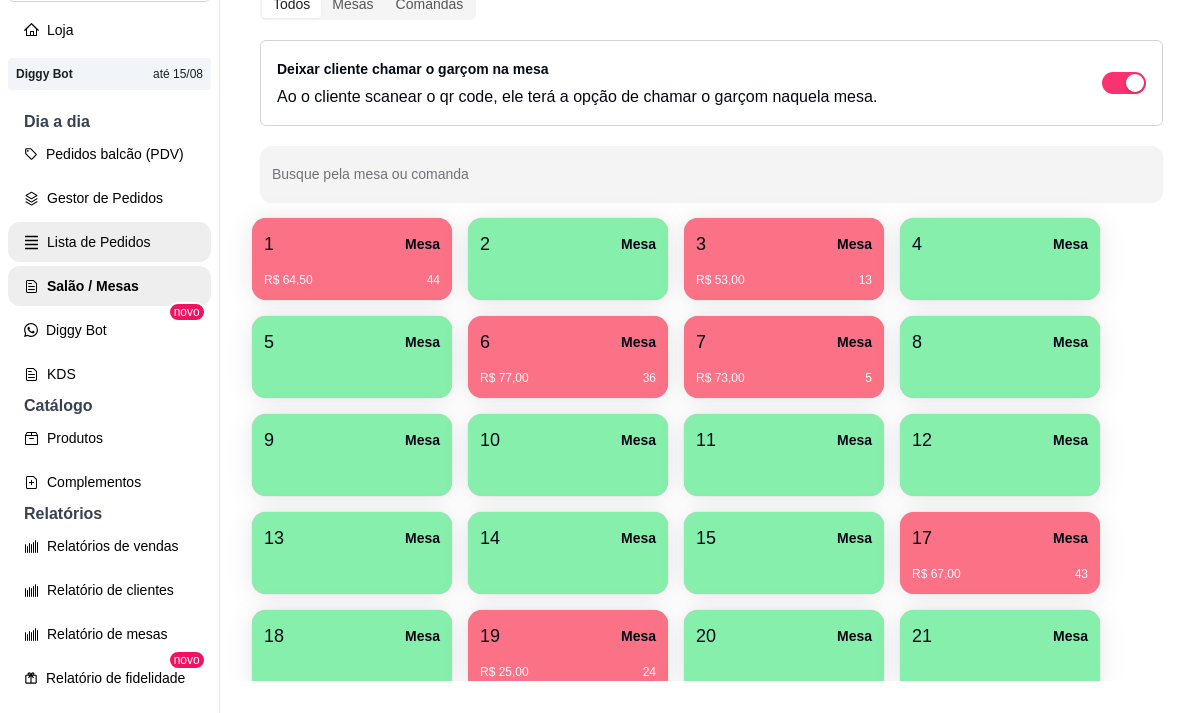click on "Lista de Pedidos" at bounding box center [109, 242] 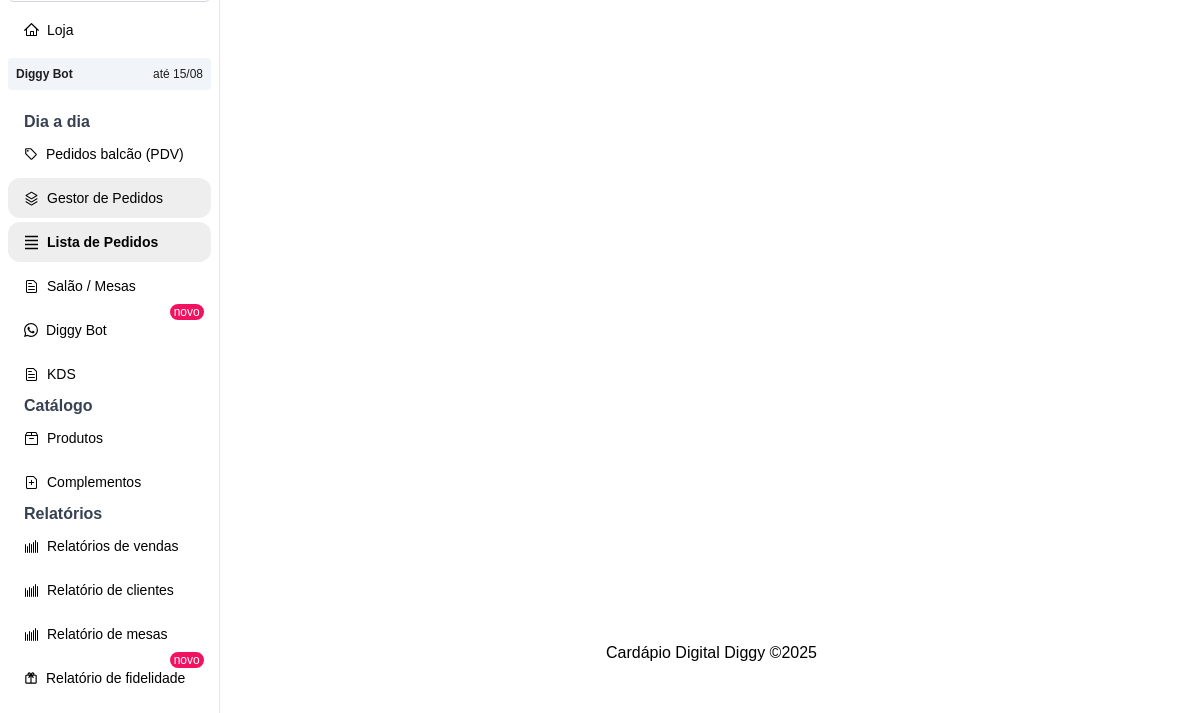 scroll, scrollTop: 0, scrollLeft: 0, axis: both 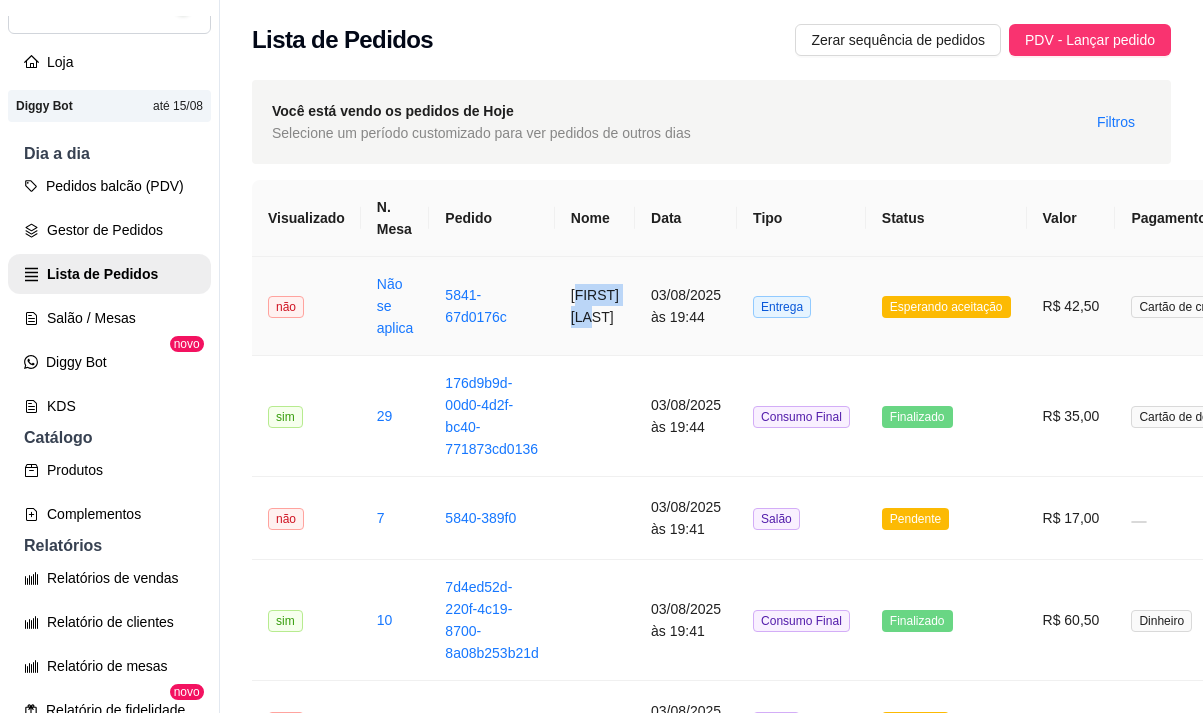 click on "[FIRST] [LAST]" at bounding box center (595, 306) 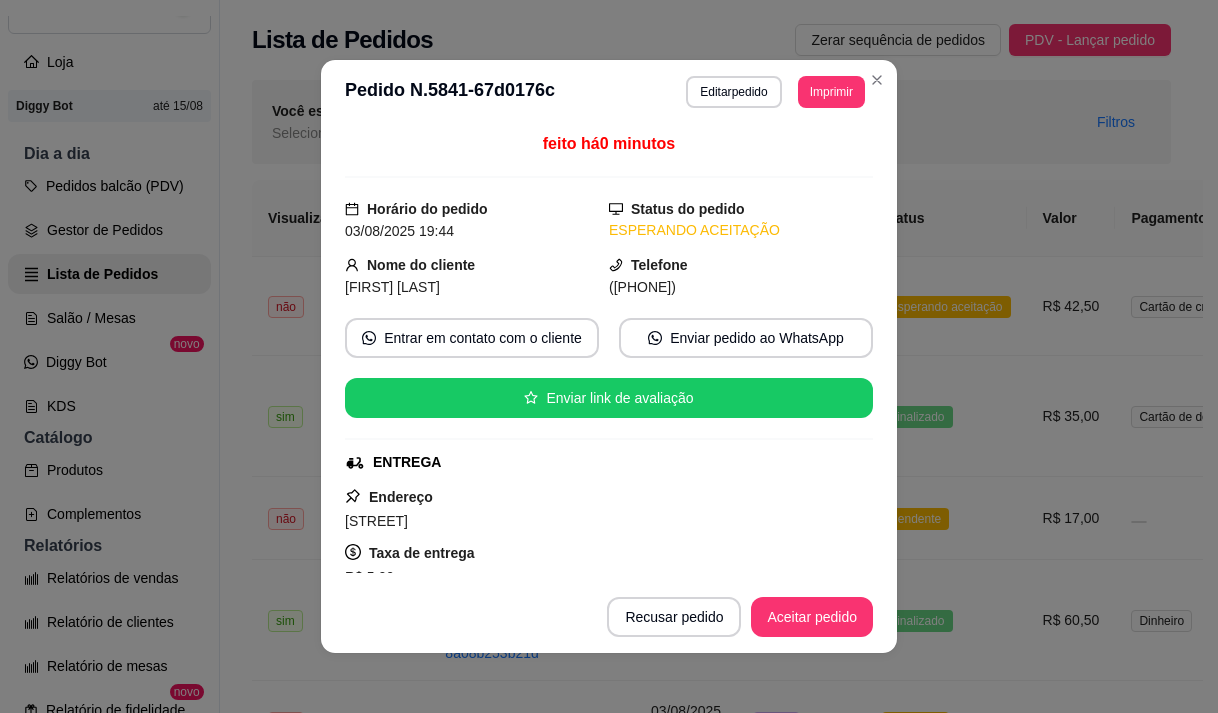 click on "**********" at bounding box center [609, 92] 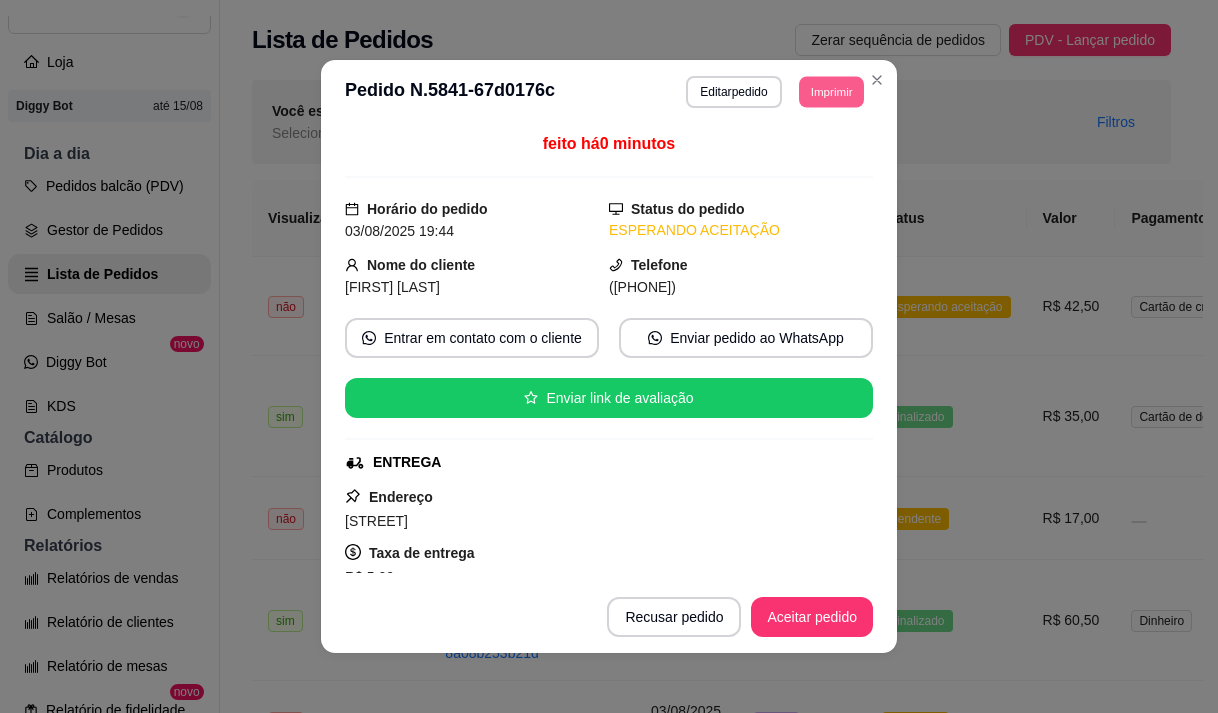 click on "Imprimir" at bounding box center [831, 91] 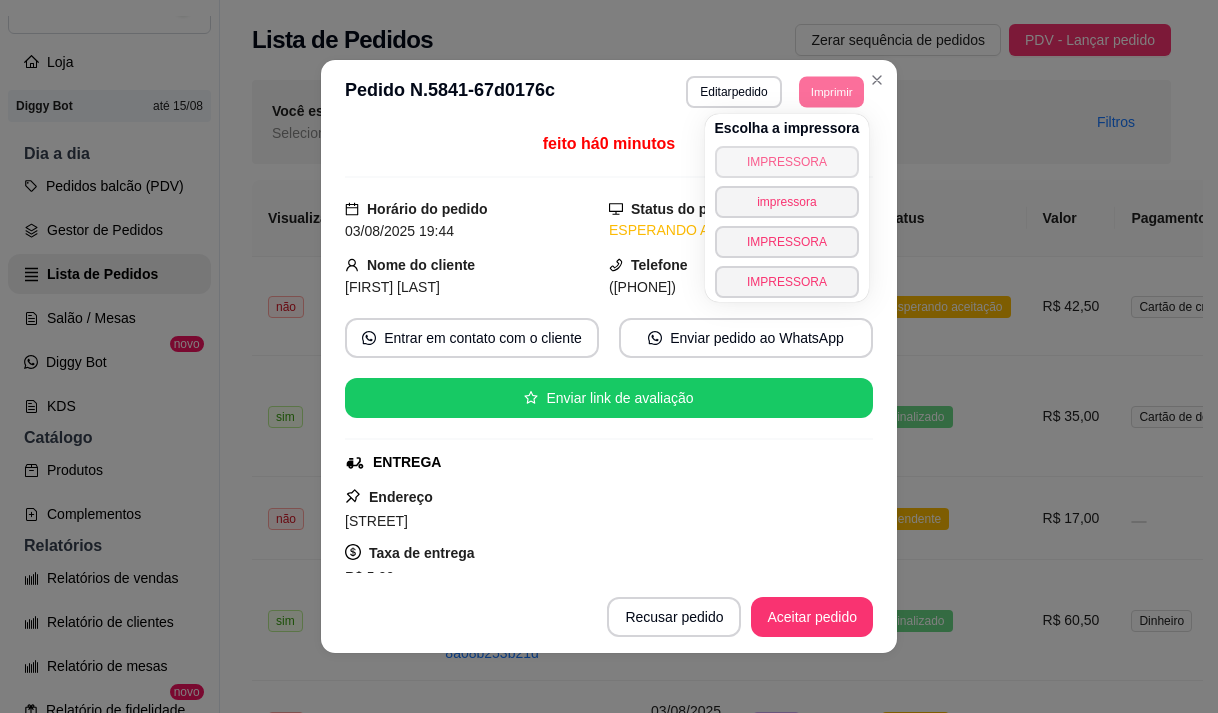 click on "IMPRESSORA" at bounding box center [787, 162] 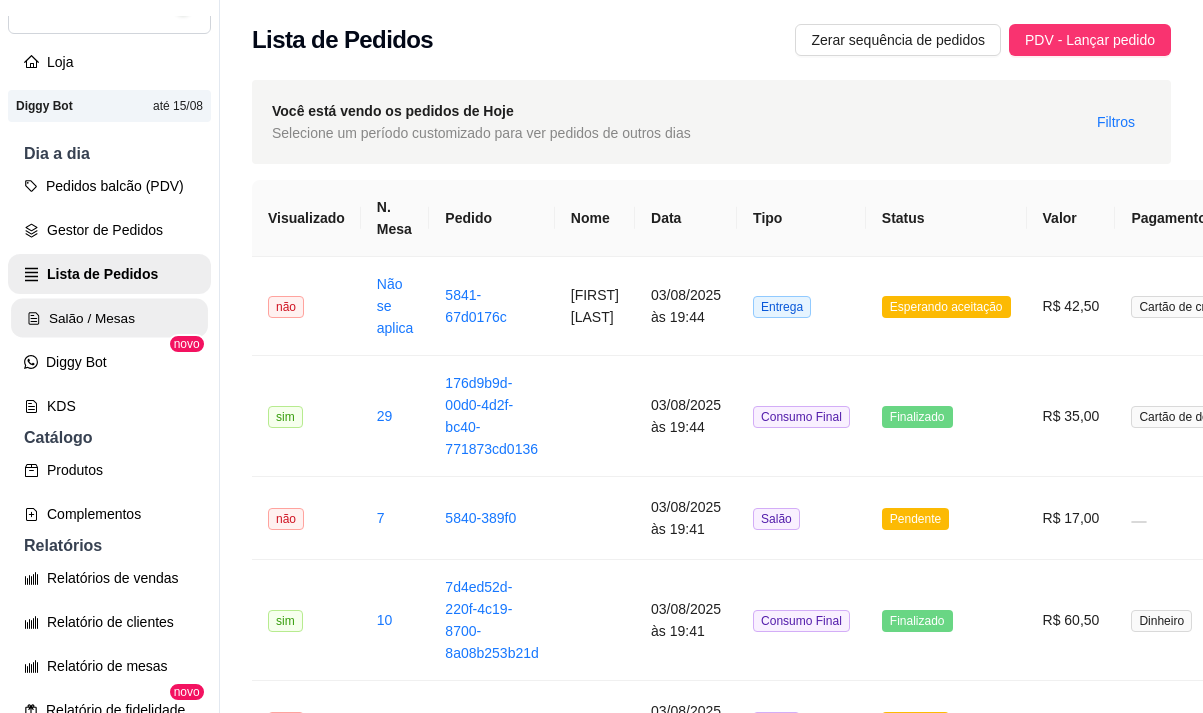 click on "Salão / Mesas" at bounding box center (109, 318) 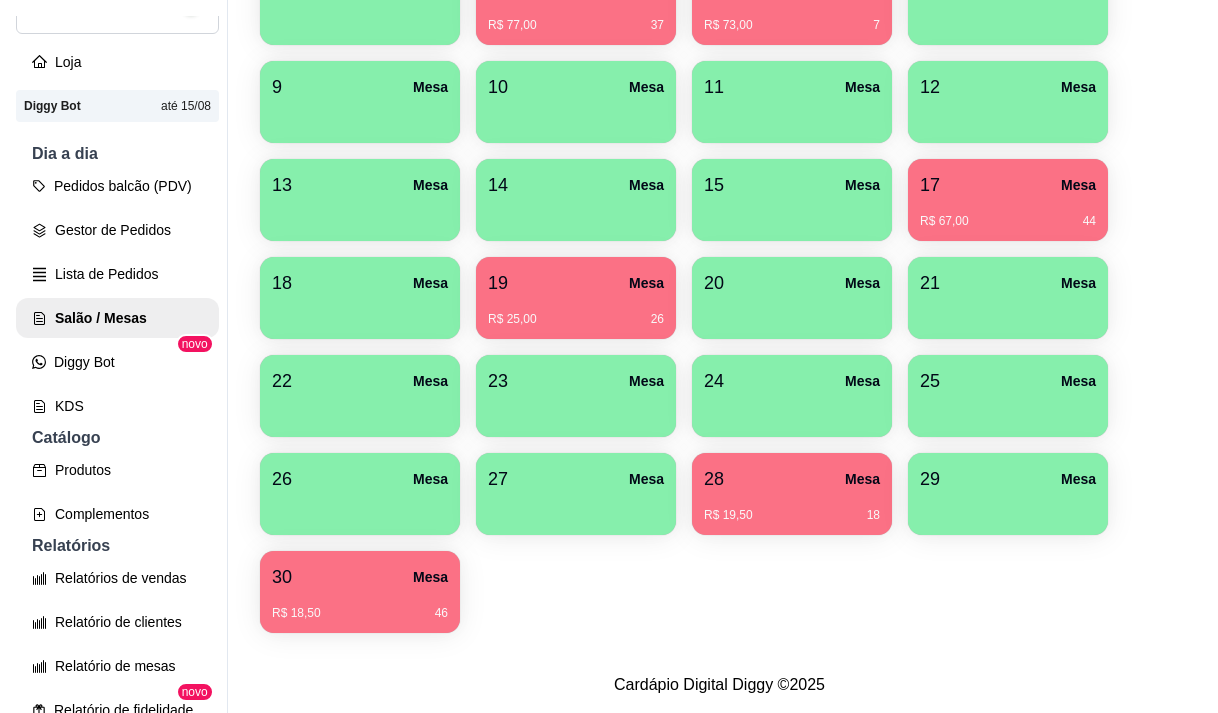 scroll, scrollTop: 508, scrollLeft: 0, axis: vertical 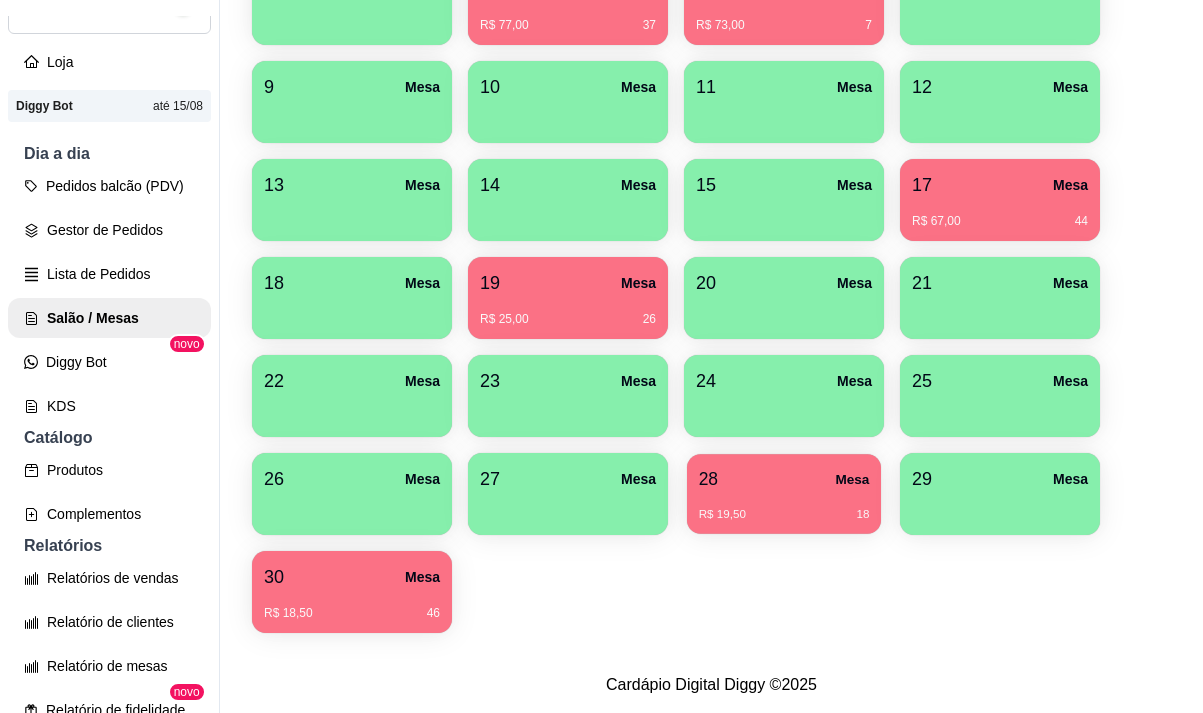 click on "R$ 19,50 18" at bounding box center (784, 507) 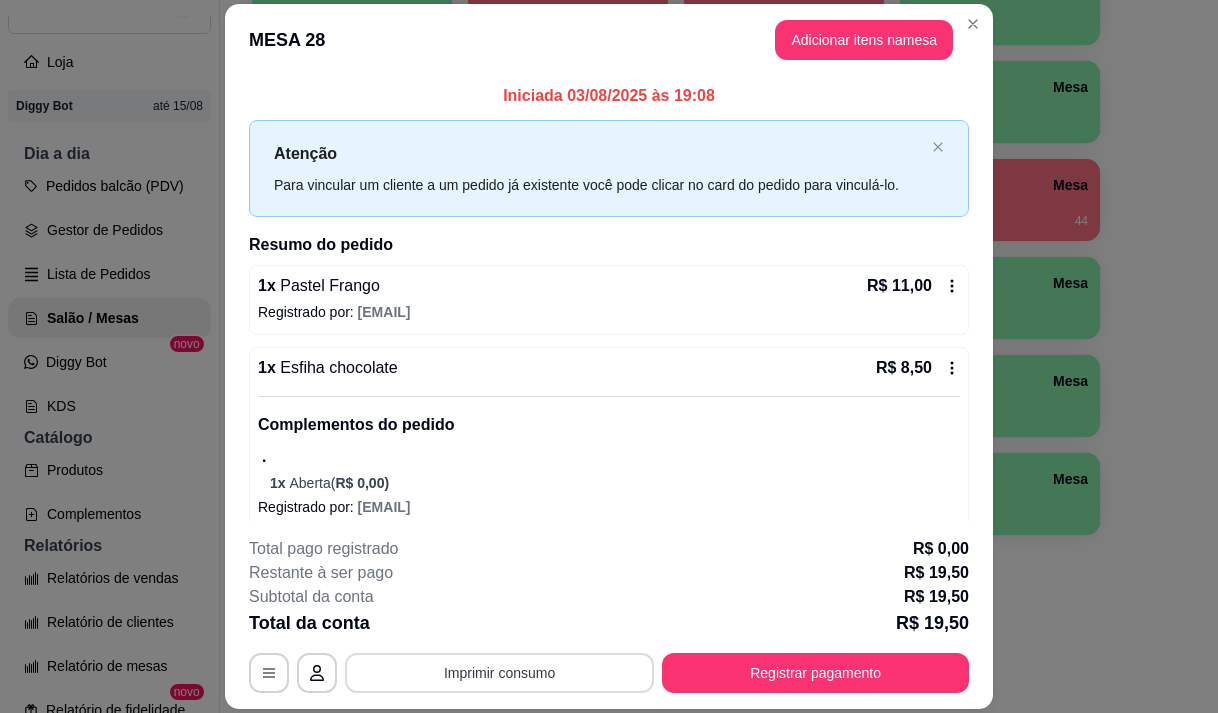 click on "Imprimir consumo" at bounding box center (499, 673) 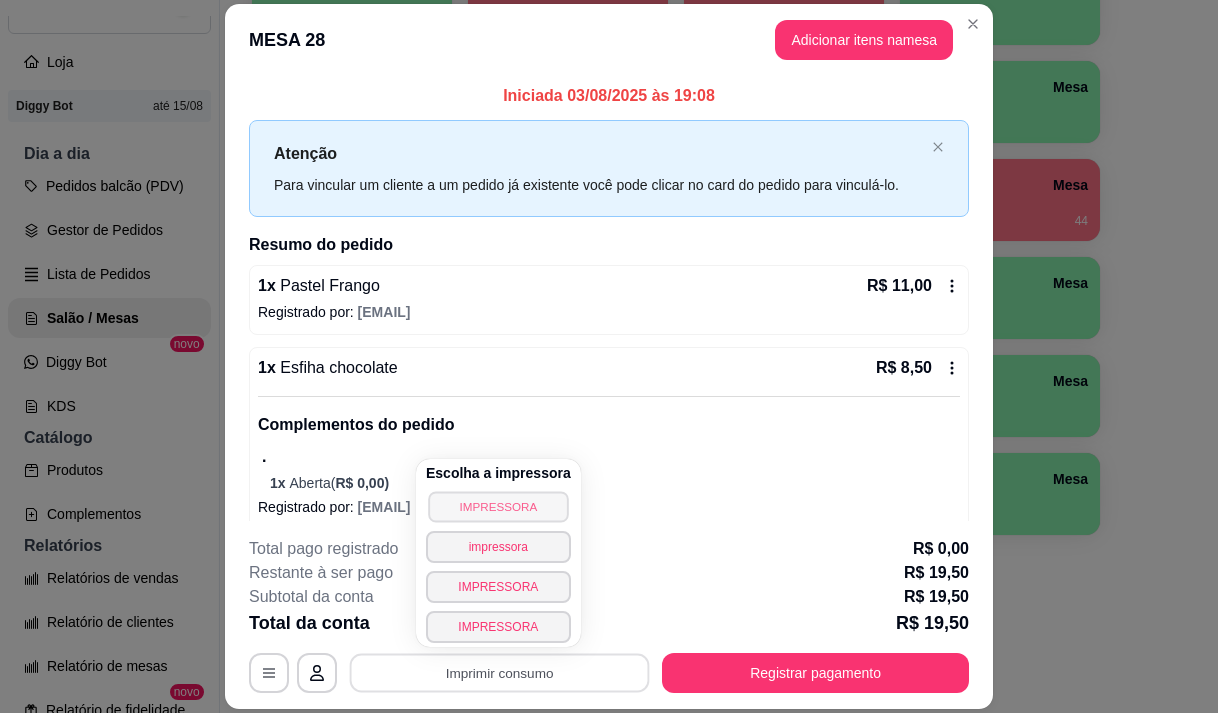 click on "IMPRESSORA" at bounding box center [498, 506] 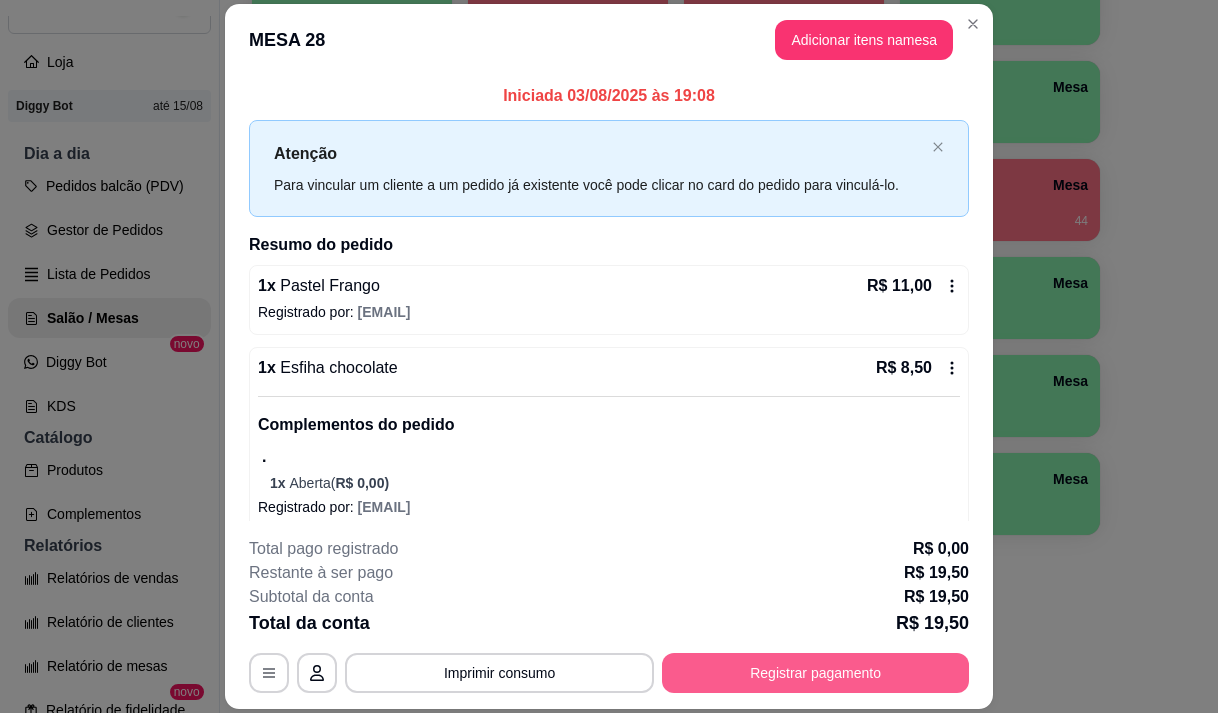 click on "Registrar pagamento" at bounding box center [815, 673] 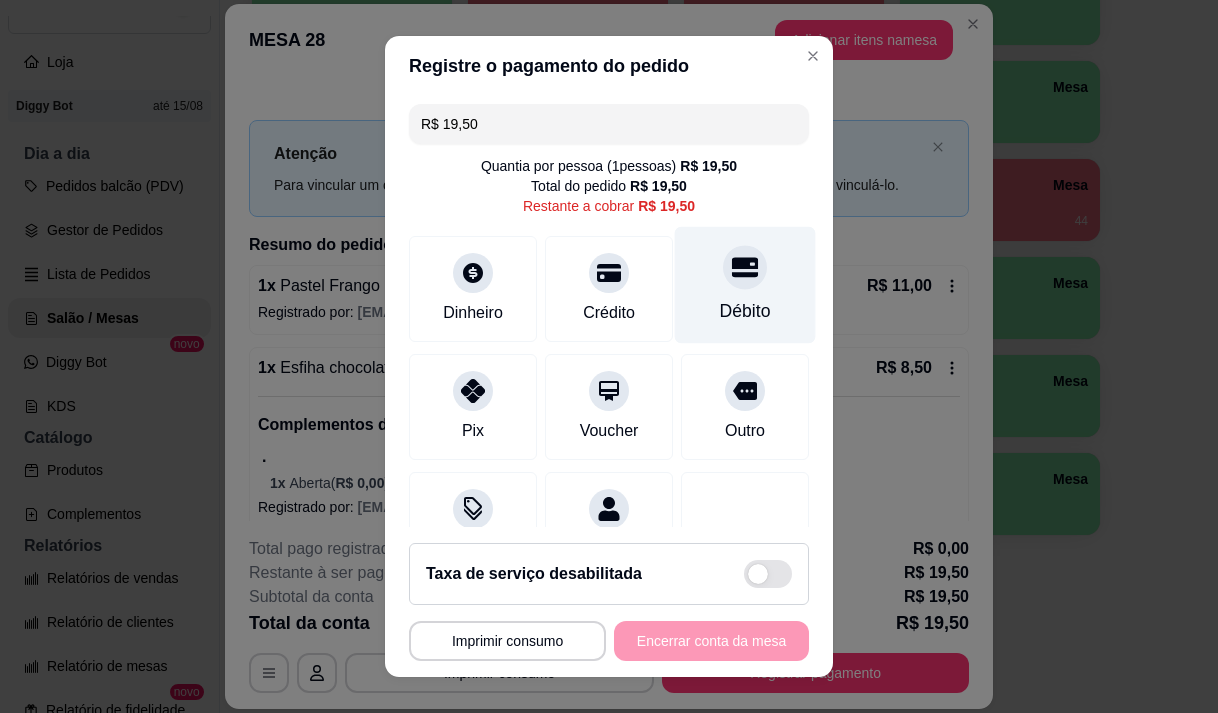 click on "Débito" at bounding box center (745, 311) 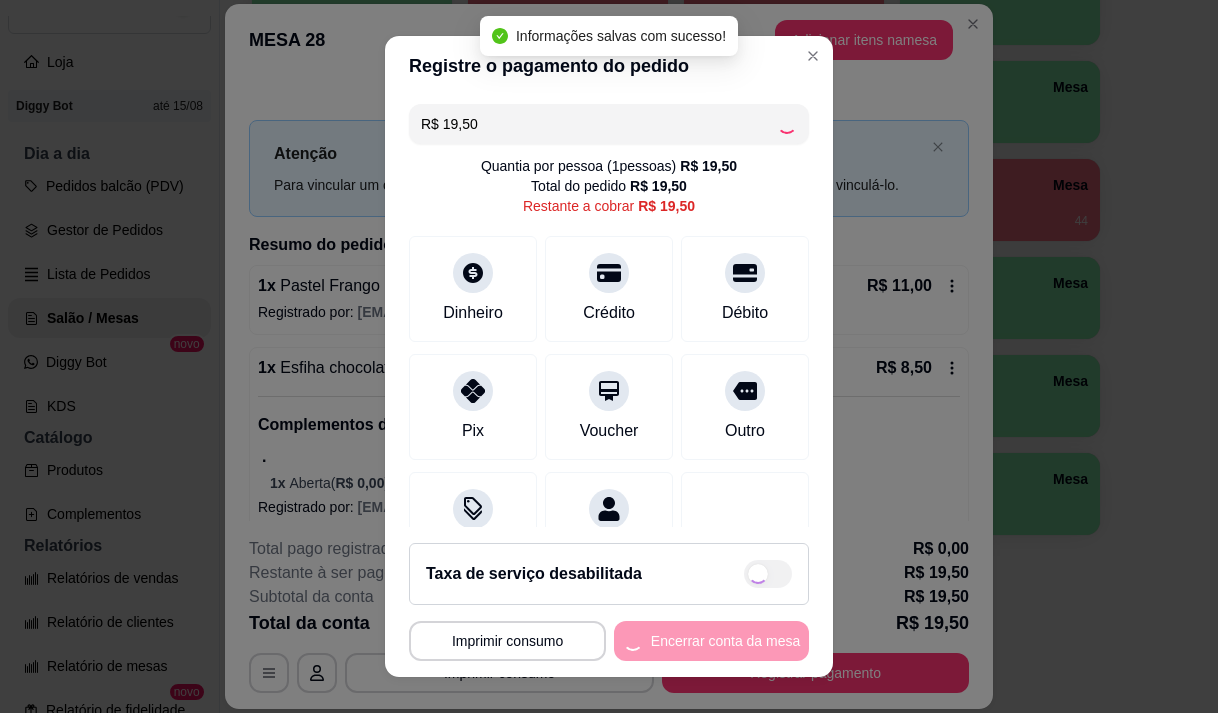 type on "R$ 0,00" 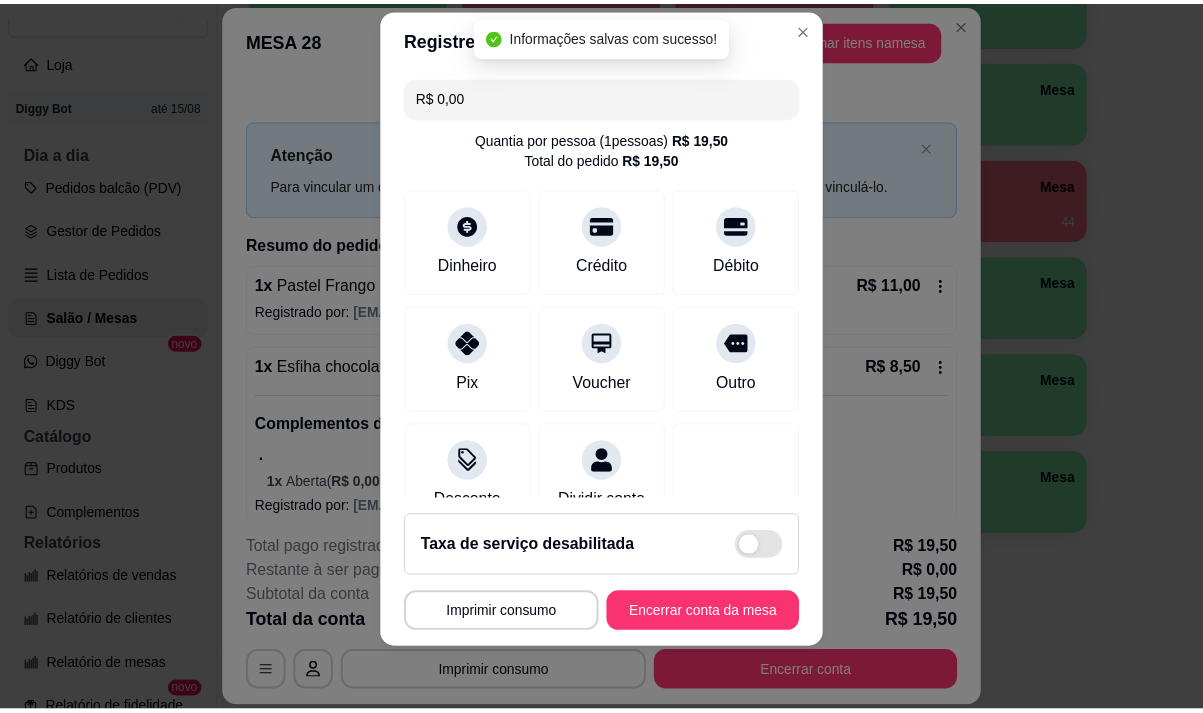 scroll, scrollTop: 28, scrollLeft: 0, axis: vertical 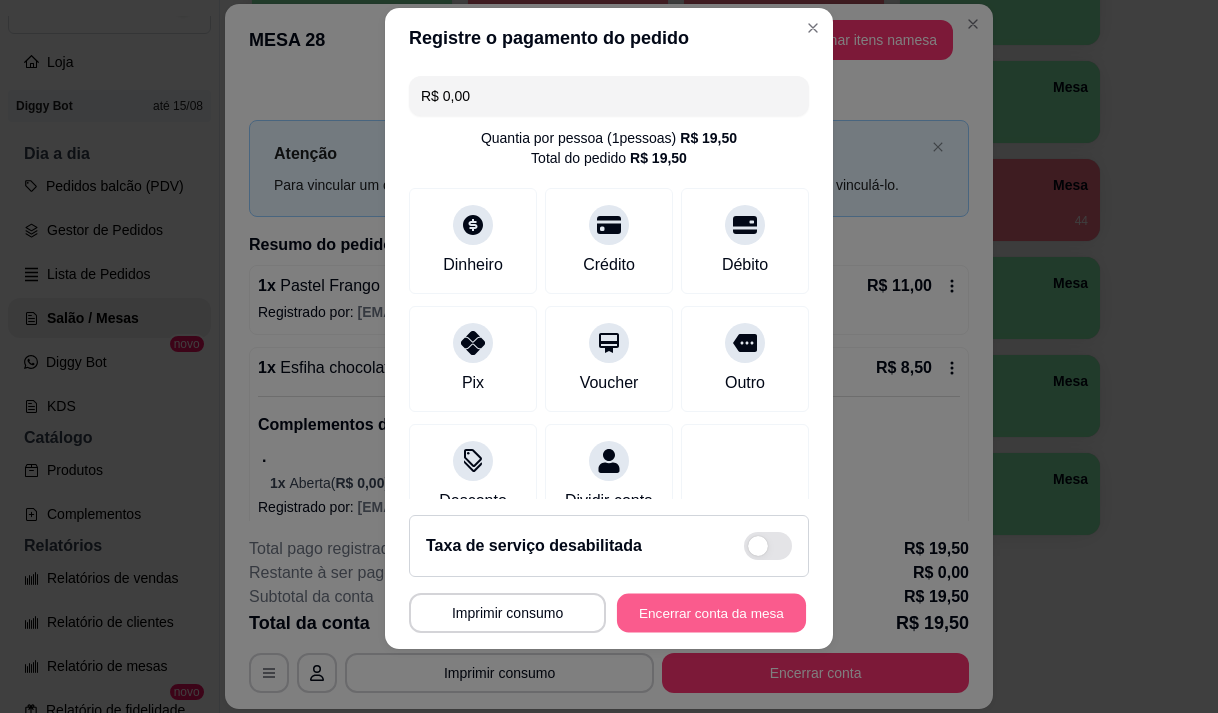 click on "Encerrar conta da mesa" at bounding box center [711, 613] 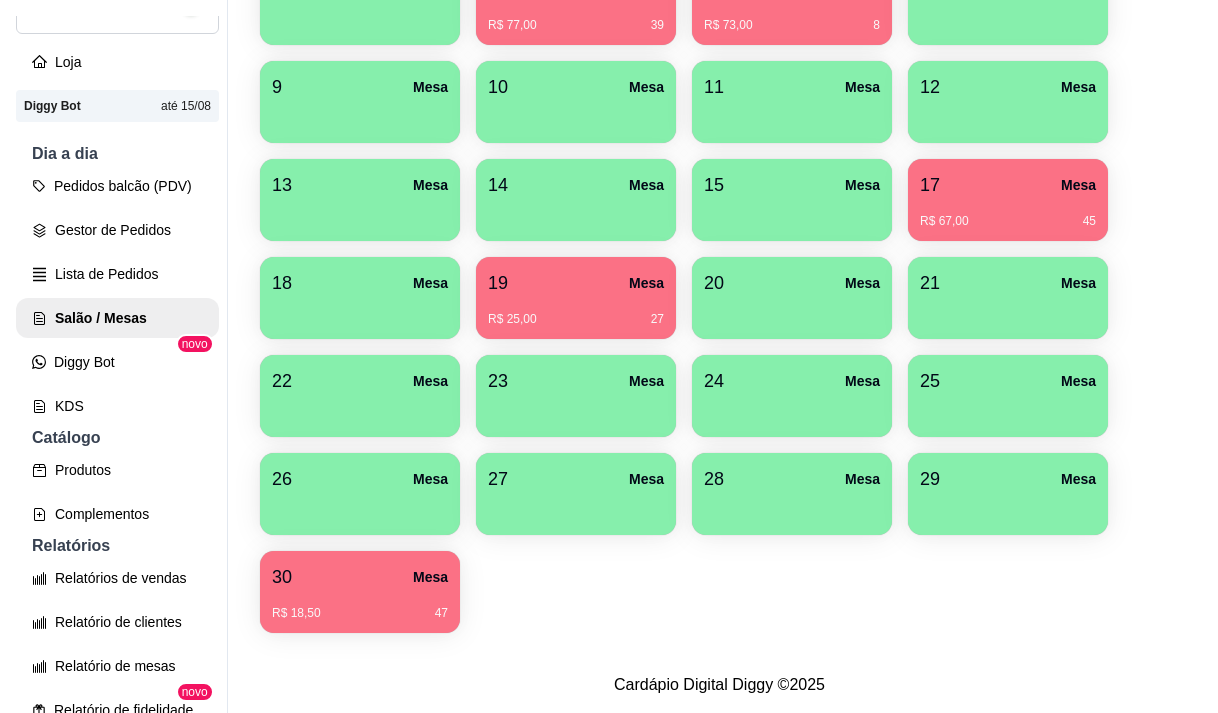 scroll, scrollTop: 408, scrollLeft: 0, axis: vertical 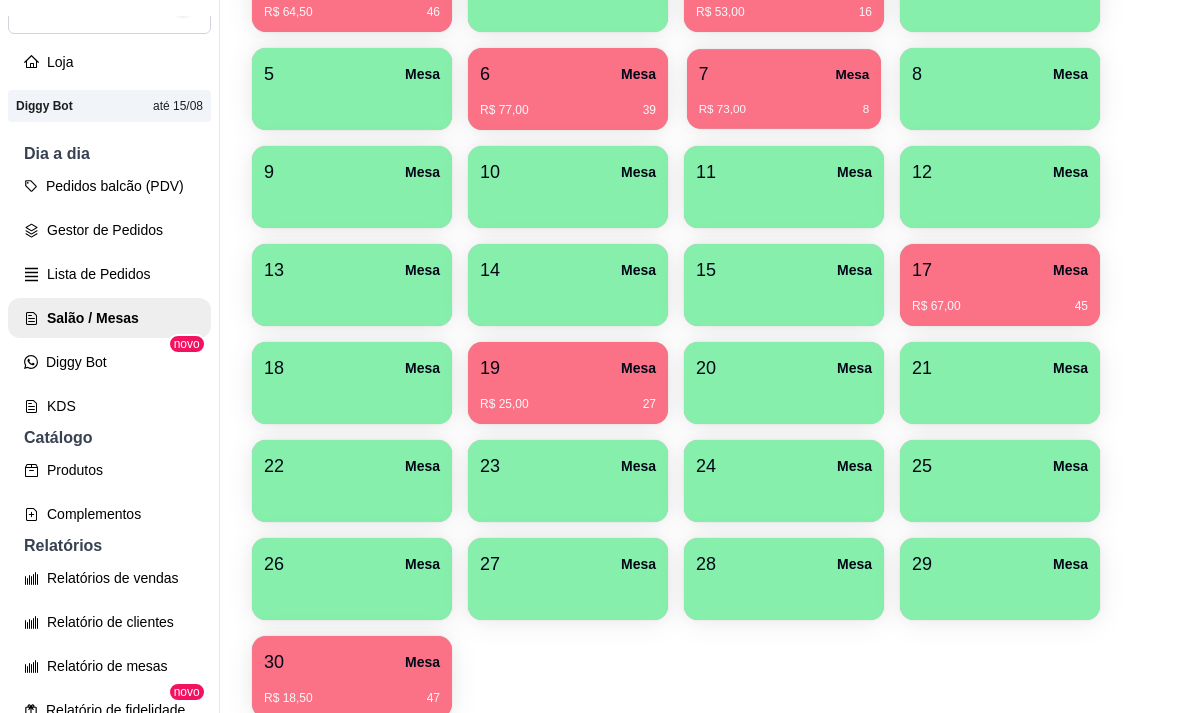 click on "R$ 73,00 8" at bounding box center [784, 110] 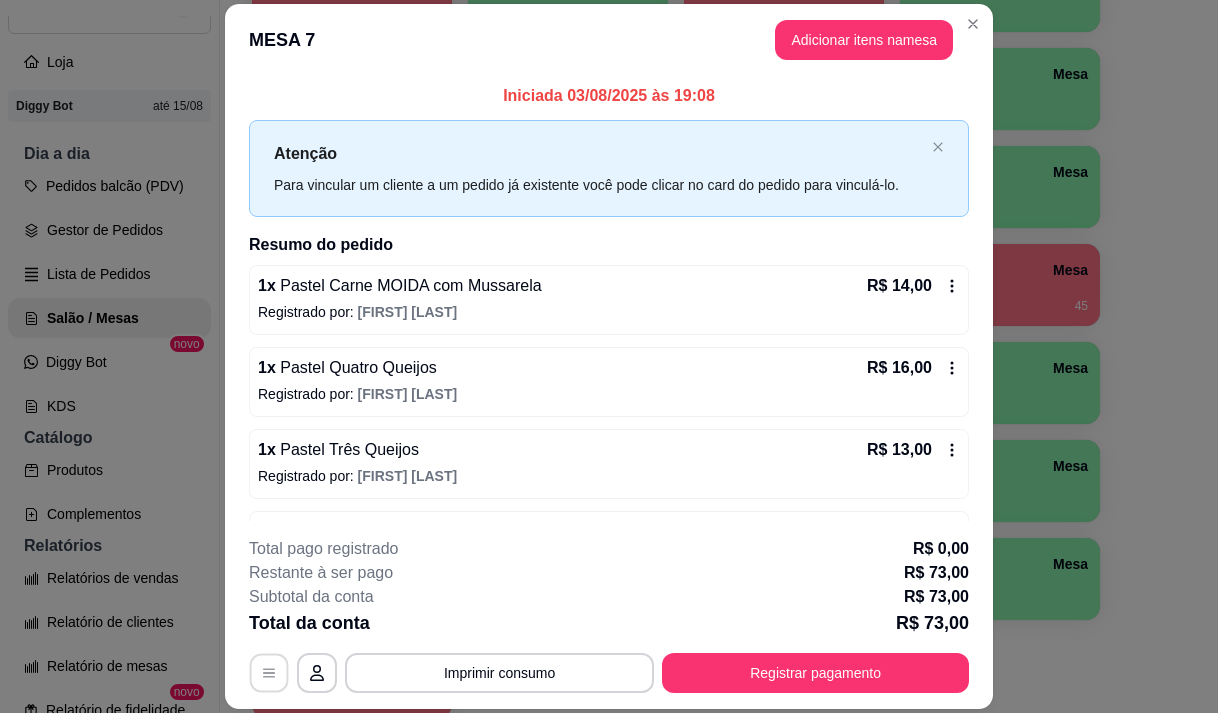 click at bounding box center (269, 673) 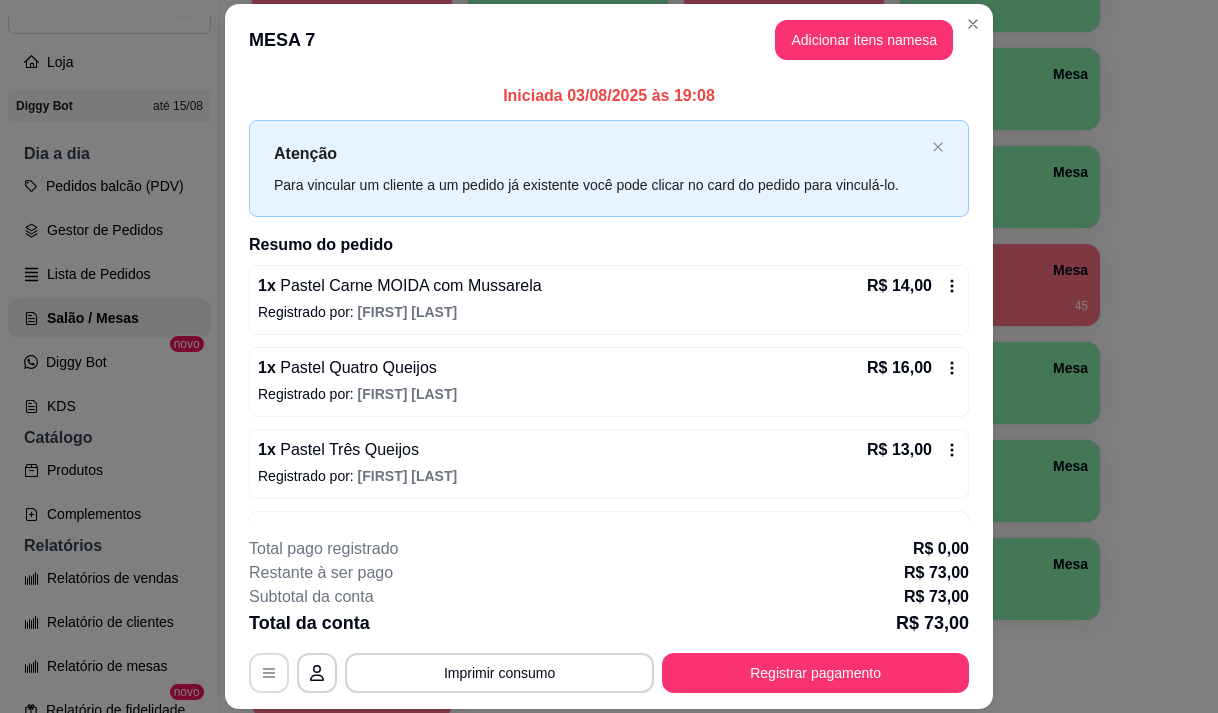 click 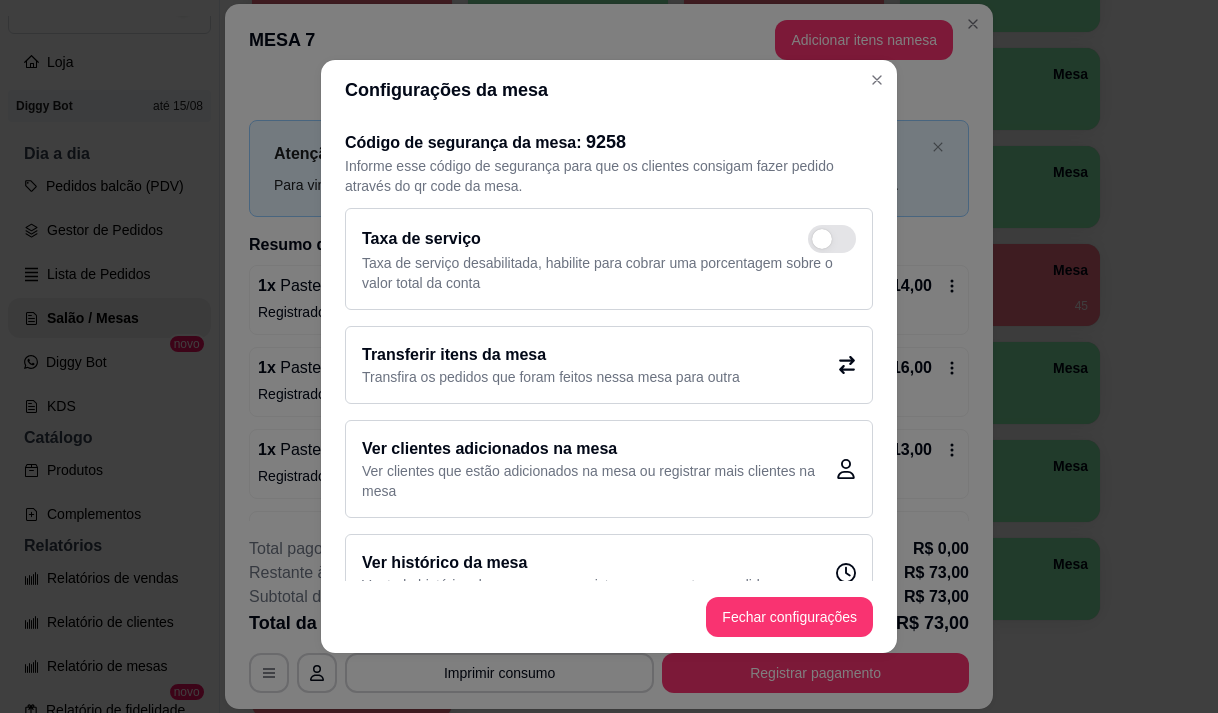 click on "Transferir itens da mesa" at bounding box center (551, 355) 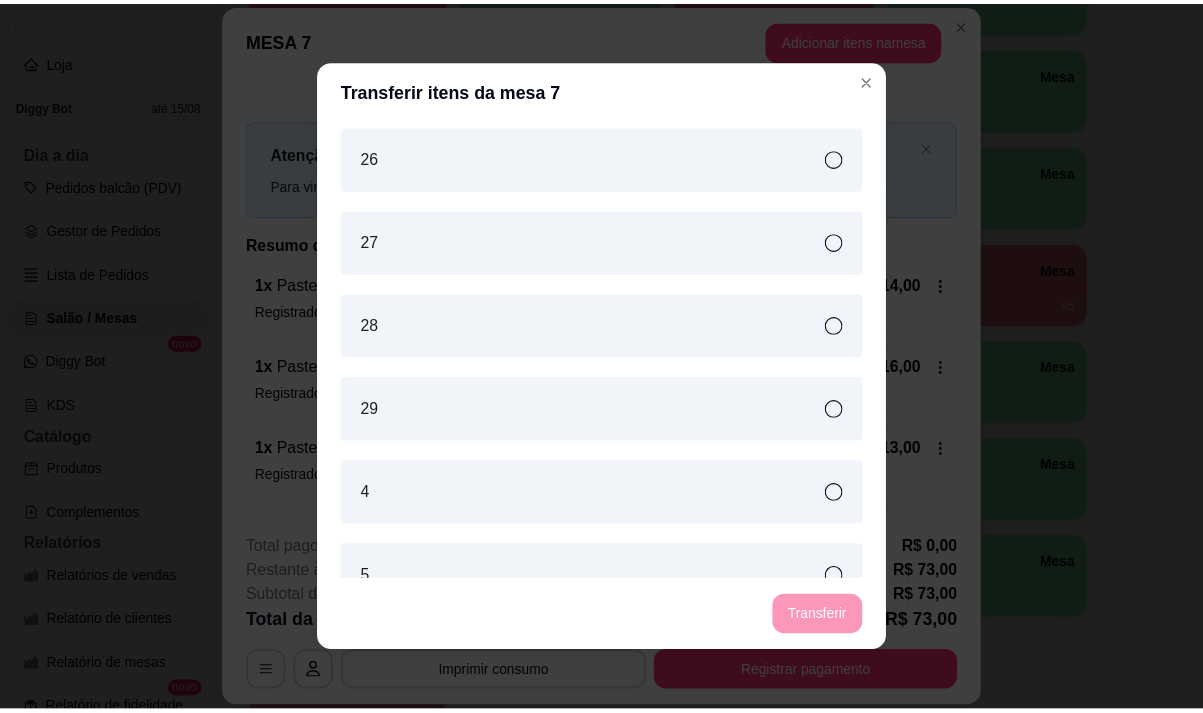 scroll, scrollTop: 1383, scrollLeft: 0, axis: vertical 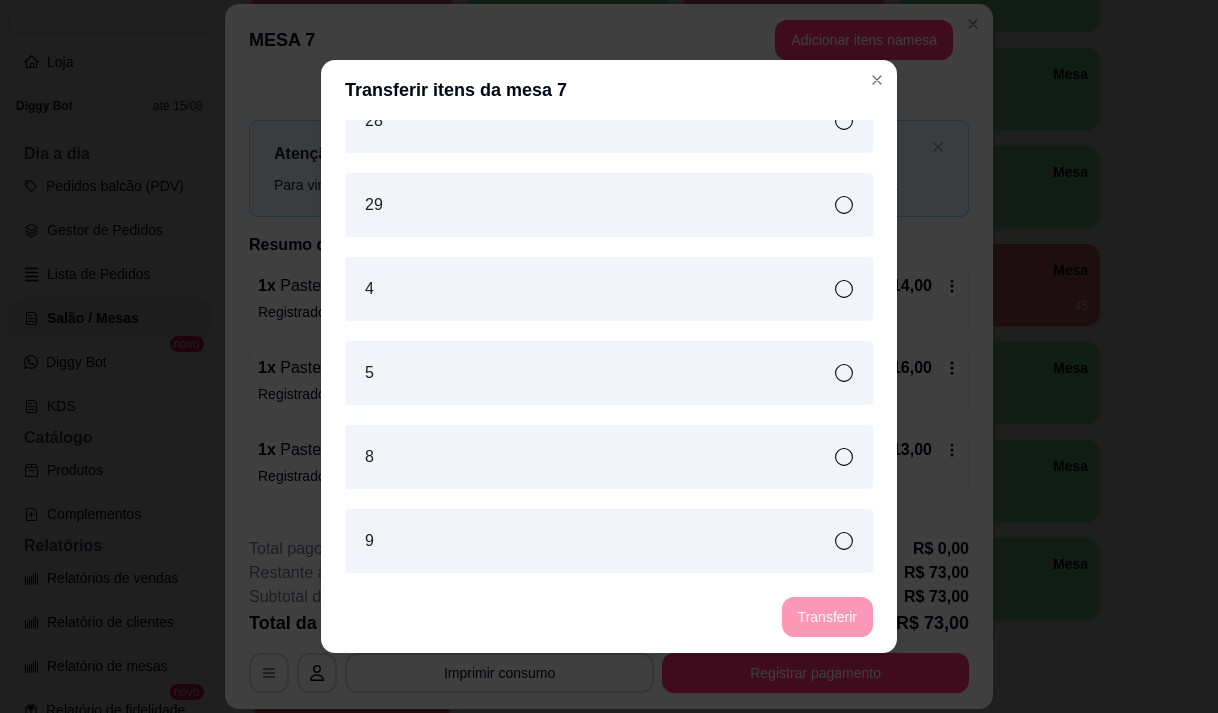 click on "5" at bounding box center (609, 373) 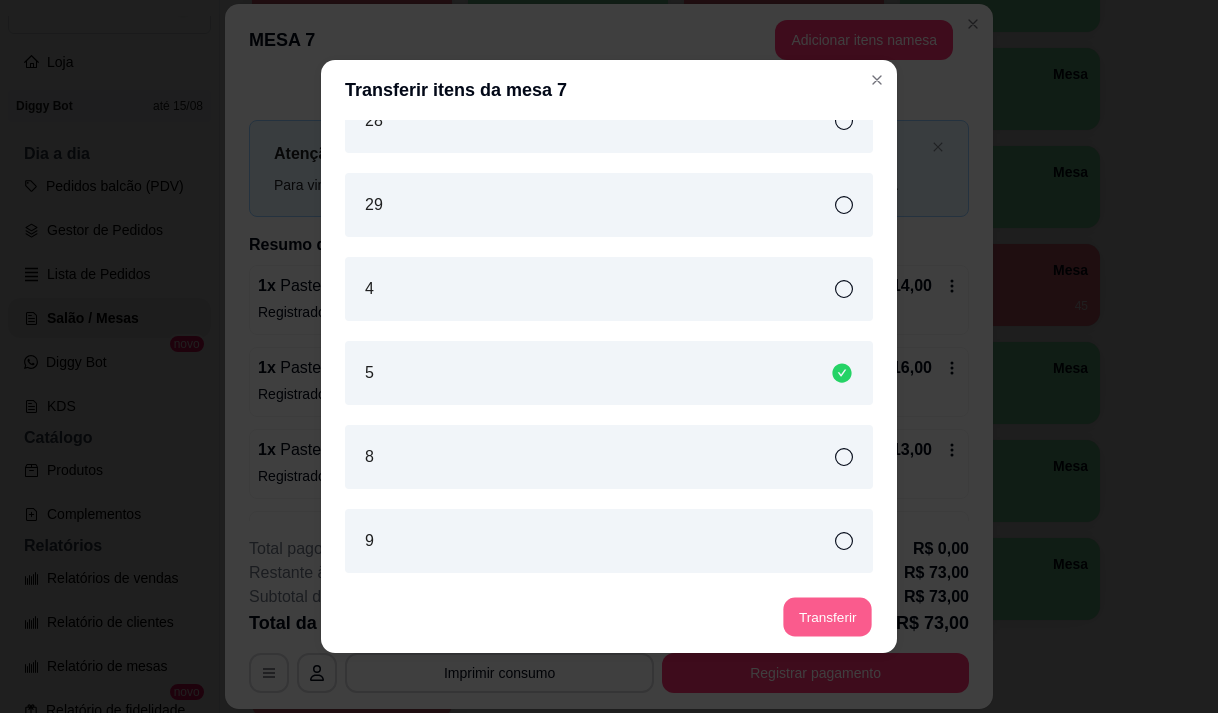 click on "Transferir" at bounding box center [827, 617] 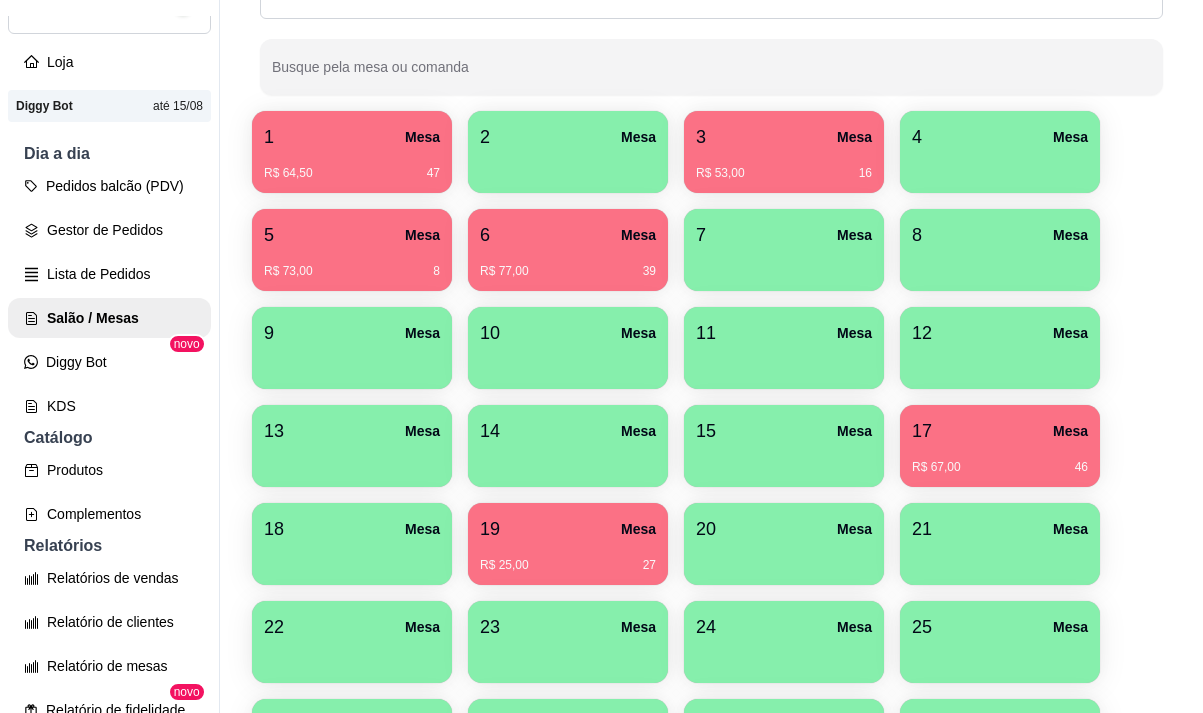 scroll, scrollTop: 208, scrollLeft: 0, axis: vertical 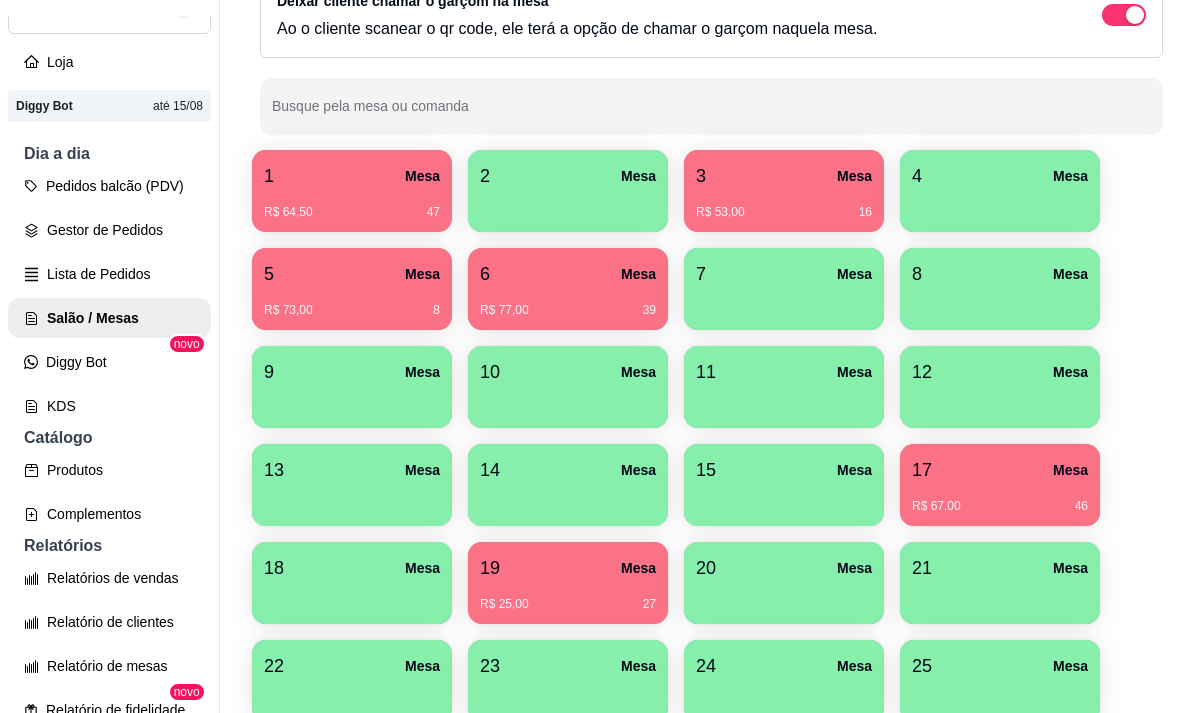 click on "R$ 64,50 47" at bounding box center [352, 212] 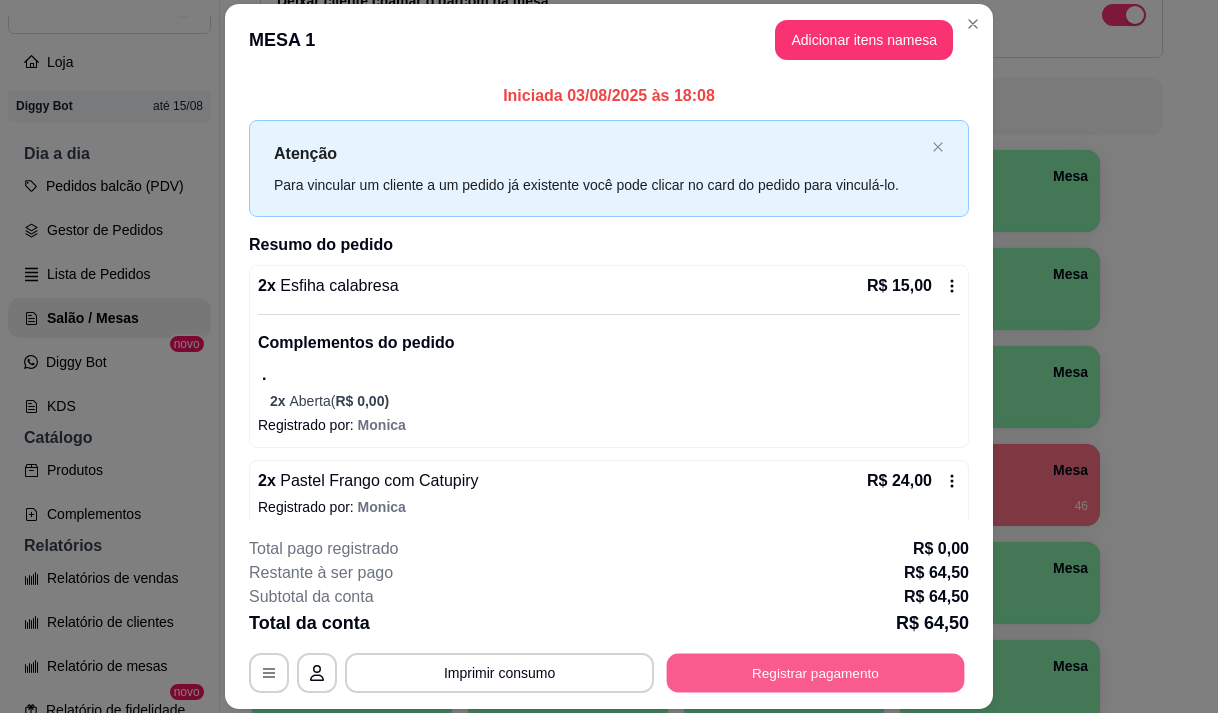 click on "Registrar pagamento" at bounding box center (816, 673) 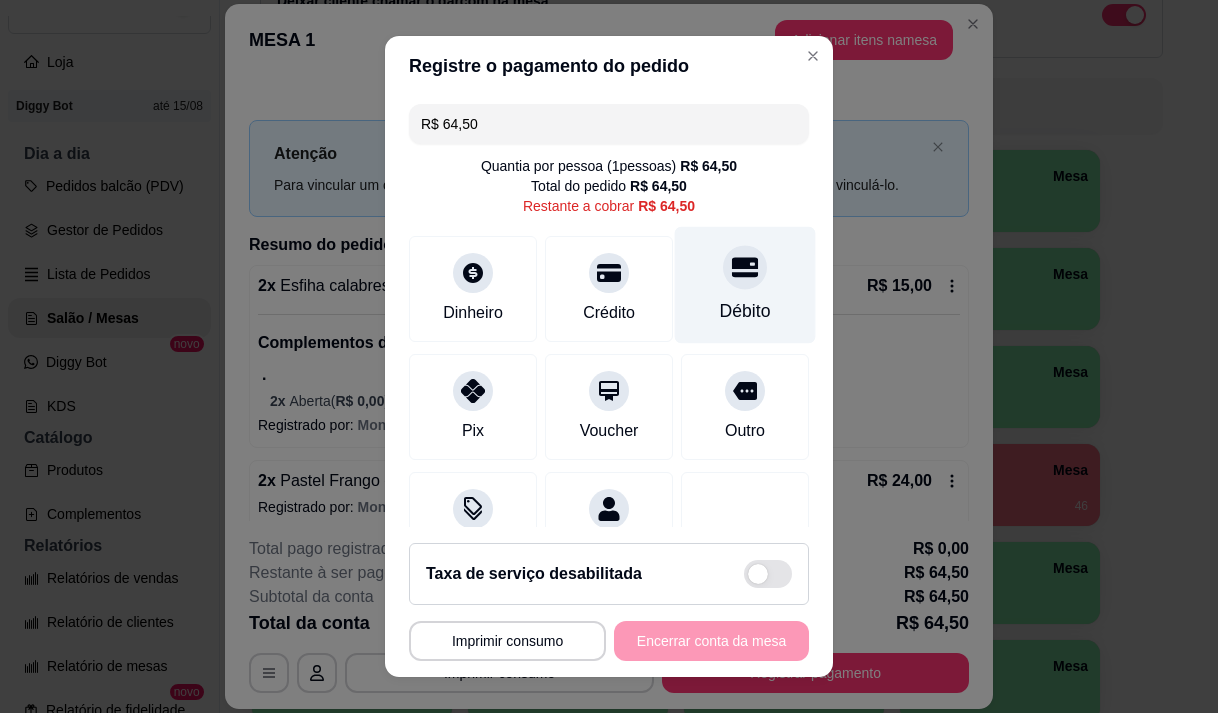 click on "Débito" at bounding box center (745, 284) 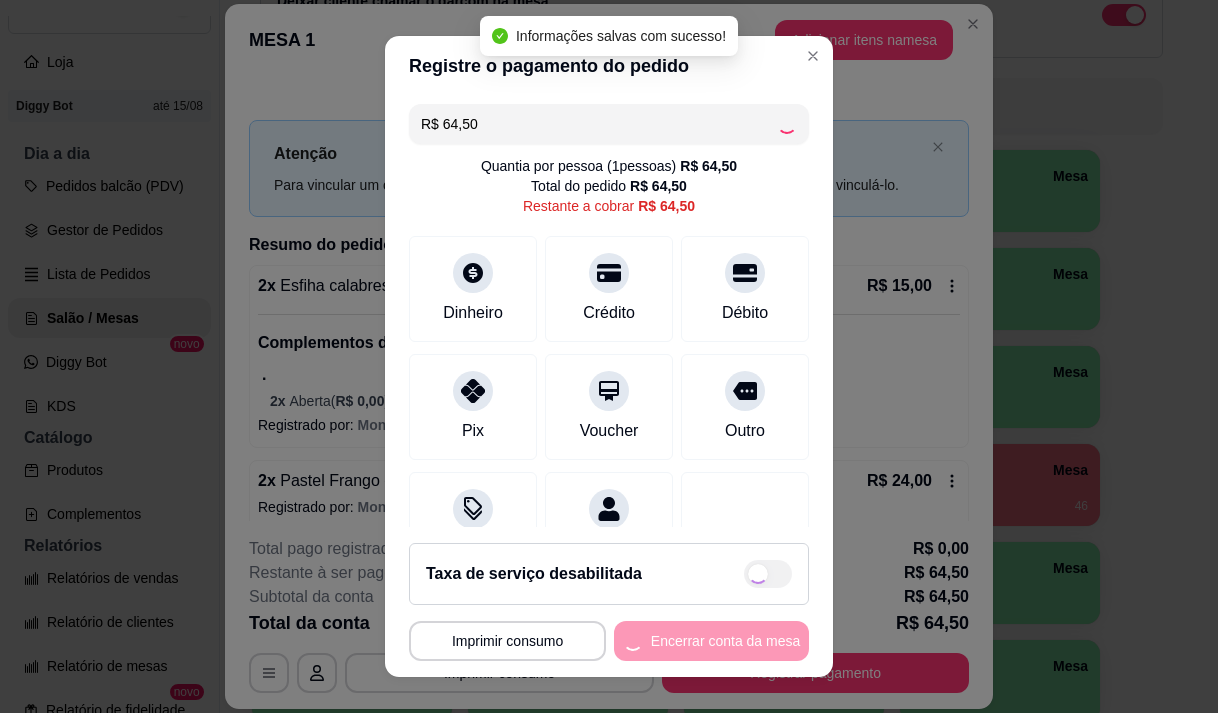 type on "R$ 0,00" 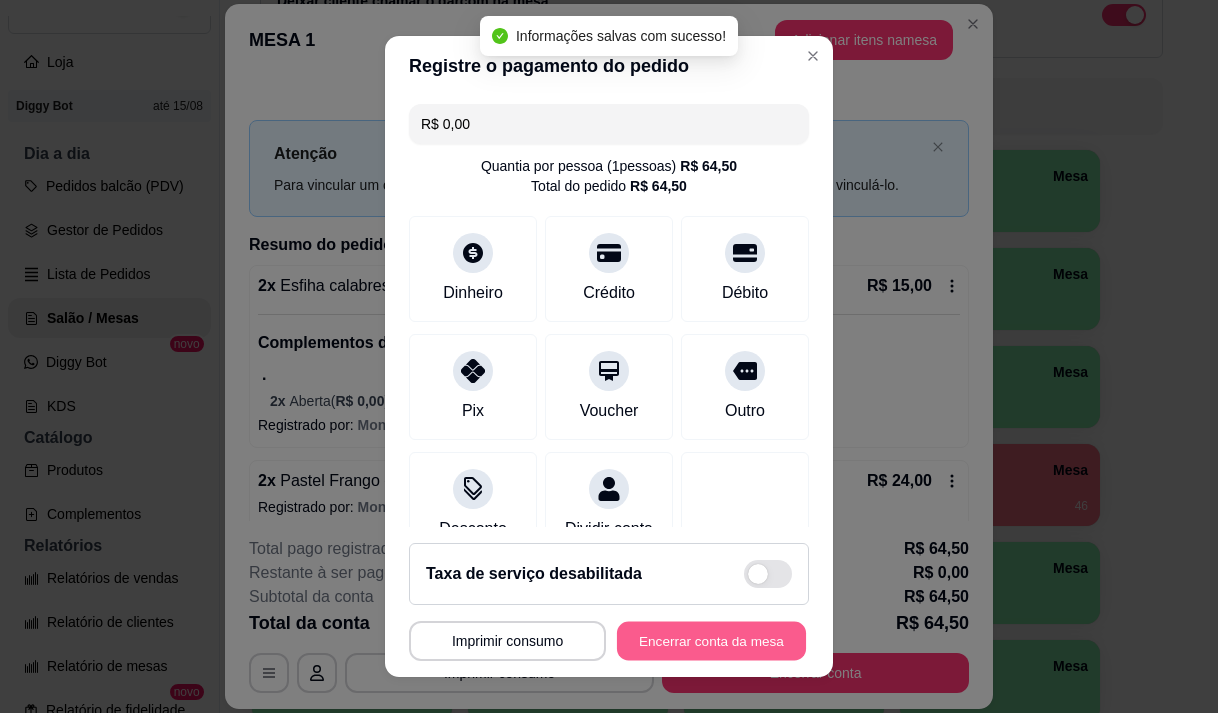 click on "Encerrar conta da mesa" at bounding box center [711, 641] 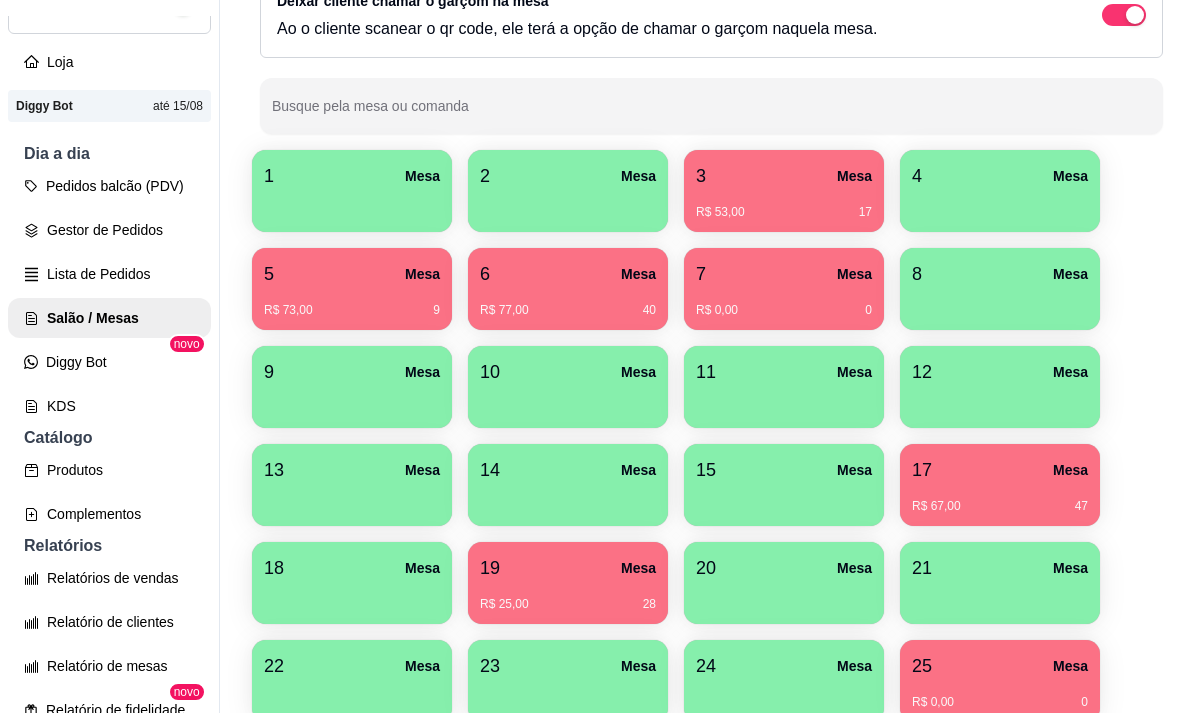 click on "R$ 67,00 [NUMBER]" at bounding box center [1000, 499] 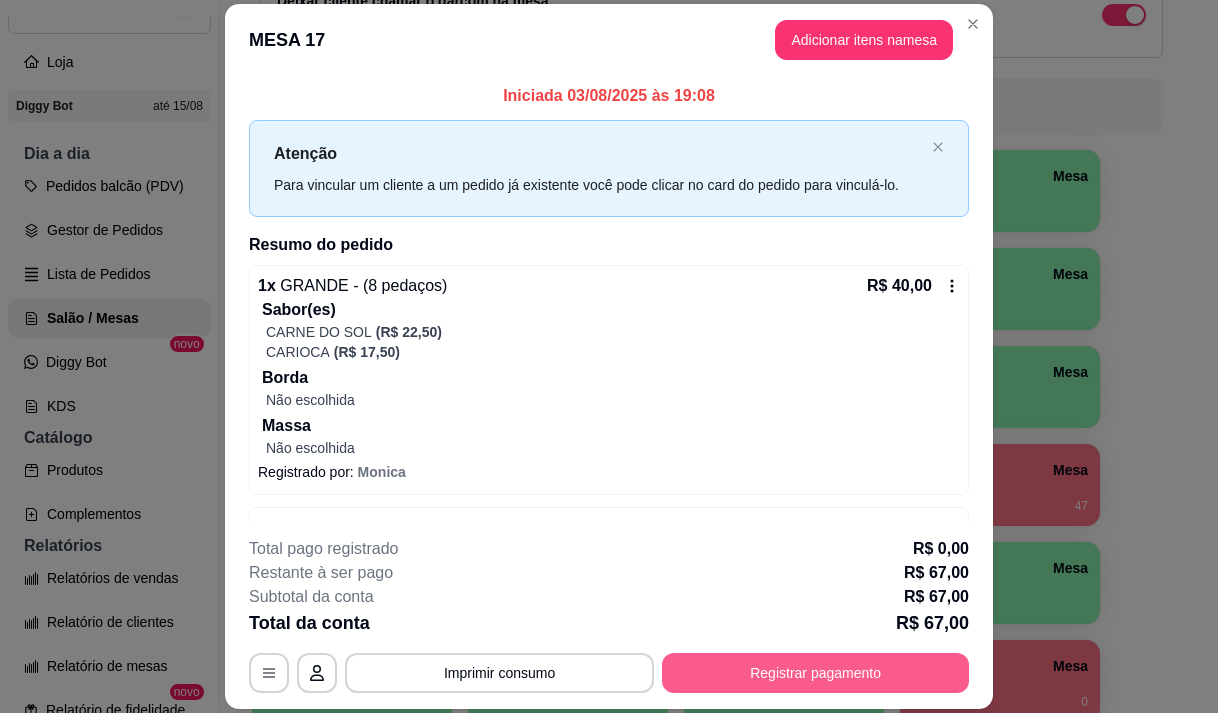 click on "Registrar pagamento" at bounding box center (815, 673) 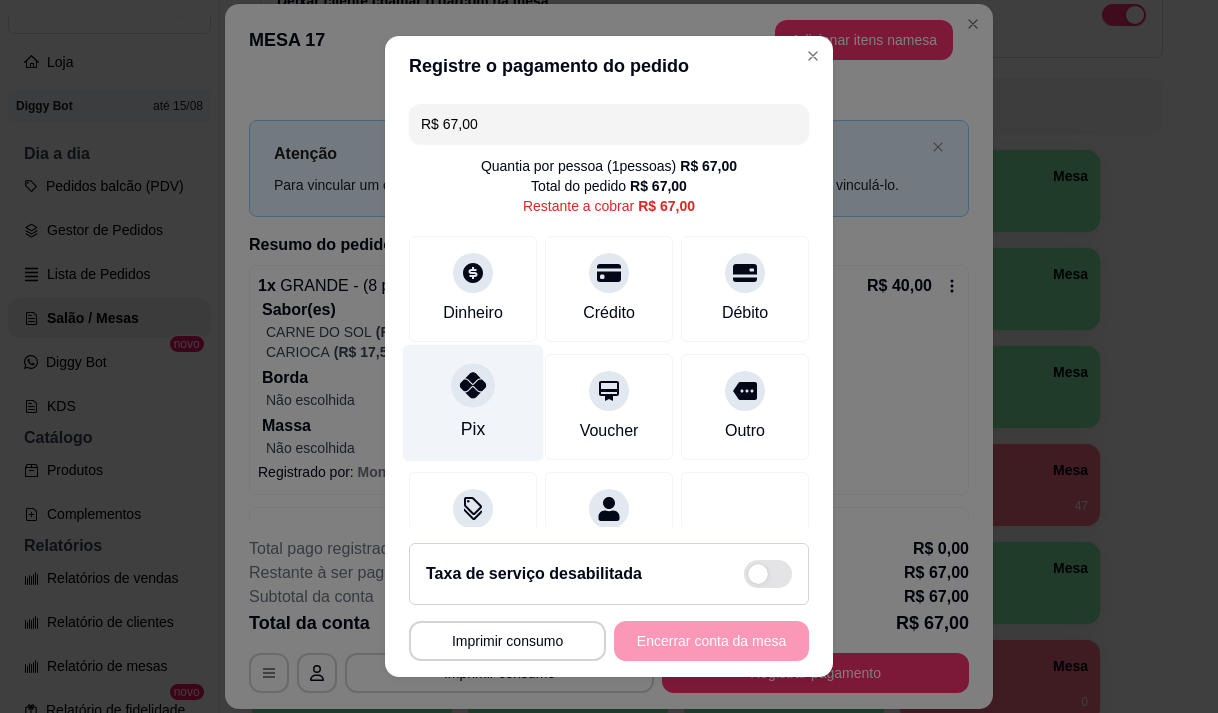 click at bounding box center [473, 385] 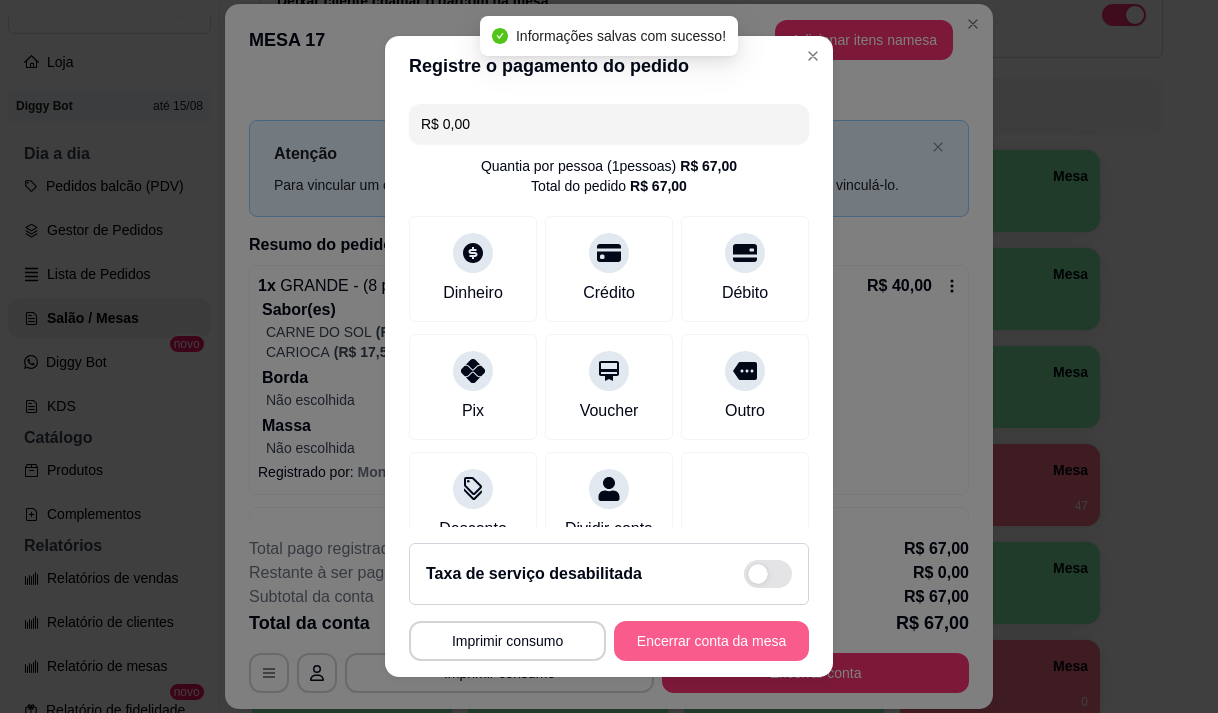 type on "R$ 0,00" 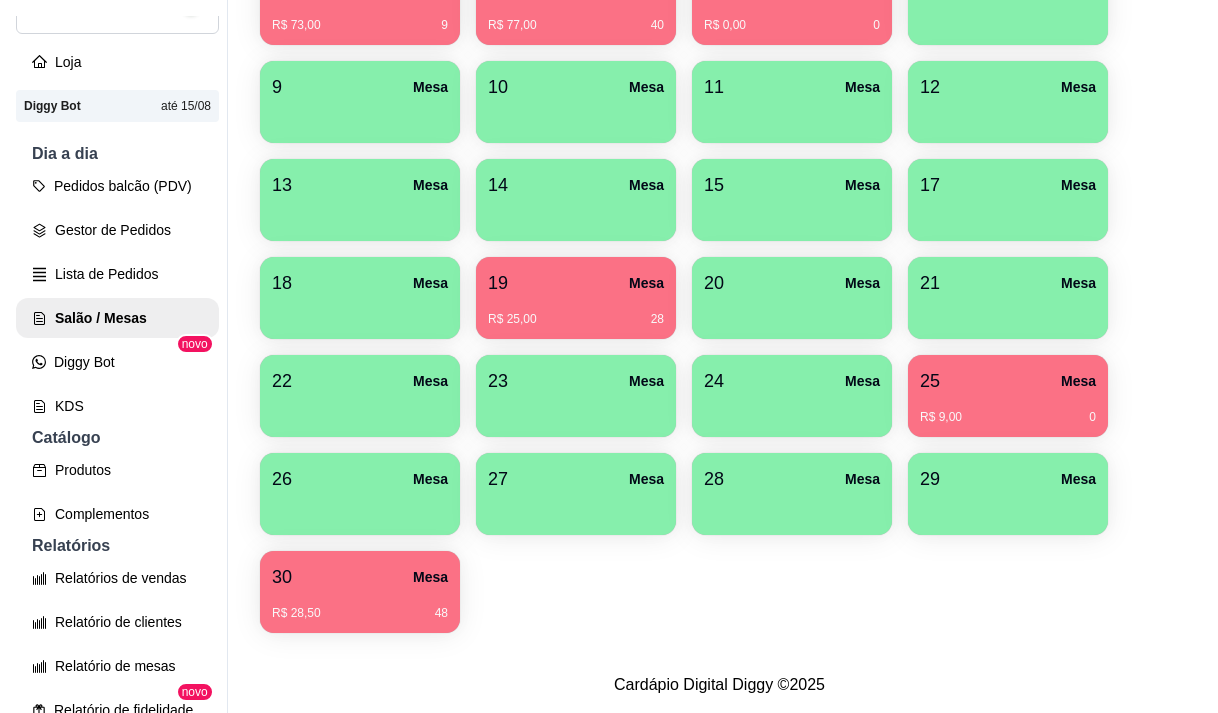 scroll, scrollTop: 508, scrollLeft: 0, axis: vertical 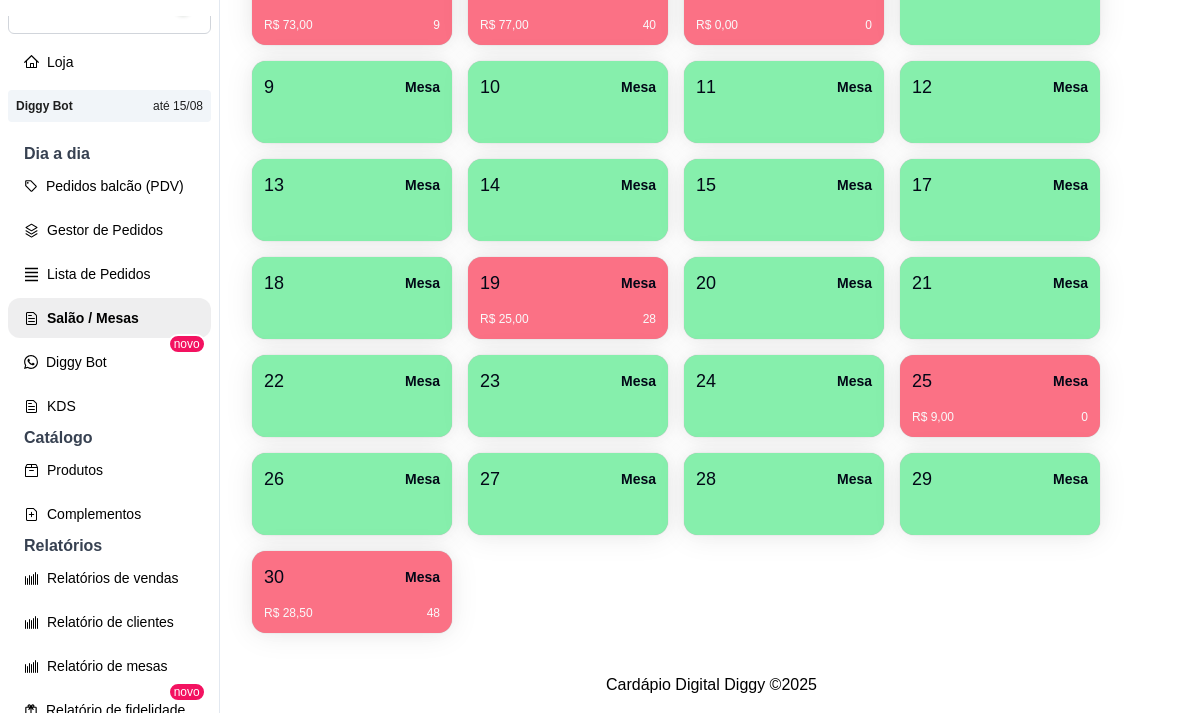 click on "30 Mesa" at bounding box center [352, 577] 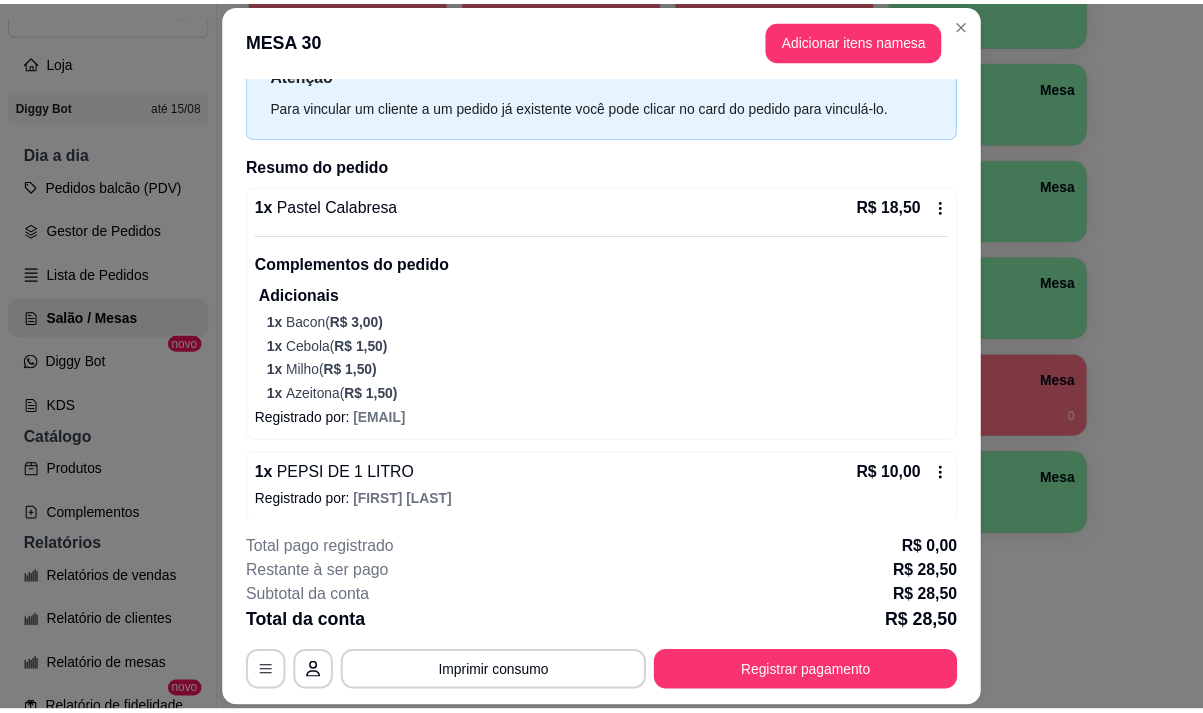 scroll, scrollTop: 88, scrollLeft: 0, axis: vertical 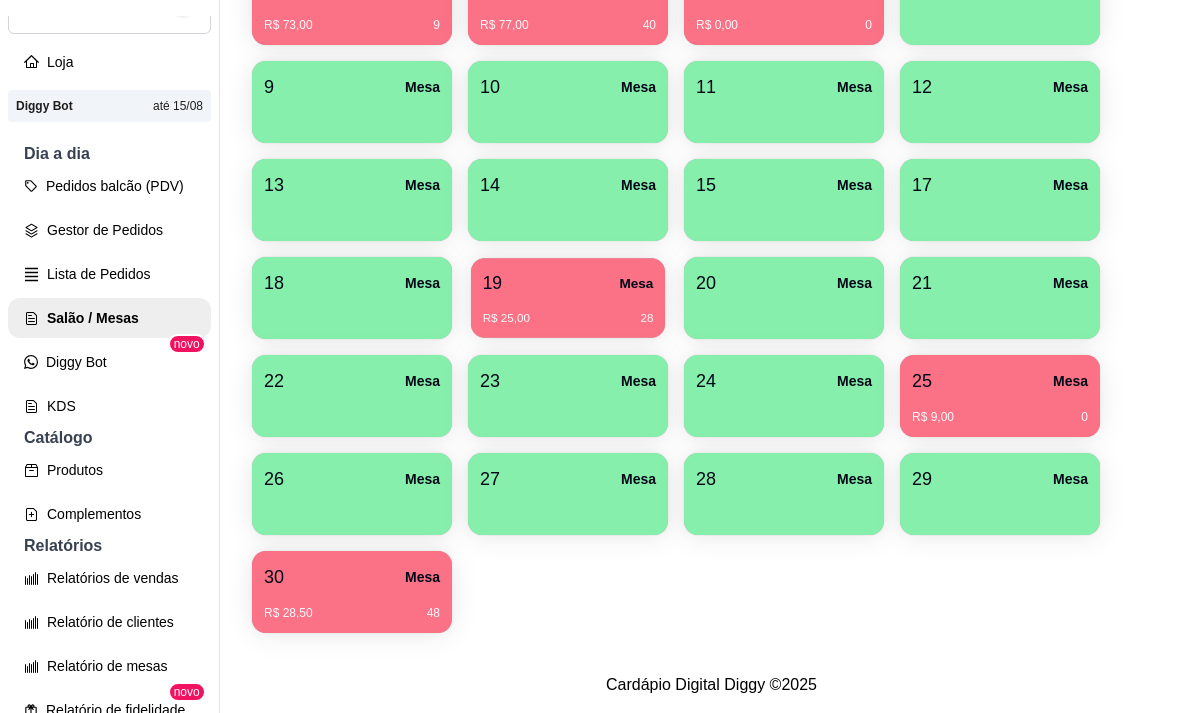 click on "19 Mesa" at bounding box center (568, 283) 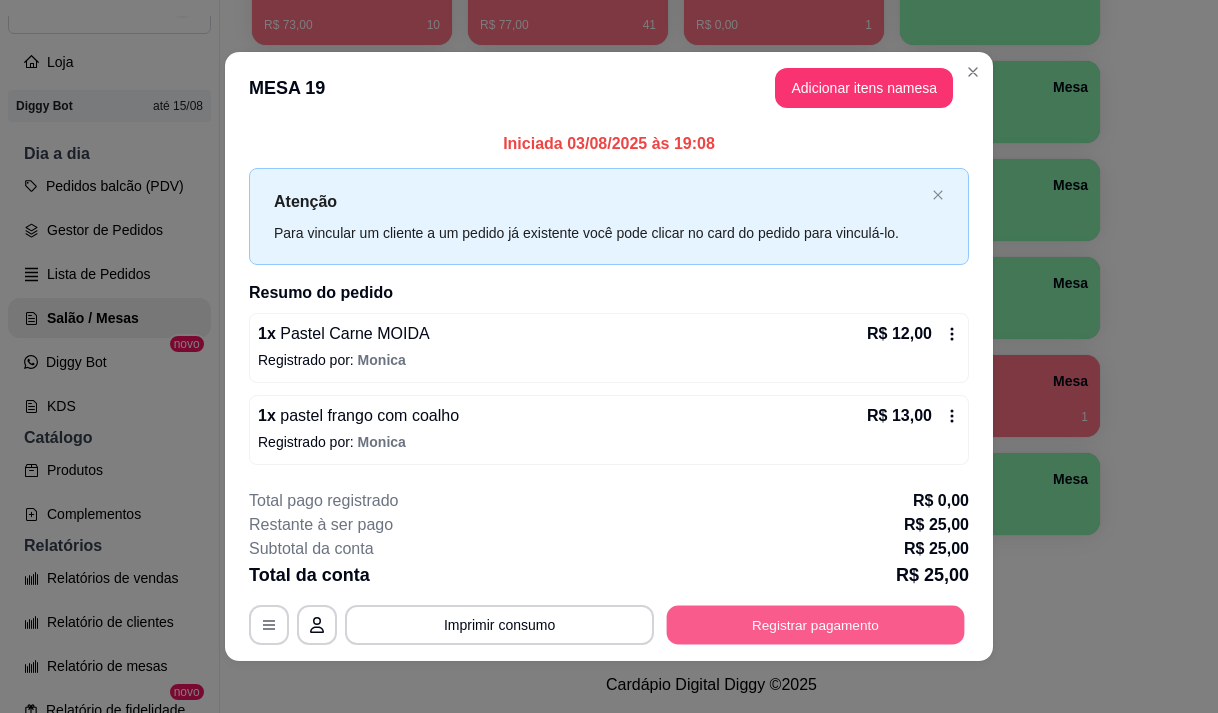 click on "Registrar pagamento" at bounding box center [816, 625] 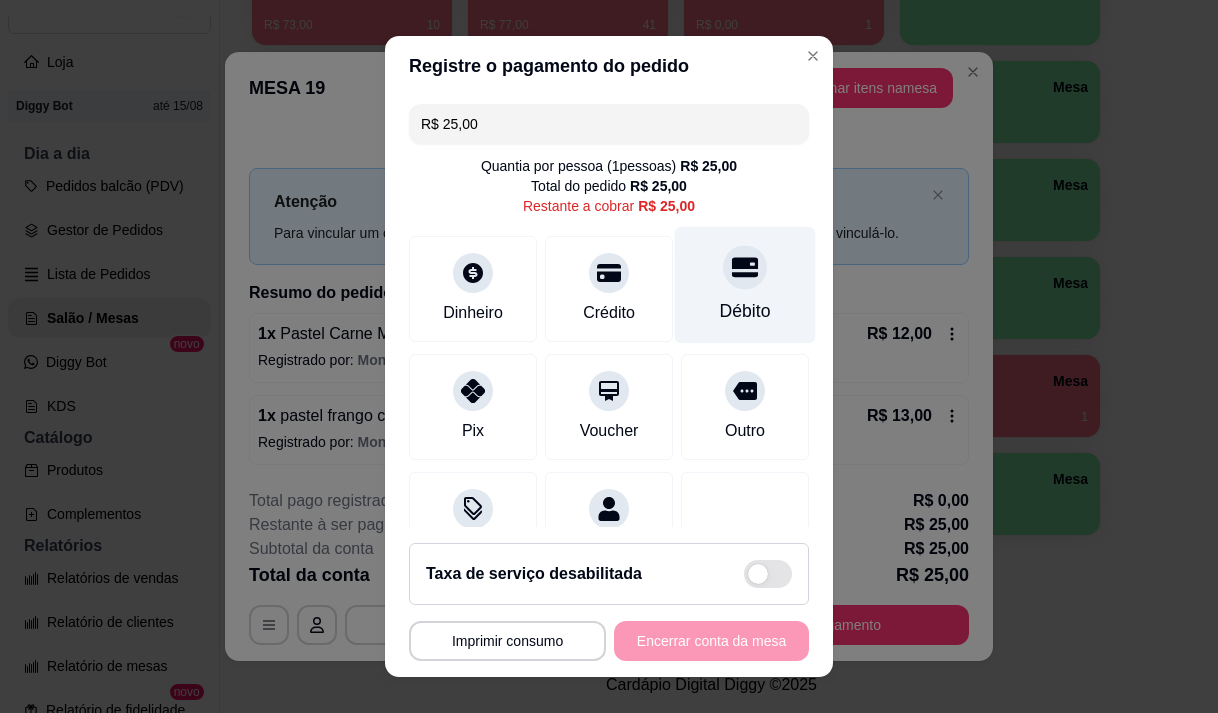 click on "Débito" at bounding box center (745, 311) 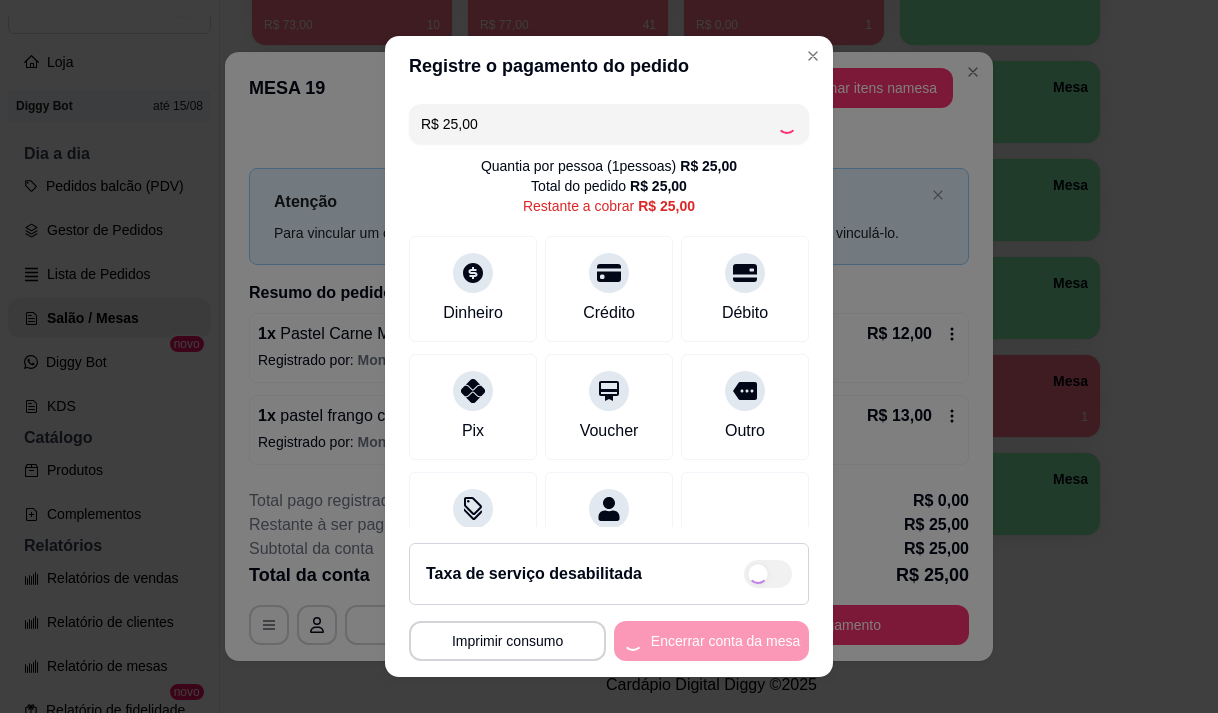 type on "R$ 0,00" 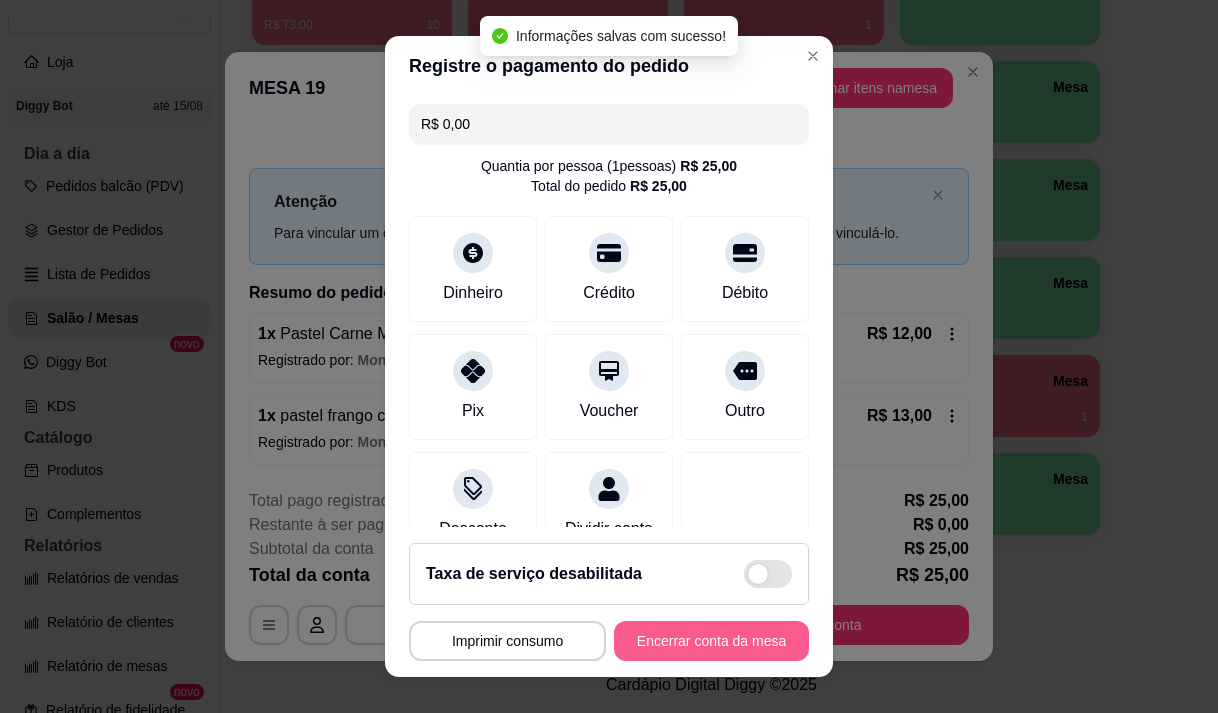 click on "Encerrar conta da mesa" at bounding box center (711, 641) 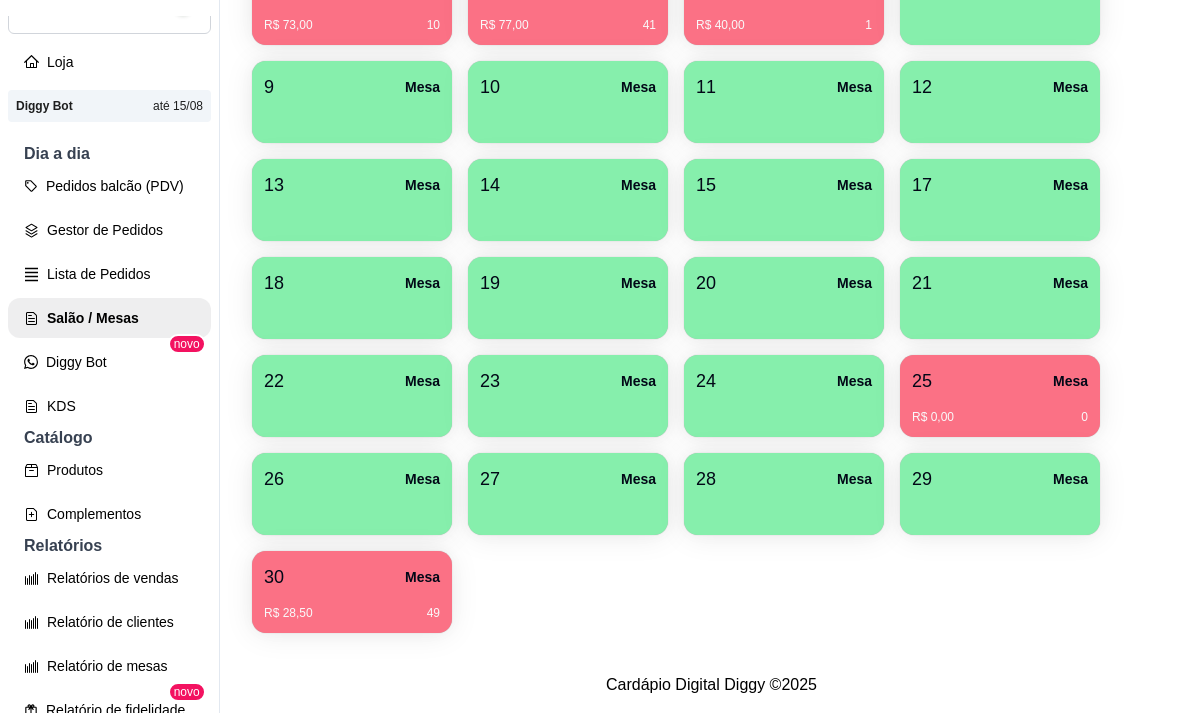 click on "R$ 0,00 0" at bounding box center (1000, 417) 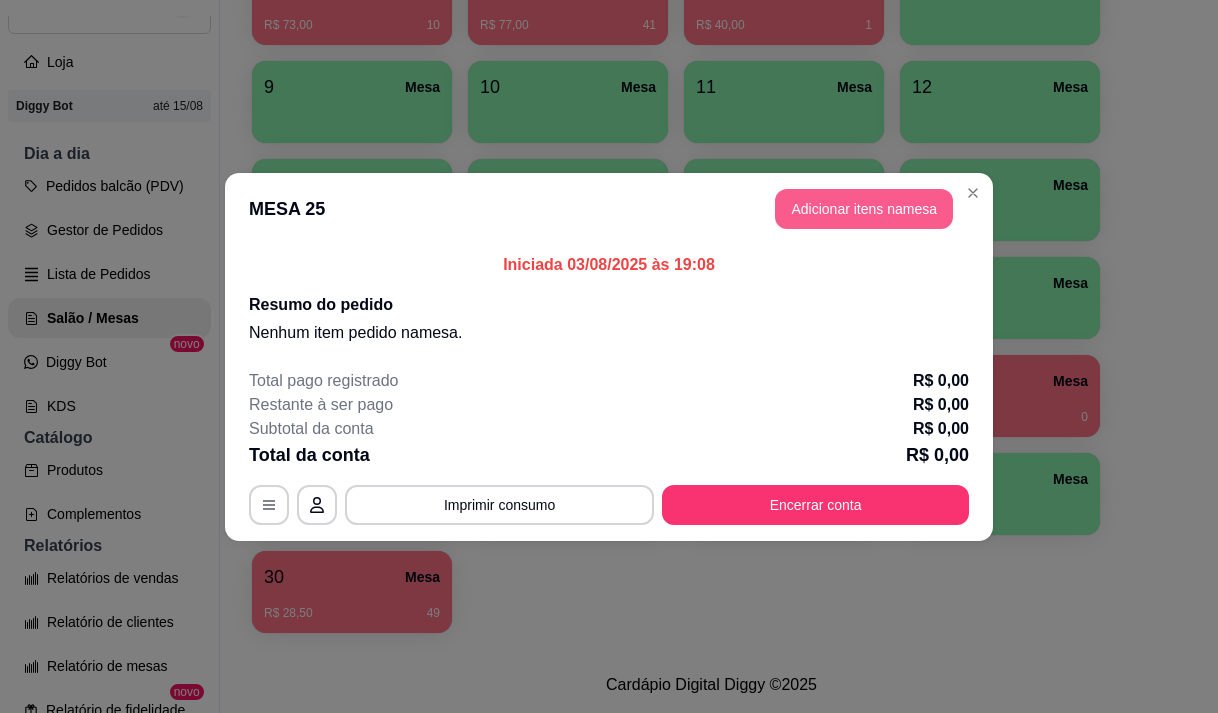 click on "Adicionar itens na  mesa" at bounding box center (864, 209) 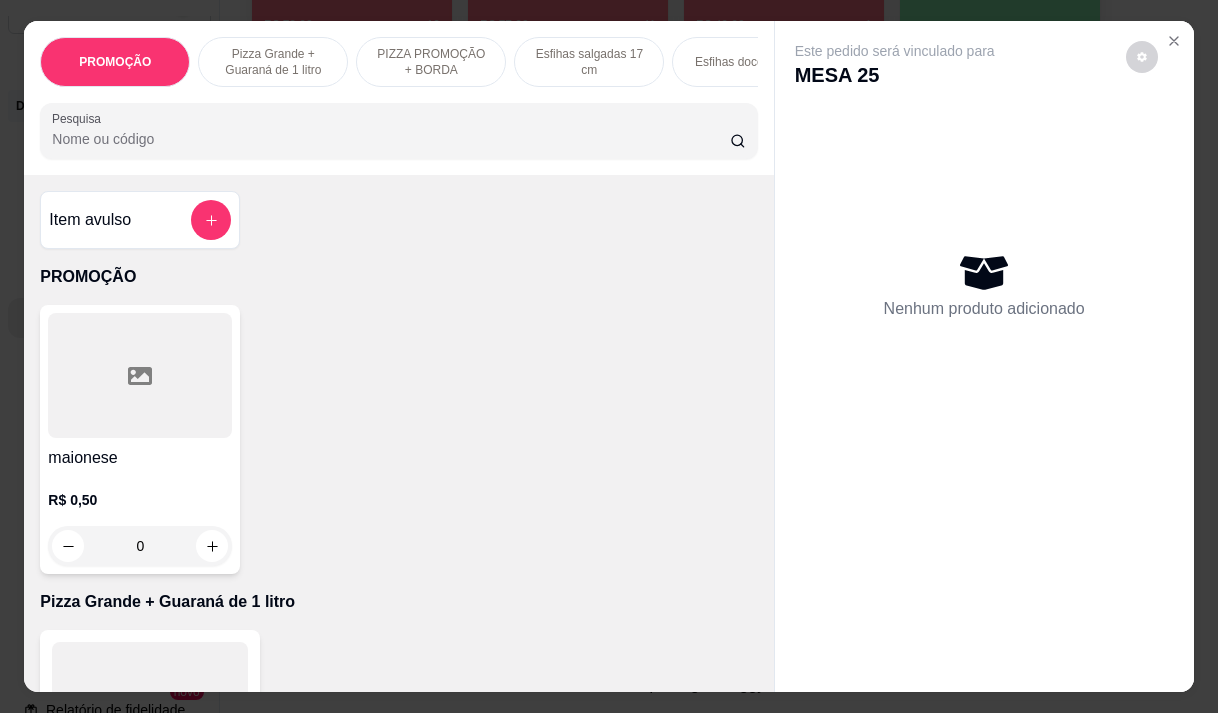 click on "Pesquisa" at bounding box center (391, 139) 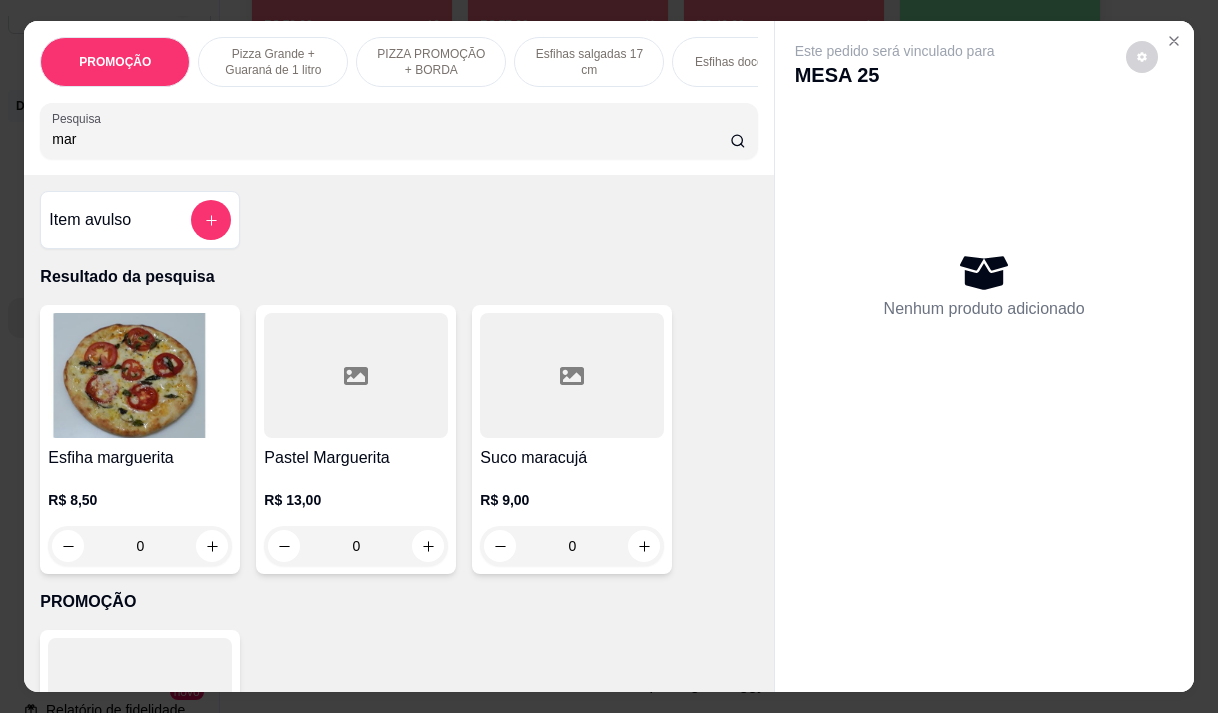 type on "mar" 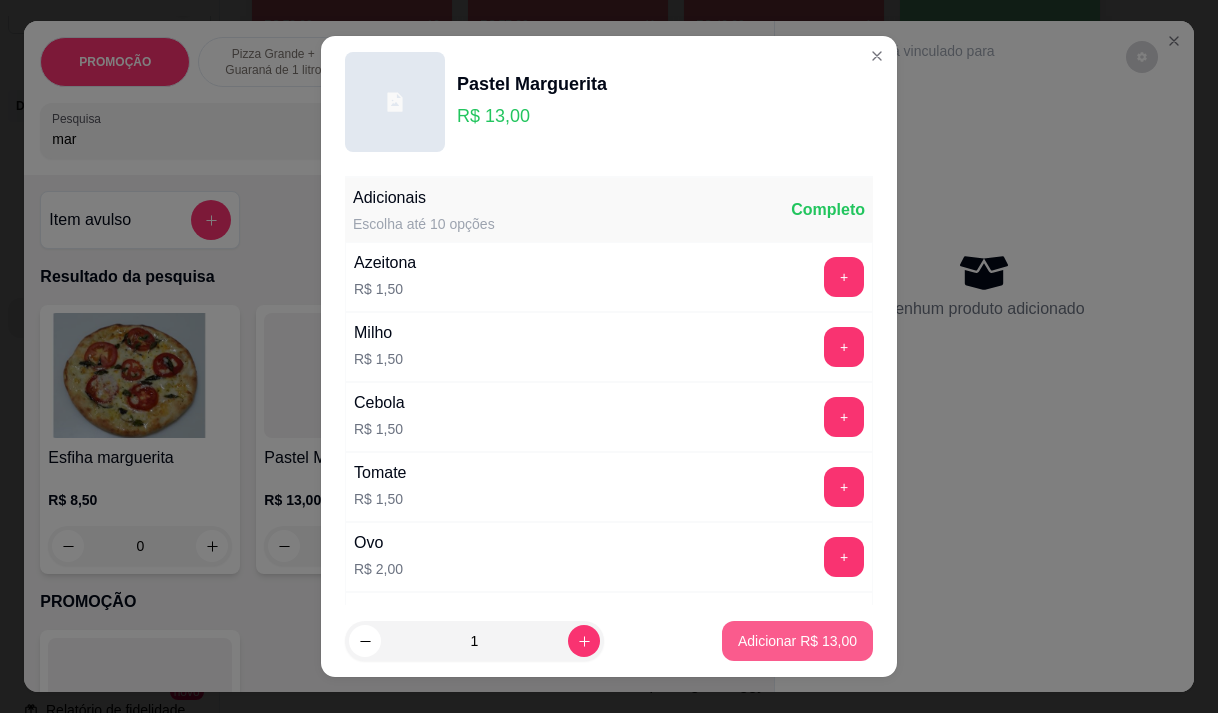 click on "Adicionar   R$ 13,00" at bounding box center (797, 641) 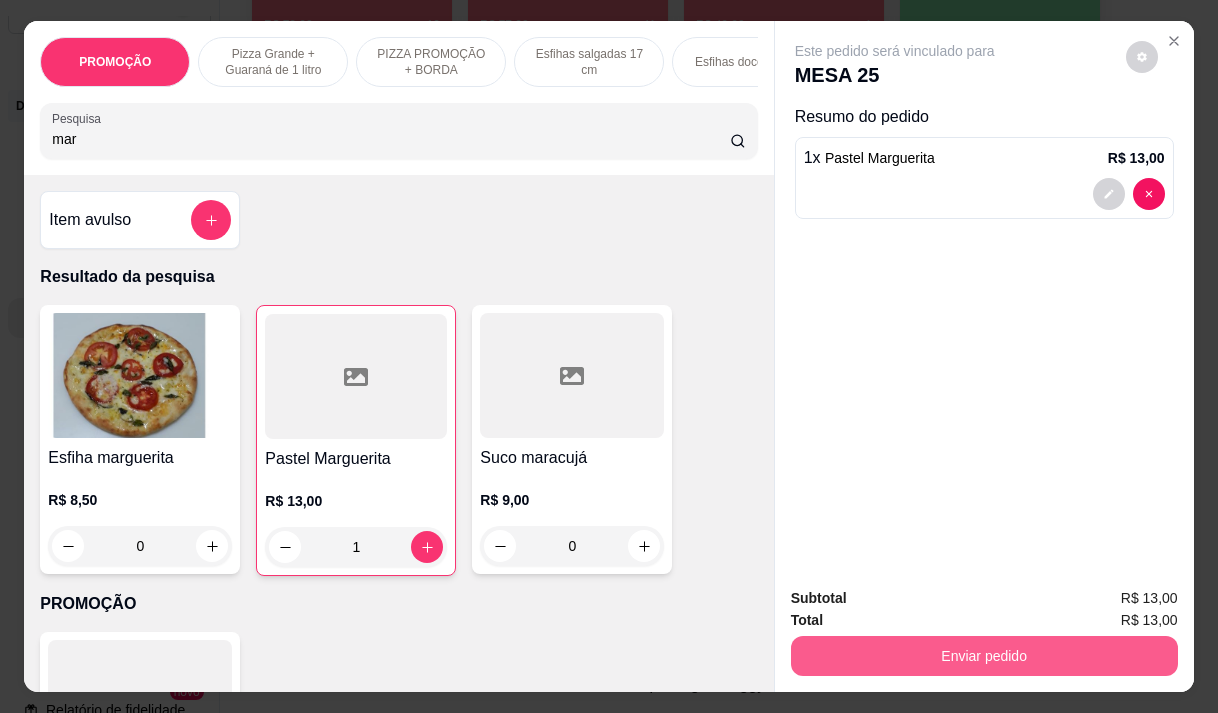 click on "Enviar pedido" at bounding box center [984, 656] 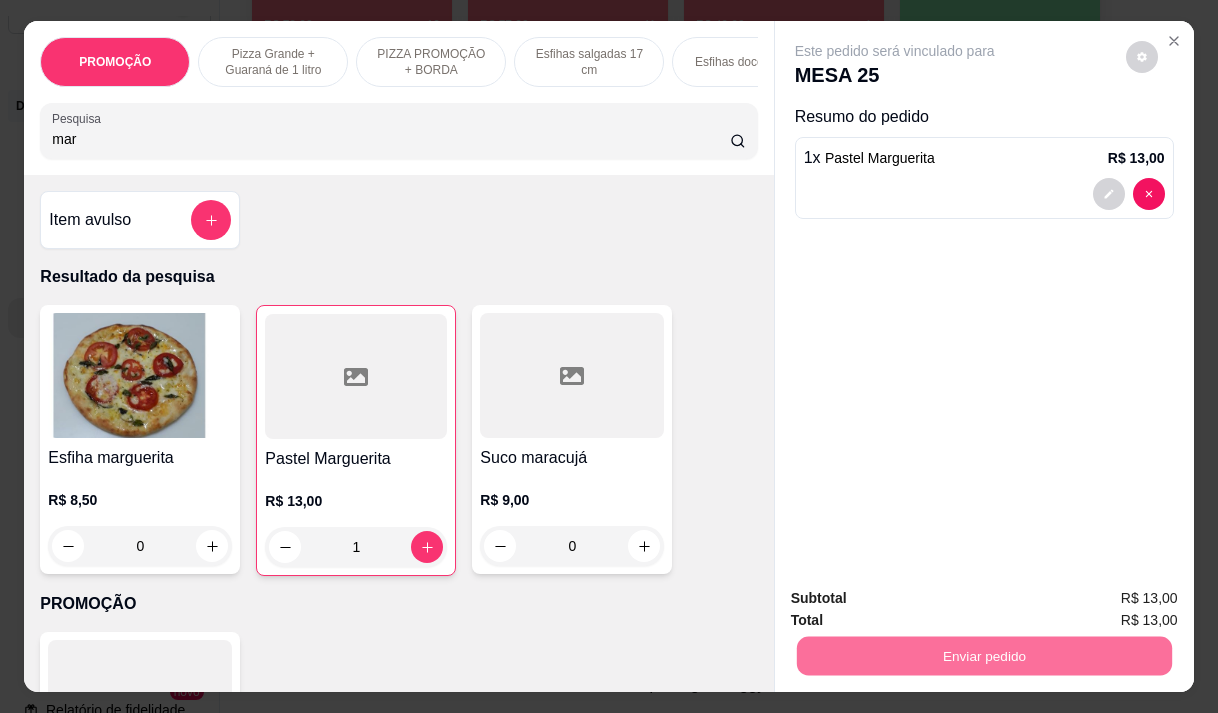 click on "Não registrar e enviar pedido" at bounding box center (918, 599) 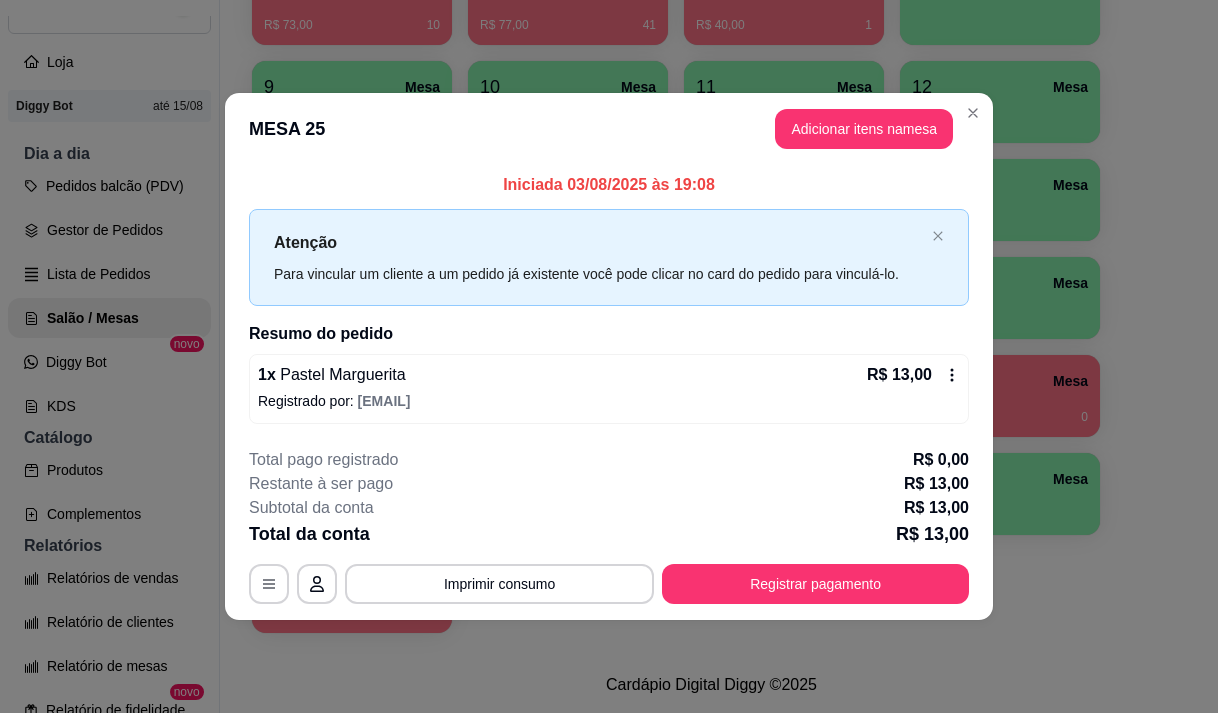 click on "MESA 25 Adicionar itens na  mesa" at bounding box center (609, 129) 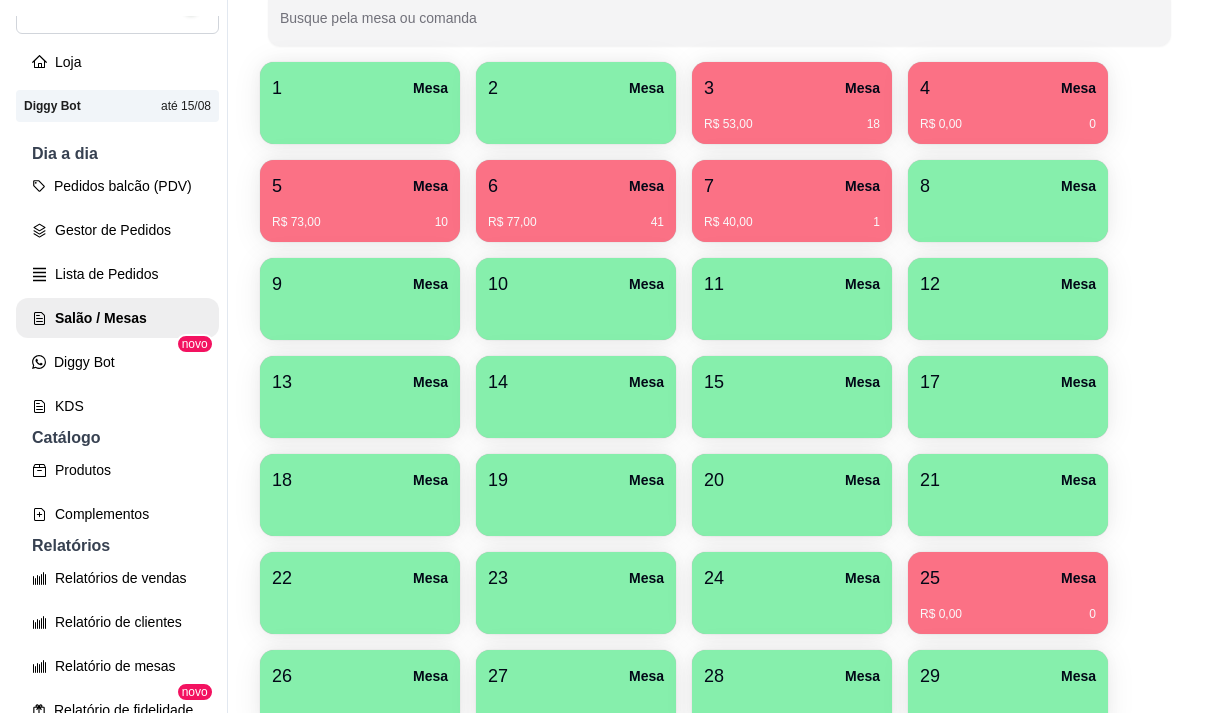 scroll, scrollTop: 208, scrollLeft: 0, axis: vertical 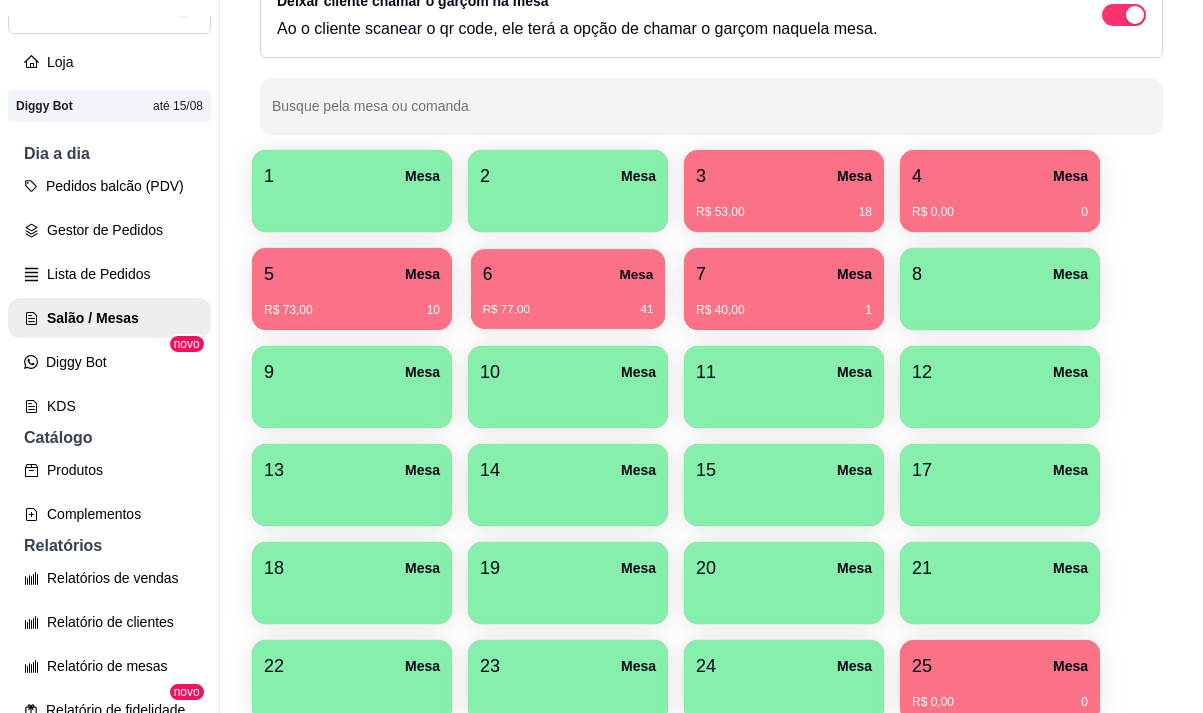 click on "R$ 77,00 41" at bounding box center (568, 302) 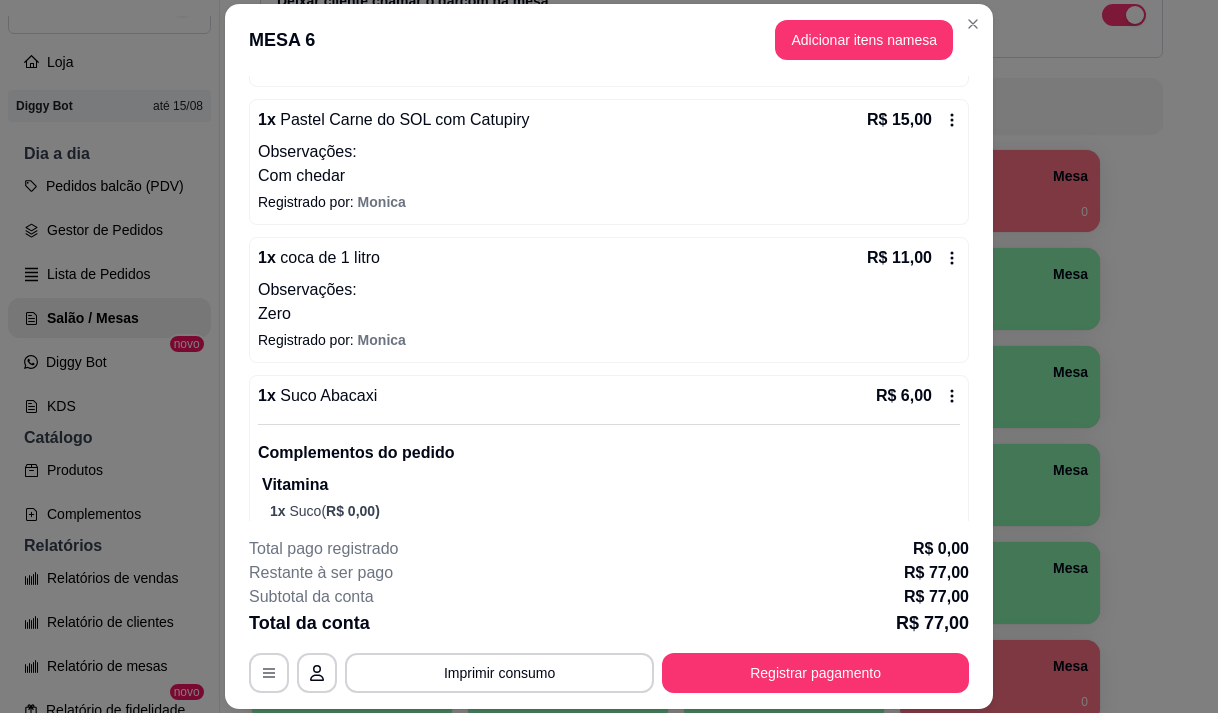 scroll, scrollTop: 292, scrollLeft: 0, axis: vertical 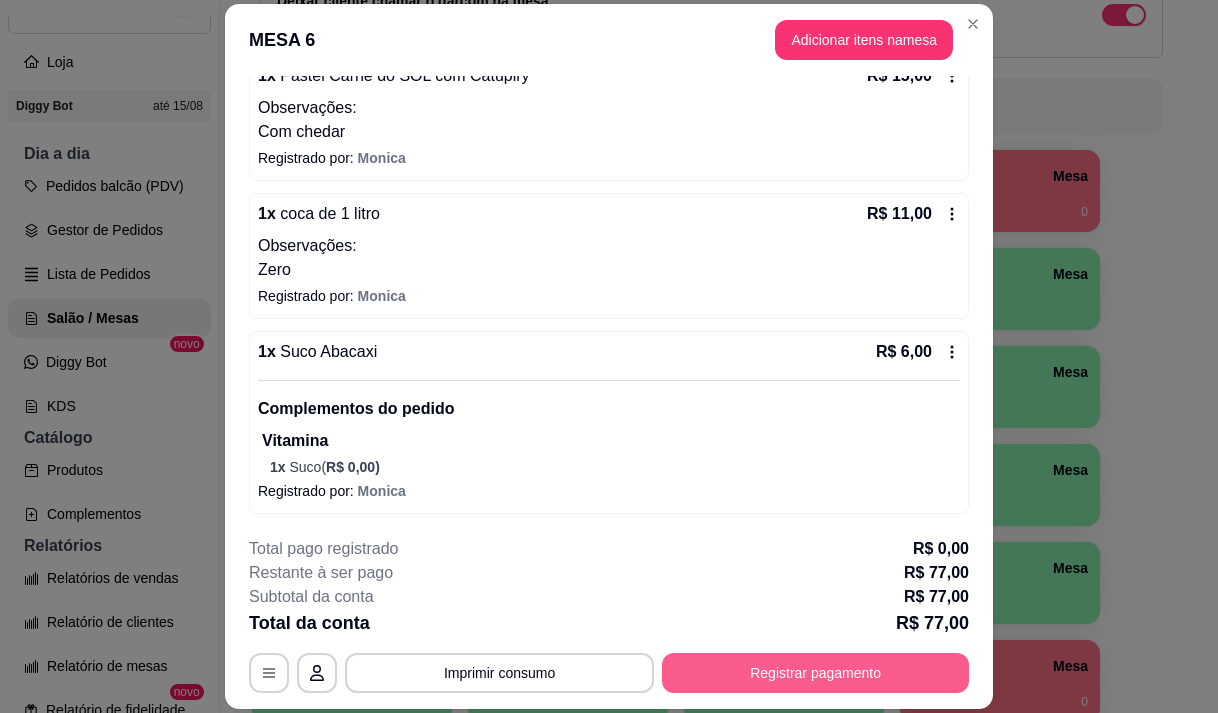 click on "Registrar pagamento" at bounding box center [815, 673] 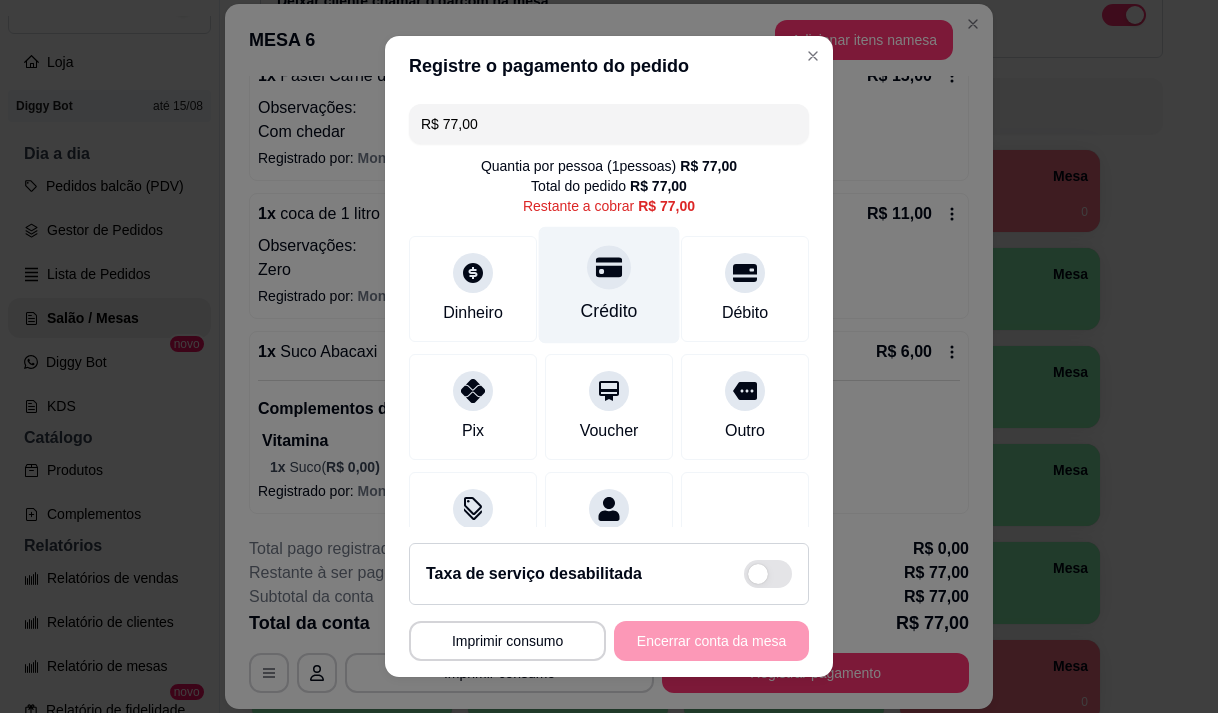 click on "Crédito" at bounding box center (609, 311) 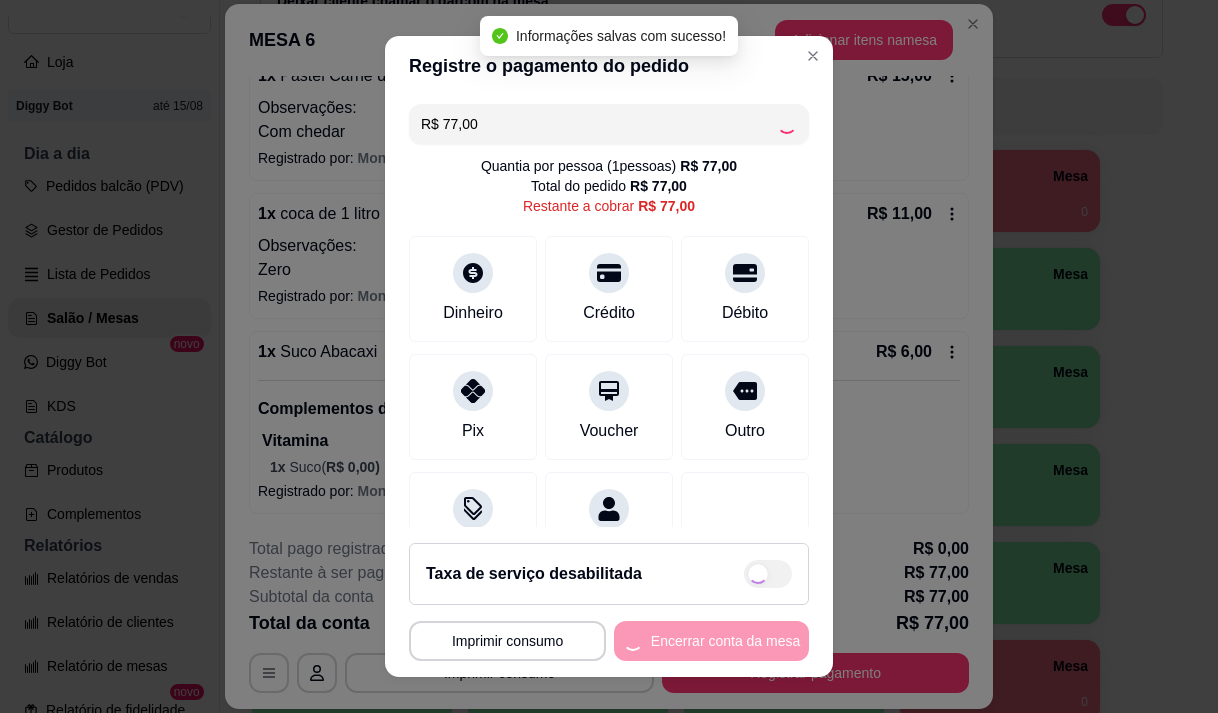 type on "R$ 0,00" 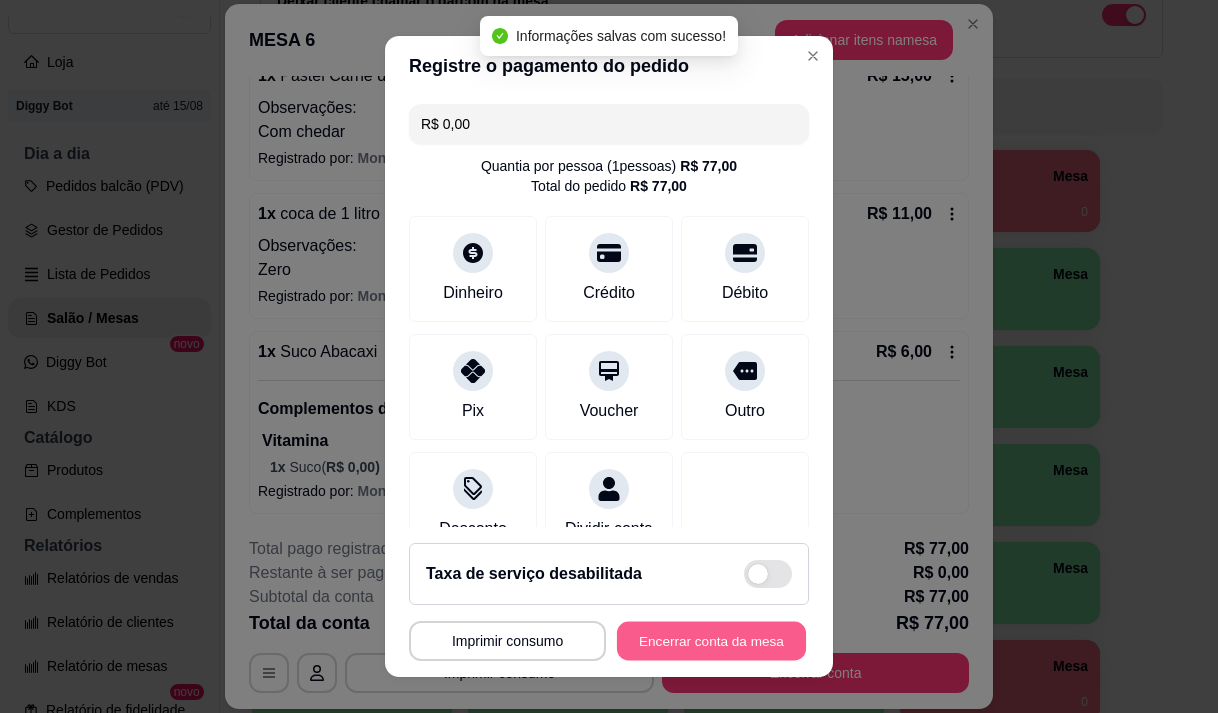 click on "Encerrar conta da mesa" at bounding box center [711, 641] 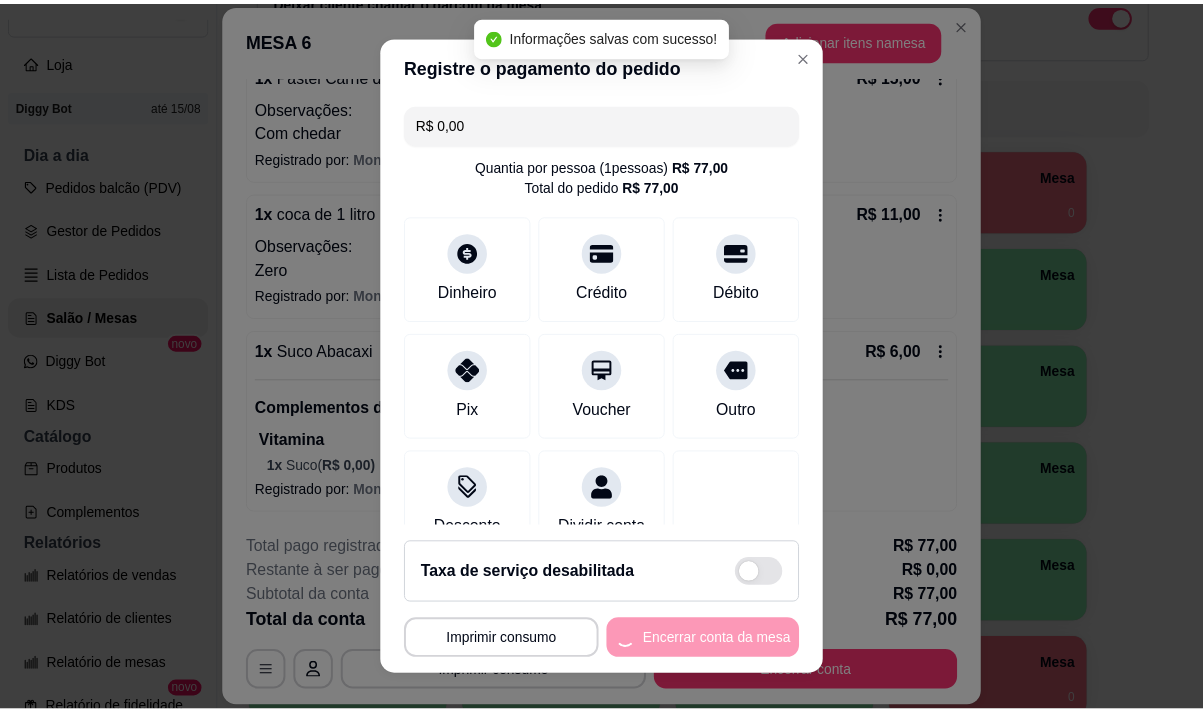 scroll, scrollTop: 0, scrollLeft: 0, axis: both 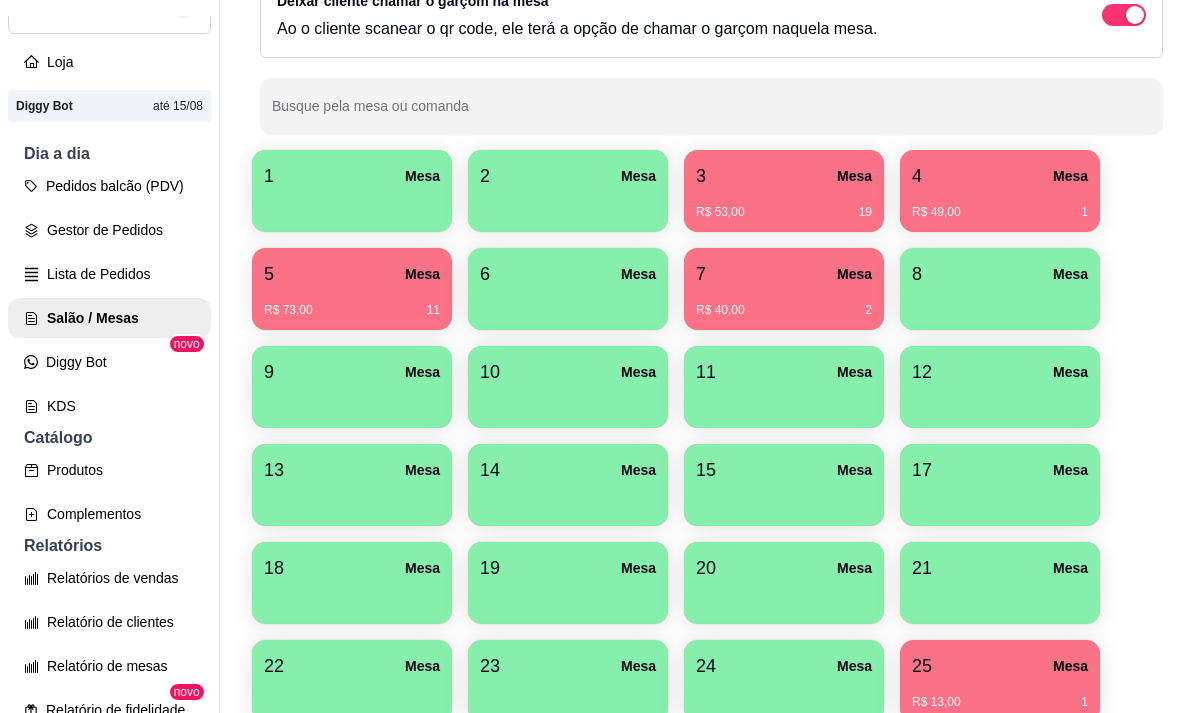type 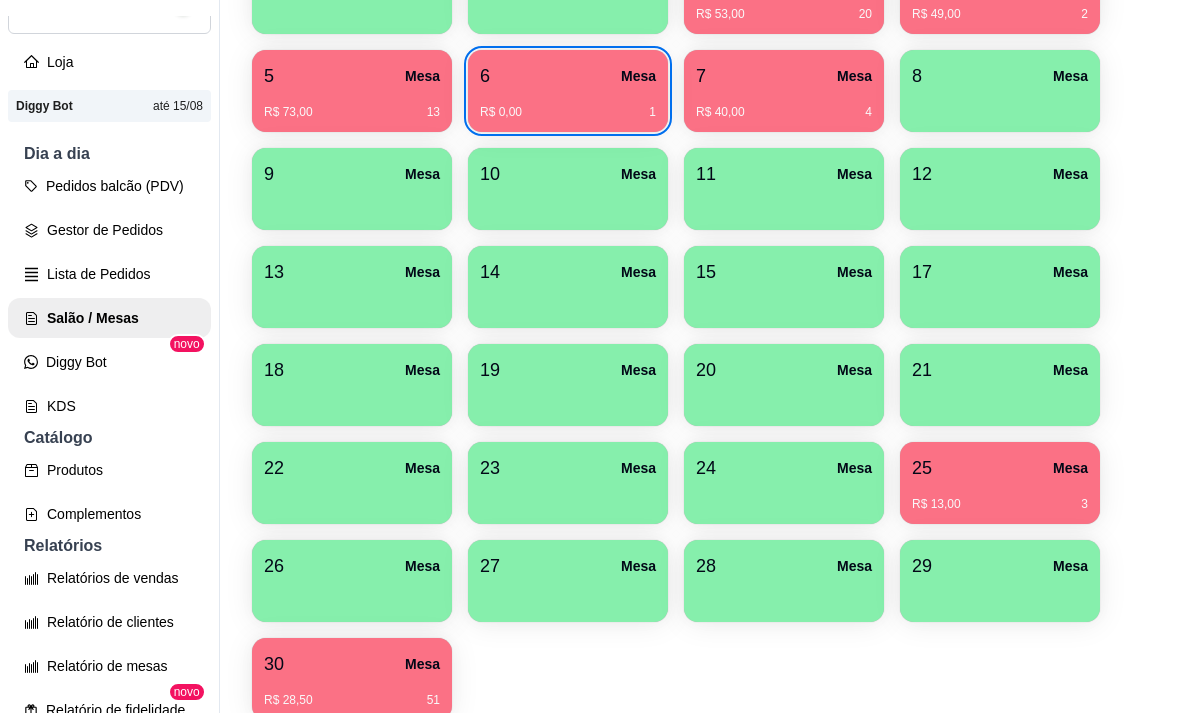 scroll, scrollTop: 408, scrollLeft: 0, axis: vertical 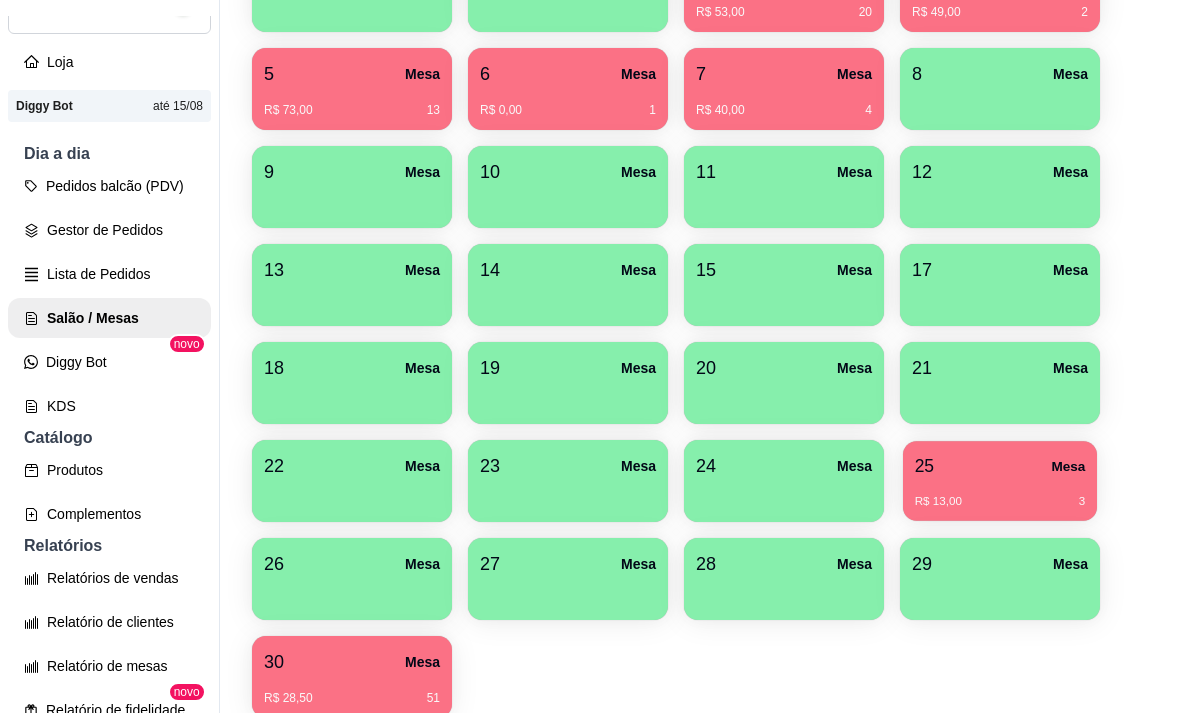 click on "R$ 13,00 3" at bounding box center (1000, 502) 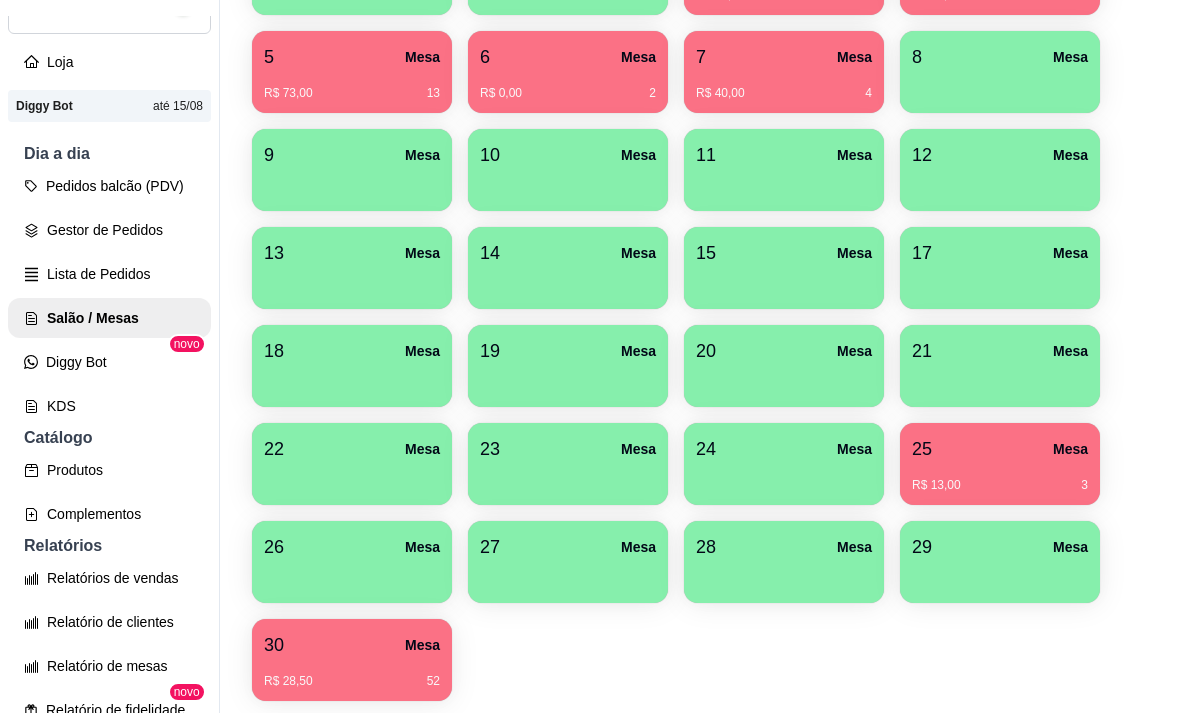 scroll, scrollTop: 408, scrollLeft: 0, axis: vertical 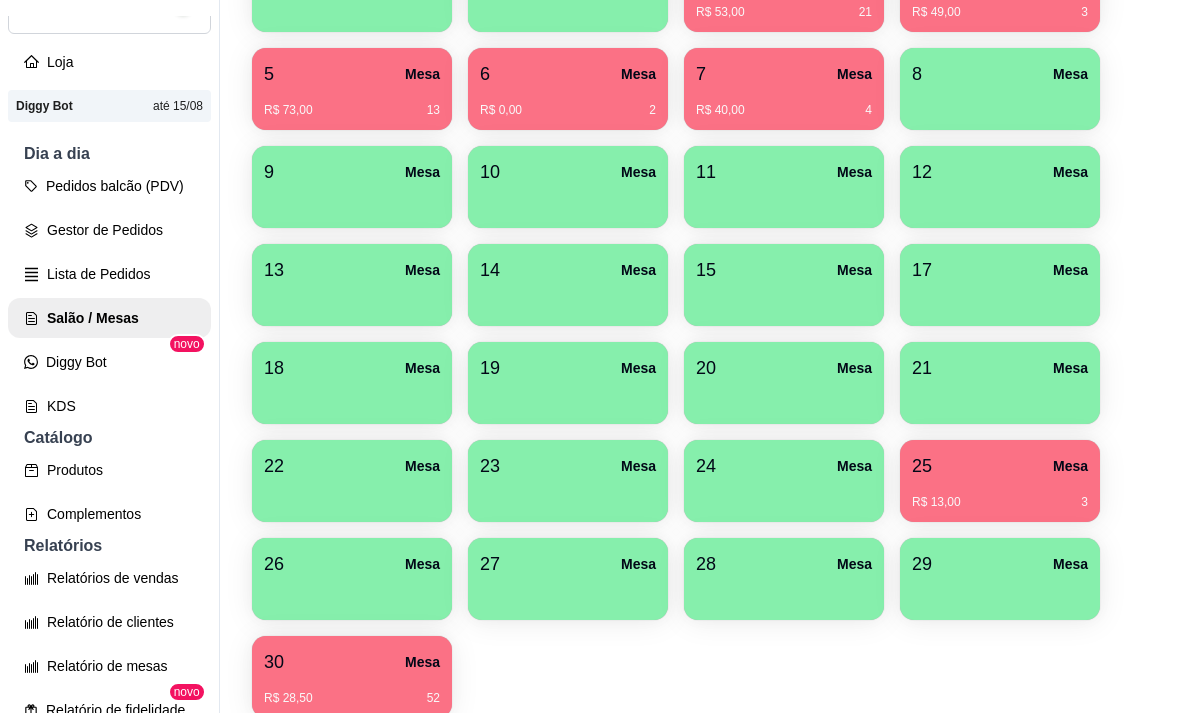 type 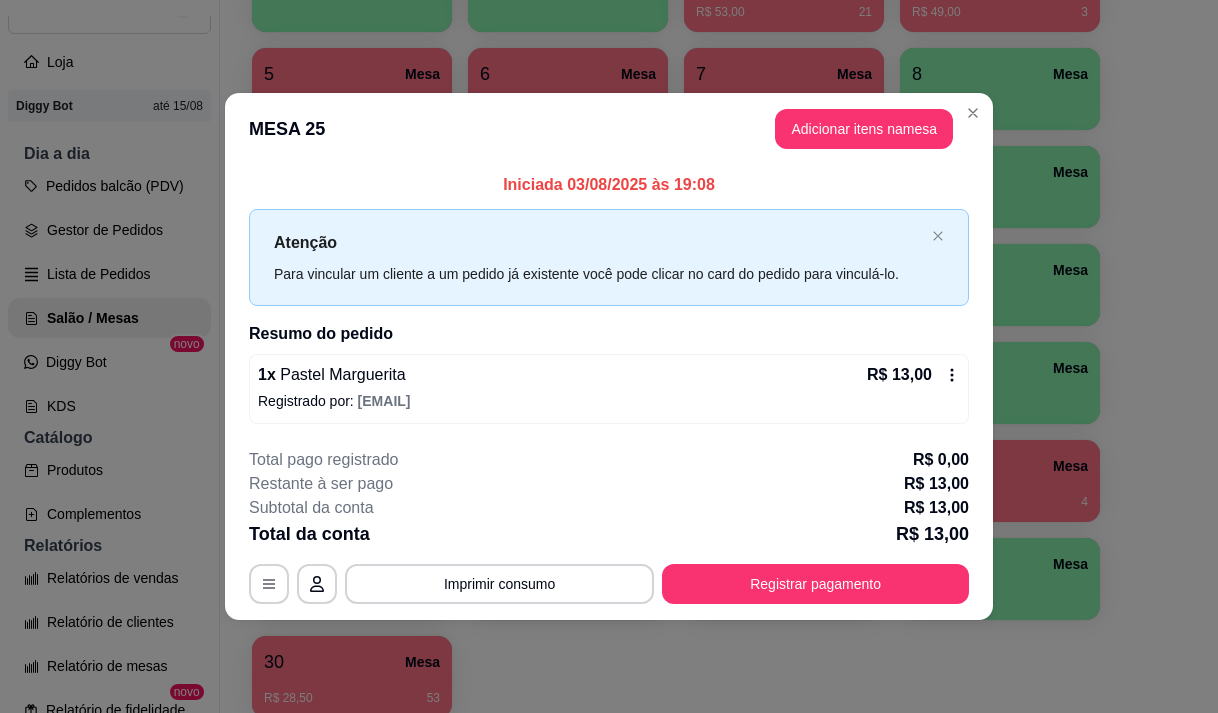 click at bounding box center [1000, 299] 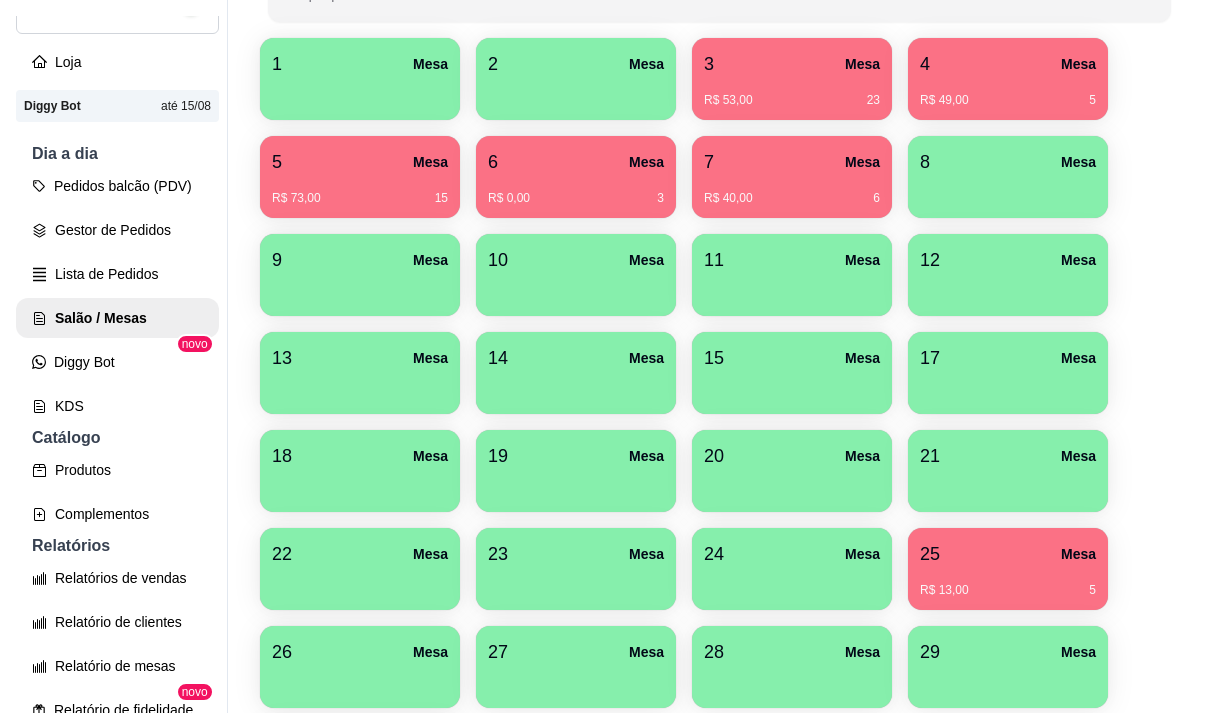 scroll, scrollTop: 208, scrollLeft: 0, axis: vertical 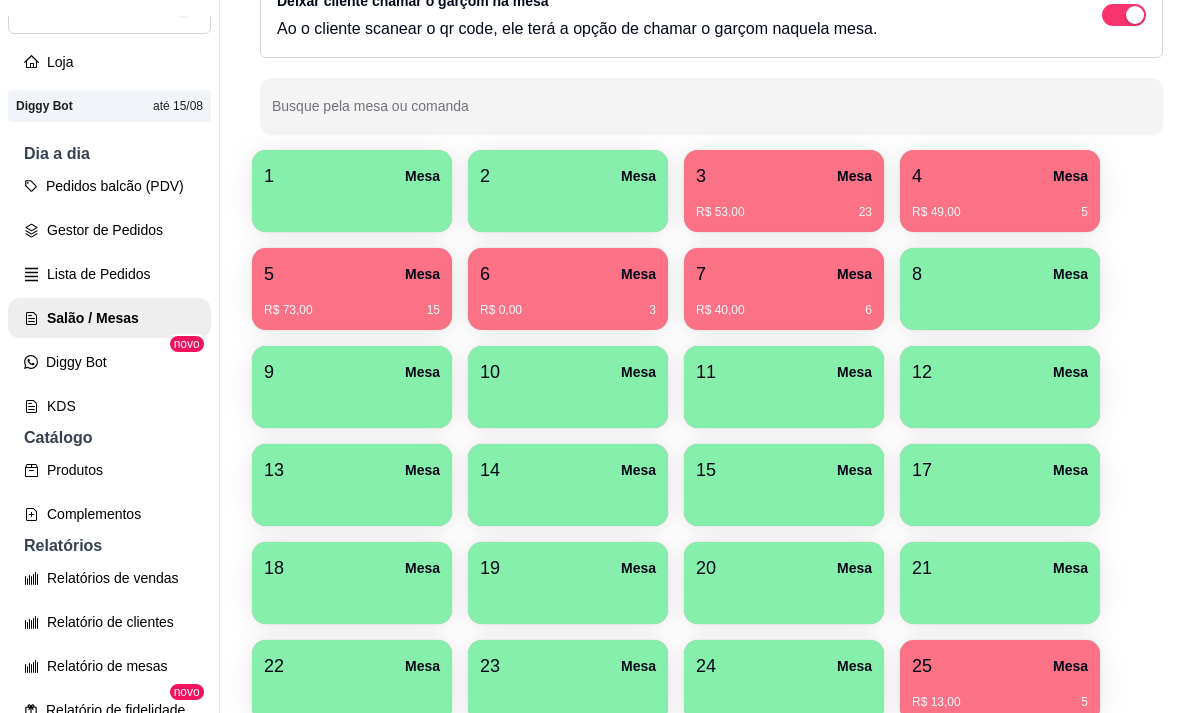 click on "R$ 73,00 15" at bounding box center (352, 310) 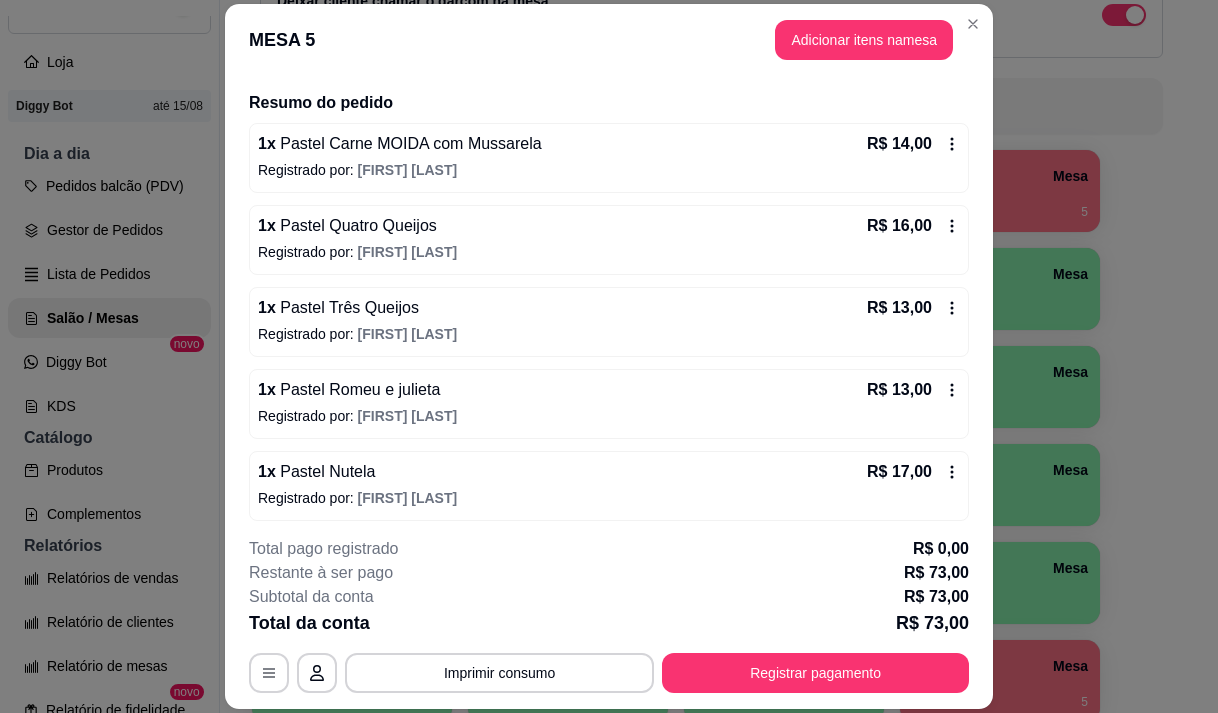 scroll, scrollTop: 149, scrollLeft: 0, axis: vertical 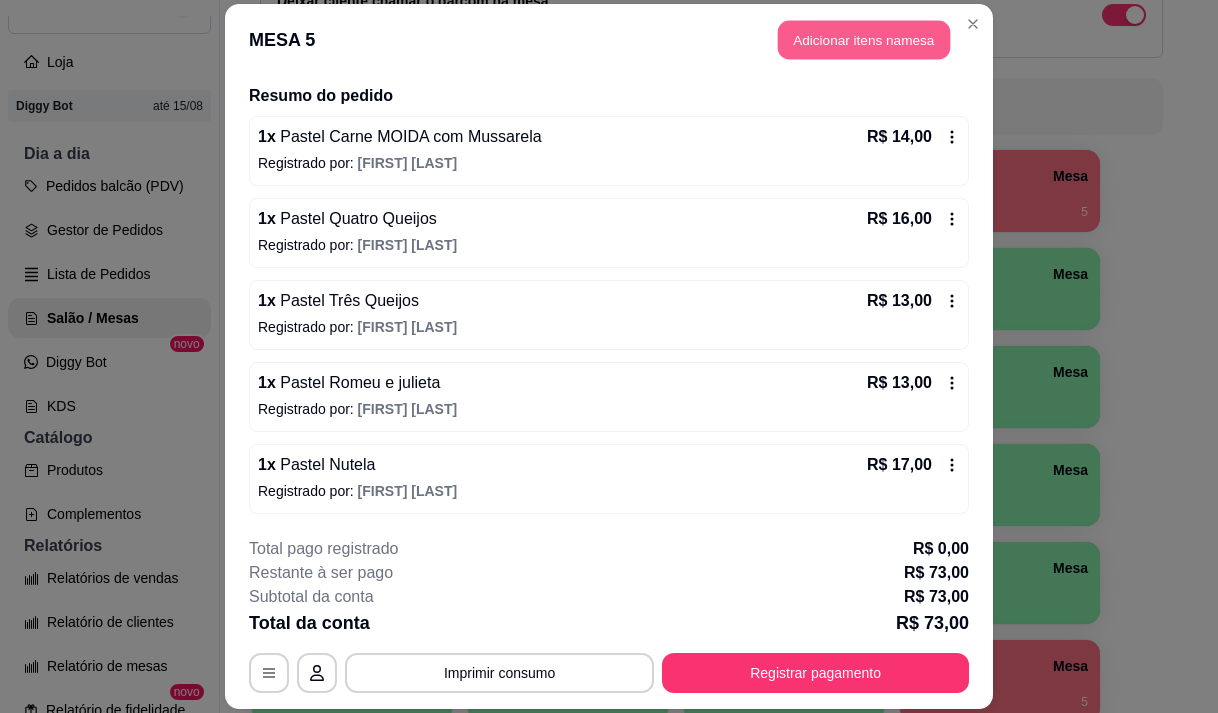 click on "Adicionar itens na  mesa" at bounding box center (864, 39) 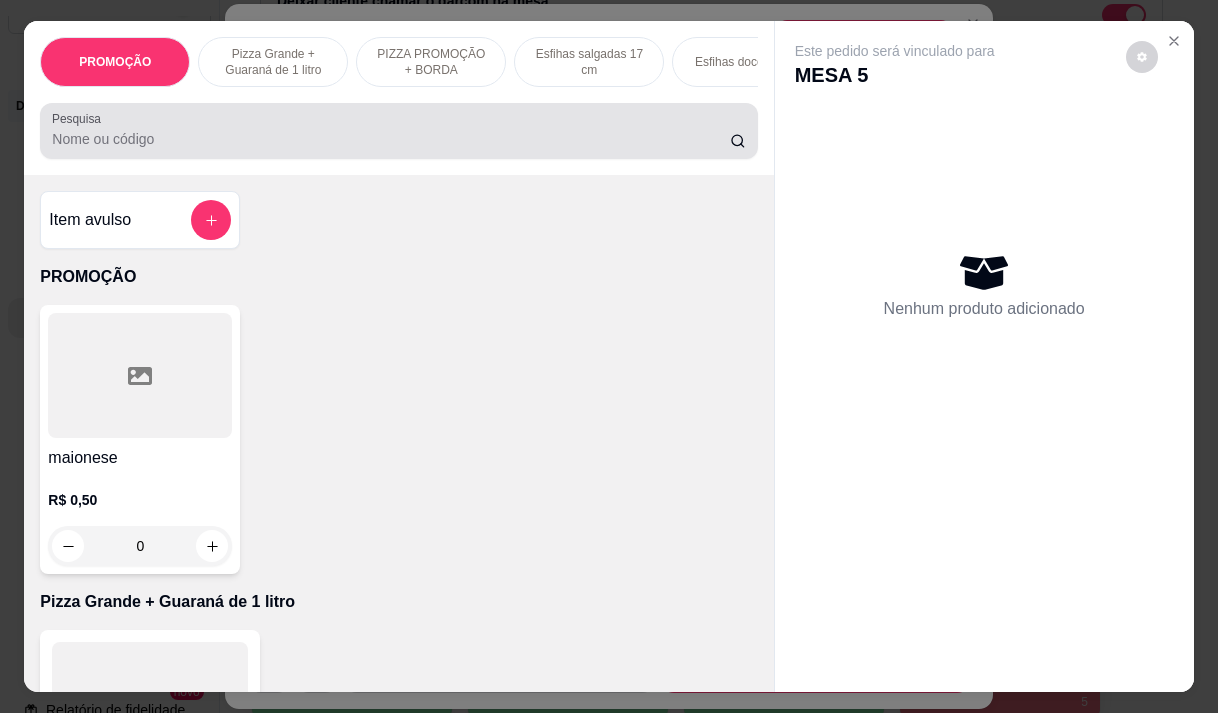 click on "Pesquisa" at bounding box center (391, 139) 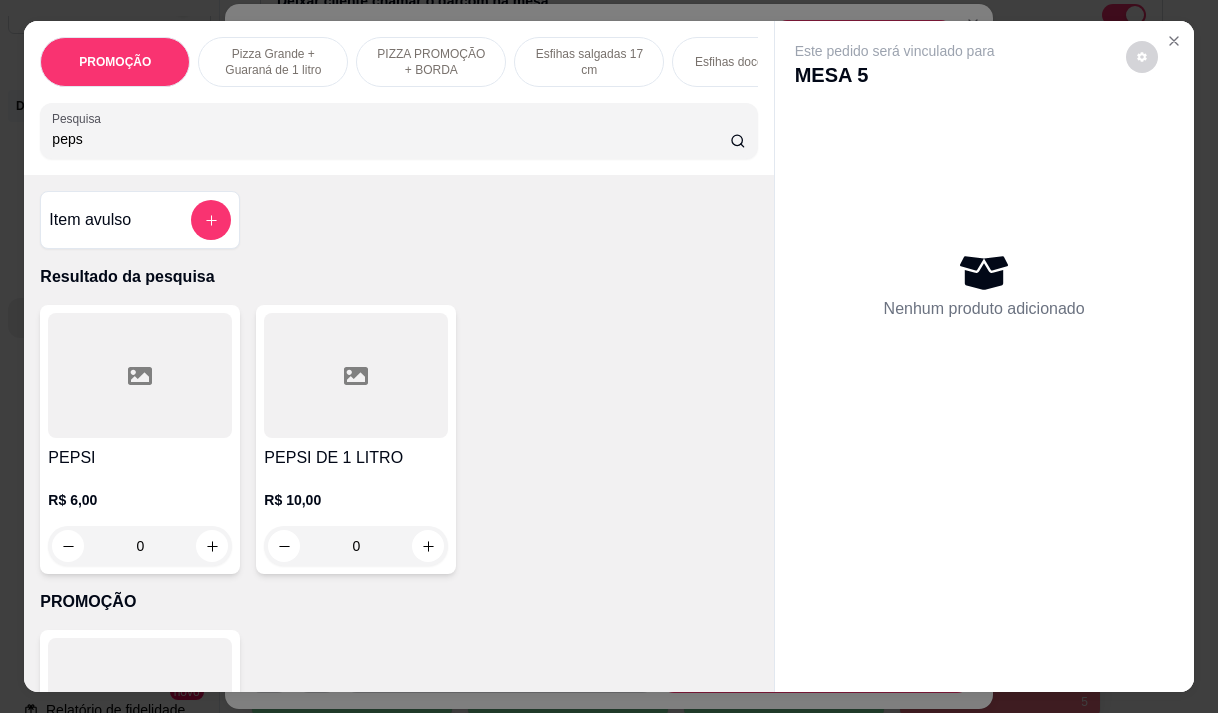 type on "peps" 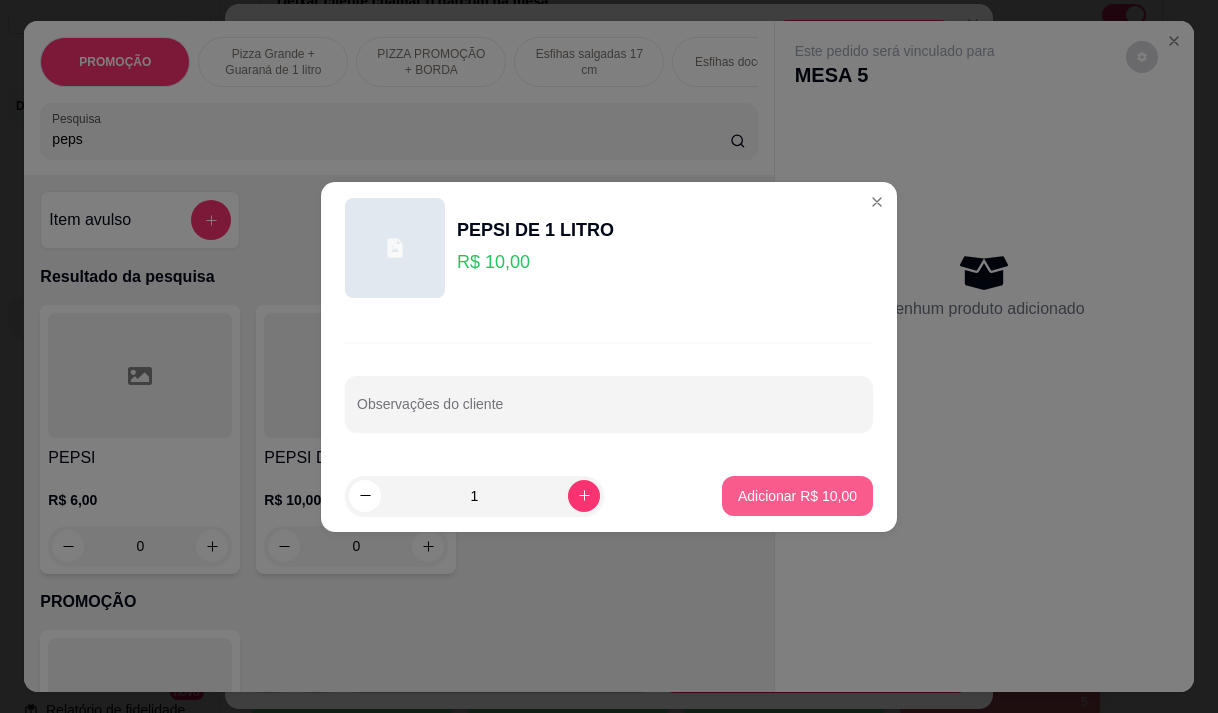 click on "Adicionar   R$ 10,00" at bounding box center [797, 496] 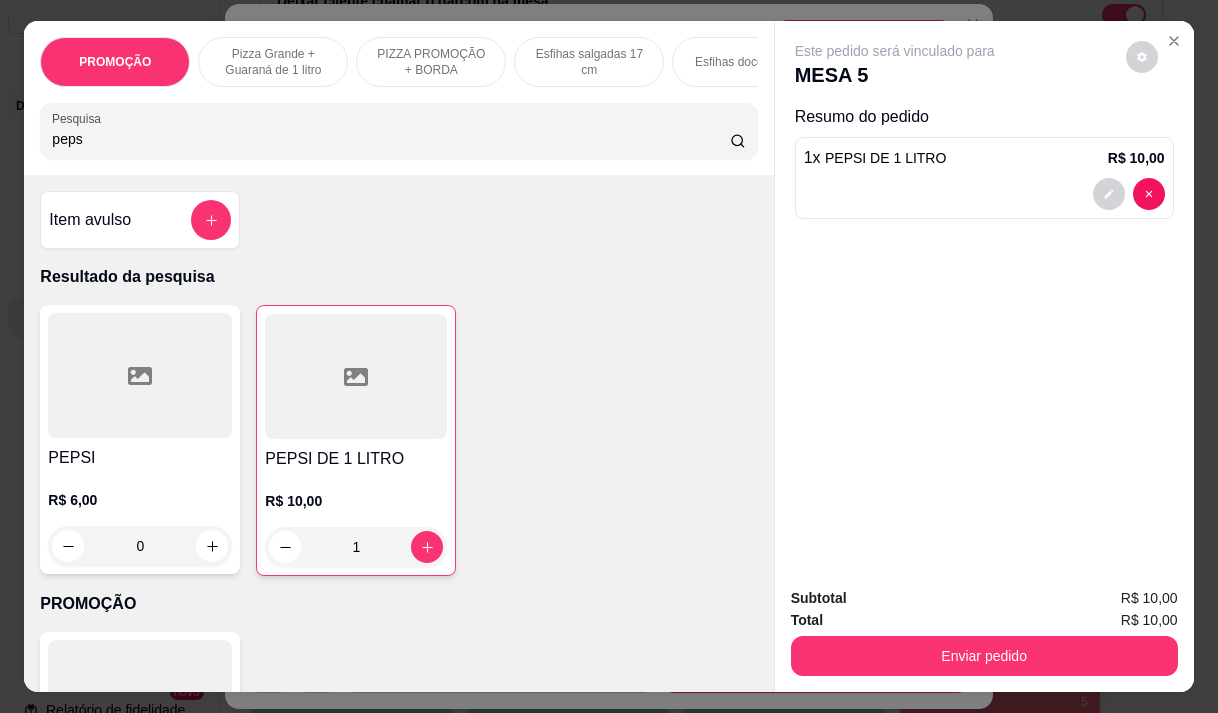 type on "1" 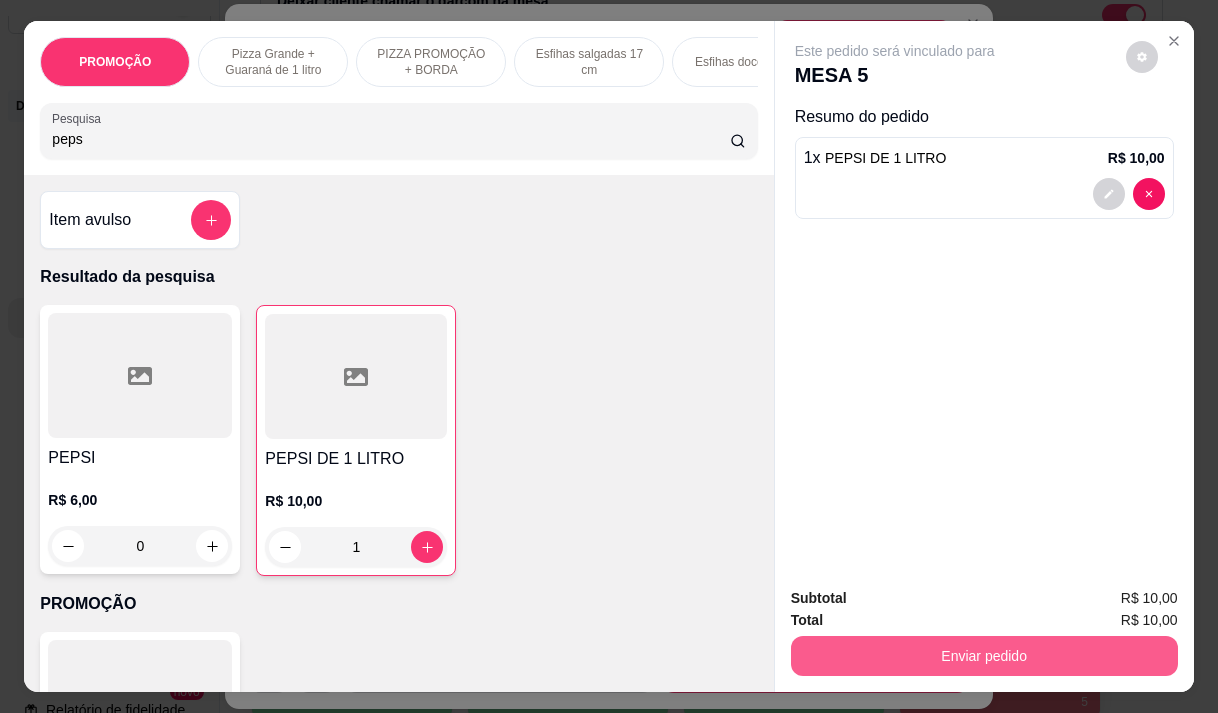 click on "Enviar pedido" at bounding box center (984, 656) 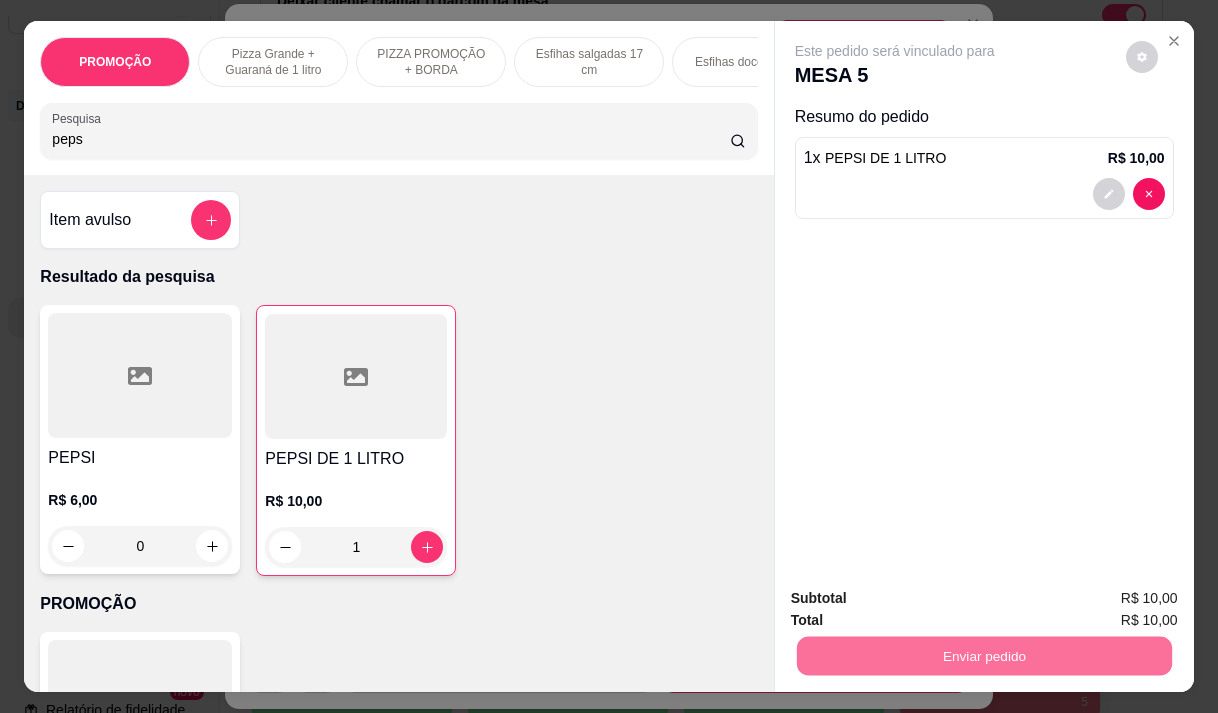 click on "Não registrar e enviar pedido" at bounding box center (918, 598) 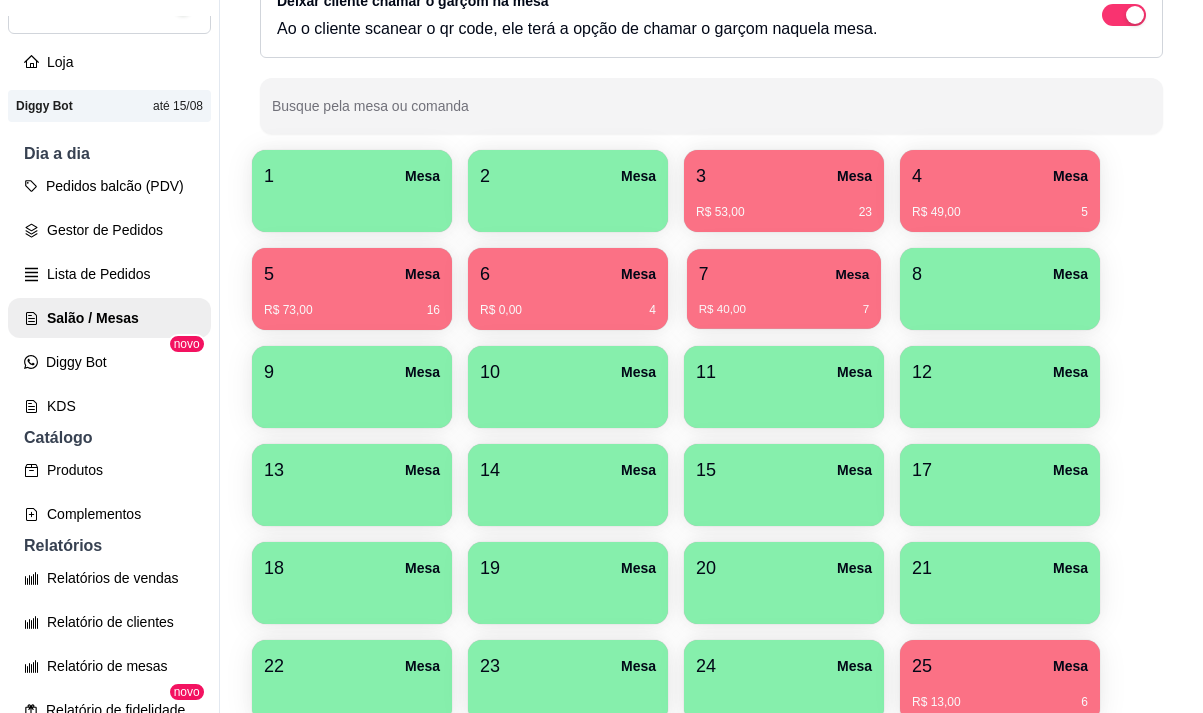 click on "7 Mesa" at bounding box center (784, 274) 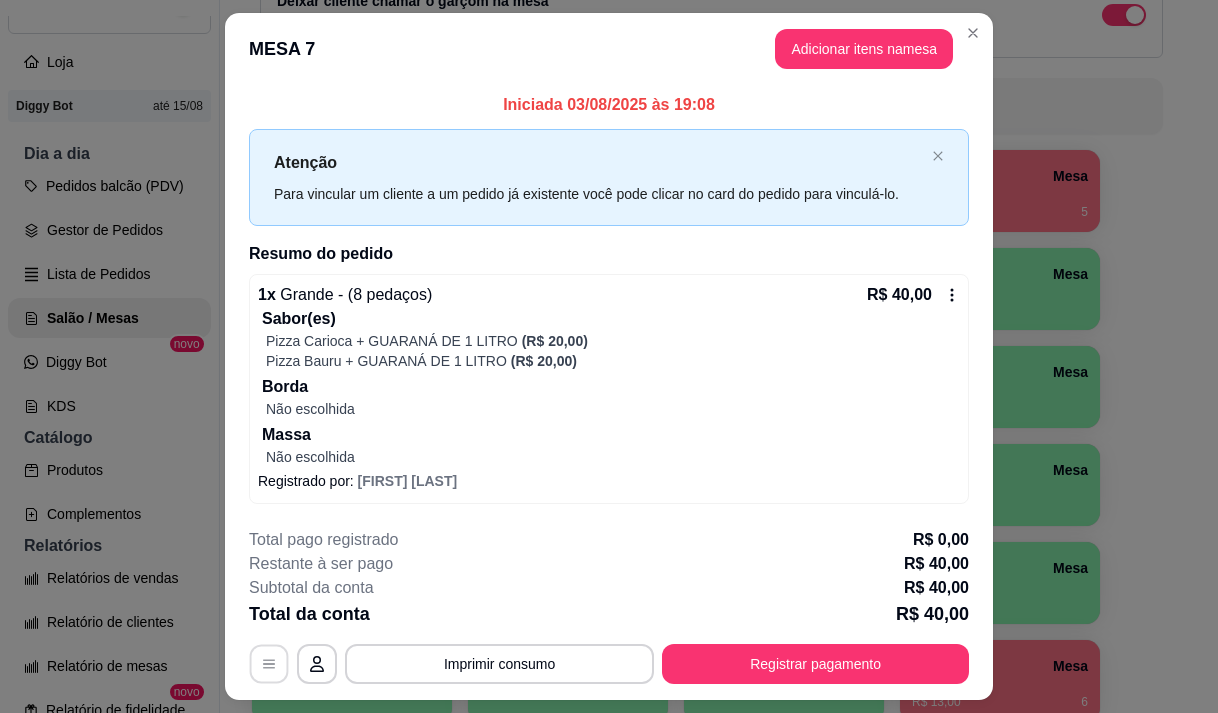 click at bounding box center (269, 664) 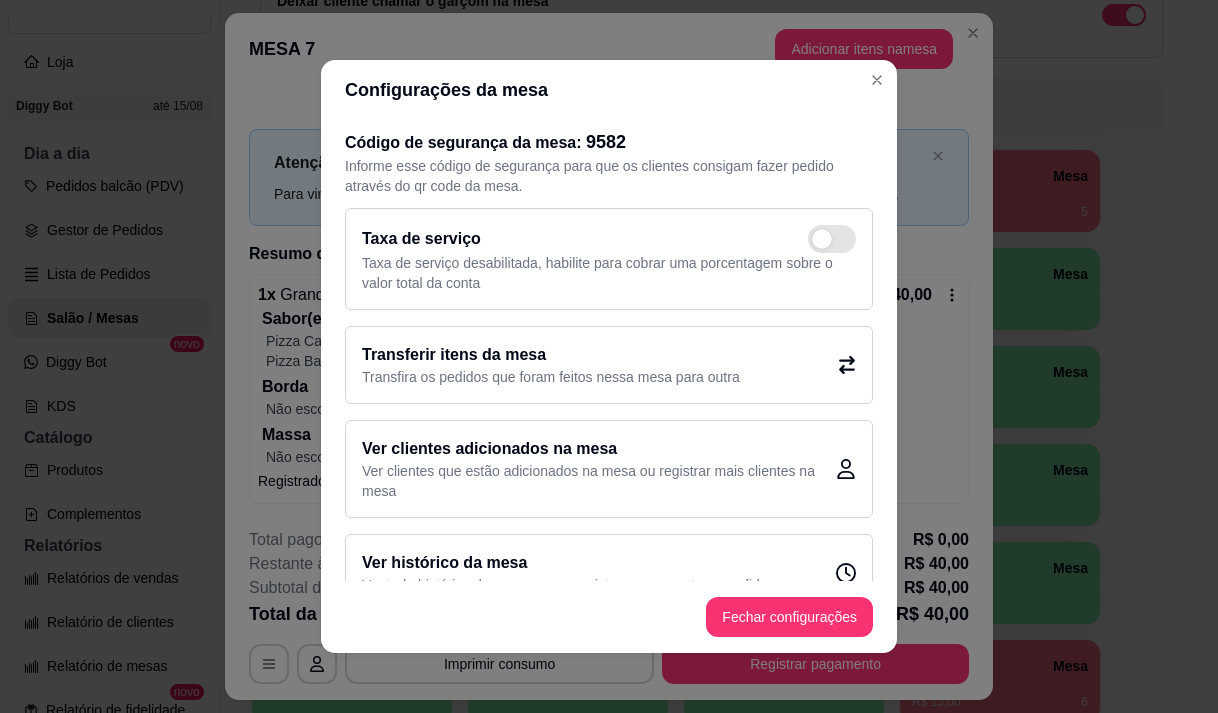 click on "Transferir itens da mesa" at bounding box center [551, 355] 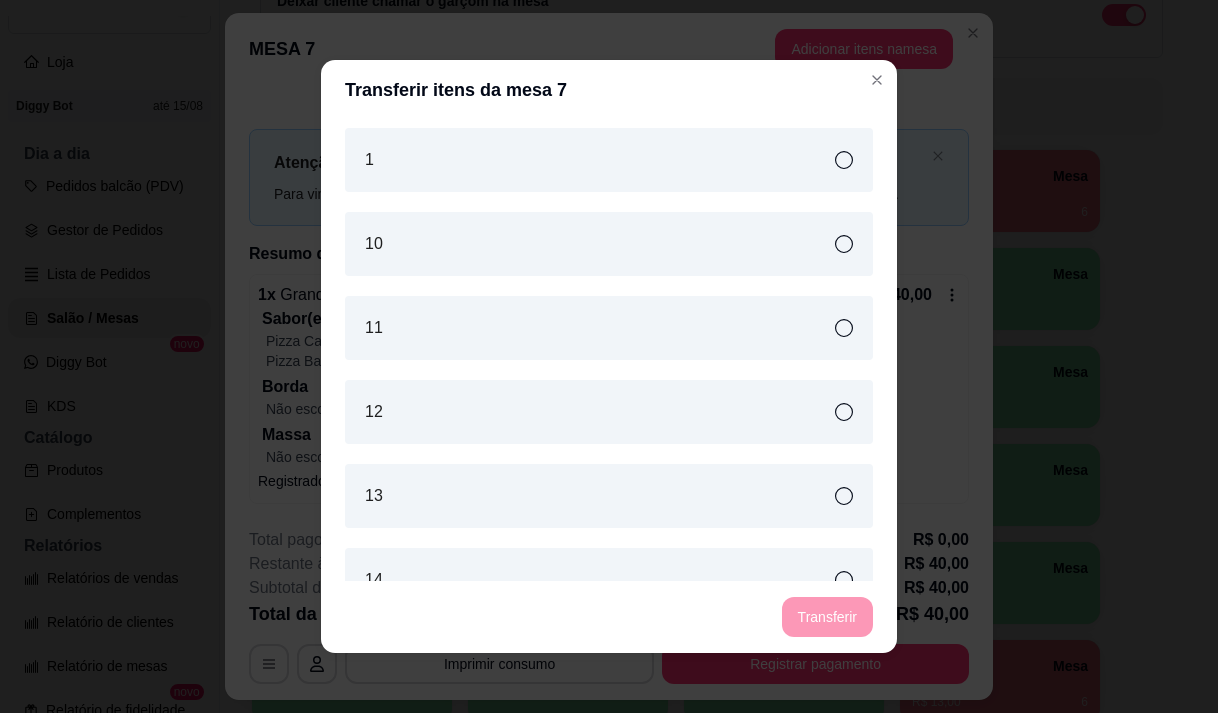 click on "1" at bounding box center (609, 160) 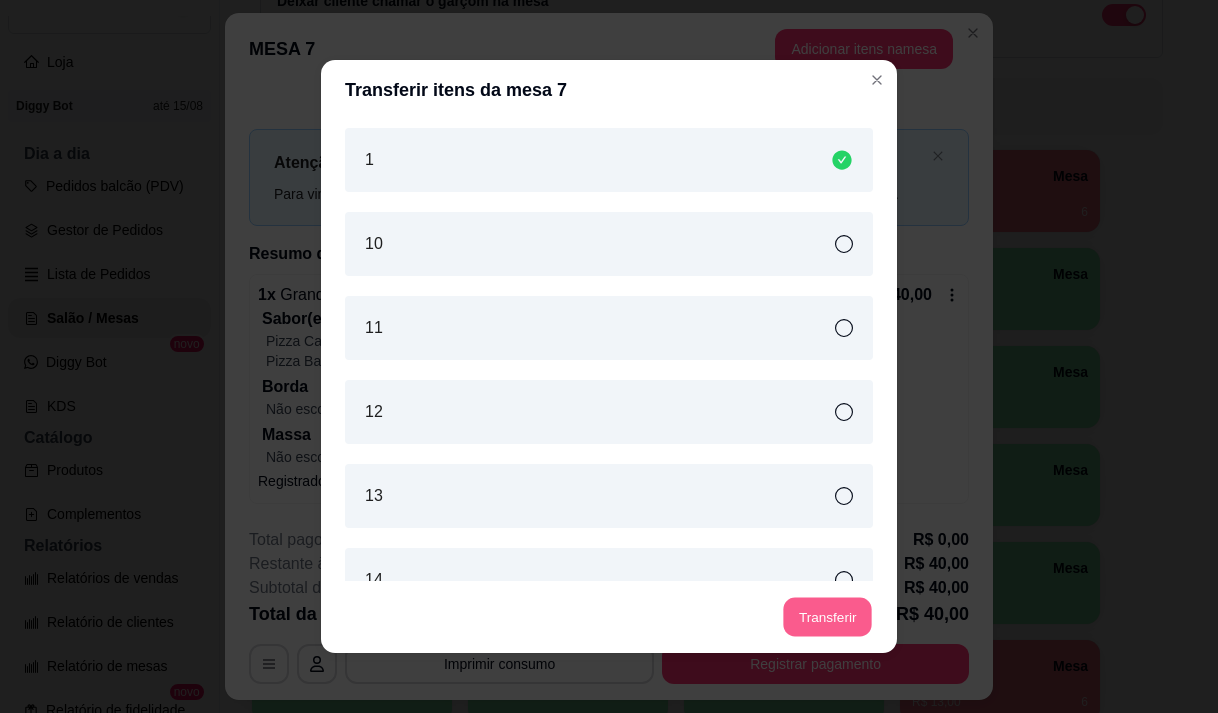 click on "Transferir" at bounding box center (827, 617) 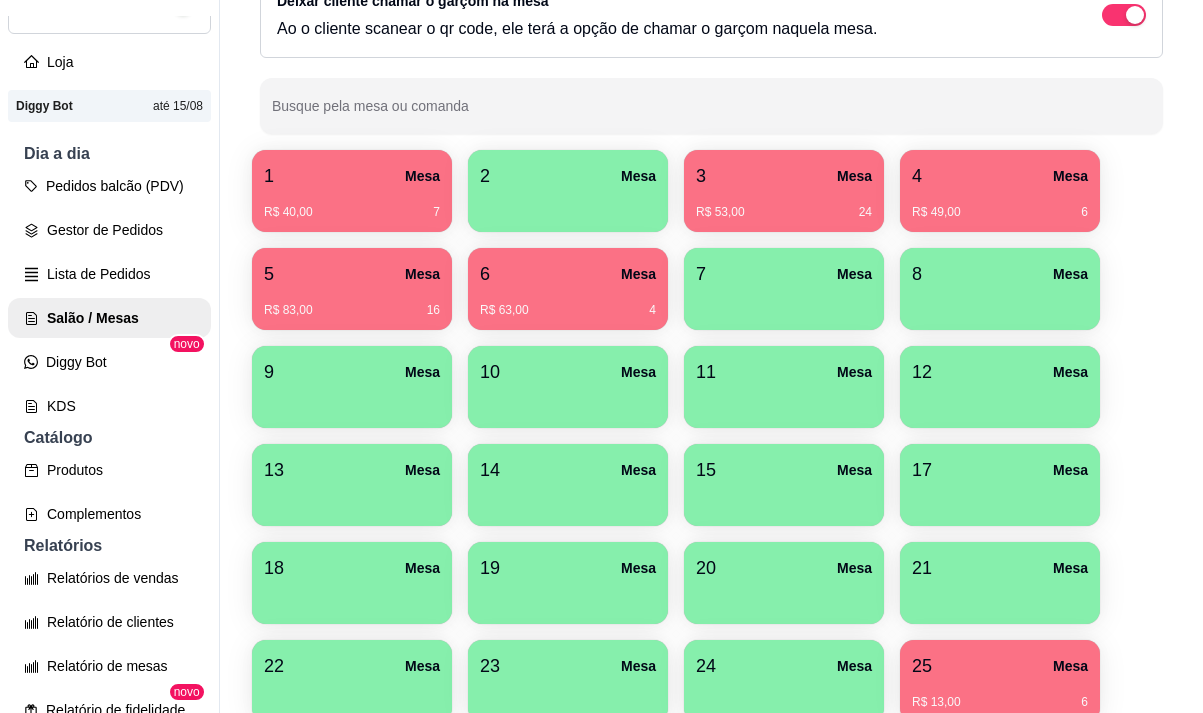 click on "6 Mesa" at bounding box center (568, 274) 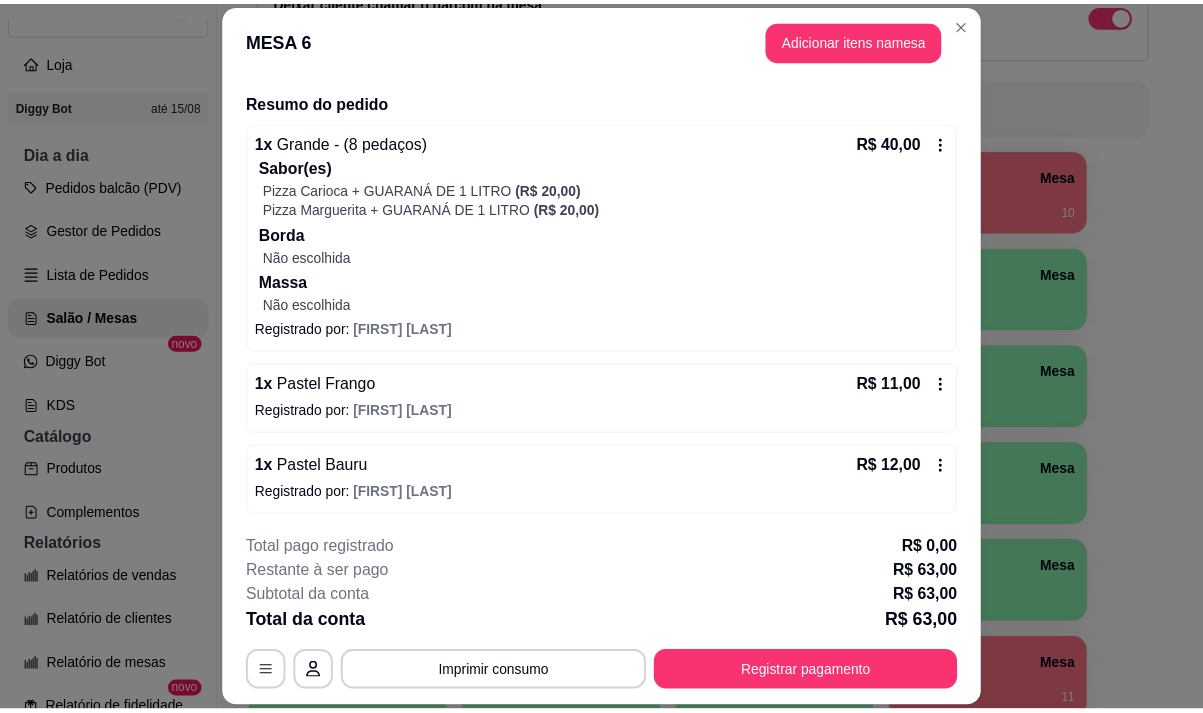 scroll, scrollTop: 145, scrollLeft: 0, axis: vertical 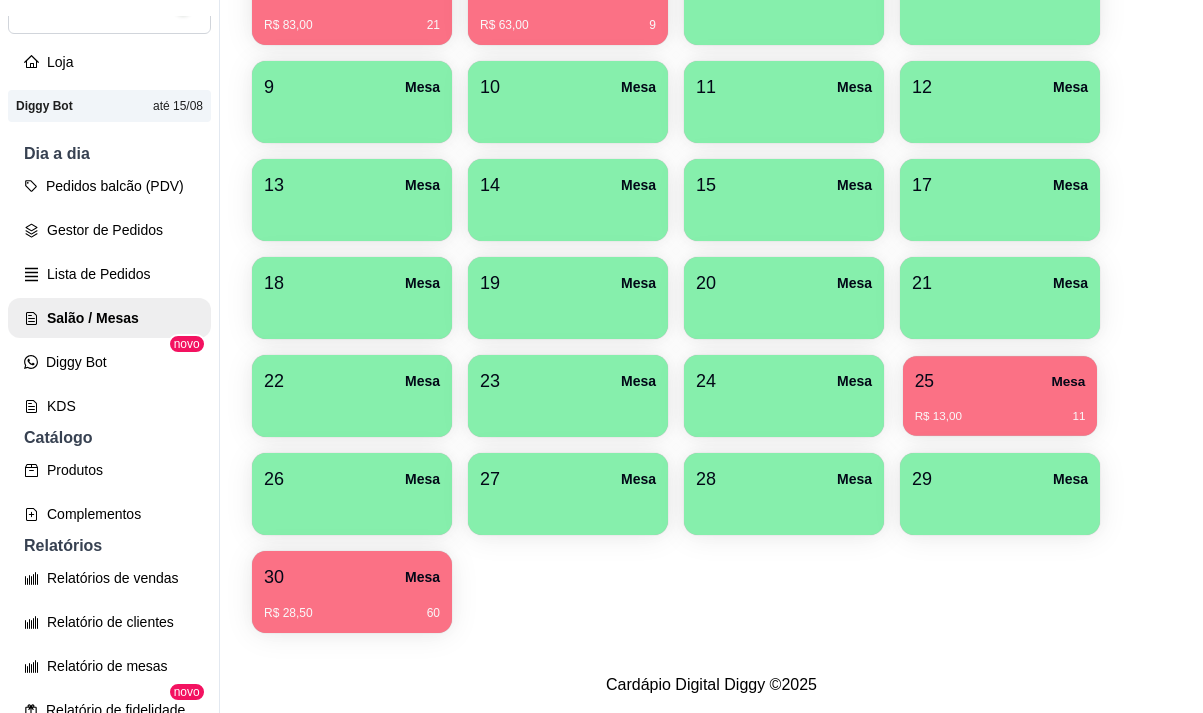 click on "R$ 13,00 11" at bounding box center [1000, 409] 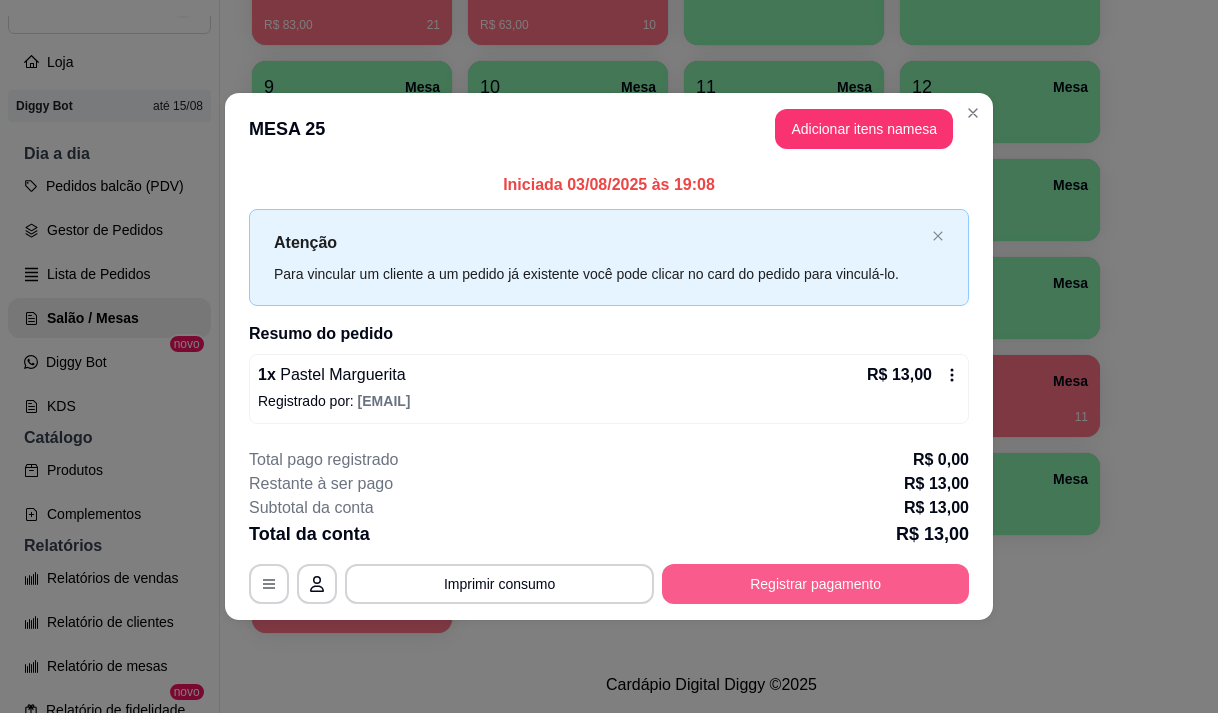 click on "Registrar pagamento" at bounding box center [815, 584] 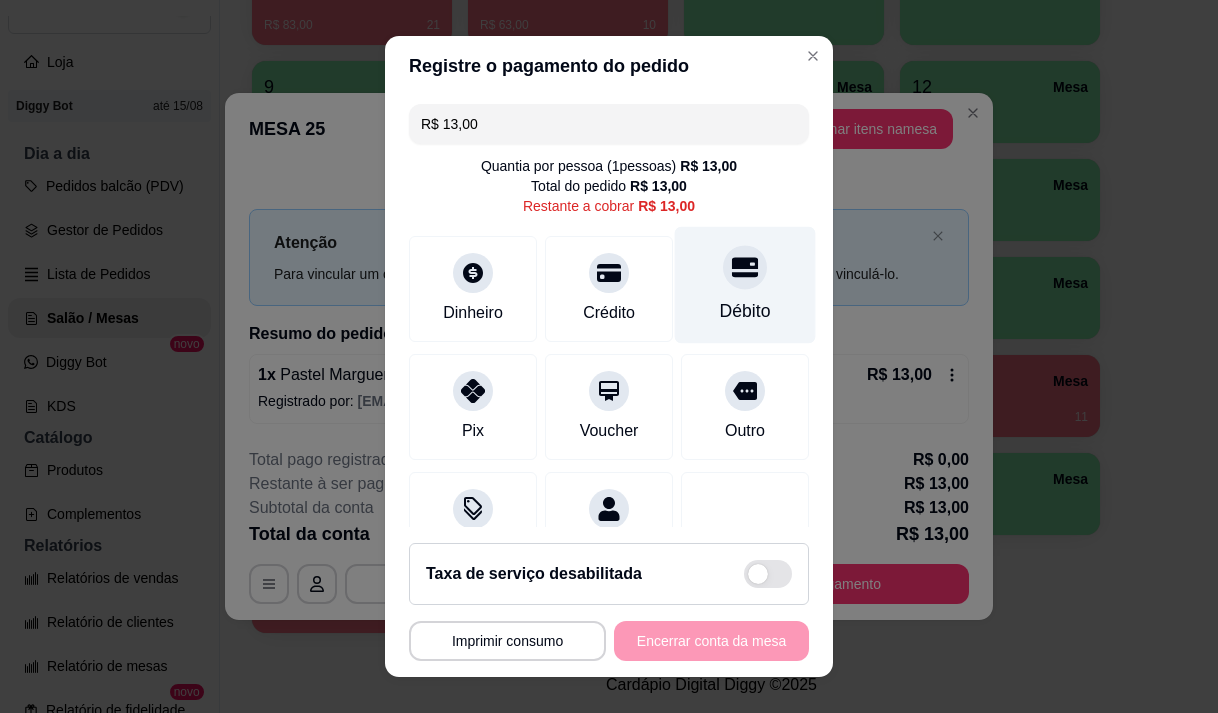 click on "Débito" at bounding box center (745, 284) 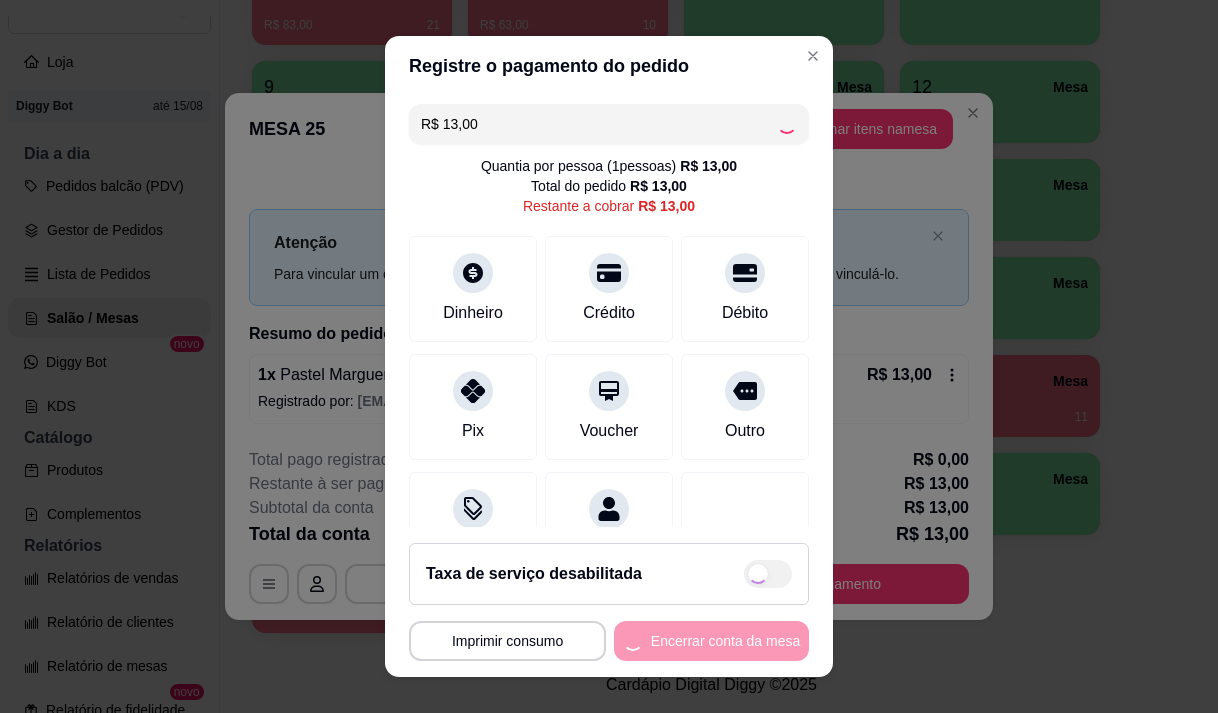 type on "R$ 0,00" 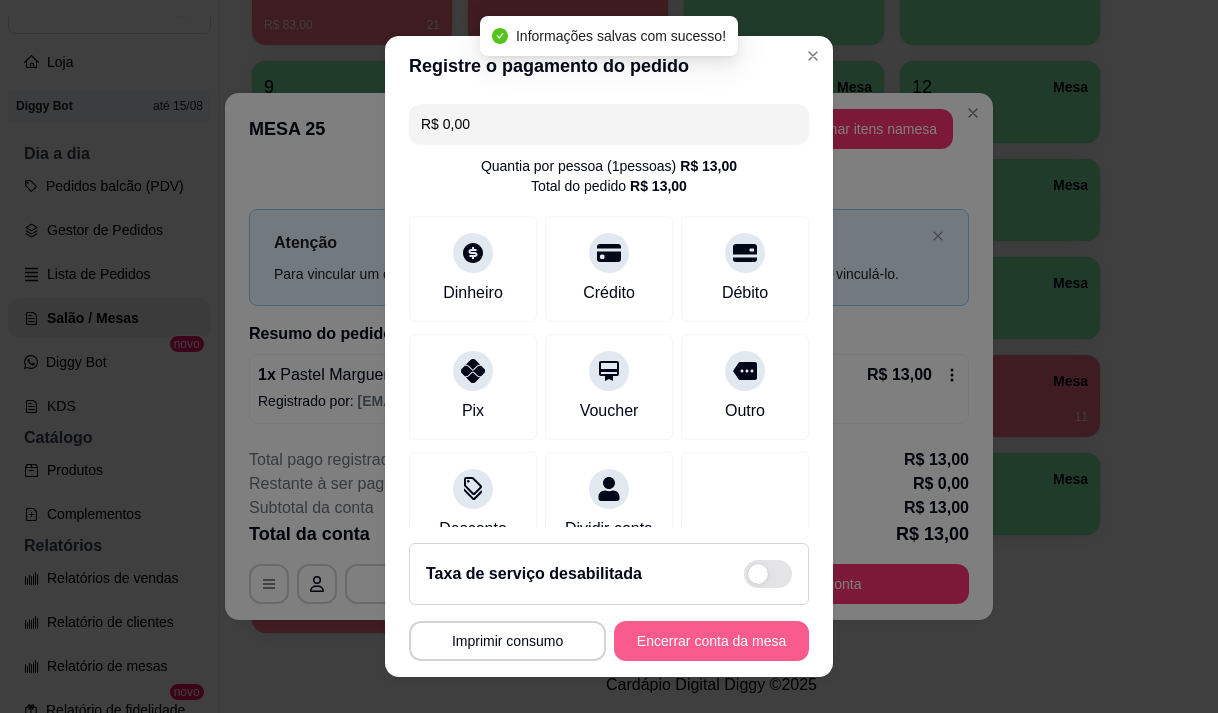 click on "Encerrar conta da mesa" at bounding box center [711, 641] 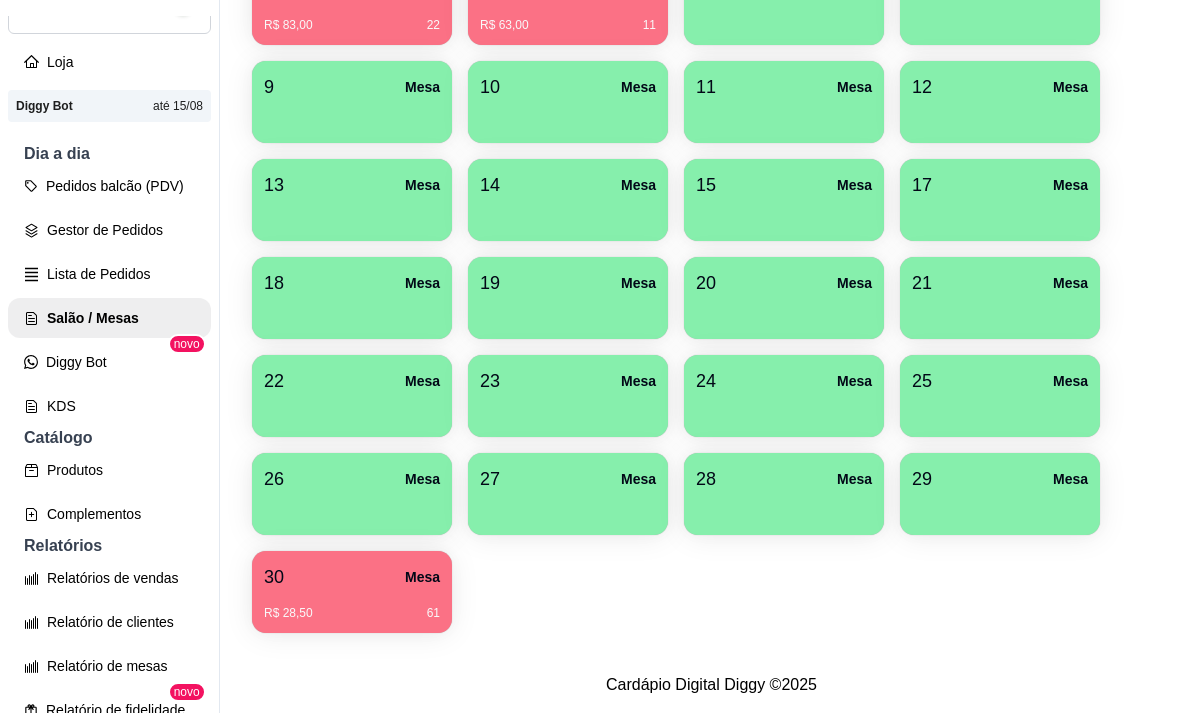 click on "29 Mesa" at bounding box center [1000, 494] 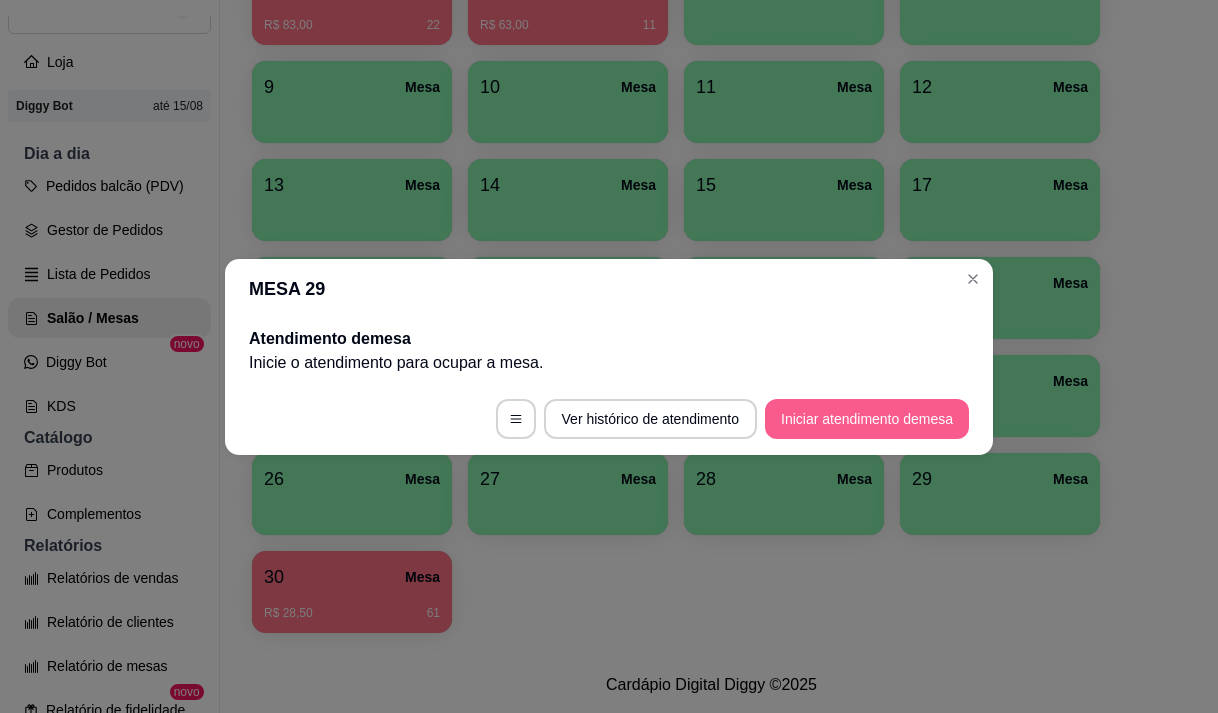 click on "Iniciar atendimento de  mesa" at bounding box center (867, 419) 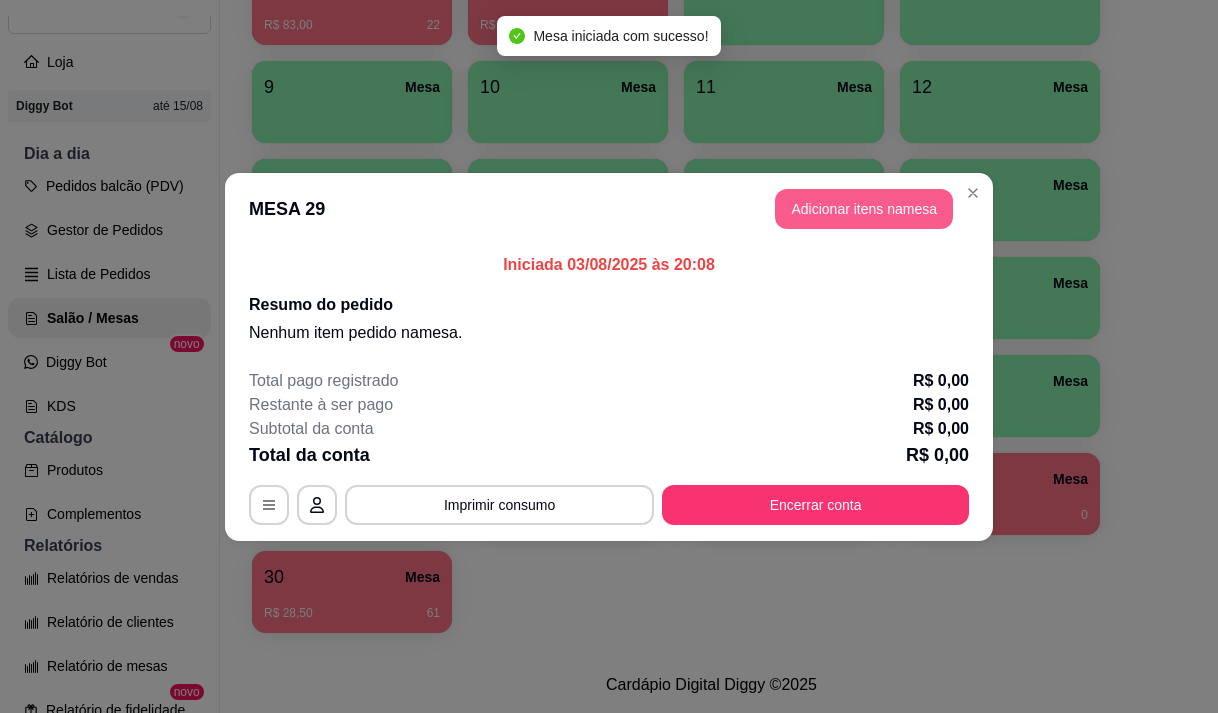 click on "Adicionar itens na  mesa" at bounding box center [864, 209] 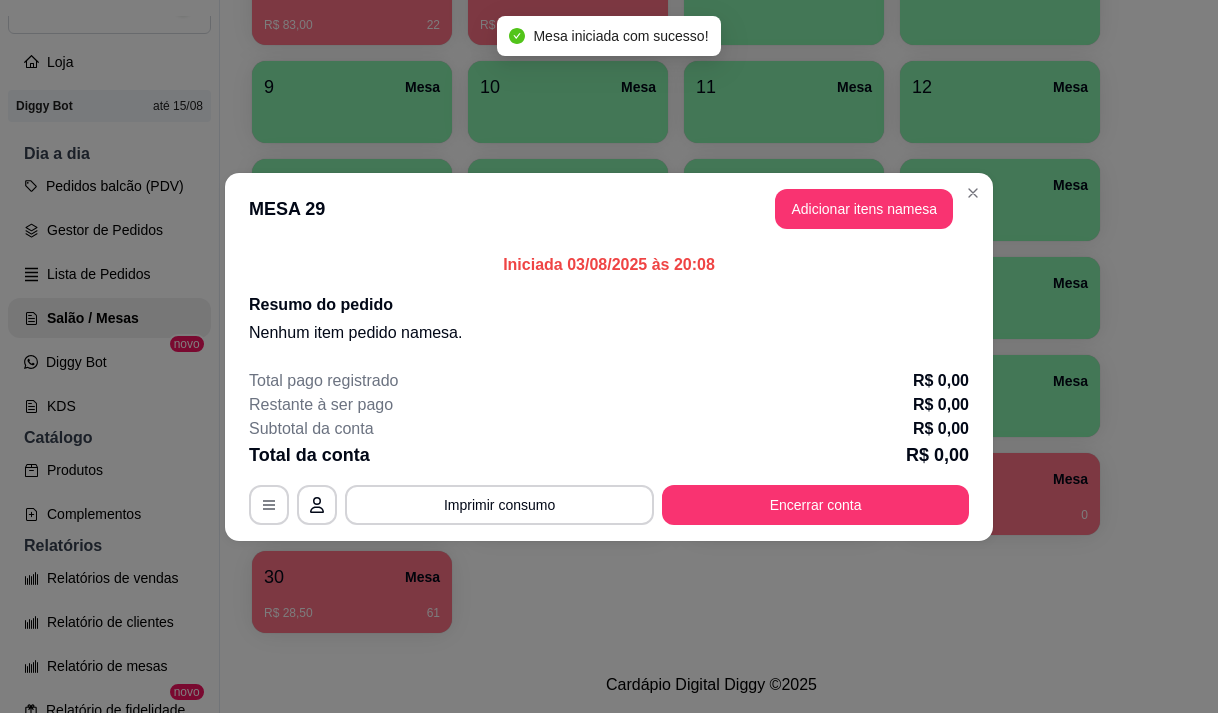 click on "Pesquisa" at bounding box center (391, 139) 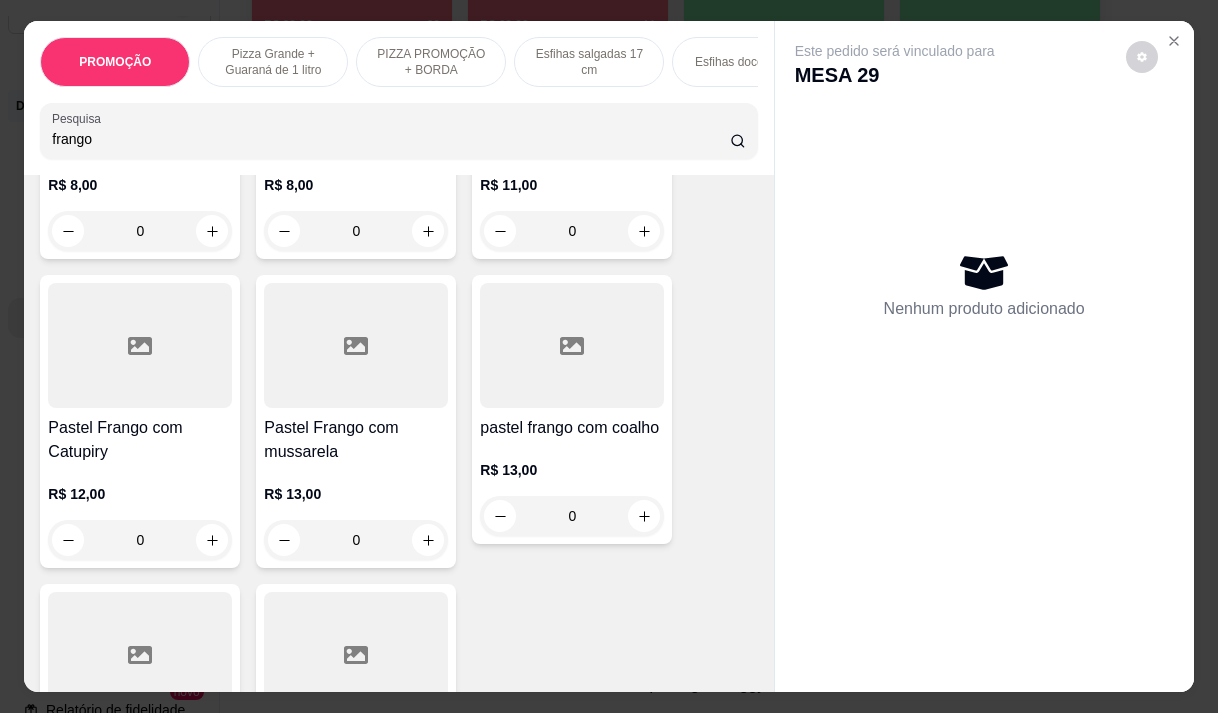 scroll, scrollTop: 700, scrollLeft: 0, axis: vertical 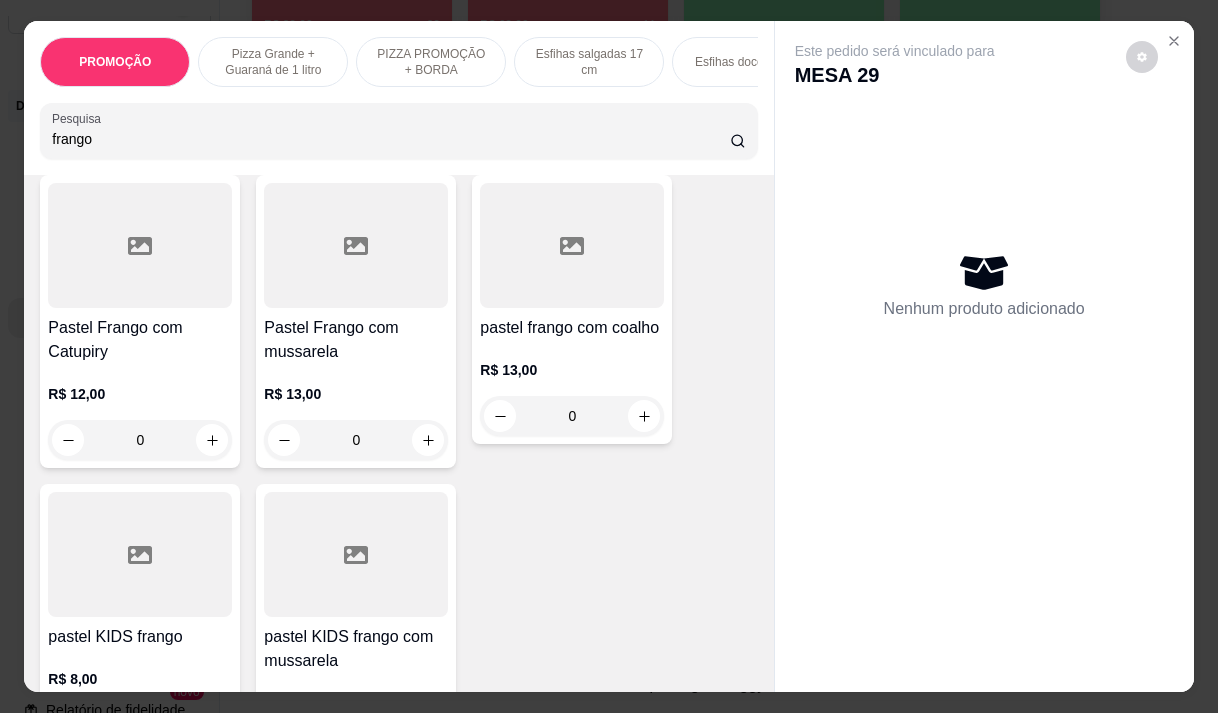 type on "frango" 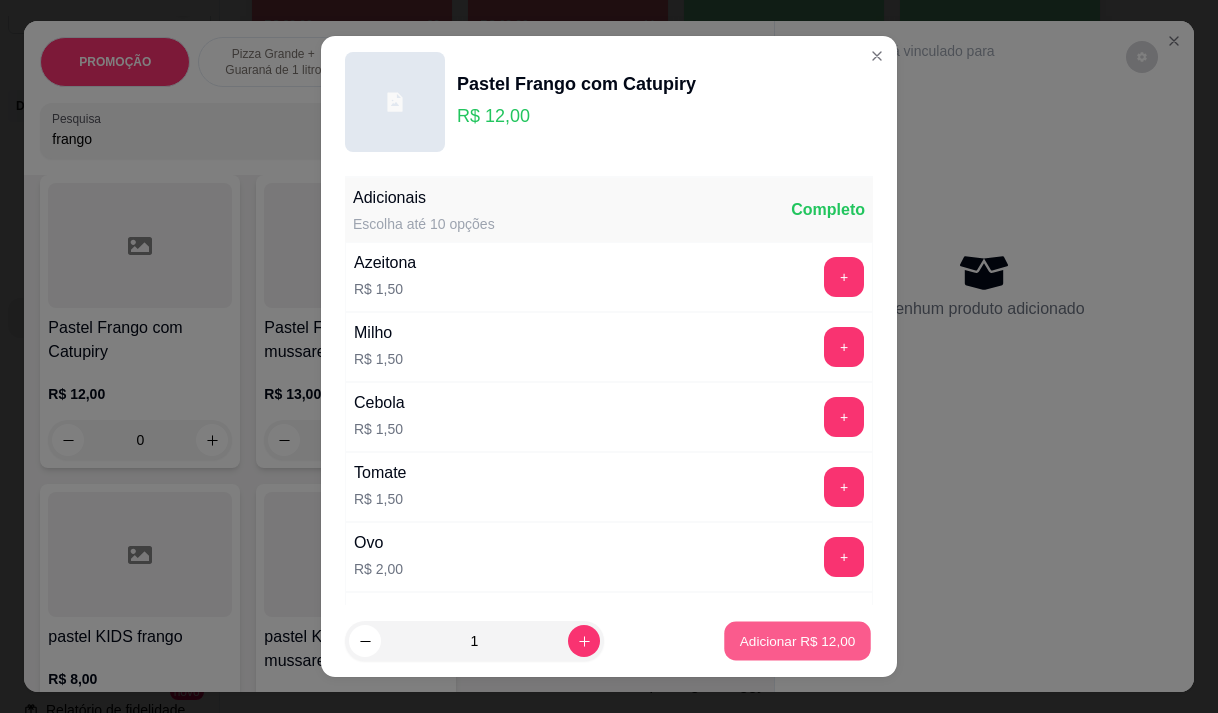 click on "Adicionar   R$ 12,00" at bounding box center (798, 641) 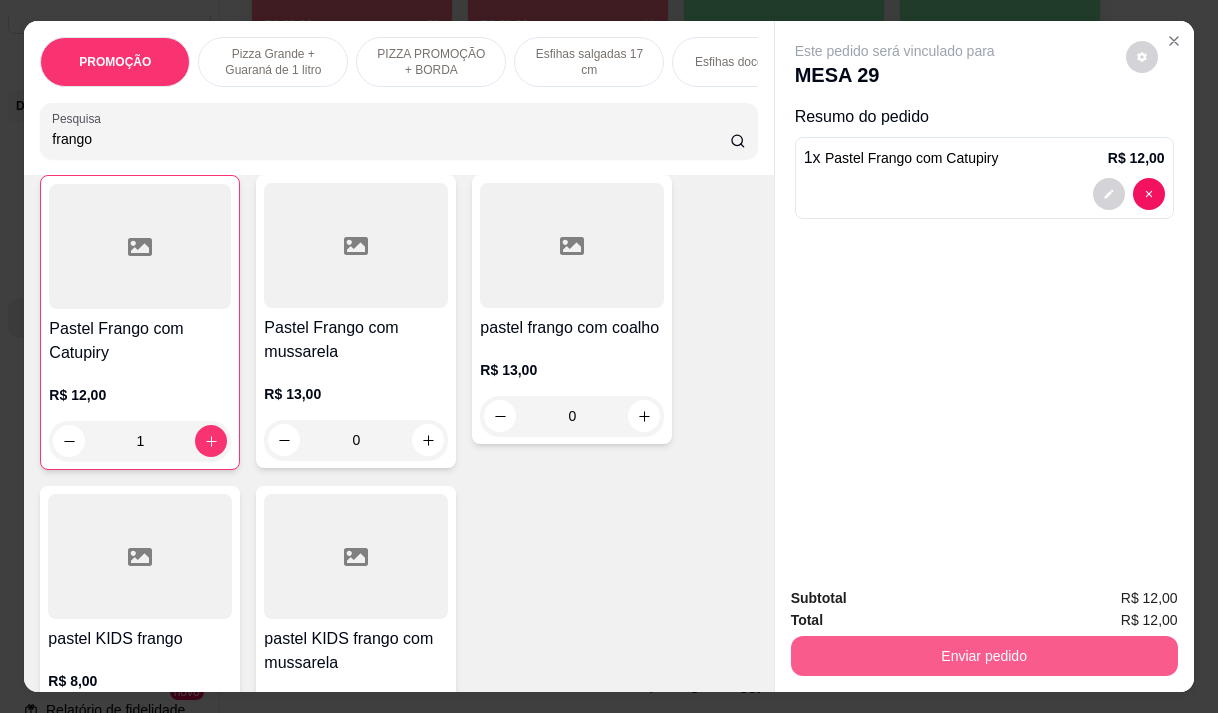 click on "Enviar pedido" at bounding box center (984, 656) 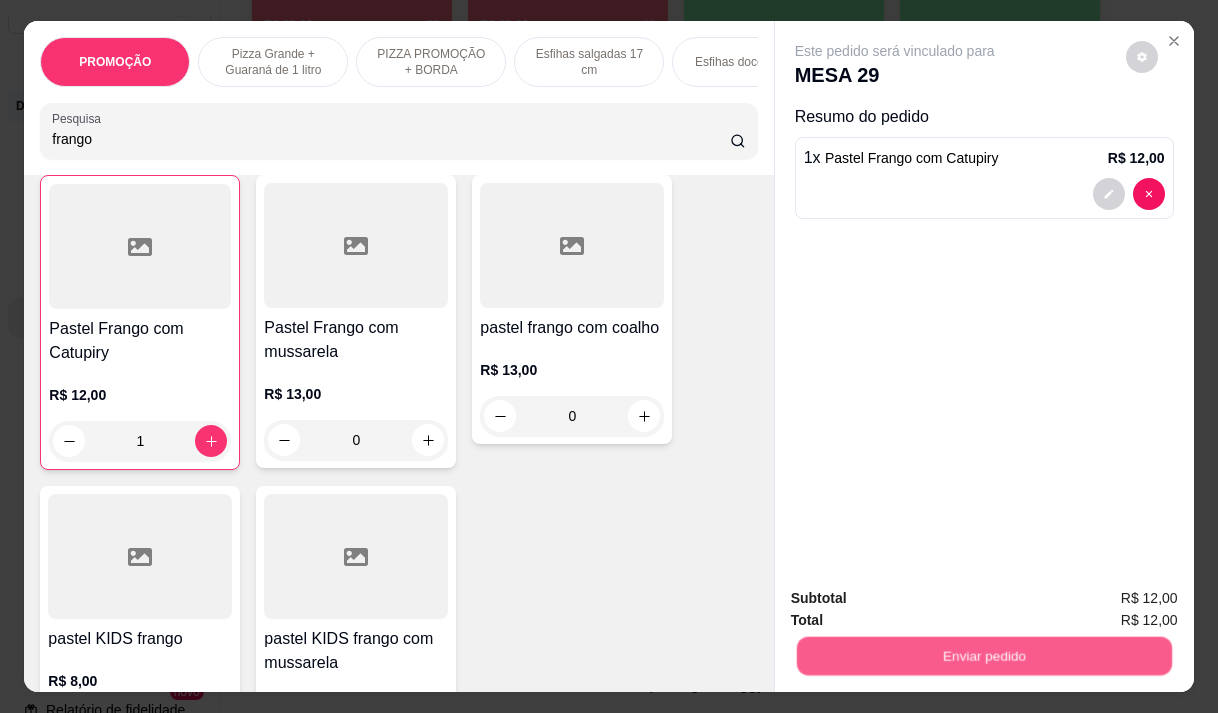 click on "Enviar pedido" at bounding box center (983, 655) 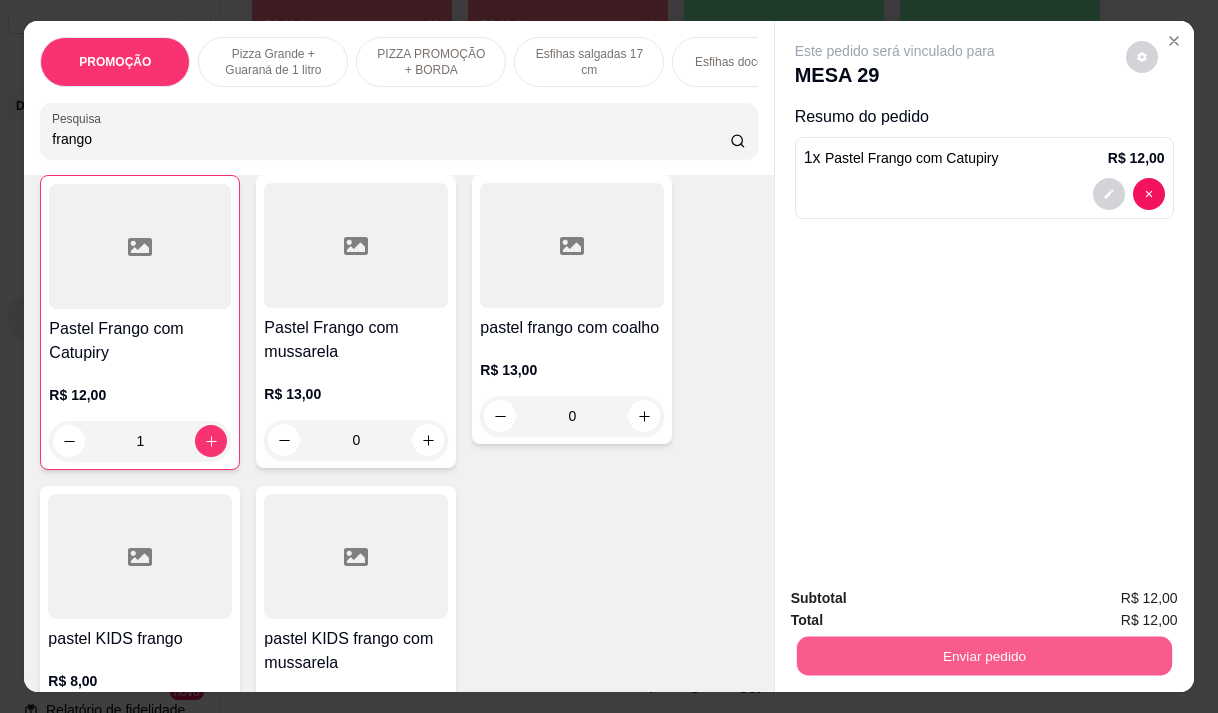 click on "Enviar pedido" at bounding box center [983, 655] 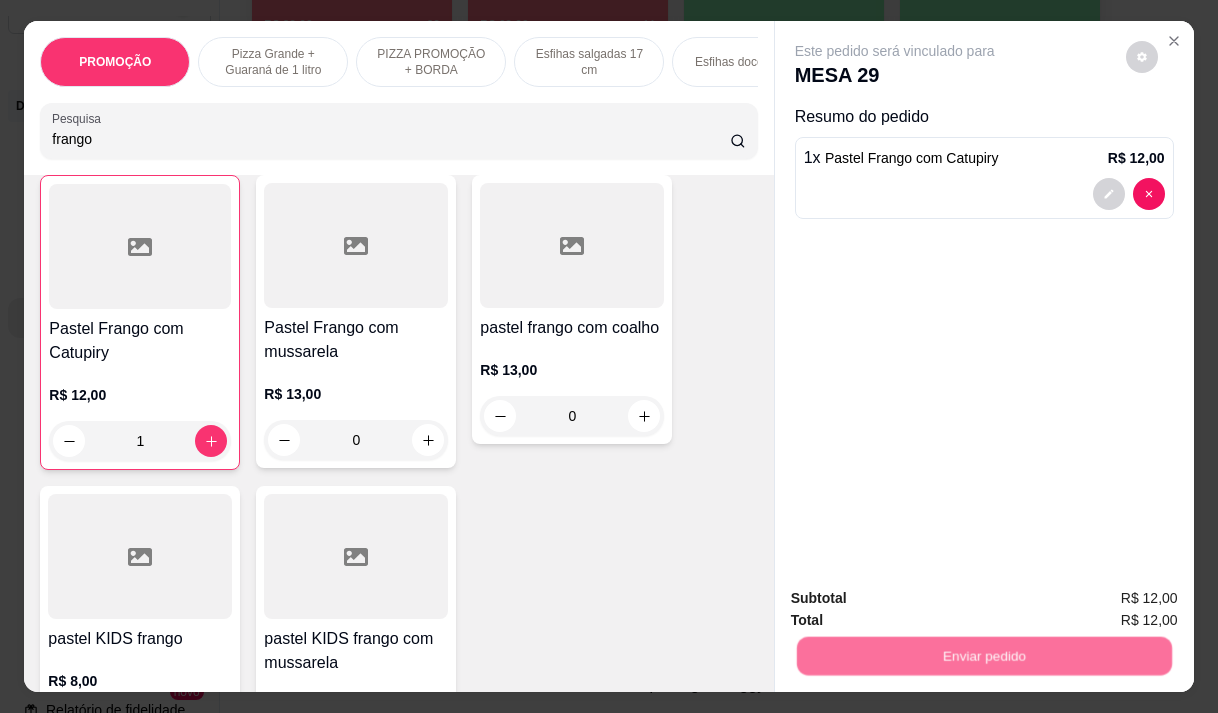 click on "Não registrar e enviar pedido" at bounding box center (918, 598) 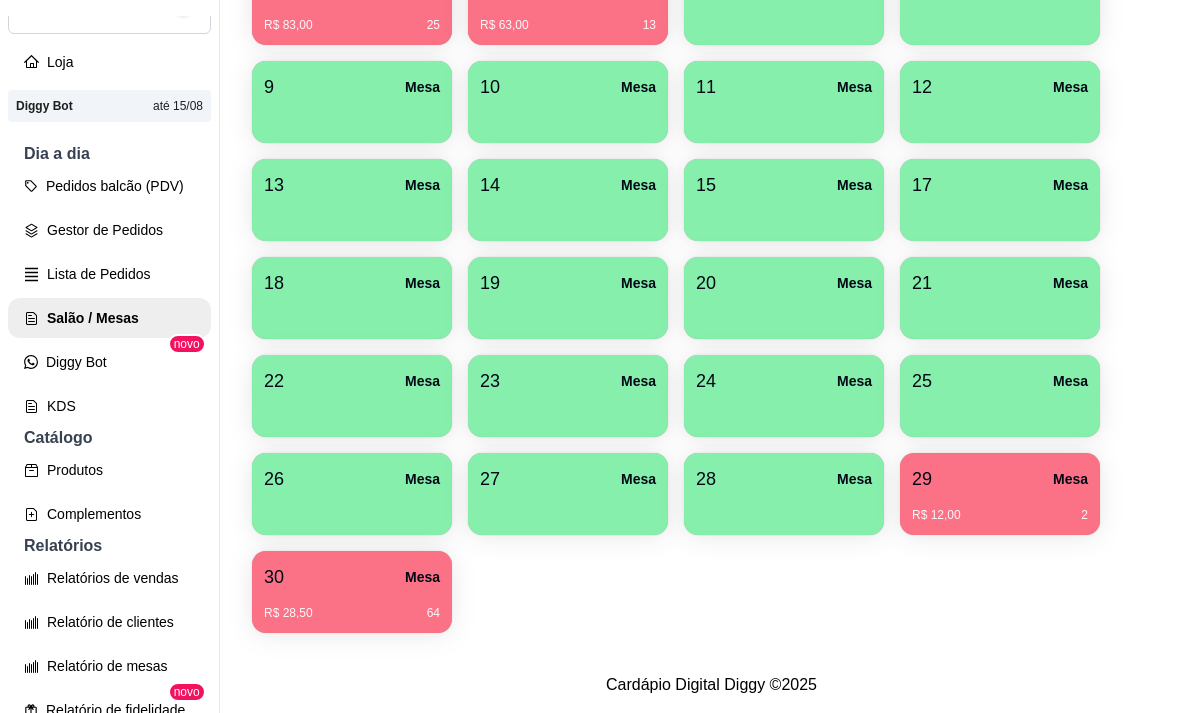 click on "29 Mesa" at bounding box center (1000, 479) 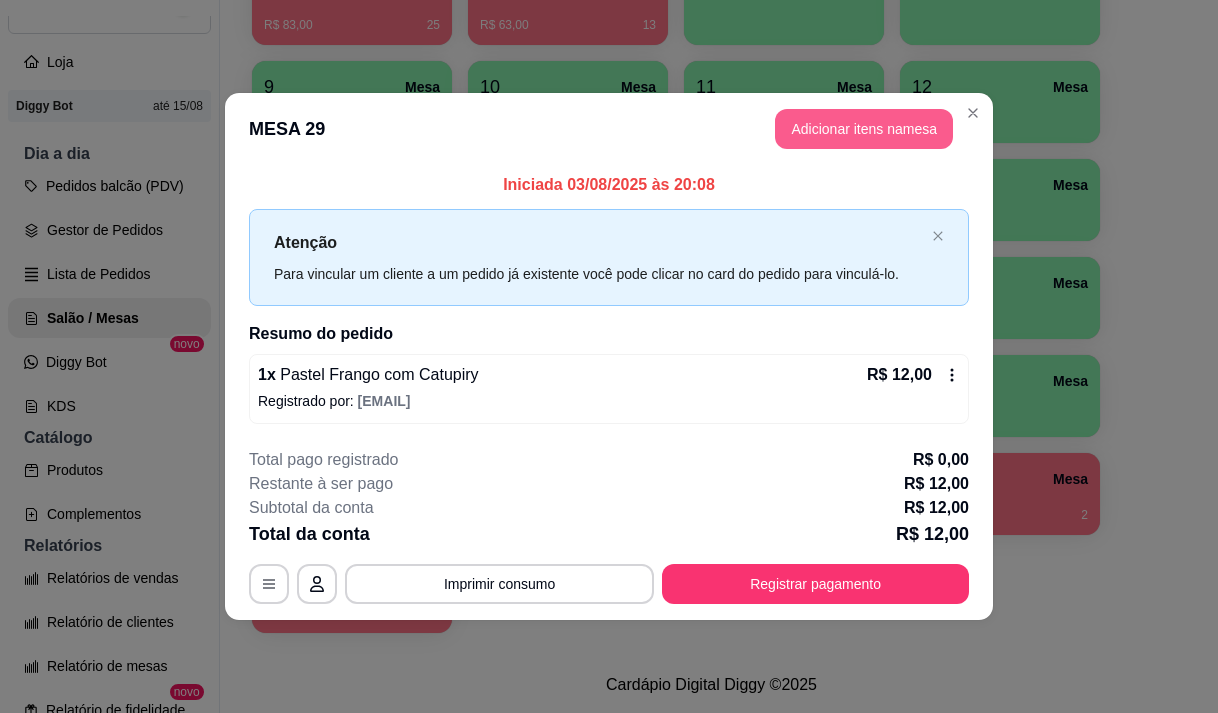click on "Adicionar itens na  mesa" at bounding box center (864, 129) 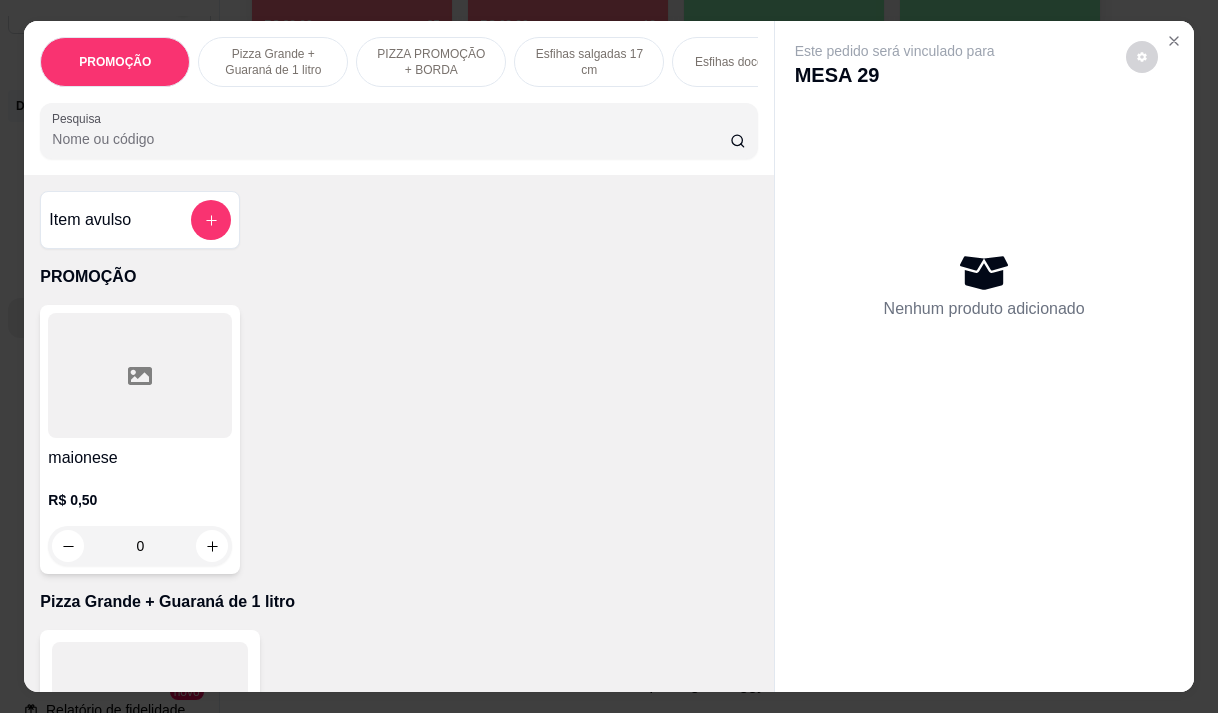 click at bounding box center [398, 131] 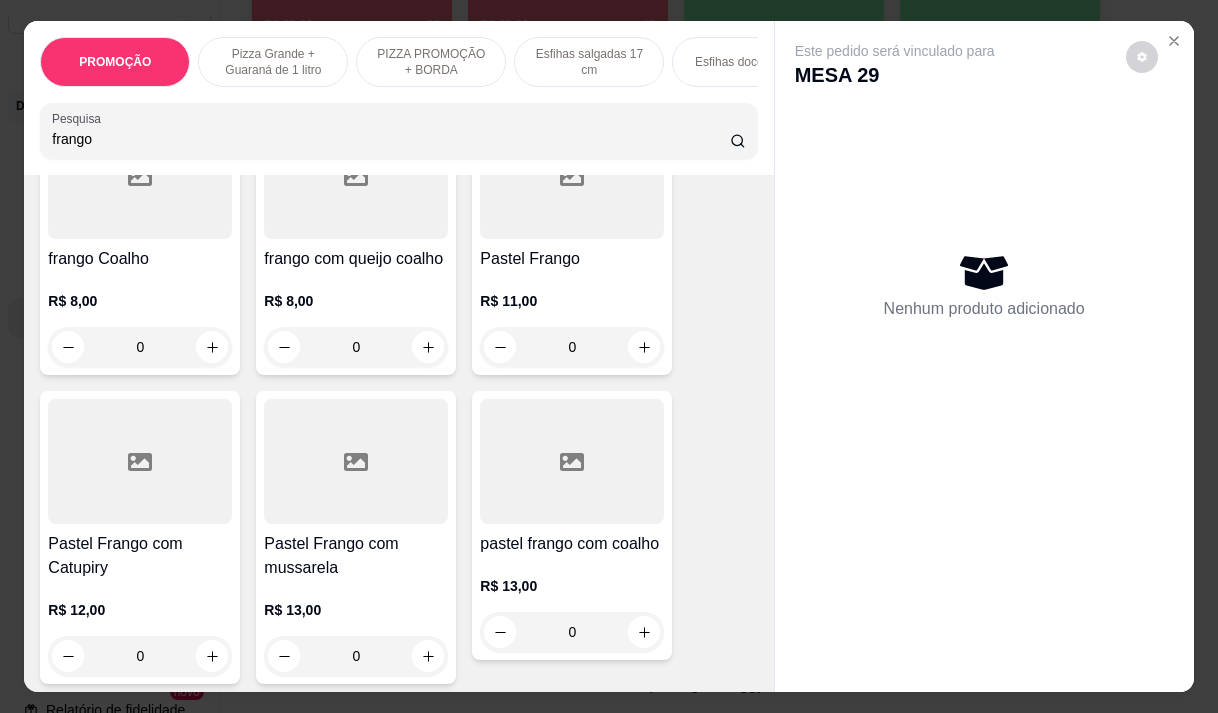 scroll, scrollTop: 500, scrollLeft: 0, axis: vertical 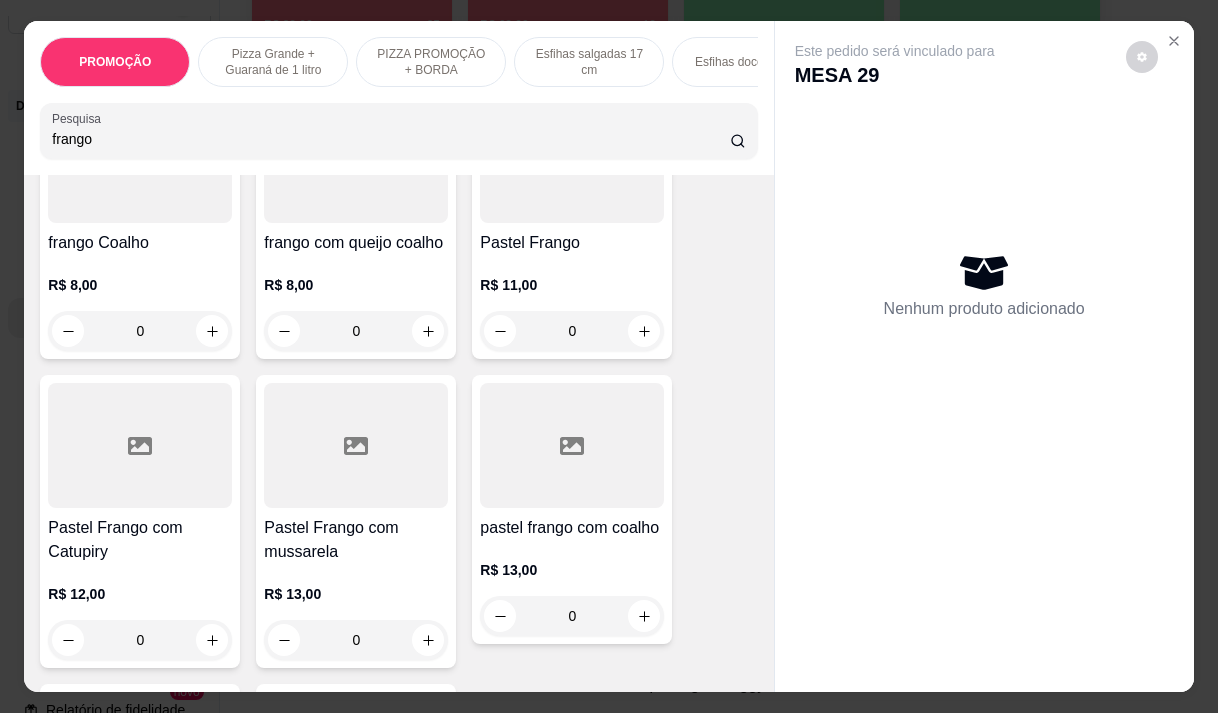 type on "frango" 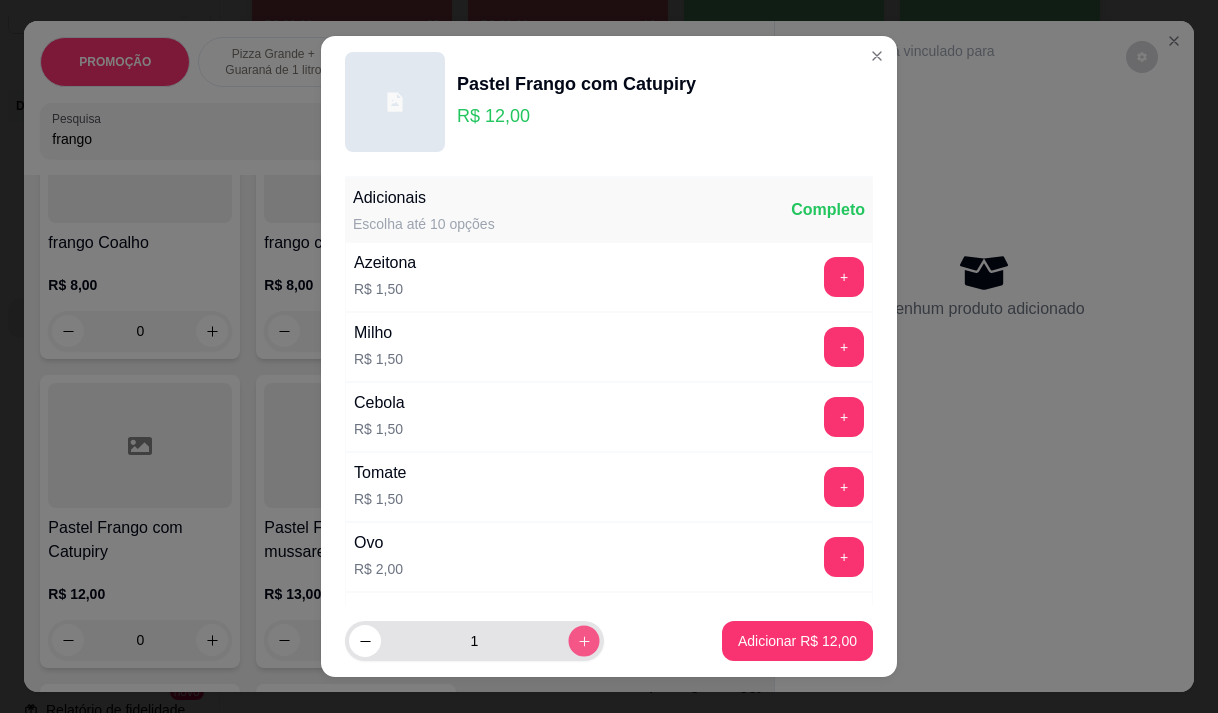 click at bounding box center (583, 641) 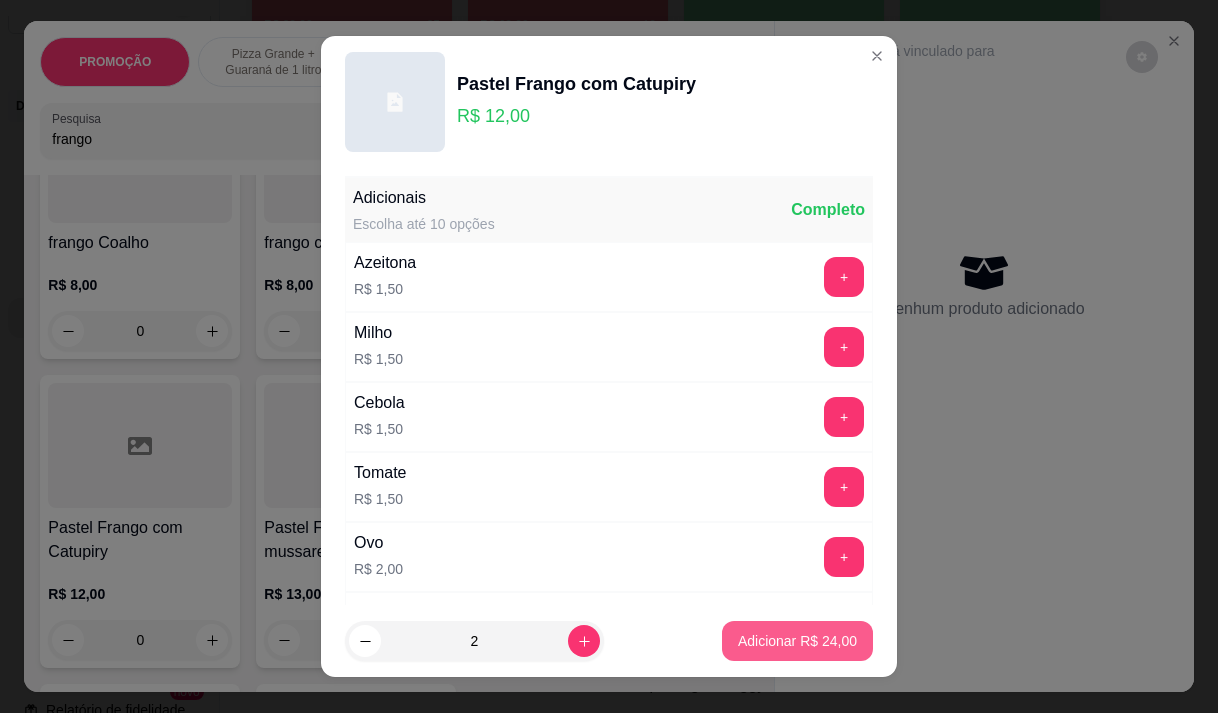 click on "Adicionar   R$ 24,00" at bounding box center (797, 641) 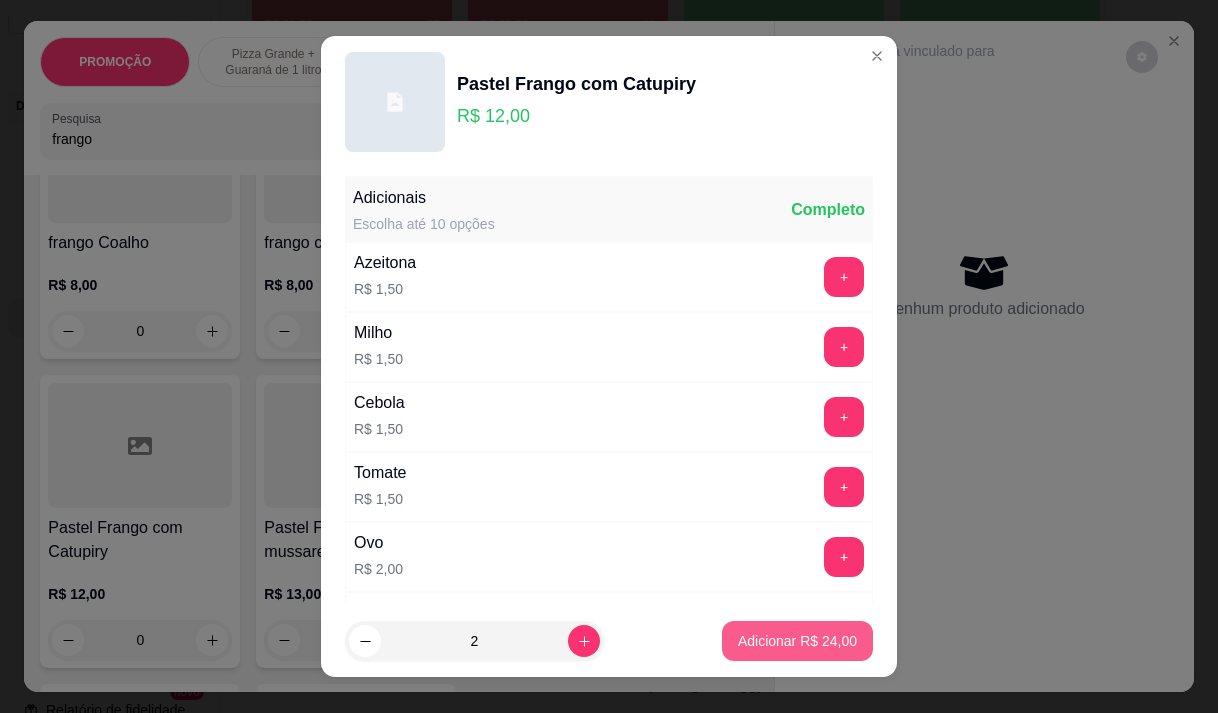 type on "2" 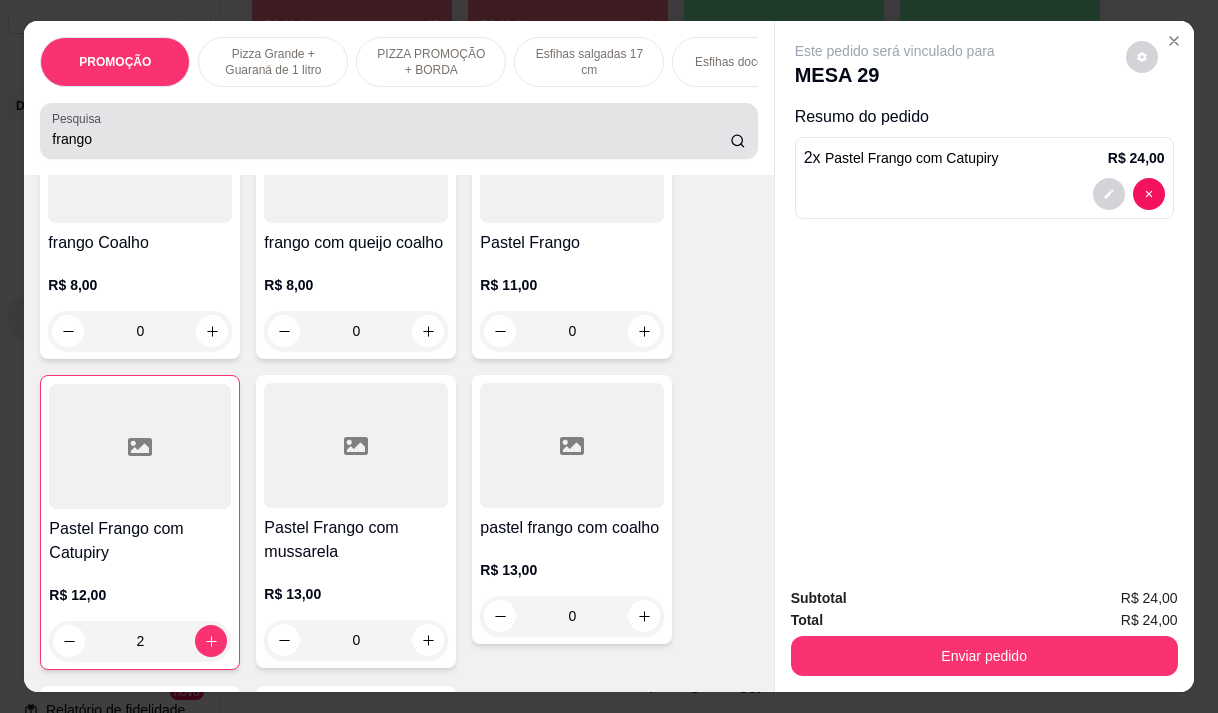 click on "frango" at bounding box center [391, 139] 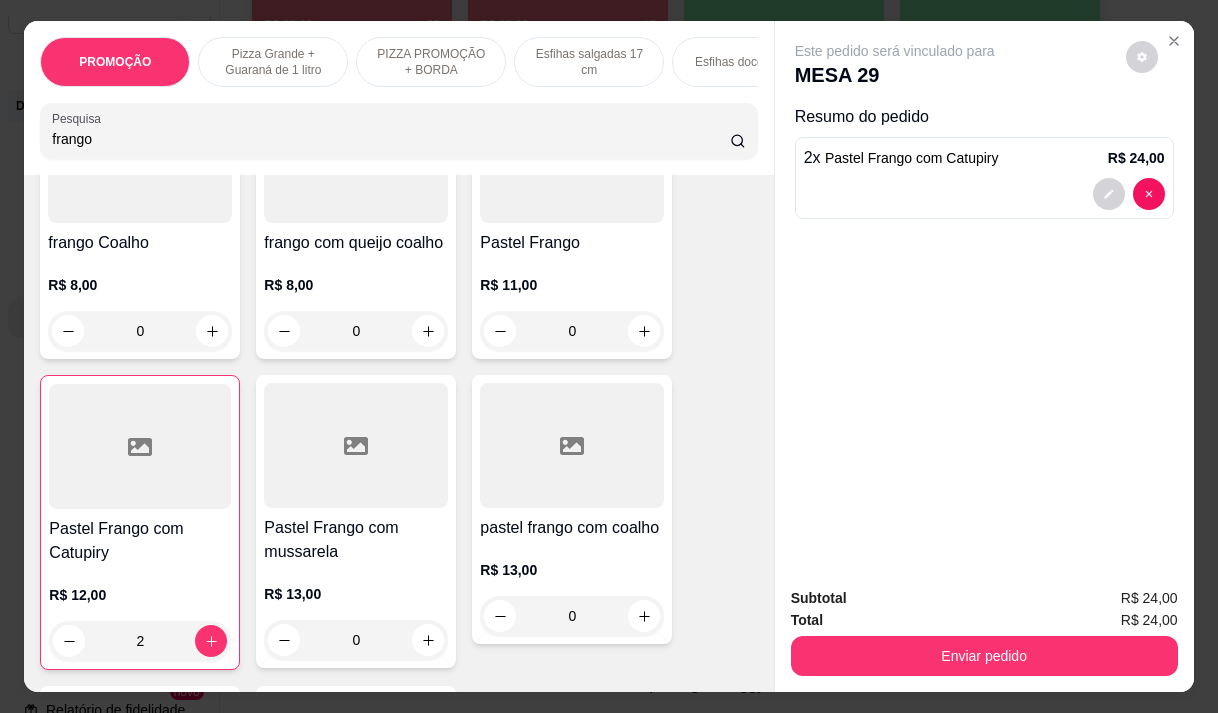 click on "frango" at bounding box center [391, 139] 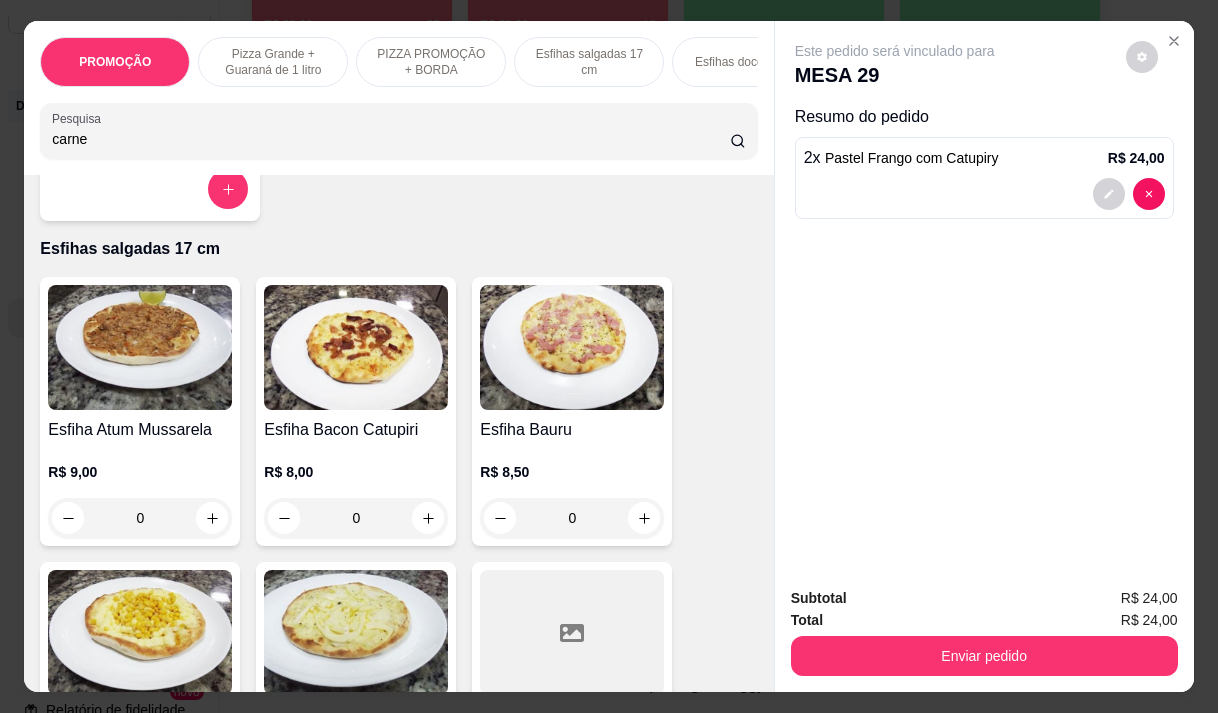 scroll, scrollTop: 3612, scrollLeft: 0, axis: vertical 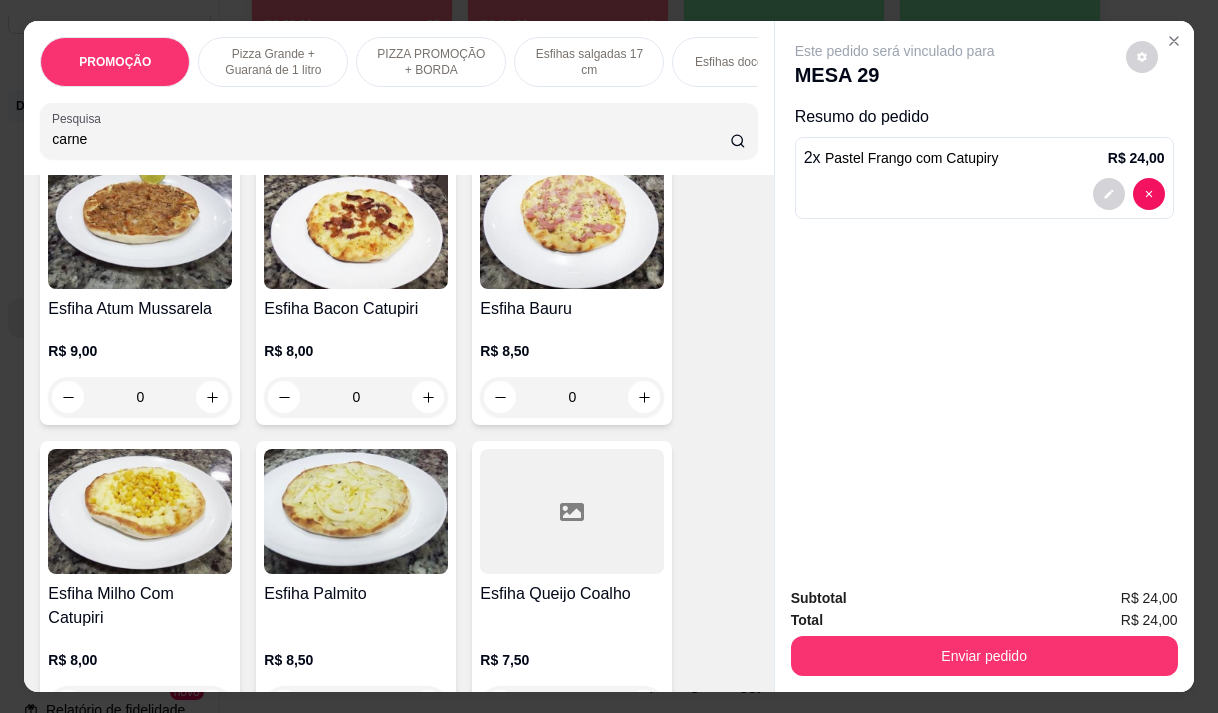 type on "carne" 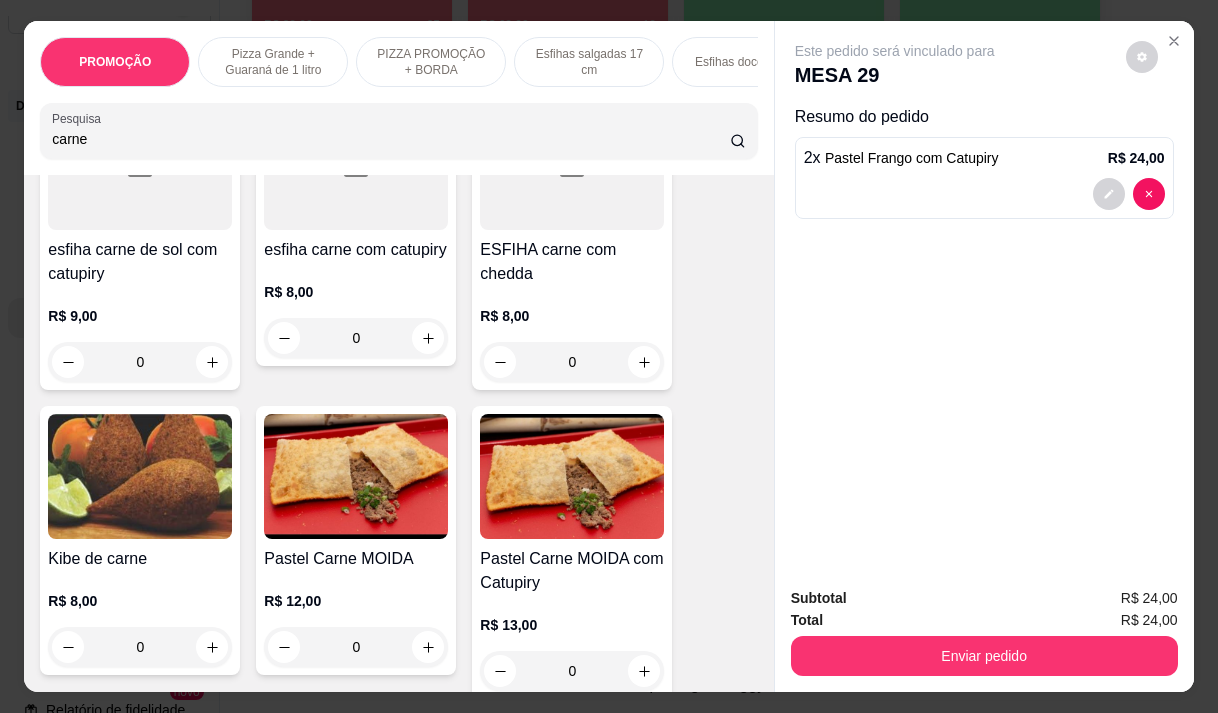 scroll, scrollTop: 1000, scrollLeft: 0, axis: vertical 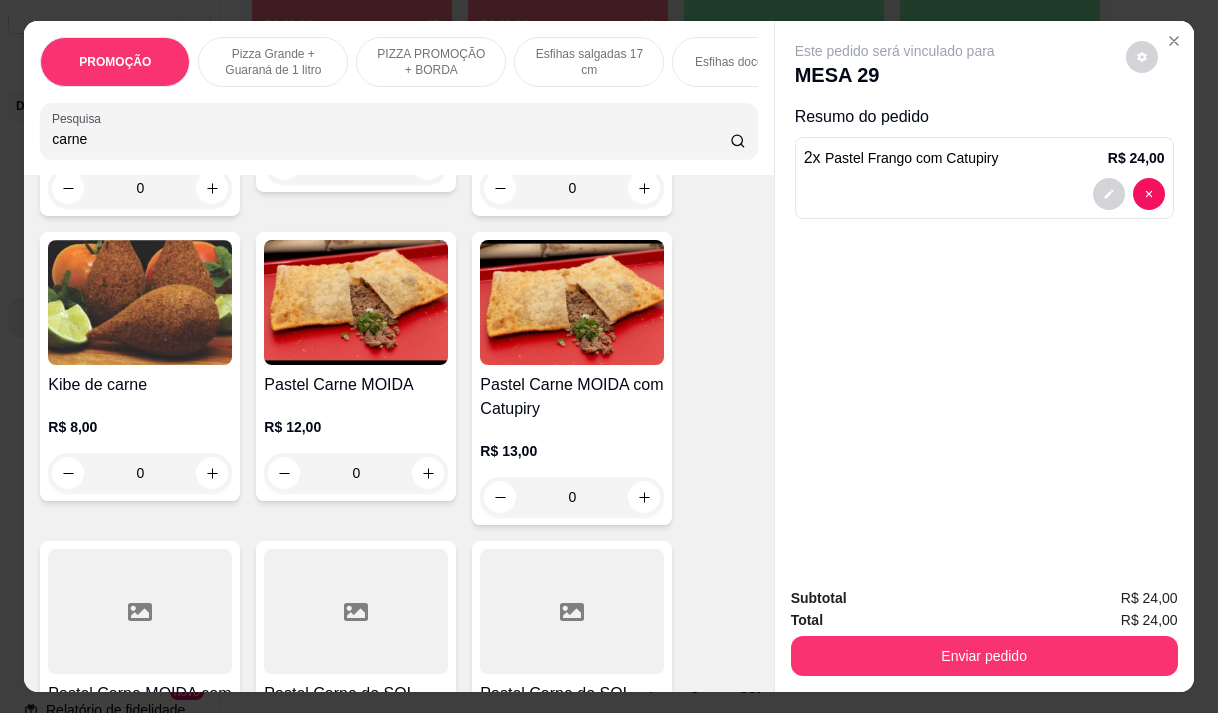 click on "Pastel Carne MOIDA com Catupiry" at bounding box center [572, 397] 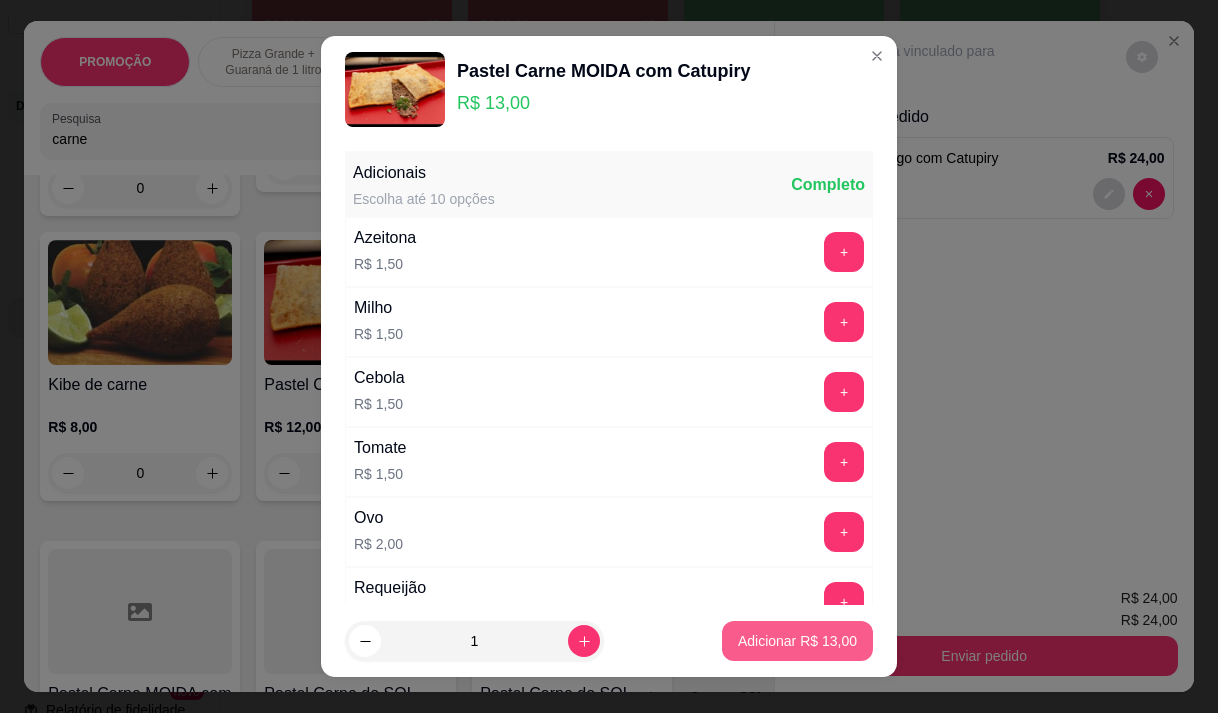 click on "Adicionar   R$ 13,00" at bounding box center [797, 641] 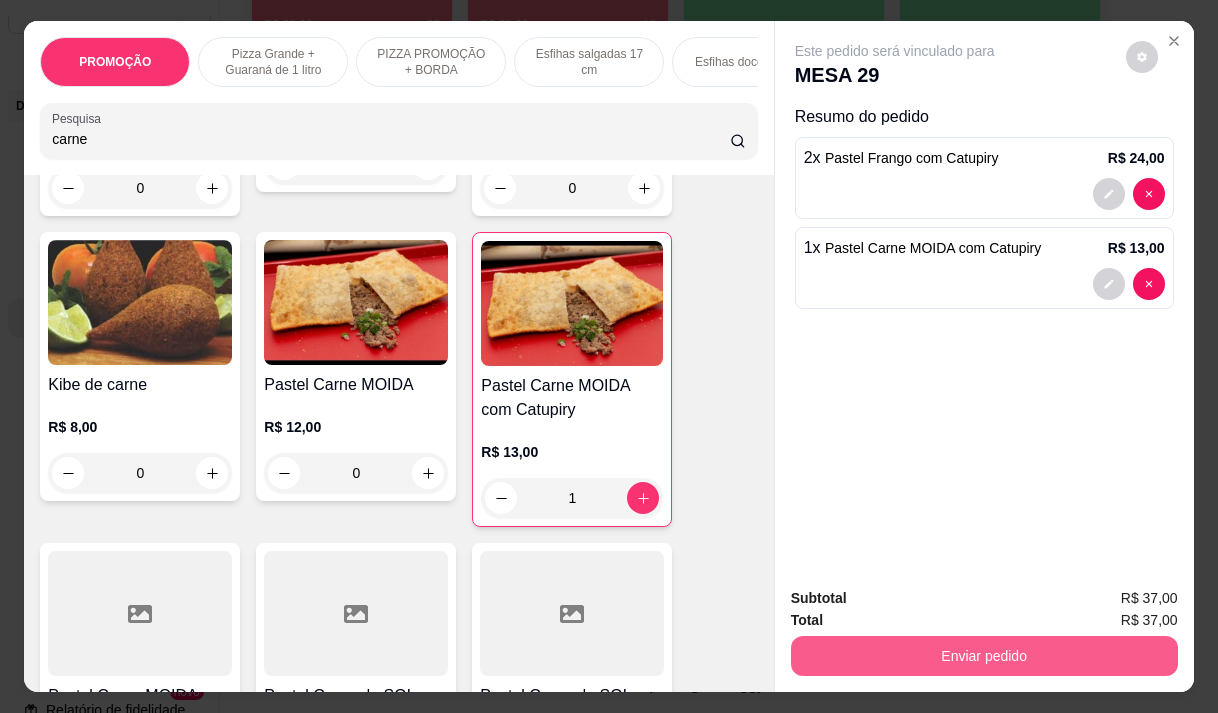 click on "Enviar pedido" at bounding box center (984, 656) 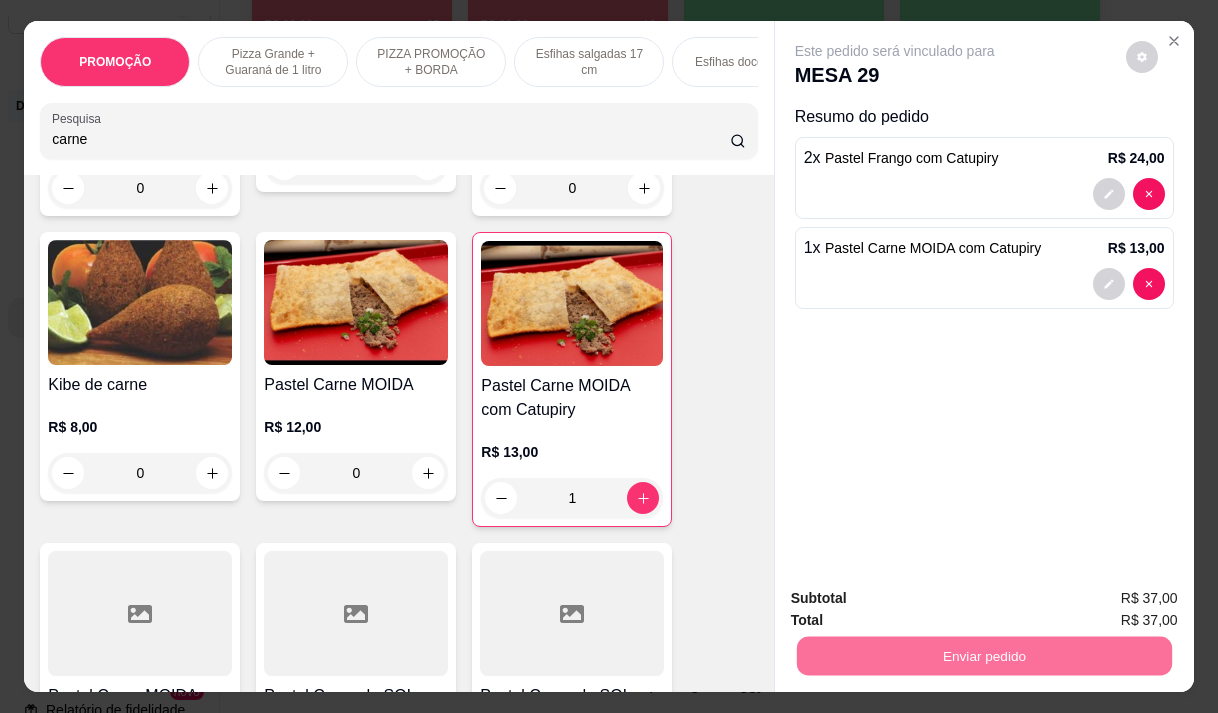 click on "Não registrar e enviar pedido" at bounding box center (918, 598) 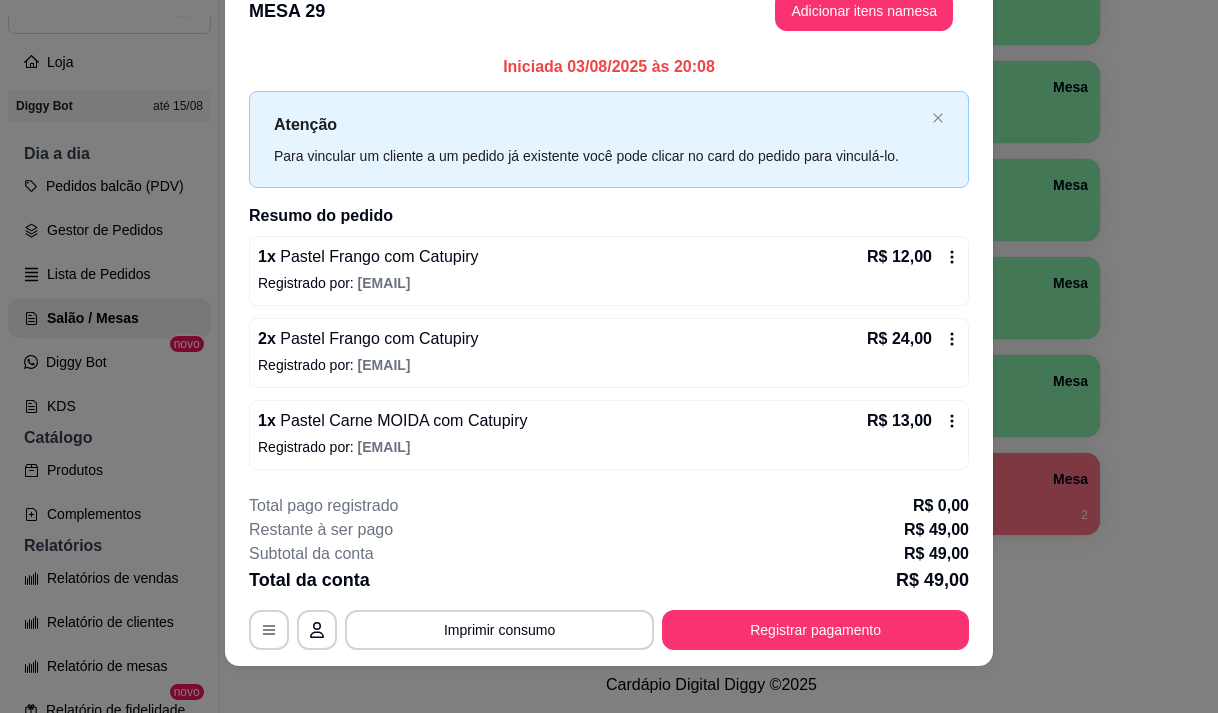 scroll, scrollTop: 53, scrollLeft: 0, axis: vertical 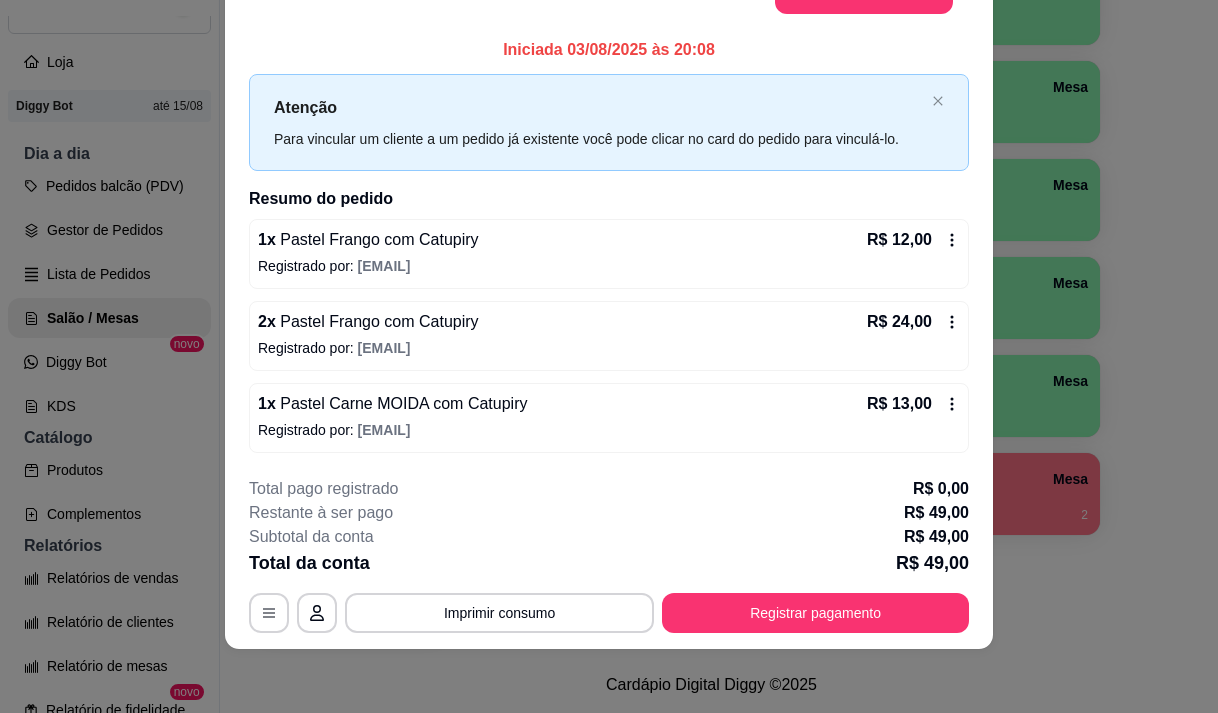 click 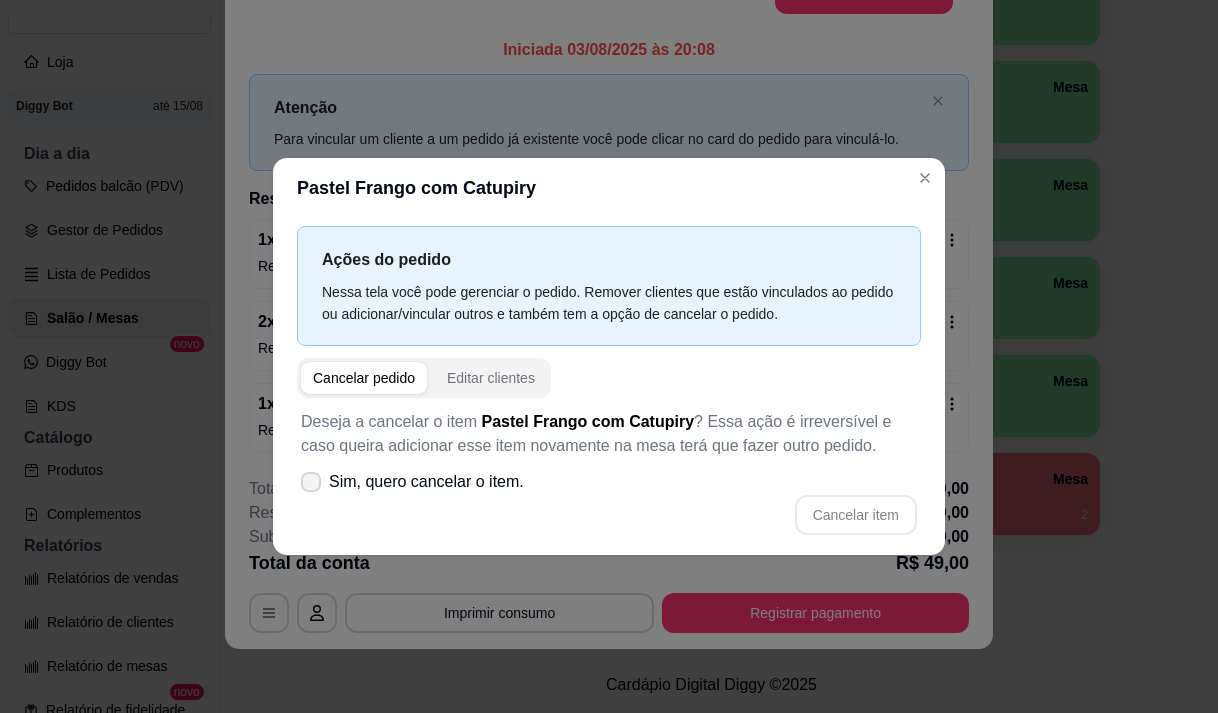 click 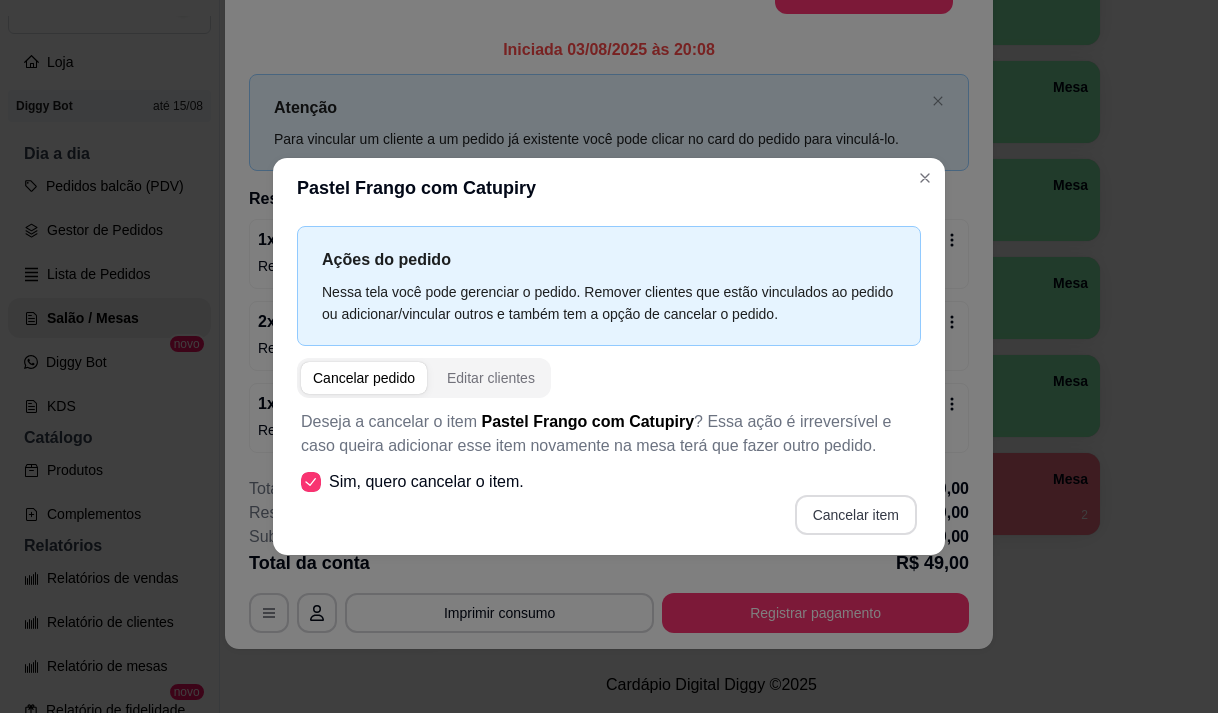 click on "Cancelar item" at bounding box center (856, 515) 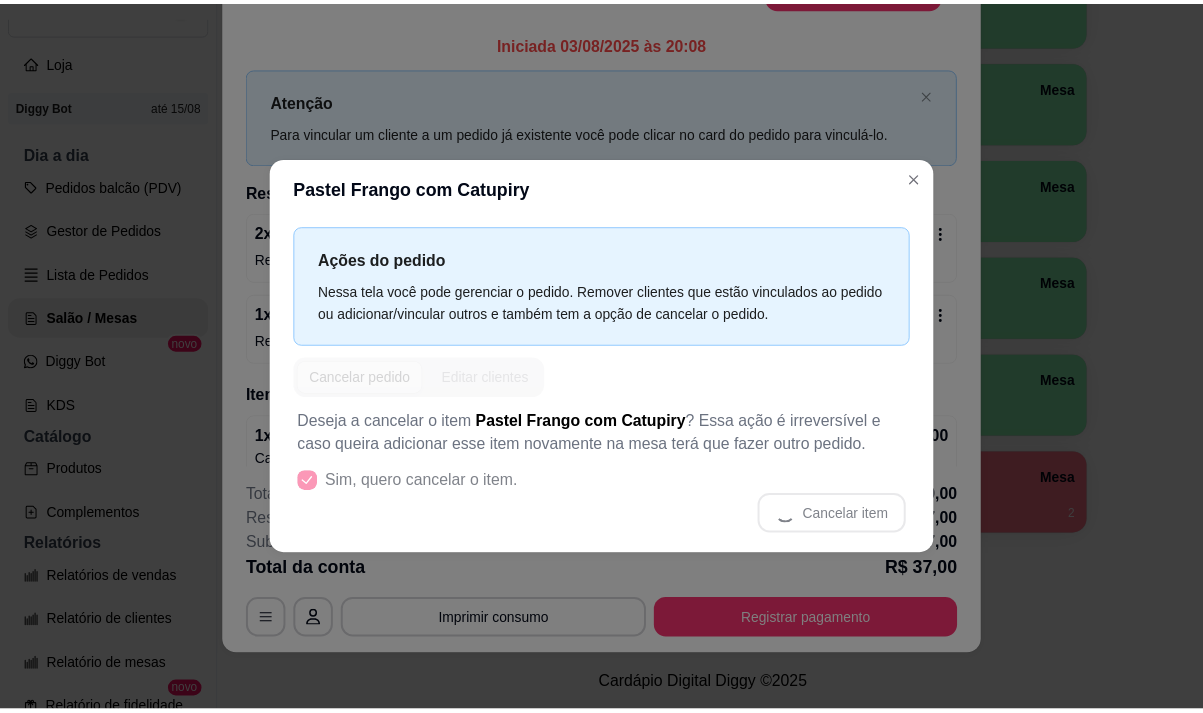 scroll, scrollTop: 46, scrollLeft: 0, axis: vertical 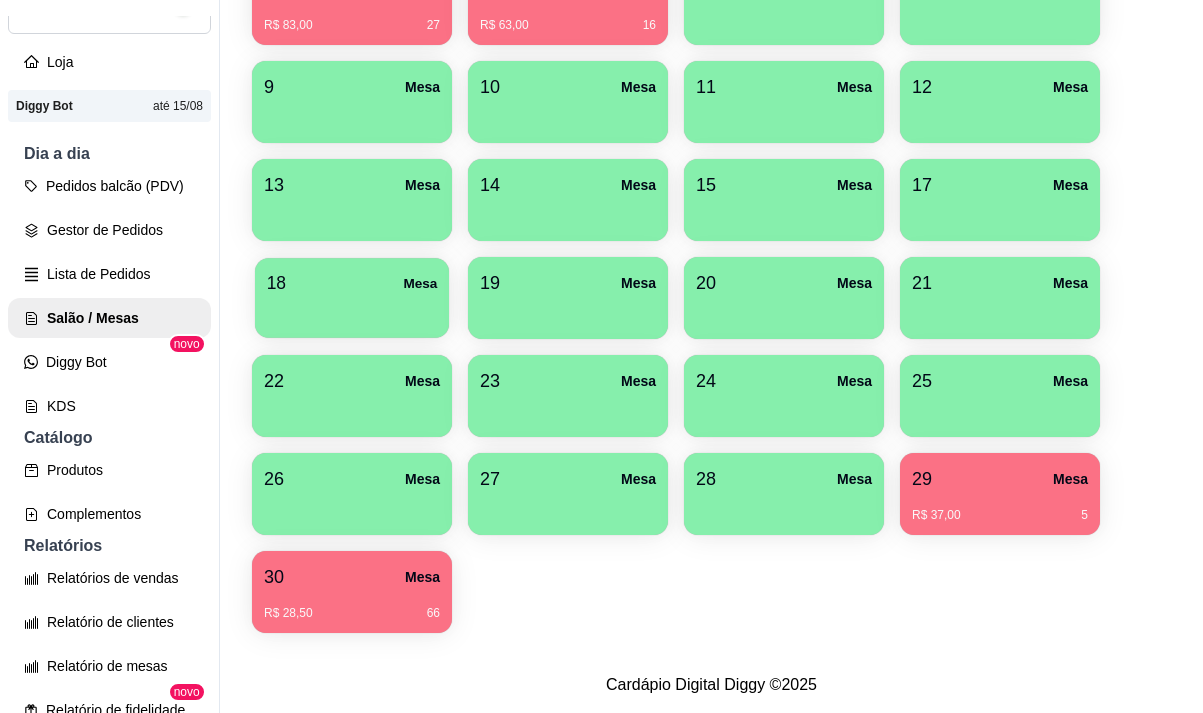 click on "18 Mesa" at bounding box center (352, 283) 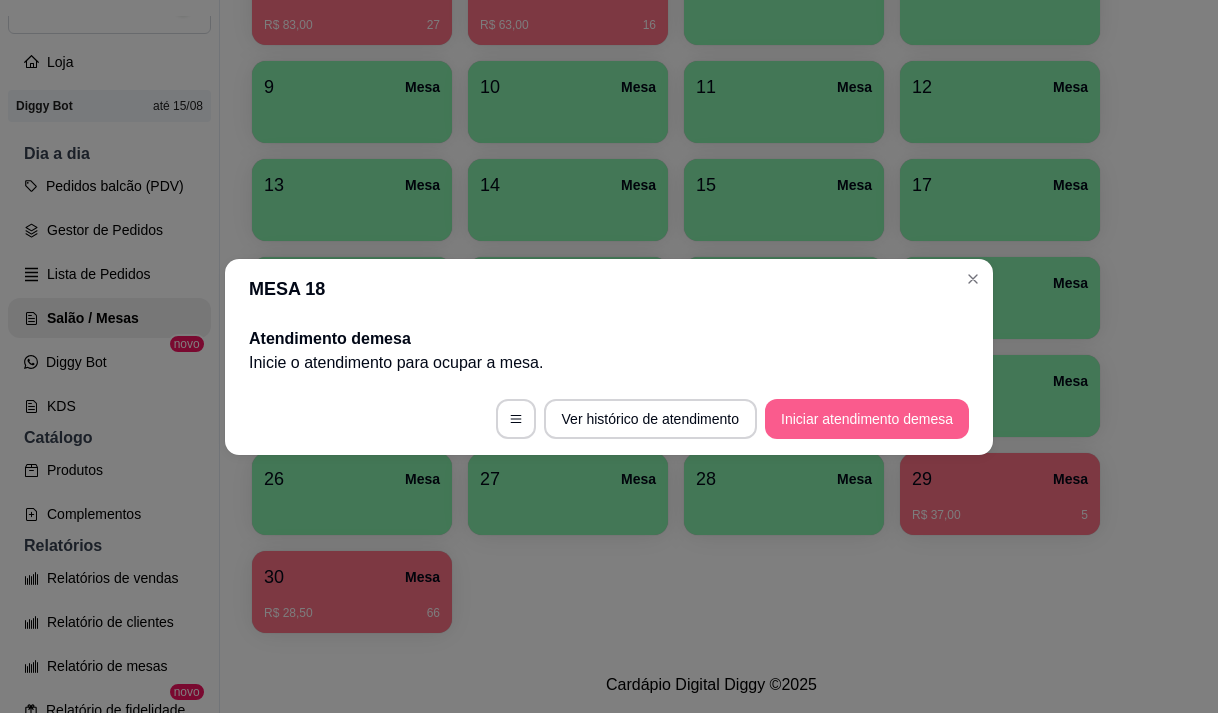 click on "Iniciar atendimento de  mesa" at bounding box center [867, 419] 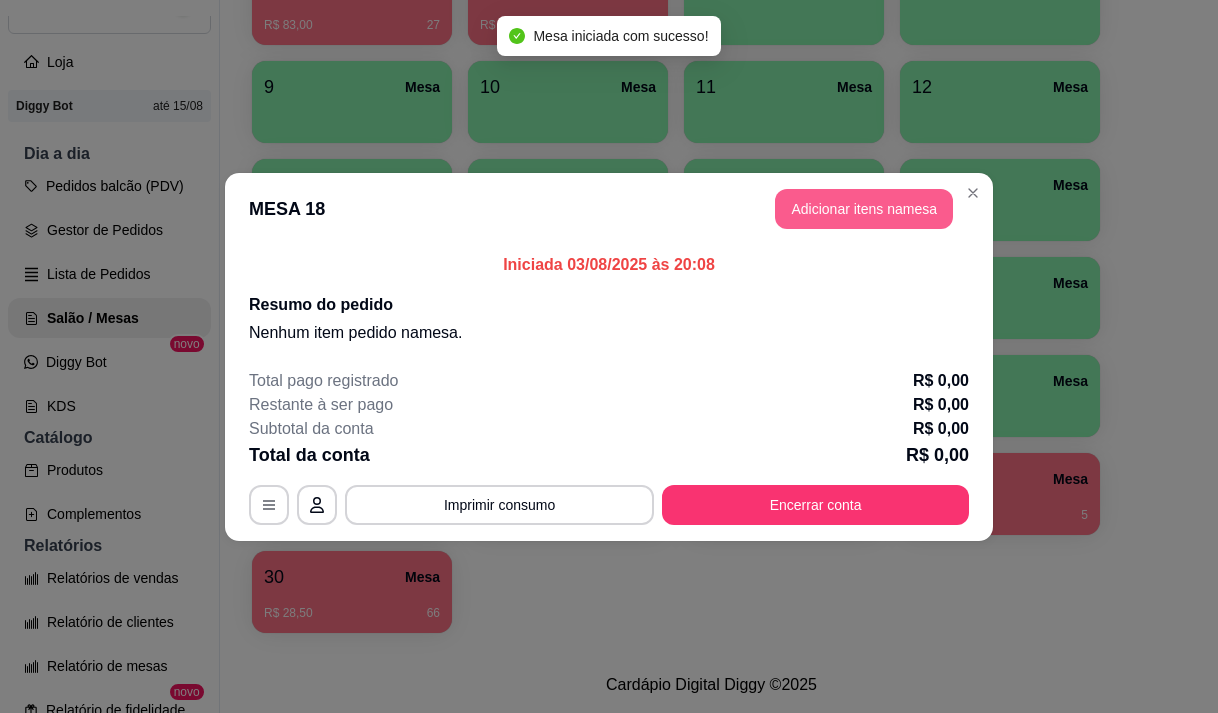 click on "Adicionar itens na  mesa" at bounding box center (864, 209) 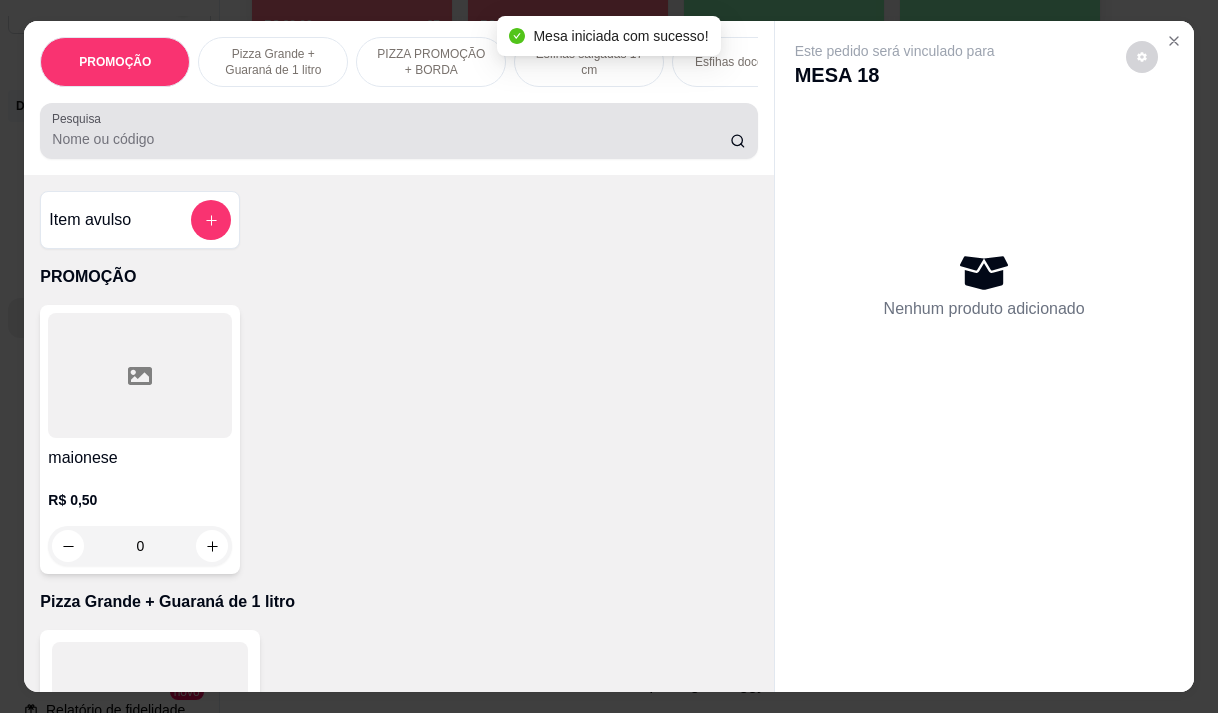 click on "Pesquisa" at bounding box center [391, 139] 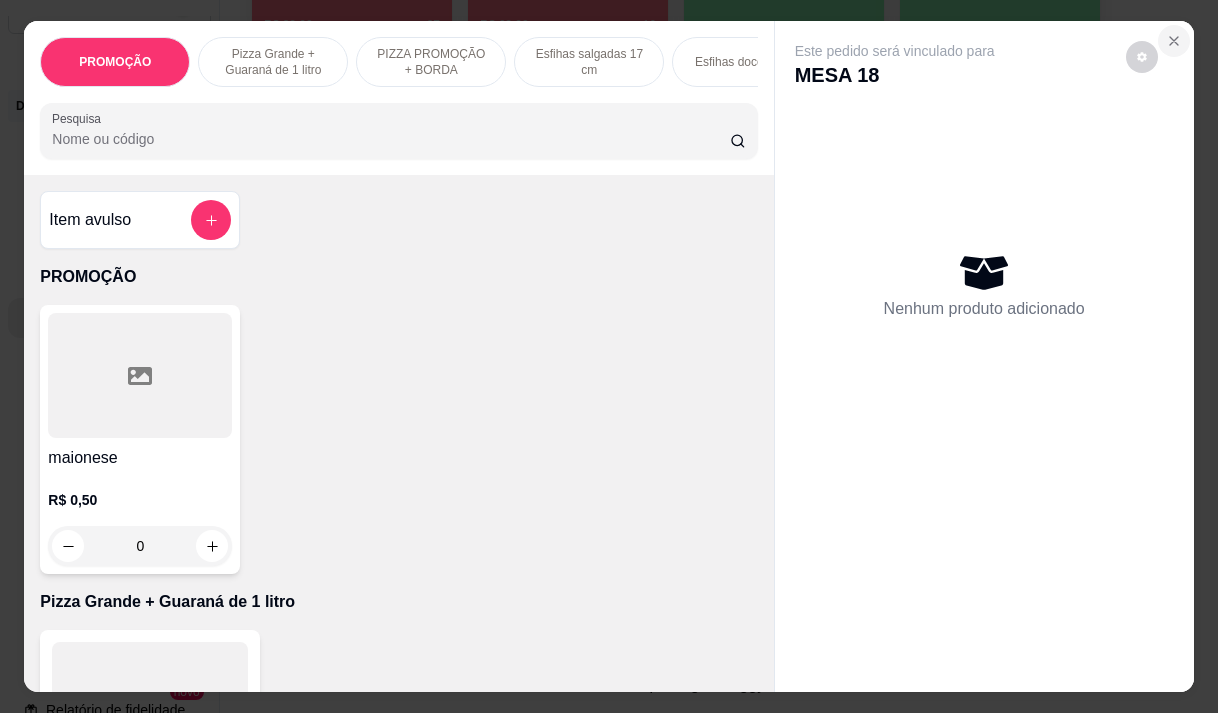 click 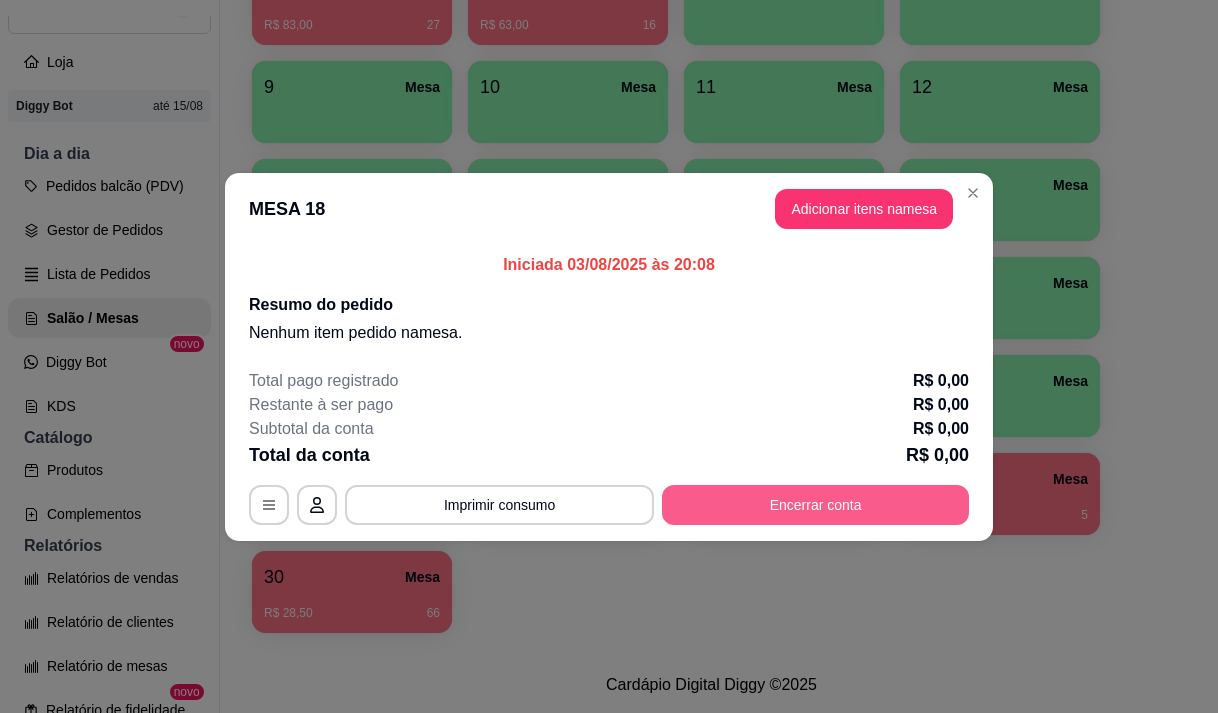 click on "Encerrar conta" at bounding box center [815, 505] 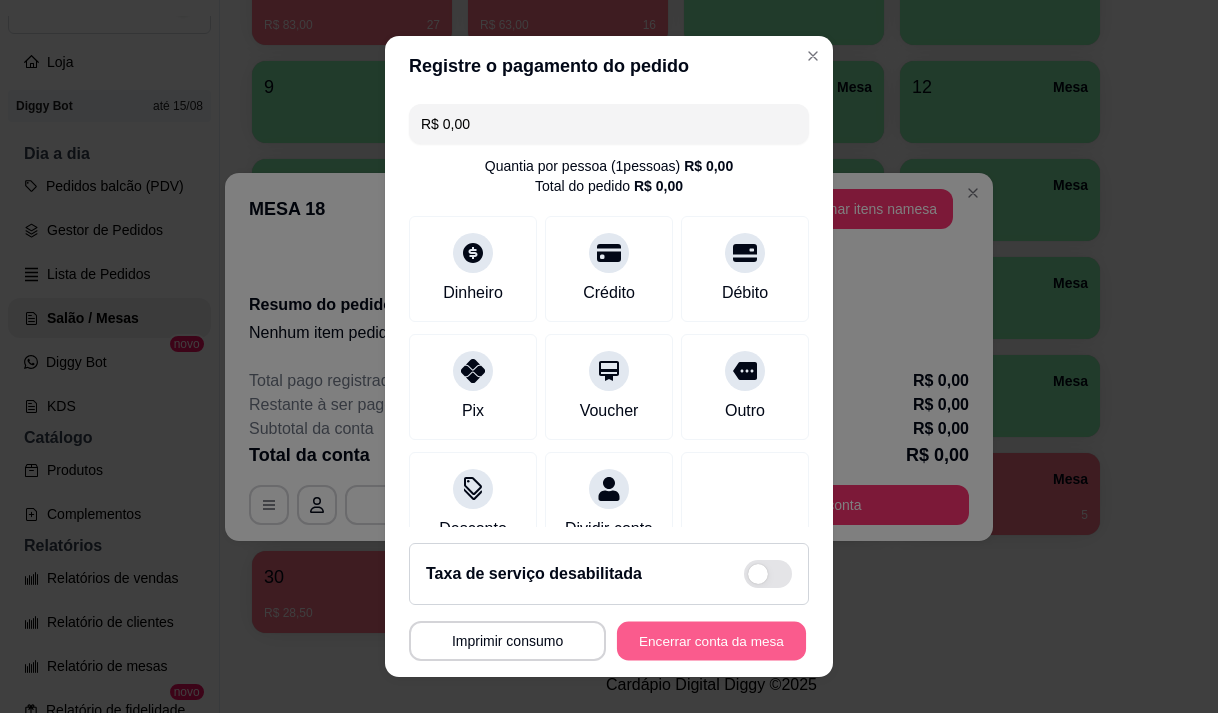 click on "Encerrar conta da mesa" at bounding box center [711, 641] 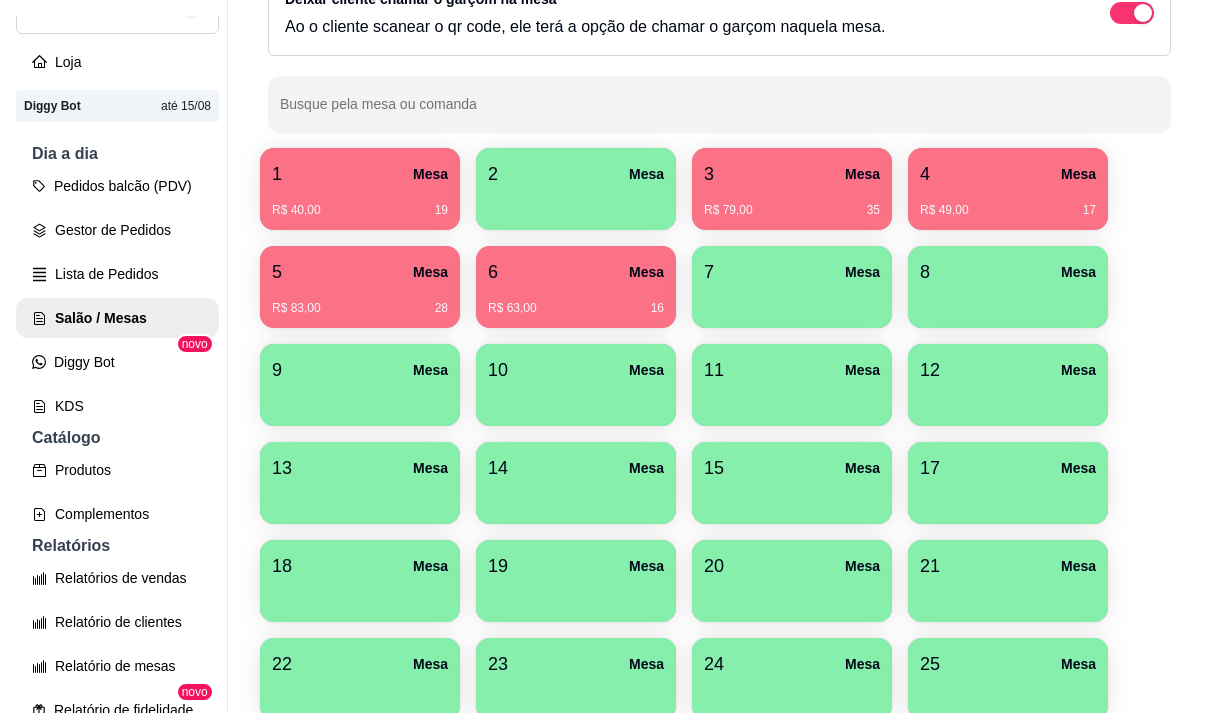 scroll, scrollTop: 208, scrollLeft: 0, axis: vertical 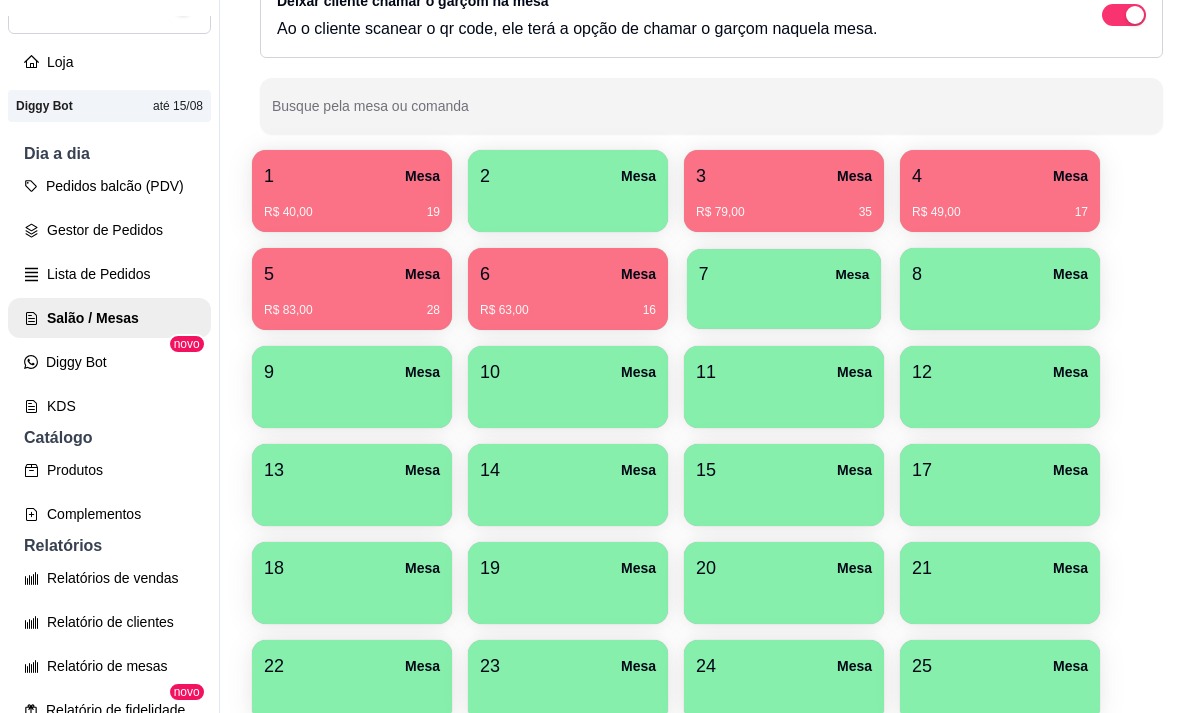 click on "7 Mesa" at bounding box center (784, 274) 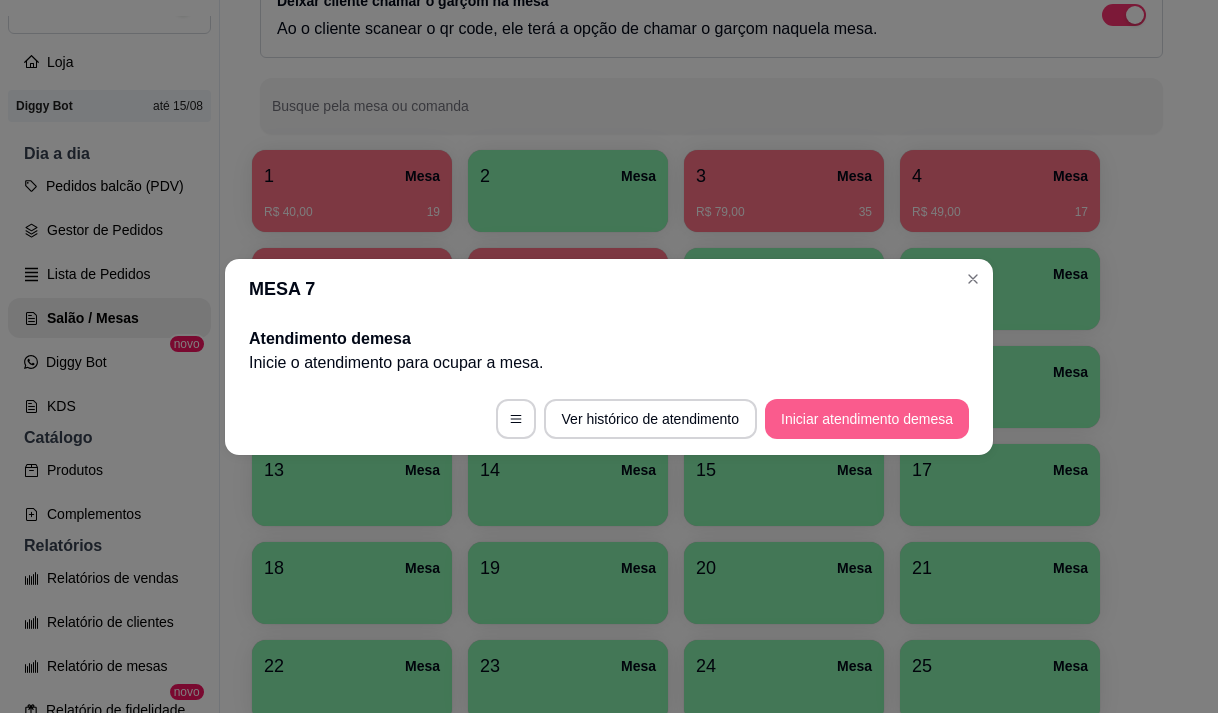 click on "Ver histórico de atendimento Iniciar atendimento de  mesa" at bounding box center (609, 419) 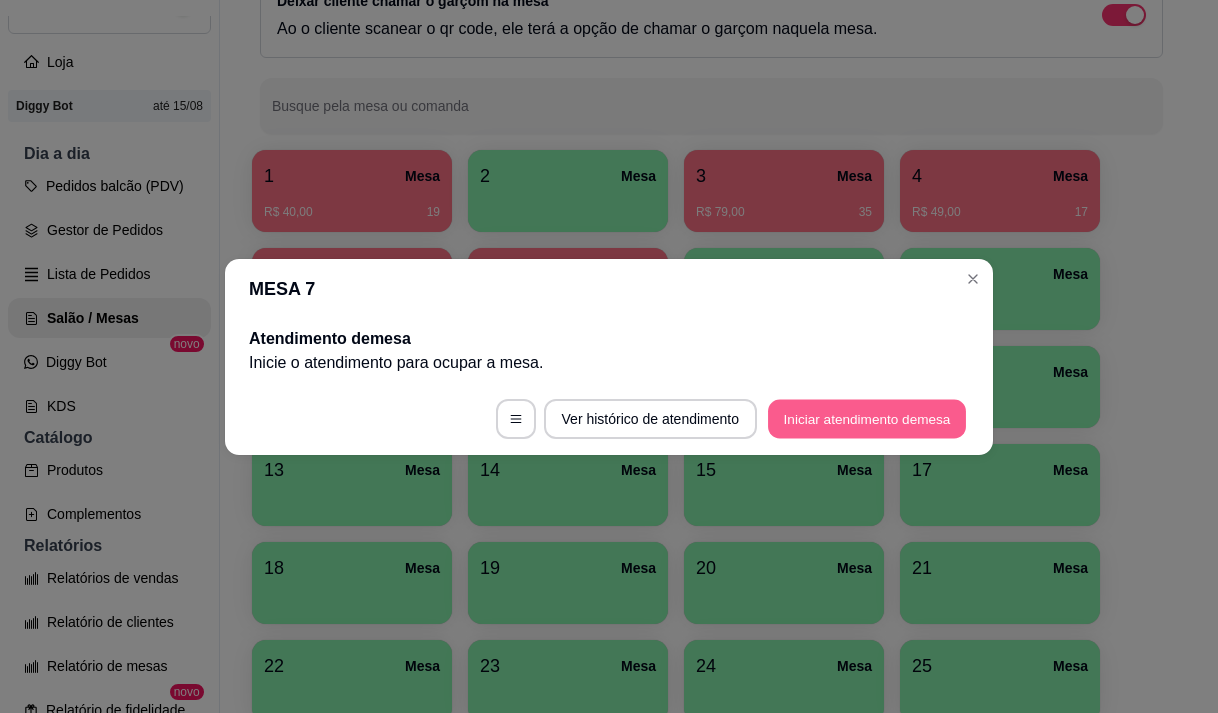 click on "Iniciar atendimento de  mesa" at bounding box center (867, 418) 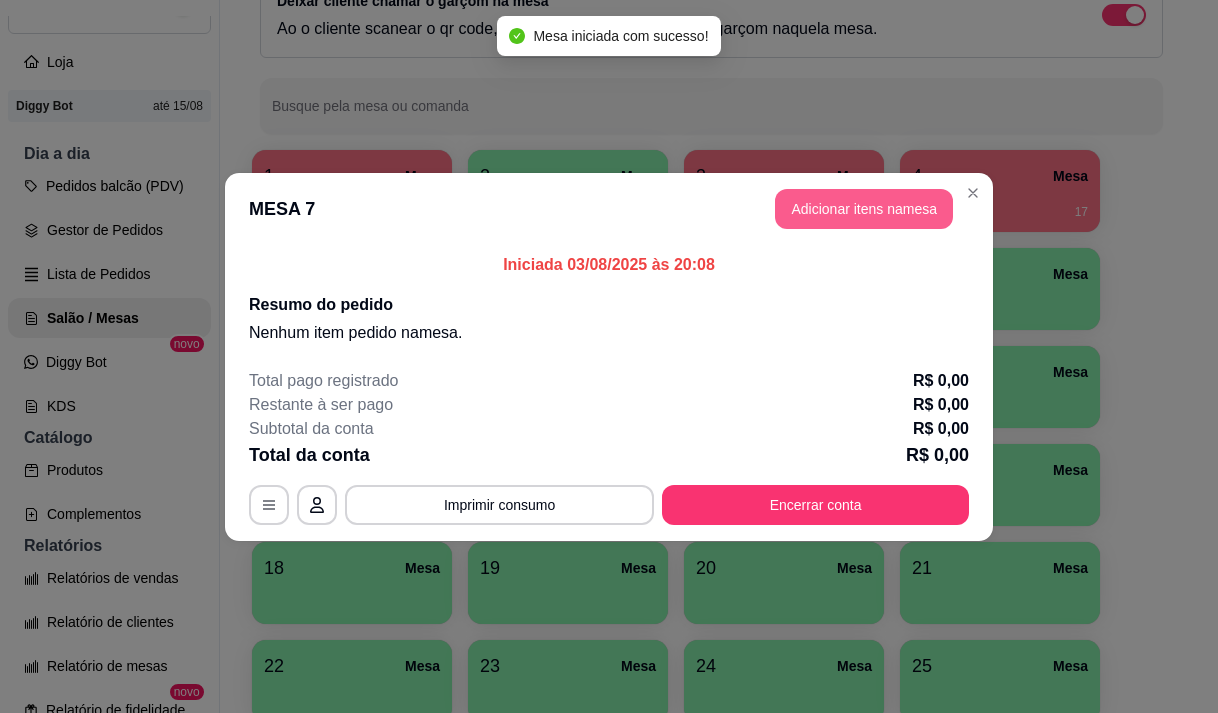 click on "Adicionar itens na  mesa" at bounding box center (864, 209) 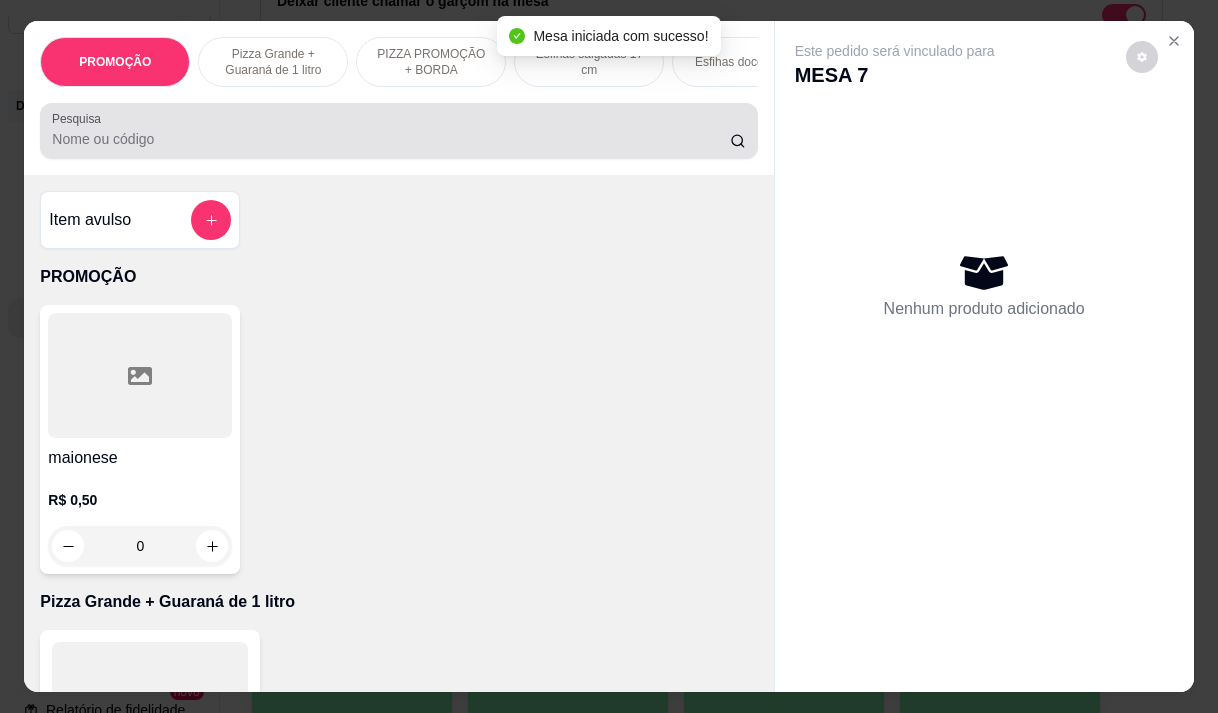 click on "Pesquisa" at bounding box center [391, 139] 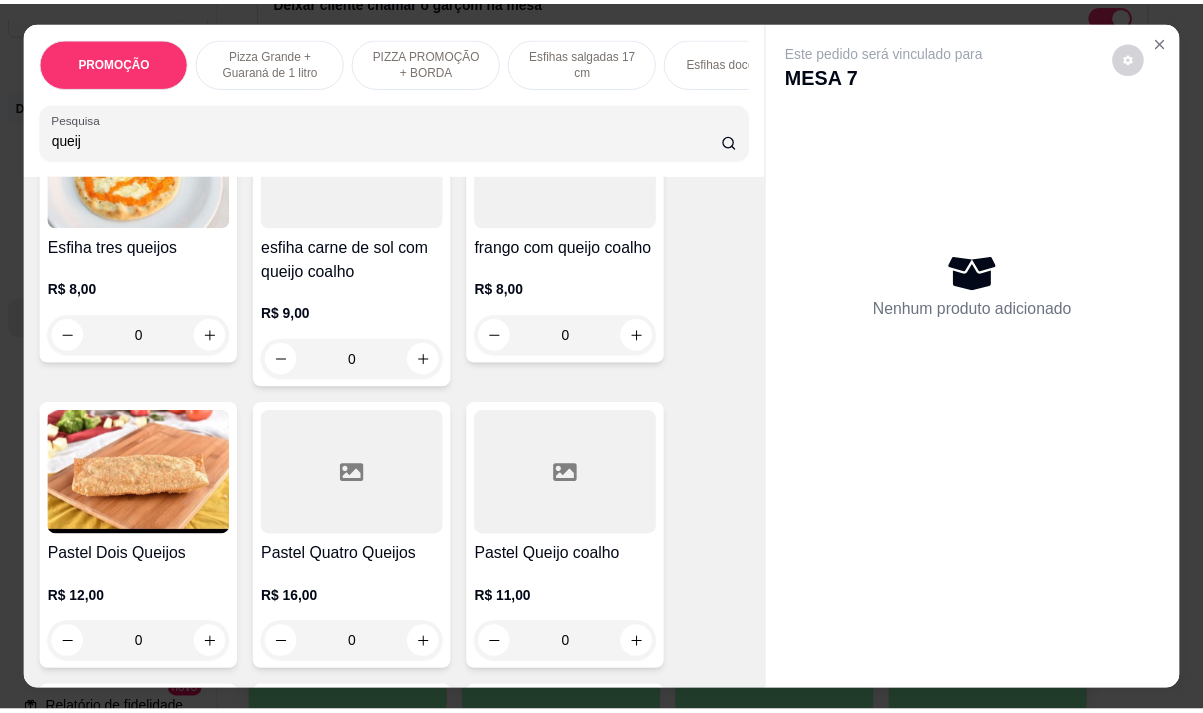 scroll, scrollTop: 500, scrollLeft: 0, axis: vertical 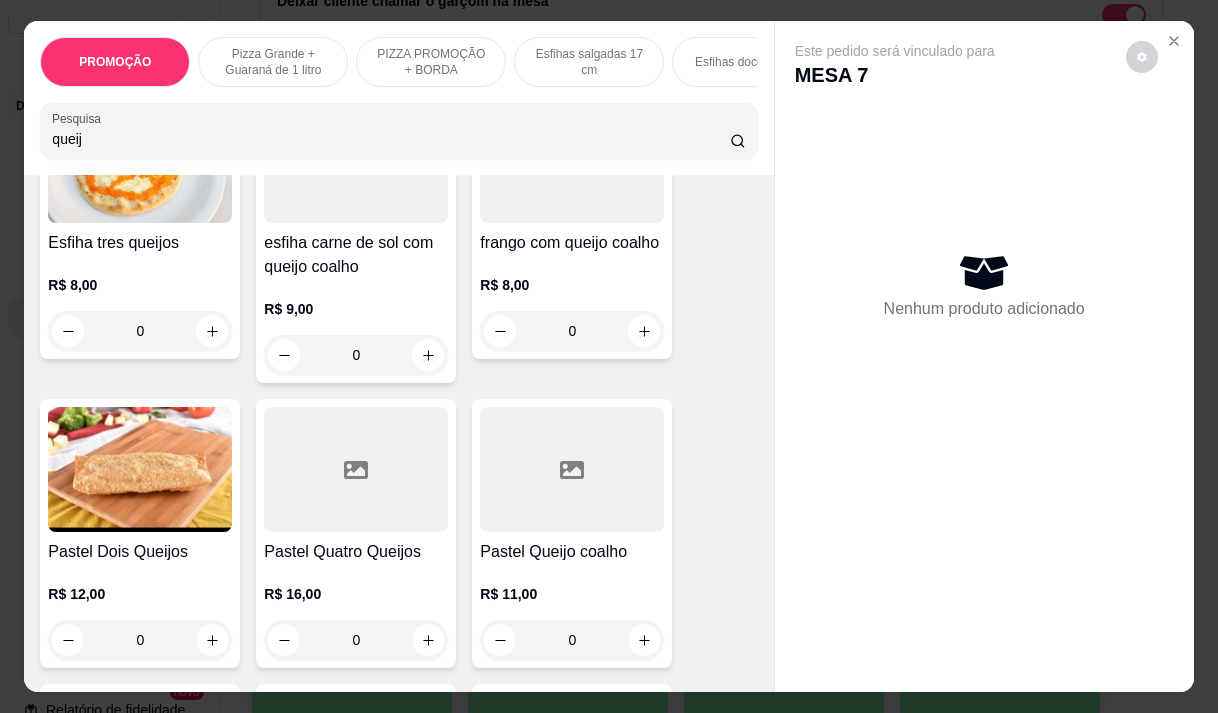 type on "queij" 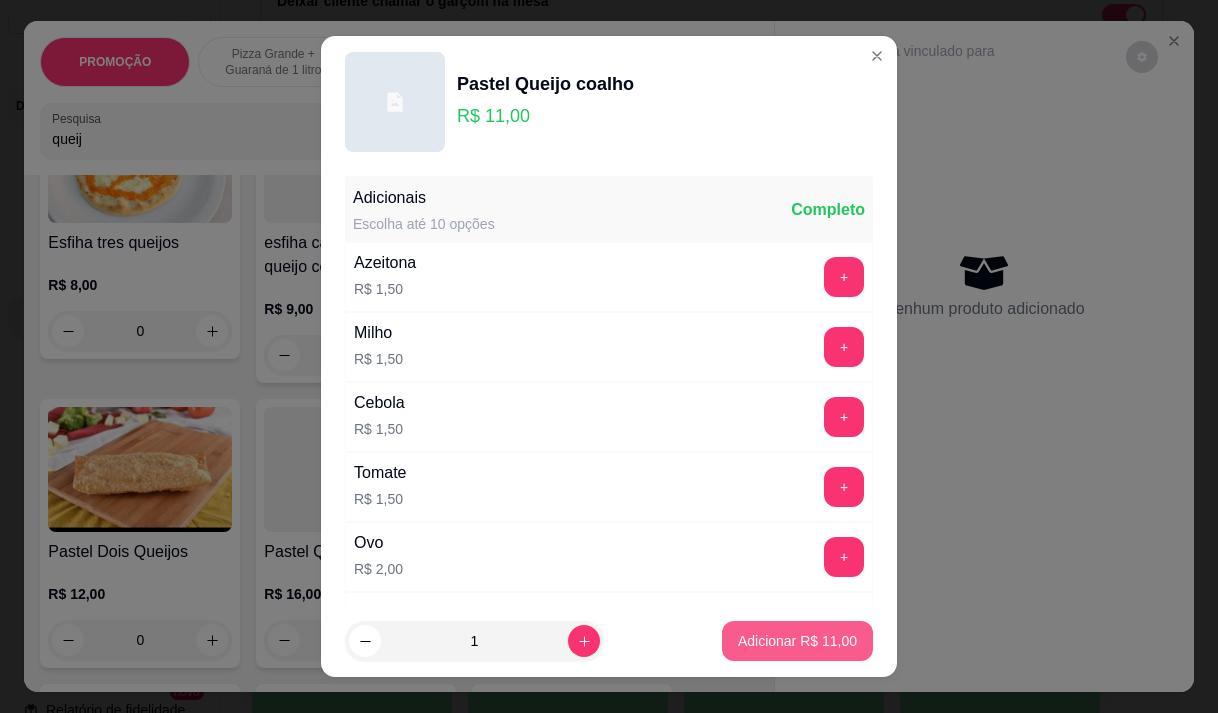 click on "Adicionar   R$ 11,00" at bounding box center (797, 641) 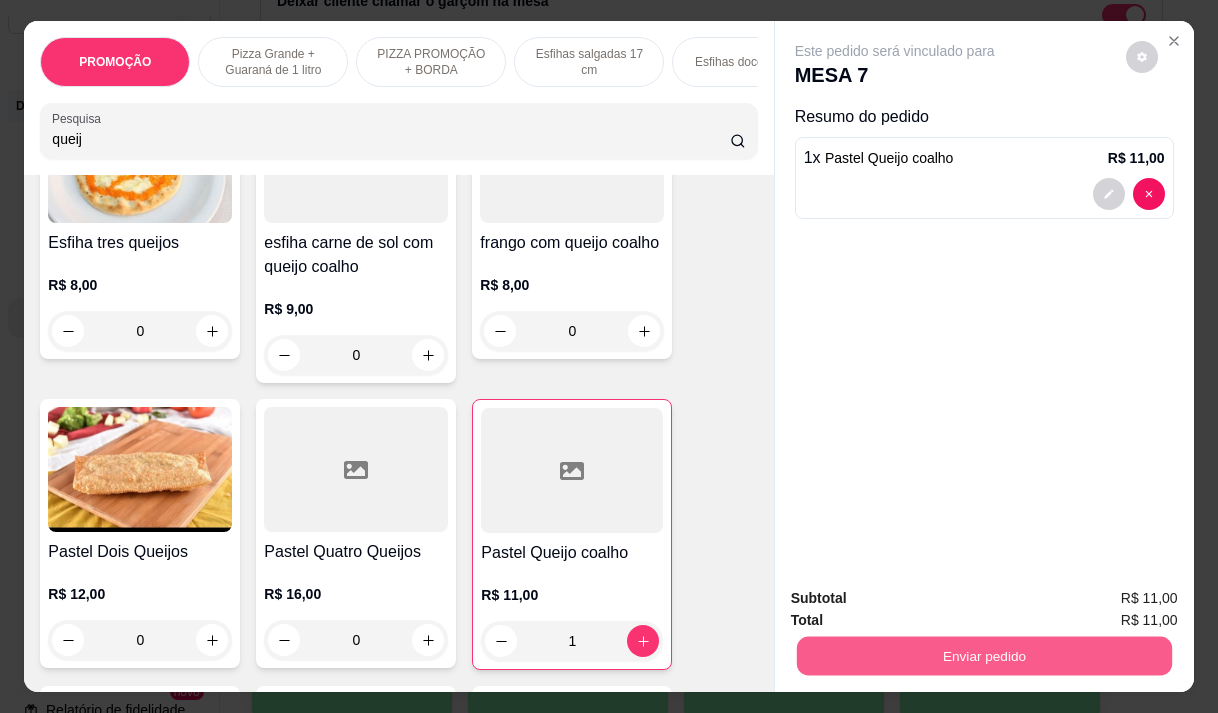 click on "Enviar pedido" at bounding box center (983, 655) 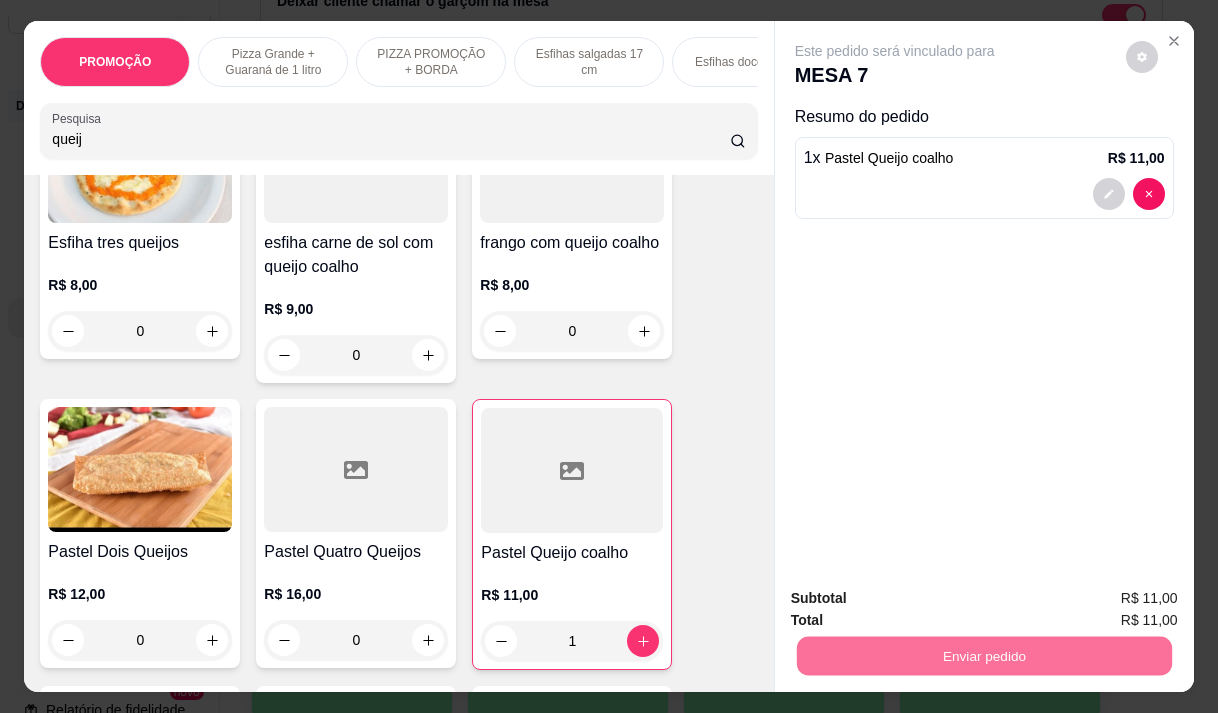 click on "Não registrar e enviar pedido" at bounding box center (918, 599) 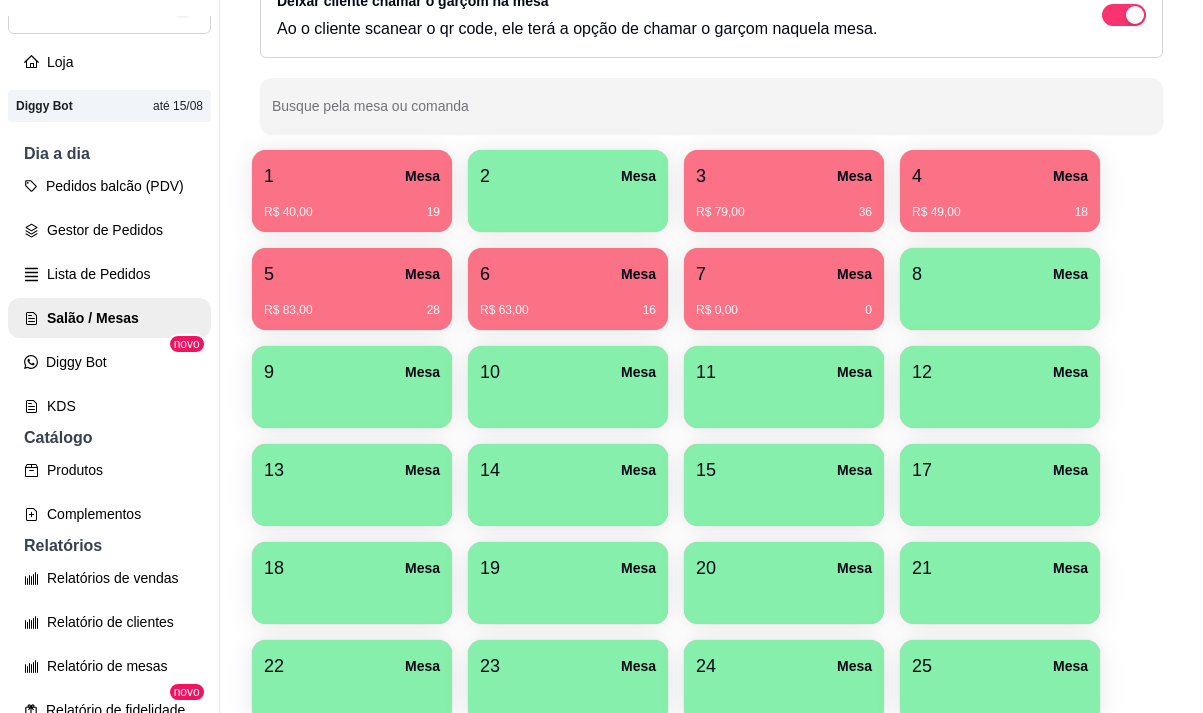 scroll, scrollTop: 508, scrollLeft: 0, axis: vertical 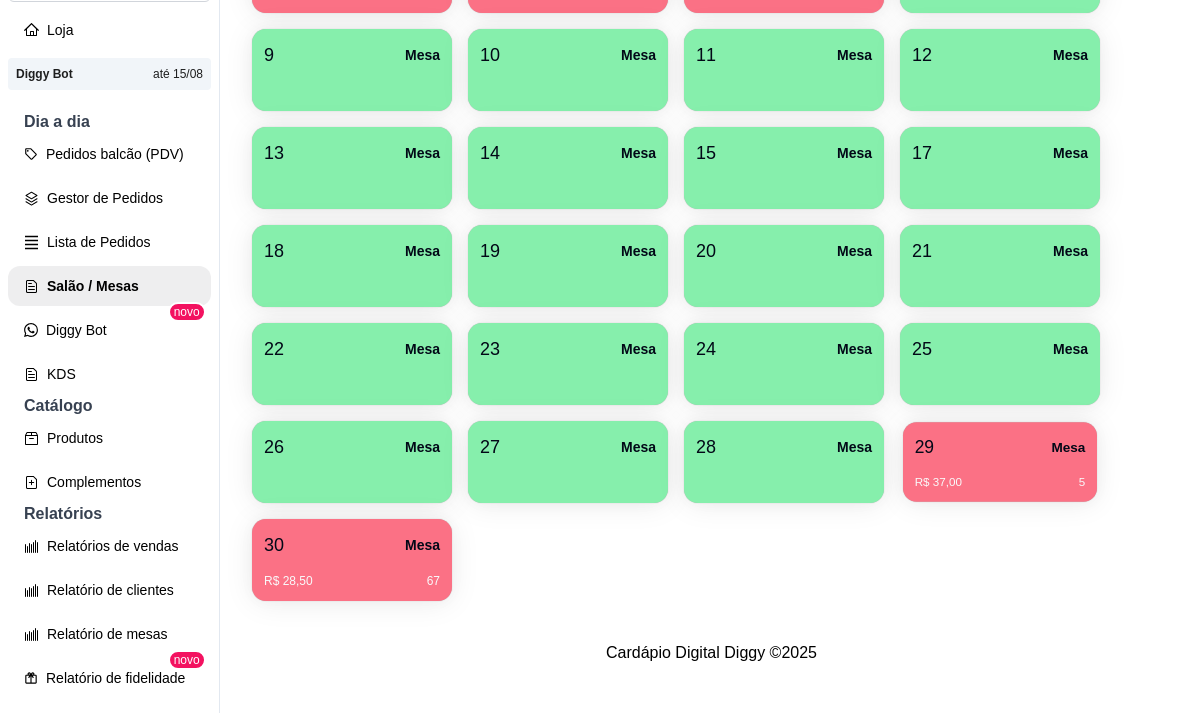 click on "29 Mesa" at bounding box center [1000, 447] 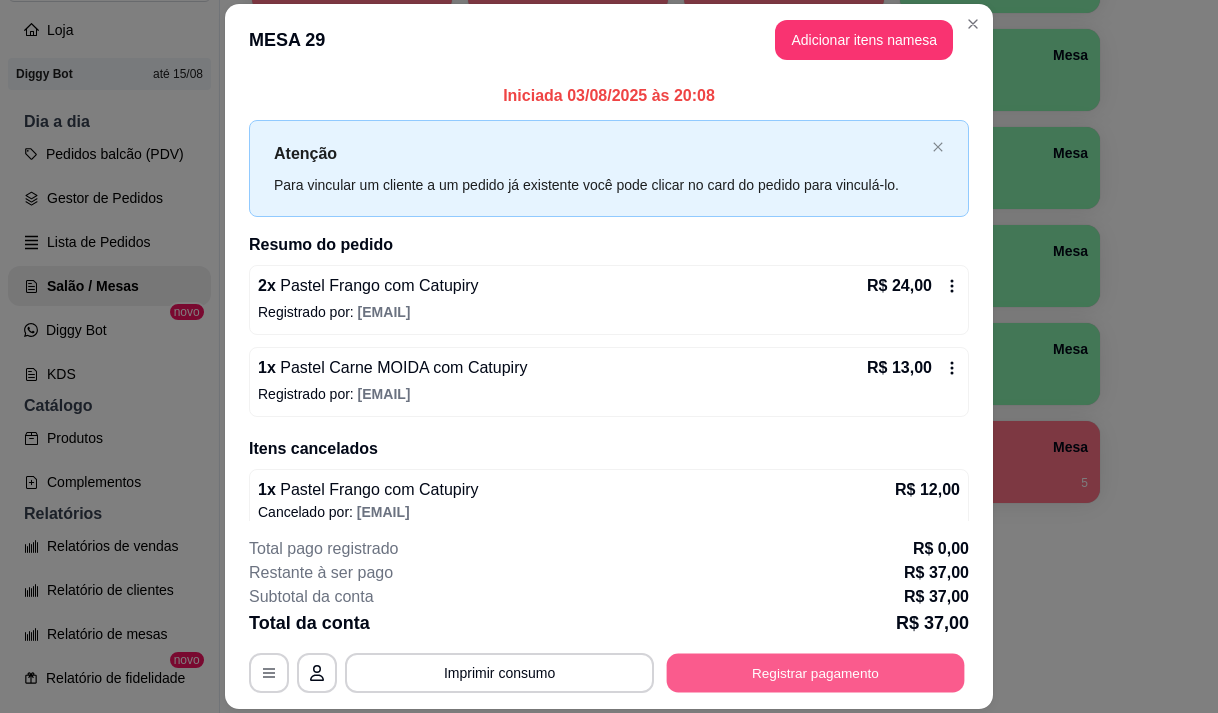 click on "Registrar pagamento" at bounding box center [816, 673] 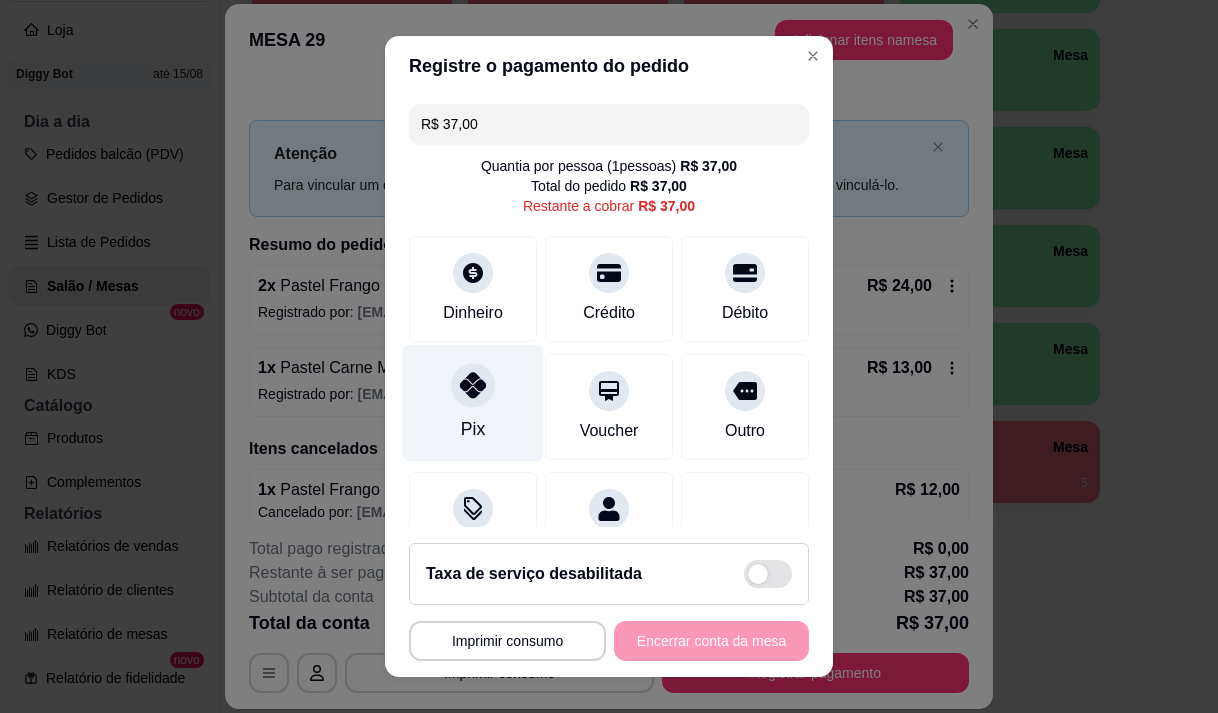 drag, startPoint x: 452, startPoint y: 400, endPoint x: 462, endPoint y: 443, distance: 44.14748 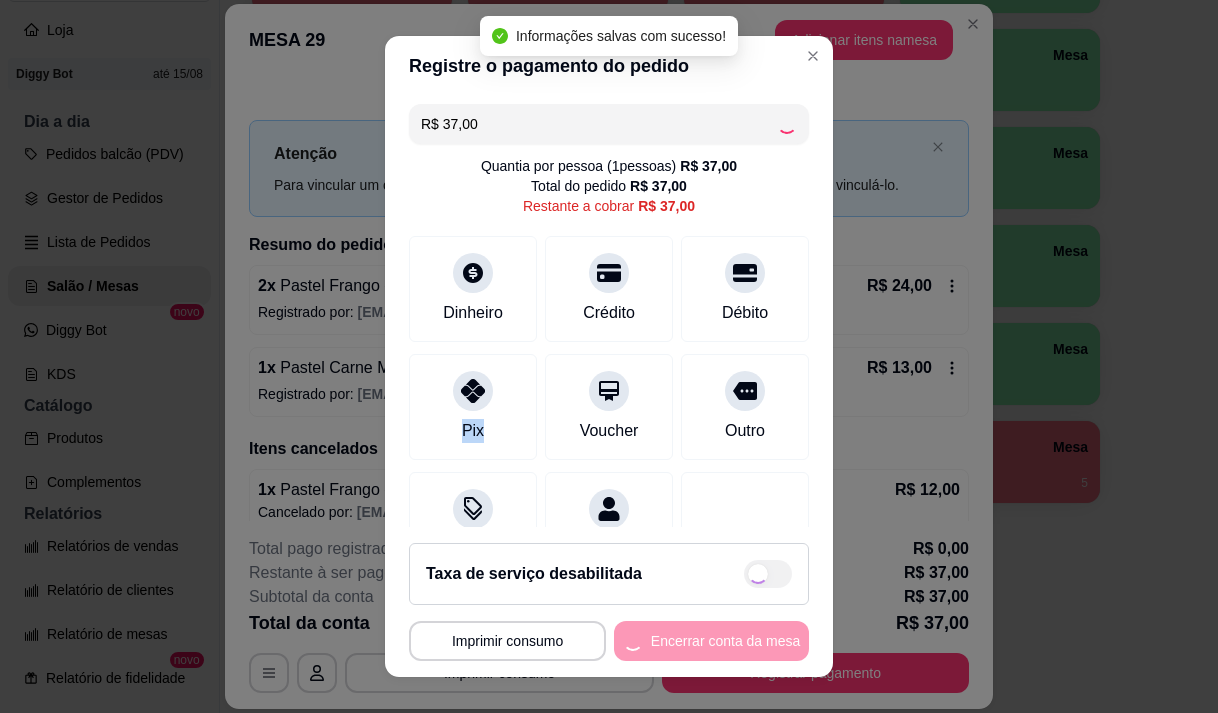 type on "R$ 0,00" 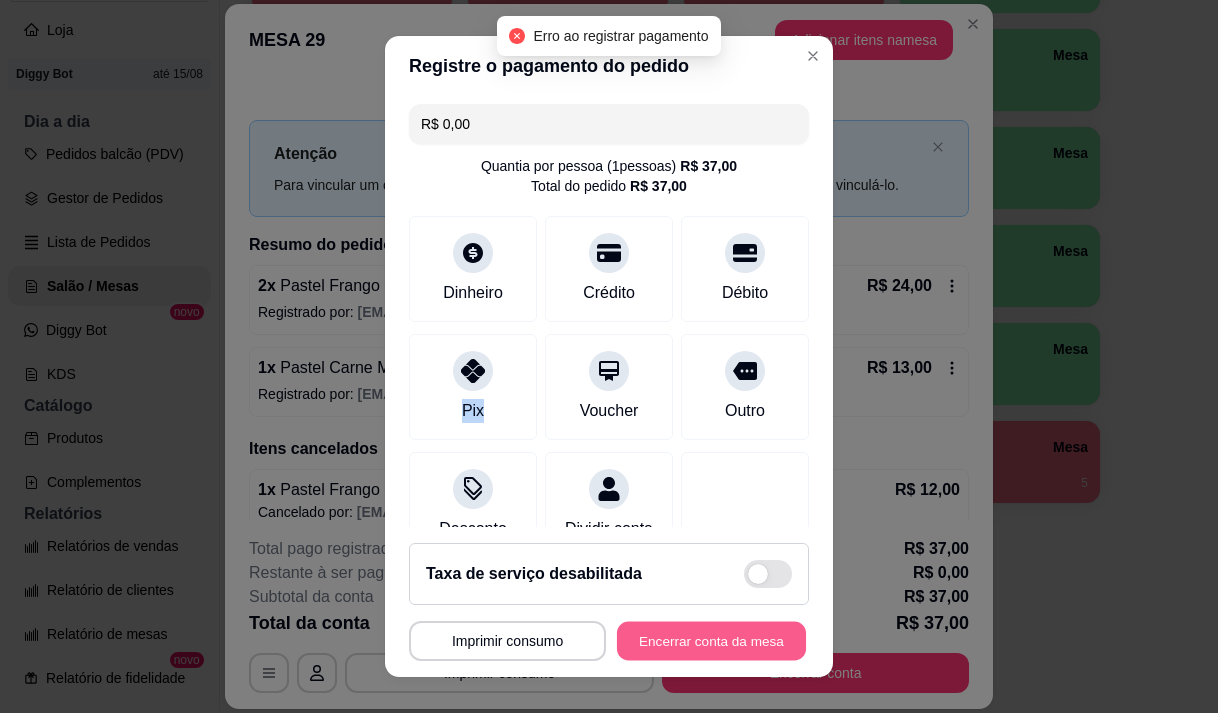 click on "Encerrar conta da mesa" at bounding box center (711, 641) 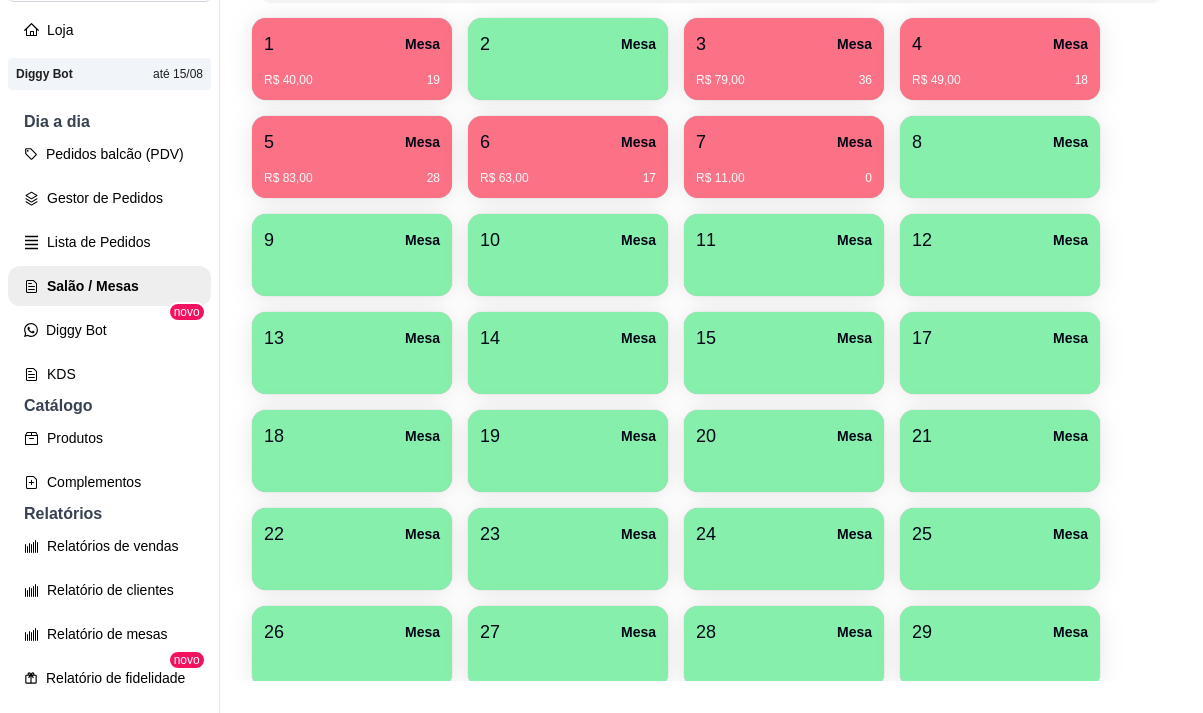 scroll, scrollTop: 408, scrollLeft: 0, axis: vertical 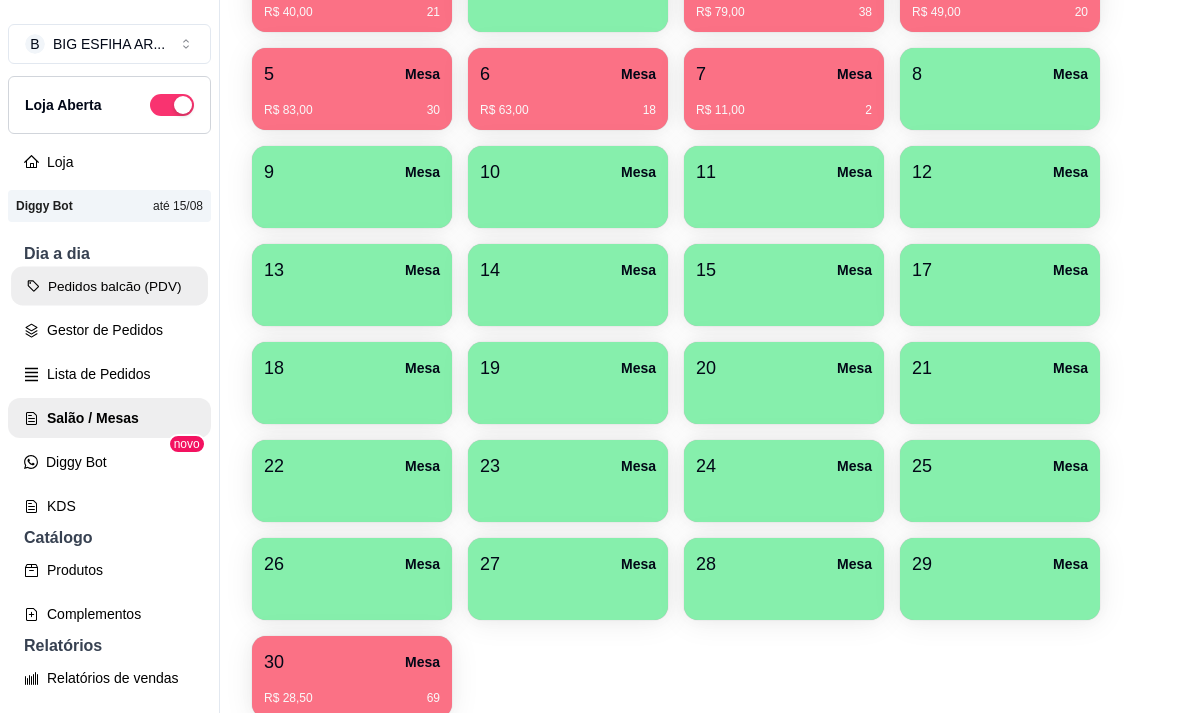 click on "Pedidos balcão (PDV)" at bounding box center [109, 286] 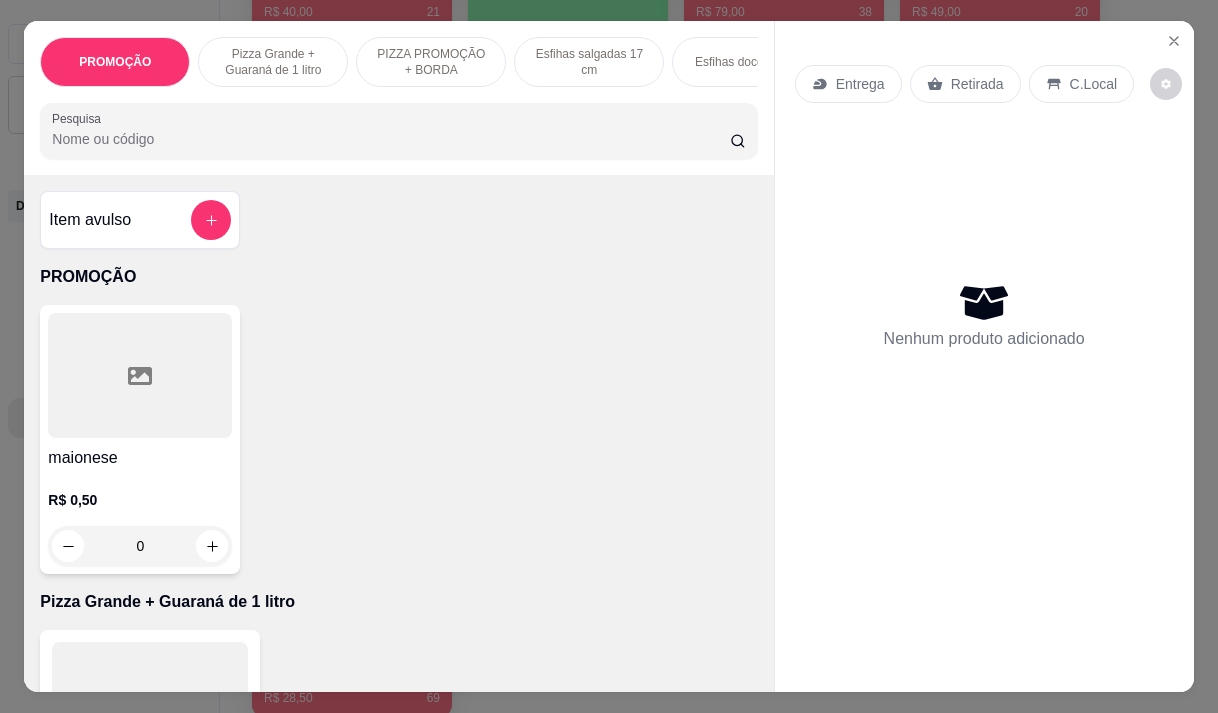 click on "Entrega" at bounding box center (848, 84) 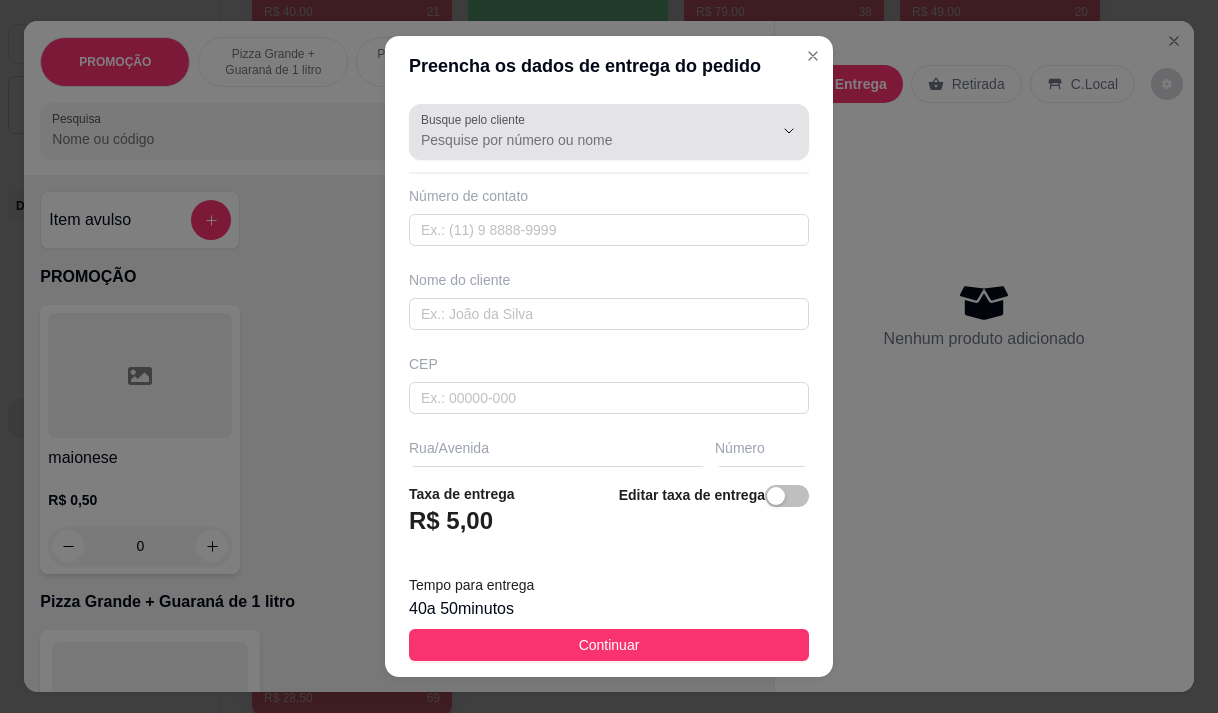 click on "Busque pelo cliente" at bounding box center [581, 140] 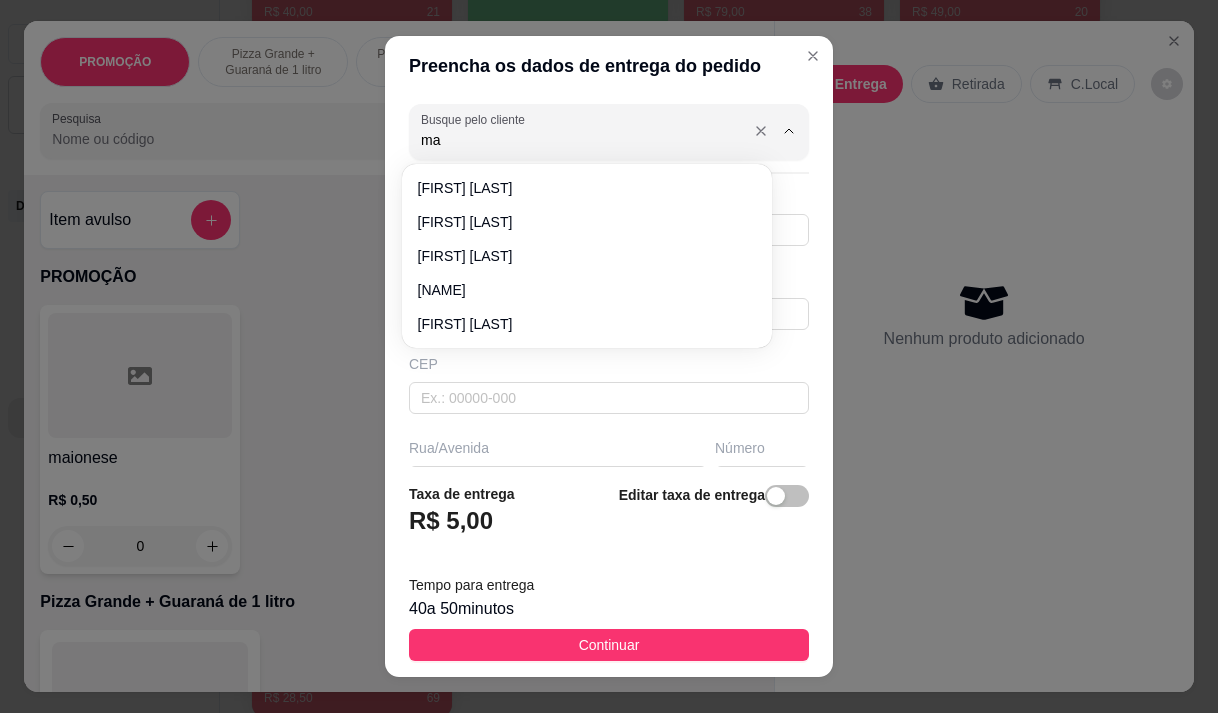 type on "m" 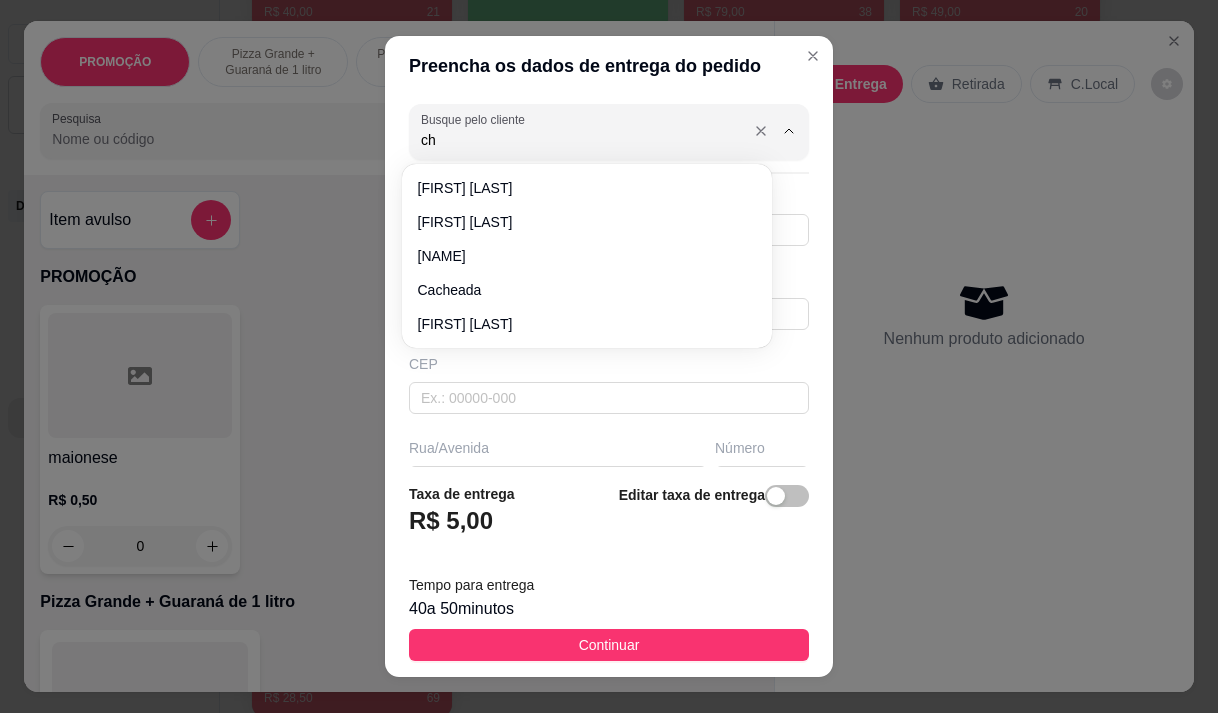 type on "c" 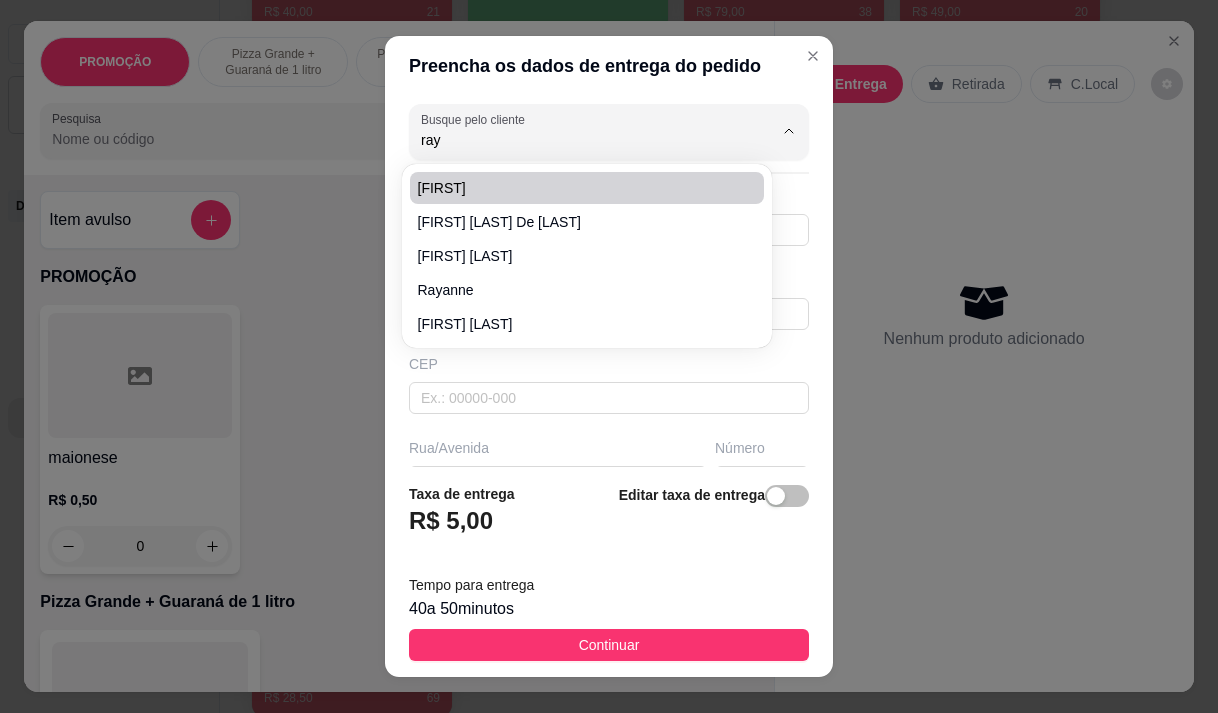 click on "[FIRST]" at bounding box center [577, 188] 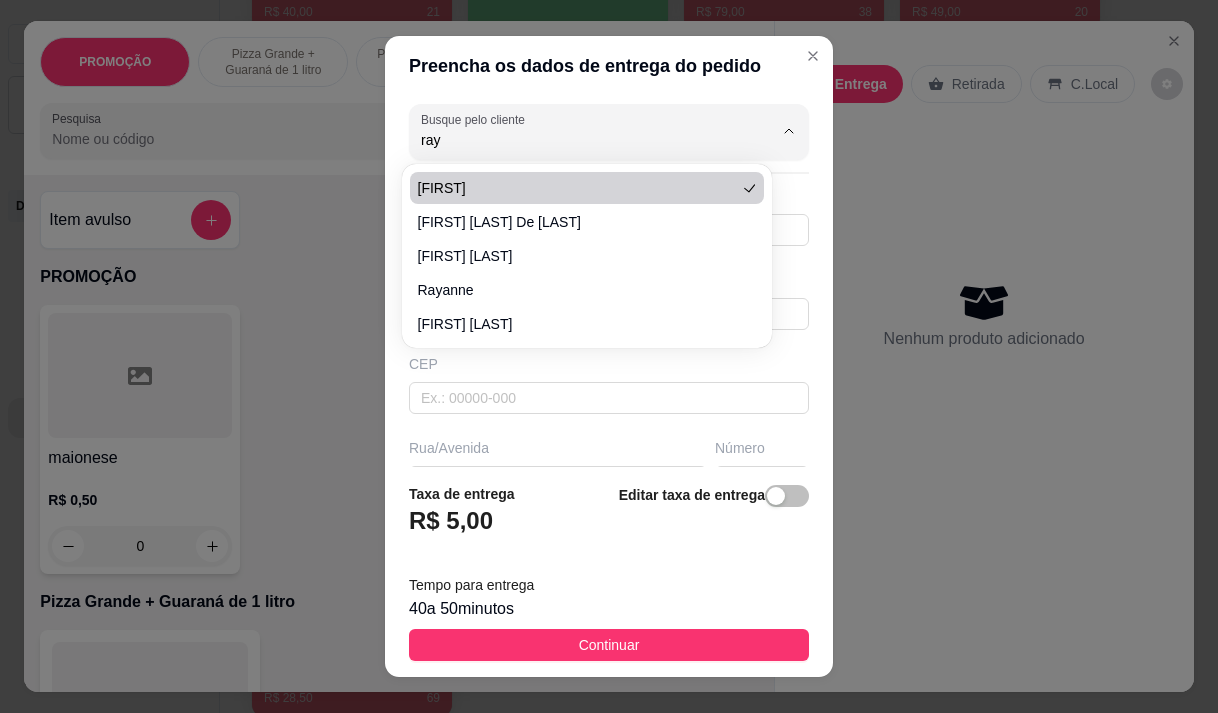 type on "[FIRST]" 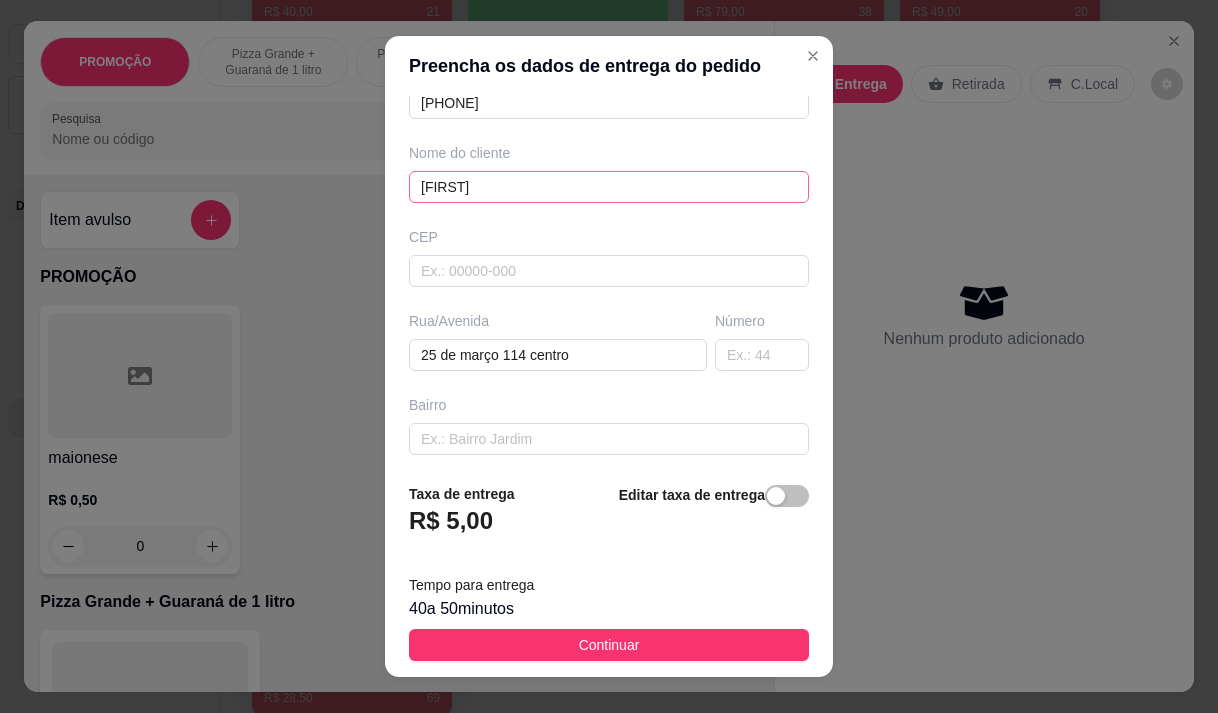 scroll, scrollTop: 200, scrollLeft: 0, axis: vertical 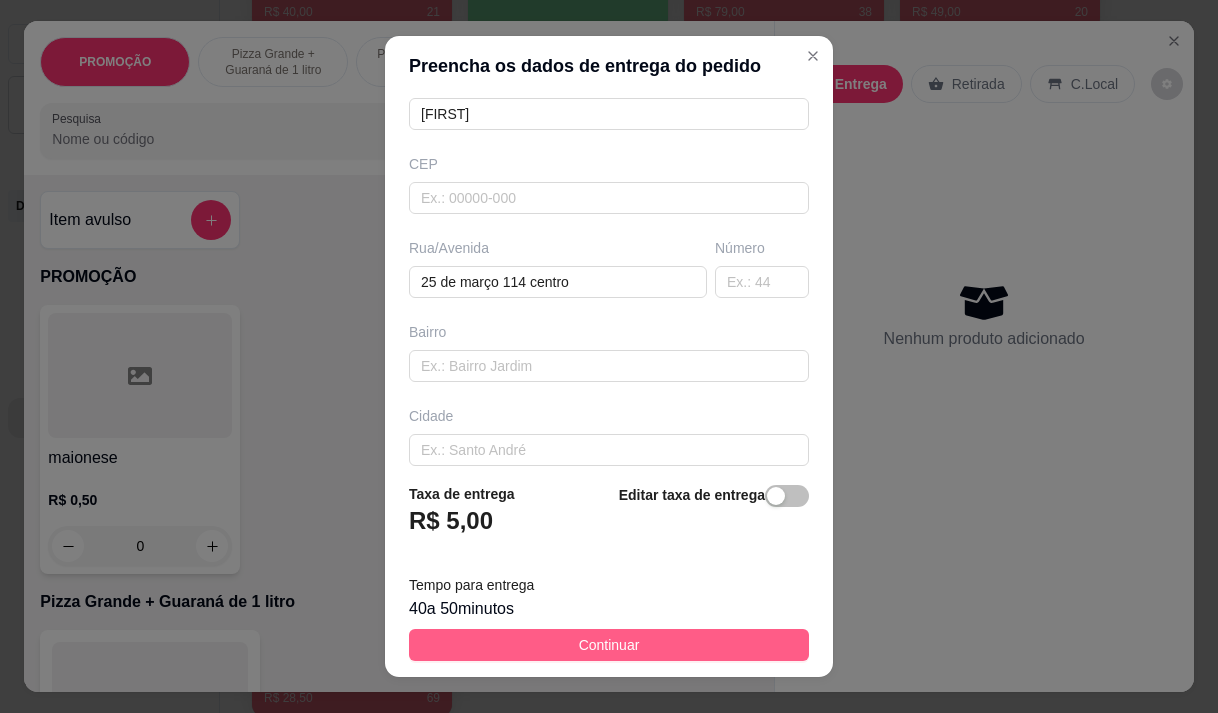 type on "[FIRST]" 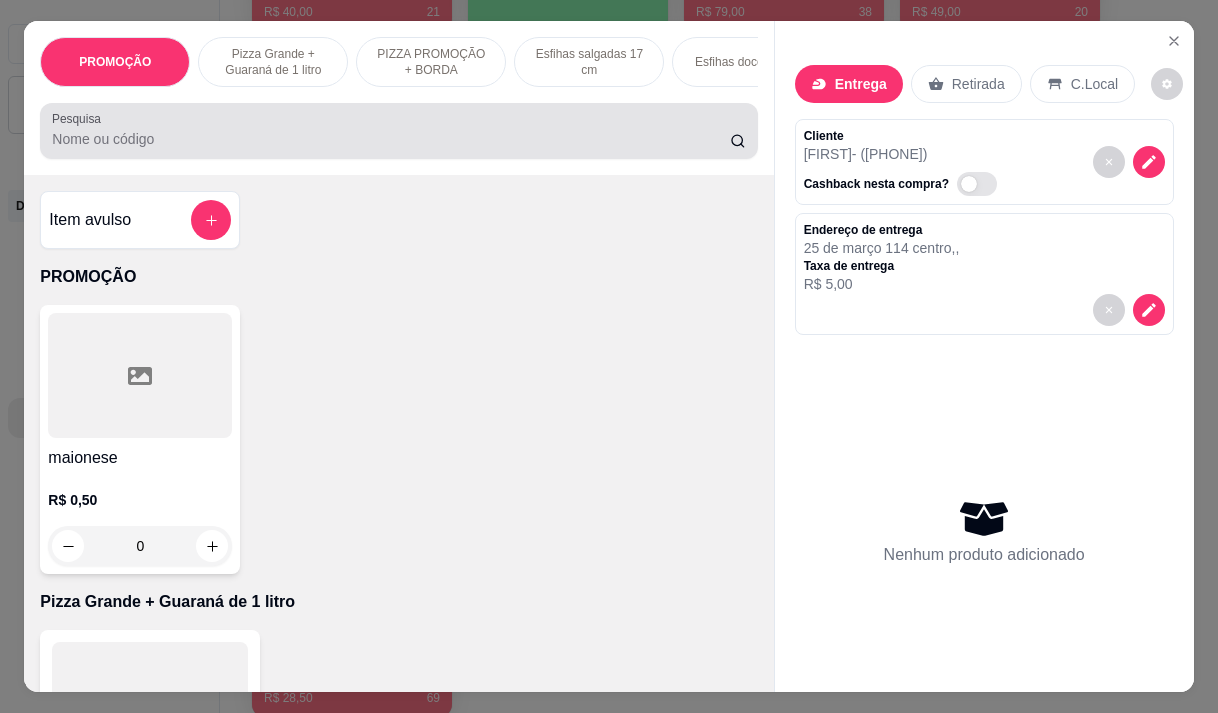 click on "Pesquisa" at bounding box center (391, 139) 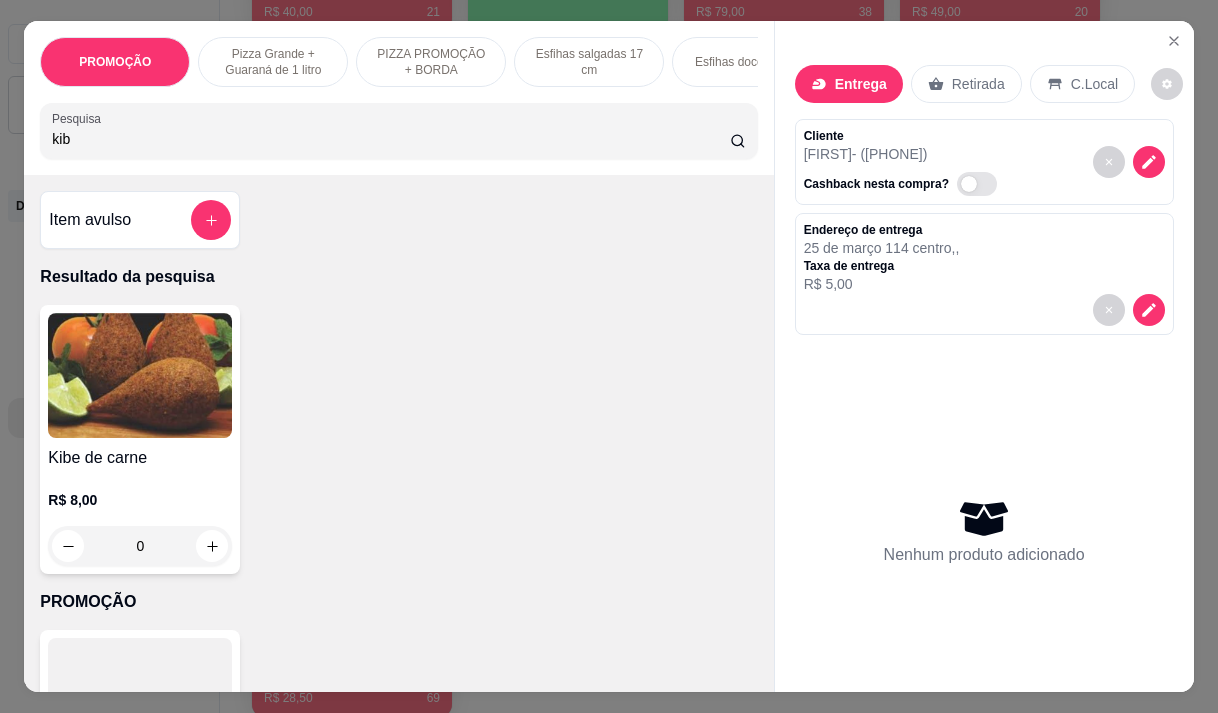 type on "kib" 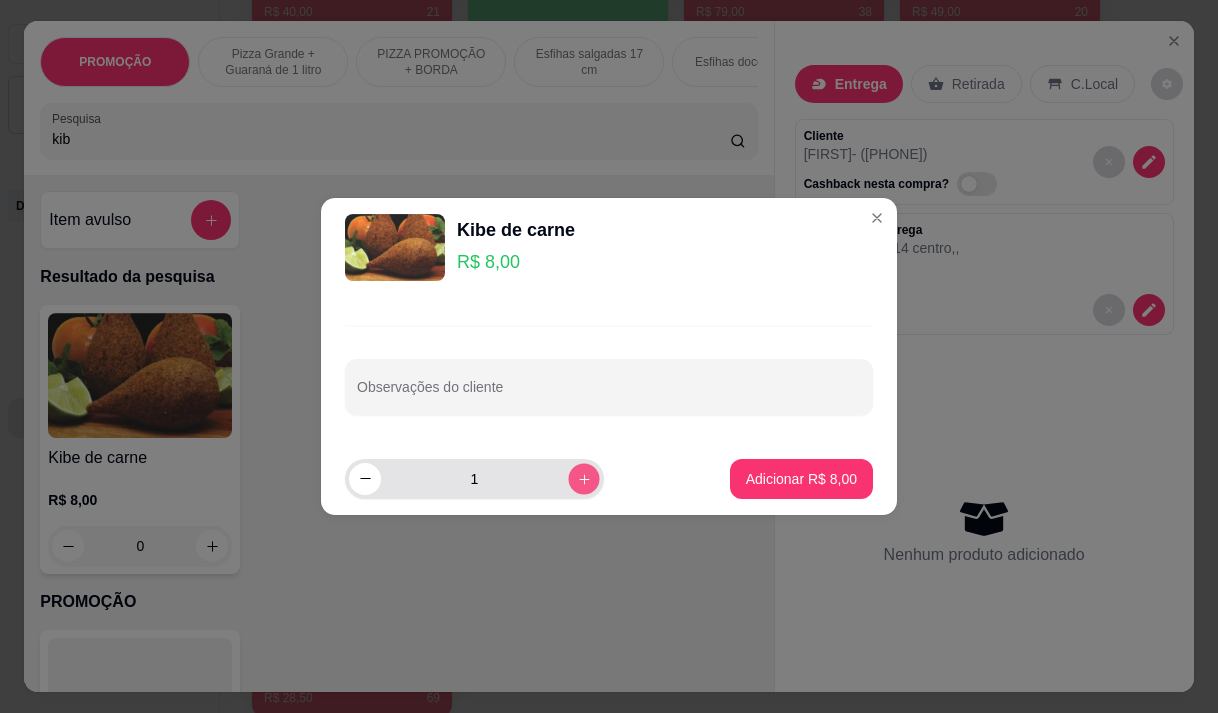 click at bounding box center (583, 478) 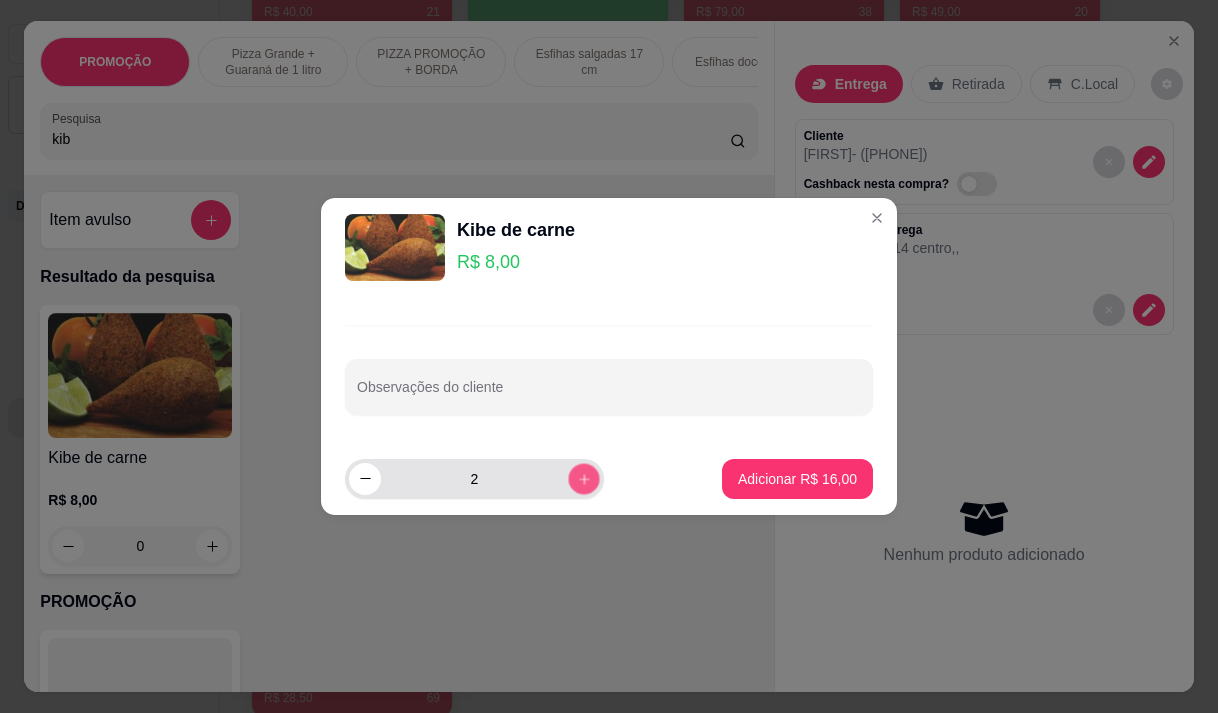 click at bounding box center (583, 478) 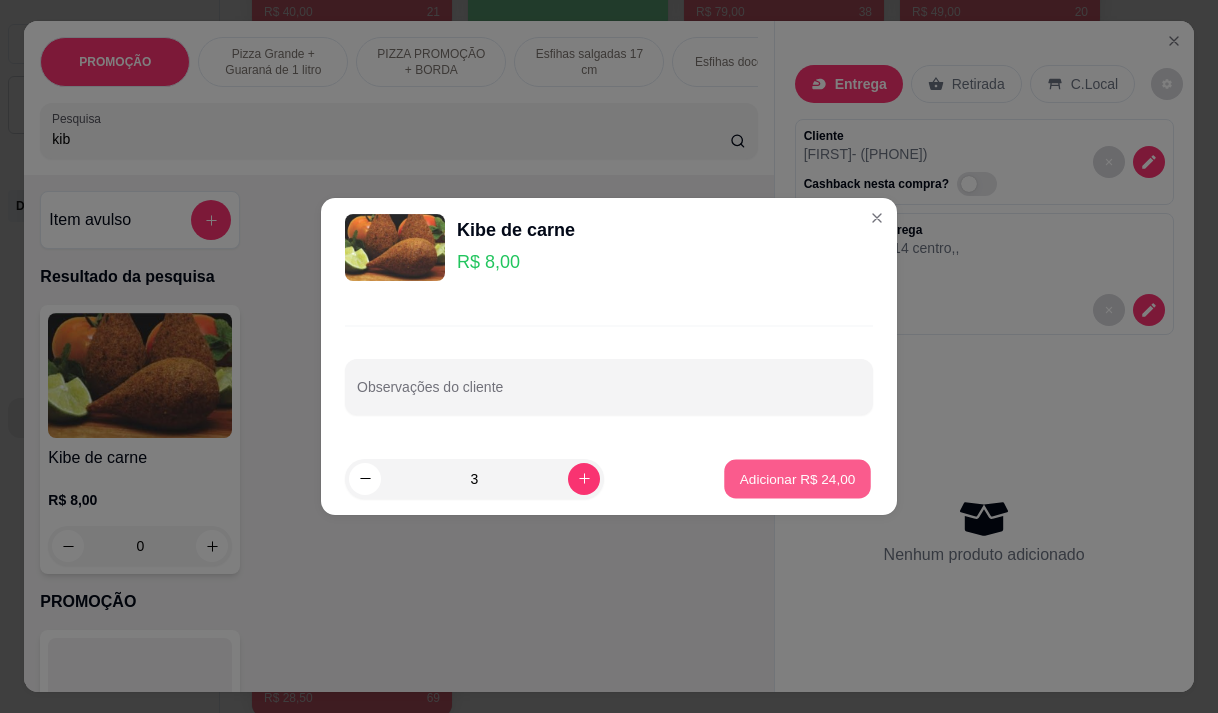 click on "Adicionar   R$ 24,00" at bounding box center [798, 478] 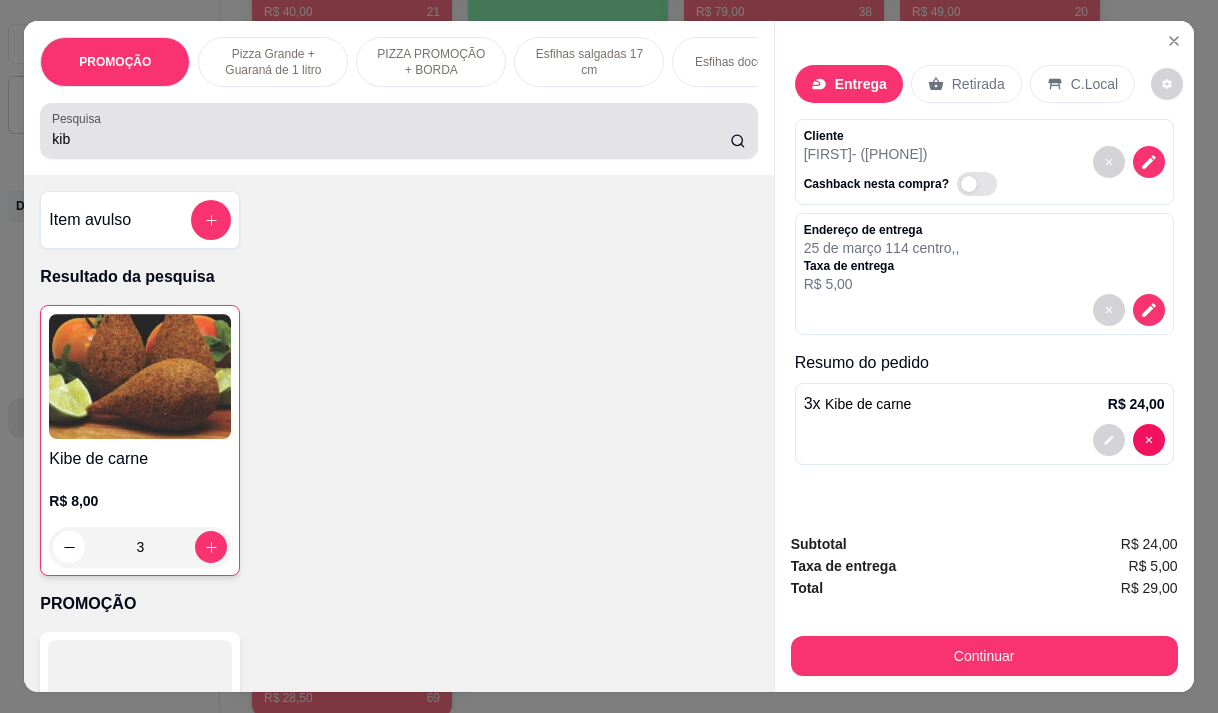 click on "kib" at bounding box center (391, 139) 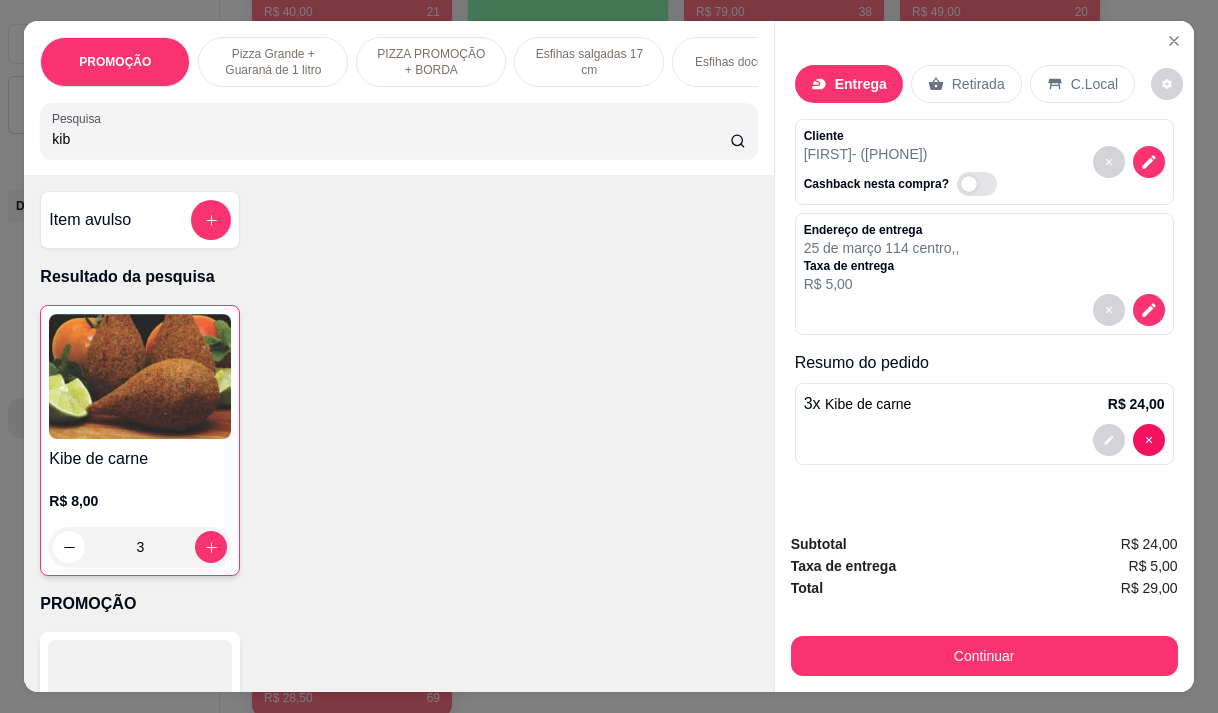 click on "kib" at bounding box center (391, 139) 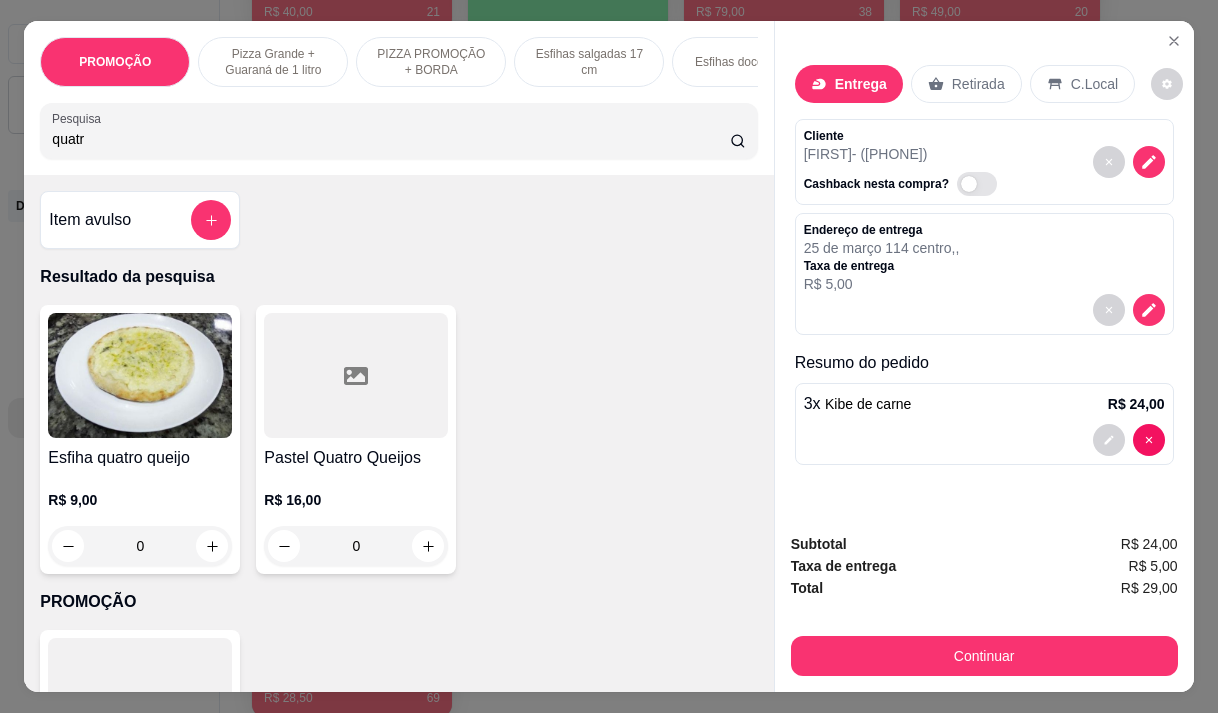 type on "quatr" 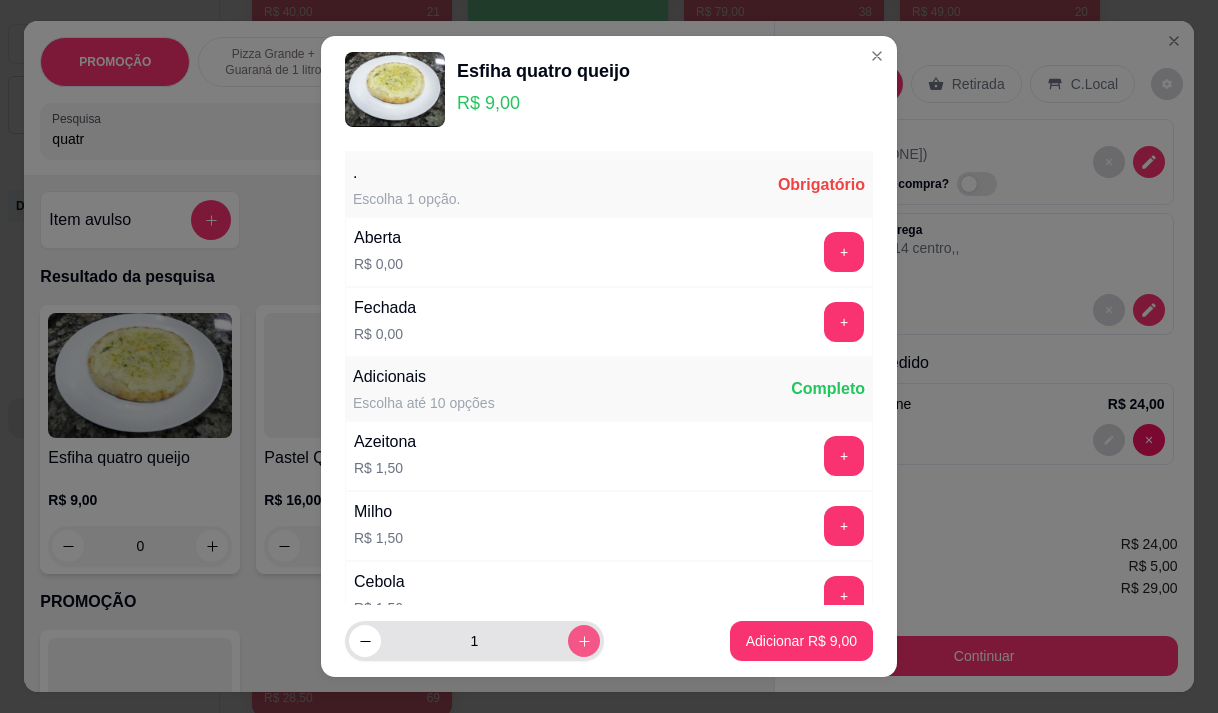 click 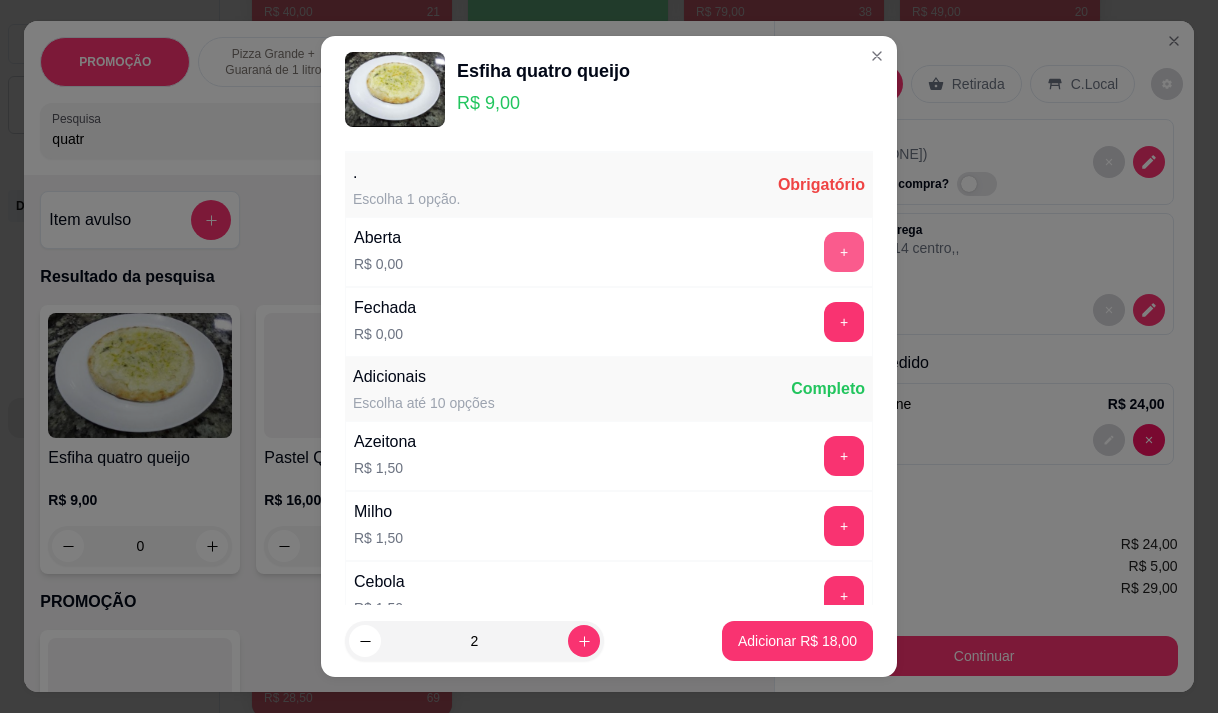click on "+" at bounding box center (844, 252) 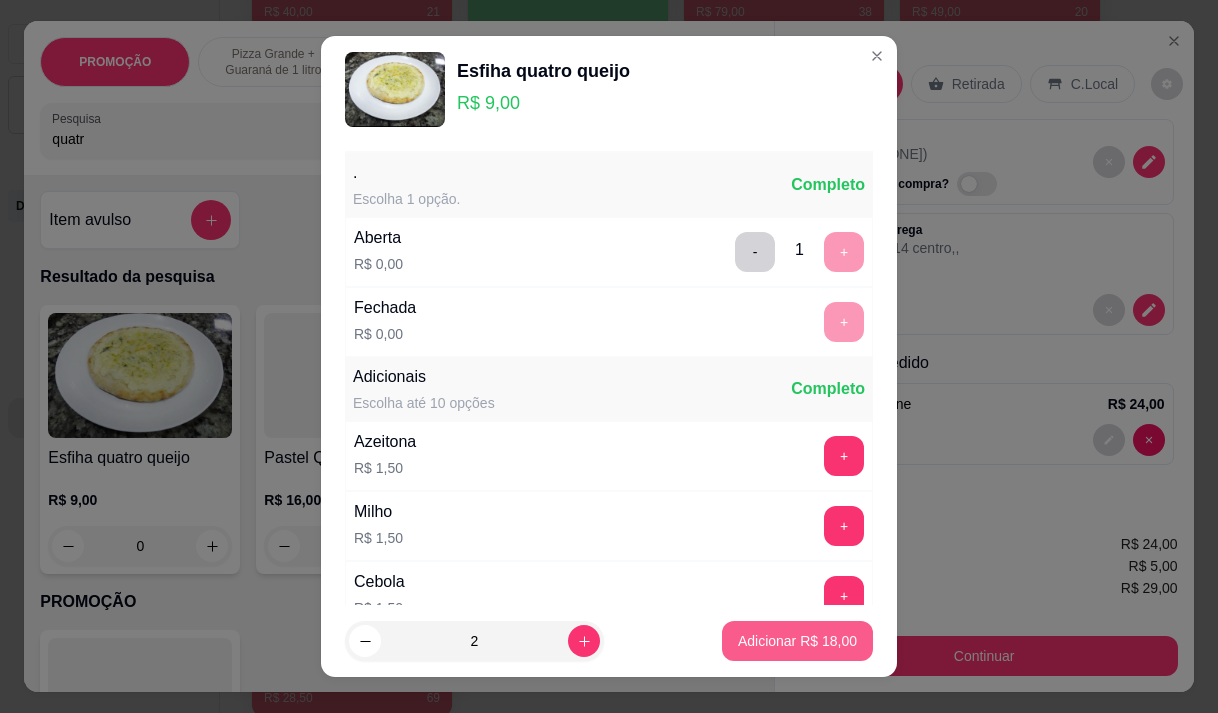 click on "Adicionar   R$ 18,00" at bounding box center (797, 641) 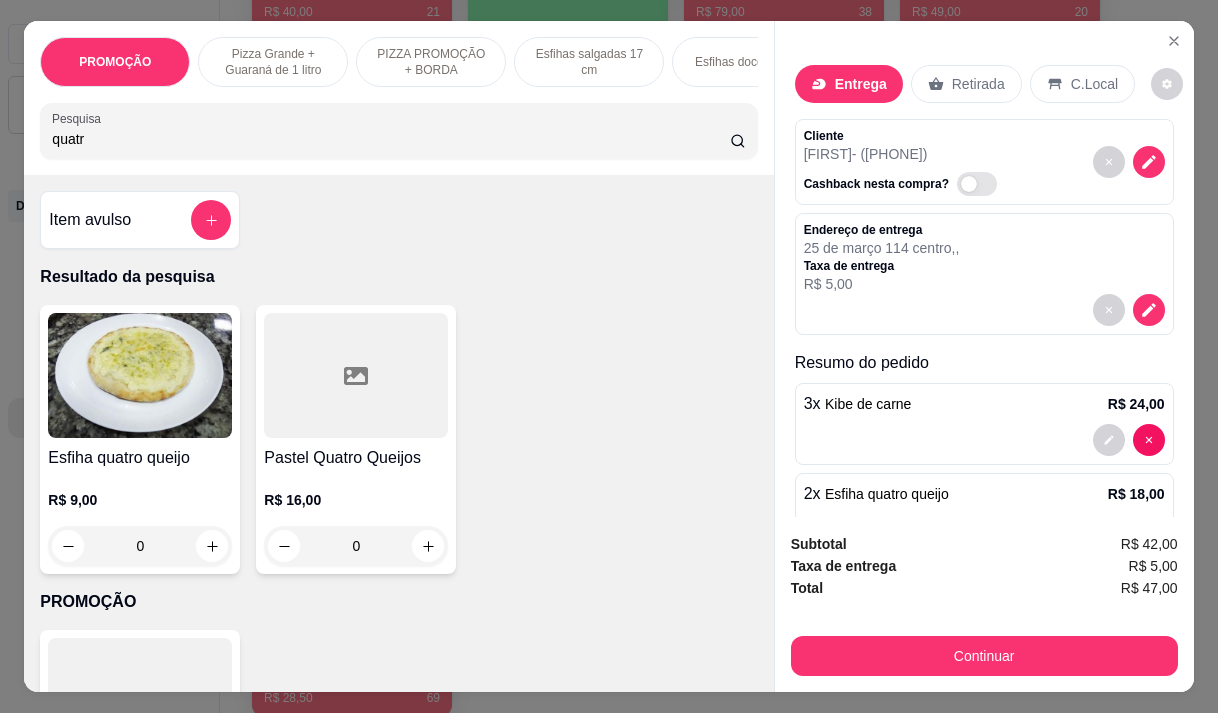 click on "quatr" at bounding box center (391, 139) 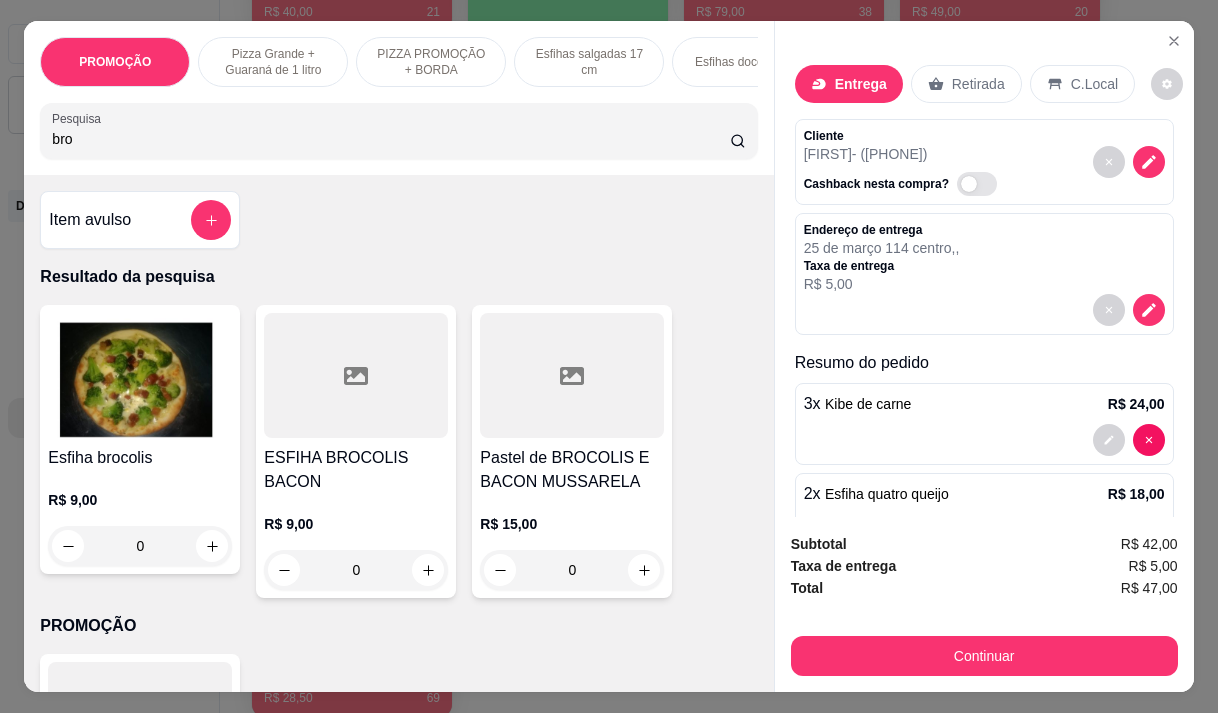 type on "bro" 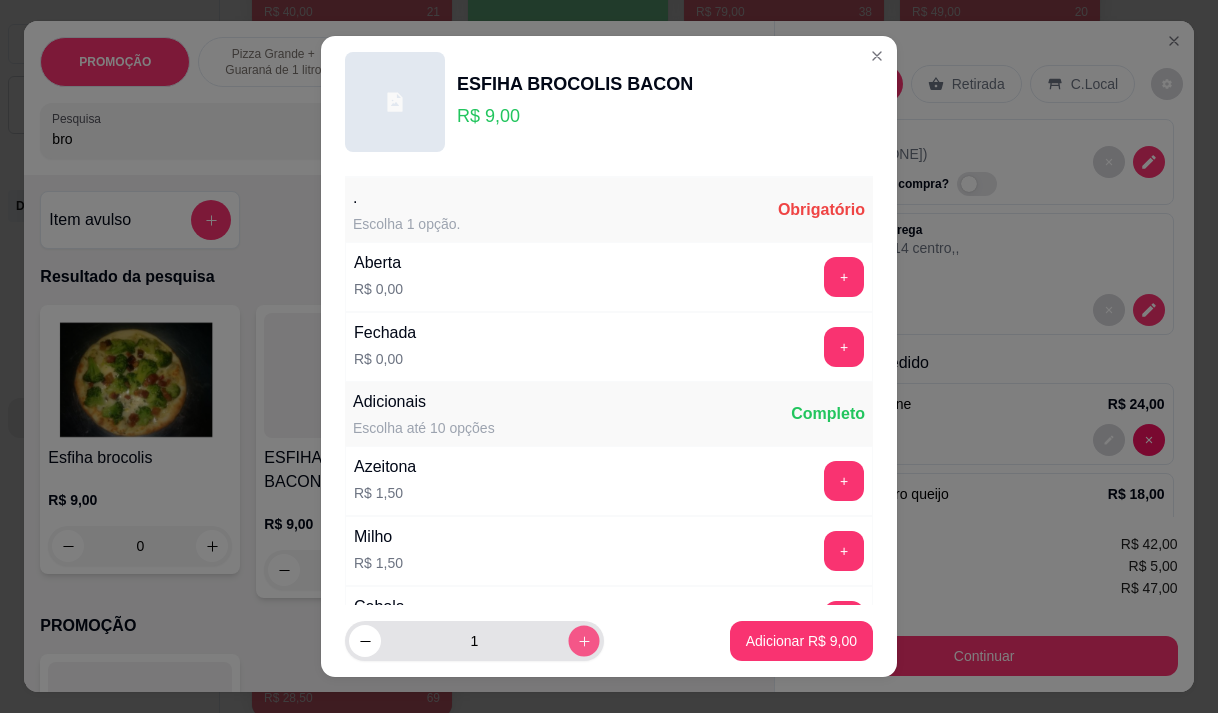 click 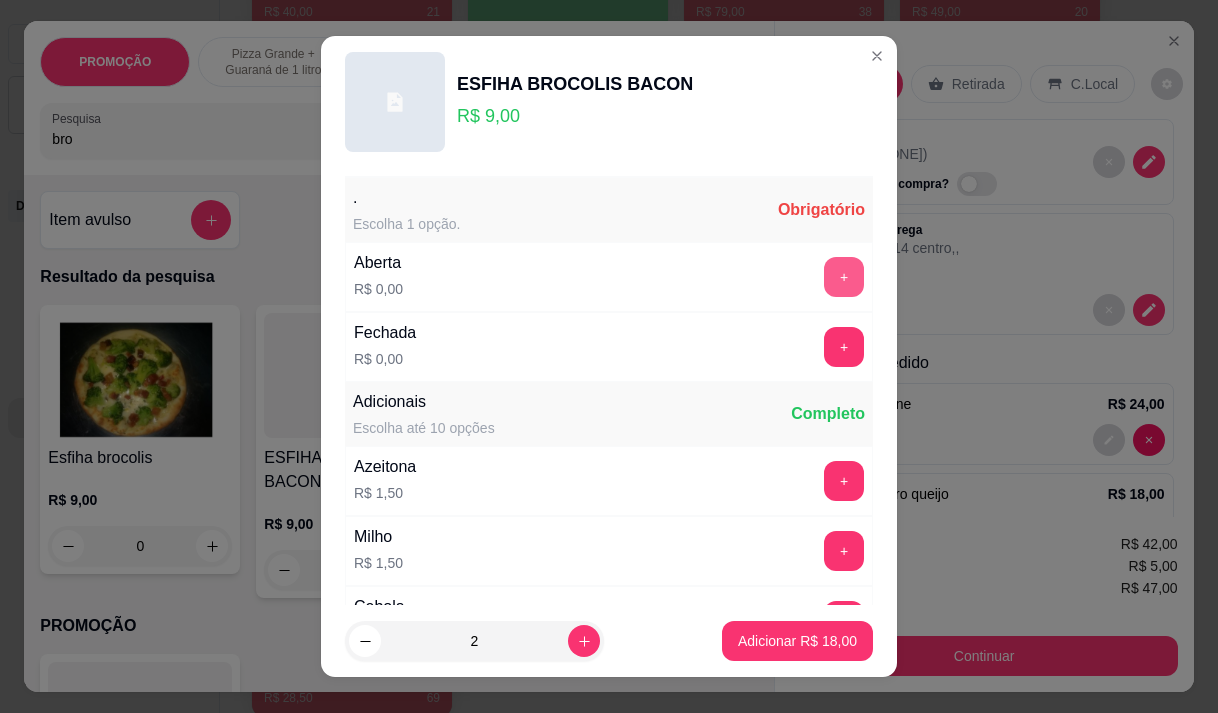 click on "+" at bounding box center [844, 277] 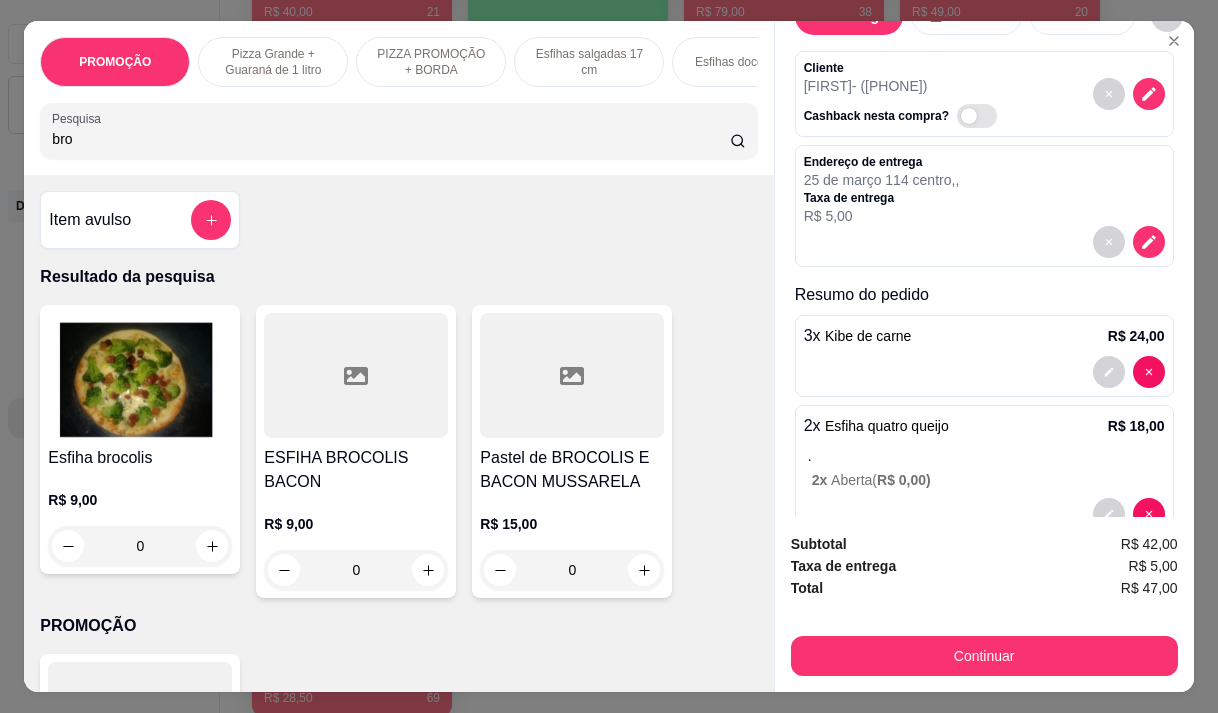 scroll, scrollTop: 119, scrollLeft: 0, axis: vertical 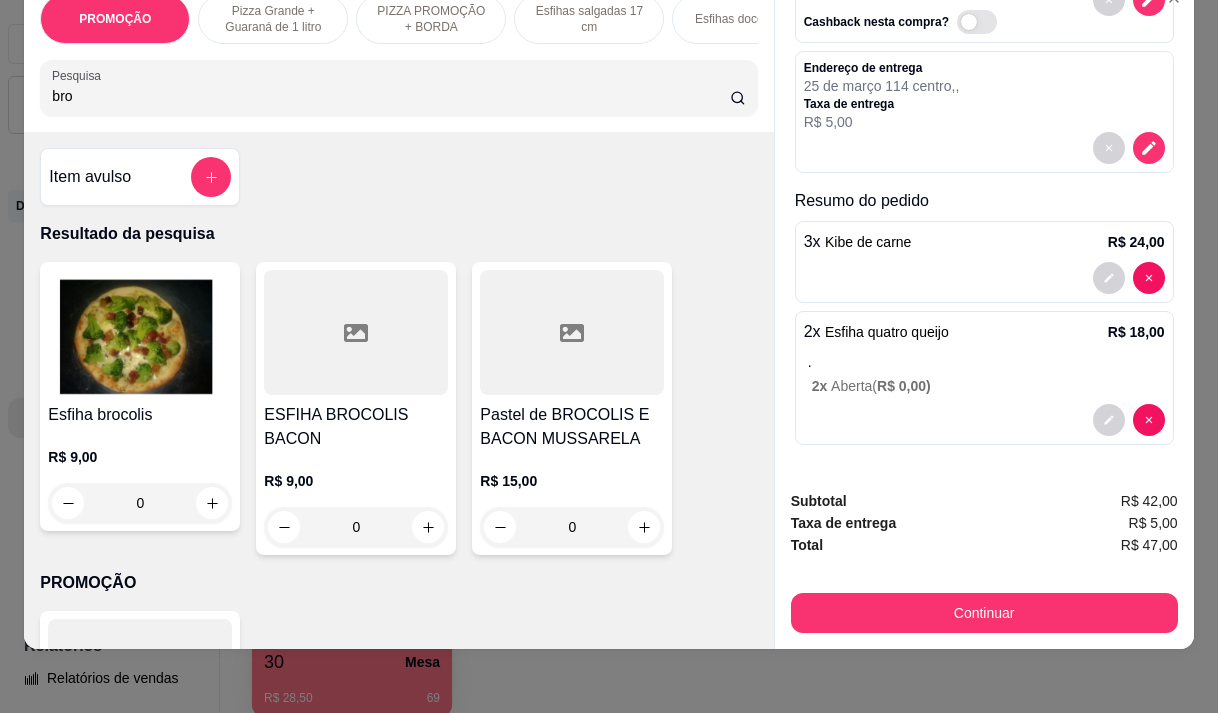 click on "ESFIHA BROCOLIS BACON" at bounding box center [356, 427] 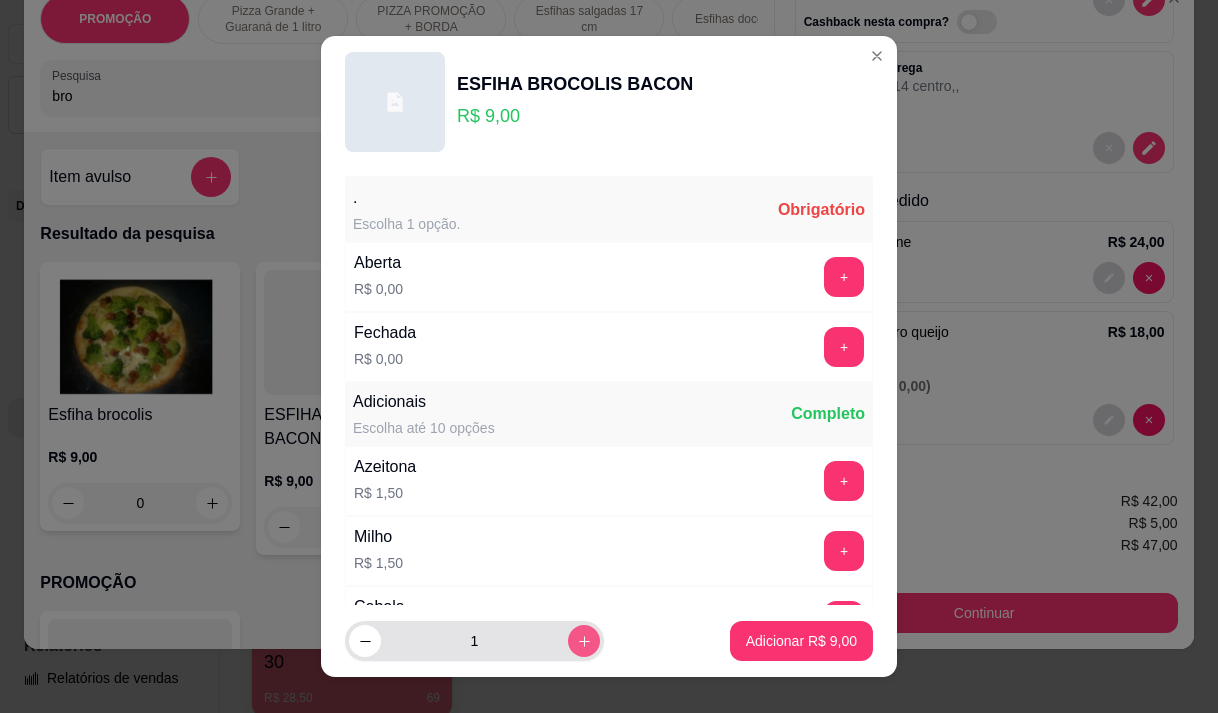 click 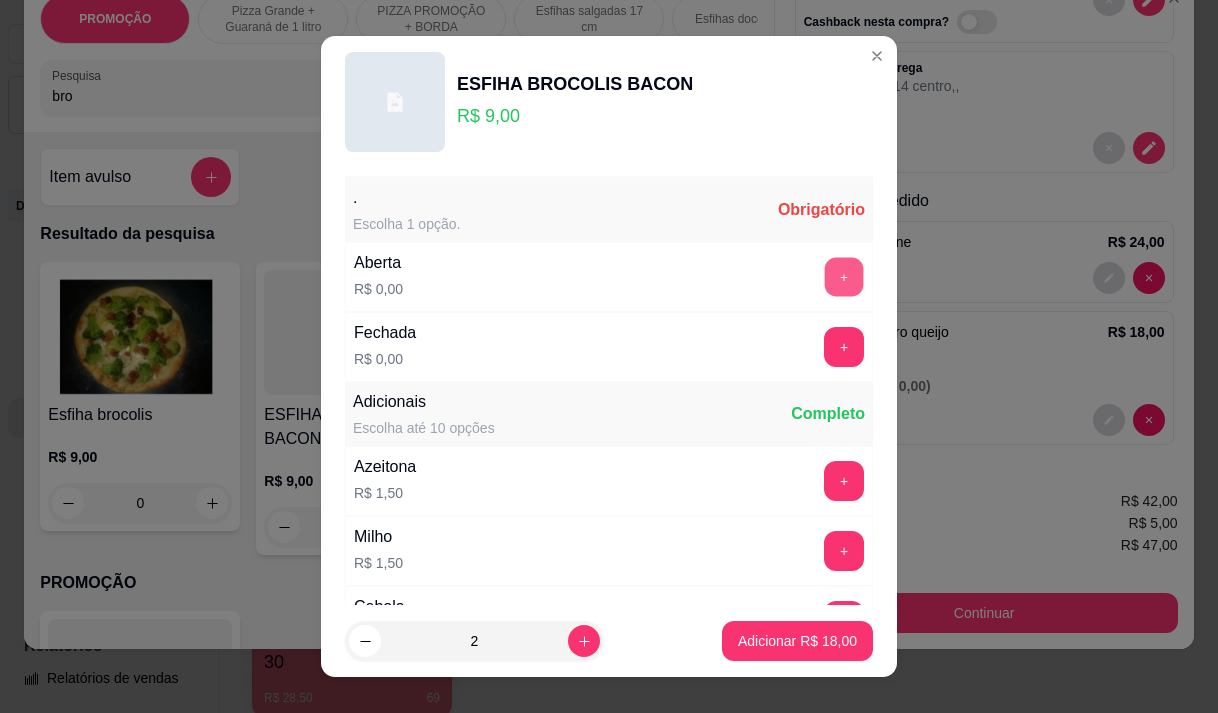 click on "+" at bounding box center [844, 276] 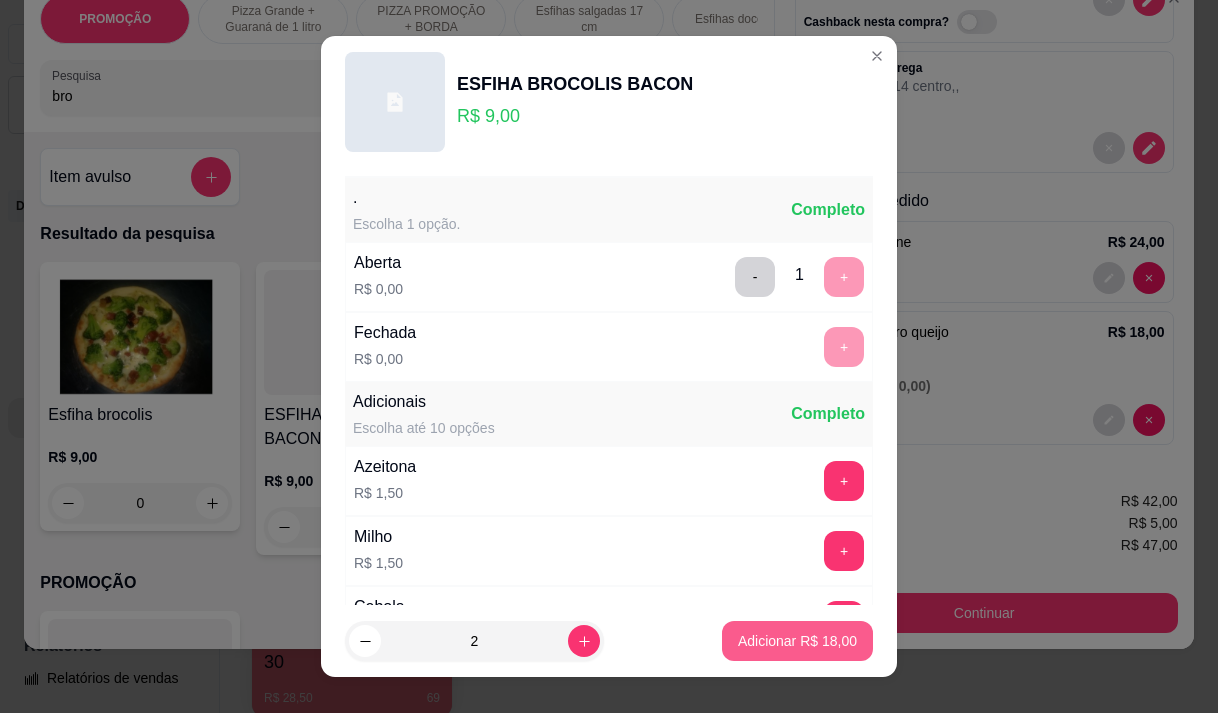 click on "Adicionar   R$ 18,00" at bounding box center [797, 641] 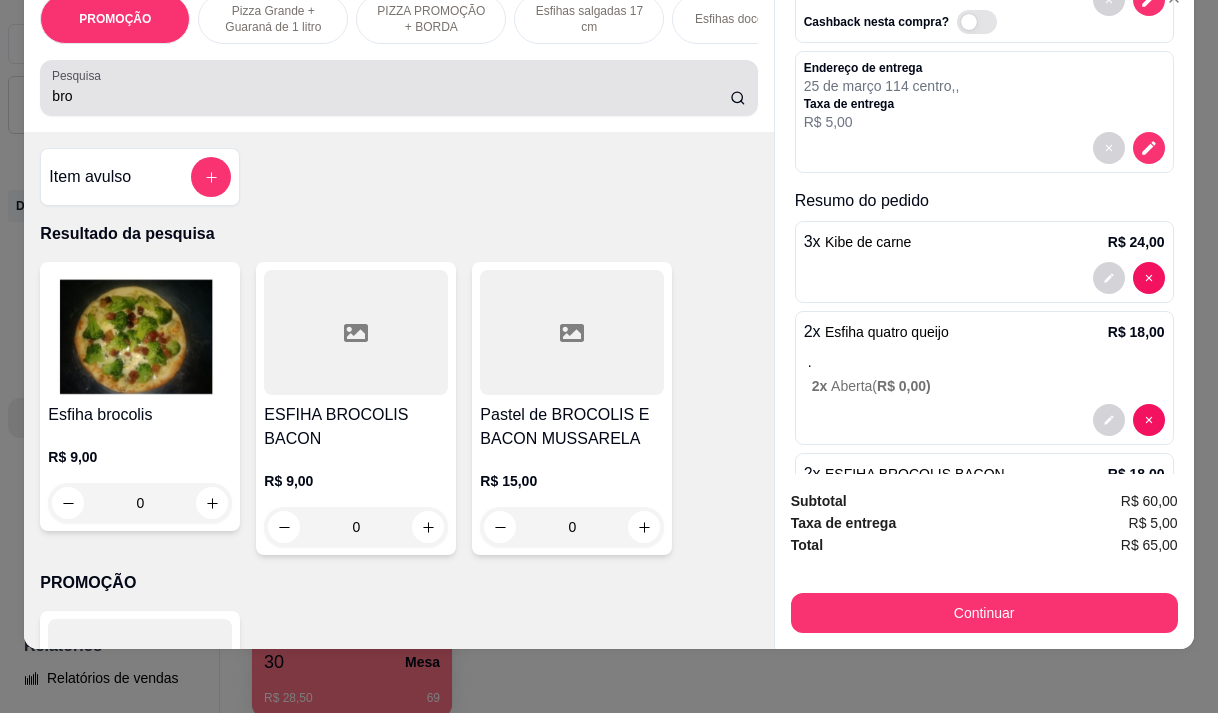 click on "bro" at bounding box center [391, 96] 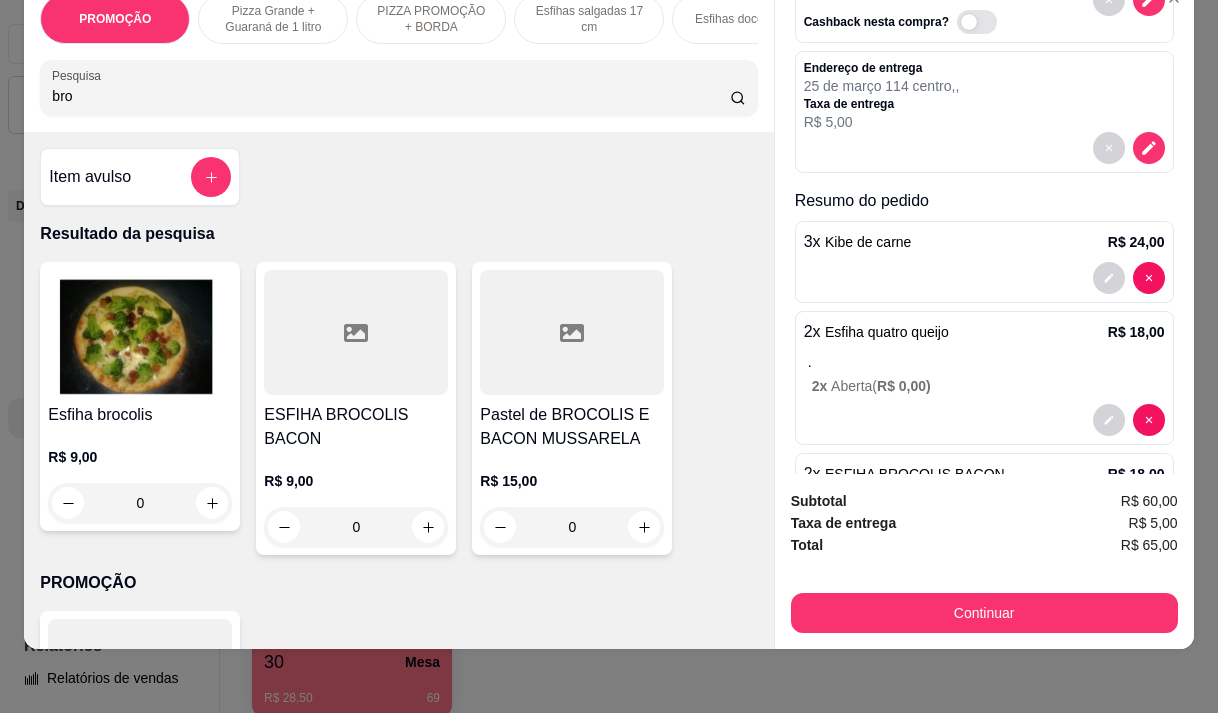 click on "bro" at bounding box center [391, 96] 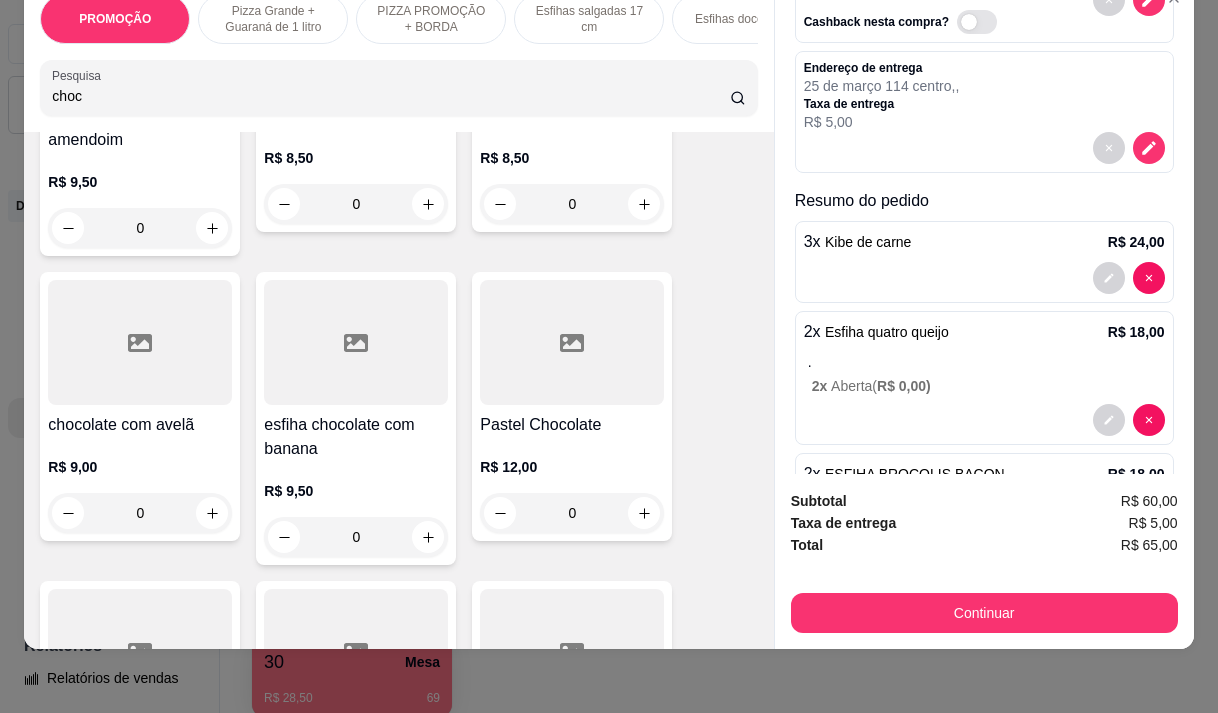 scroll, scrollTop: 300, scrollLeft: 0, axis: vertical 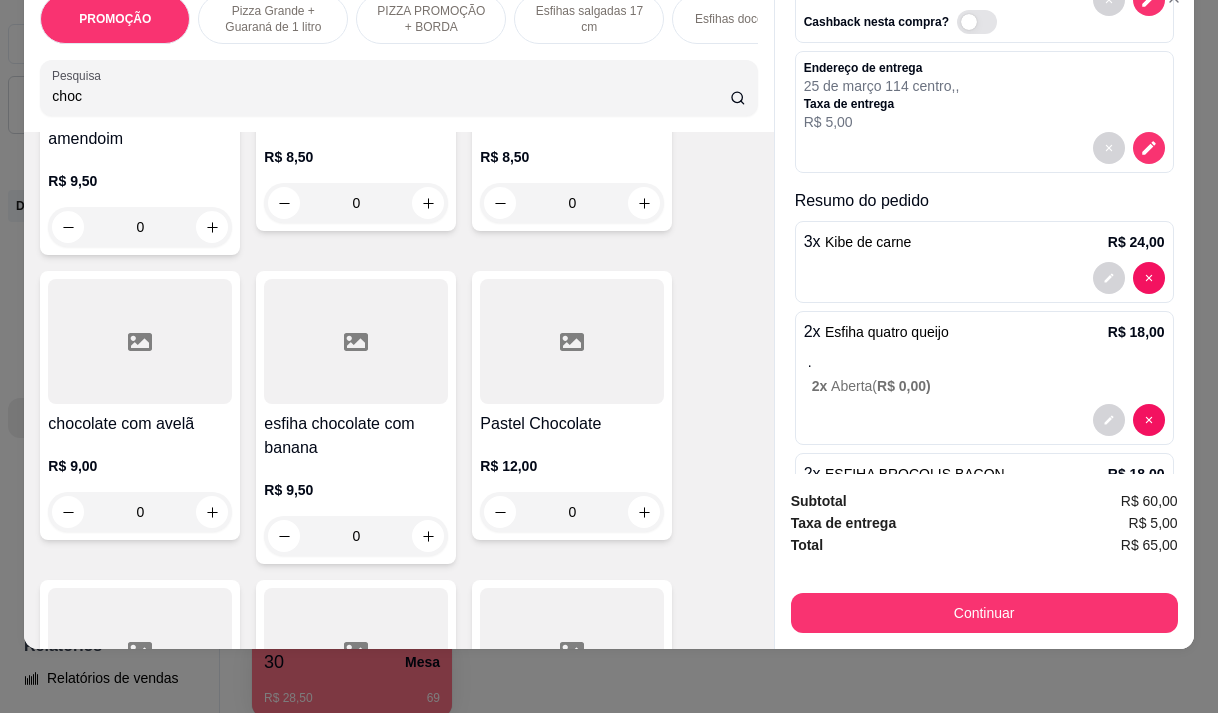click on "chocolate com avelã" at bounding box center (140, 424) 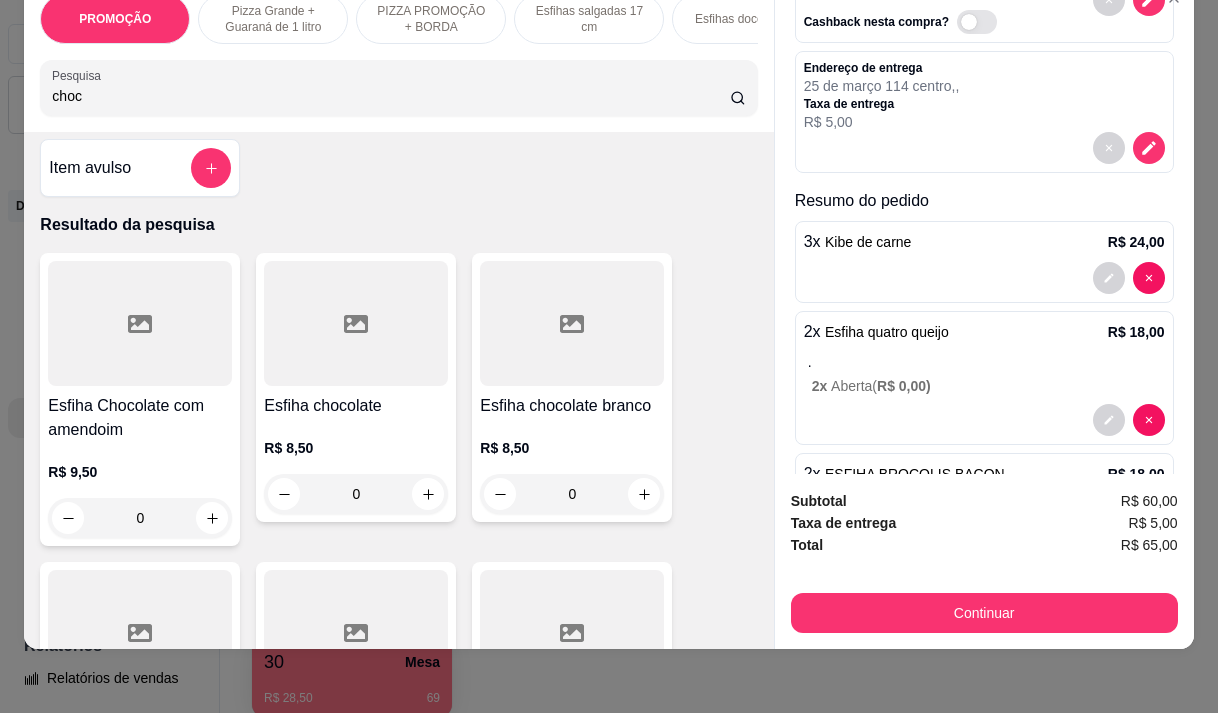 scroll, scrollTop: 0, scrollLeft: 0, axis: both 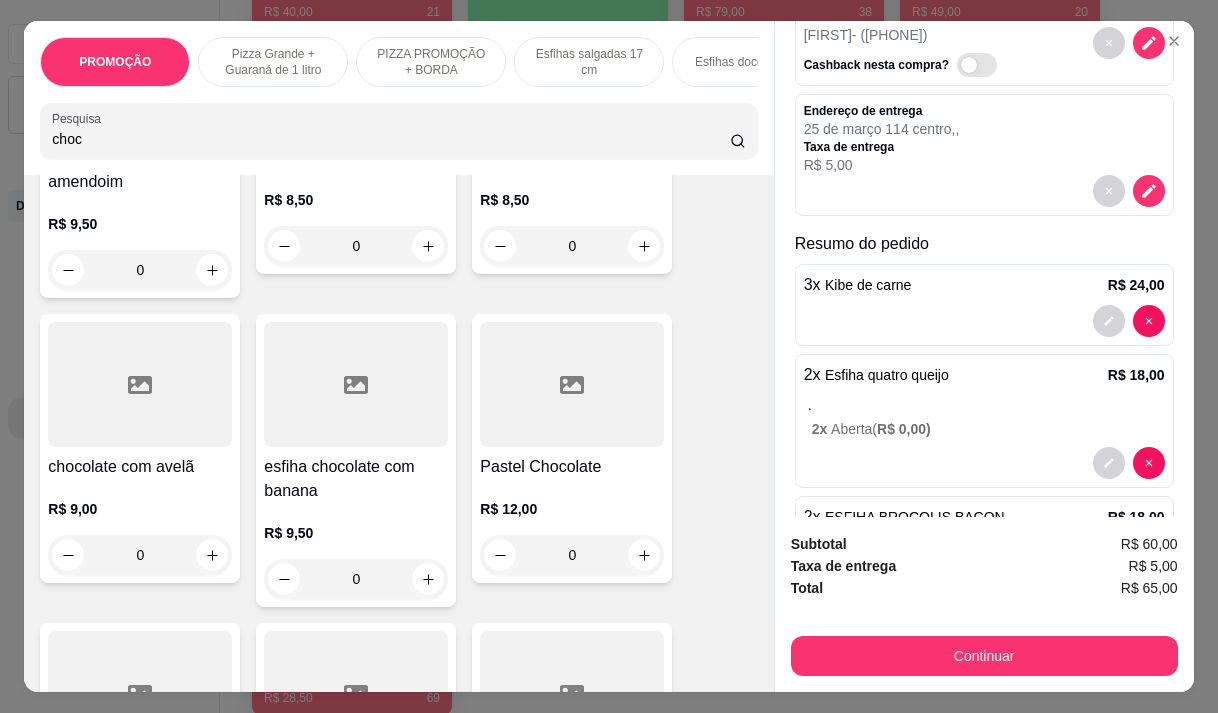 click on "choc" at bounding box center [391, 139] 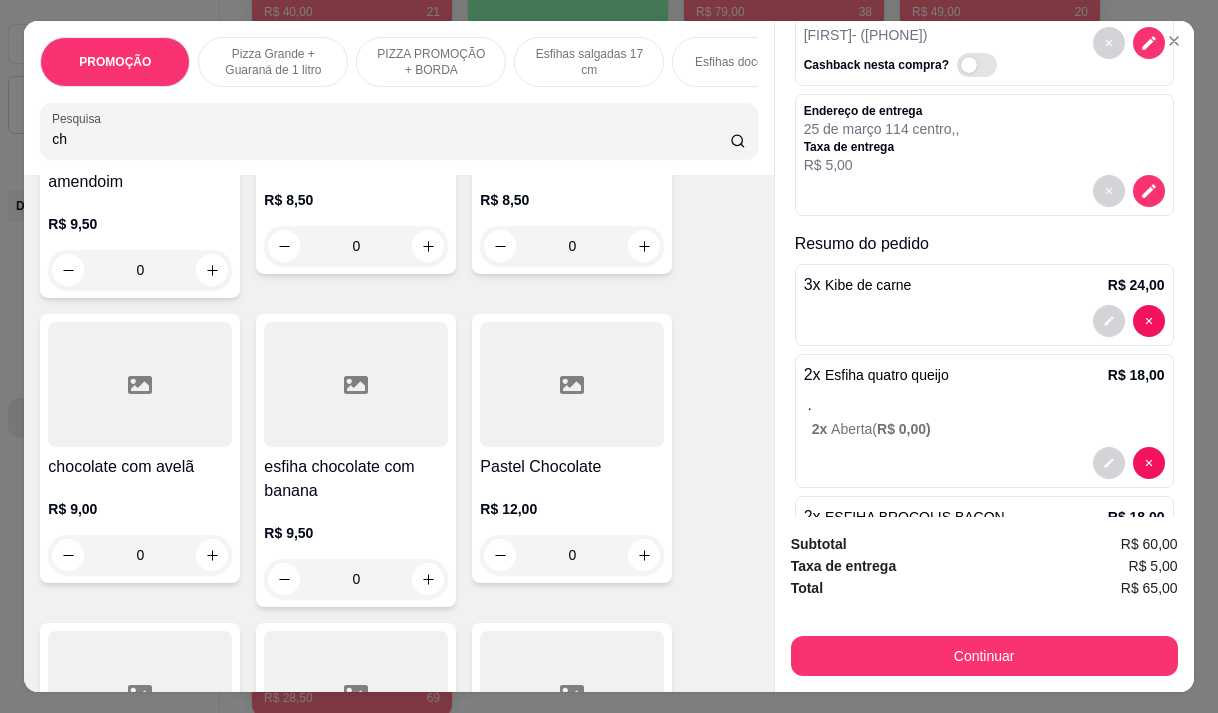 type on "c" 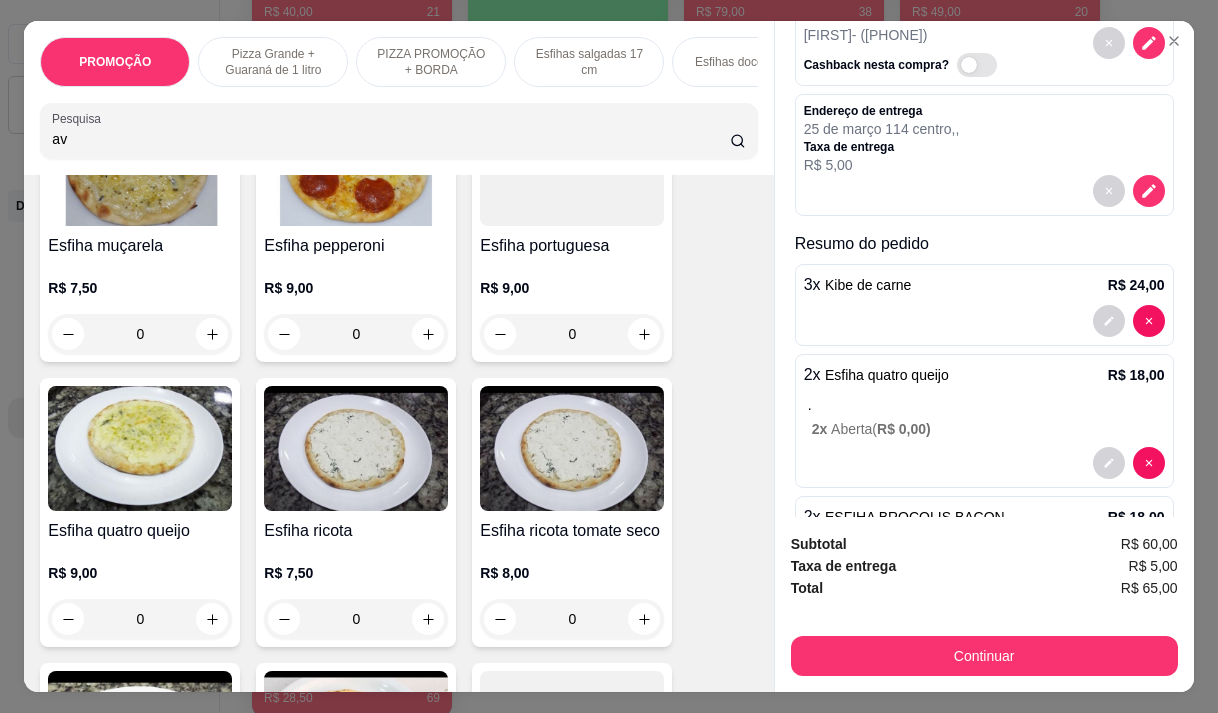 scroll, scrollTop: 3952, scrollLeft: 0, axis: vertical 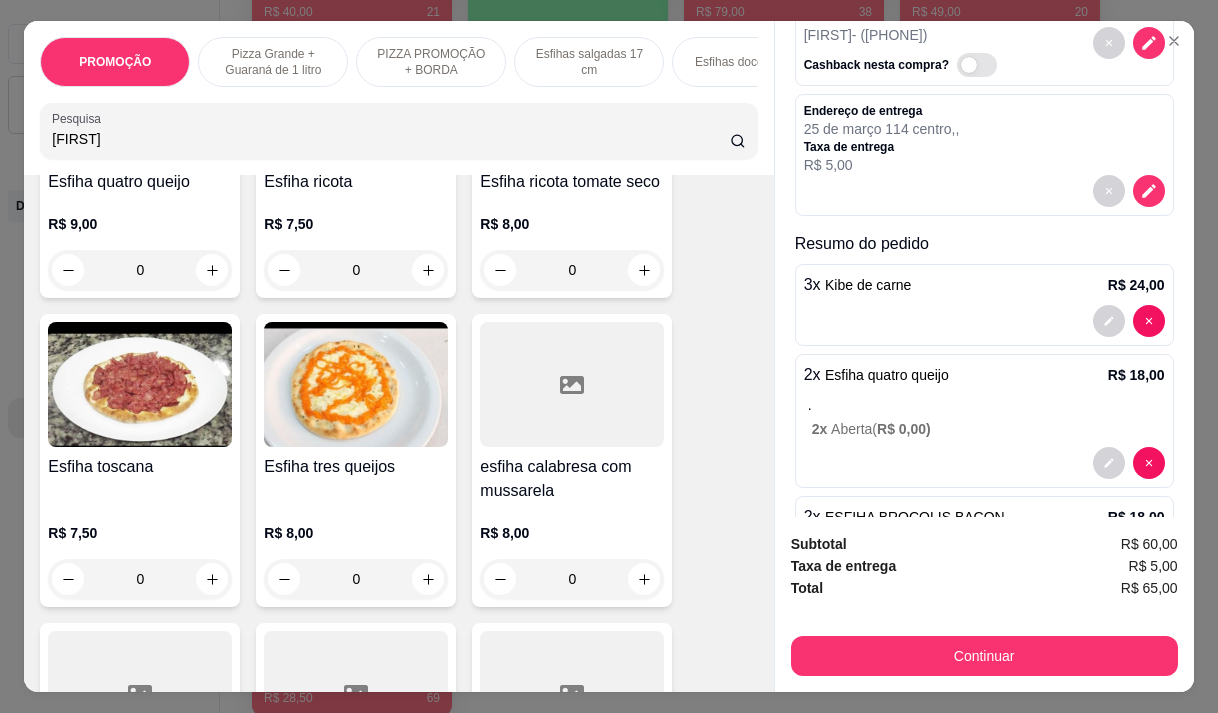 type on "[FIRST]" 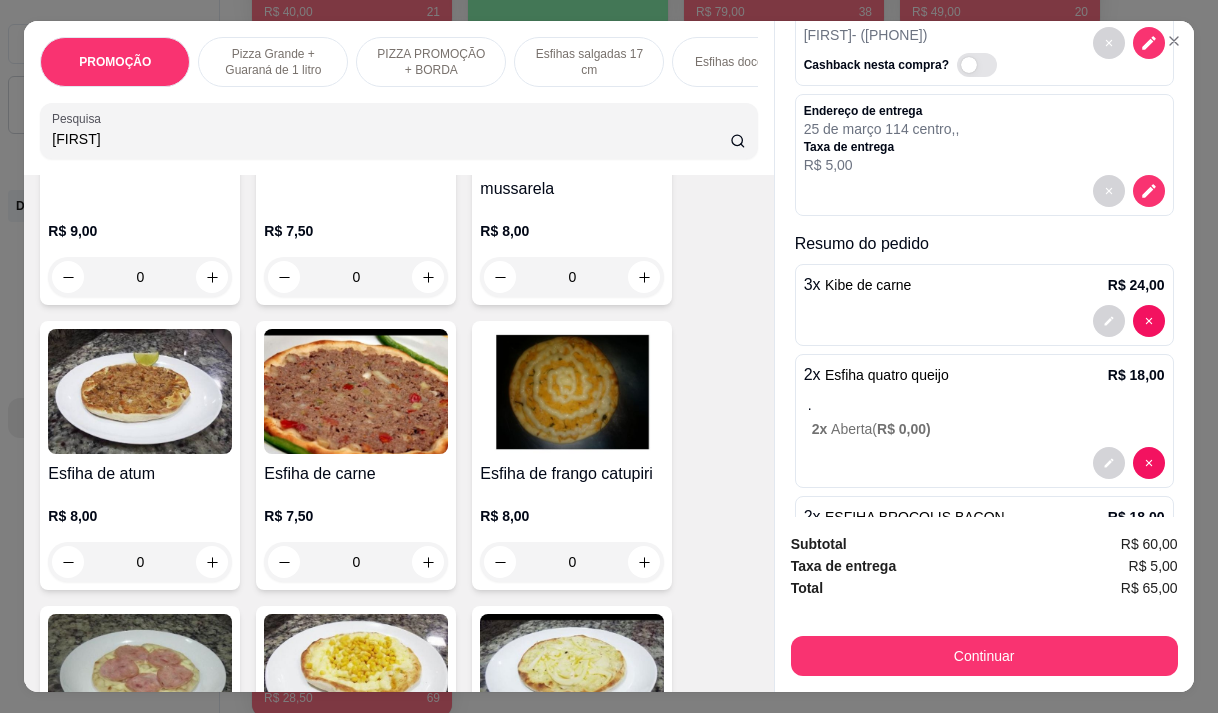 scroll, scrollTop: 0, scrollLeft: 0, axis: both 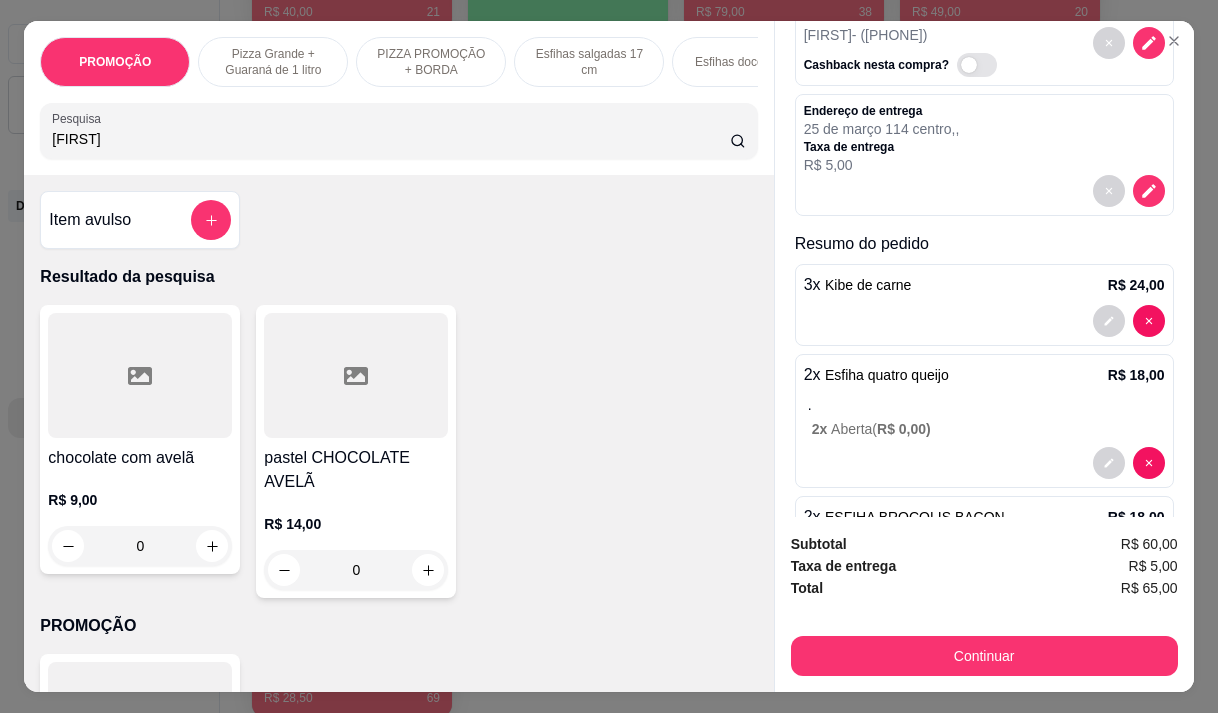 click on "R$ 9,00" at bounding box center [140, 500] 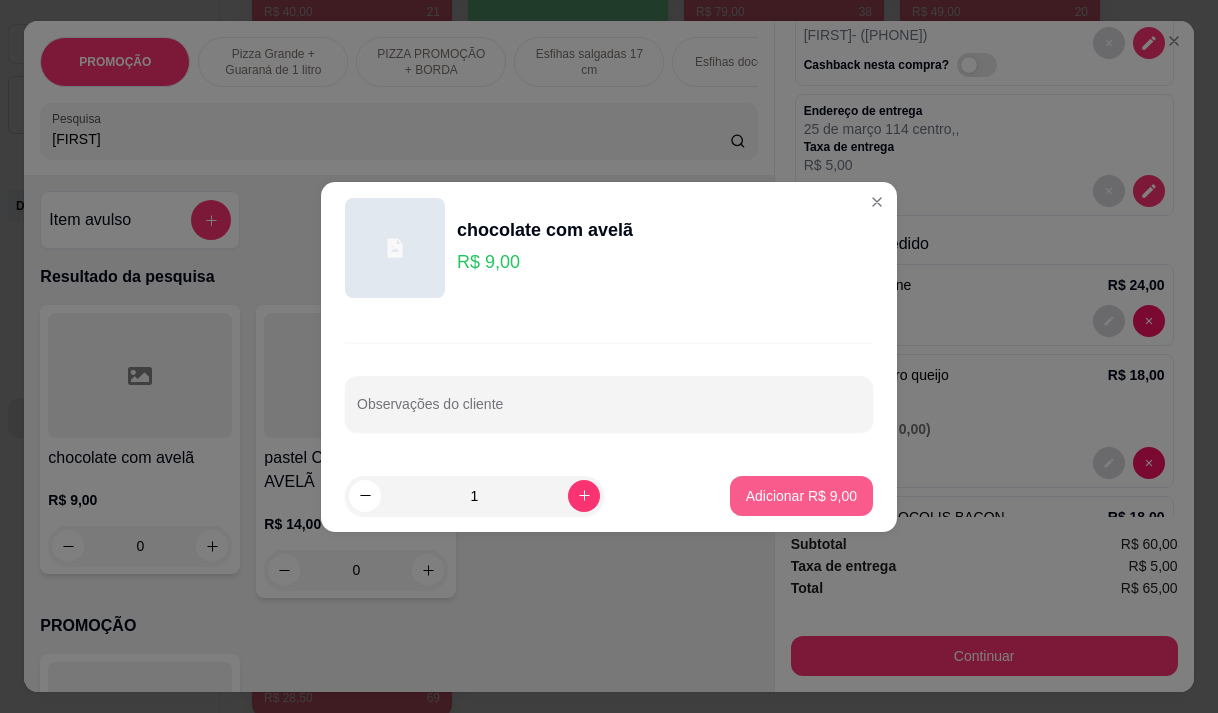 click on "Adicionar   R$ 9,00" at bounding box center (801, 496) 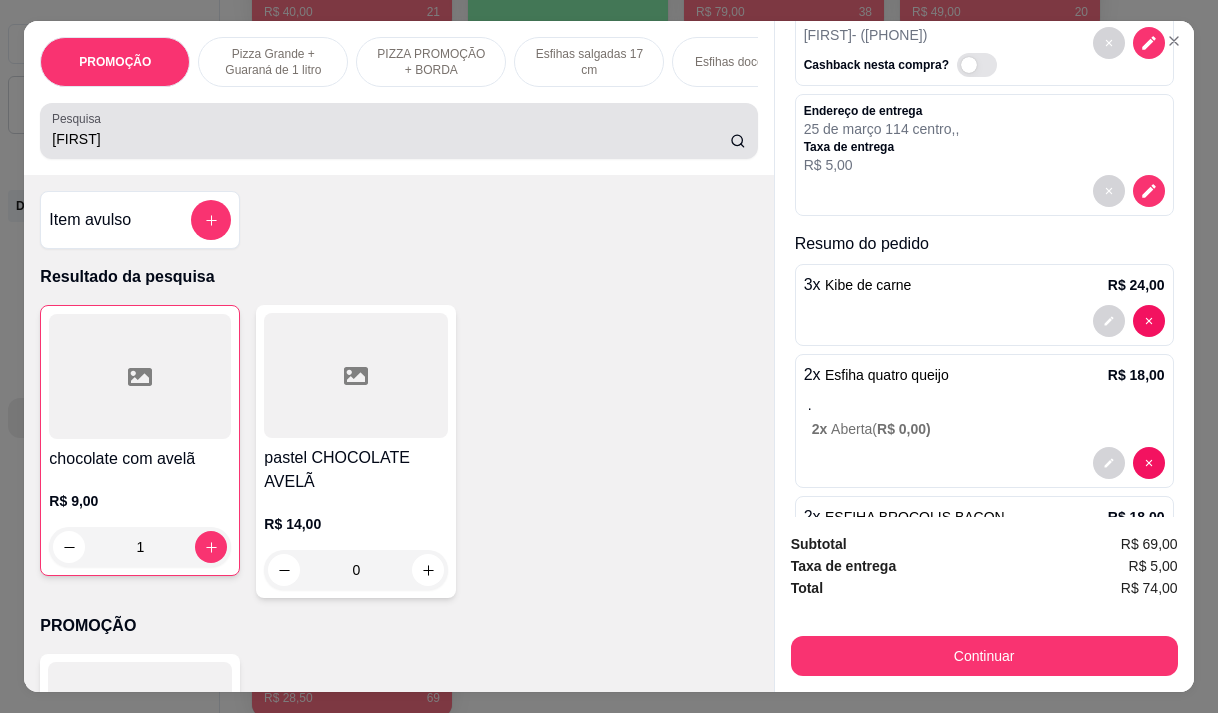 click on "[FIRST]" at bounding box center [398, 131] 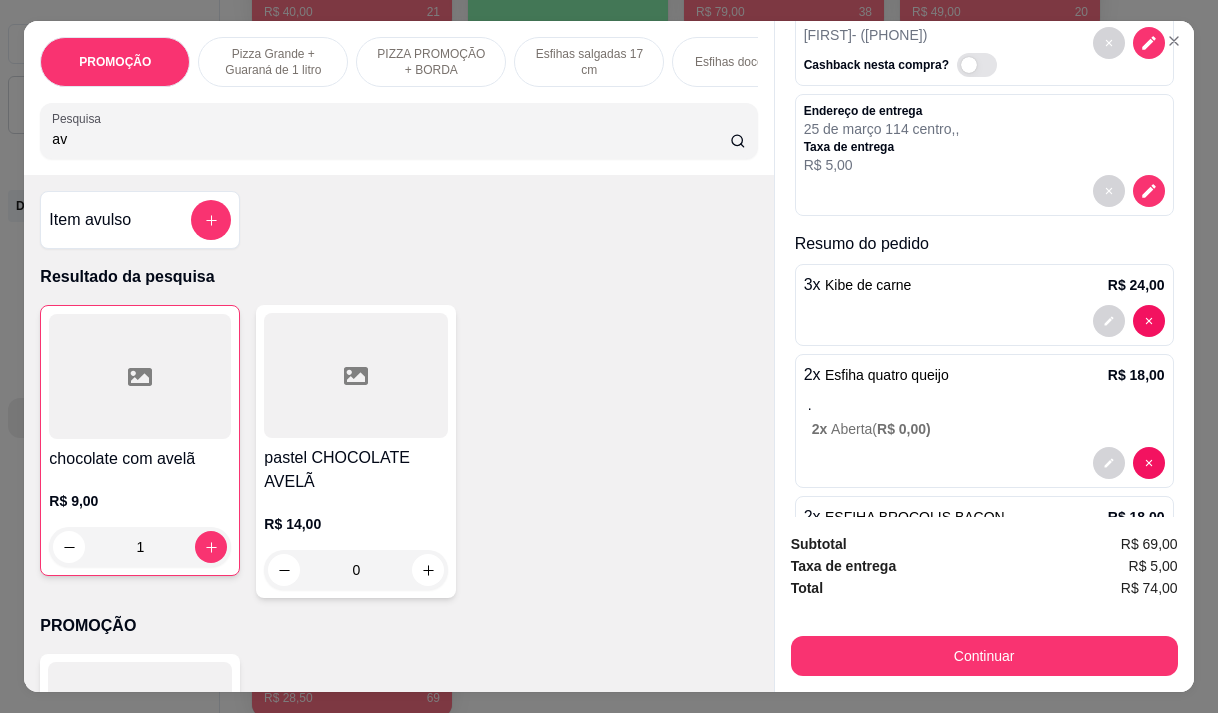 type on "a" 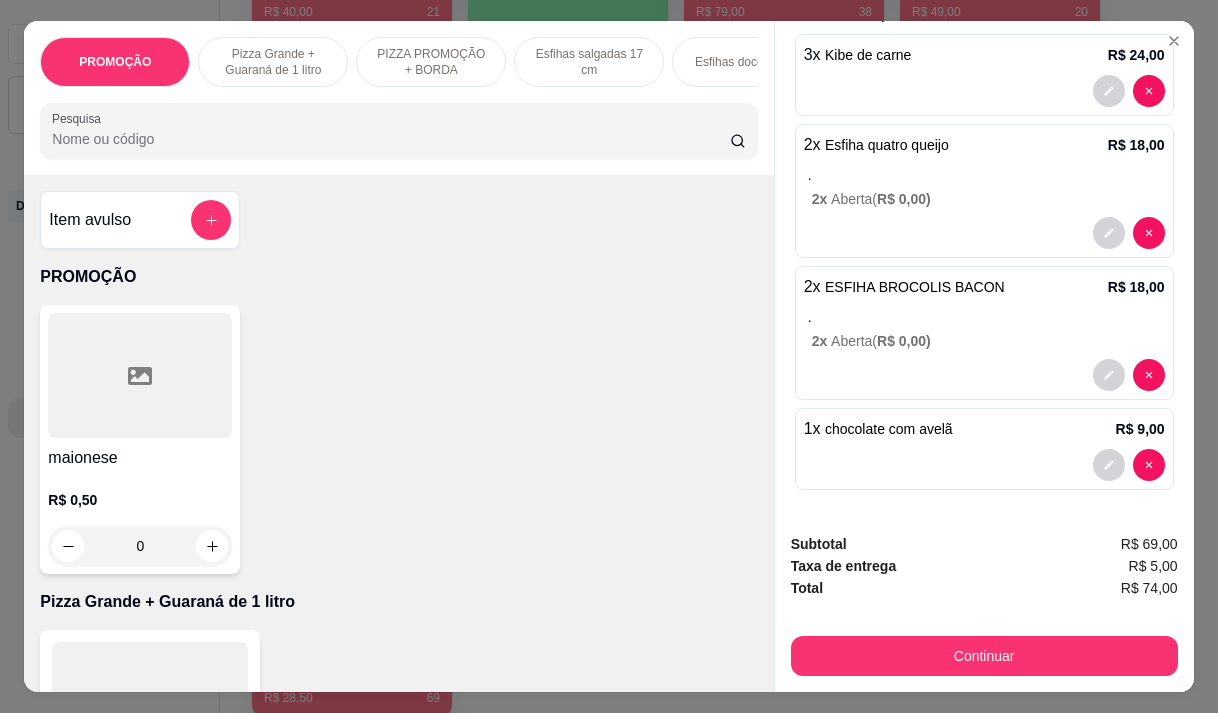 scroll, scrollTop: 351, scrollLeft: 0, axis: vertical 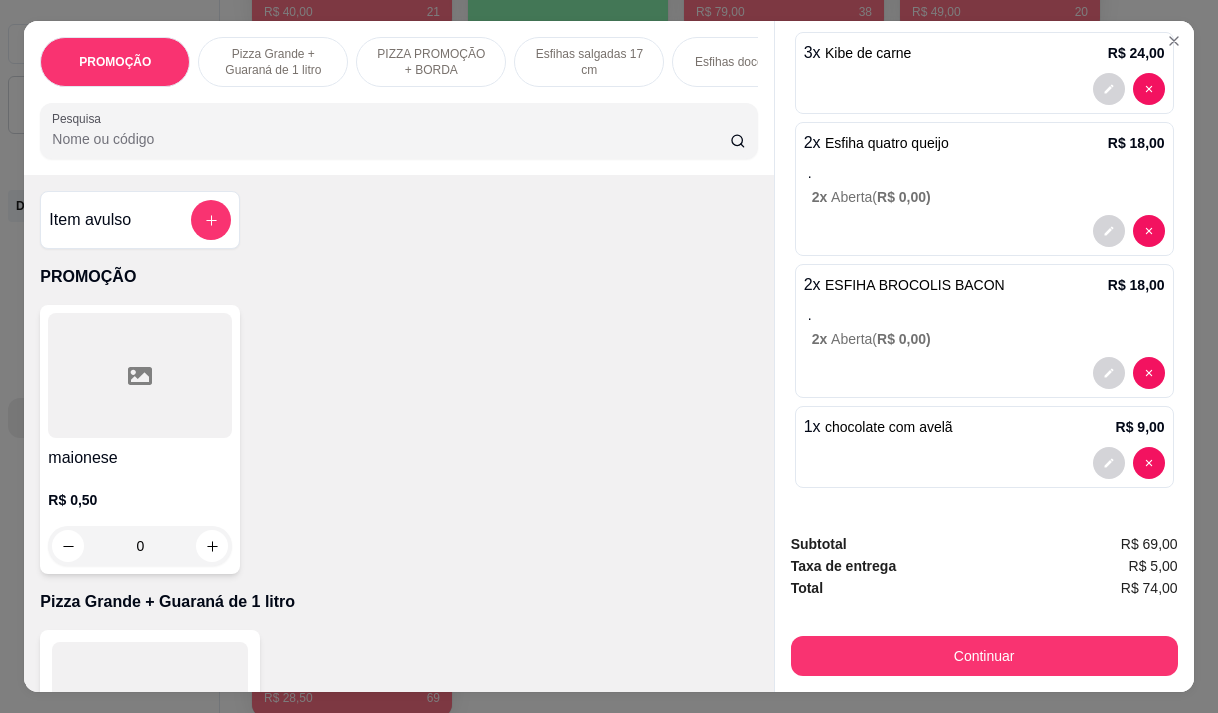 click at bounding box center [398, 131] 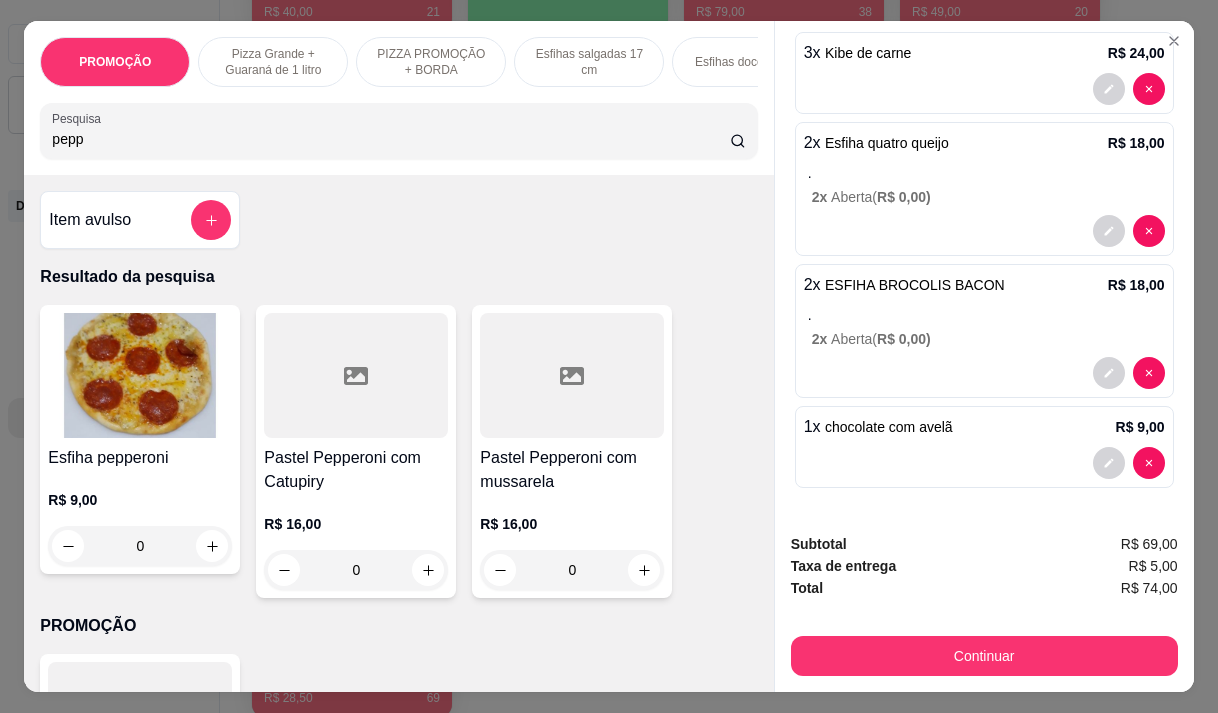 type on "pepp" 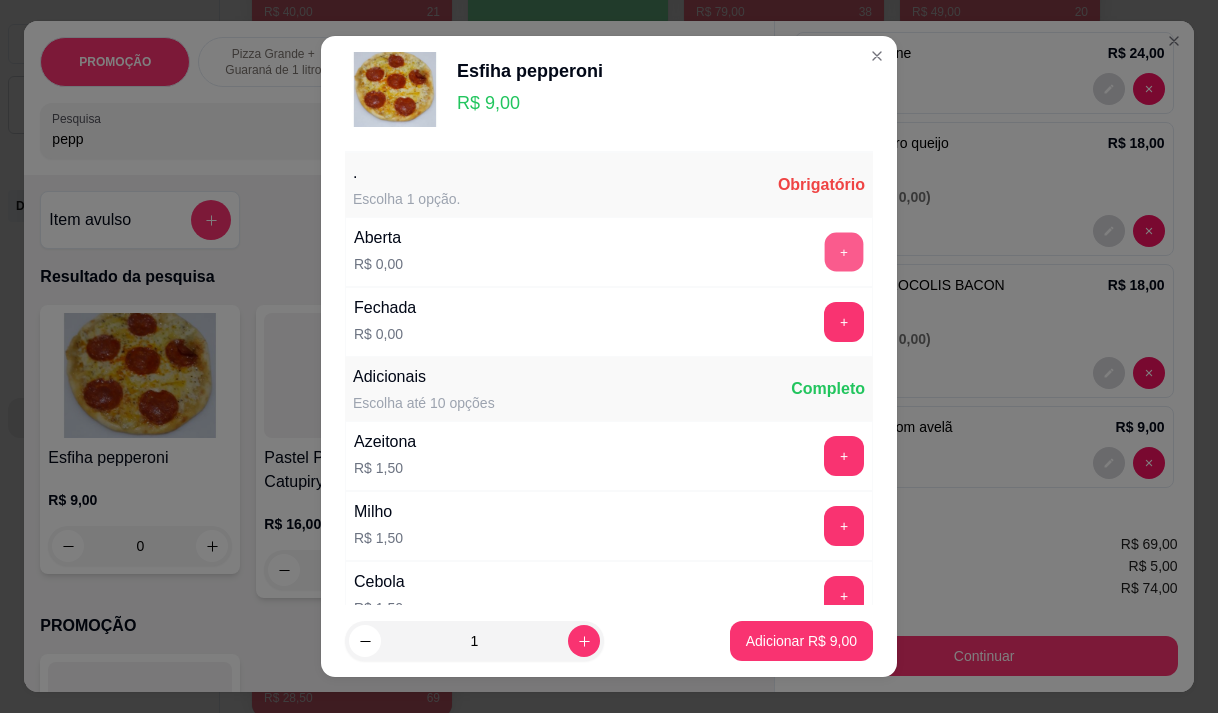 click on "+" at bounding box center (844, 251) 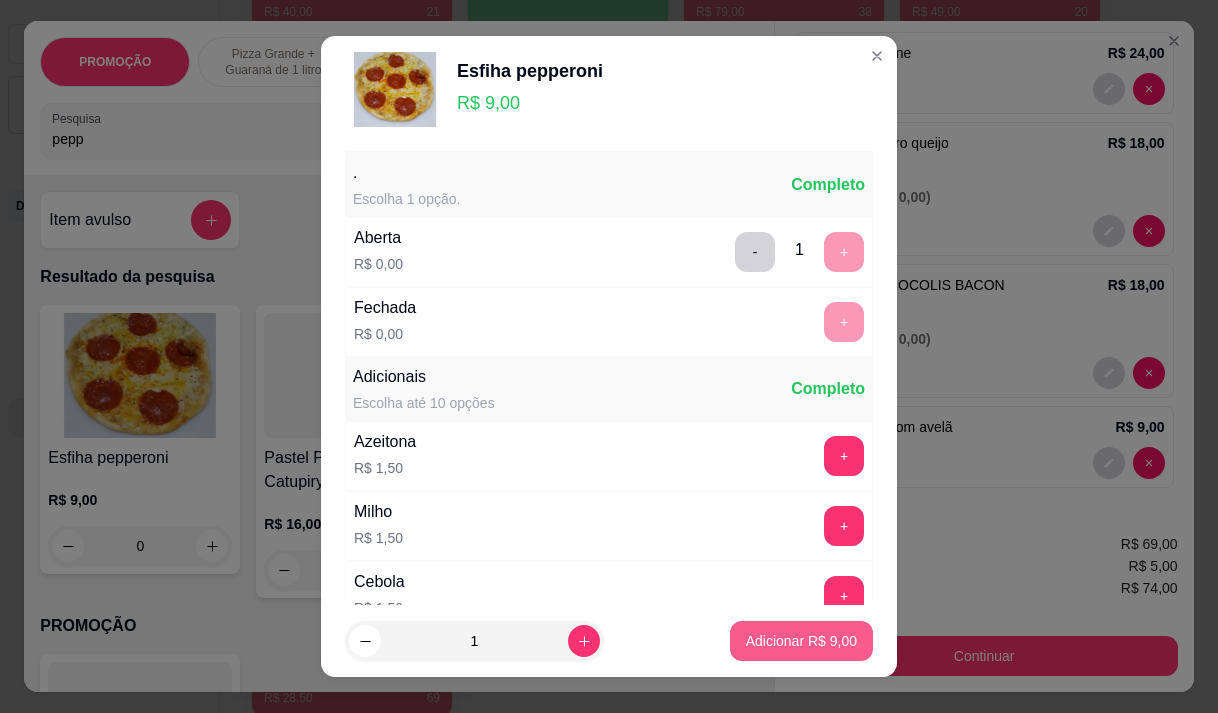 click on "Adicionar   R$ 9,00" at bounding box center (801, 641) 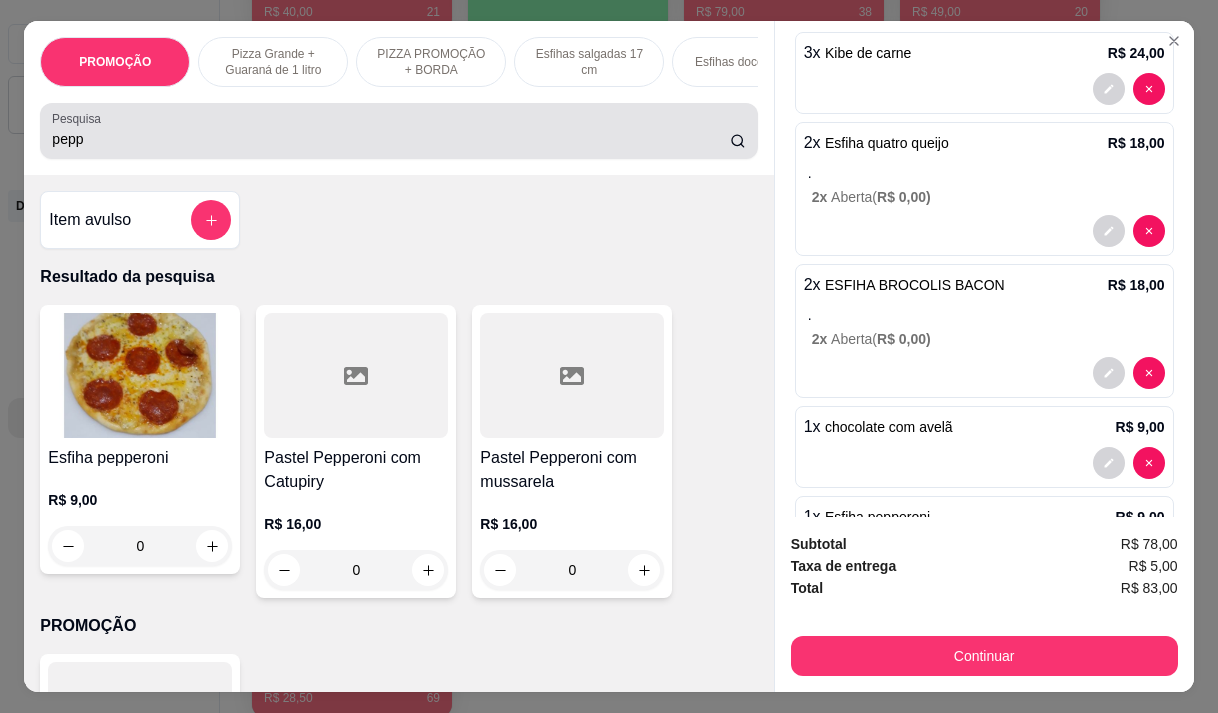 click on "pepp" at bounding box center [391, 139] 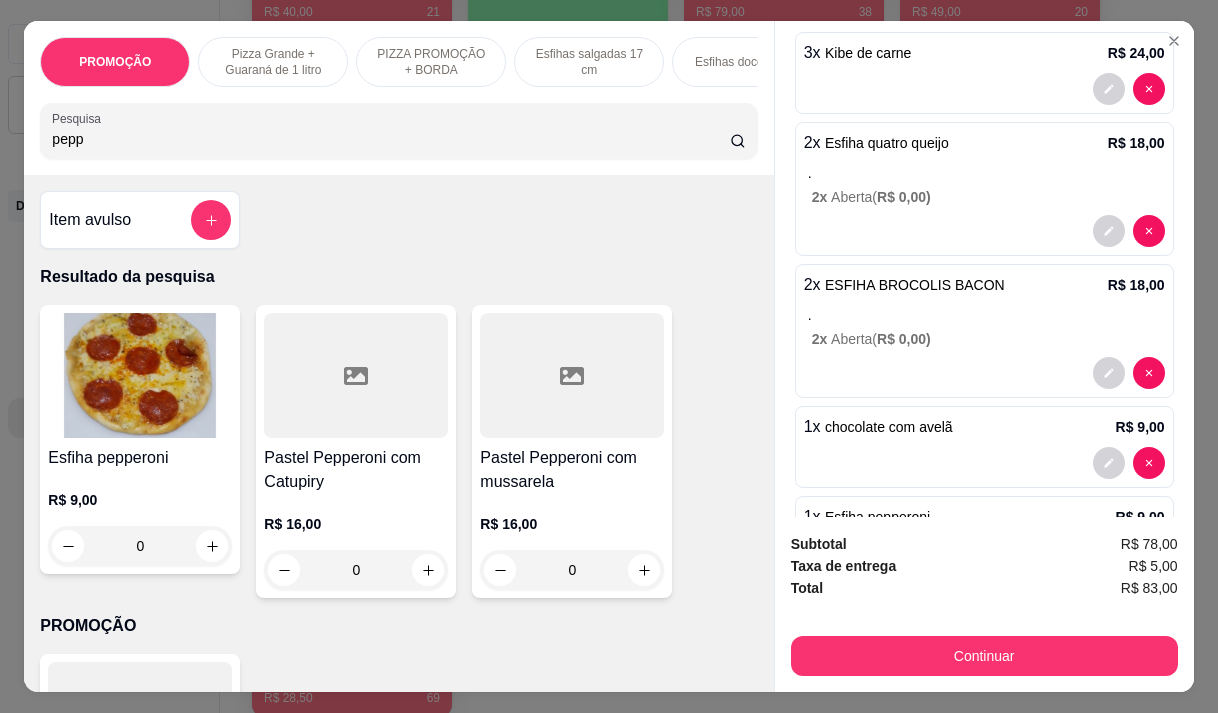 click on "pepp" at bounding box center (391, 139) 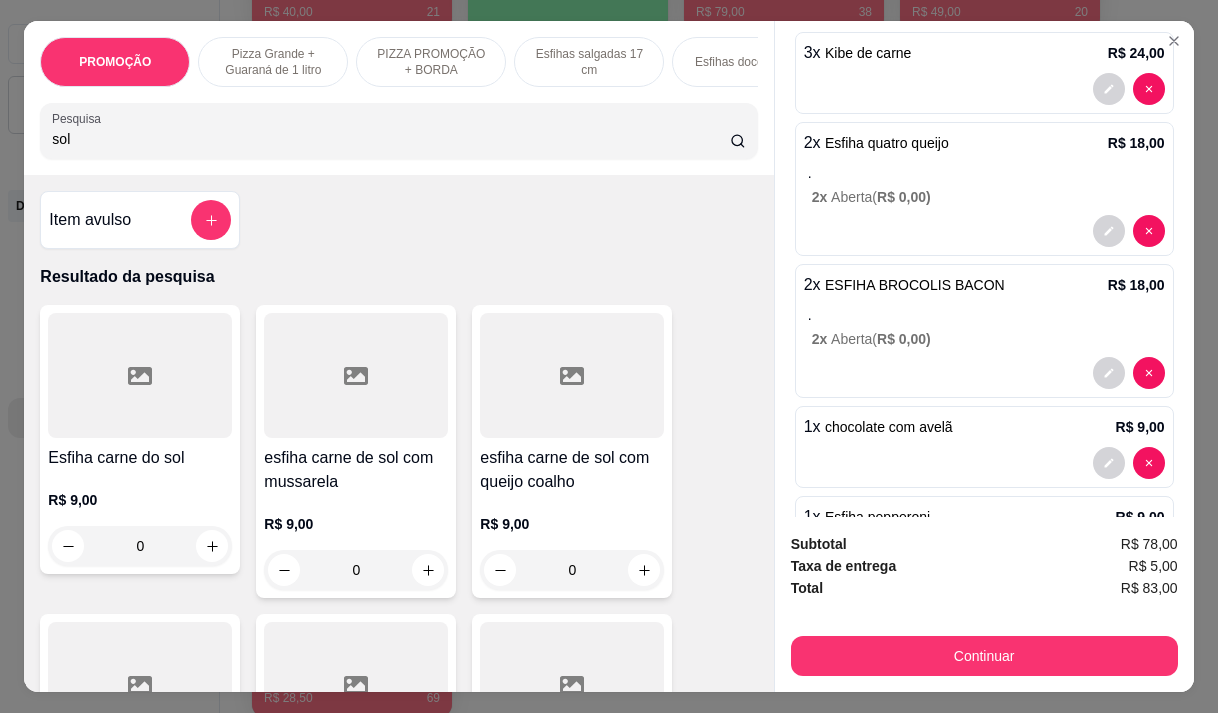 type on "sol" 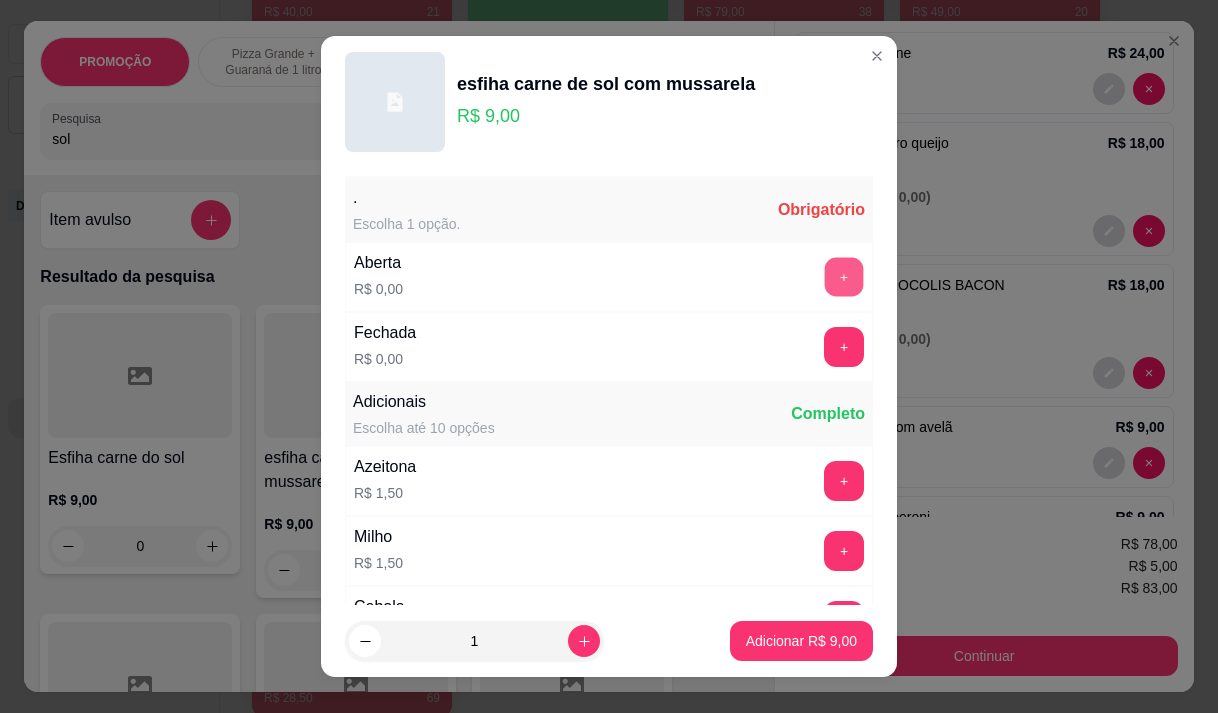 click on "+" at bounding box center [844, 276] 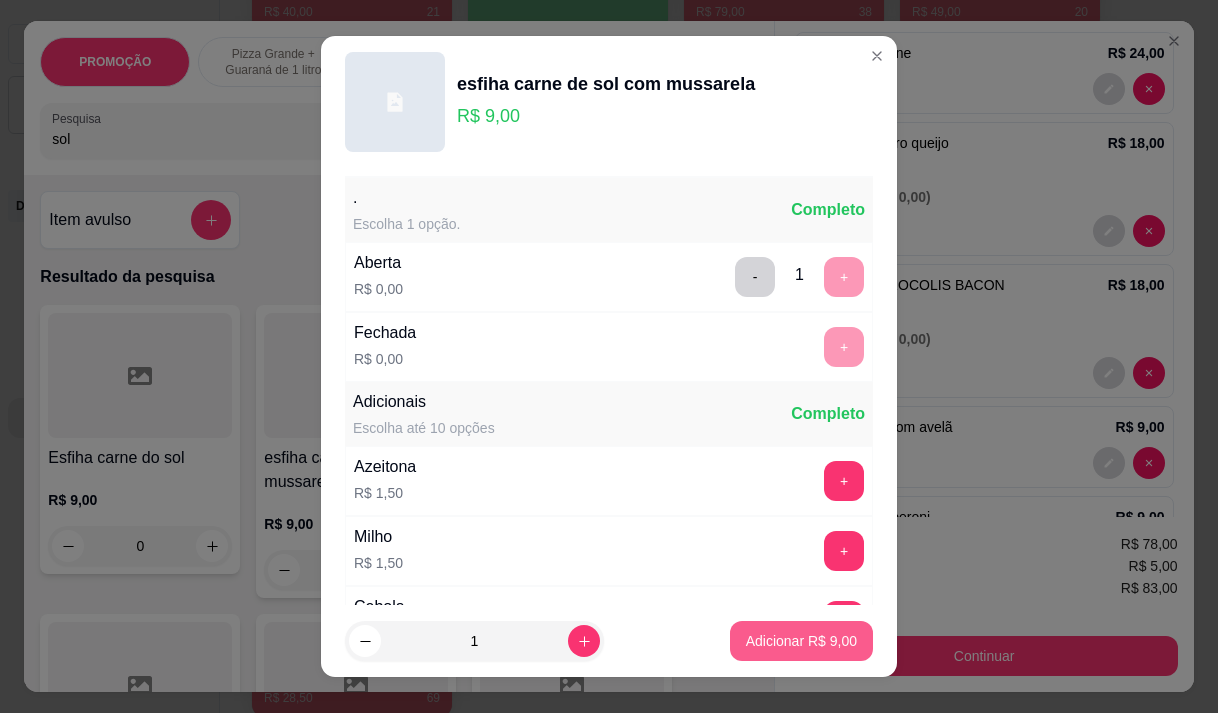 click on "Adicionar   R$ 9,00" at bounding box center (801, 641) 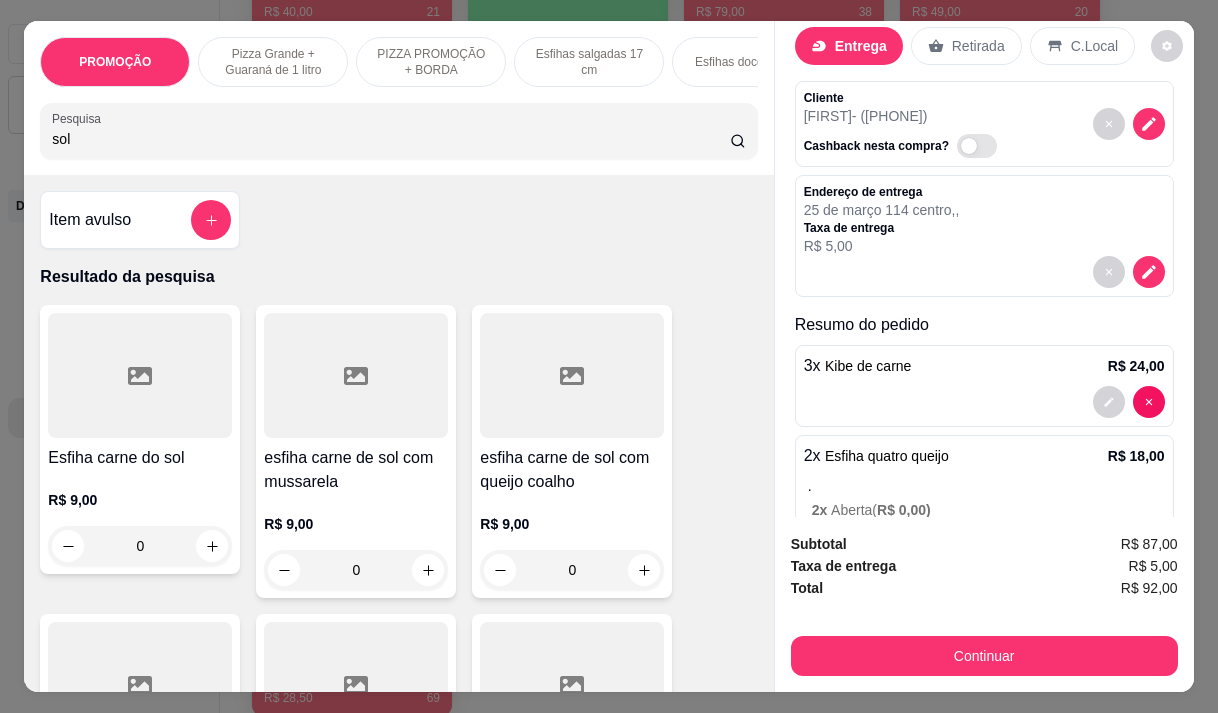 scroll, scrollTop: 0, scrollLeft: 0, axis: both 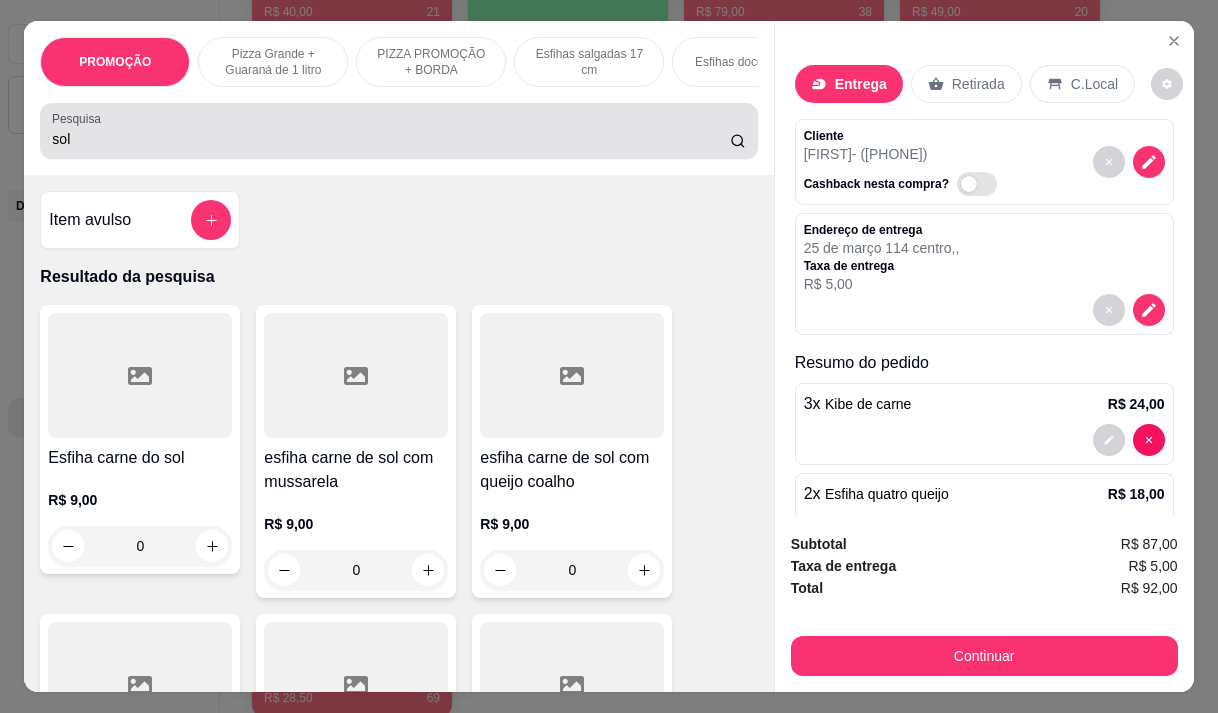 click on "sol" at bounding box center (391, 139) 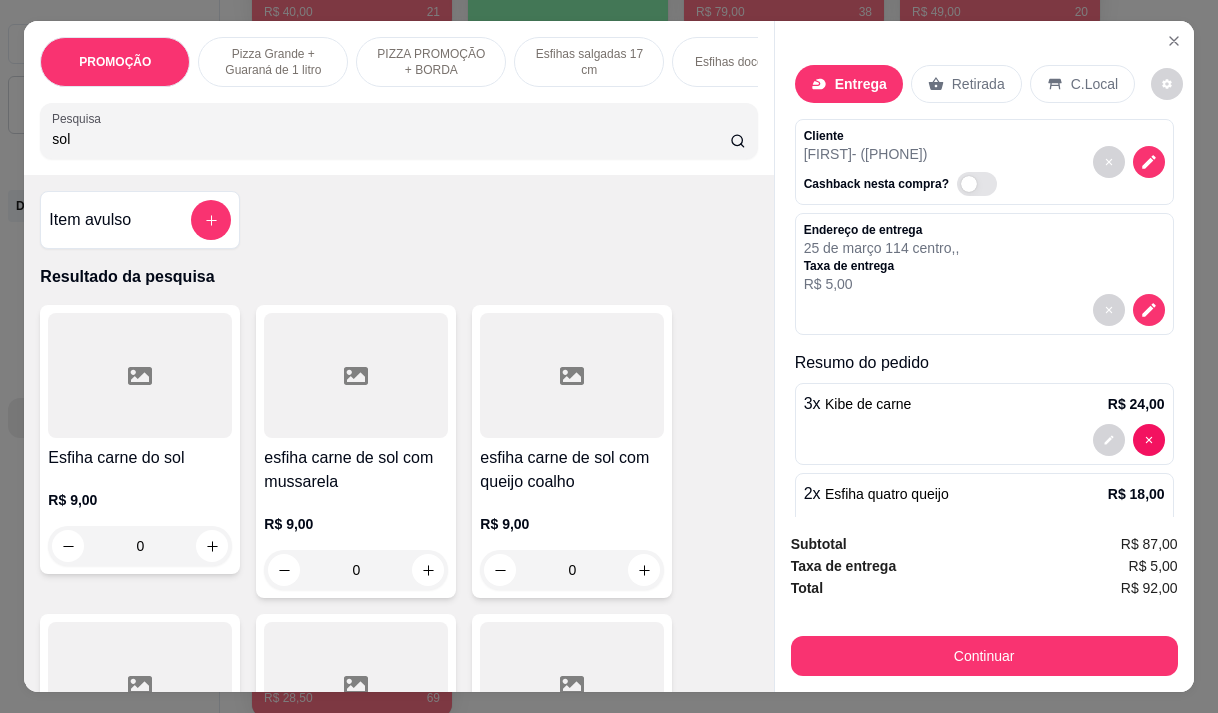 click on "sol" at bounding box center (391, 139) 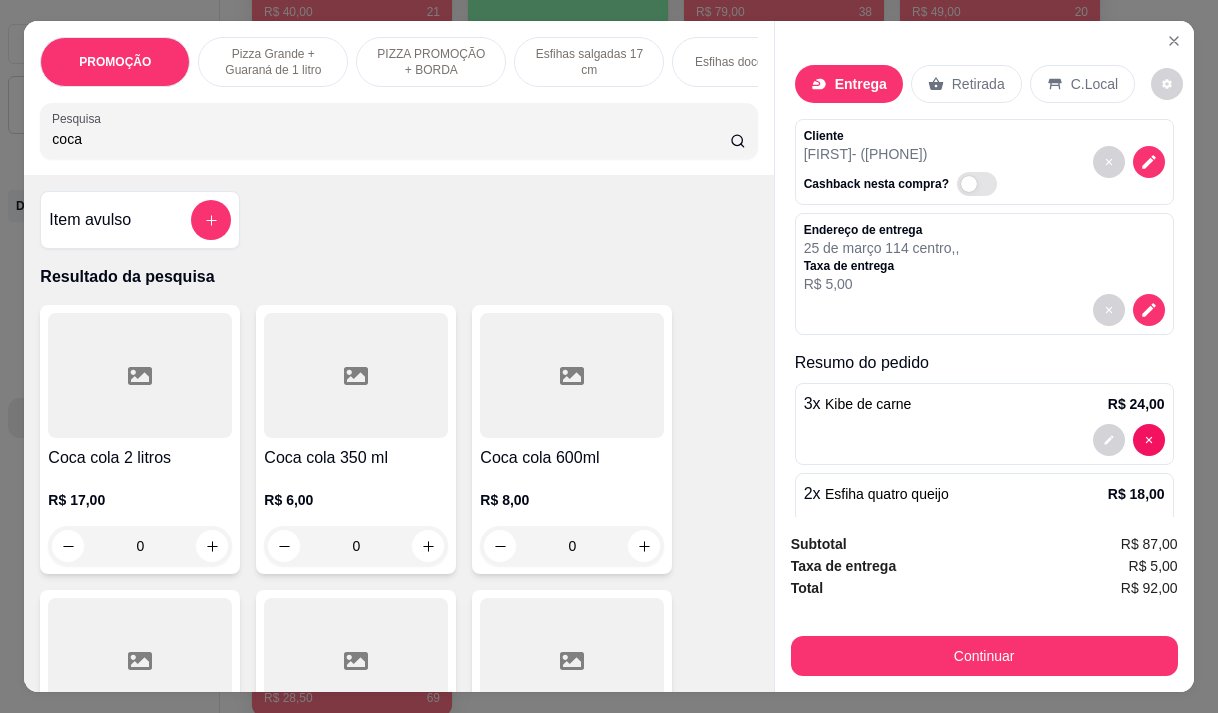 type on "coca" 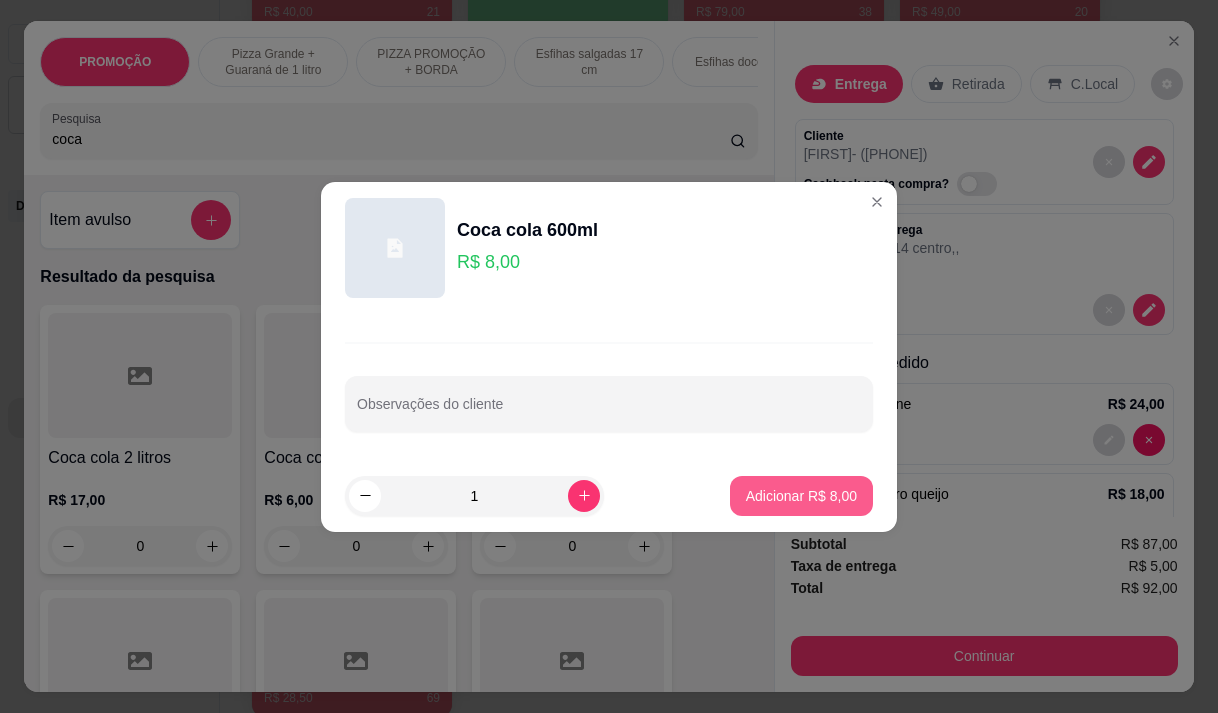 click on "Adicionar   R$ 8,00" at bounding box center (801, 496) 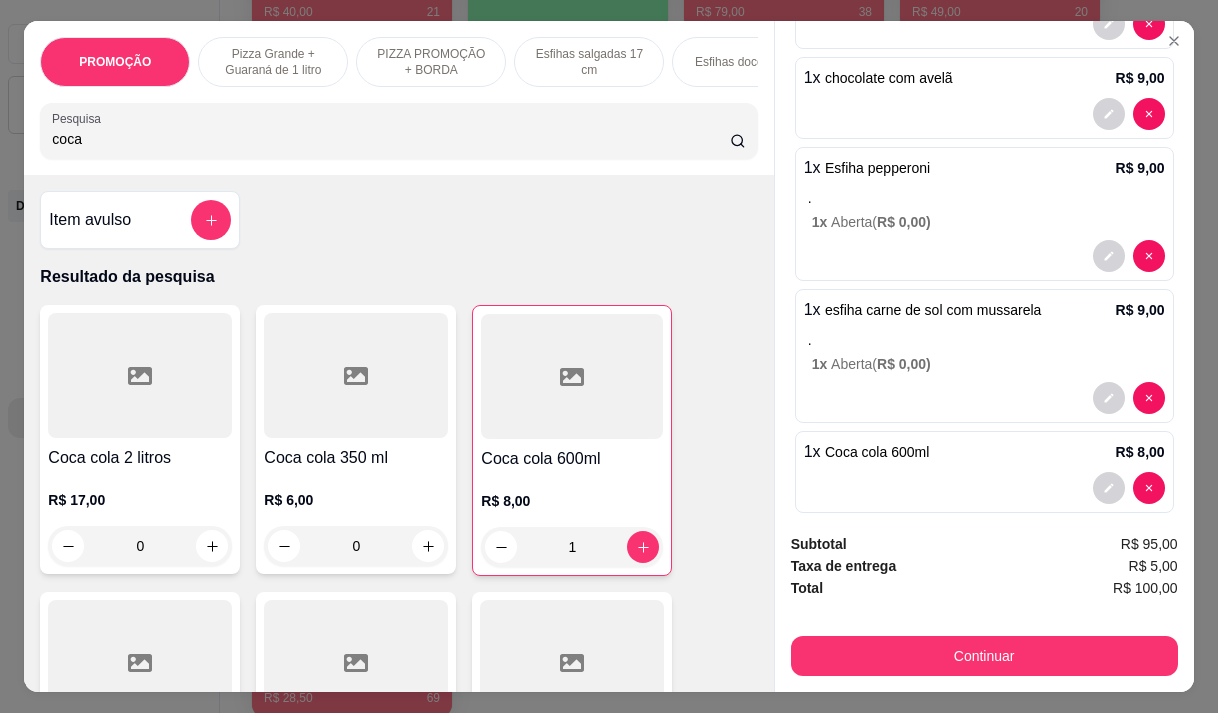 scroll, scrollTop: 725, scrollLeft: 0, axis: vertical 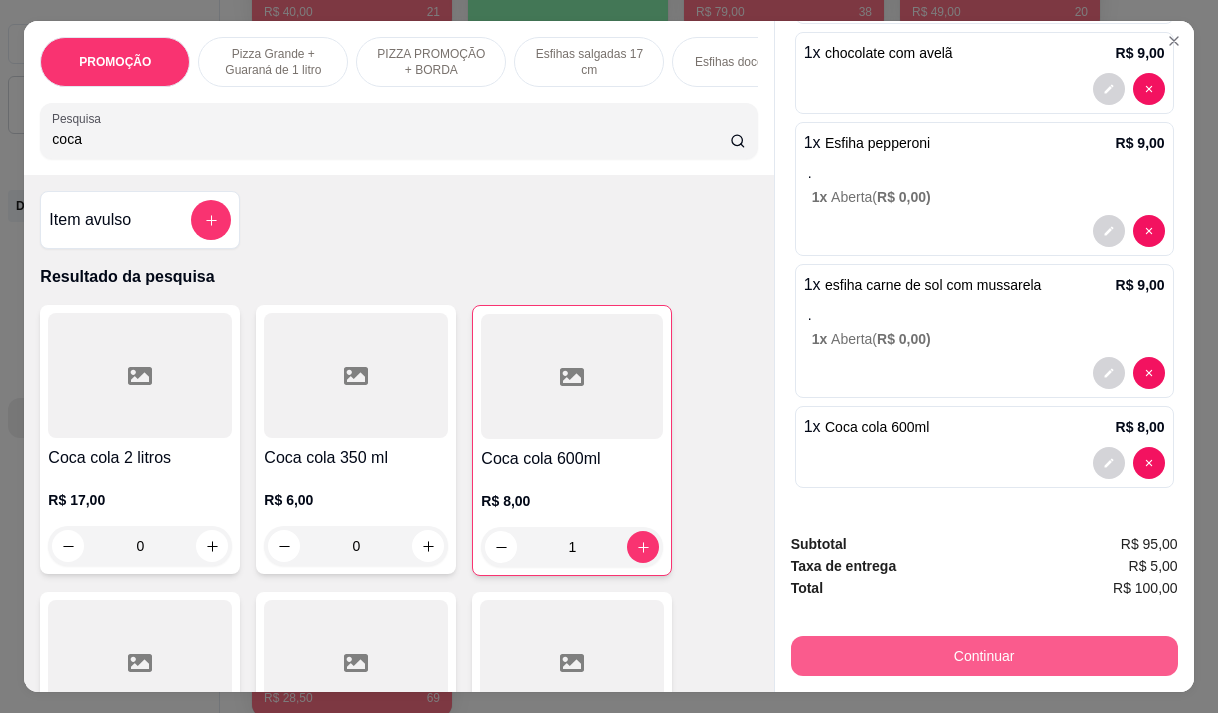 click on "Continuar" at bounding box center [984, 656] 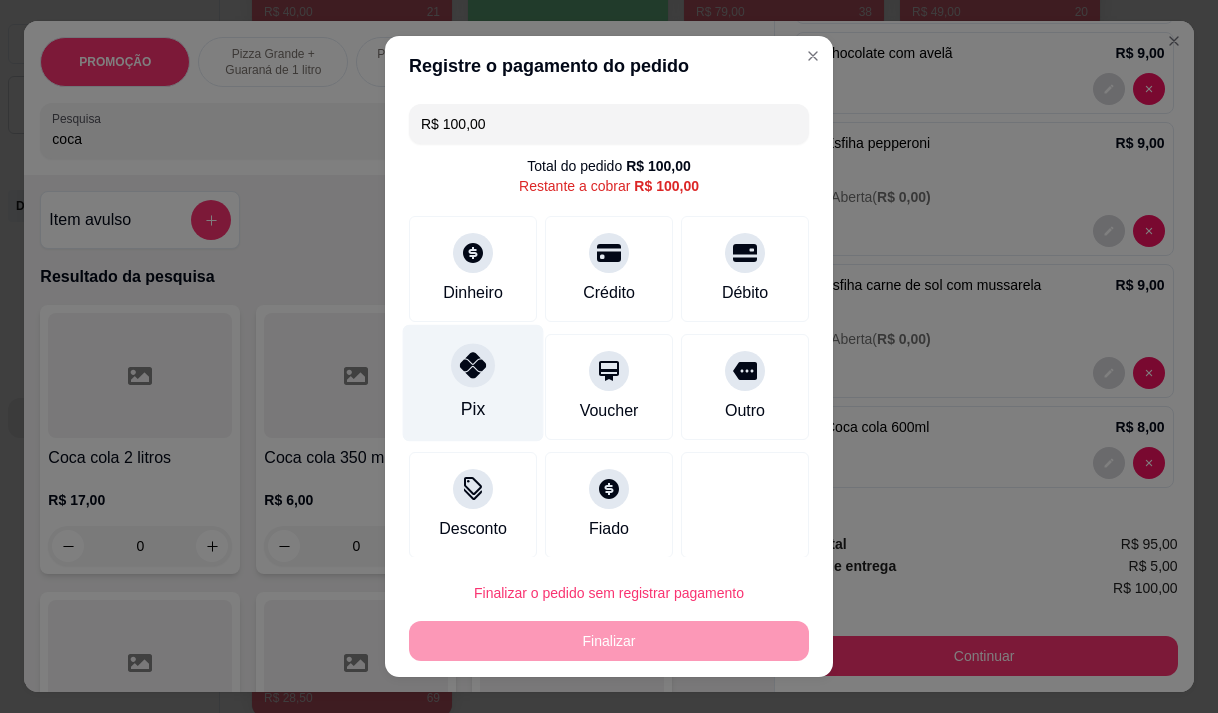 click at bounding box center [473, 365] 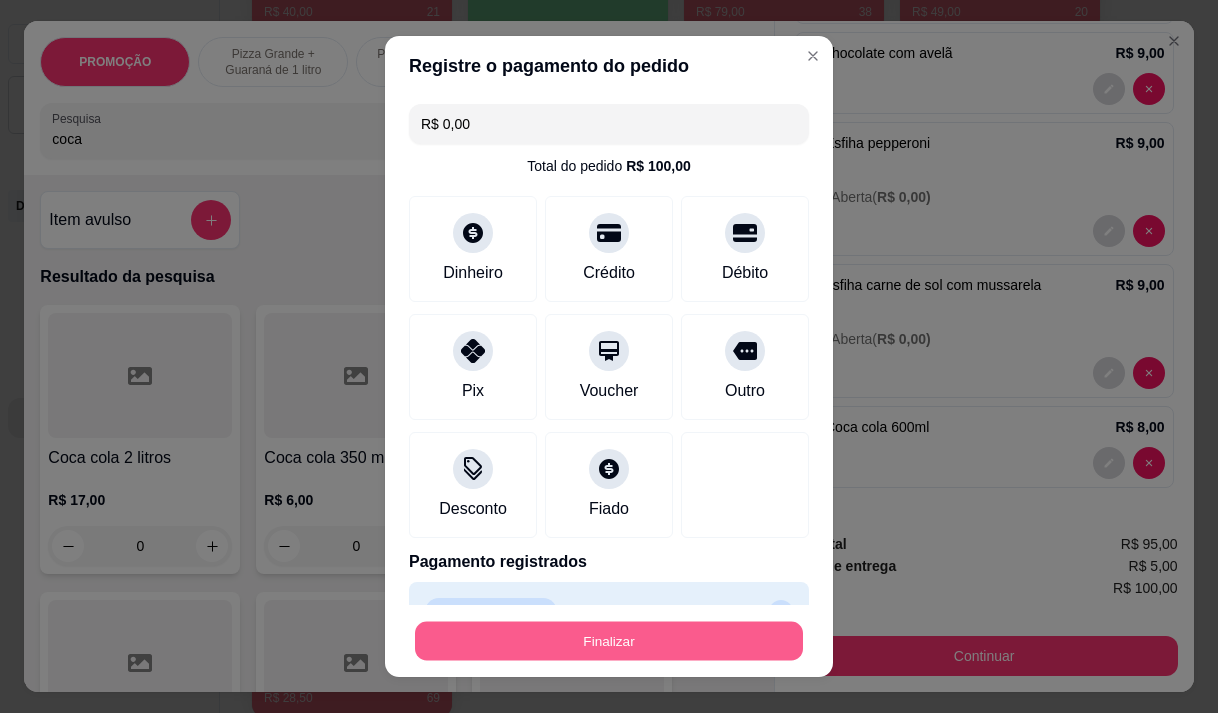 click on "Finalizar" at bounding box center [609, 641] 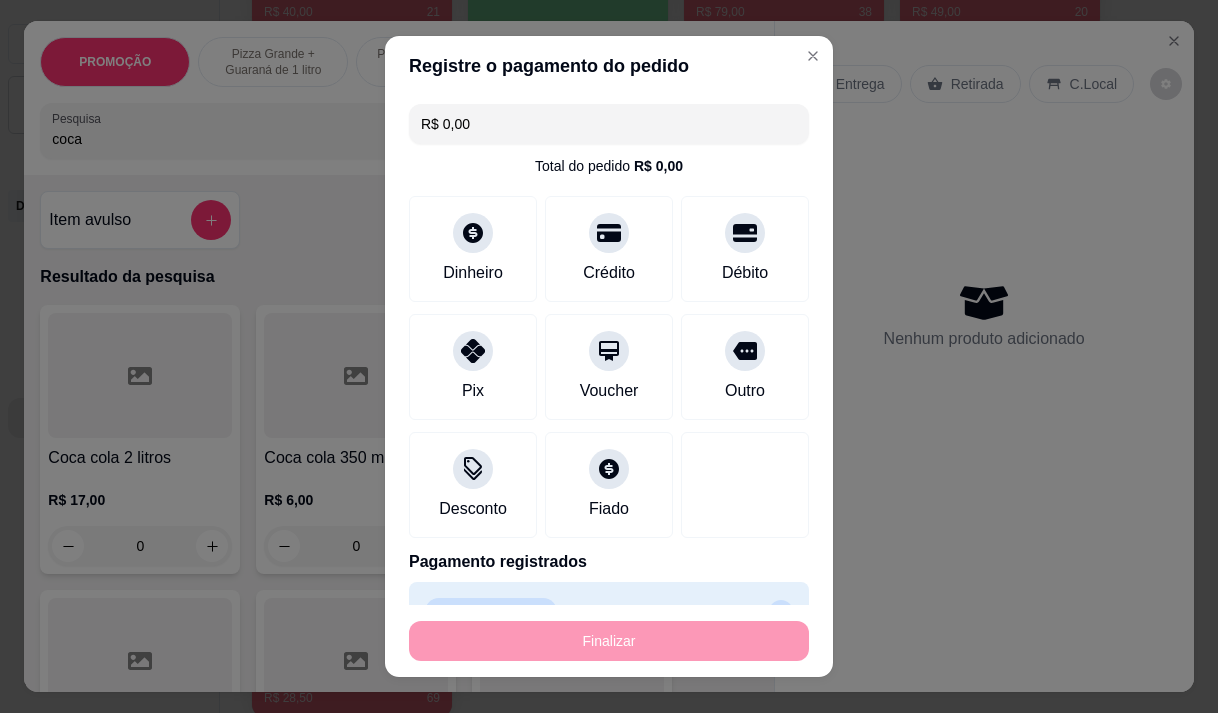 type on "0" 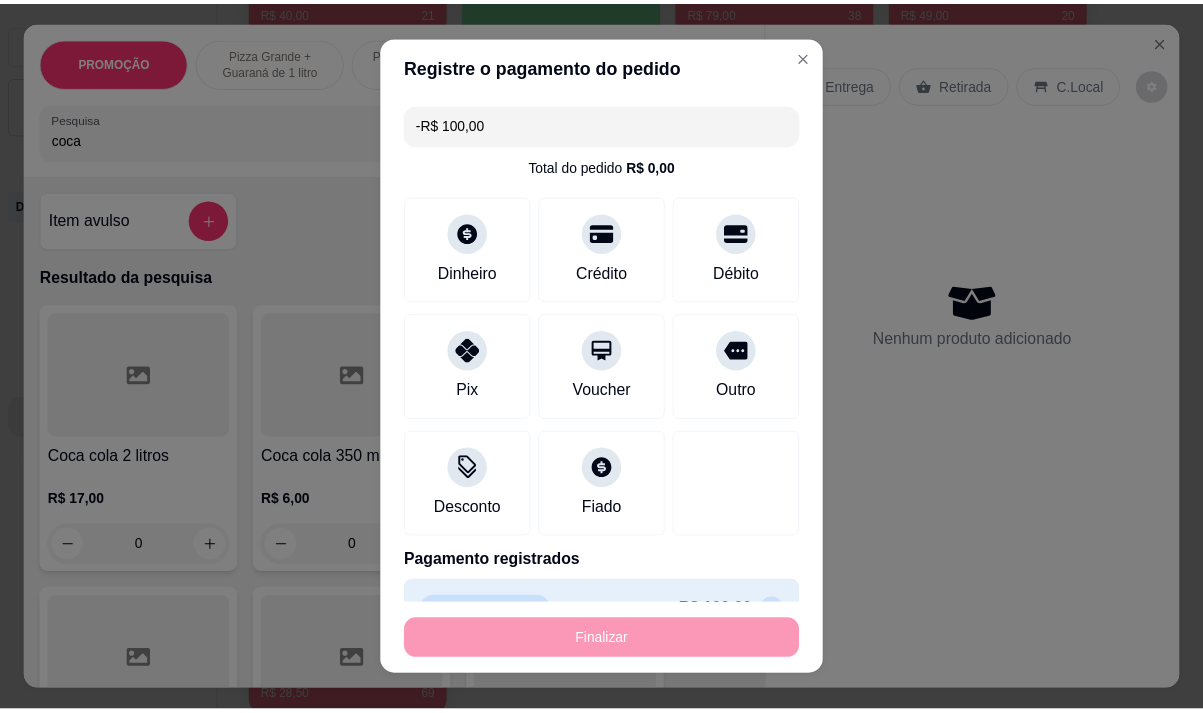 scroll, scrollTop: 0, scrollLeft: 0, axis: both 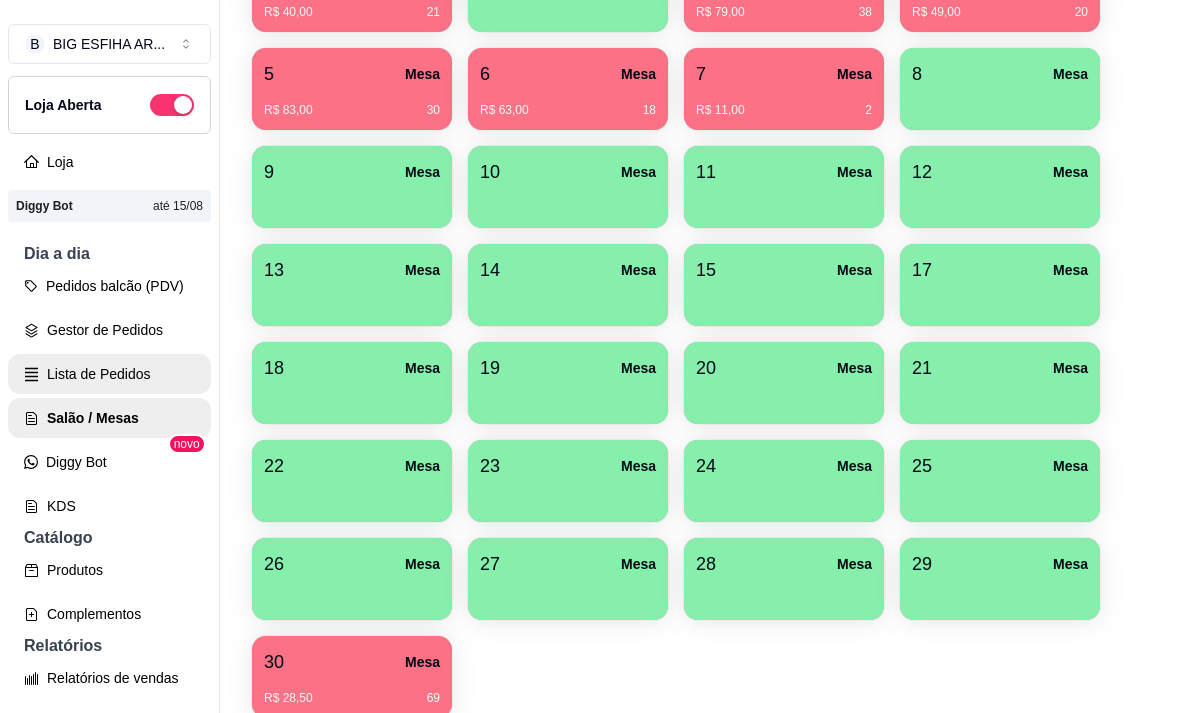 click on "Lista de Pedidos" at bounding box center (109, 374) 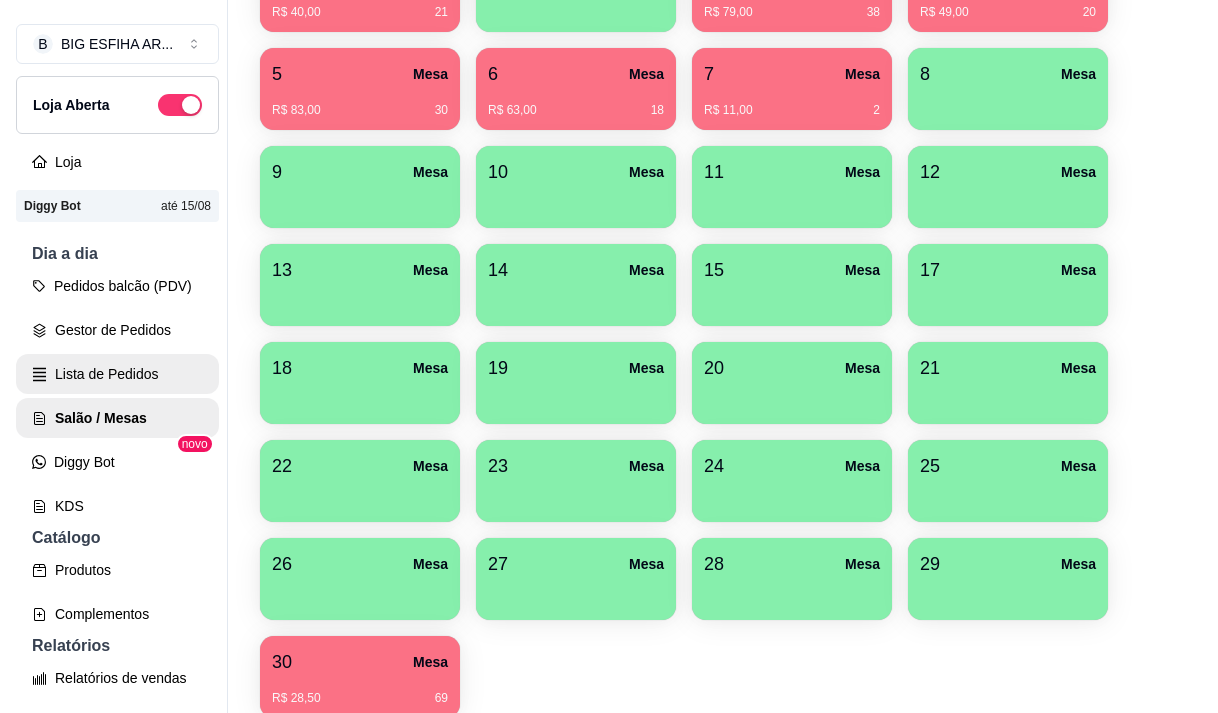 scroll, scrollTop: 0, scrollLeft: 0, axis: both 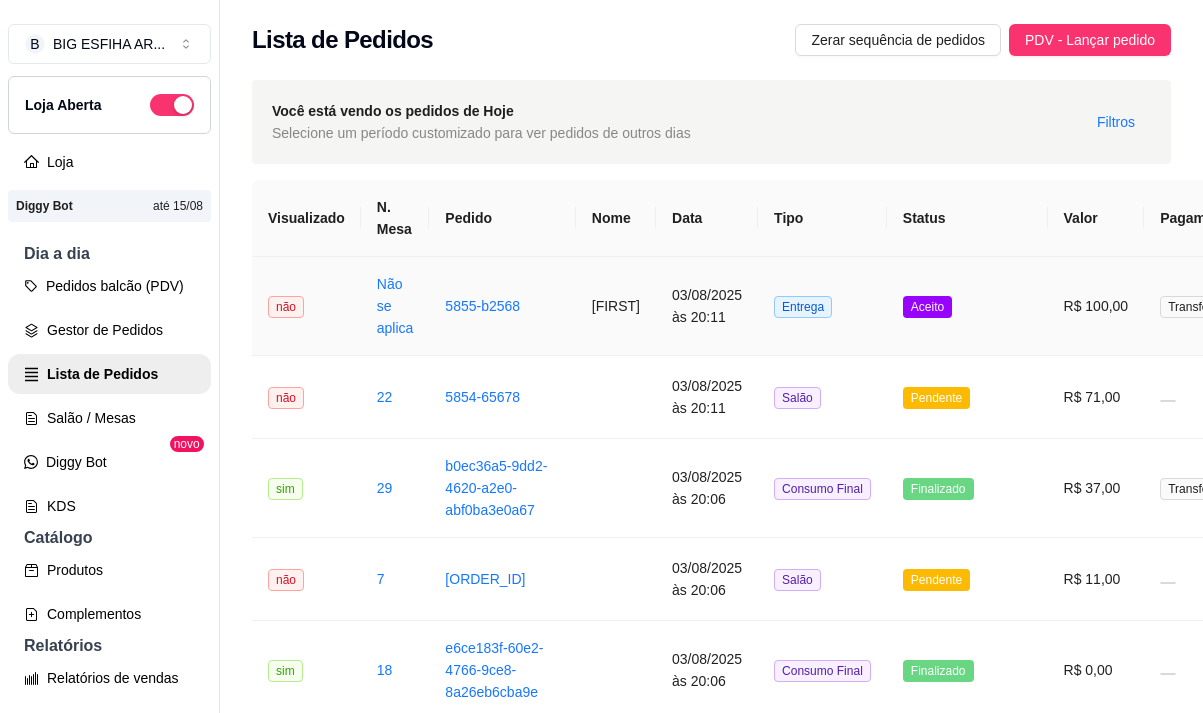 click on "[FIRST]" at bounding box center [616, 306] 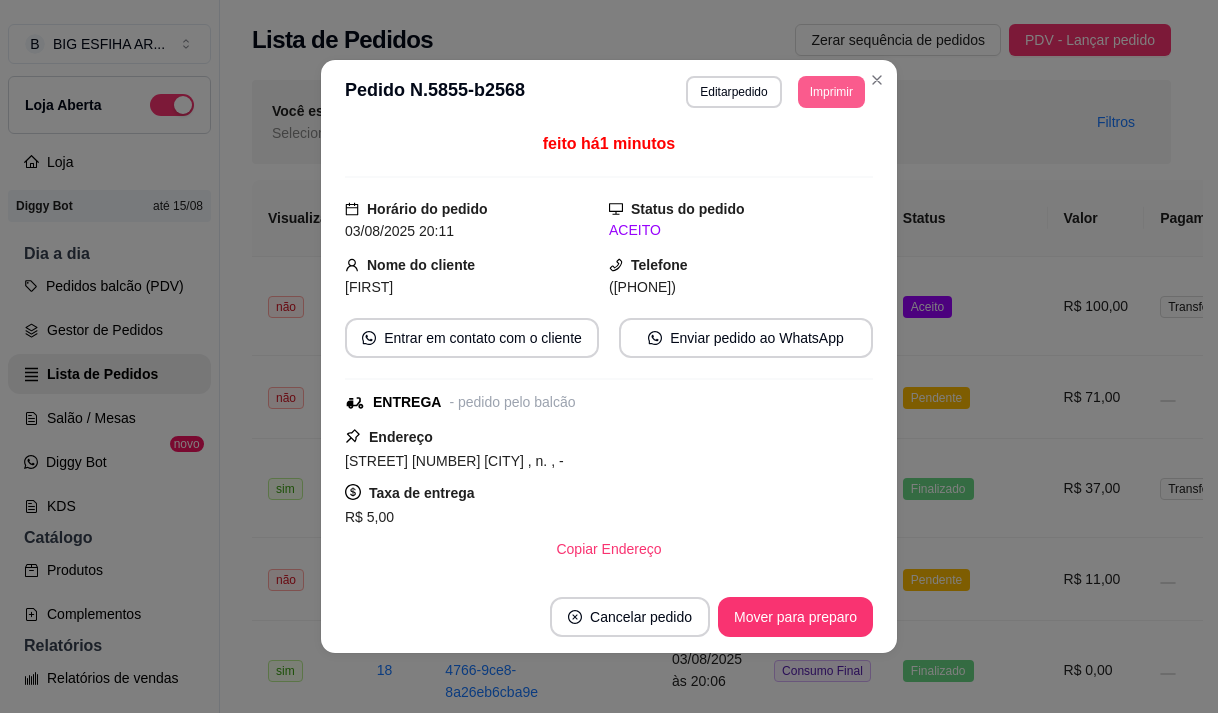 click on "Imprimir" at bounding box center (831, 92) 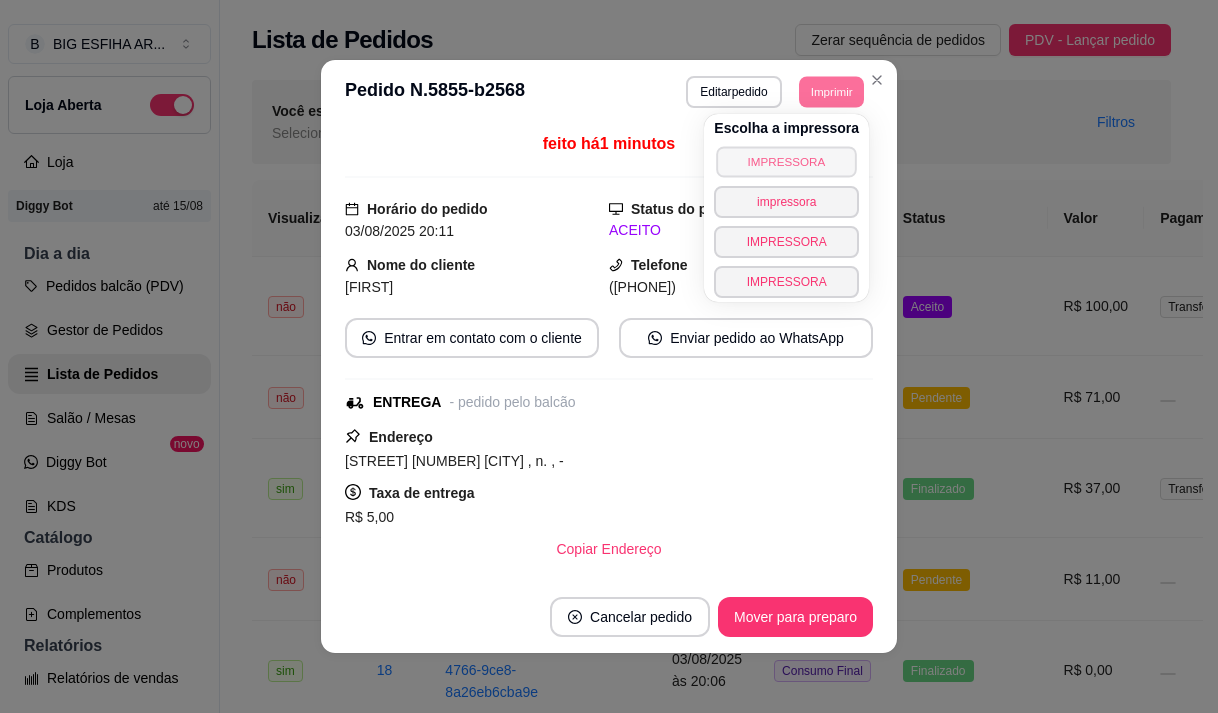 click on "IMPRESSORA" at bounding box center (787, 161) 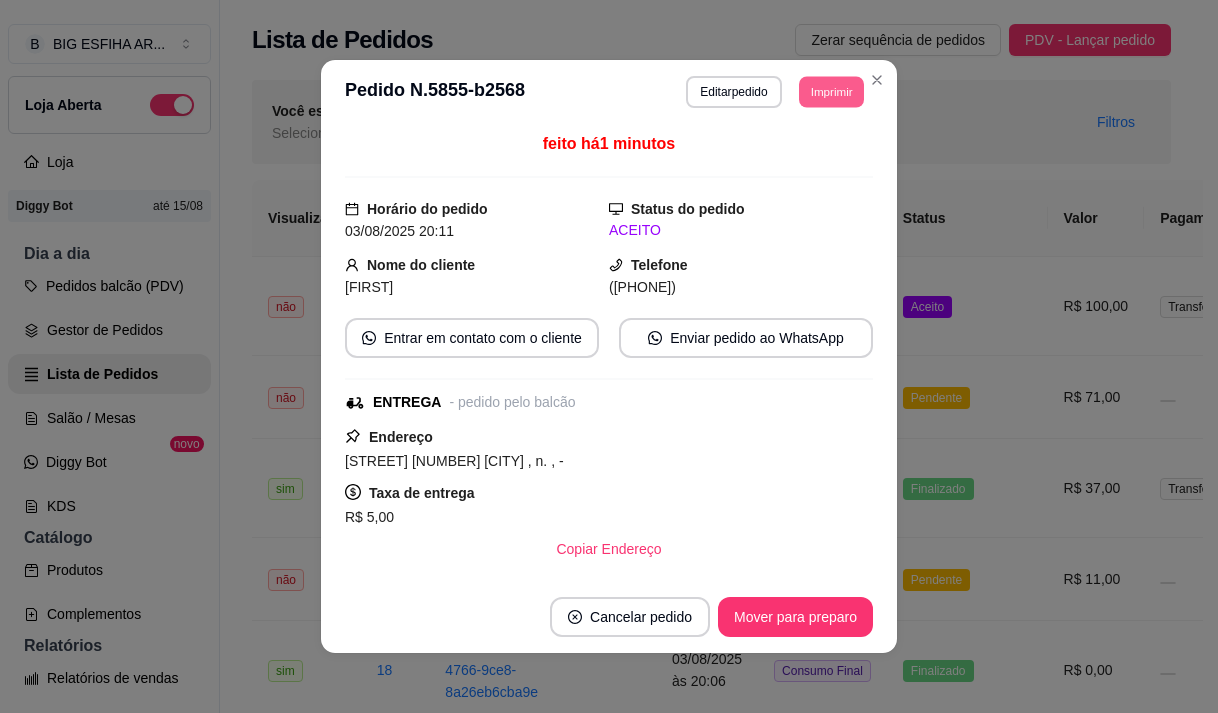 click on "Imprimir" at bounding box center (831, 91) 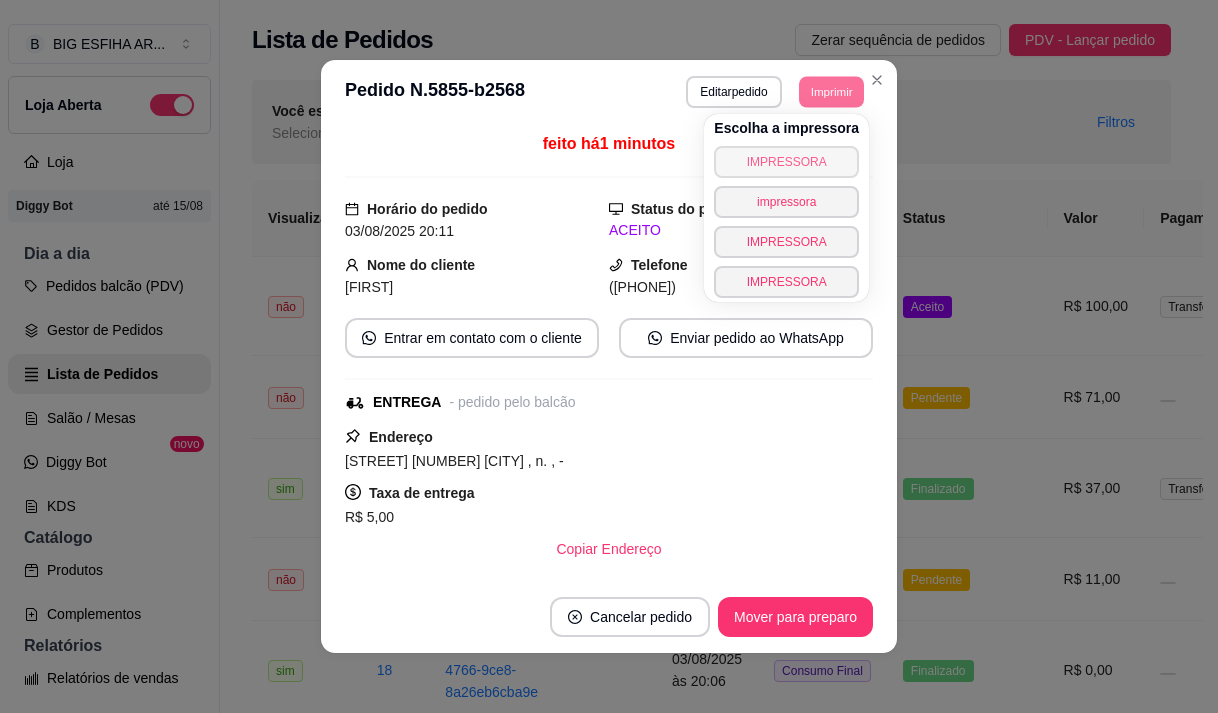 click on "IMPRESSORA" at bounding box center (786, 162) 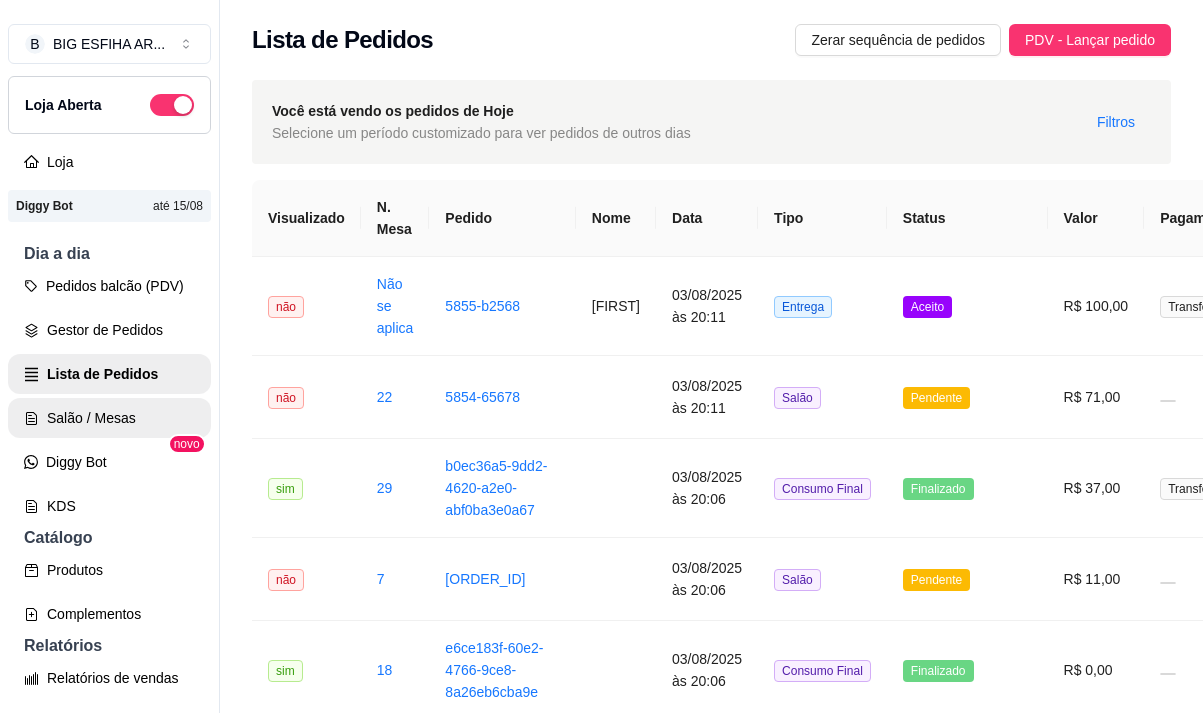 click on "Salão / Mesas" at bounding box center [109, 418] 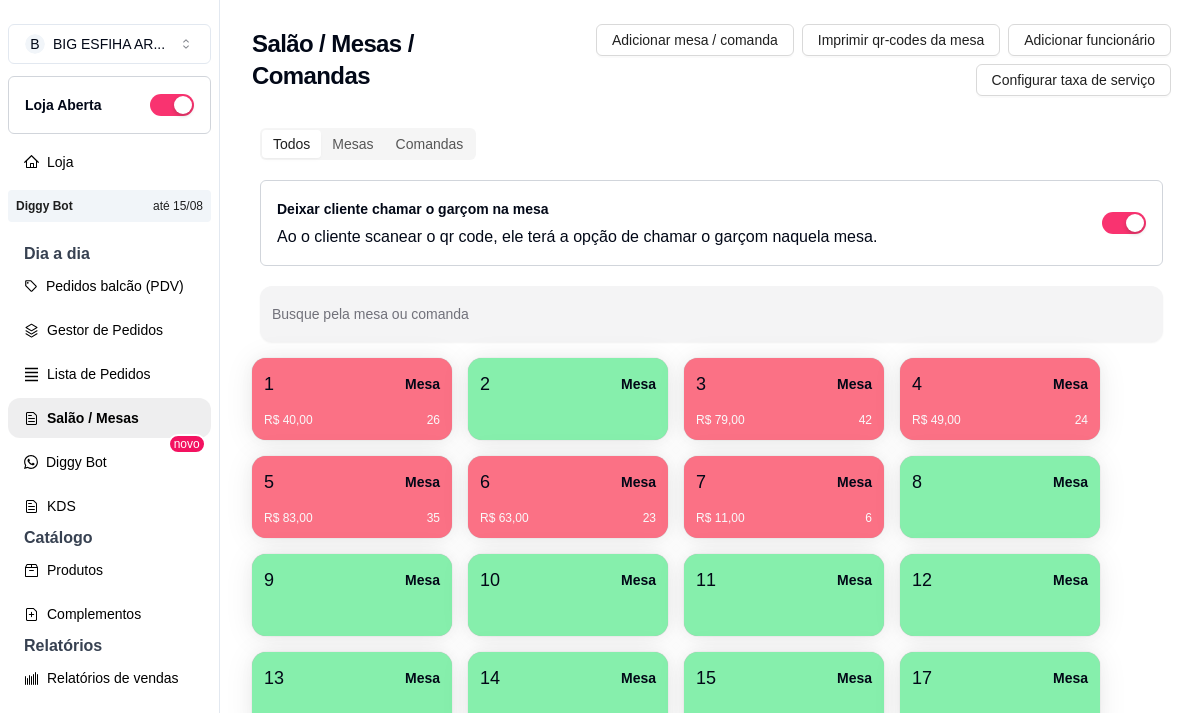 click on "R$ 79,00 42" at bounding box center (784, 413) 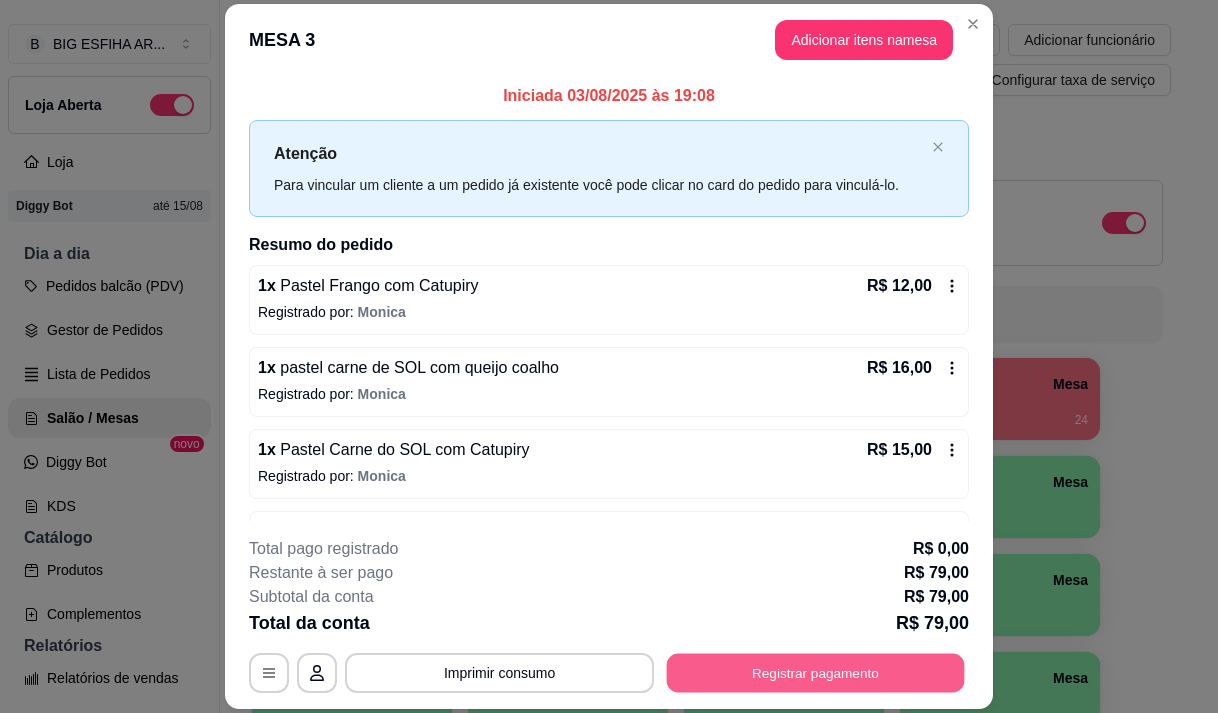 click on "Registrar pagamento" at bounding box center [816, 673] 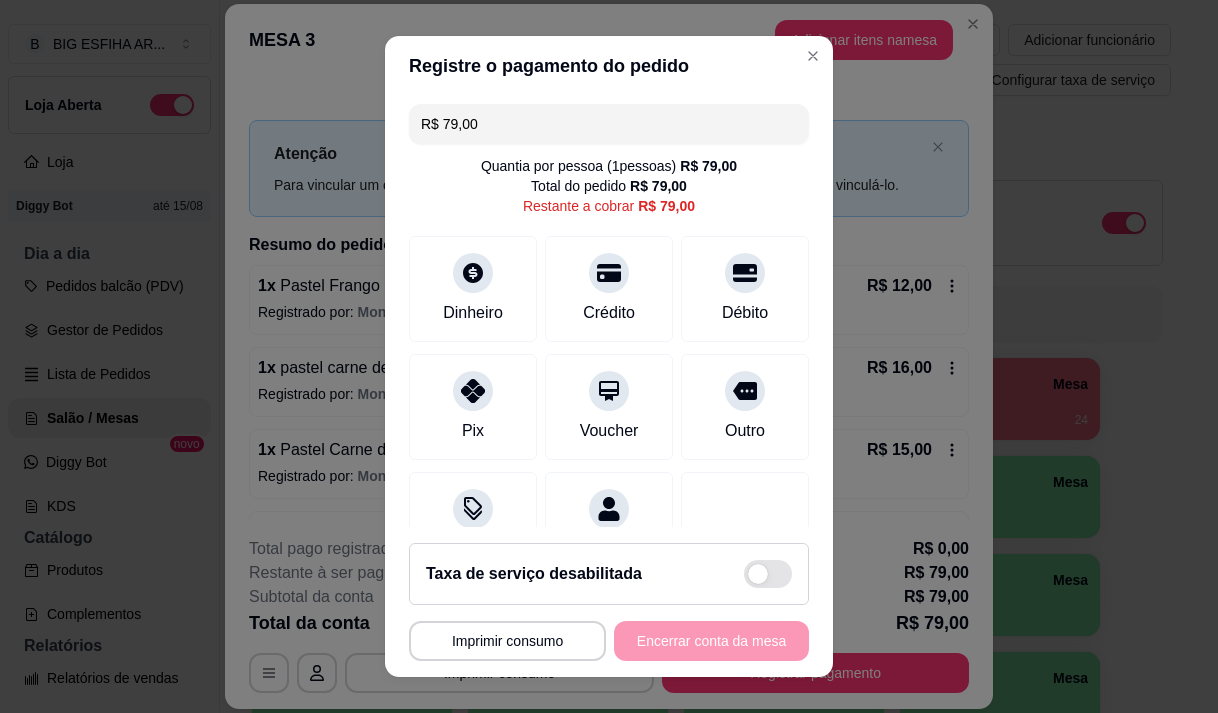 click on "R$ 79,00" at bounding box center [609, 124] 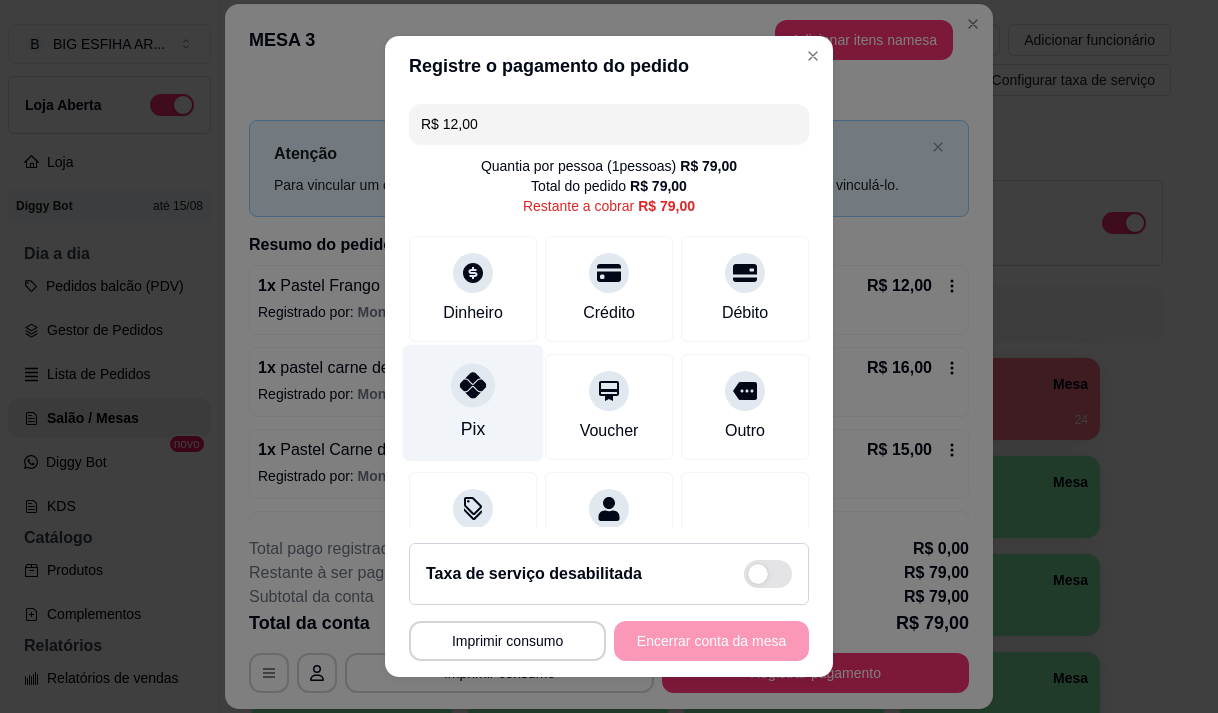 click on "Pix" at bounding box center [473, 402] 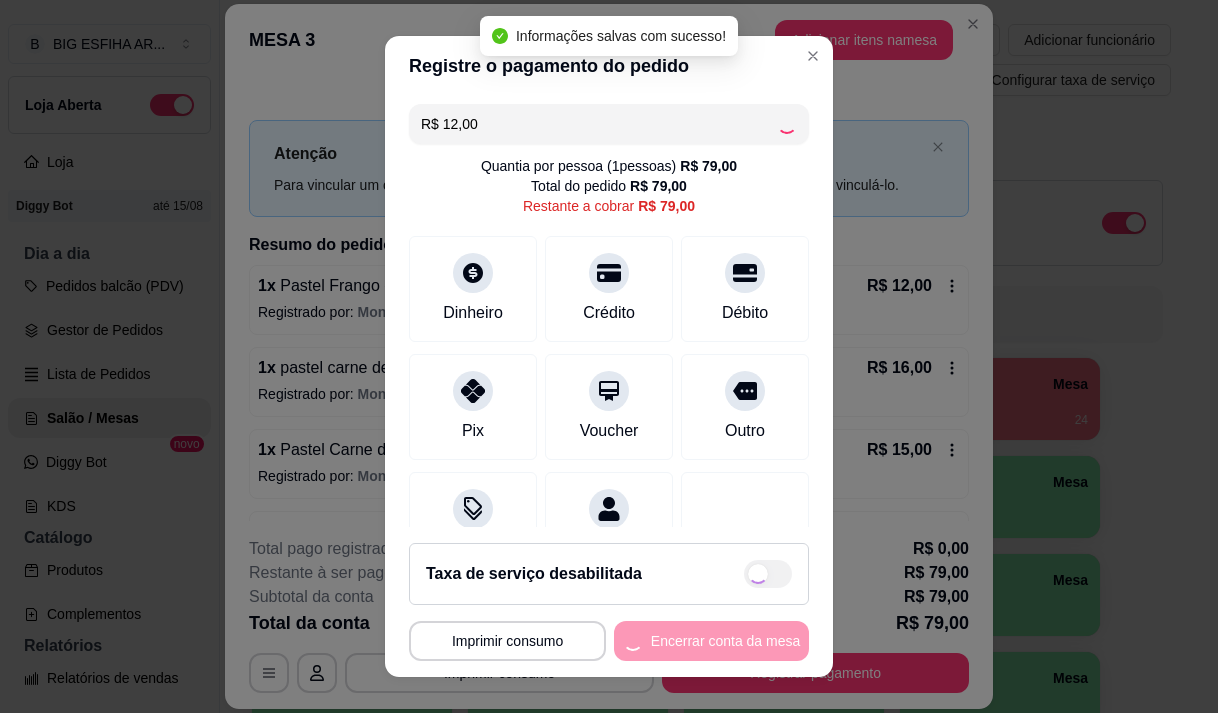 type on "R$ 67,00" 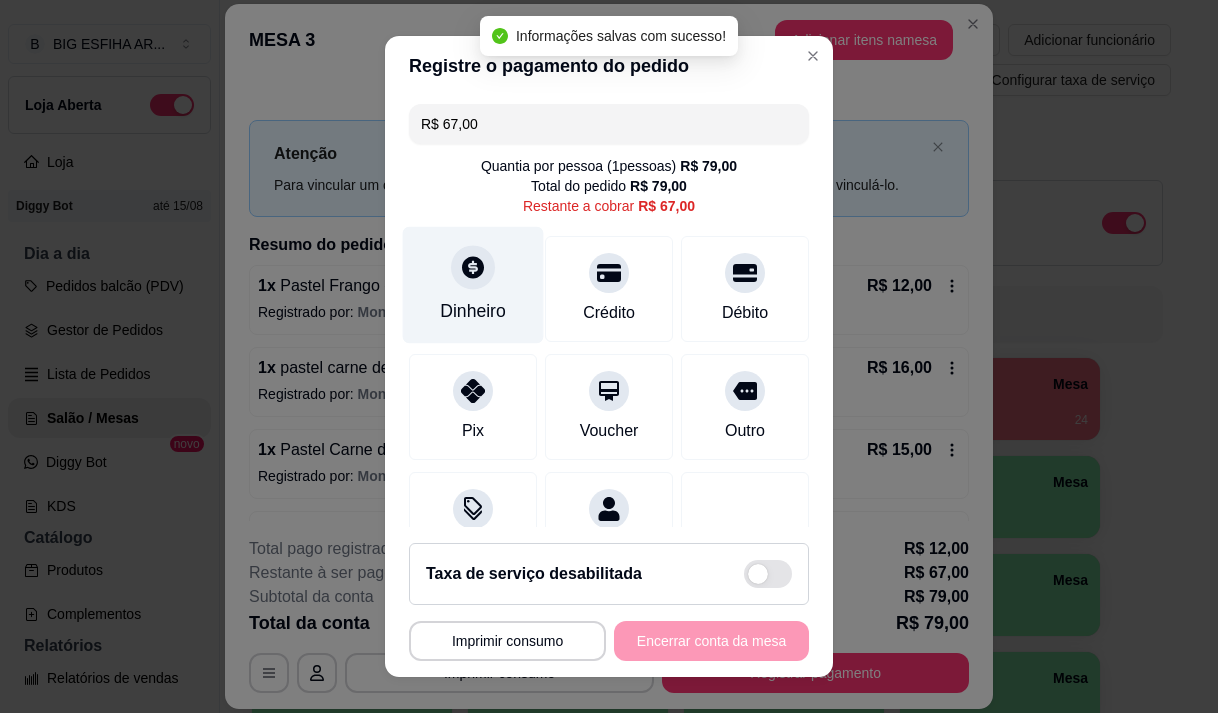 click at bounding box center [473, 267] 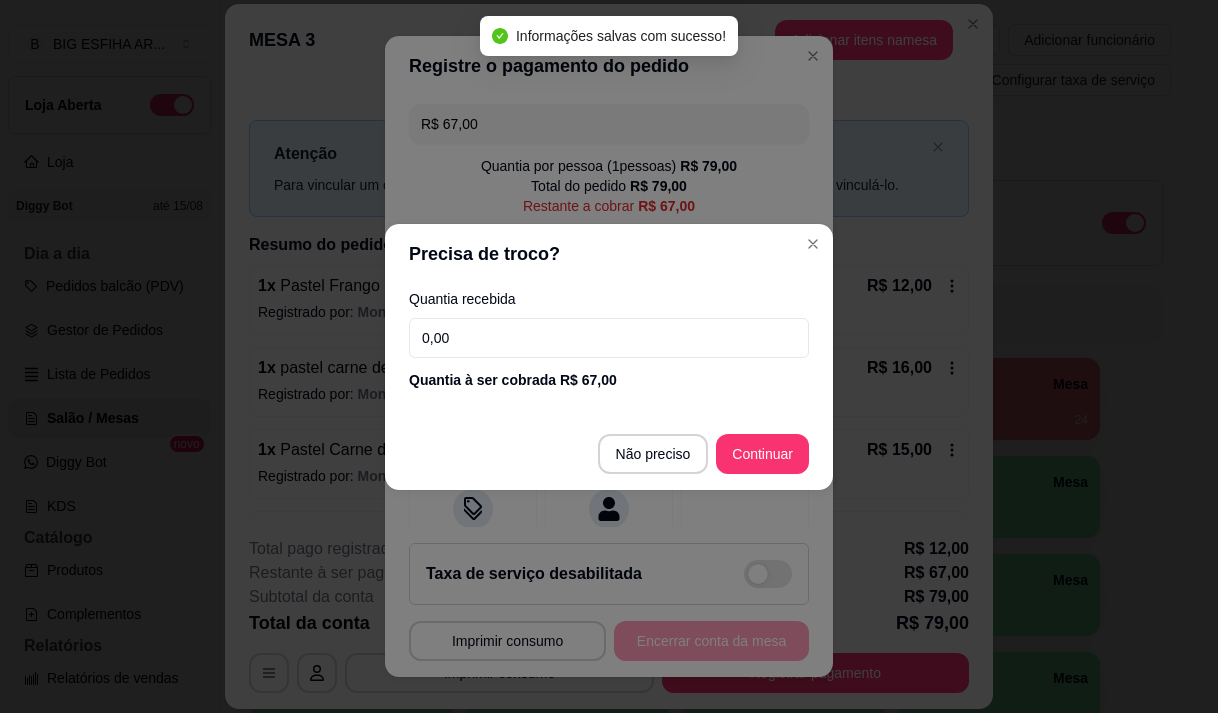 click on "0,00" at bounding box center (609, 338) 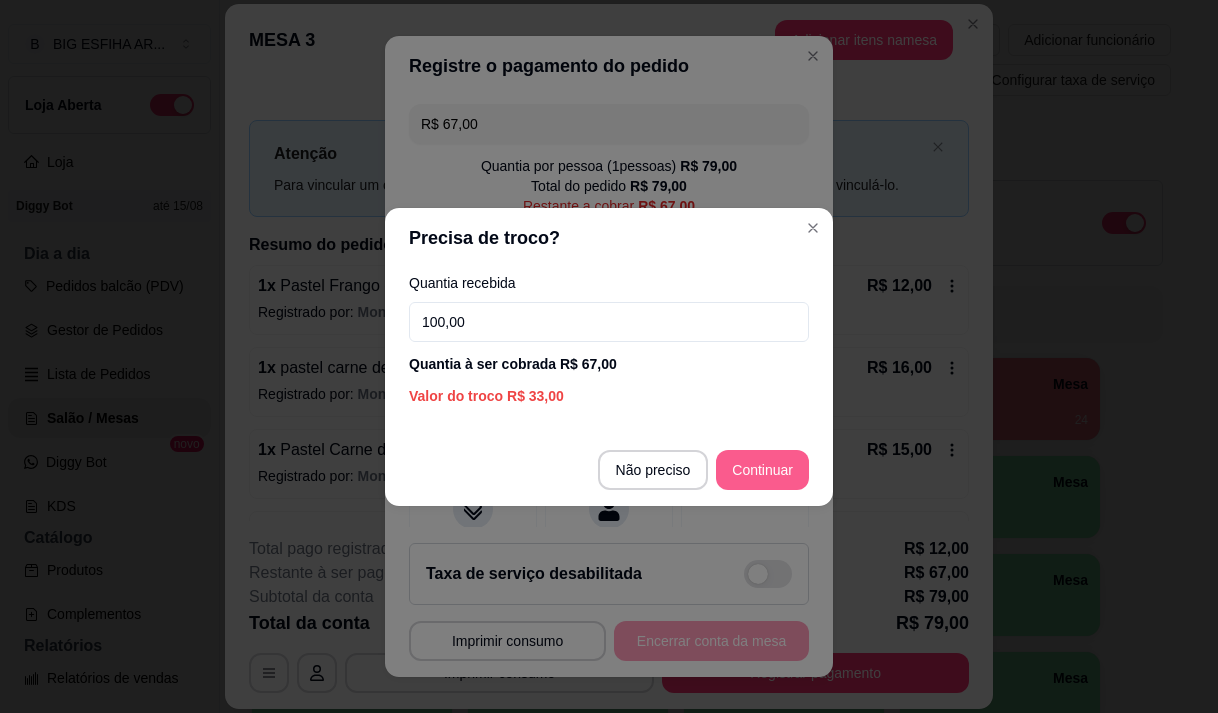 type on "100,00" 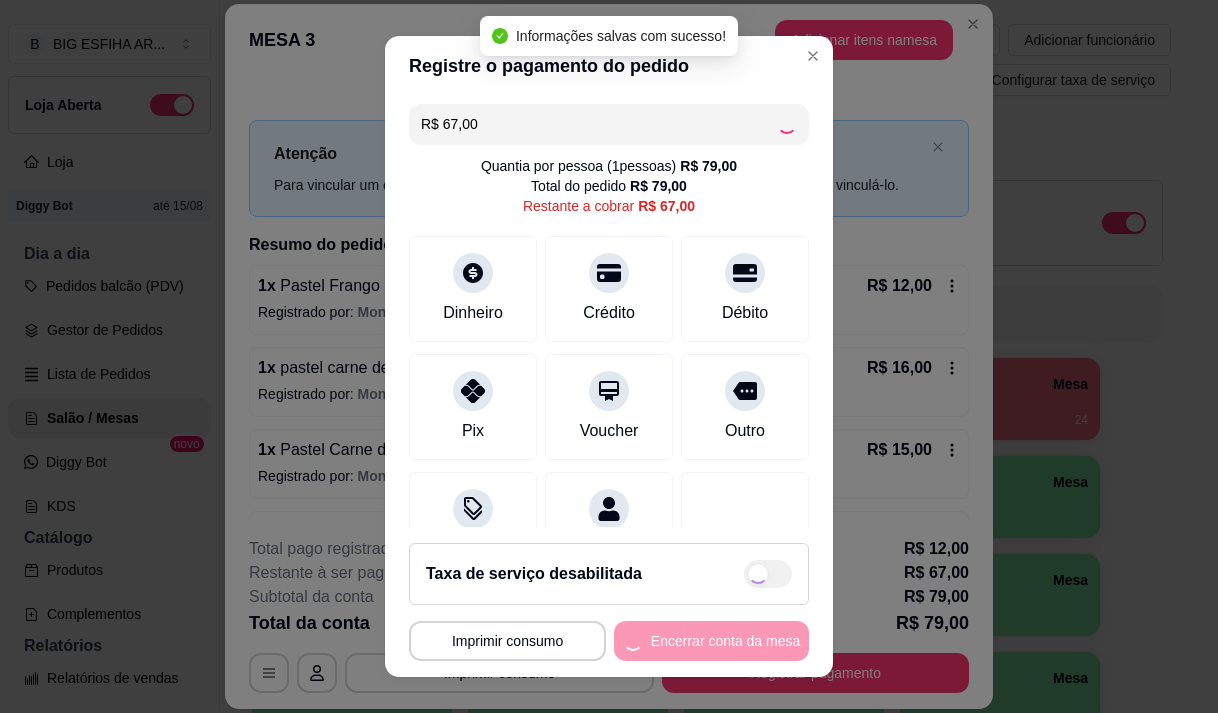 type on "R$ 0,00" 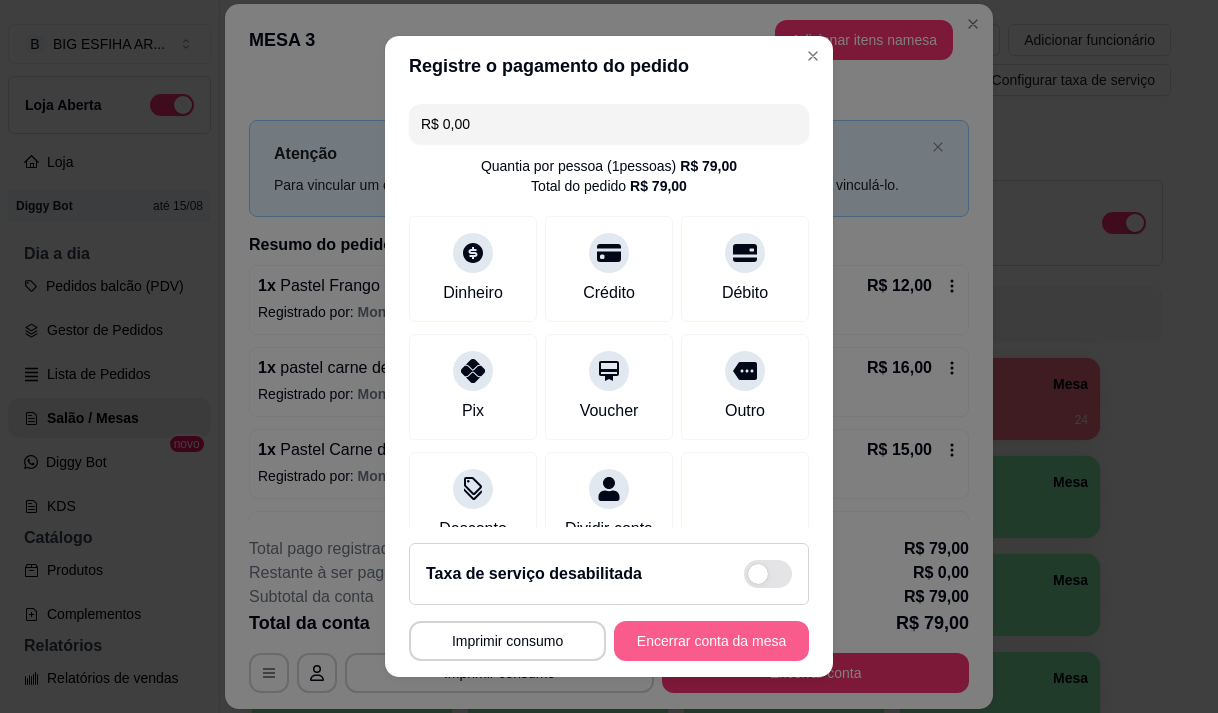 click on "Encerrar conta da mesa" at bounding box center (711, 641) 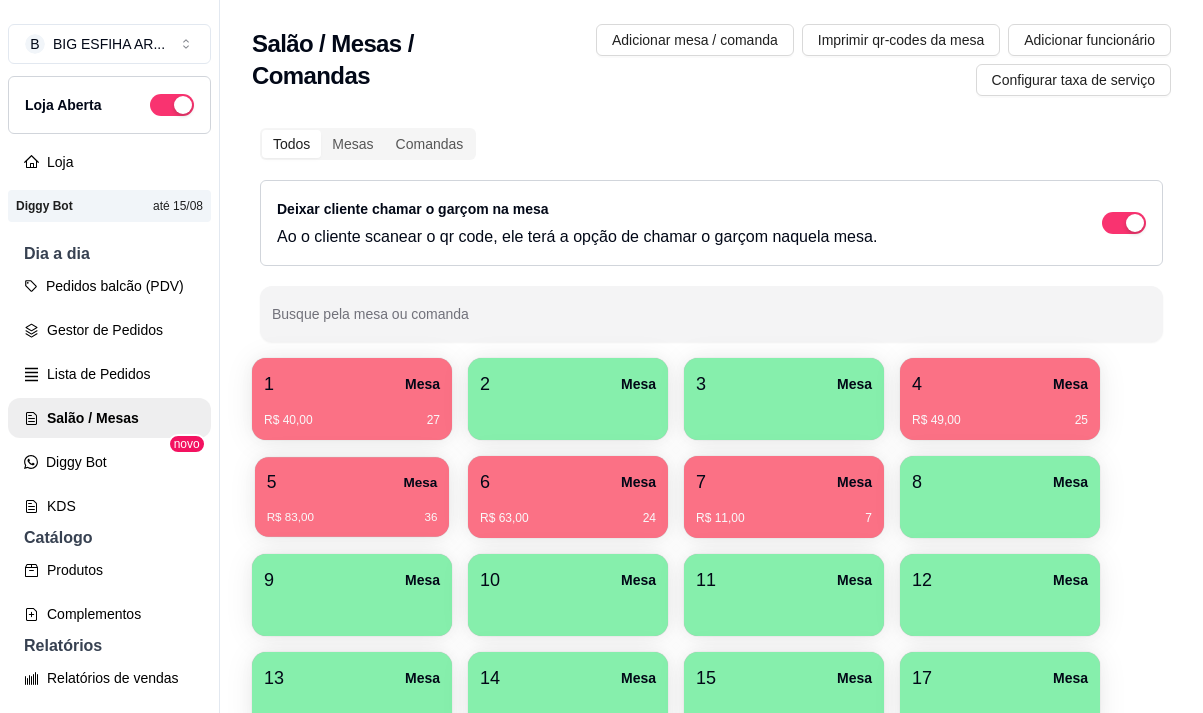 click on "R$ 83,00" at bounding box center (290, 518) 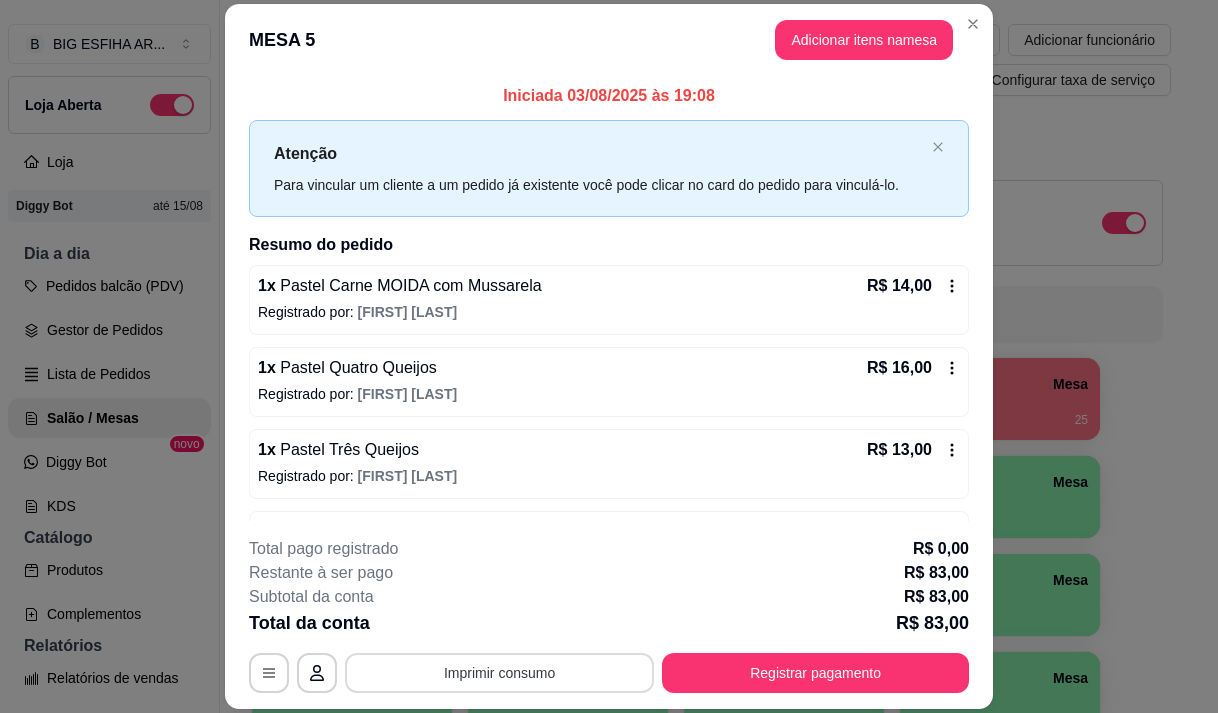 click on "Imprimir consumo" at bounding box center [499, 673] 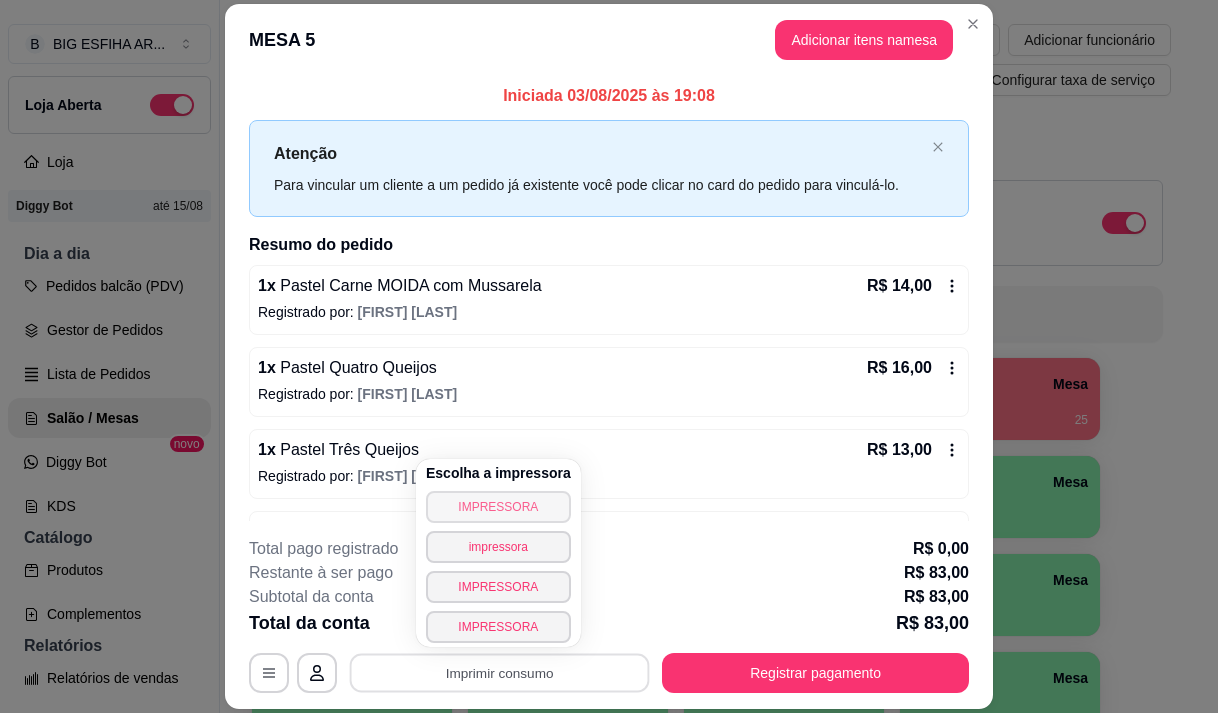 click on "IMPRESSORA" at bounding box center [498, 507] 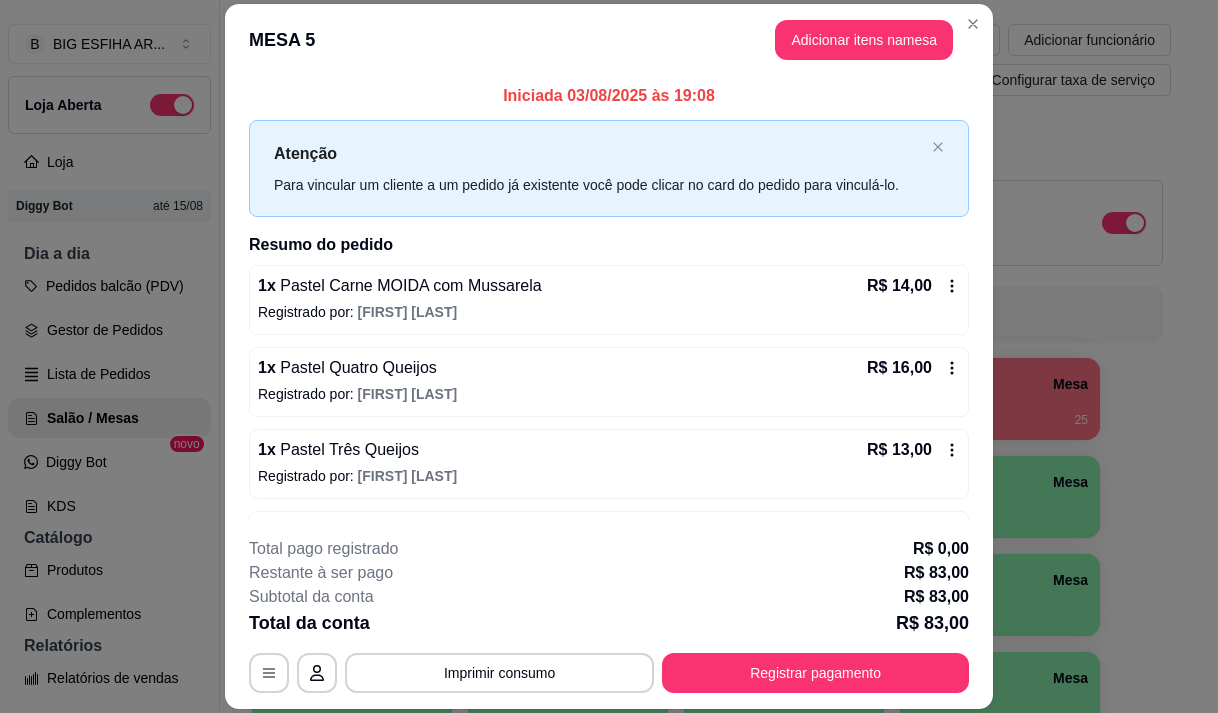 type 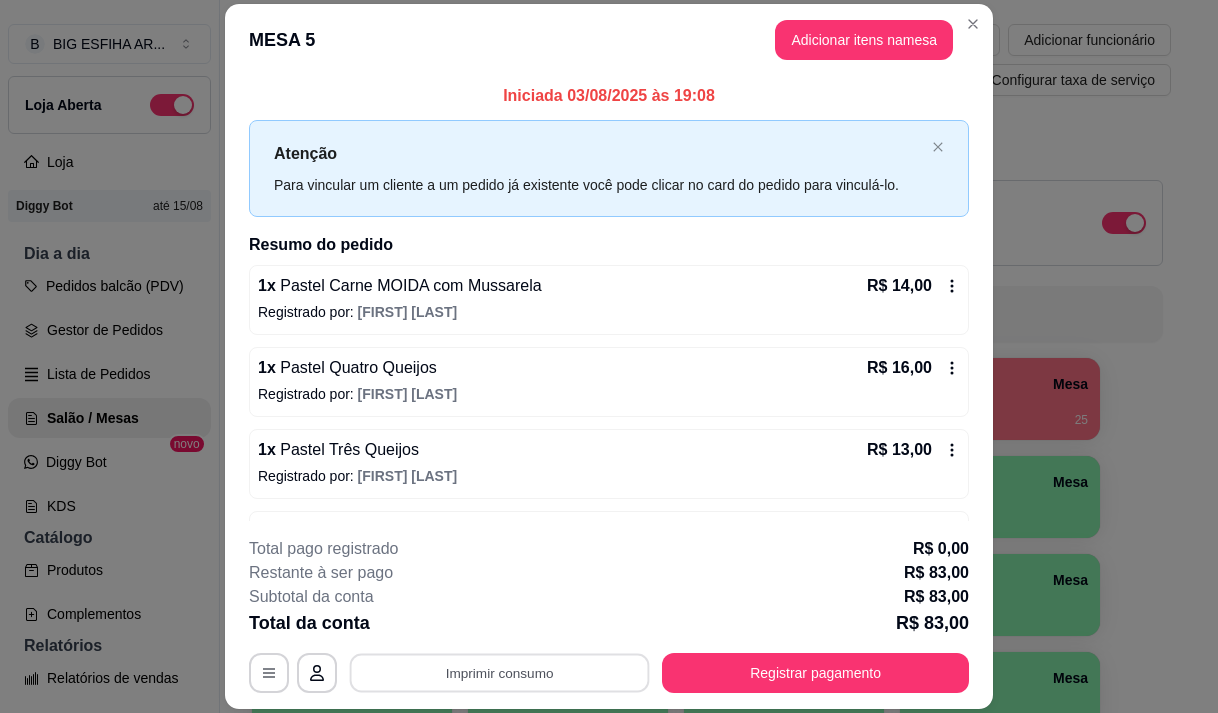 click on "**********" at bounding box center [609, 356] 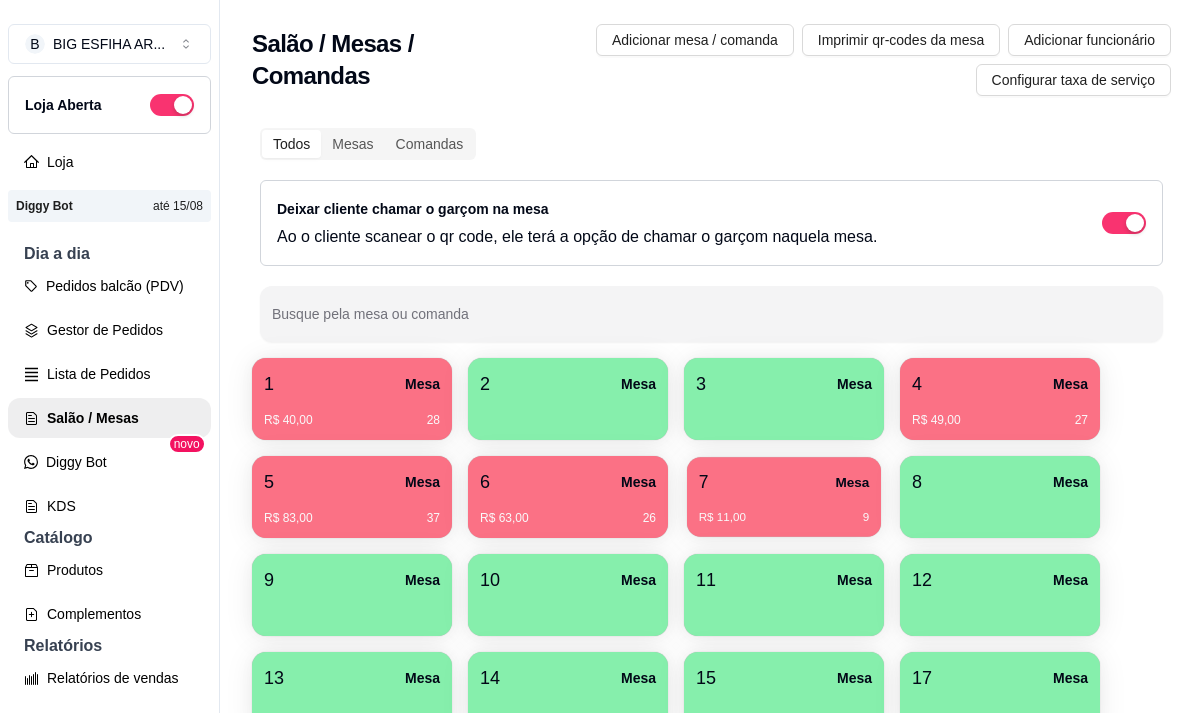click on "7 Mesa" at bounding box center (784, 482) 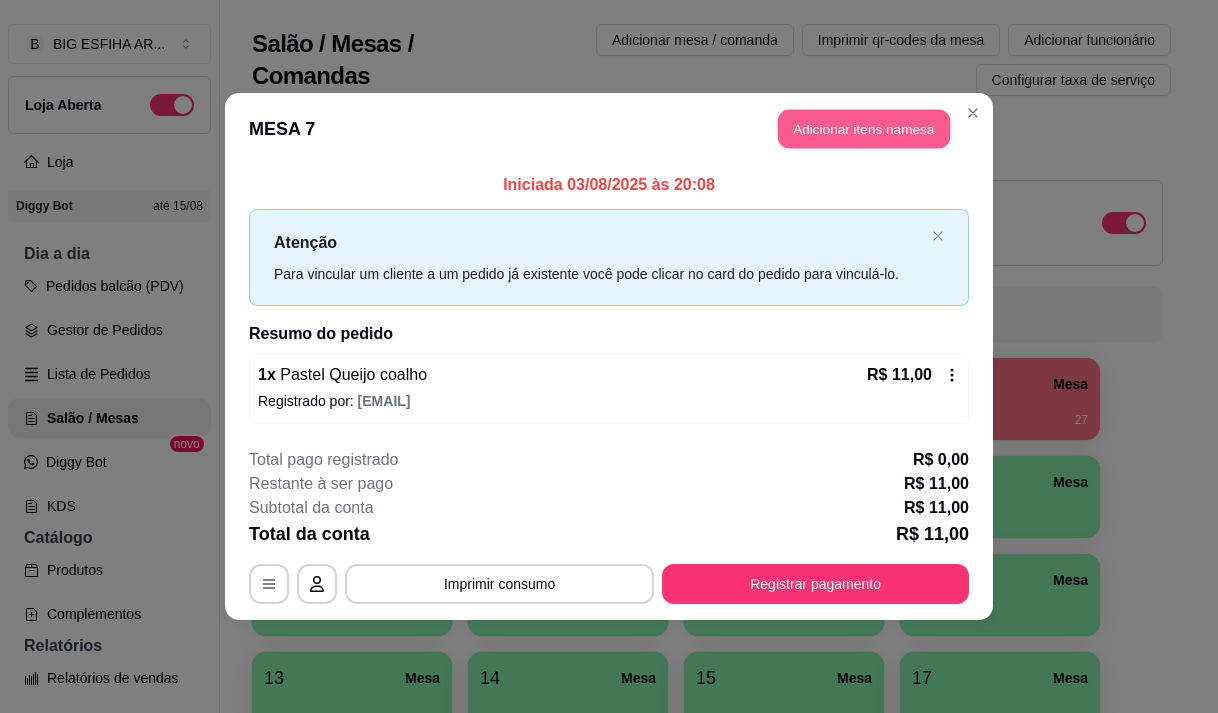 click on "Adicionar itens na  mesa" at bounding box center [864, 129] 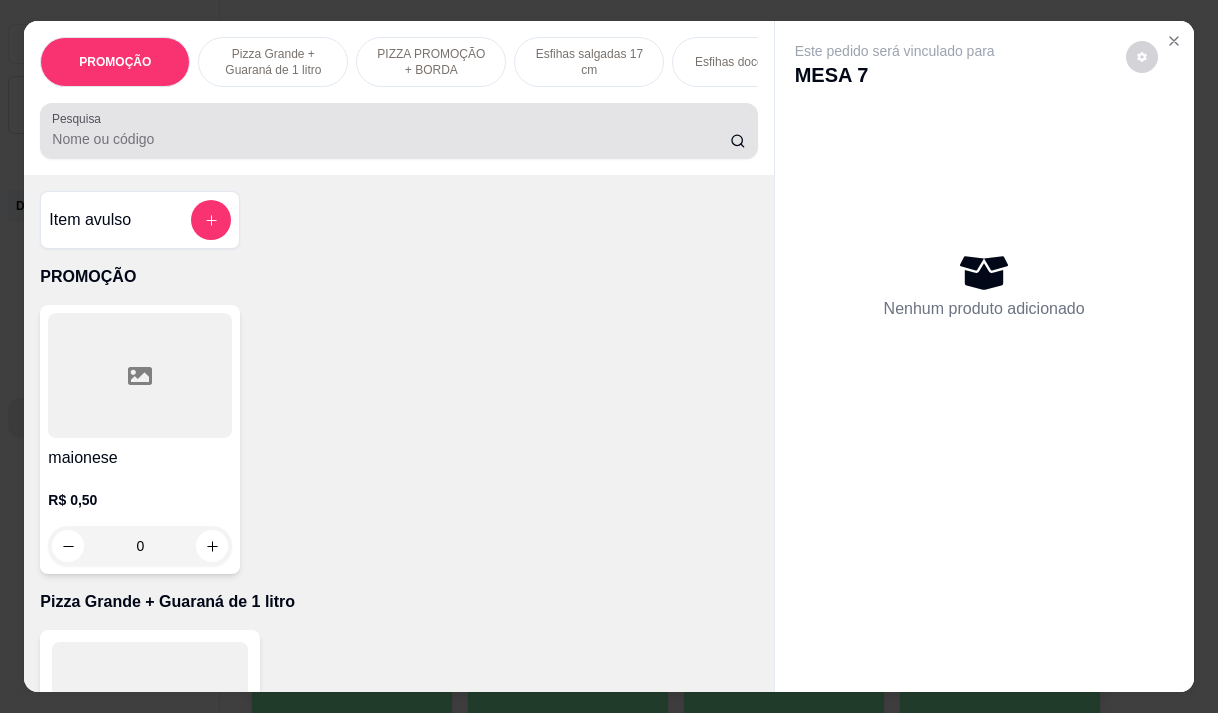 click on "Pesquisa" at bounding box center (391, 139) 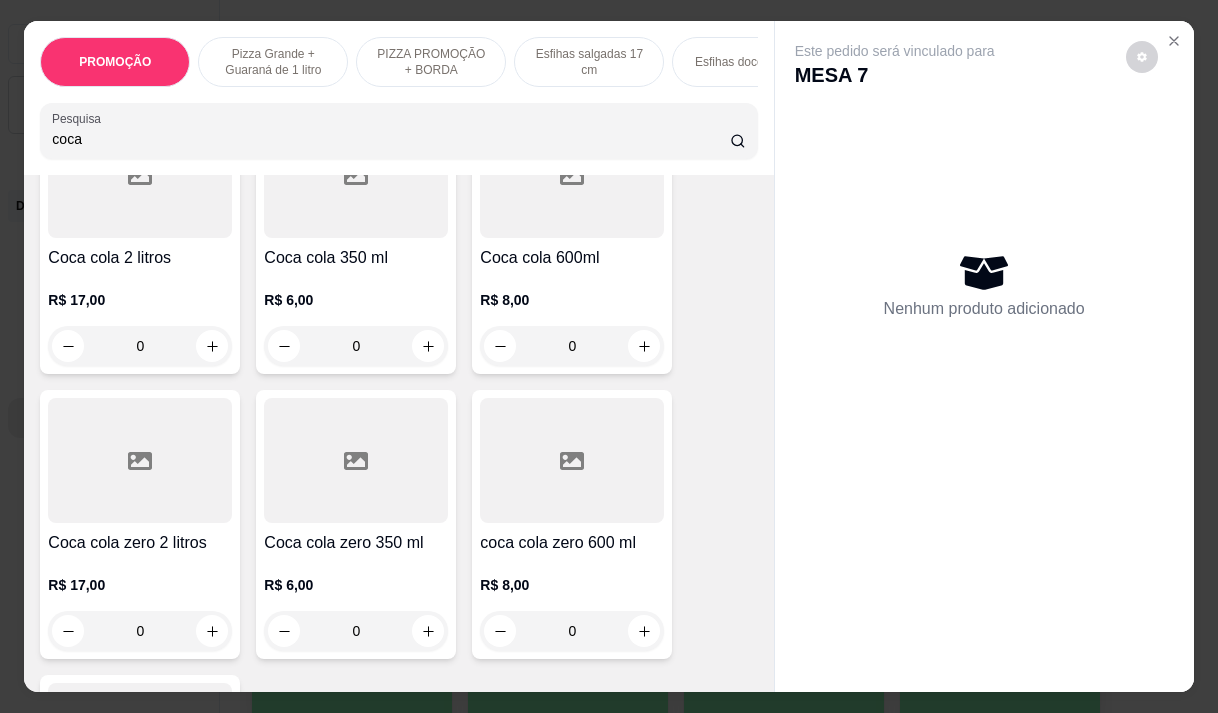 scroll, scrollTop: 300, scrollLeft: 0, axis: vertical 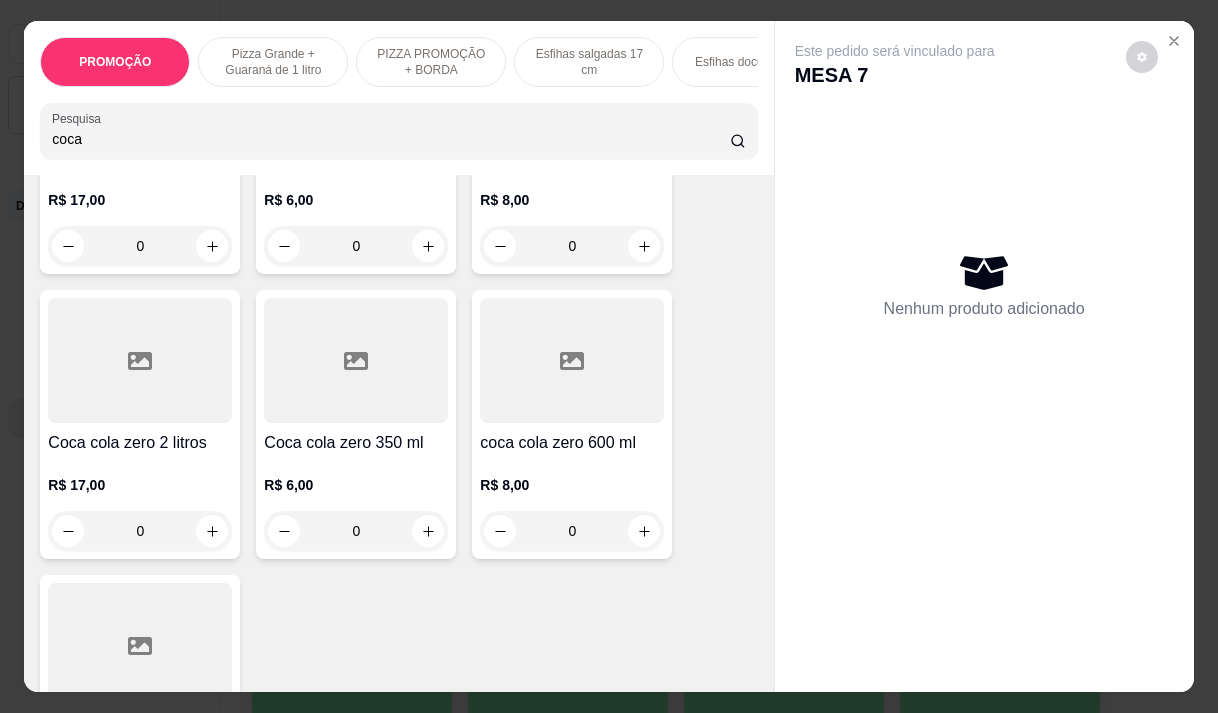 type on "coca" 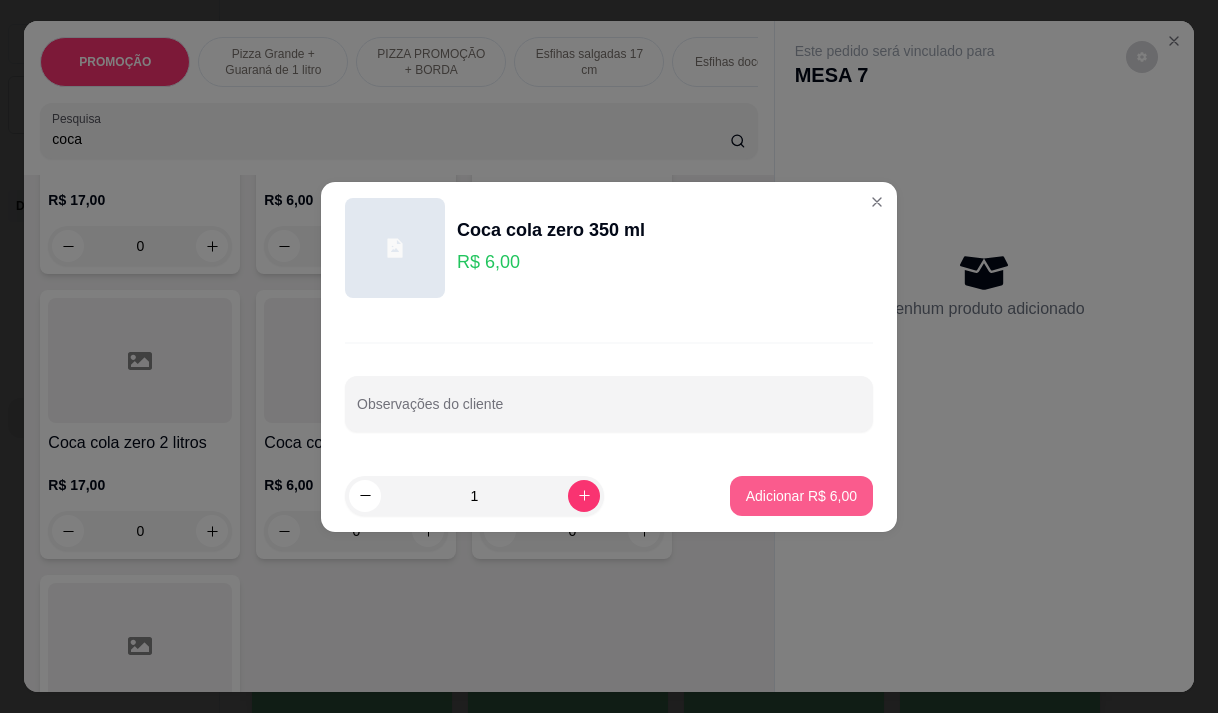 click on "Adicionar   R$ 6,00" at bounding box center [801, 496] 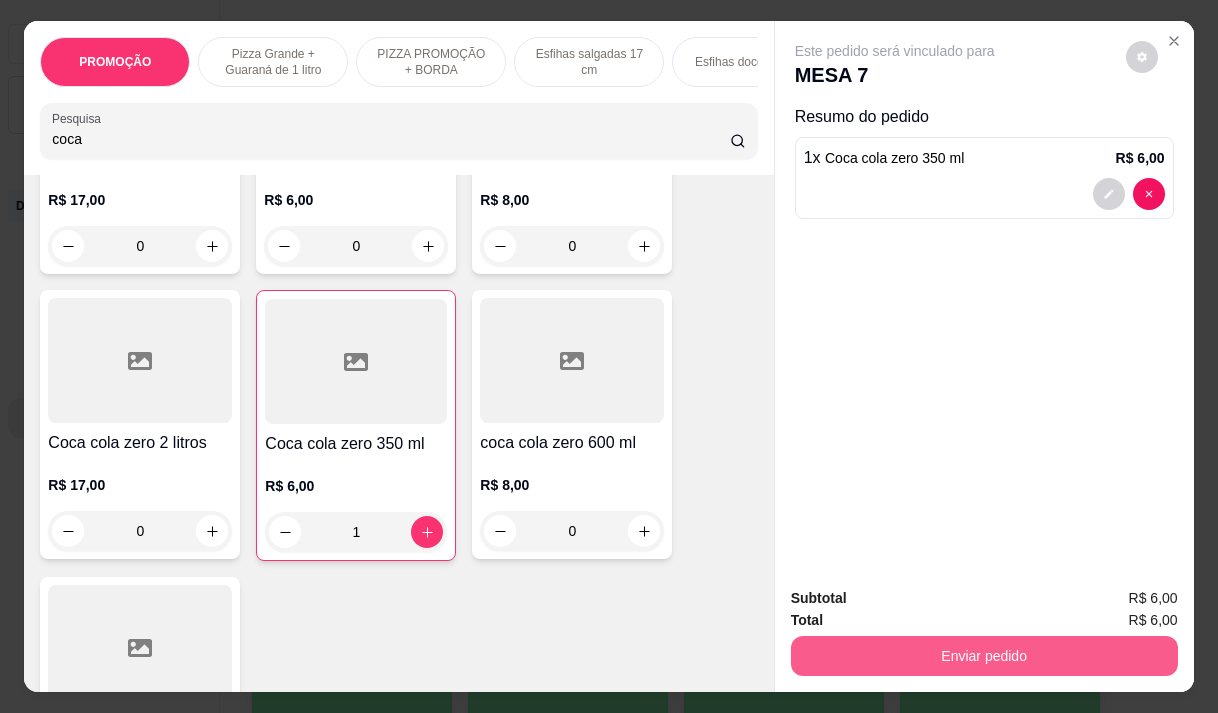 click on "Enviar pedido" at bounding box center [984, 656] 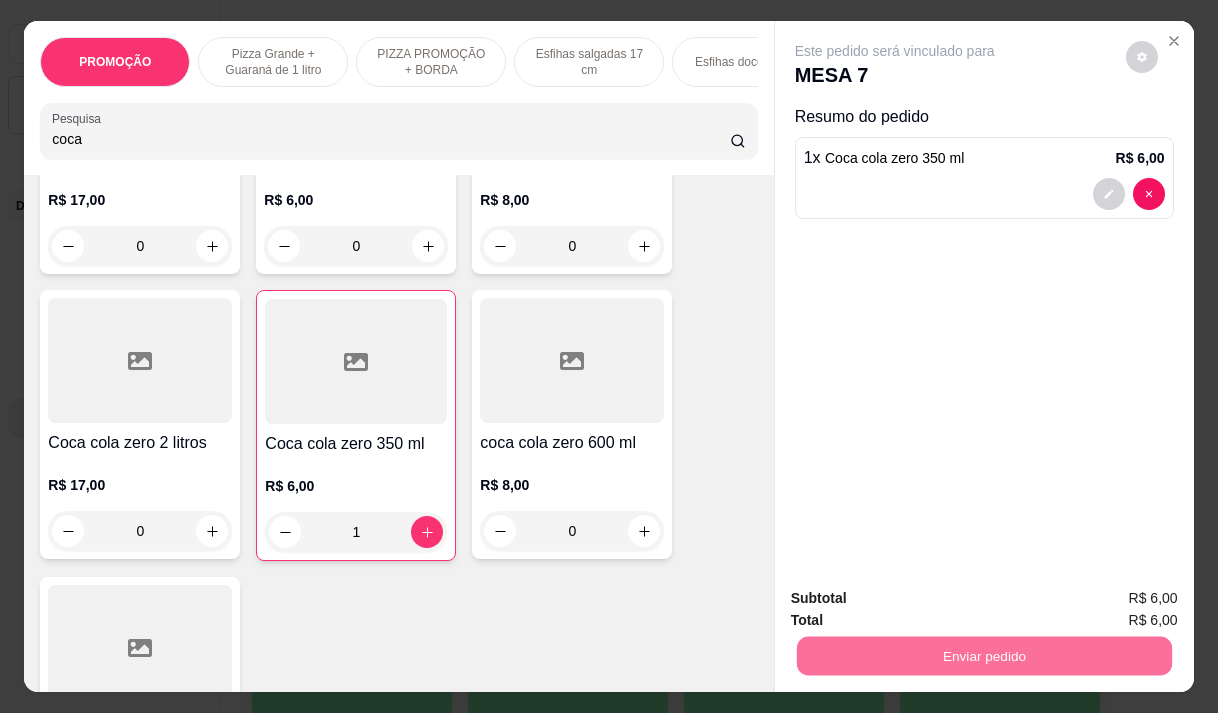 click on "Não registrar e enviar pedido" at bounding box center [918, 598] 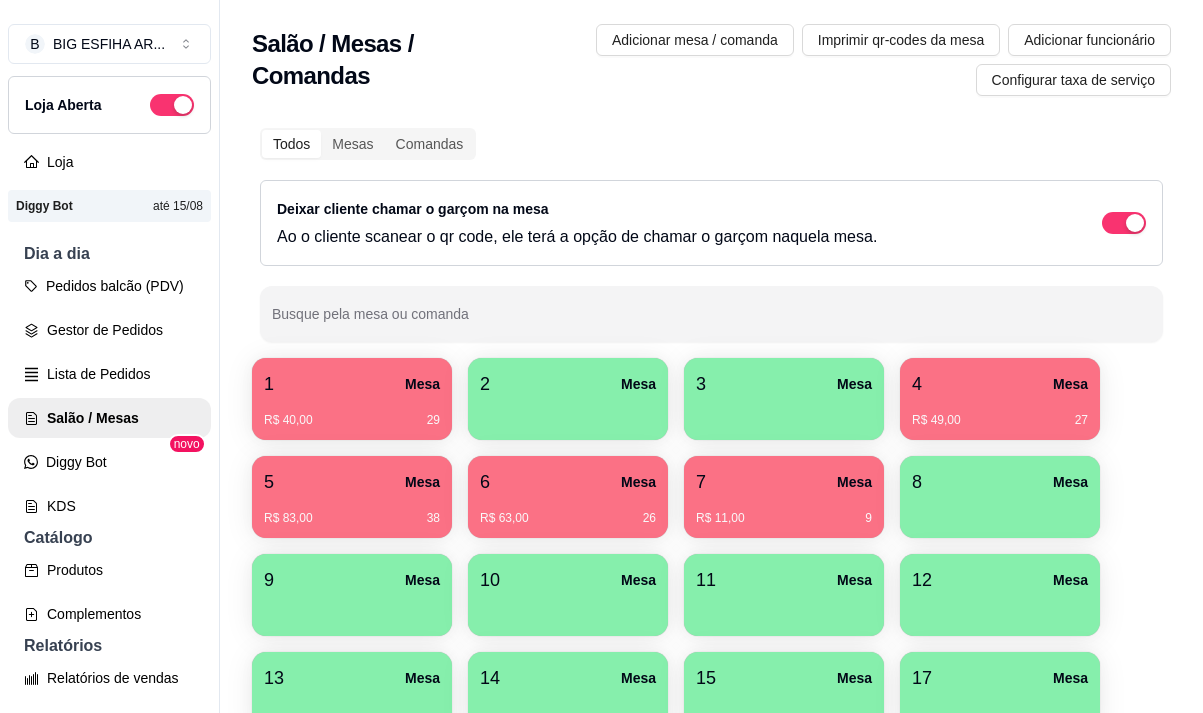 click on "R$ 83,00 38" at bounding box center (352, 511) 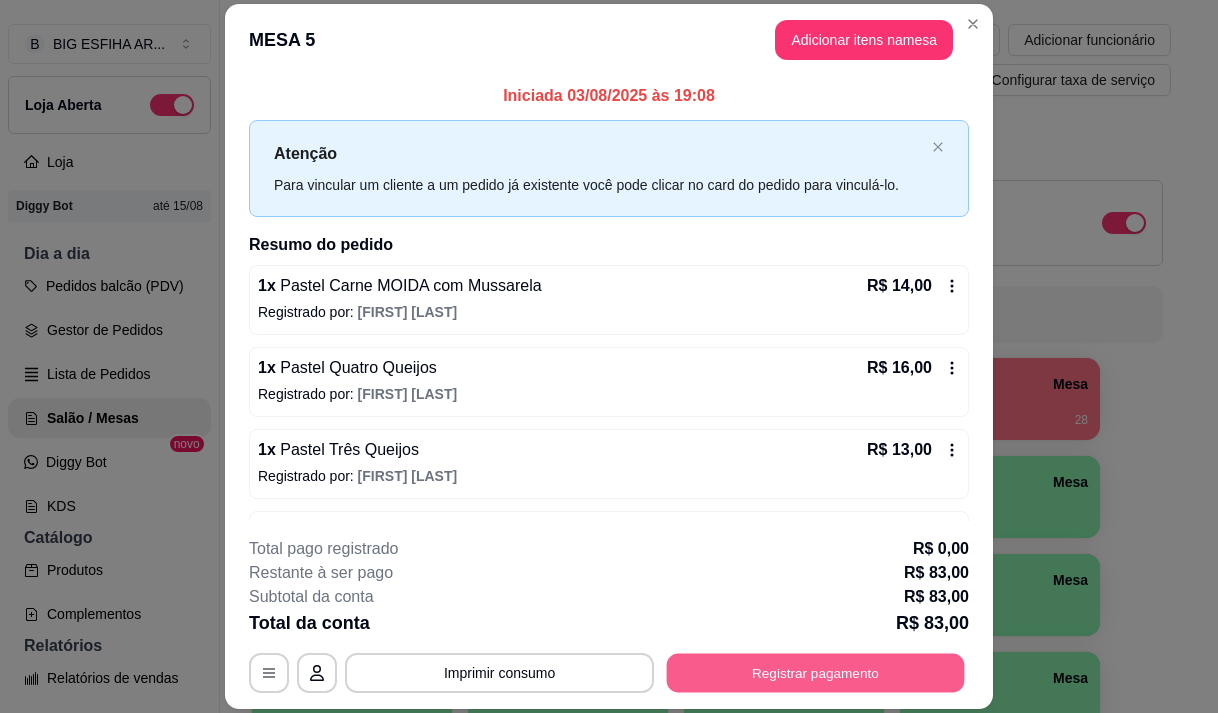 click on "Registrar pagamento" at bounding box center (816, 673) 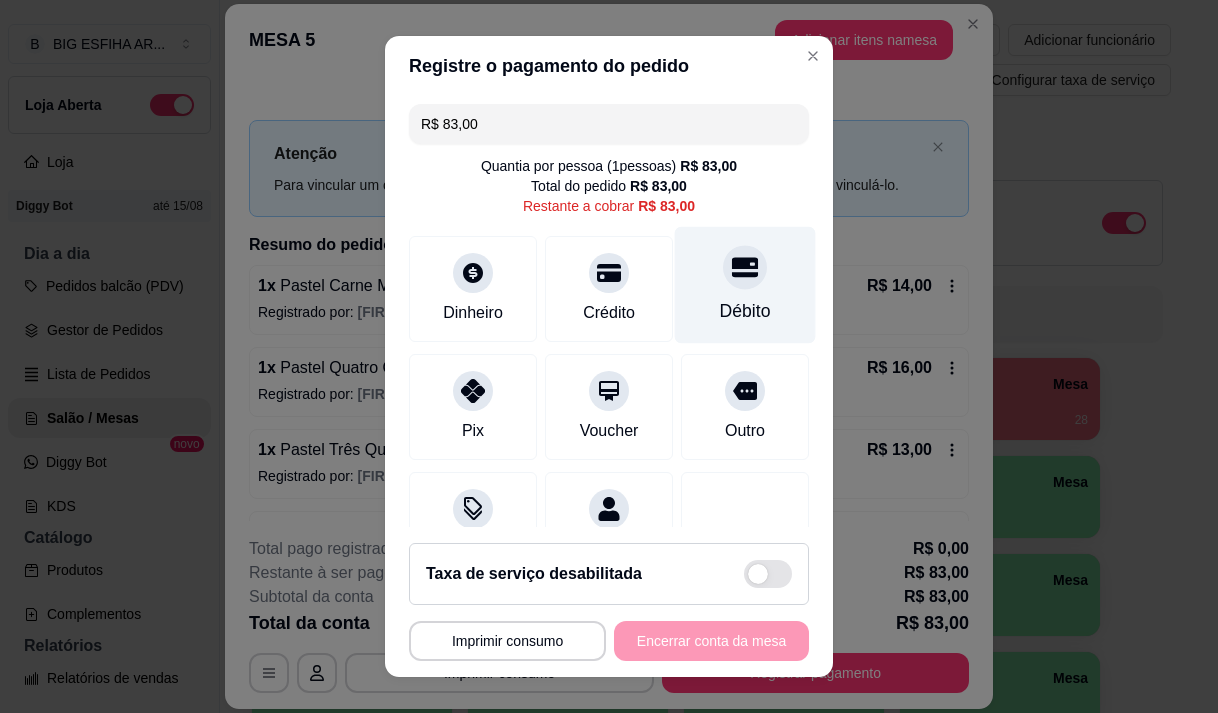 click on "Débito" at bounding box center (745, 284) 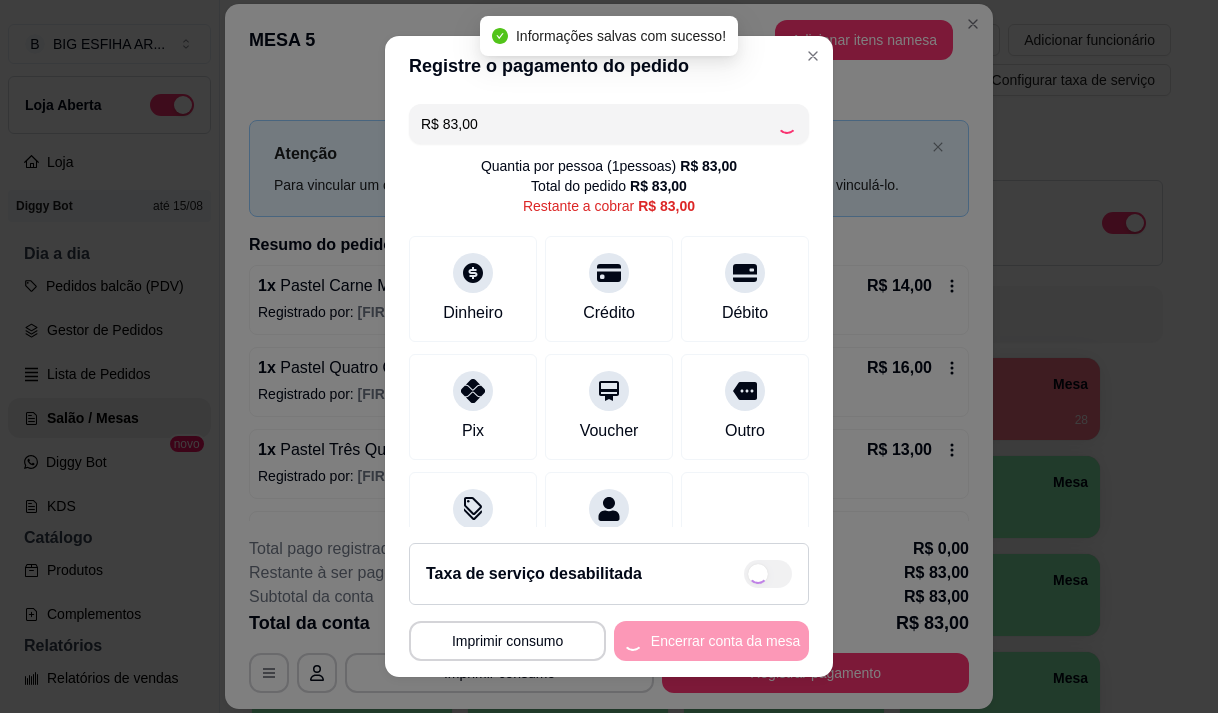type on "R$ 0,00" 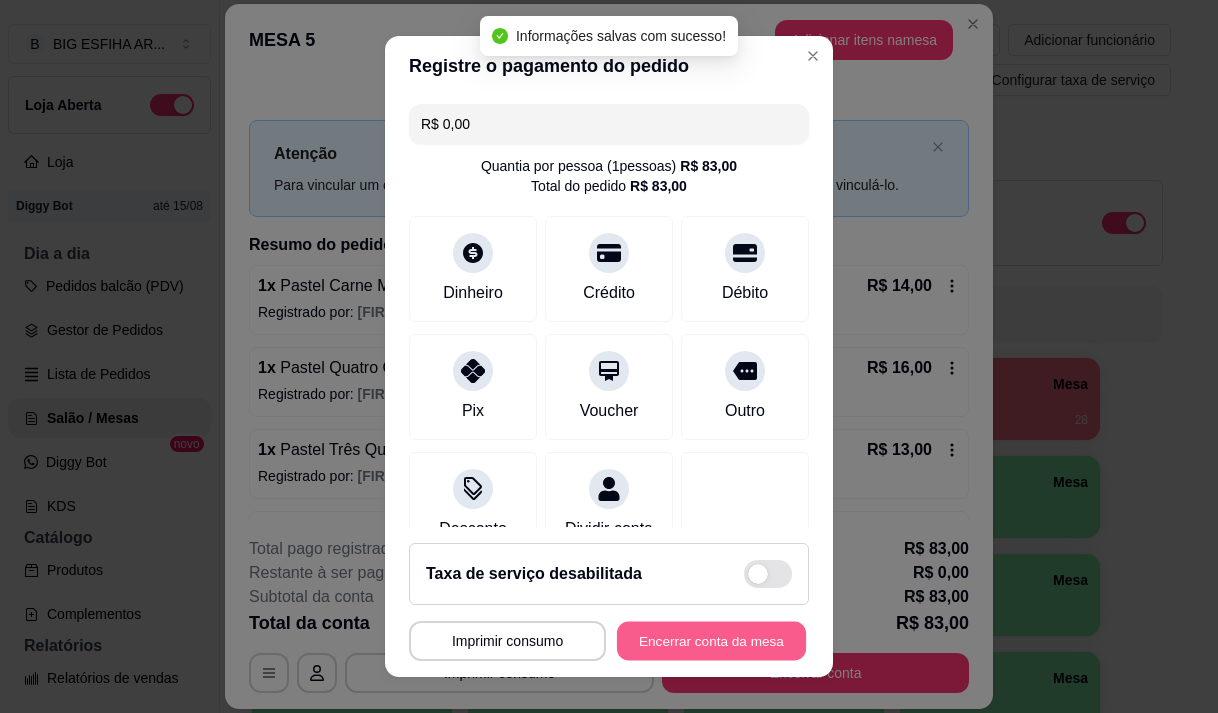 click on "Encerrar conta da mesa" at bounding box center (711, 641) 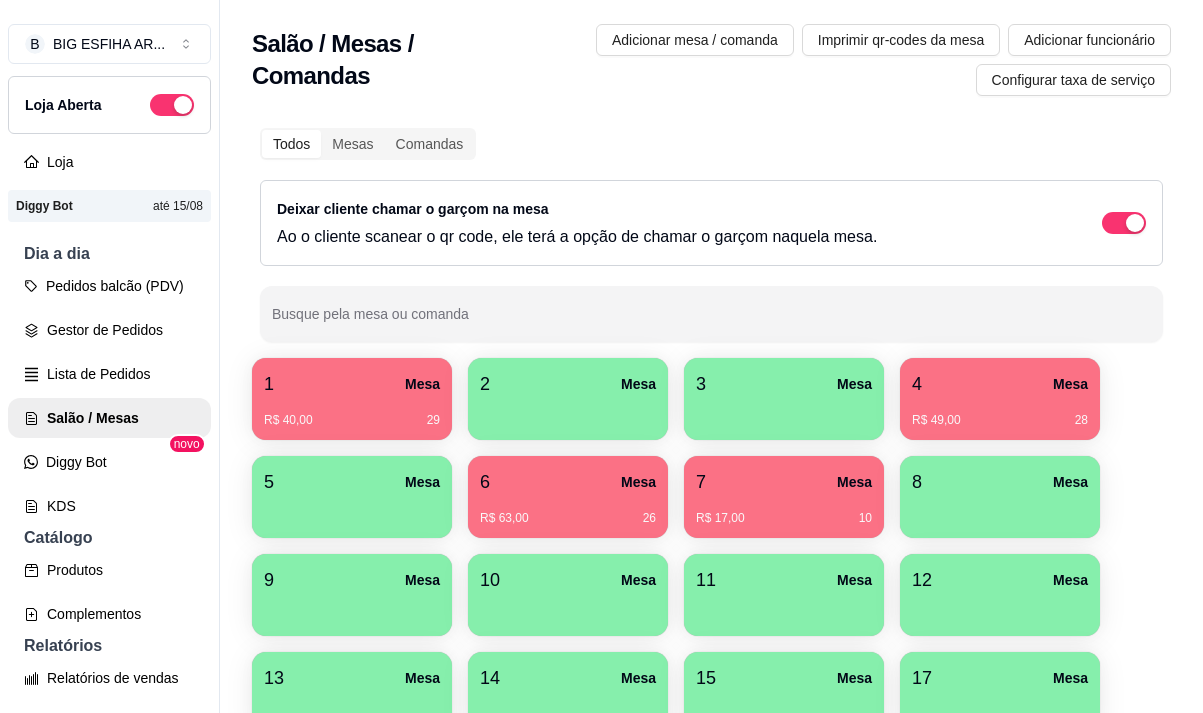 click at bounding box center [352, 511] 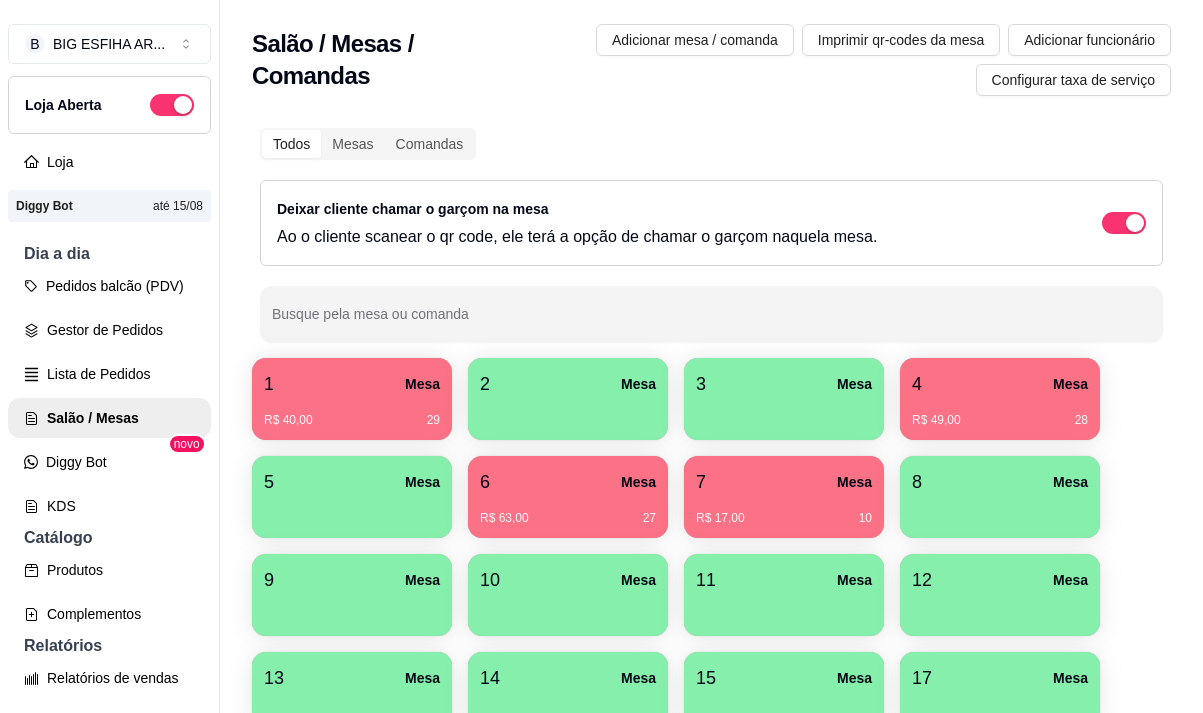 click on "R$ 17,00 10" at bounding box center [784, 511] 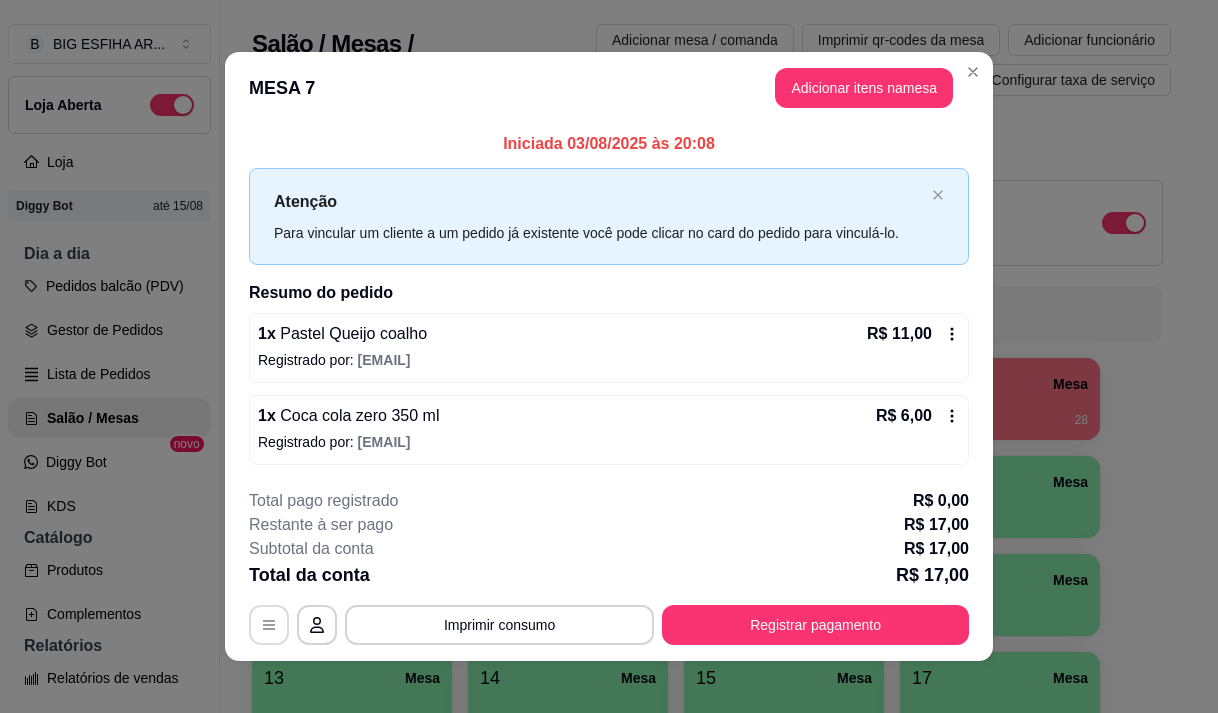 click 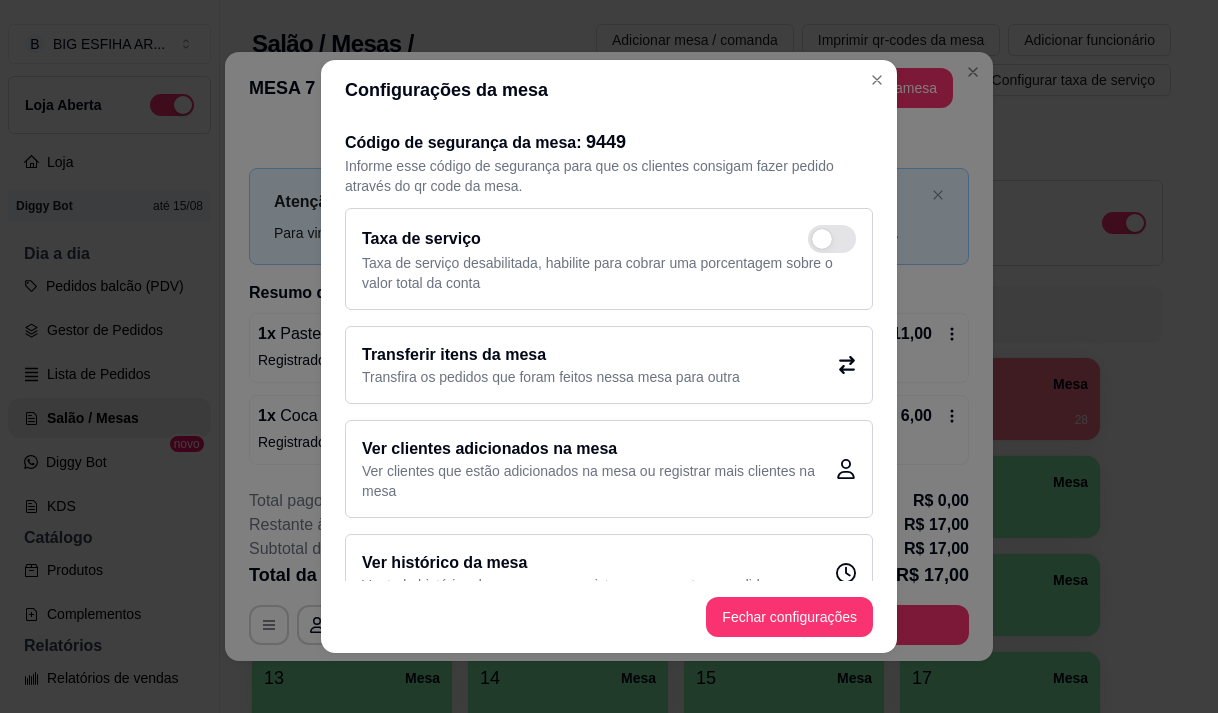click on "Transferir itens da mesa" at bounding box center [551, 355] 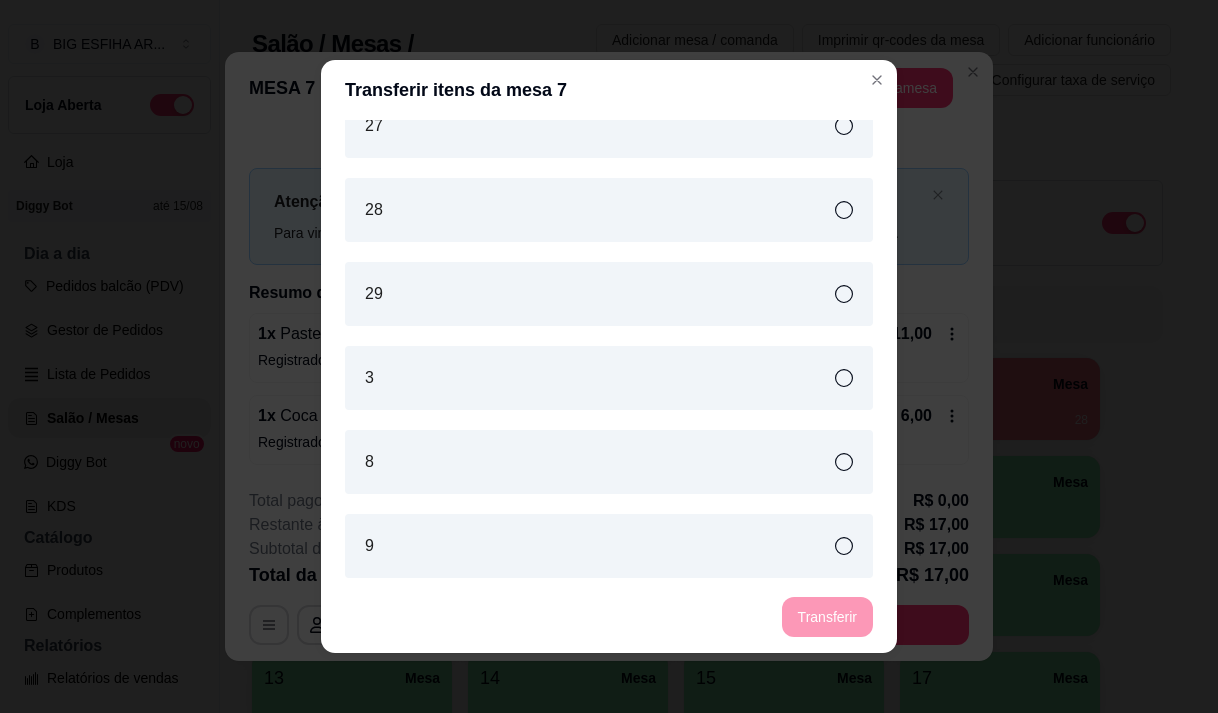 scroll, scrollTop: 1383, scrollLeft: 0, axis: vertical 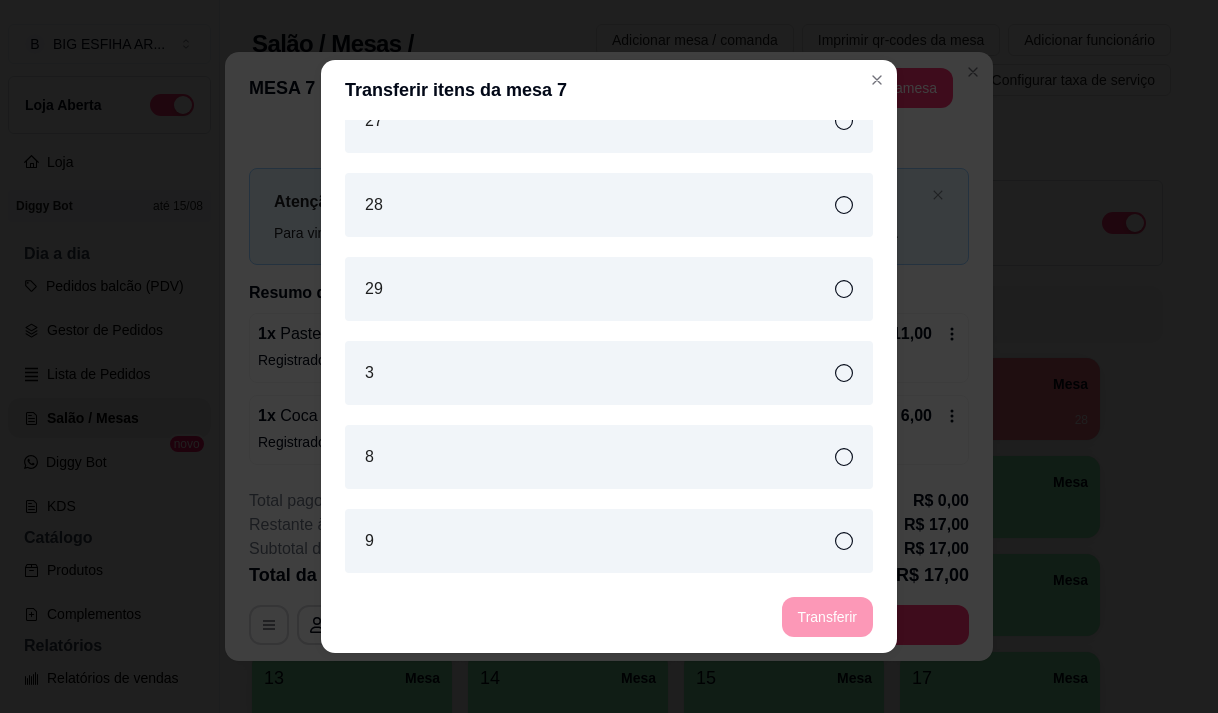 click on "3" at bounding box center [609, 373] 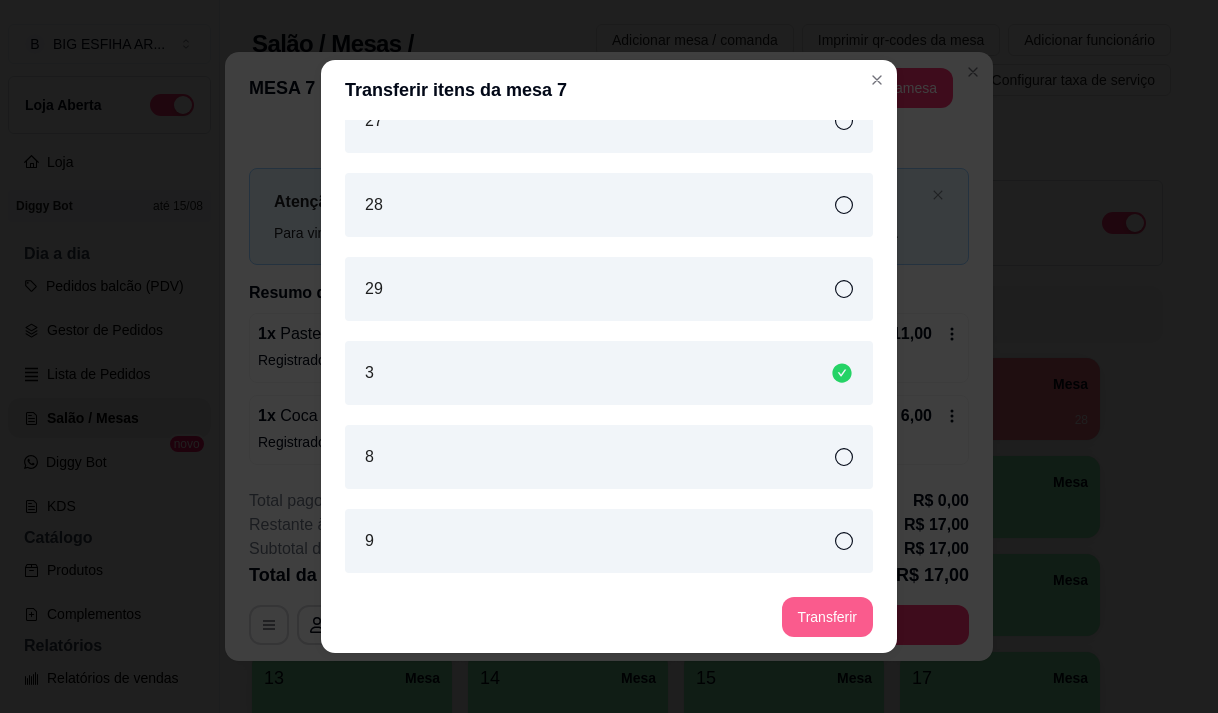 click on "Transferir" at bounding box center [827, 617] 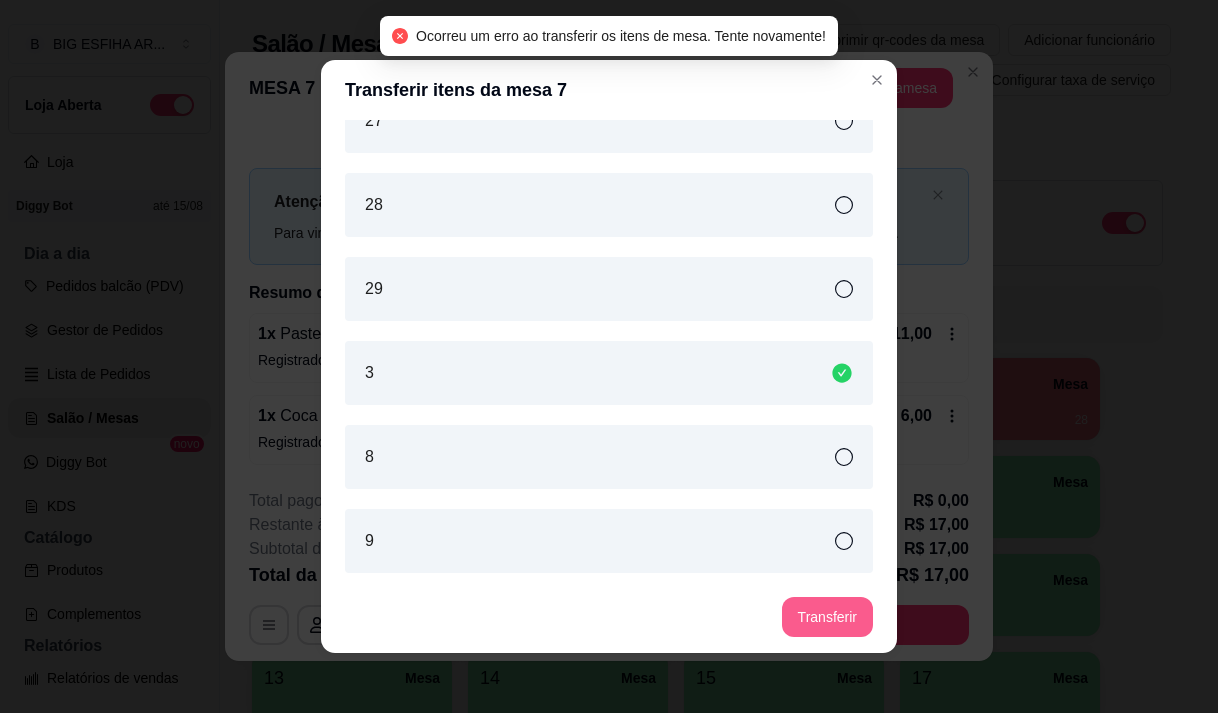 click on "Transferir" at bounding box center [827, 617] 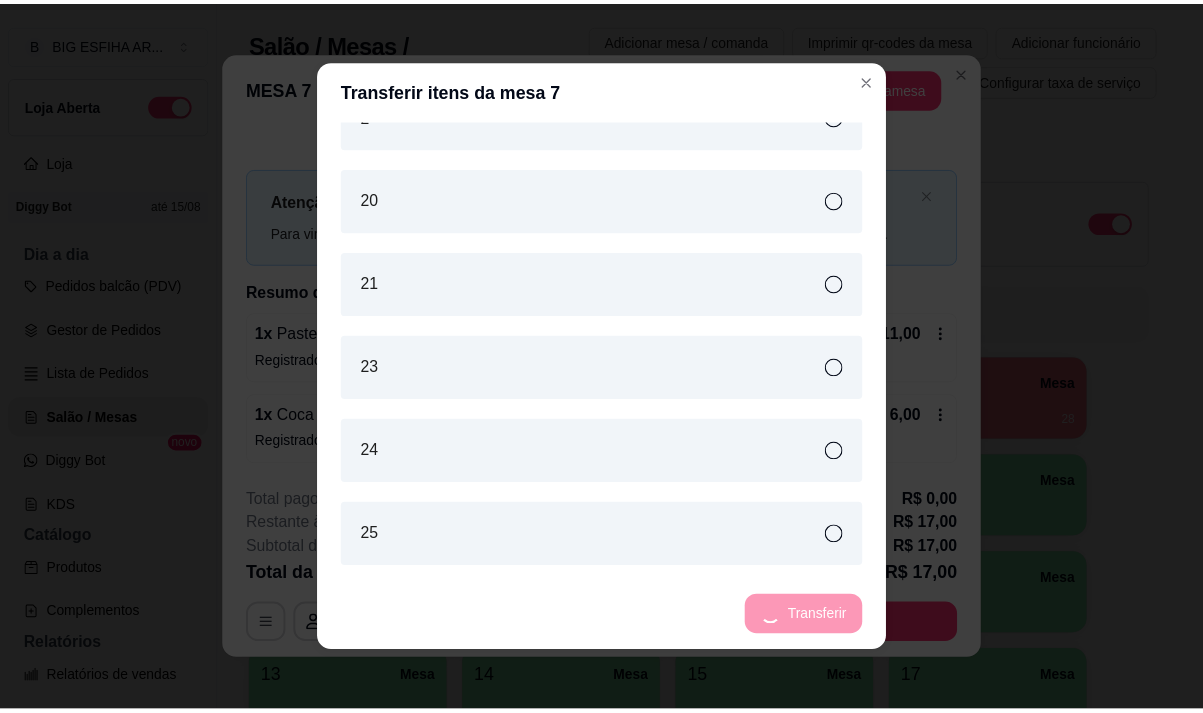 scroll, scrollTop: 783, scrollLeft: 0, axis: vertical 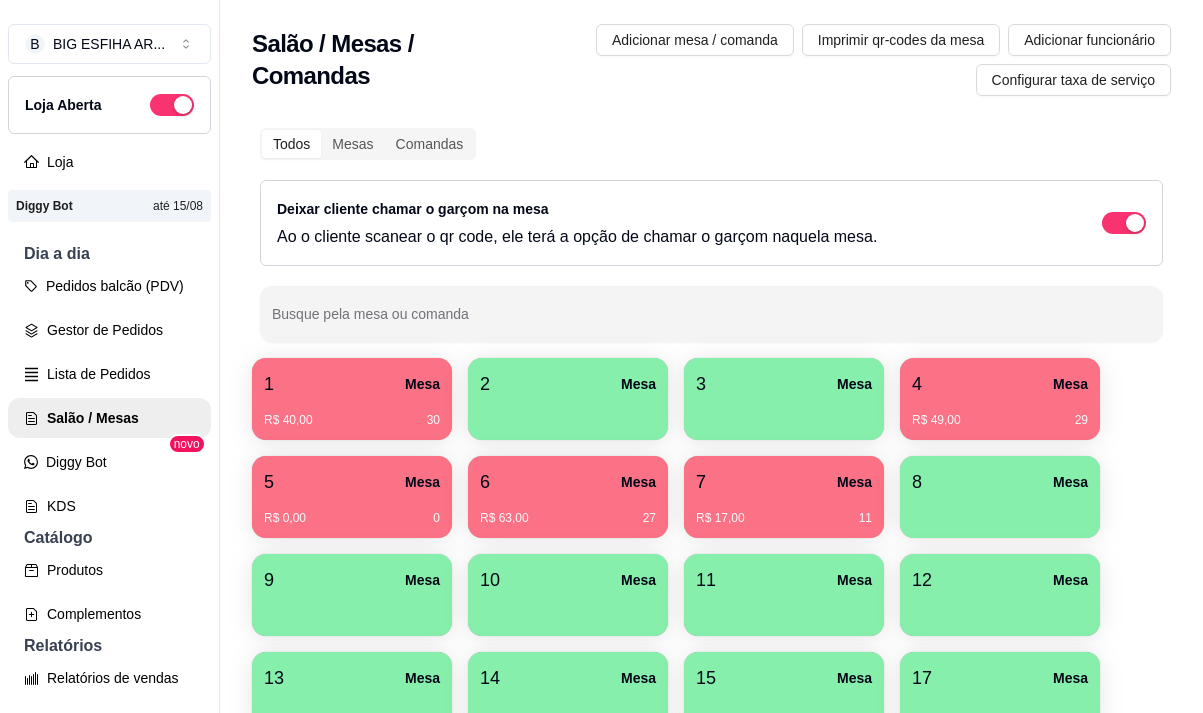 click on "R$ 17,00 11" at bounding box center [784, 511] 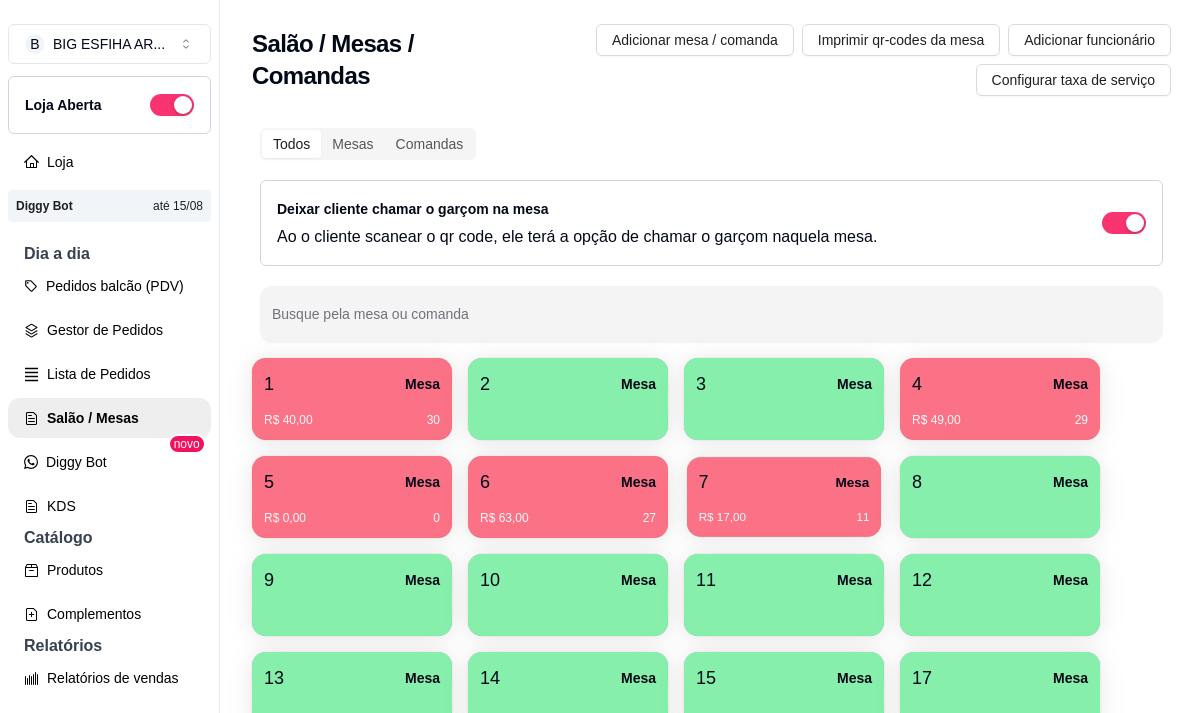 click on "7 Mesa" at bounding box center [784, 482] 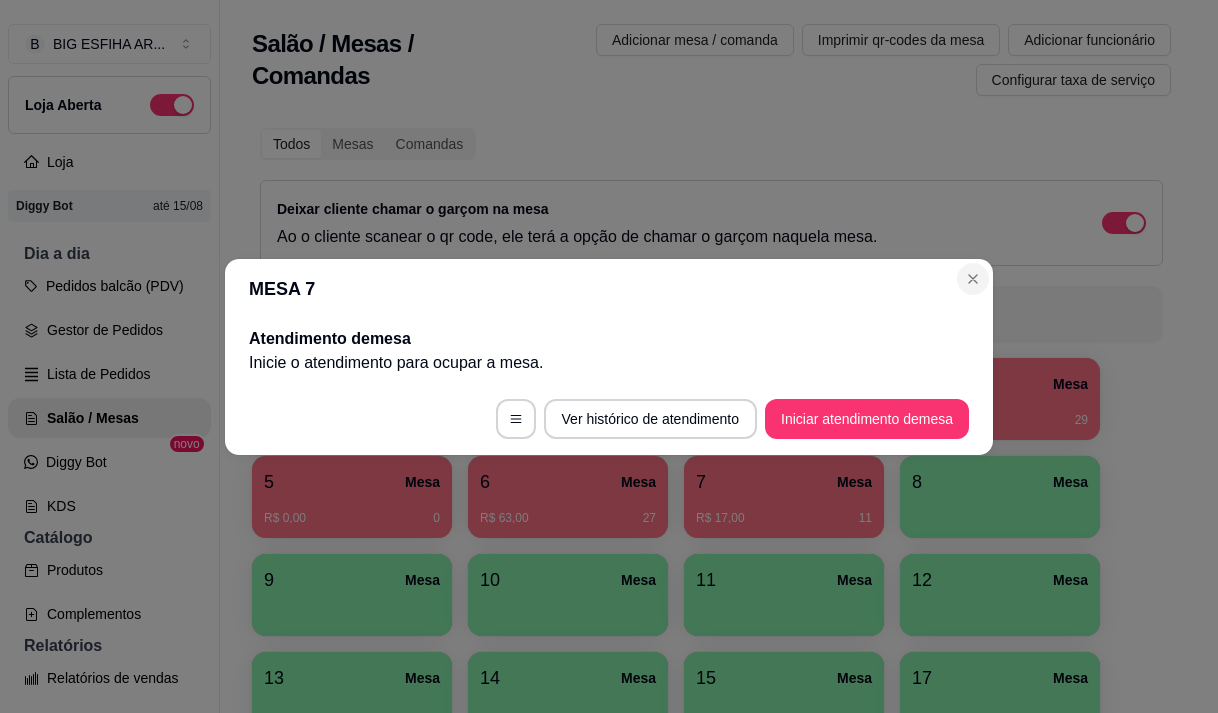 click on "Todos Mesas Comandas Deixar cliente chamar o garçom na mesa Ao o cliente scanear o qr code, ele terá a opção de chamar o garçom naquela mesa. Busque pela mesa ou comanda" at bounding box center [711, 235] 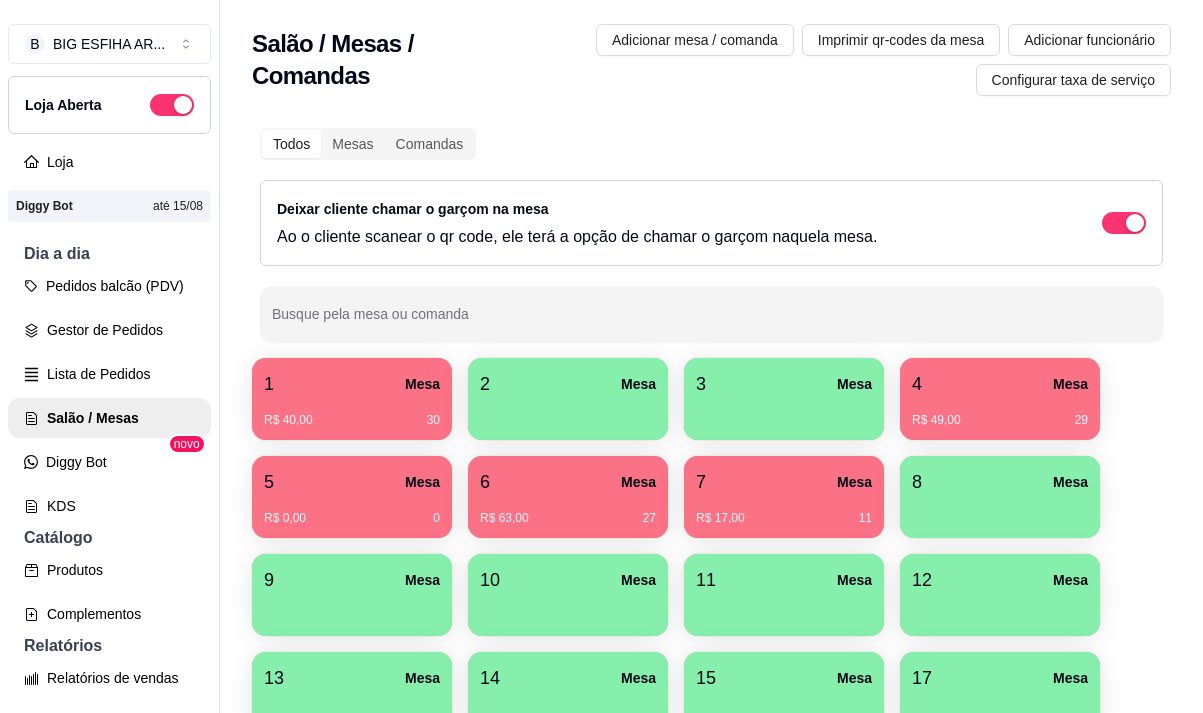 click on "3 Mesa" at bounding box center [784, 384] 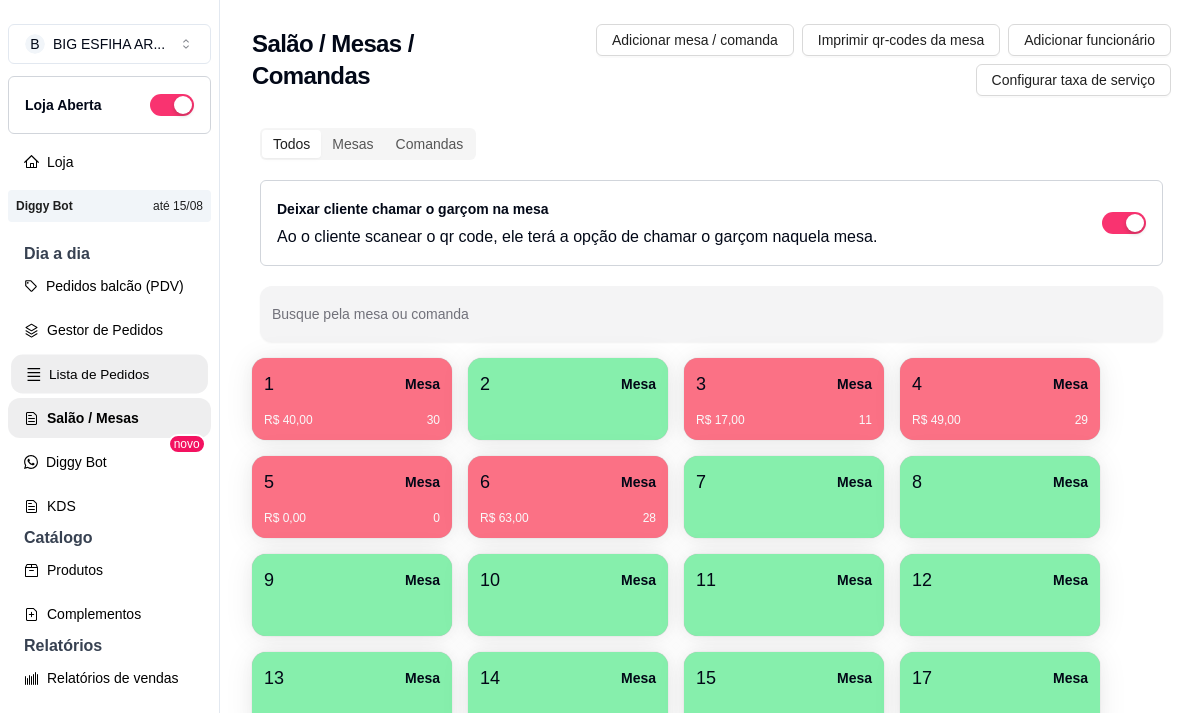 click on "Lista de Pedidos" at bounding box center (109, 374) 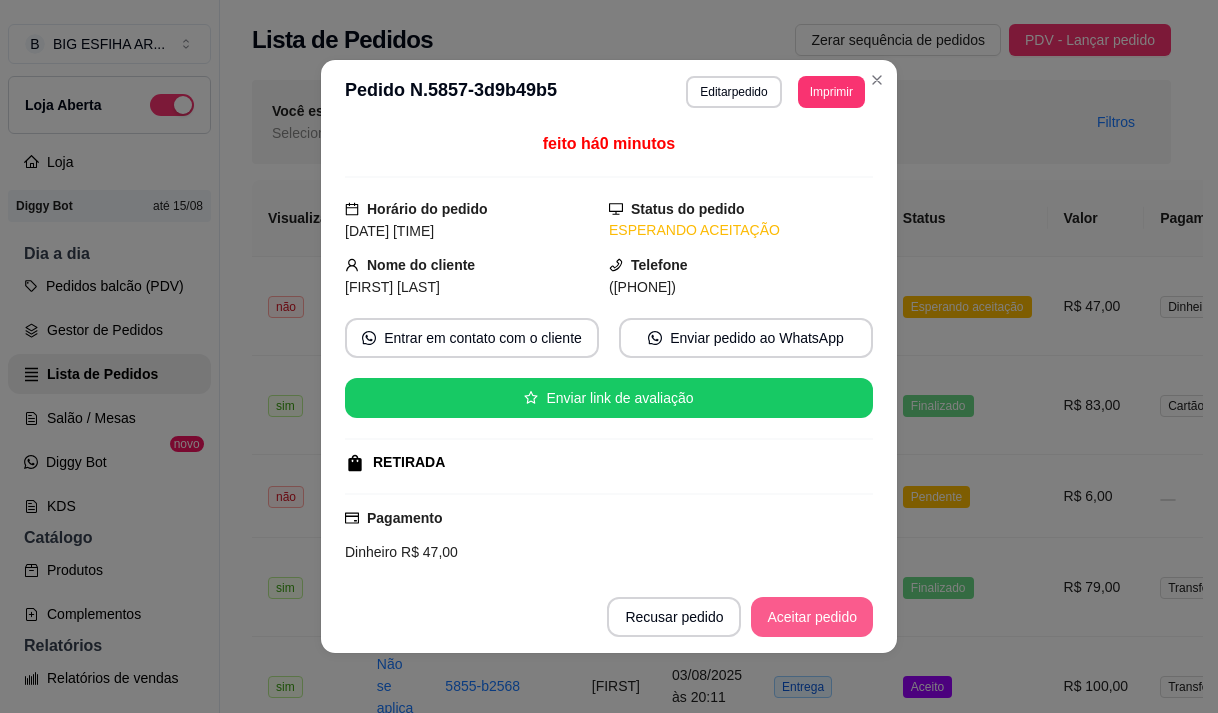 click on "Aceitar pedido" at bounding box center (812, 617) 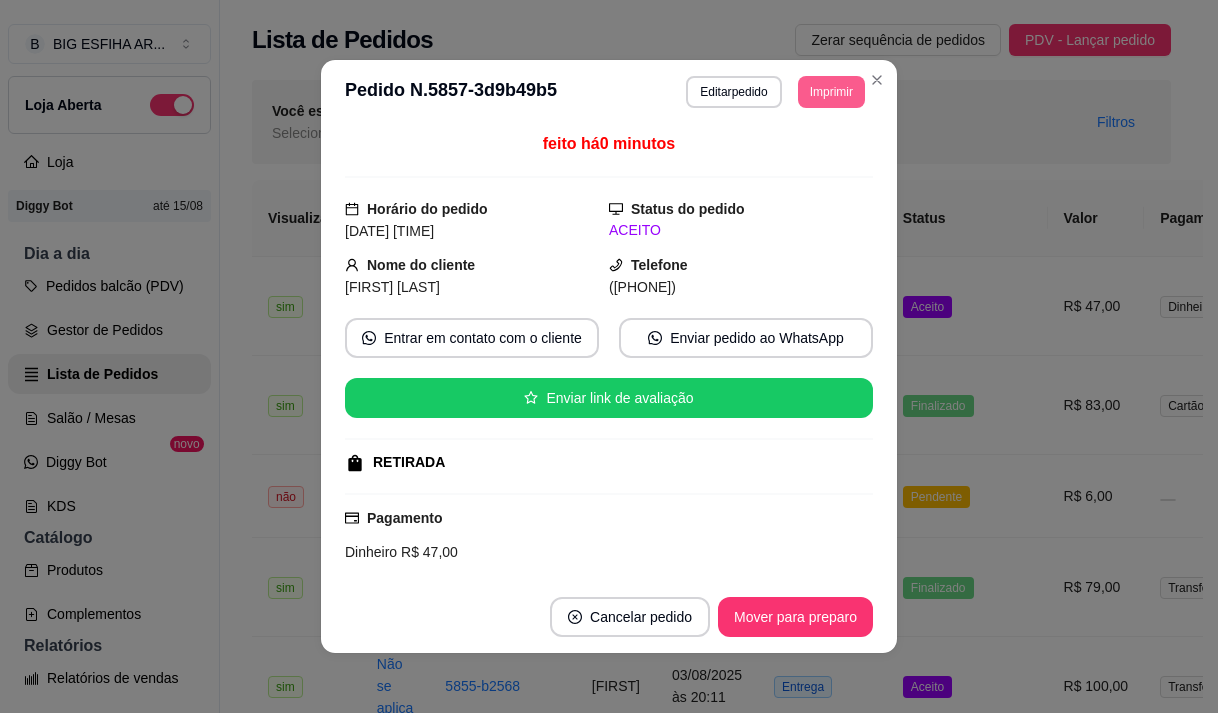 click on "Imprimir" at bounding box center [831, 92] 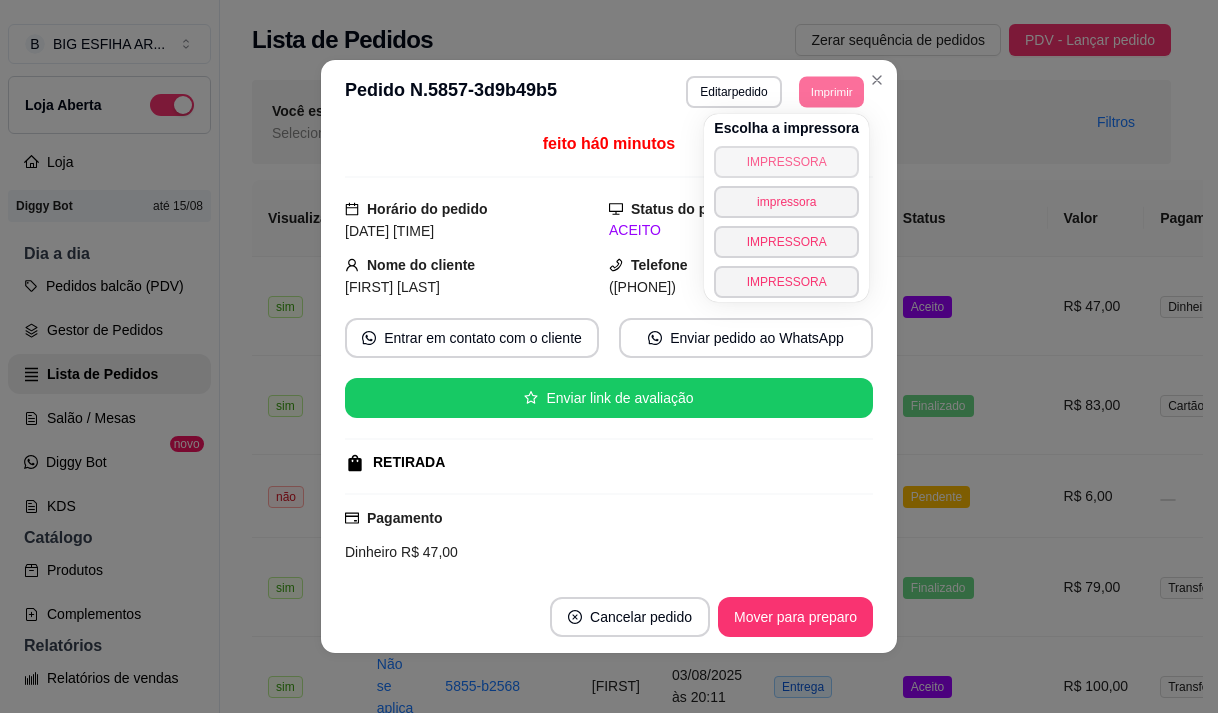 click on "IMPRESSORA" at bounding box center [786, 162] 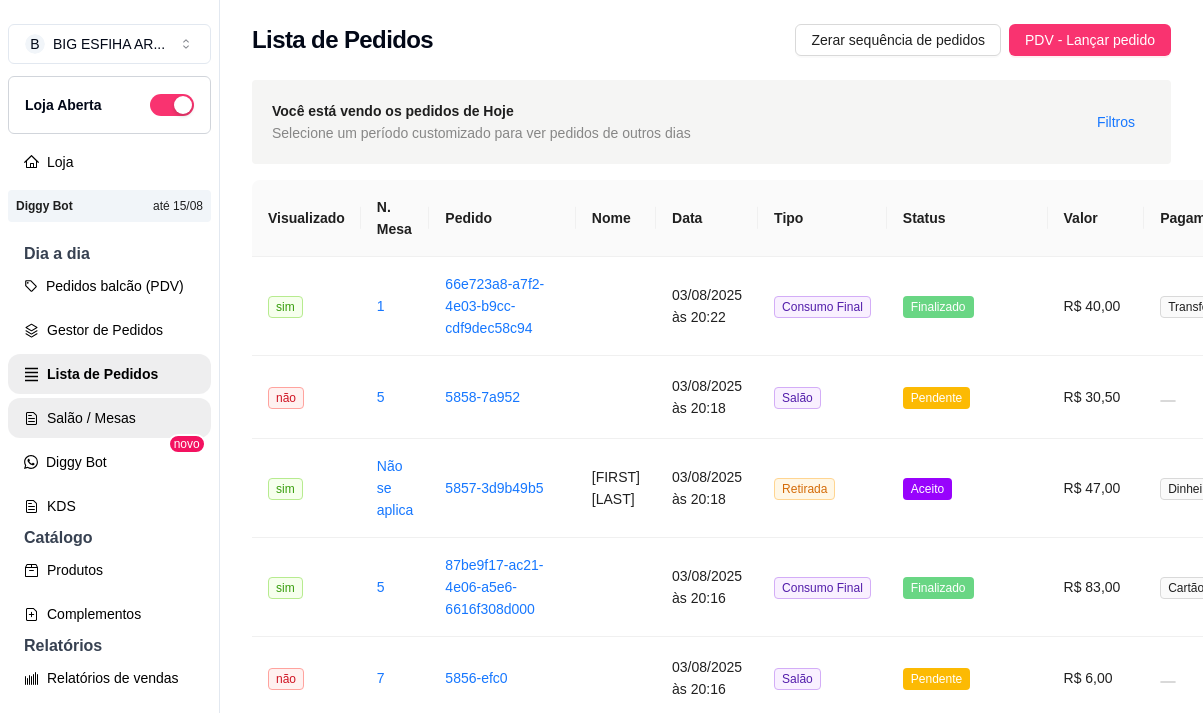 click on "Salão / Mesas" at bounding box center [109, 418] 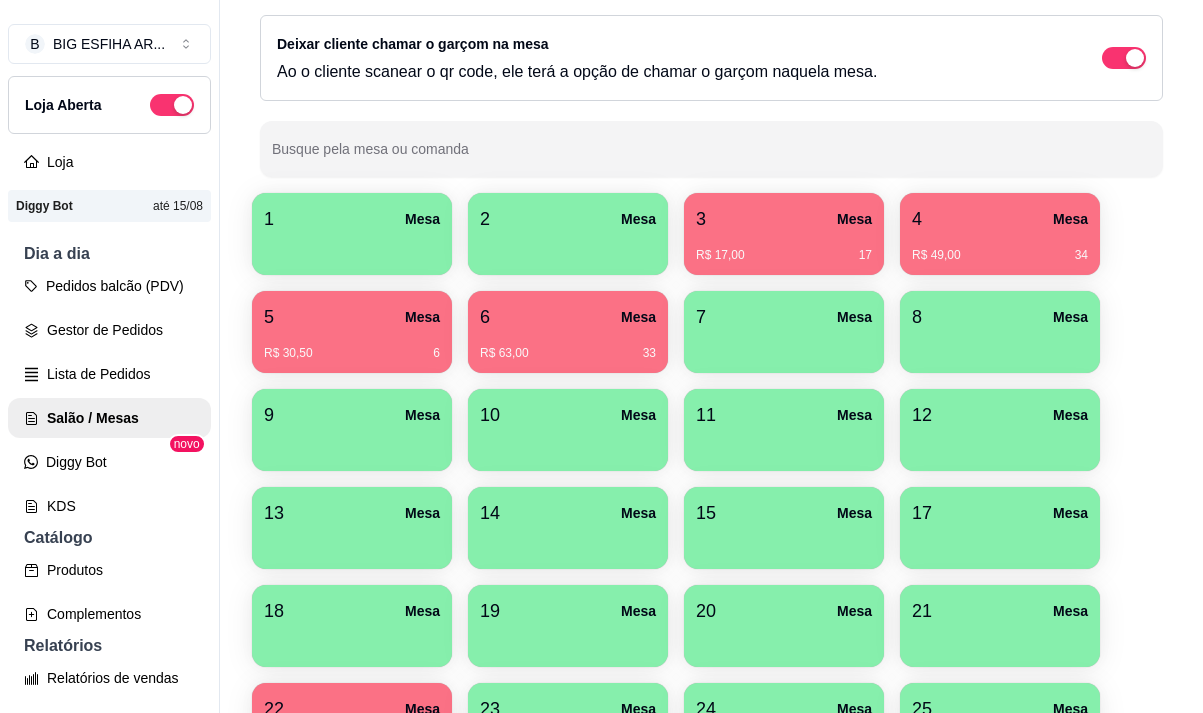 scroll, scrollTop: 300, scrollLeft: 0, axis: vertical 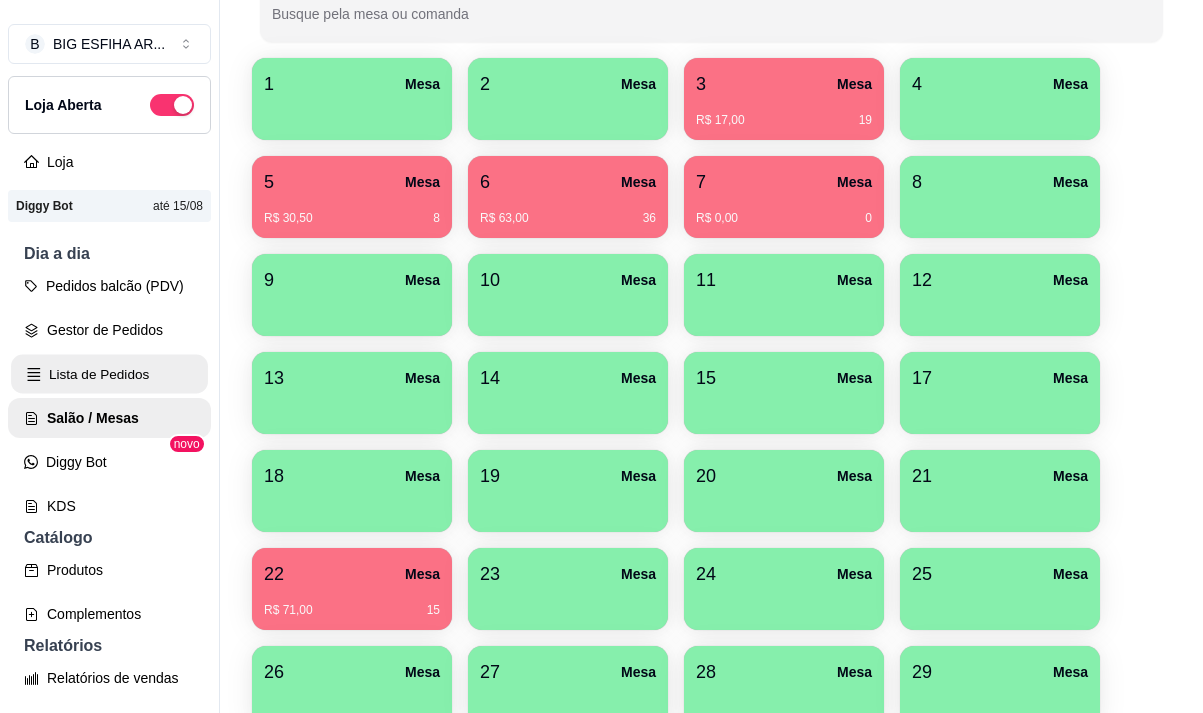 click on "Lista de Pedidos" at bounding box center [109, 374] 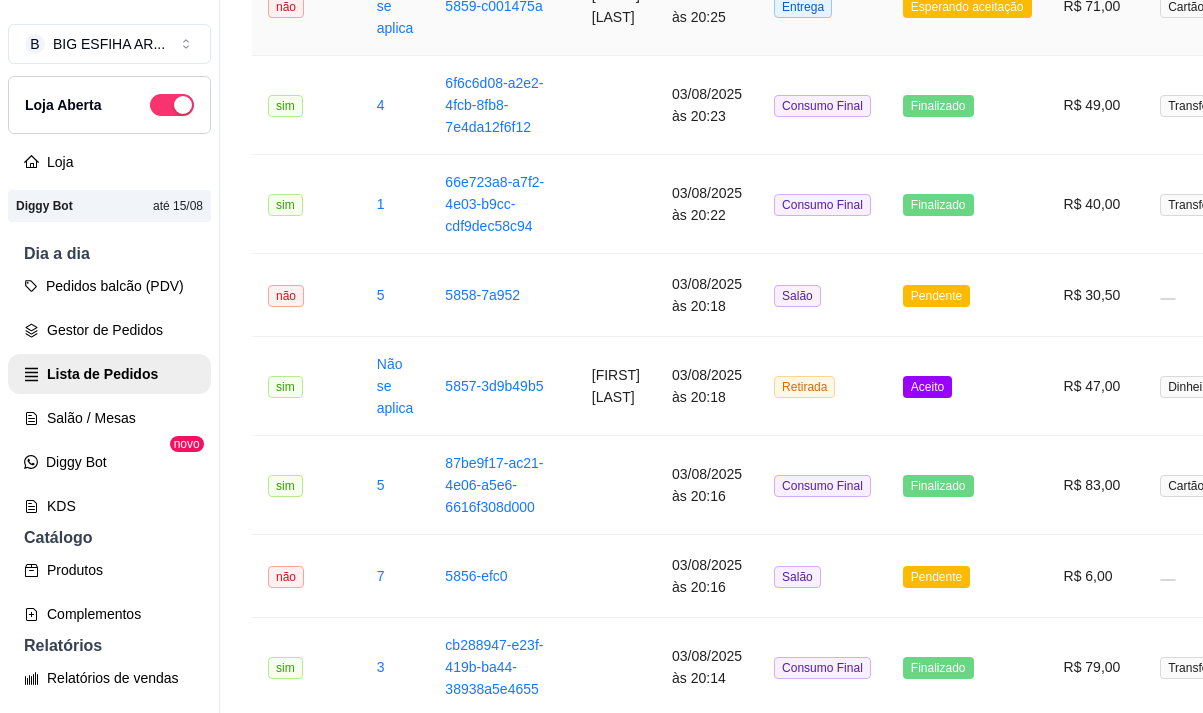 scroll, scrollTop: 0, scrollLeft: 0, axis: both 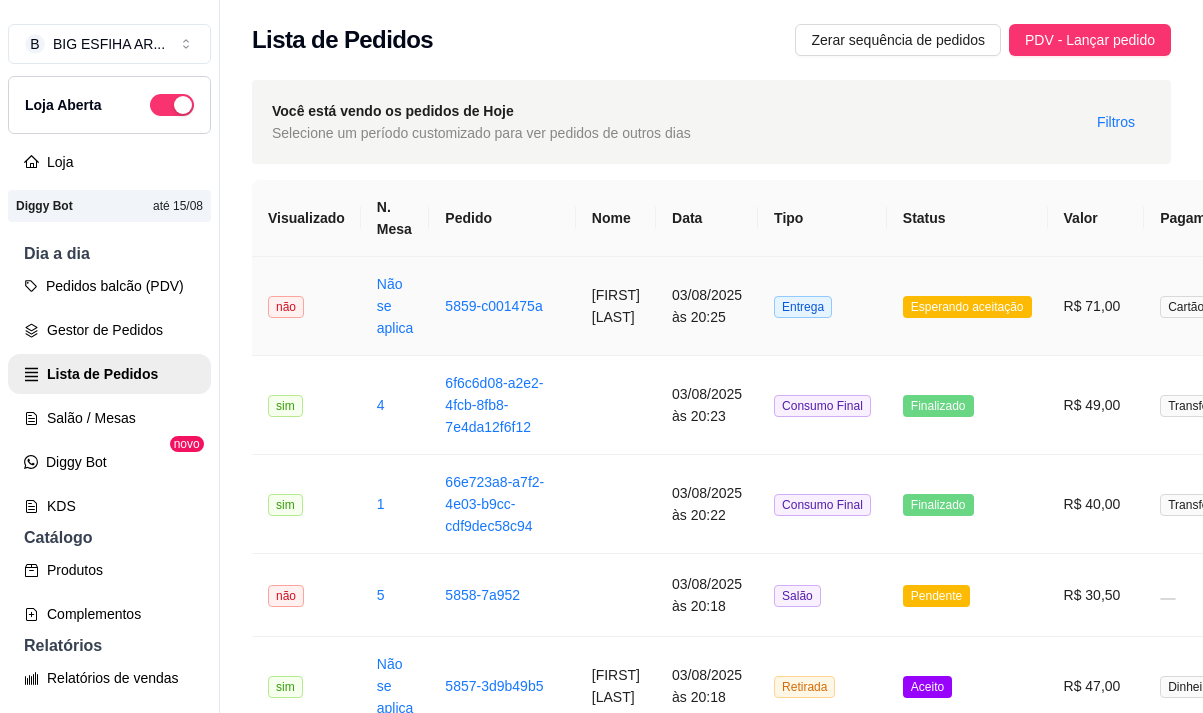 click on "**********" at bounding box center [870, 306] 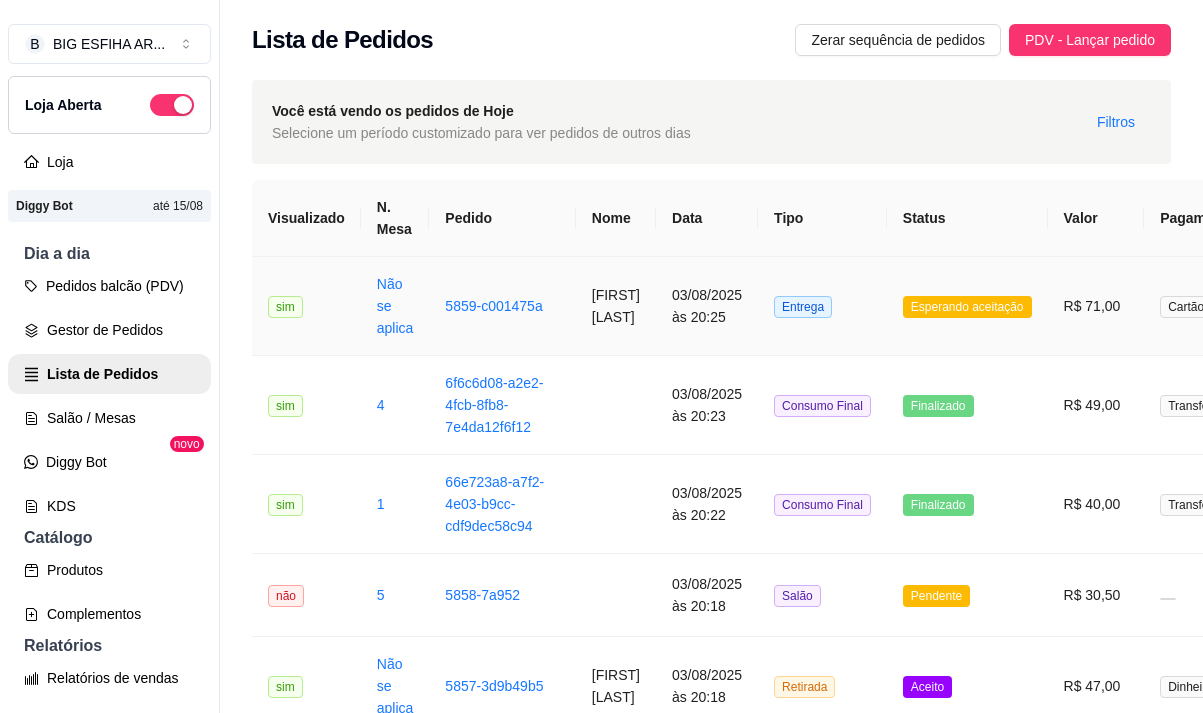 click on "[FIRST] [LAST]" at bounding box center (616, 306) 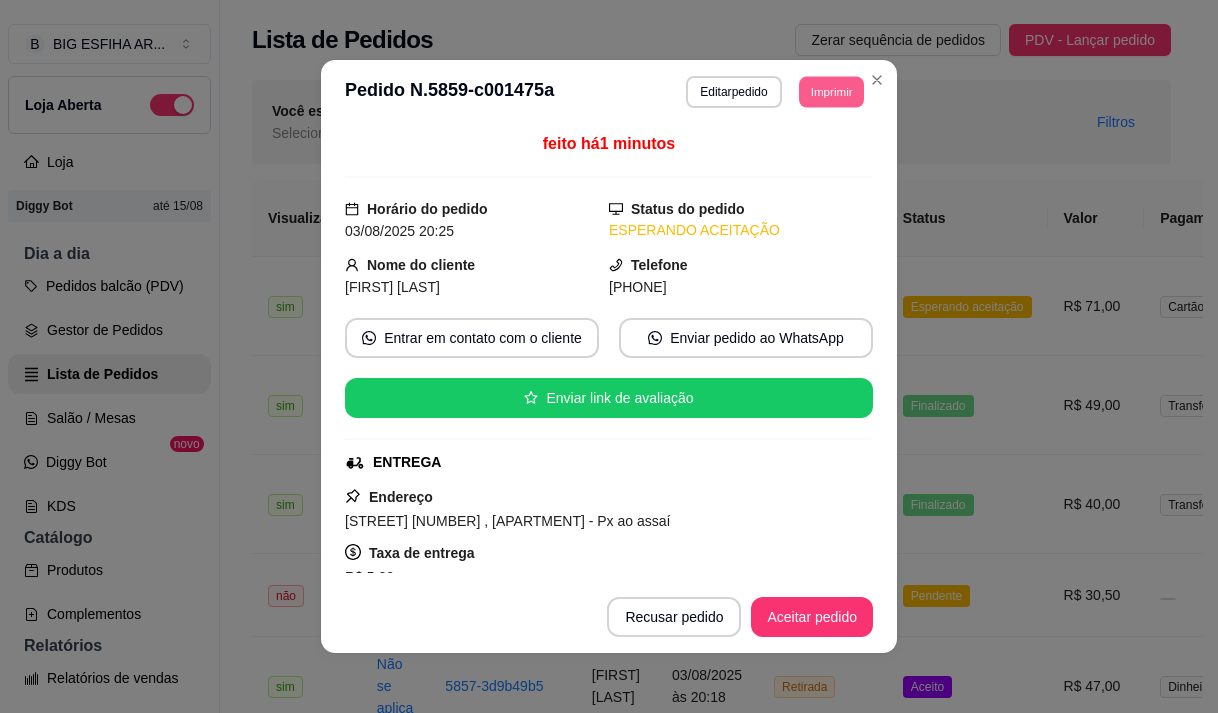 click on "Imprimir" at bounding box center [831, 91] 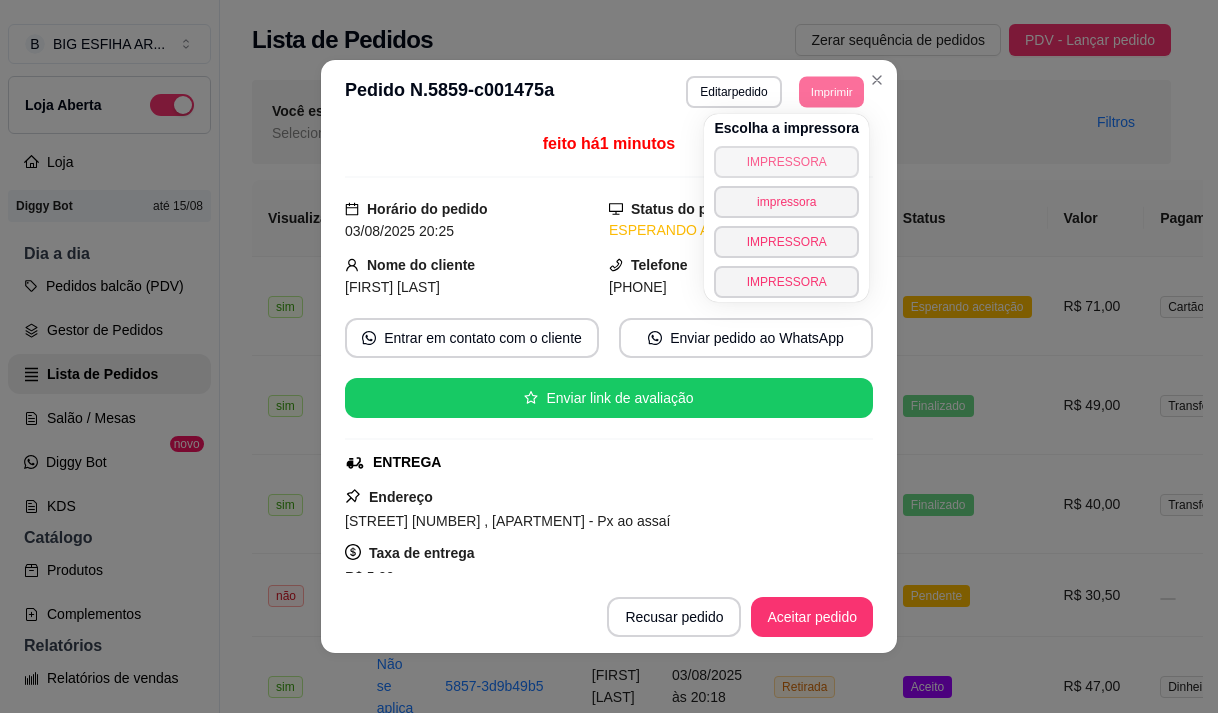 click on "IMPRESSORA" at bounding box center [786, 162] 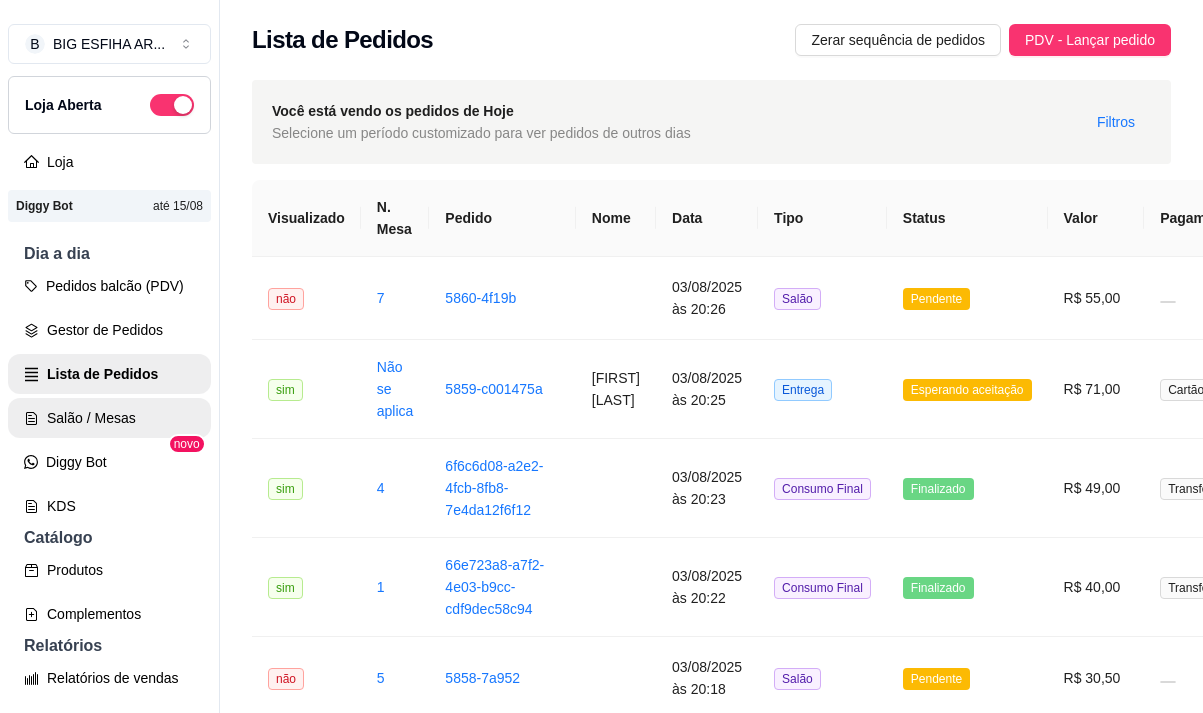 click on "Salão / Mesas" at bounding box center (109, 418) 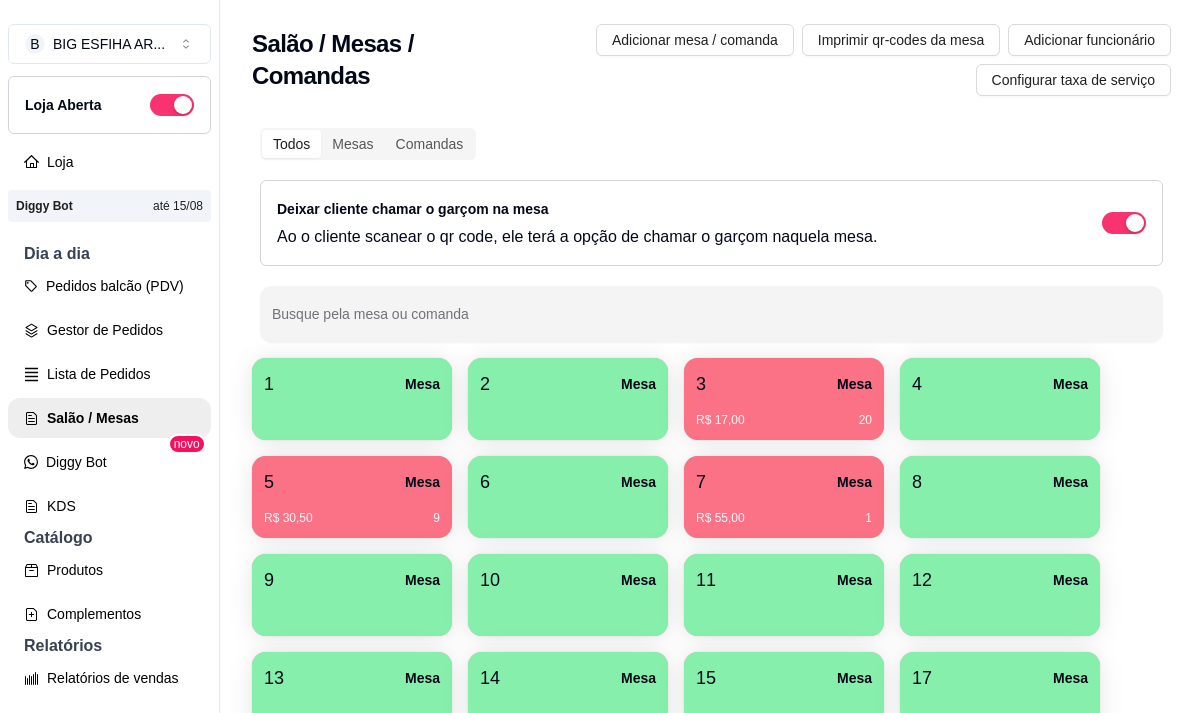 click on "7 Mesa" at bounding box center [784, 482] 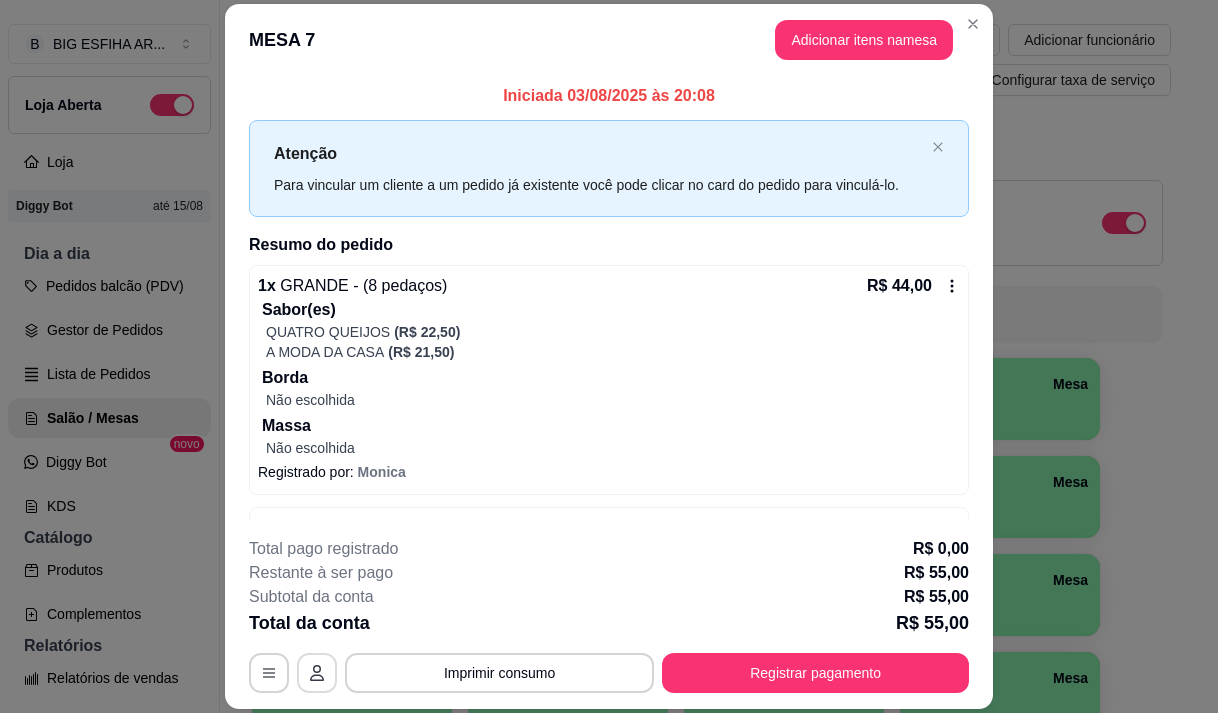 click 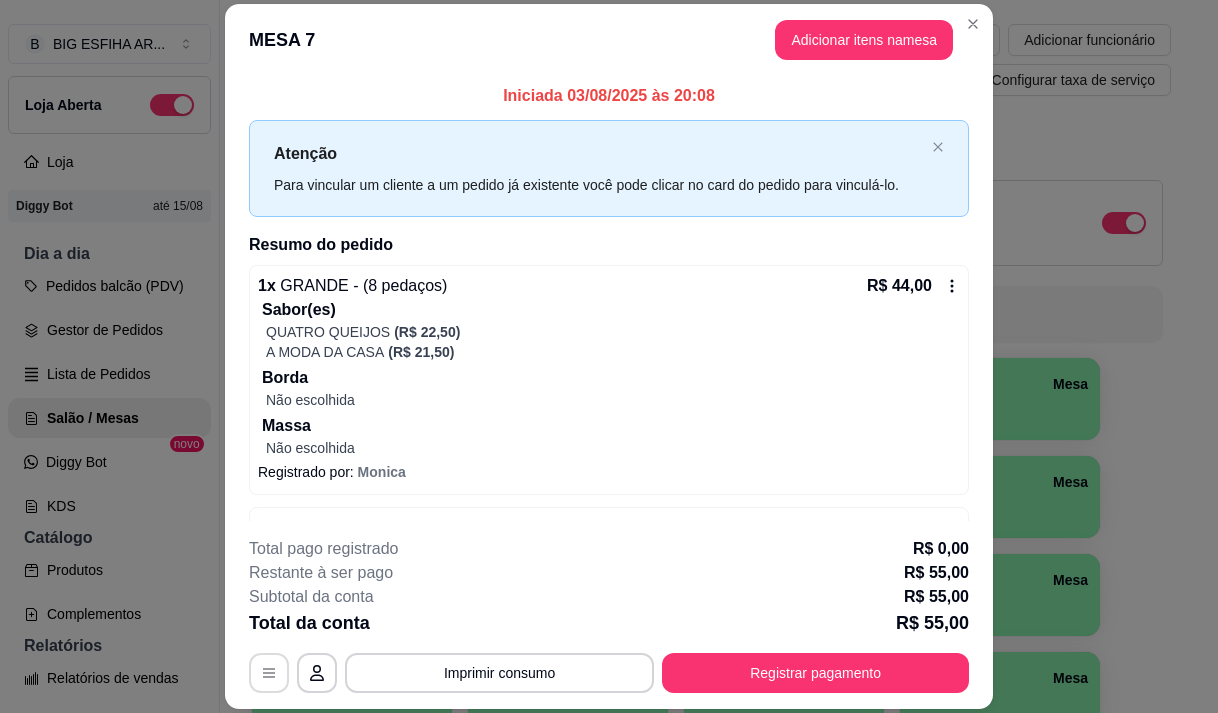 click 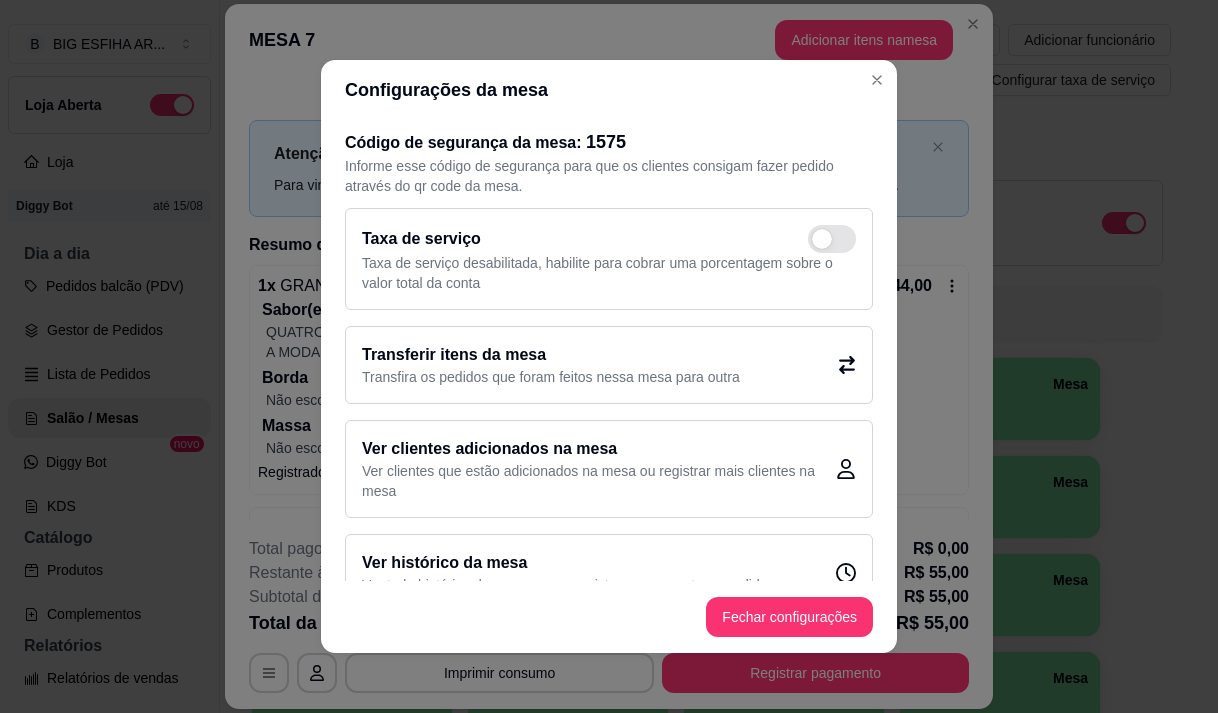 click on "Transferir itens da mesa" at bounding box center [551, 355] 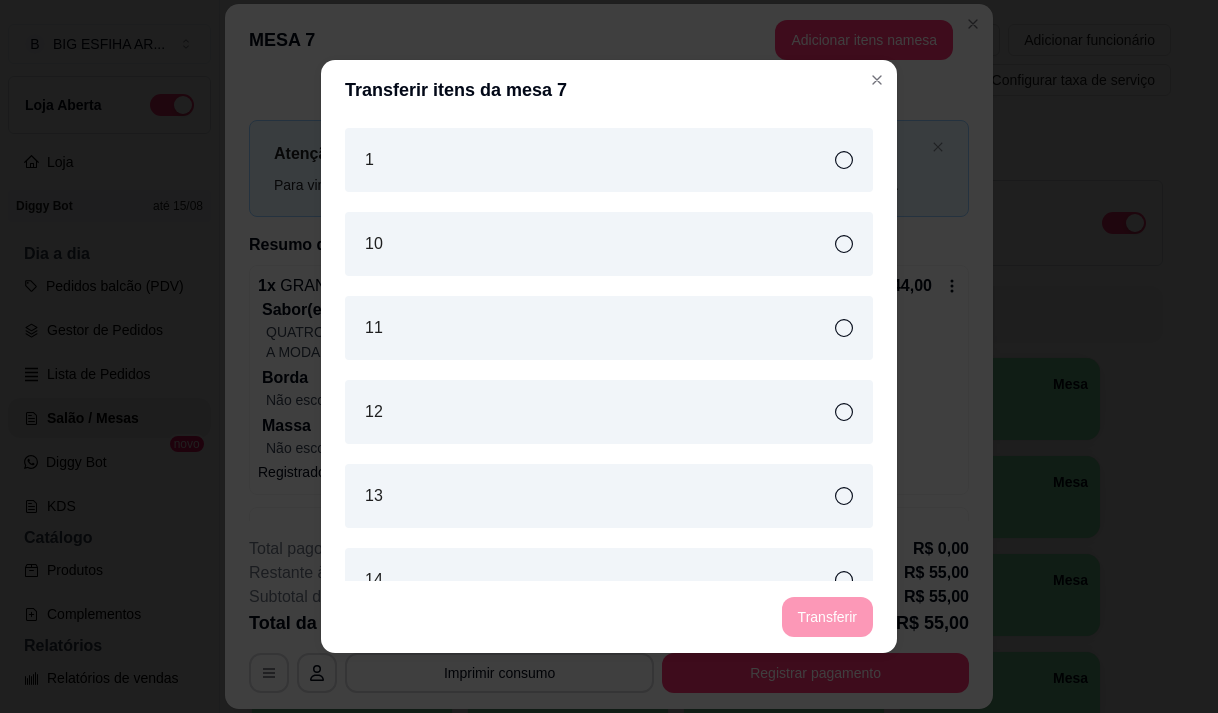 click on "1" at bounding box center (609, 160) 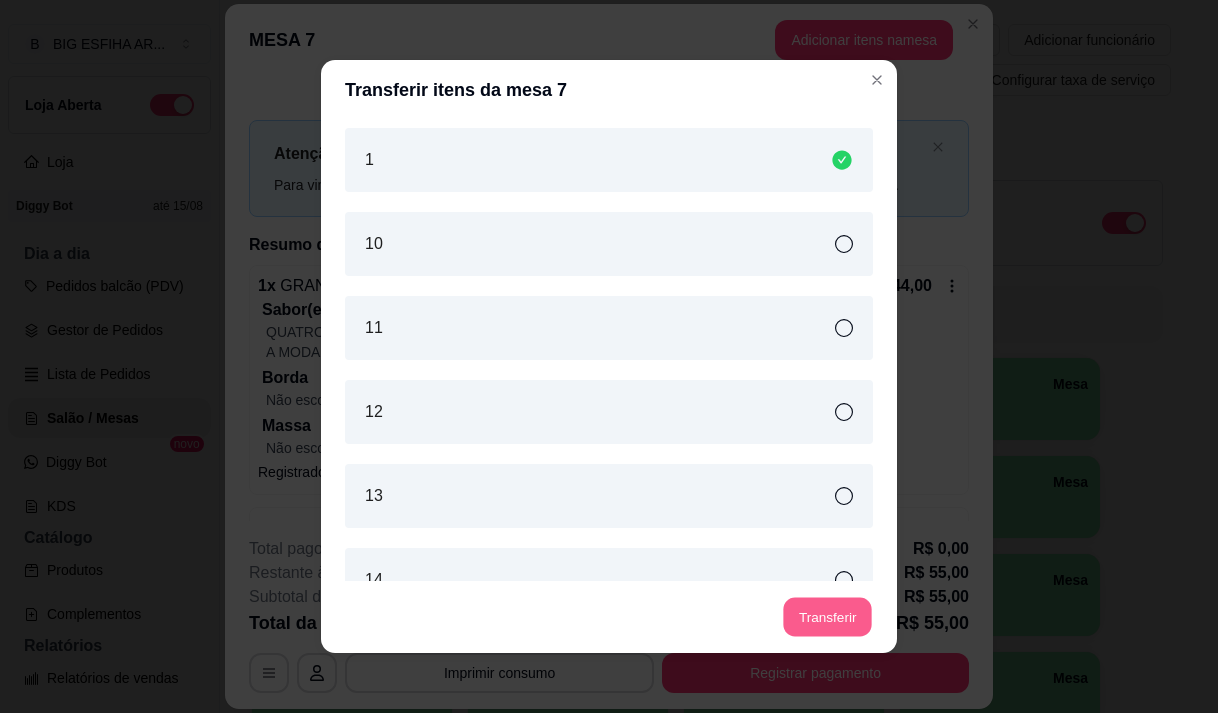 click on "Transferir" at bounding box center [827, 617] 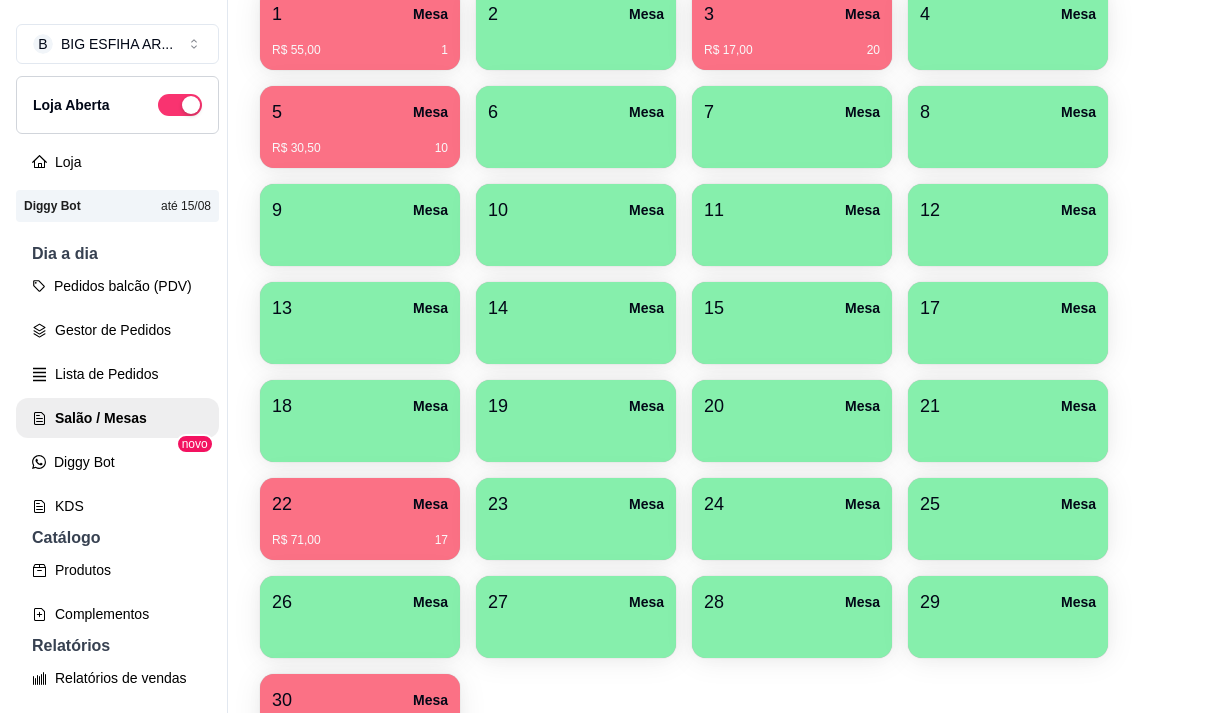 scroll, scrollTop: 508, scrollLeft: 0, axis: vertical 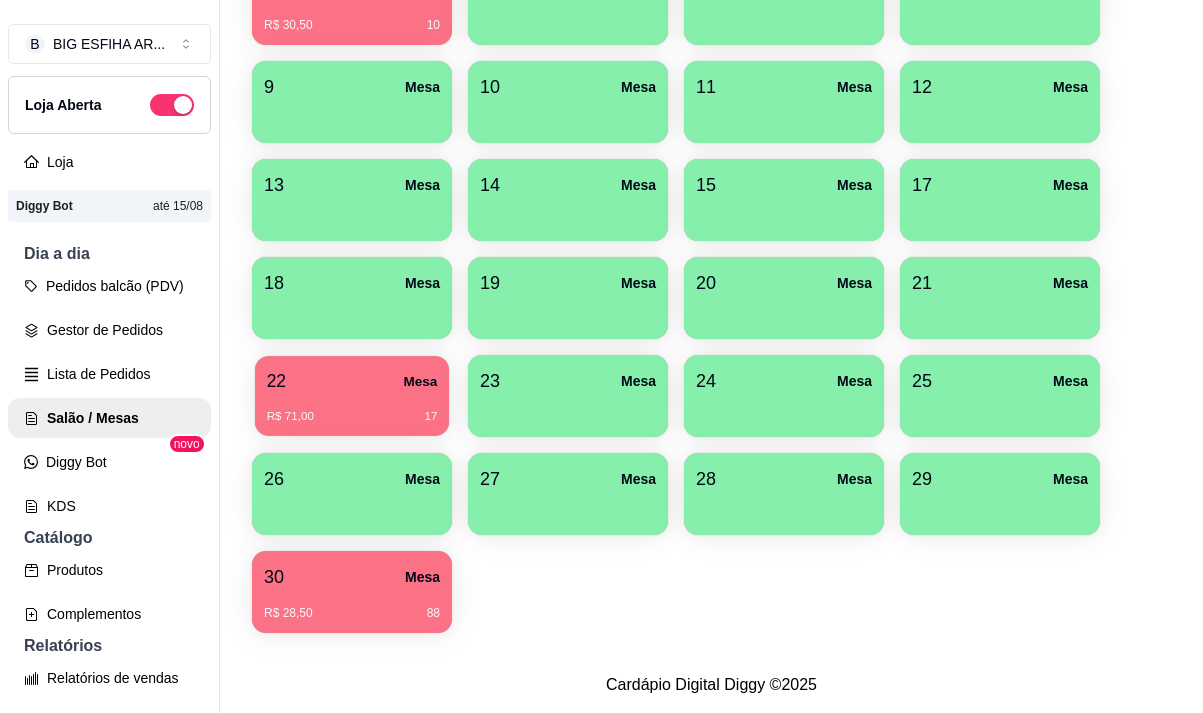 click on "22 Mesa" at bounding box center (352, 381) 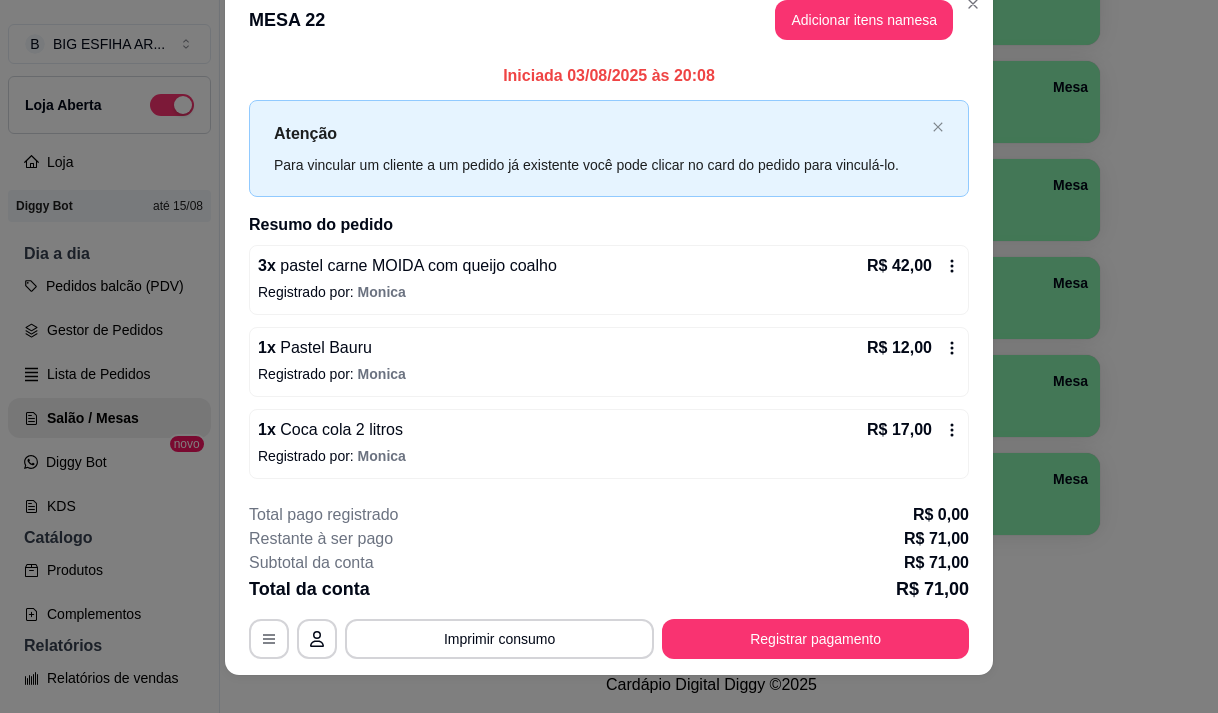 scroll, scrollTop: 53, scrollLeft: 0, axis: vertical 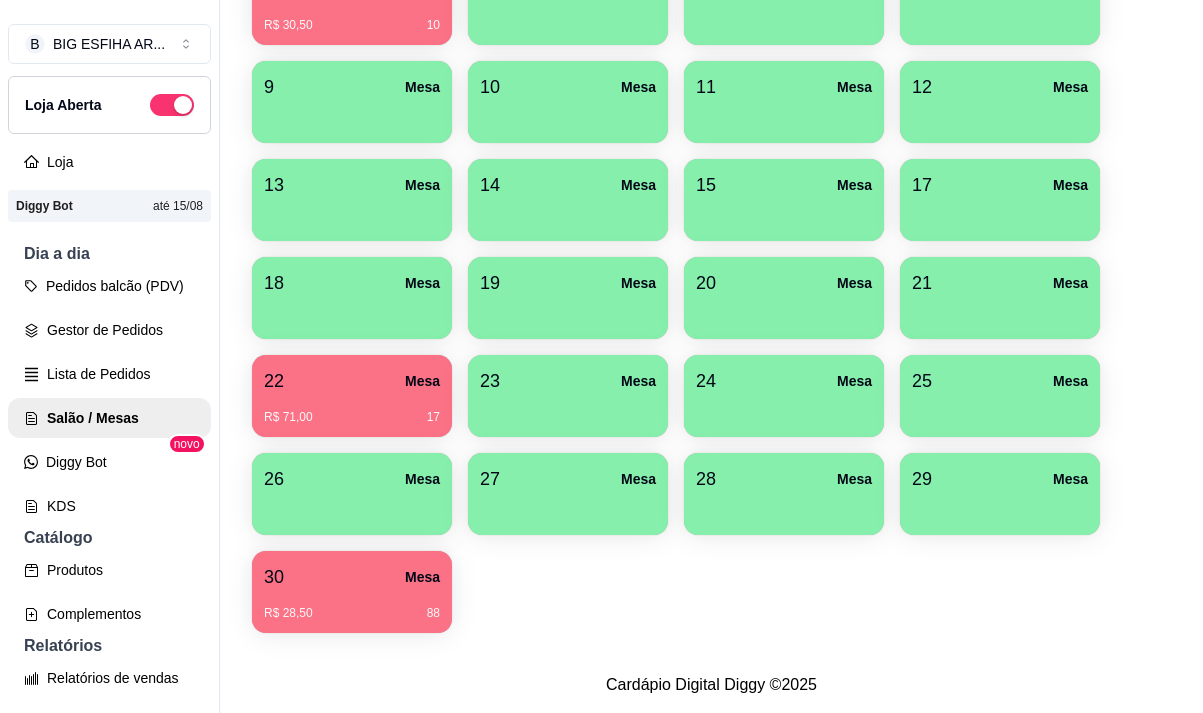 click on "29 Mesa" at bounding box center [1000, 479] 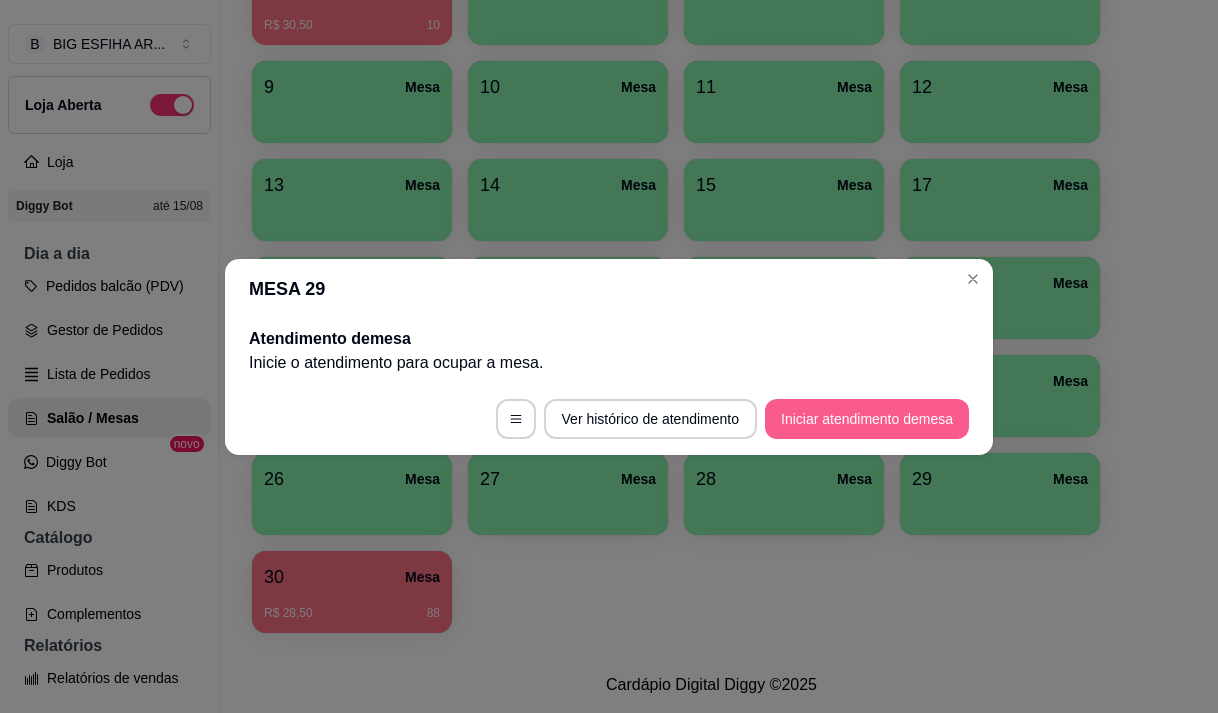 click on "Iniciar atendimento de  mesa" at bounding box center (867, 419) 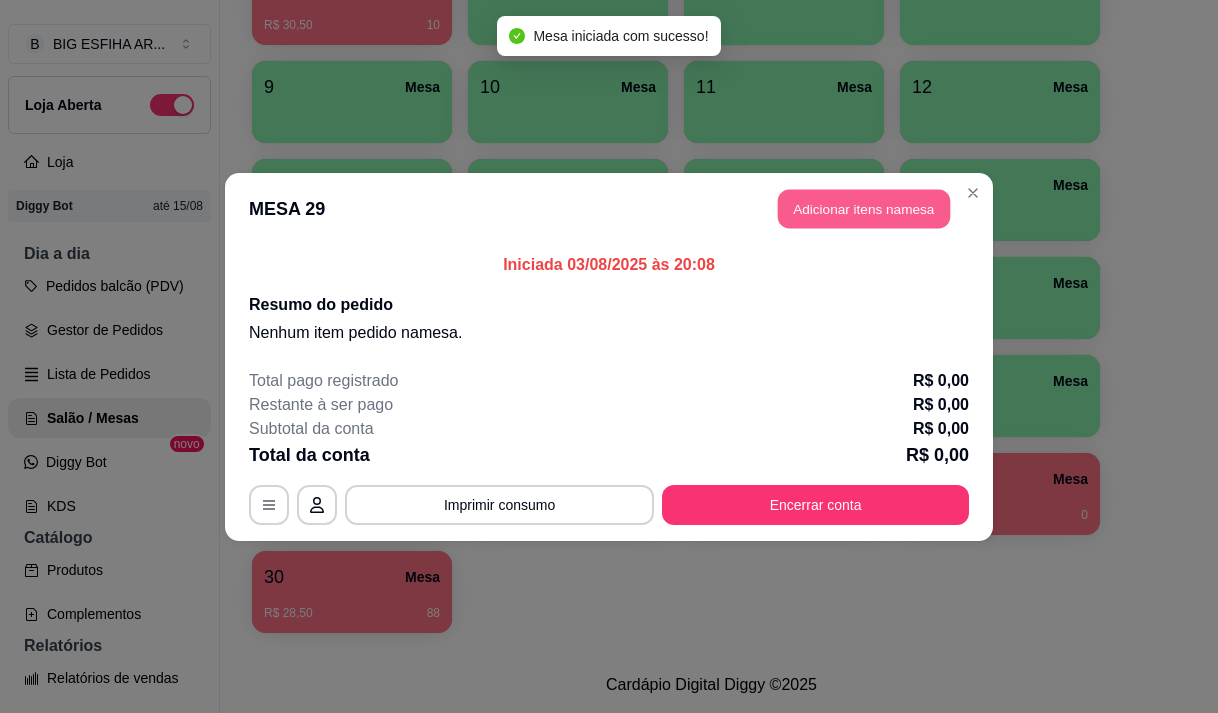 click on "Adicionar itens na  mesa" at bounding box center (864, 208) 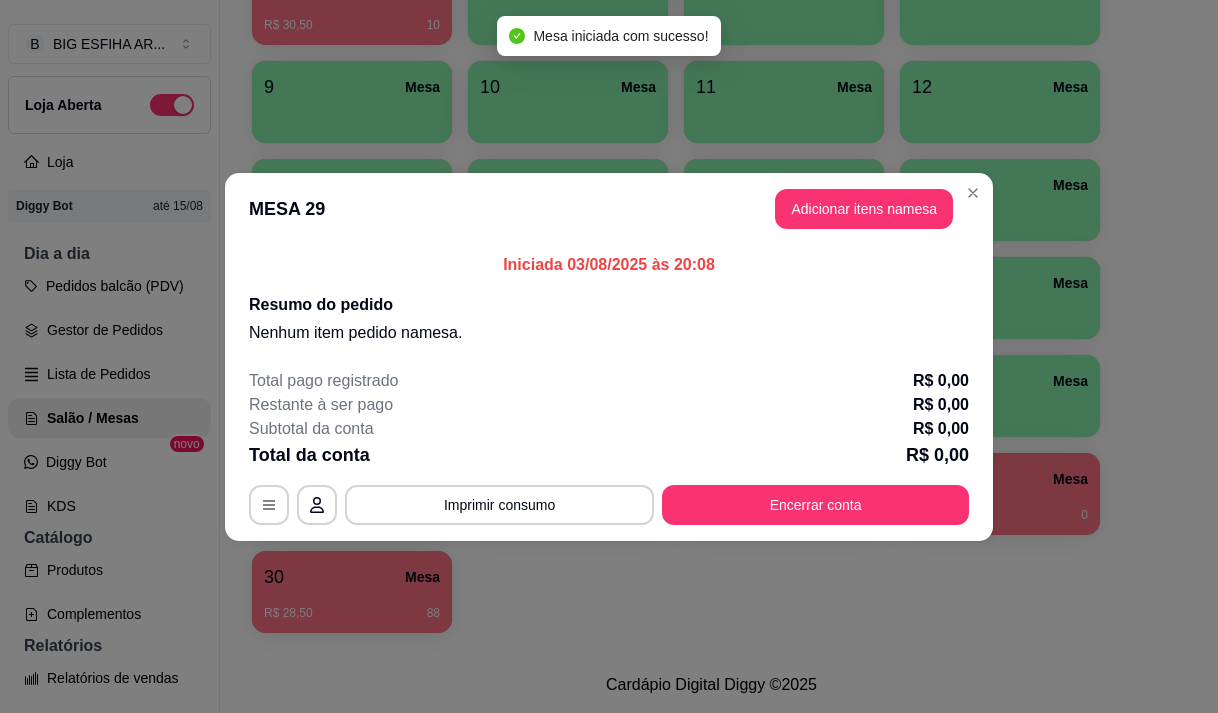 click on "Pesquisa" at bounding box center (391, 139) 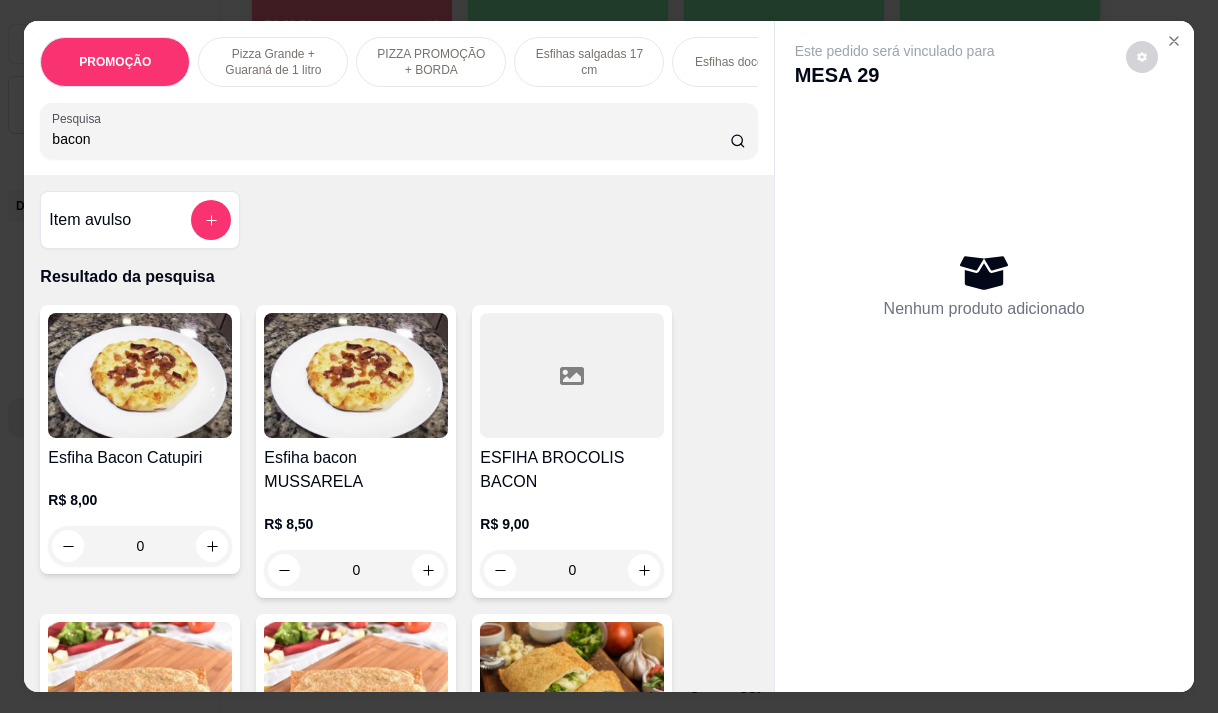 type on "bacon" 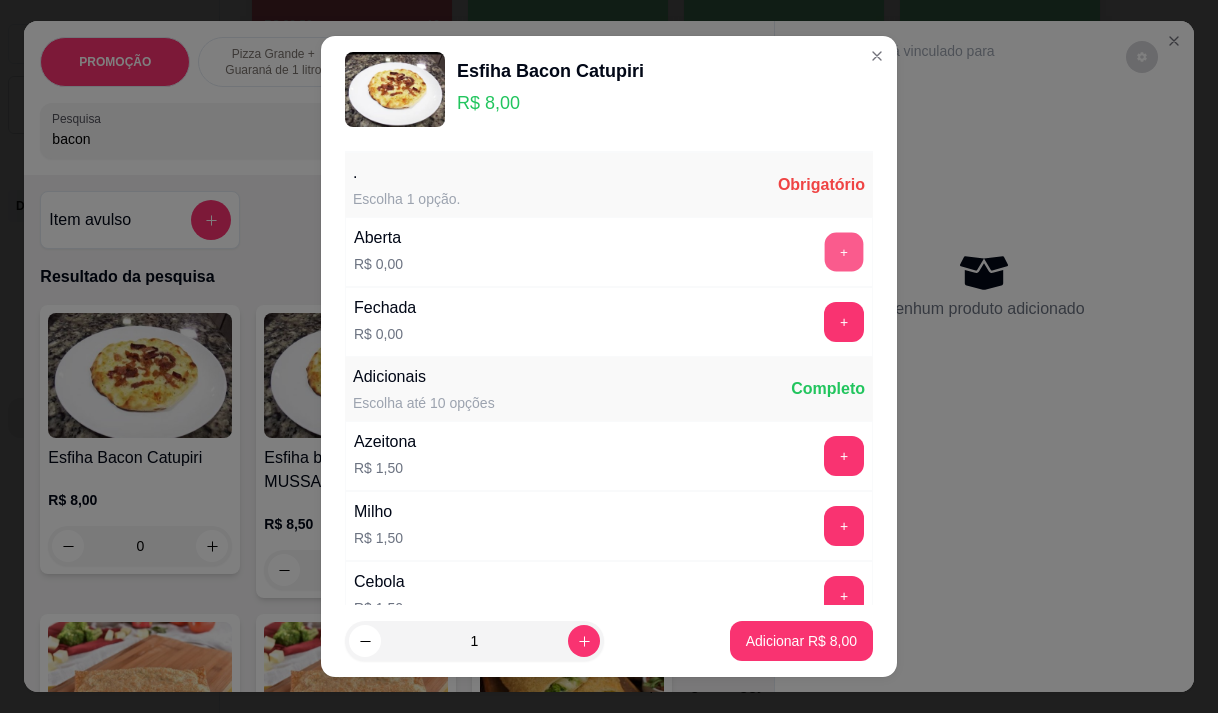 click on "+" at bounding box center [844, 251] 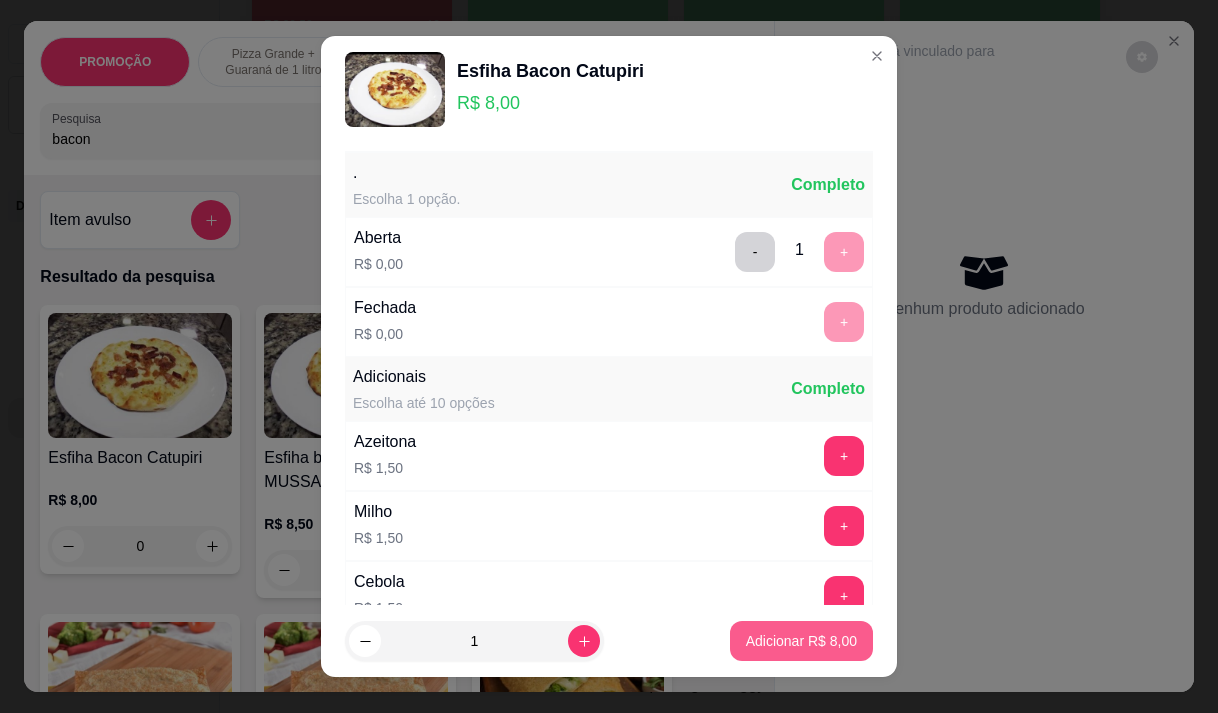 click on "Adicionar   R$ 8,00" at bounding box center [801, 641] 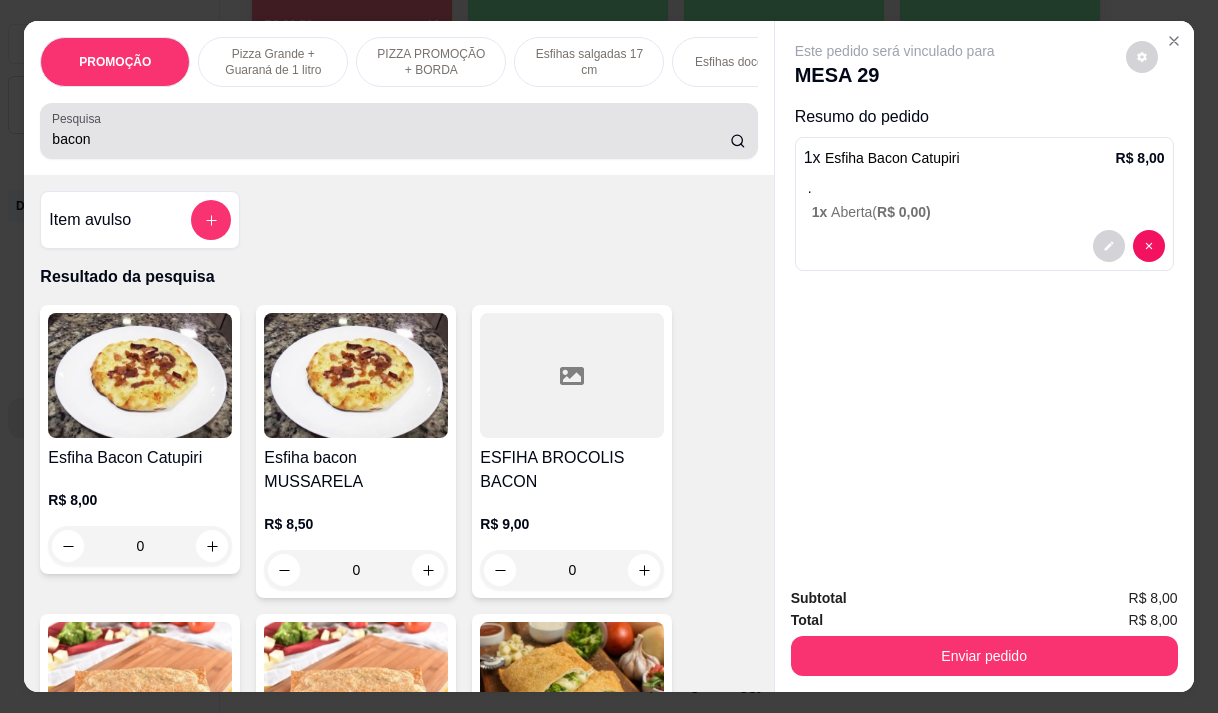 click on "bacon" at bounding box center [391, 139] 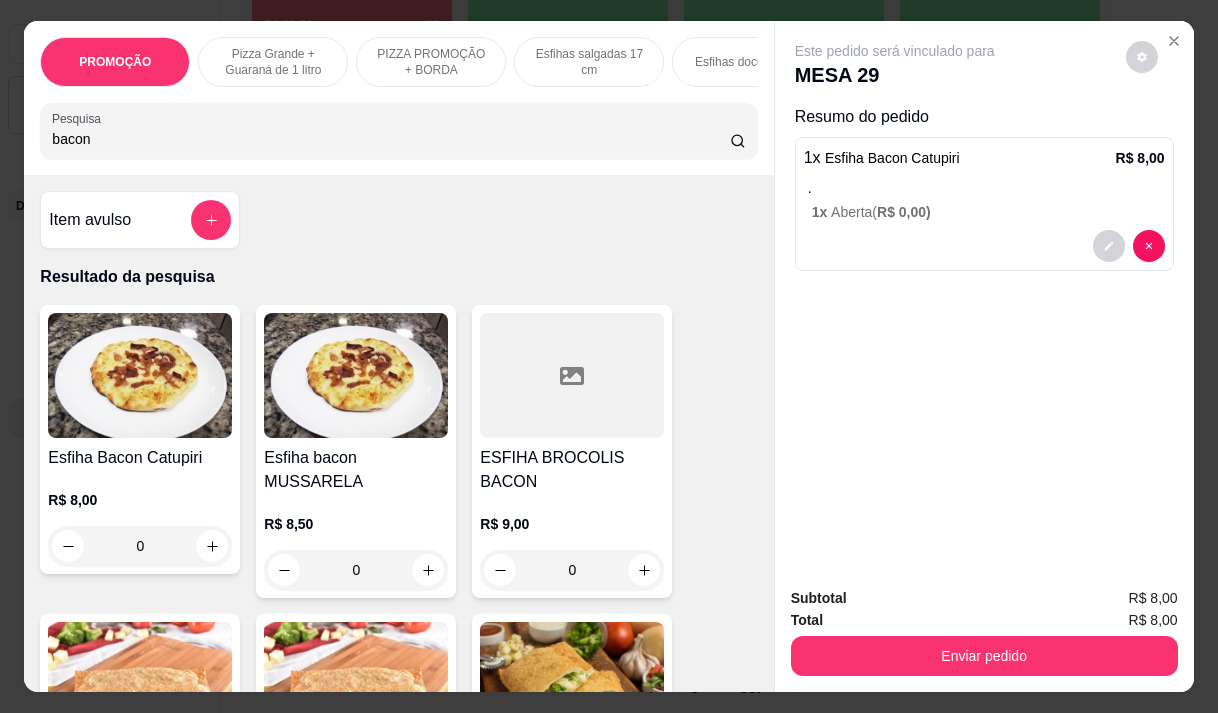 click on "bacon" at bounding box center [391, 139] 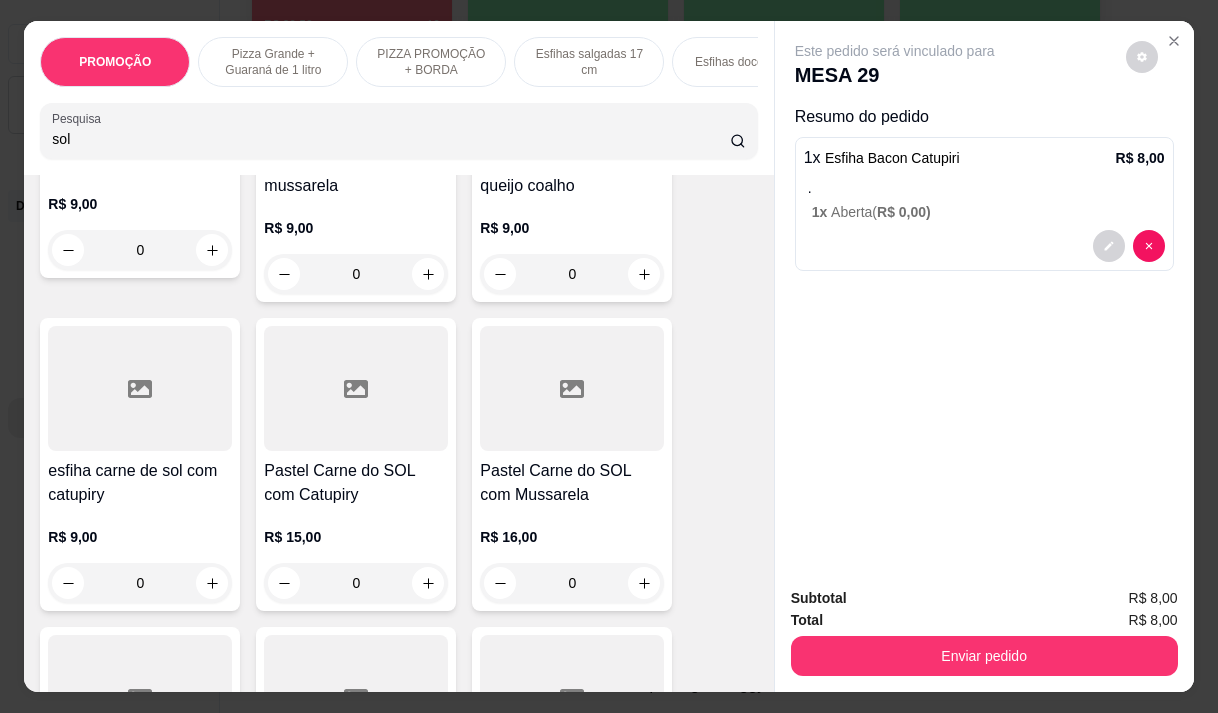 scroll, scrollTop: 300, scrollLeft: 0, axis: vertical 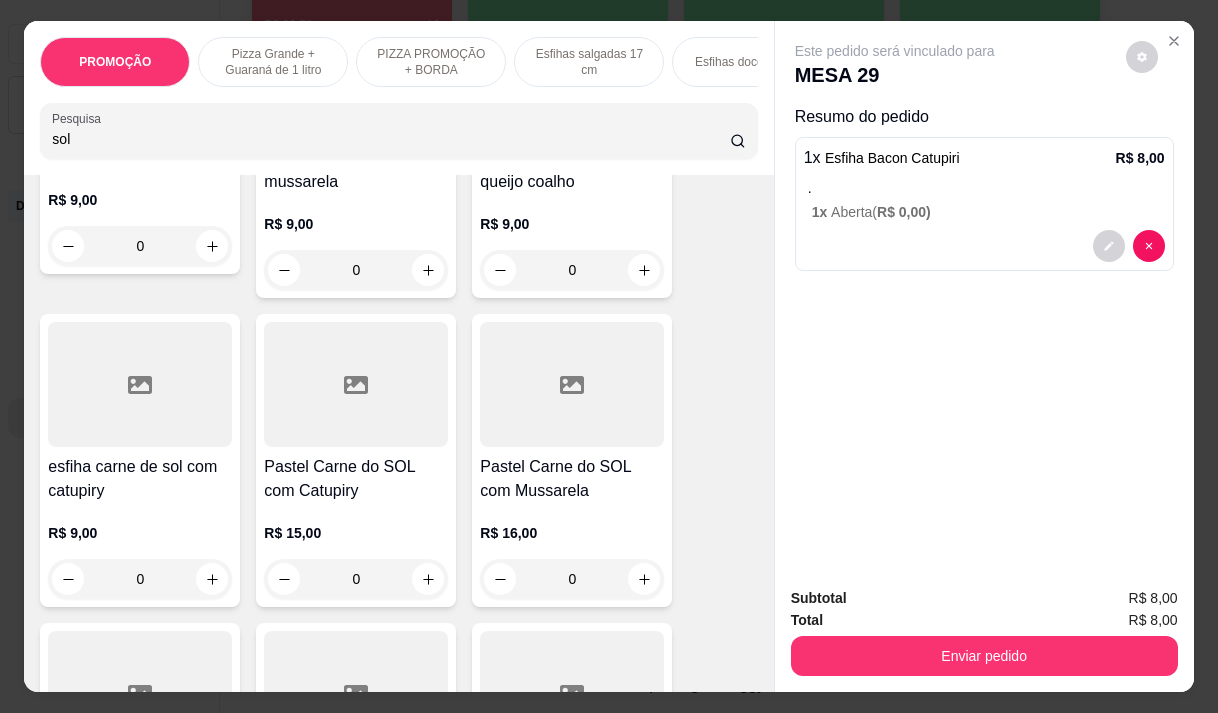 type on "sol" 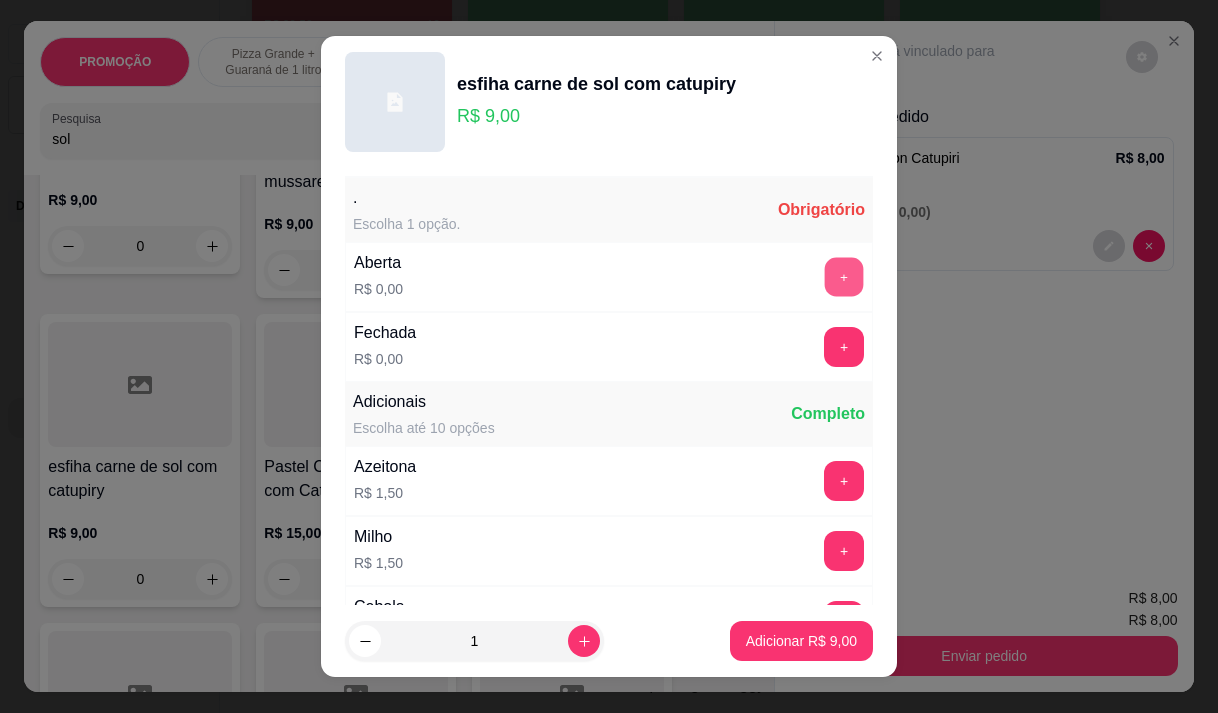 click on "+" at bounding box center (844, 276) 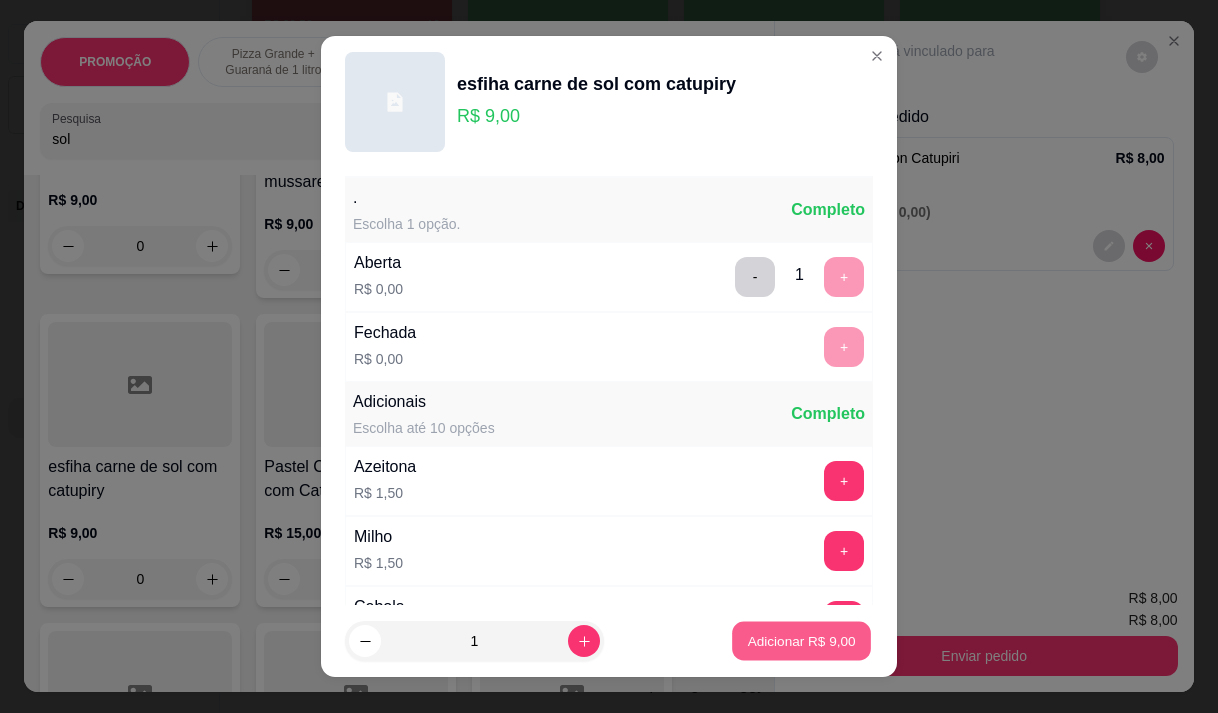 click on "Adicionar   R$ 9,00" at bounding box center [801, 641] 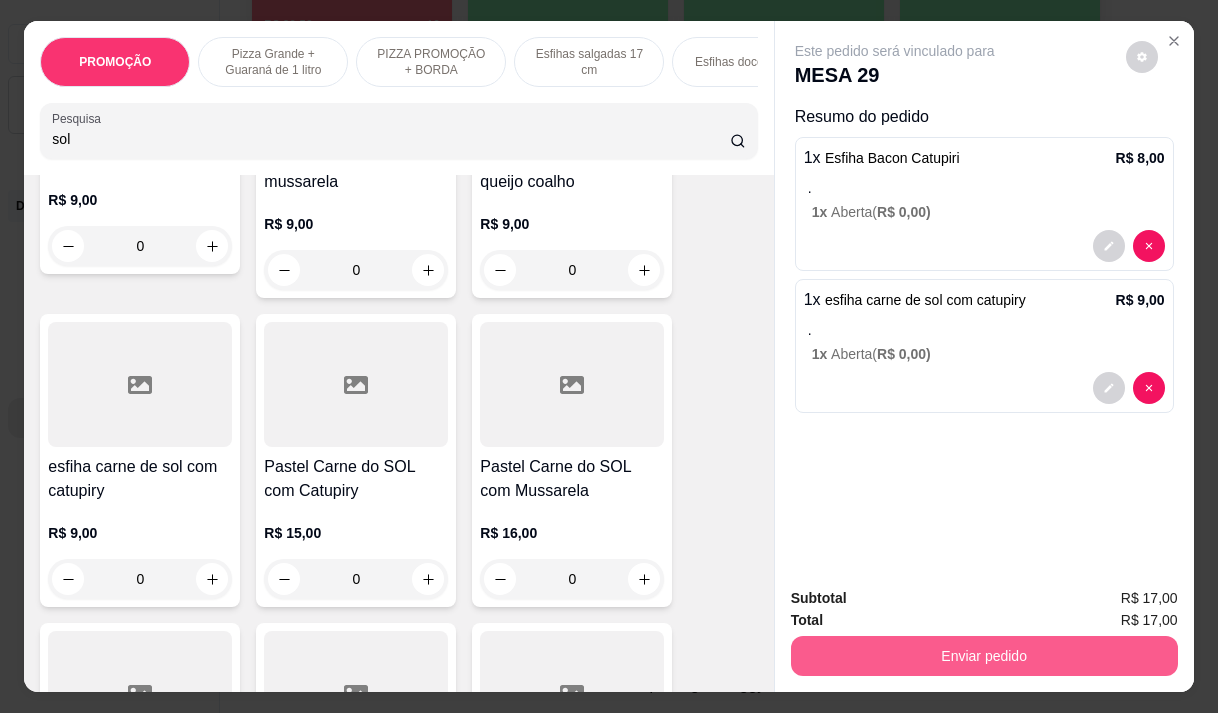 click on "Enviar pedido" at bounding box center [984, 656] 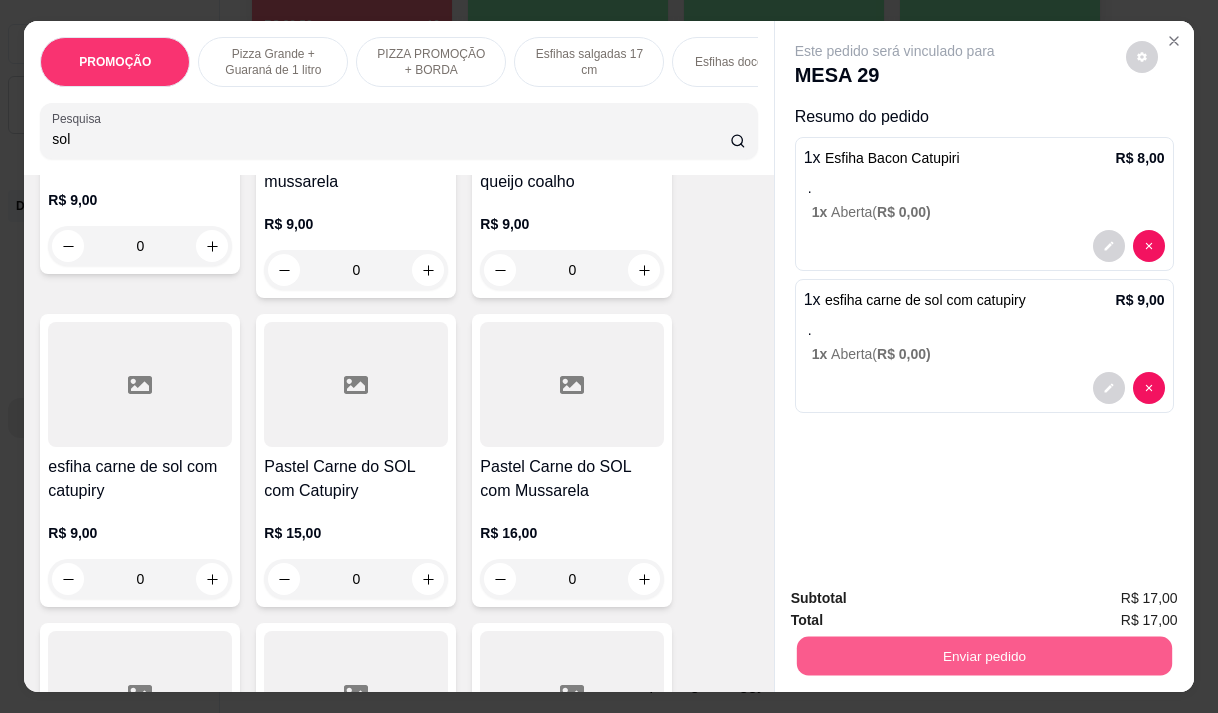 click on "Enviar pedido" at bounding box center (983, 655) 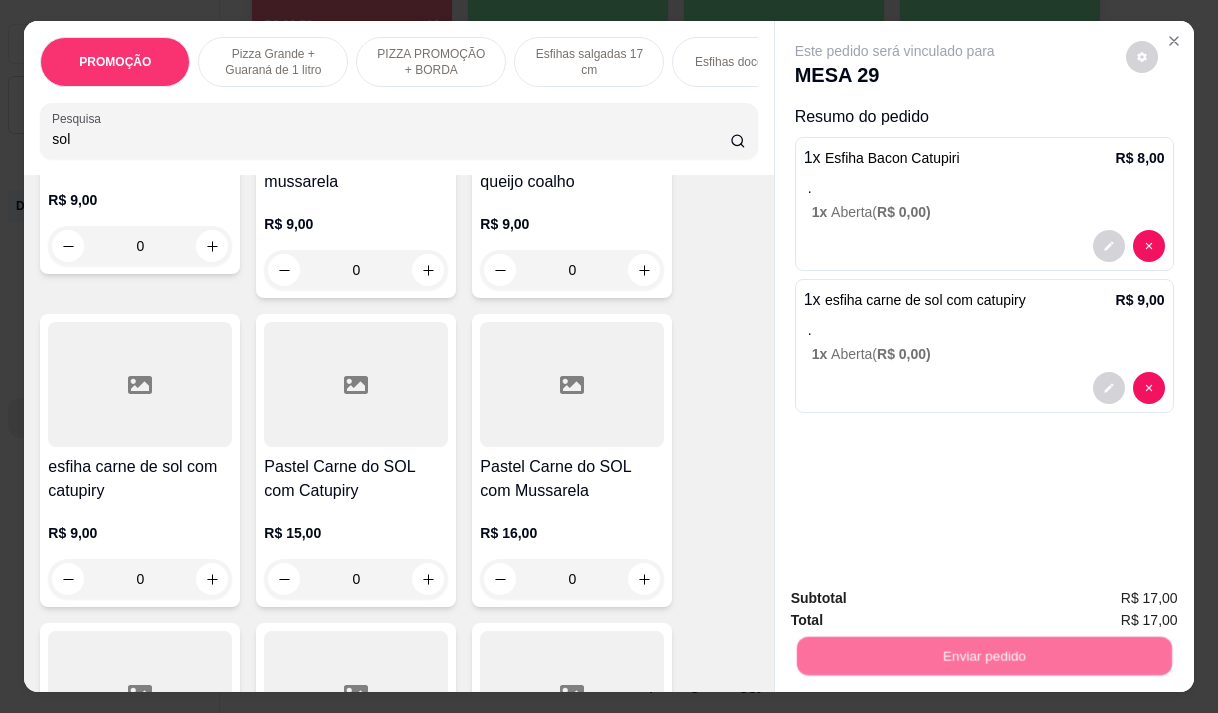 click on "Não registrar e enviar pedido" at bounding box center (918, 599) 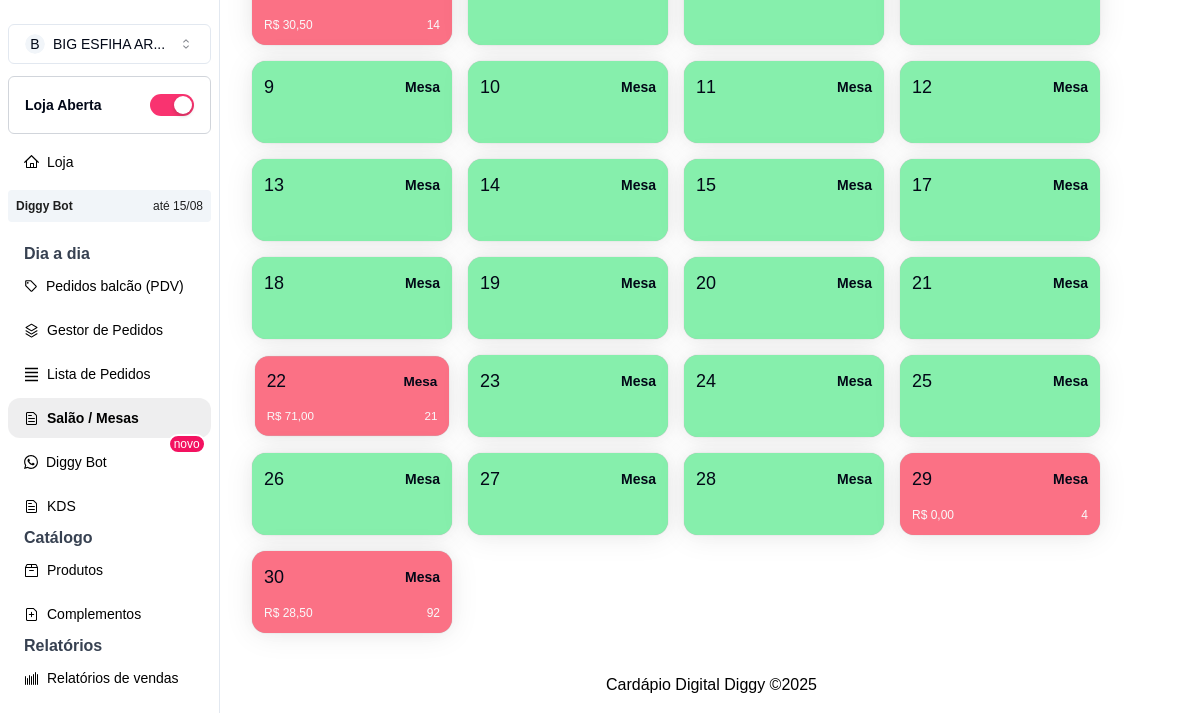 click on "22 Mesa R$ 71,00 21" at bounding box center [352, 396] 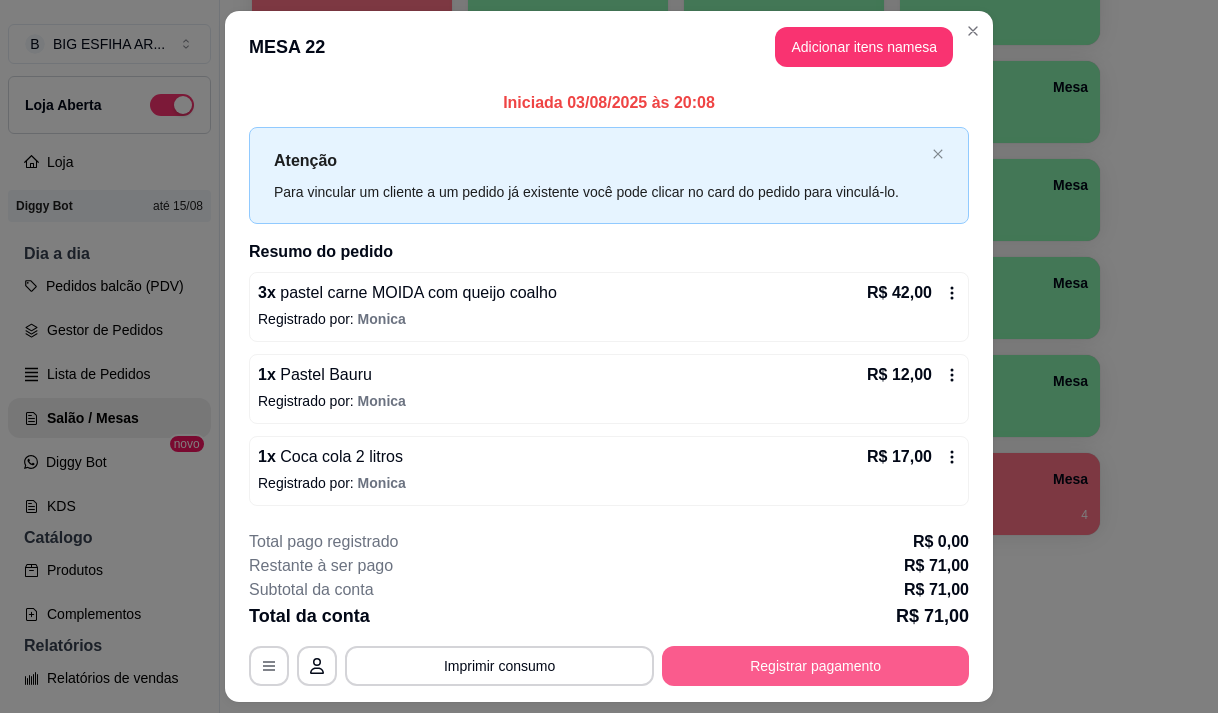 click on "Registrar pagamento" at bounding box center (815, 666) 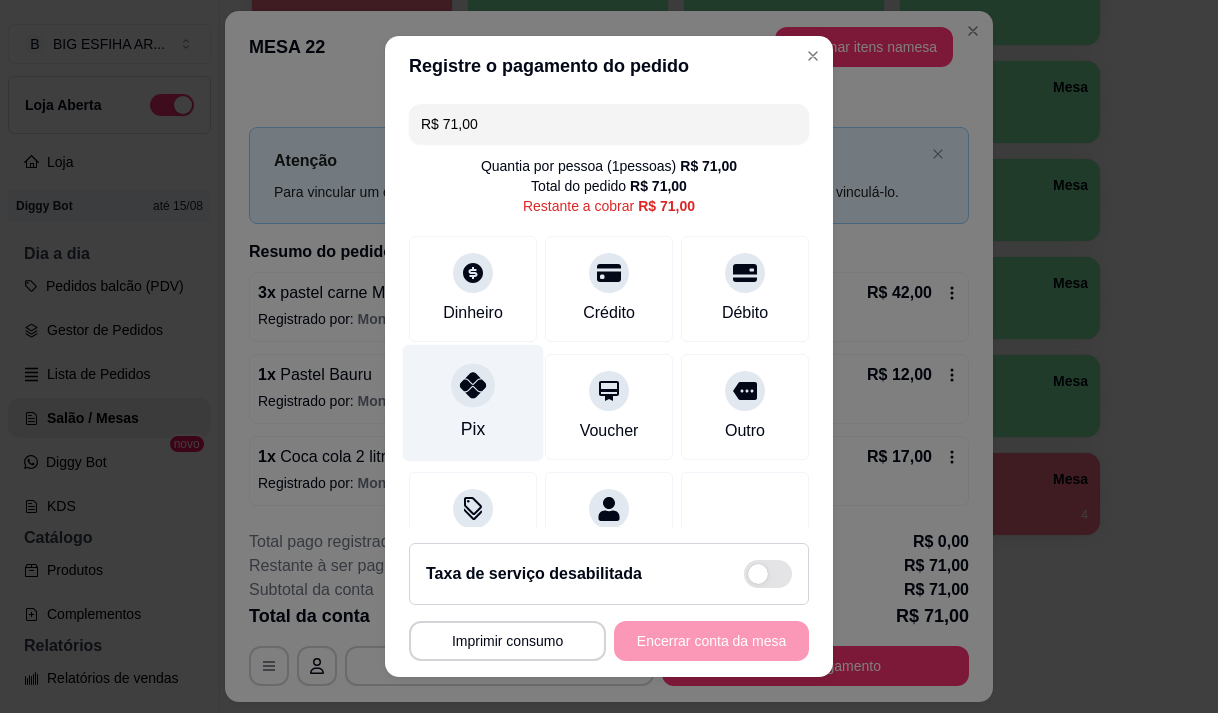 click on "Pix" at bounding box center (473, 402) 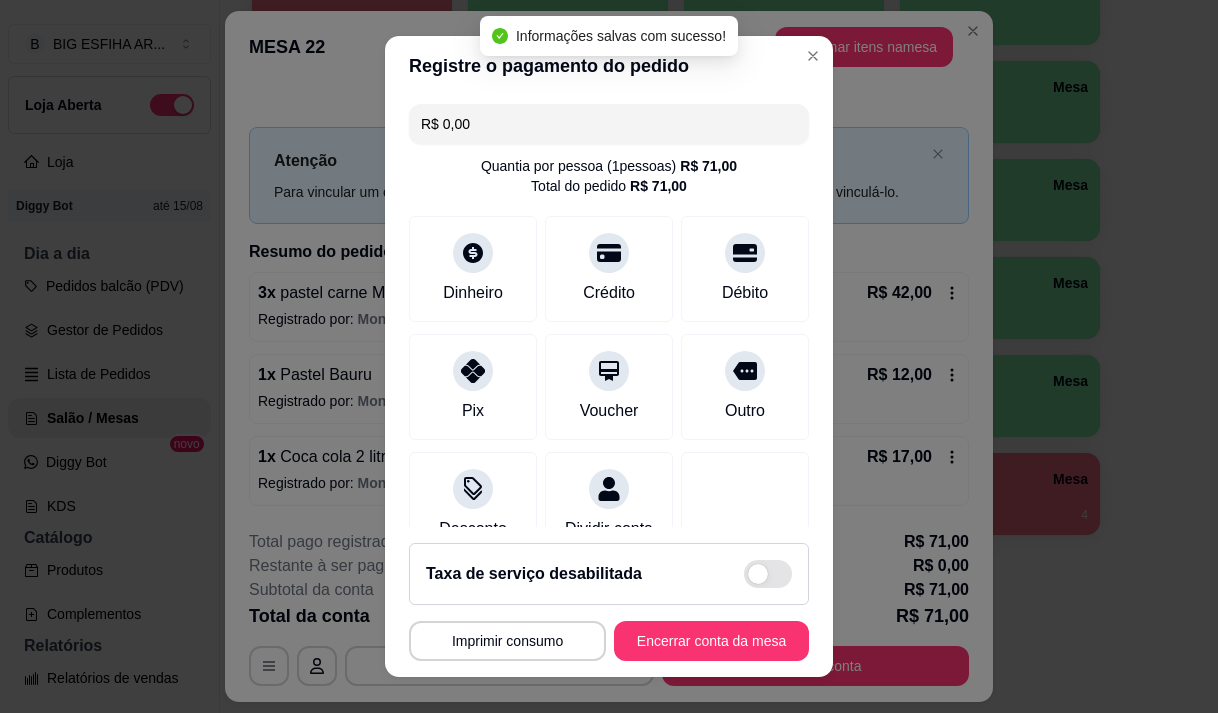type on "R$ 0,00" 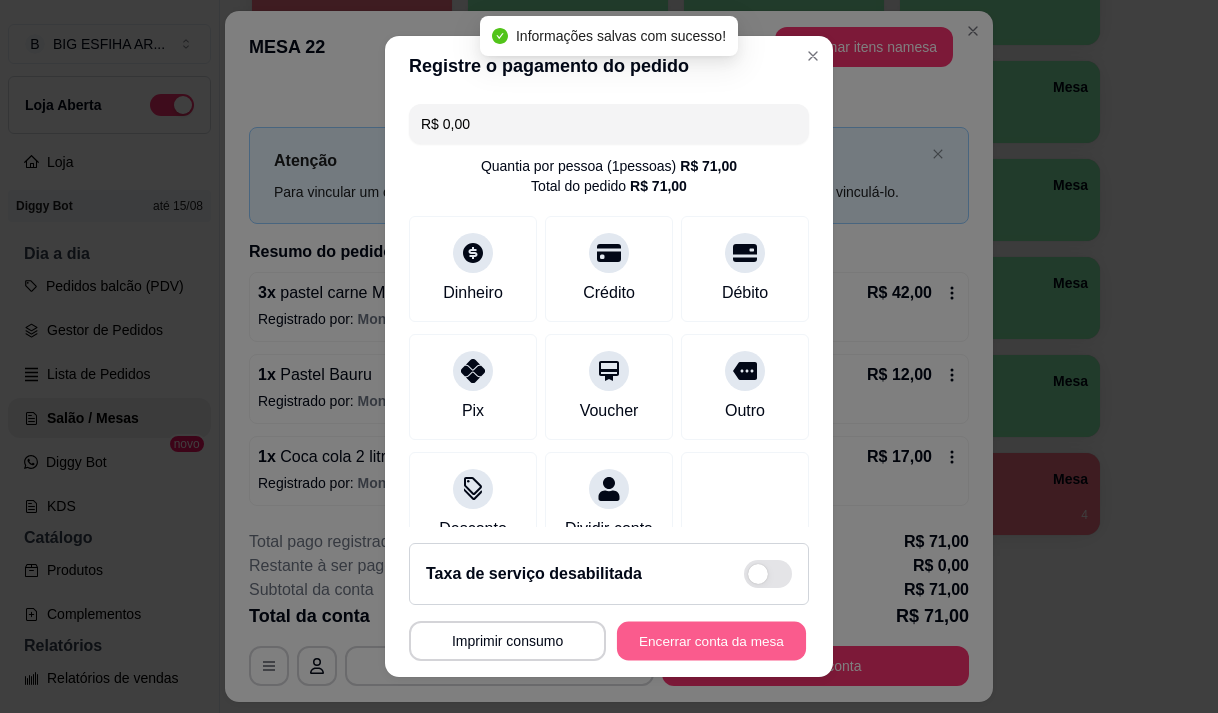 click on "Encerrar conta da mesa" at bounding box center (711, 641) 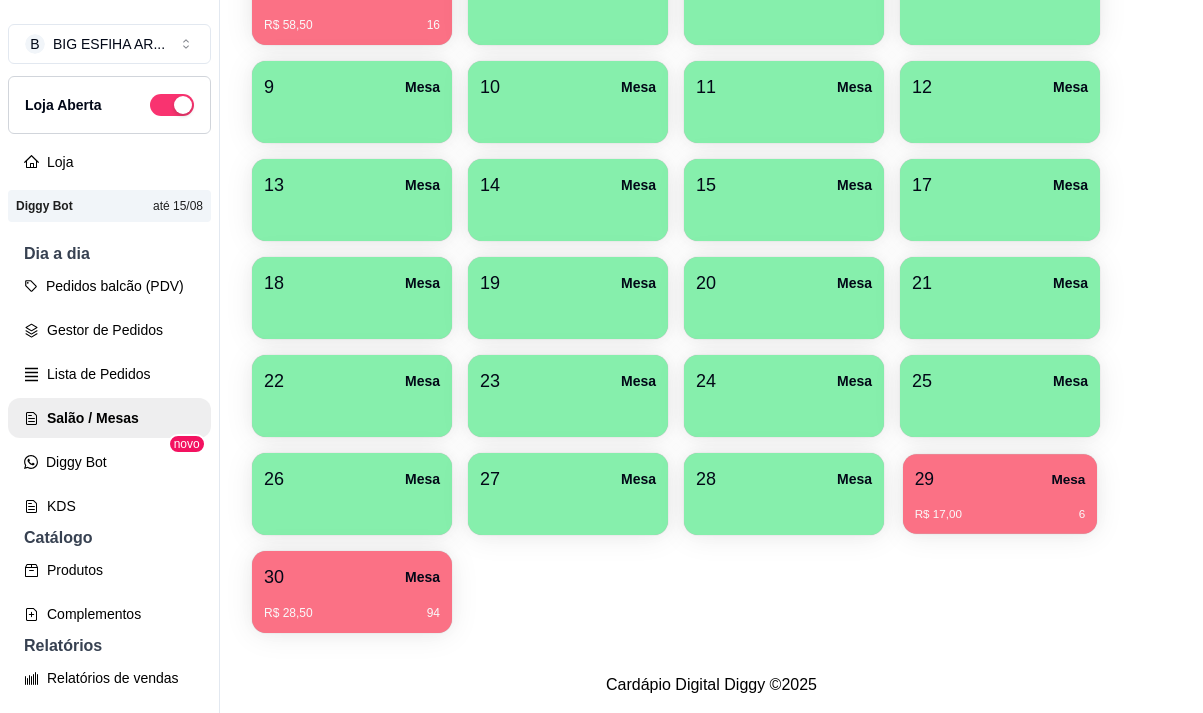 click on "R$ 17,00" at bounding box center (938, 515) 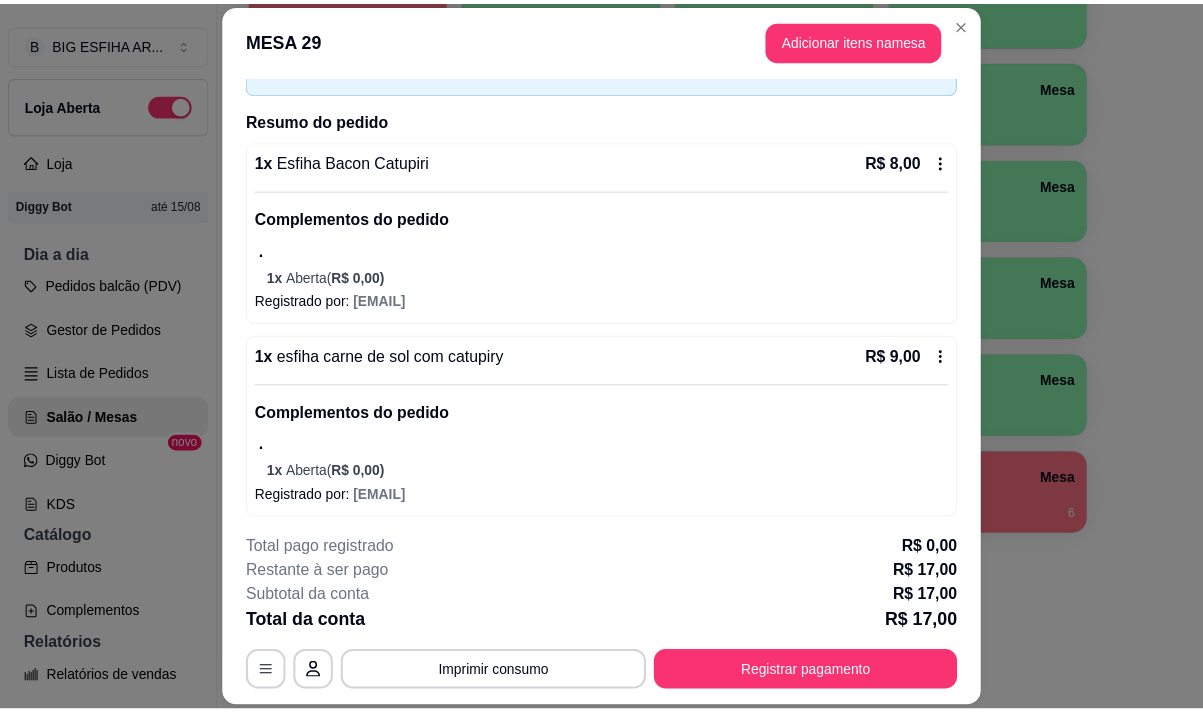 scroll, scrollTop: 129, scrollLeft: 0, axis: vertical 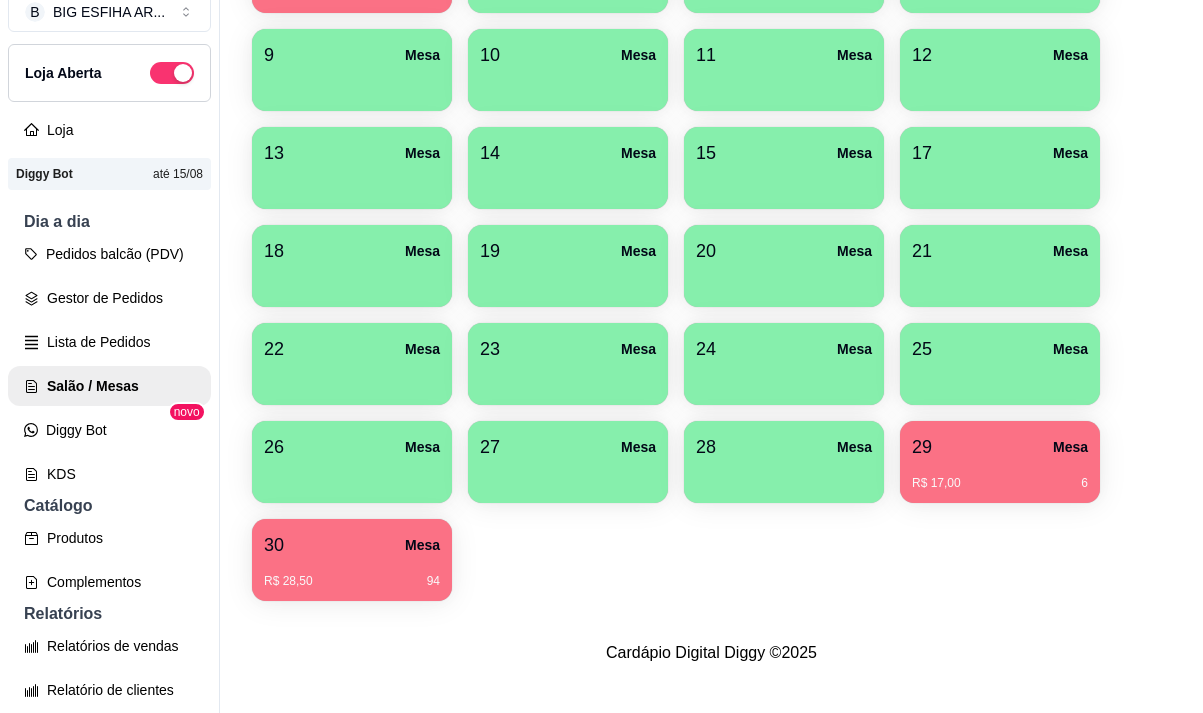 click at bounding box center [784, 378] 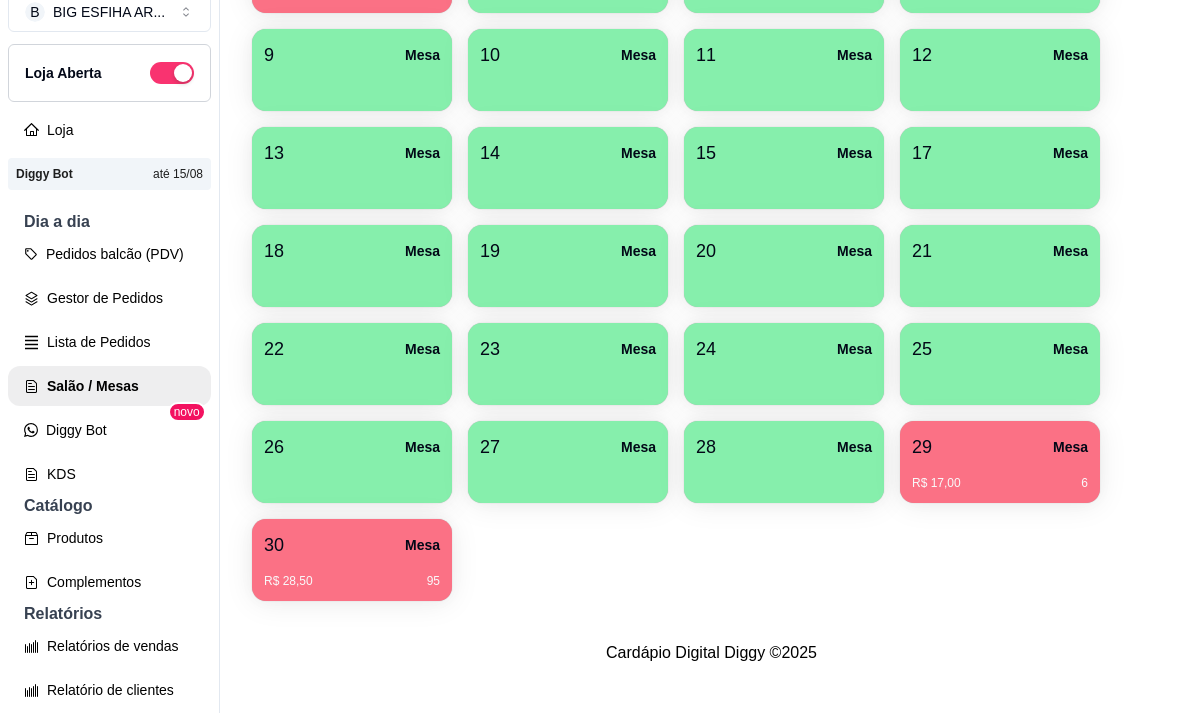 click on "28 Mesa" at bounding box center [784, 447] 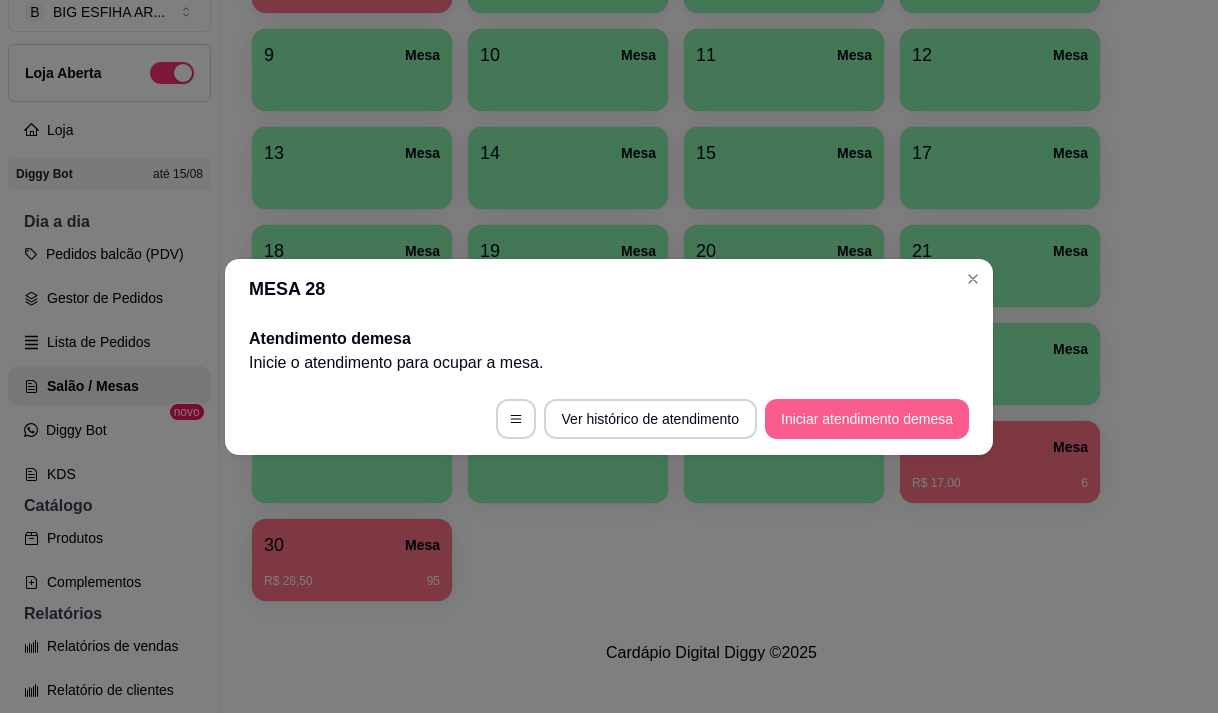 click on "Iniciar atendimento de  mesa" at bounding box center (867, 419) 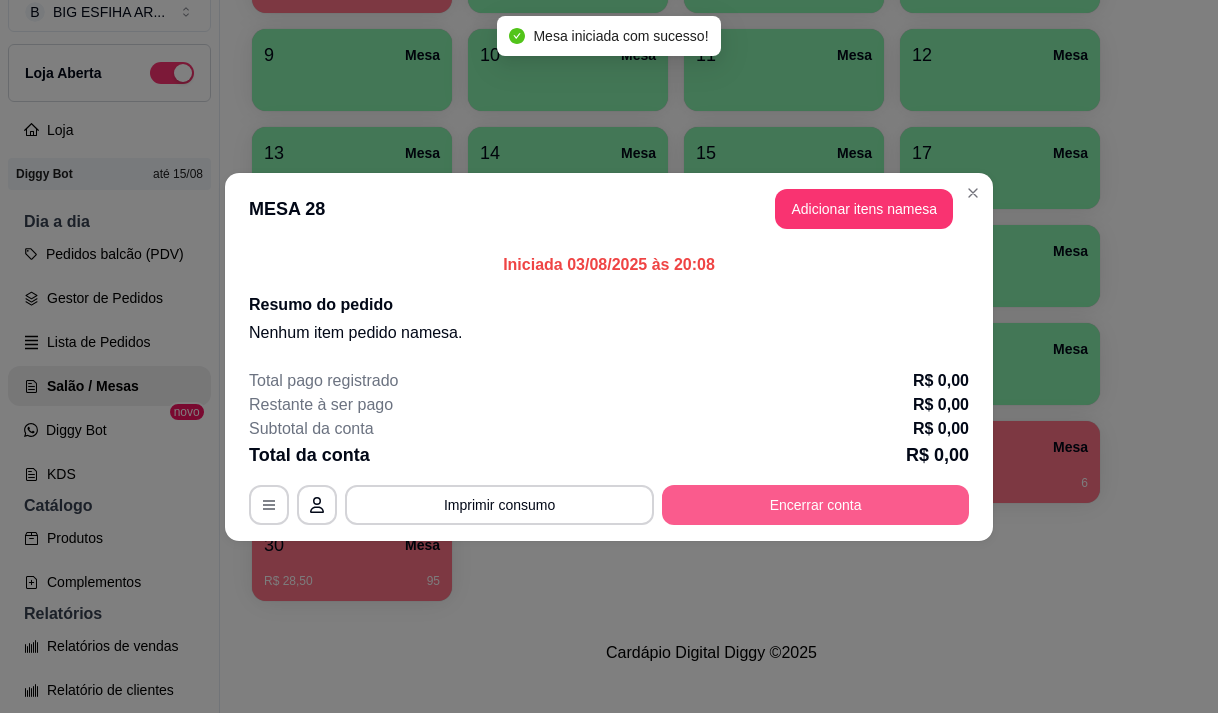 click on "Encerrar conta" at bounding box center (815, 505) 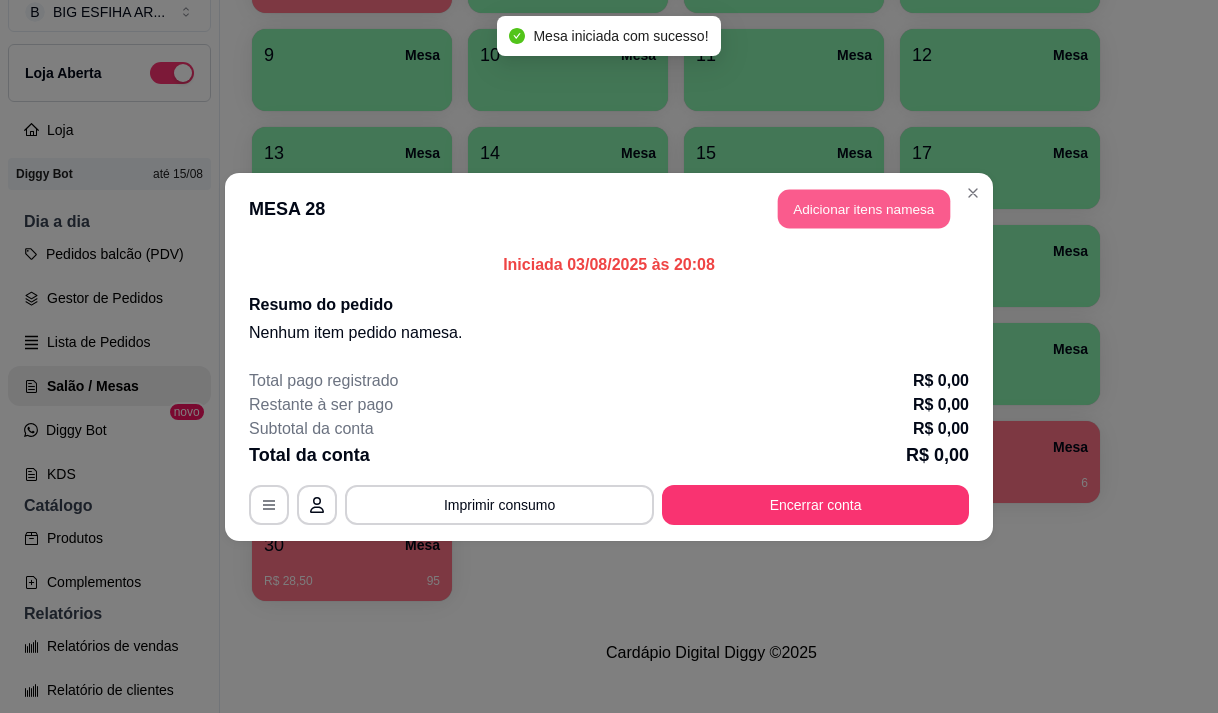click on "Adicionar itens na  mesa" at bounding box center [864, 208] 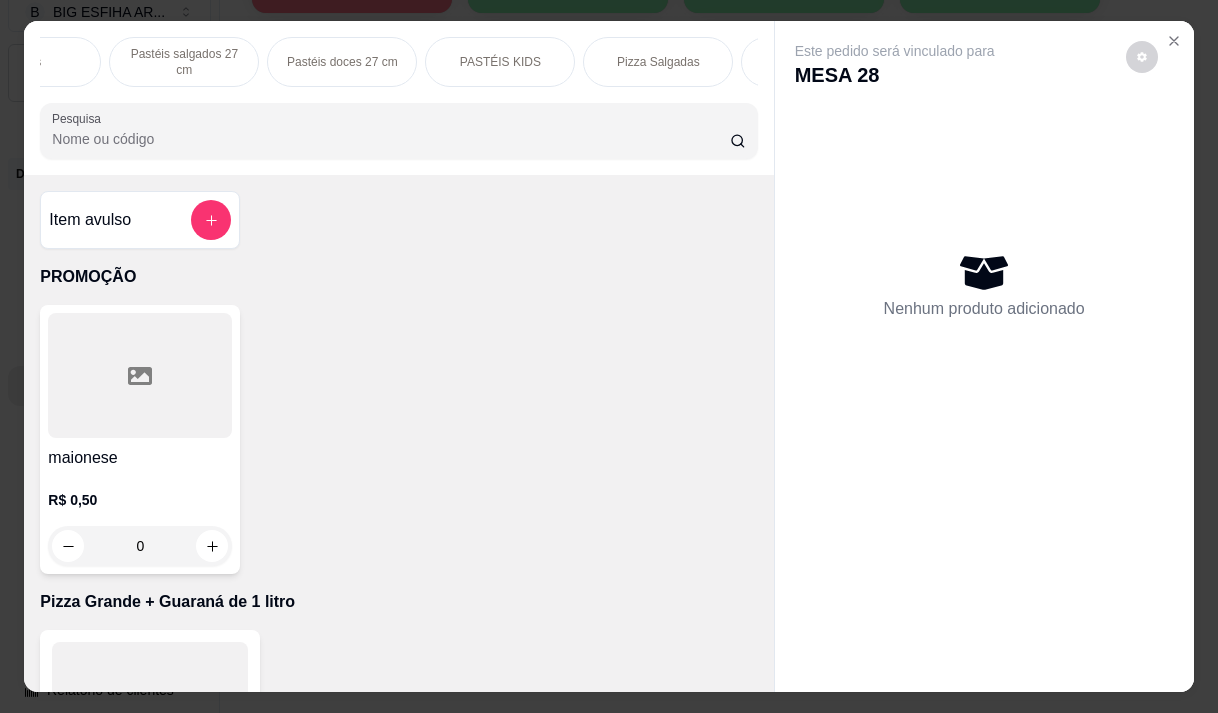scroll, scrollTop: 0, scrollLeft: 1000, axis: horizontal 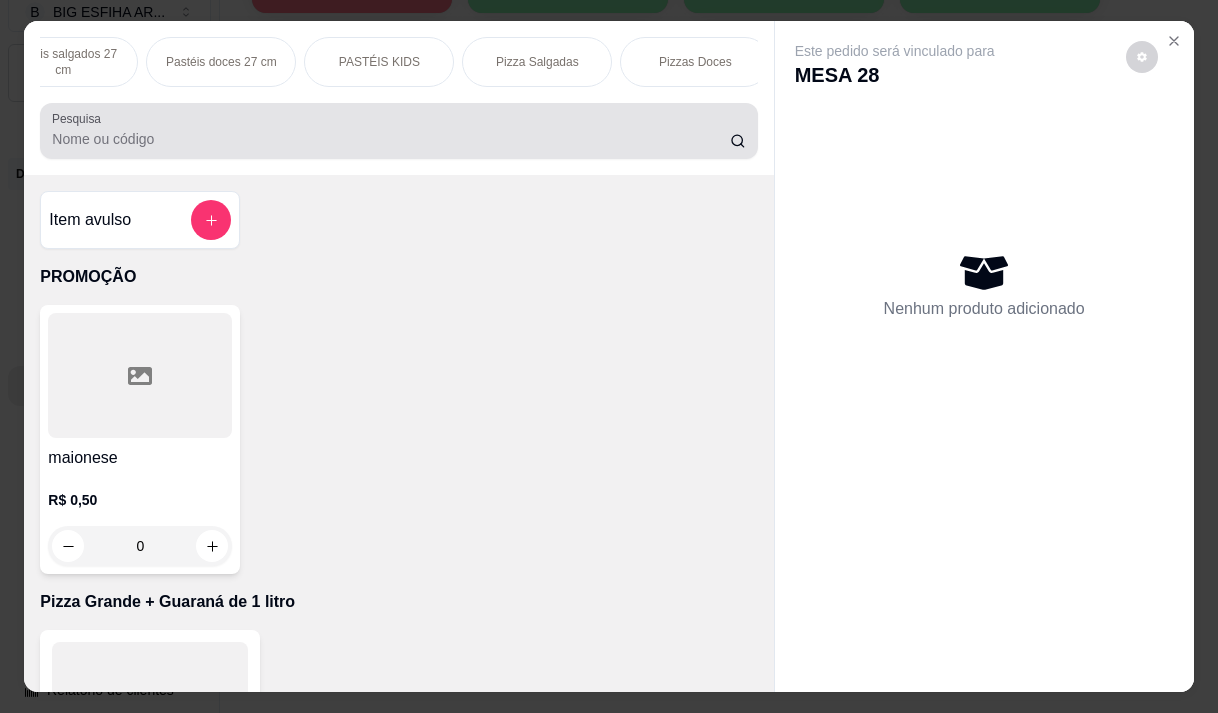 click on "Pesquisa" at bounding box center [391, 139] 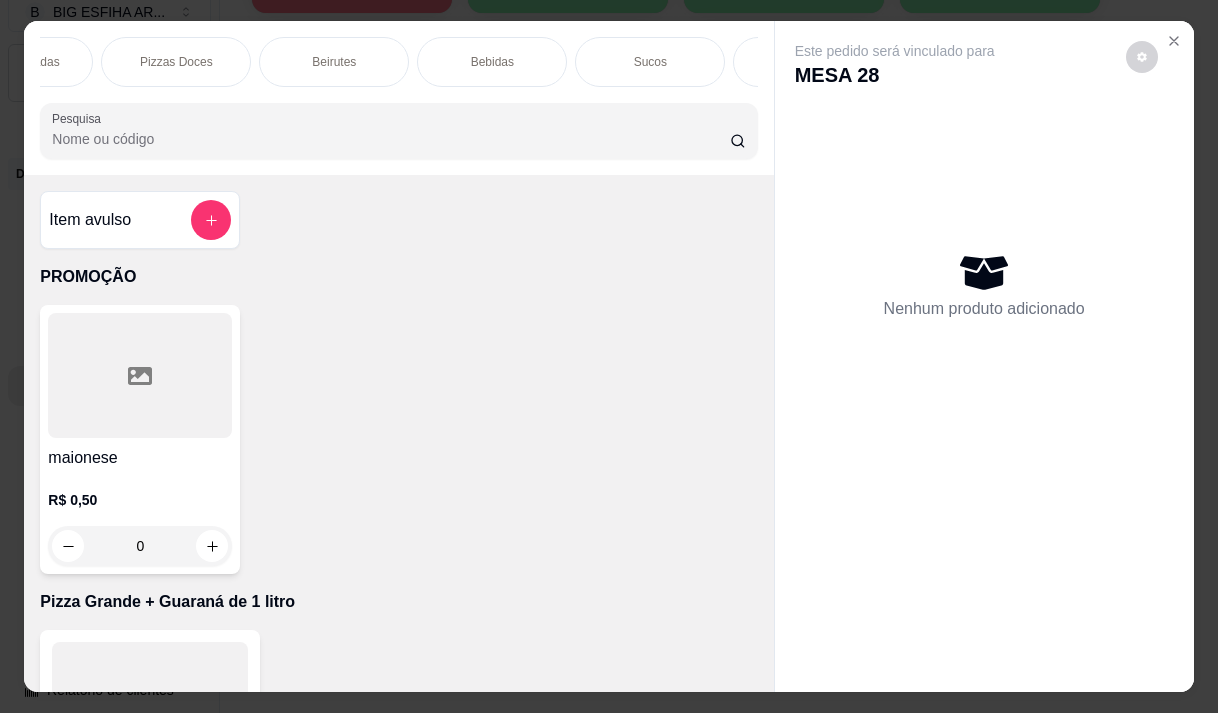 scroll, scrollTop: 0, scrollLeft: 1520, axis: horizontal 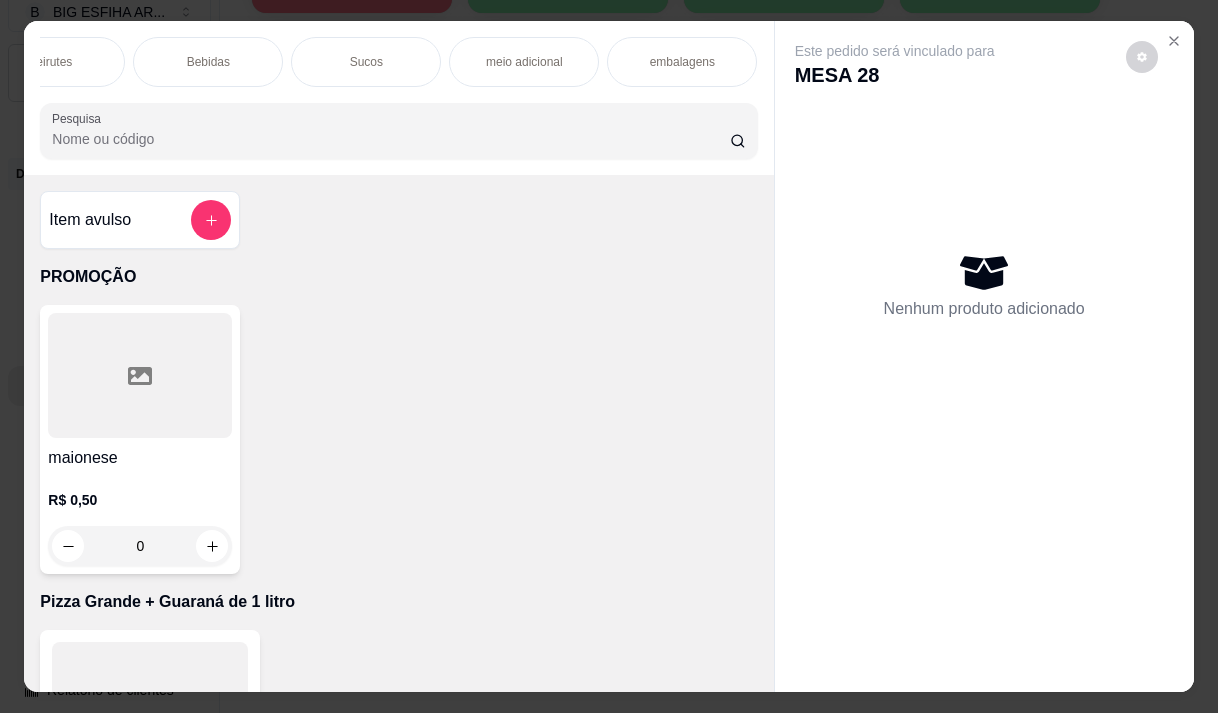 click on "PROMOÇÃO  Pizza Grande + Guaraná de 1 litro  PIZZA PROMOÇÃO + BORDA  Esfihas salgadas 17 cm Esfihas doce 17 cm Kibes Pastéis salgados 27 cm Pastéis doces 27 cm PASTÉIS KIDS Pizza Salgadas Pizzas Doces Beirutes Bebidas Sucos meio adicional  embalagens  Pesquisa" at bounding box center (398, 98) 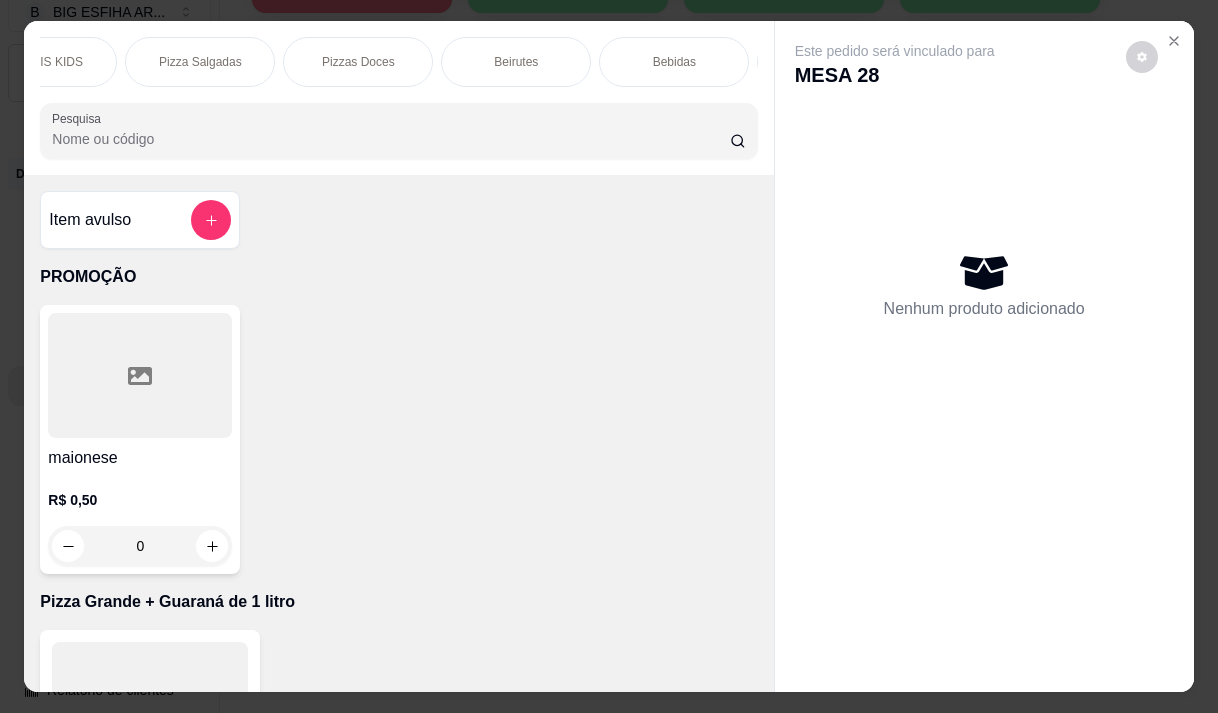 scroll, scrollTop: 0, scrollLeft: 1323, axis: horizontal 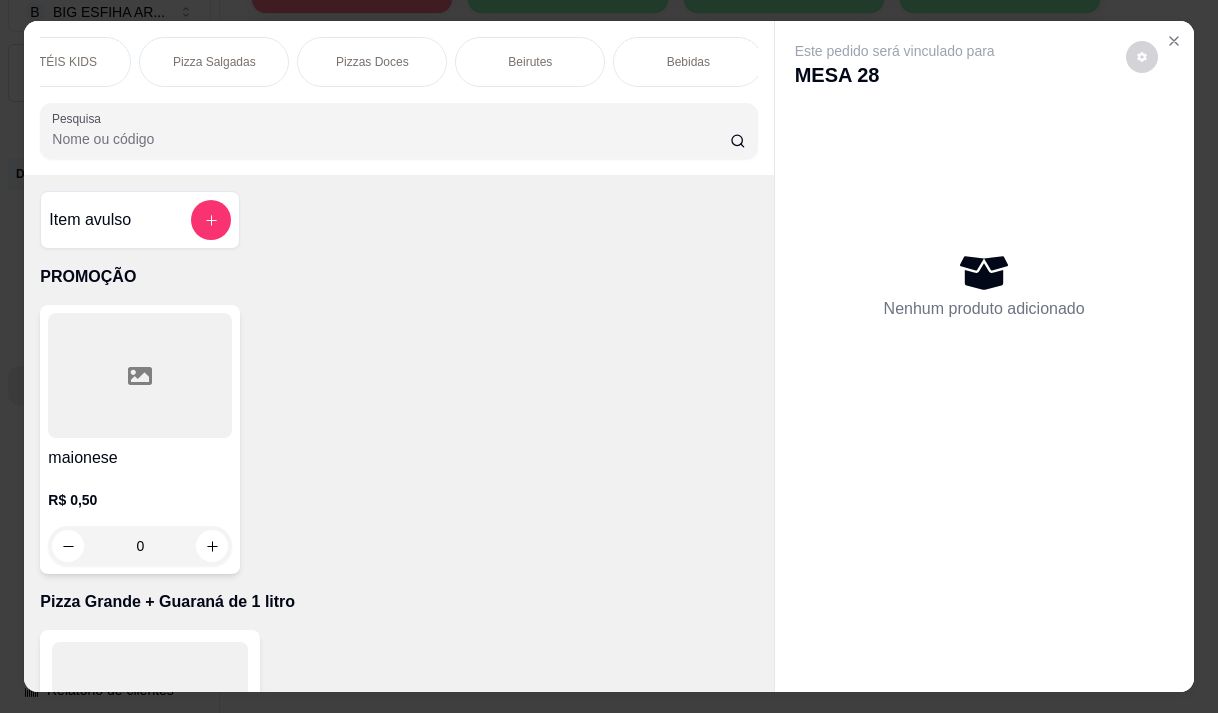 click on "Pizza Salgadas" at bounding box center [214, 62] 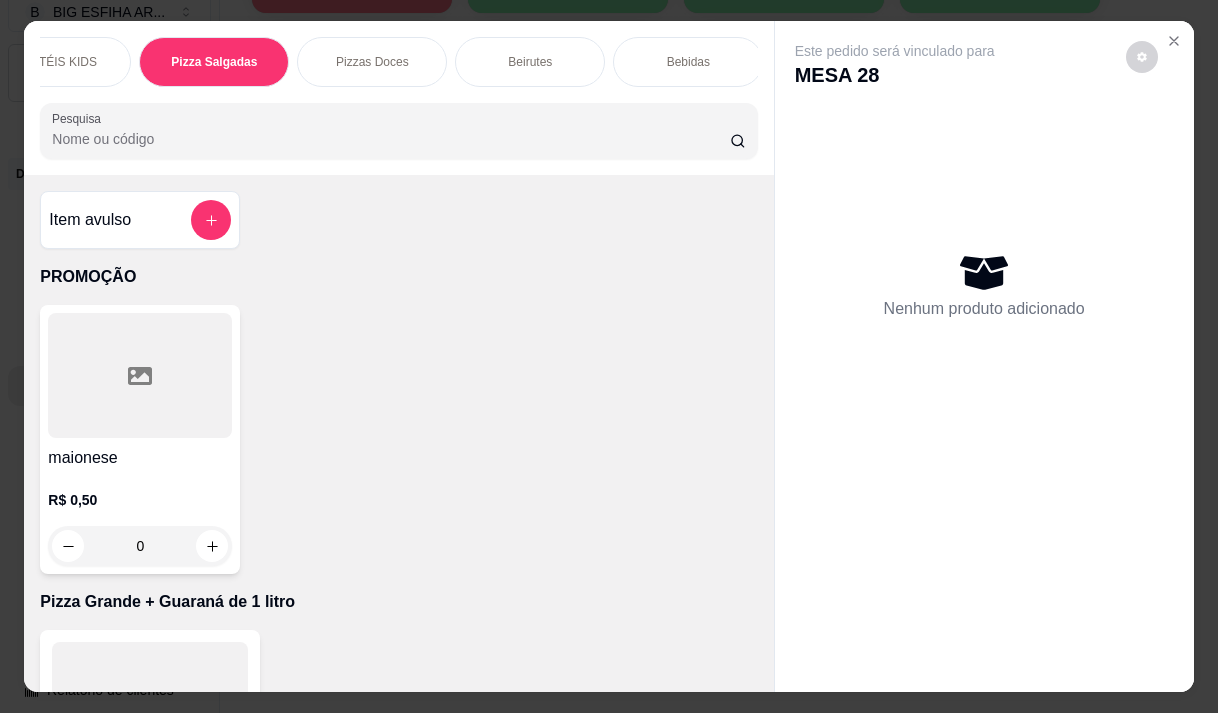 scroll, scrollTop: 15444, scrollLeft: 0, axis: vertical 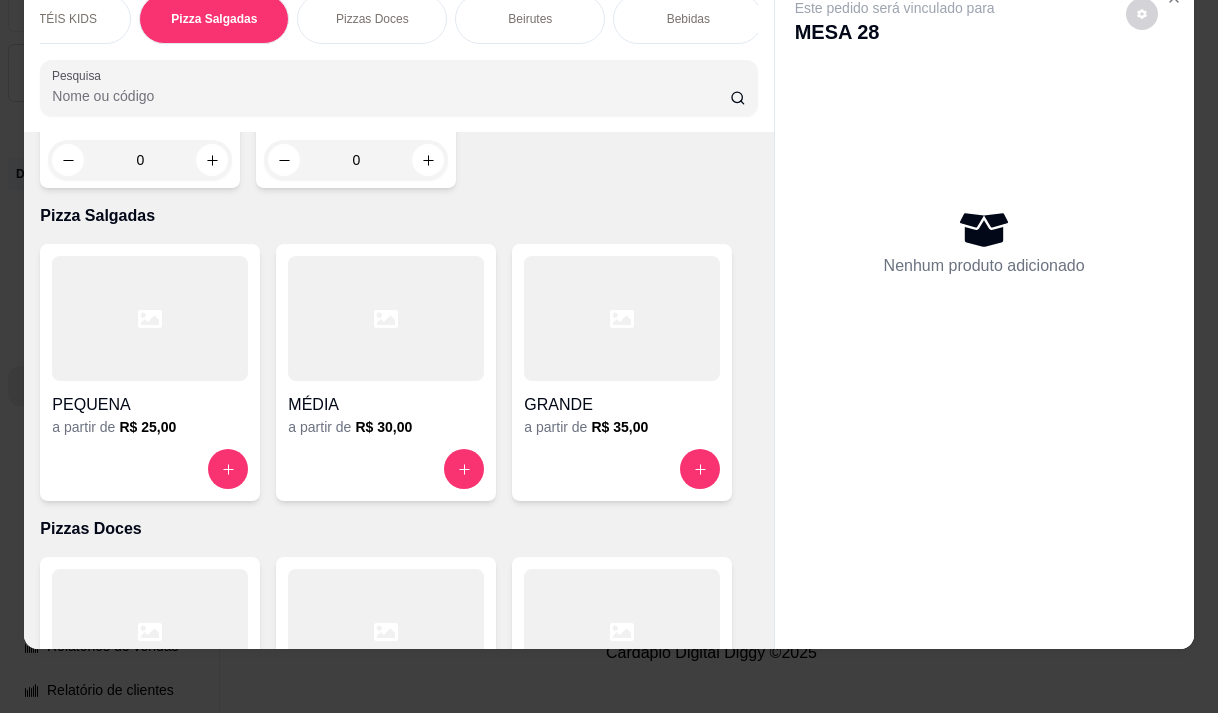 click at bounding box center [622, 318] 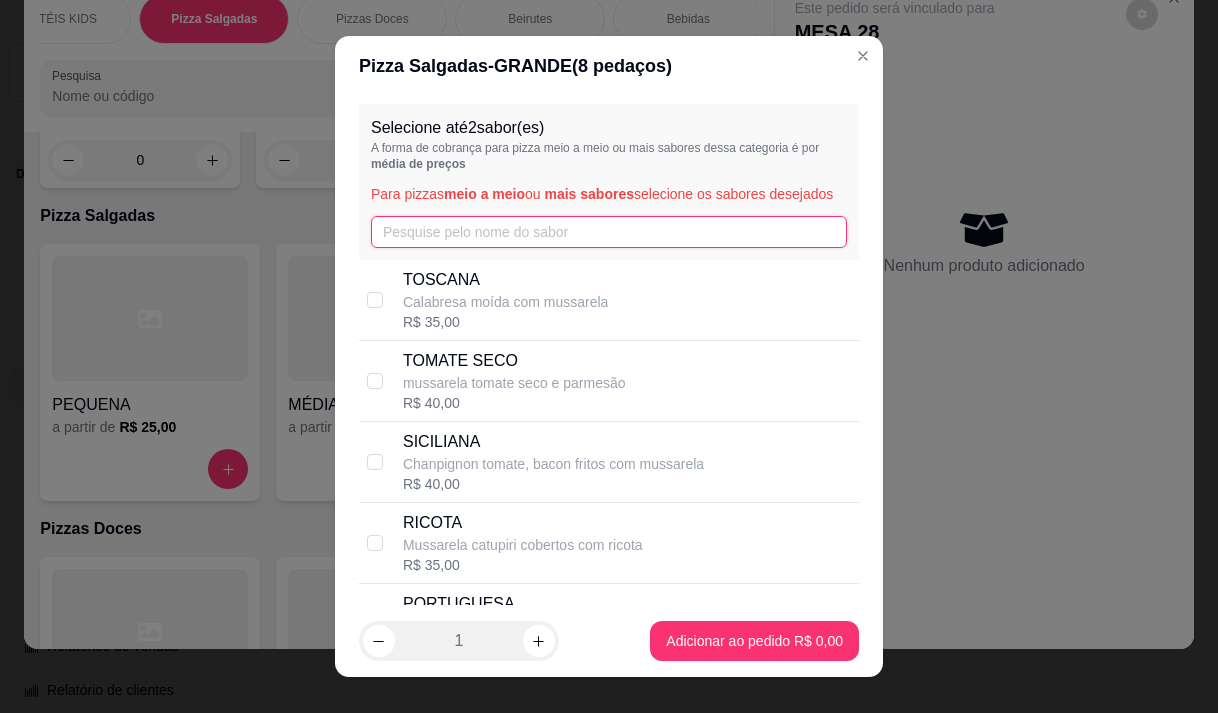 click at bounding box center [609, 232] 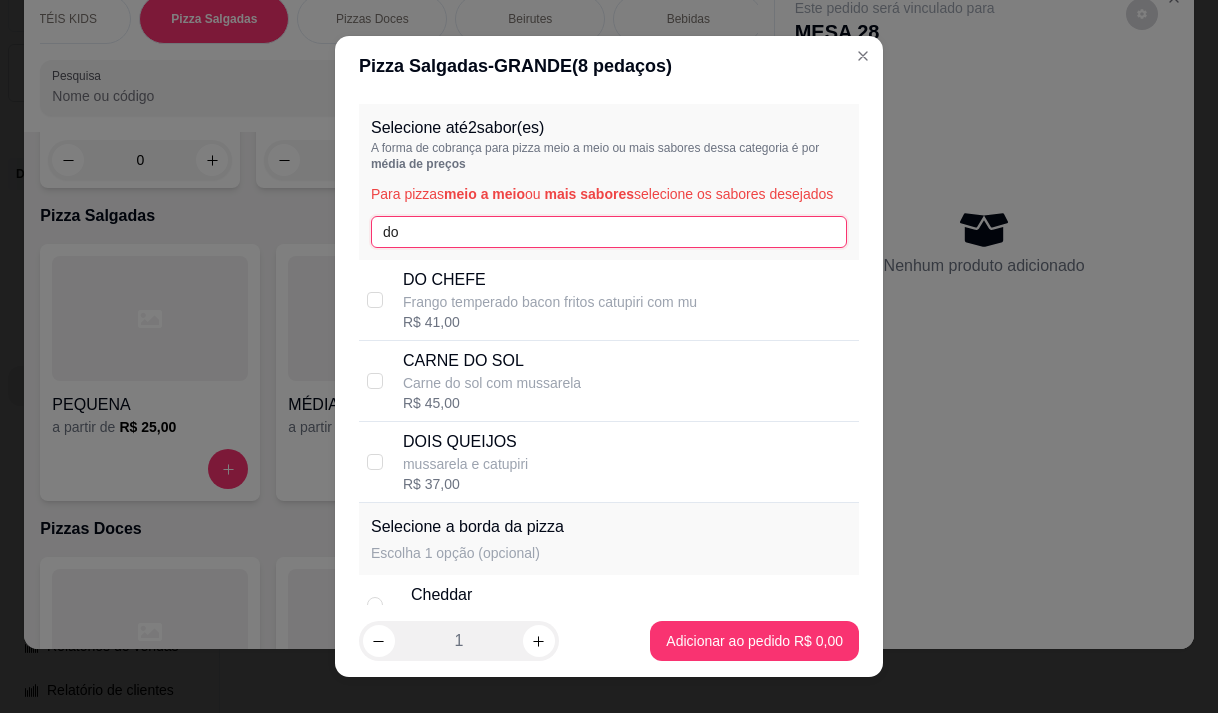 type on "do" 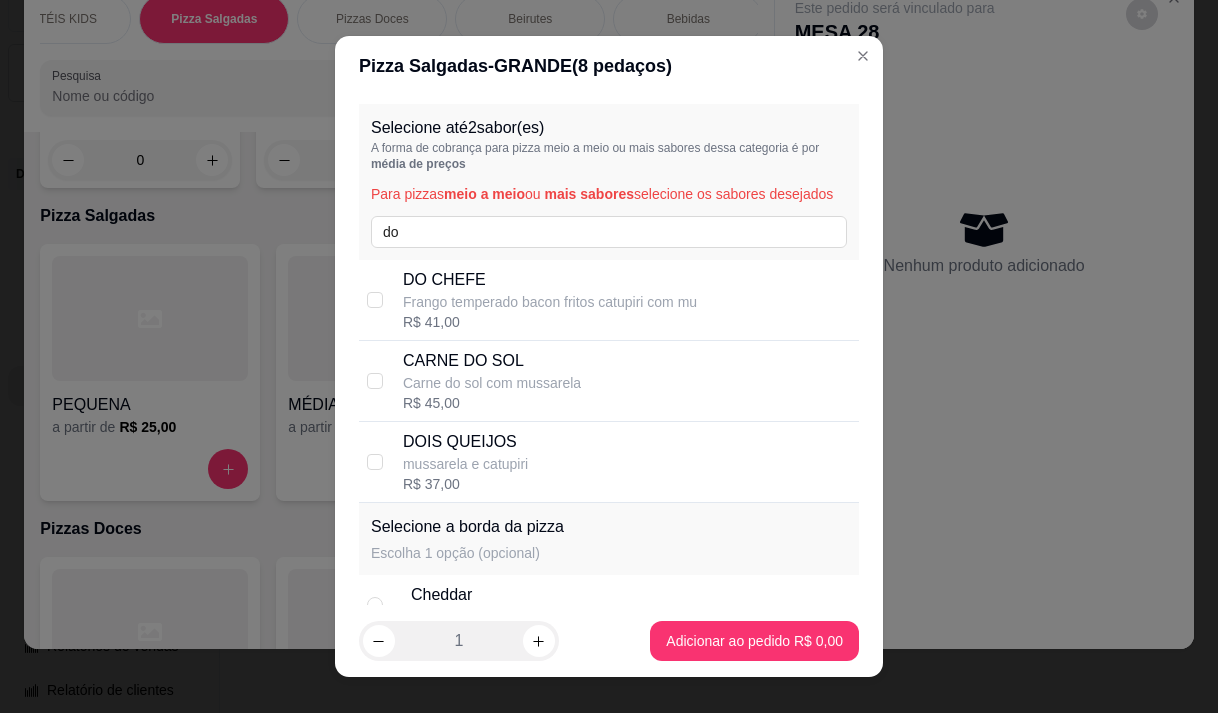 click on "DO CHEFE" at bounding box center (550, 280) 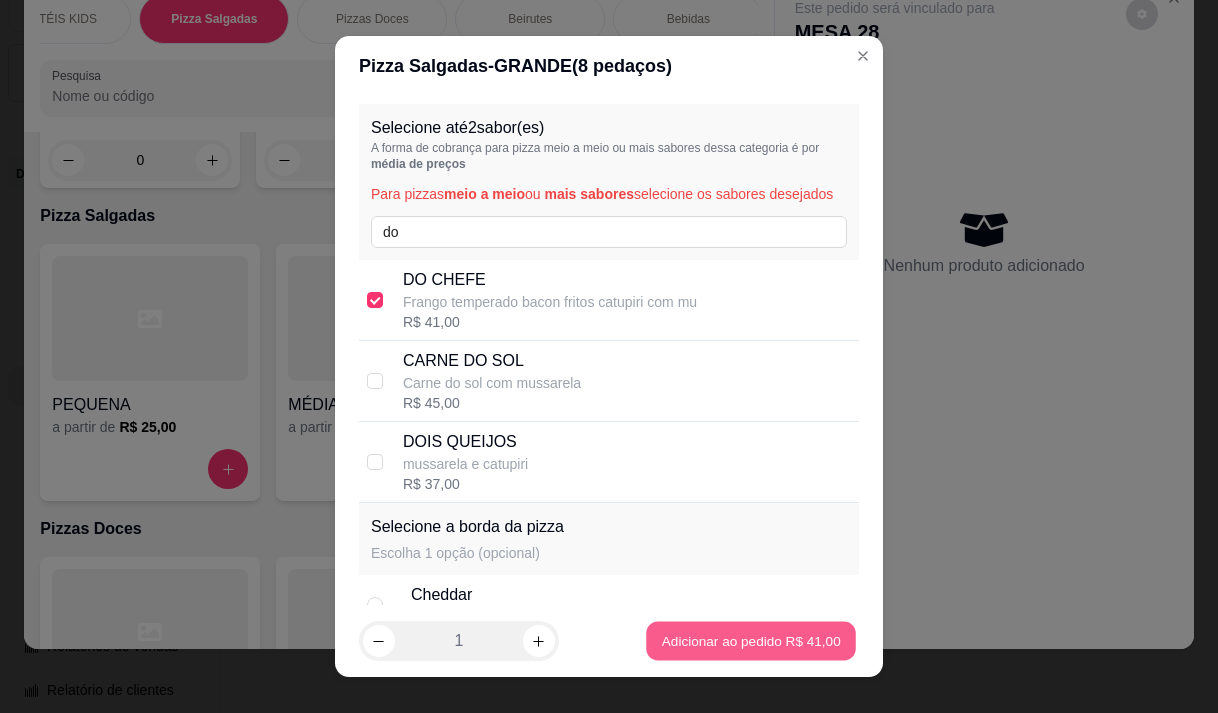 drag, startPoint x: 730, startPoint y: 631, endPoint x: 886, endPoint y: 623, distance: 156.20499 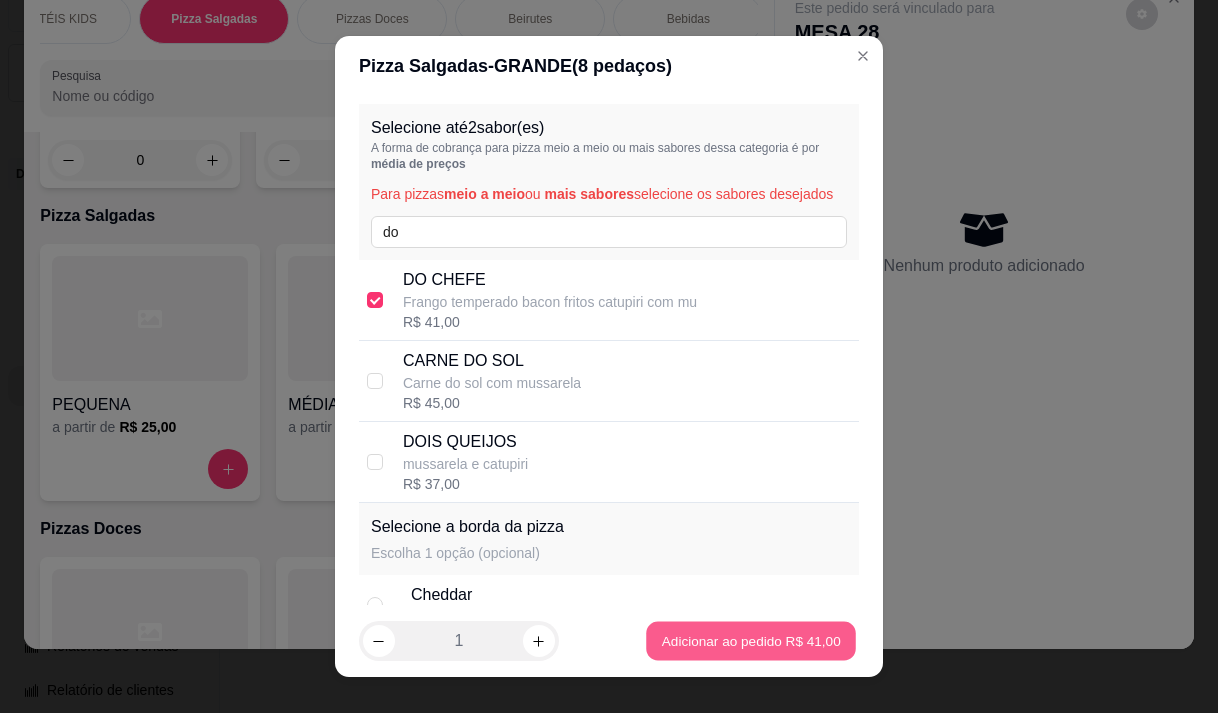 click on "PEQUENA a partir de     R$ 25,00 MÉDIA a partir de     R$ 30,00 GRANDE a partir de     R$ 35,00" at bounding box center [398, 685] 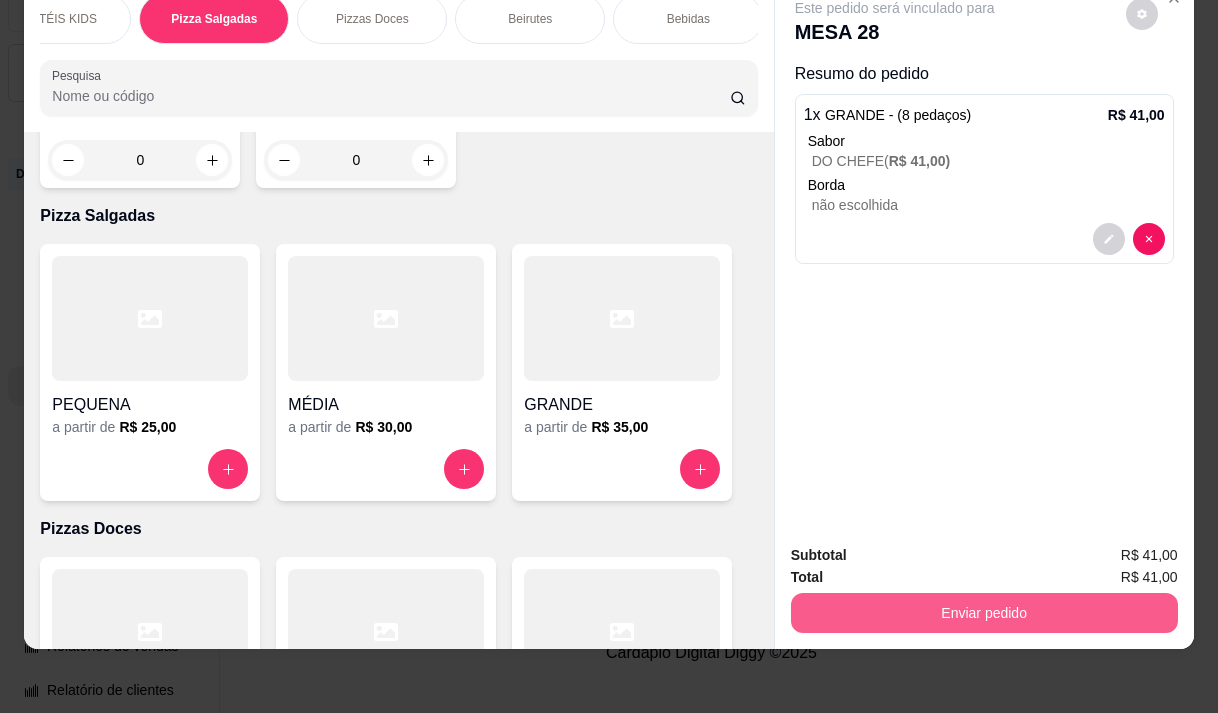 click on "Subtotal R$ 41,00 Total R$ 41,00 Enviar pedido" at bounding box center [984, 588] 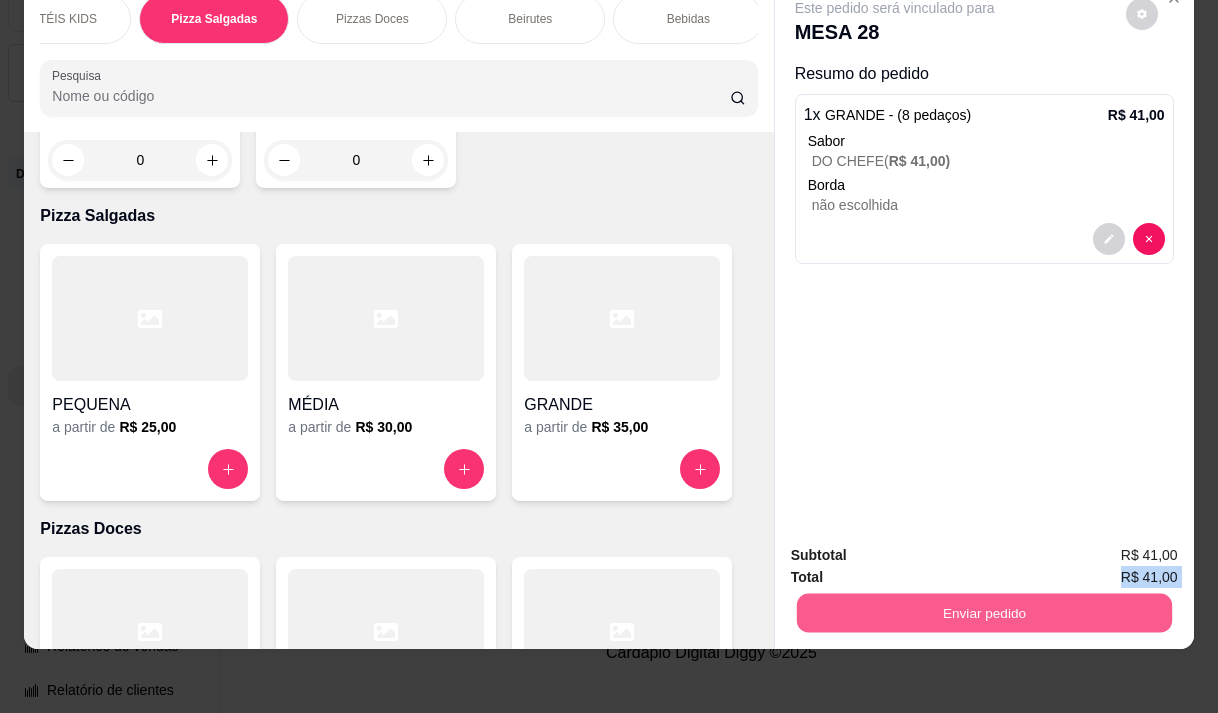 click on "Enviar pedido" at bounding box center (983, 612) 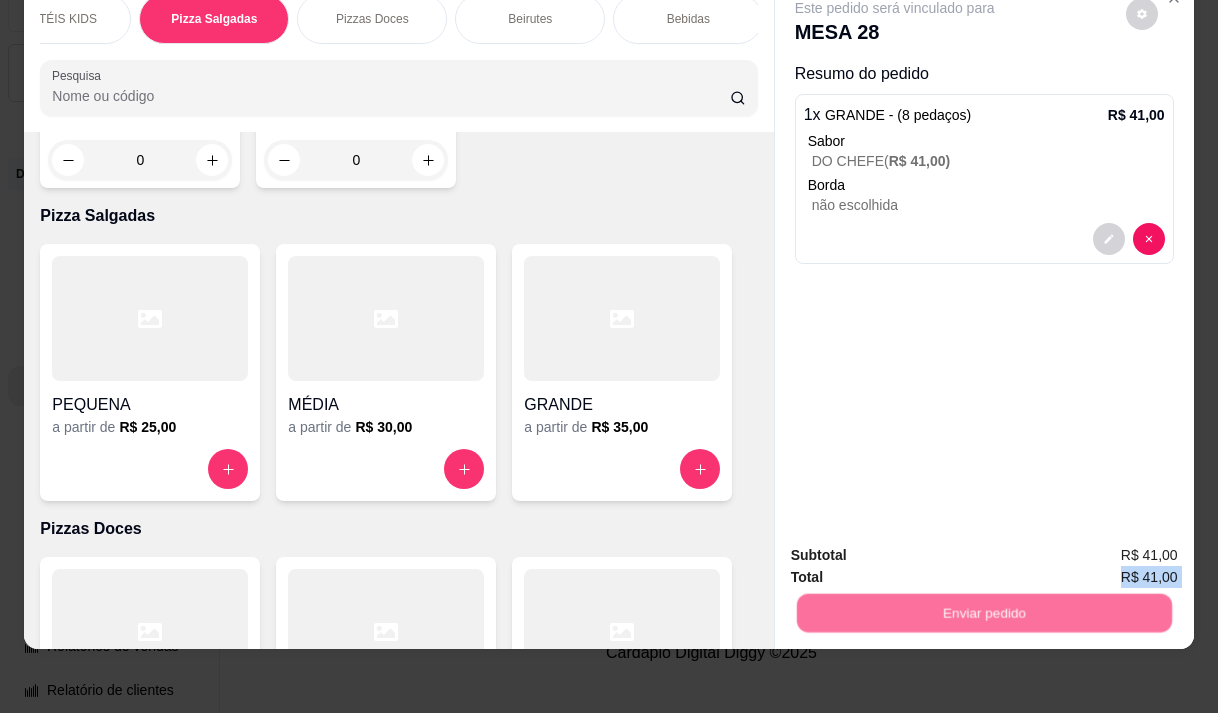 click on "Não registrar e enviar pedido" at bounding box center [918, 548] 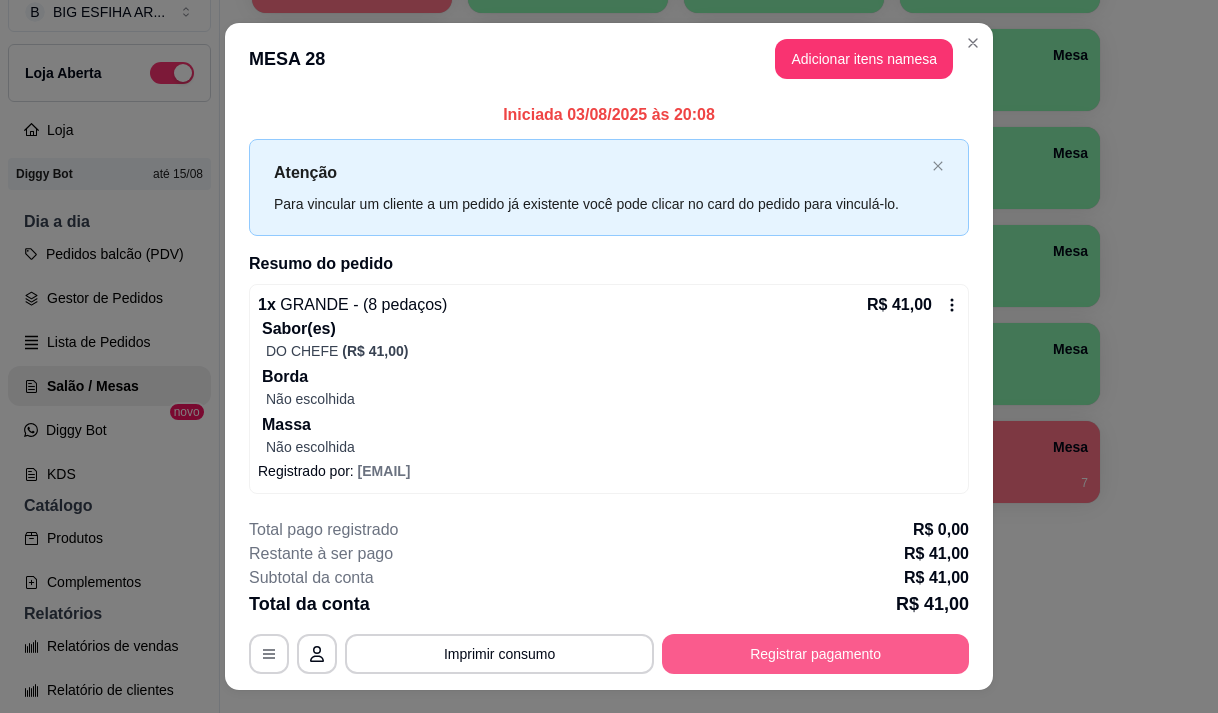 click on "Registrar pagamento" at bounding box center (815, 654) 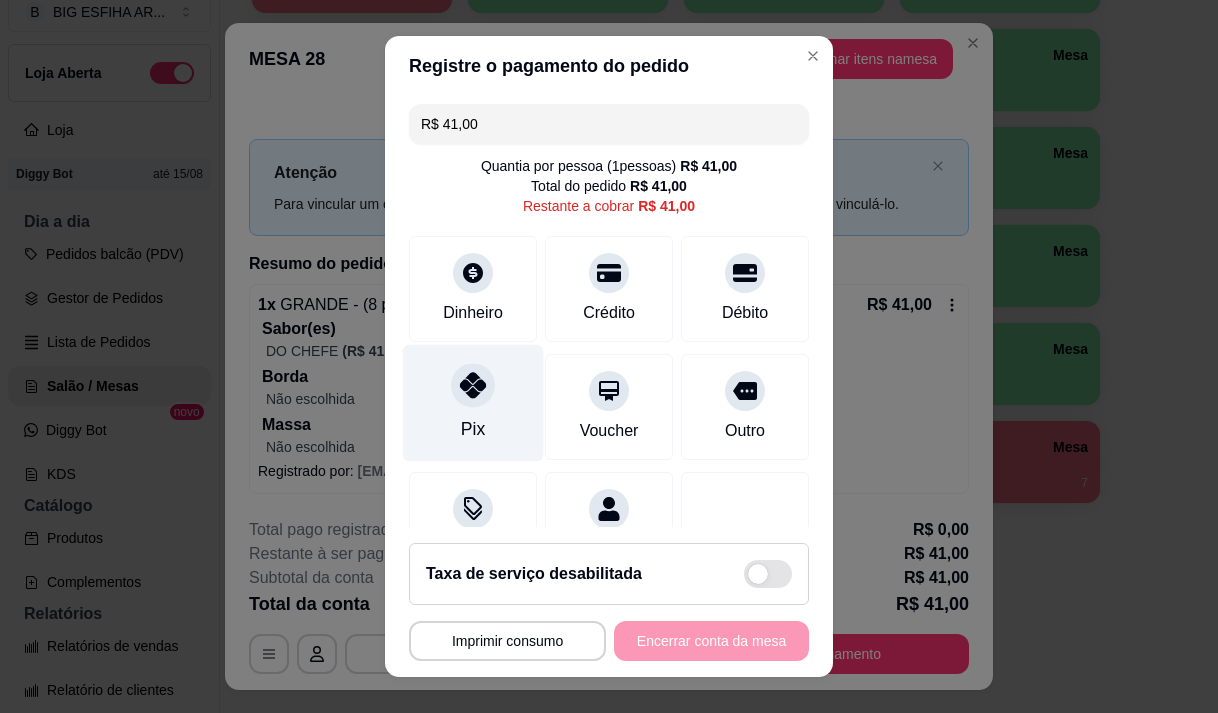 click 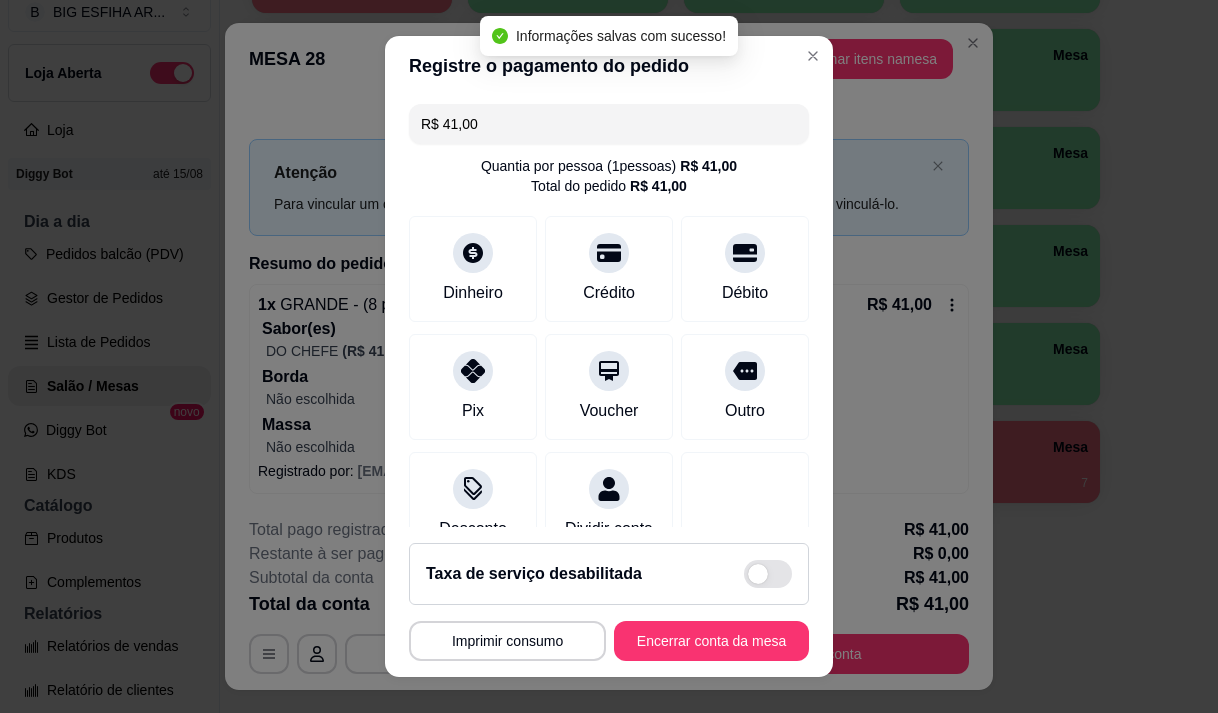 type on "R$ 0,00" 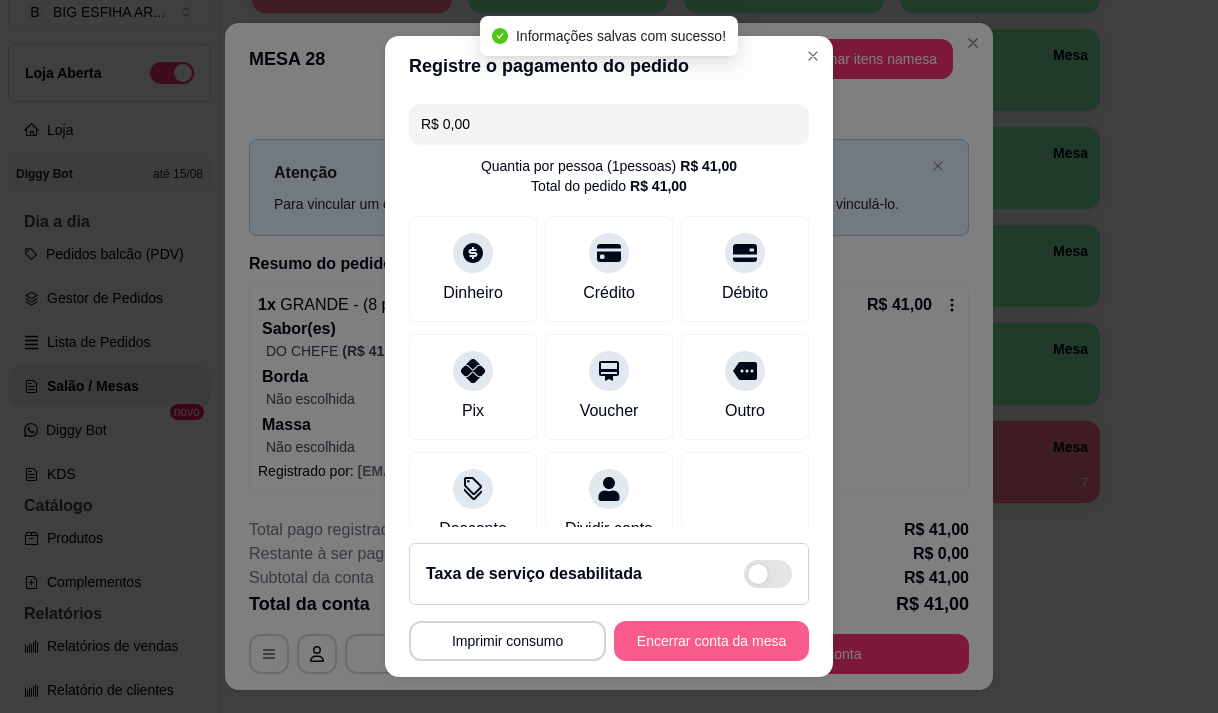 click on "Encerrar conta da mesa" at bounding box center (711, 641) 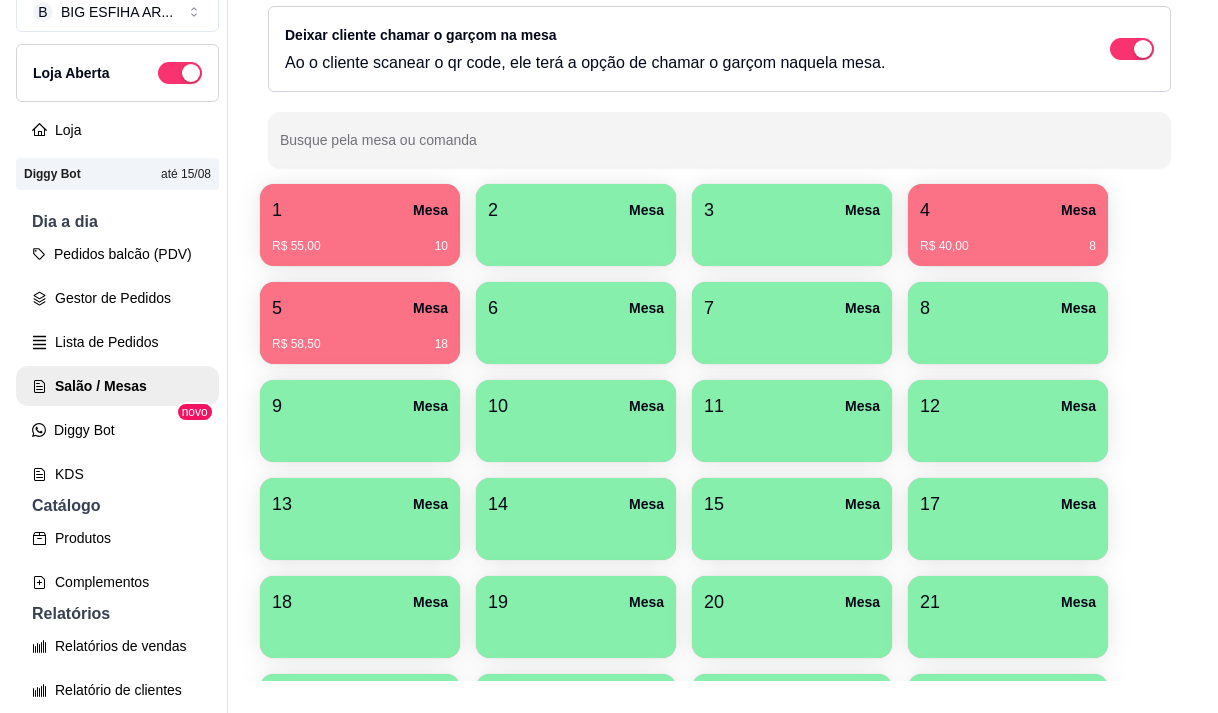 scroll, scrollTop: 108, scrollLeft: 0, axis: vertical 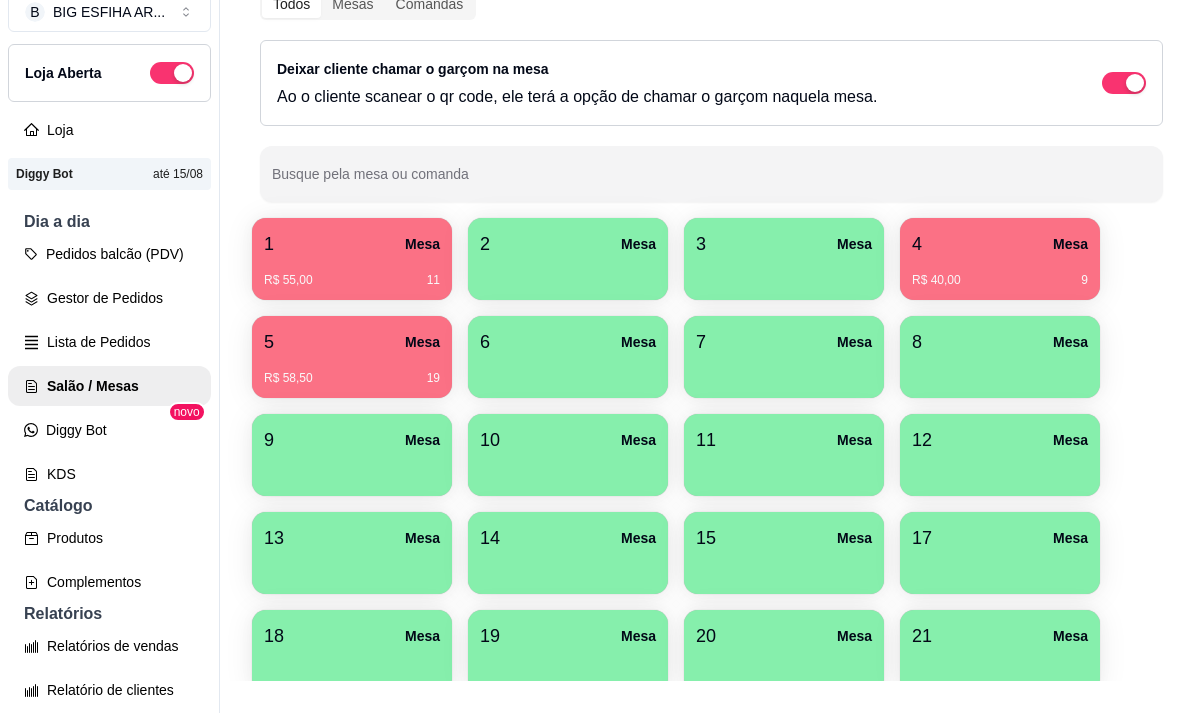 click on "R$ 58,50 19" at bounding box center (352, 371) 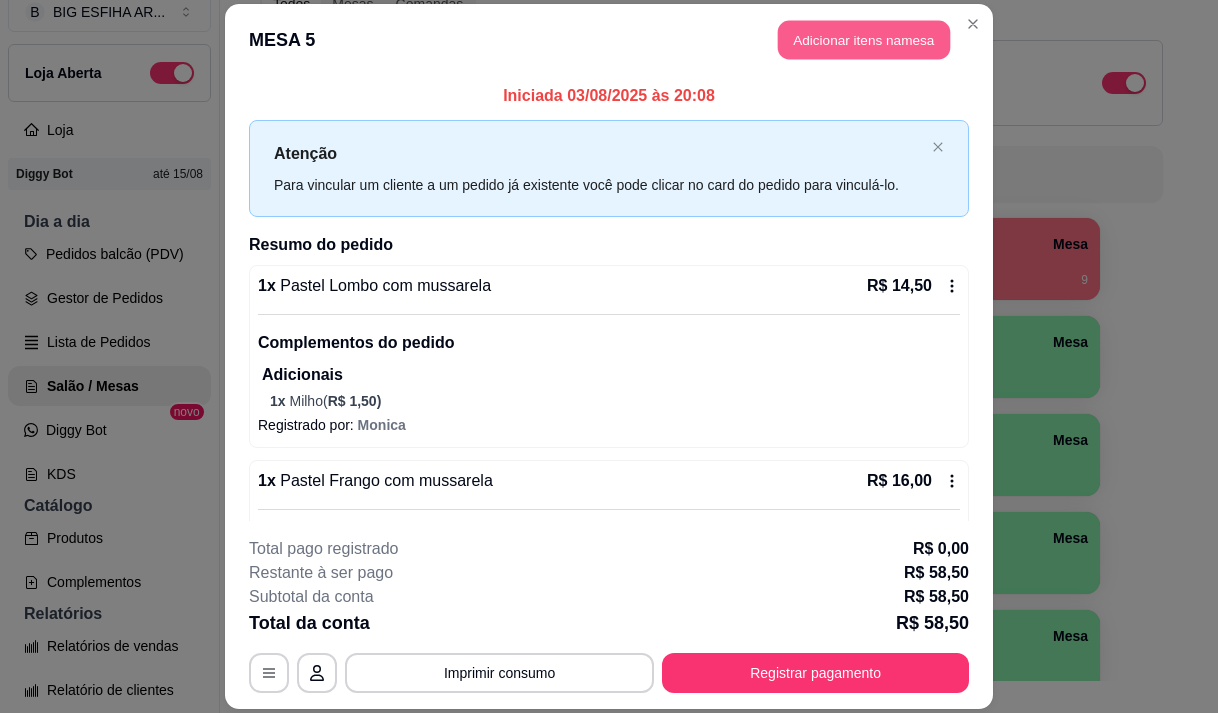 click on "Adicionar itens na  mesa" at bounding box center (864, 39) 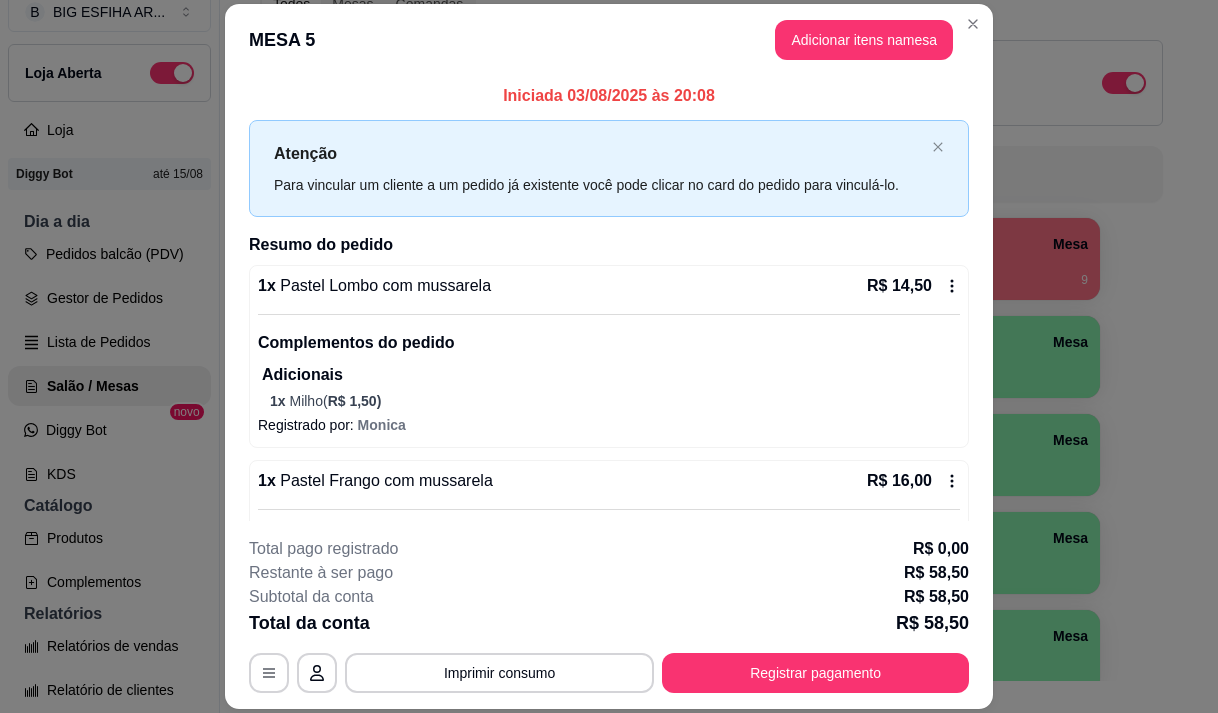 click on "Pesquisa" at bounding box center (398, 131) 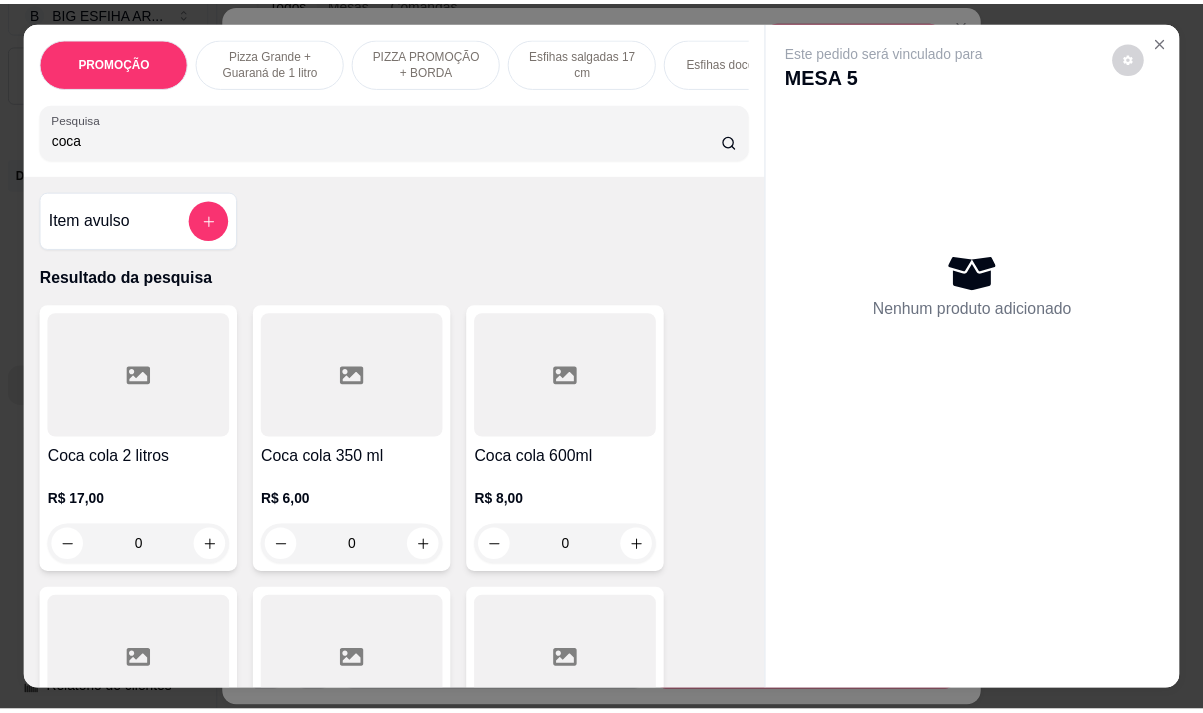 scroll, scrollTop: 200, scrollLeft: 0, axis: vertical 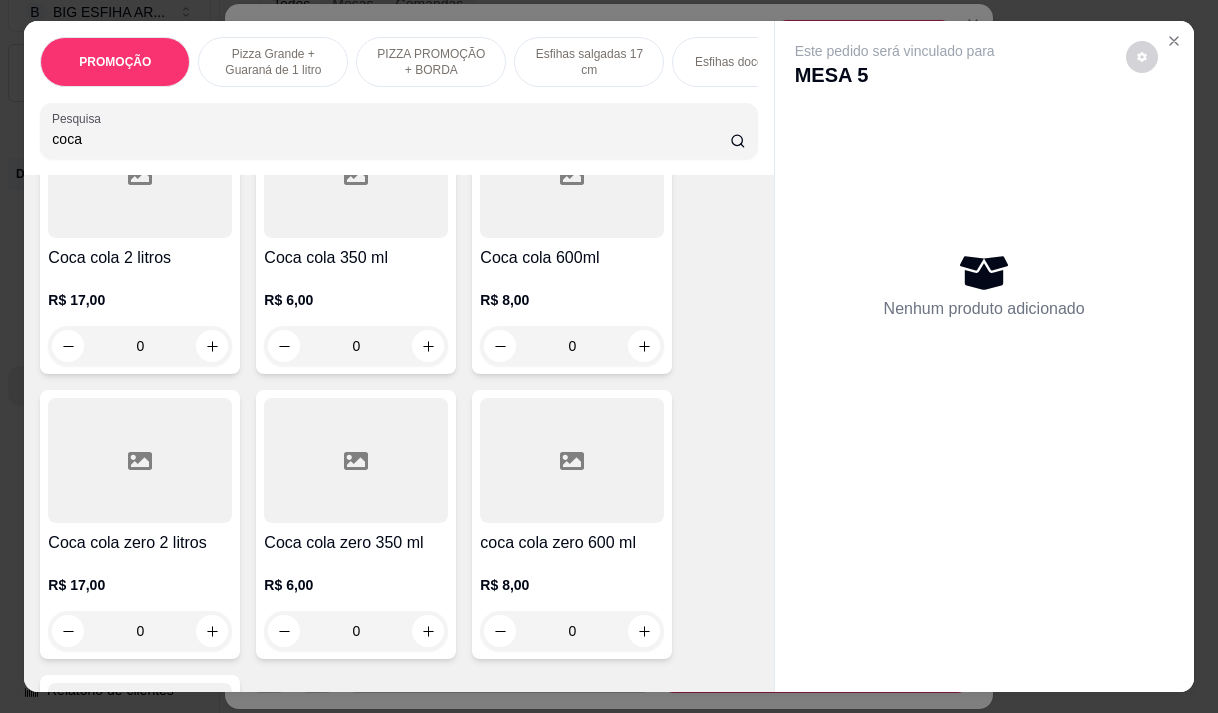 type on "coca" 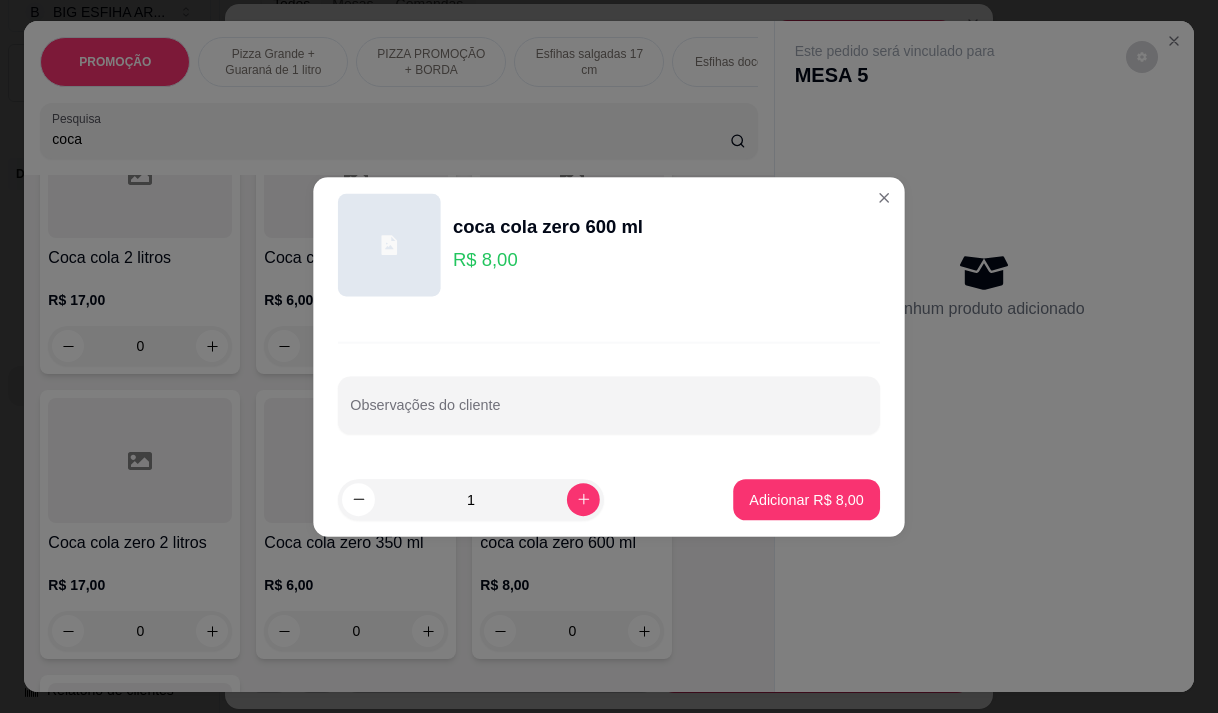 click on "Este pedido será vinculado para   MESA 5 Nenhum produto adicionado" at bounding box center (984, 340) 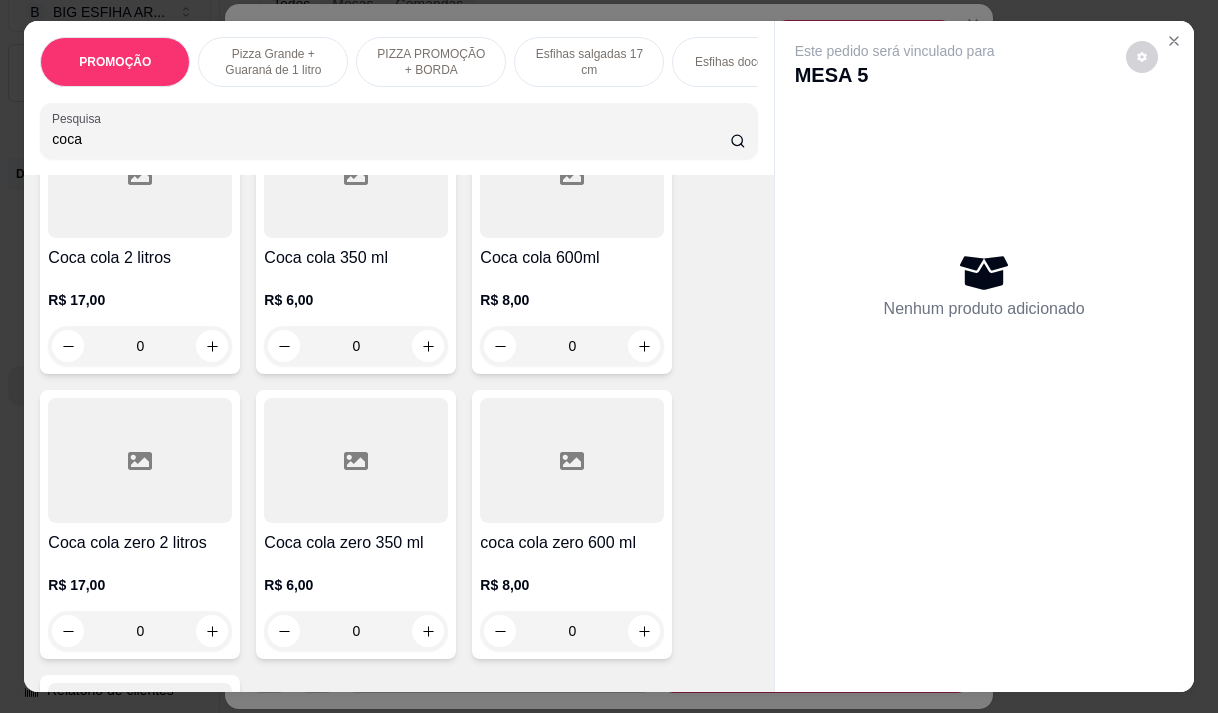 click on "R$ 8,00 0" at bounding box center (572, 603) 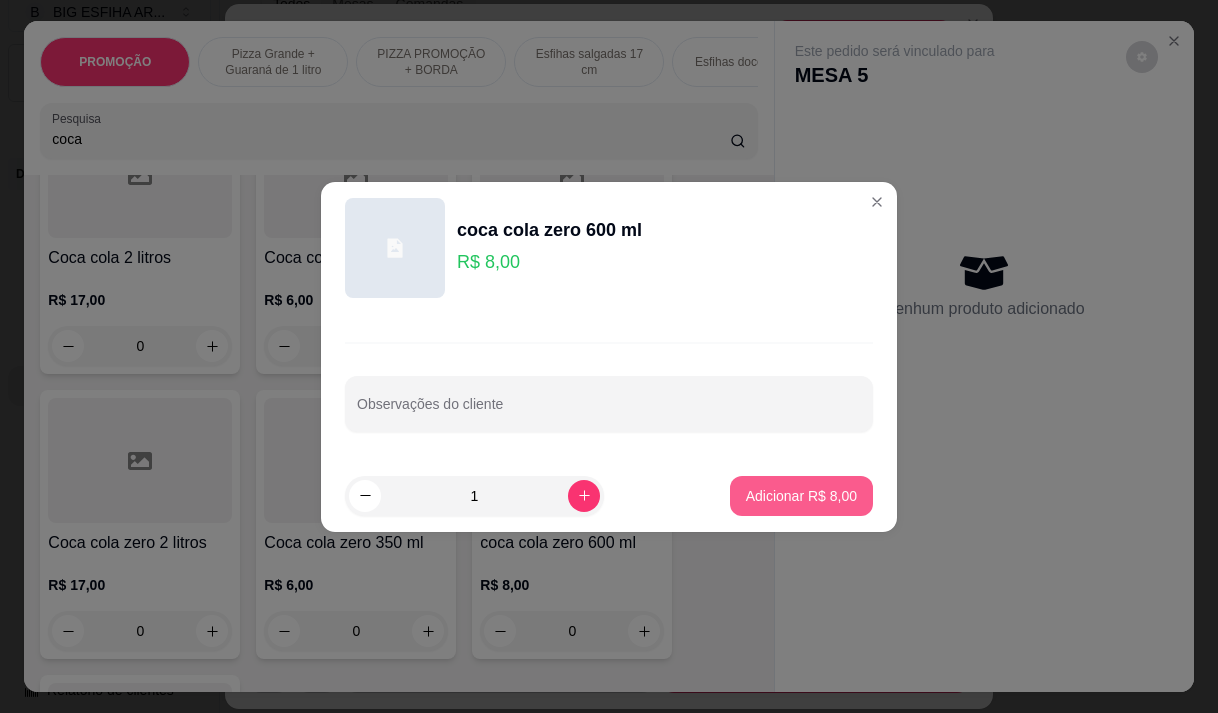 click on "Adicionar   R$ 8,00" at bounding box center (801, 496) 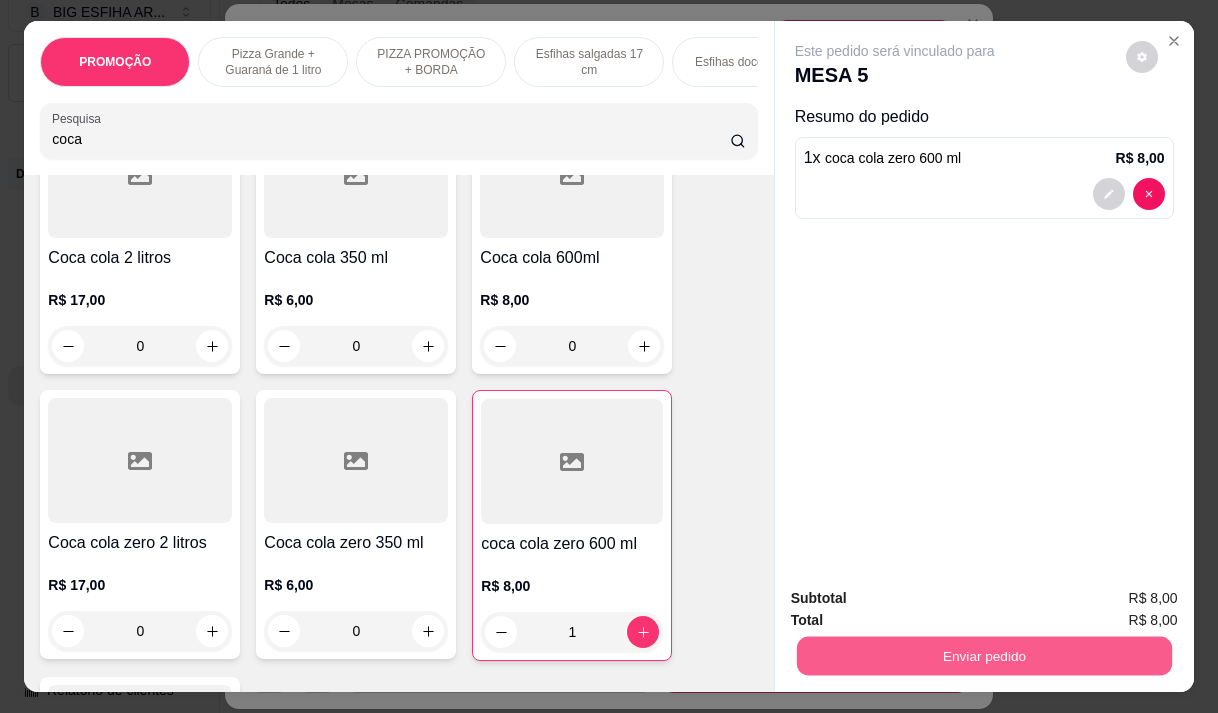 click on "Enviar pedido" at bounding box center [983, 655] 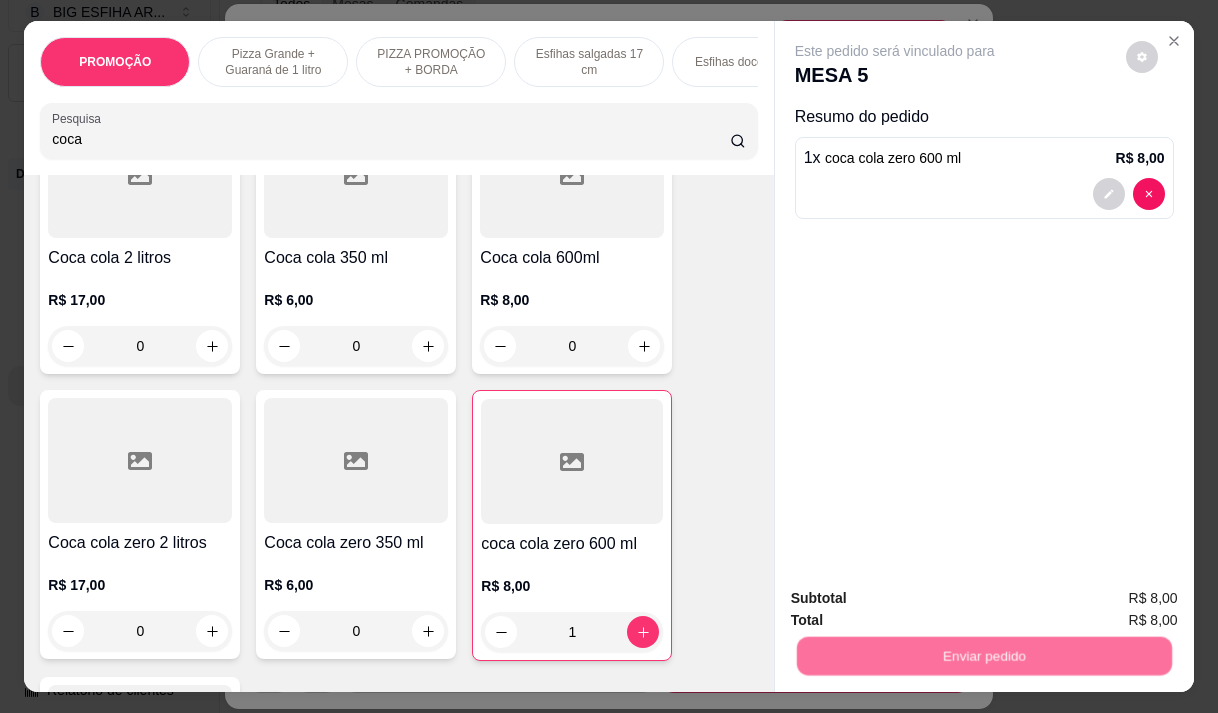 click on "Não registrar e enviar pedido" at bounding box center [918, 599] 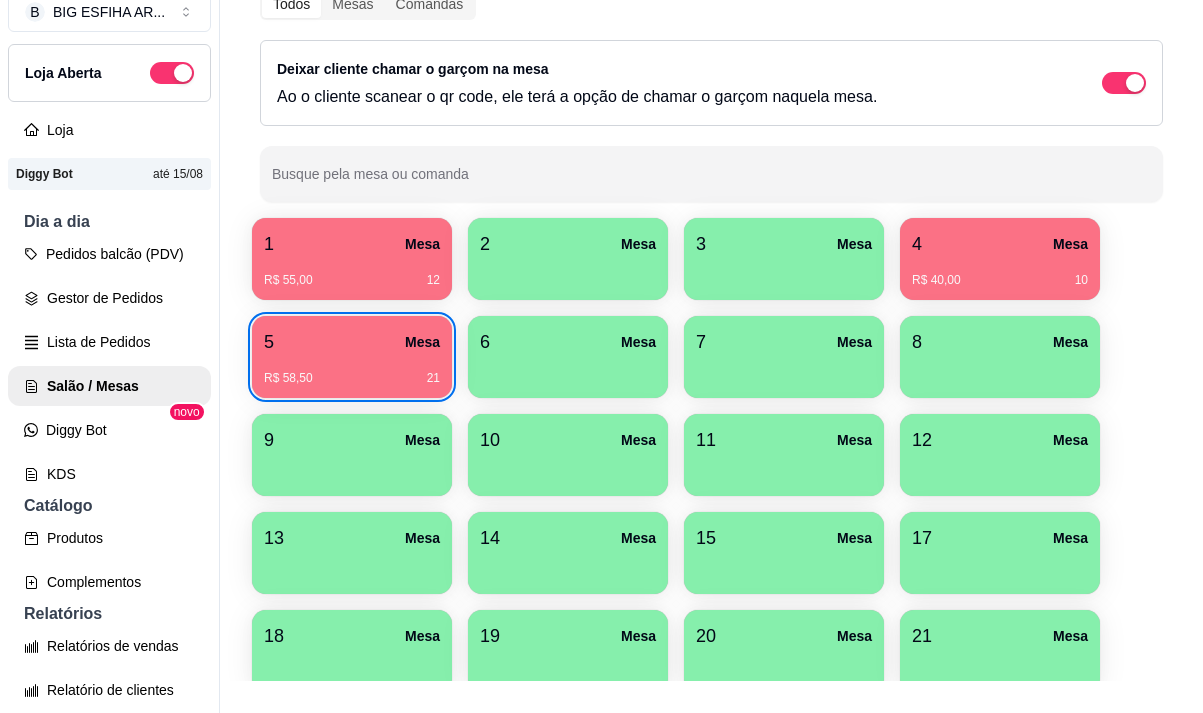 type 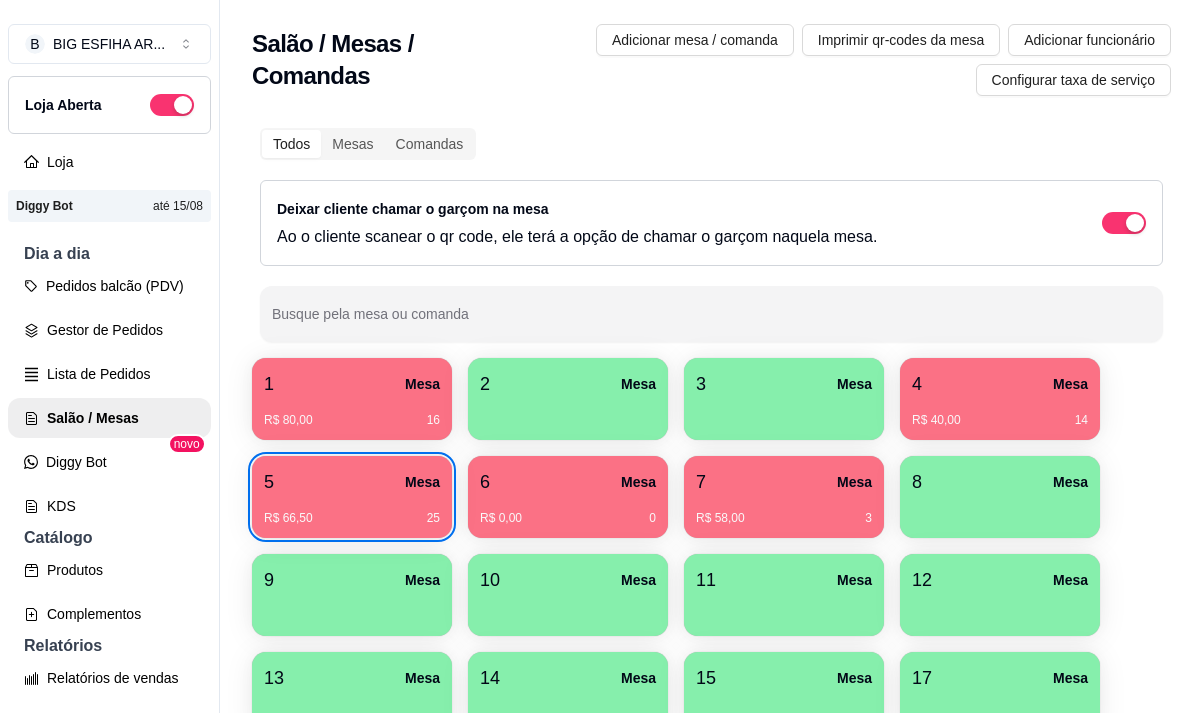 scroll, scrollTop: 32, scrollLeft: 0, axis: vertical 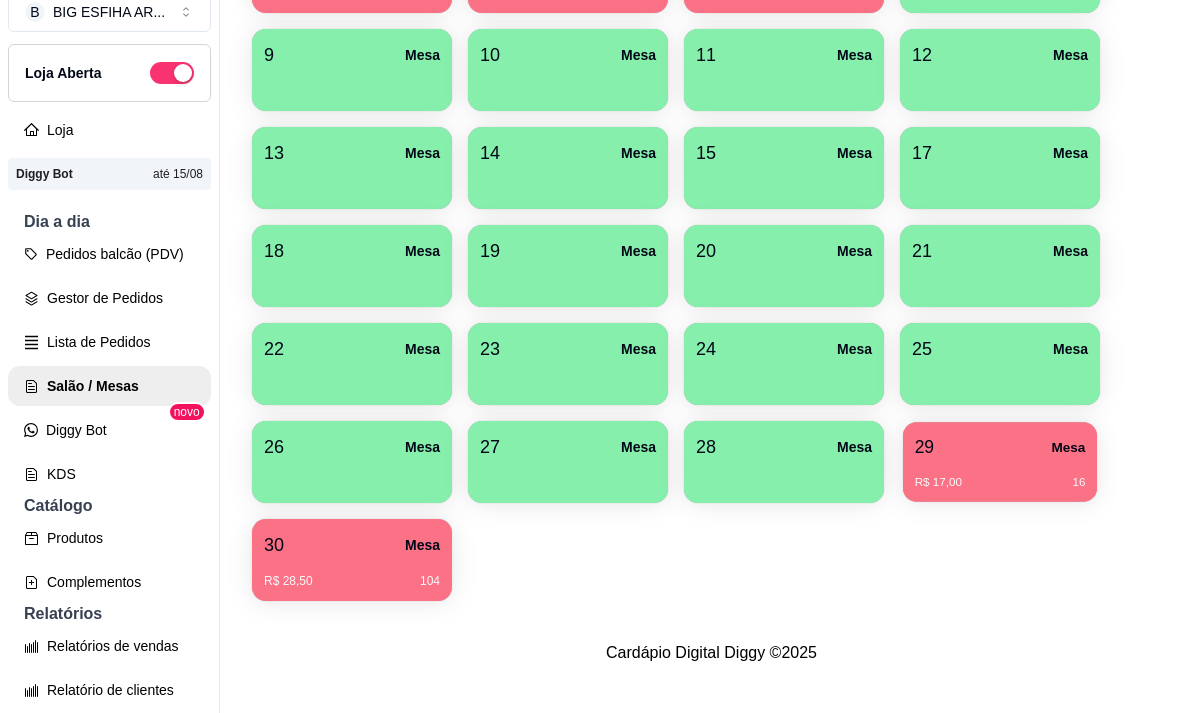 click on "R$ 17,00 16" at bounding box center [1000, 483] 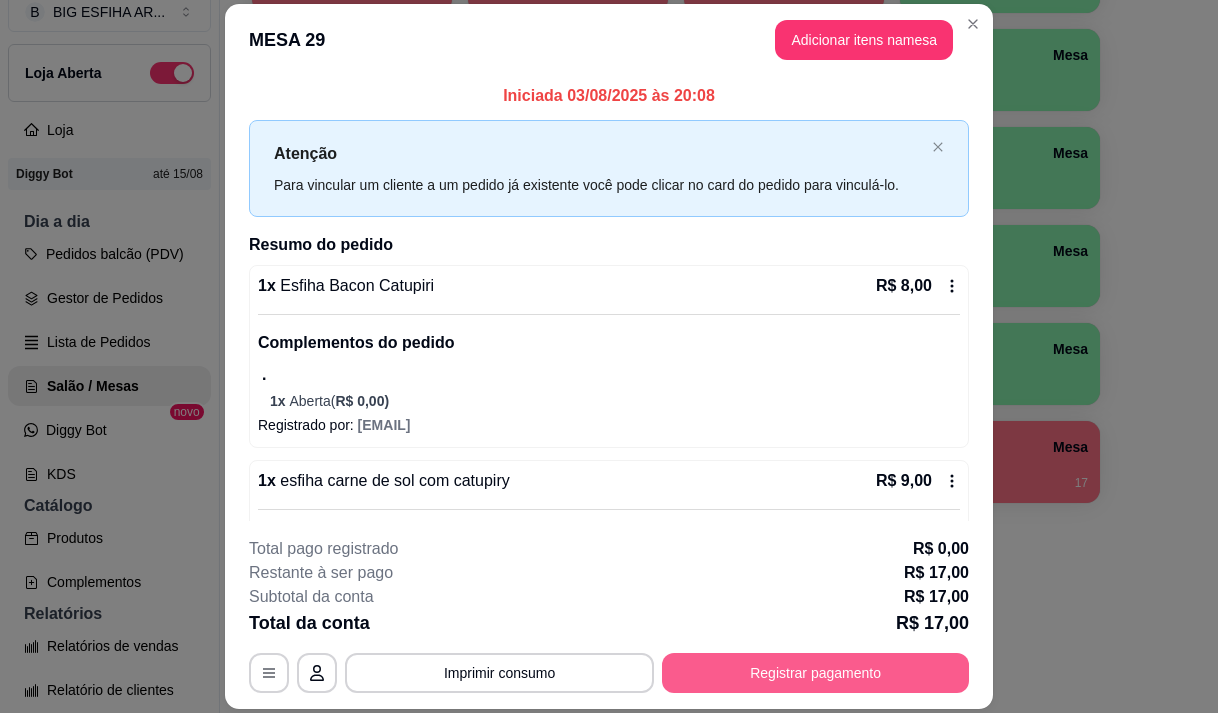 click on "Registrar pagamento" at bounding box center [815, 673] 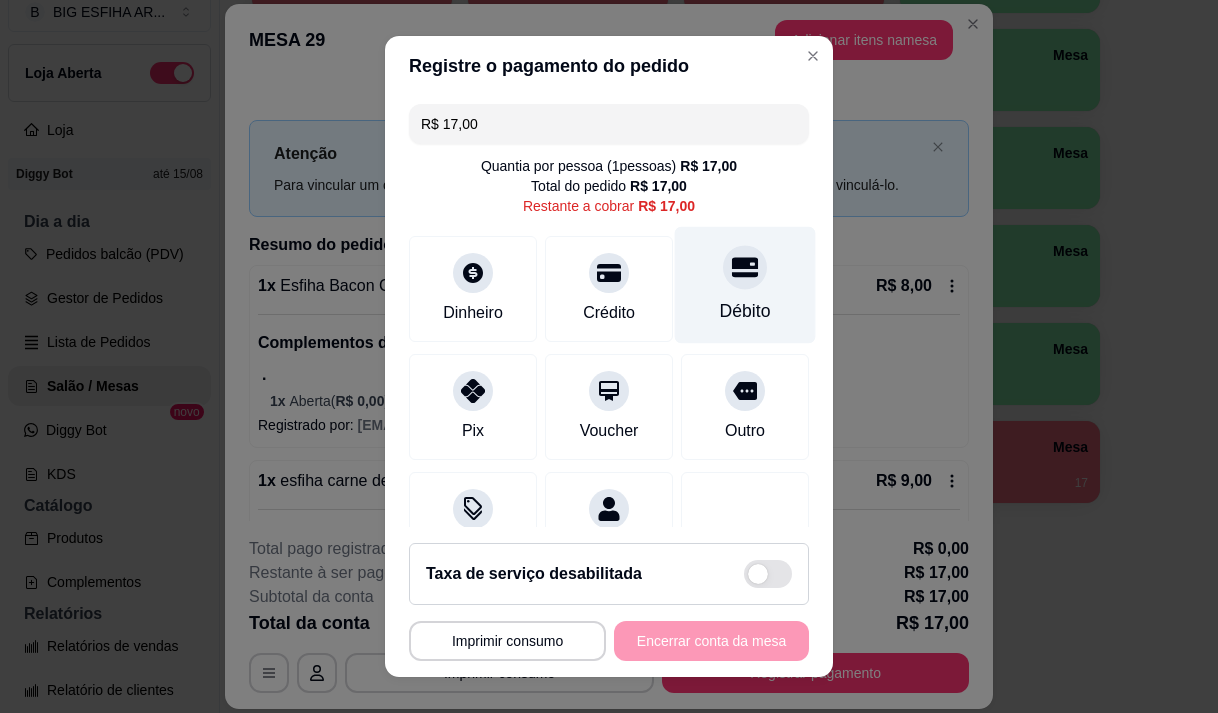 click at bounding box center (745, 267) 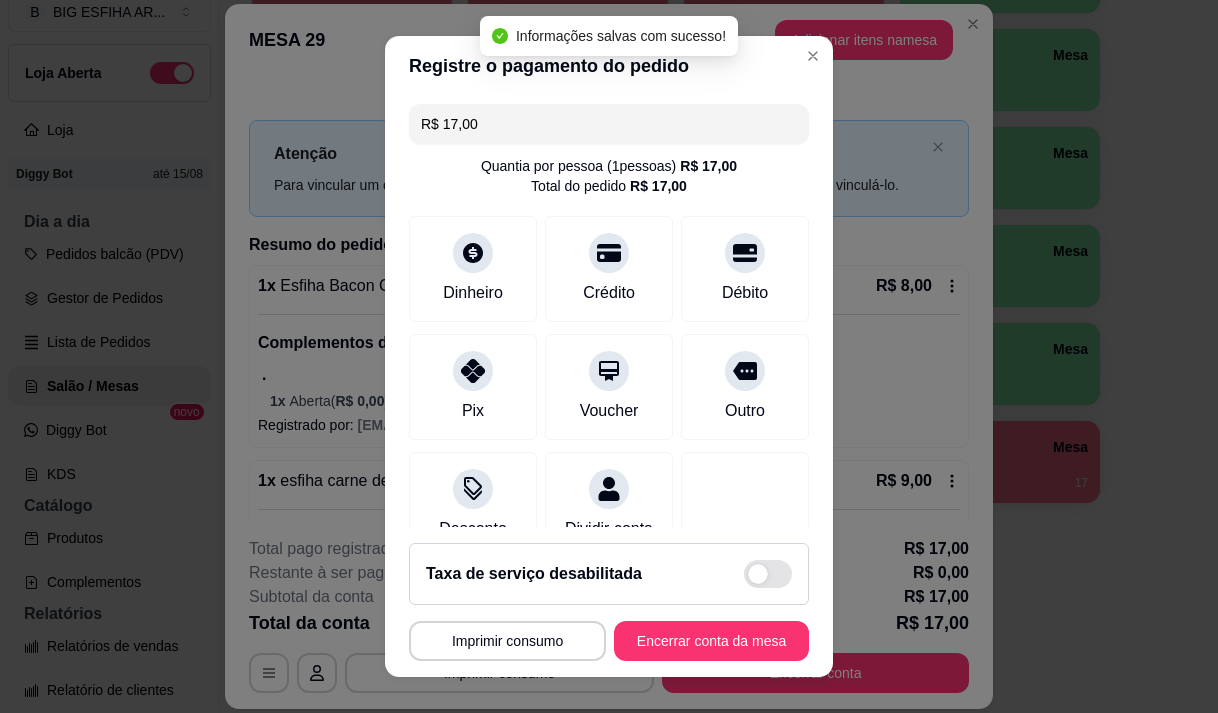 type on "R$ 0,00" 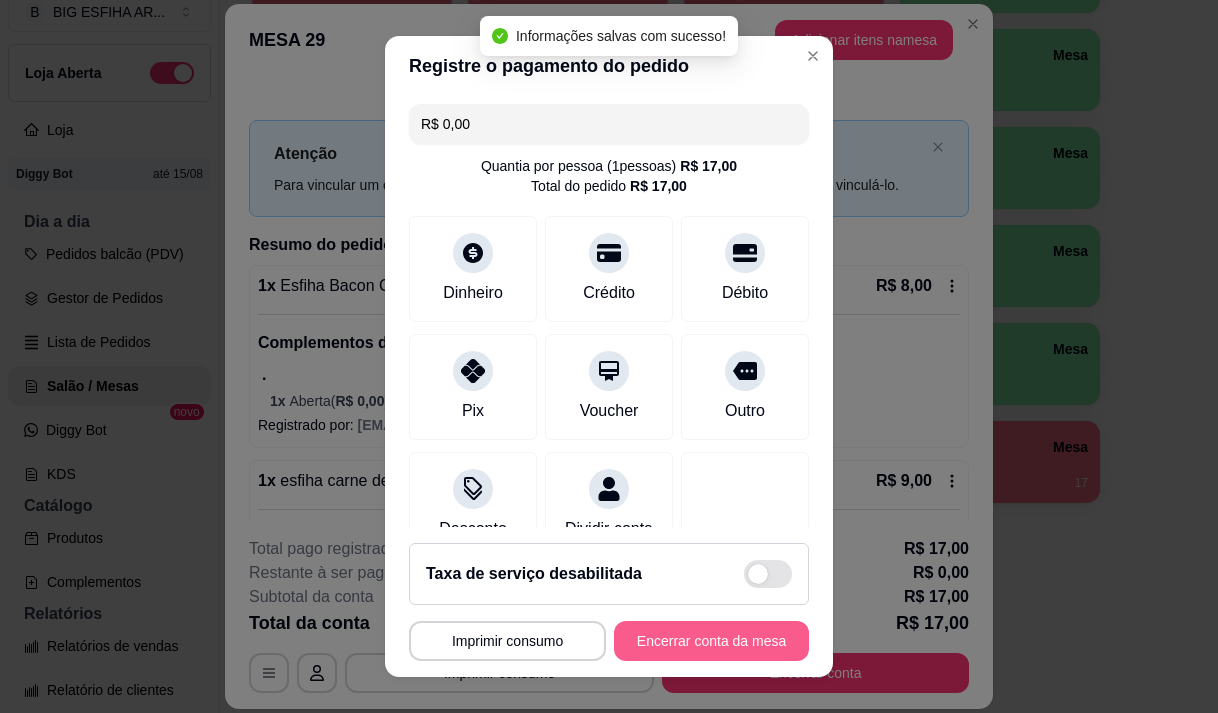 click on "Encerrar conta da mesa" at bounding box center [711, 641] 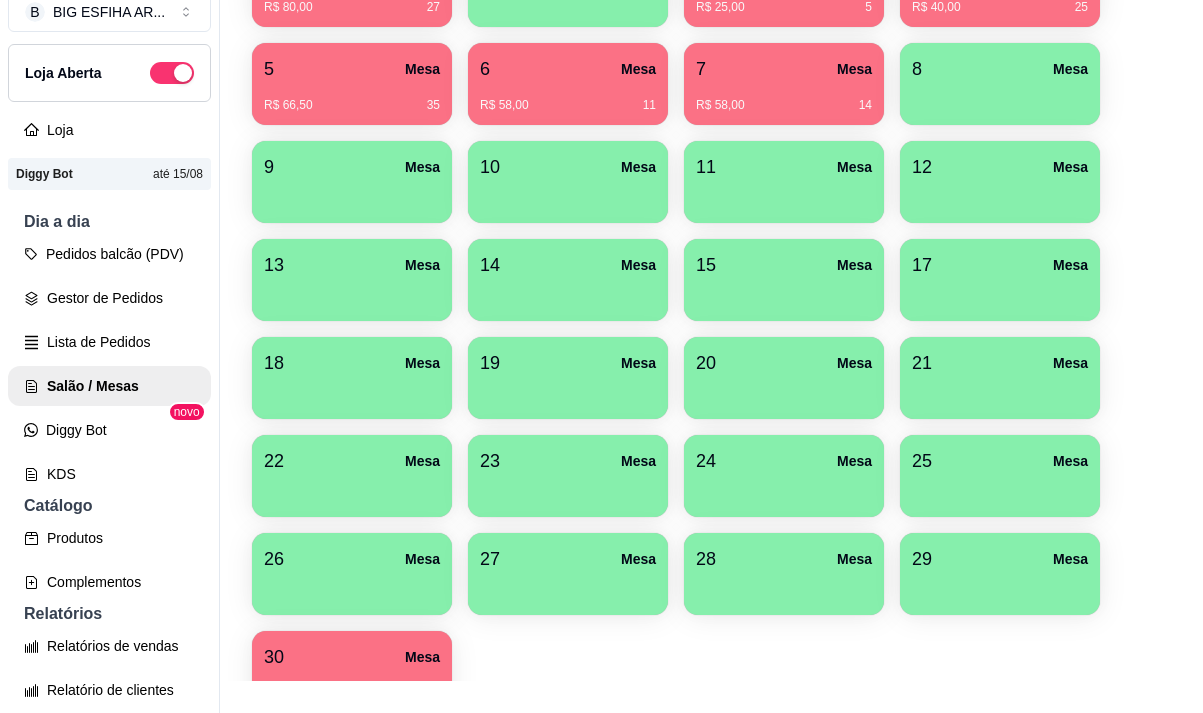 scroll, scrollTop: 108, scrollLeft: 0, axis: vertical 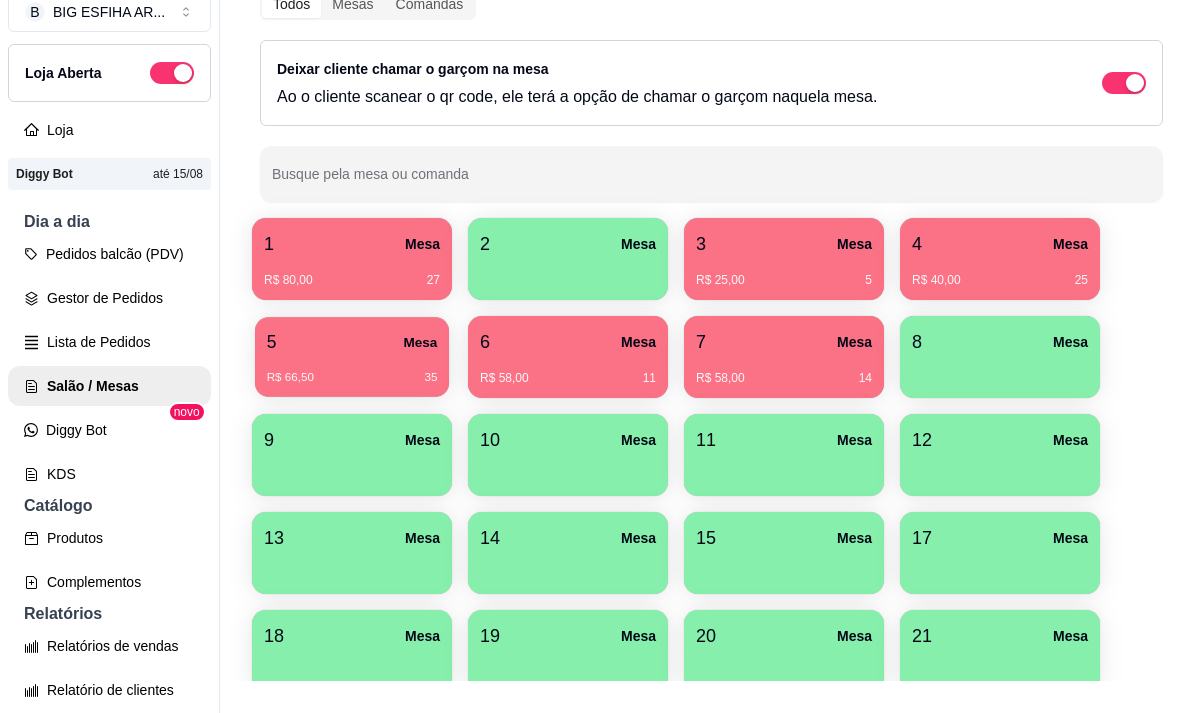 click on "R$ 66,50 35" at bounding box center (352, 370) 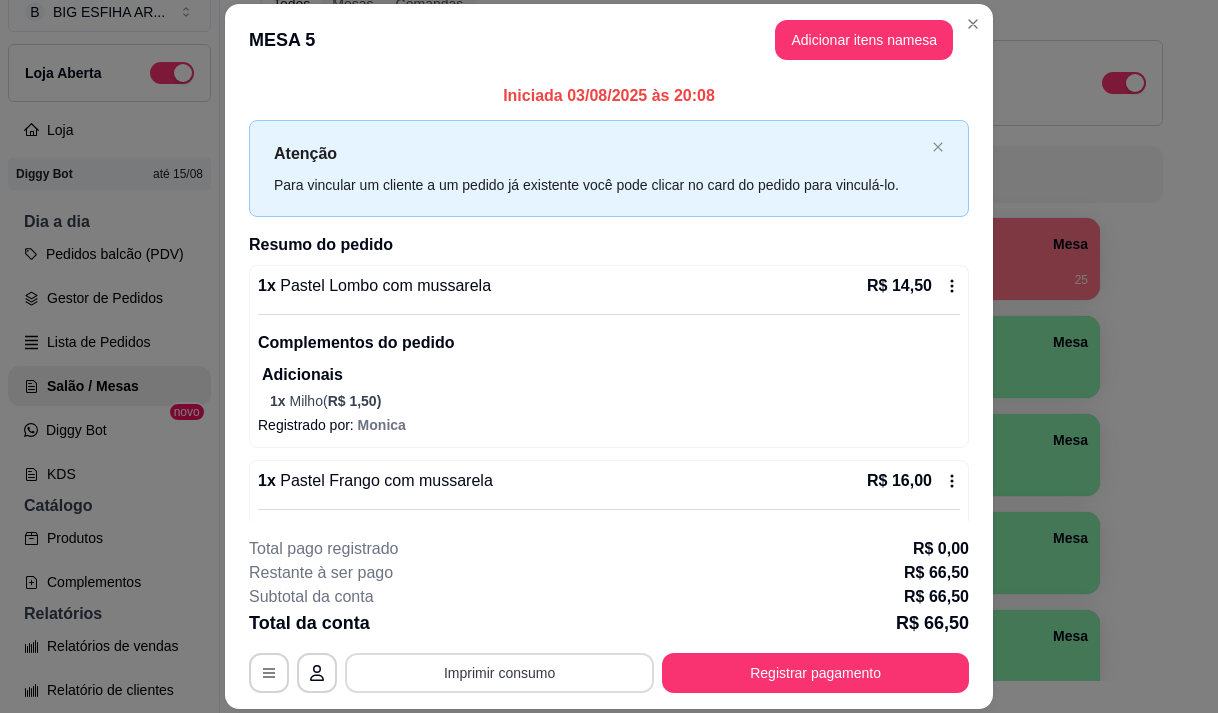 click on "Imprimir consumo" at bounding box center (499, 673) 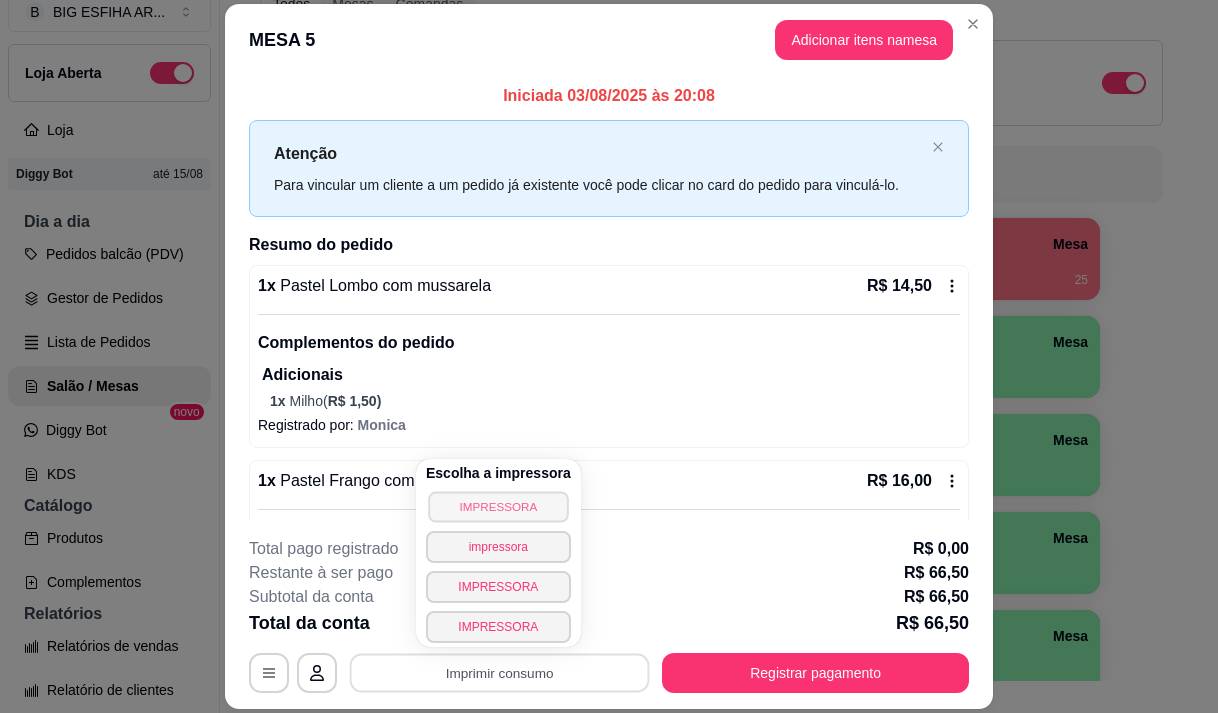 click on "IMPRESSORA" at bounding box center (498, 506) 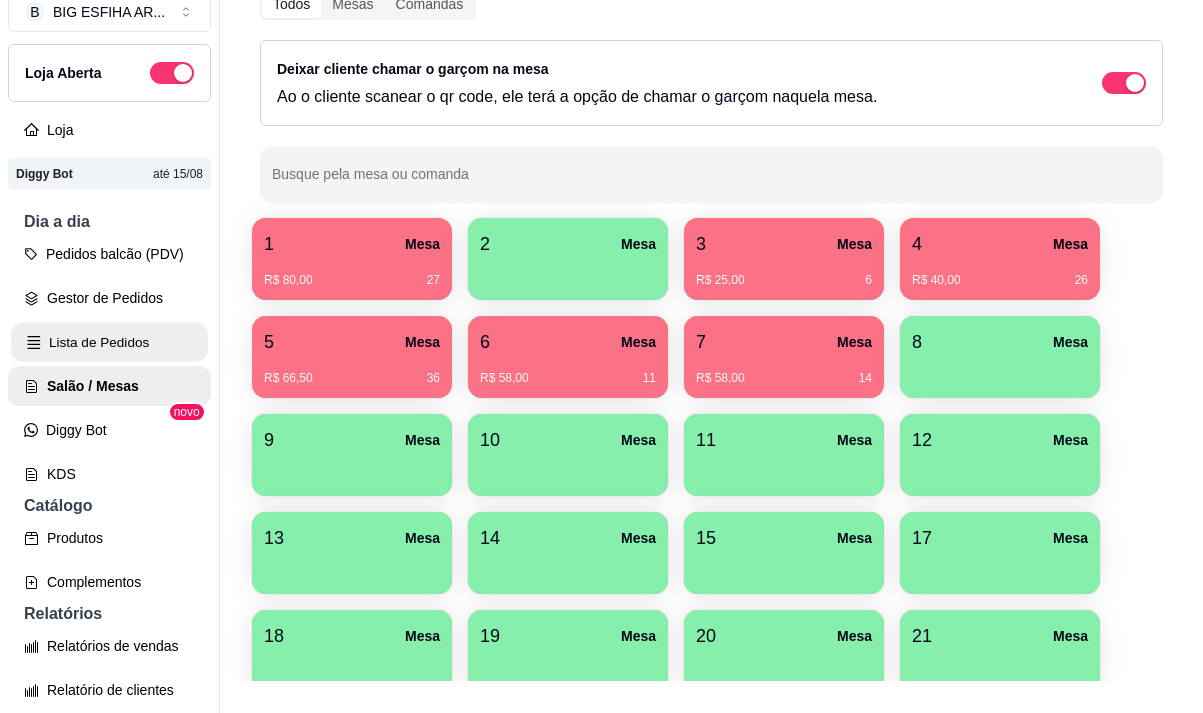 click on "Lista de Pedidos" at bounding box center [109, 342] 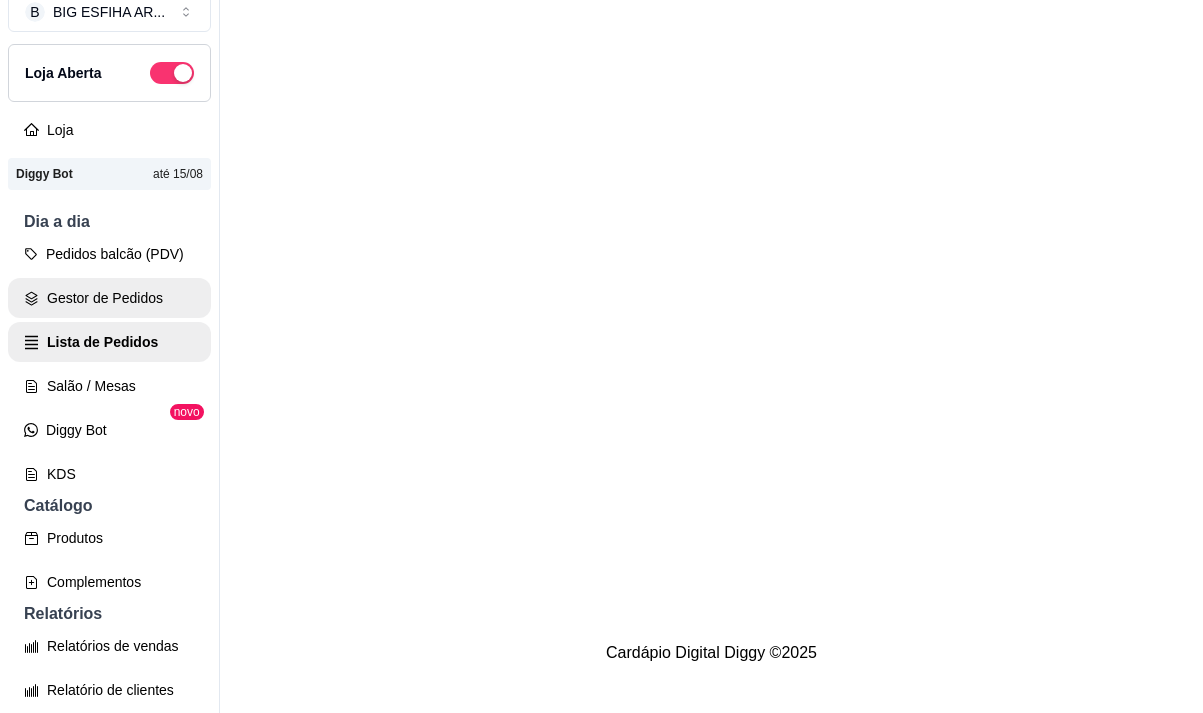 scroll, scrollTop: 0, scrollLeft: 0, axis: both 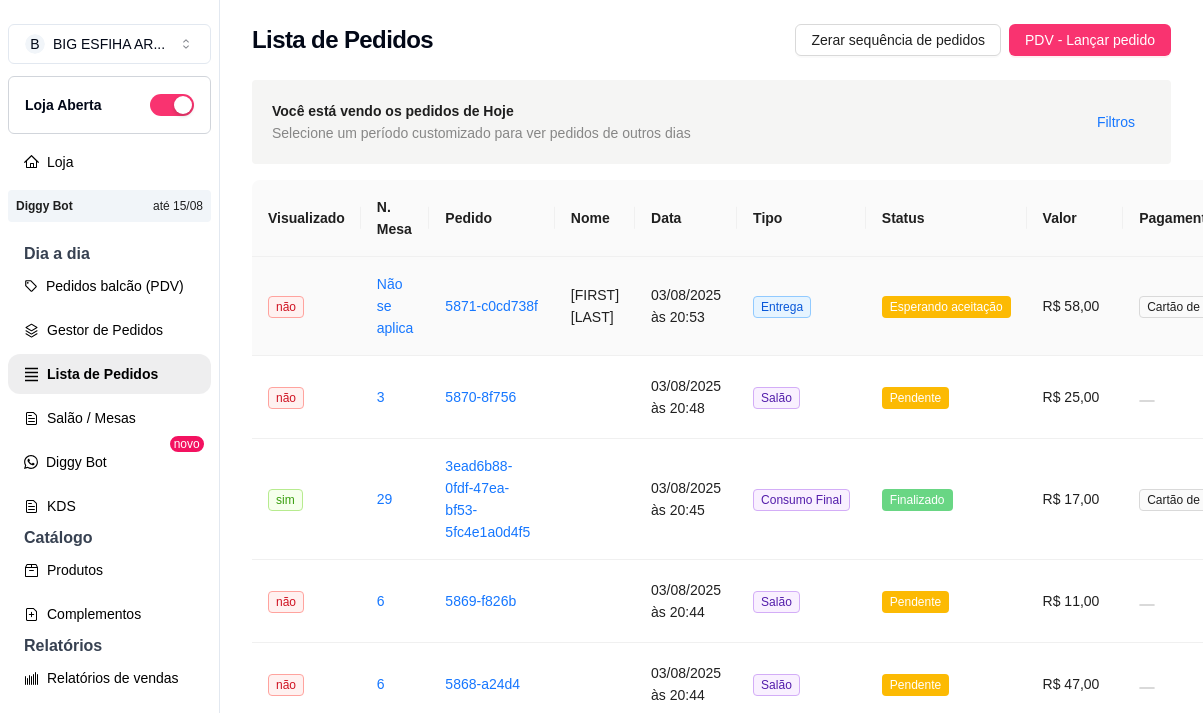 click on "[FIRST] [LAST]" at bounding box center (595, 306) 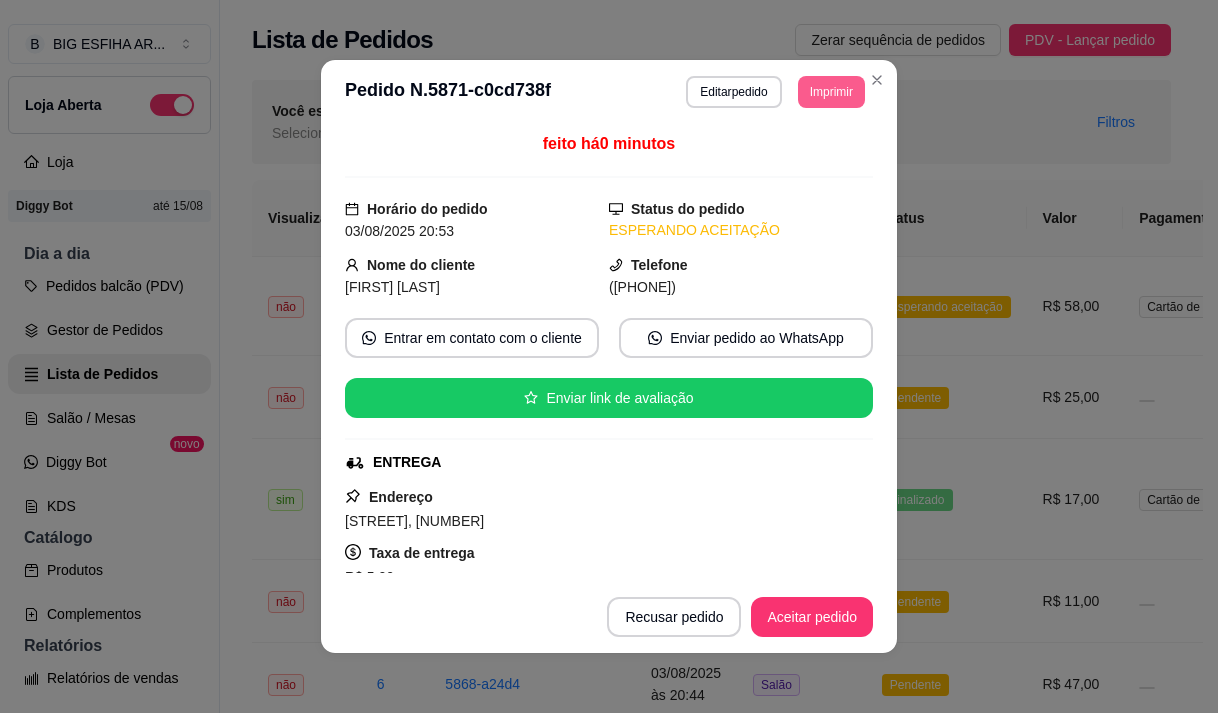 click on "Imprimir" at bounding box center [831, 92] 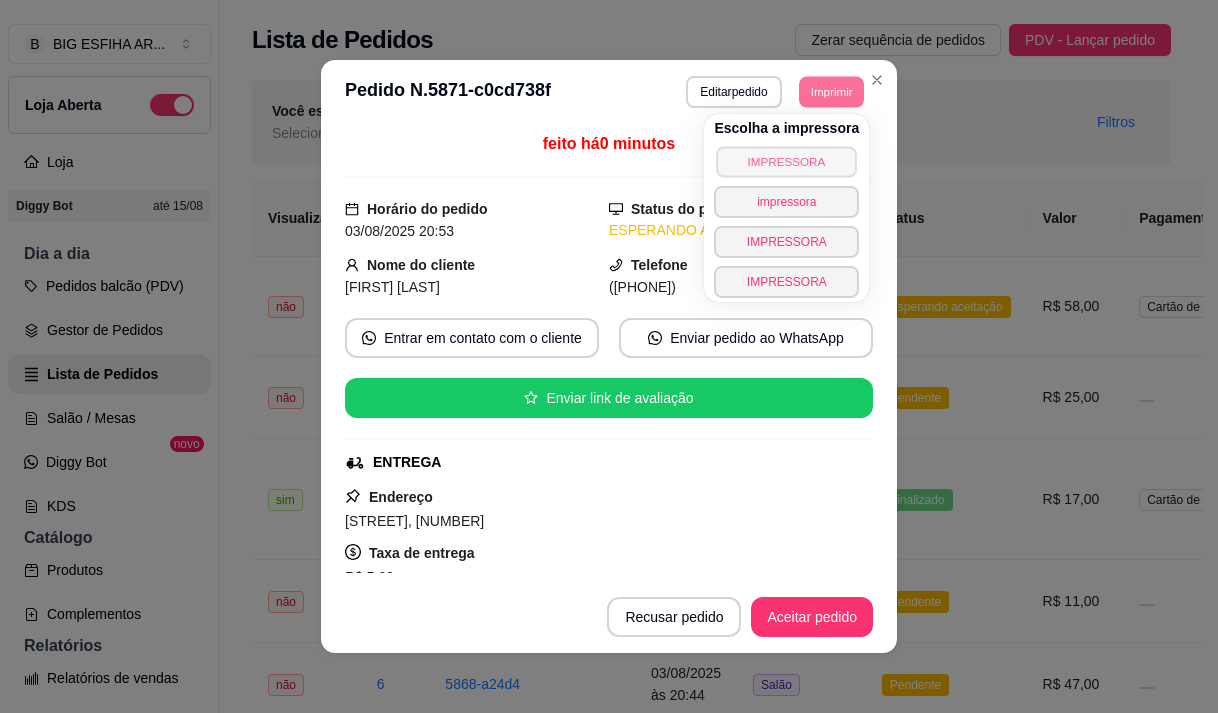 click on "IMPRESSORA" at bounding box center [787, 161] 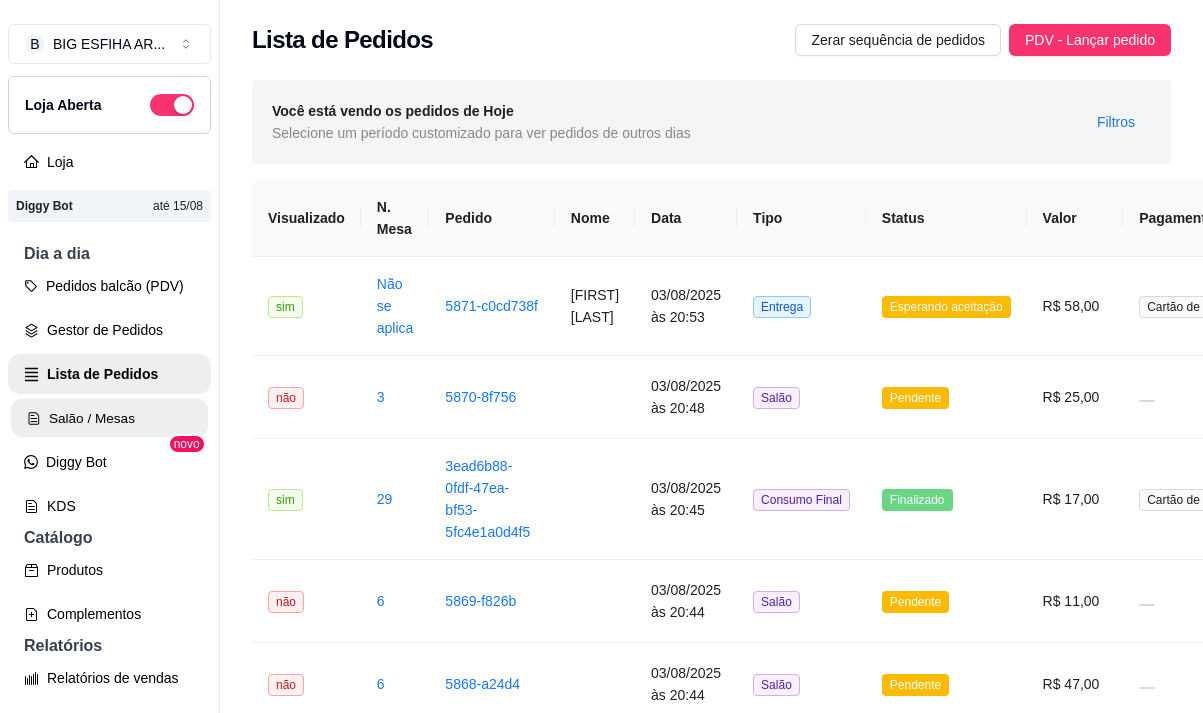 click on "Salão / Mesas" at bounding box center (109, 418) 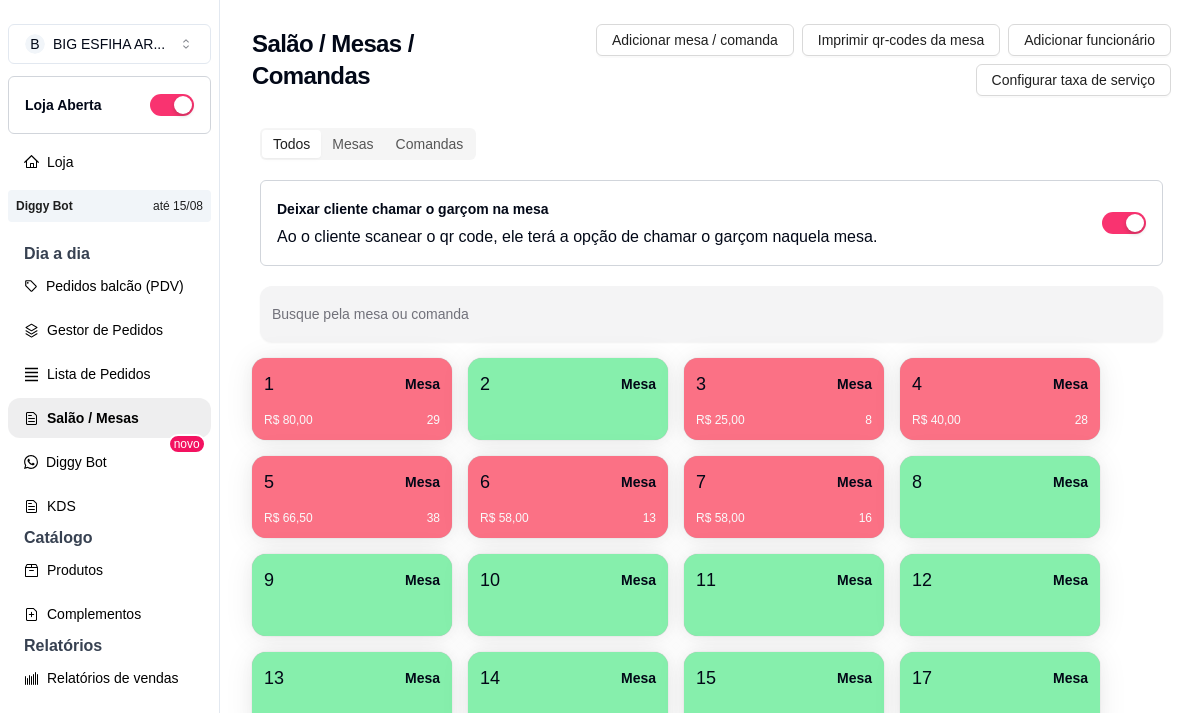 click on "R$ 58,00 16" at bounding box center [784, 518] 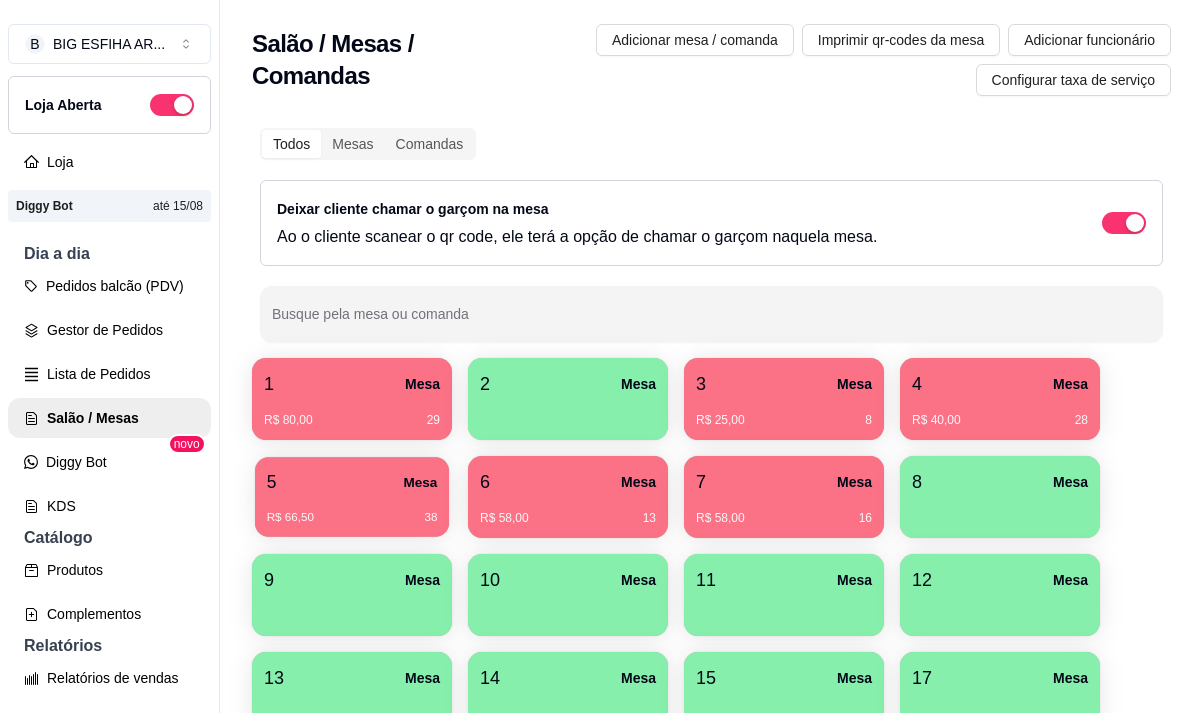 click on "R$ 66,50 38" at bounding box center [352, 510] 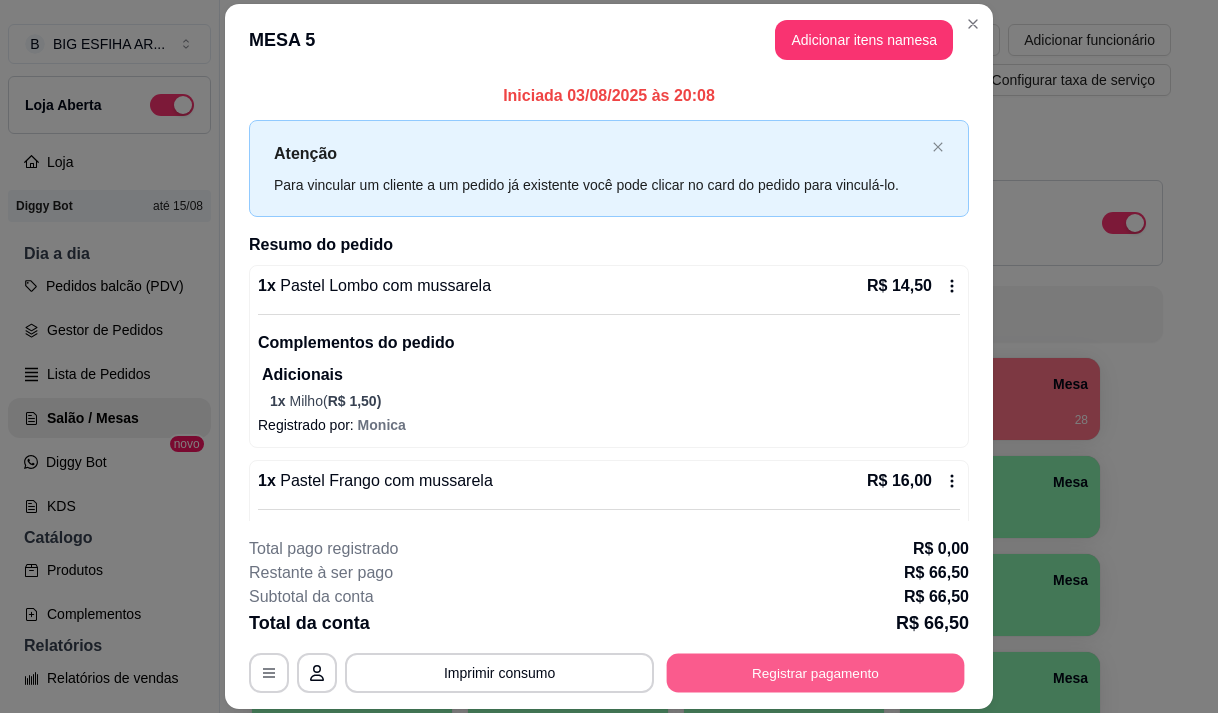click on "Registrar pagamento" at bounding box center (816, 673) 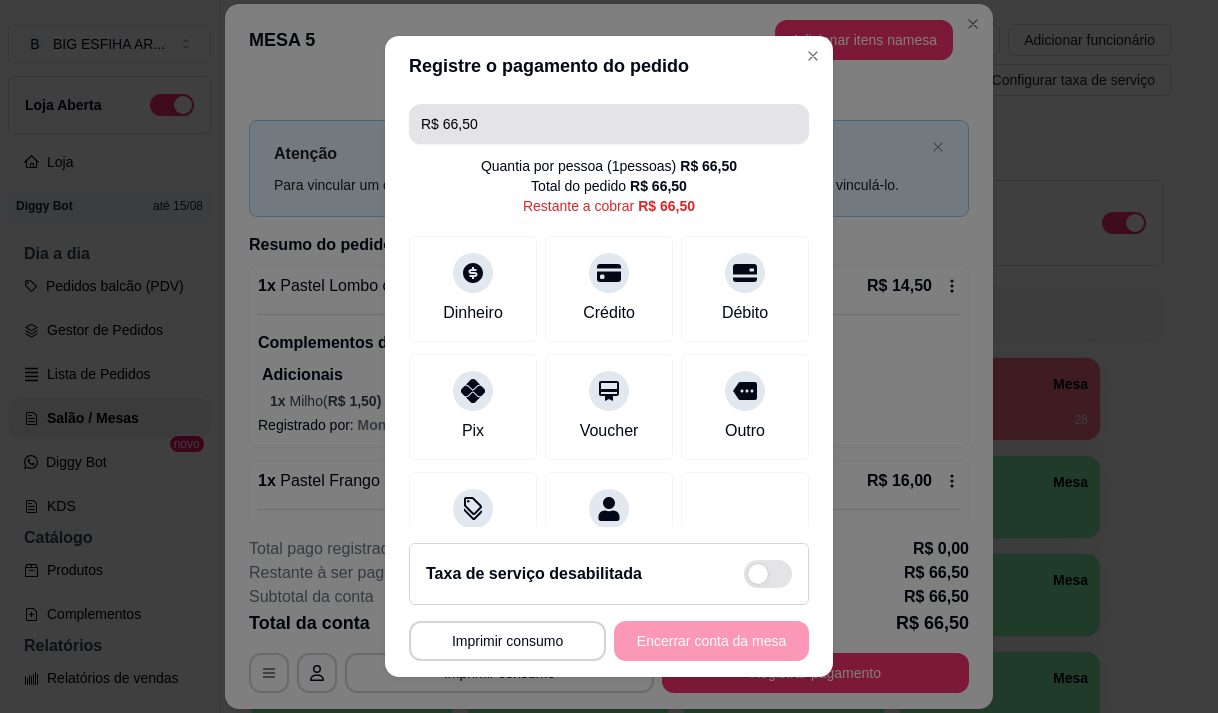 click on "R$ 66,50" at bounding box center [609, 124] 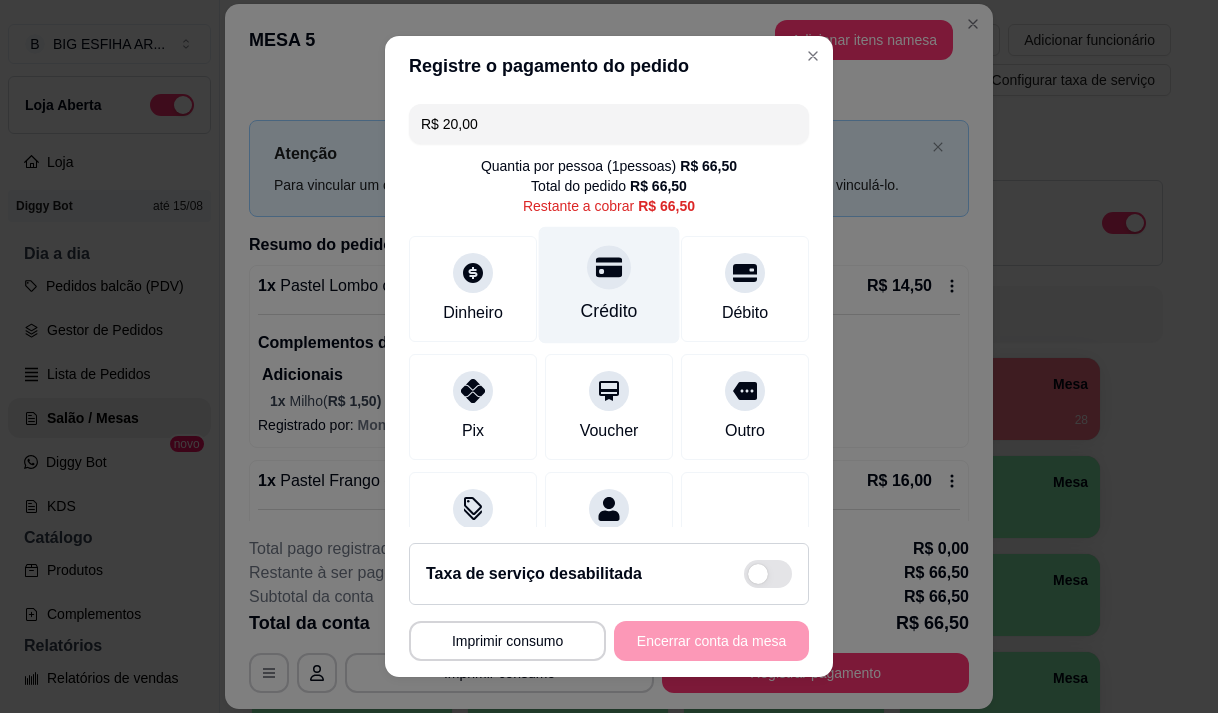 click on "Crédito" at bounding box center (609, 311) 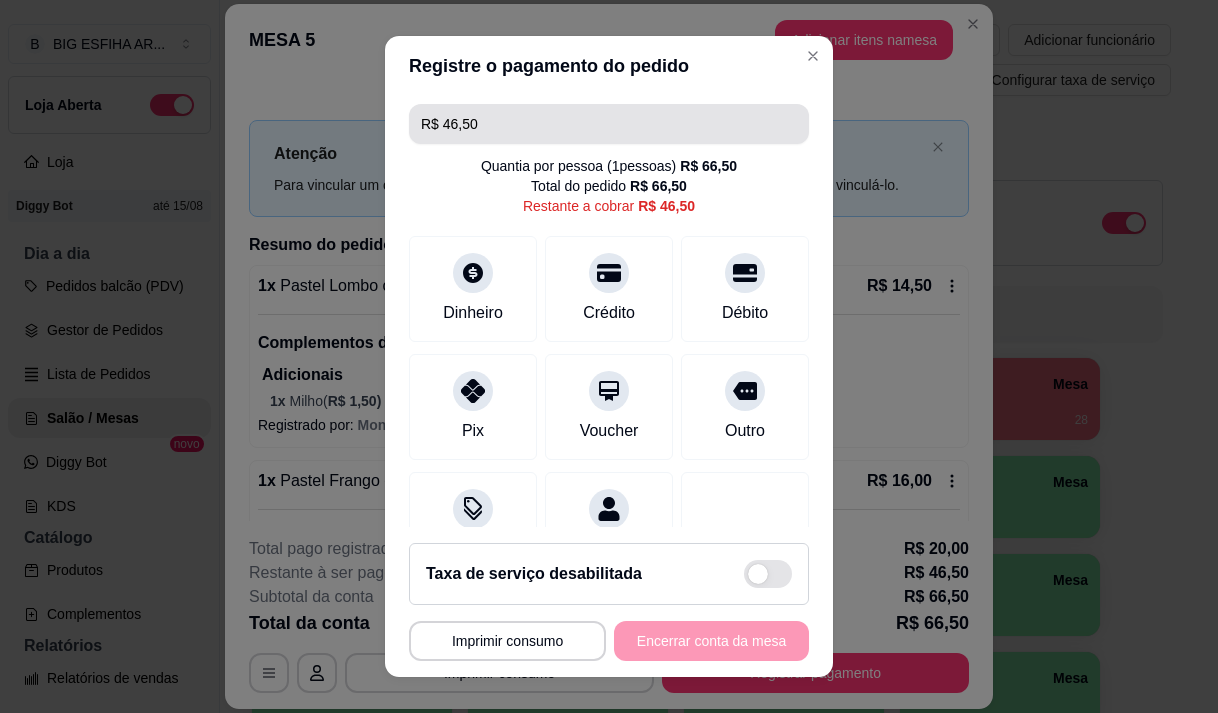 drag, startPoint x: 523, startPoint y: 104, endPoint x: 514, endPoint y: 116, distance: 15 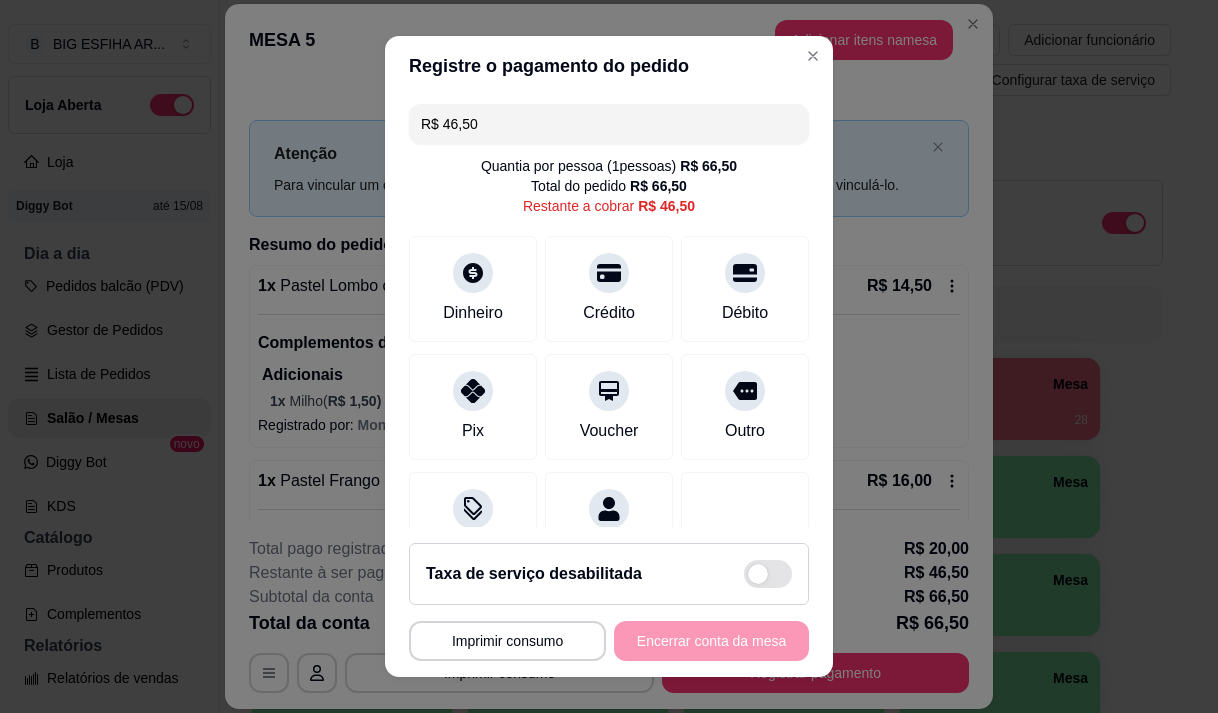 click on "R$ 46,50" at bounding box center [609, 124] 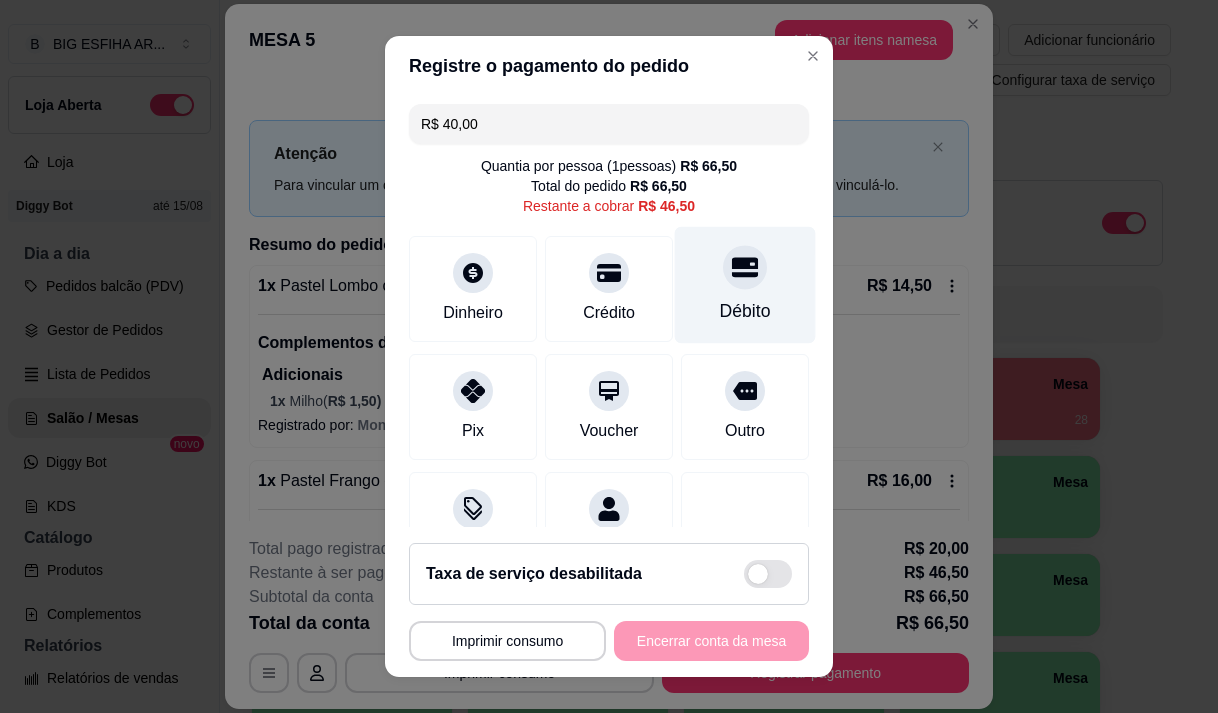 click on "Débito" at bounding box center (745, 284) 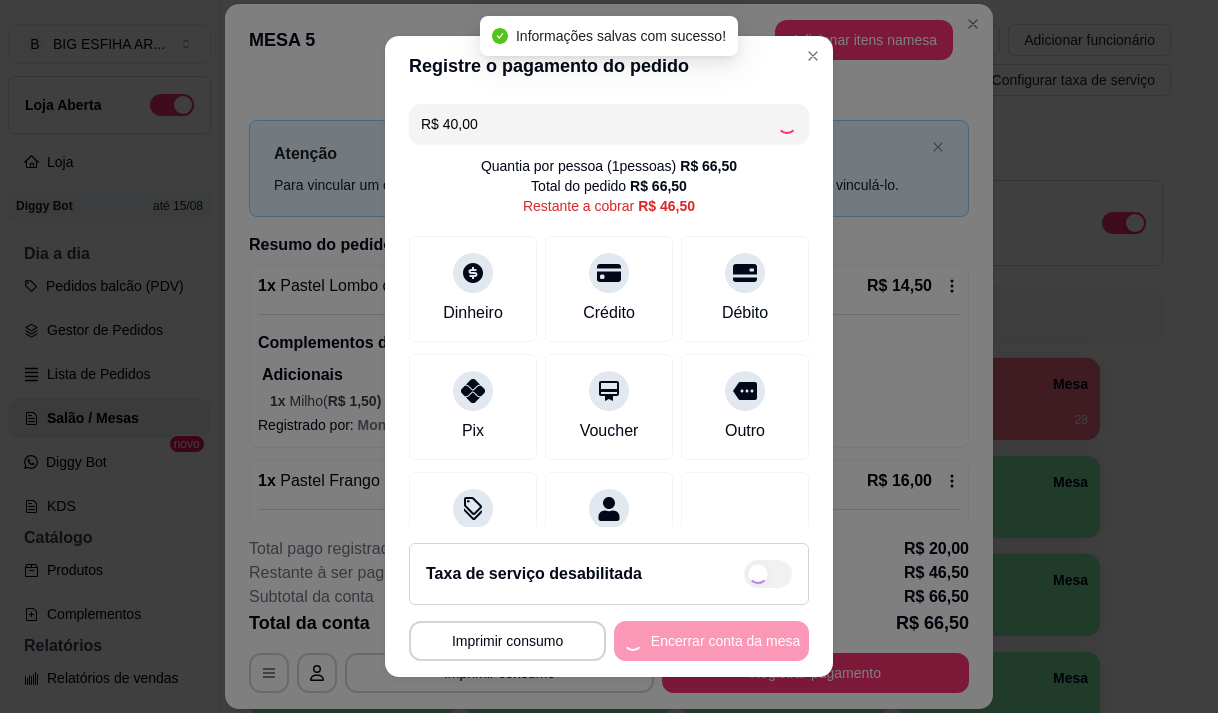 type on "R$ 6,50" 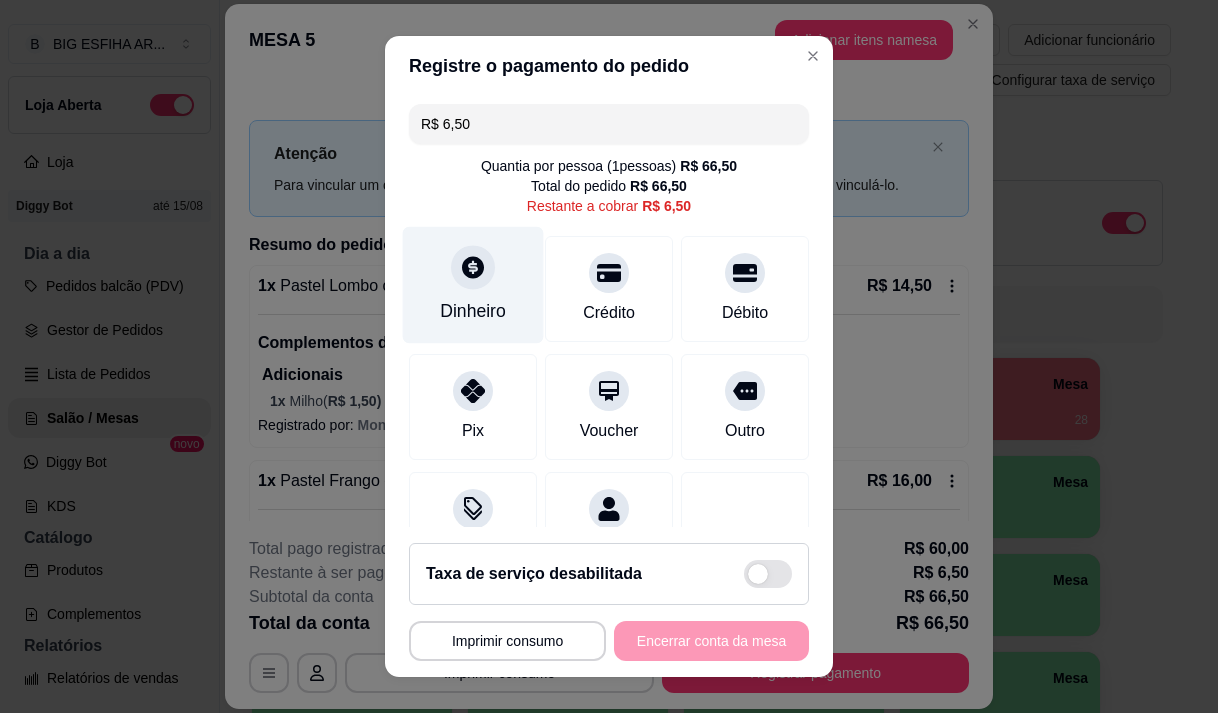 click on "Dinheiro" at bounding box center (473, 284) 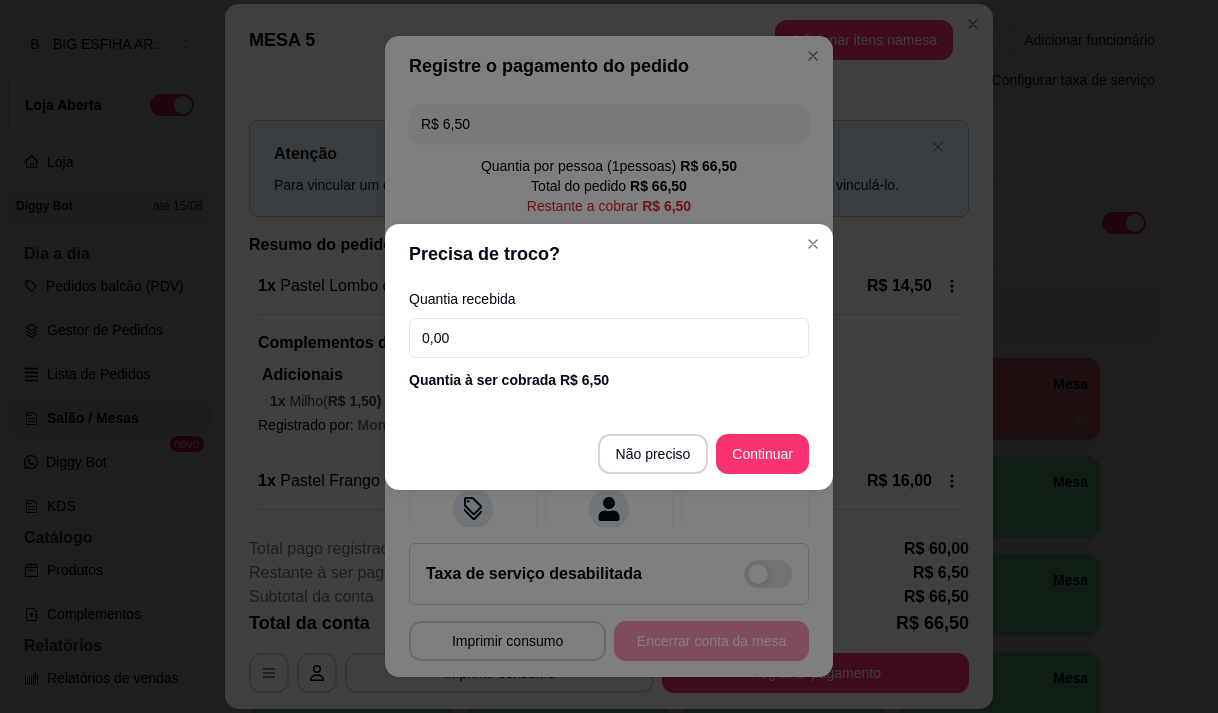 click on "0,00" at bounding box center (609, 338) 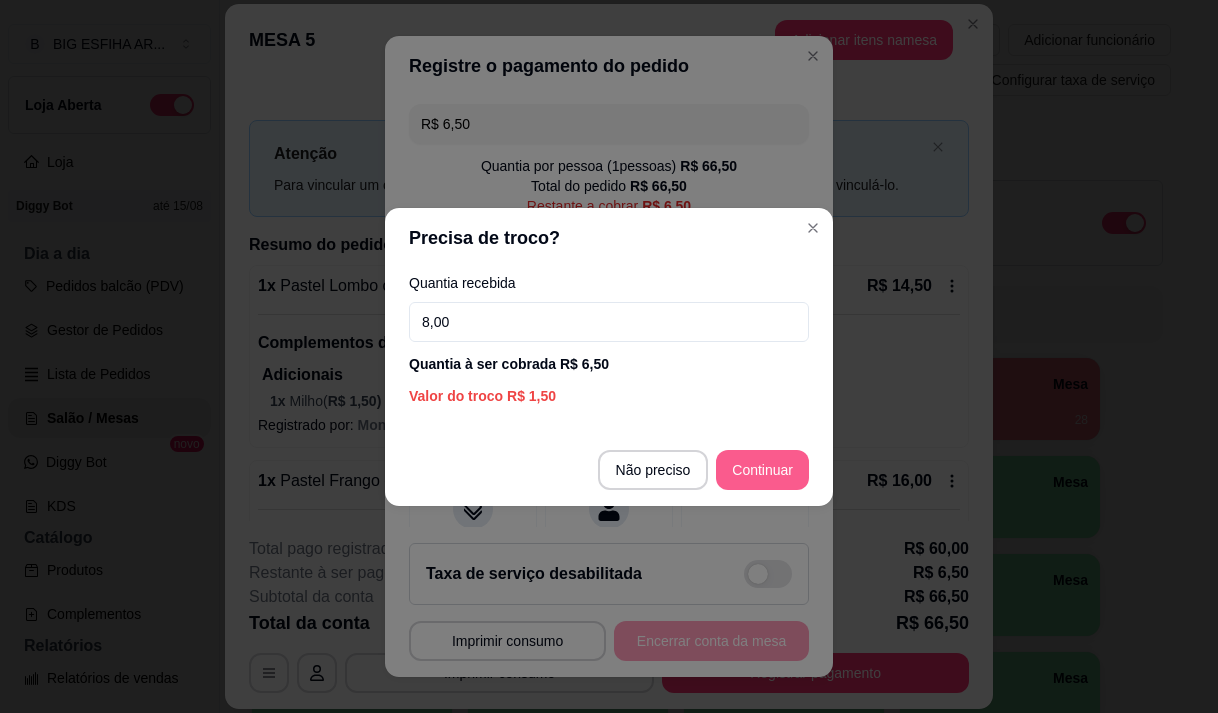 type on "8,00" 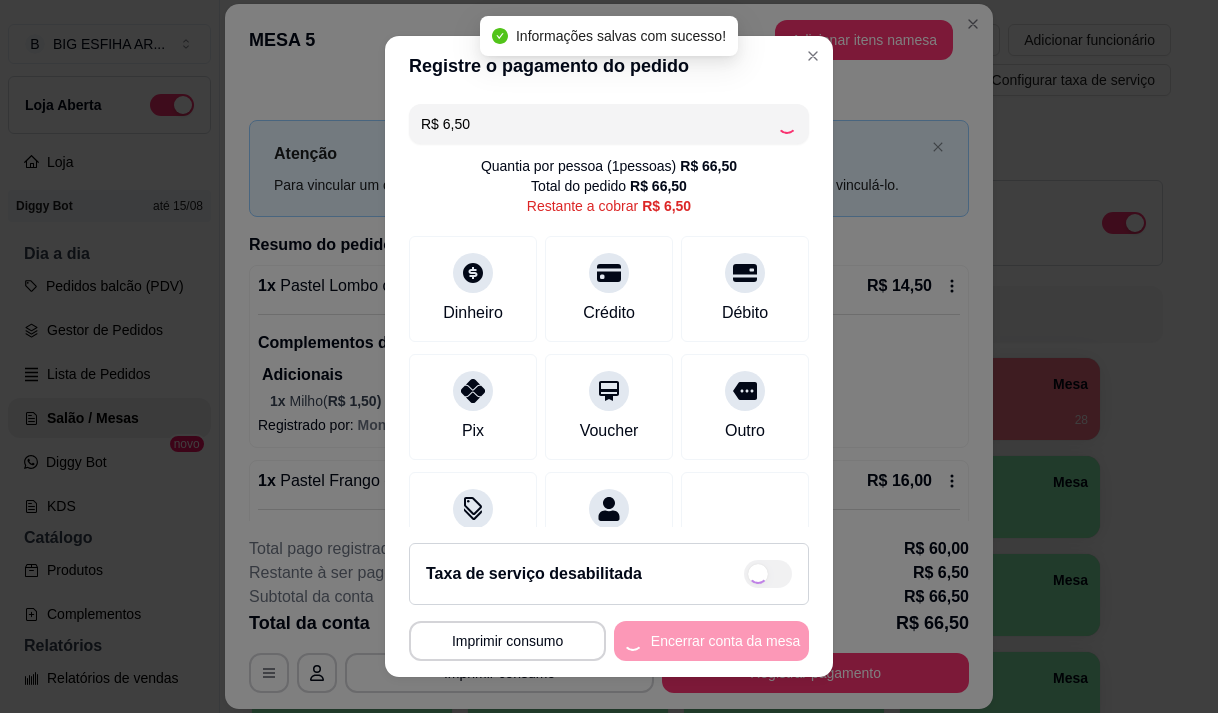 type on "R$ 0,00" 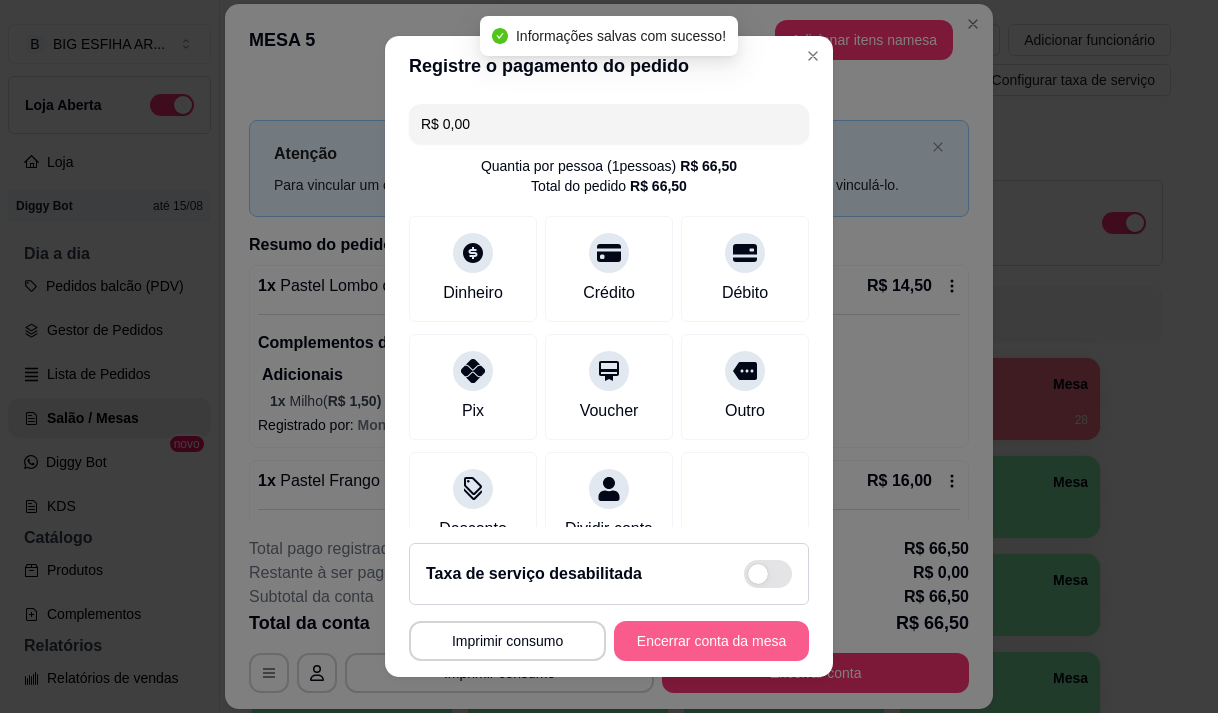 click on "Encerrar conta da mesa" at bounding box center (711, 641) 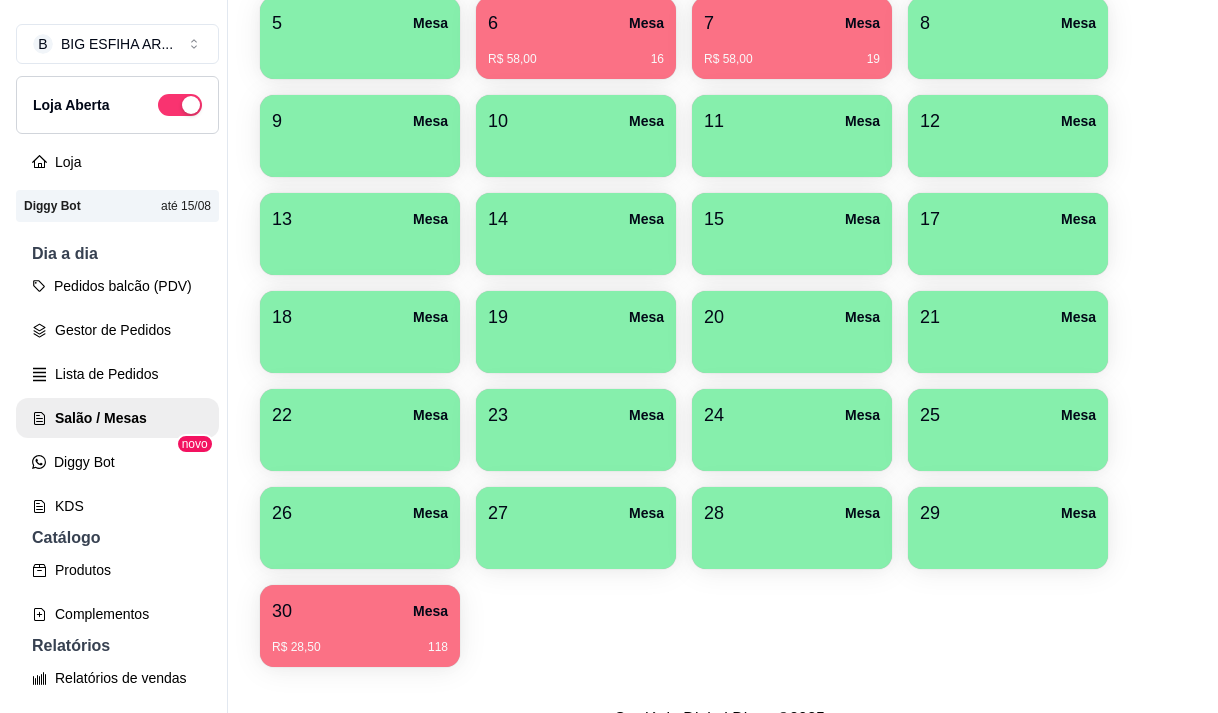 scroll, scrollTop: 508, scrollLeft: 0, axis: vertical 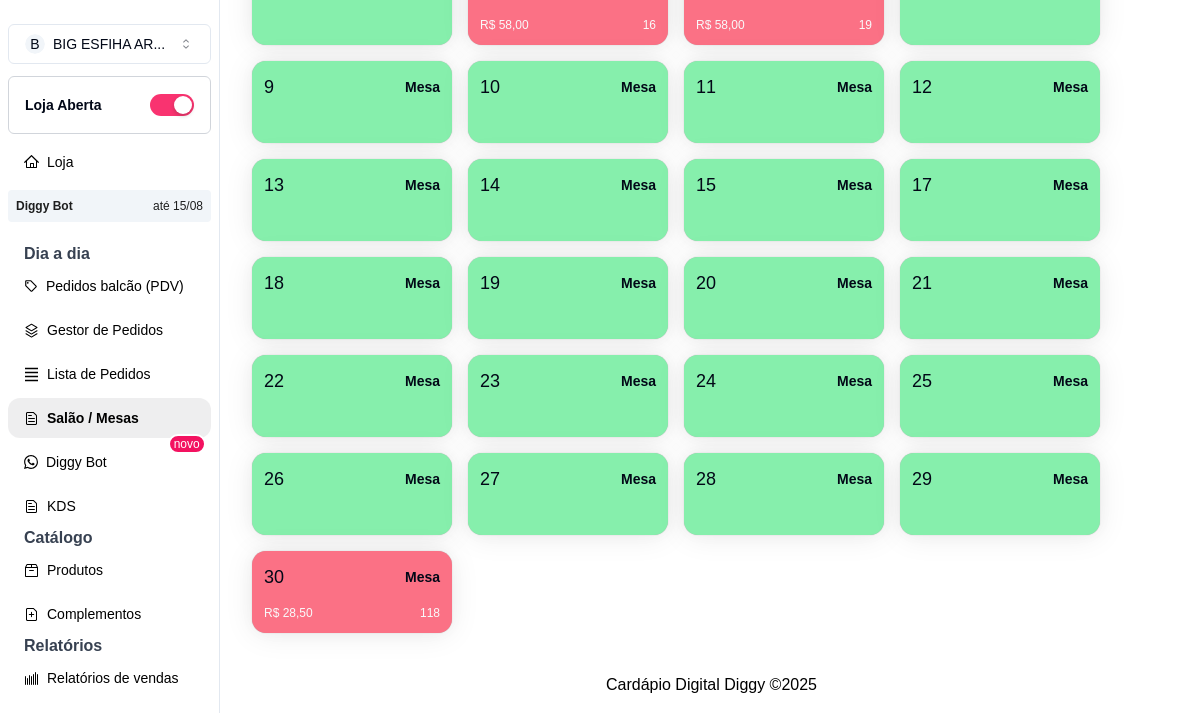 click at bounding box center [1000, 508] 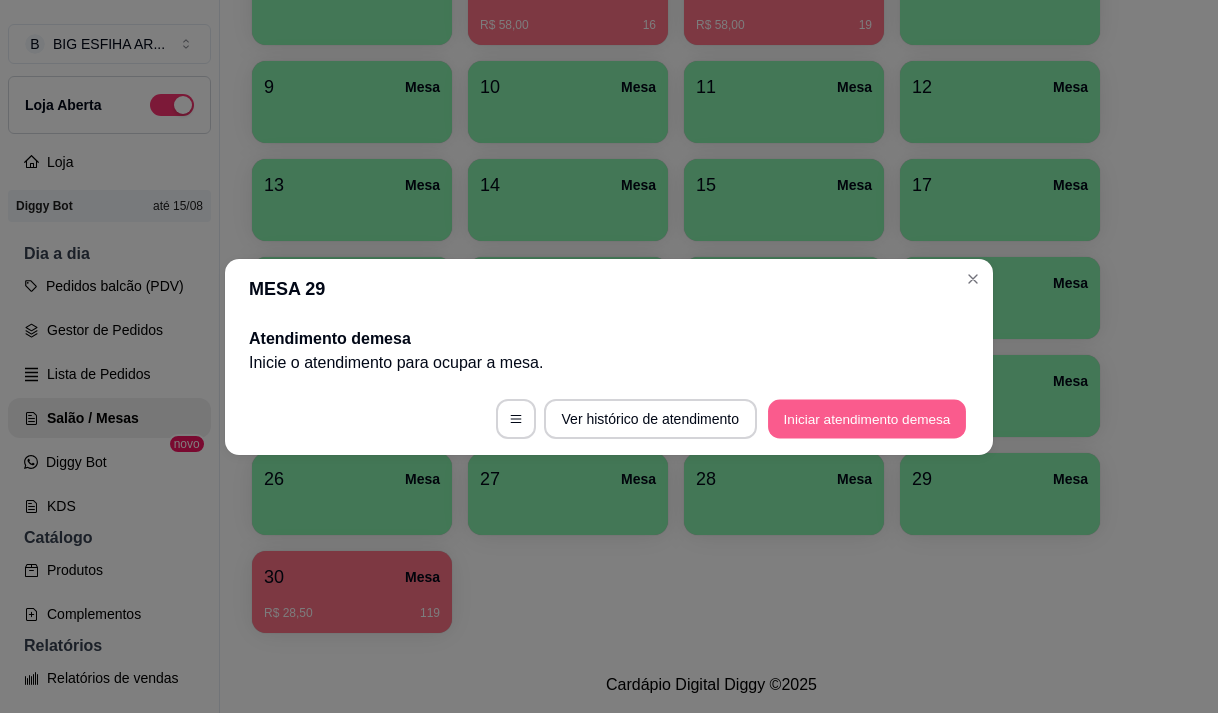 click on "Iniciar atendimento de  mesa" at bounding box center [867, 418] 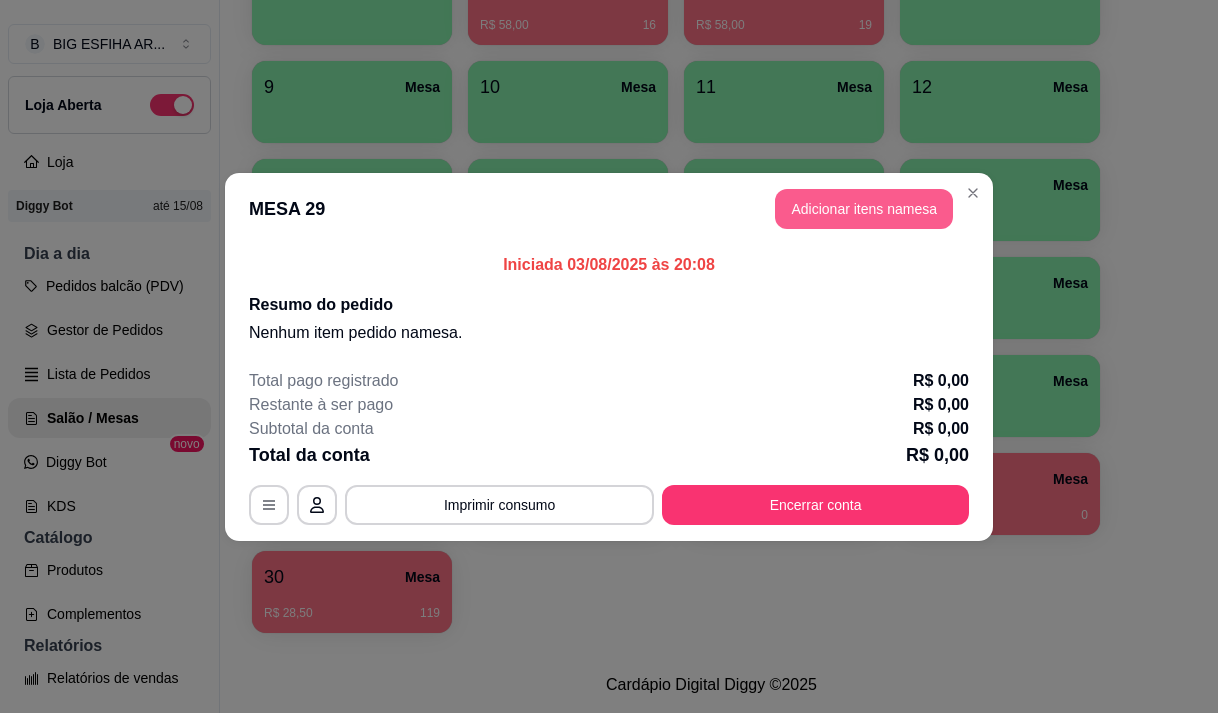 click on "Adicionar itens na  mesa" at bounding box center [864, 209] 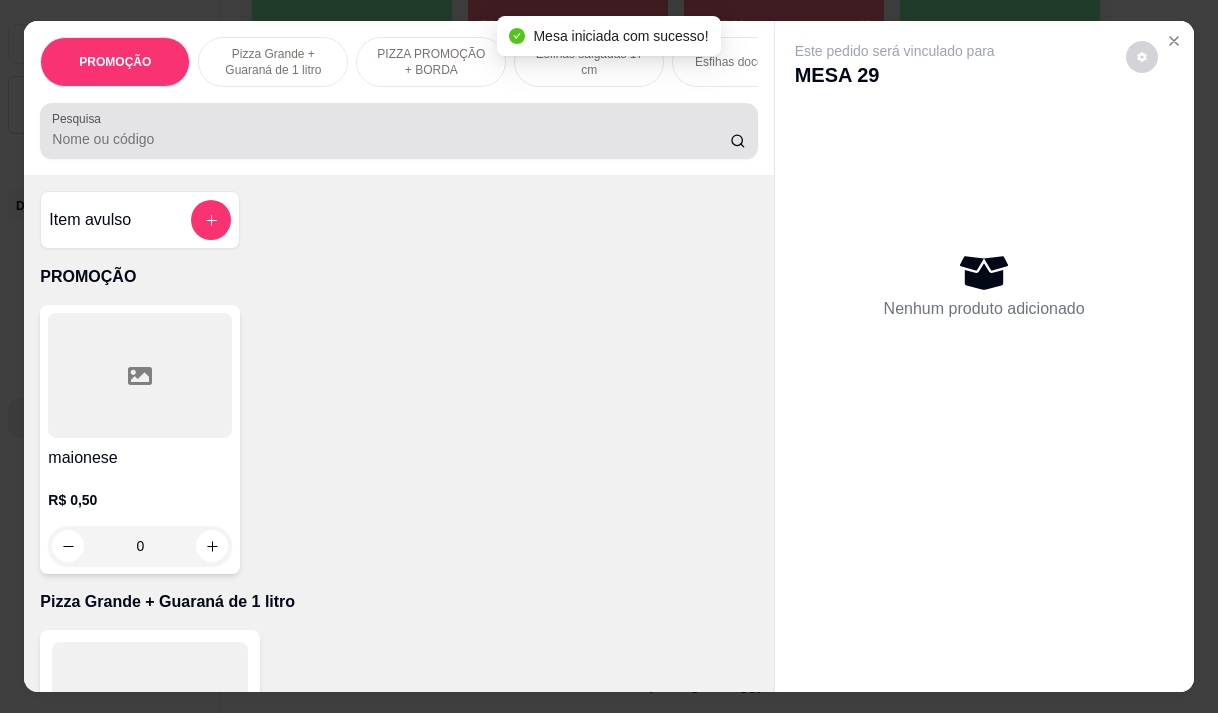 click on "Pesquisa" at bounding box center [391, 139] 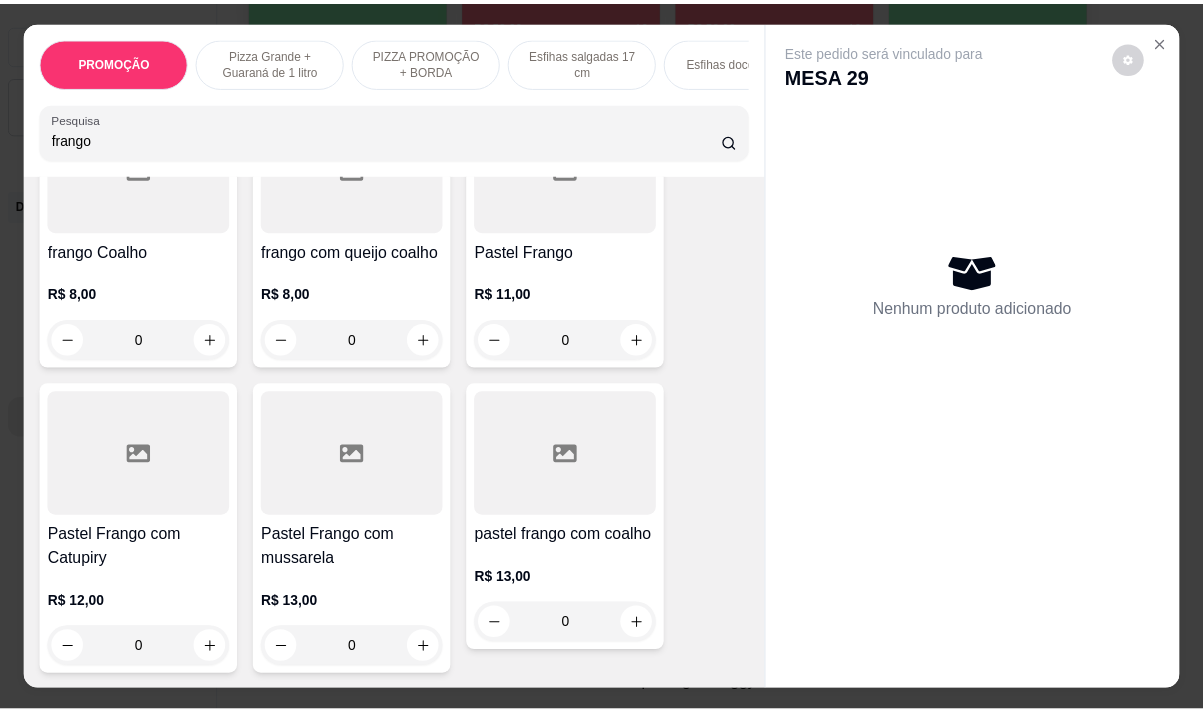 scroll, scrollTop: 500, scrollLeft: 0, axis: vertical 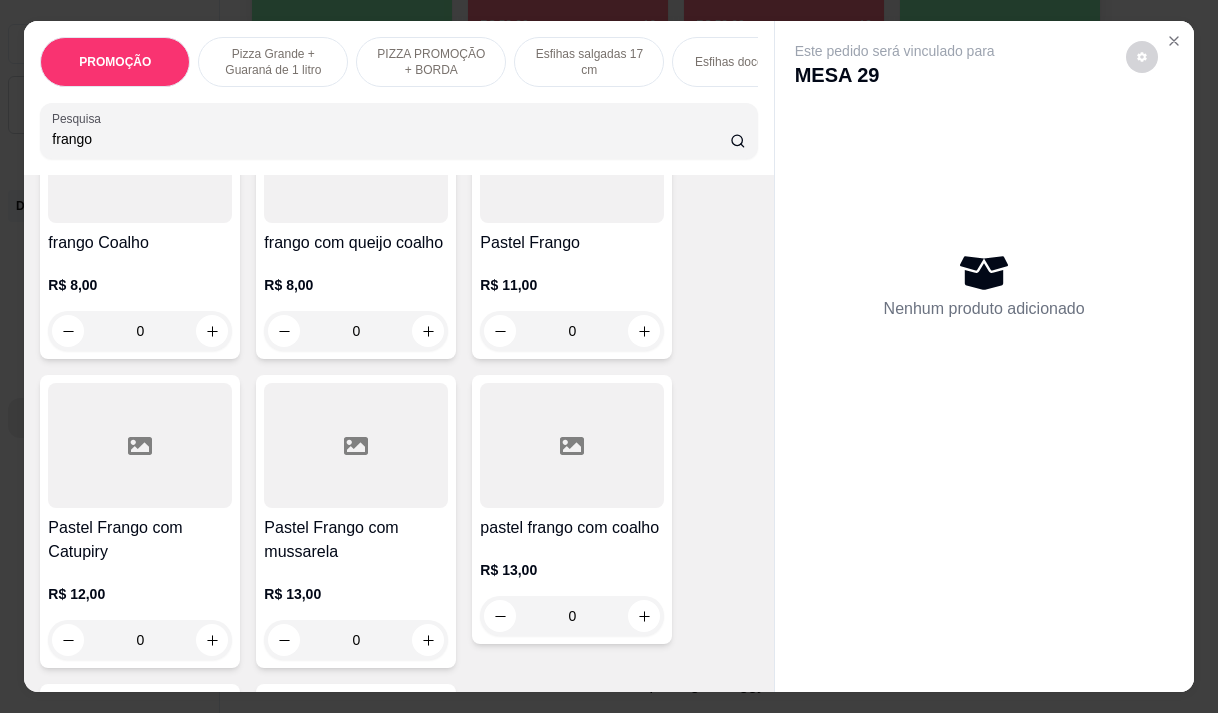type on "frango" 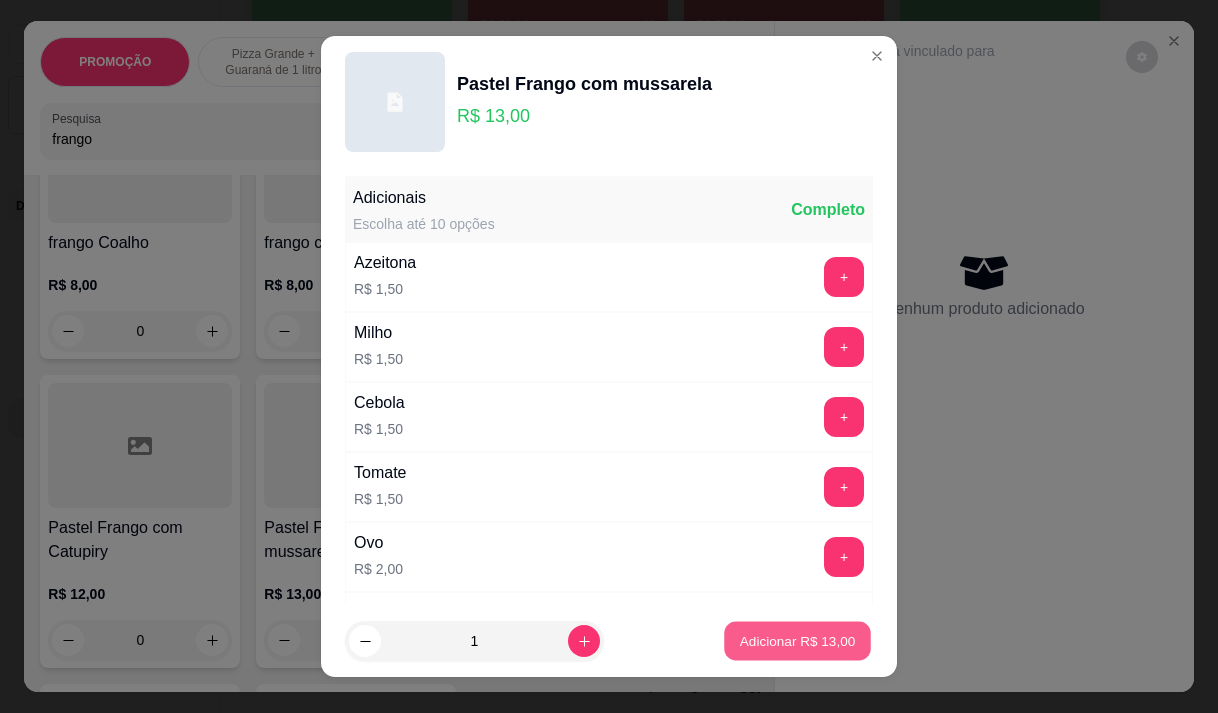 click on "Adicionar   R$ 13,00" at bounding box center [798, 641] 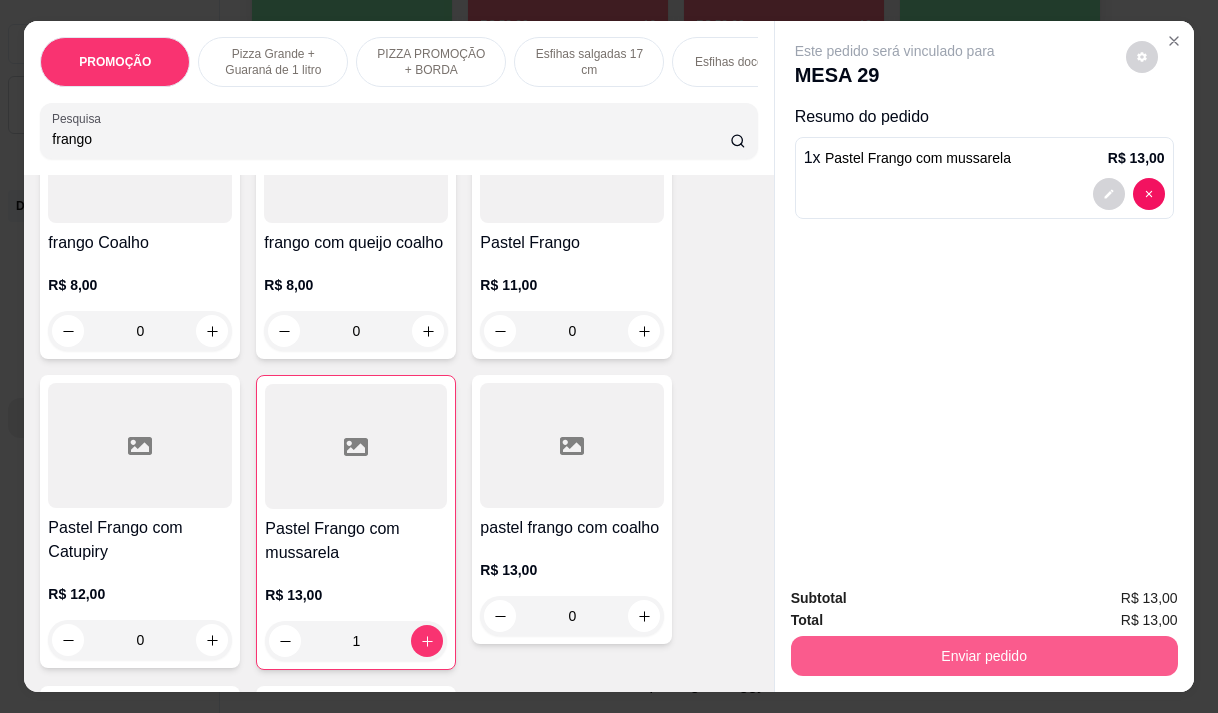 click on "Enviar pedido" at bounding box center [984, 656] 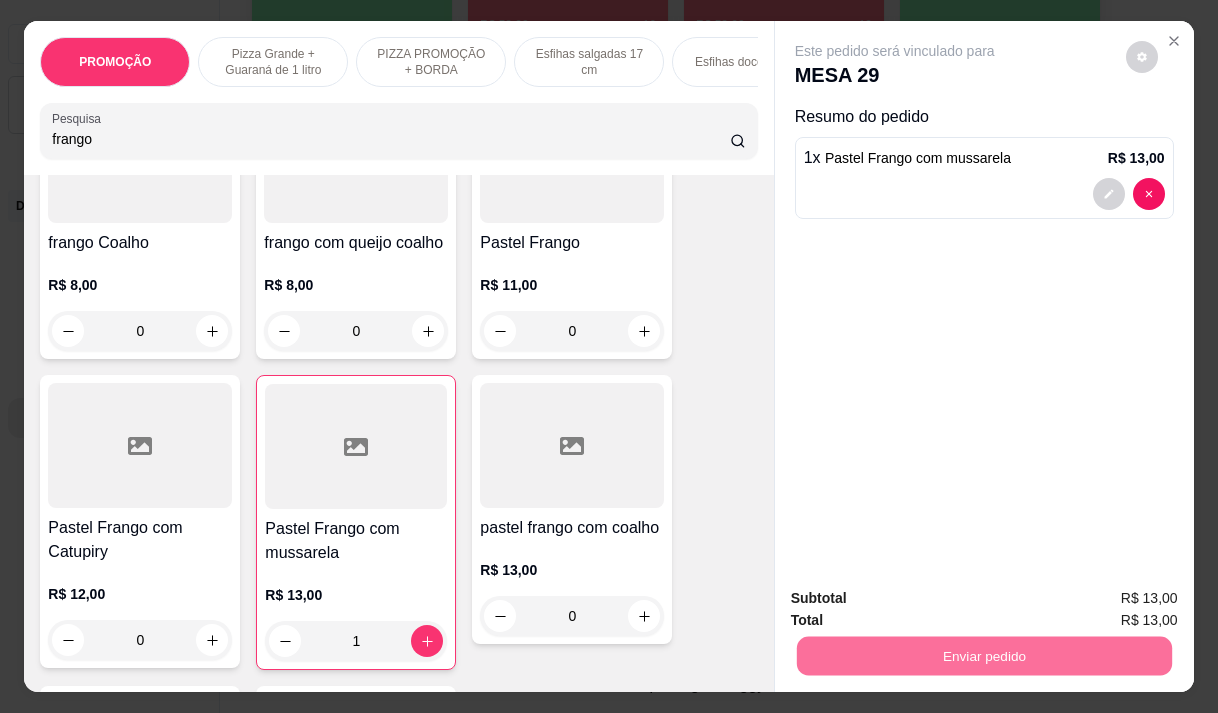 click on "Não registrar e enviar pedido" at bounding box center [918, 599] 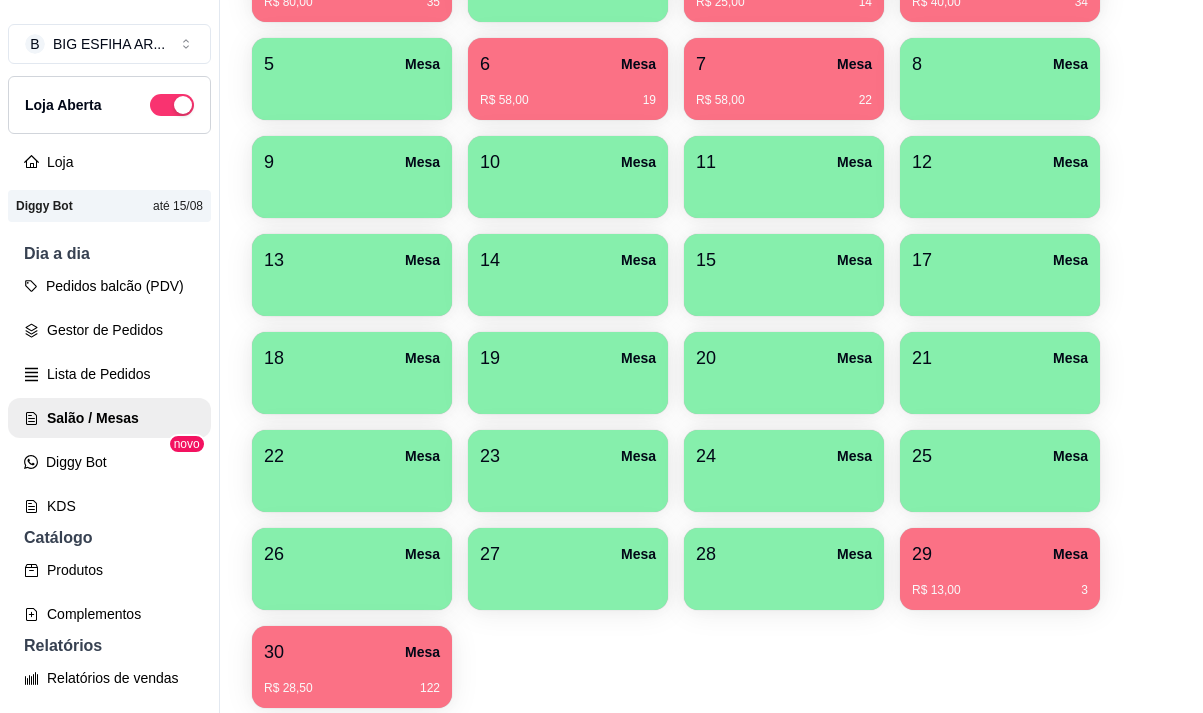 scroll, scrollTop: 508, scrollLeft: 0, axis: vertical 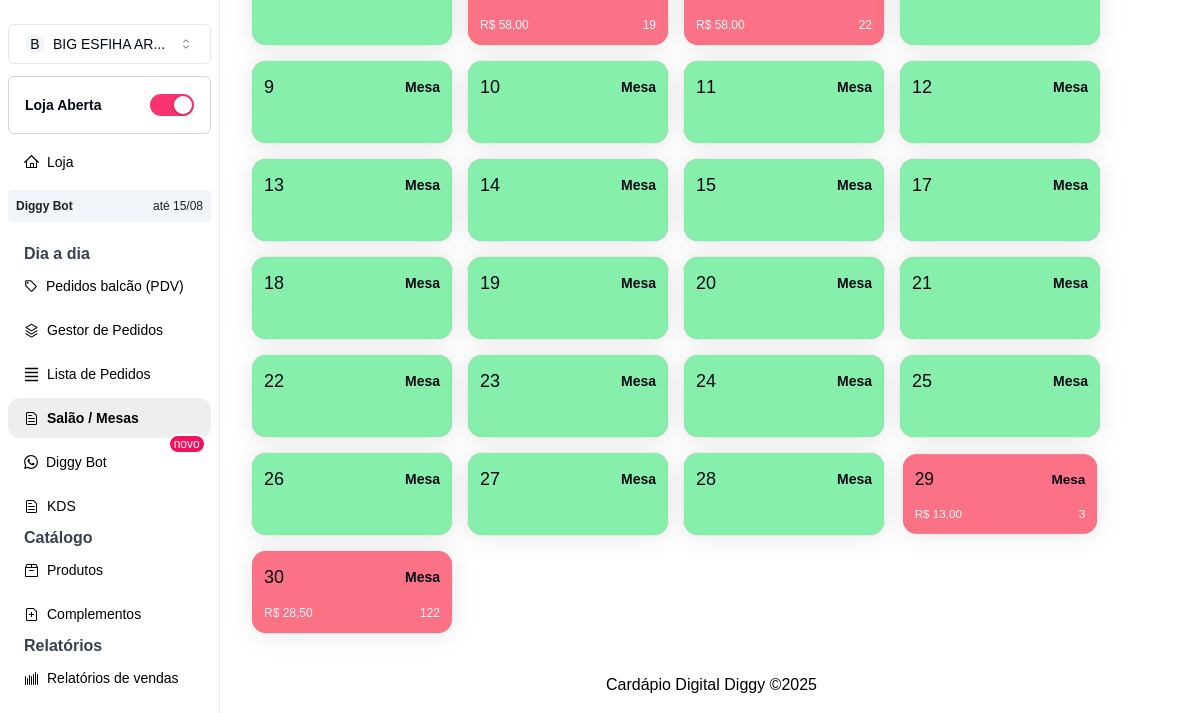 click on "29 Mesa" at bounding box center (1000, 479) 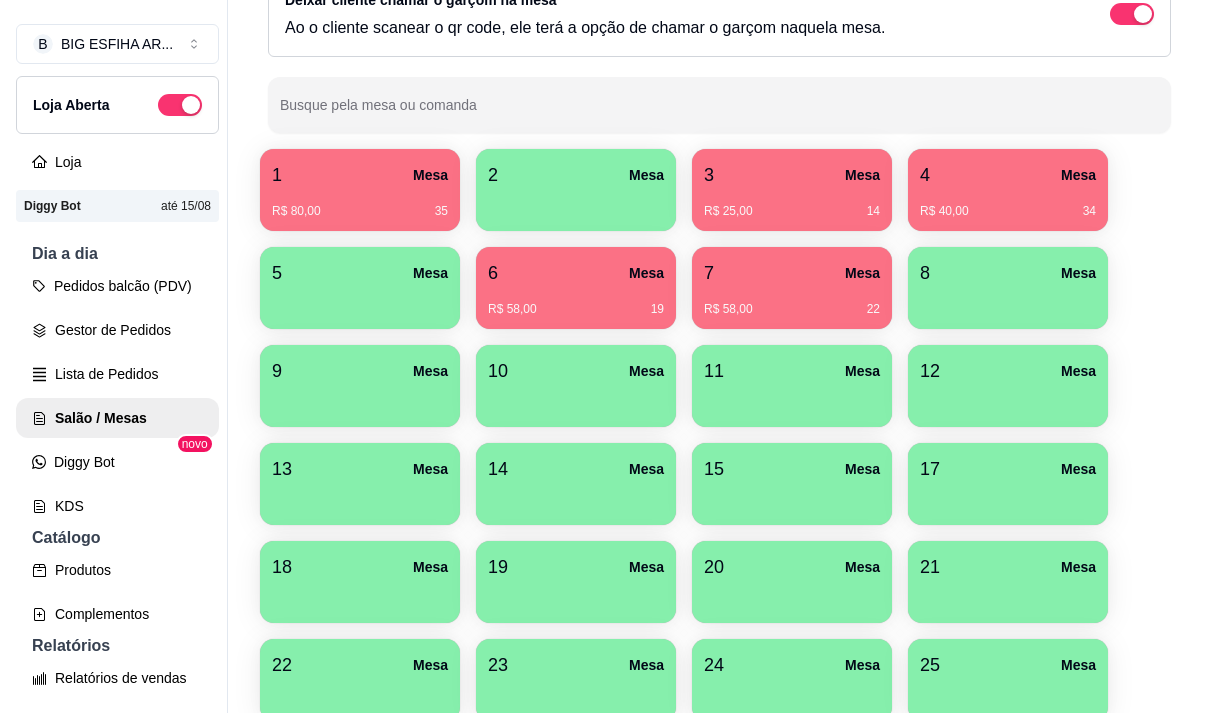 scroll, scrollTop: 208, scrollLeft: 0, axis: vertical 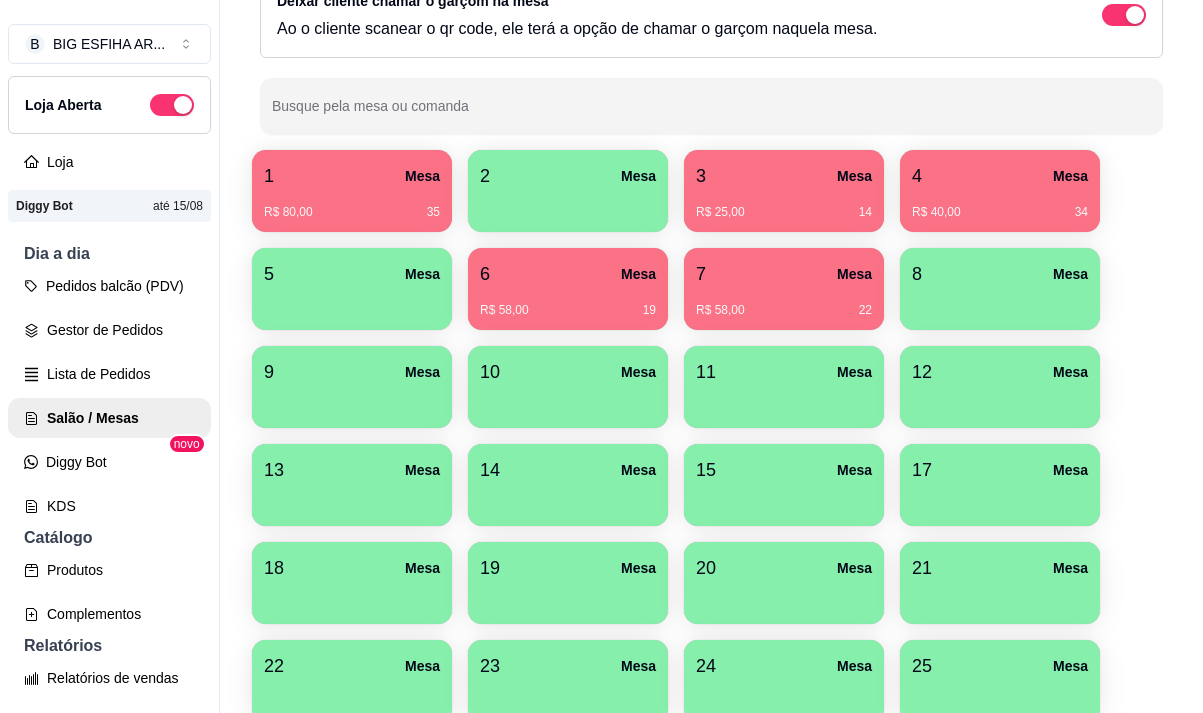 click on "R$ 58,00 22" at bounding box center [784, 303] 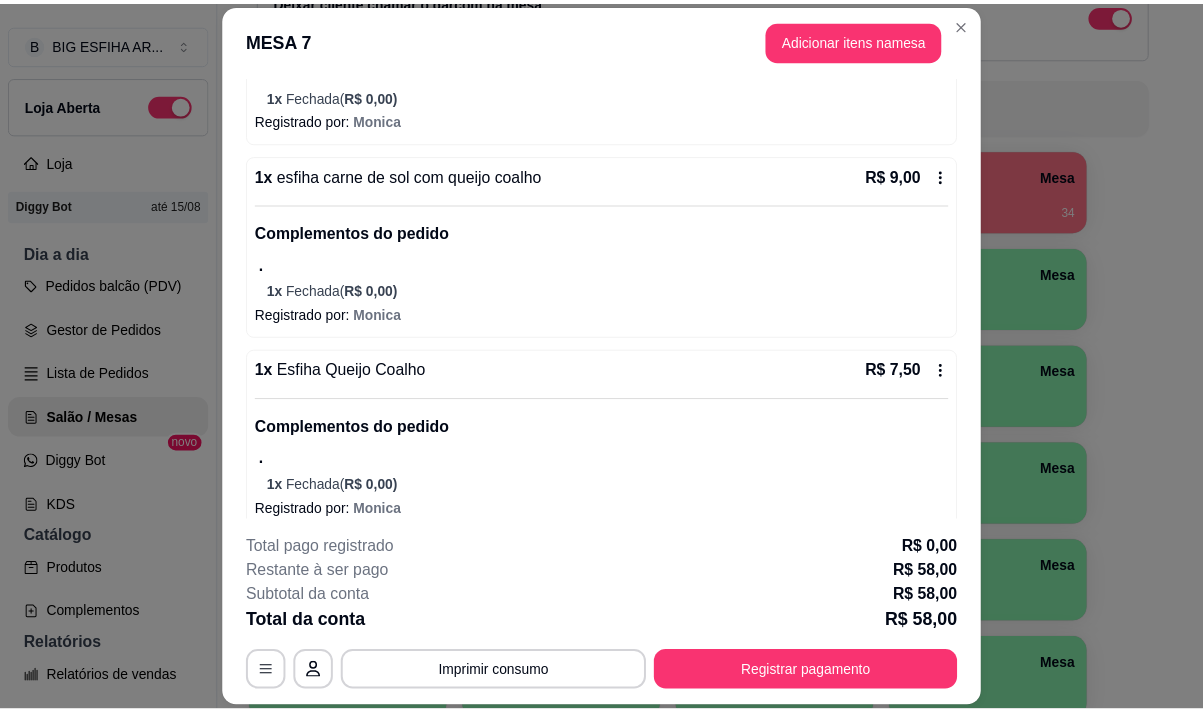 scroll, scrollTop: 600, scrollLeft: 0, axis: vertical 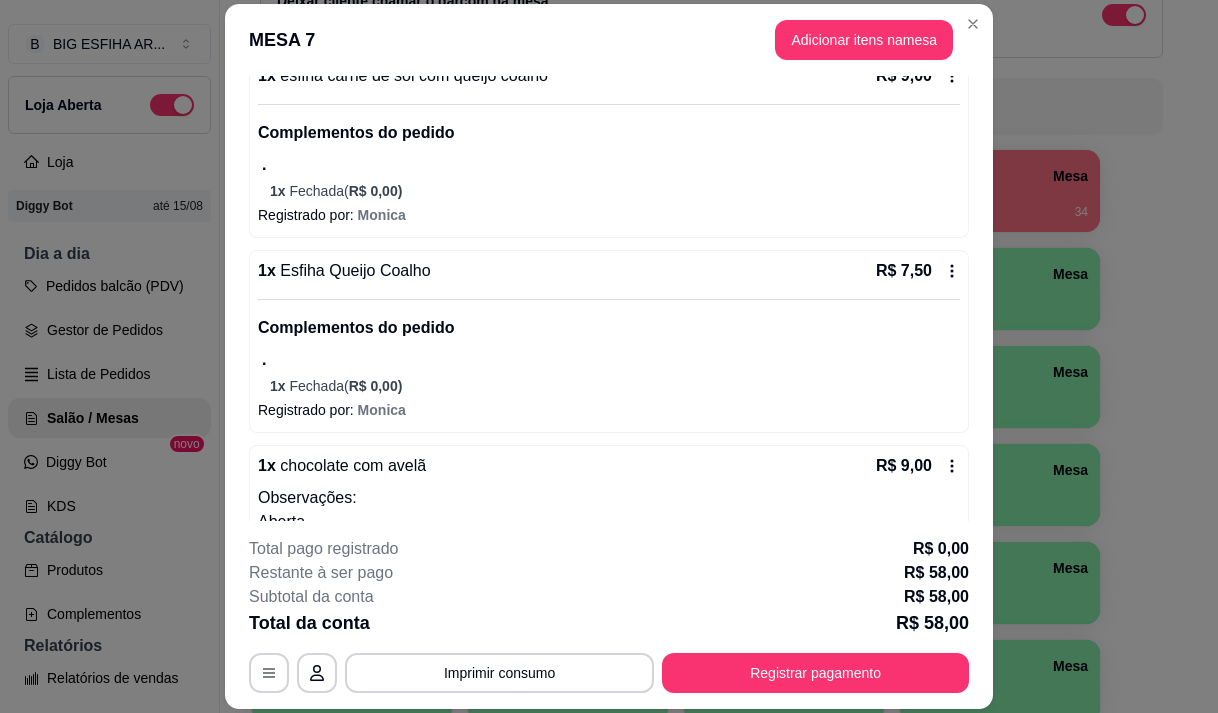 click 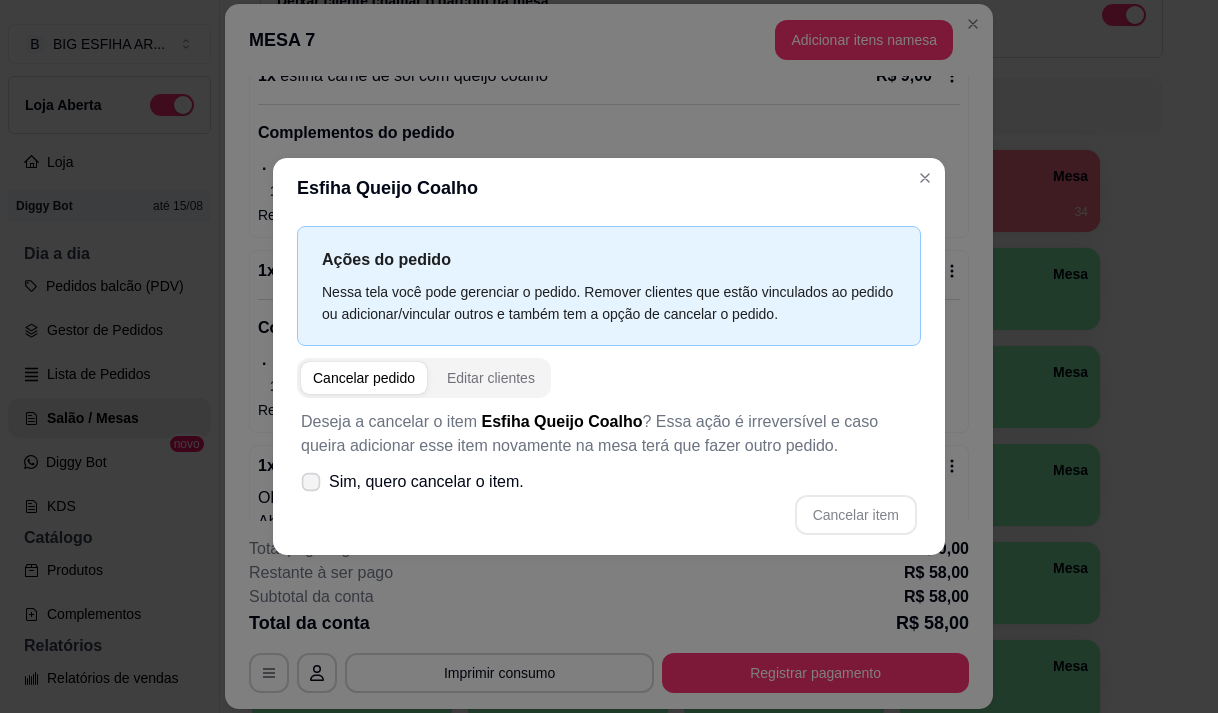 click 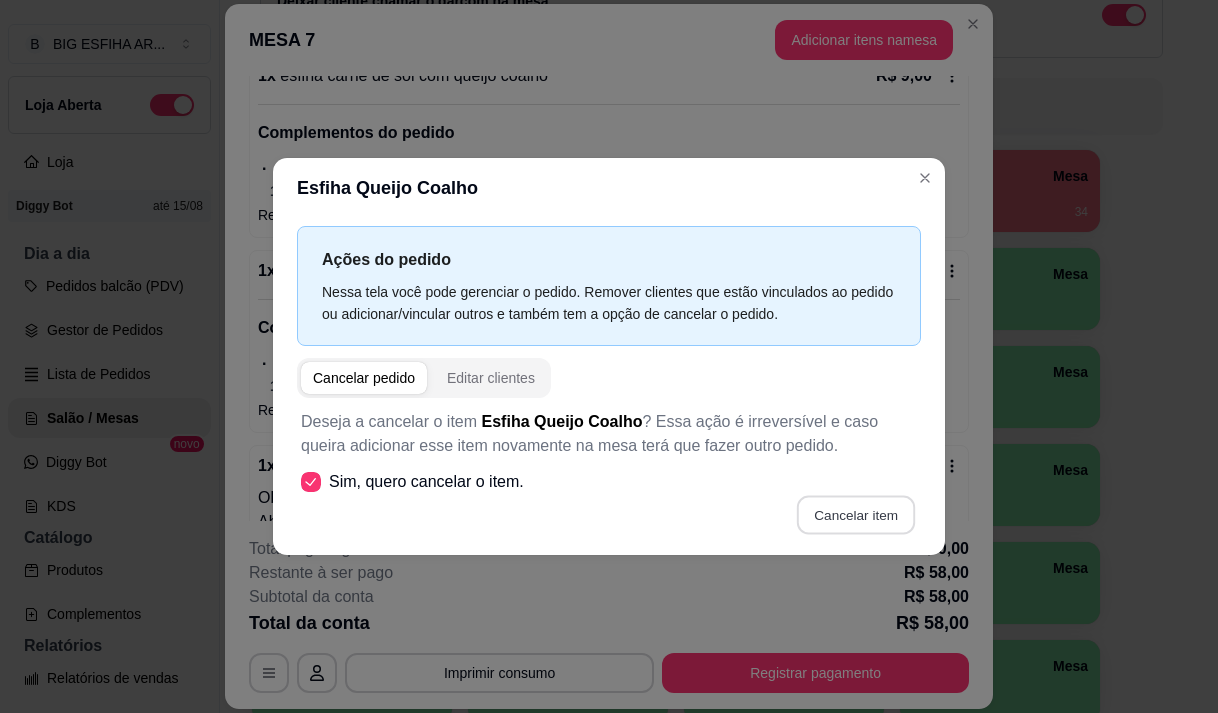 click on "Cancelar item" at bounding box center [855, 514] 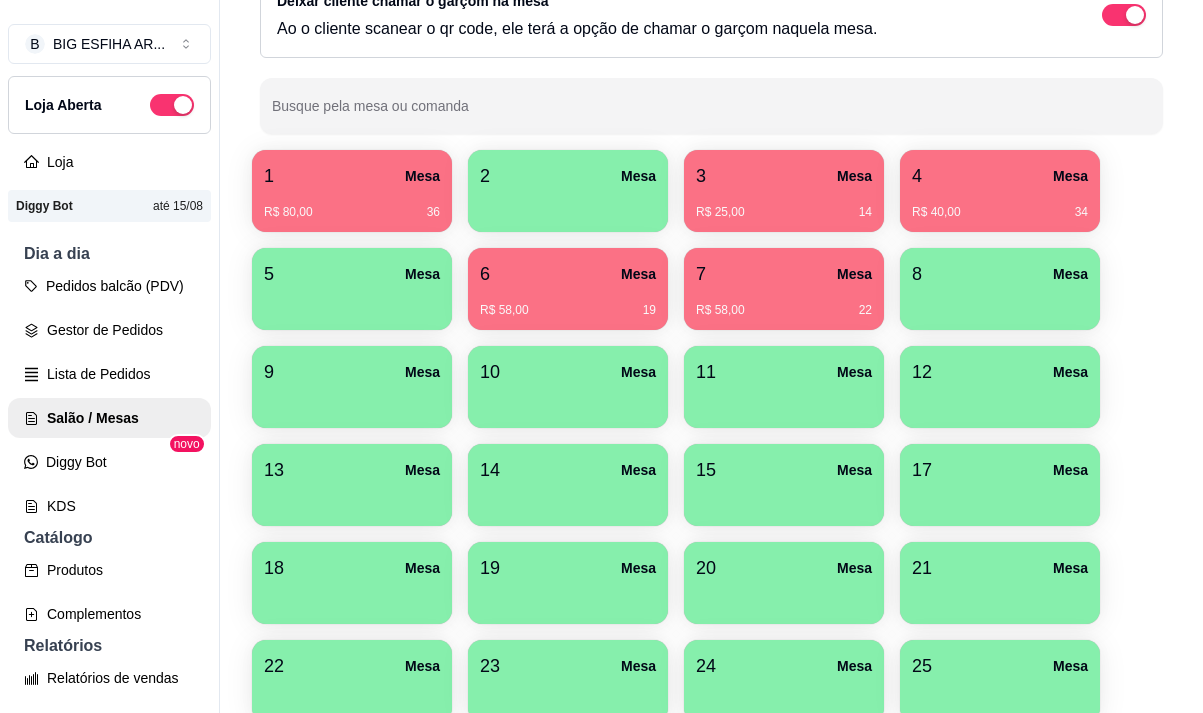 click on "5 Mesa" at bounding box center (352, 274) 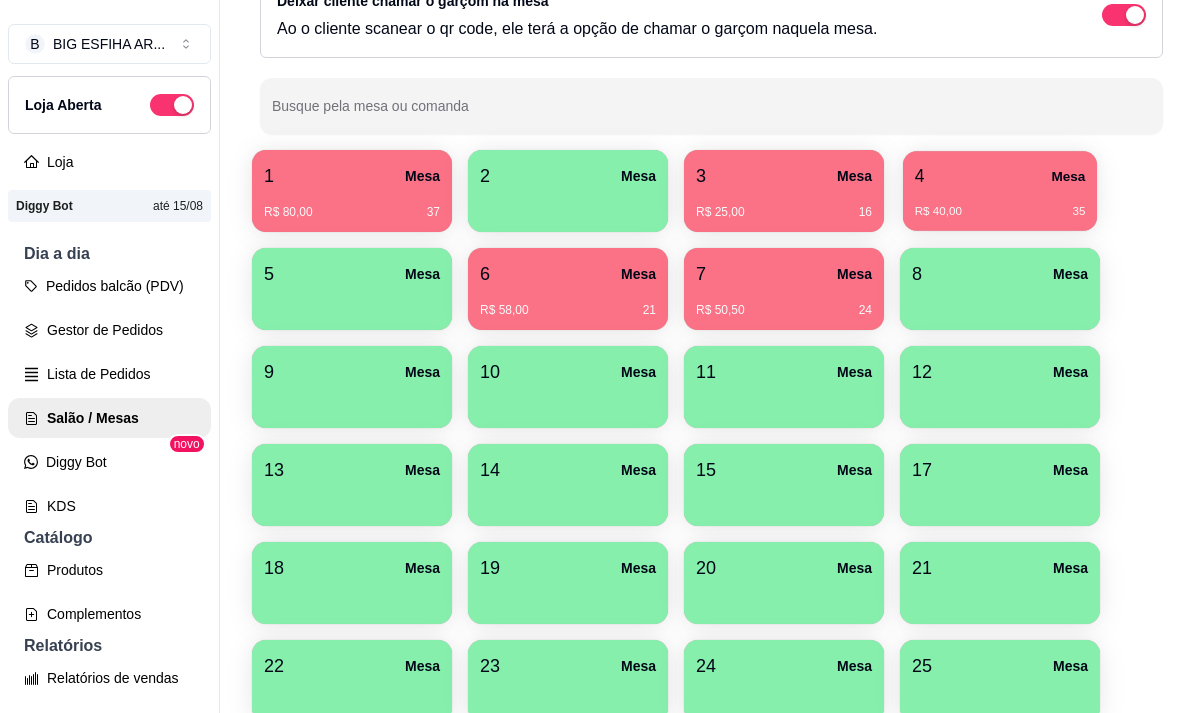 click on "4 Mesa" at bounding box center [1000, 176] 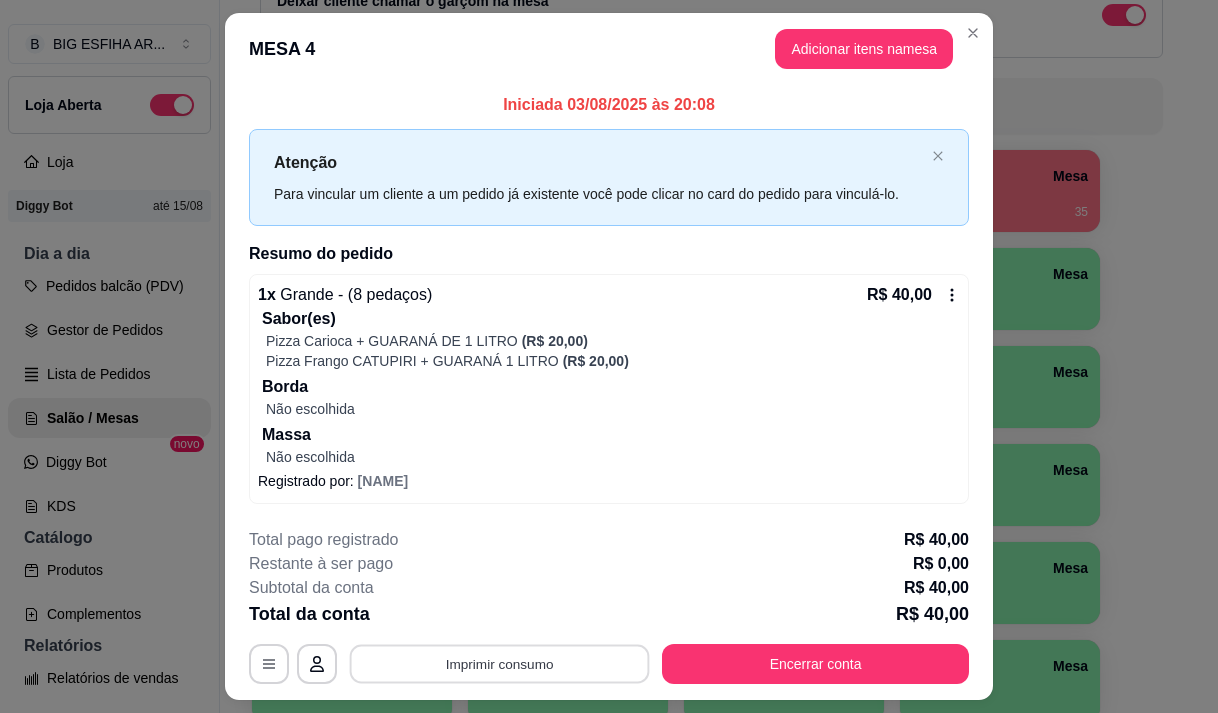click on "Imprimir consumo" at bounding box center (500, 664) 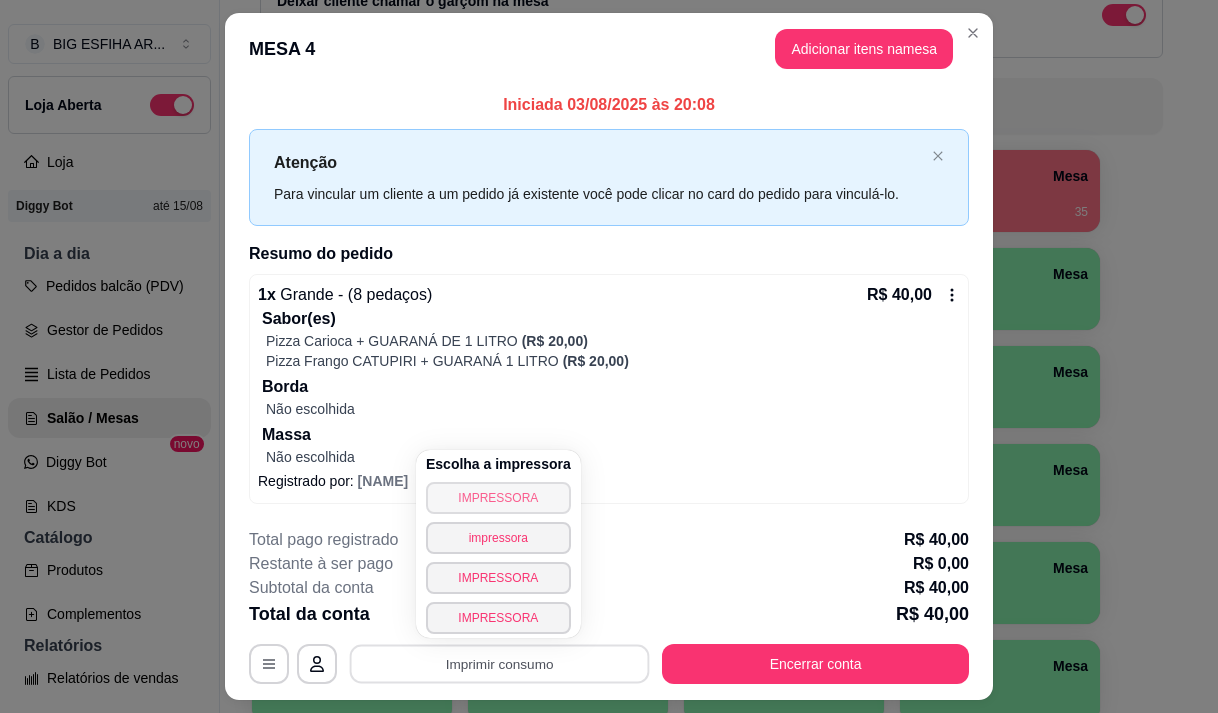 click on "IMPRESSORA" at bounding box center (498, 498) 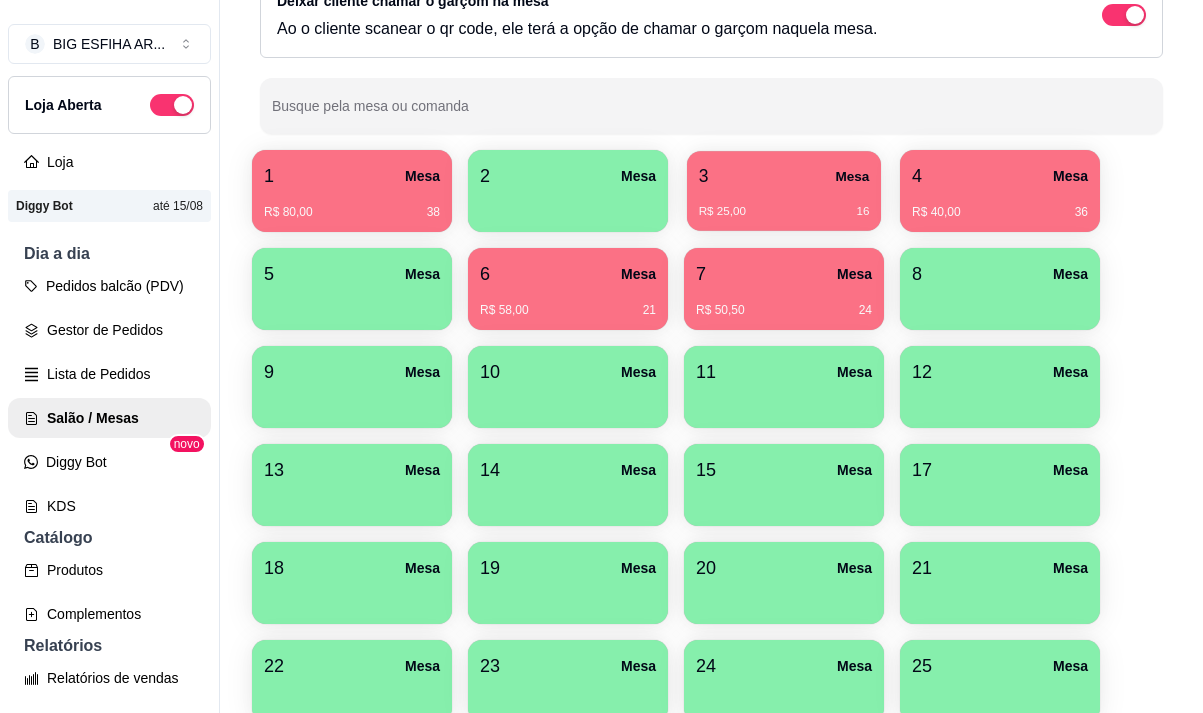 click on "R$ 25,00 16" at bounding box center (784, 204) 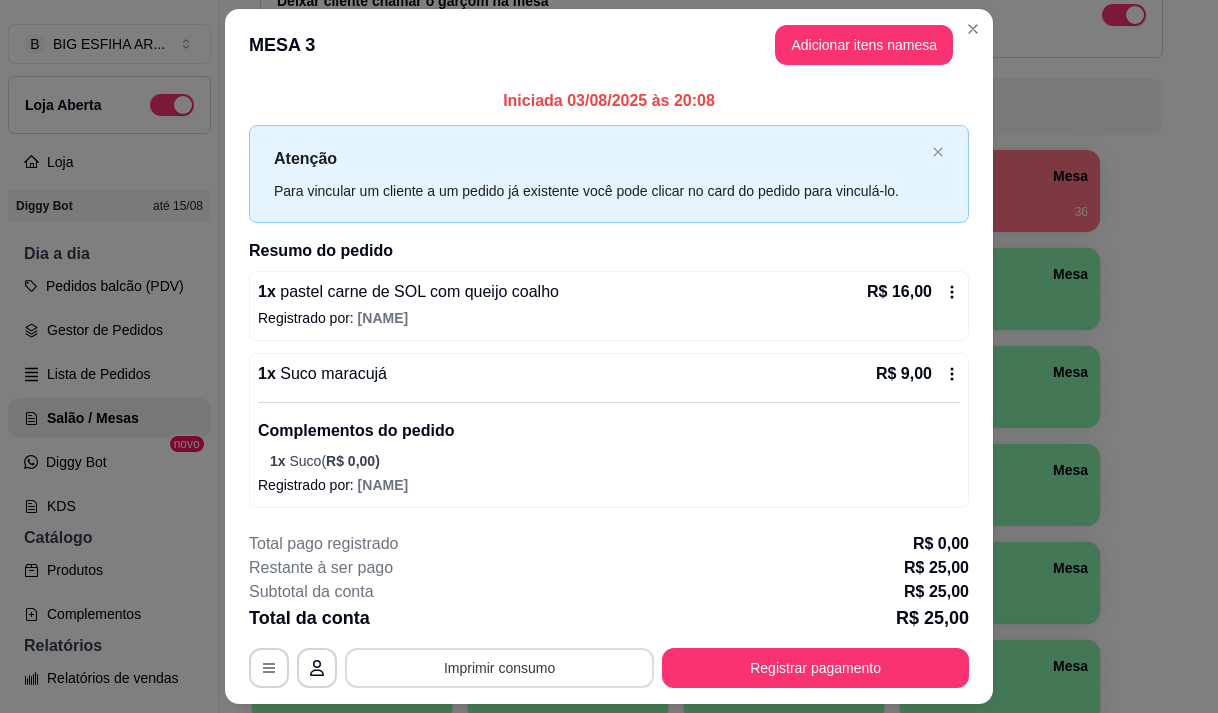click on "Imprimir consumo" at bounding box center [499, 668] 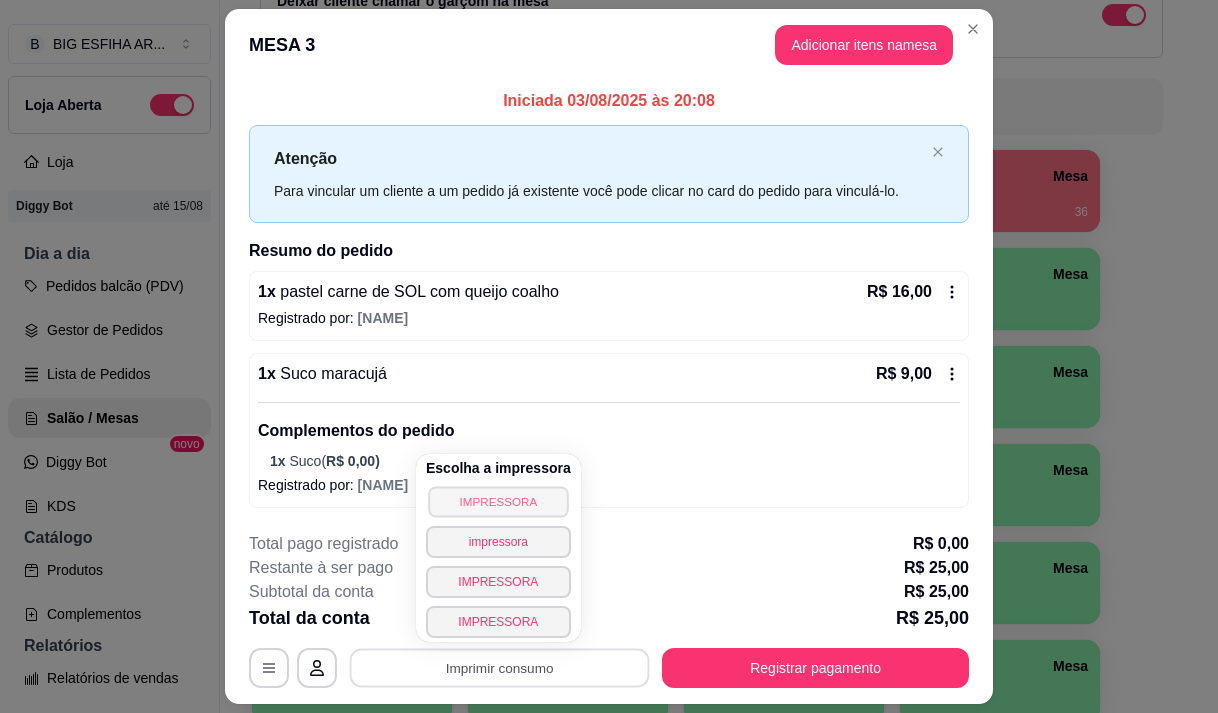click on "IMPRESSORA" at bounding box center [498, 501] 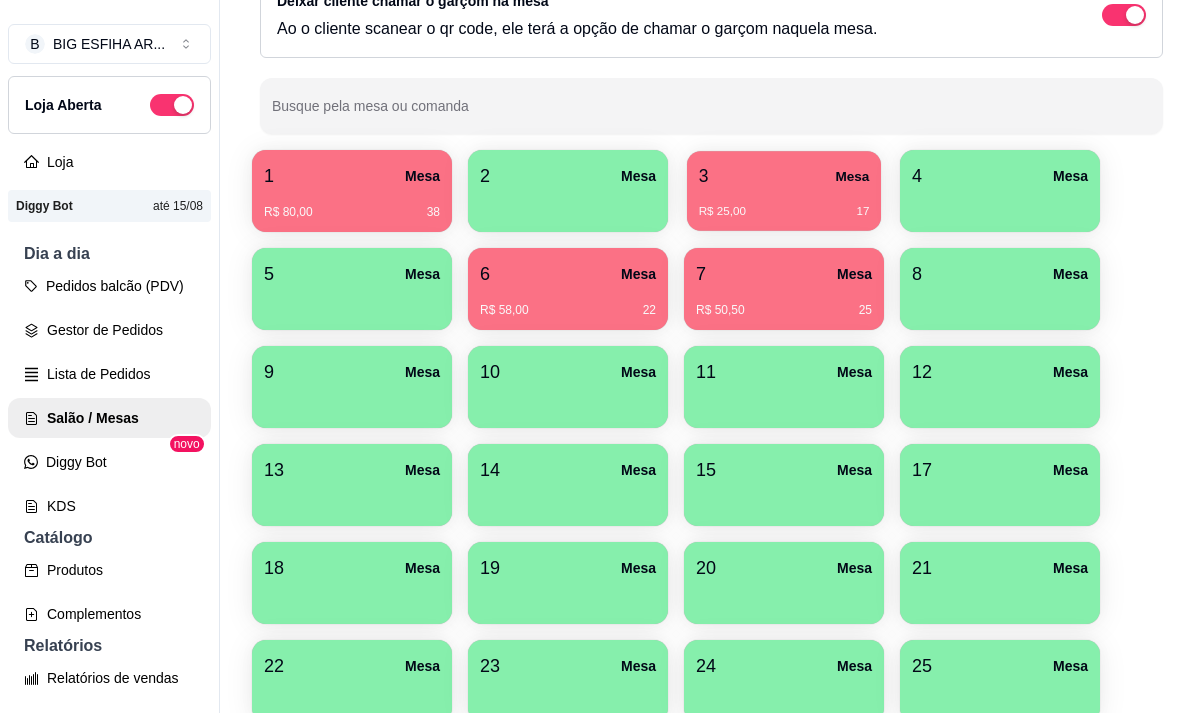 click on "R$ 25,00" at bounding box center (722, 212) 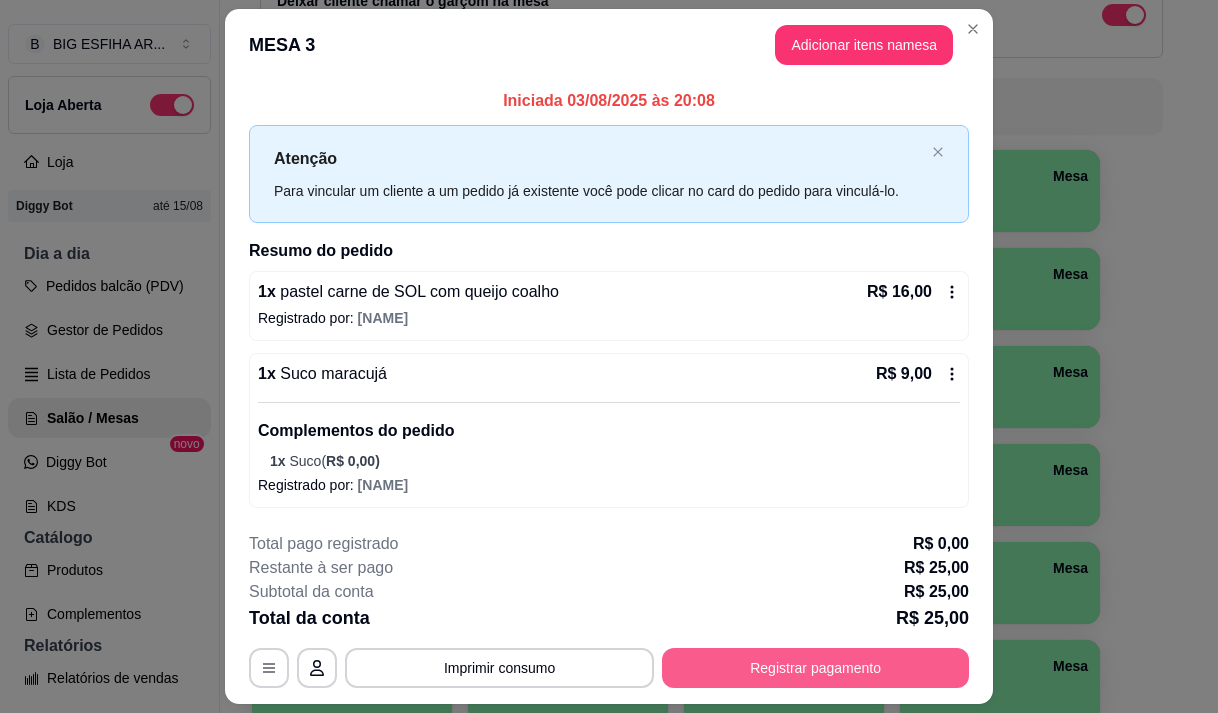 click on "Registrar pagamento" at bounding box center (815, 668) 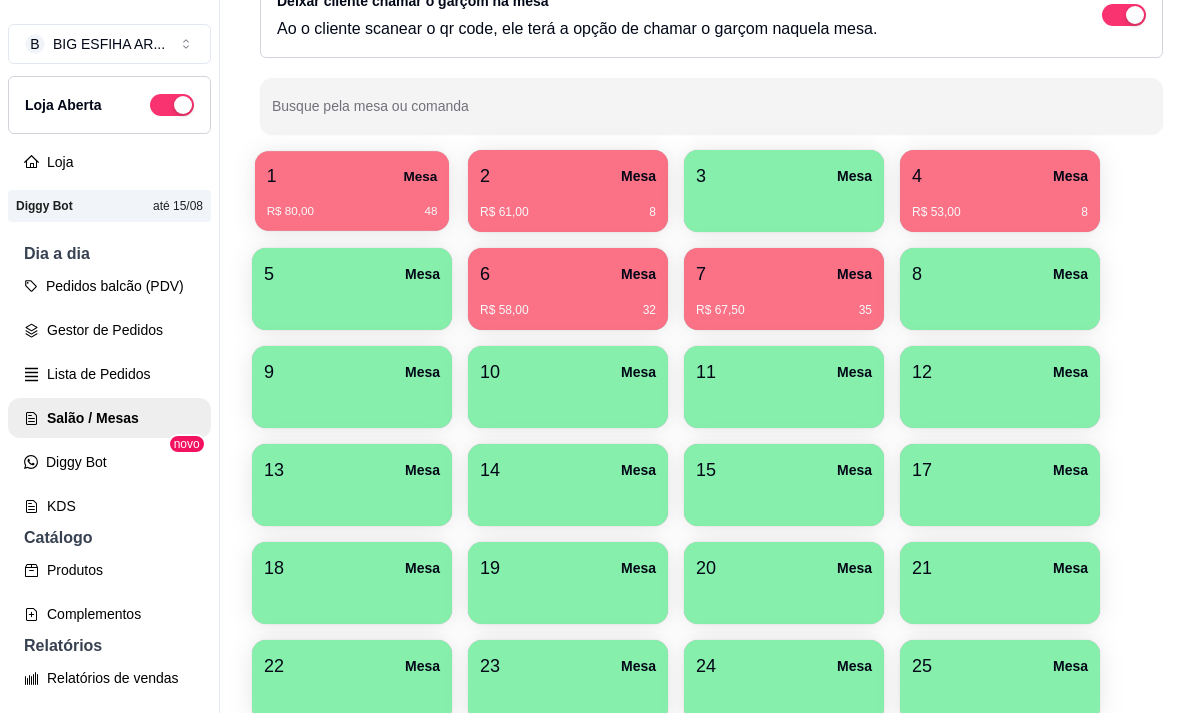 click on "R$ 80,00 48" at bounding box center (352, 204) 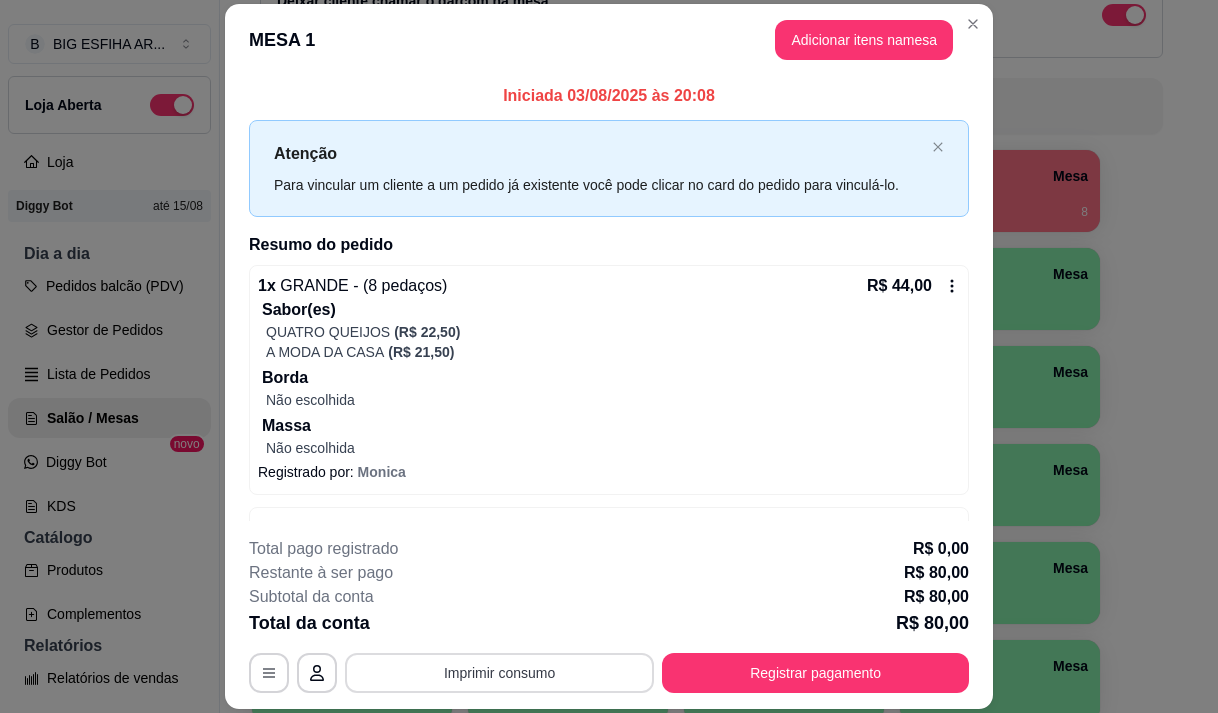 click on "Imprimir consumo" at bounding box center (499, 673) 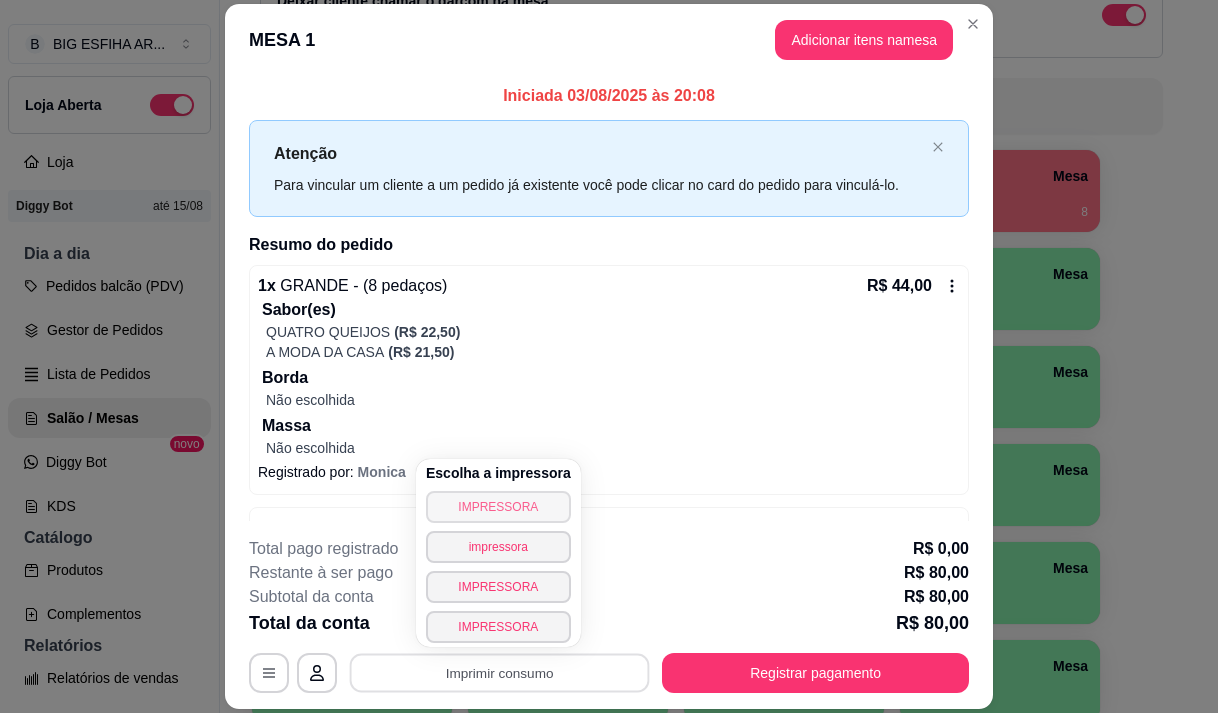 click on "IMPRESSORA" at bounding box center (498, 507) 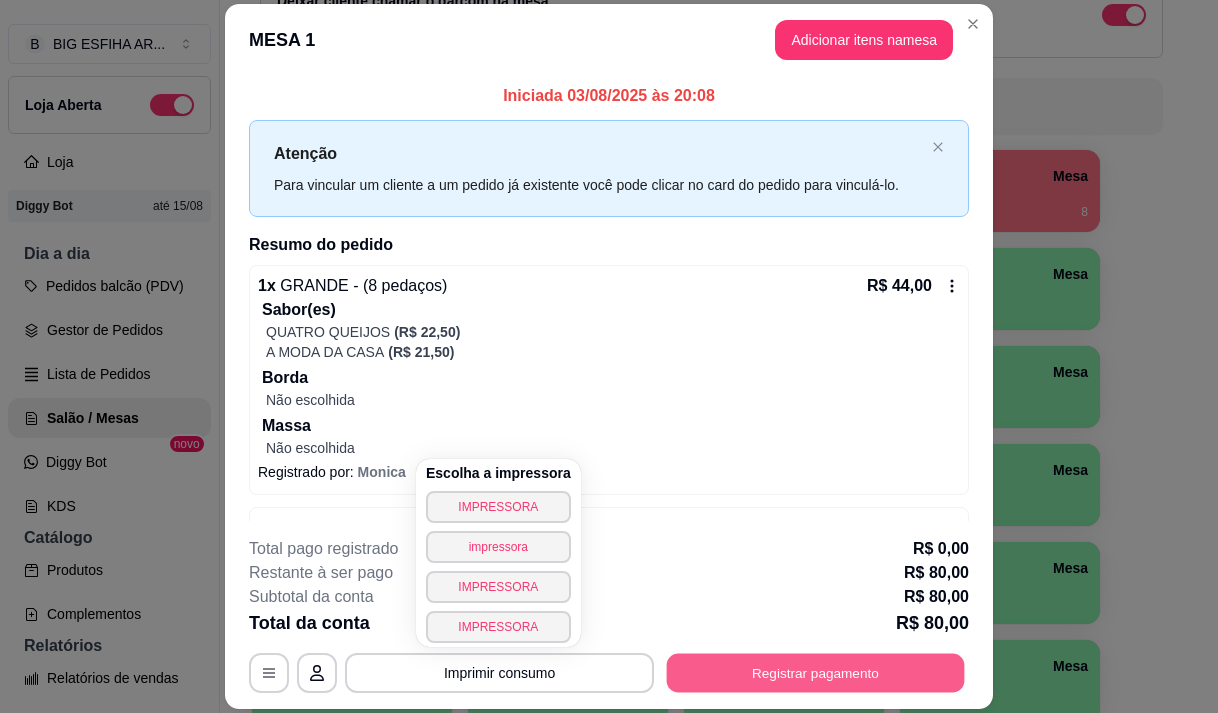 click on "Registrar pagamento" at bounding box center (816, 673) 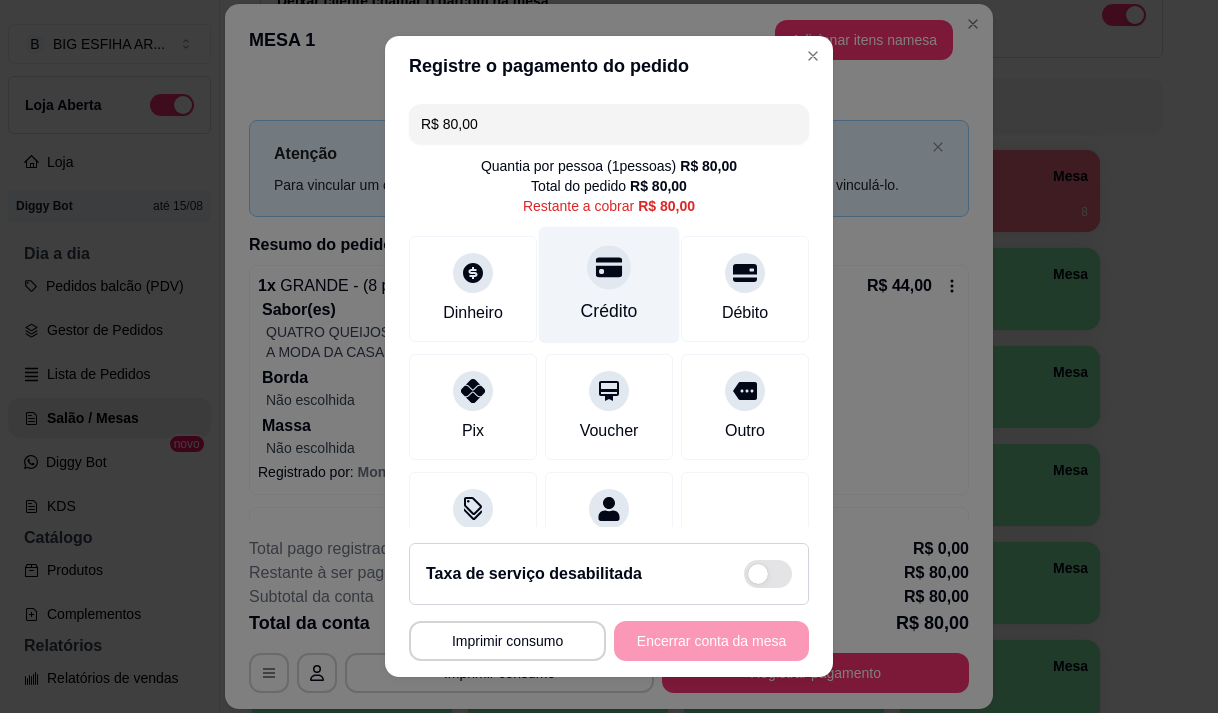 click on "Crédito" at bounding box center (609, 284) 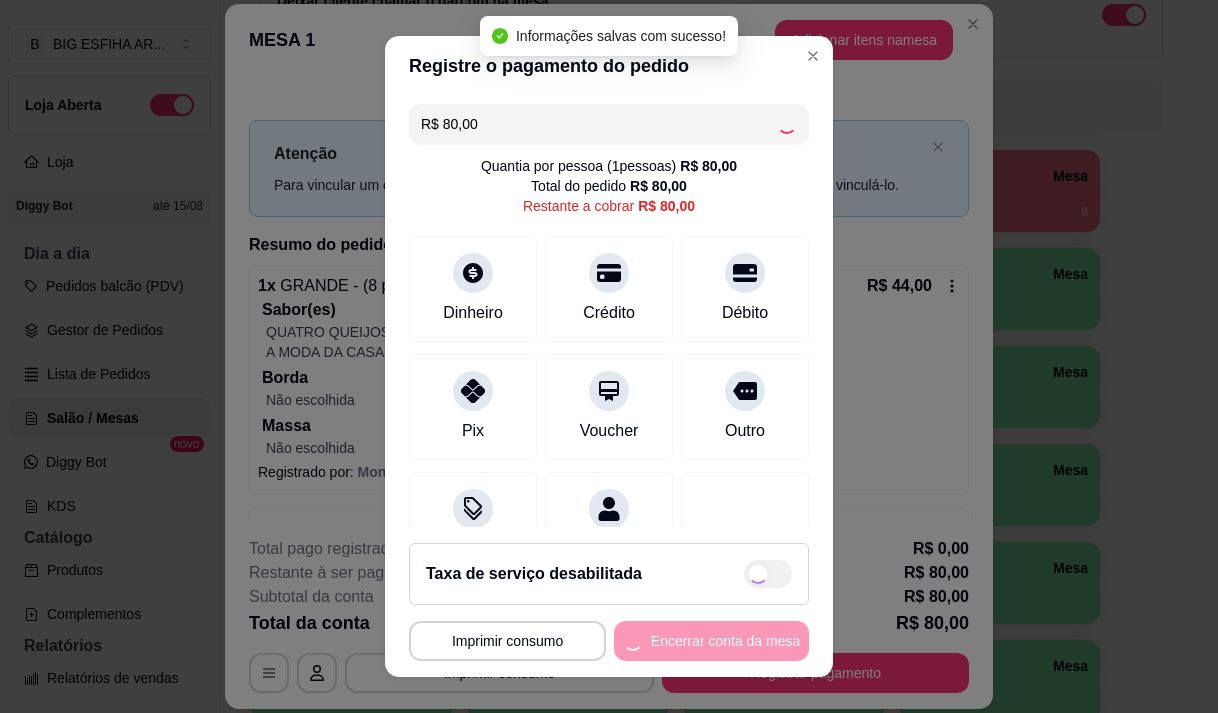 type on "R$ 0,00" 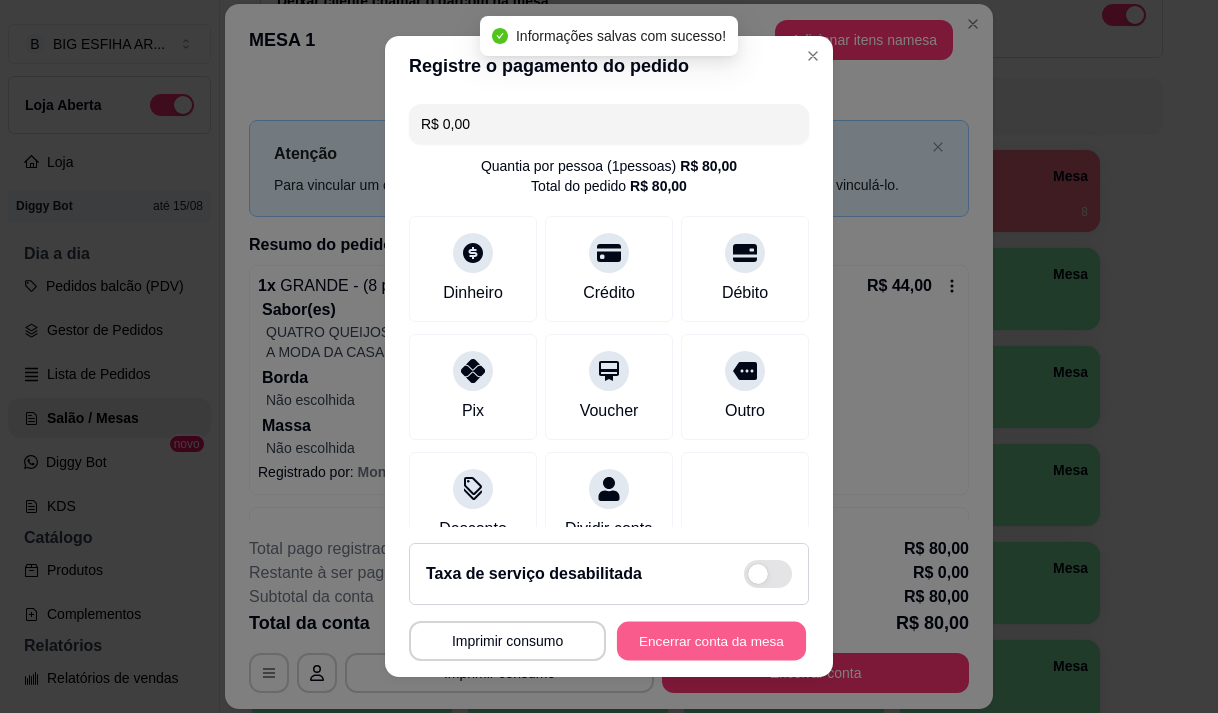 click on "Encerrar conta da mesa" at bounding box center [711, 641] 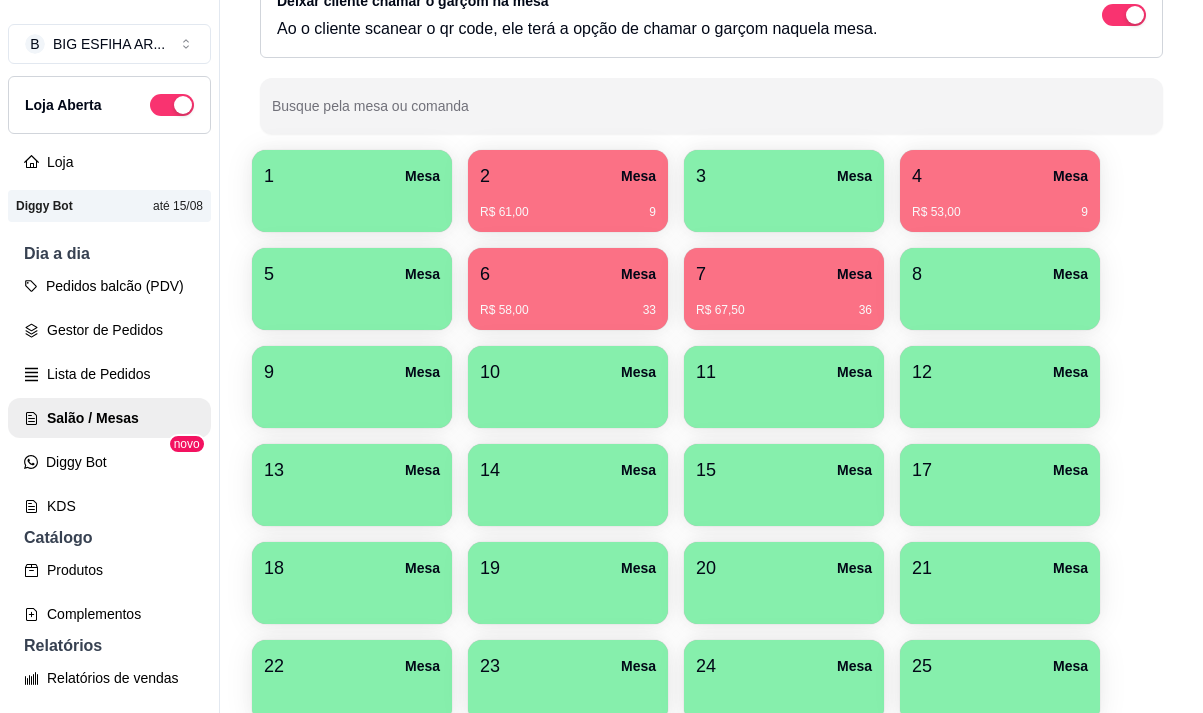 click on "6 Mesa" at bounding box center (568, 274) 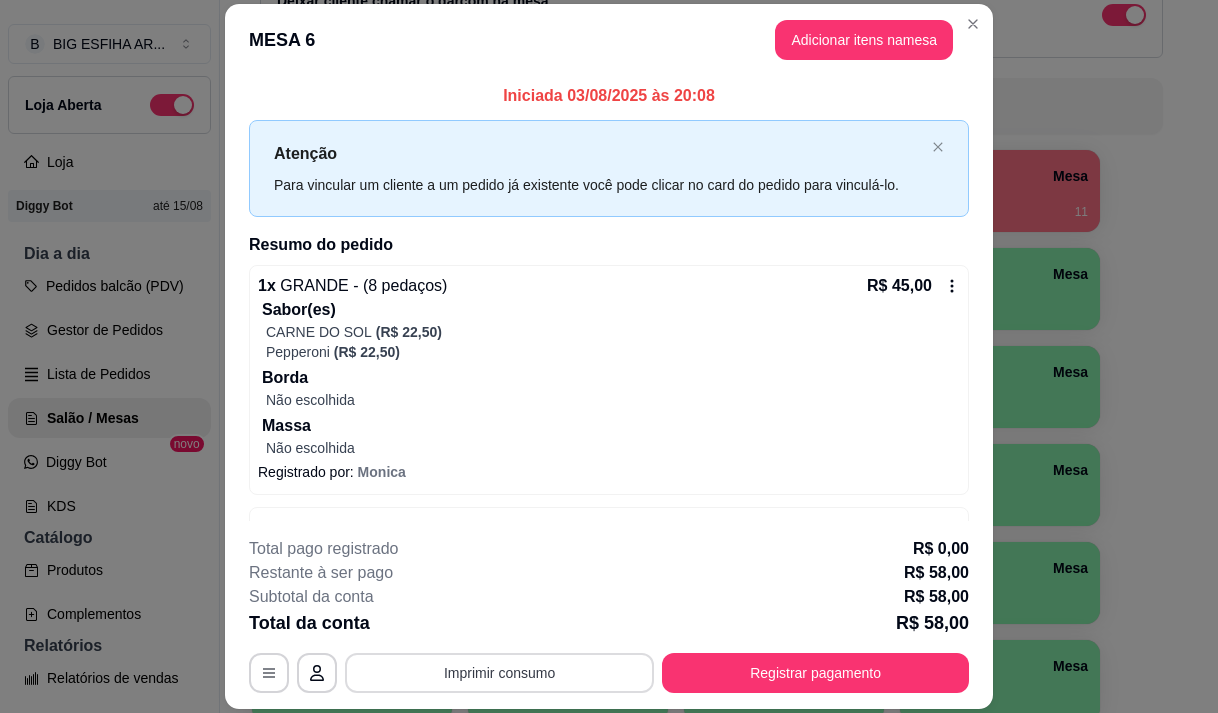 click on "Imprimir consumo" at bounding box center (499, 673) 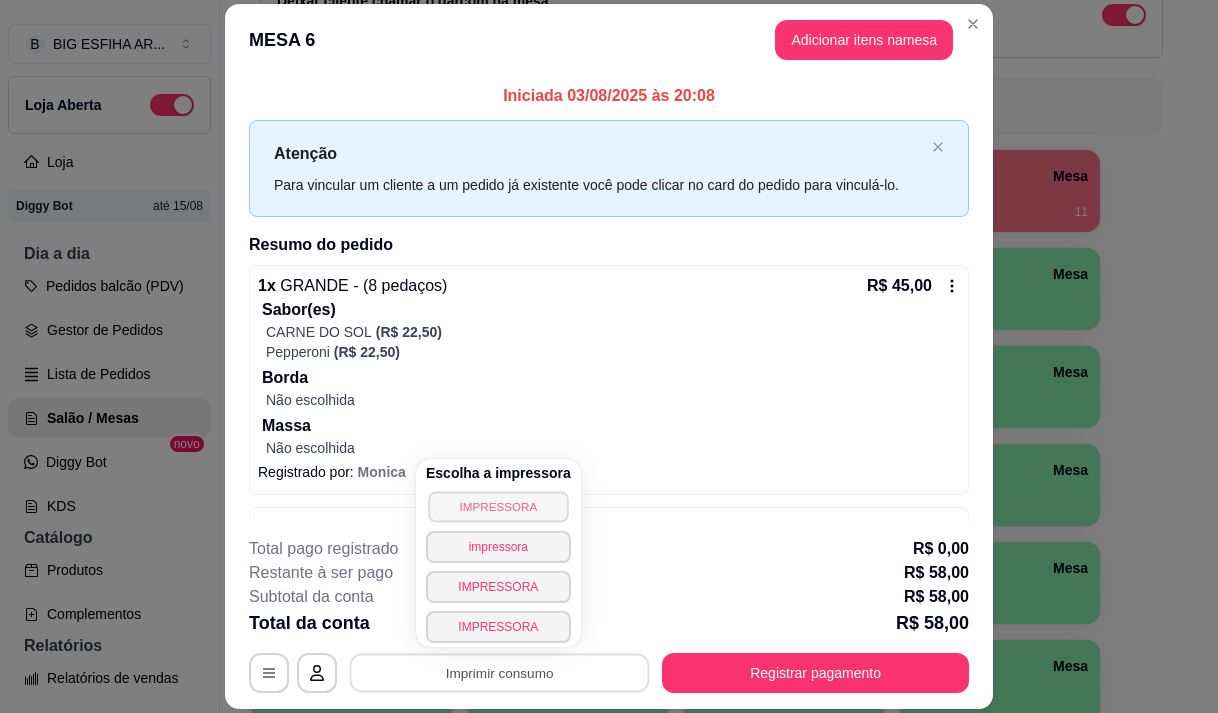 click on "IMPRESSORA" at bounding box center [498, 506] 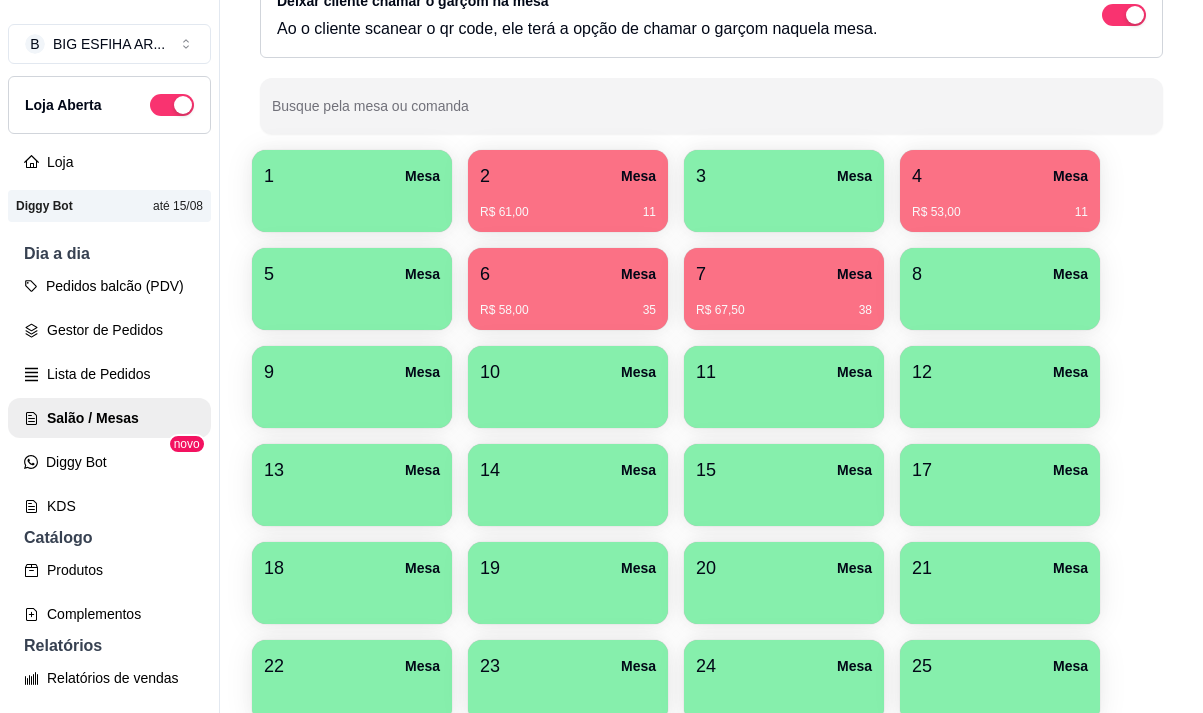 click on "R$ 58,00 35" at bounding box center [568, 303] 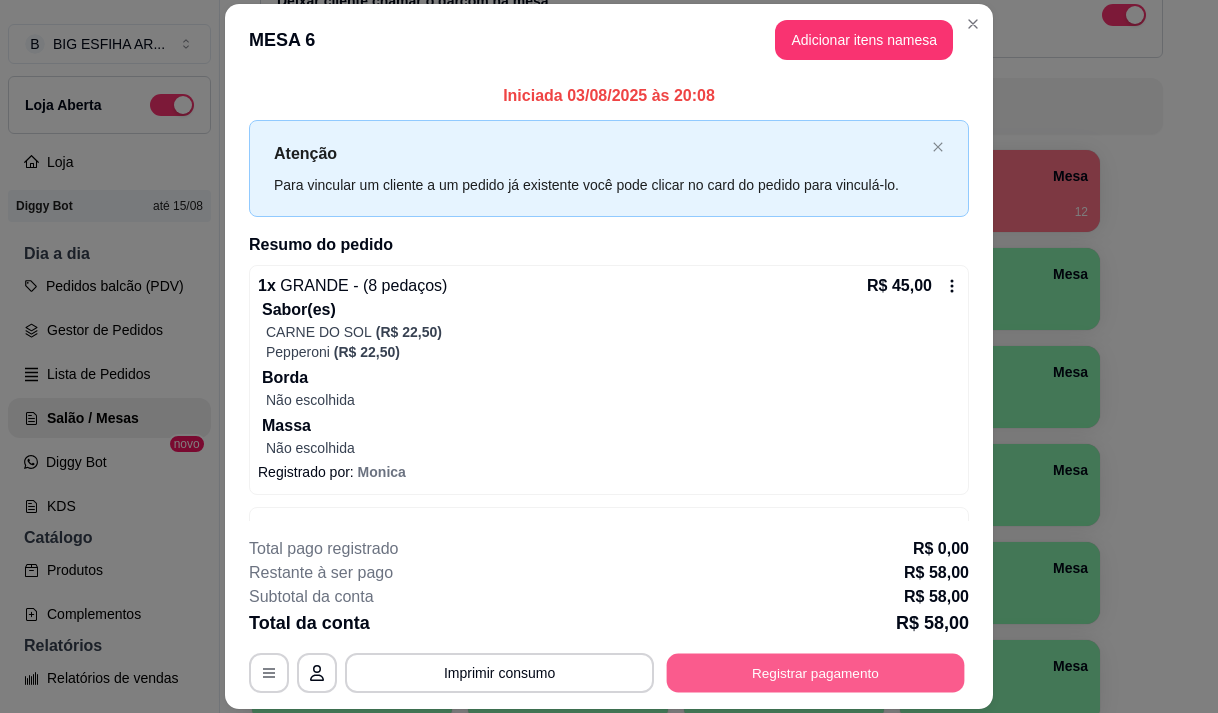 click on "Registrar pagamento" at bounding box center (816, 673) 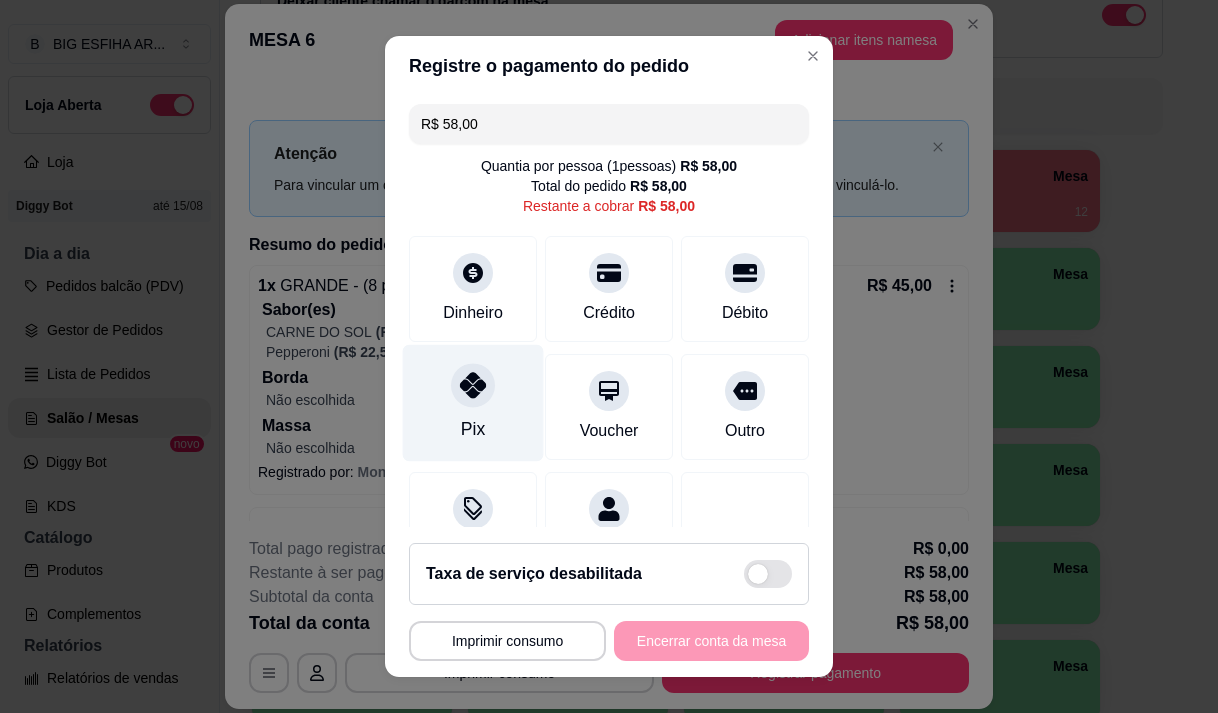 click on "Pix" at bounding box center [473, 402] 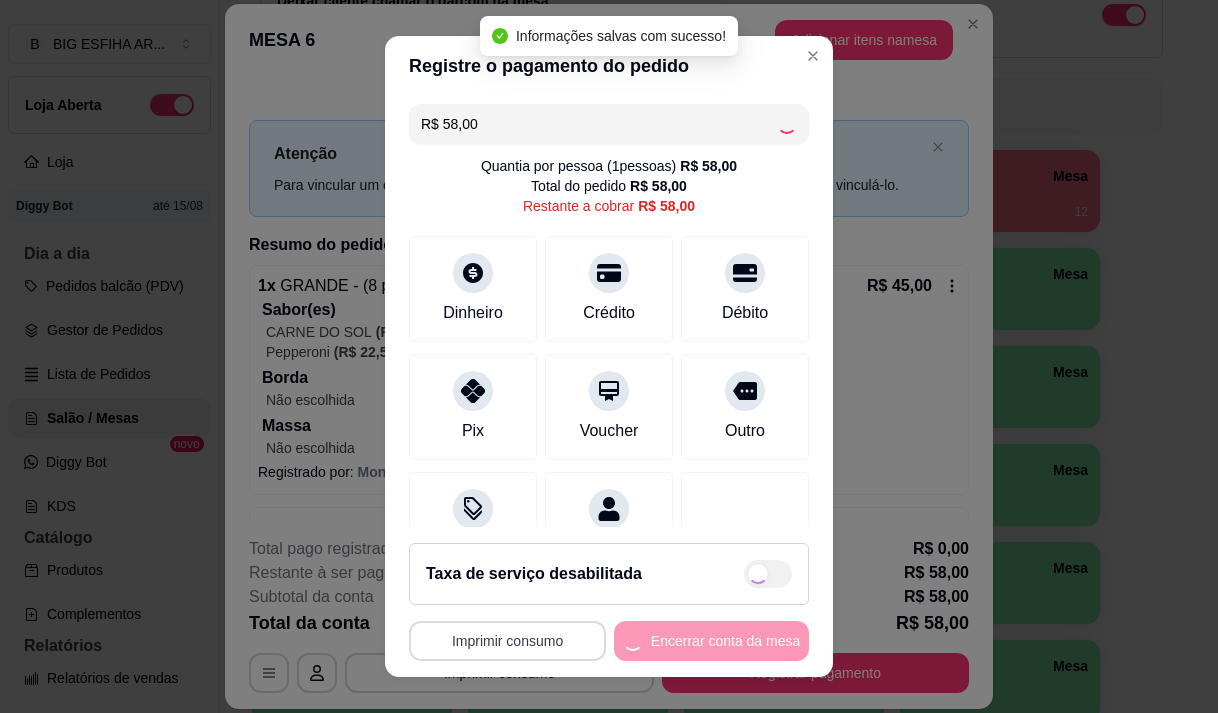 type on "R$ 0,00" 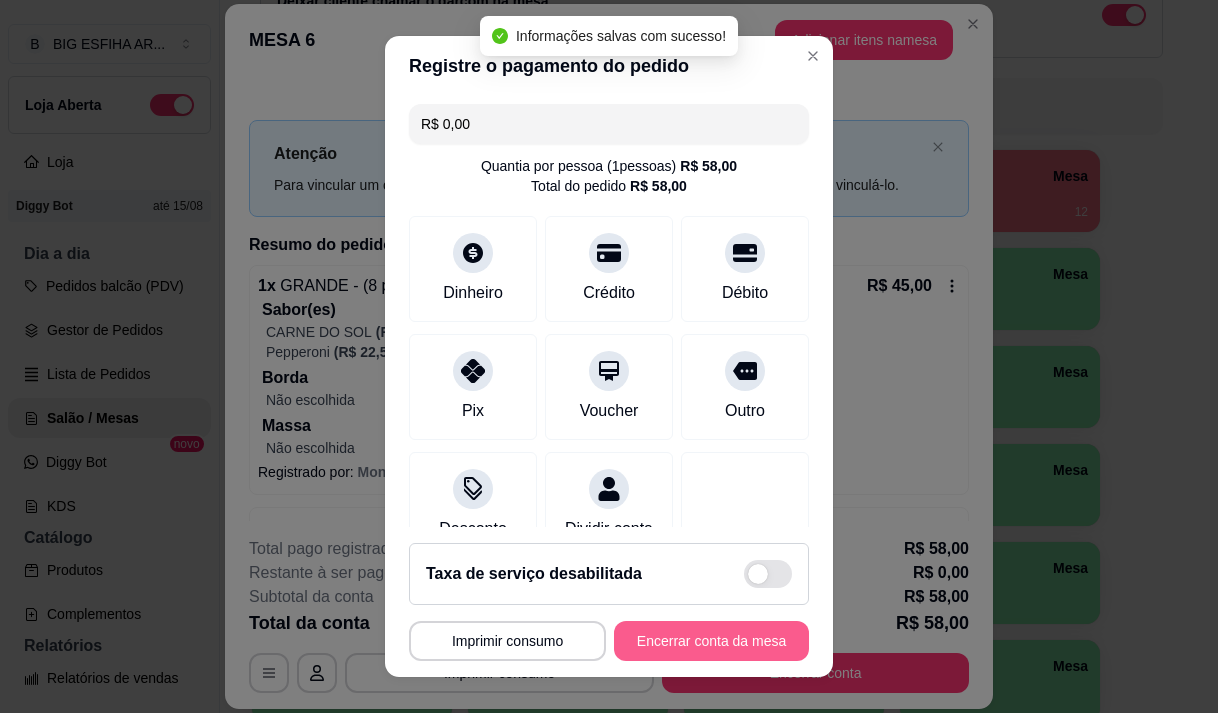 click on "Encerrar conta da mesa" at bounding box center [711, 641] 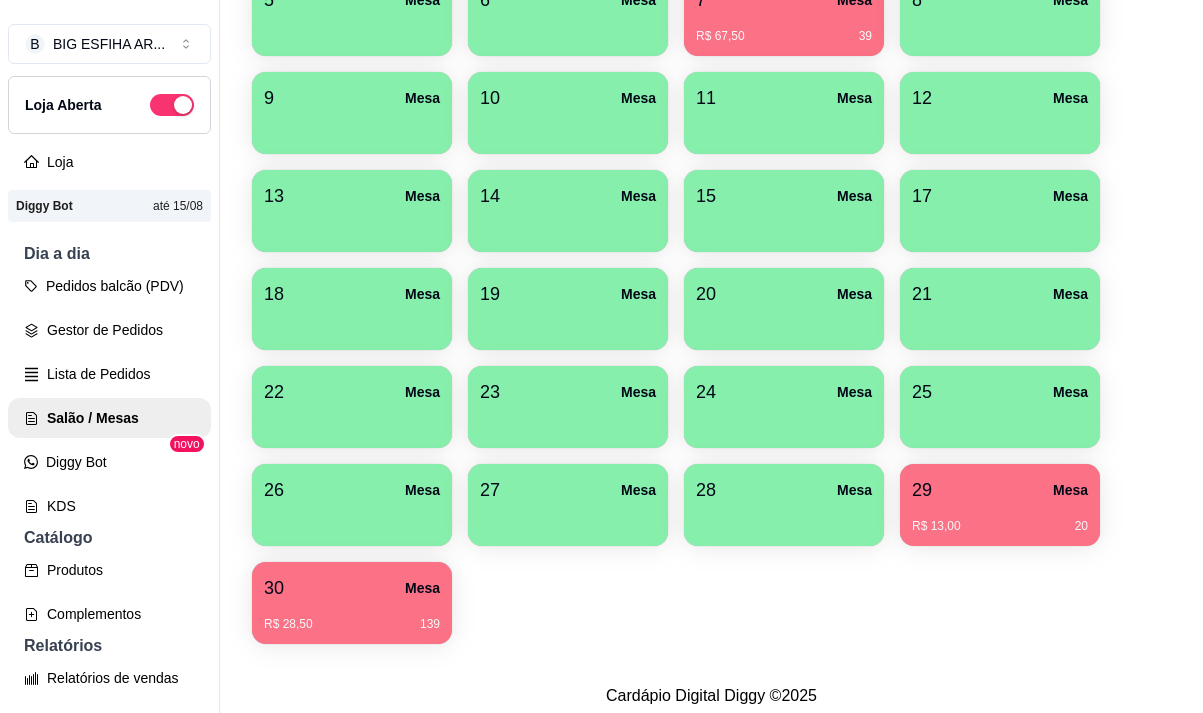 scroll, scrollTop: 508, scrollLeft: 0, axis: vertical 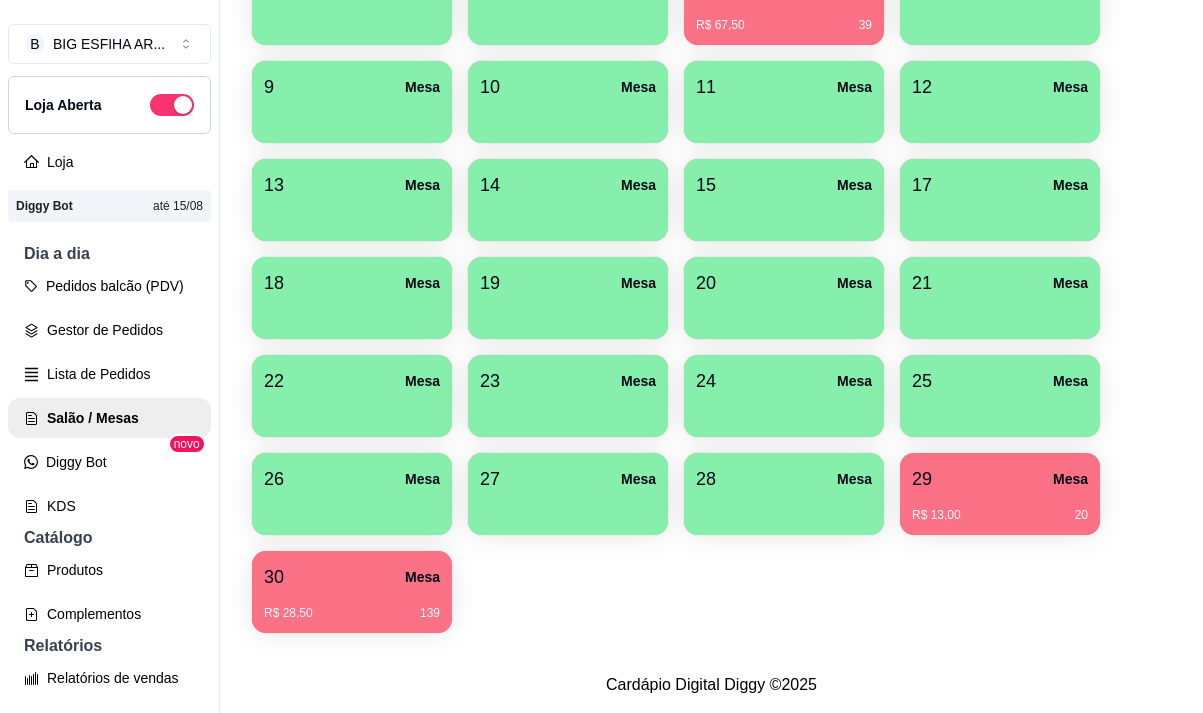 click on "R$ 13,00 20" at bounding box center (1000, 515) 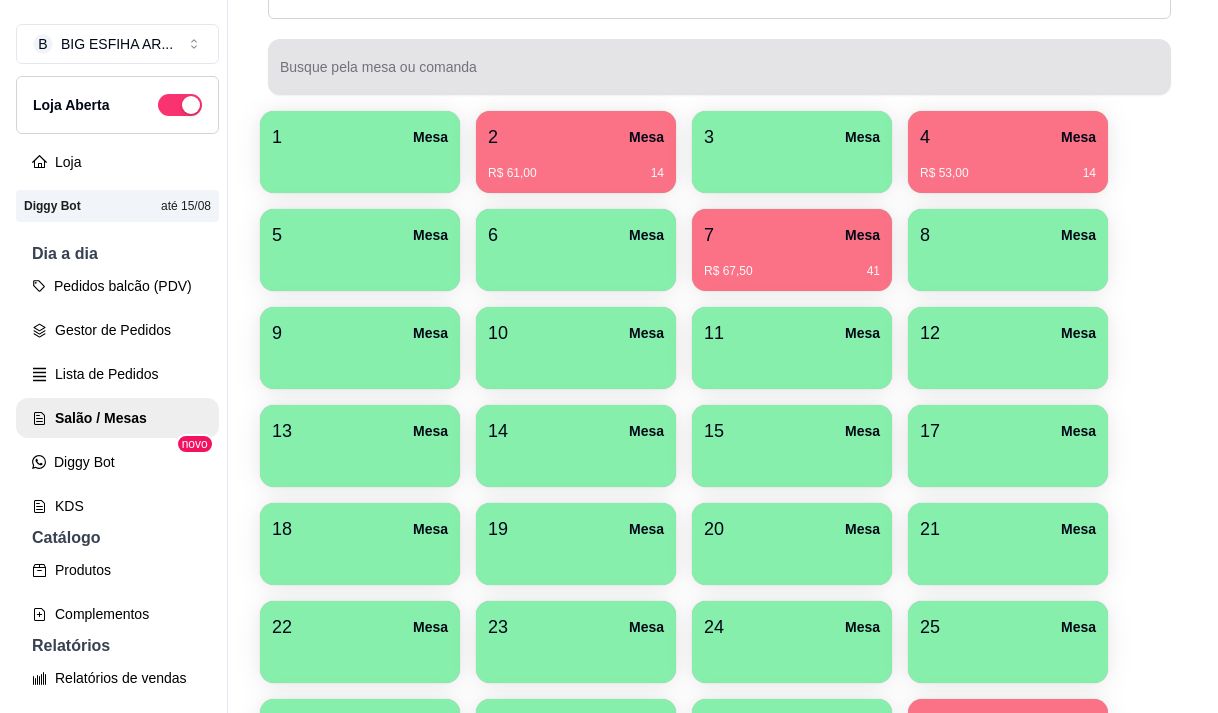 scroll, scrollTop: 308, scrollLeft: 0, axis: vertical 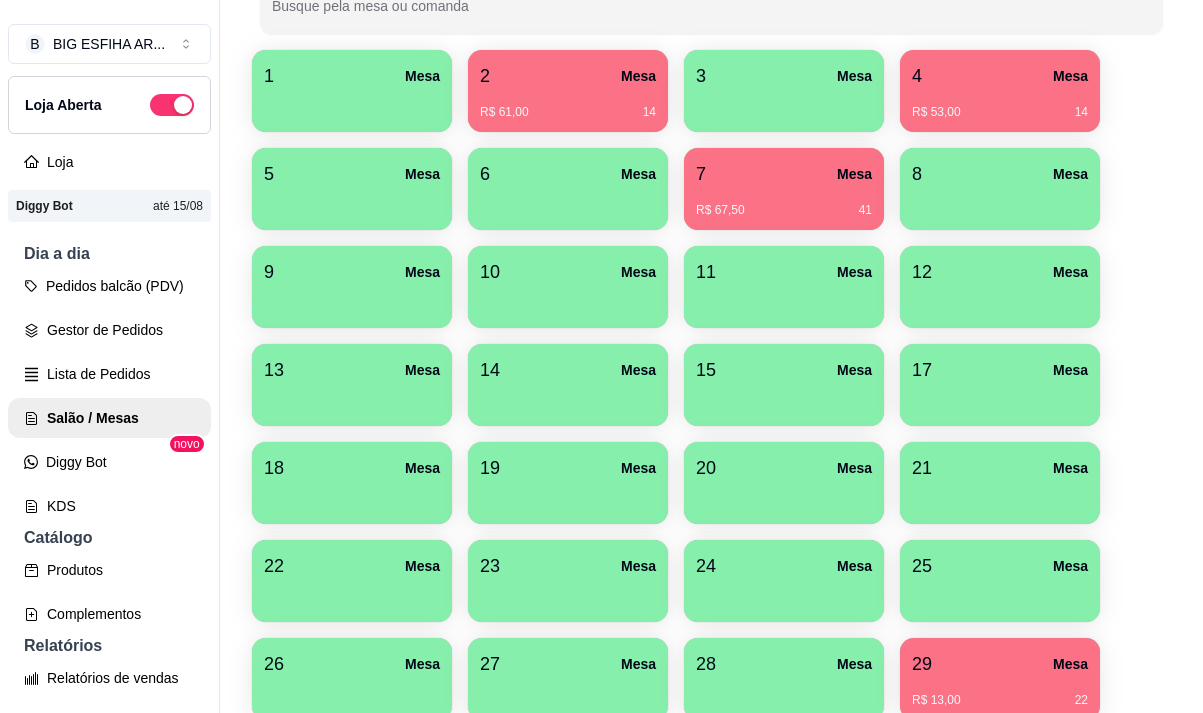 click on "4 Mesa" at bounding box center [1000, 76] 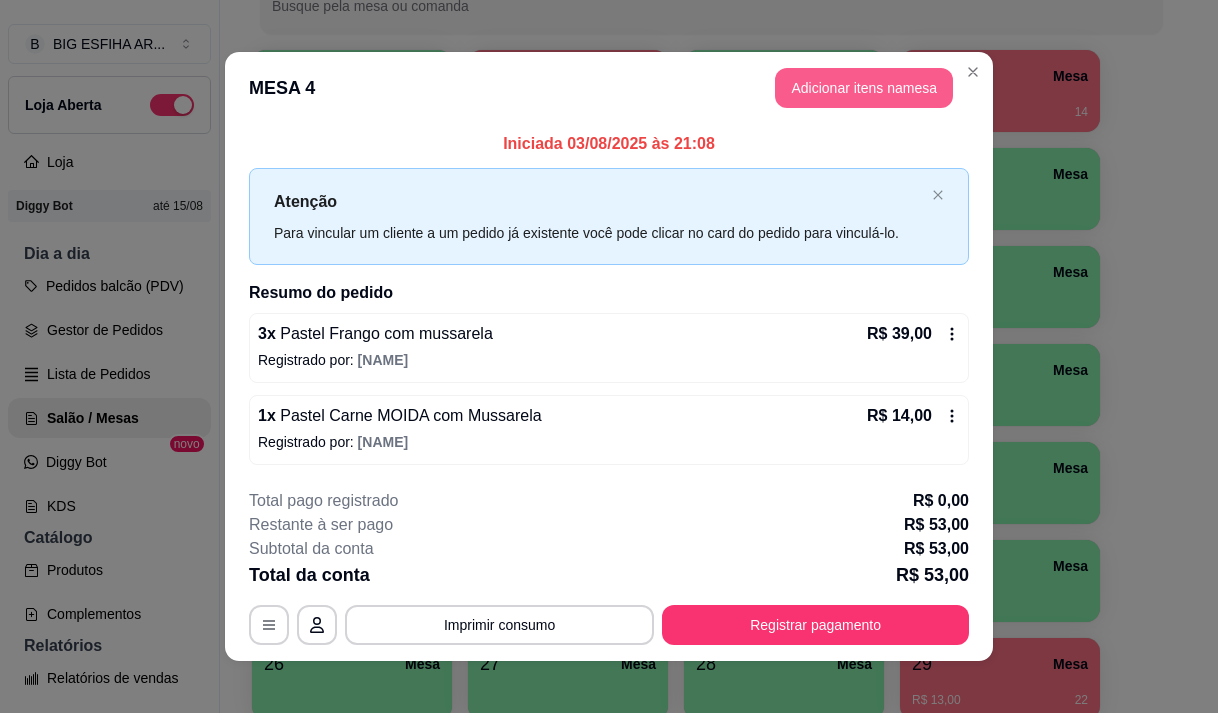 click on "Adicionar itens na  mesa" at bounding box center [864, 88] 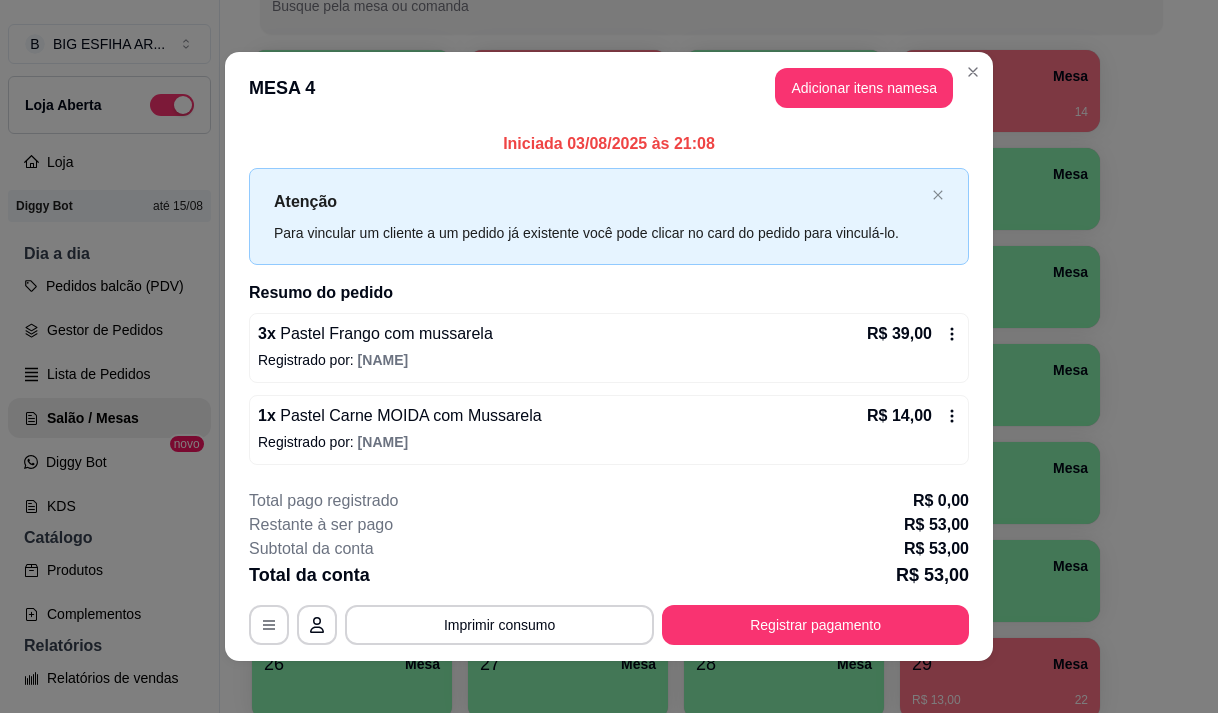 click on "Pesquisa" at bounding box center (391, 139) 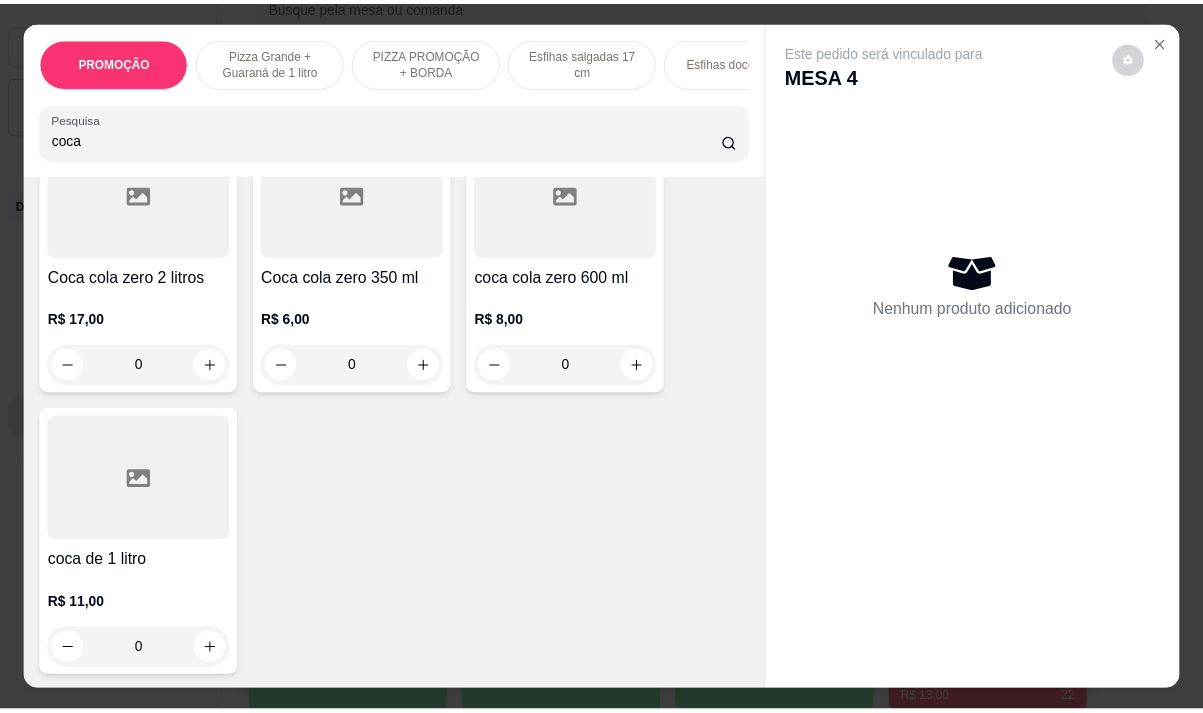 scroll, scrollTop: 500, scrollLeft: 0, axis: vertical 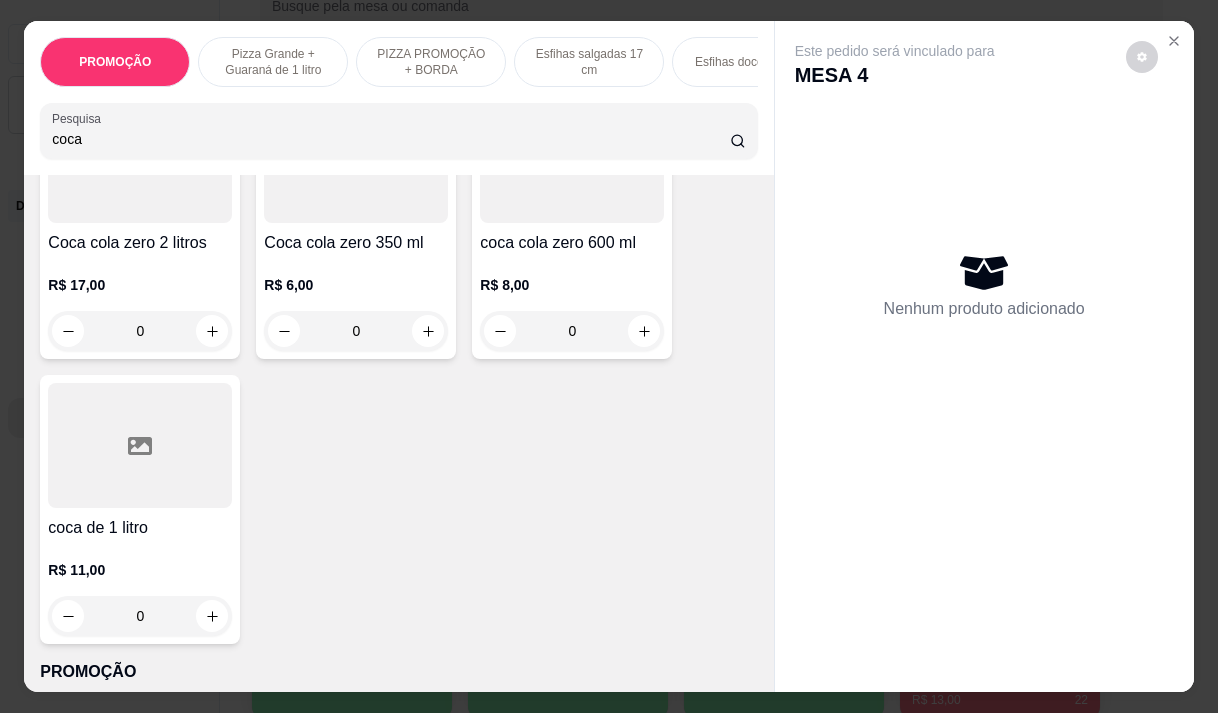 type on "coca" 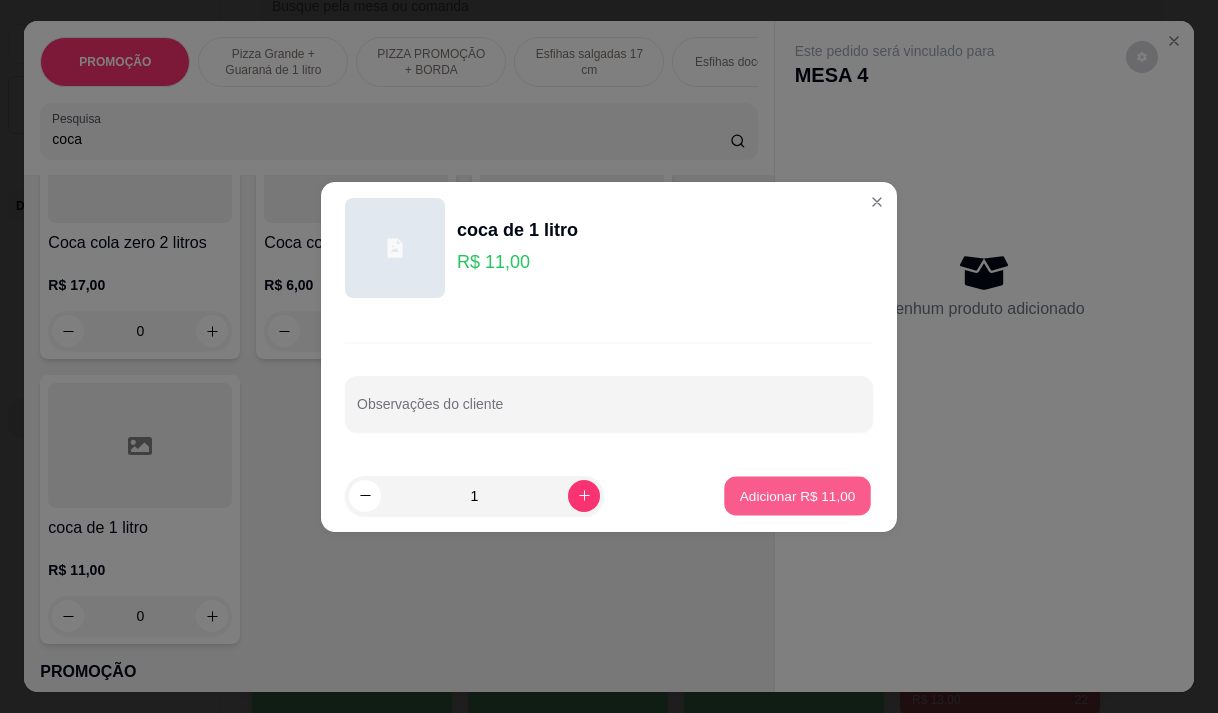 click on "Adicionar   R$ 11,00" at bounding box center (798, 495) 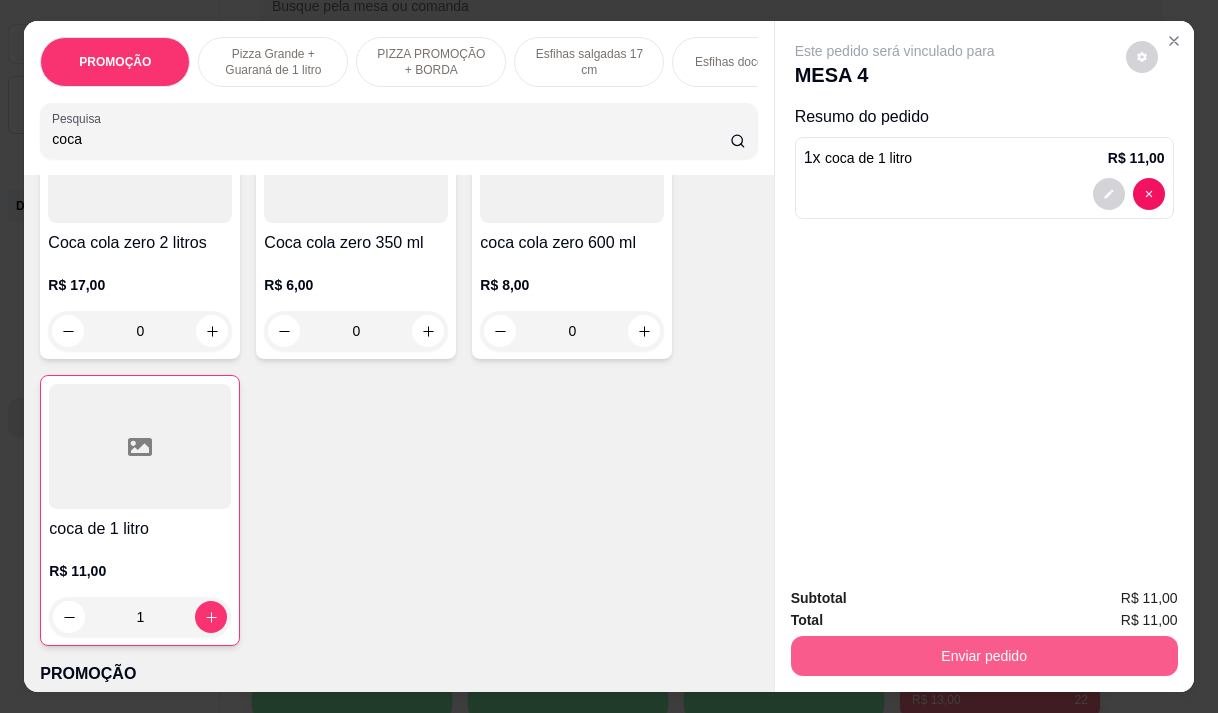 click on "Enviar pedido" at bounding box center [984, 656] 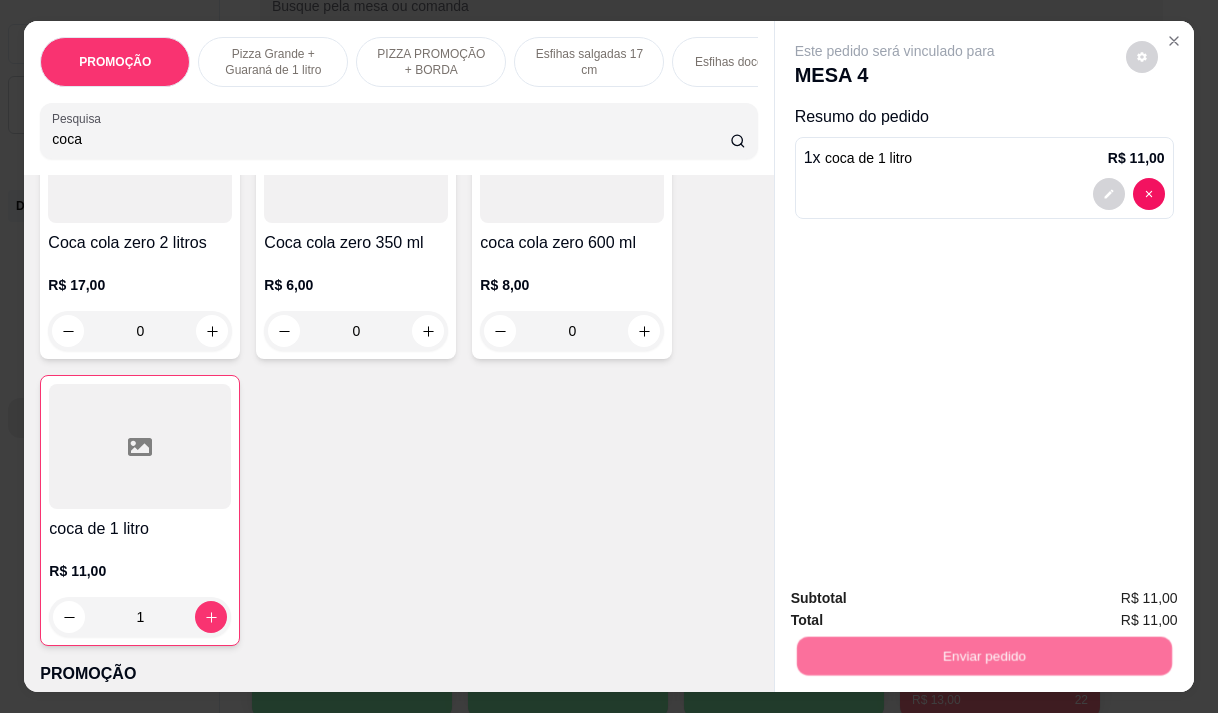 click on "Não registrar e enviar pedido" at bounding box center (918, 598) 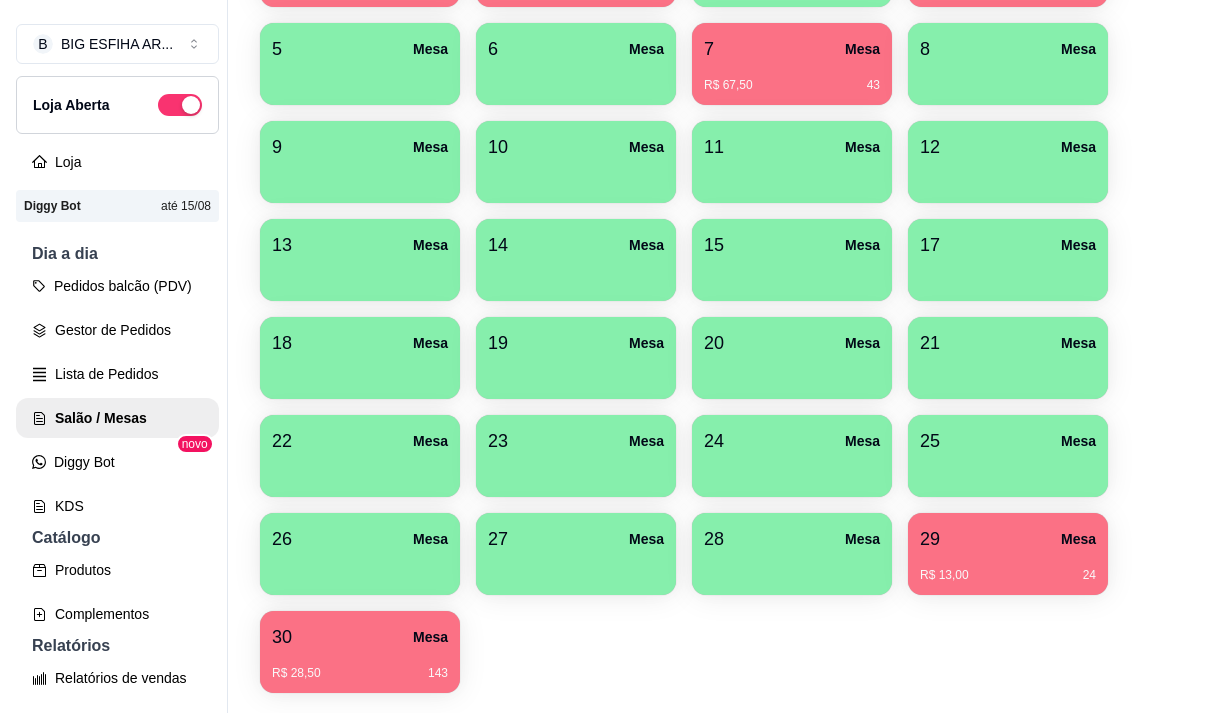 scroll, scrollTop: 508, scrollLeft: 0, axis: vertical 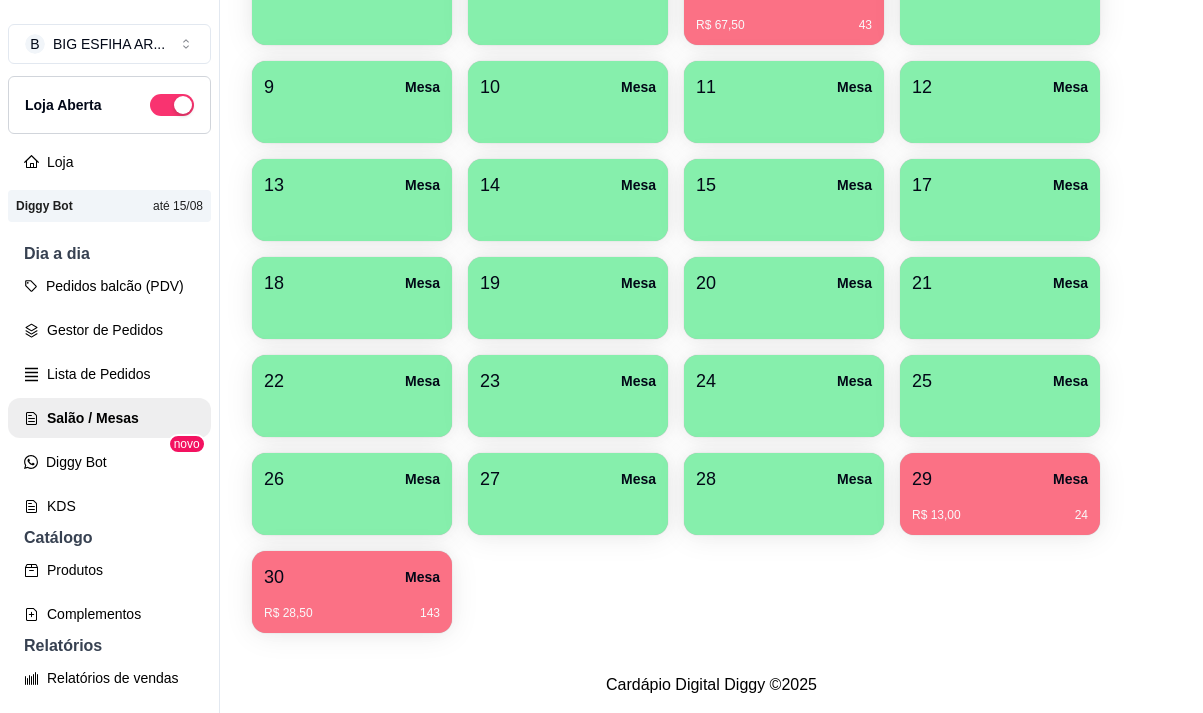 click on "R$ 13,00 24" at bounding box center (1000, 515) 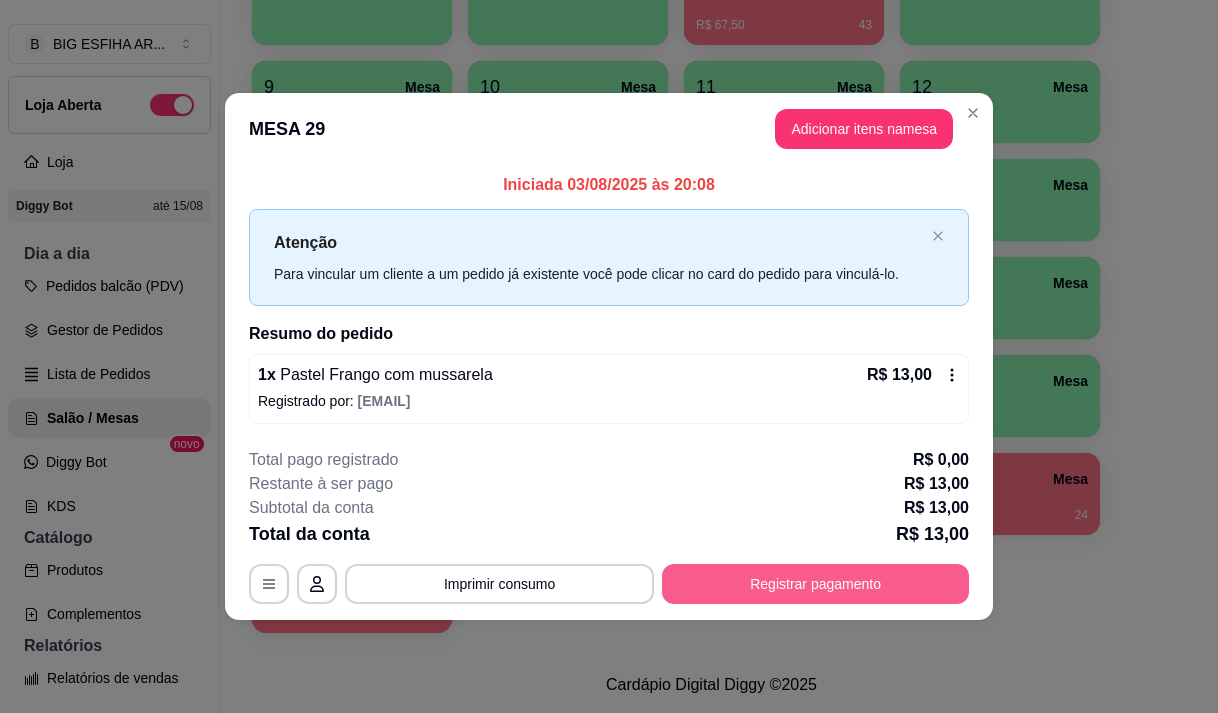 click on "Registrar pagamento" at bounding box center (815, 584) 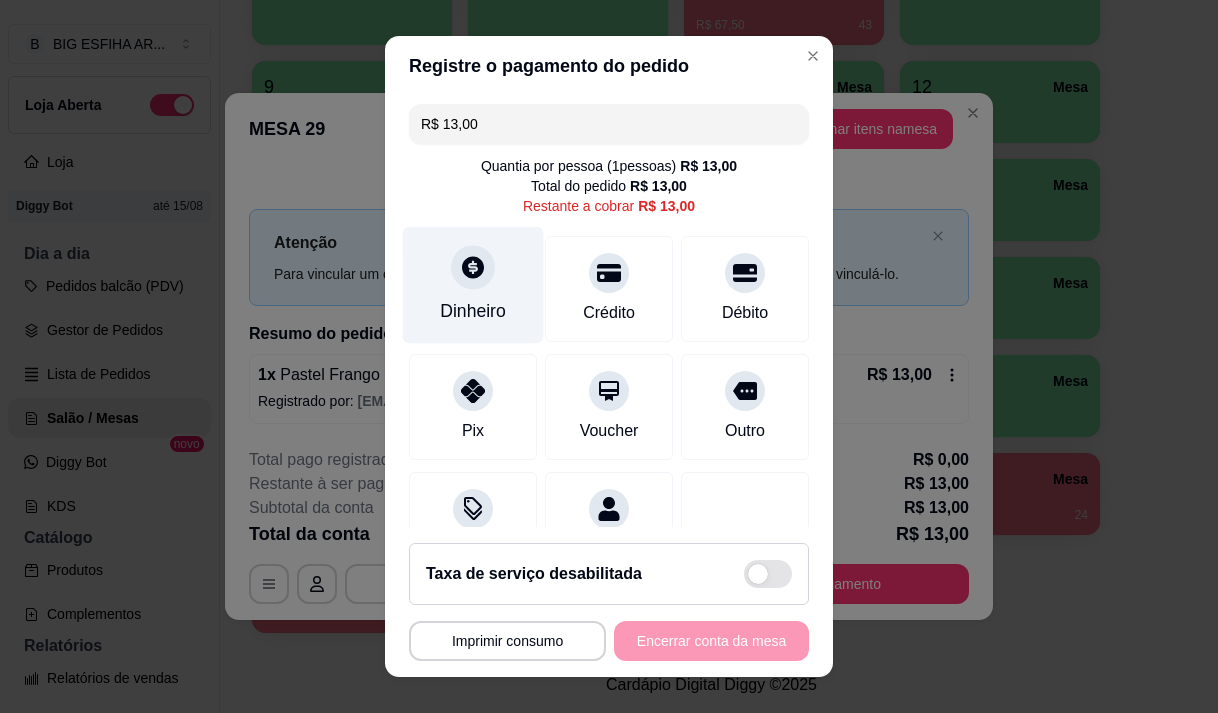 click on "Dinheiro" at bounding box center [473, 284] 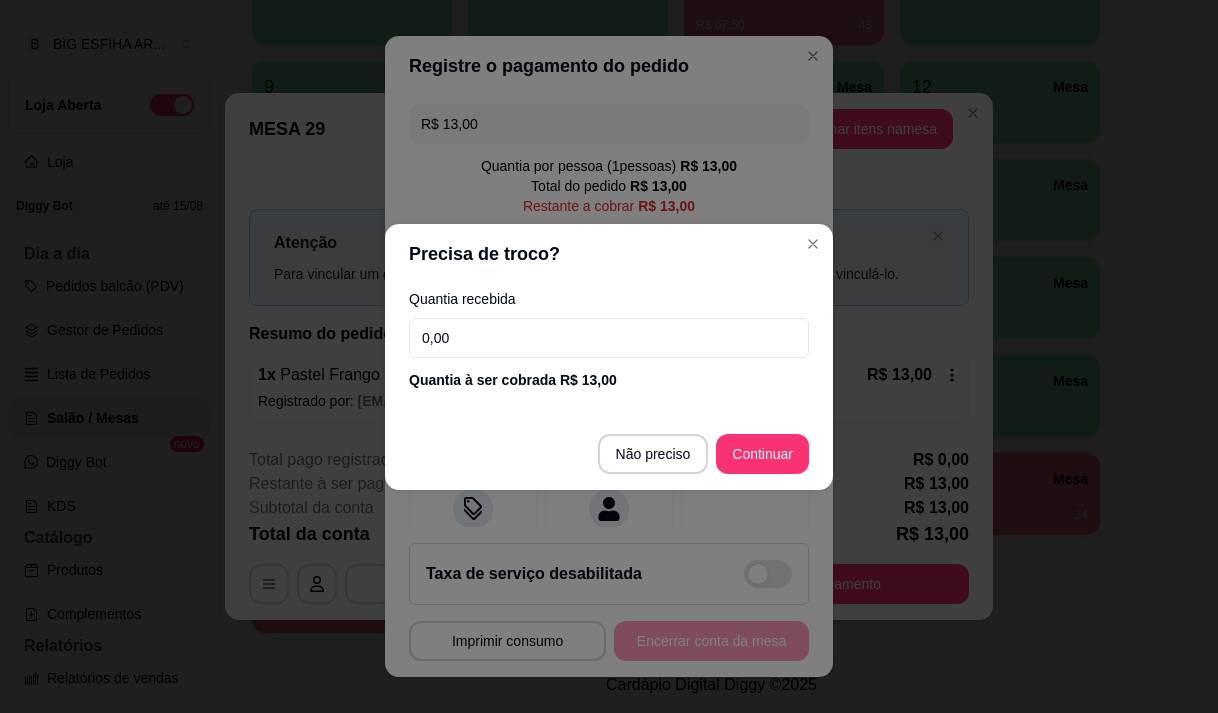 click on "0,00" at bounding box center (609, 338) 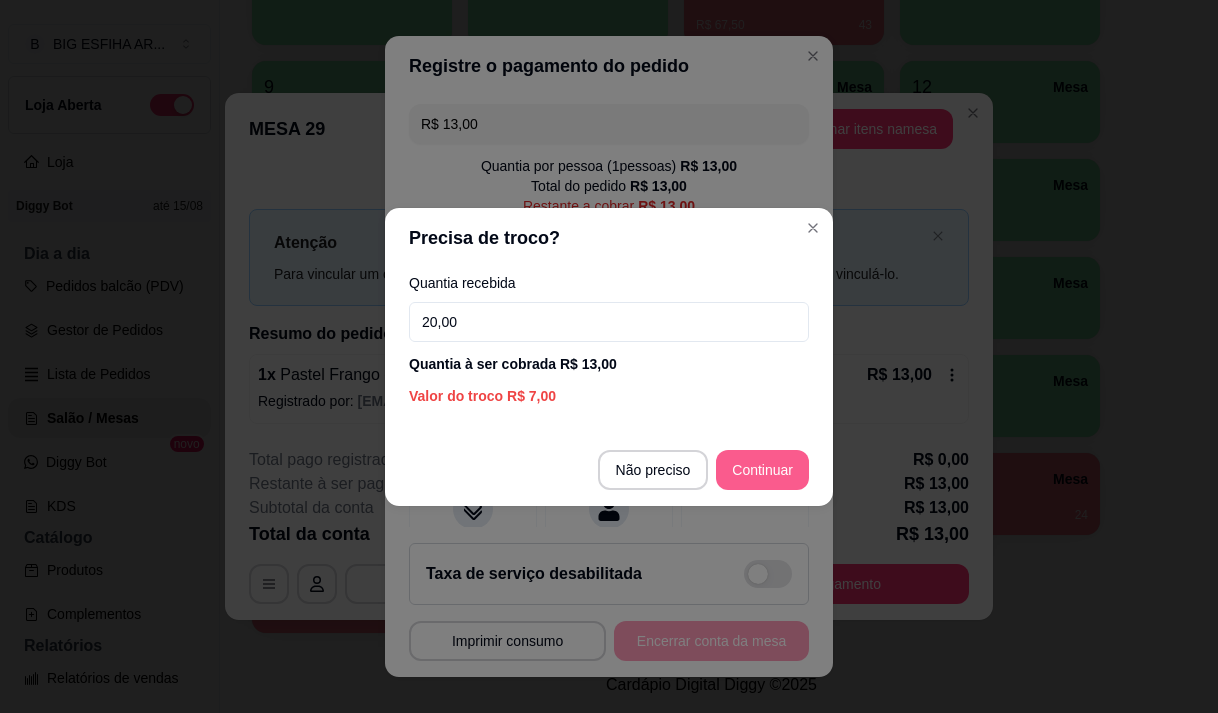 type on "20,00" 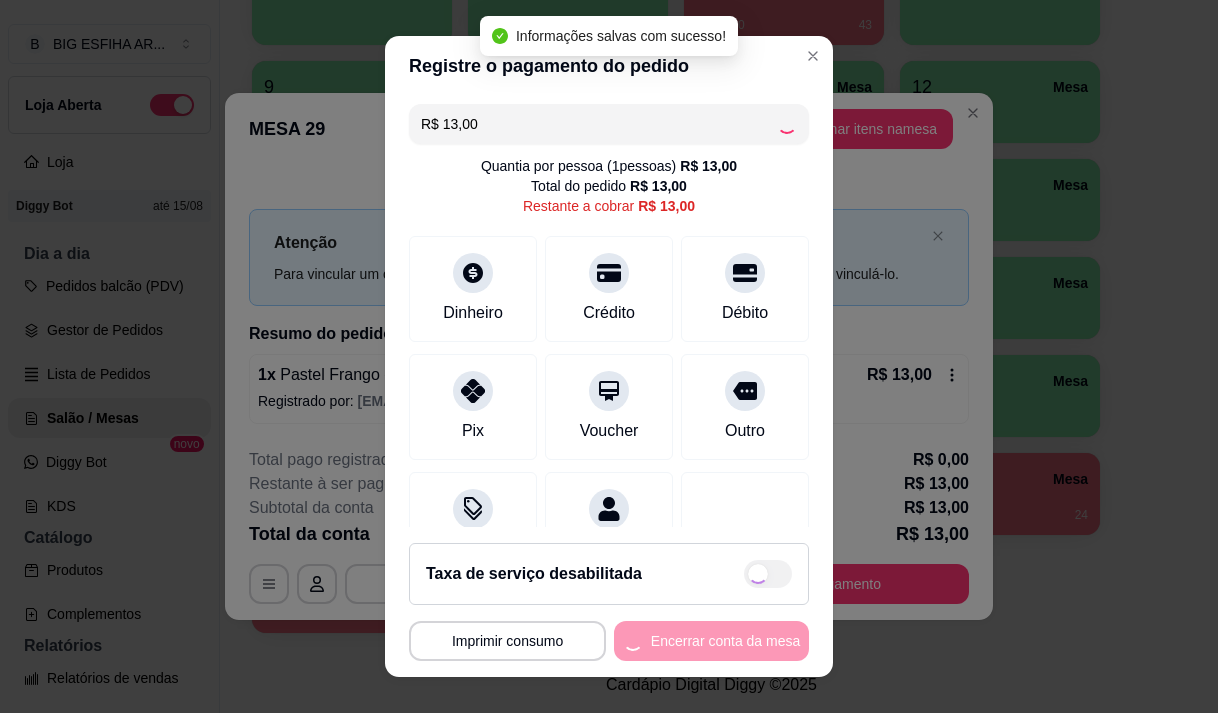 type on "R$ 0,00" 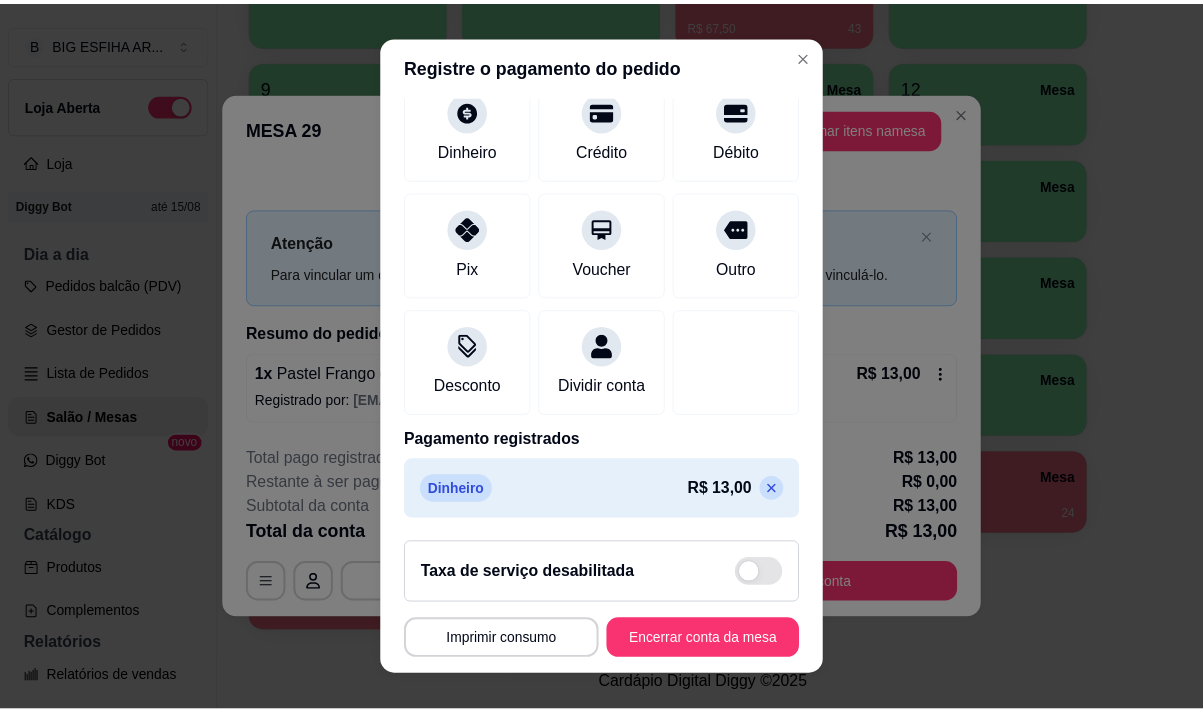 scroll, scrollTop: 166, scrollLeft: 0, axis: vertical 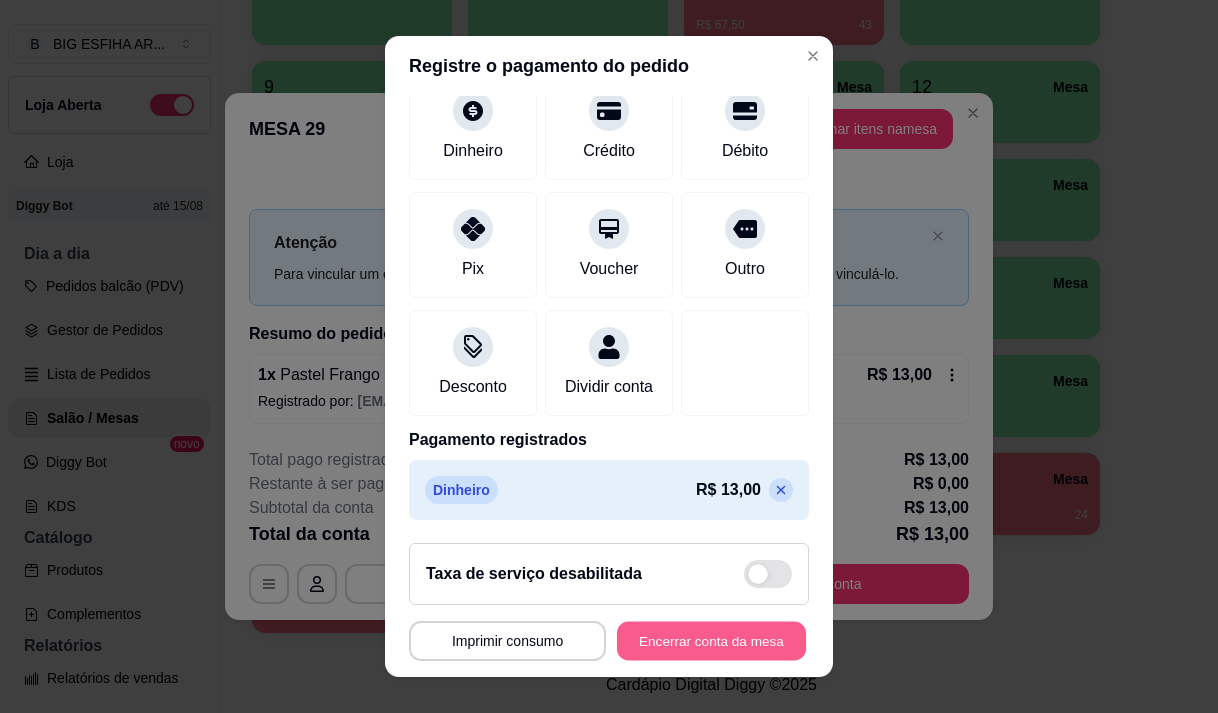 click on "Encerrar conta da mesa" at bounding box center [711, 641] 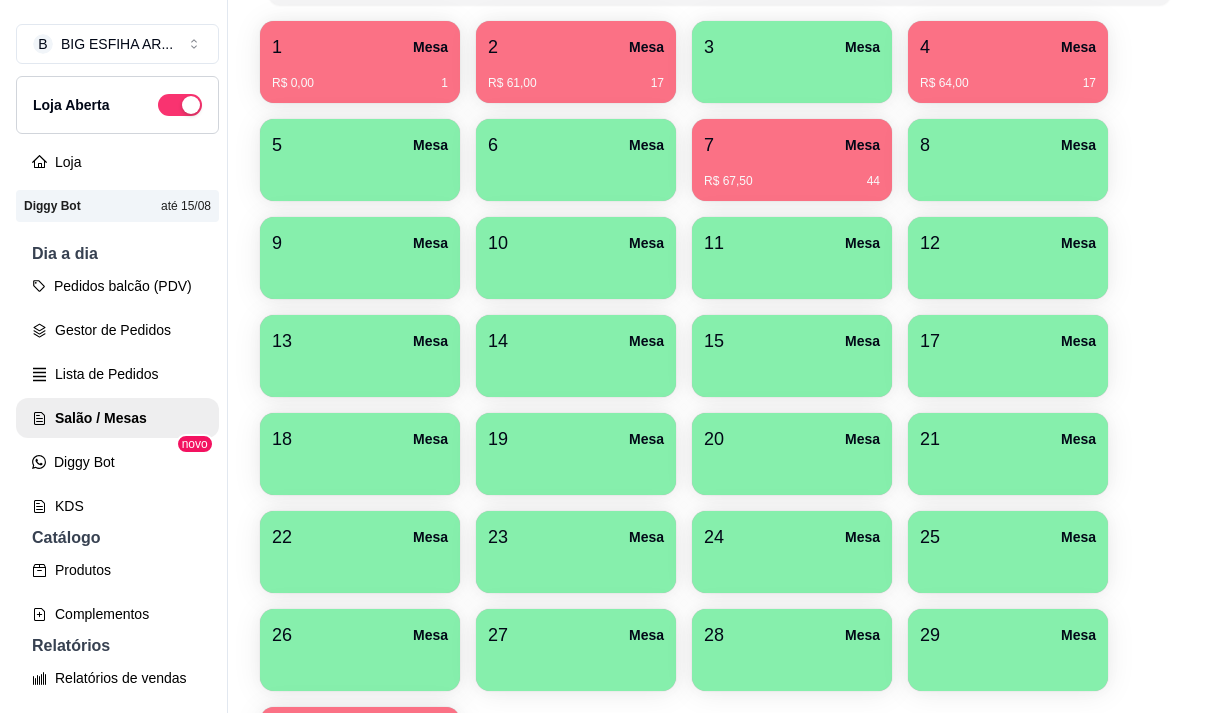 scroll, scrollTop: 208, scrollLeft: 0, axis: vertical 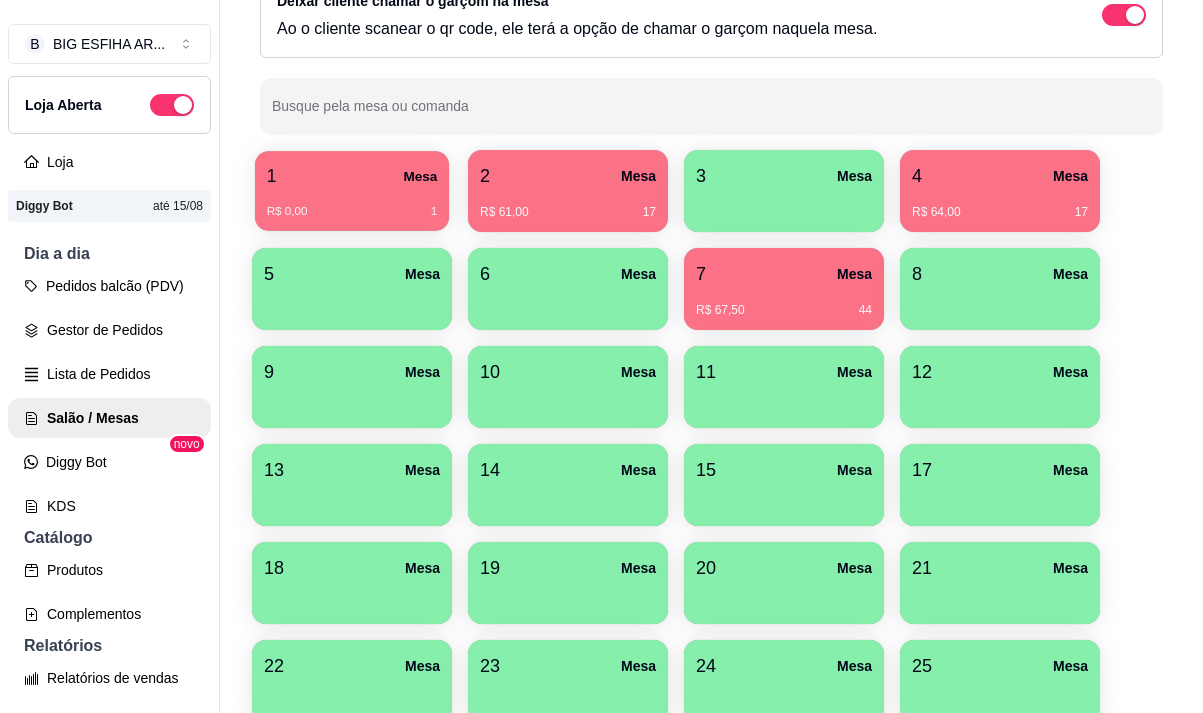 click on "1 Mesa" at bounding box center (352, 176) 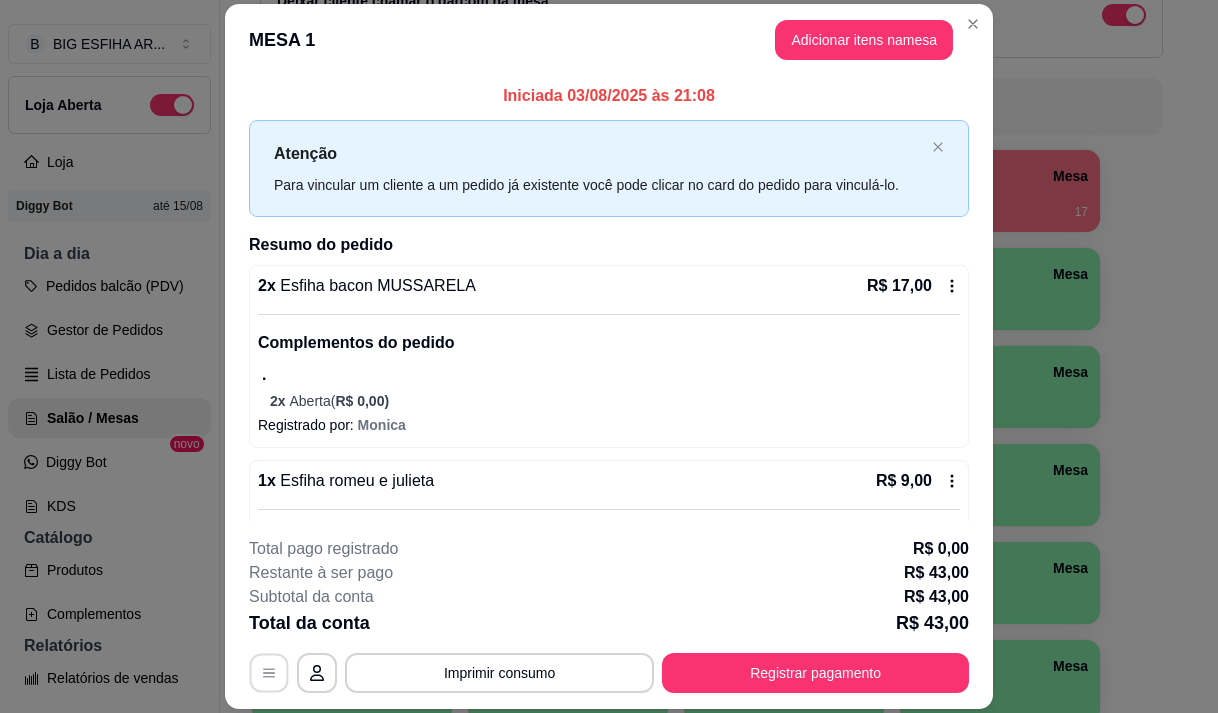 click 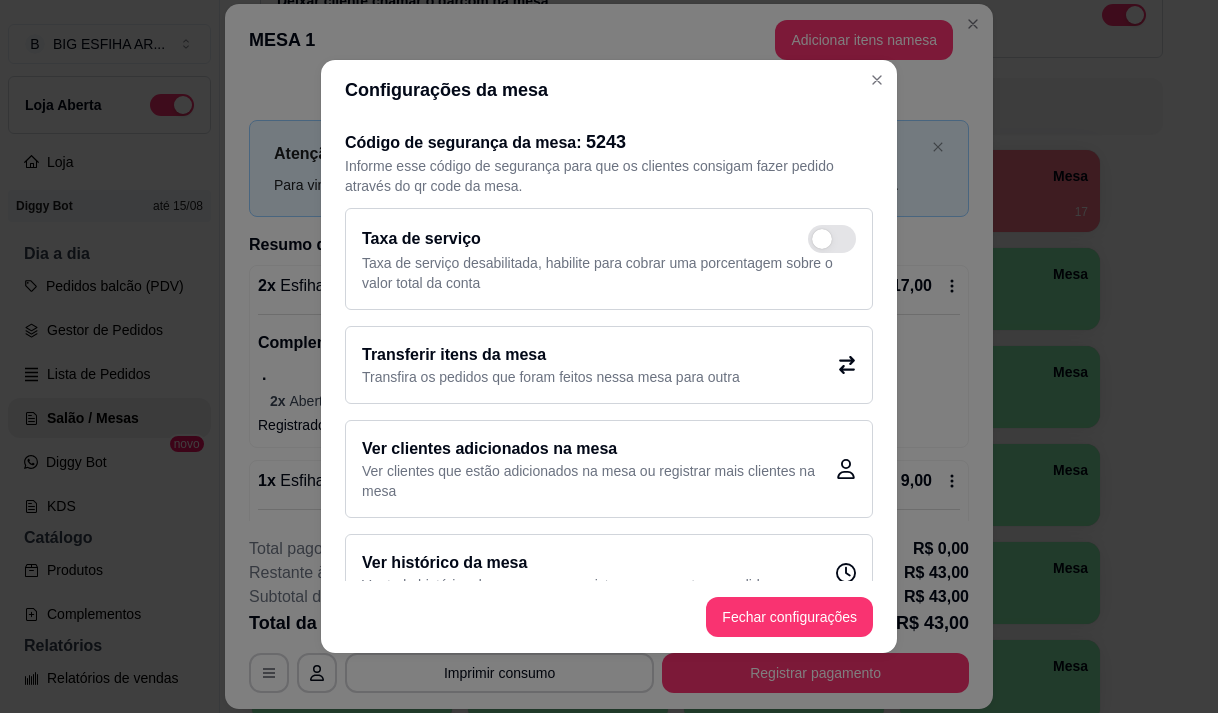 click on "Transfira os pedidos que foram feitos nessa mesa para outra" at bounding box center (551, 377) 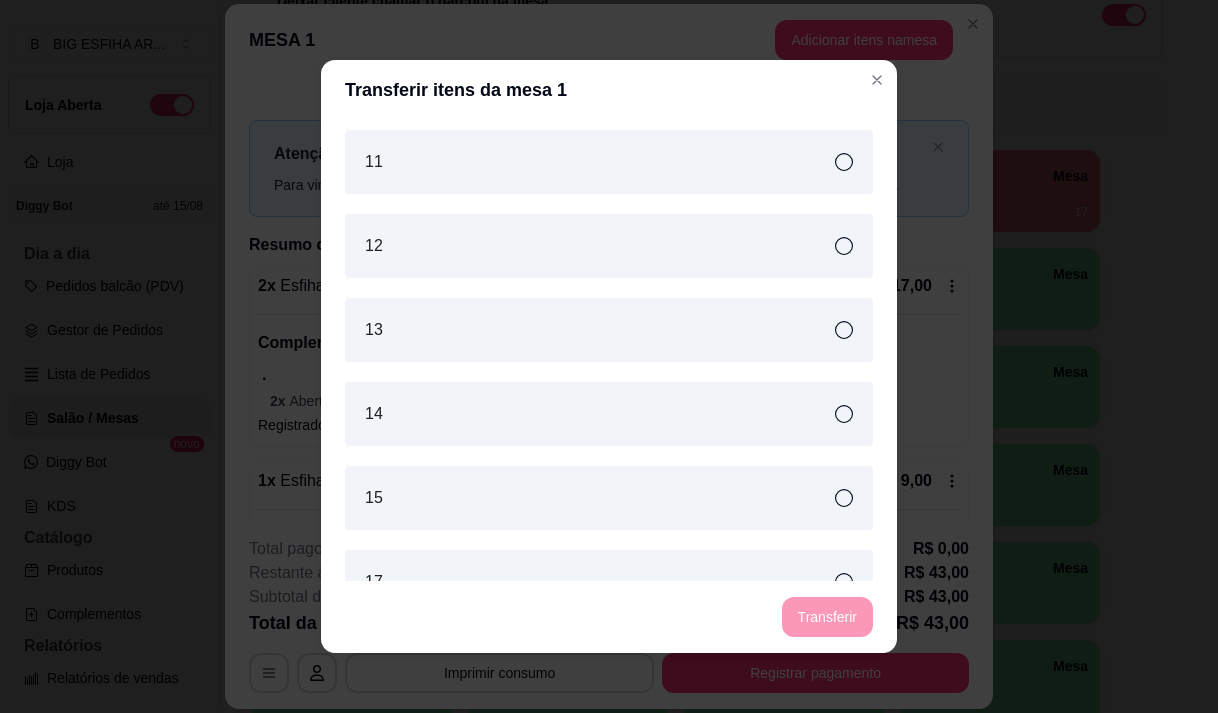 scroll, scrollTop: 0, scrollLeft: 0, axis: both 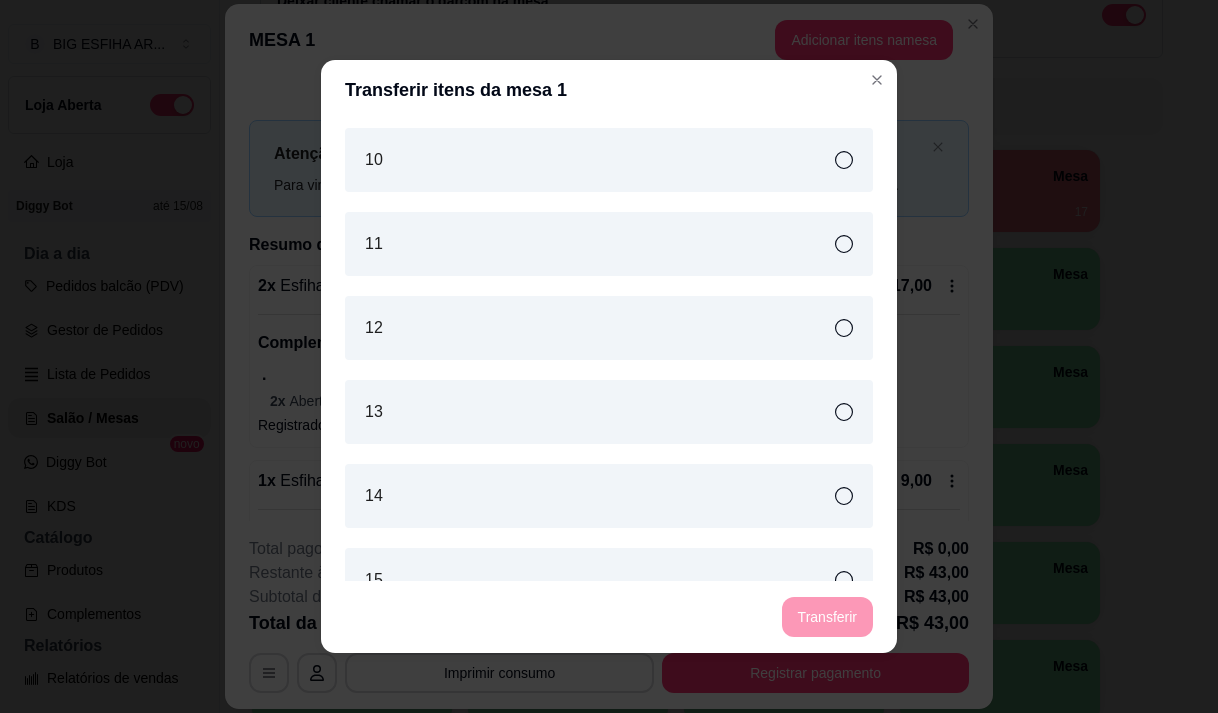 click on "10" at bounding box center [609, 160] 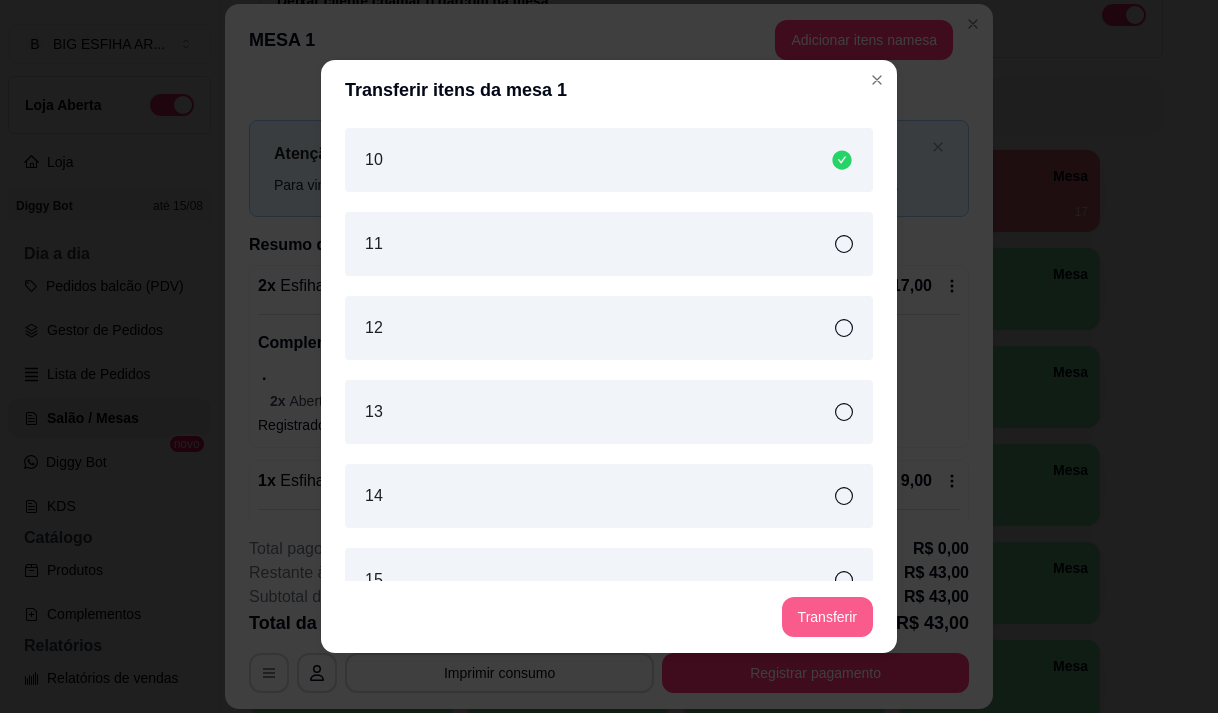 click on "Transferir" at bounding box center (827, 617) 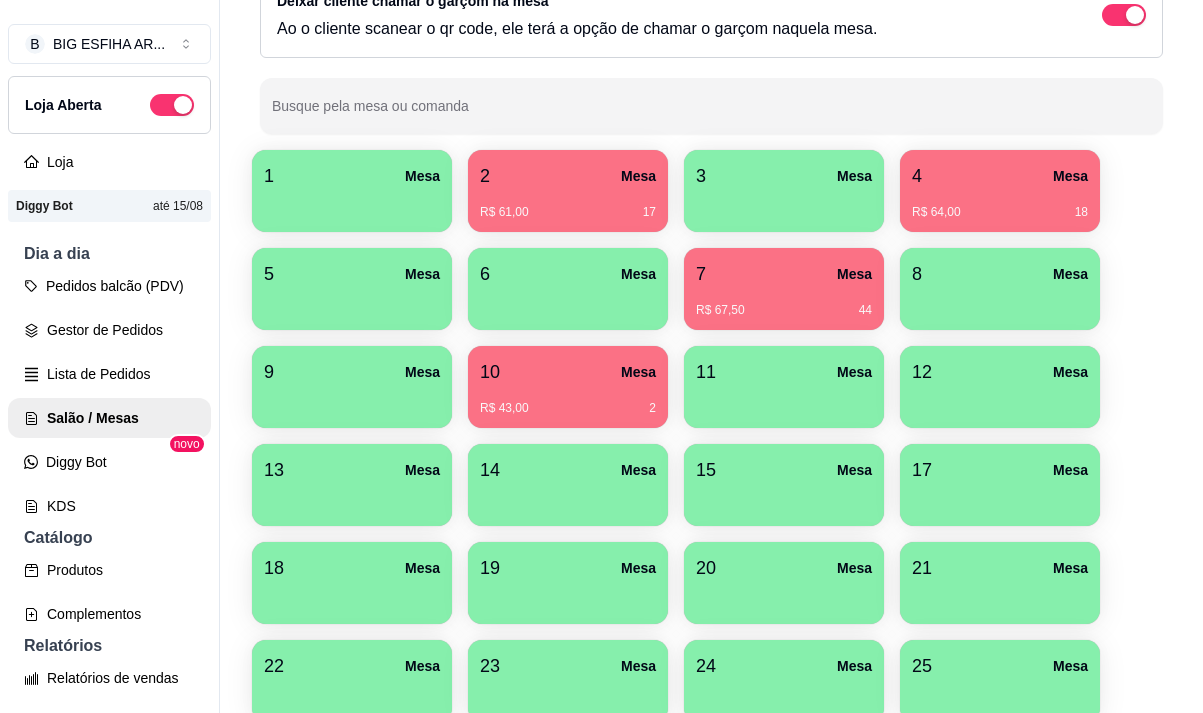 click on "7 Mesa" at bounding box center [784, 274] 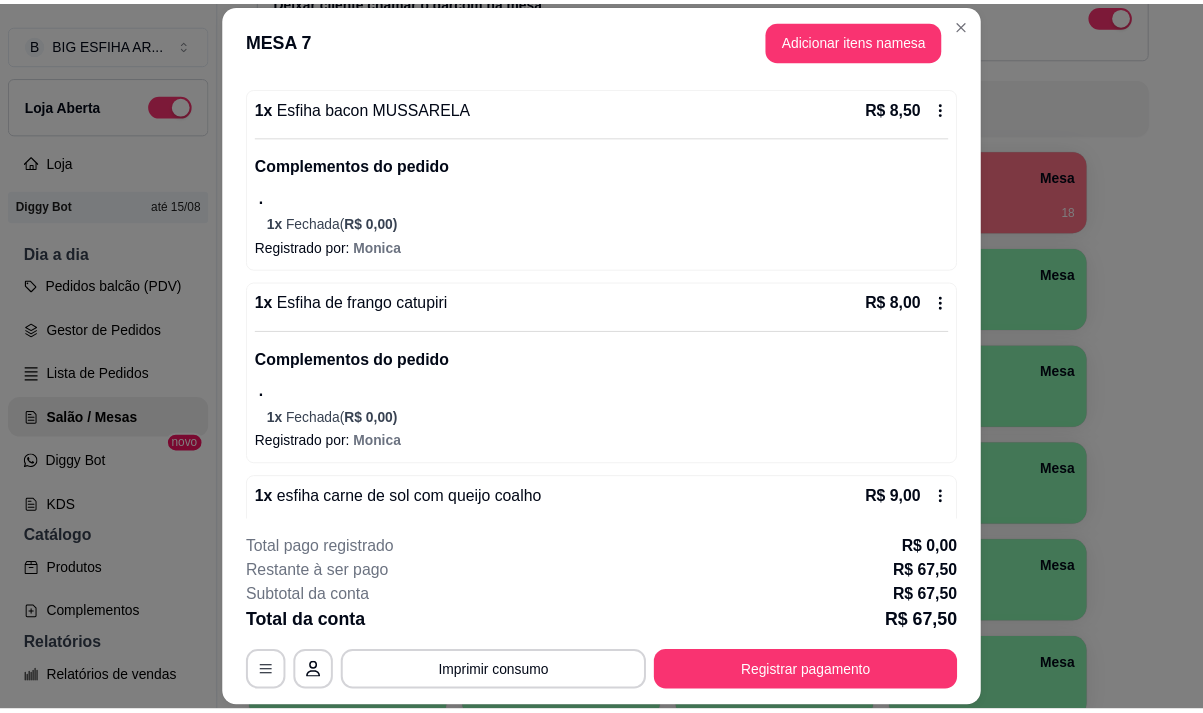 scroll, scrollTop: 134, scrollLeft: 0, axis: vertical 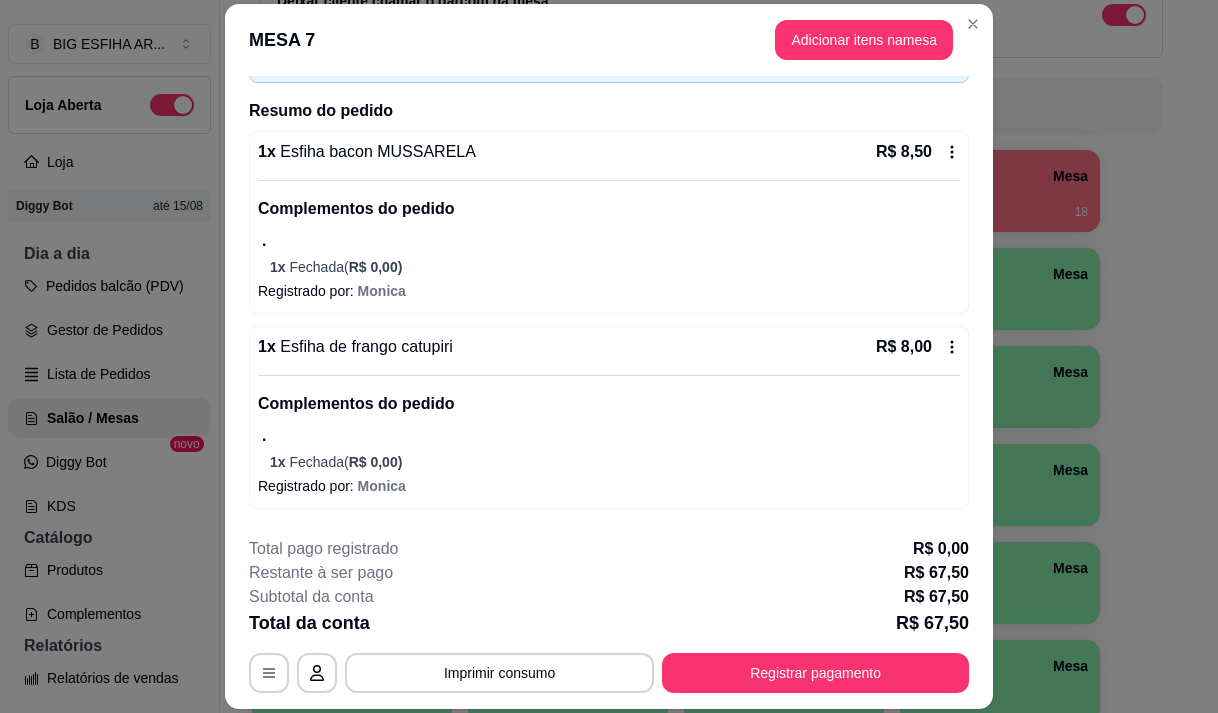 click 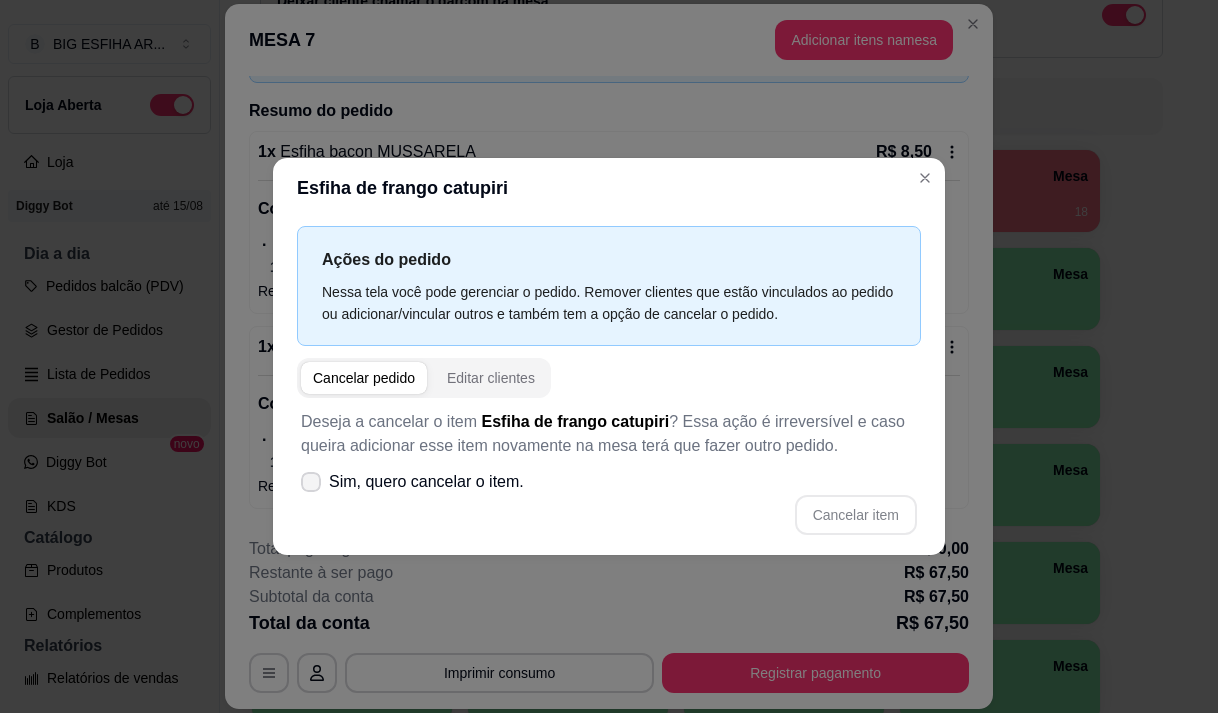 click 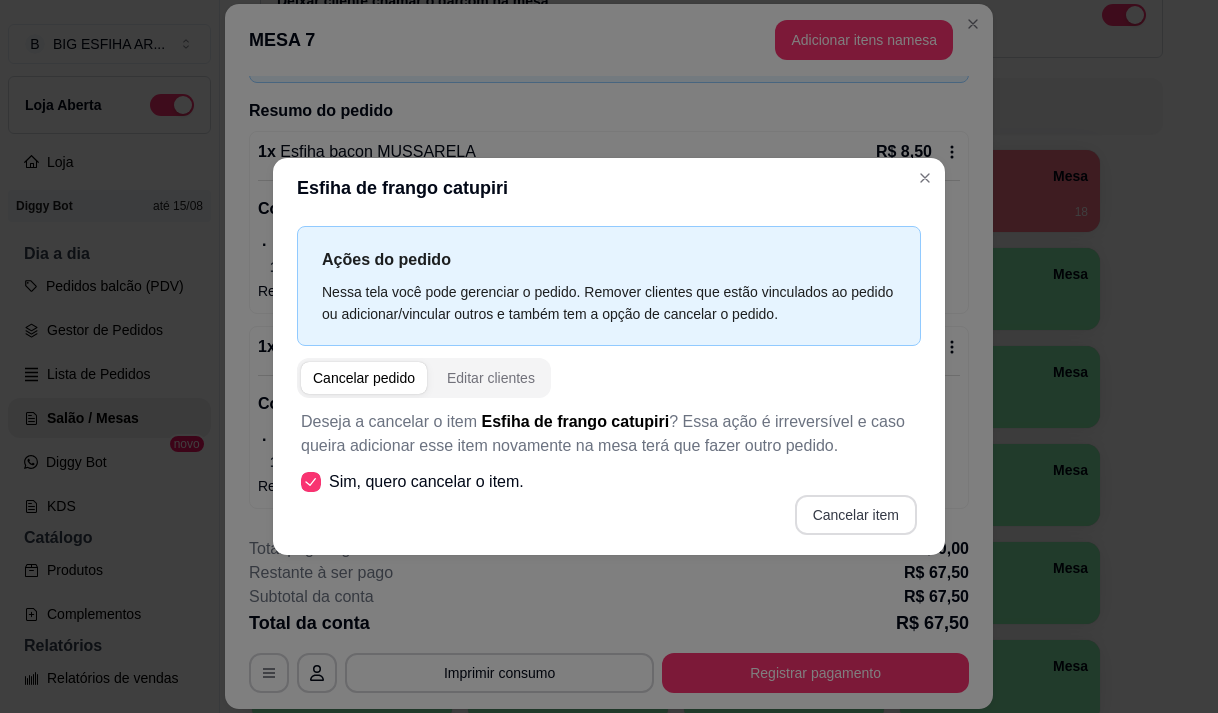 click on "Cancelar item" at bounding box center [856, 515] 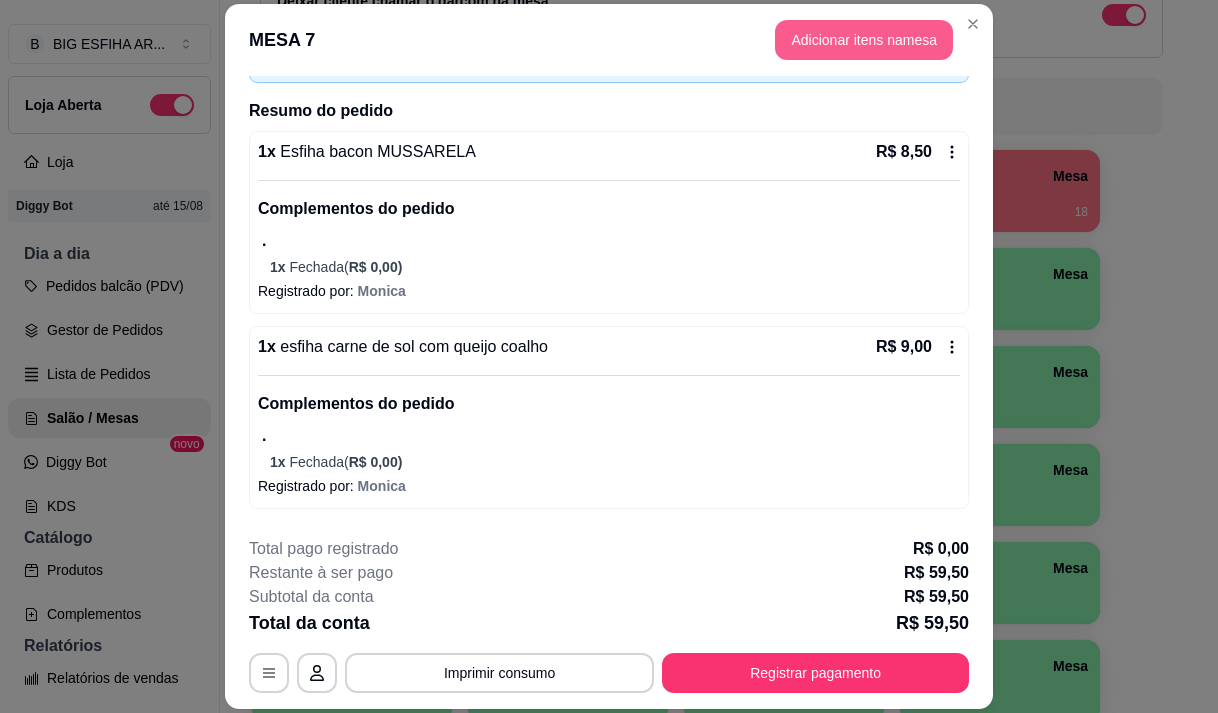 click on "Adicionar itens na  mesa" at bounding box center [864, 40] 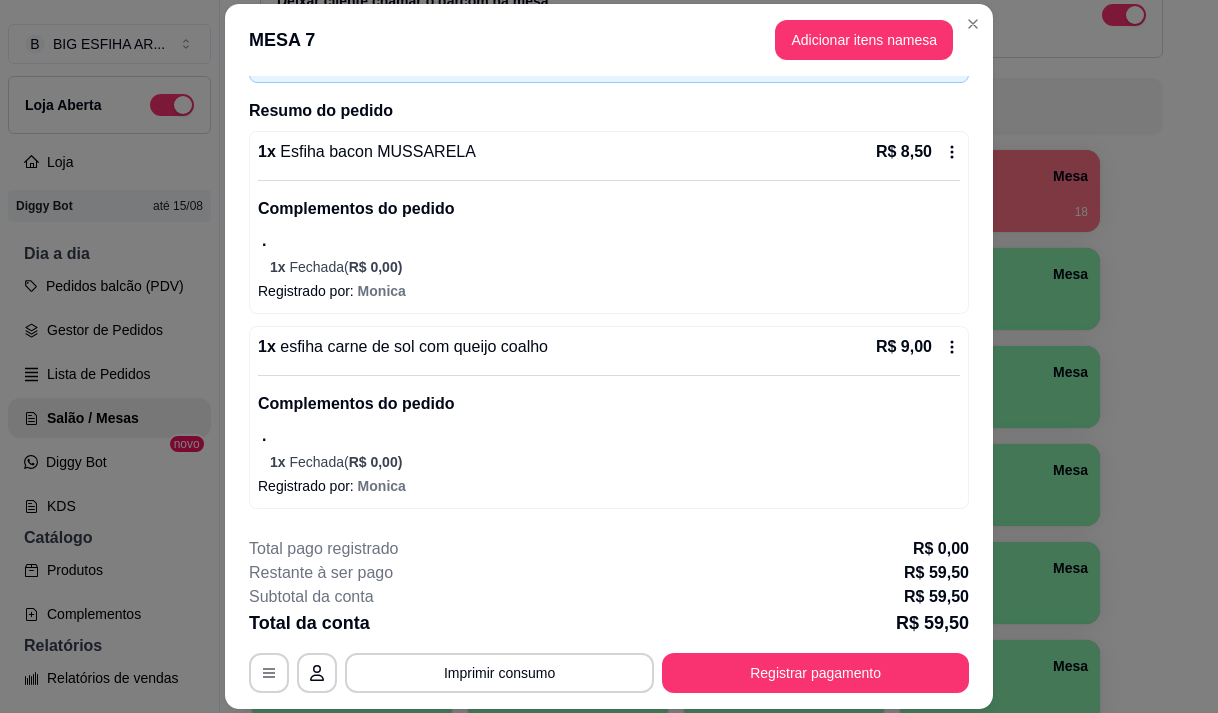 click on "Pesquisa" at bounding box center (391, 139) 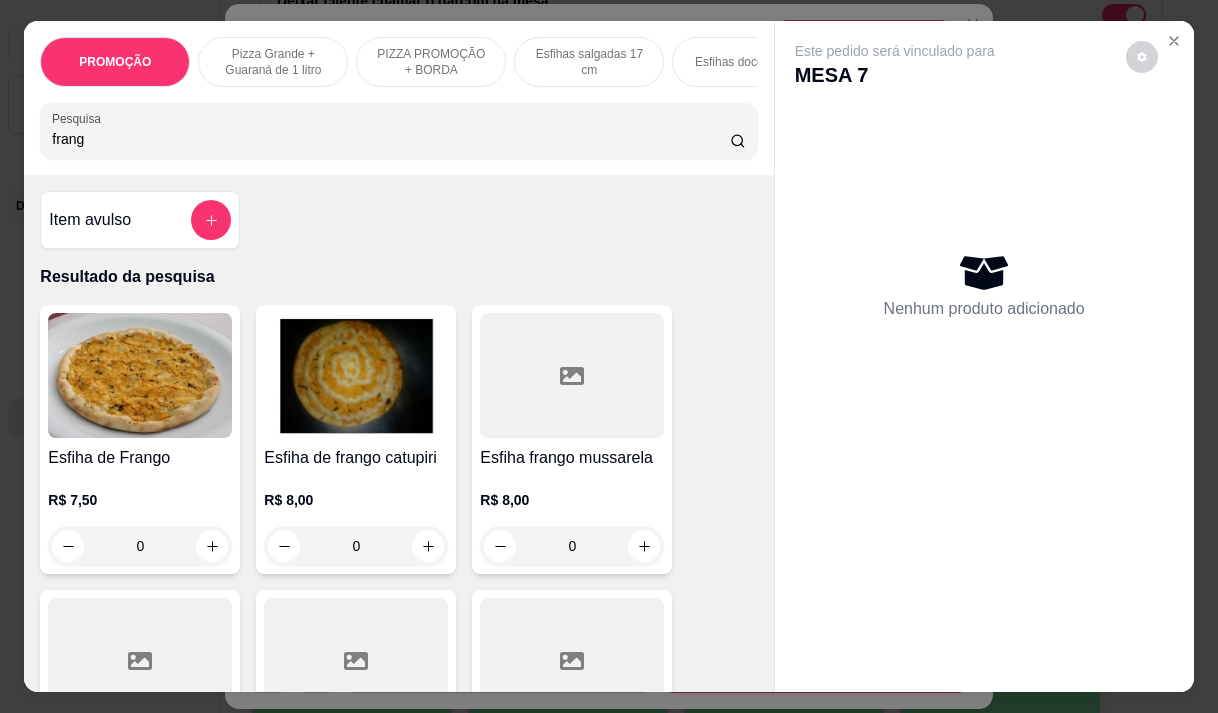type on "frang" 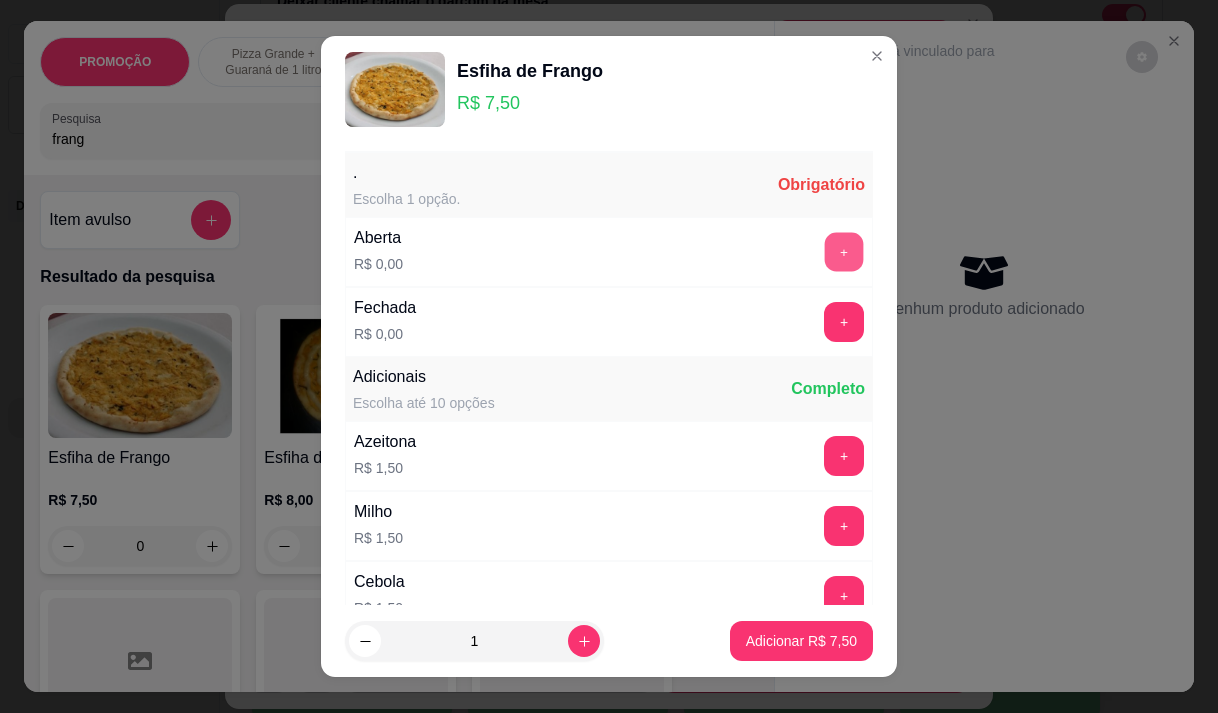 click on "+" at bounding box center [844, 251] 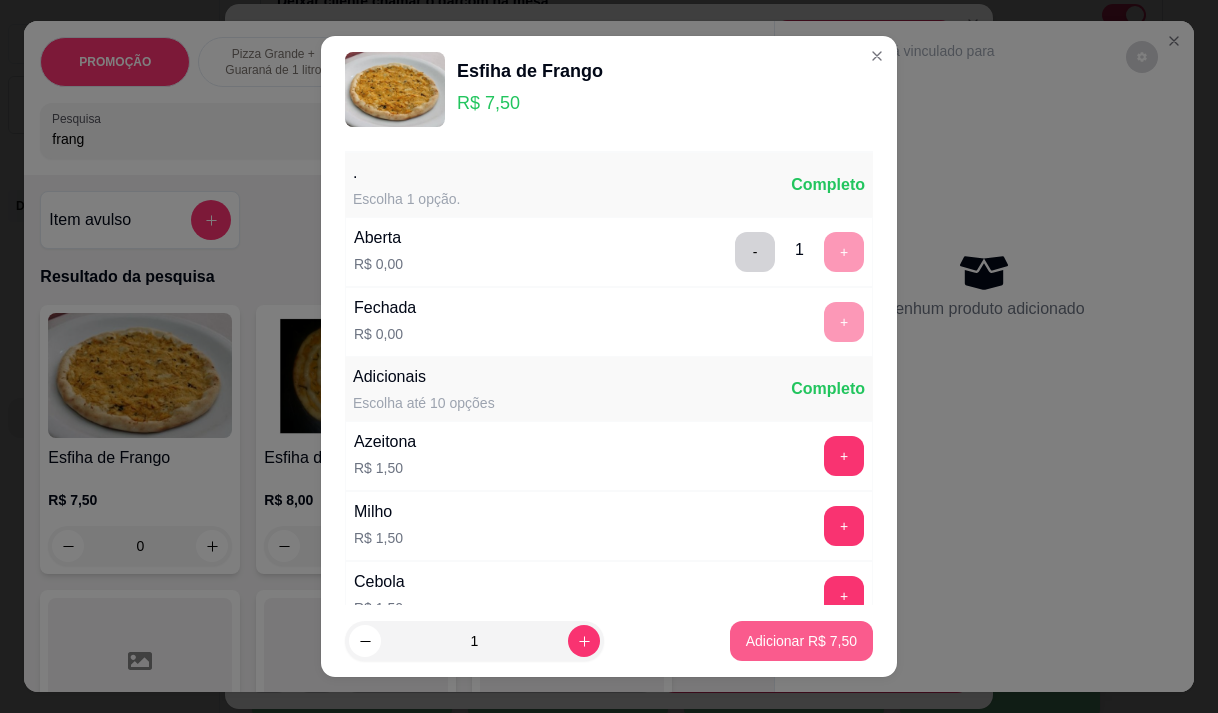 click on "Adicionar   R$ 7,50" at bounding box center [801, 641] 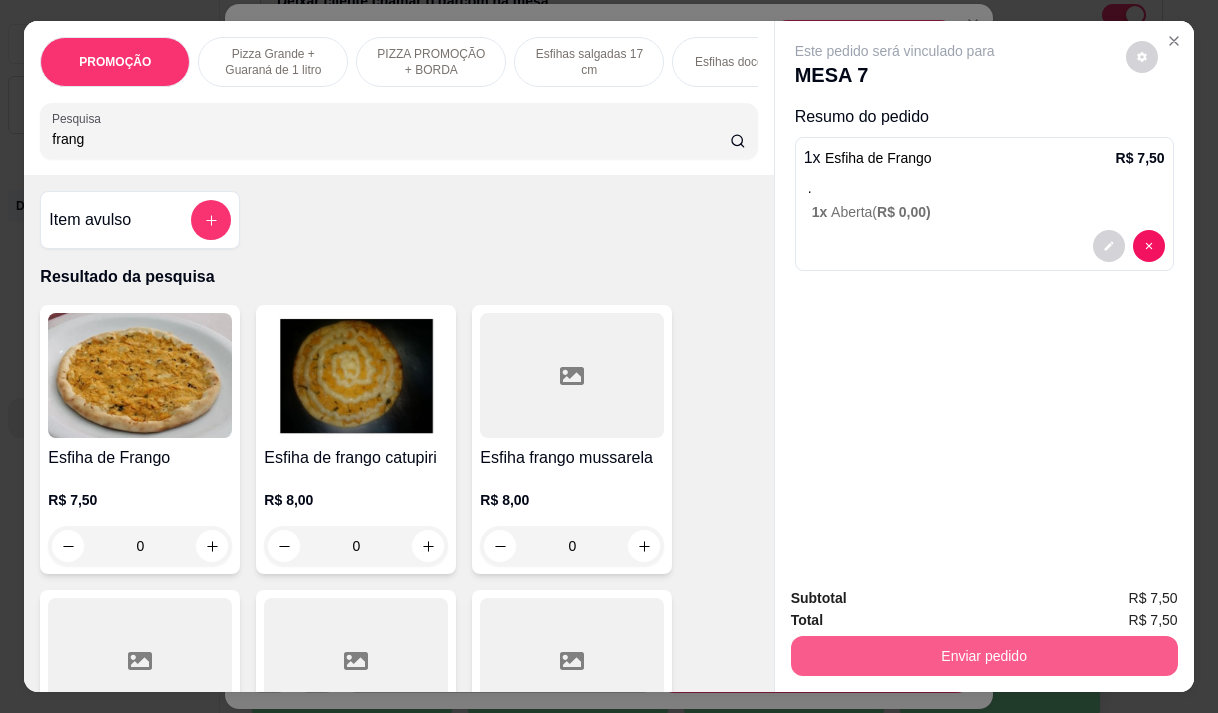 click on "Enviar pedido" at bounding box center (984, 656) 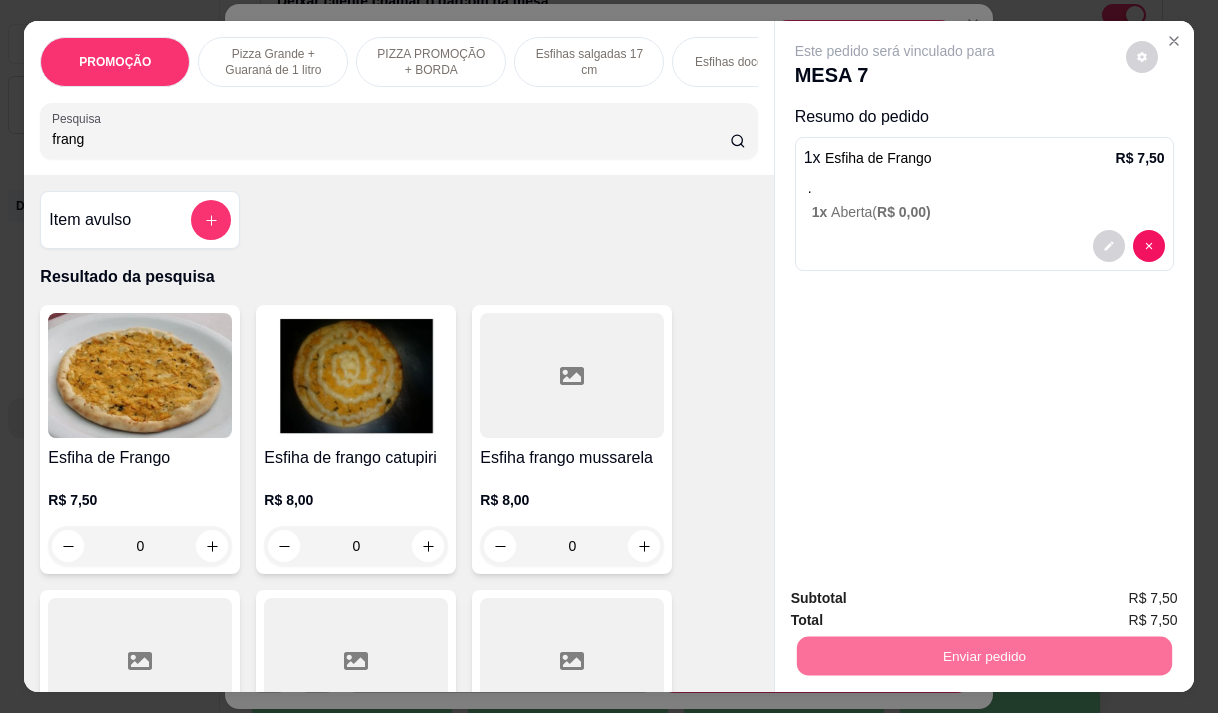 click on "Não registrar e enviar pedido" at bounding box center [918, 598] 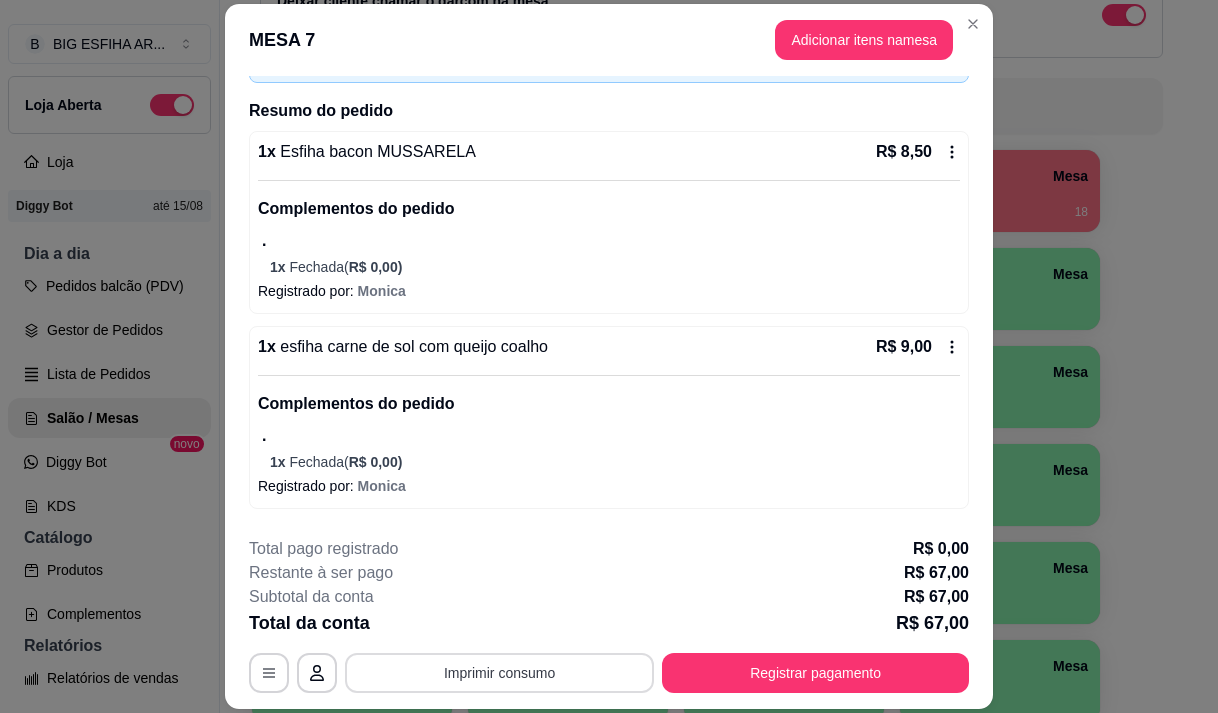 click on "Imprimir consumo" at bounding box center [499, 673] 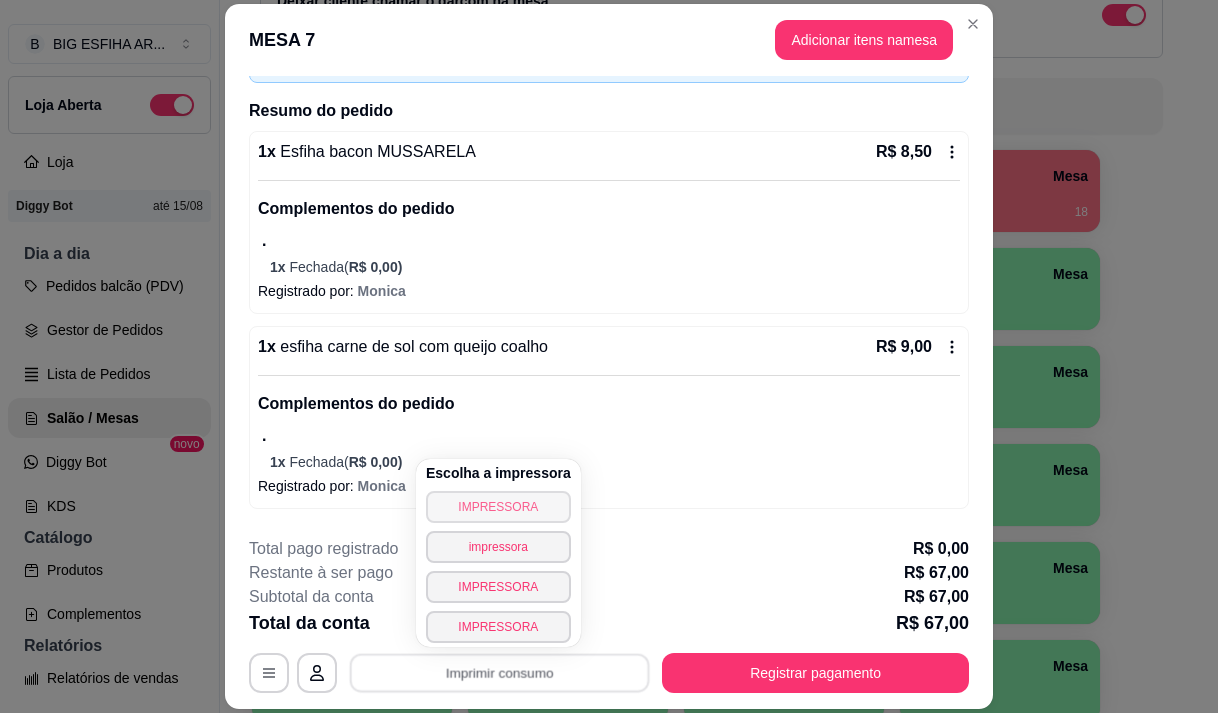 click on "IMPRESSORA" at bounding box center (498, 507) 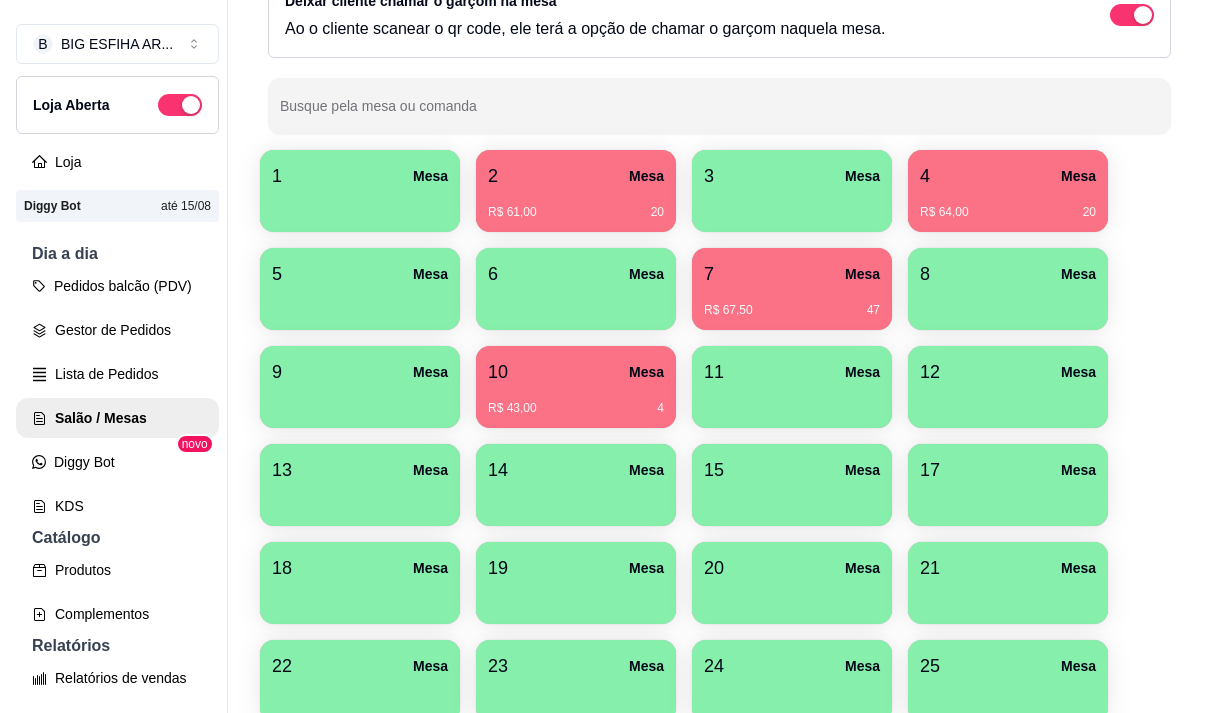 scroll, scrollTop: 508, scrollLeft: 0, axis: vertical 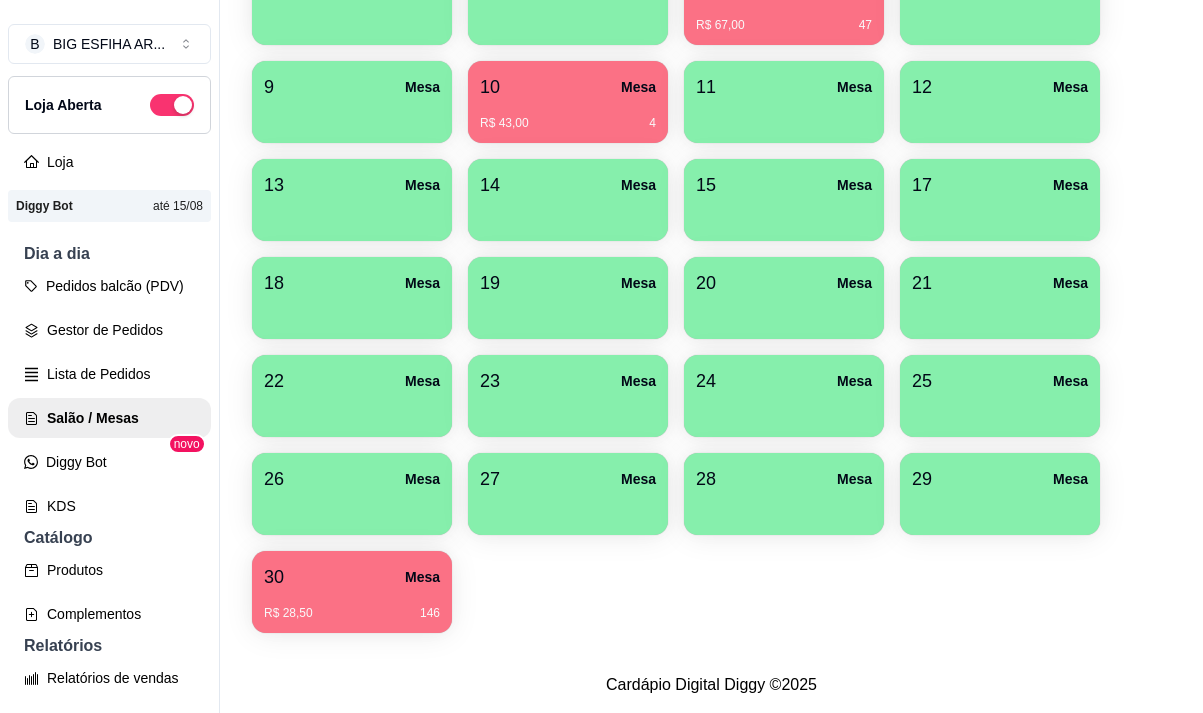 click on "29 Mesa" at bounding box center (1000, 494) 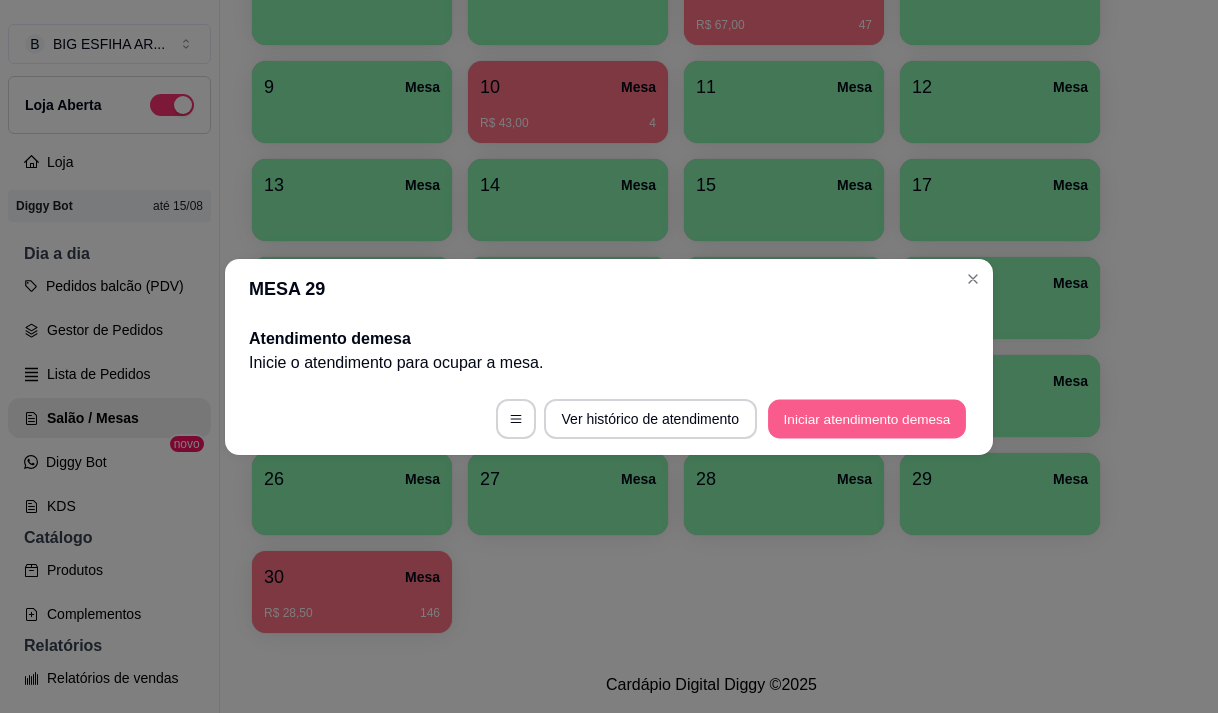 click on "Iniciar atendimento de  mesa" at bounding box center [867, 418] 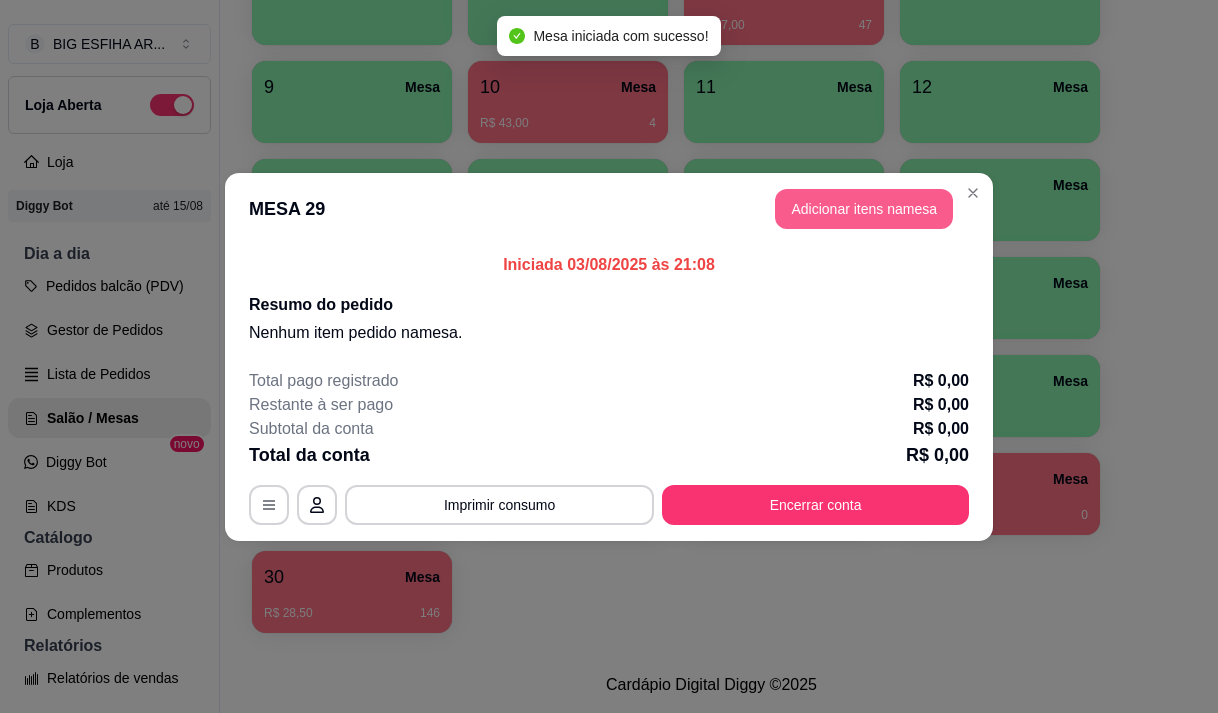 click on "Adicionar itens na  mesa" at bounding box center [864, 209] 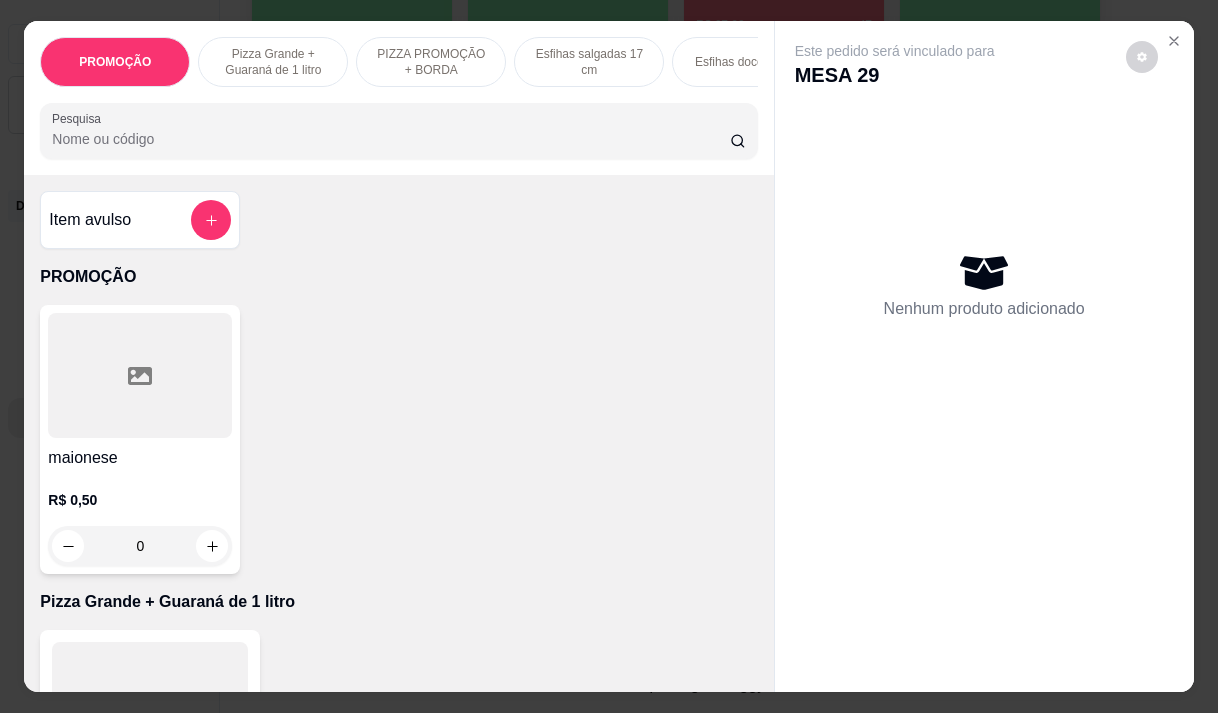 click on "Pesquisa" at bounding box center (391, 139) 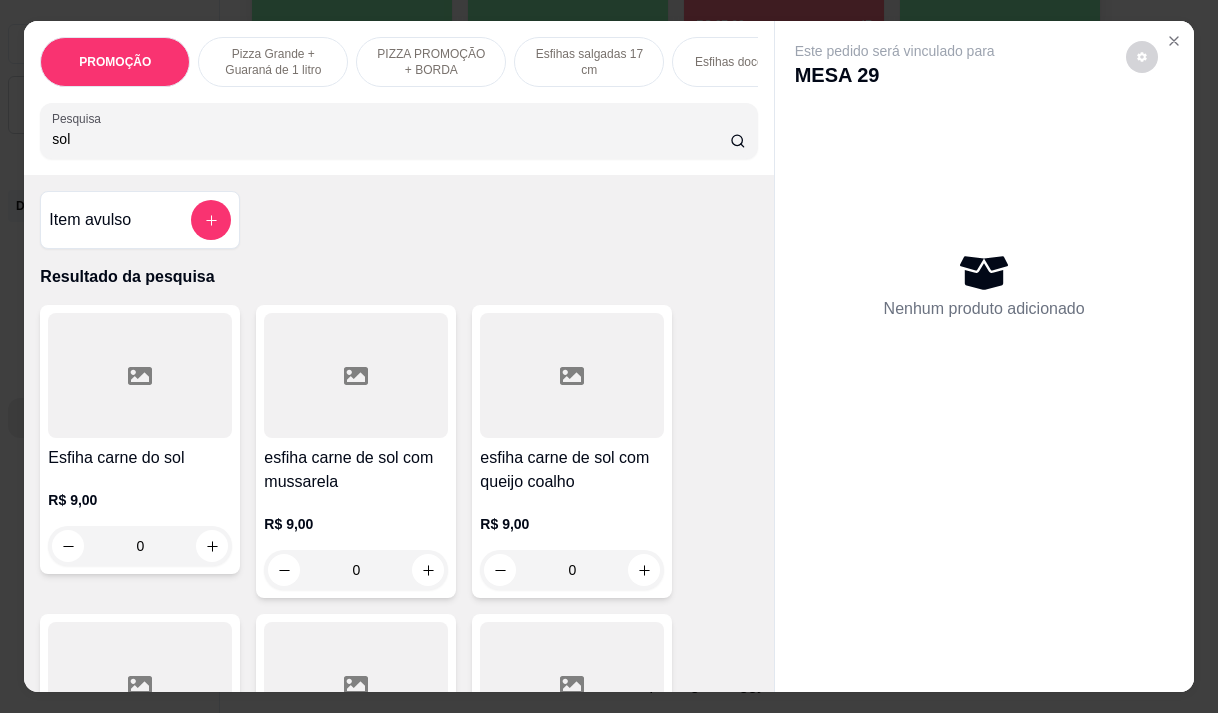 type on "sol" 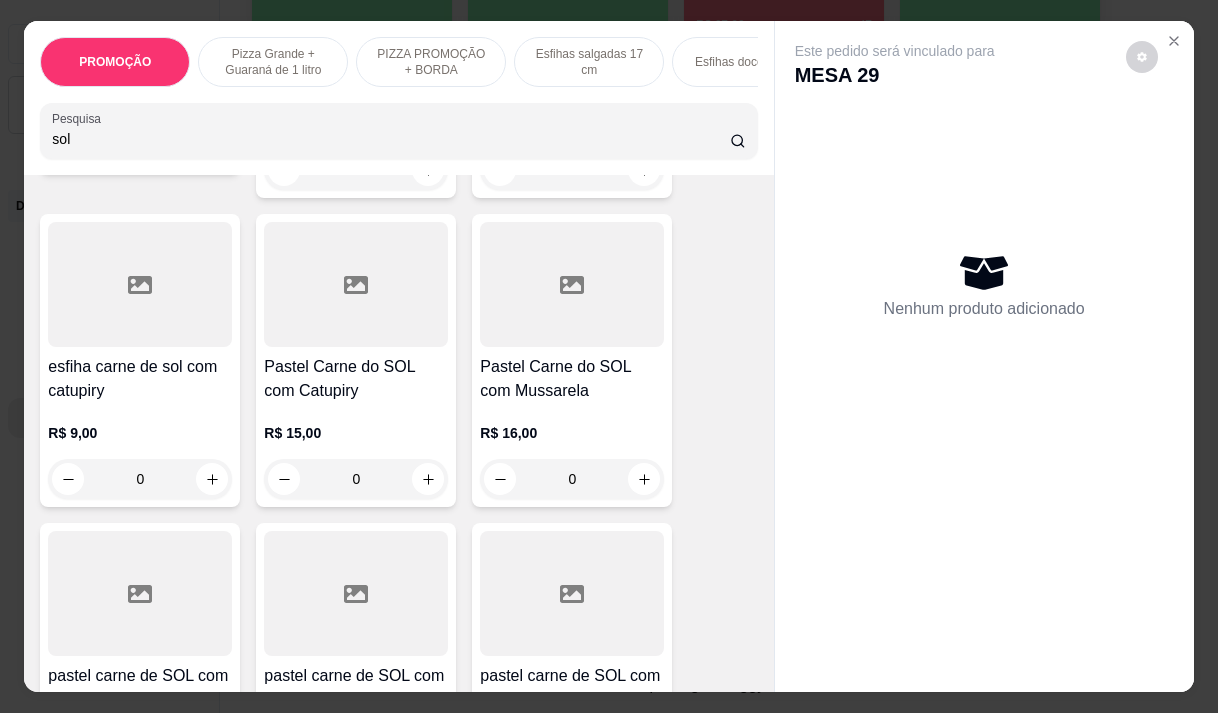 scroll, scrollTop: 500, scrollLeft: 0, axis: vertical 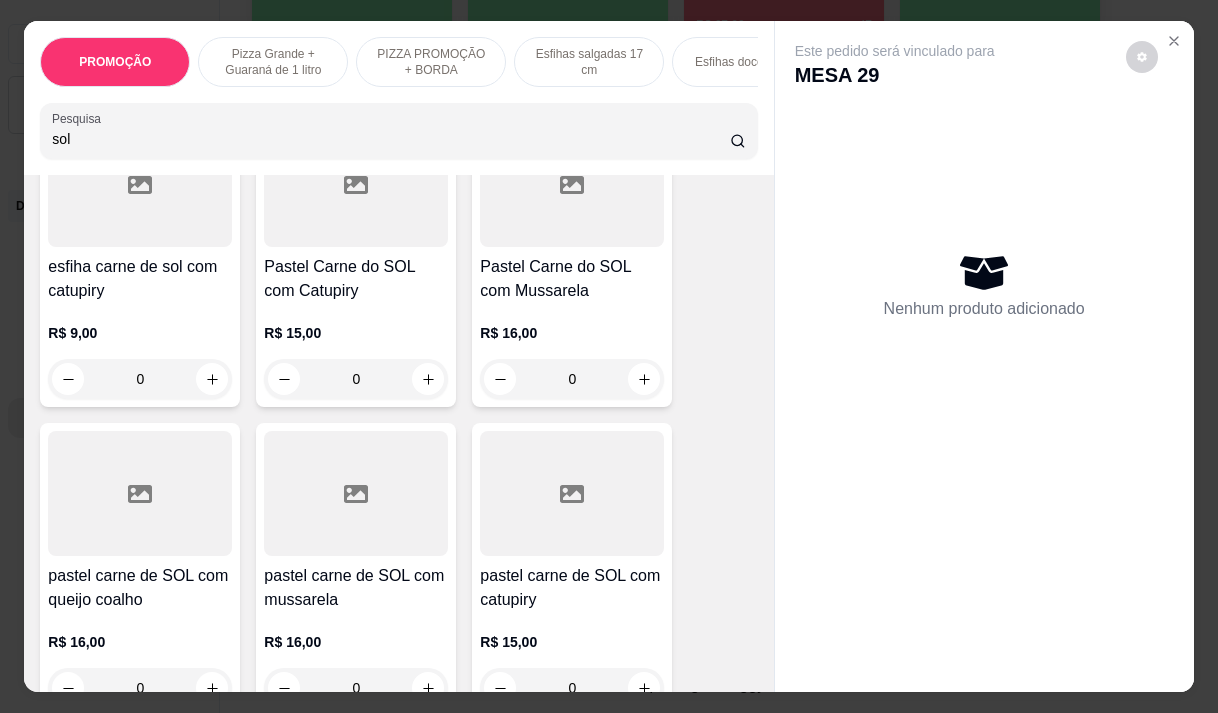 click on "Pastel Carne do SOL com Mussarela" at bounding box center (572, 279) 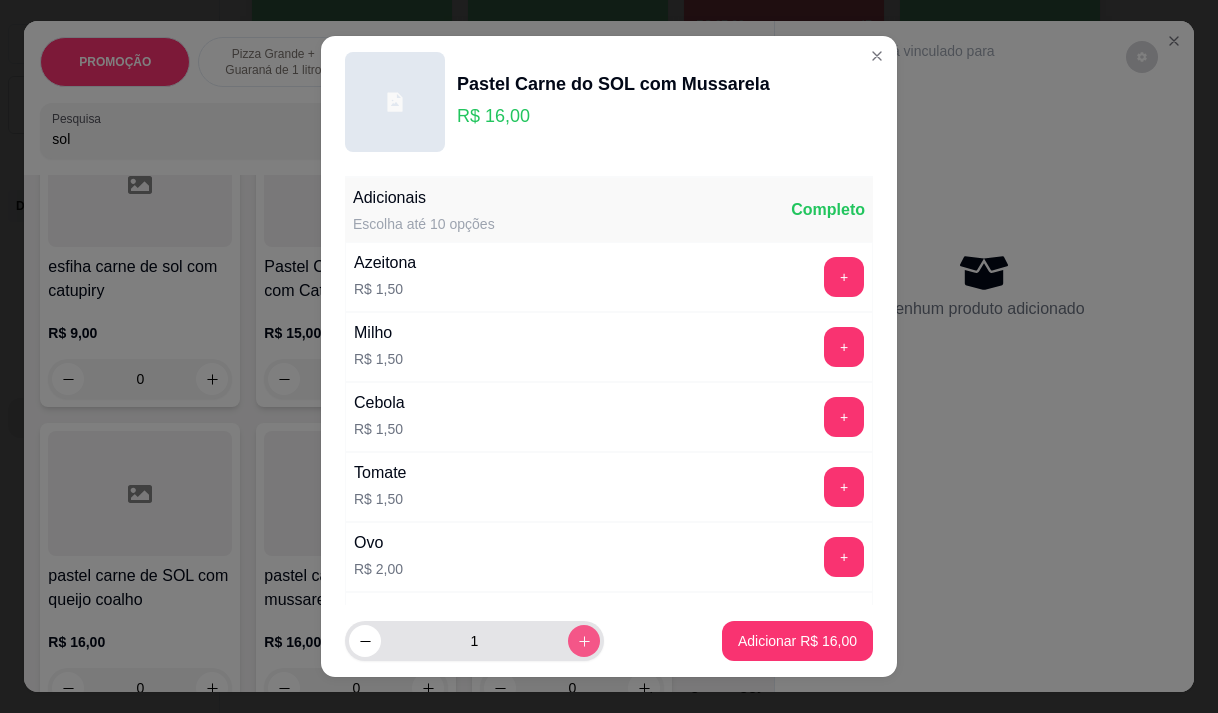 click 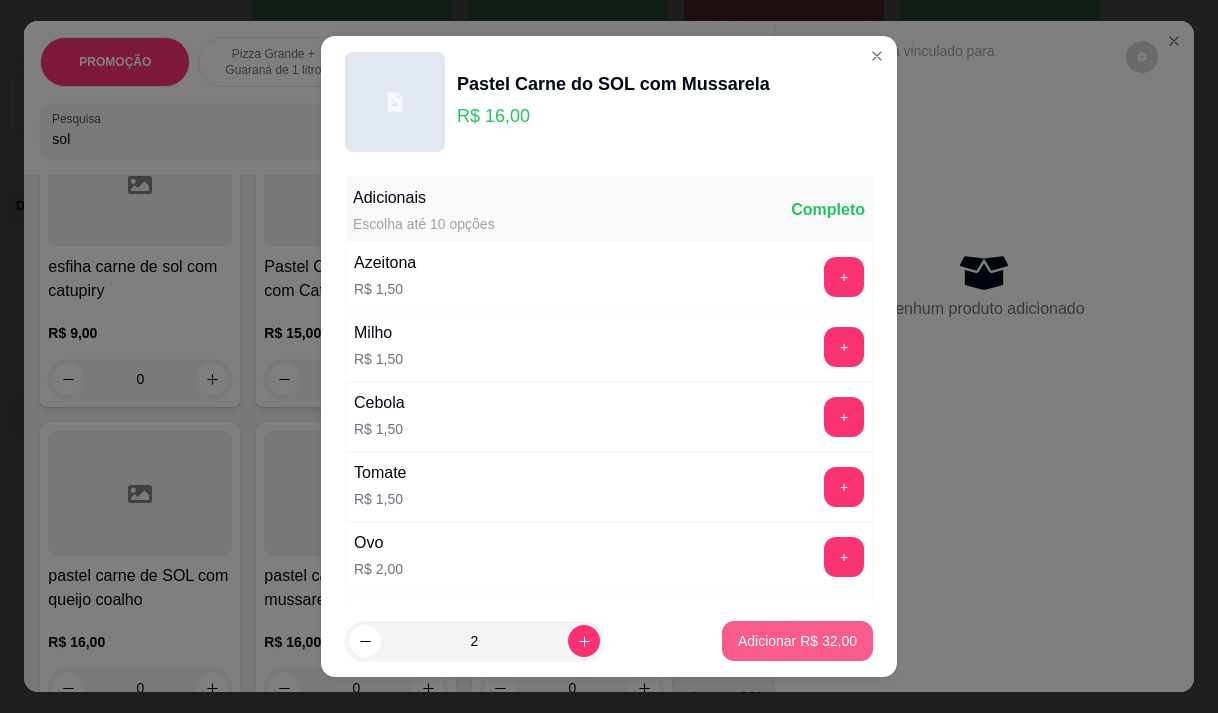 click on "Adicionar   R$ 32,00" at bounding box center [797, 641] 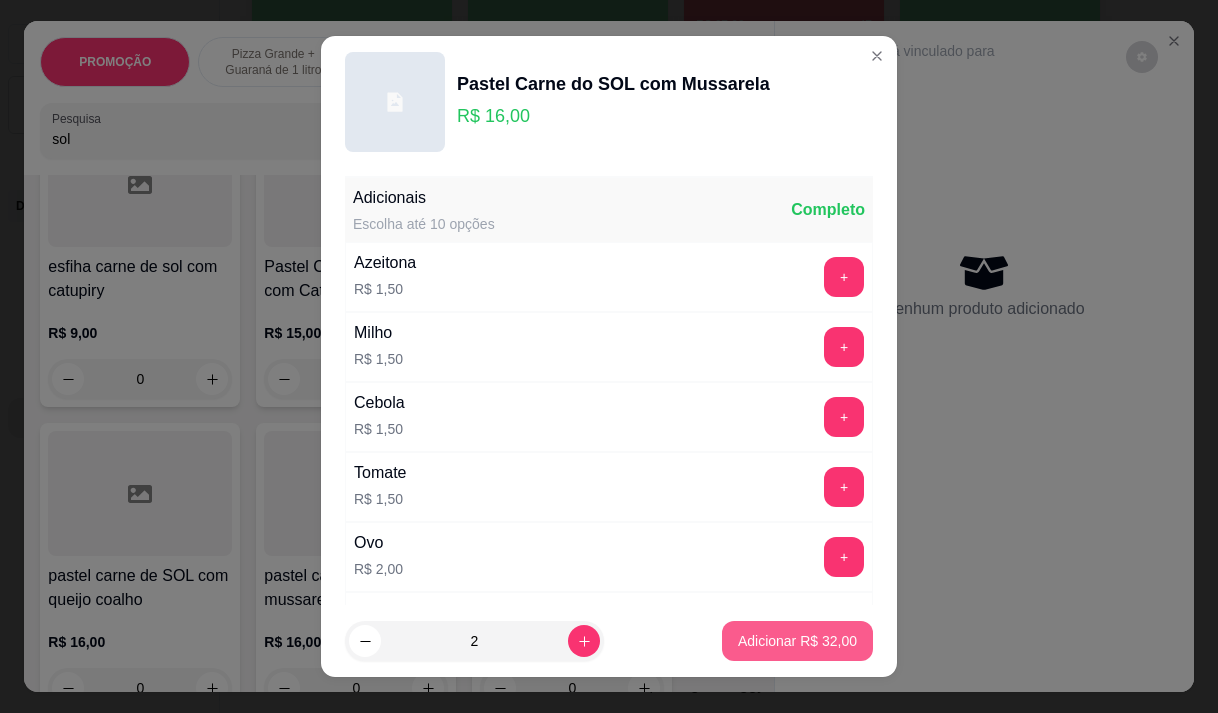 type on "2" 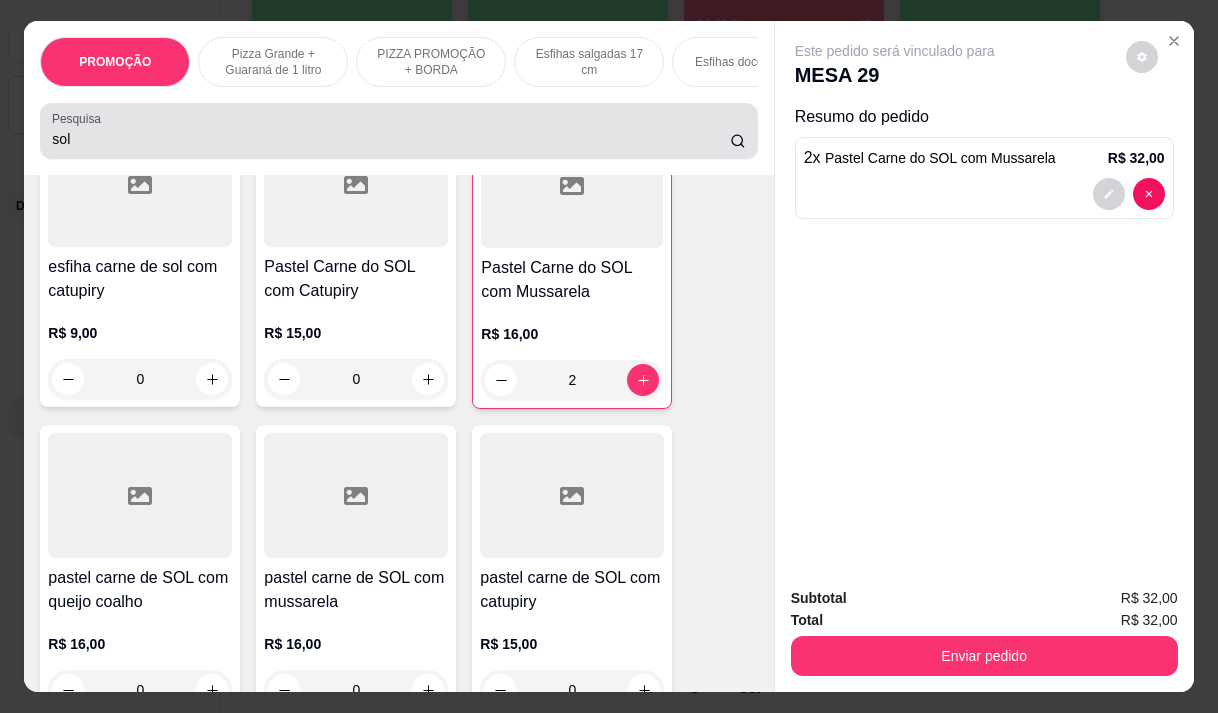 click on "sol" at bounding box center [391, 139] 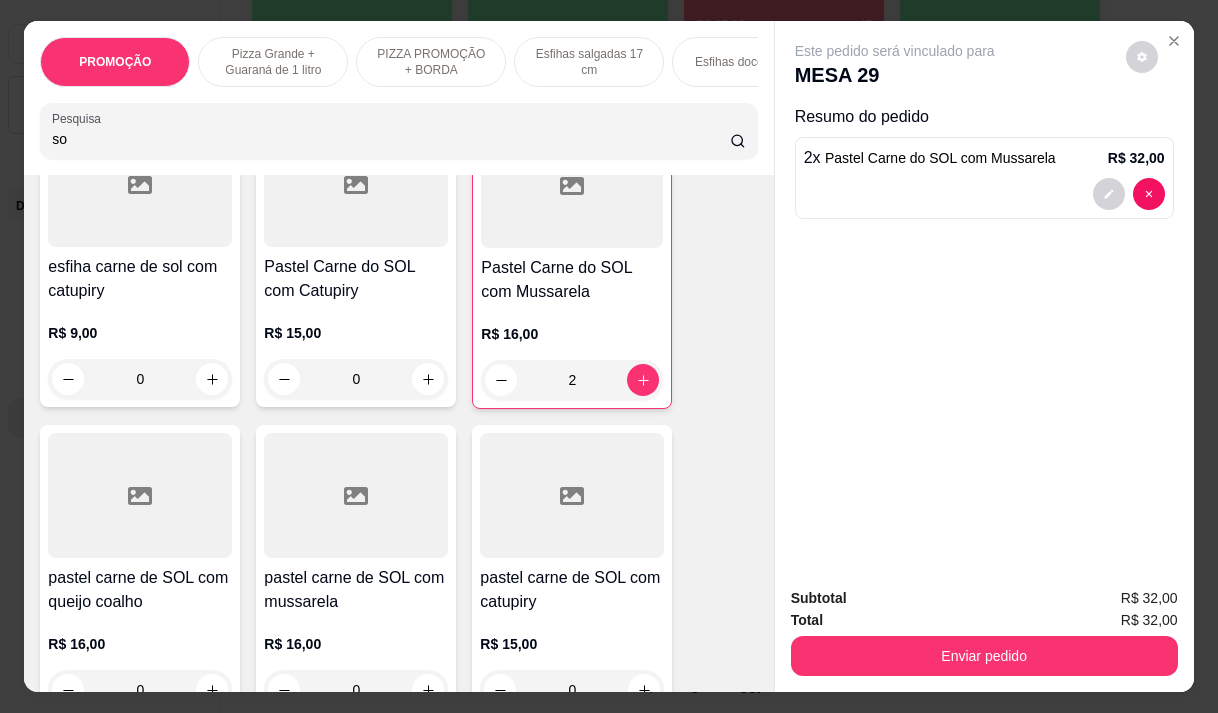 type on "s" 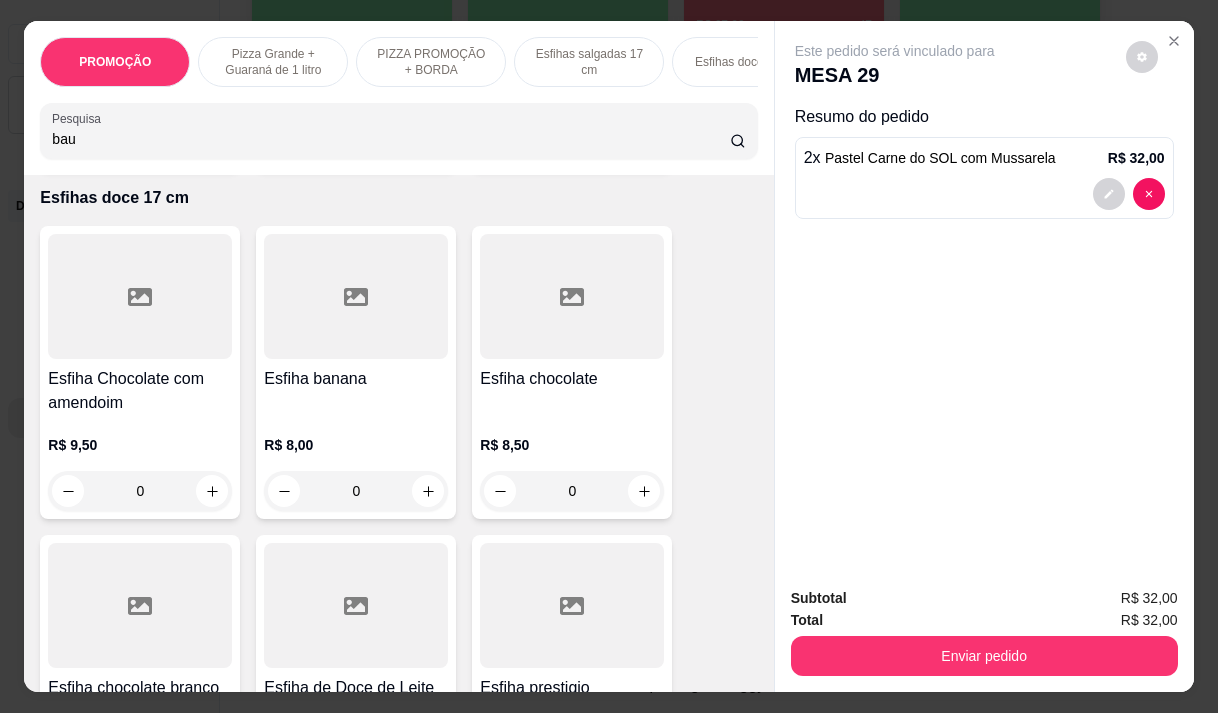 scroll, scrollTop: 4674, scrollLeft: 0, axis: vertical 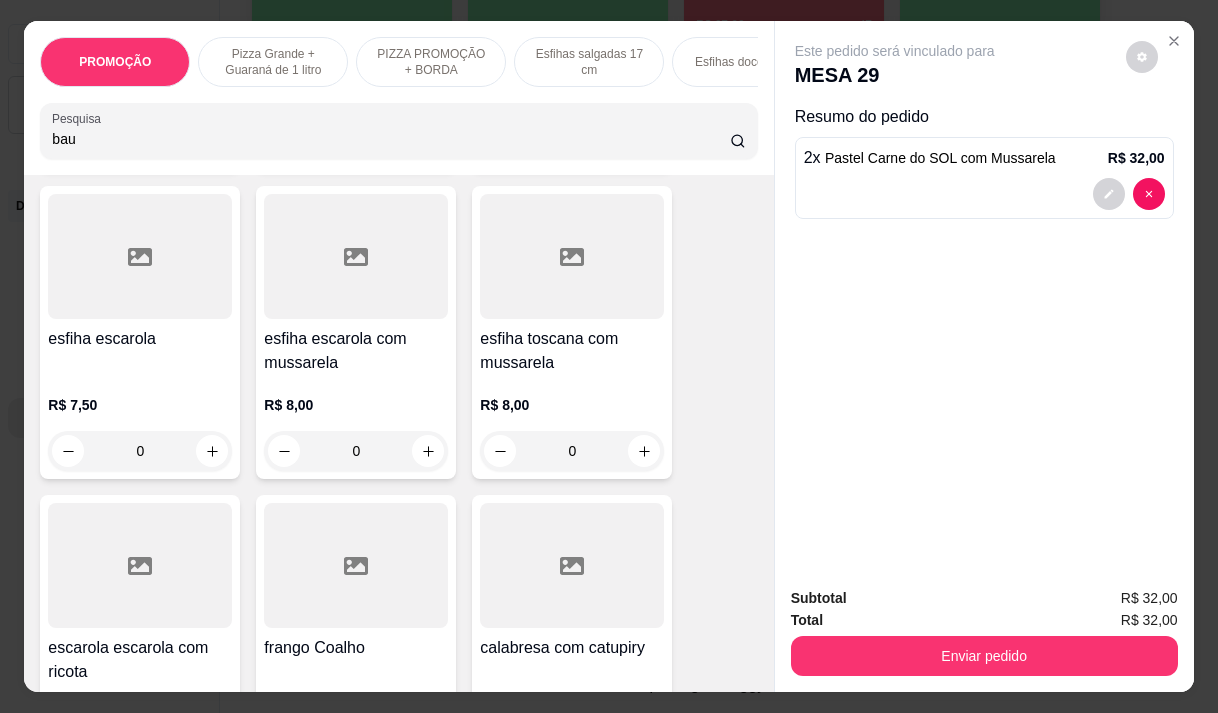 type on "bau" 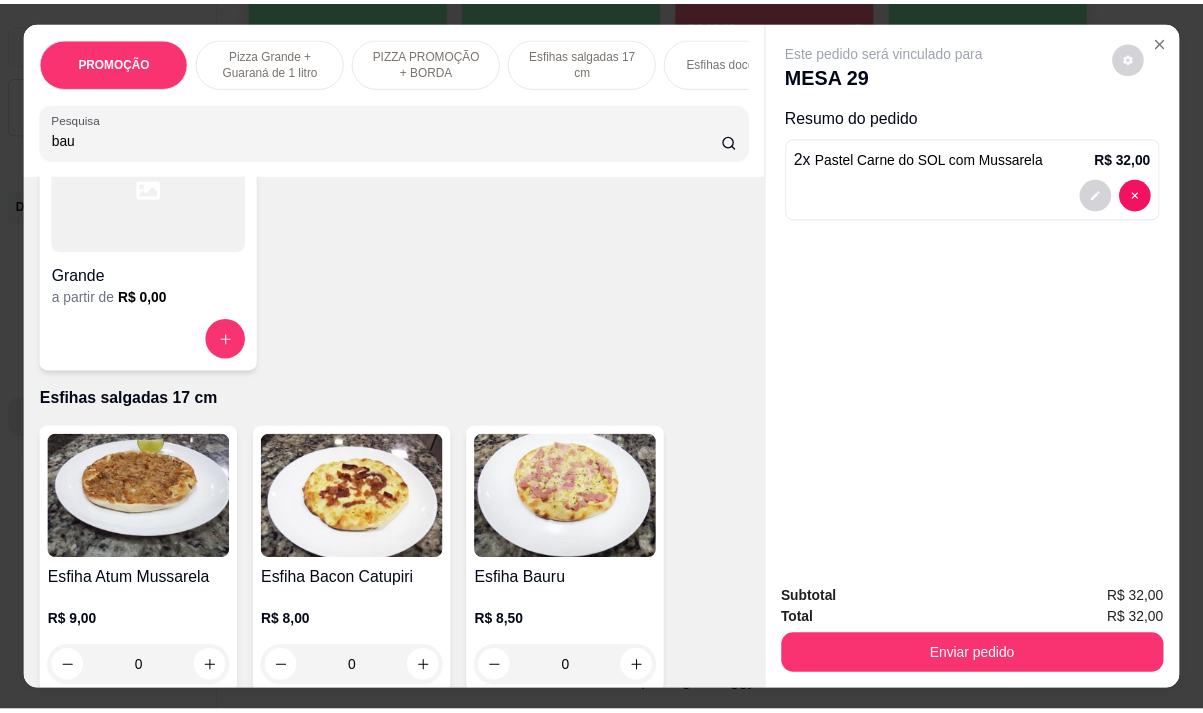 scroll, scrollTop: 0, scrollLeft: 0, axis: both 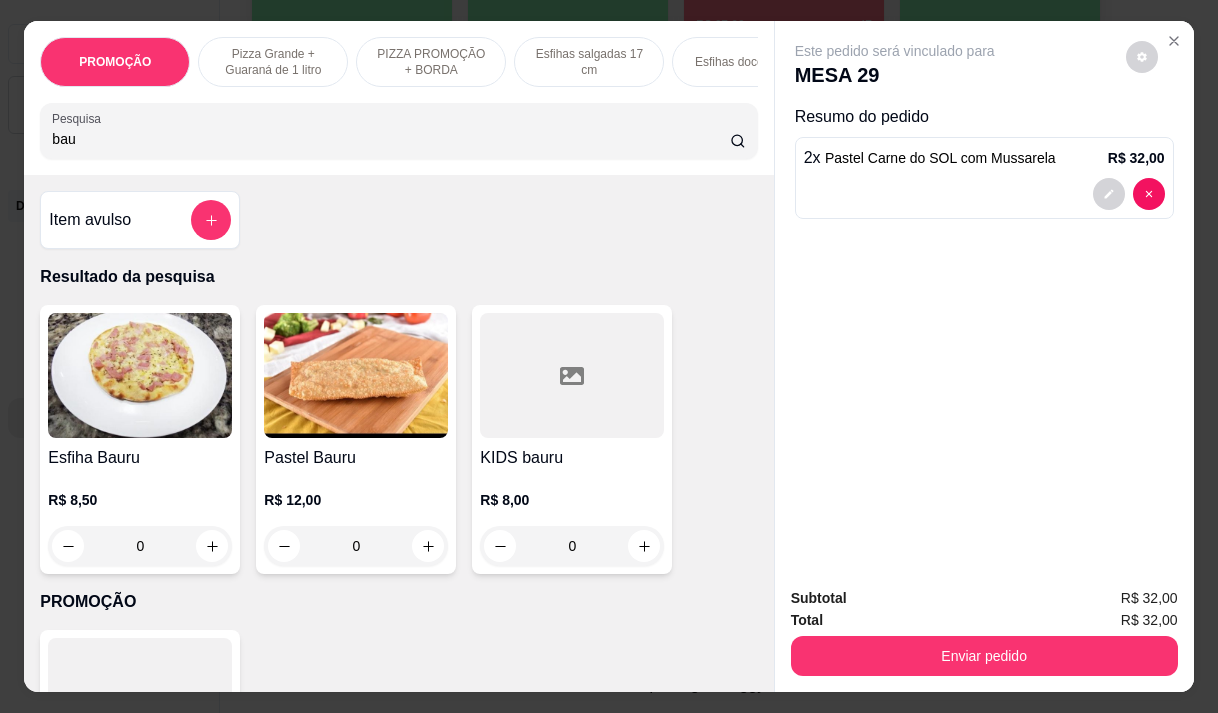 click at bounding box center (356, 375) 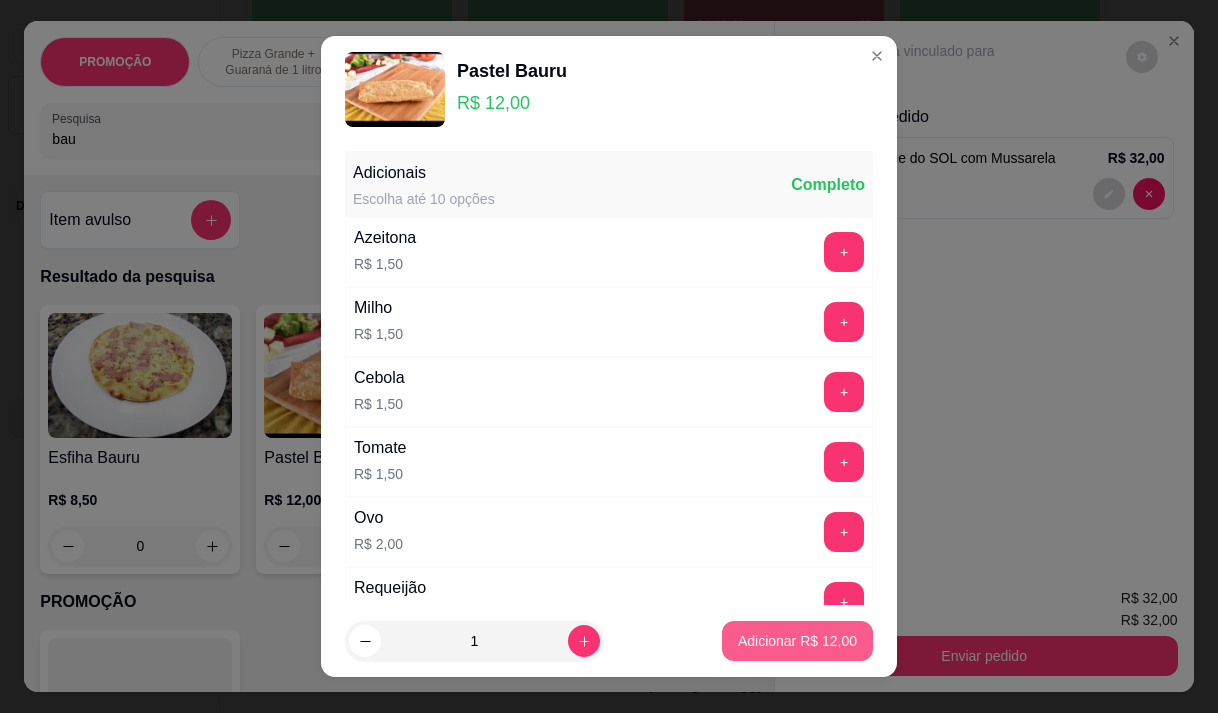 click on "Adicionar   R$ 12,00" at bounding box center [797, 641] 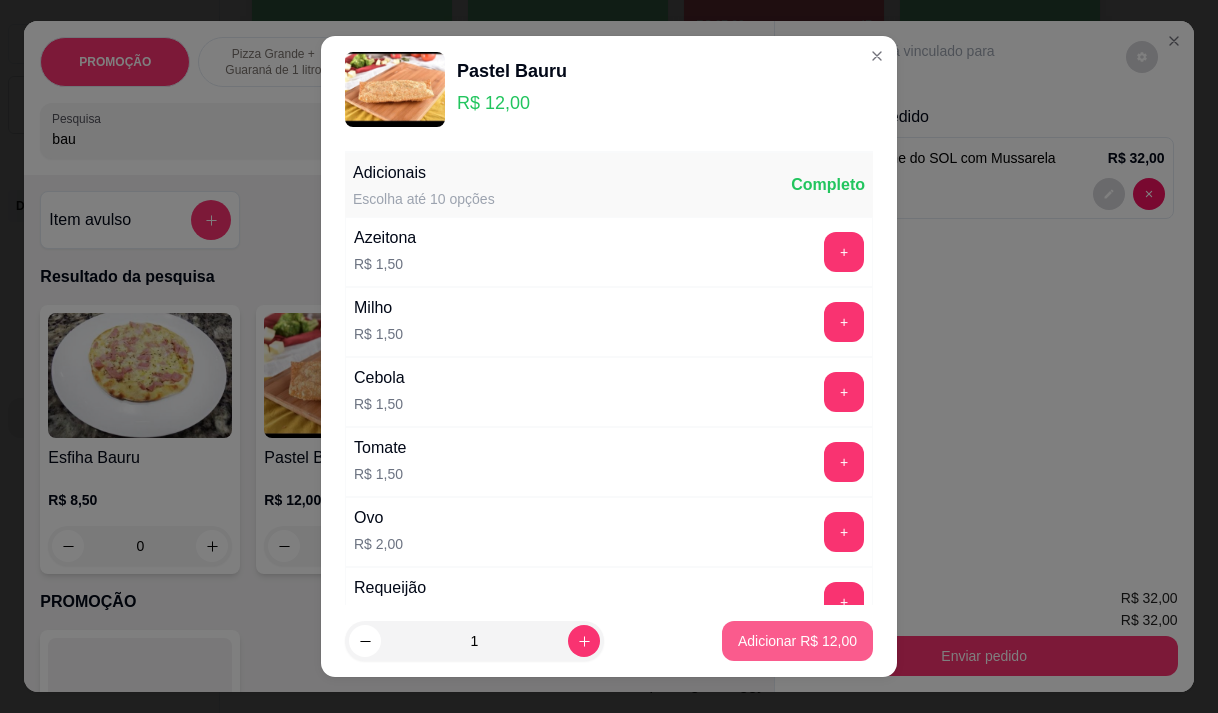 type on "1" 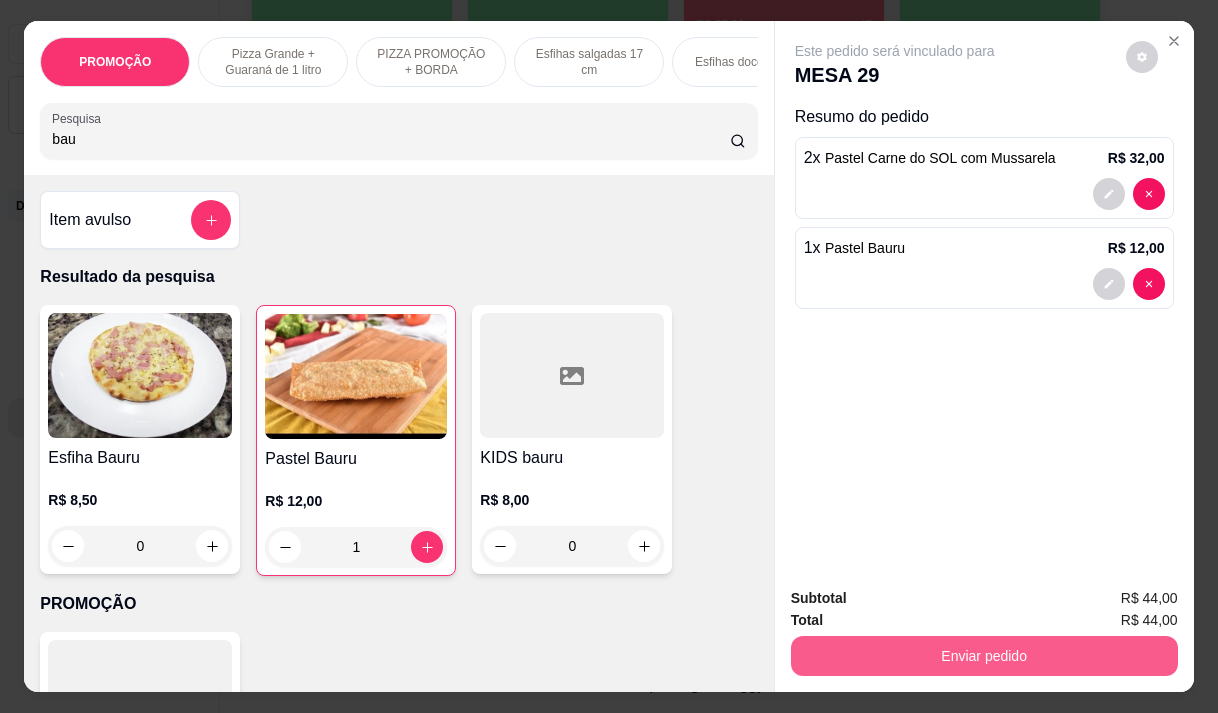 click on "Enviar pedido" at bounding box center (984, 656) 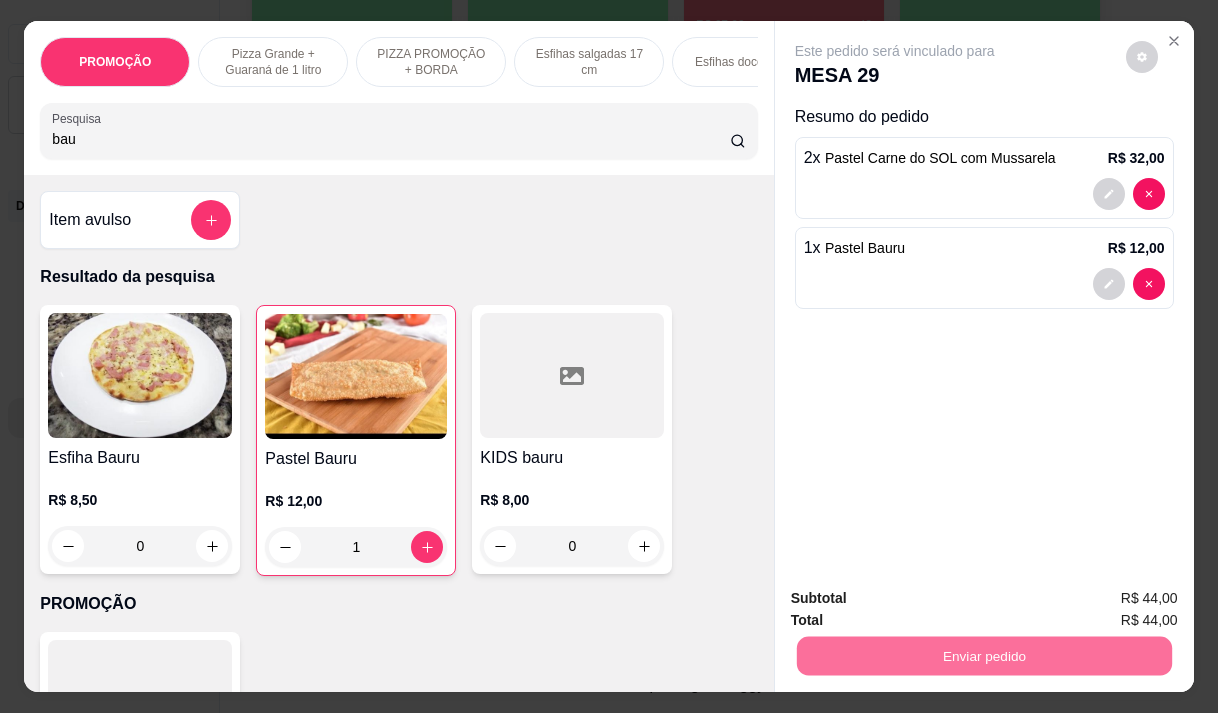 click on "Não registrar e enviar pedido" at bounding box center [918, 599] 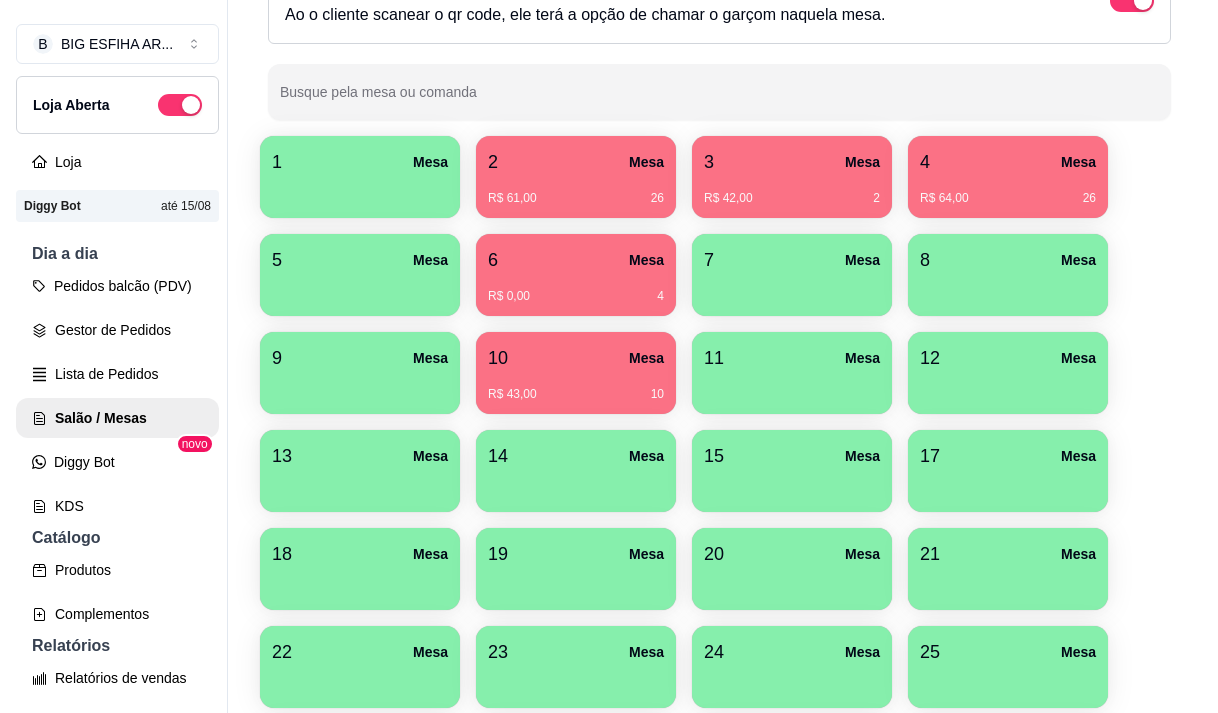 scroll, scrollTop: 208, scrollLeft: 0, axis: vertical 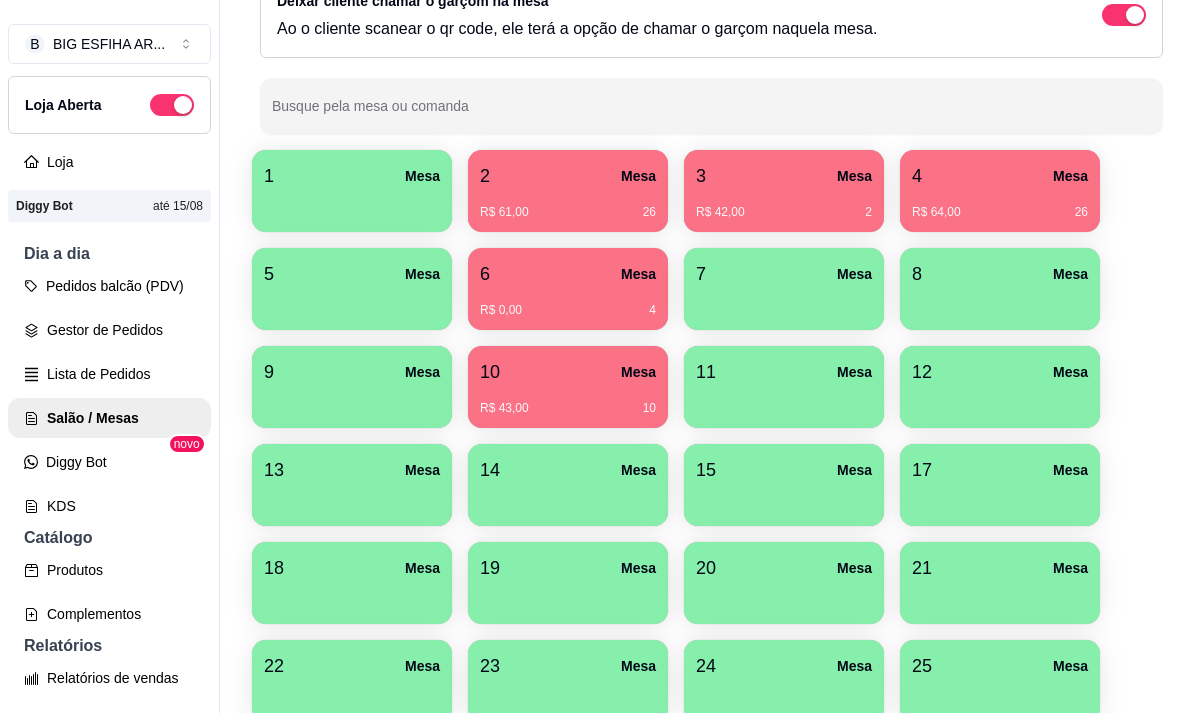 click on "R$ 64,00 26" at bounding box center [1000, 212] 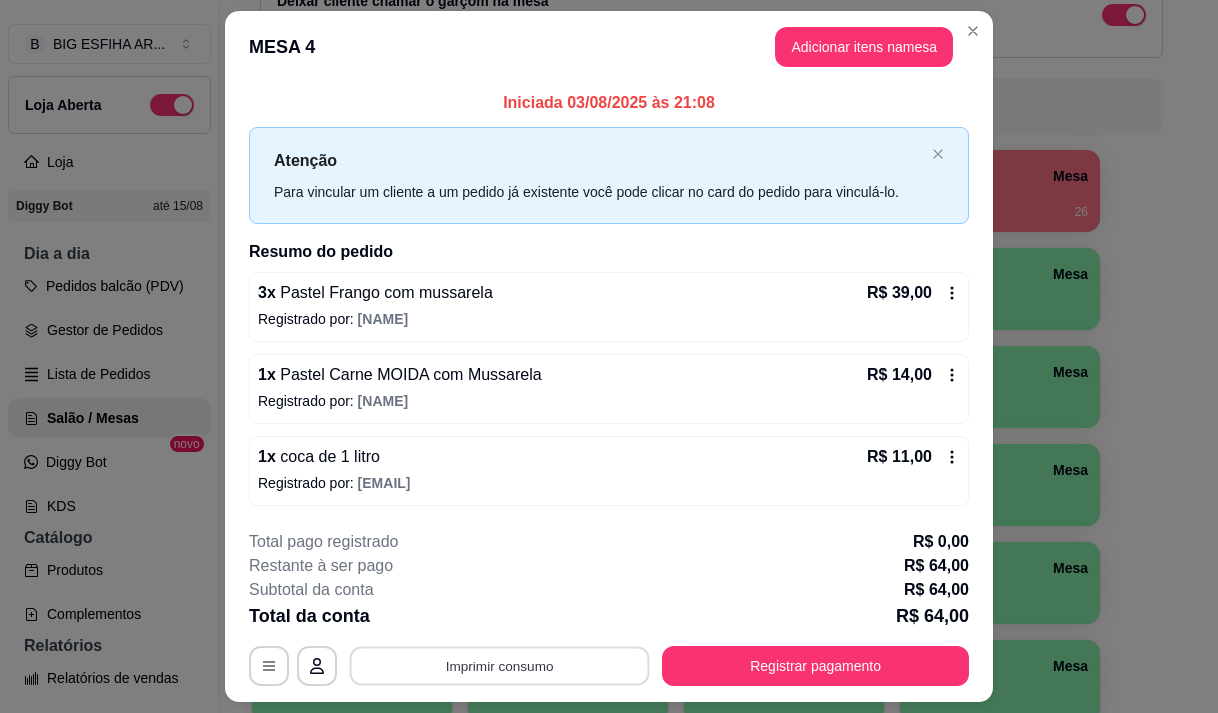 click on "Imprimir consumo" at bounding box center (500, 666) 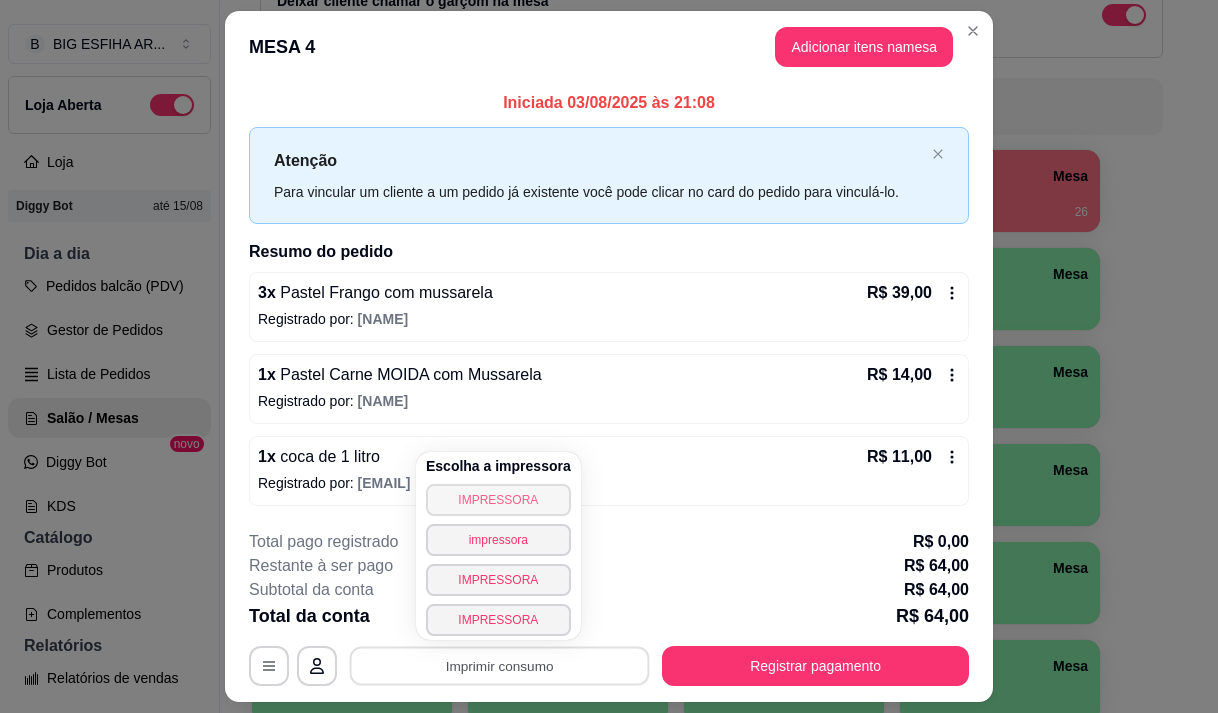 click on "IMPRESSORA" at bounding box center [498, 500] 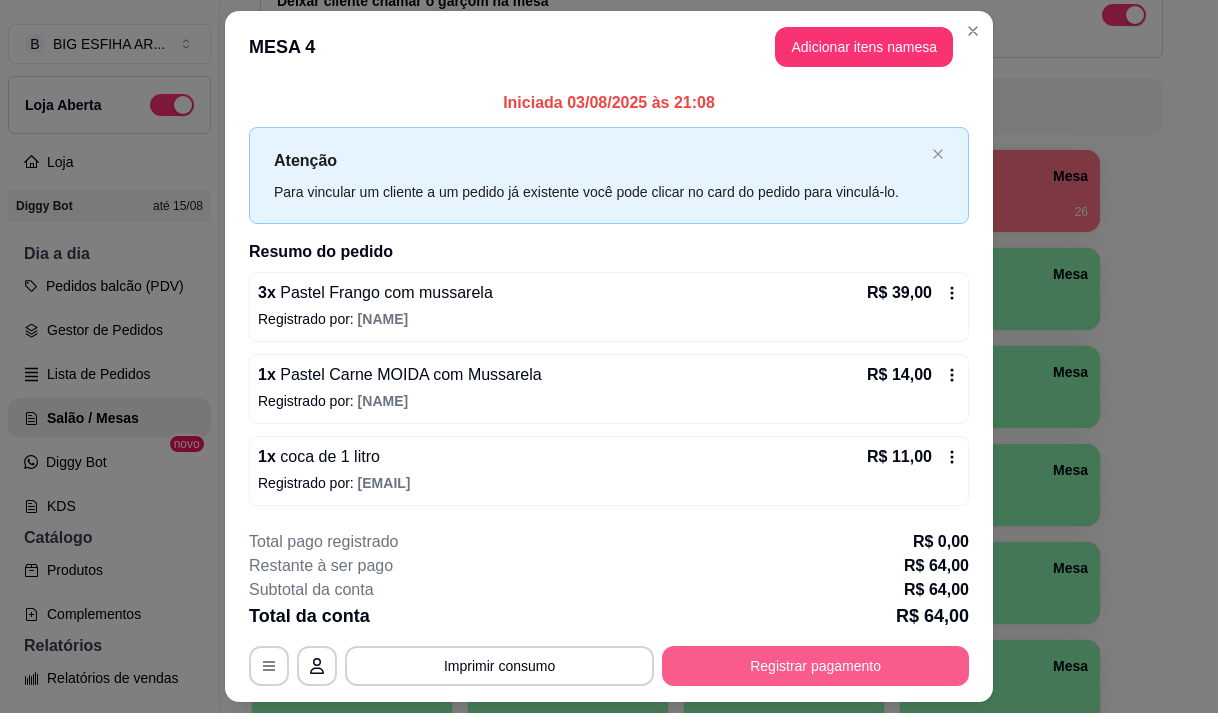 click on "Registrar pagamento" at bounding box center (815, 666) 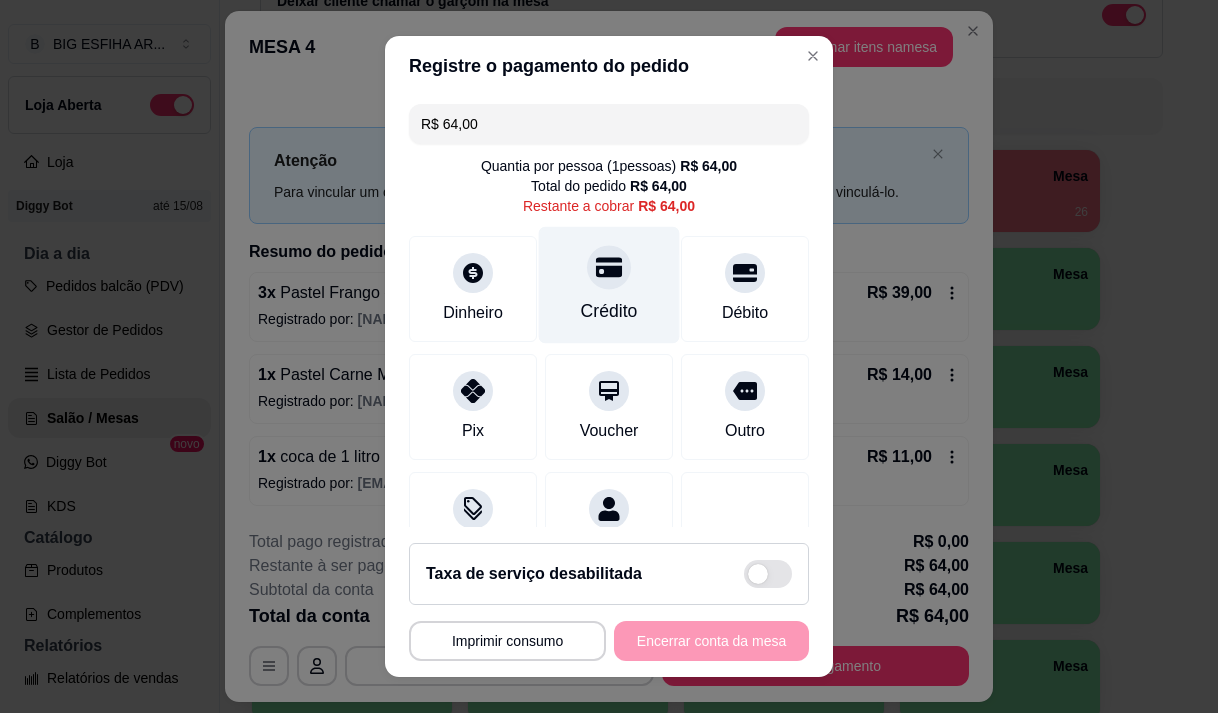 click on "Crédito" at bounding box center (609, 311) 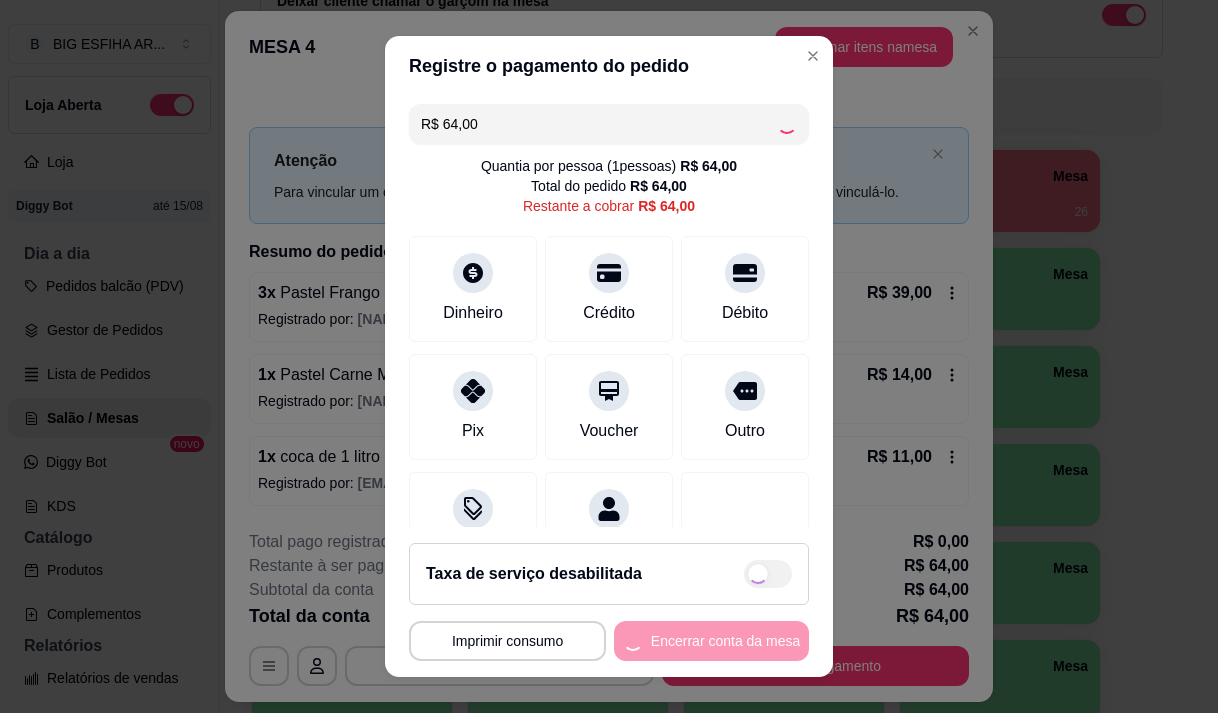 type on "R$ 0,00" 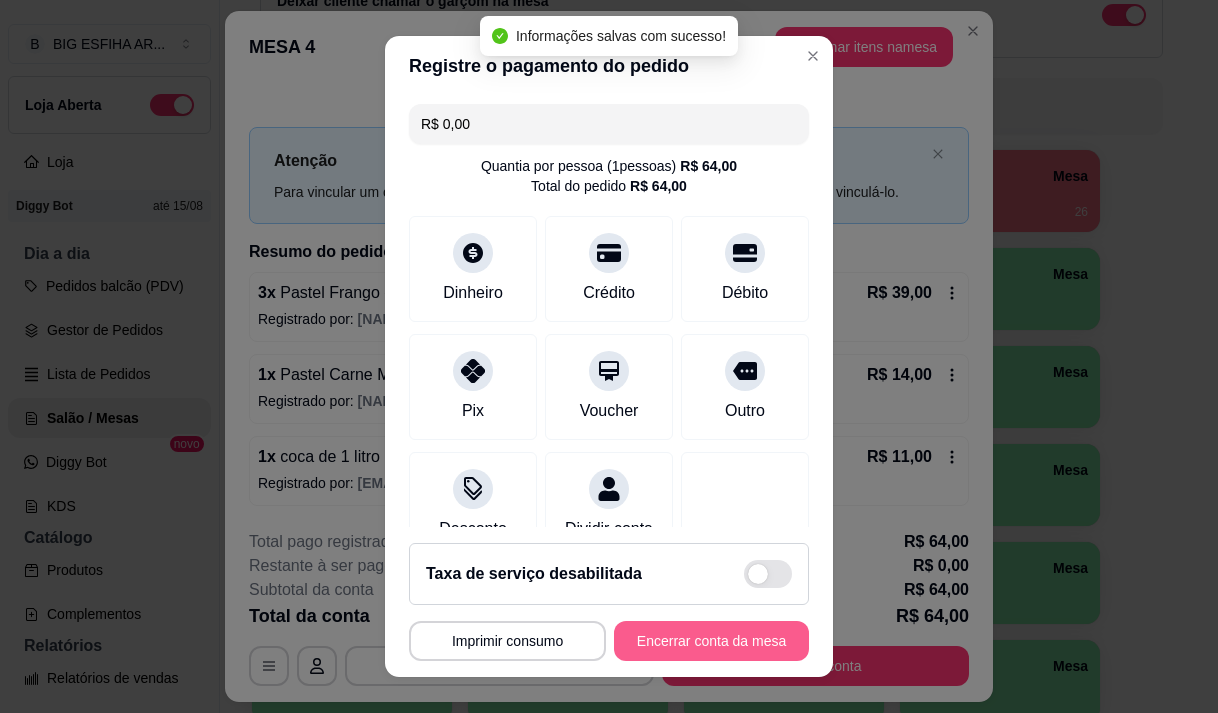 click on "Encerrar conta da mesa" at bounding box center (711, 641) 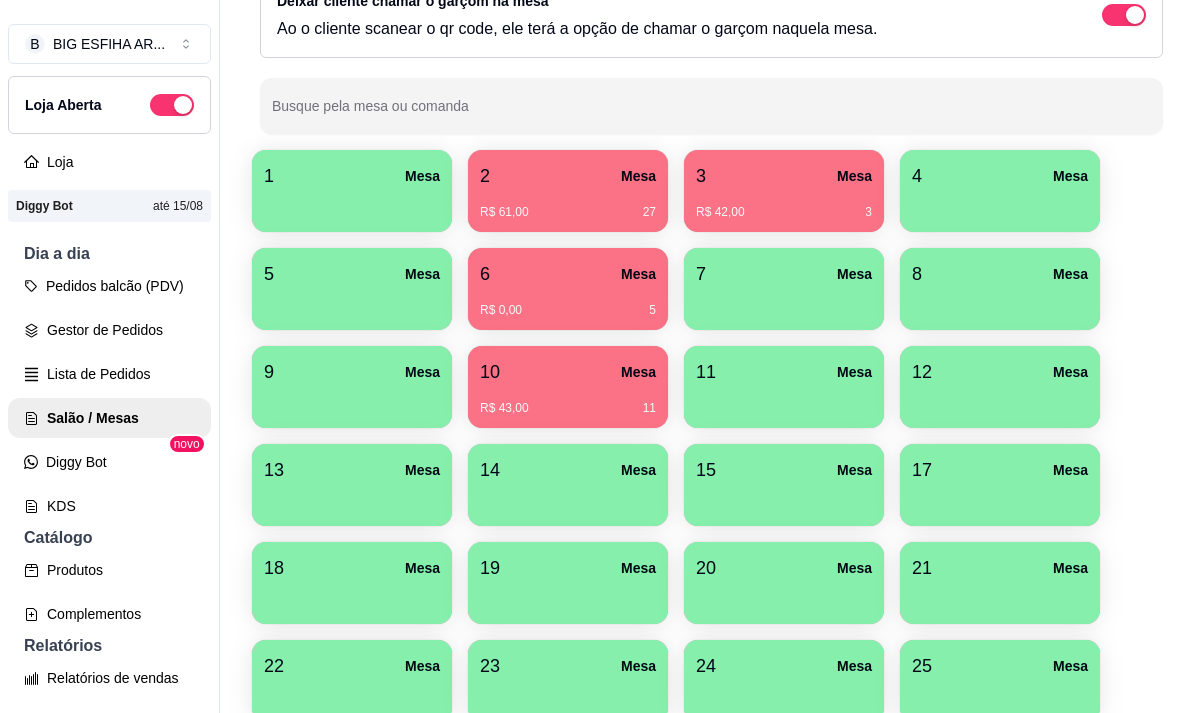 click on "R$ 61,00 27" at bounding box center [568, 205] 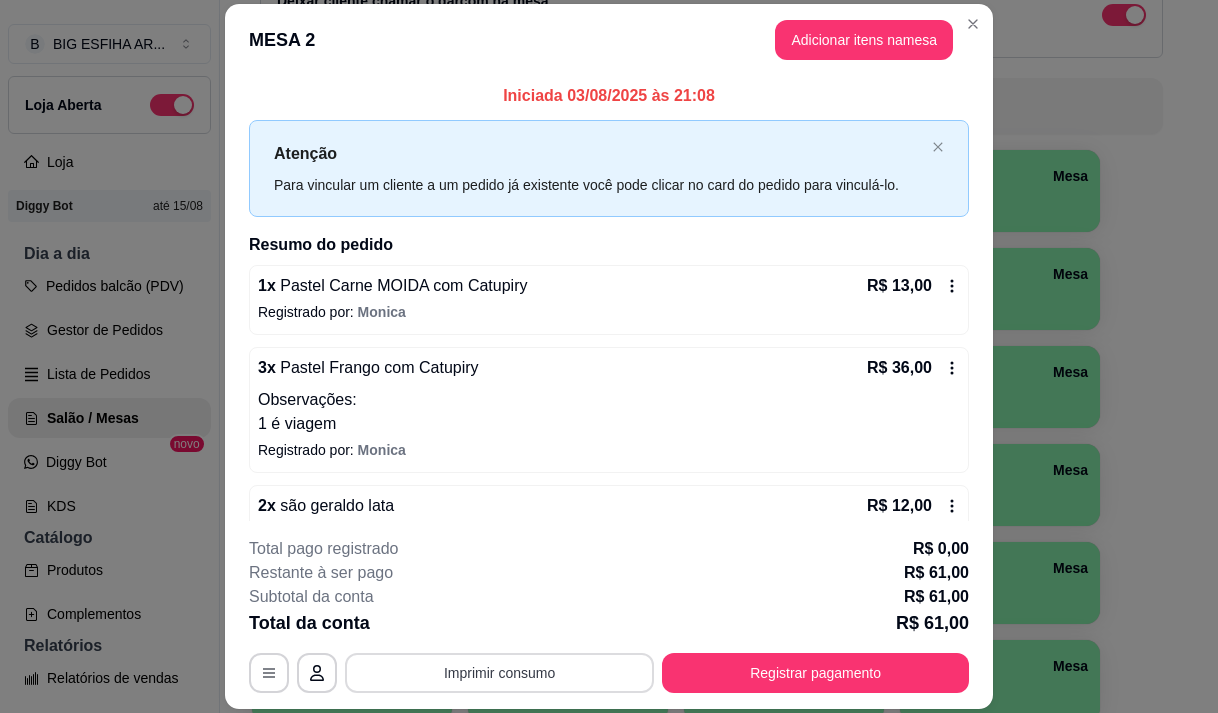 scroll, scrollTop: 41, scrollLeft: 0, axis: vertical 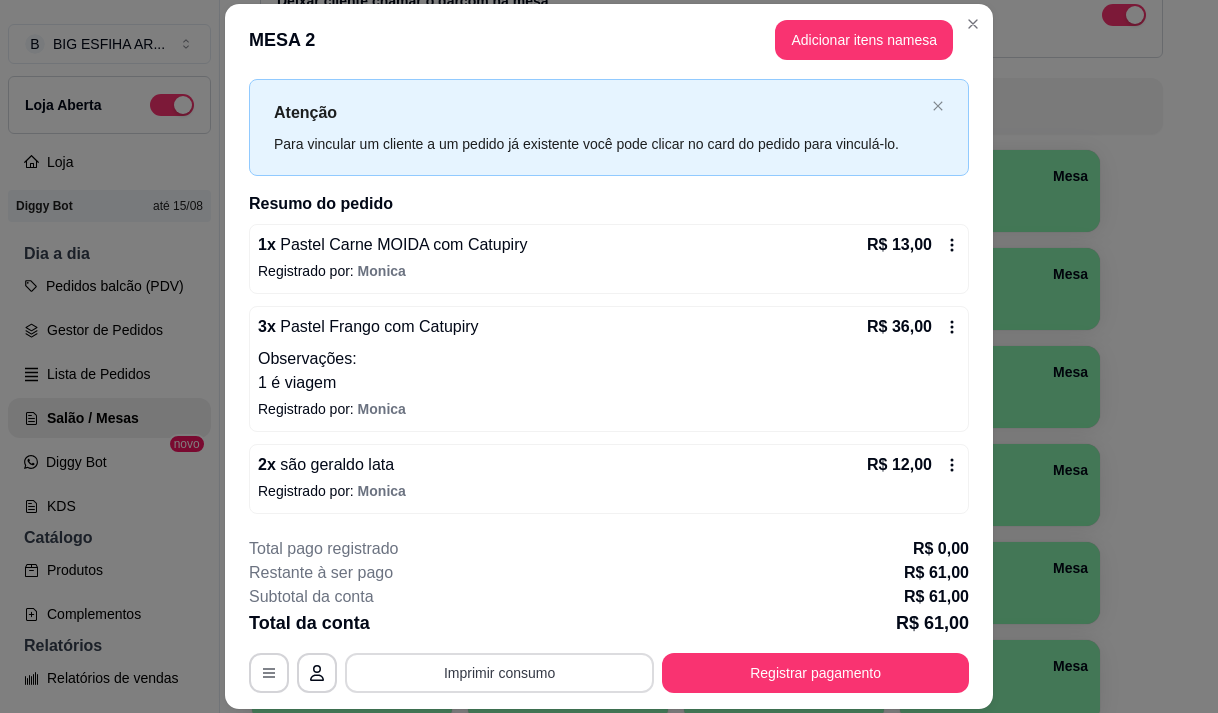 click on "Imprimir consumo" at bounding box center (499, 673) 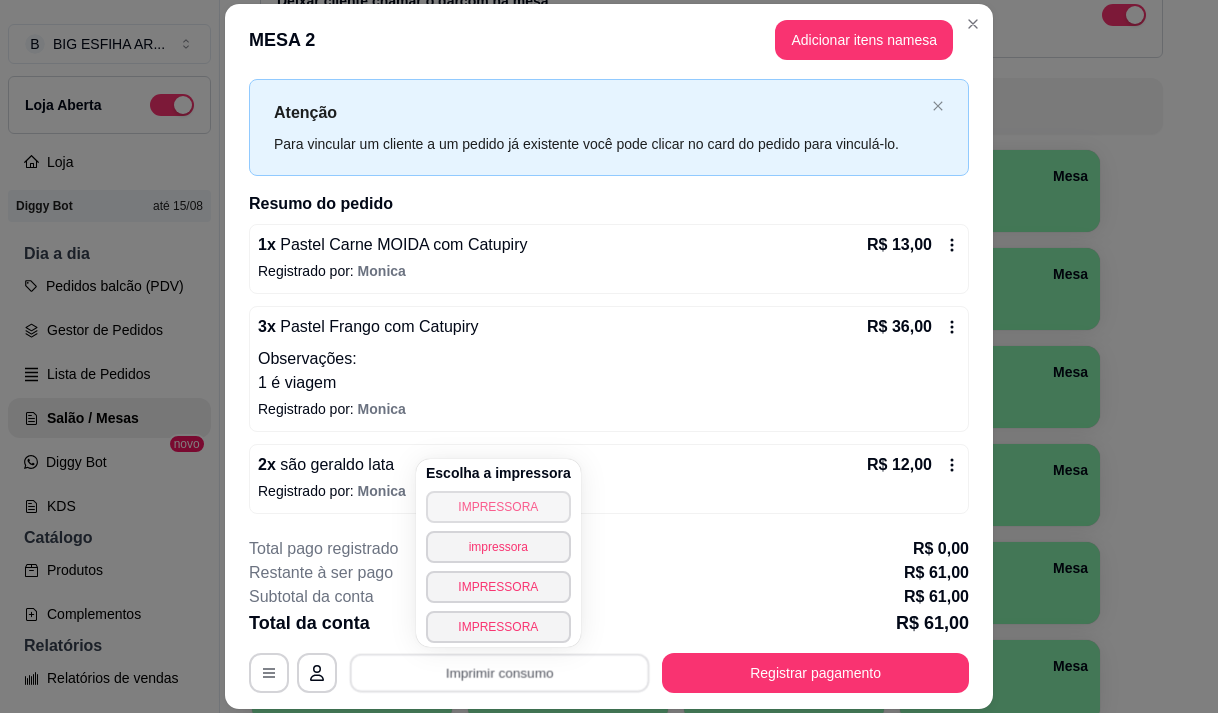 click on "IMPRESSORA" at bounding box center [498, 507] 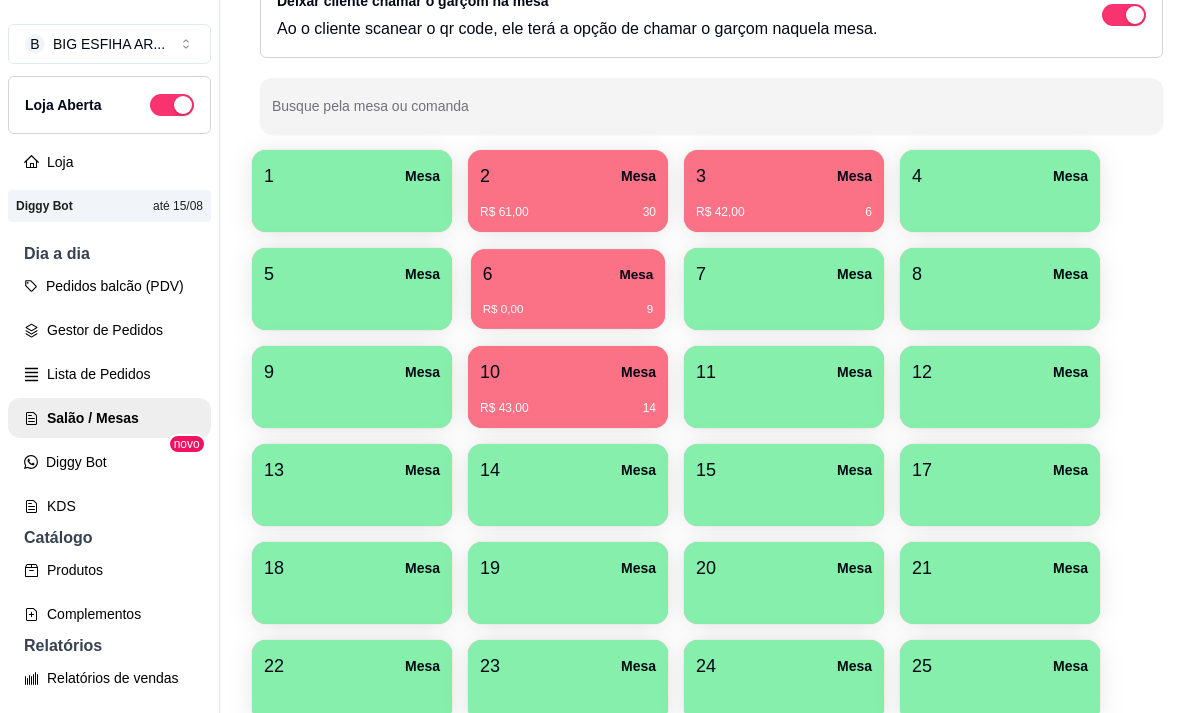 click on "R$ 0,00 9" at bounding box center [568, 310] 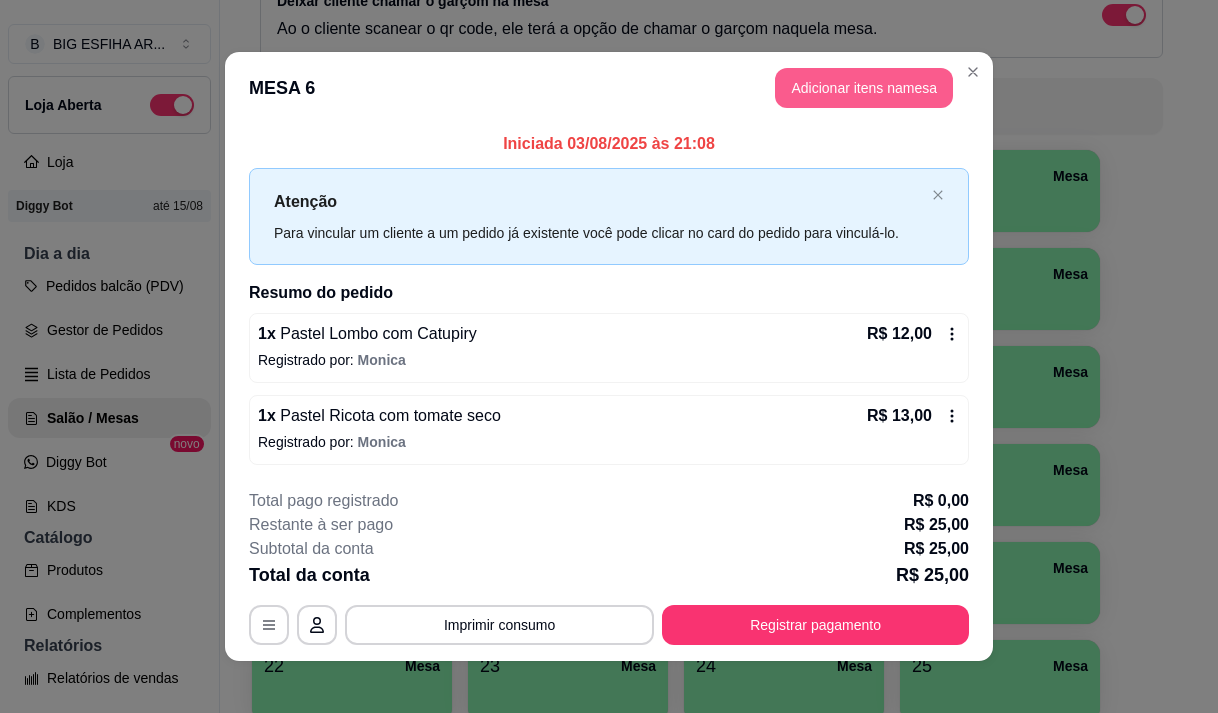 click on "Adicionar itens na  mesa" at bounding box center (864, 88) 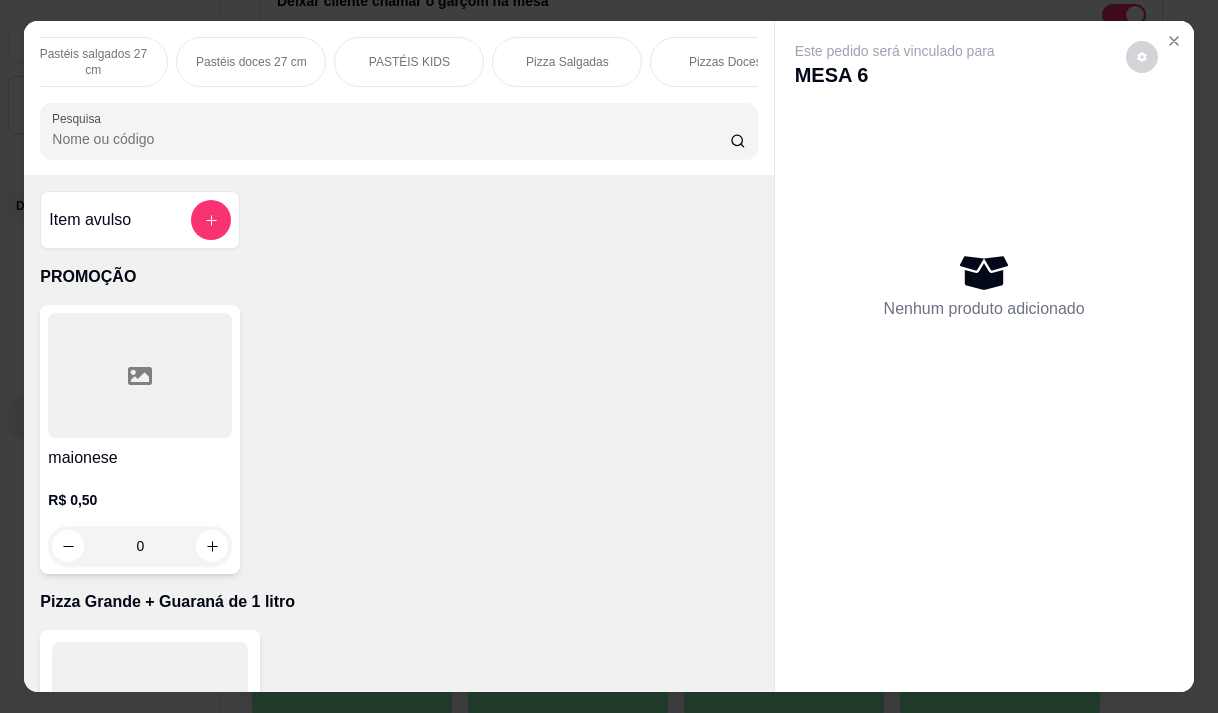 scroll, scrollTop: 0, scrollLeft: 1018, axis: horizontal 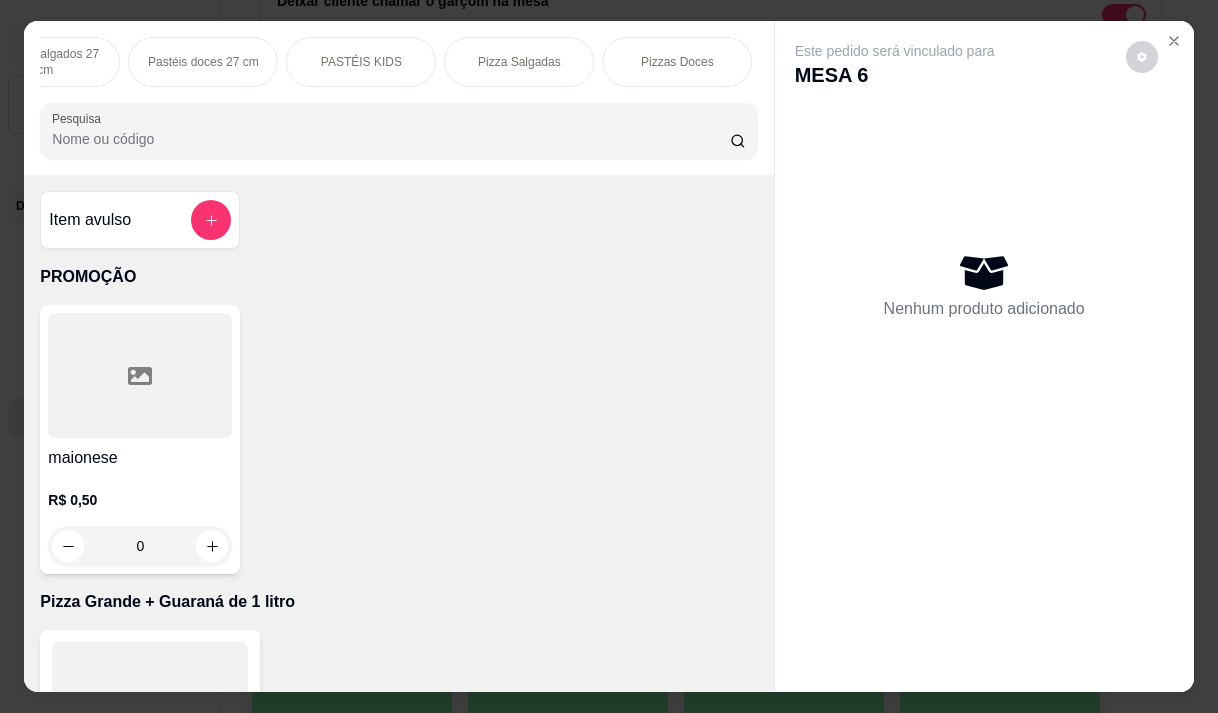 click on "Pizza Salgadas" at bounding box center (519, 62) 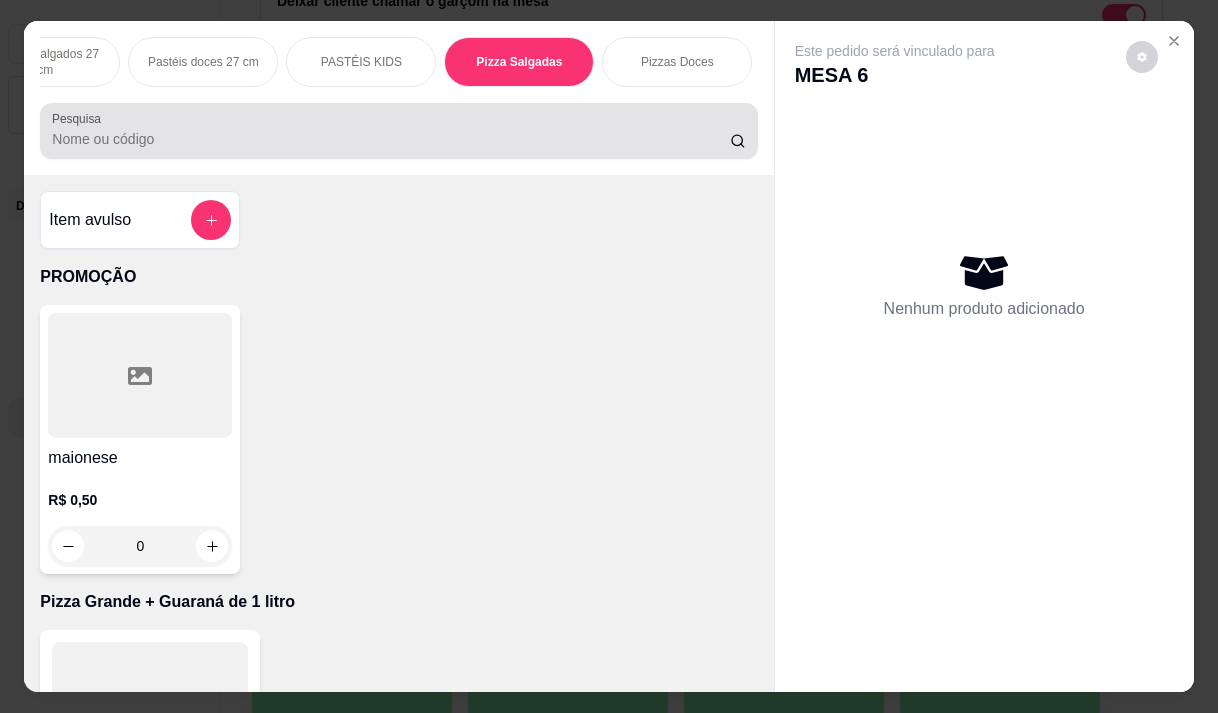 scroll, scrollTop: 15444, scrollLeft: 0, axis: vertical 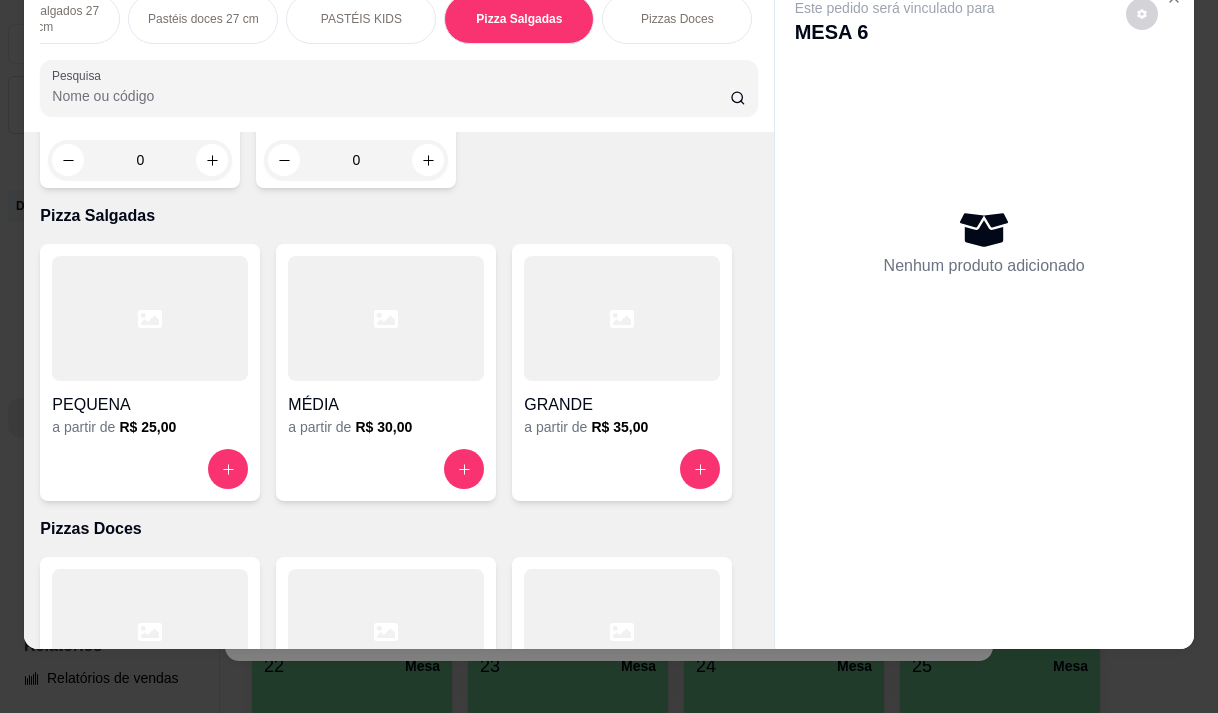 click on "PEQUENA a partir de     R$ 25,00" at bounding box center (150, 372) 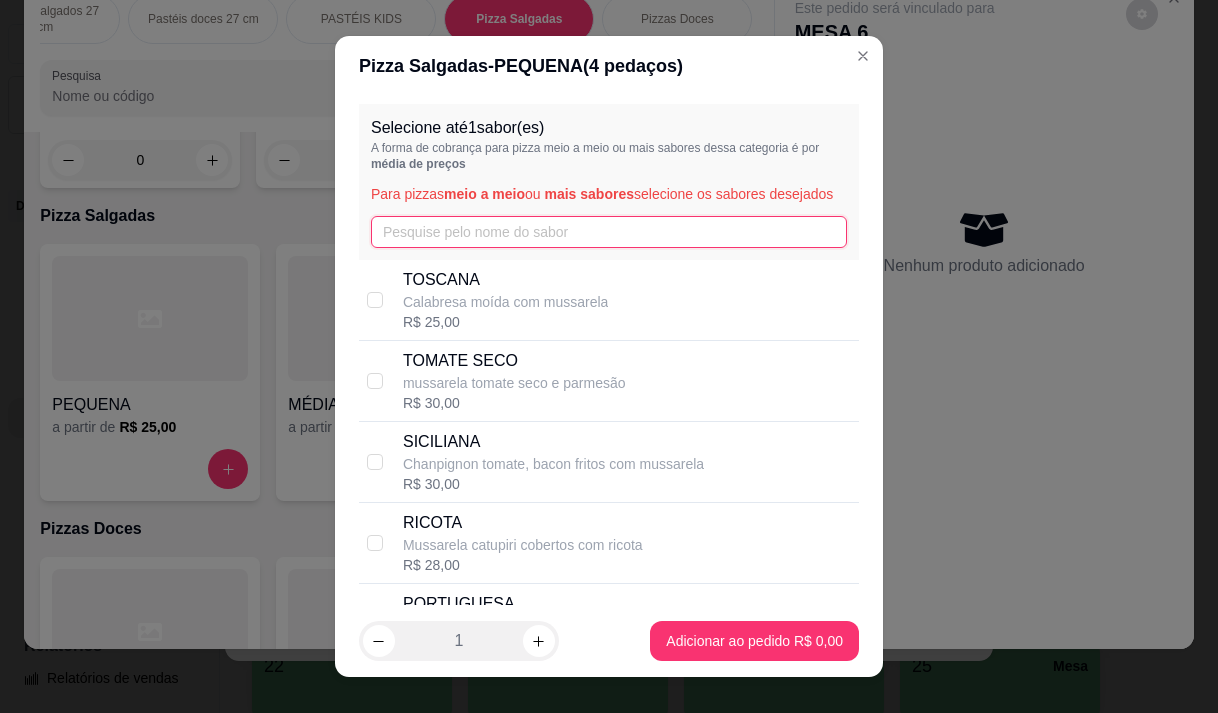 click at bounding box center (609, 232) 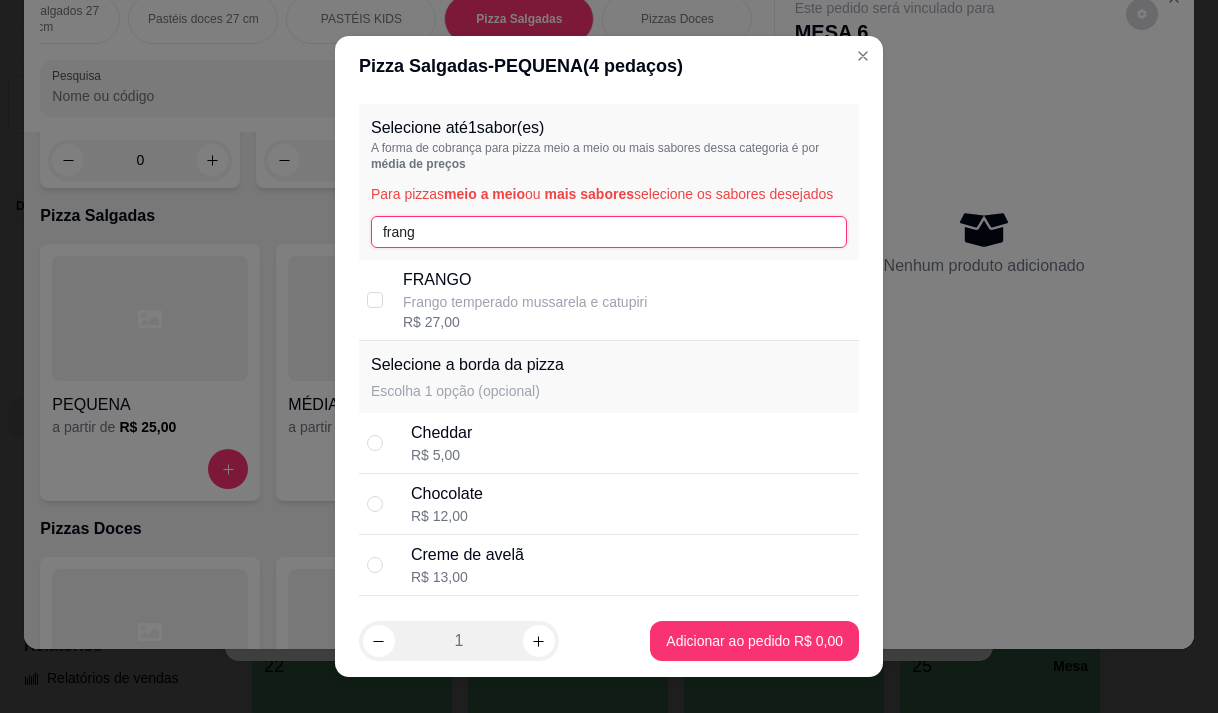 type on "frang" 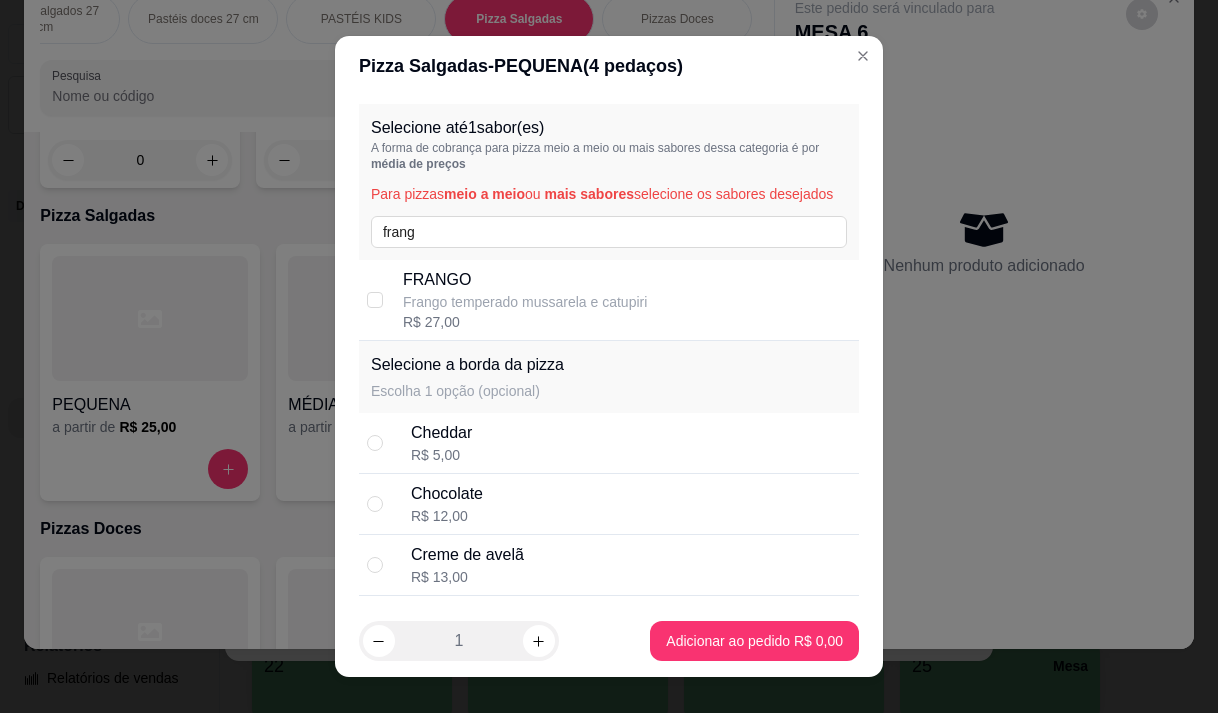 click on "Frango temperado mussarela e catupiri" at bounding box center (525, 302) 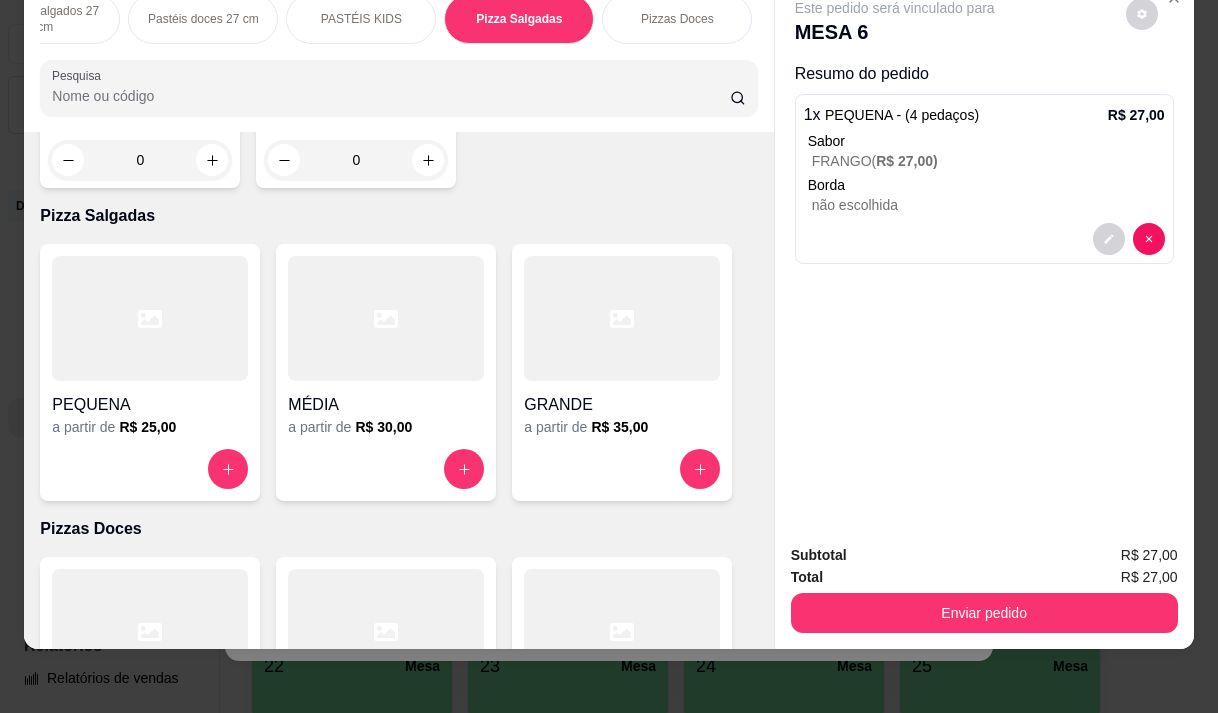 click on "Pesquisa" at bounding box center (398, 88) 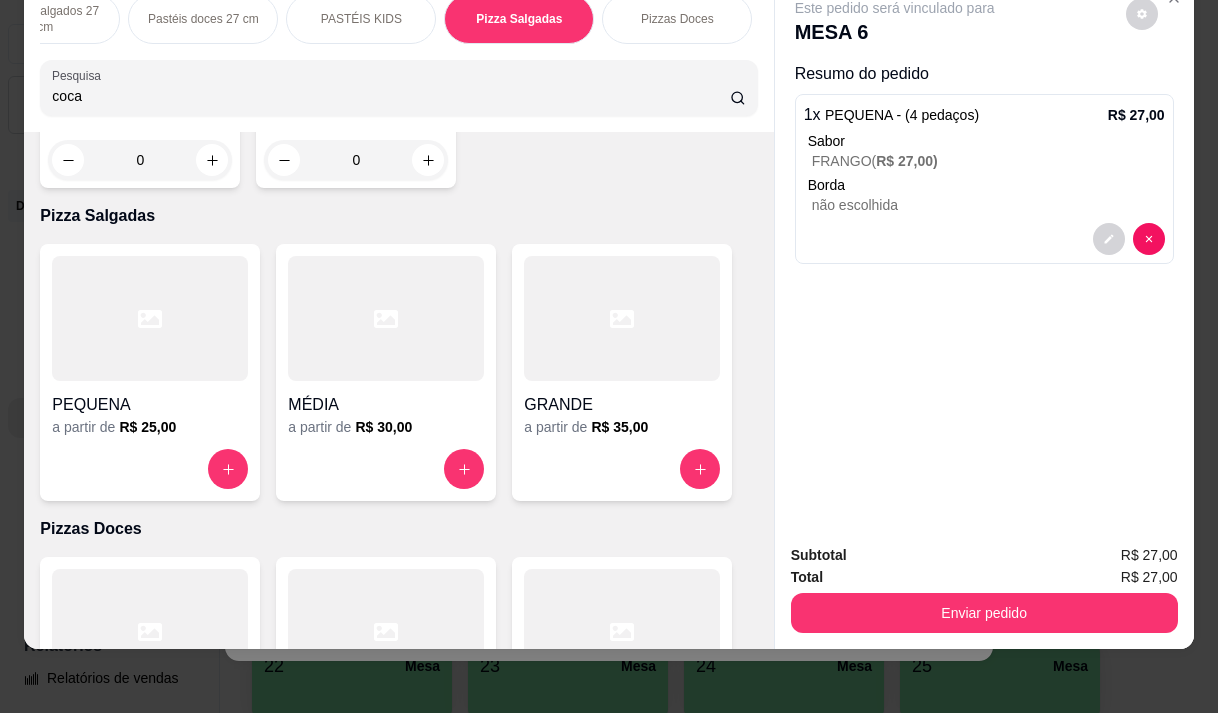 type on "coca" 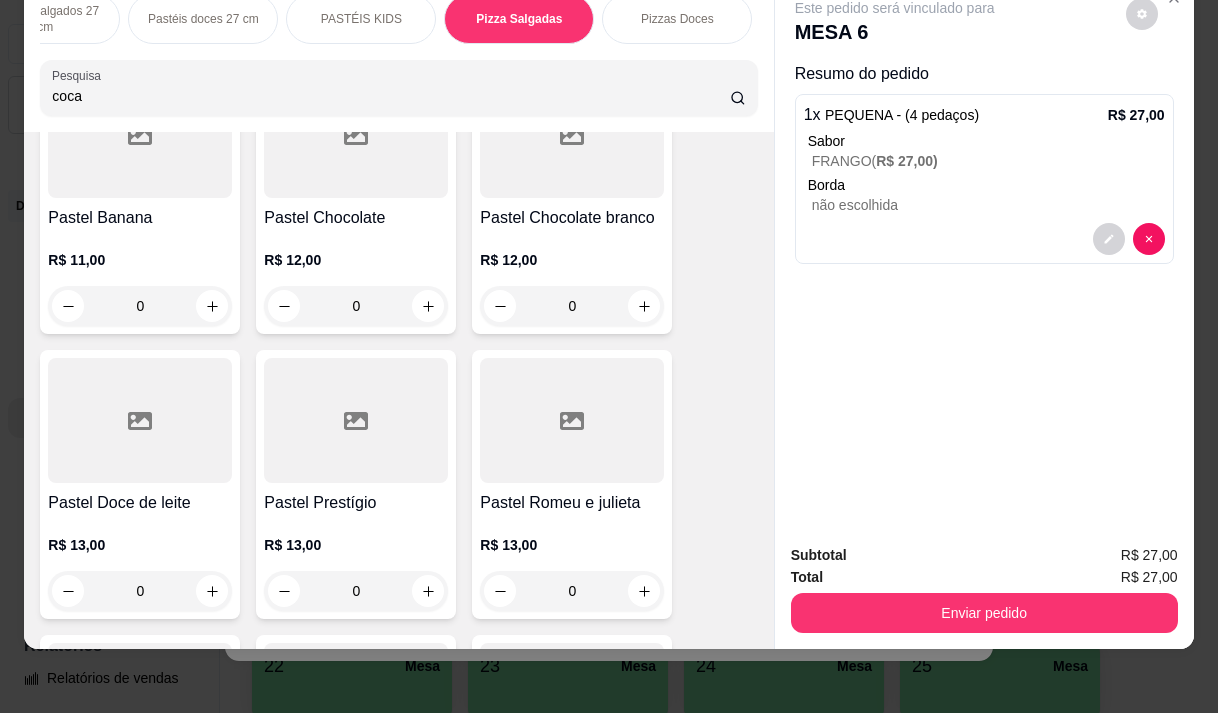 scroll, scrollTop: 2466, scrollLeft: 0, axis: vertical 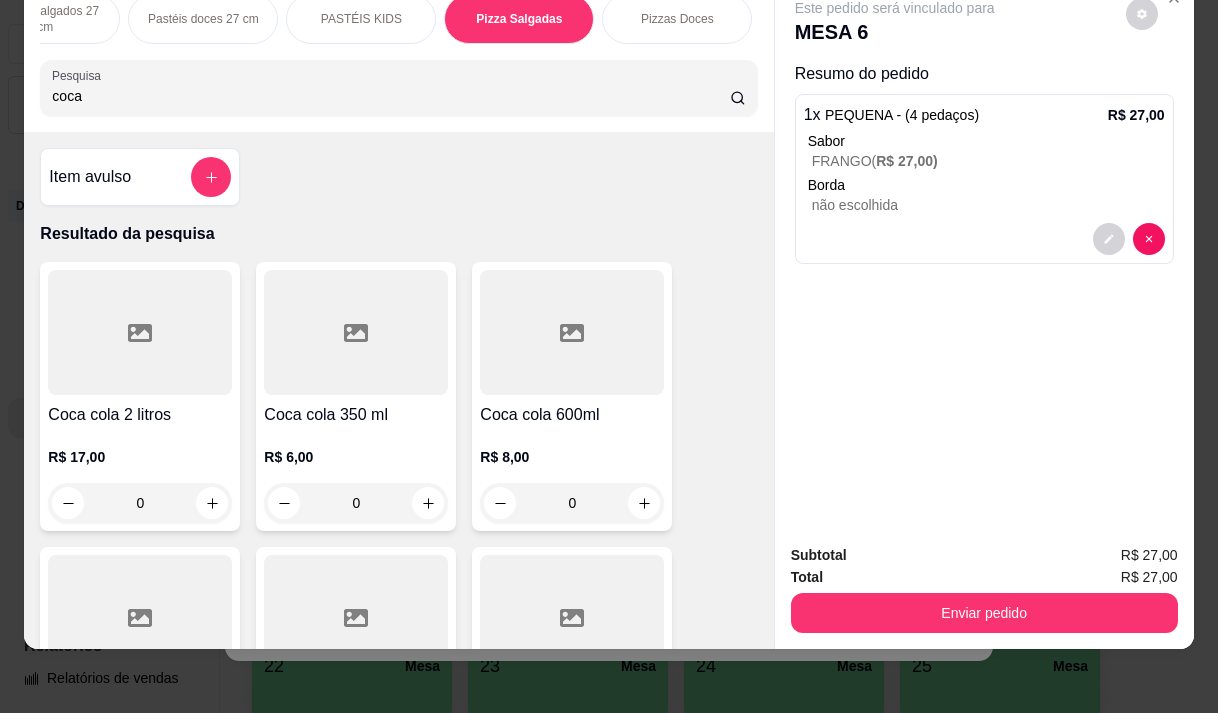 click on "PROMOÇÃO  Pizza Grande + Guaraná de 1 litro  PIZZA PROMOÇÃO + BORDA  Esfihas salgadas 17 cm Esfihas doce 17 cm Kibes Pastéis salgados 27 cm Pastéis doces 27 cm PASTÉIS KIDS Pizza Salgadas Pizzas Doces Beirutes Bebidas Sucos meio adicional  embalagens" at bounding box center (398, 19) 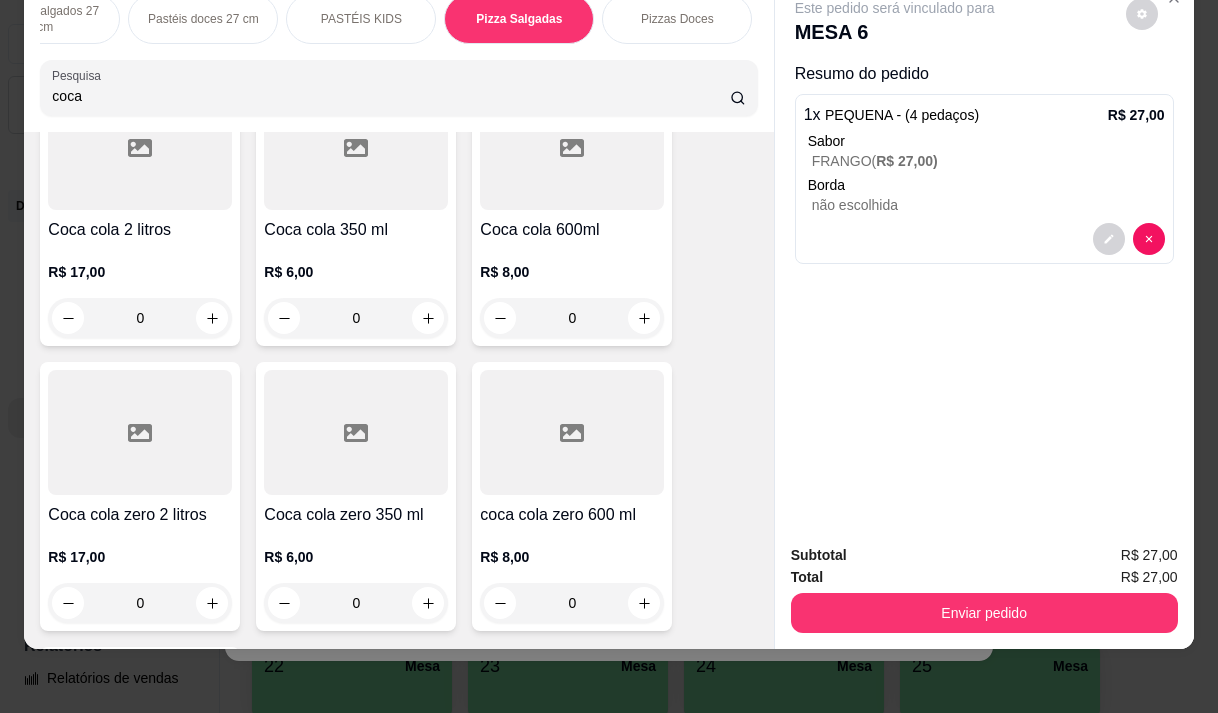 scroll, scrollTop: 200, scrollLeft: 0, axis: vertical 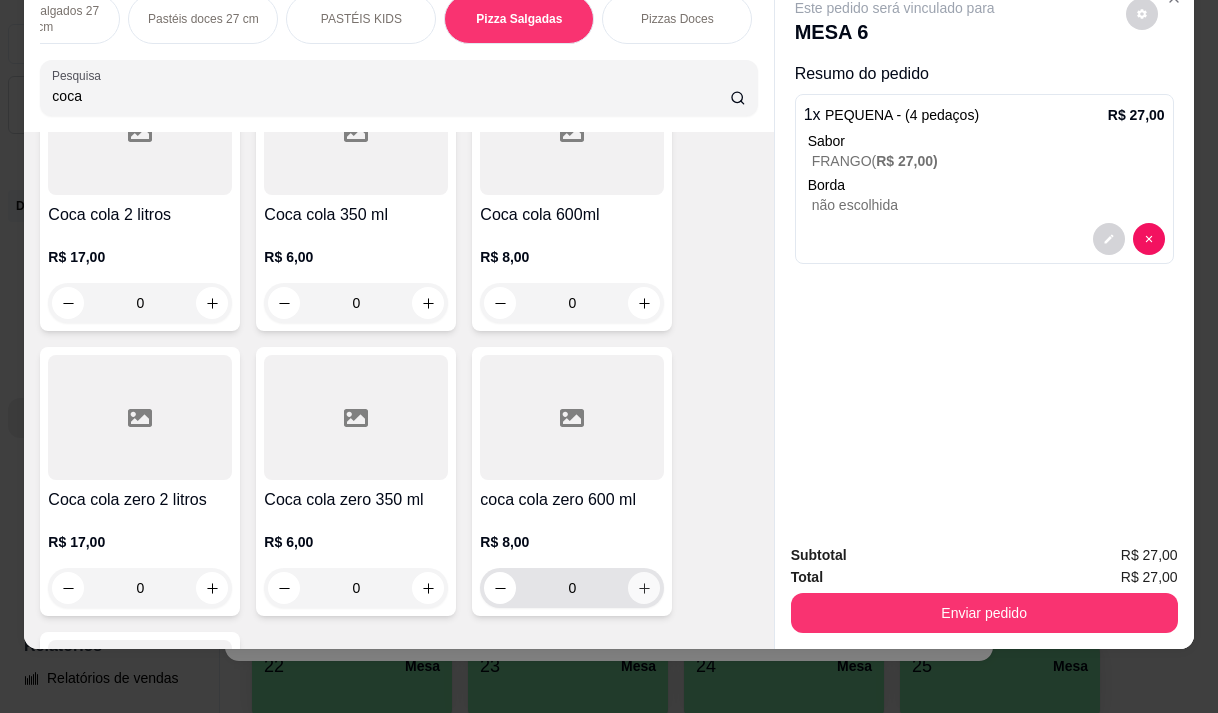 click 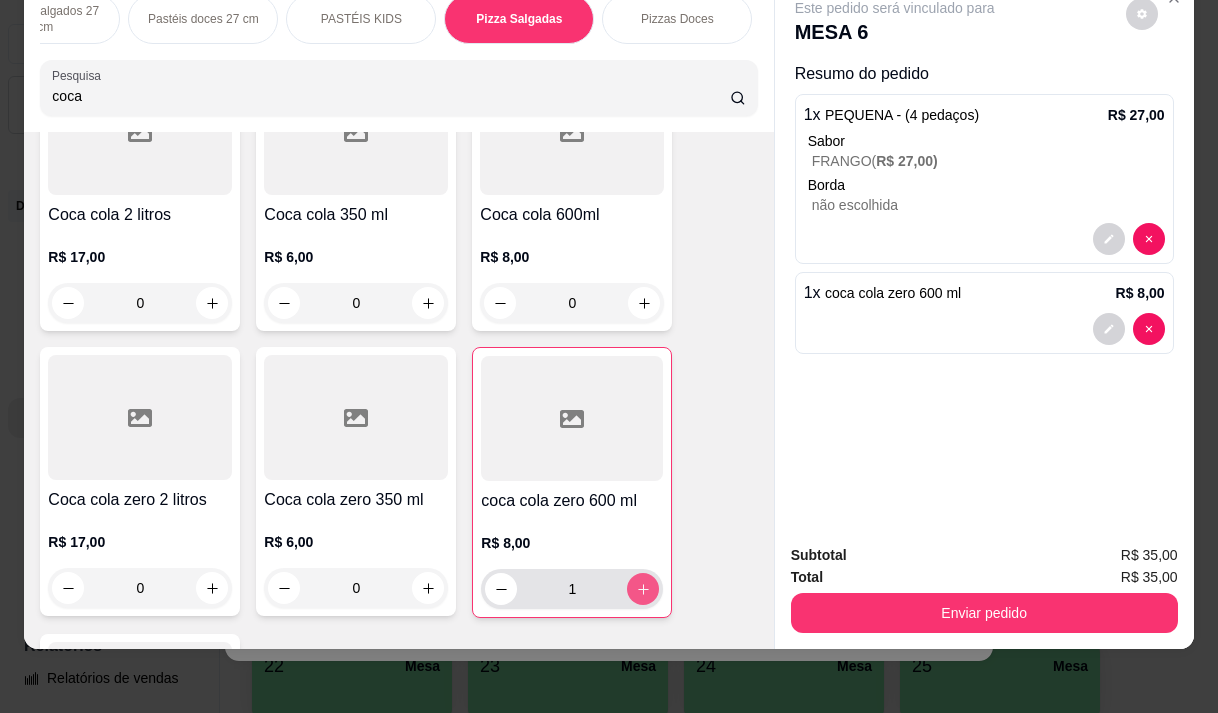 type on "1" 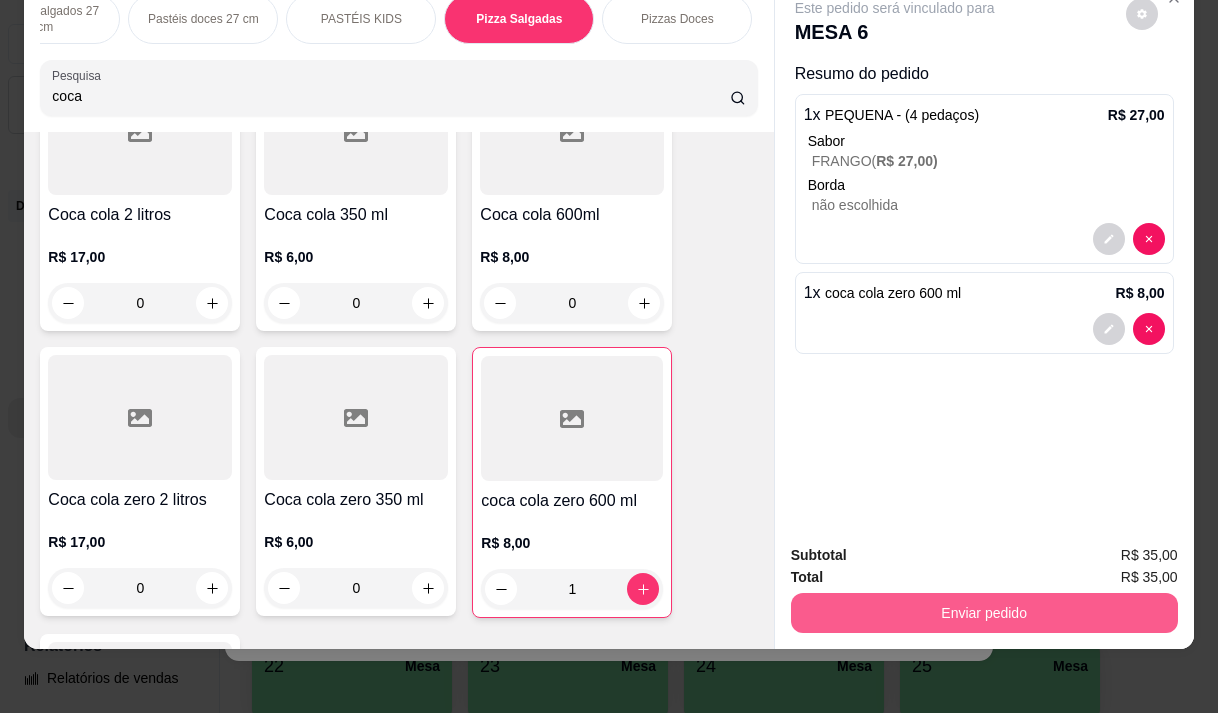 click on "Enviar pedido" at bounding box center (984, 613) 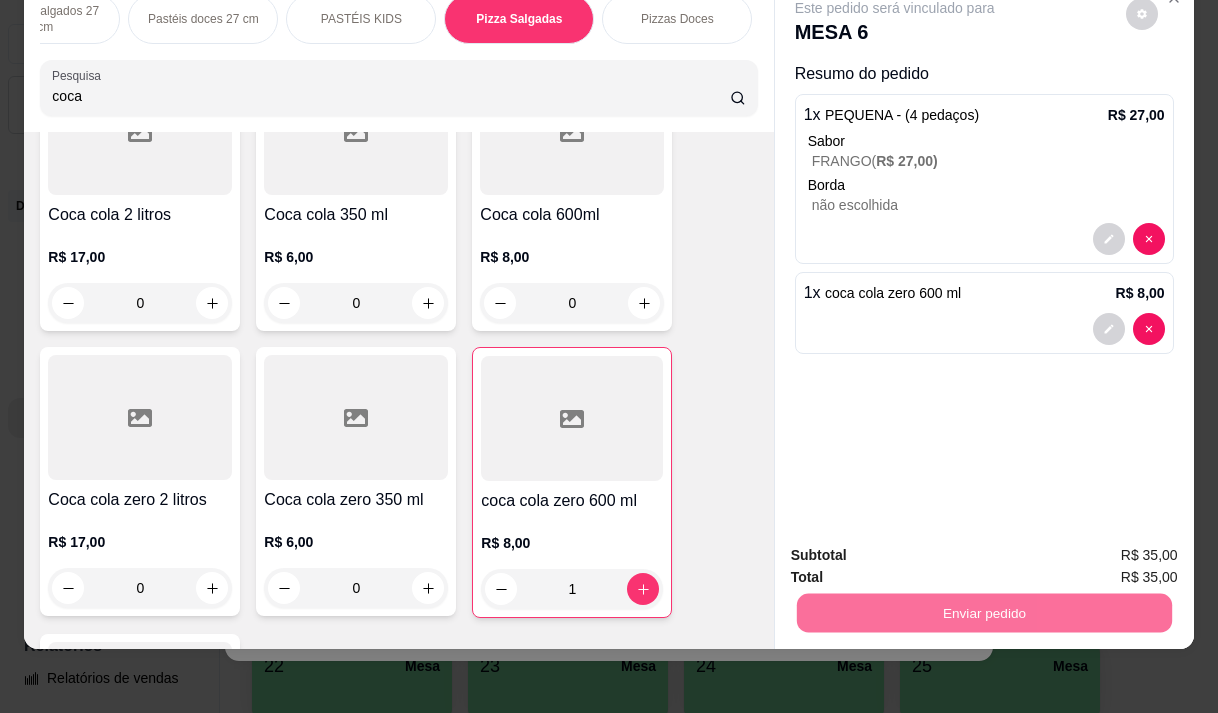click on "Não registrar e enviar pedido" at bounding box center [918, 549] 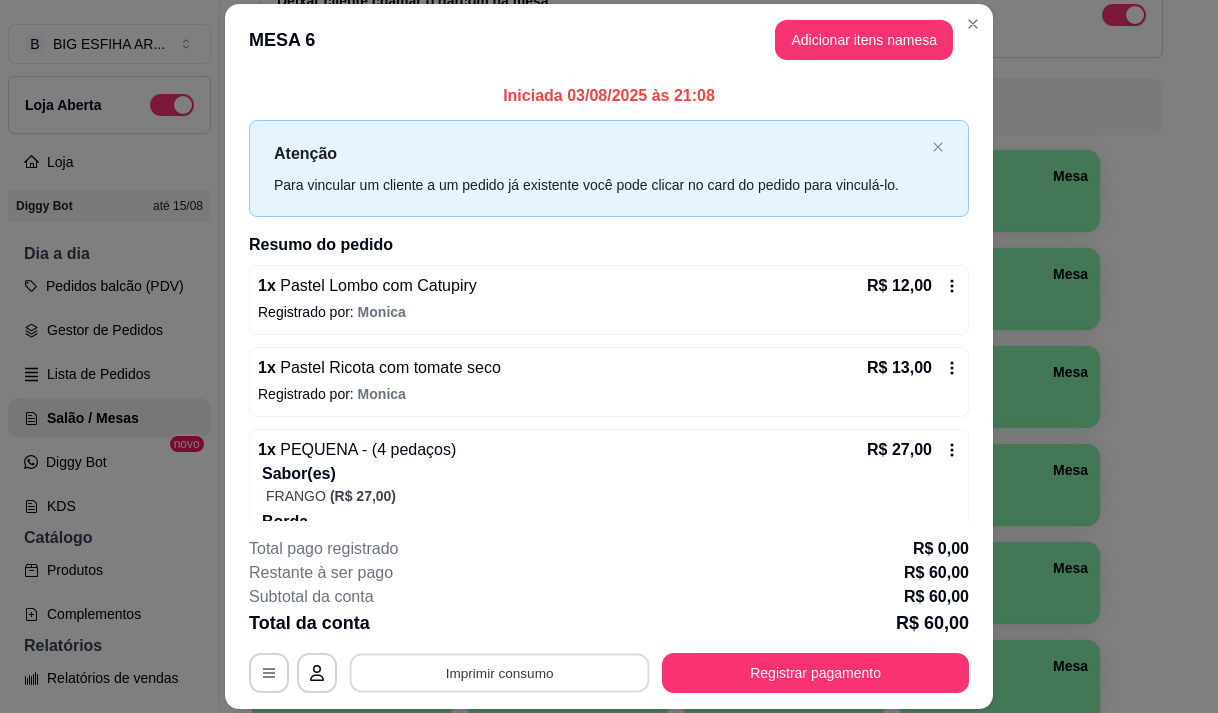 click on "Imprimir consumo" at bounding box center (500, 673) 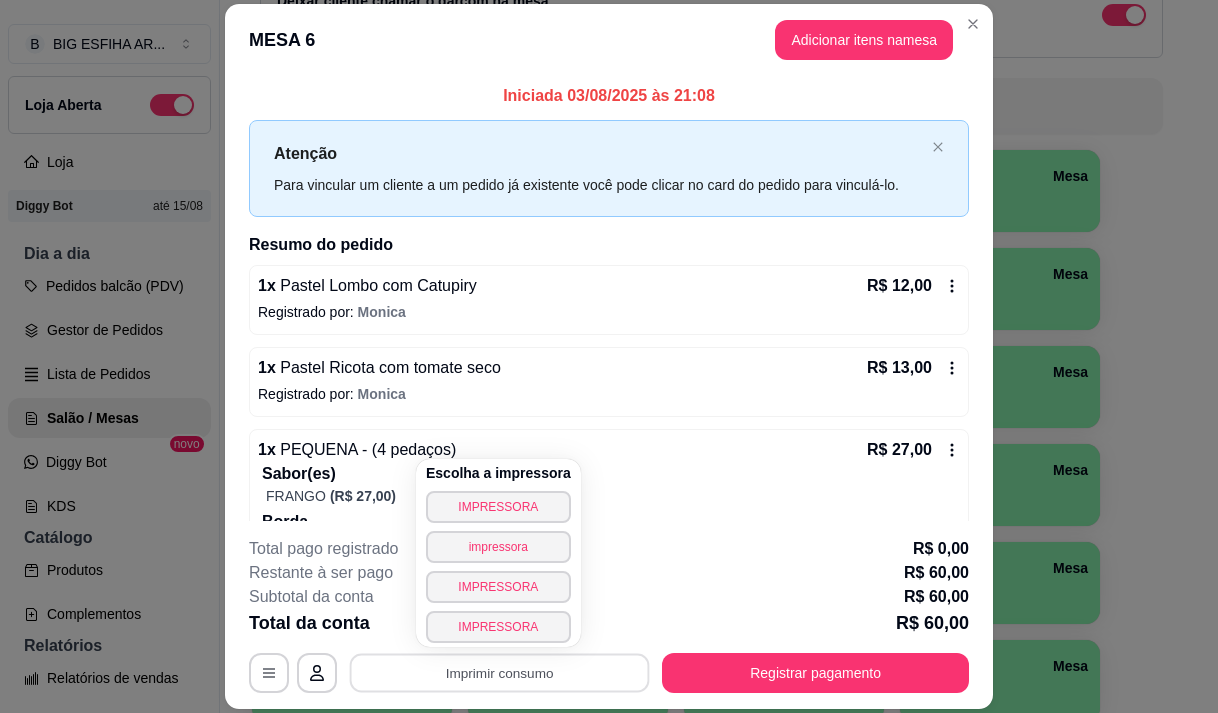 click on "IMPRESSORA" at bounding box center [498, 507] 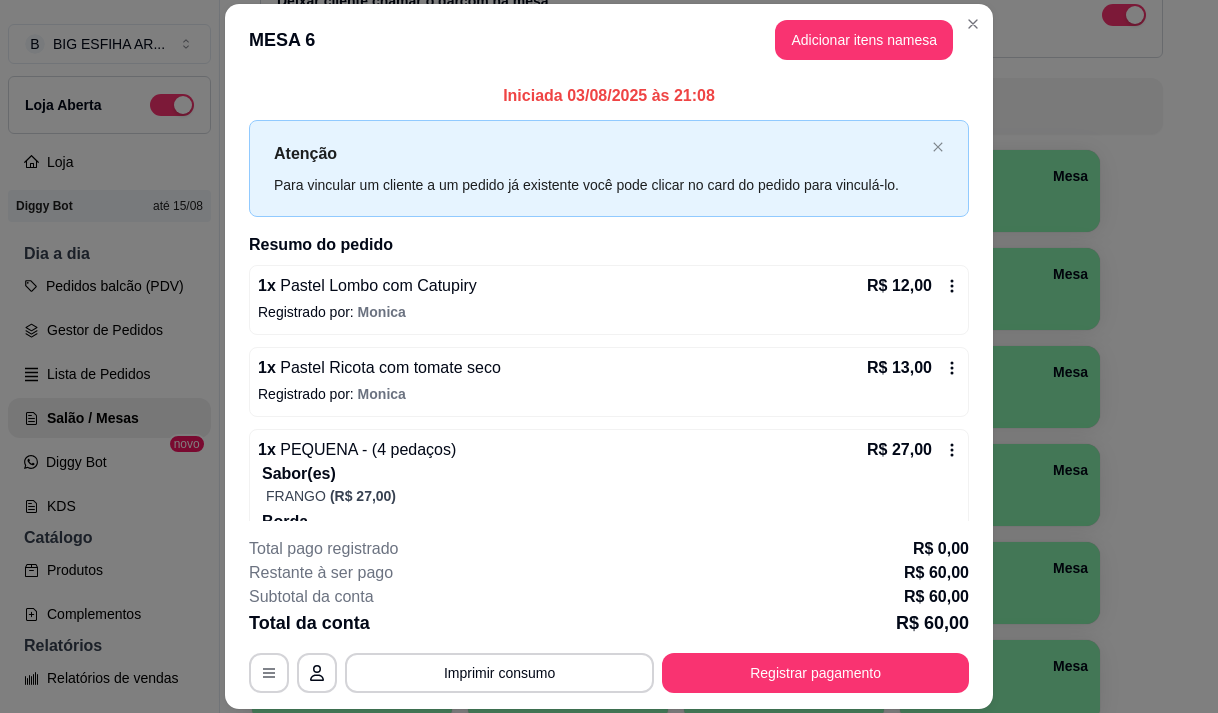 scroll, scrollTop: 207, scrollLeft: 0, axis: vertical 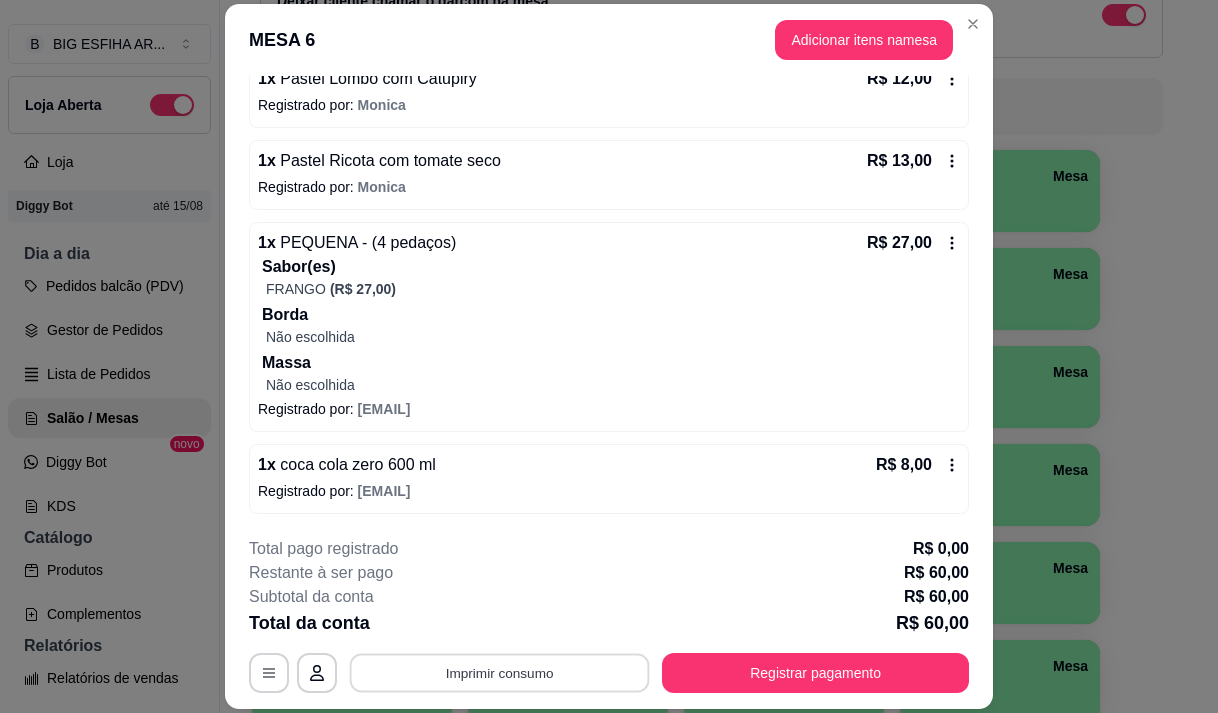 click on "Imprimir consumo" at bounding box center [500, 673] 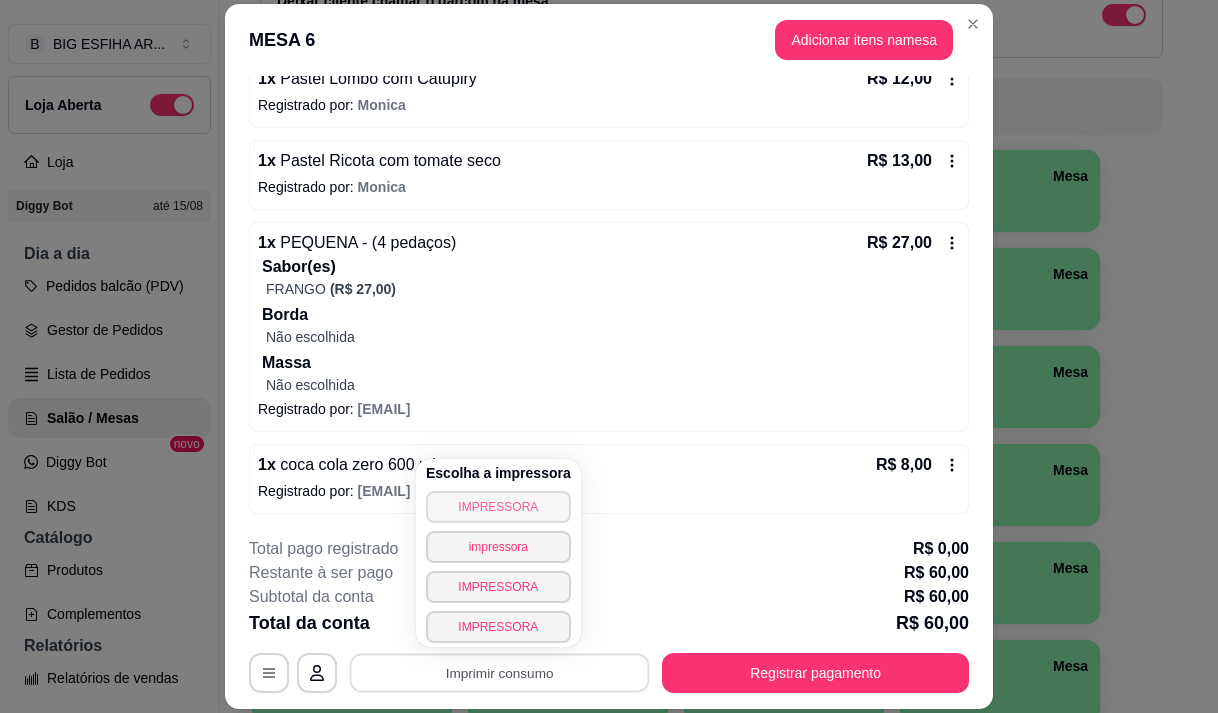 click on "IMPRESSORA" at bounding box center (498, 507) 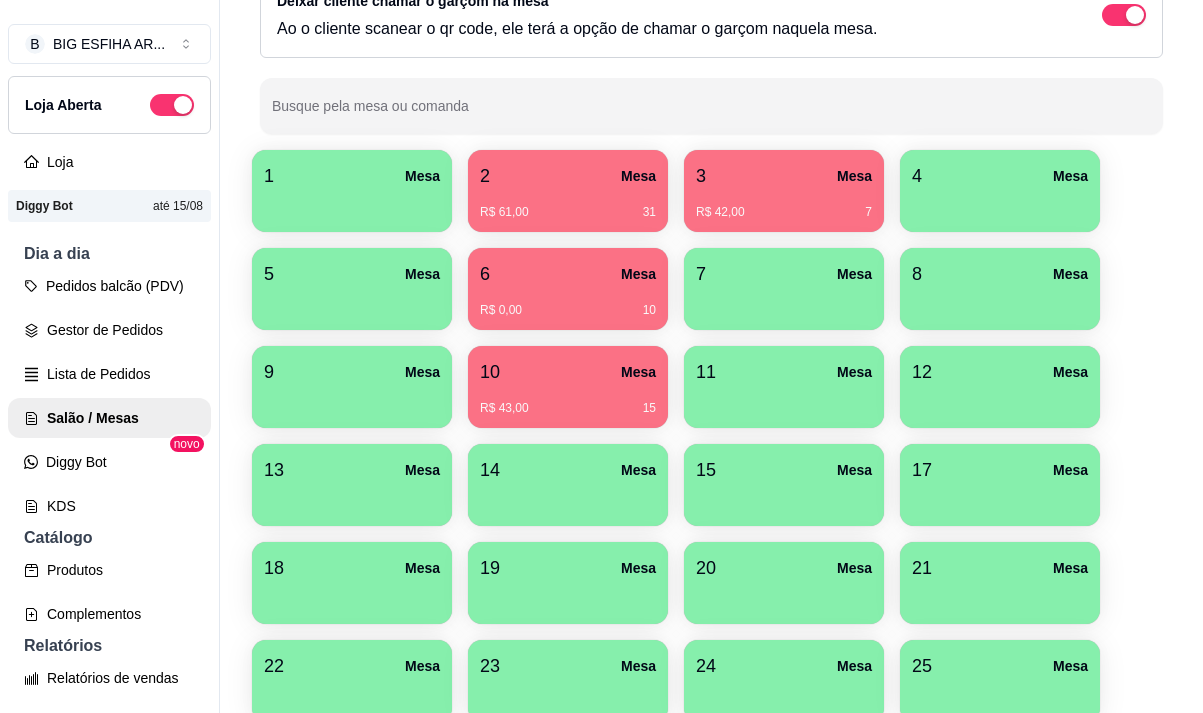 click on "R$ 61,00 31" at bounding box center (568, 205) 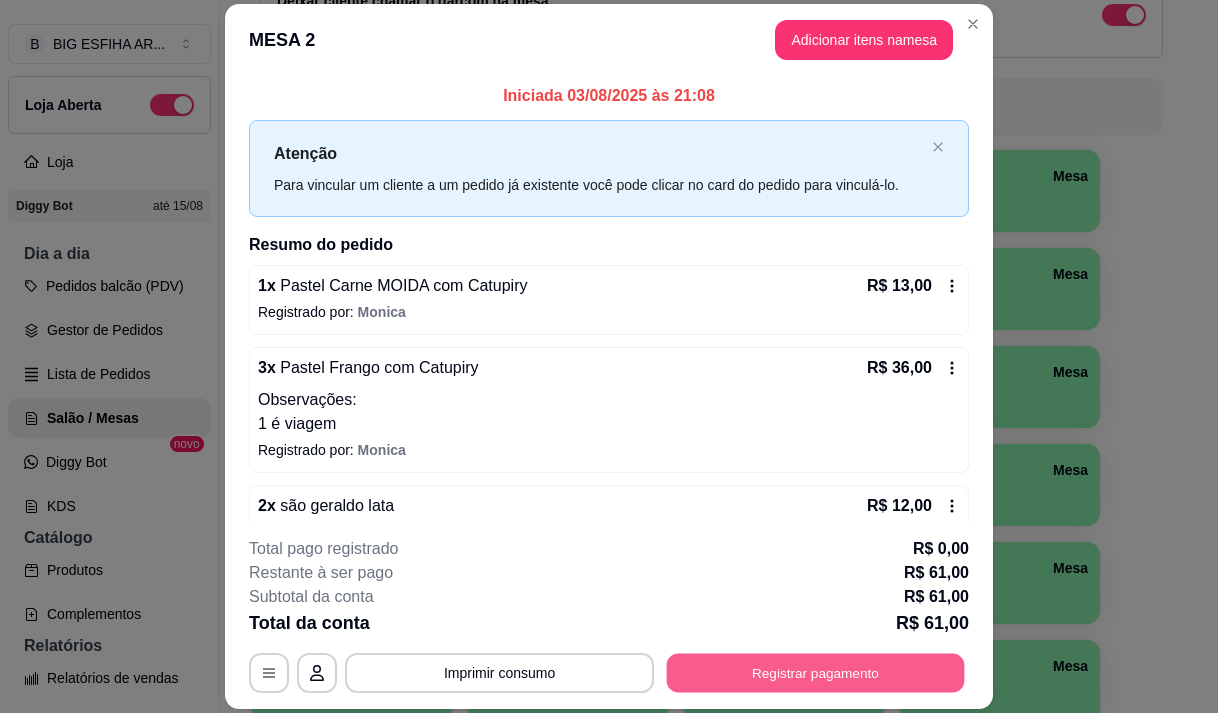 click on "Registrar pagamento" at bounding box center [816, 673] 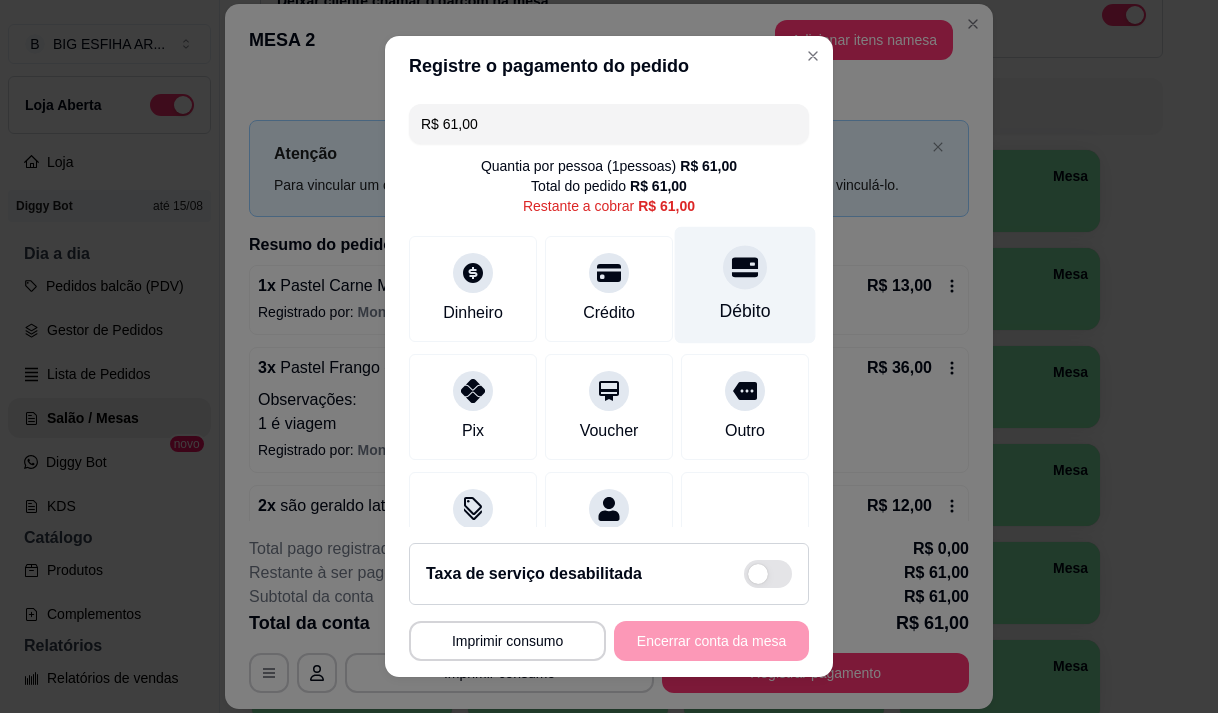 click on "Débito" at bounding box center (745, 311) 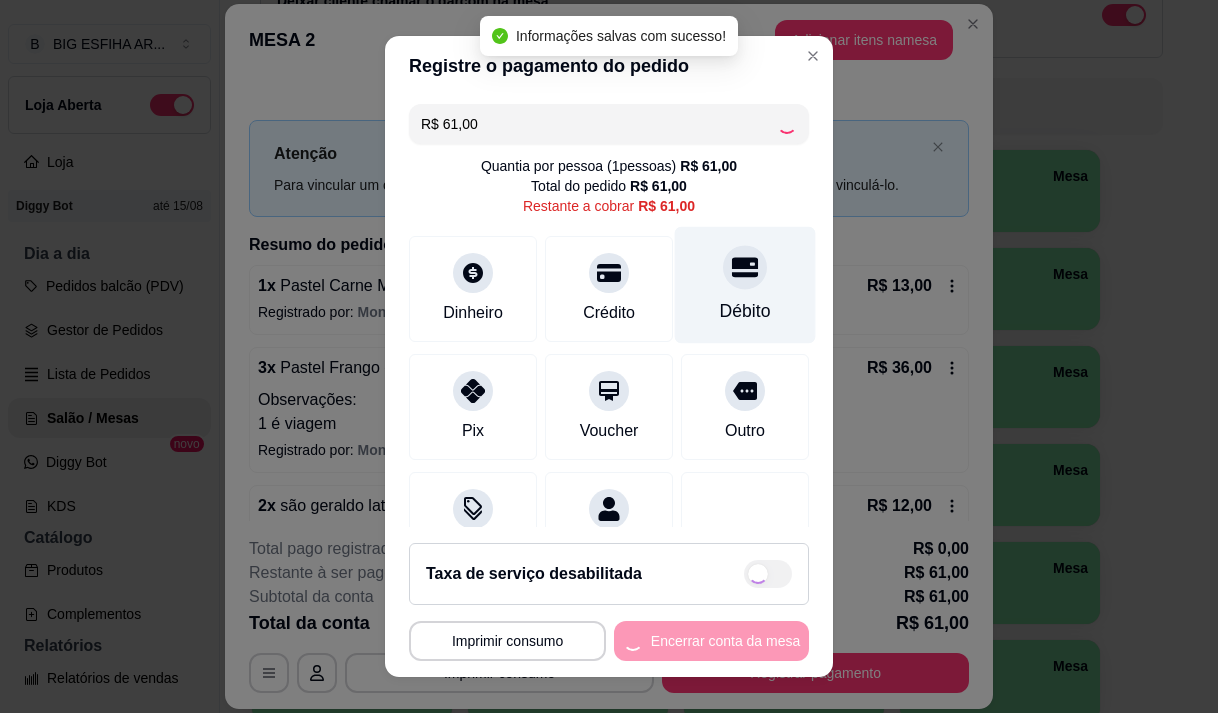 type on "R$ 0,00" 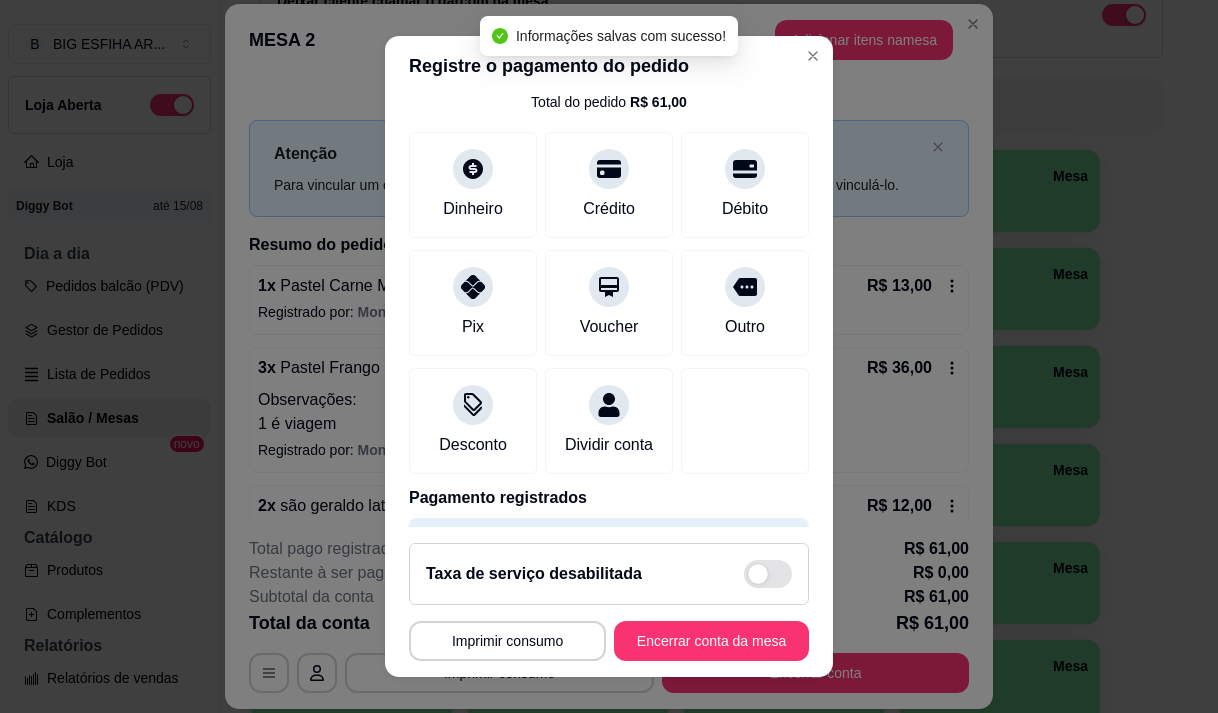 scroll, scrollTop: 166, scrollLeft: 0, axis: vertical 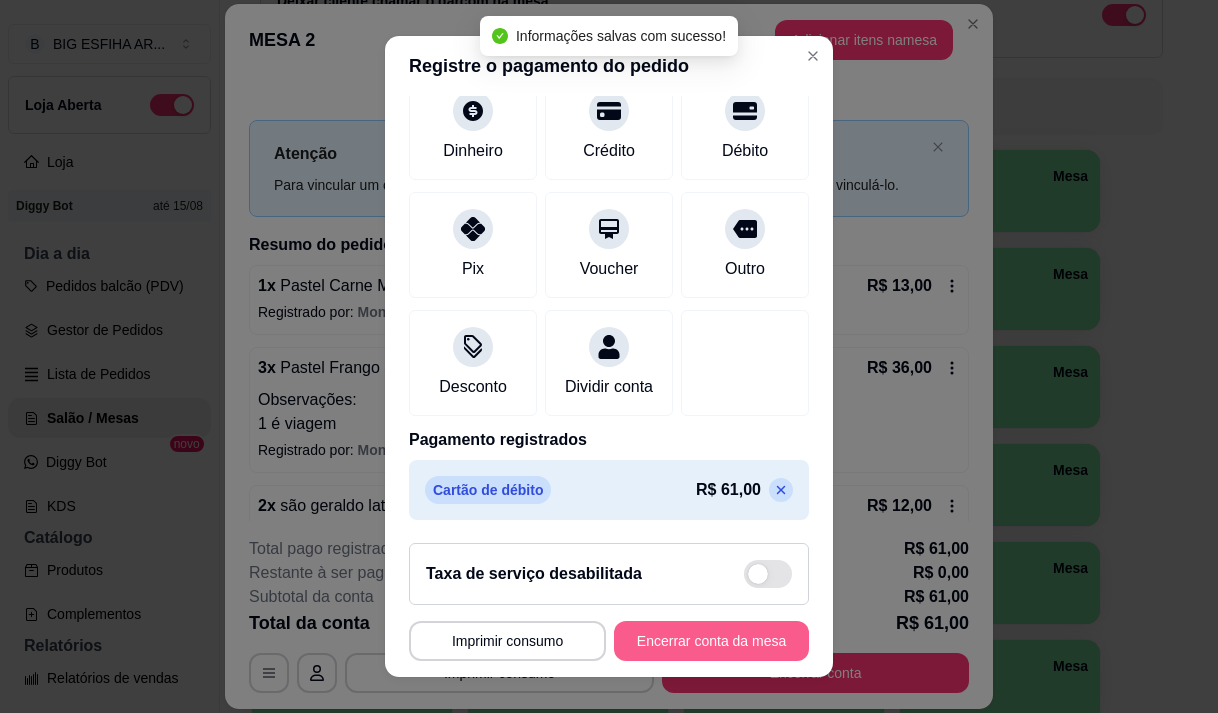 click on "Encerrar conta da mesa" at bounding box center (711, 641) 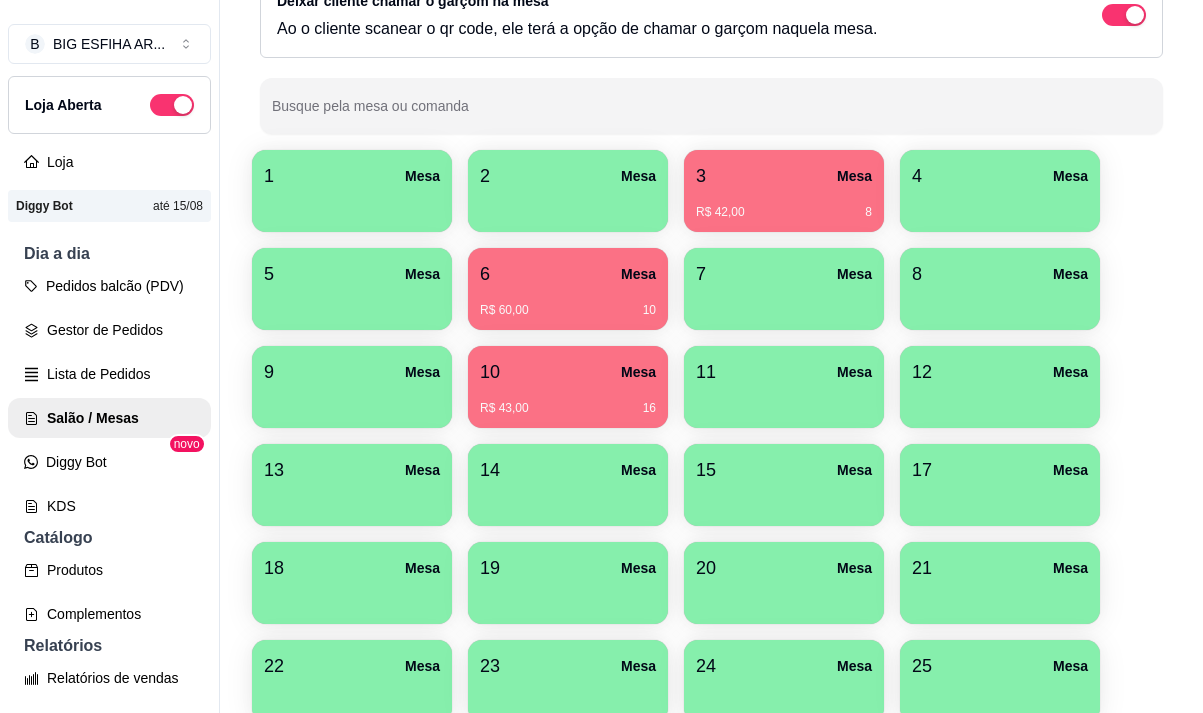 click on "10 Mesa" at bounding box center [568, 372] 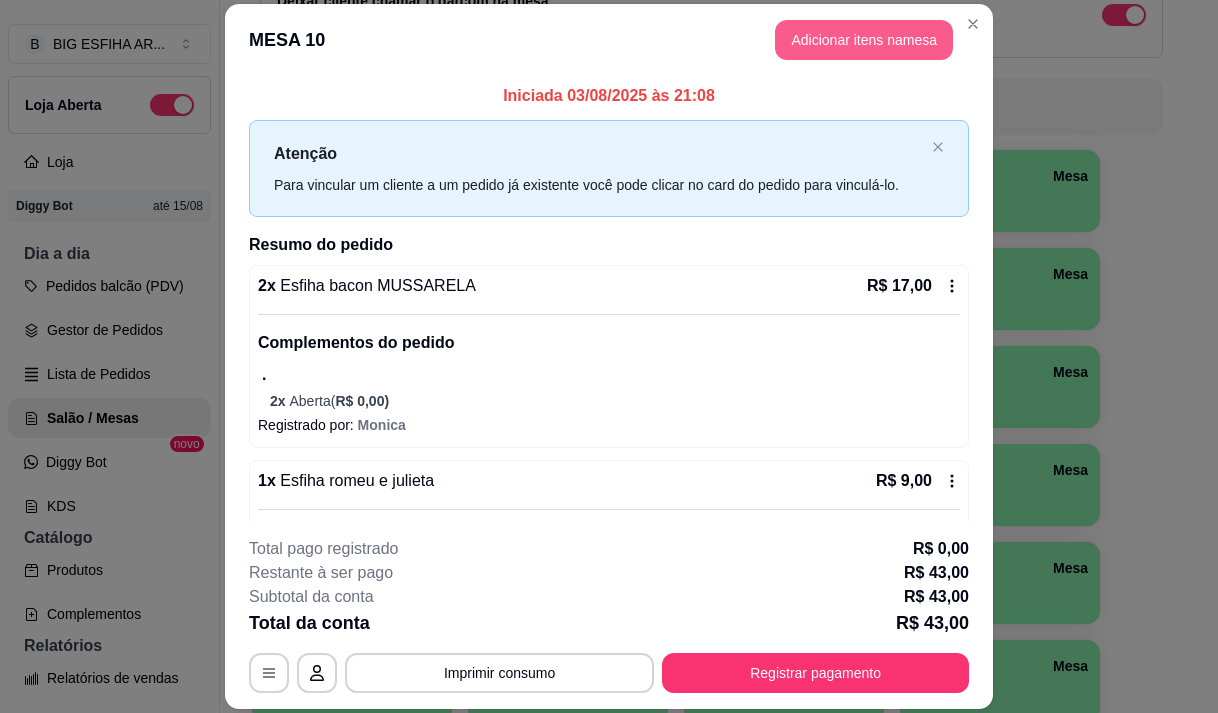 click on "Adicionar itens na  mesa" at bounding box center (864, 40) 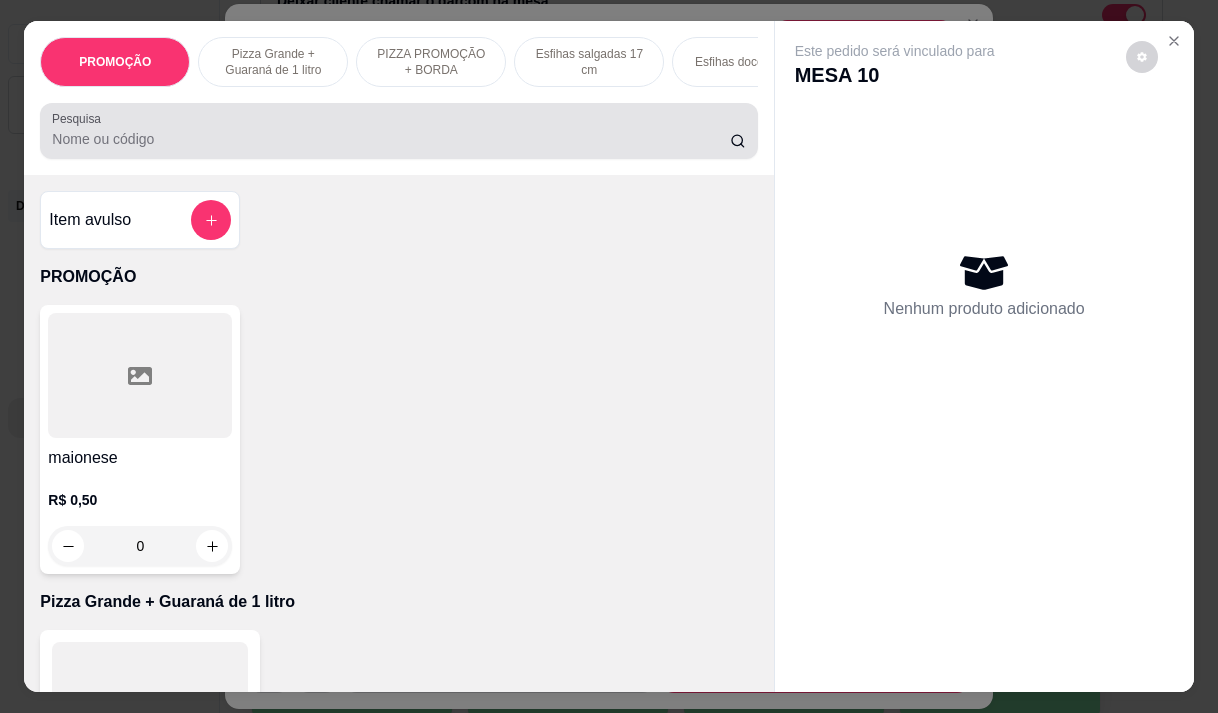 click on "Pesquisa" at bounding box center (391, 139) 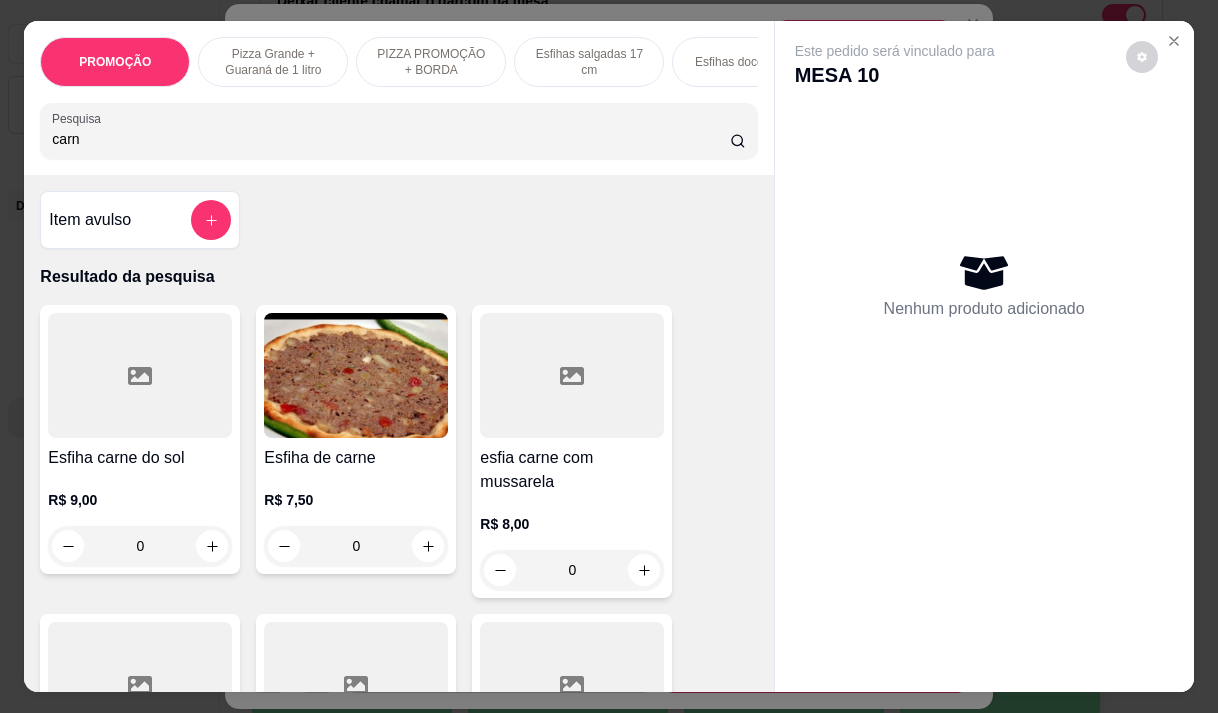 type on "carn" 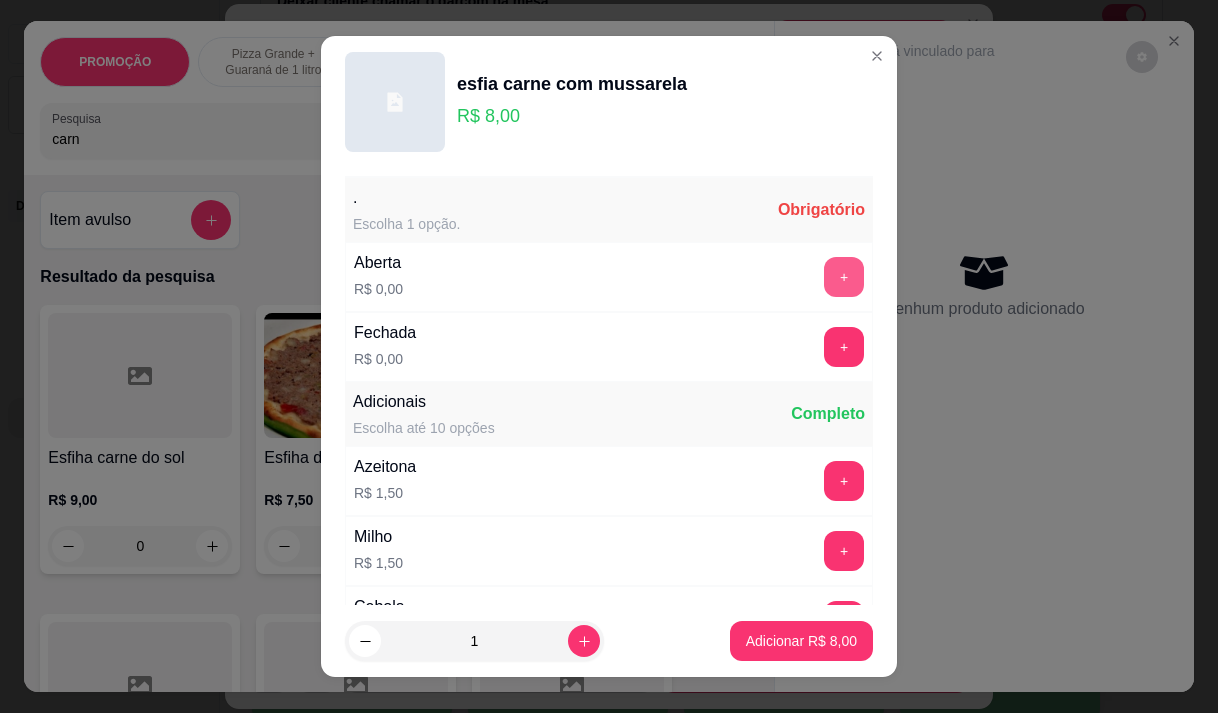 click on "+" at bounding box center (844, 277) 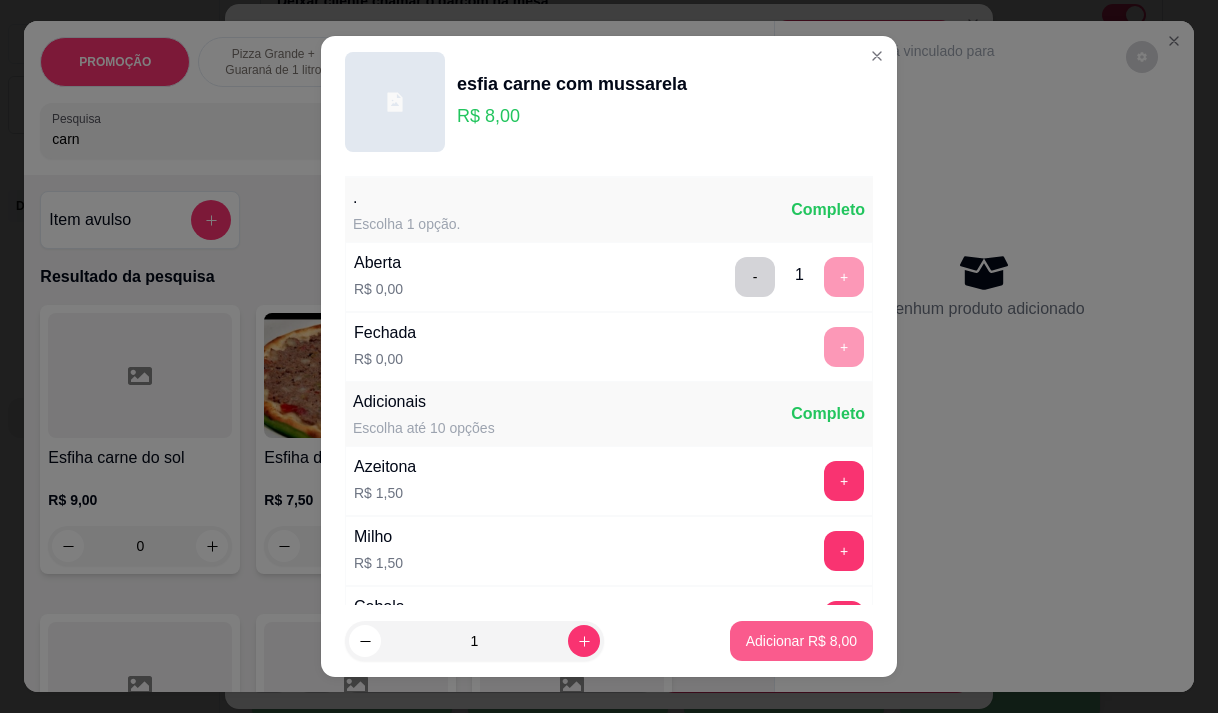click on "Adicionar   R$ 8,00" at bounding box center [801, 641] 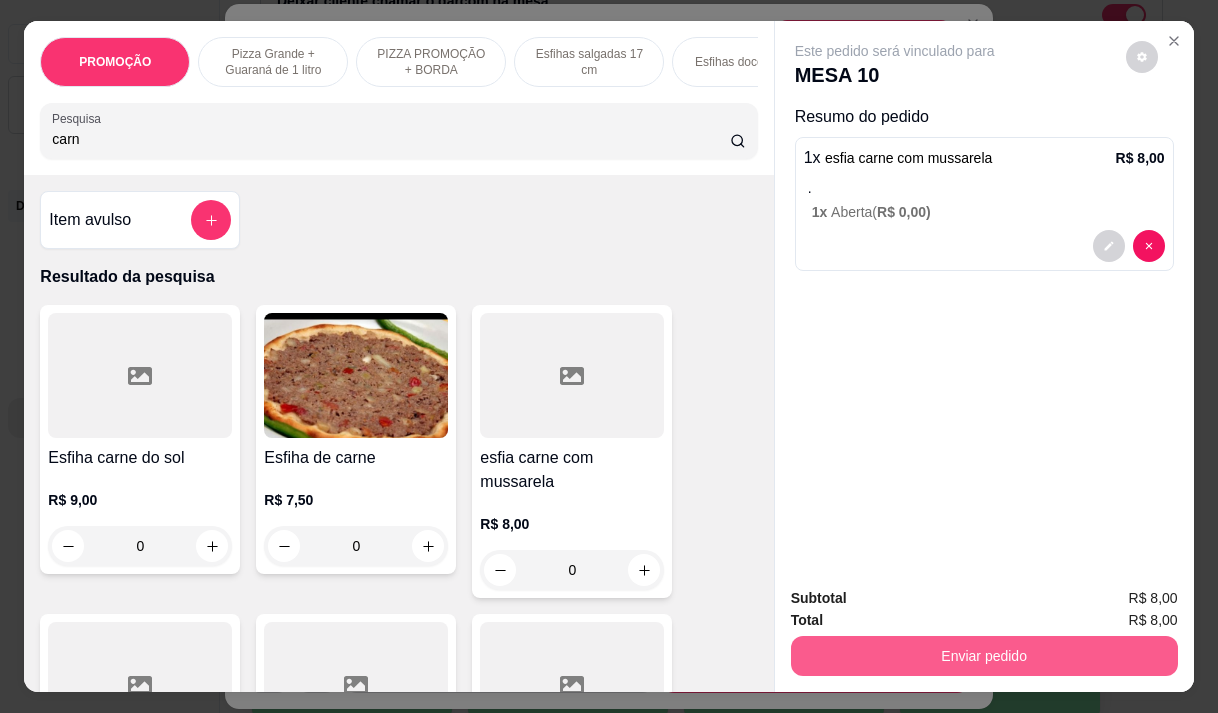 click on "Enviar pedido" at bounding box center [984, 656] 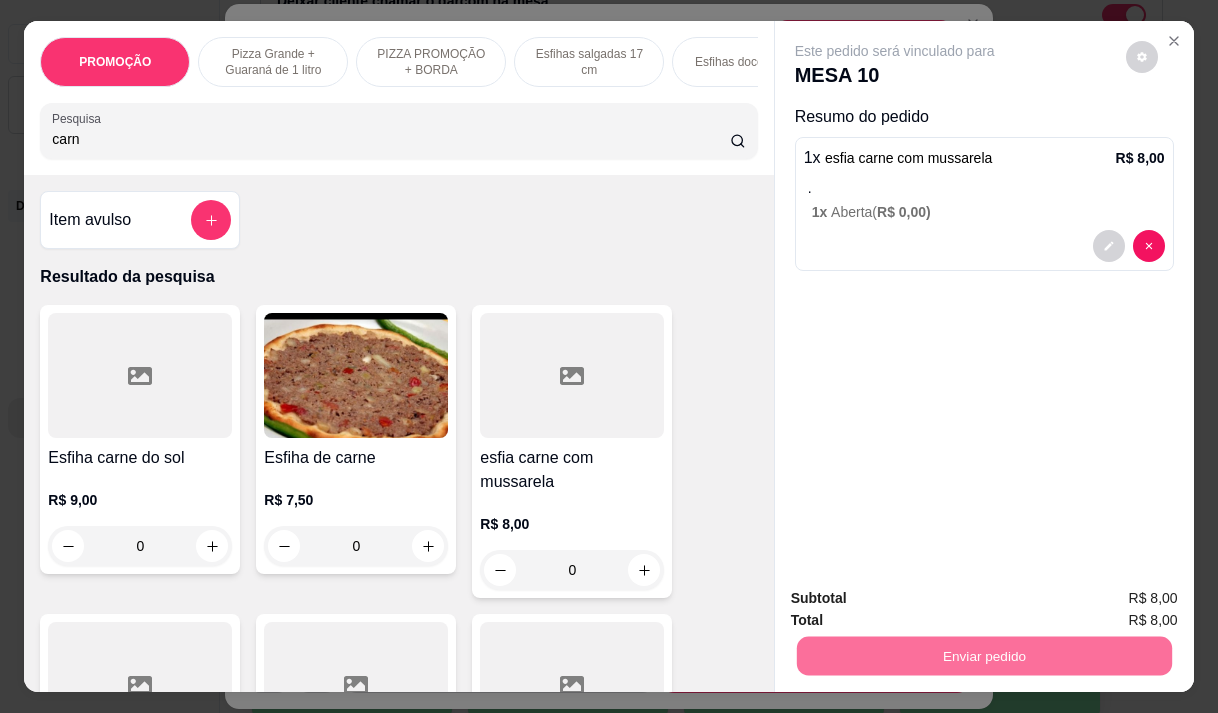 click on "Não registrar e enviar pedido" at bounding box center [918, 598] 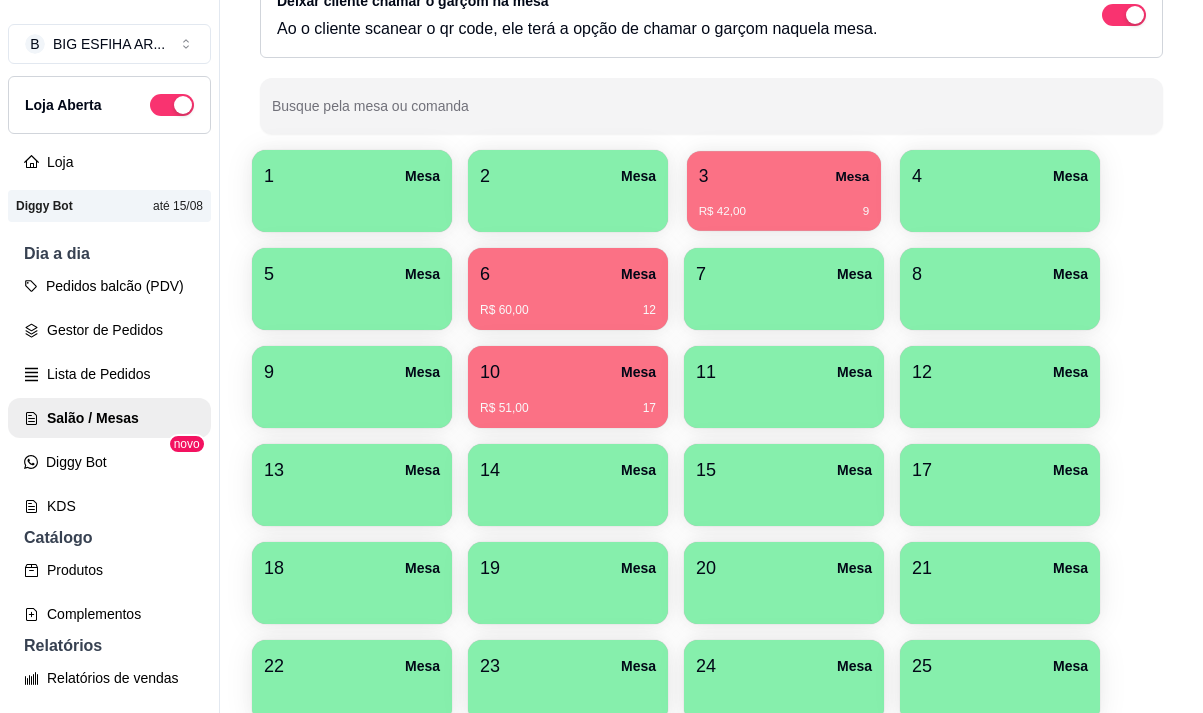 click on "R$ 42,00 9" at bounding box center (784, 212) 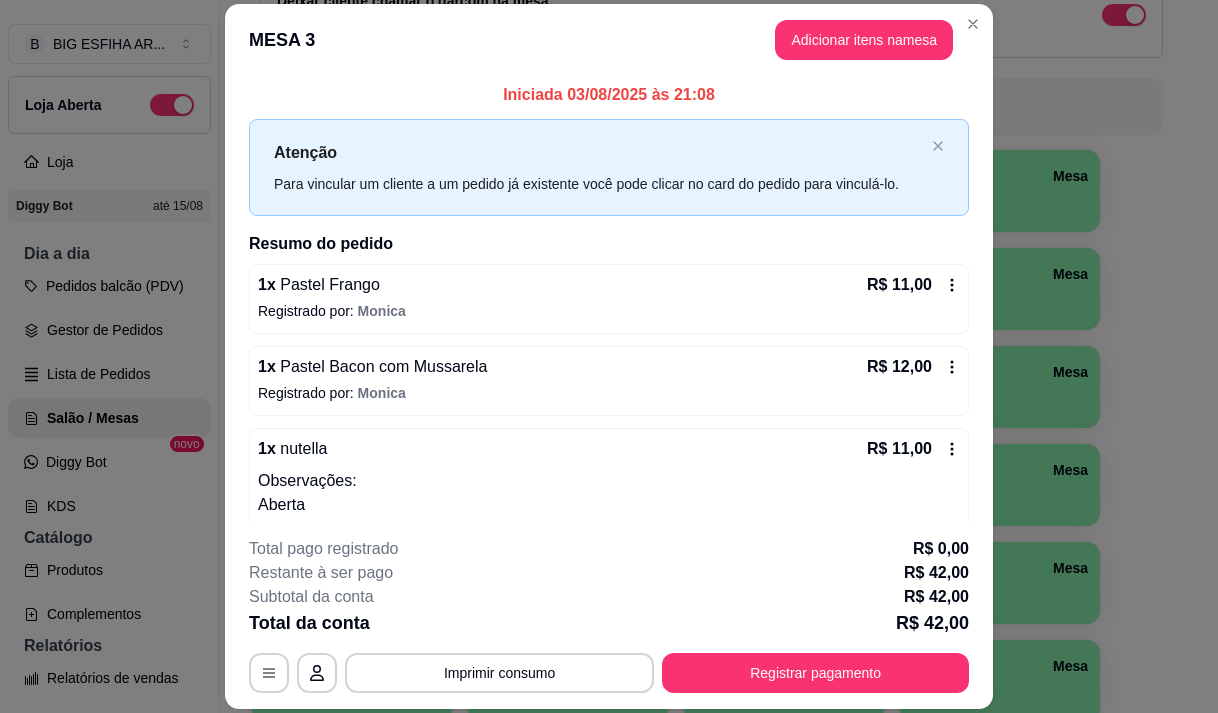 scroll, scrollTop: 0, scrollLeft: 0, axis: both 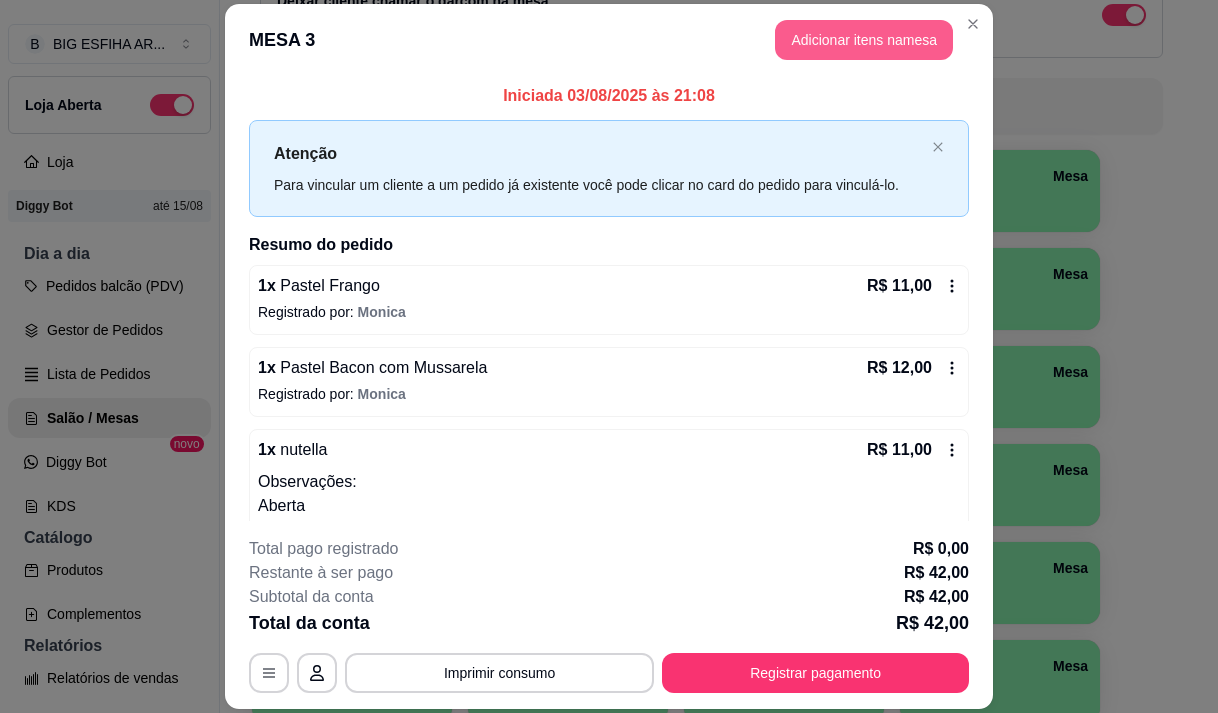 click on "Adicionar itens na  mesa" at bounding box center (864, 40) 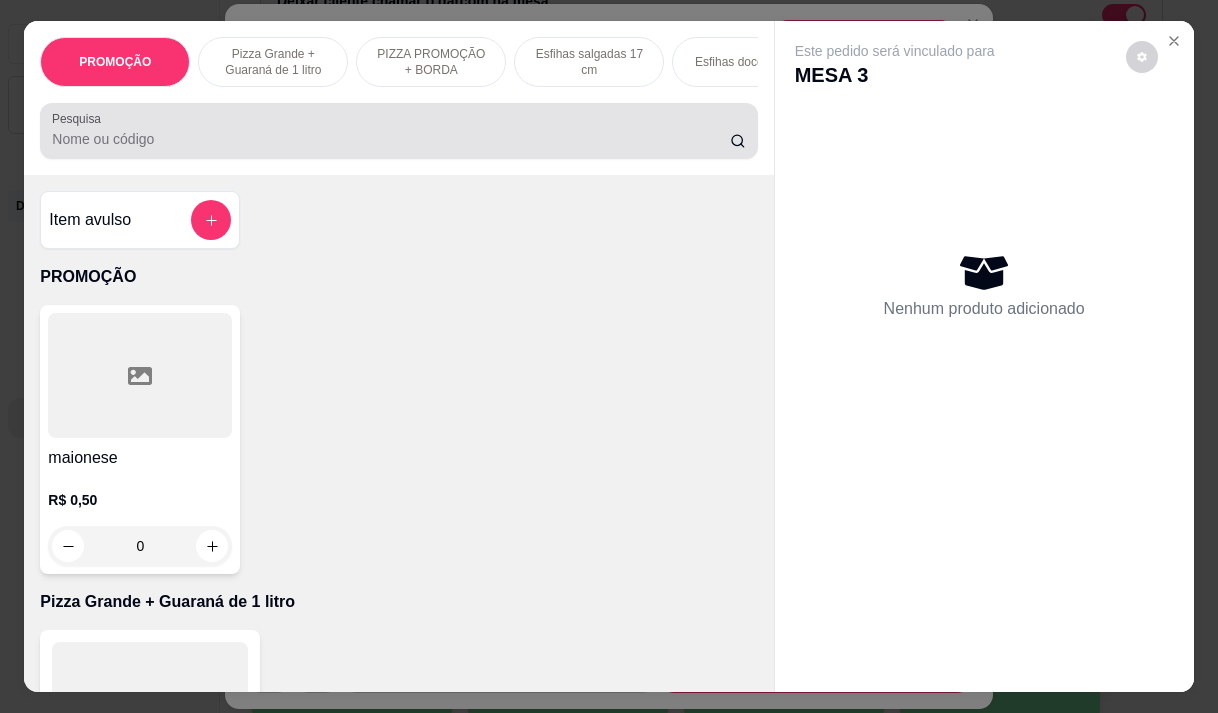 click at bounding box center [398, 131] 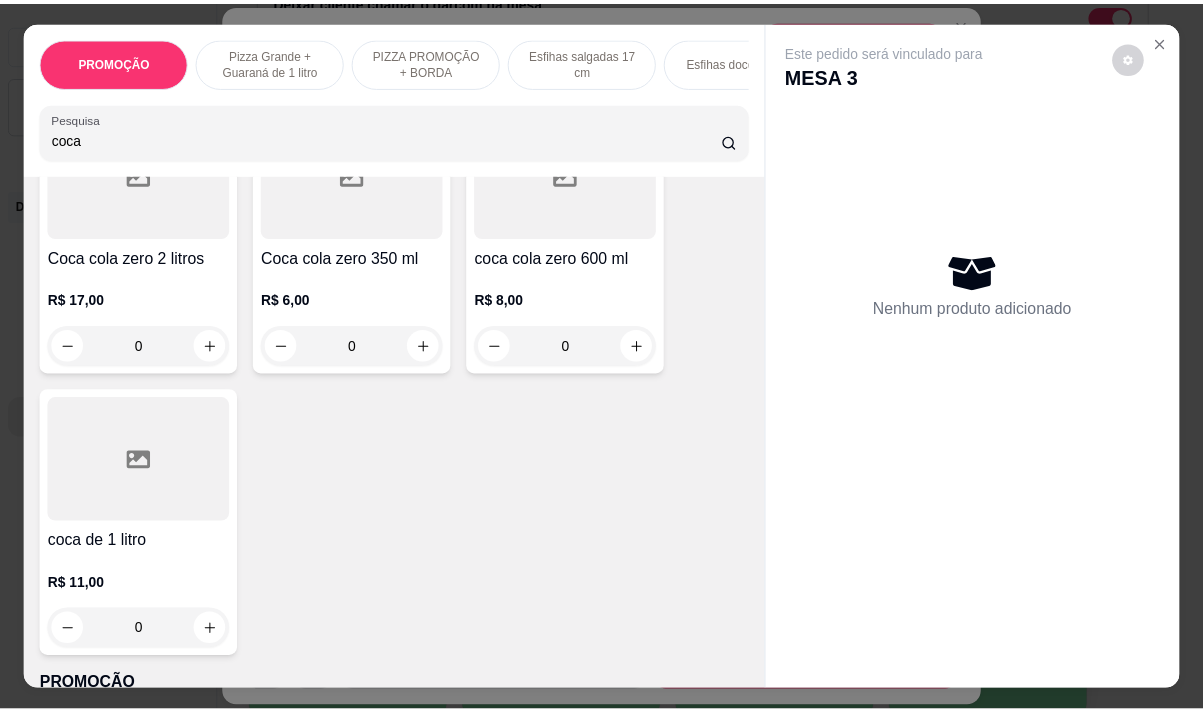 scroll, scrollTop: 500, scrollLeft: 0, axis: vertical 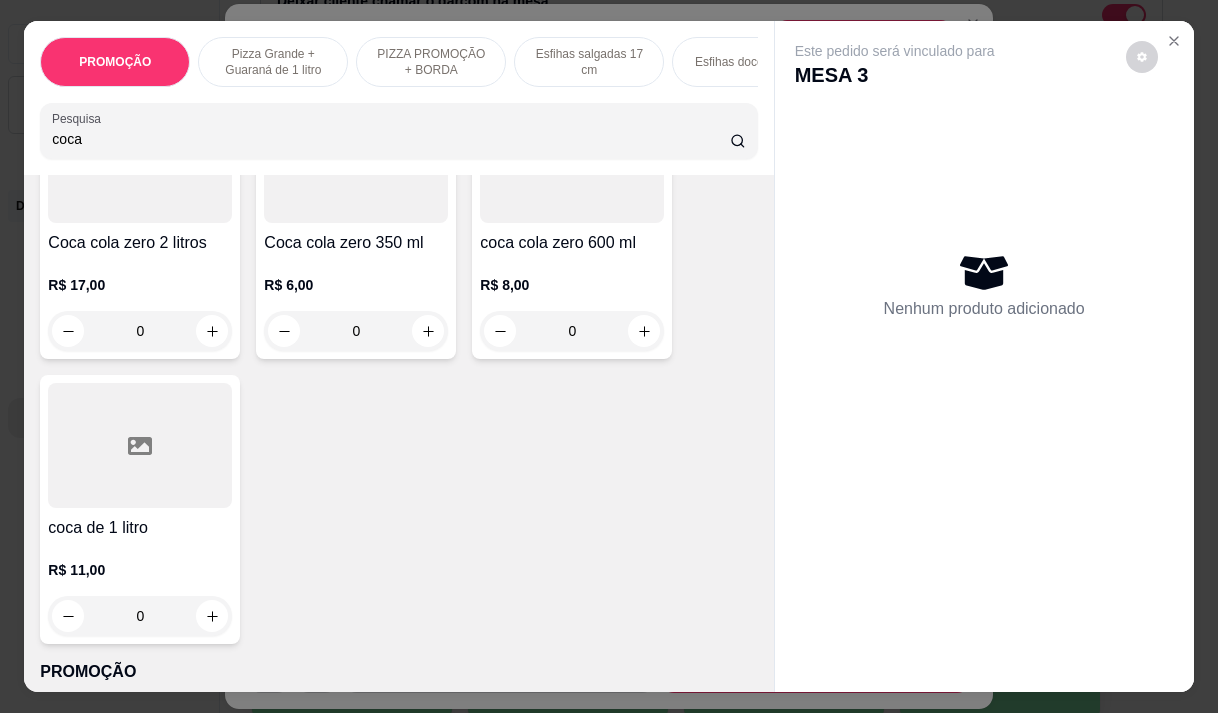 type on "coca" 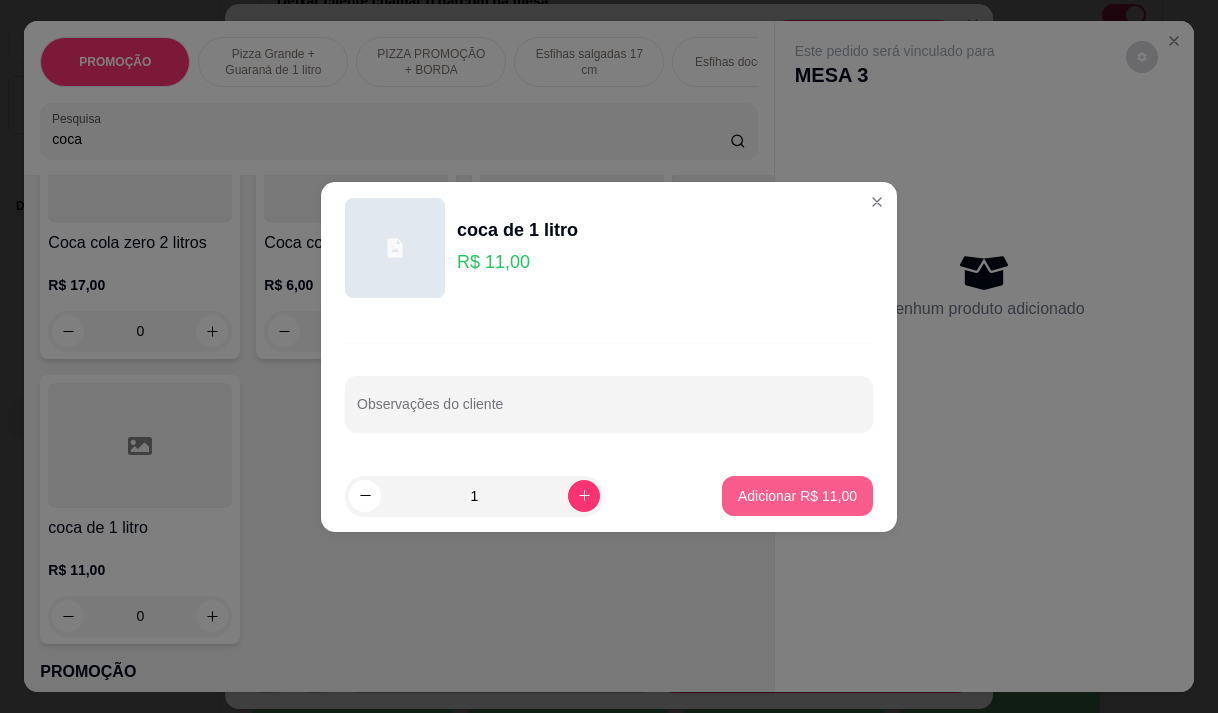 click on "Adicionar   R$ 11,00" at bounding box center (797, 496) 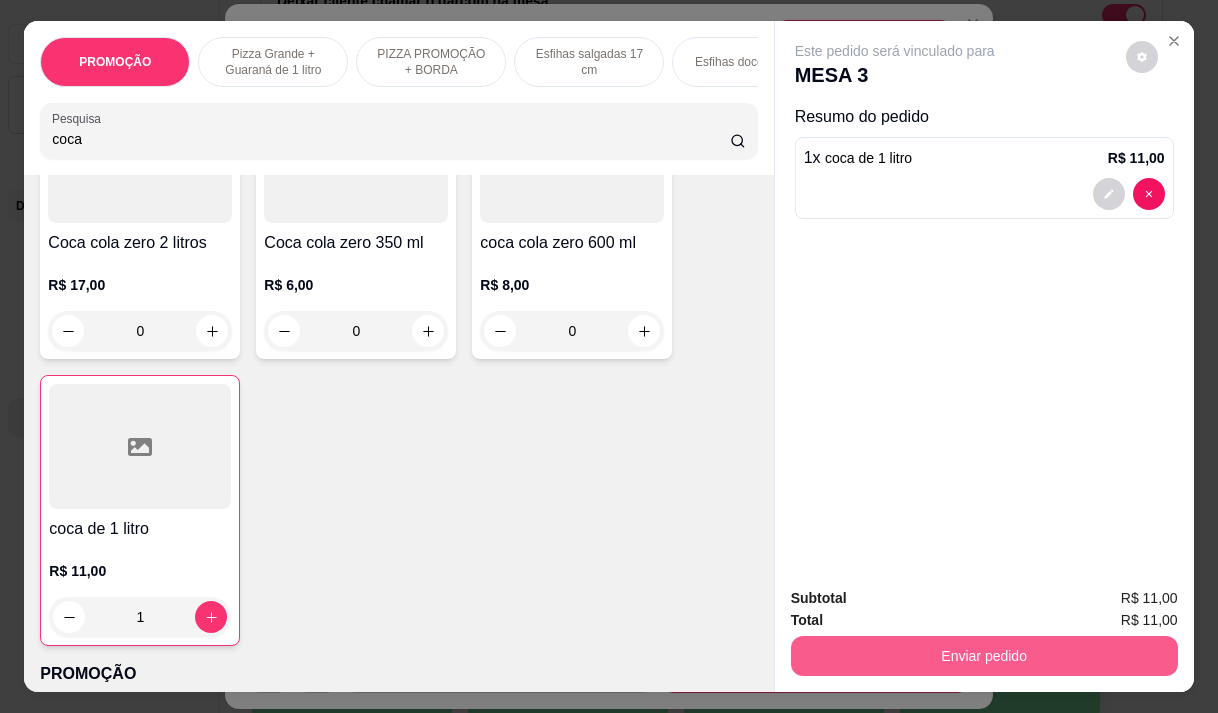 click on "Enviar pedido" at bounding box center [984, 656] 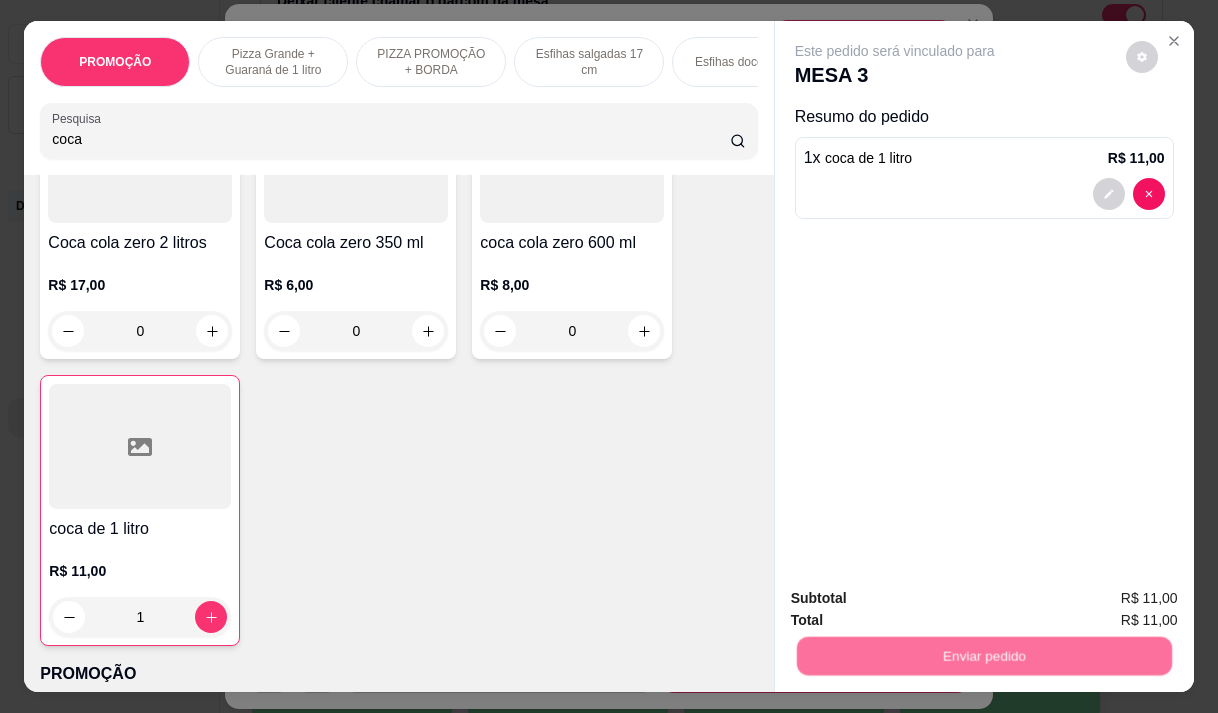 click on "Não registrar e enviar pedido" at bounding box center (918, 599) 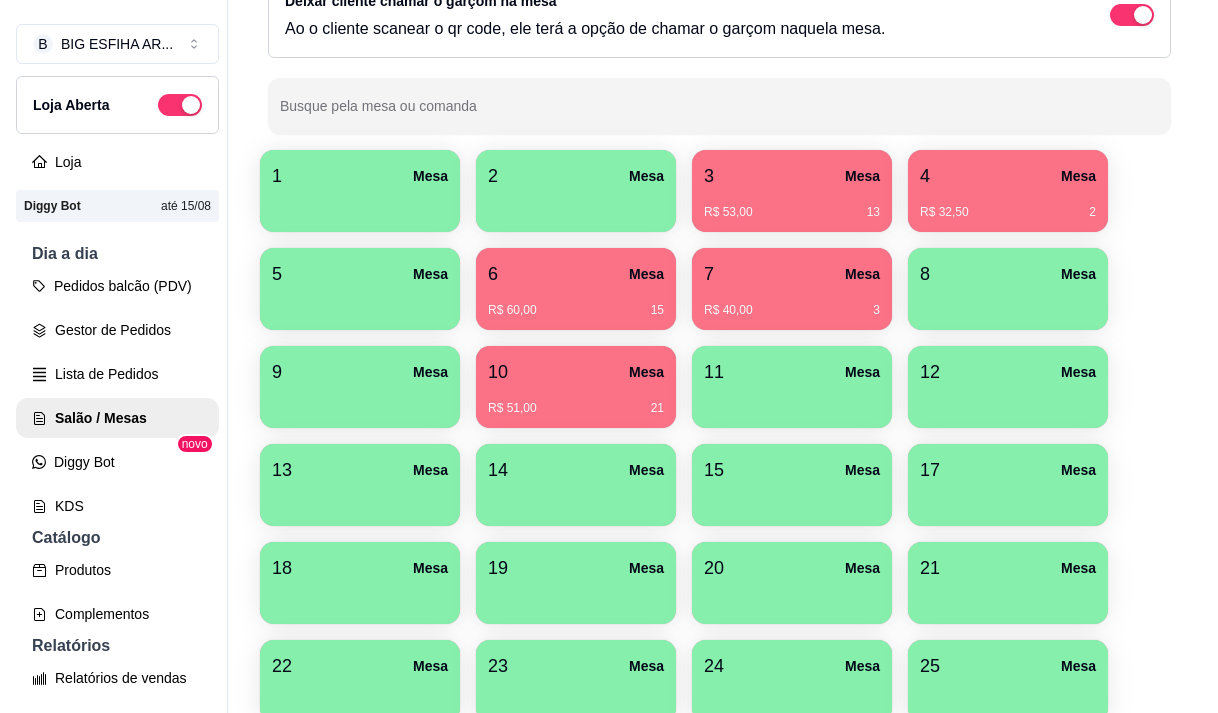 scroll, scrollTop: 508, scrollLeft: 0, axis: vertical 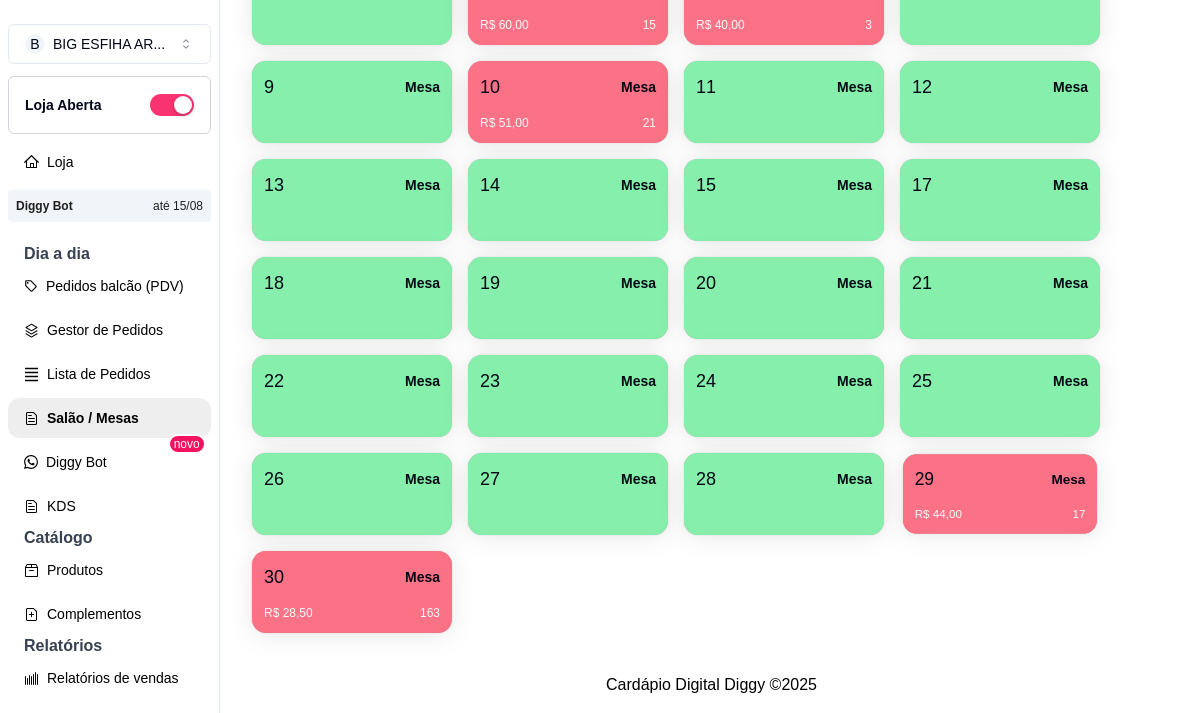 click on "R$ 44,00 17" at bounding box center (1000, 515) 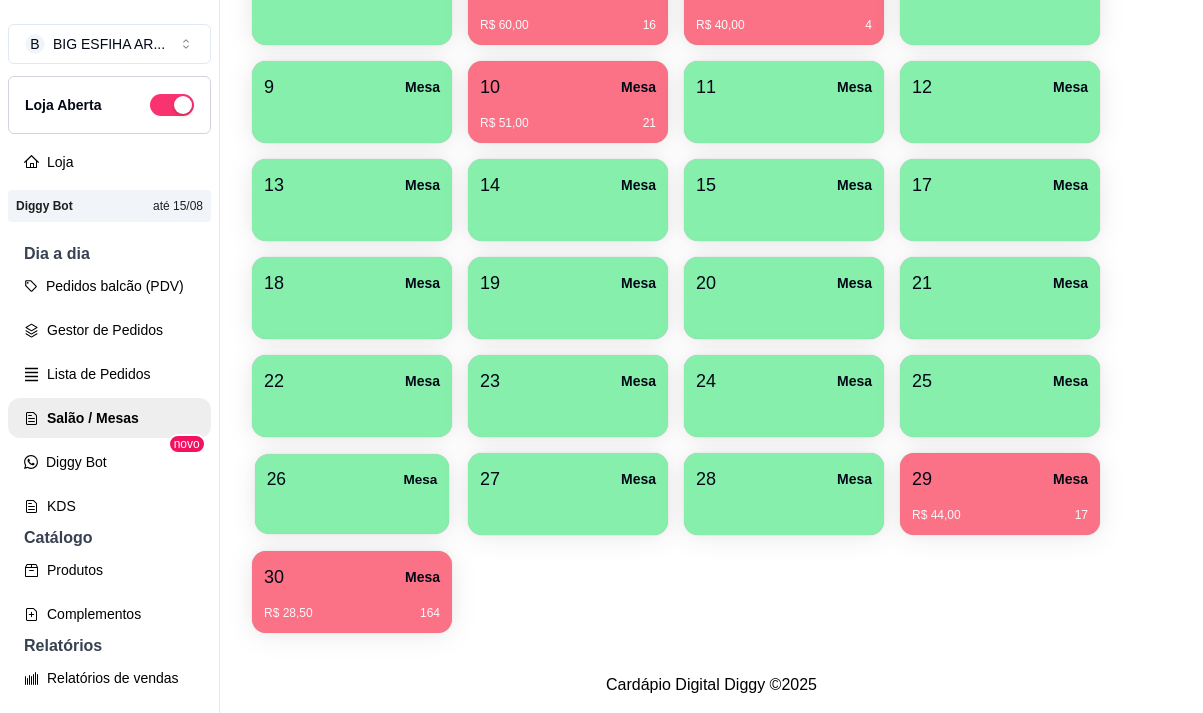 click on "26 Mesa" at bounding box center (352, 479) 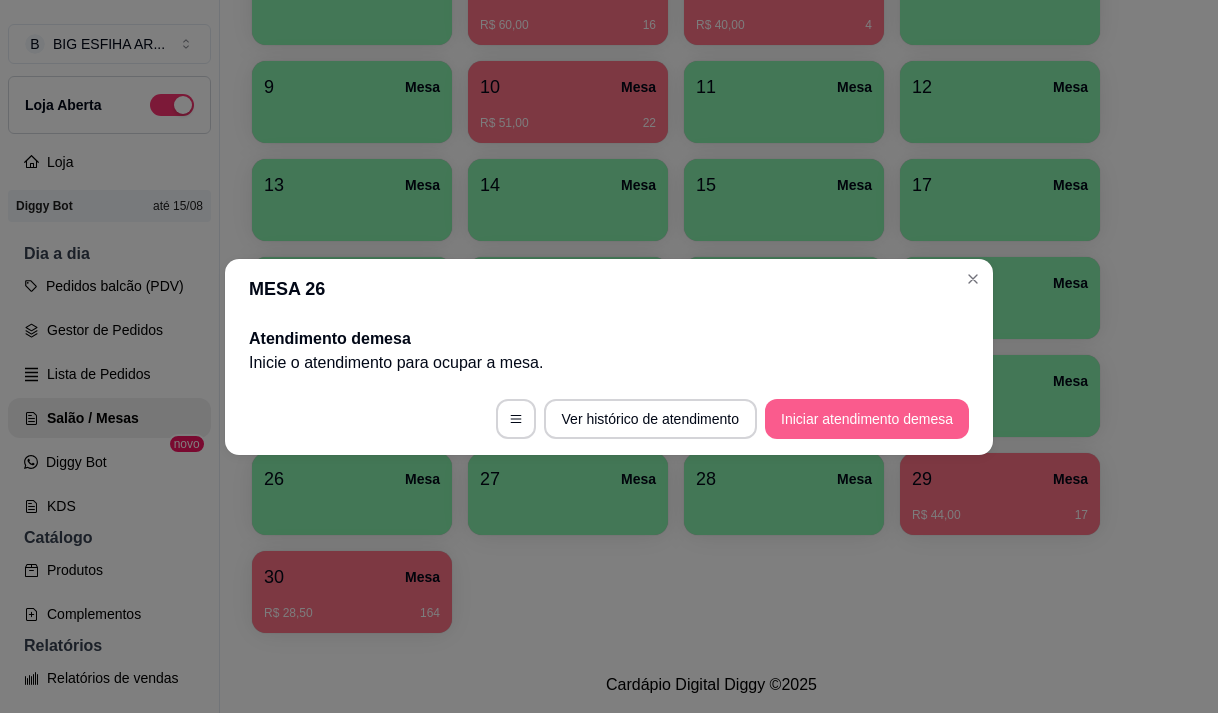 click on "Iniciar atendimento de  mesa" at bounding box center [867, 419] 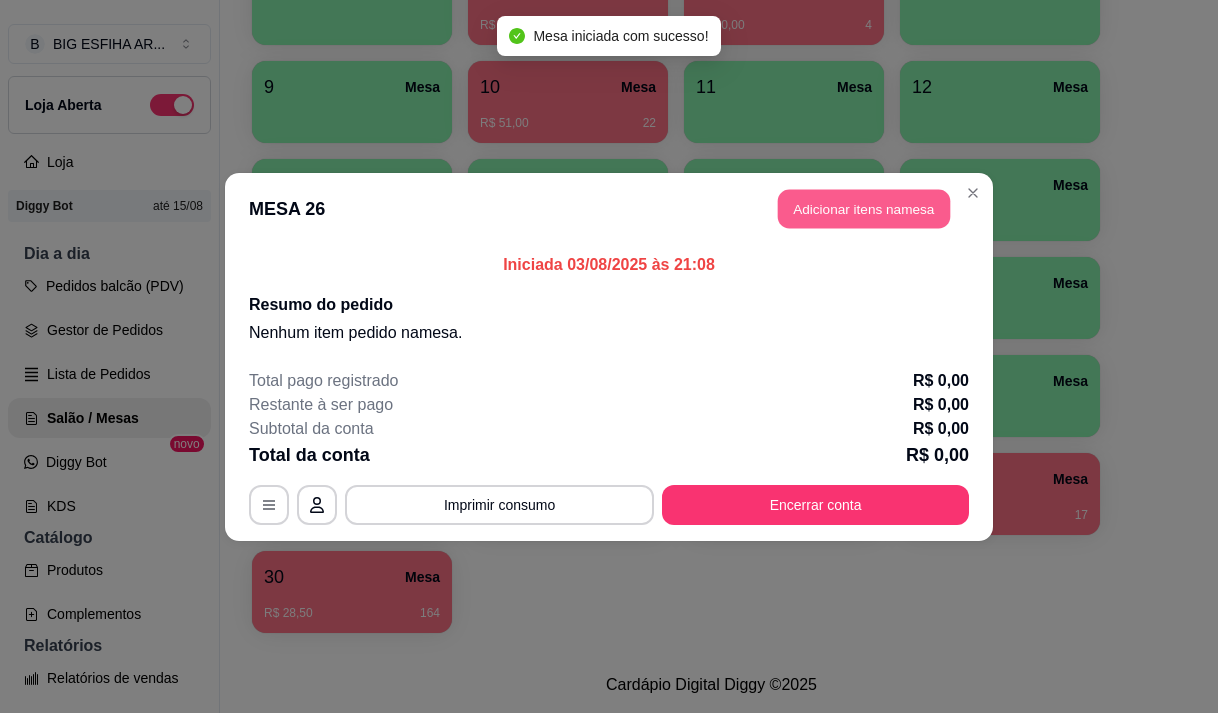 click on "MESA 26 Adicionar itens na  mesa" at bounding box center [609, 209] 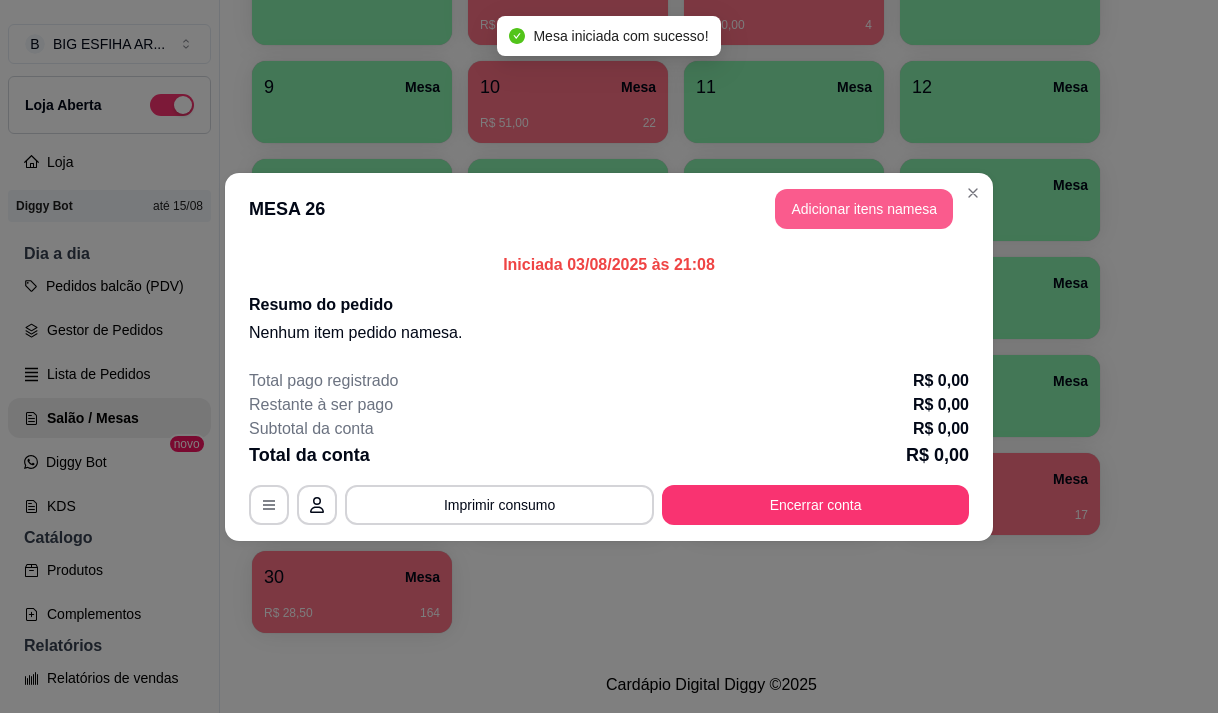 click on "Adicionar itens na  mesa" at bounding box center (864, 209) 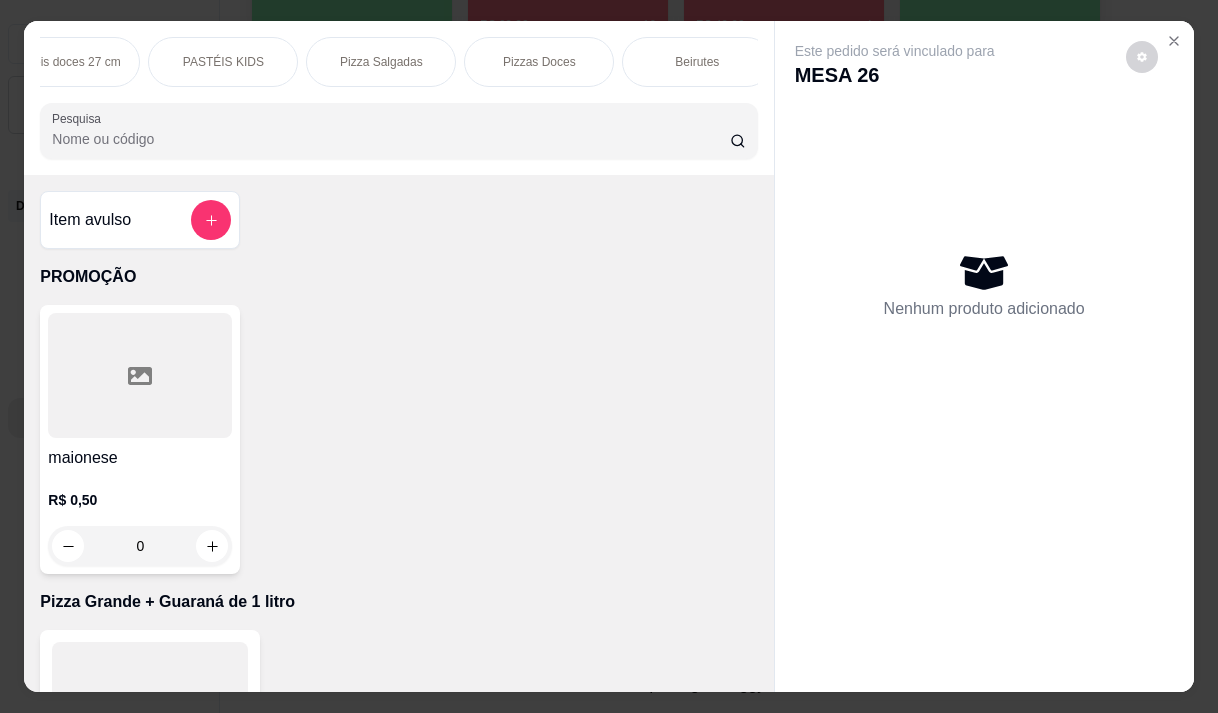 scroll, scrollTop: 0, scrollLeft: 1160, axis: horizontal 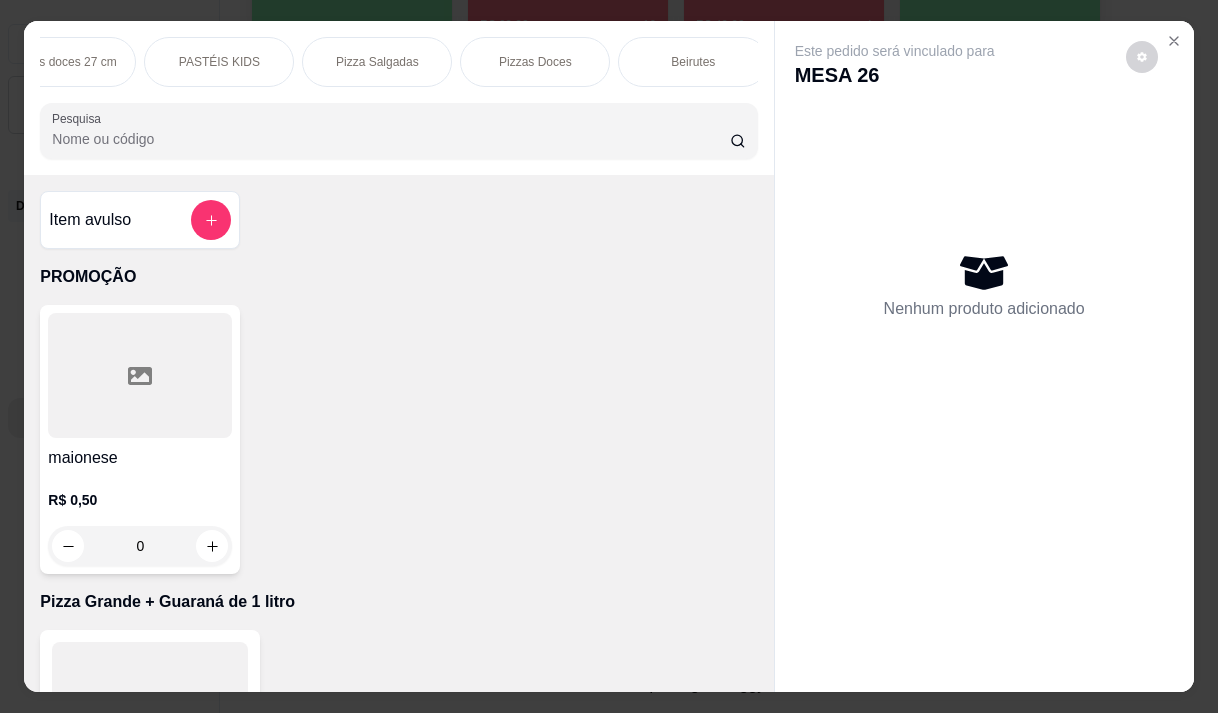 click on "Pizza Salgadas" at bounding box center [377, 62] 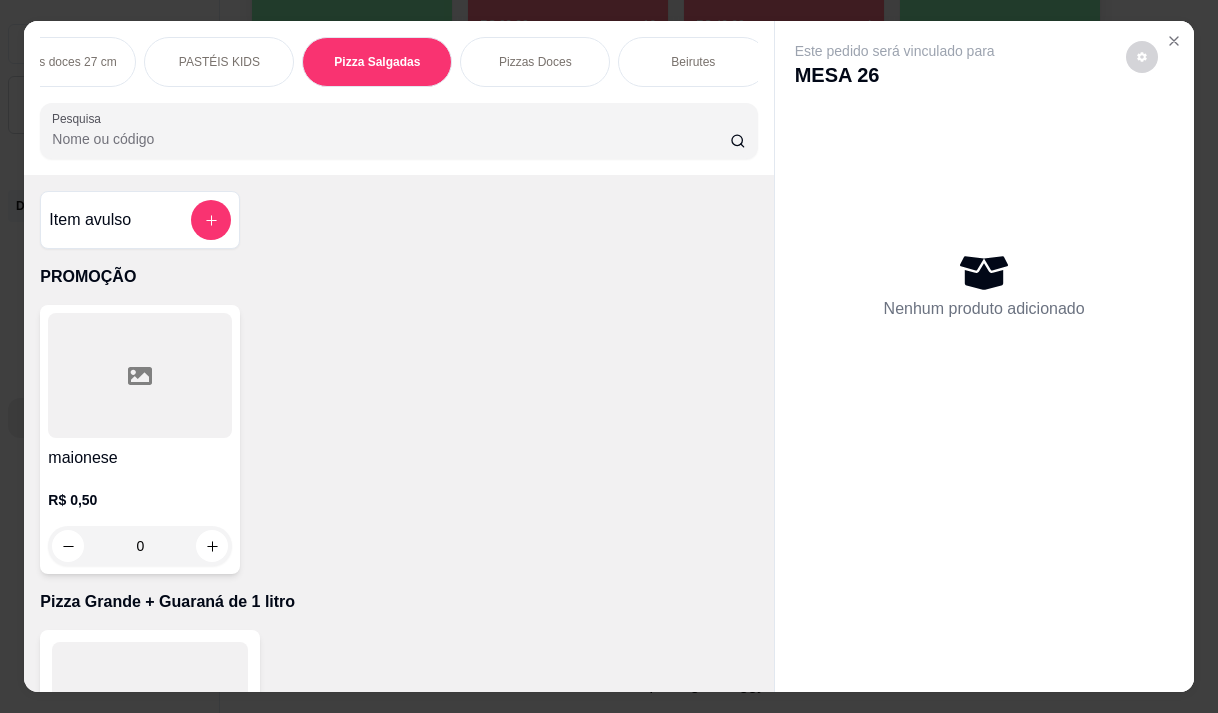 scroll, scrollTop: 15444, scrollLeft: 0, axis: vertical 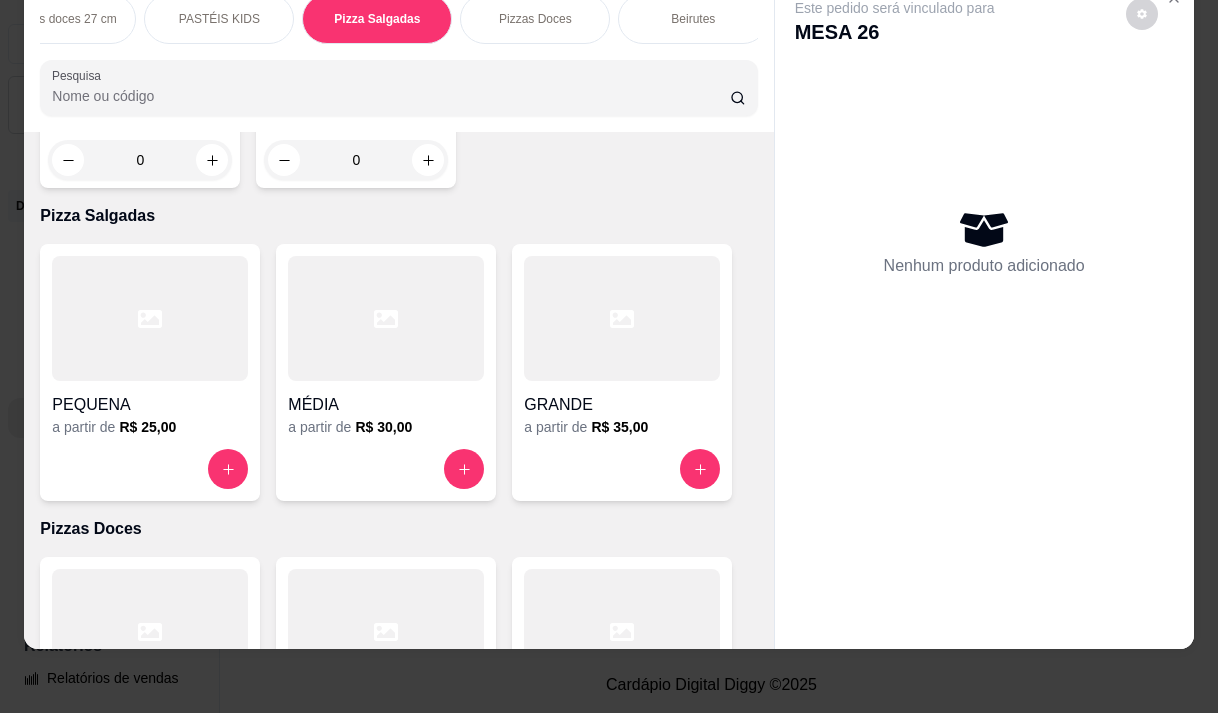 click at bounding box center (622, 318) 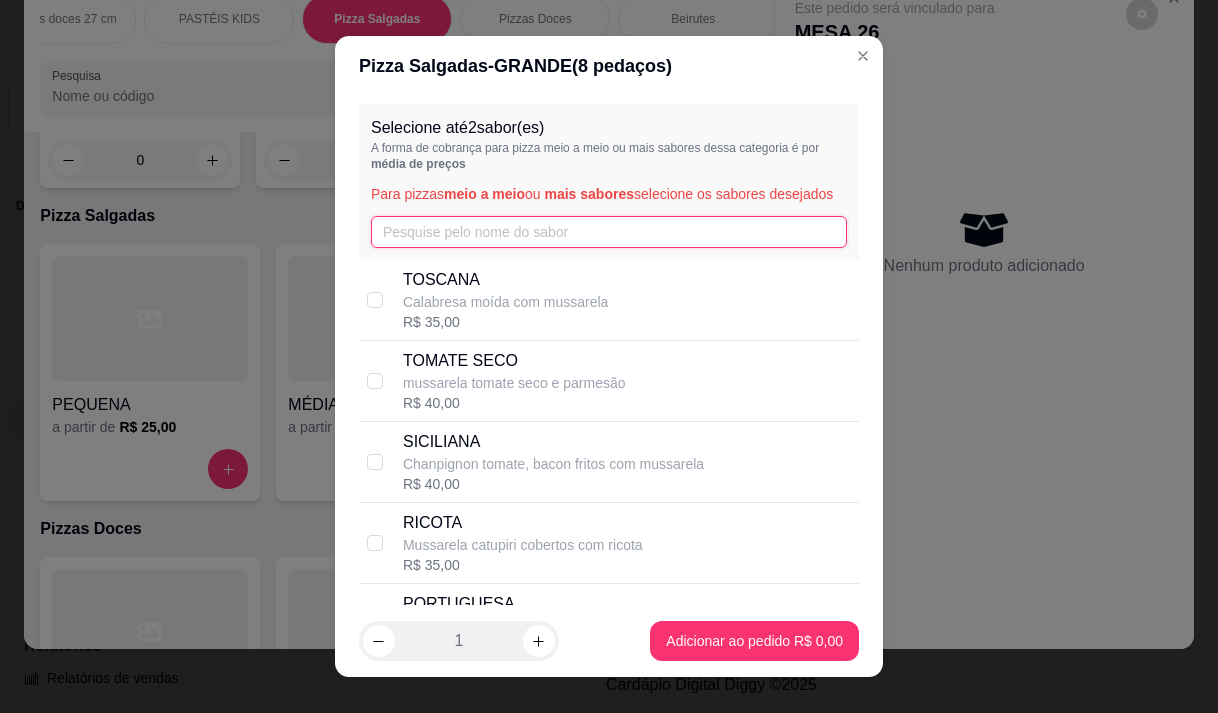 click at bounding box center [609, 232] 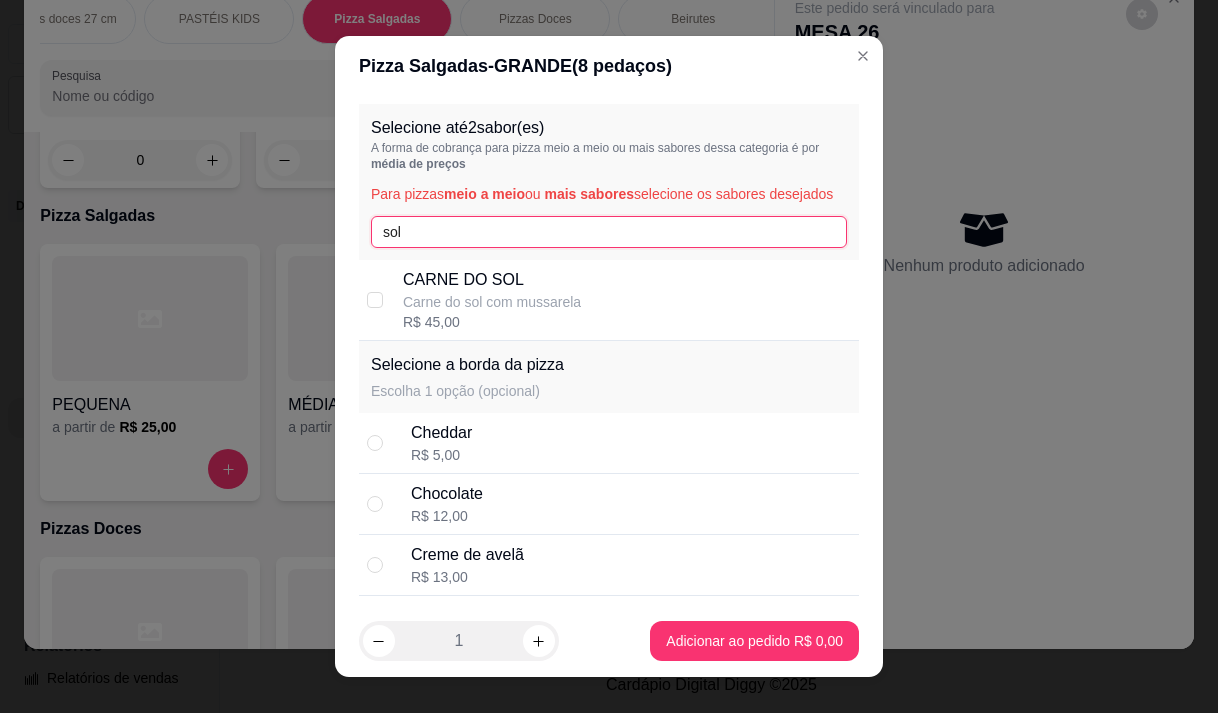 type on "sol" 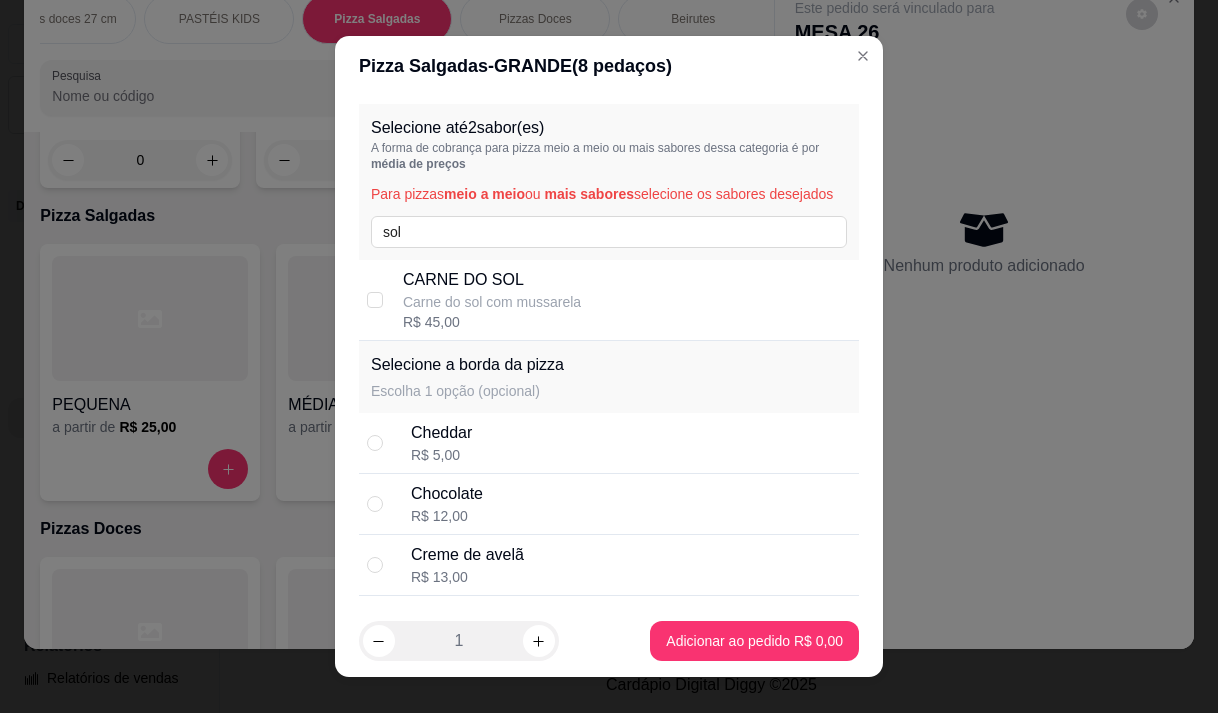 click on "CARNE DO SOL" at bounding box center [492, 280] 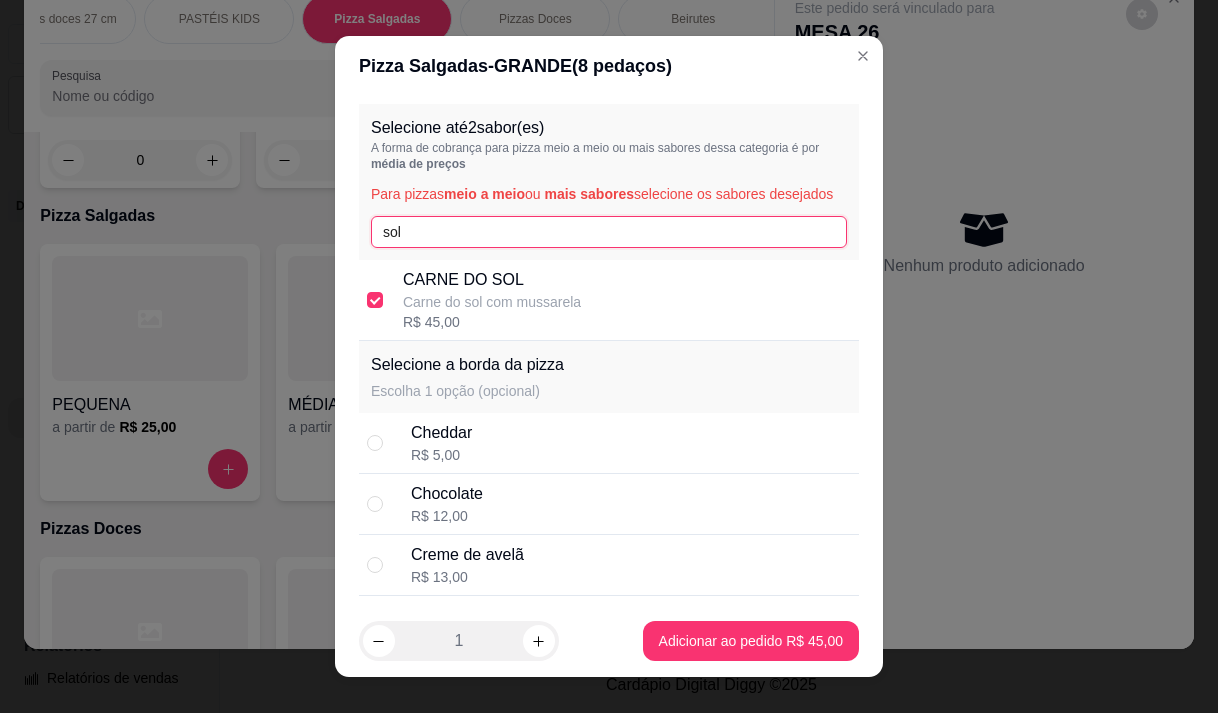 click on "sol" at bounding box center [609, 232] 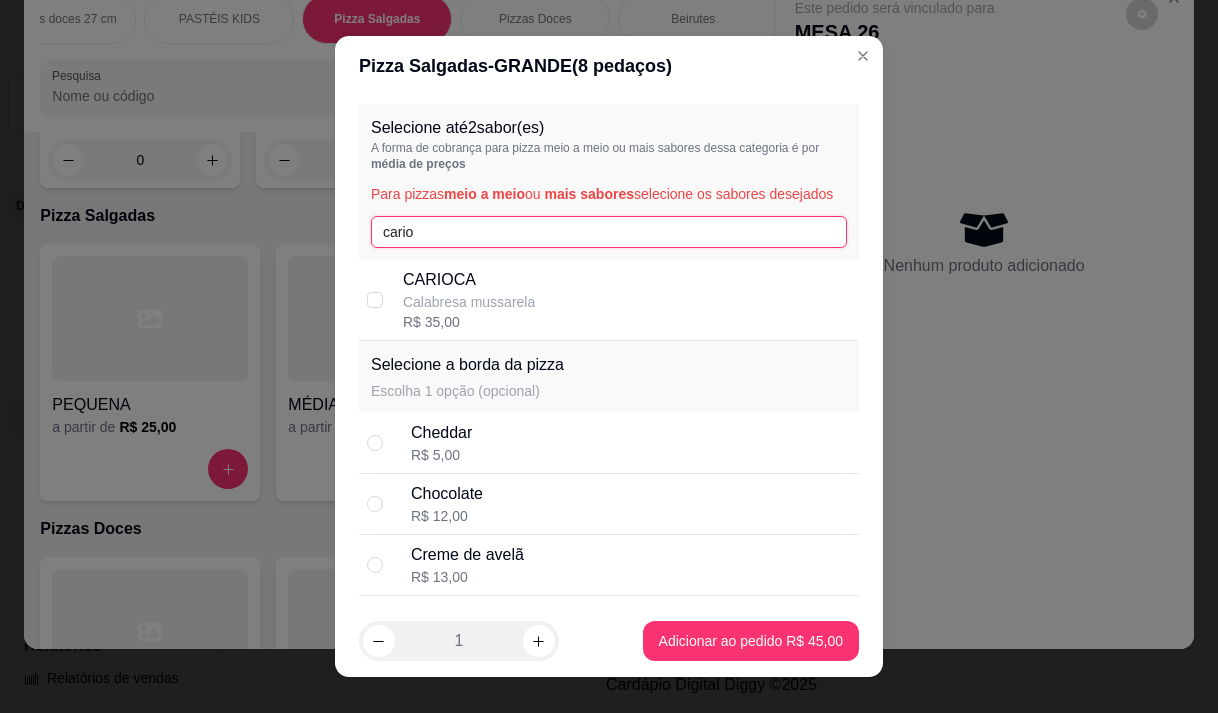 type on "cario" 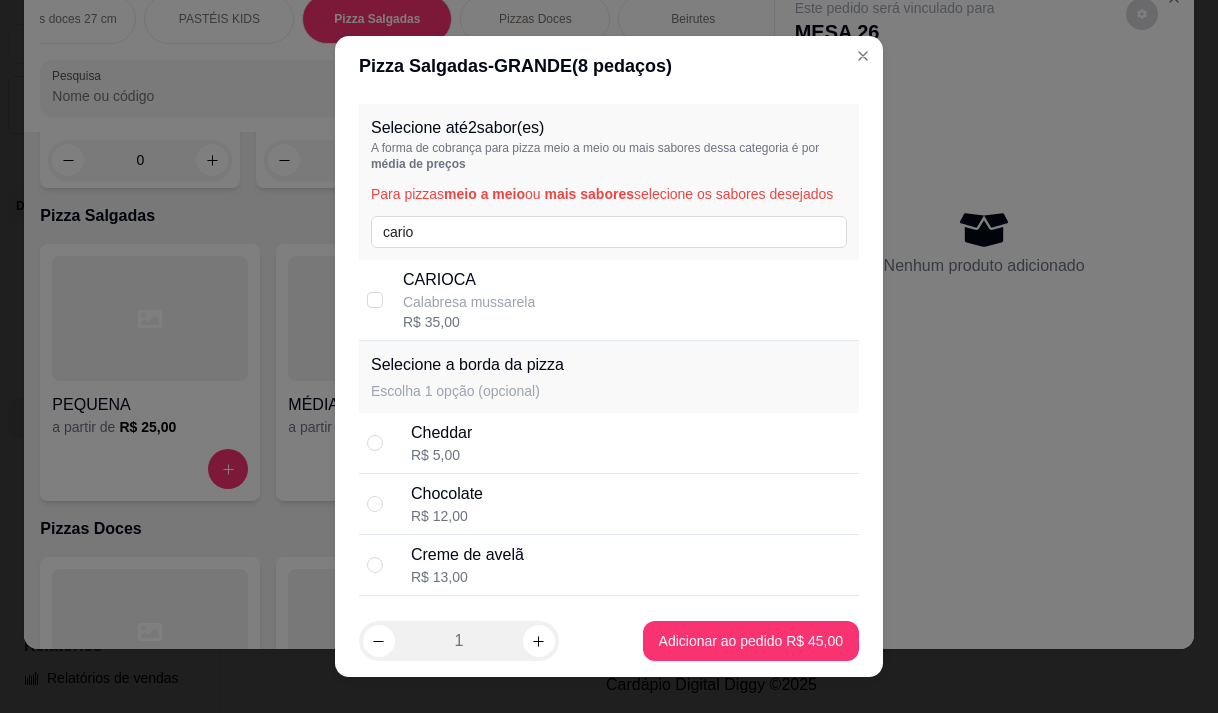 click on "Selecione a borda da pizza" at bounding box center [467, 365] 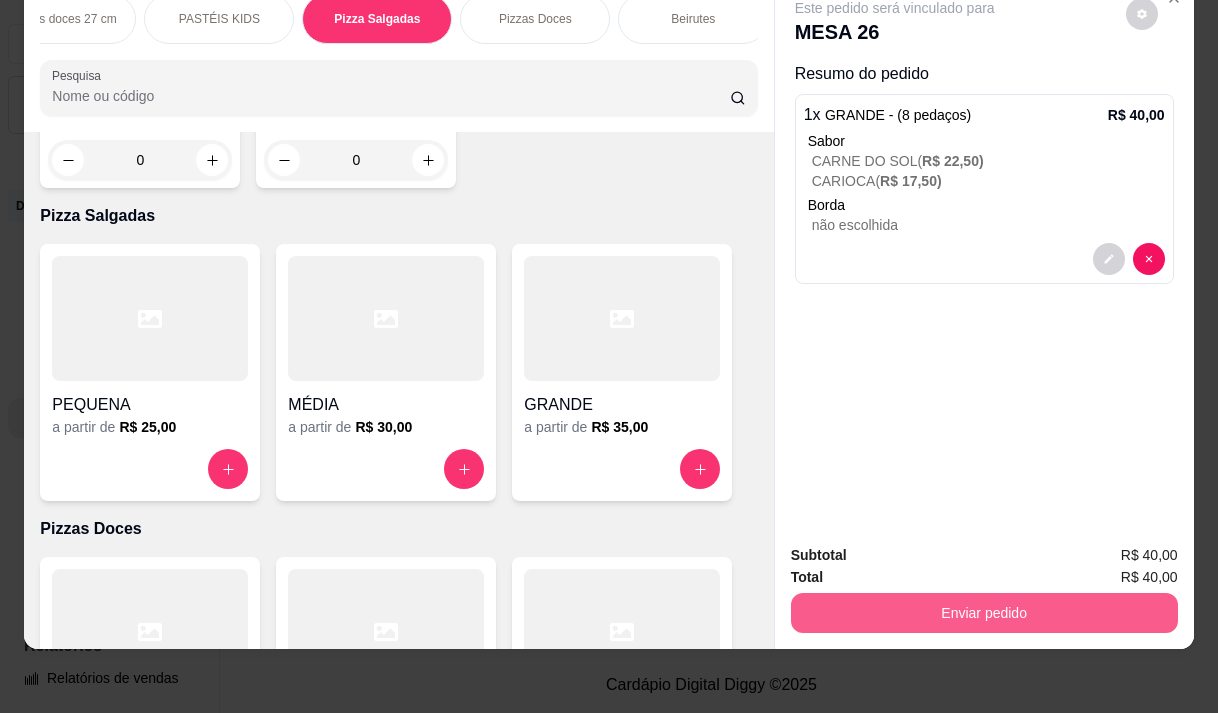 click on "Enviar pedido" at bounding box center (984, 613) 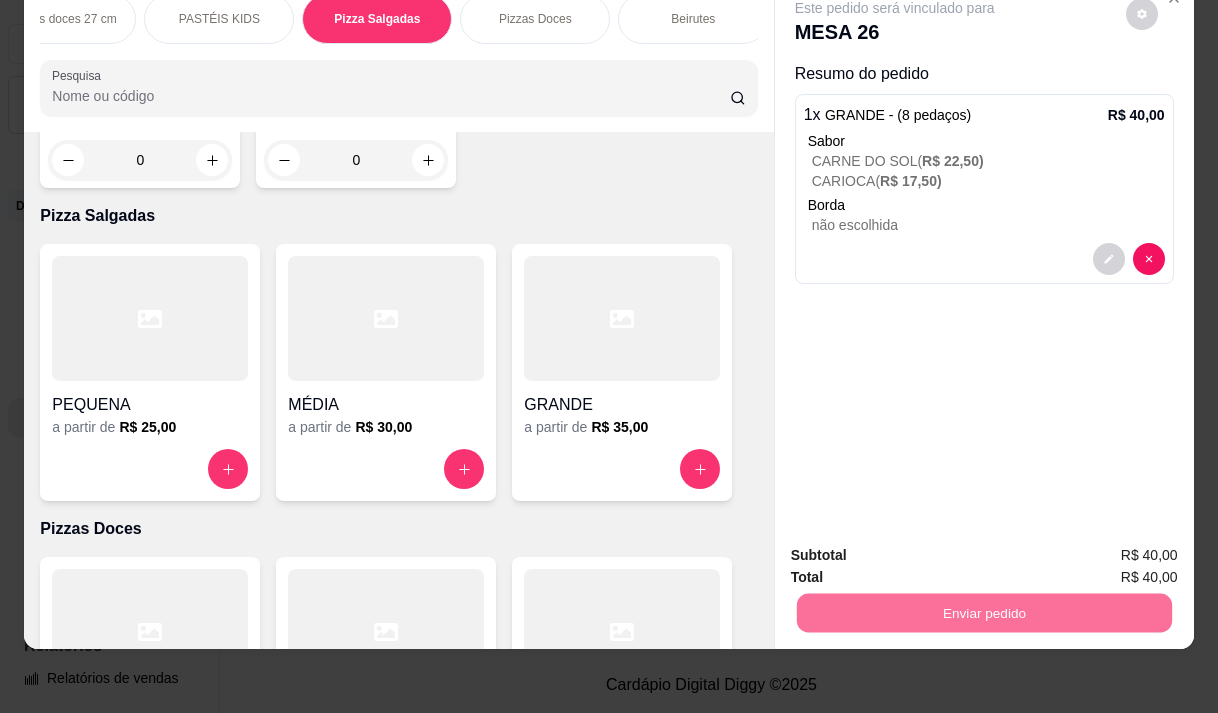 click on "Não registrar e enviar pedido" at bounding box center (918, 549) 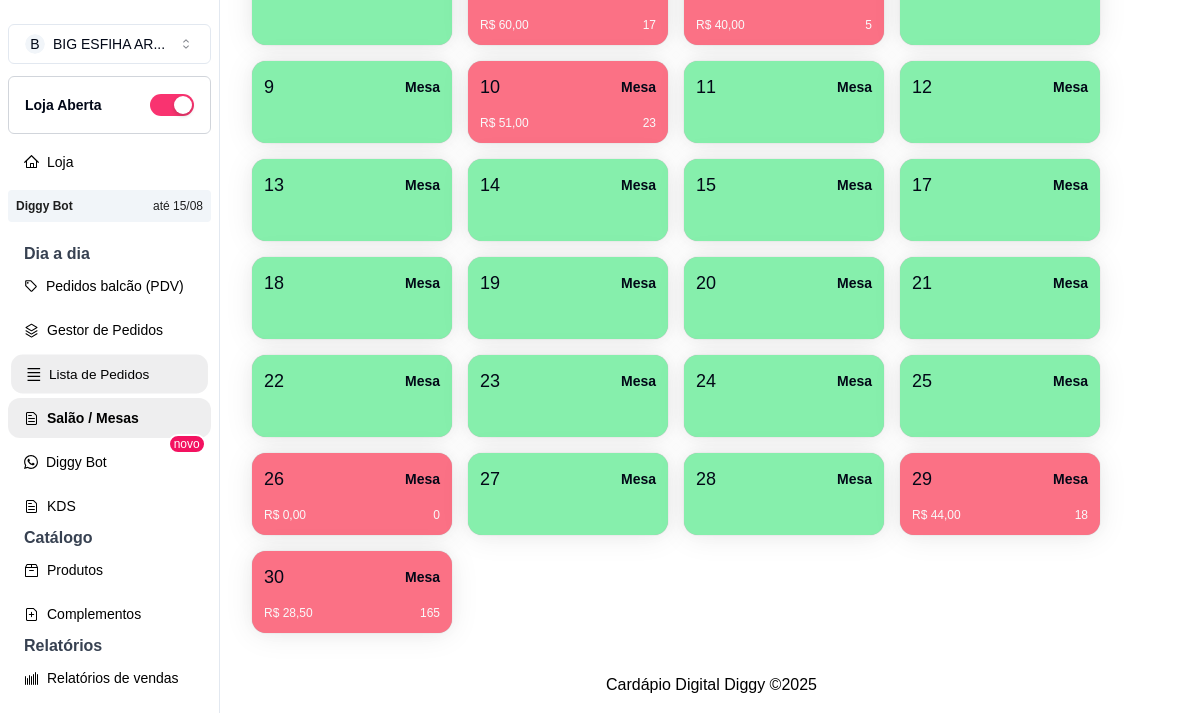 click on "Lista de Pedidos" at bounding box center [109, 374] 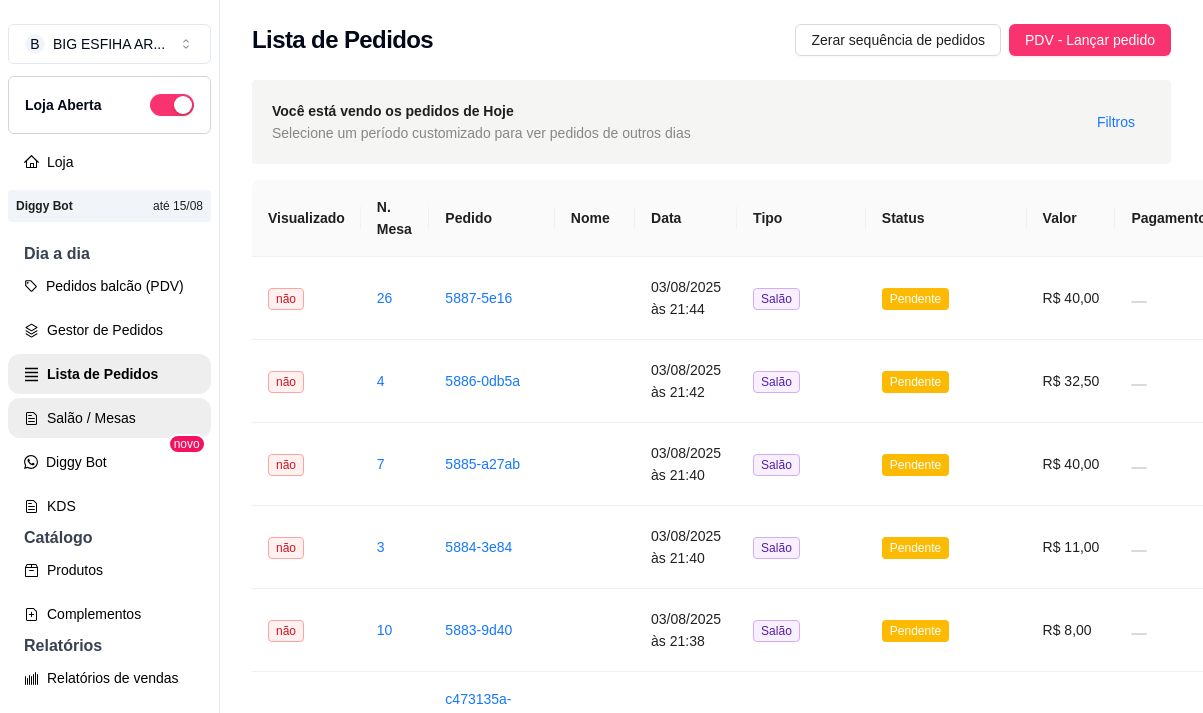 click on "Salão / Mesas" at bounding box center [109, 418] 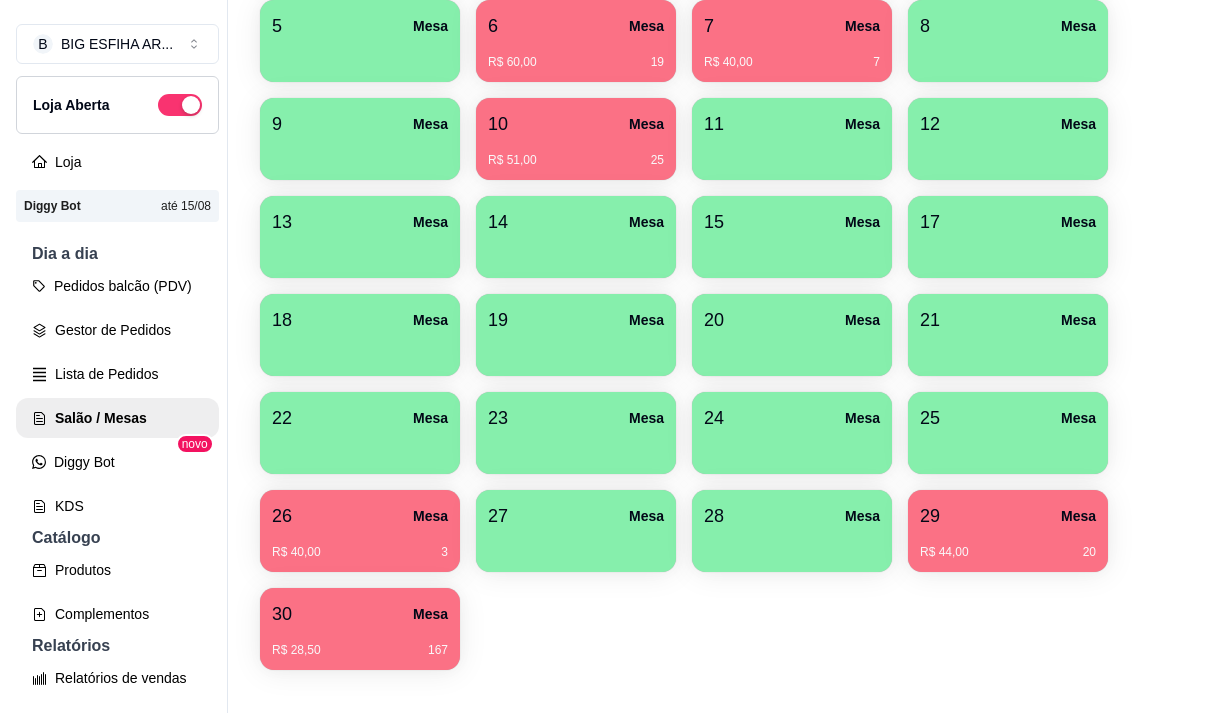 scroll, scrollTop: 508, scrollLeft: 0, axis: vertical 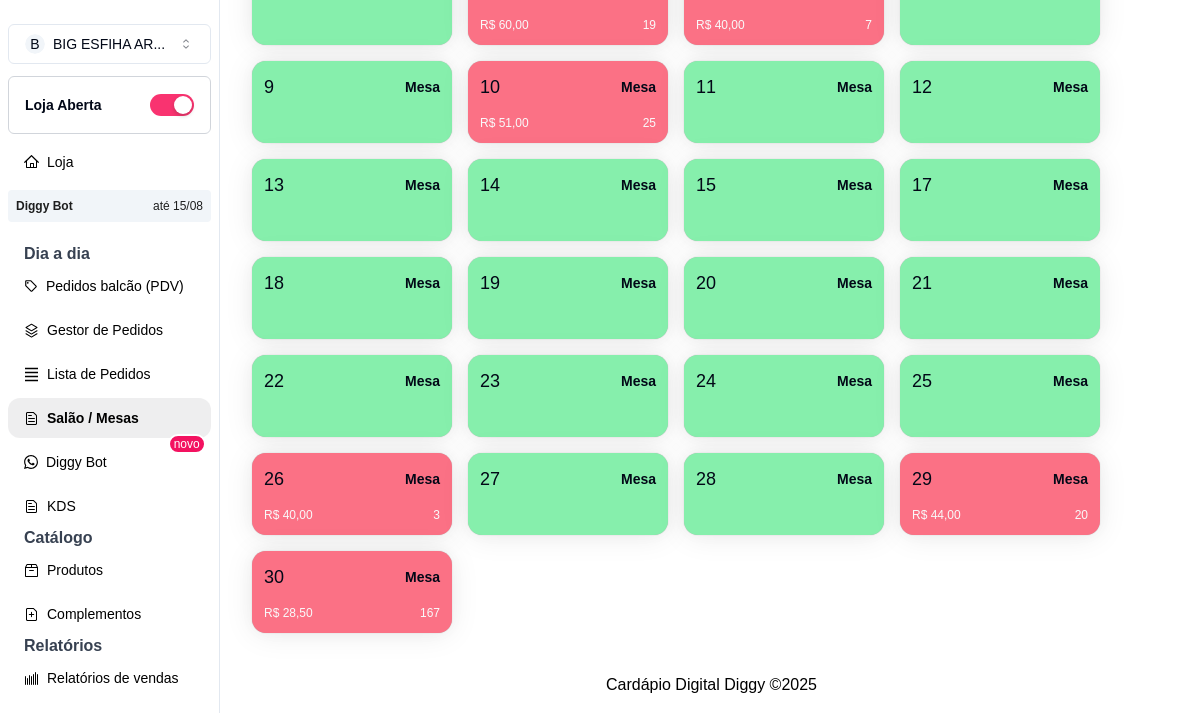 click on "27 Mesa" at bounding box center [568, 494] 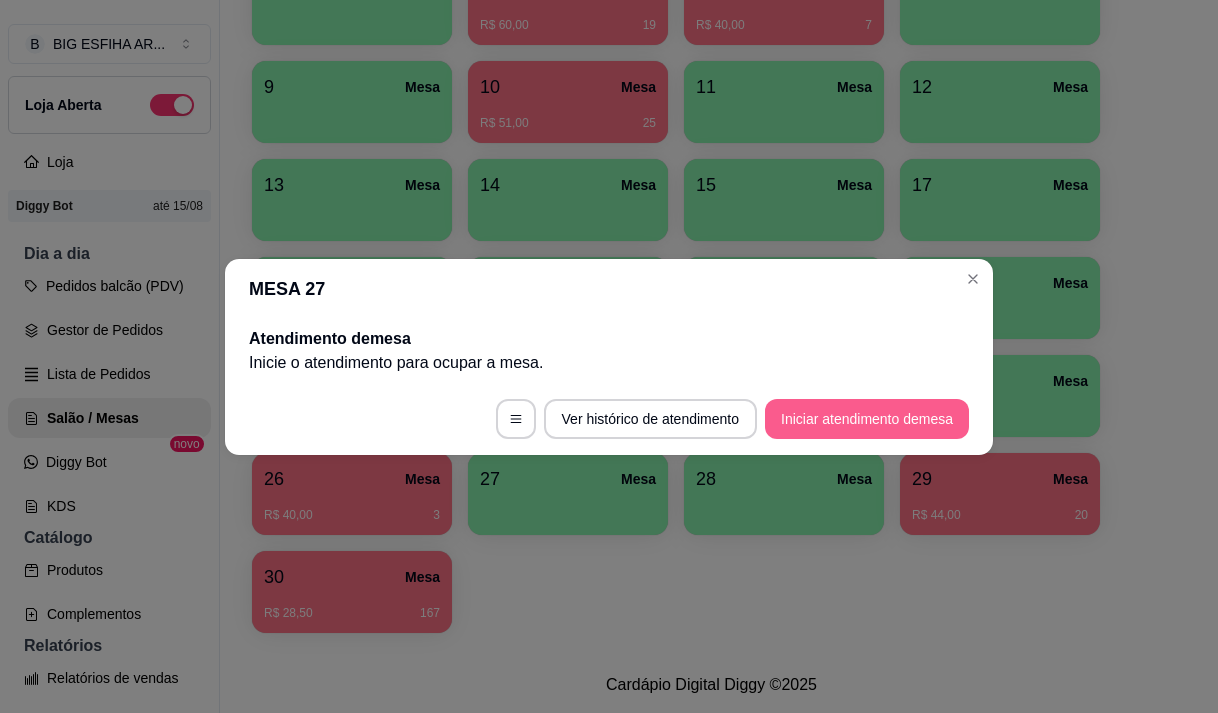 click on "Iniciar atendimento de  mesa" at bounding box center [867, 419] 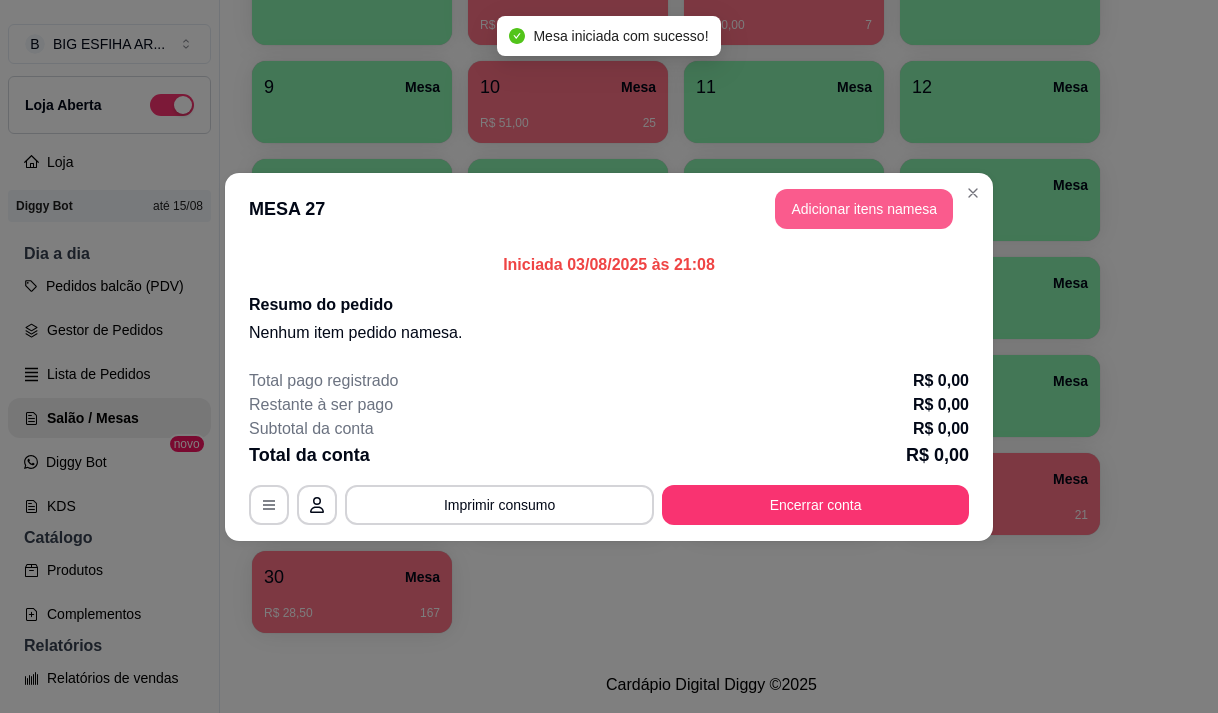 click on "Adicionar itens na  mesa" at bounding box center [864, 209] 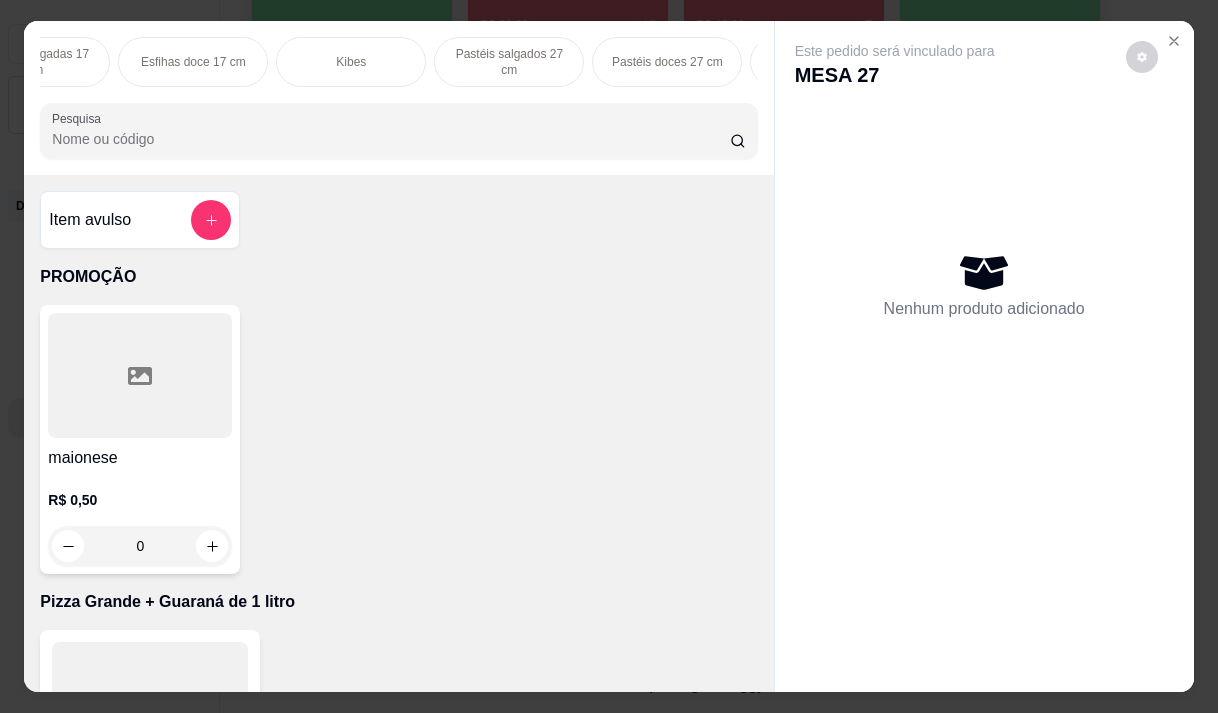 scroll, scrollTop: 0, scrollLeft: 560, axis: horizontal 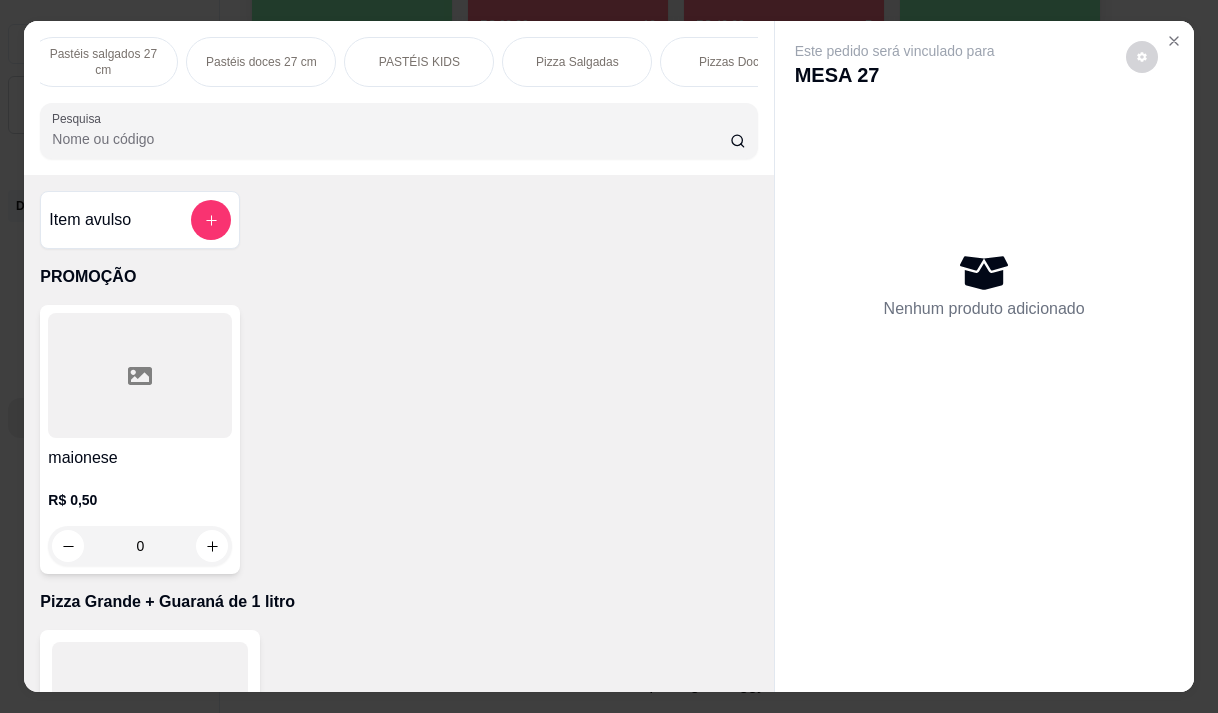 click on "PASTÉIS KIDS" at bounding box center [419, 62] 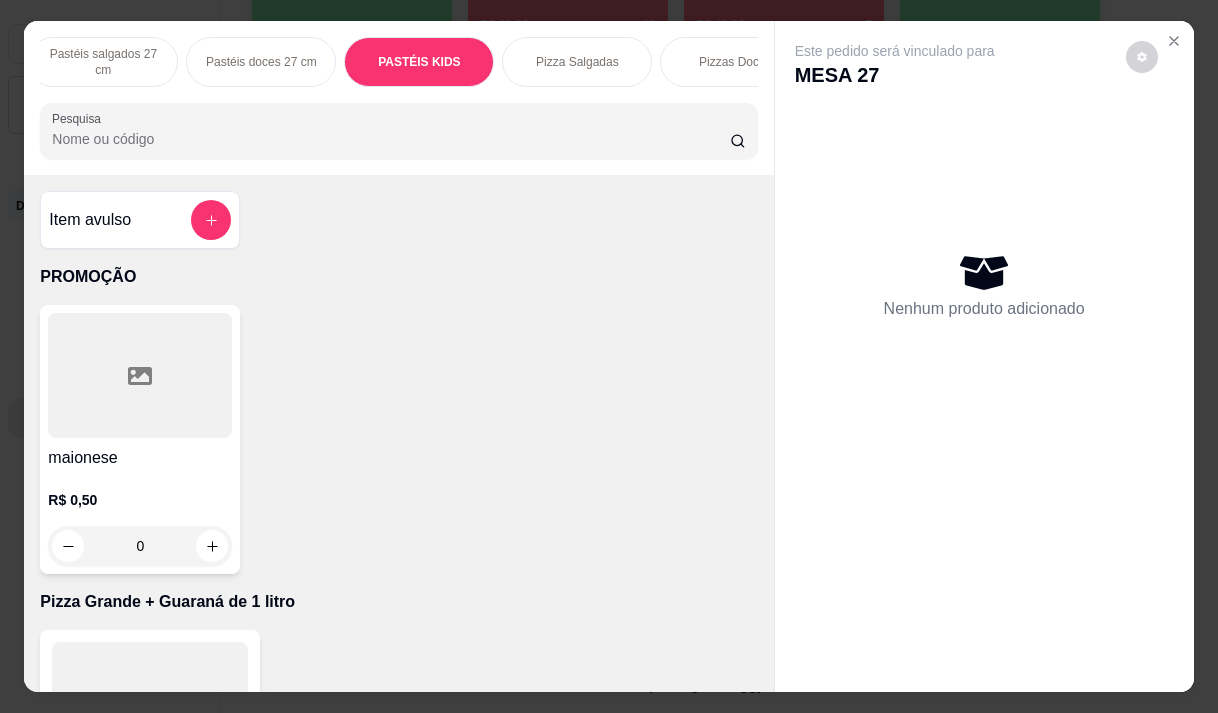 scroll, scrollTop: 13907, scrollLeft: 0, axis: vertical 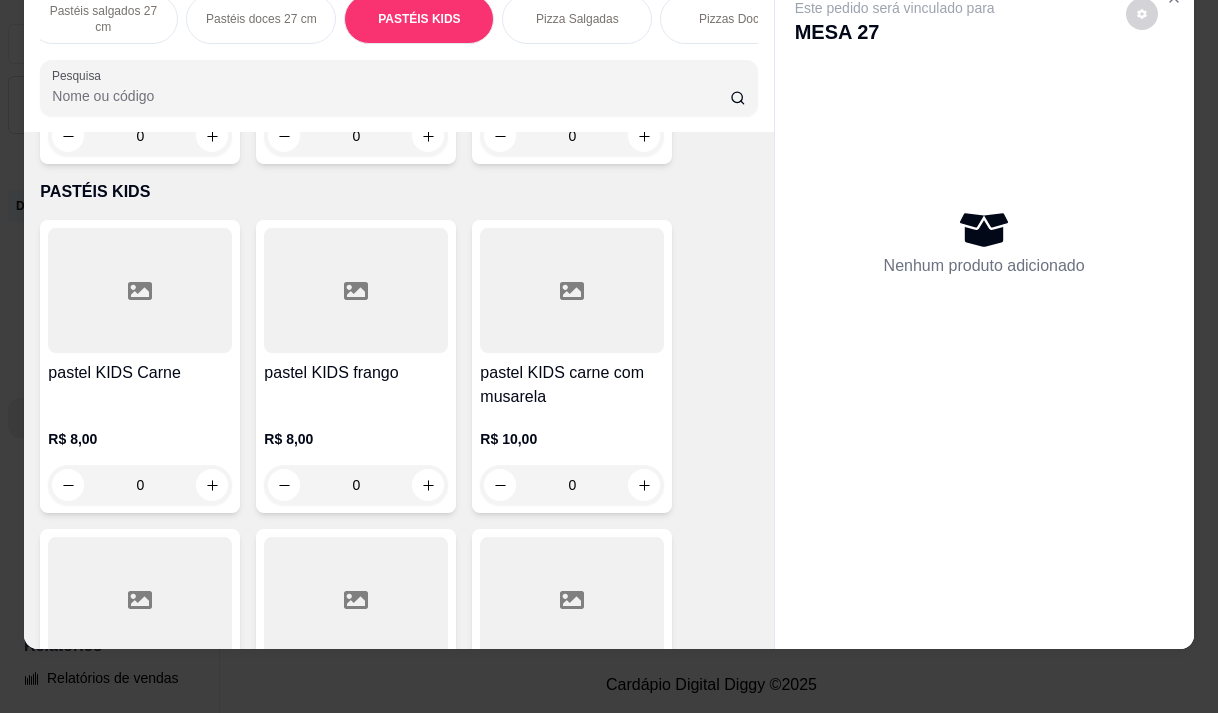click on "pastel KIDS Carne" at bounding box center [140, 373] 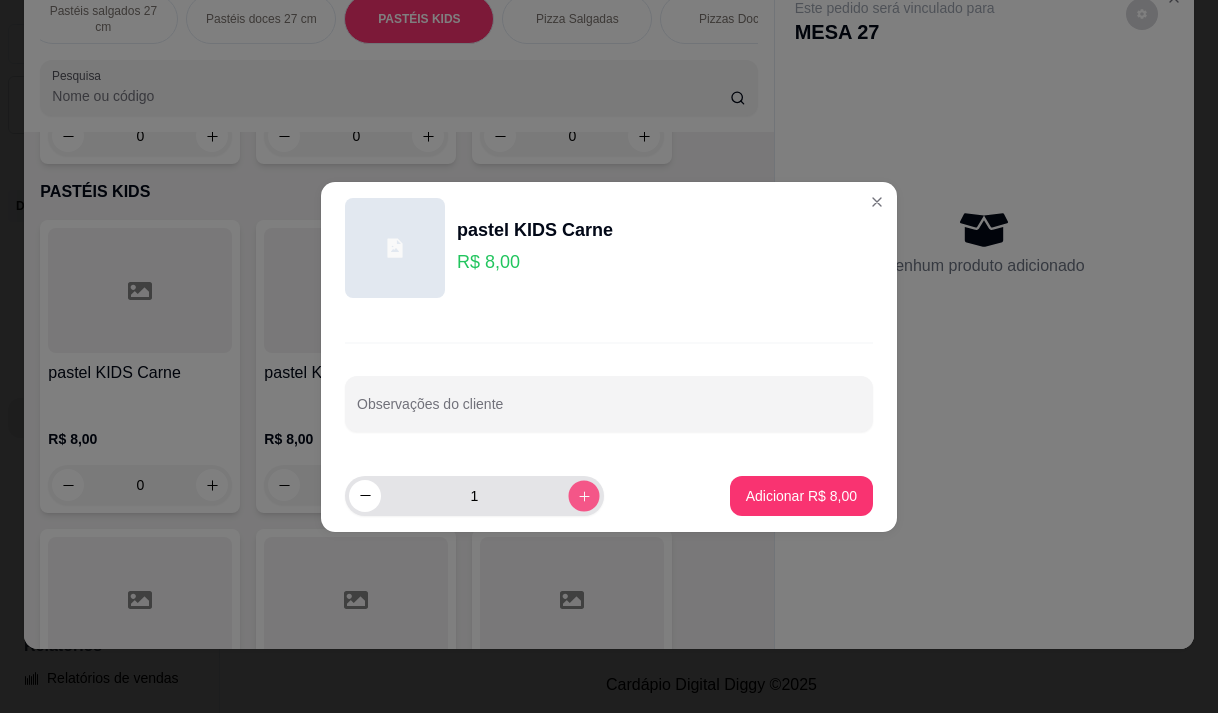 click 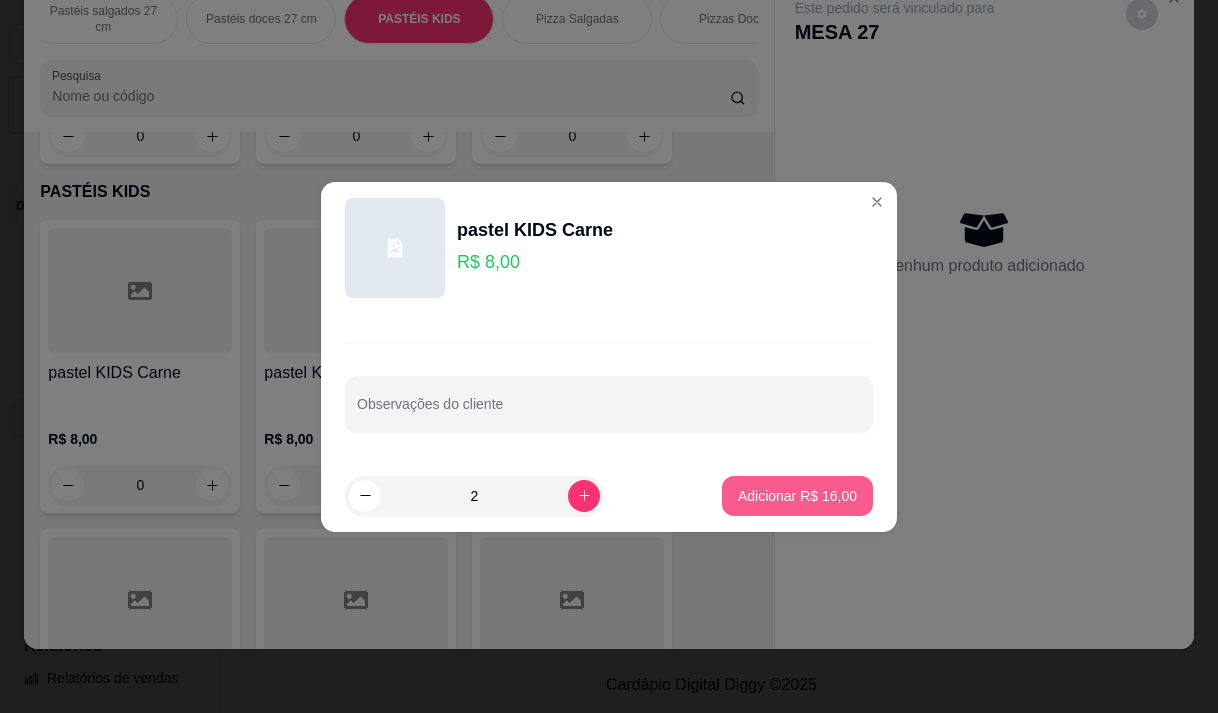 click on "Adicionar   R$ 16,00" at bounding box center [797, 496] 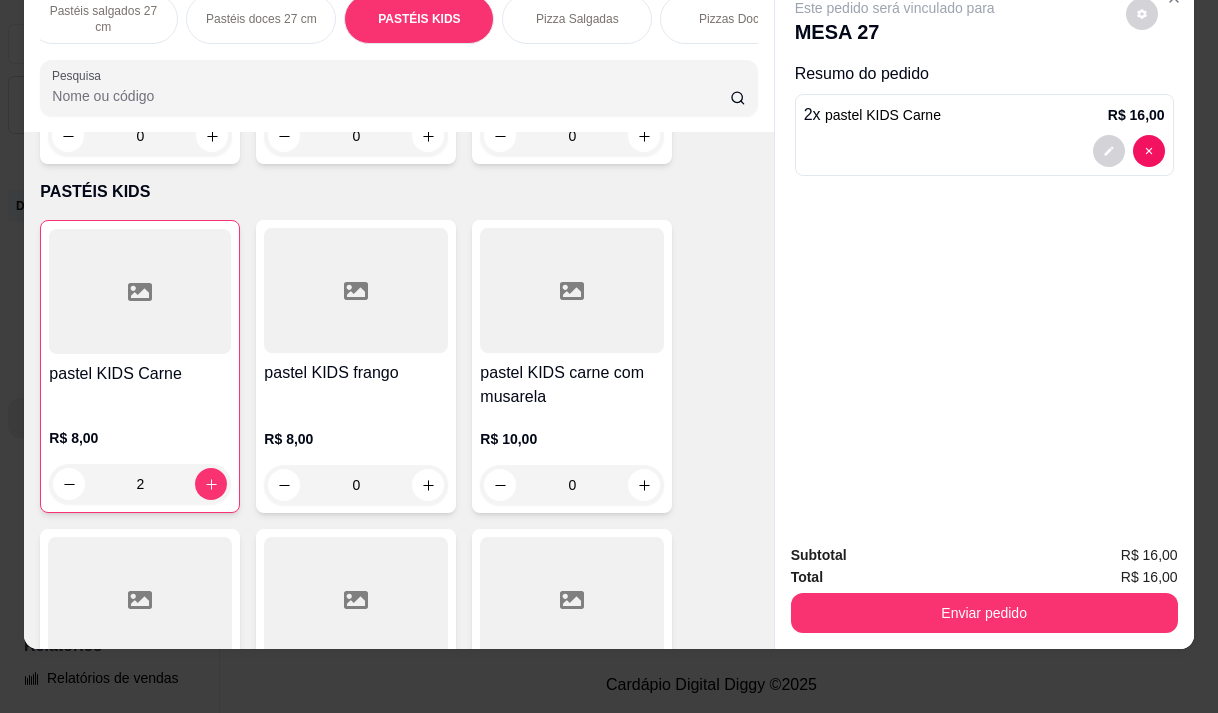 type on "2" 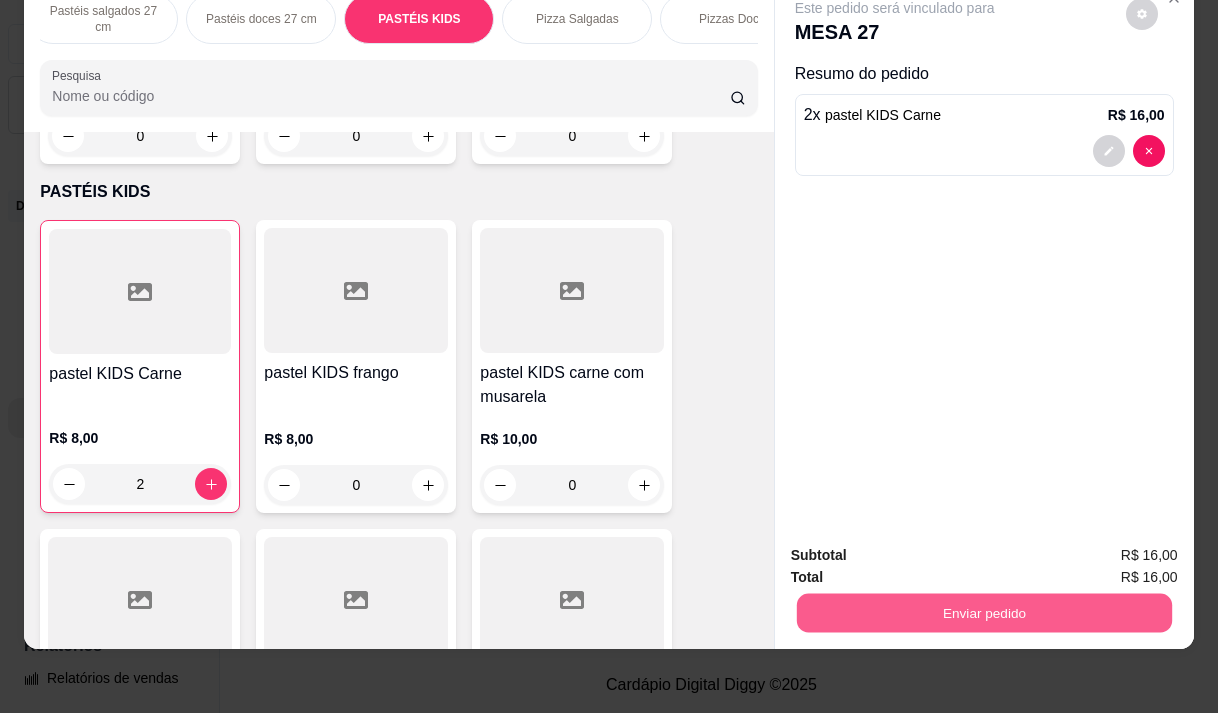 click on "Enviar pedido" at bounding box center (983, 612) 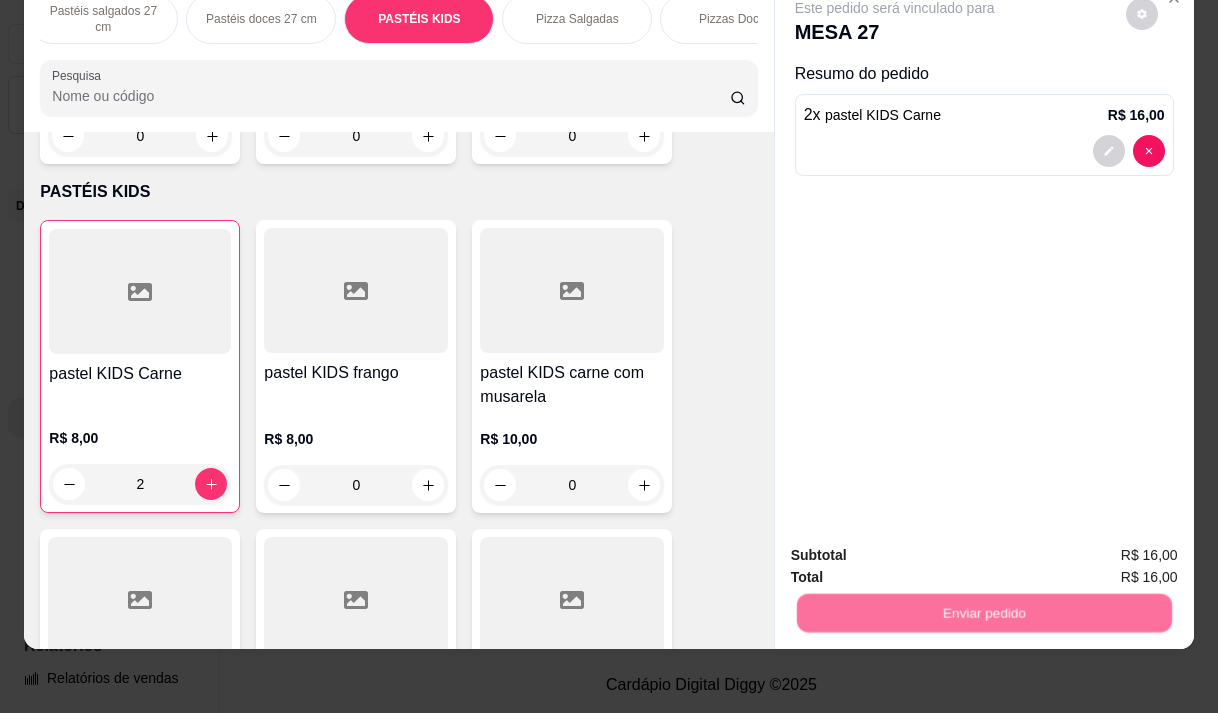 click on "Não registrar e enviar pedido" at bounding box center [918, 549] 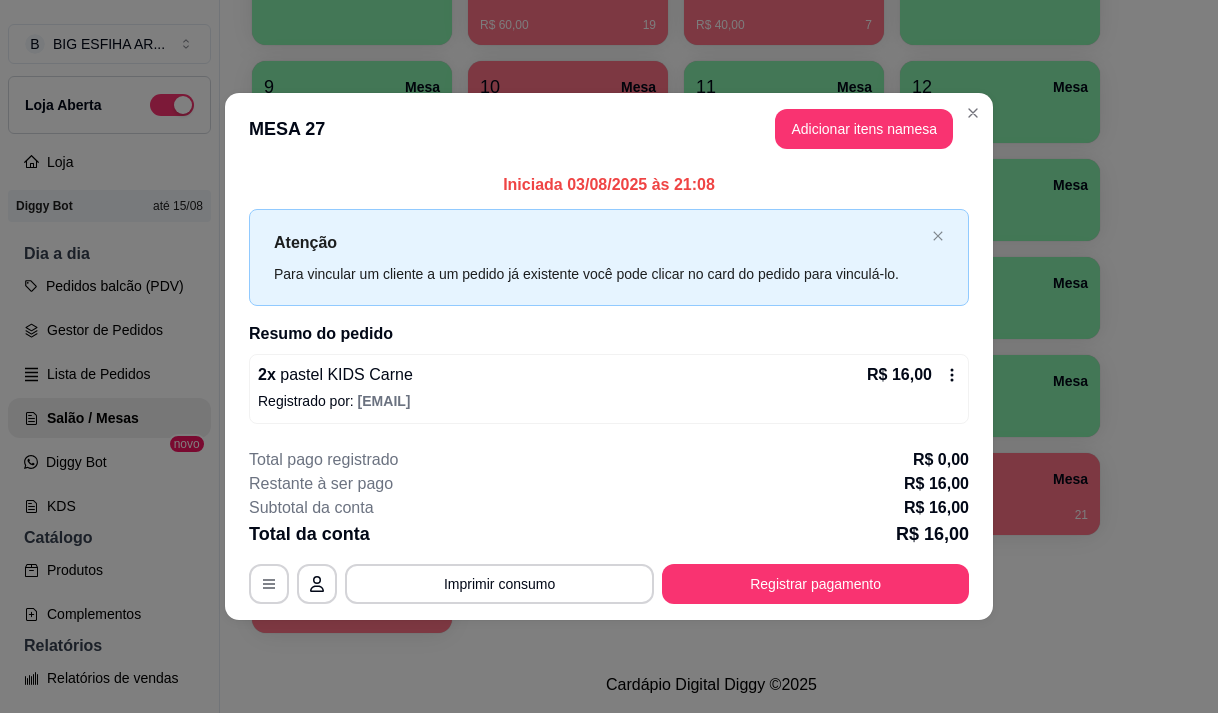 click on "**********" at bounding box center [609, 526] 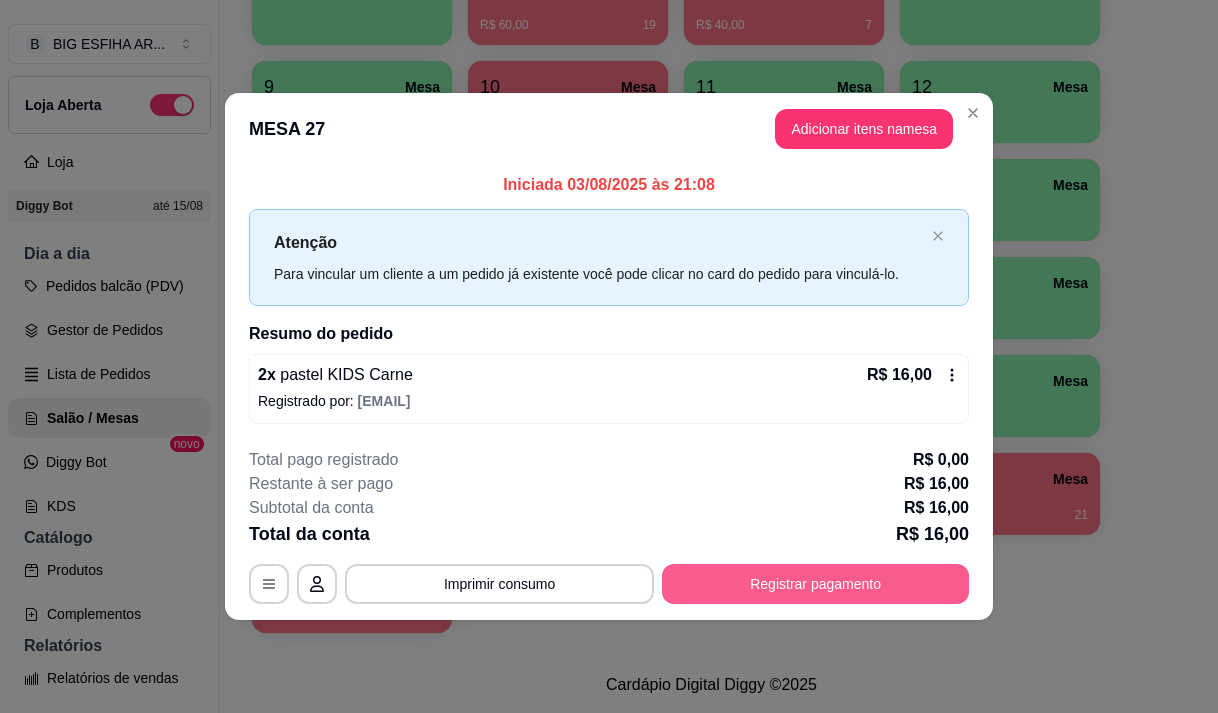 click on "Registrar pagamento" at bounding box center (815, 584) 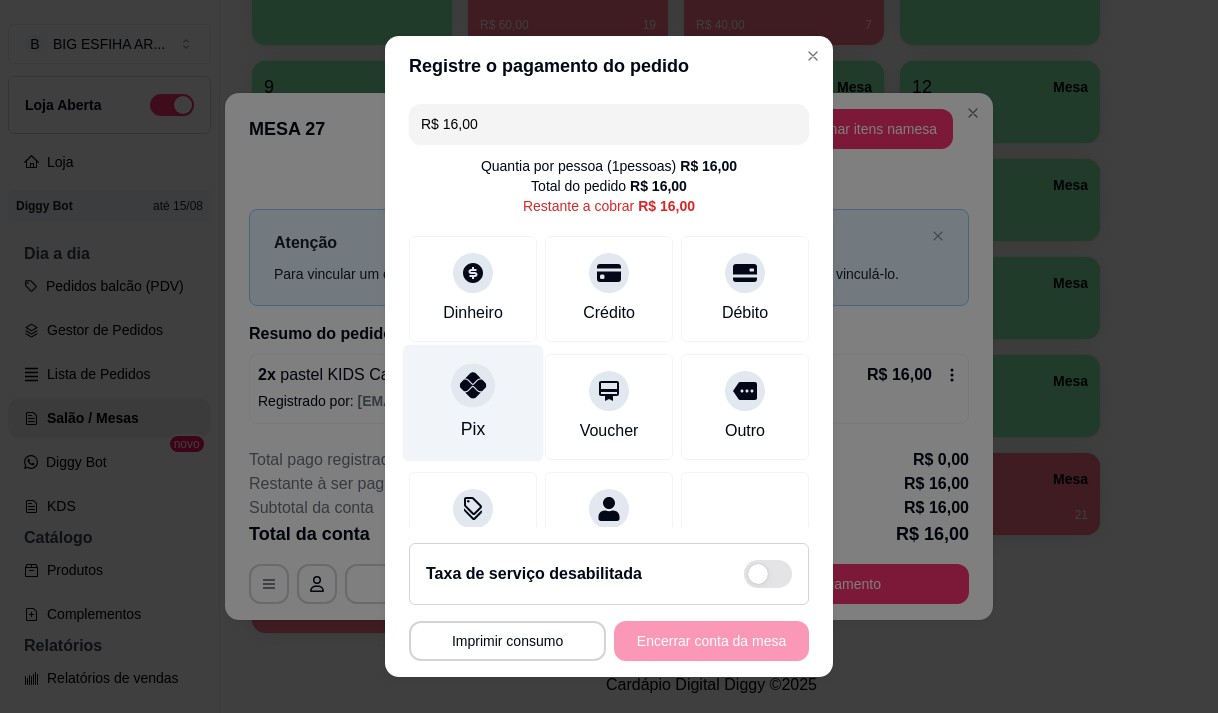 click 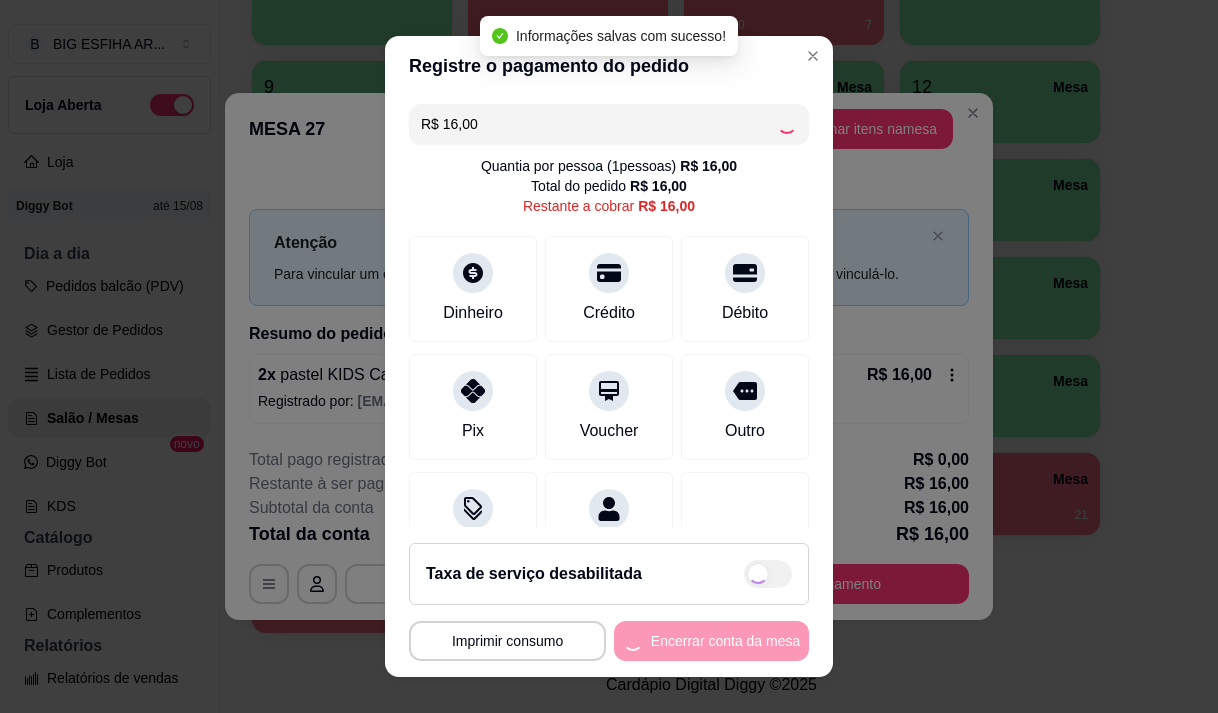 type on "R$ 0,00" 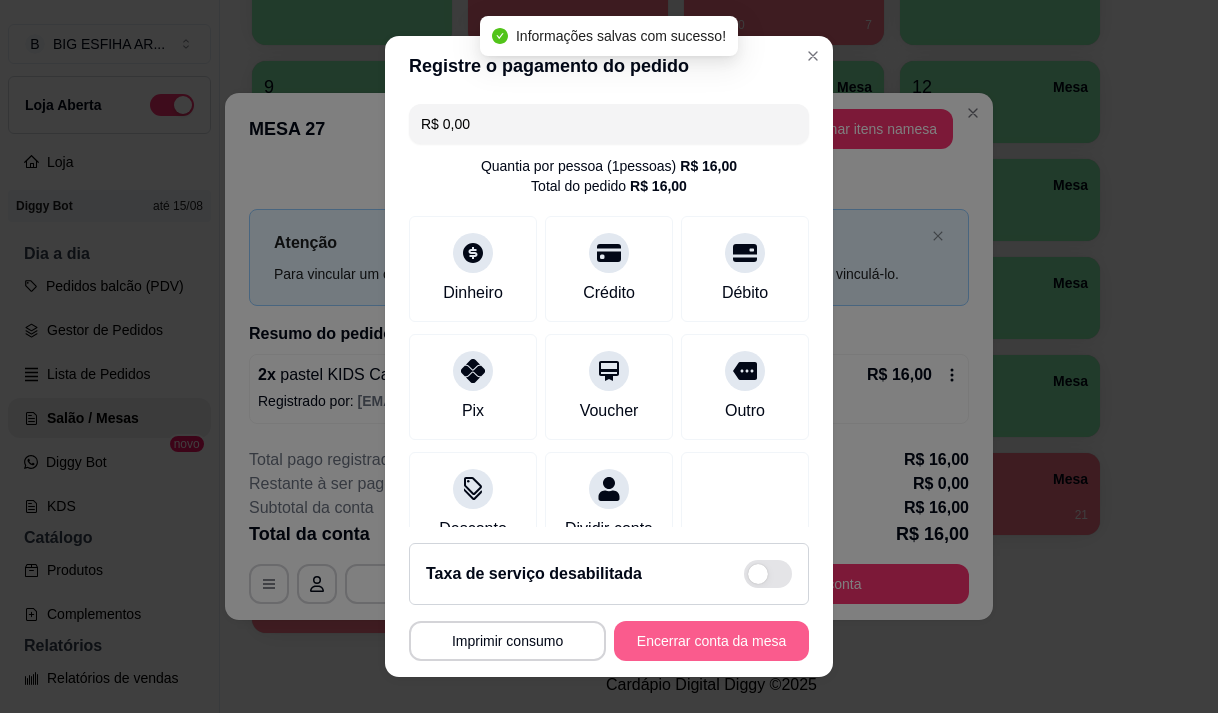 click on "Encerrar conta da mesa" at bounding box center [711, 641] 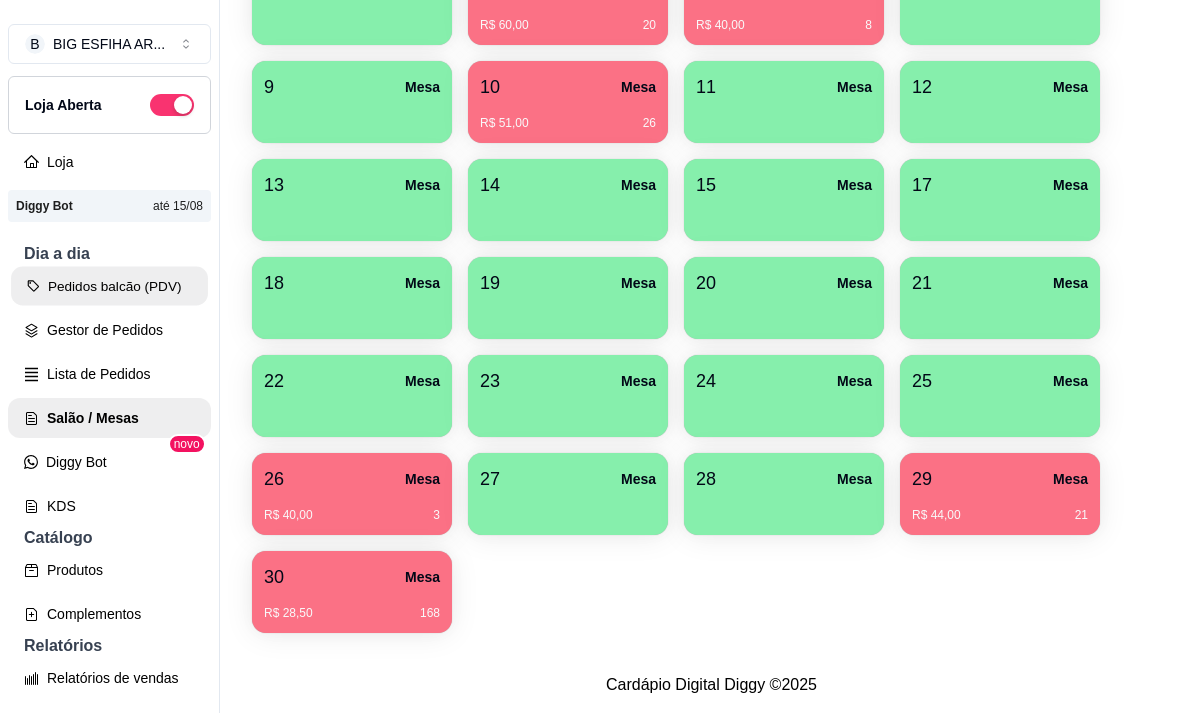 click on "Pedidos balcão (PDV)" at bounding box center (109, 286) 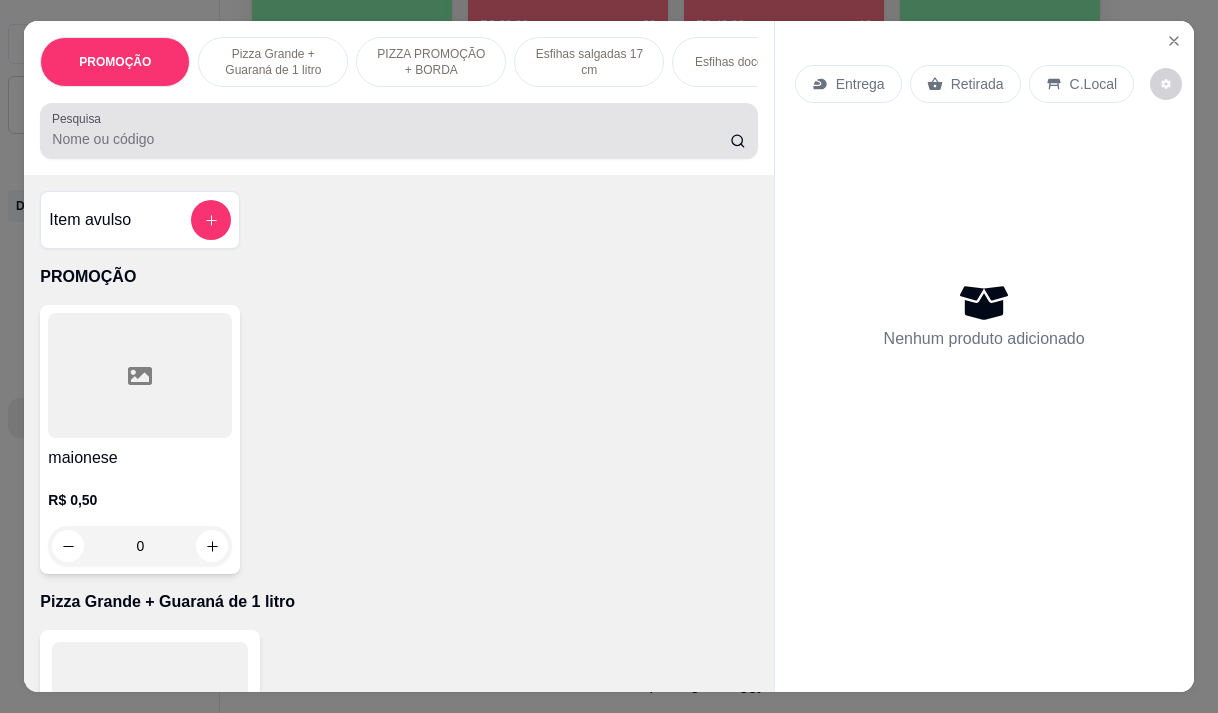 click on "Pesquisa" at bounding box center (391, 139) 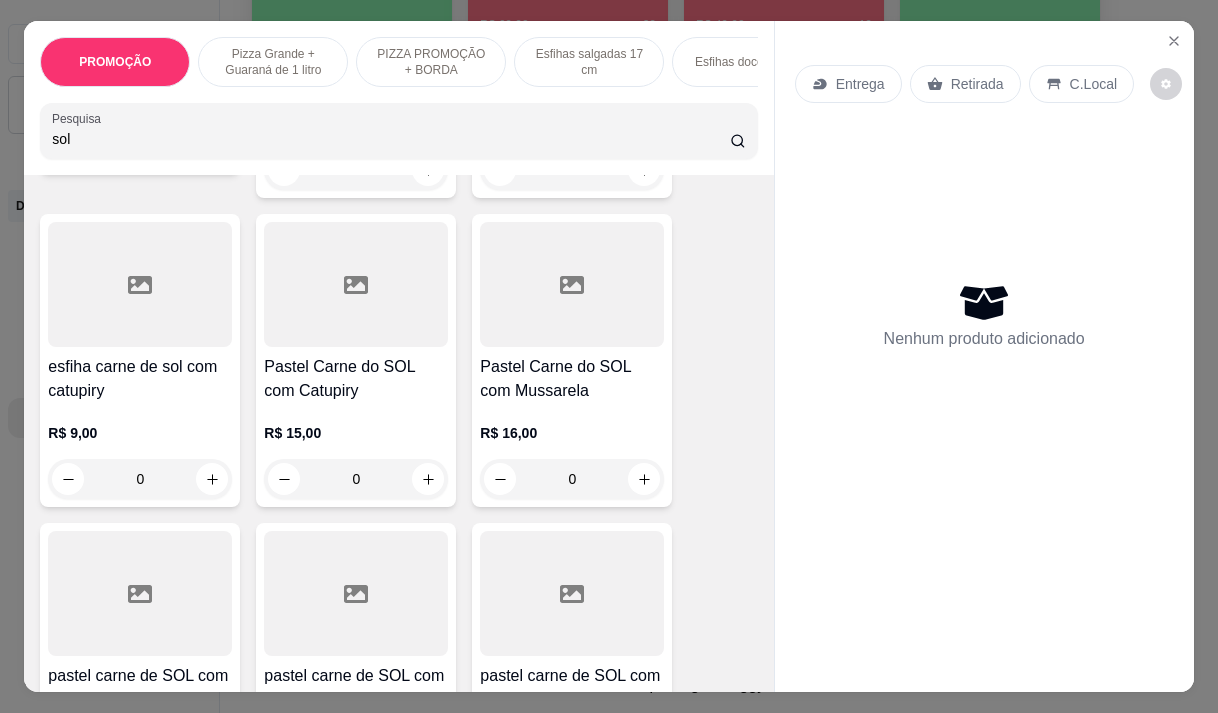 scroll, scrollTop: 500, scrollLeft: 0, axis: vertical 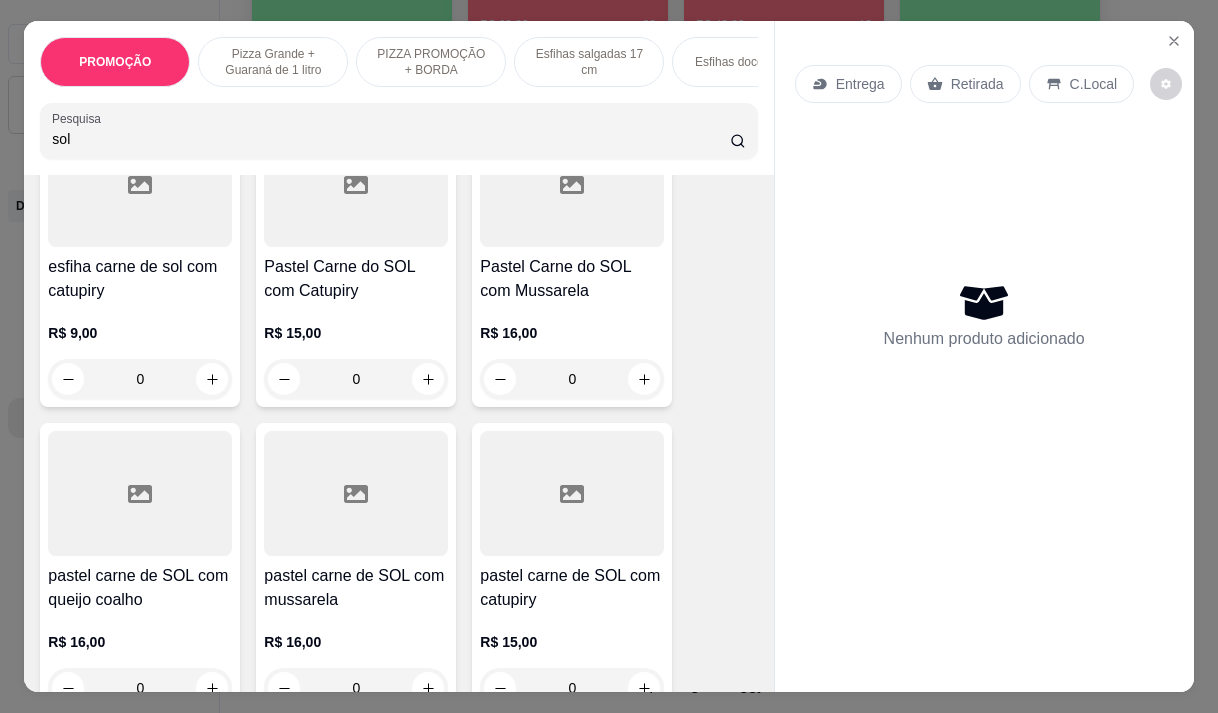 type on "sol" 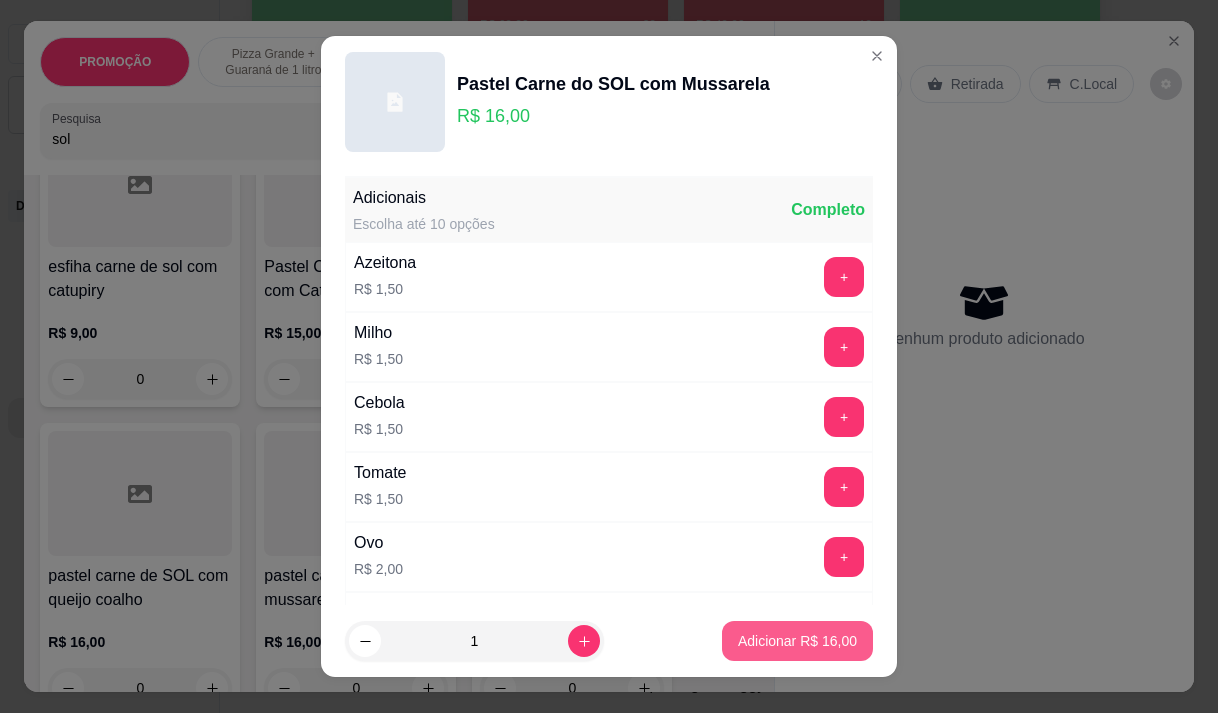 click on "Adicionar   R$ 16,00" at bounding box center (797, 641) 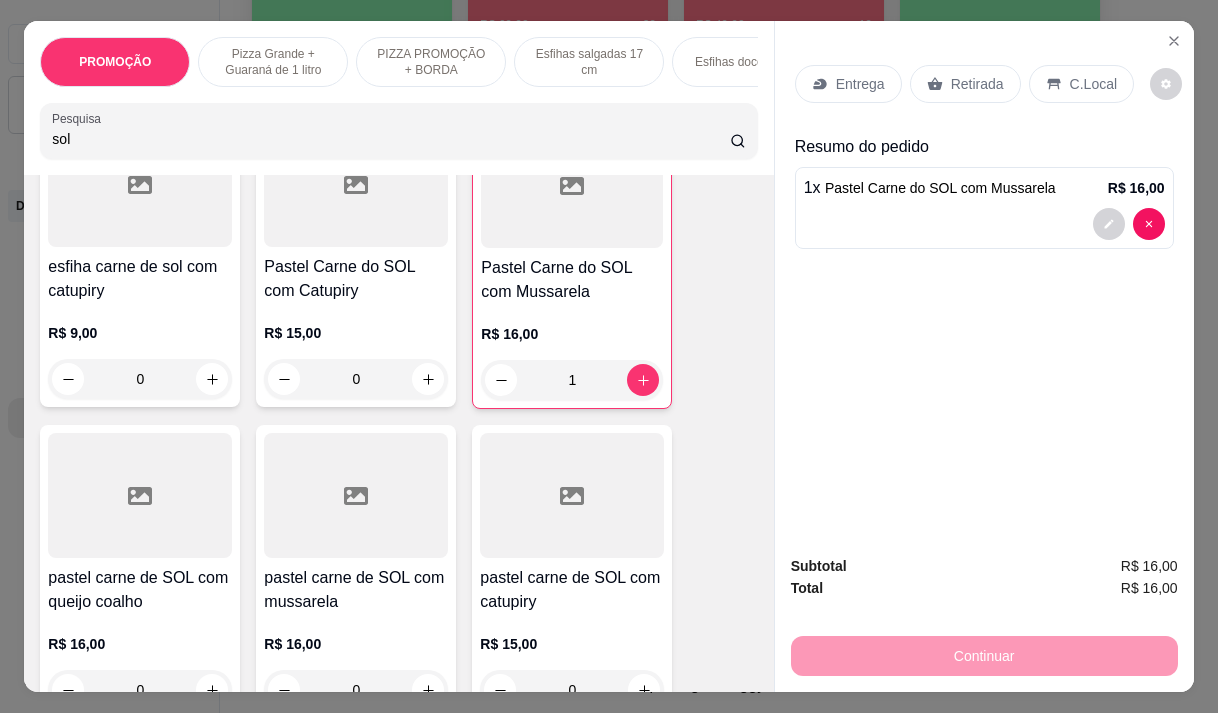 type on "1" 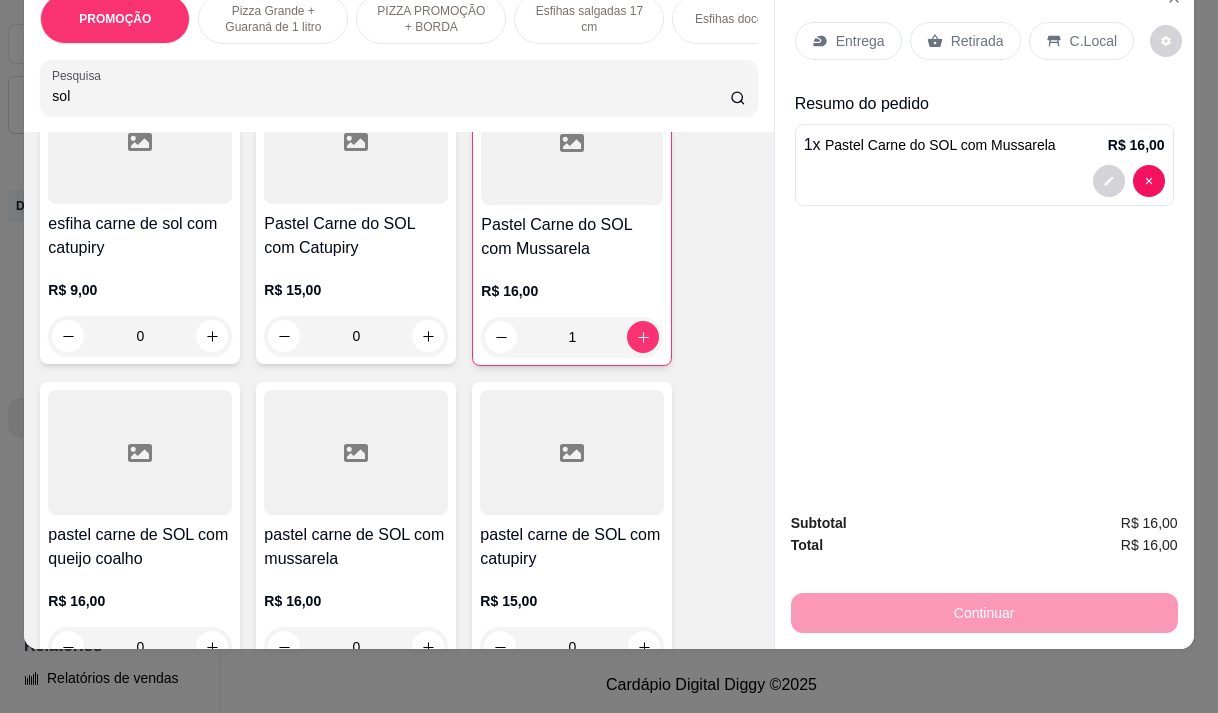 scroll, scrollTop: 0, scrollLeft: 0, axis: both 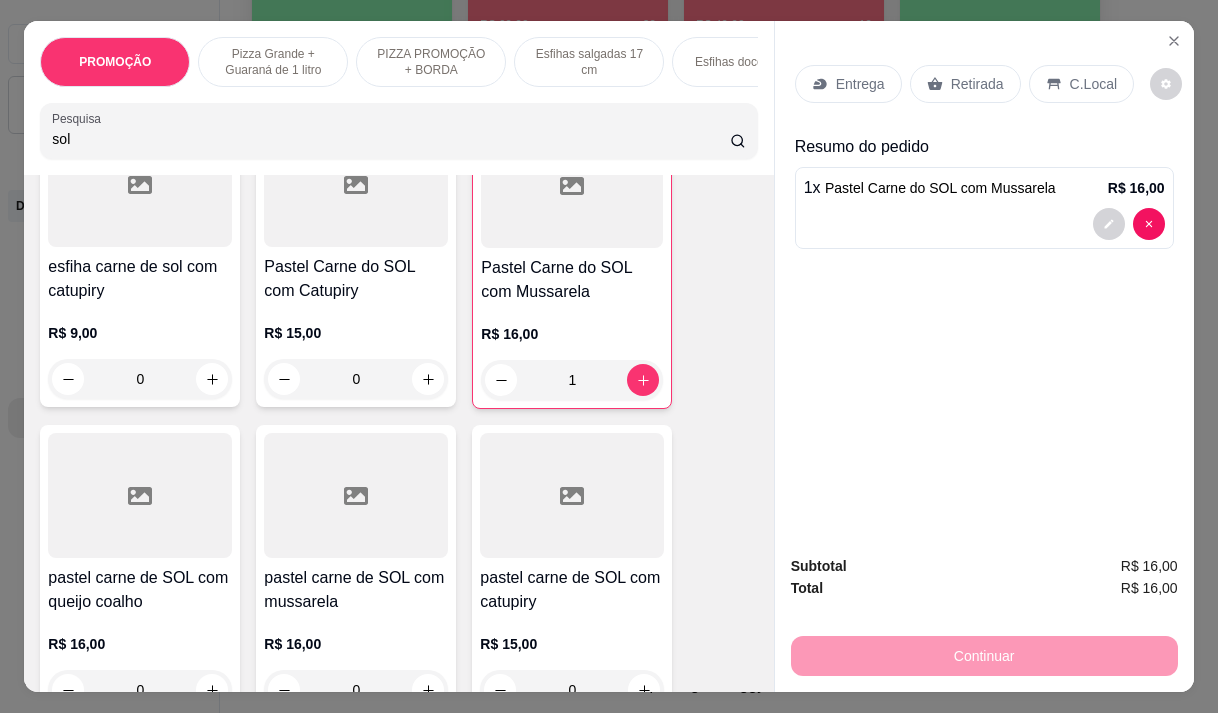 click on "Continuar" at bounding box center (984, 653) 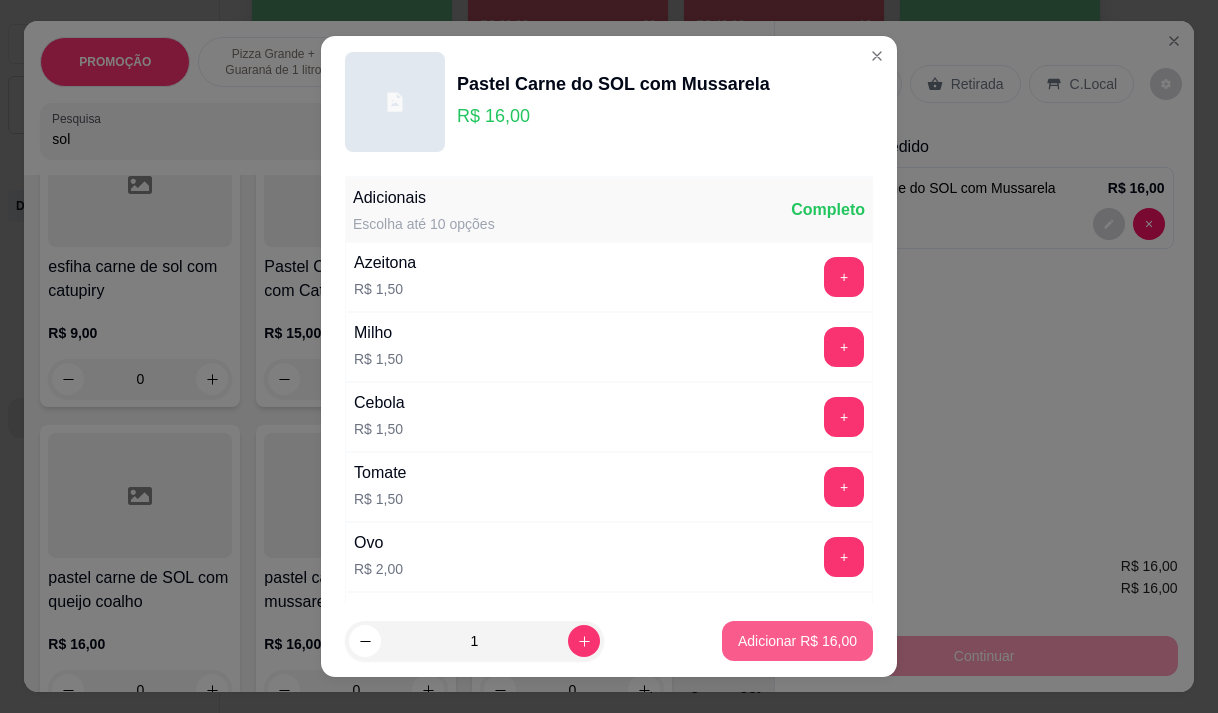click on "Adicionar   R$ 16,00" at bounding box center (797, 641) 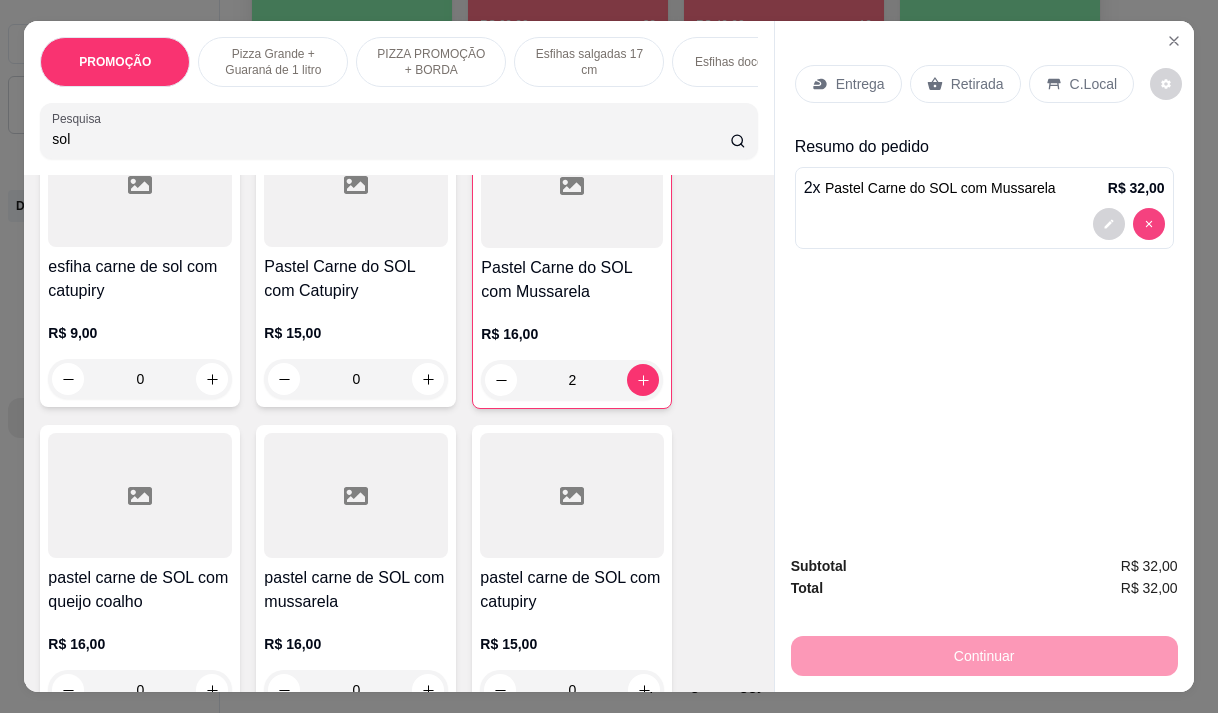 type on "0" 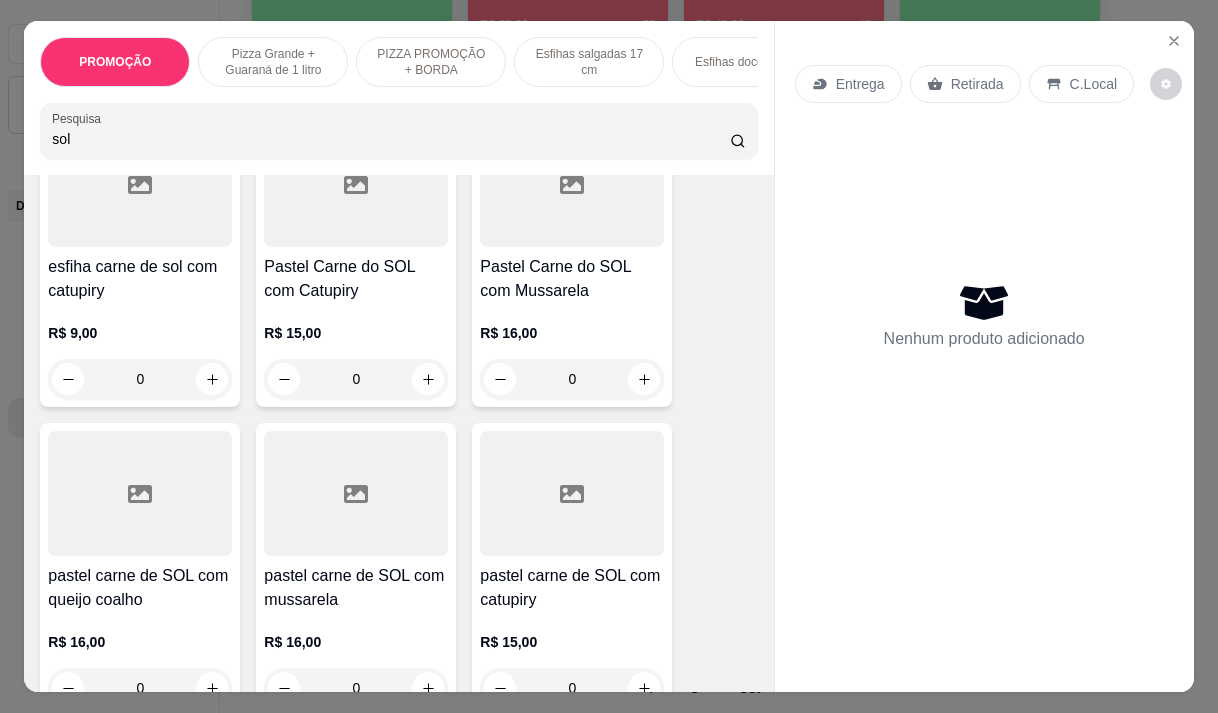 click on "R$ 16,00" at bounding box center (572, 333) 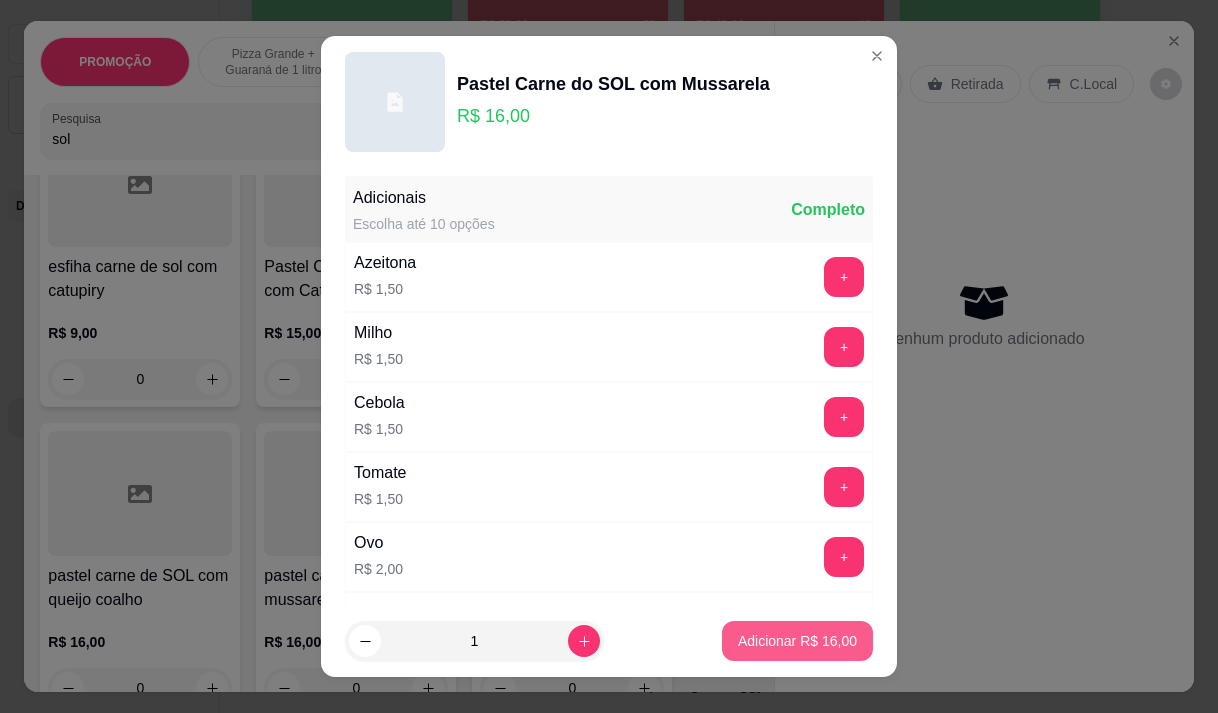 click on "Adicionar   R$ 16,00" at bounding box center (797, 641) 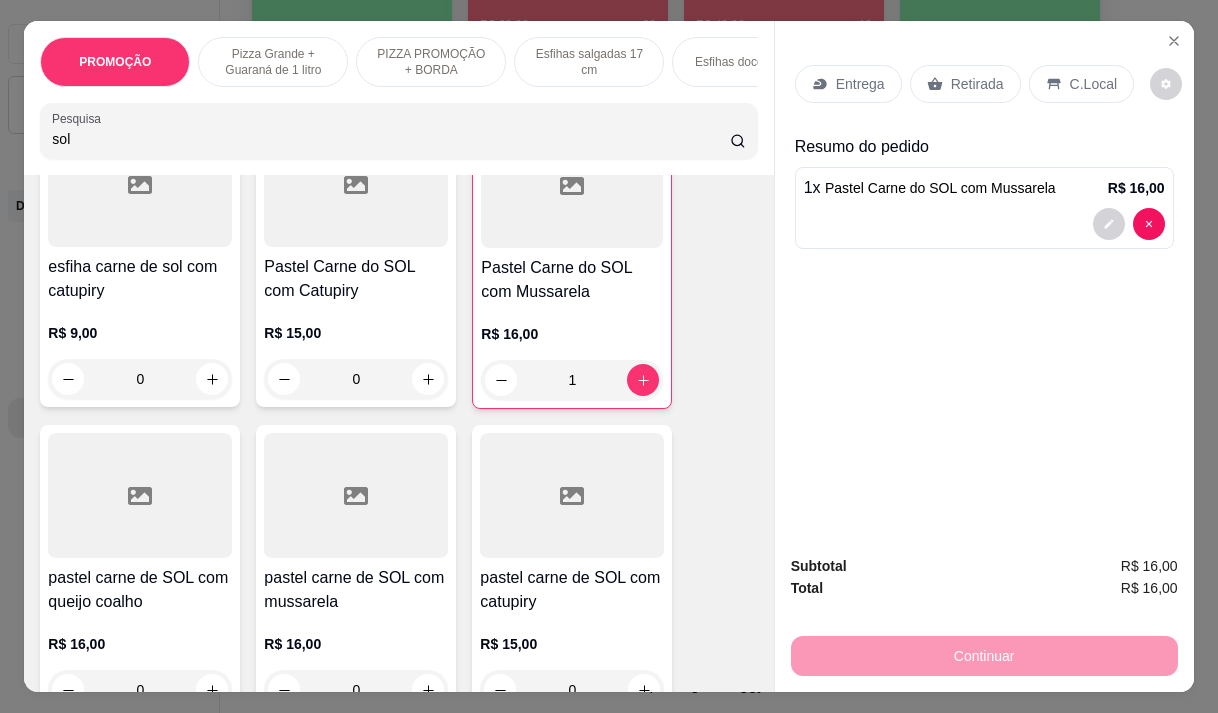 click on "Continuar" at bounding box center (984, 653) 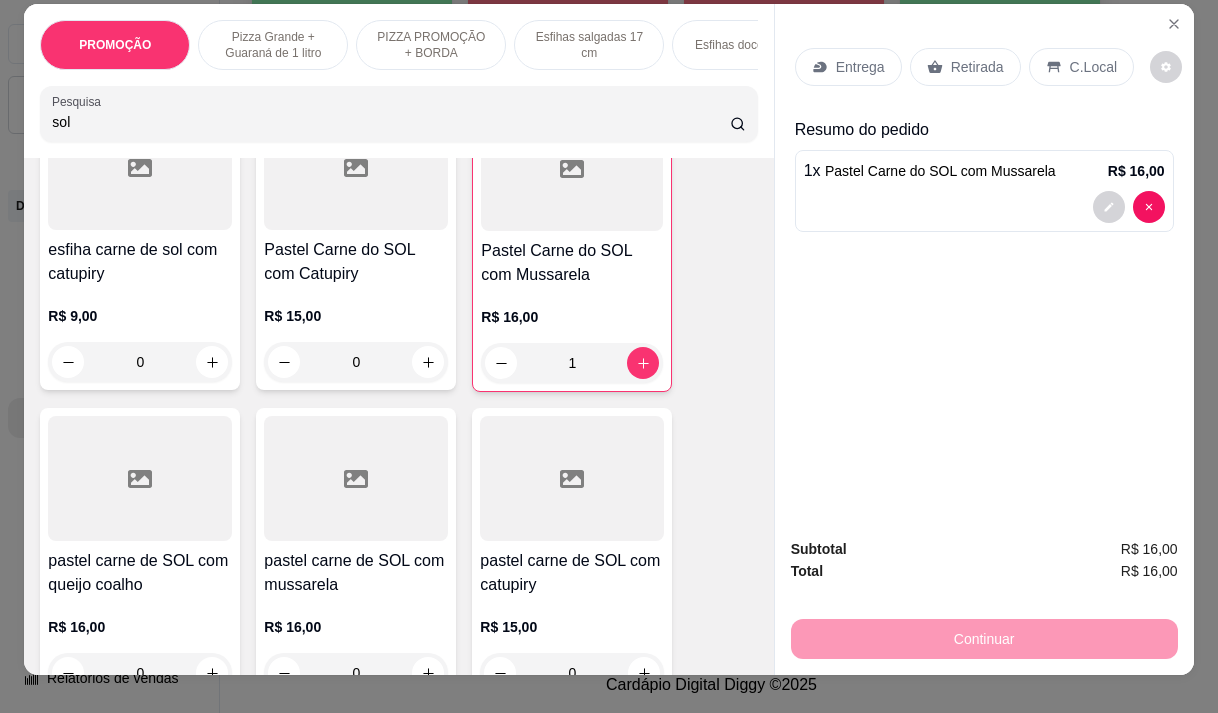scroll, scrollTop: 0, scrollLeft: 0, axis: both 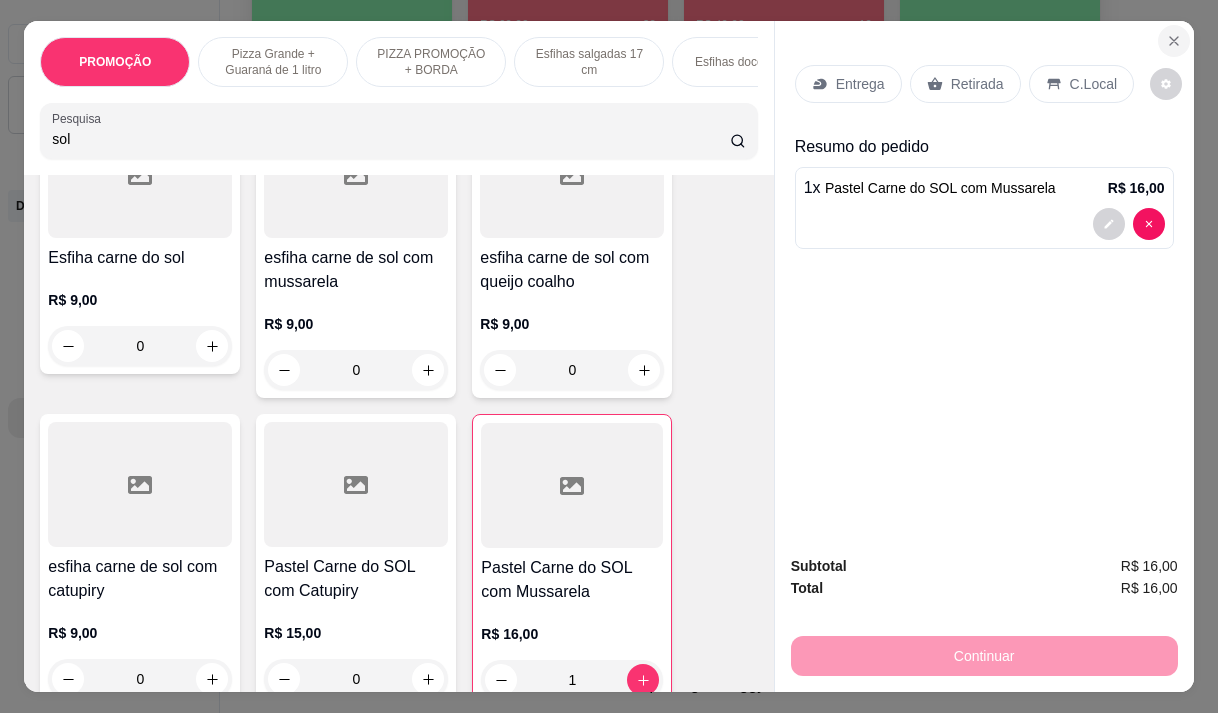 click 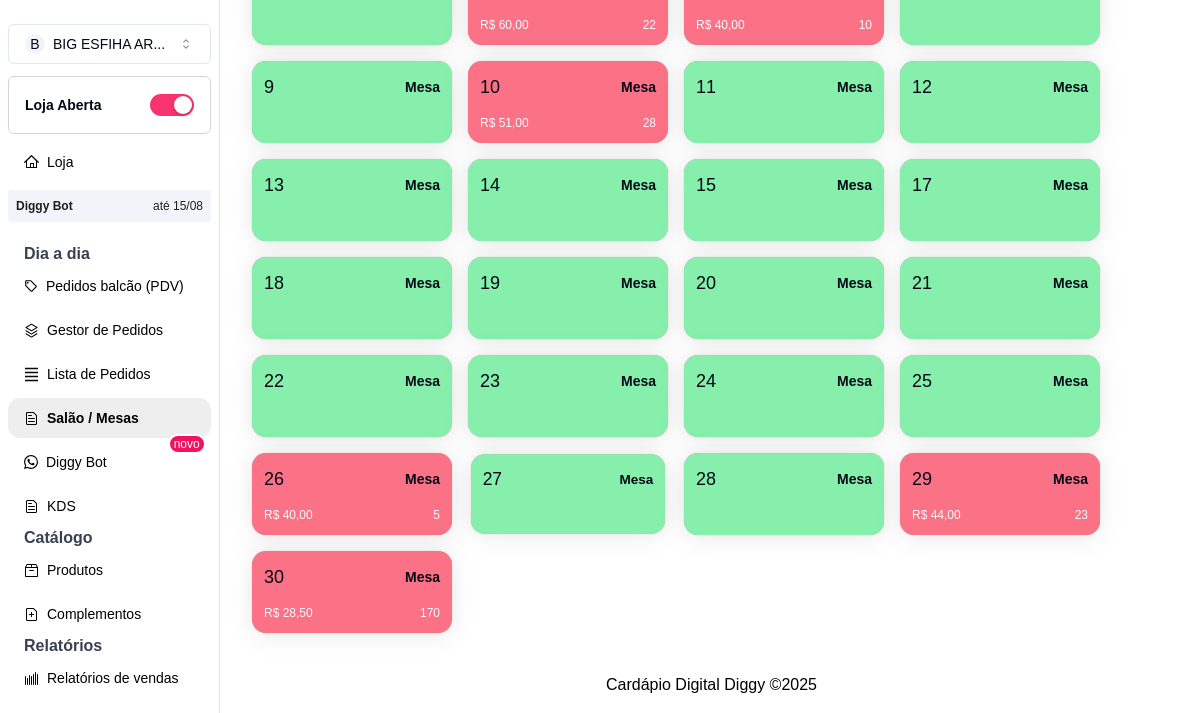 click on "27 Mesa" at bounding box center (568, 479) 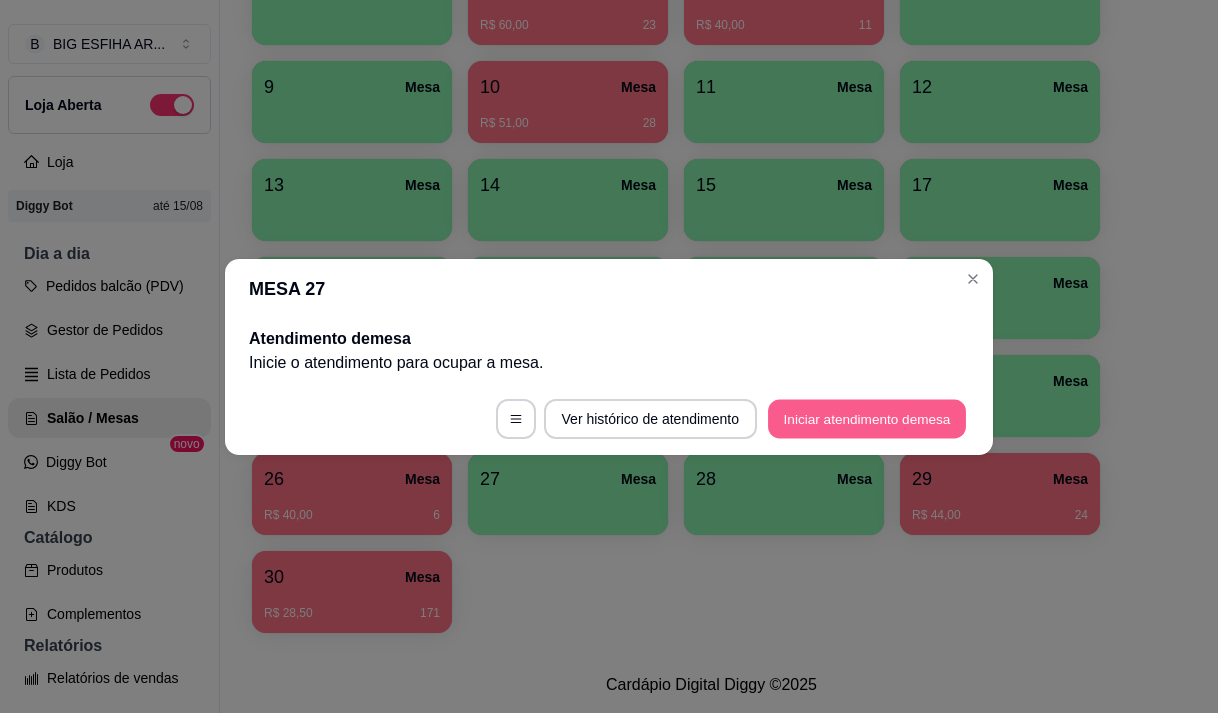 click on "Iniciar atendimento de  mesa" at bounding box center [867, 418] 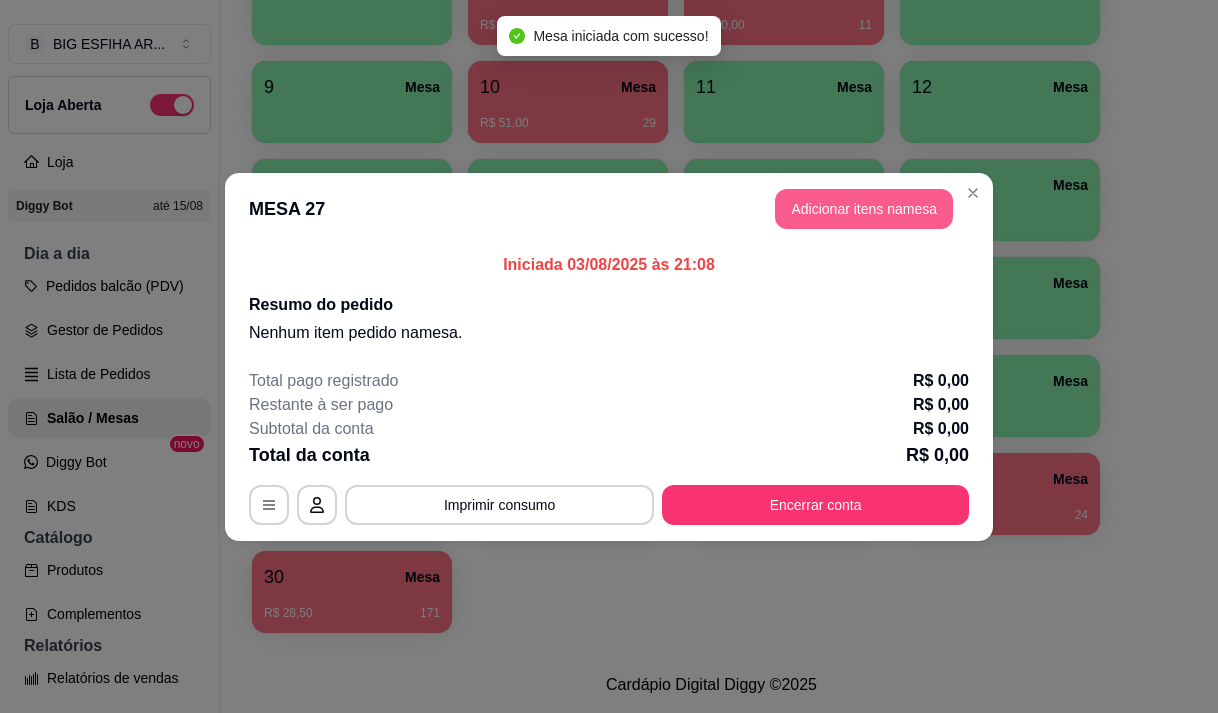 click on "Adicionar itens na  mesa" at bounding box center (864, 209) 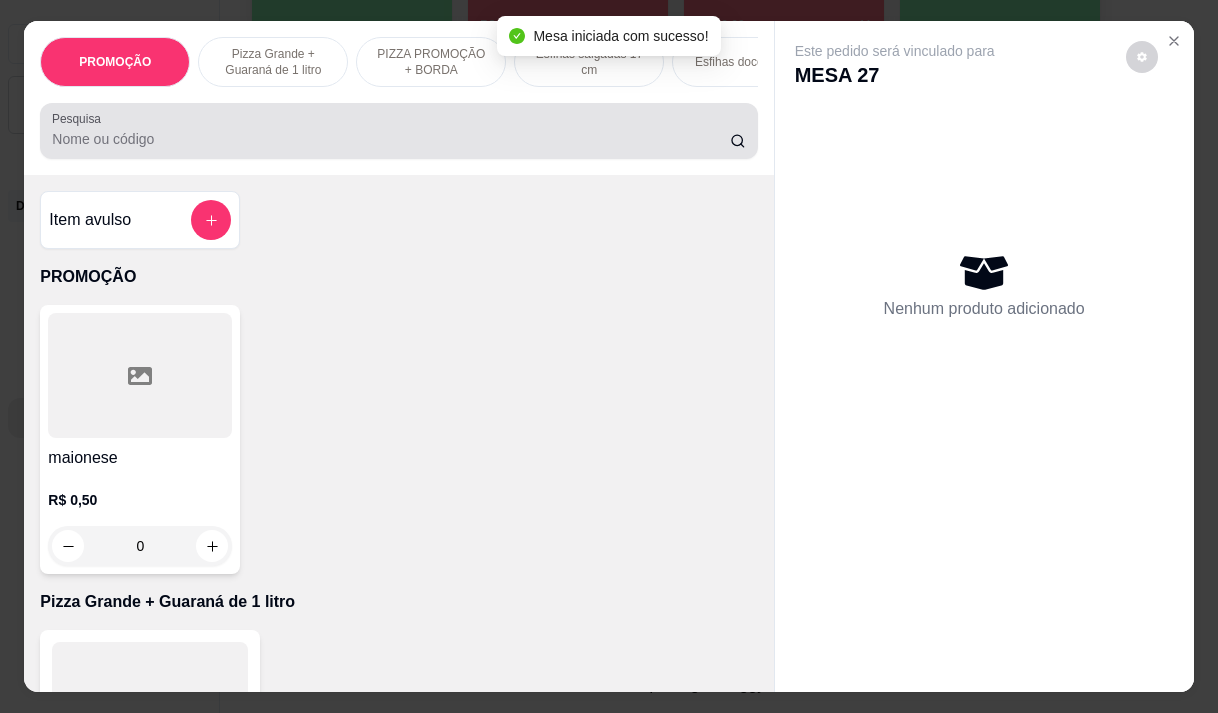 click at bounding box center (398, 131) 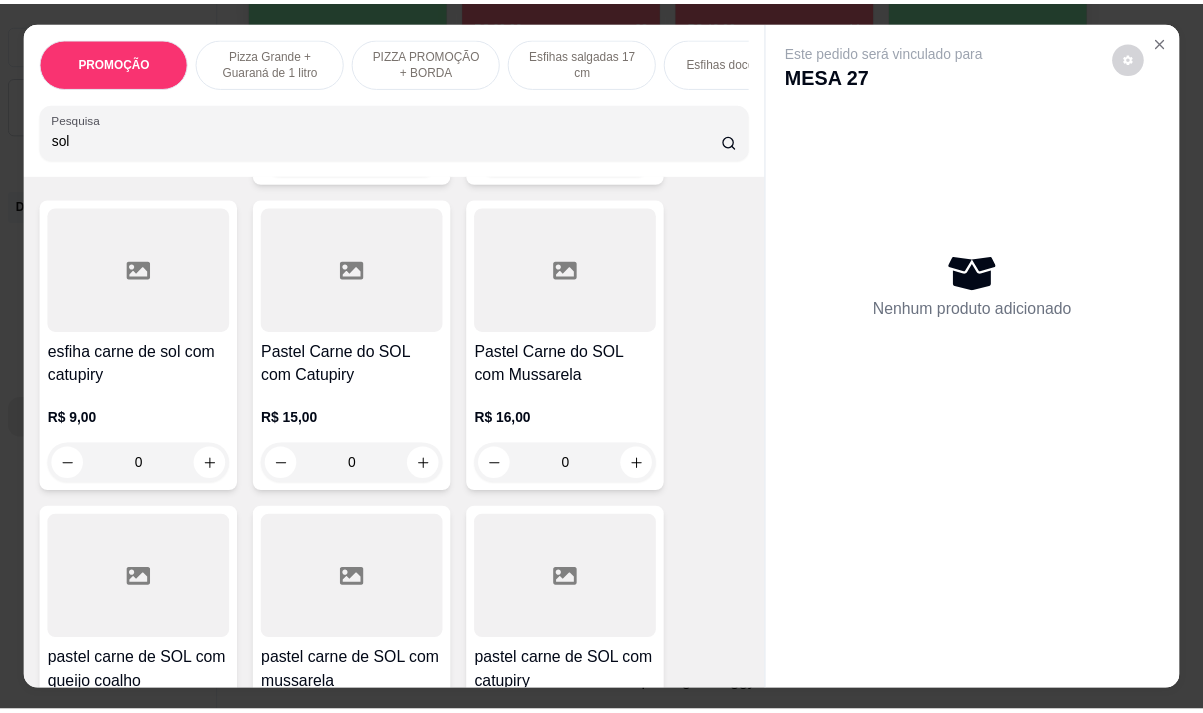 scroll, scrollTop: 500, scrollLeft: 0, axis: vertical 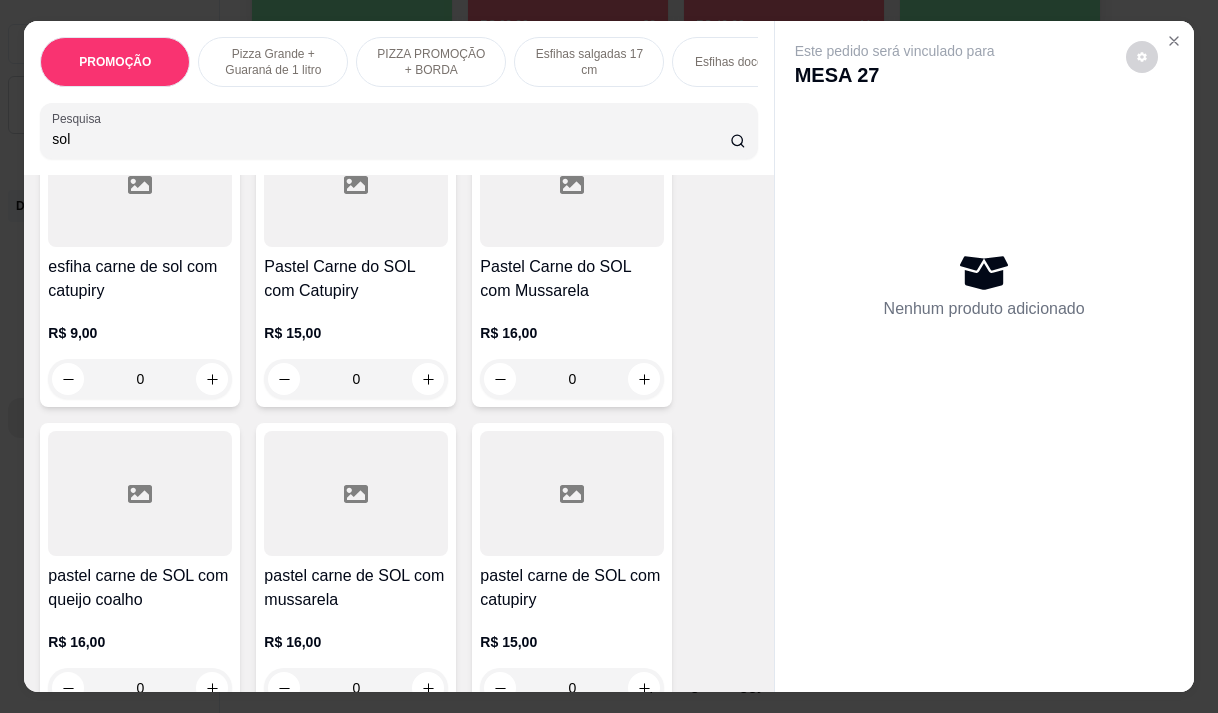 type on "sol" 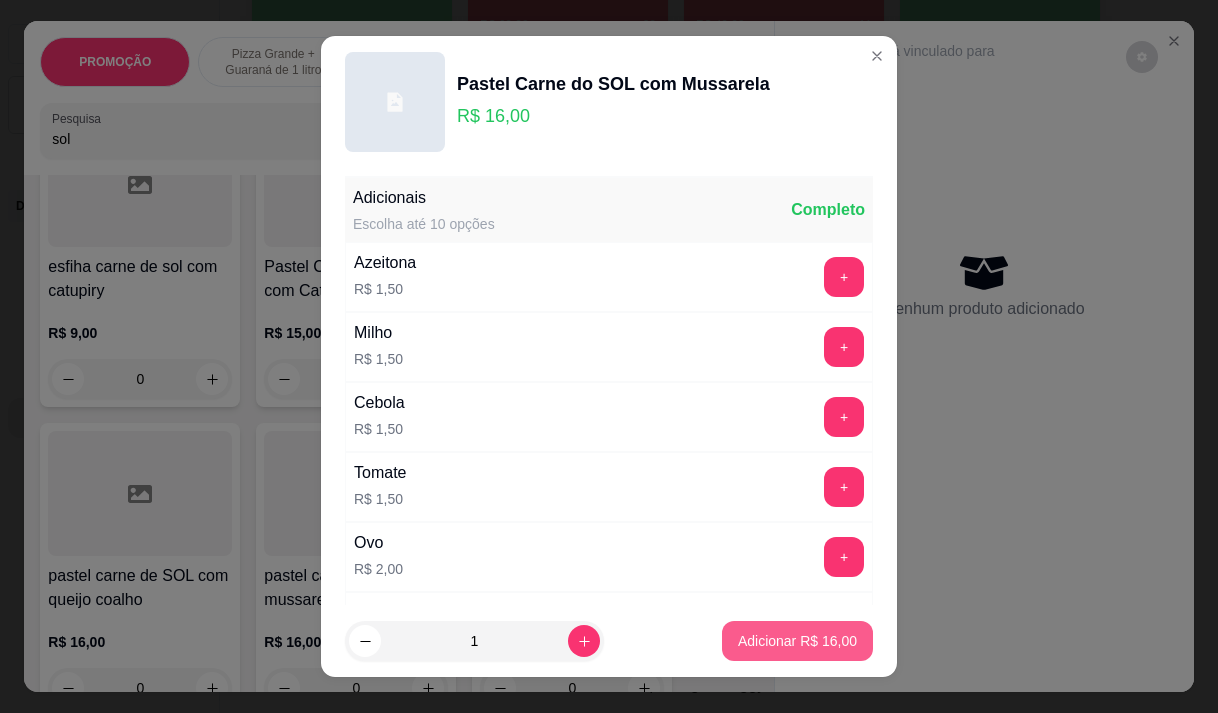 click on "Adicionar   R$ 16,00" at bounding box center [797, 641] 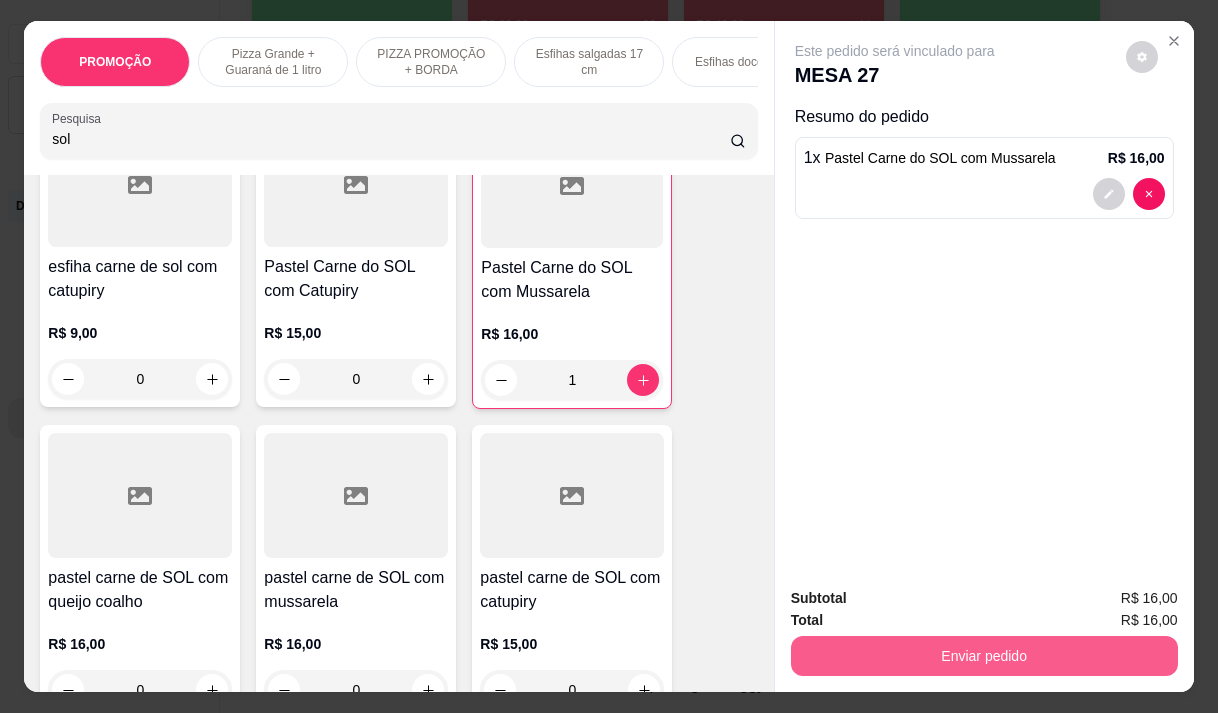 click on "Enviar pedido" at bounding box center (984, 656) 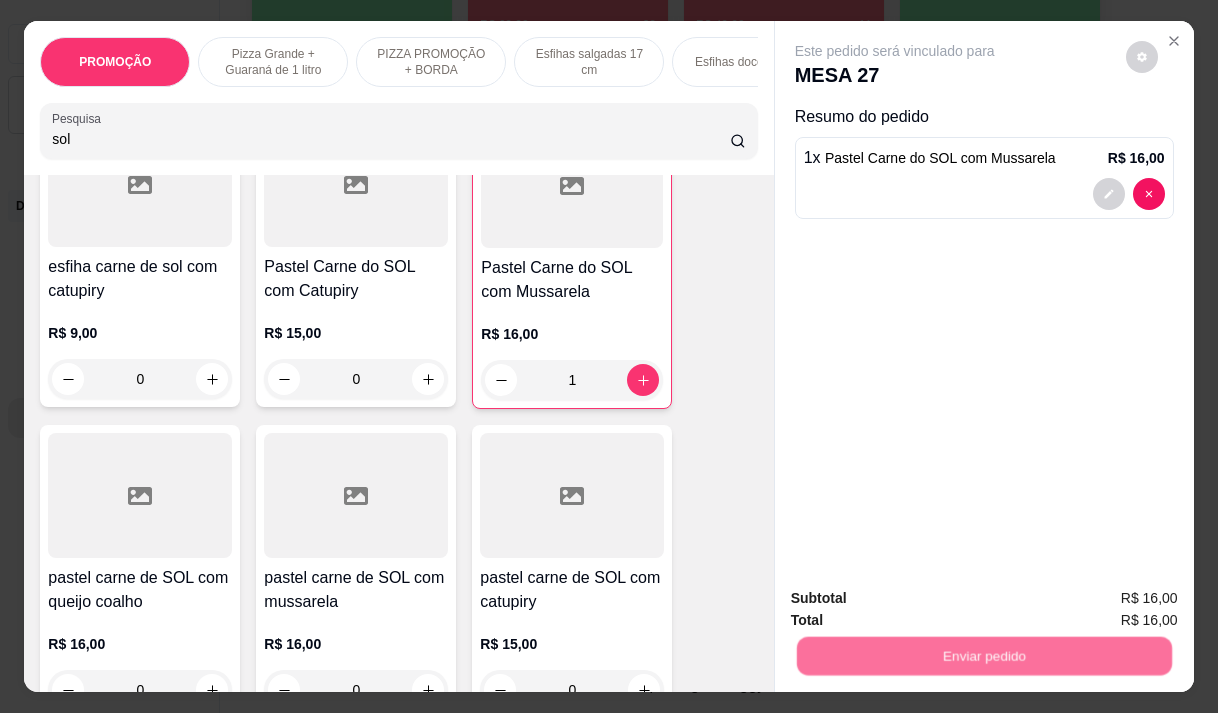click on "Não registrar e enviar pedido" at bounding box center [918, 599] 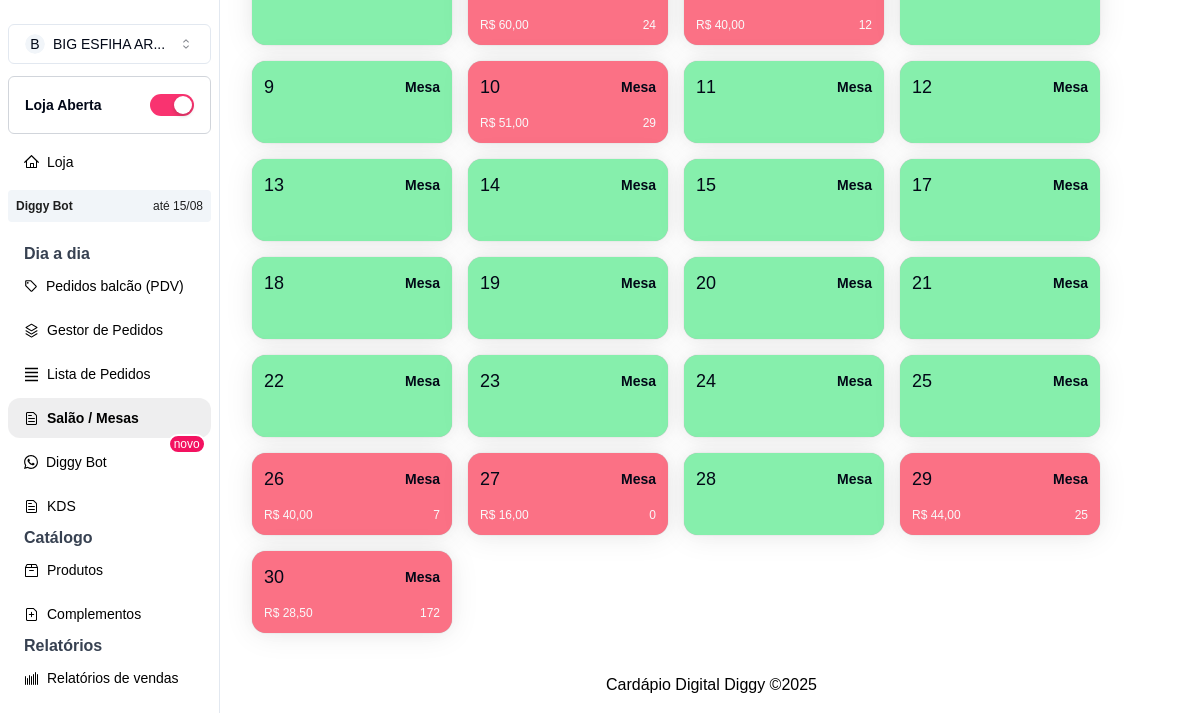 click on "R$ 16,00 0" at bounding box center [568, 508] 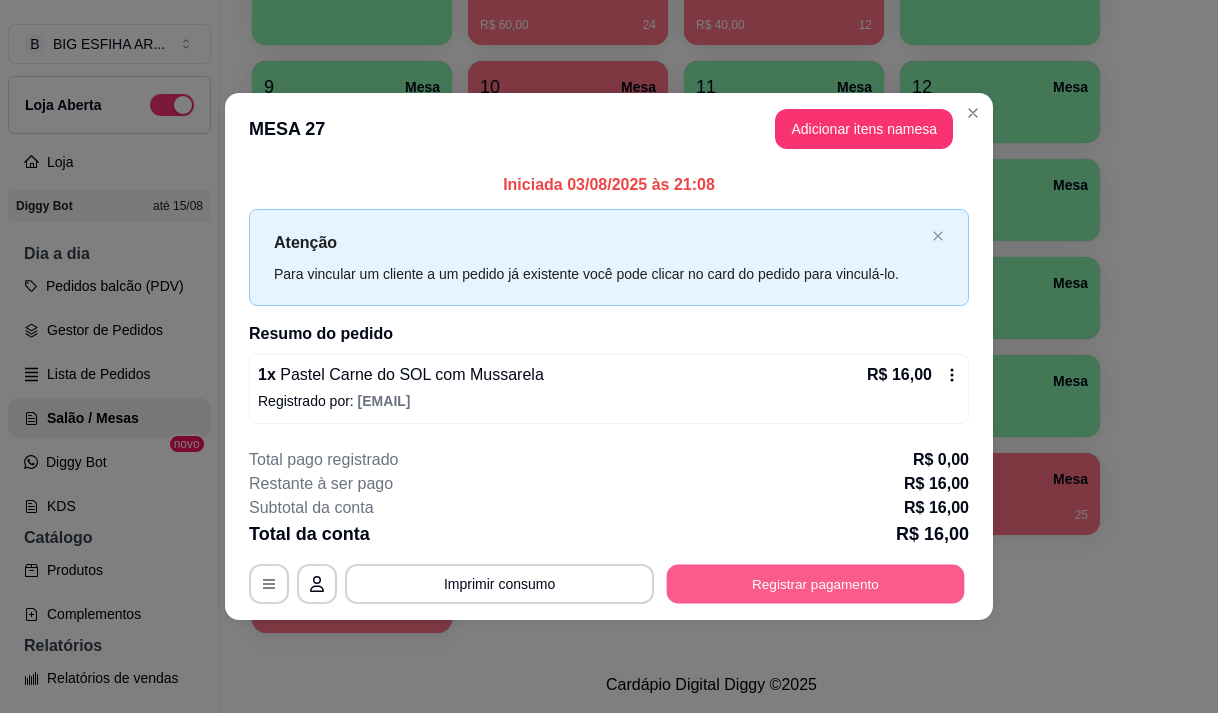 click on "Registrar pagamento" at bounding box center [816, 584] 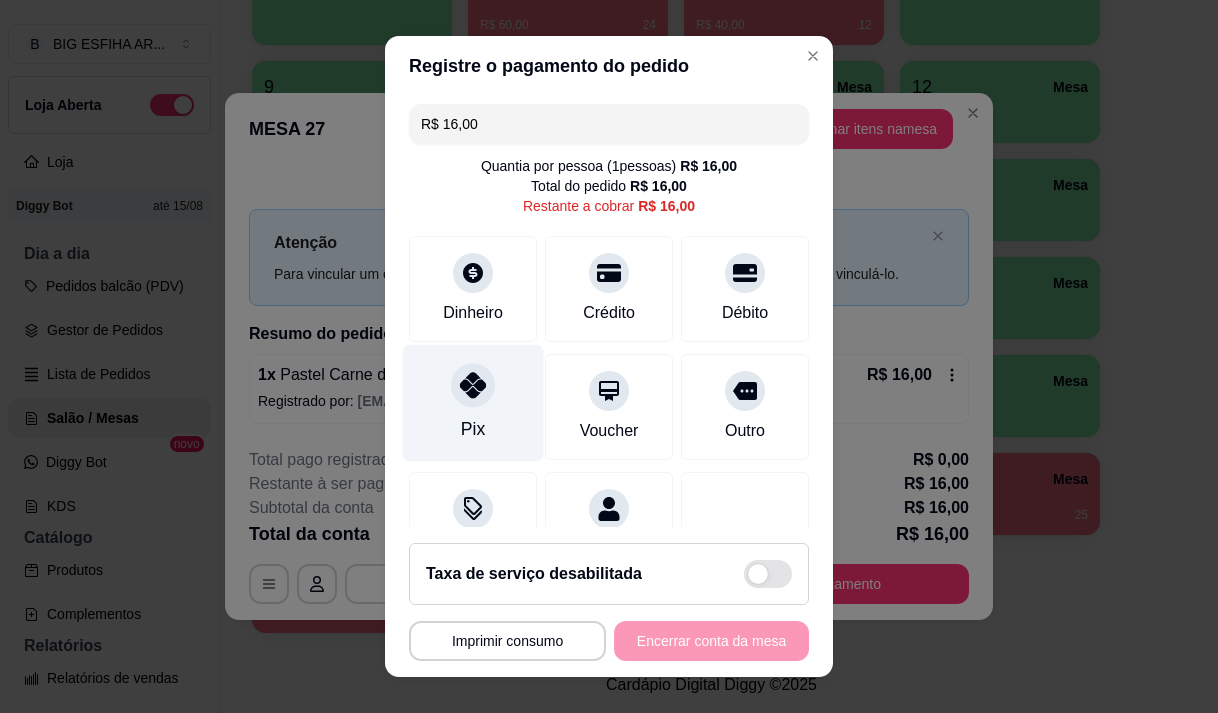 click at bounding box center (473, 385) 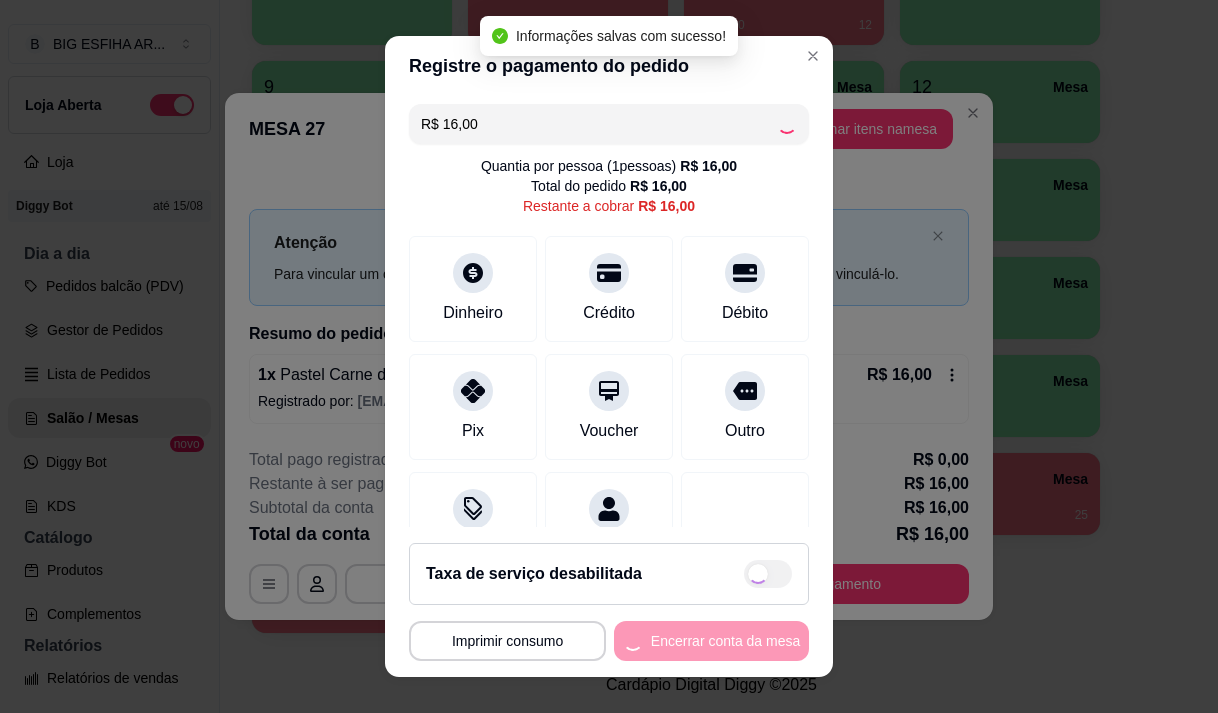 type on "R$ 0,00" 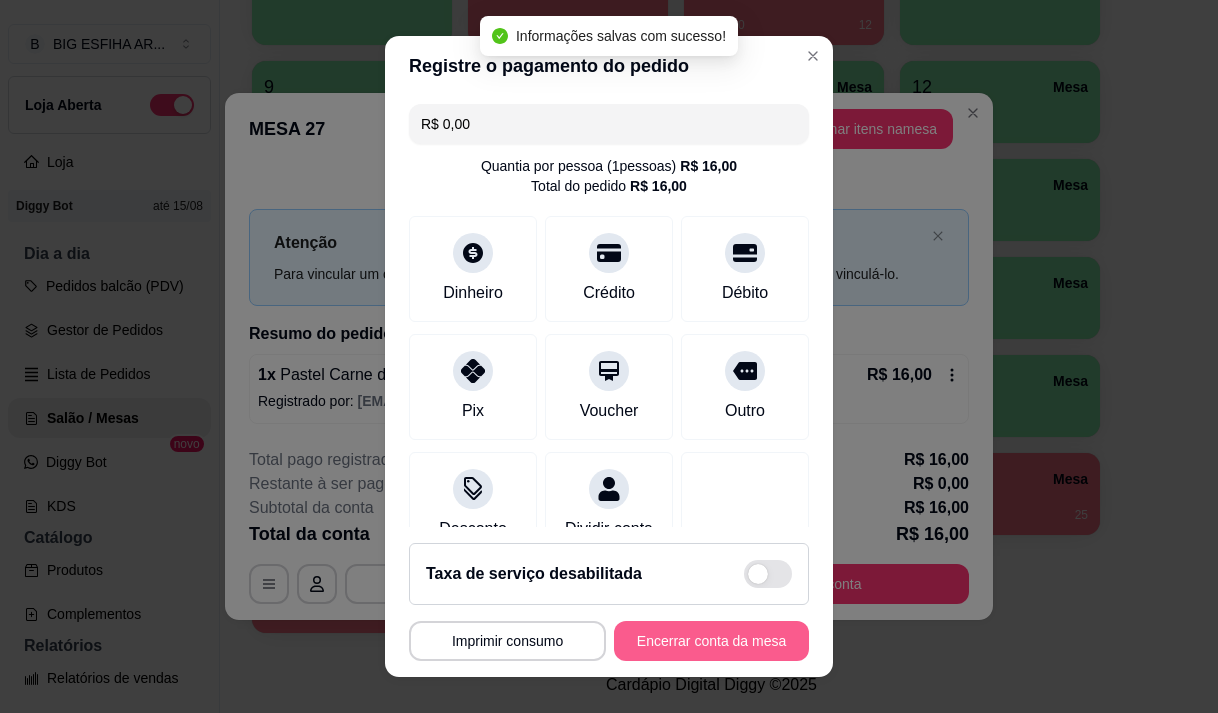 click on "Encerrar conta da mesa" at bounding box center (711, 641) 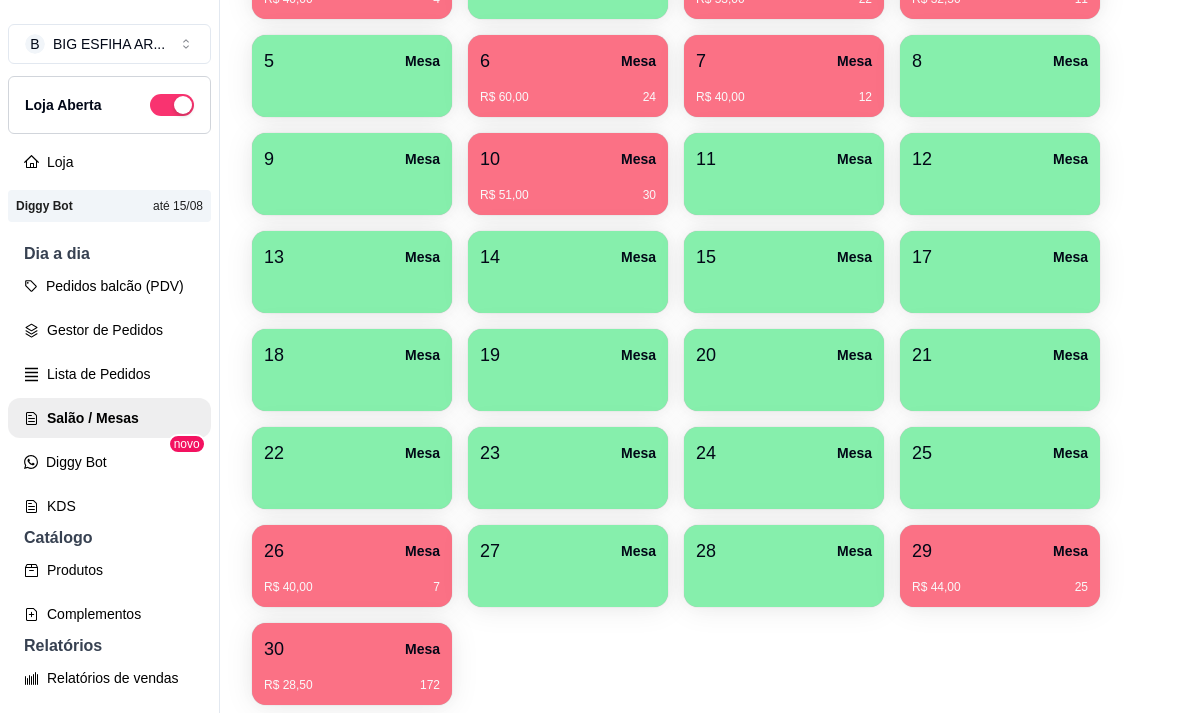 scroll, scrollTop: 308, scrollLeft: 0, axis: vertical 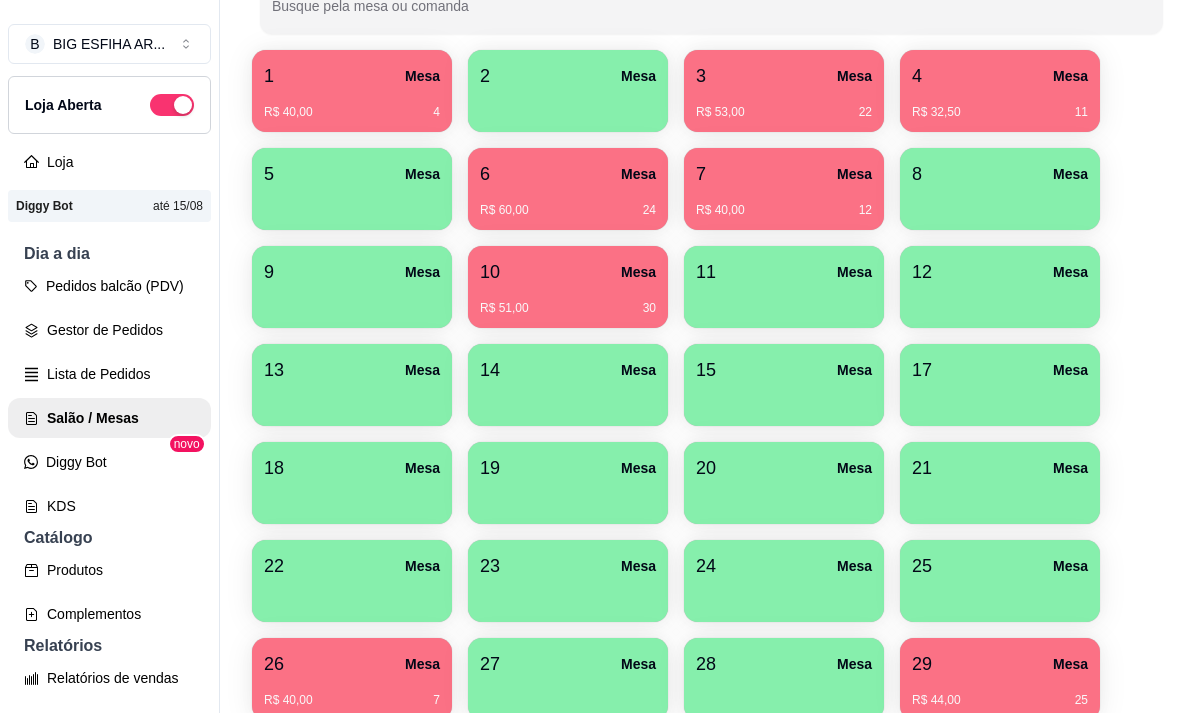 click on "3 Mesa" at bounding box center [784, 76] 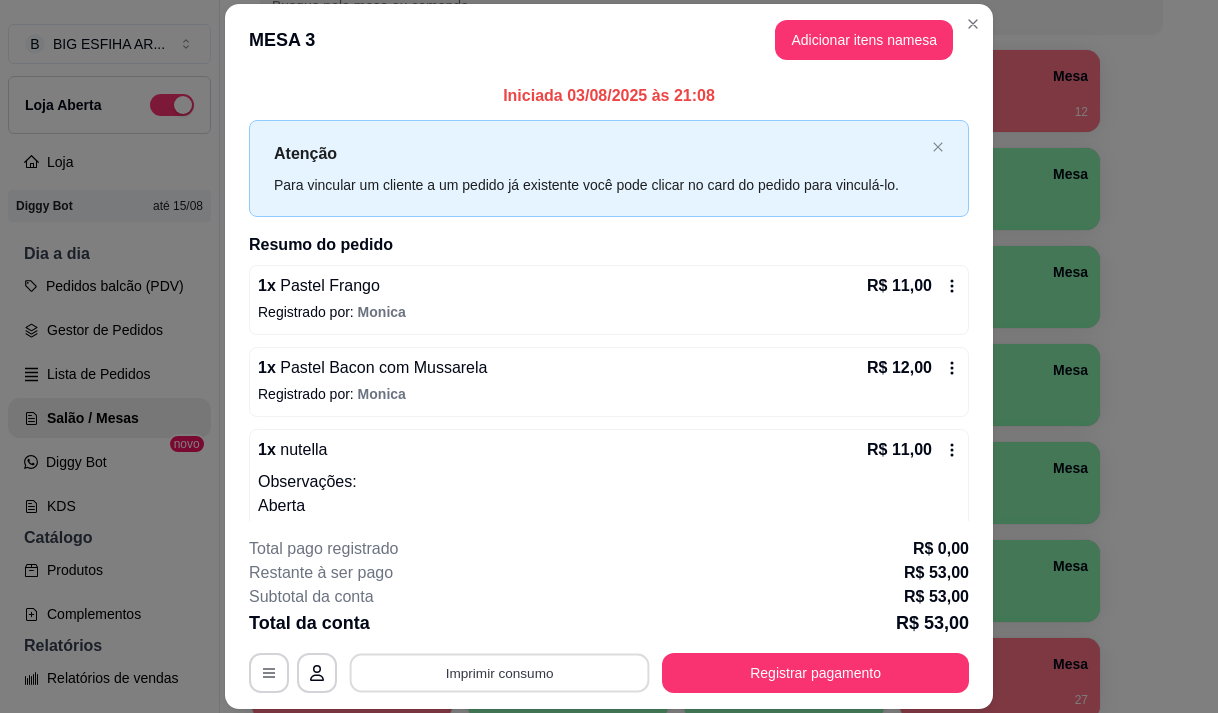 click on "Imprimir consumo" at bounding box center (500, 673) 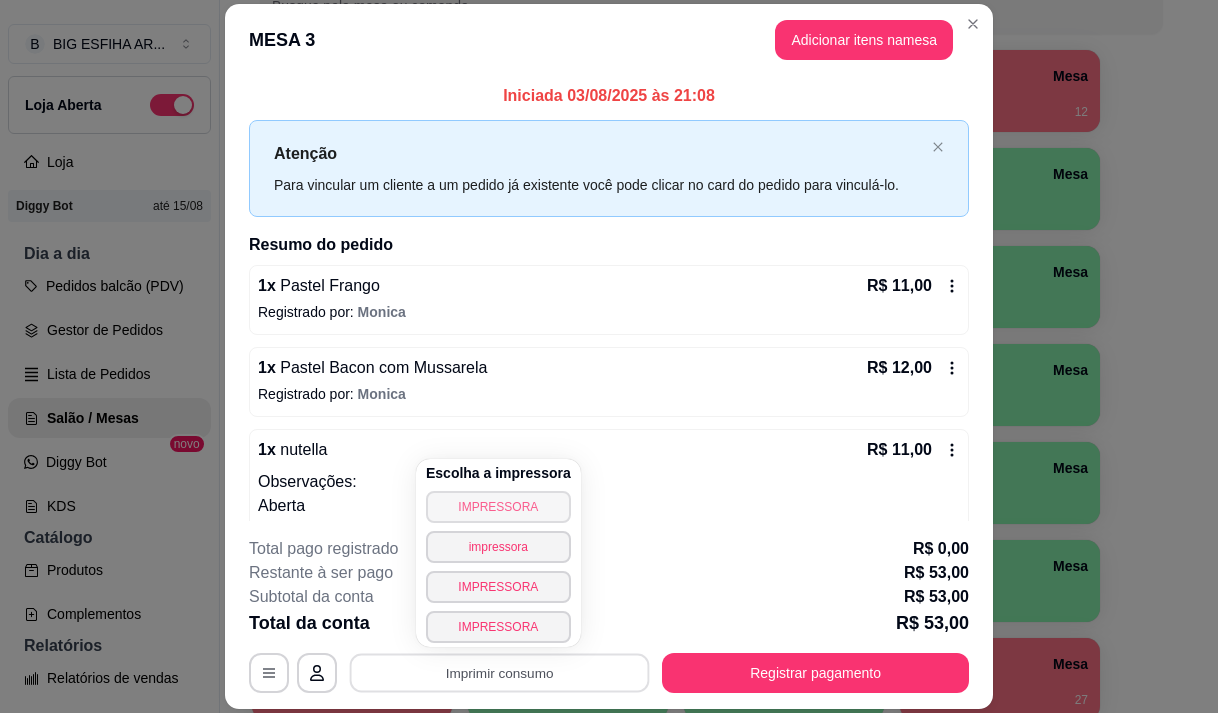 click on "IMPRESSORA" at bounding box center (498, 507) 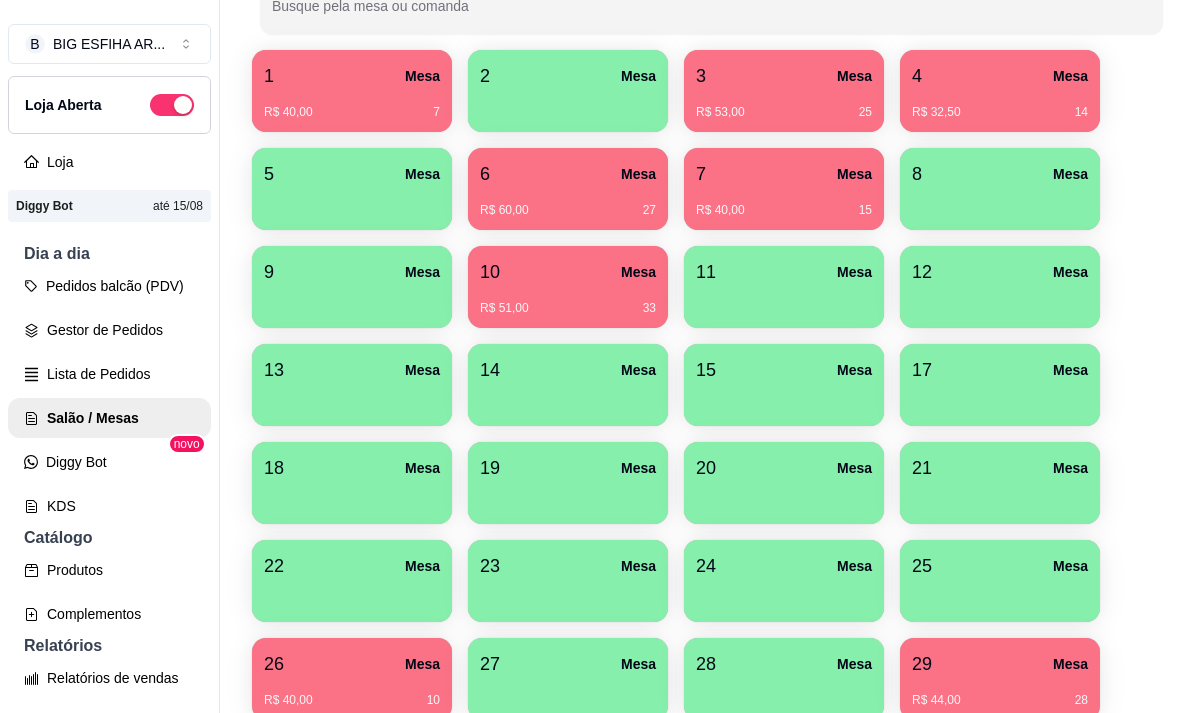 click on "R$ 53,00" at bounding box center (720, 112) 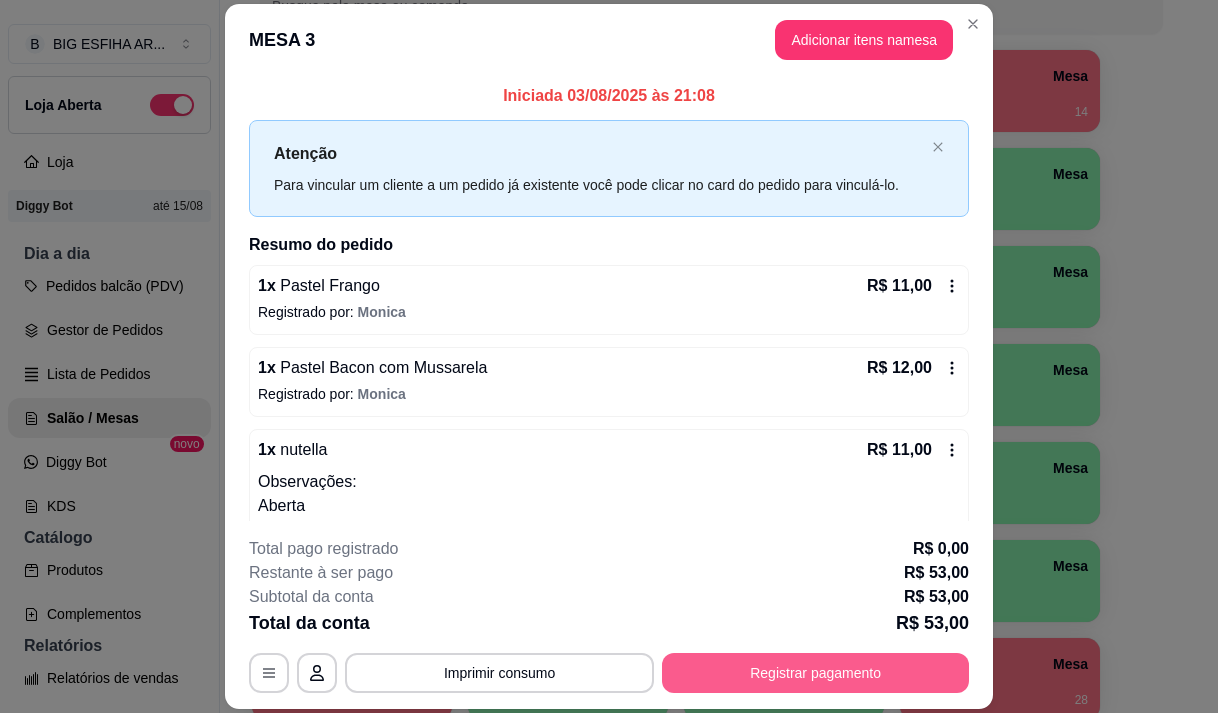 click on "Registrar pagamento" at bounding box center [815, 673] 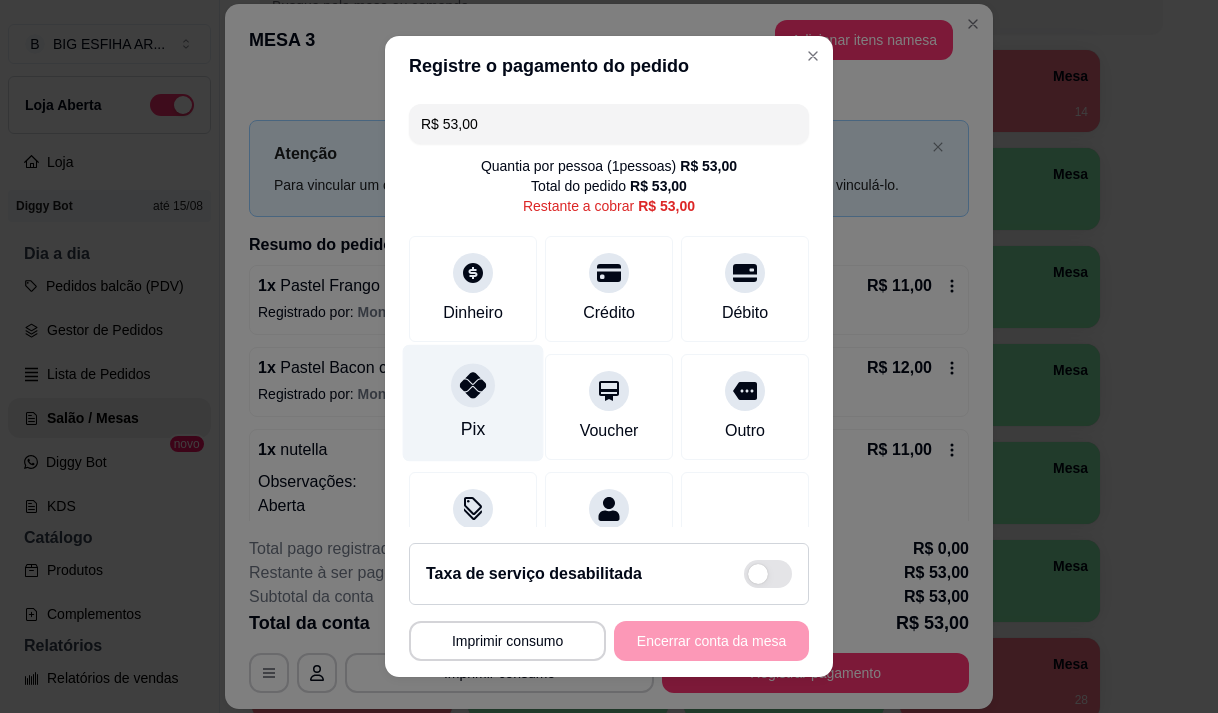 click at bounding box center (473, 385) 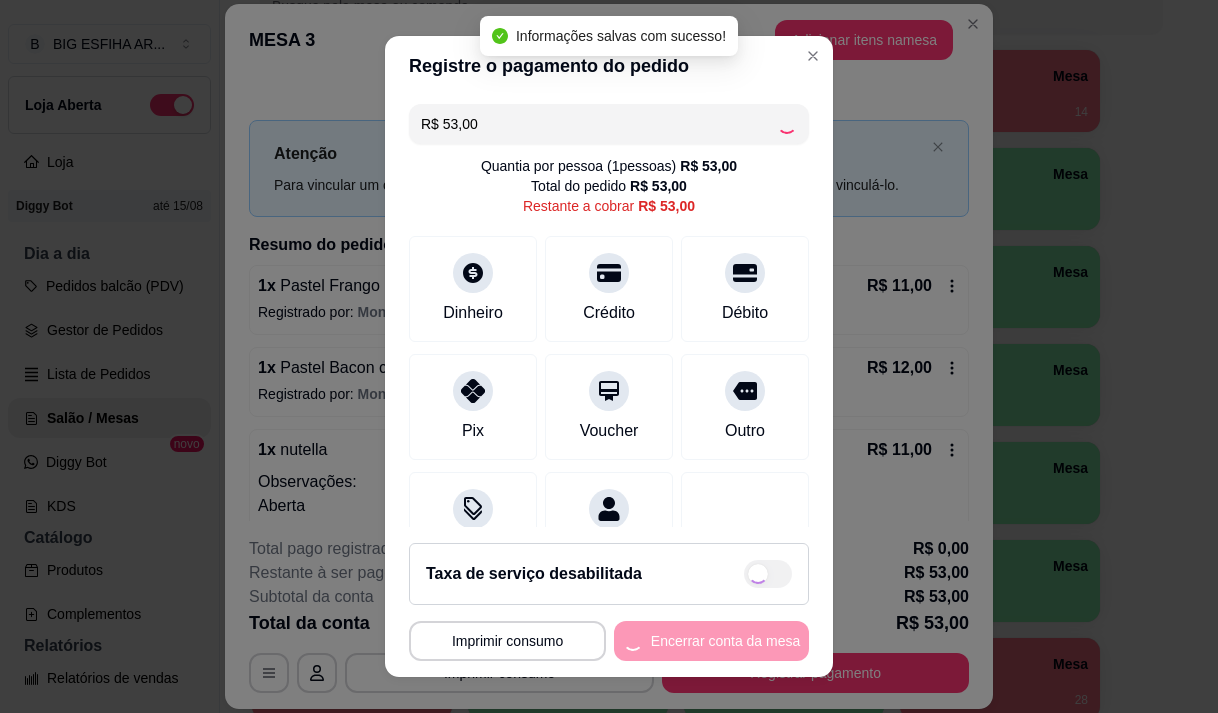 type on "R$ 0,00" 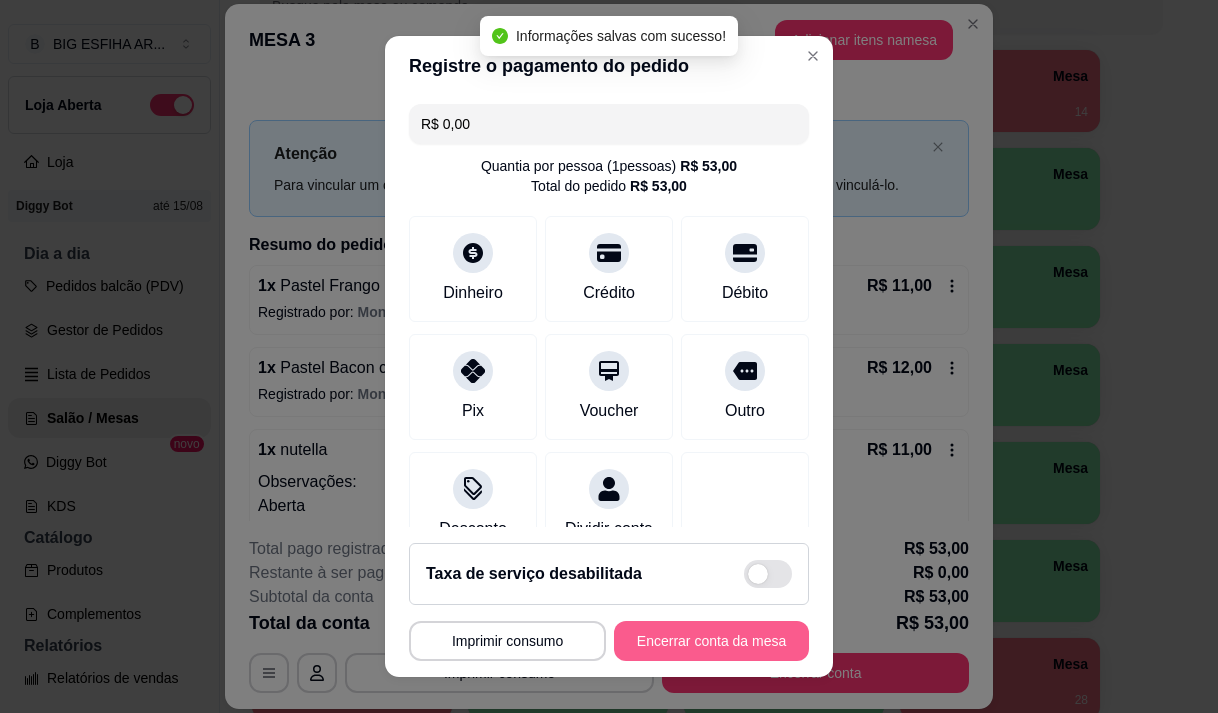 click on "Encerrar conta da mesa" at bounding box center (711, 641) 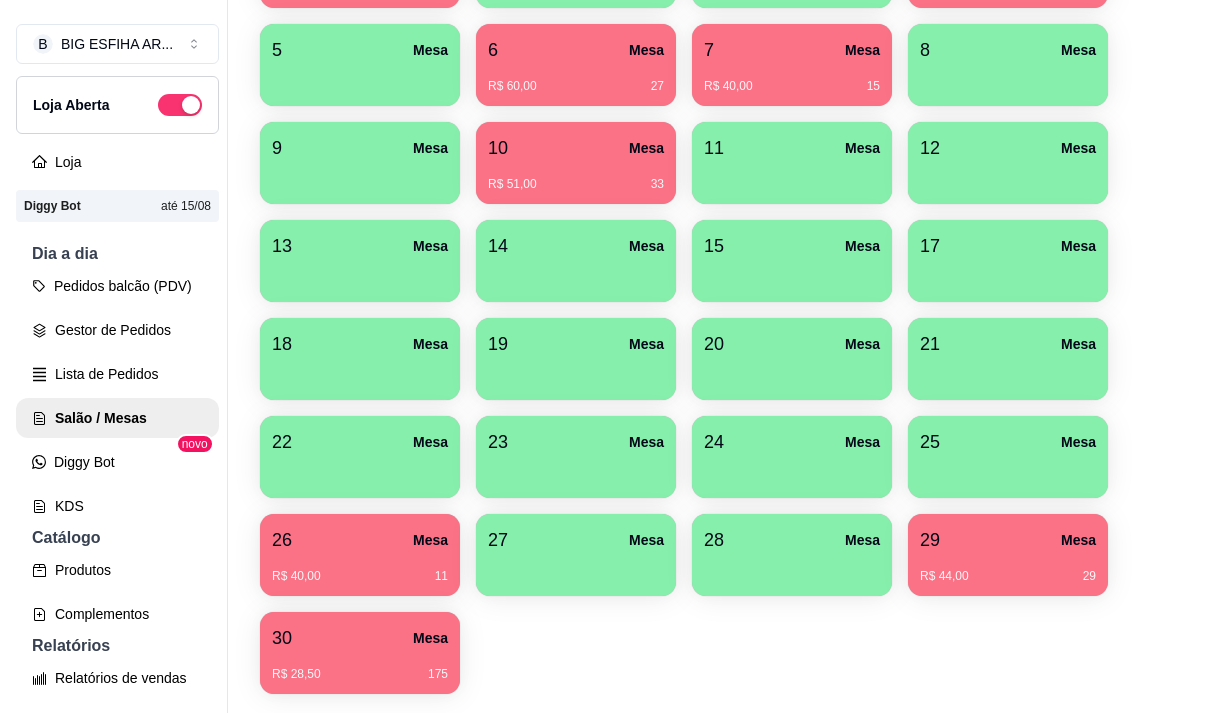 scroll, scrollTop: 508, scrollLeft: 0, axis: vertical 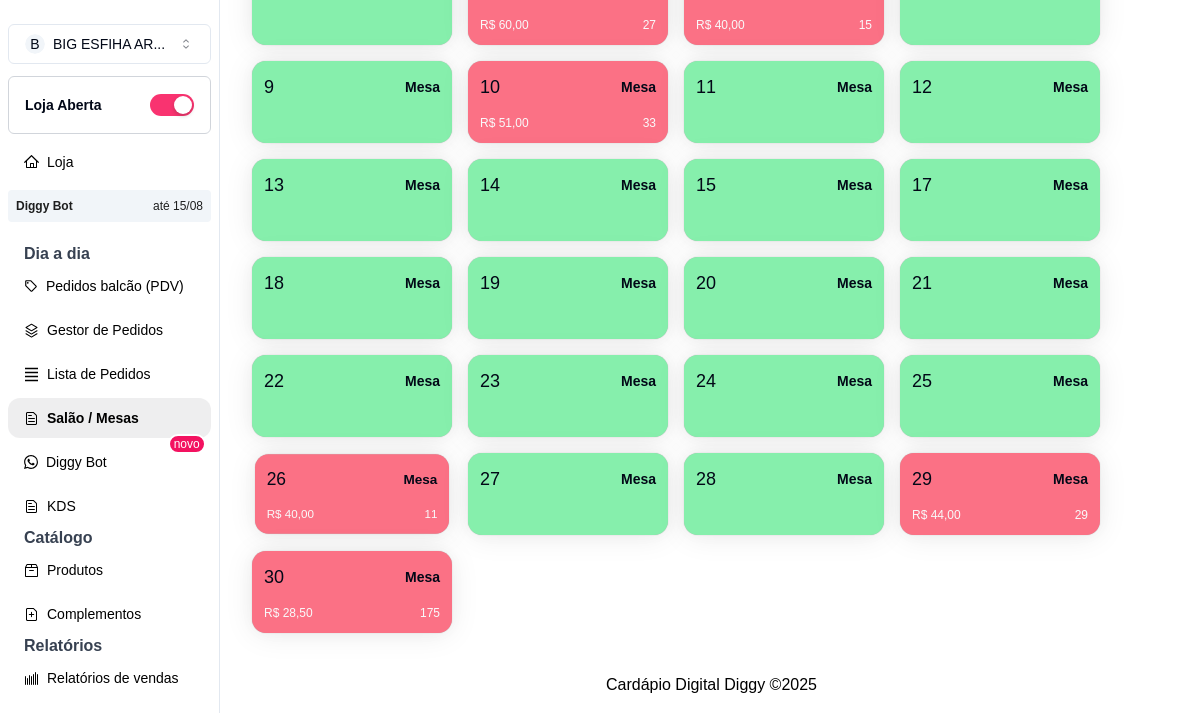 click on "26 Mesa R$ 40,00 11" at bounding box center (352, 494) 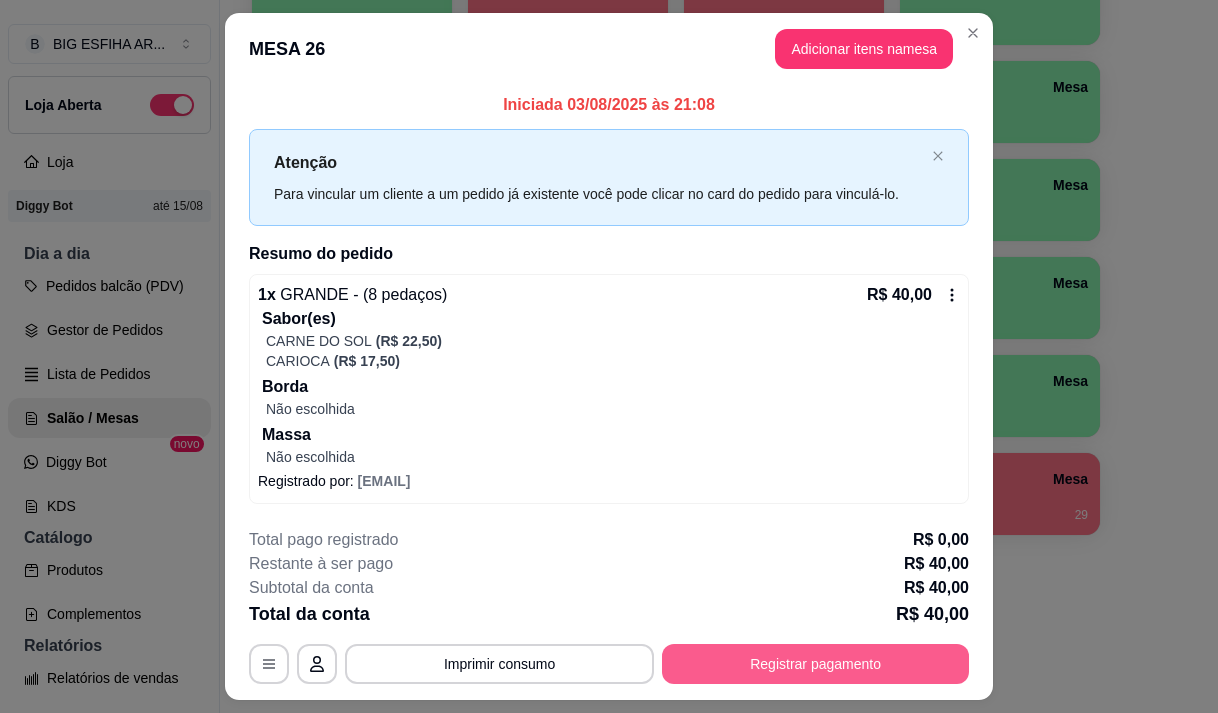 click on "Registrar pagamento" at bounding box center (815, 664) 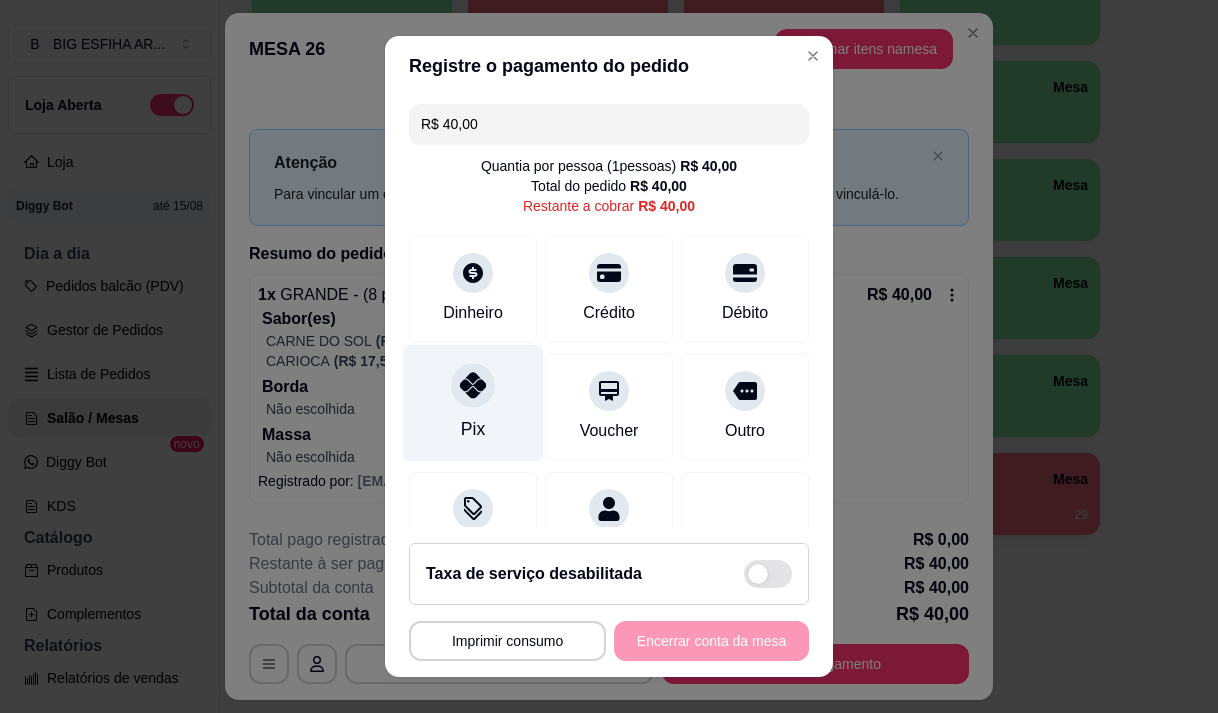 click at bounding box center [473, 385] 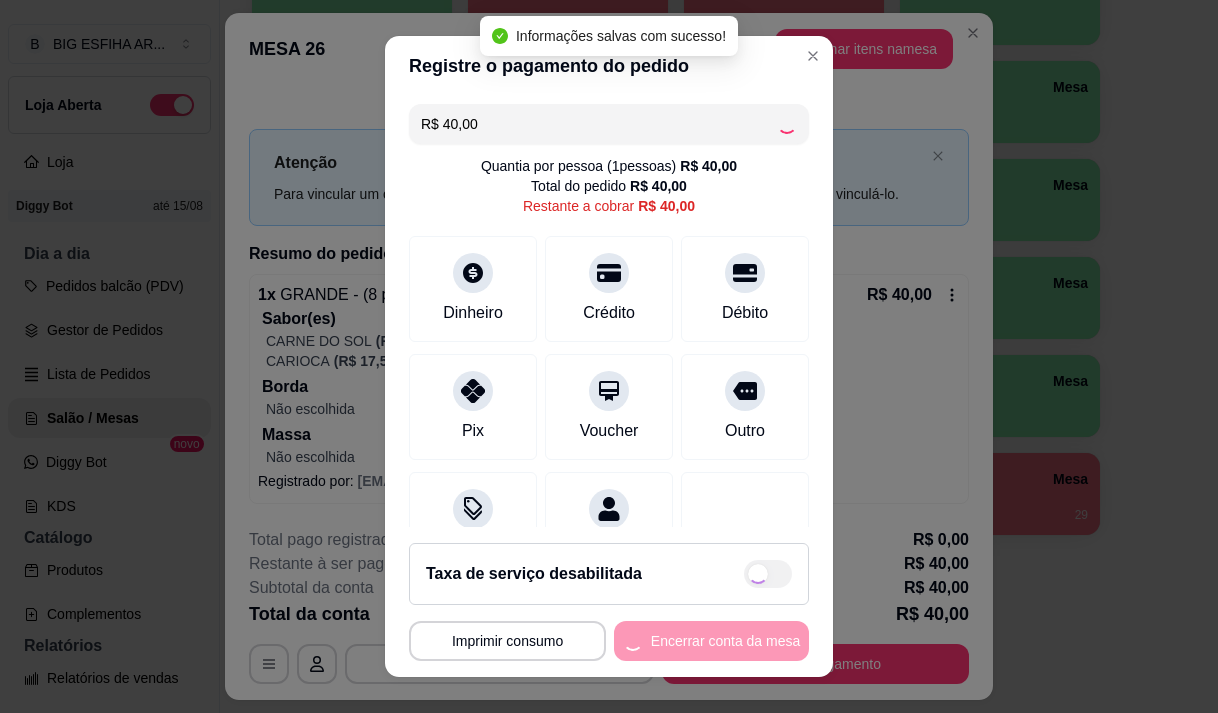 type on "R$ 0,00" 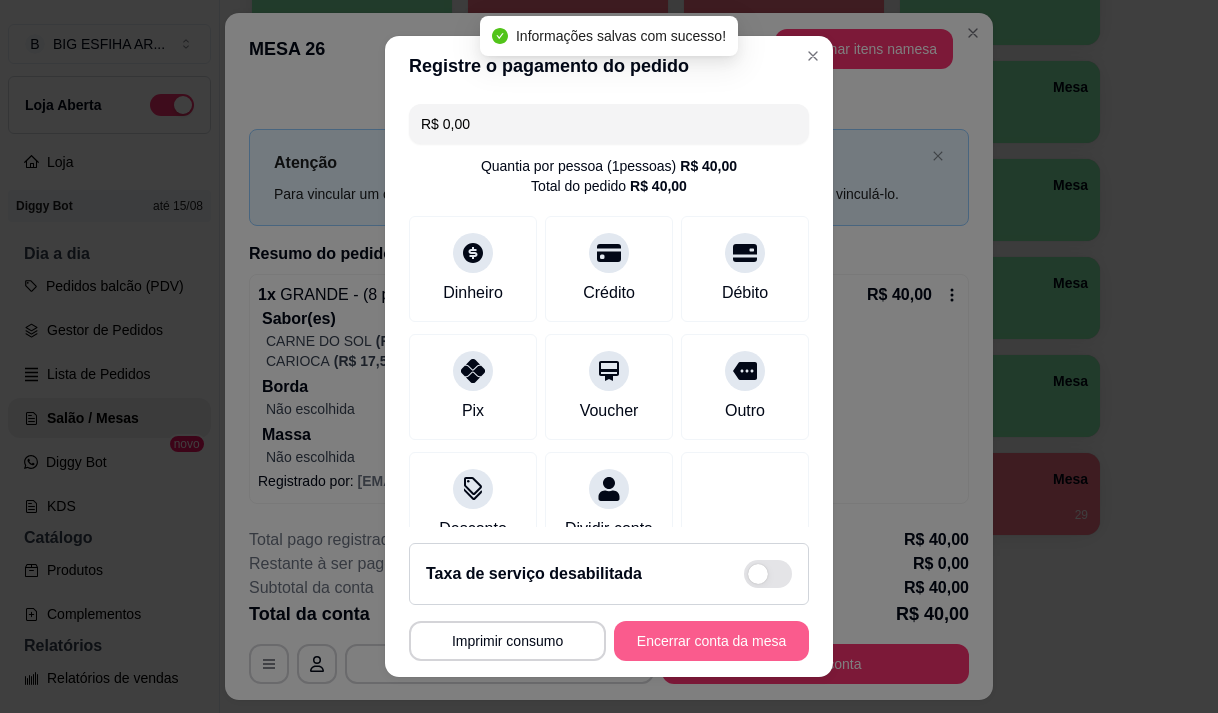click on "Encerrar conta da mesa" at bounding box center [711, 641] 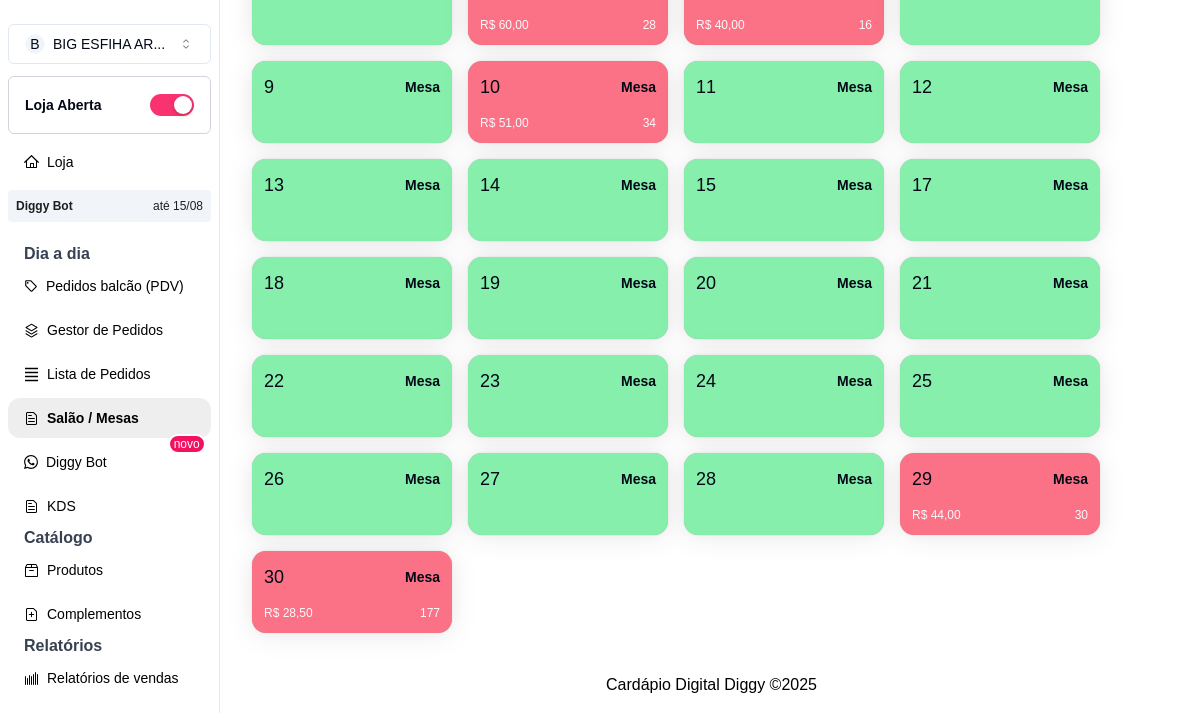 click at bounding box center [352, 508] 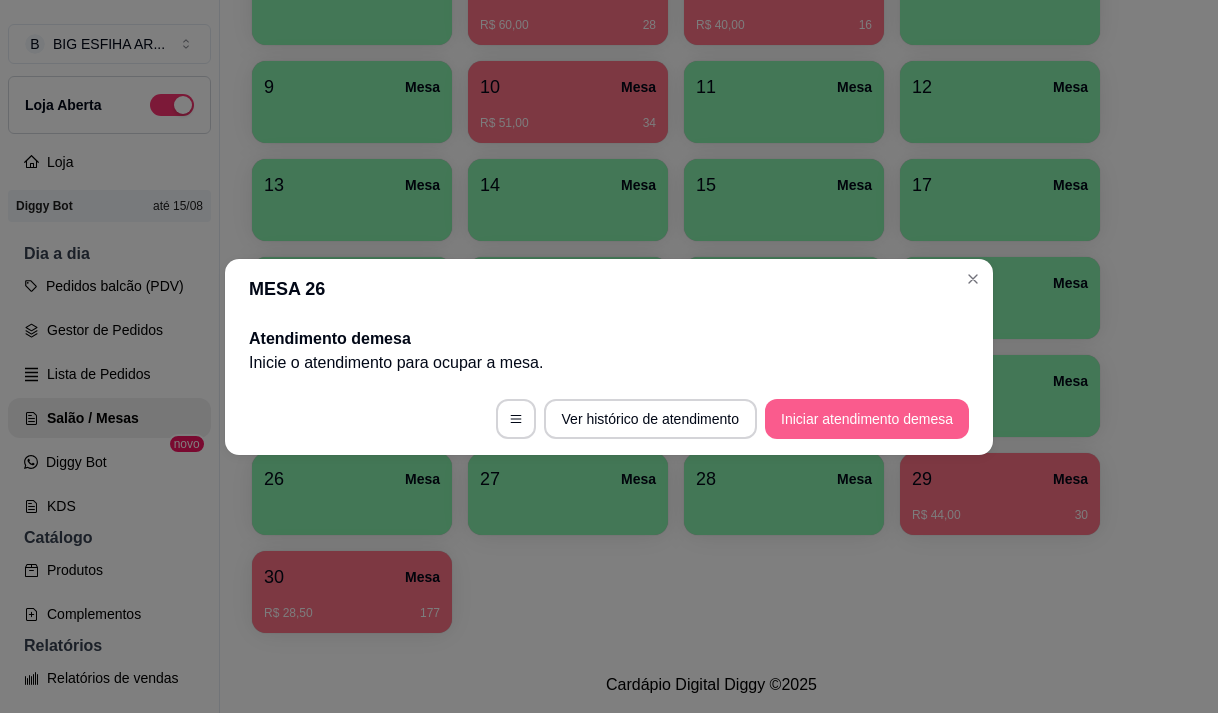 click on "Iniciar atendimento de  mesa" at bounding box center [867, 419] 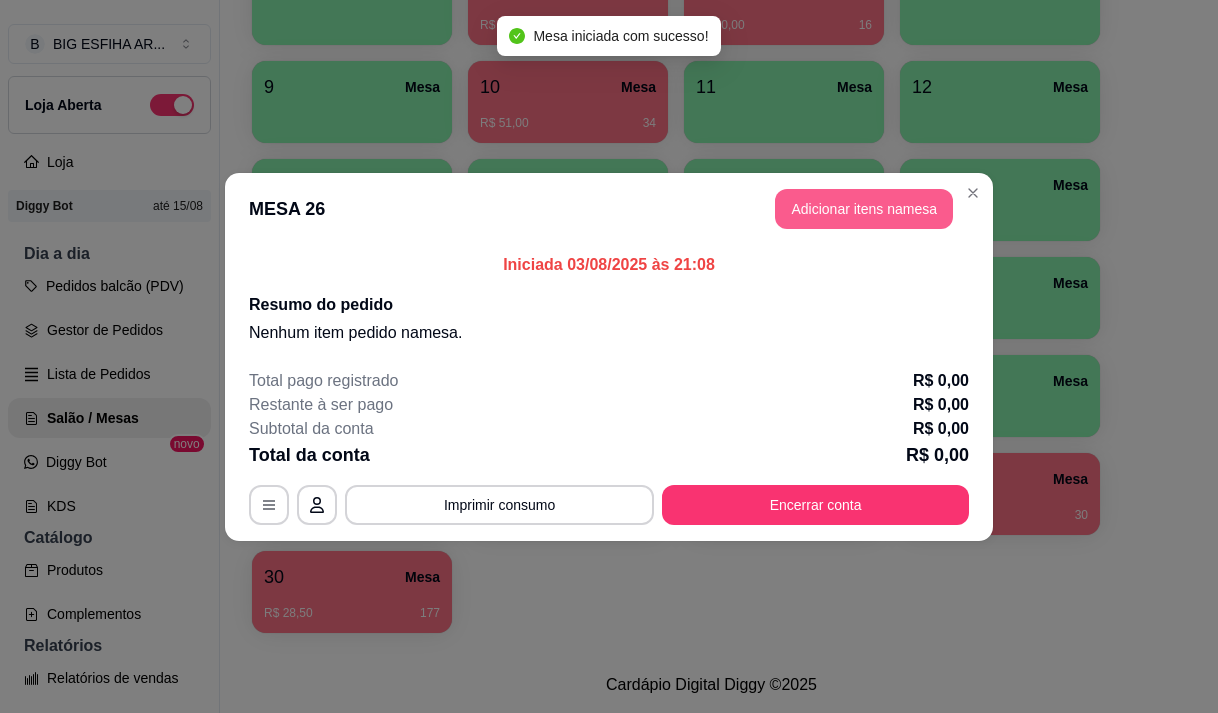 click on "Adicionar itens na  mesa" at bounding box center (864, 209) 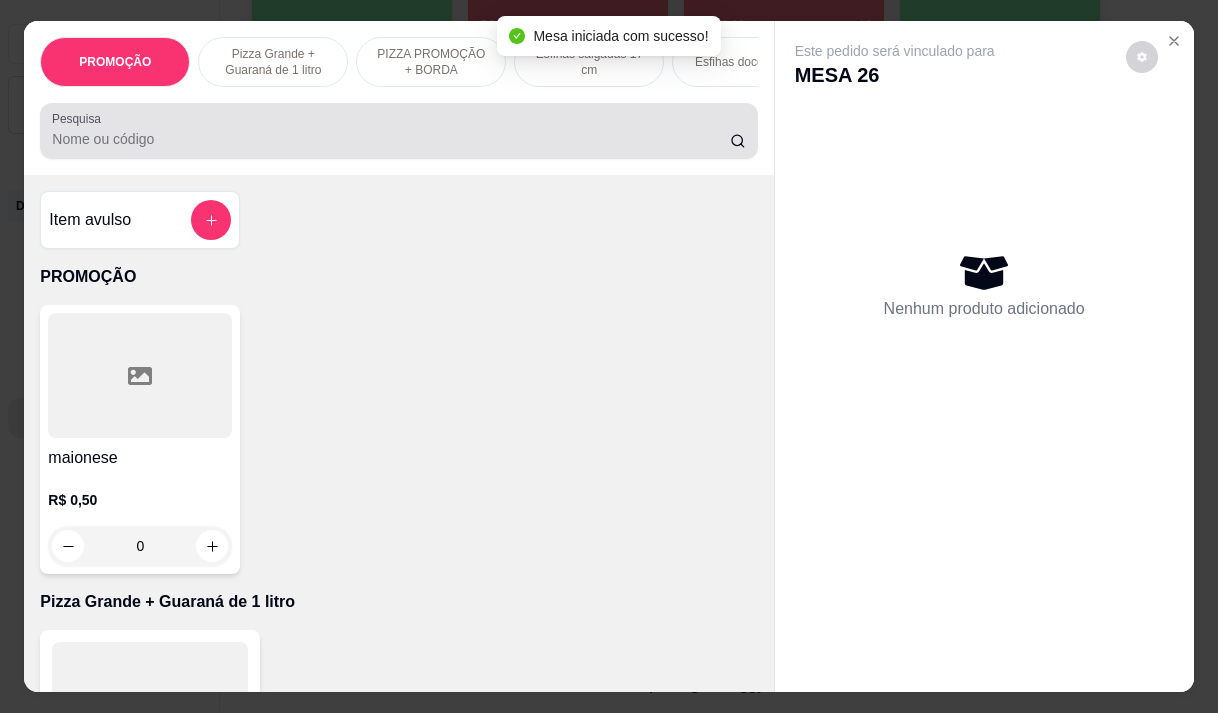 click on "Pesquisa" at bounding box center (398, 131) 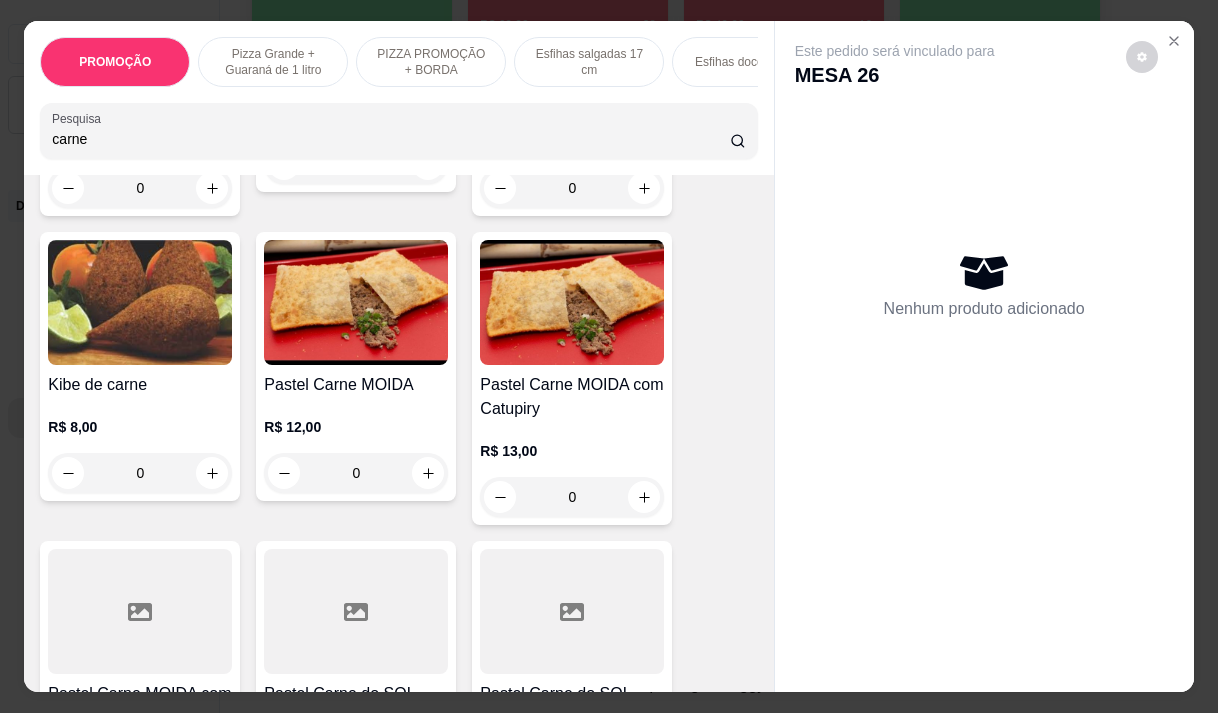 scroll, scrollTop: 1200, scrollLeft: 0, axis: vertical 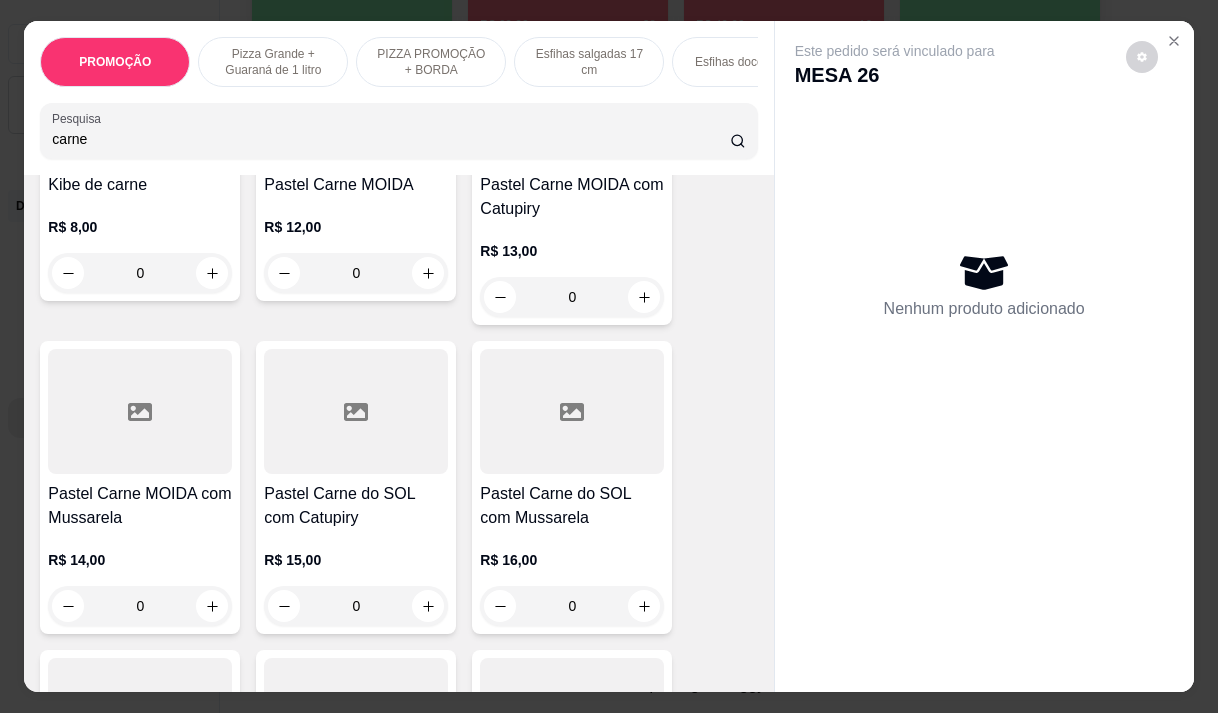 type on "carne" 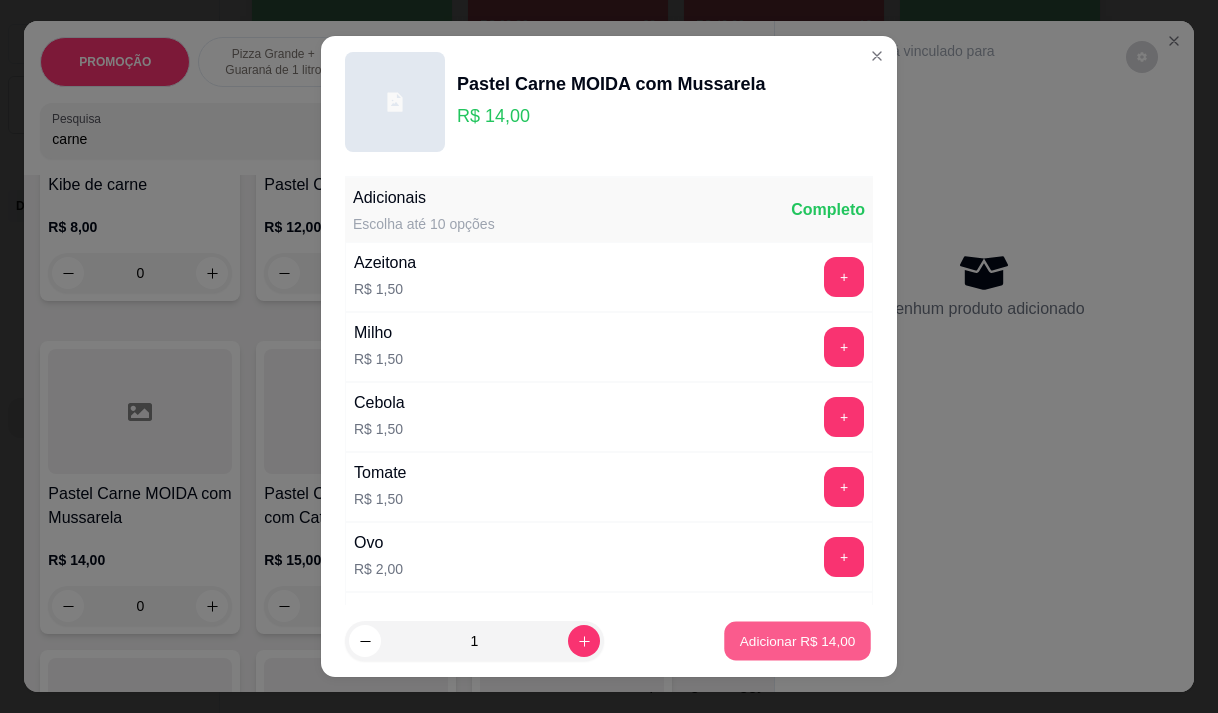click on "Adicionar   R$ 14,00" at bounding box center (797, 641) 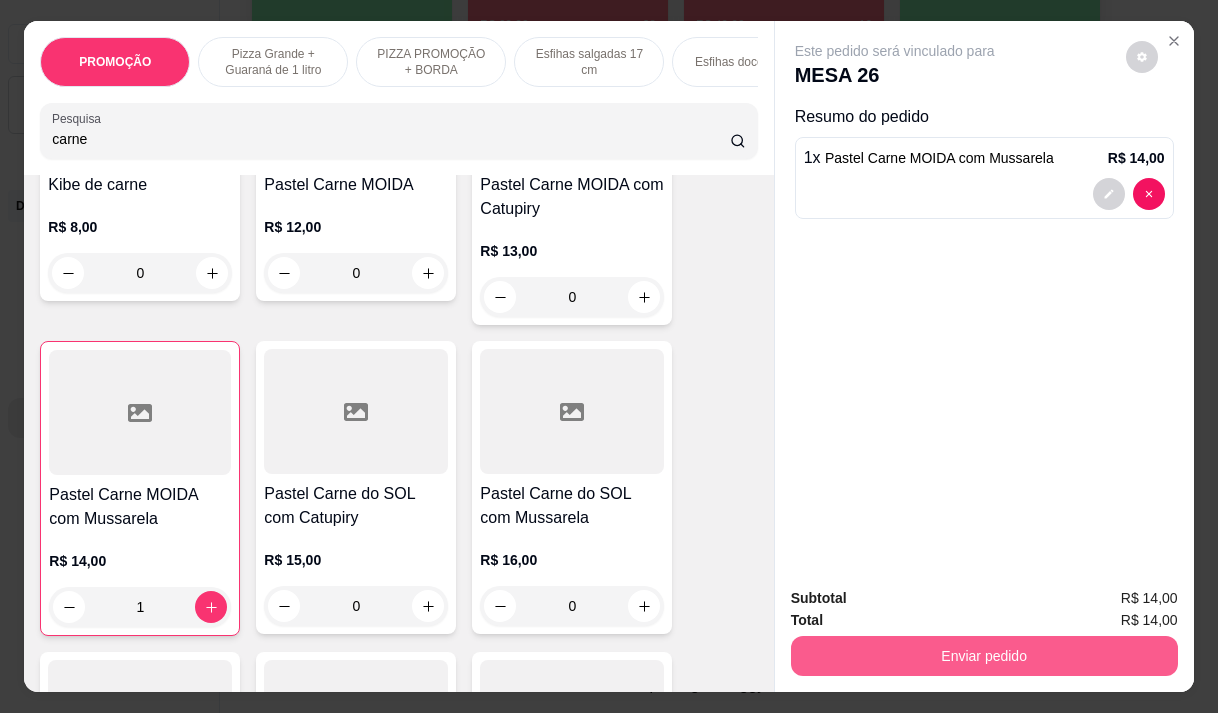 click on "Enviar pedido" at bounding box center [984, 656] 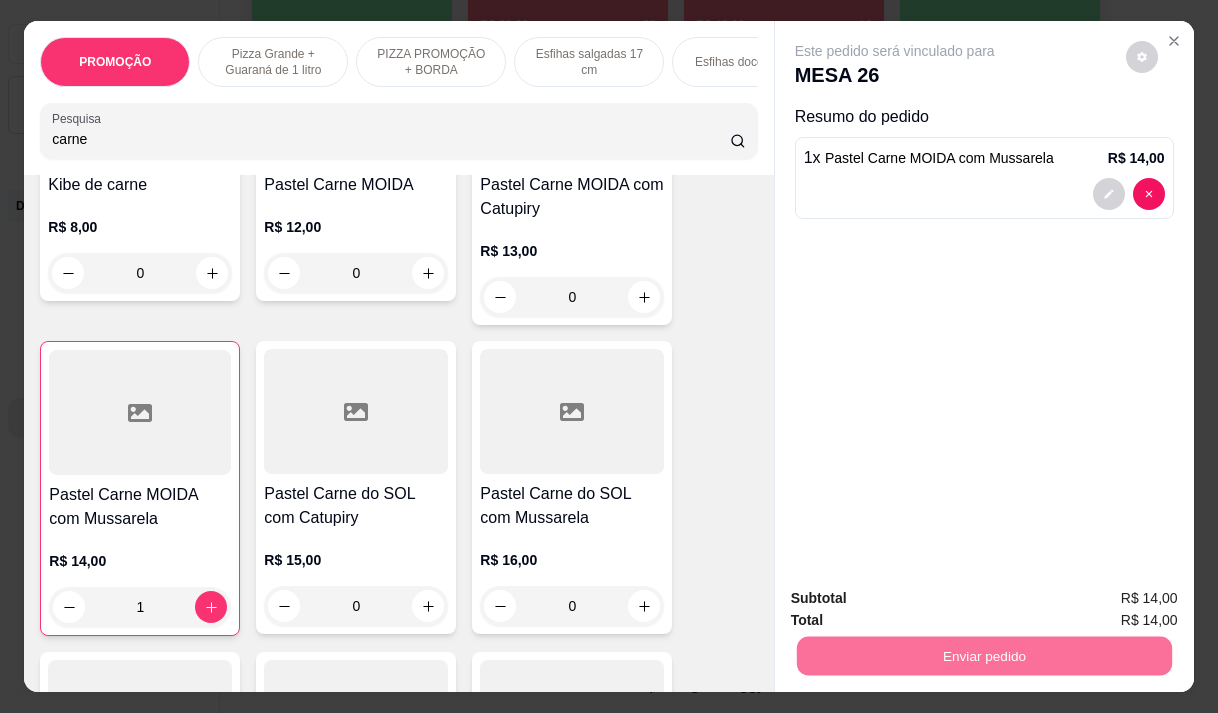 click on "Não registrar e enviar pedido" at bounding box center (918, 599) 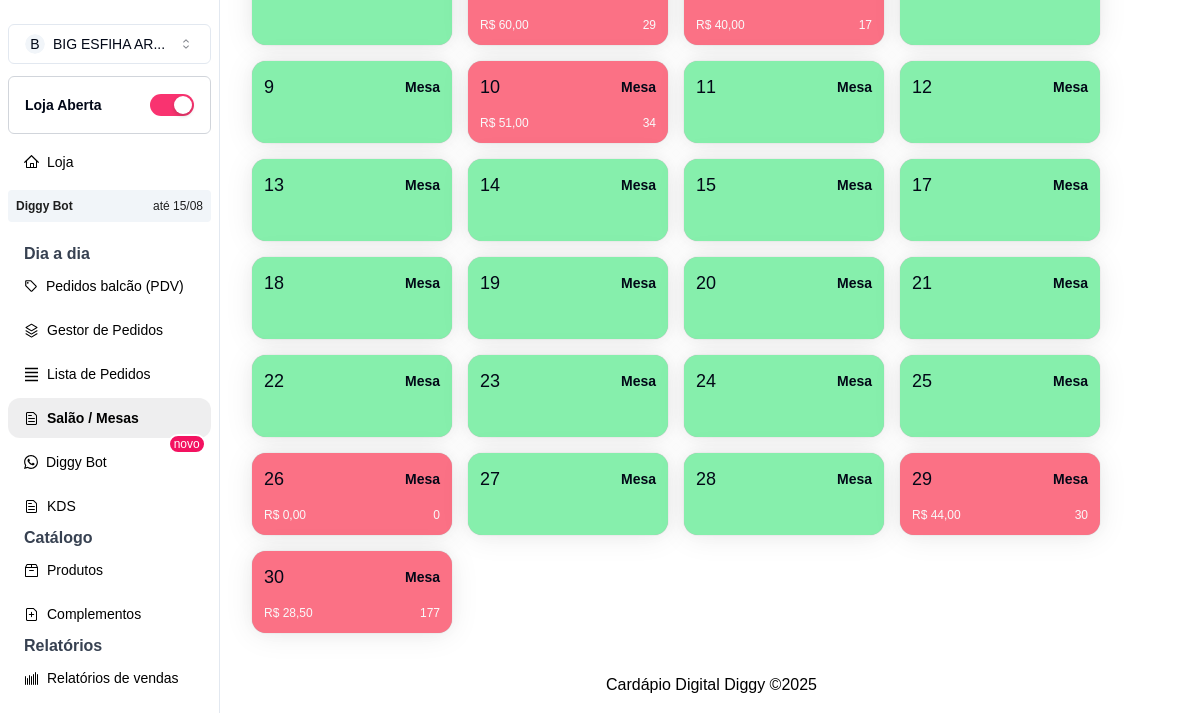 click at bounding box center [568, 508] 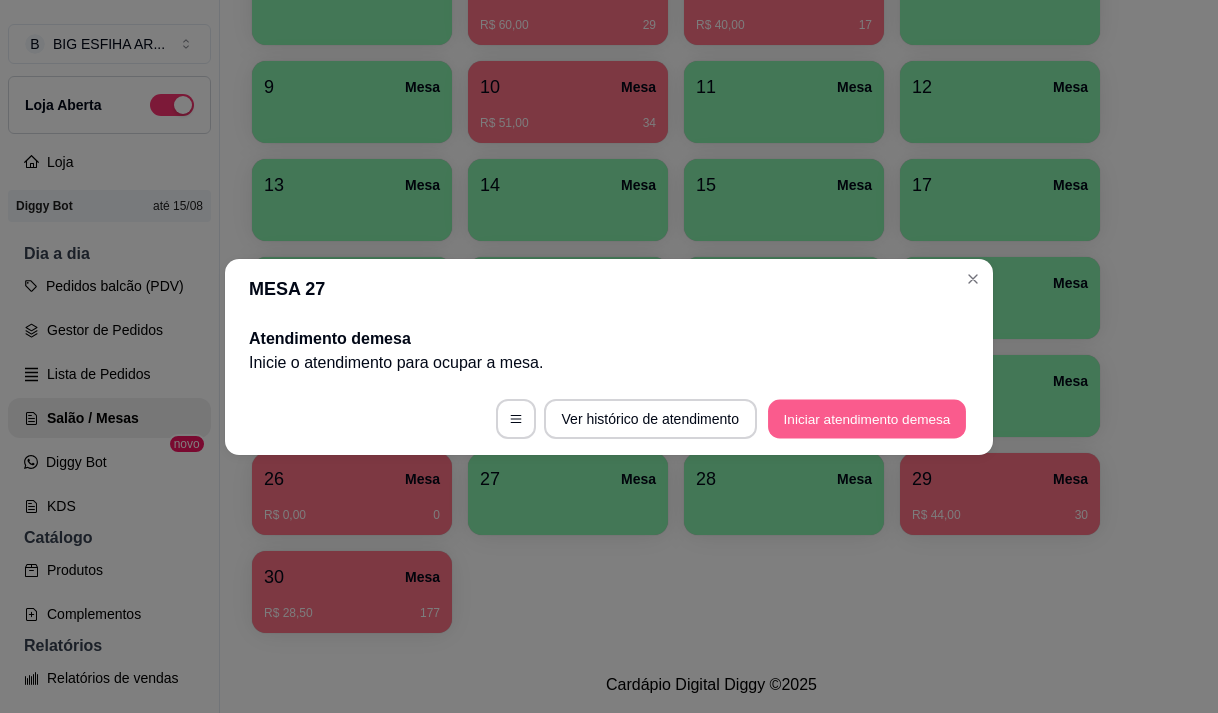 click on "Iniciar atendimento de  mesa" at bounding box center [867, 418] 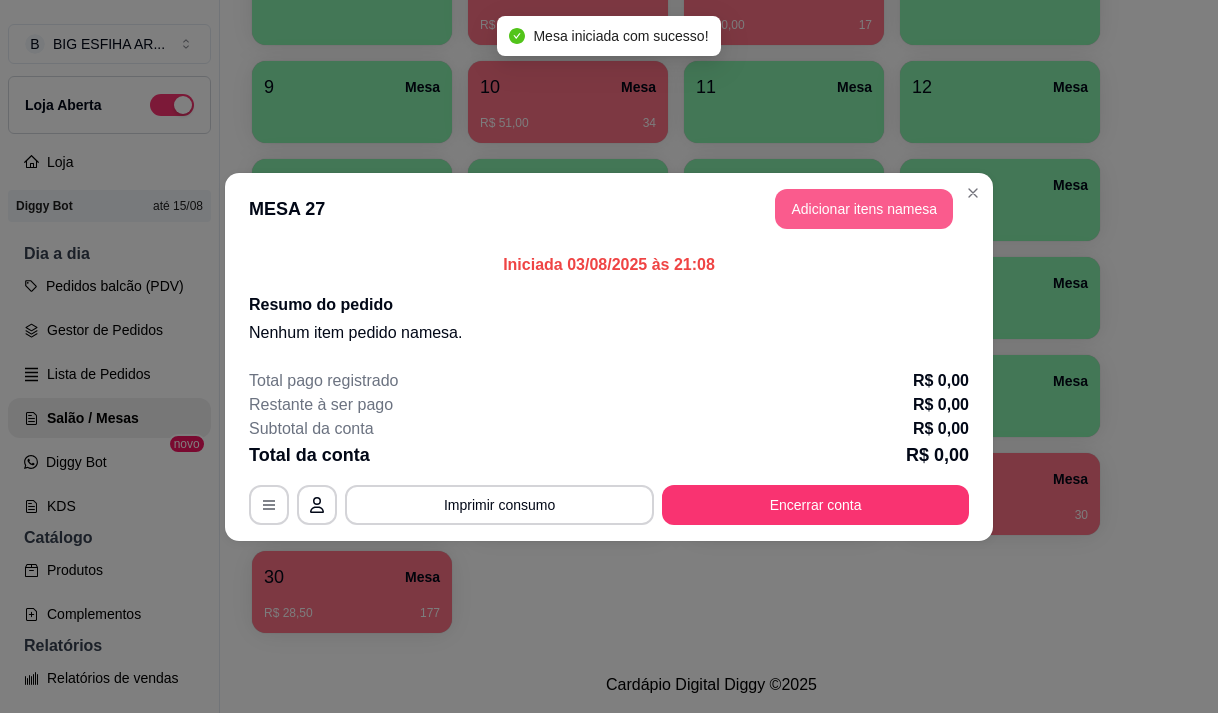 click on "Adicionar itens na  mesa" at bounding box center [864, 209] 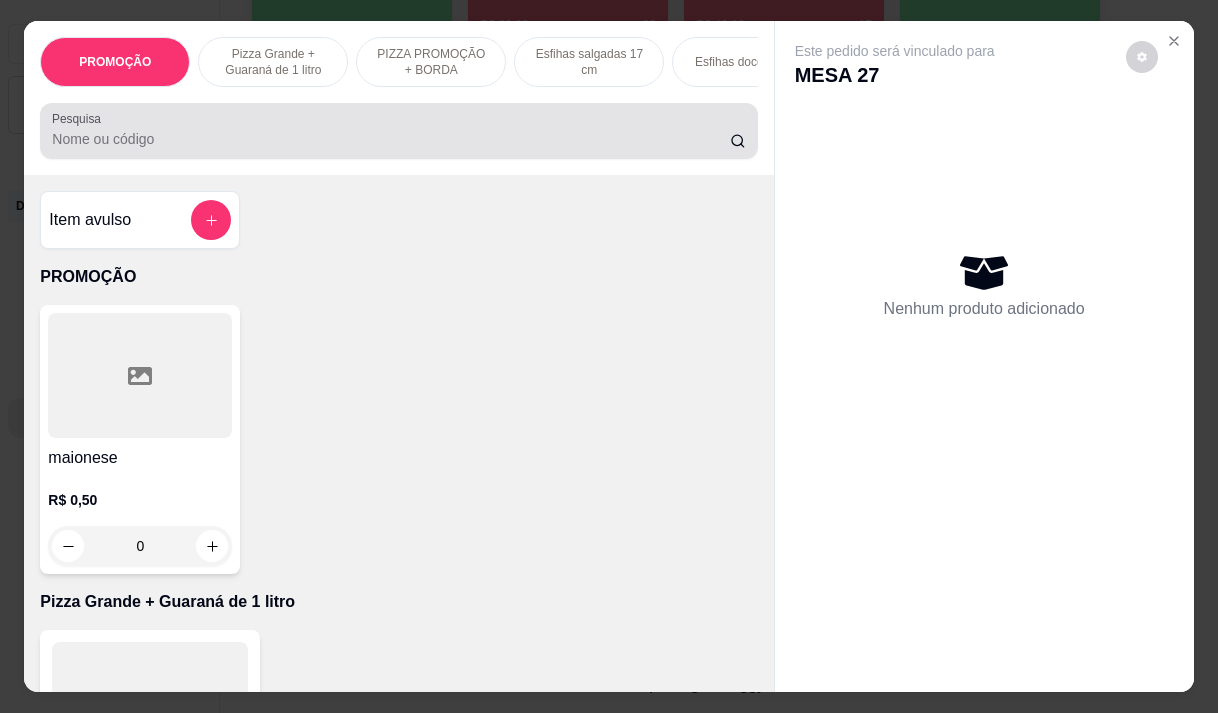 click at bounding box center [398, 131] 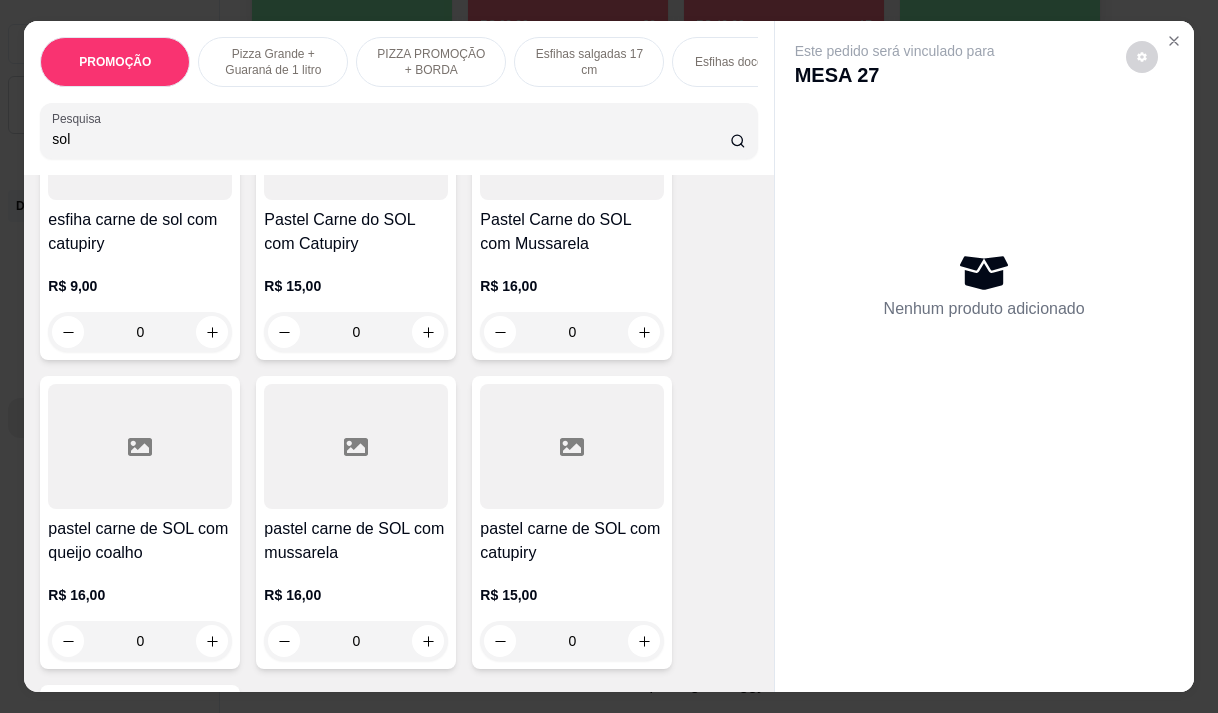 scroll, scrollTop: 500, scrollLeft: 0, axis: vertical 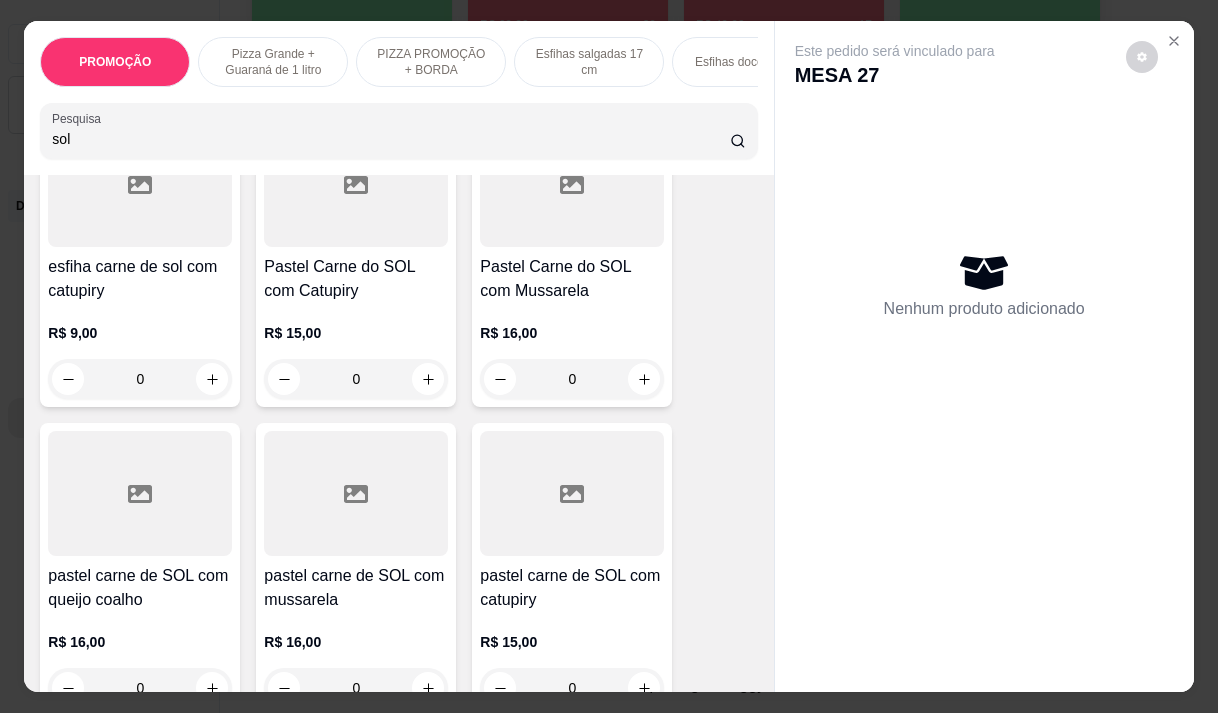 type on "sol" 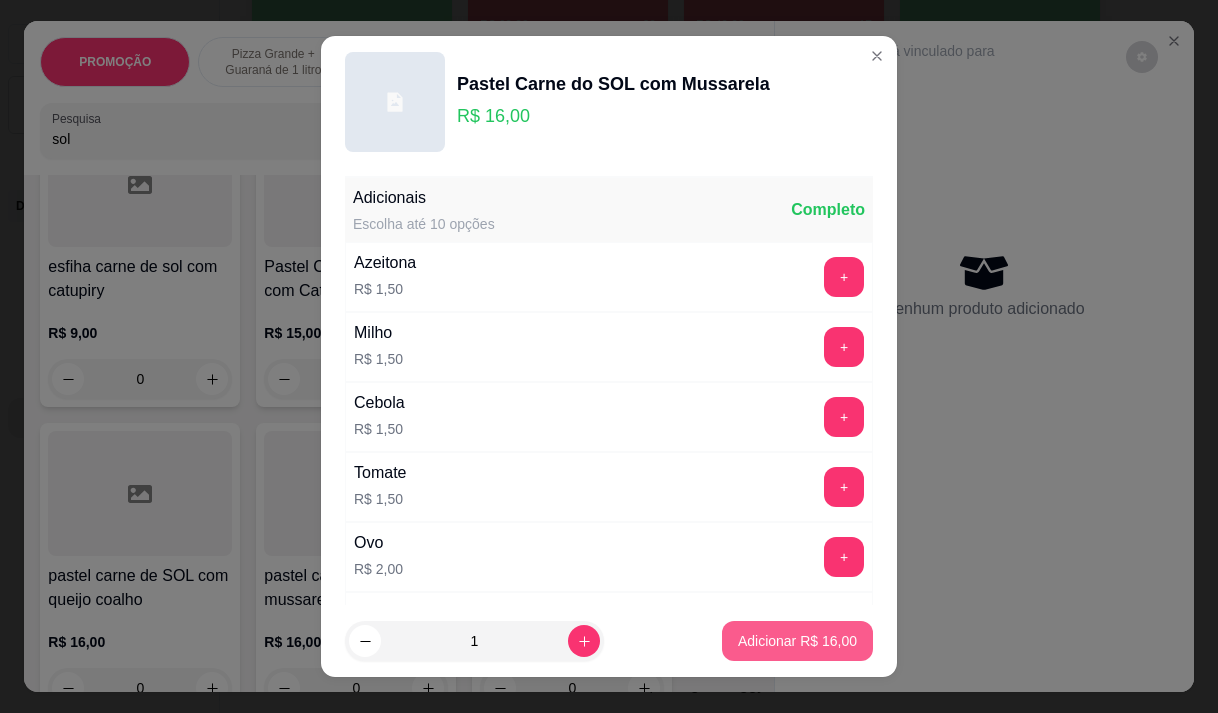click on "Adicionar   R$ 16,00" at bounding box center (797, 641) 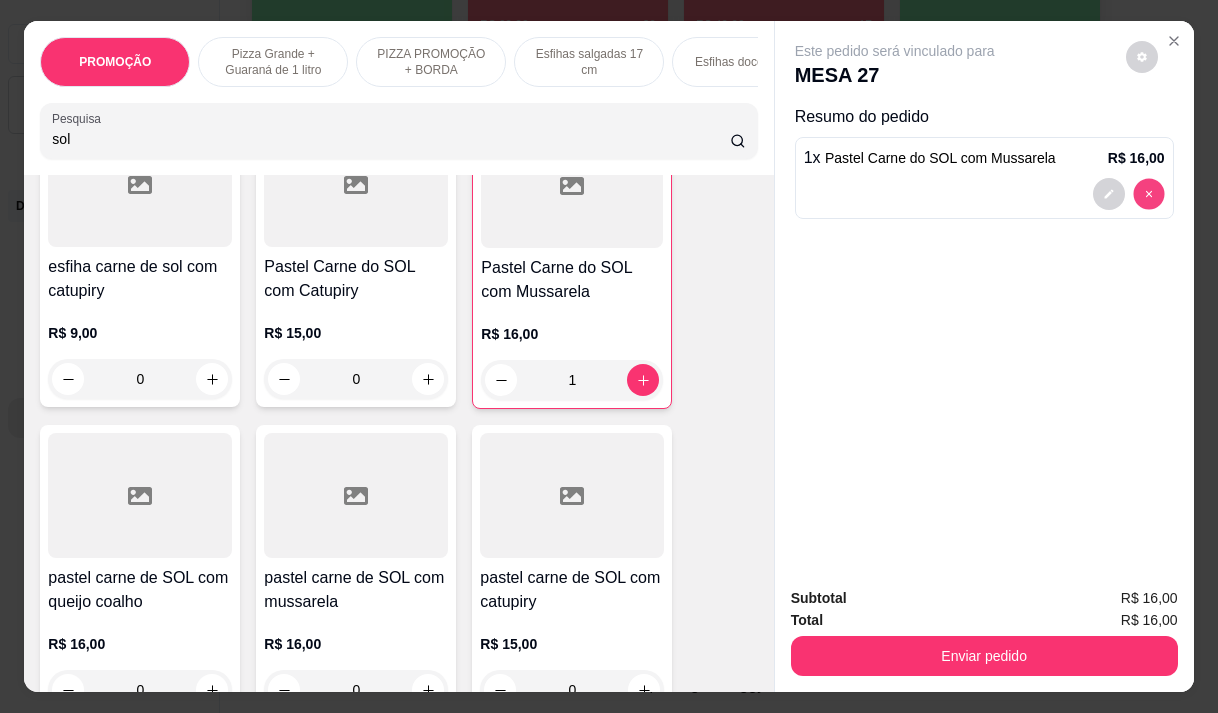 type on "0" 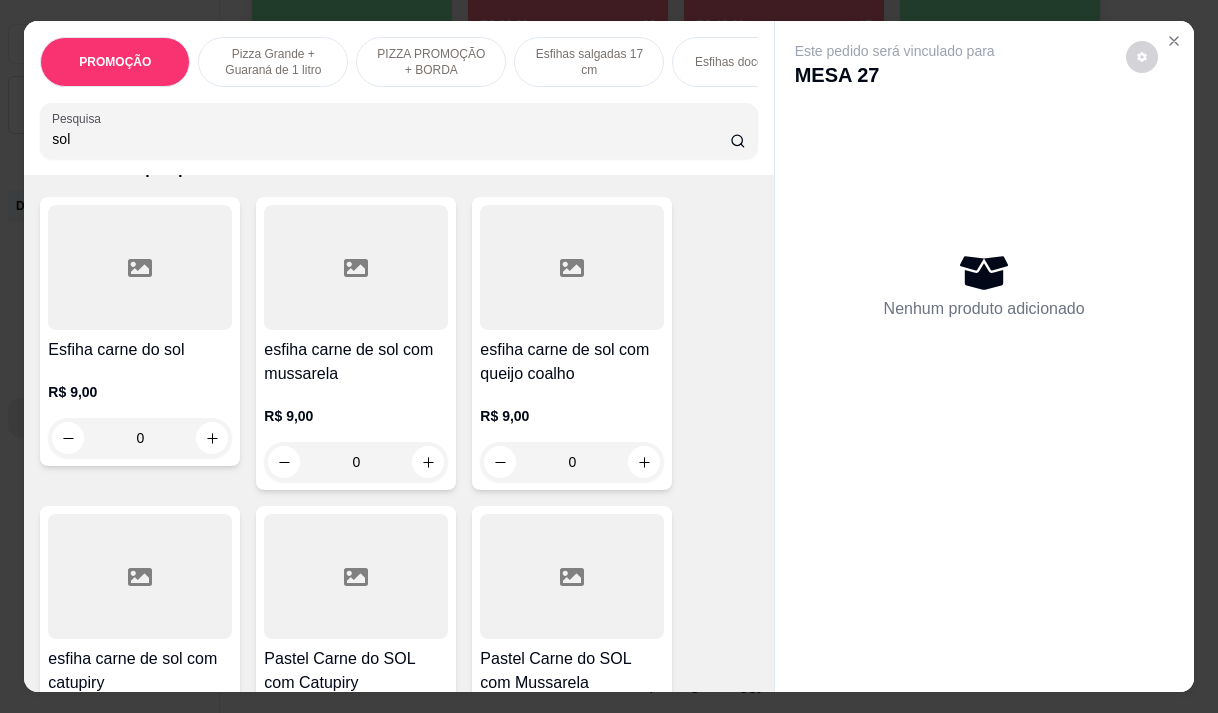 scroll, scrollTop: 200, scrollLeft: 0, axis: vertical 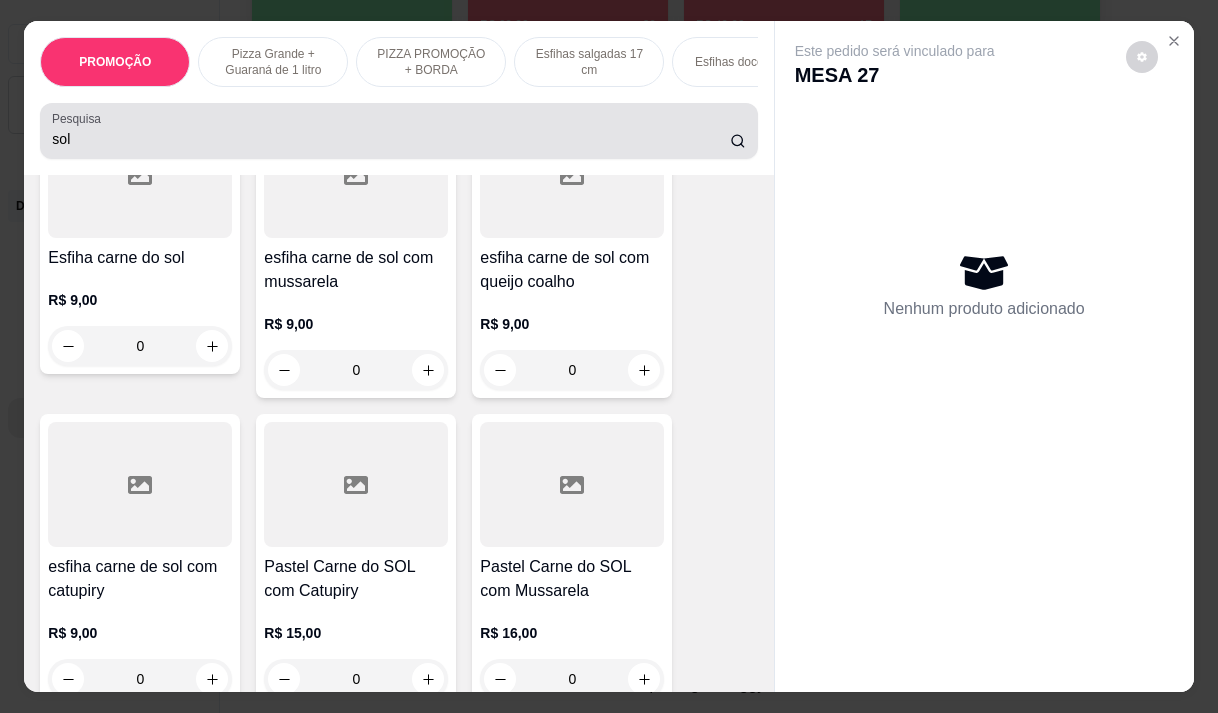 click on "Pesquisa" at bounding box center [80, 118] 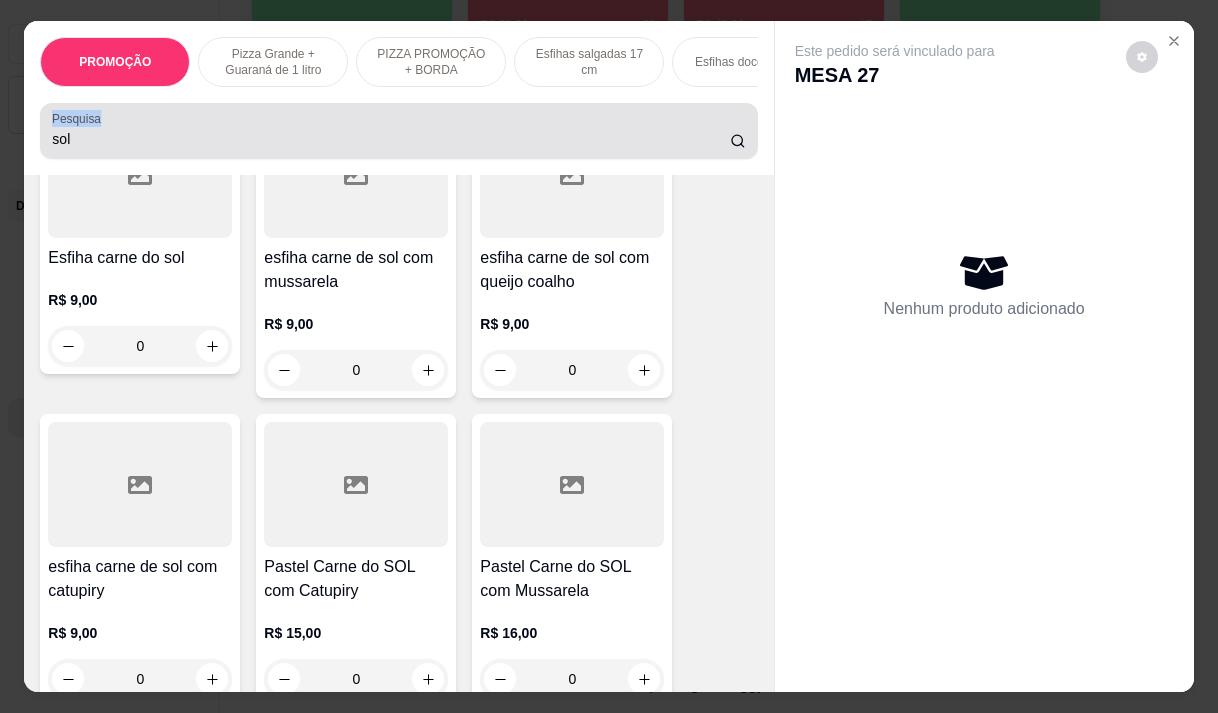 click on "Pesquisa" at bounding box center (80, 118) 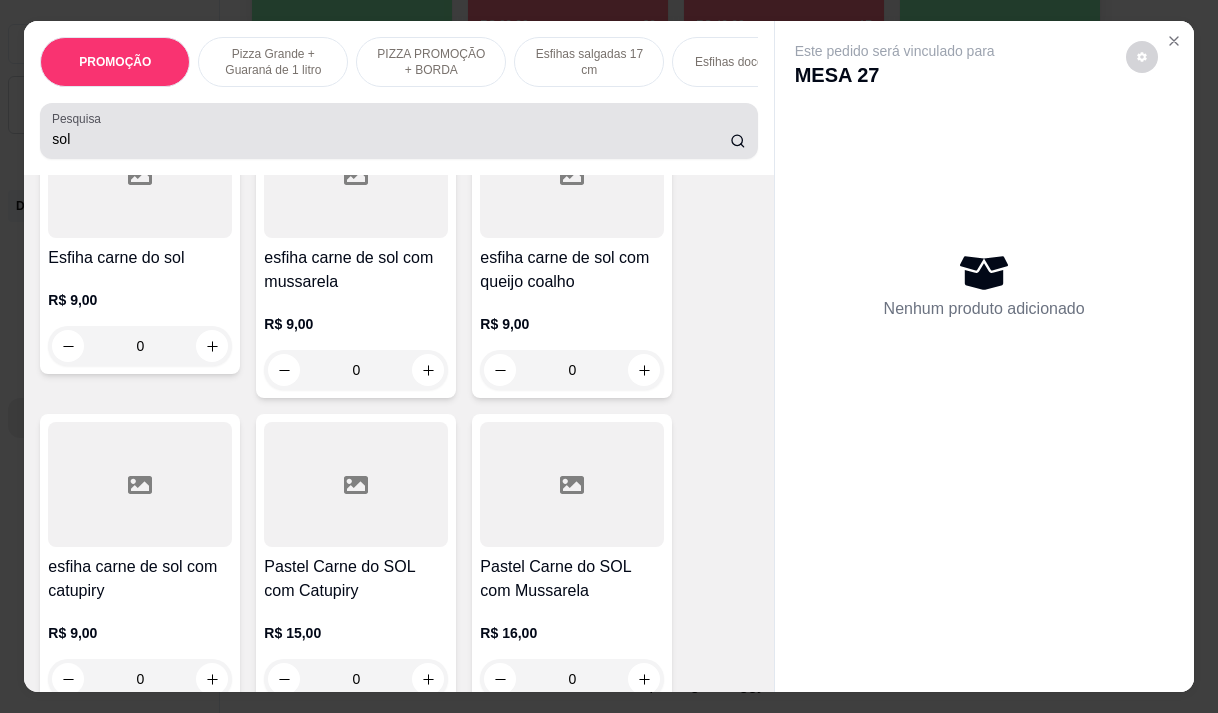 click on "sol" at bounding box center [398, 131] 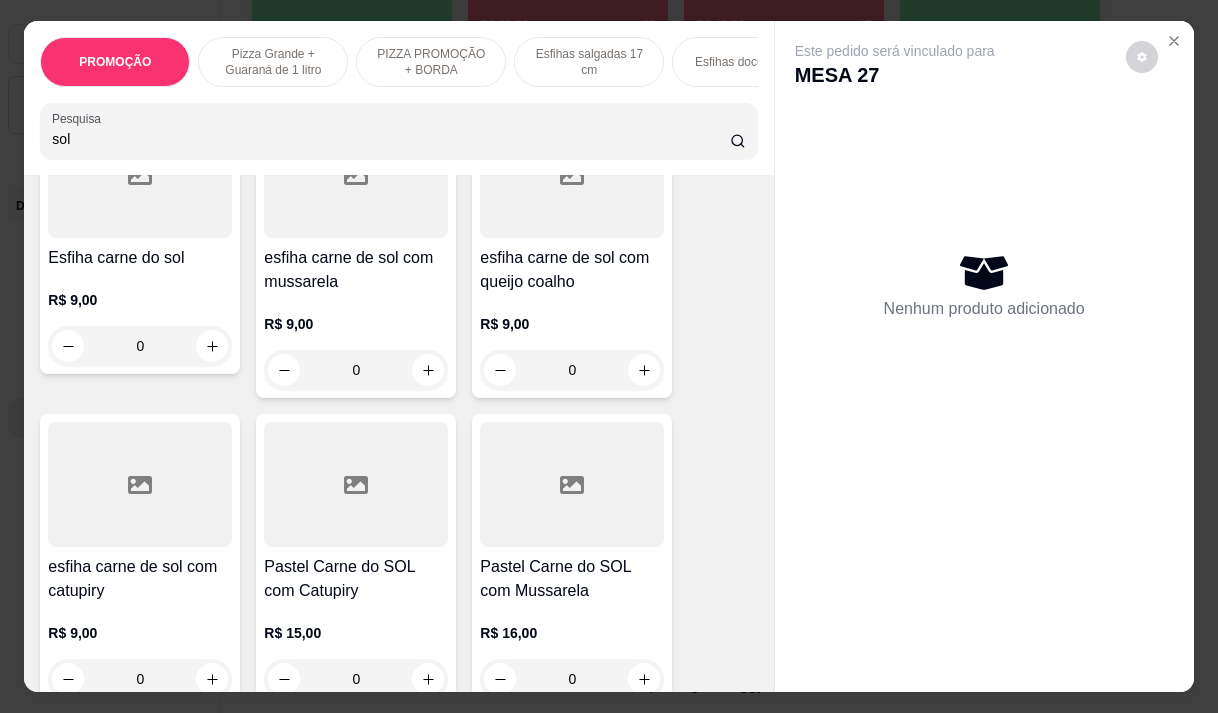 click on "sol" at bounding box center [391, 139] 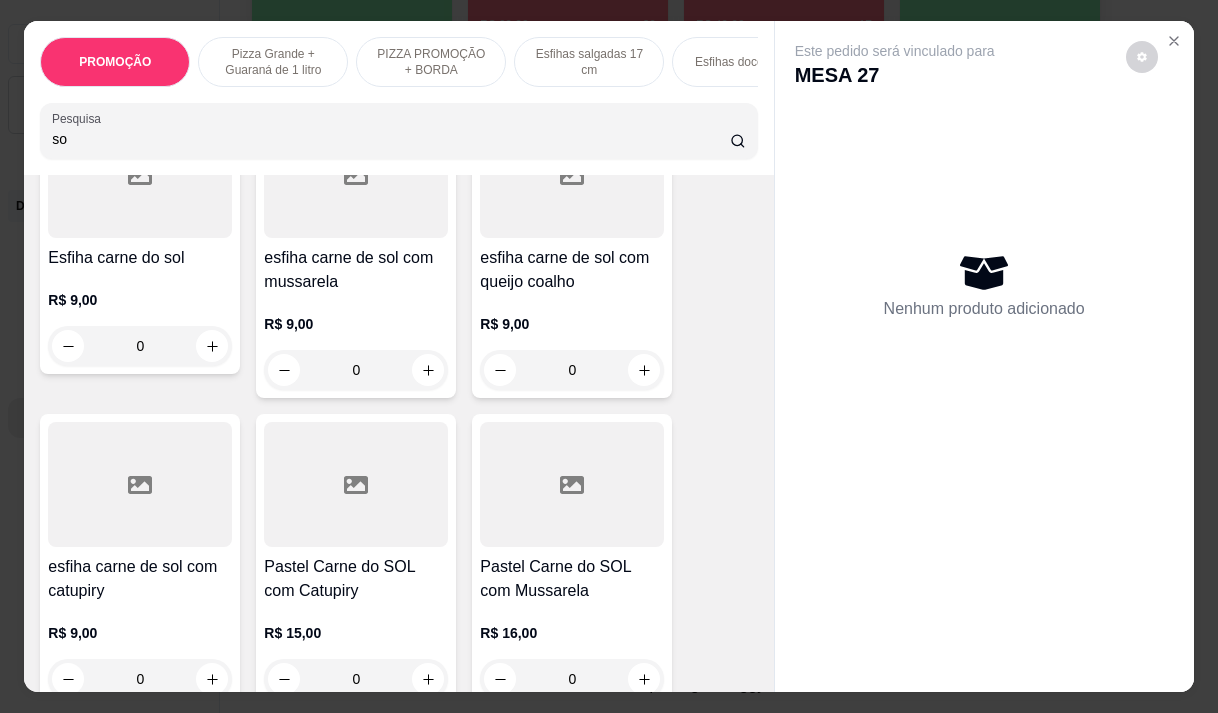 type on "s" 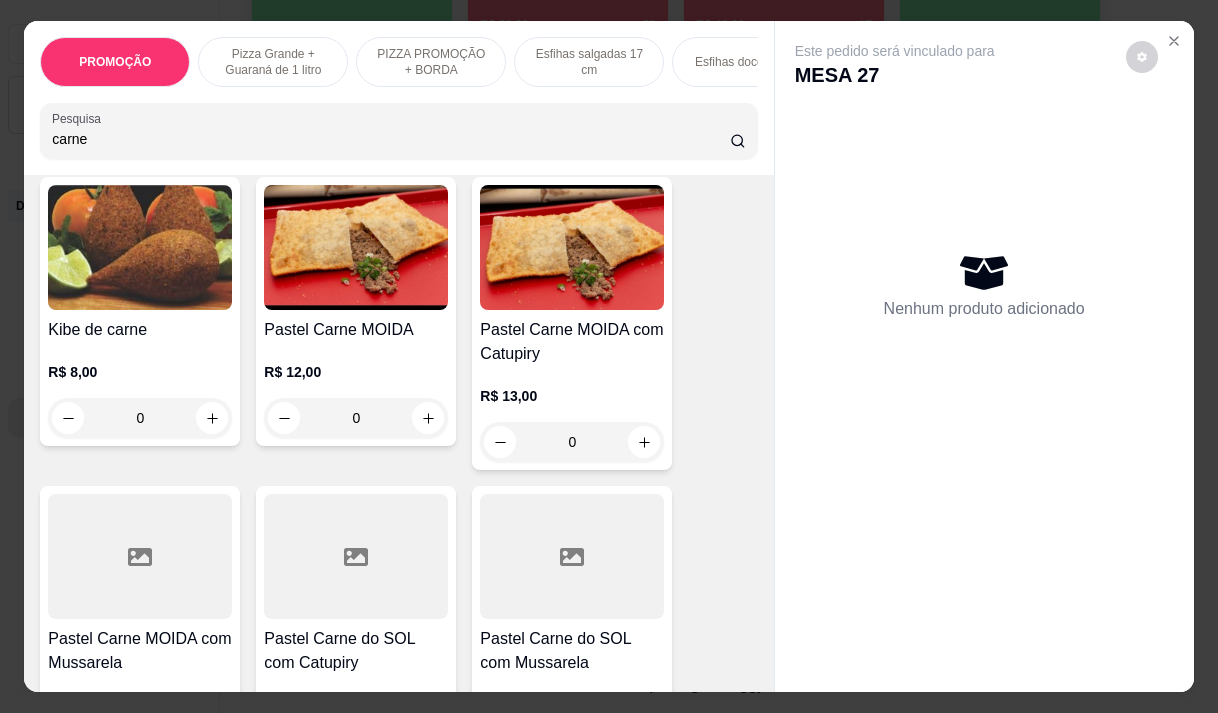 scroll, scrollTop: 3567, scrollLeft: 0, axis: vertical 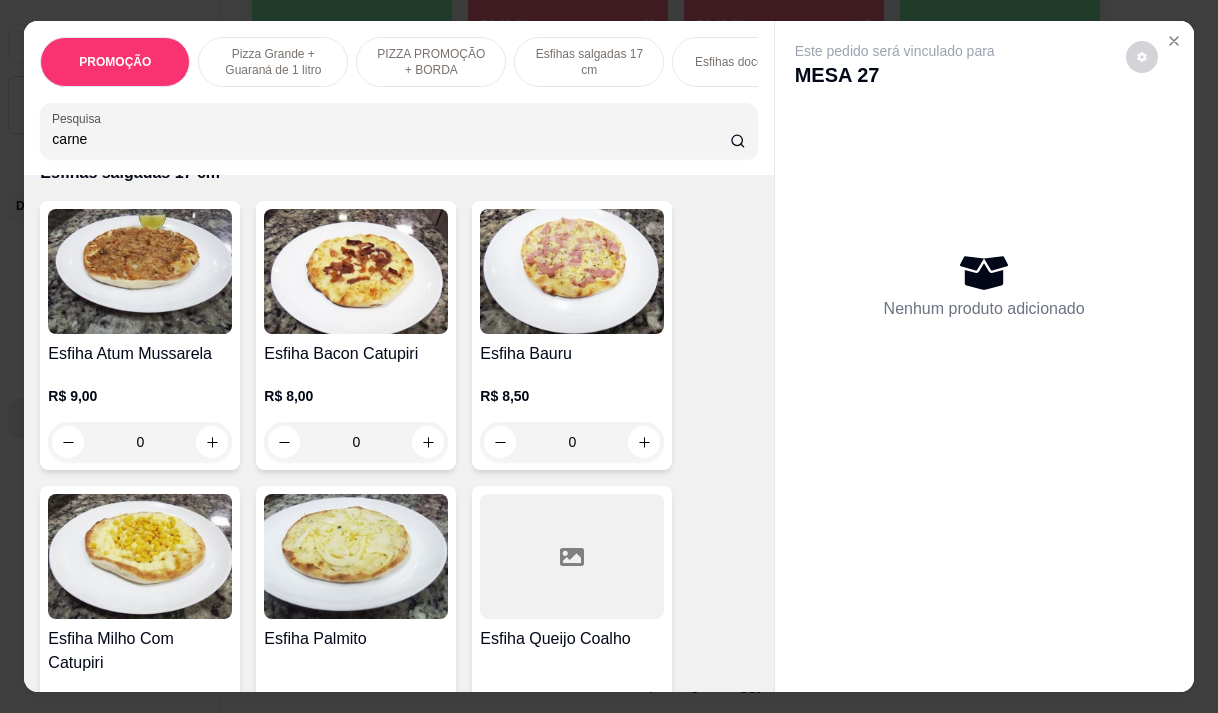 type on "carne" 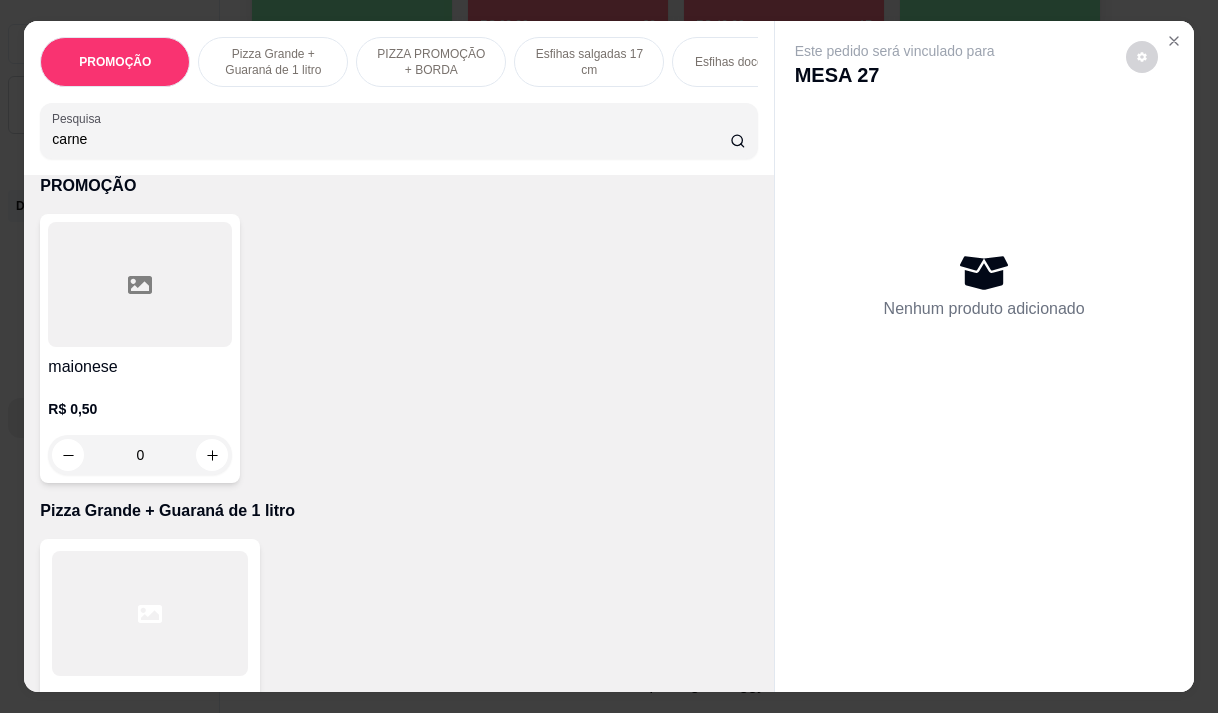 scroll, scrollTop: 0, scrollLeft: 0, axis: both 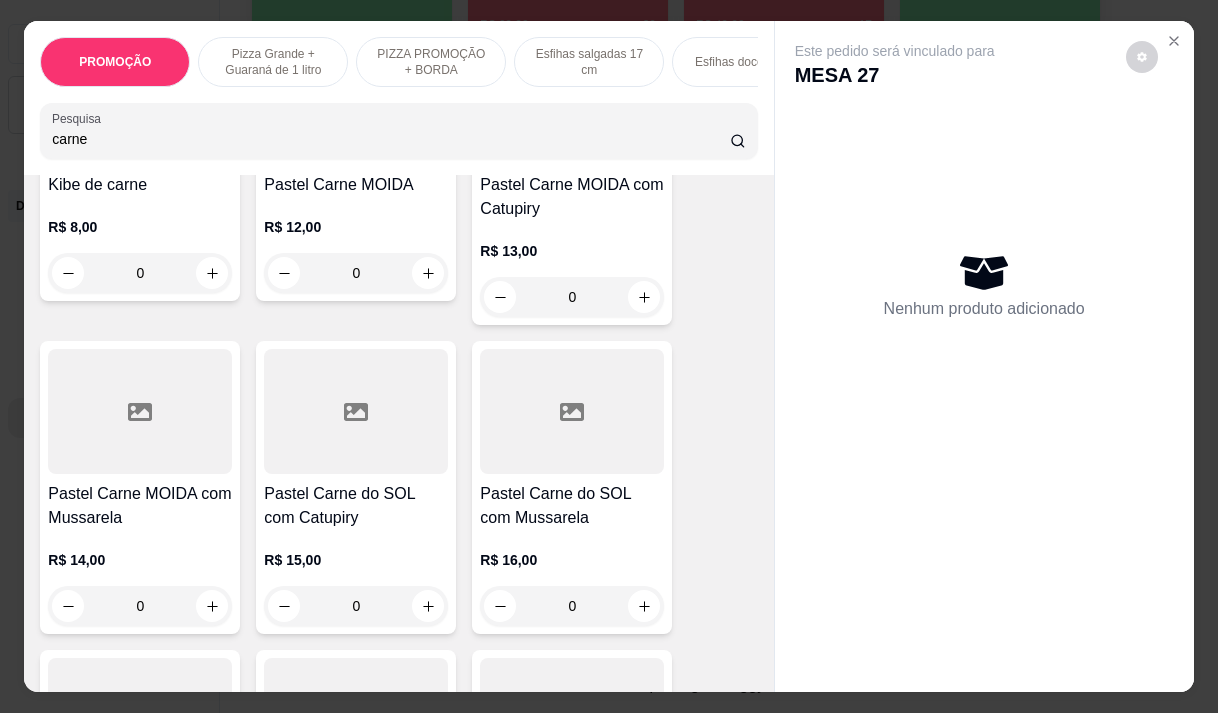 click on "Pastel Carne do SOL com Mussarela" at bounding box center (572, 506) 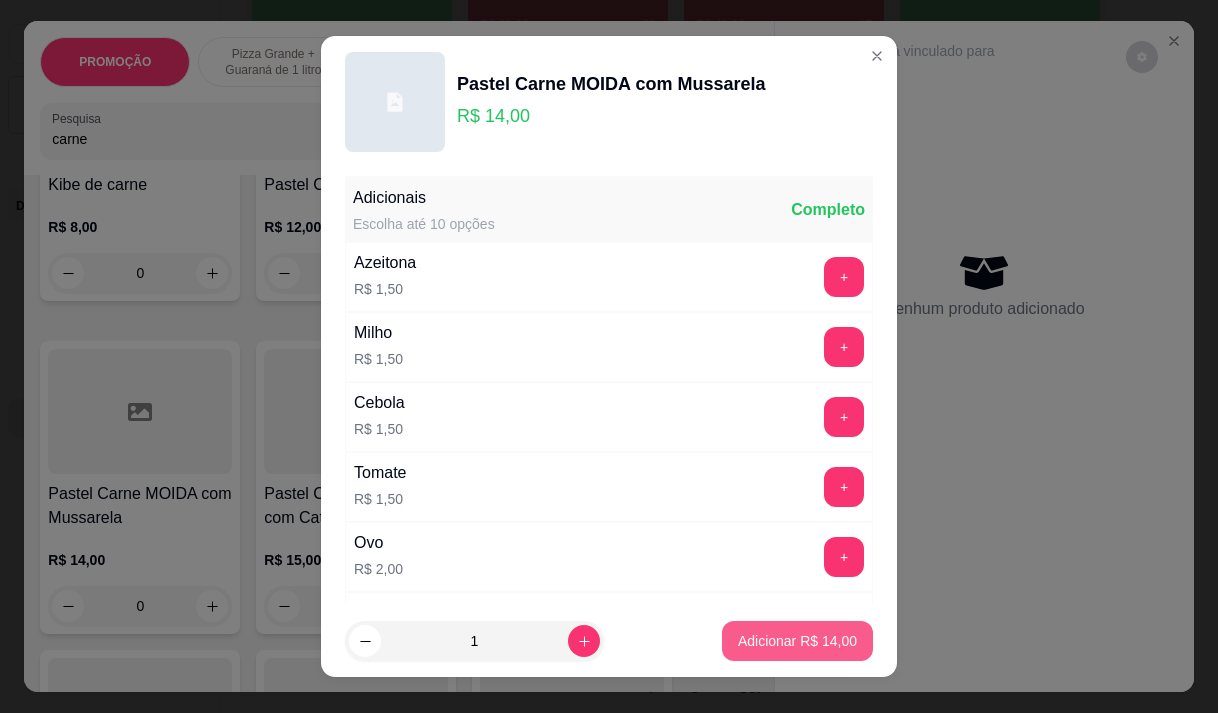 click on "Adicionar   R$ 14,00" at bounding box center (797, 641) 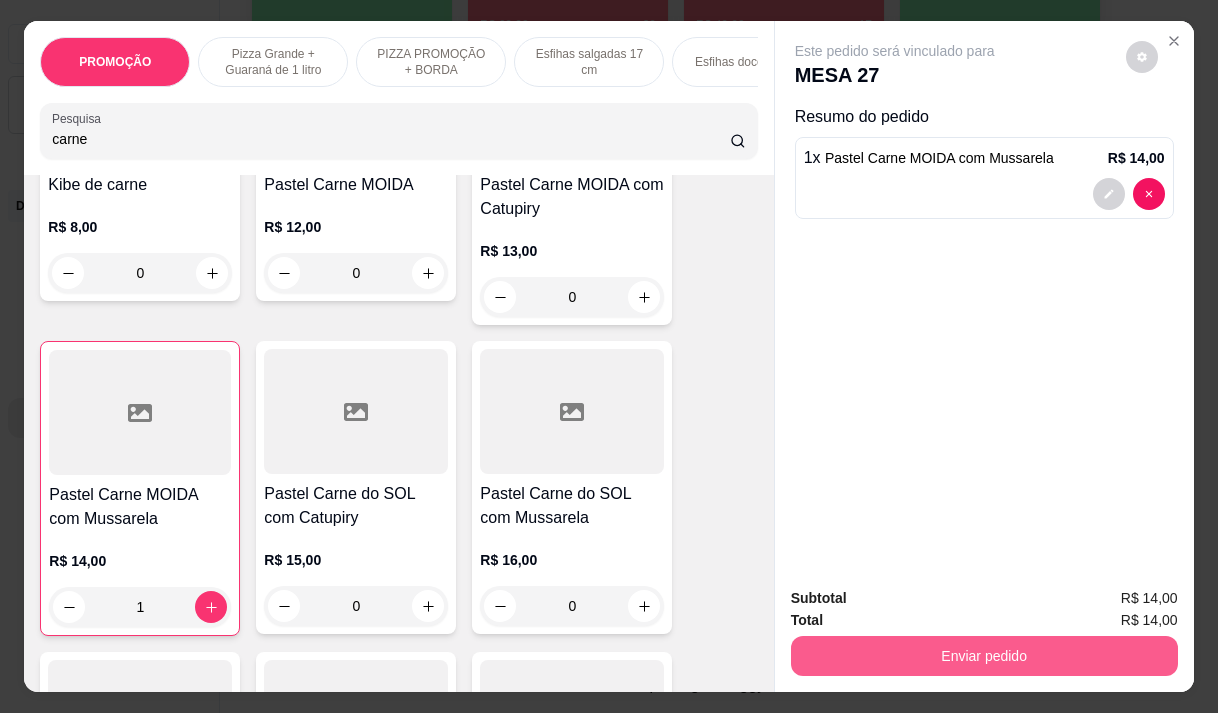 click on "Enviar pedido" at bounding box center [984, 656] 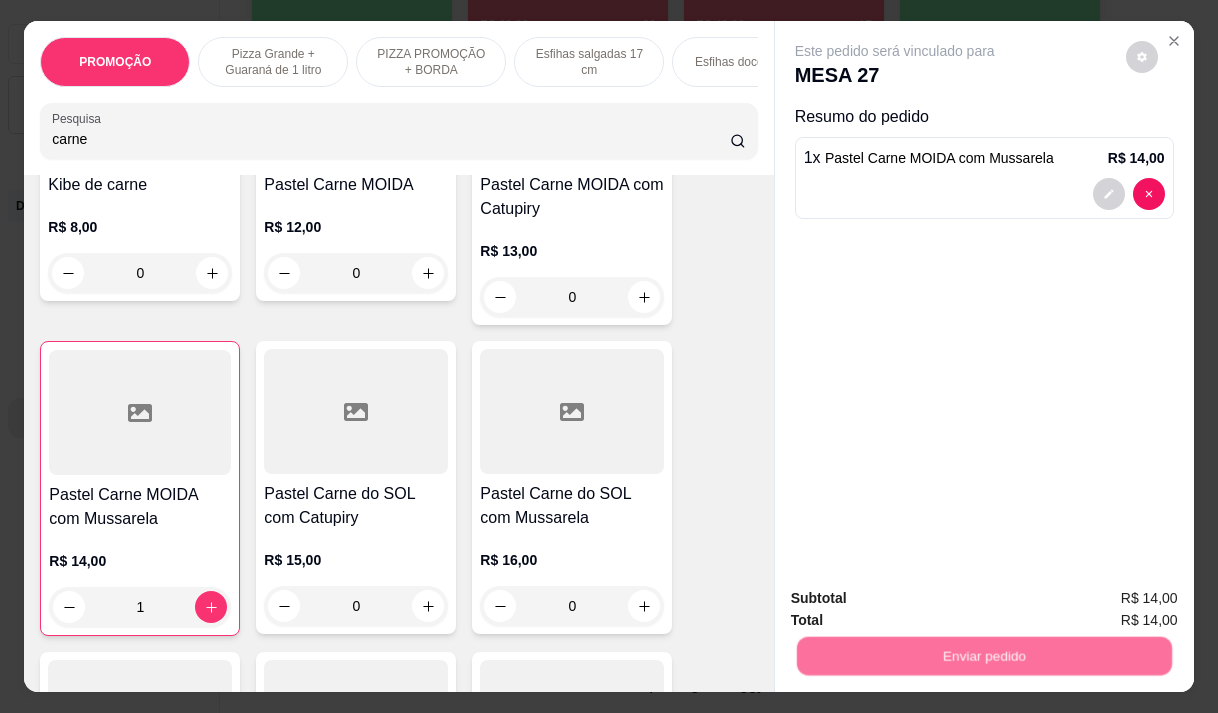 click on "Não registrar e enviar pedido" at bounding box center [918, 599] 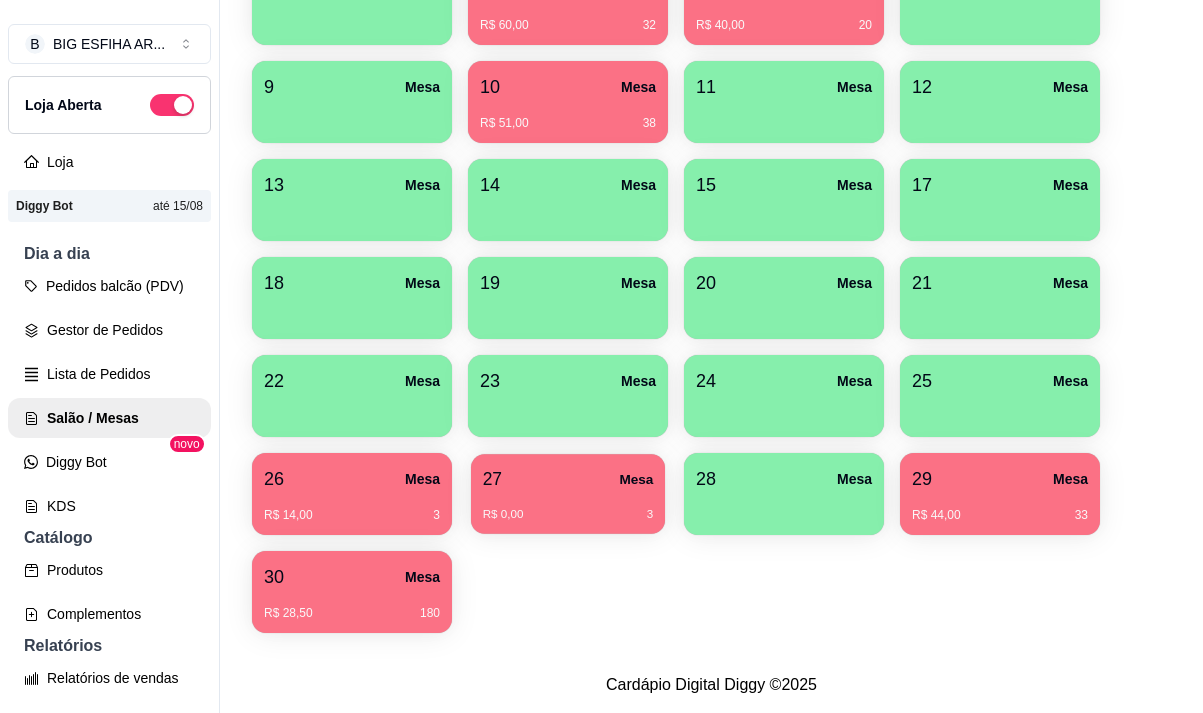click on "R$ 0,00 3" at bounding box center [568, 507] 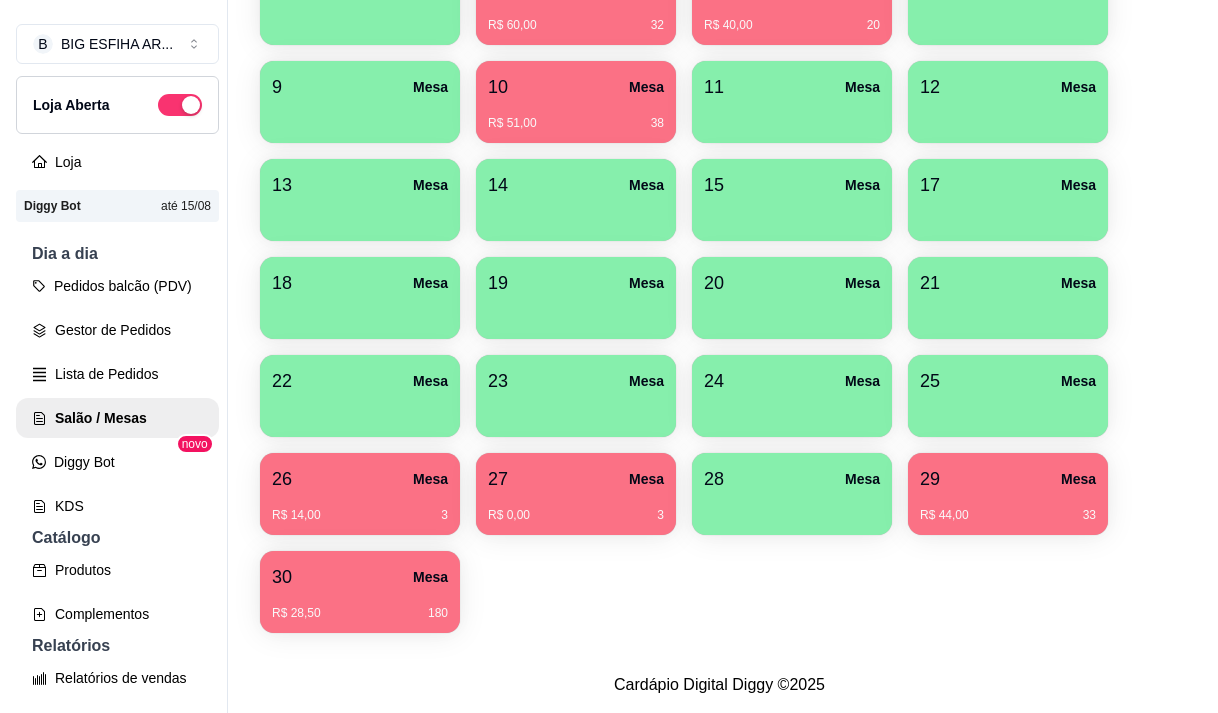 scroll, scrollTop: 108, scrollLeft: 0, axis: vertical 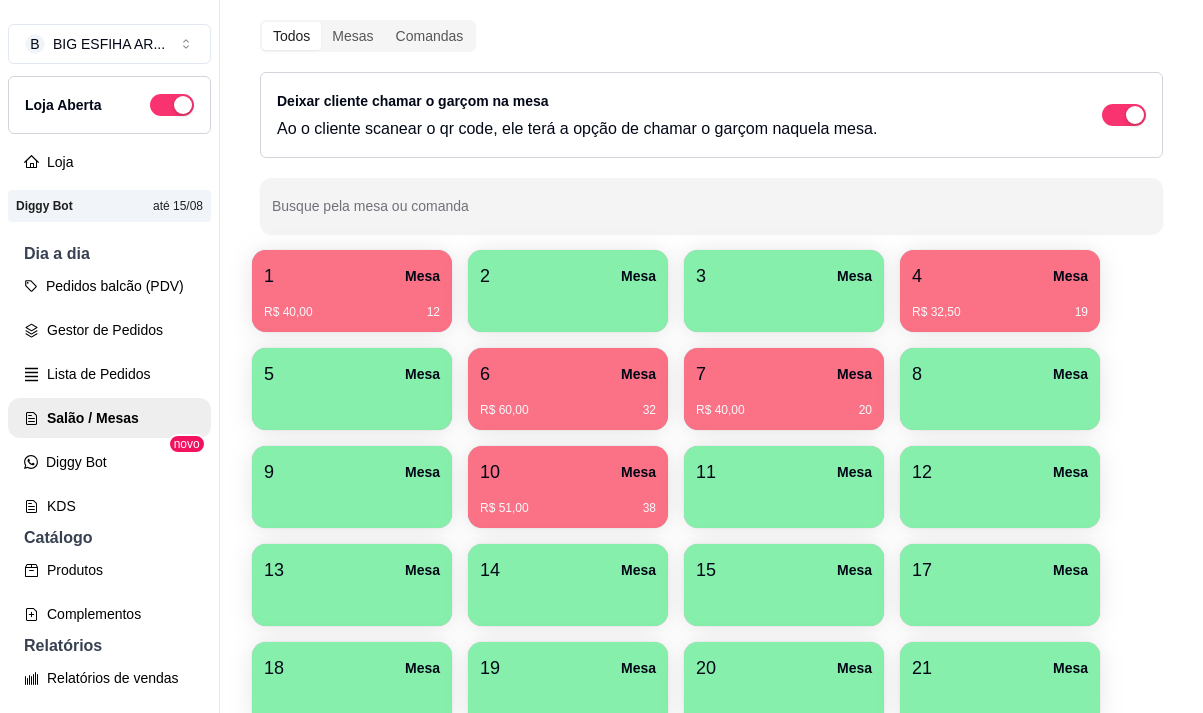 click on "1 Mesa R$ 40,00 12" at bounding box center (352, 291) 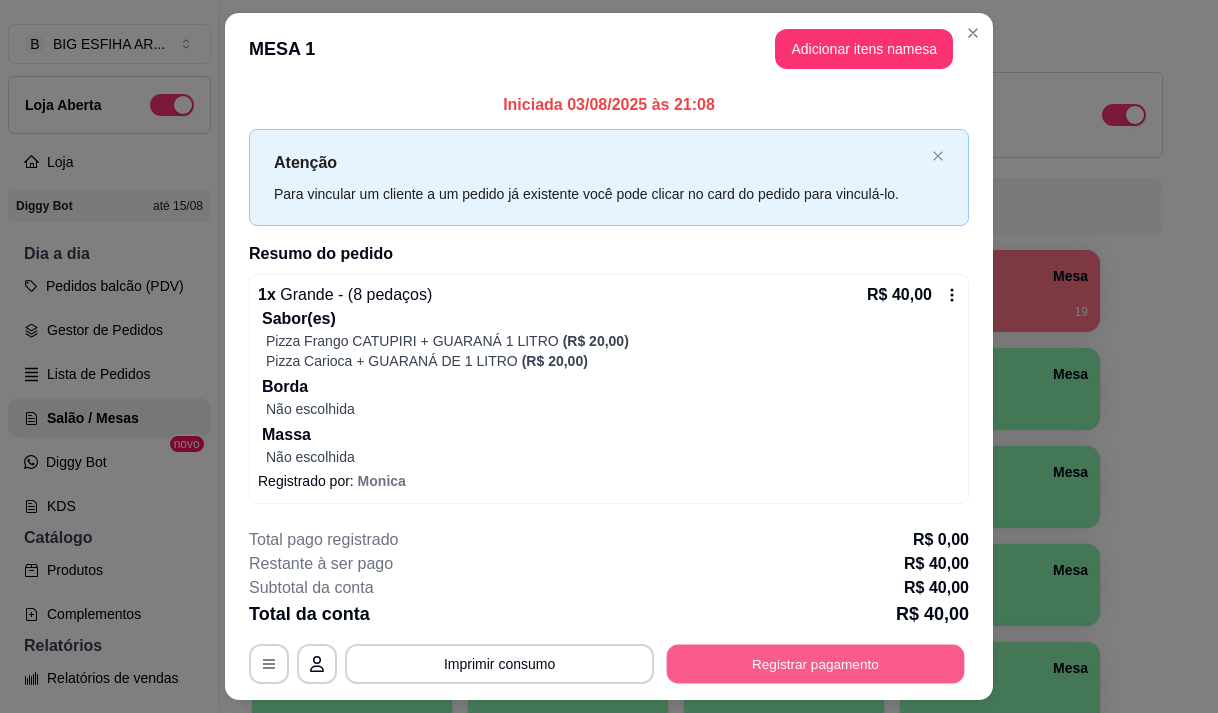 click on "Registrar pagamento" at bounding box center [816, 664] 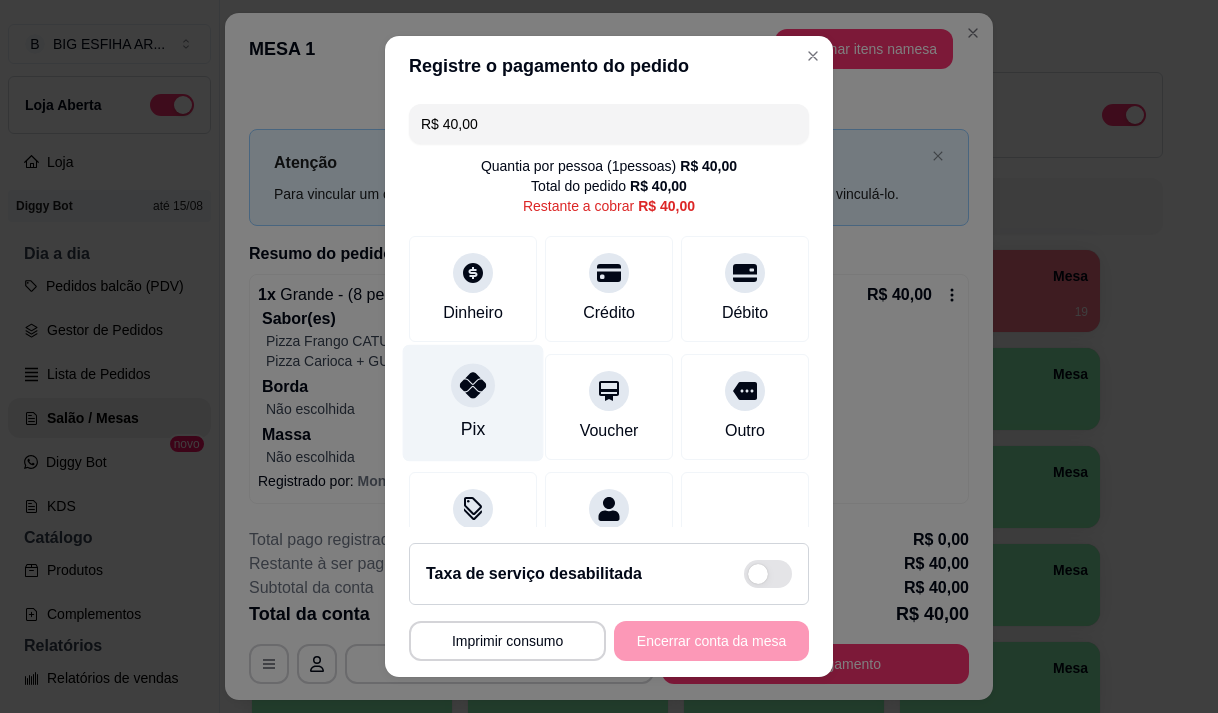 click 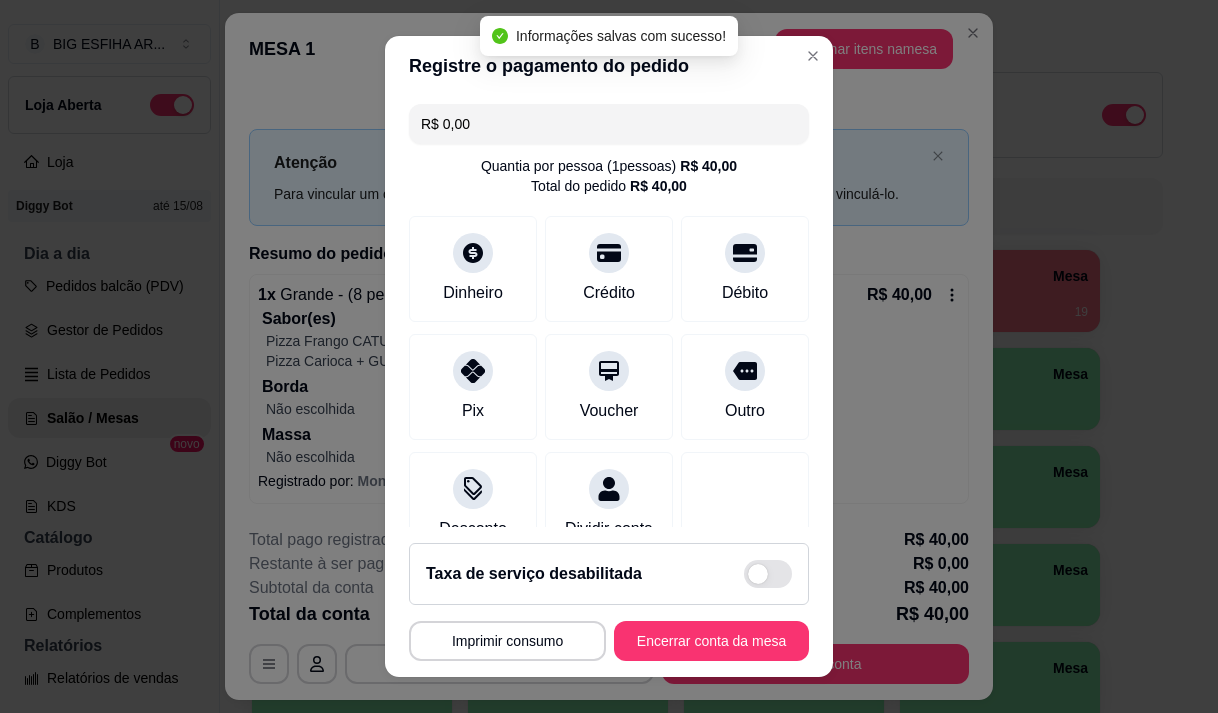 type on "R$ 0,00" 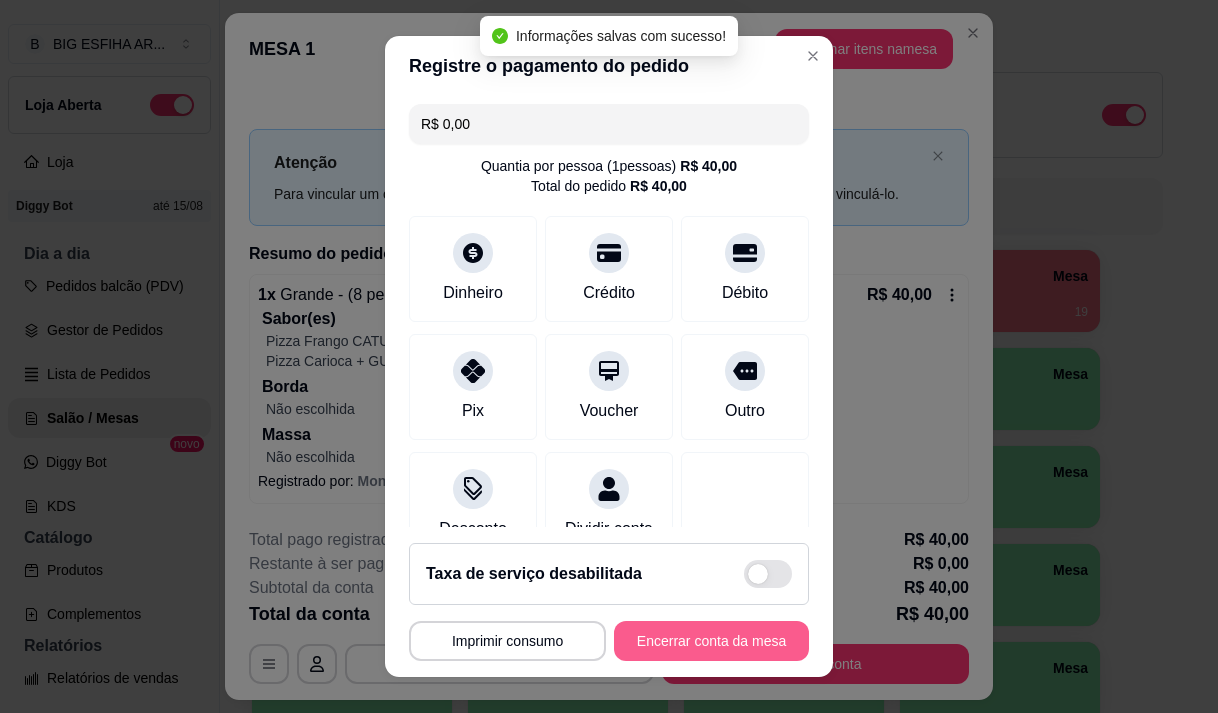 click on "Encerrar conta da mesa" at bounding box center (711, 641) 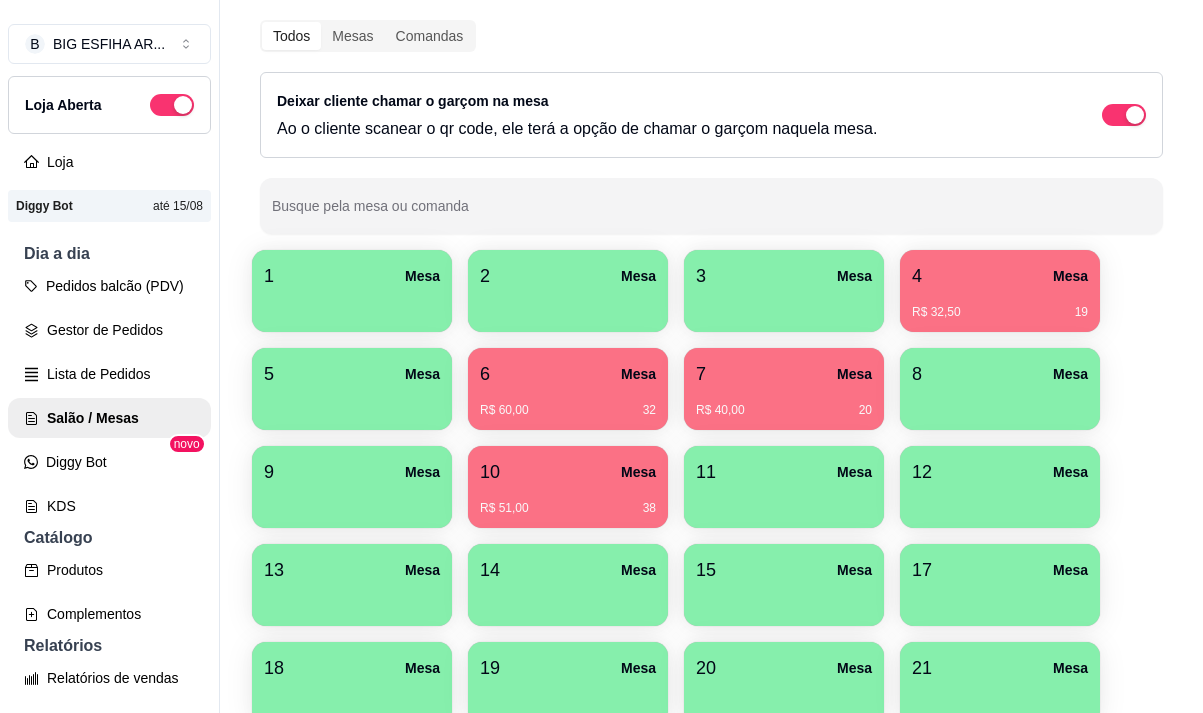 type 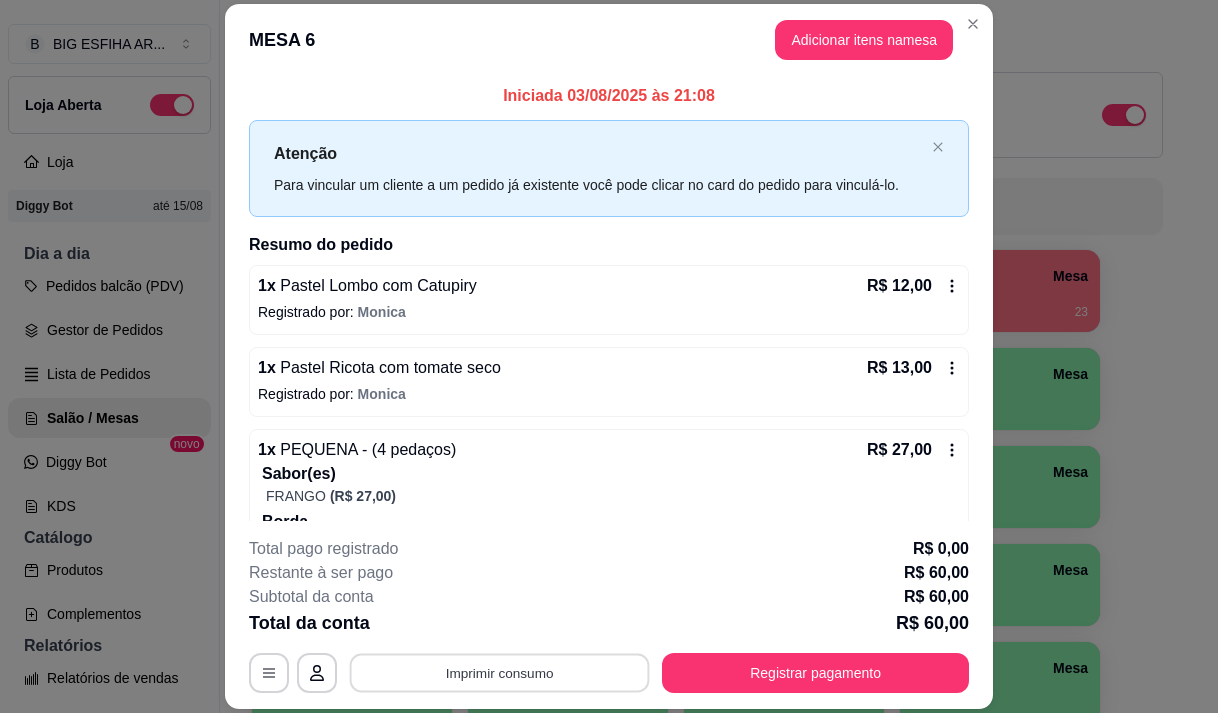 click on "Imprimir consumo" at bounding box center [500, 673] 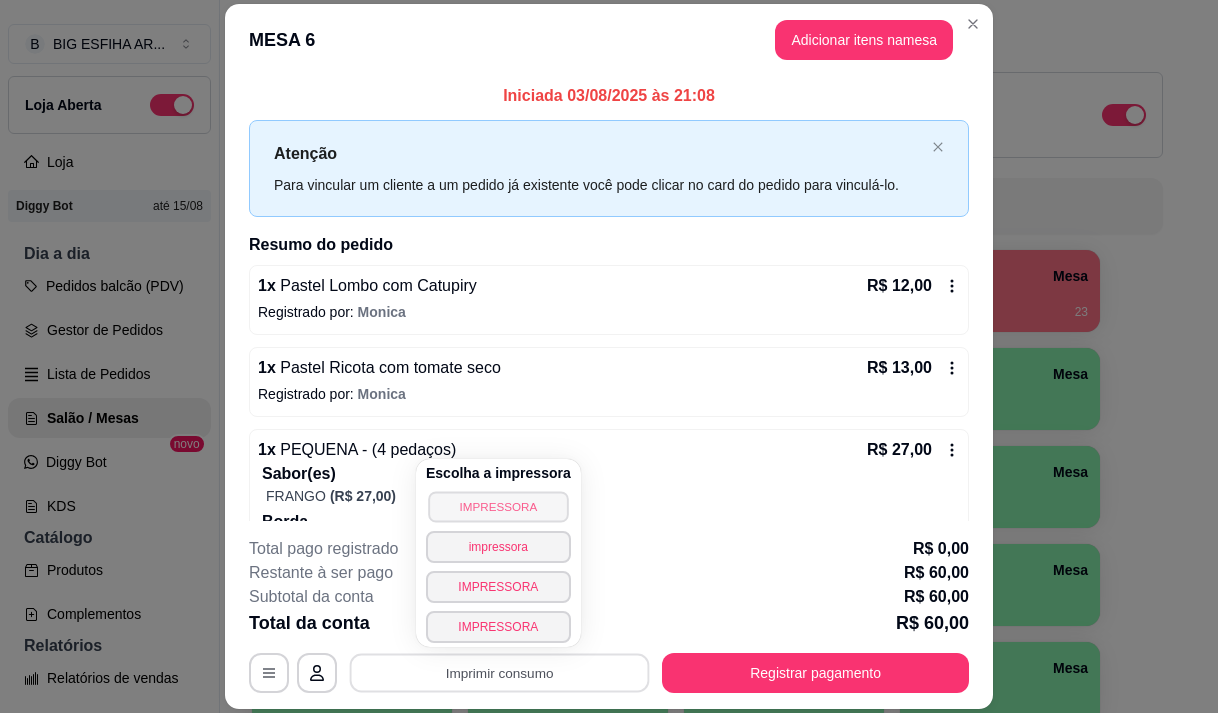 click on "IMPRESSORA" at bounding box center [498, 506] 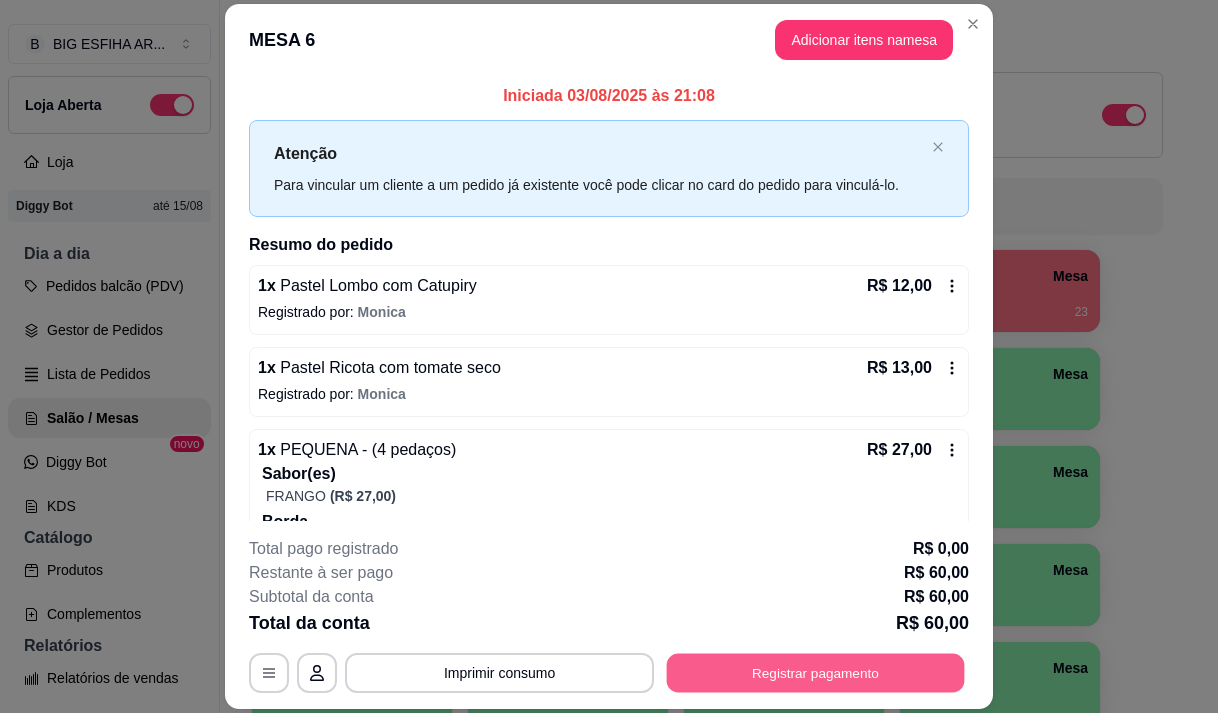 click on "Registrar pagamento" at bounding box center (816, 673) 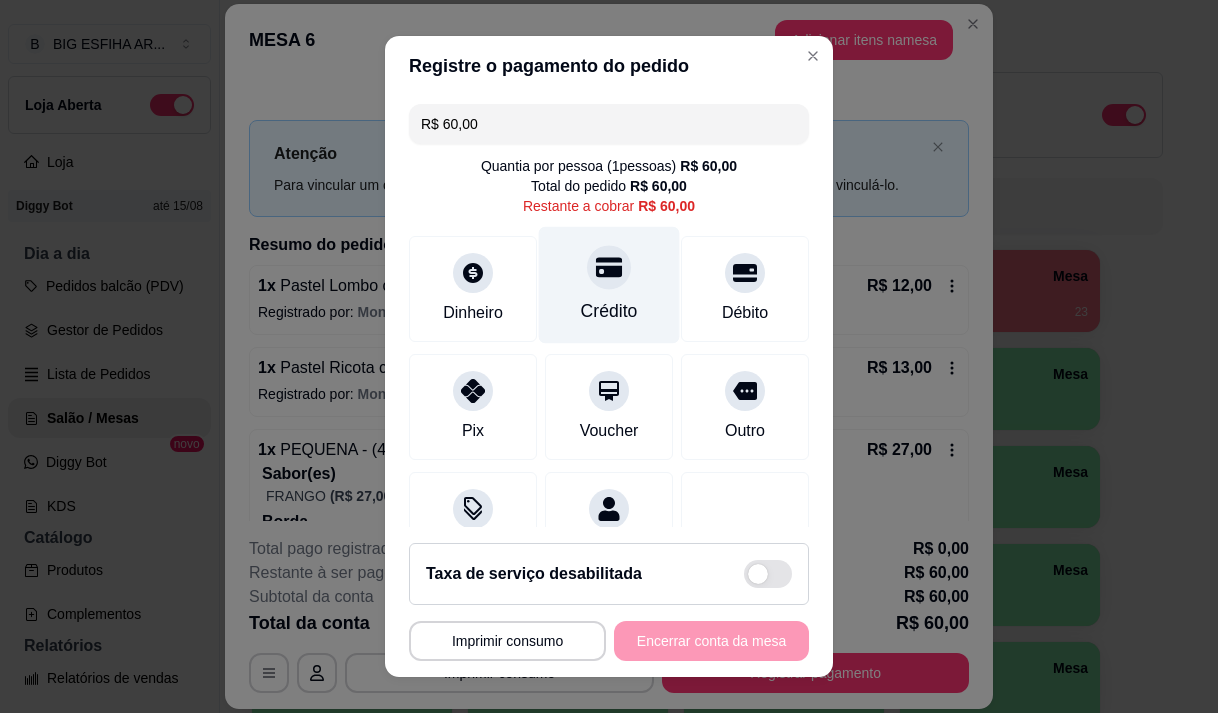 click on "Crédito" at bounding box center [609, 311] 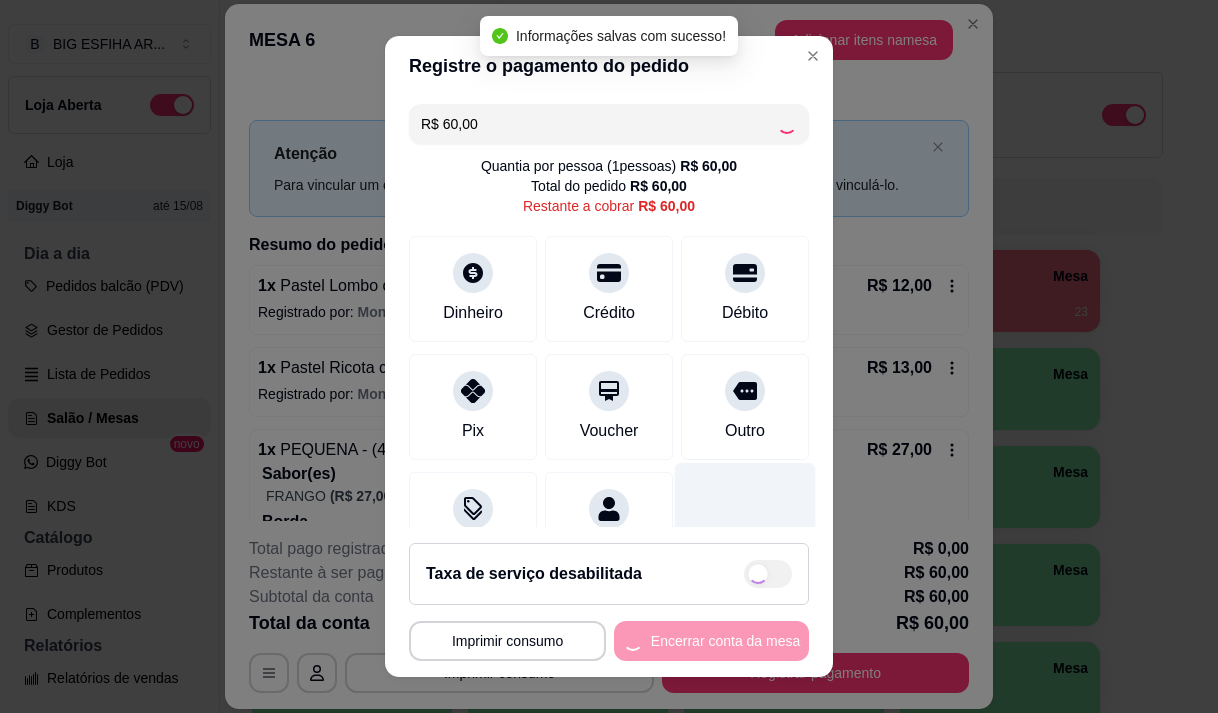 type on "R$ 0,00" 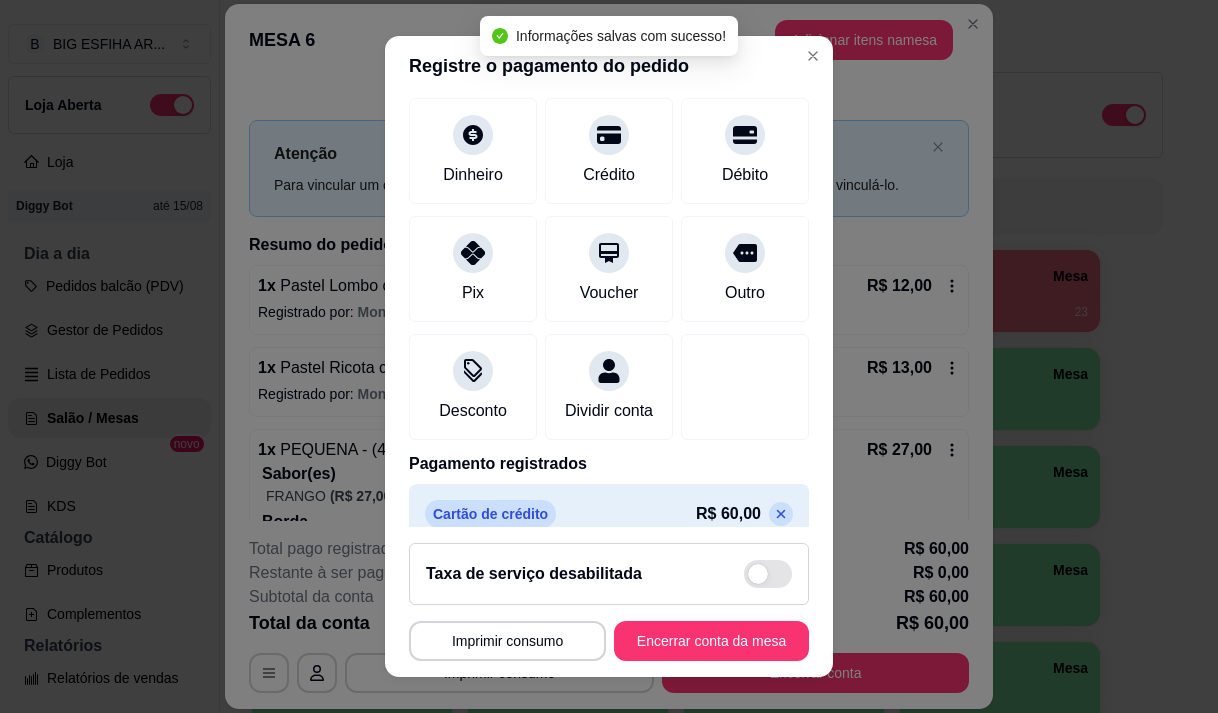 scroll, scrollTop: 166, scrollLeft: 0, axis: vertical 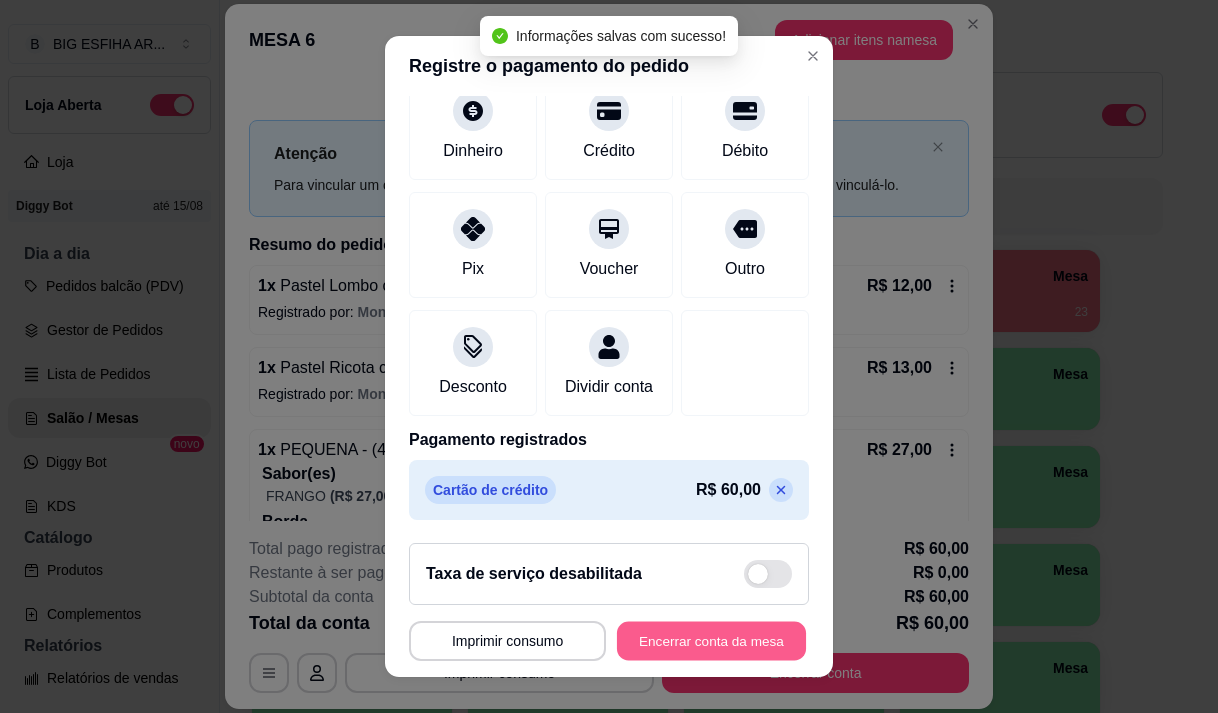 click on "Encerrar conta da mesa" at bounding box center [711, 641] 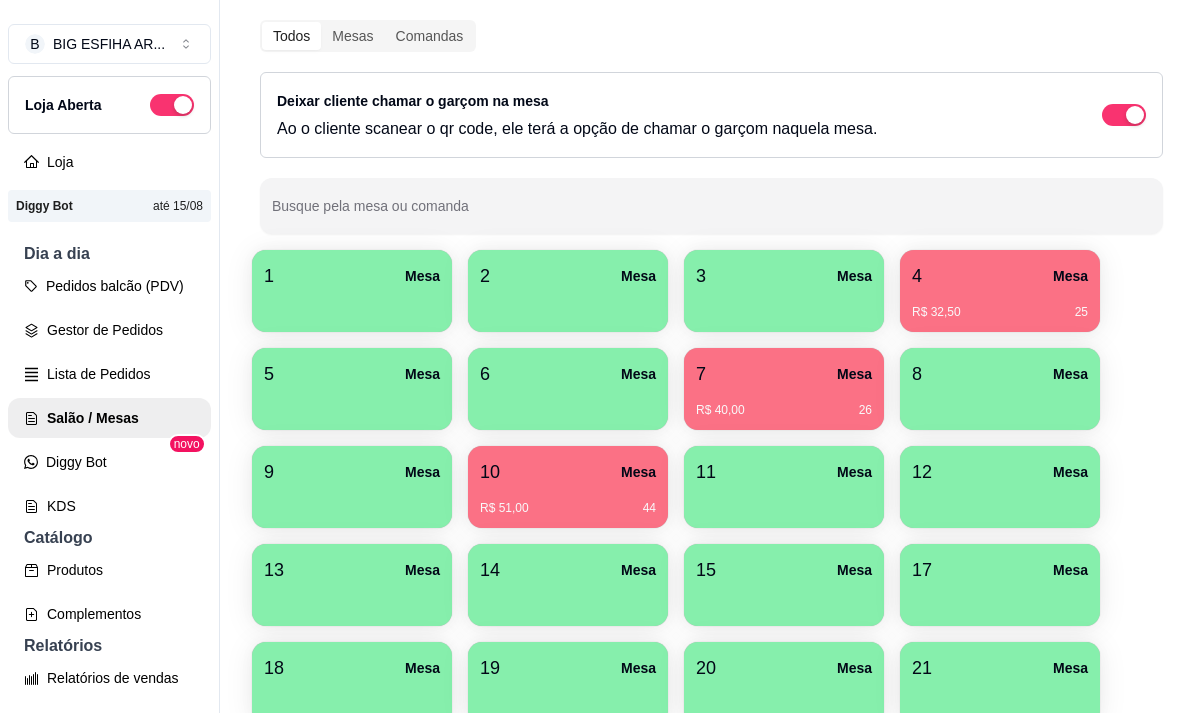 click on "R$ 51,00 44" at bounding box center [568, 508] 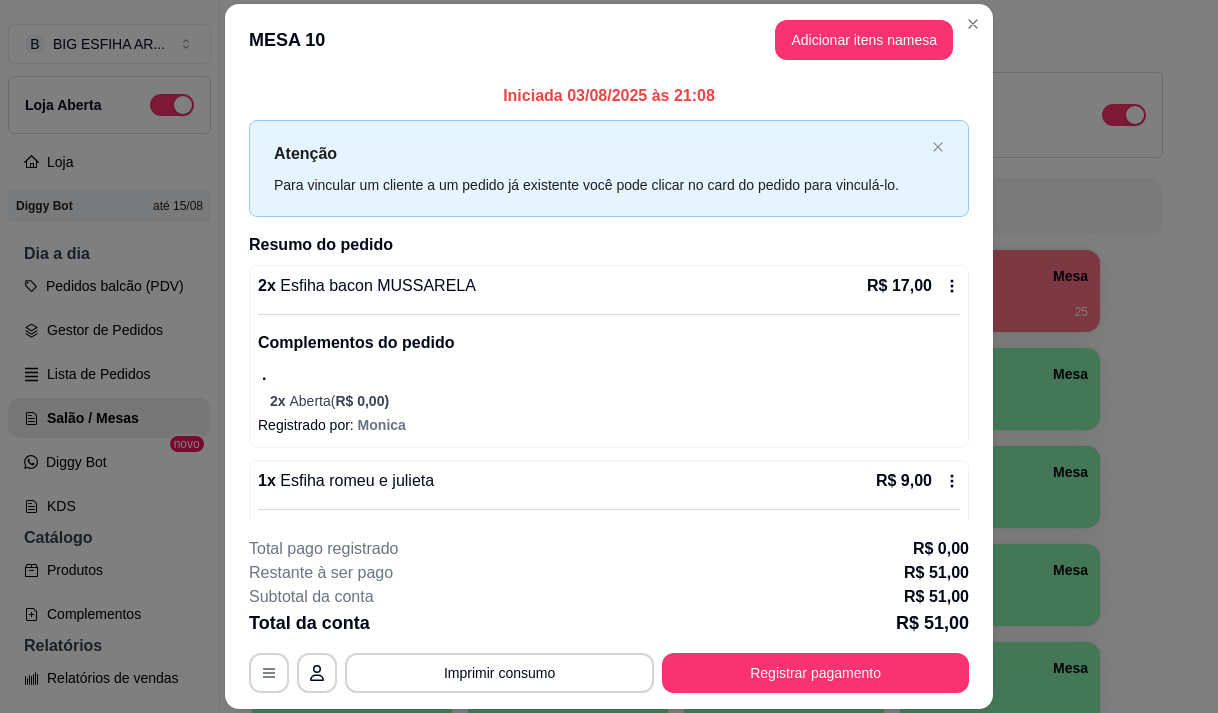 scroll, scrollTop: 60, scrollLeft: 0, axis: vertical 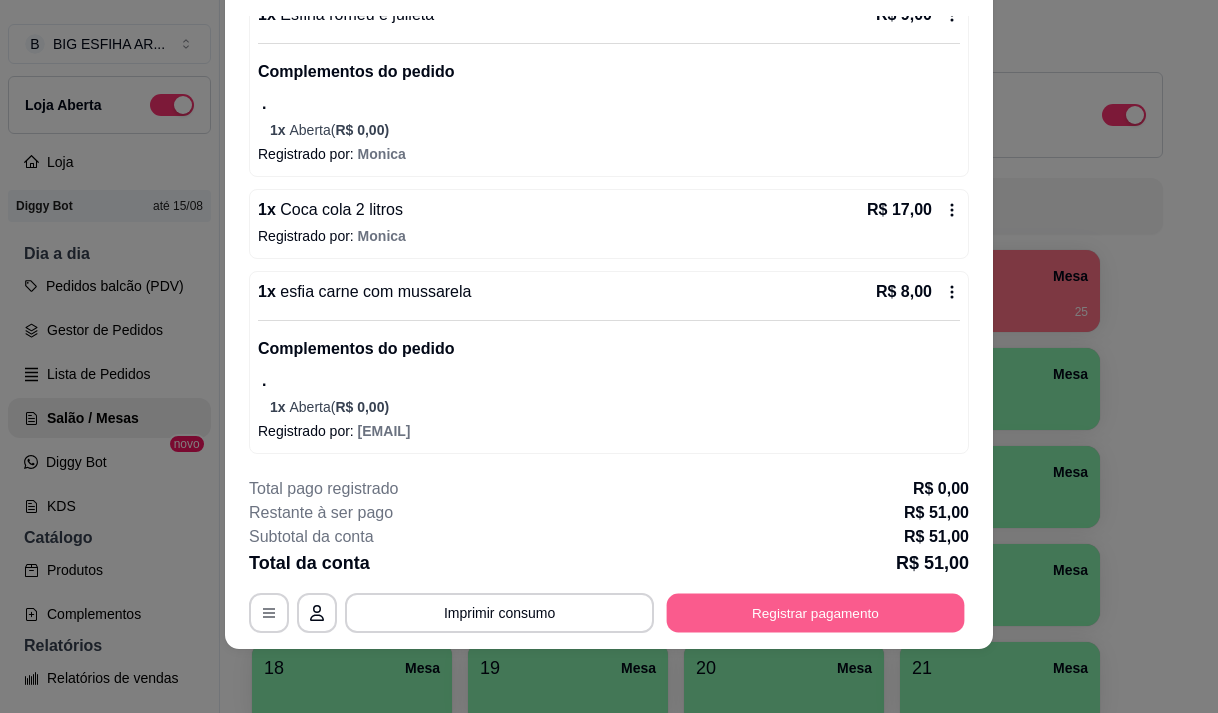 click on "Registrar pagamento" at bounding box center (816, 613) 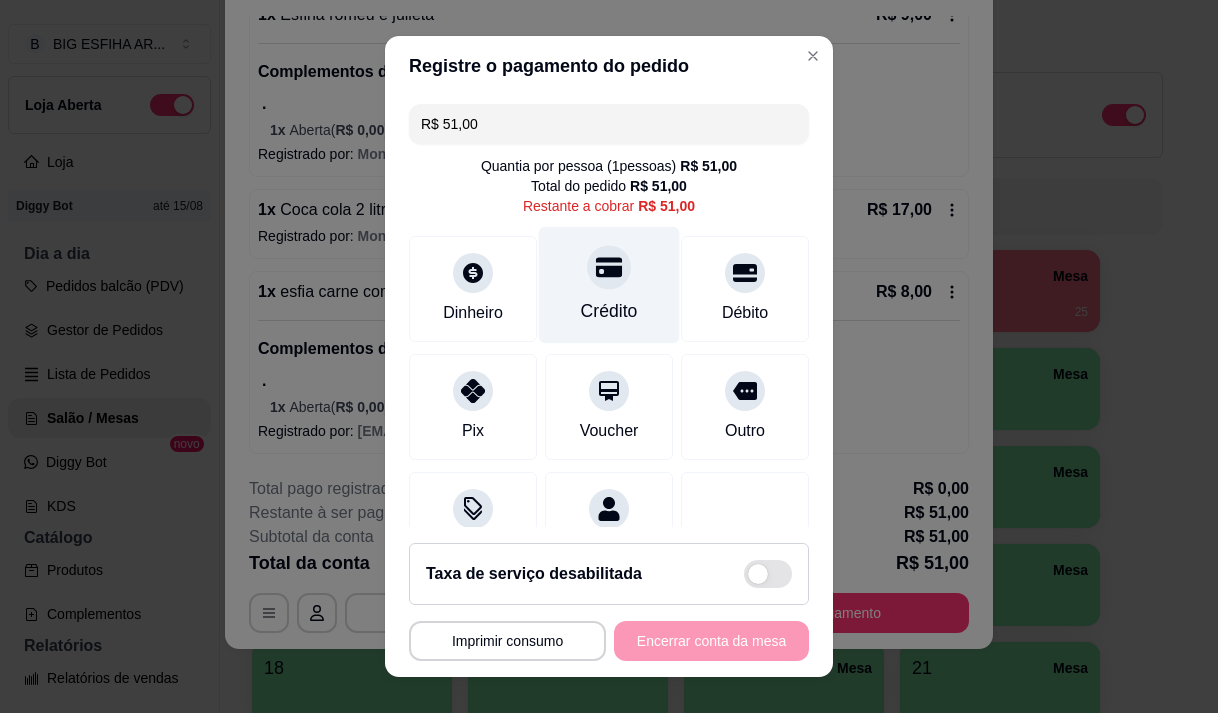 click at bounding box center (609, 267) 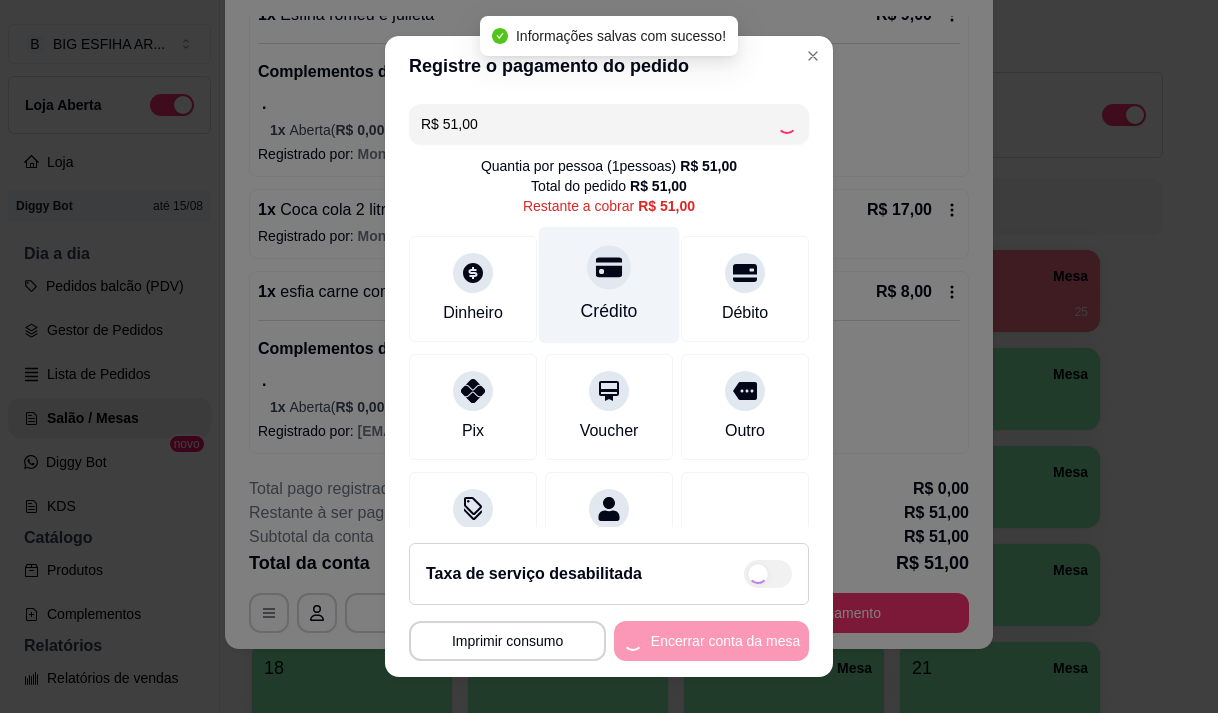 type on "R$ 0,00" 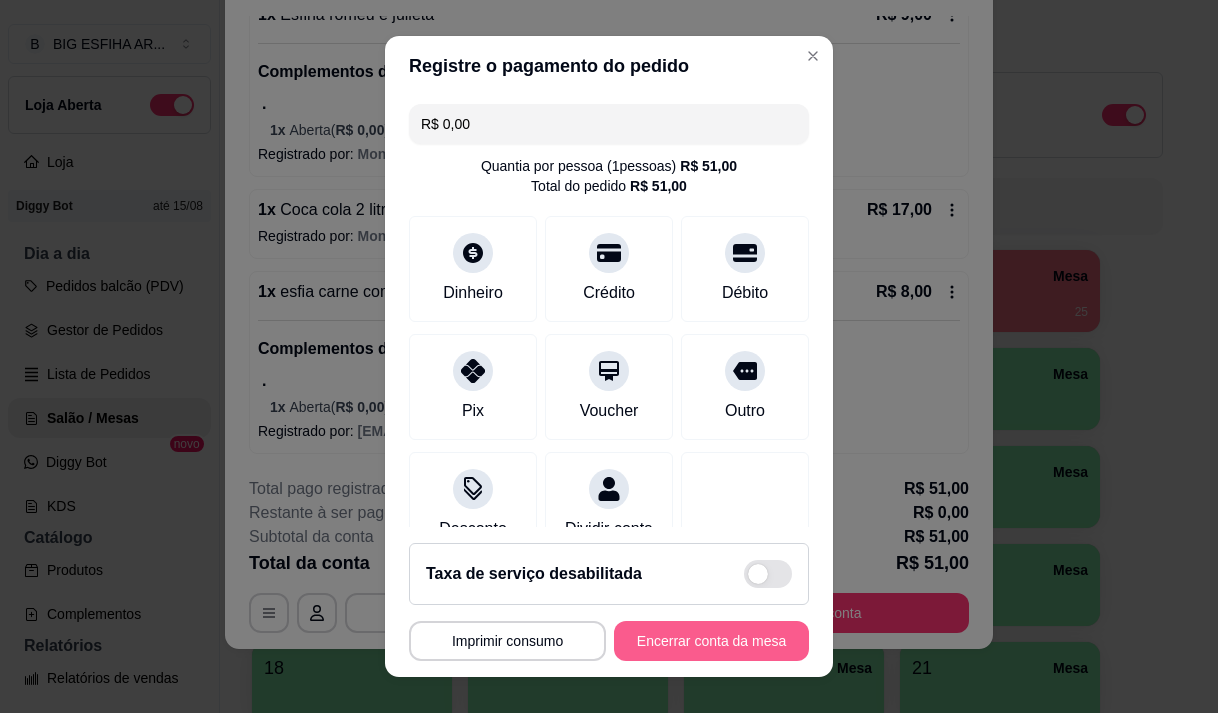 click on "Encerrar conta da mesa" at bounding box center (711, 641) 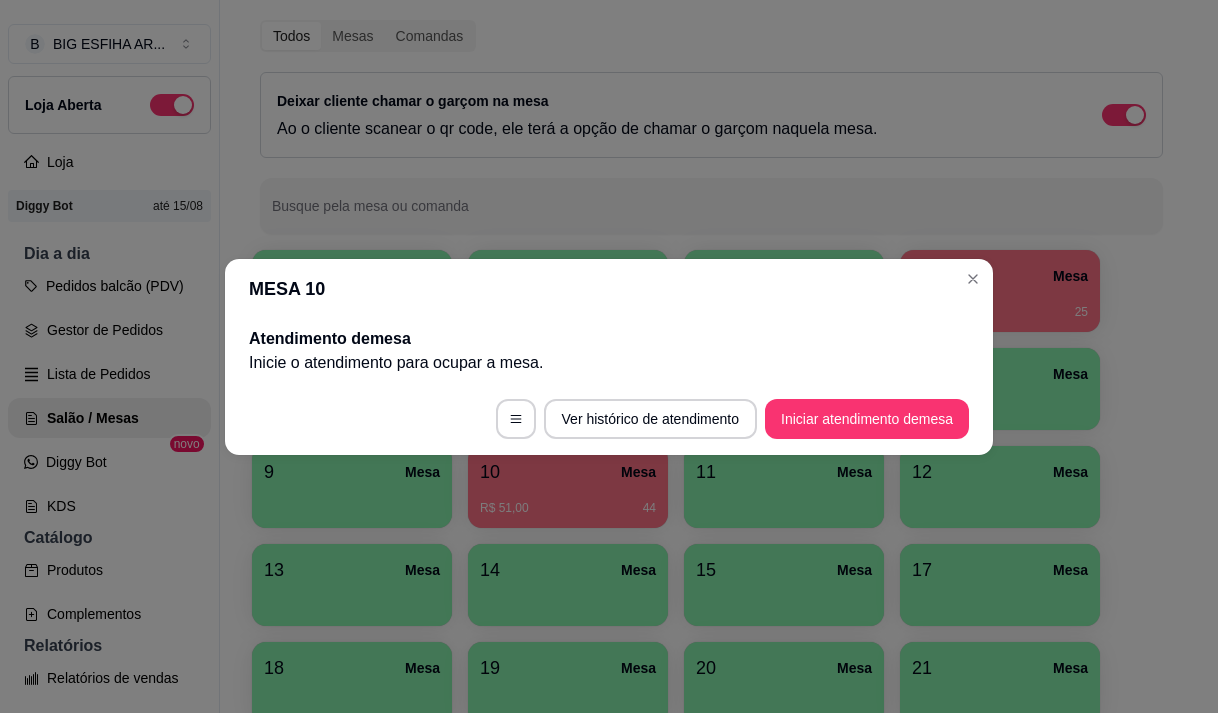 scroll, scrollTop: 0, scrollLeft: 0, axis: both 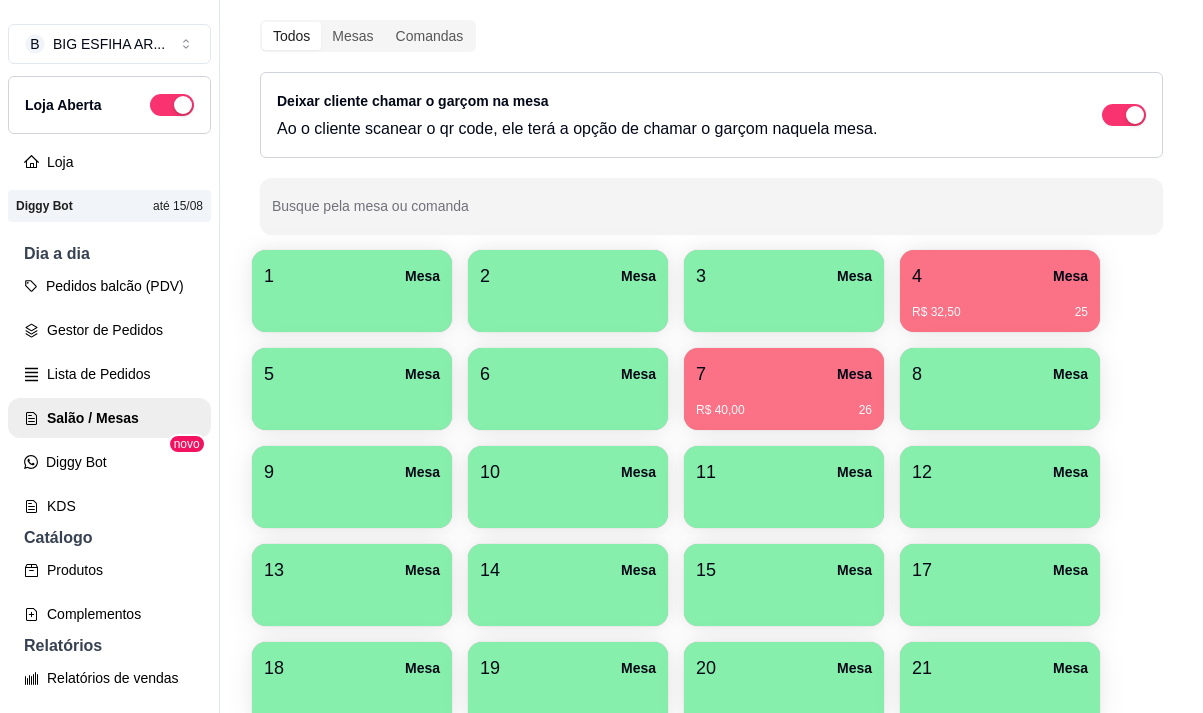 click on "7 Mesa" at bounding box center (784, 374) 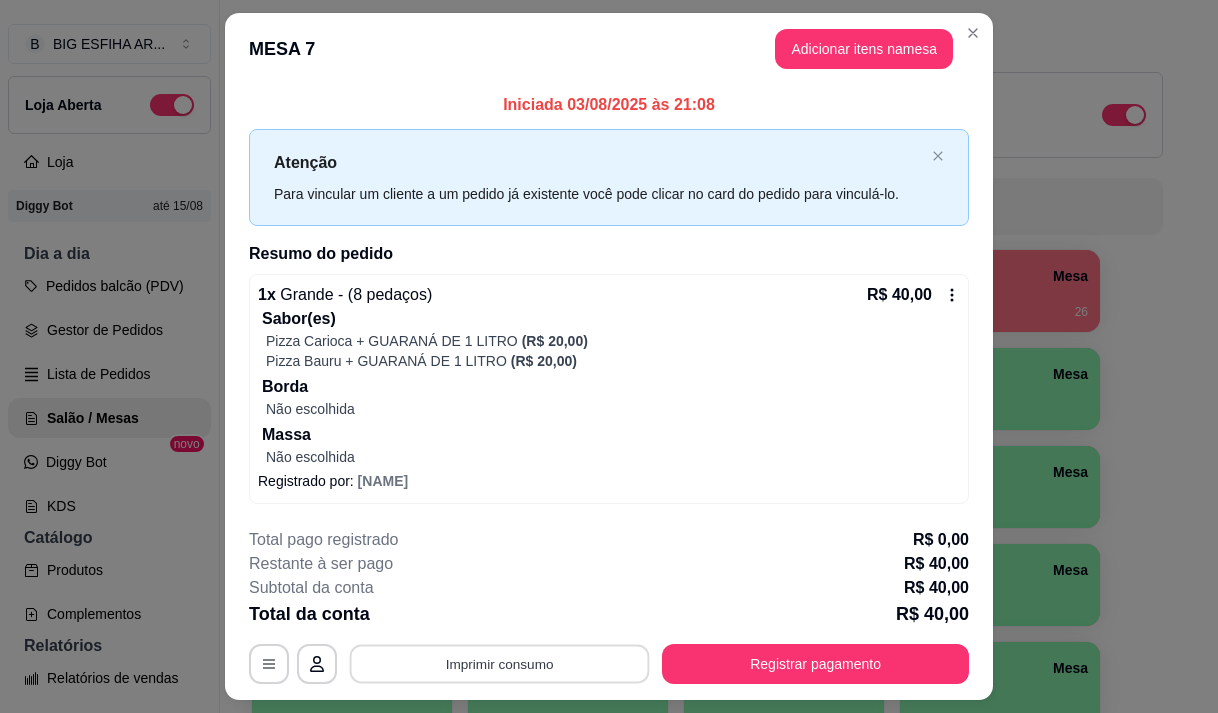 click on "Imprimir consumo" at bounding box center [500, 664] 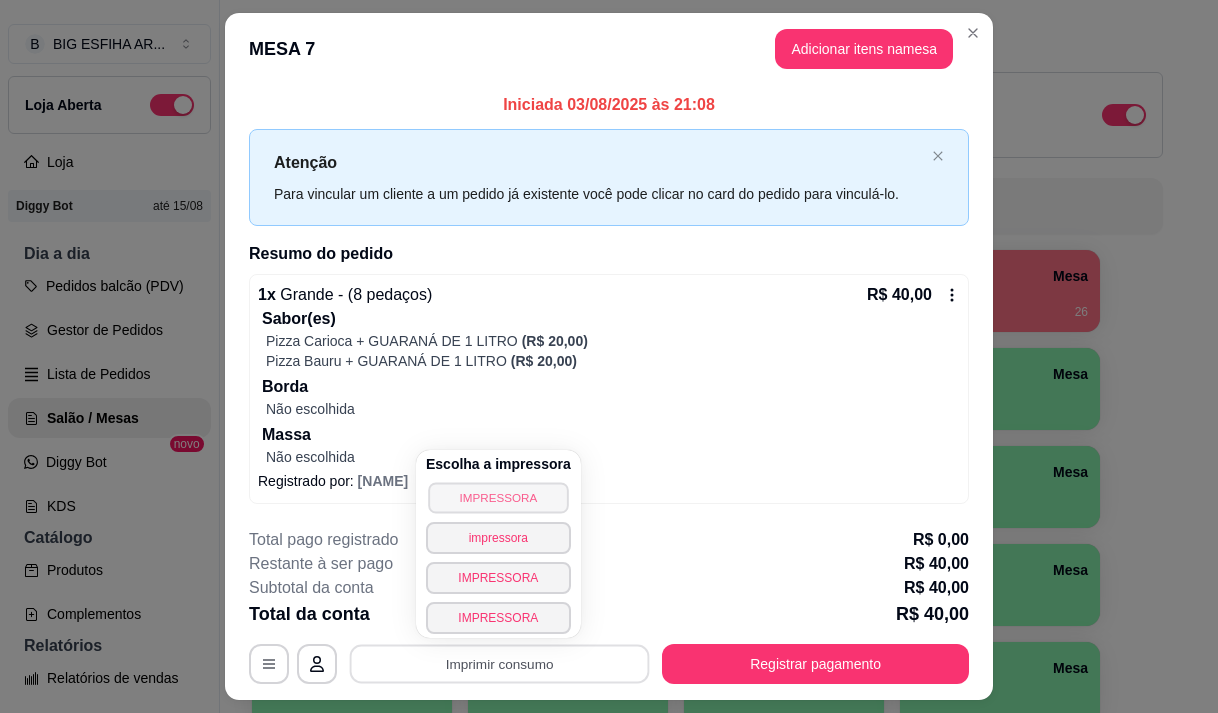 click on "IMPRESSORA" at bounding box center [498, 497] 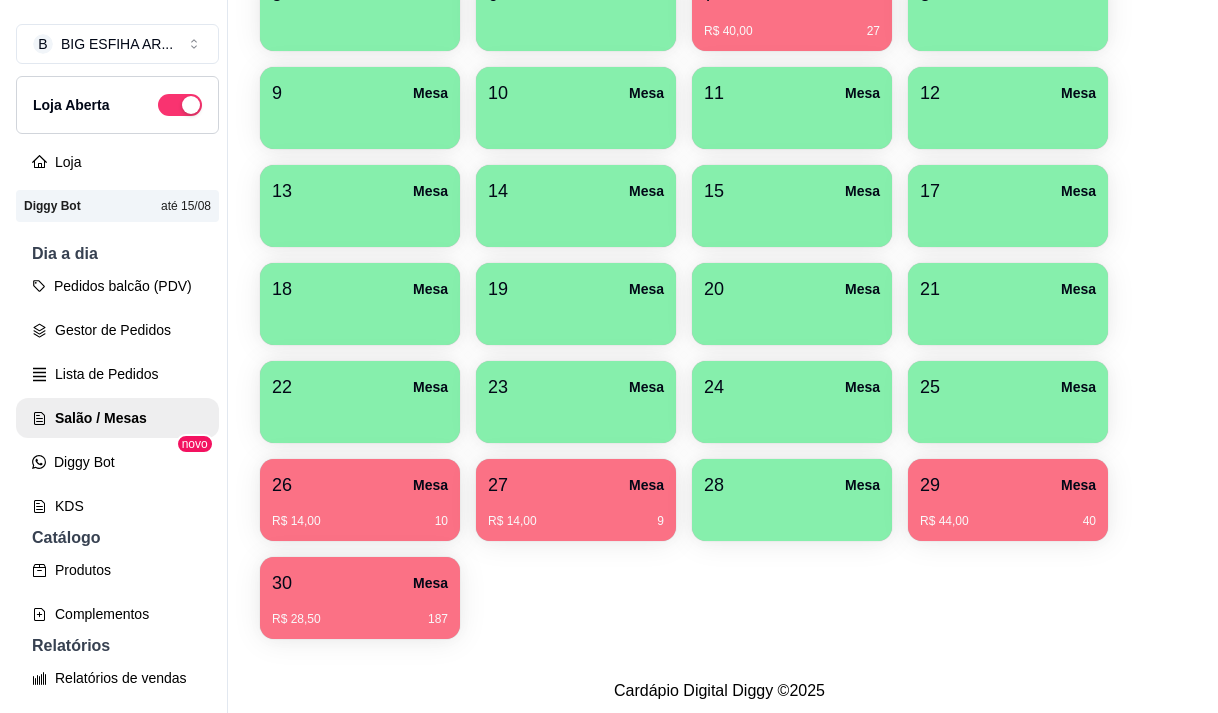 scroll, scrollTop: 508, scrollLeft: 0, axis: vertical 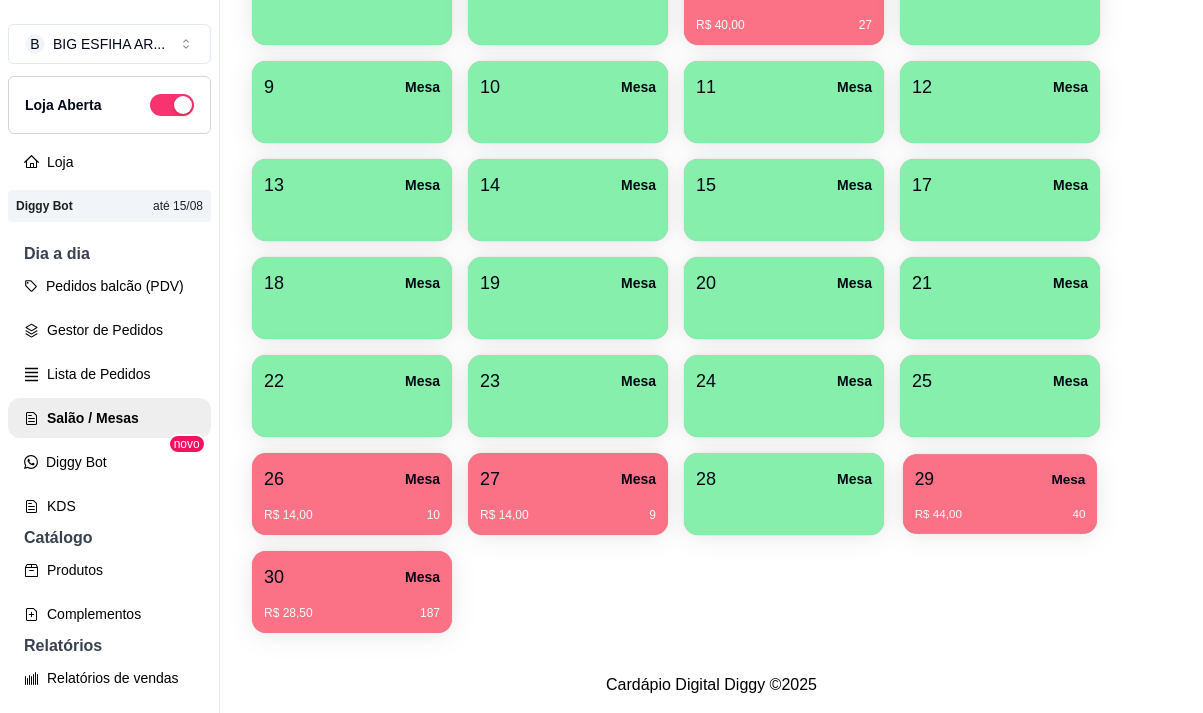 click on "R$ 44,00" at bounding box center (938, 515) 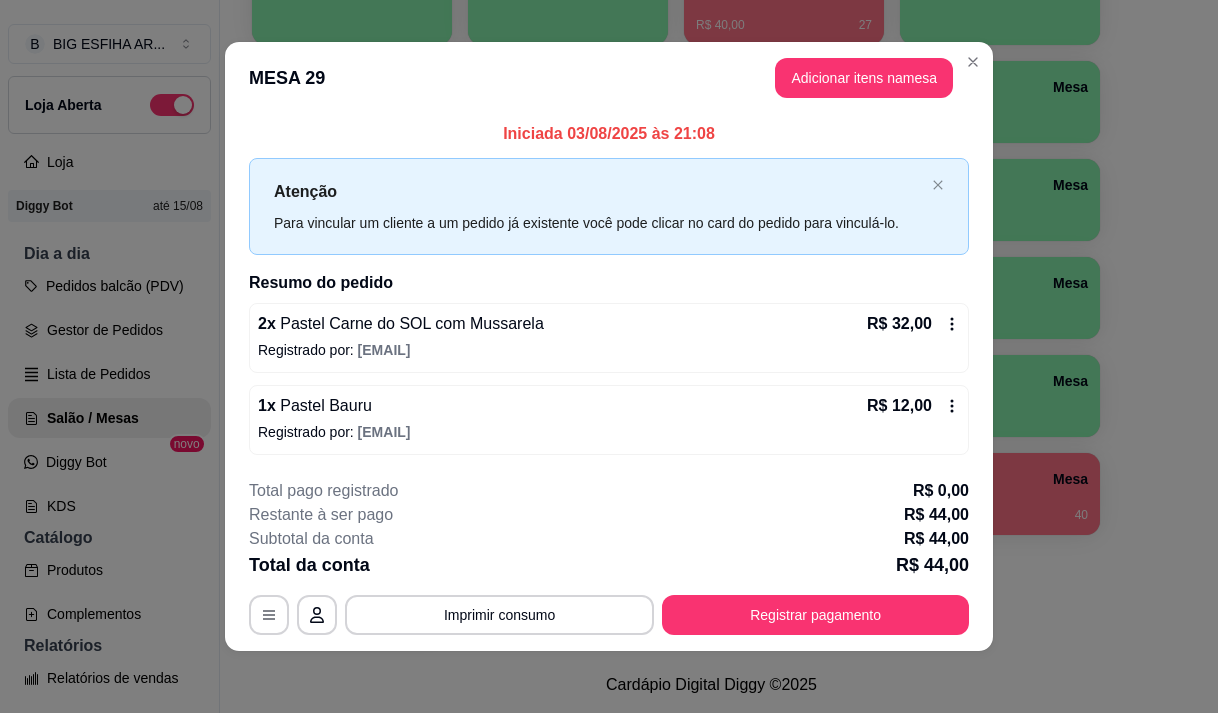 scroll, scrollTop: 12, scrollLeft: 0, axis: vertical 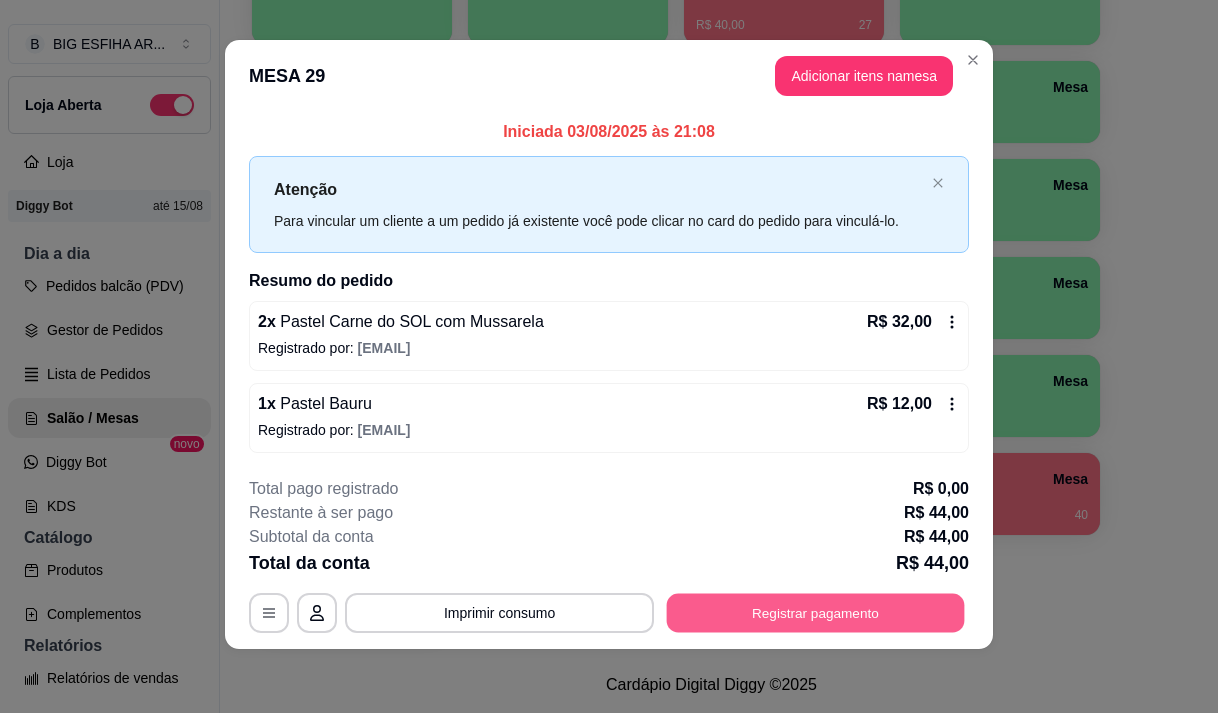 click on "Registrar pagamento" at bounding box center (816, 613) 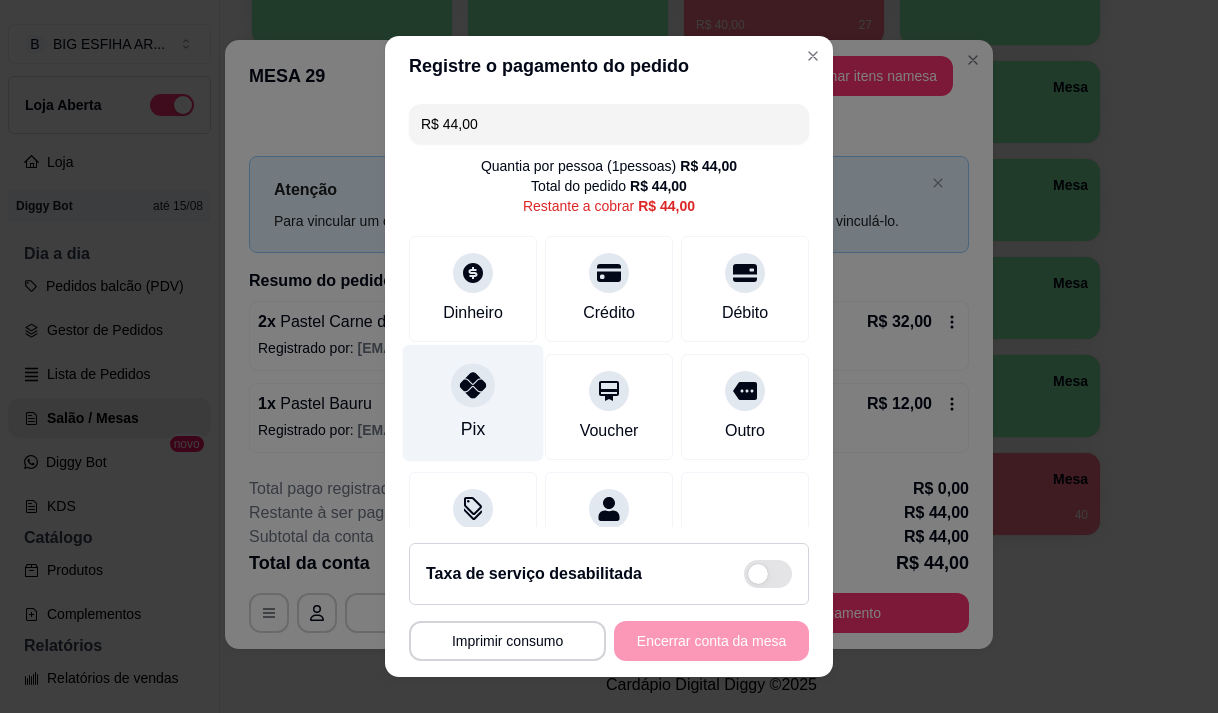 click on "Pix" at bounding box center [473, 402] 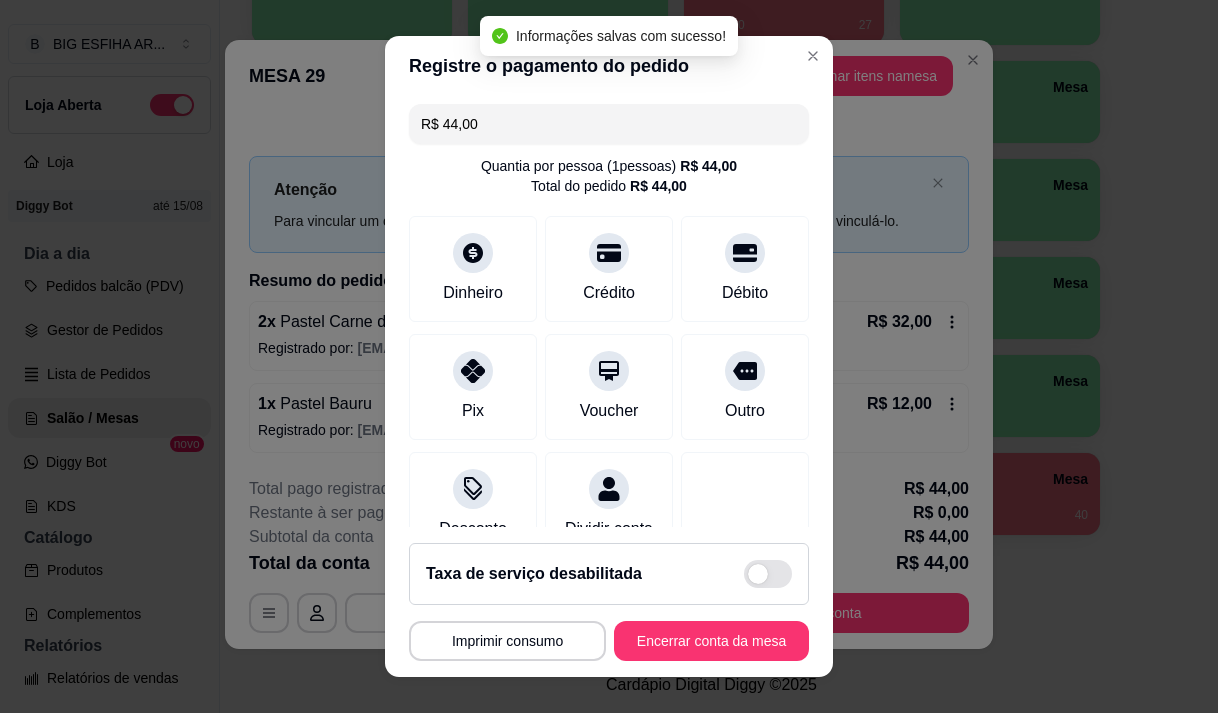type on "R$ 0,00" 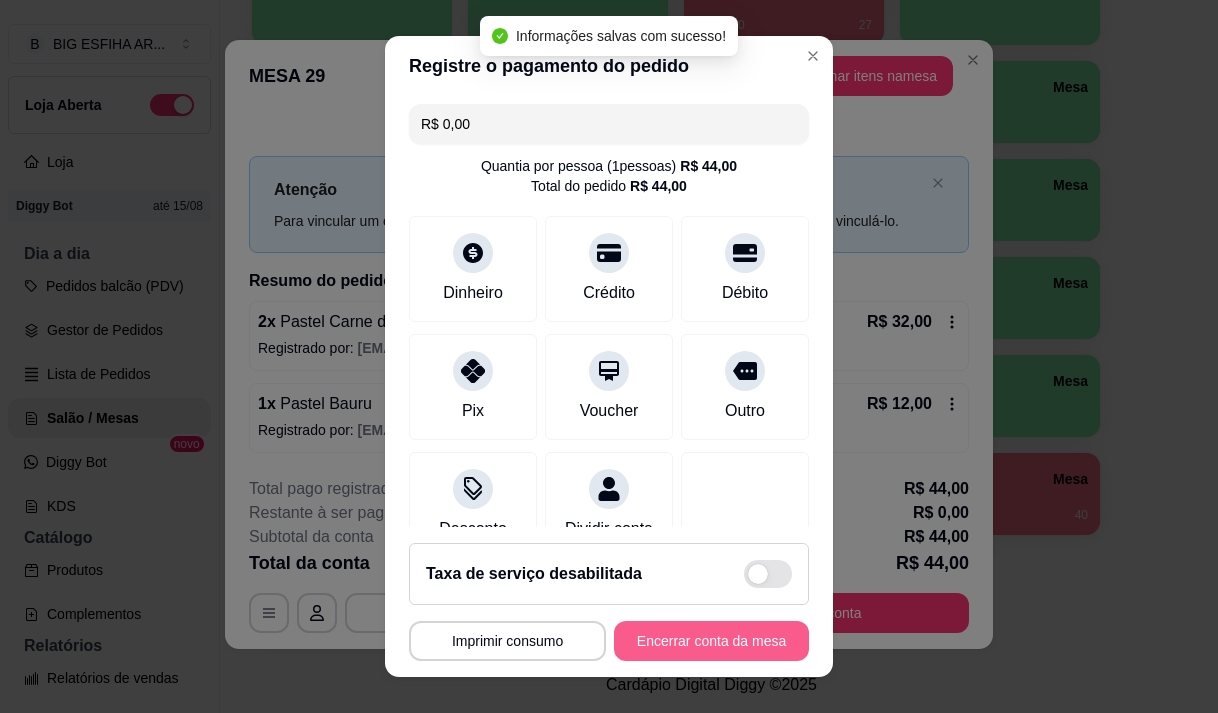 click on "Encerrar conta da mesa" at bounding box center (711, 641) 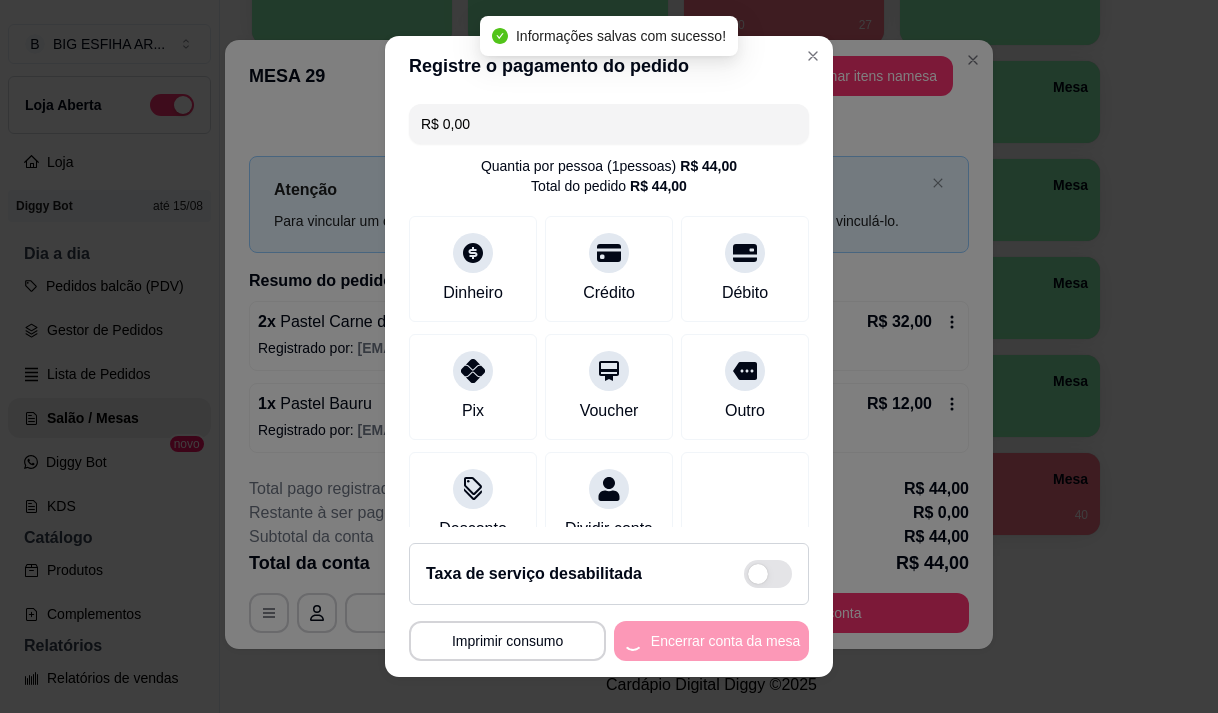 scroll, scrollTop: 0, scrollLeft: 0, axis: both 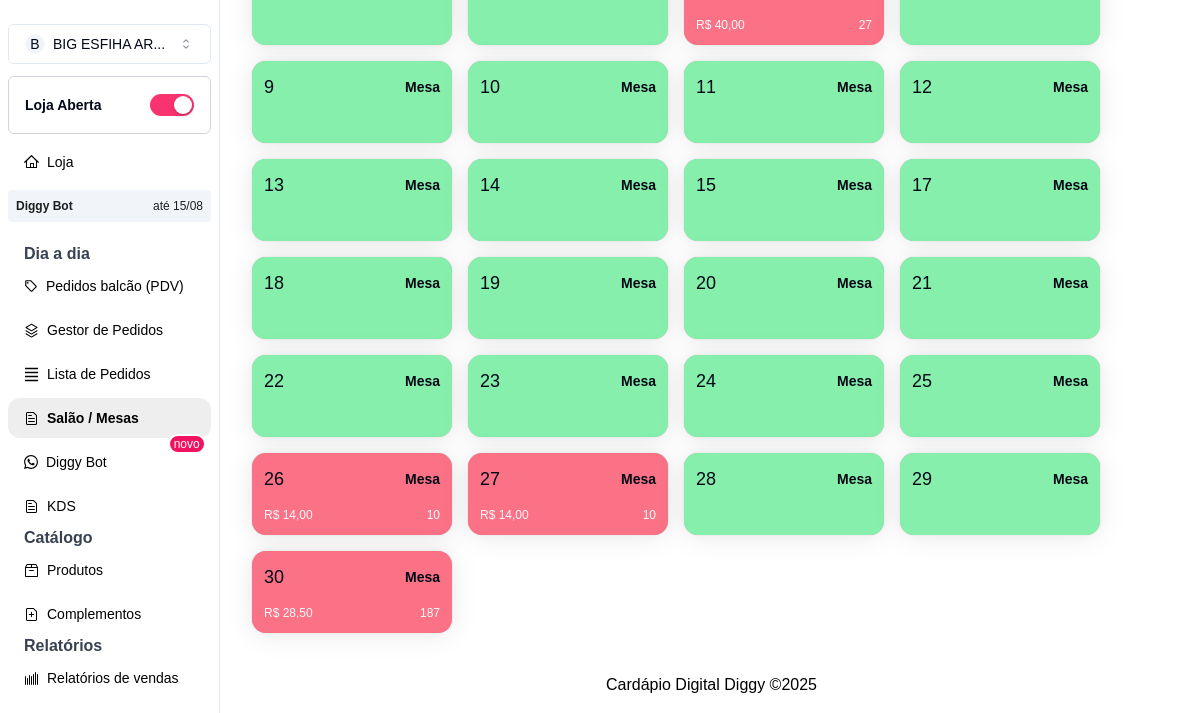 click at bounding box center [784, 508] 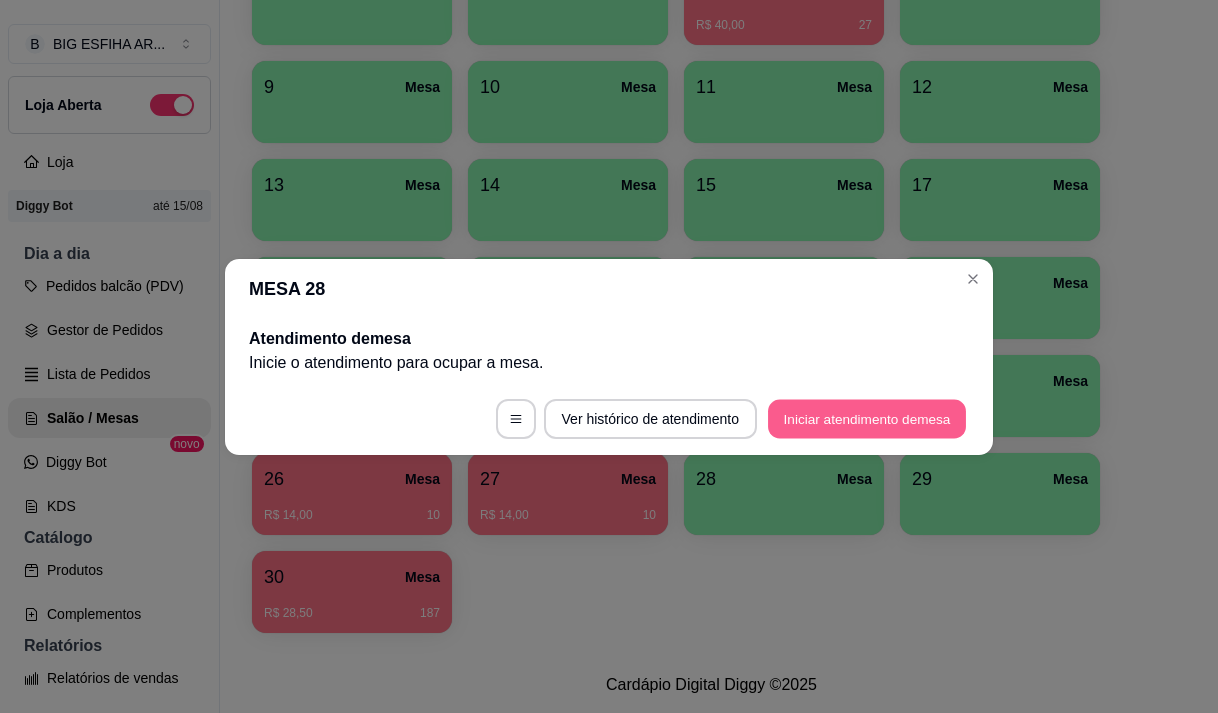 click on "Iniciar atendimento de  mesa" at bounding box center (867, 418) 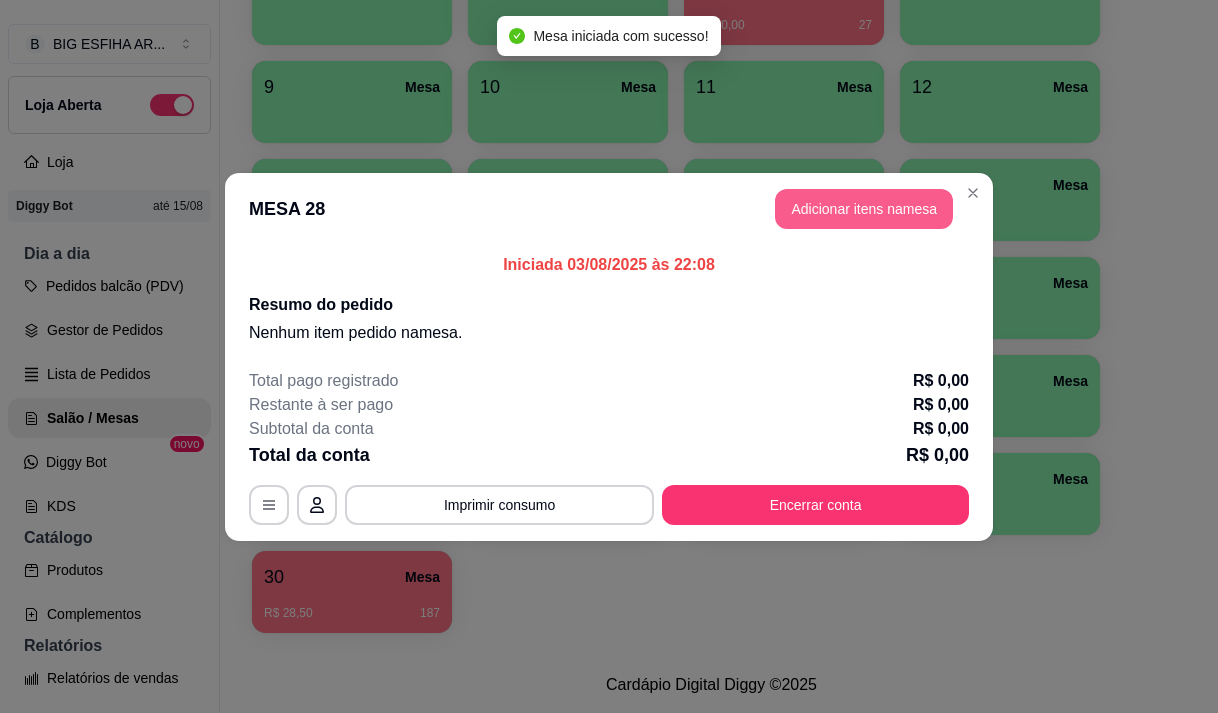 click on "Adicionar itens na  mesa" at bounding box center [864, 209] 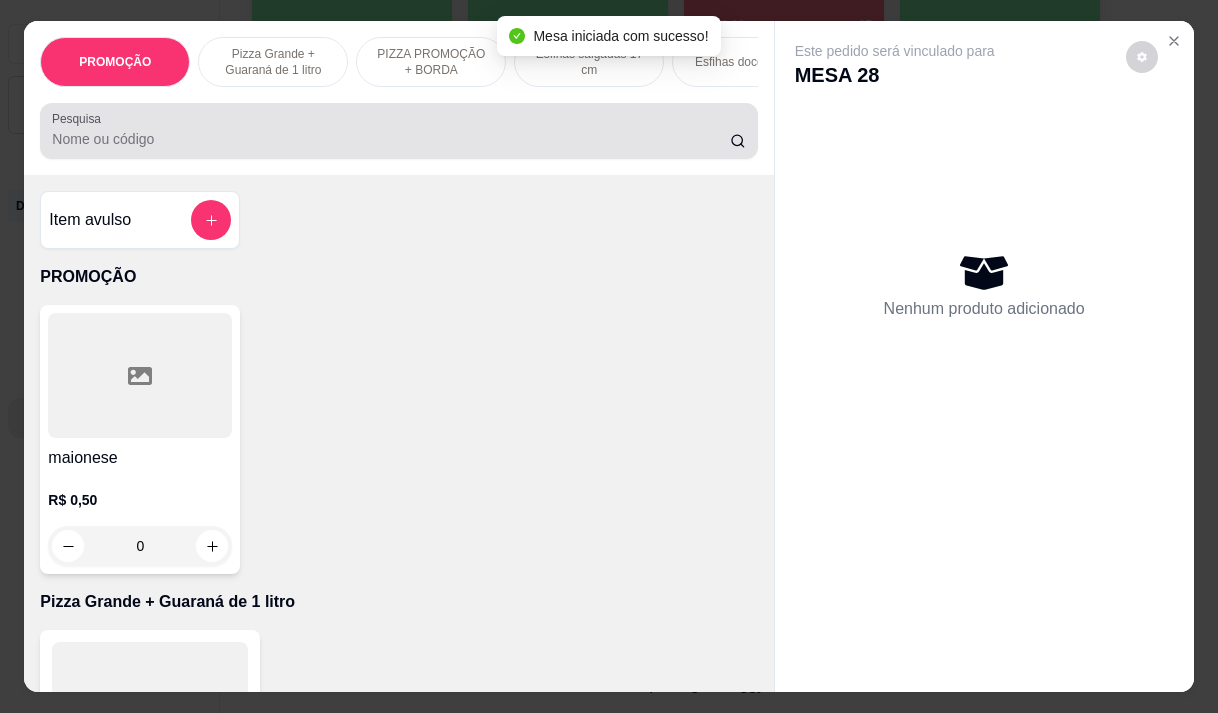 click on "Pesquisa" at bounding box center [391, 139] 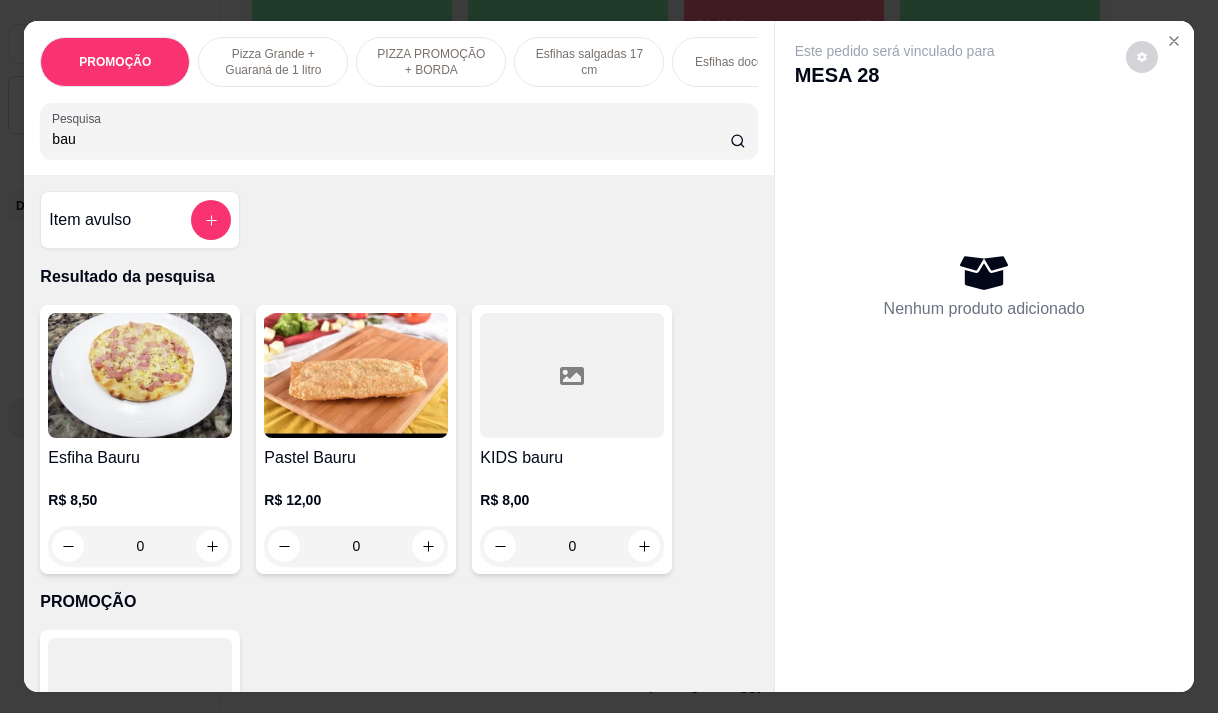 type on "bau" 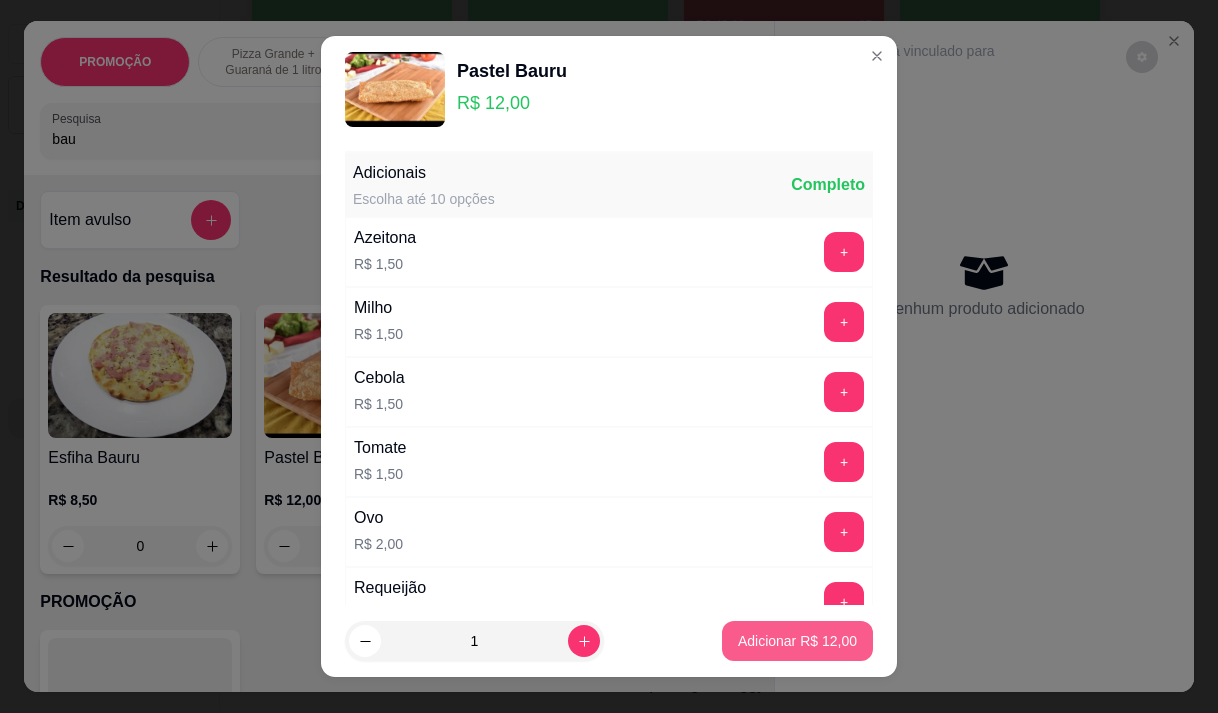 click on "Adicionar   R$ 12,00" at bounding box center (797, 641) 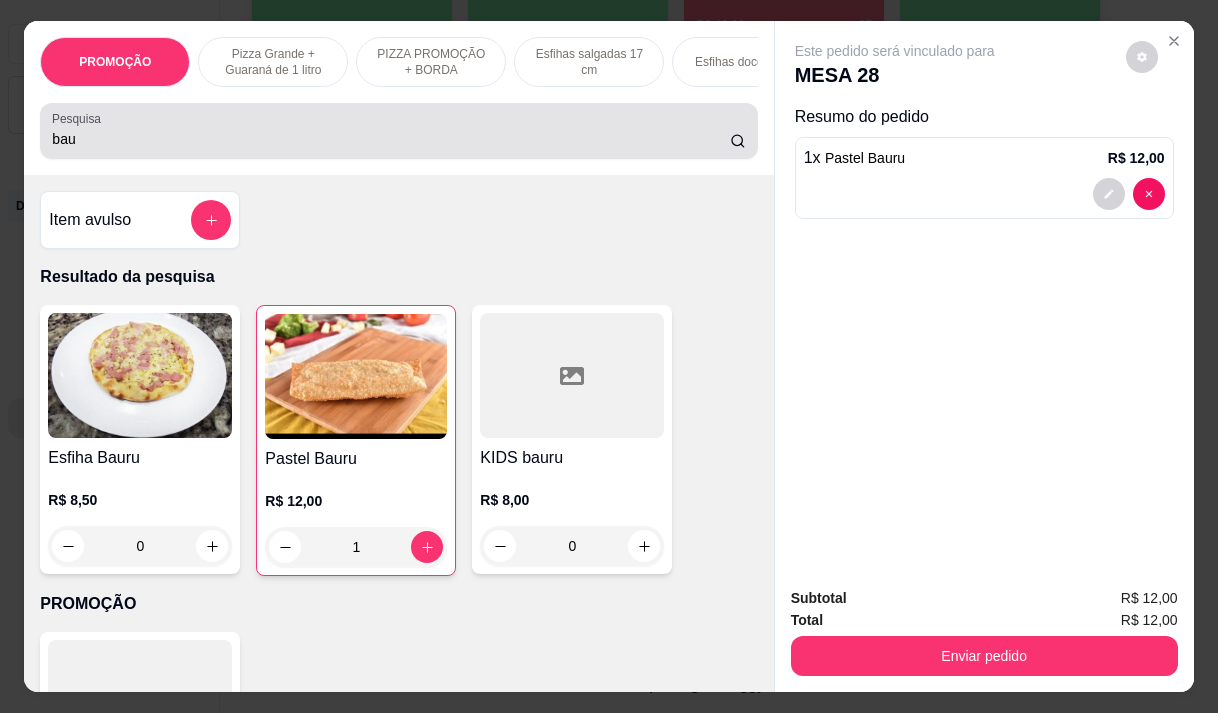 click on "bau" at bounding box center (391, 139) 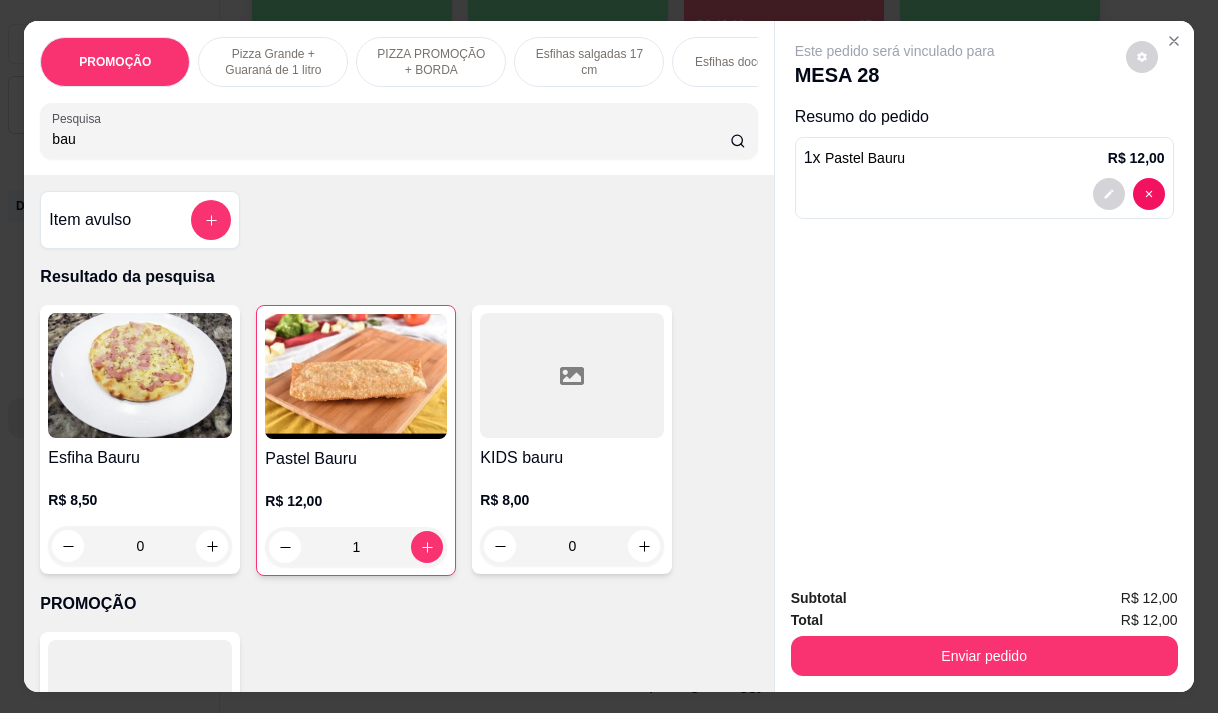 click on "bau" at bounding box center (391, 139) 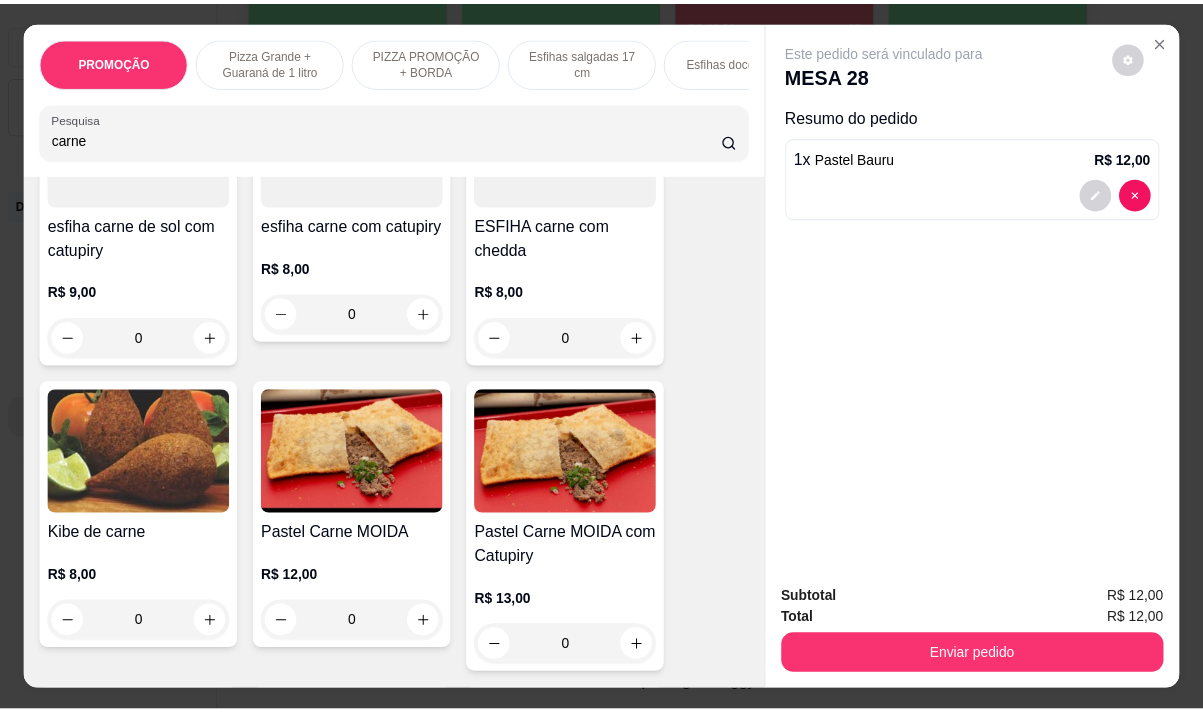 scroll, scrollTop: 900, scrollLeft: 0, axis: vertical 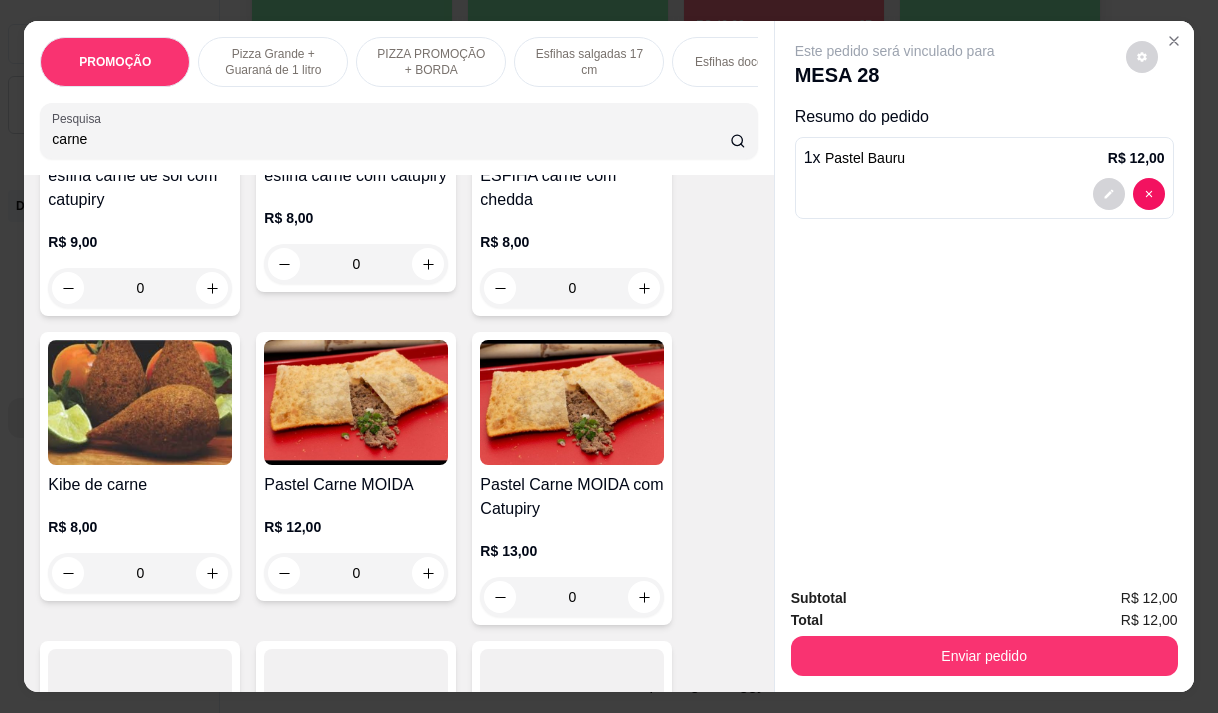 type on "carne" 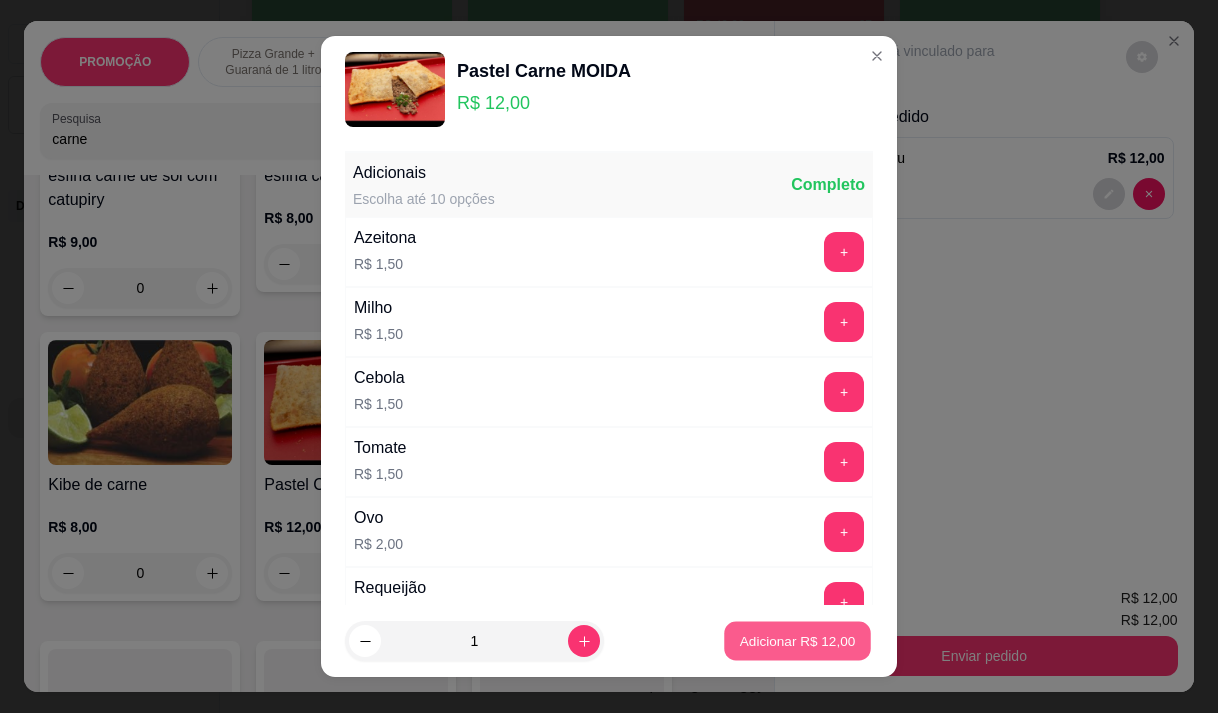 click on "Adicionar   R$ 12,00" at bounding box center (798, 641) 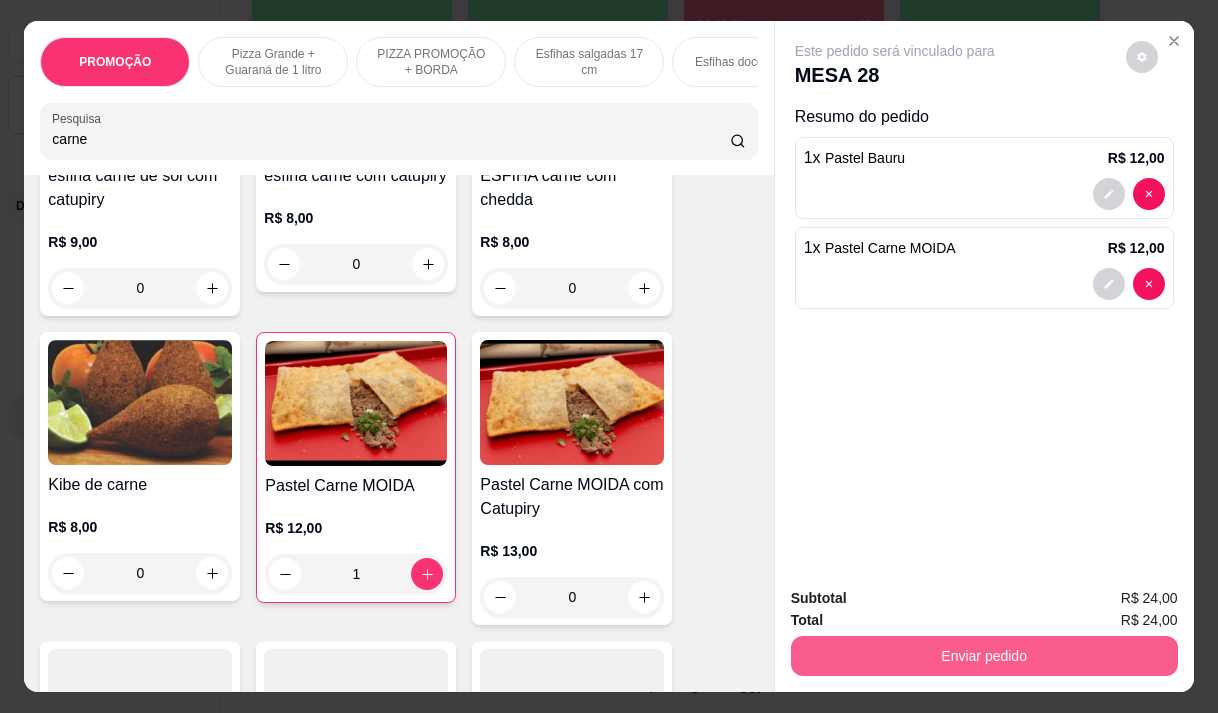 click on "Enviar pedido" at bounding box center [984, 656] 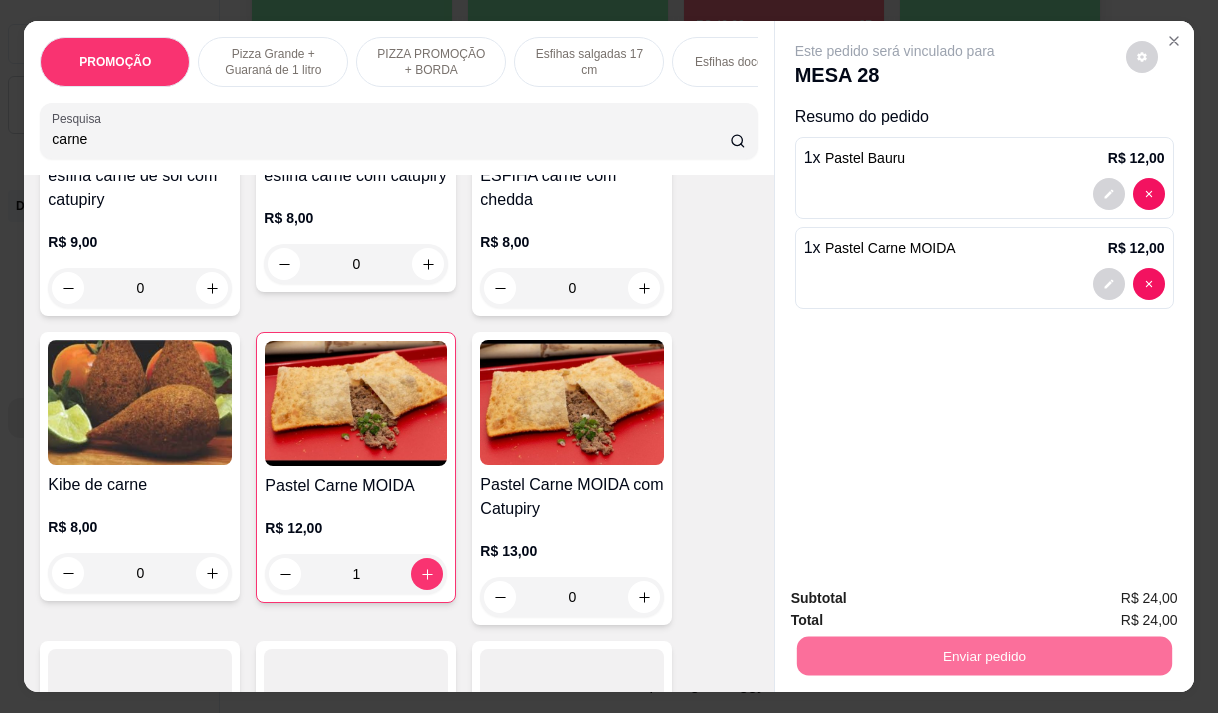 click on "Não registrar e enviar pedido" at bounding box center (918, 598) 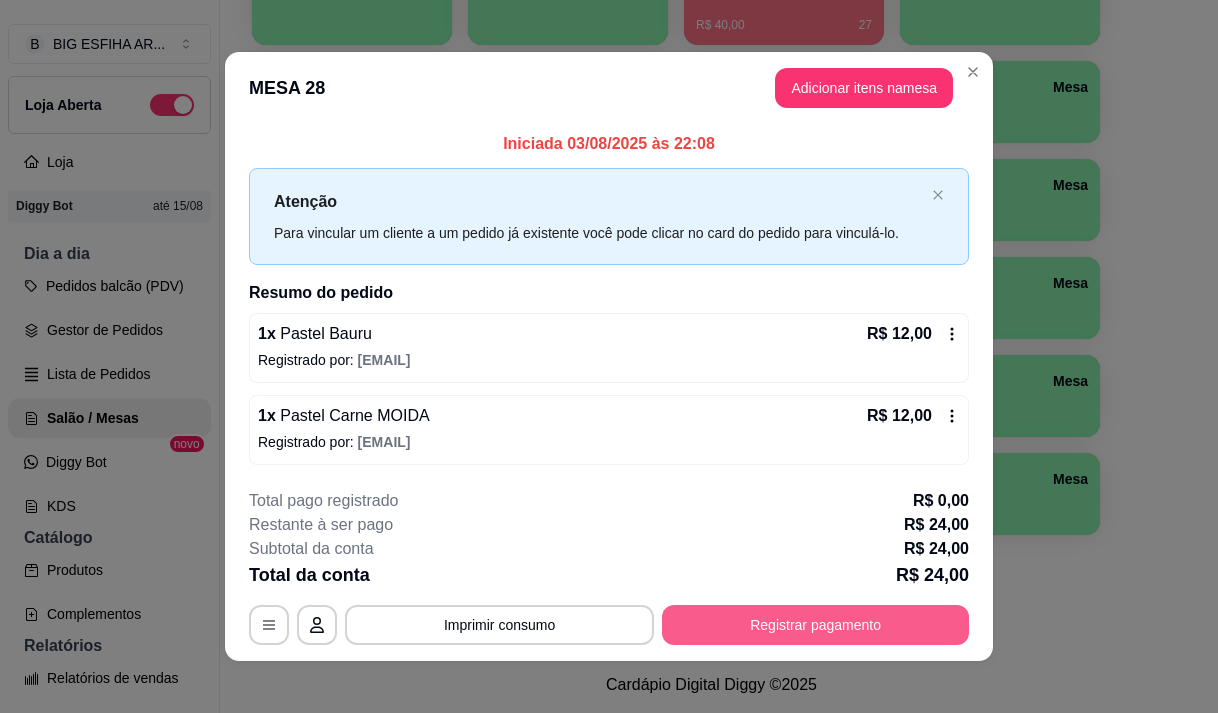 click on "Registrar pagamento" at bounding box center (815, 625) 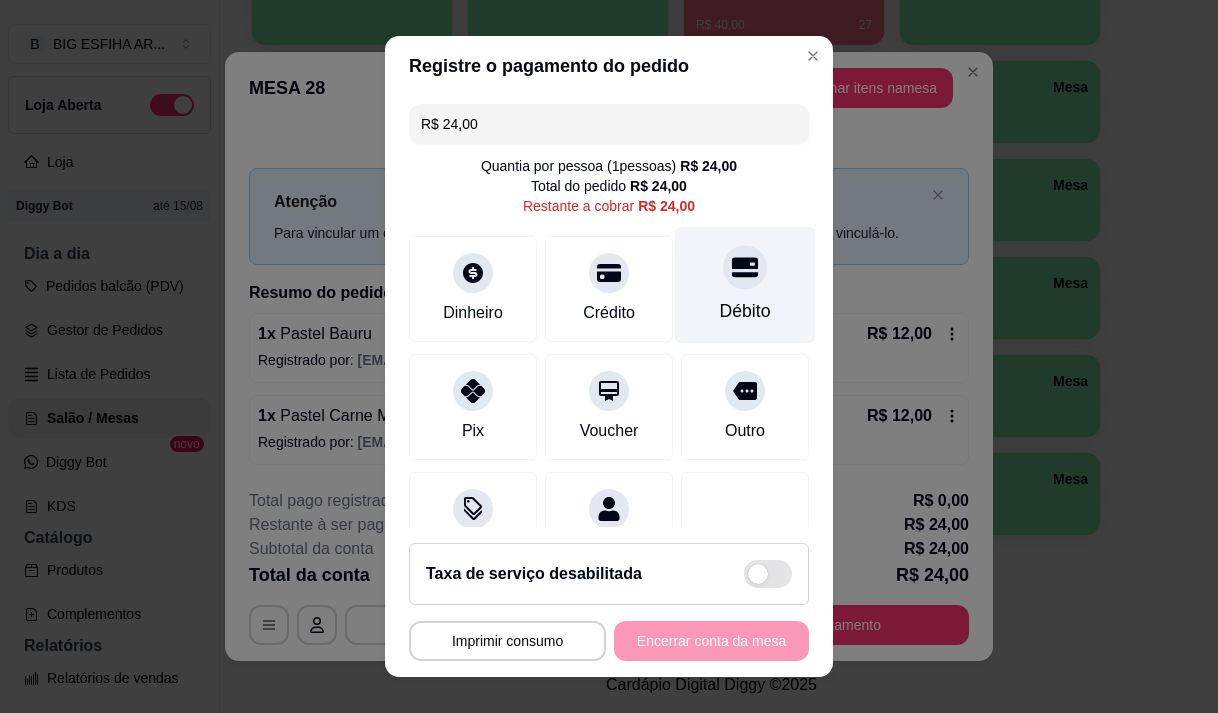 click on "Débito" at bounding box center (745, 311) 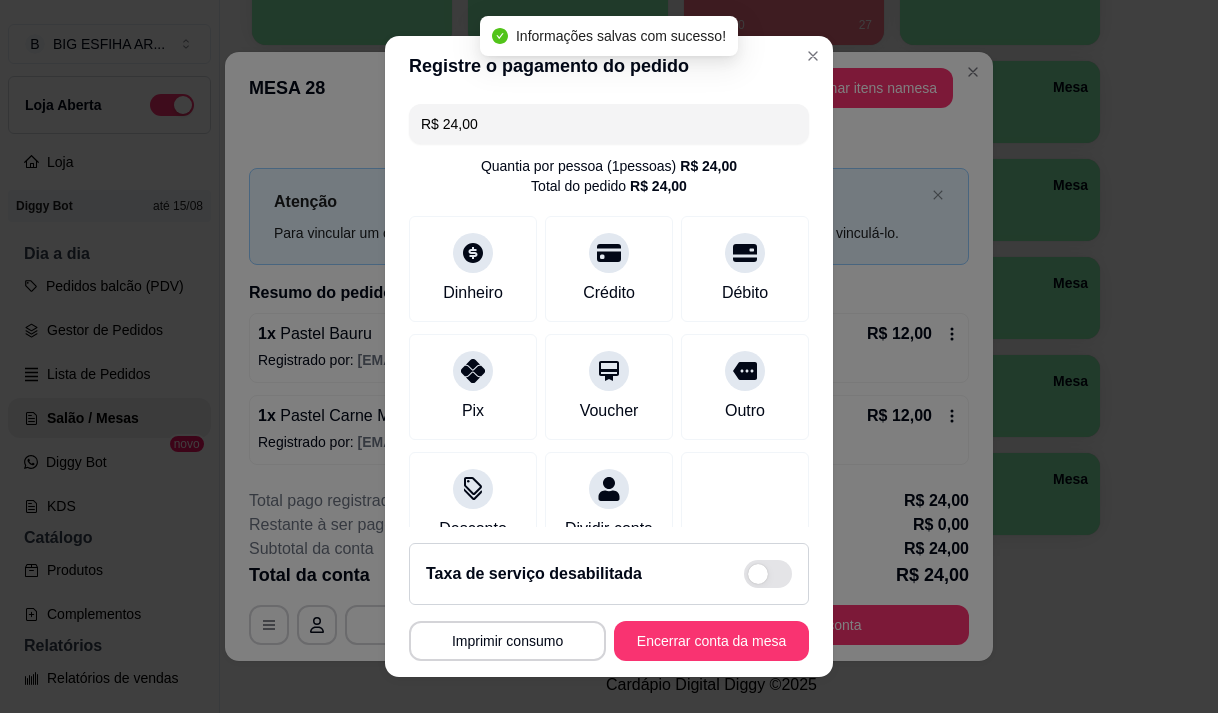 type on "R$ 0,00" 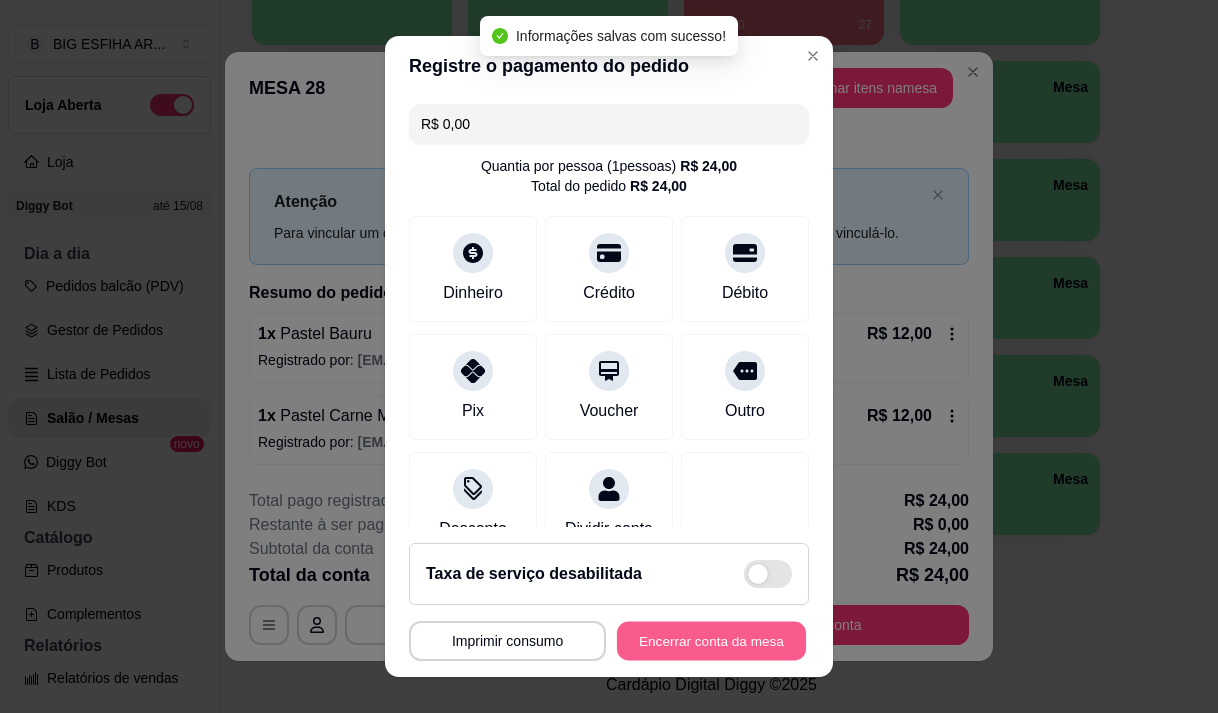 click on "Encerrar conta da mesa" at bounding box center [711, 641] 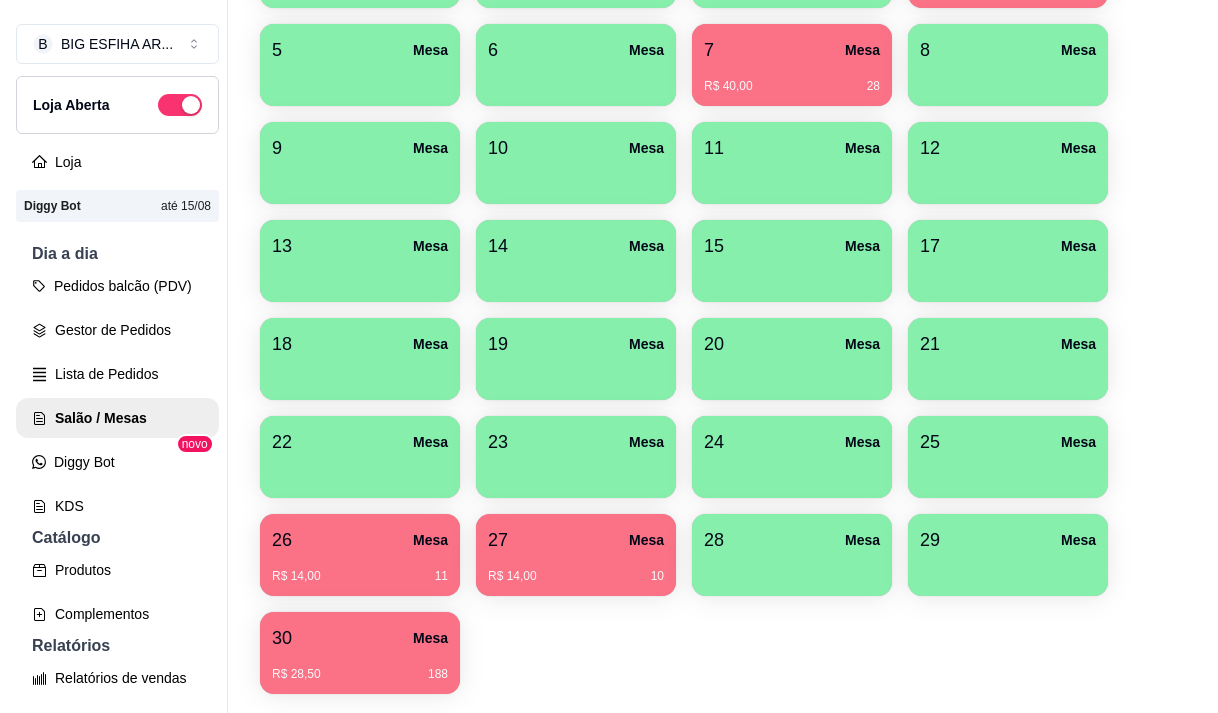 scroll, scrollTop: 308, scrollLeft: 0, axis: vertical 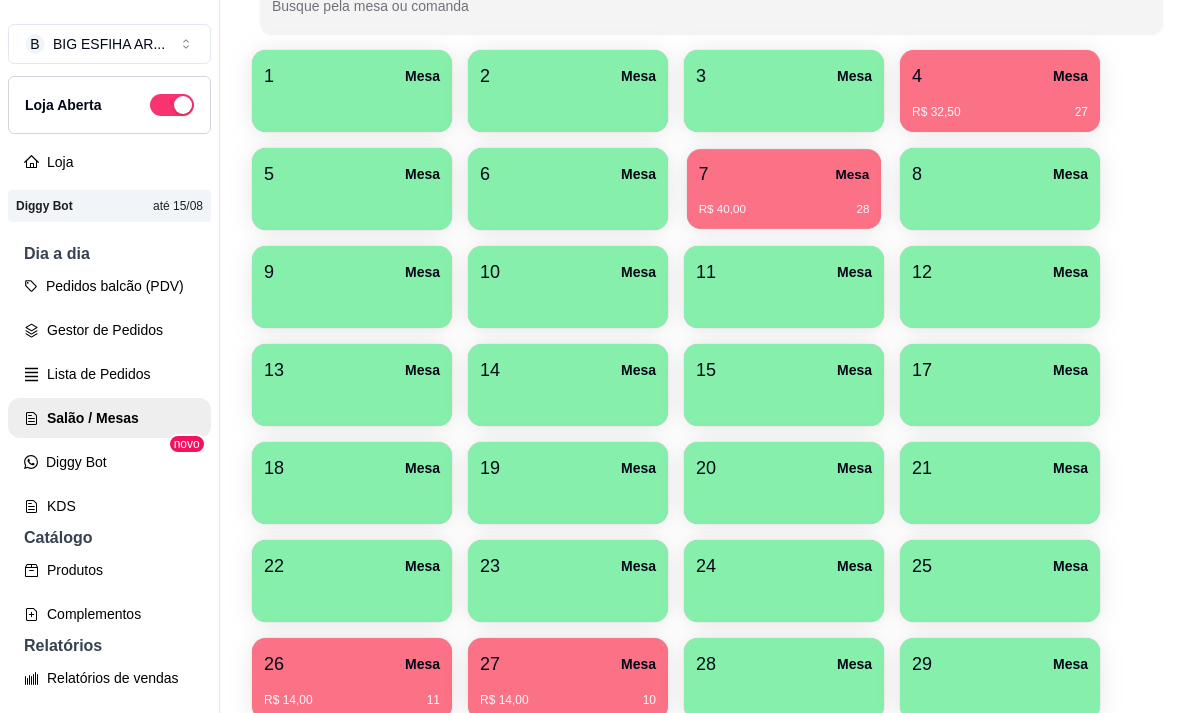 click on "R$ 40,00 28" at bounding box center [784, 202] 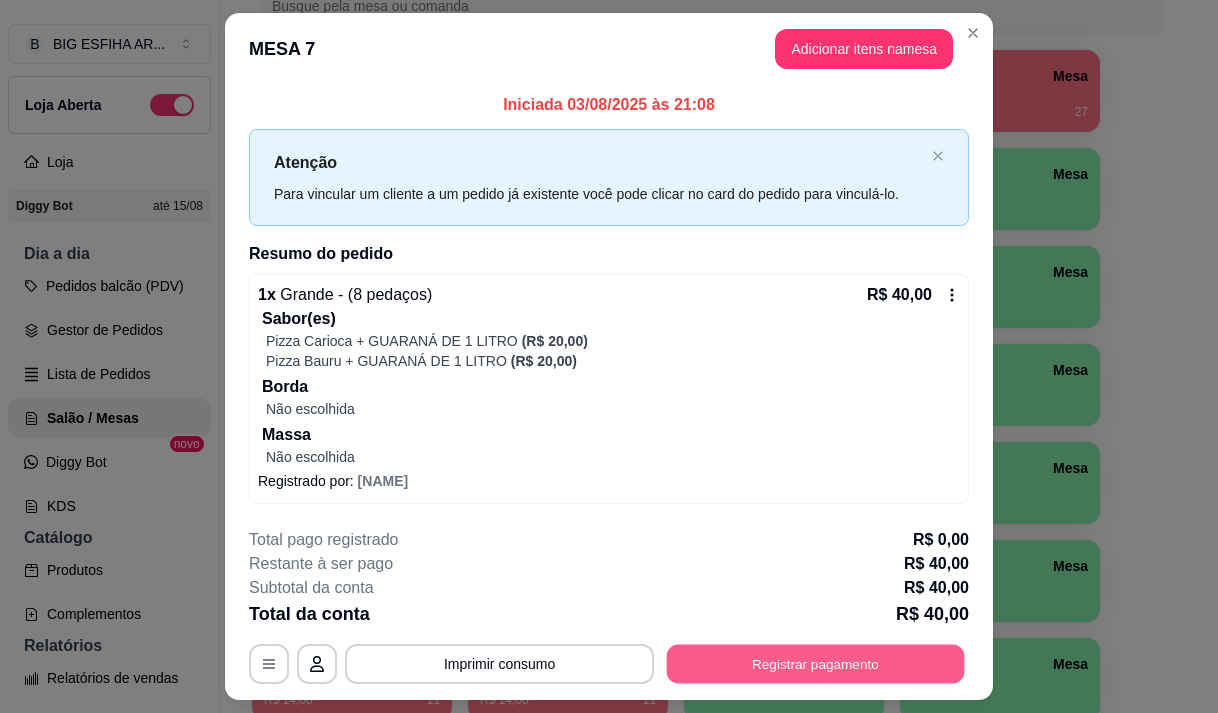 click on "Registrar pagamento" at bounding box center [816, 664] 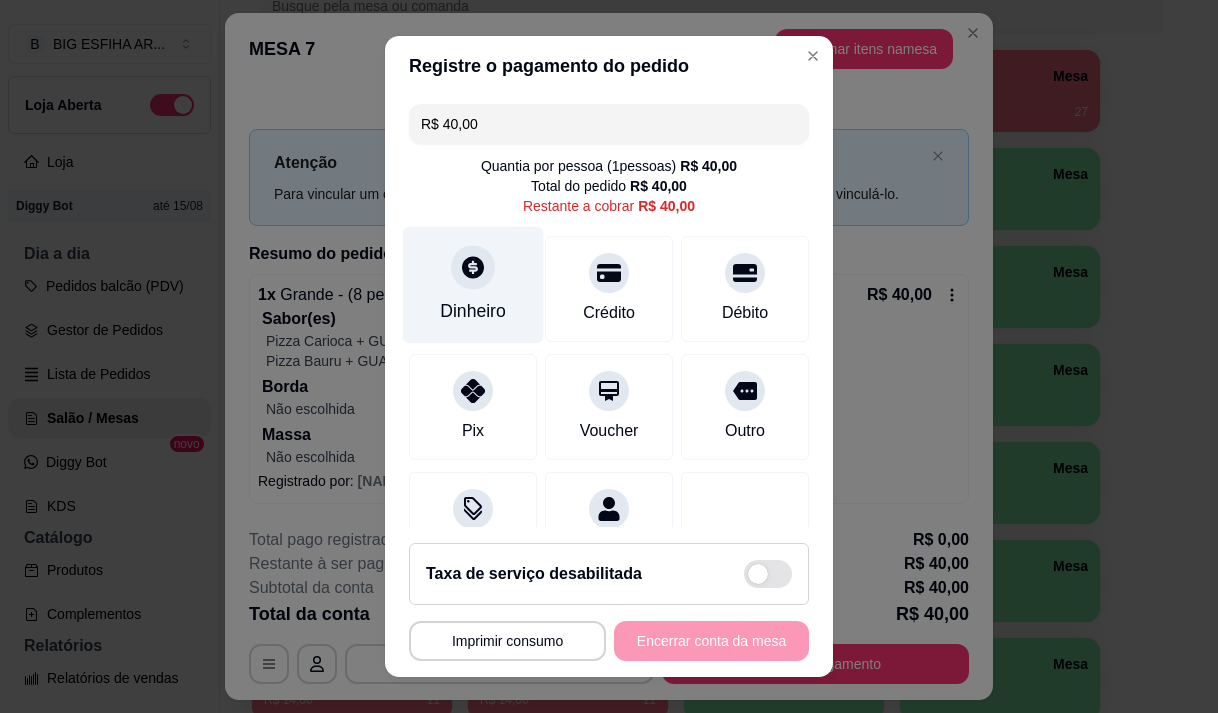 click on "Dinheiro" at bounding box center [473, 311] 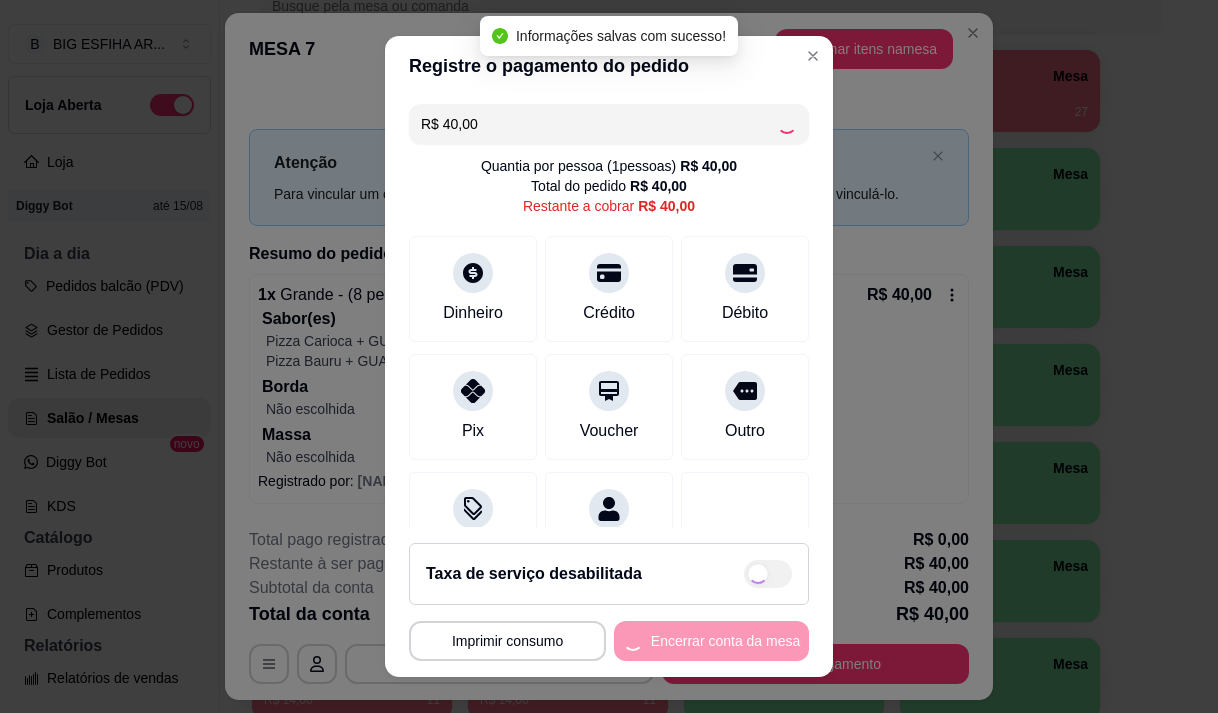 type on "R$ 0,00" 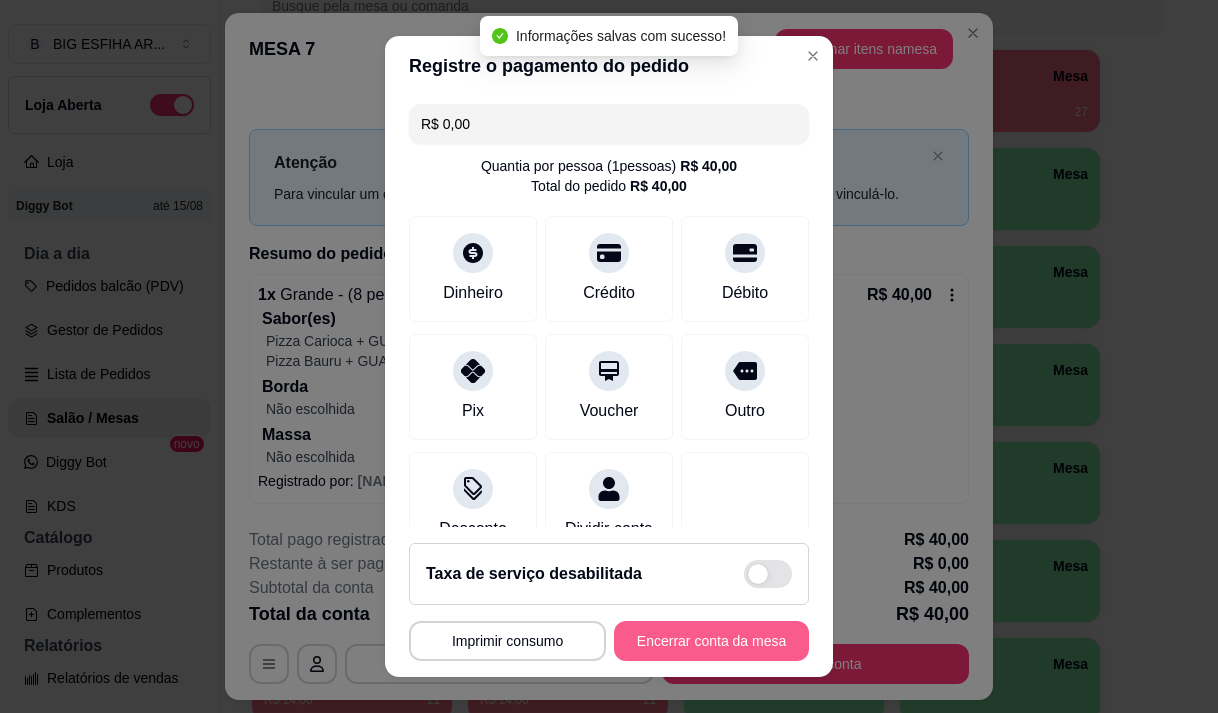 click on "Encerrar conta da mesa" at bounding box center (711, 641) 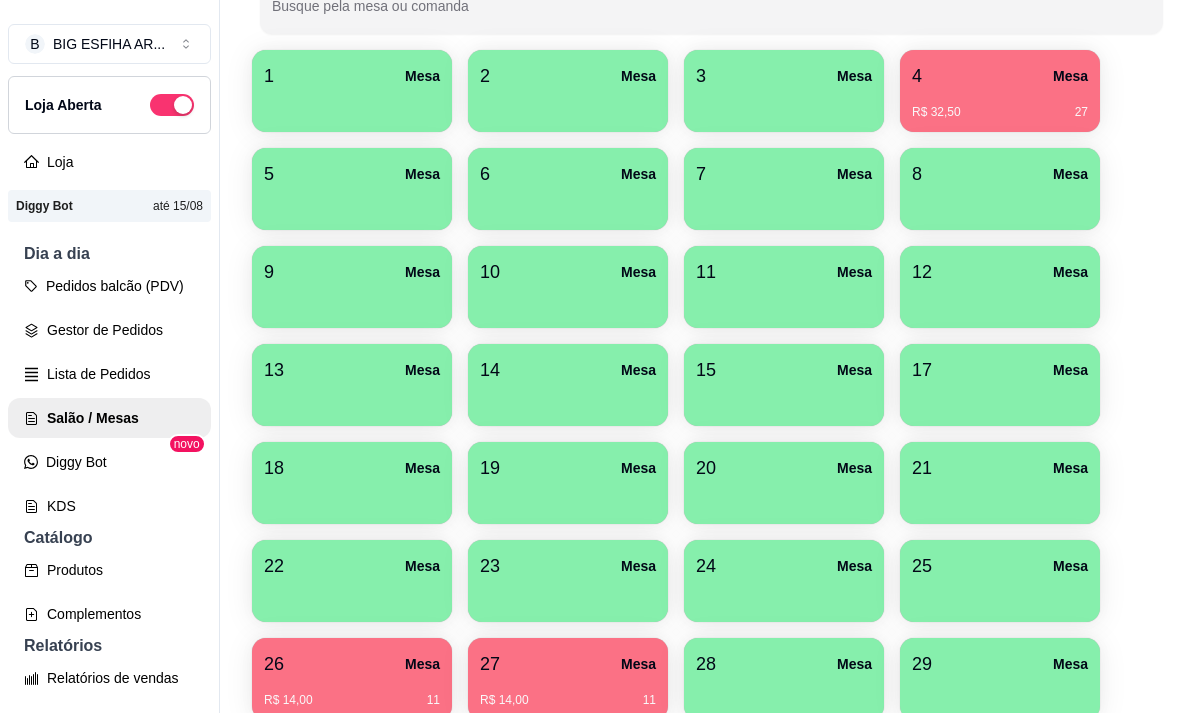 click on "4 Mesa" at bounding box center (1000, 76) 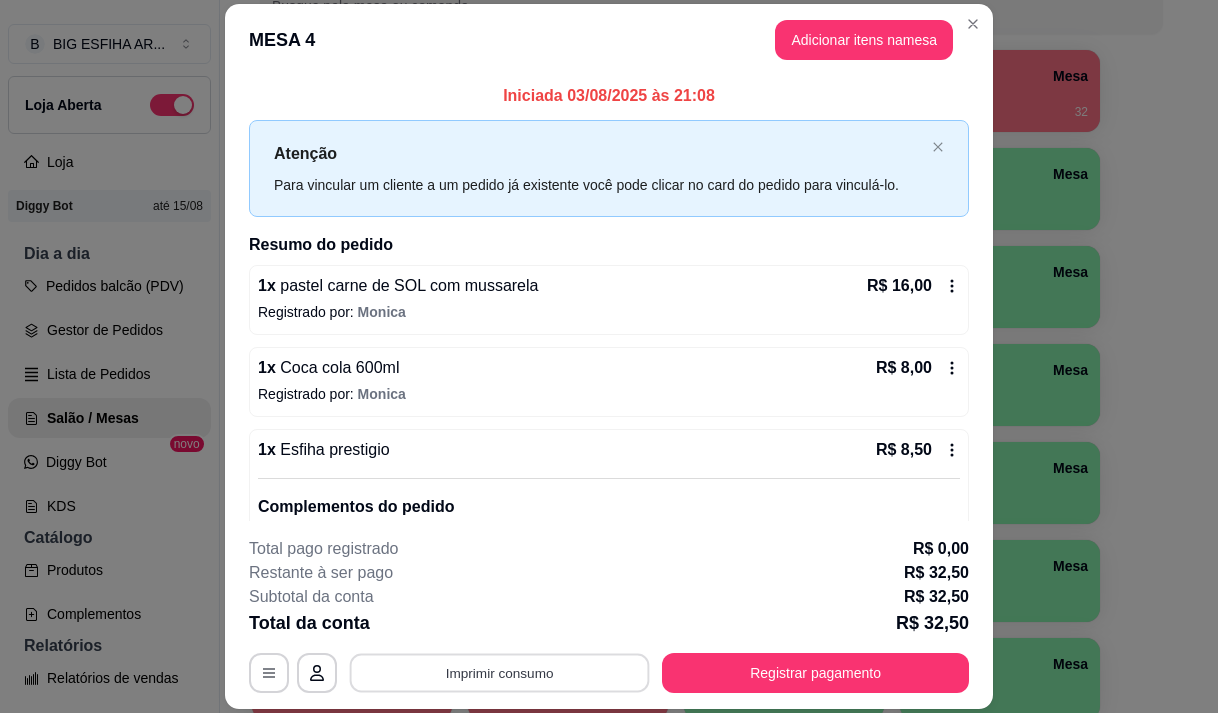 click on "Imprimir consumo" at bounding box center (500, 673) 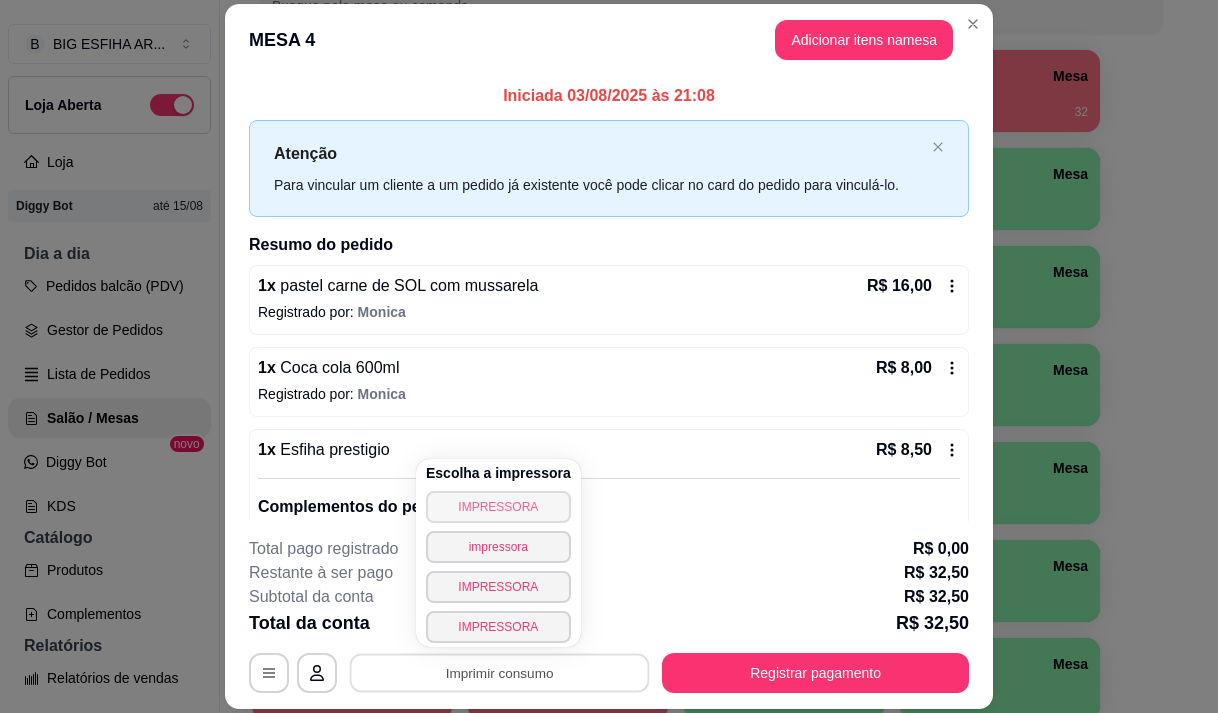 click on "IMPRESSORA" at bounding box center (498, 507) 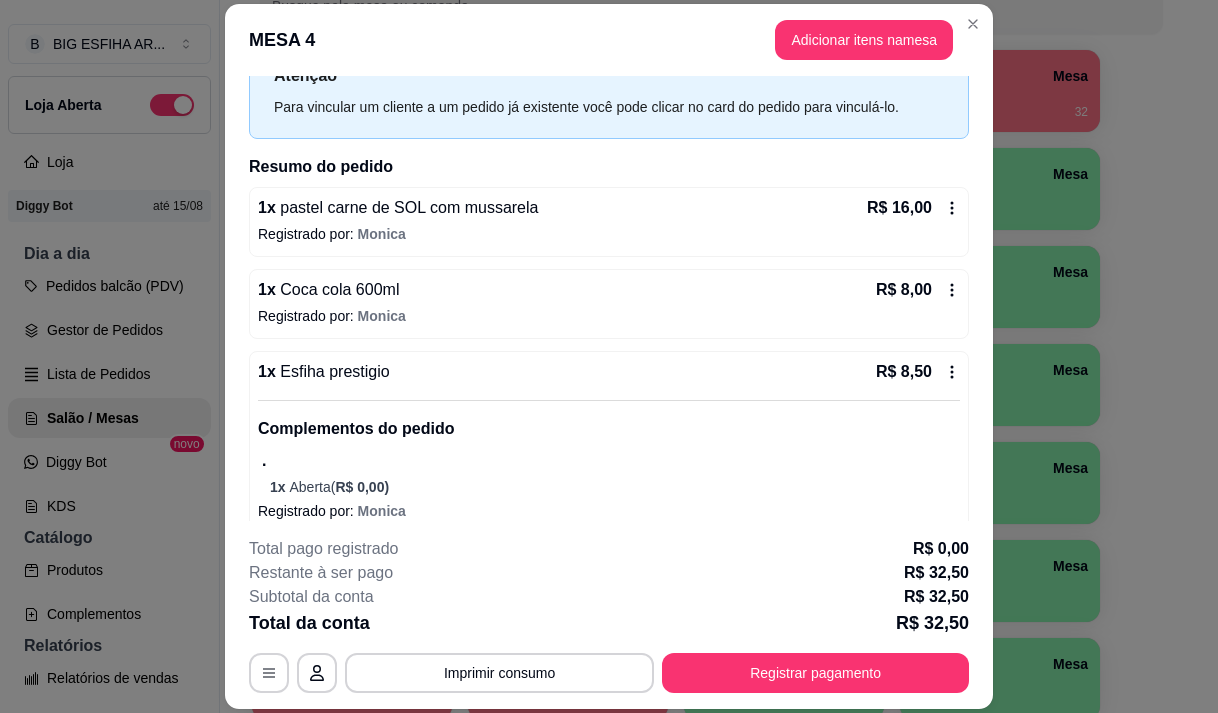 scroll, scrollTop: 98, scrollLeft: 0, axis: vertical 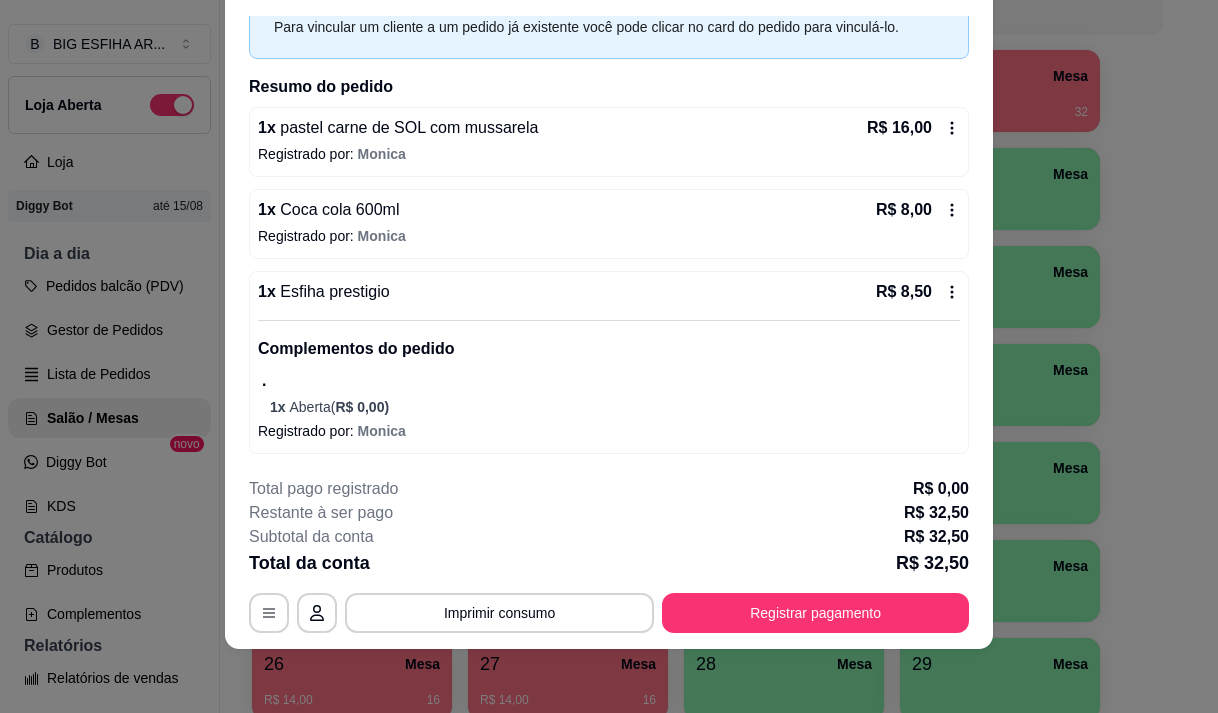 type 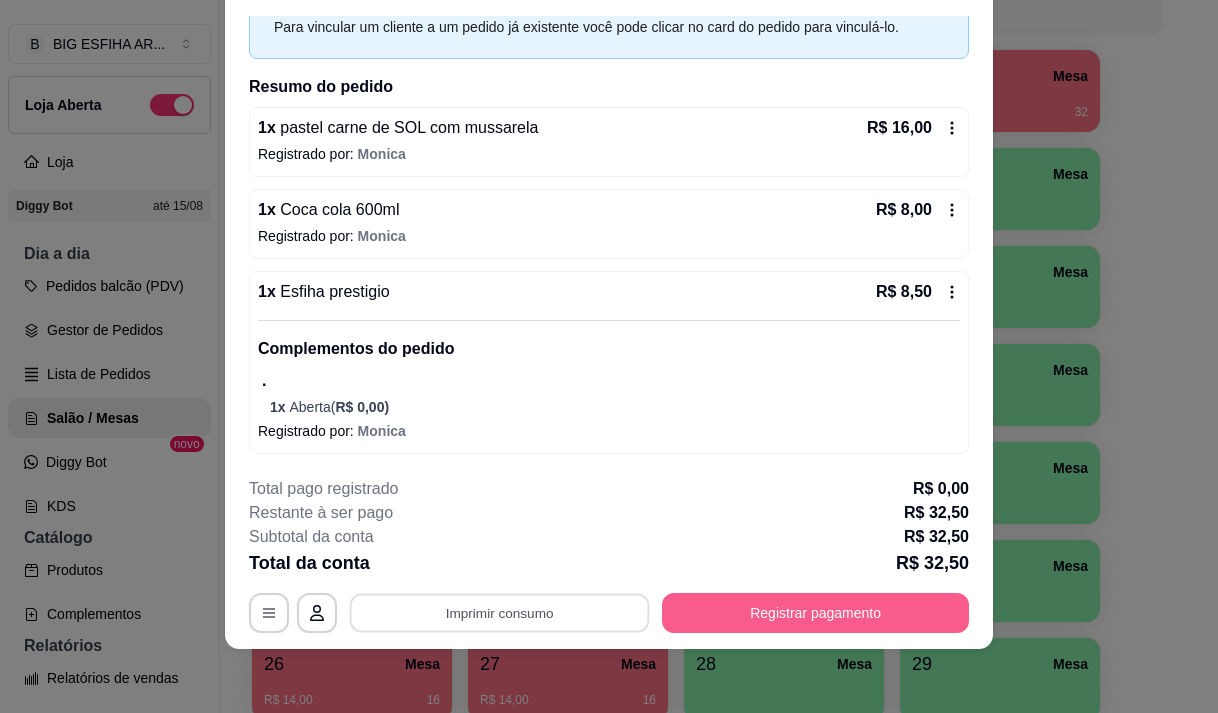 click on "Registrar pagamento" at bounding box center (815, 613) 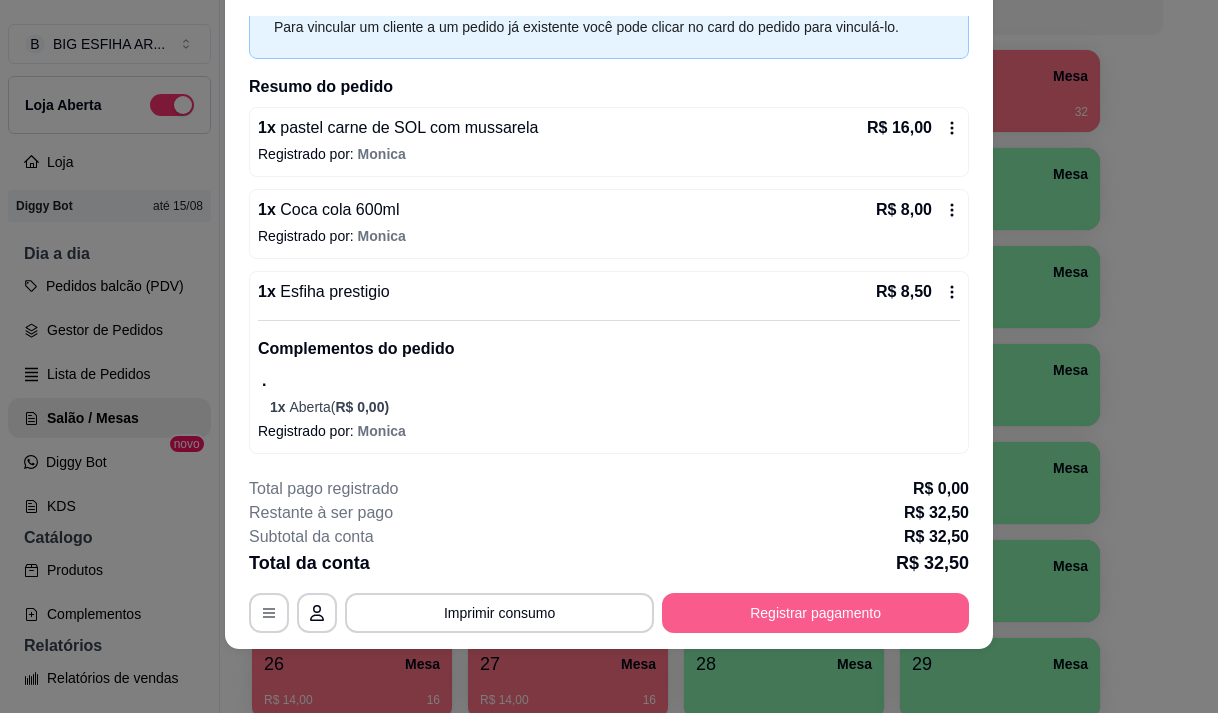 click on "Registrar pagamento" at bounding box center (815, 613) 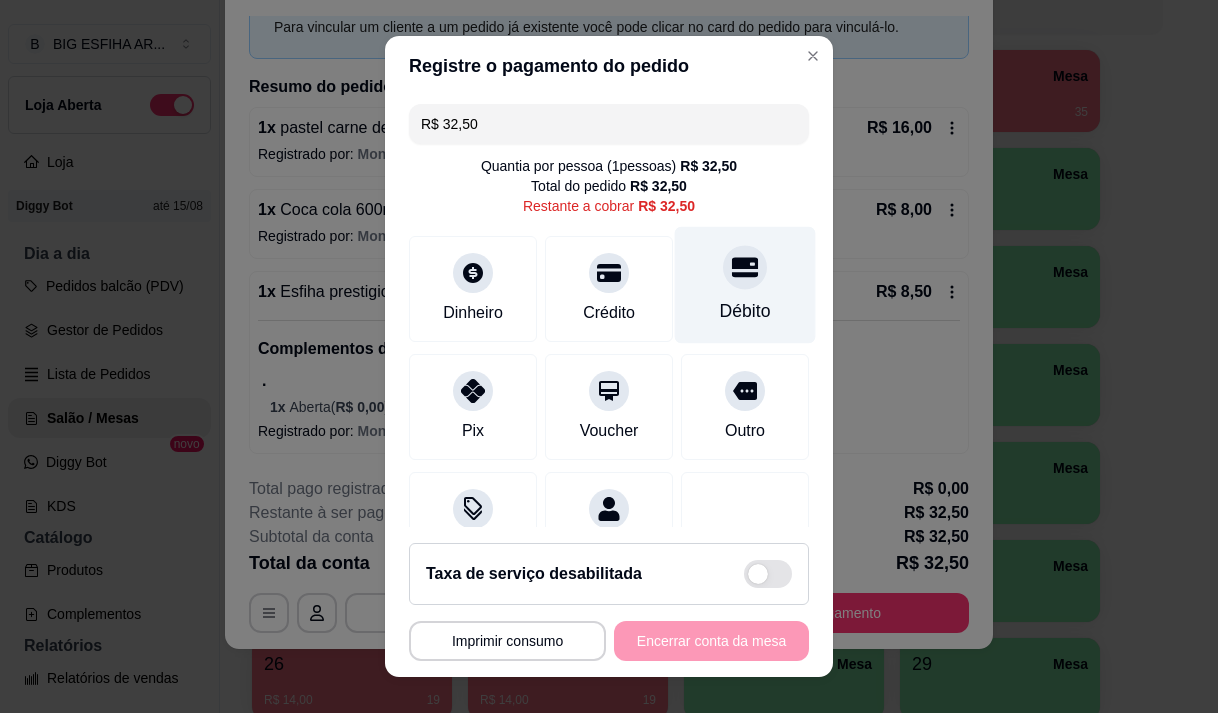 click on "Débito" at bounding box center [745, 311] 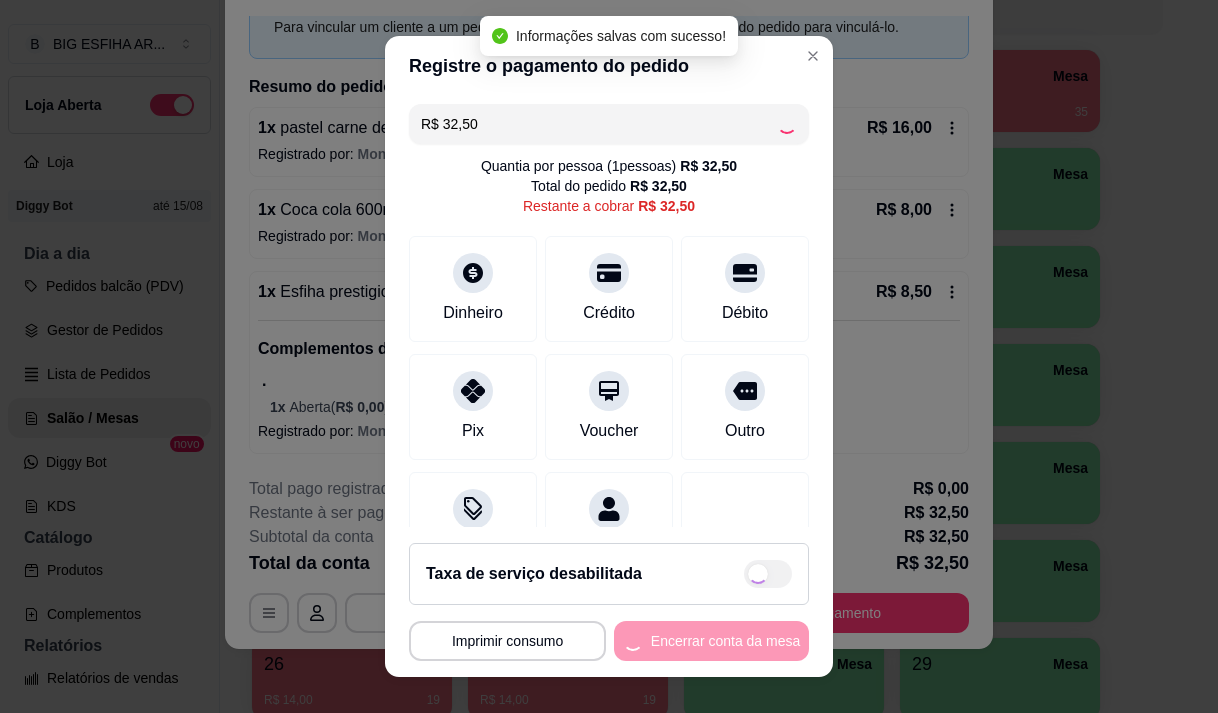 type on "R$ 0,00" 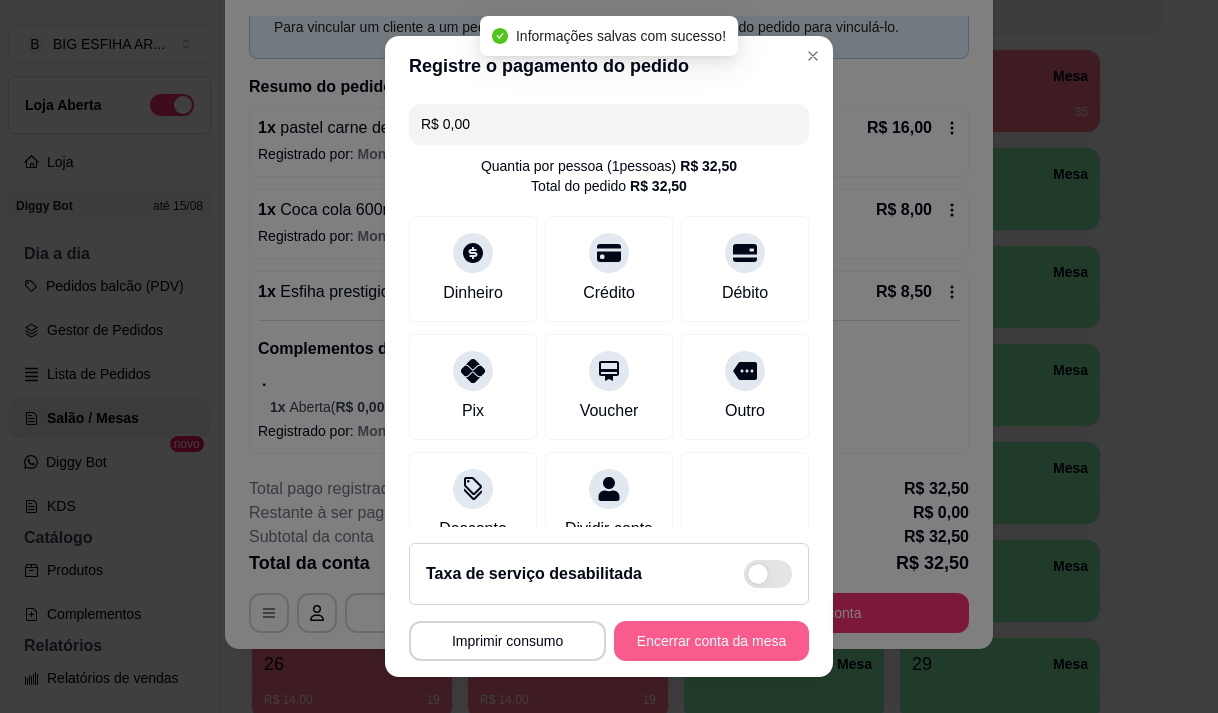 click on "Encerrar conta da mesa" at bounding box center (711, 641) 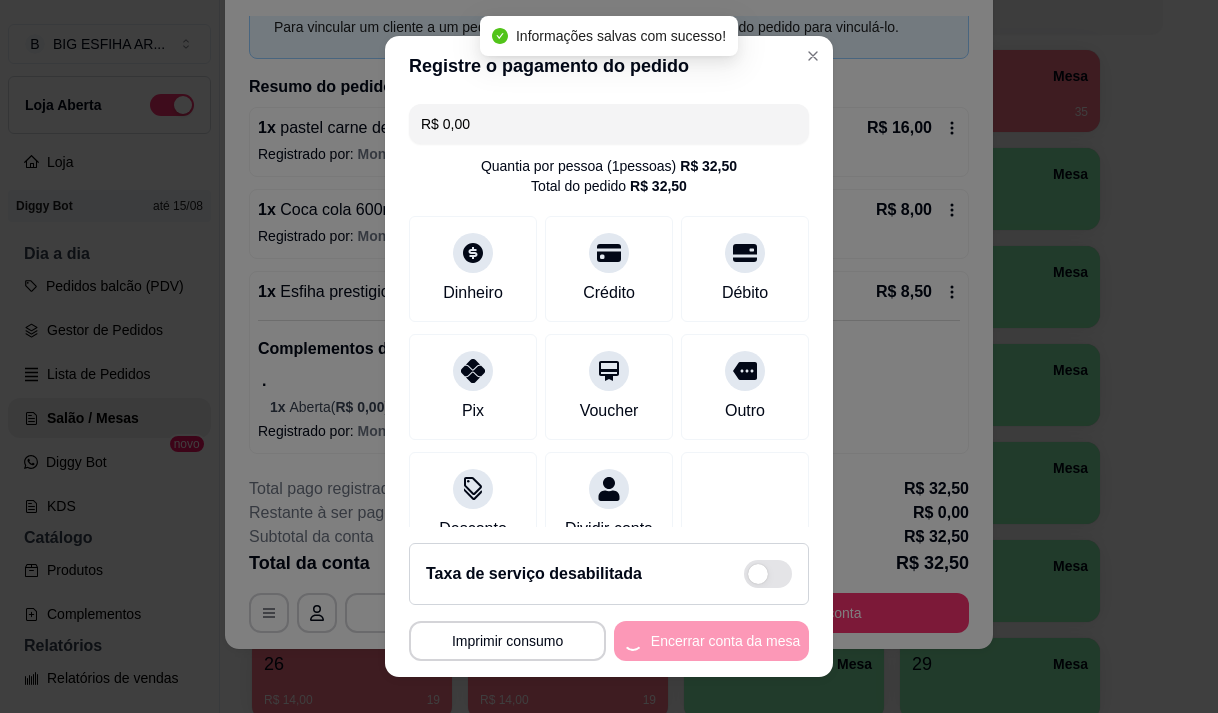 scroll, scrollTop: 0, scrollLeft: 0, axis: both 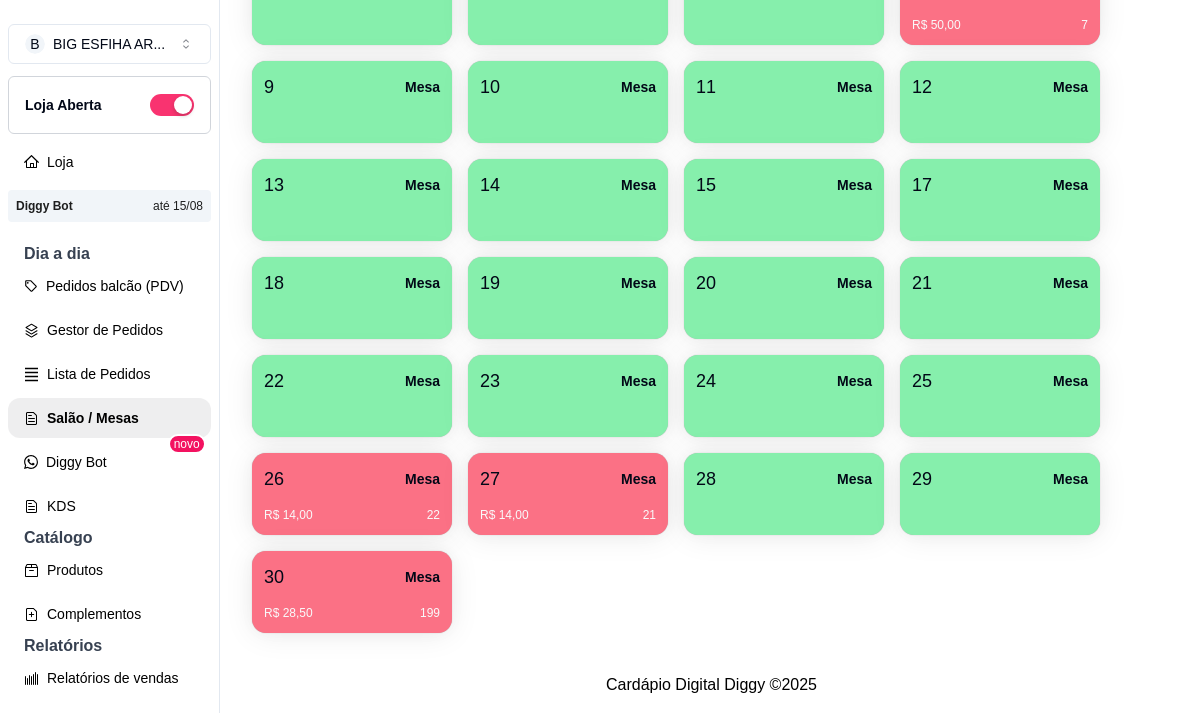 click on "25" at bounding box center (922, 381) 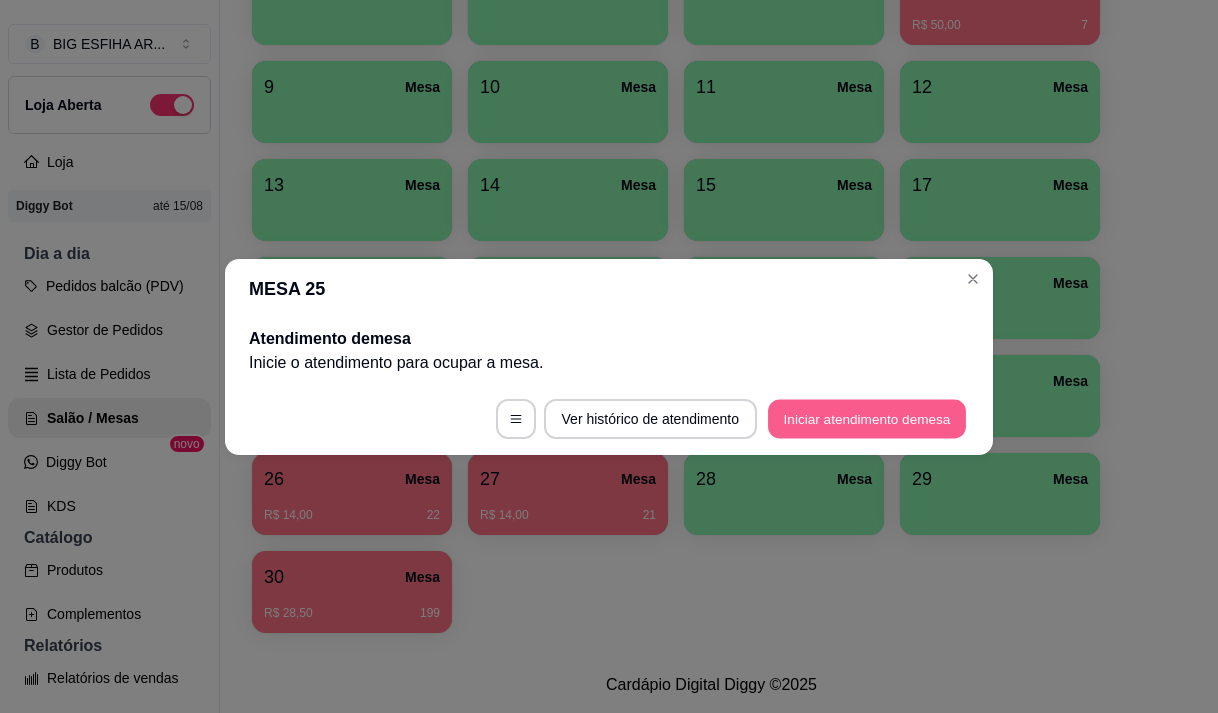 click on "Iniciar atendimento de  mesa" at bounding box center (867, 418) 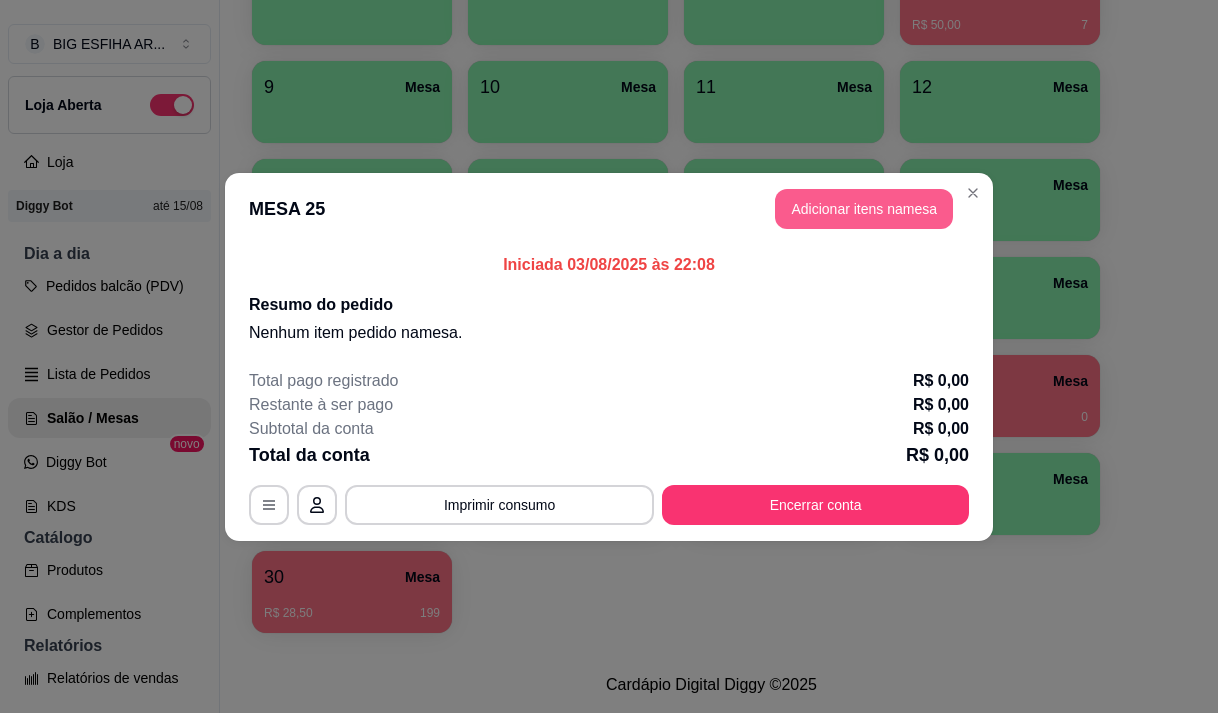 click on "Adicionar itens na  mesa" at bounding box center (864, 209) 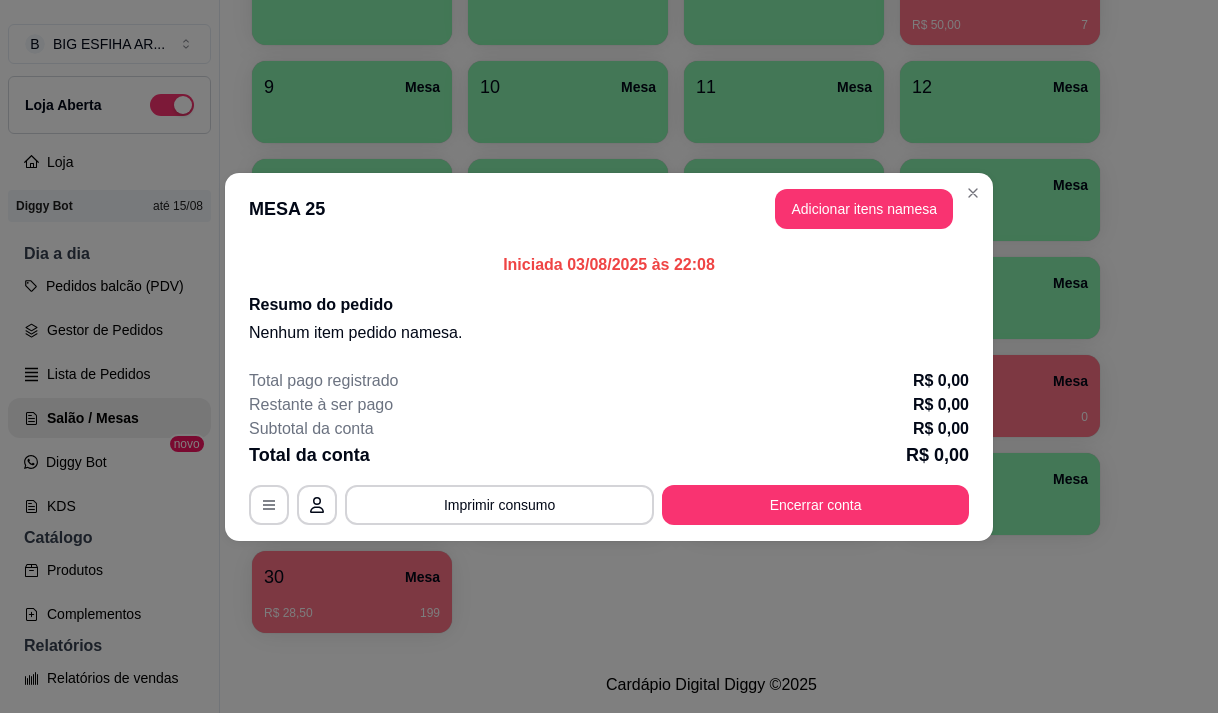 click on "Pesquisa" at bounding box center (391, 139) 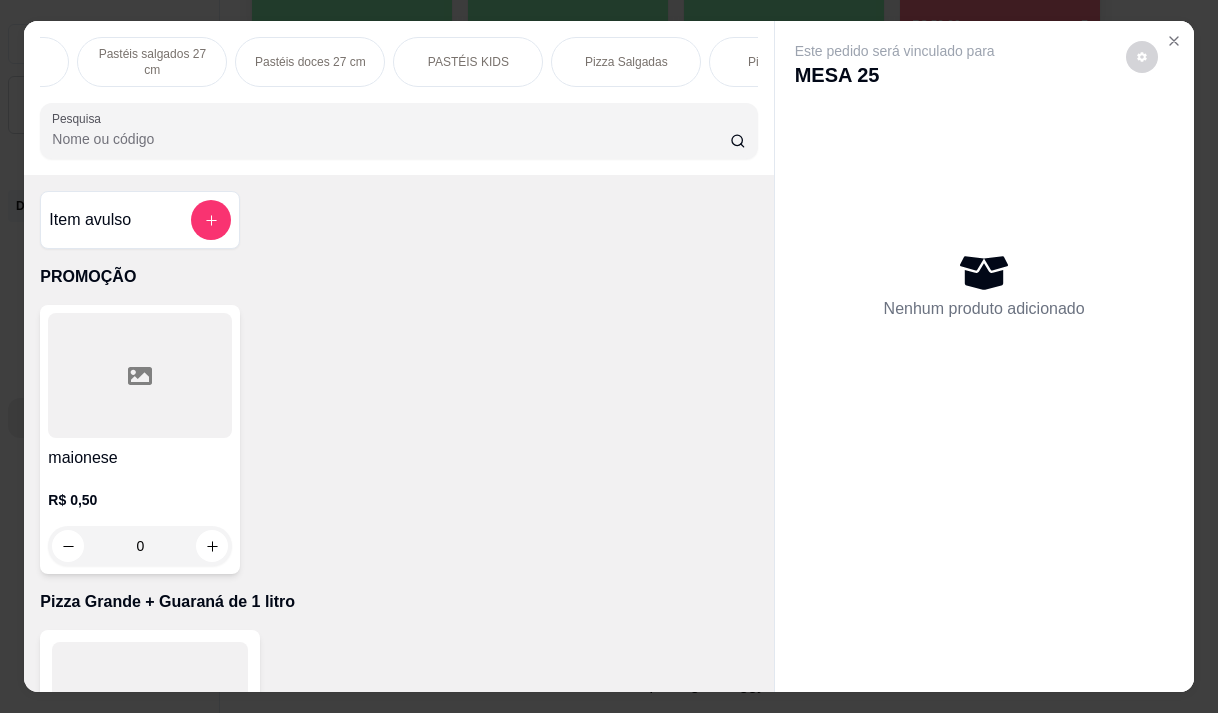 scroll, scrollTop: 0, scrollLeft: 920, axis: horizontal 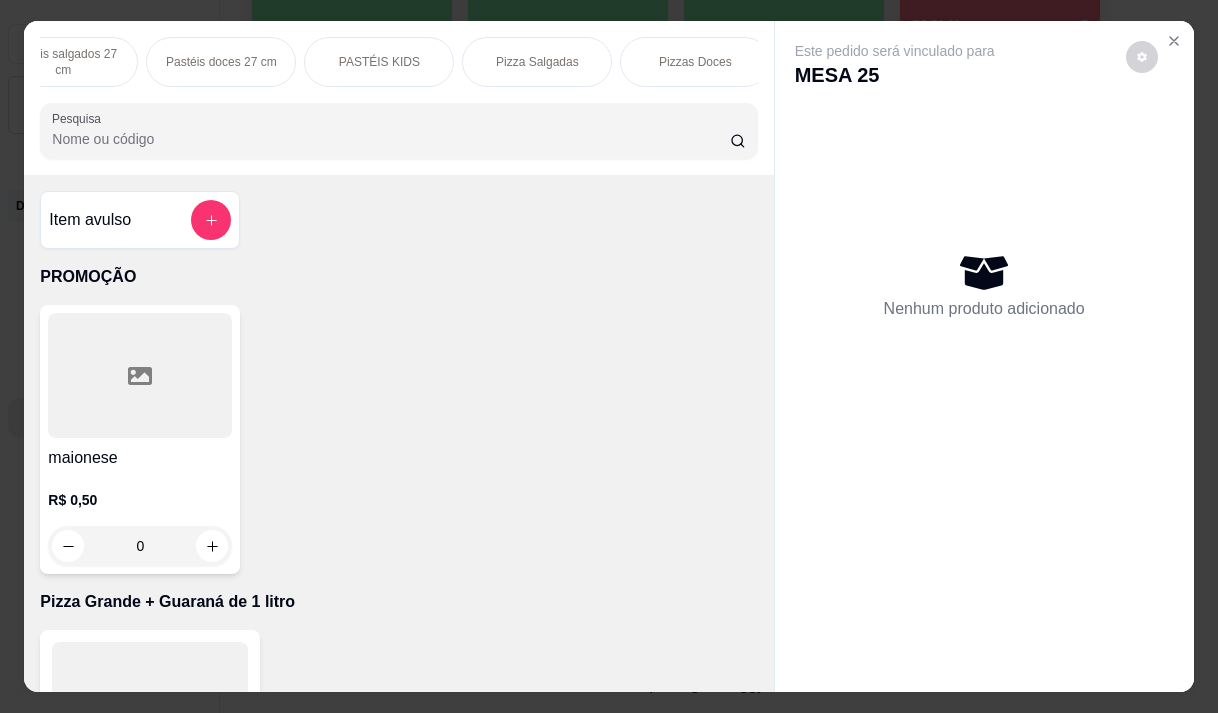 click on "Pizzas Doces" at bounding box center [695, 62] 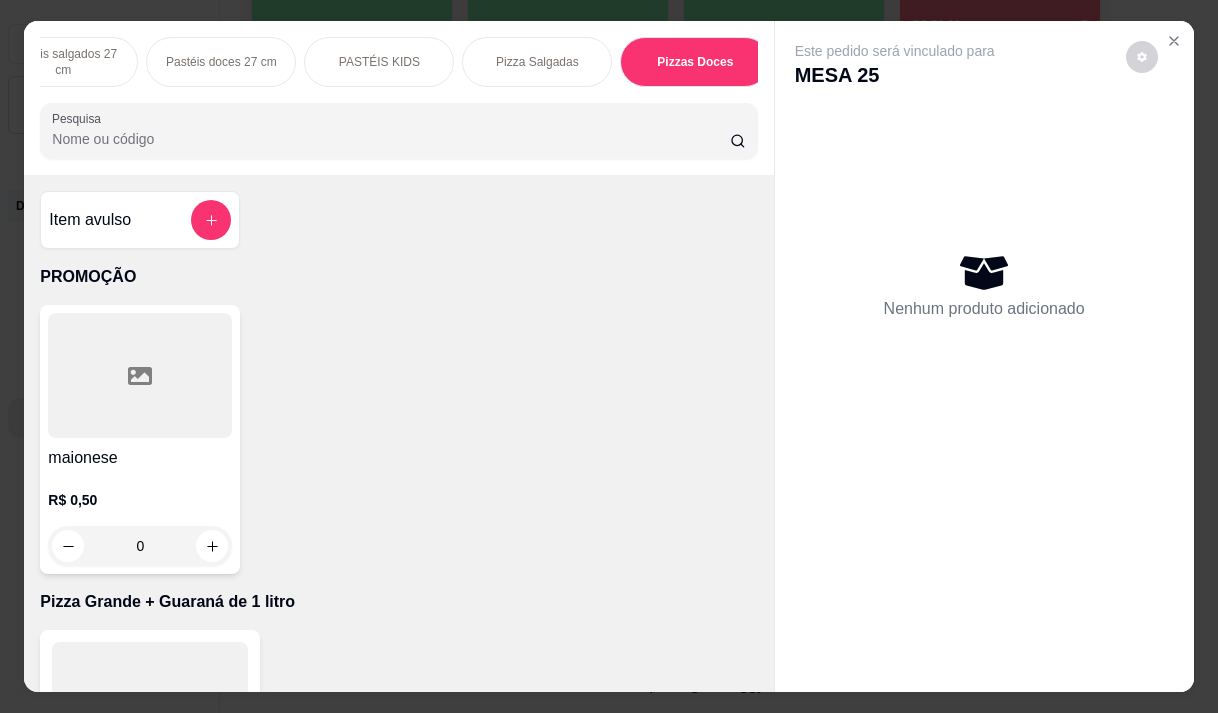 scroll, scrollTop: 15757, scrollLeft: 0, axis: vertical 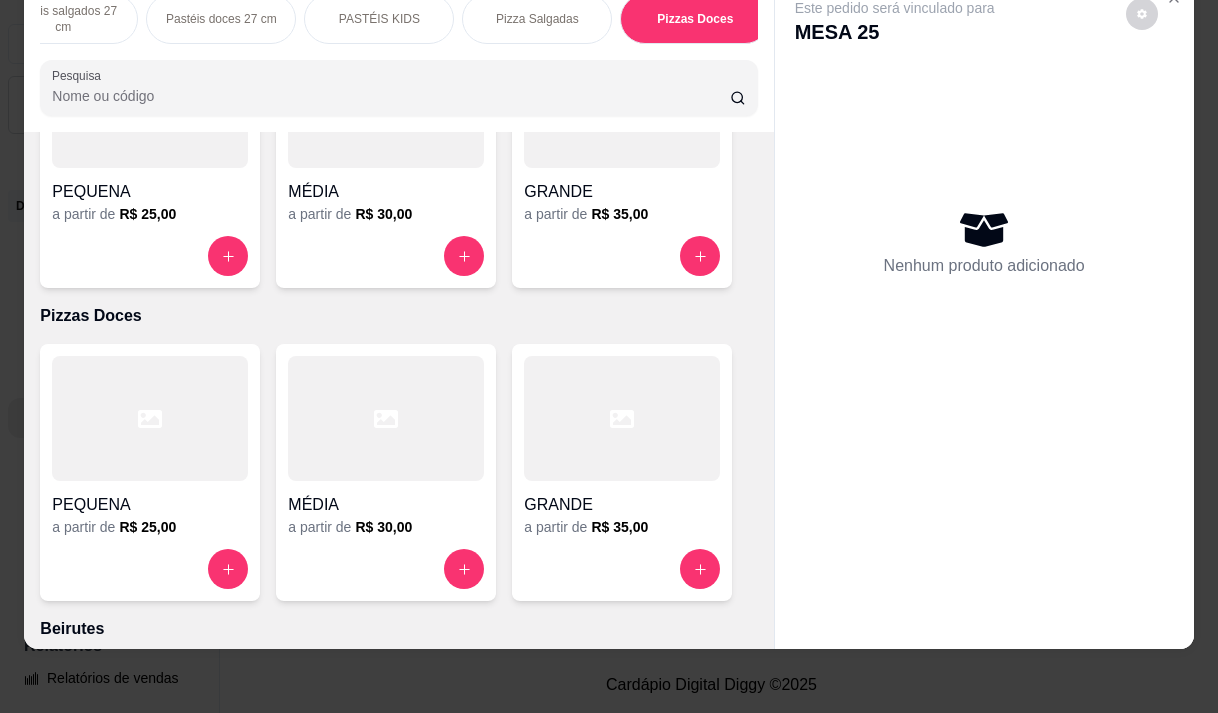 click on "PEQUENA" at bounding box center (150, 505) 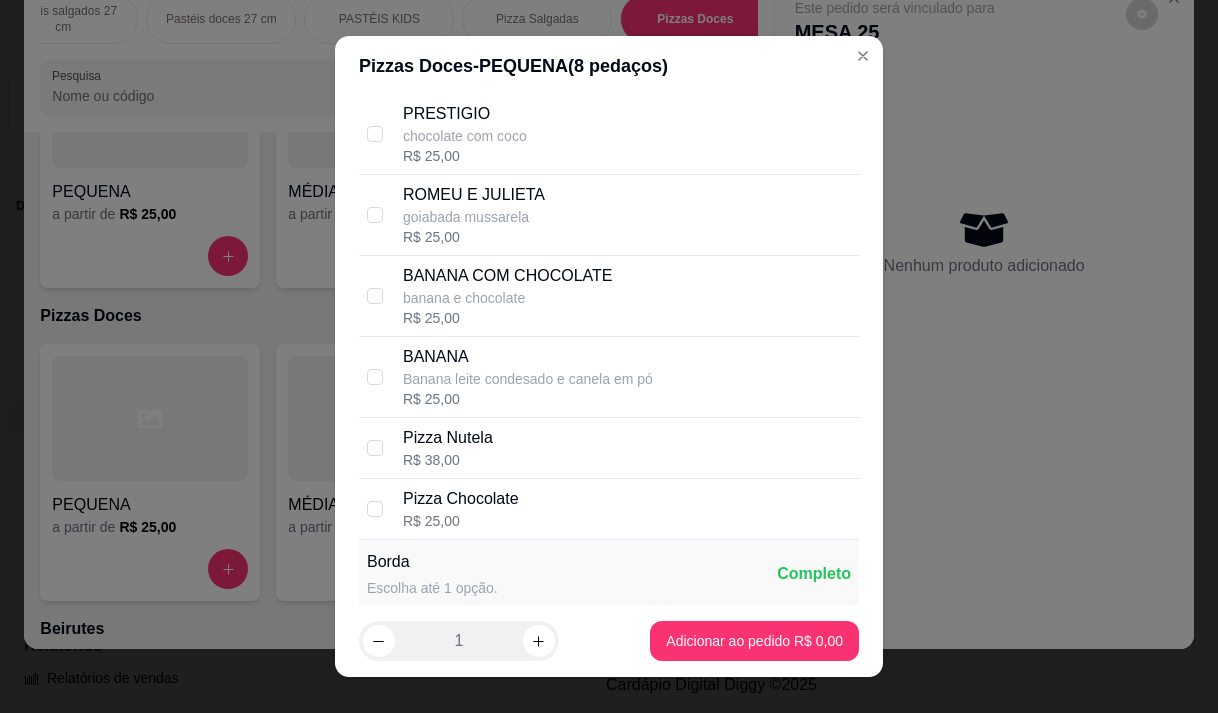 scroll, scrollTop: 200, scrollLeft: 0, axis: vertical 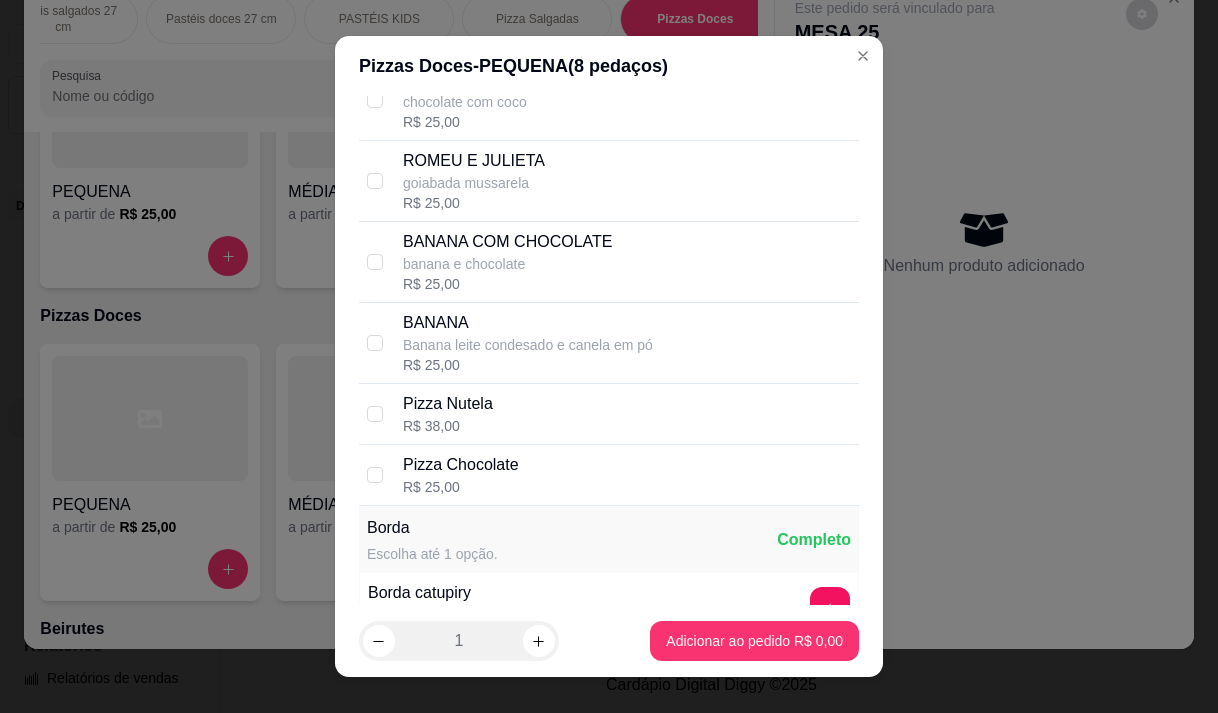click on "Pizza Nutela R$ 38,00" at bounding box center (627, 414) 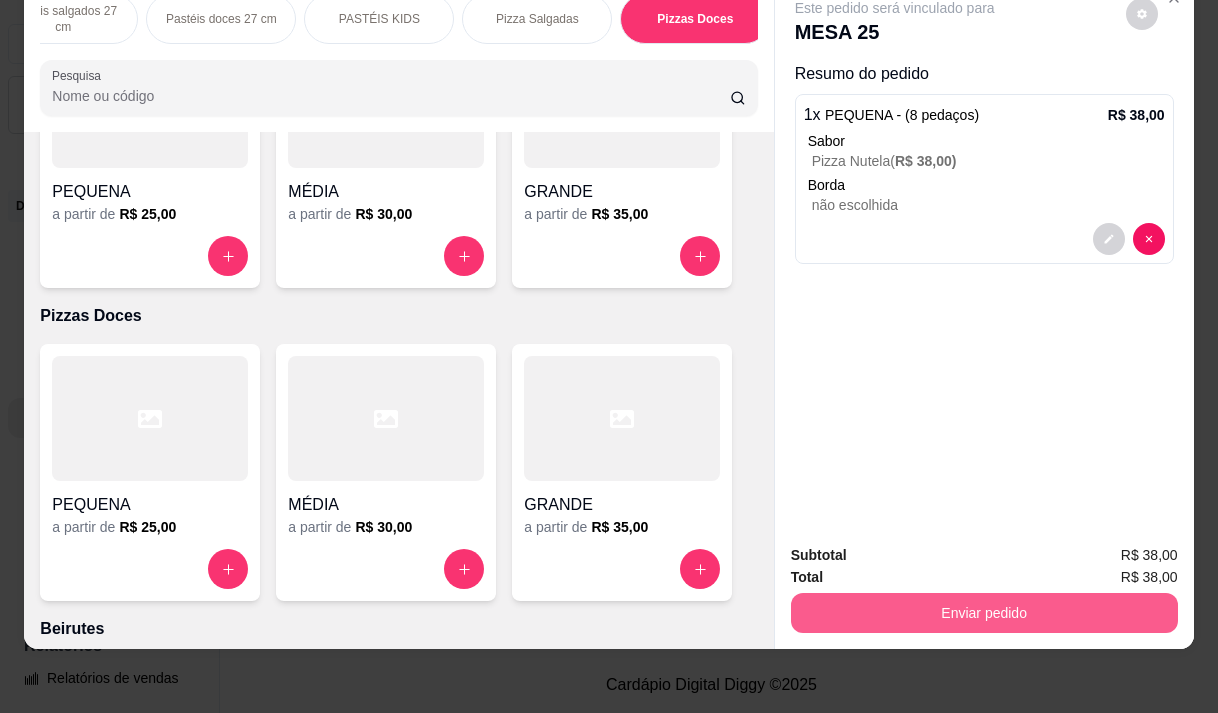 click on "Enviar pedido" at bounding box center [984, 613] 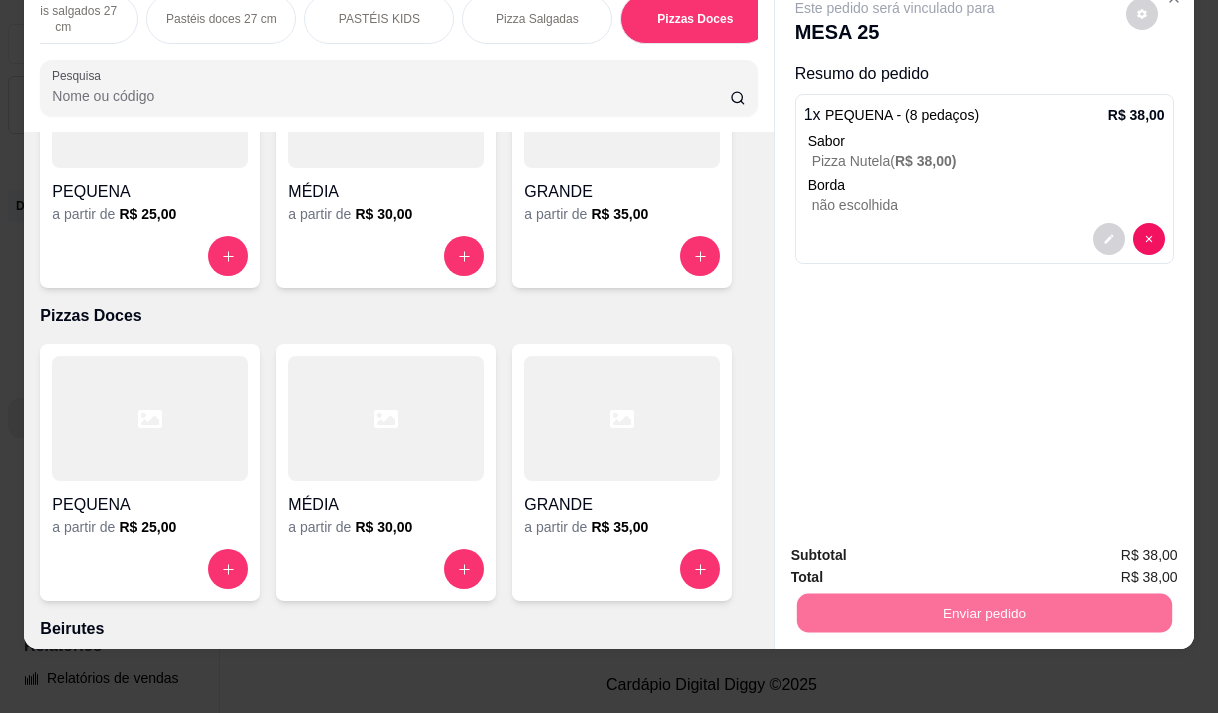 click on "Não registrar e enviar pedido" at bounding box center [918, 548] 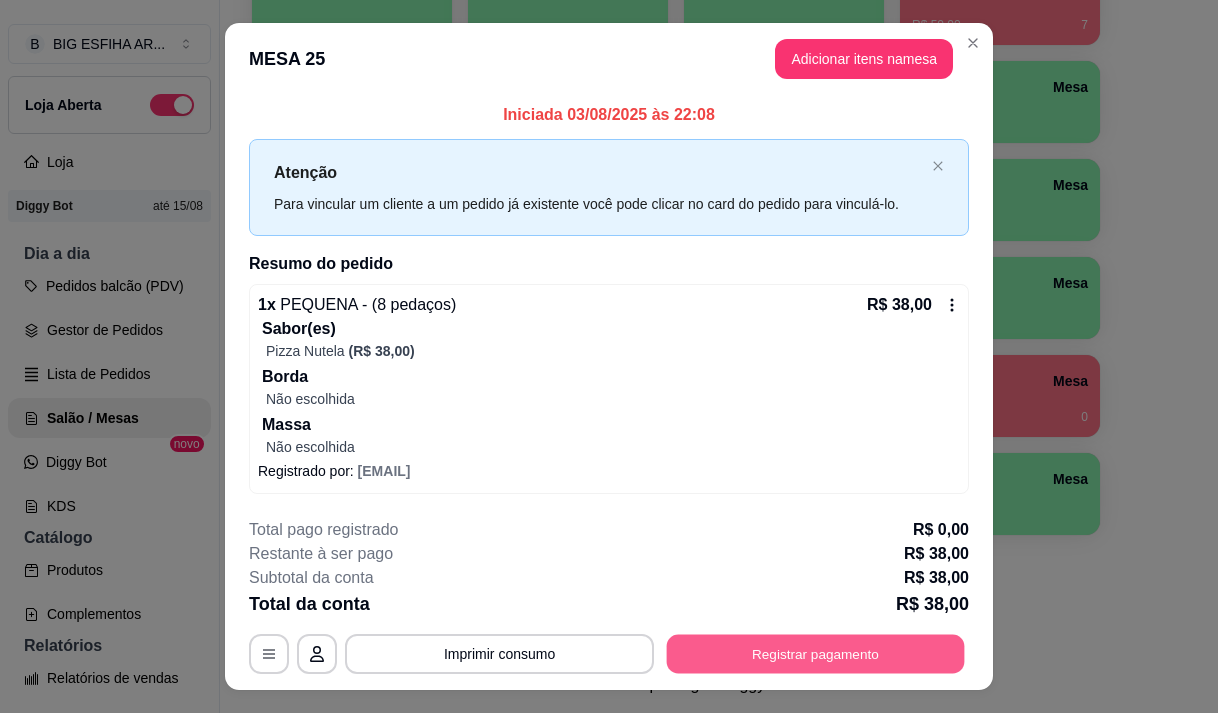 click on "Registrar pagamento" at bounding box center [816, 654] 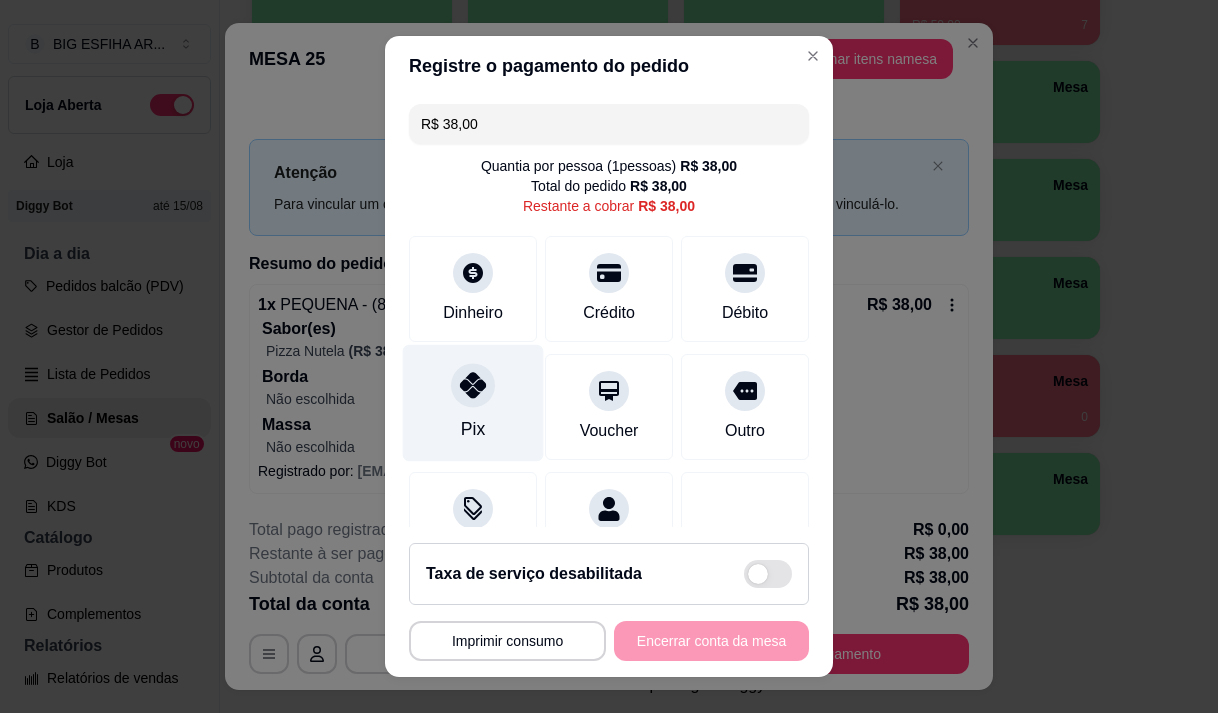 scroll, scrollTop: 82, scrollLeft: 0, axis: vertical 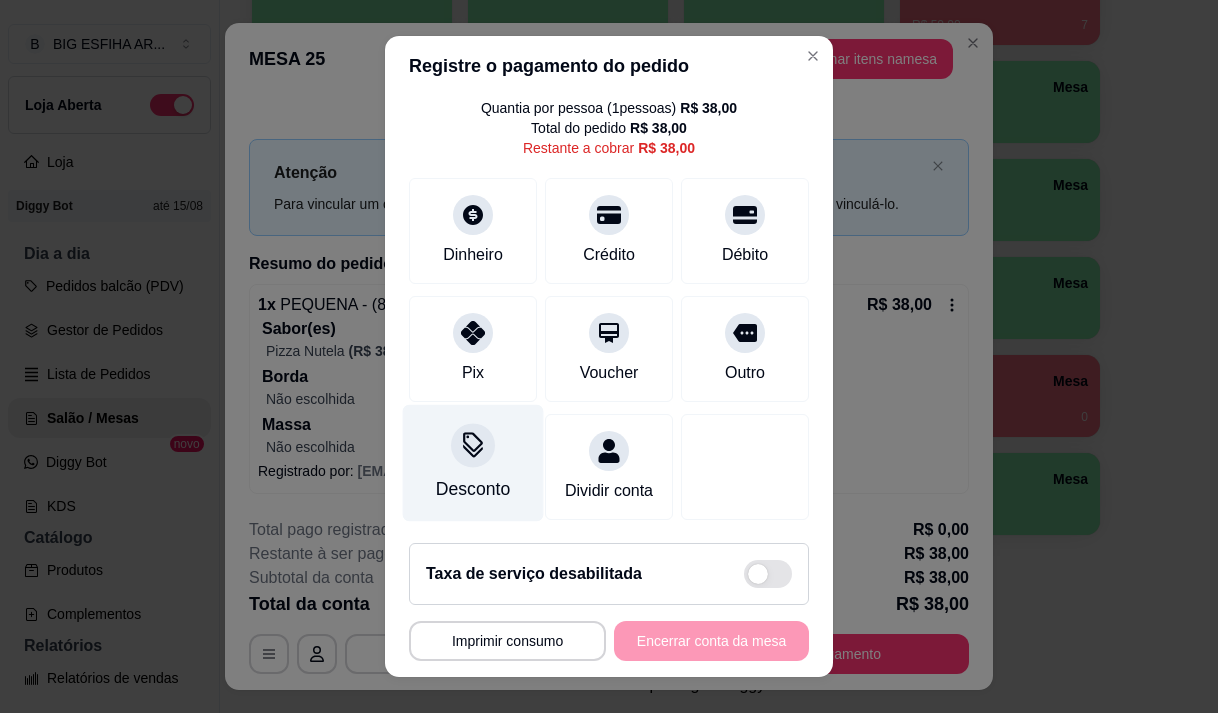 click on "Desconto" at bounding box center (473, 462) 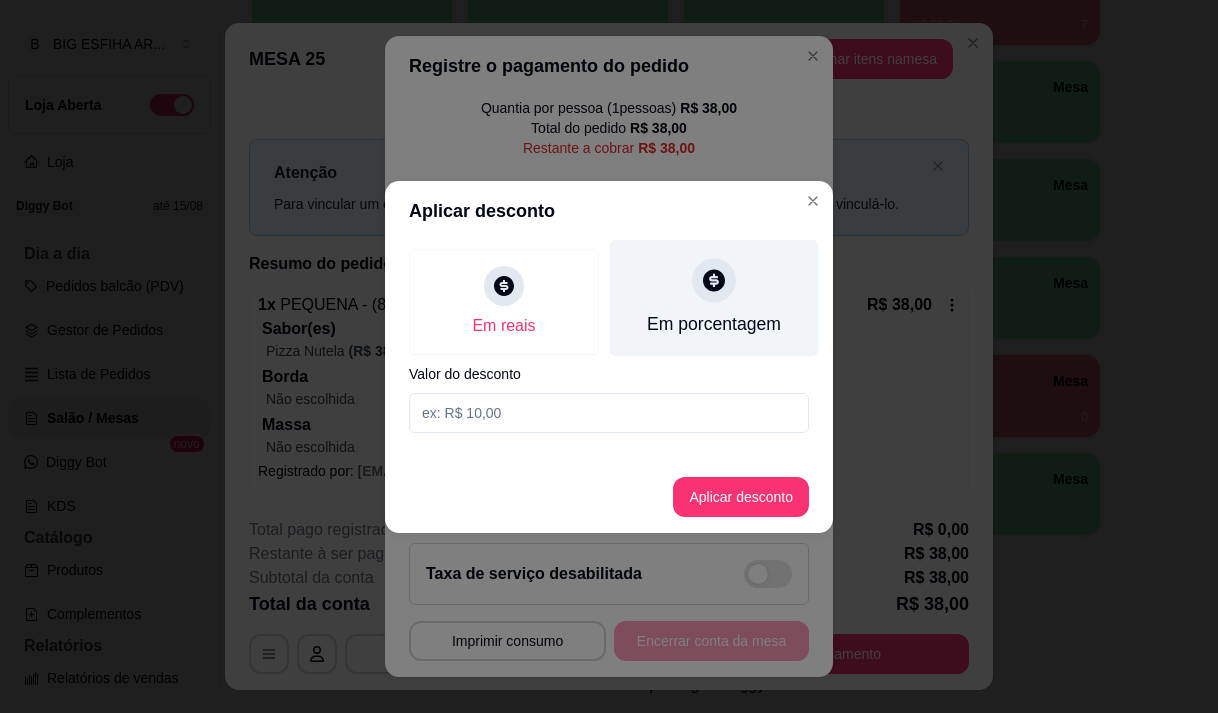 click on "Em porcentagem" at bounding box center [714, 297] 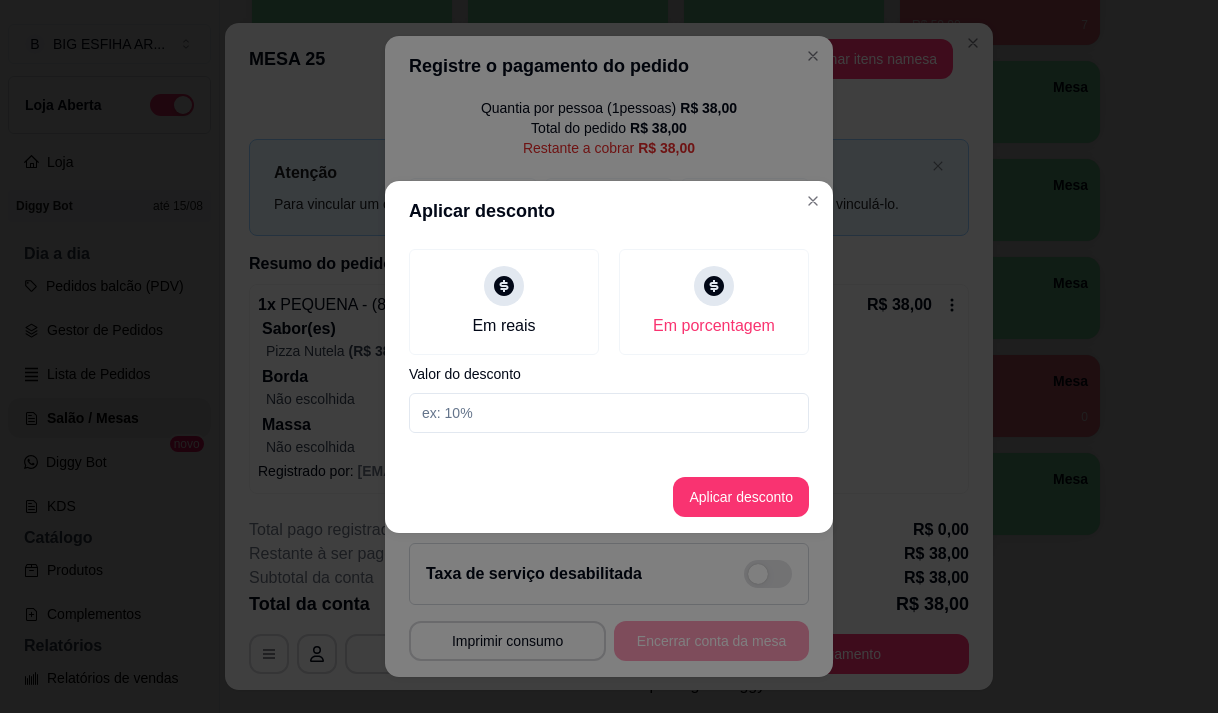 click at bounding box center (609, 413) 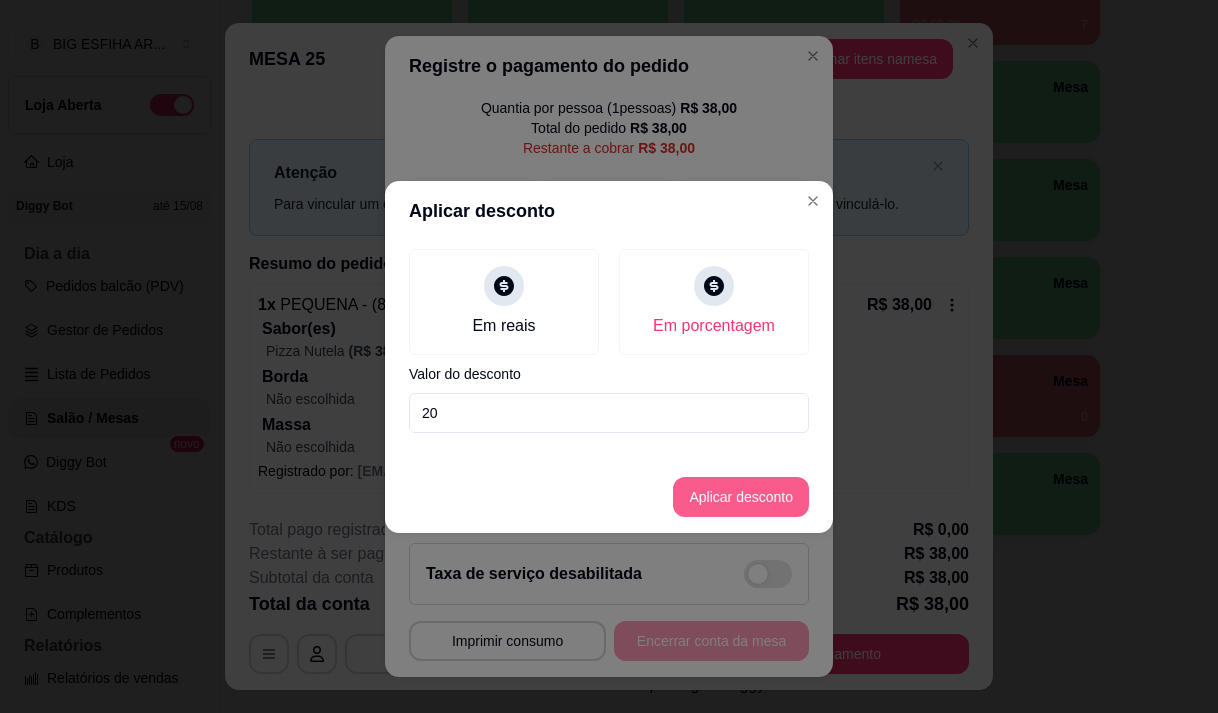 type on "20" 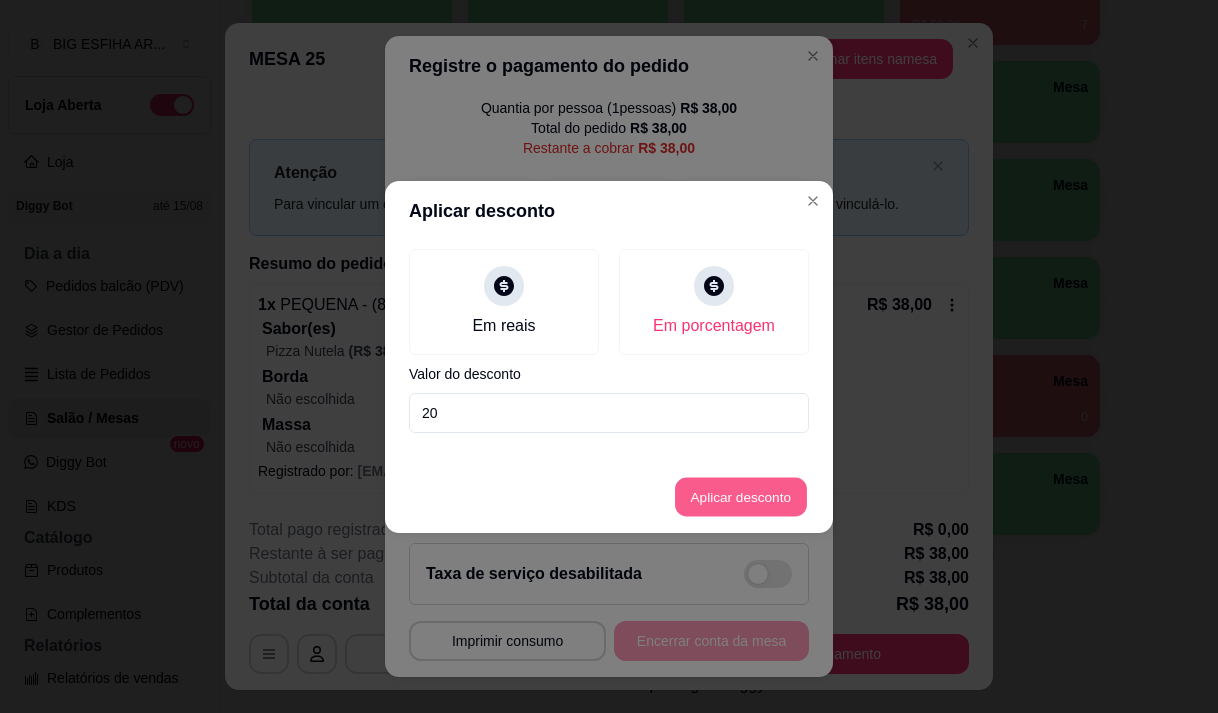 click on "Aplicar desconto" at bounding box center (741, 496) 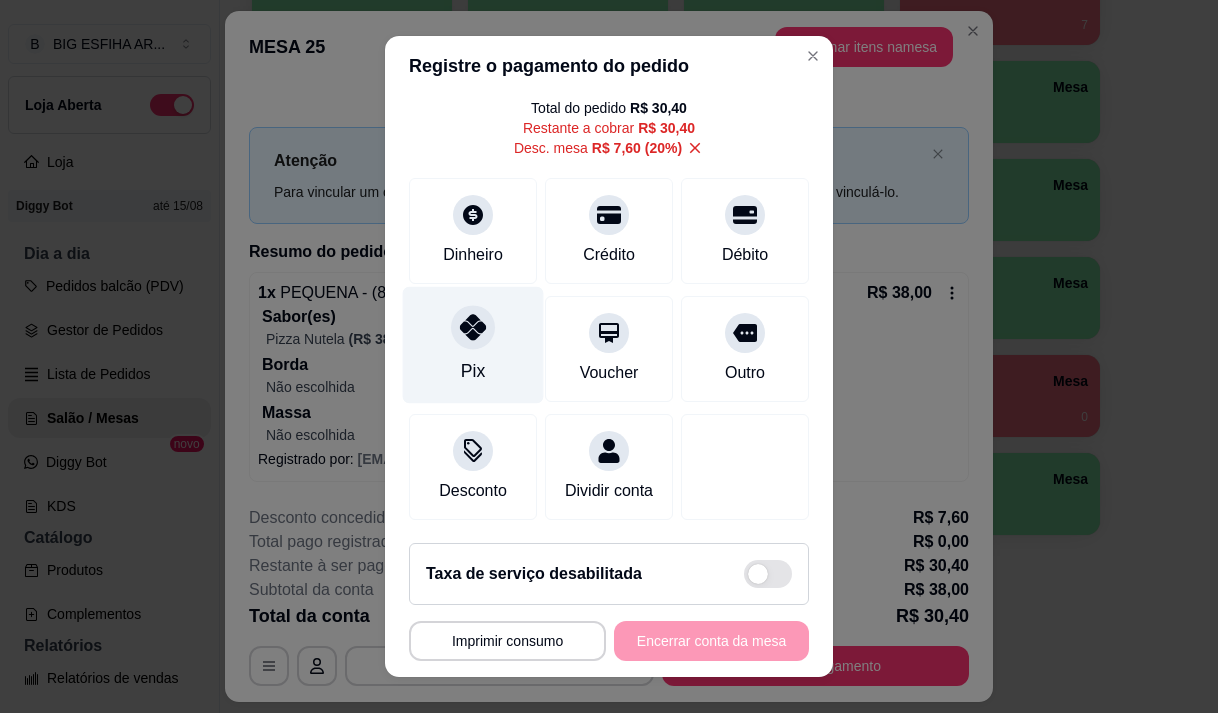 scroll, scrollTop: 102, scrollLeft: 0, axis: vertical 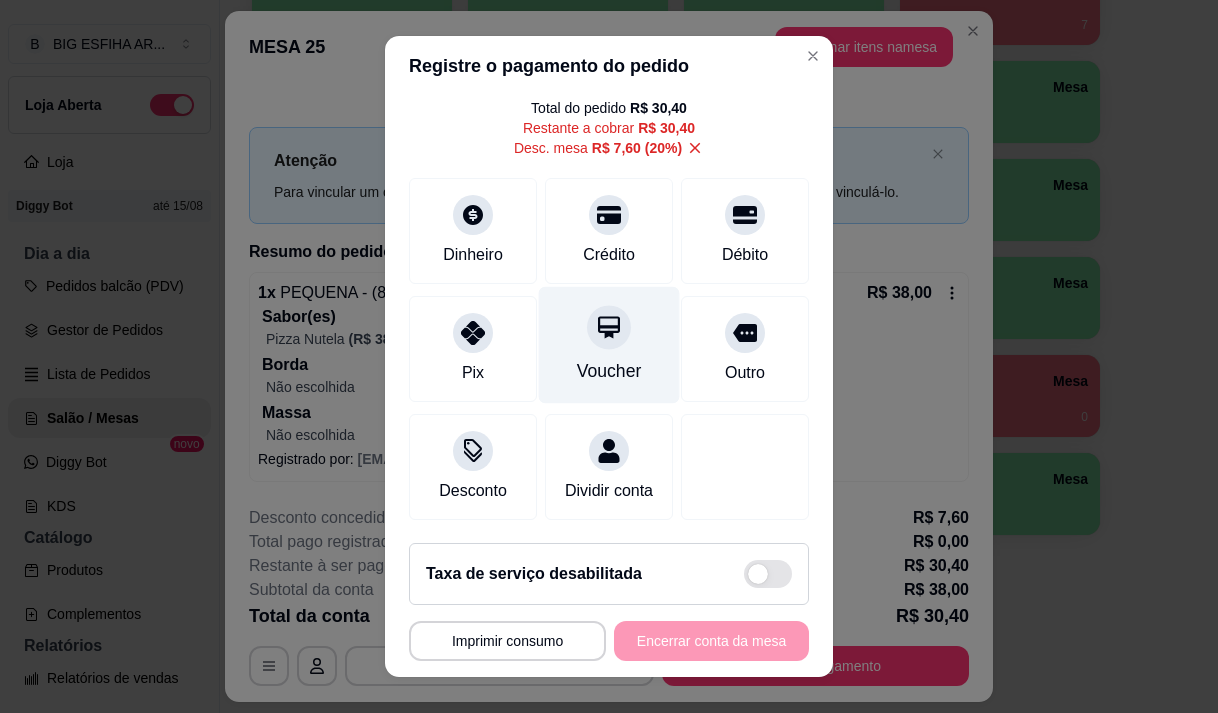 click on "Voucher" at bounding box center (609, 344) 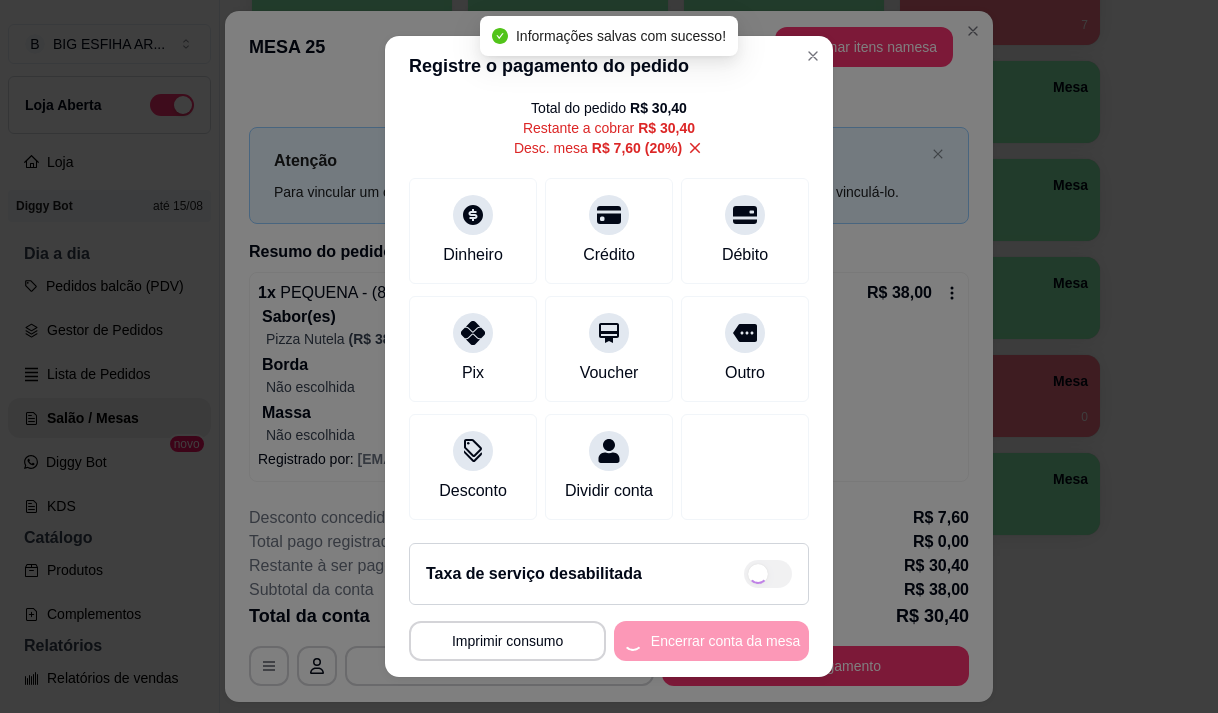 type on "R$ 0,00" 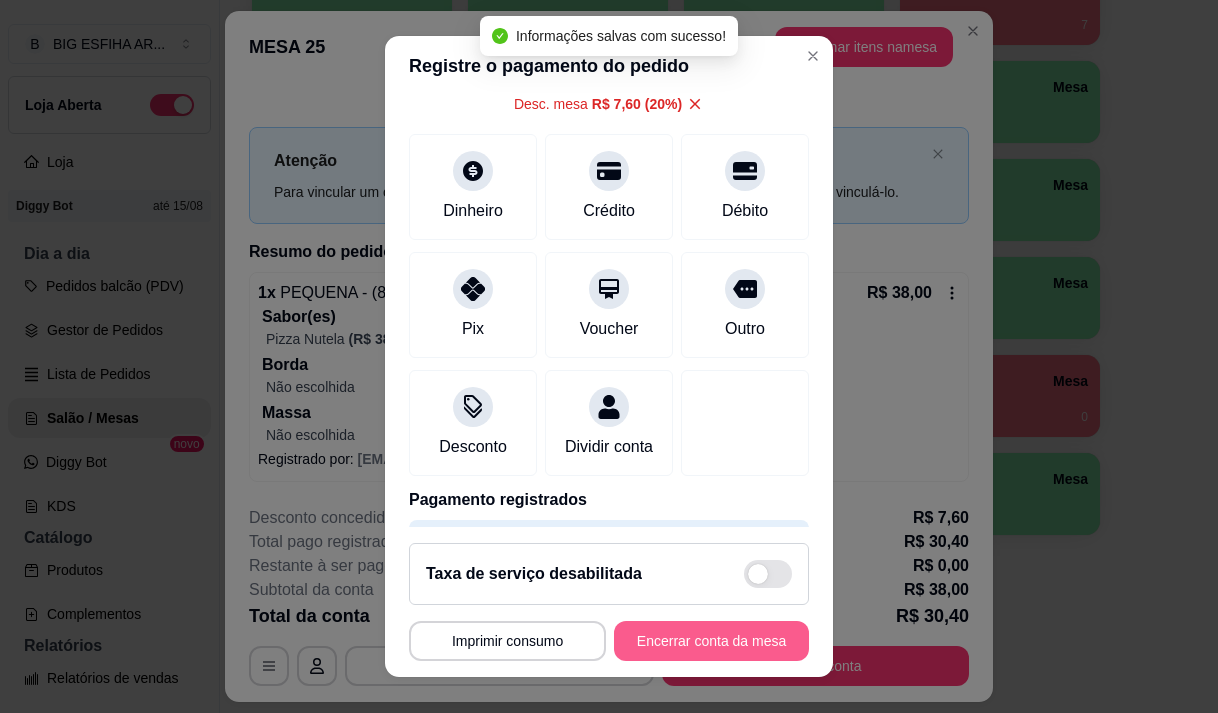 scroll, scrollTop: 82, scrollLeft: 0, axis: vertical 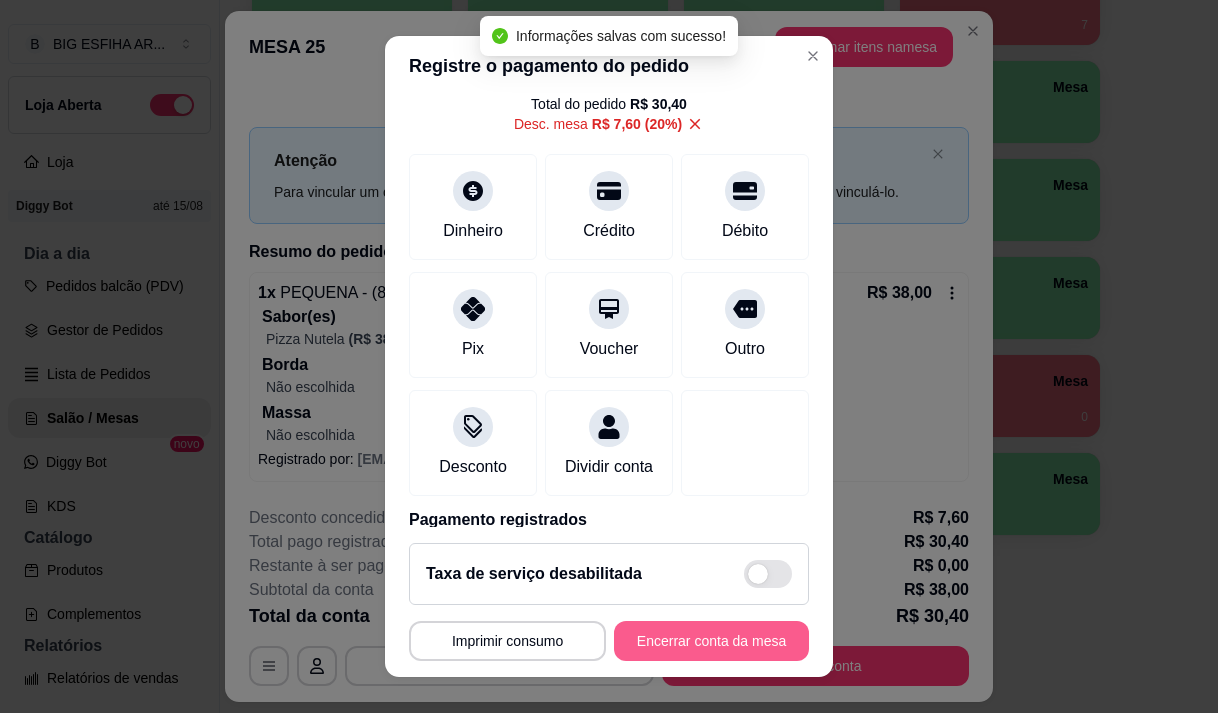 click on "Encerrar conta da mesa" at bounding box center [711, 641] 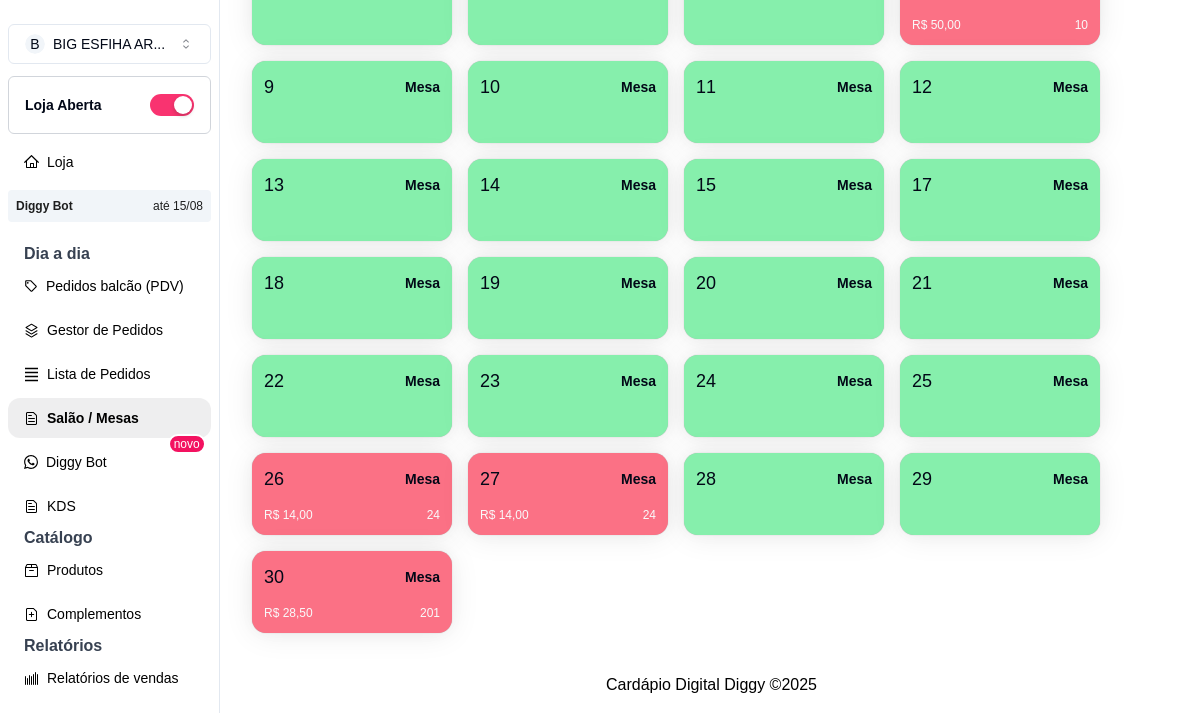 click on "R$ 28,50 201" at bounding box center (352, 606) 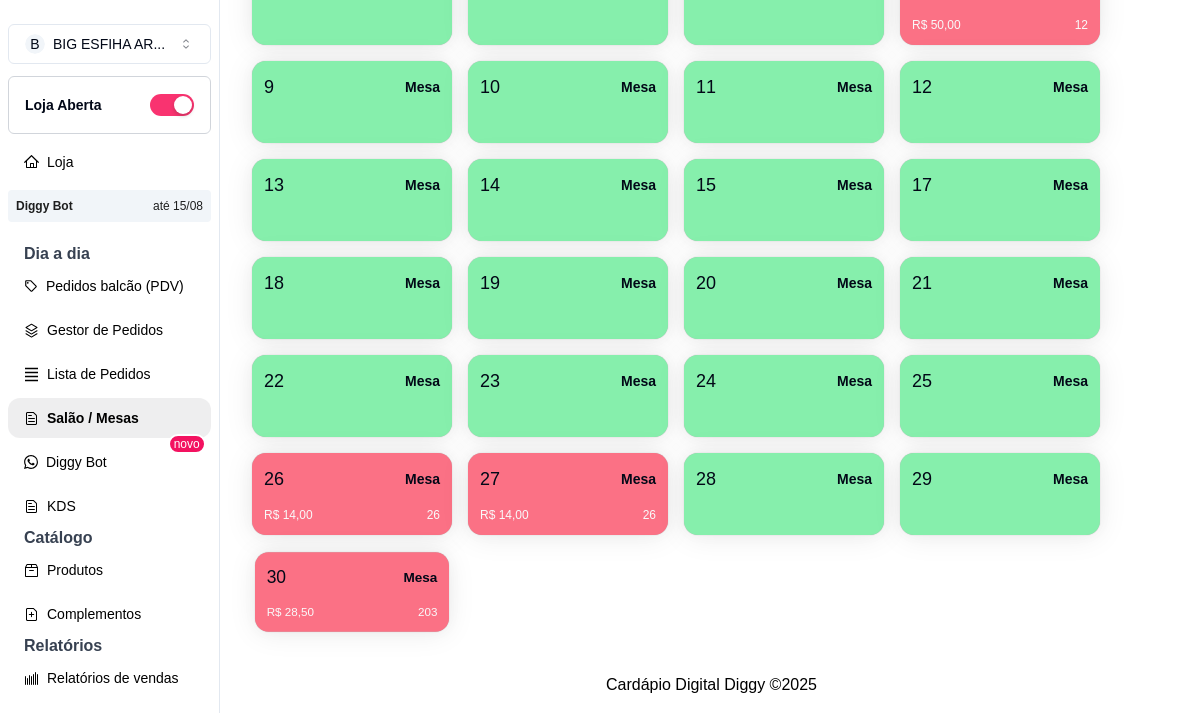 click on "30 Mesa" at bounding box center [352, 577] 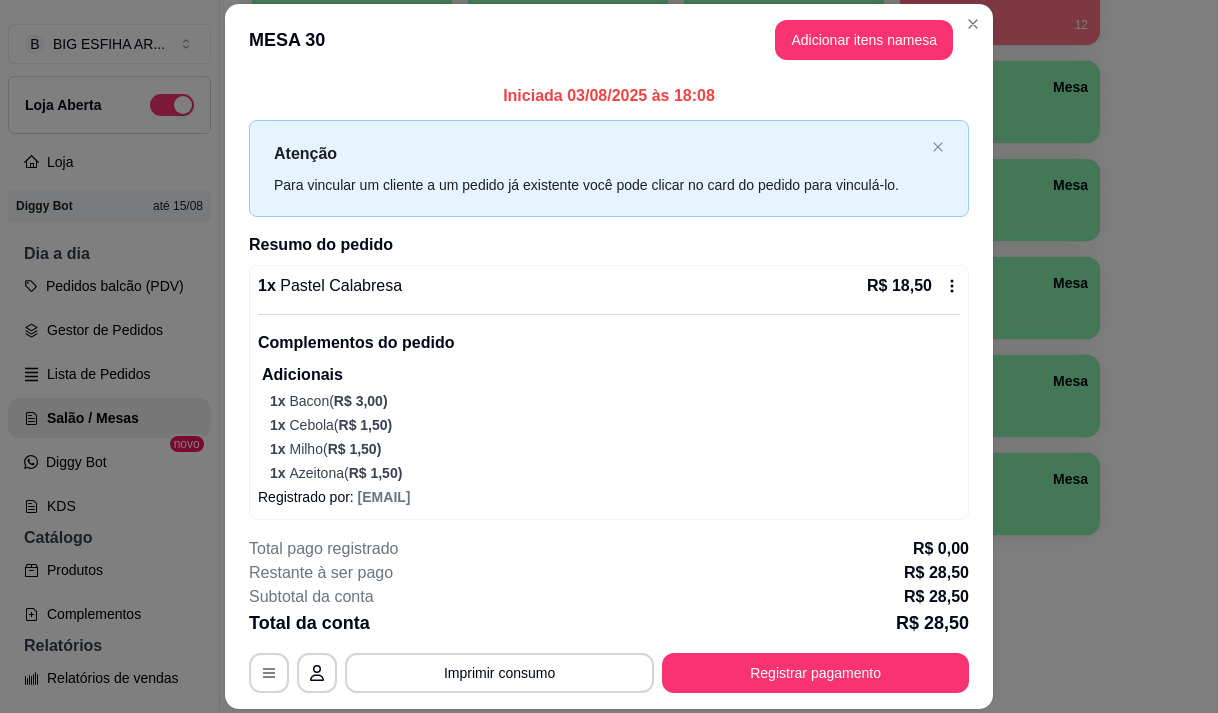 click on "Catálogo" at bounding box center [109, 538] 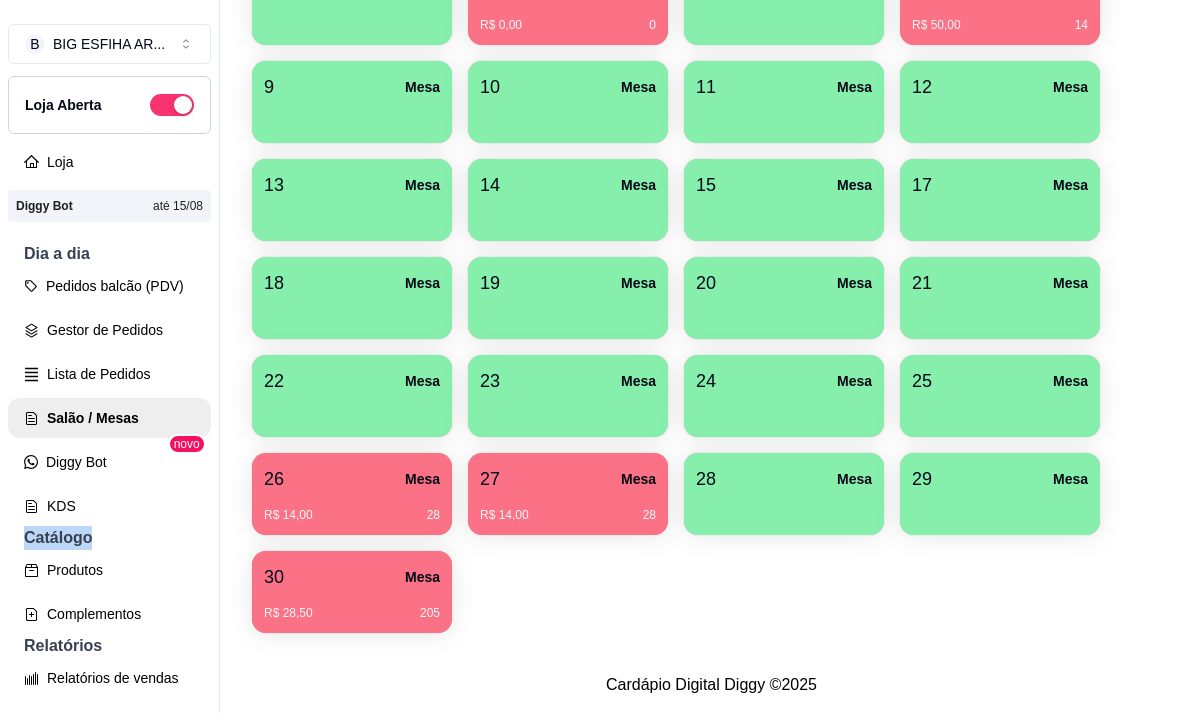 click on "R$ 14,00 28" at bounding box center [352, 508] 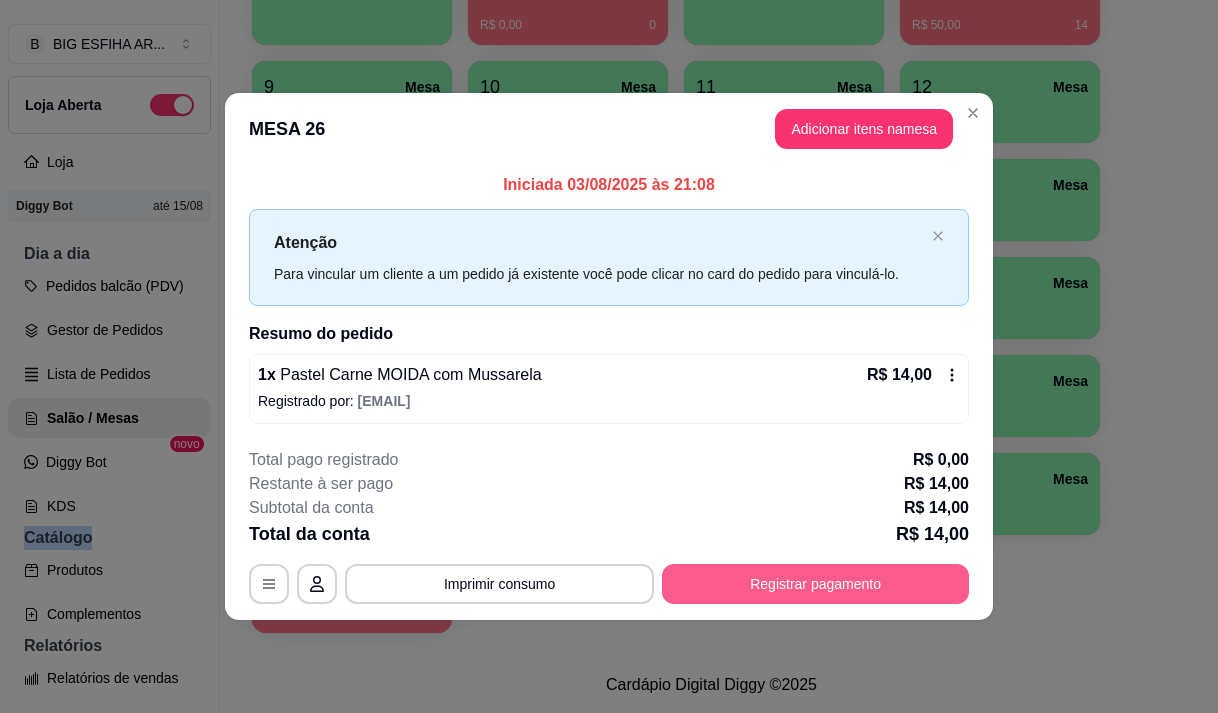 click on "Registrar pagamento" at bounding box center (815, 584) 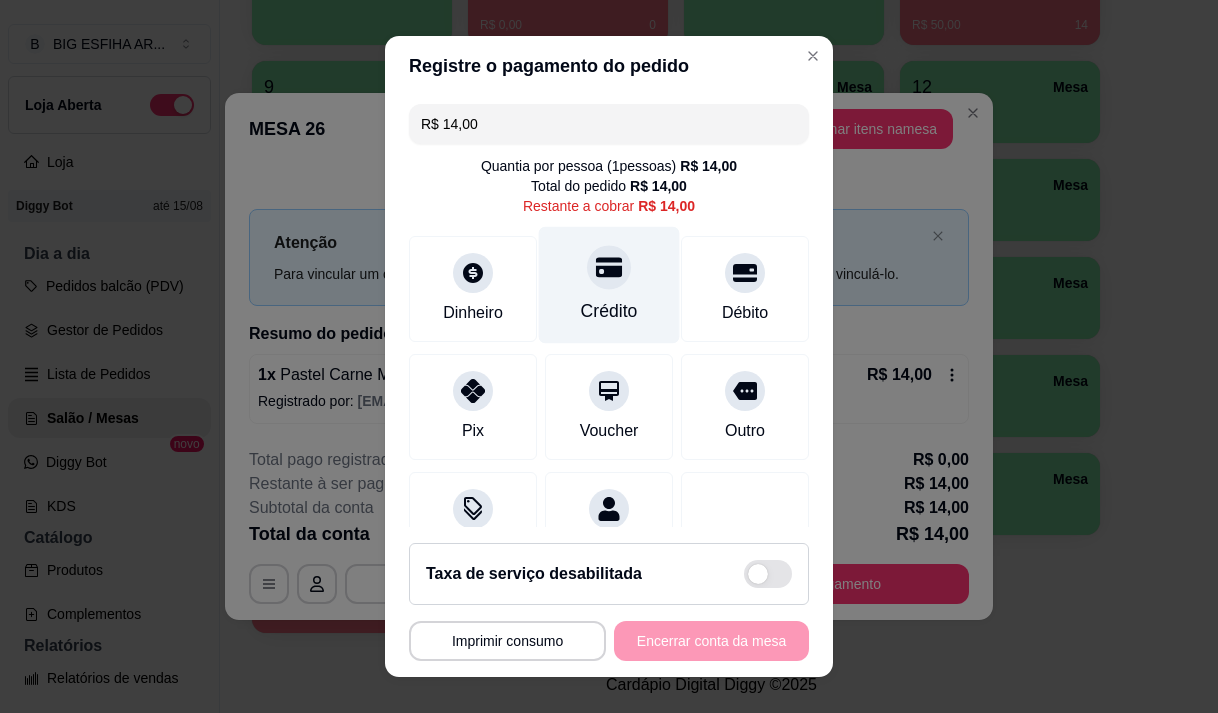 click on "Crédito" at bounding box center [609, 284] 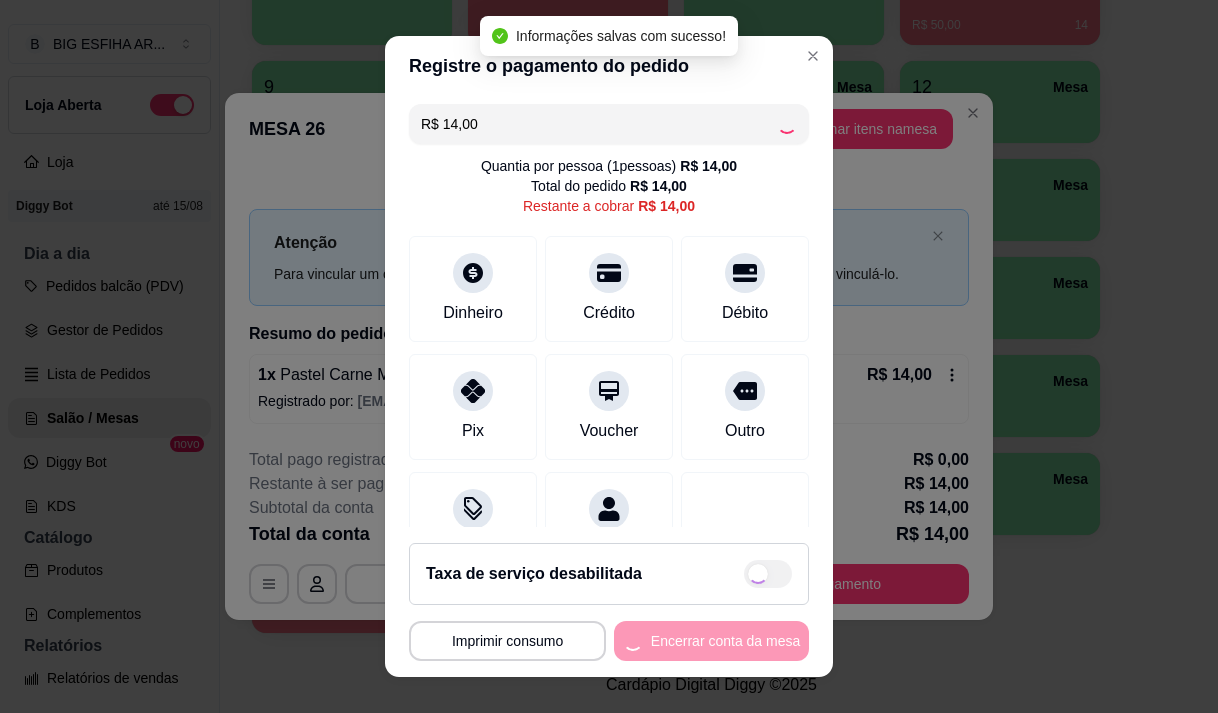 type on "R$ 0,00" 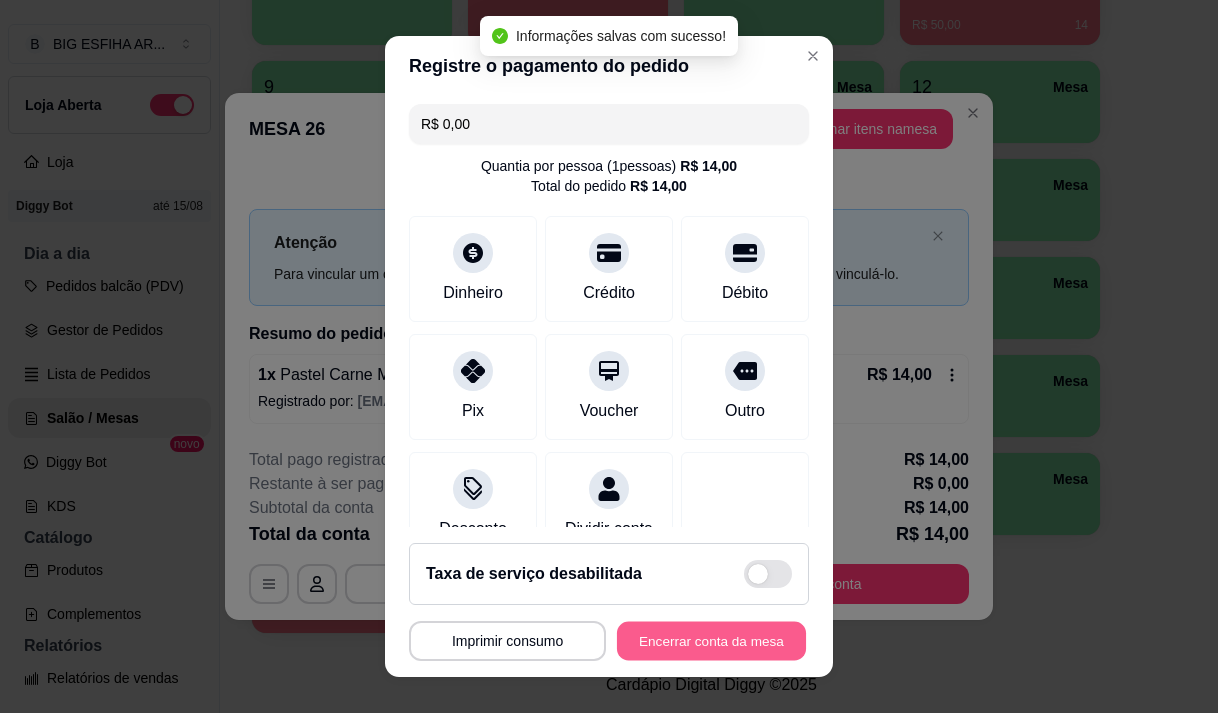 click on "Encerrar conta da mesa" at bounding box center [711, 641] 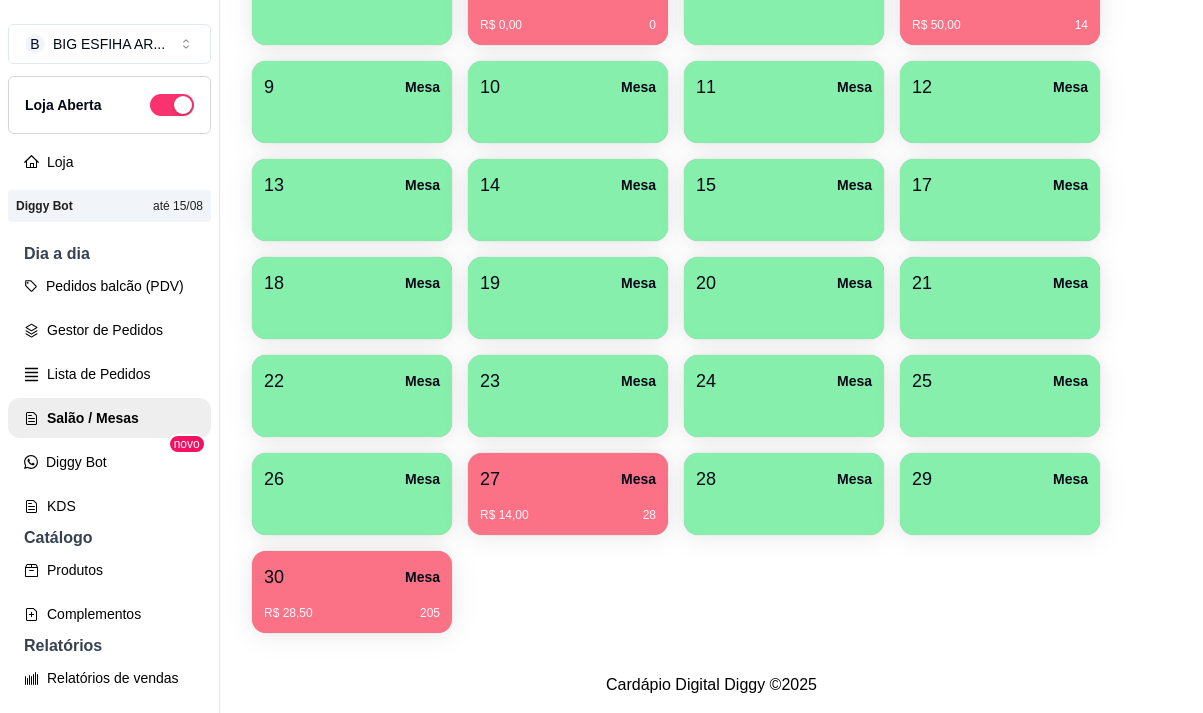 click on "30 Mesa R$ 28,50 205" at bounding box center (352, 592) 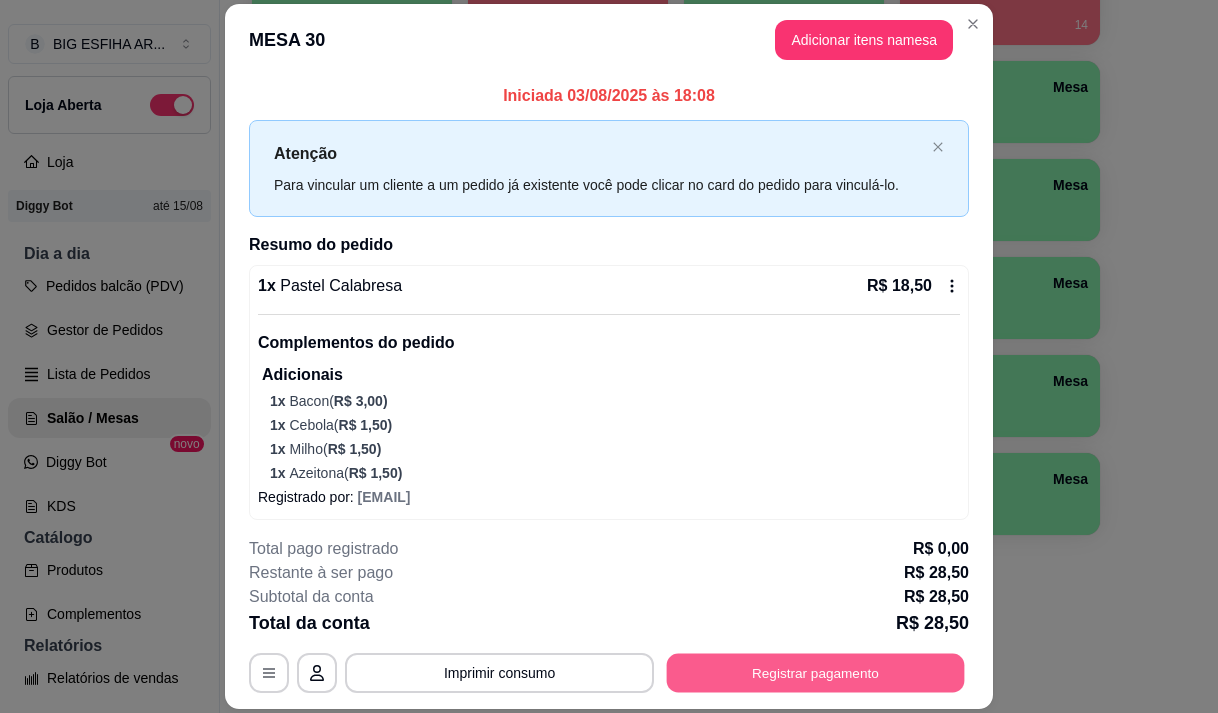 click on "Registrar pagamento" at bounding box center (816, 673) 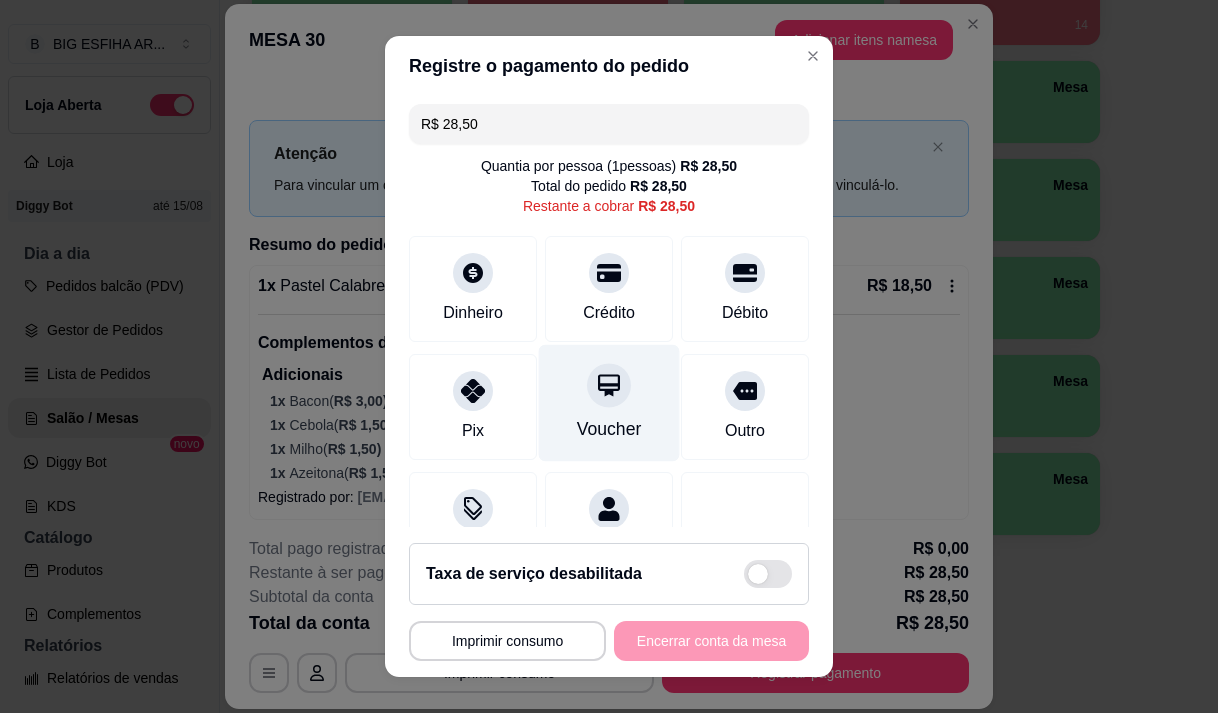 click at bounding box center (609, 385) 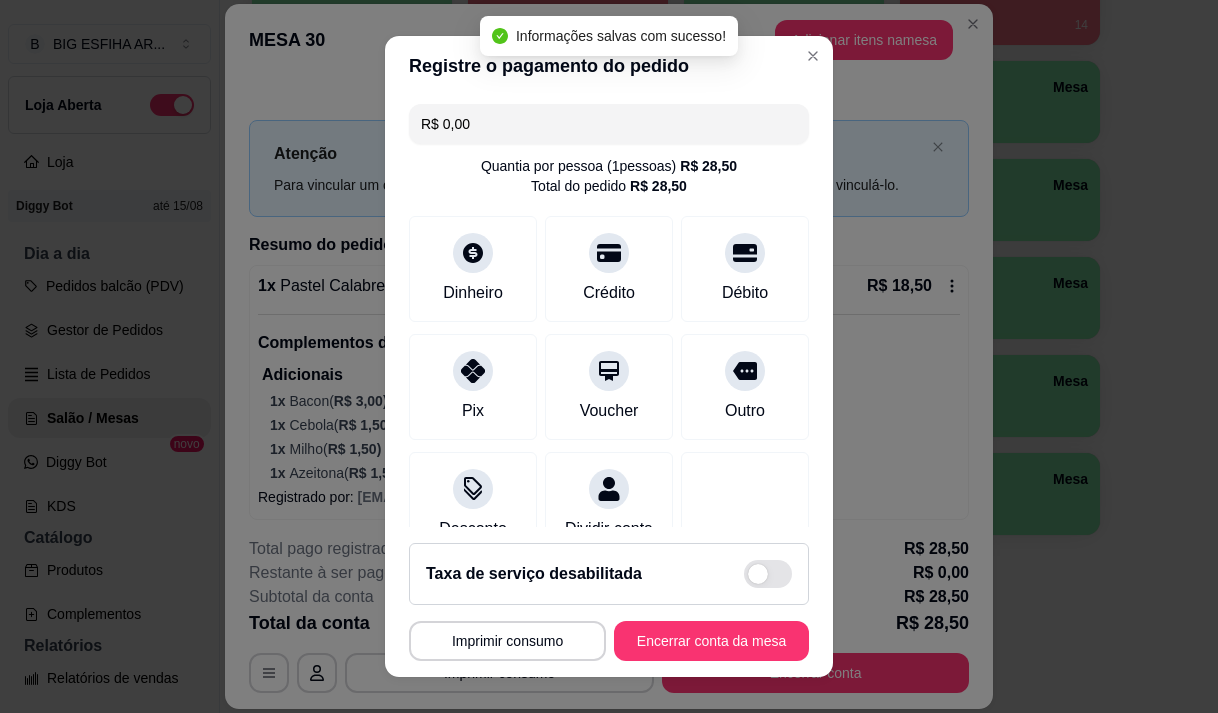 scroll, scrollTop: 166, scrollLeft: 0, axis: vertical 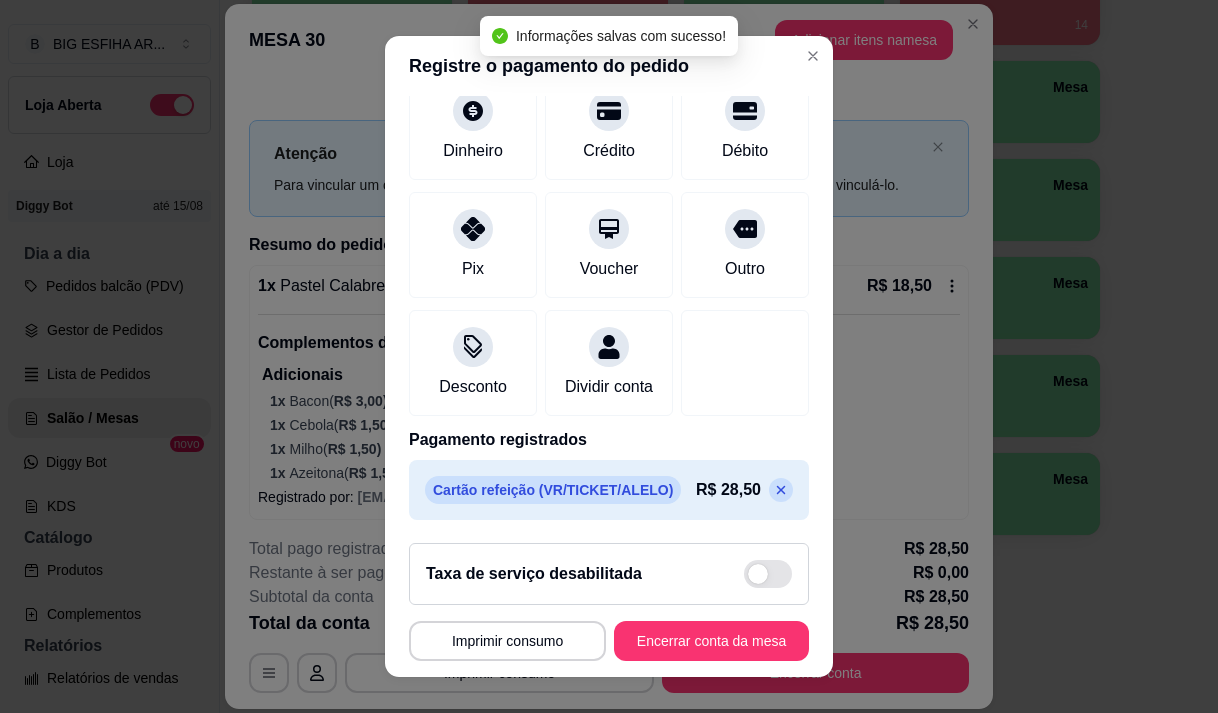 click 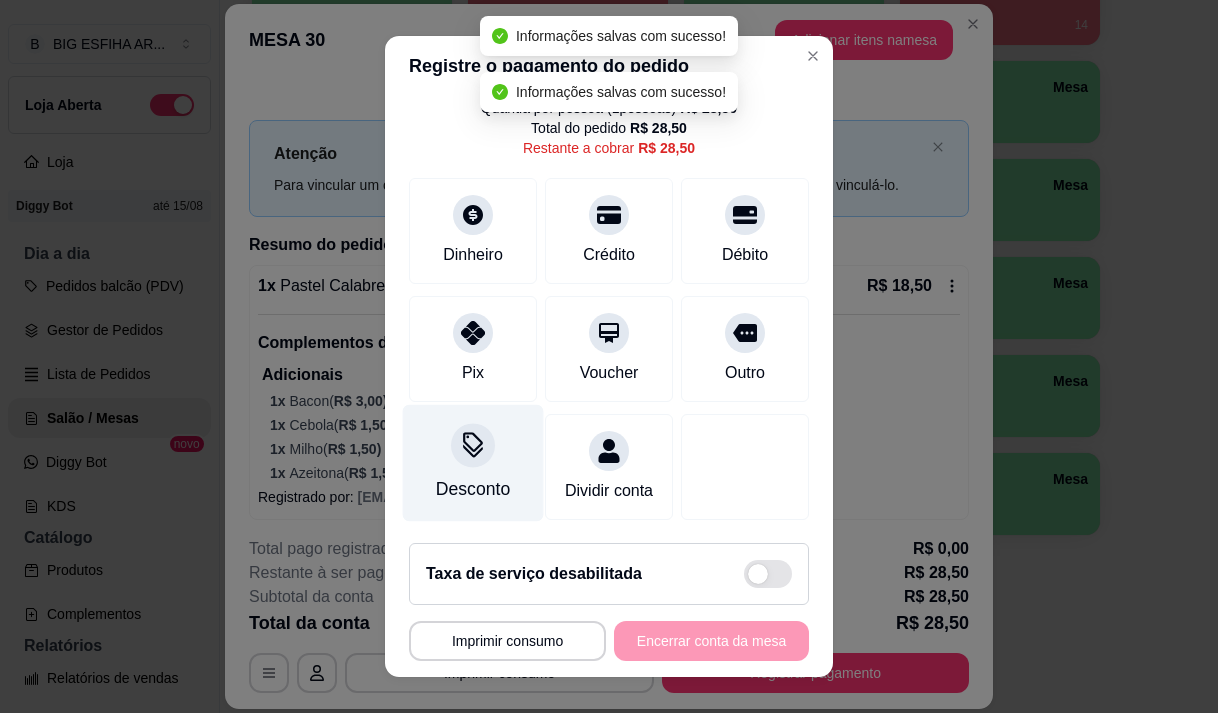 click on "Pix" at bounding box center (473, 373) 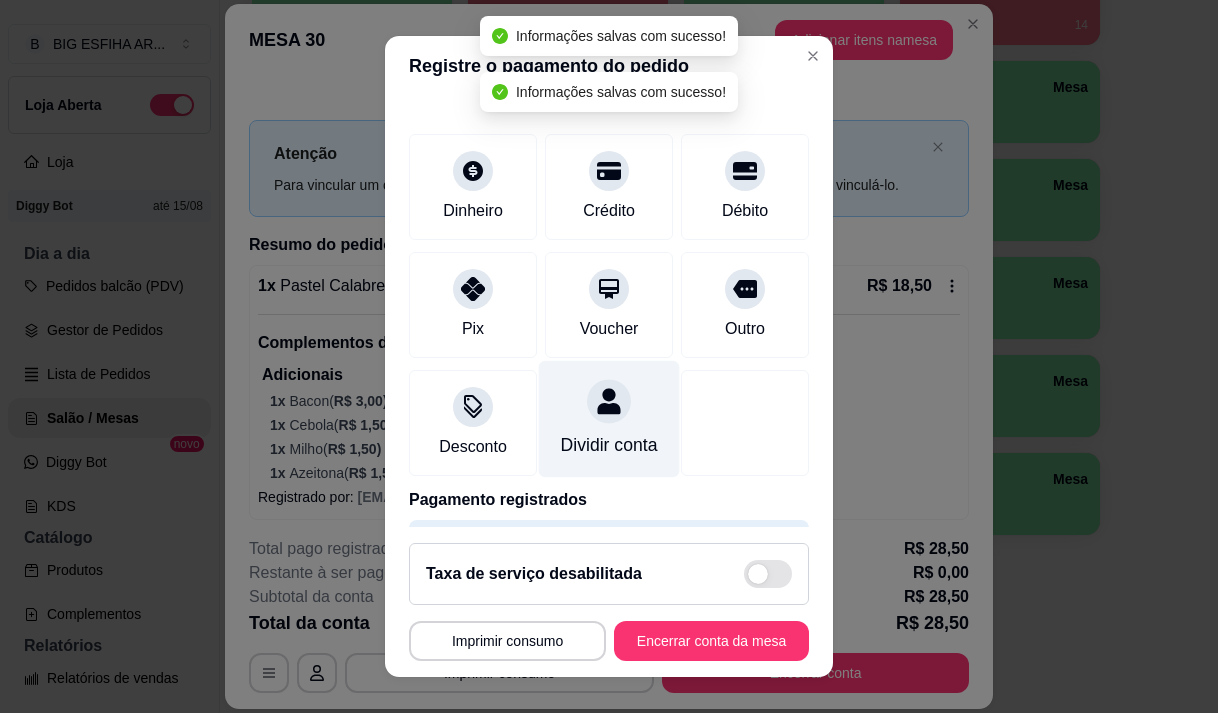 scroll, scrollTop: 166, scrollLeft: 0, axis: vertical 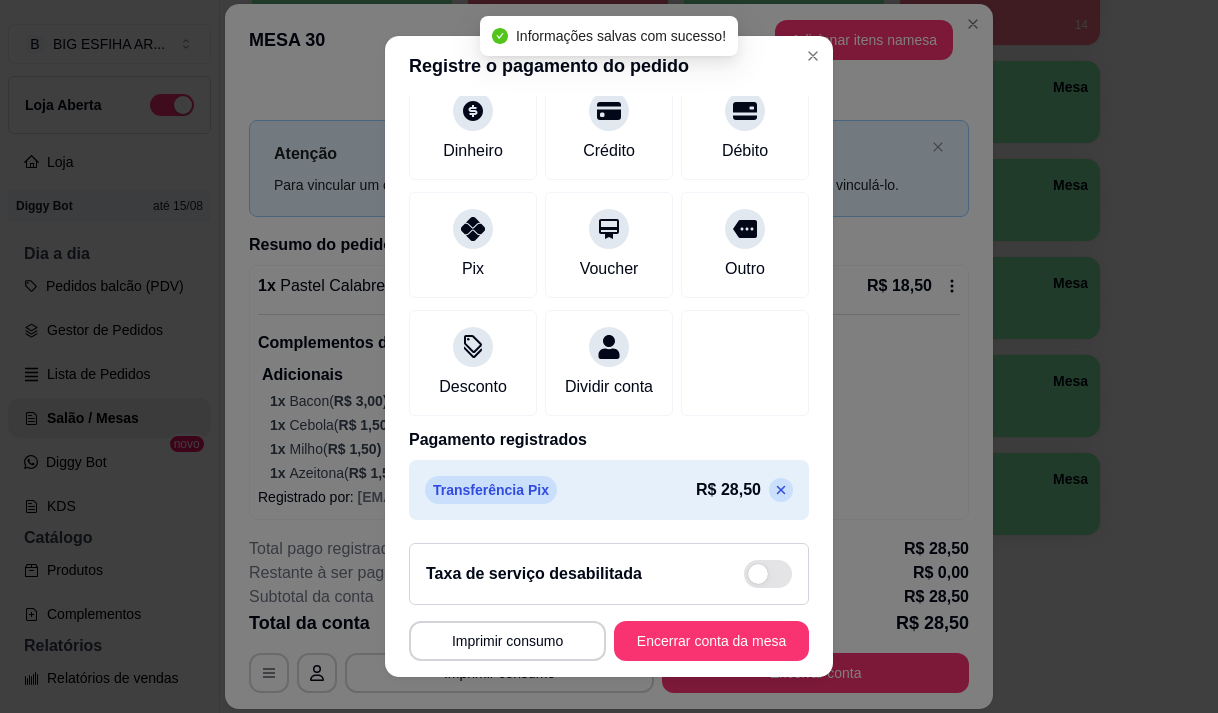 click 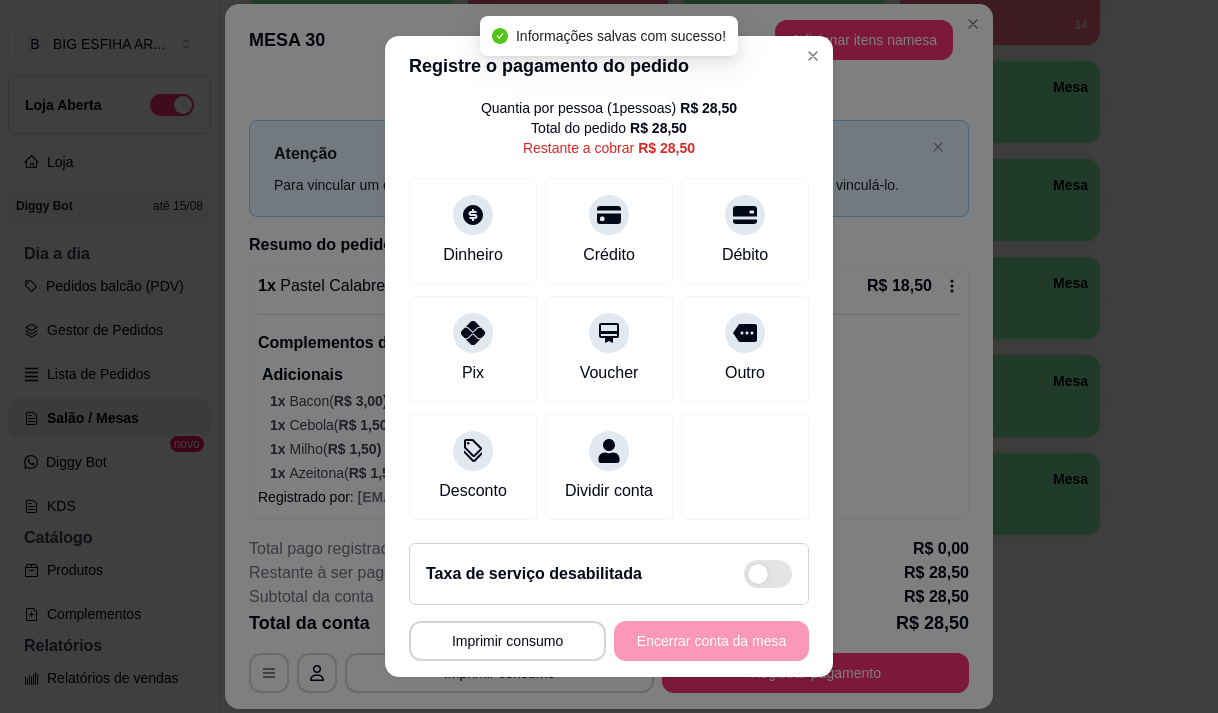 type on "R$ 28,50" 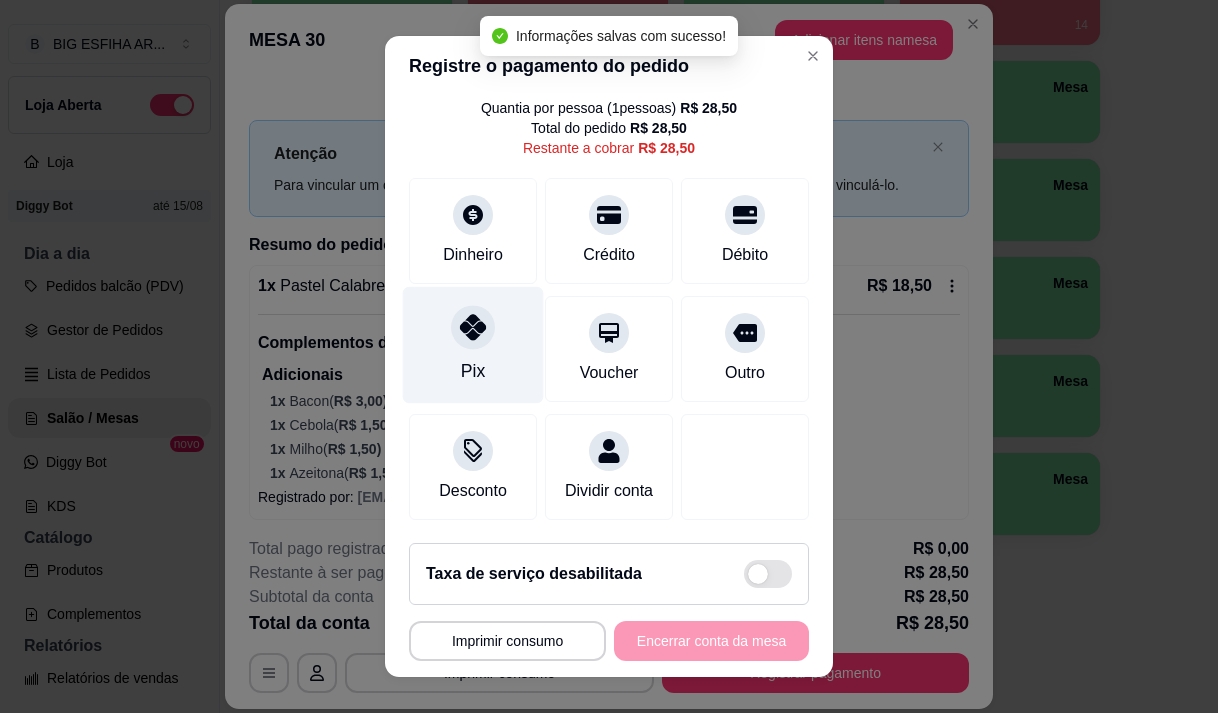 scroll, scrollTop: 82, scrollLeft: 0, axis: vertical 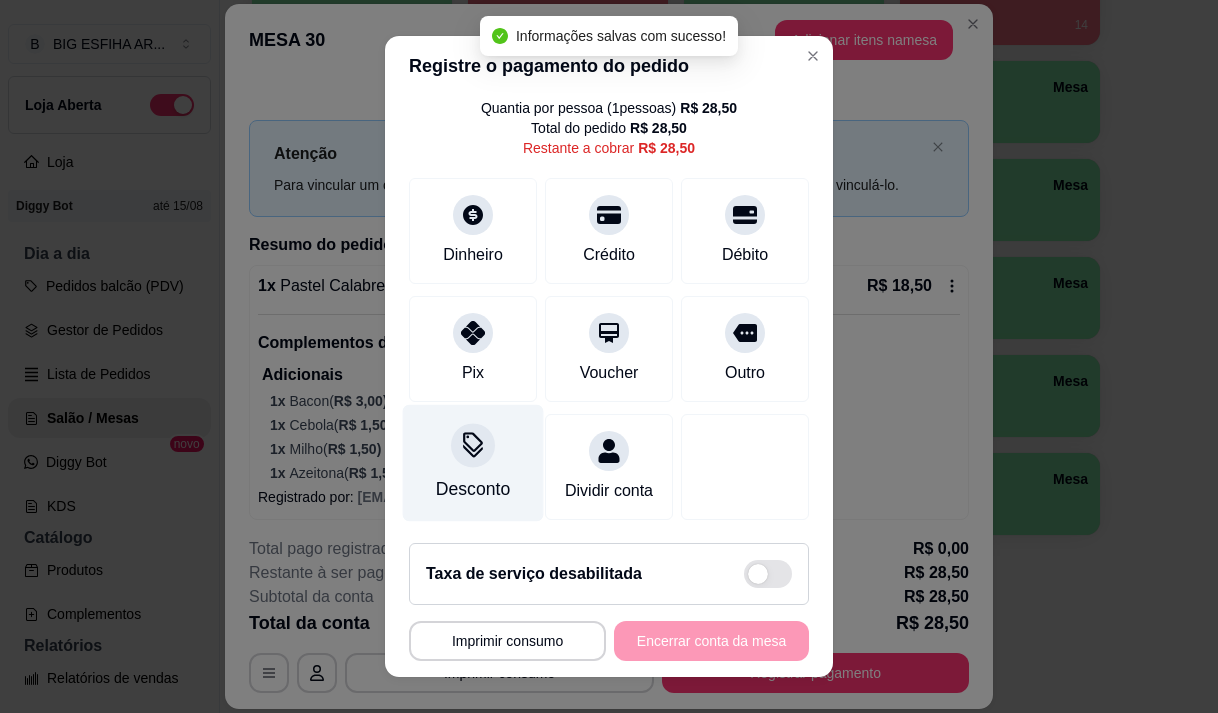 click at bounding box center [473, 445] 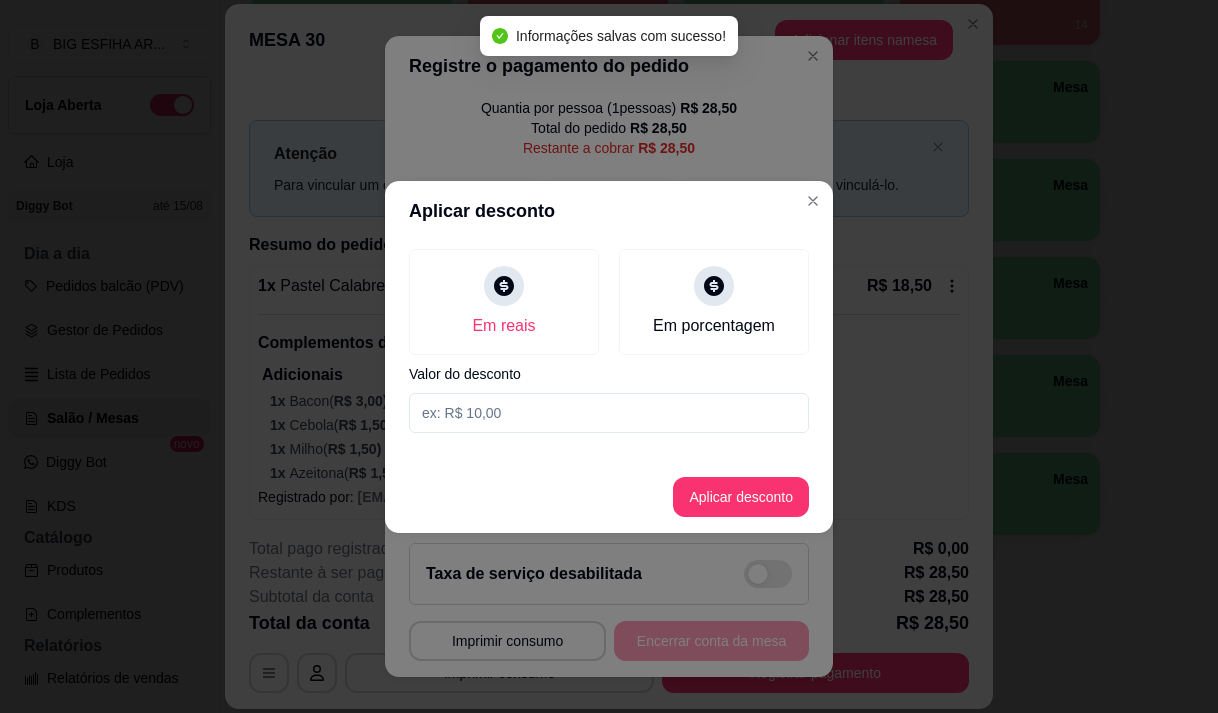 click at bounding box center [609, 413] 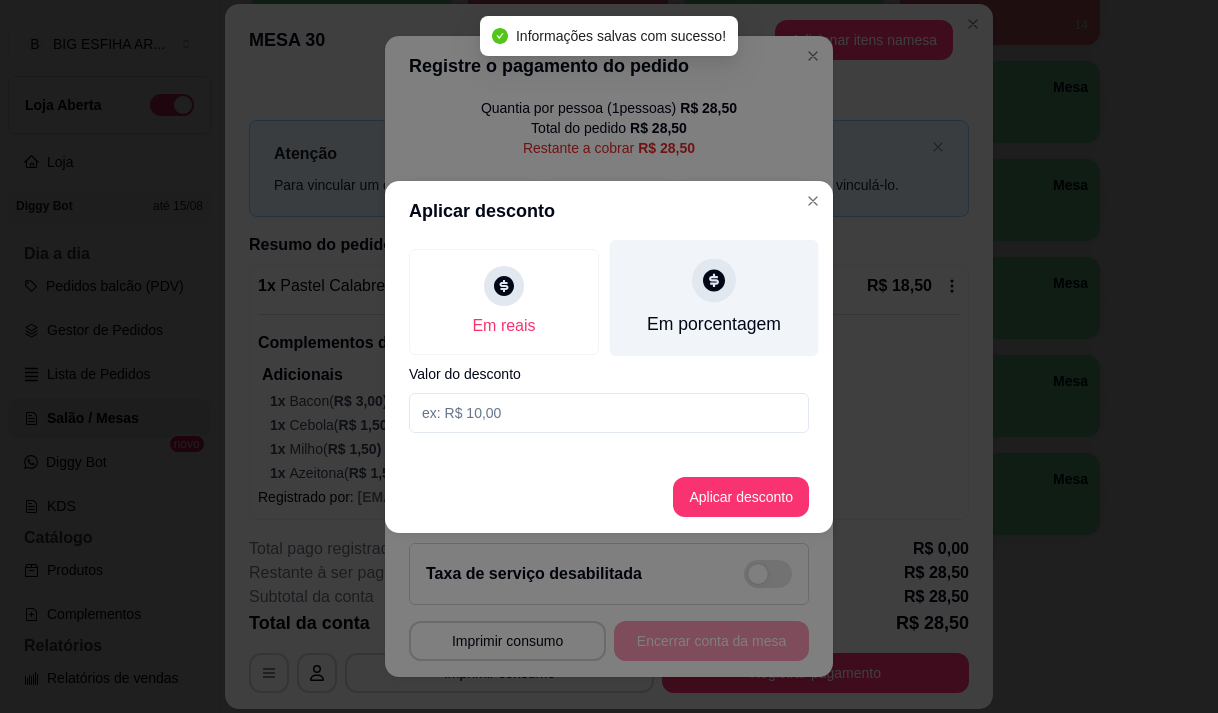 click on "Em porcentagem" at bounding box center [714, 297] 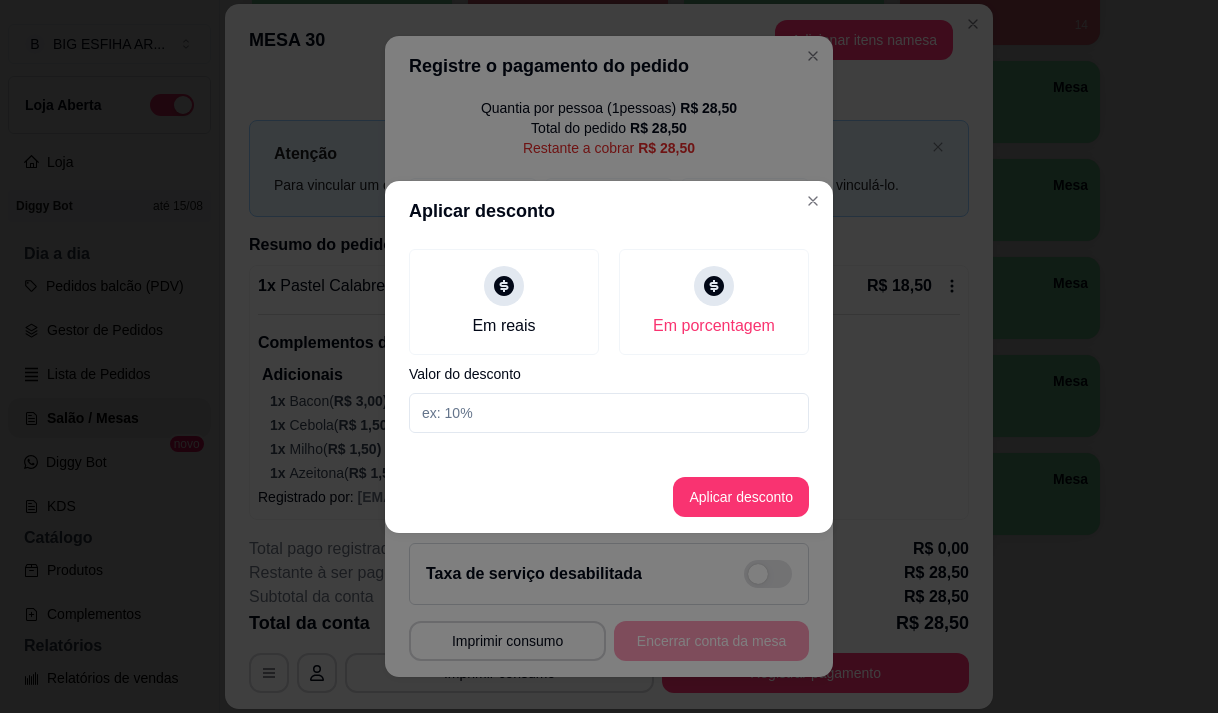 click at bounding box center [609, 413] 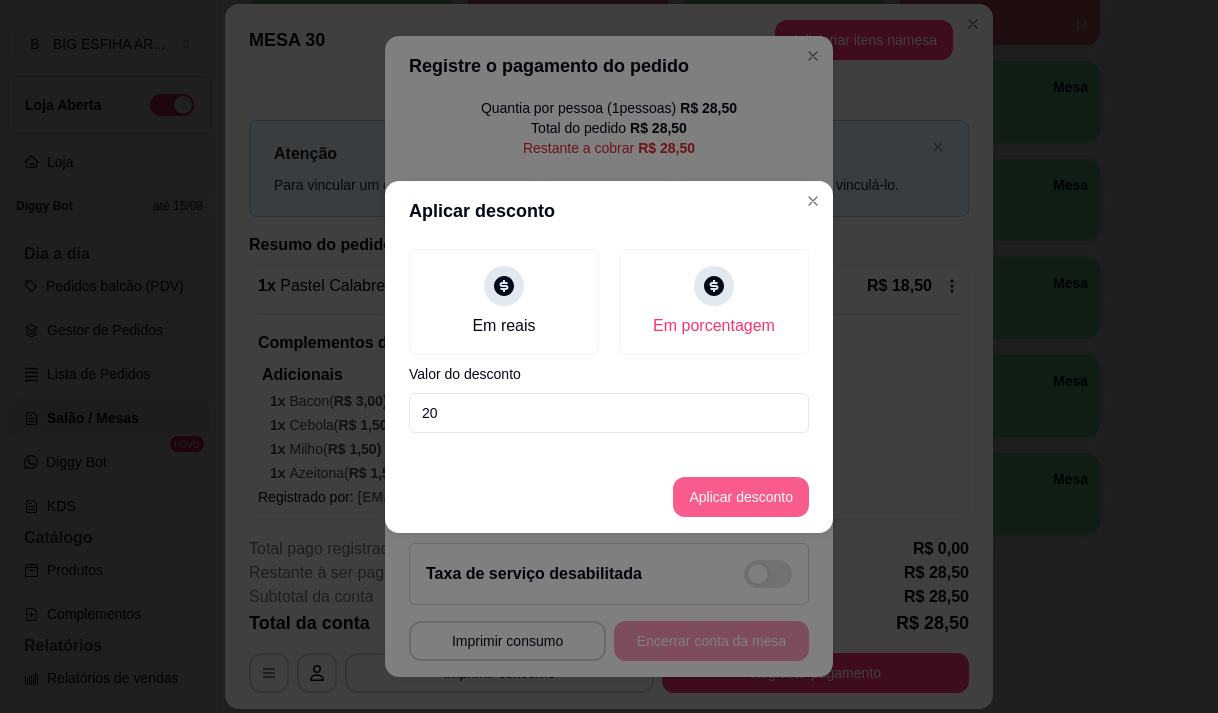 type on "20" 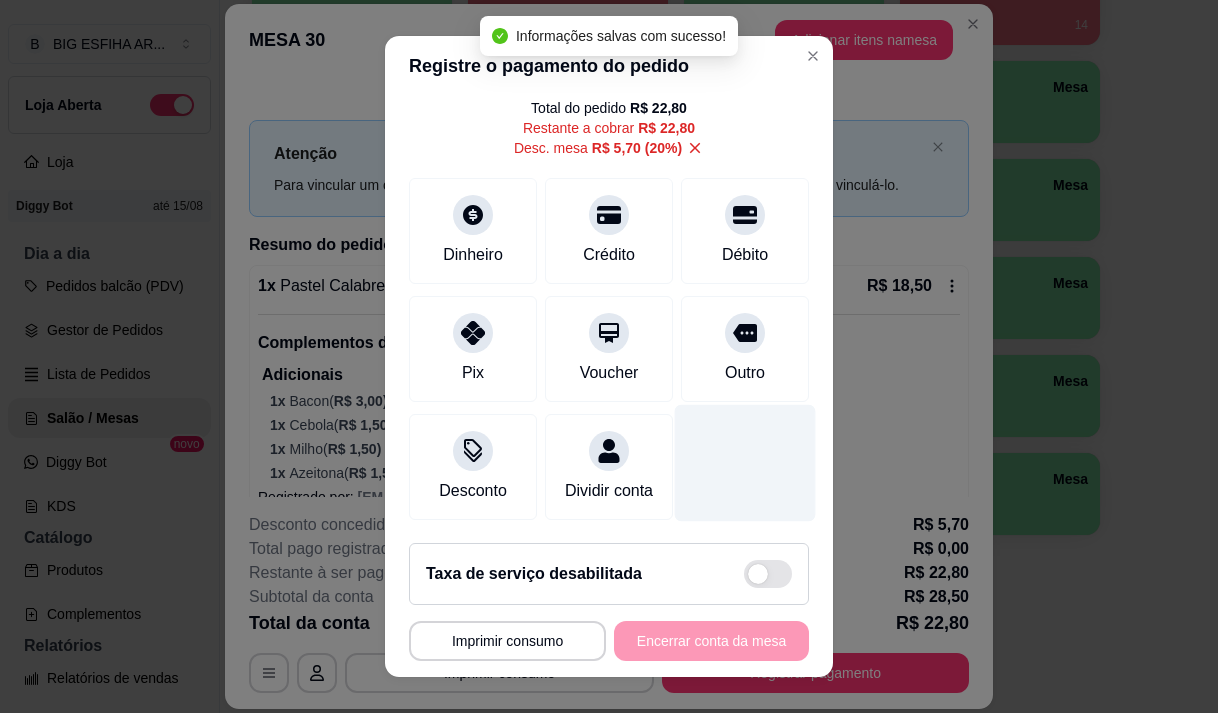 scroll, scrollTop: 102, scrollLeft: 0, axis: vertical 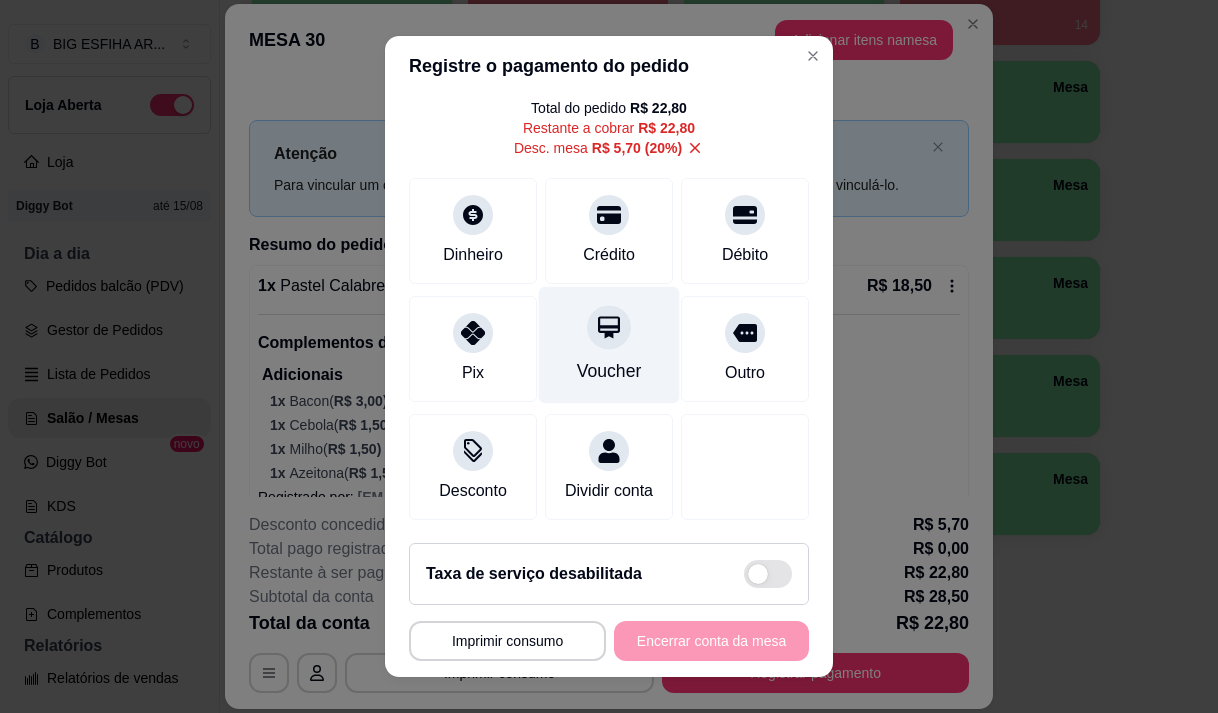 click on "Voucher" at bounding box center (609, 371) 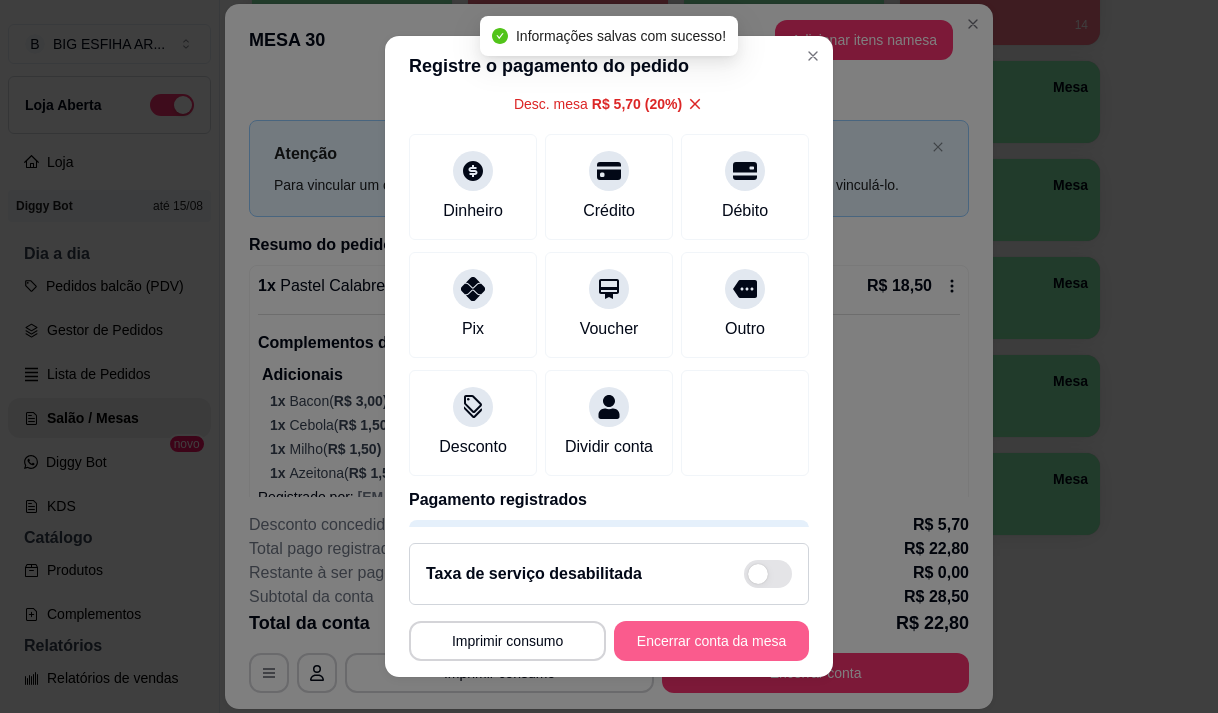 type on "R$ 0,00" 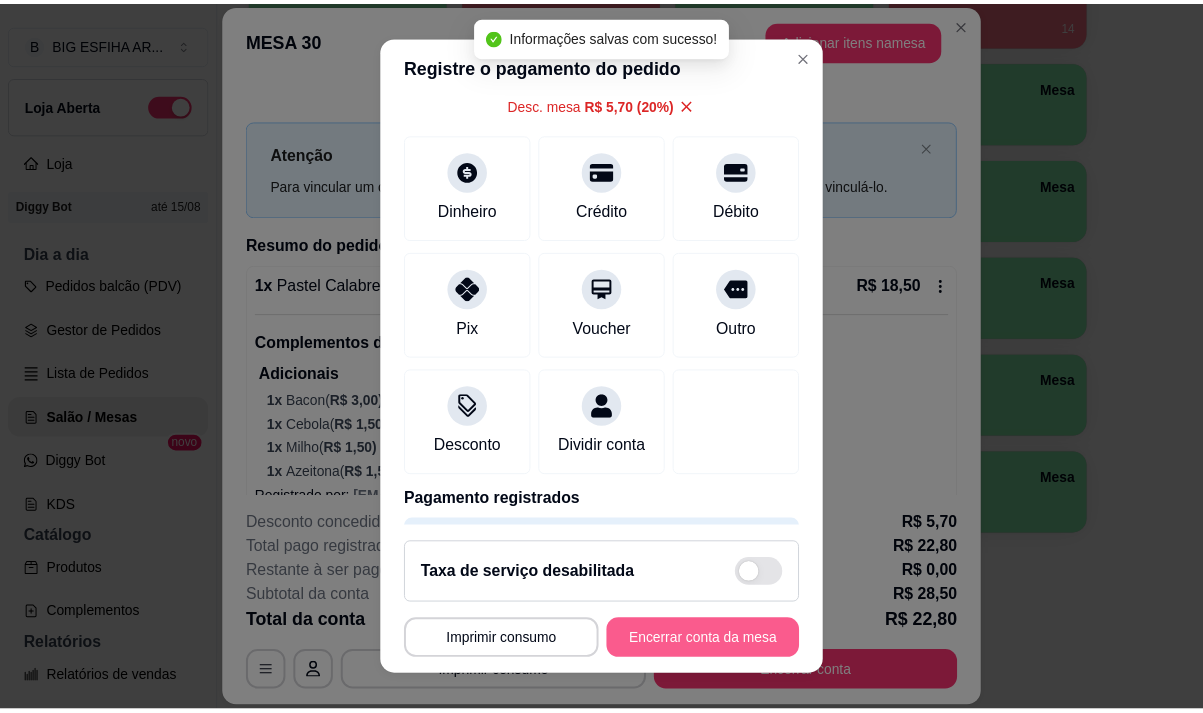 scroll, scrollTop: 186, scrollLeft: 0, axis: vertical 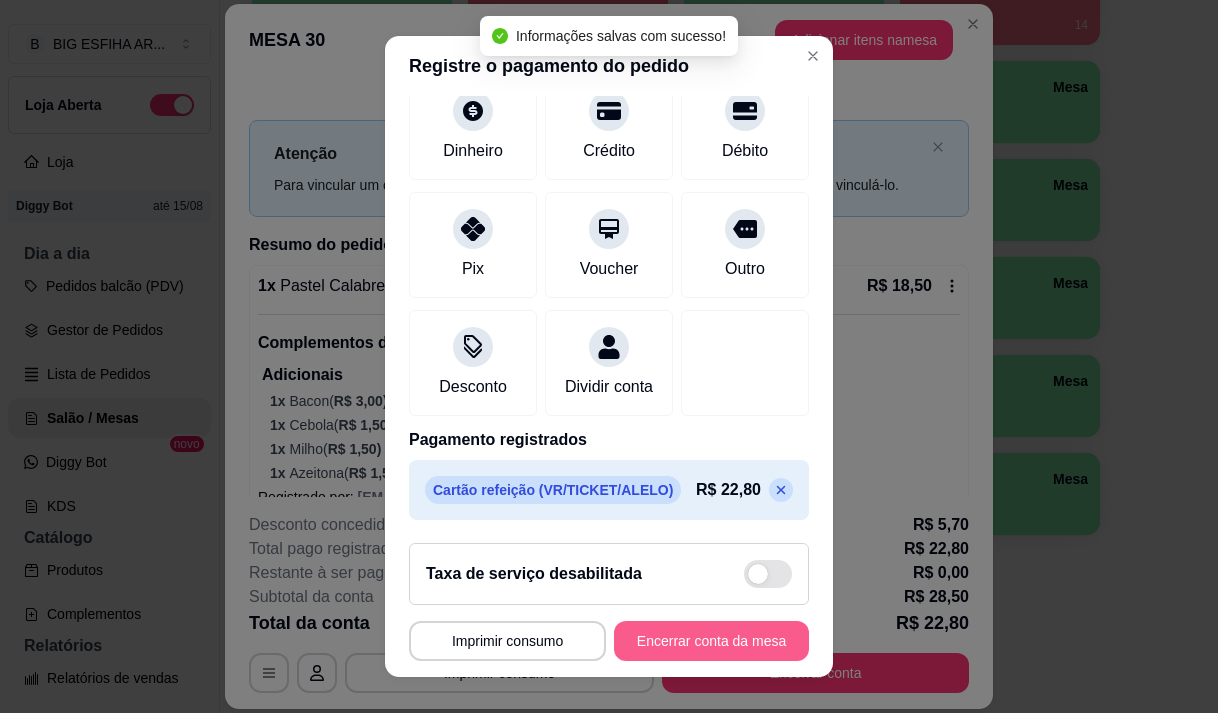 click on "Encerrar conta da mesa" at bounding box center [711, 641] 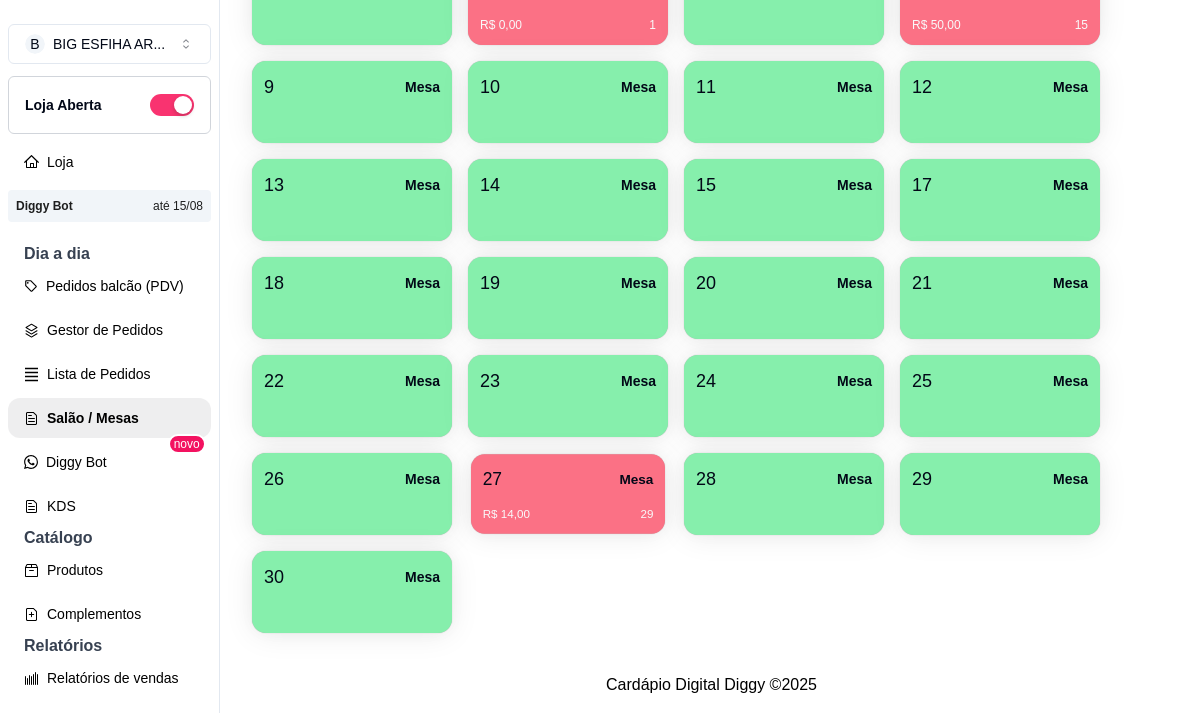 click on "27 Mesa" at bounding box center [568, 479] 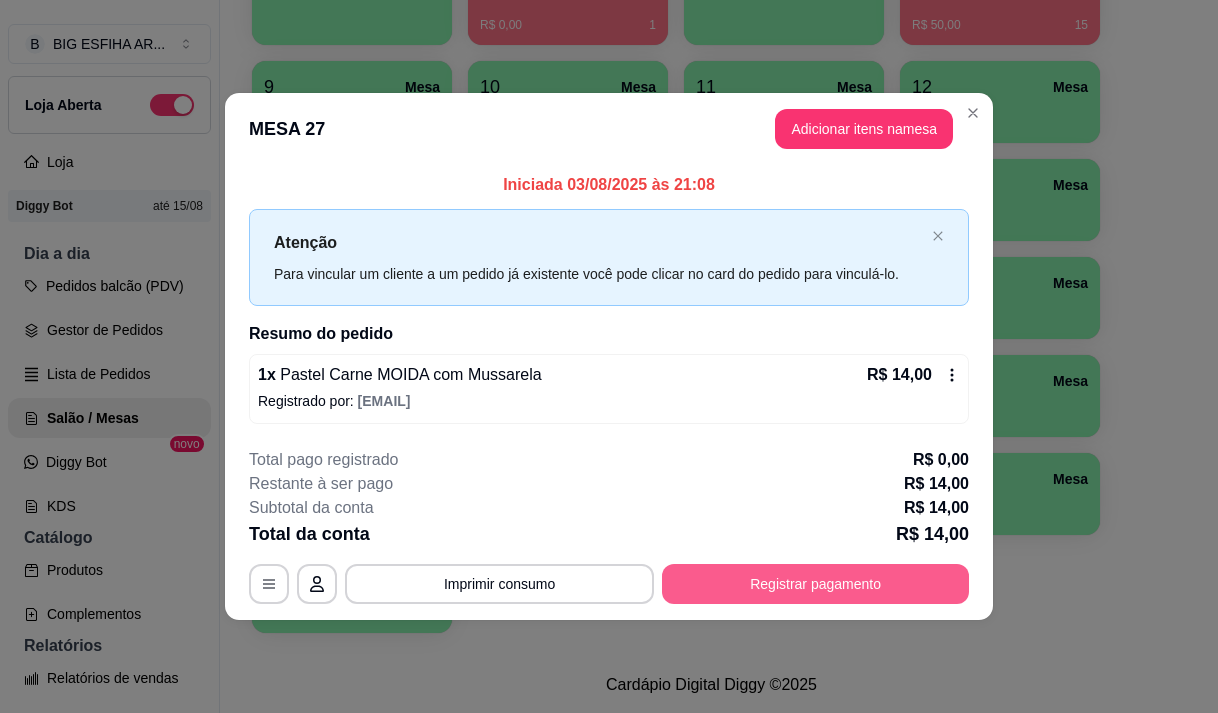 click on "Registrar pagamento" at bounding box center (815, 584) 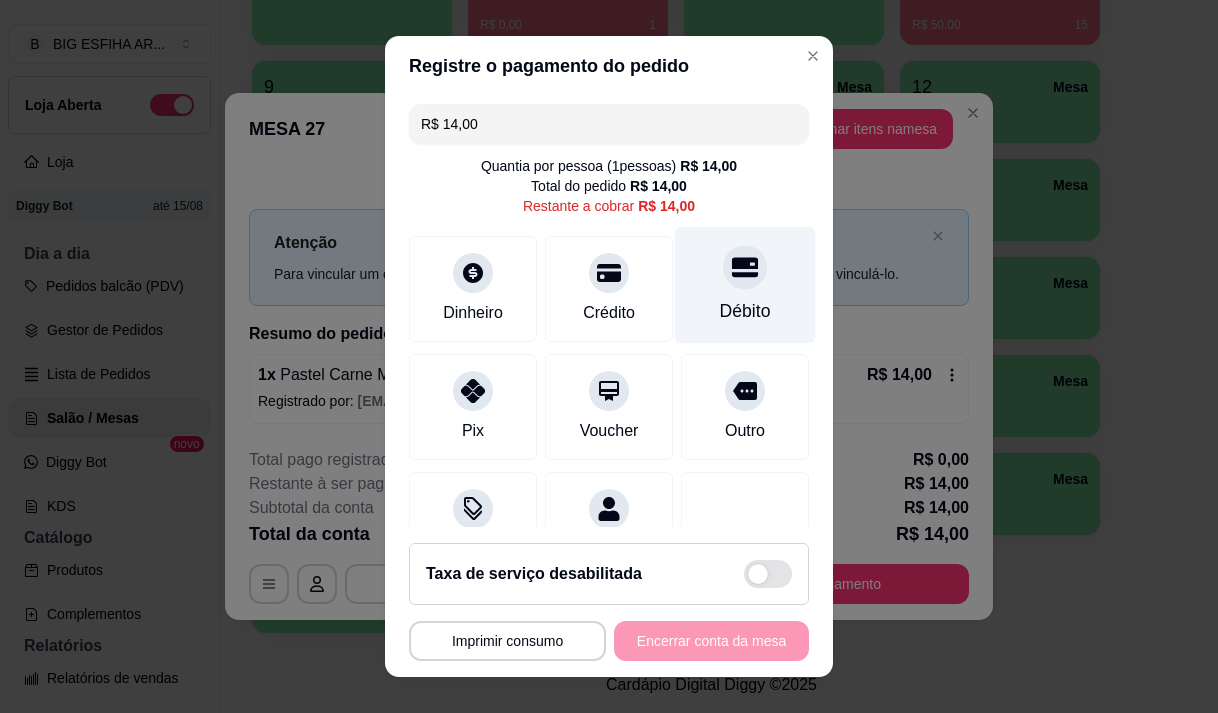 click on "Débito" at bounding box center (745, 284) 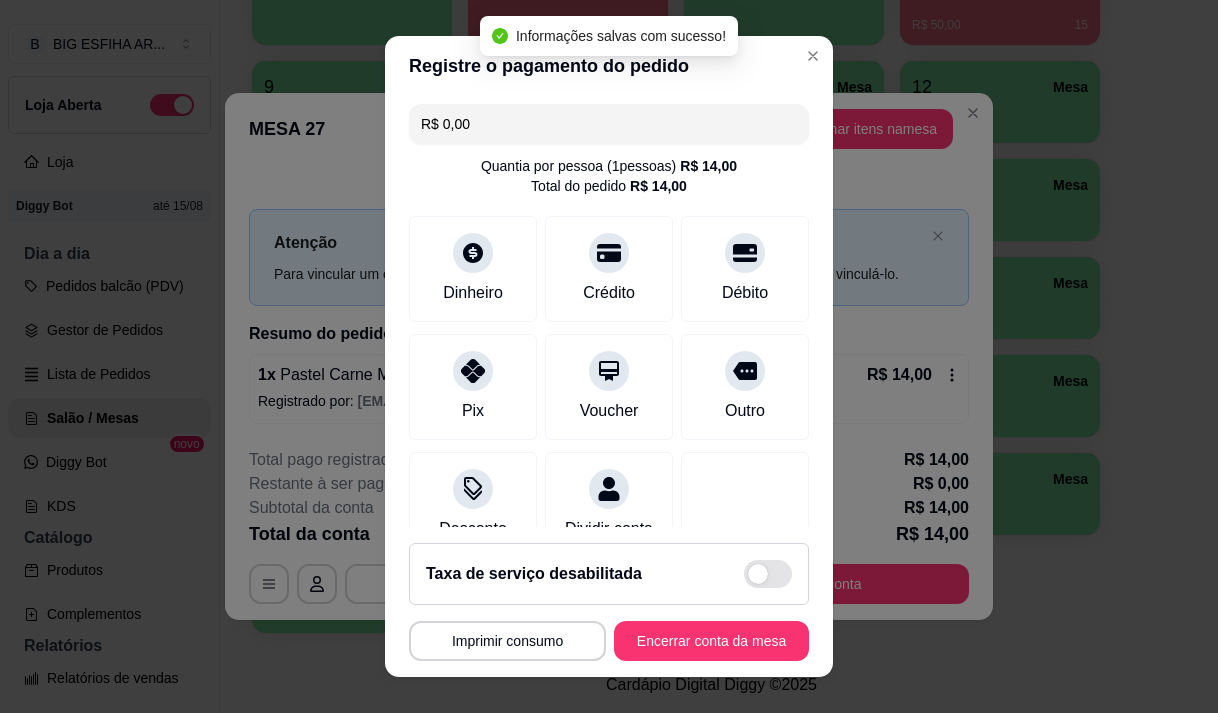 type on "R$ 0,00" 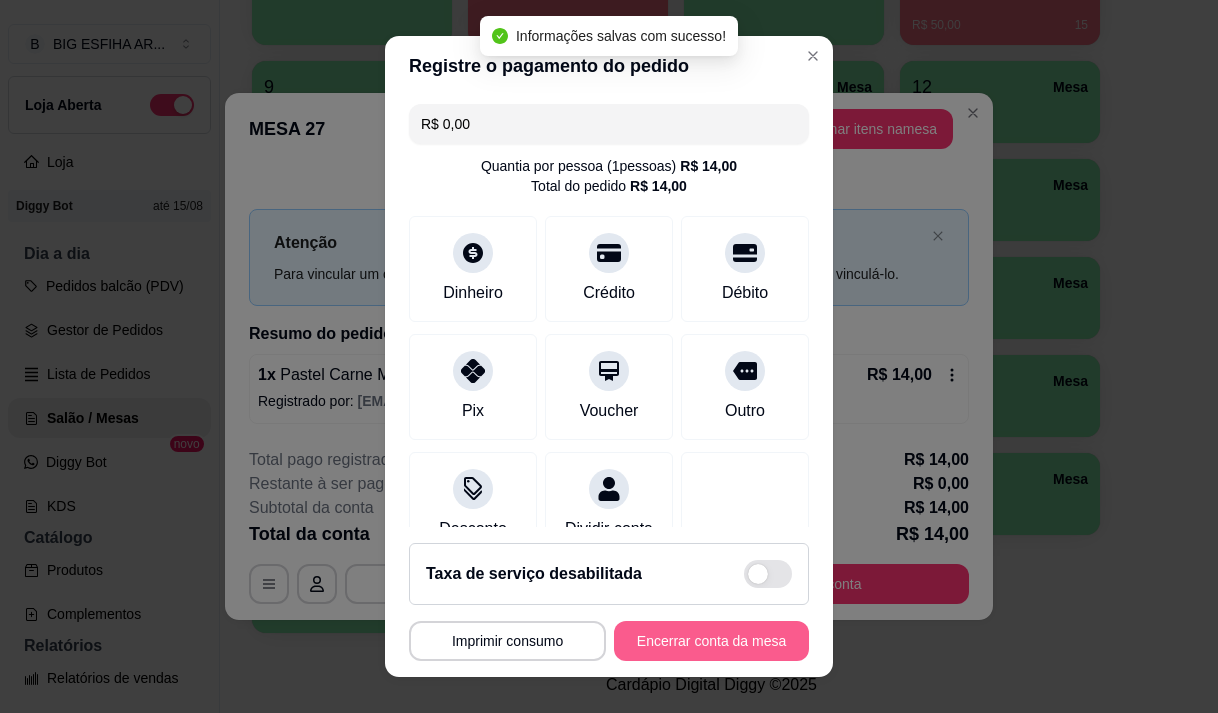 click on "Encerrar conta da mesa" at bounding box center (711, 641) 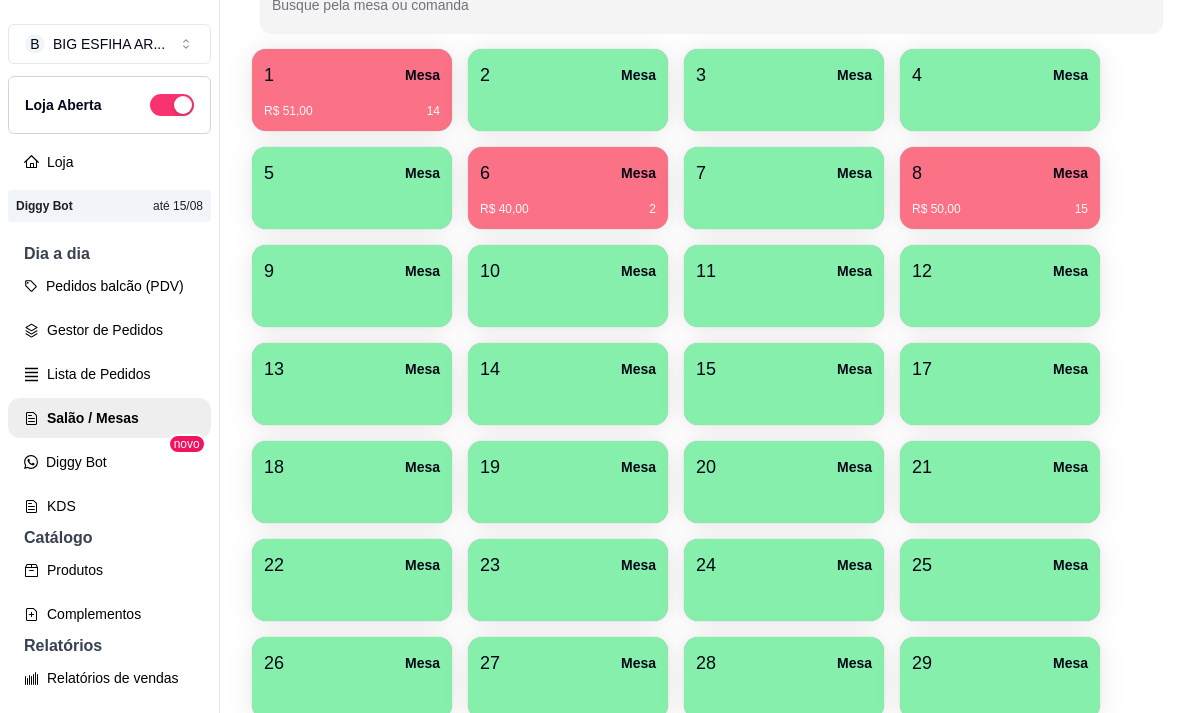 scroll, scrollTop: 308, scrollLeft: 0, axis: vertical 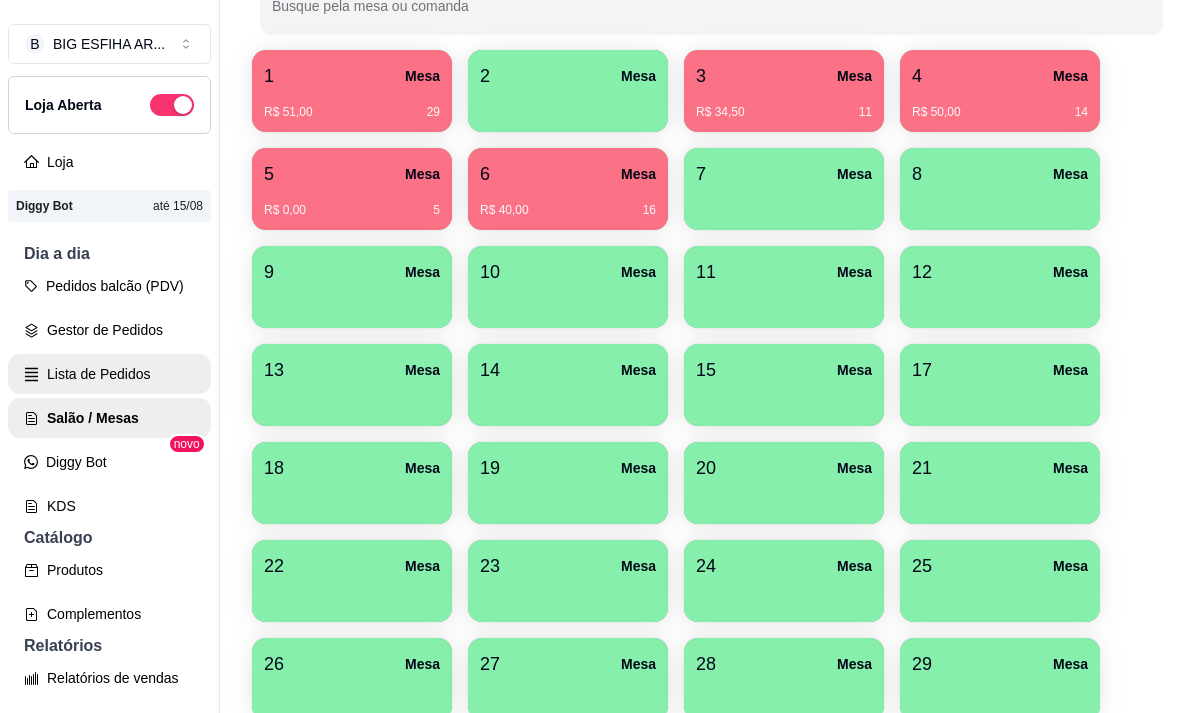 click on "Lista de Pedidos" at bounding box center (109, 374) 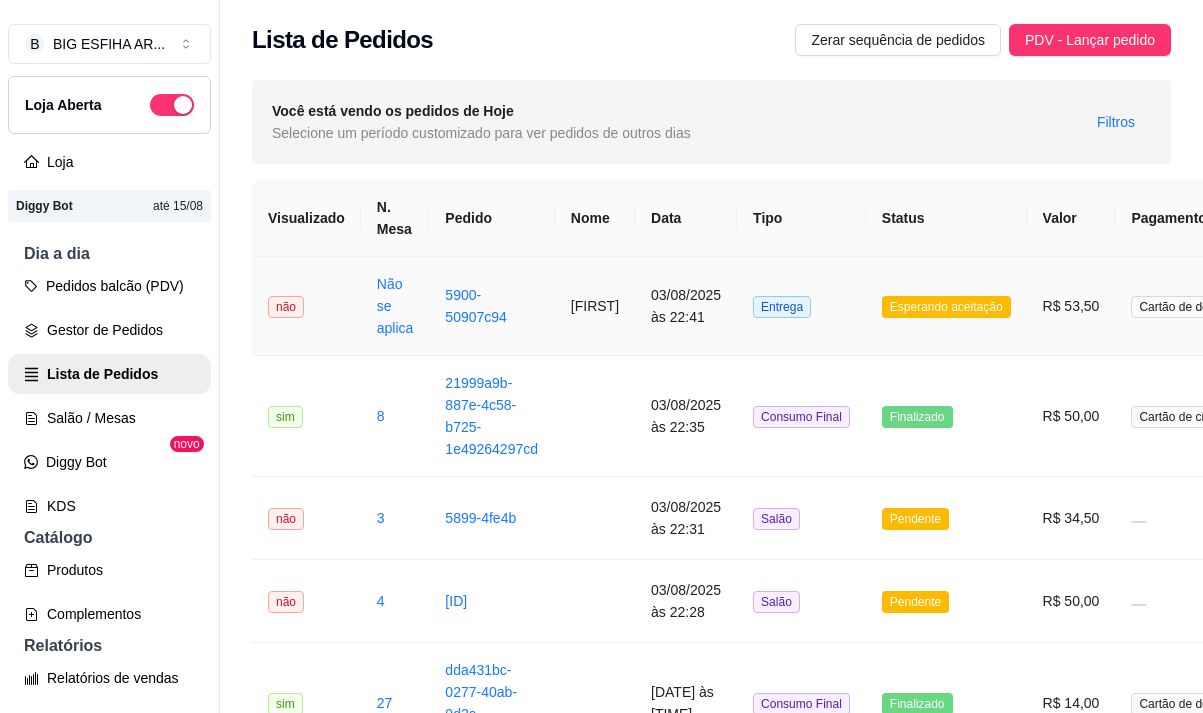 click on "Patrick" at bounding box center [595, 306] 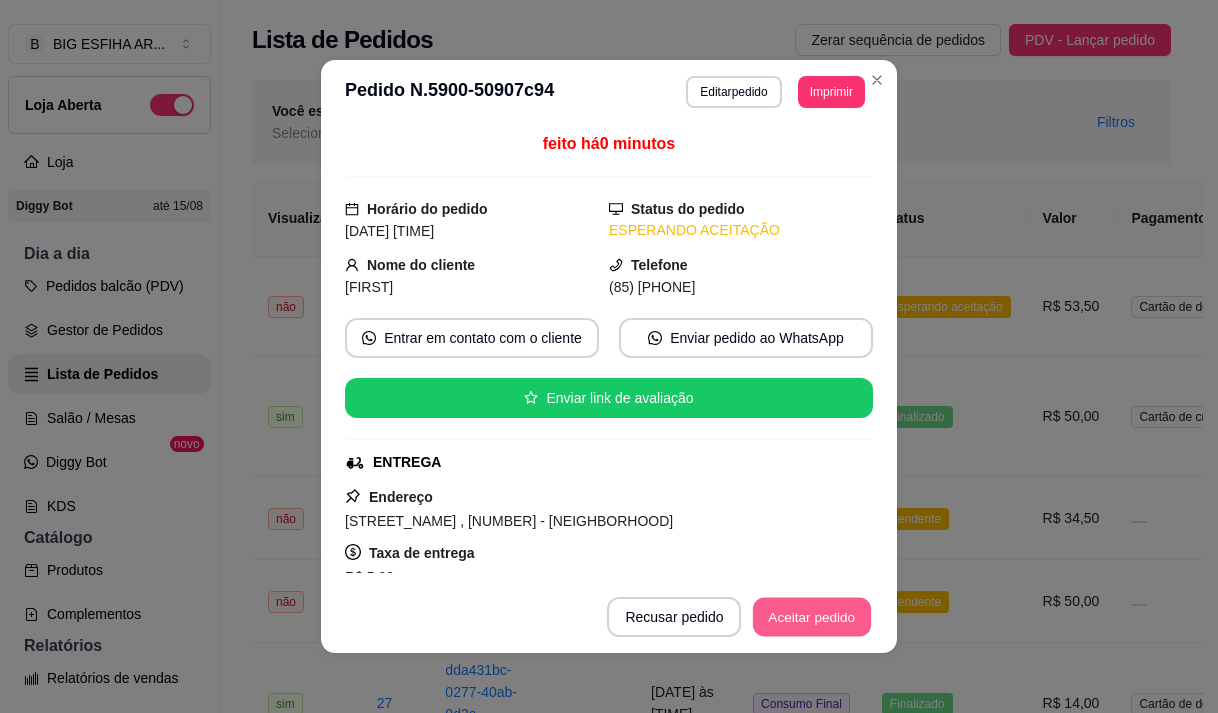 click on "Aceitar pedido" at bounding box center (812, 617) 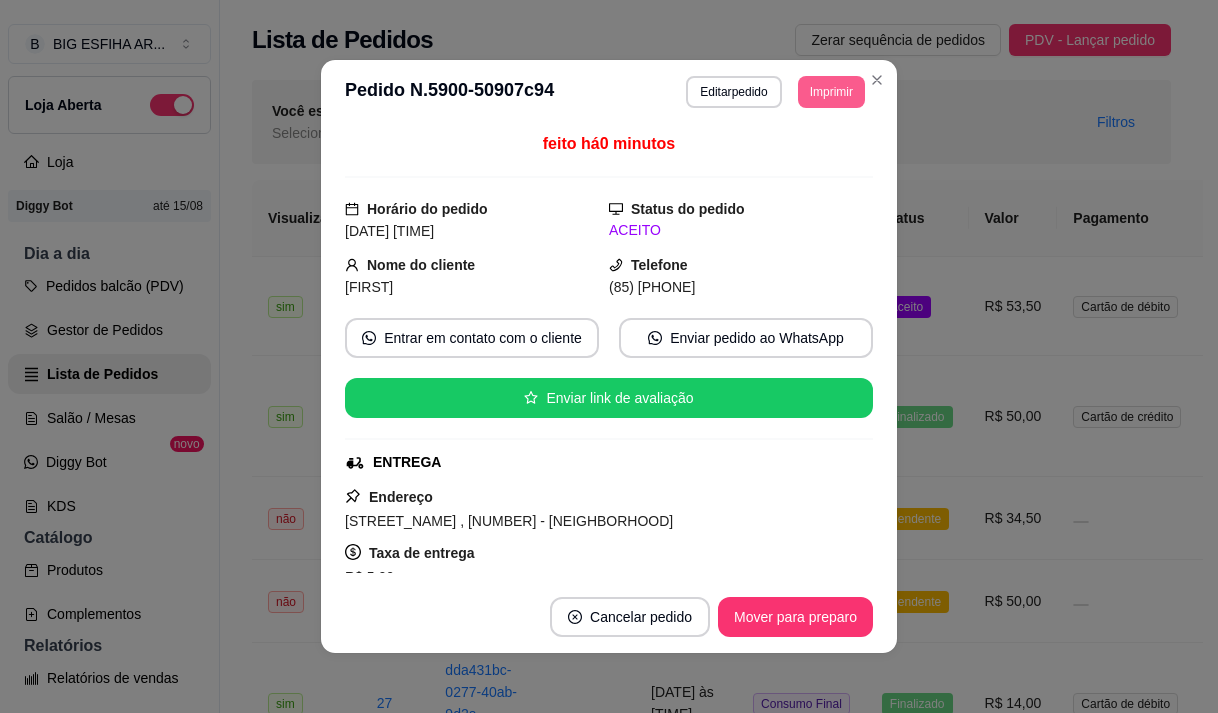 click on "Imprimir" at bounding box center (831, 92) 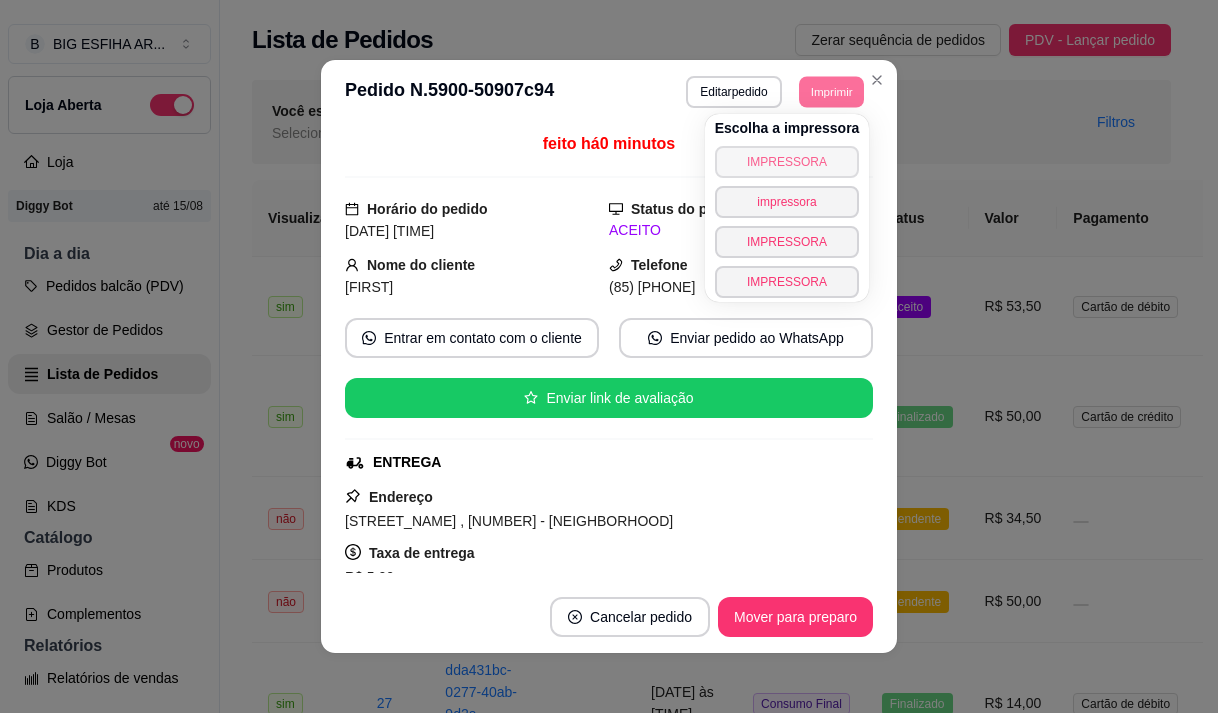 click on "IMPRESSORA" at bounding box center (787, 162) 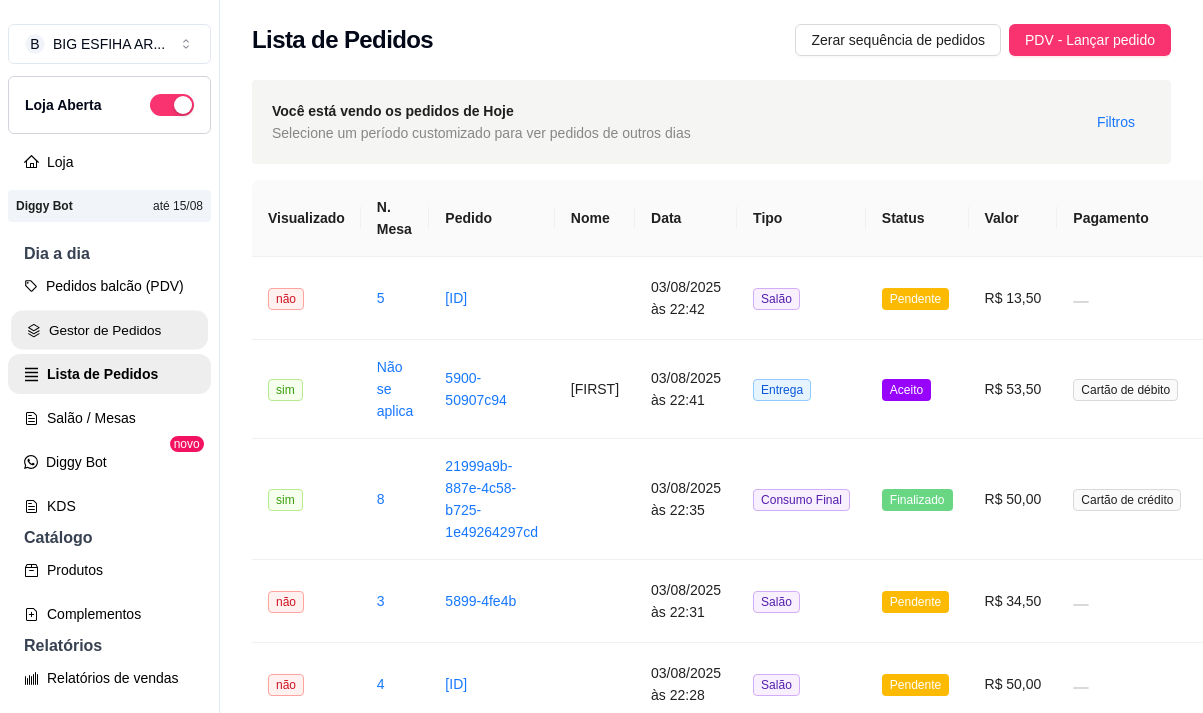 click on "Gestor de Pedidos" at bounding box center [109, 330] 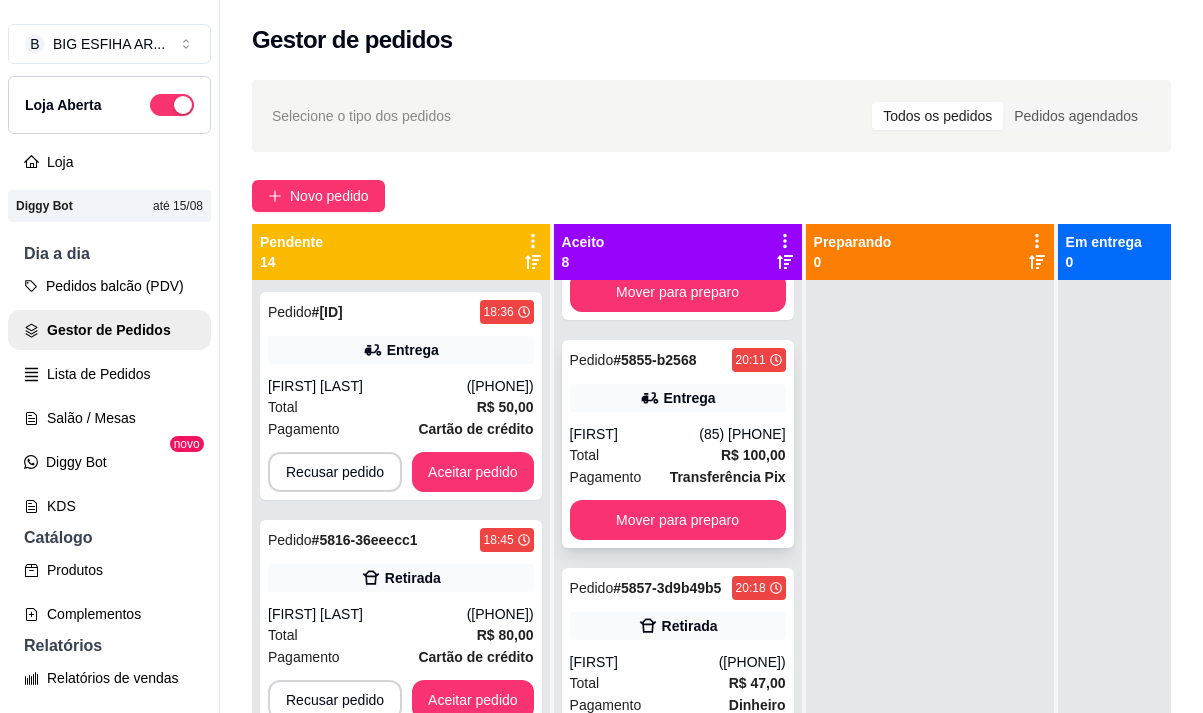 scroll, scrollTop: 1100, scrollLeft: 0, axis: vertical 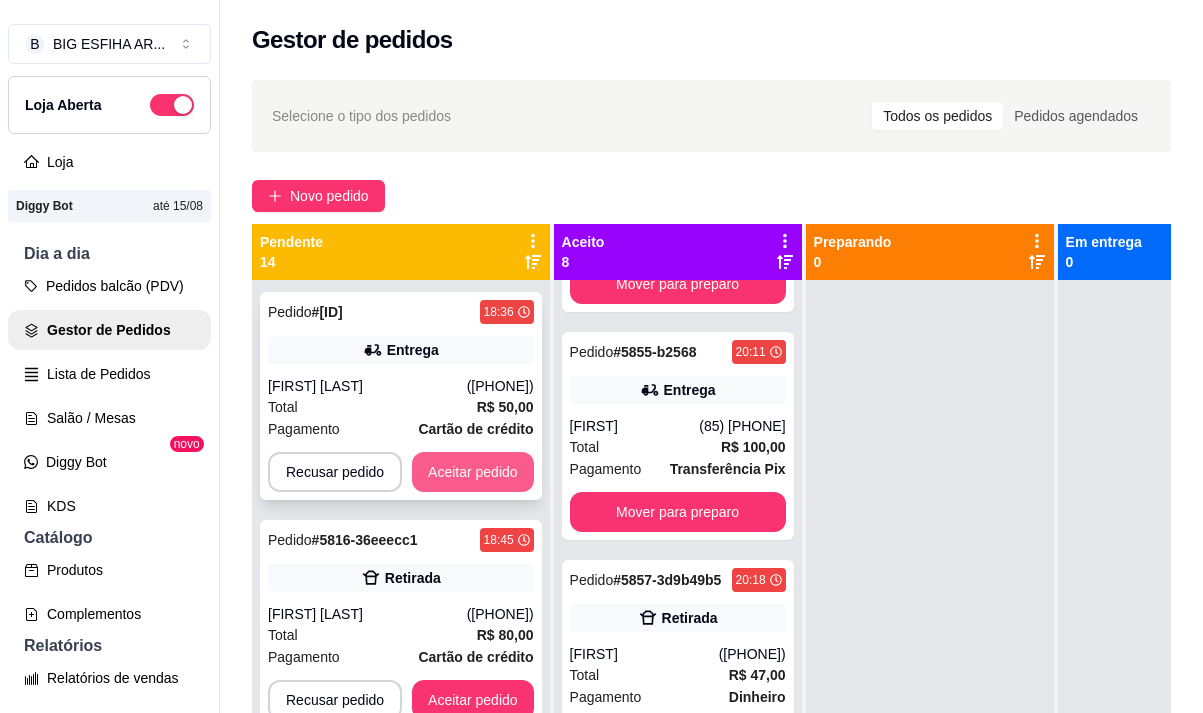 click on "Aceitar pedido" at bounding box center (473, 472) 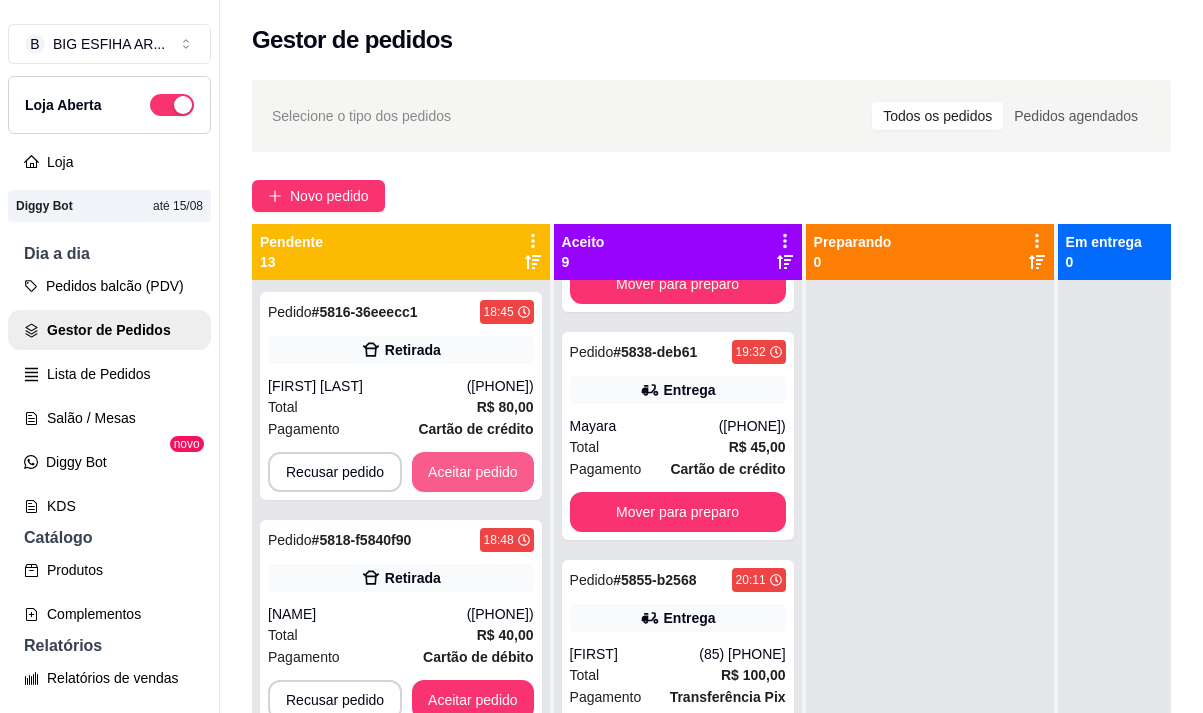 scroll, scrollTop: 1328, scrollLeft: 0, axis: vertical 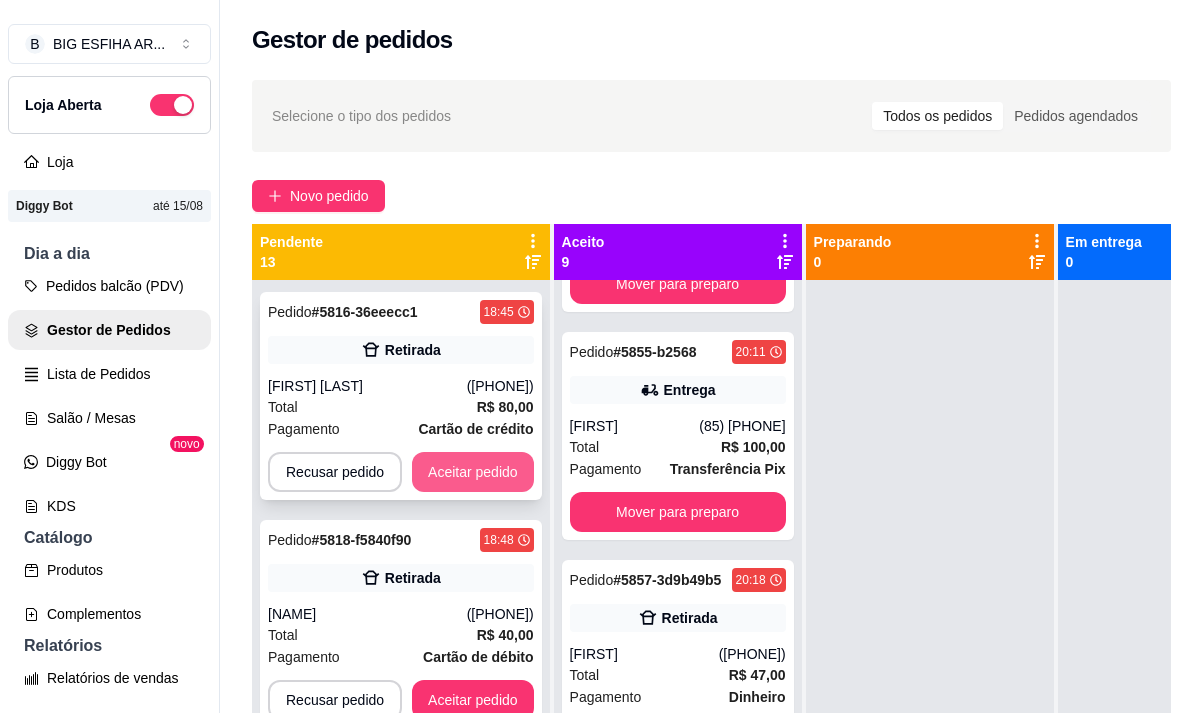 click on "Aceitar pedido" at bounding box center (473, 472) 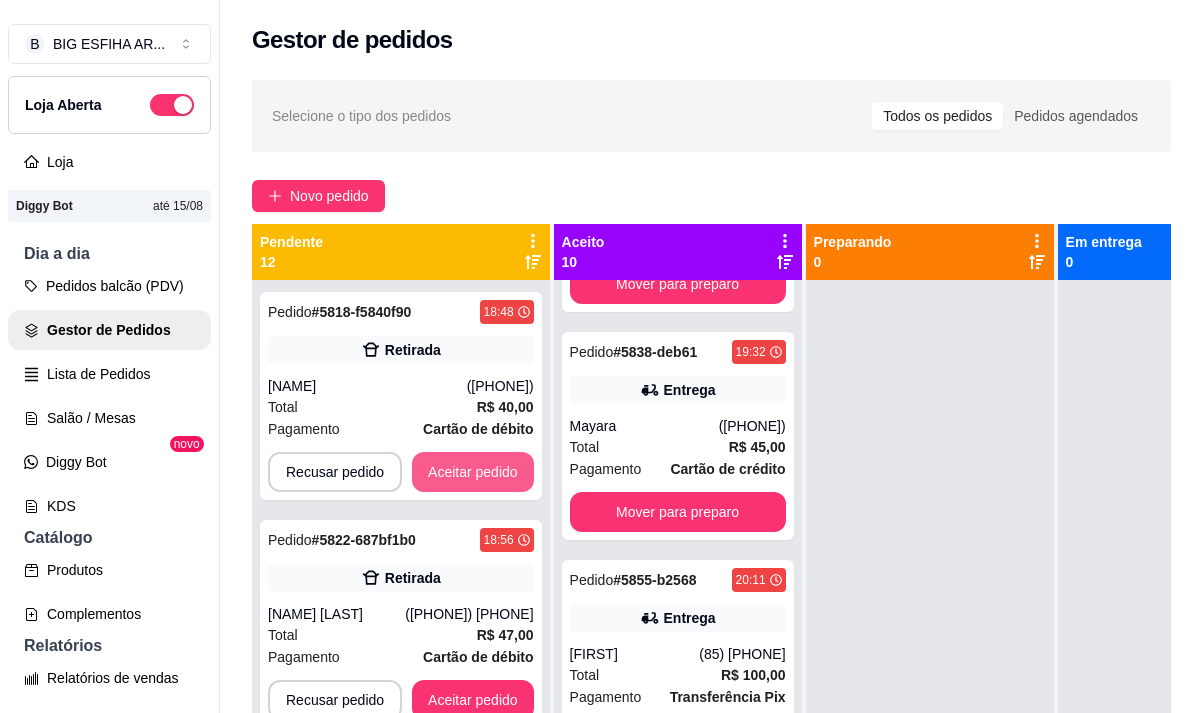 scroll, scrollTop: 1556, scrollLeft: 0, axis: vertical 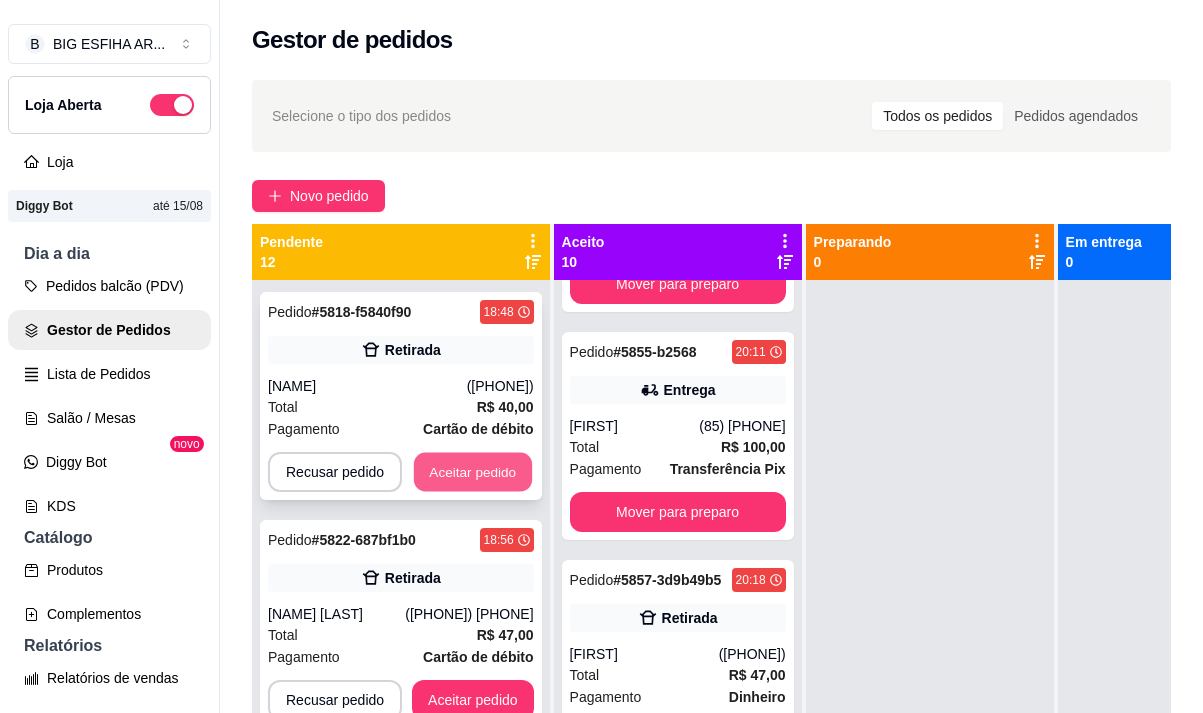 click on "Aceitar pedido" at bounding box center [473, 472] 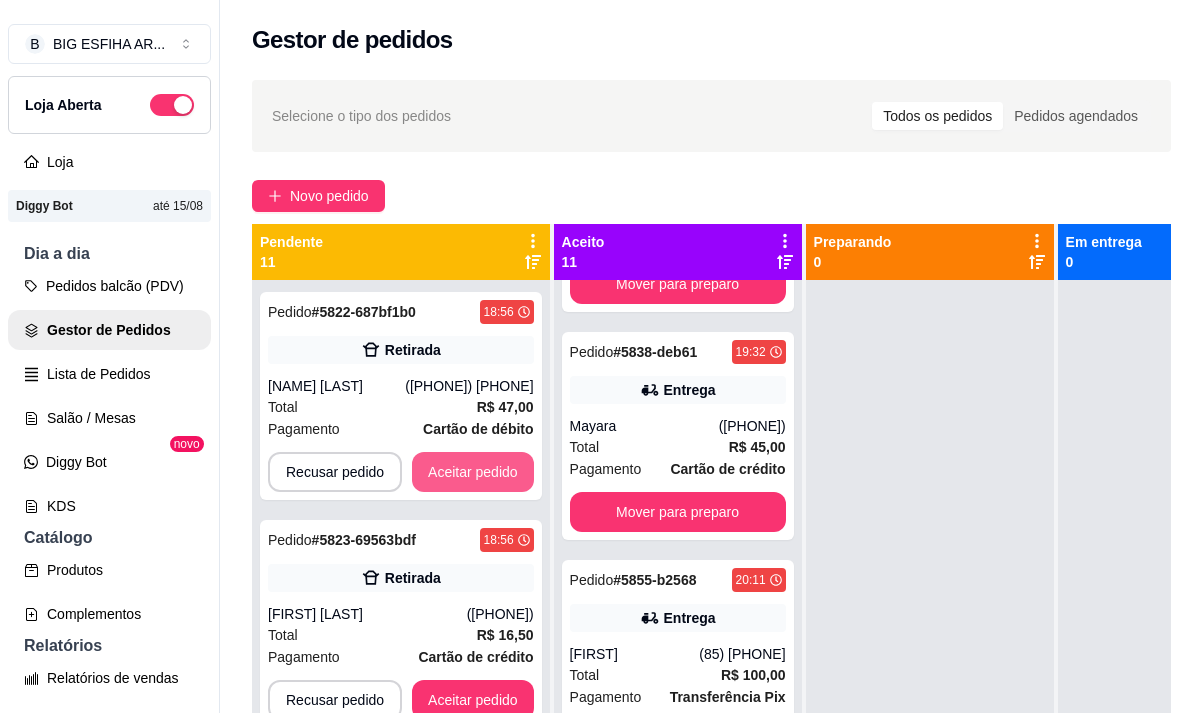scroll, scrollTop: 1784, scrollLeft: 0, axis: vertical 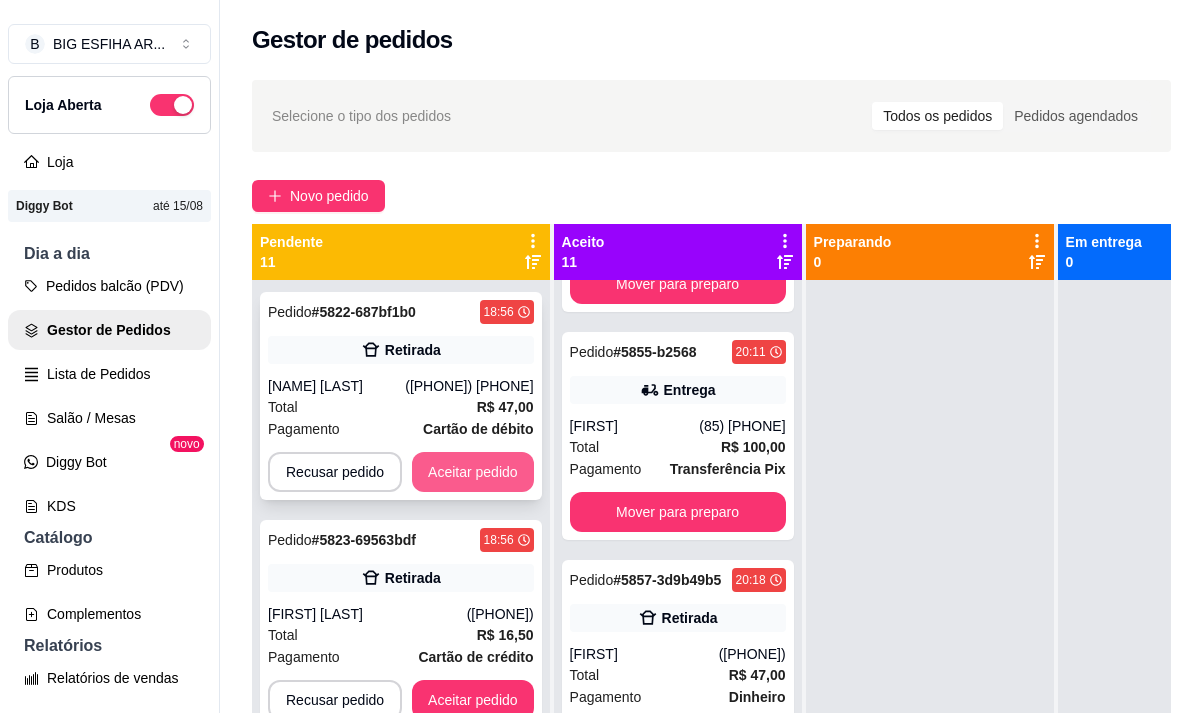 click on "Aceitar pedido" at bounding box center [473, 472] 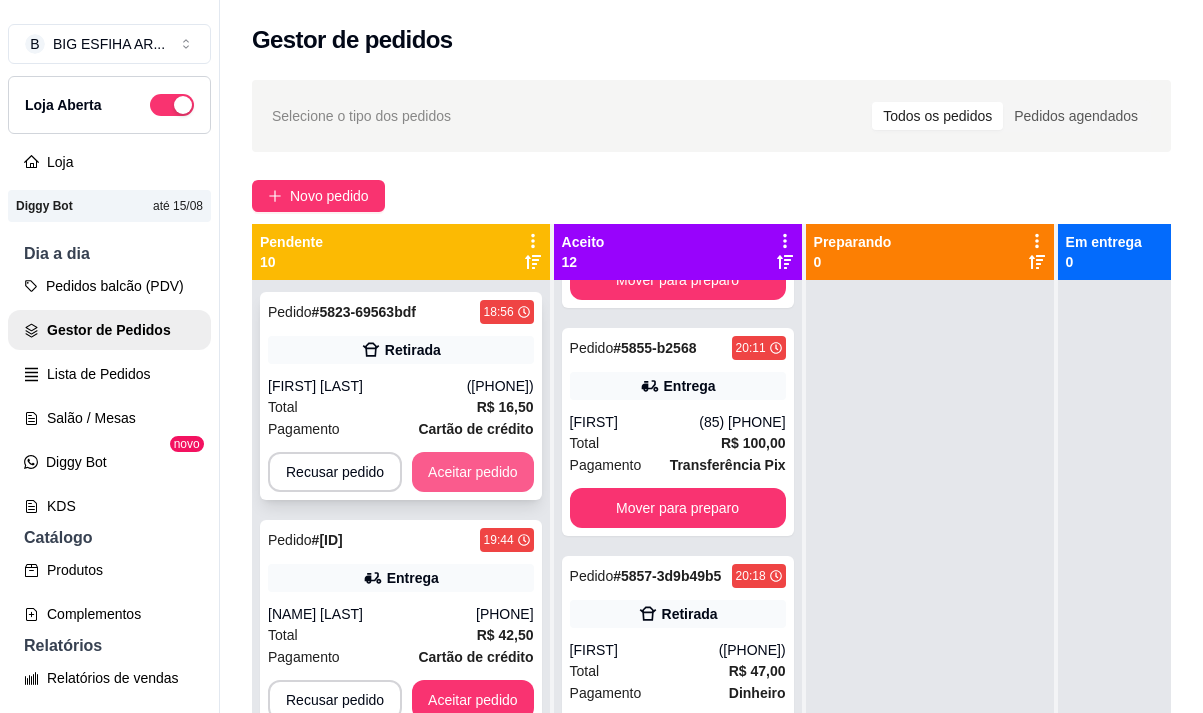 click on "Aceitar pedido" at bounding box center (473, 472) 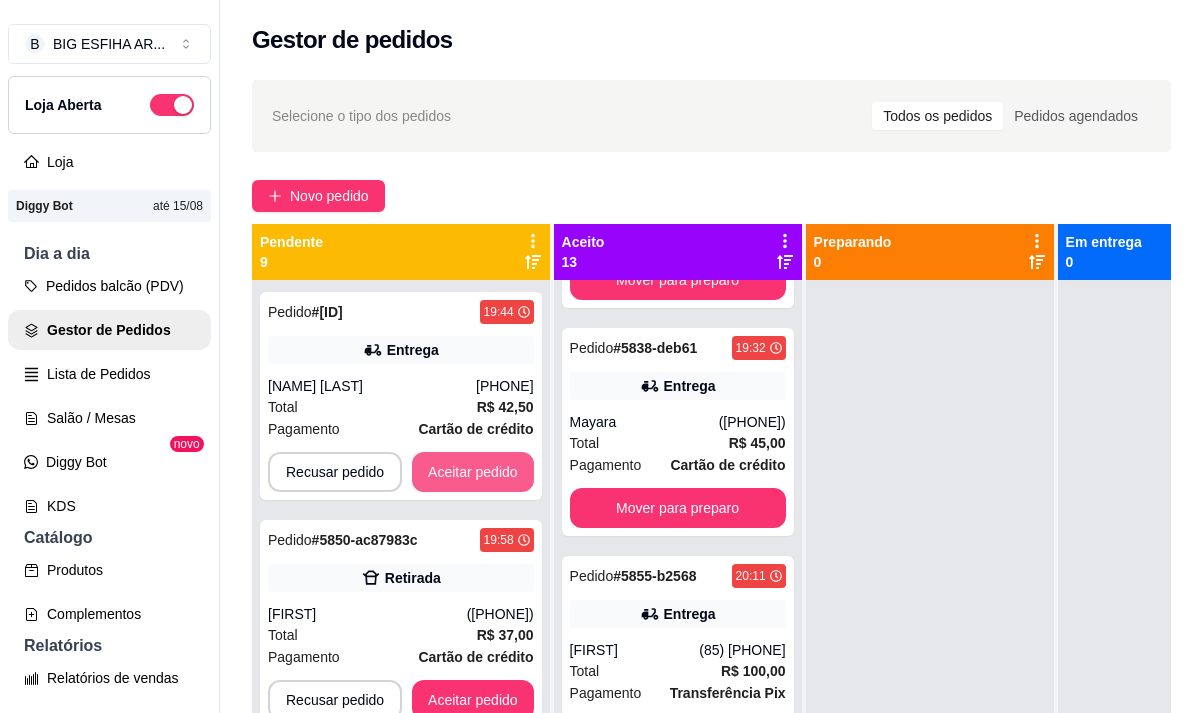 scroll, scrollTop: 2288, scrollLeft: 0, axis: vertical 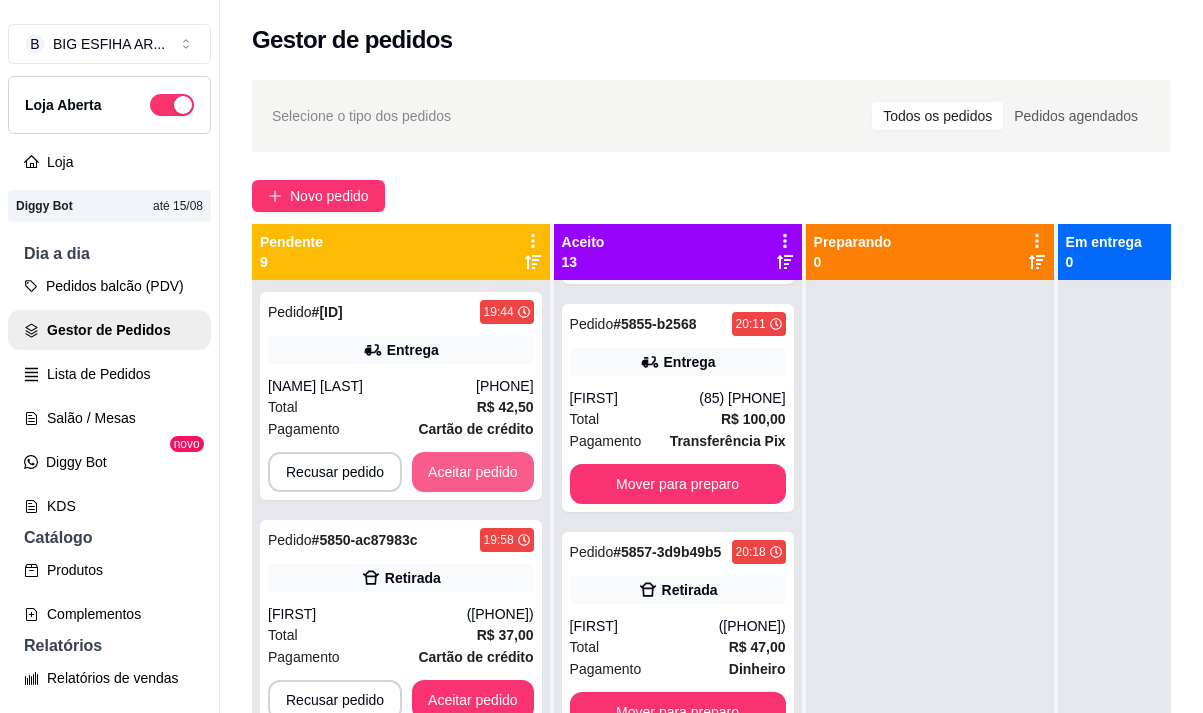 click on "Aceitar pedido" at bounding box center (473, 472) 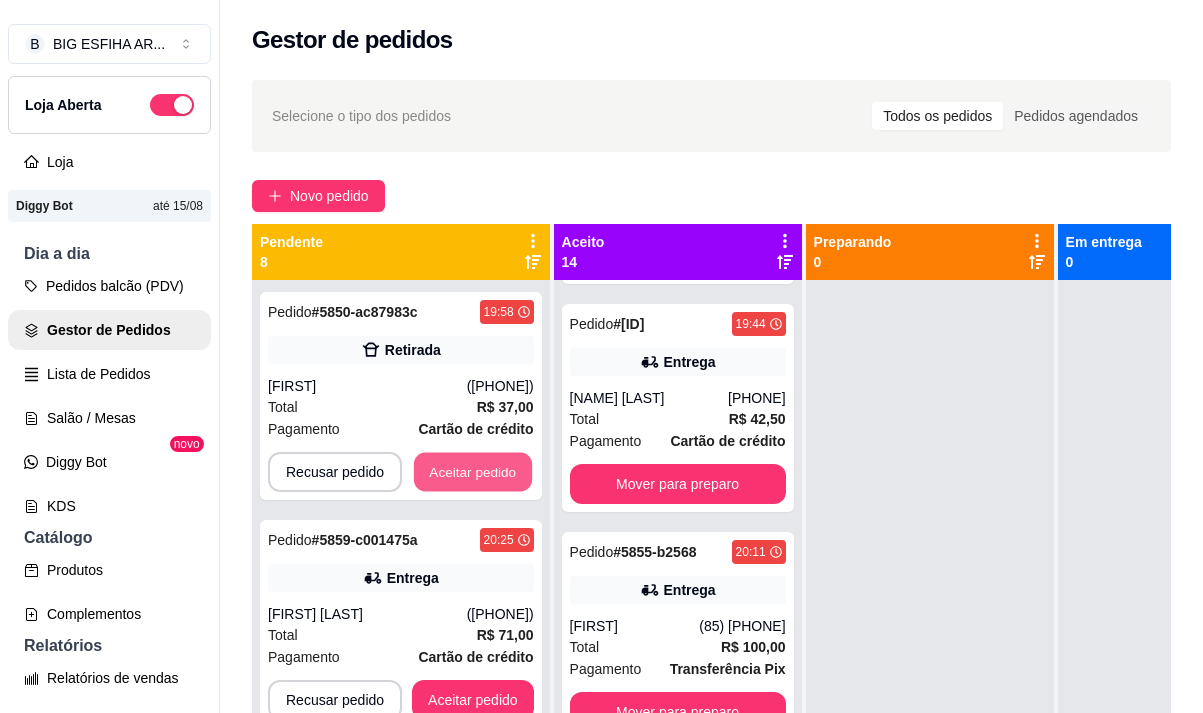 click on "Aceitar pedido" at bounding box center (473, 472) 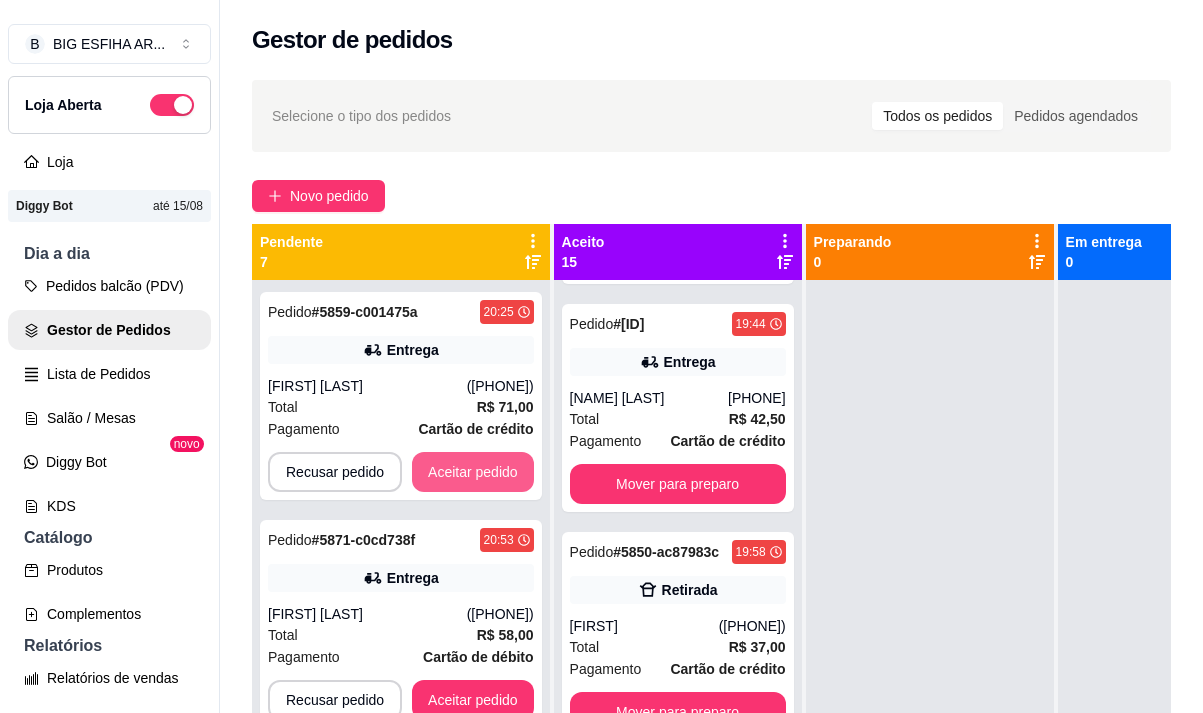 click on "Aceitar pedido" at bounding box center [473, 472] 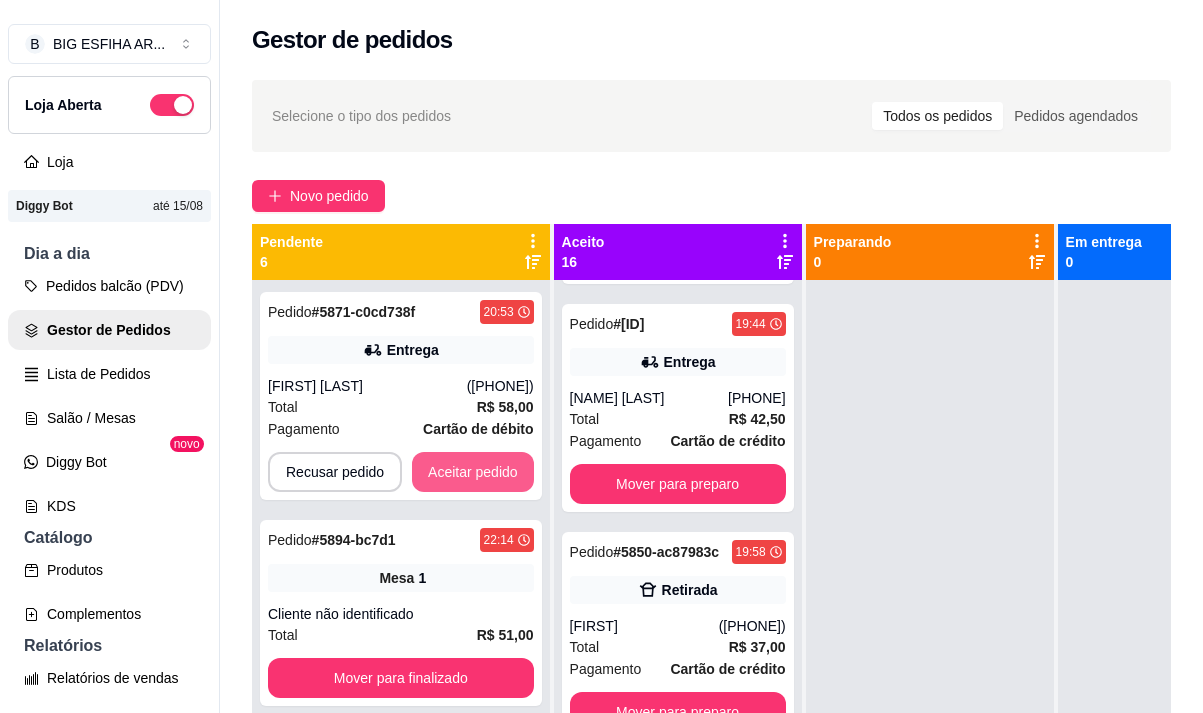 click on "Aceitar pedido" at bounding box center [473, 472] 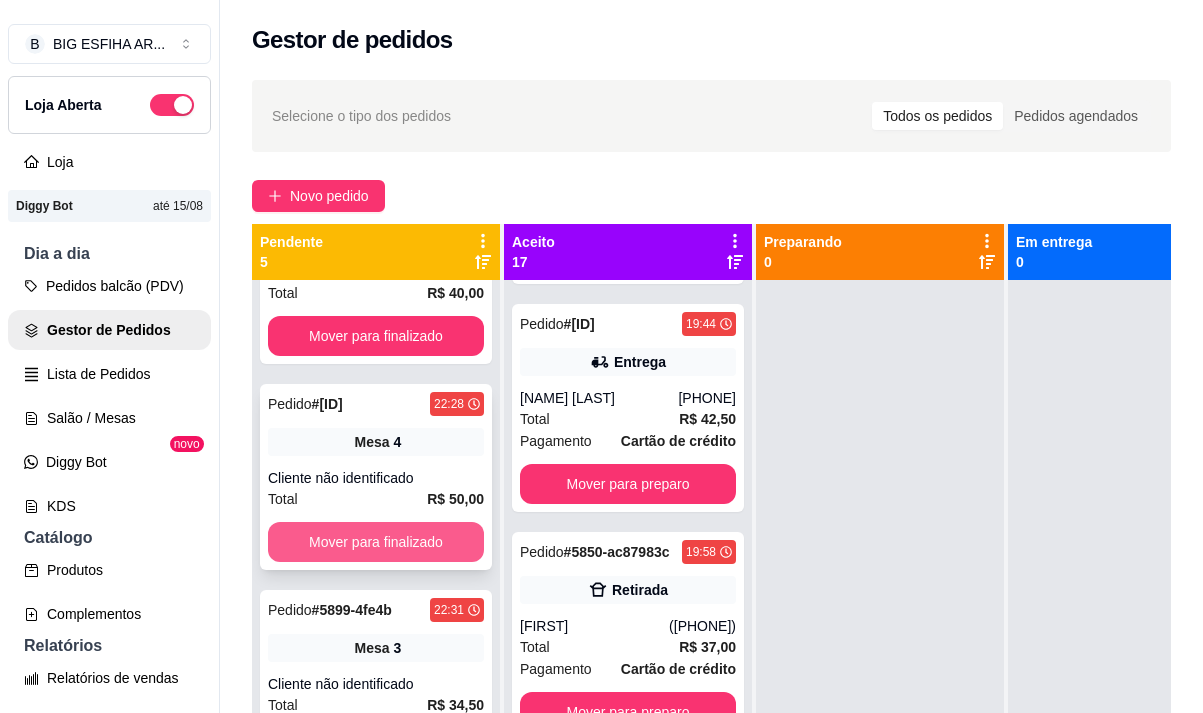 scroll, scrollTop: 337, scrollLeft: 0, axis: vertical 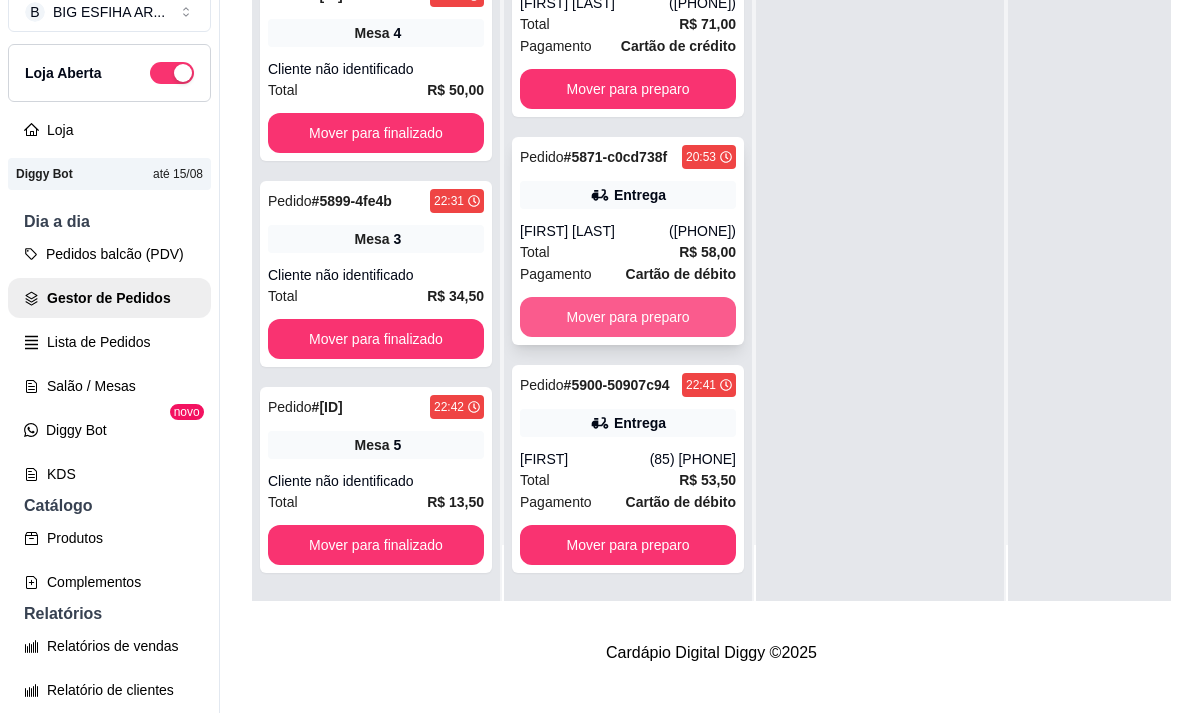 click on "Mover para preparo" at bounding box center [628, 317] 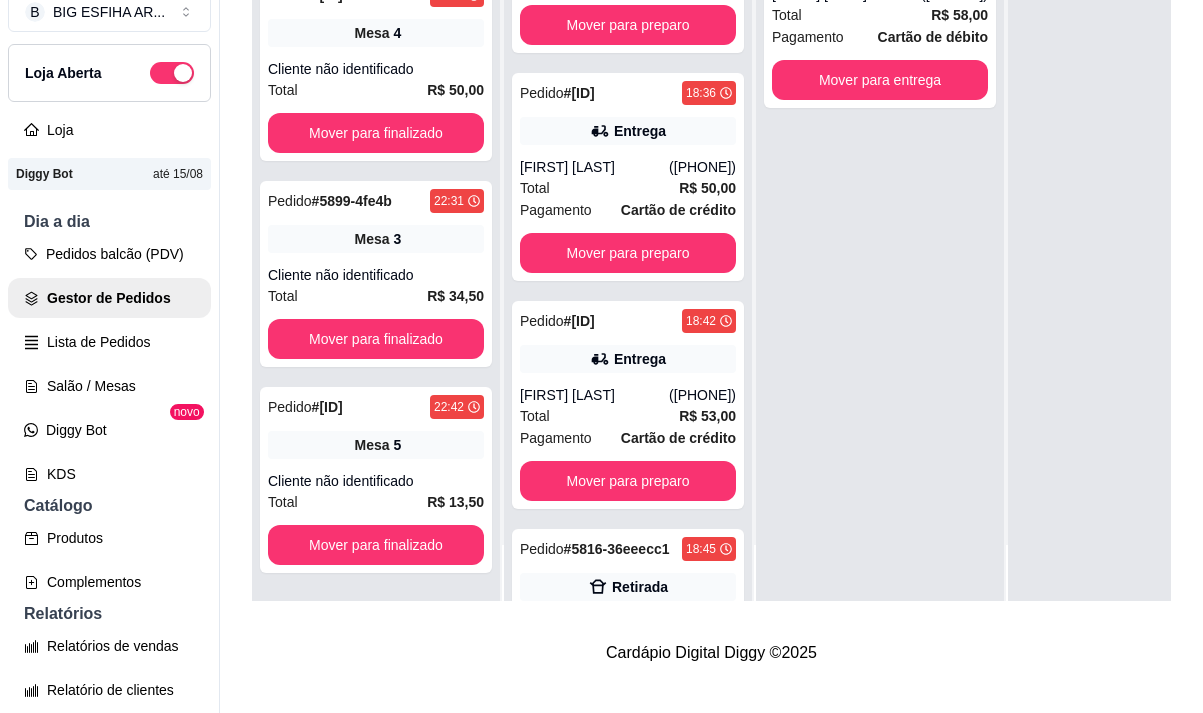 scroll, scrollTop: 0, scrollLeft: 0, axis: both 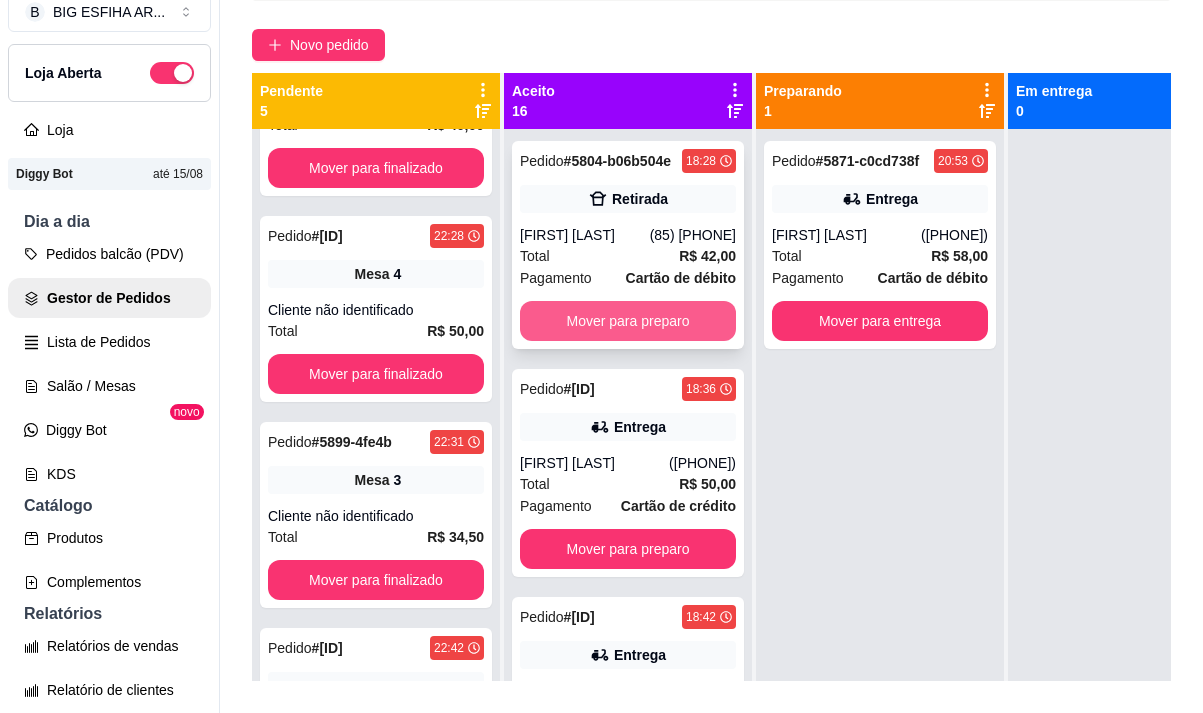click on "Mover para preparo" at bounding box center (628, 321) 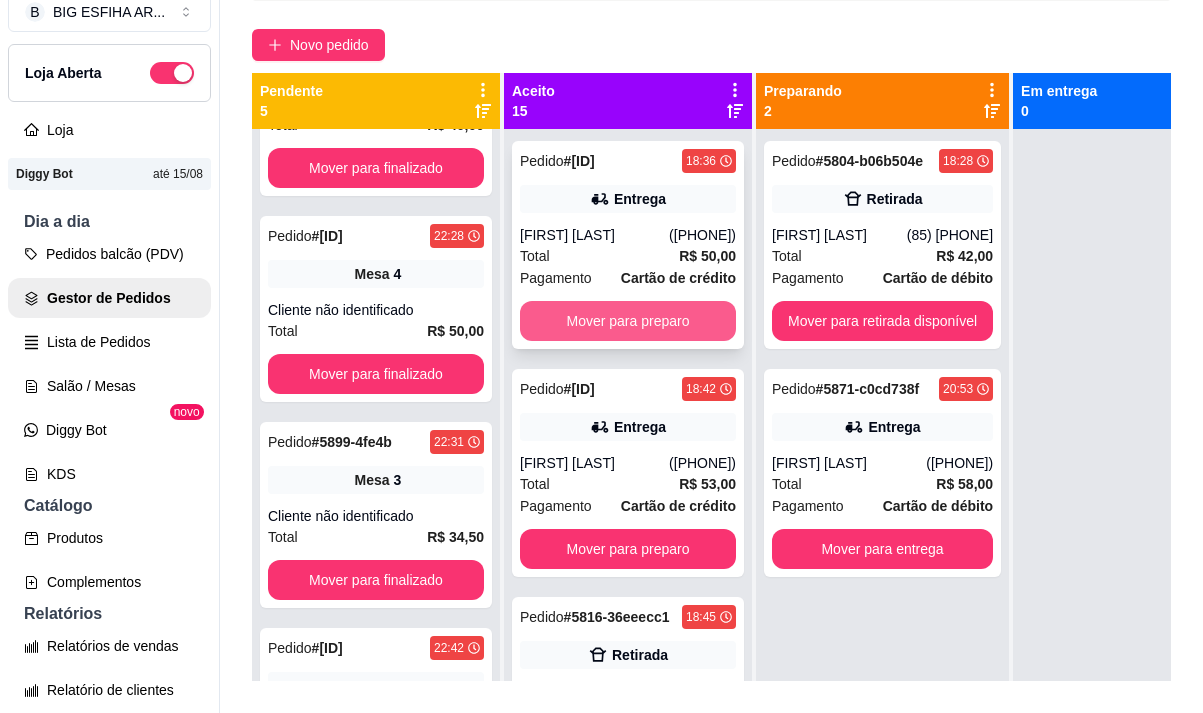 click on "Mover para preparo" at bounding box center [628, 321] 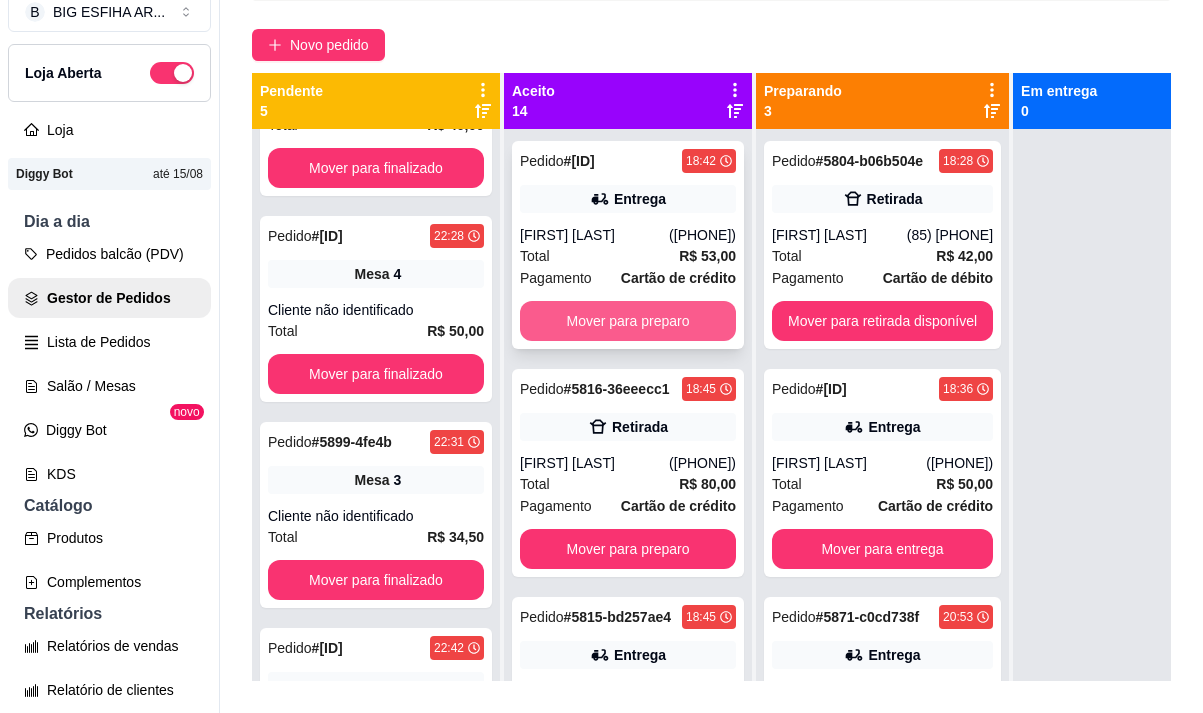 click on "Mover para preparo" at bounding box center (628, 321) 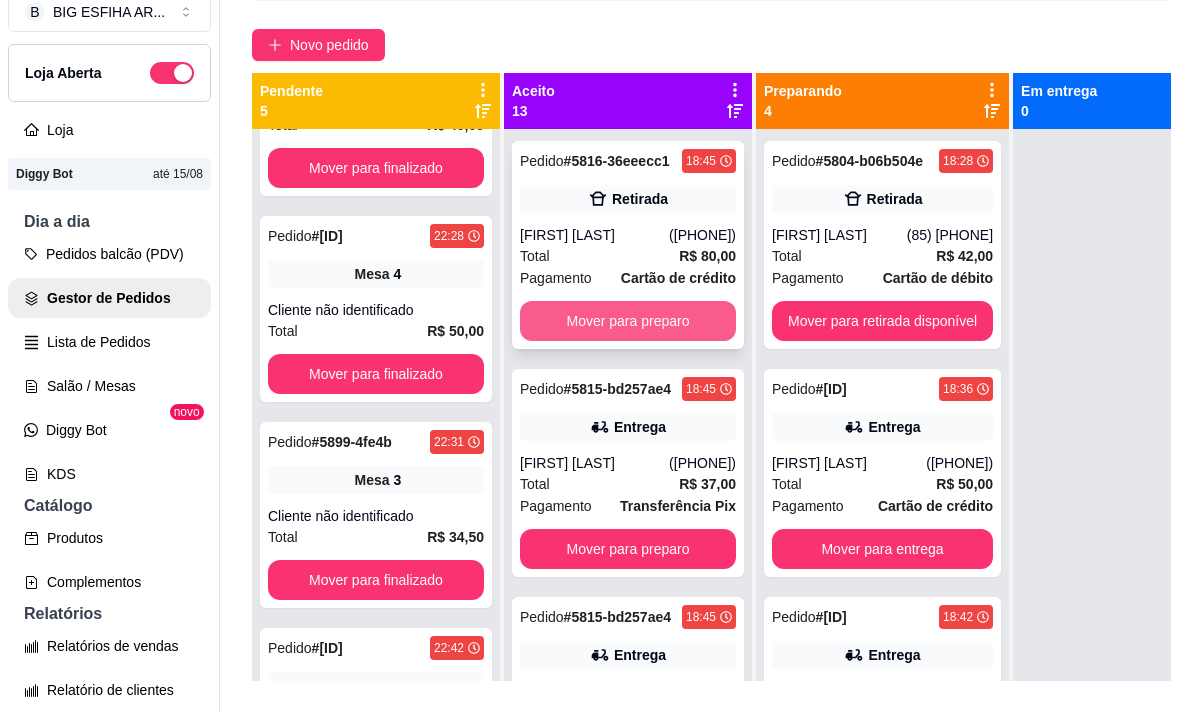 click on "Mover para preparo" at bounding box center [628, 321] 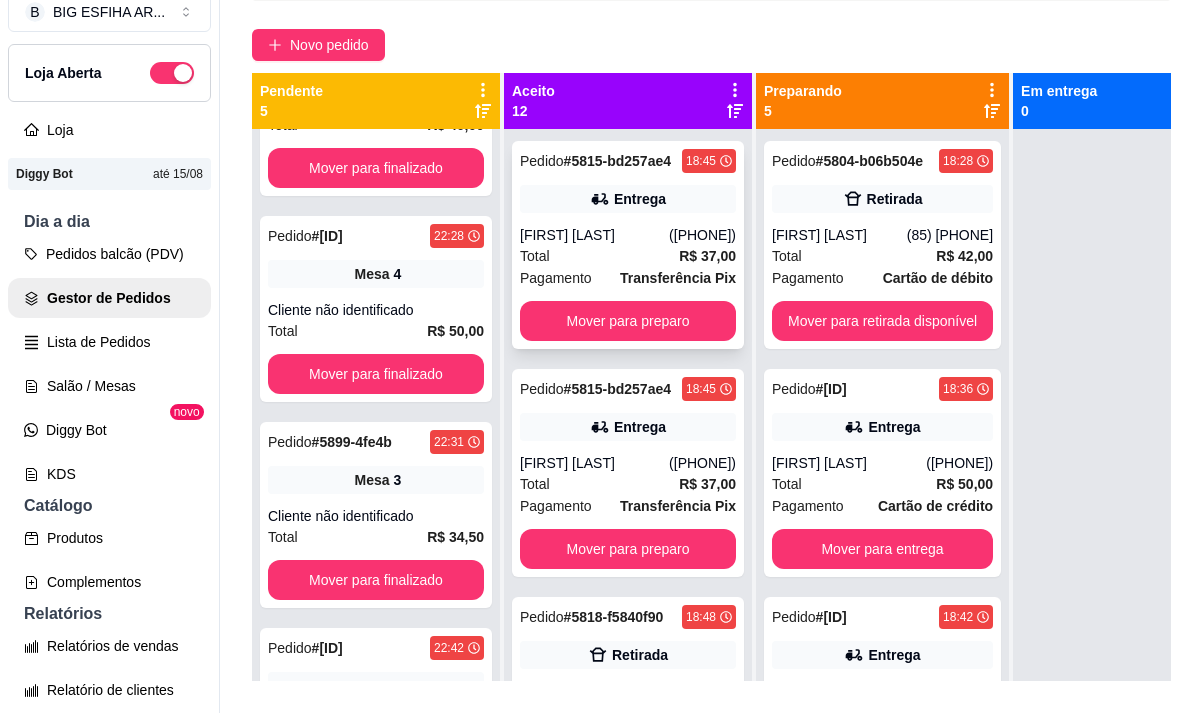 click on "Pedido  # 5815-bd257ae4 18:45 Entrega Brennda Hellena  (85) 99272-9489 Total R$ 37,00 Pagamento Transferência Pix Mover para preparo" at bounding box center [628, 245] 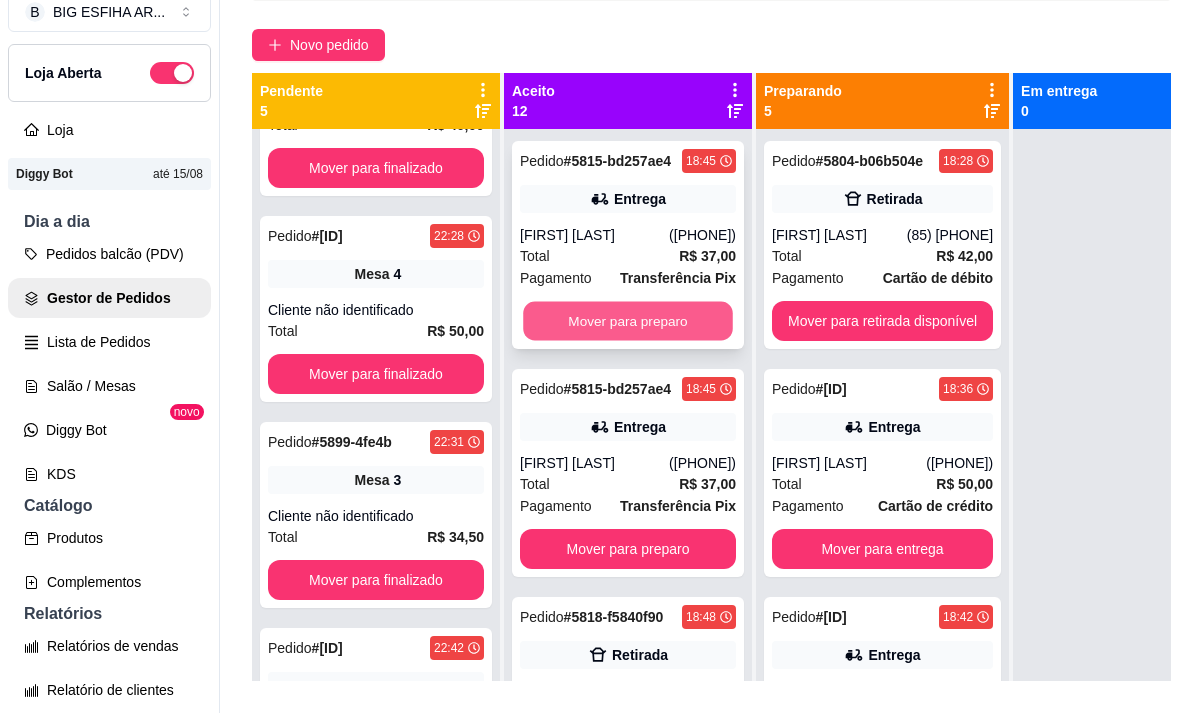 click on "Mover para preparo" at bounding box center [628, 321] 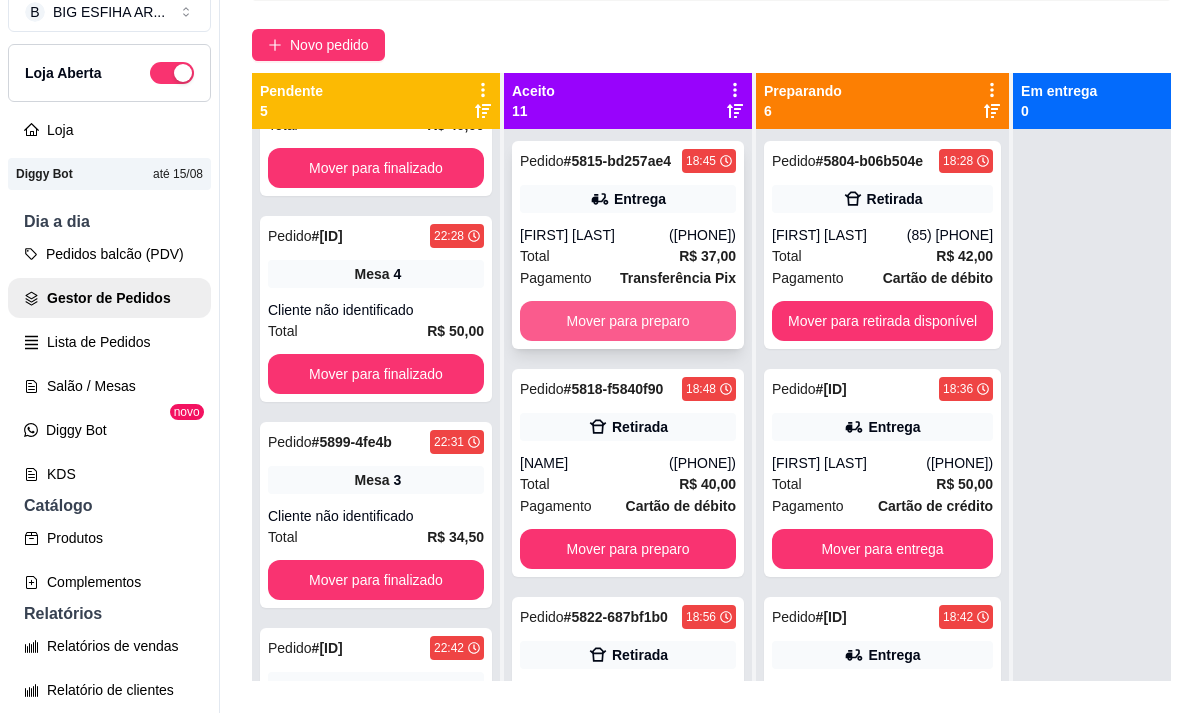 click on "Mover para preparo" at bounding box center (628, 321) 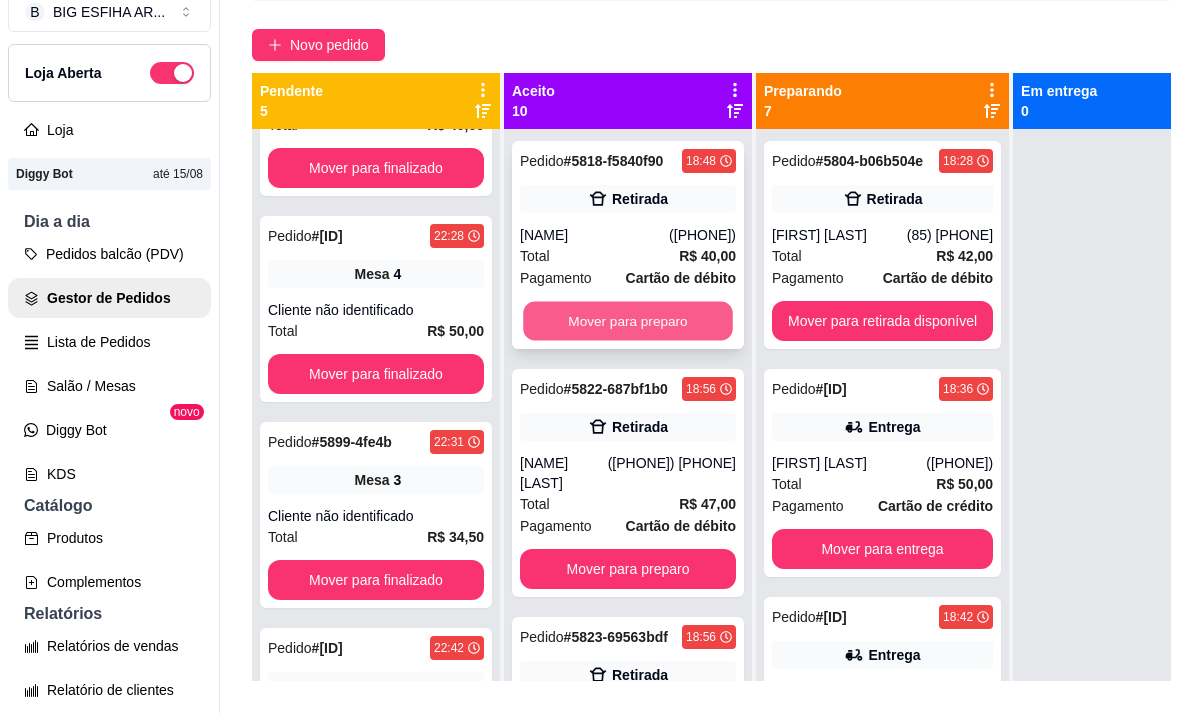 click on "Mover para preparo" at bounding box center (628, 321) 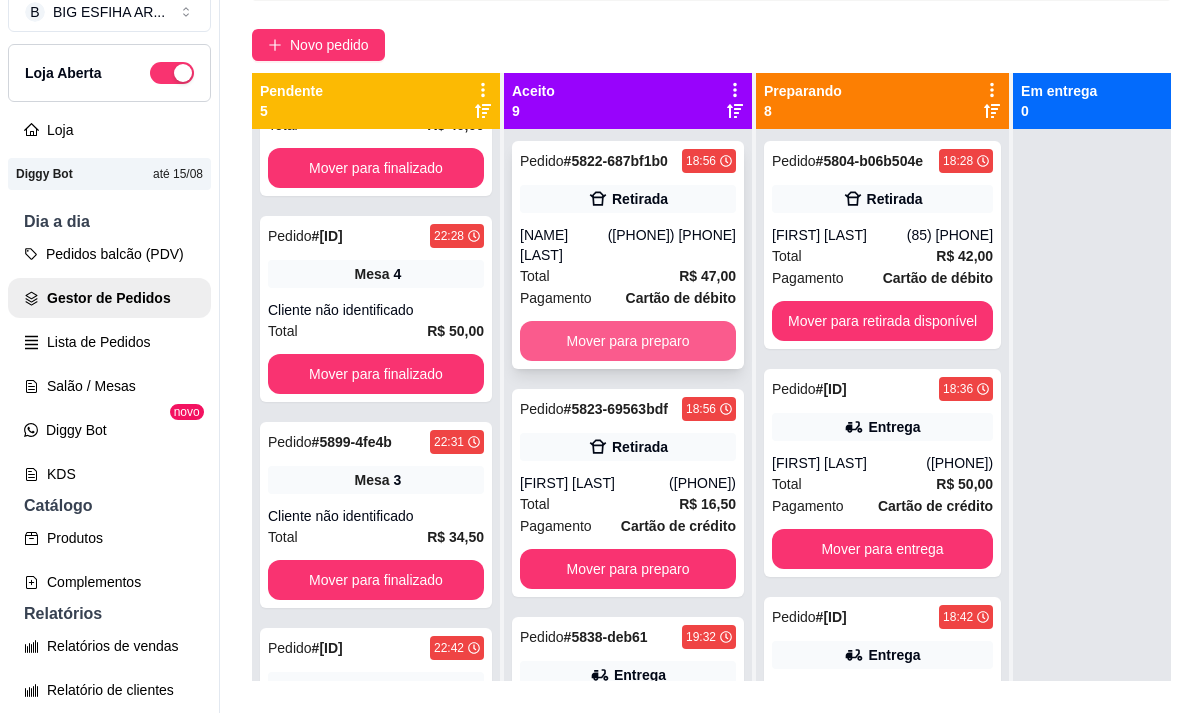 click on "Mover para preparo" at bounding box center (628, 341) 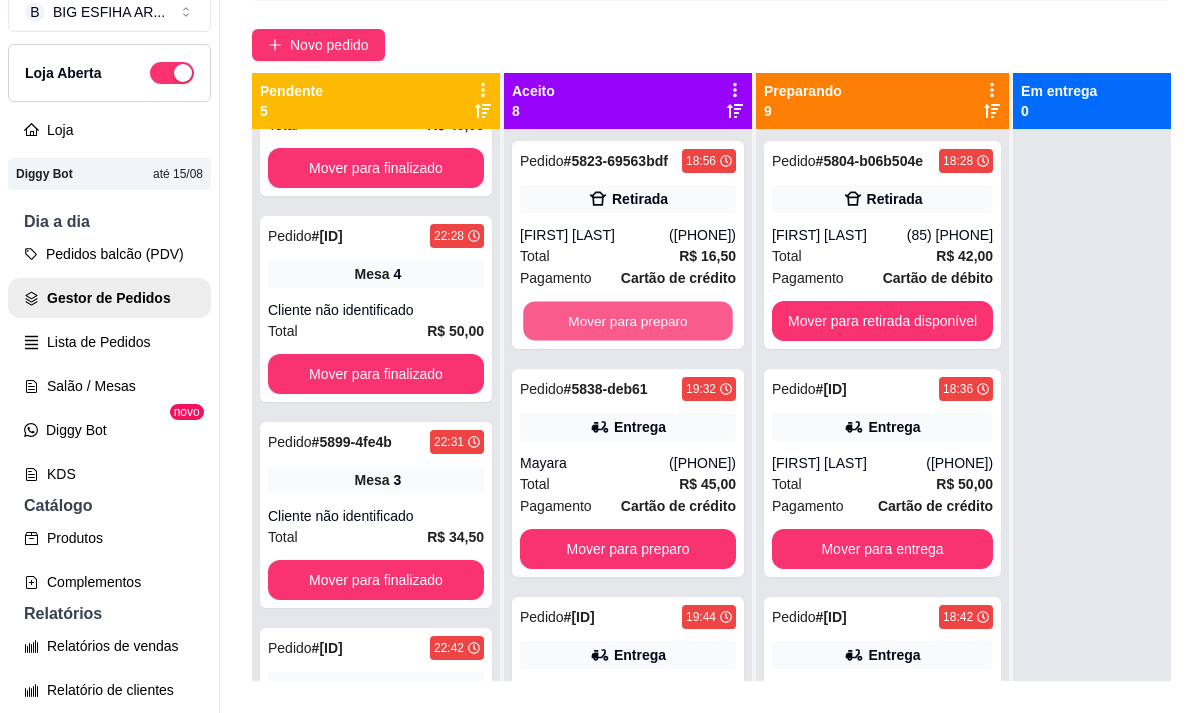 click on "Mover para preparo" at bounding box center [628, 321] 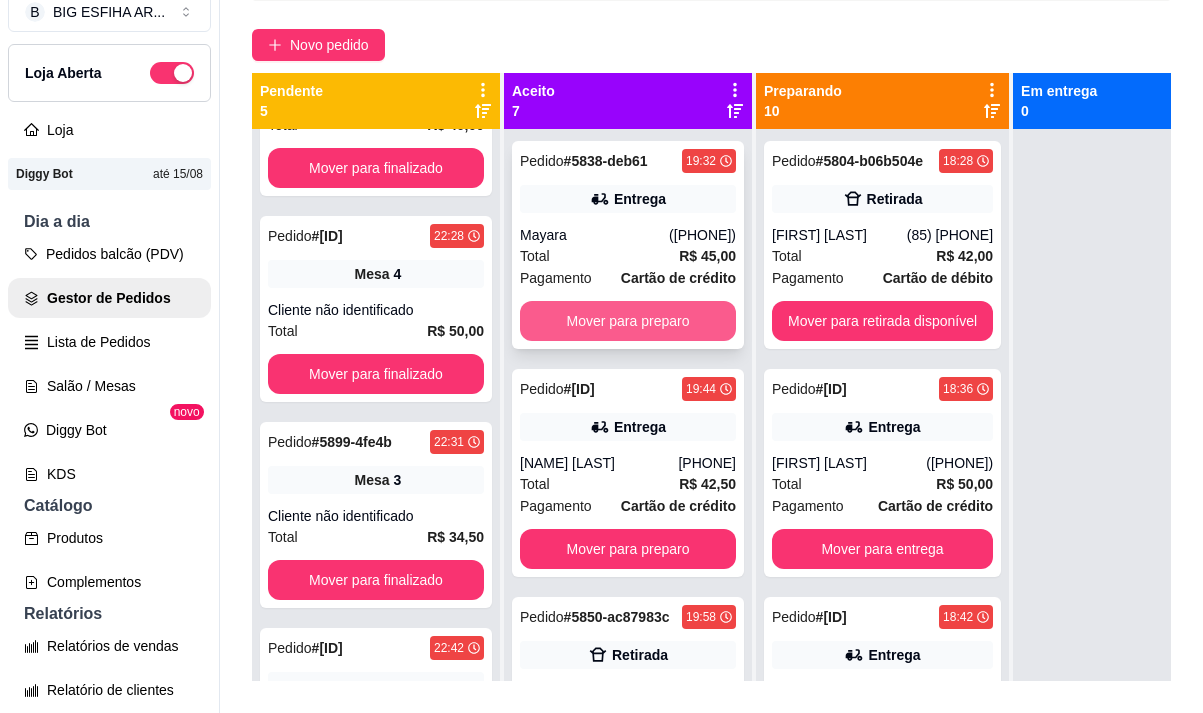 click on "Mover para preparo" at bounding box center (628, 321) 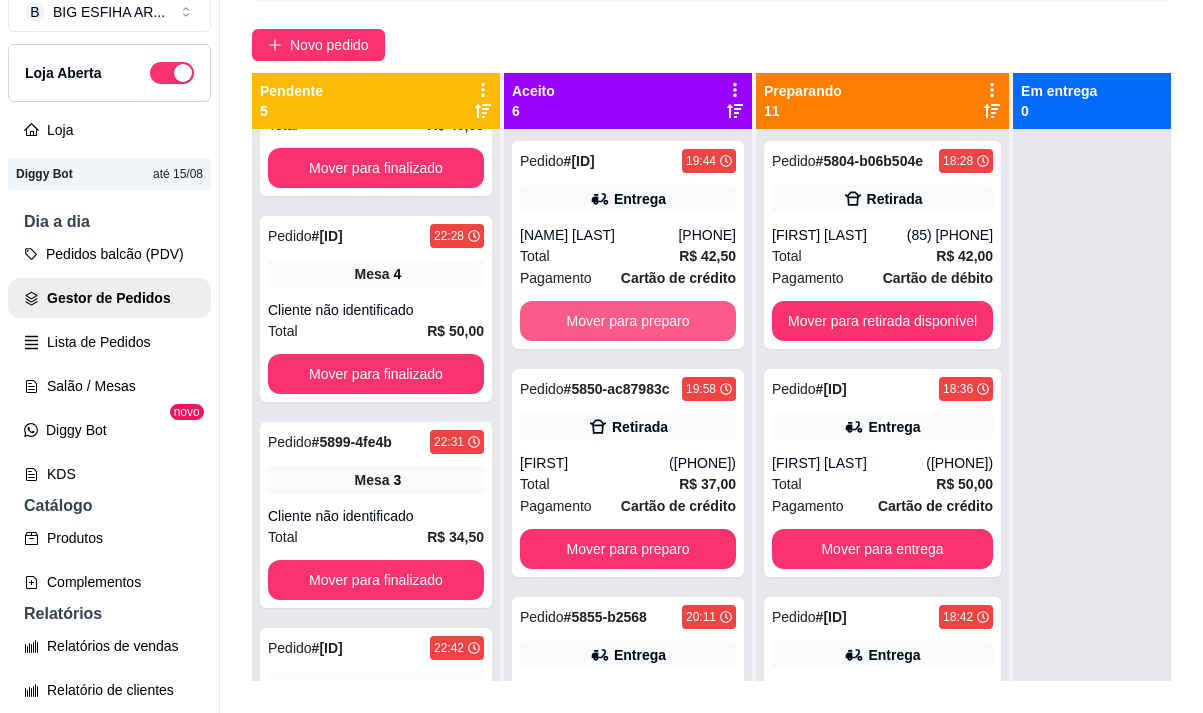click on "Mover para preparo" at bounding box center [628, 321] 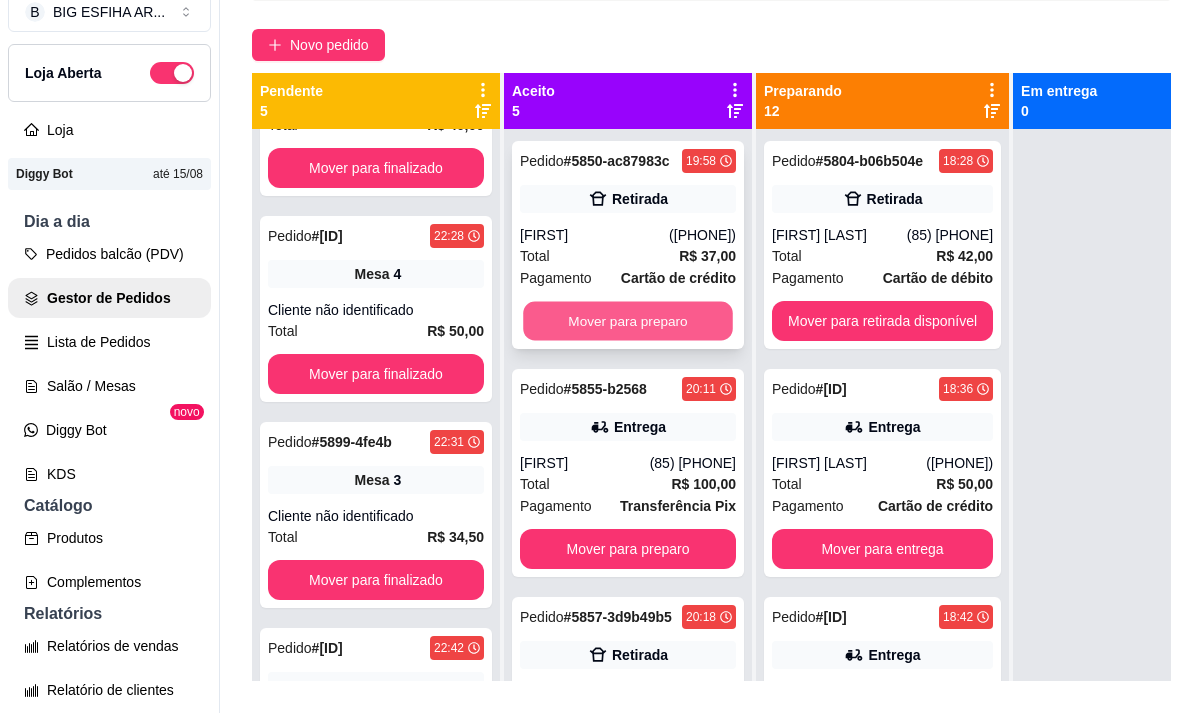 click on "Mover para preparo" at bounding box center [628, 321] 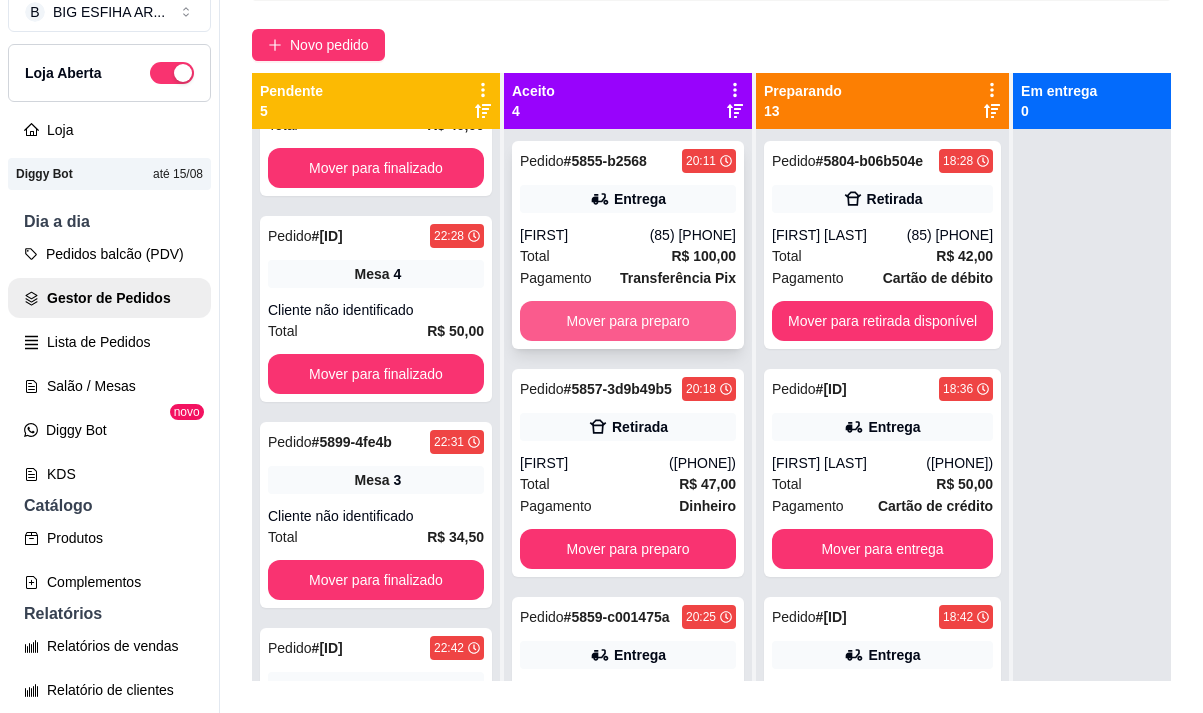 click on "Mover para preparo" at bounding box center [628, 321] 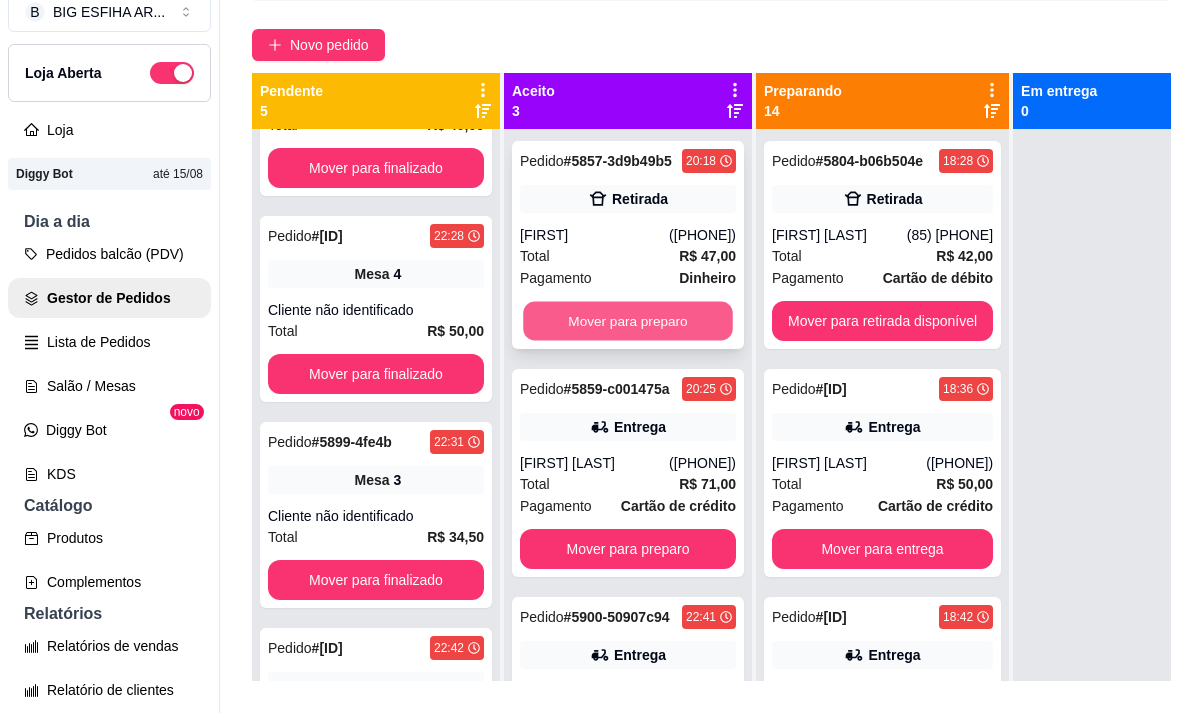 click on "Mover para preparo" at bounding box center [628, 321] 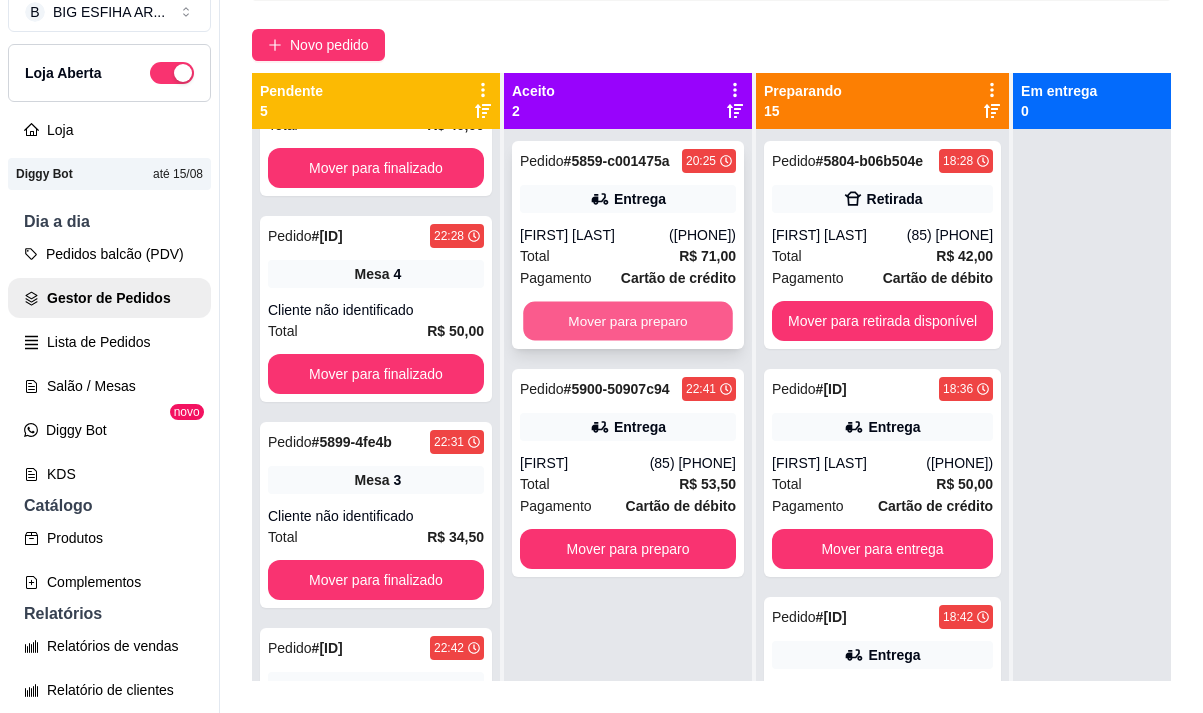 click on "Mover para preparo" at bounding box center [628, 321] 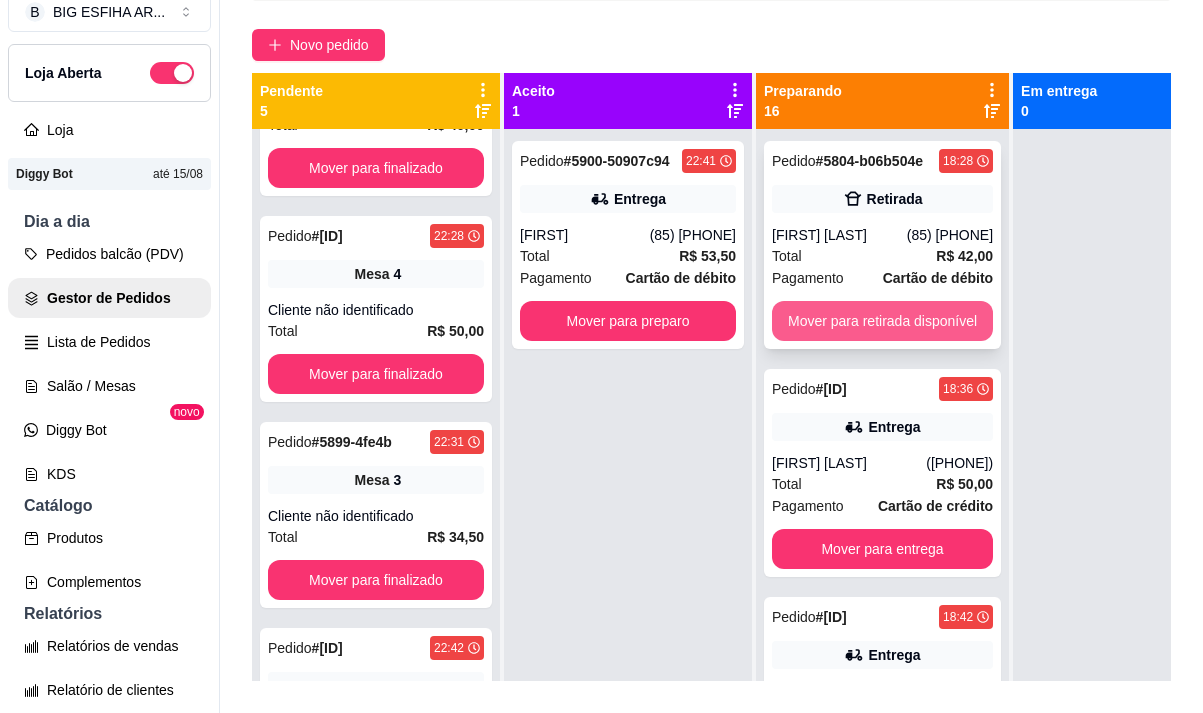 click on "Mover para retirada disponível" at bounding box center (882, 321) 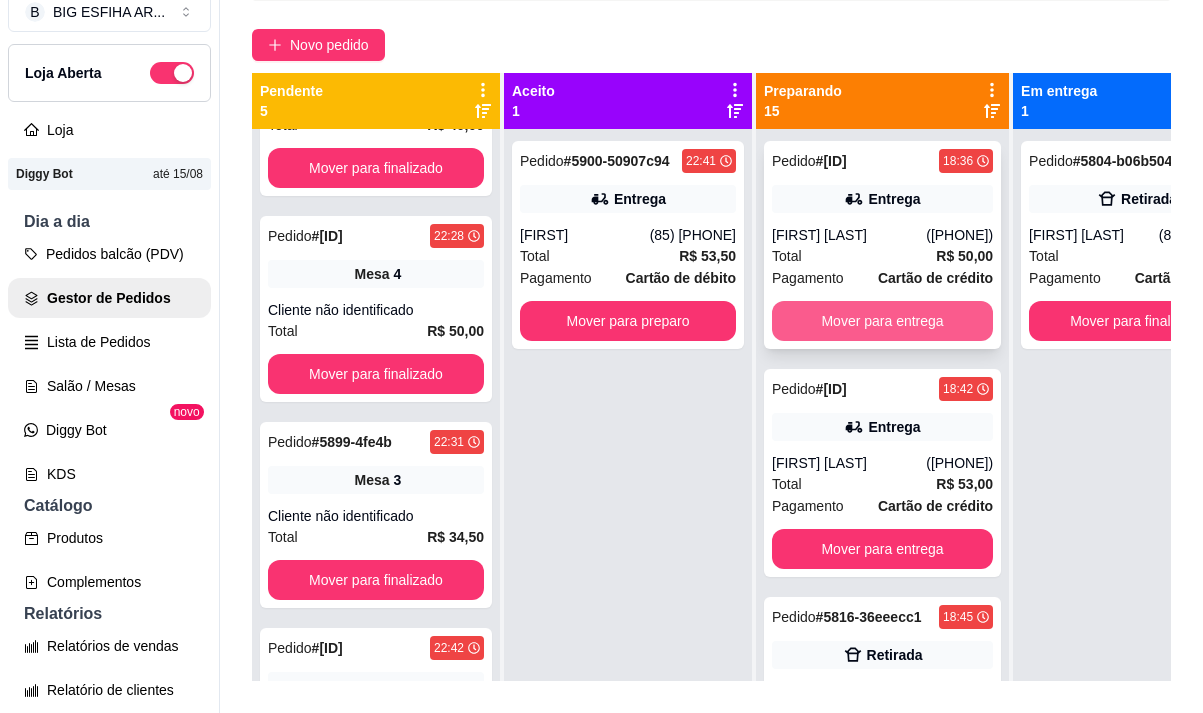 click on "Mover para entrega" at bounding box center (882, 321) 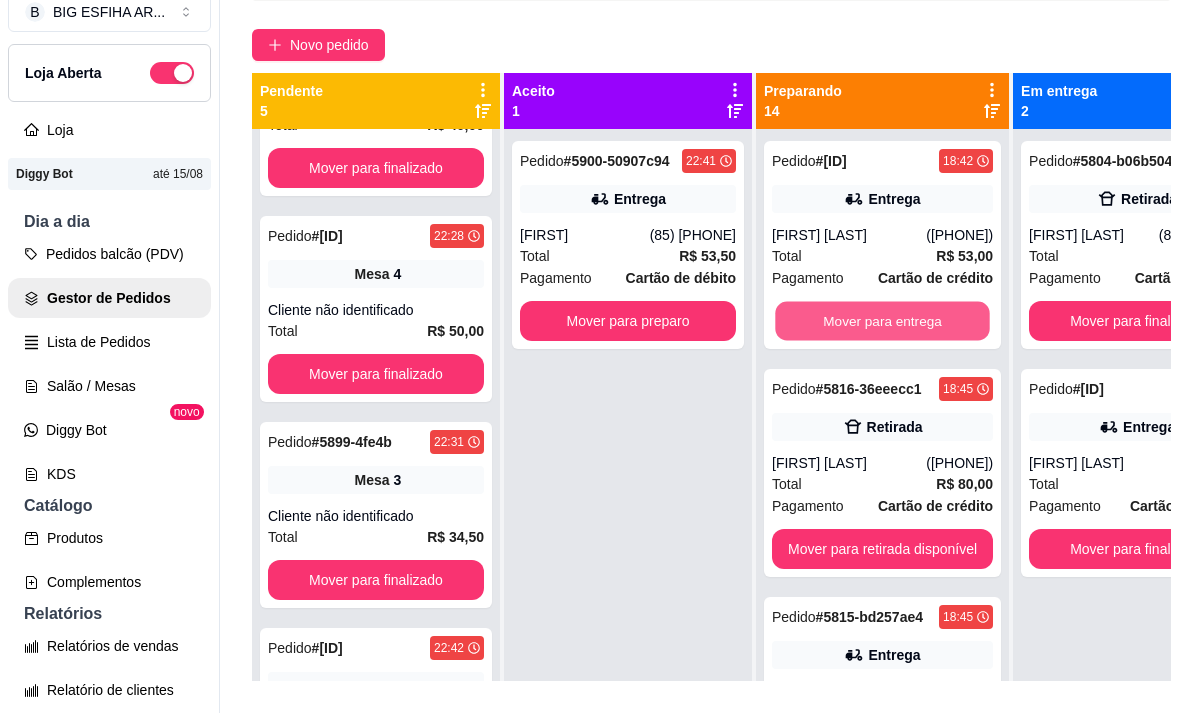 click on "Mover para entrega" at bounding box center [882, 321] 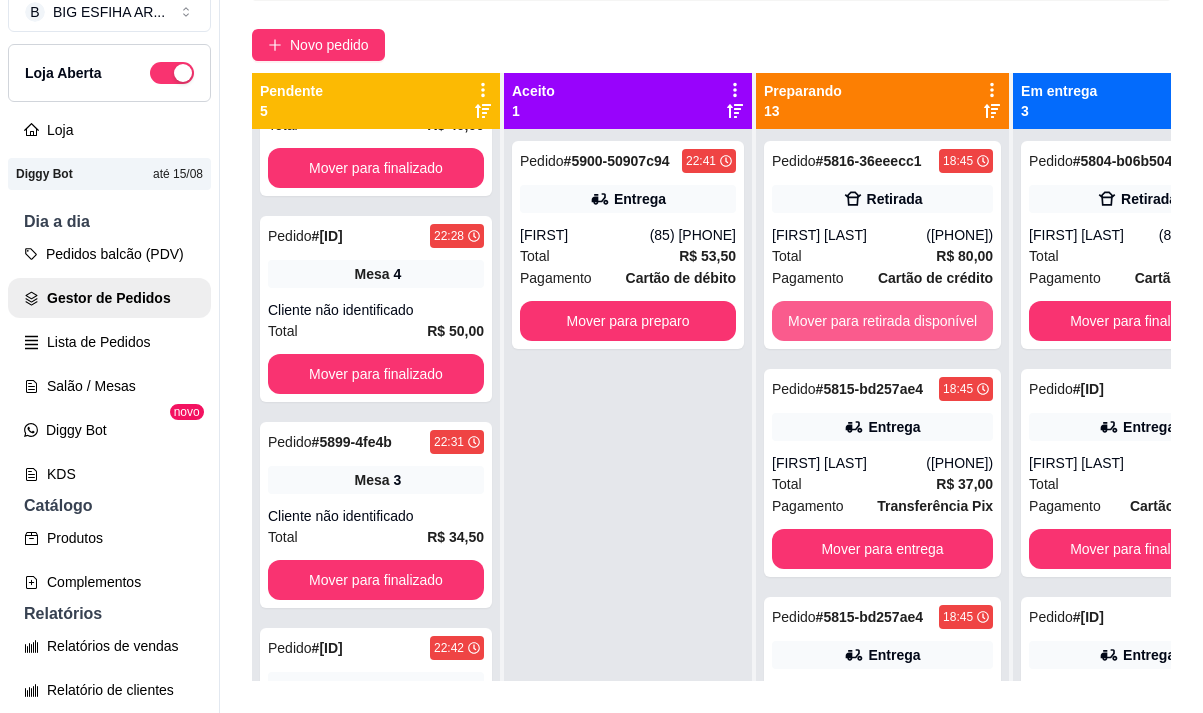 click on "Mover para retirada disponível" at bounding box center [882, 321] 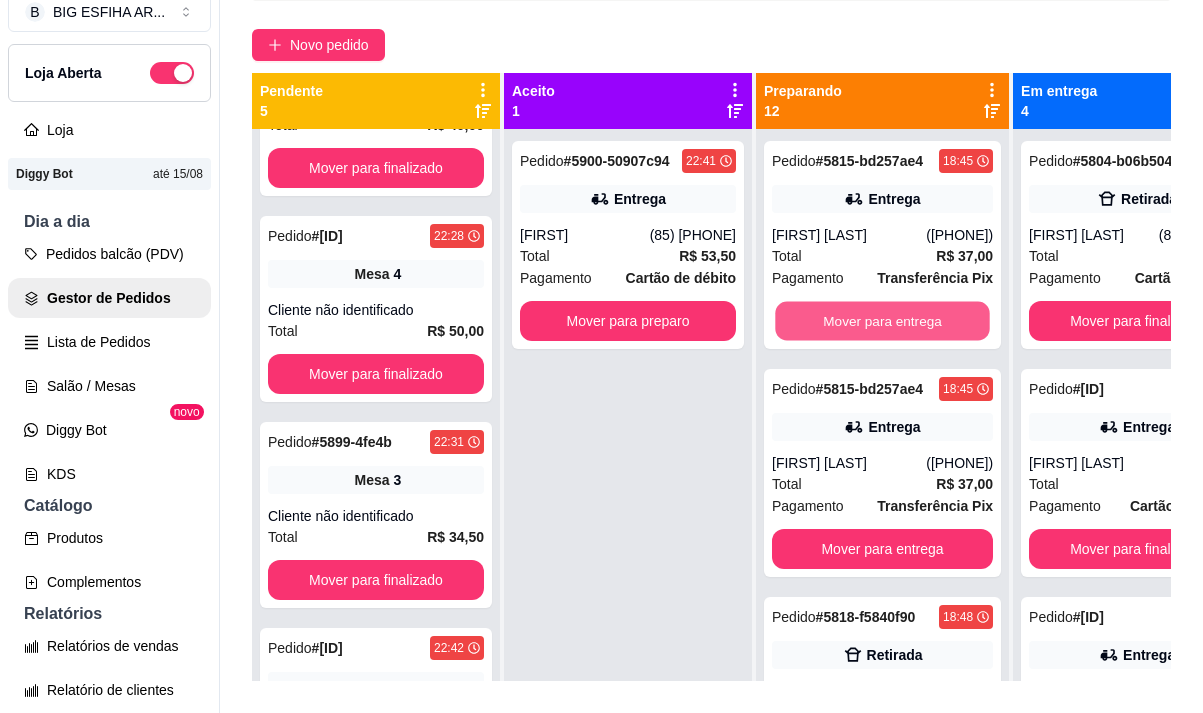 click on "Mover para entrega" at bounding box center (882, 321) 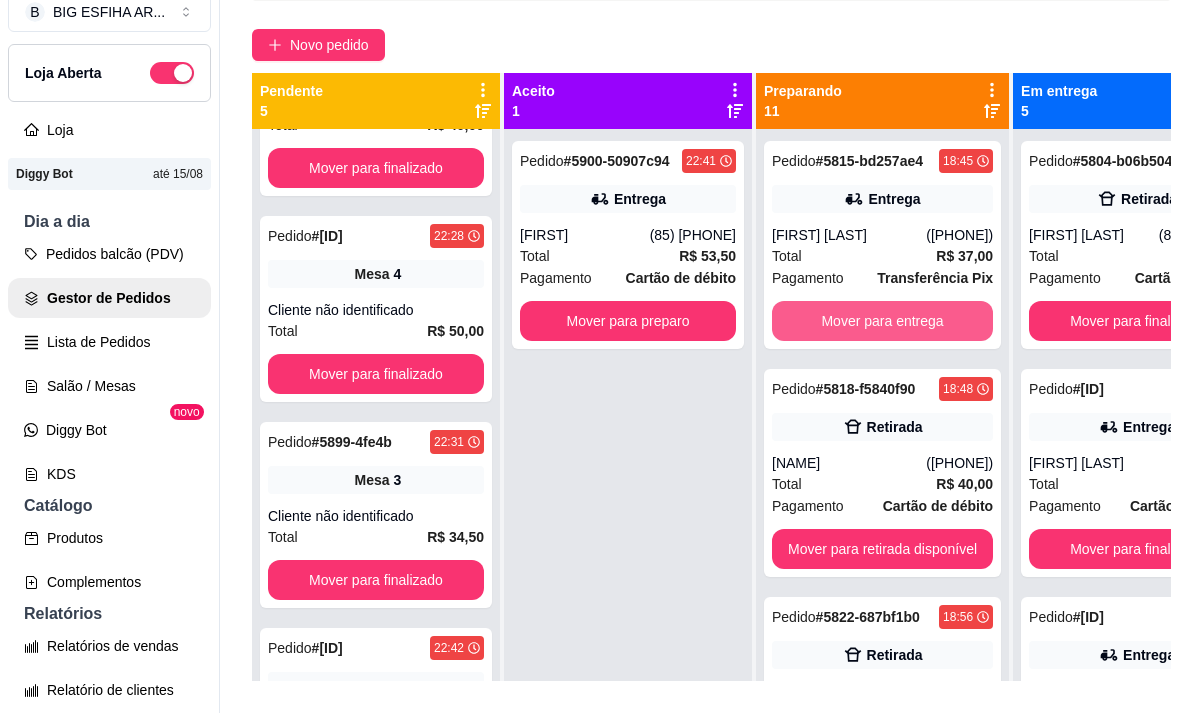 click on "Mover para entrega" at bounding box center (882, 321) 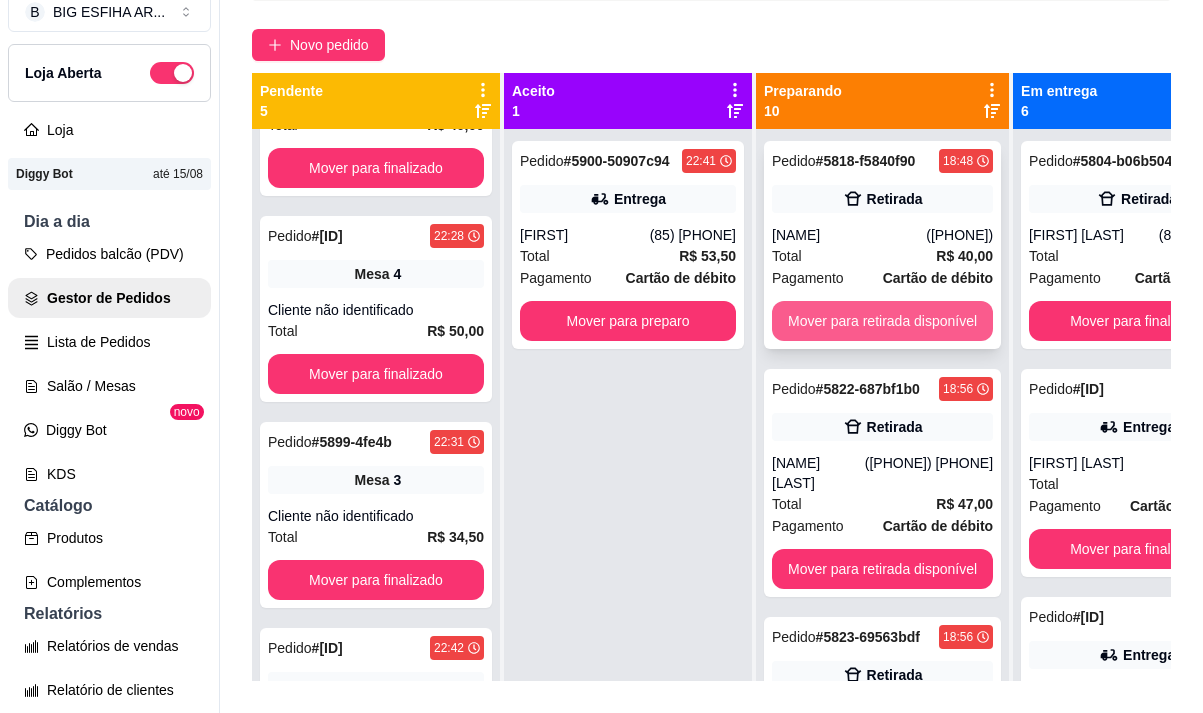 click on "Mover para retirada disponível" at bounding box center (882, 321) 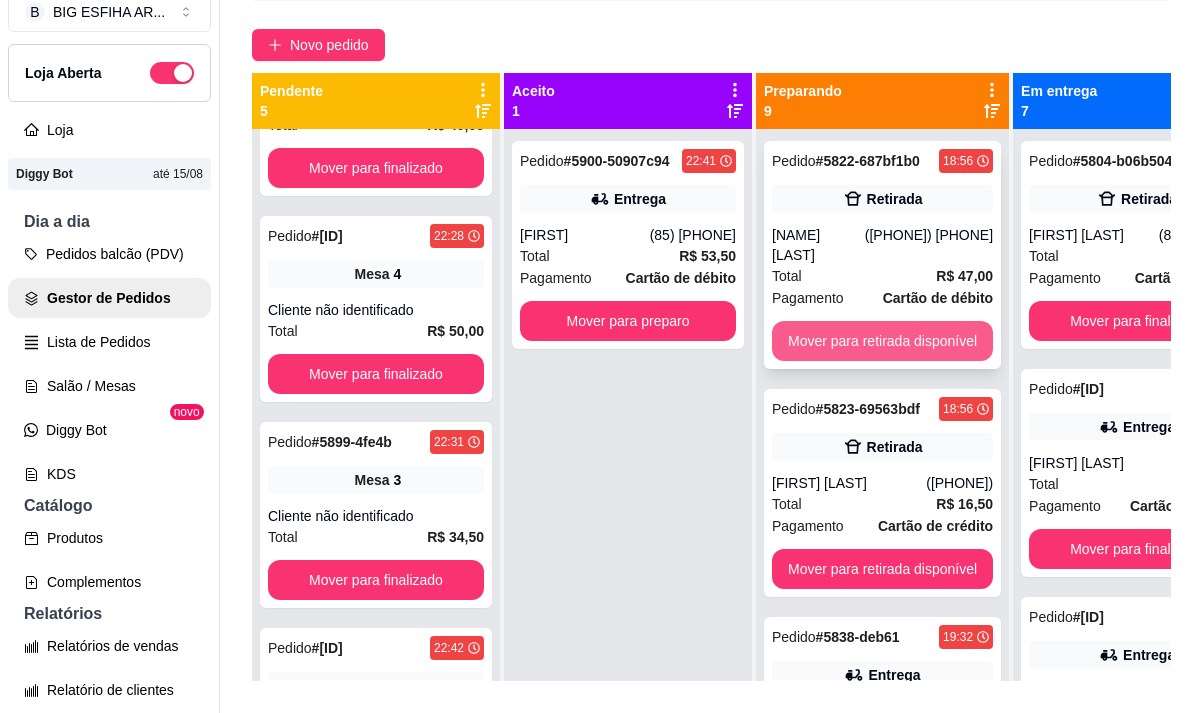click on "Mover para retirada disponível" at bounding box center [882, 341] 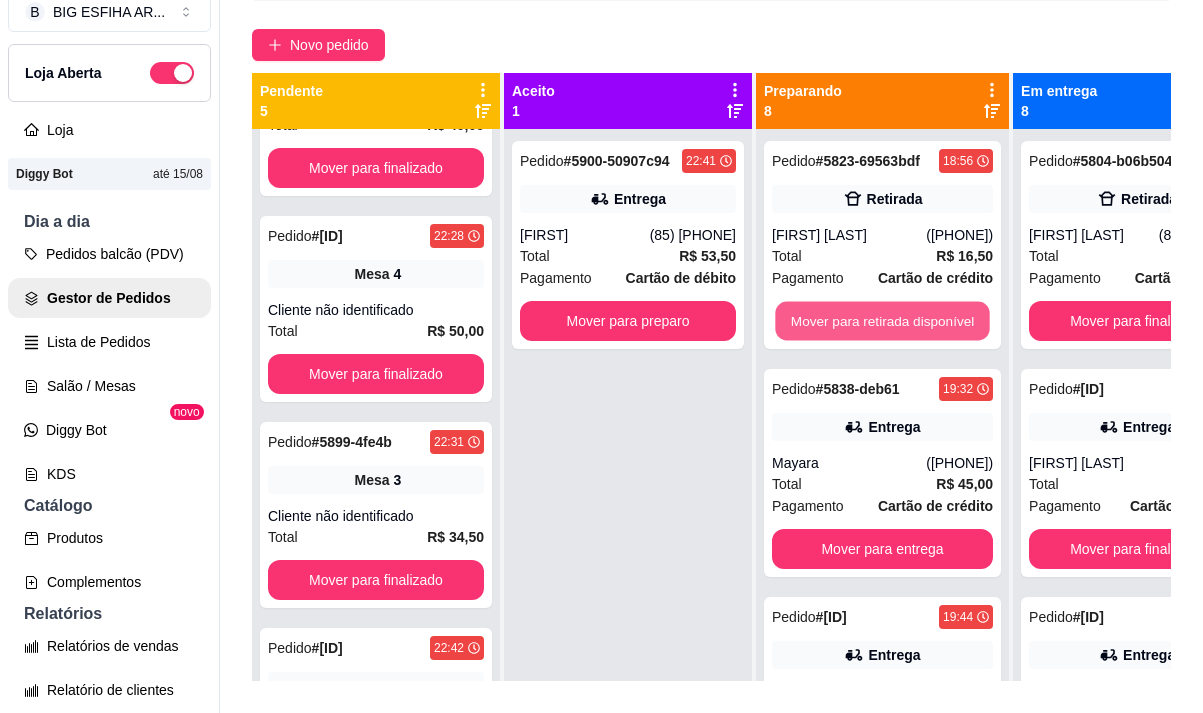 click on "Mover para retirada disponível" at bounding box center [882, 321] 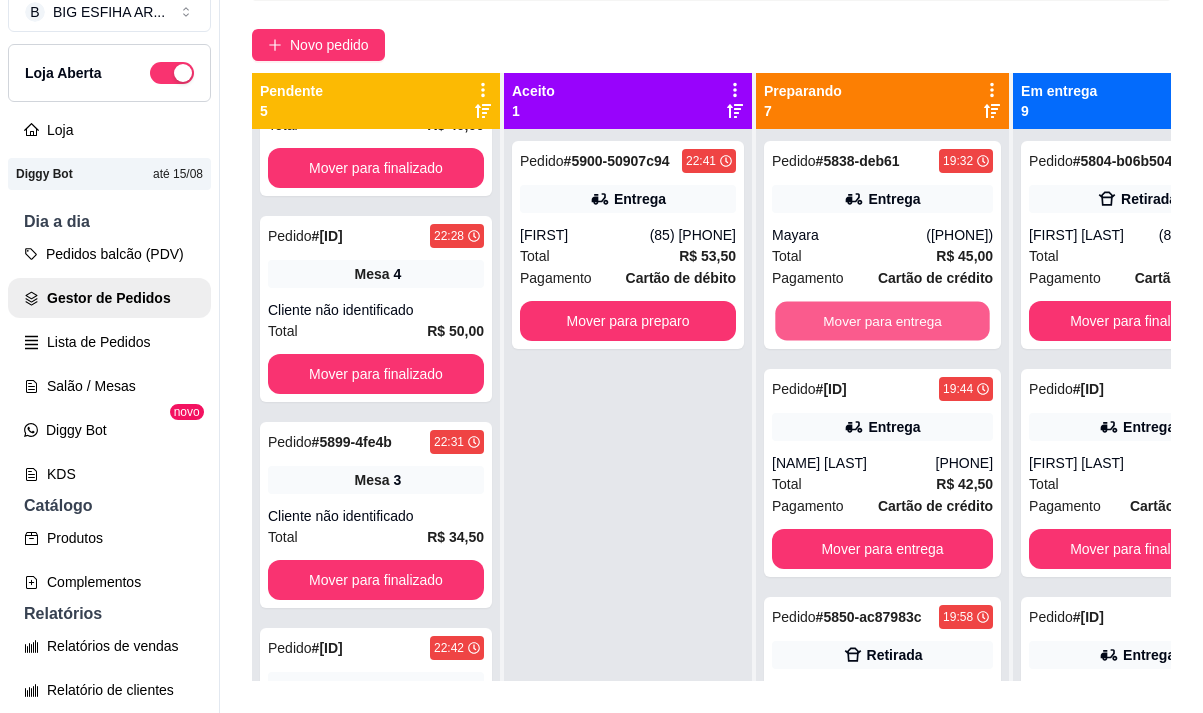 click on "Mover para entrega" at bounding box center [882, 321] 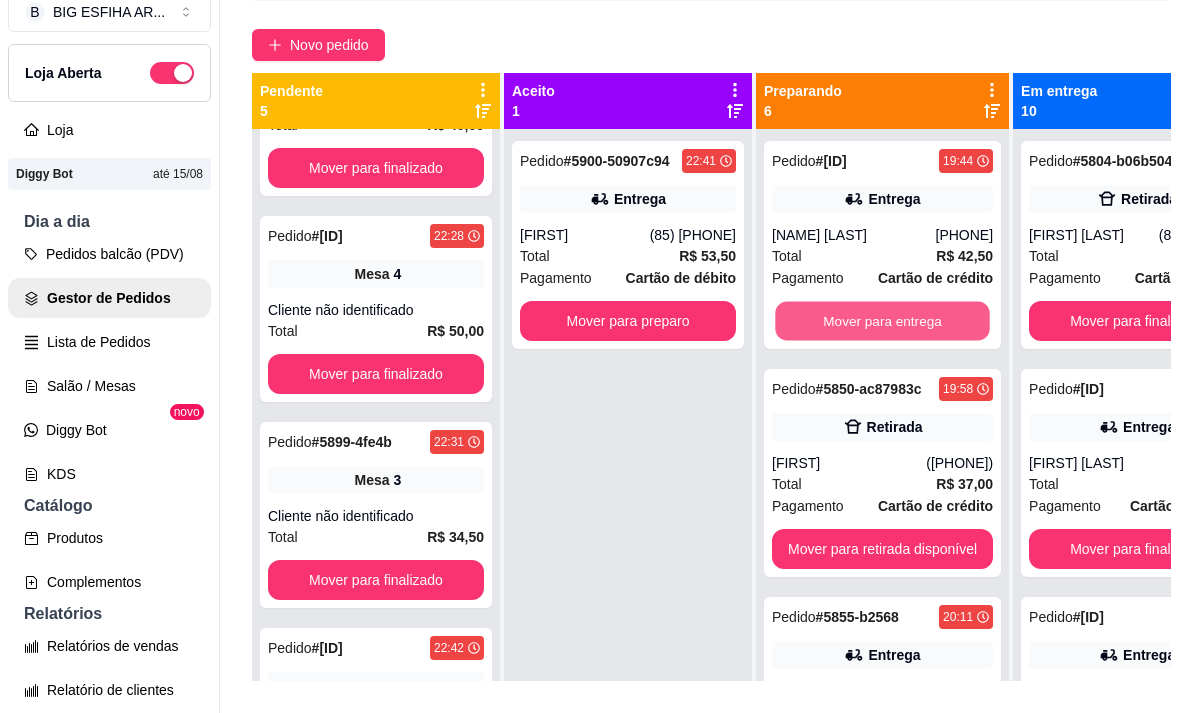 click on "Mover para entrega" at bounding box center [882, 321] 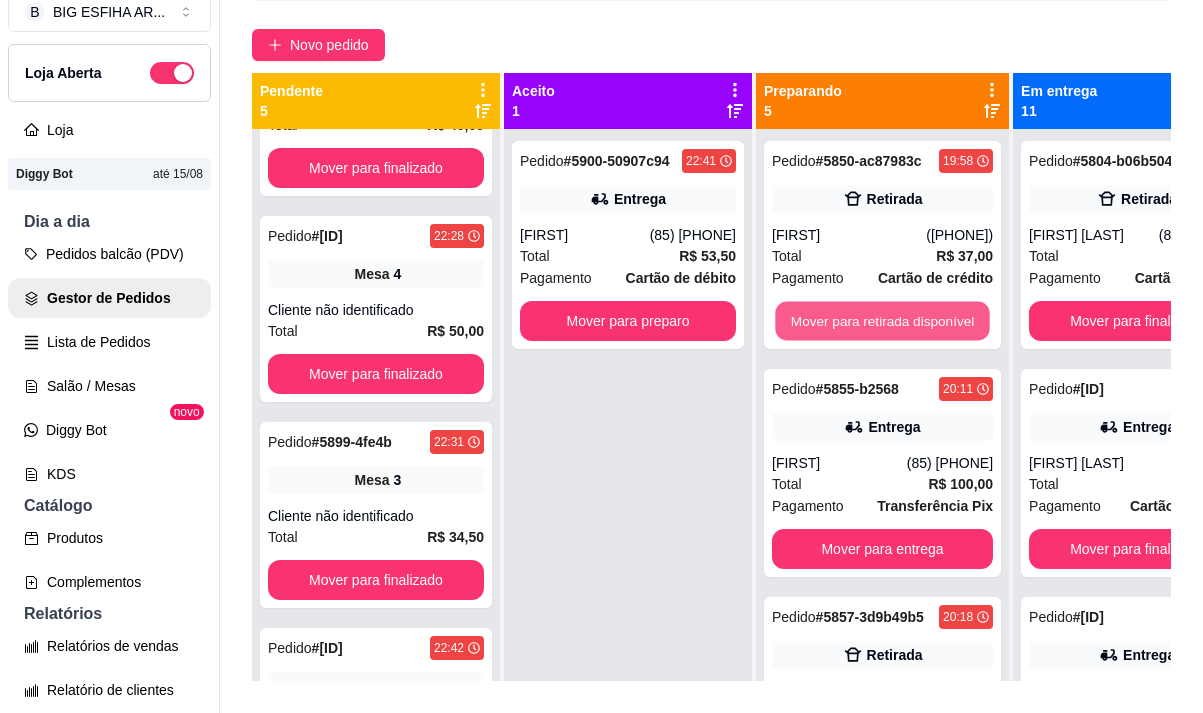 click on "Mover para retirada disponível" at bounding box center [882, 321] 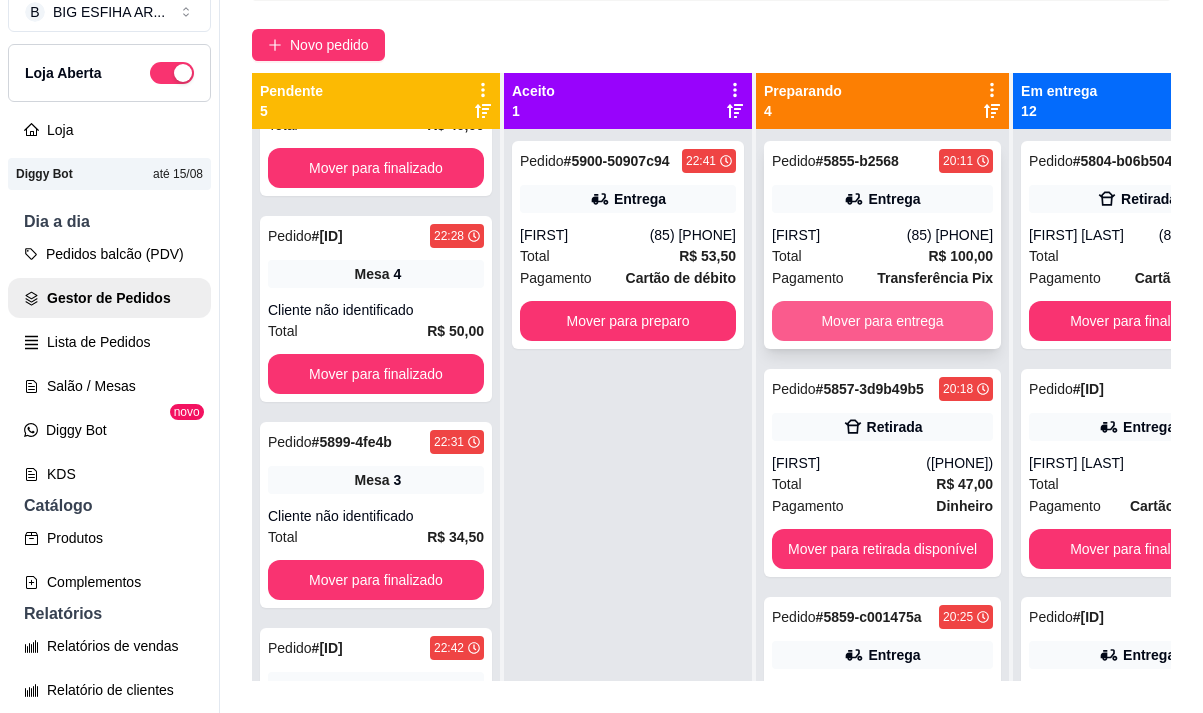 click on "Mover para entrega" at bounding box center (882, 321) 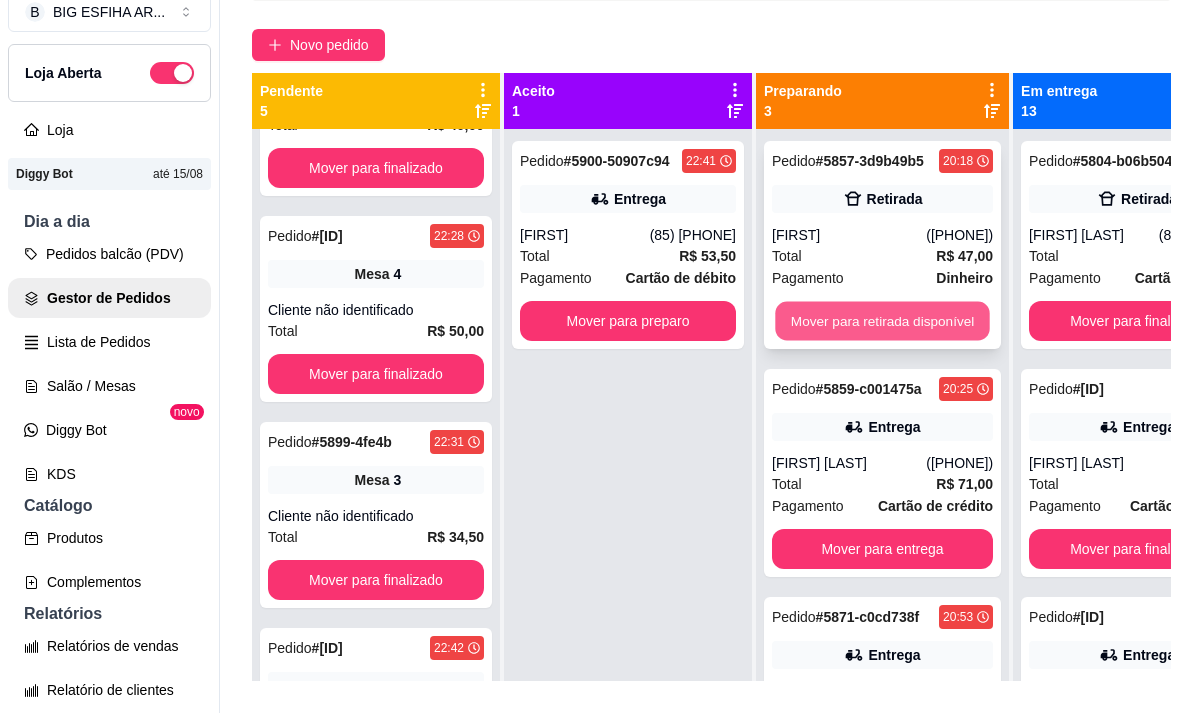 click on "Mover para retirada disponível" at bounding box center [882, 321] 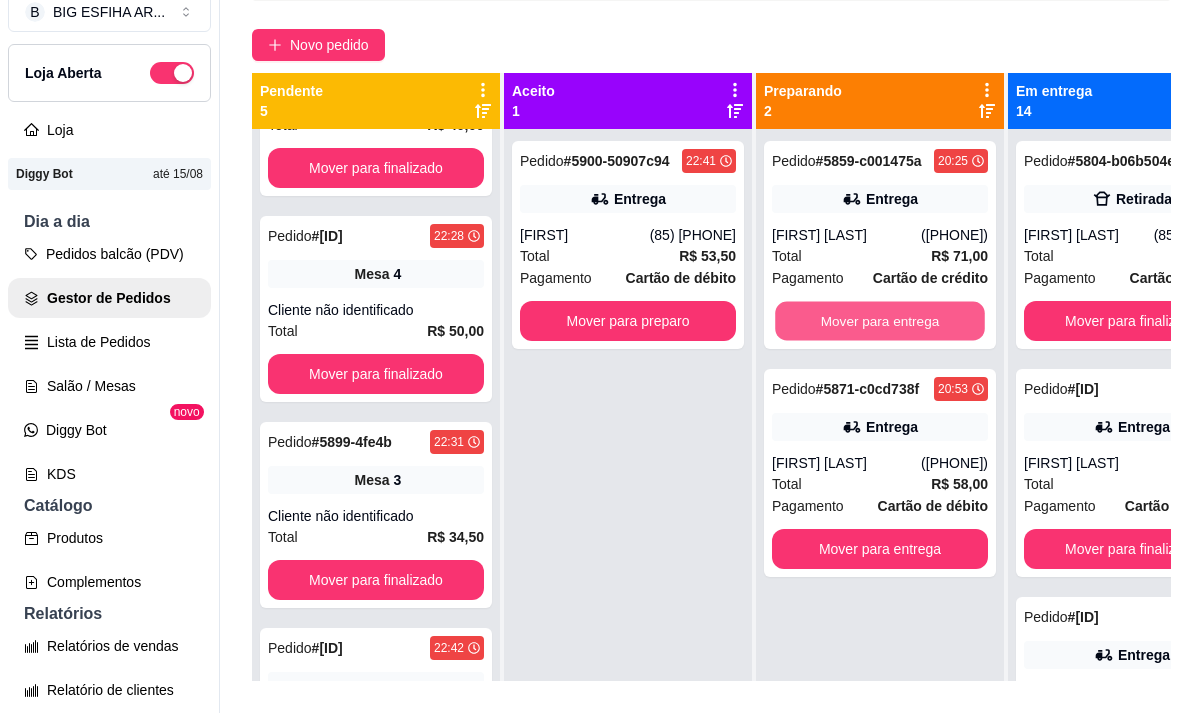 click on "Mover para entrega" at bounding box center (880, 321) 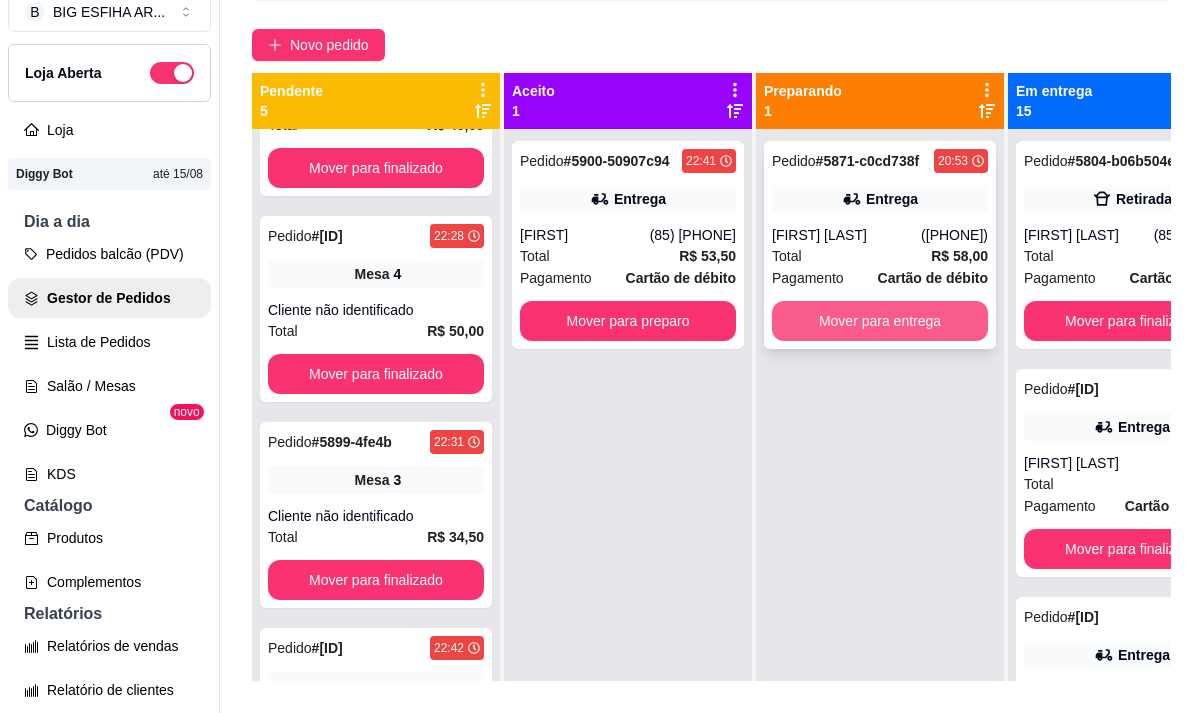 click on "Mover para entrega" at bounding box center (880, 321) 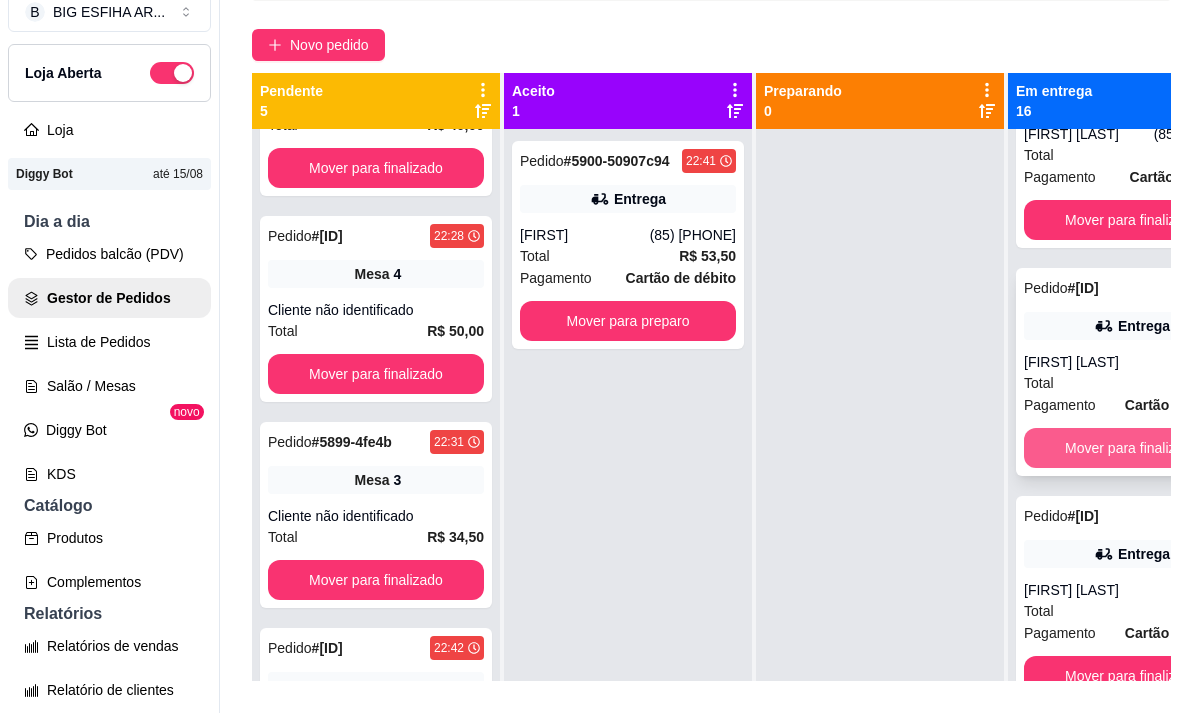scroll, scrollTop: 0, scrollLeft: 0, axis: both 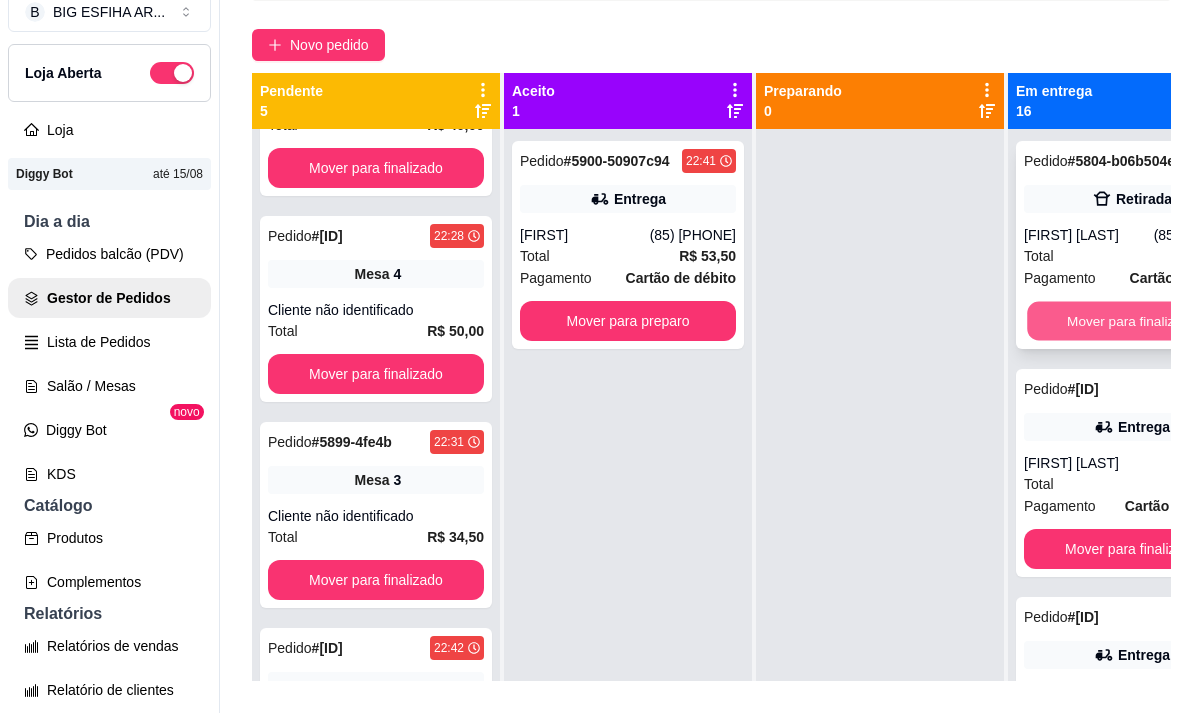 click on "Mover para finalizado" at bounding box center [1132, 321] 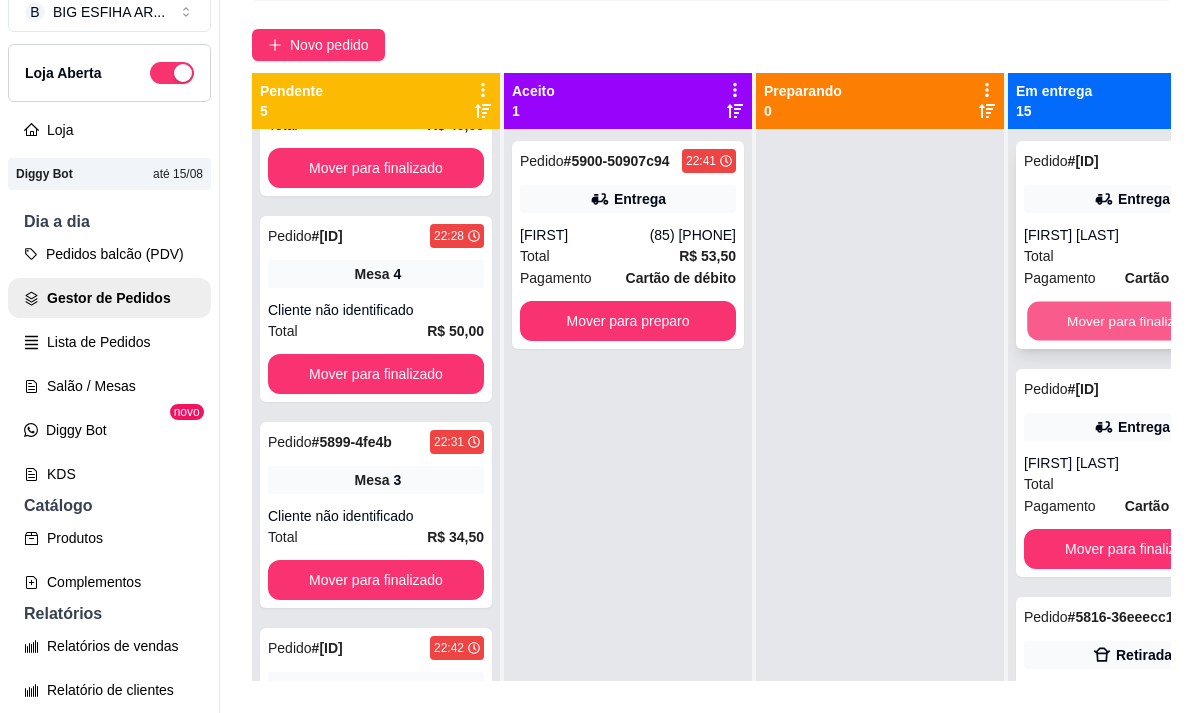 click on "Mover para finalizado" at bounding box center [1132, 321] 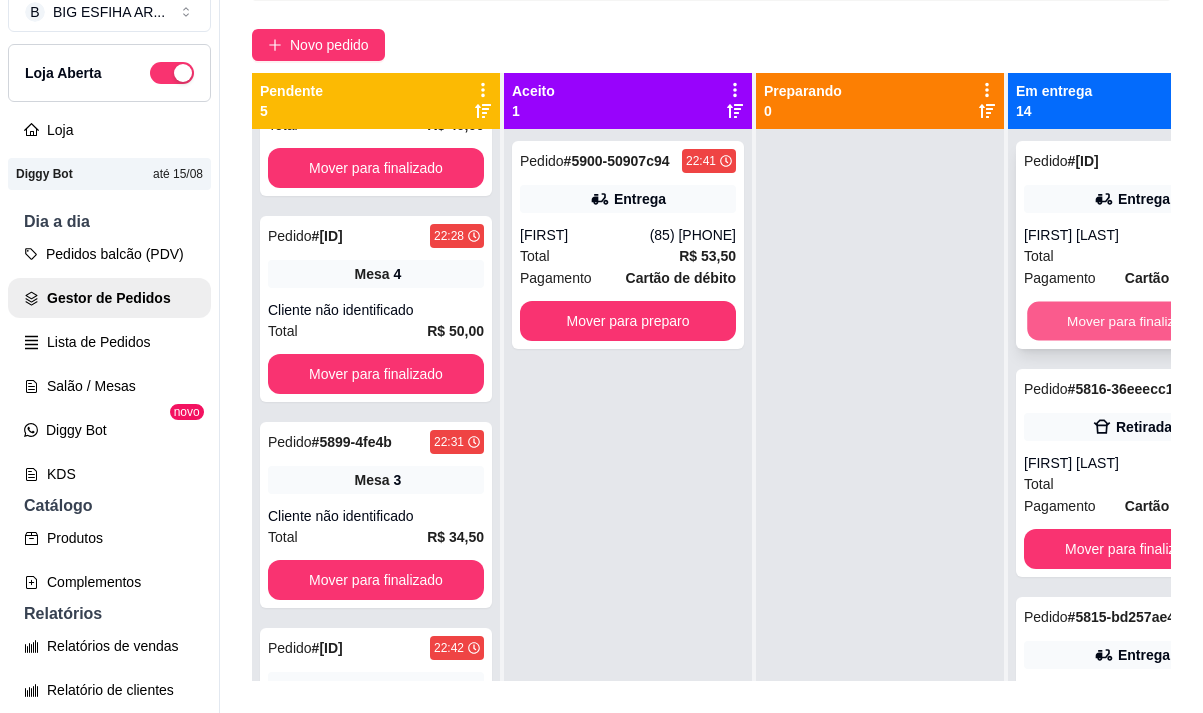 click on "Mover para finalizado" at bounding box center [1132, 321] 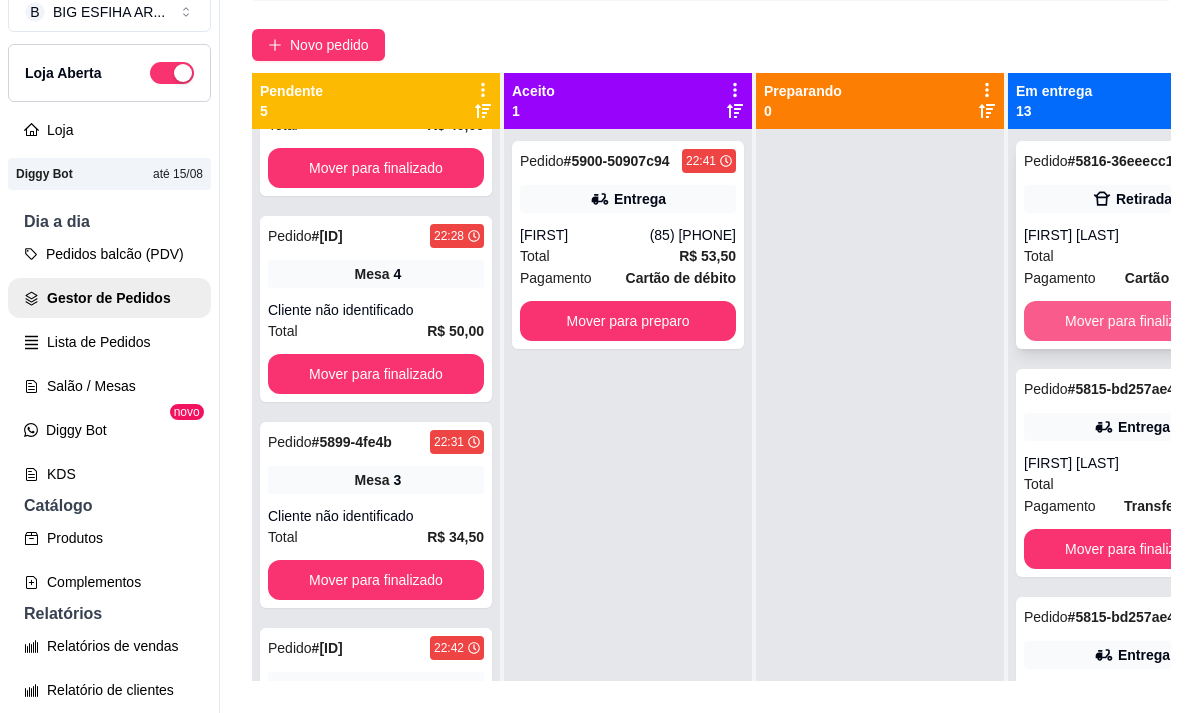 click on "Mover para finalizado" at bounding box center (1132, 321) 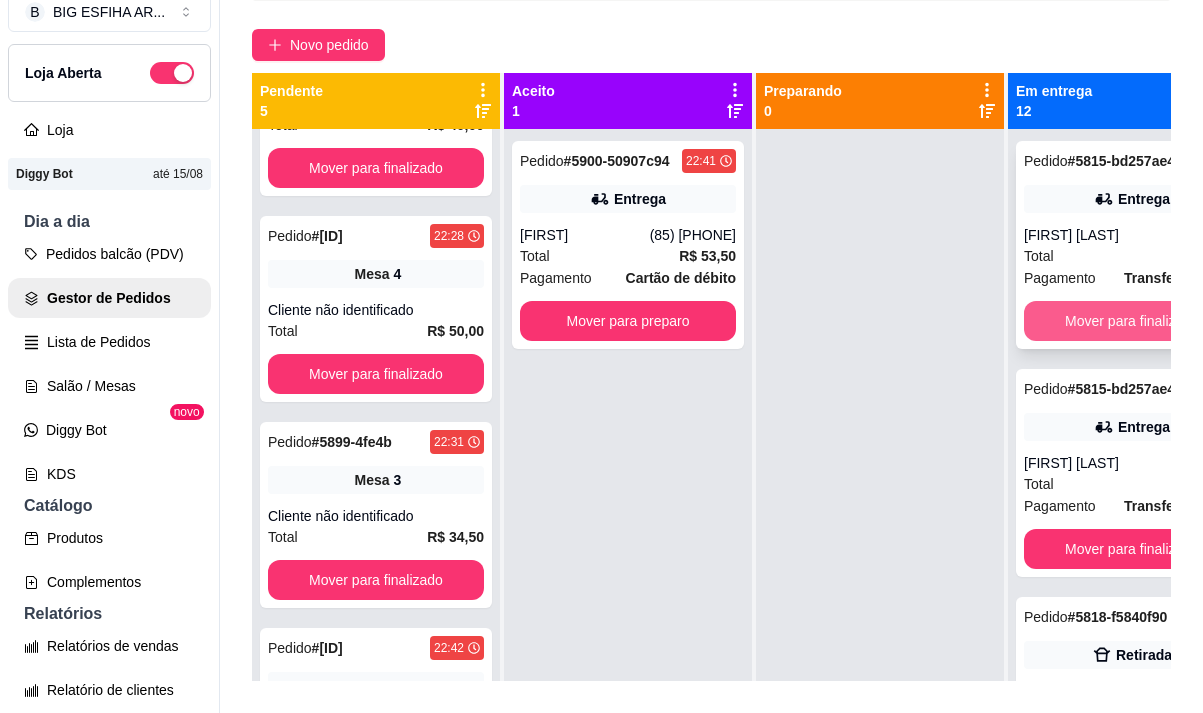 click on "Mover para finalizado" at bounding box center (1132, 321) 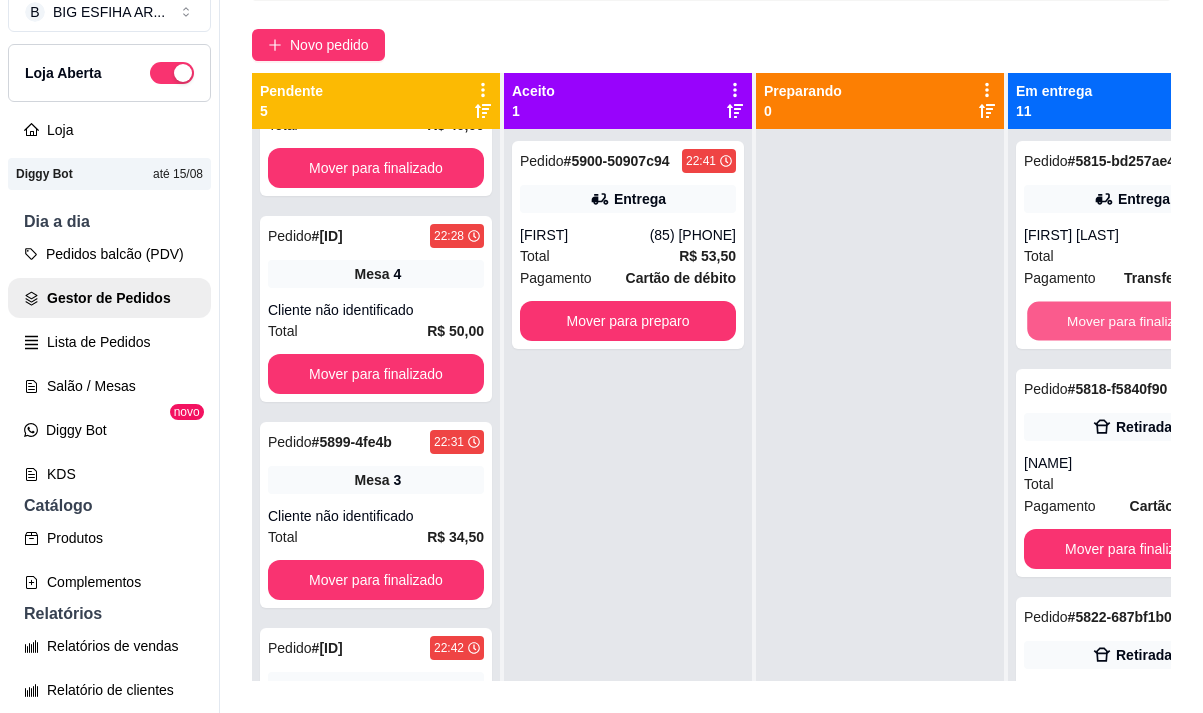 click on "Mover para finalizado" at bounding box center (1132, 321) 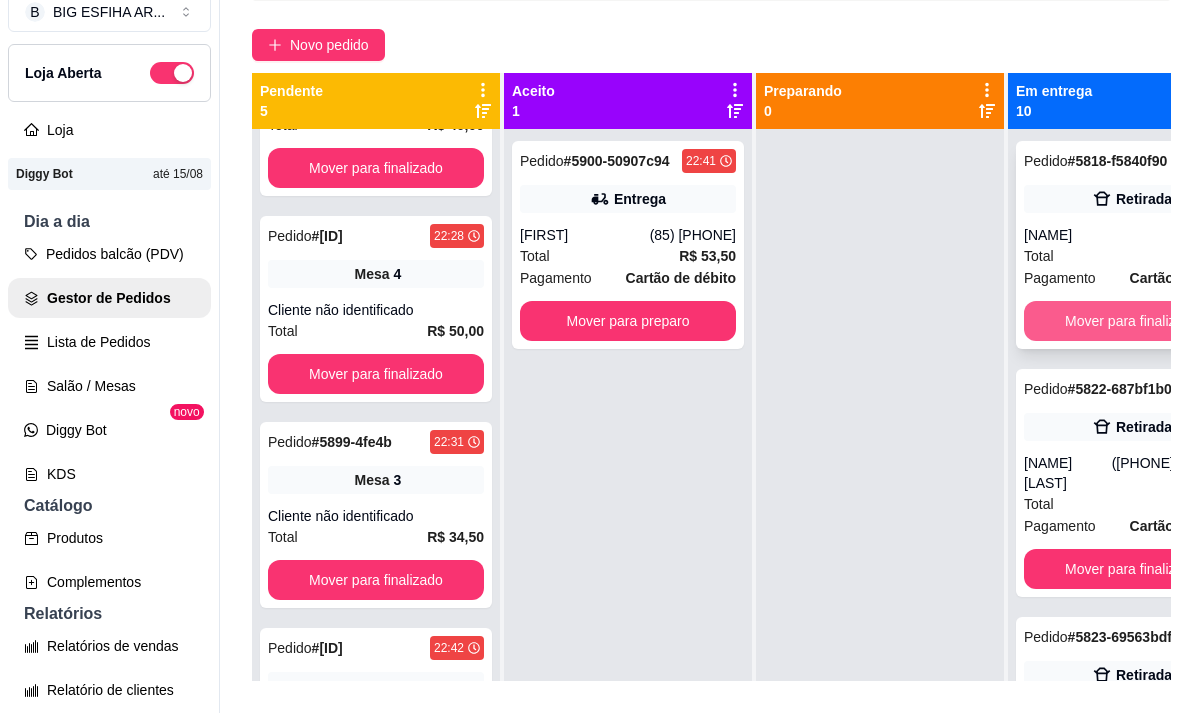 click on "Mover para finalizado" at bounding box center [1132, 321] 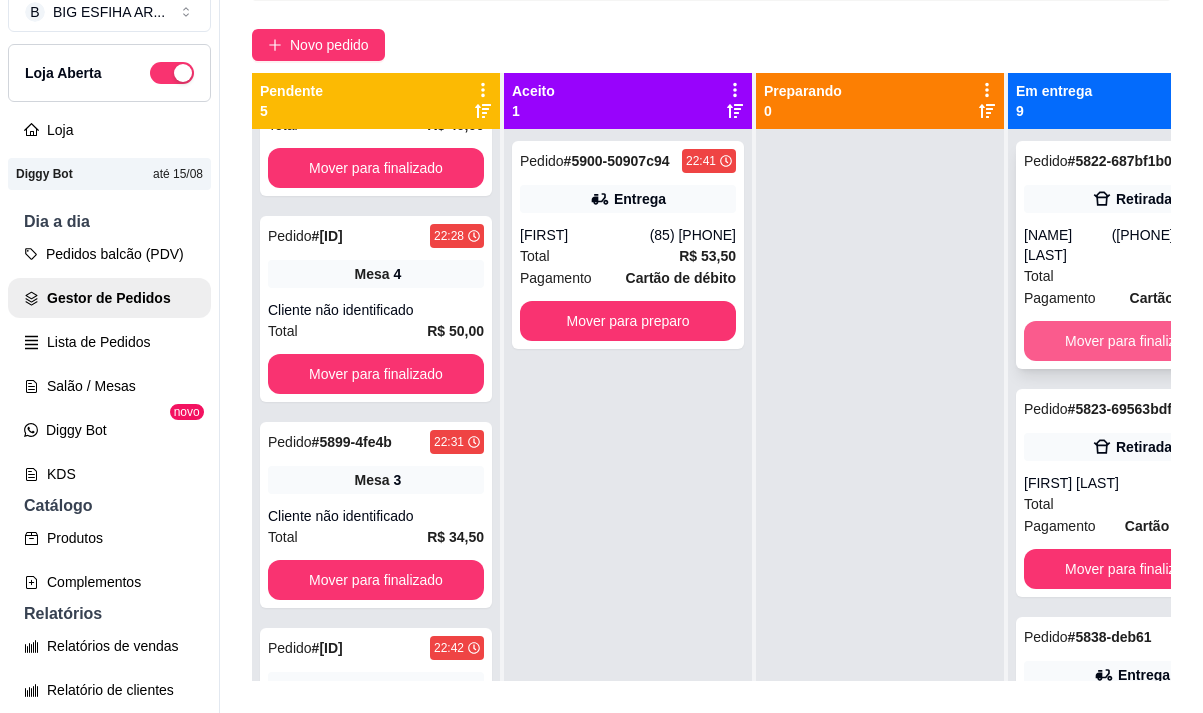click on "Mover para finalizado" at bounding box center (1132, 341) 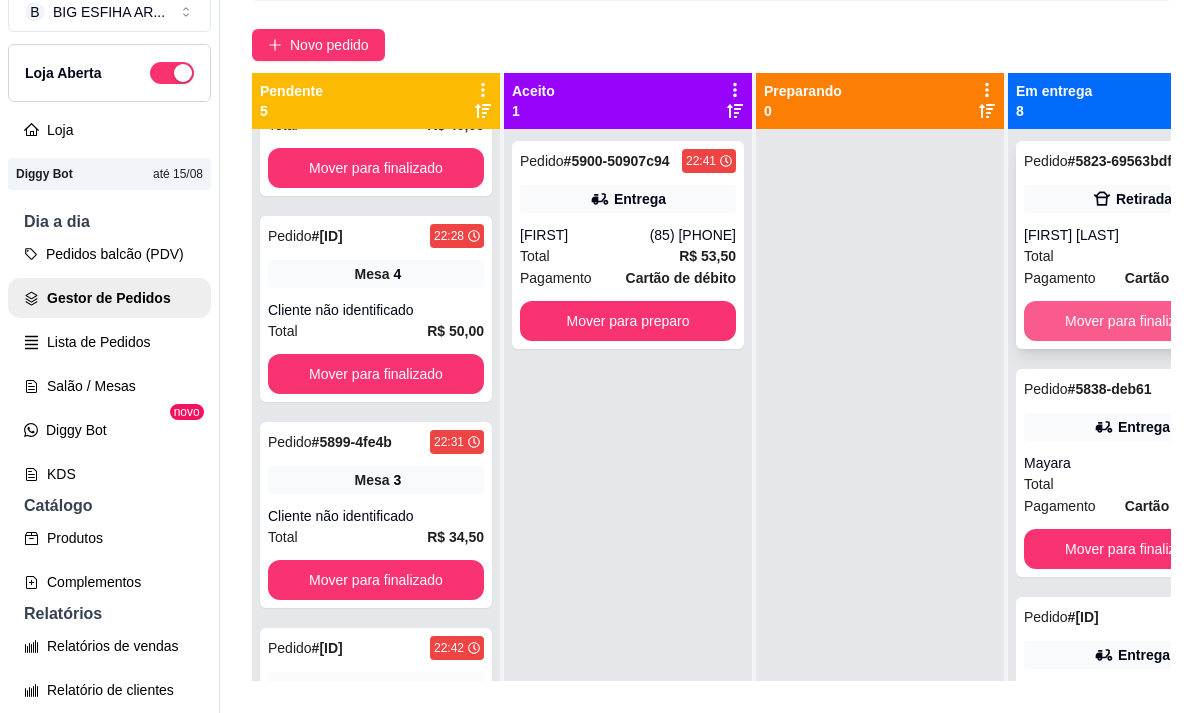 click on "Mover para finalizado" at bounding box center [1132, 321] 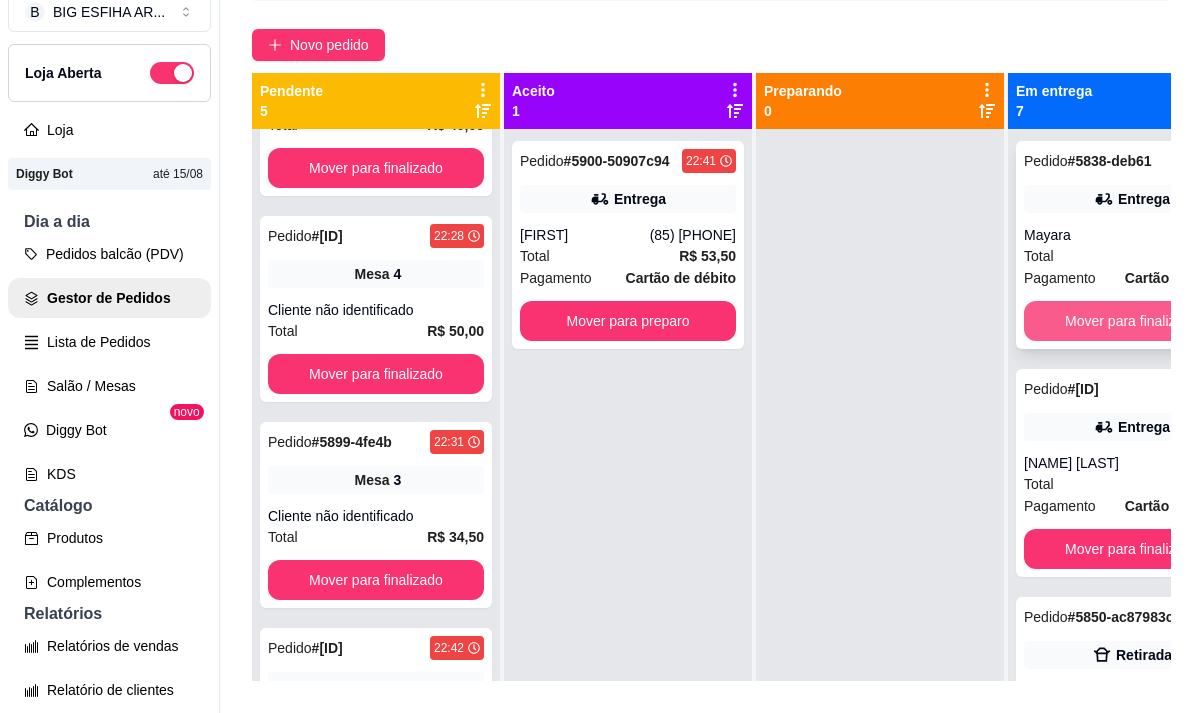 click on "Mover para finalizado" at bounding box center (1132, 321) 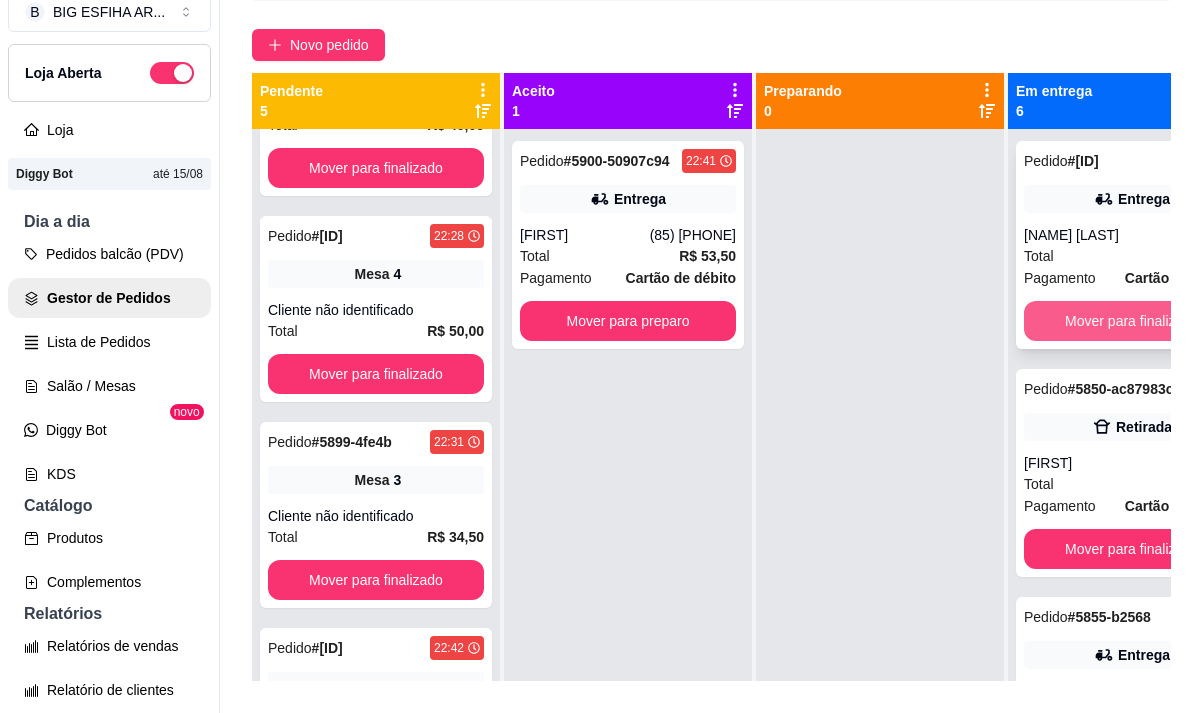 click on "Mover para finalizado" at bounding box center [1132, 321] 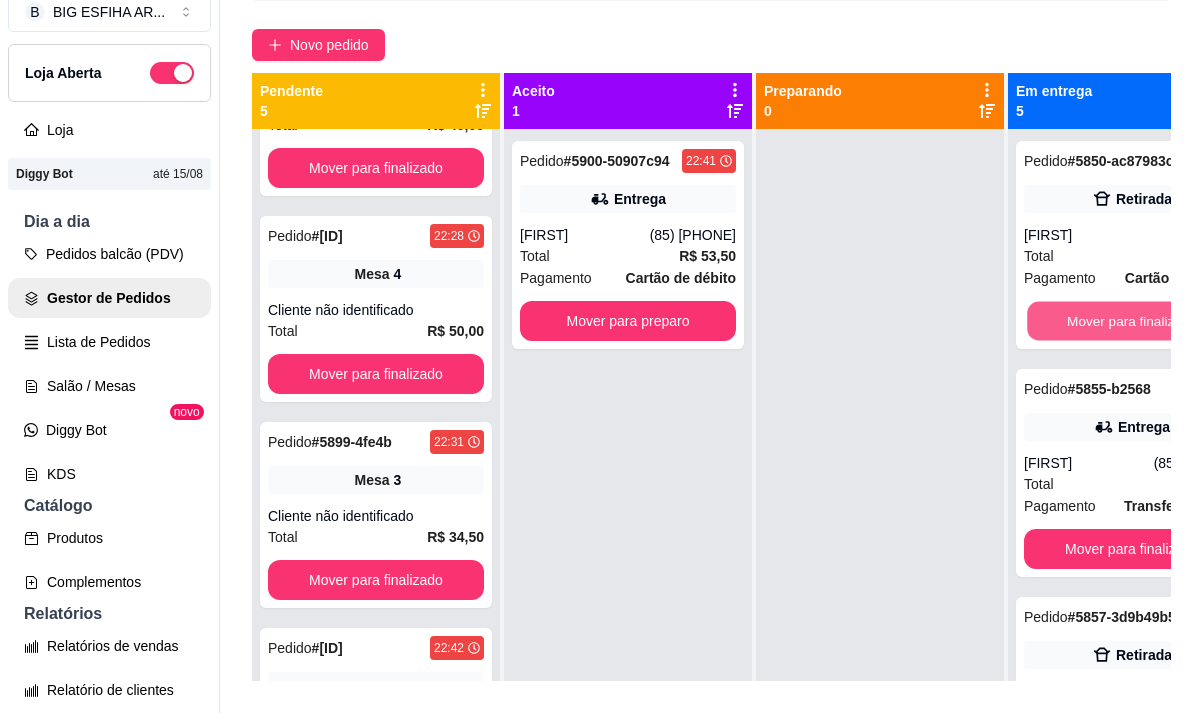 click on "Mover para finalizado" at bounding box center (1132, 321) 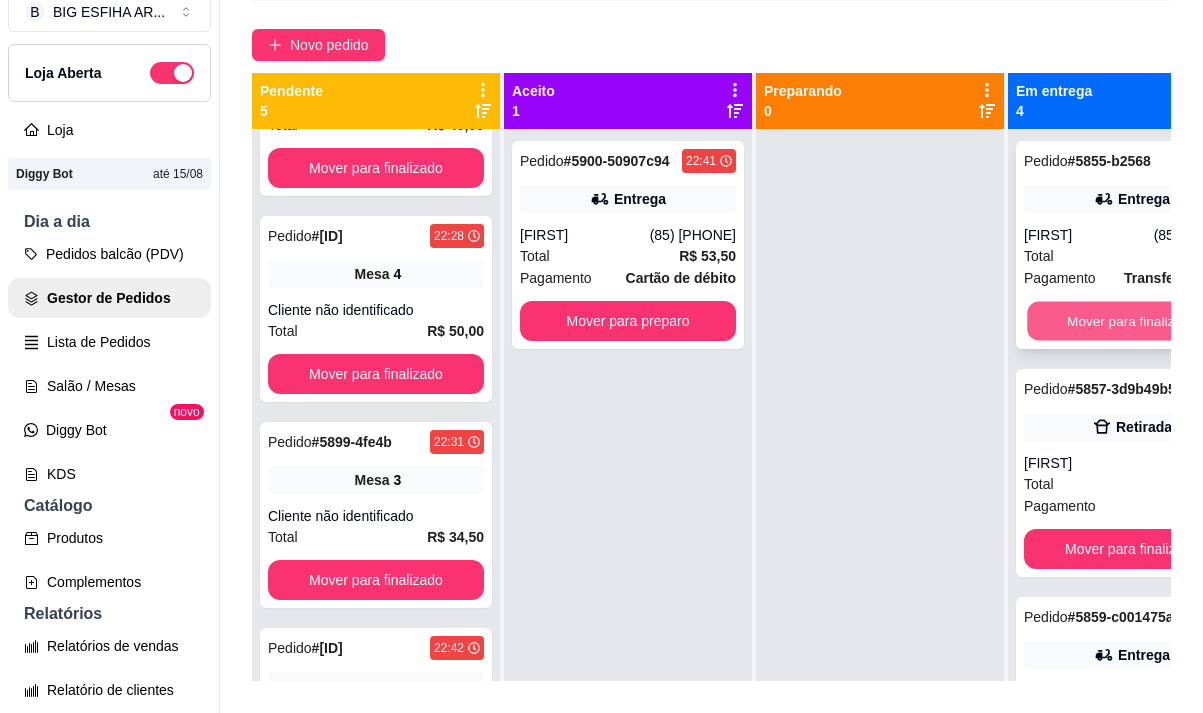 click on "Mover para finalizado" at bounding box center [1132, 321] 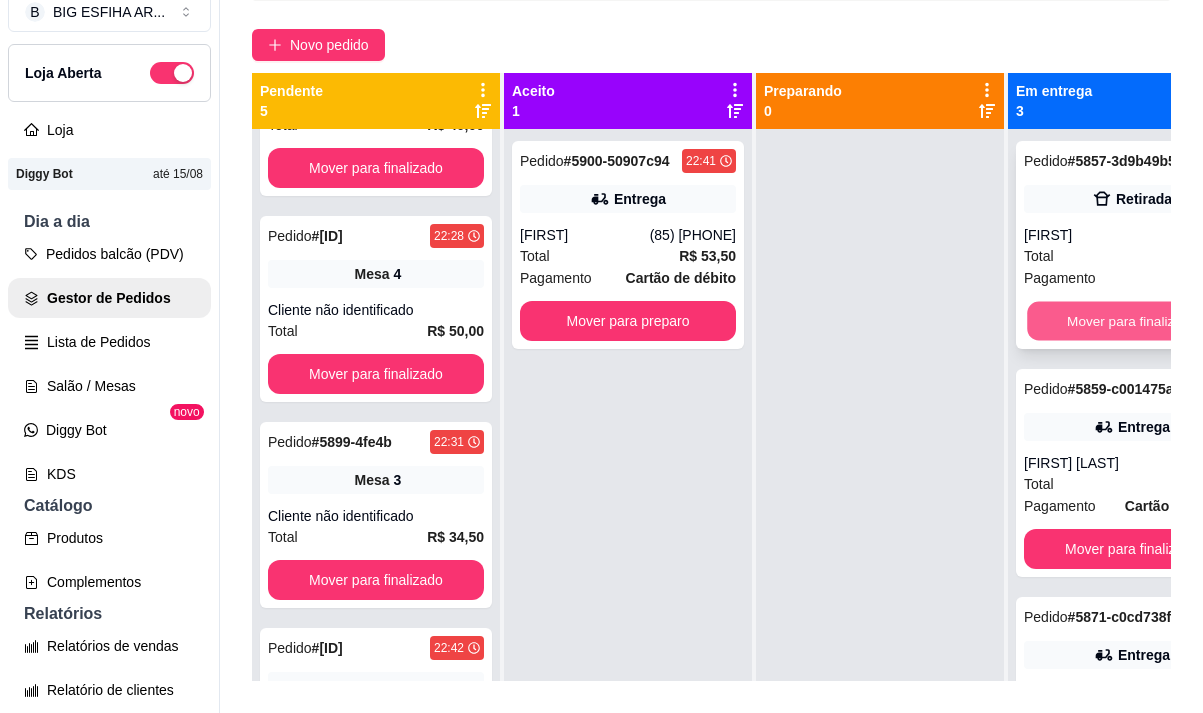 click on "Mover para finalizado" at bounding box center [1132, 321] 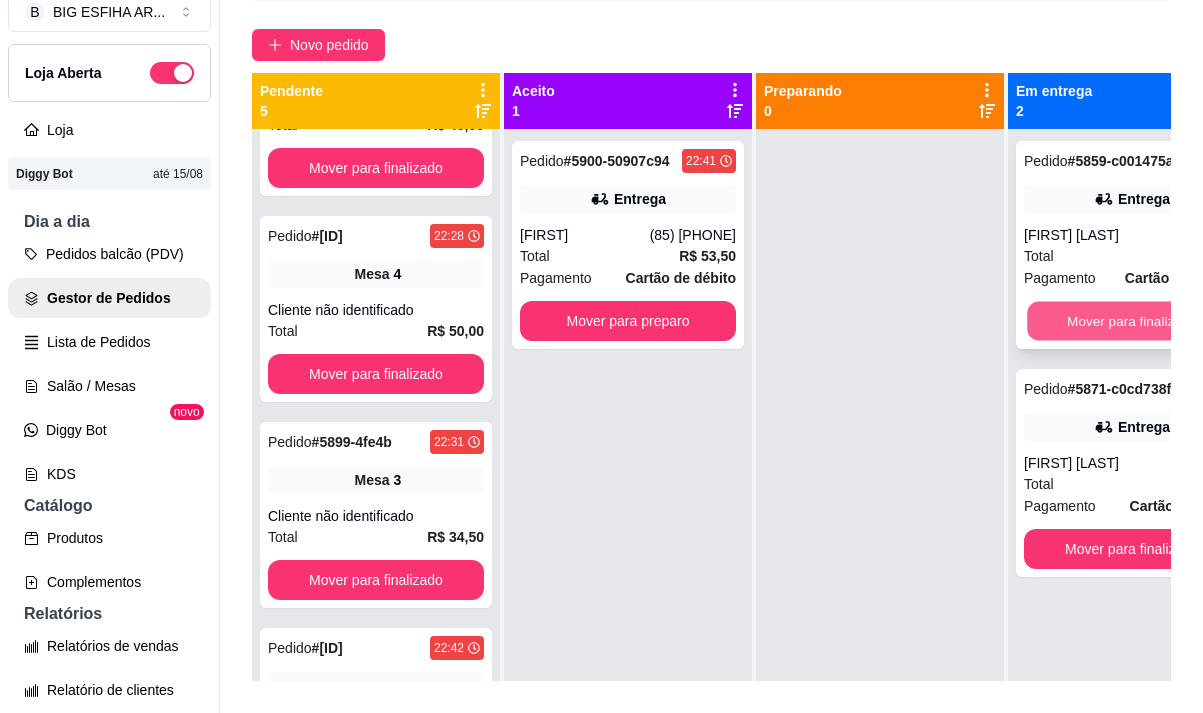 click on "Mover para finalizado" at bounding box center (1132, 321) 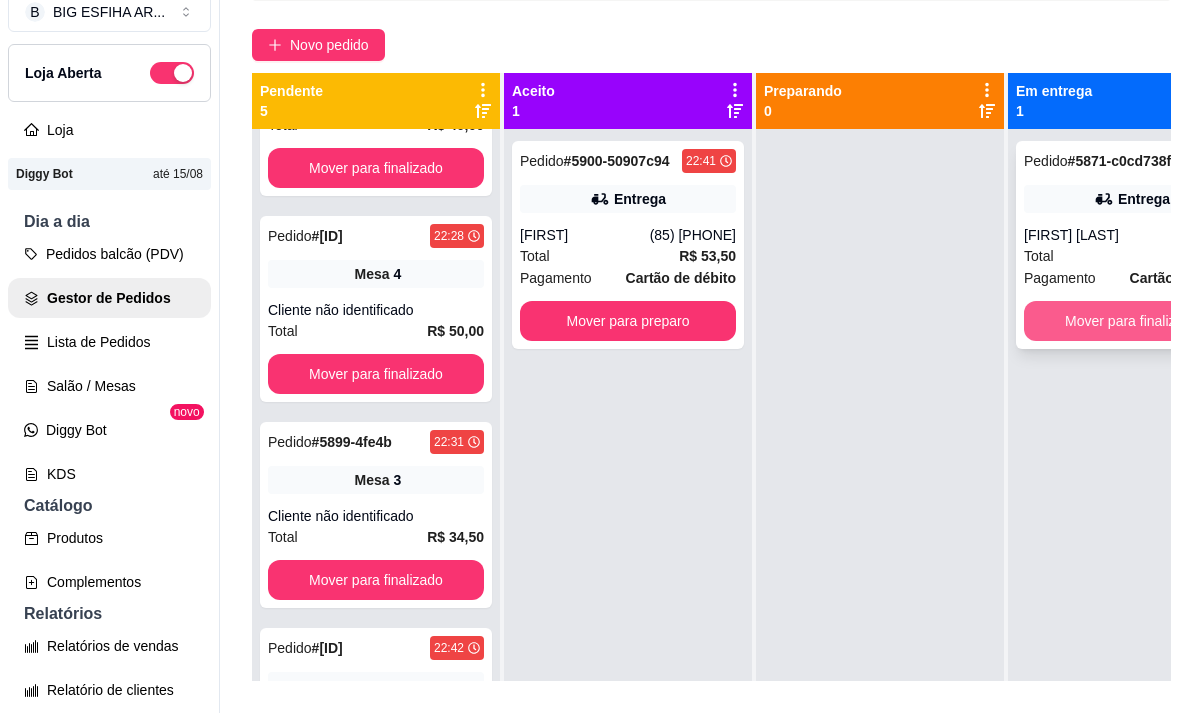 click on "Mover para finalizado" at bounding box center [1132, 321] 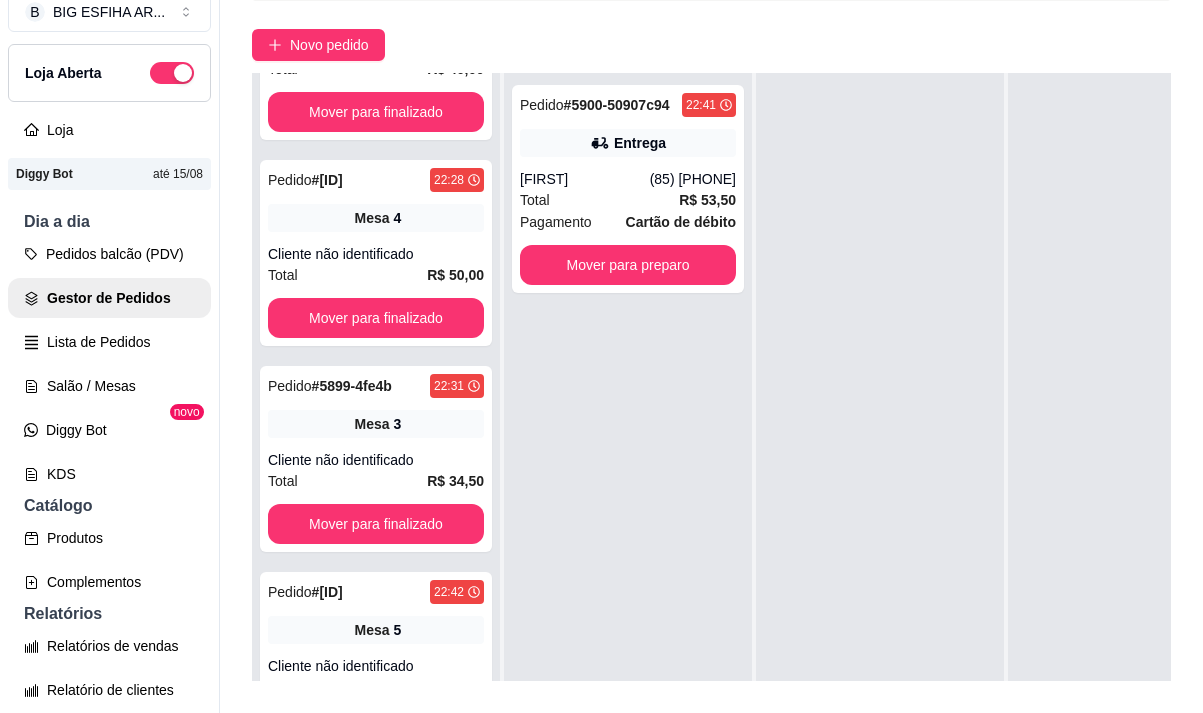 scroll, scrollTop: 0, scrollLeft: 0, axis: both 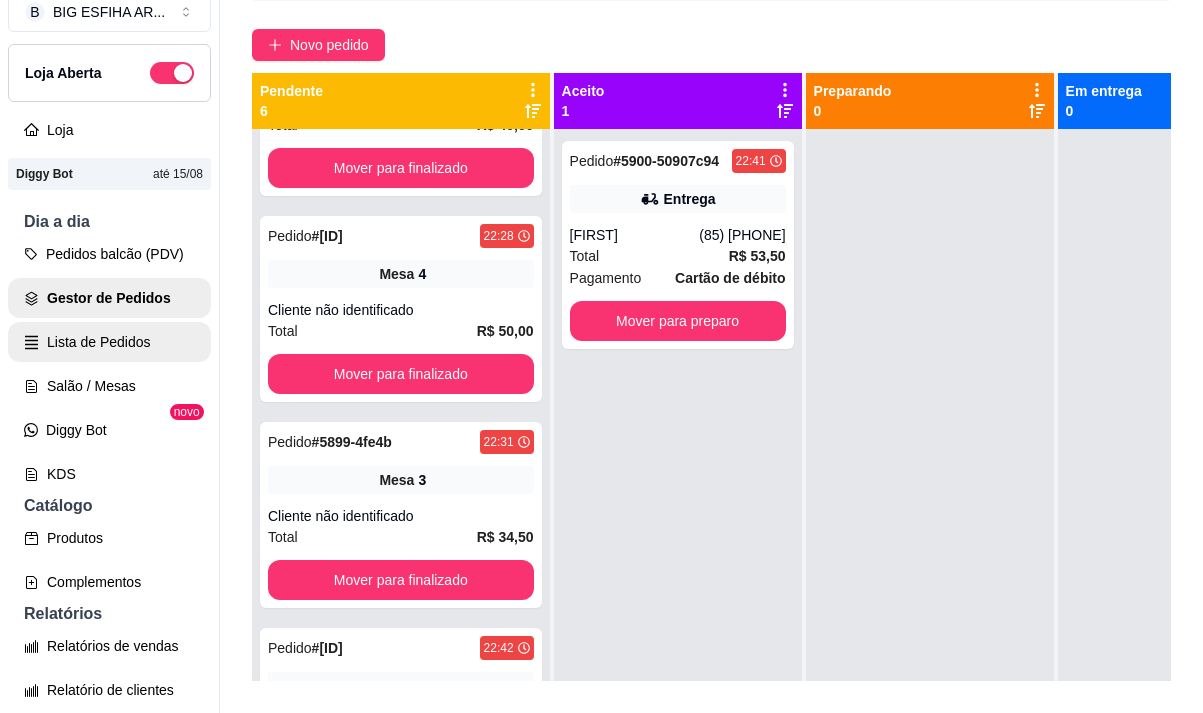 click on "Lista de Pedidos" at bounding box center (109, 342) 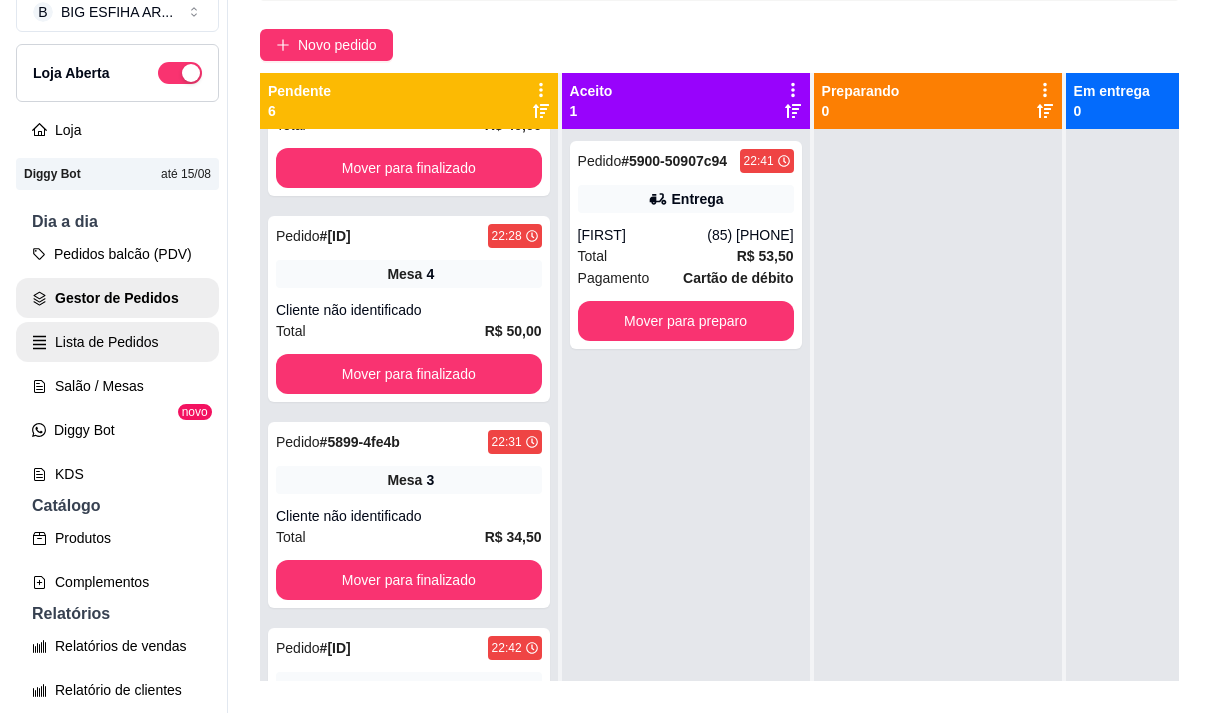 scroll, scrollTop: 0, scrollLeft: 0, axis: both 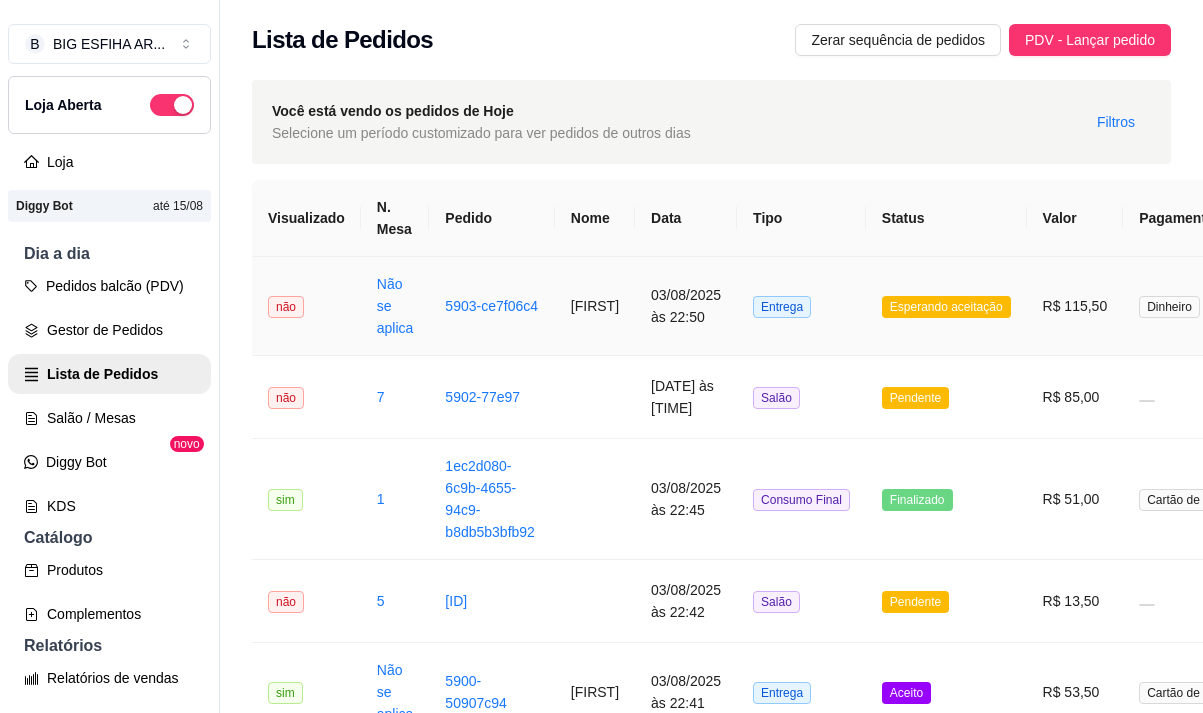 click on "Karine" at bounding box center [595, 306] 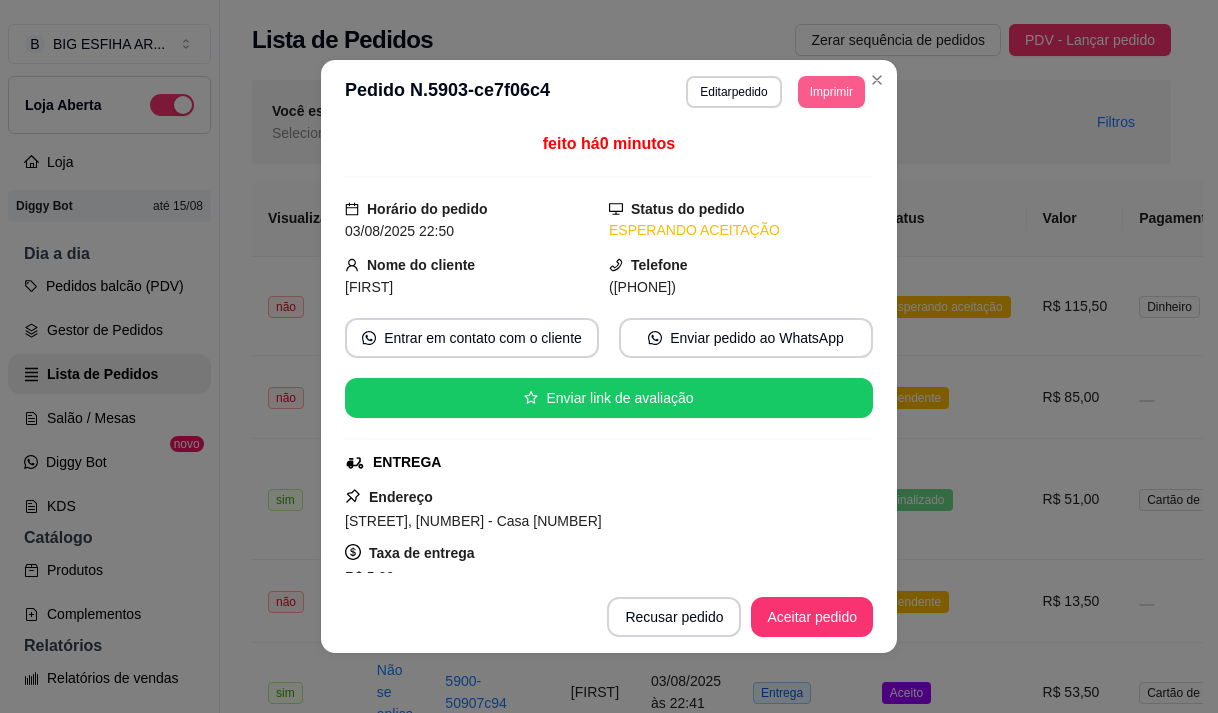 click on "Imprimir" at bounding box center [831, 92] 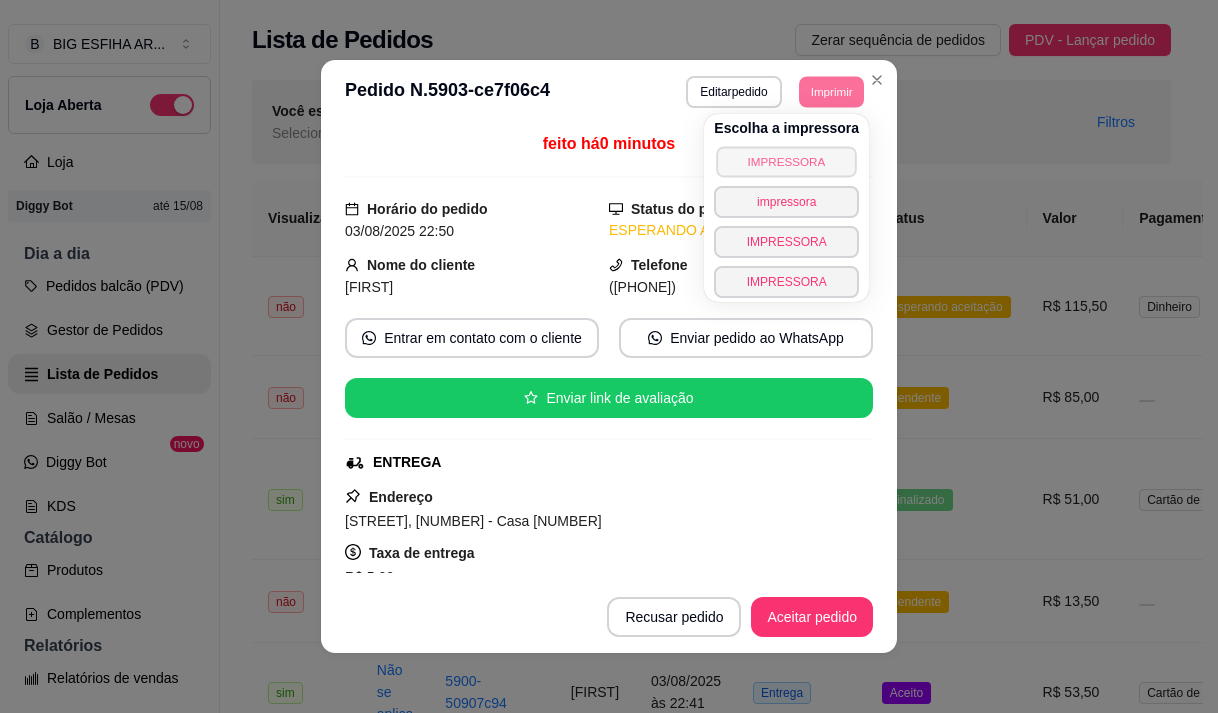 click on "IMPRESSORA" at bounding box center (787, 161) 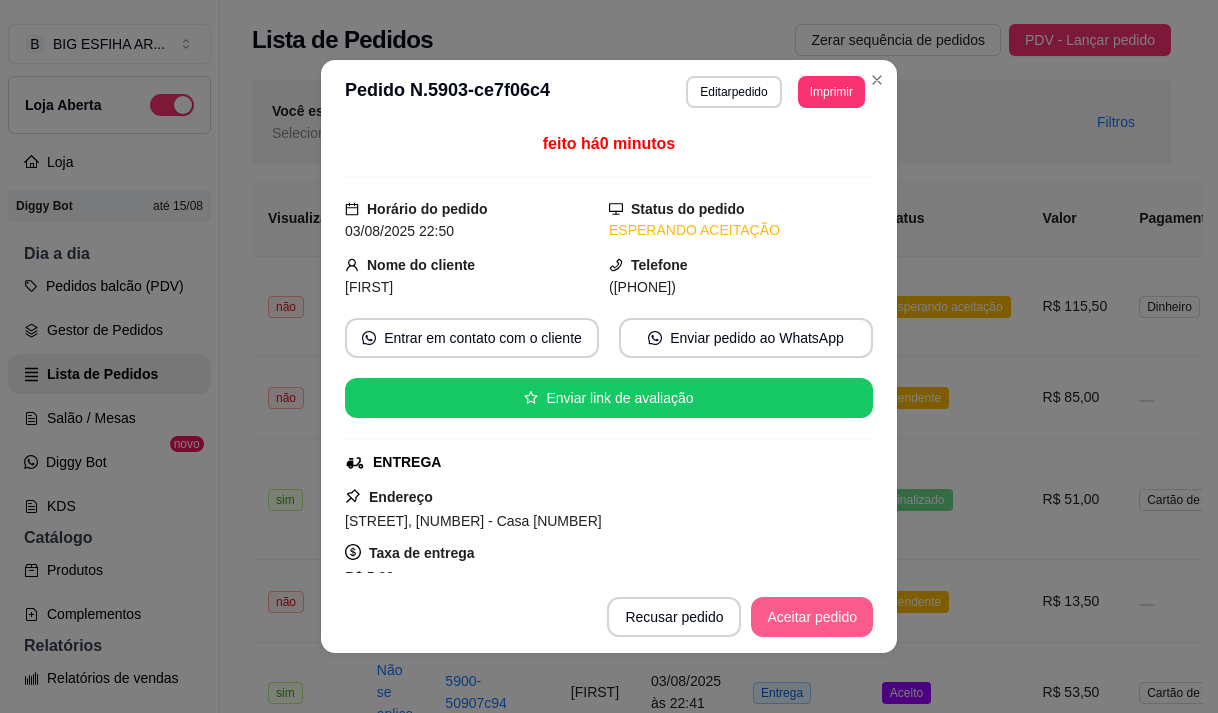 click on "Aceitar pedido" at bounding box center (812, 617) 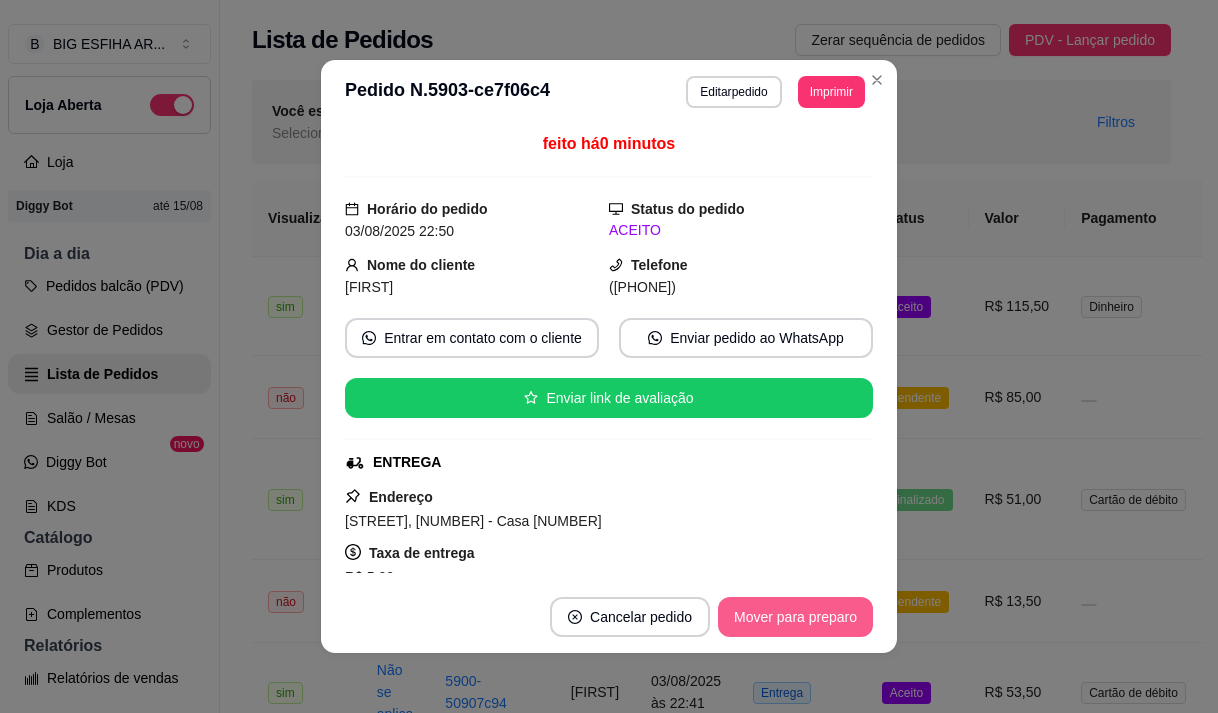 click on "Mover para preparo" at bounding box center (795, 617) 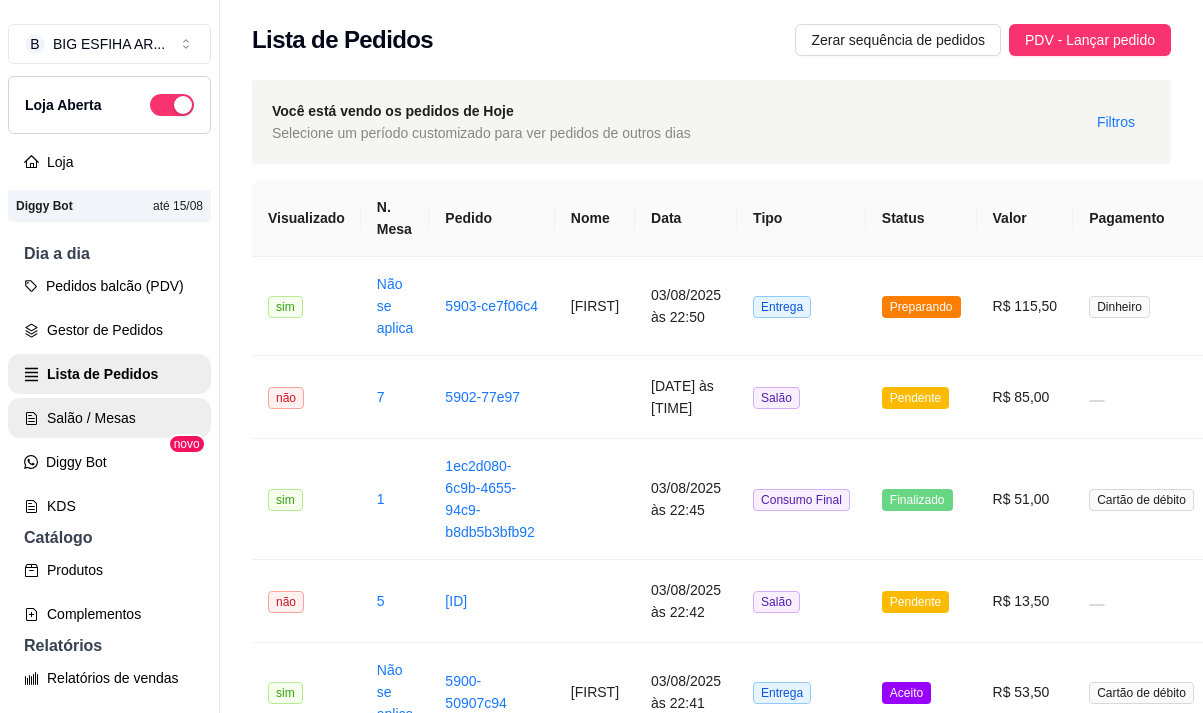 click on "Salão / Mesas" at bounding box center (109, 418) 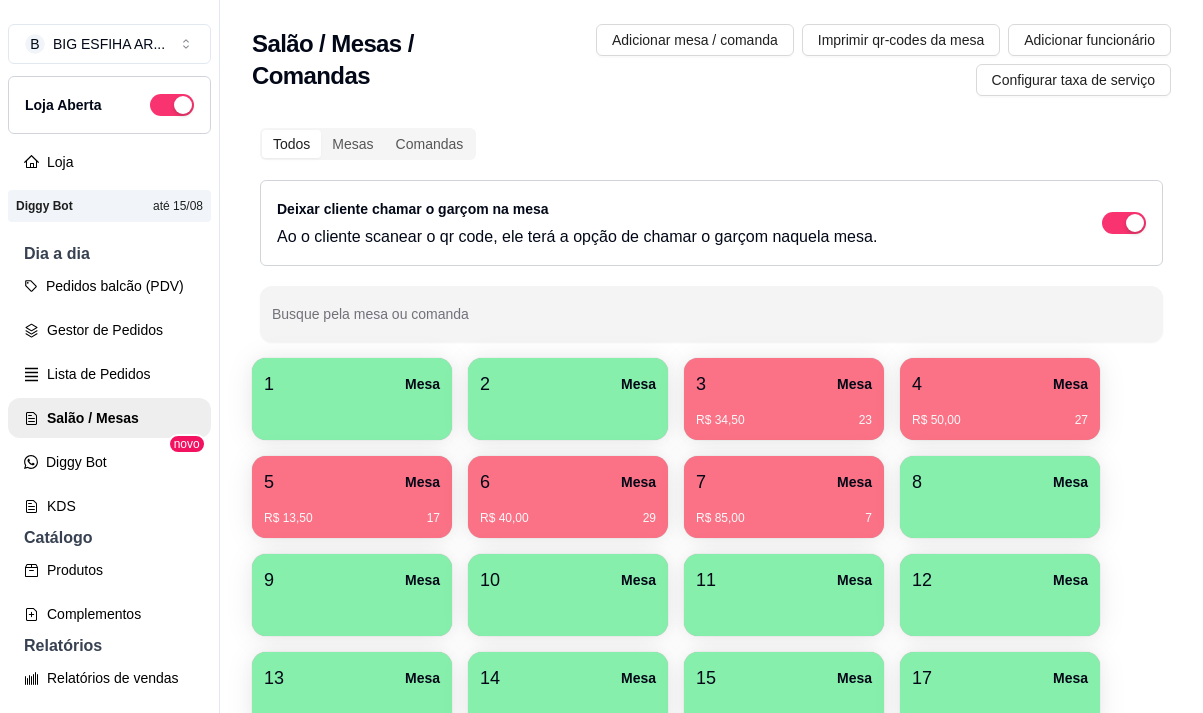 click on "7 Mesa" at bounding box center [784, 482] 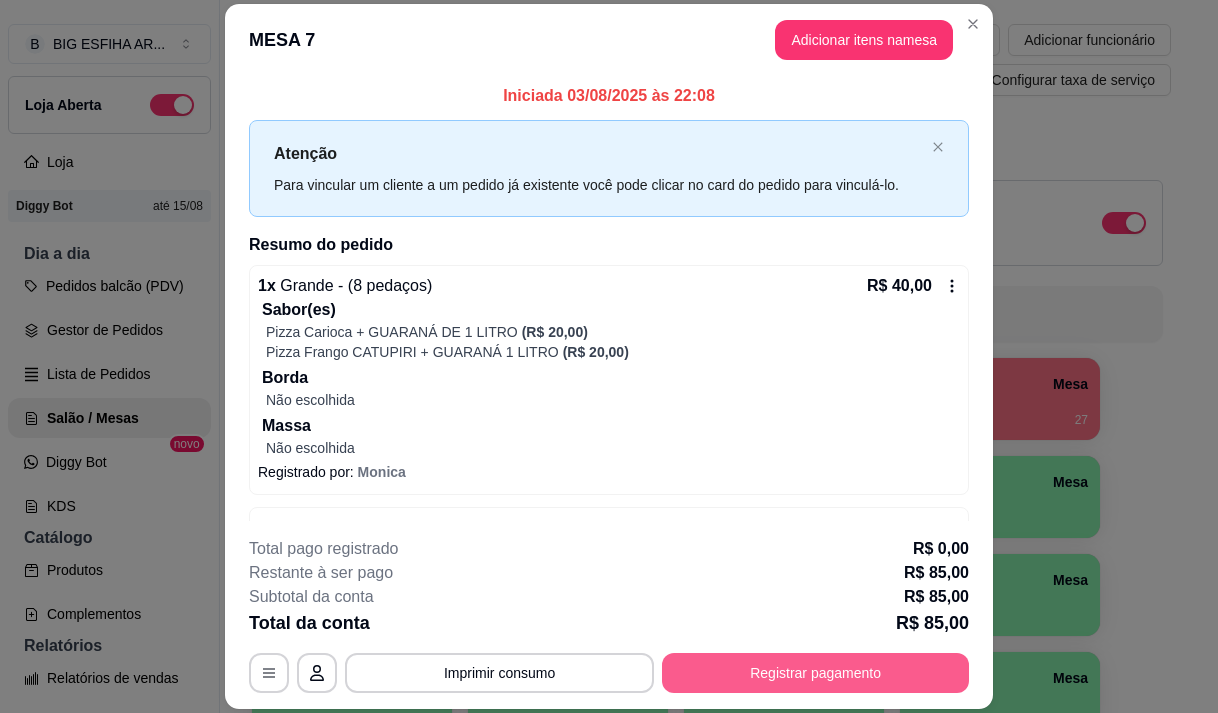click on "Registrar pagamento" at bounding box center (815, 673) 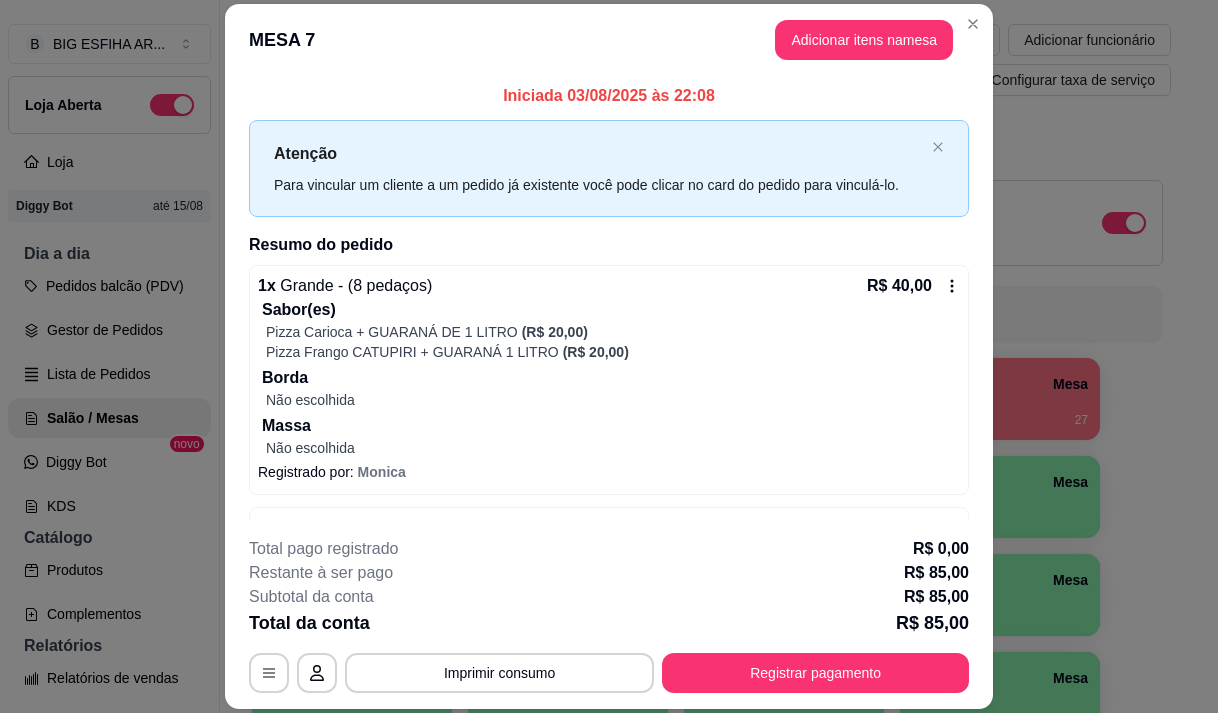 click on "Adicionar itens na  mesa" at bounding box center [864, 40] 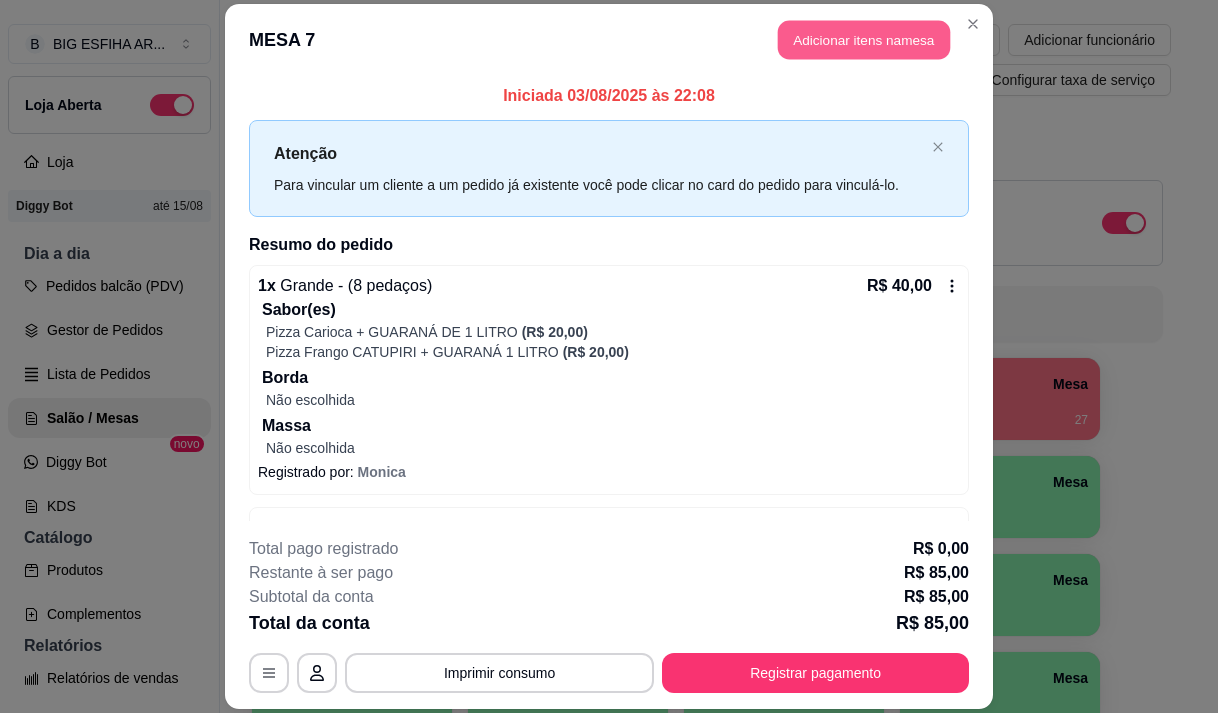 click on "Adicionar itens na  mesa" at bounding box center [864, 39] 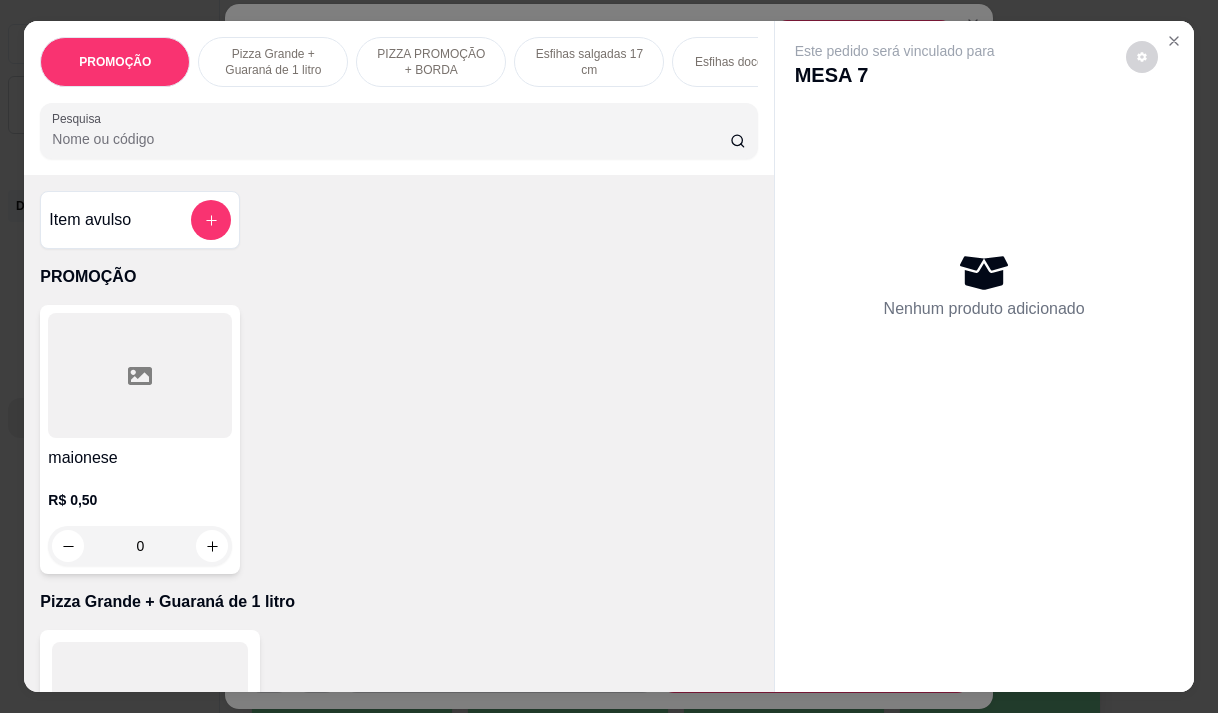 click on "Pesquisa" at bounding box center (391, 139) 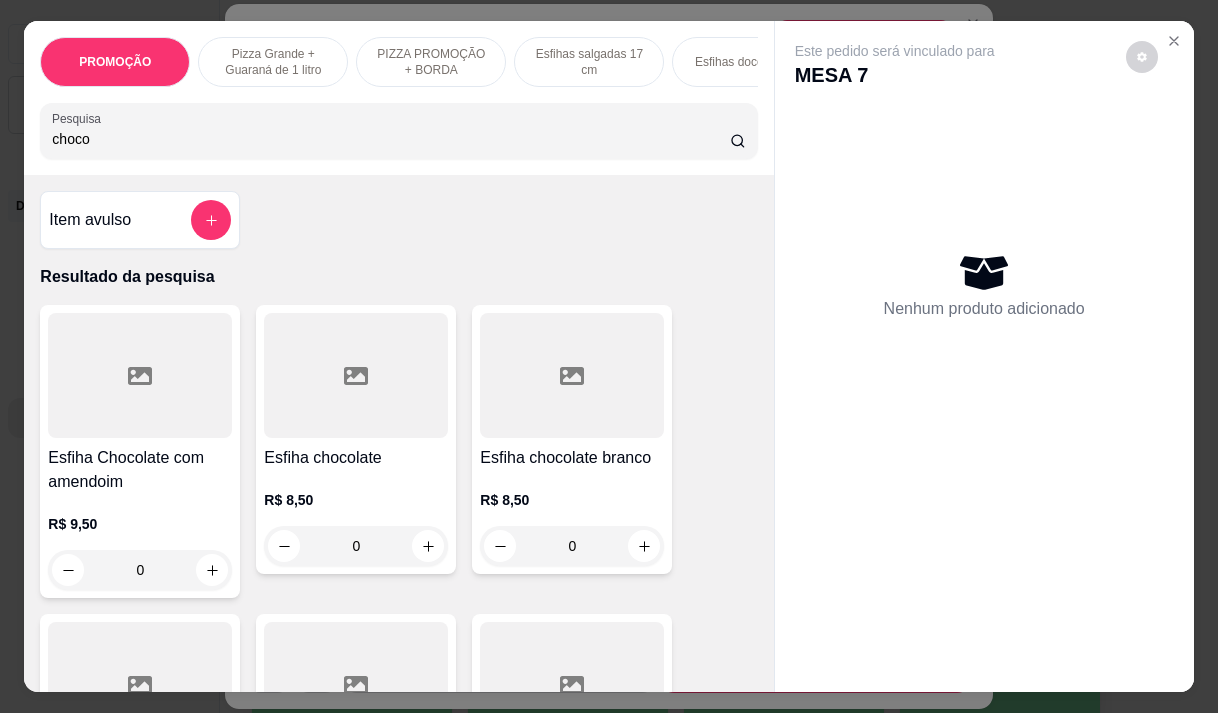 type on "choco" 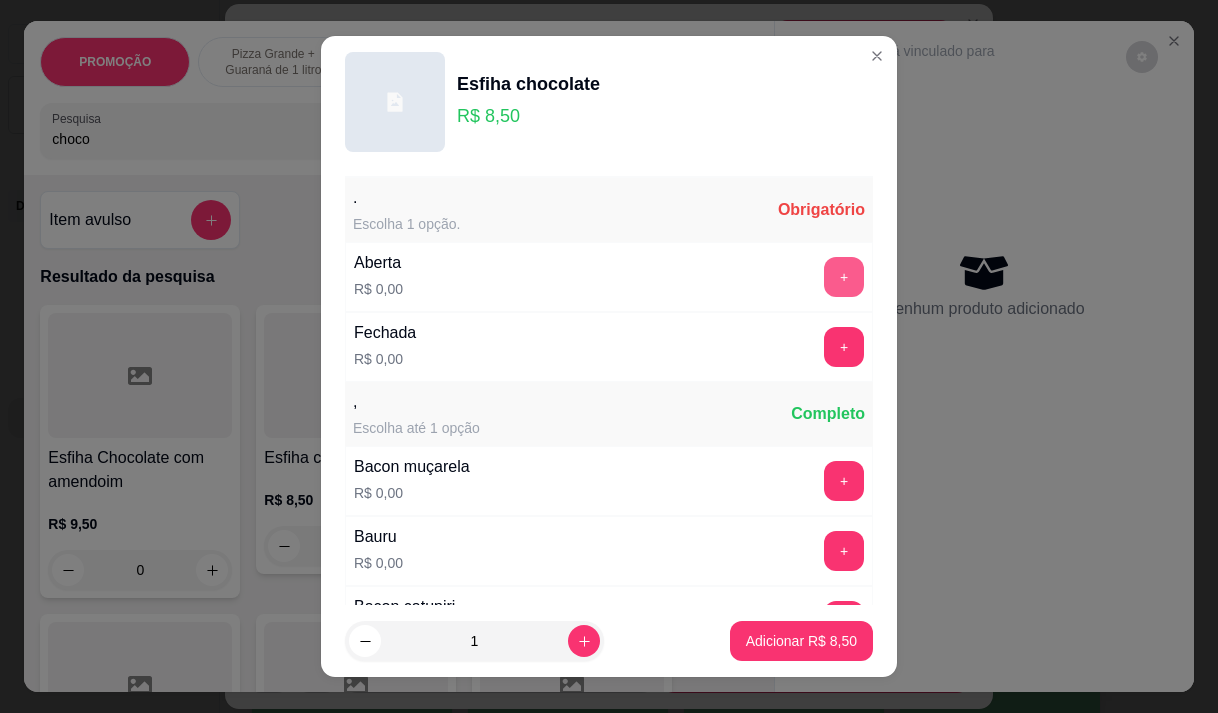 click on "+" at bounding box center [844, 277] 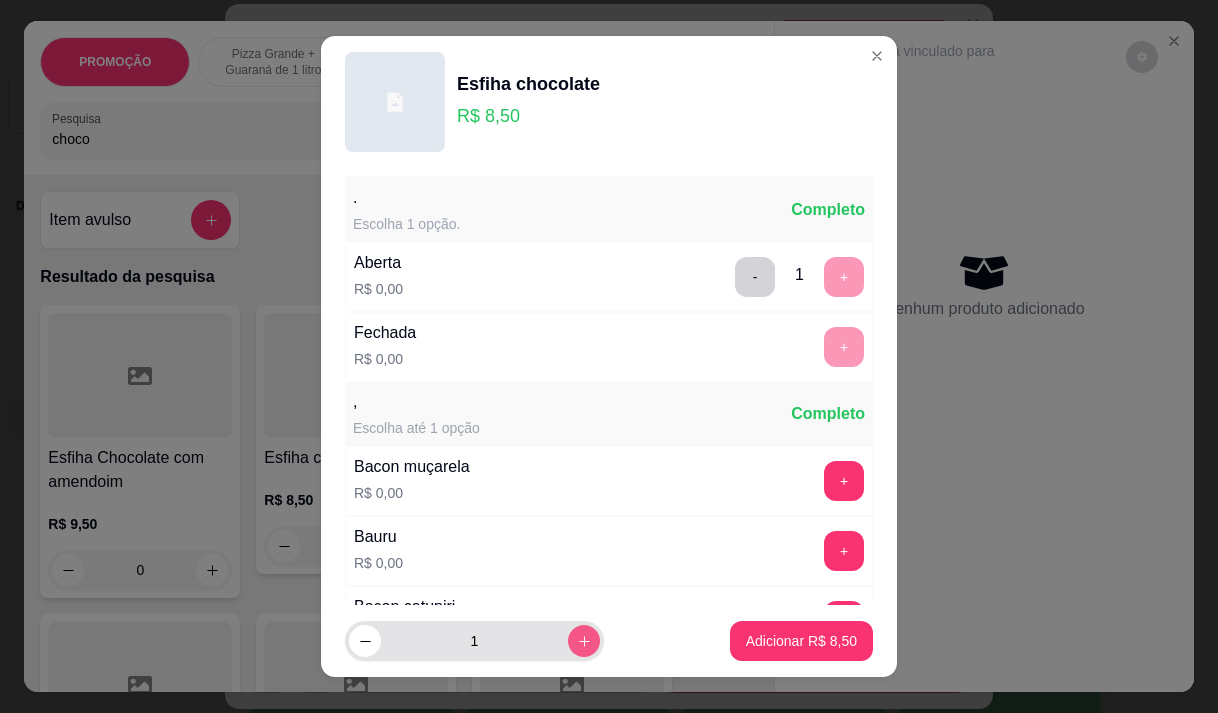 click at bounding box center [584, 641] 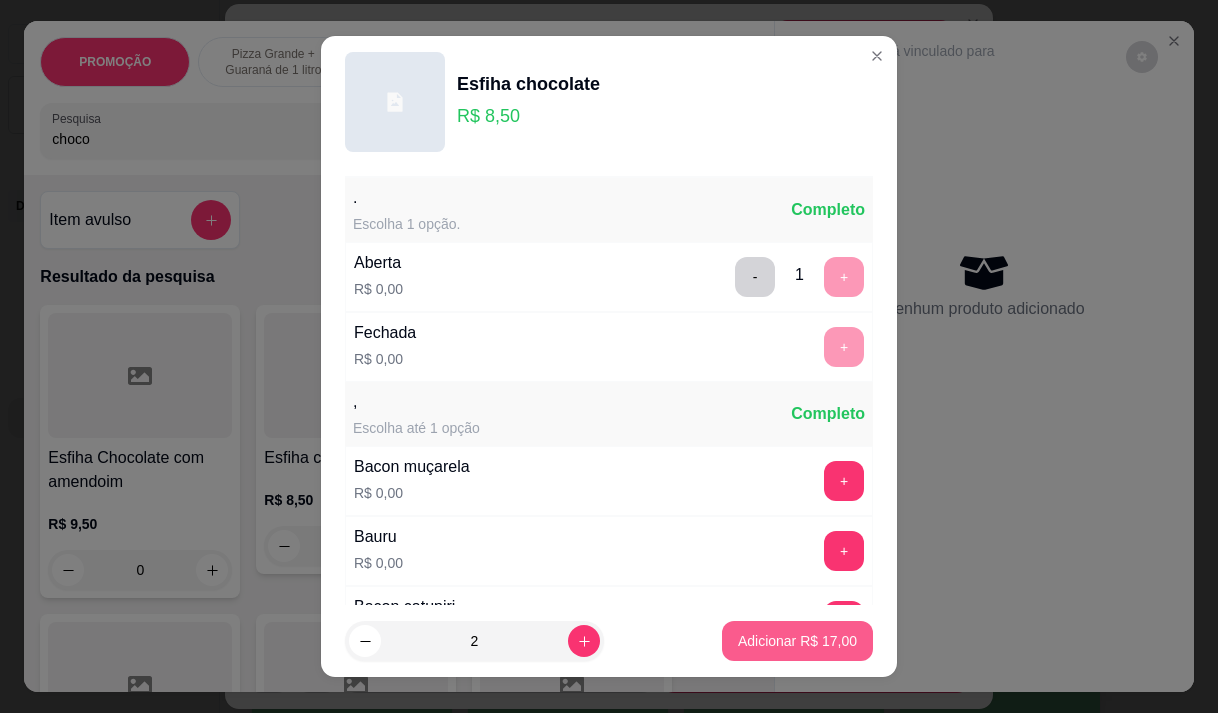 click on "Adicionar   R$ 17,00" at bounding box center [797, 641] 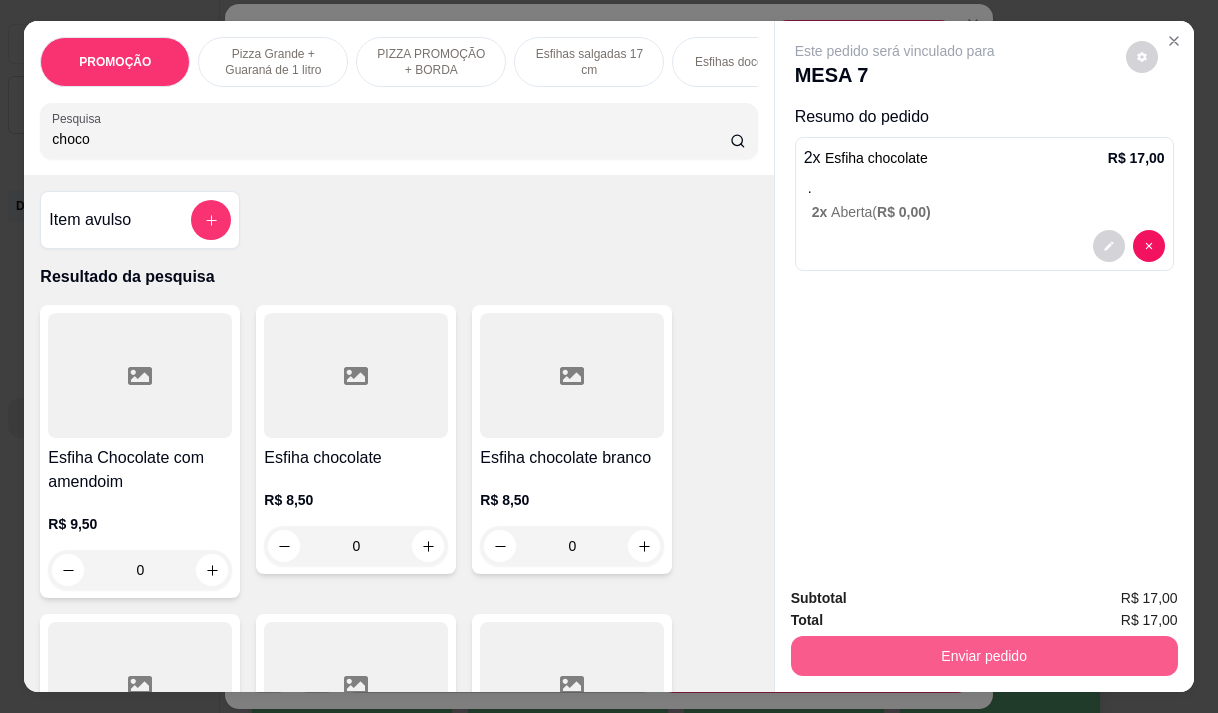click on "Enviar pedido" at bounding box center [984, 656] 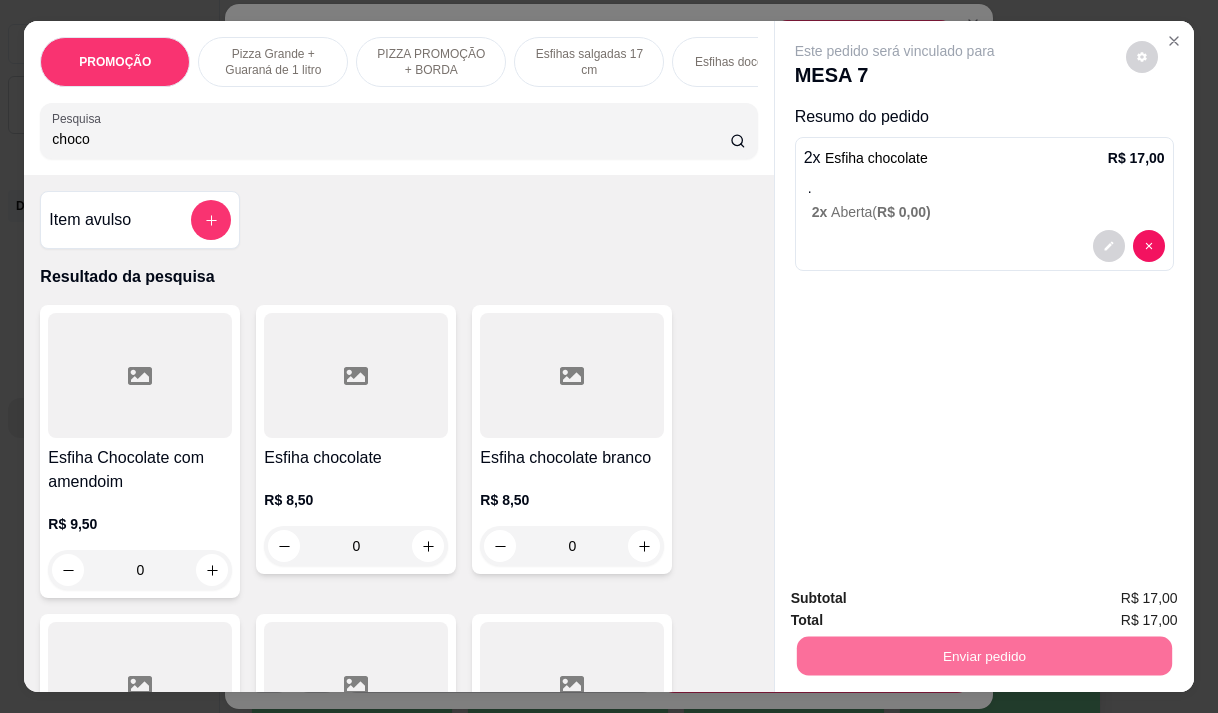 click on "Não registrar e enviar pedido" at bounding box center (918, 598) 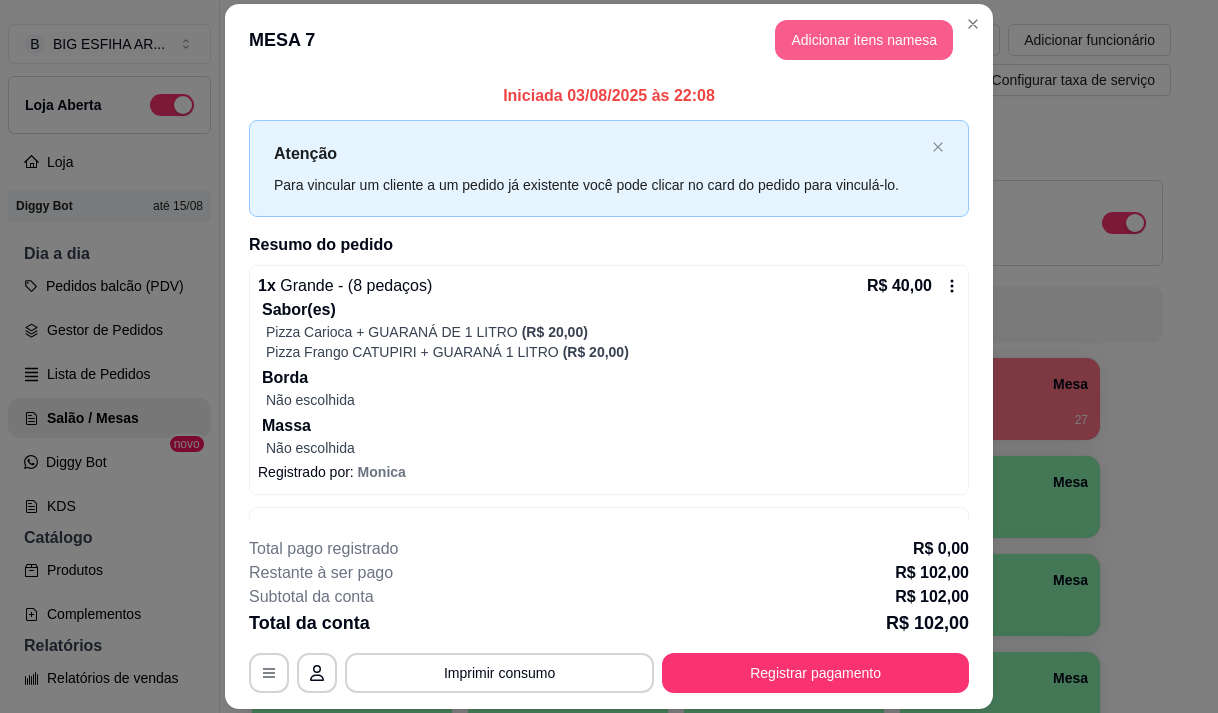 click on "Adicionar itens na  mesa" at bounding box center (864, 40) 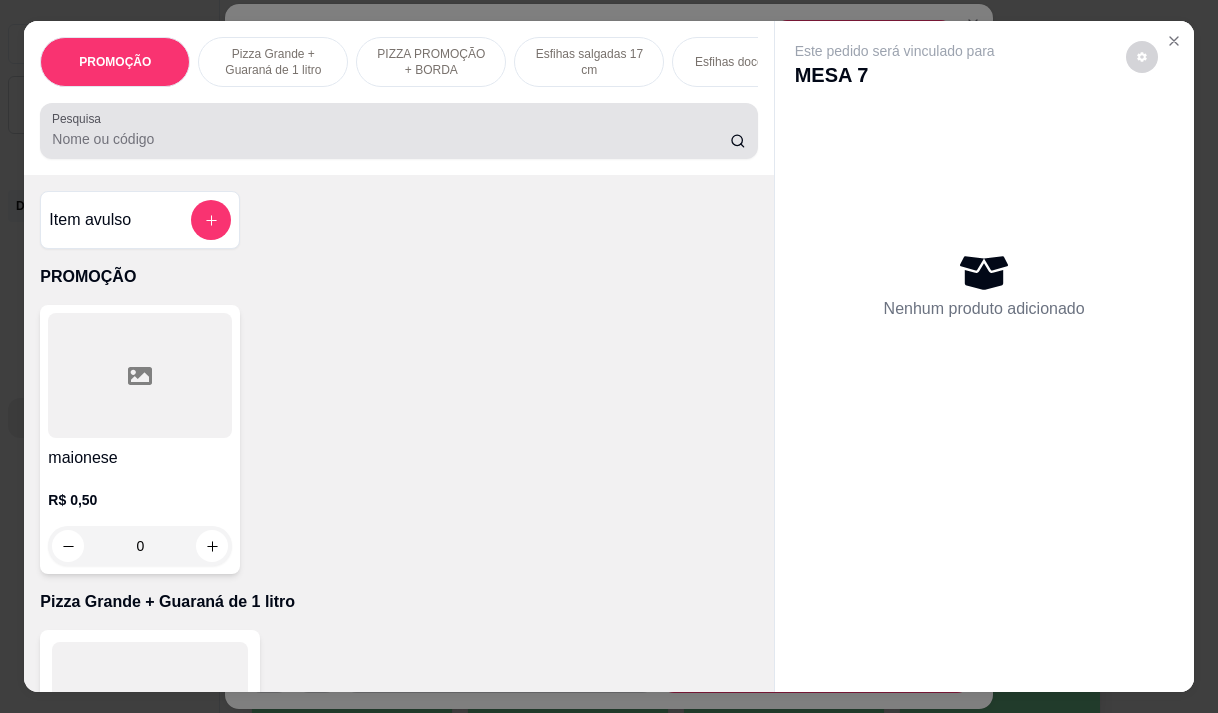 click at bounding box center [398, 131] 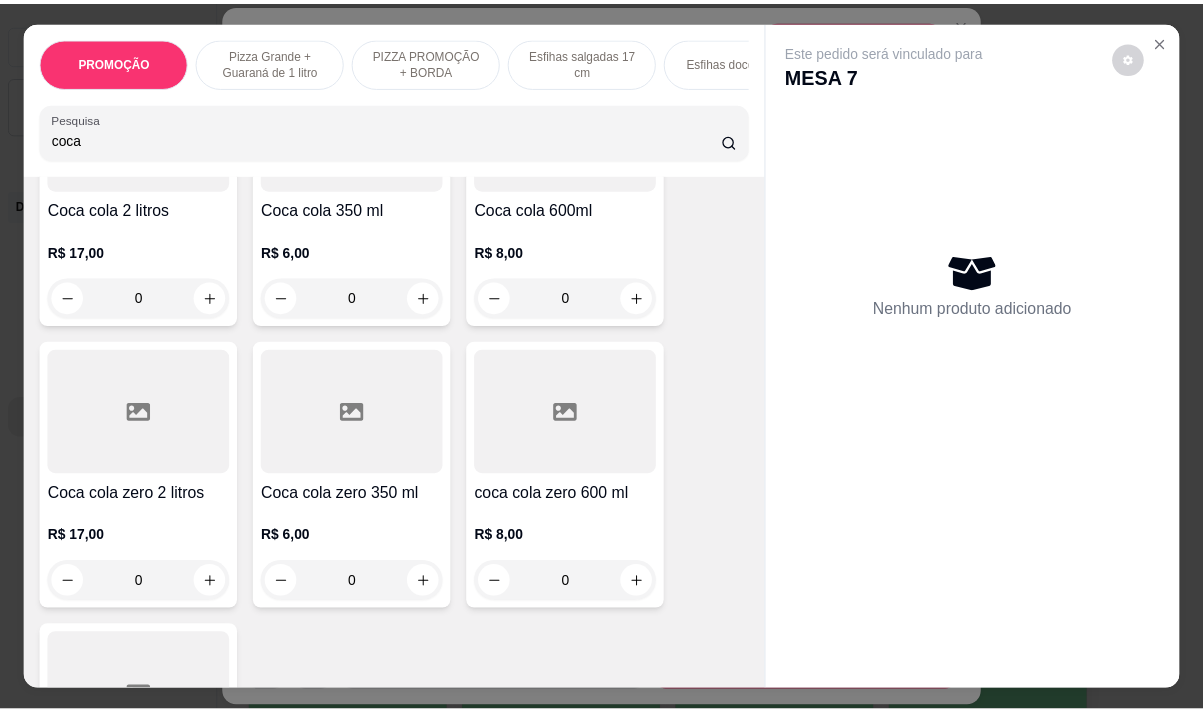 scroll, scrollTop: 300, scrollLeft: 0, axis: vertical 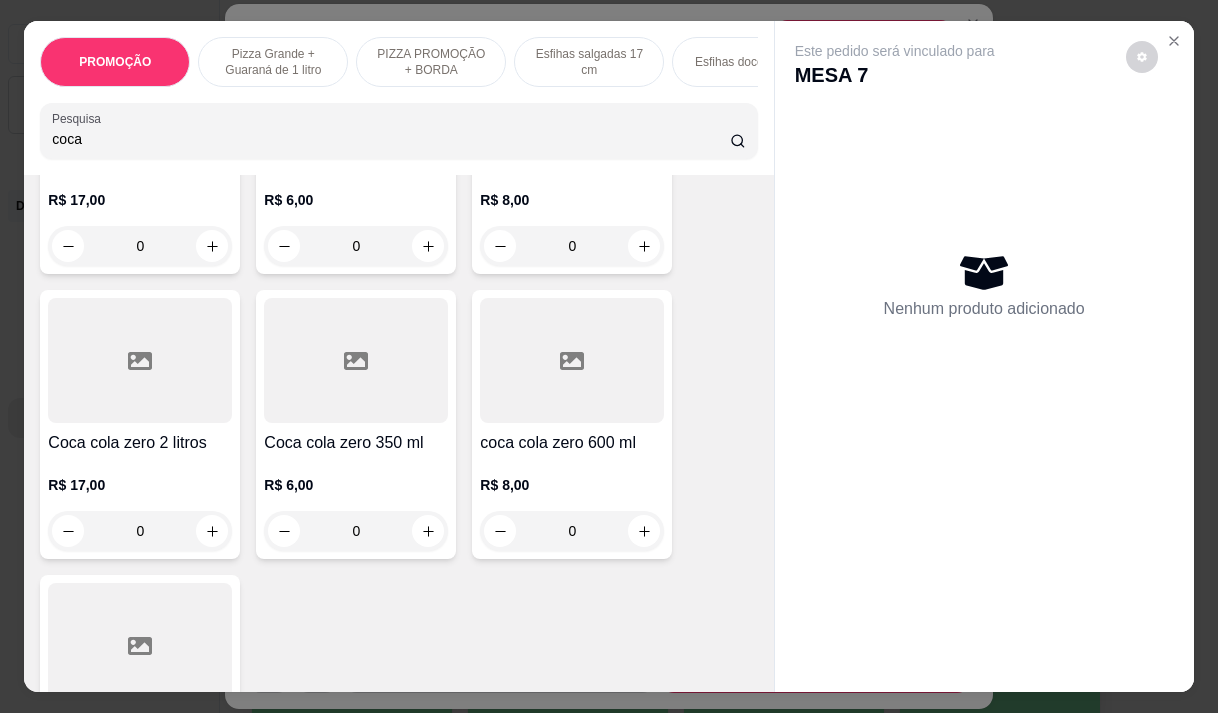 type on "coca" 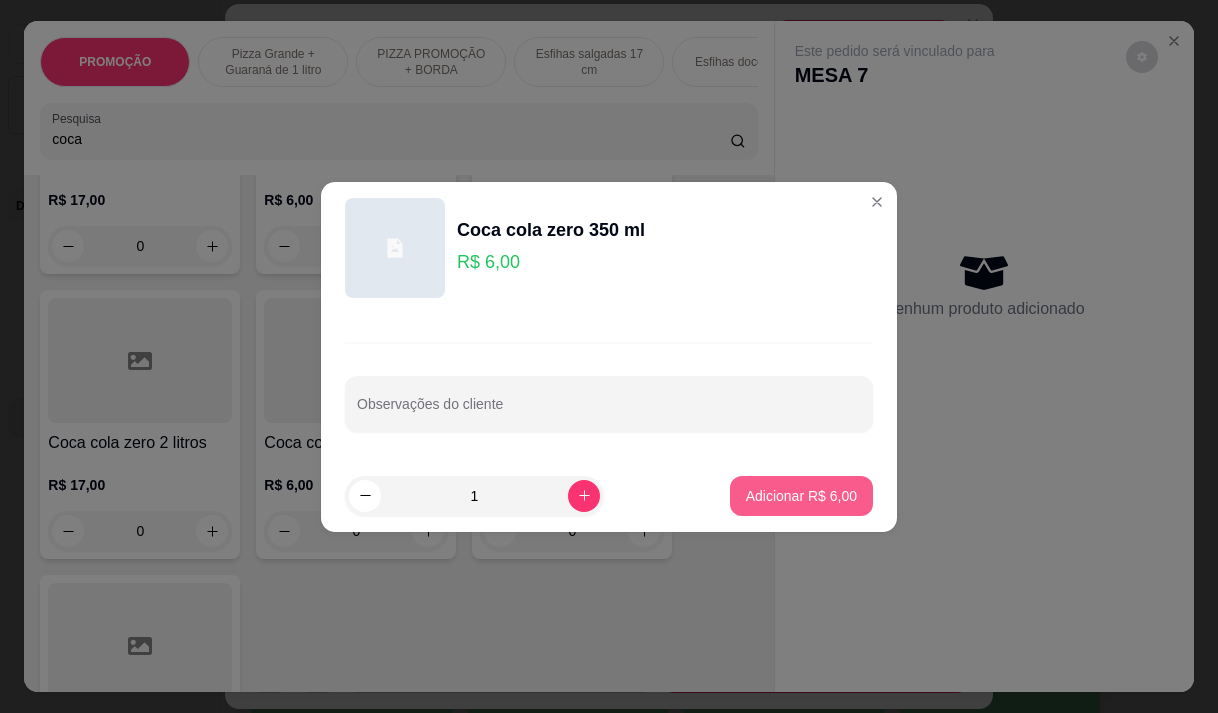 click on "Adicionar   R$ 6,00" at bounding box center (801, 496) 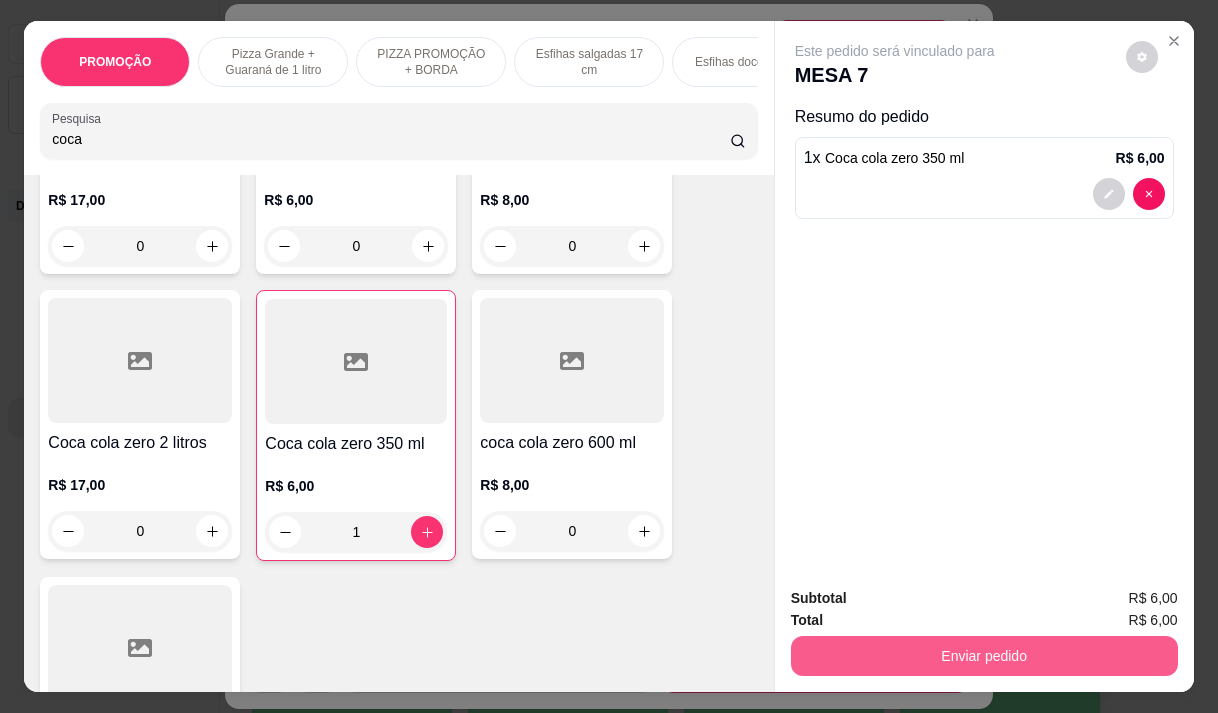 click on "Enviar pedido" at bounding box center [984, 656] 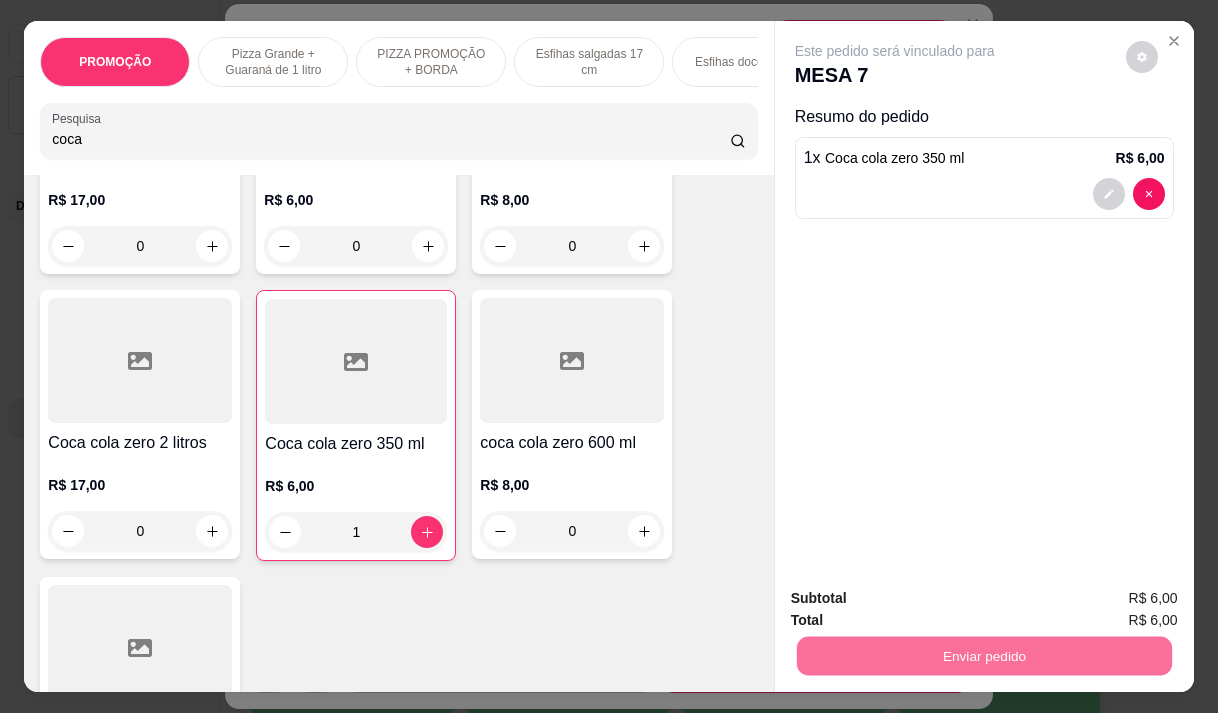 click on "Não registrar e enviar pedido" at bounding box center (918, 599) 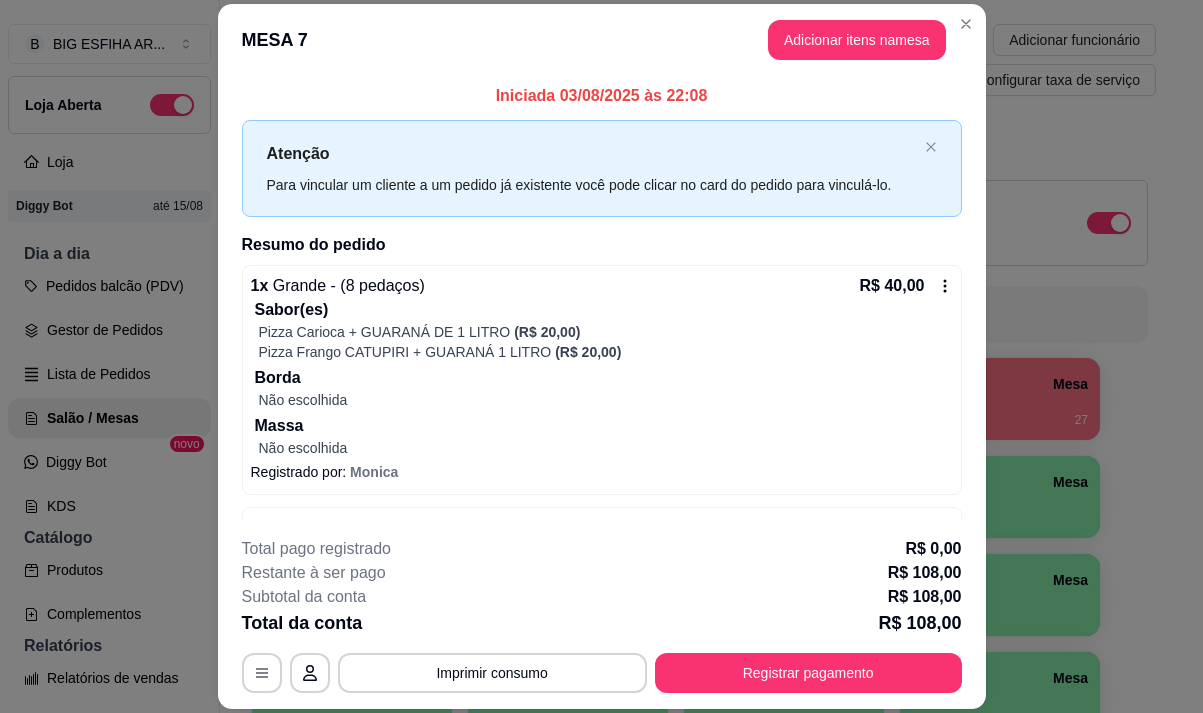 type 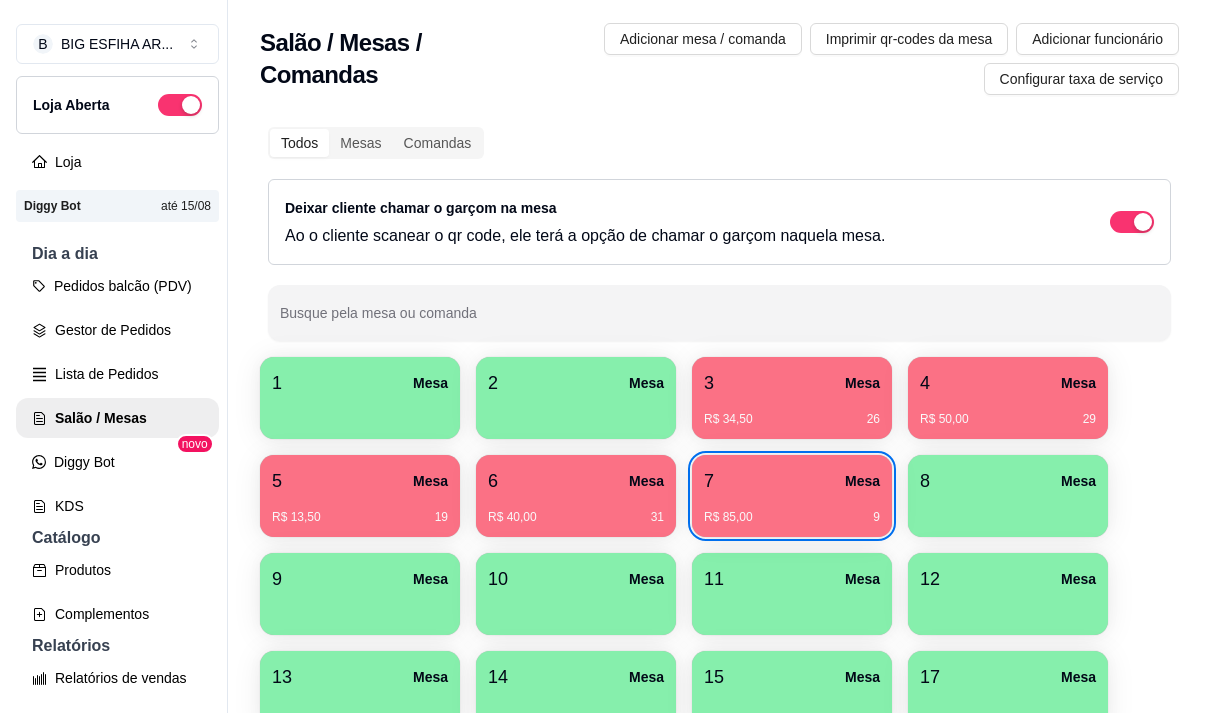 scroll, scrollTop: 0, scrollLeft: 0, axis: both 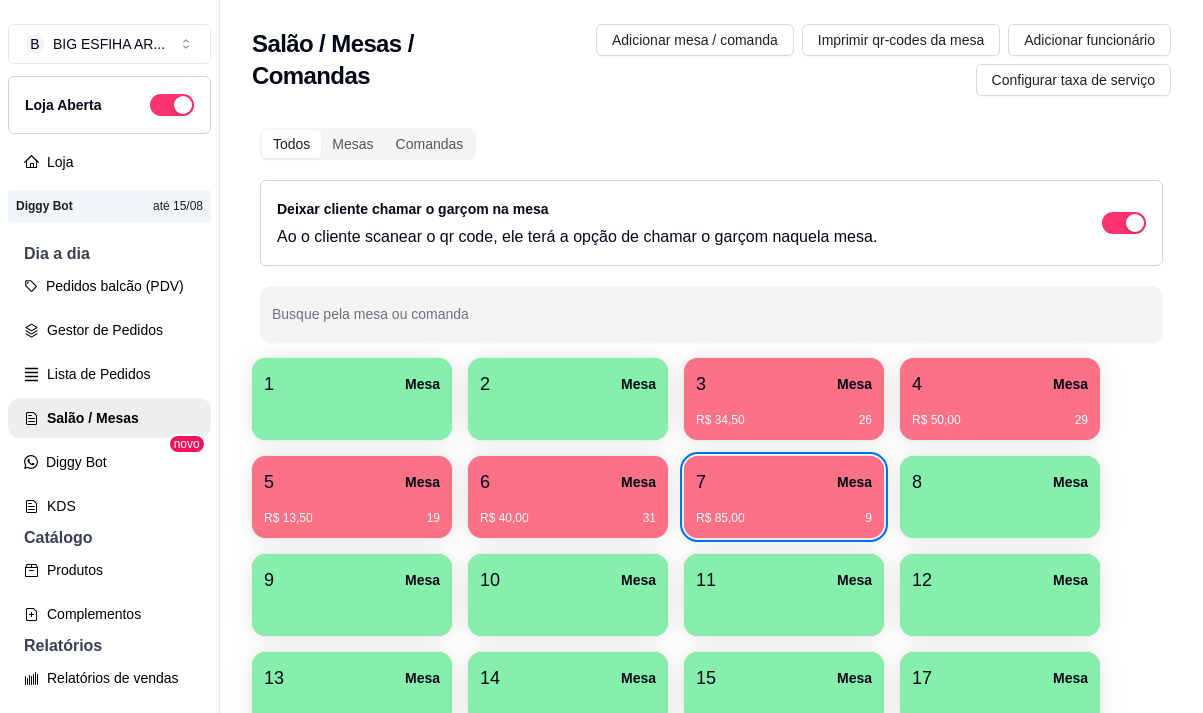 click on "R$ 50,00 29" at bounding box center [1000, 413] 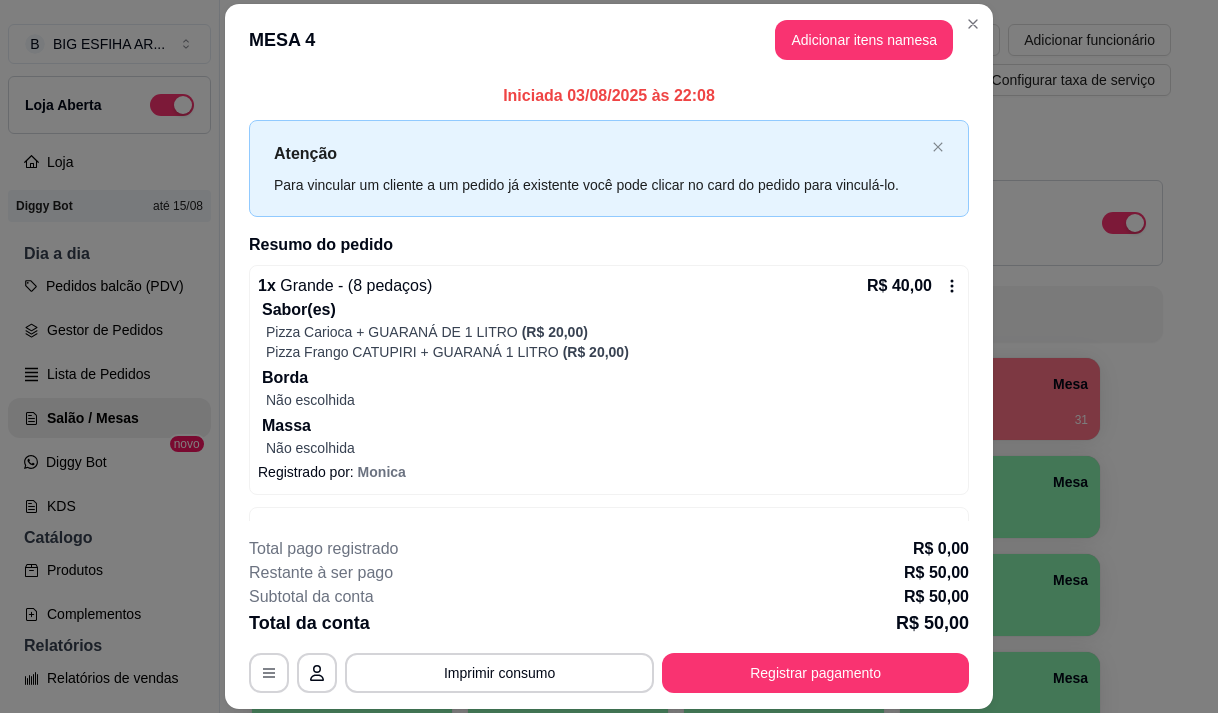 scroll, scrollTop: 63, scrollLeft: 0, axis: vertical 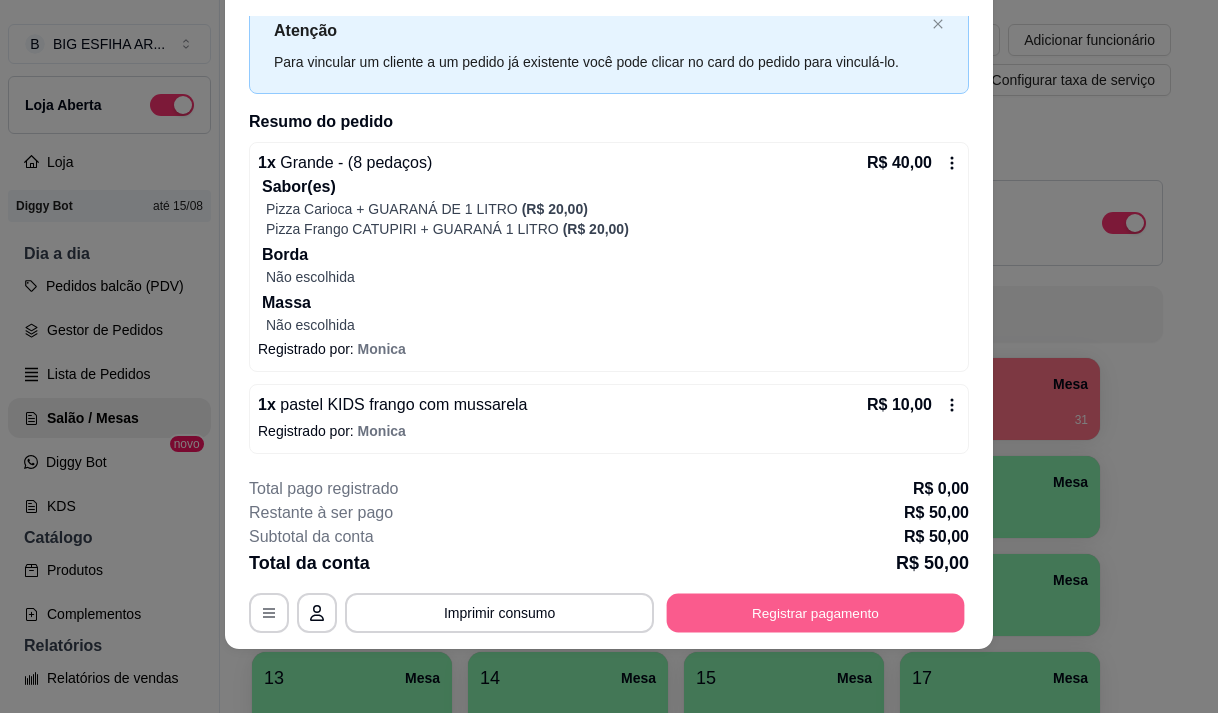 click on "Registrar pagamento" at bounding box center [816, 613] 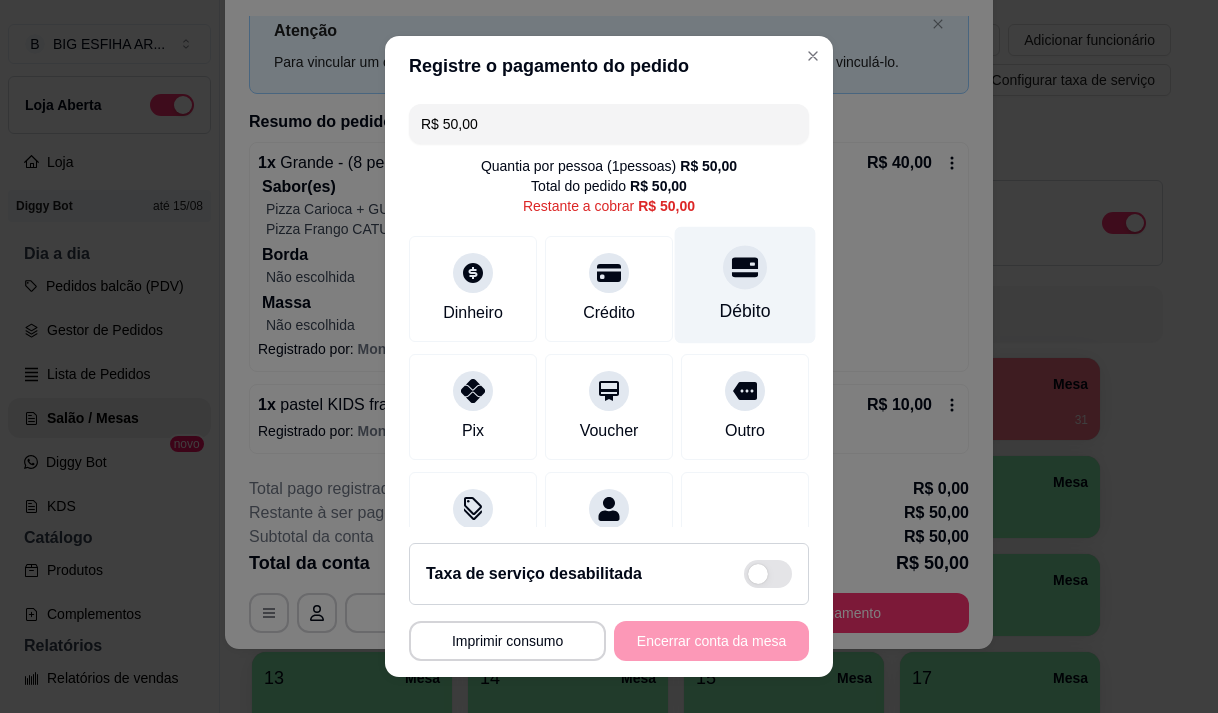 click on "Débito" at bounding box center (745, 284) 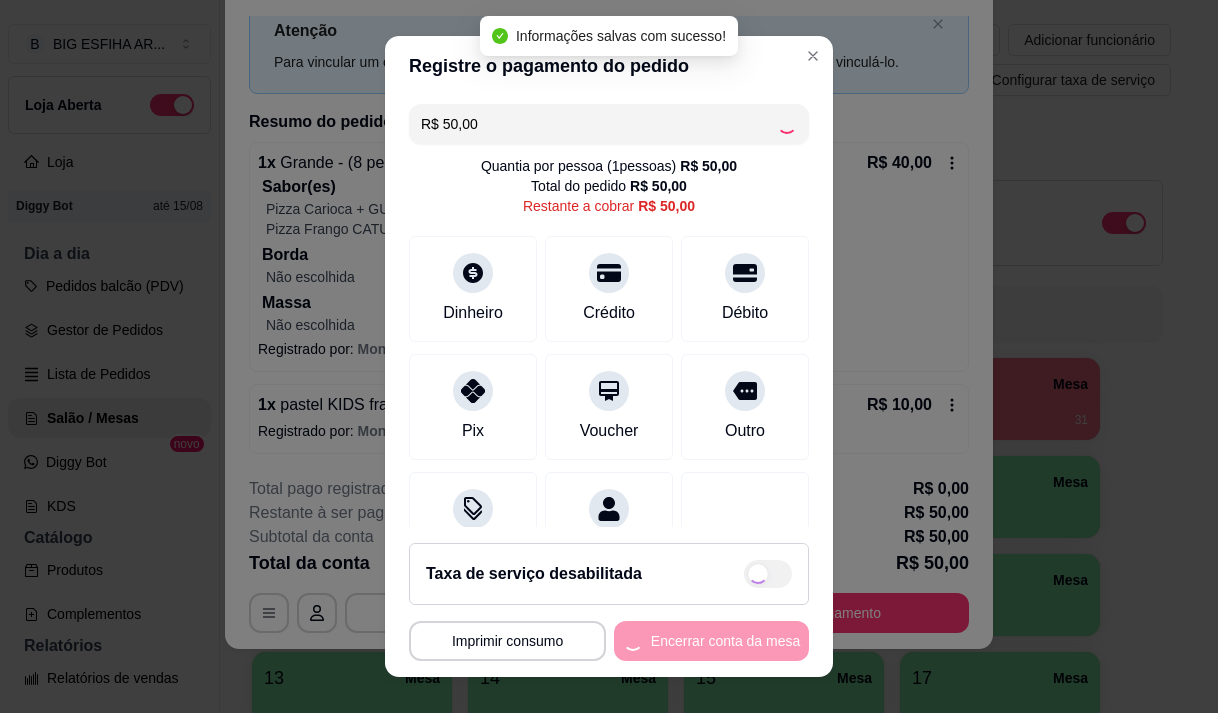 type on "R$ 0,00" 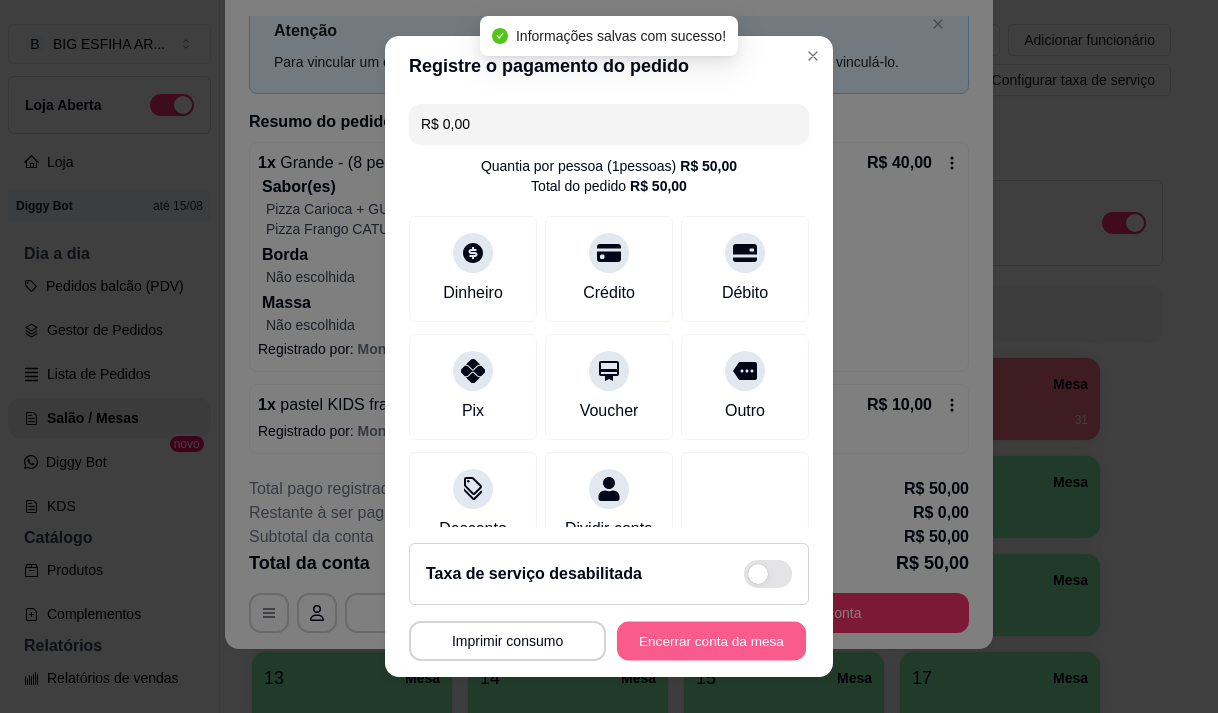 click on "Encerrar conta da mesa" at bounding box center [711, 641] 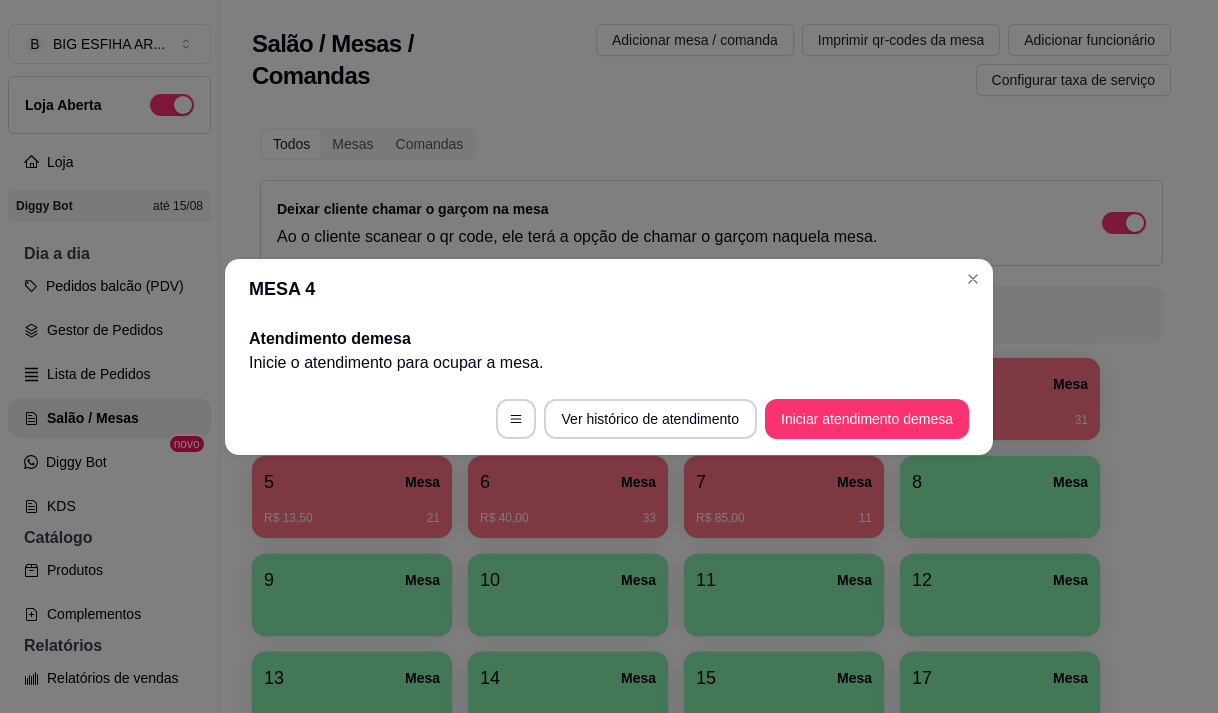 scroll, scrollTop: 0, scrollLeft: 0, axis: both 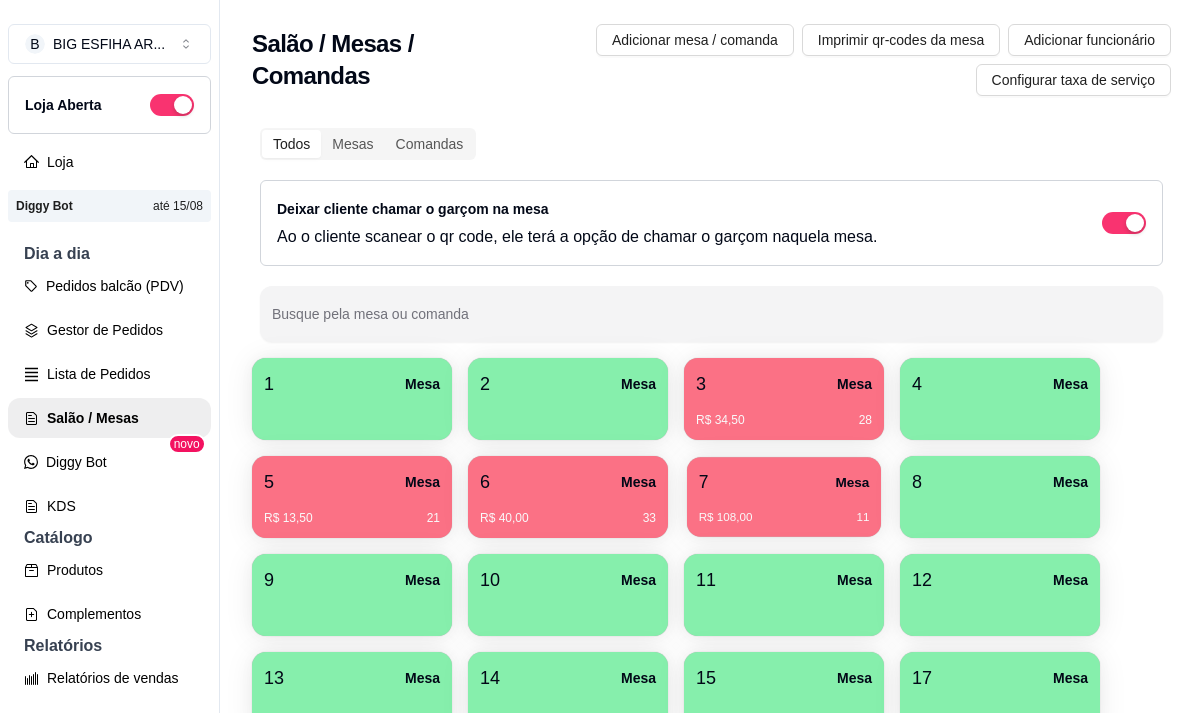 click on "7 Mesa" at bounding box center [784, 482] 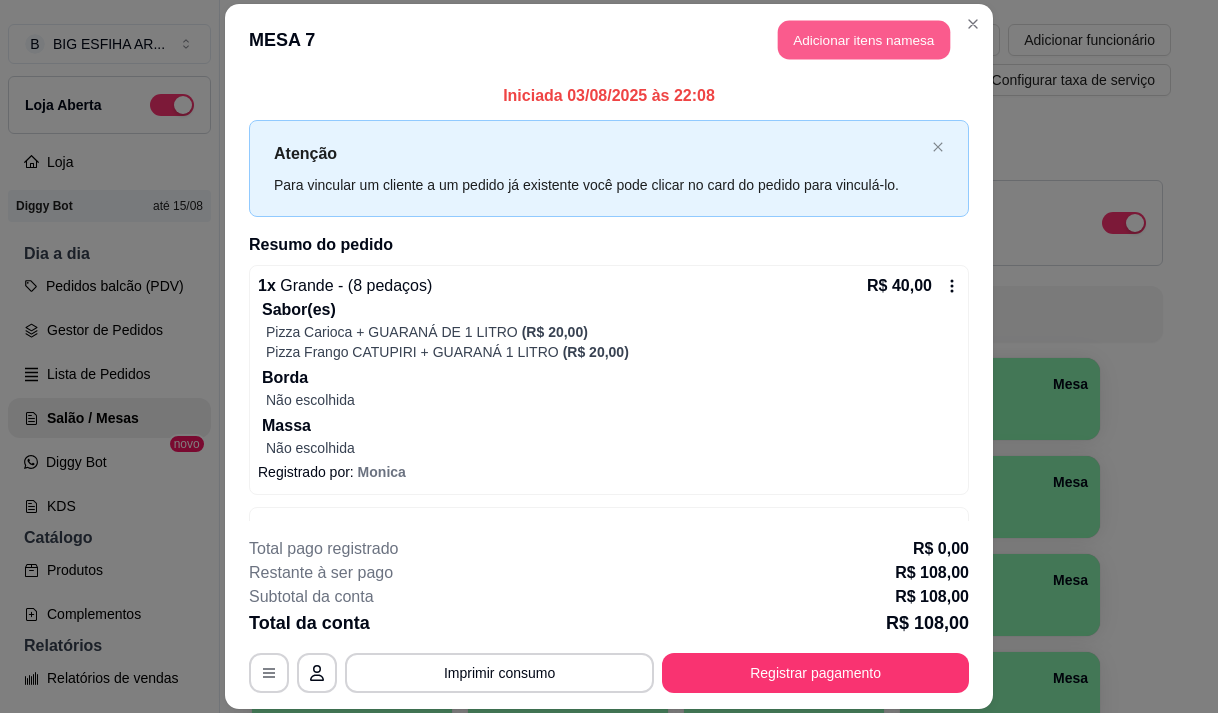 click on "Adicionar itens na  mesa" at bounding box center [864, 39] 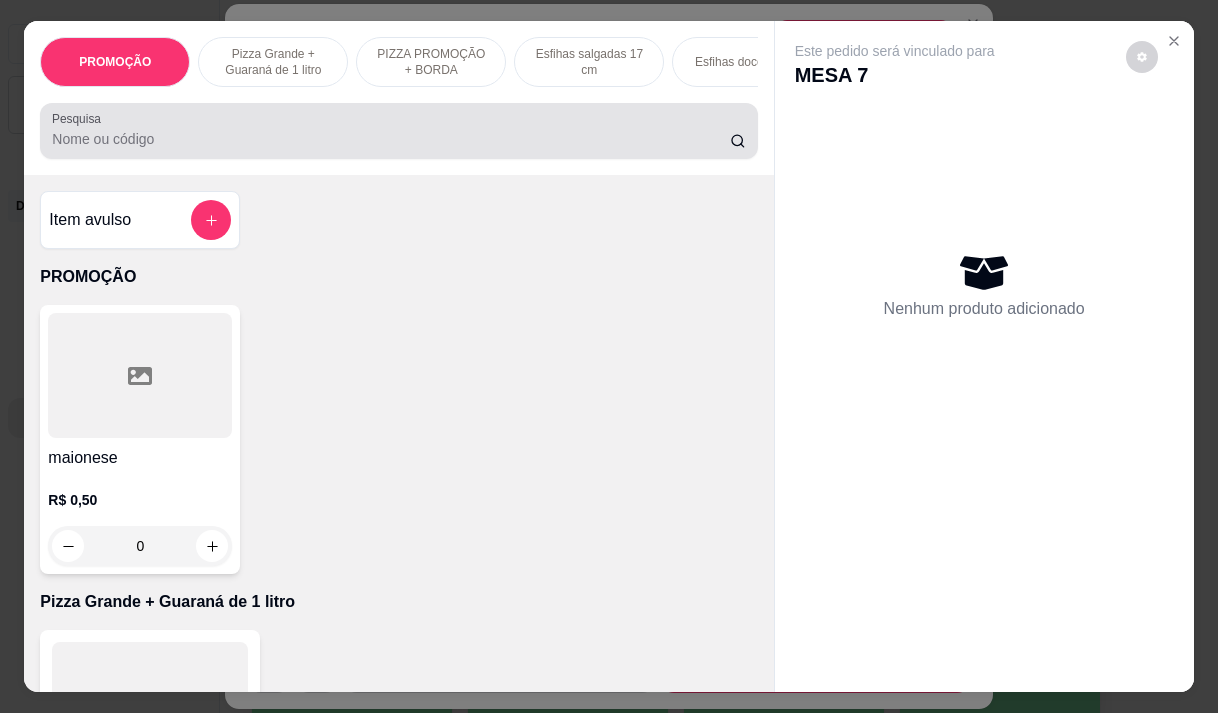 click on "Pesquisa" at bounding box center [391, 139] 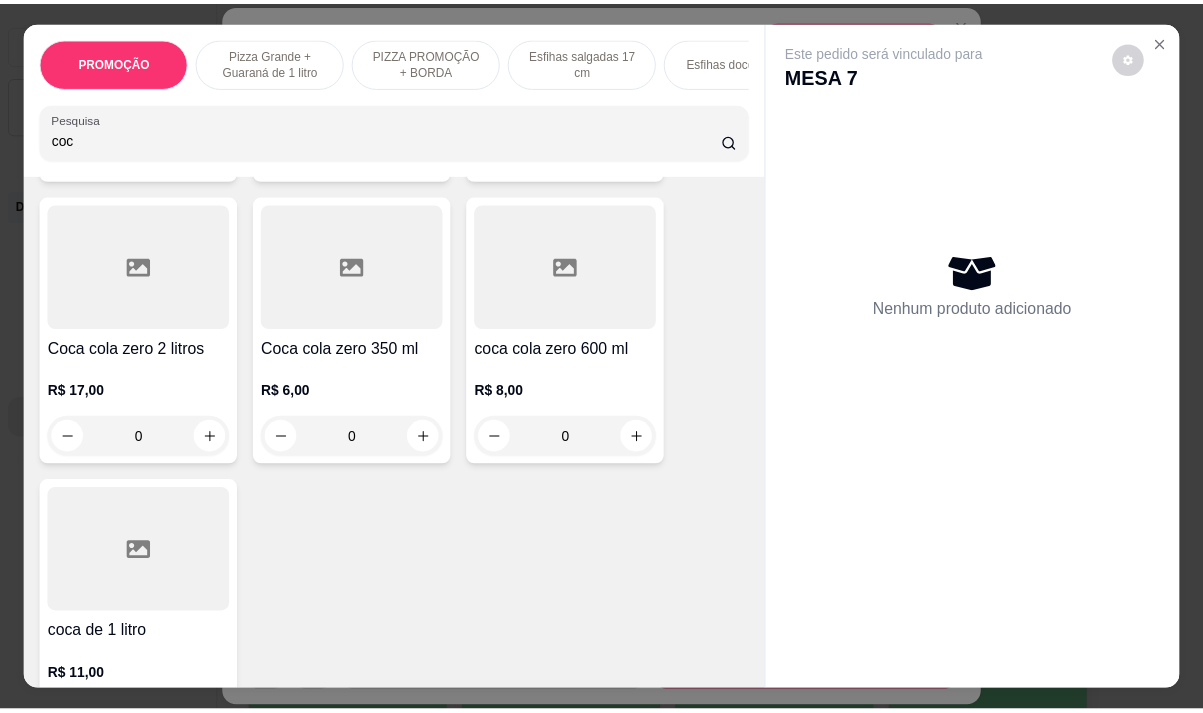 scroll, scrollTop: 400, scrollLeft: 0, axis: vertical 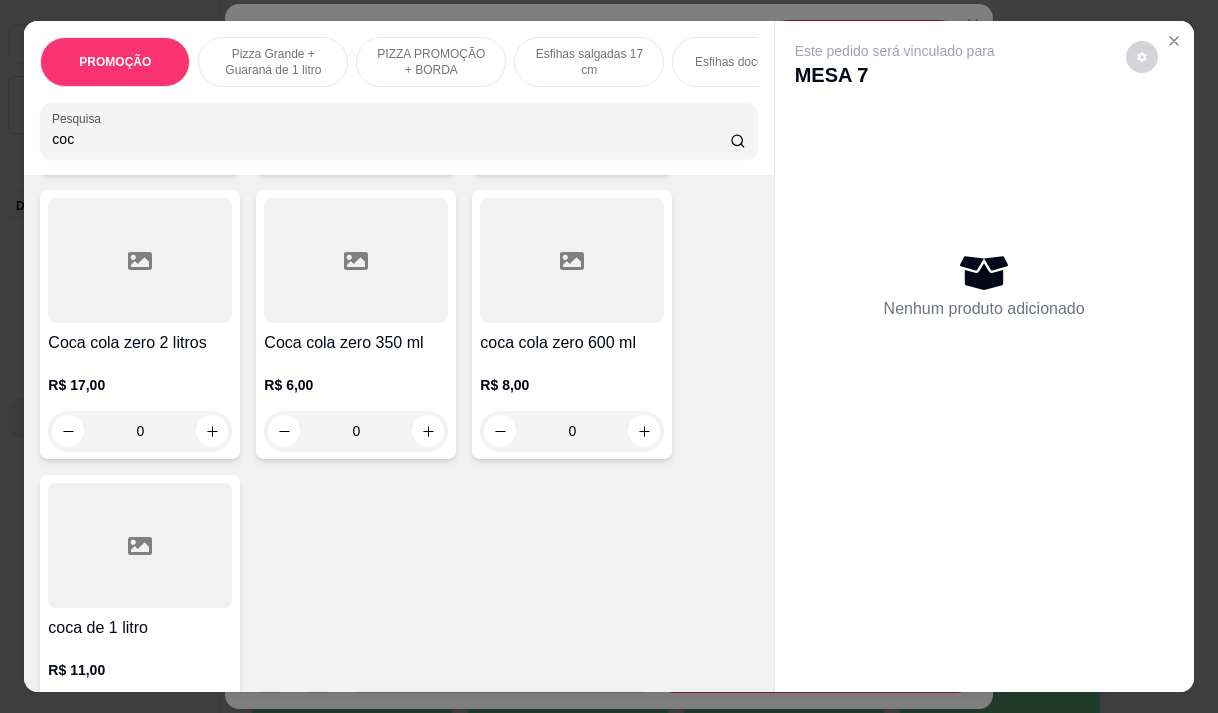 type on "coc" 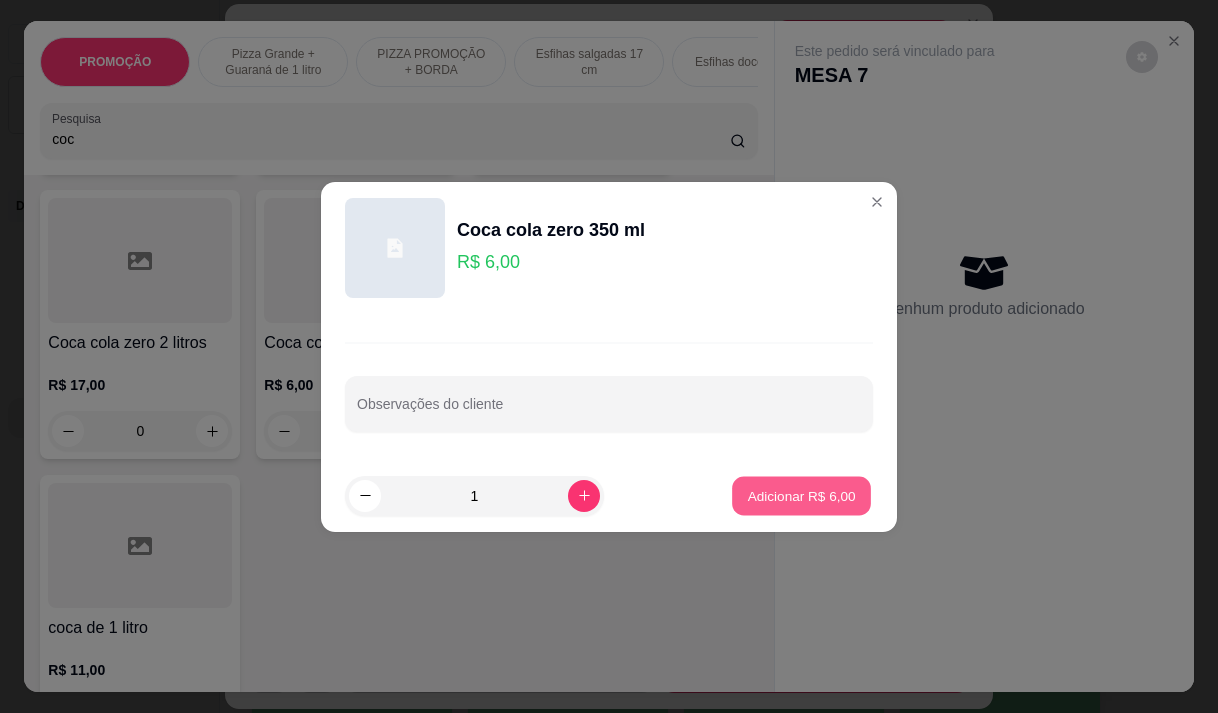 click on "Adicionar   R$ 6,00" at bounding box center (801, 495) 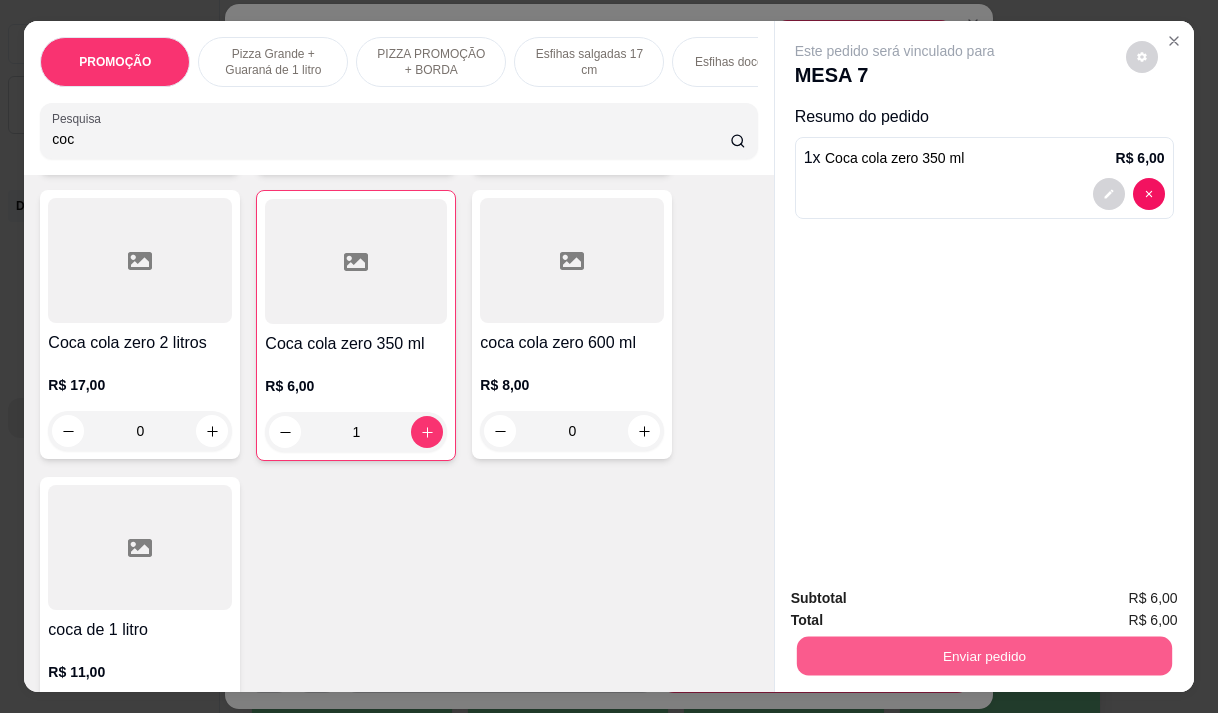 click on "Enviar pedido" at bounding box center (983, 655) 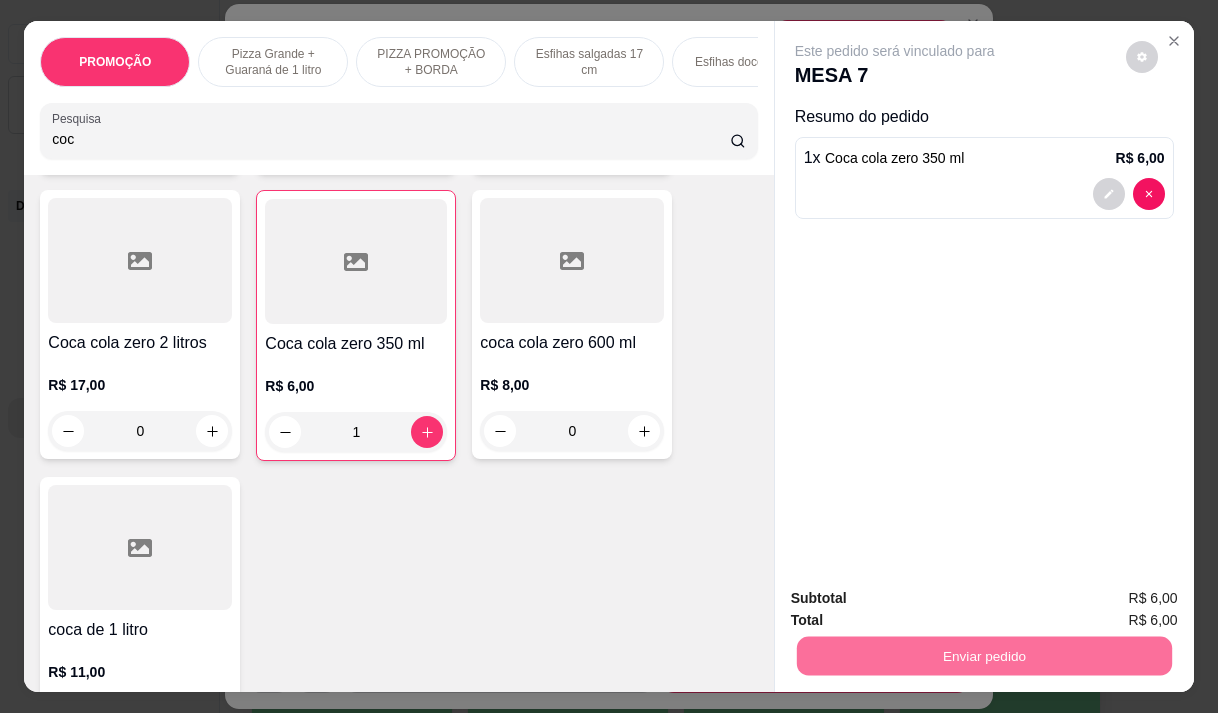 click on "Não registrar e enviar pedido" at bounding box center (918, 598) 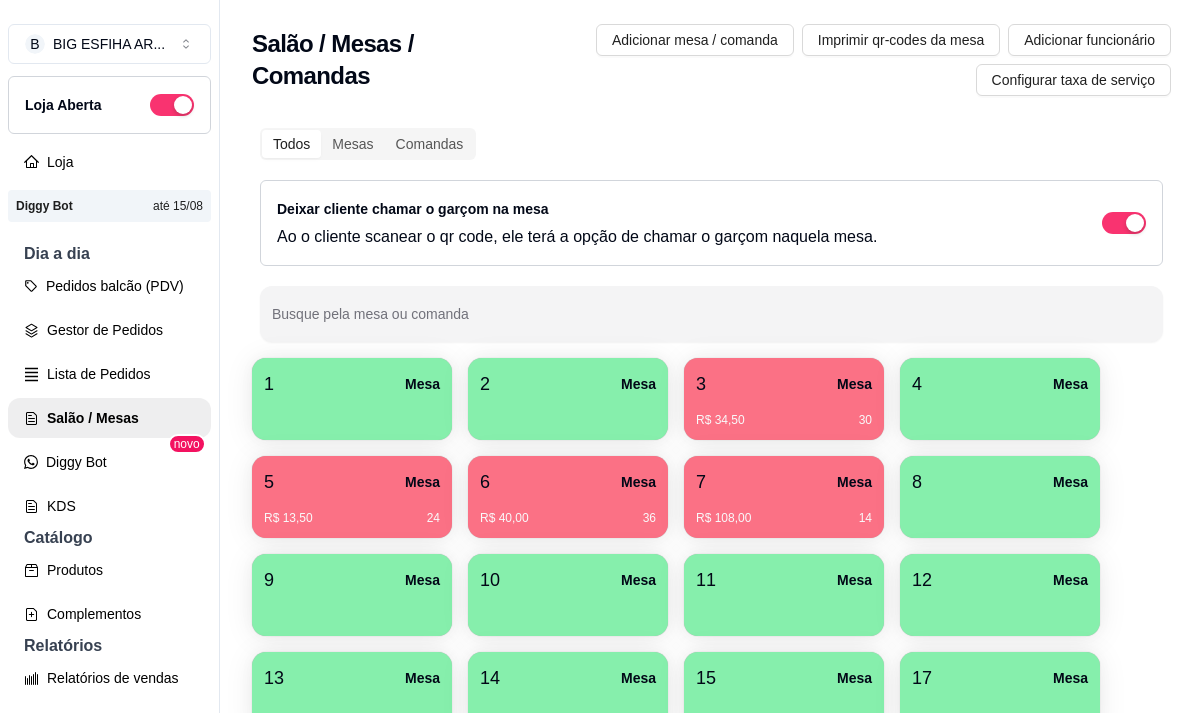 click on "R$ 34,50 30" at bounding box center [784, 413] 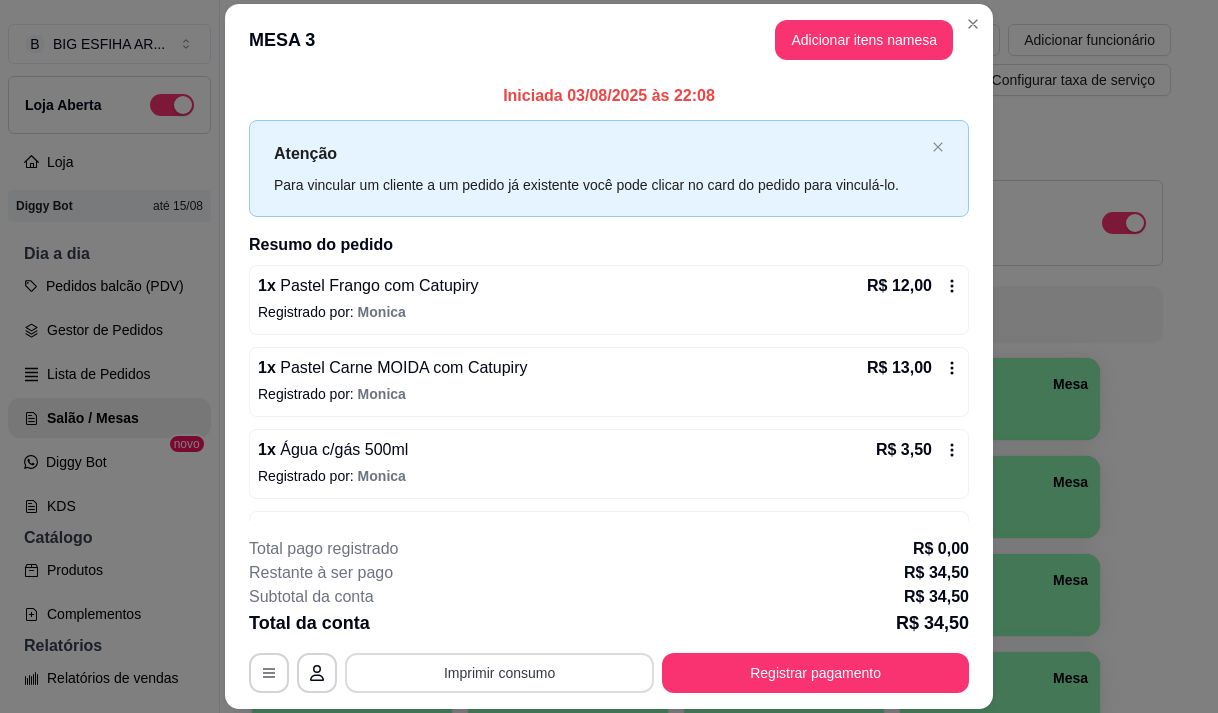 click on "Imprimir consumo" at bounding box center [499, 673] 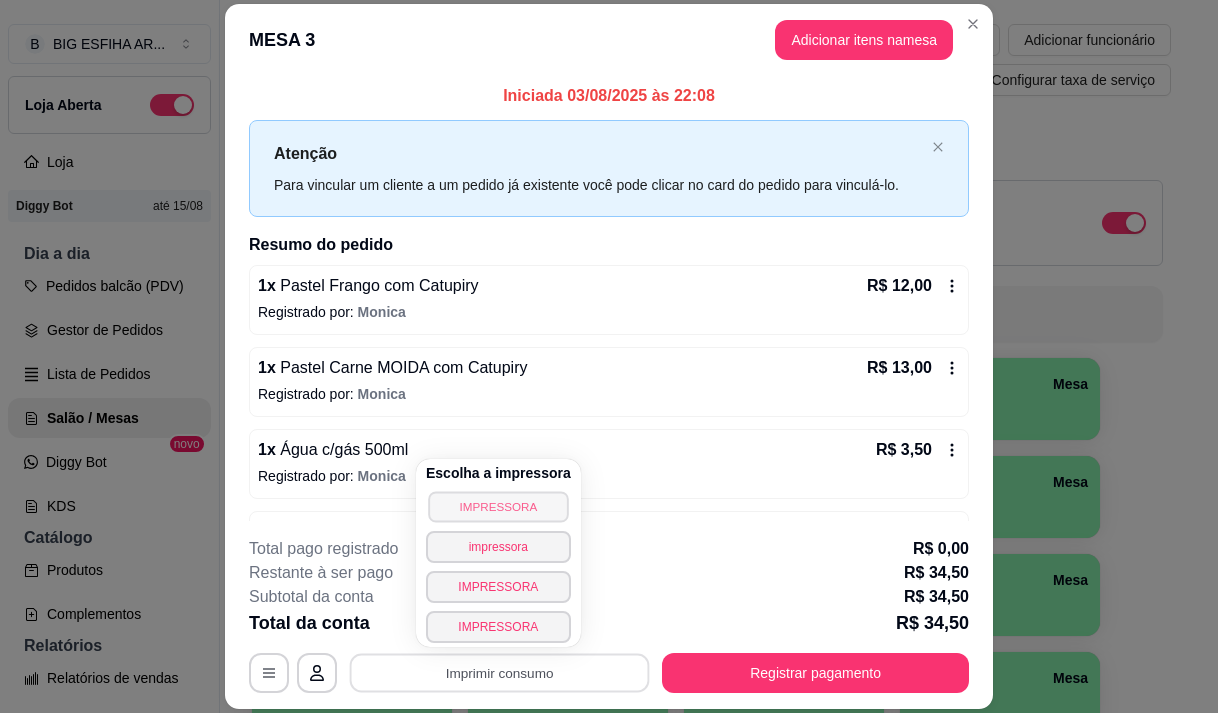 click on "IMPRESSORA" at bounding box center [498, 506] 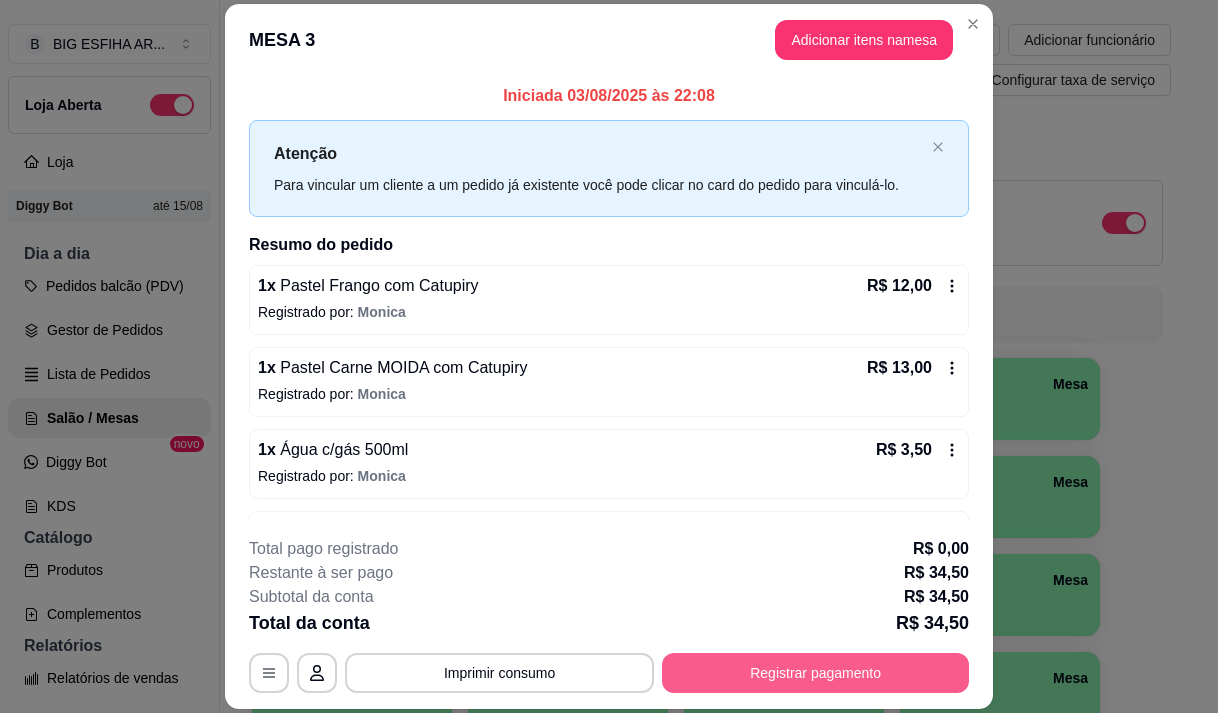 click on "Registrar pagamento" at bounding box center (815, 673) 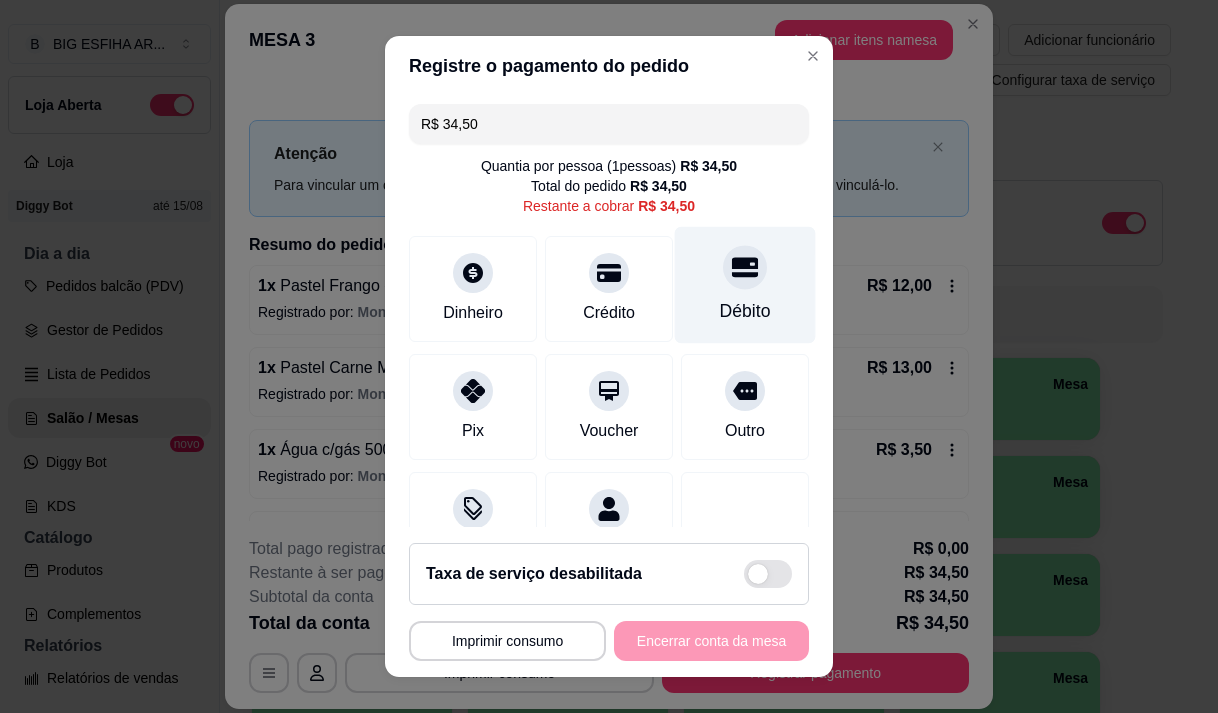 click on "Débito" at bounding box center (745, 311) 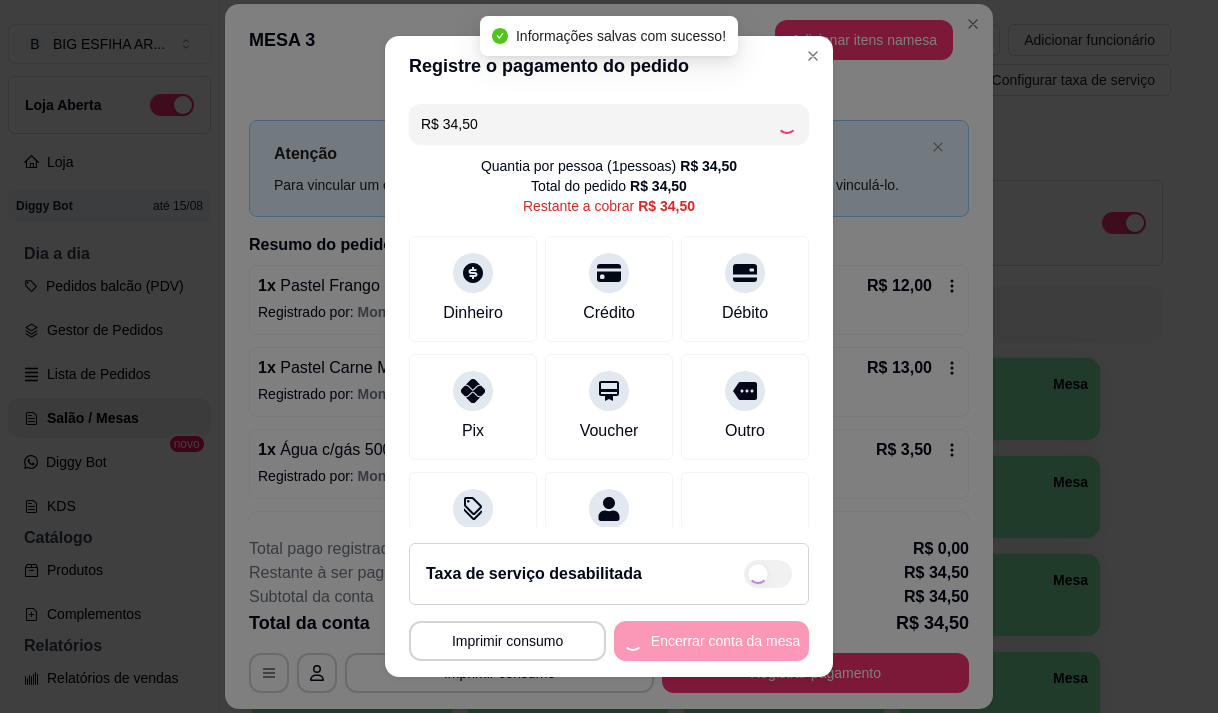type on "R$ 0,00" 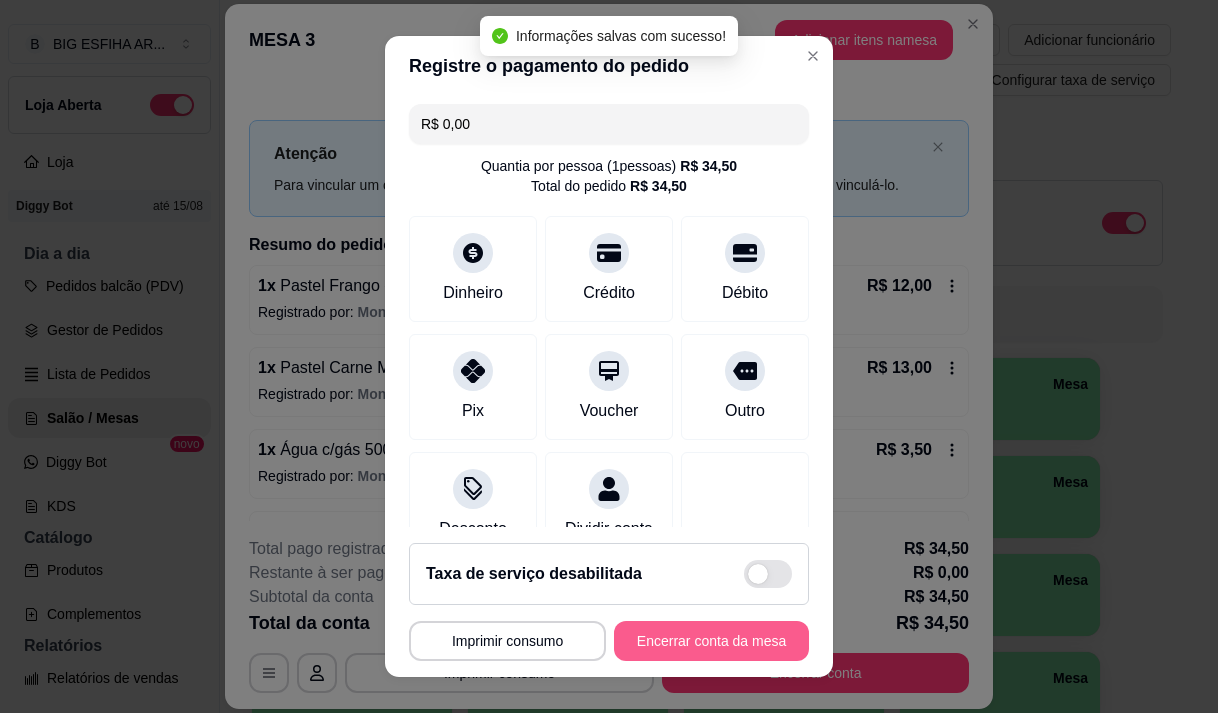 click on "Encerrar conta da mesa" at bounding box center [711, 641] 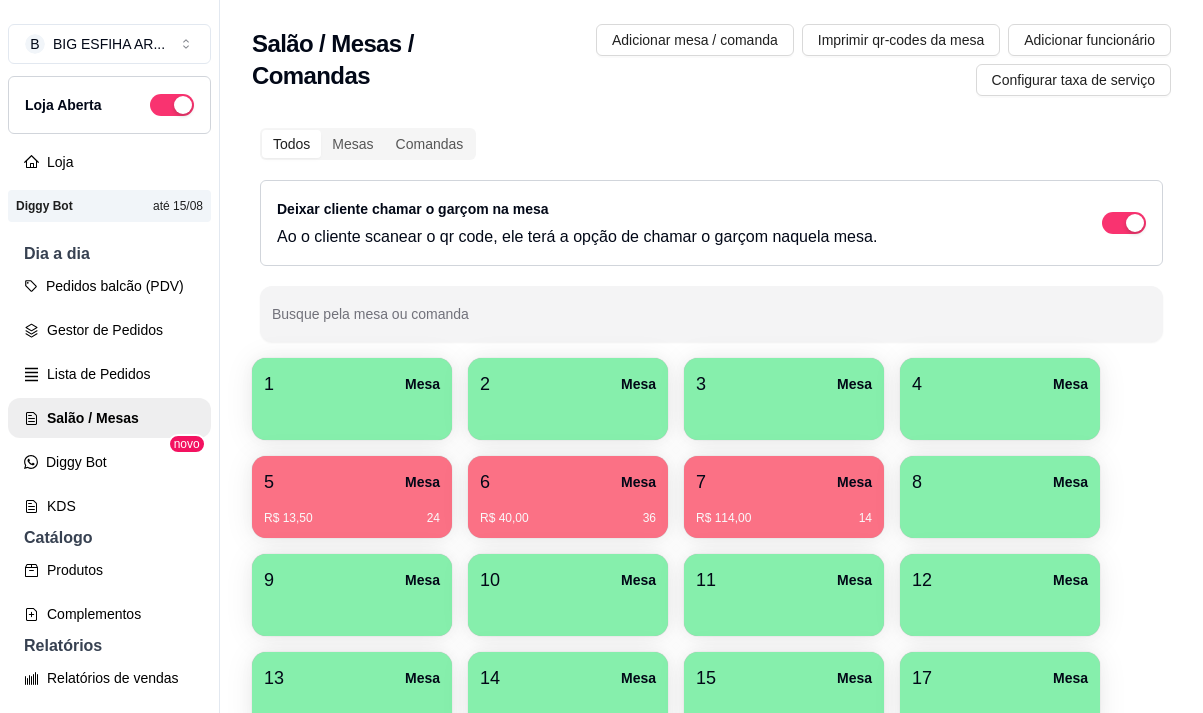 click on "R$ 40,00 36" at bounding box center (568, 511) 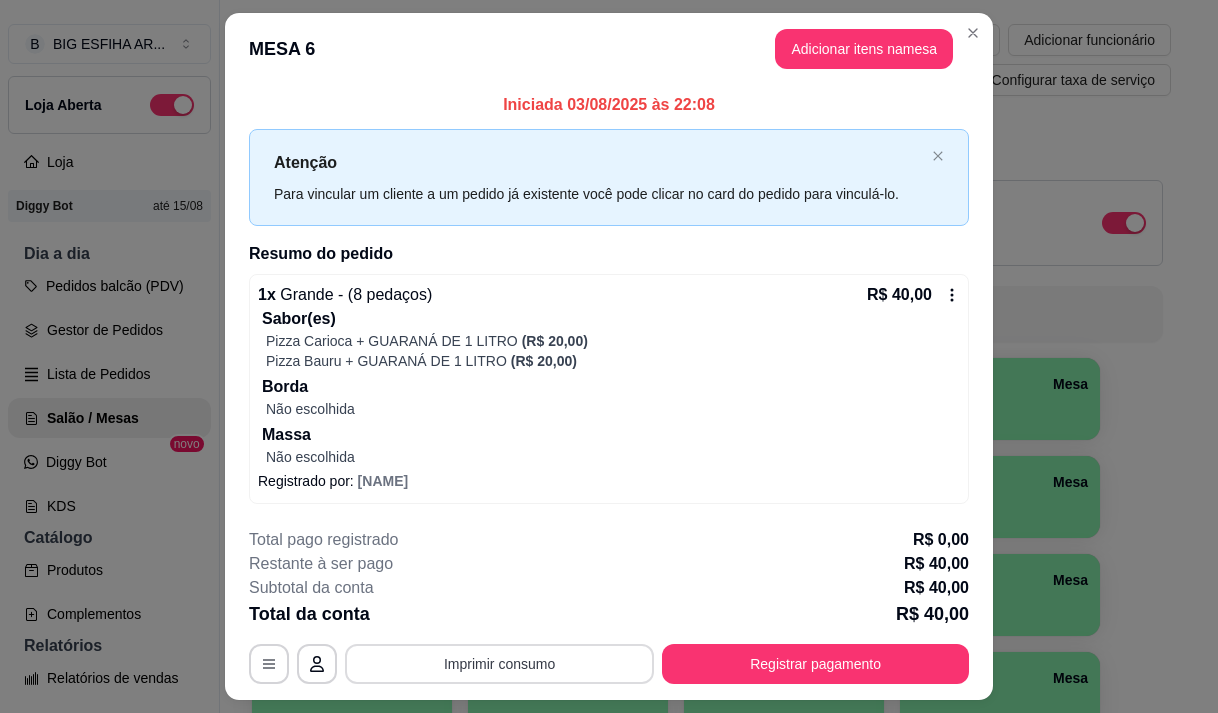 click on "Imprimir consumo" at bounding box center (499, 664) 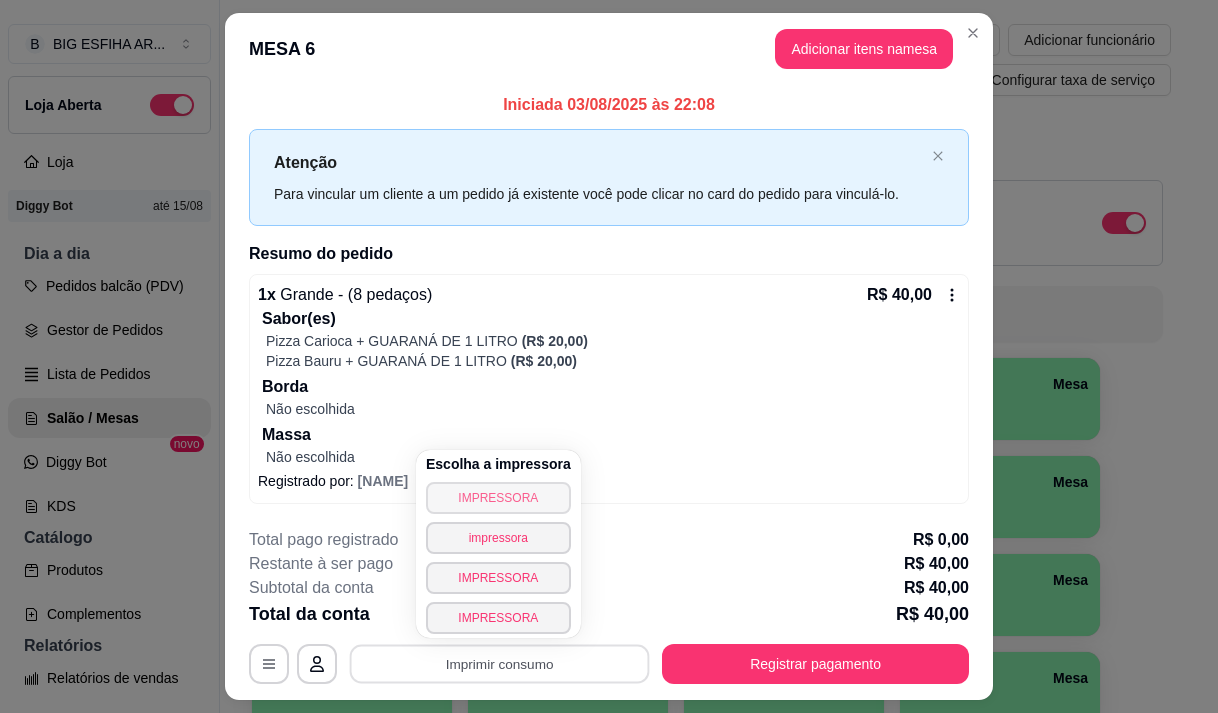 click on "IMPRESSORA" at bounding box center [498, 498] 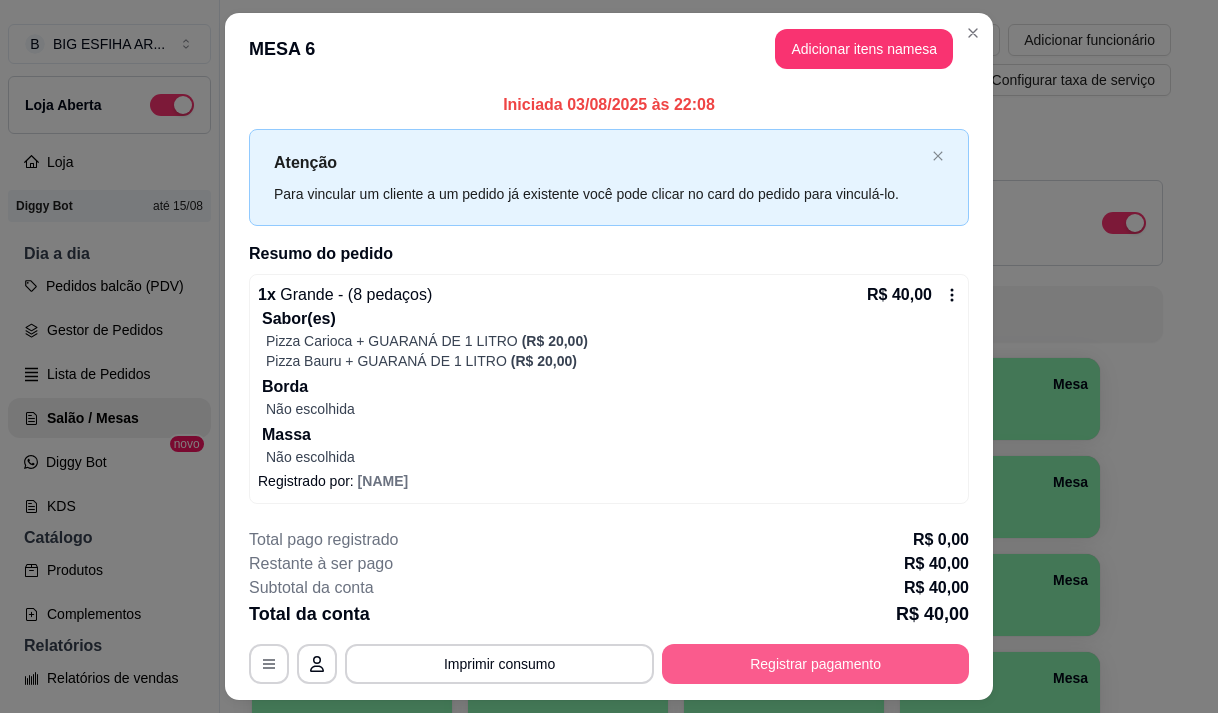 click on "Registrar pagamento" at bounding box center [815, 664] 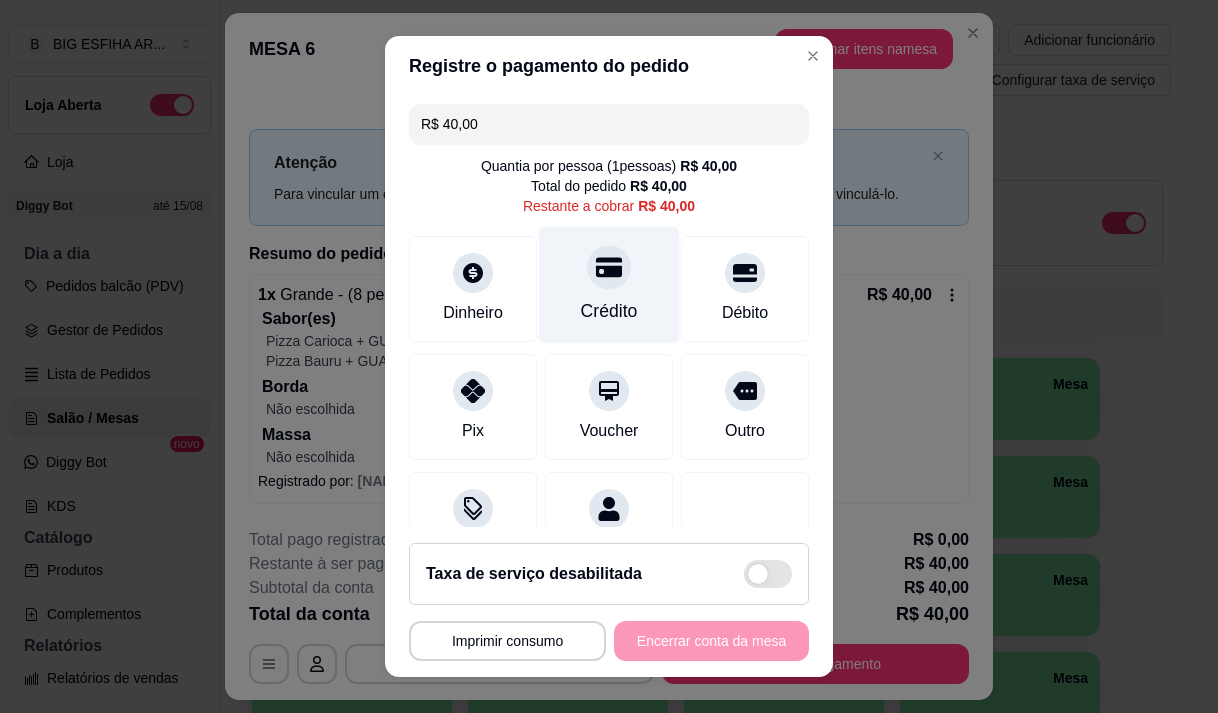 click on "Crédito" at bounding box center [609, 284] 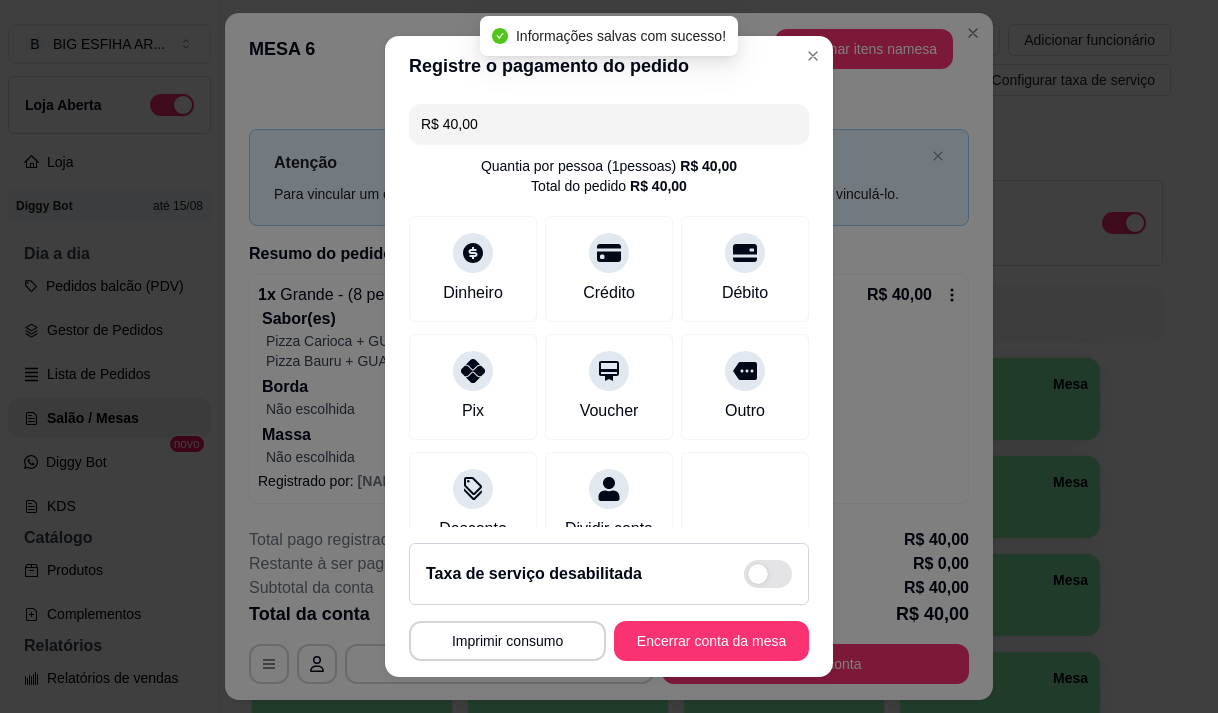 type on "R$ 0,00" 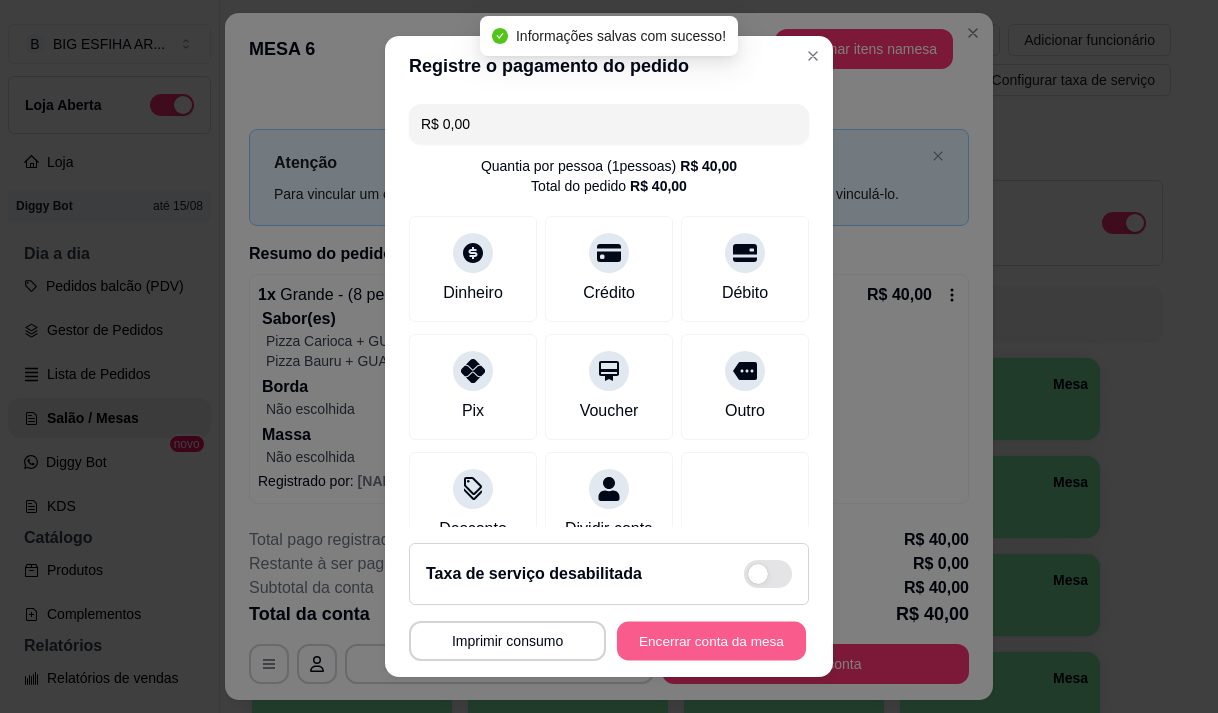 click on "Encerrar conta da mesa" at bounding box center [711, 641] 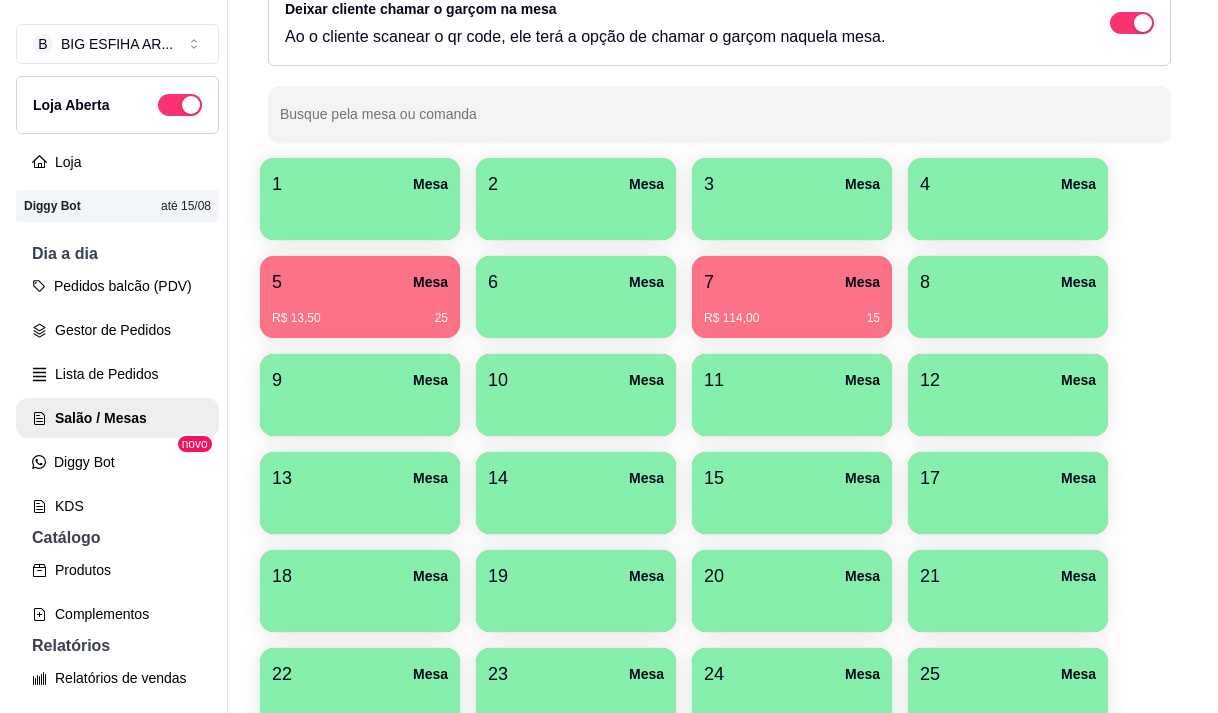 scroll, scrollTop: 0, scrollLeft: 0, axis: both 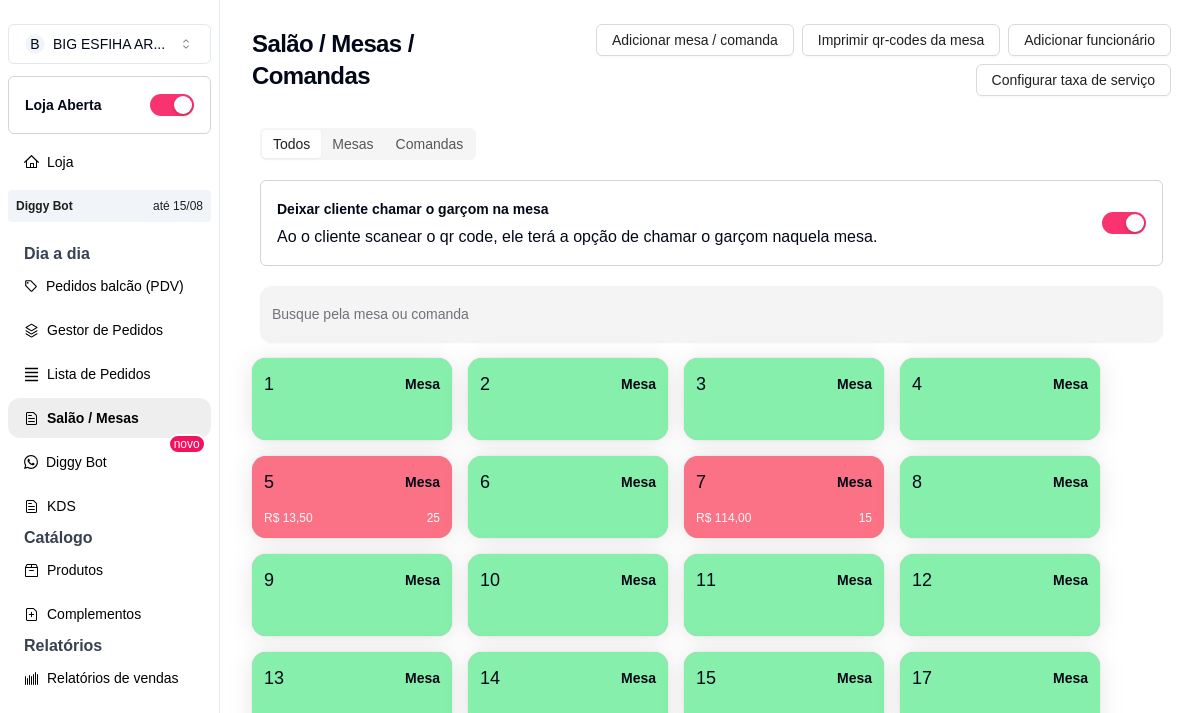 click on "7 Mesa" at bounding box center (784, 482) 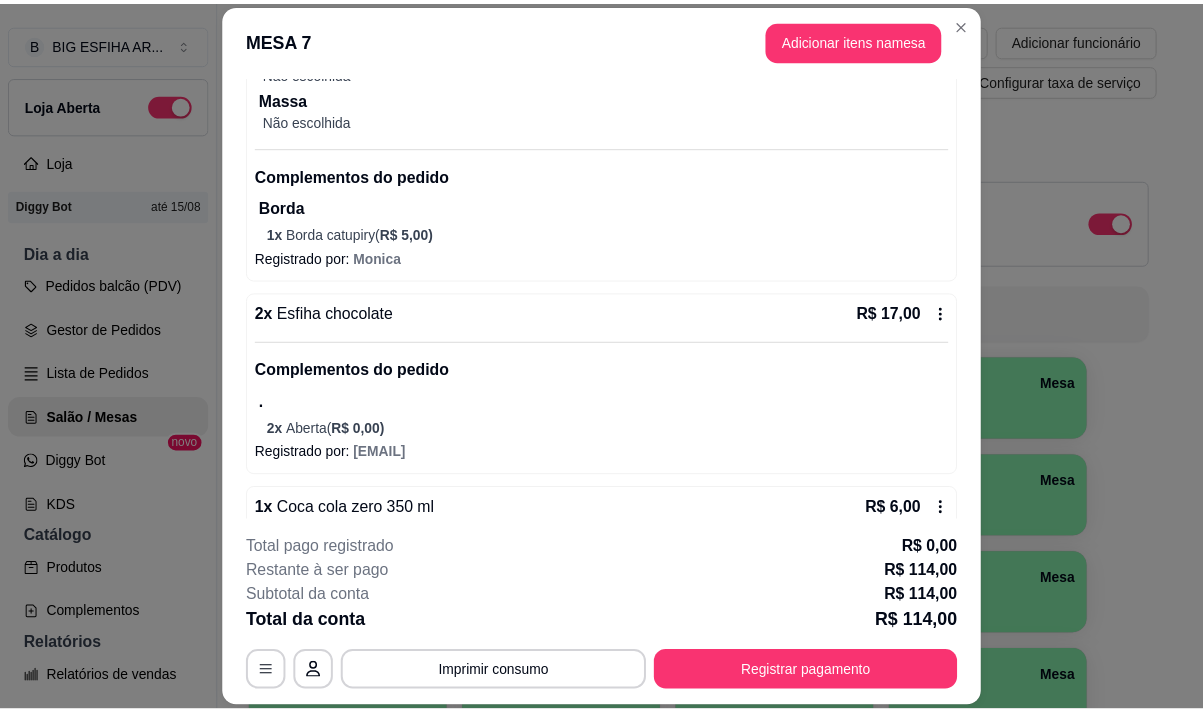 scroll, scrollTop: 695, scrollLeft: 0, axis: vertical 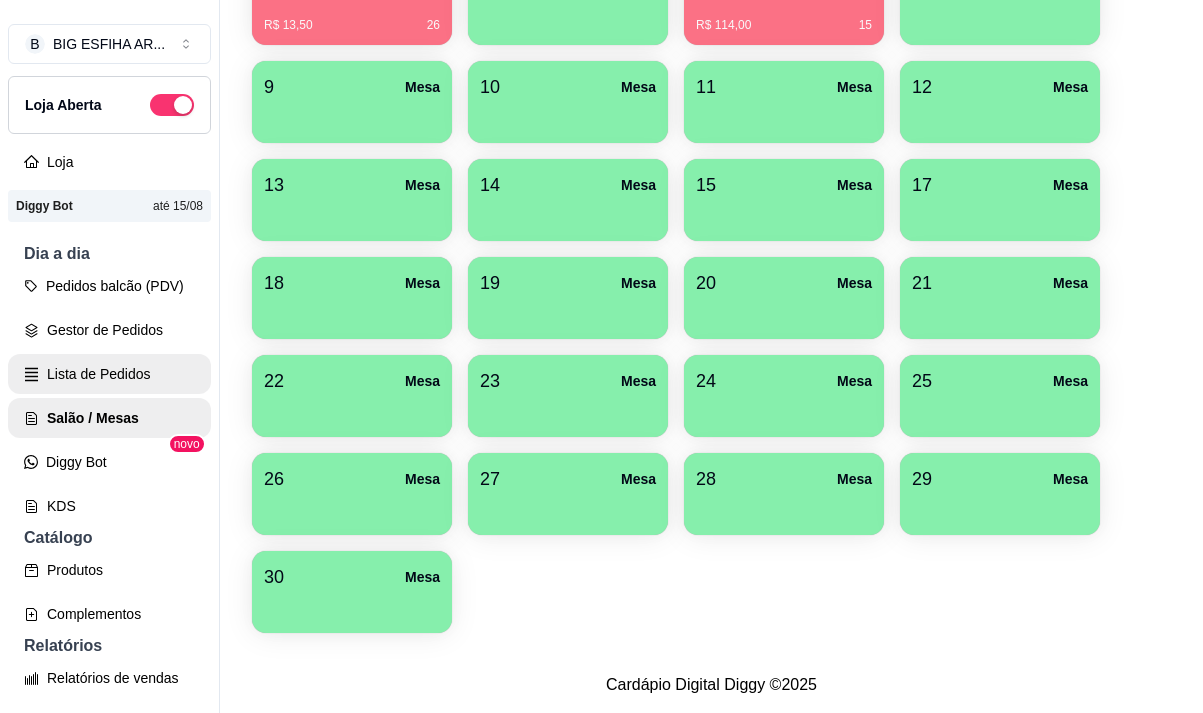 click on "Lista de Pedidos" at bounding box center [109, 374] 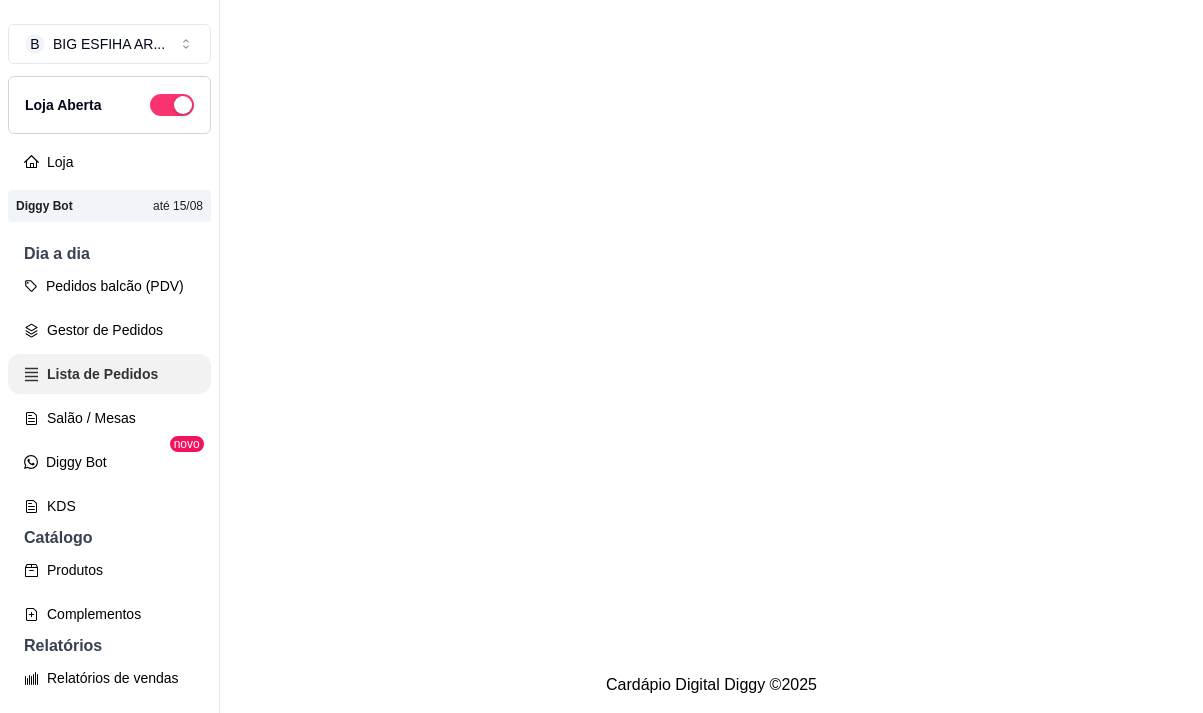 scroll, scrollTop: 0, scrollLeft: 0, axis: both 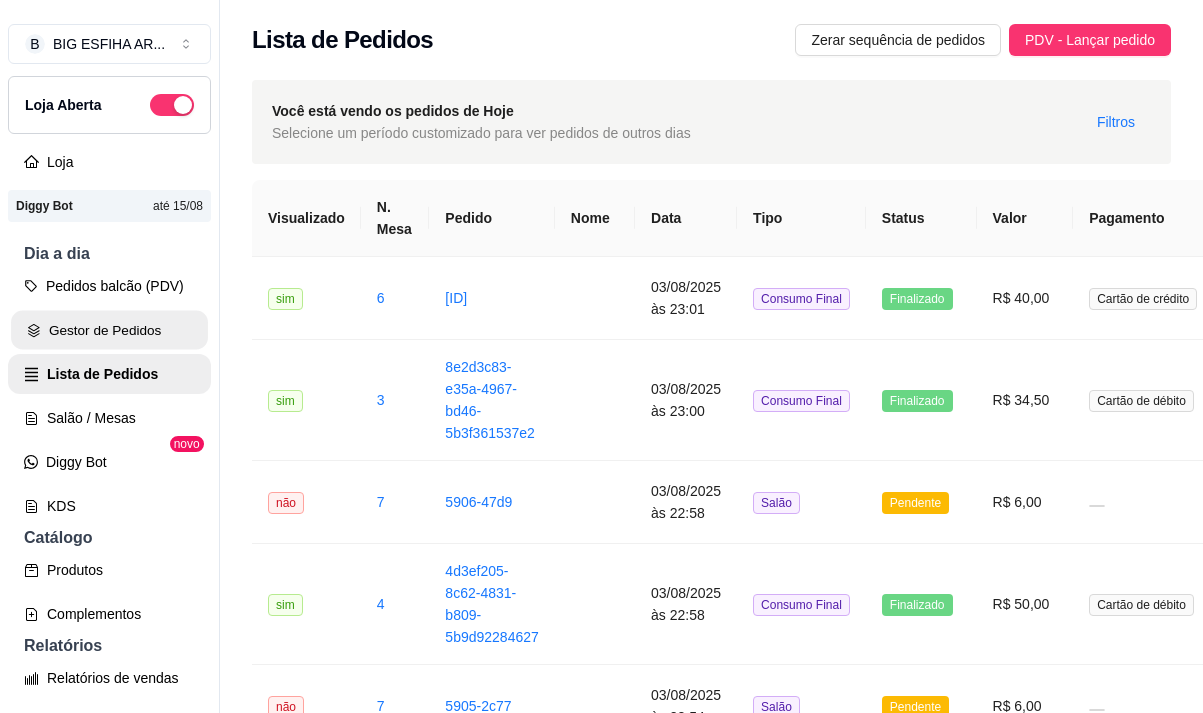 click on "Gestor de Pedidos" at bounding box center [109, 330] 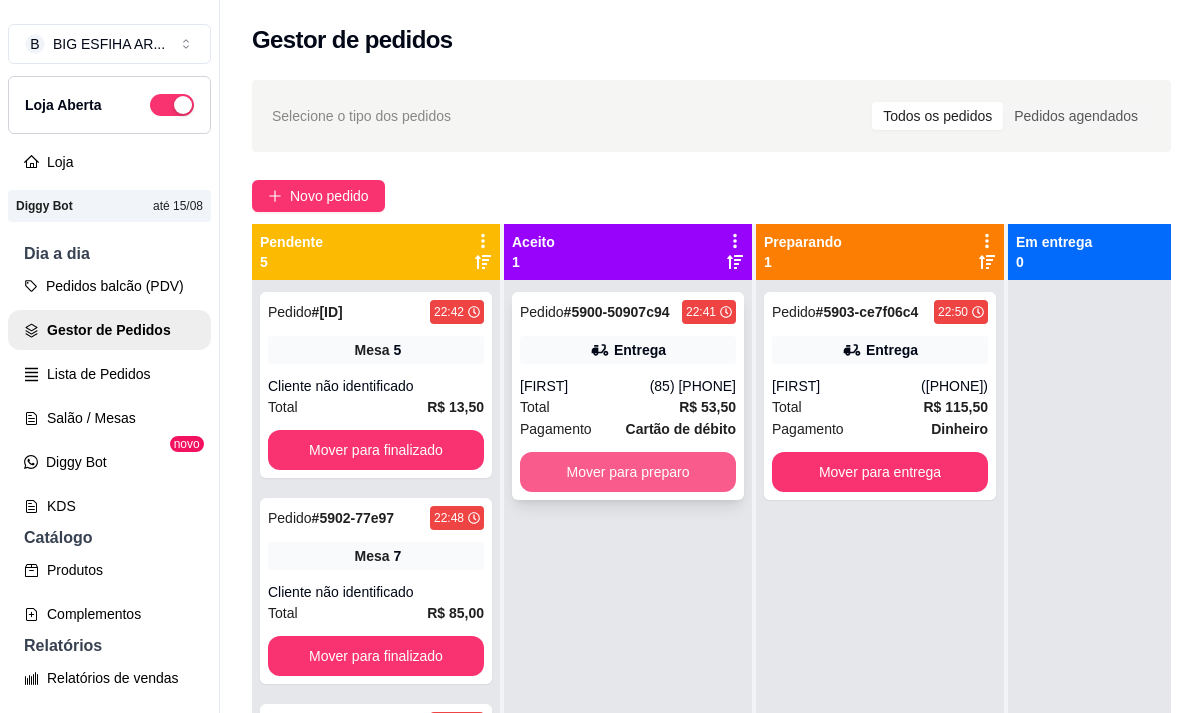 click on "Mover para preparo" at bounding box center (628, 472) 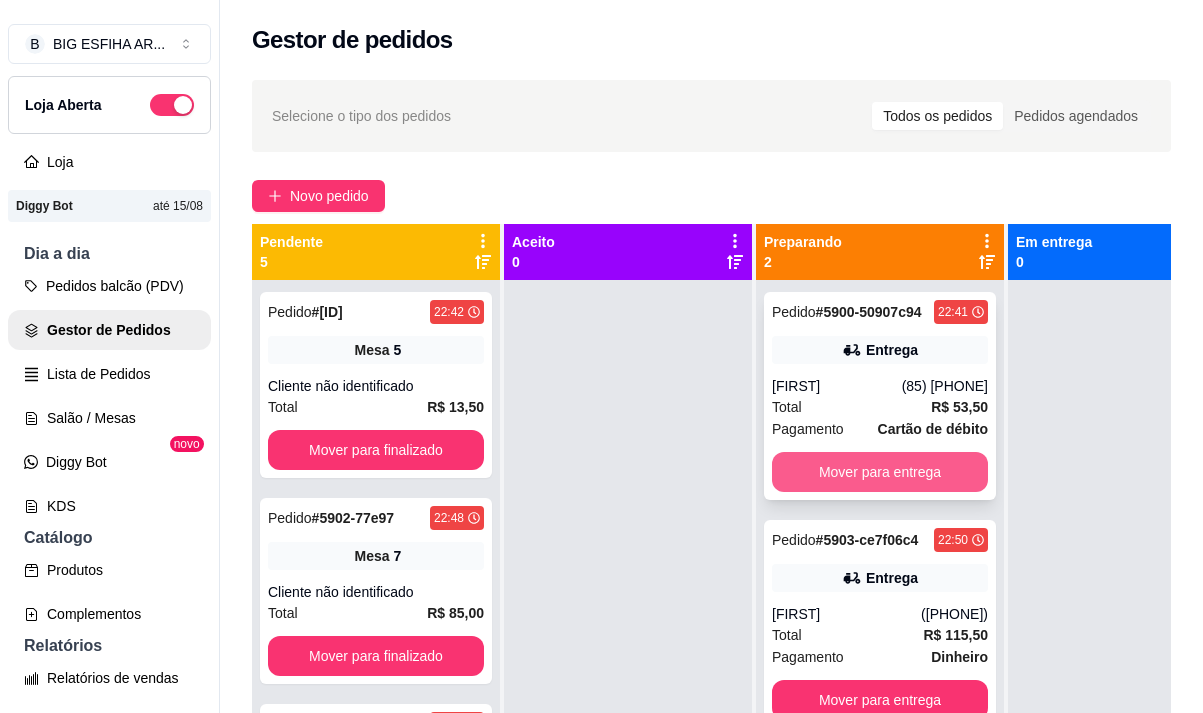 click on "Mover para entrega" at bounding box center (880, 472) 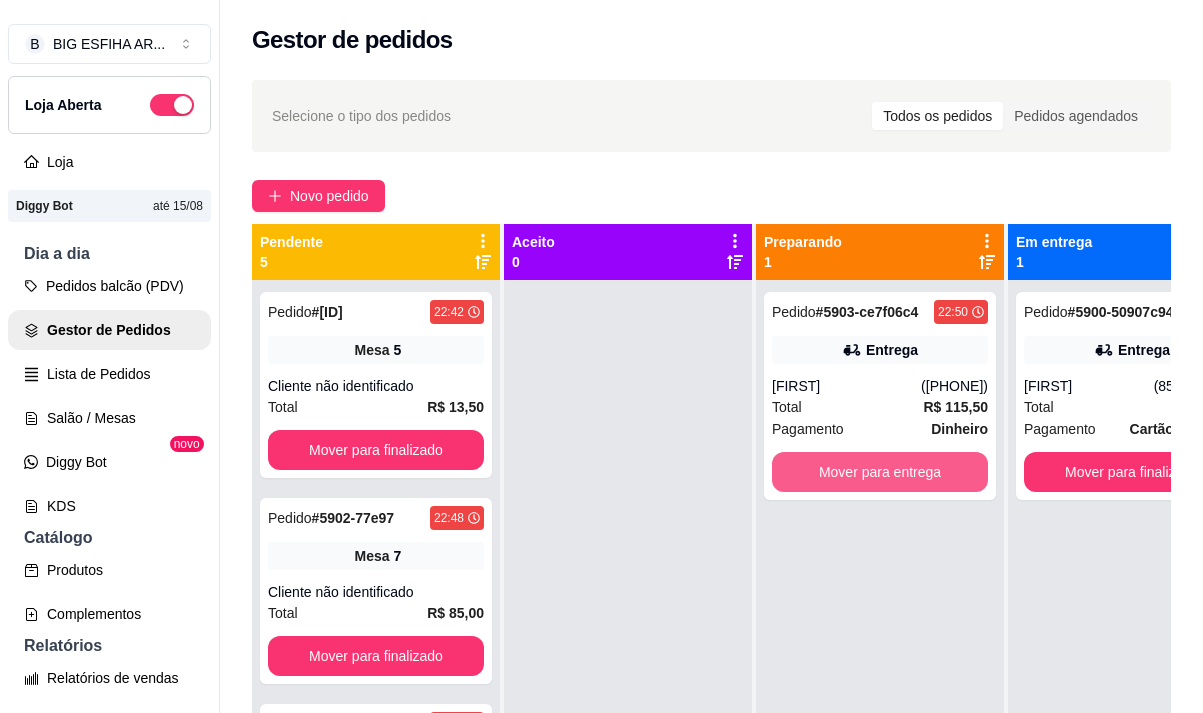 click on "Mover para entrega" at bounding box center (880, 472) 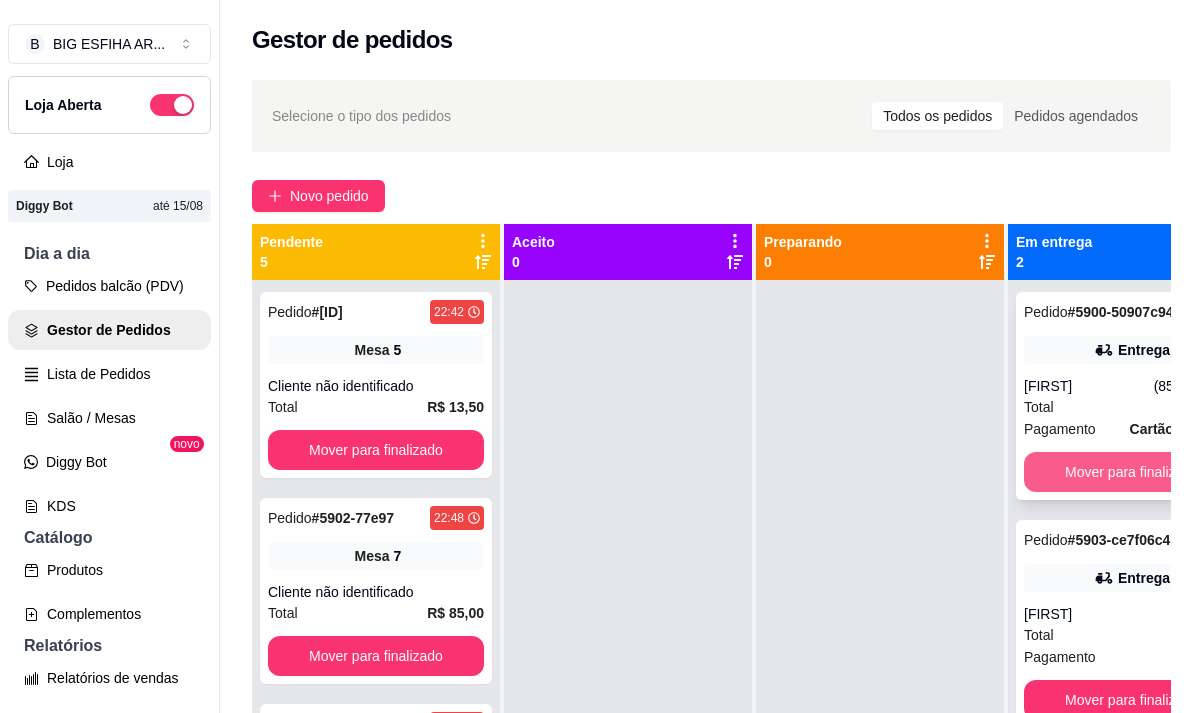 click on "Mover para finalizado" at bounding box center (1132, 472) 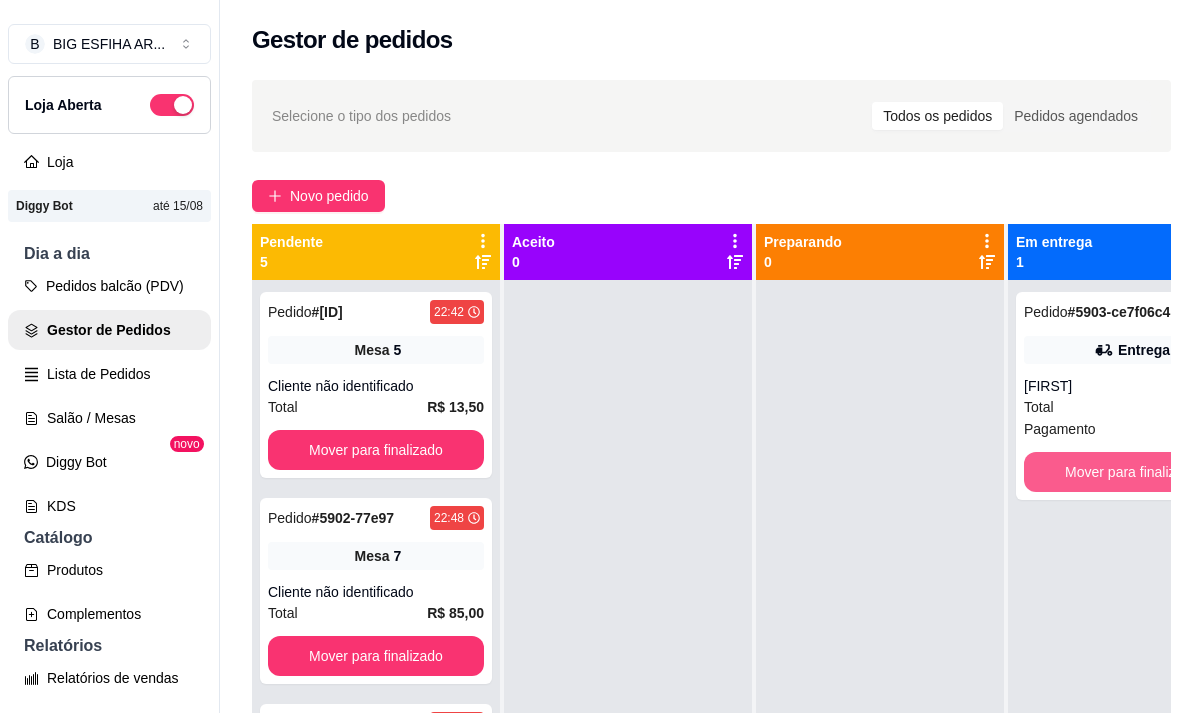 click on "Mover para finalizado" at bounding box center [1132, 472] 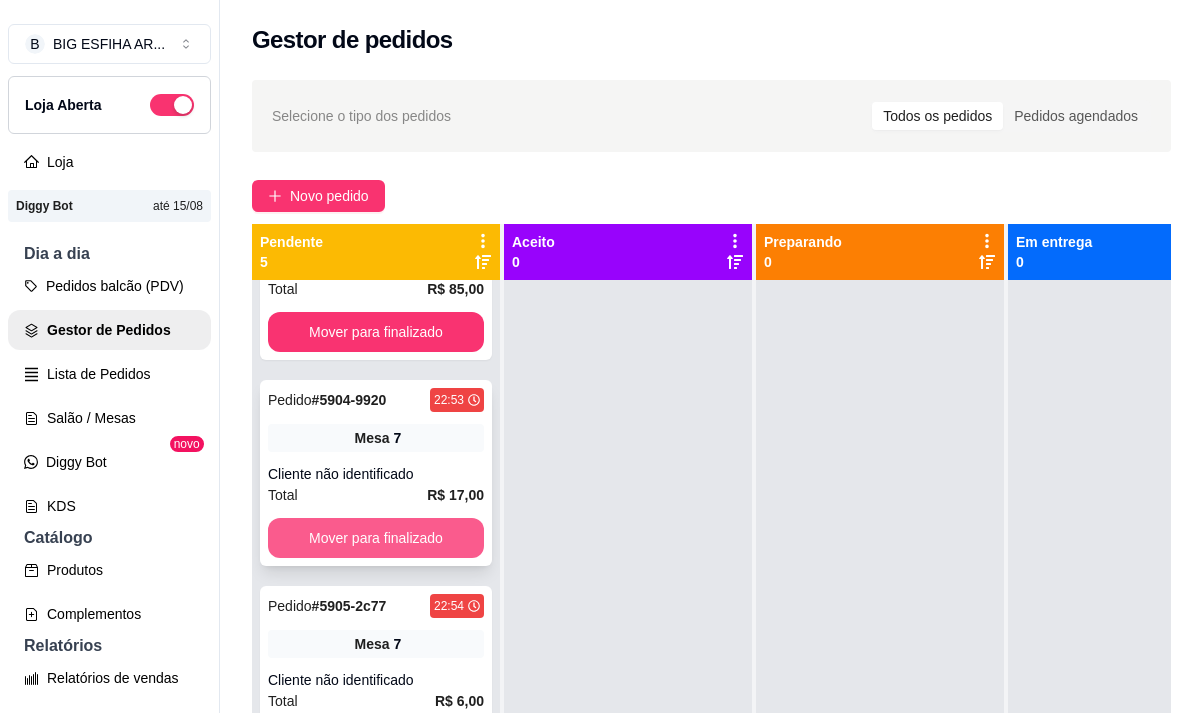 scroll, scrollTop: 337, scrollLeft: 0, axis: vertical 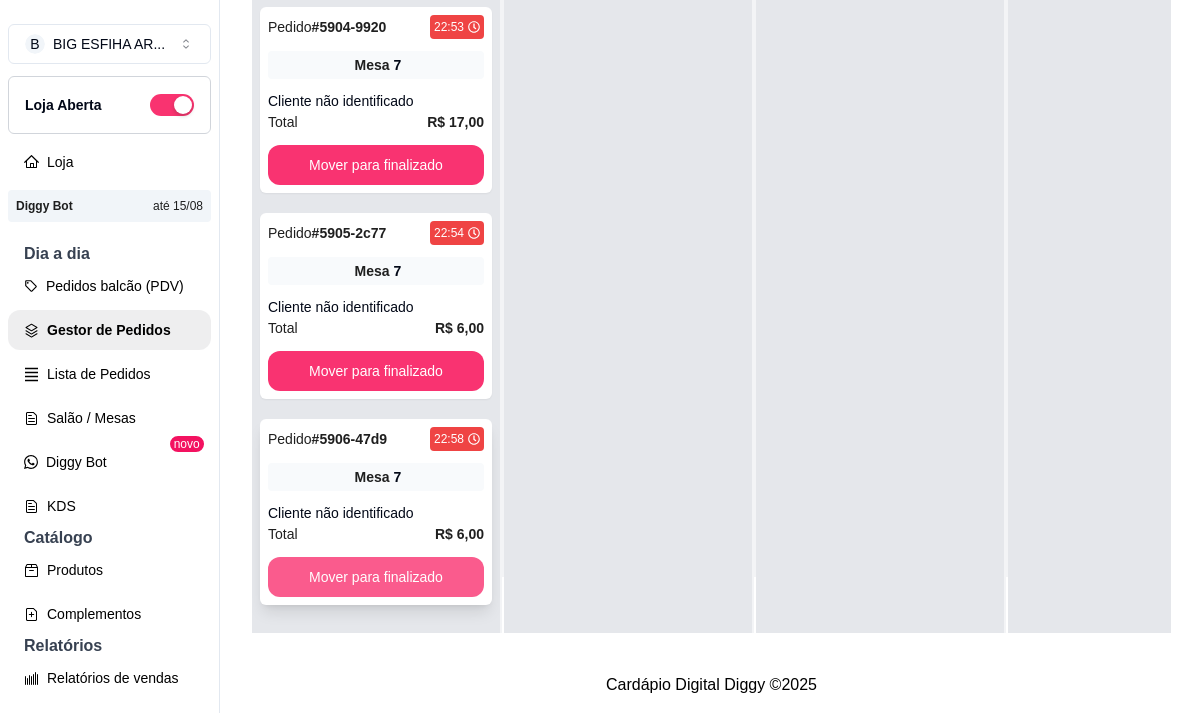 click on "Mover para finalizado" at bounding box center (376, 577) 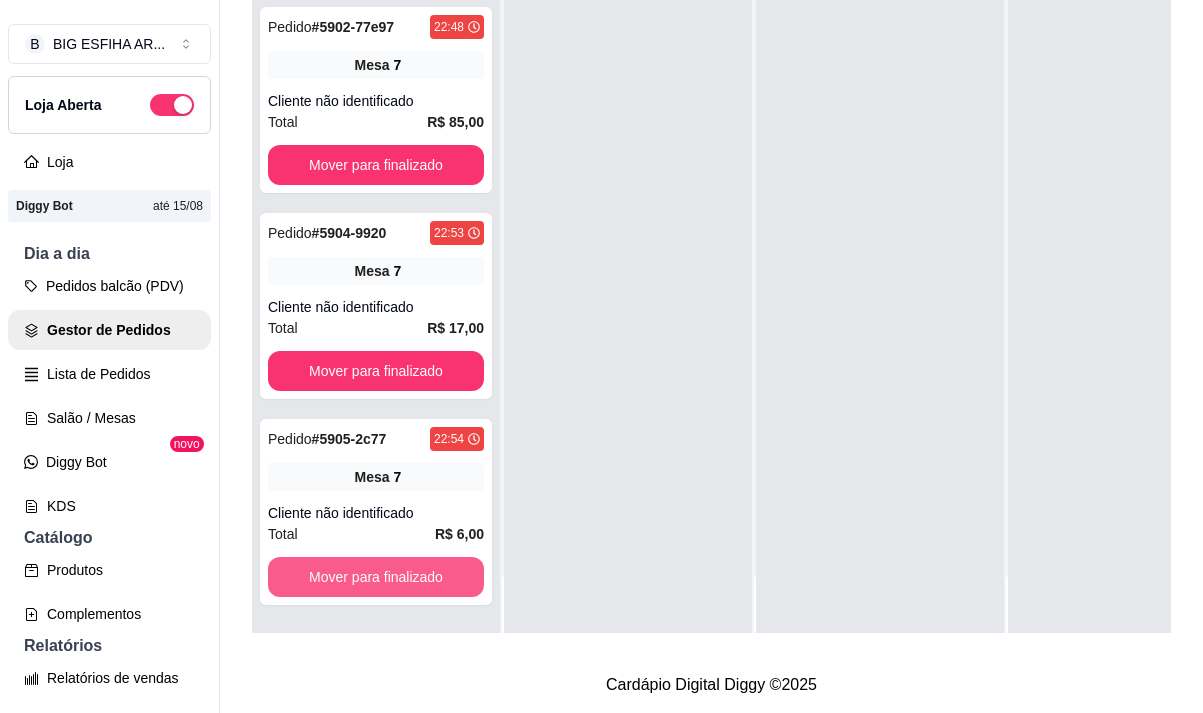 scroll, scrollTop: 131, scrollLeft: 0, axis: vertical 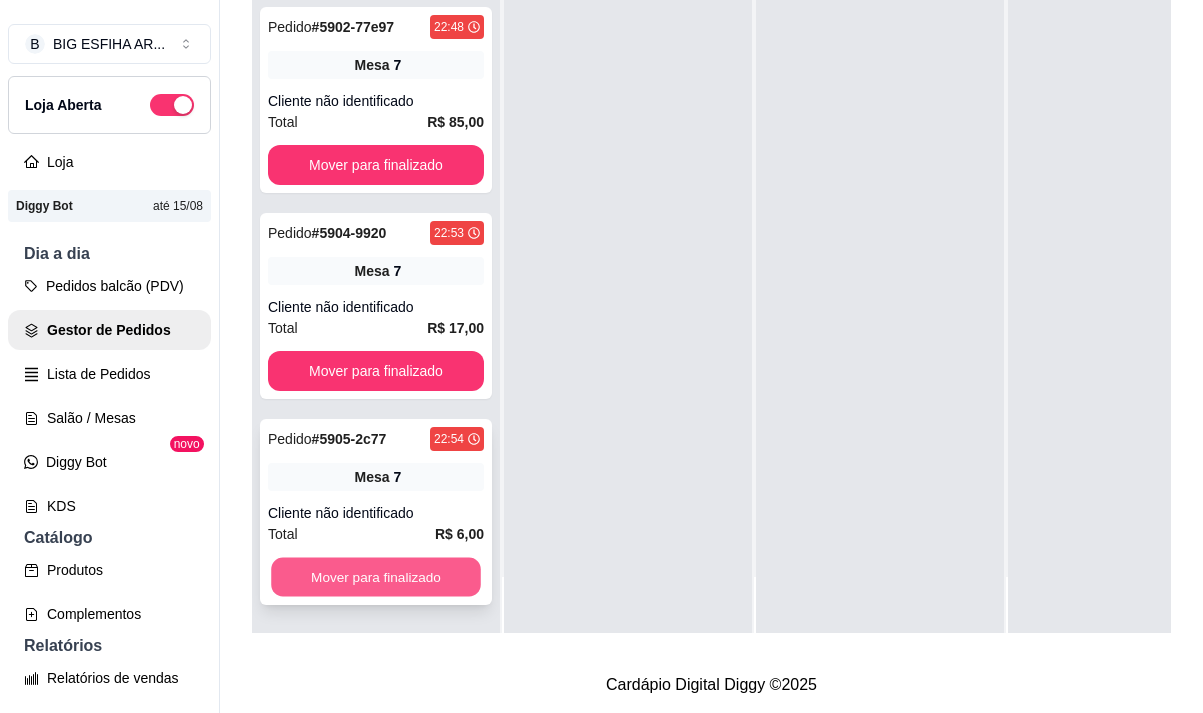 click on "Mover para finalizado" at bounding box center (376, 577) 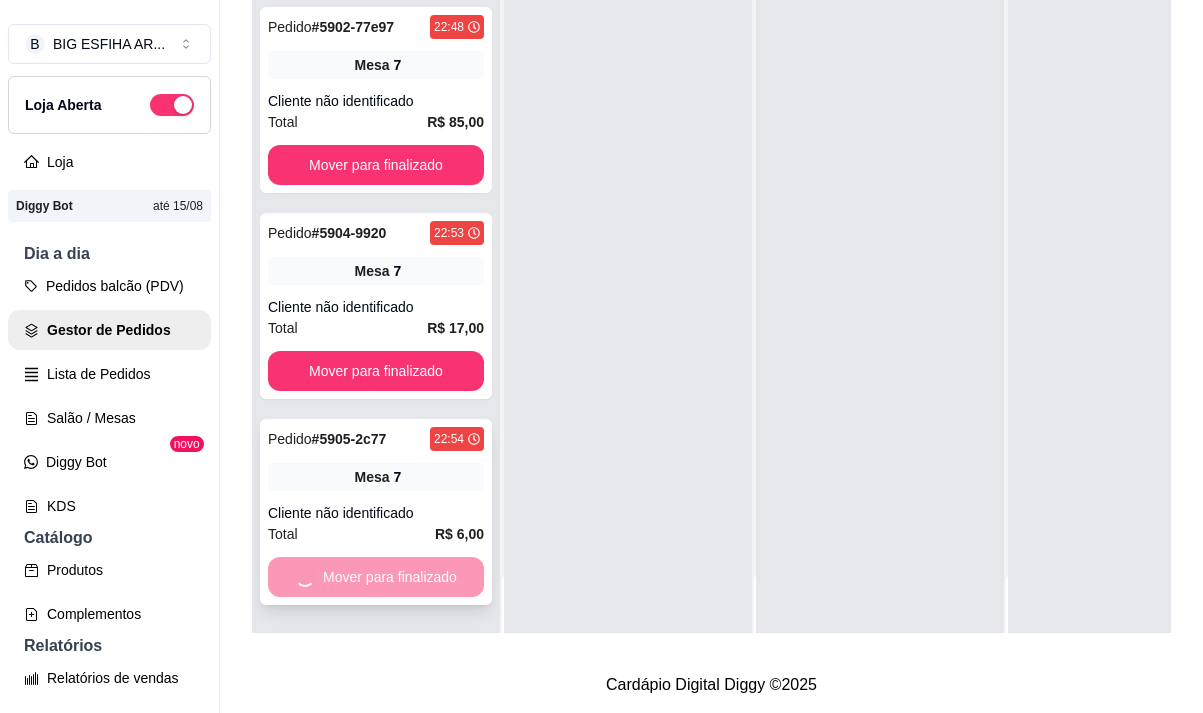 scroll, scrollTop: 0, scrollLeft: 0, axis: both 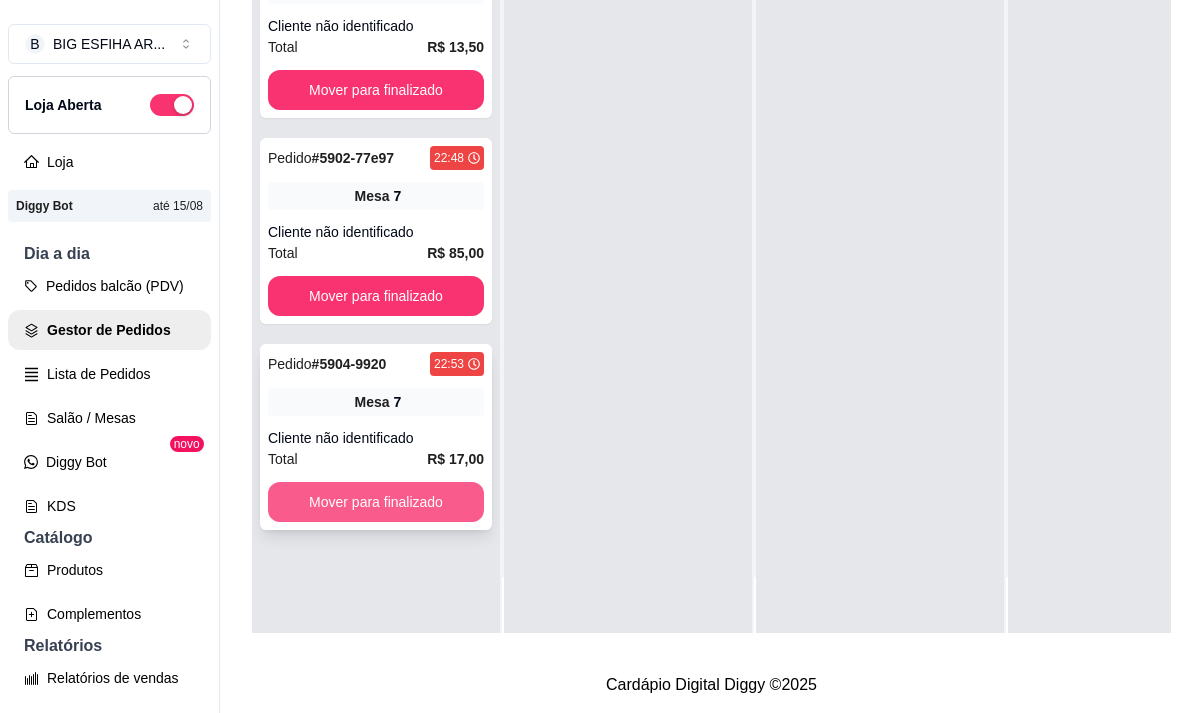 click on "Mover para finalizado" at bounding box center (376, 502) 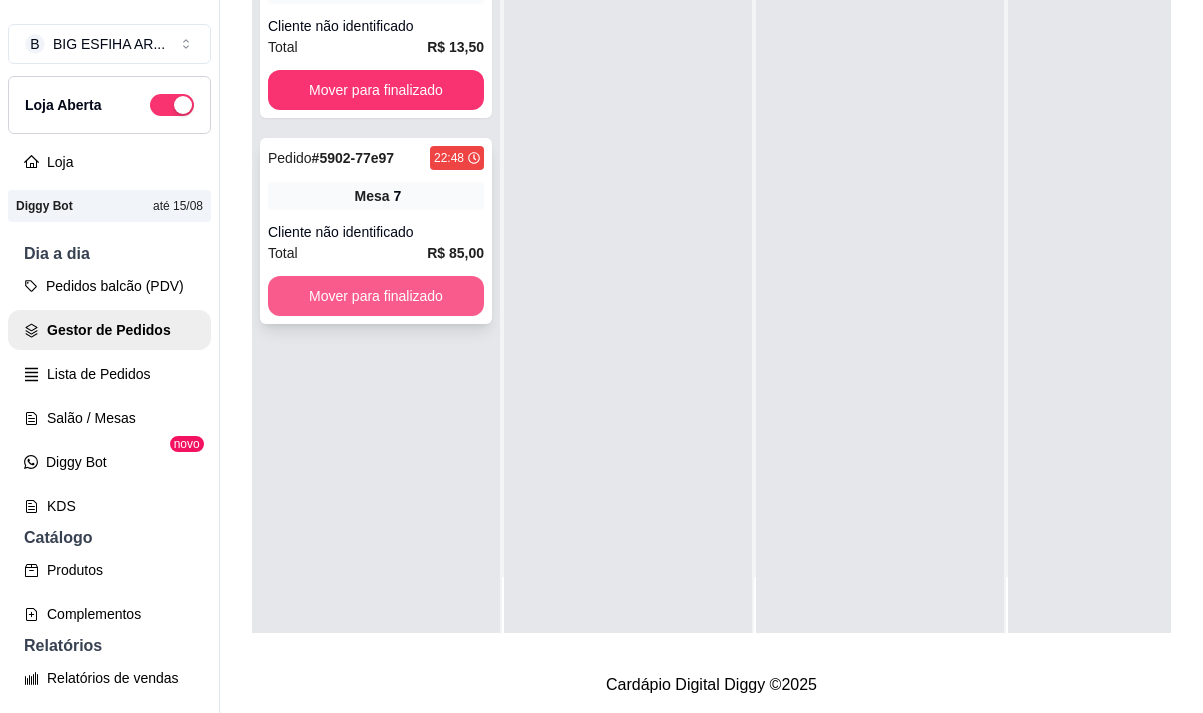 click on "Mover para finalizado" at bounding box center (376, 296) 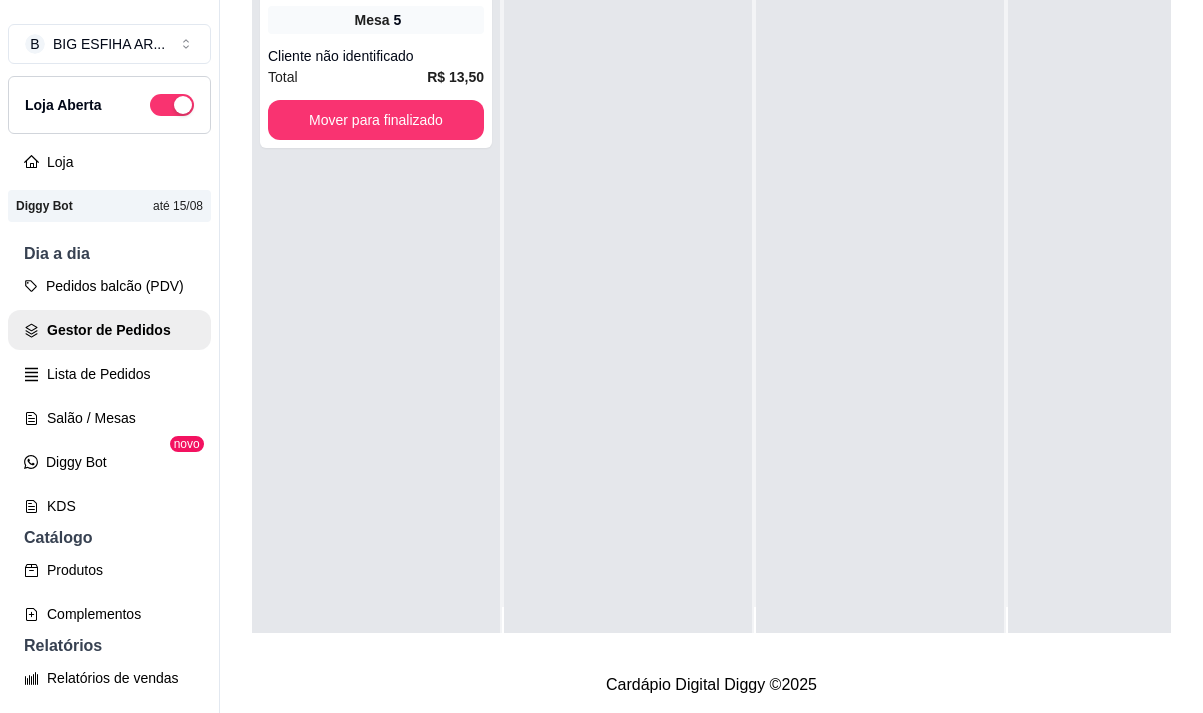 scroll, scrollTop: 0, scrollLeft: 0, axis: both 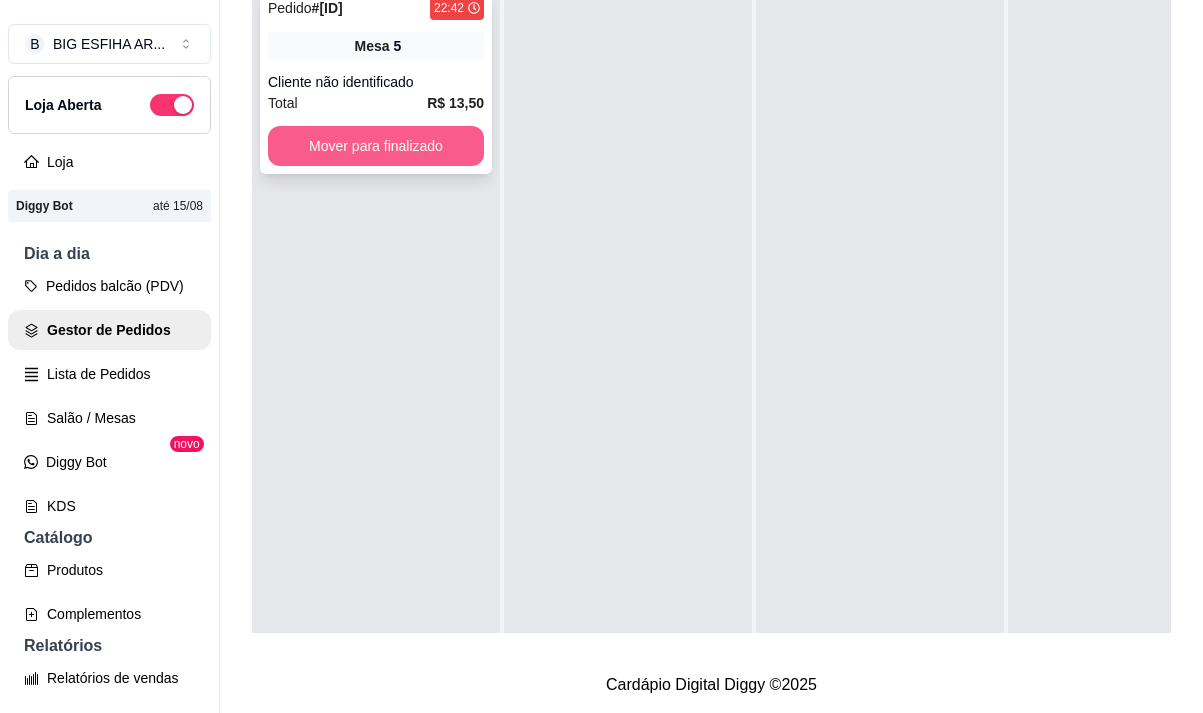 click on "Mover para finalizado" at bounding box center [376, 146] 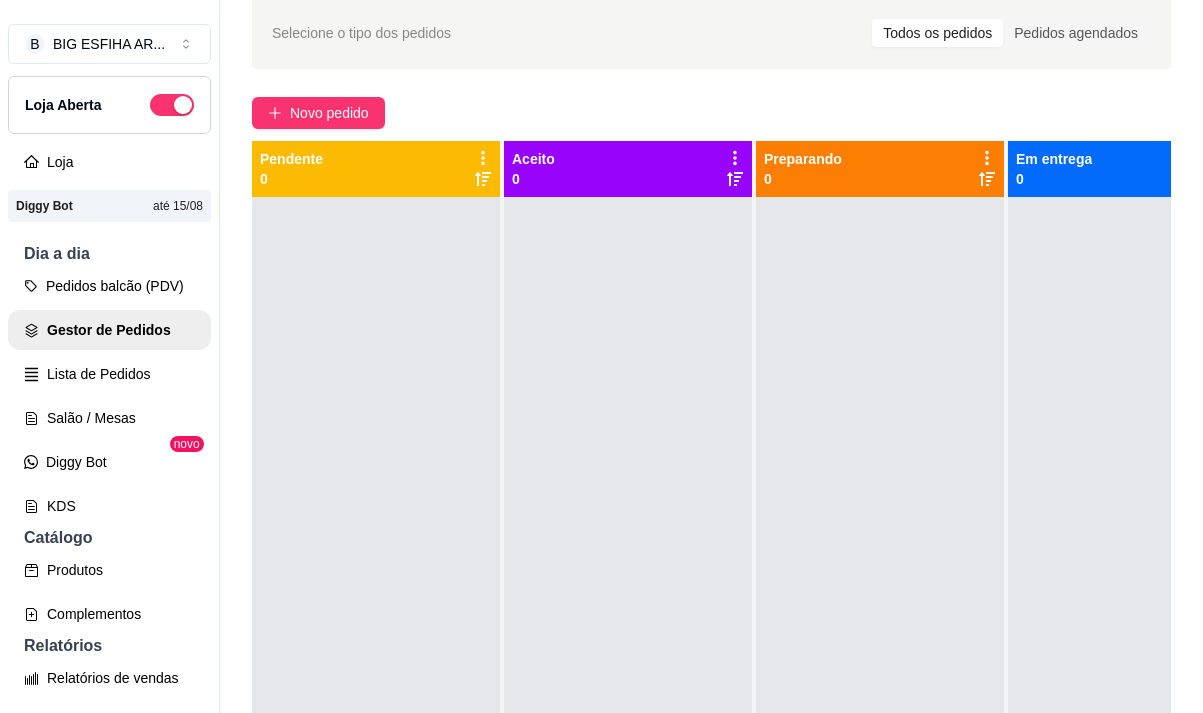 scroll, scrollTop: 19, scrollLeft: 0, axis: vertical 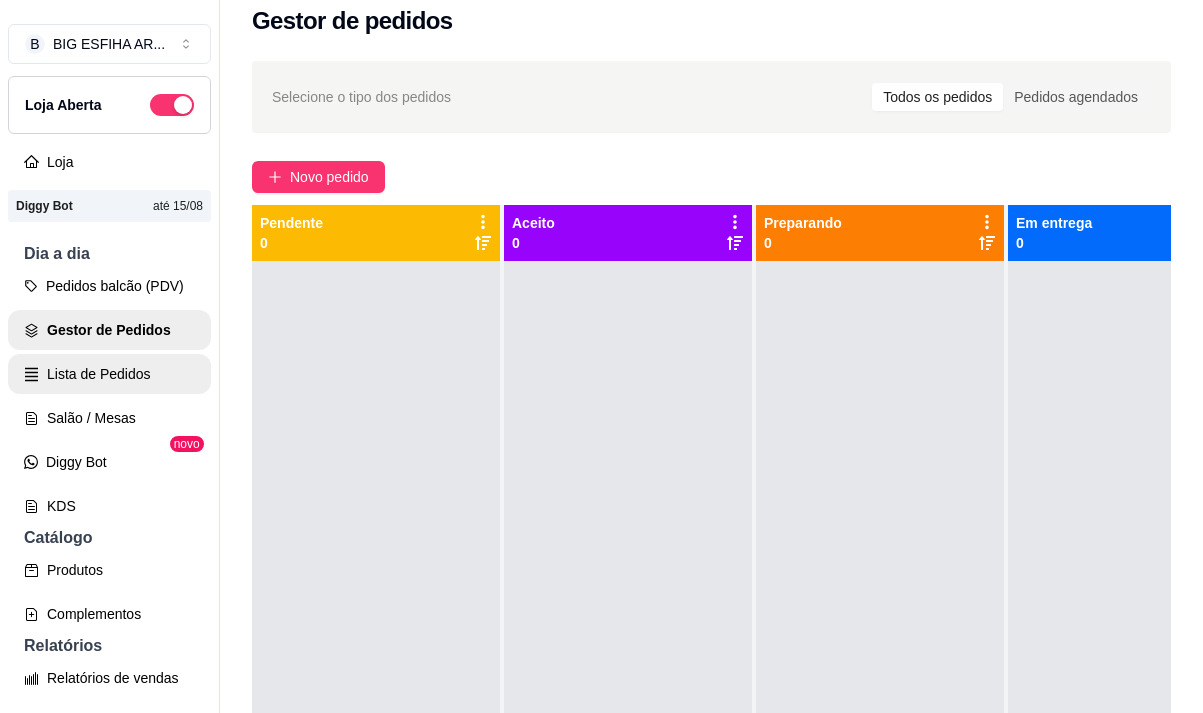 click on "Lista de Pedidos" at bounding box center (109, 374) 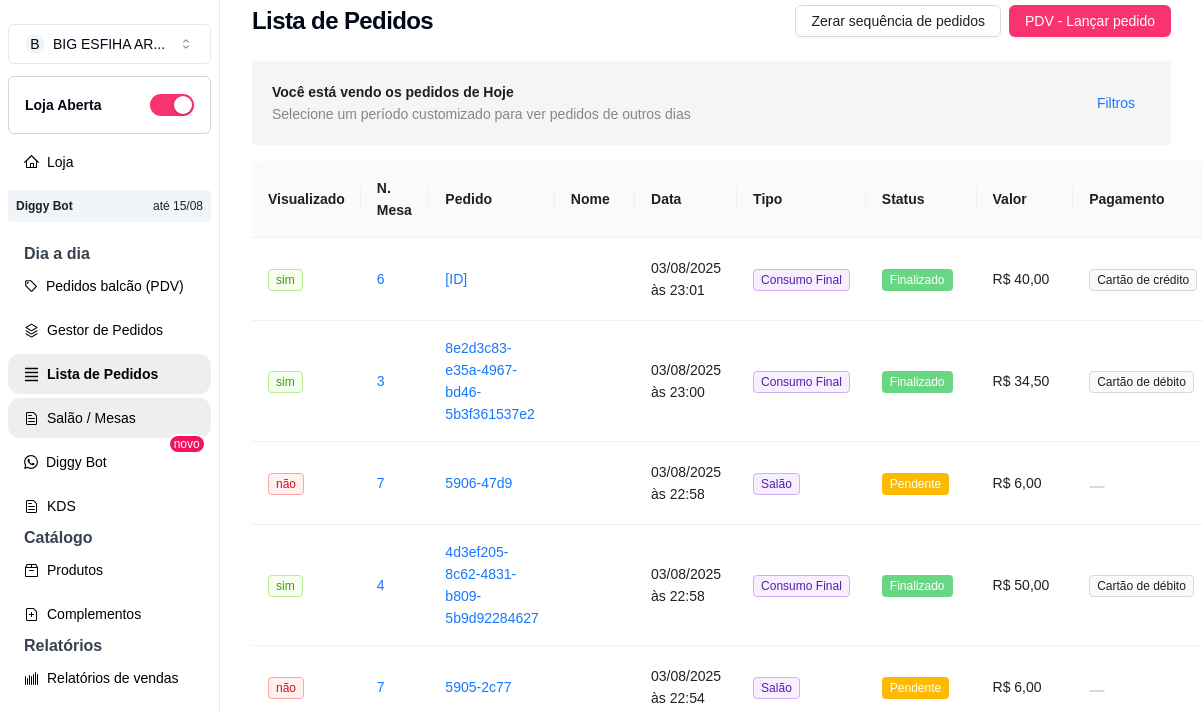 scroll, scrollTop: 0, scrollLeft: 0, axis: both 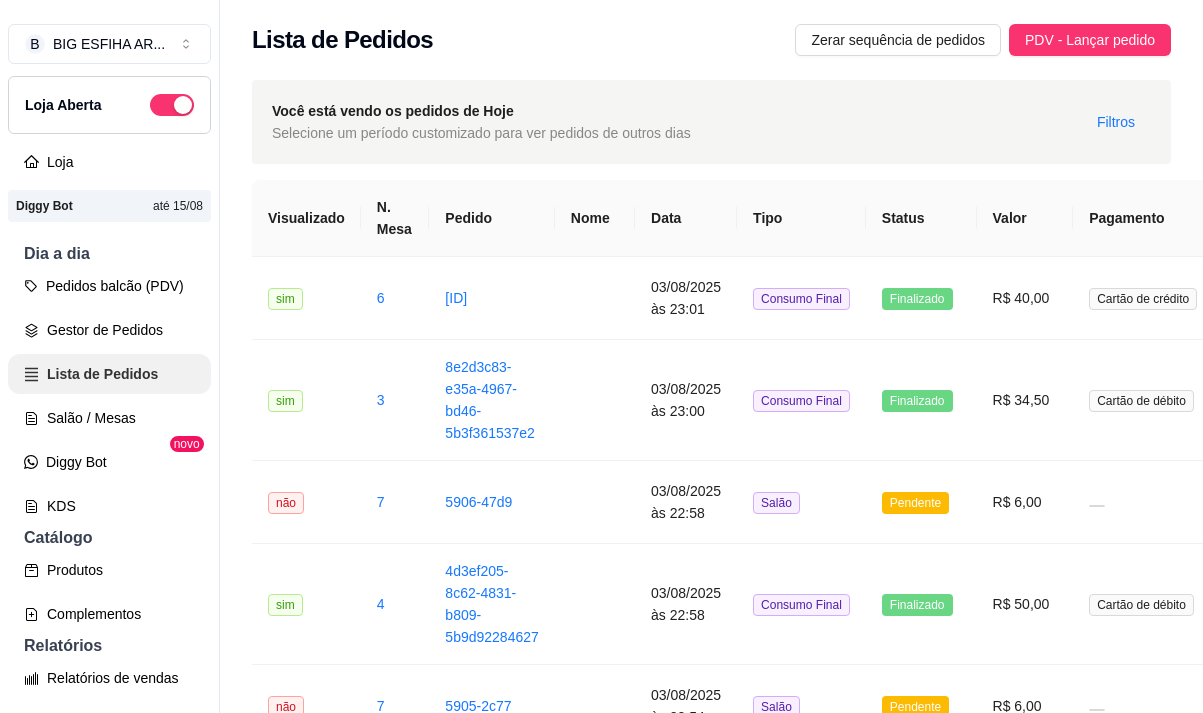 click on "Salão / Mesas" at bounding box center [109, 418] 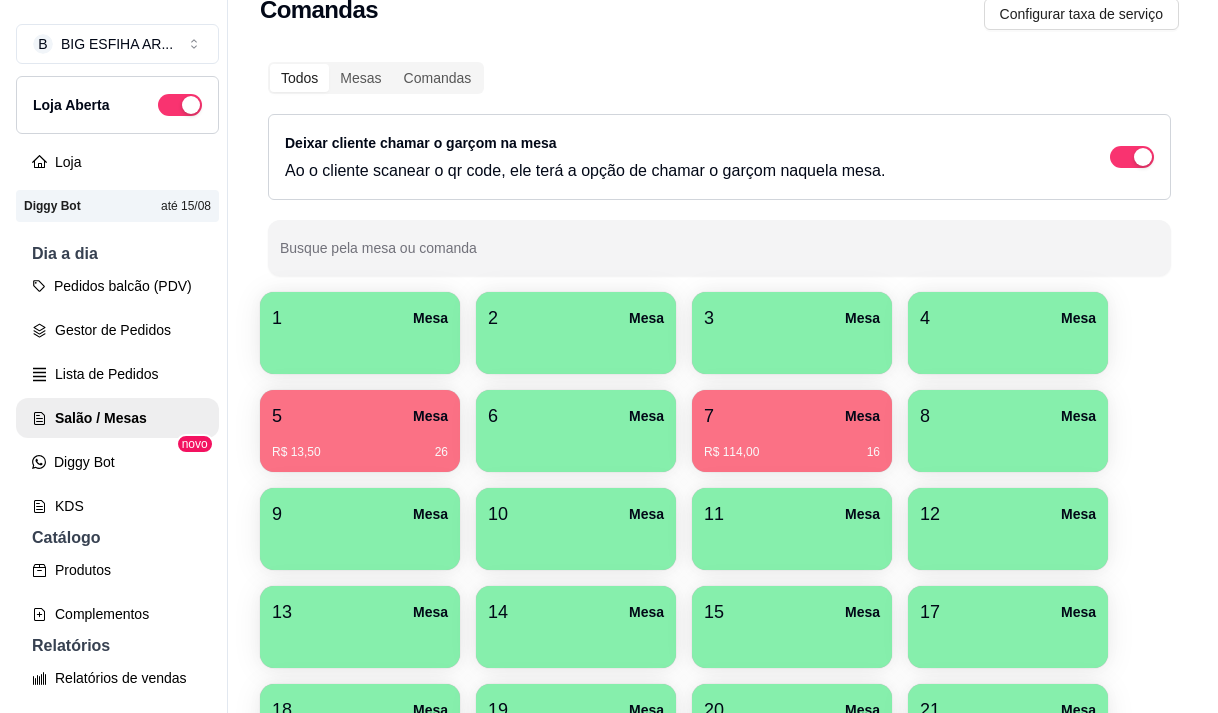 scroll, scrollTop: 100, scrollLeft: 0, axis: vertical 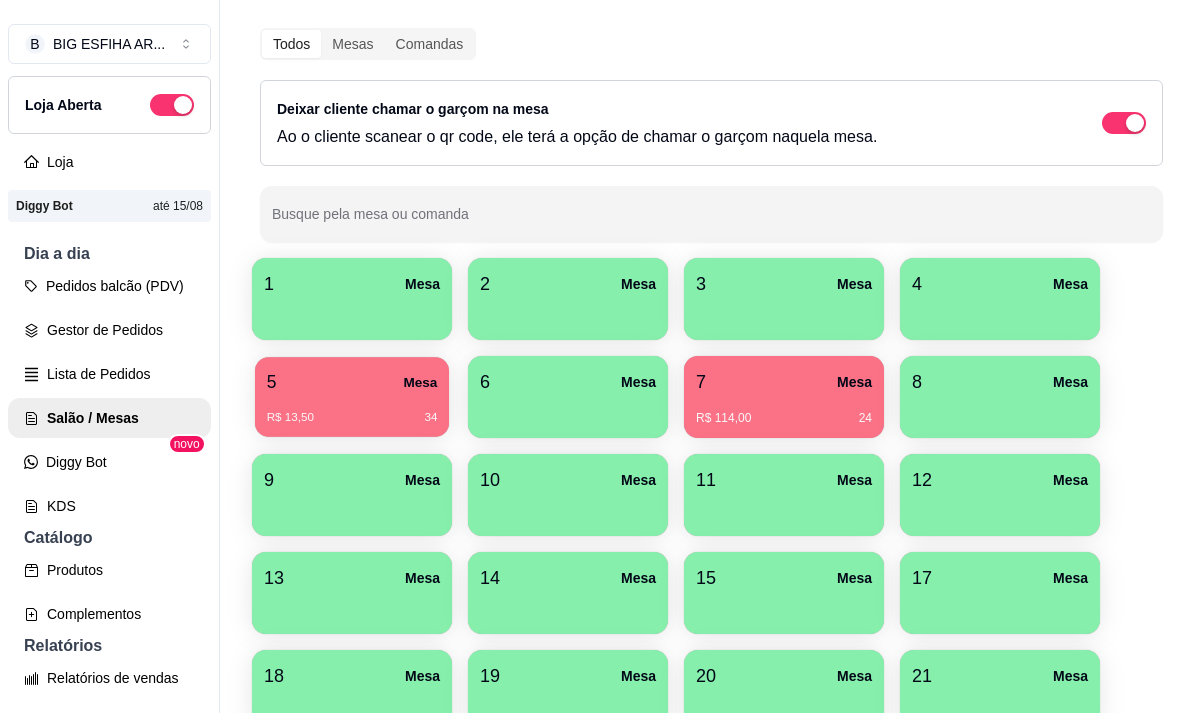 click on "R$ 13,50 34" at bounding box center [352, 410] 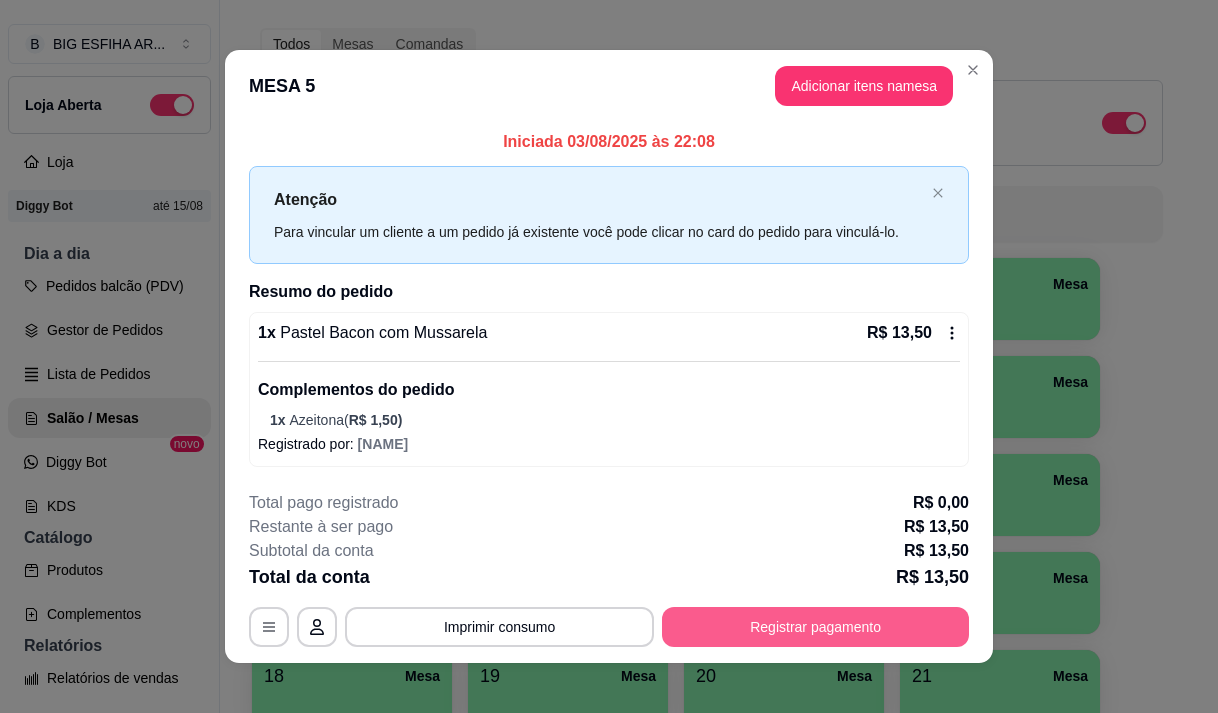 click on "Registrar pagamento" at bounding box center (815, 627) 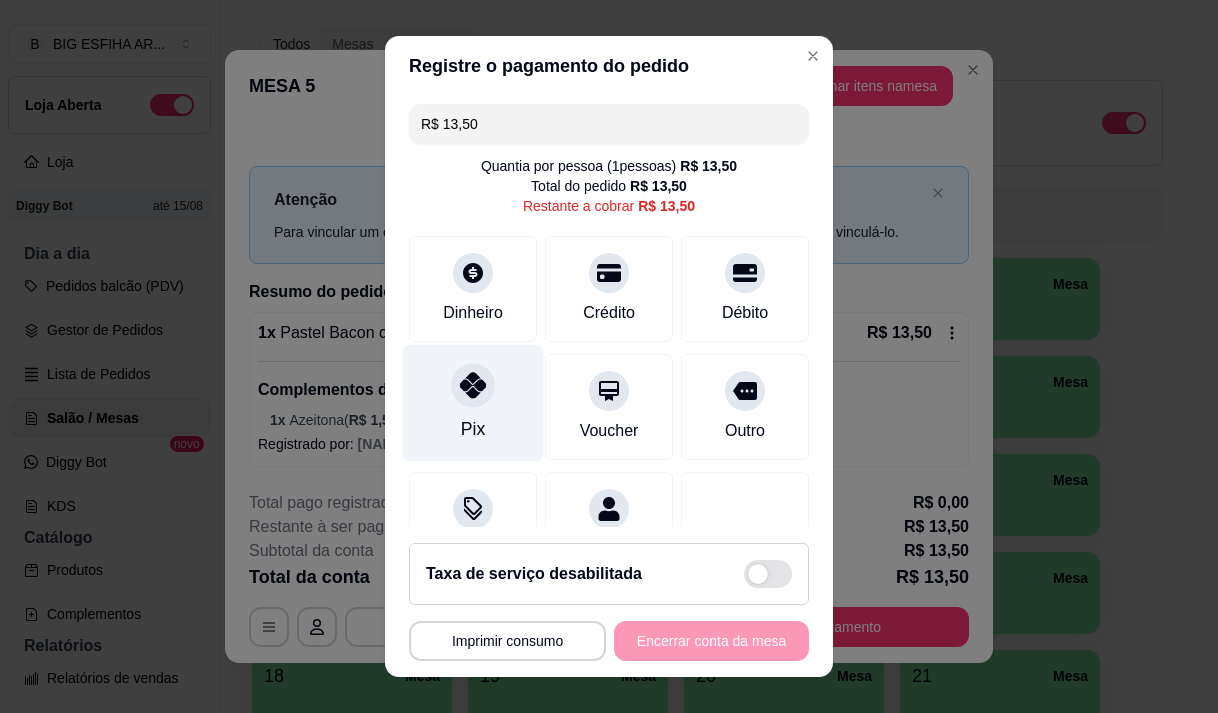 click on "Pix" at bounding box center (473, 402) 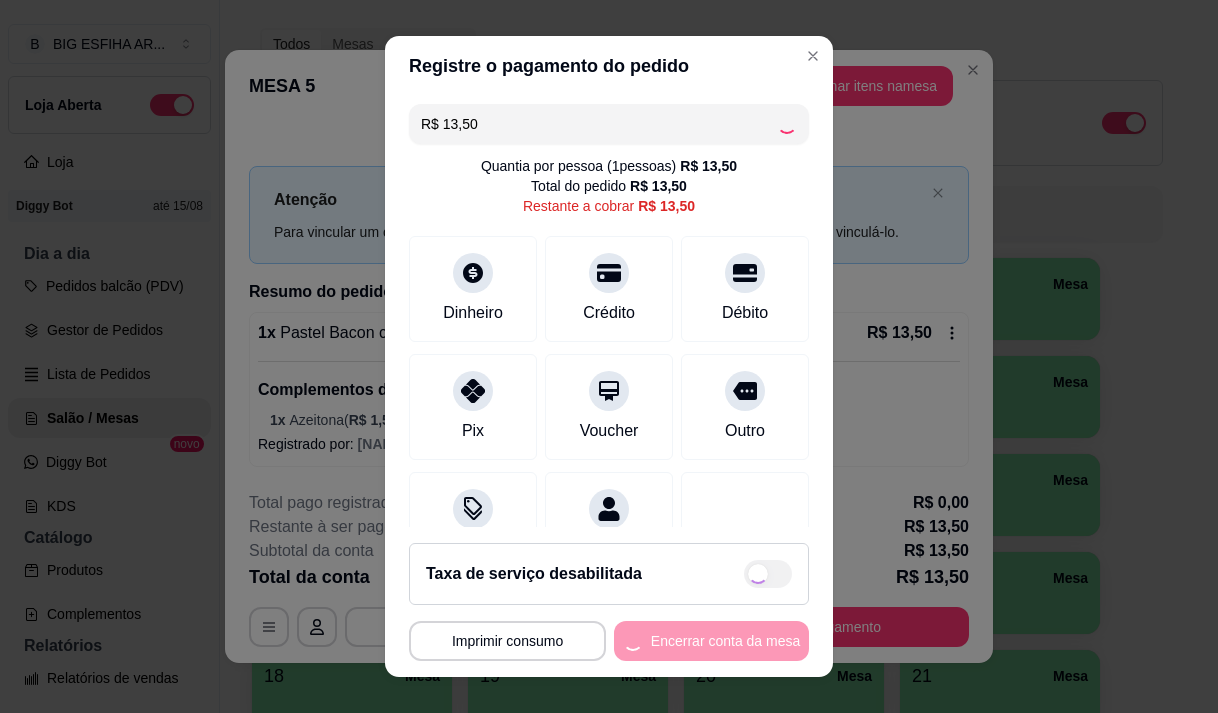 scroll, scrollTop: 82, scrollLeft: 0, axis: vertical 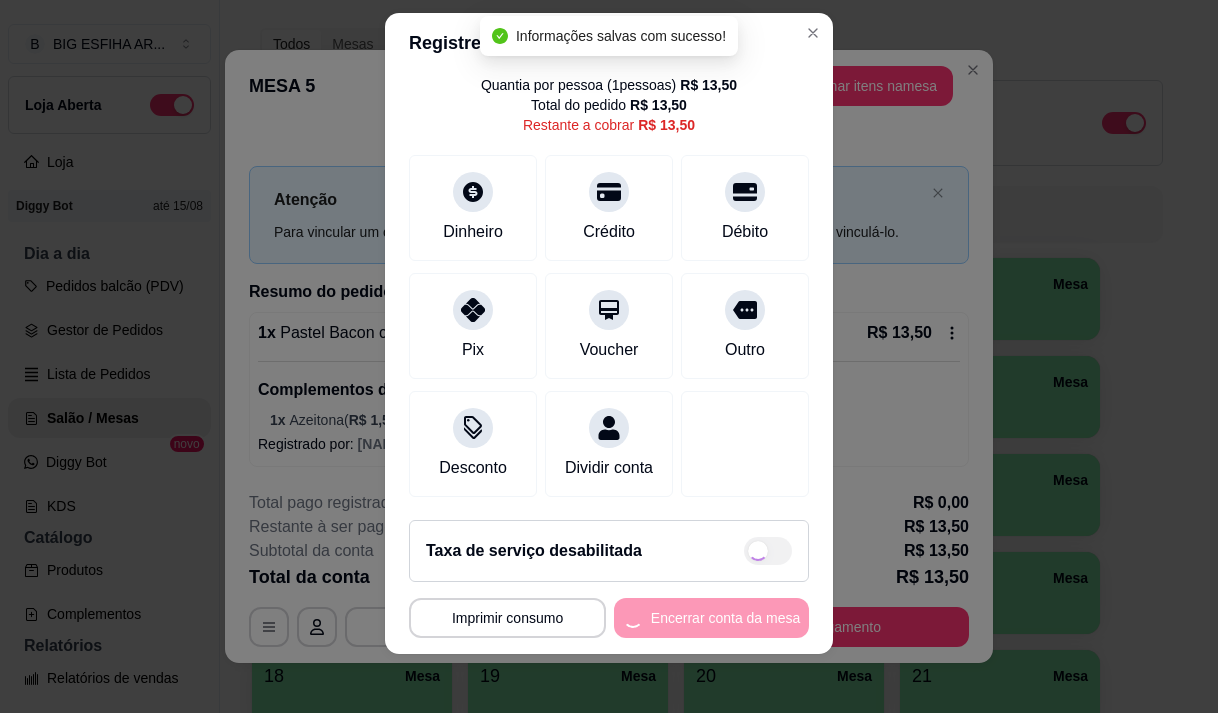 type on "R$ 0,00" 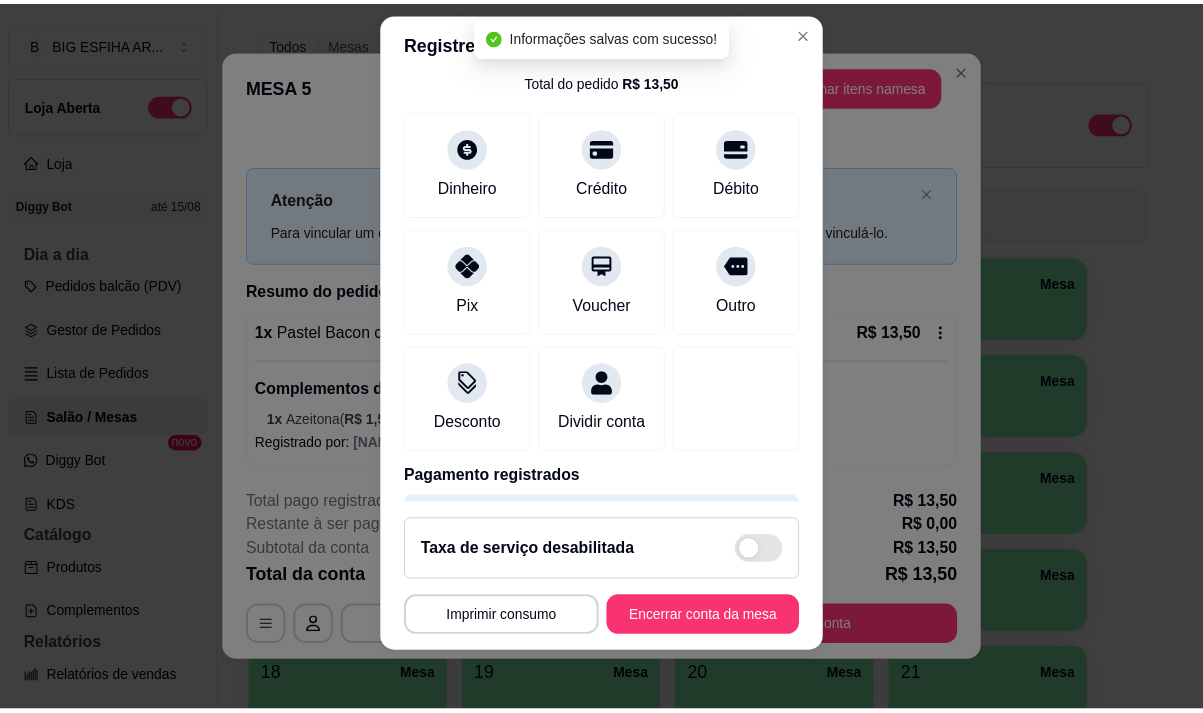 scroll, scrollTop: 28, scrollLeft: 0, axis: vertical 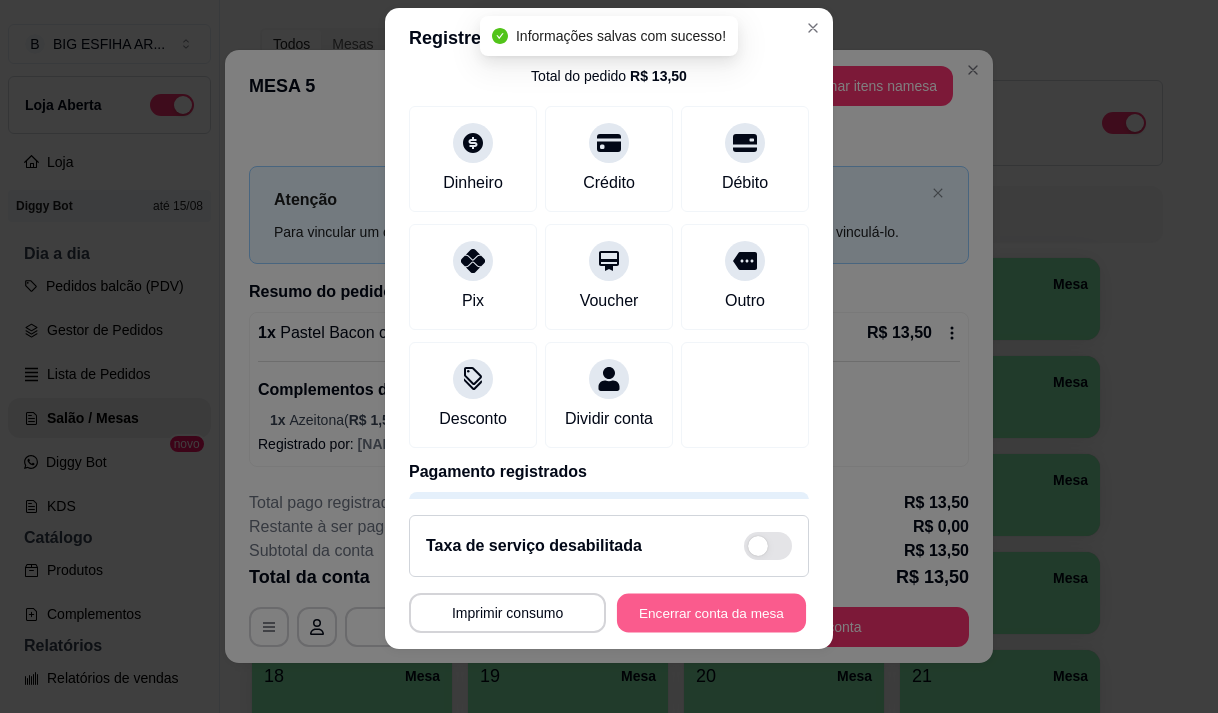 click on "Encerrar conta da mesa" at bounding box center [711, 613] 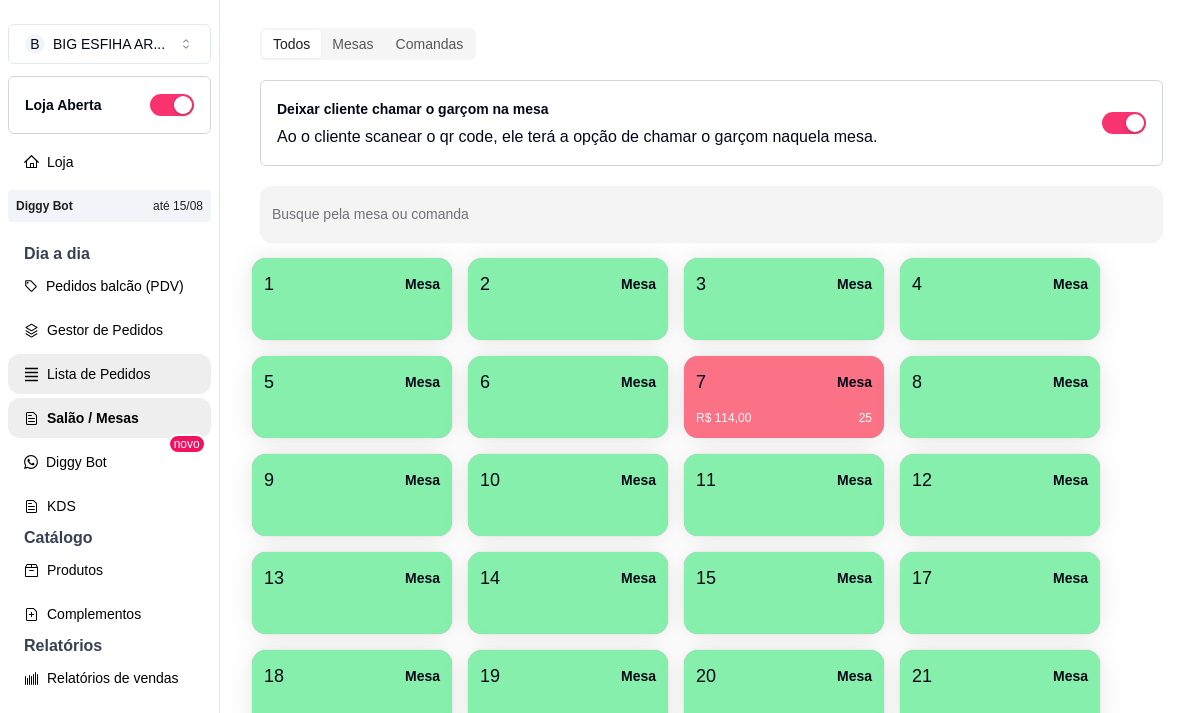 click on "Lista de Pedidos" at bounding box center (109, 374) 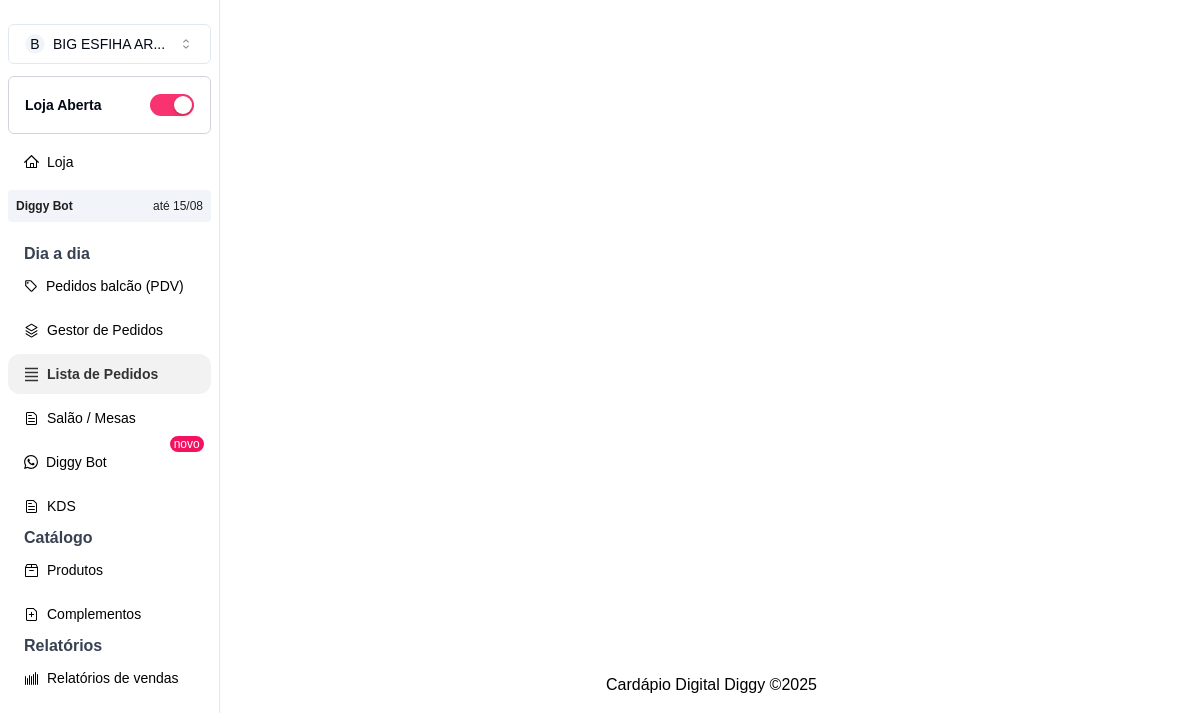 click on "Gestor de Pedidos" at bounding box center (109, 330) 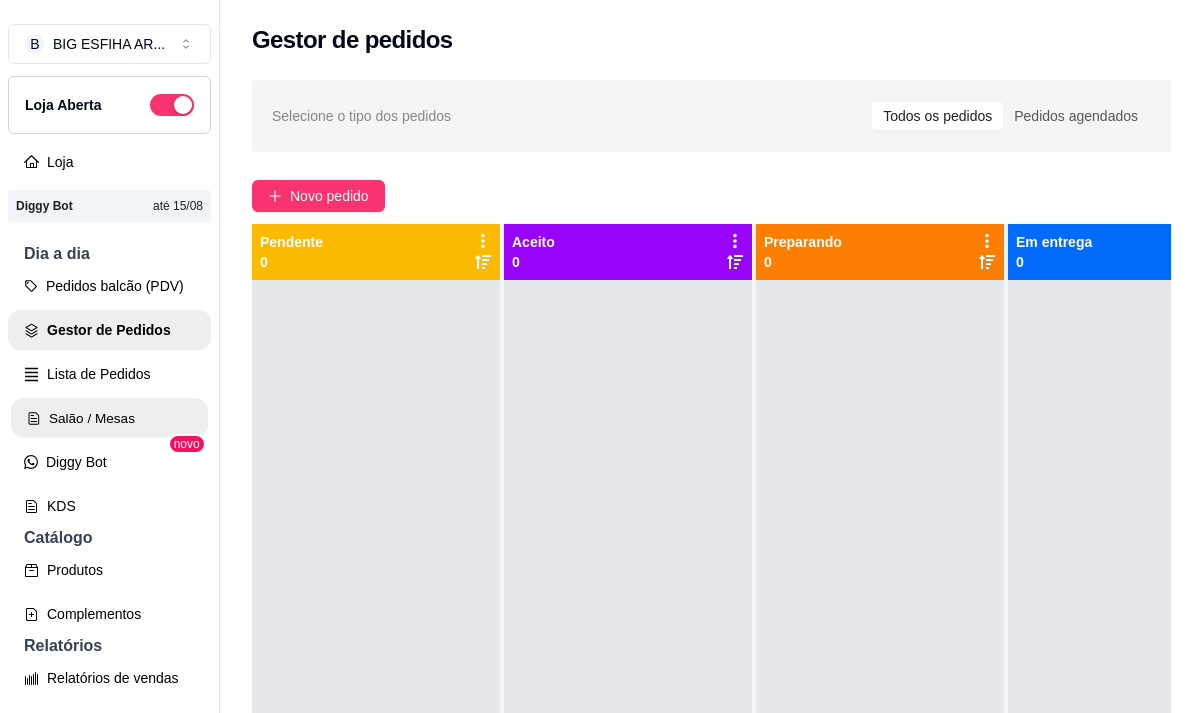 click on "Salão / Mesas" at bounding box center (109, 418) 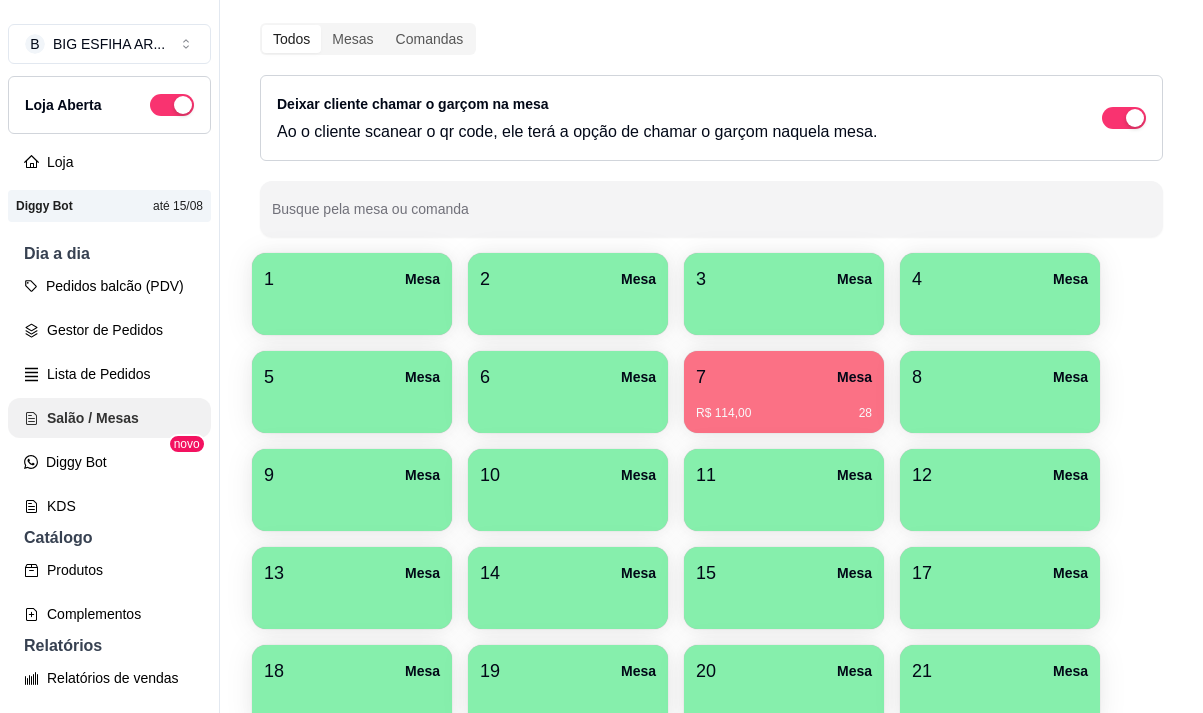 scroll, scrollTop: 100, scrollLeft: 0, axis: vertical 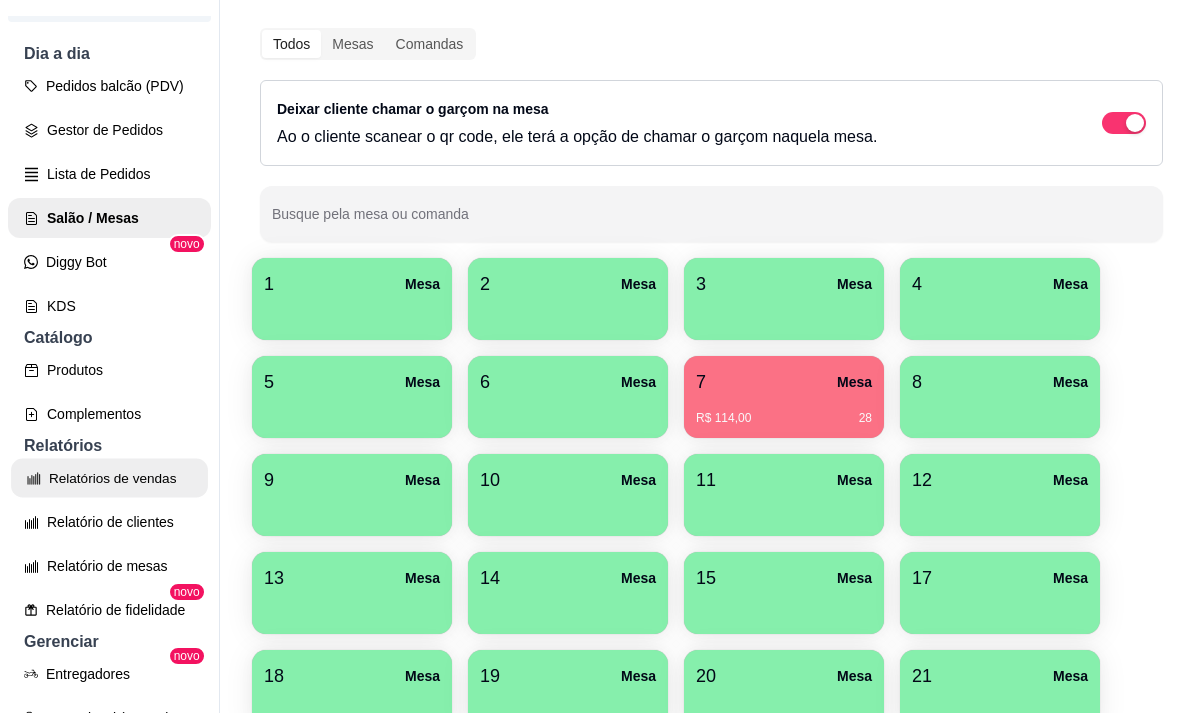 click on "Relatórios de vendas" at bounding box center (109, 478) 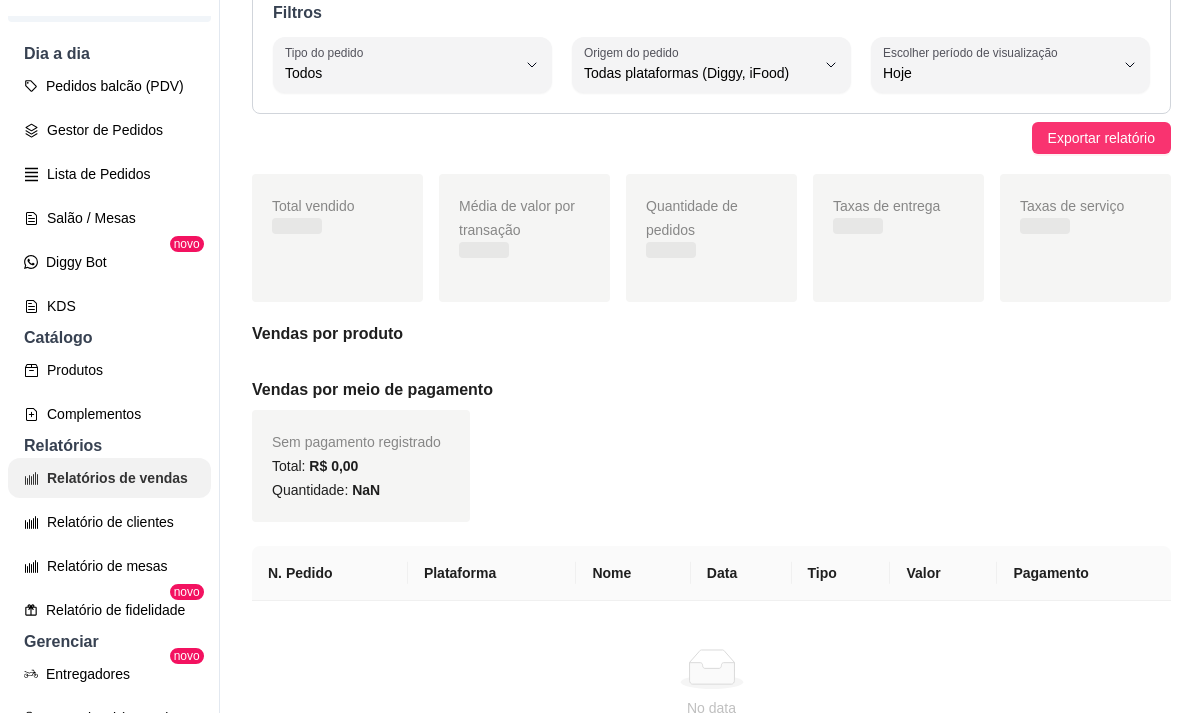 scroll, scrollTop: 0, scrollLeft: 0, axis: both 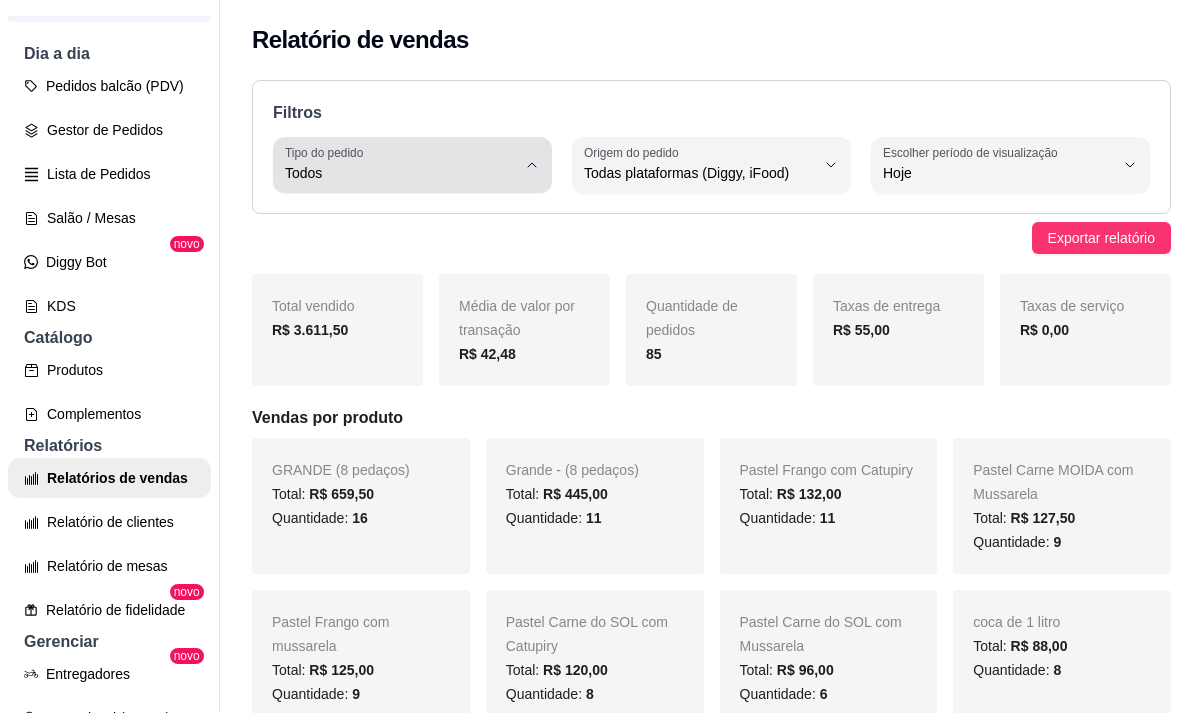click on "Tipo do pedido" at bounding box center [327, 152] 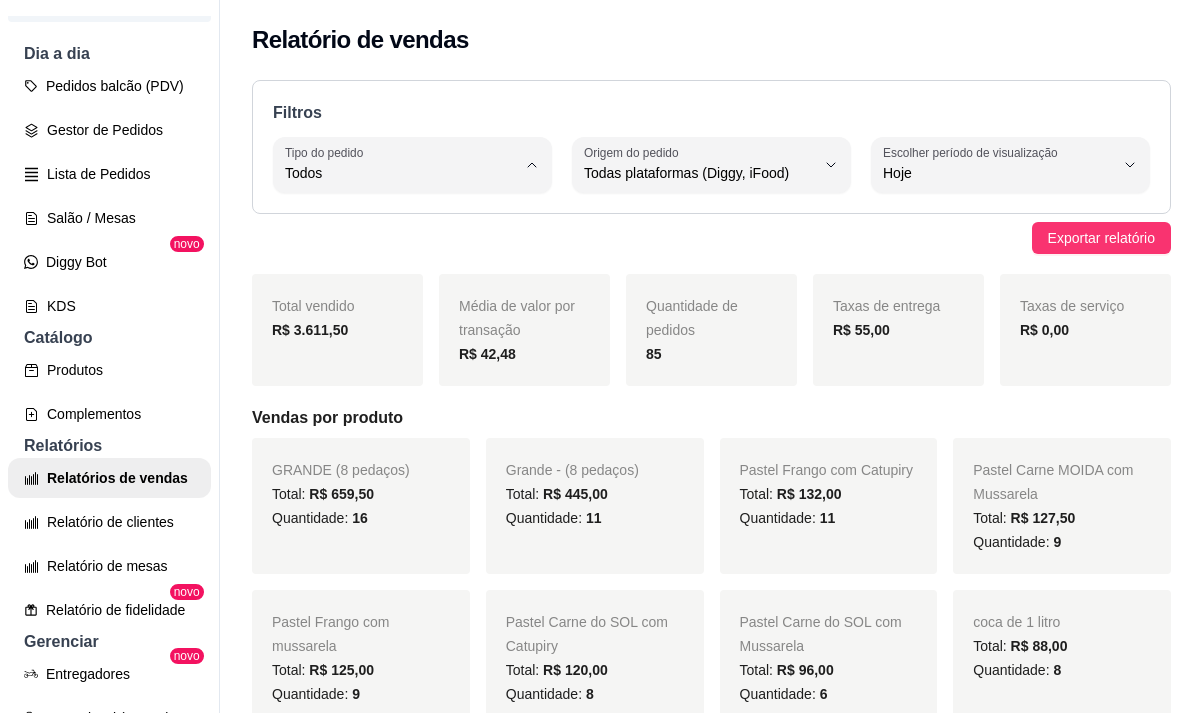 click on "Entrega" at bounding box center [400, 253] 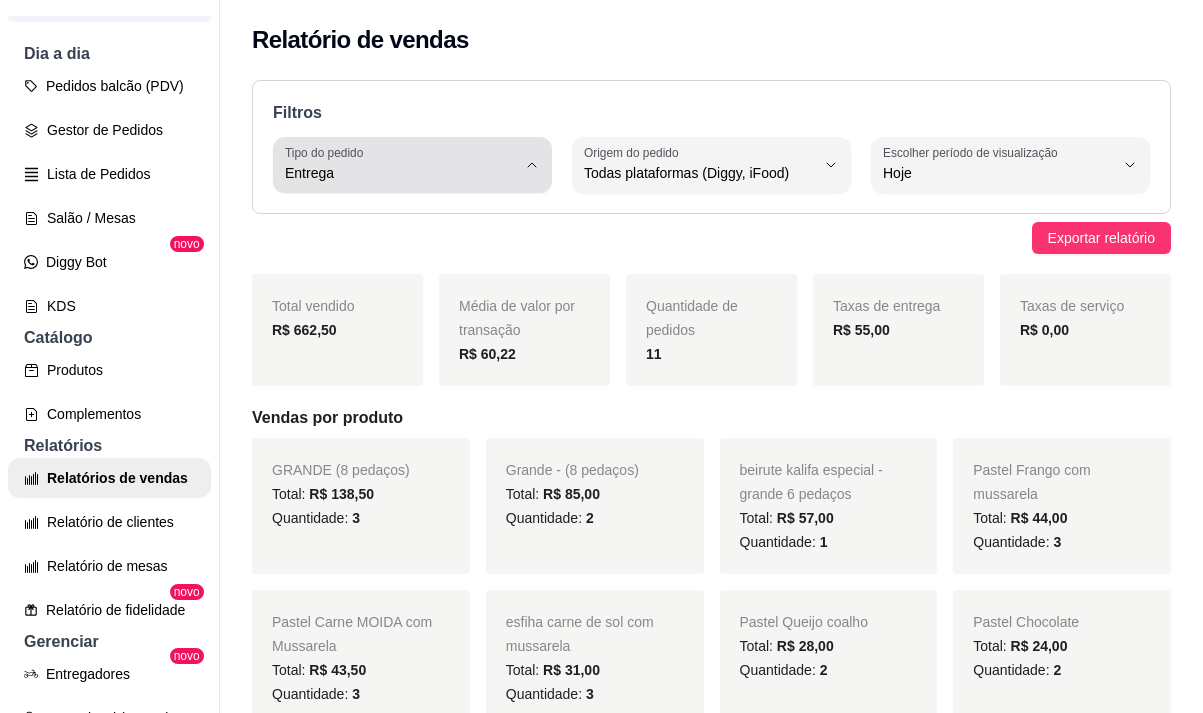 click on "Entrega" at bounding box center (400, 165) 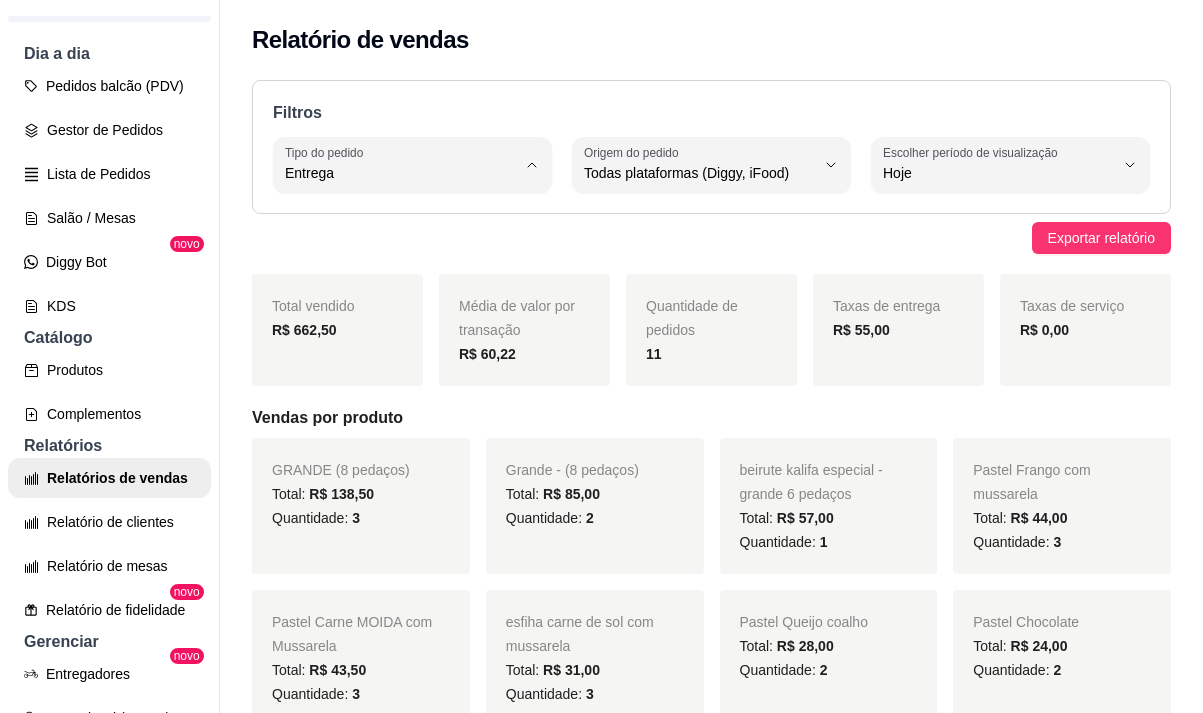 click on "Todos" at bounding box center (400, 220) 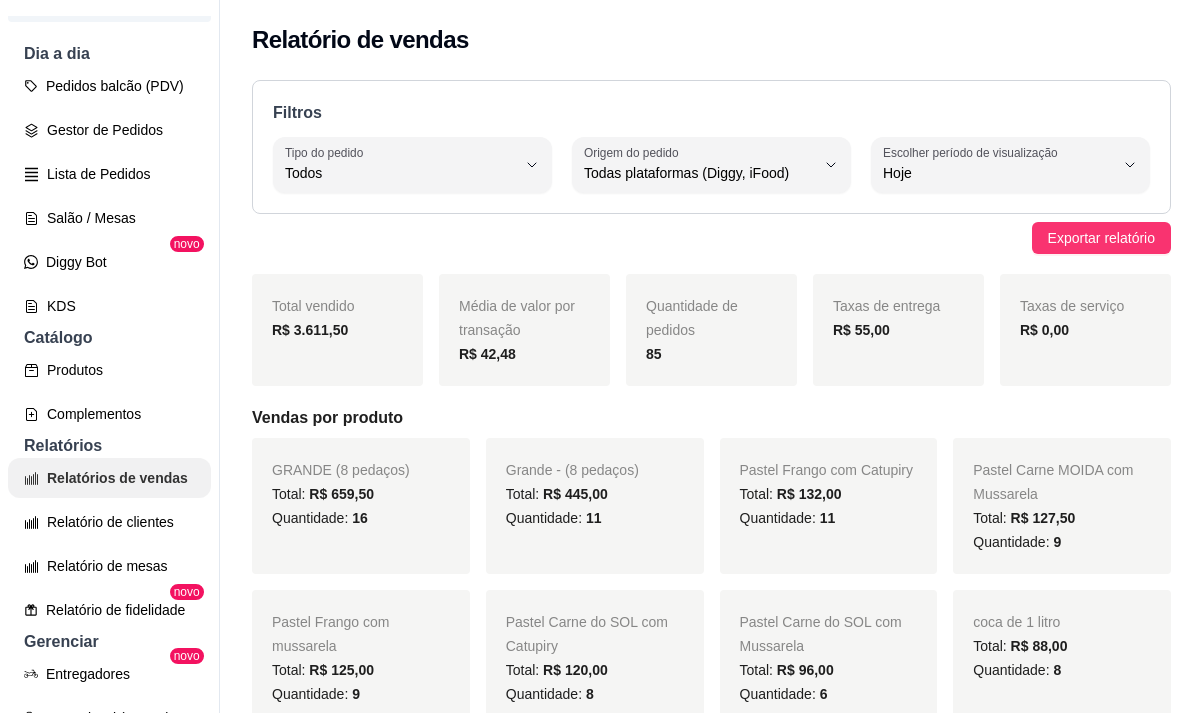 click on "Relatórios de vendas" at bounding box center (109, 478) 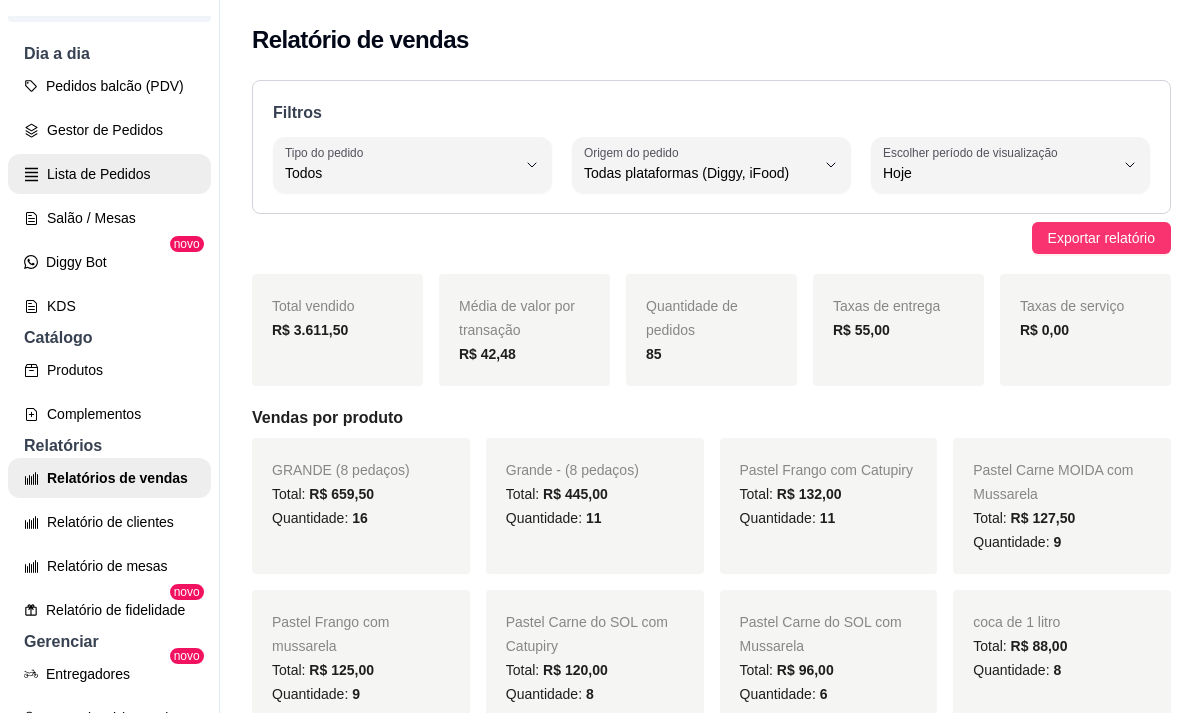 click on "Lista de Pedidos" at bounding box center (109, 174) 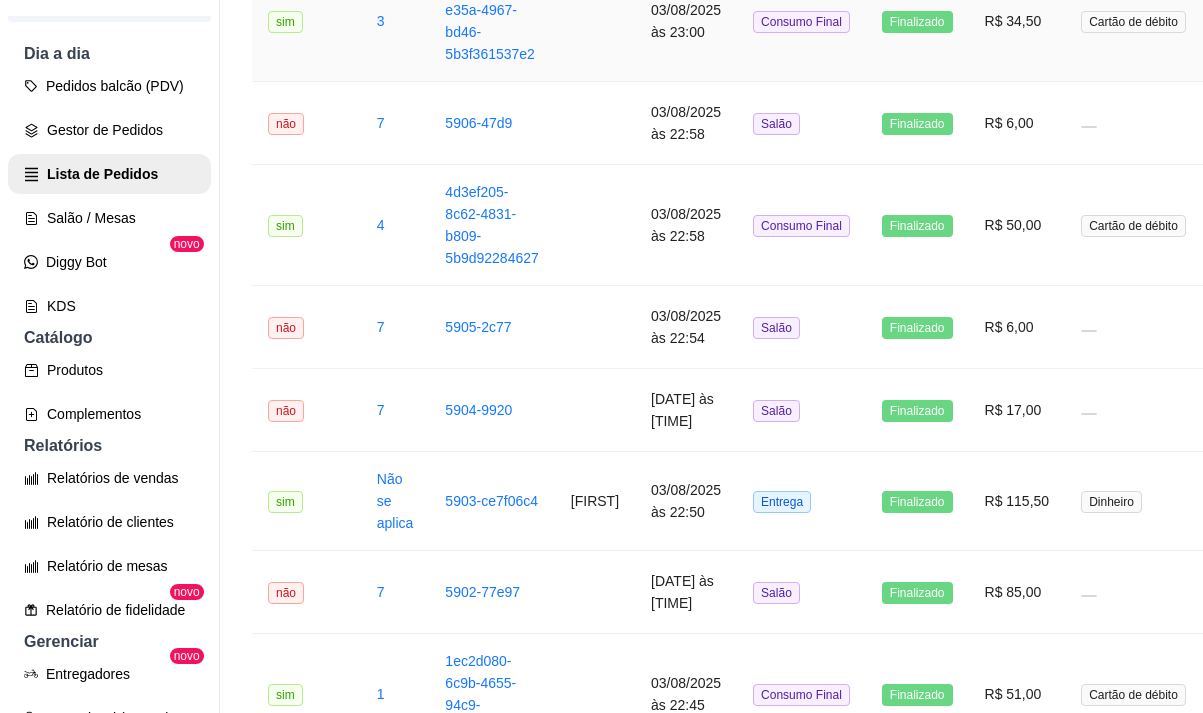 scroll, scrollTop: 600, scrollLeft: 0, axis: vertical 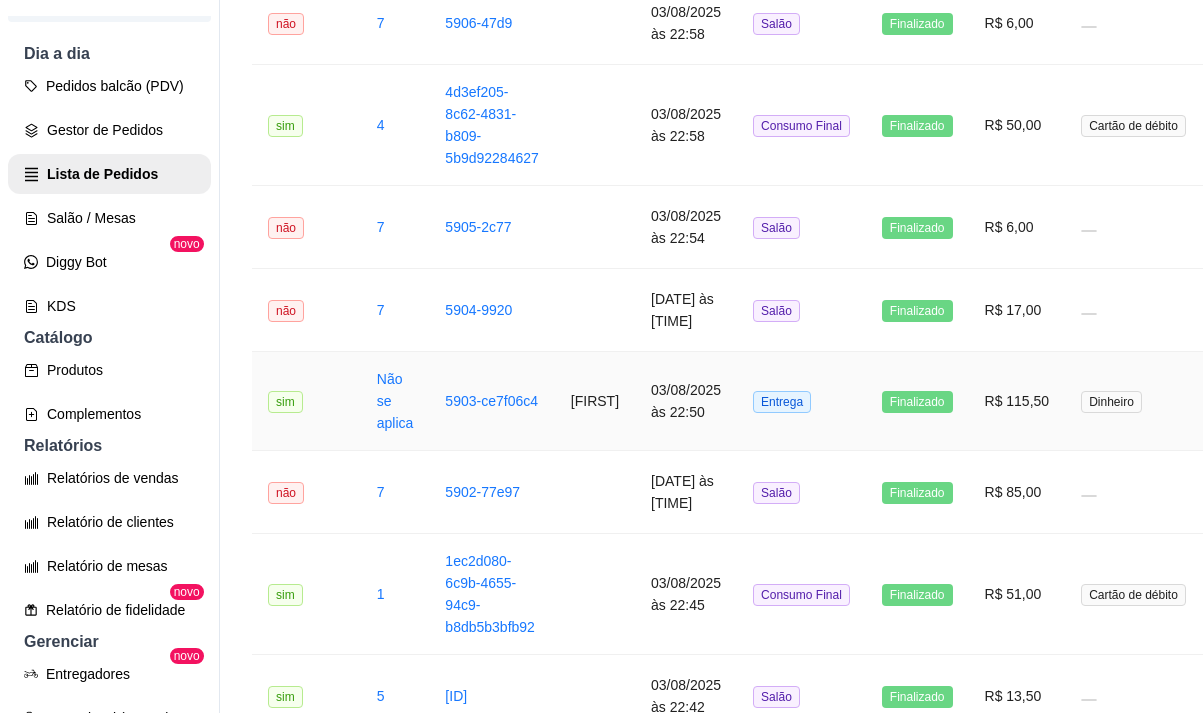click on "Karine" at bounding box center (595, 401) 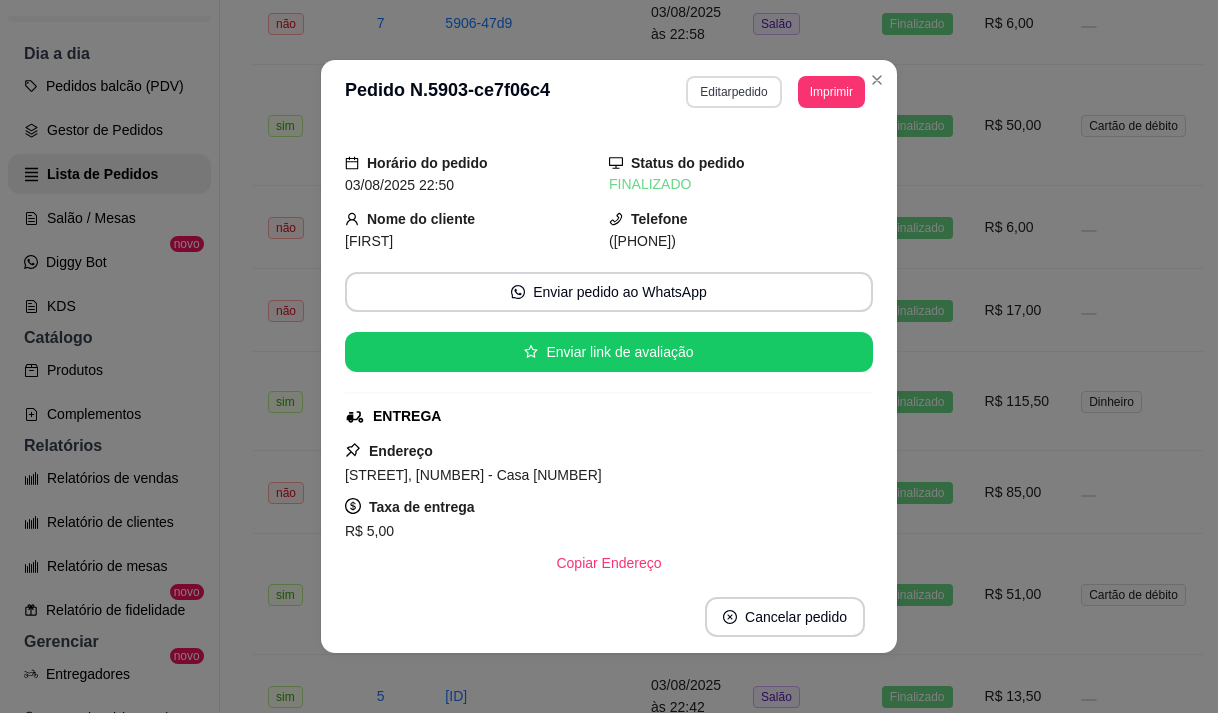 click on "Editar  pedido" at bounding box center (733, 92) 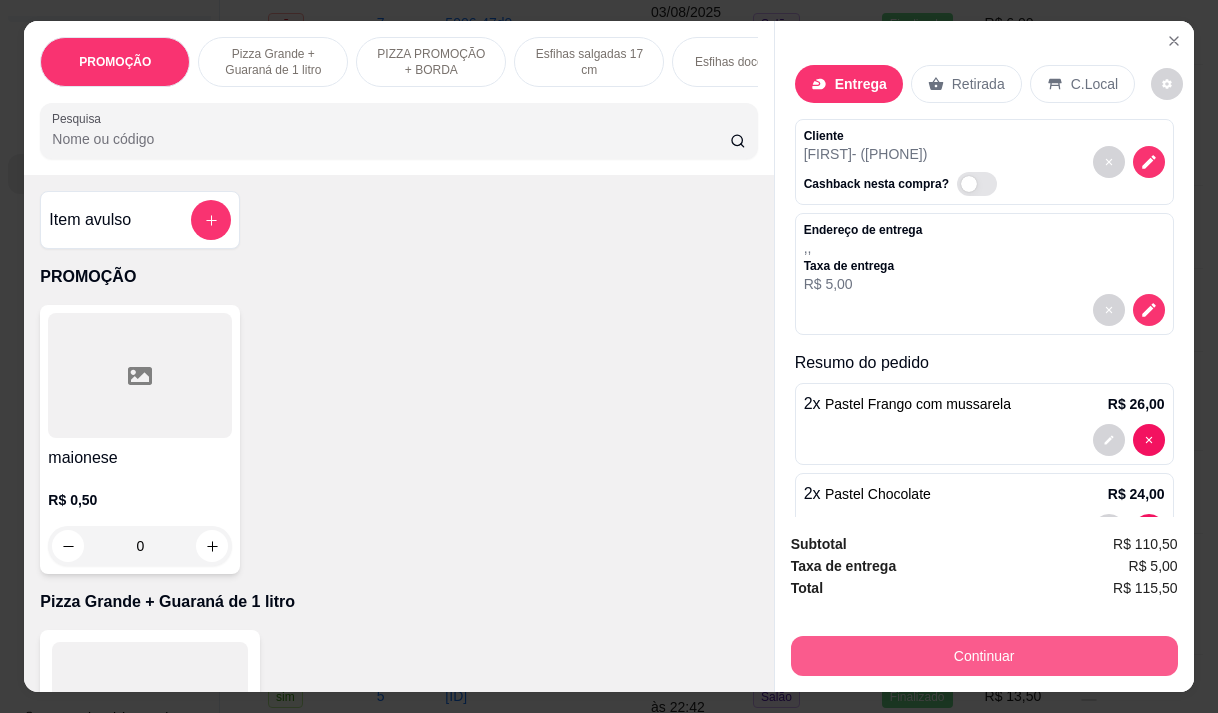 click on "Continuar" at bounding box center [984, 656] 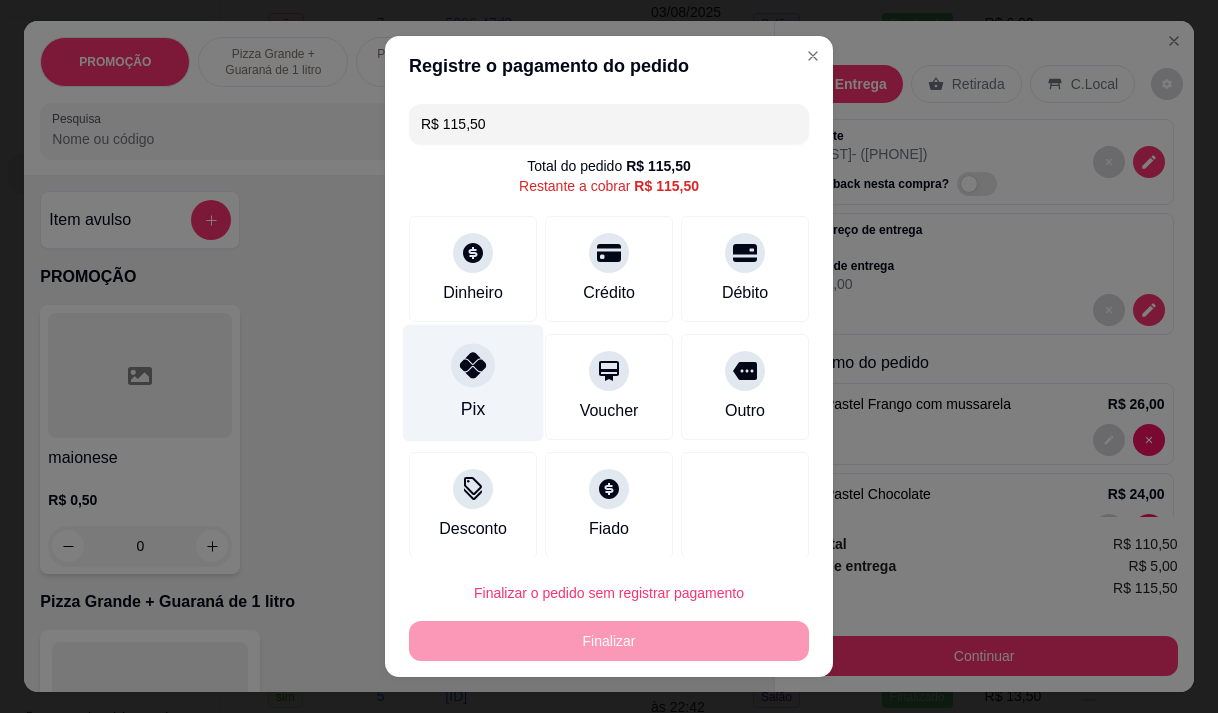 click on "Pix" at bounding box center [473, 382] 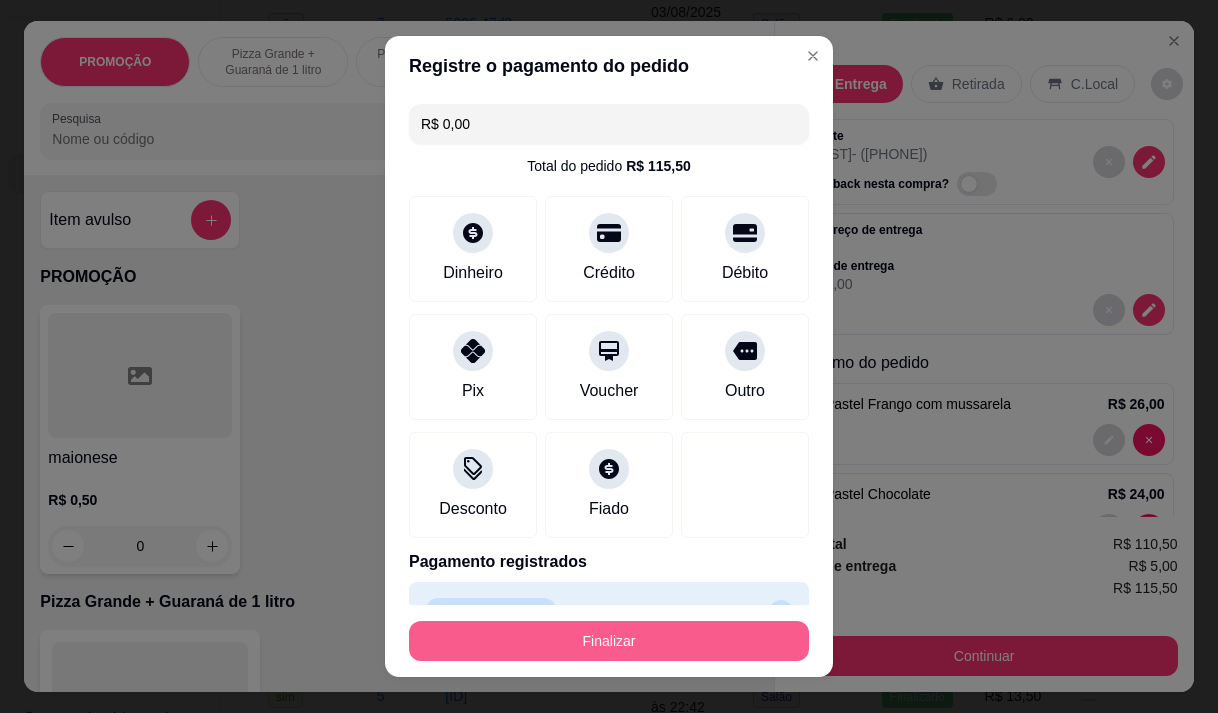click on "Finalizar" at bounding box center [609, 641] 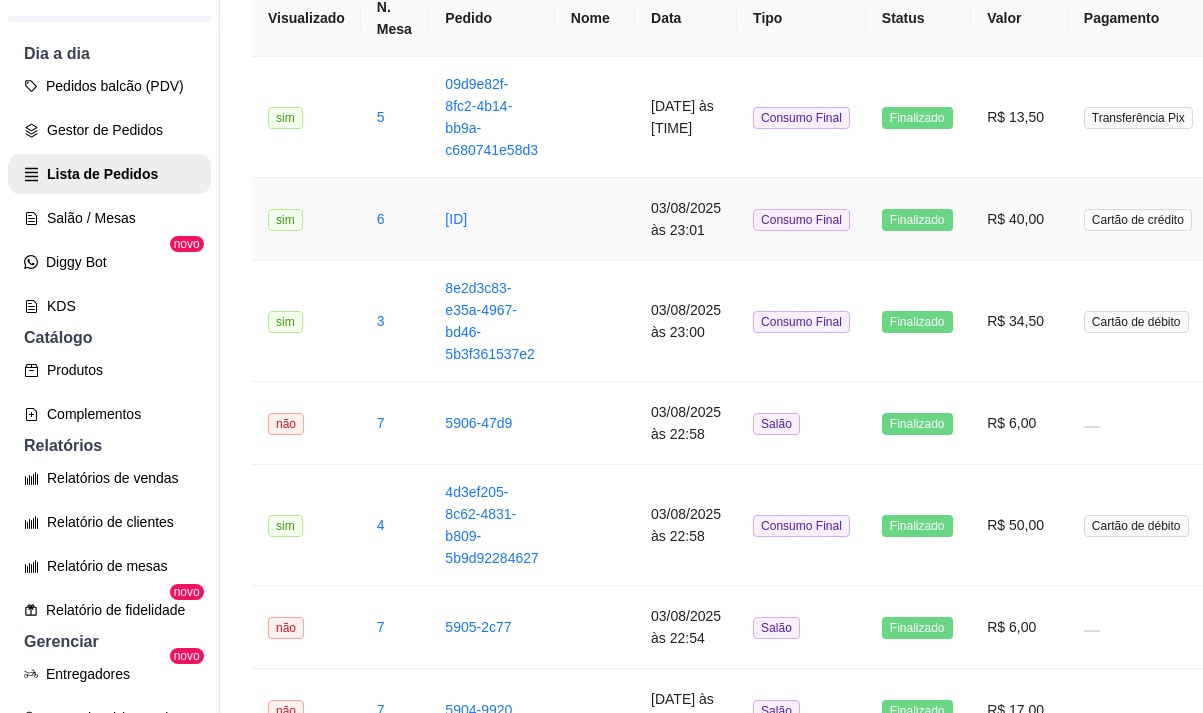 scroll, scrollTop: 0, scrollLeft: 0, axis: both 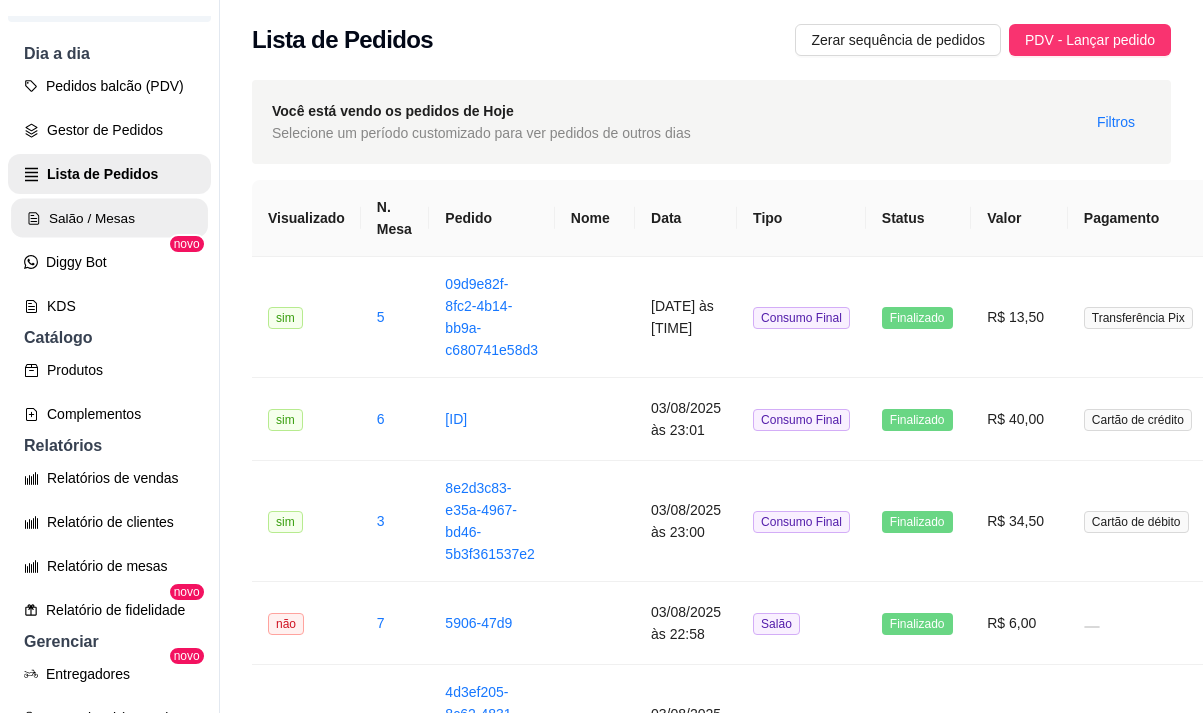 click on "Salão / Mesas" at bounding box center (109, 218) 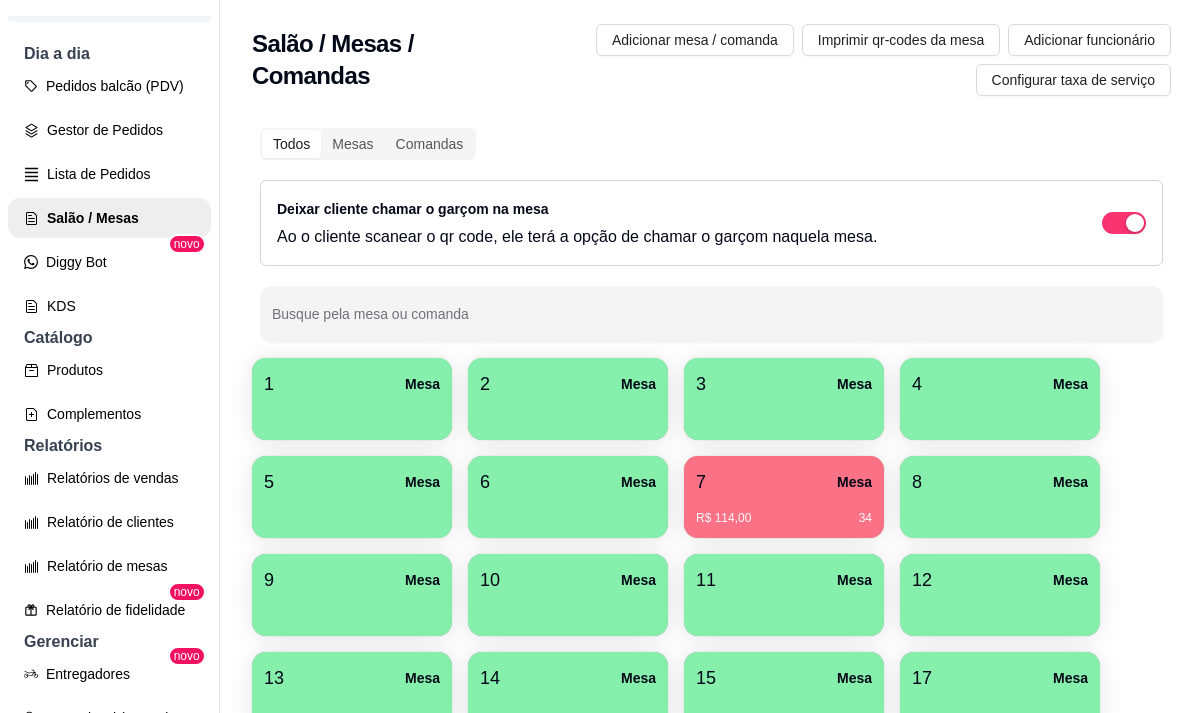 click on "7 Mesa" at bounding box center (784, 482) 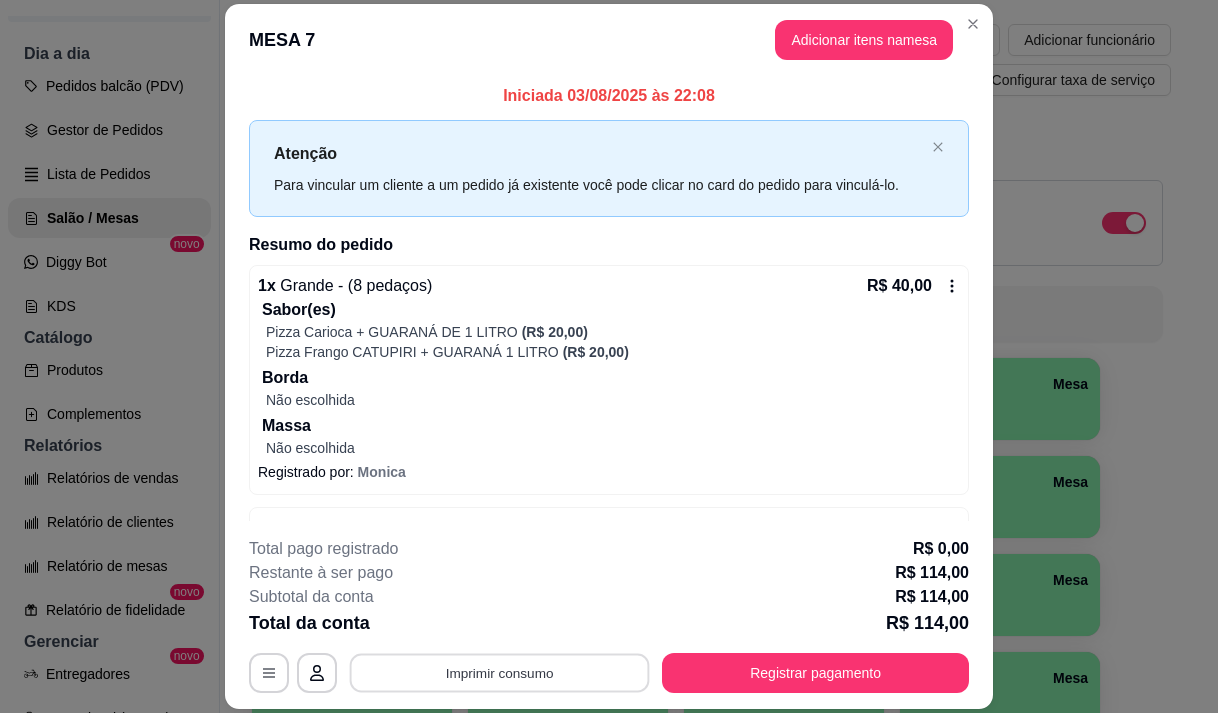 click on "Imprimir consumo" at bounding box center (500, 673) 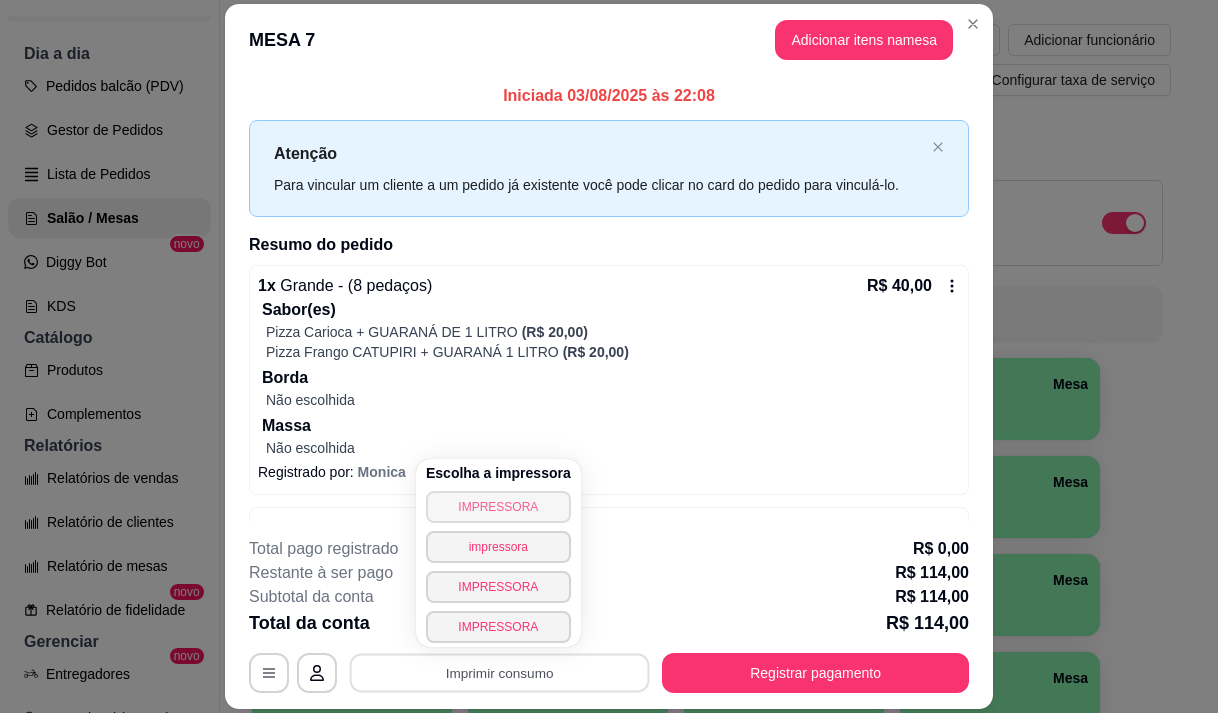 click on "IMPRESSORA" at bounding box center [498, 507] 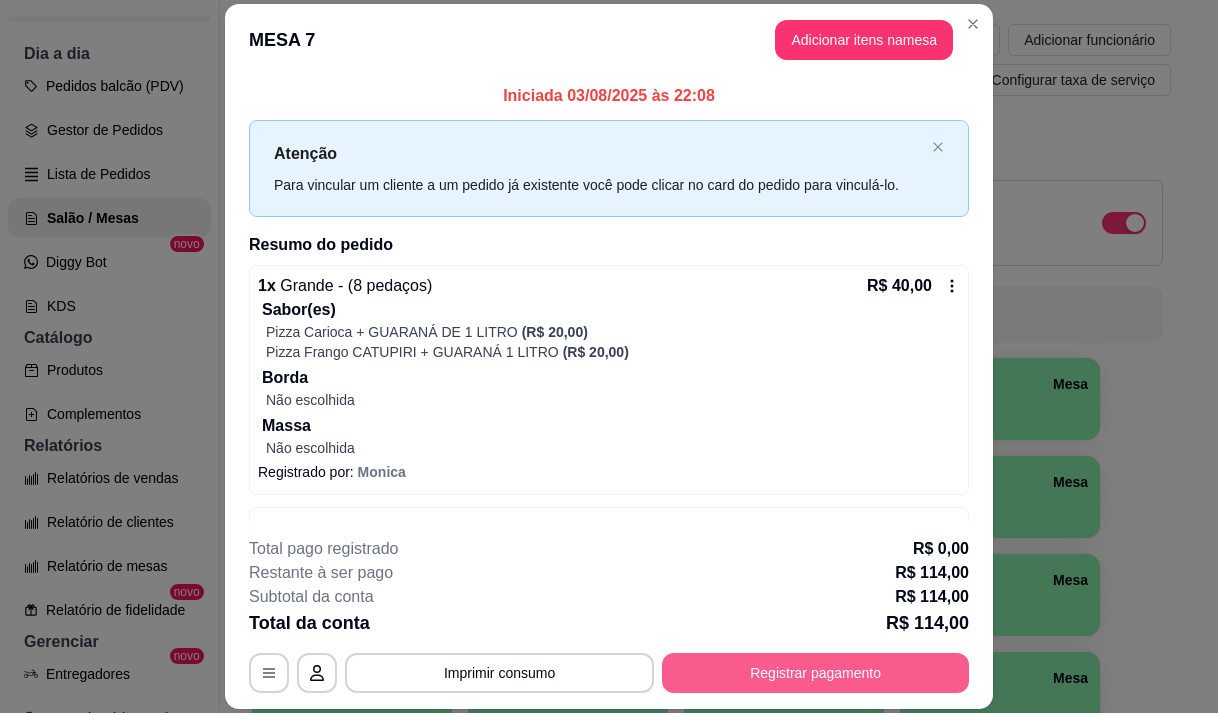 click on "Registrar pagamento" at bounding box center [815, 673] 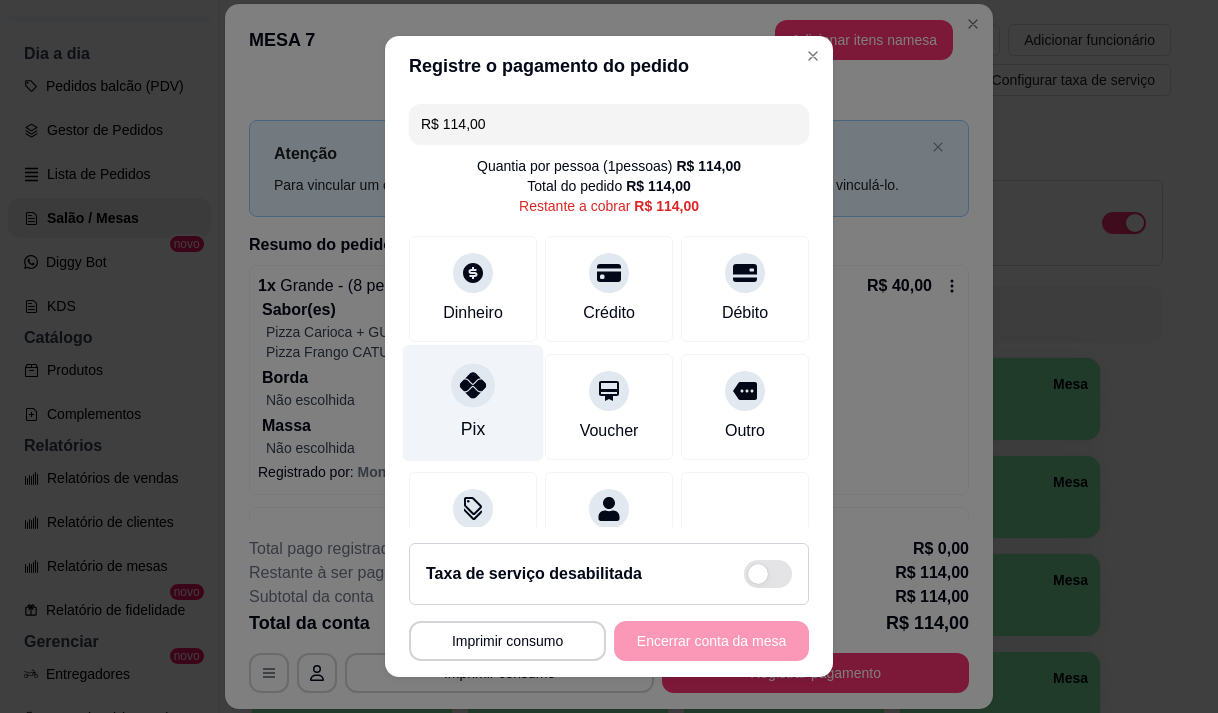 drag, startPoint x: 454, startPoint y: 394, endPoint x: 521, endPoint y: 457, distance: 91.967384 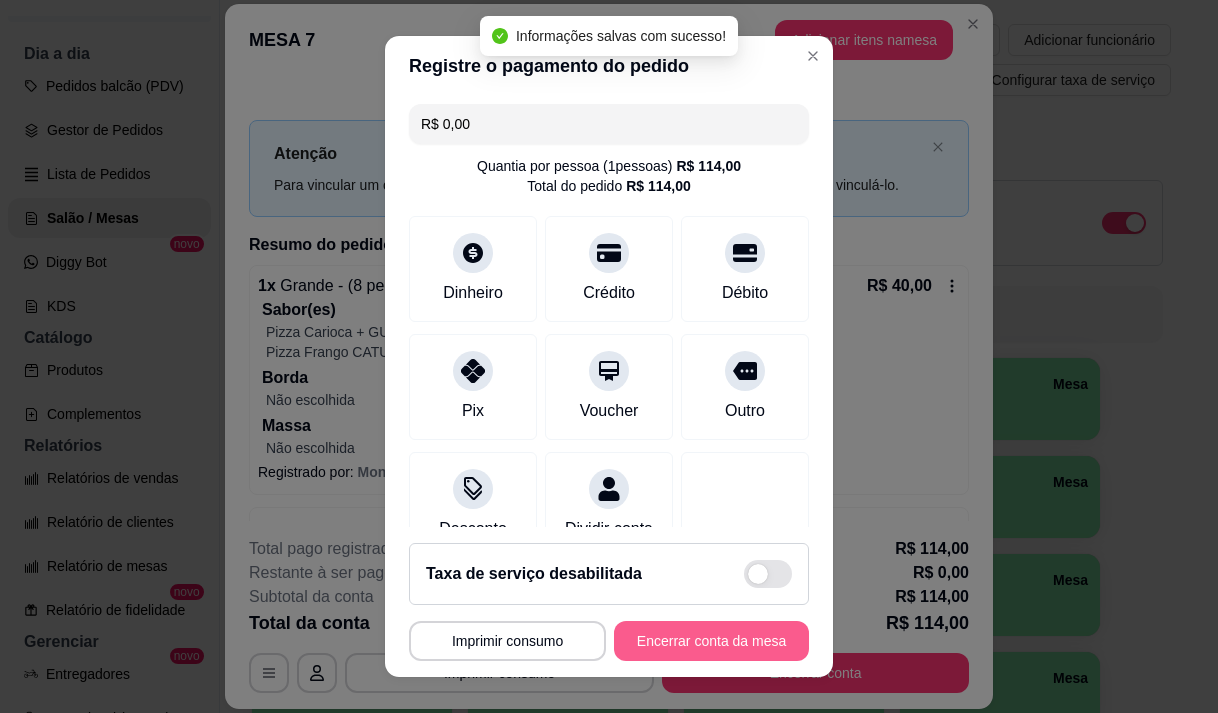 type on "R$ 0,00" 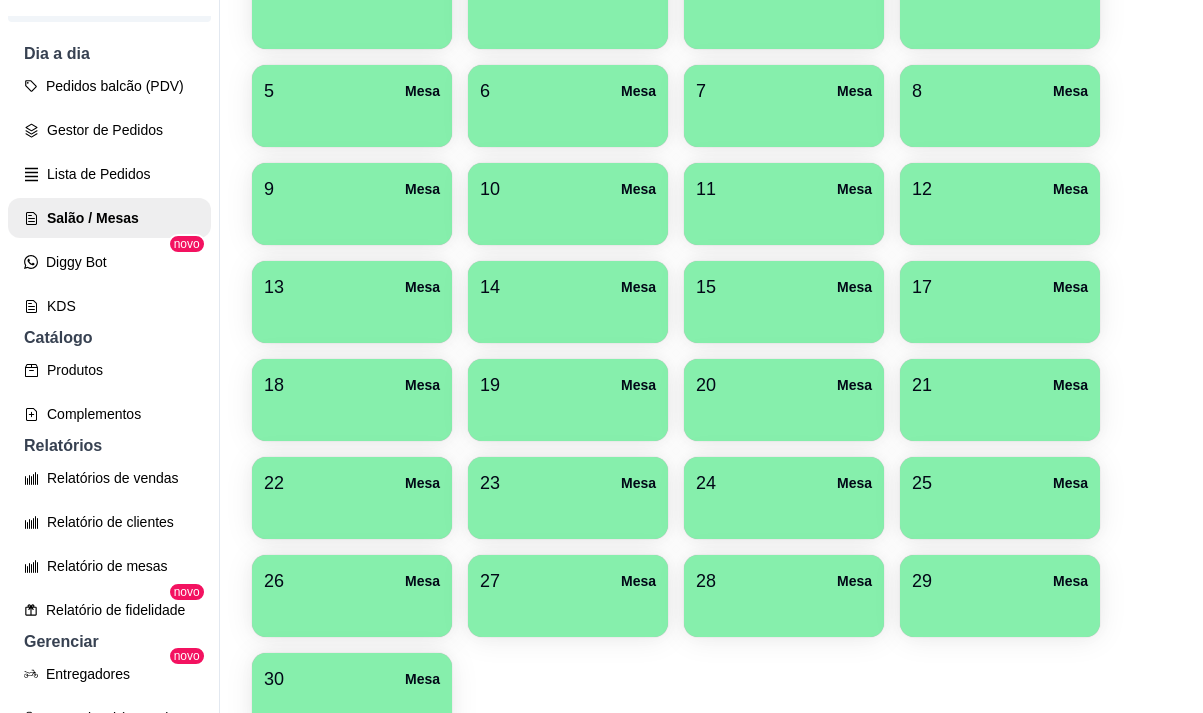 scroll, scrollTop: 400, scrollLeft: 0, axis: vertical 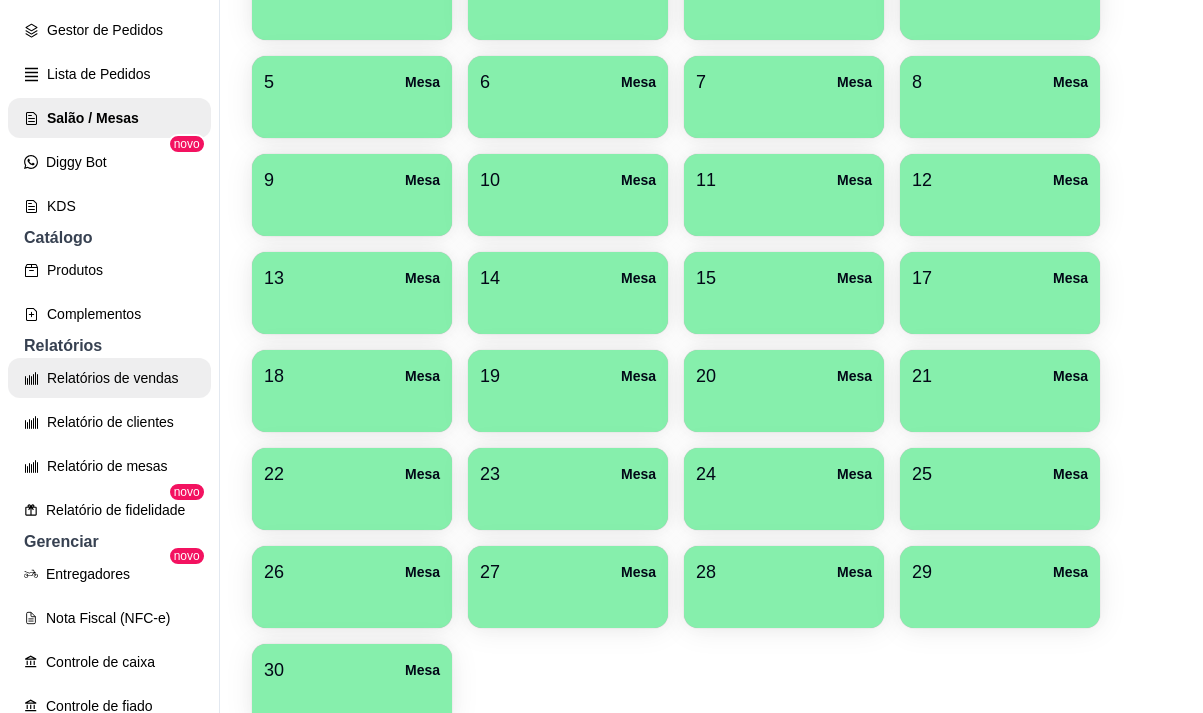 click on "Relatórios de vendas" at bounding box center [109, 378] 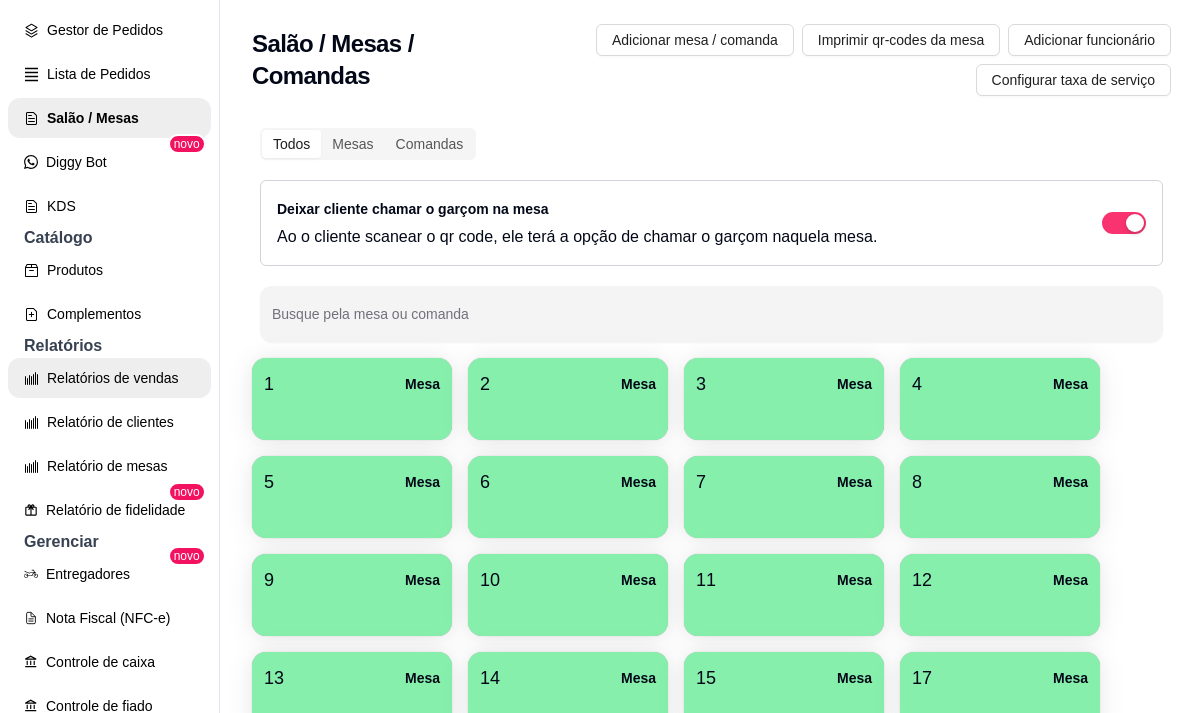 select on "ALL" 